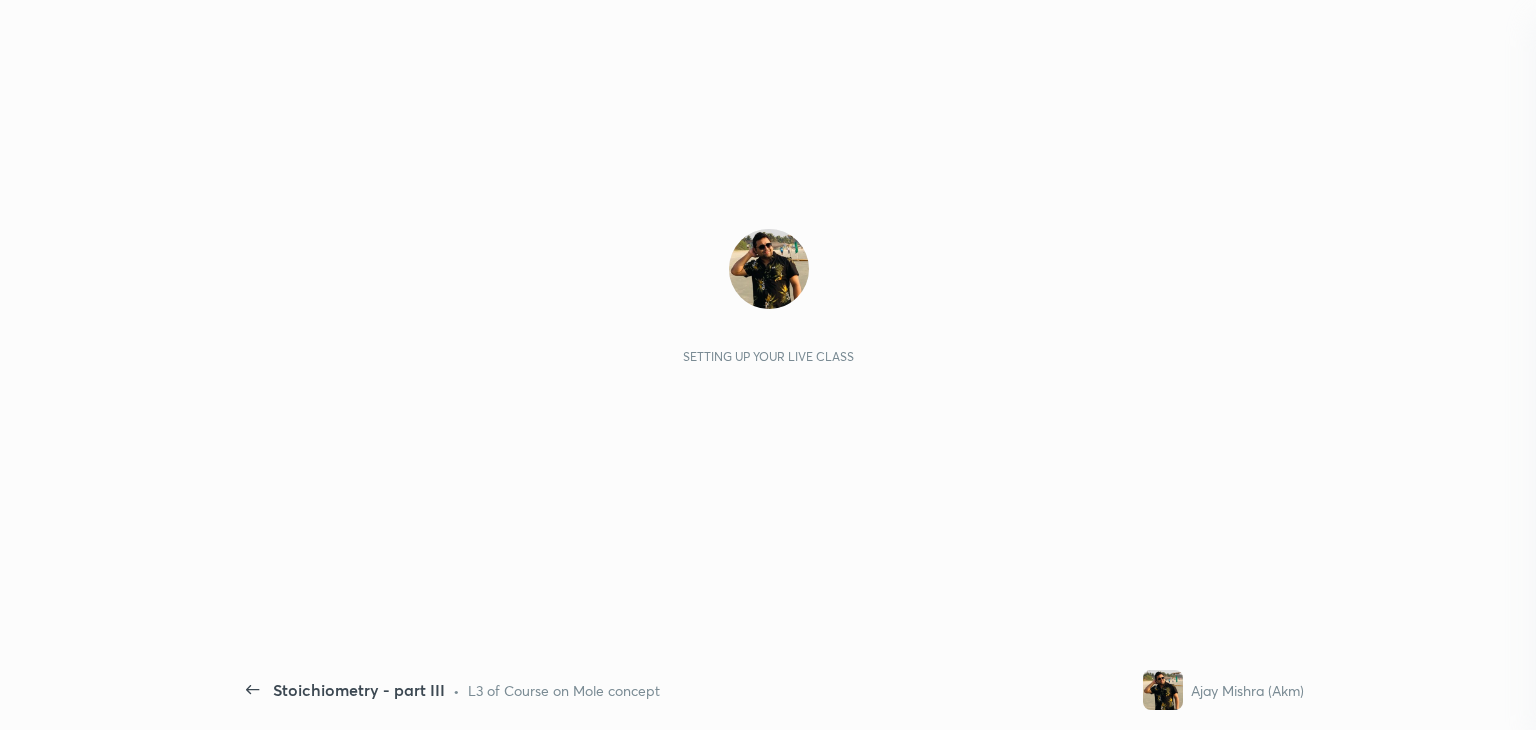 scroll, scrollTop: 0, scrollLeft: 0, axis: both 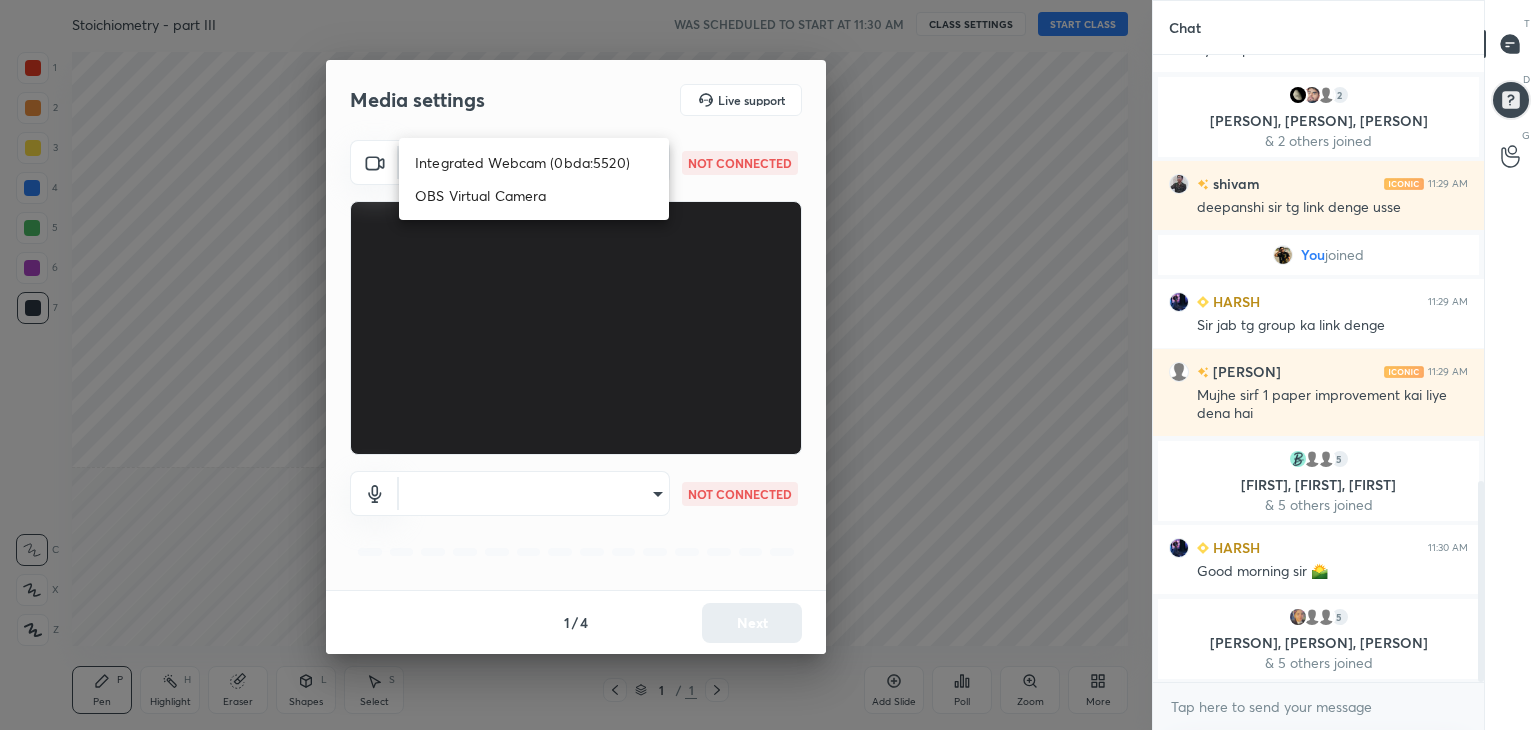 click on "1 2 3 4 5 6 7 C X Z C X Z E E Erase all   H H Stoichiometry - part III WAS SCHEDULED TO START AT  11:30 AM CLASS SETTINGS START CLASS Setting up your live class Back Stoichiometry - part III • L3 of Course on Mole concept [PERSON] ([INITIALS]) Pen P Highlight H Eraser Shapes L Select S 1 / 1 Add Slide Poll Zoom More Chat 5 [PERSON], [PERSON], [PERSON]  &  5 others  joined [PERSON] 11:29 AM kya help krni h bolo 2 [PERSON], [PERSON], [PERSON]  &  2 others  joined [PERSON] 11:29 AM @[PERSON] sir tg link denge usse You  joined [PERSON] 11:29 AM Sir jab tg group ka link denge [PERSON] 11:29 AM Mujhe sirf 1 paper improvement kai liye dena hai 5 [PERSON], [PERSON], [PERSON]  &  5 others  joined [PERSON] 11:30 AM Good morning sir 🌄 5 [PERSON], [PERSON], [PERSON]  &  5 others  joined 3 NEW MESSAGES Enable hand raising Enable raise hand to speak to learners. Once enabled, chat will be turned off temporarily. Enable x   introducing Raise a hand with a doubt Now learners can raise their hand along with a doubt  How it works? Raise hand disabled Enable Got it T D" at bounding box center [768, 365] 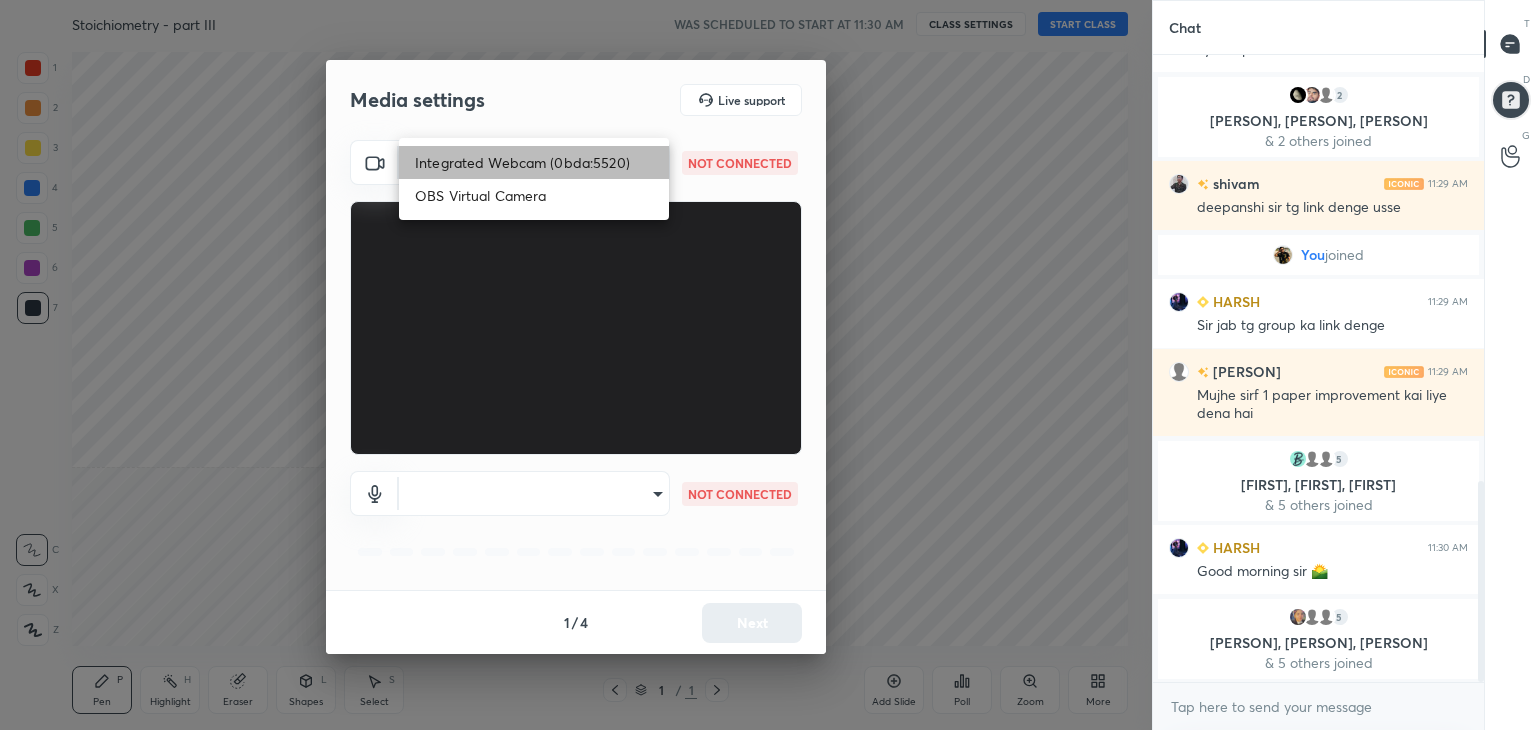 click on "Integrated Webcam (0bda:5520)" at bounding box center (534, 162) 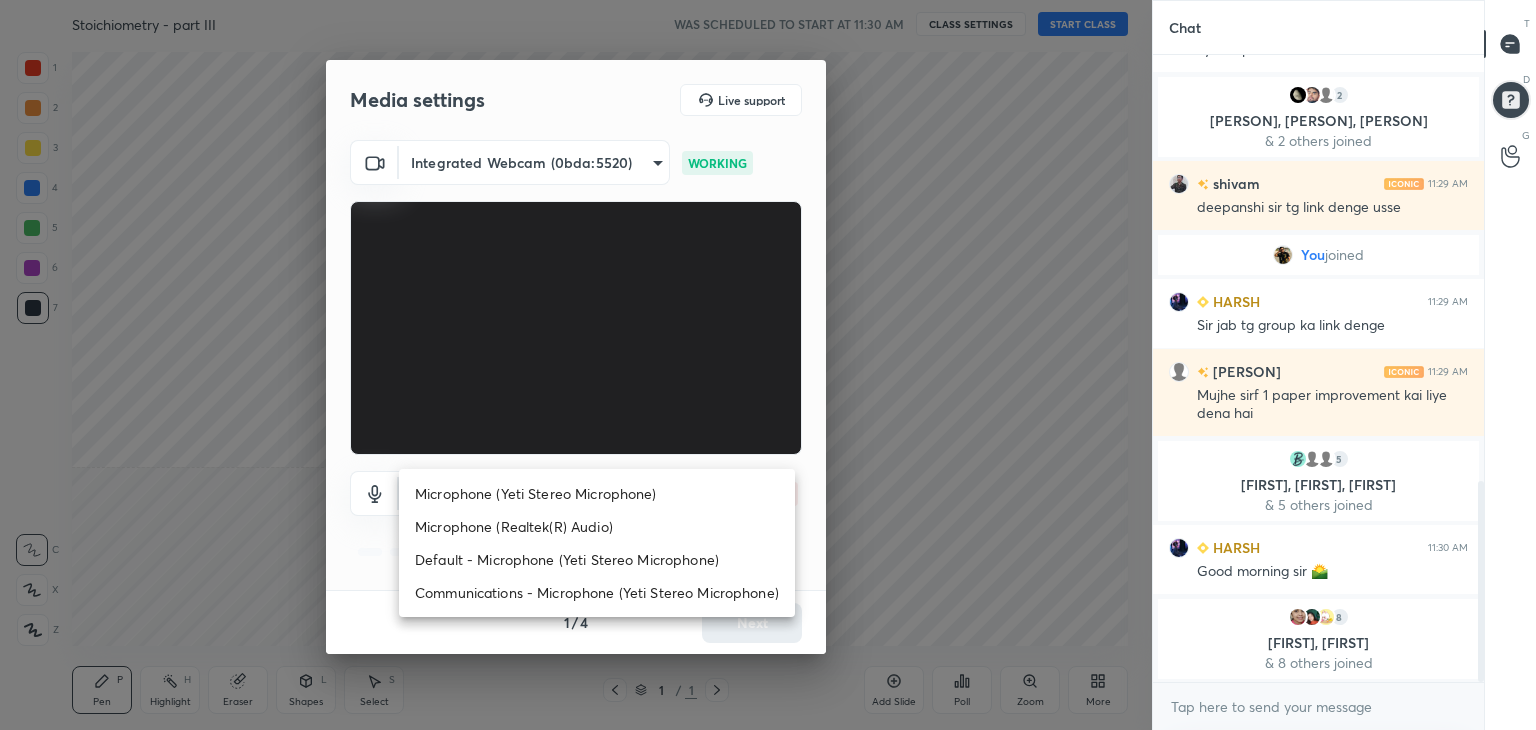 drag, startPoint x: 635, startPoint y: 496, endPoint x: 612, endPoint y: 493, distance: 23.194826 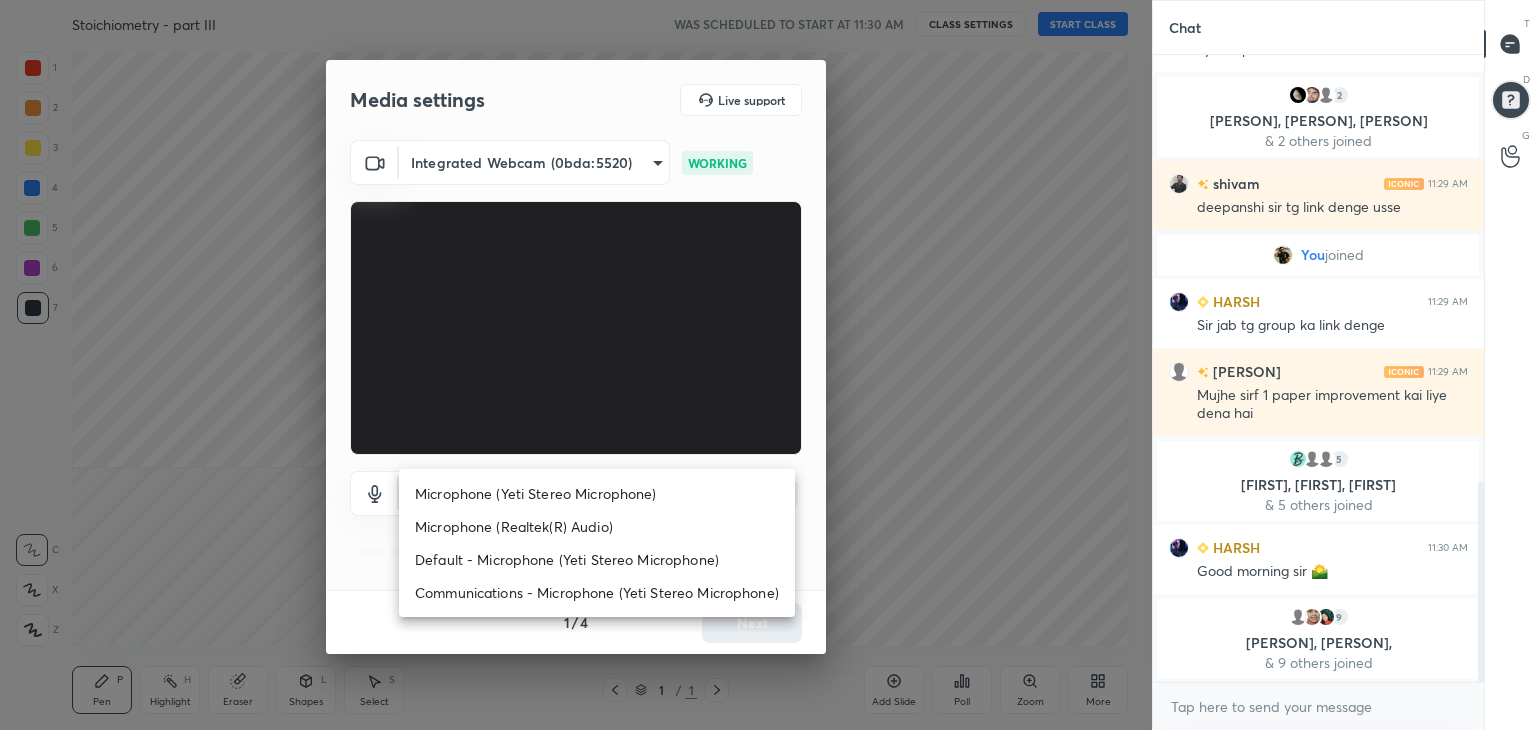 click on "Microphone (Yeti Stereo Microphone)" at bounding box center (597, 493) 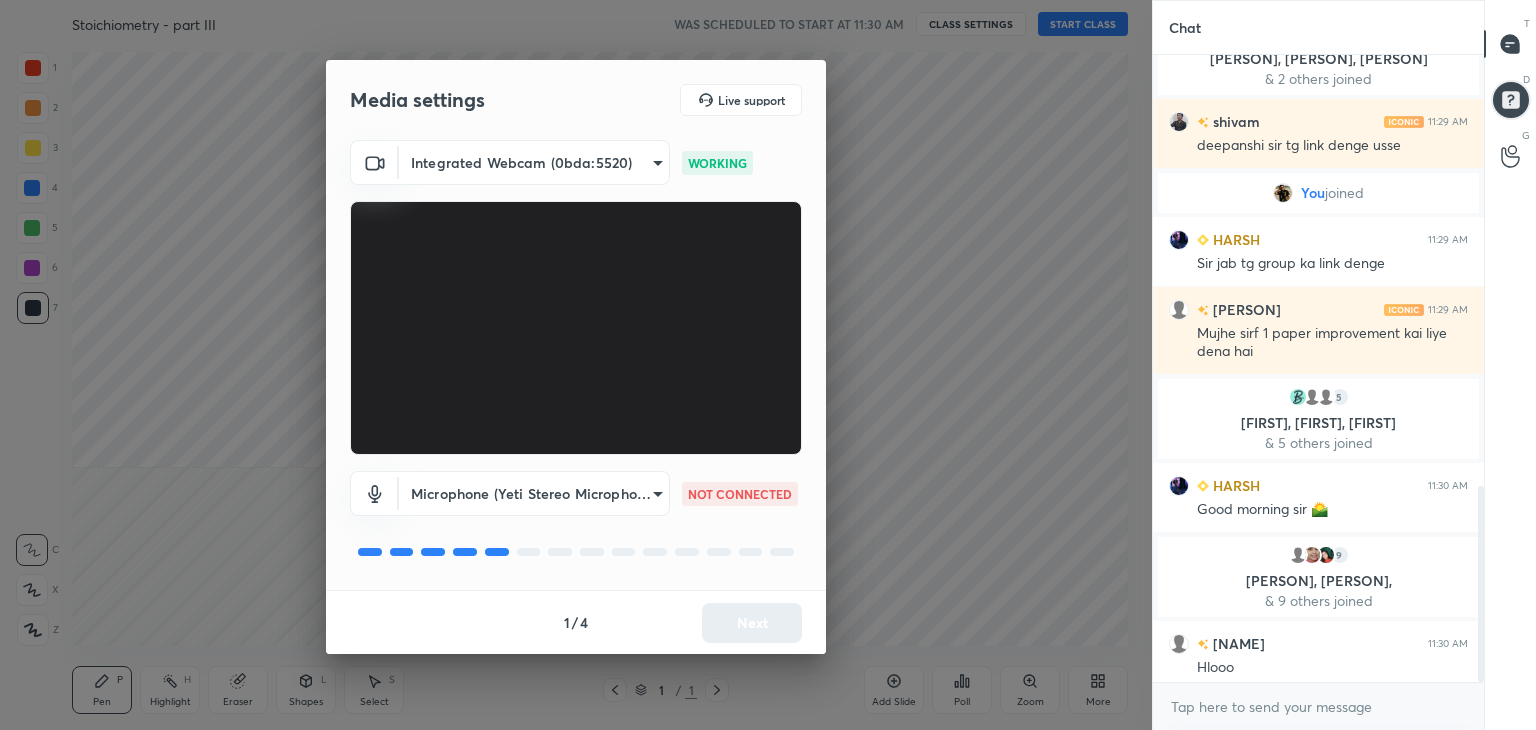 scroll, scrollTop: 1382, scrollLeft: 0, axis: vertical 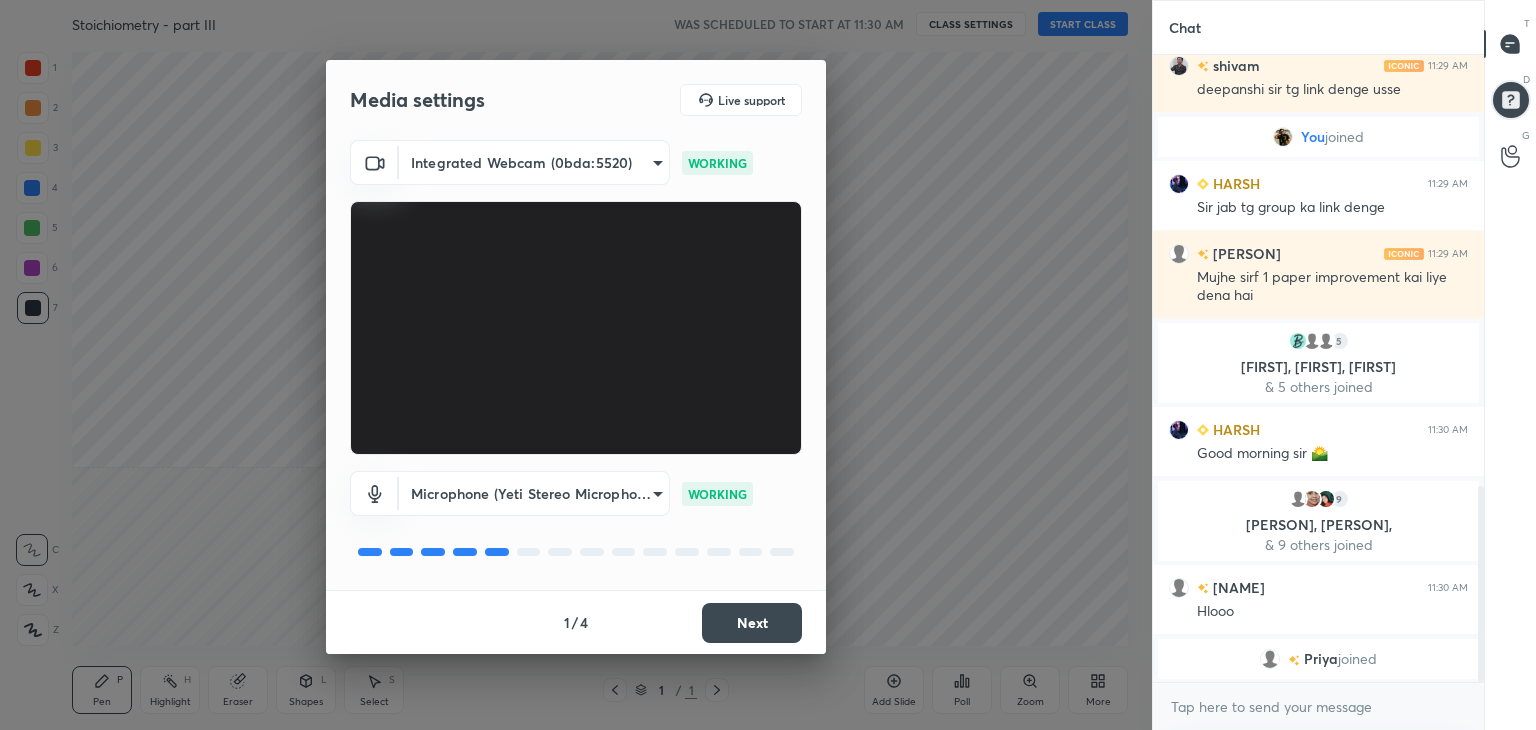 click on "Next" at bounding box center (752, 623) 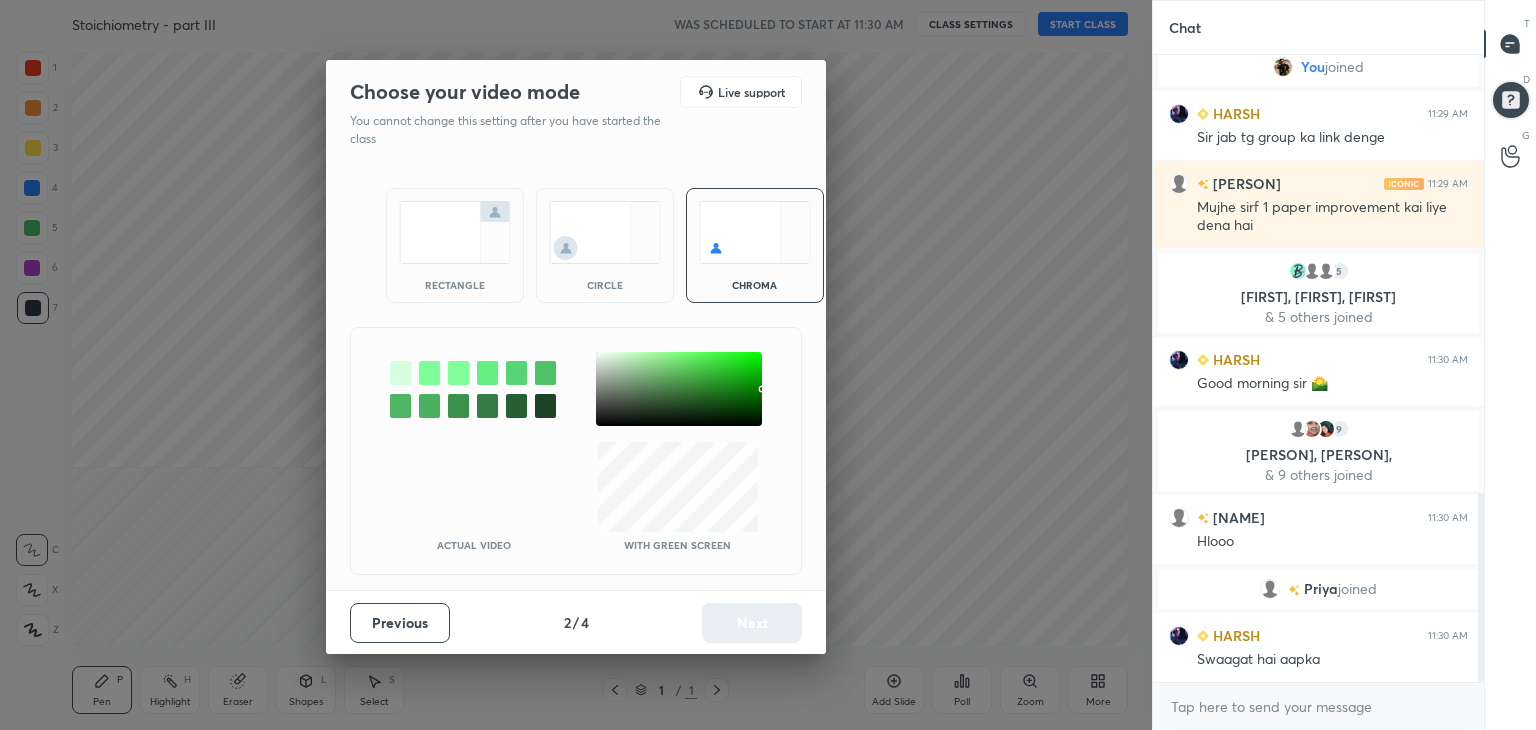 drag, startPoint x: 457, startPoint y: 277, endPoint x: 485, endPoint y: 340, distance: 68.942 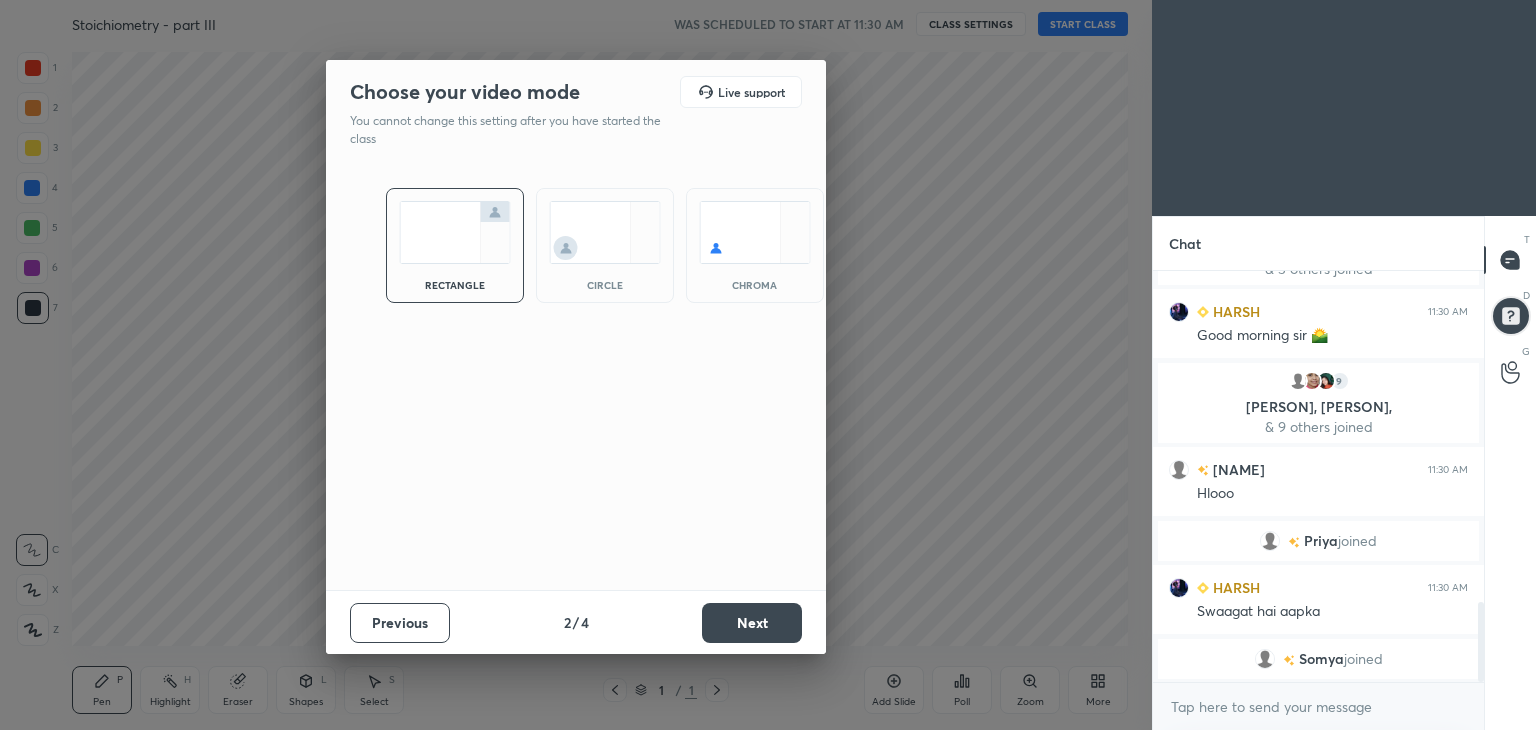 click on "Next" at bounding box center (752, 623) 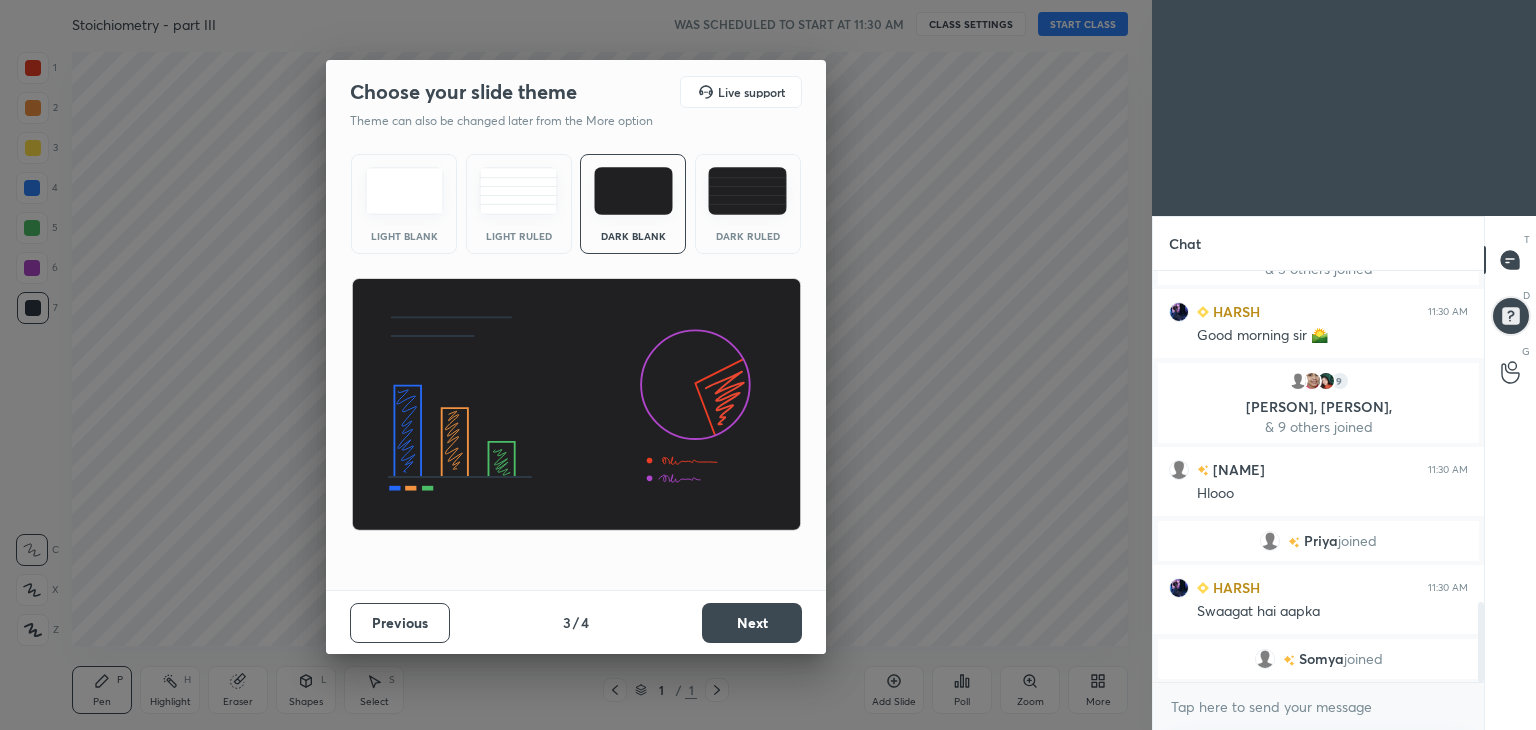 click on "Next" at bounding box center [752, 623] 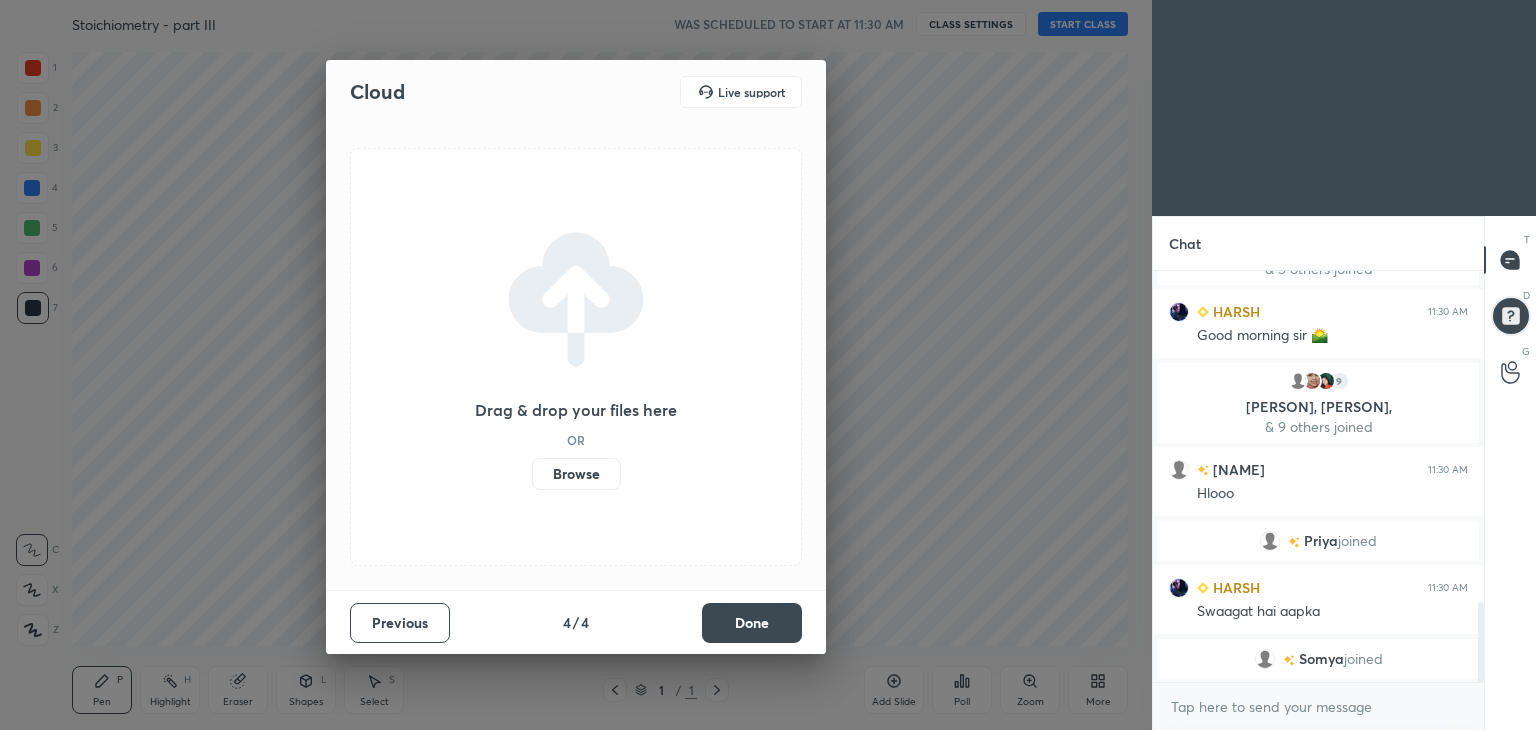 click on "Done" at bounding box center [752, 623] 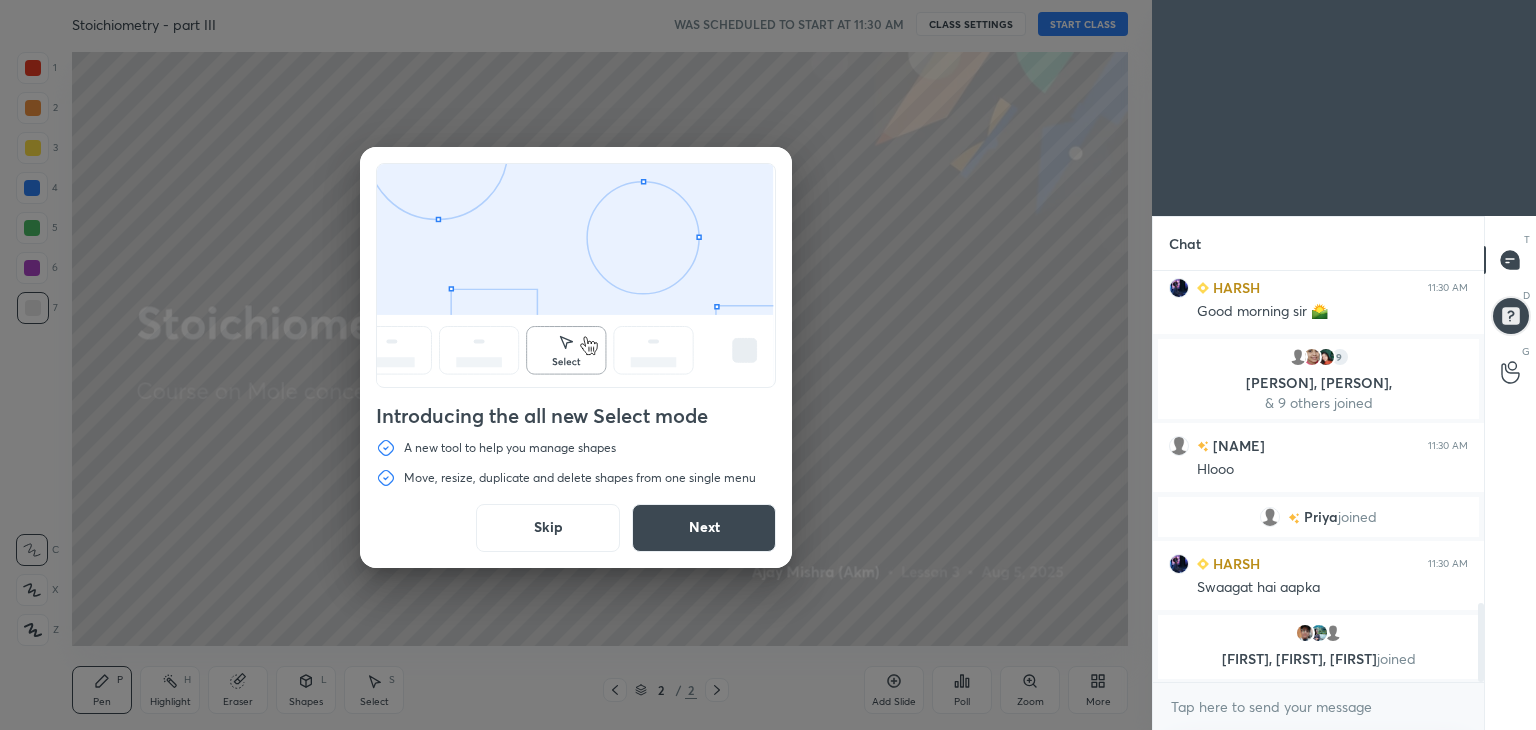 click on "Skip" at bounding box center (548, 528) 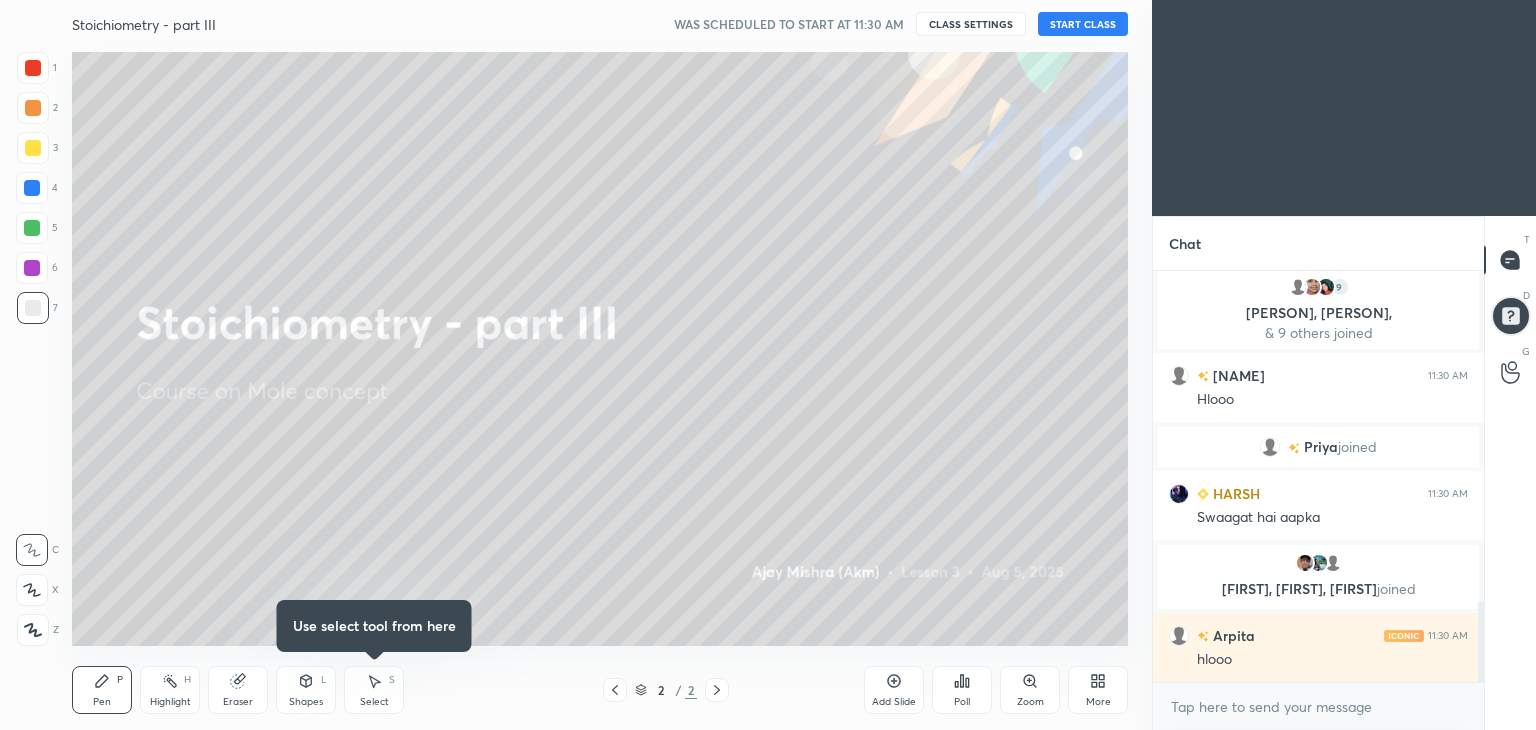 click on "START CLASS" at bounding box center [1083, 24] 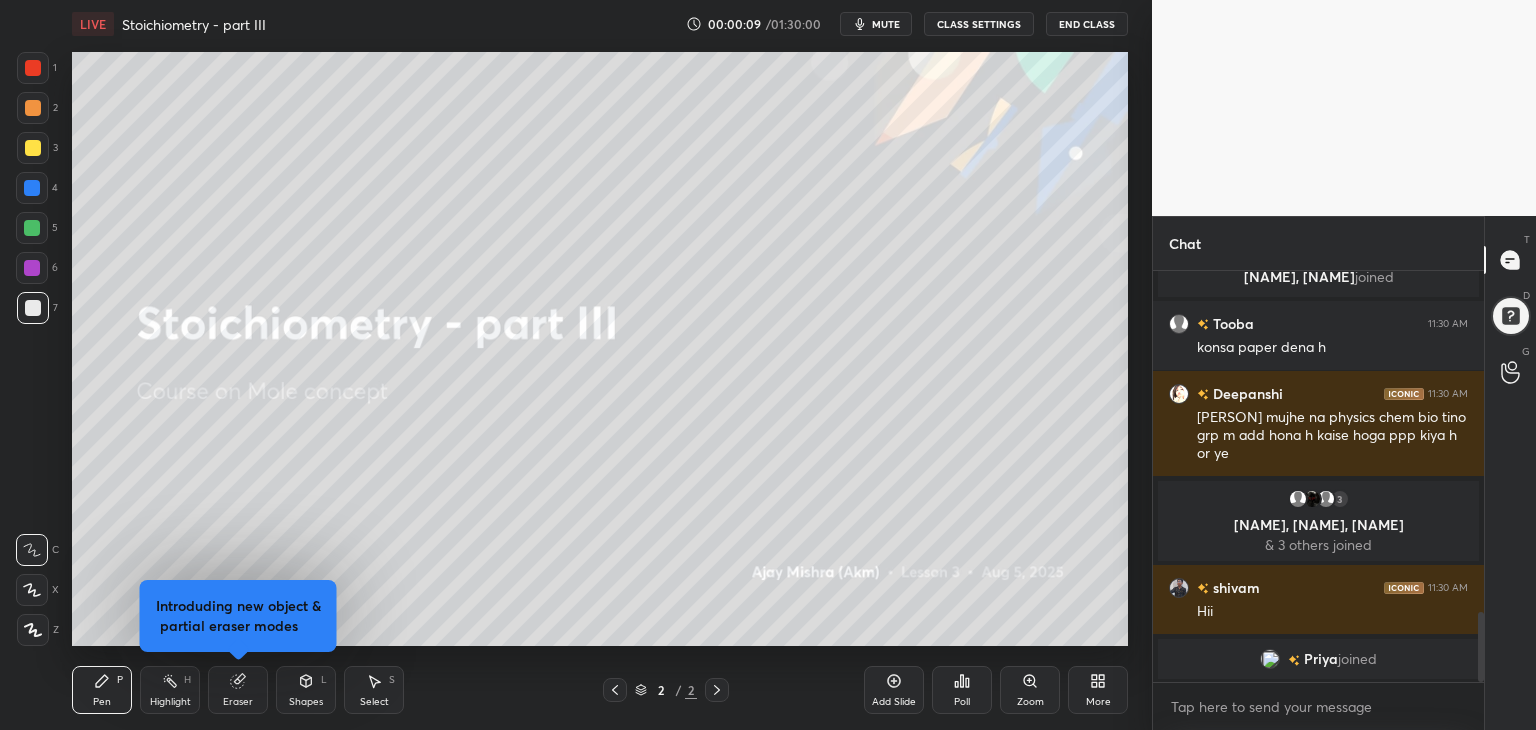 drag, startPoint x: 30, startPoint y: 625, endPoint x: 63, endPoint y: 585, distance: 51.855568 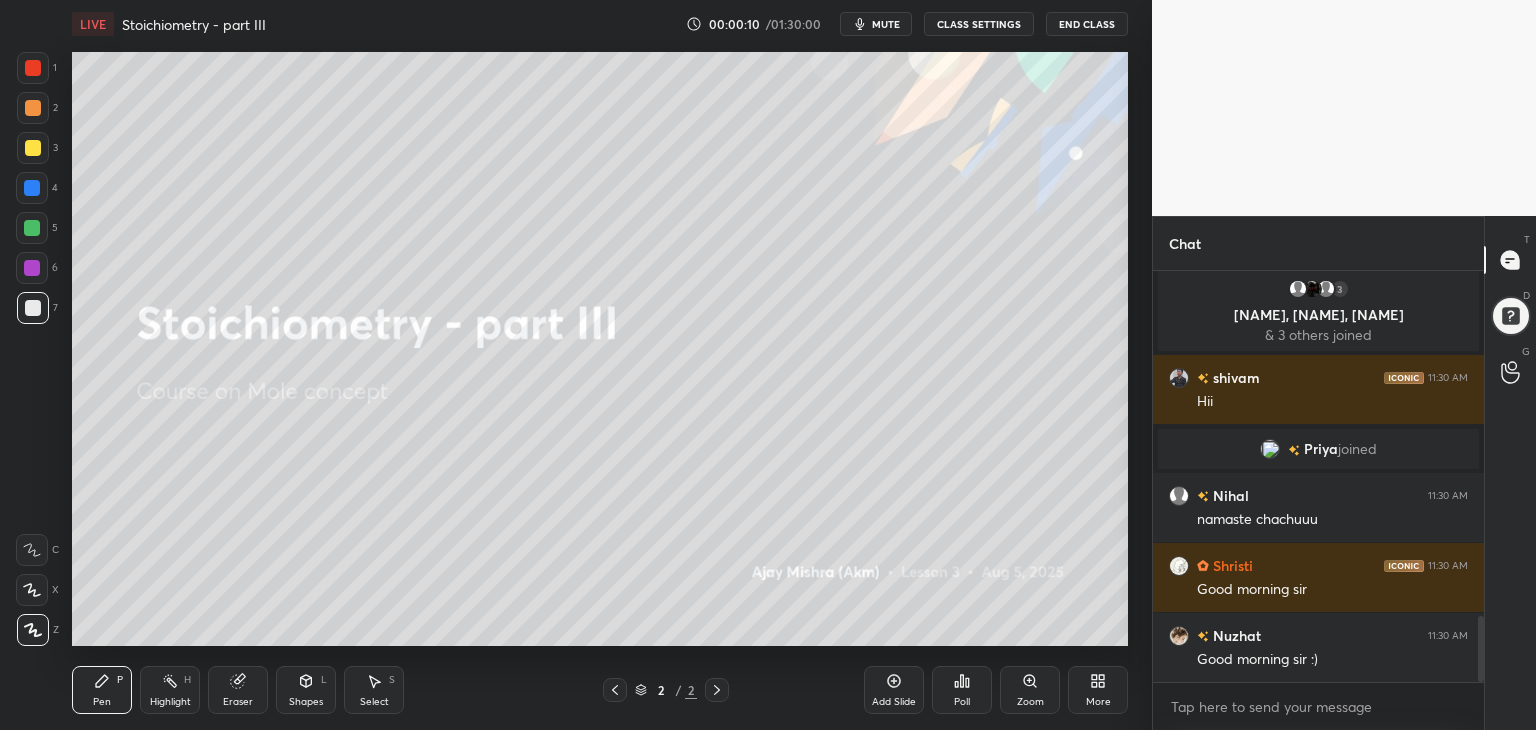click on "More" at bounding box center [1098, 690] 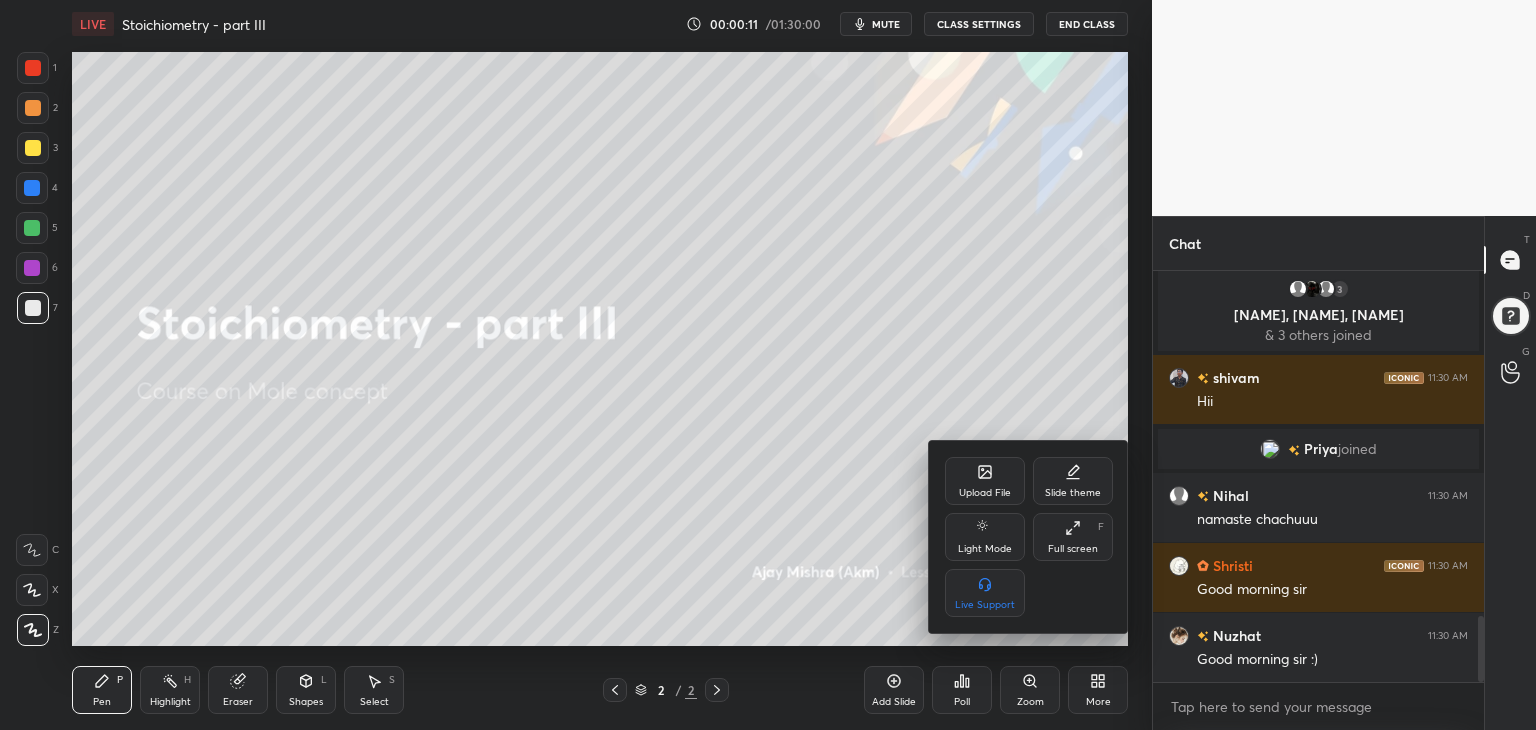click on "Full screen F" at bounding box center [1073, 537] 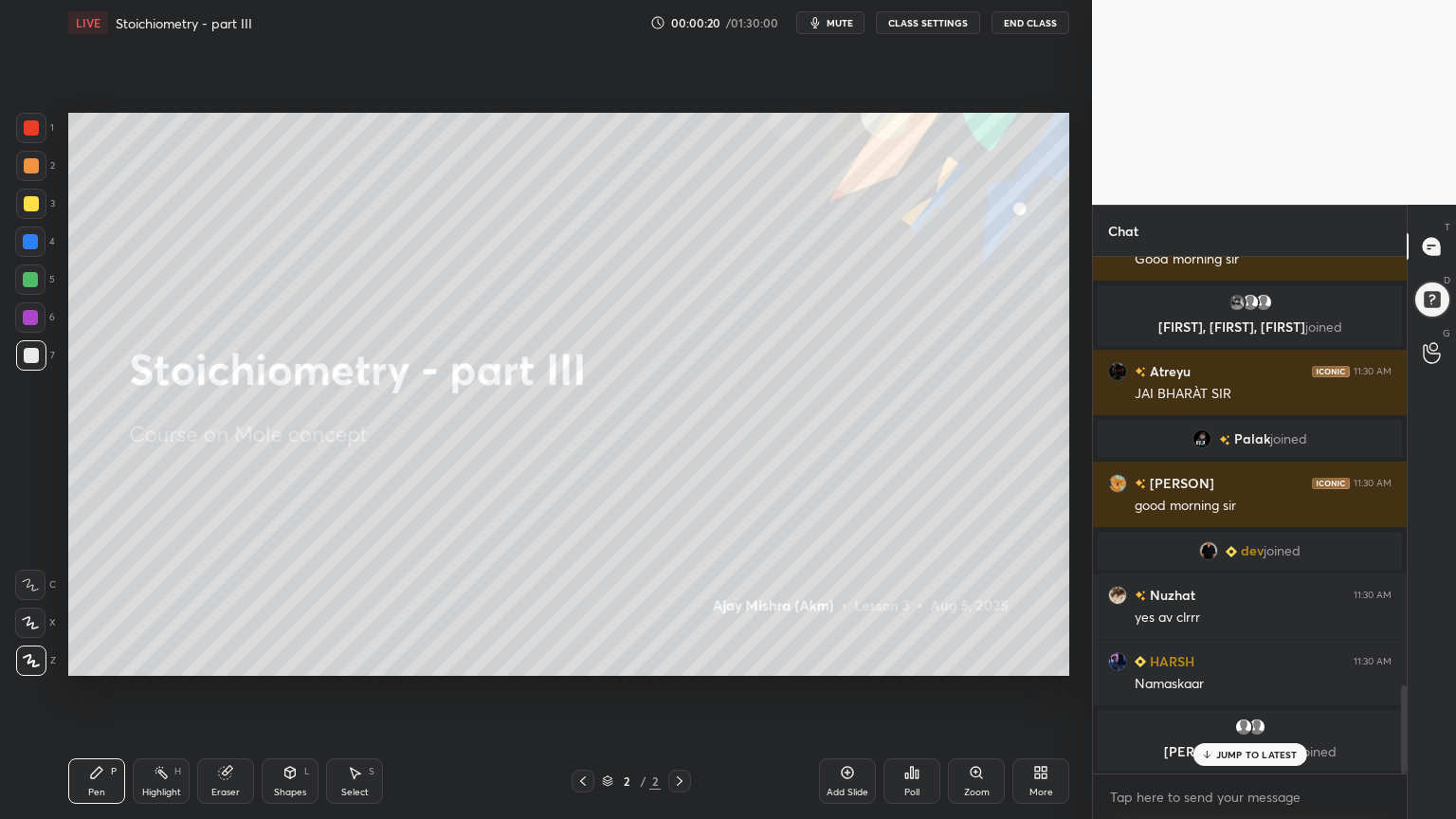 scroll, scrollTop: 2642, scrollLeft: 0, axis: vertical 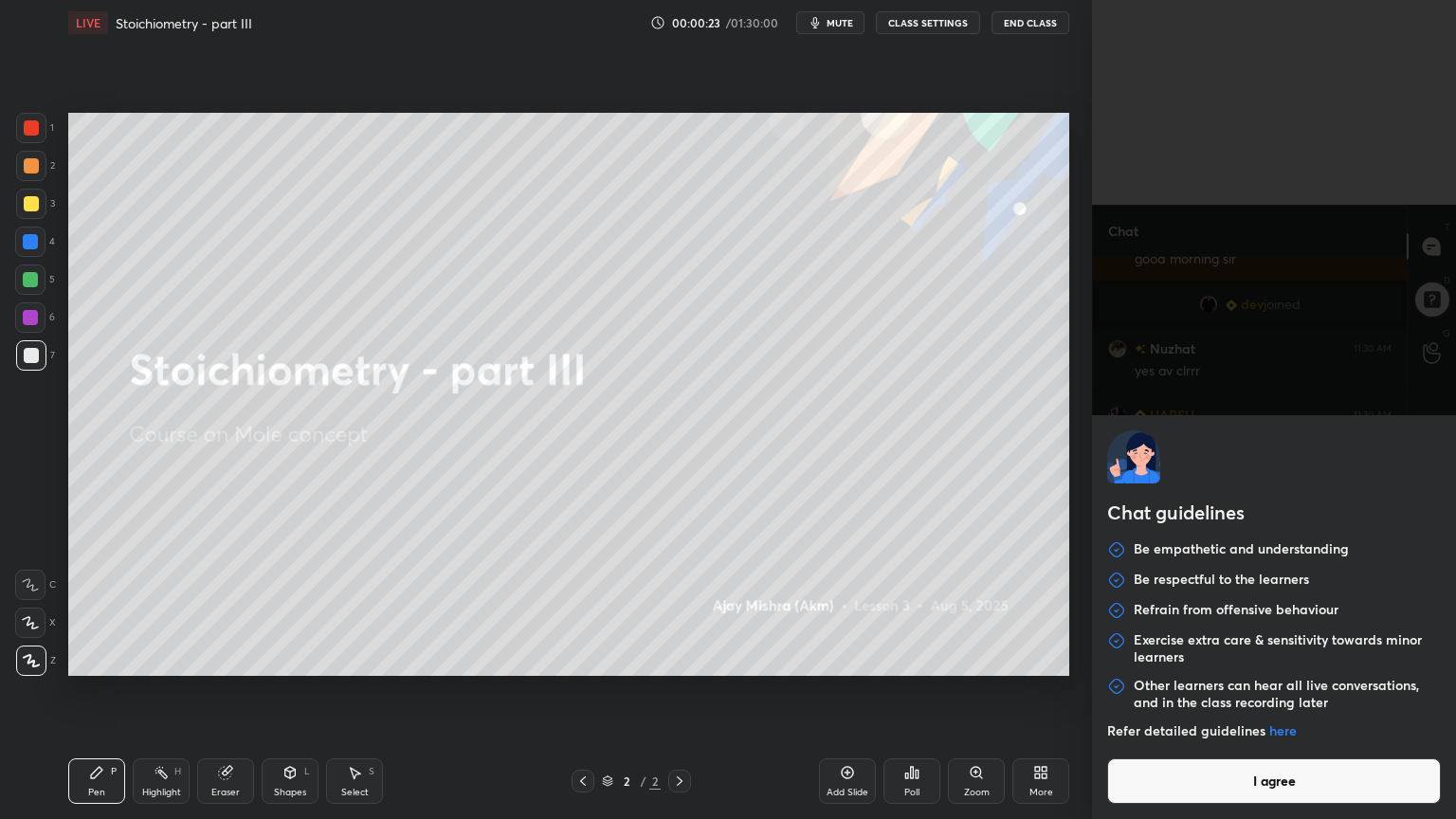 click on "1 2 3 4 5 6 7 C X Z C X Z E E Erase all   H H LIVE Stoichiometry - part III 00:00:23 /  01:30:00 mute CLASS SETTINGS End Class Setting up your live class Poll for   secs No correct answer Start poll Back Stoichiometry - part III • L3 of Course on Mole concept [PERSON], [PERSON] (Akm) Pen P Highlight H Eraser Shapes L Select S 2 / 2 Add Slide Poll Zoom More Chat [PERSON] 11:30 AM Hii [PERSON]  joined [PERSON] 11:30 AM namaste chachuuu [PERSON] 11:30 AM Good morning sir [PERSON] 11:30 AM Good morning sir :) [PERSON], [PERSON]  joined [PERSON] 11:30 AM Good morning sir [PERSON] 11:30 AM Good morning sir [PERSON]  joined [PERSON] 11:30 AM JAI BHARÀT SIR [PERSON]  joined [PERSON] 11:30 AM good morning sir [PERSON]  joined [PERSON] 11:30 AM good morning sir [PERSON] 11:30 AM yes av clrrr [PERSON] 11:30 AM Namaskaar [PERSON], [PERSON]  joined [PERSON] 11:30 AM xd [PERSON] 11:30 AM [PERSON], [PERSON]  joined [PERSON] 11:30 AM XD [PERSON] 11:30 AM Enable hand raising Enable raise hand to speak to learners. Once enabled, chat will be turned off temporarily. Enable x   introducing Raise a hand with a doubt How it works? Got it T D" at bounding box center (728, 410) 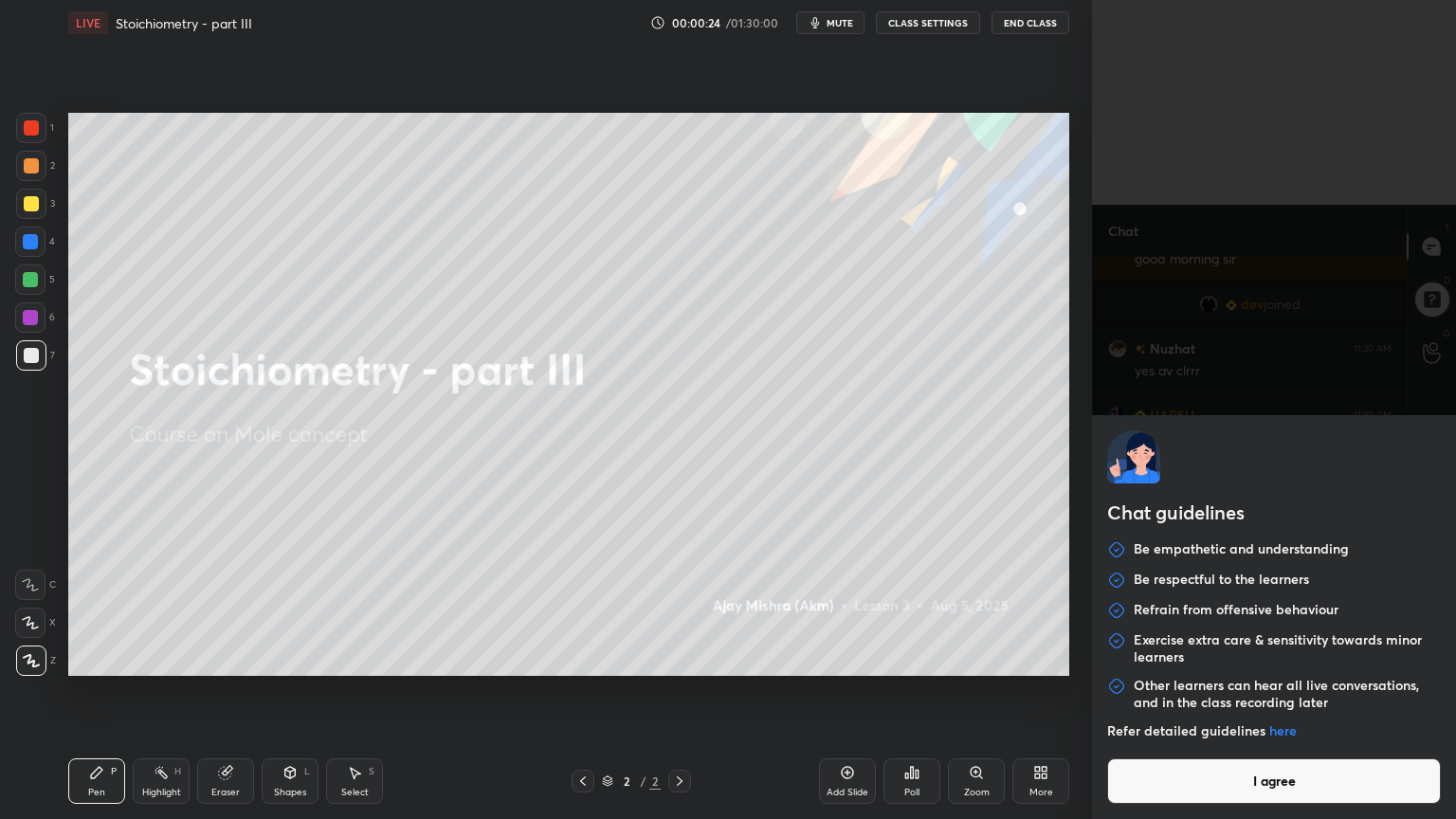 click on "I agree" at bounding box center [1274, 781] 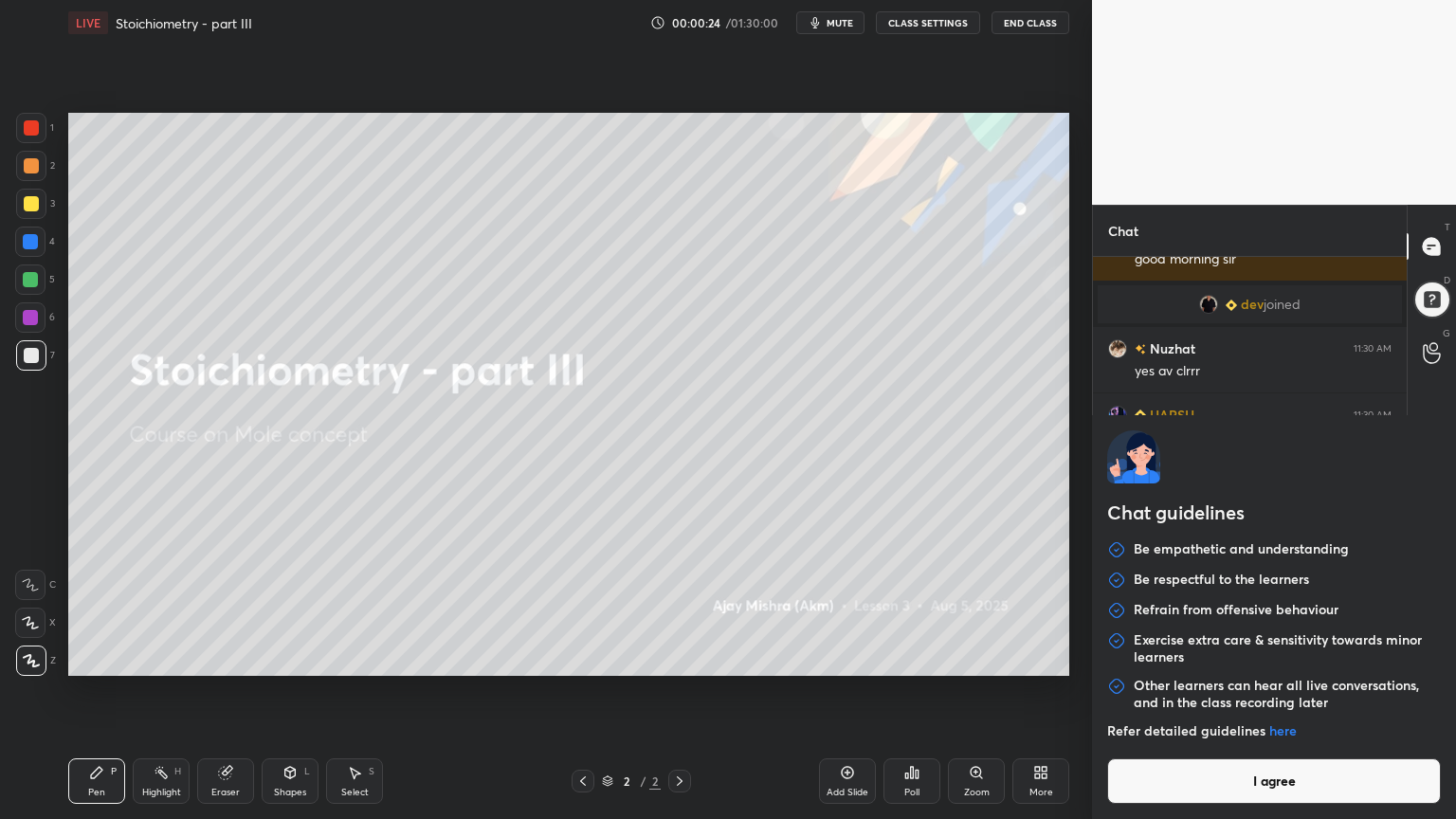 type on "x" 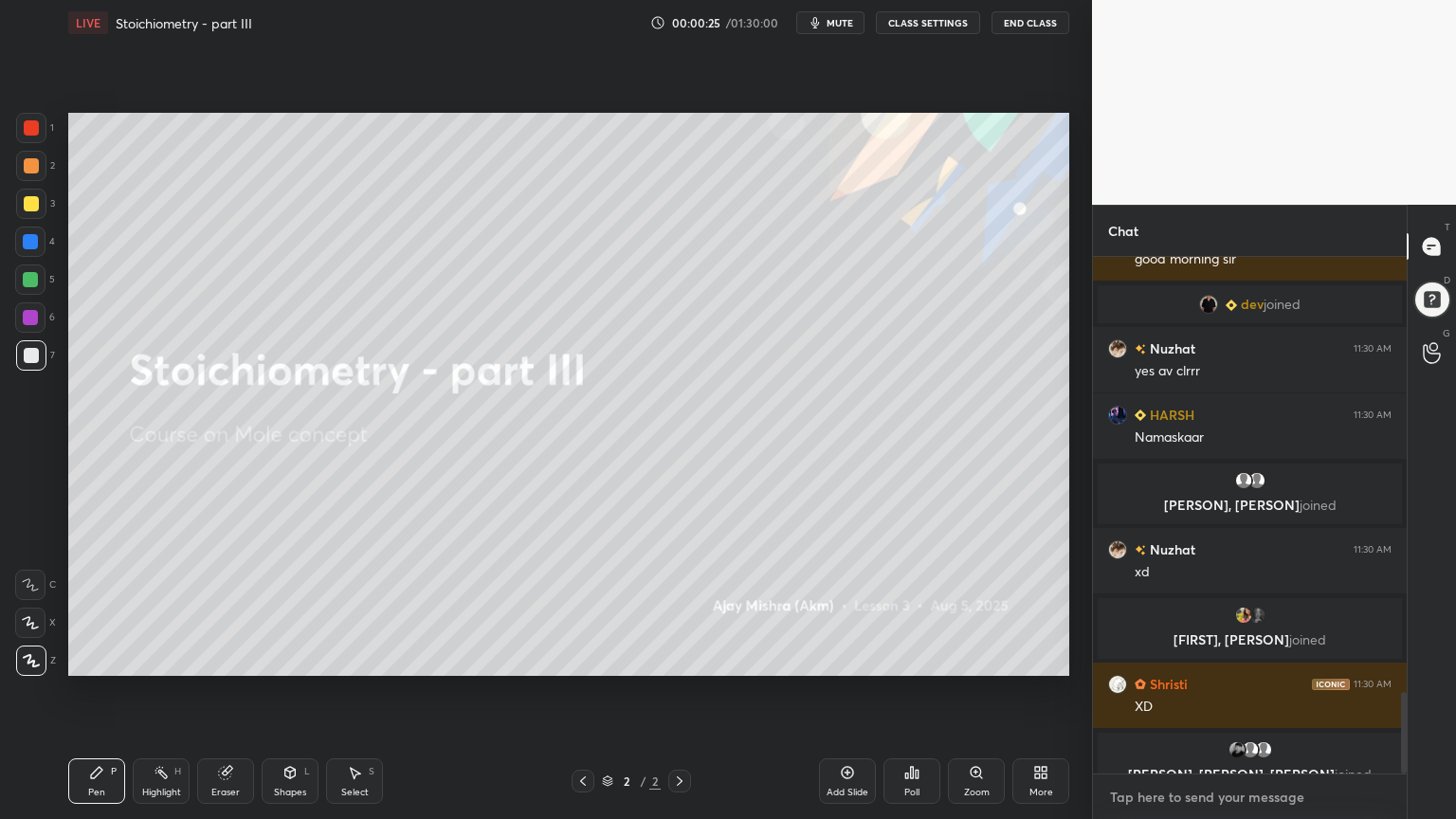 paste on "https://unacademy.com/course/course-on-mole-concept/ST7BDER4" 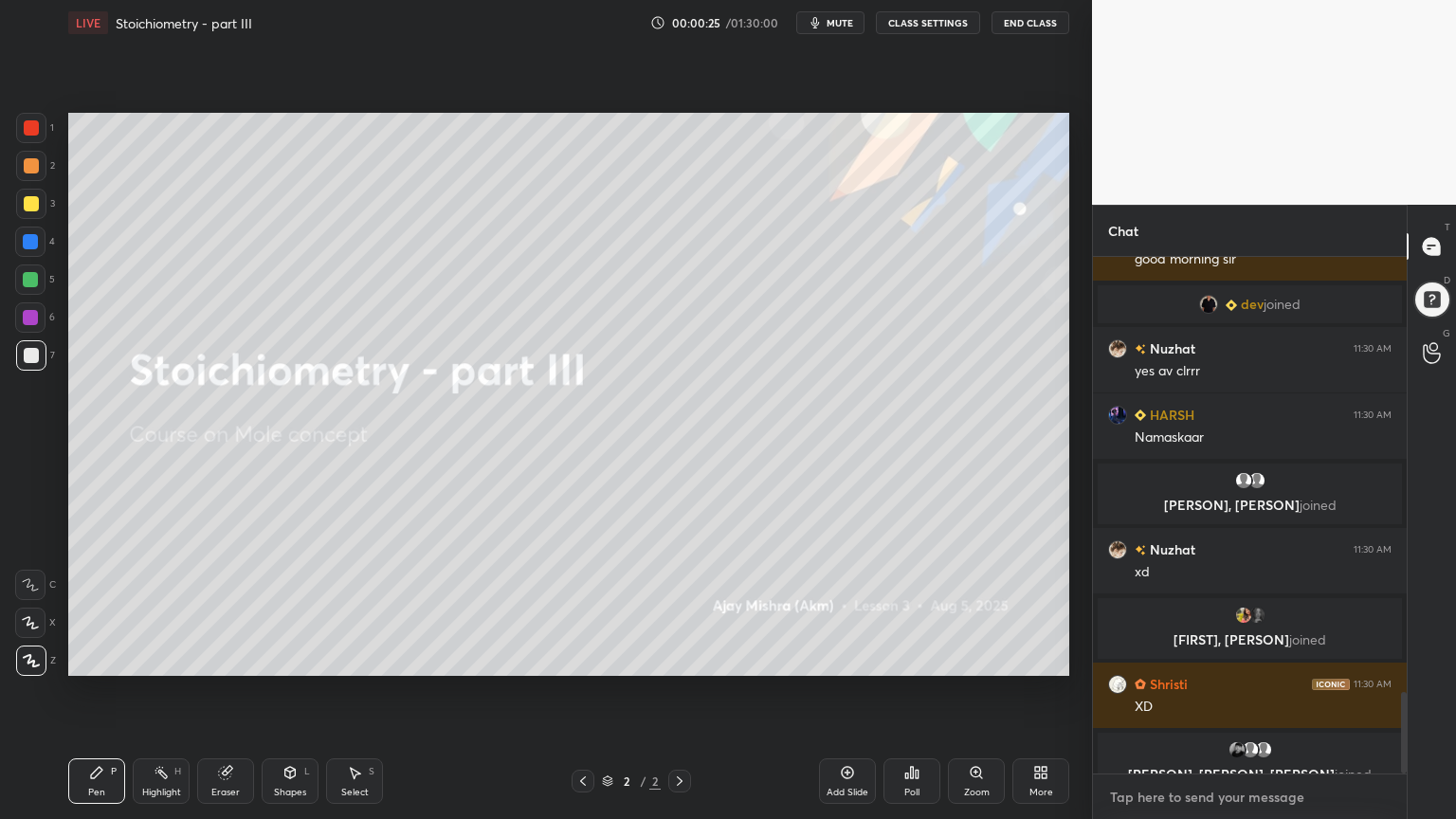 type on "https://unacademy.com/course/course-on-mole-concept/ST7BDER4" 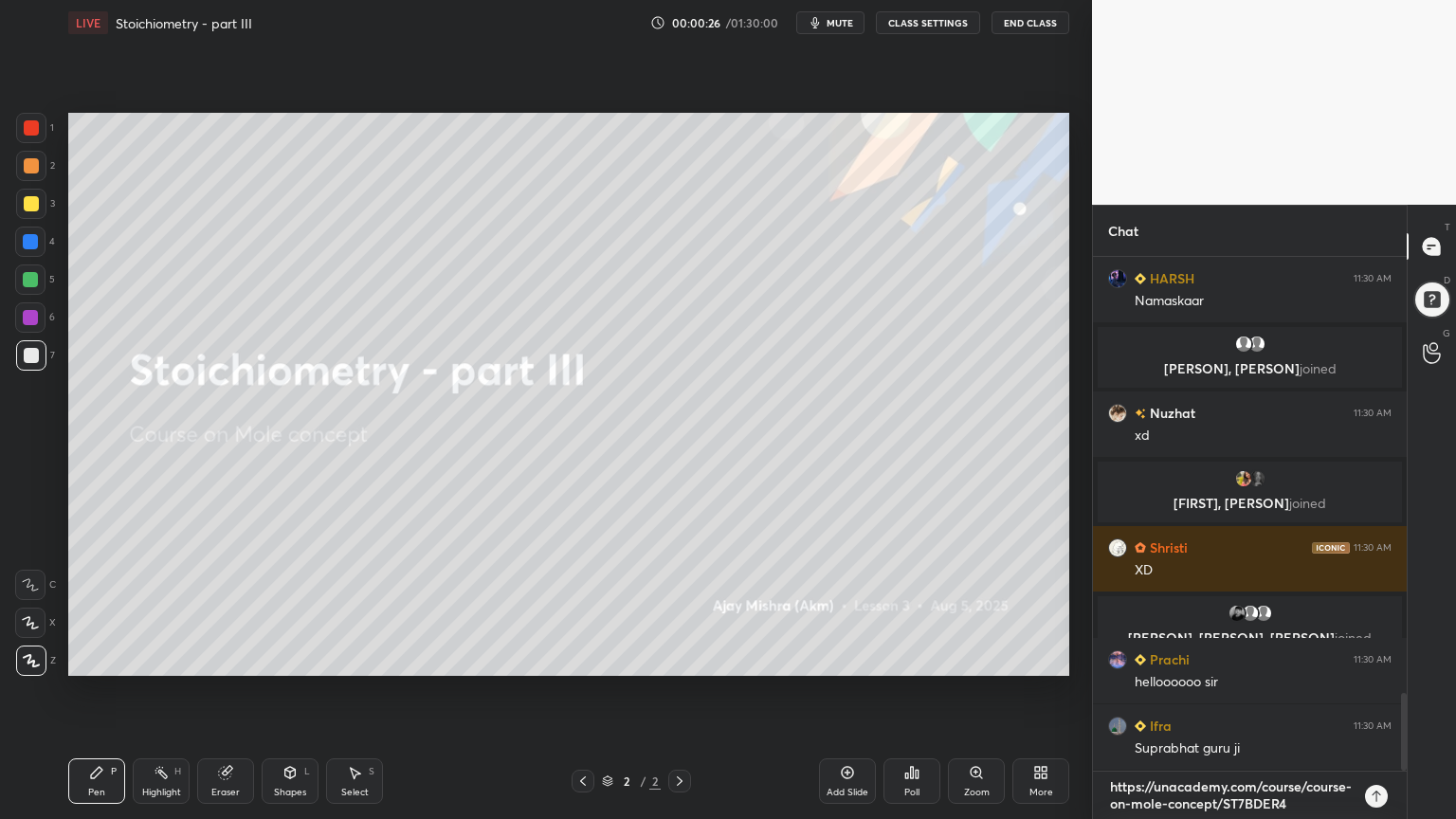 type 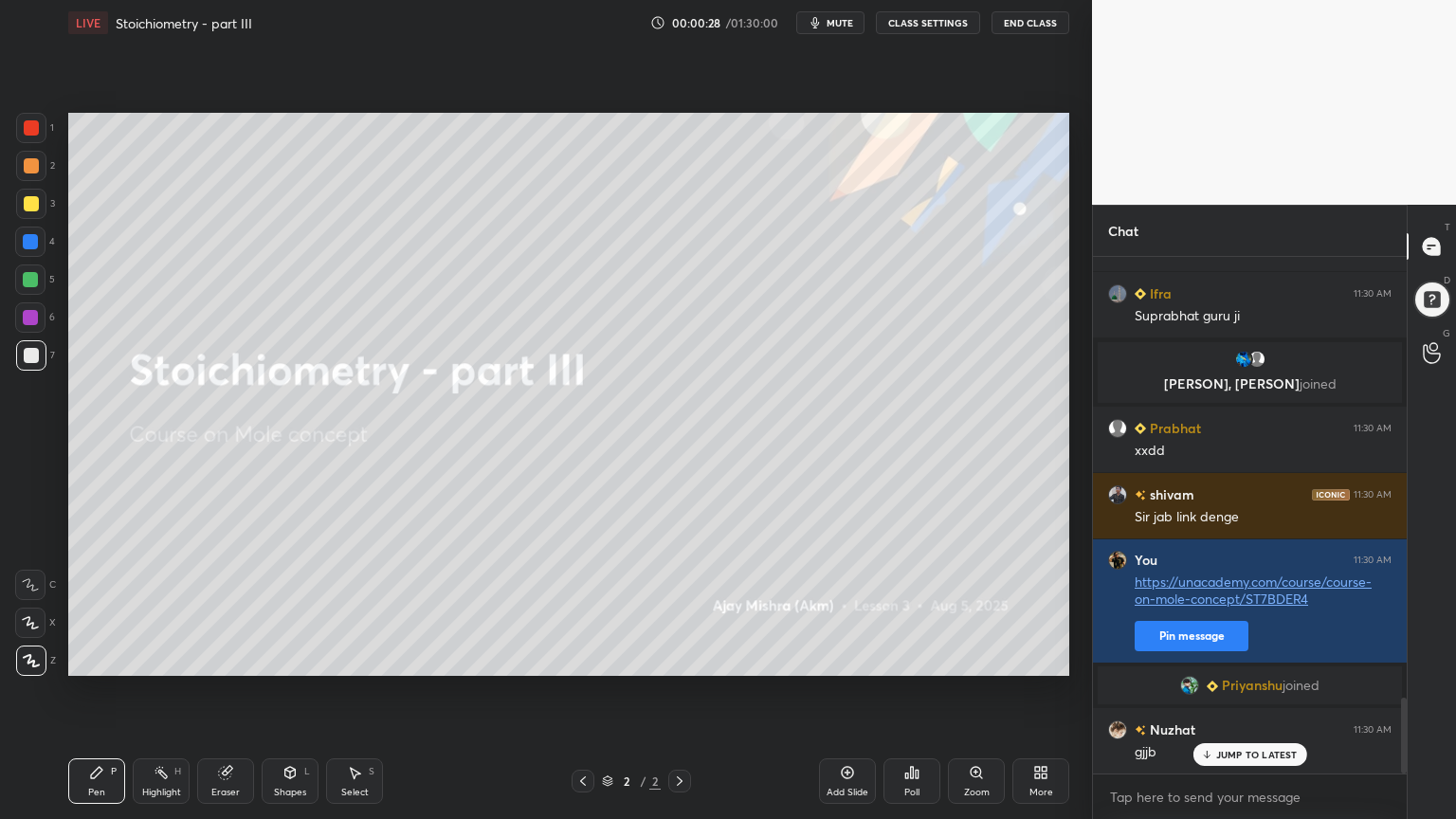 click at bounding box center (1190, 685) 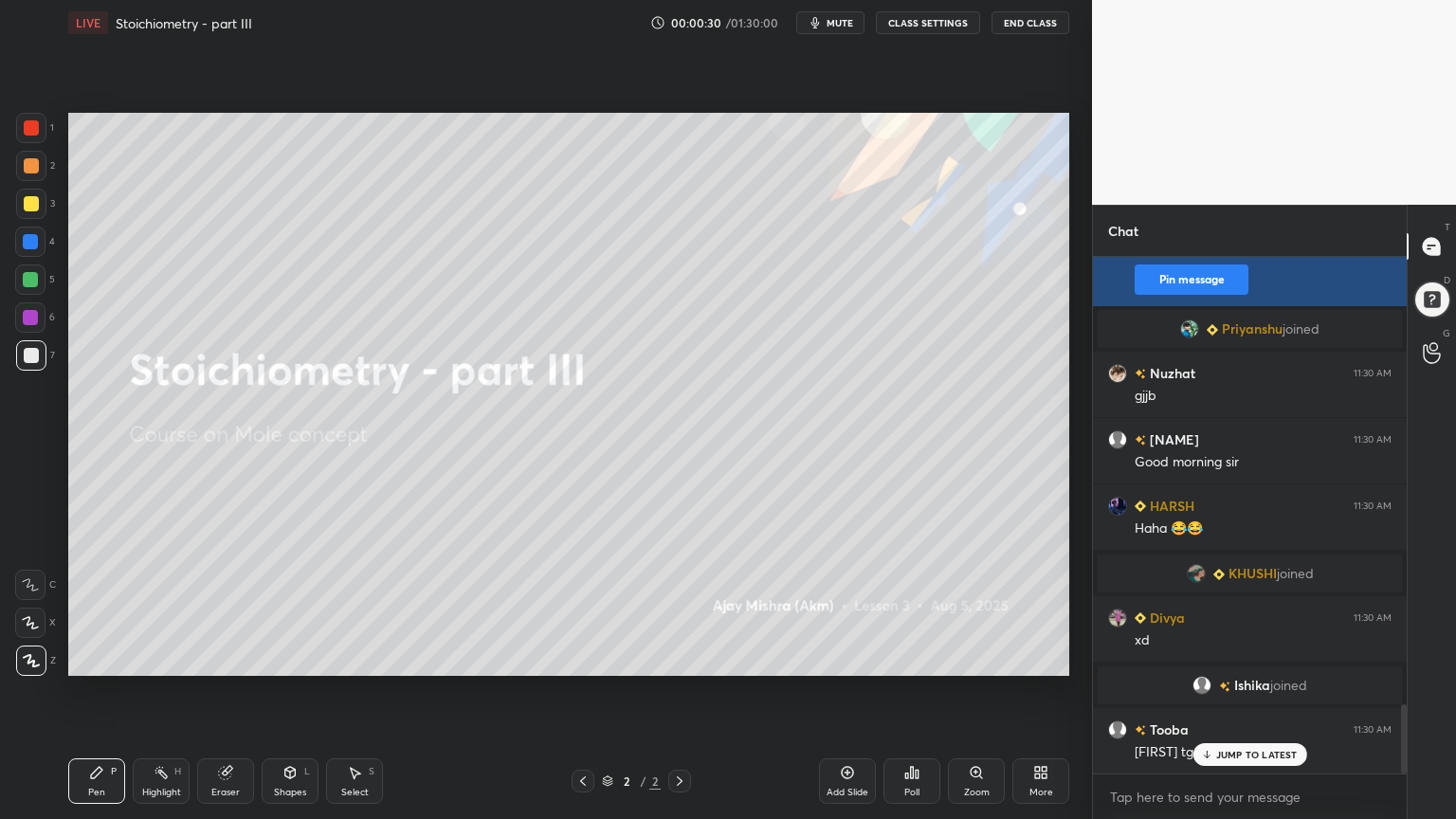 click on "Vanshika, palak  joined Nuzhat 11:30 AM xd Saloni, Madhu  joined Shristi 11:30 AM XD Priyansh, Ayush, Anadi  joined Prachi 11:30 AM helloooooo sir Ifra 11:30 AM Suprabhat guru ji shikha, Sariya  joined Prabhat 11:30 AM xxdd shivam 11:30 AM Sir jab link denge You 11:30 AM https://unacademy.com/course/course-on-mole-concept/ST7BDER4 Pin message Priyanshu  joined Nuzhat 11:30 AM gjjb Arzoo 11:30 AM Good morning sir HARSH 11:30 AM Haha 😂😂 KHUSHI  joined Divya 11:30 AM xd Ishika  joined Tooba 11:30 AM rimpy tg pr ho" at bounding box center (1249, -1160) 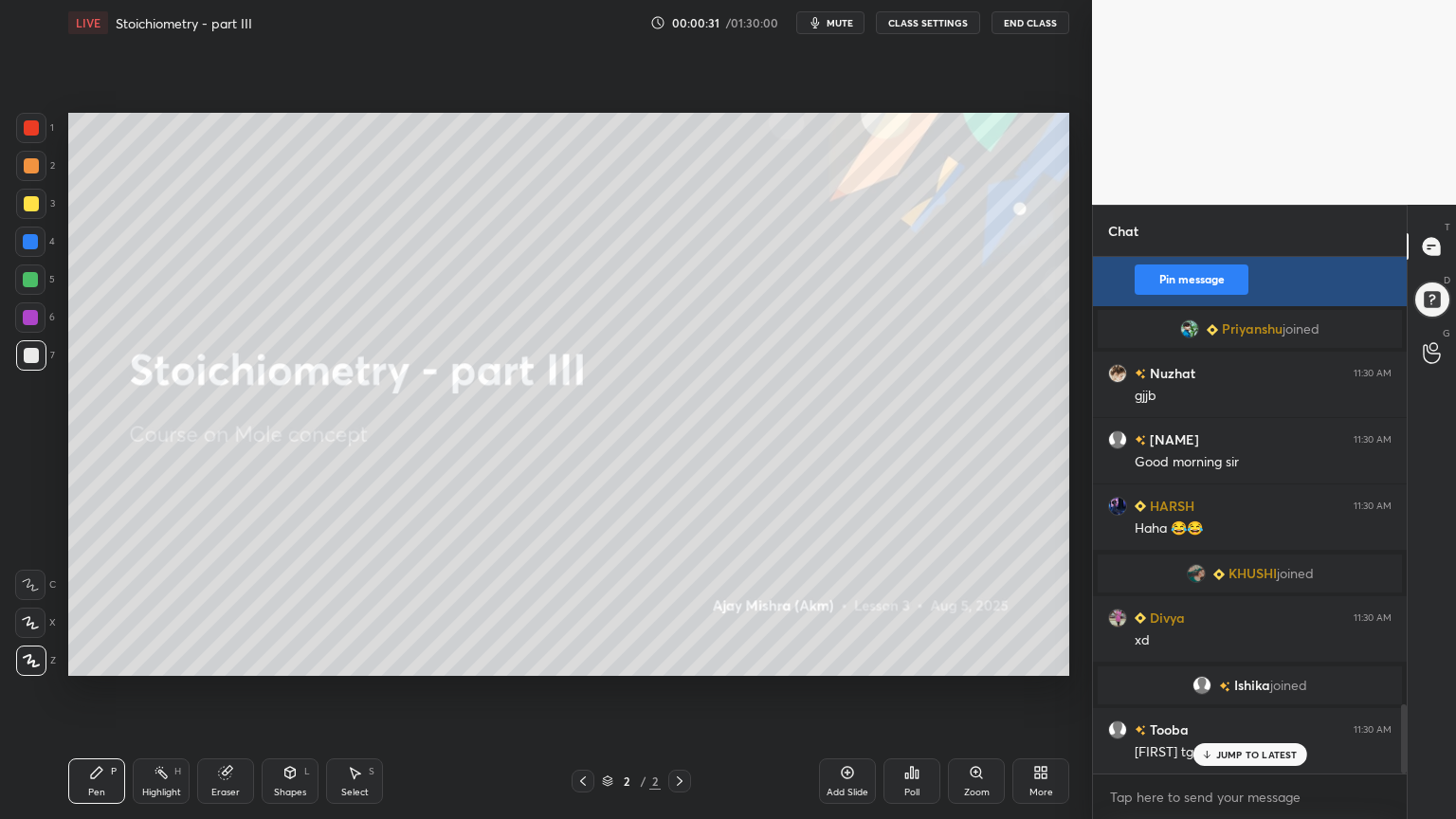 click on "Pin message" at bounding box center [1192, 280] 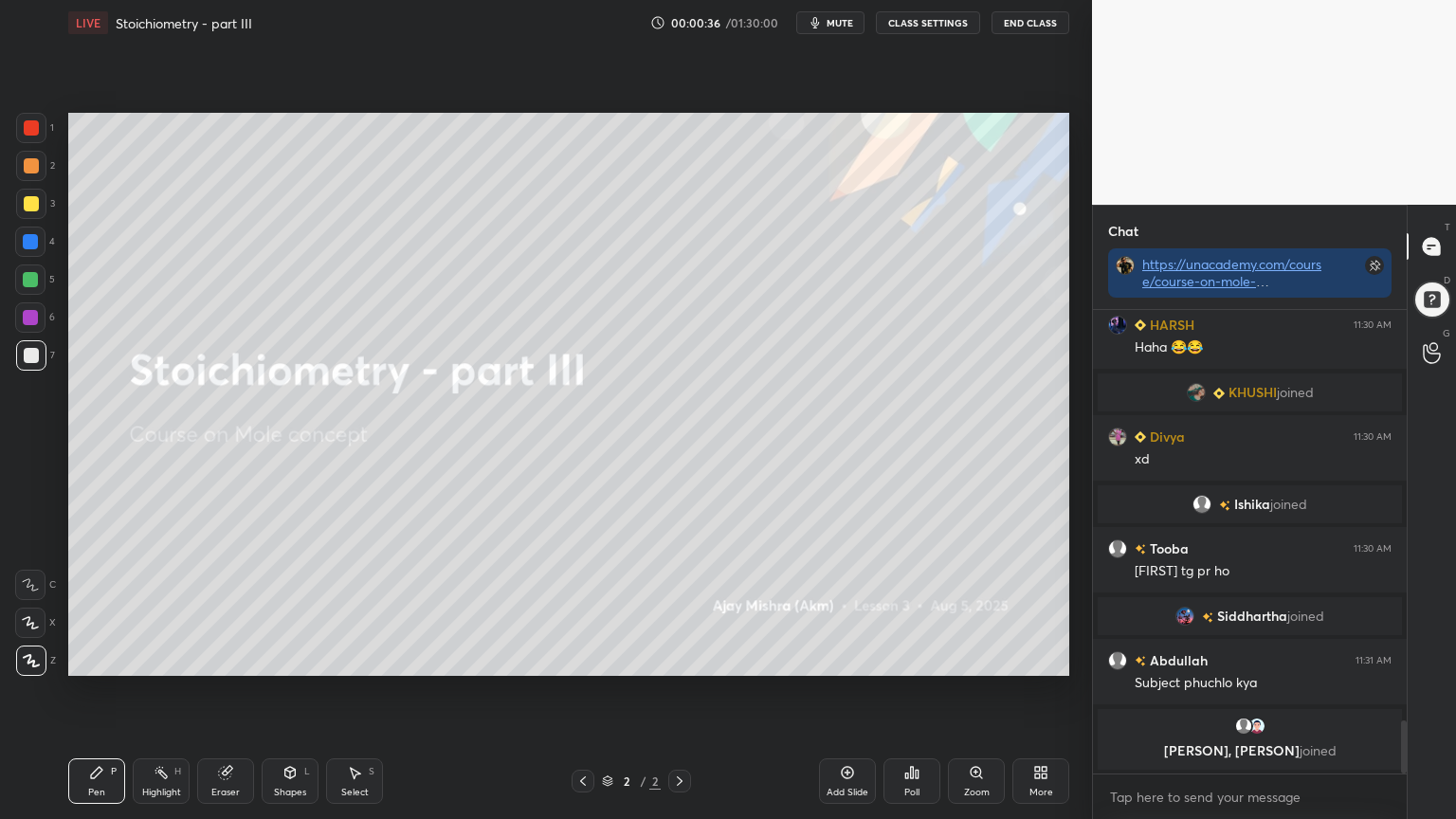 click on "More" at bounding box center [1041, 781] 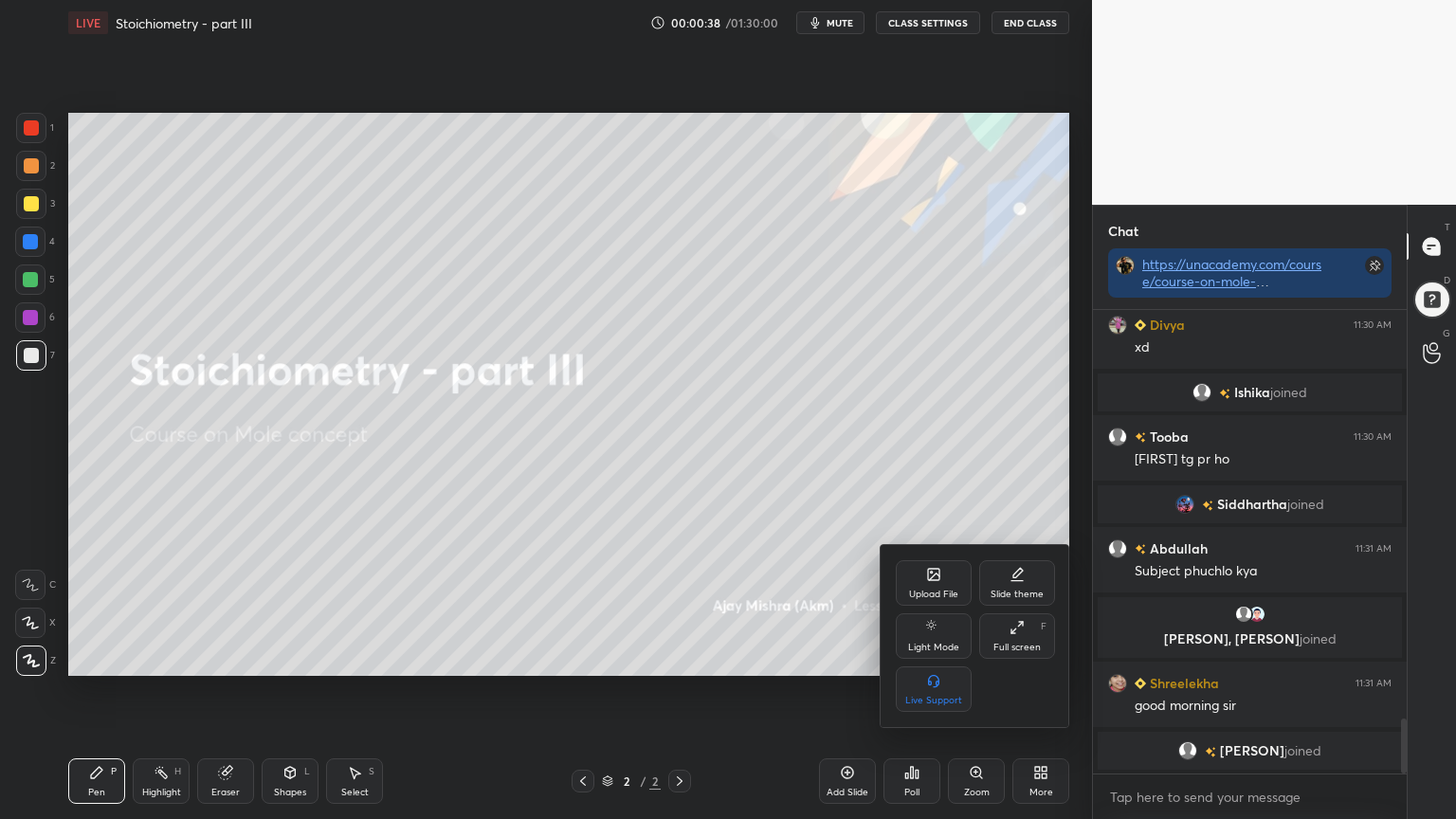click on "Upload File" at bounding box center [934, 583] 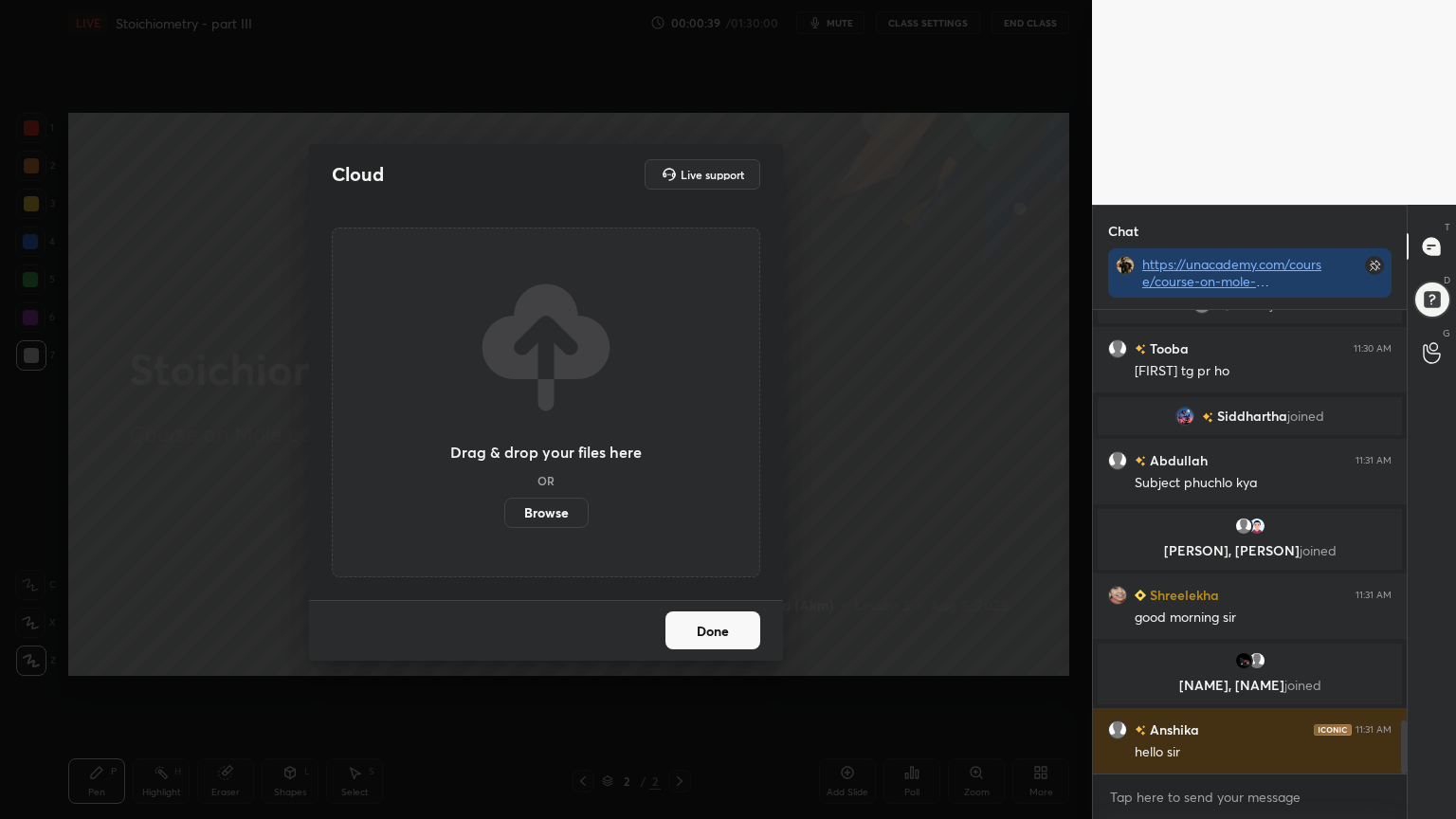 click on "Browse" at bounding box center (546, 513) 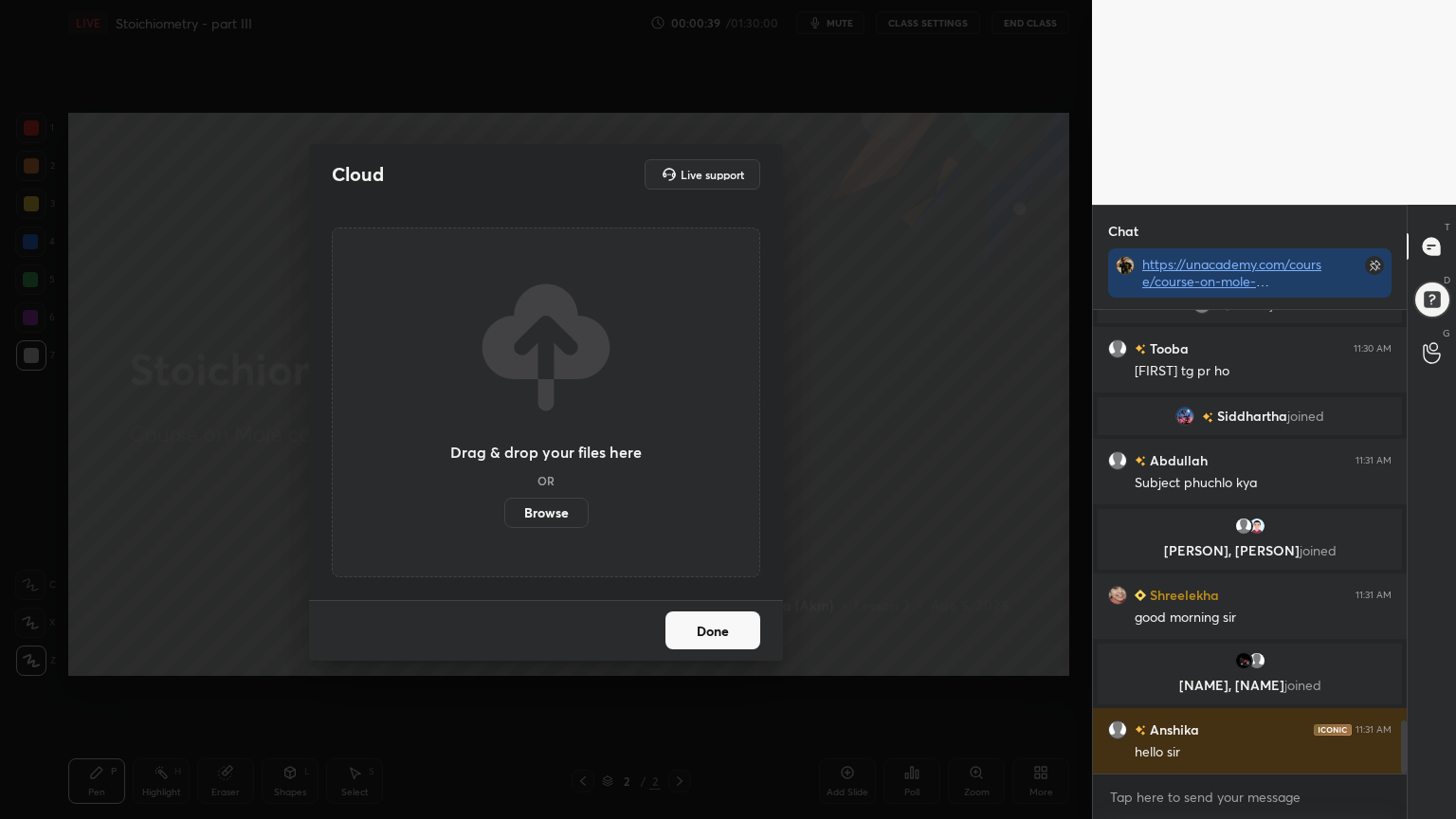 click on "Browse" at bounding box center [504, 513] 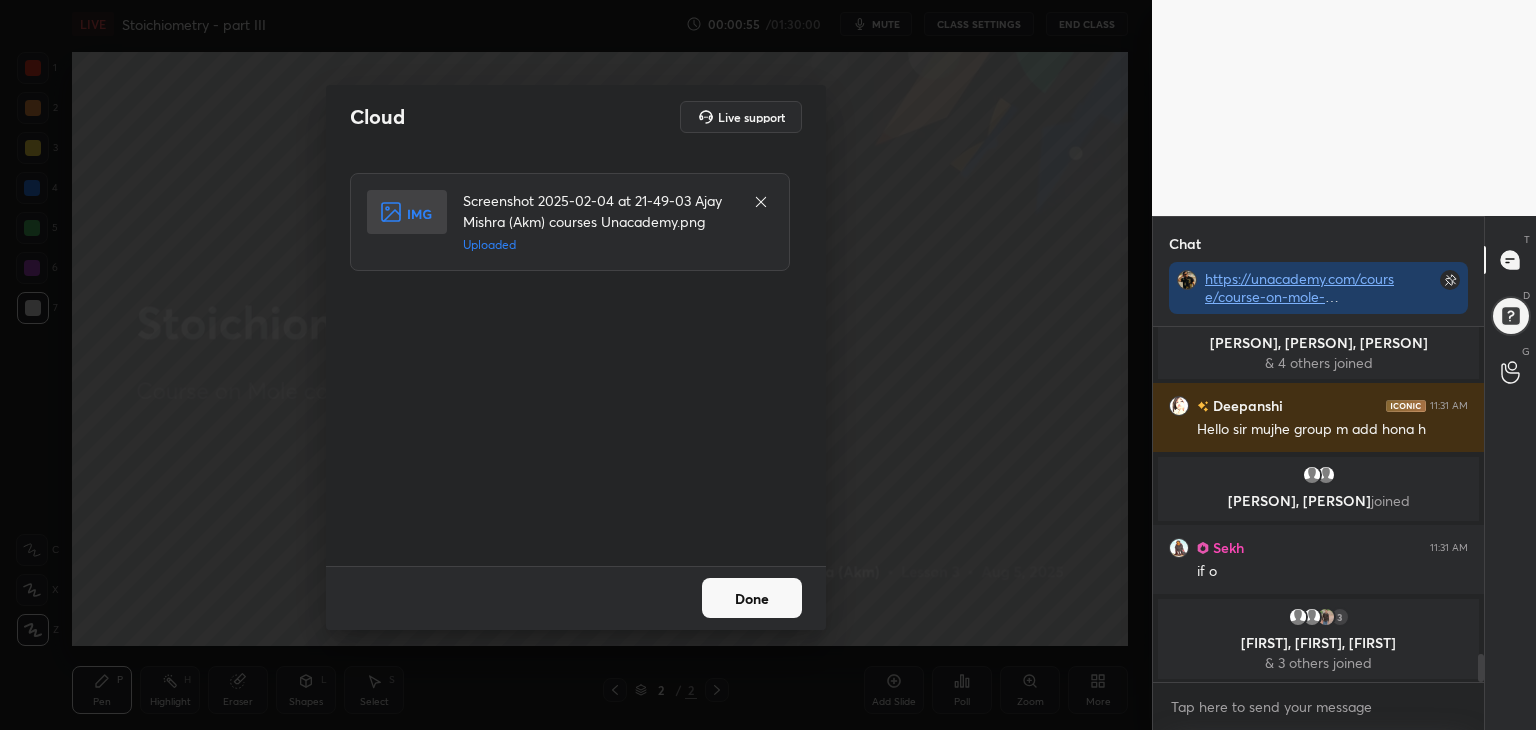 click on "Done" at bounding box center (752, 598) 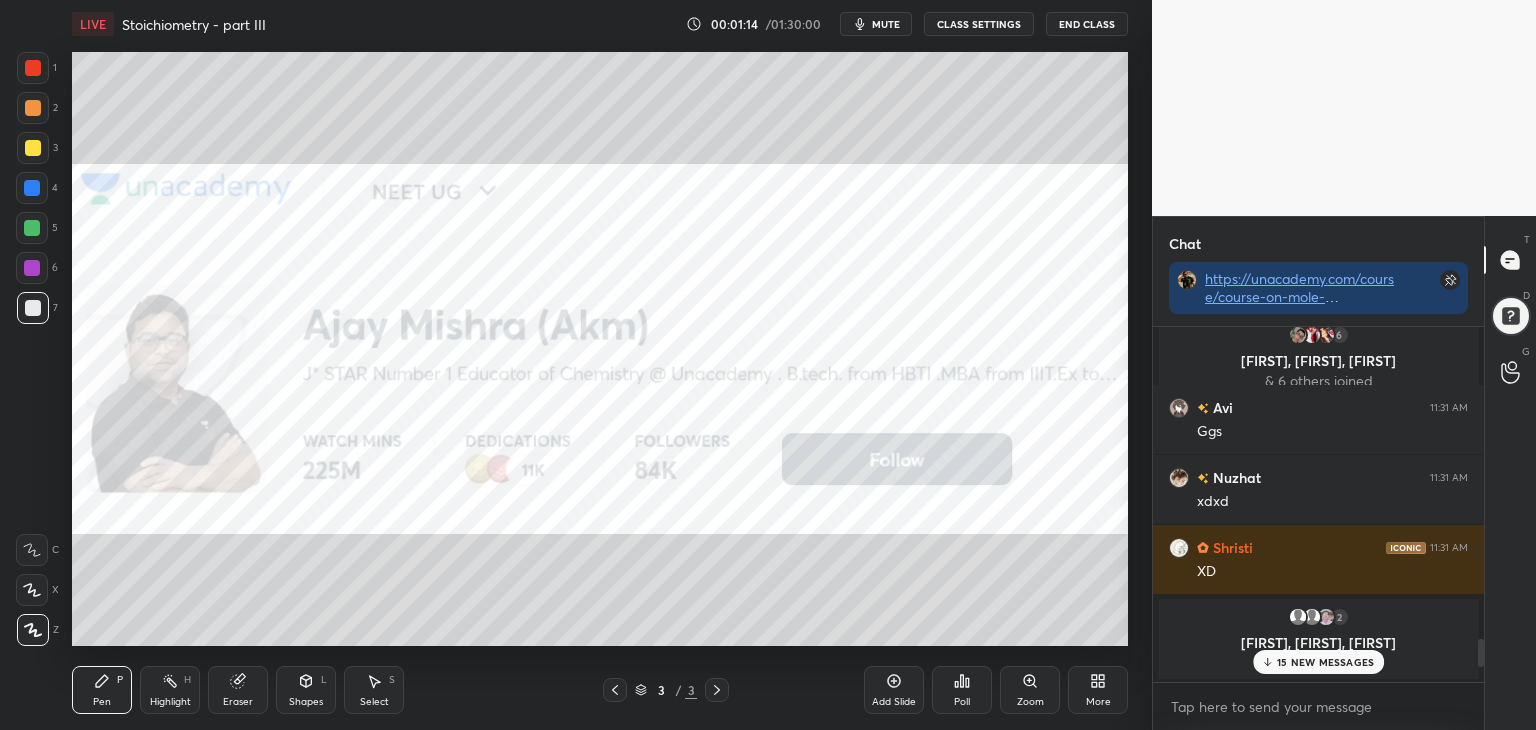 drag, startPoint x: 1483, startPoint y: 631, endPoint x: 1476, endPoint y: 709, distance: 78.31347 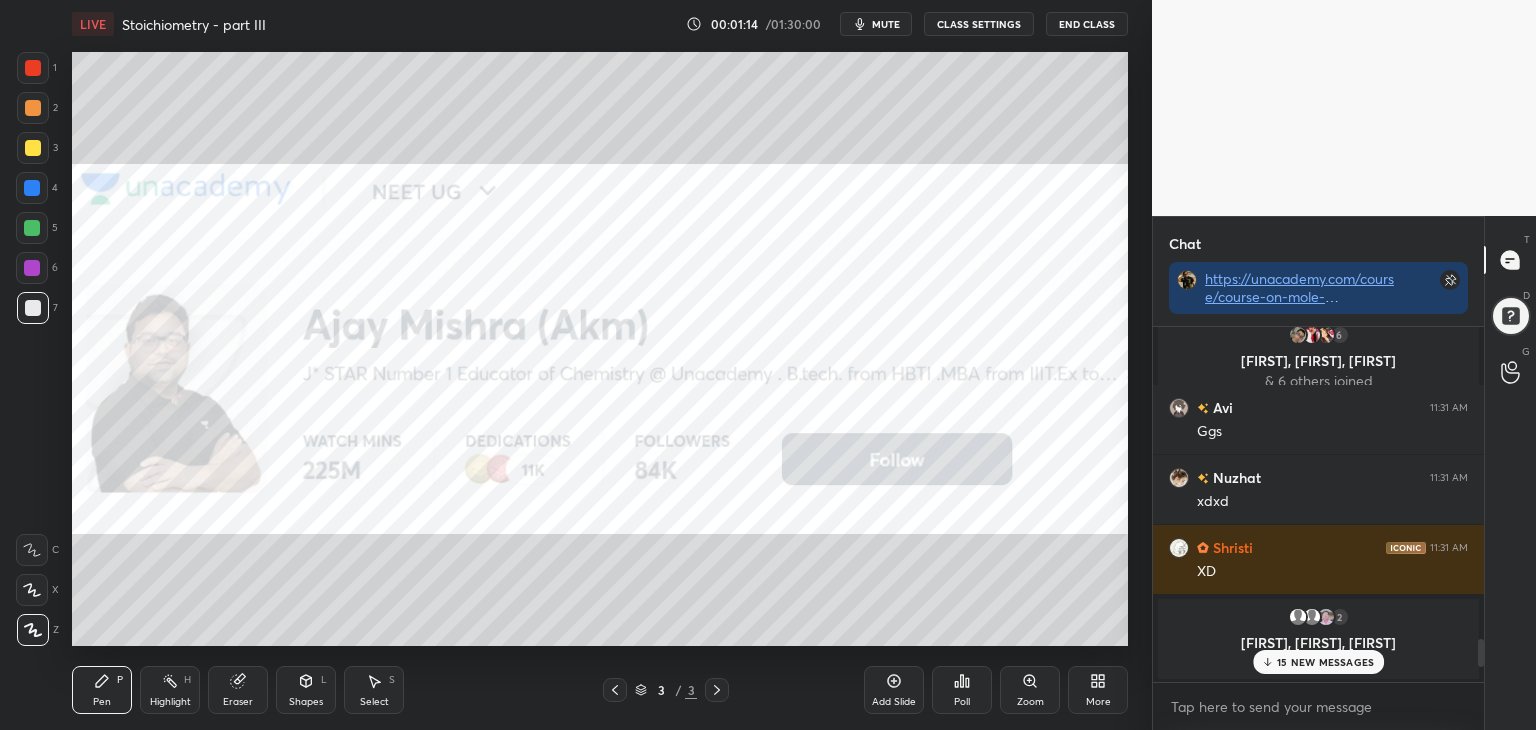 click on "YASS 2 , & others joined Xdxd joined xdxd & others joined xdxd XD 2 , , & others joined 15 NEW MESSAGES" at bounding box center (1318, 528) 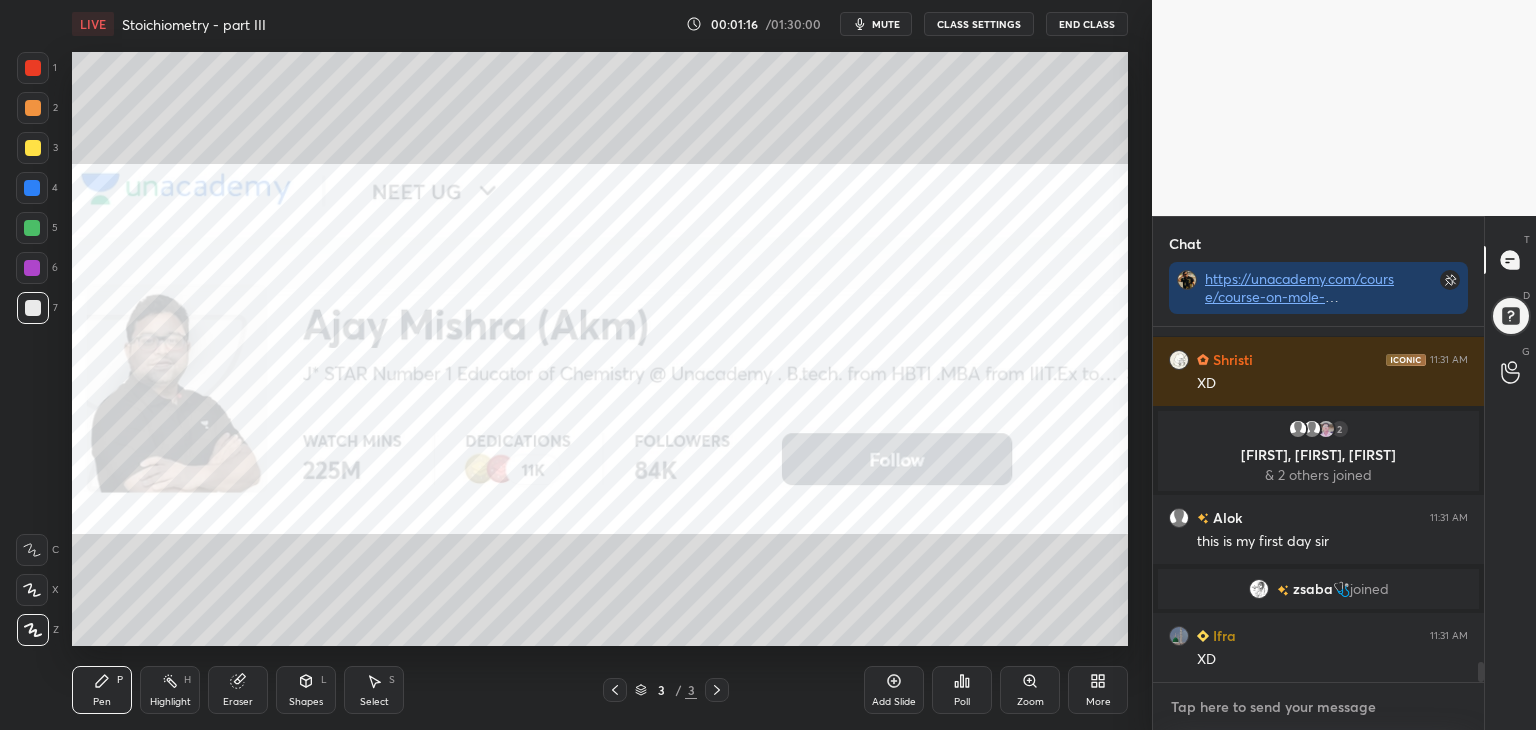 click at bounding box center [1318, 707] 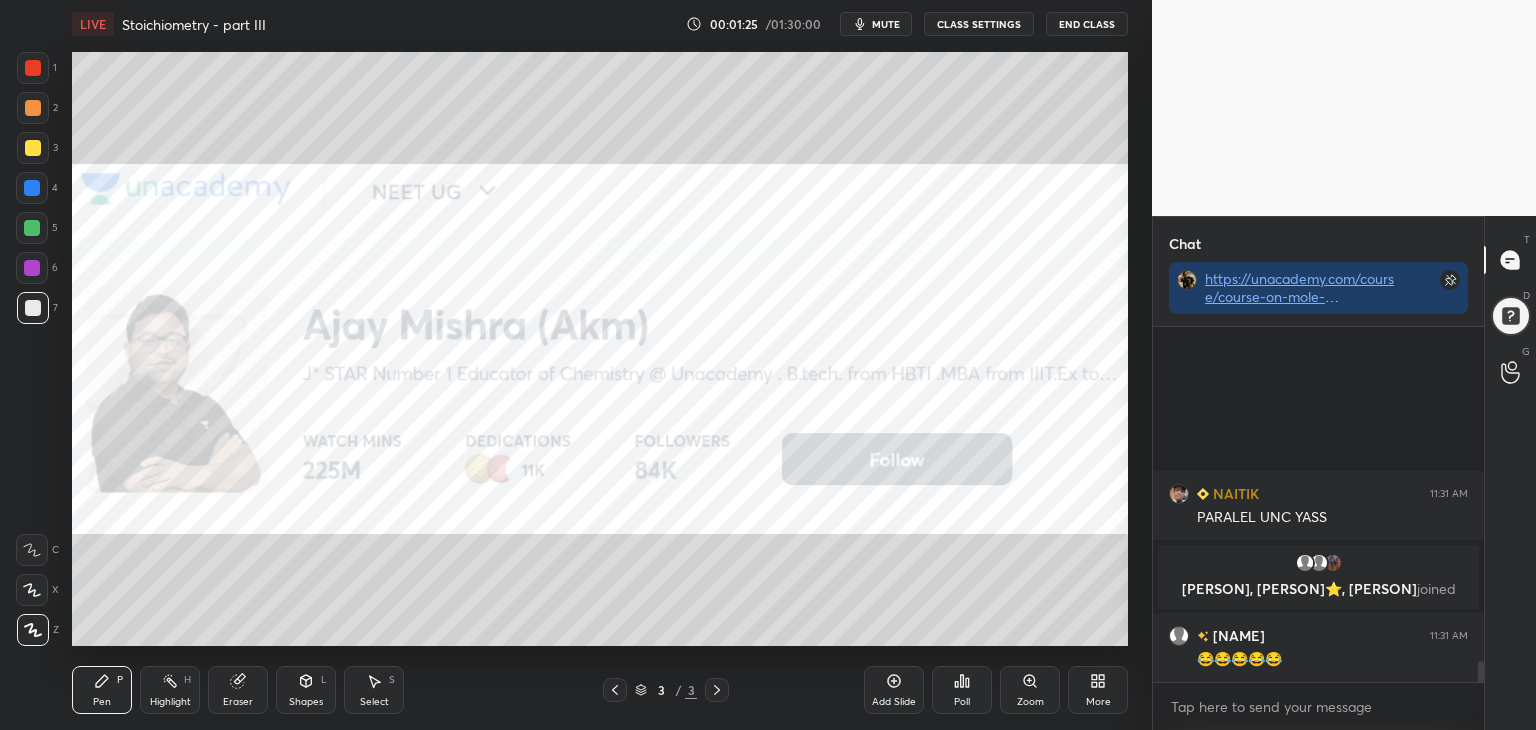 click on "Setting up your live class Poll for   secs No correct answer Start poll" at bounding box center (600, 349) 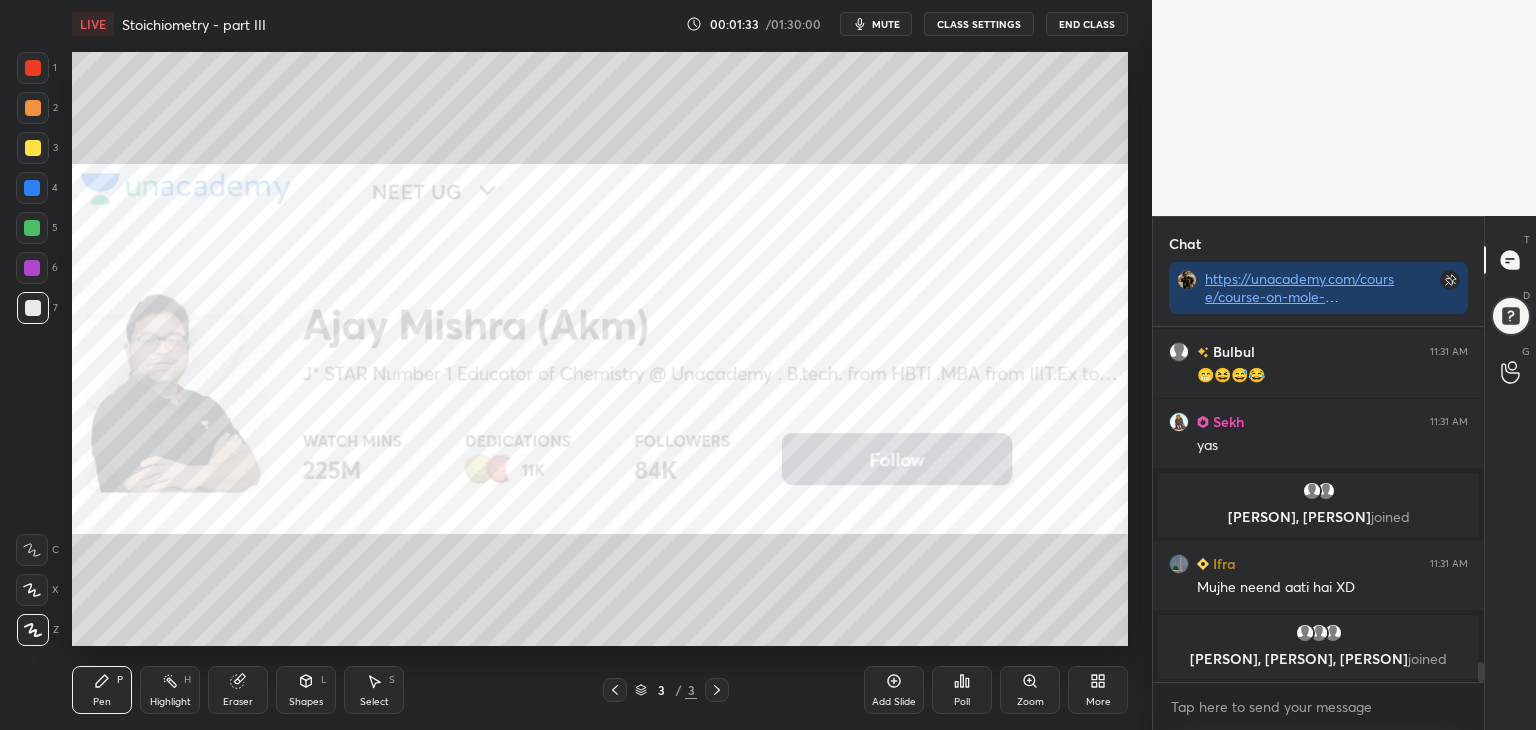 click at bounding box center [33, 68] 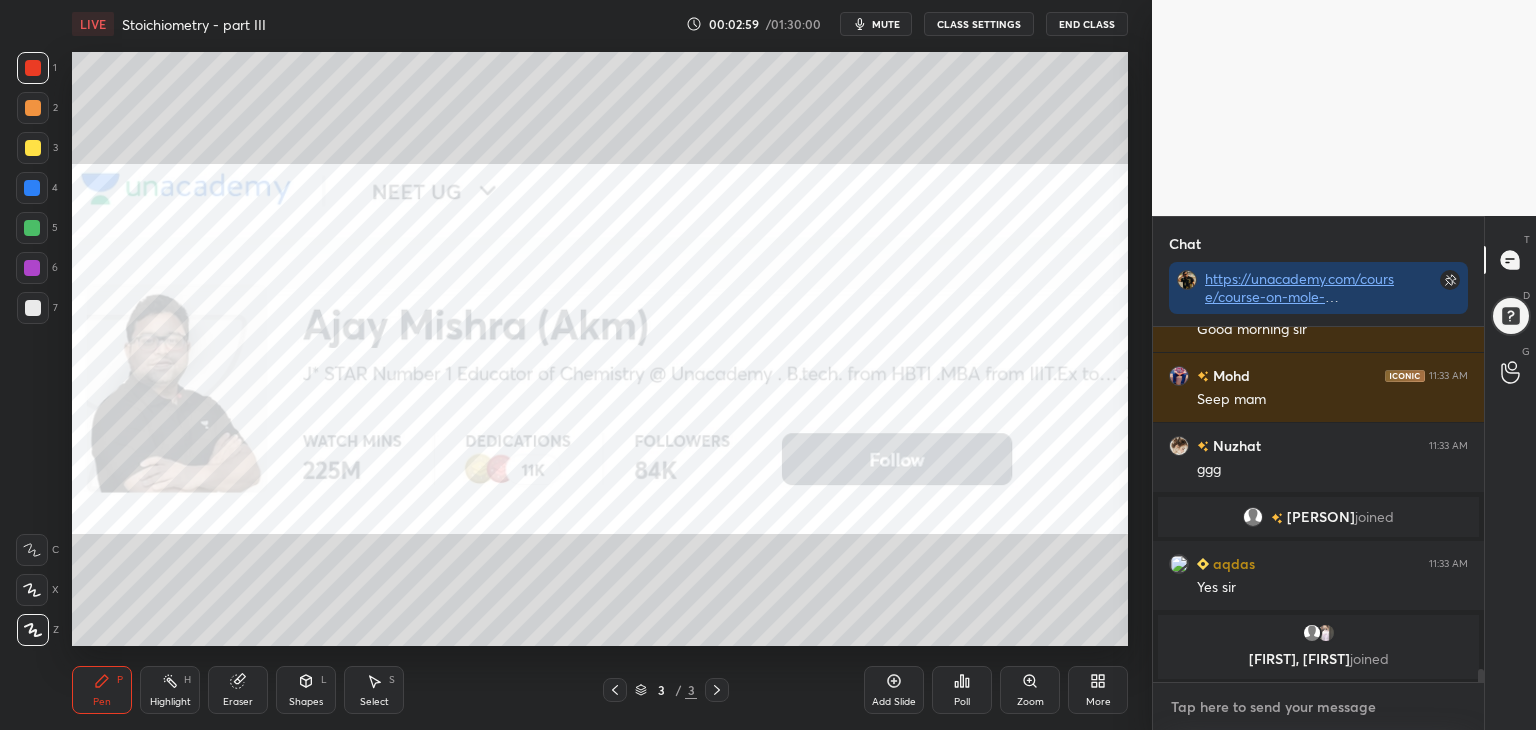 click at bounding box center [1318, 707] 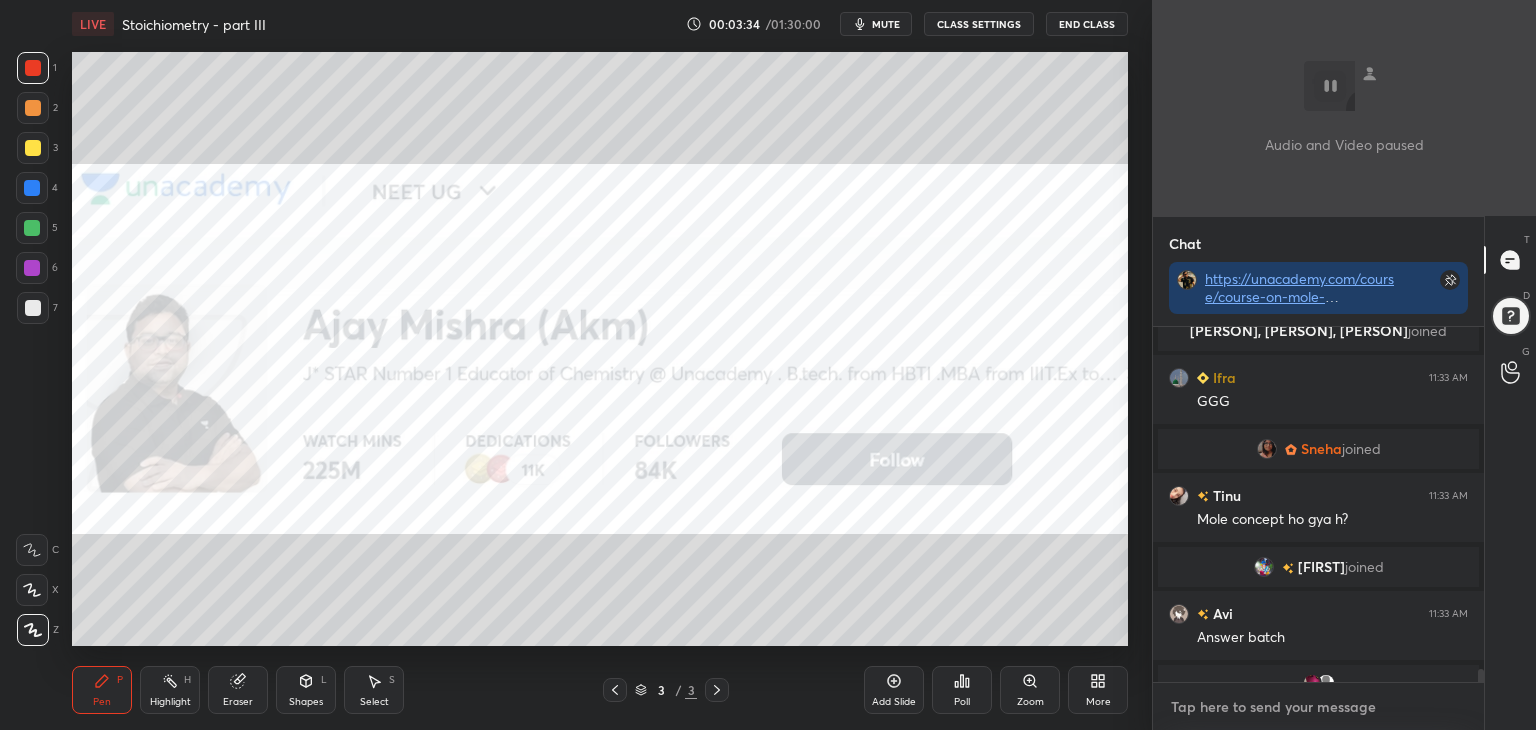 type on "x" 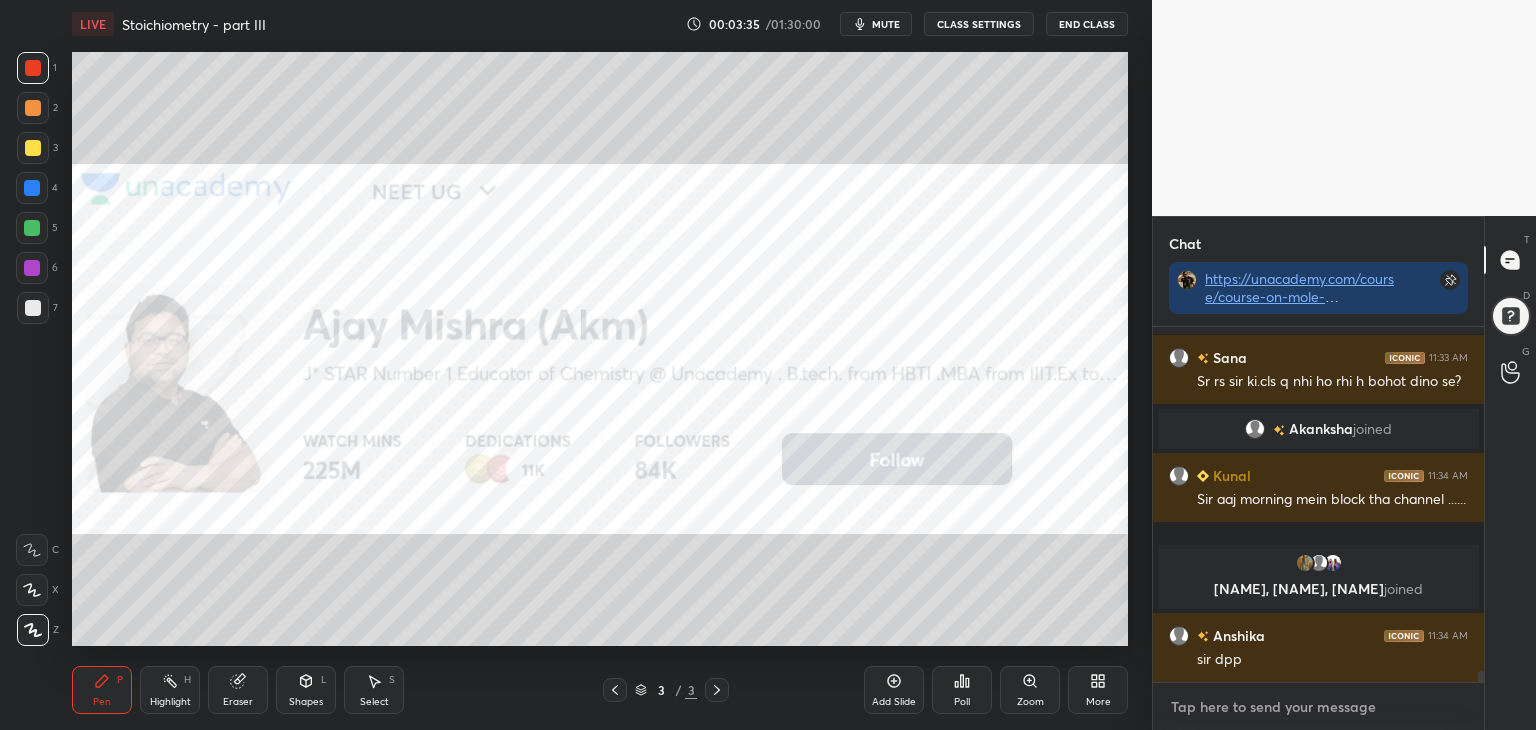 scroll, scrollTop: 10726, scrollLeft: 0, axis: vertical 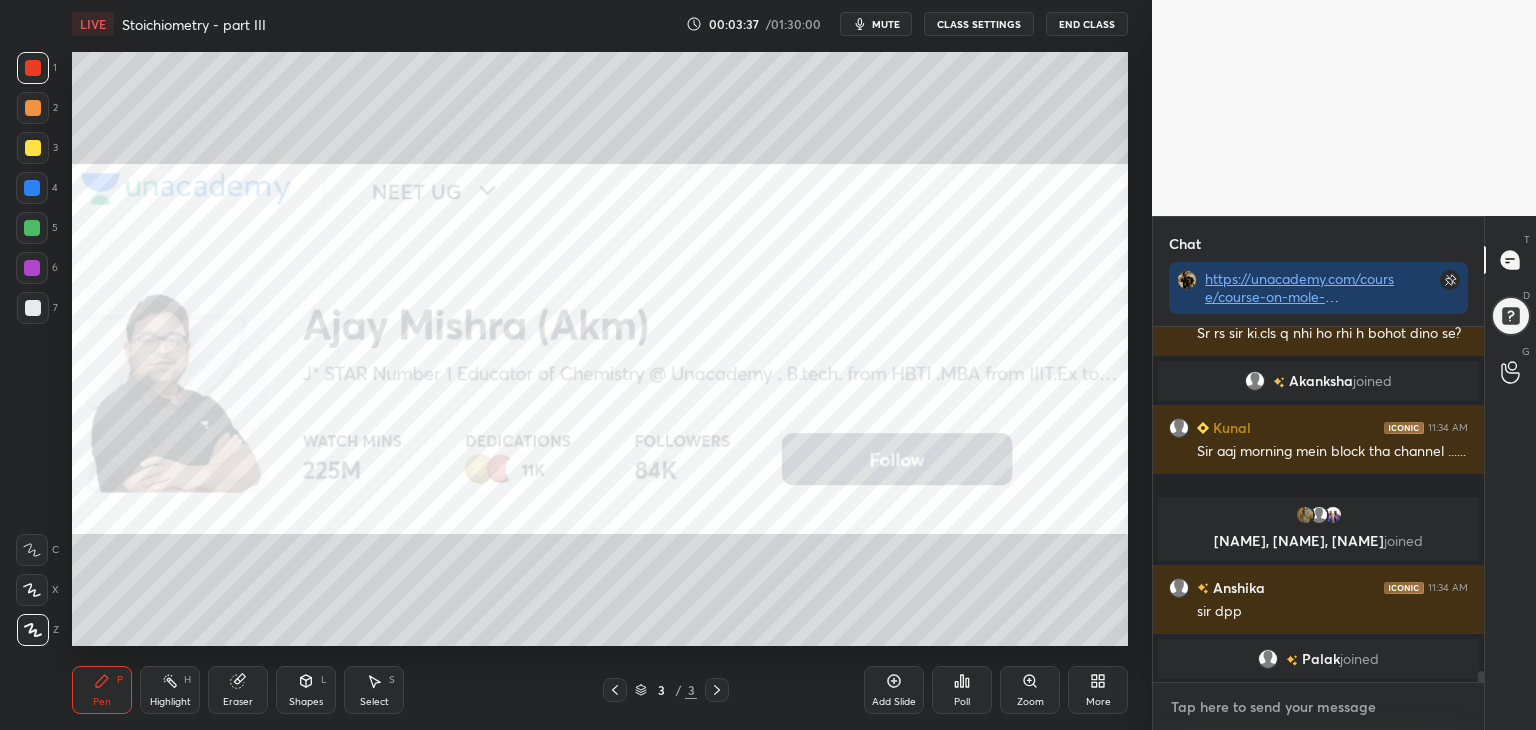 click at bounding box center [1318, 707] 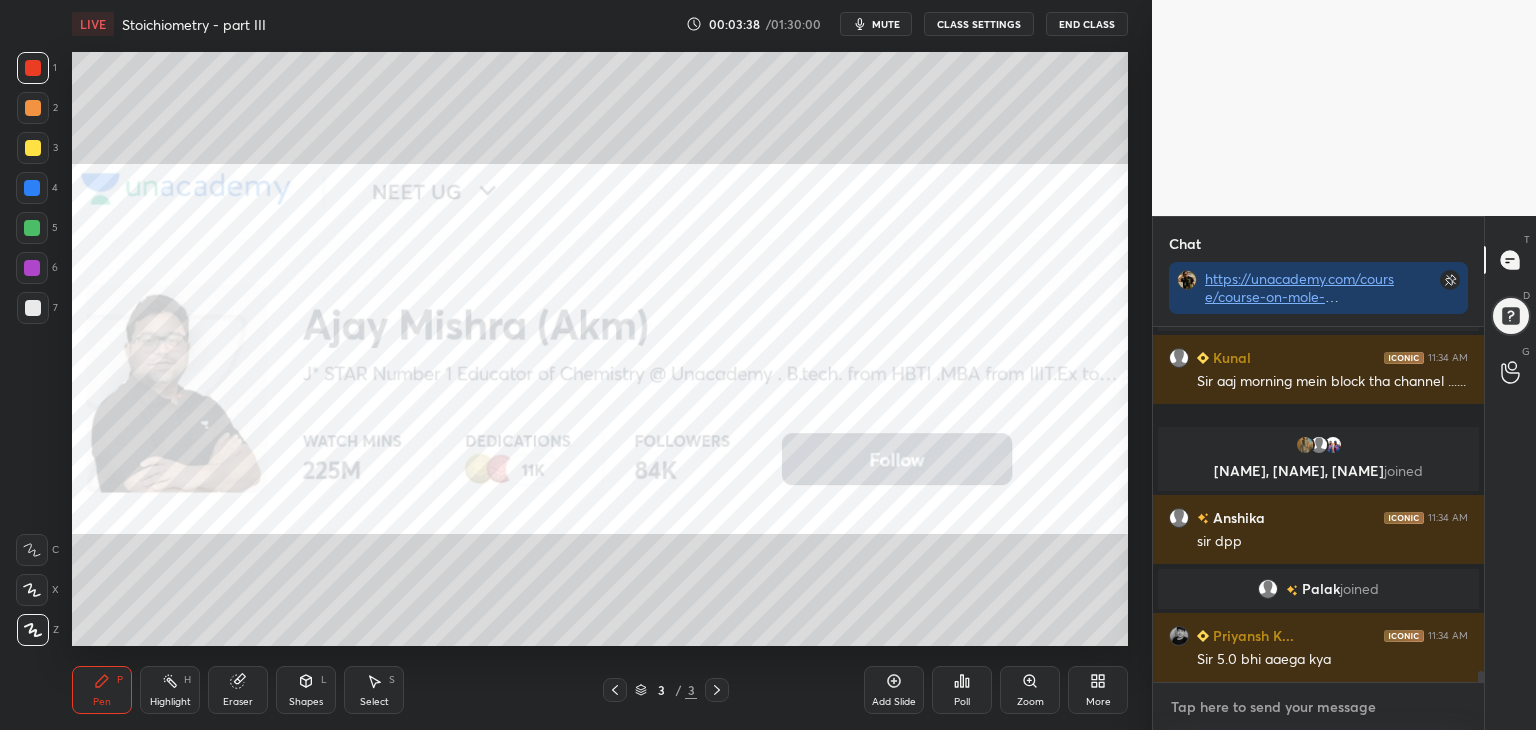 paste on "https://t.me/+Kyz99wl6DRQ5ZWU1" 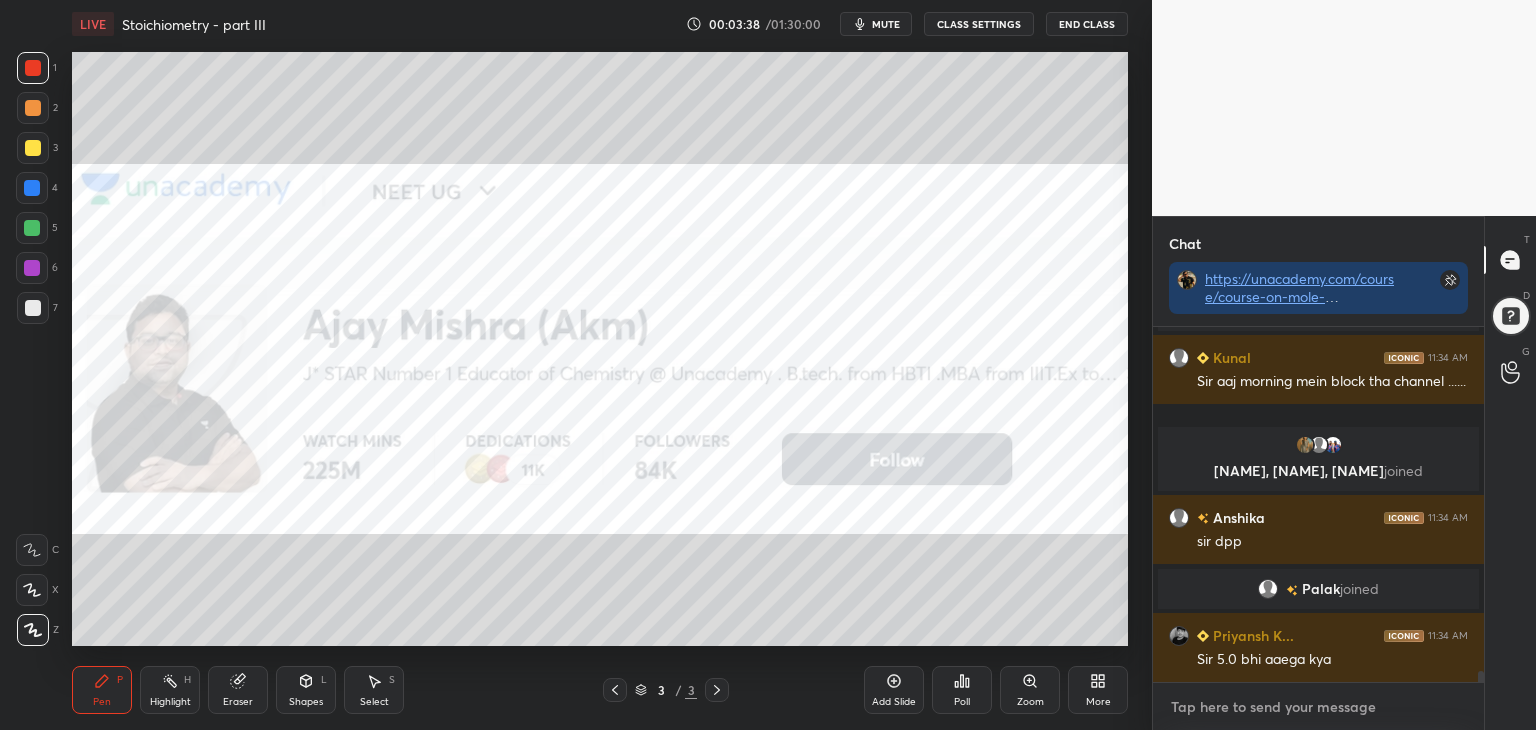 type on "https://t.me/+Kyz99wl6DRQ5ZWU1" 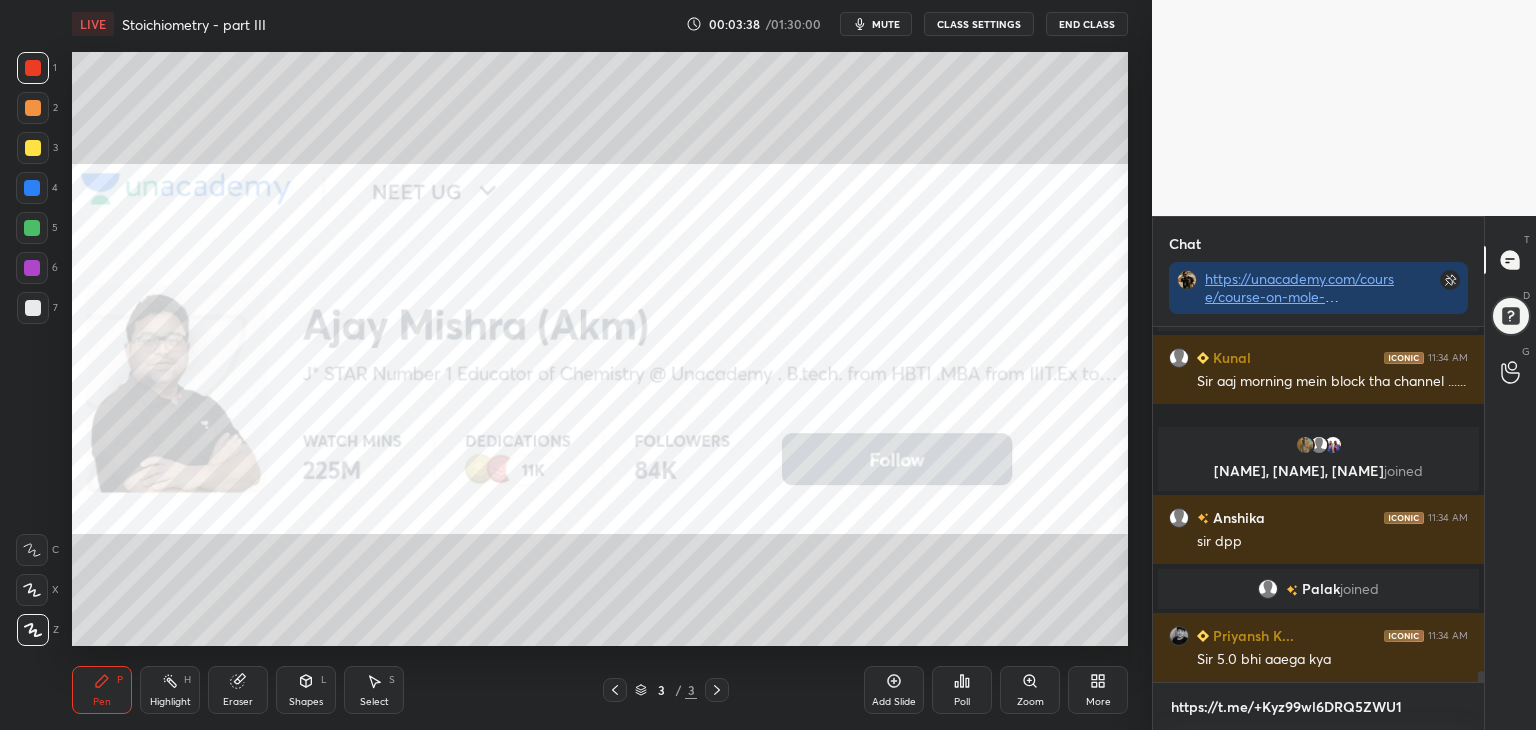 scroll, scrollTop: 344, scrollLeft: 325, axis: both 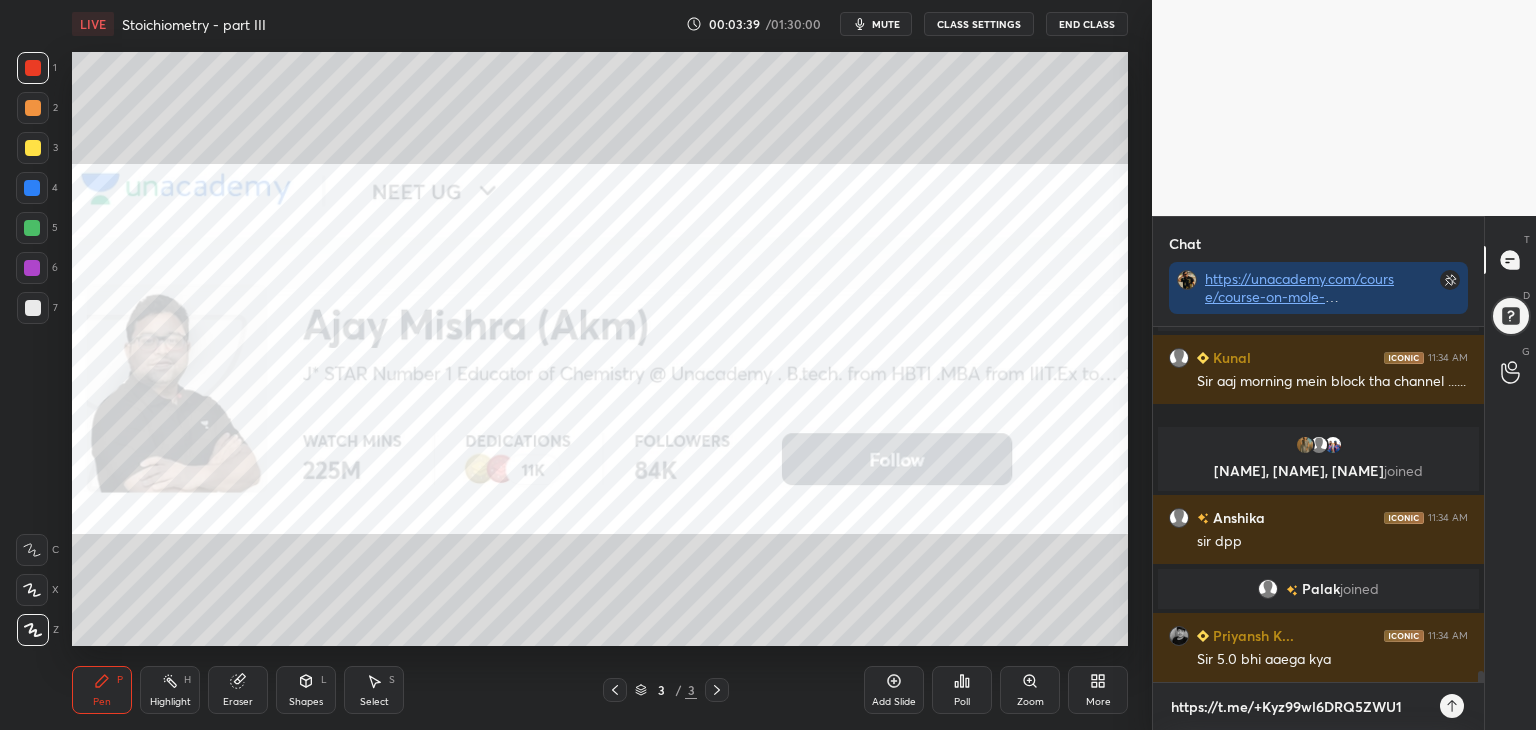 type 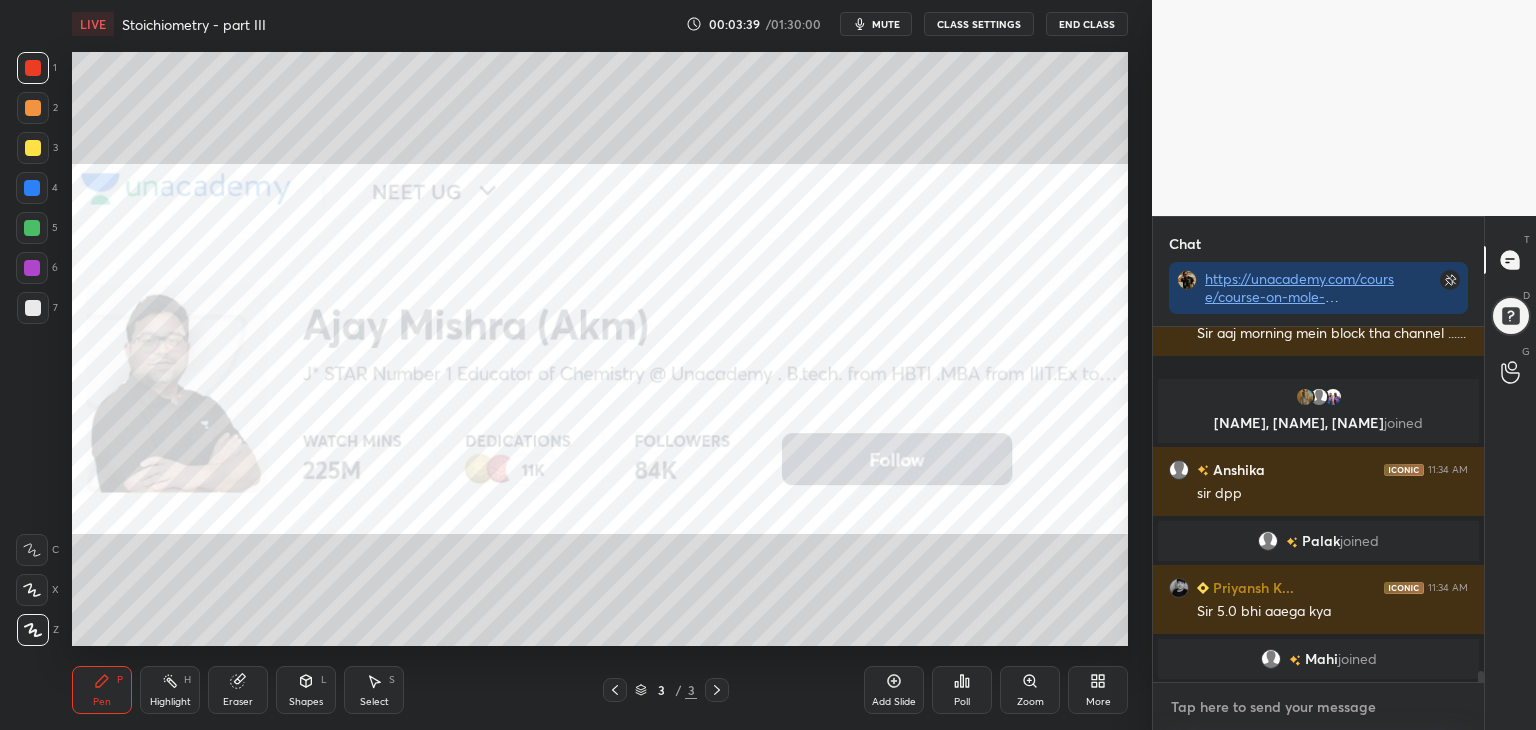 scroll, scrollTop: 10966, scrollLeft: 0, axis: vertical 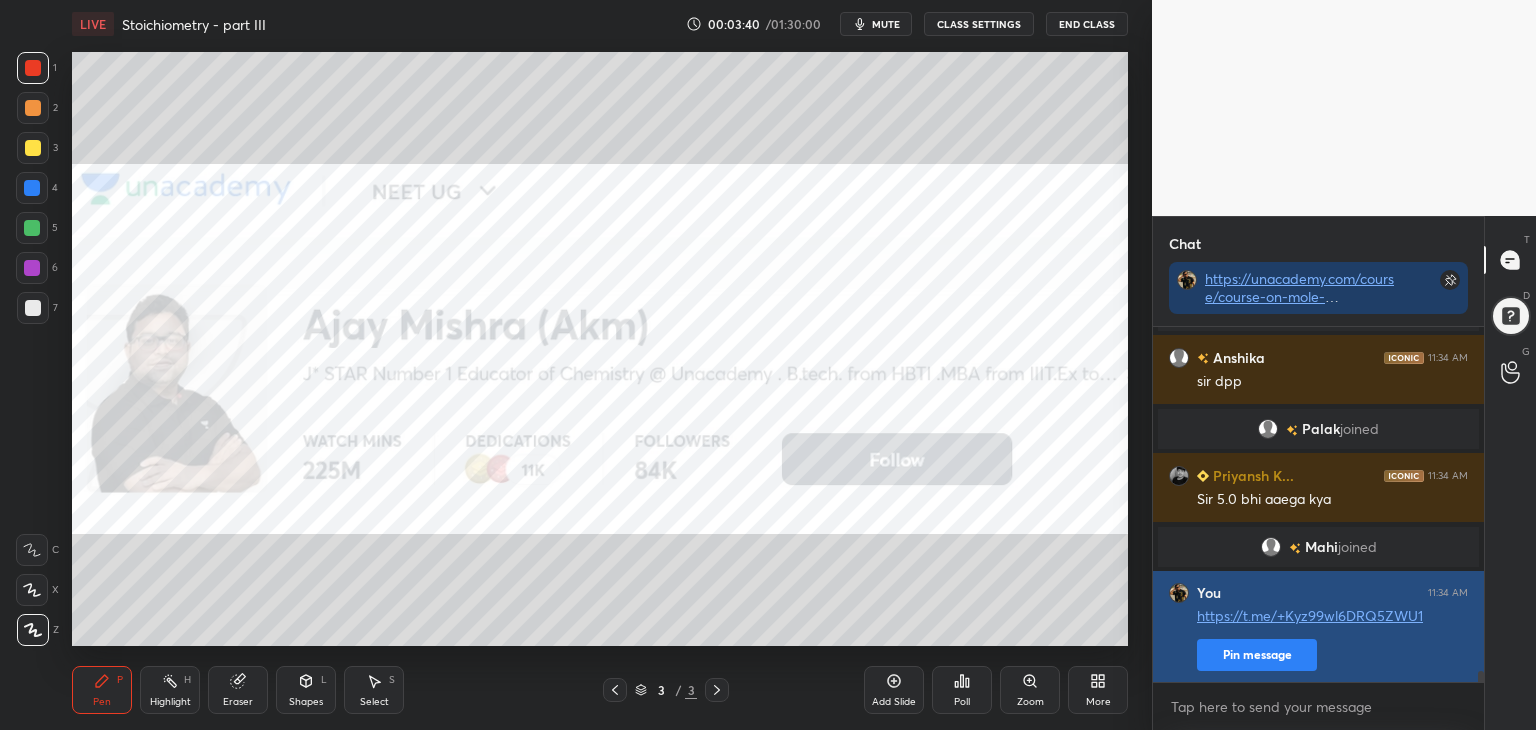 click on "Pin message" at bounding box center [1257, 655] 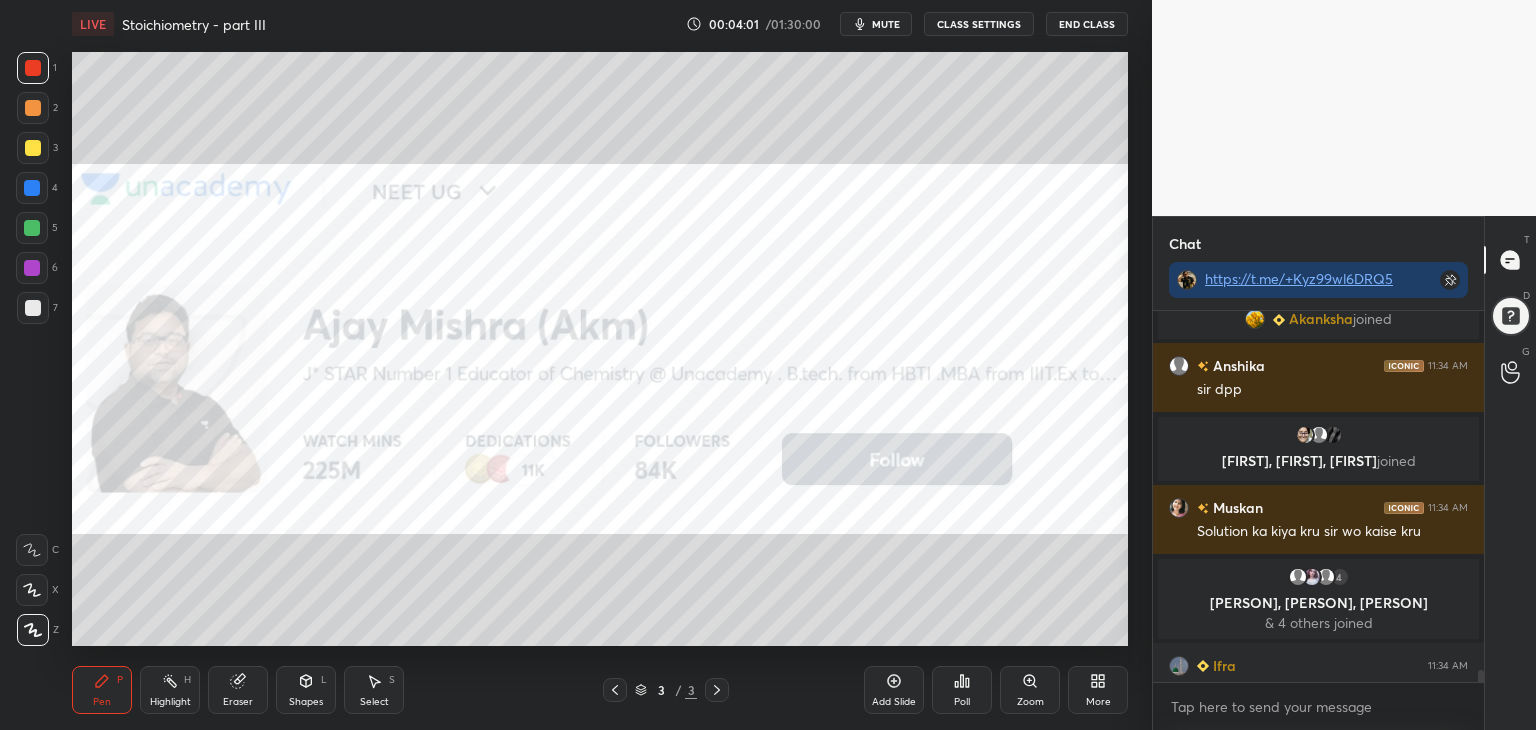 scroll, scrollTop: 11426, scrollLeft: 0, axis: vertical 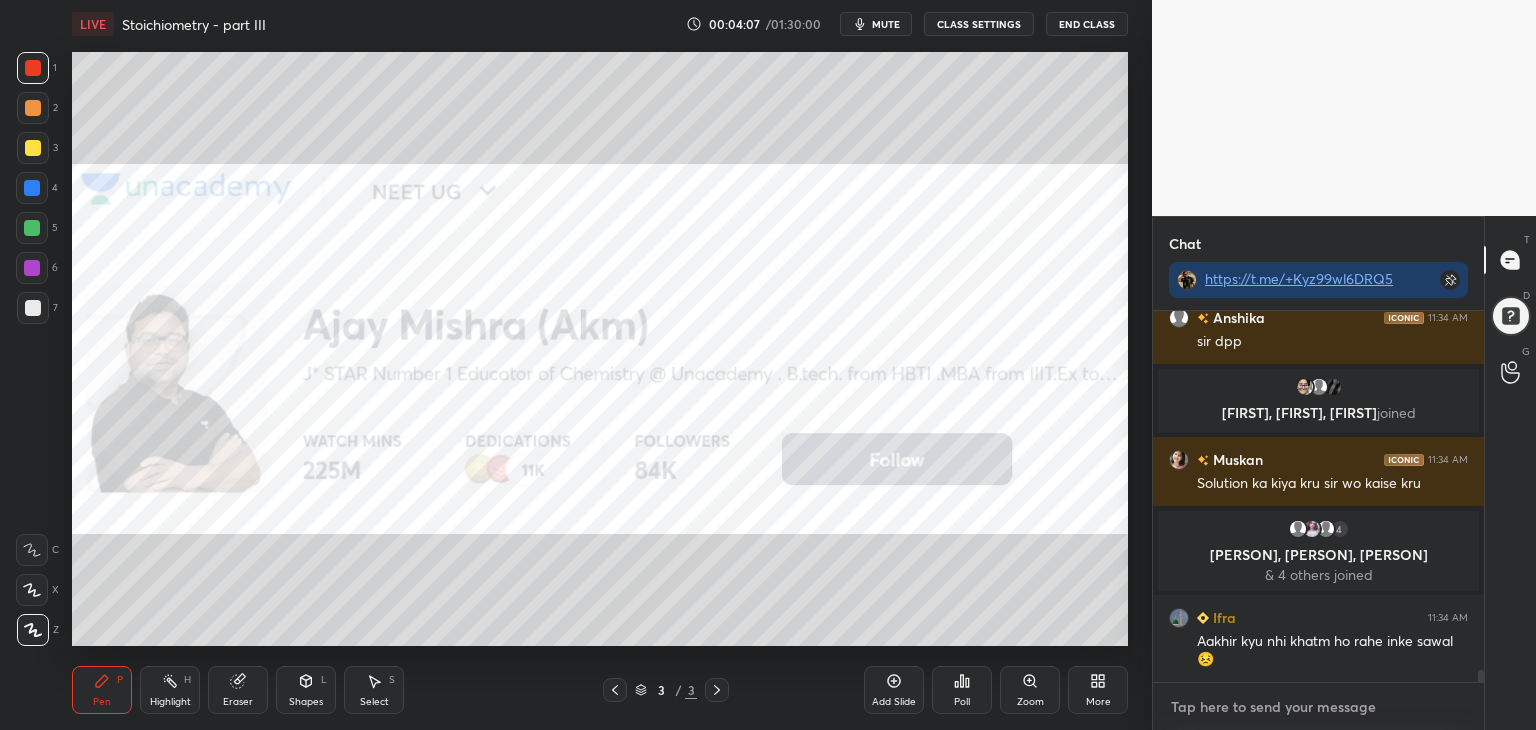 type on "x" 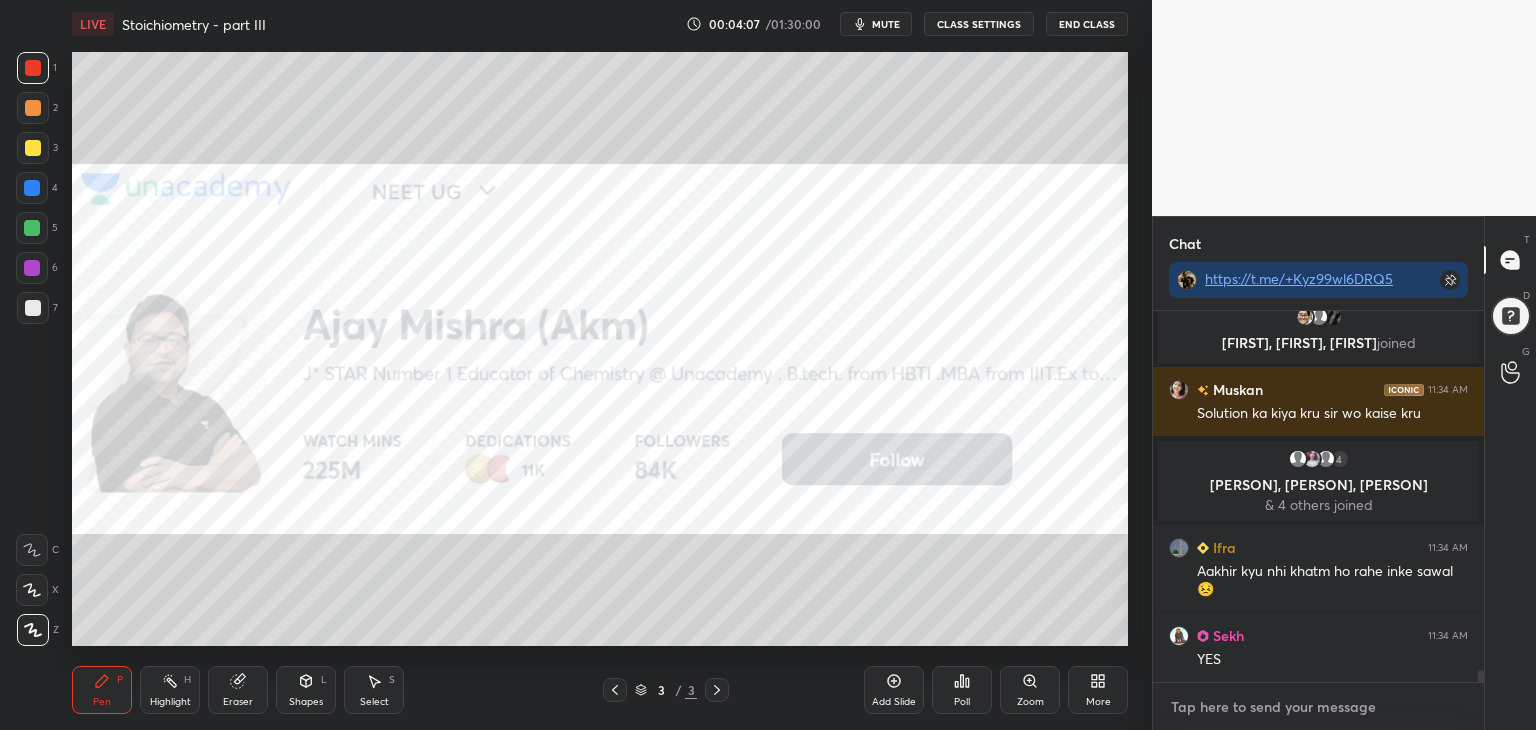 click at bounding box center (1318, 707) 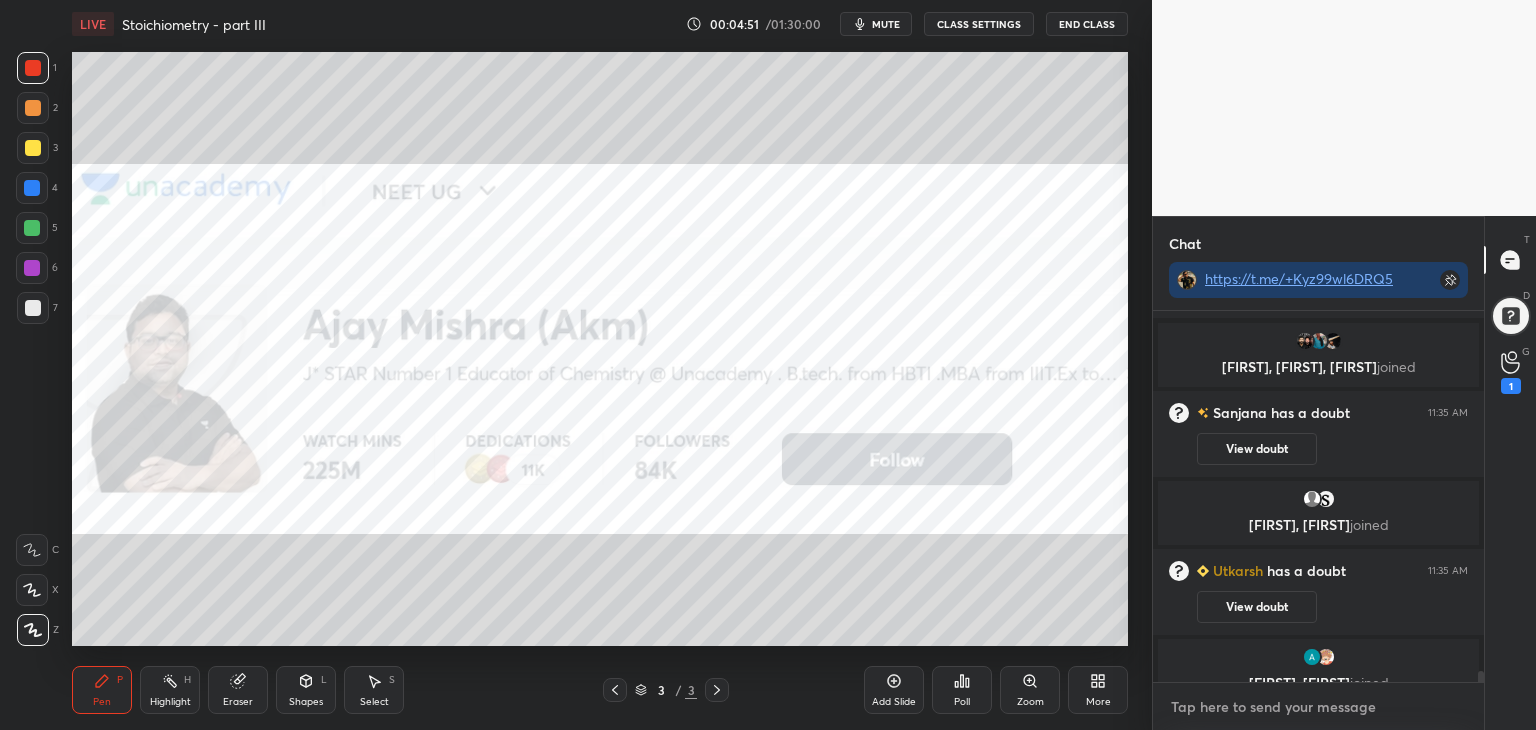 scroll, scrollTop: 12262, scrollLeft: 0, axis: vertical 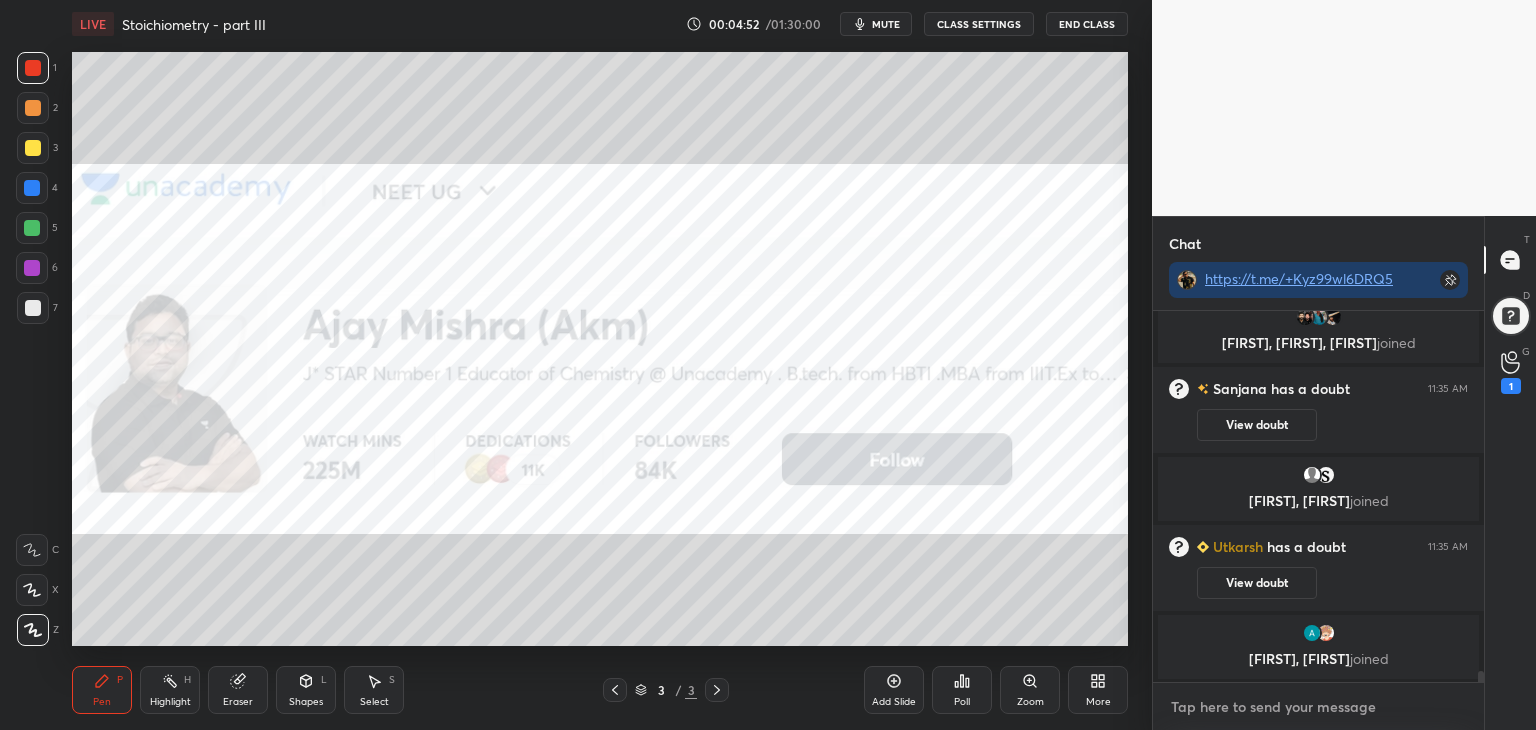 click at bounding box center (1318, 707) 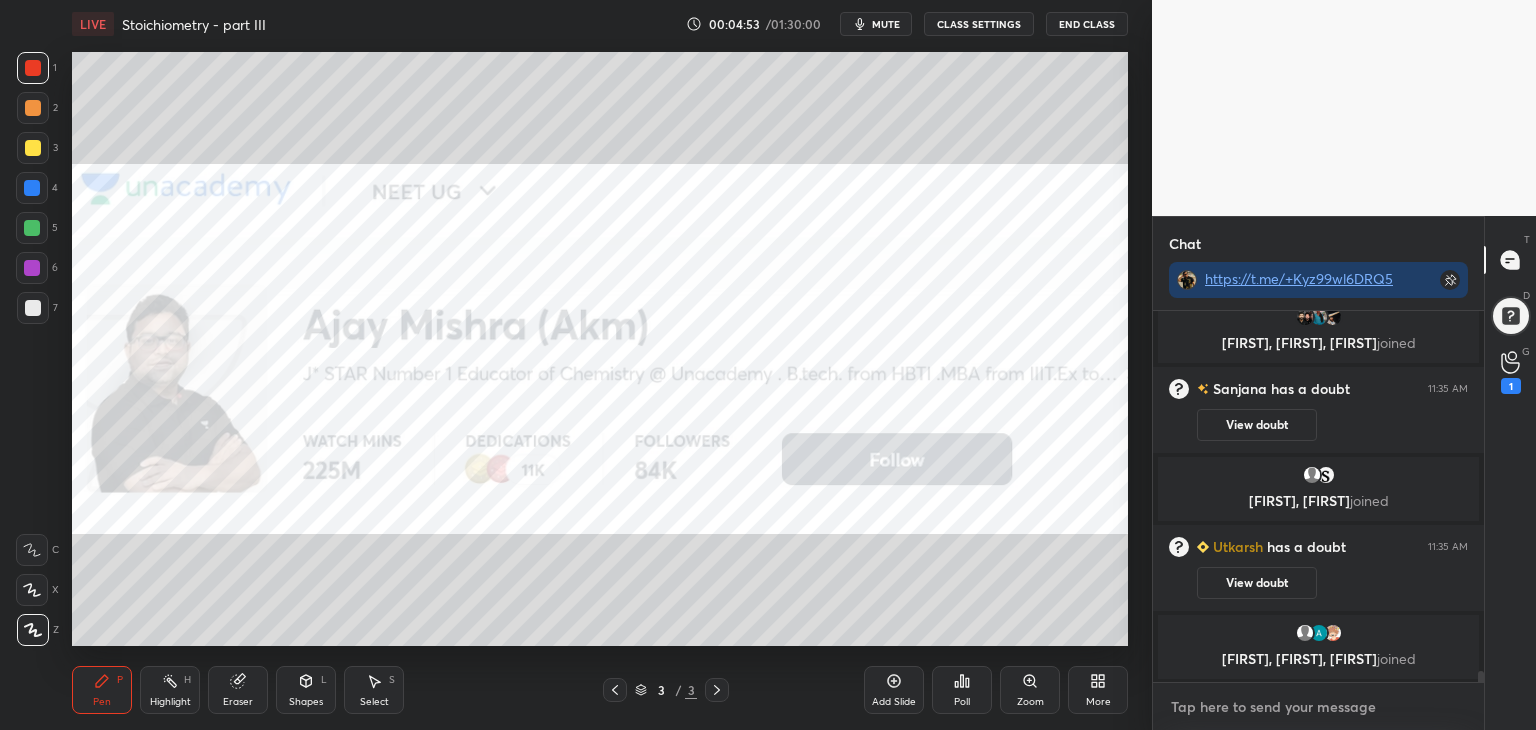 paste on "https://t.me/+VqnTYMwjuIHJIxc6" 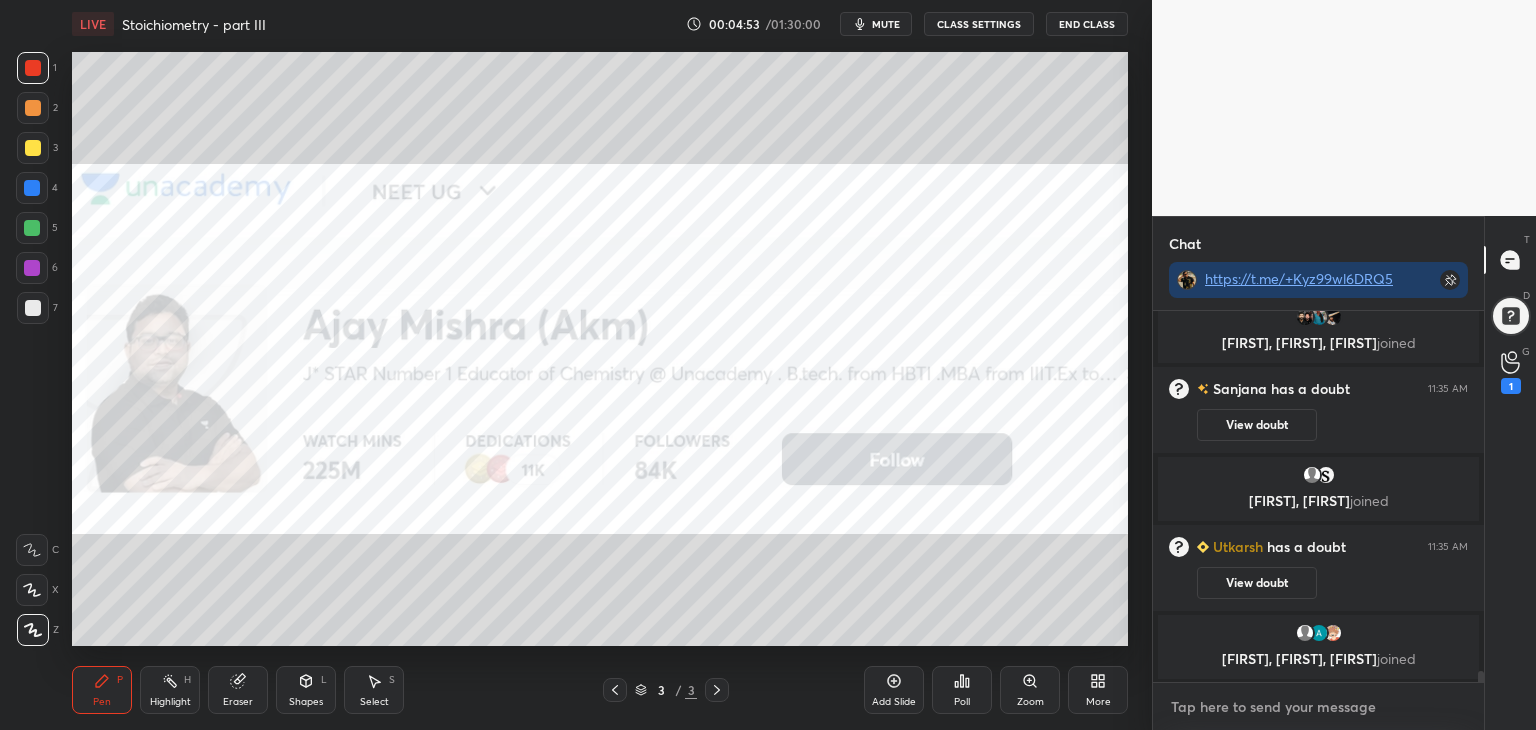 type on "https://t.me/+VqnTYMwjuIHJIxc6" 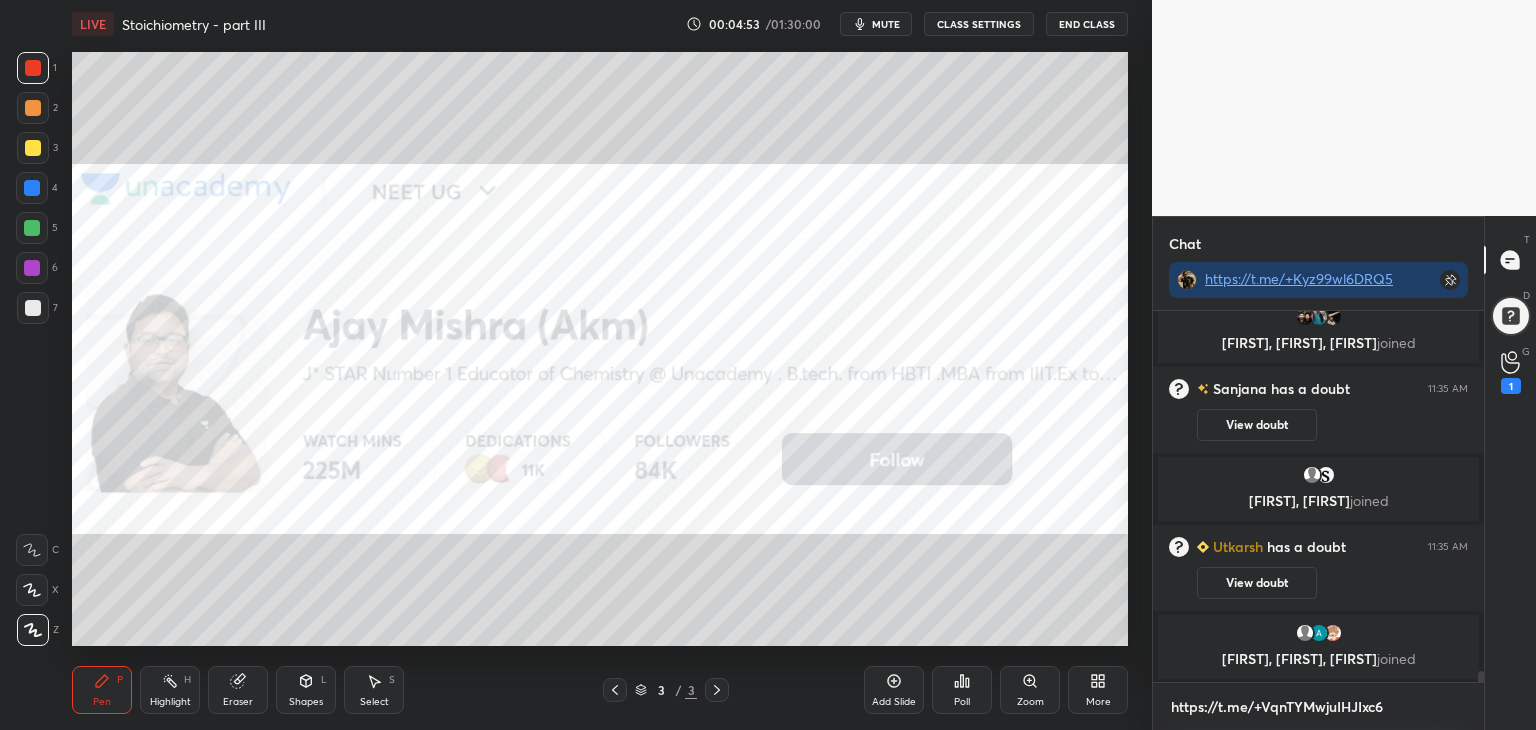 scroll, scrollTop: 360, scrollLeft: 325, axis: both 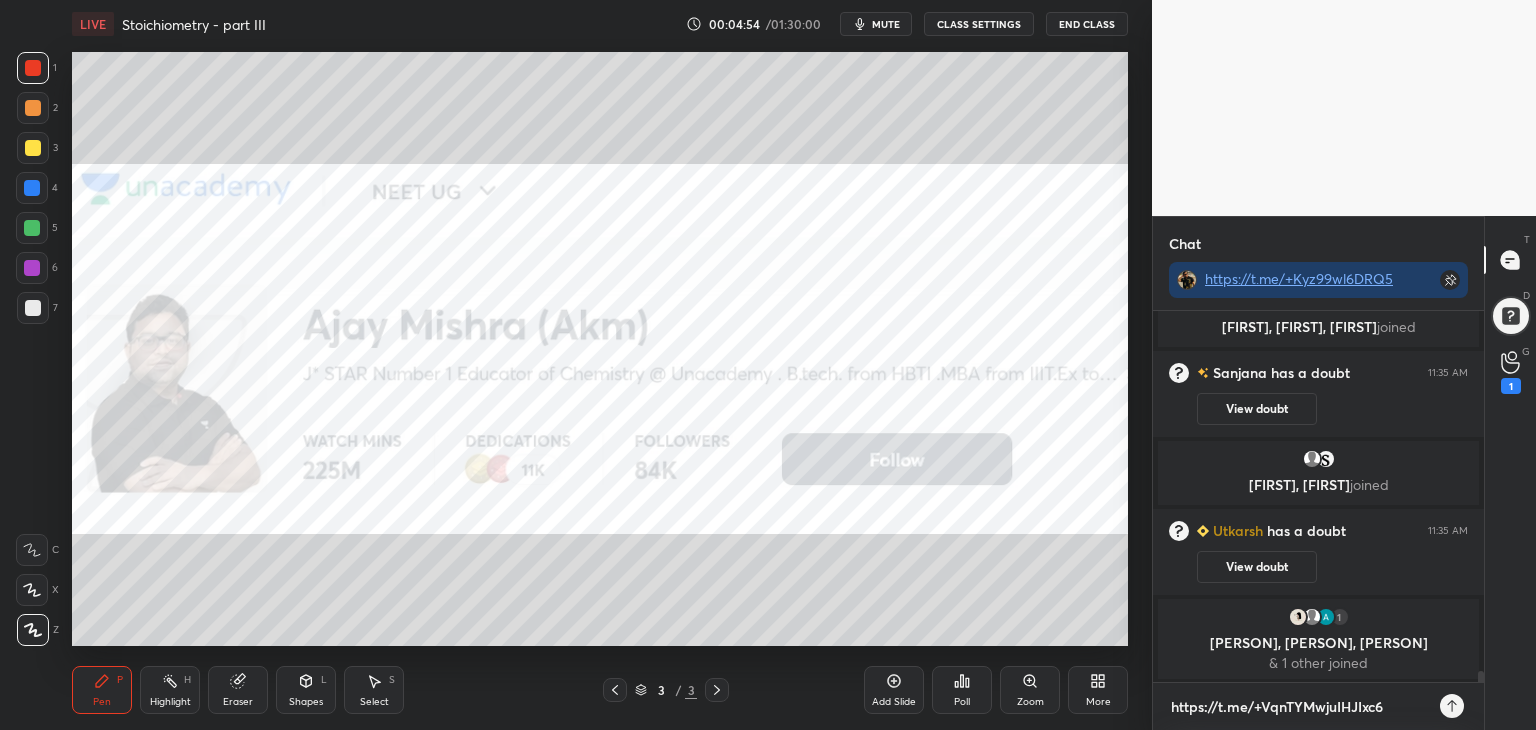 type 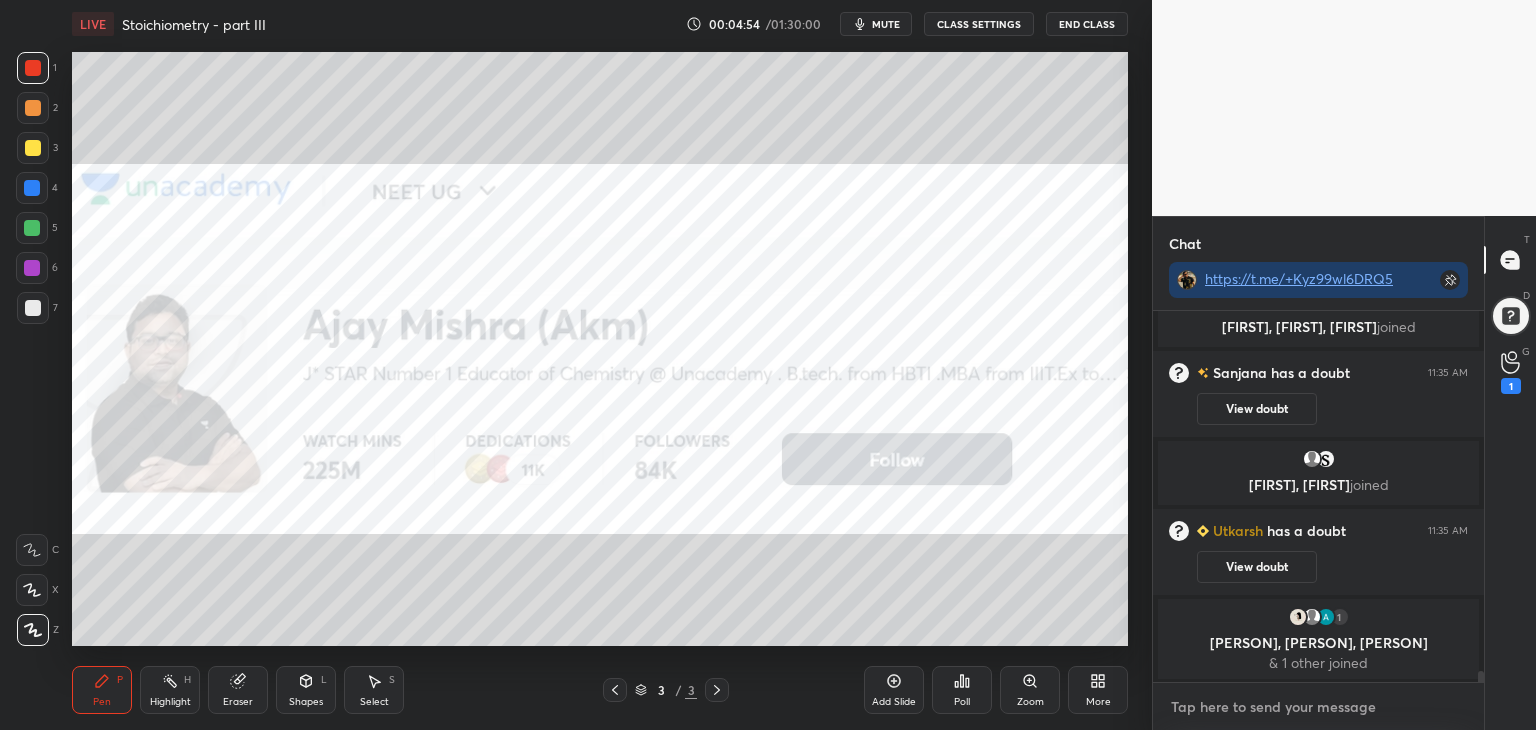 scroll, scrollTop: 12332, scrollLeft: 0, axis: vertical 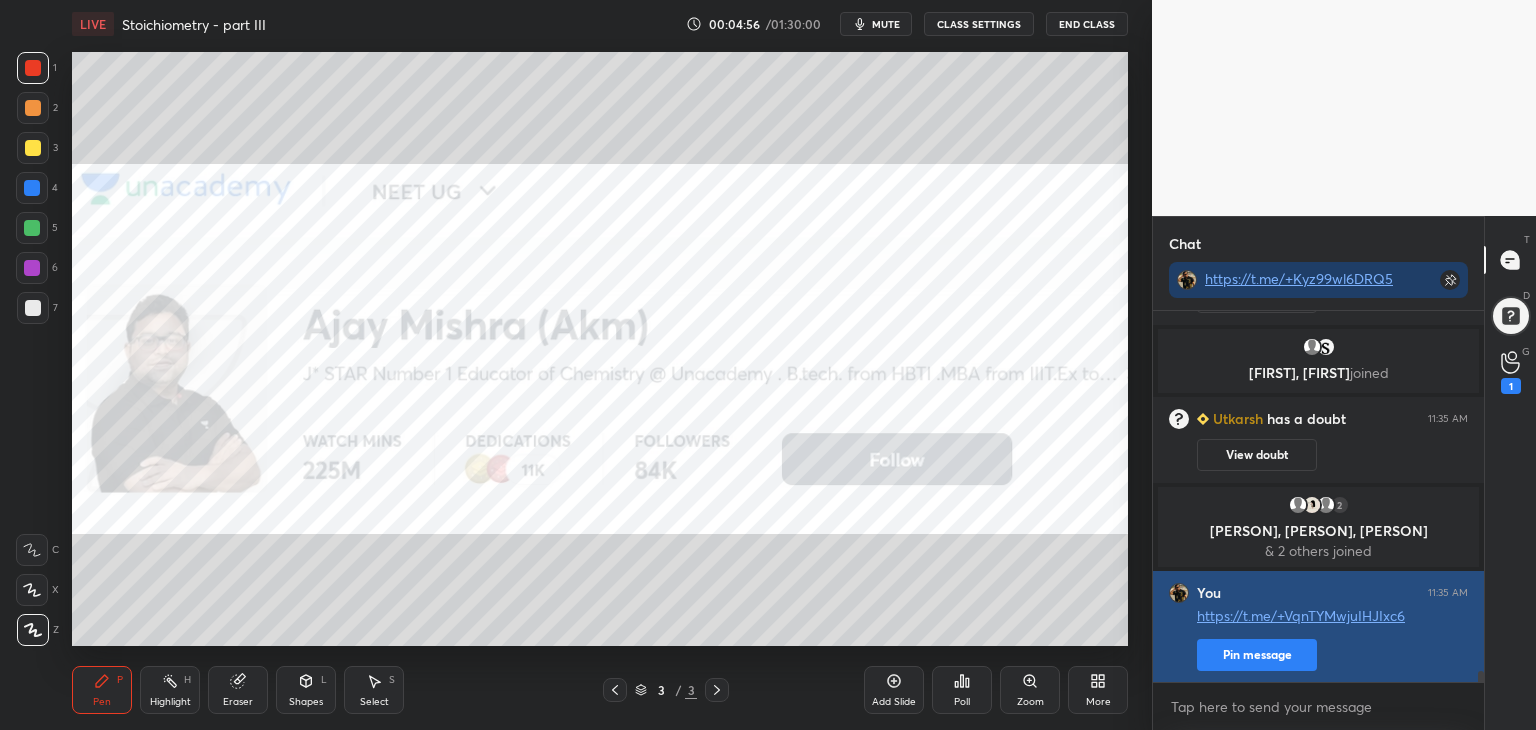 type on "x" 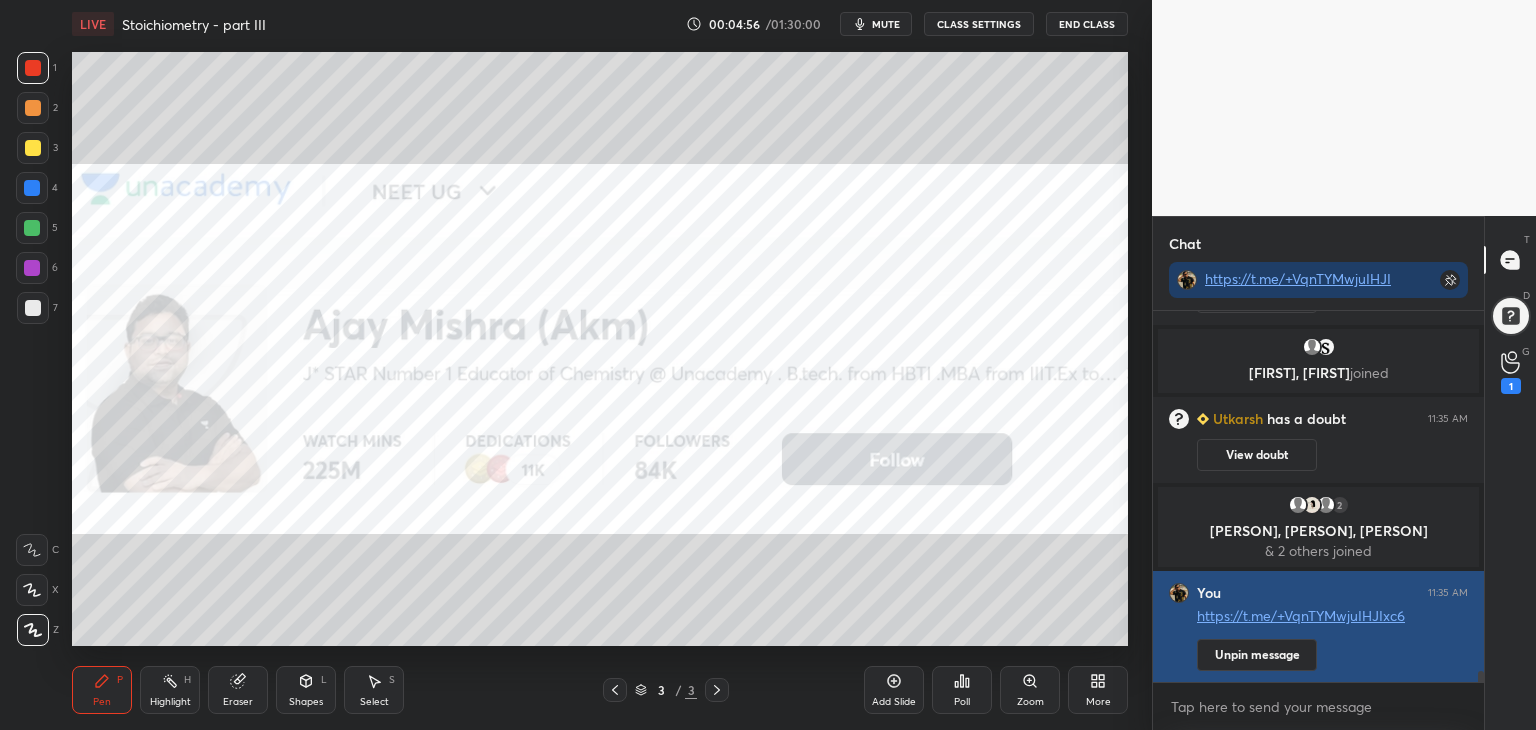scroll, scrollTop: 12380, scrollLeft: 0, axis: vertical 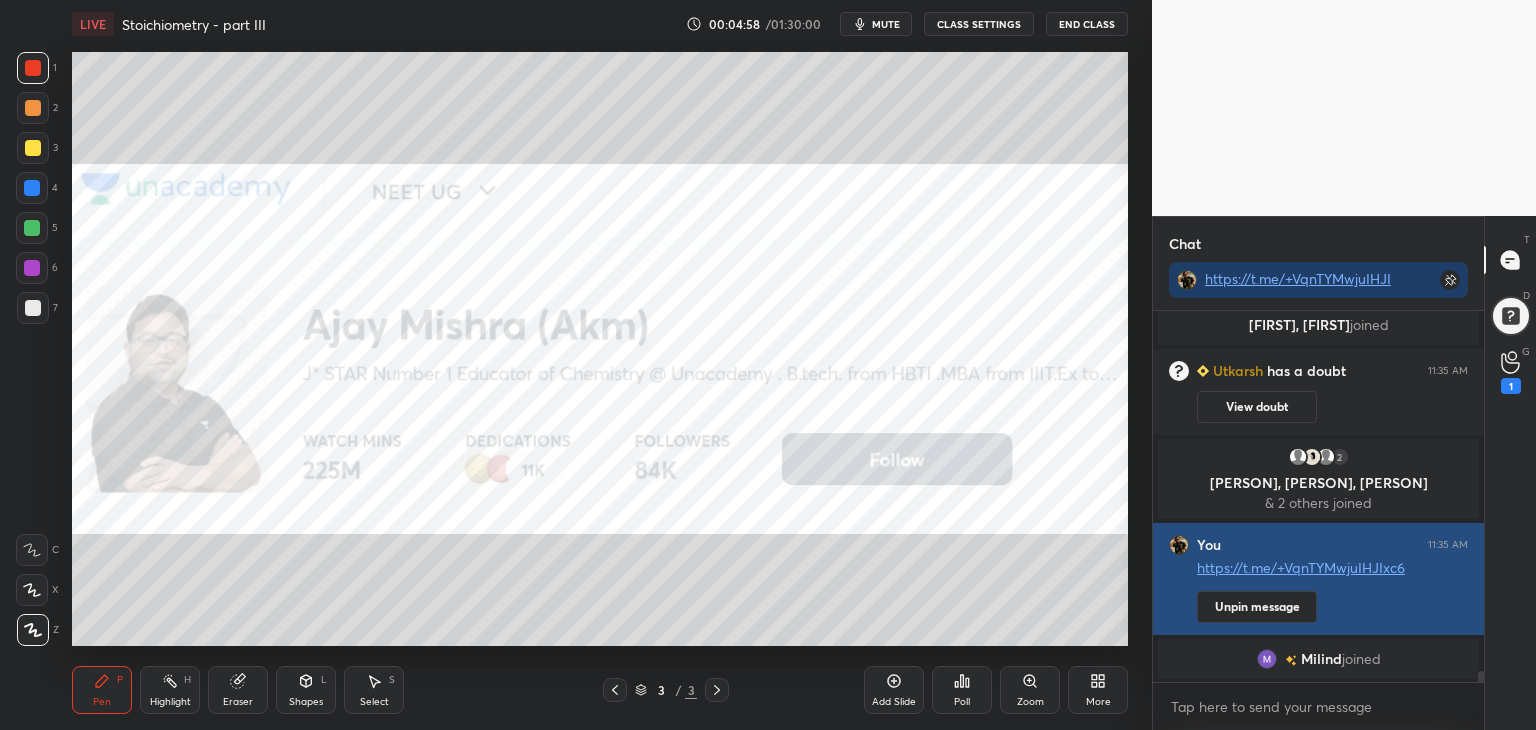 type 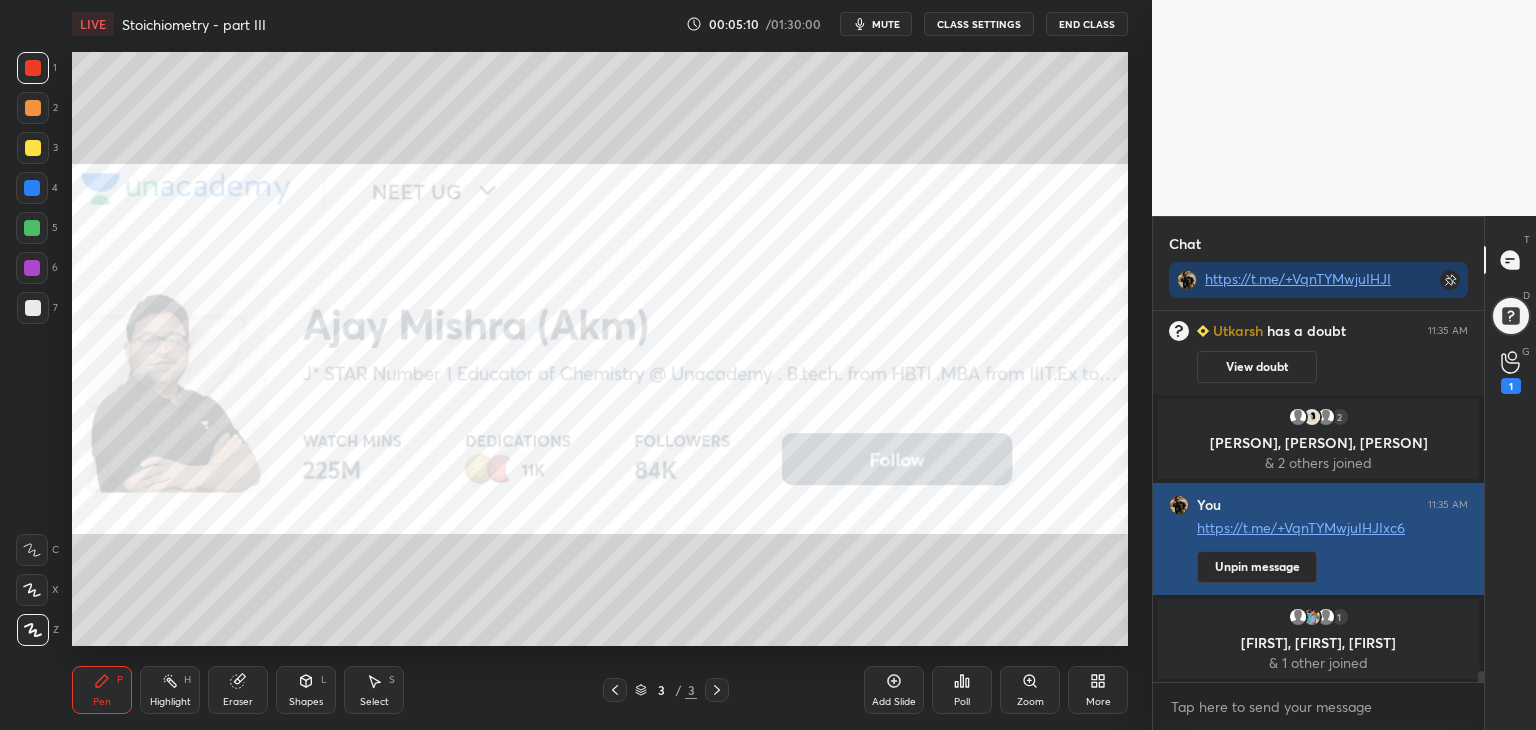 scroll, scrollTop: 12434, scrollLeft: 0, axis: vertical 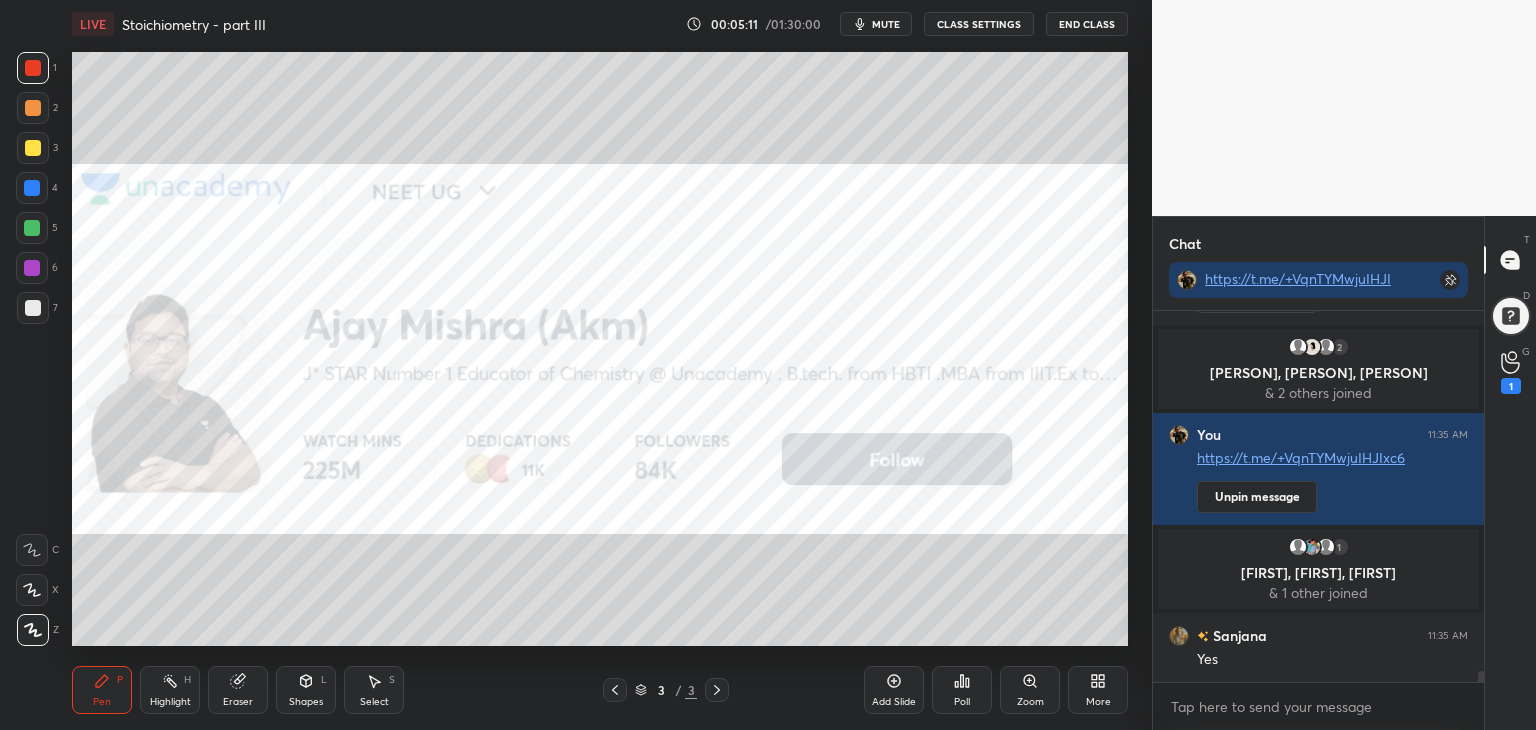 drag, startPoint x: 173, startPoint y: 681, endPoint x: 191, endPoint y: 656, distance: 30.805843 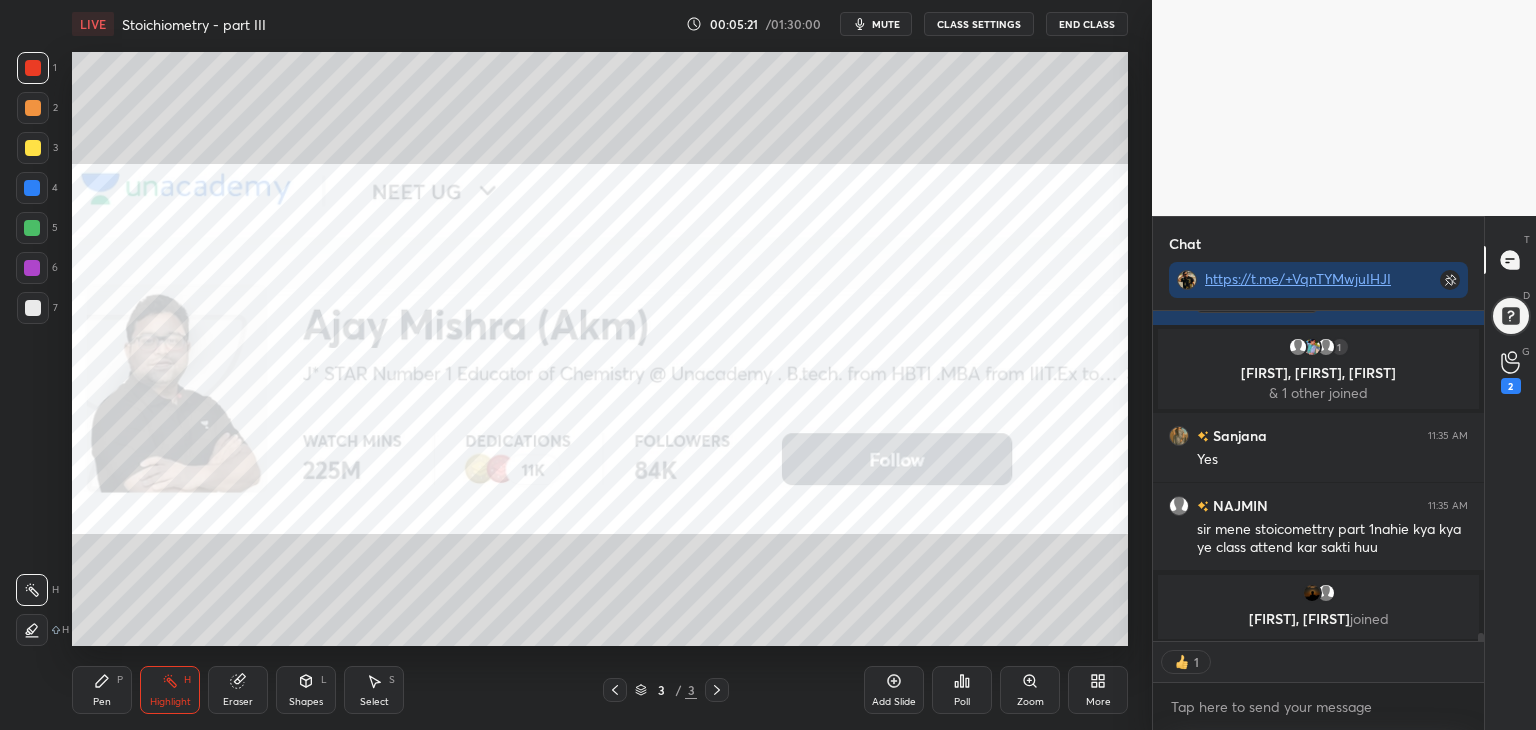 scroll, scrollTop: 12588, scrollLeft: 0, axis: vertical 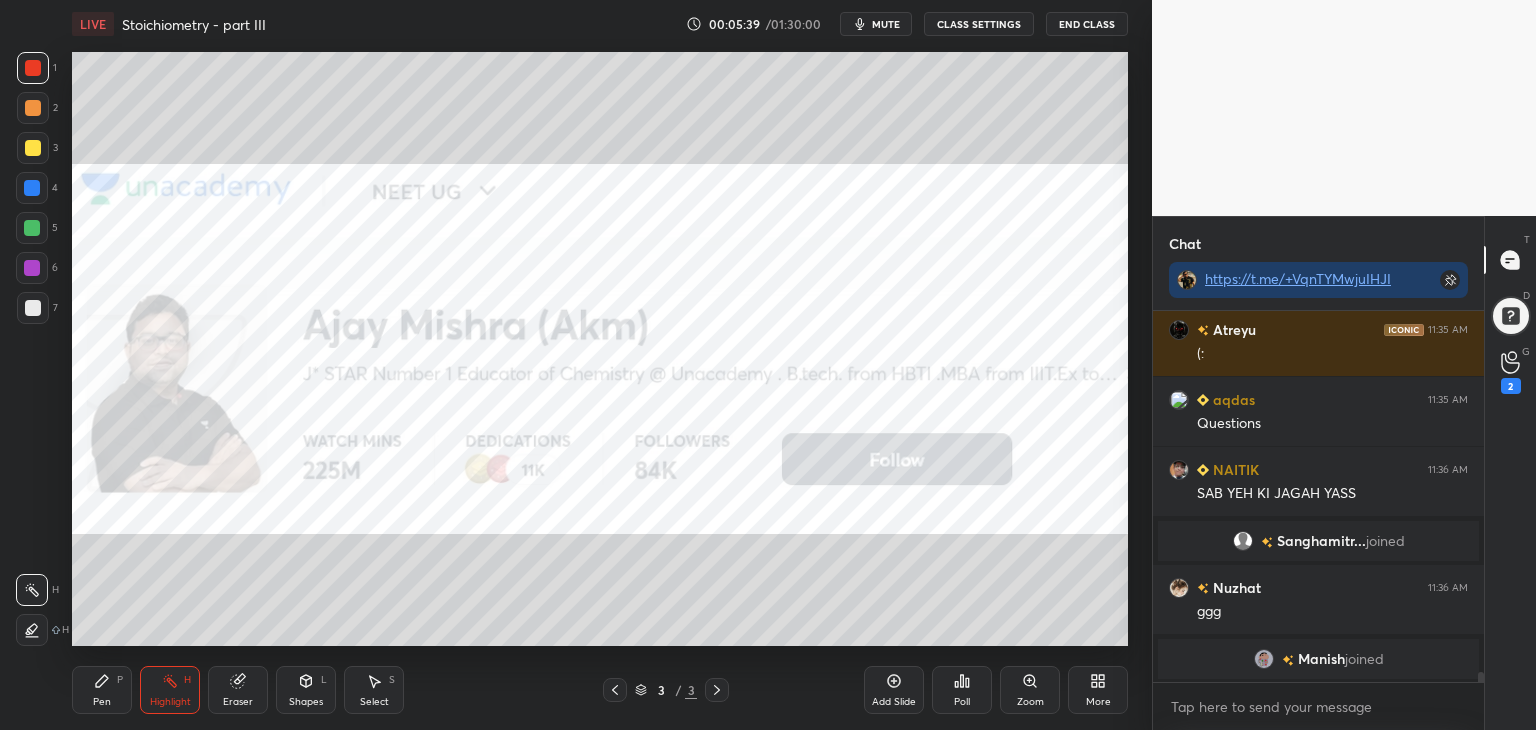 click on "More" at bounding box center (1098, 702) 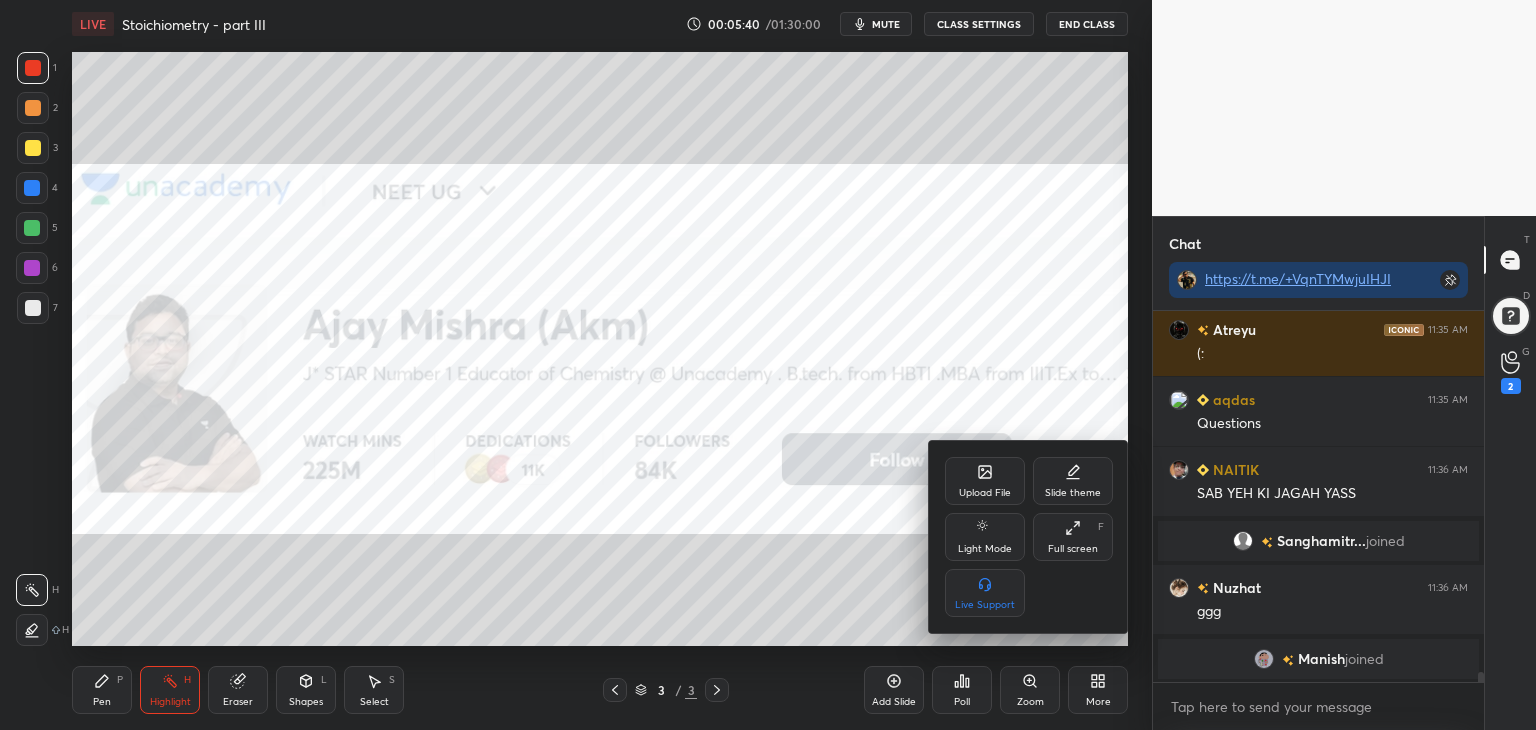 click on "Full screen" at bounding box center (1073, 549) 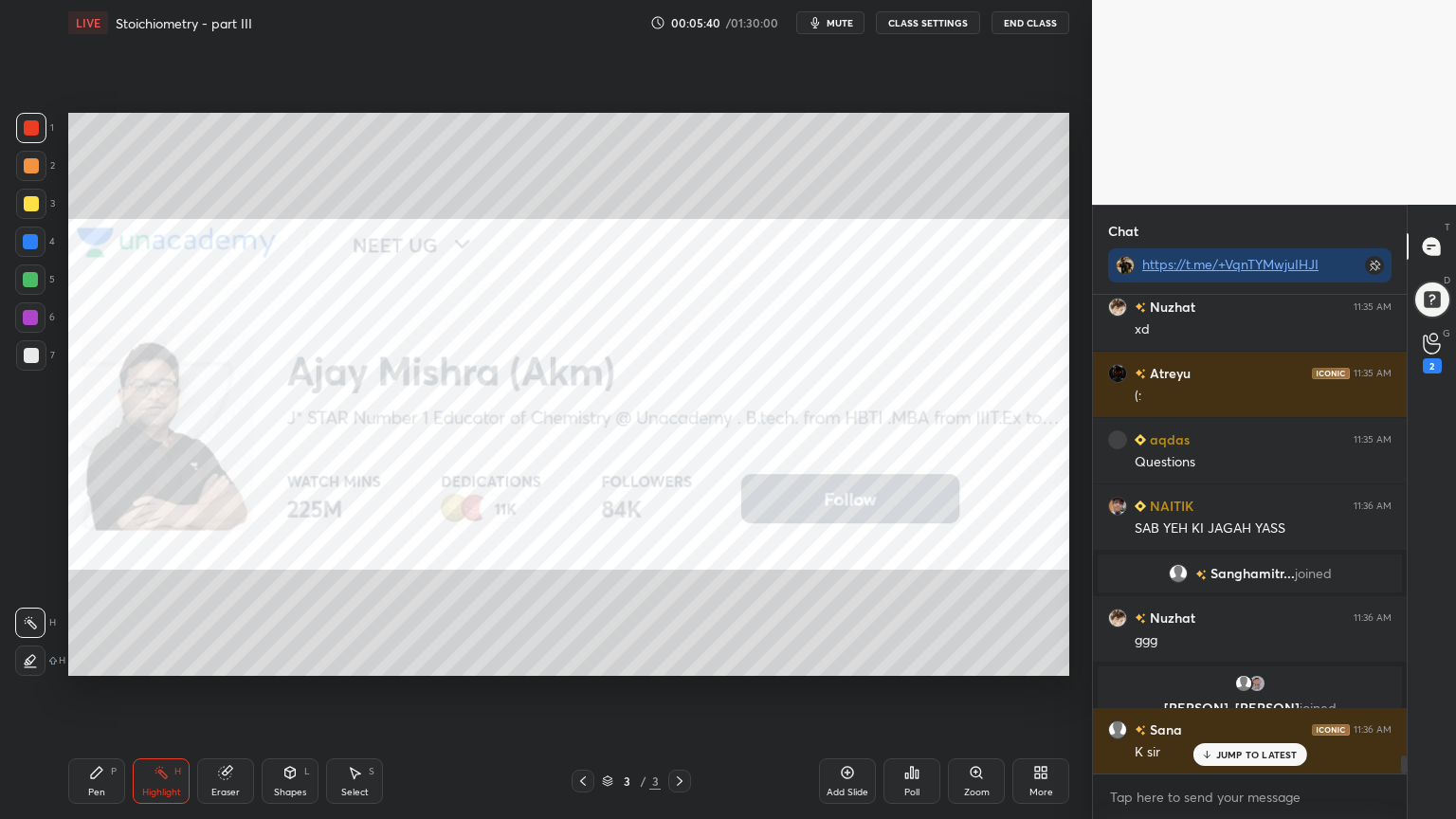 type on "x" 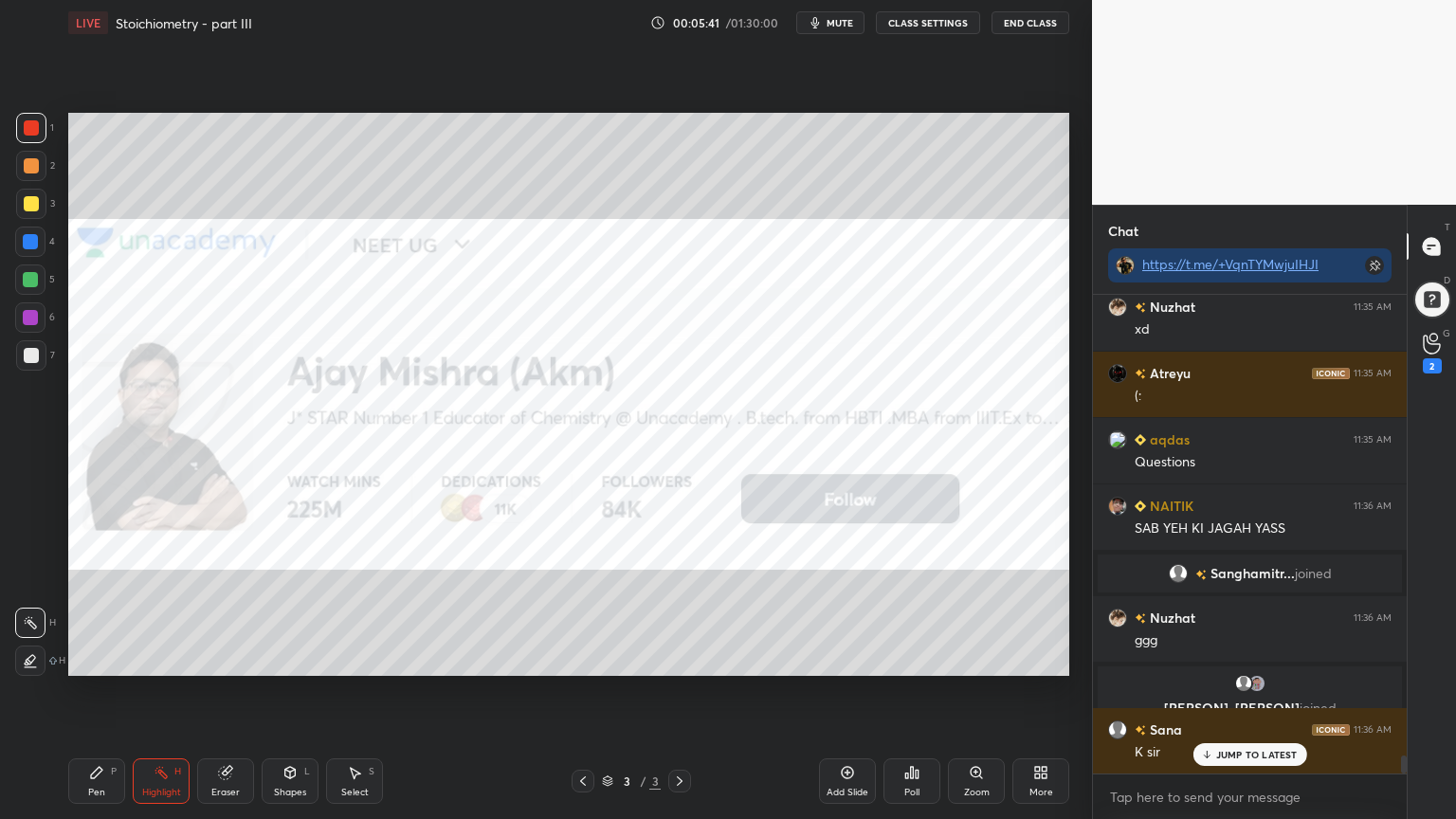 drag, startPoint x: 109, startPoint y: 773, endPoint x: 129, endPoint y: 734, distance: 43.82921 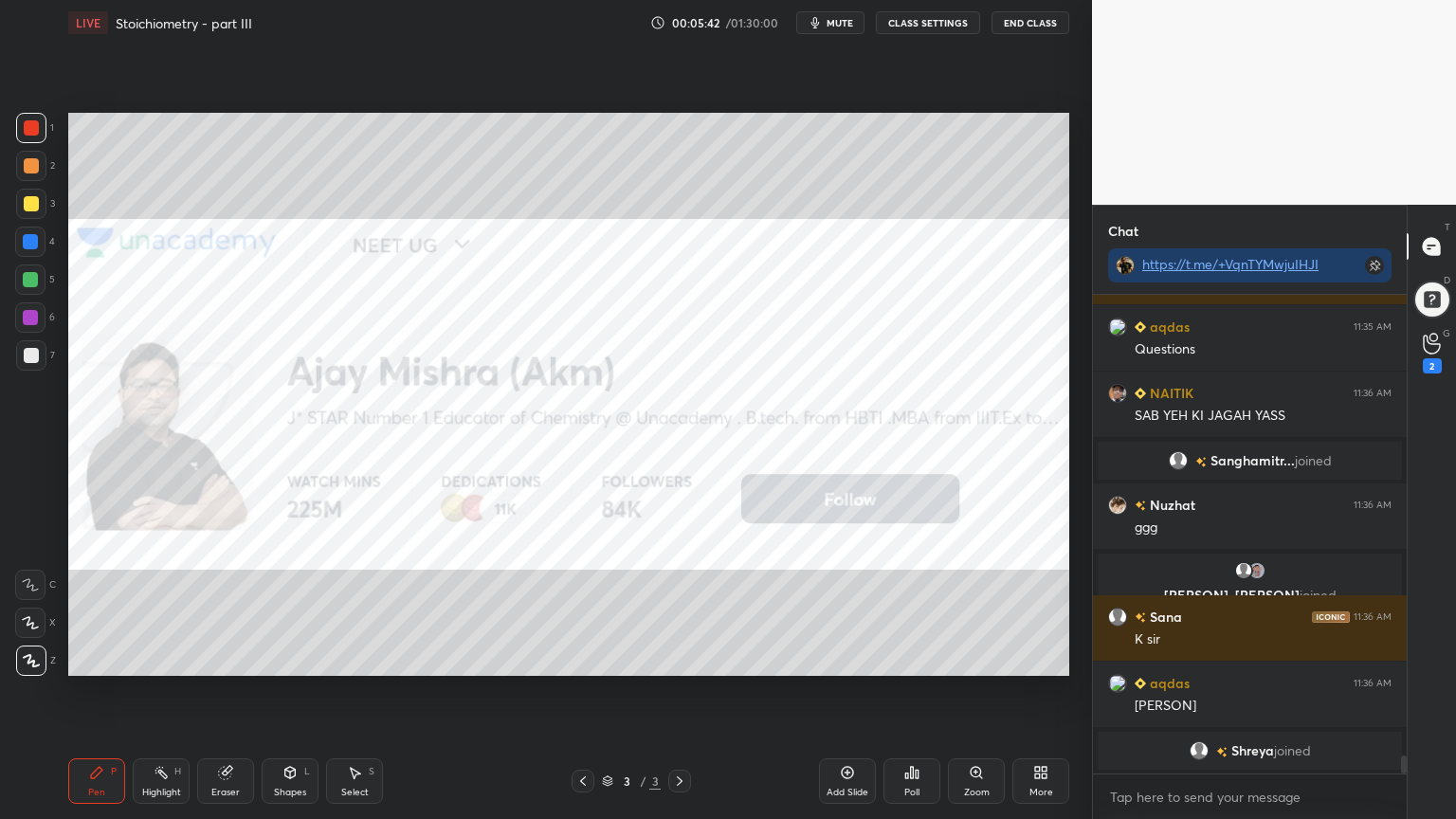 click at bounding box center (31, 166) 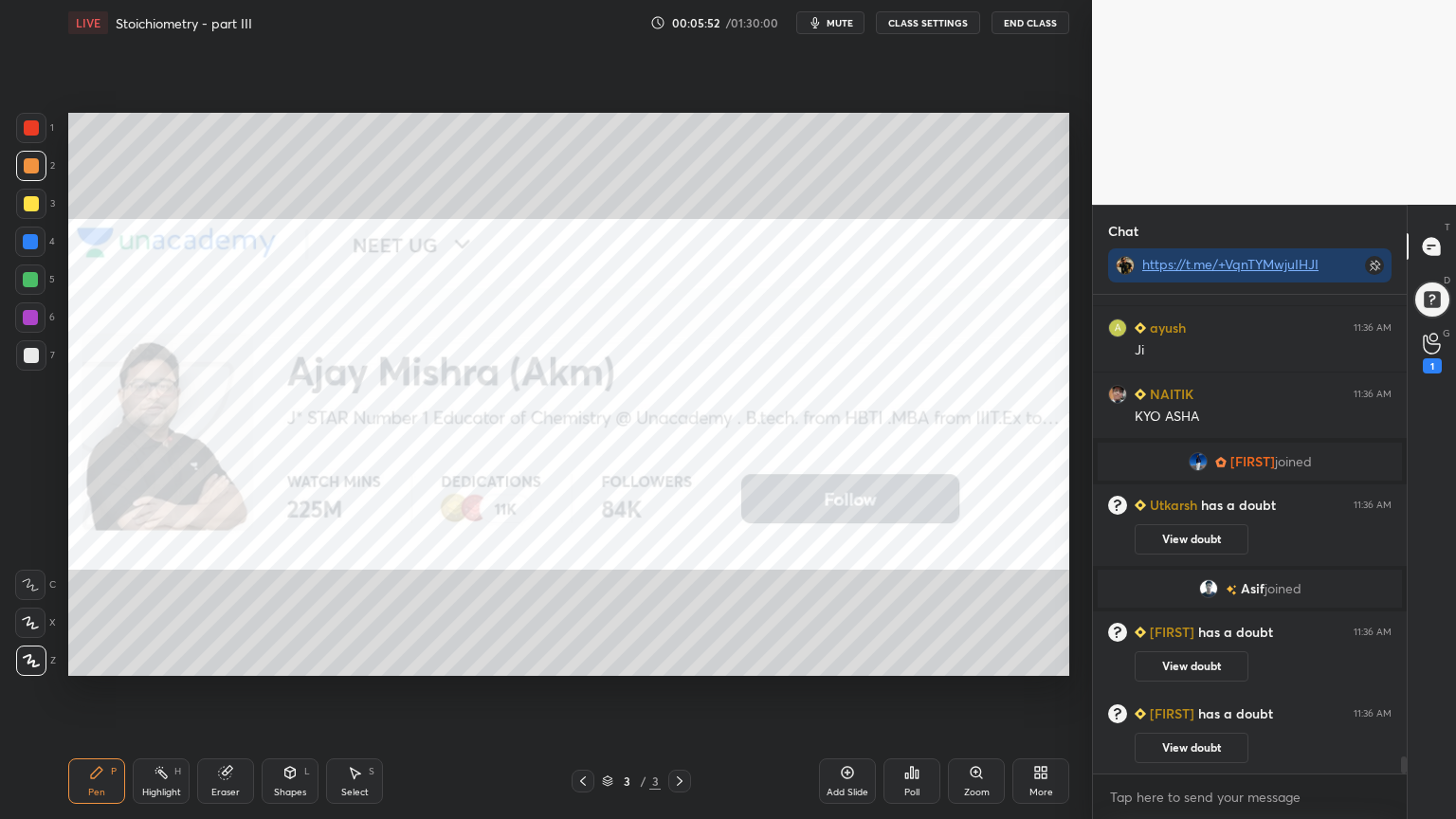 click on "CLASS SETTINGS" at bounding box center [928, 23] 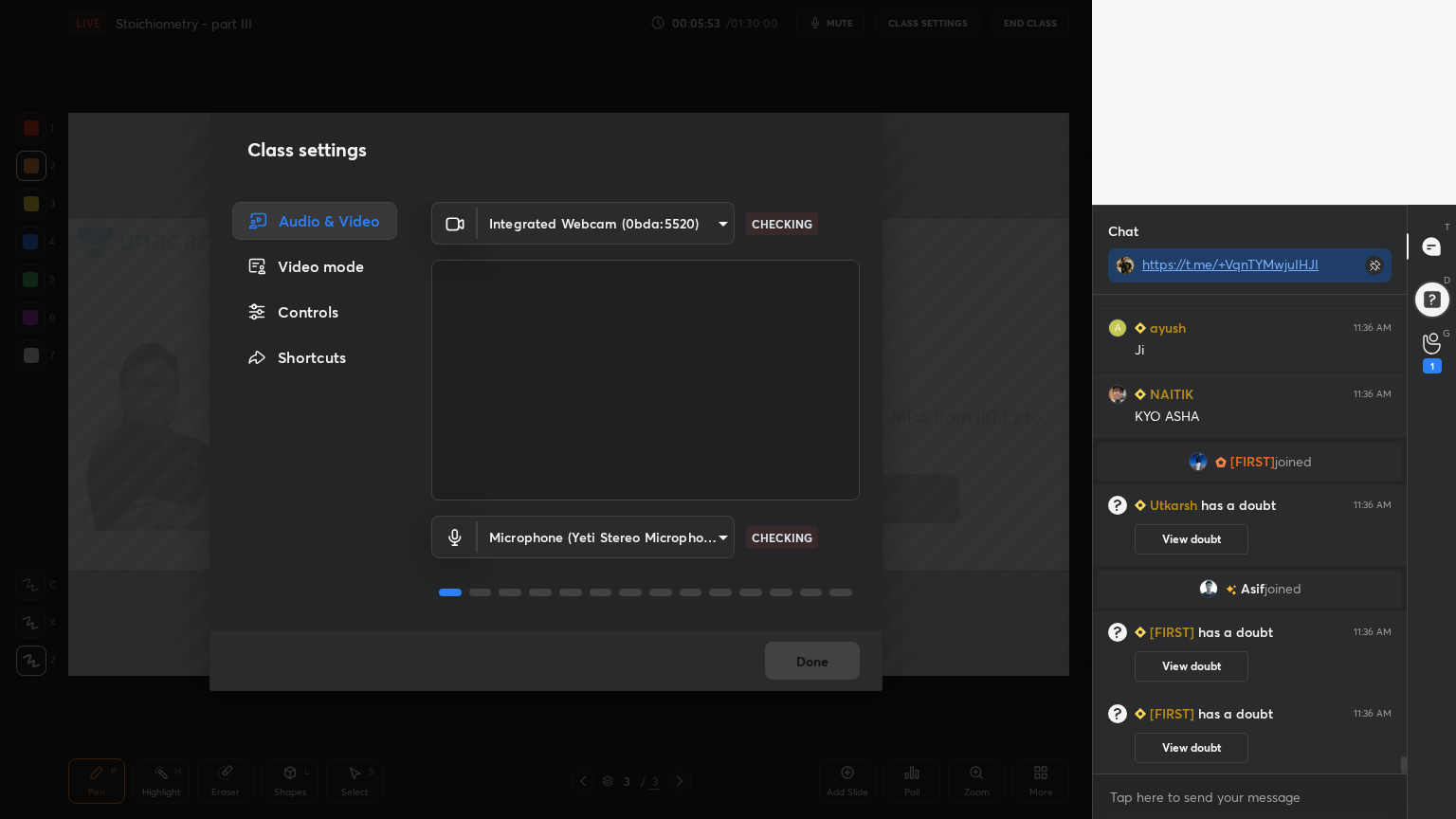 click on "Controls" at bounding box center (315, 312) 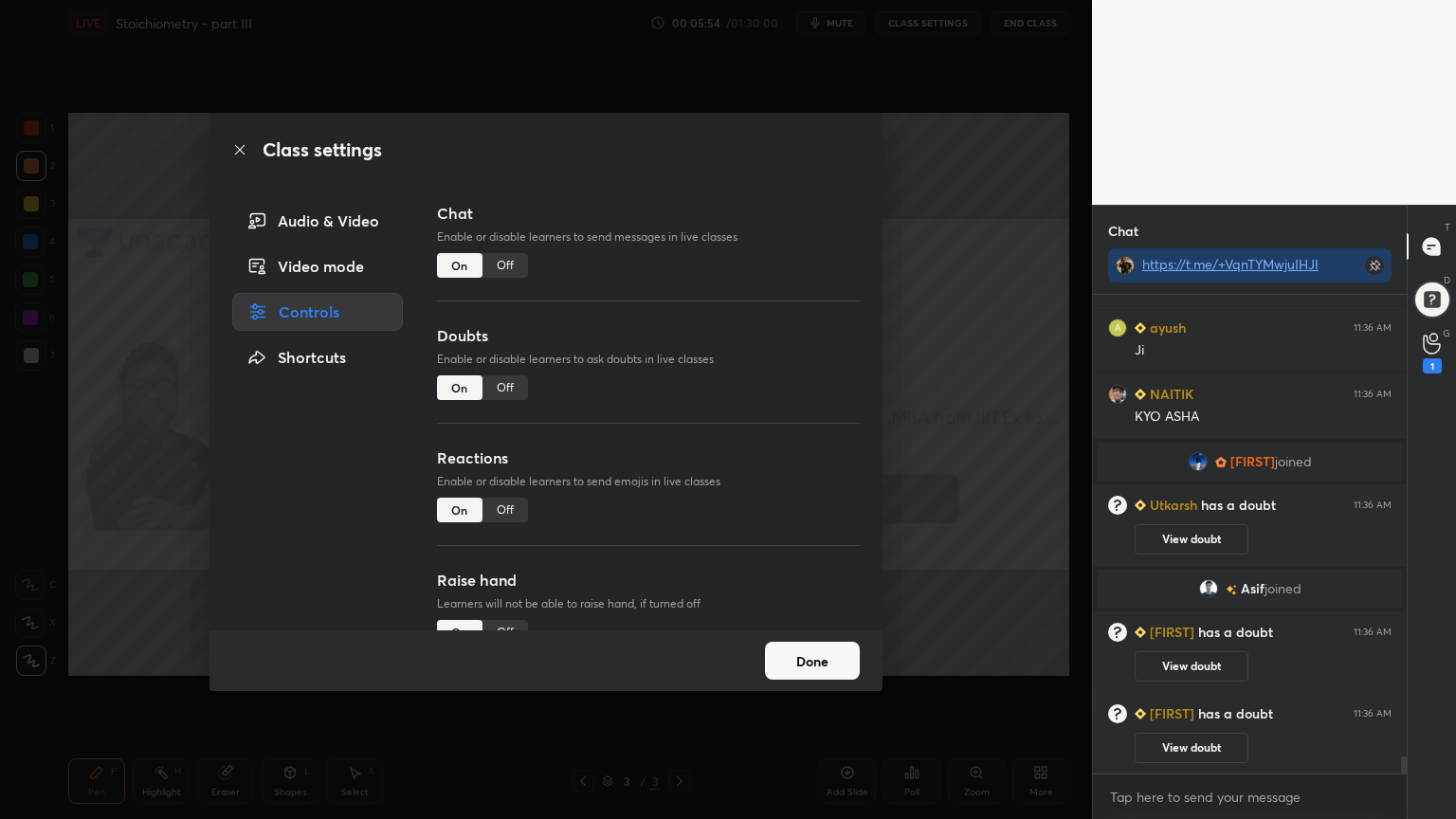 click on "Off" at bounding box center (505, 265) 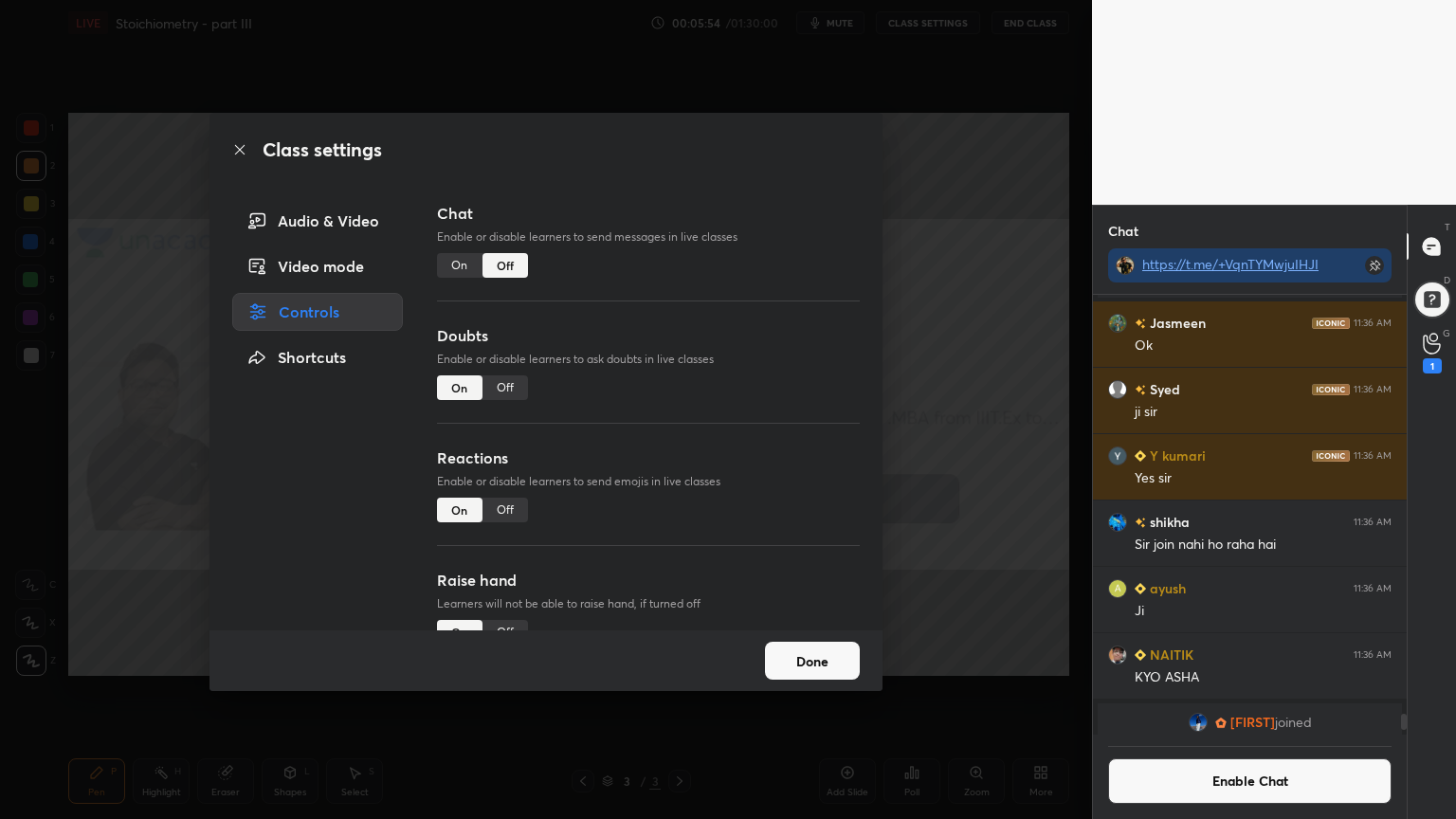 click on "Off" at bounding box center (505, 388) 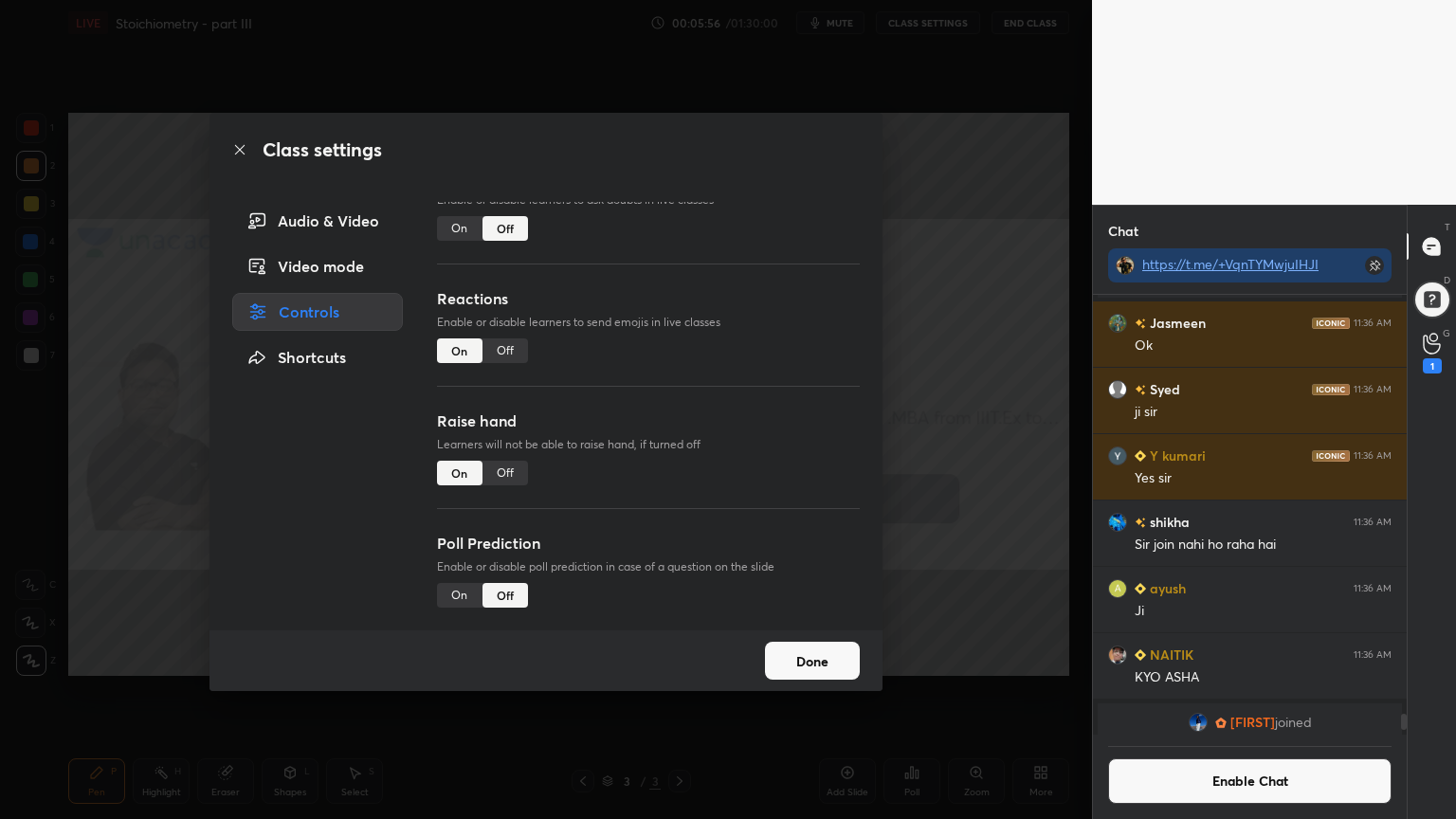 click on "Off" at bounding box center [505, 473] 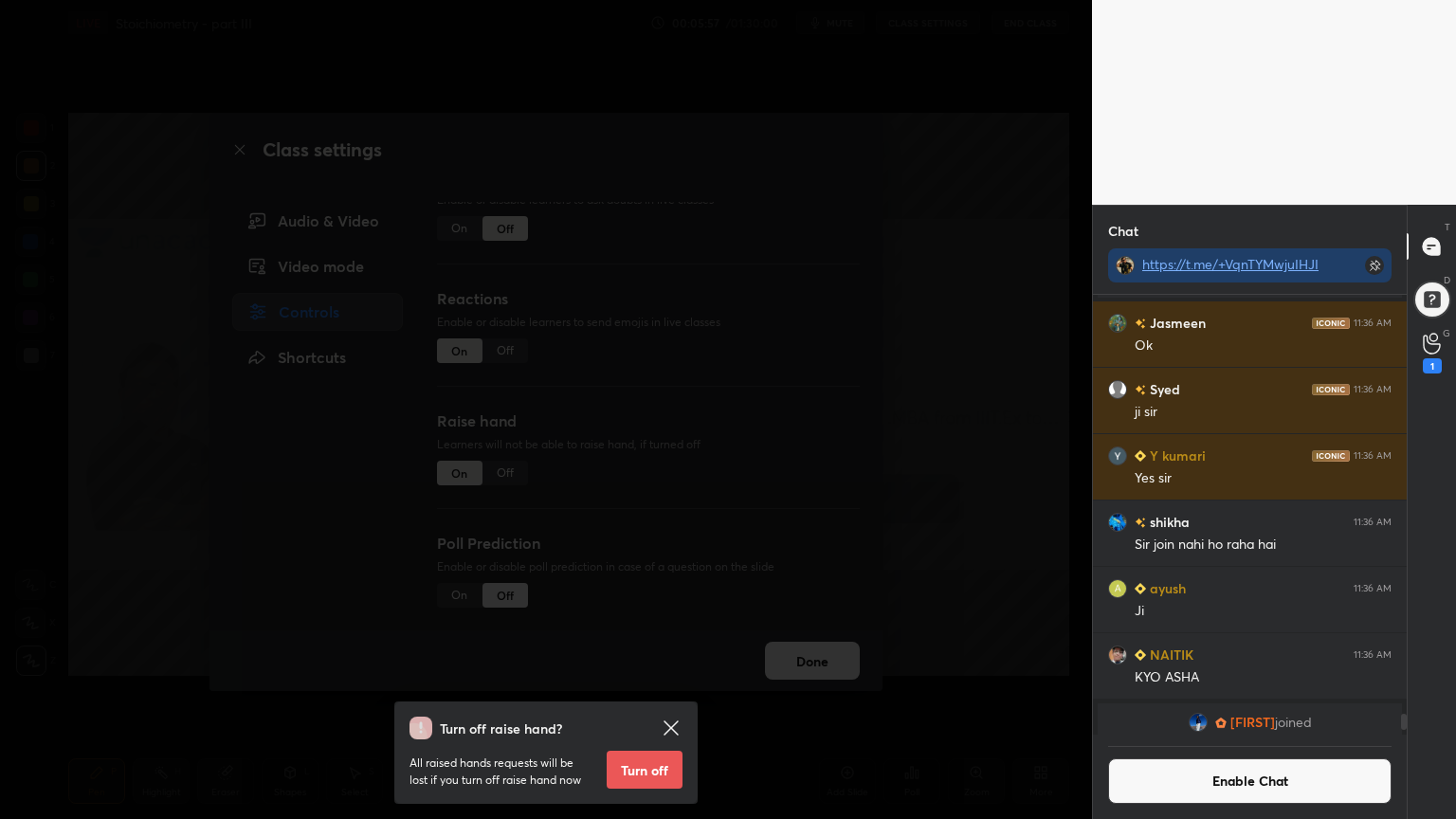 click on "Turn off" at bounding box center (645, 770) 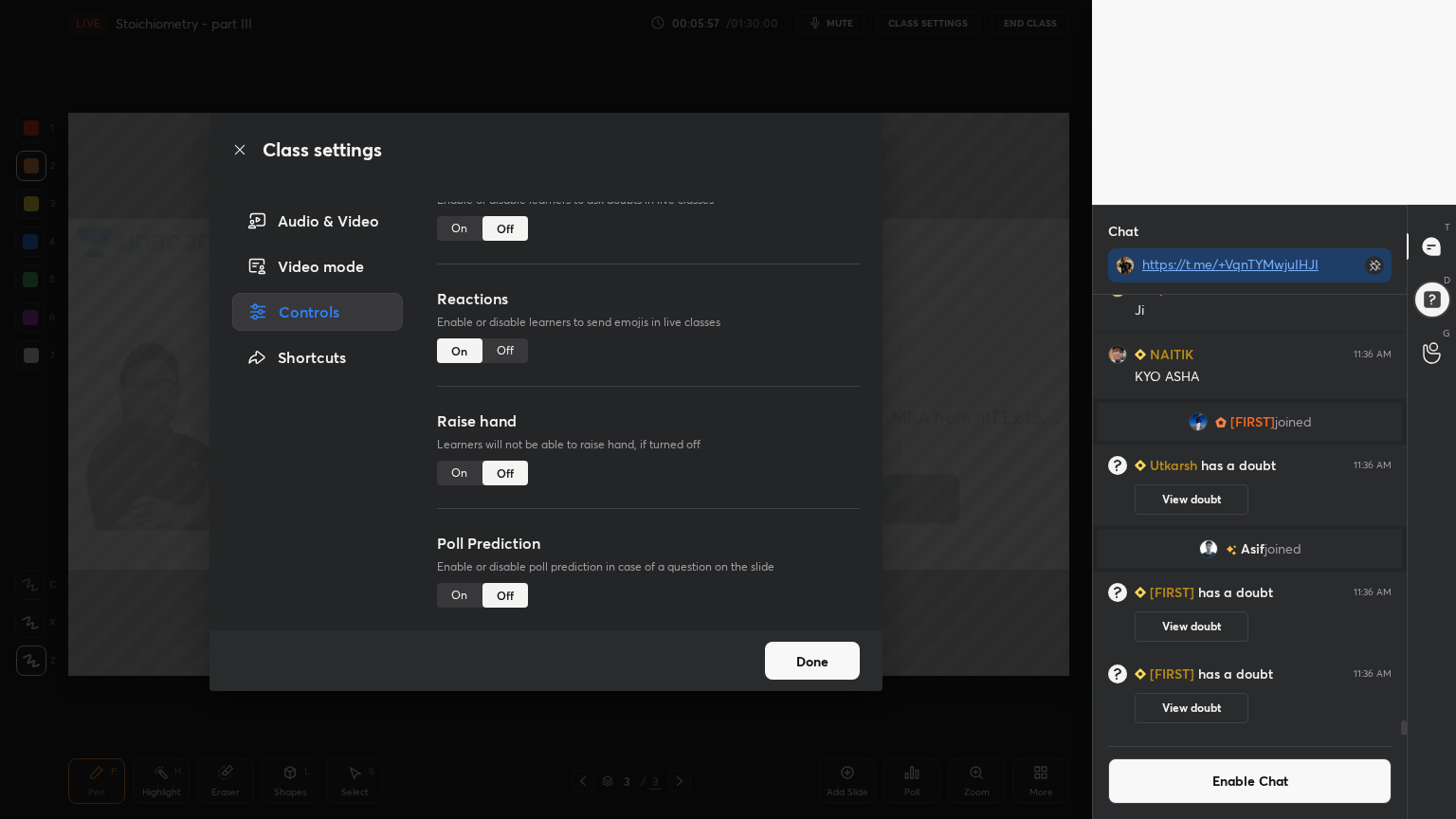 drag, startPoint x: 1021, startPoint y: 520, endPoint x: 1187, endPoint y: 432, distance: 187.88294 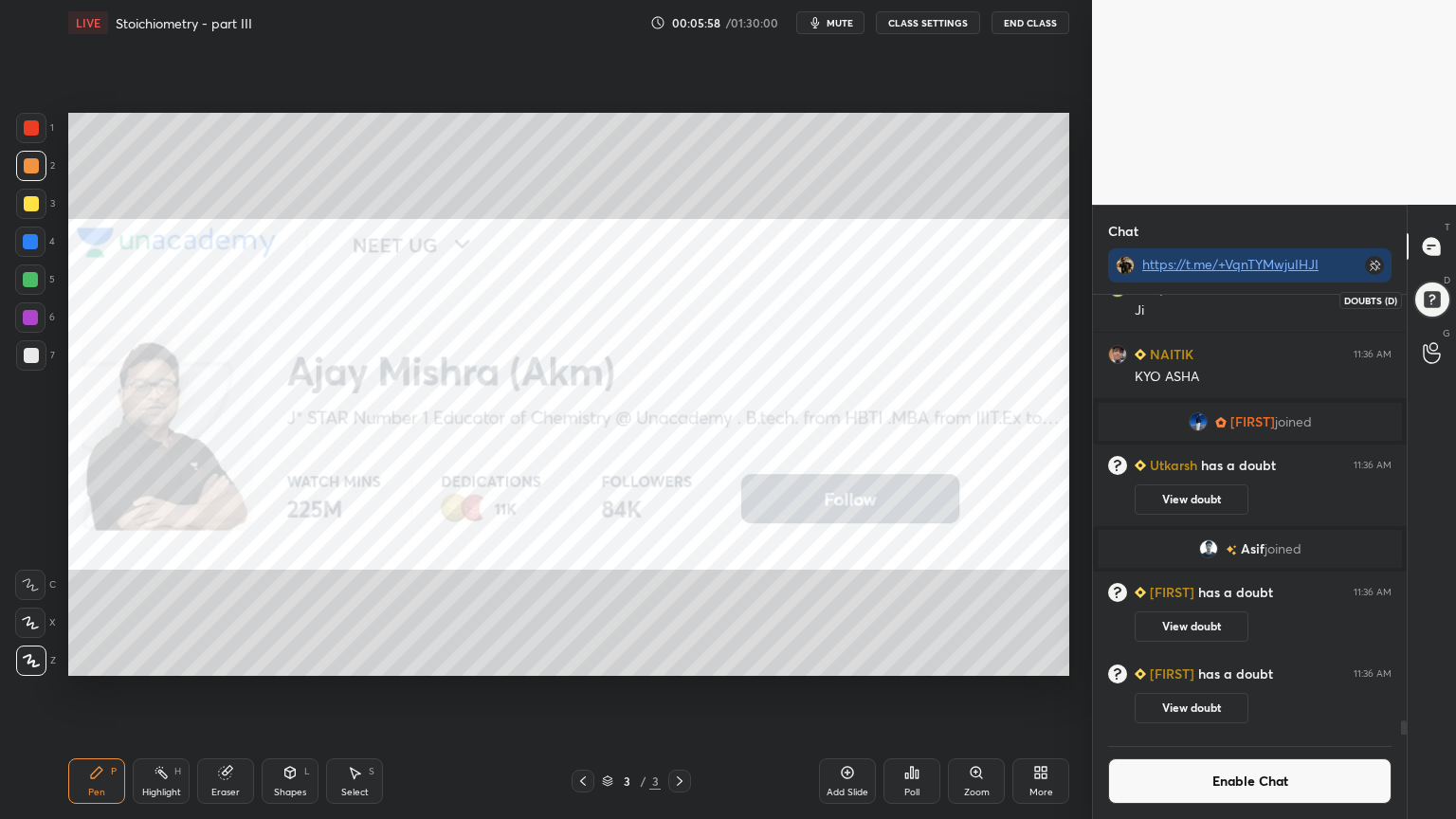 click at bounding box center (1432, 300) 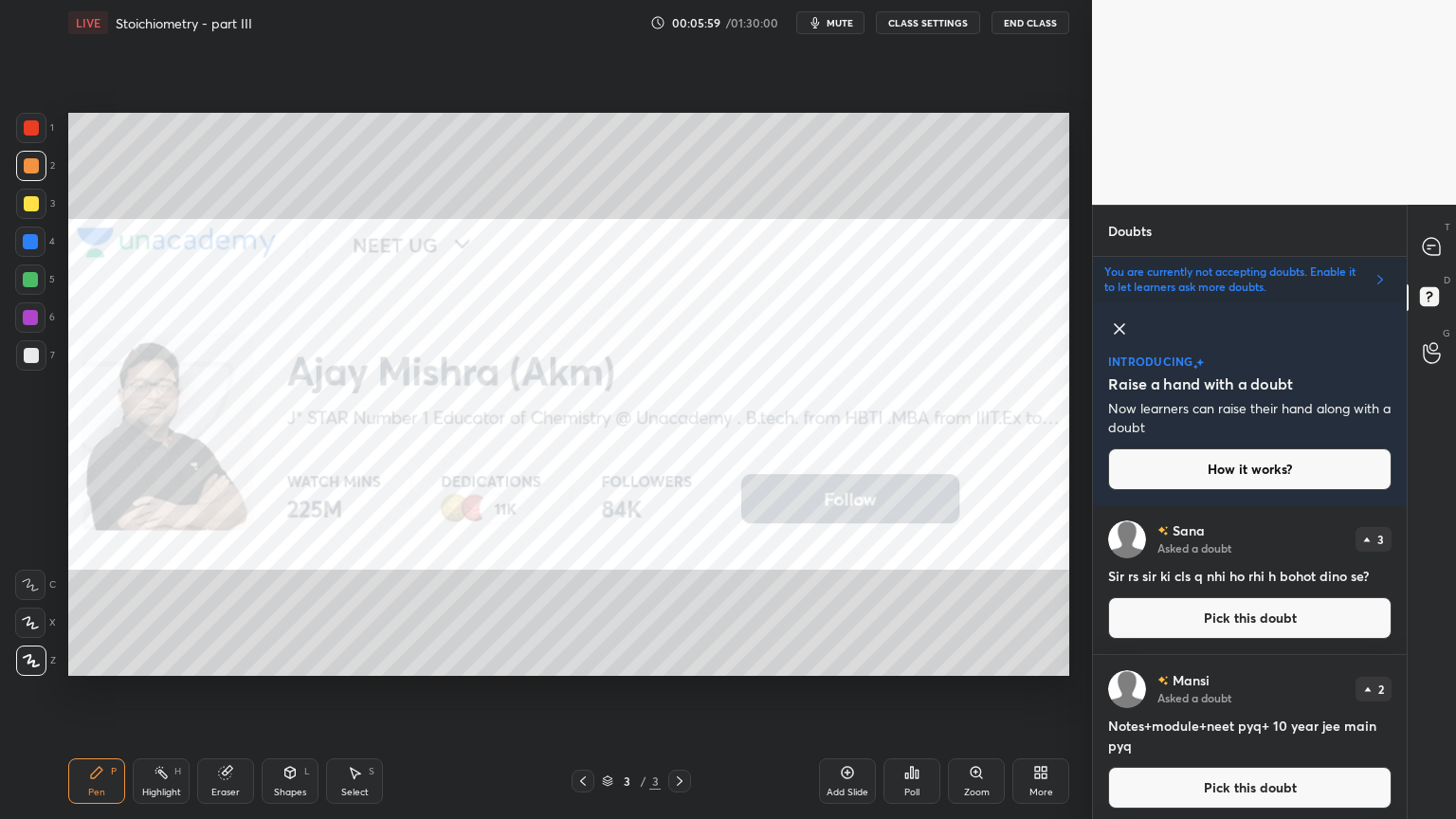 click 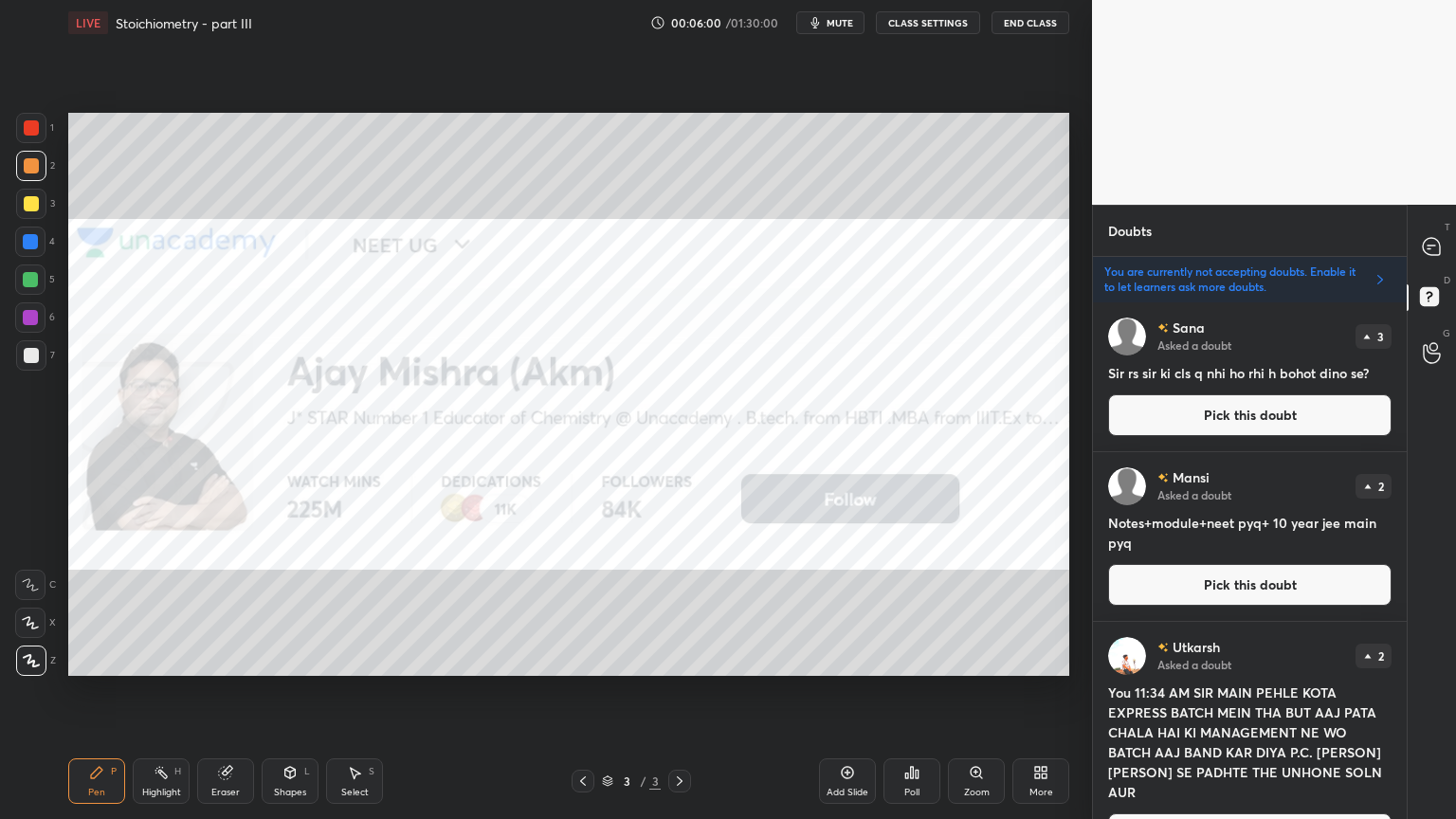click on "Pick this doubt" at bounding box center [1249, 415] 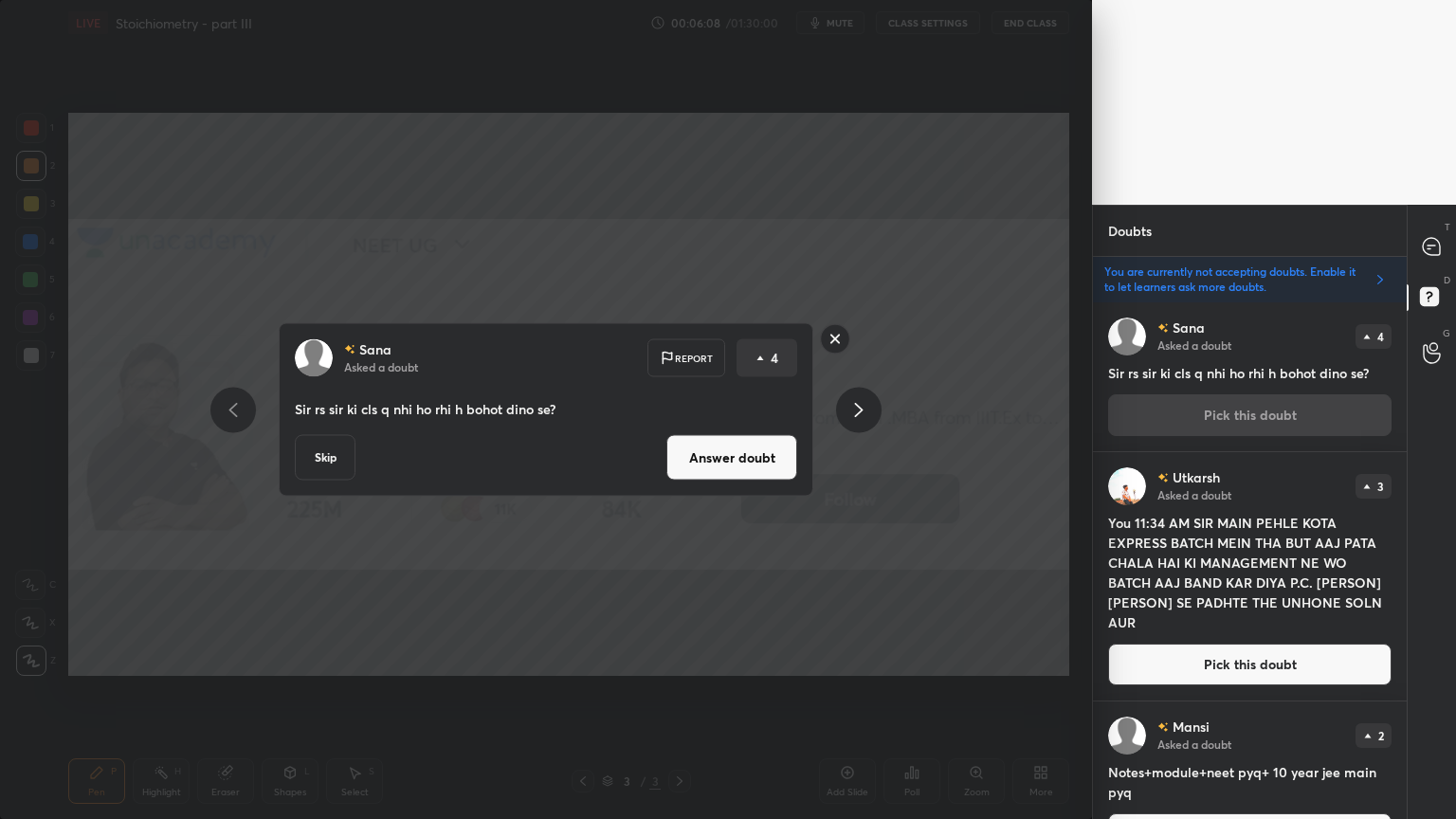 click on "Answer doubt" at bounding box center (732, 458) 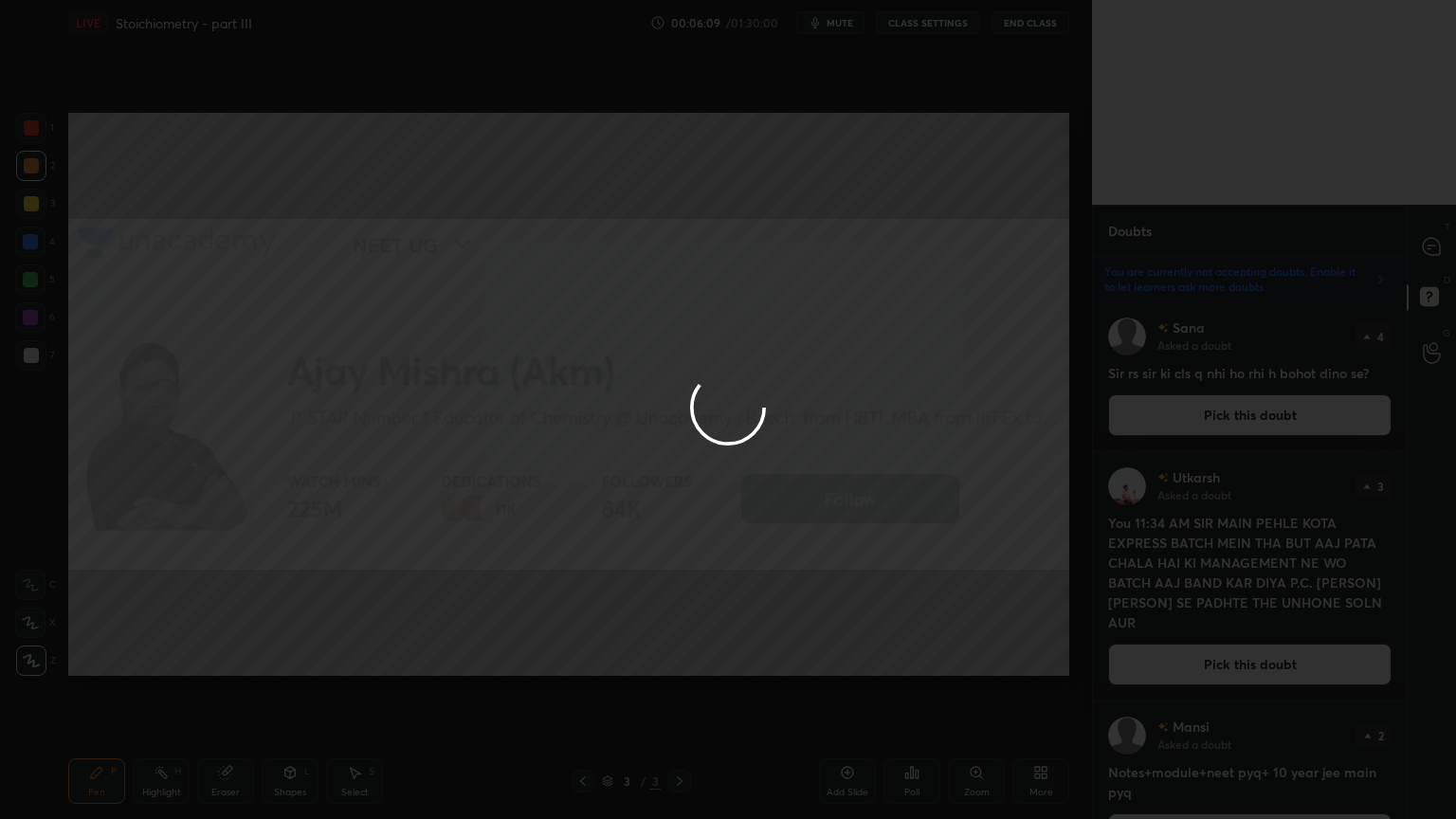 click at bounding box center (728, 410) 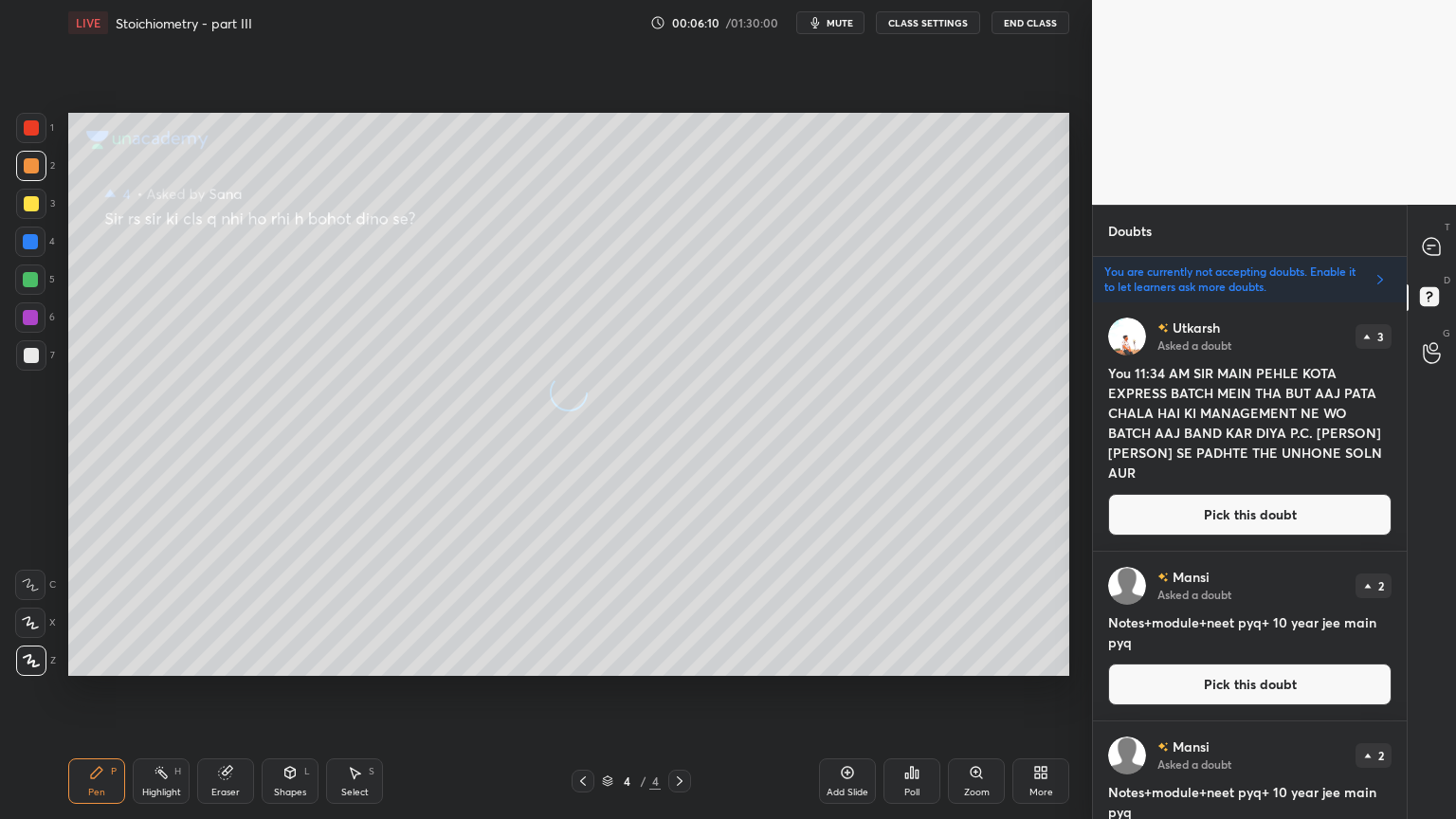 click on "You
11:34 AM
SIR MAIN PEHLE KOTA EXPRESS BATCH MEIN THA BUT AAJ PATA CHALA HAI KI MANAGEMENT NE WO BATCH AAJ BAND KAR DIYA P.C. [PERSON] [PERSON] SE PADHTE THE UNHONE SOLN AUR" at bounding box center (1249, 423) 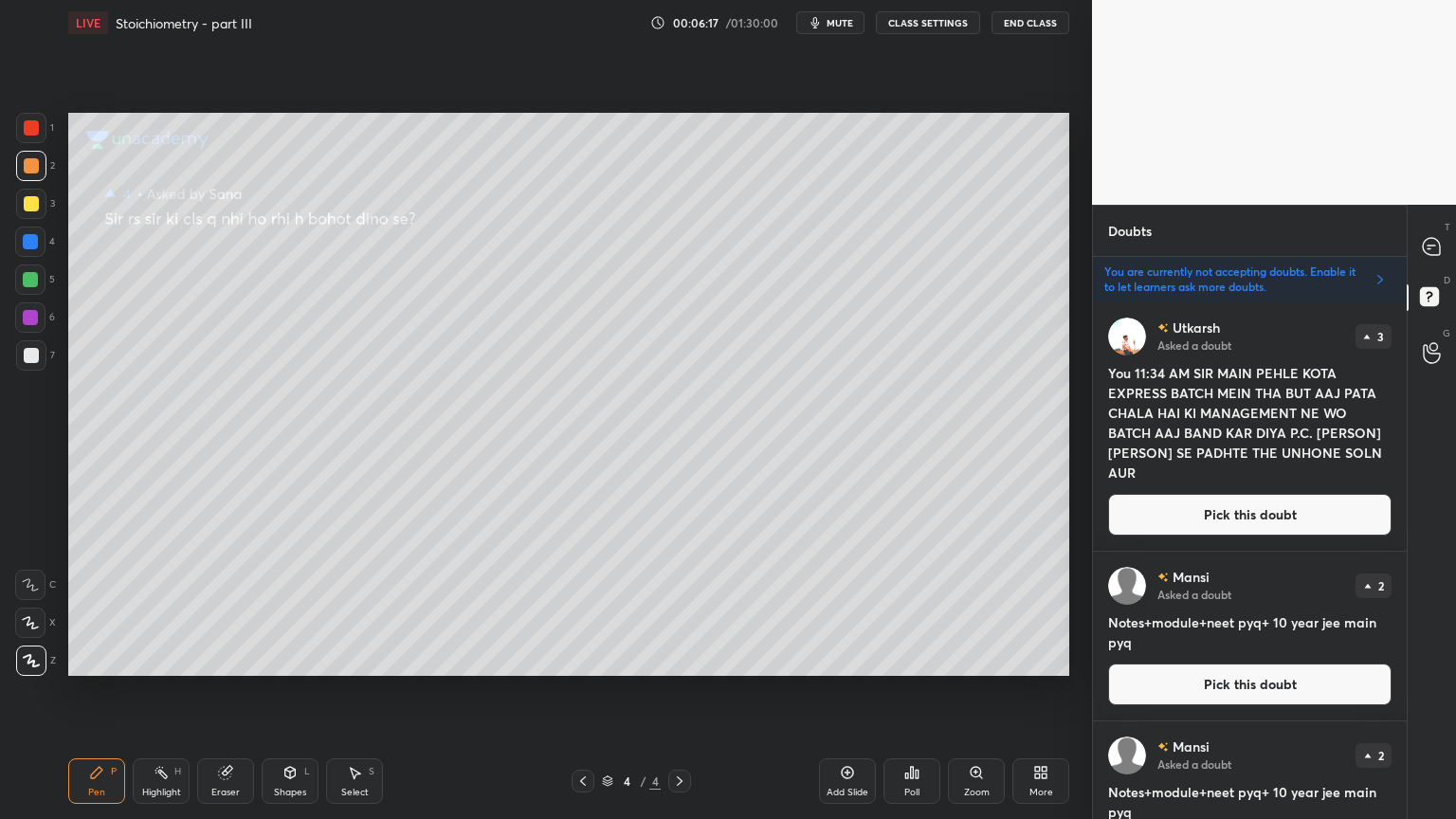 click on "Pick this doubt" at bounding box center [1249, 515] 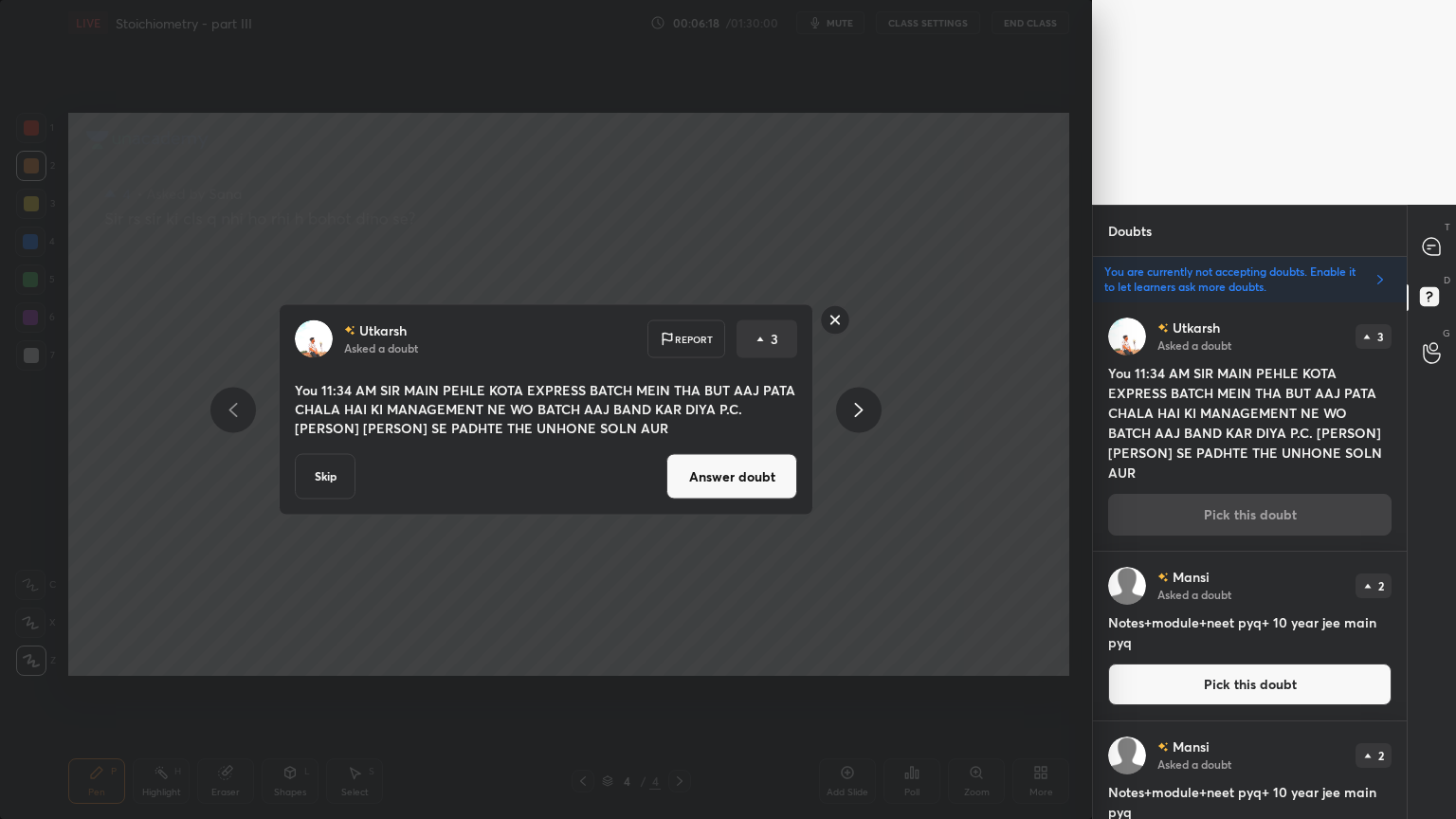 click on "Answer doubt" at bounding box center [732, 477] 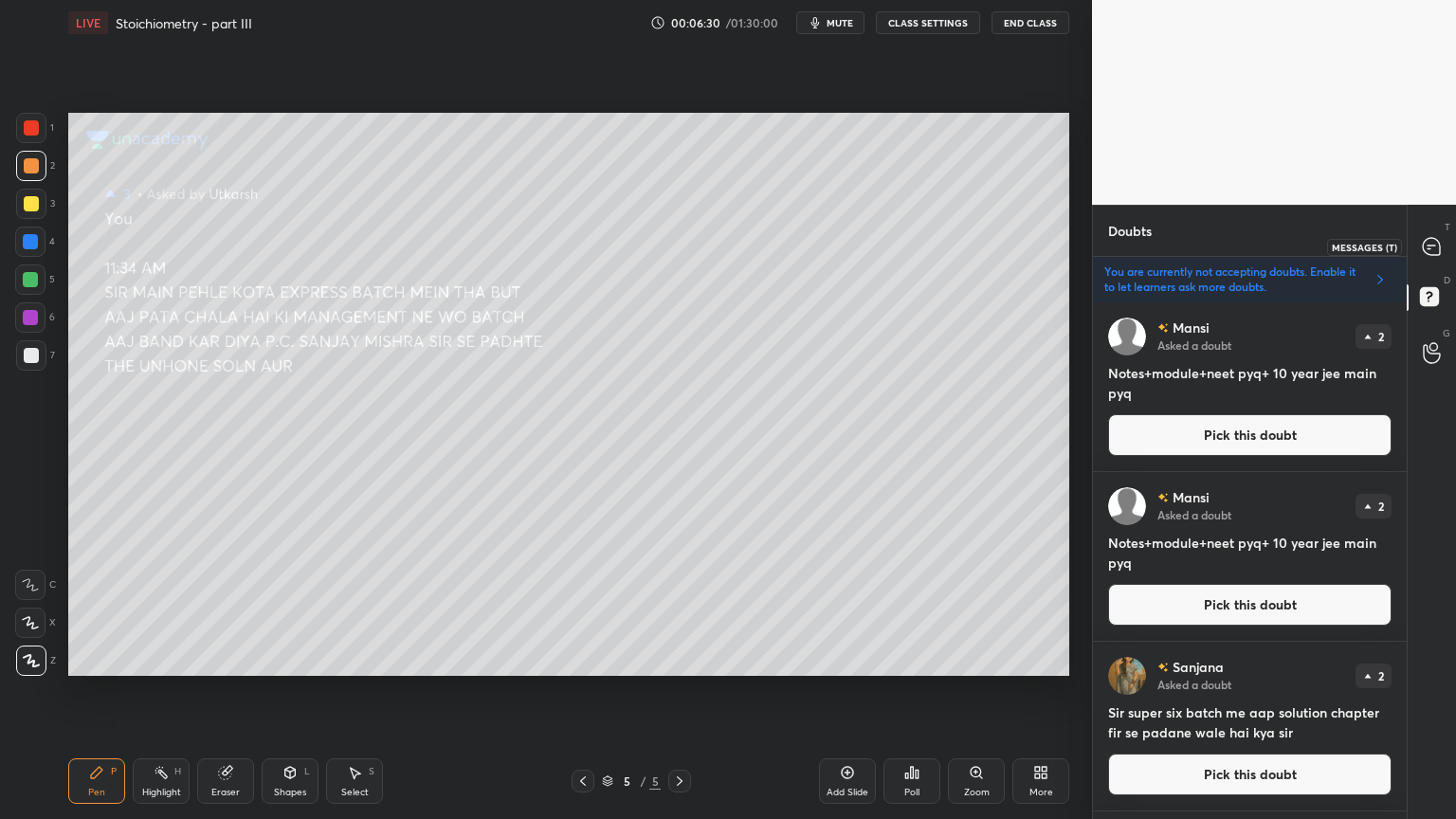 drag, startPoint x: 1437, startPoint y: 243, endPoint x: 1449, endPoint y: 245, distance: 12.165525 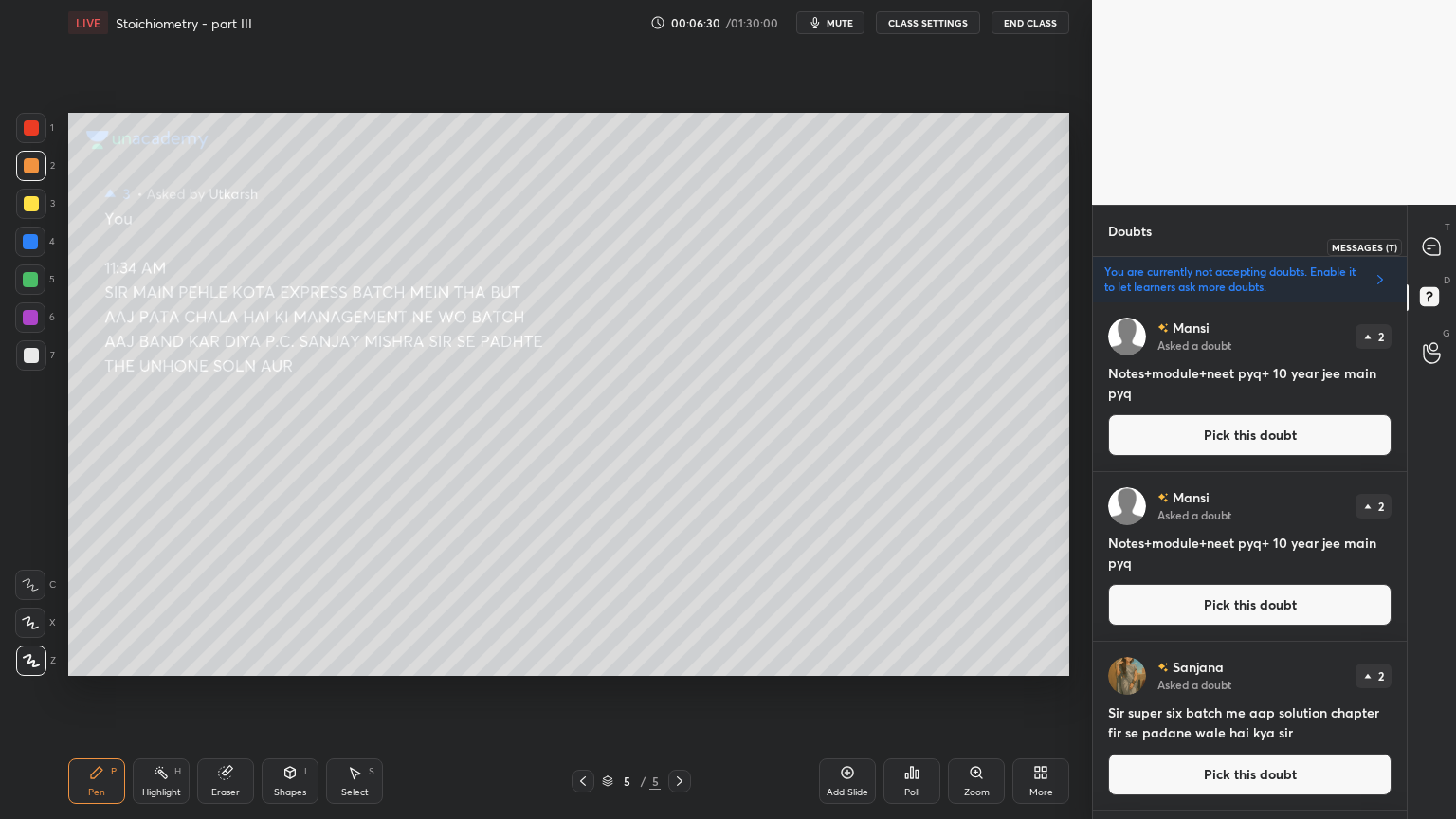 click 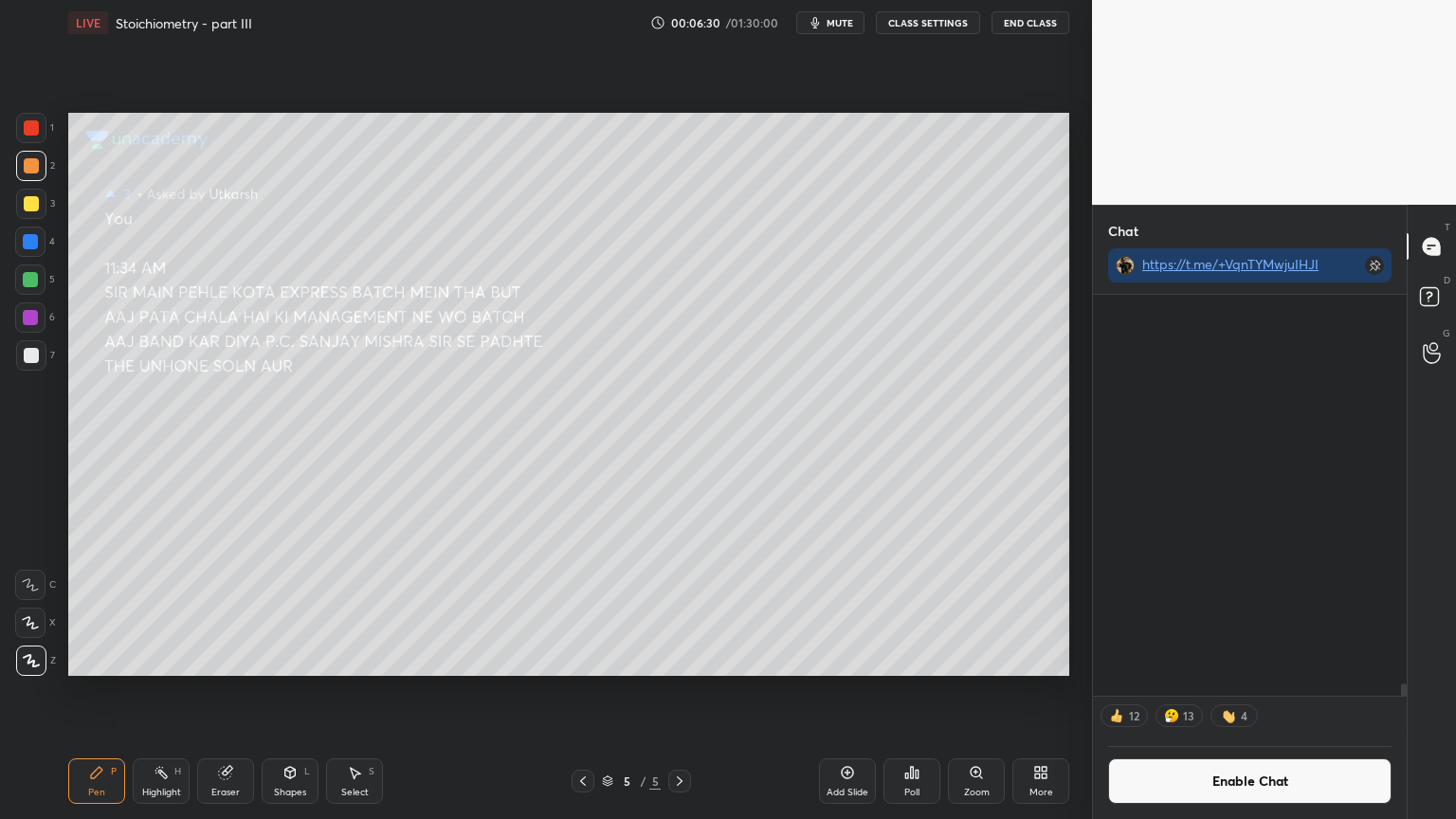 scroll, scrollTop: 13274, scrollLeft: 0, axis: vertical 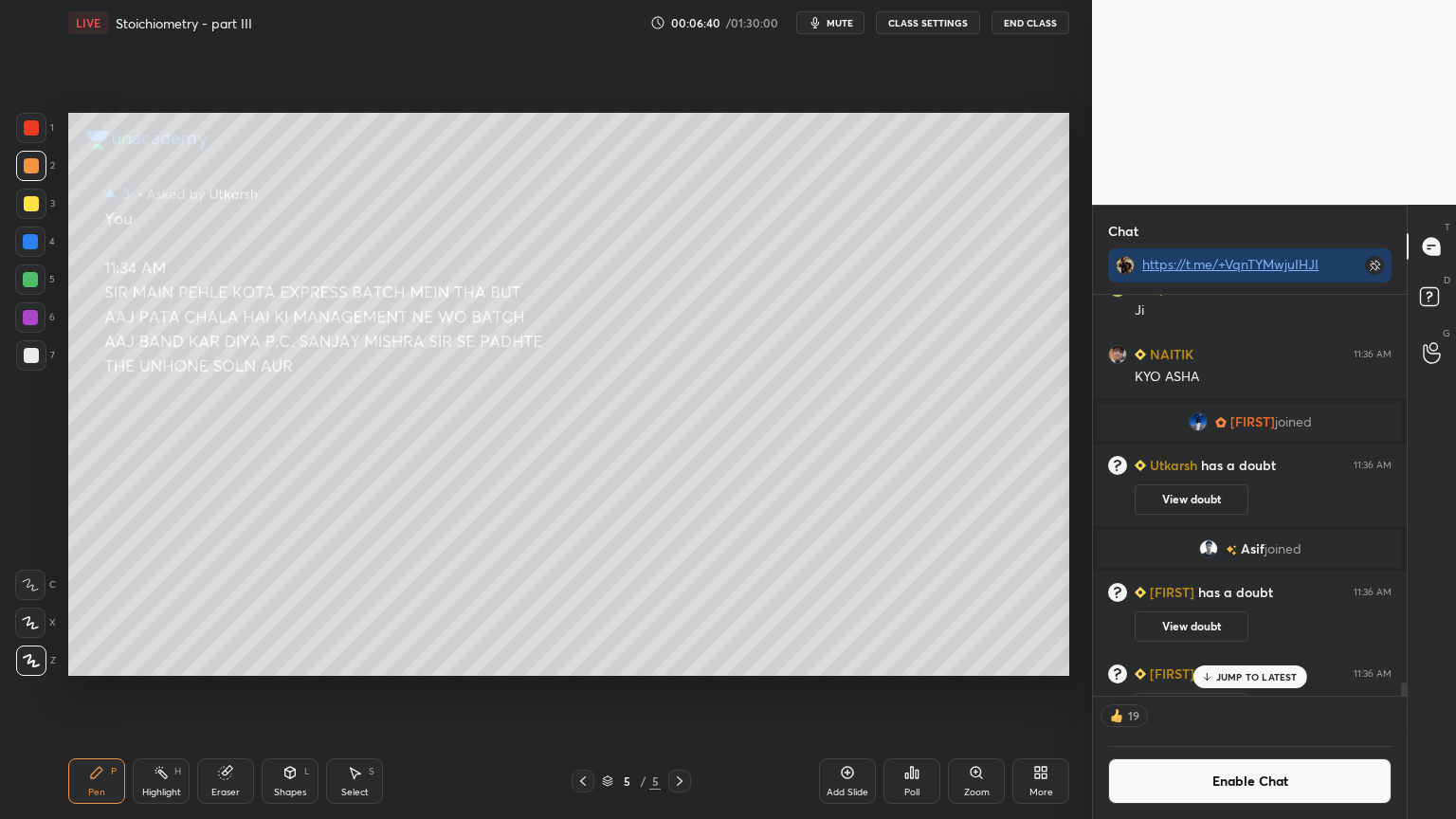 click on "JUMP TO LATEST" at bounding box center (1257, 677) 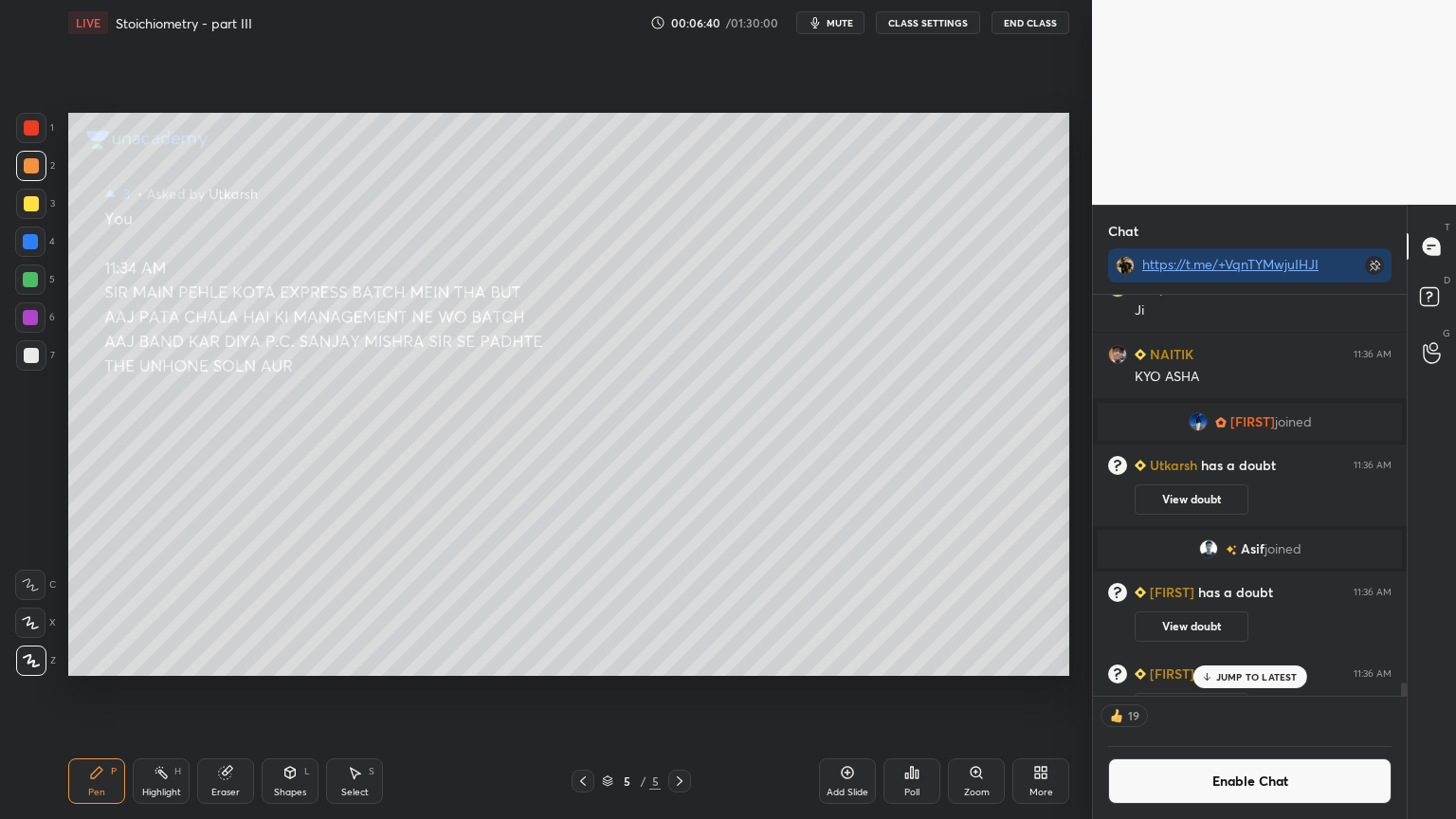 scroll, scrollTop: 13290, scrollLeft: 0, axis: vertical 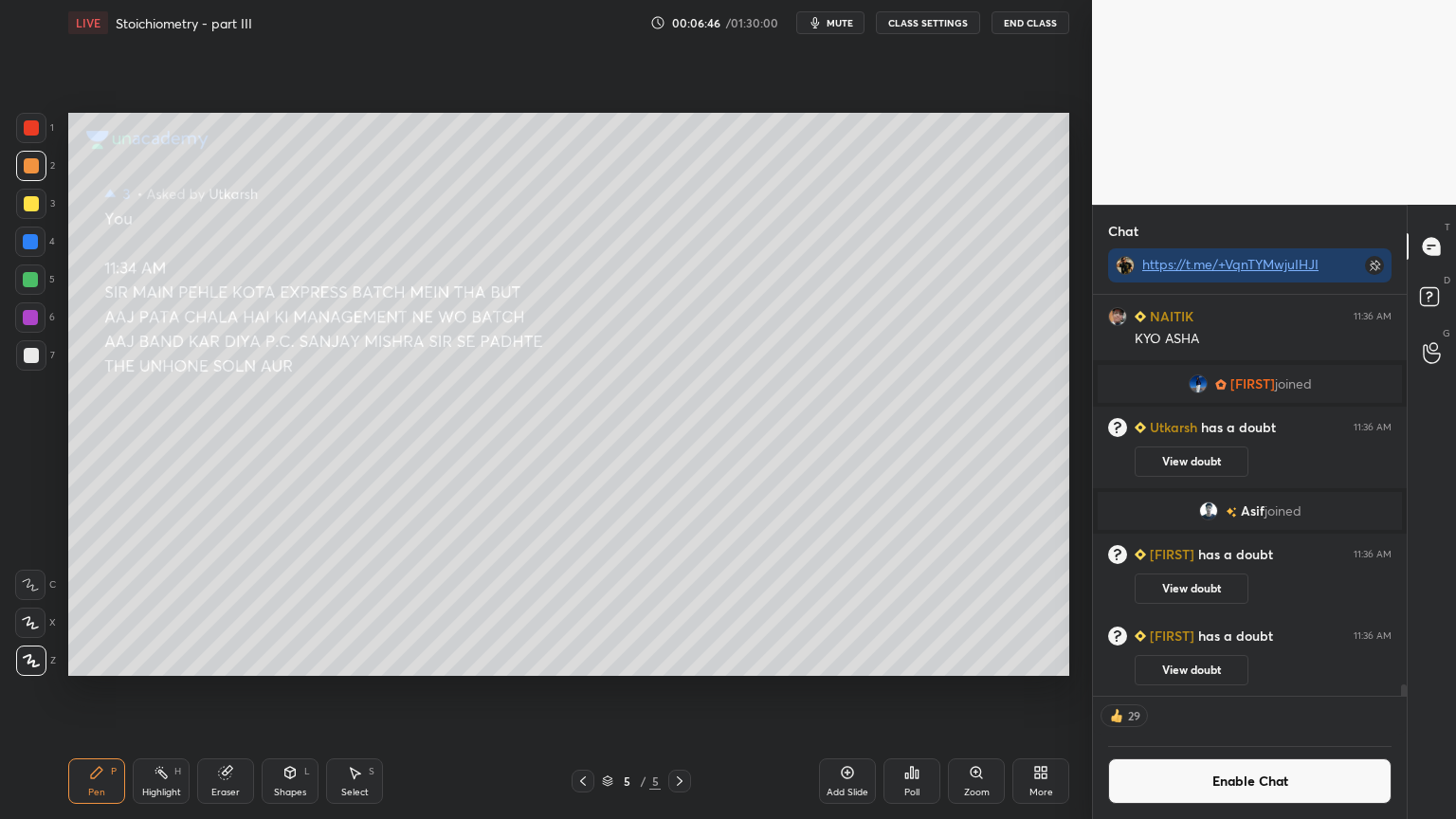click on "Pen P" at bounding box center (97, 781) 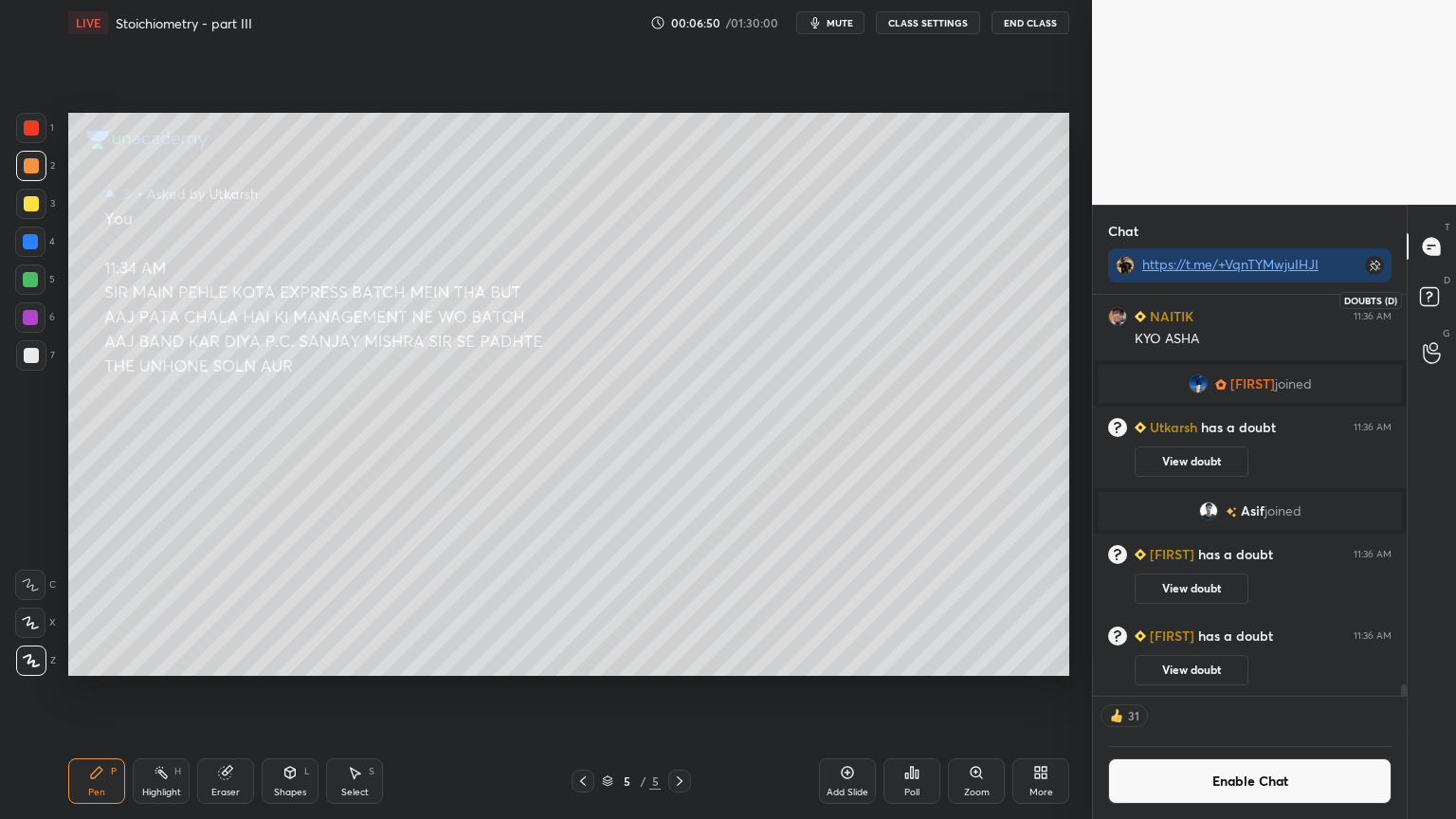click 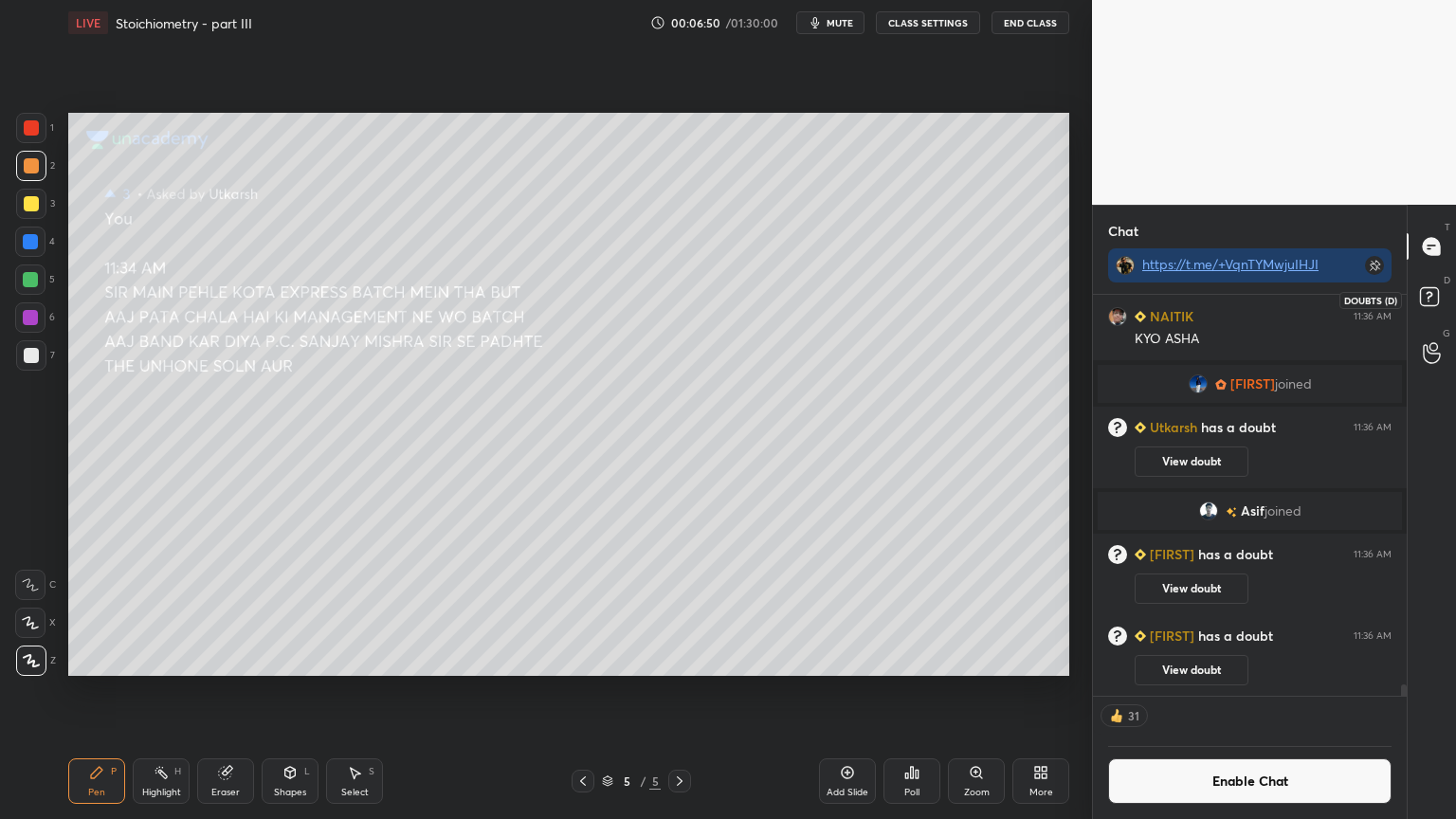 scroll, scrollTop: 511, scrollLeft: 308, axis: both 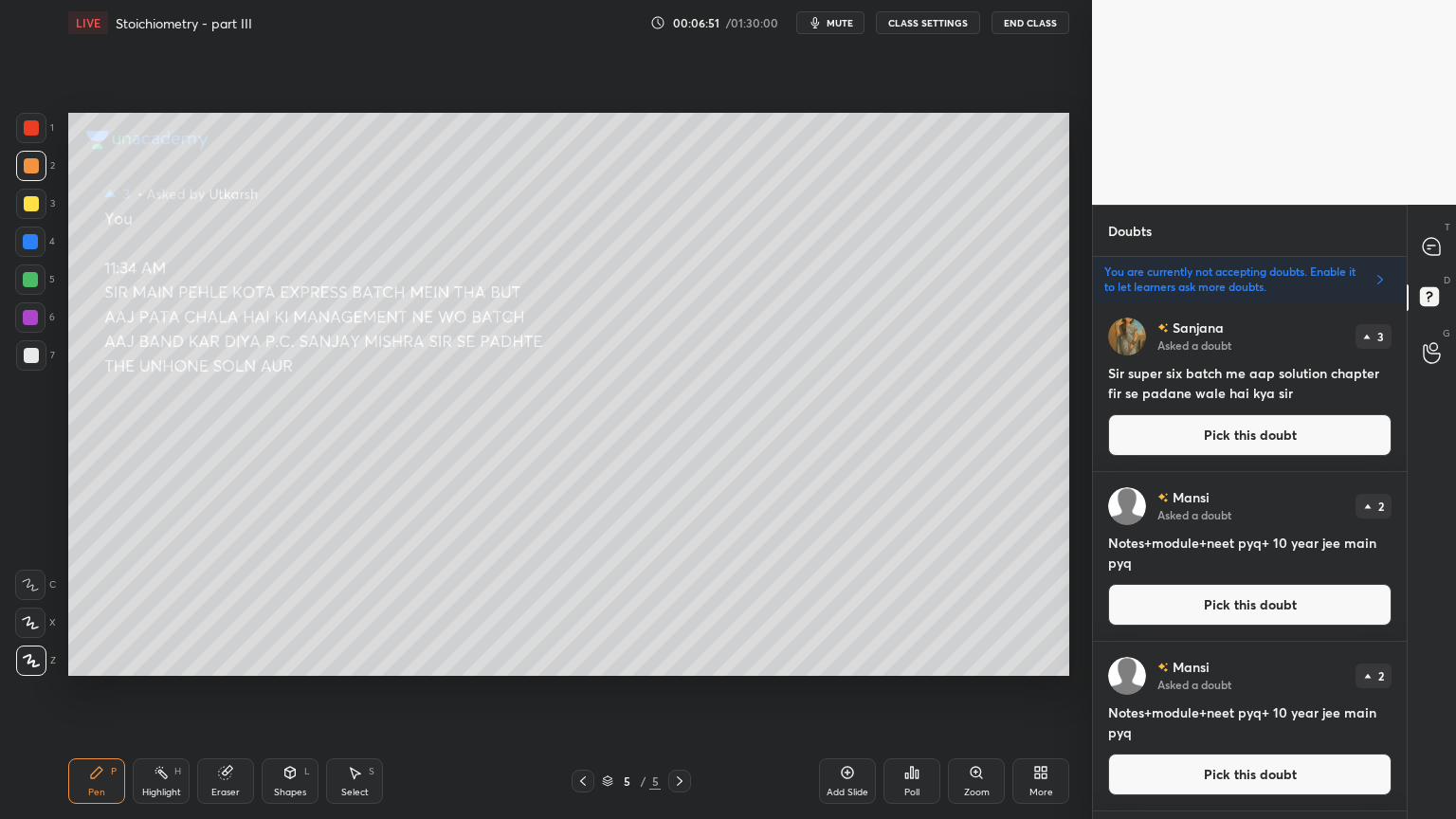click on "Pick this doubt" at bounding box center (1249, 435) 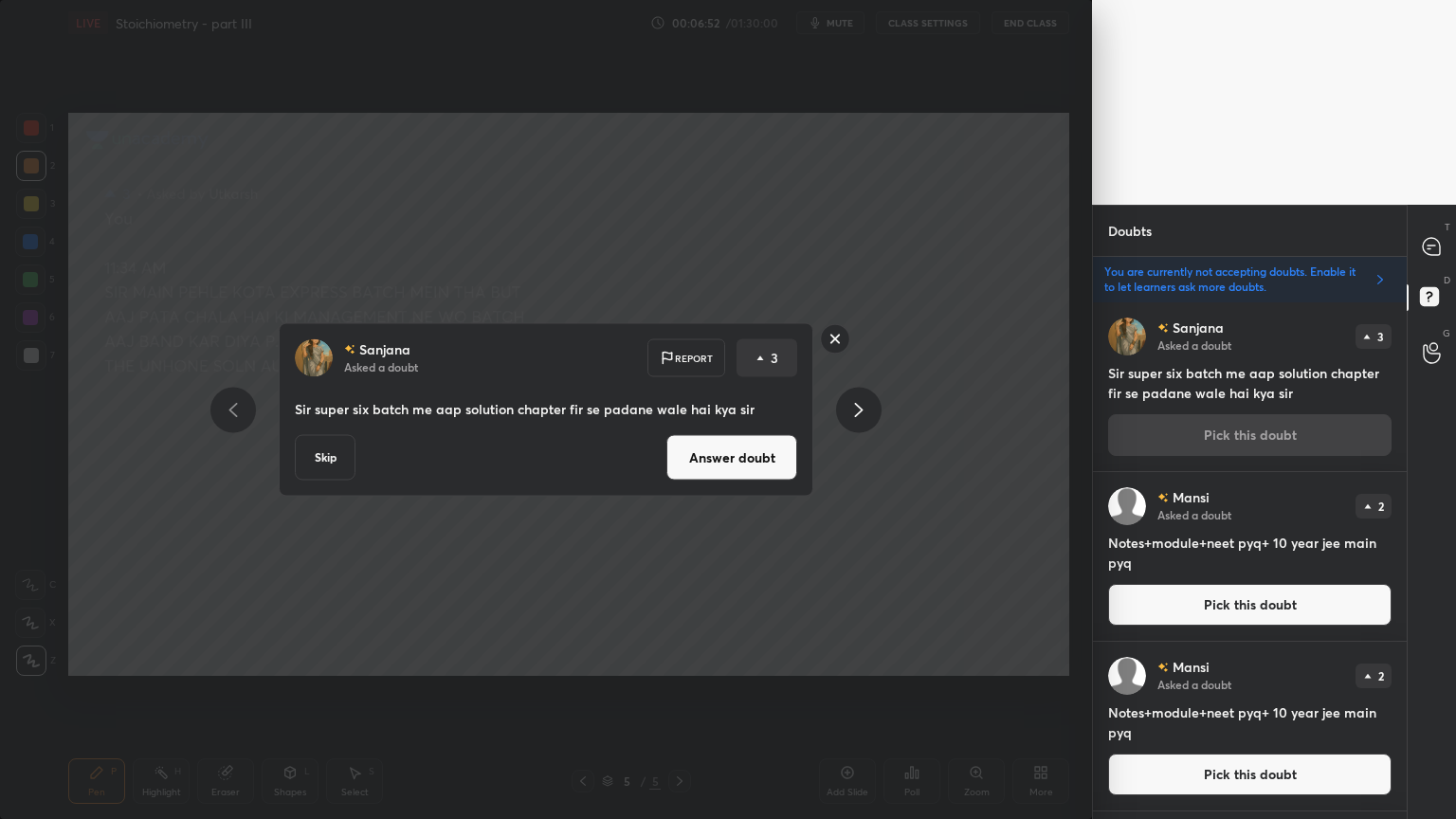 click on "Answer doubt" at bounding box center [732, 458] 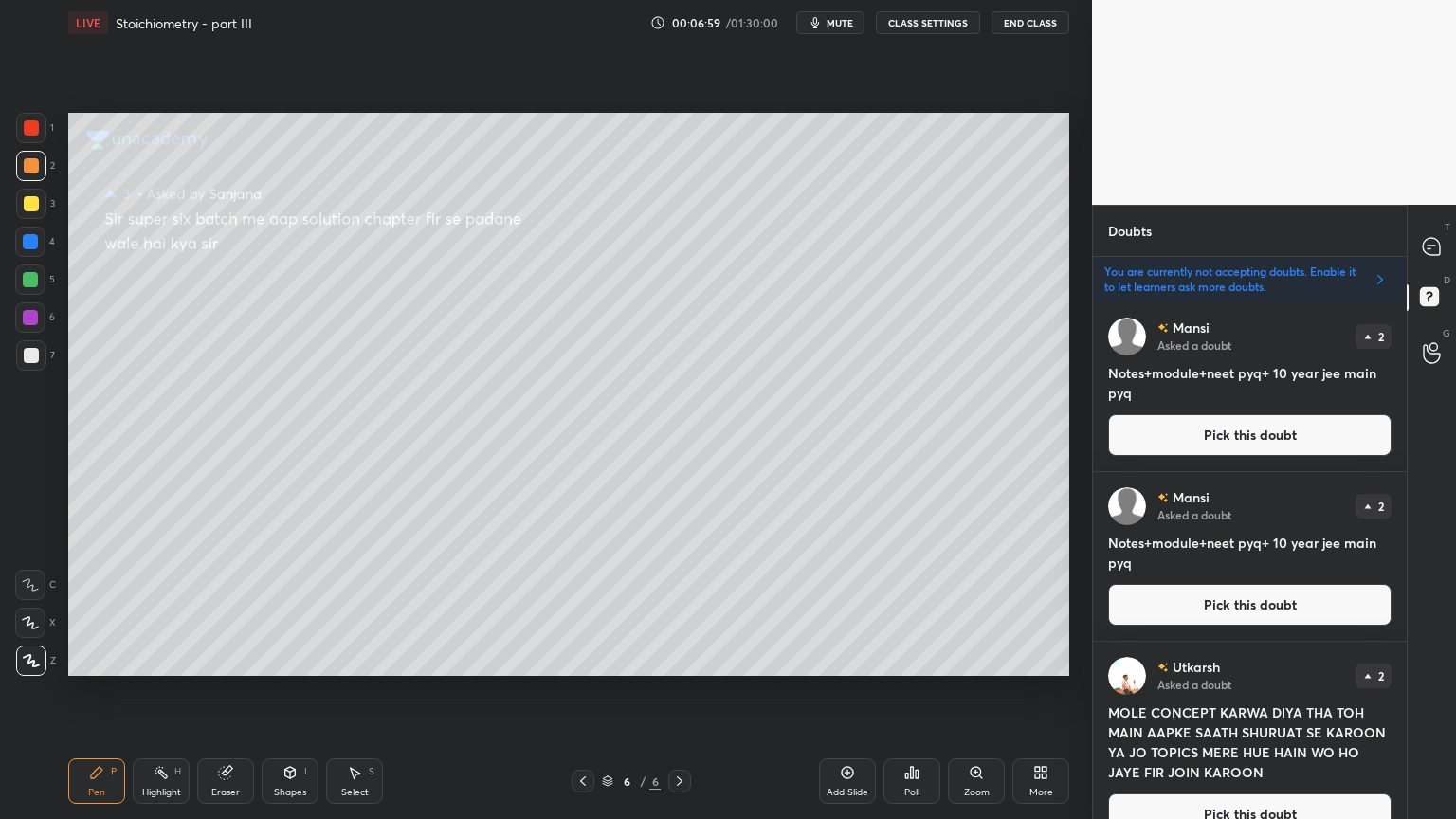 click on "Pick this doubt" at bounding box center (1249, 435) 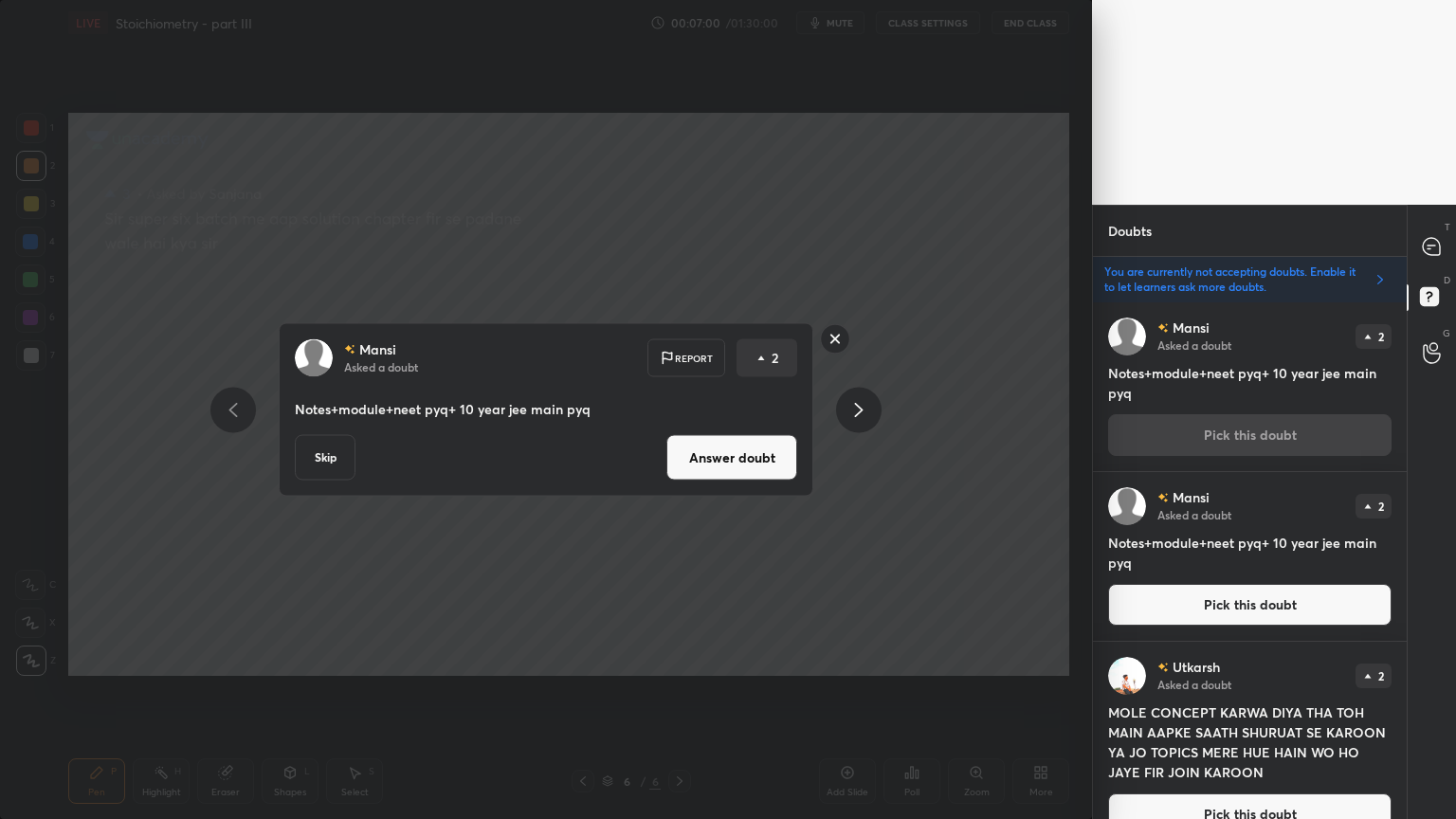 click 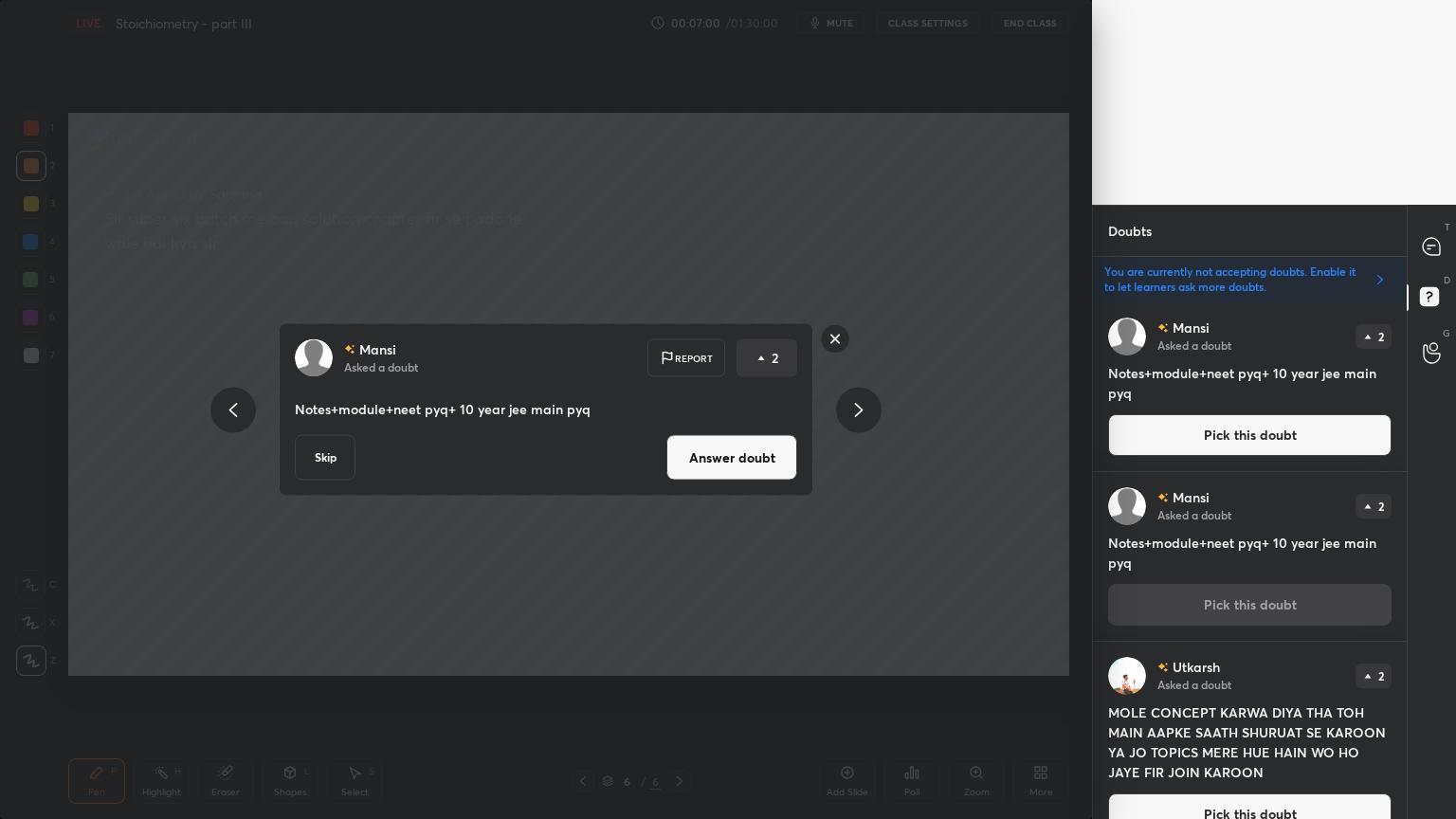 click 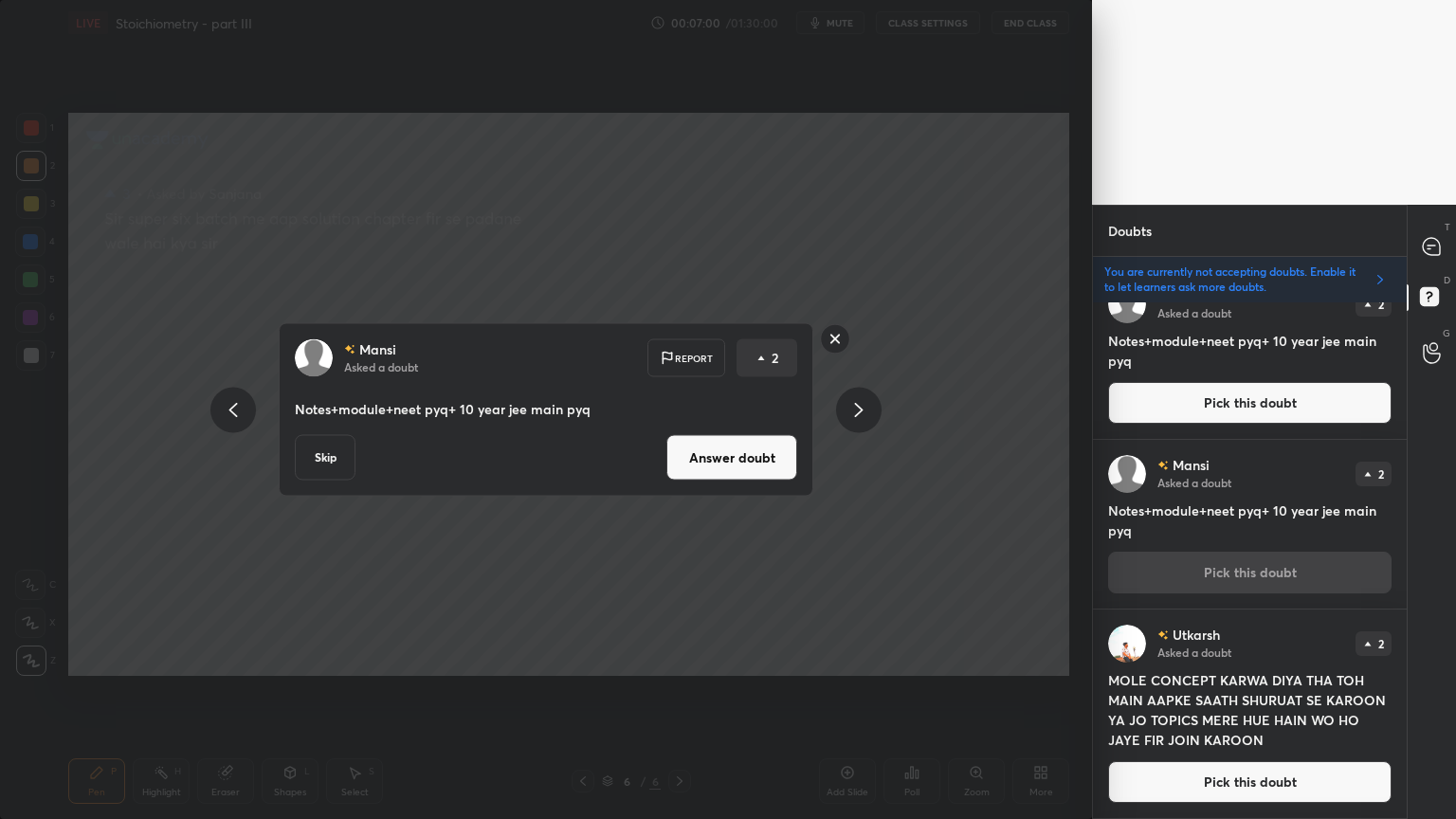 click 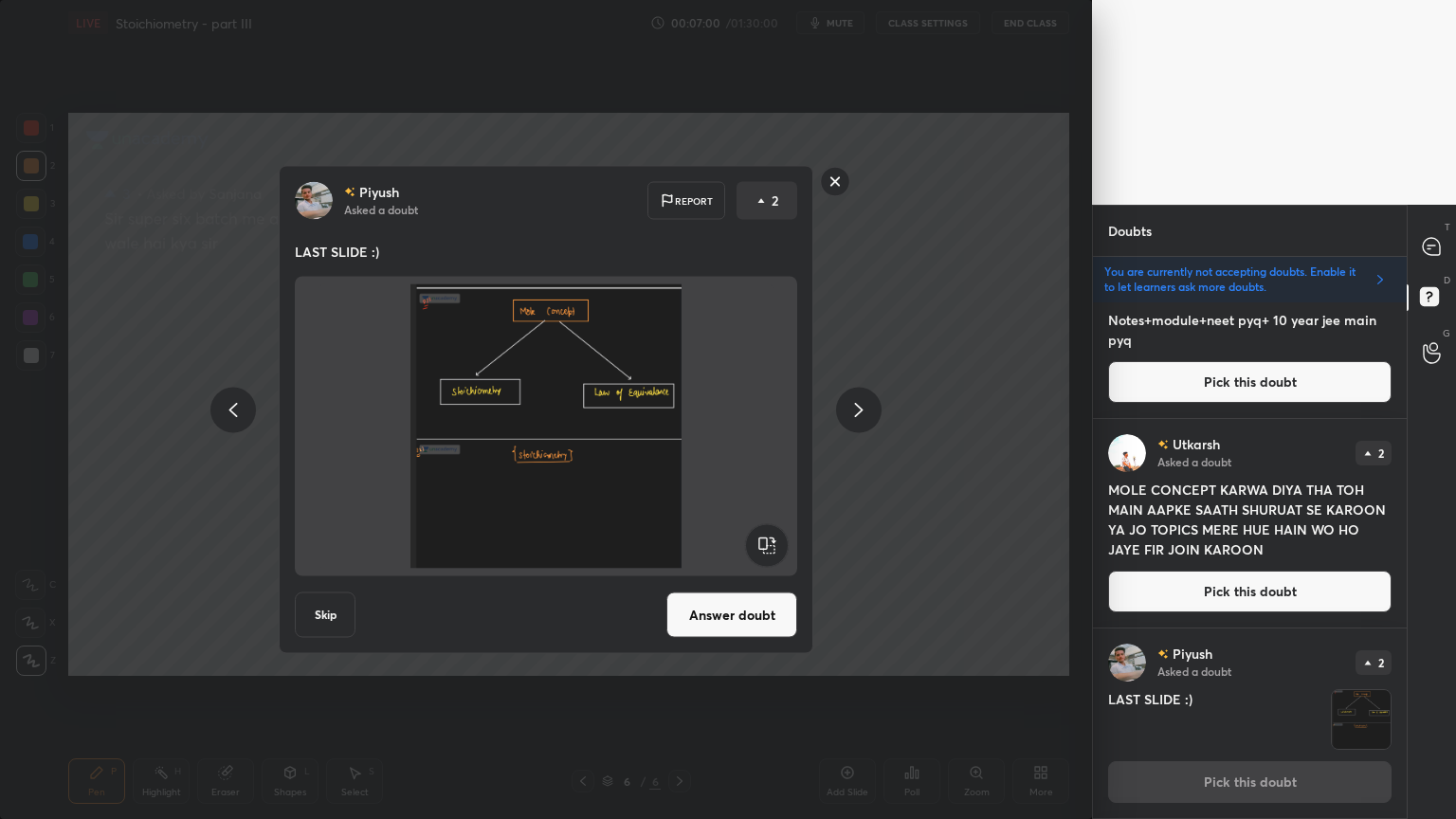 click 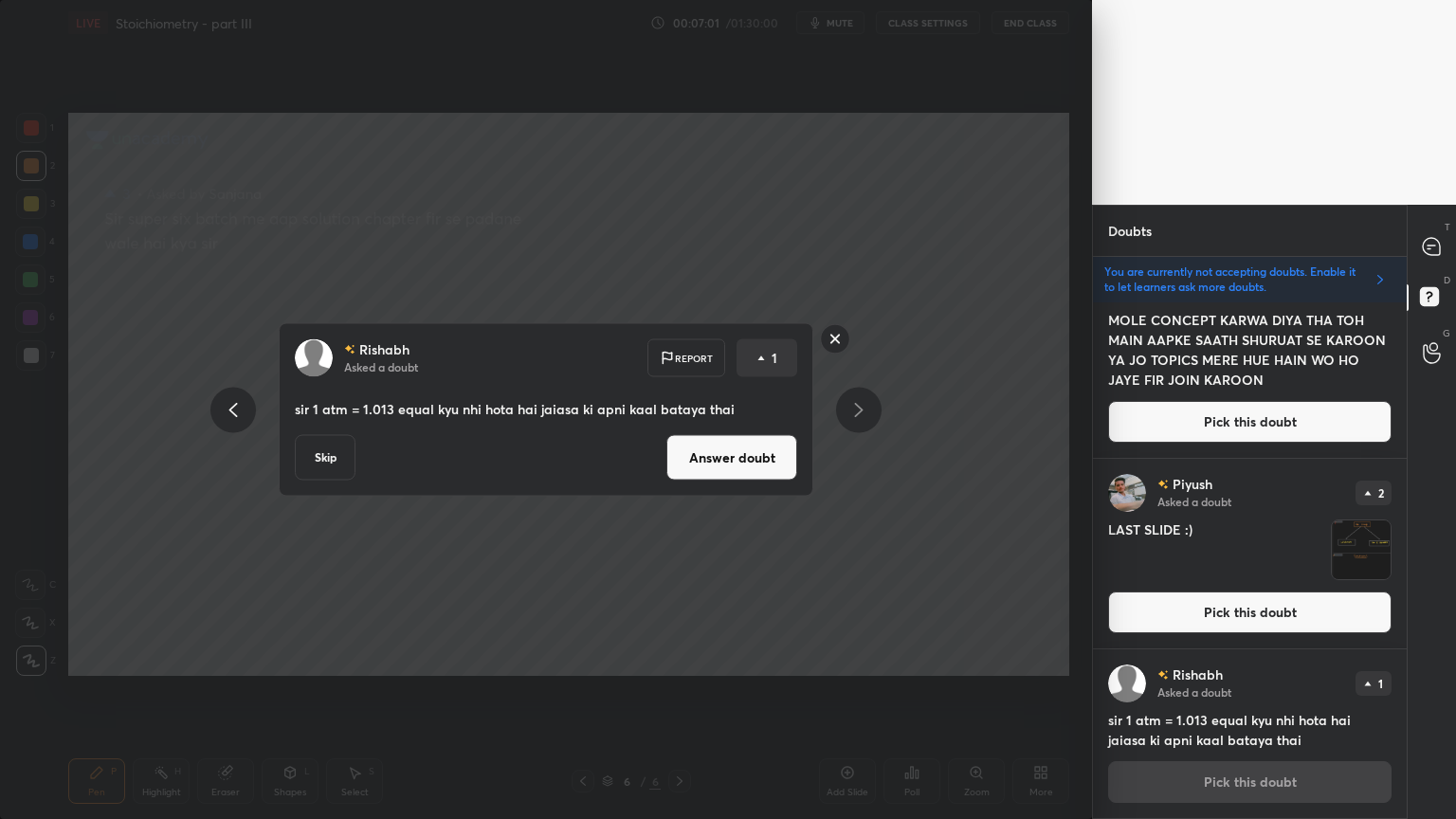 click 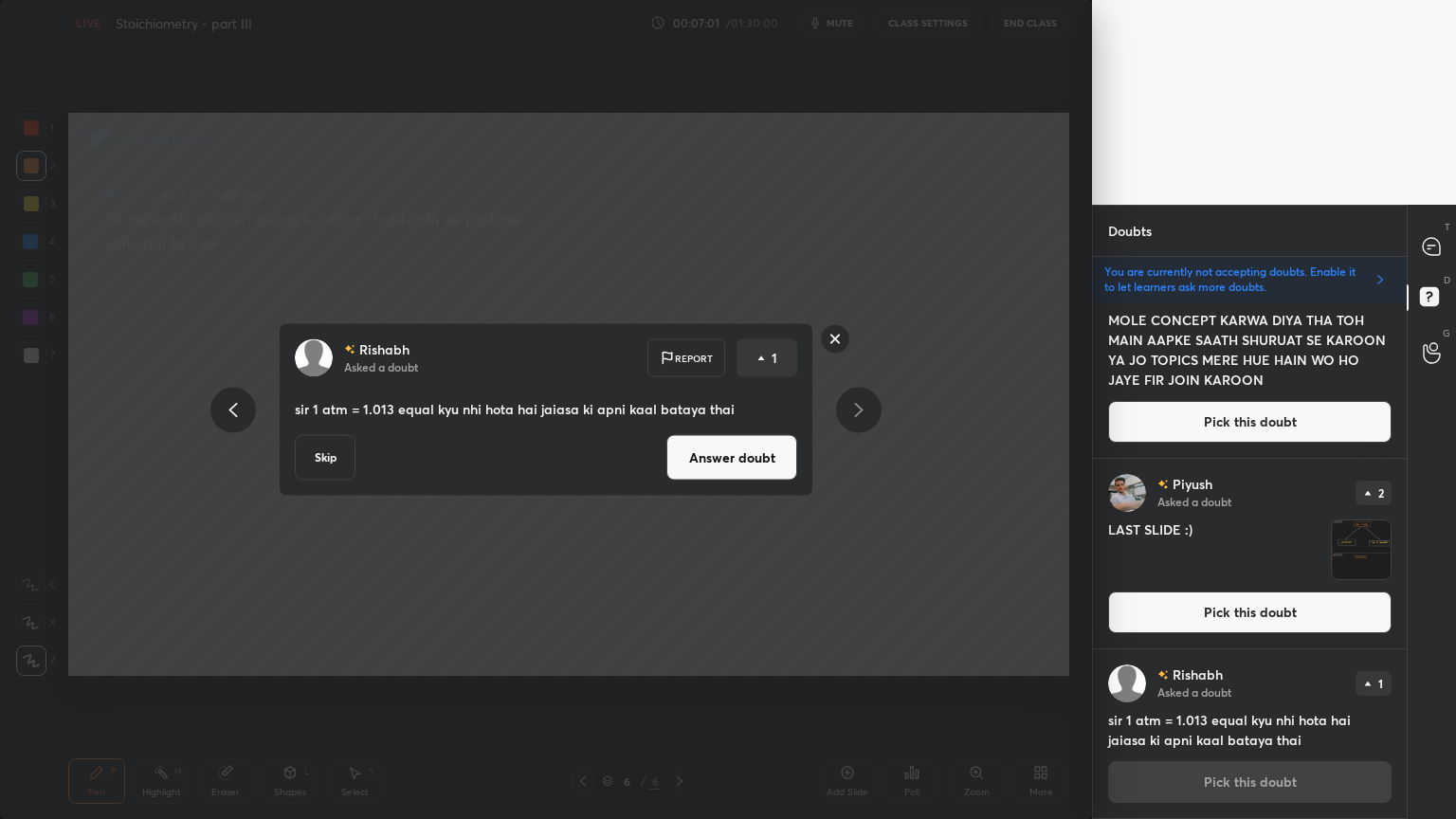 click 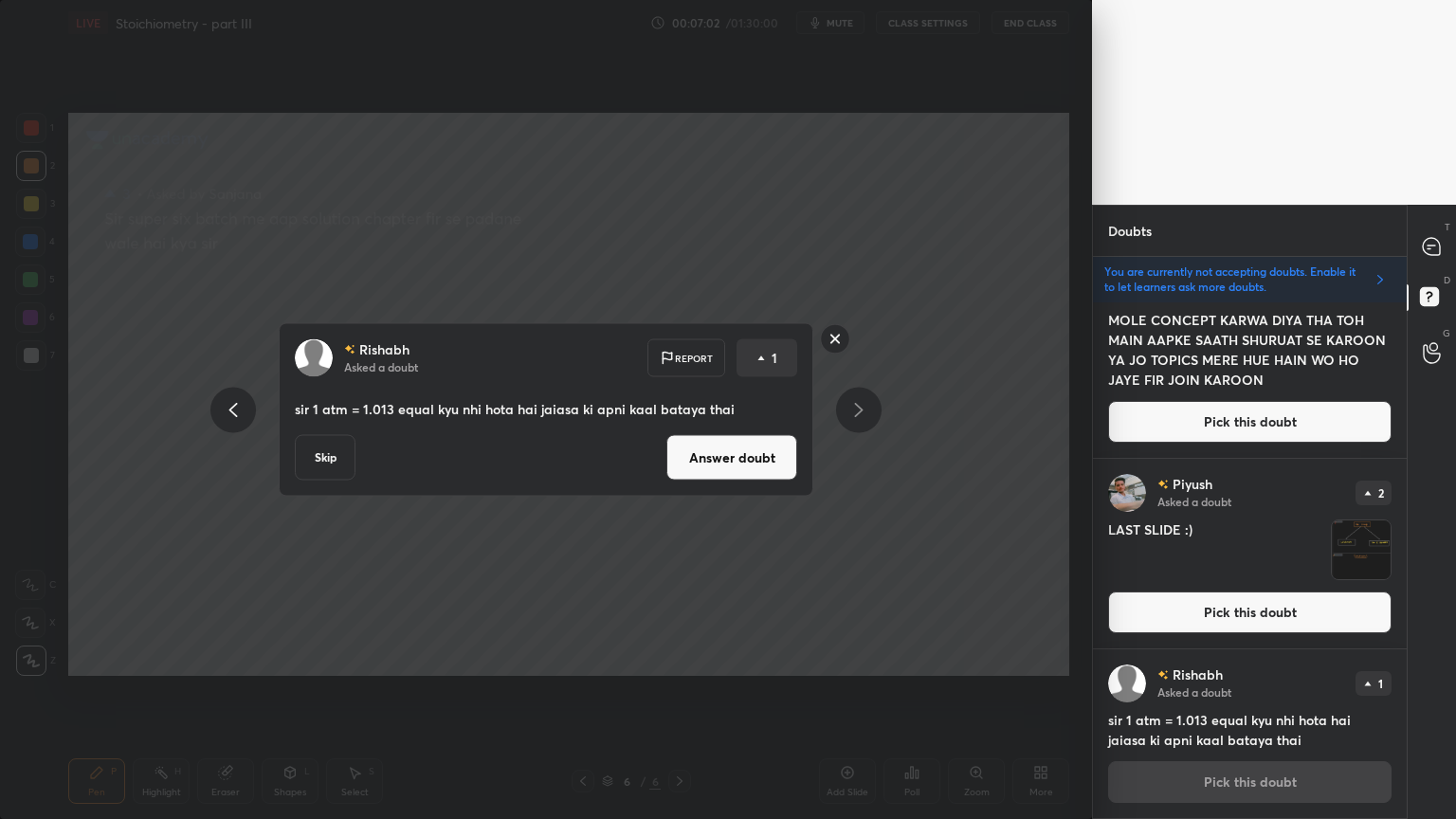 click 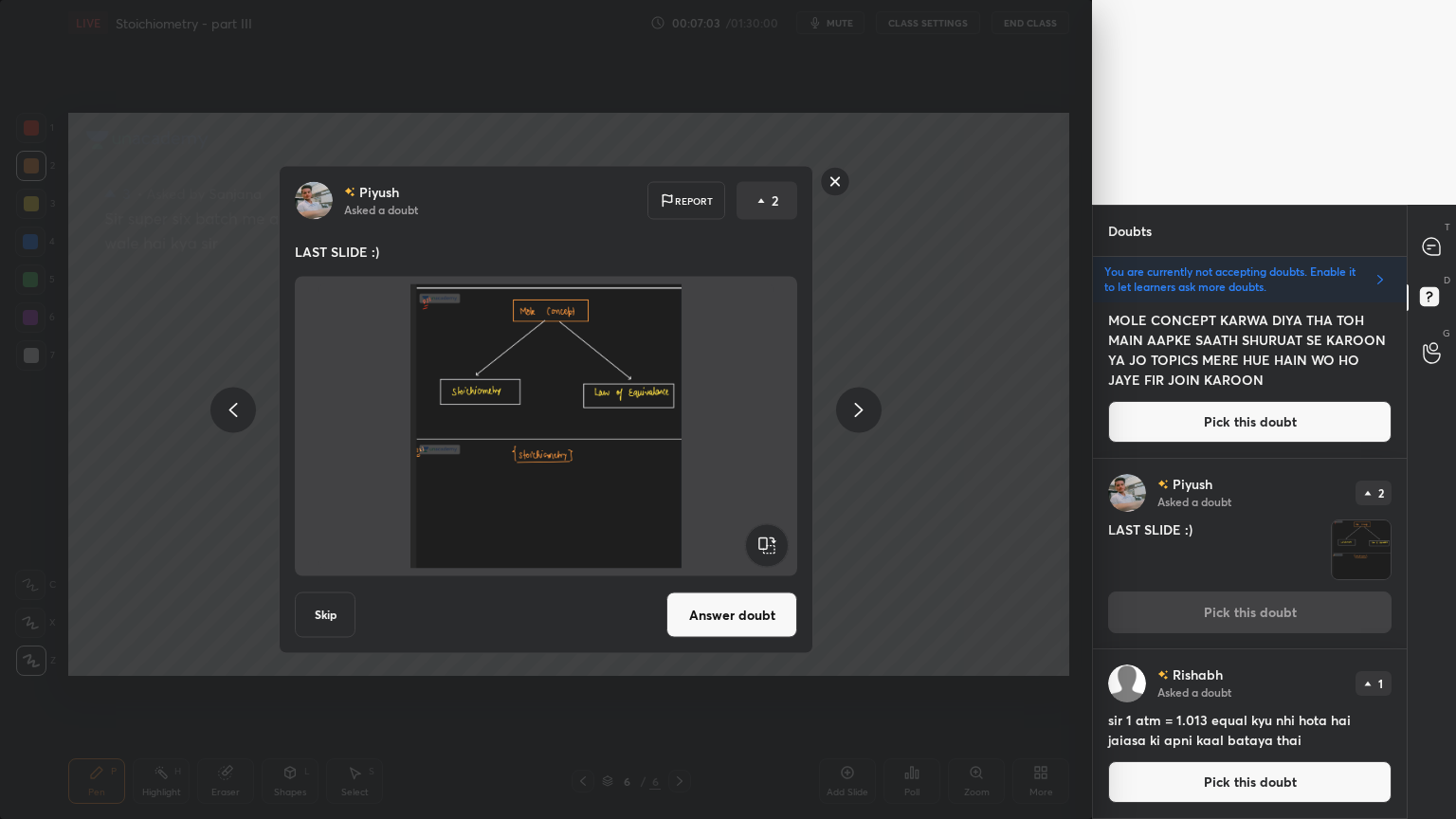 click on "Answer doubt" at bounding box center [732, 615] 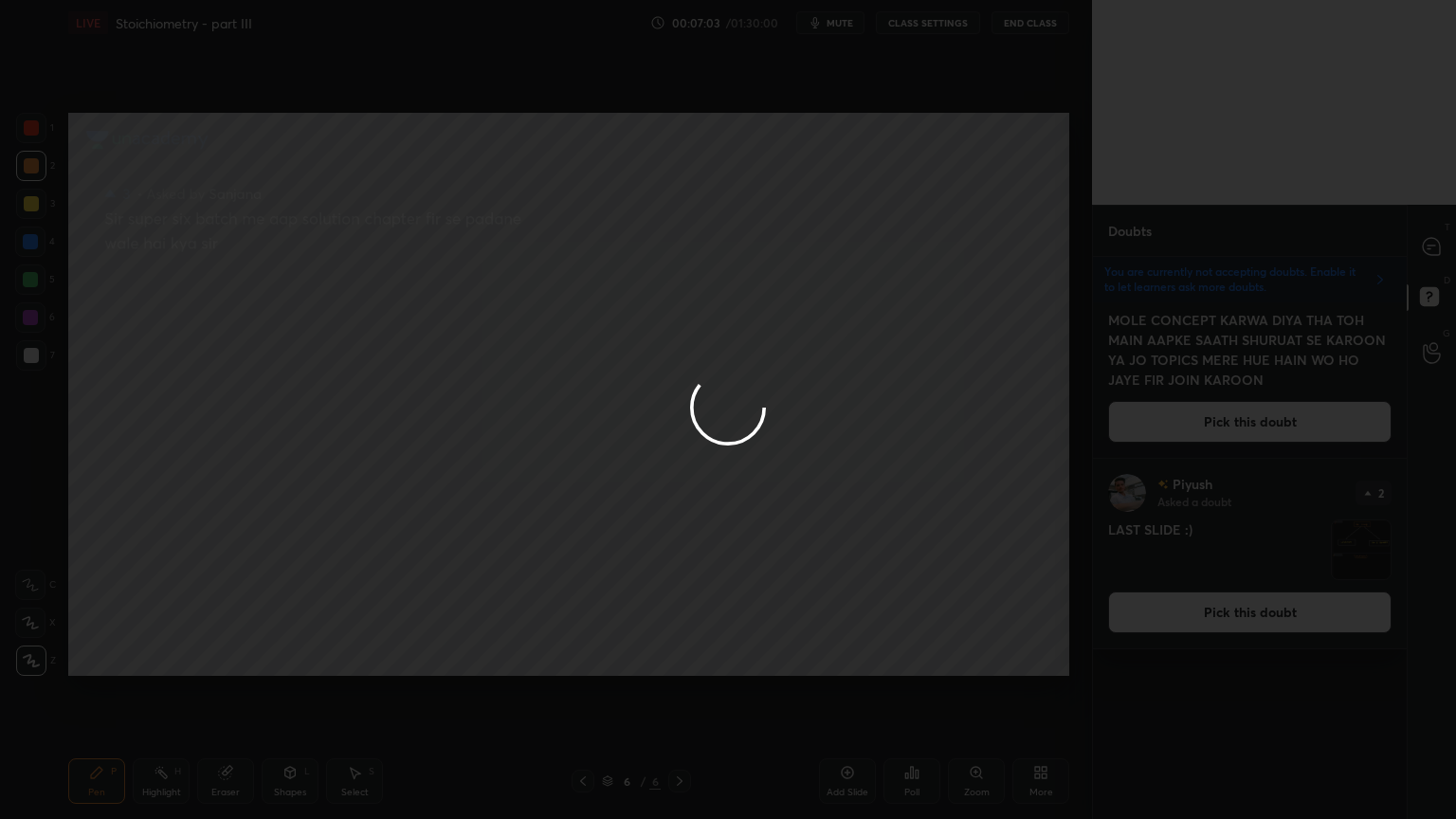 scroll, scrollTop: 0, scrollLeft: 0, axis: both 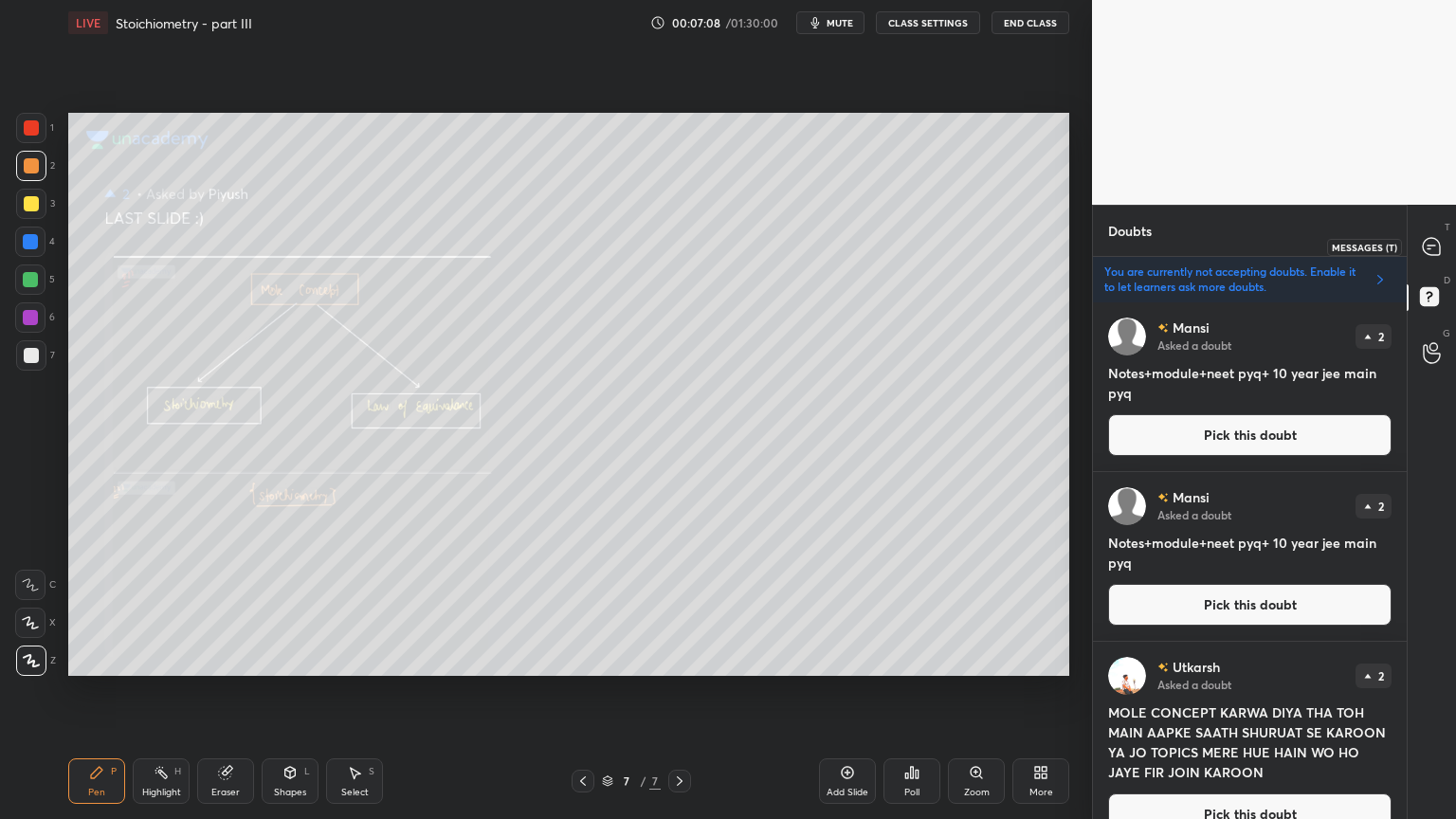 click 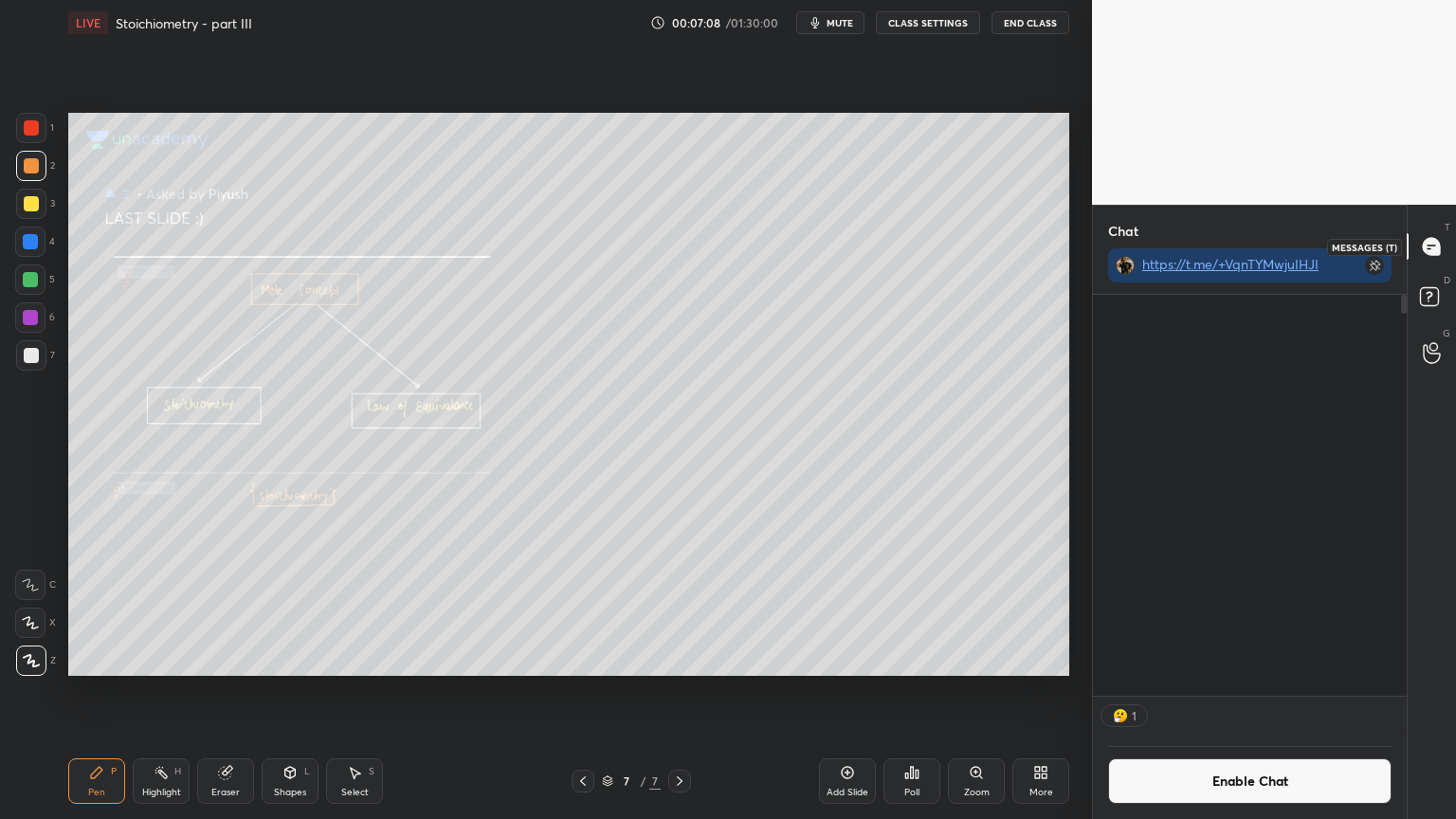 scroll, scrollTop: 519, scrollLeft: 308, axis: both 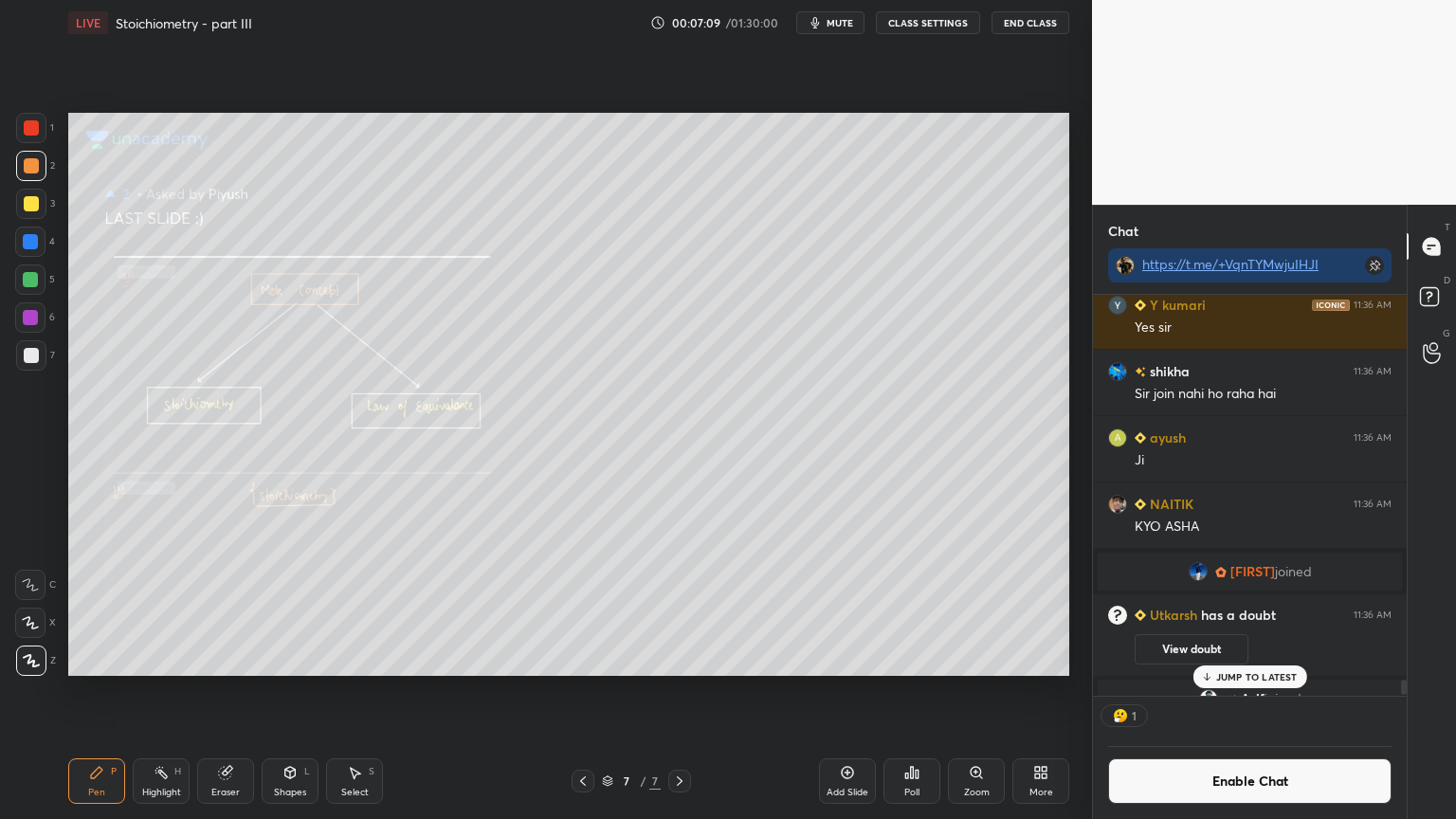 click on "JUMP TO LATEST" at bounding box center (1257, 677) 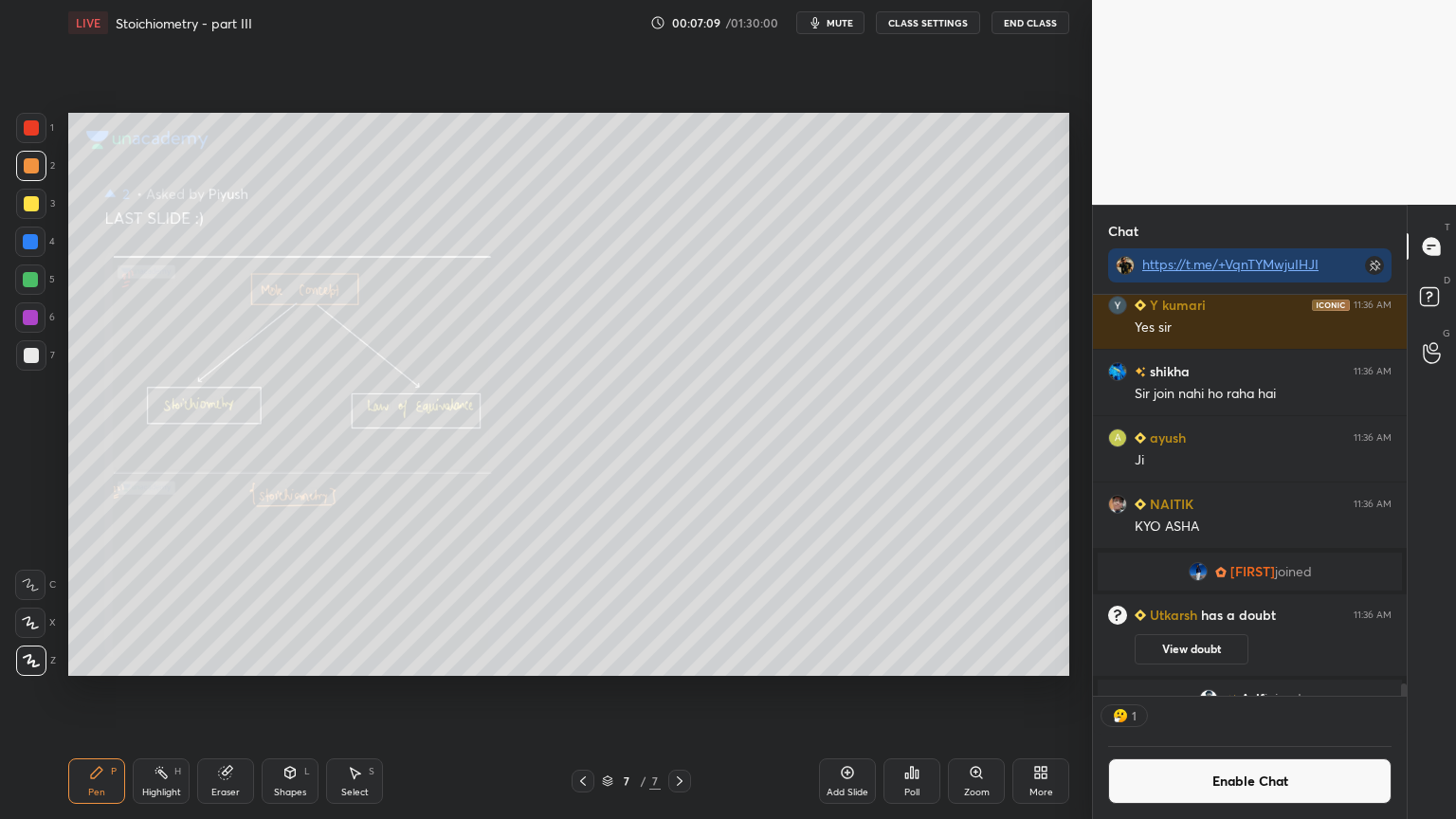scroll, scrollTop: 13111, scrollLeft: 0, axis: vertical 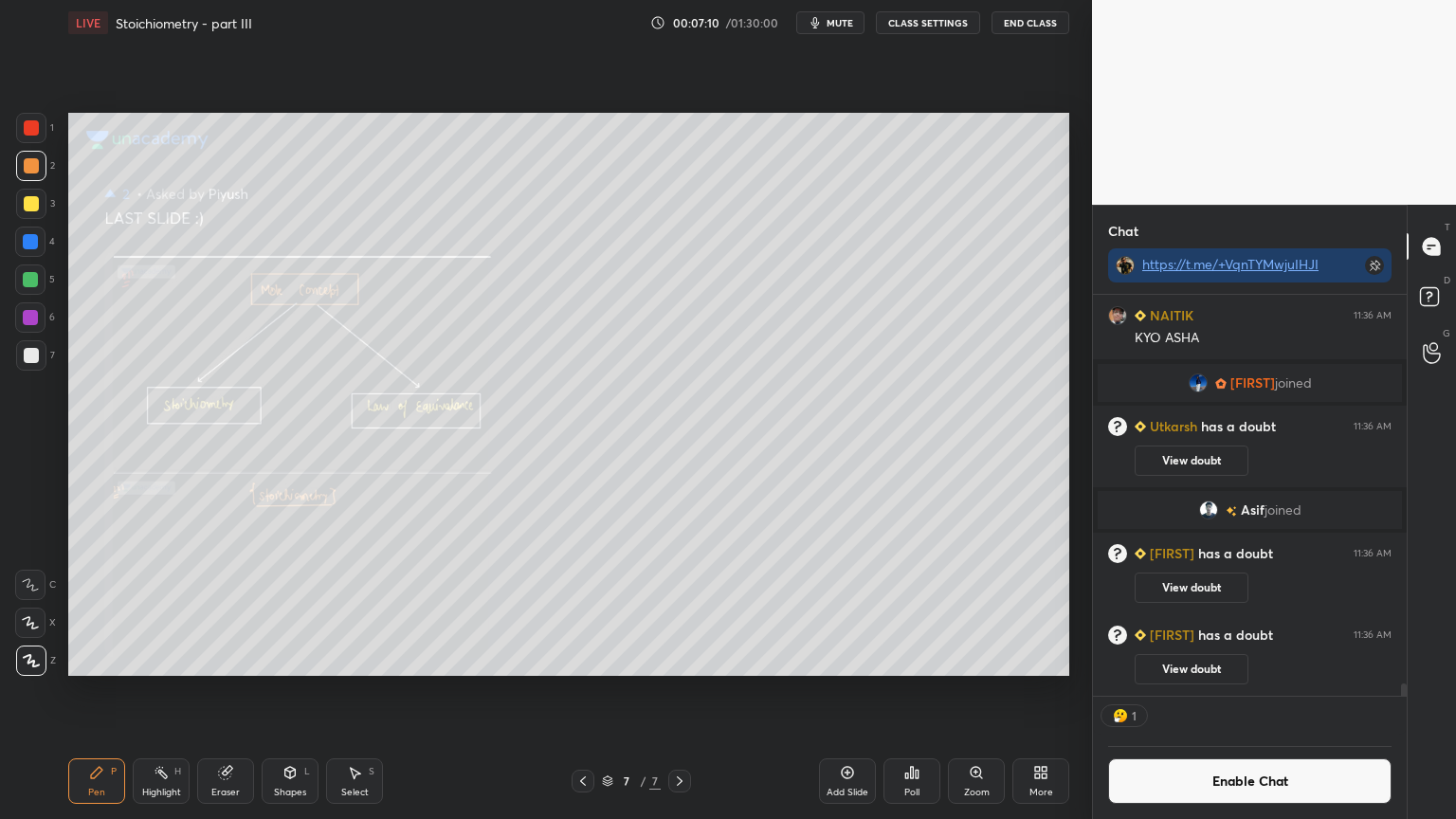 click on "Highlight H" at bounding box center (161, 781) 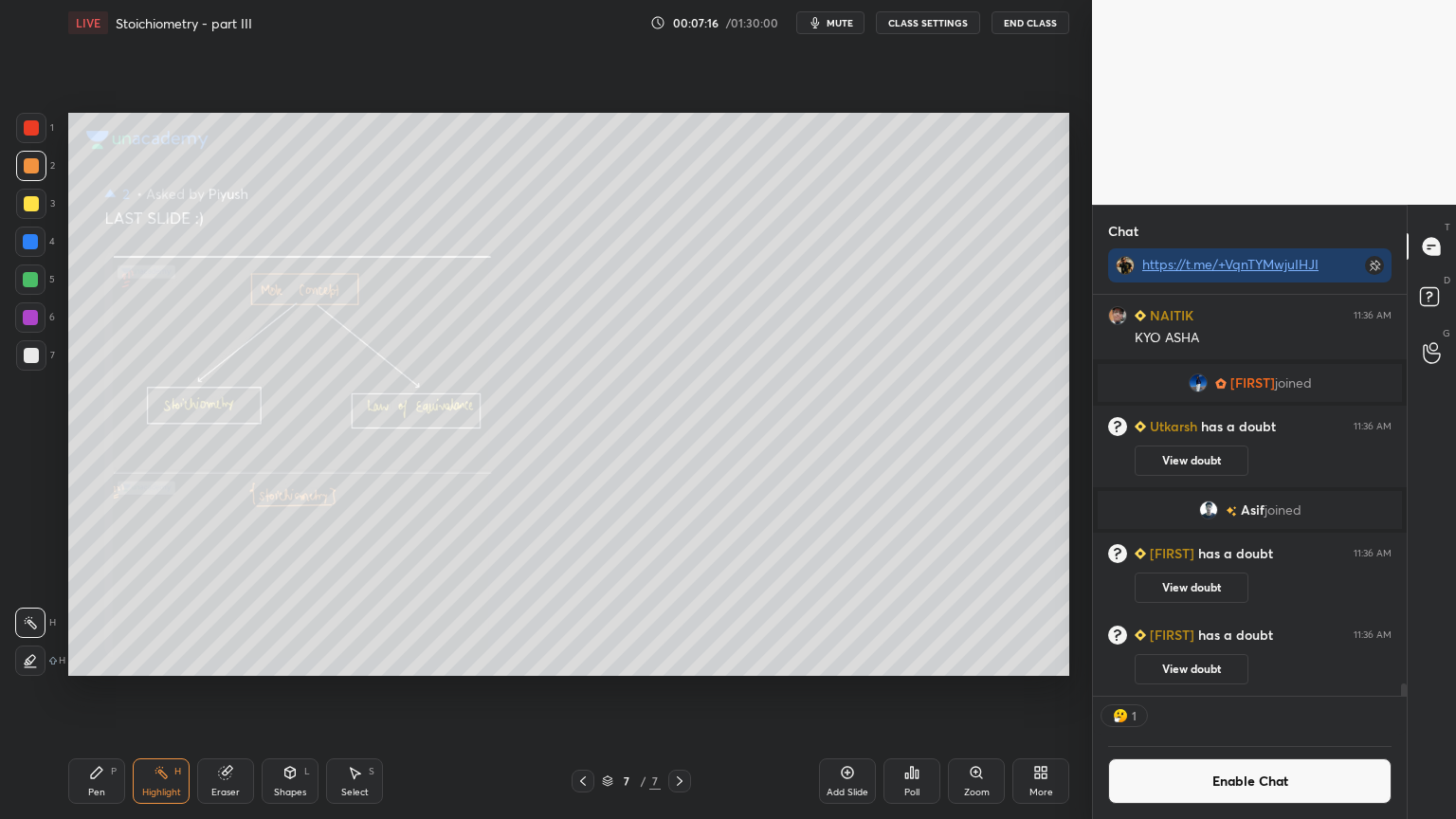 click 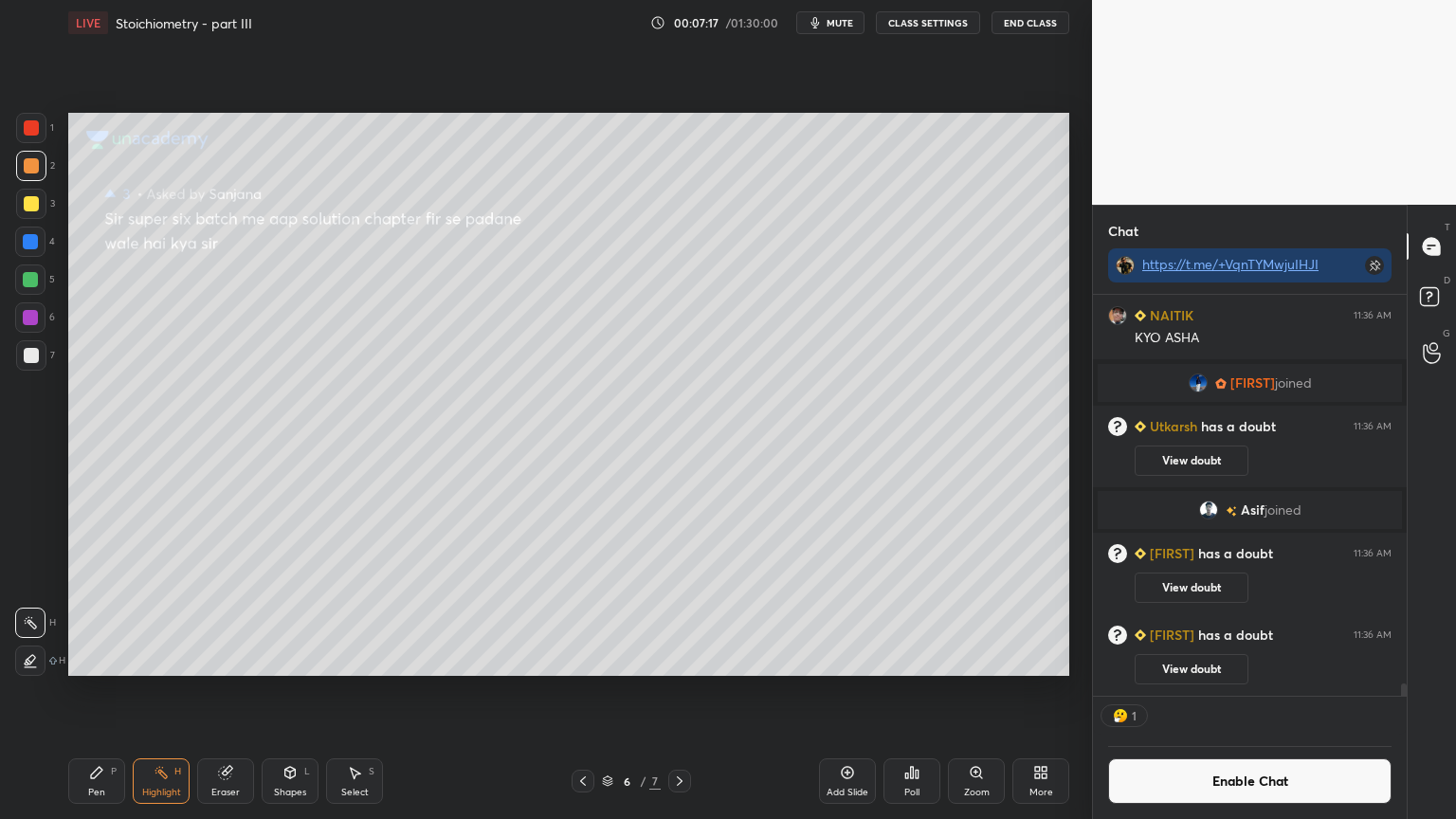click 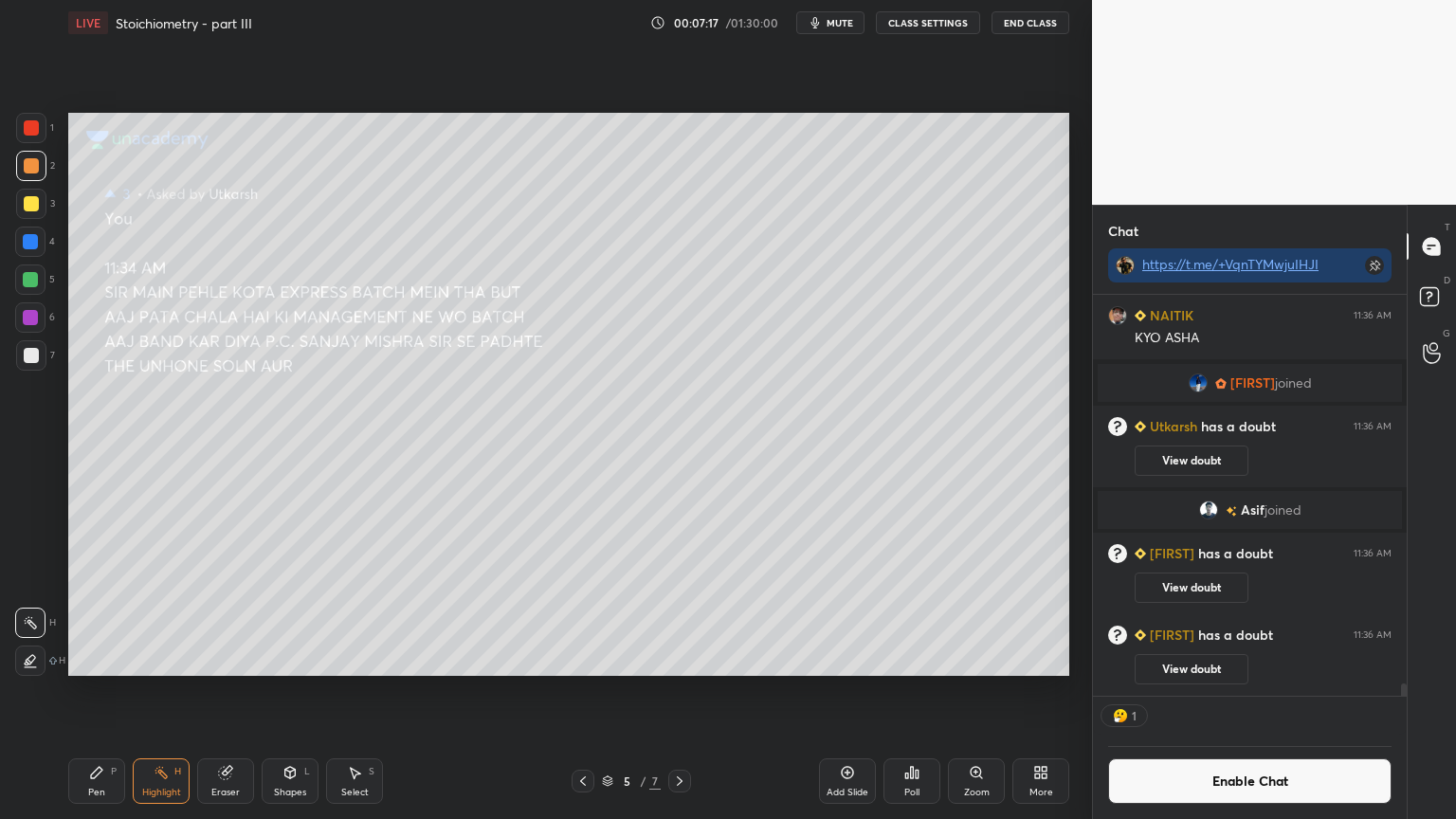click 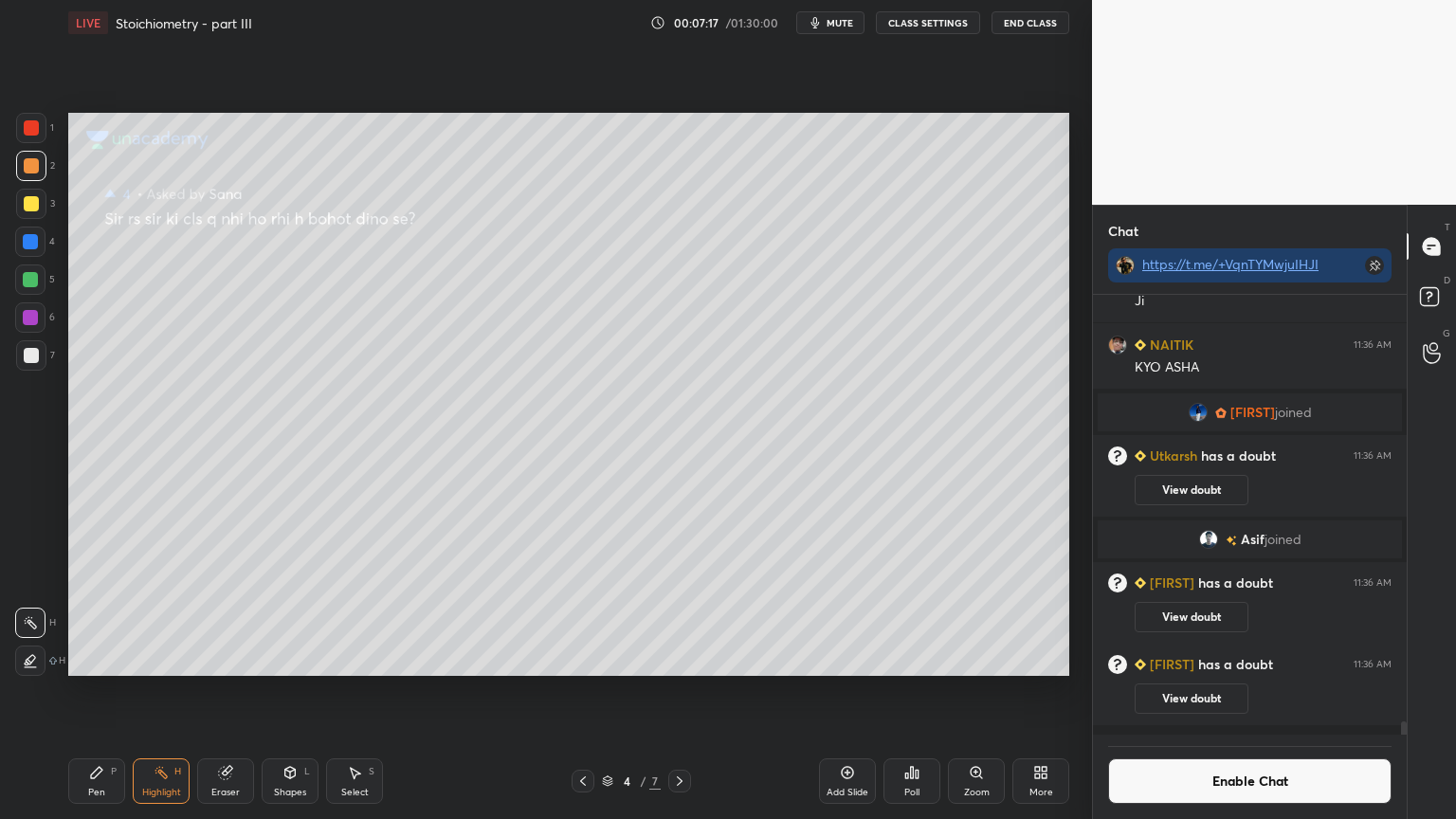 click 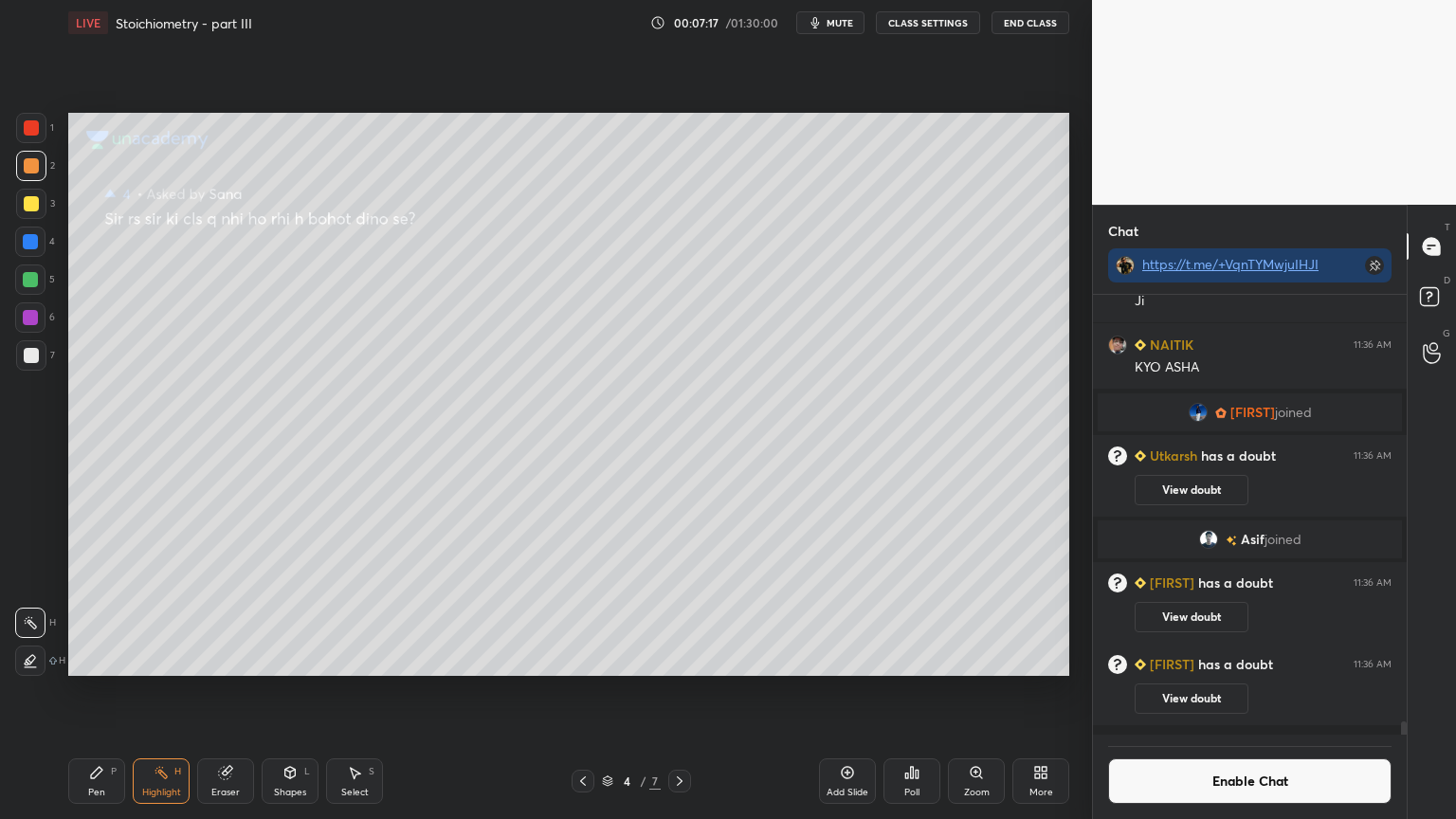 scroll, scrollTop: 6, scrollLeft: 6, axis: both 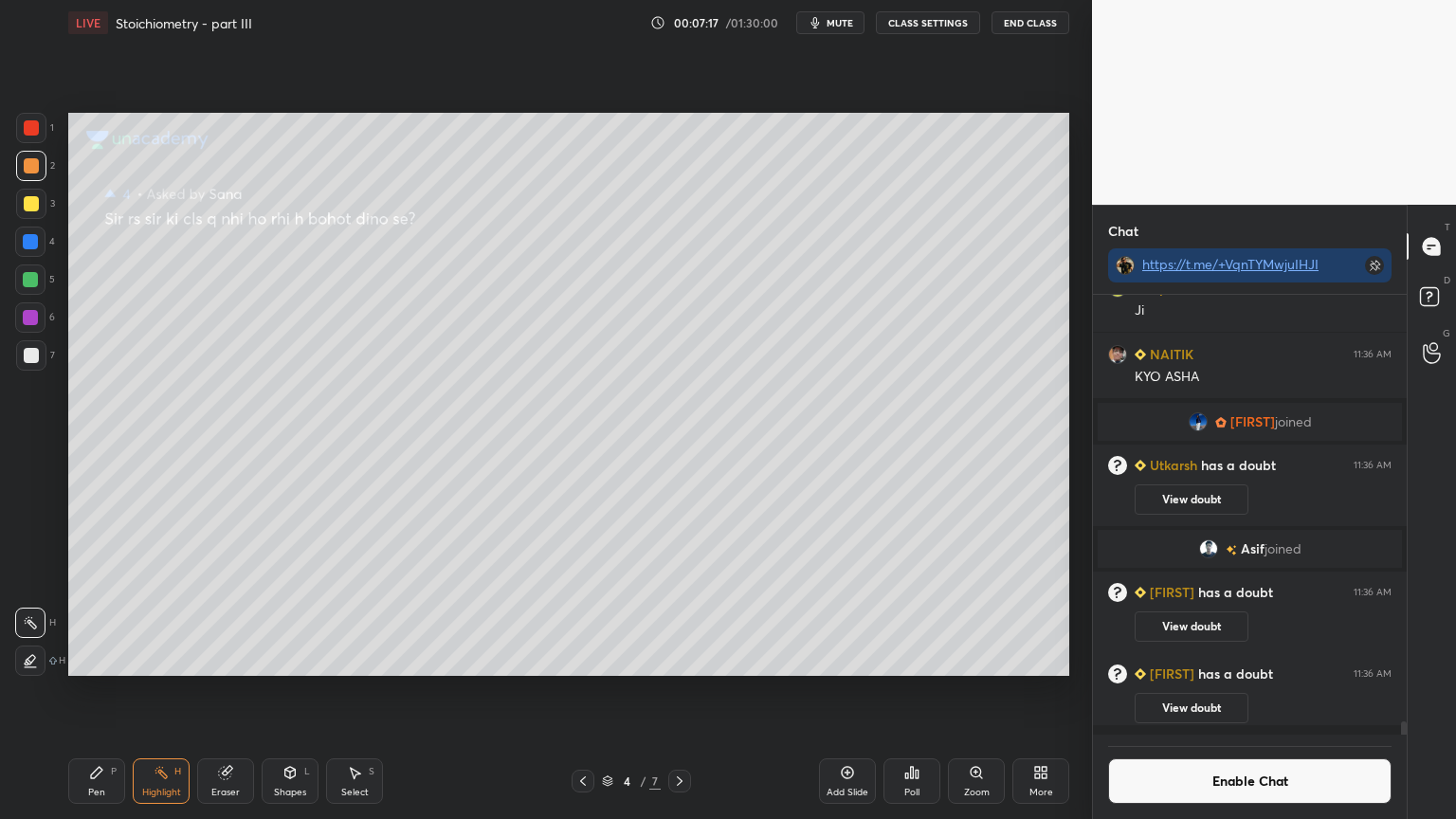 click 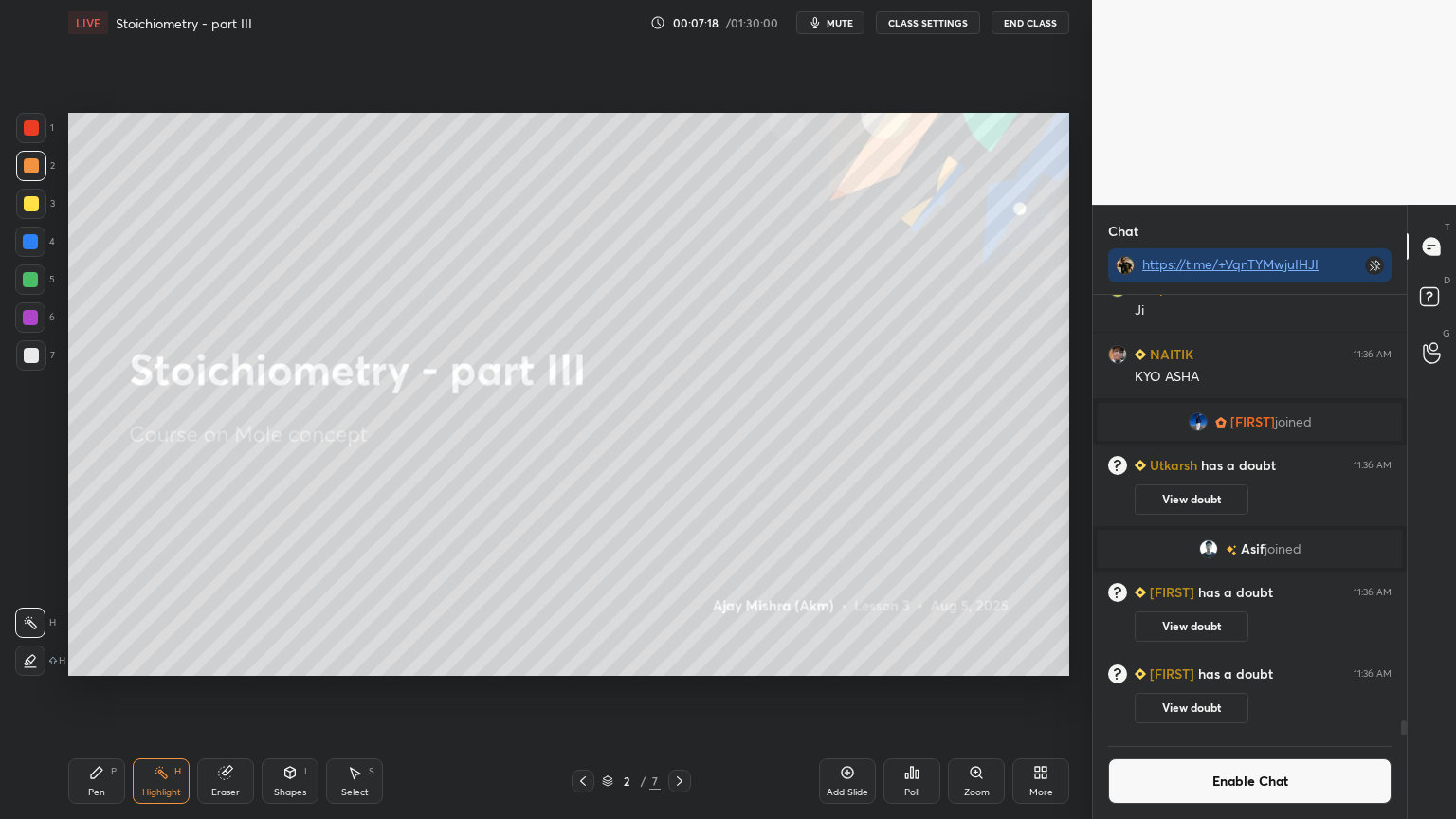 click at bounding box center [680, 781] 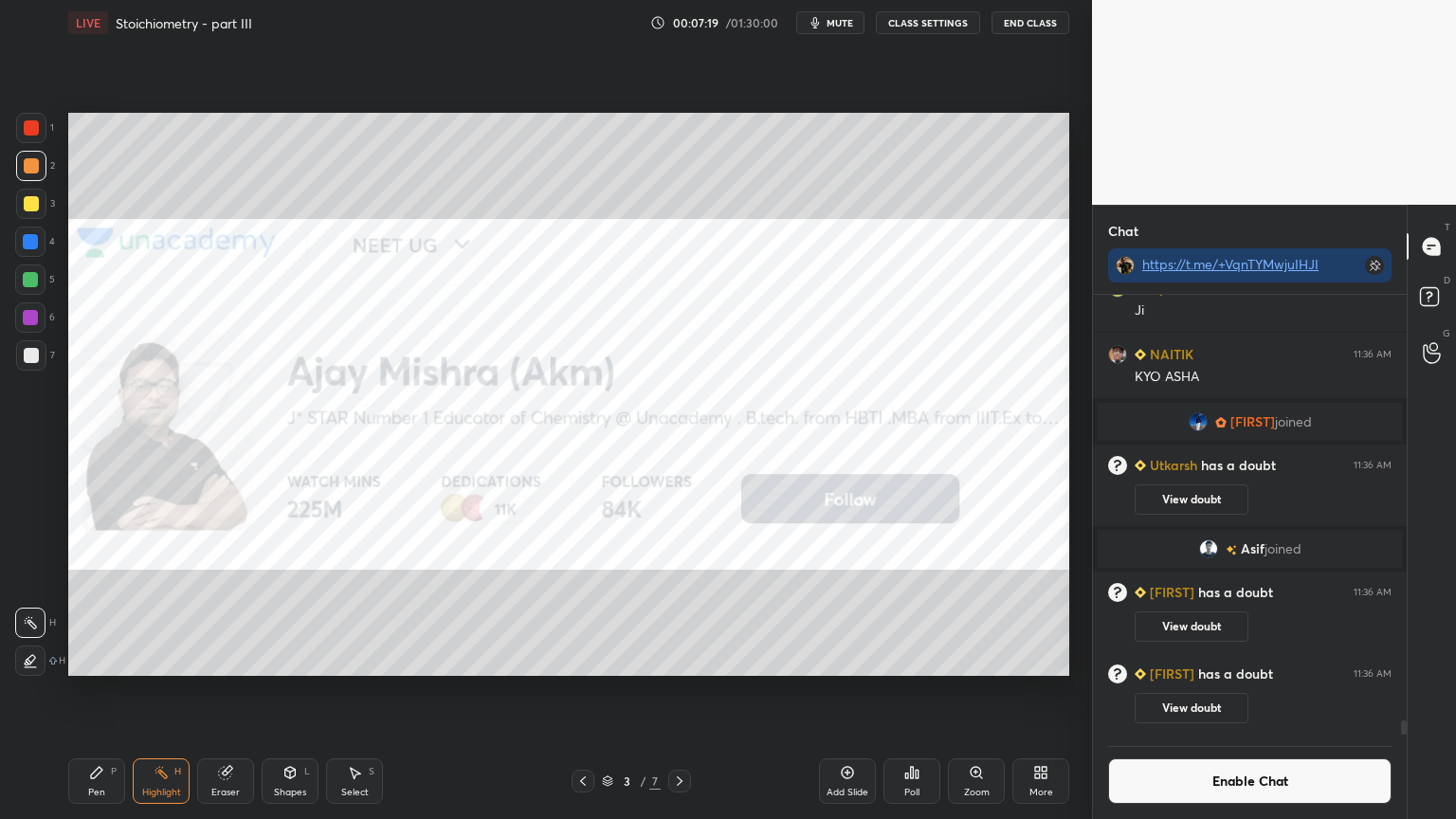 drag, startPoint x: 848, startPoint y: 786, endPoint x: 471, endPoint y: 771, distance: 377.29829 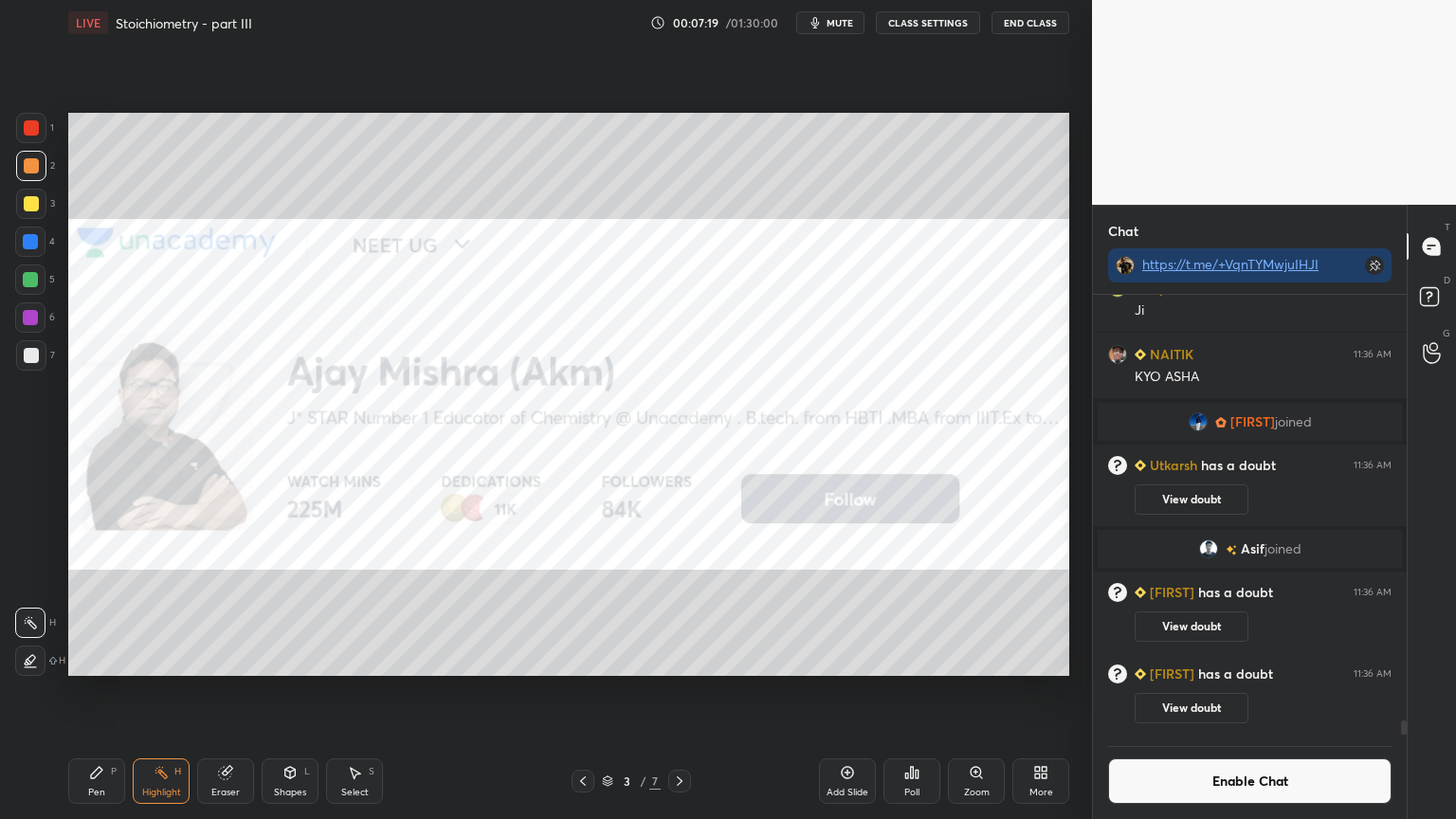 click on "Add Slide" at bounding box center (847, 792) 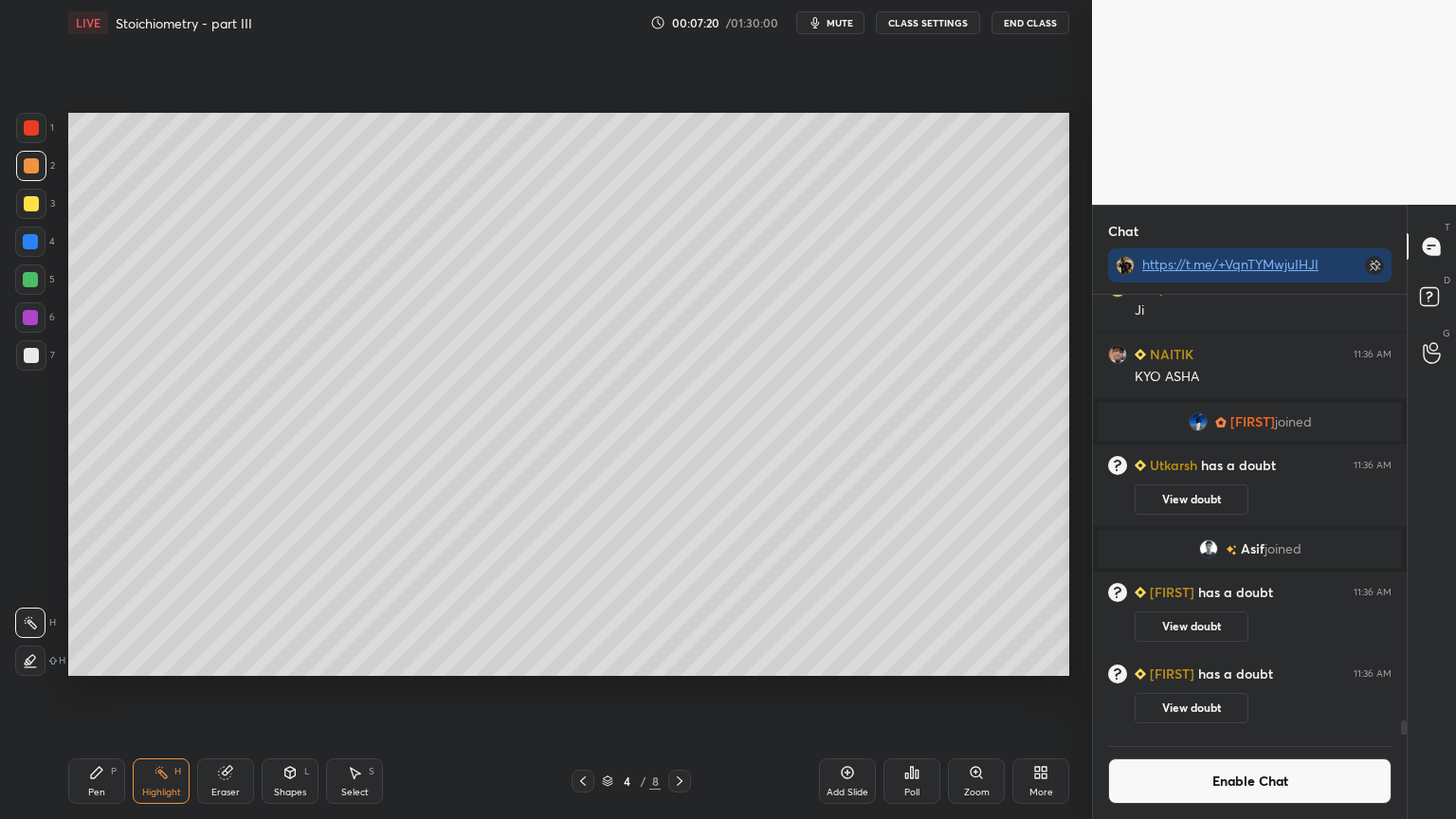 click on "Pen P" at bounding box center (97, 781) 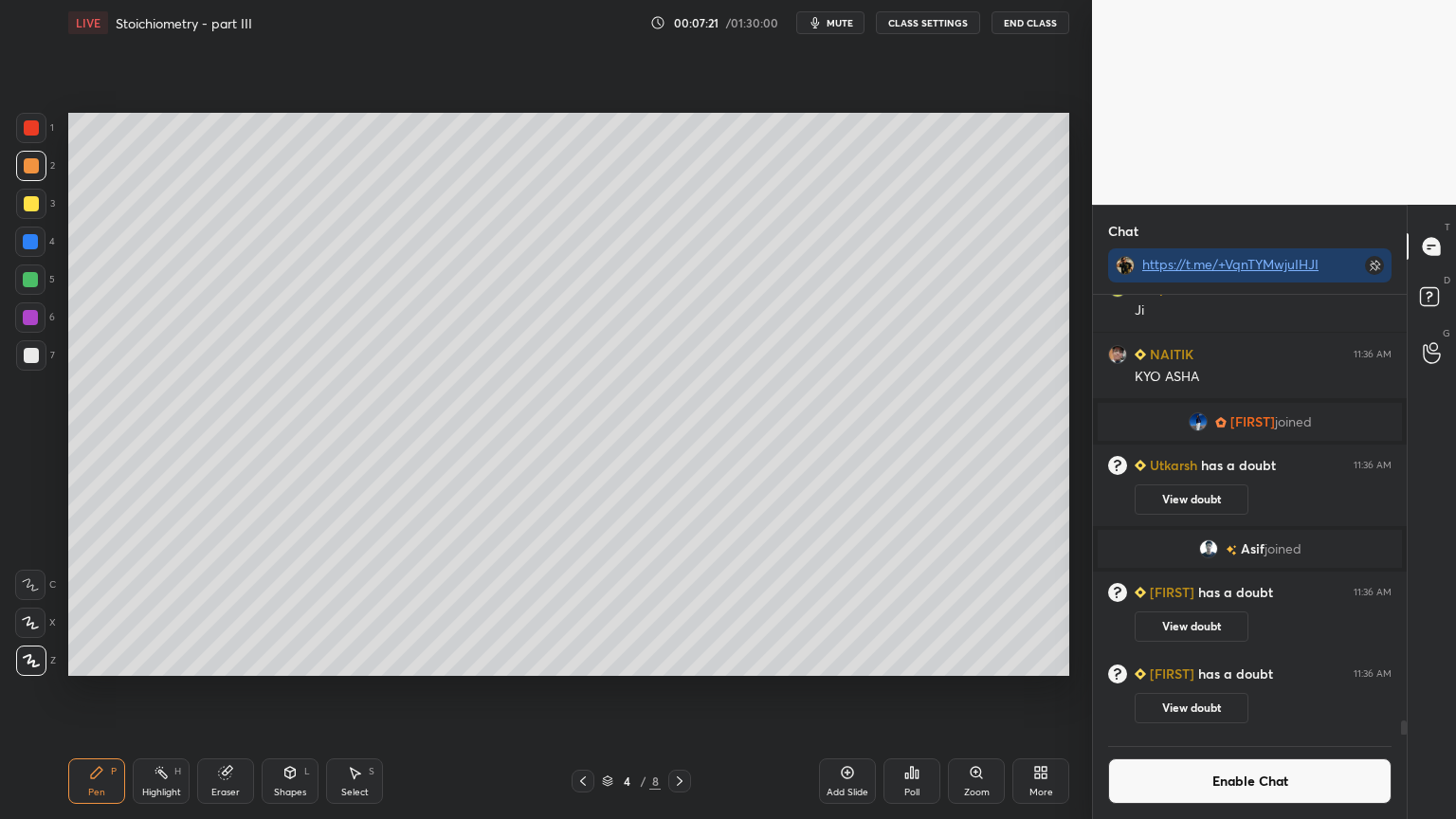 drag, startPoint x: 34, startPoint y: 130, endPoint x: 39, endPoint y: 141, distance: 12 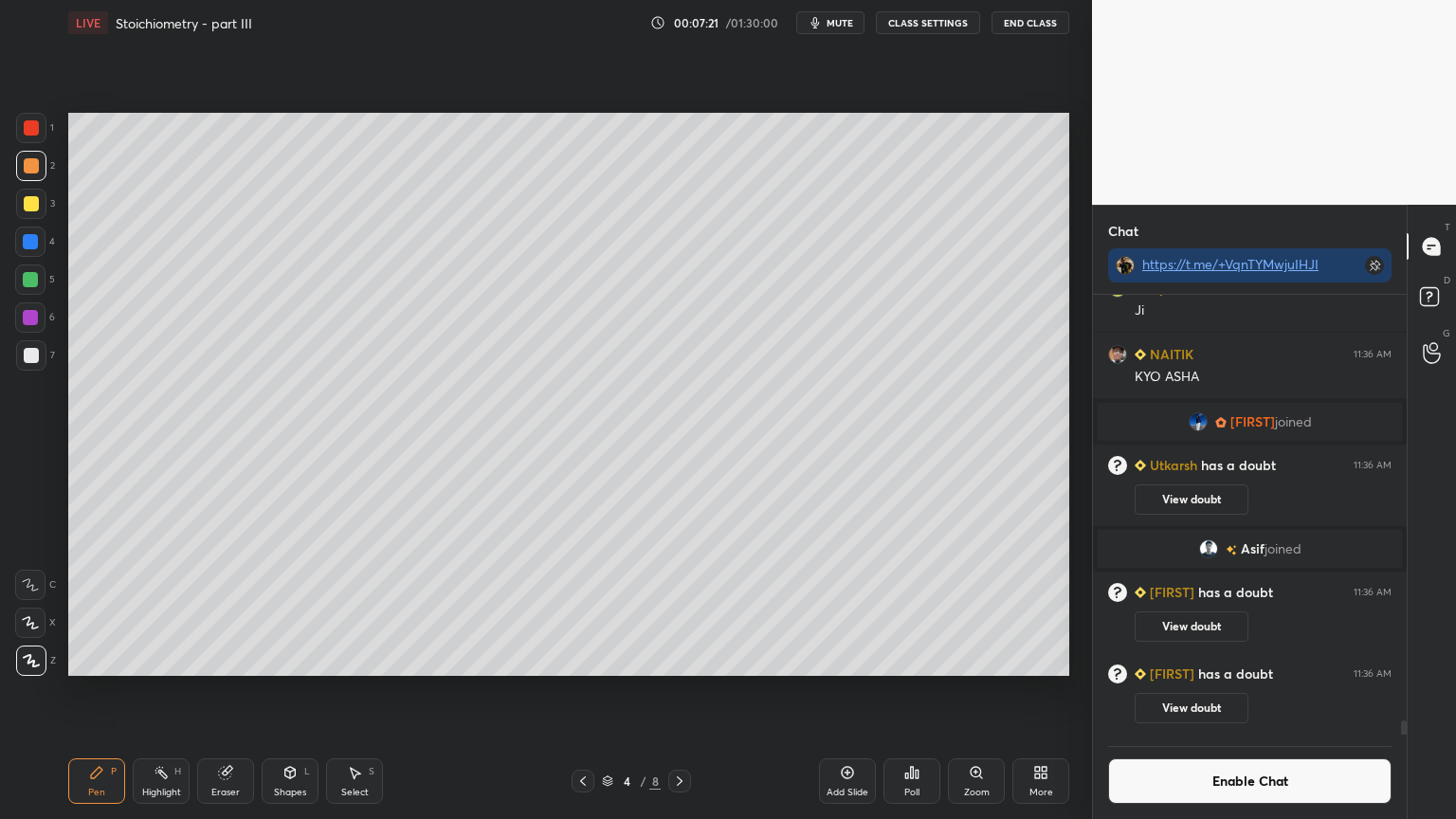 click at bounding box center (31, 128) 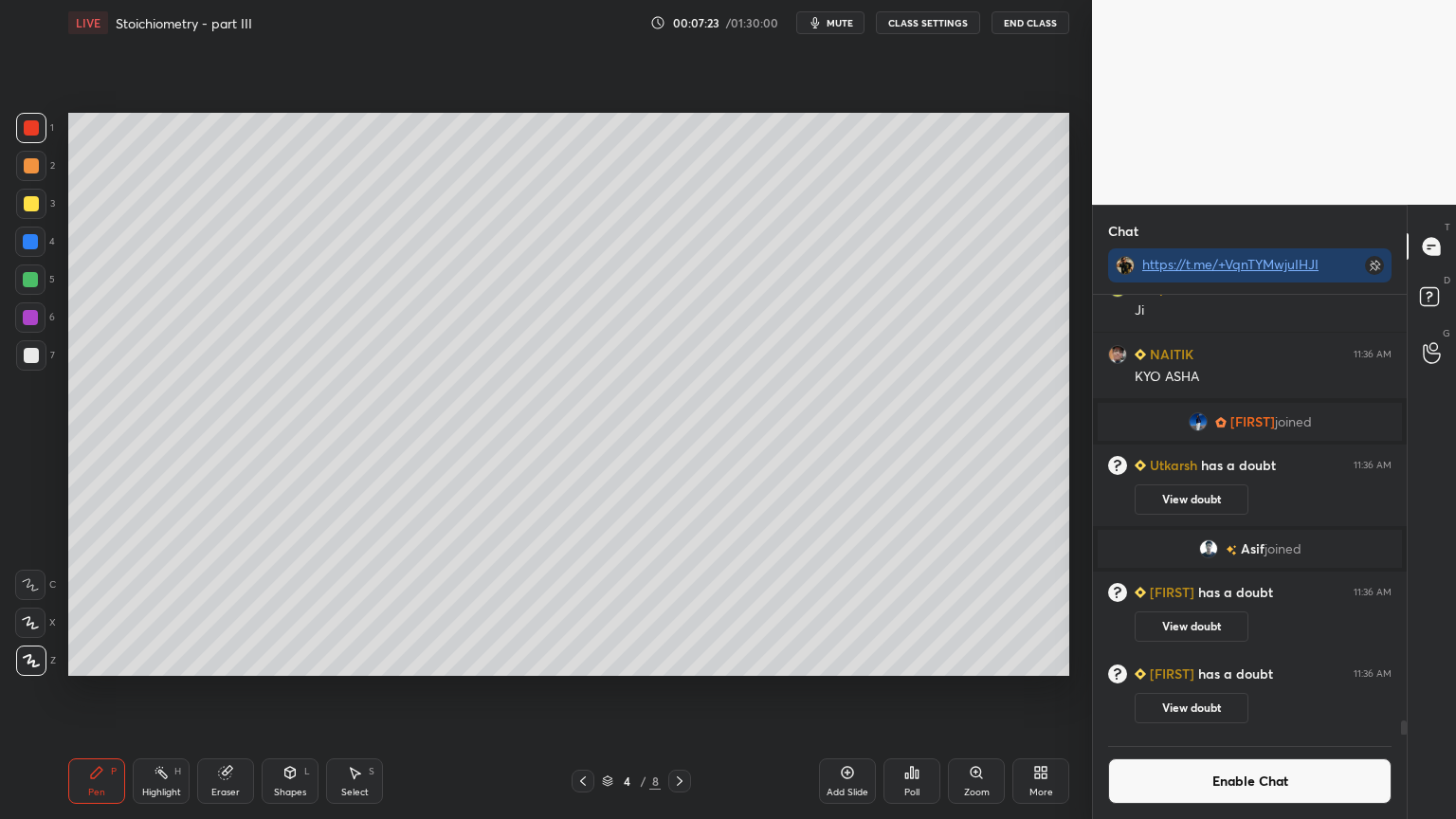 click at bounding box center [31, 166] 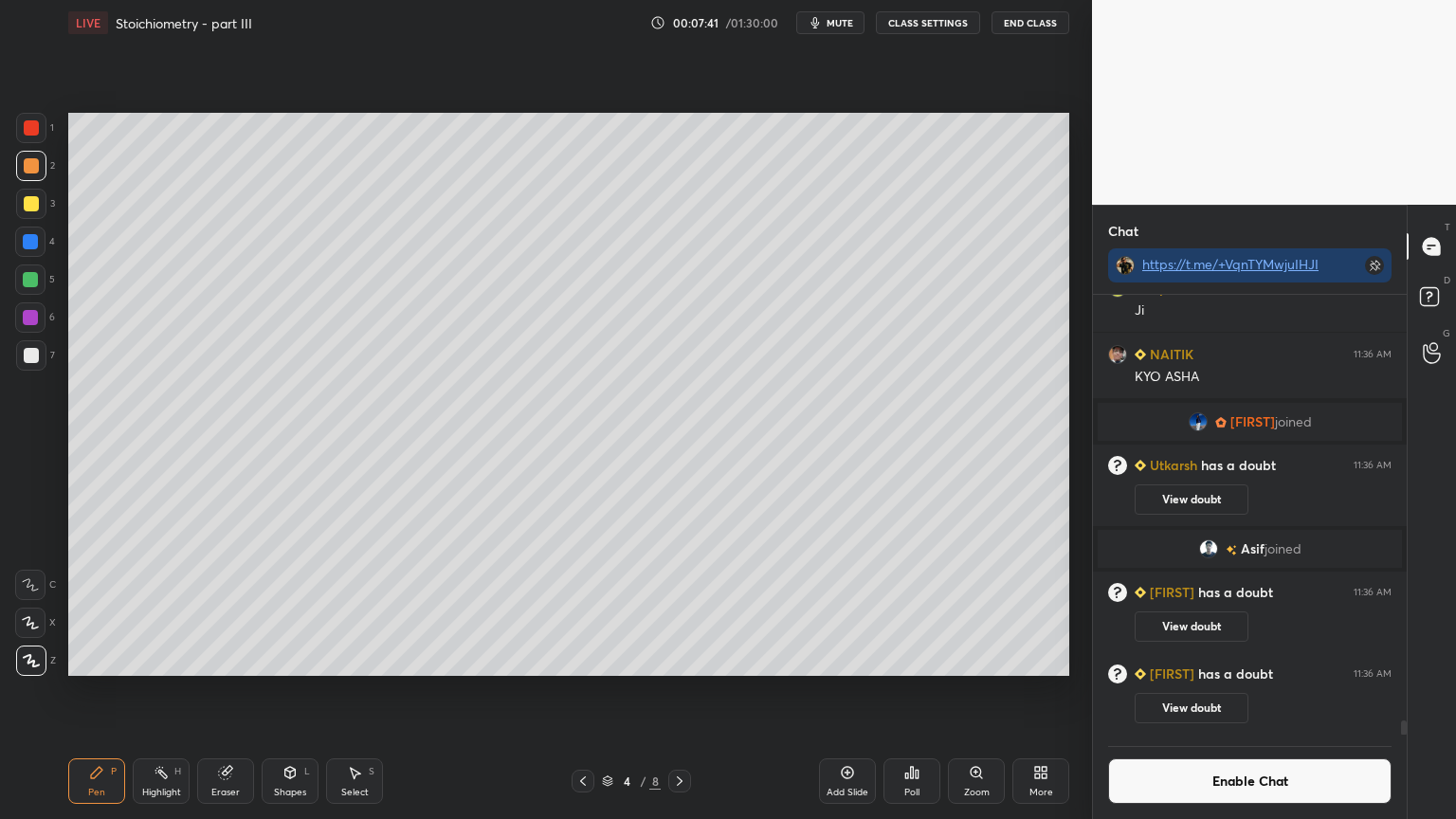 click on "View doubt" at bounding box center (1192, 627) 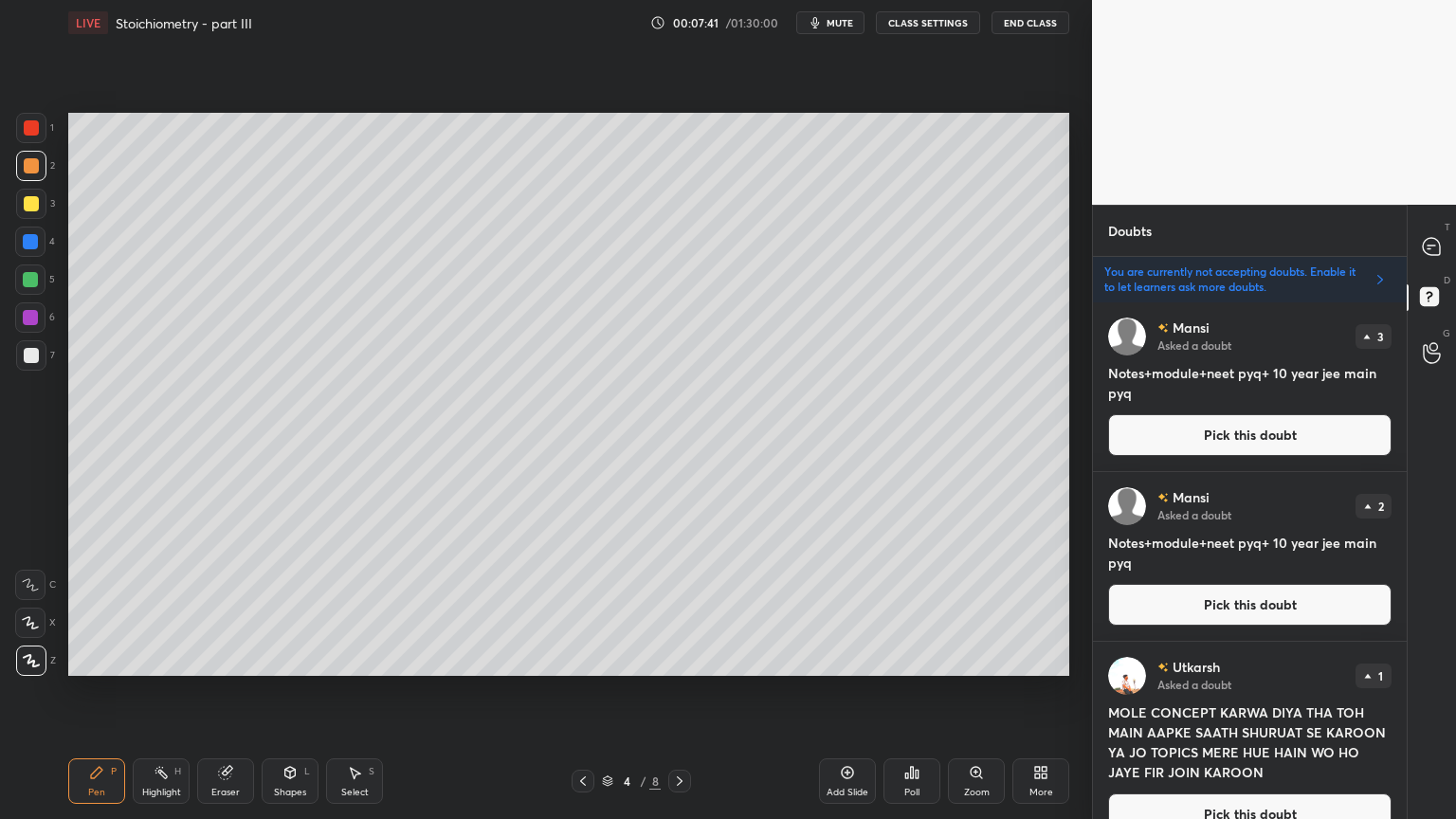 scroll, scrollTop: 511, scrollLeft: 308, axis: both 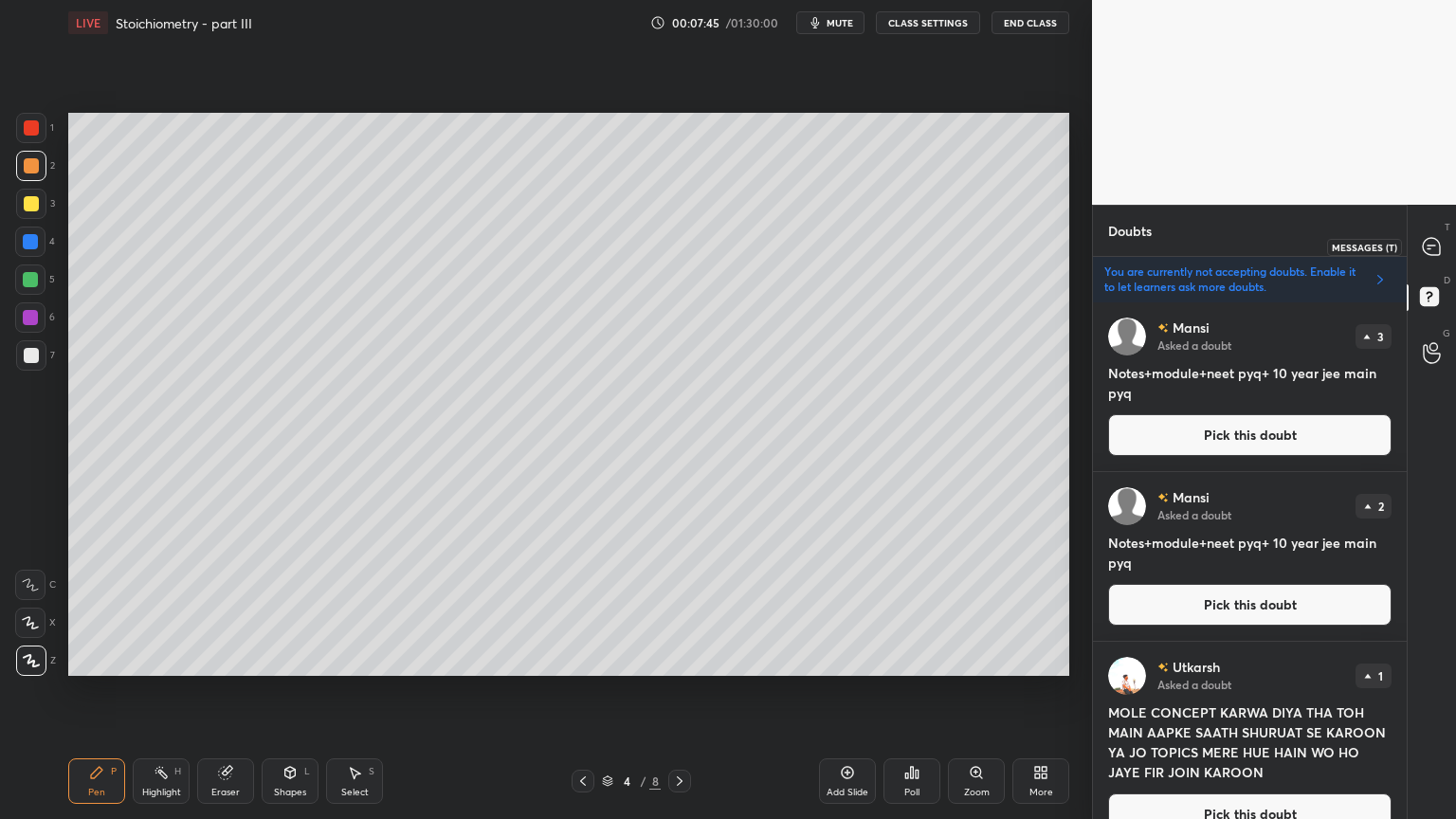 click at bounding box center (1432, 246) 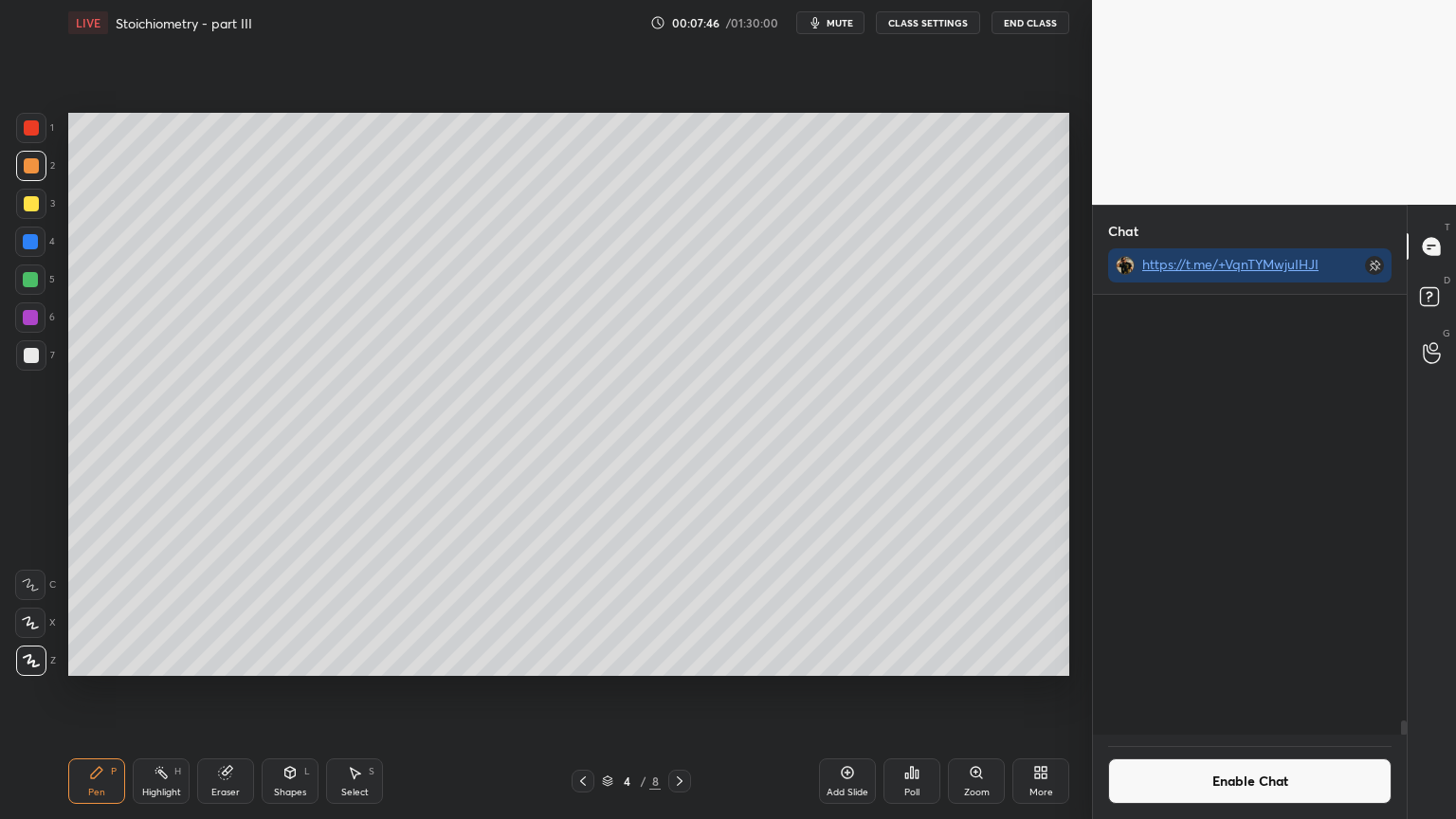 scroll, scrollTop: 519, scrollLeft: 308, axis: both 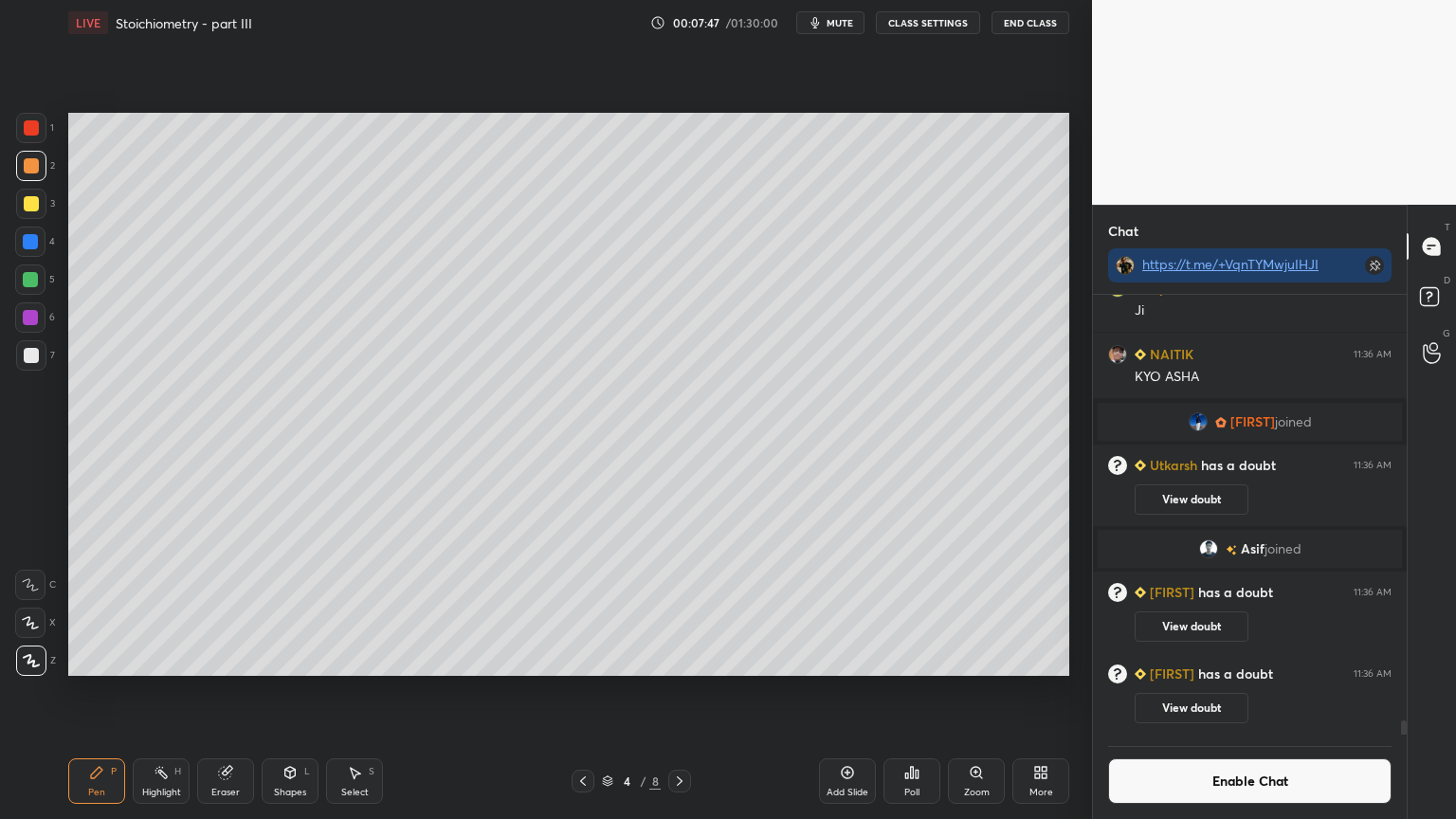 click on "Pen P" at bounding box center (97, 781) 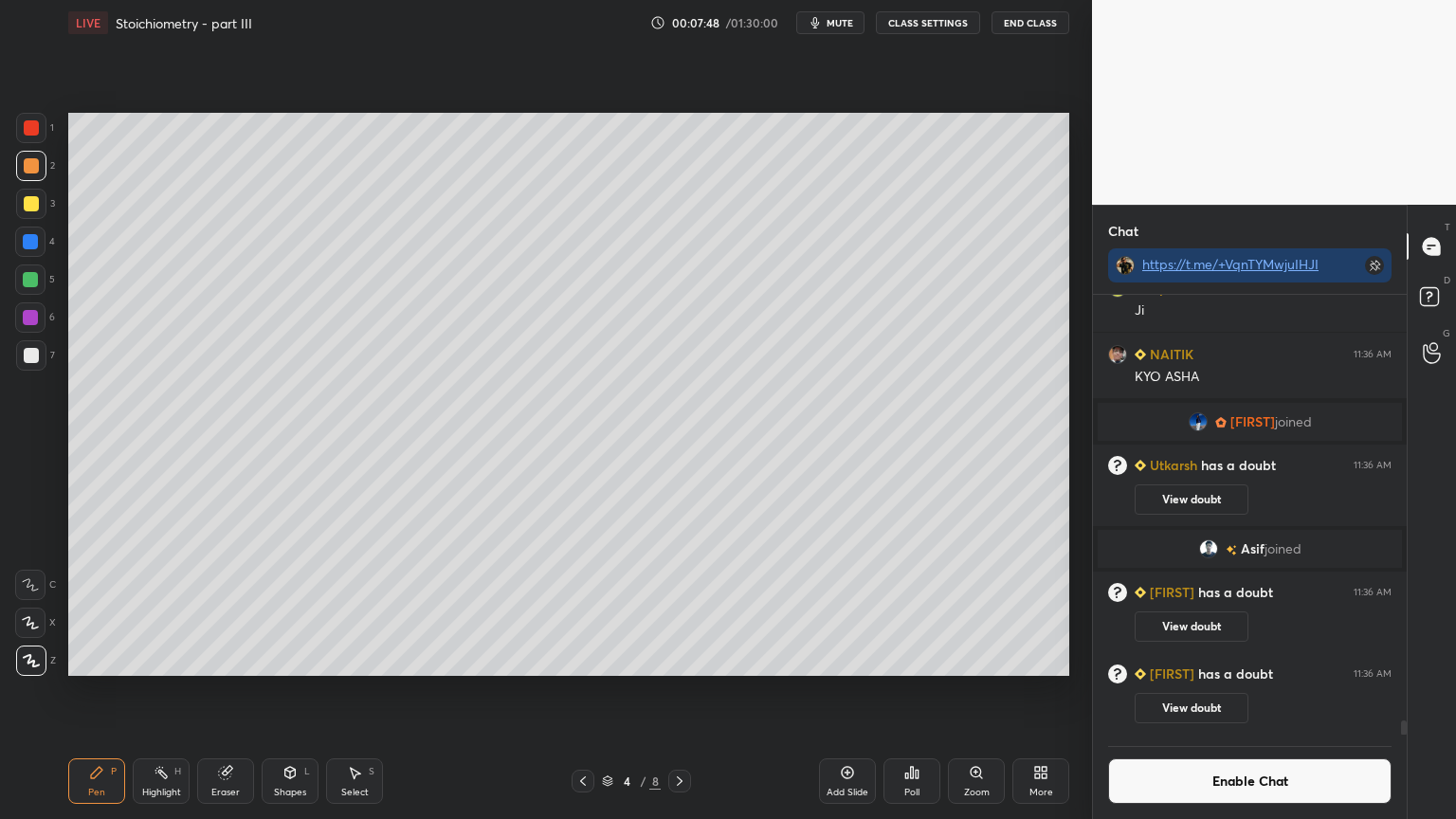 click at bounding box center (31, 166) 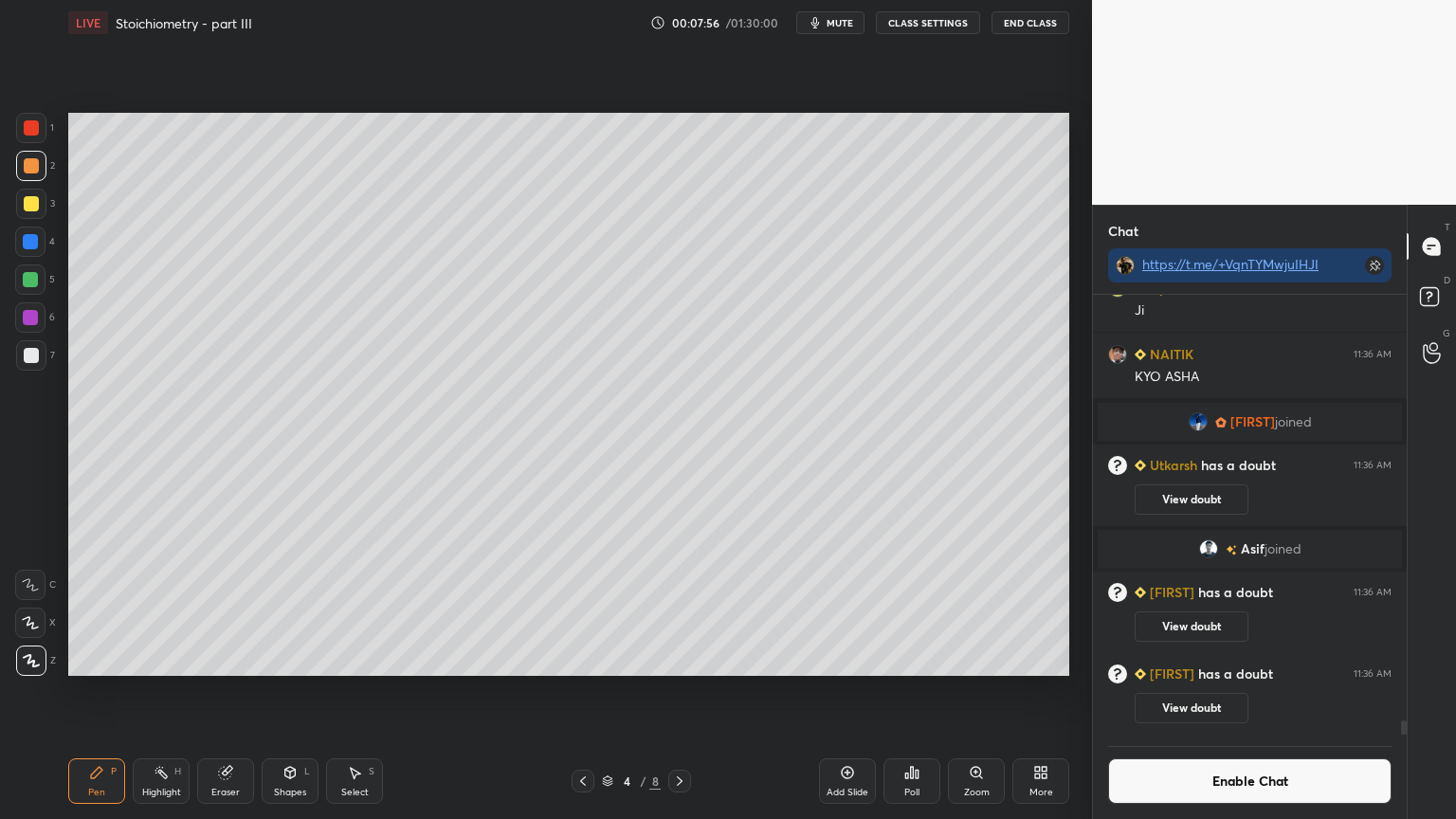 click on "Shapes L" at bounding box center (290, 781) 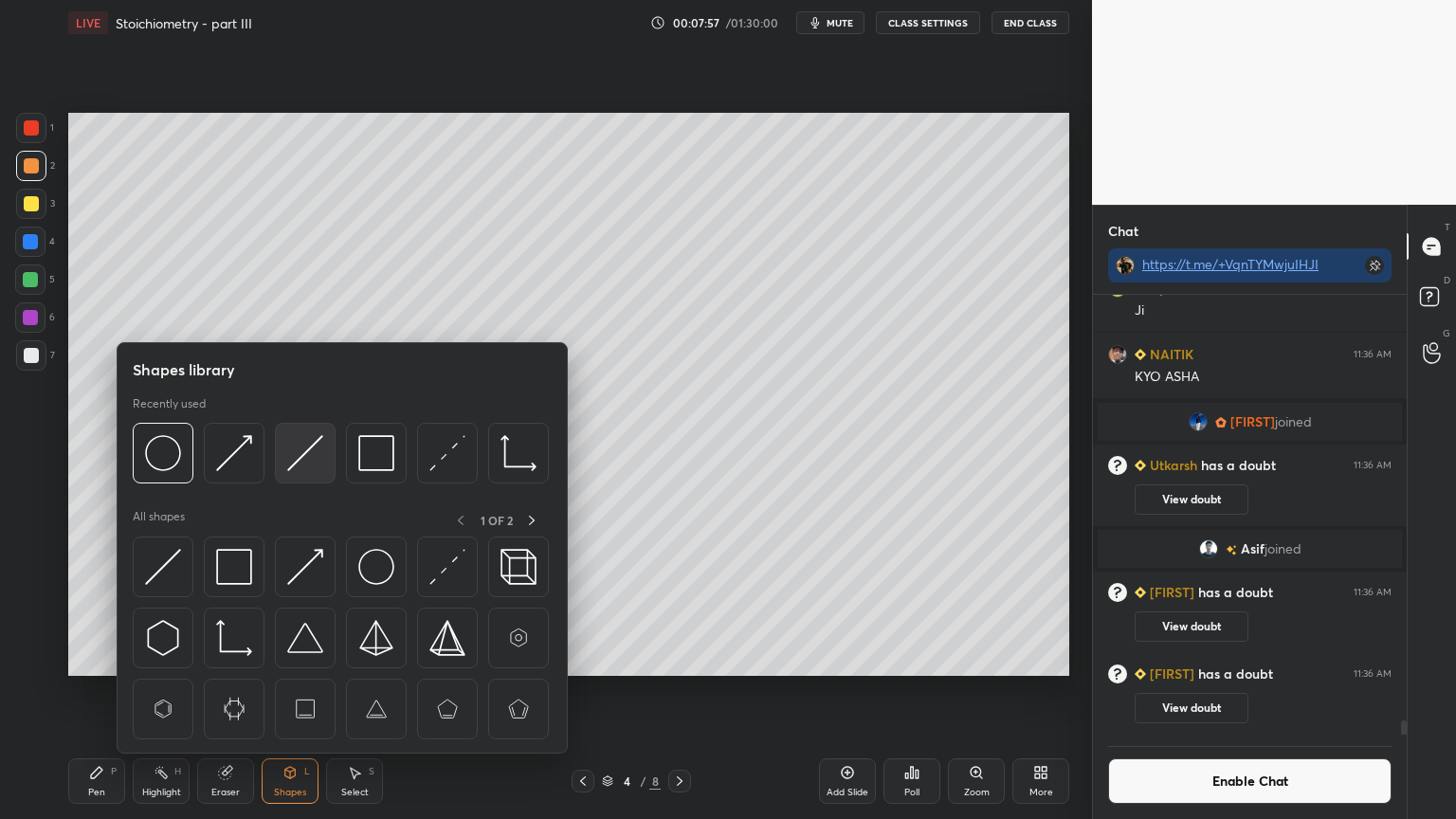 click at bounding box center [305, 453] 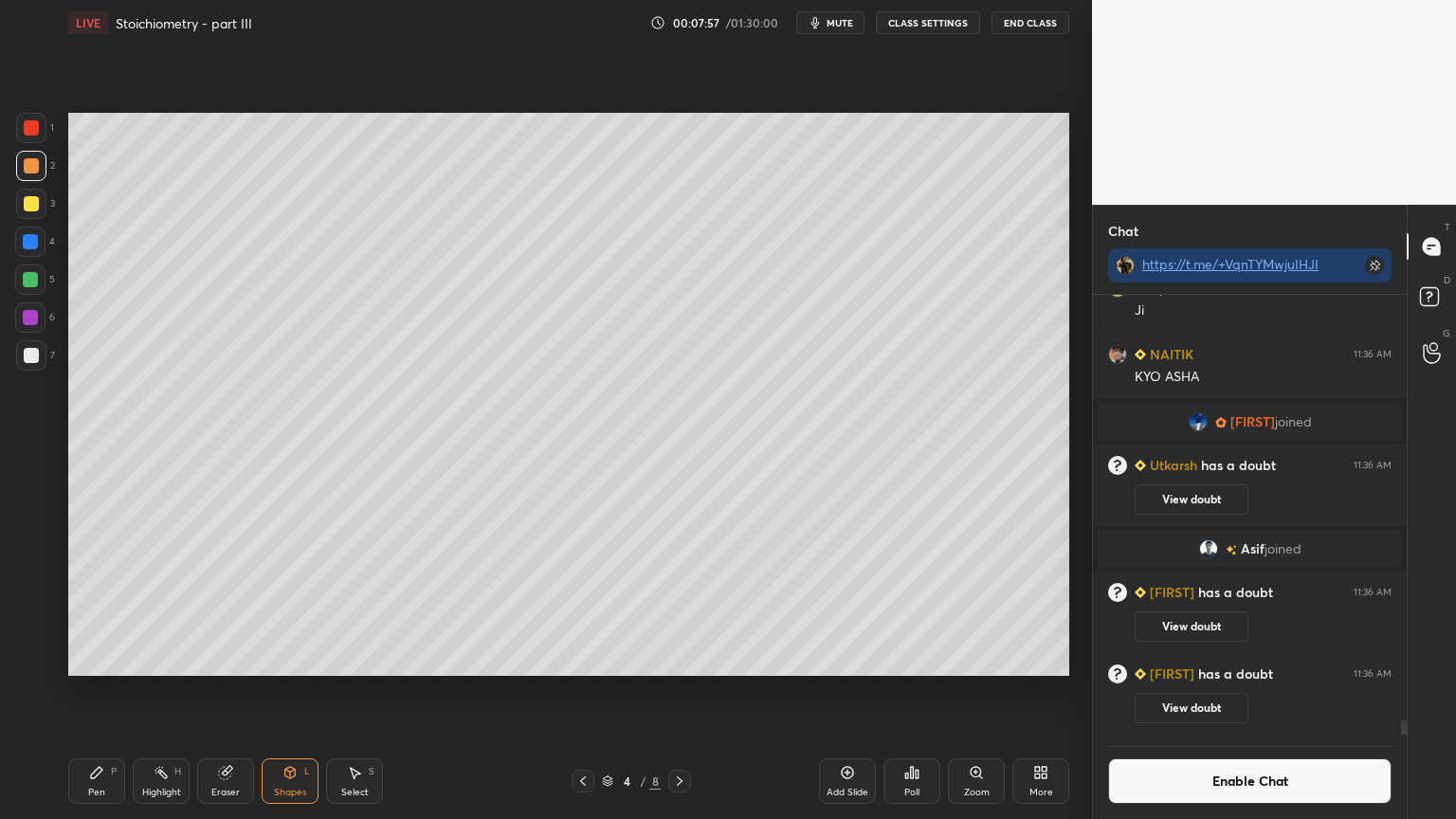 scroll, scrollTop: 395, scrollLeft: 308, axis: both 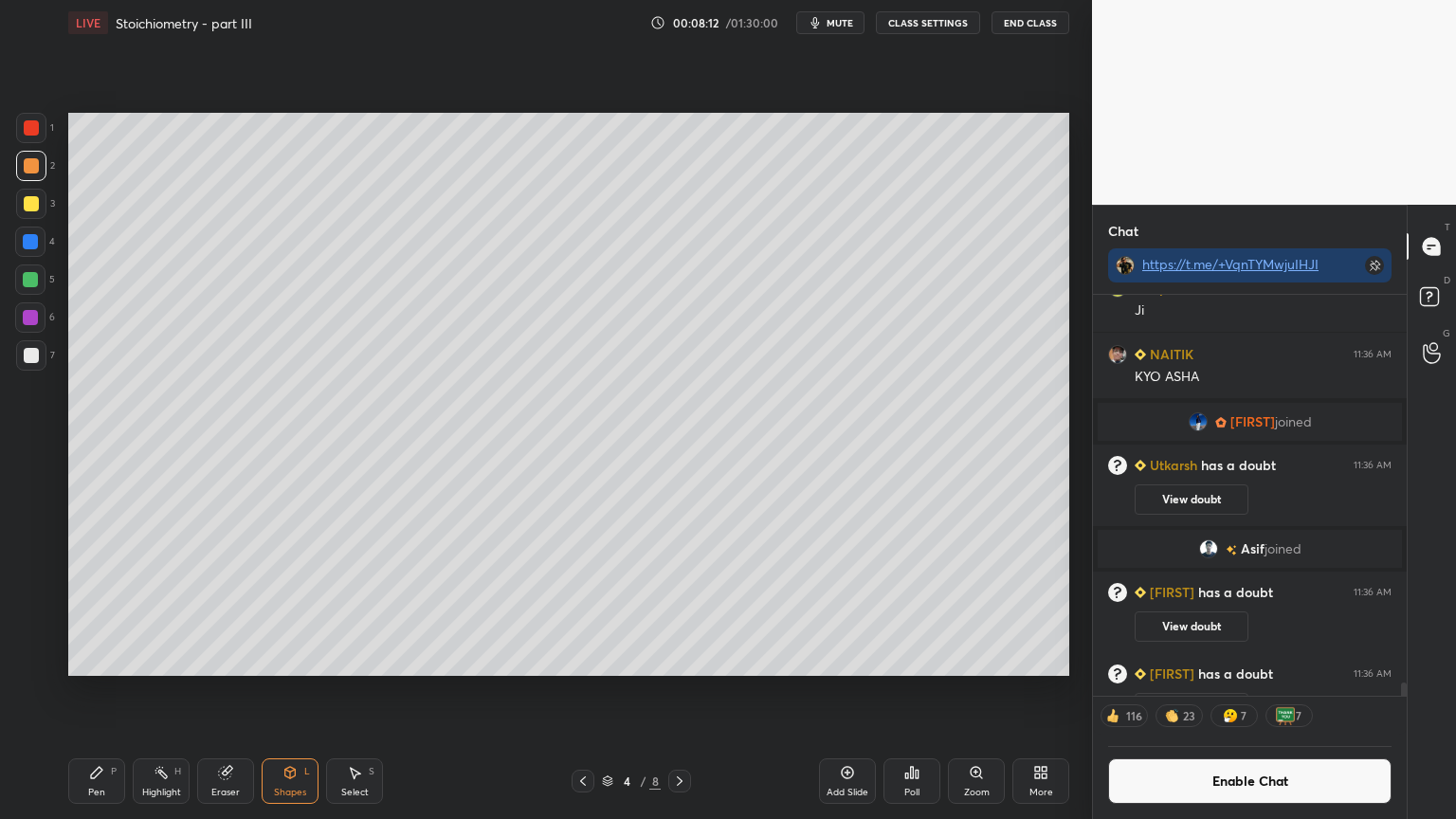 drag, startPoint x: 76, startPoint y: 787, endPoint x: 129, endPoint y: 751, distance: 64.0703 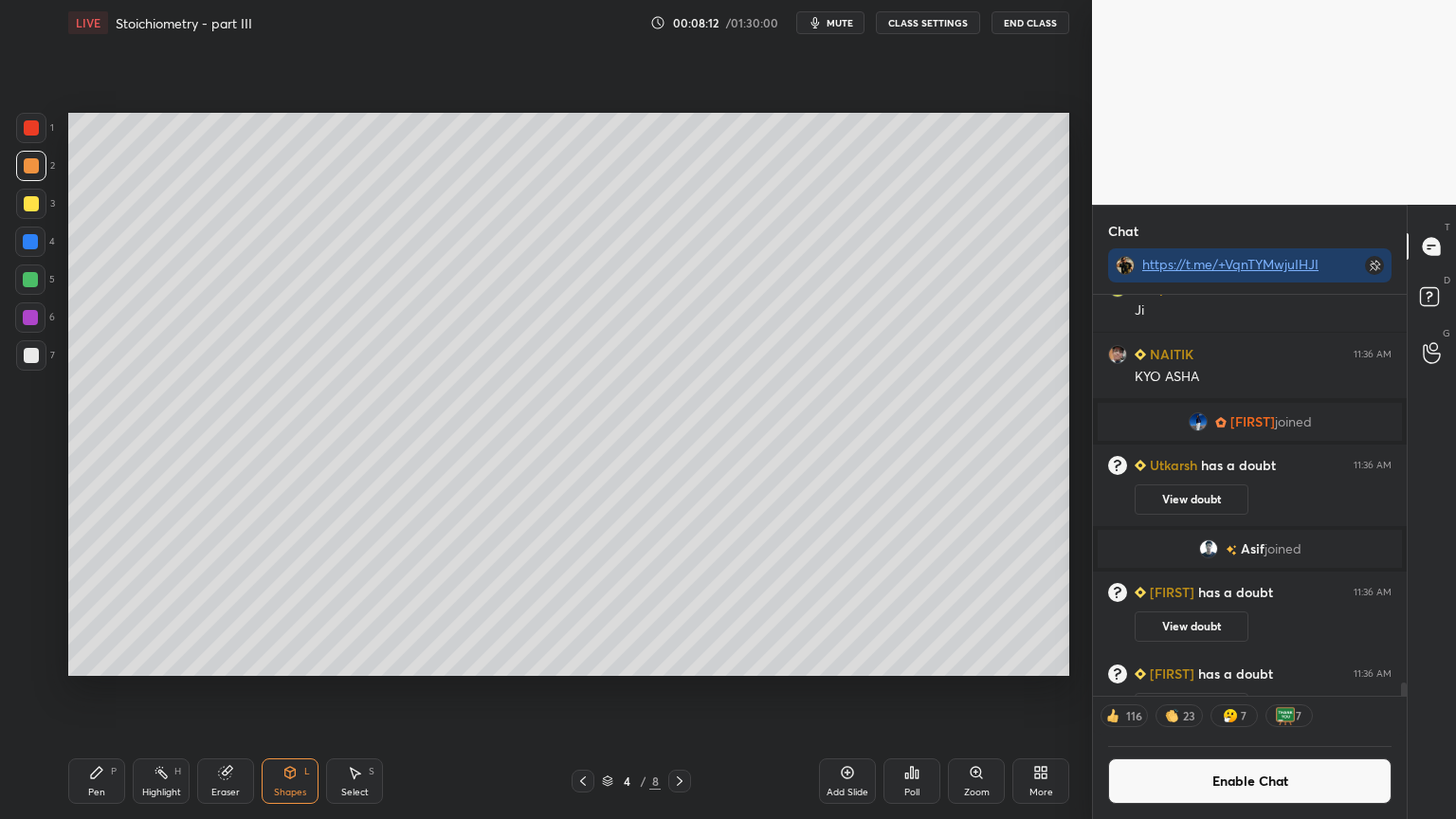 click on "Pen P" at bounding box center [97, 781] 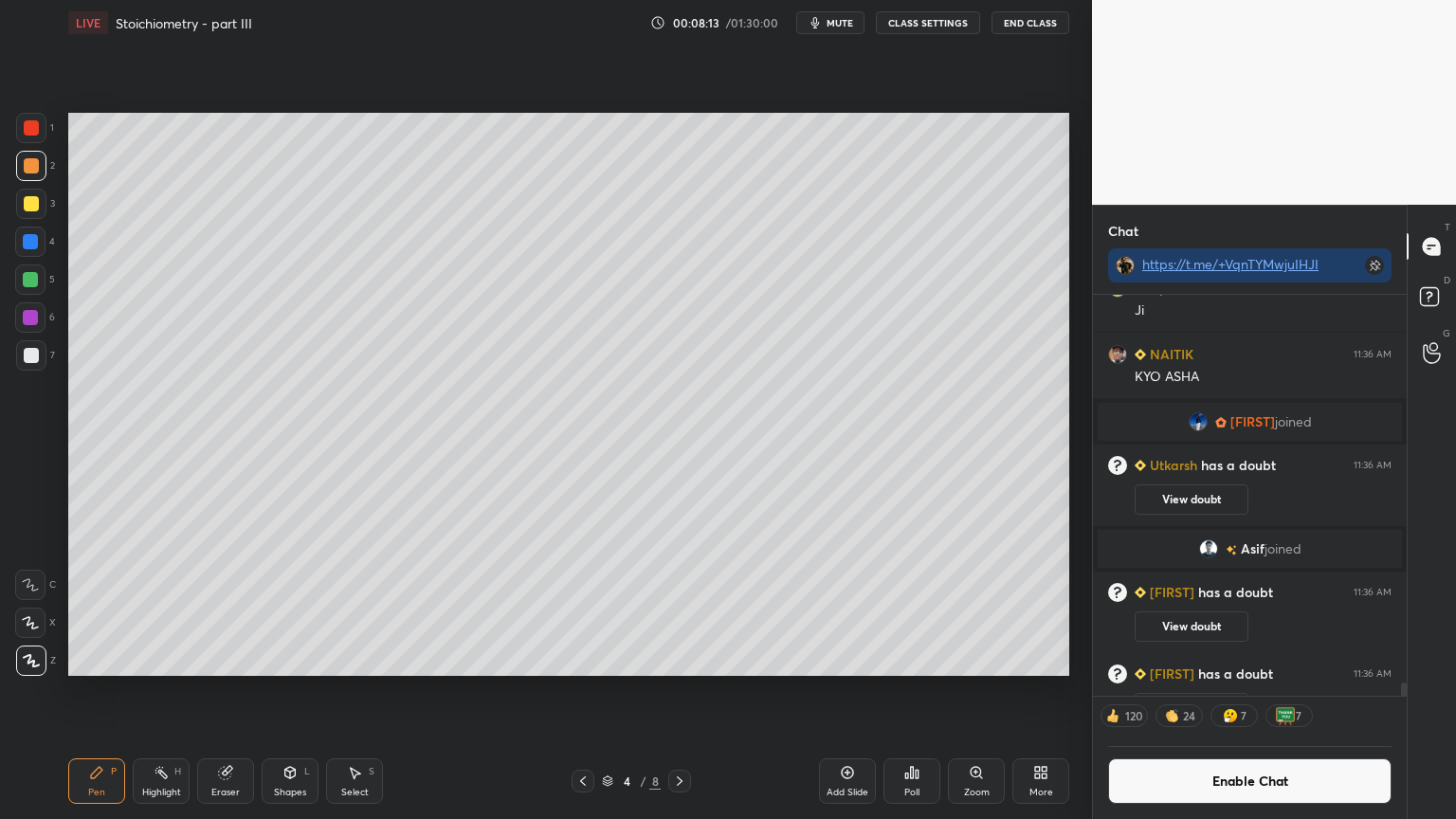 click at bounding box center [31, 355] 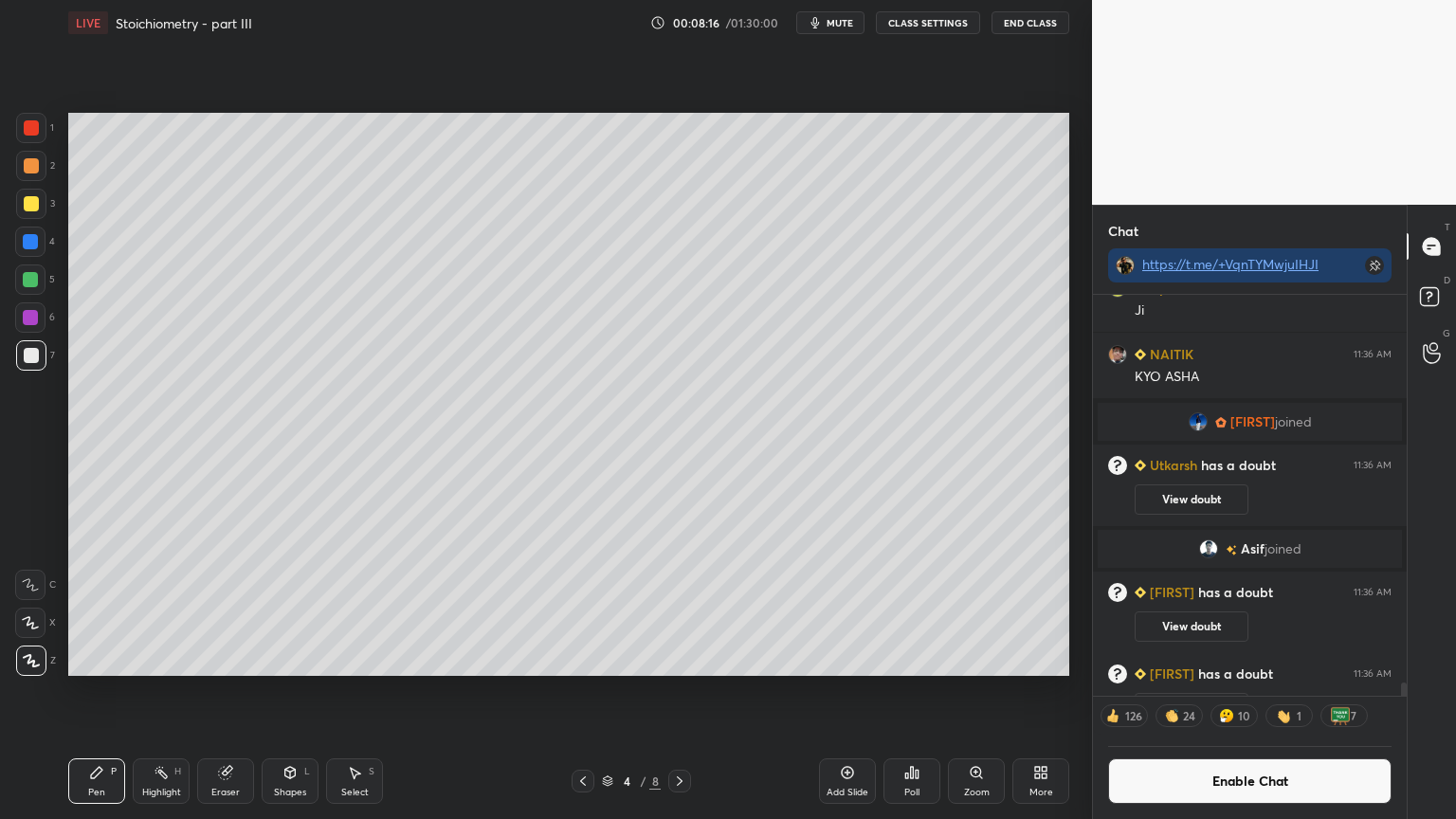 click on "Pen P" at bounding box center (97, 781) 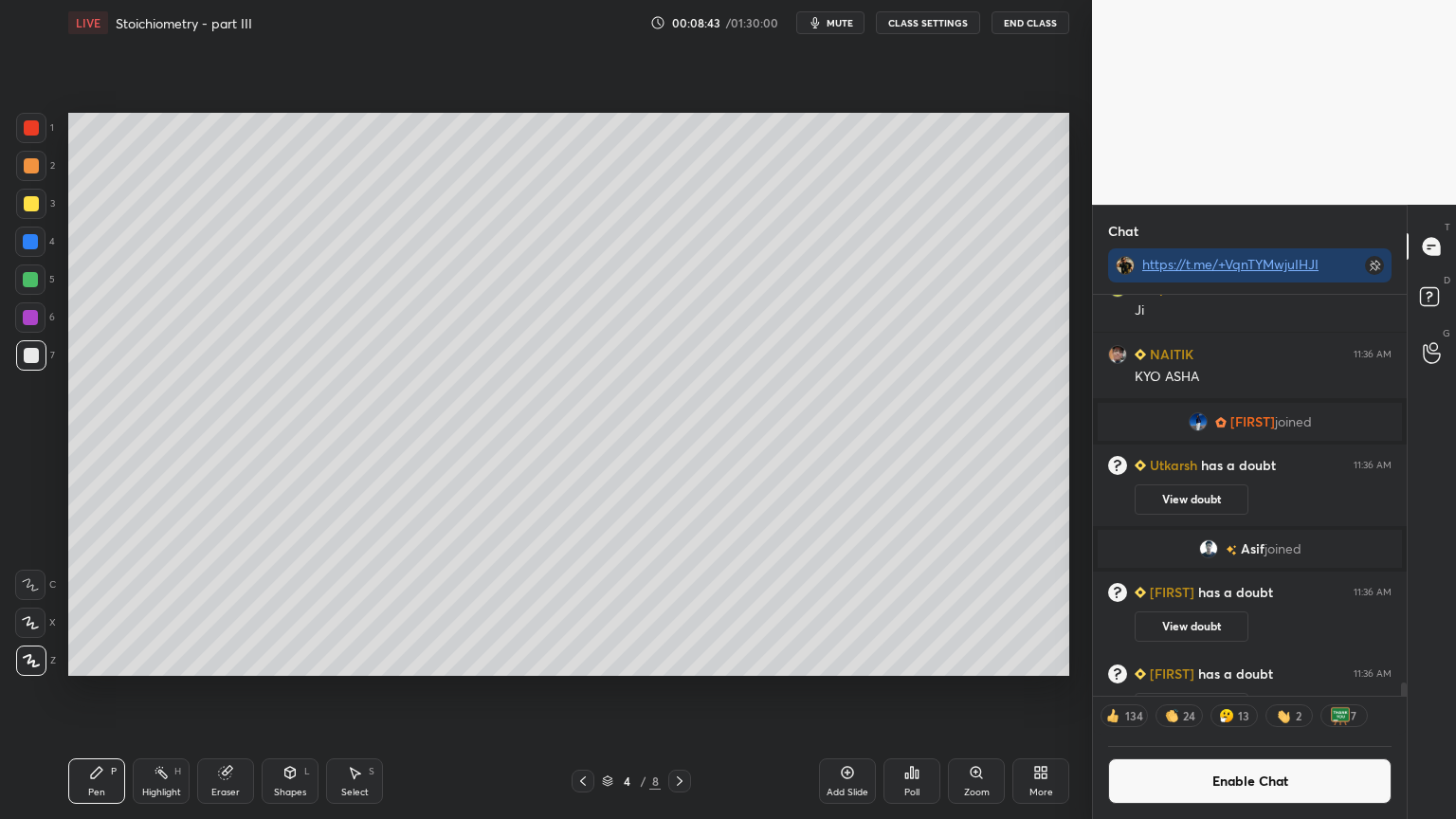 click on "2" at bounding box center [35, 166] 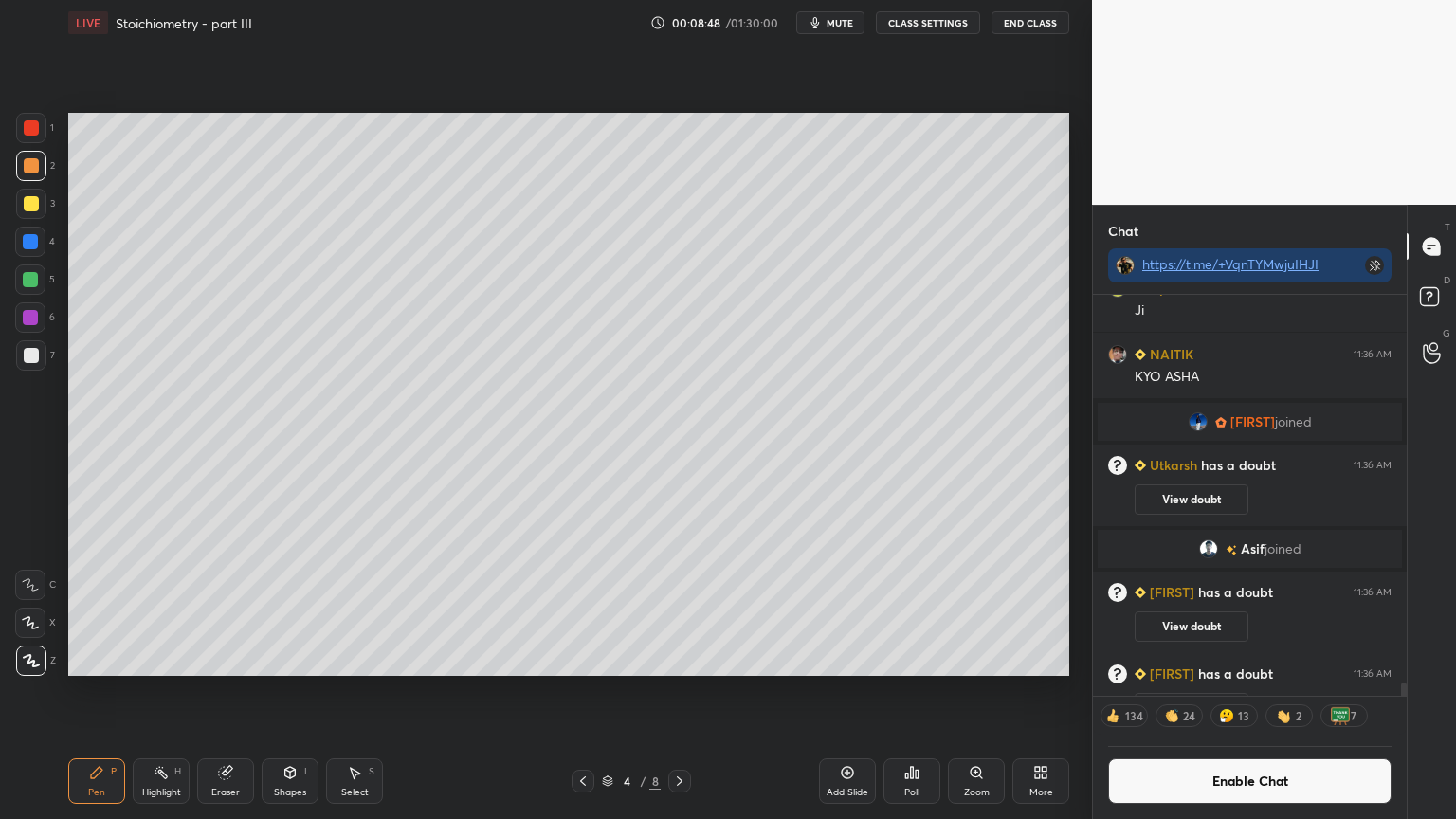drag, startPoint x: 92, startPoint y: 785, endPoint x: 147, endPoint y: 684, distance: 115.00435 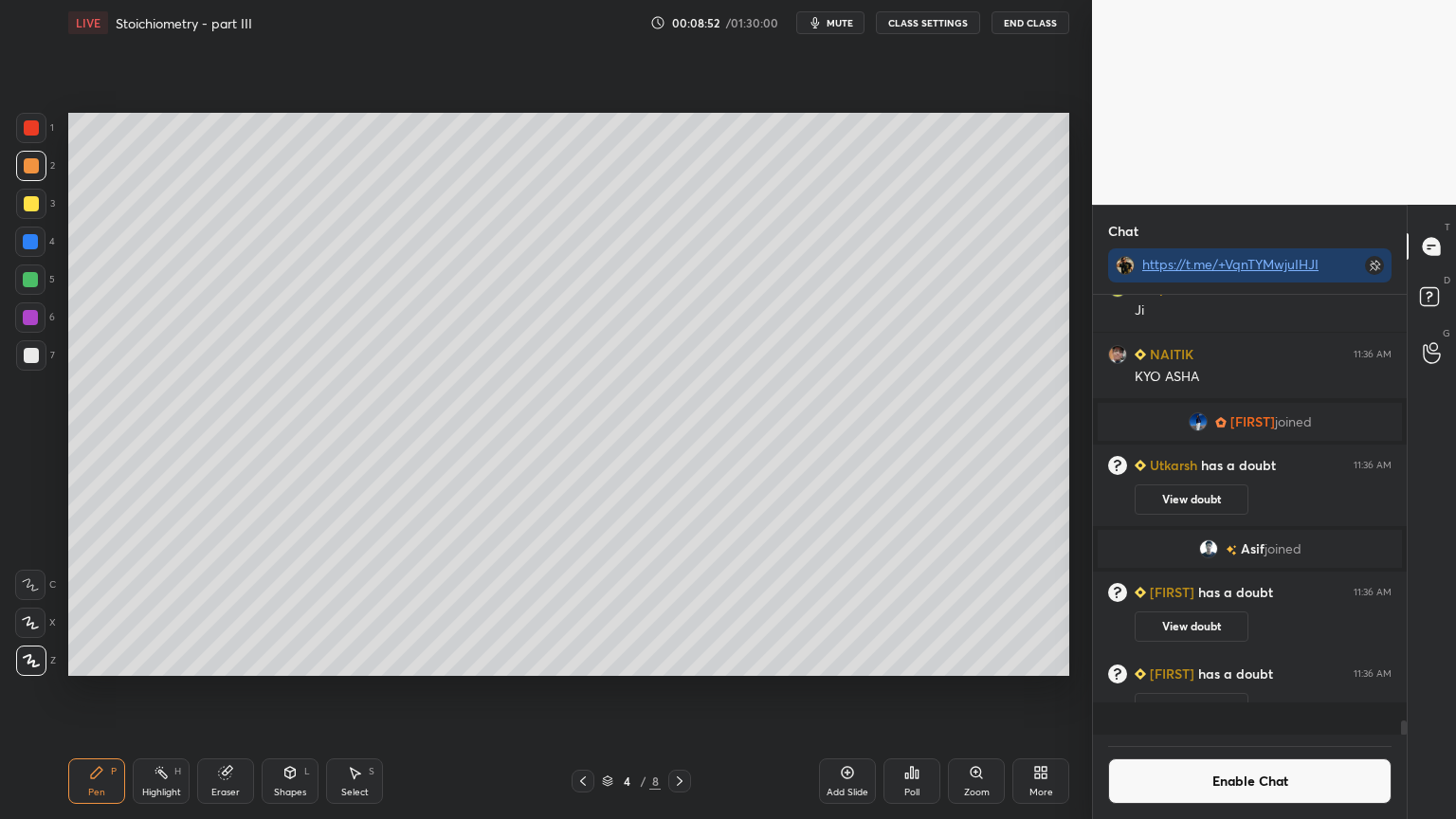 scroll, scrollTop: 6, scrollLeft: 6, axis: both 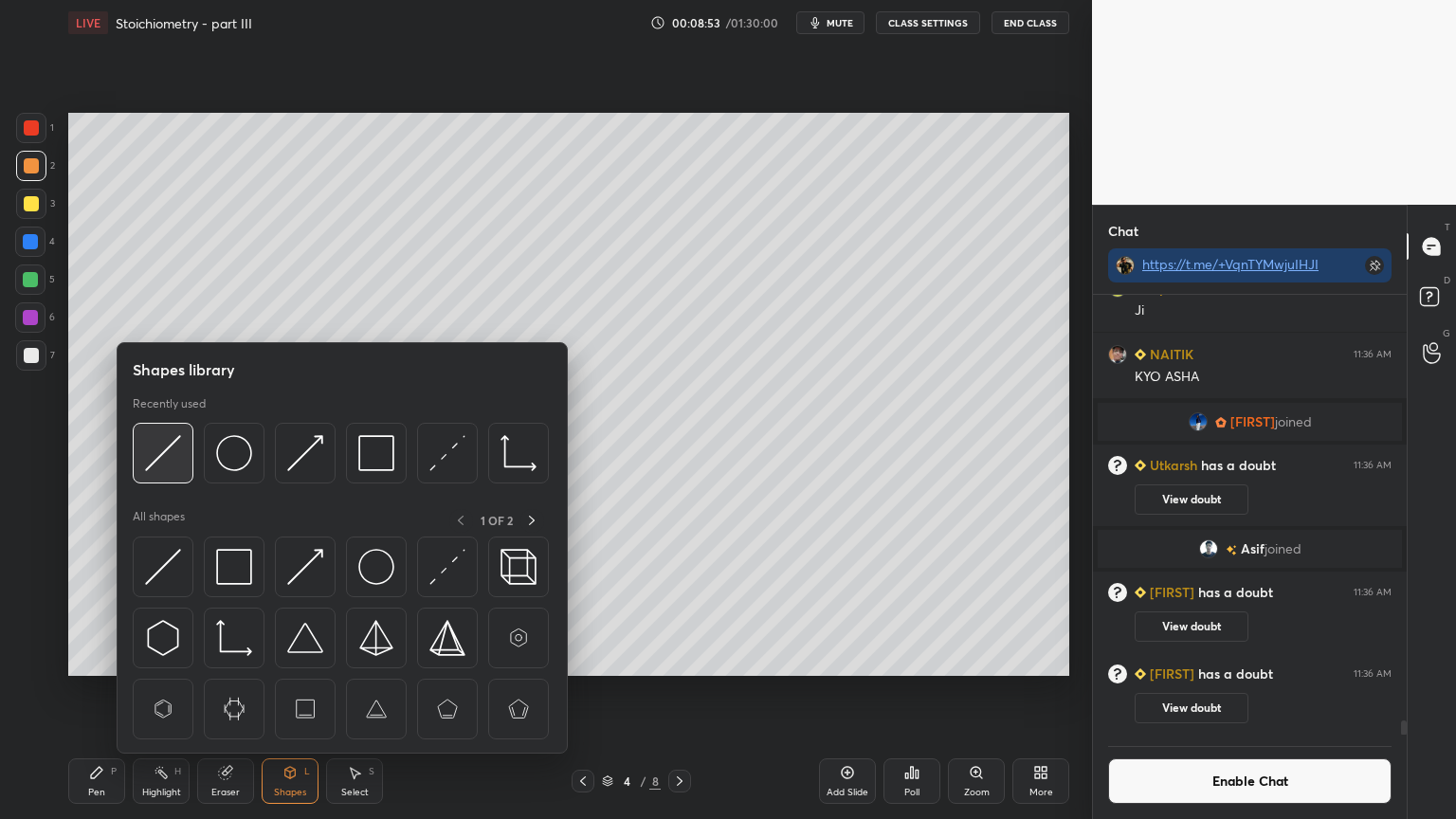 click at bounding box center [163, 453] 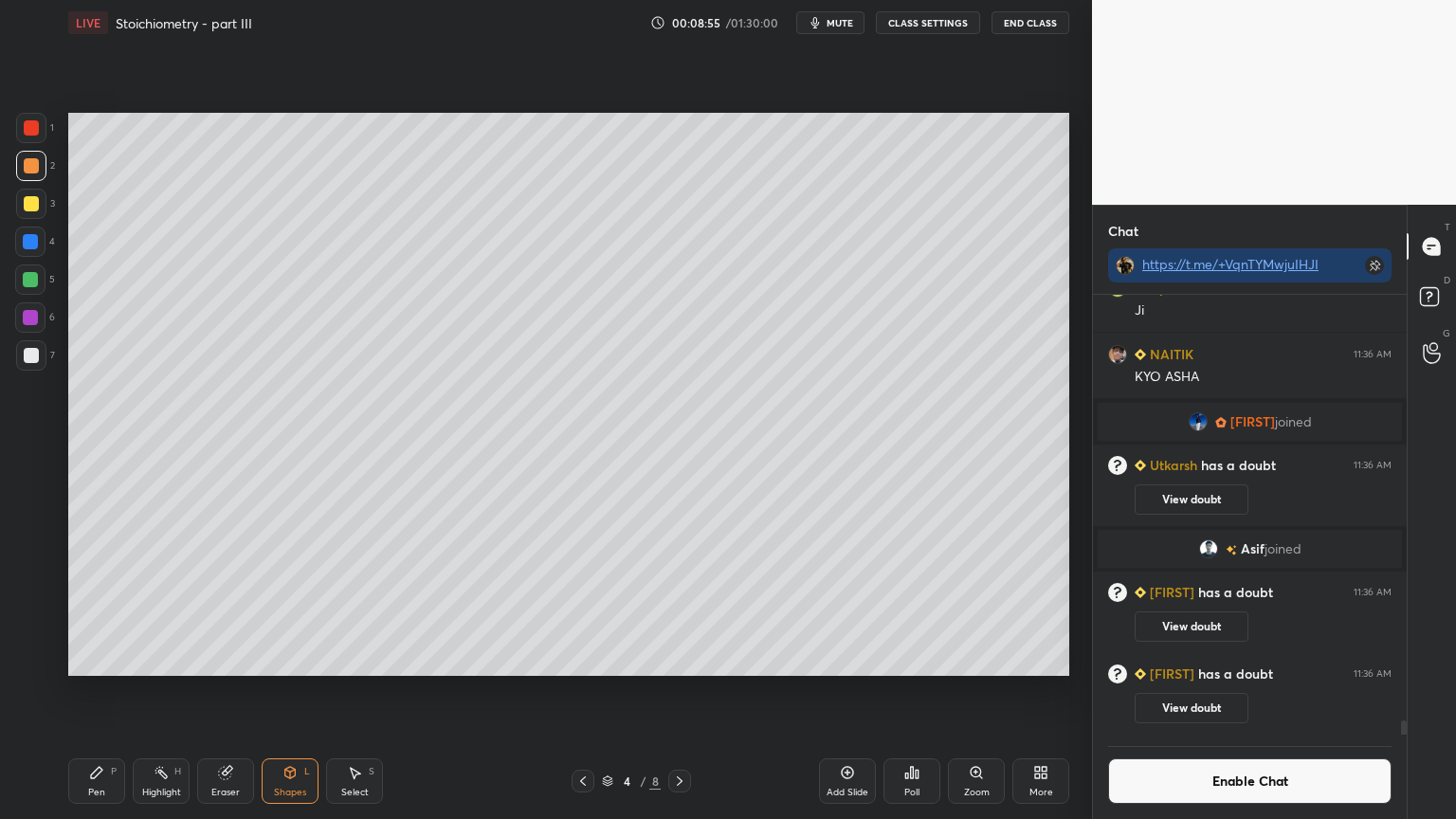 click on "Pen P" at bounding box center (97, 781) 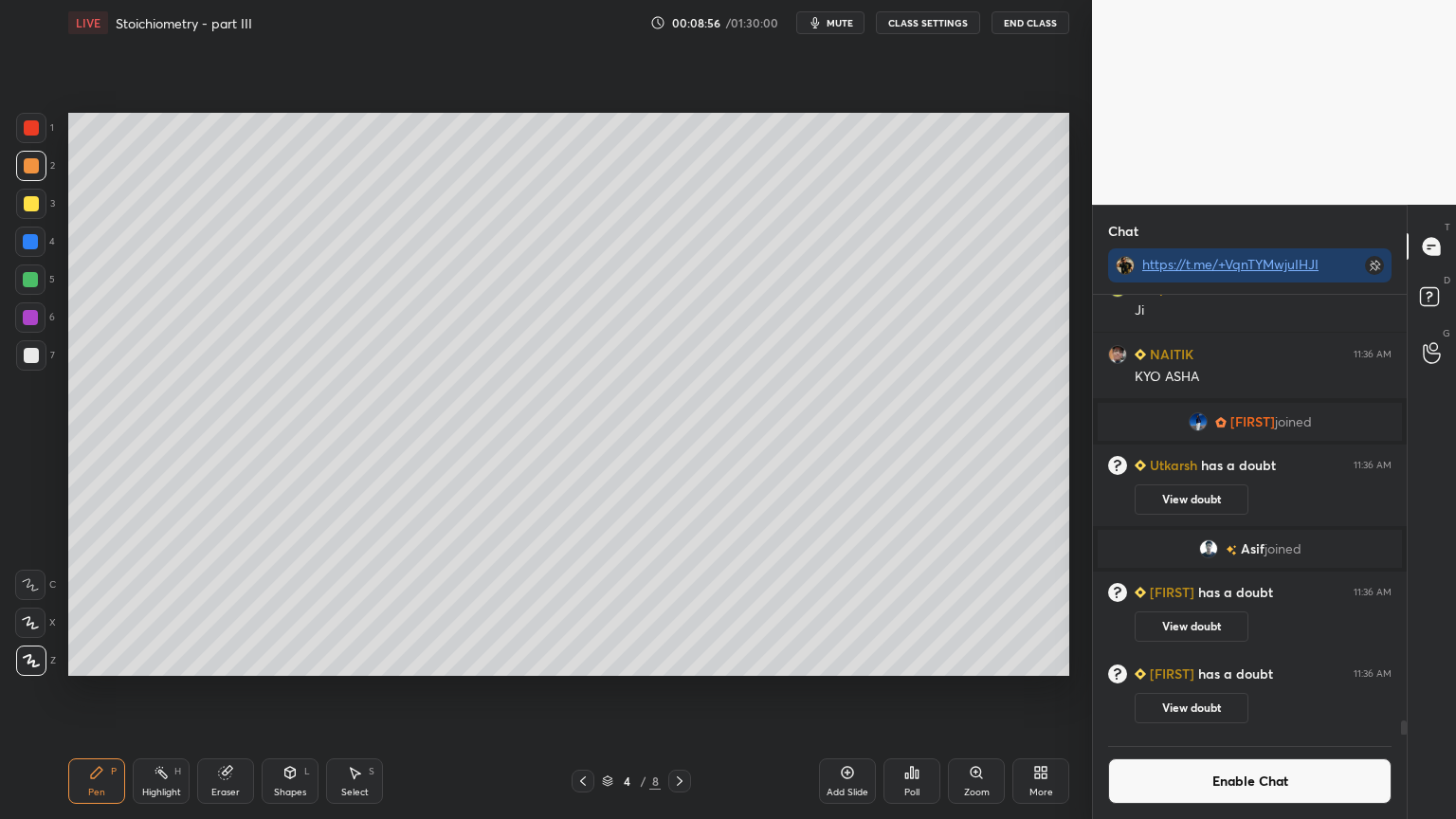 click at bounding box center [31, 355] 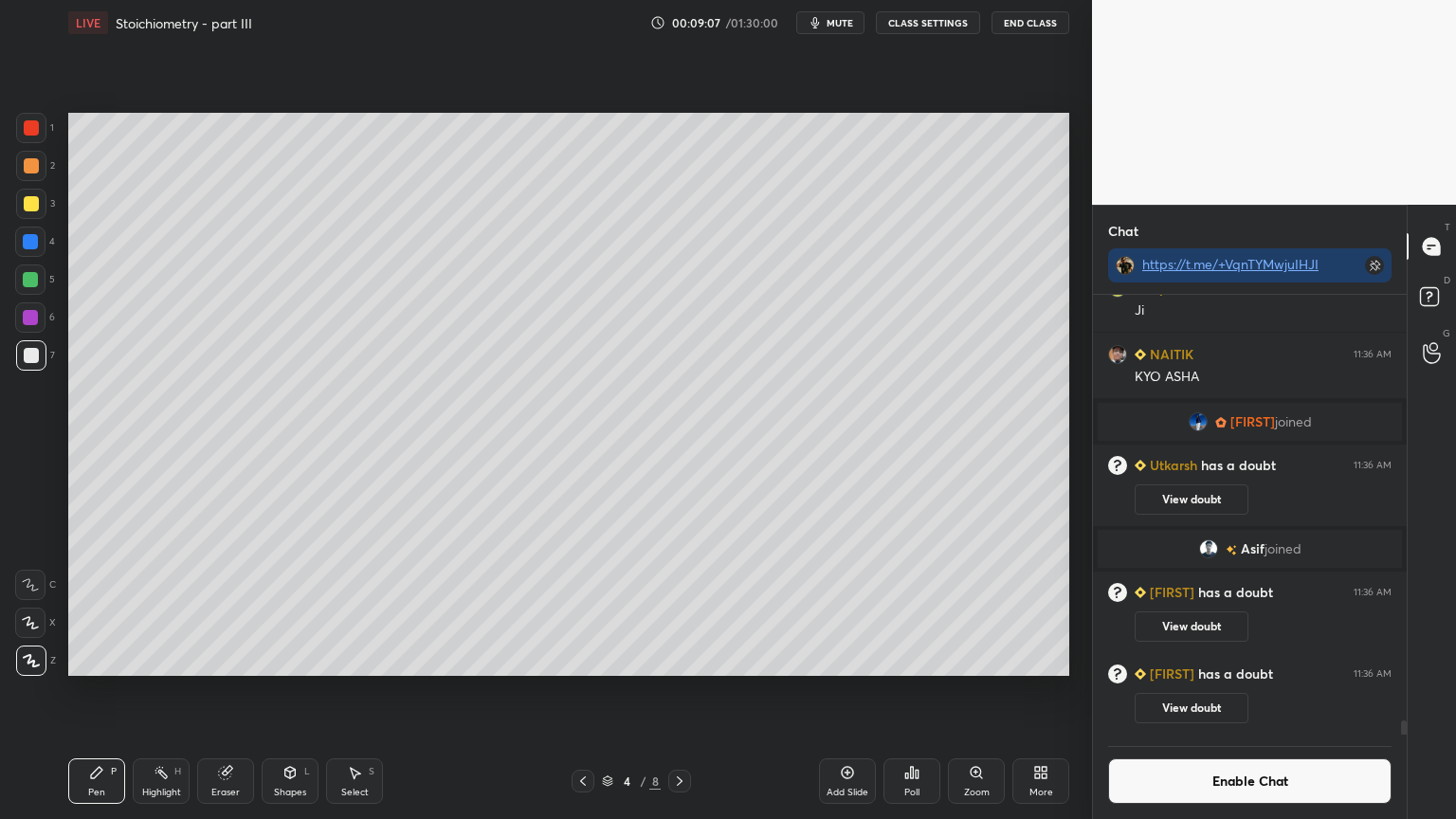 click on "Pen P" at bounding box center (97, 781) 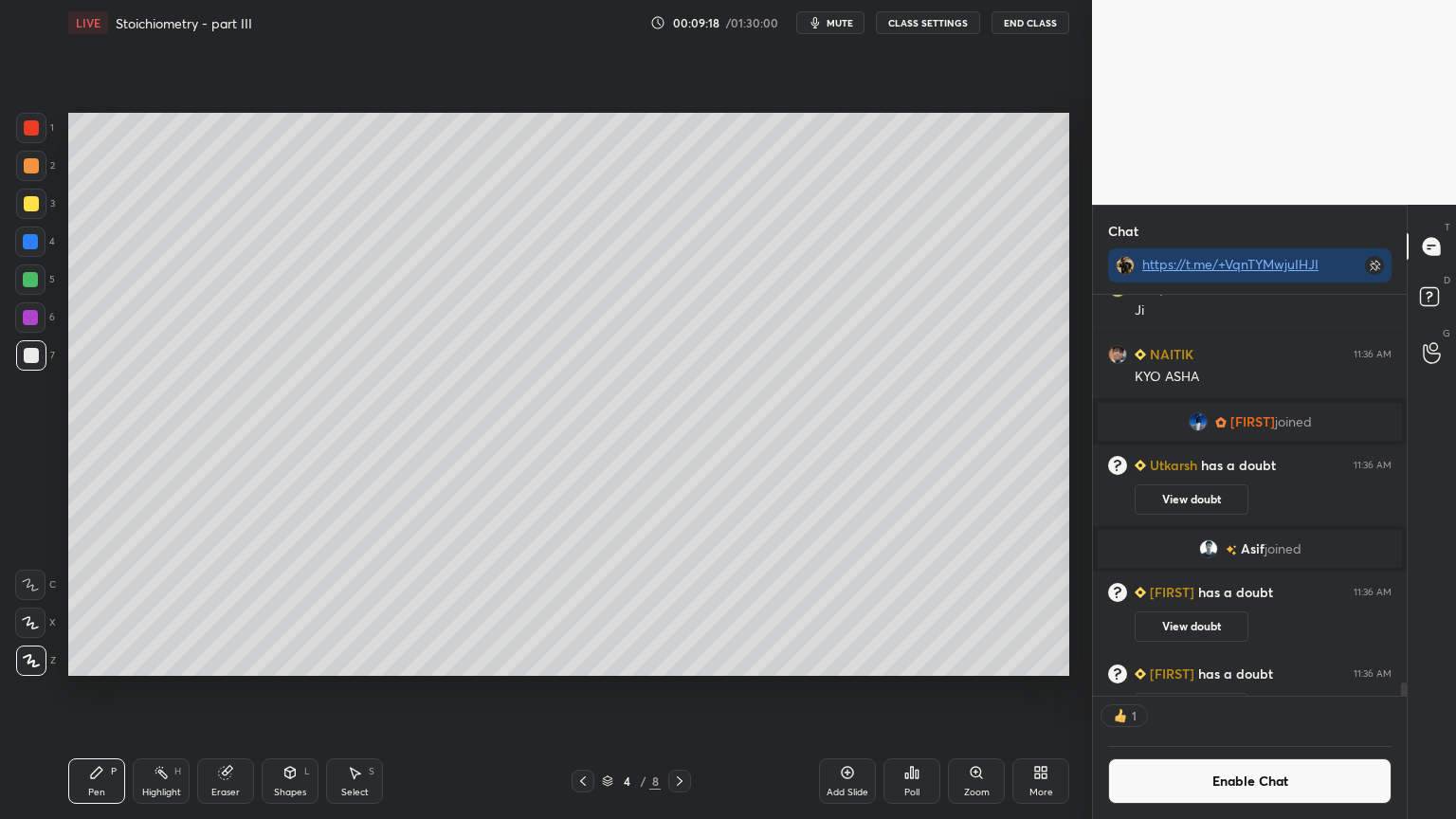 scroll, scrollTop: 395, scrollLeft: 308, axis: both 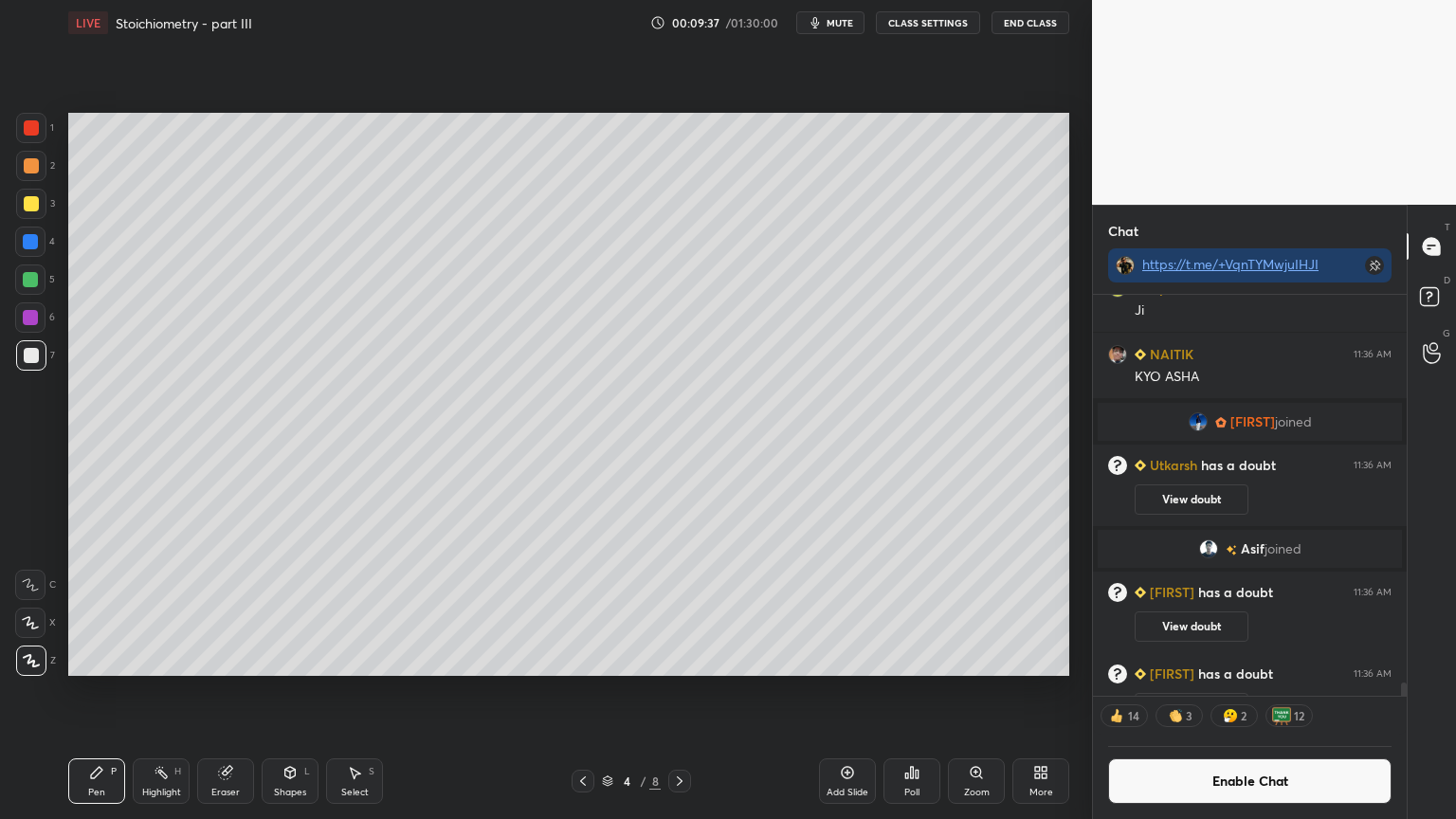 click at bounding box center [31, 166] 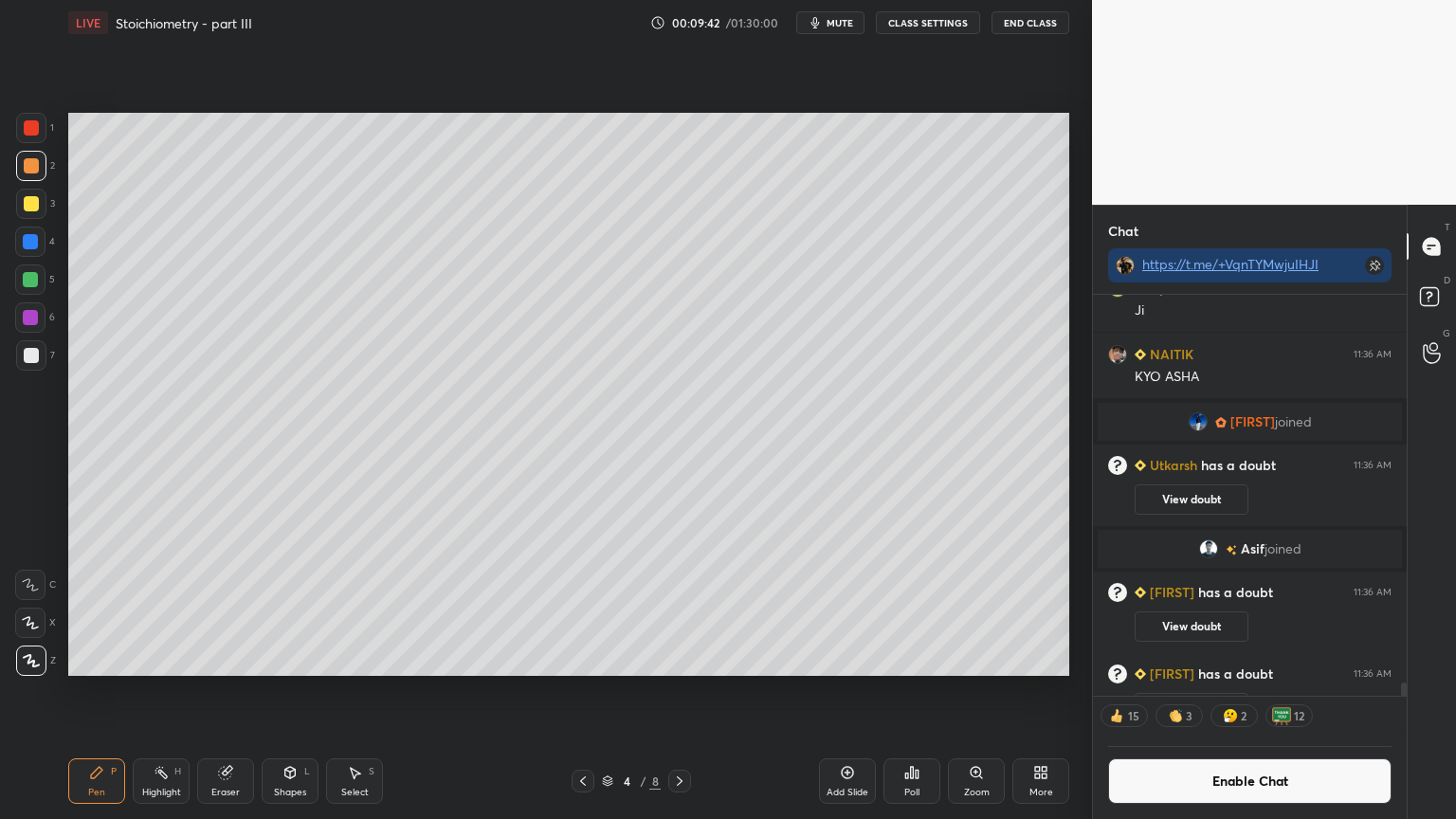 click on "Shapes L" at bounding box center [290, 781] 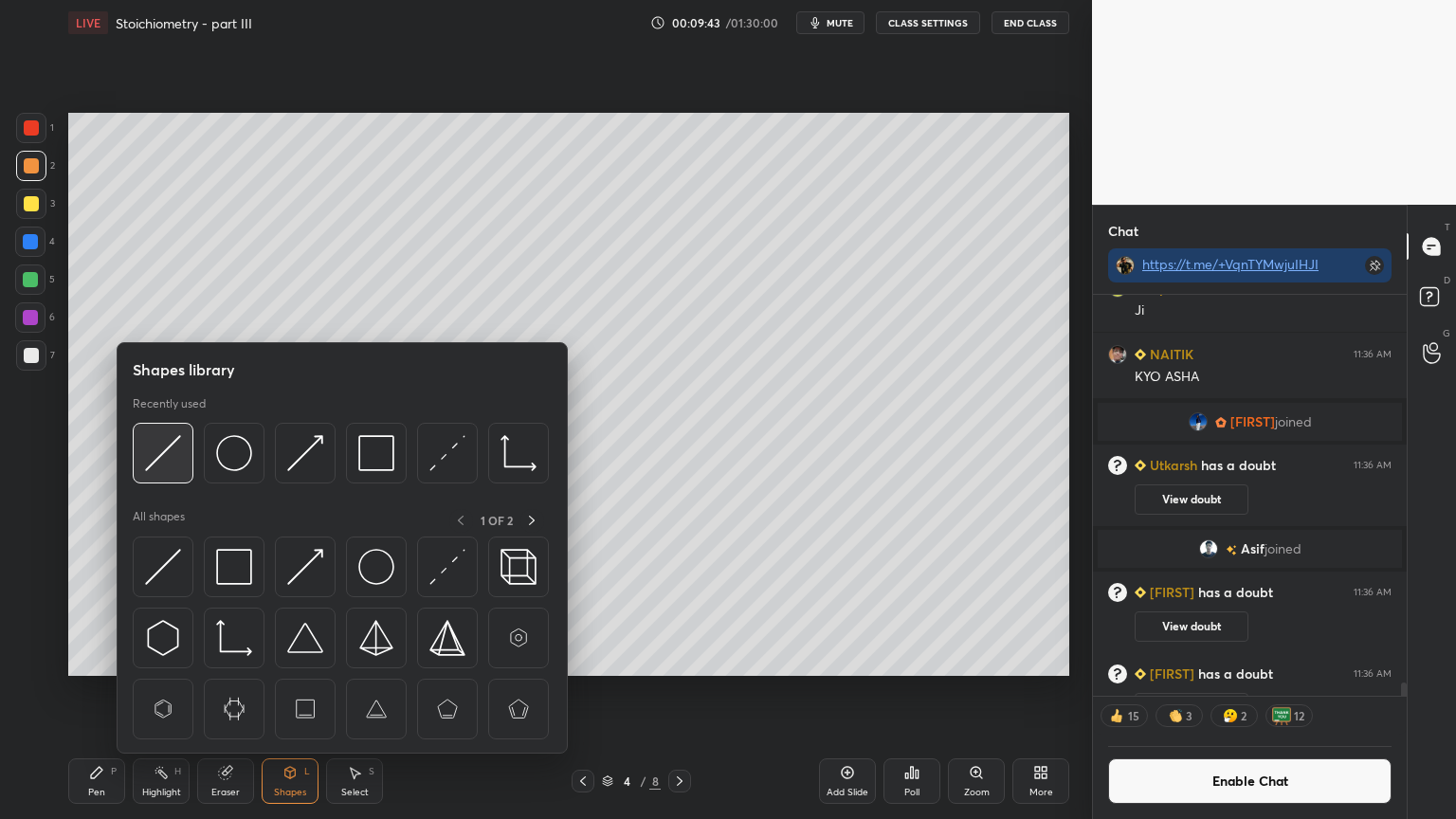 click at bounding box center (163, 453) 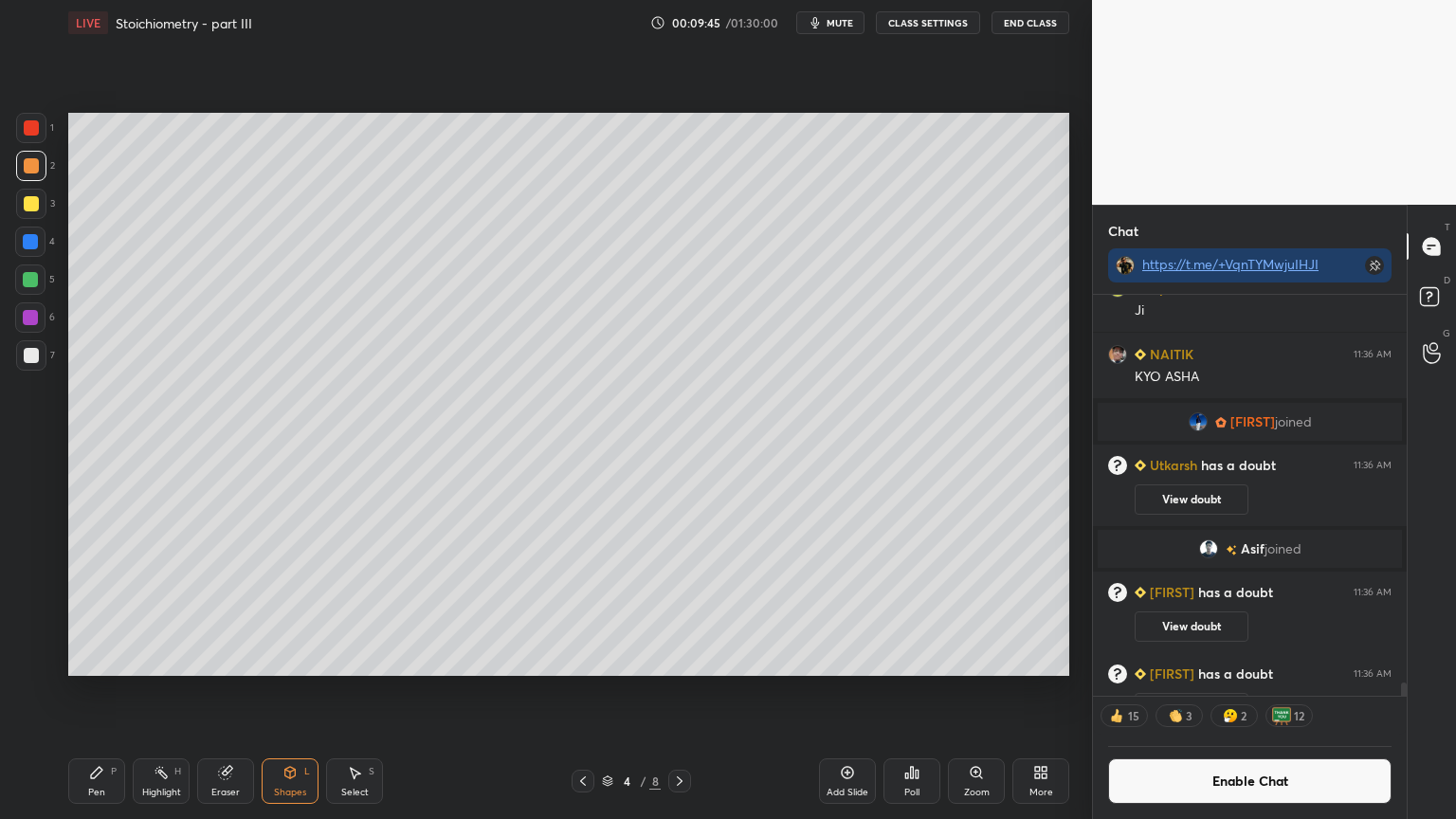 click on "Highlight" at bounding box center (161, 792) 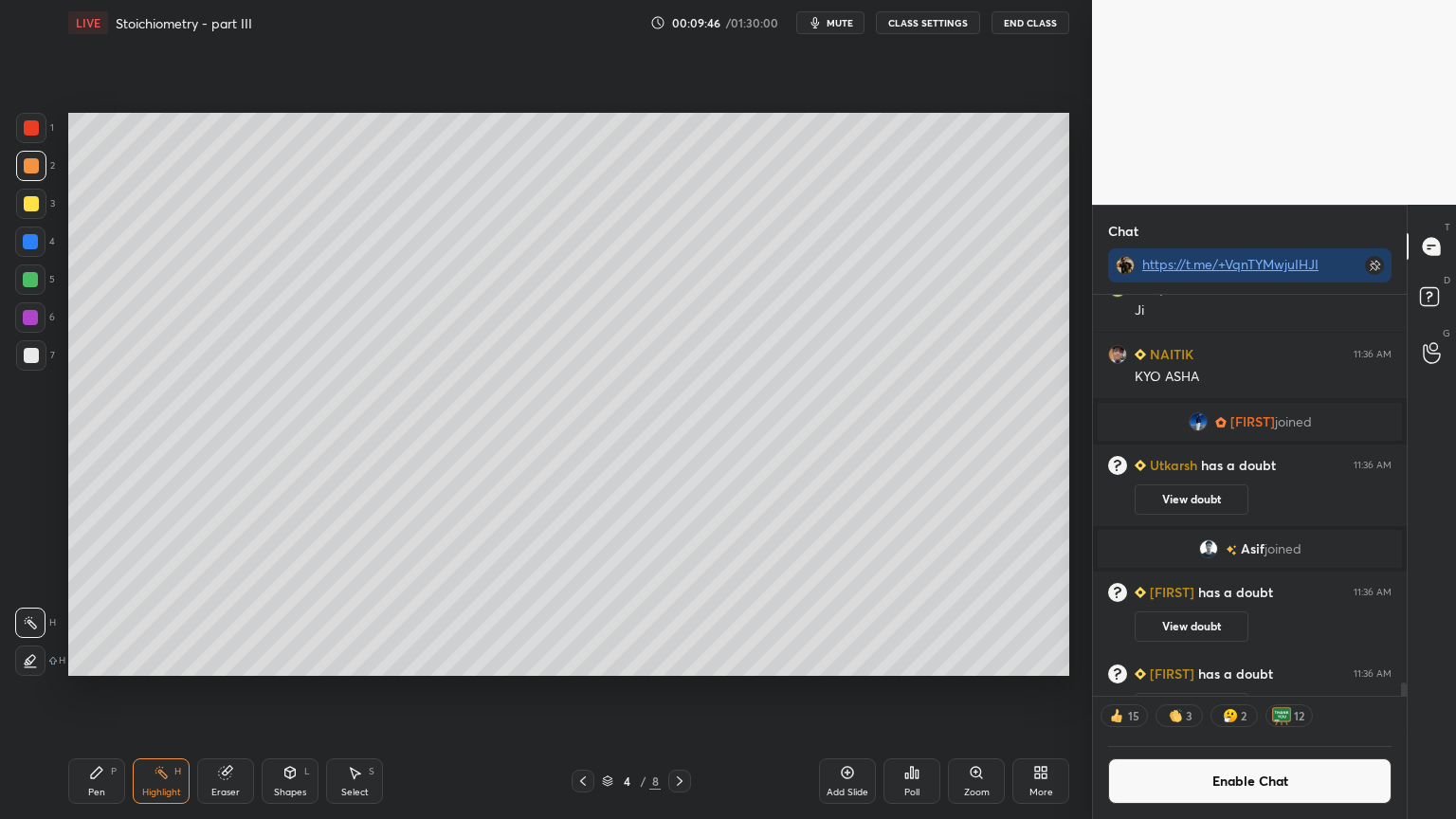 click on "Pen" at bounding box center [97, 792] 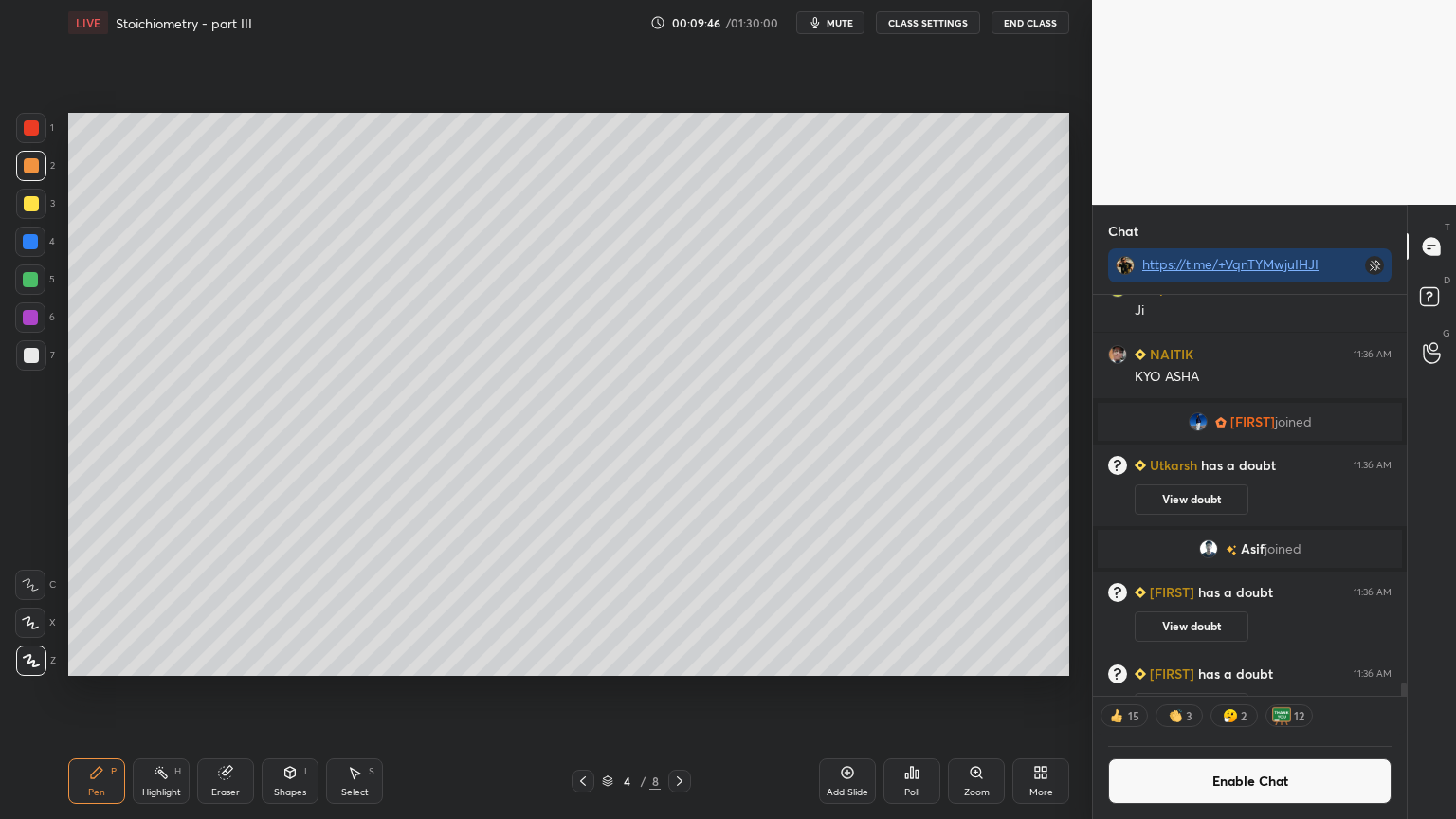 drag, startPoint x: 28, startPoint y: 352, endPoint x: 40, endPoint y: 360, distance: 14 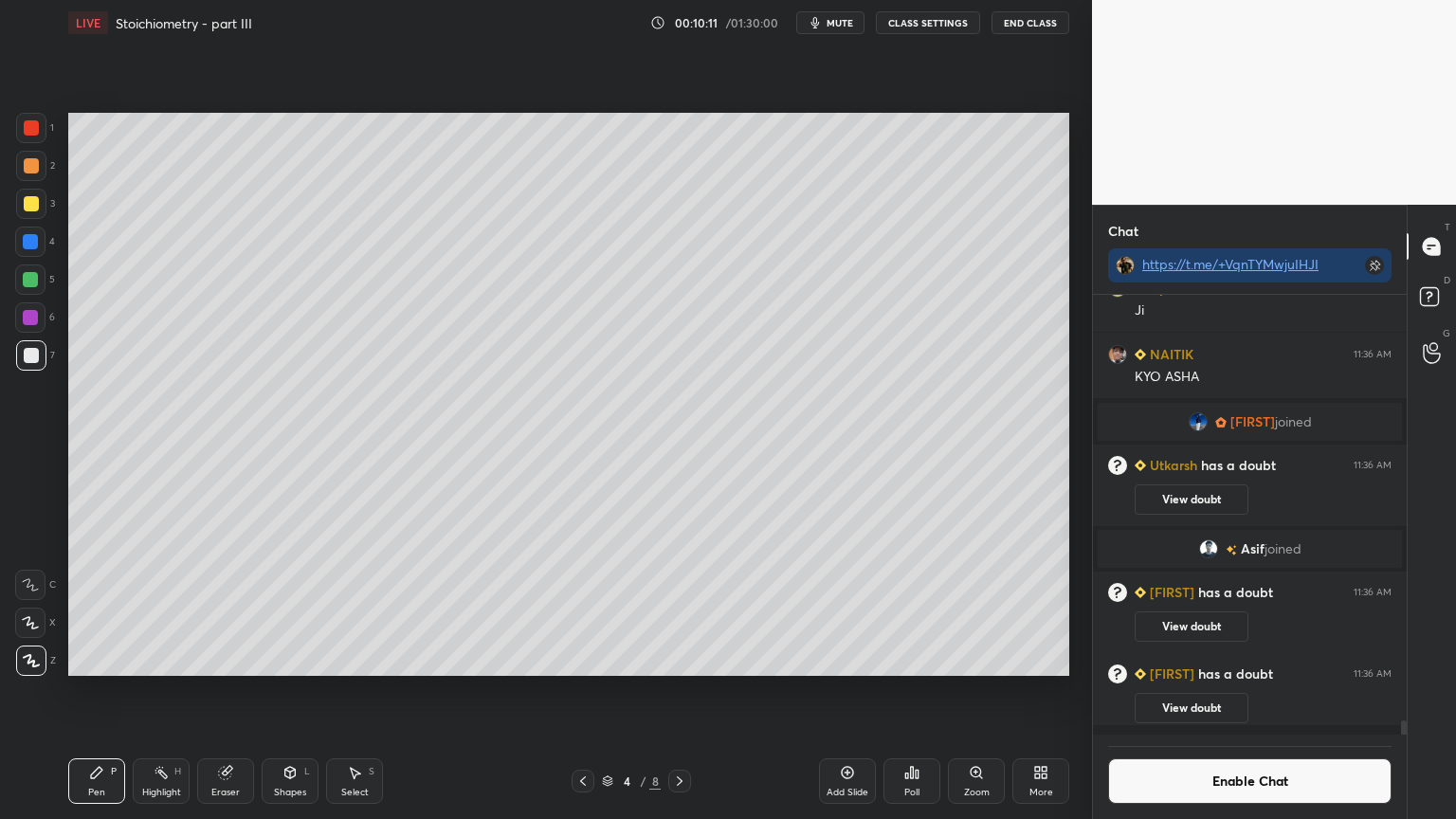 scroll, scrollTop: 6, scrollLeft: 6, axis: both 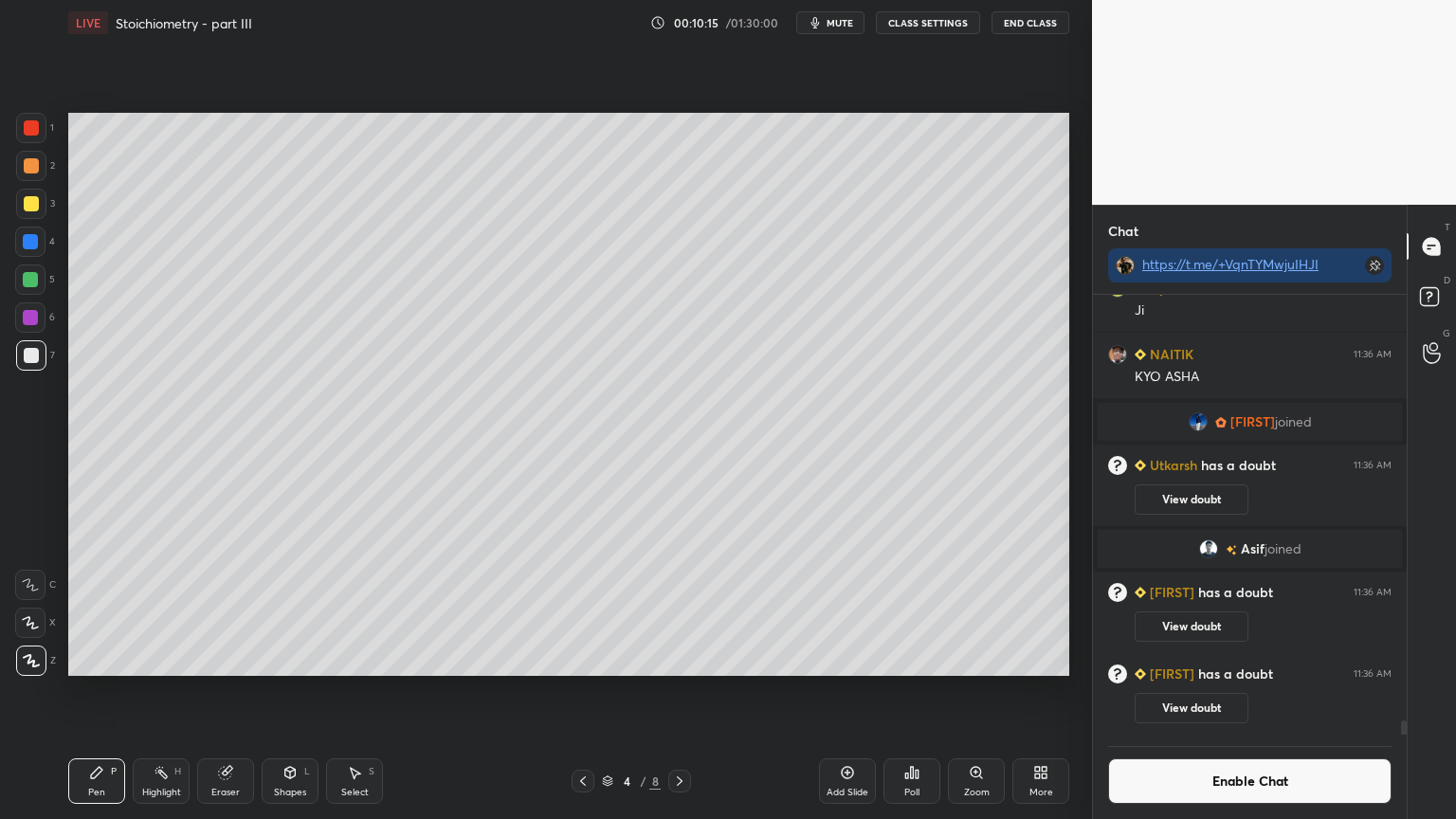 click on "Eraser" at bounding box center [226, 781] 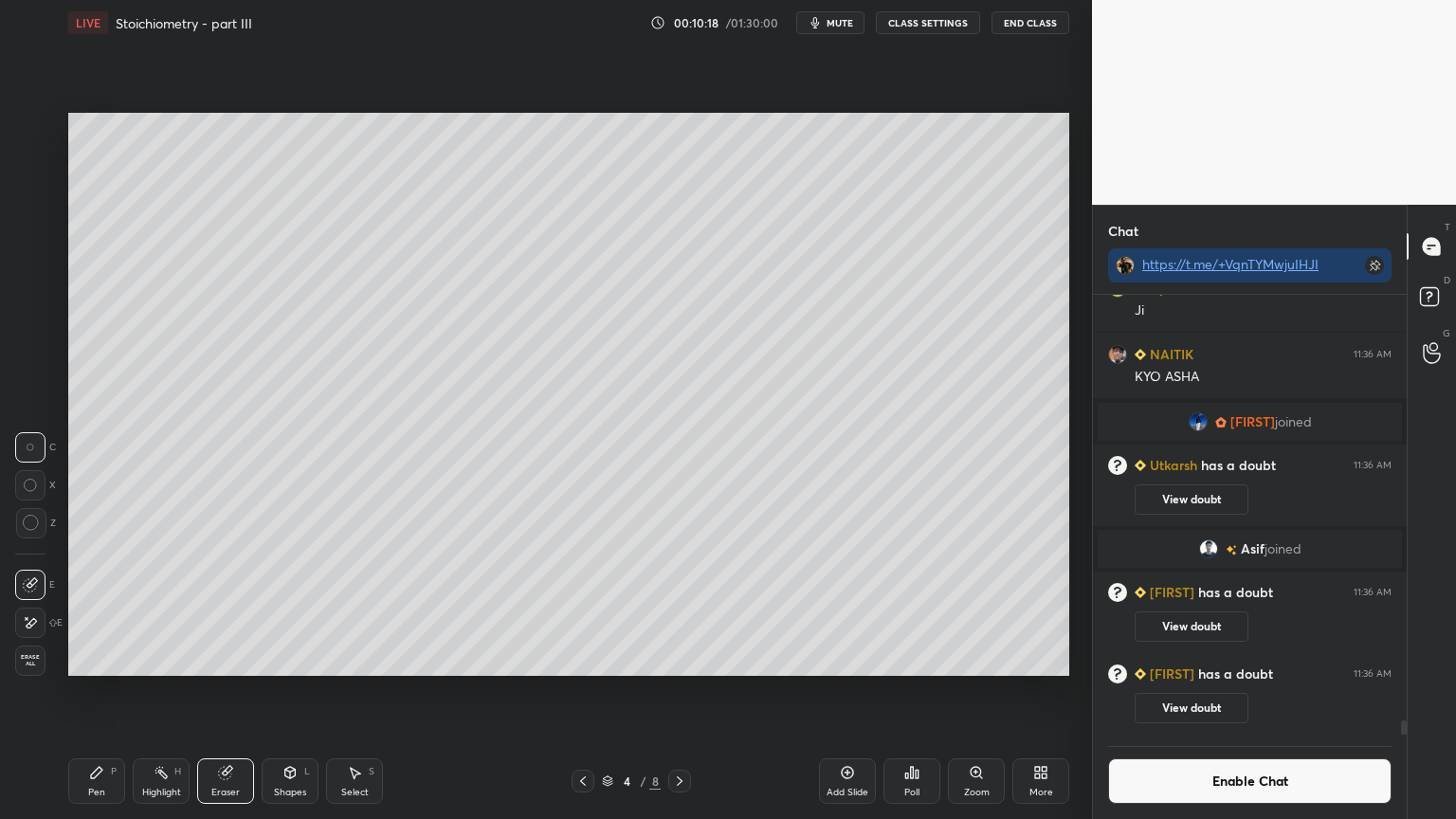 click 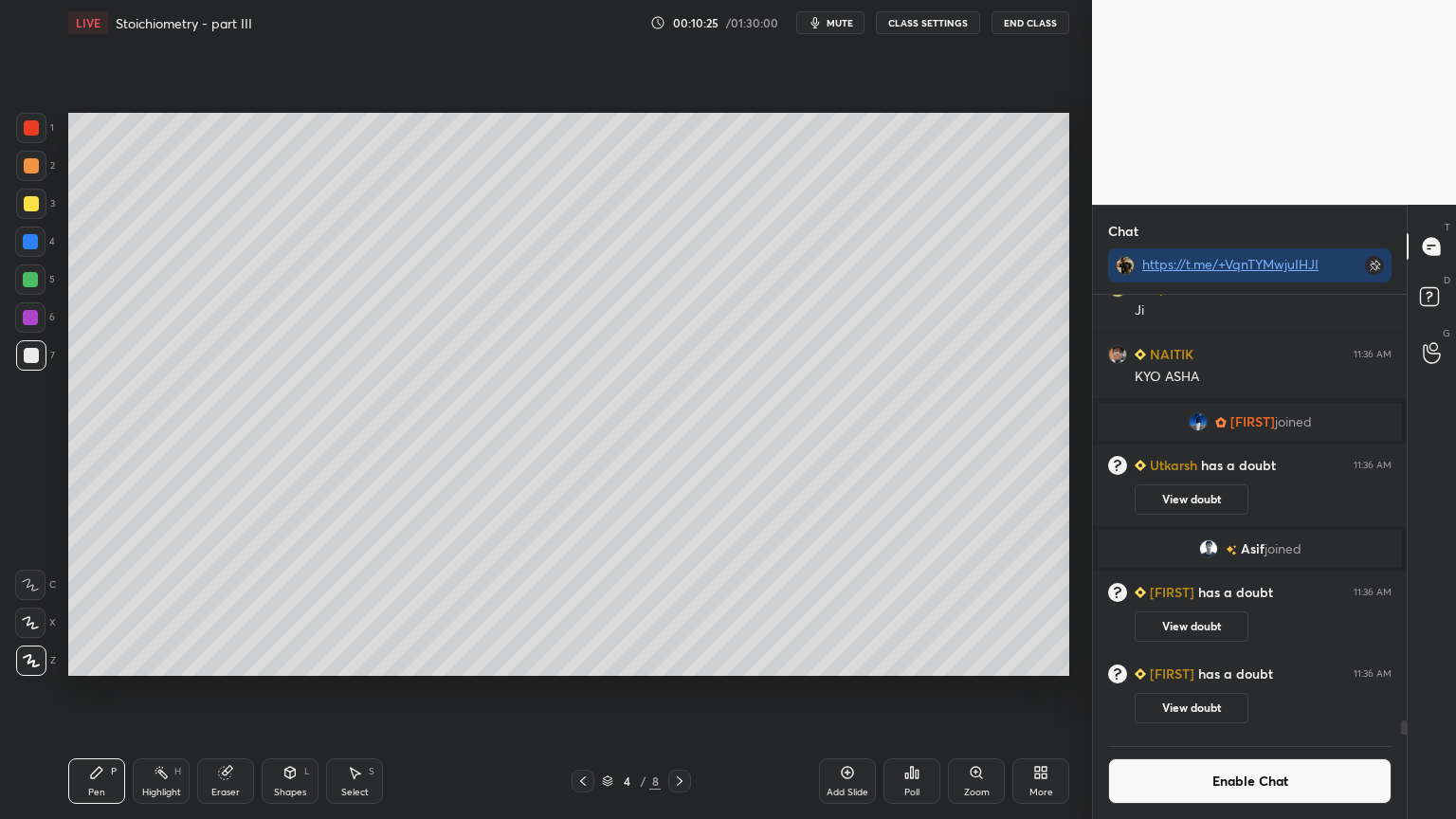 click at bounding box center [31, 166] 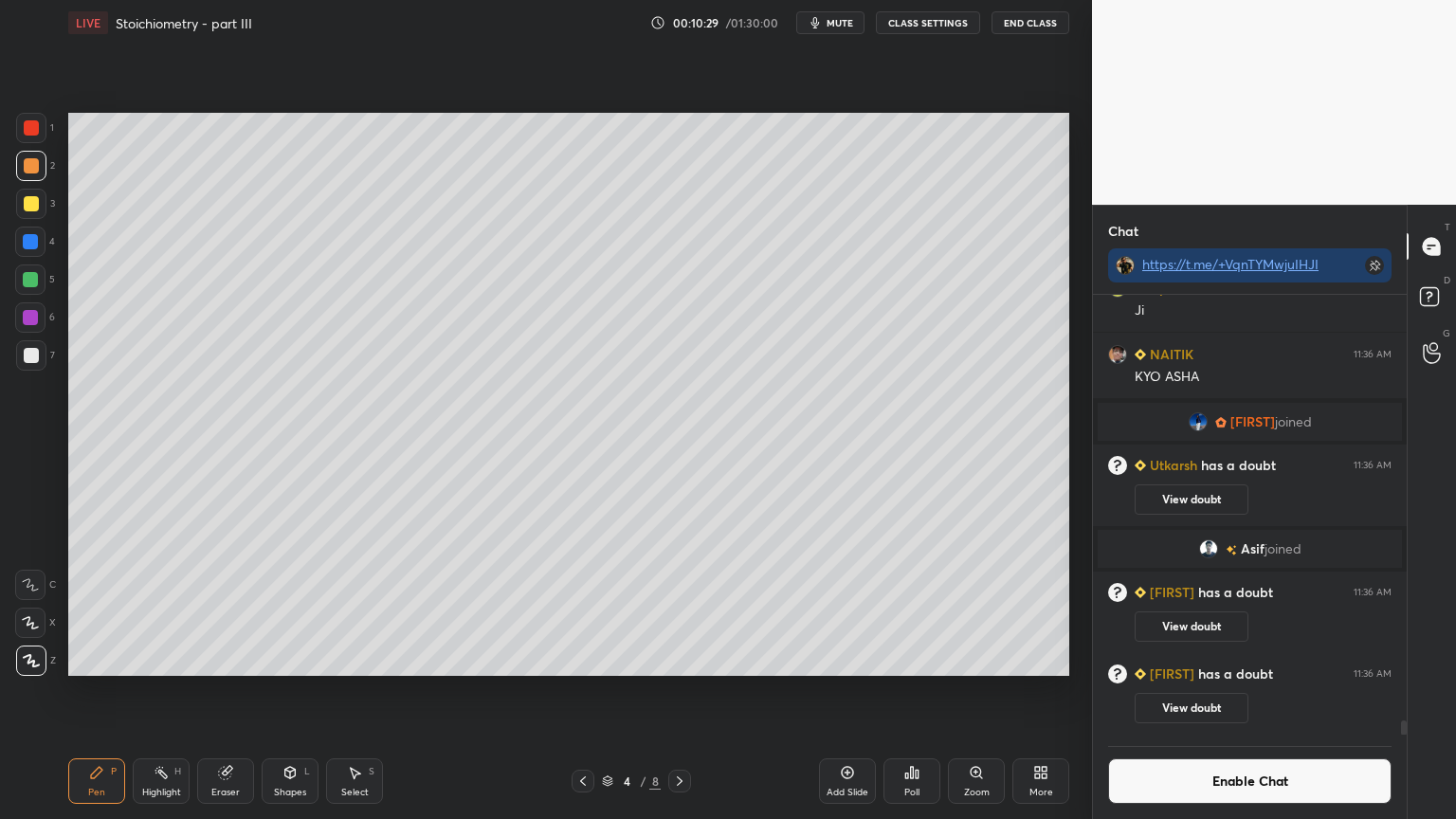 click on "Shapes L" at bounding box center [290, 781] 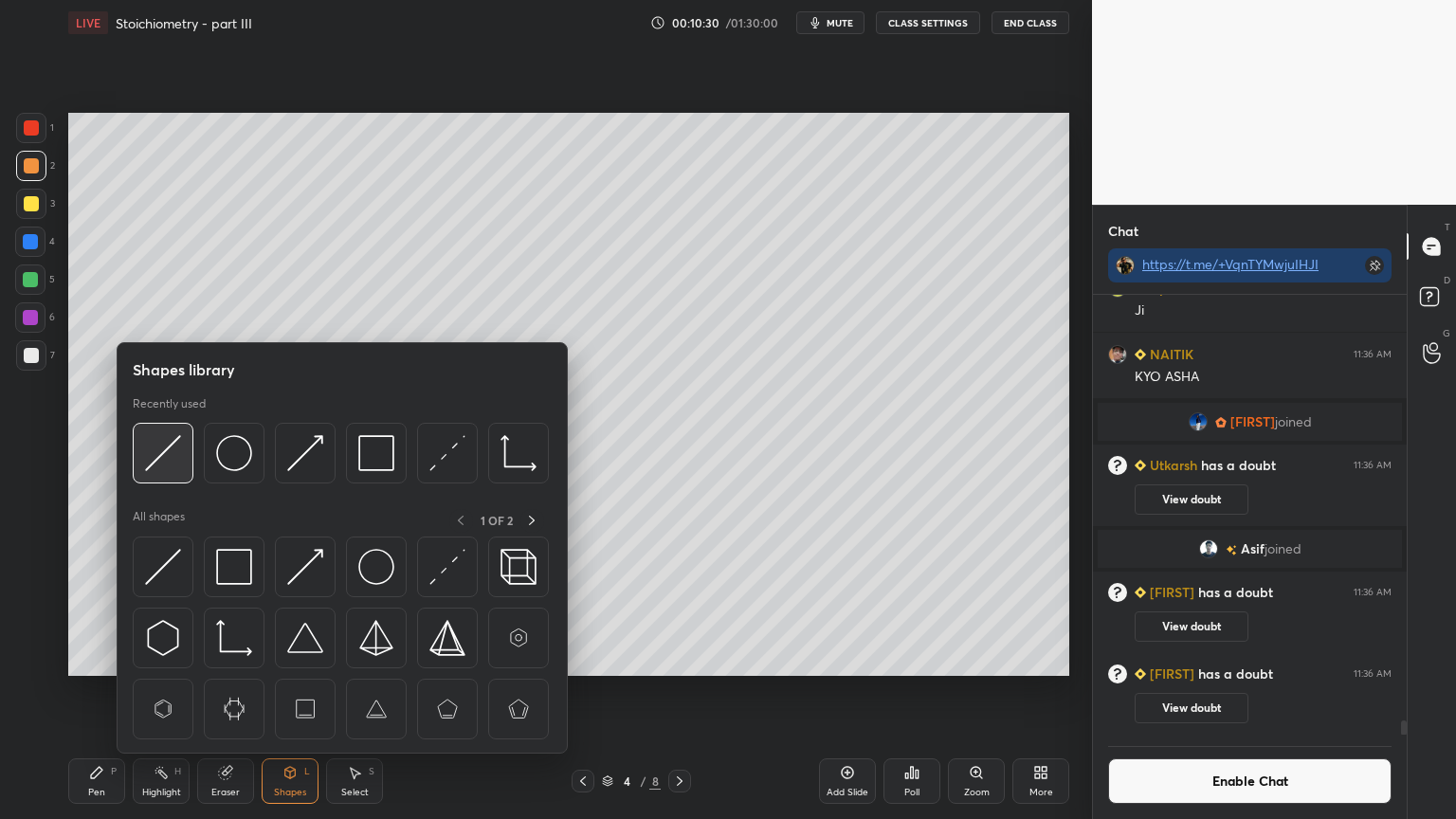 click at bounding box center (163, 453) 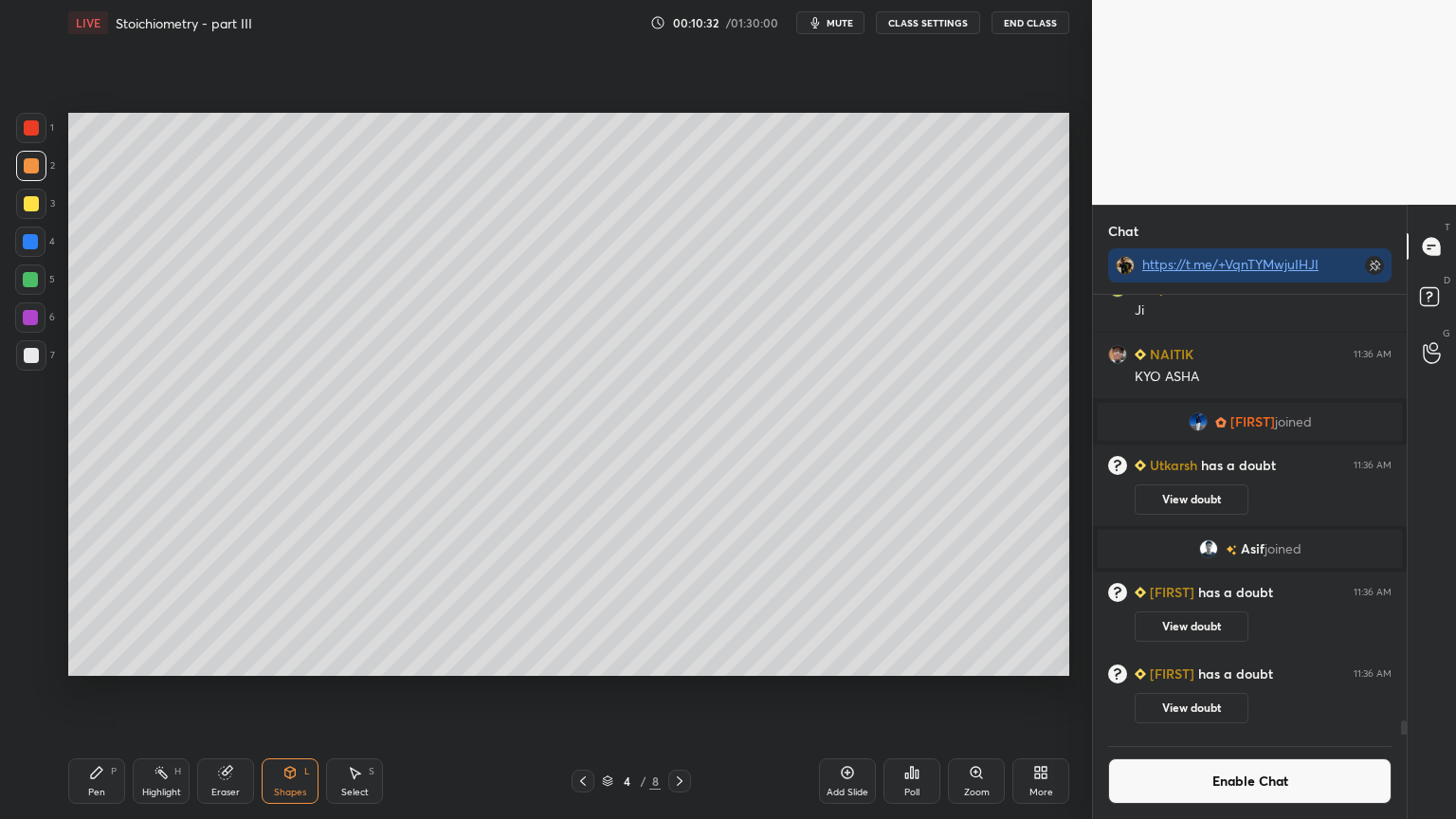 drag, startPoint x: 106, startPoint y: 782, endPoint x: 107, endPoint y: 752, distance: 30.01666 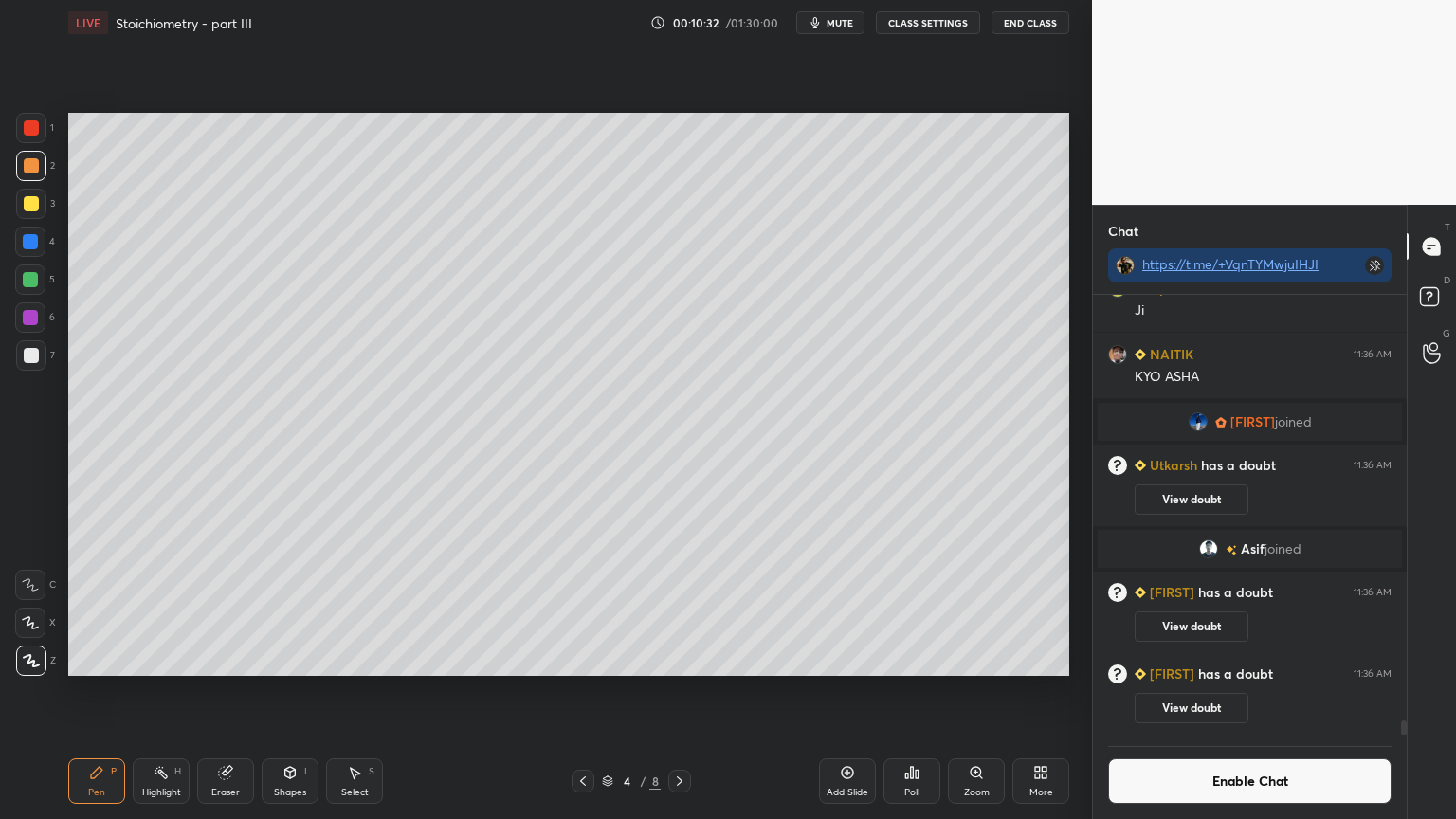 click at bounding box center (31, 355) 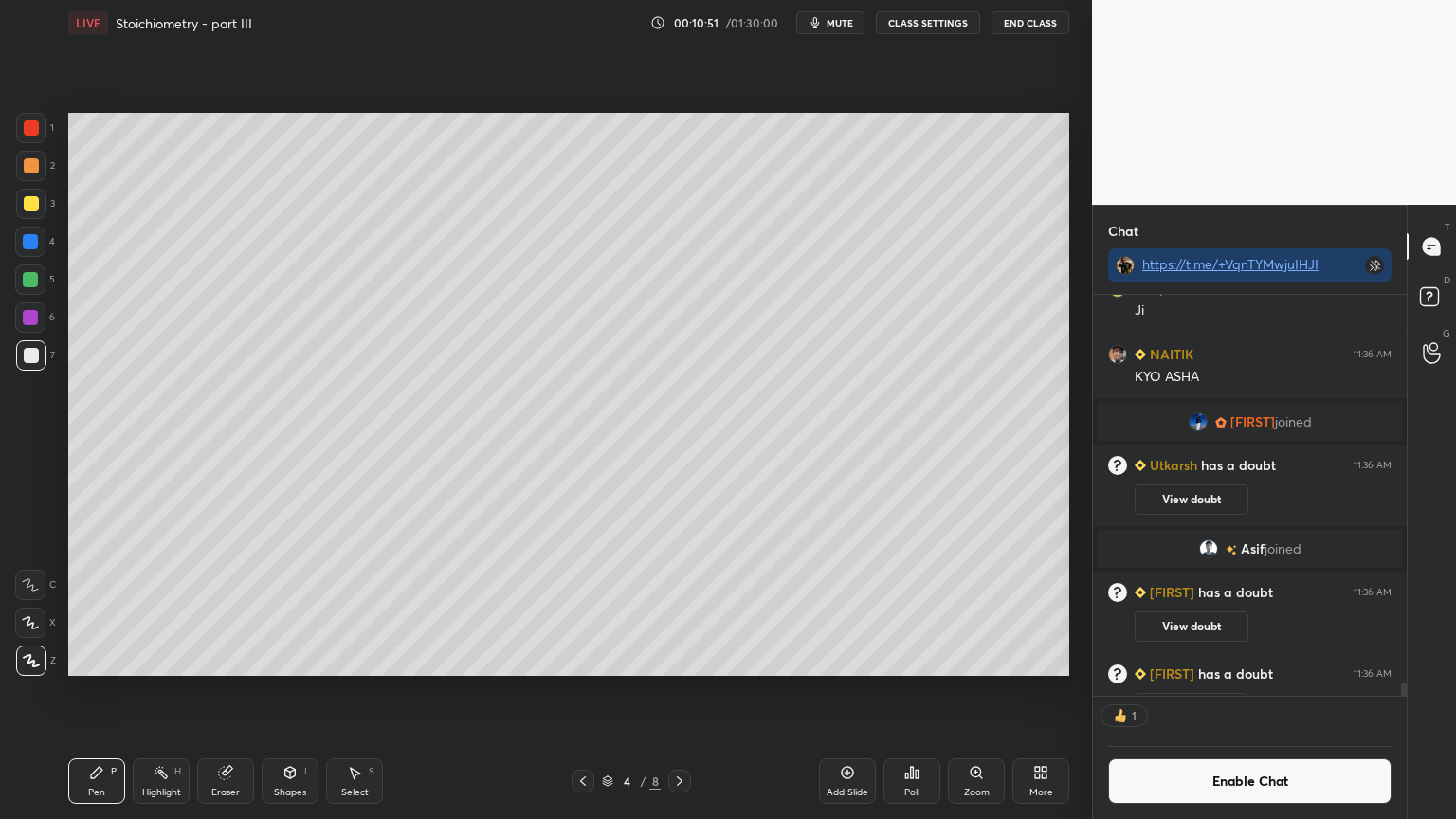 scroll, scrollTop: 395, scrollLeft: 308, axis: both 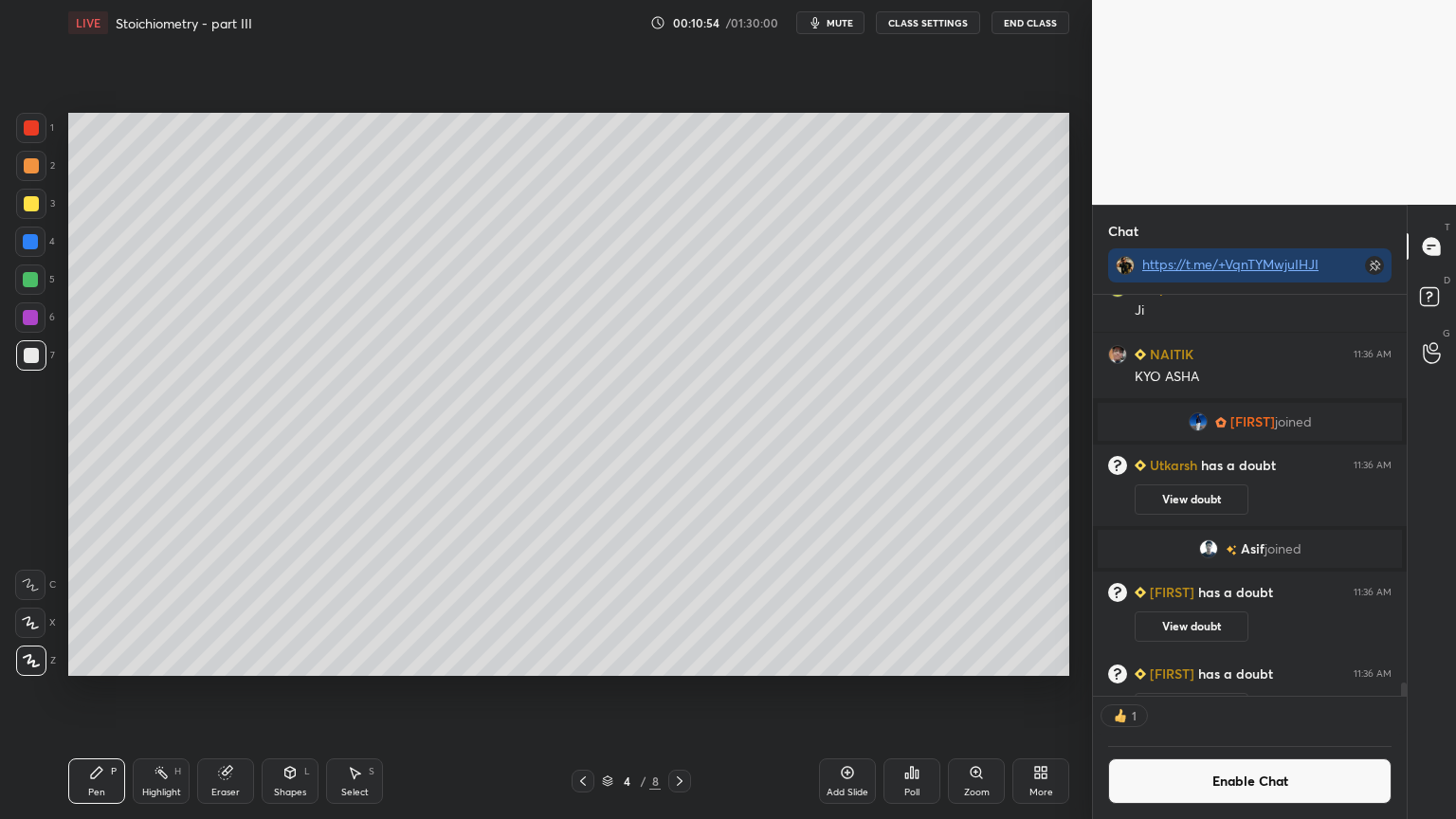 click on "Highlight H" at bounding box center (161, 781) 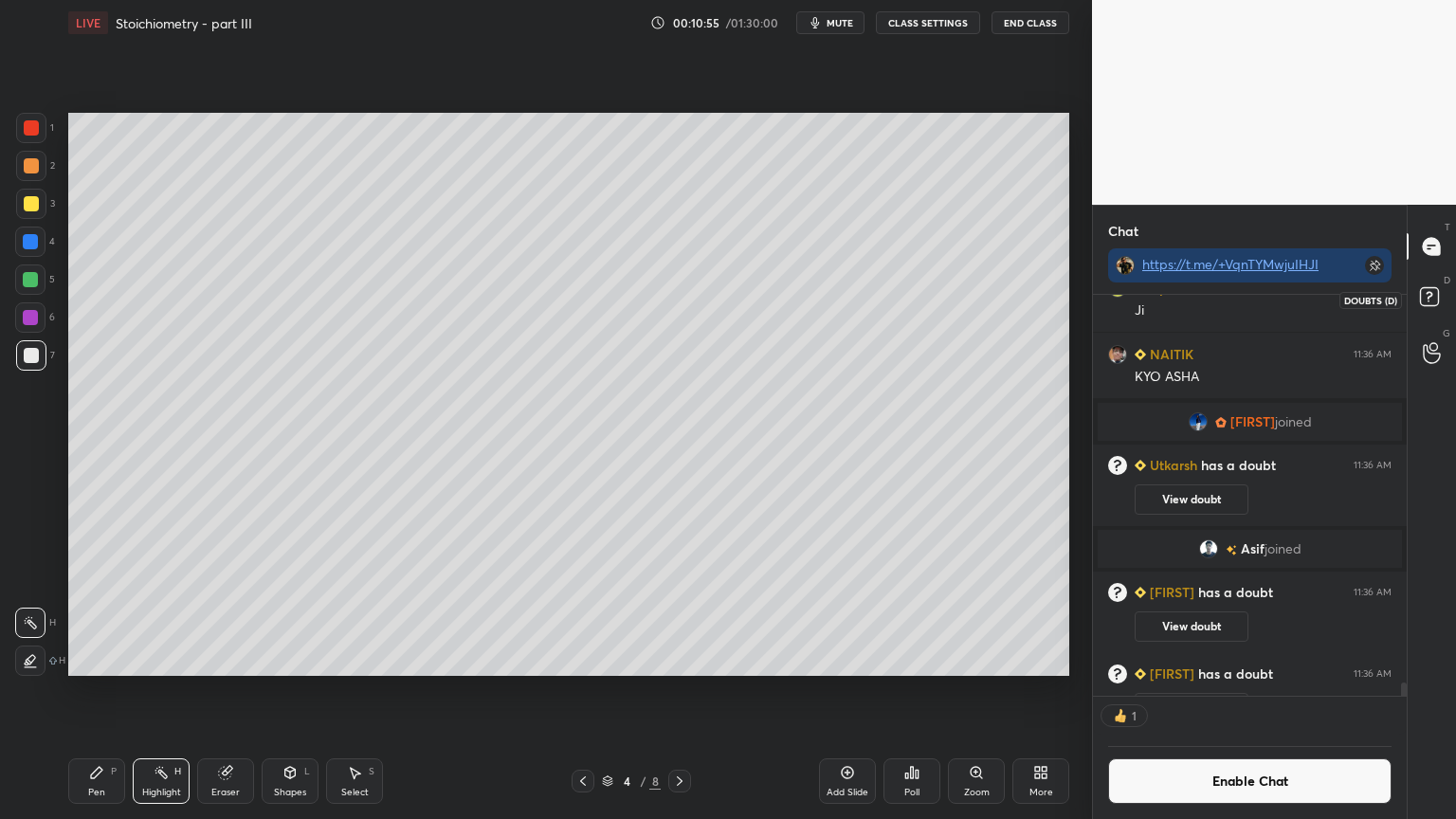 click 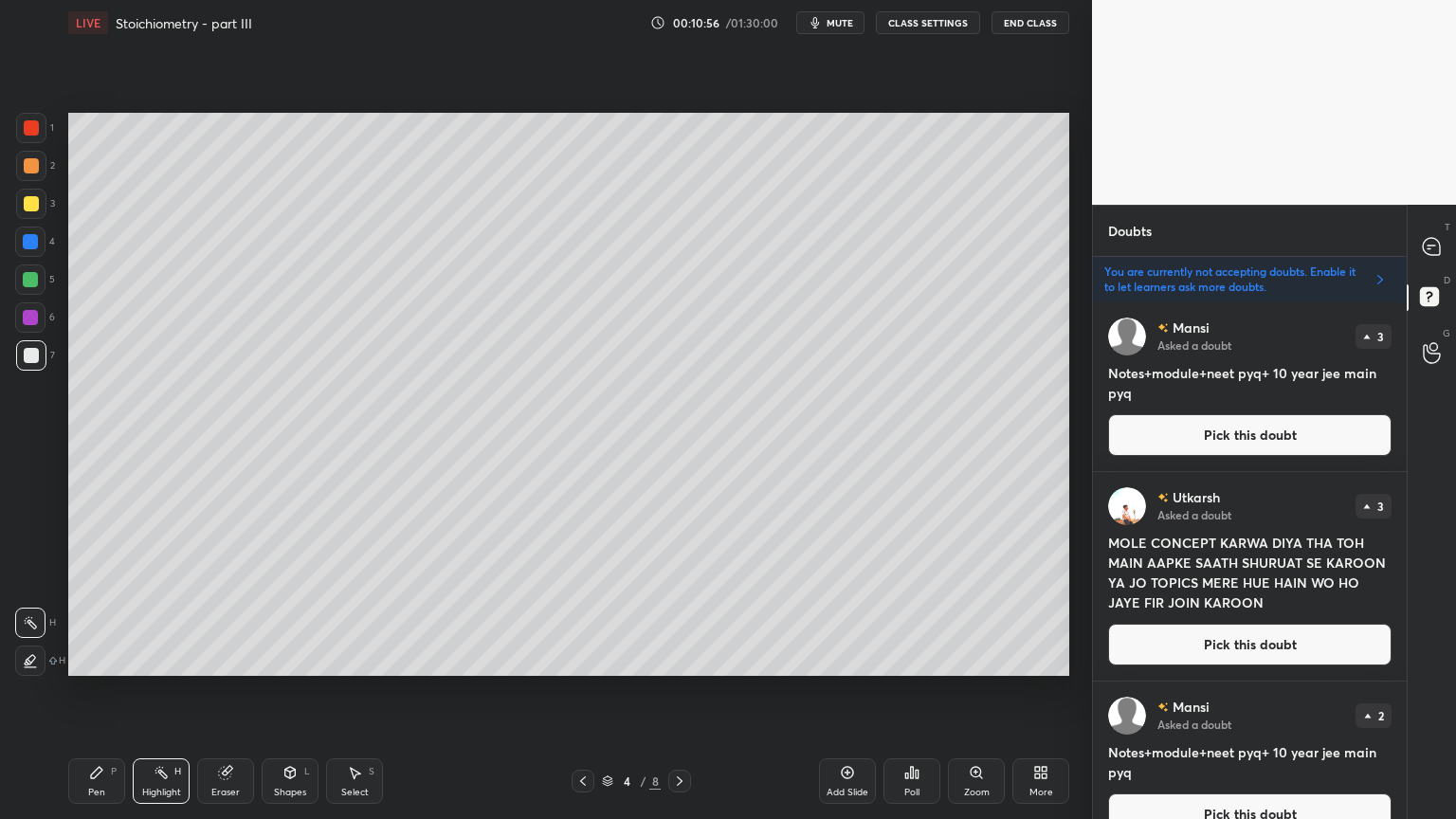 click on "Pick this doubt" at bounding box center (1249, 435) 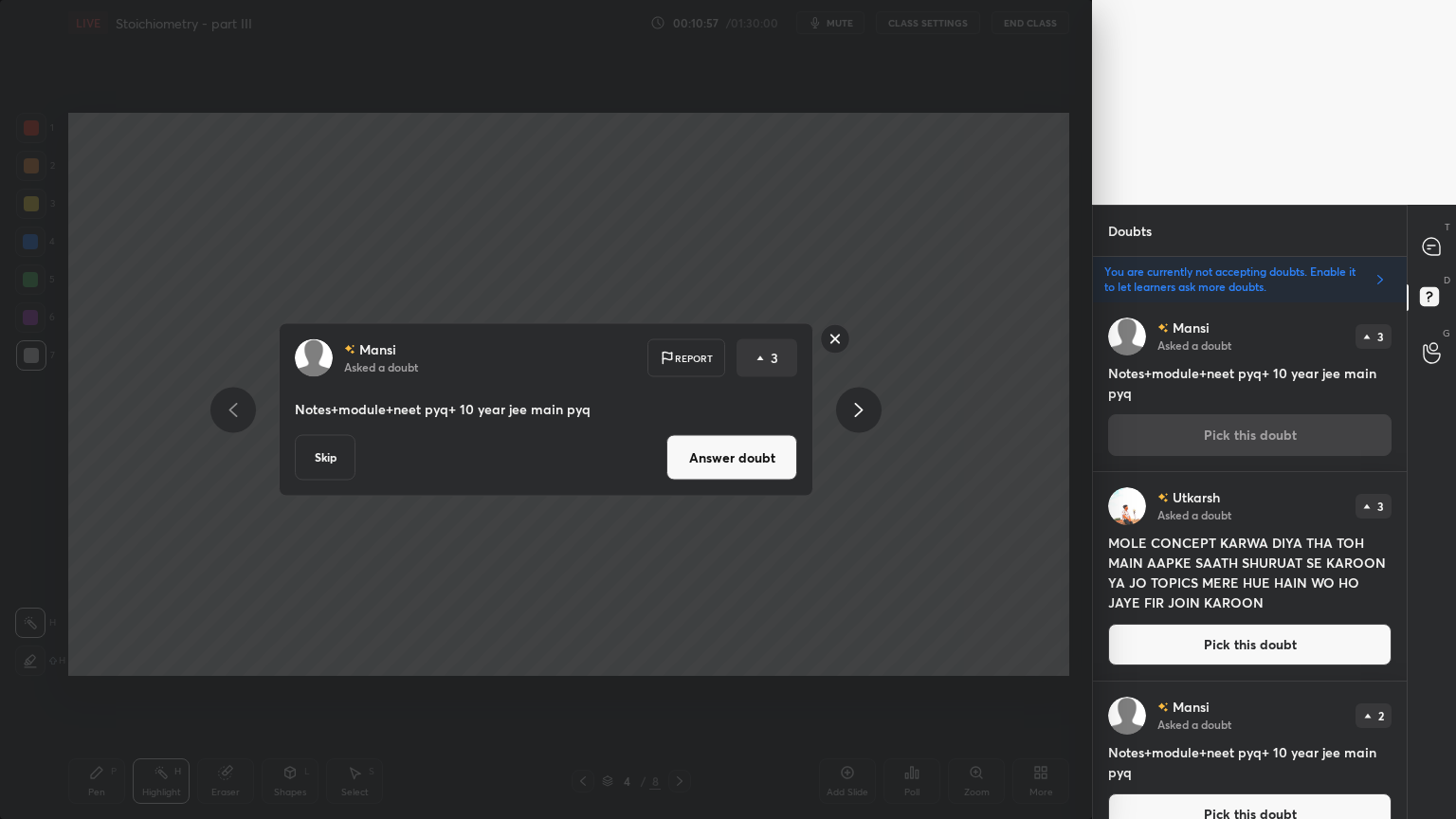 click 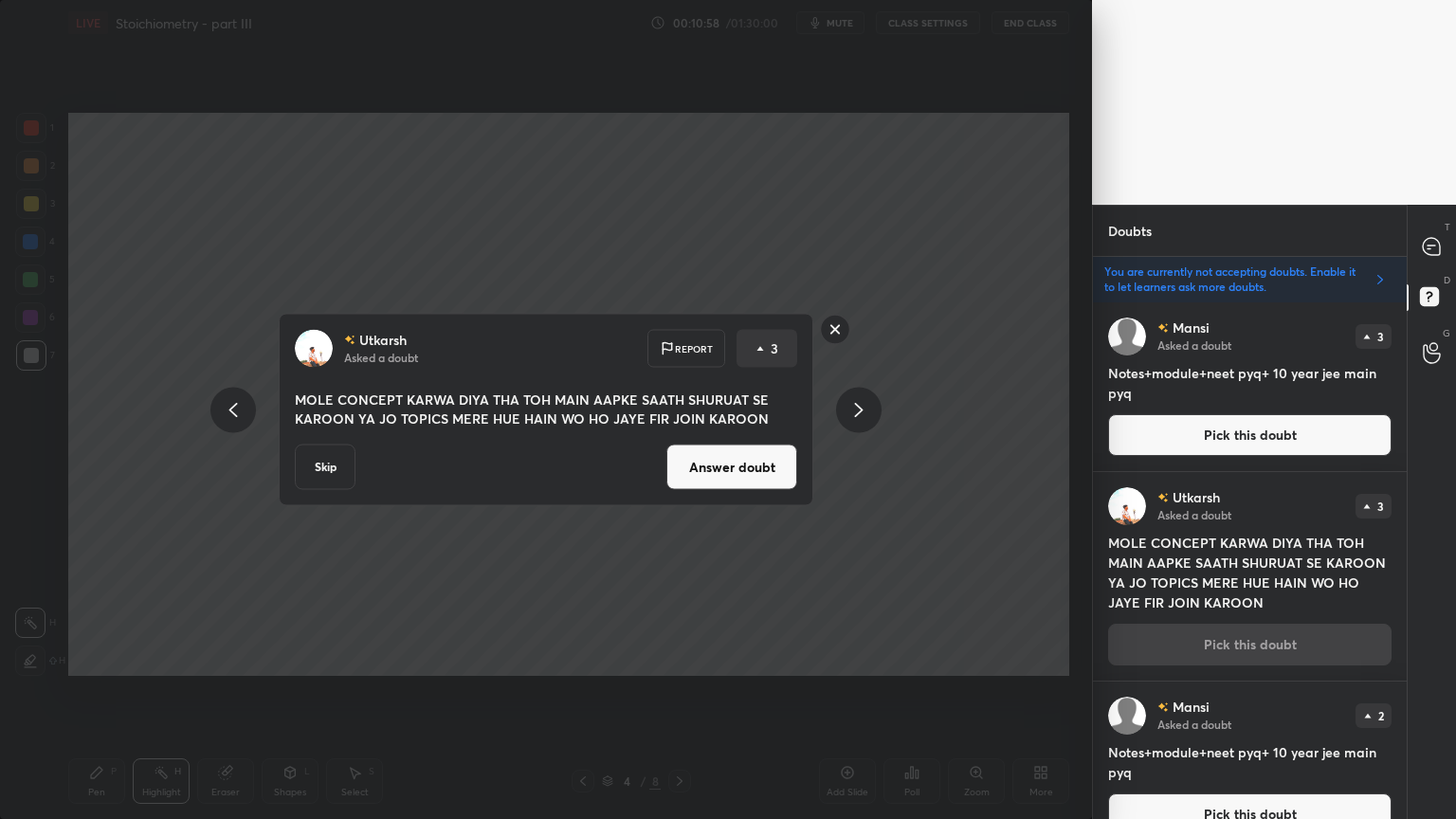 click 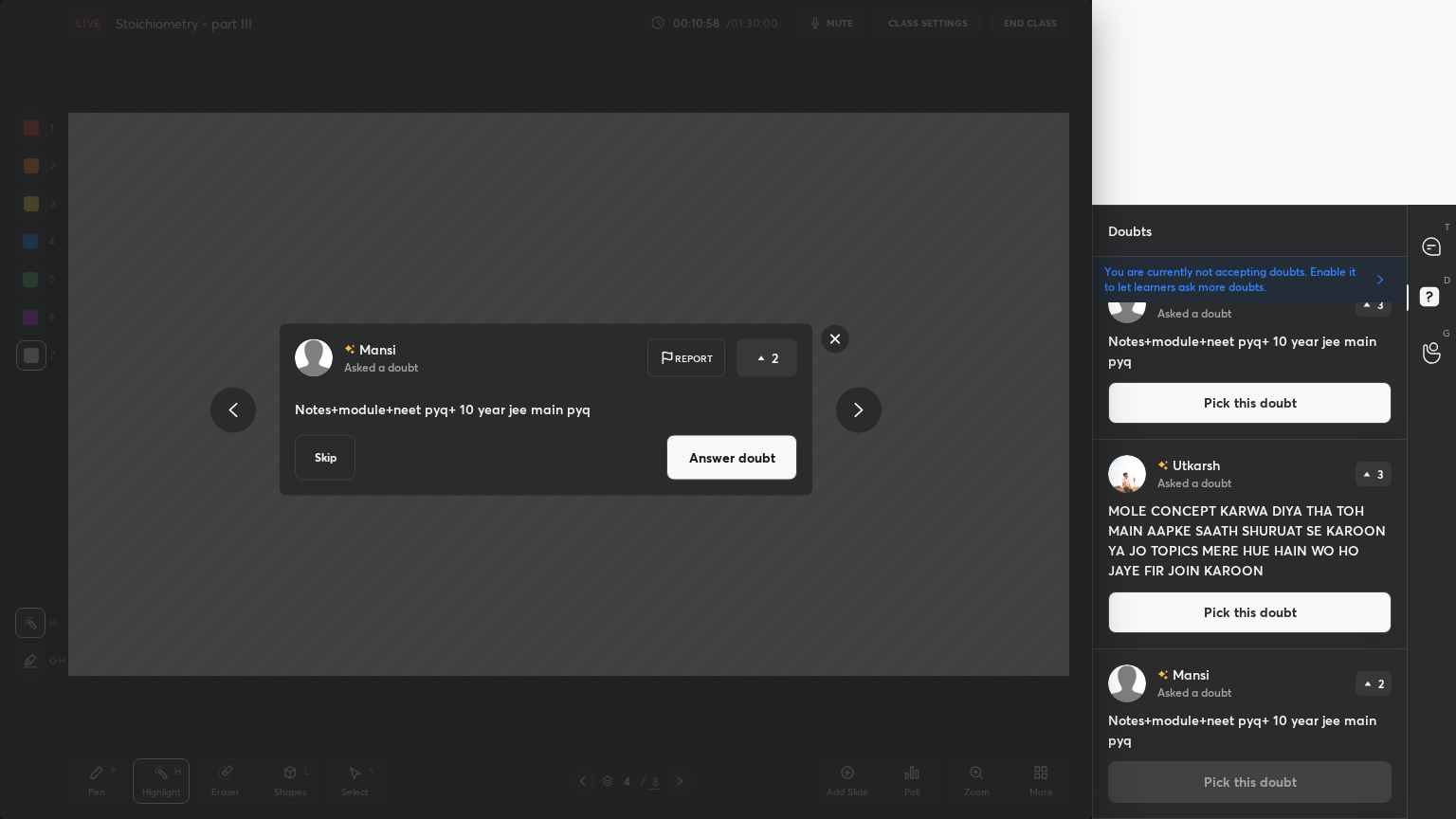 click 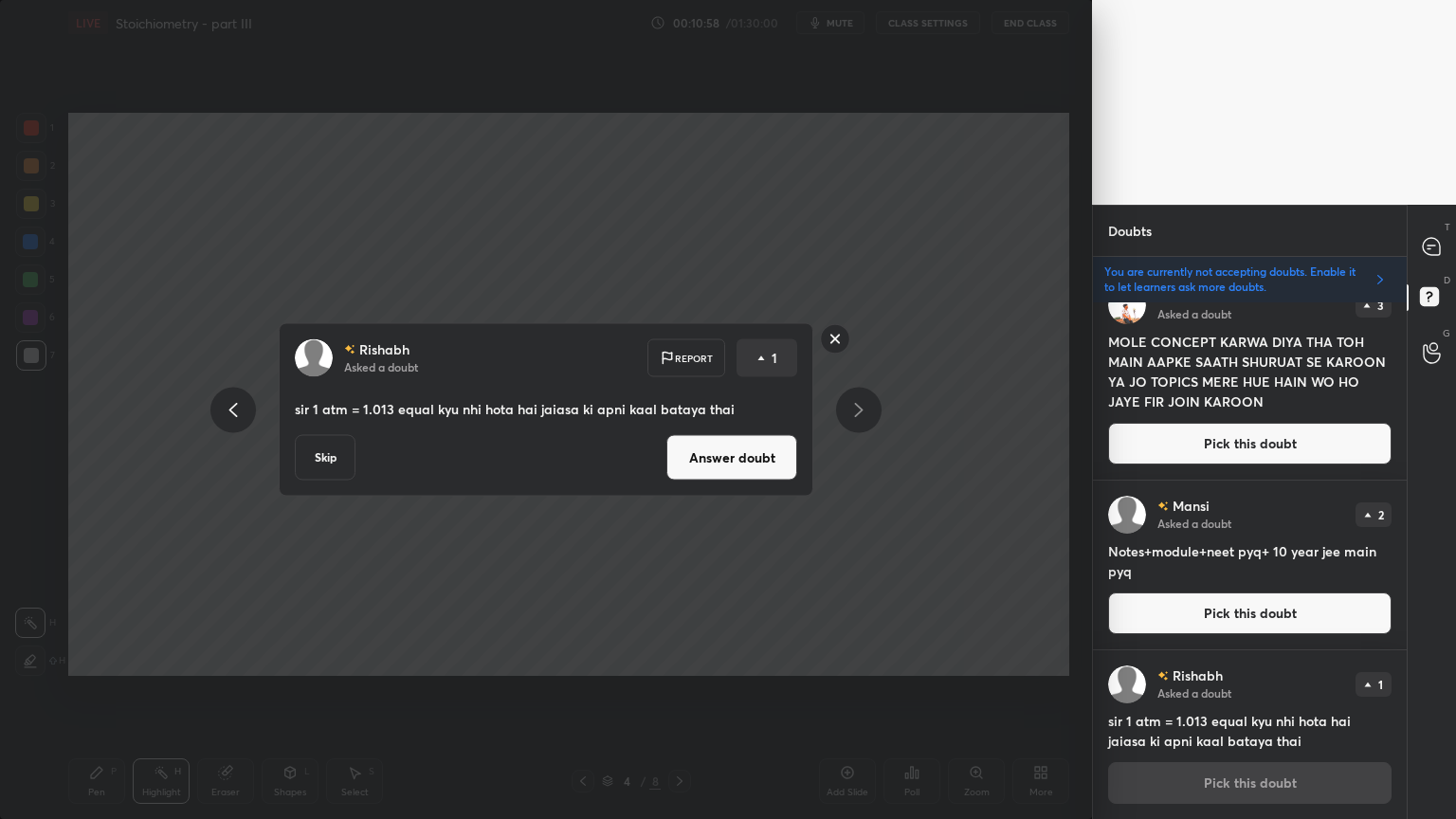 click 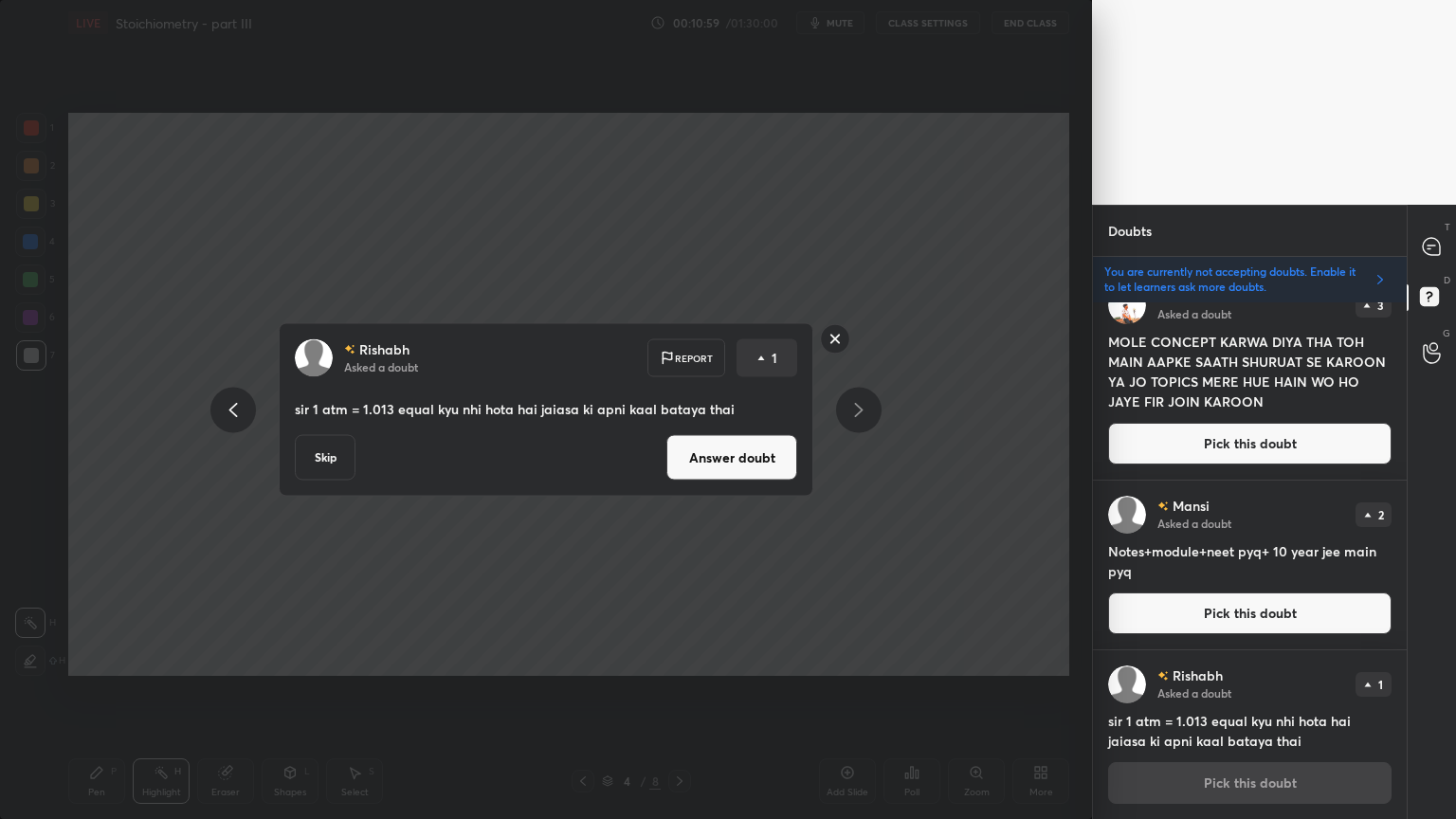 click 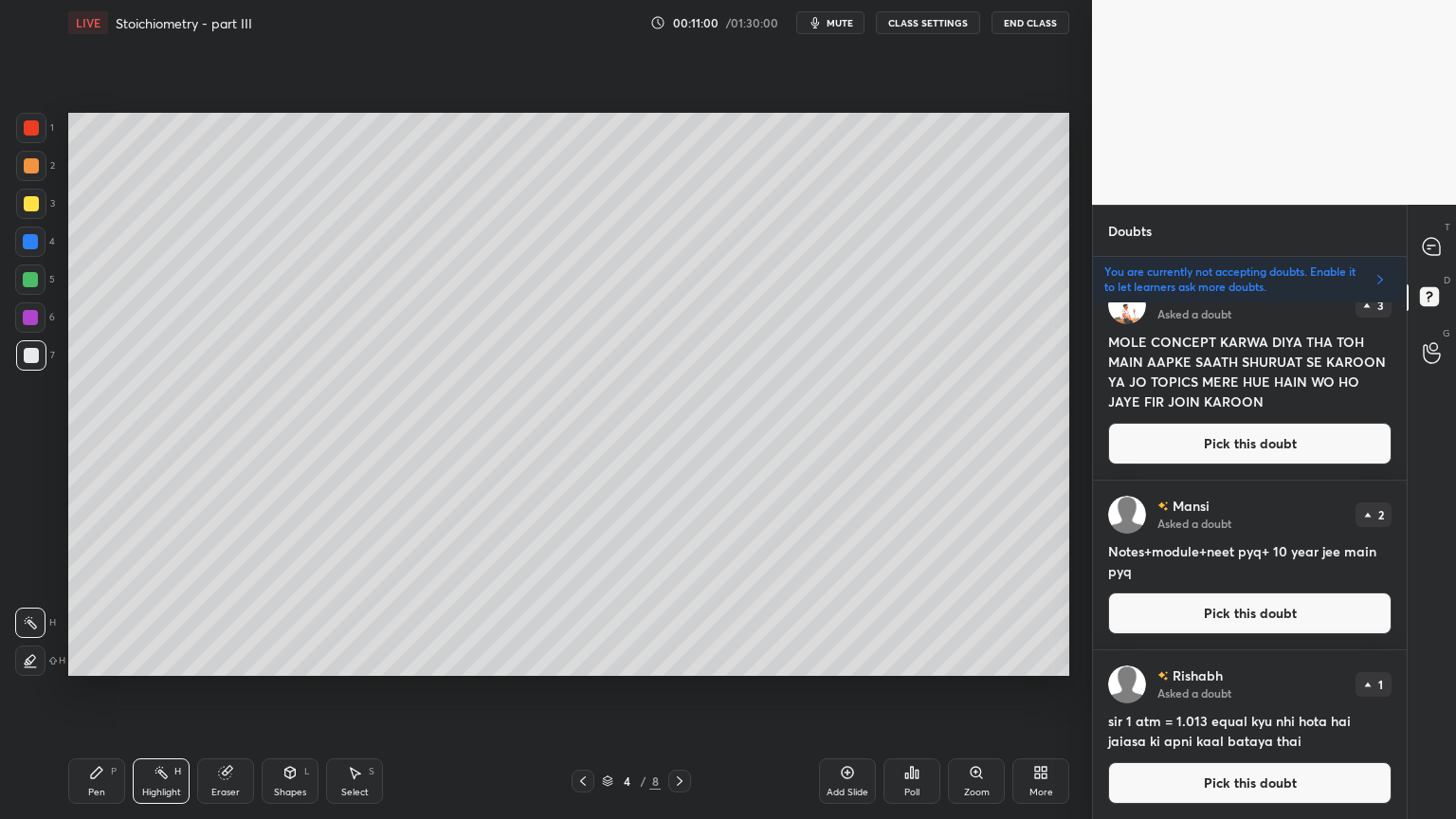 scroll, scrollTop: 0, scrollLeft: 0, axis: both 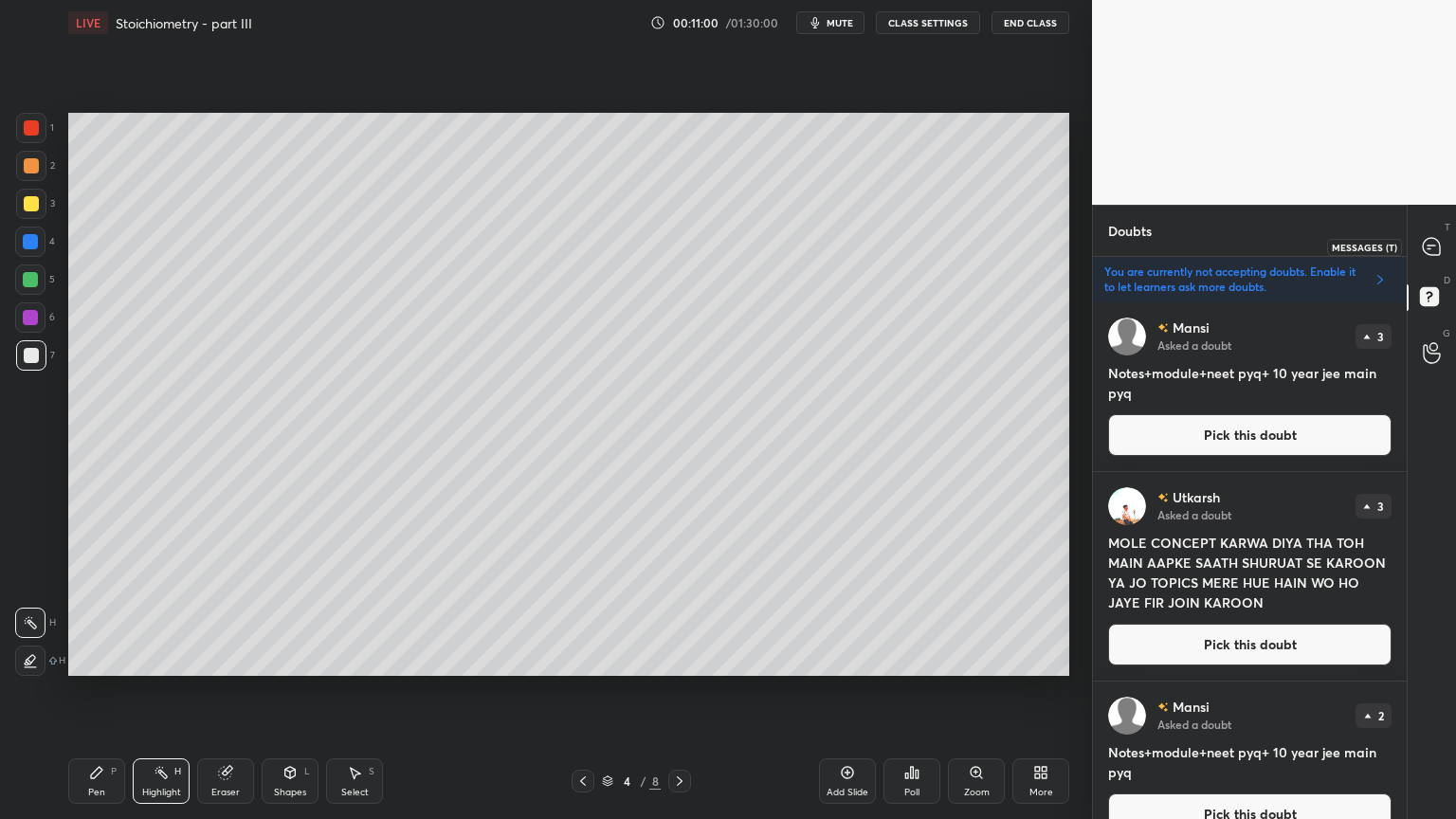 click 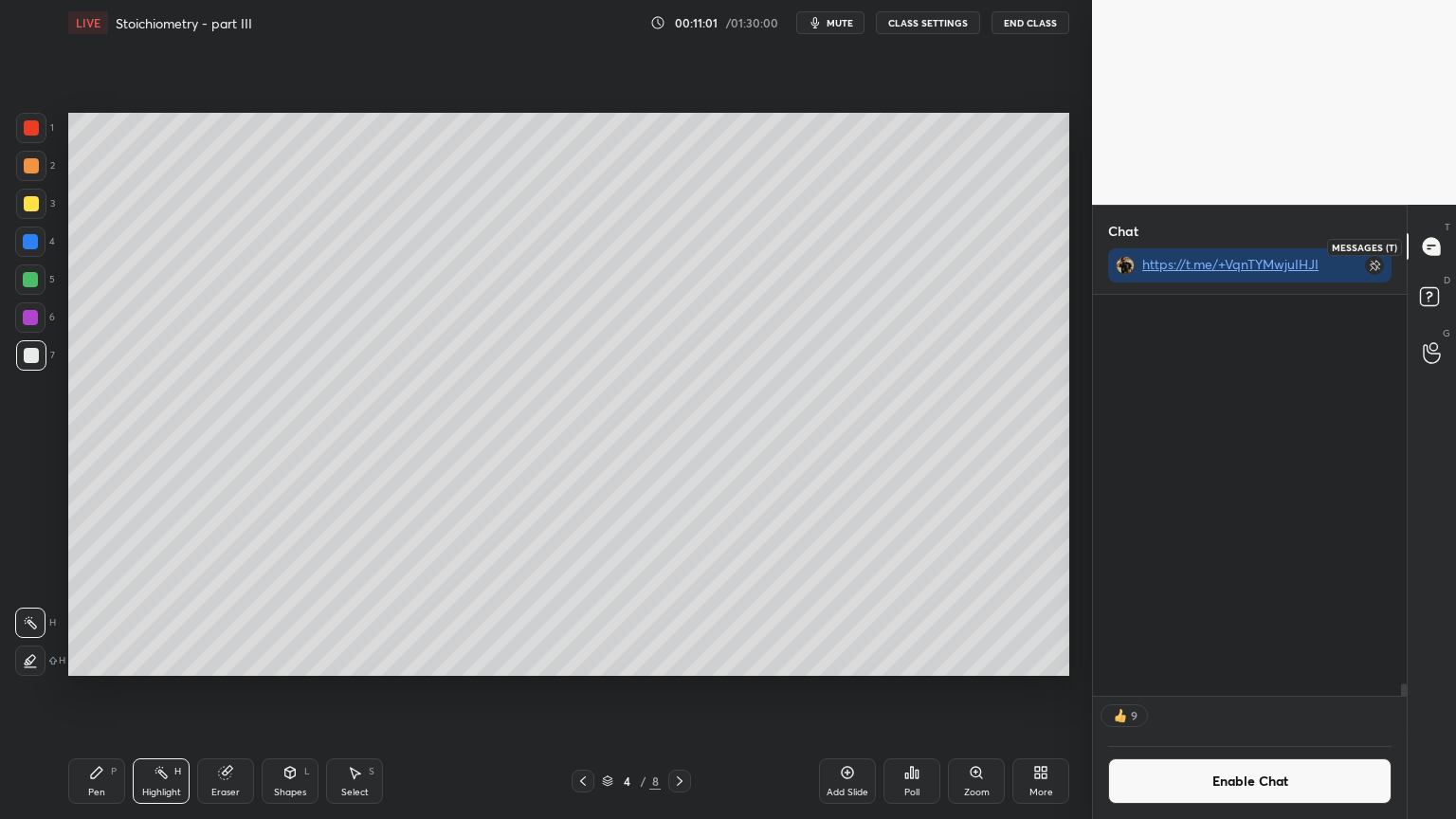 scroll, scrollTop: 13073, scrollLeft: 0, axis: vertical 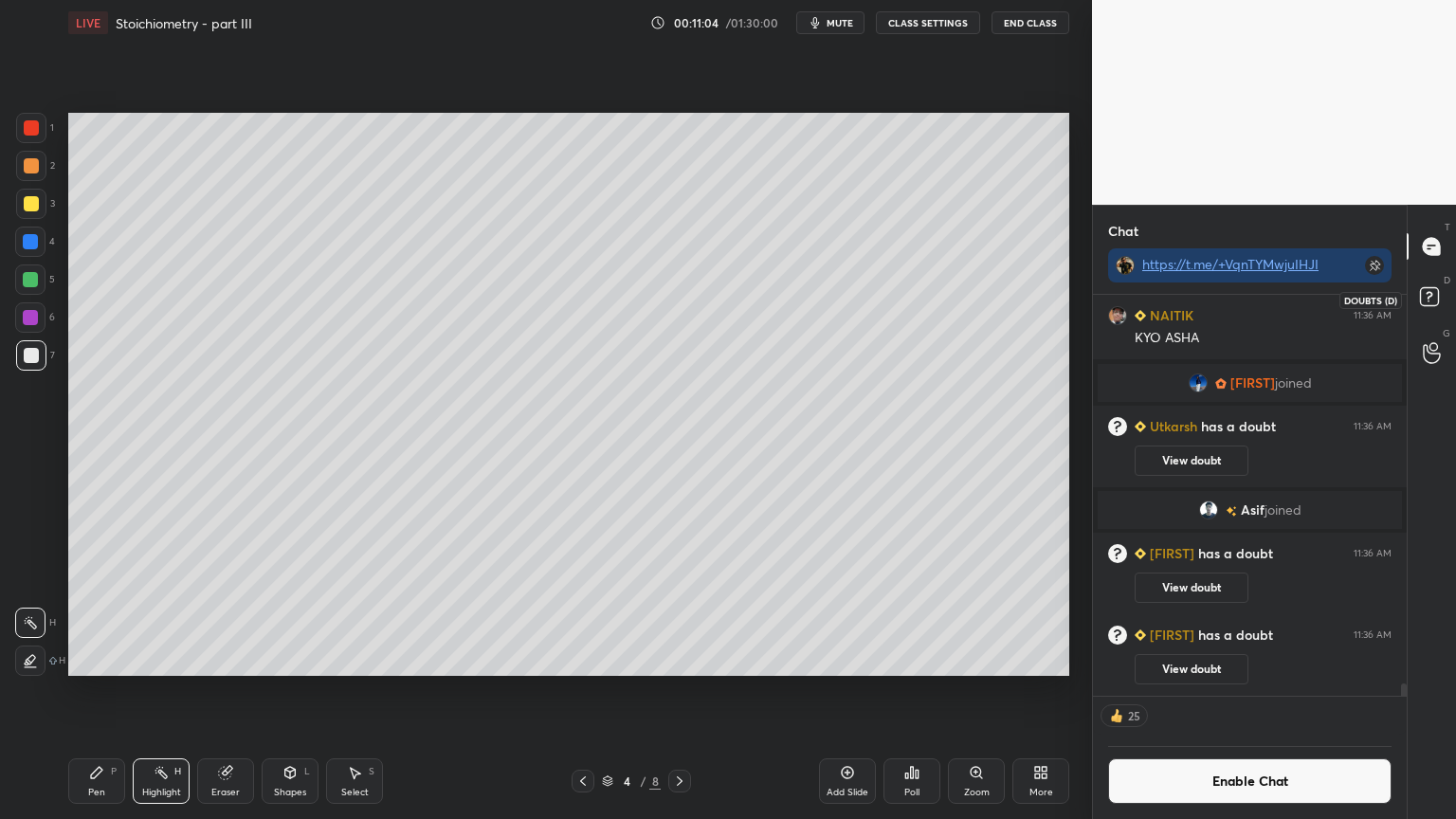 click 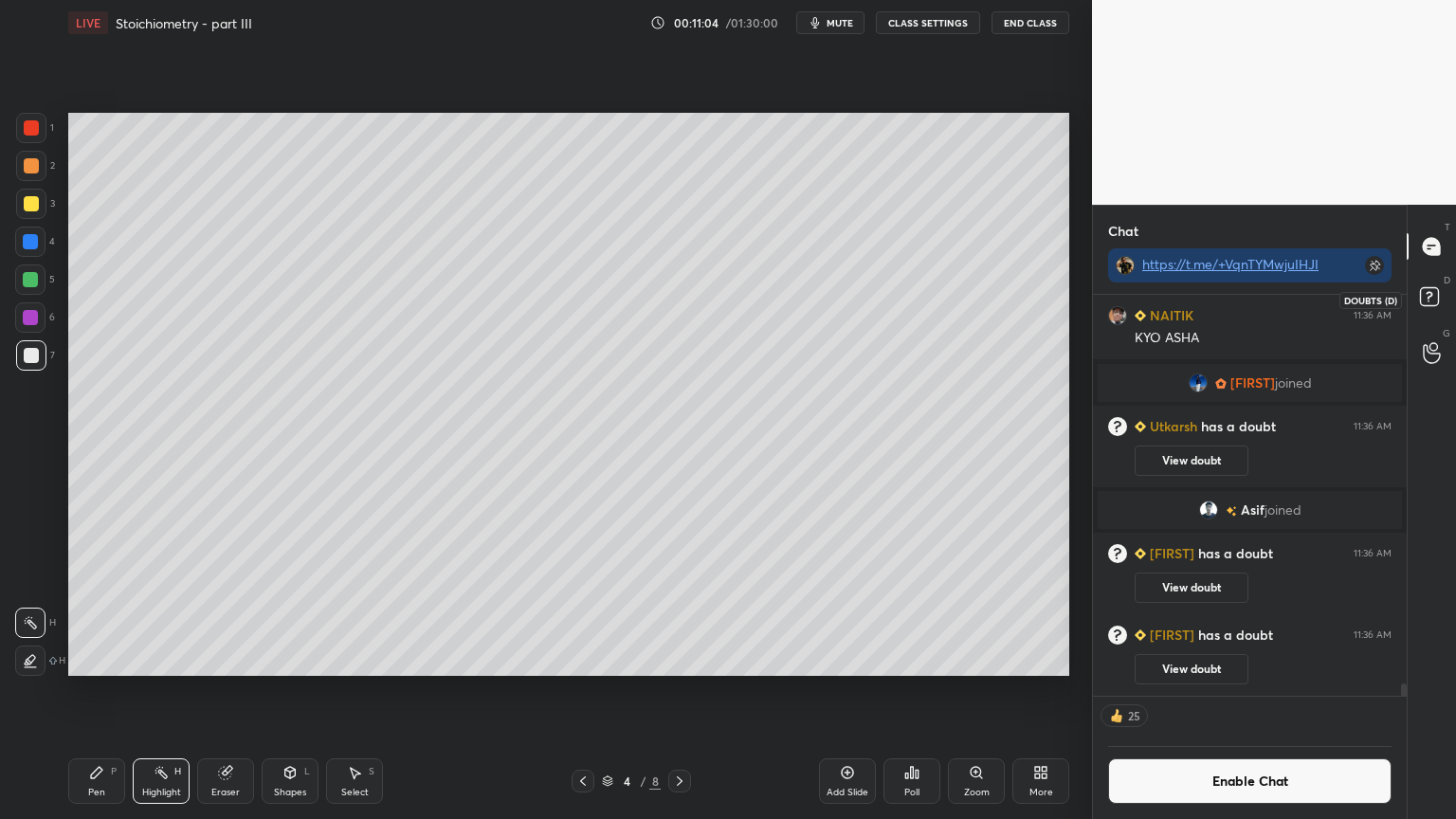 scroll, scrollTop: 511, scrollLeft: 308, axis: both 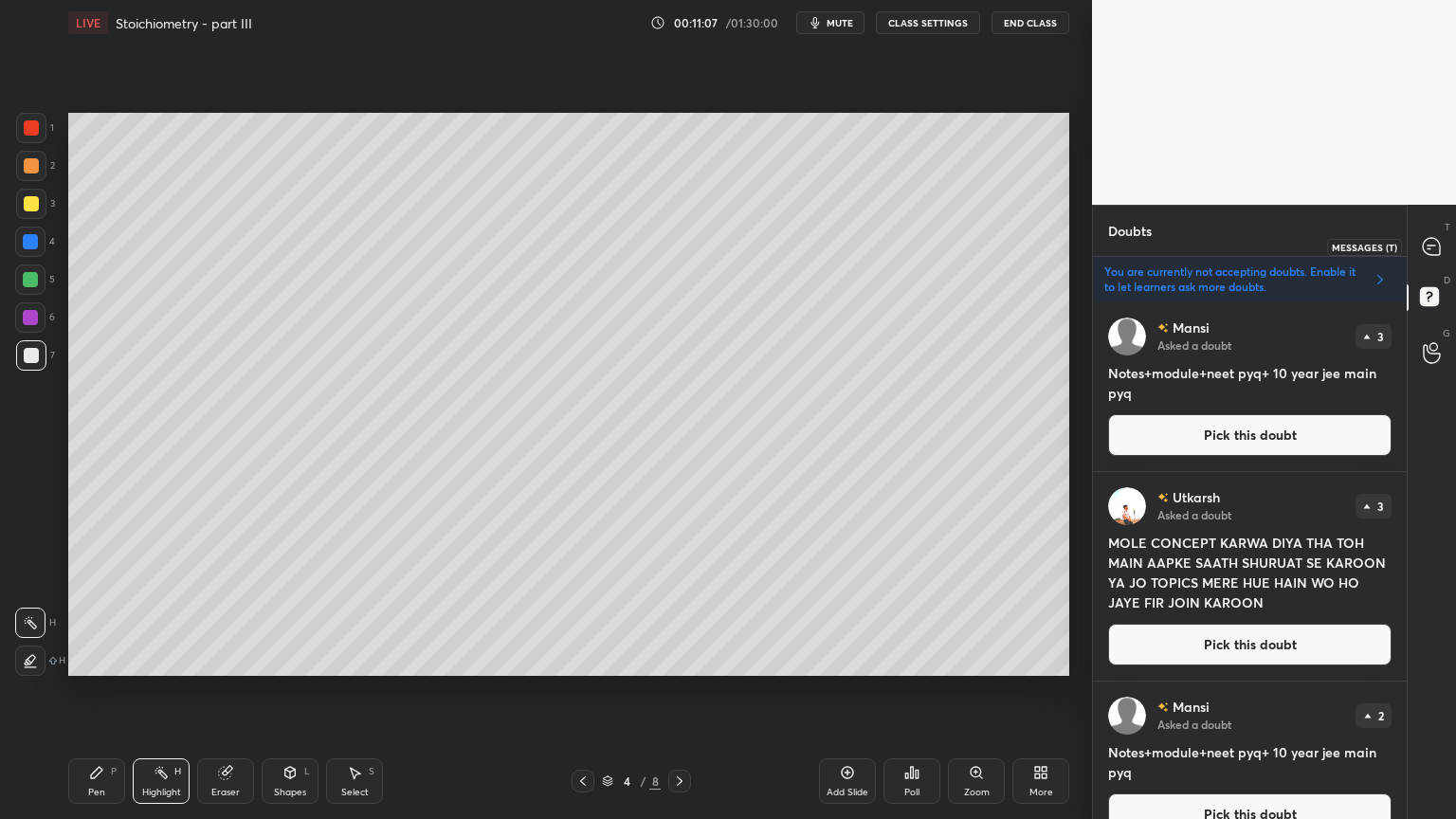 drag, startPoint x: 1439, startPoint y: 249, endPoint x: 1428, endPoint y: 248, distance: 11.045361 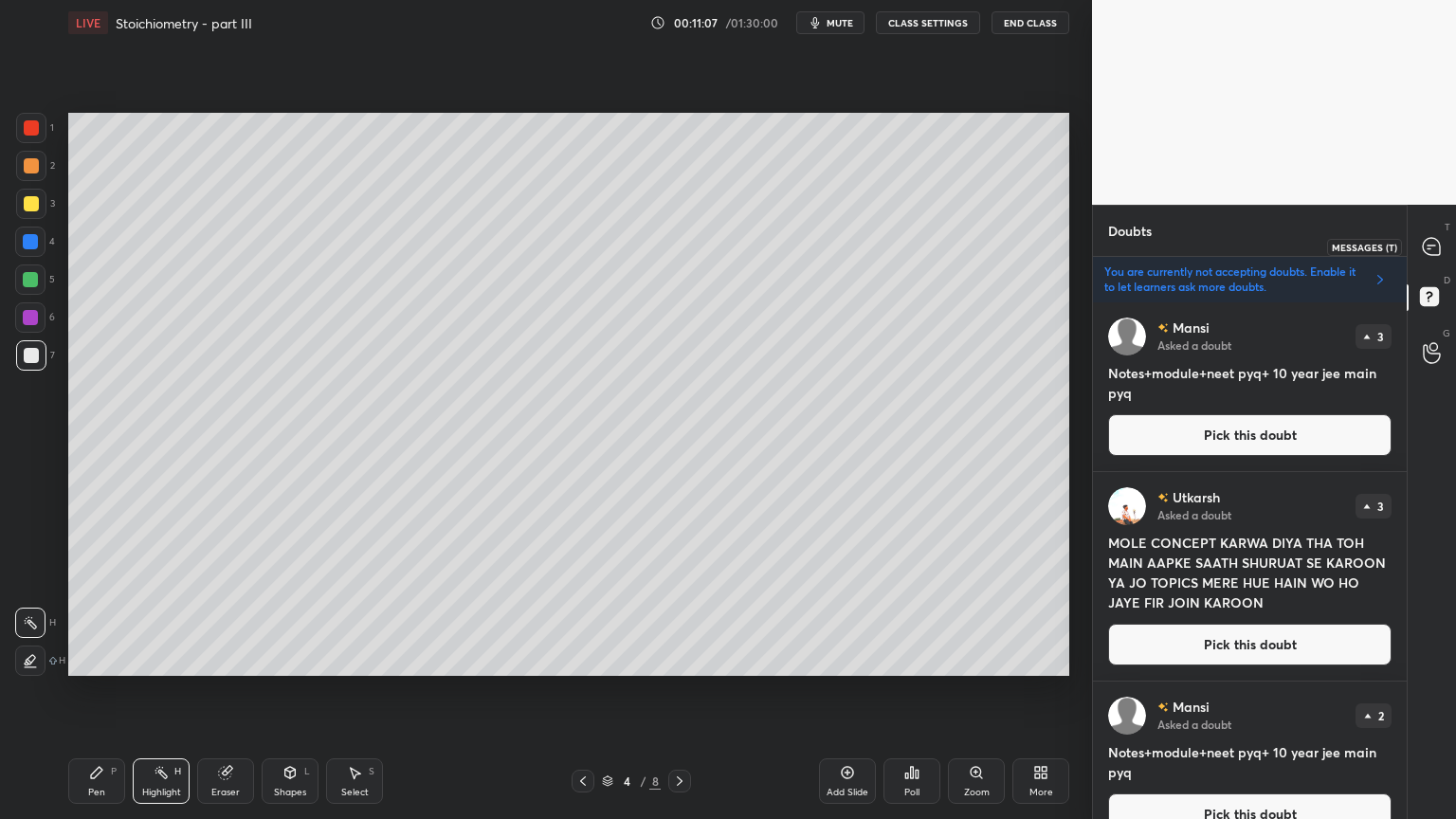 click 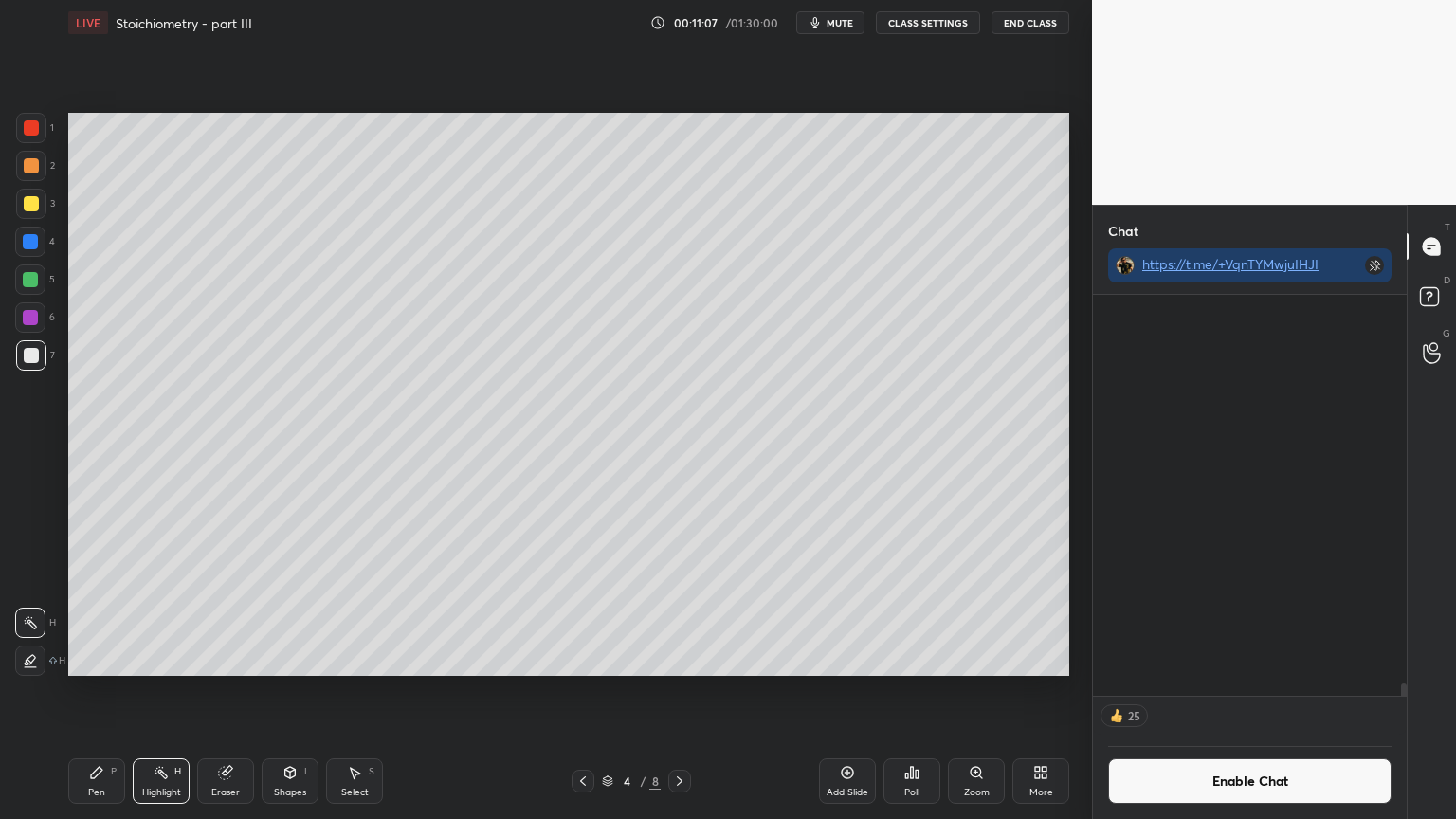 scroll, scrollTop: 13073, scrollLeft: 0, axis: vertical 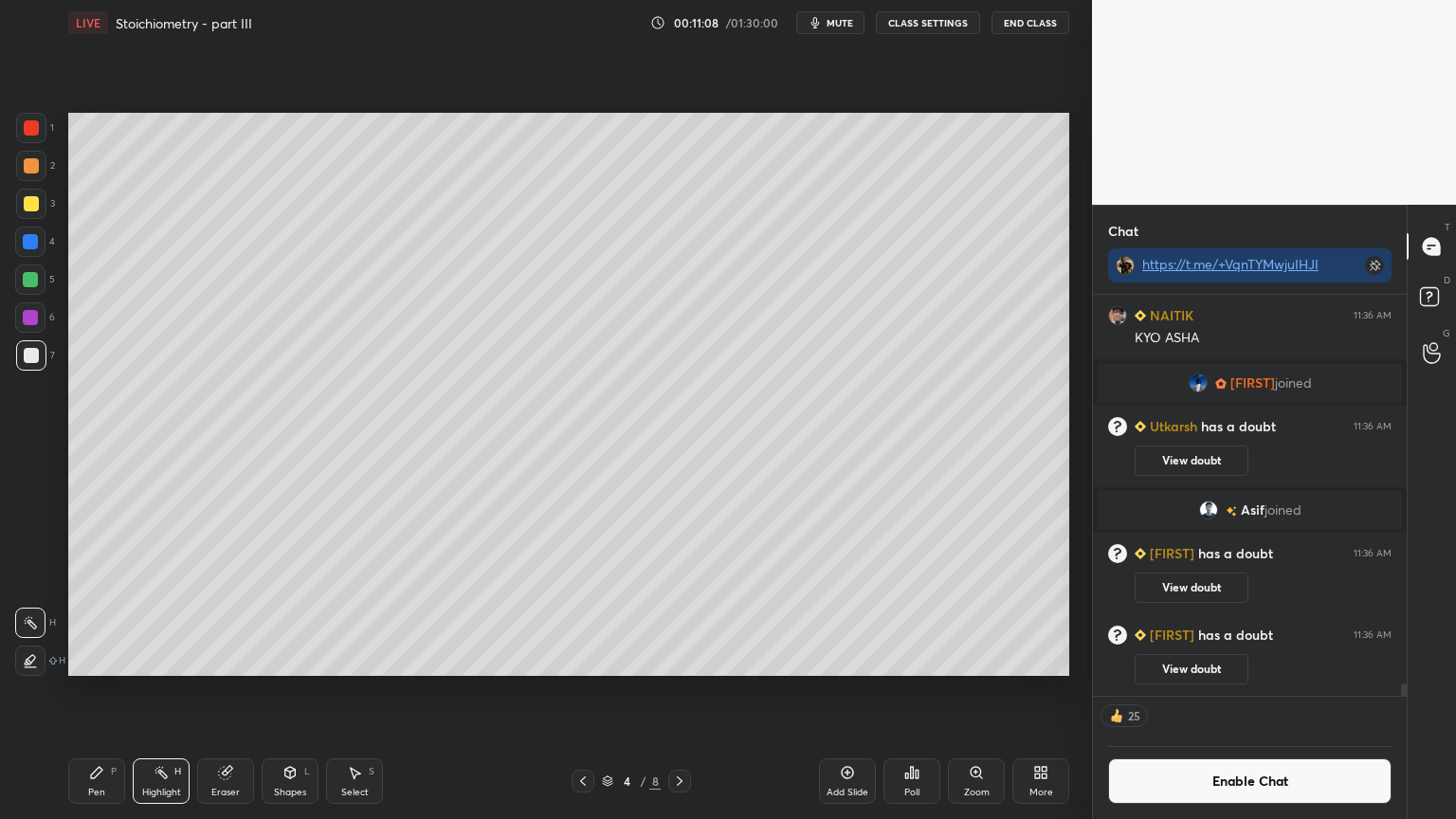 click on "Enable Chat" at bounding box center (1249, 781) 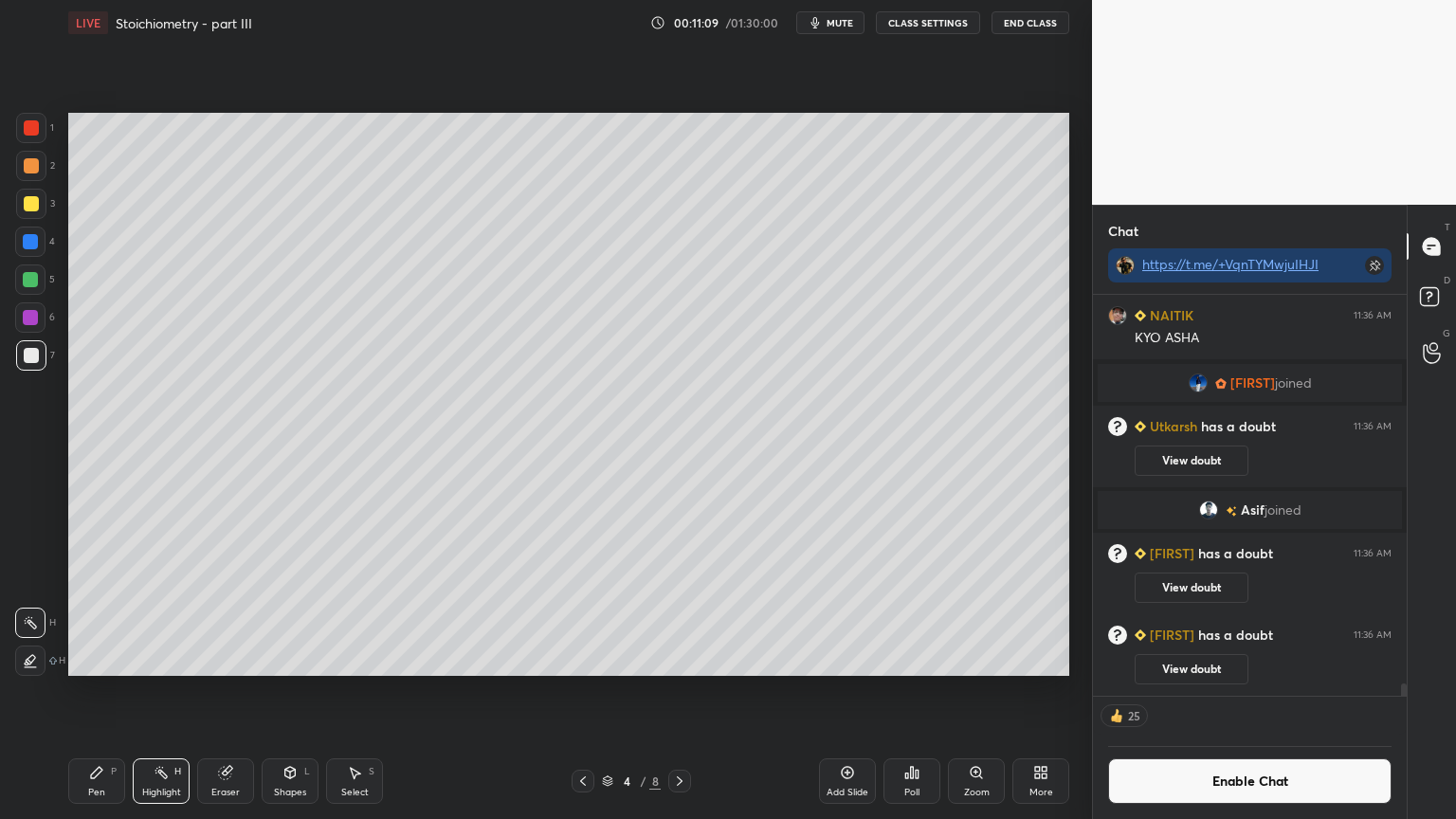 scroll, scrollTop: 6, scrollLeft: 6, axis: both 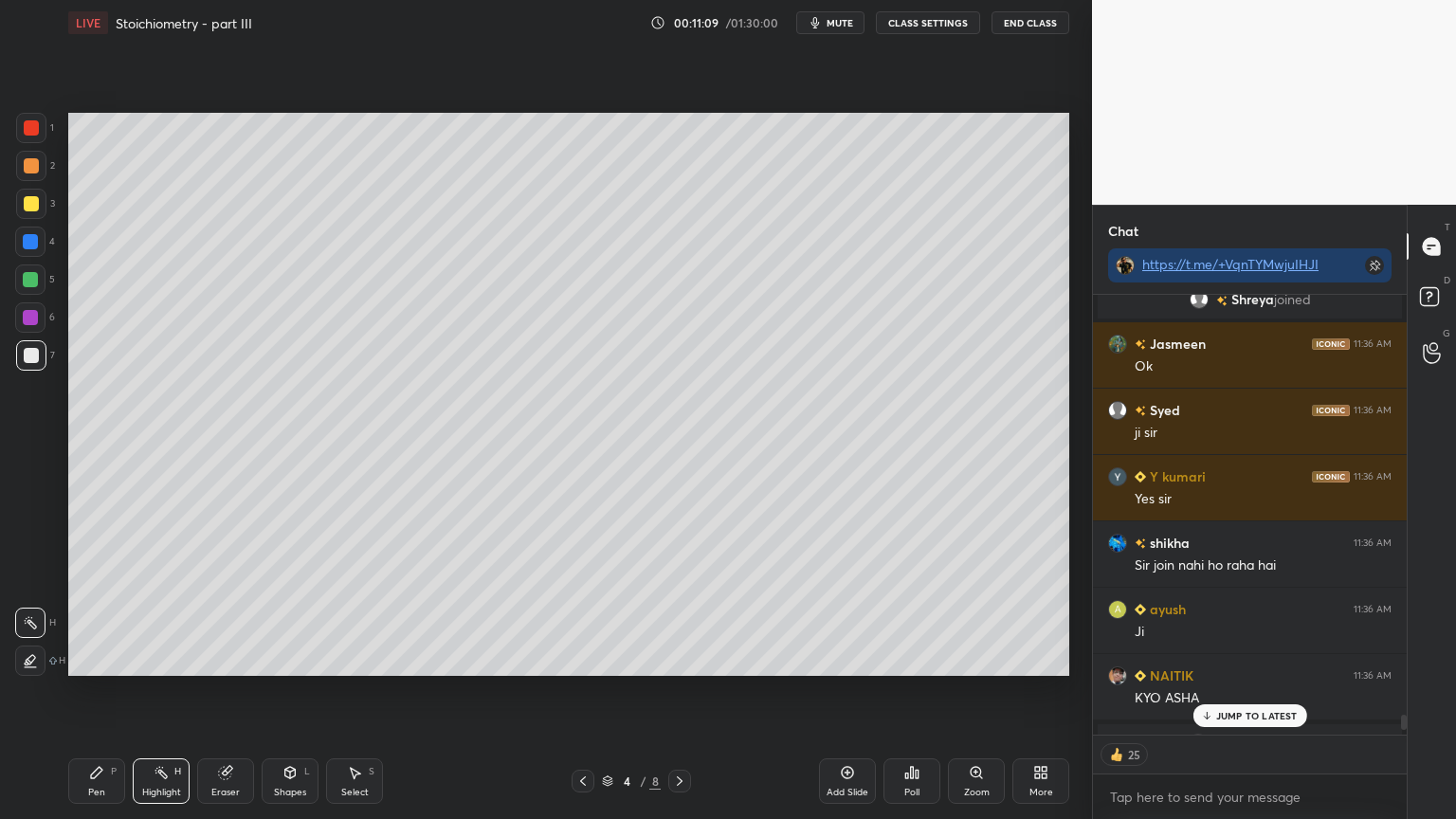 click on "JUMP TO LATEST" at bounding box center (1249, 716) 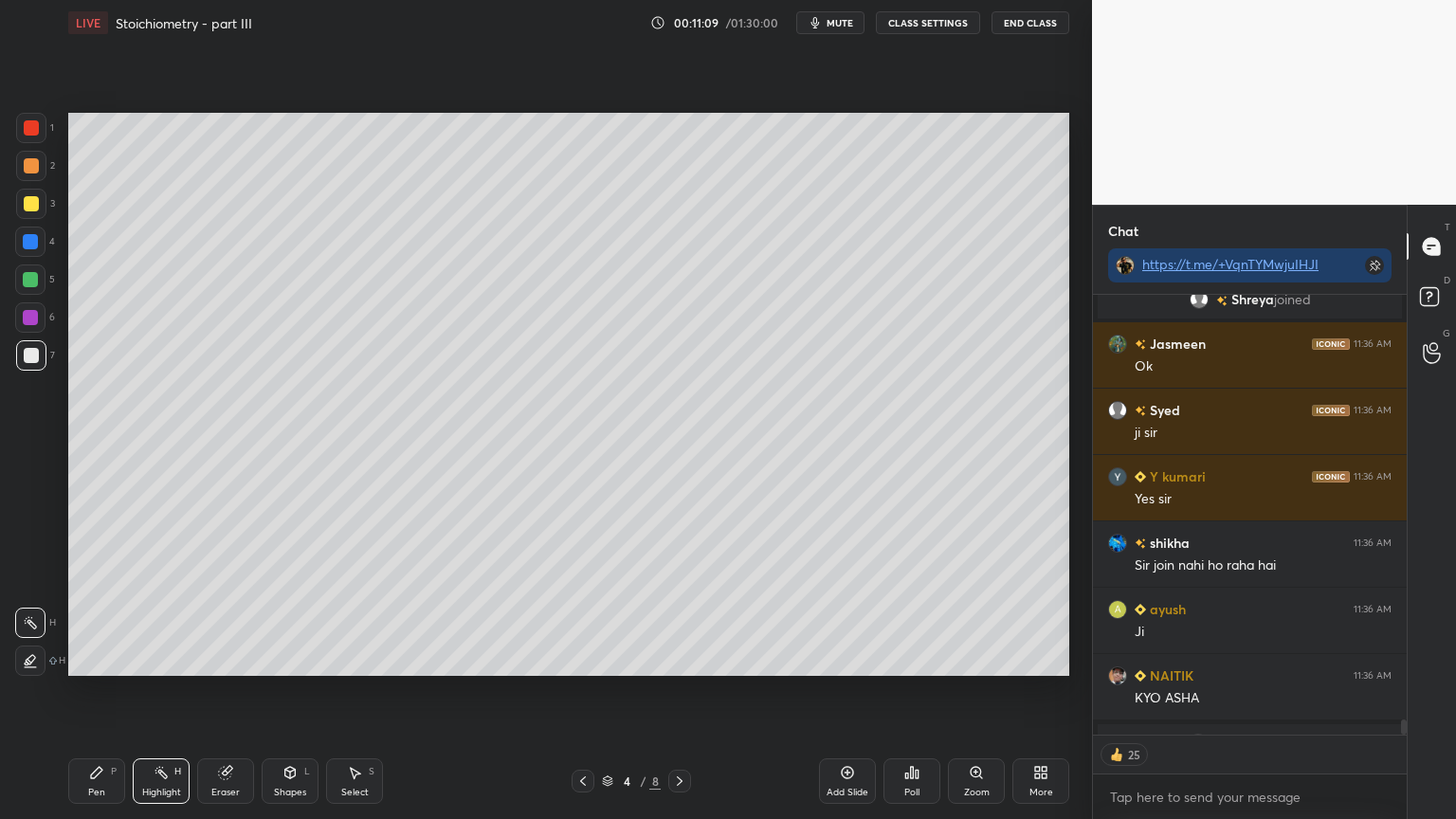 scroll, scrollTop: 12670, scrollLeft: 0, axis: vertical 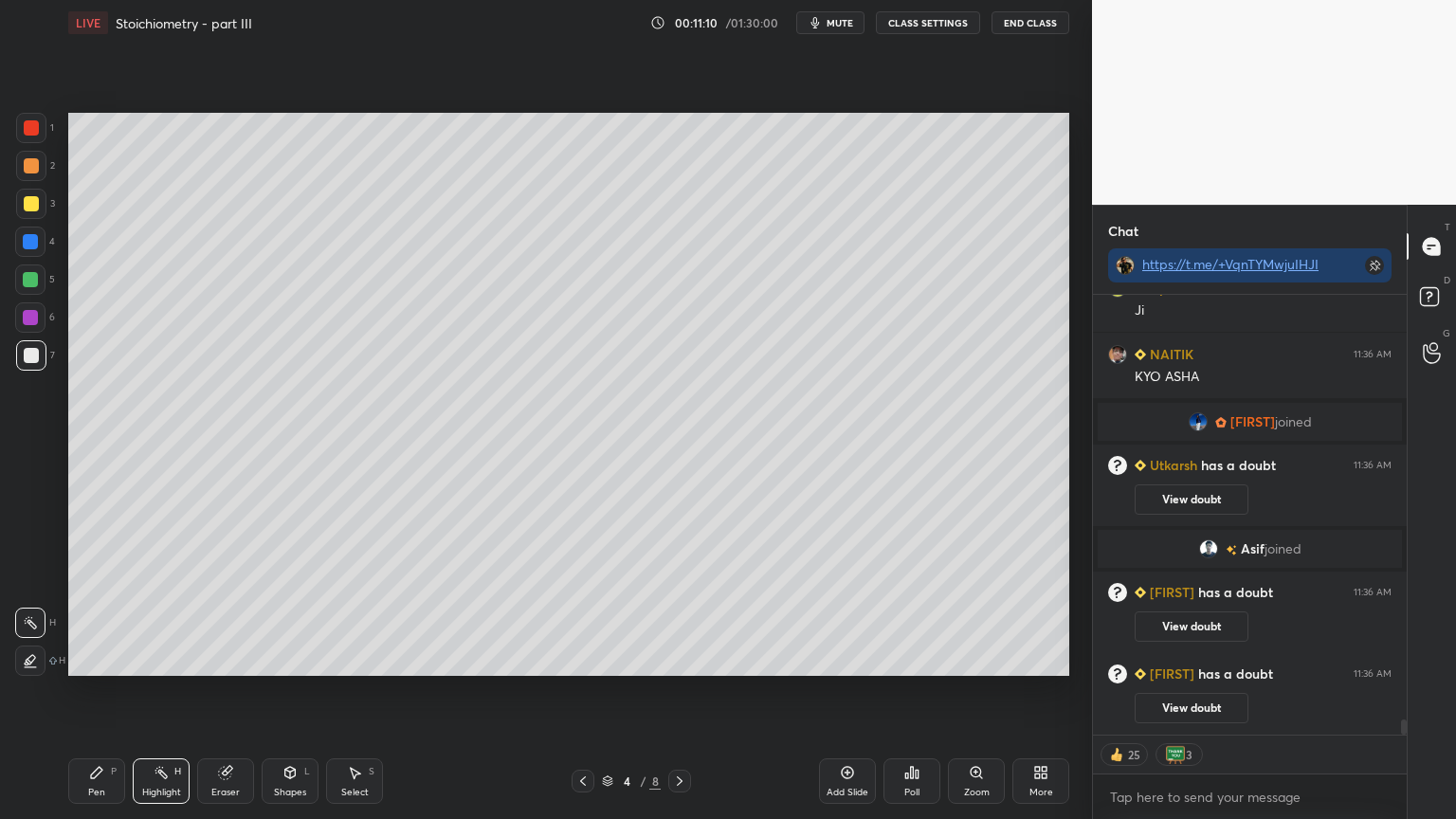 click on "Pen" at bounding box center [97, 792] 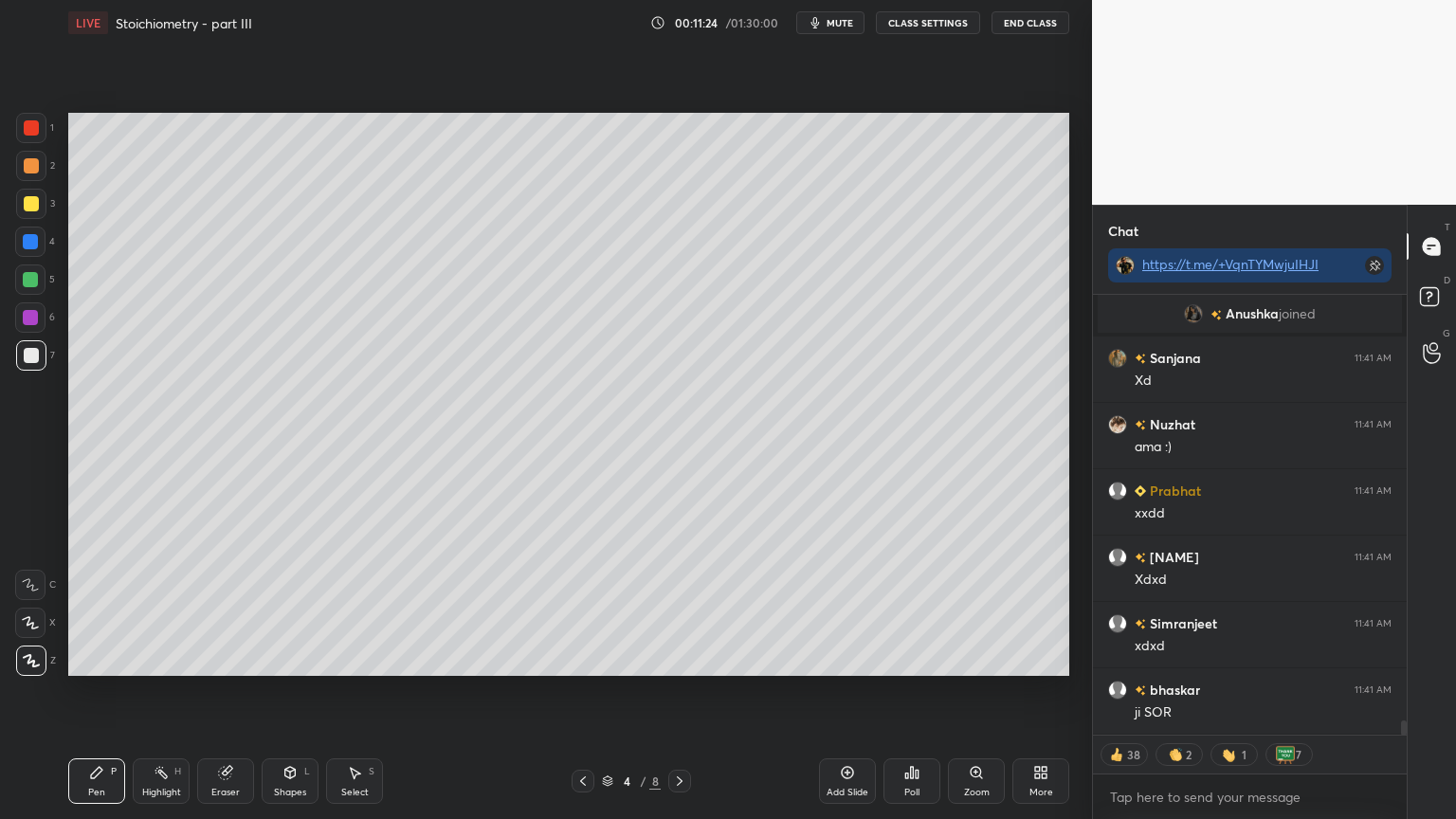 scroll, scrollTop: 13542, scrollLeft: 0, axis: vertical 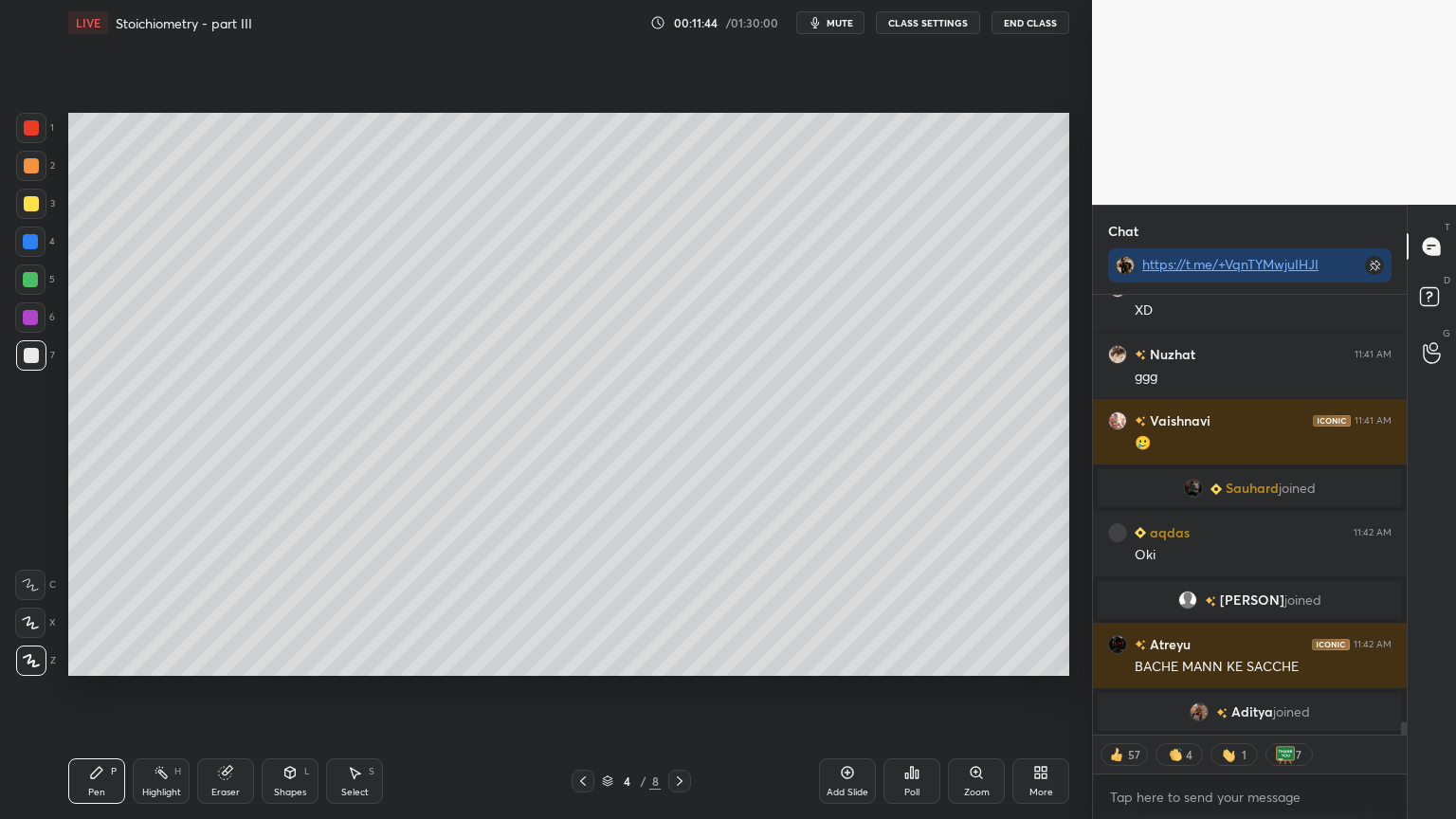 click on "Eraser" at bounding box center (226, 781) 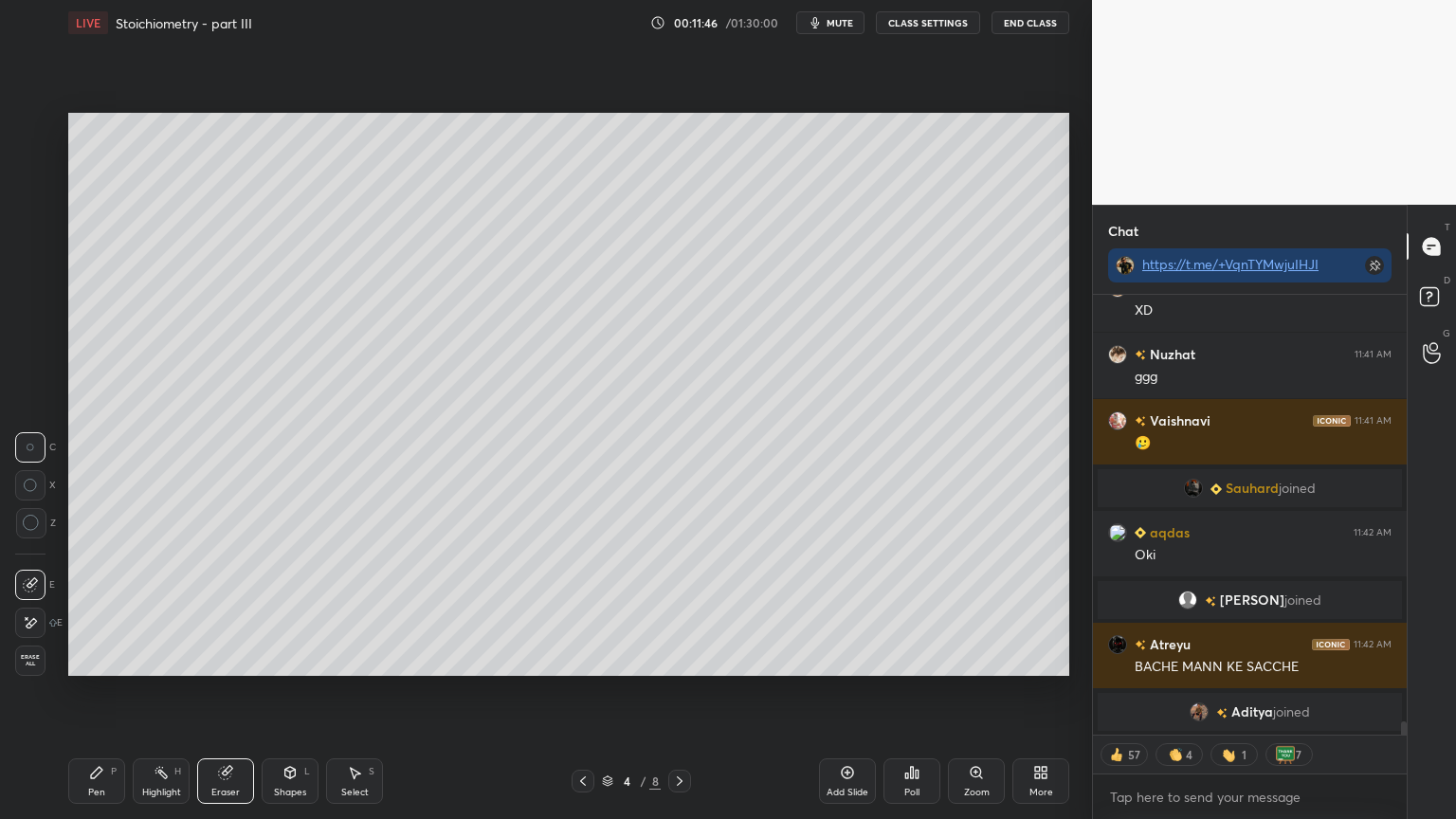 click on "Pen P" at bounding box center [97, 781] 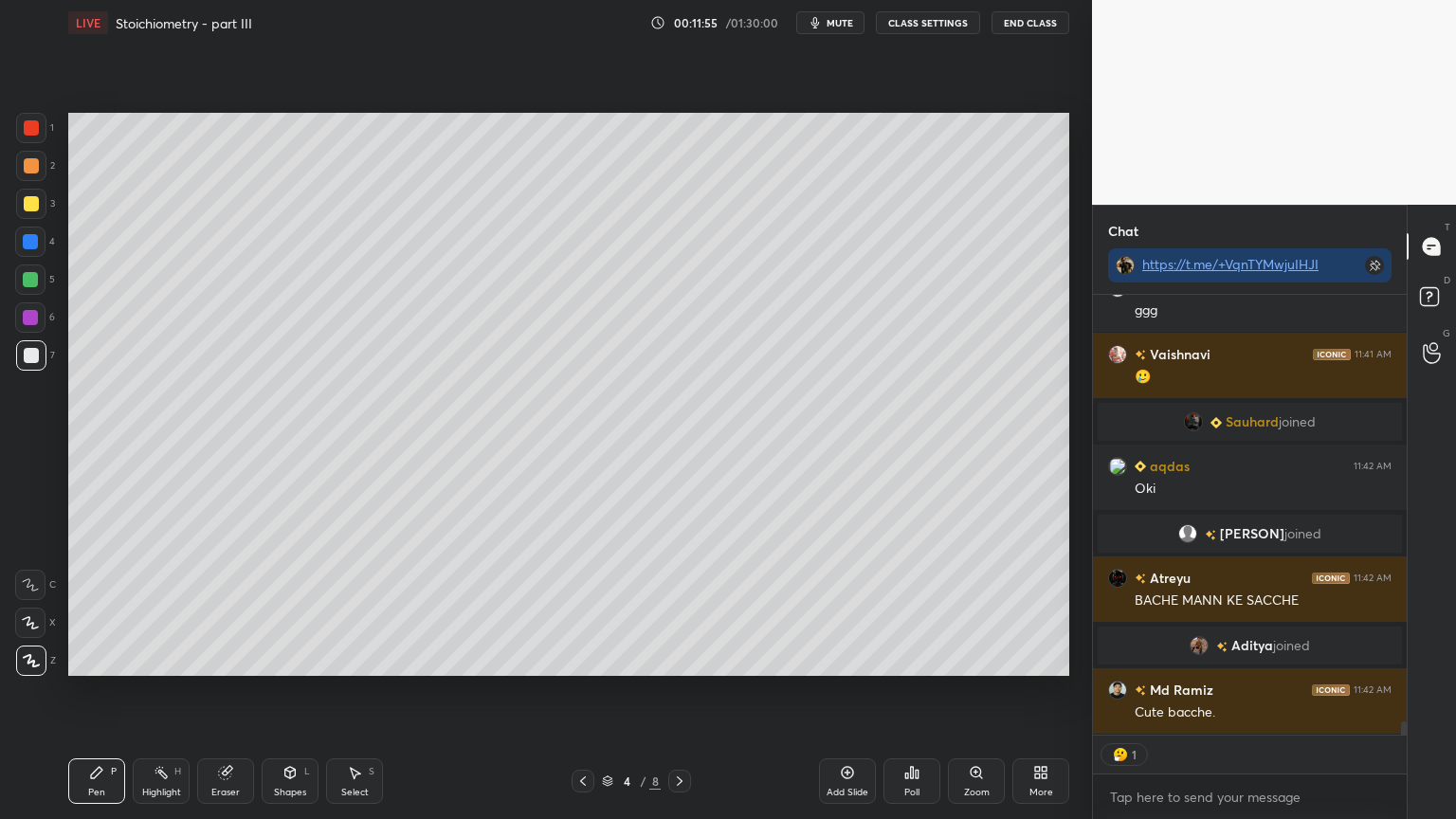 click on "Shapes L" at bounding box center [290, 781] 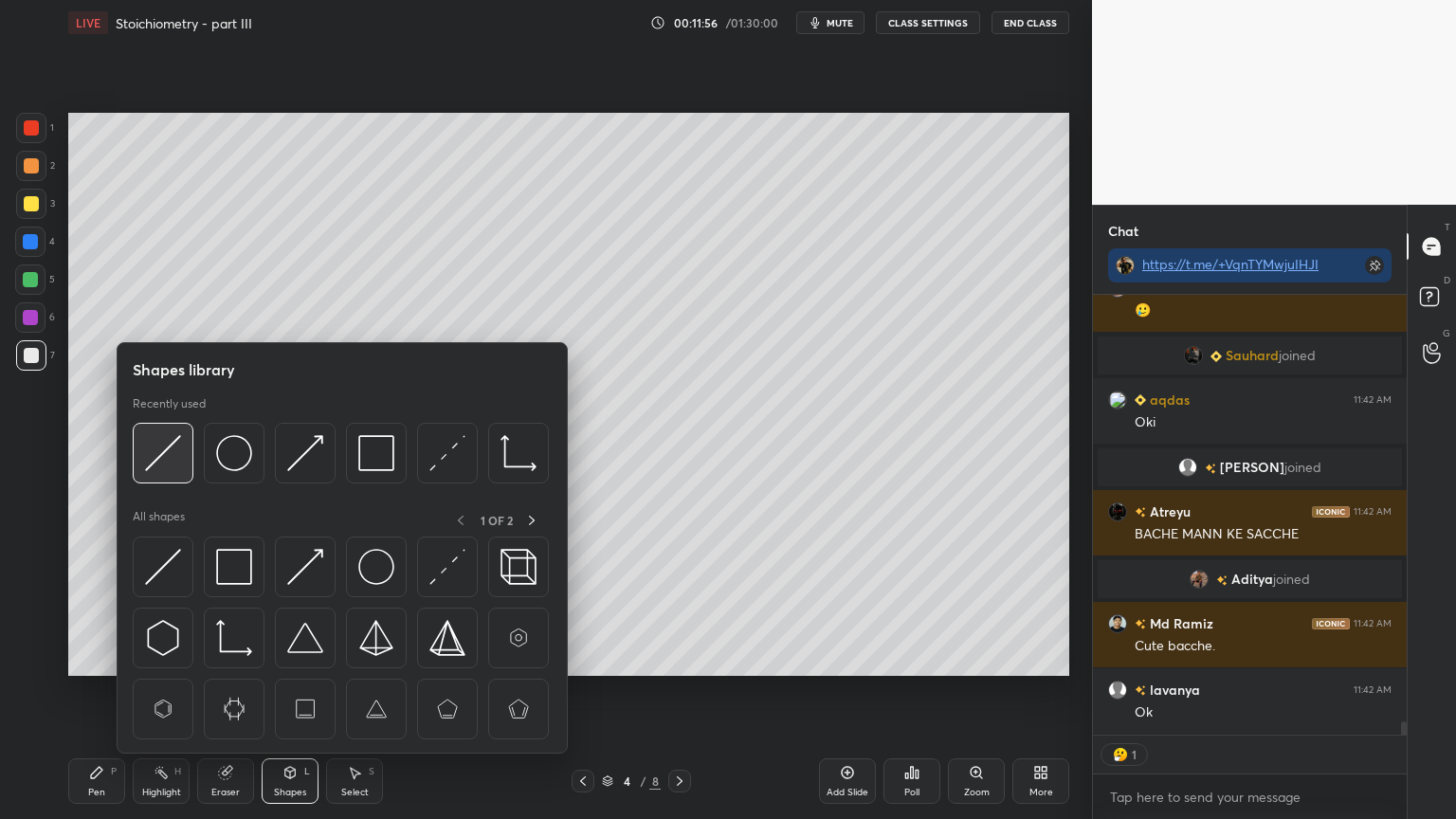 click at bounding box center [163, 453] 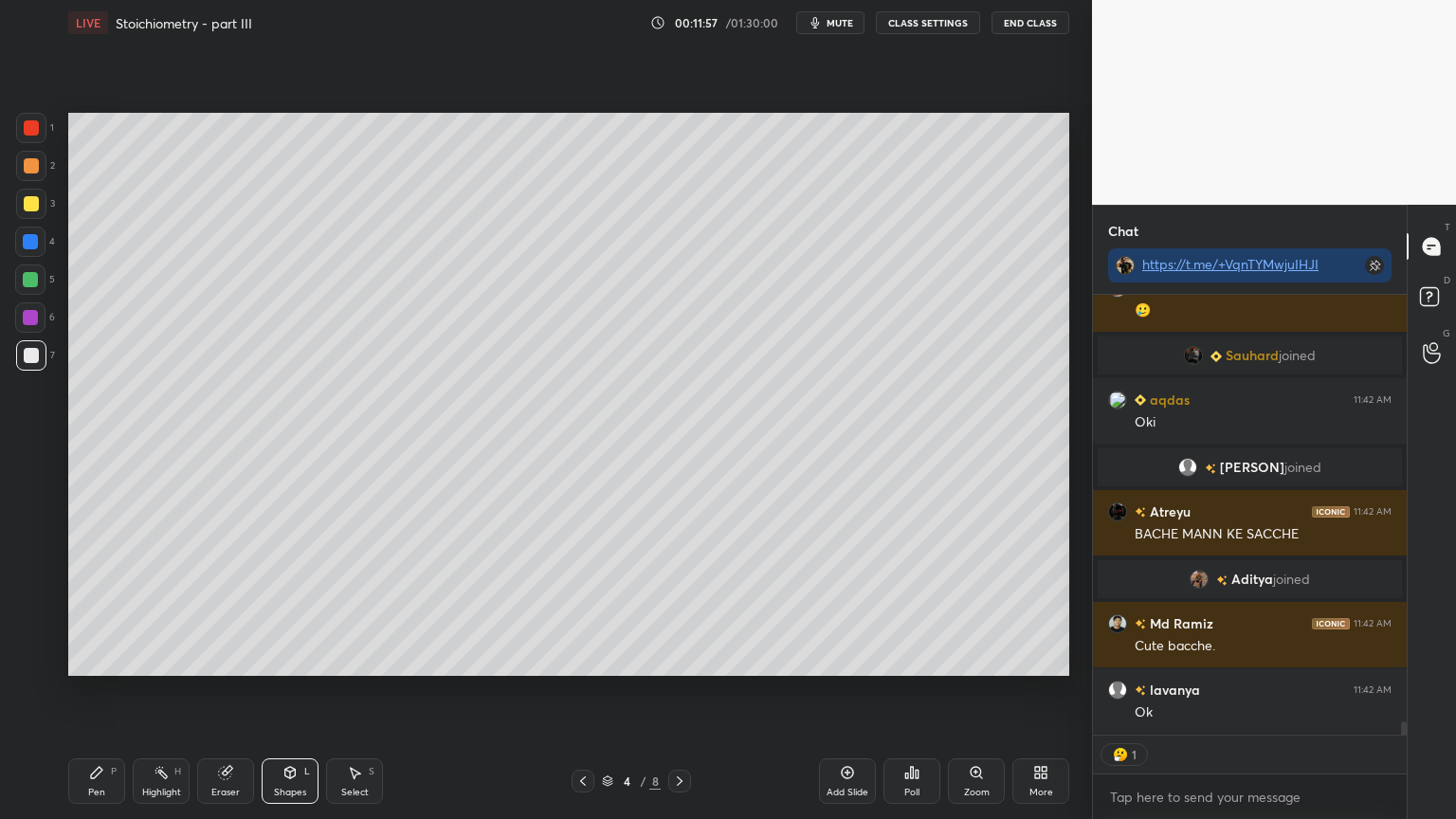 click at bounding box center (31, 204) 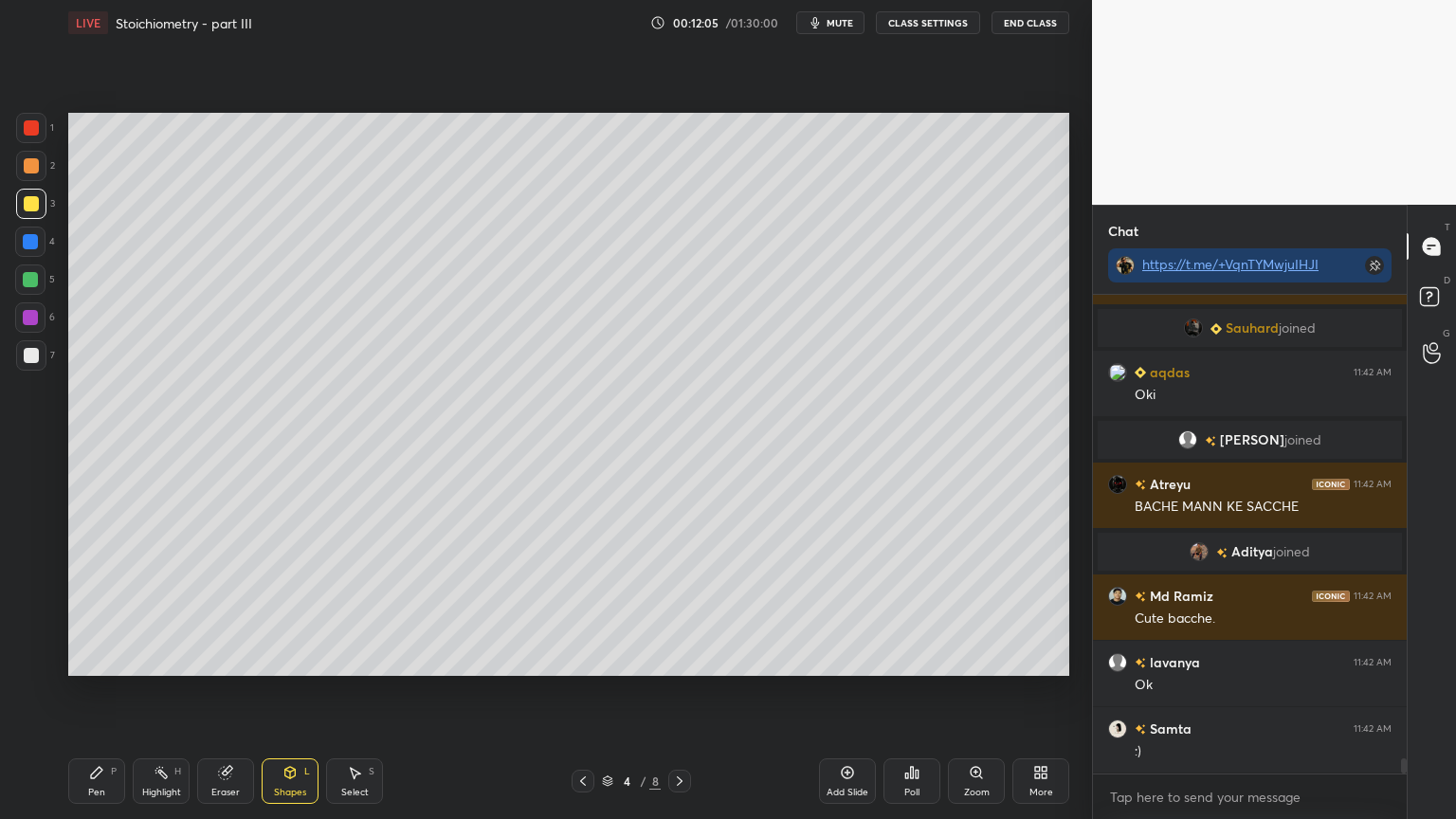 click on "Highlight H" at bounding box center (161, 781) 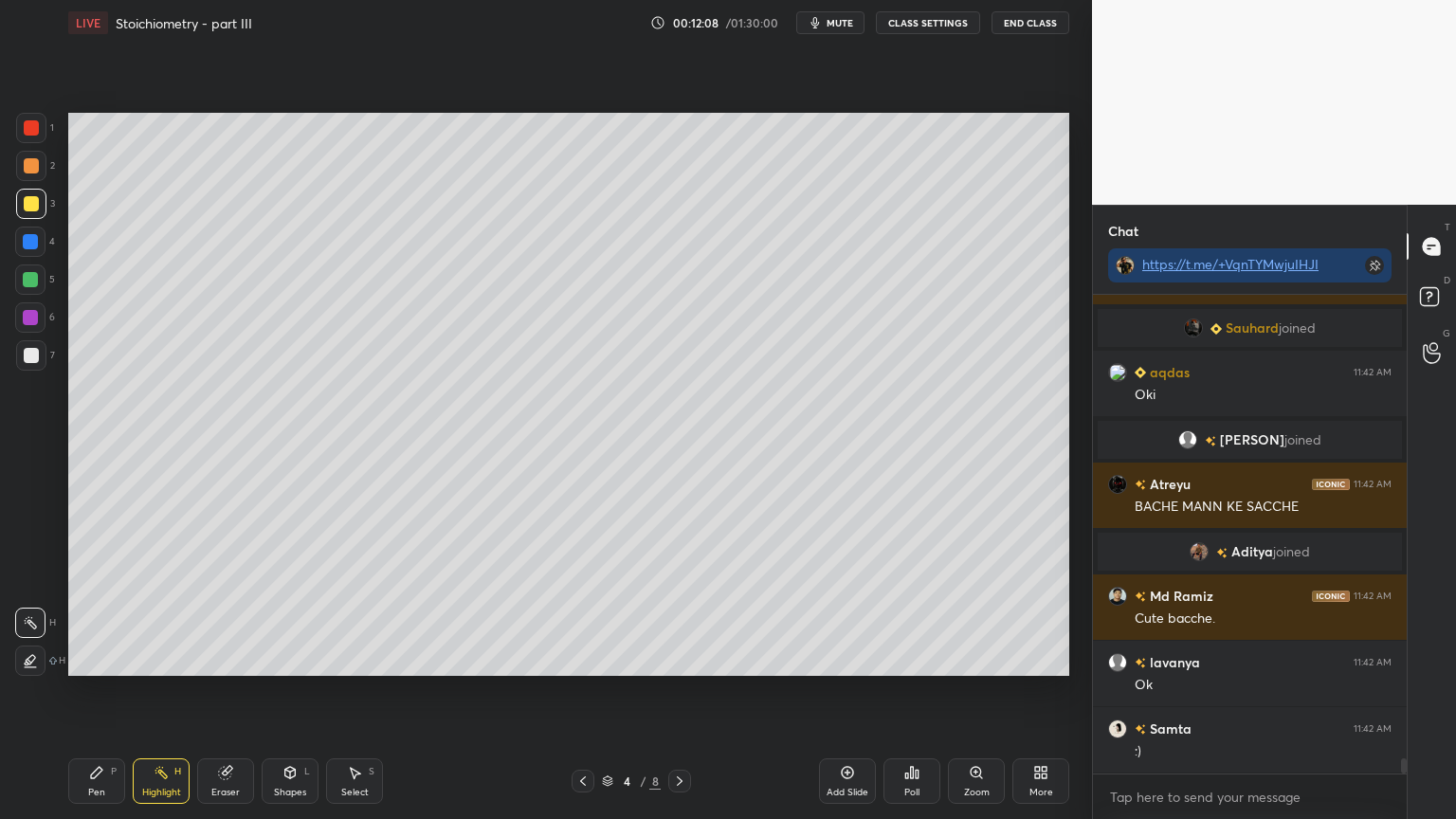 click on "Shapes" at bounding box center (290, 792) 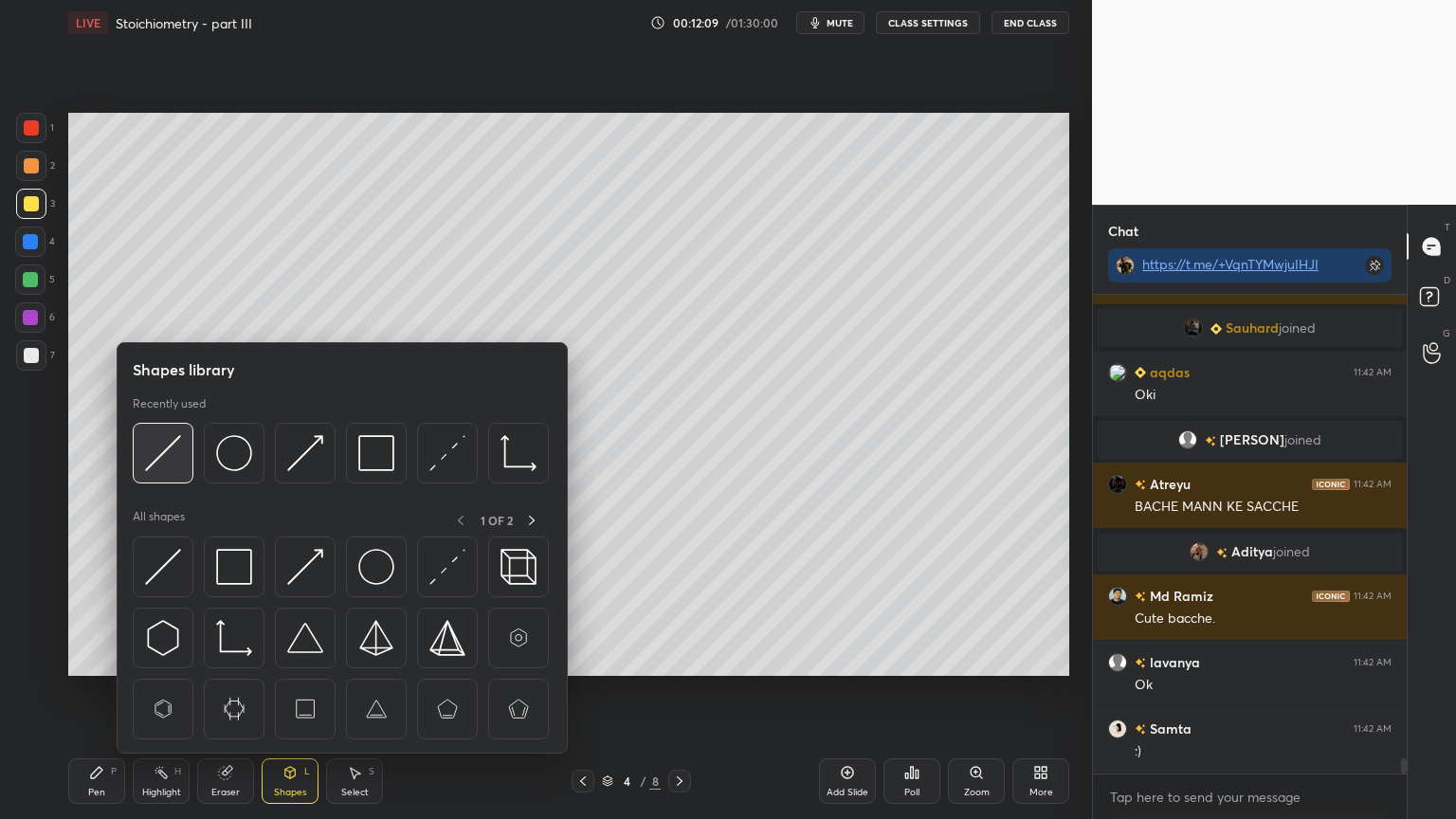 click at bounding box center (163, 453) 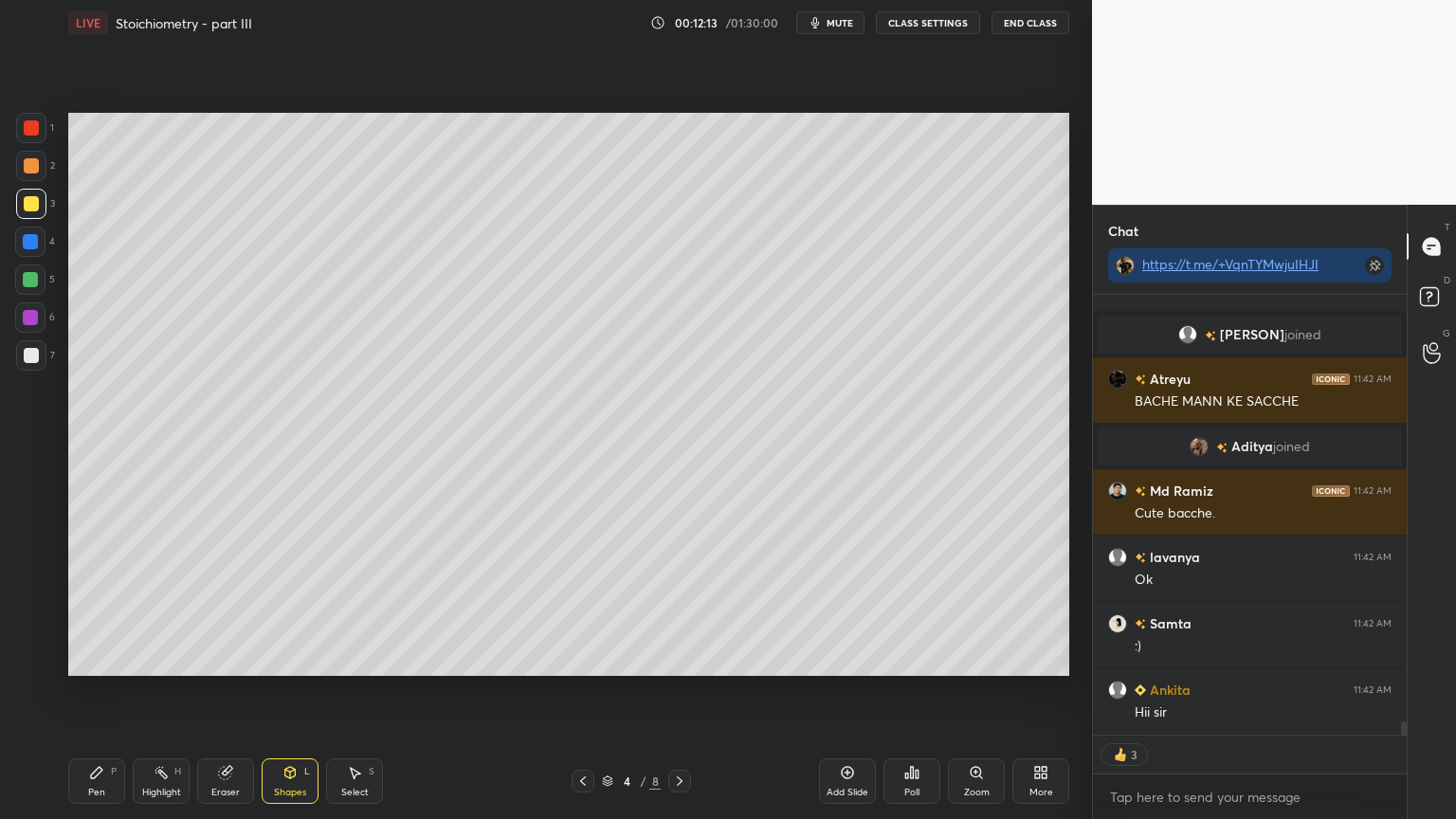 drag, startPoint x: 136, startPoint y: 792, endPoint x: 163, endPoint y: 768, distance: 36.124784 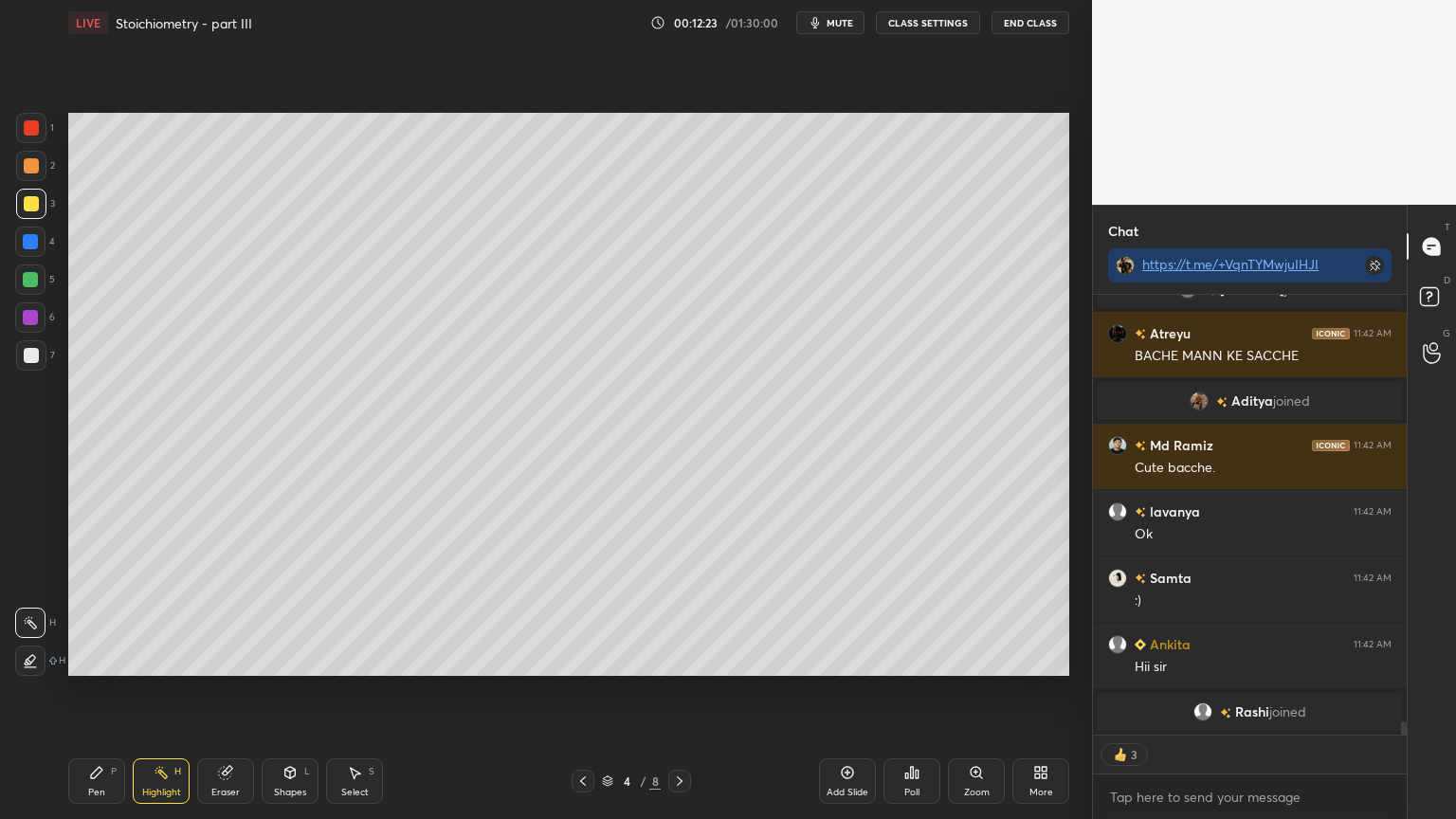 type on "x" 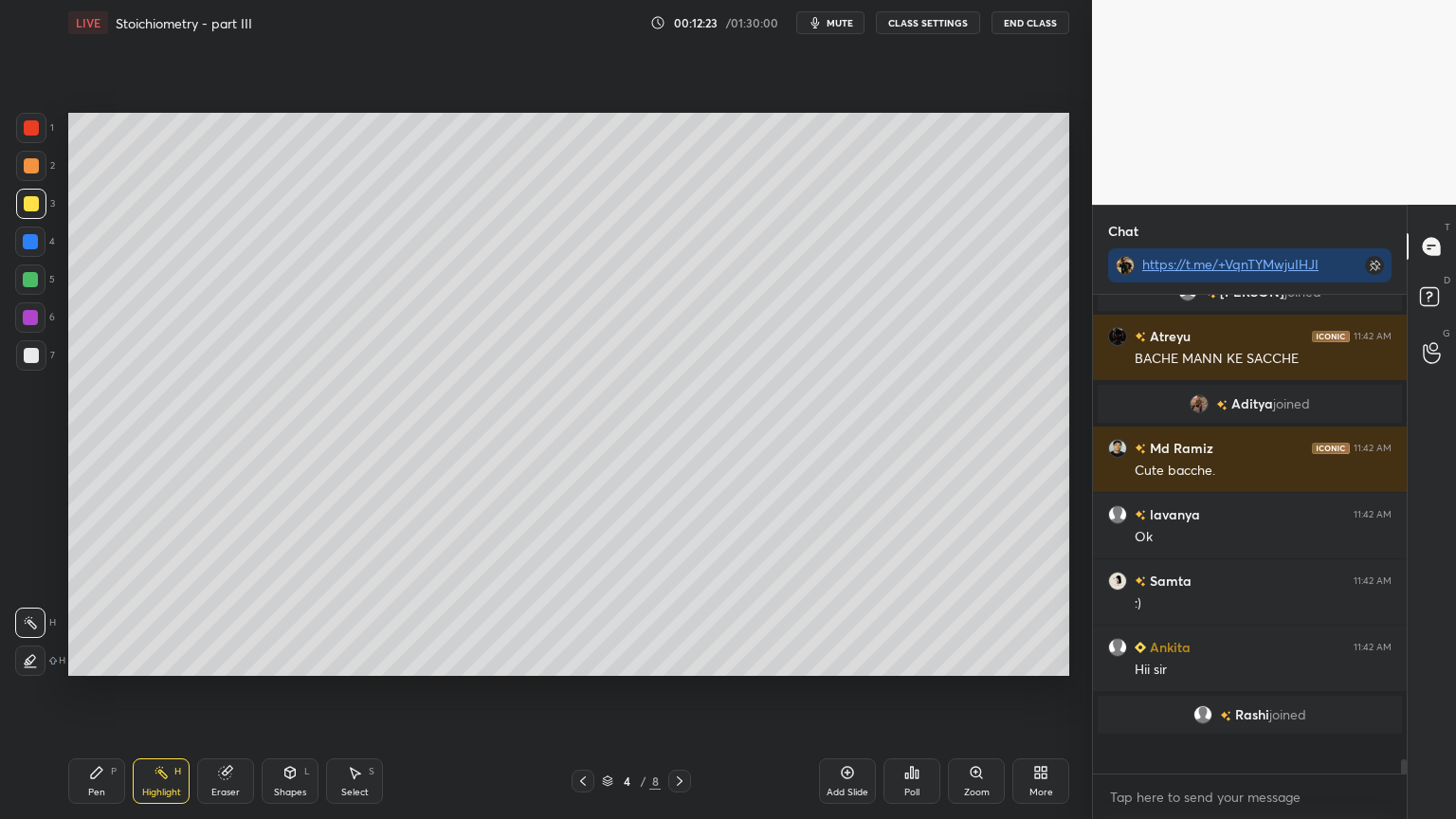scroll, scrollTop: 6, scrollLeft: 6, axis: both 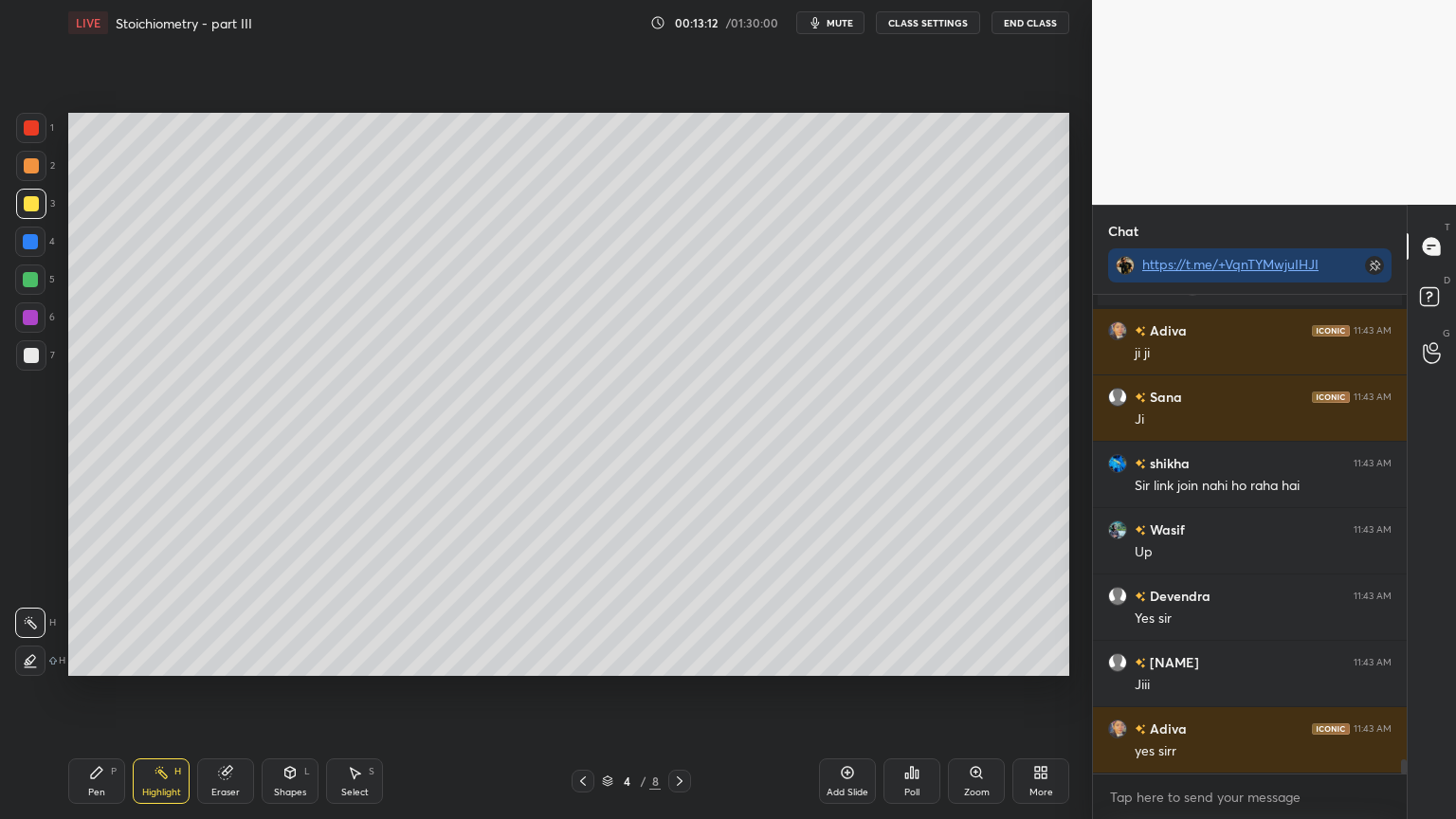 click on "Highlight H" at bounding box center (161, 781) 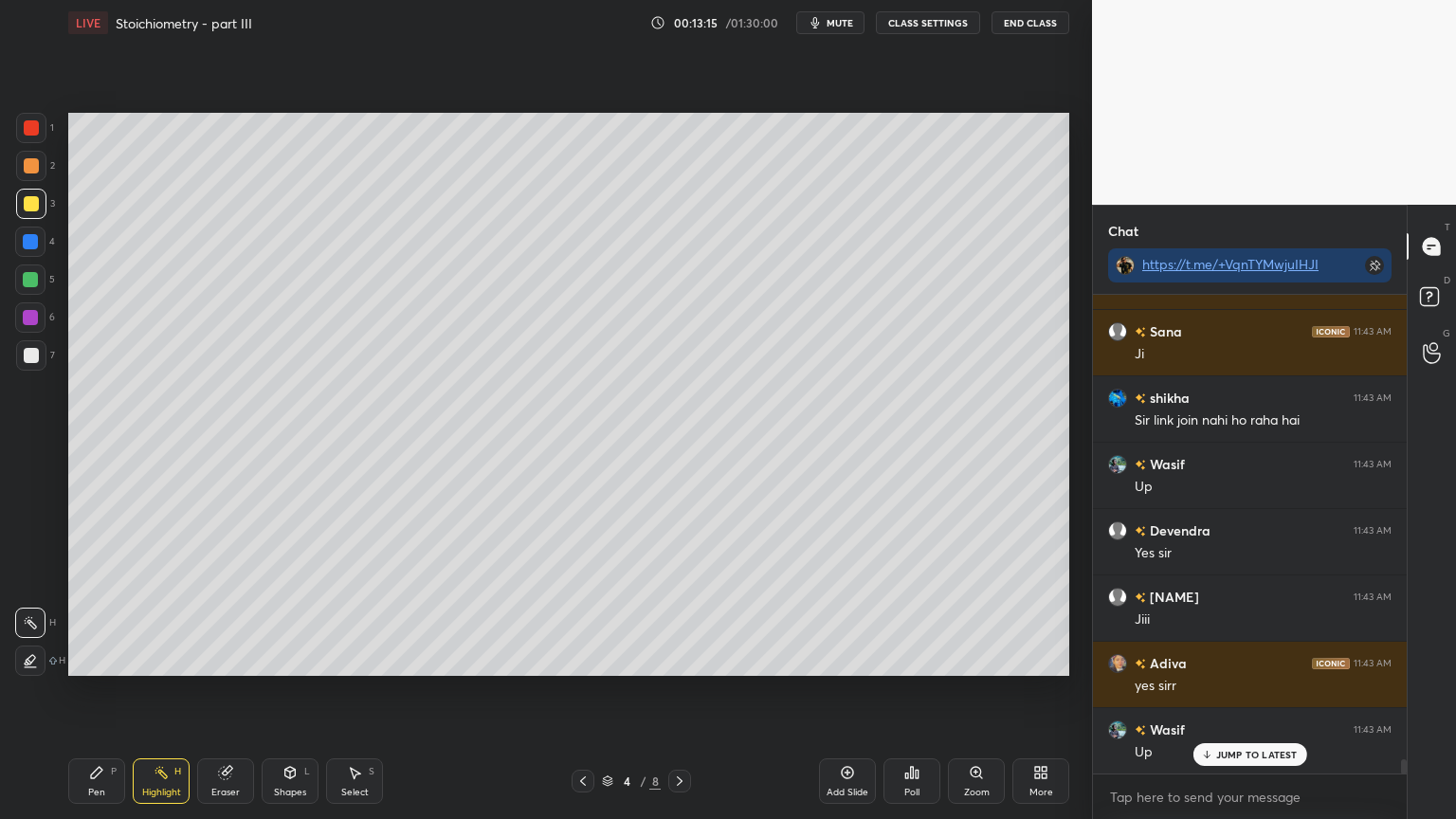 click 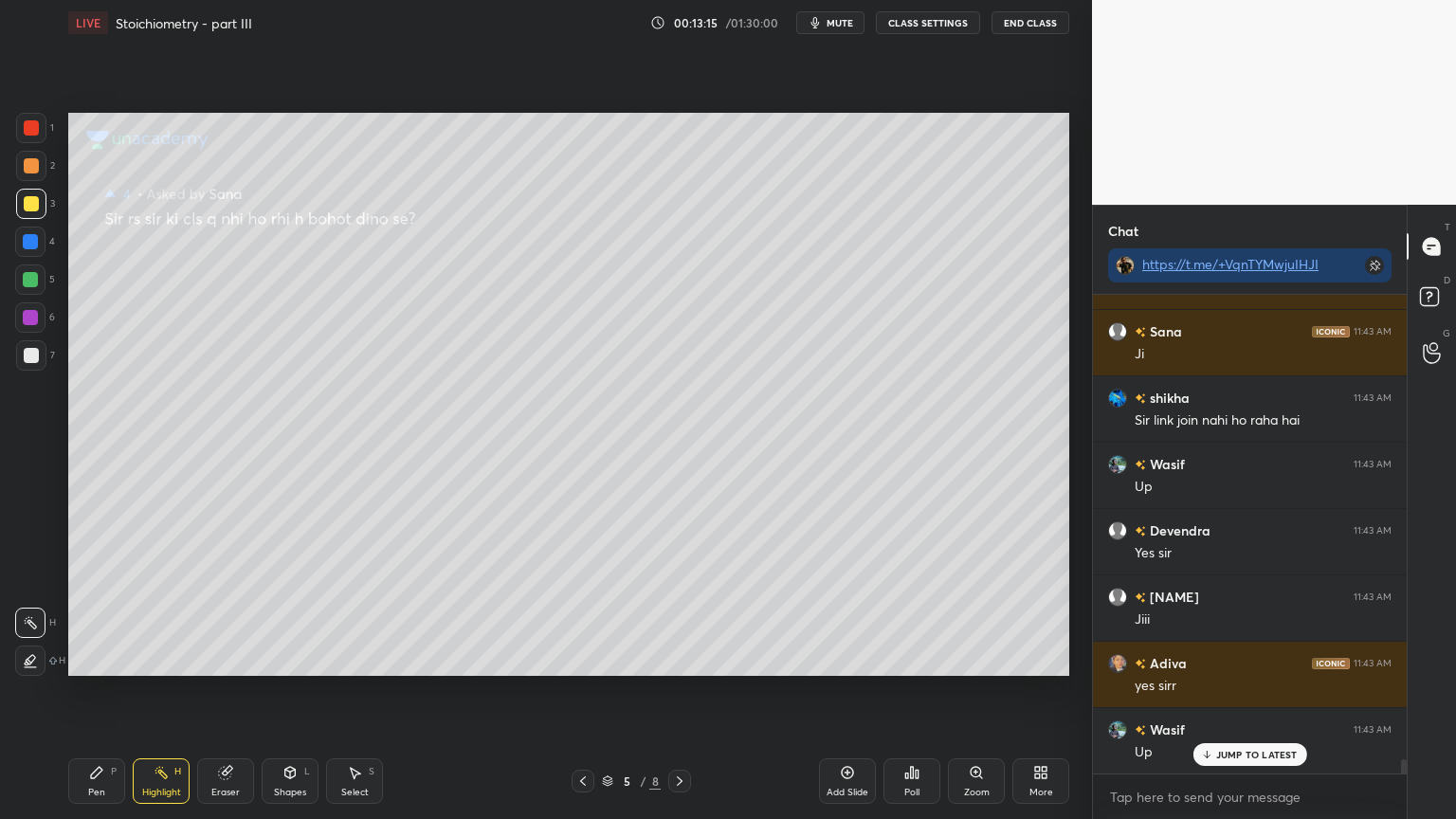 click 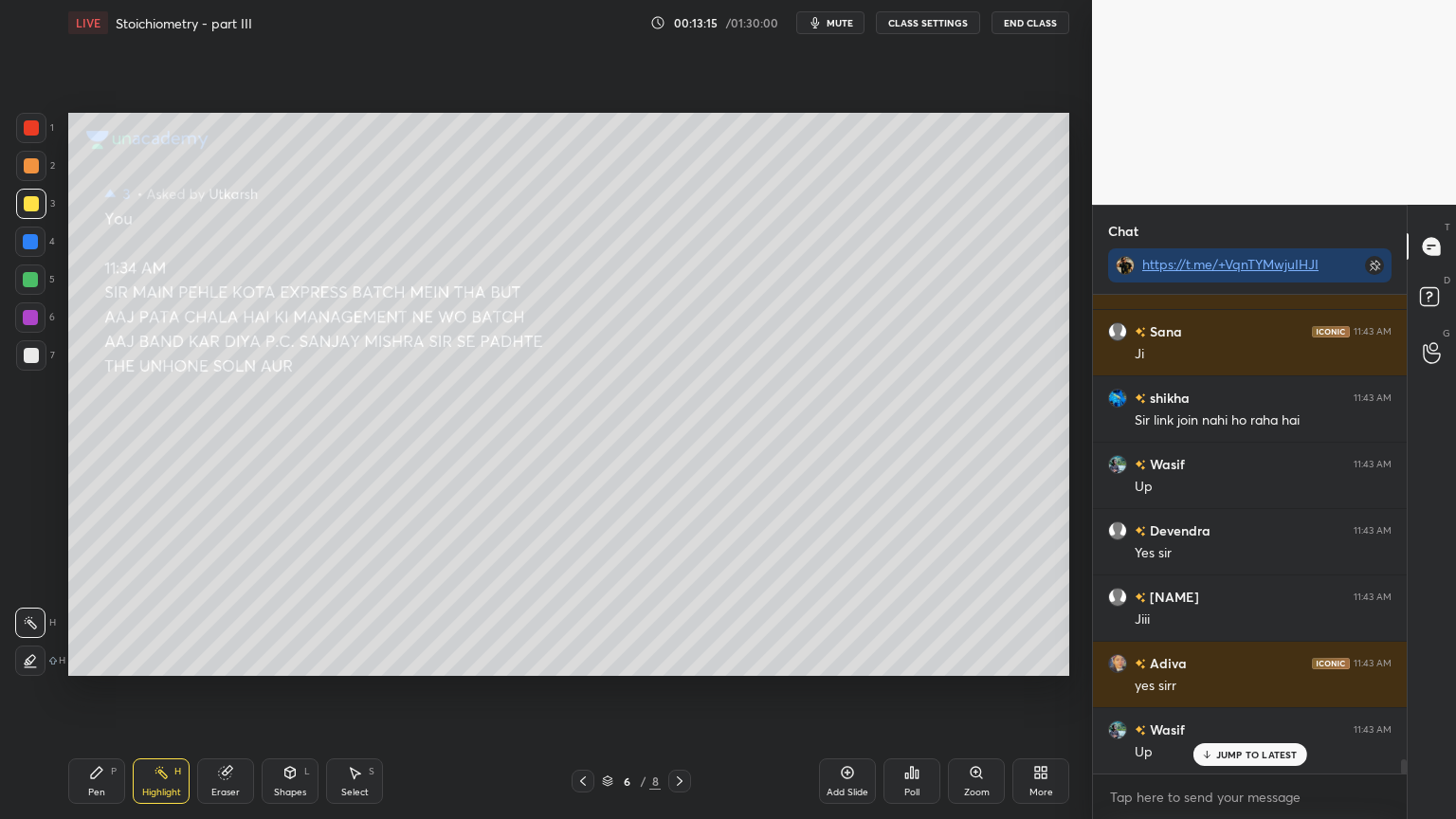 scroll, scrollTop: 15823, scrollLeft: 0, axis: vertical 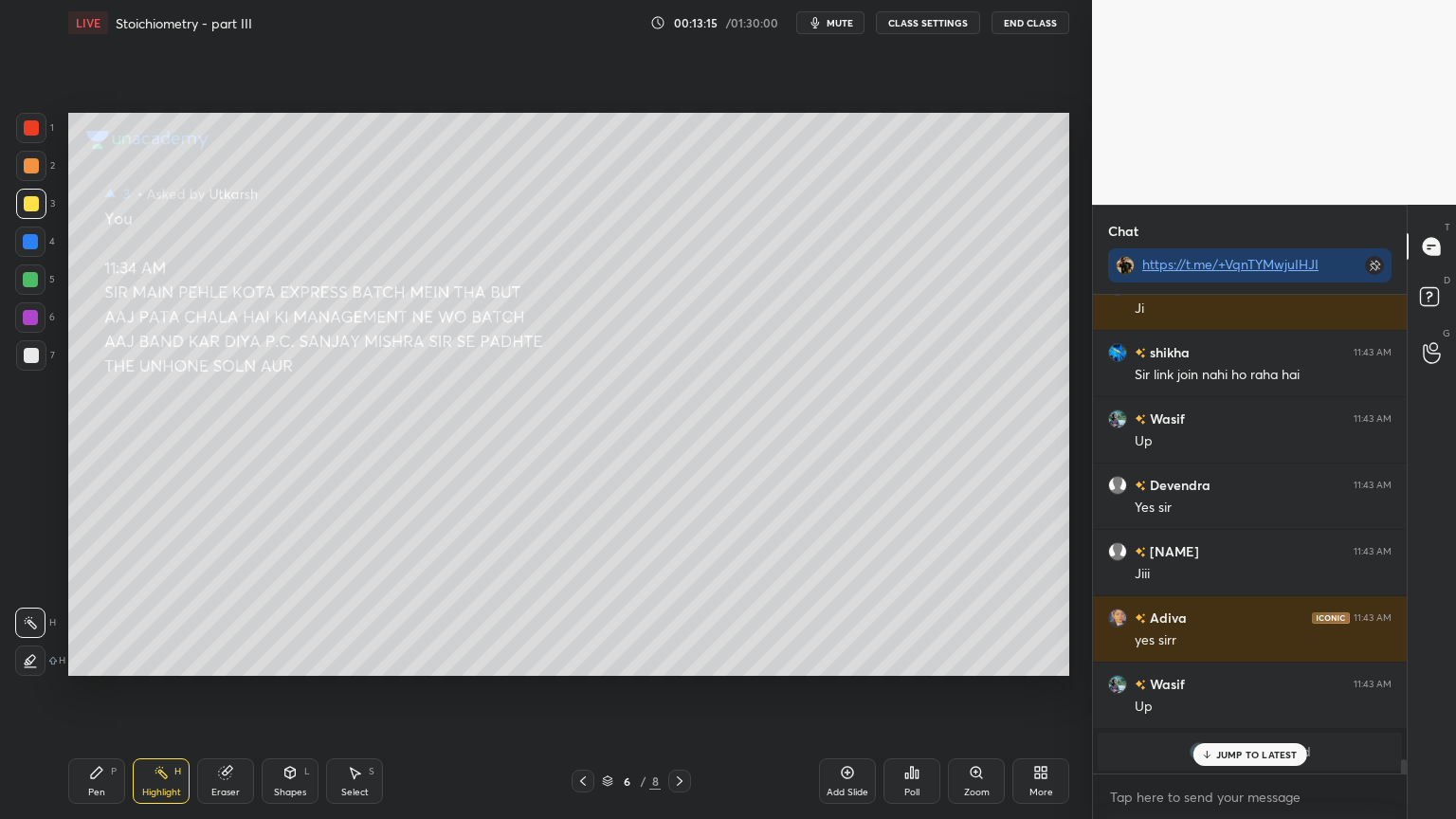 click 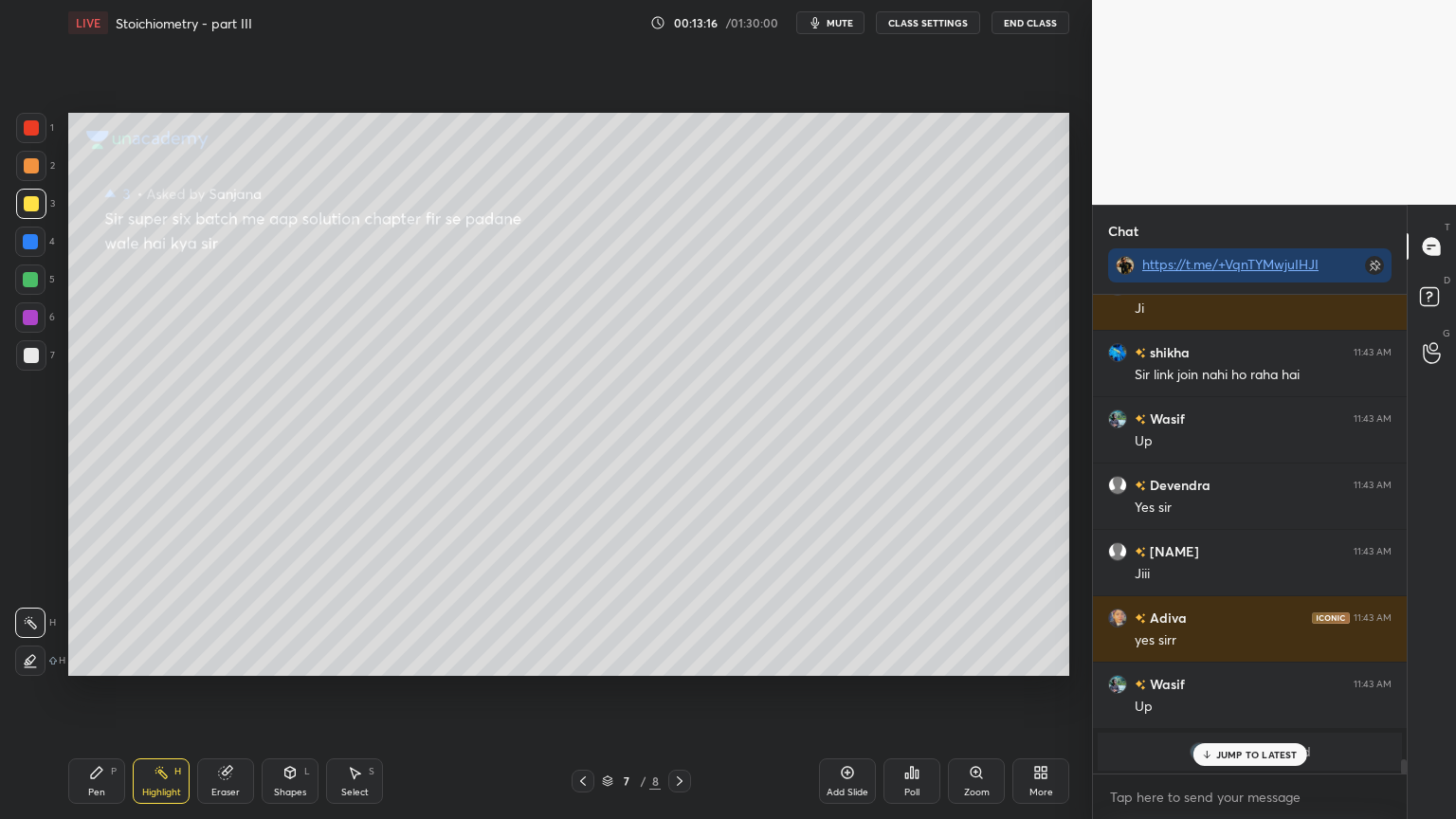 click 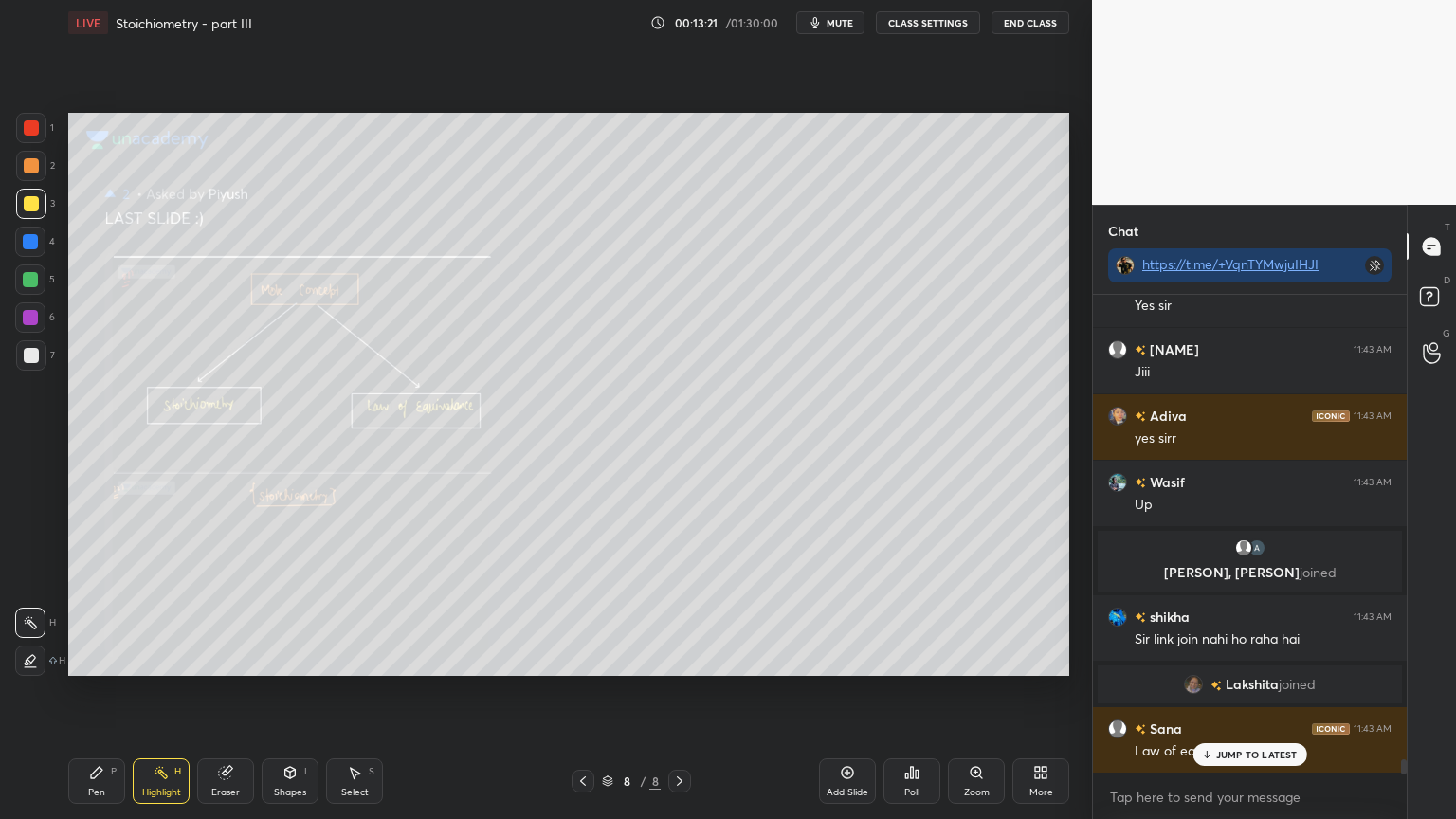 scroll, scrollTop: 15614, scrollLeft: 0, axis: vertical 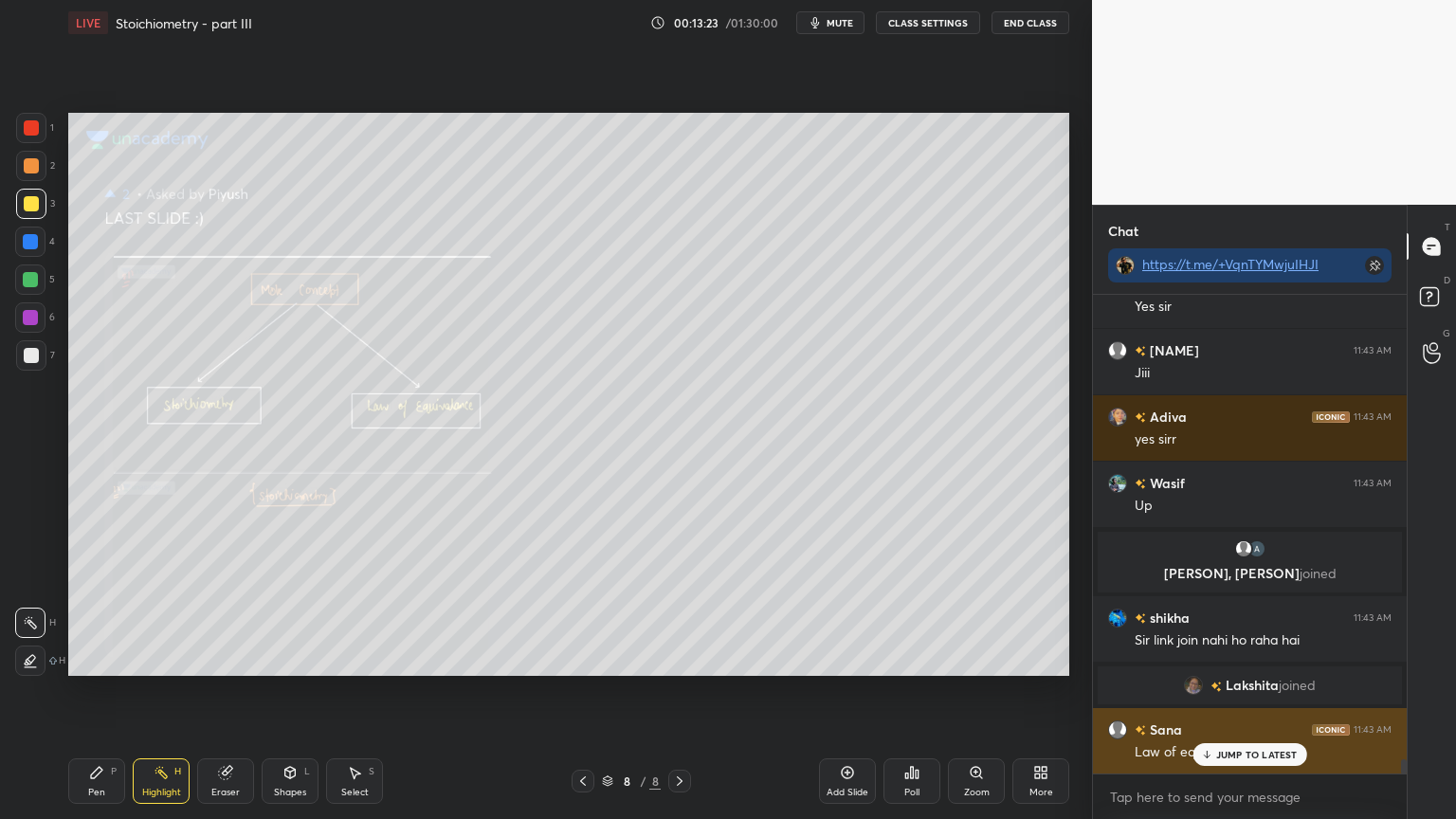 click on "JUMP TO LATEST" at bounding box center (1257, 755) 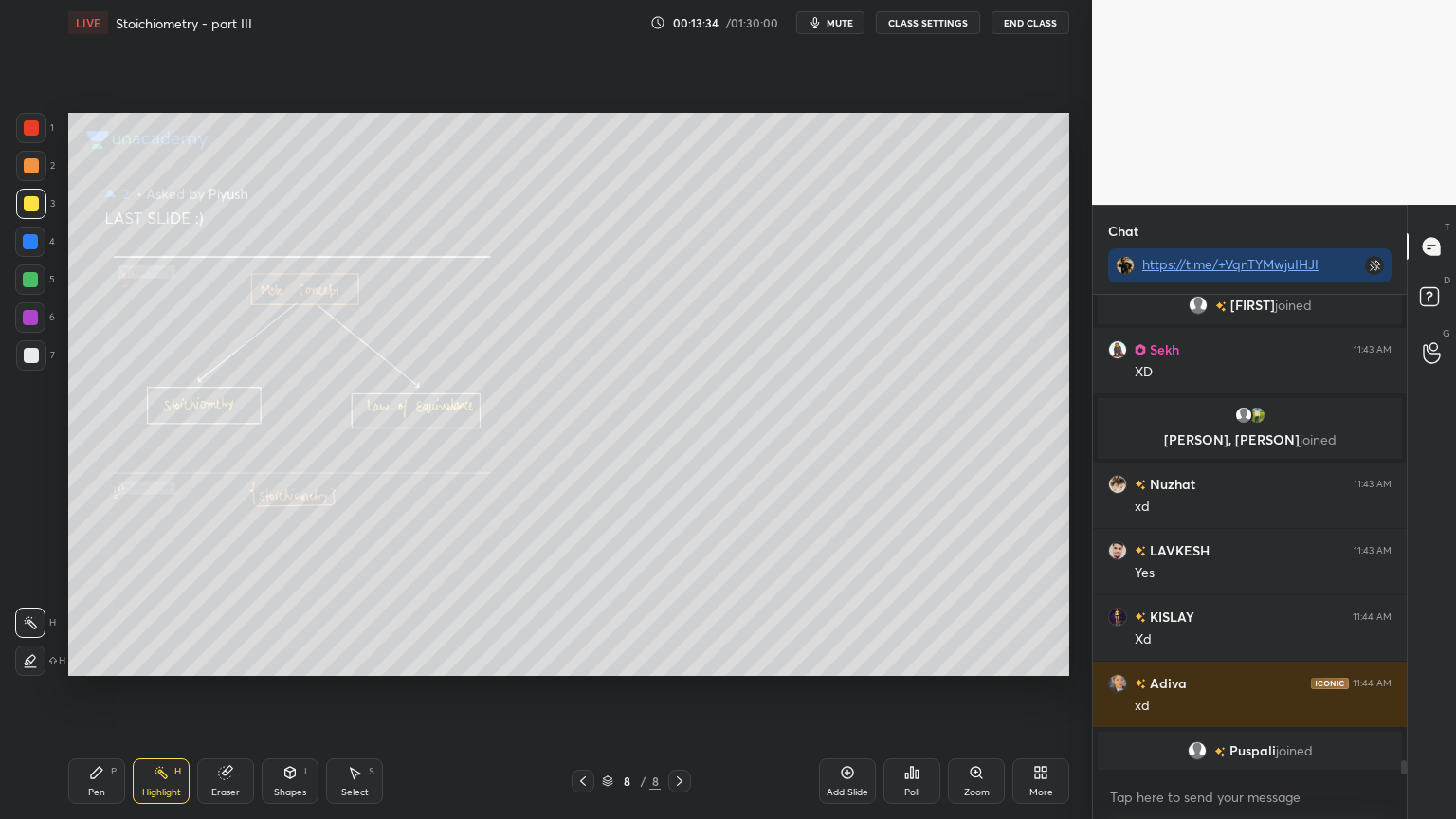 scroll, scrollTop: 16167, scrollLeft: 0, axis: vertical 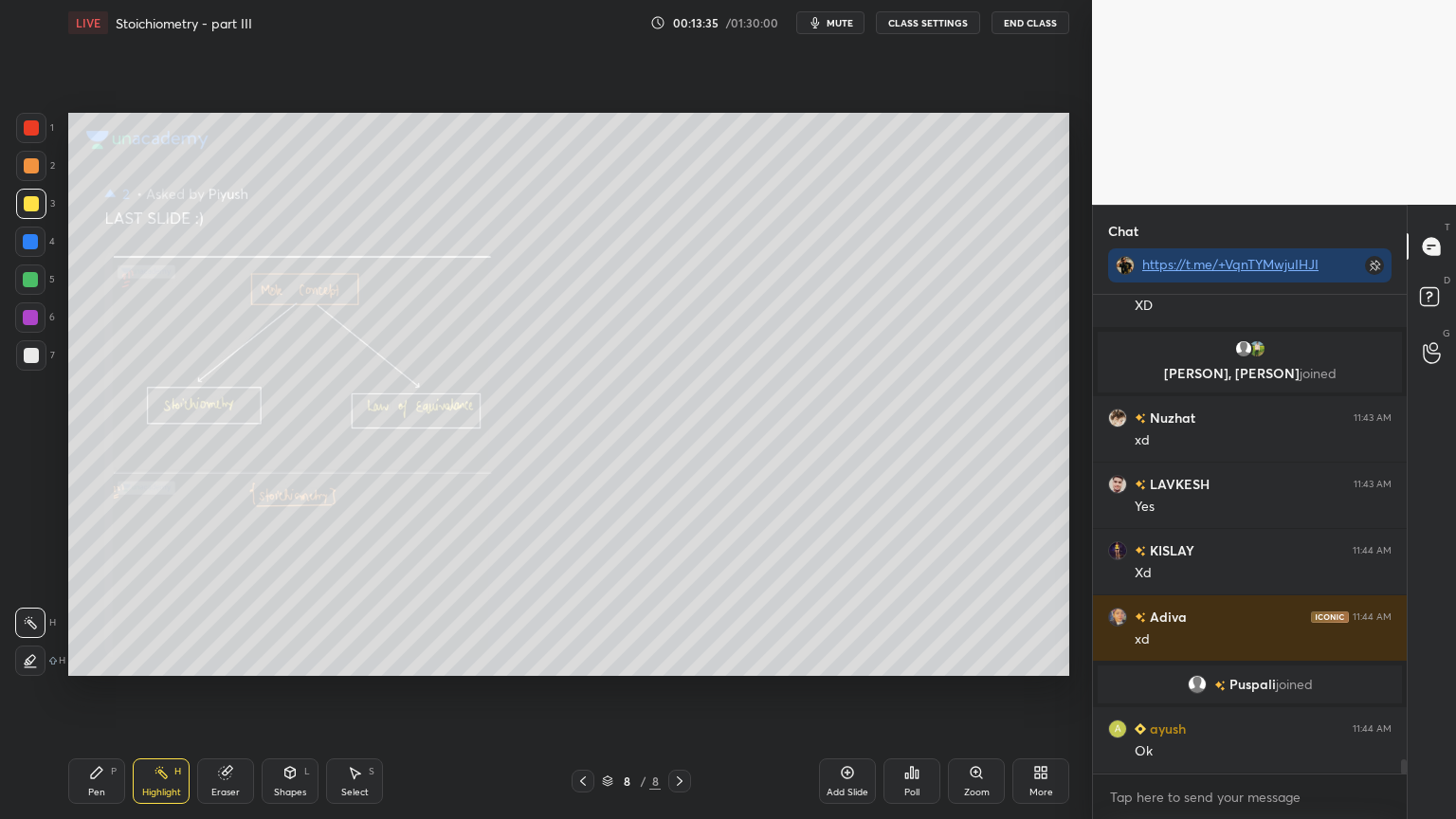 click on "CLASS SETTINGS" at bounding box center [928, 23] 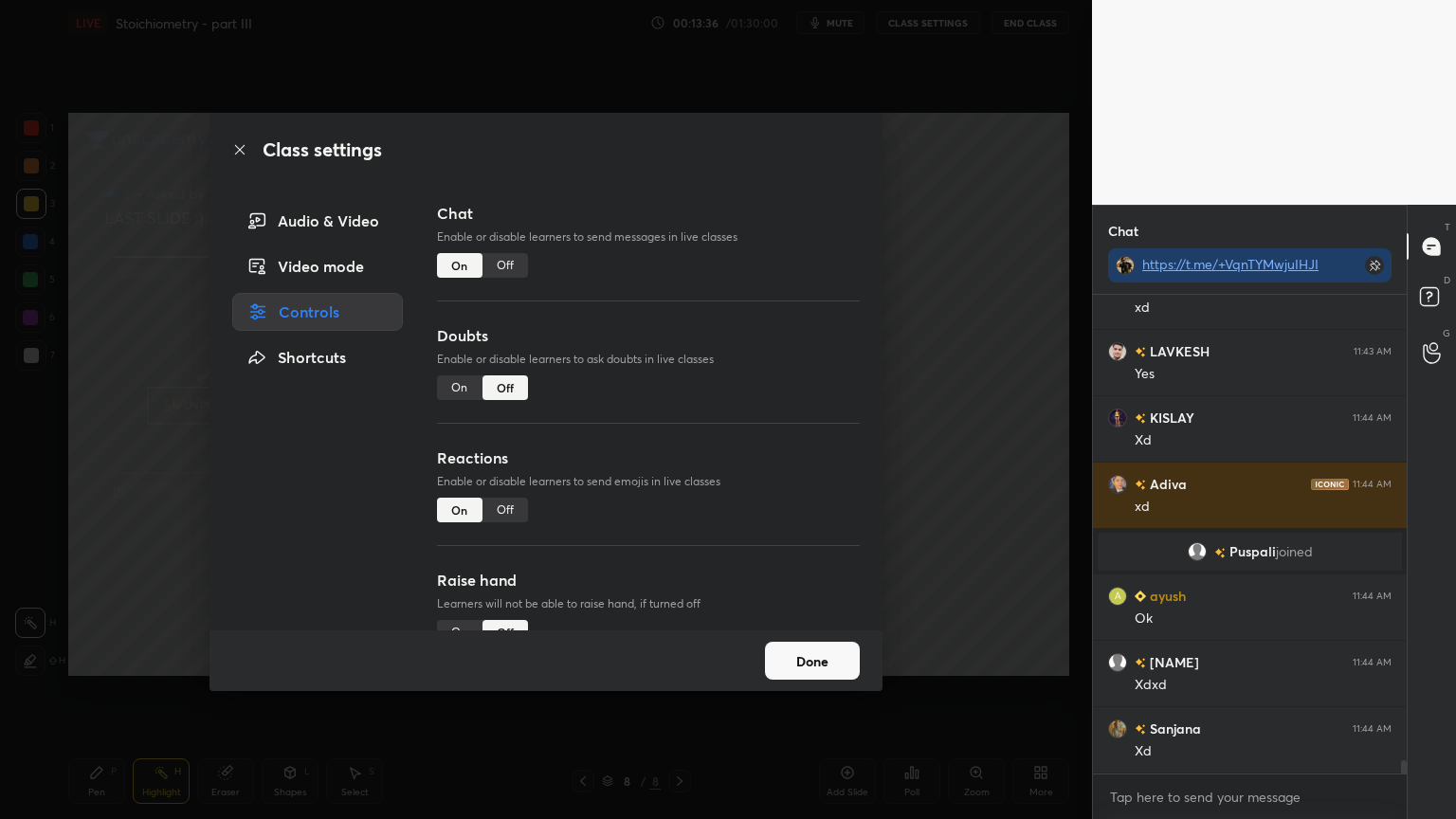 drag, startPoint x: 508, startPoint y: 273, endPoint x: 719, endPoint y: 302, distance: 212.98357 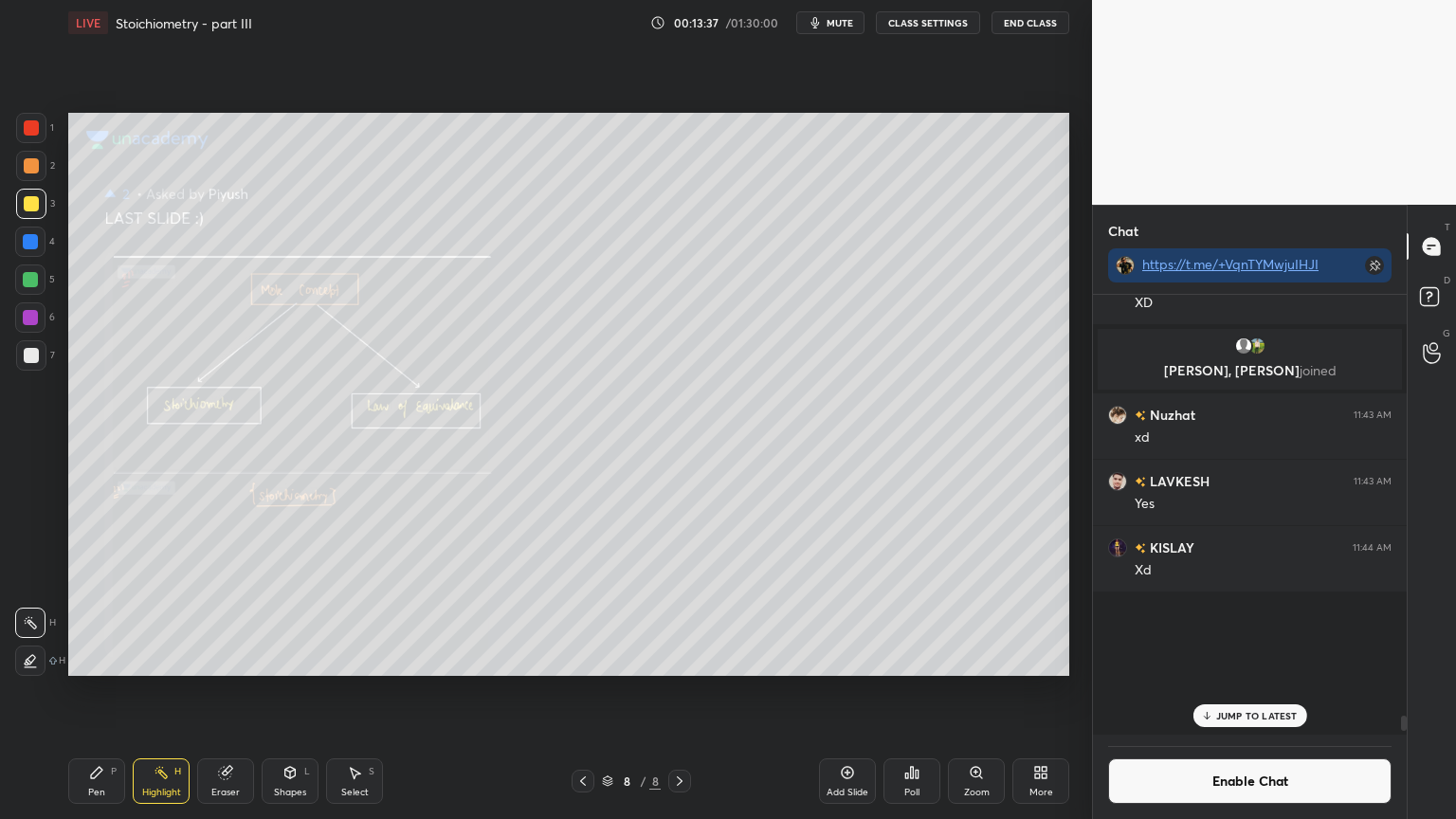 scroll, scrollTop: 15920, scrollLeft: 0, axis: vertical 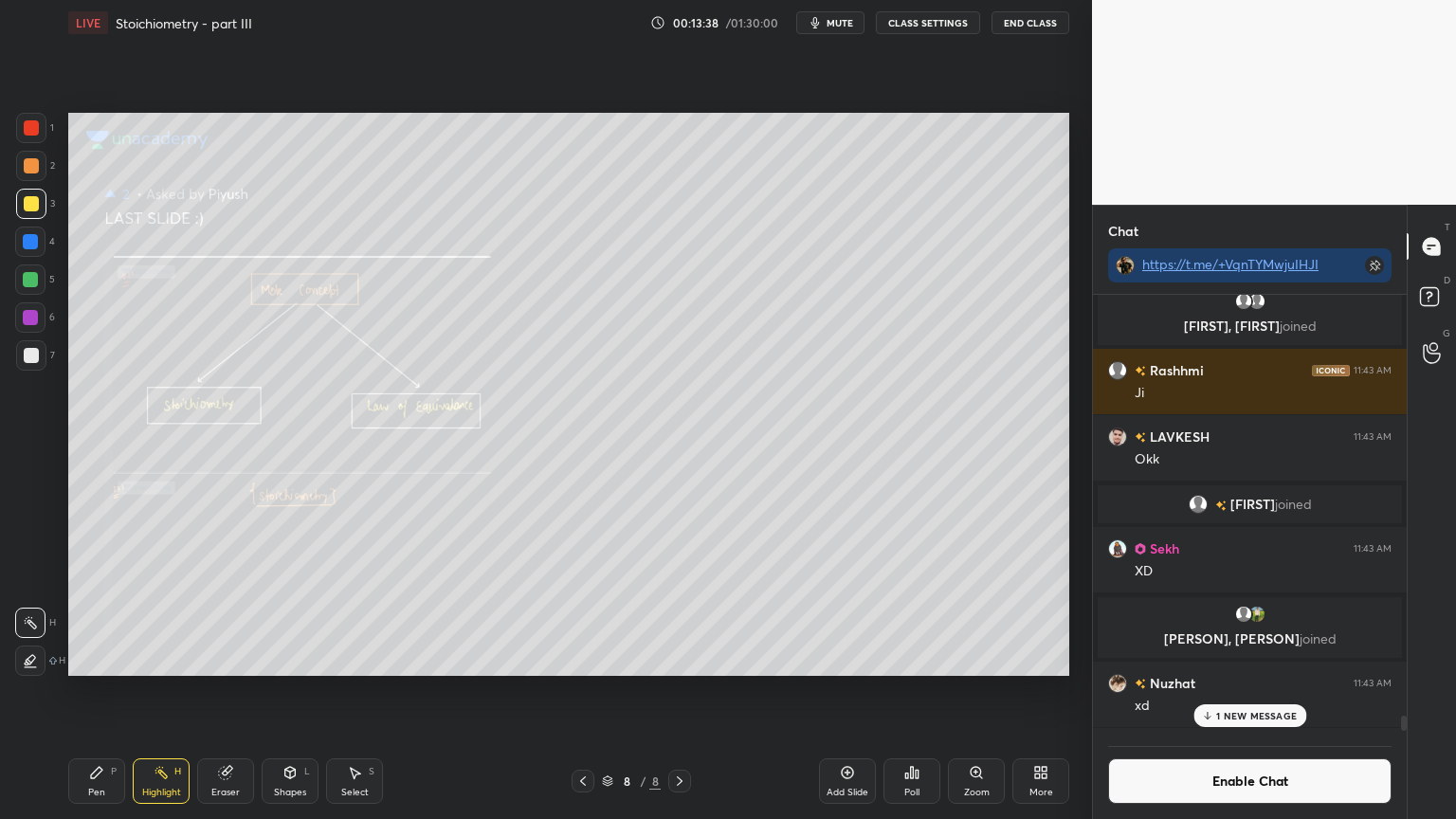 drag, startPoint x: 1278, startPoint y: 721, endPoint x: 1054, endPoint y: 731, distance: 224.2231 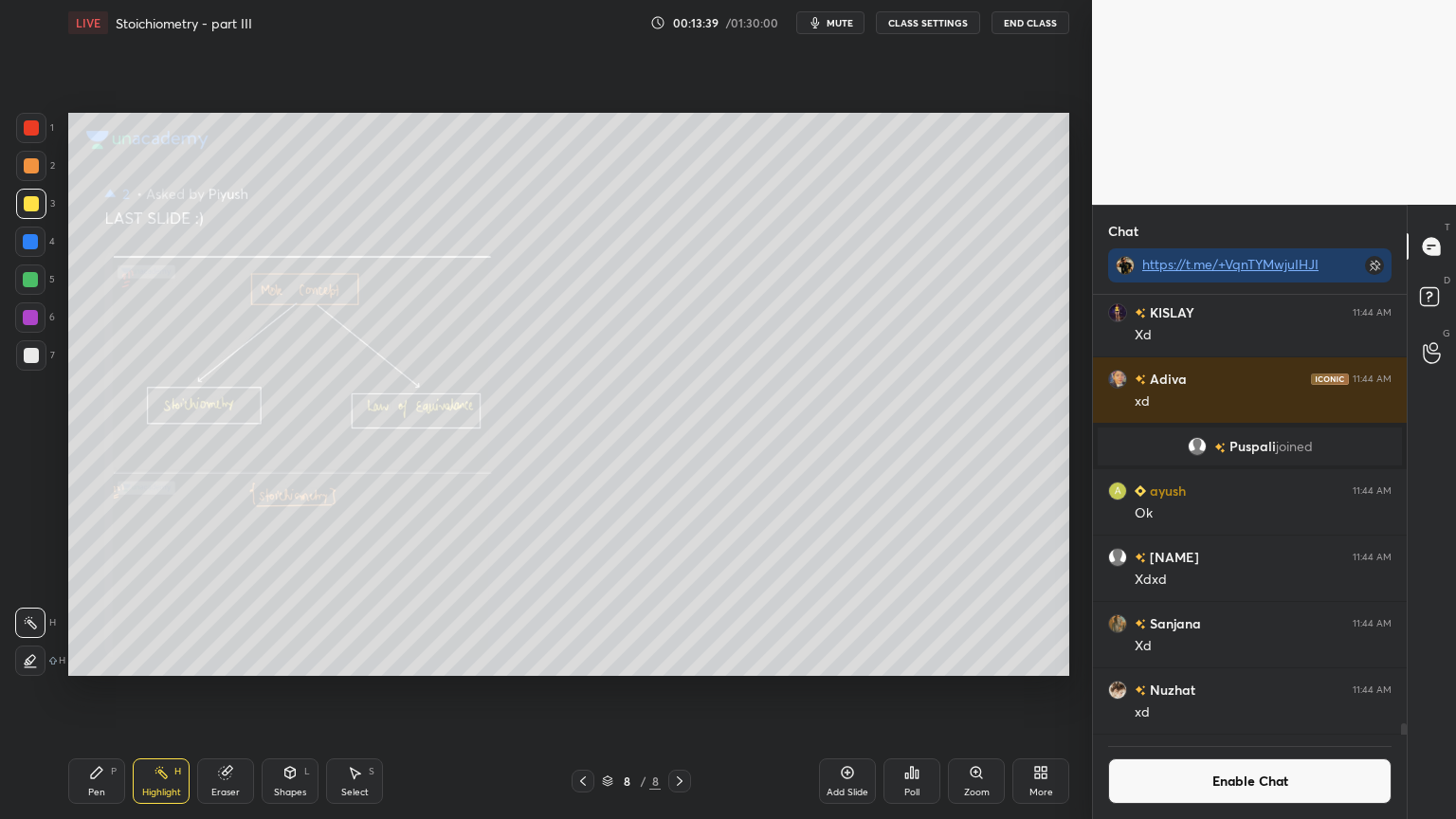 click 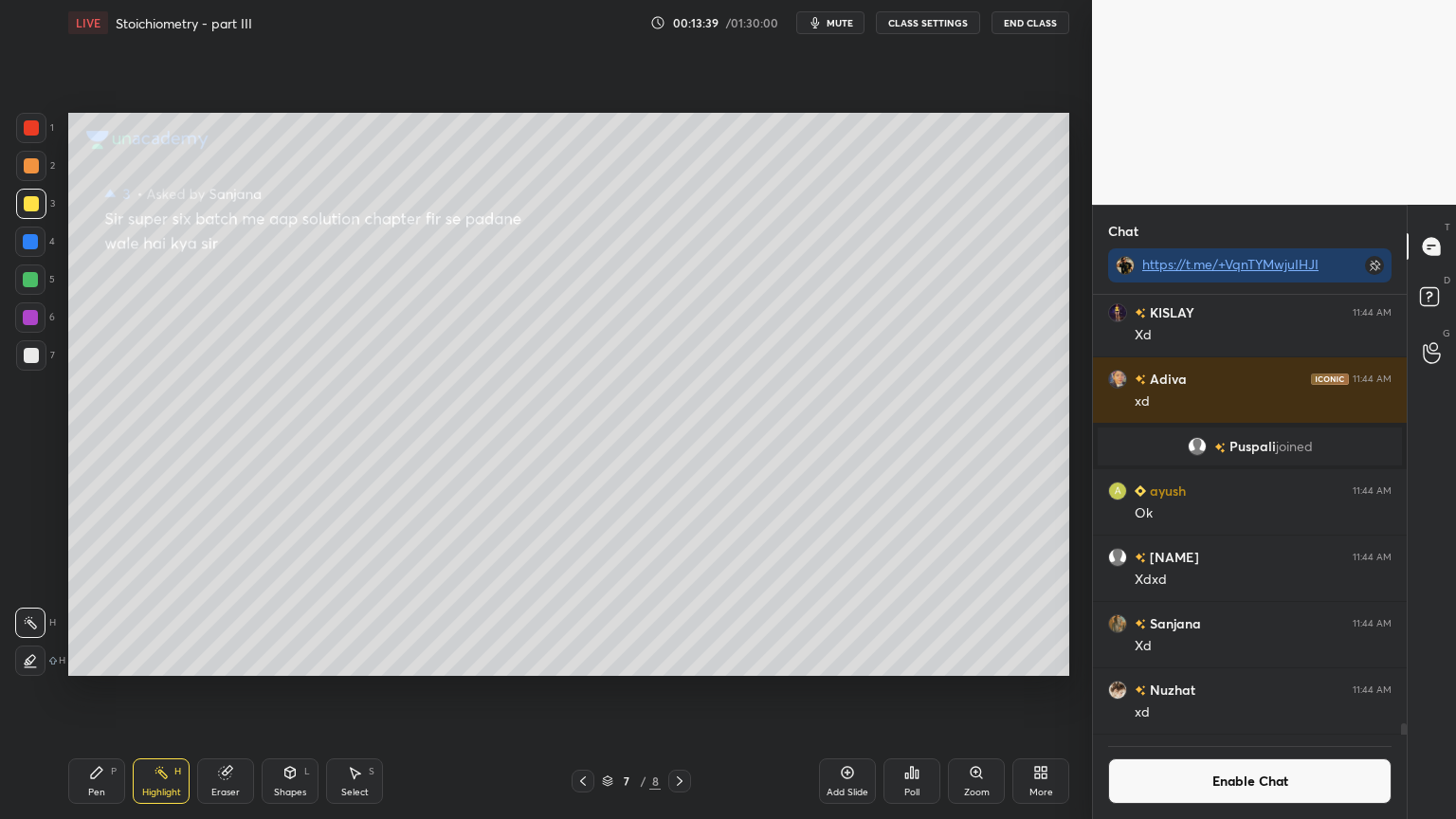 click 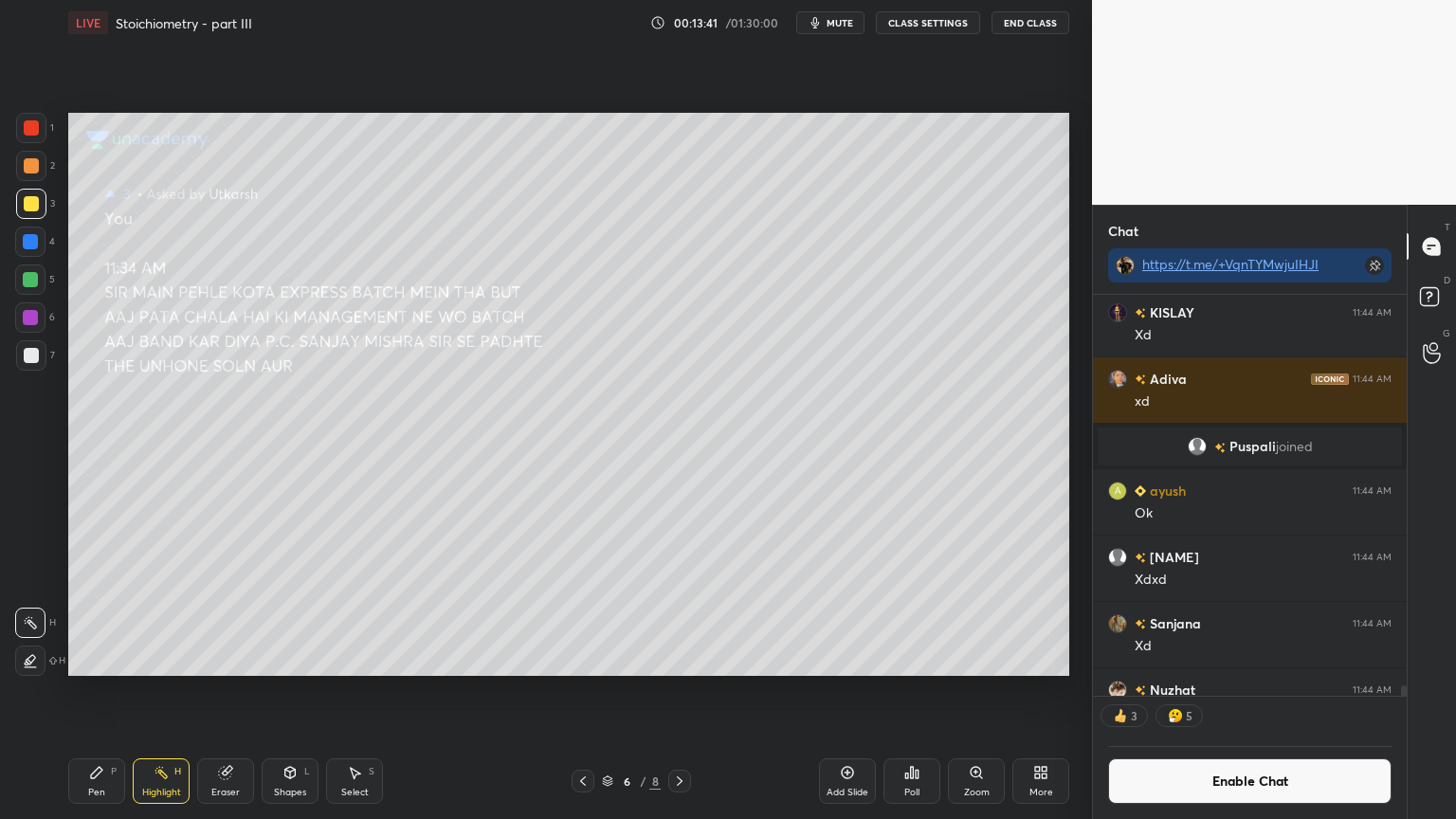 click 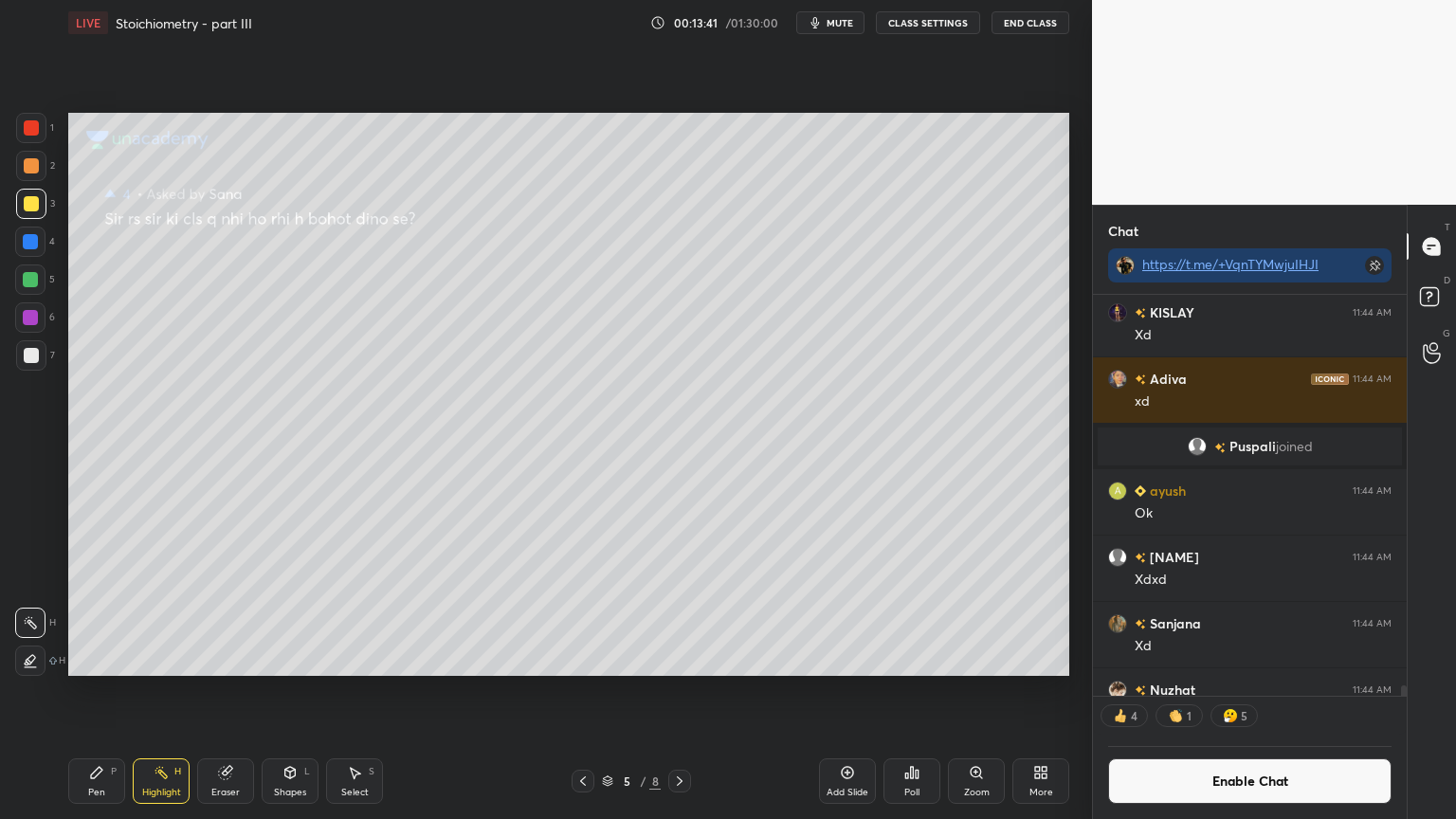 click 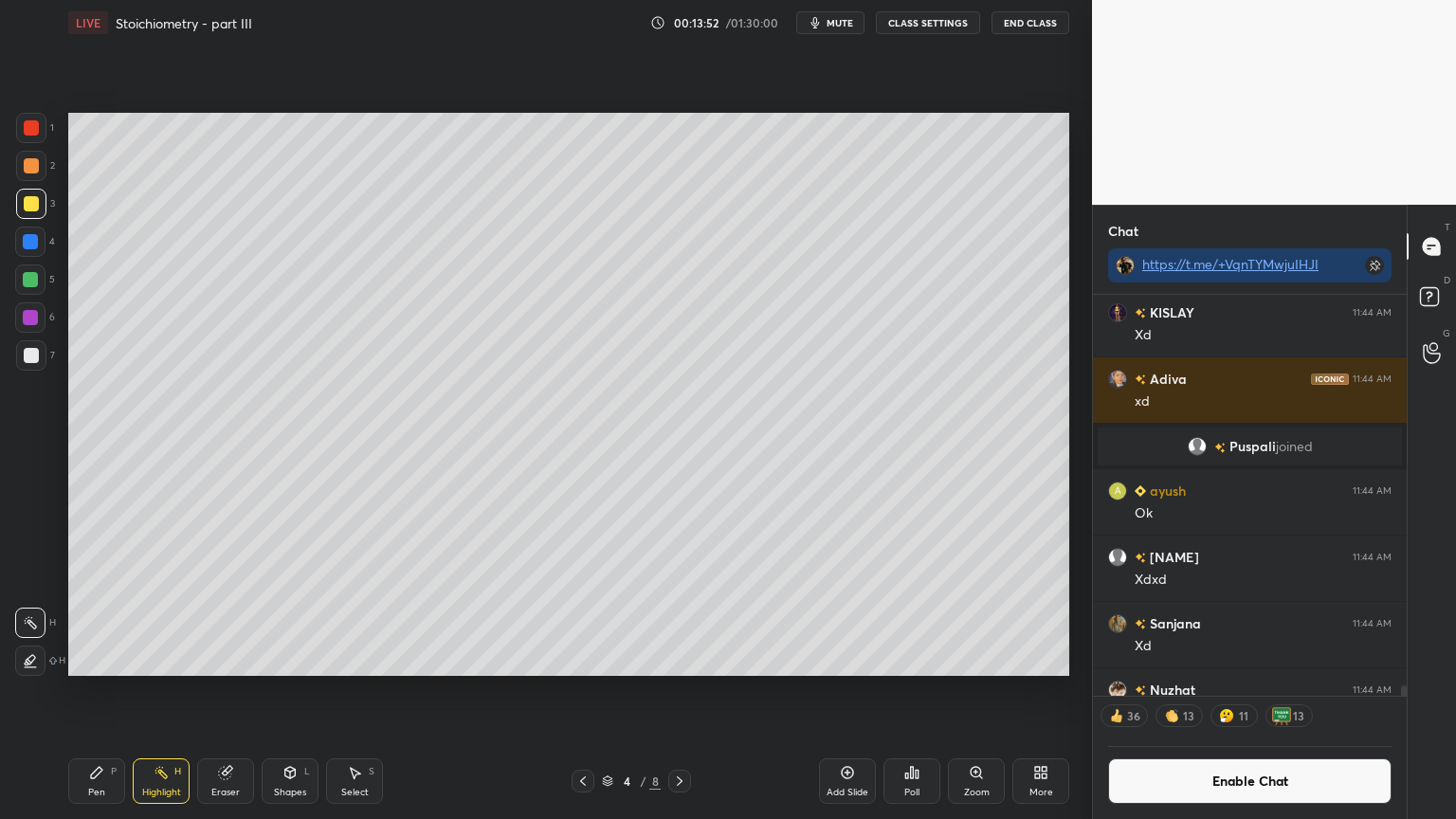 click at bounding box center [680, 781] 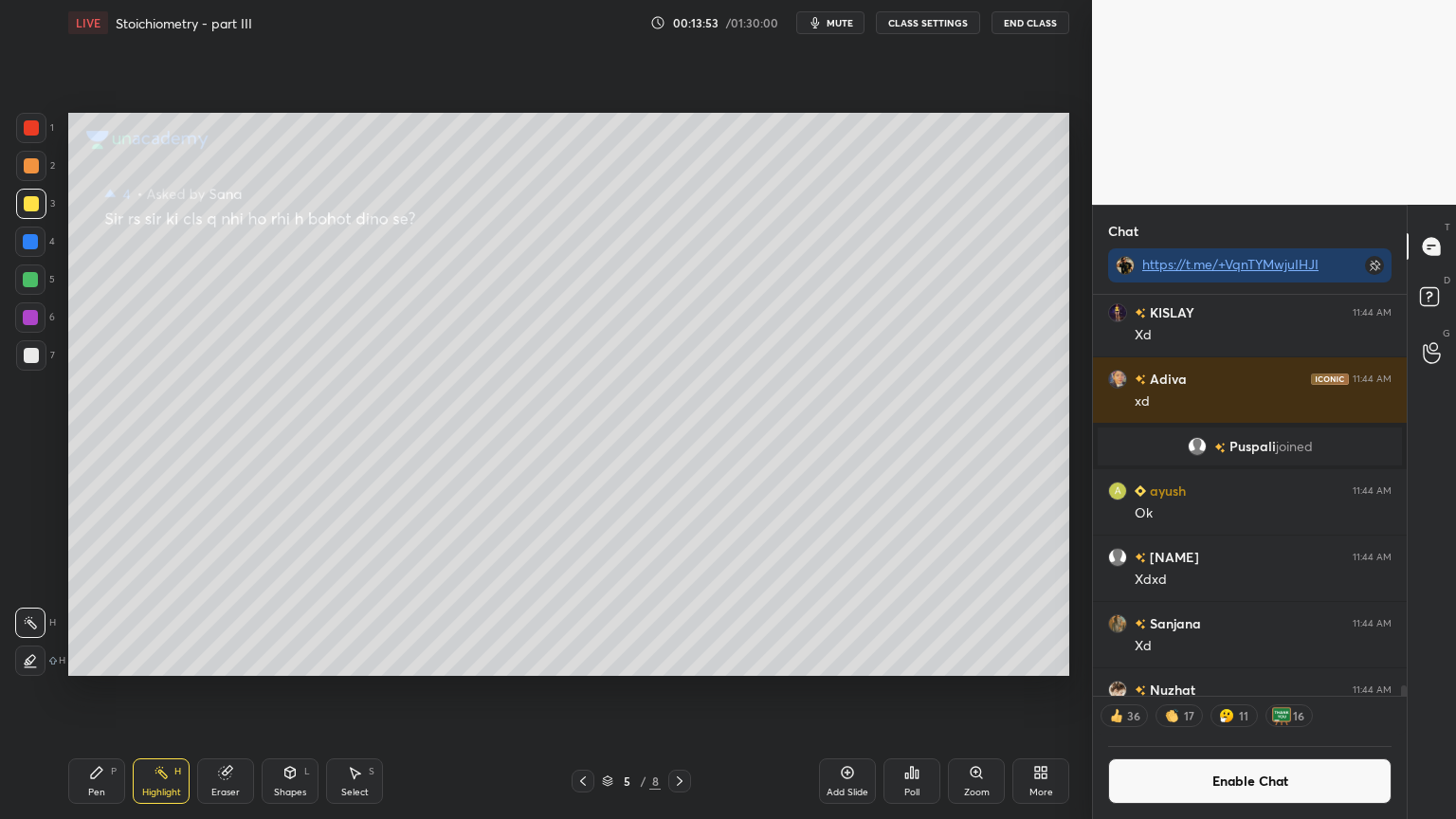click 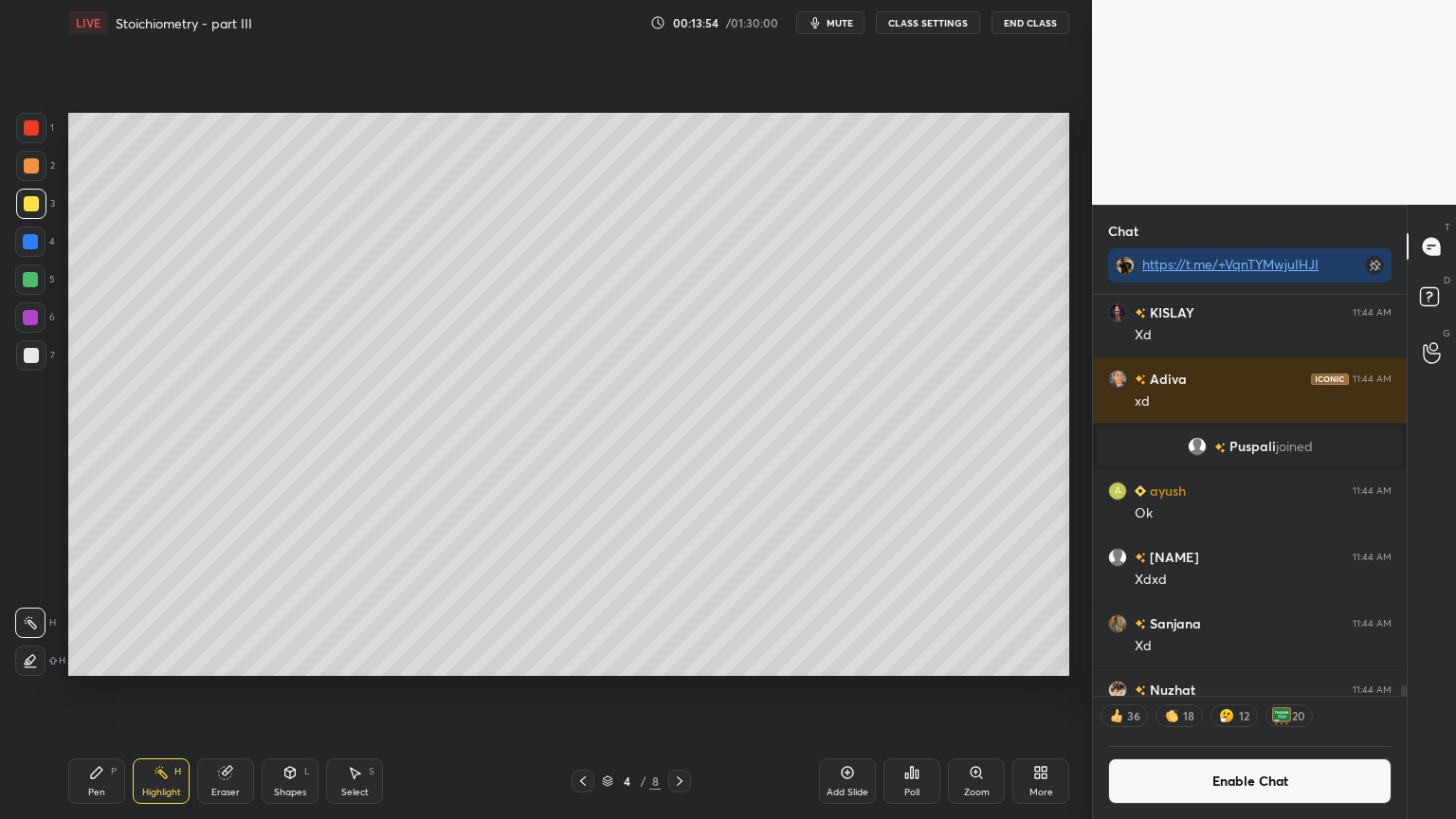 click on "Add Slide" at bounding box center [847, 781] 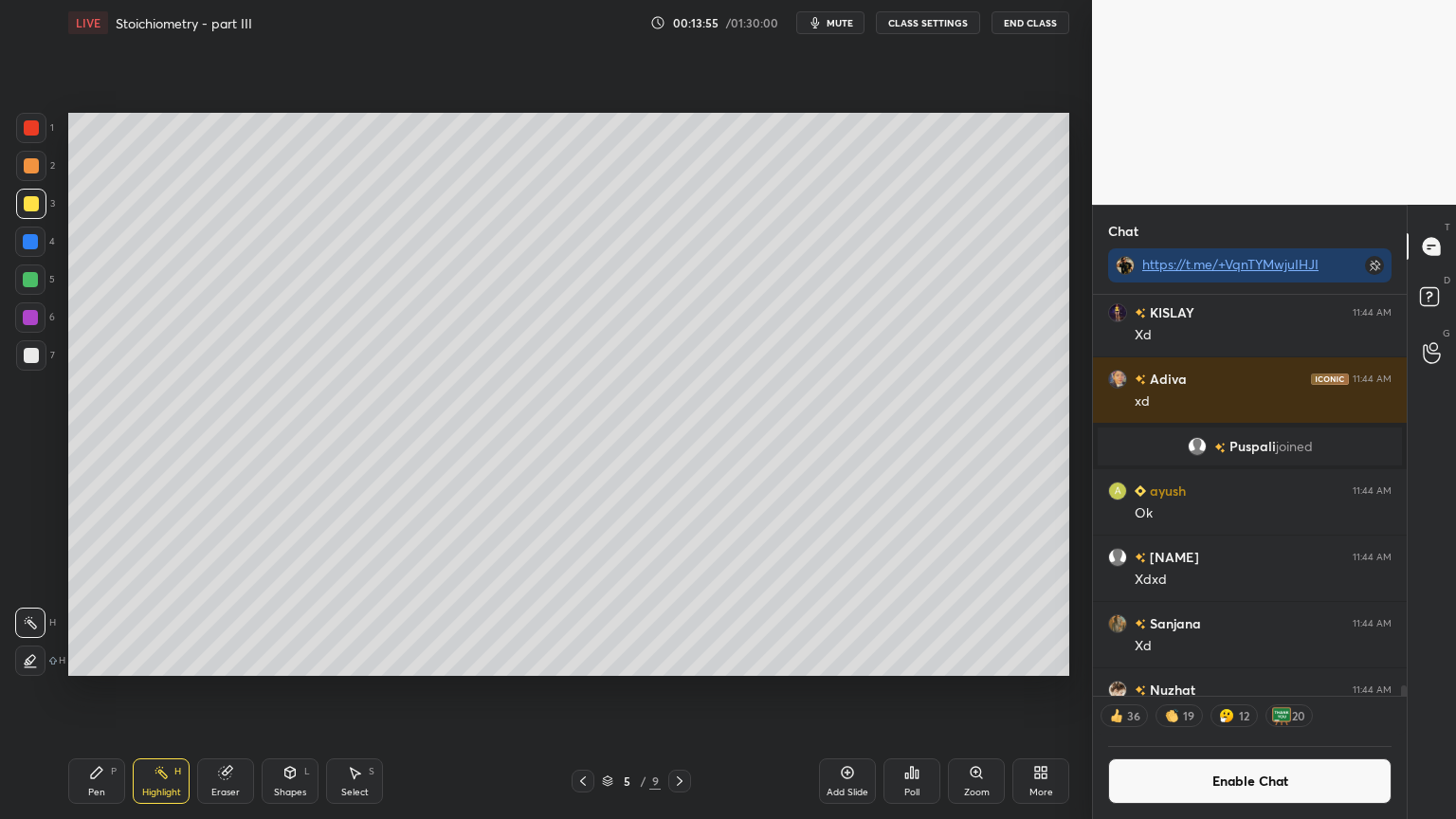 click on "Pen P" at bounding box center (97, 781) 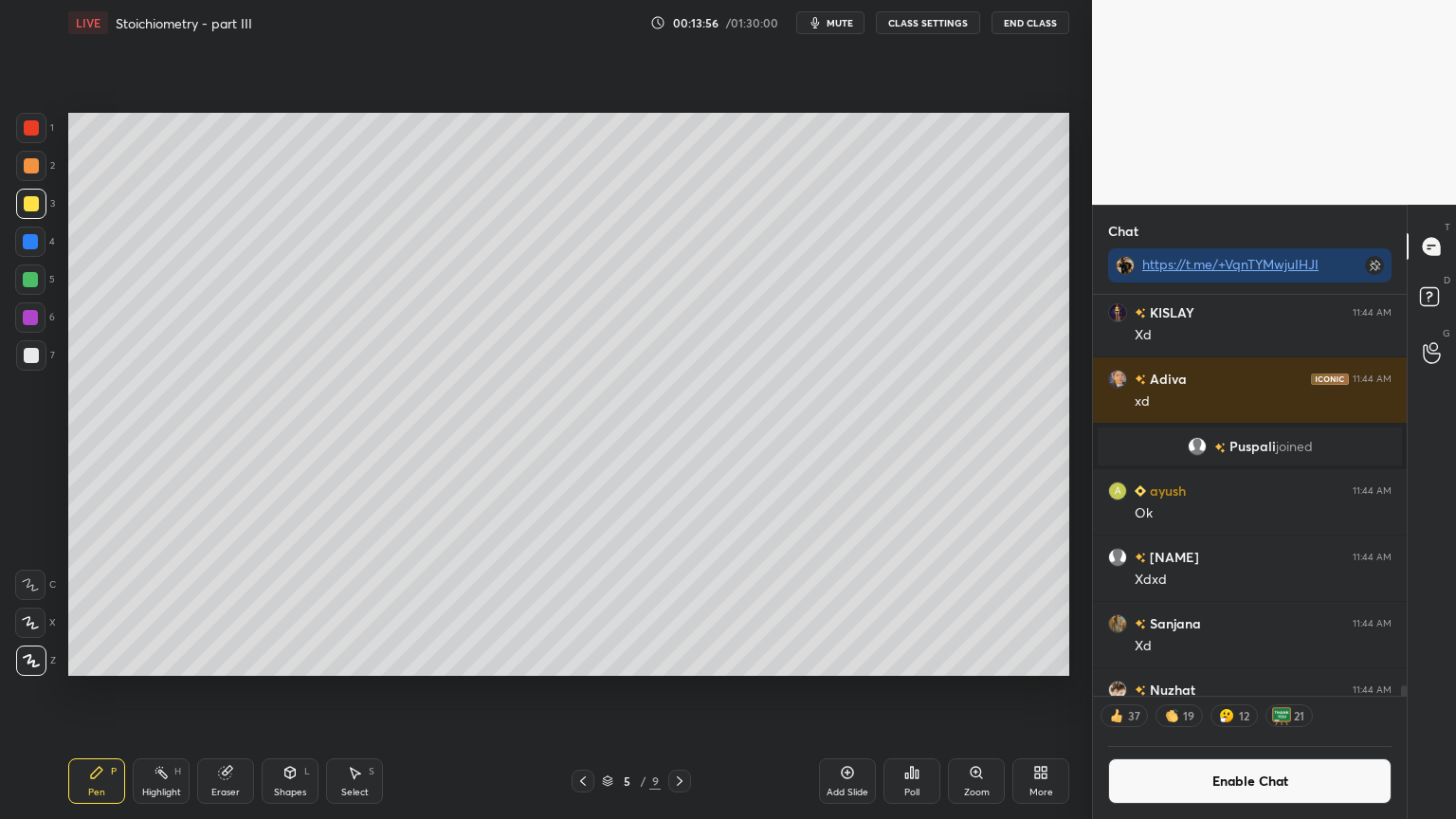 click at bounding box center [31, 128] 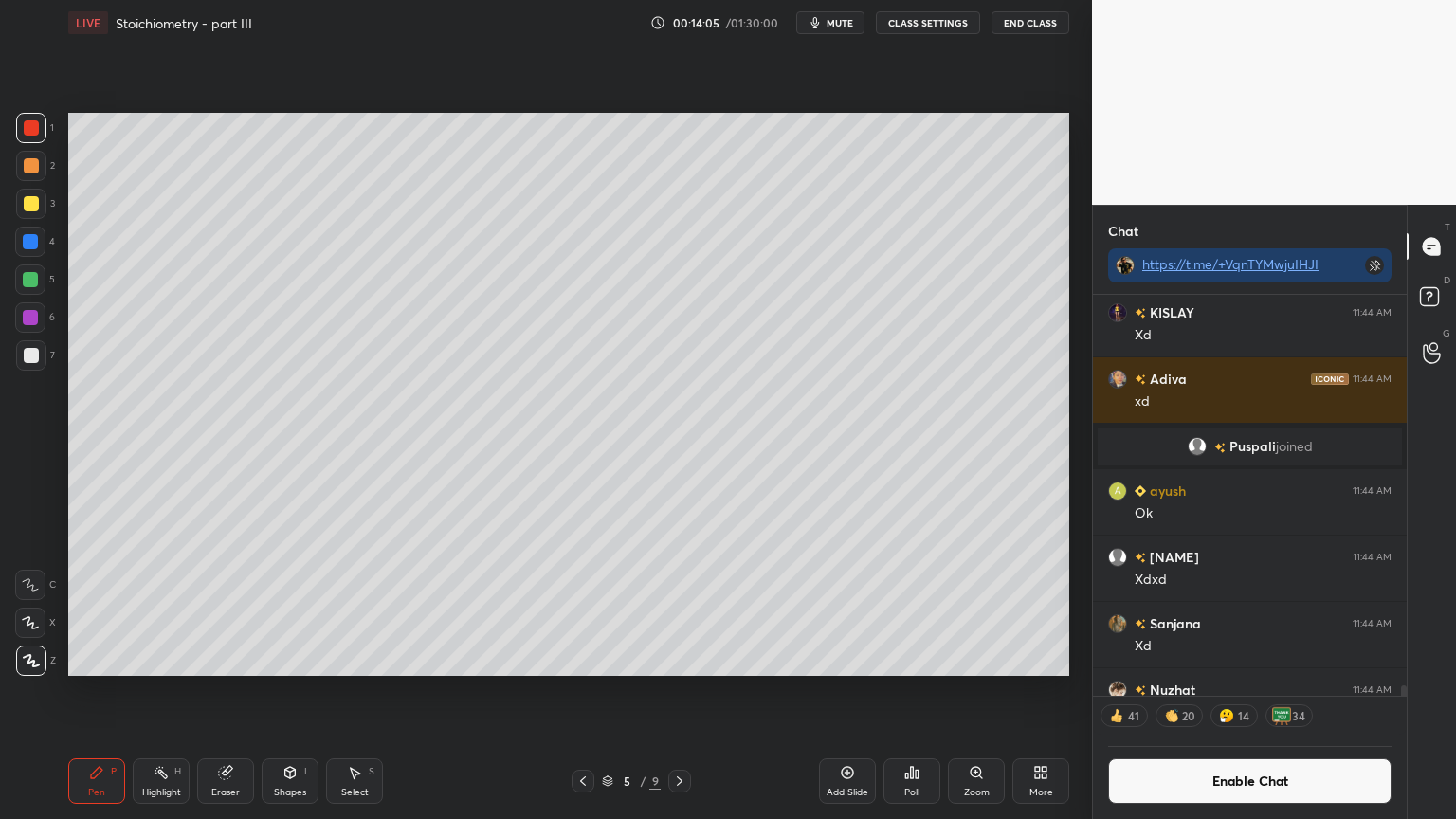 click on "Highlight" at bounding box center [161, 792] 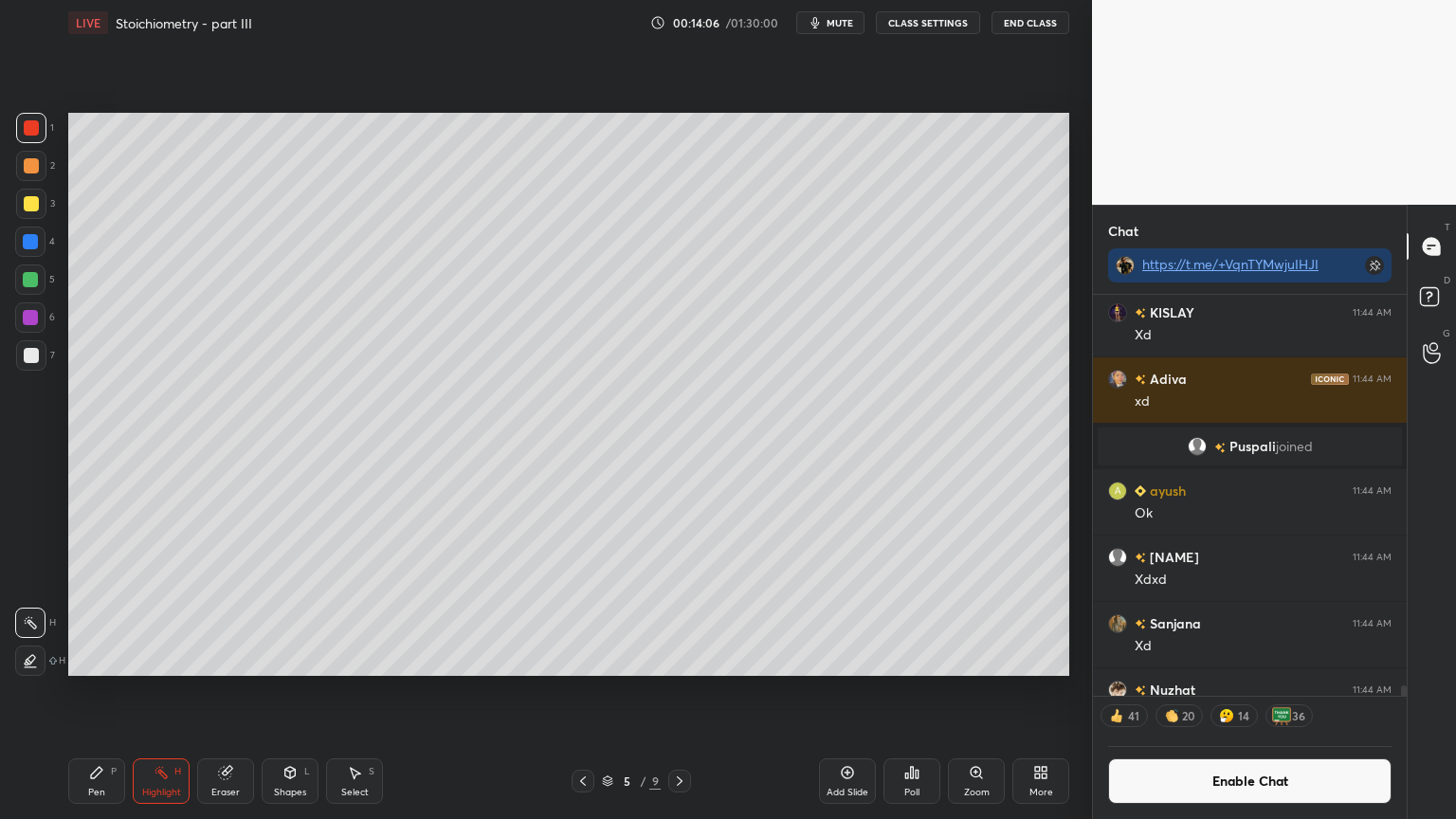 click 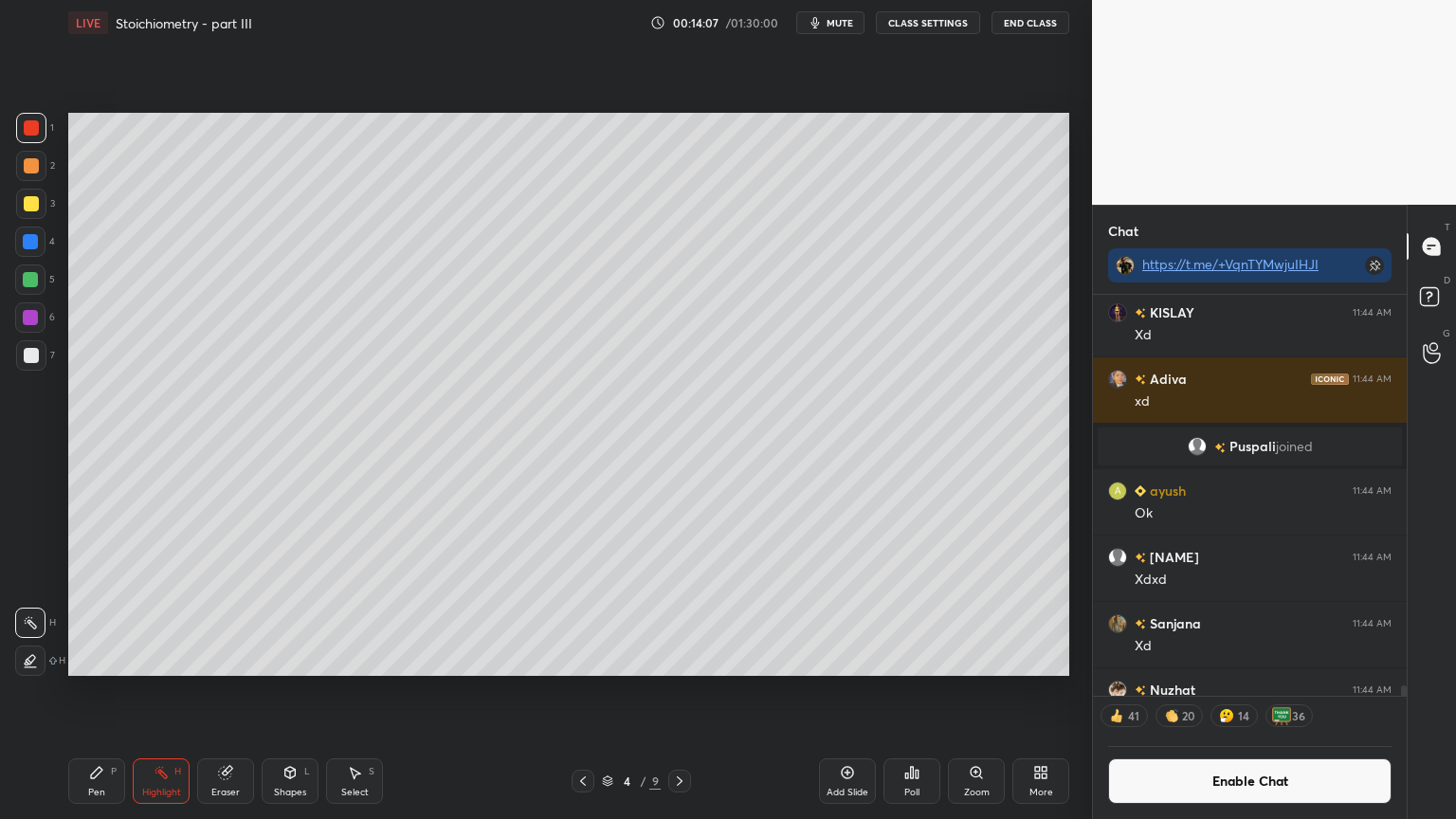 click on "Highlight" at bounding box center (161, 792) 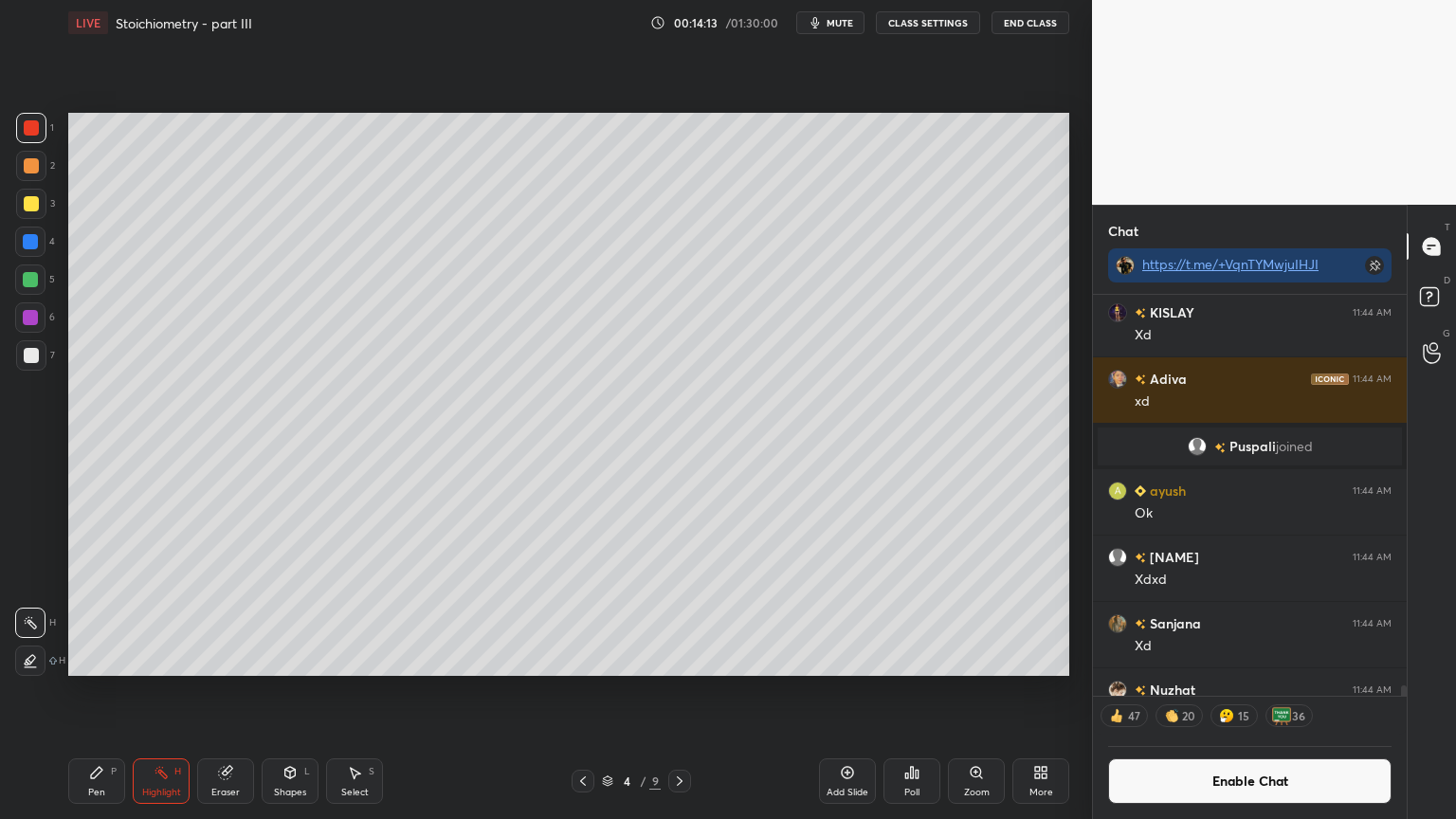 click 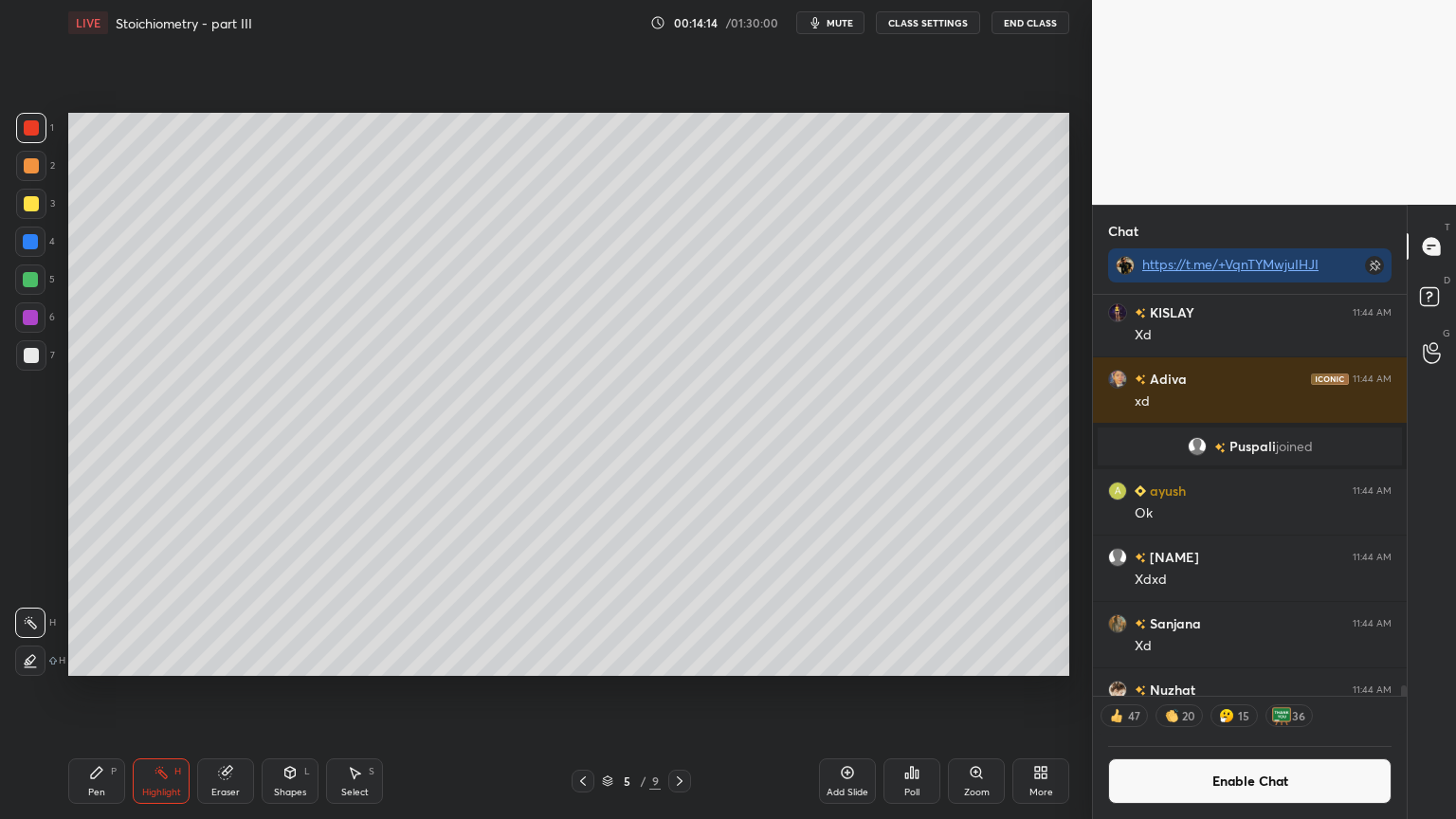 click 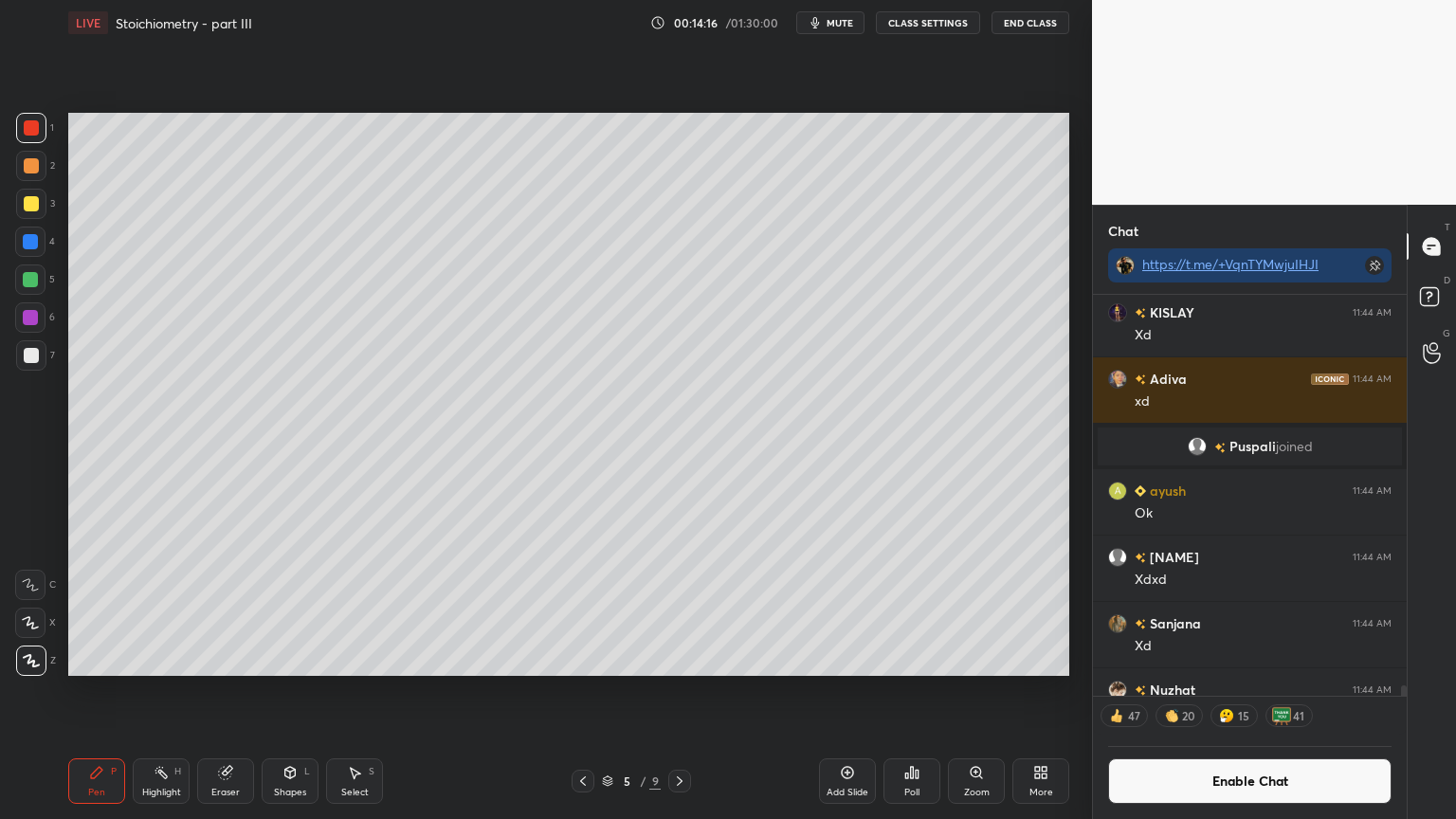 click at bounding box center [31, 166] 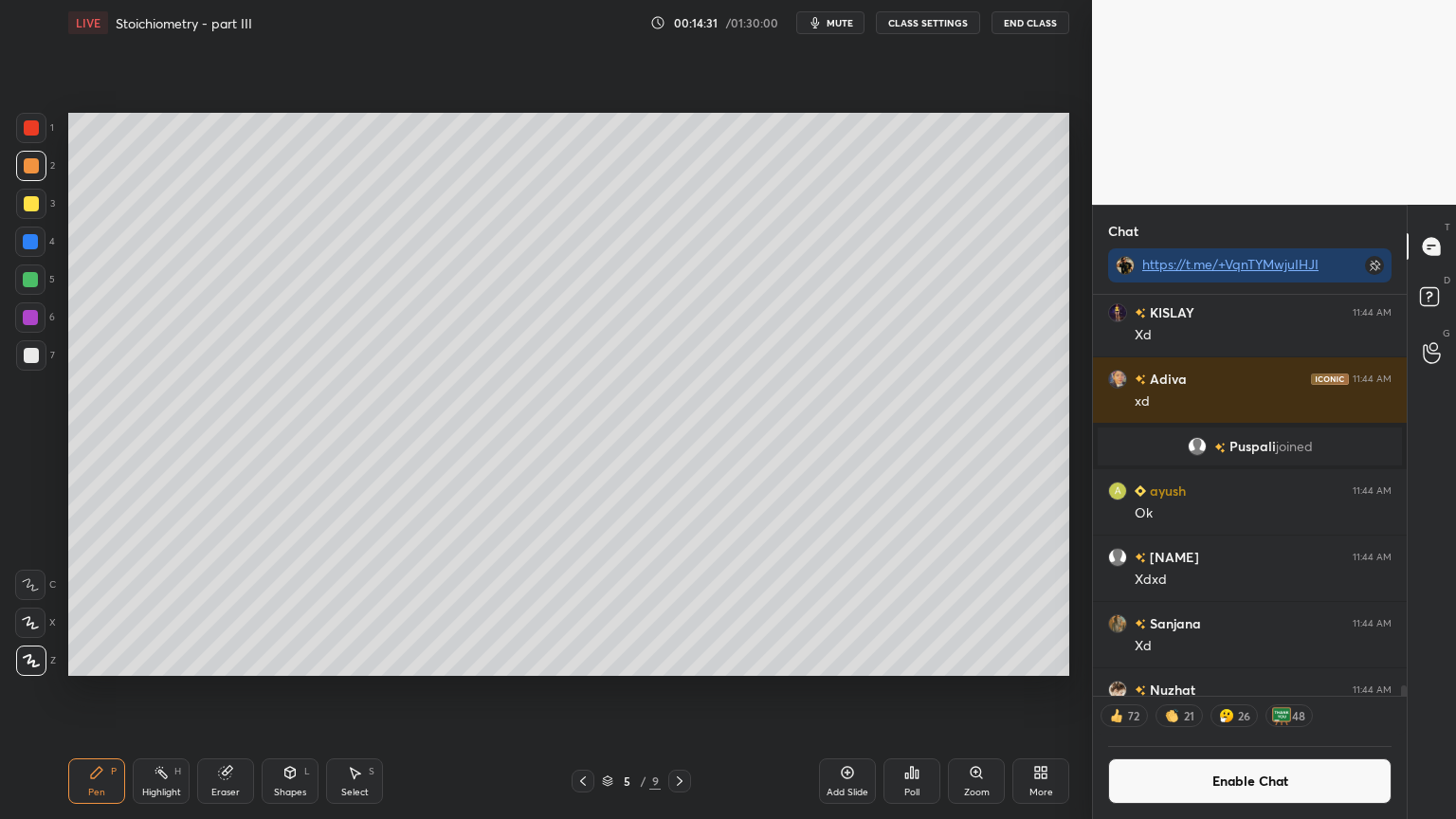click on "Enable Chat" at bounding box center [1249, 781] 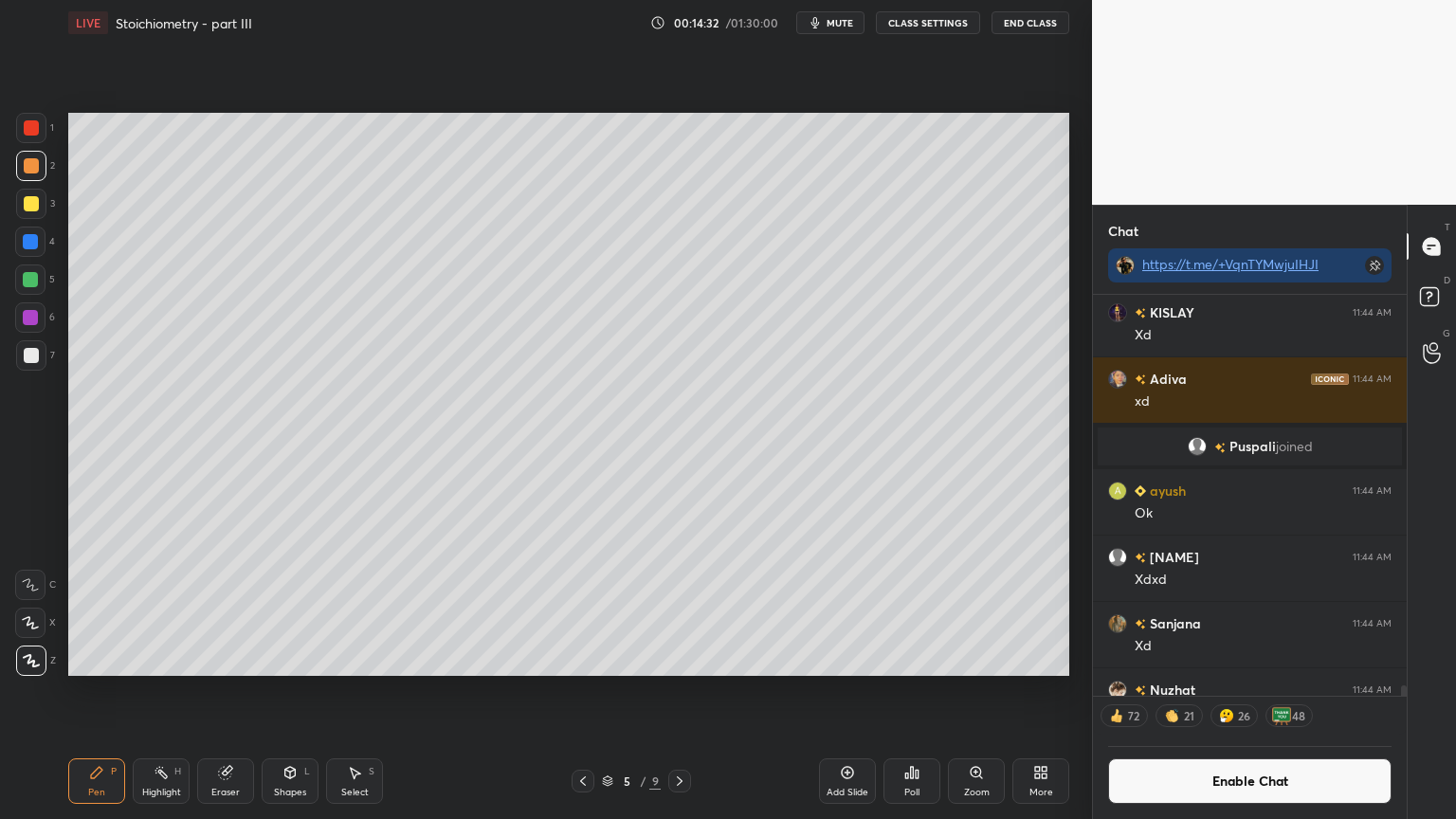 scroll, scrollTop: 6, scrollLeft: 6, axis: both 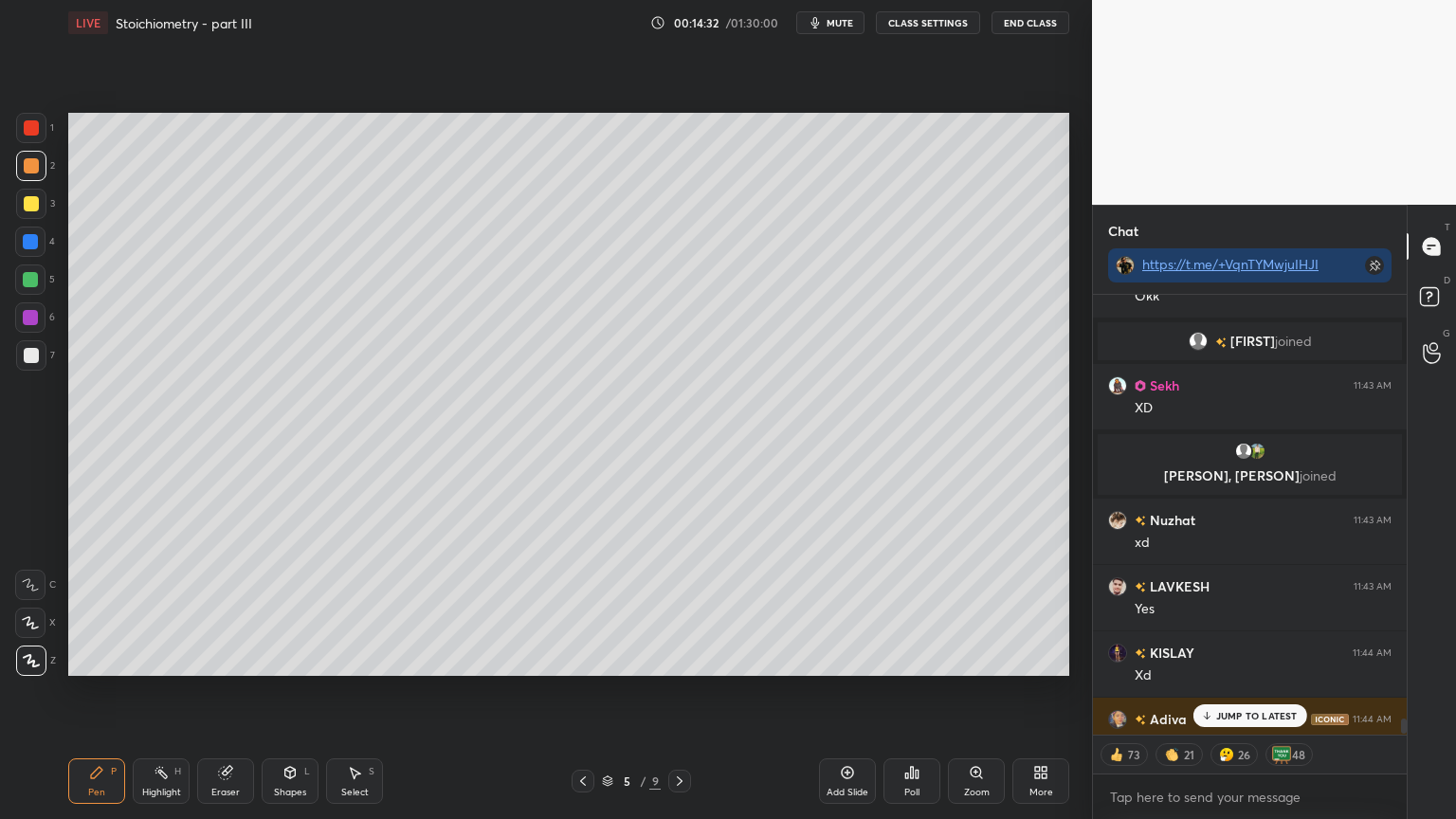 click on "[PERSON] 11:43 AM Yes sir [PERSON] 11:43 AM Jiii [PERSON] 11:43 AM yes sirr [PERSON] 11:43 AM Up tuba, [PERSON]  joined [PERSON] 11:43 AM Sir link join nahi ho raha hai [PERSON]  joined [PERSON] 11:43 AM Law of eq [PERSON], [PERSON]  joined [PERSON] 11:43 AM Ji [PERSON] 11:43 AM Okk [PERSON]  joined [PERSON] 11:43 AM XD [PERSON] 11:43 AM jii [PERSON] 11:43 AM Yes [PERSON] 11:44 AM Xd [PERSON] 11:44 AM xd [PERSON]  joined" at bounding box center (1249, 515) 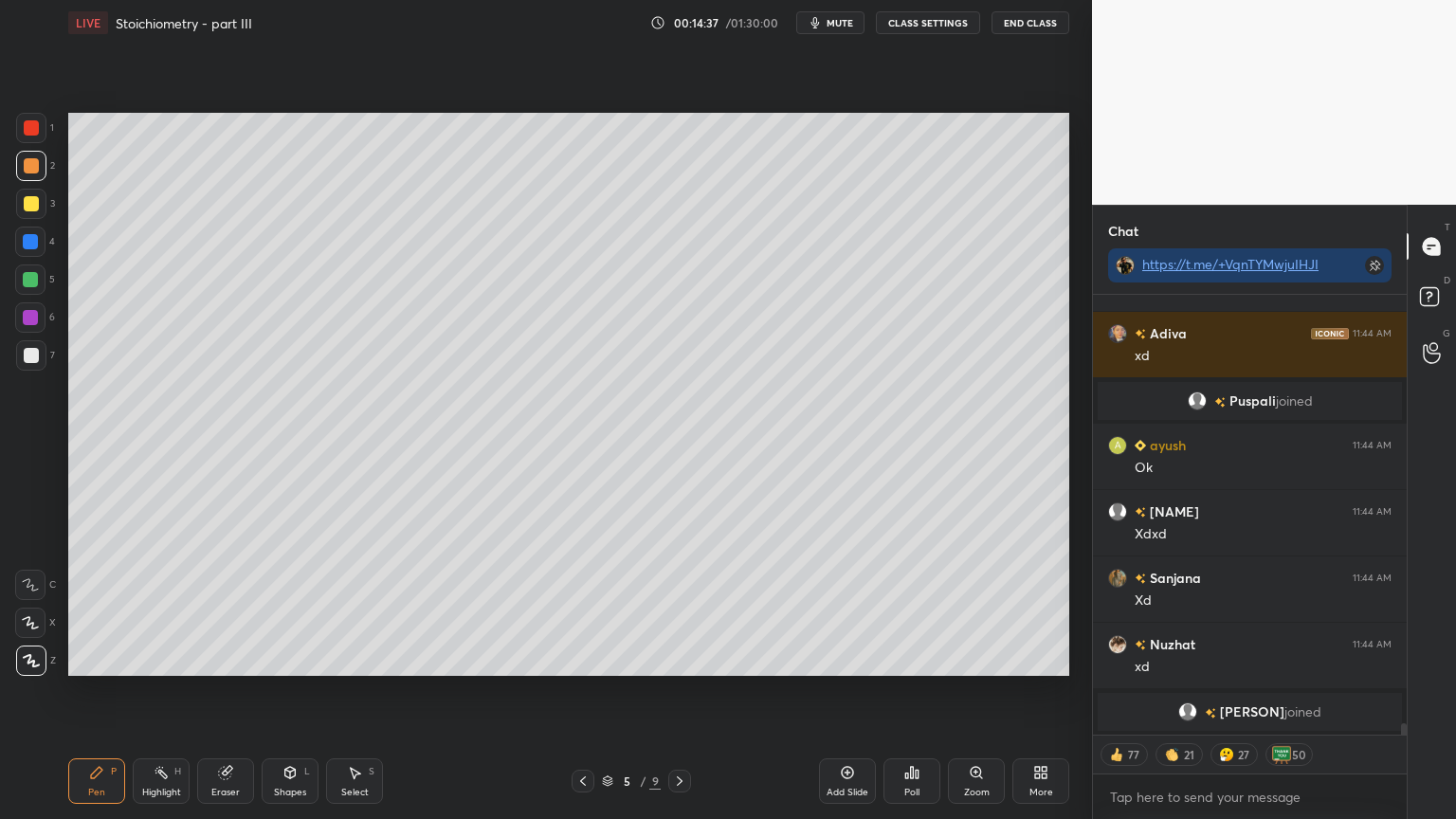 click on "Shapes" at bounding box center (290, 792) 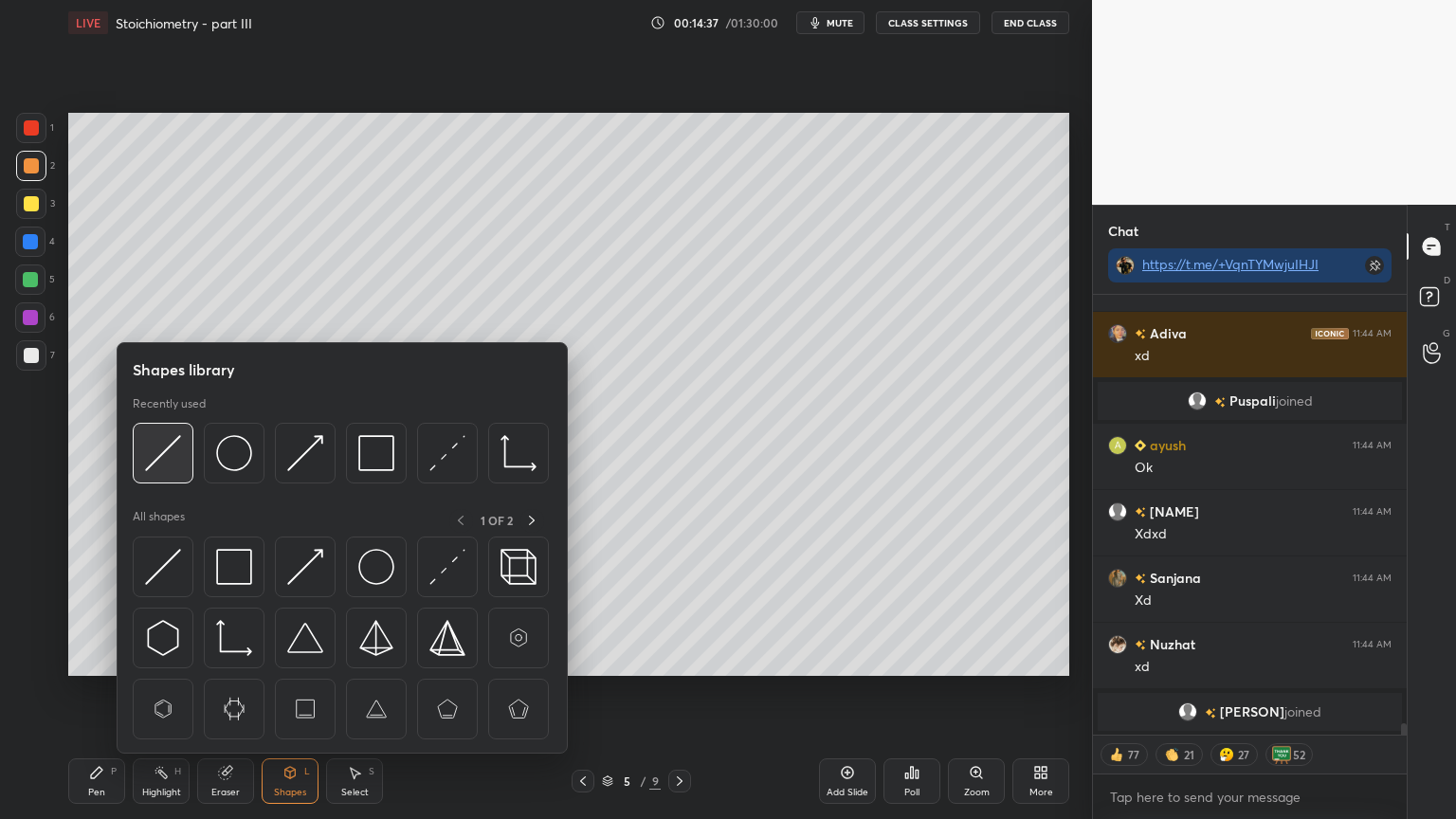 click at bounding box center (163, 453) 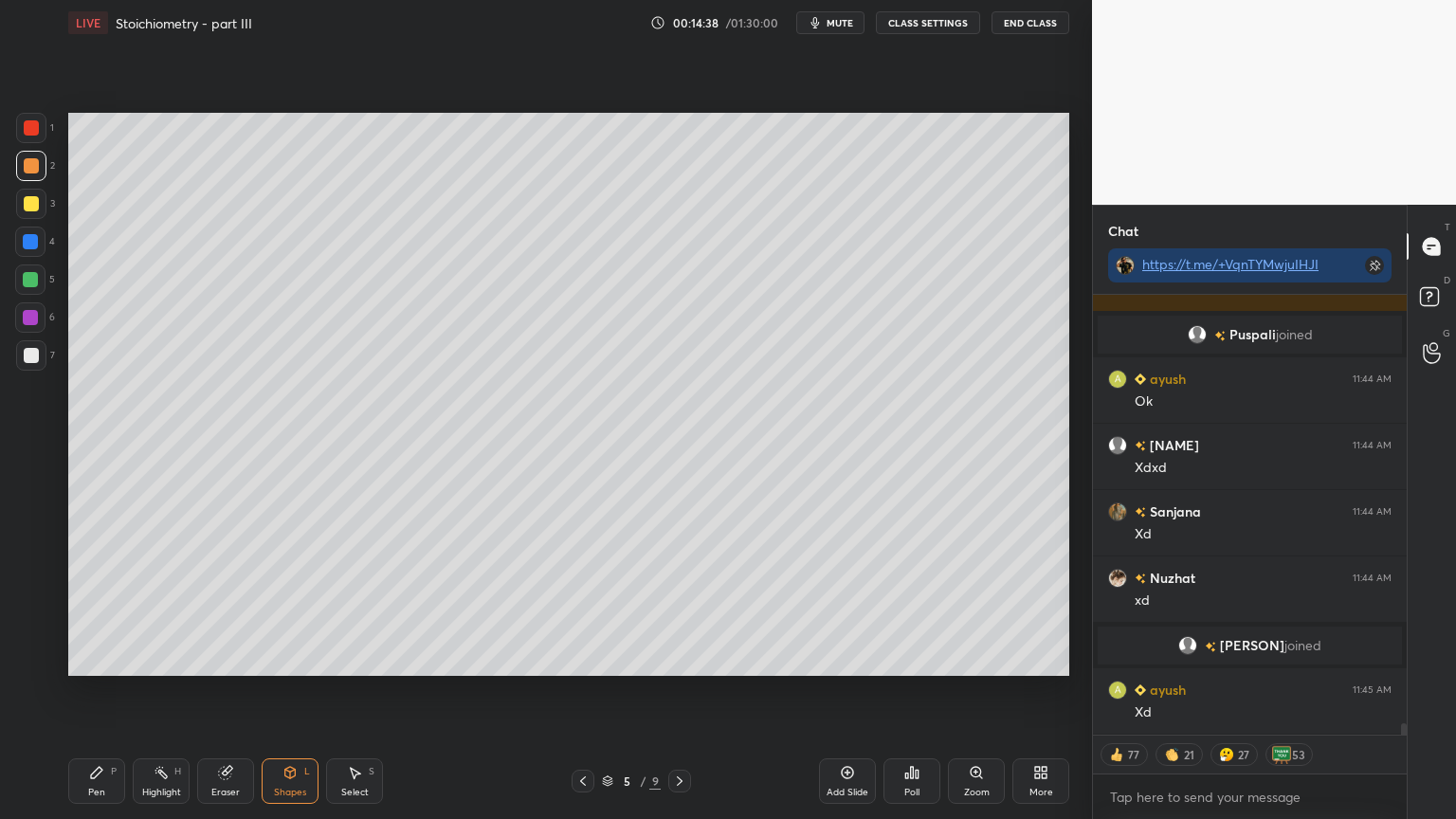 click at bounding box center (31, 355) 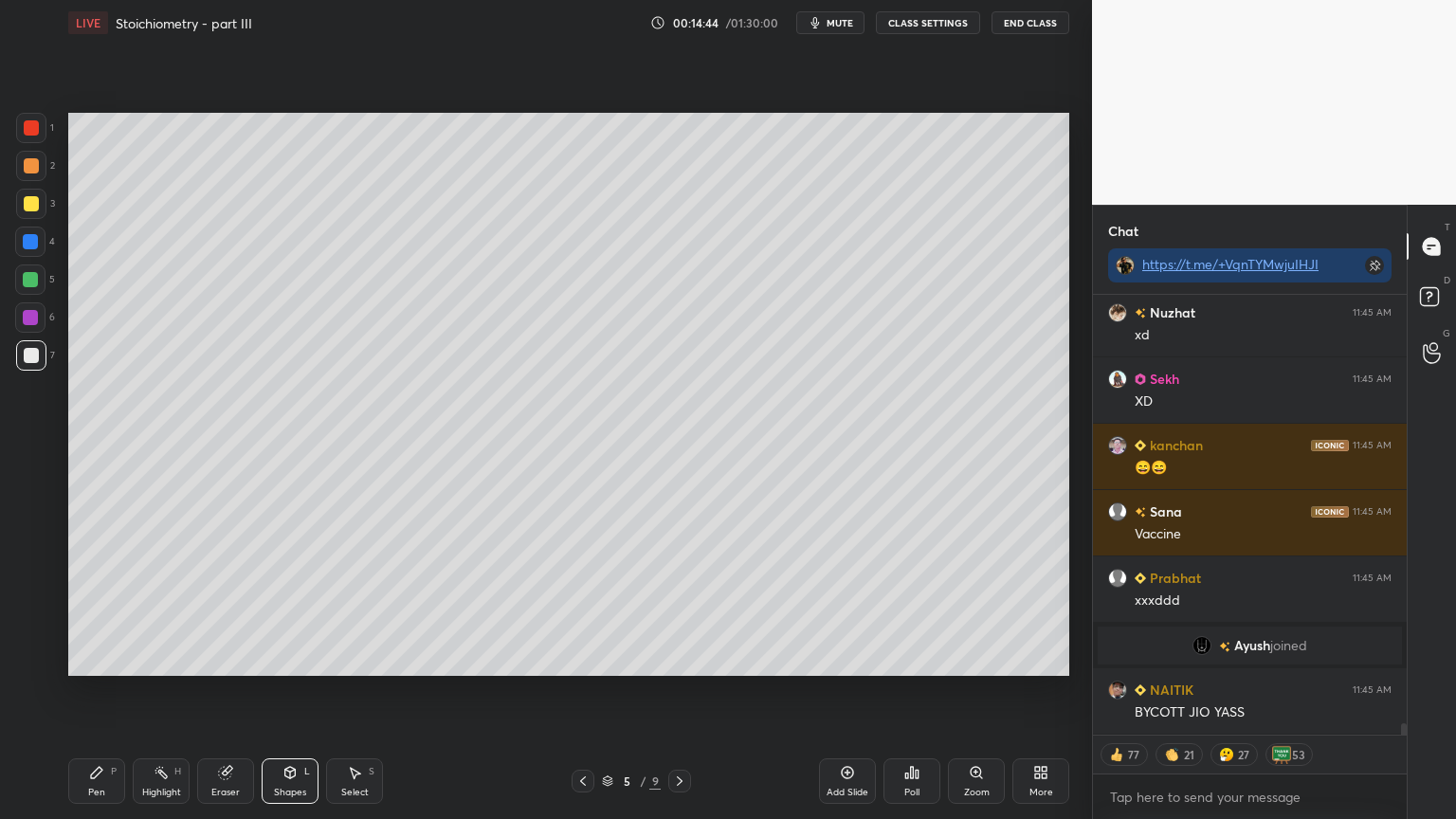 scroll, scrollTop: 16818, scrollLeft: 0, axis: vertical 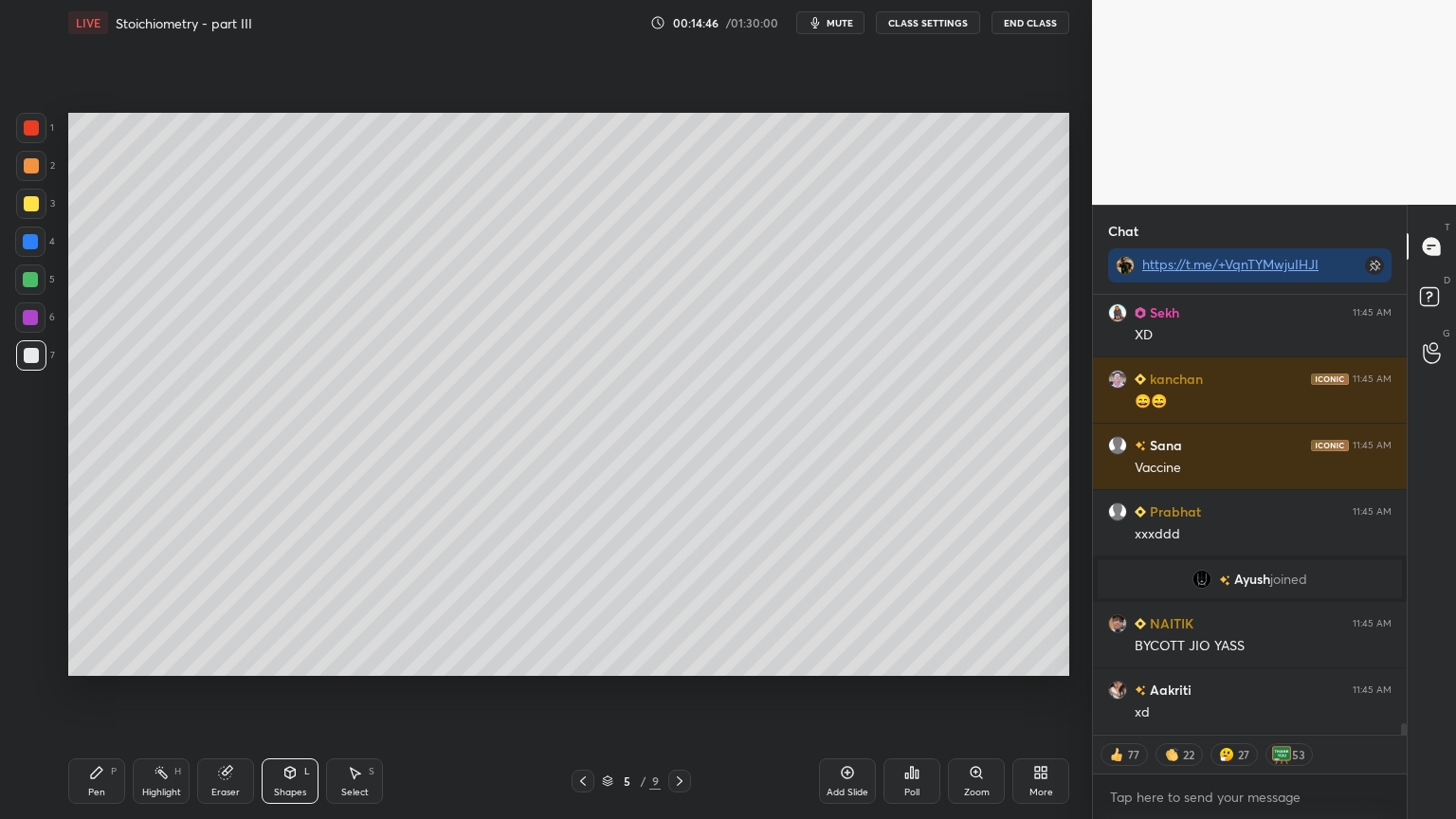 click on "CLASS SETTINGS" at bounding box center (928, 23) 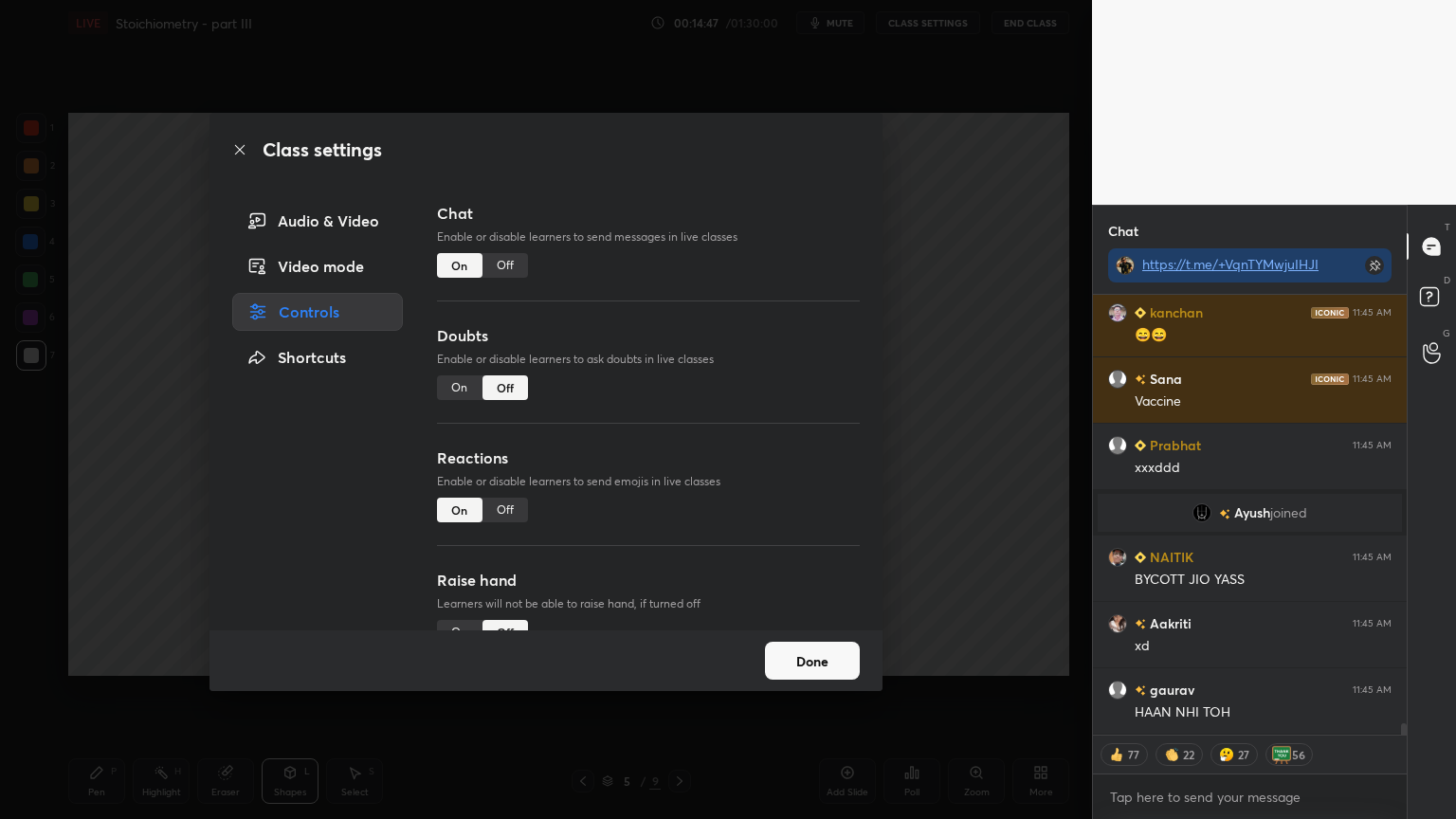 scroll, scrollTop: 16951, scrollLeft: 0, axis: vertical 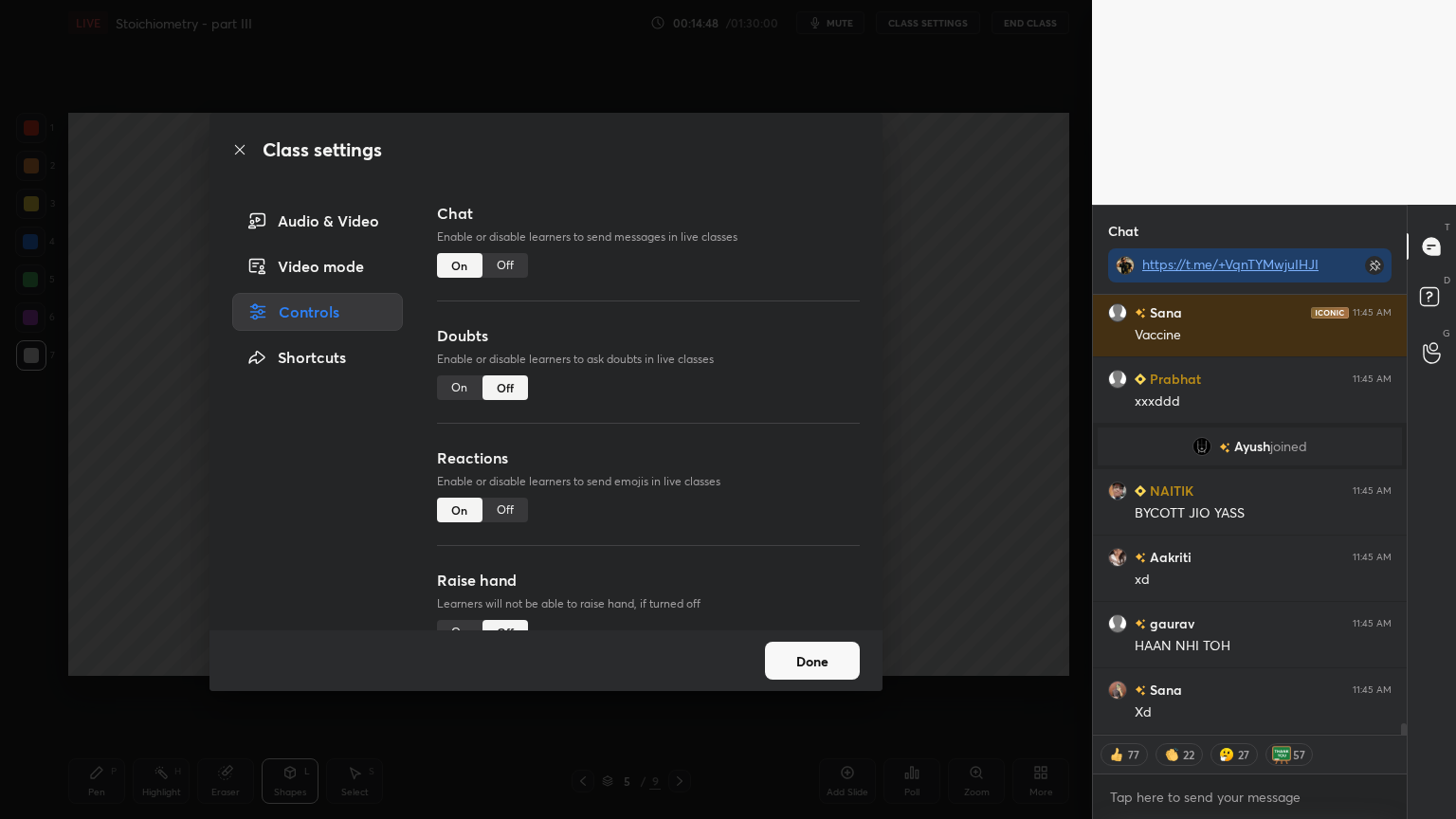 type on "x" 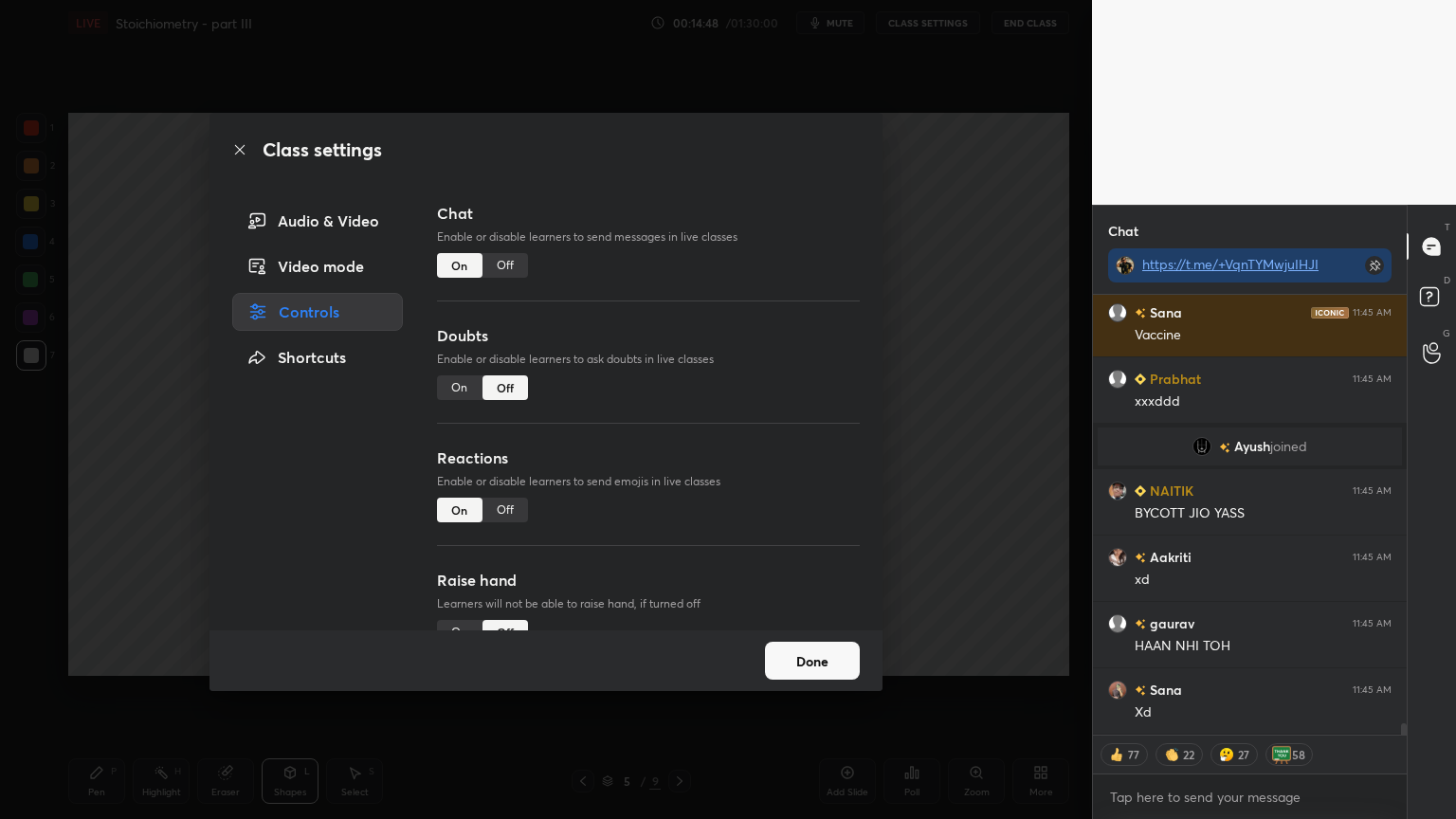 click on "Off" at bounding box center [505, 265] 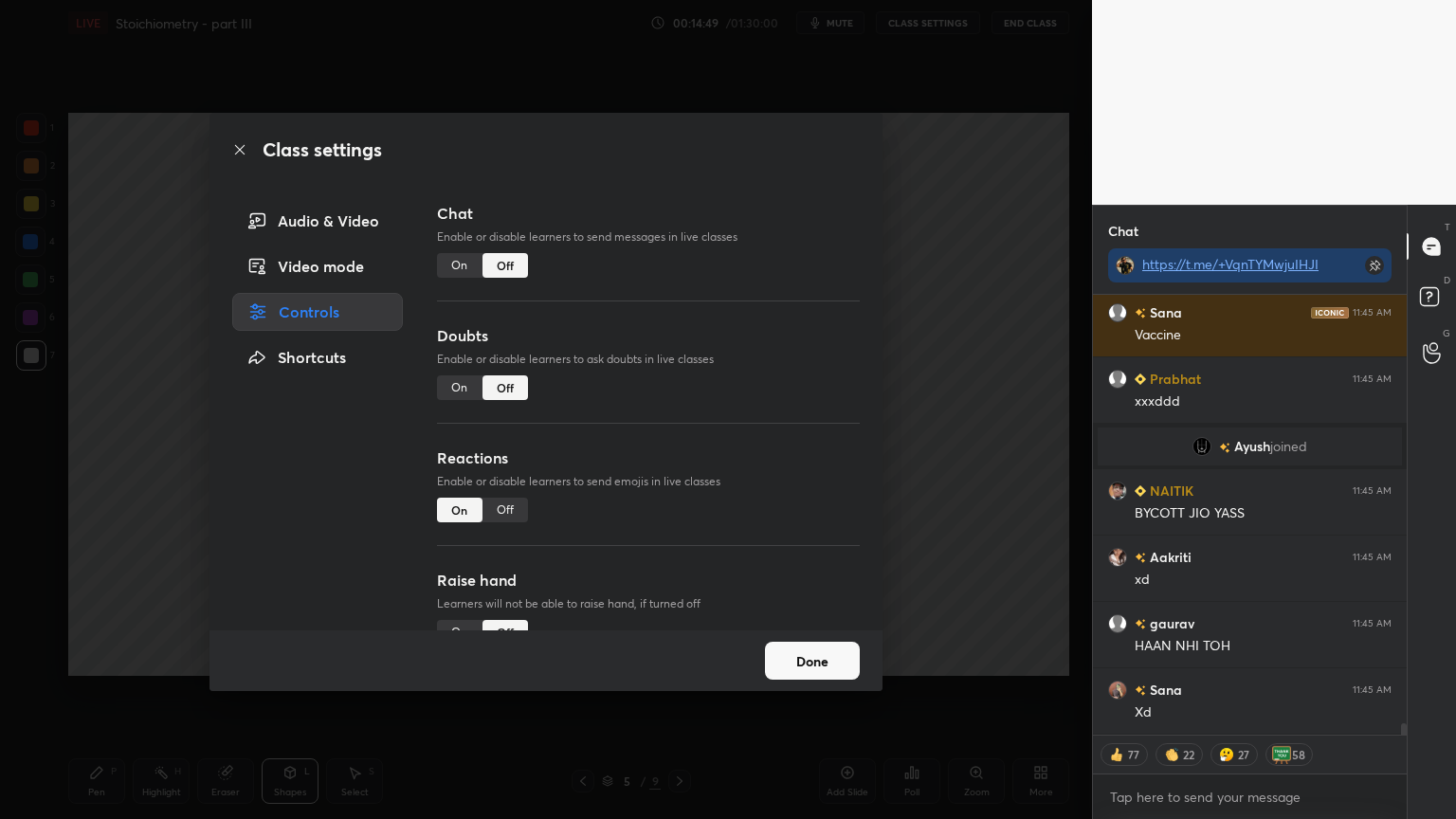 scroll, scrollTop: 16575, scrollLeft: 0, axis: vertical 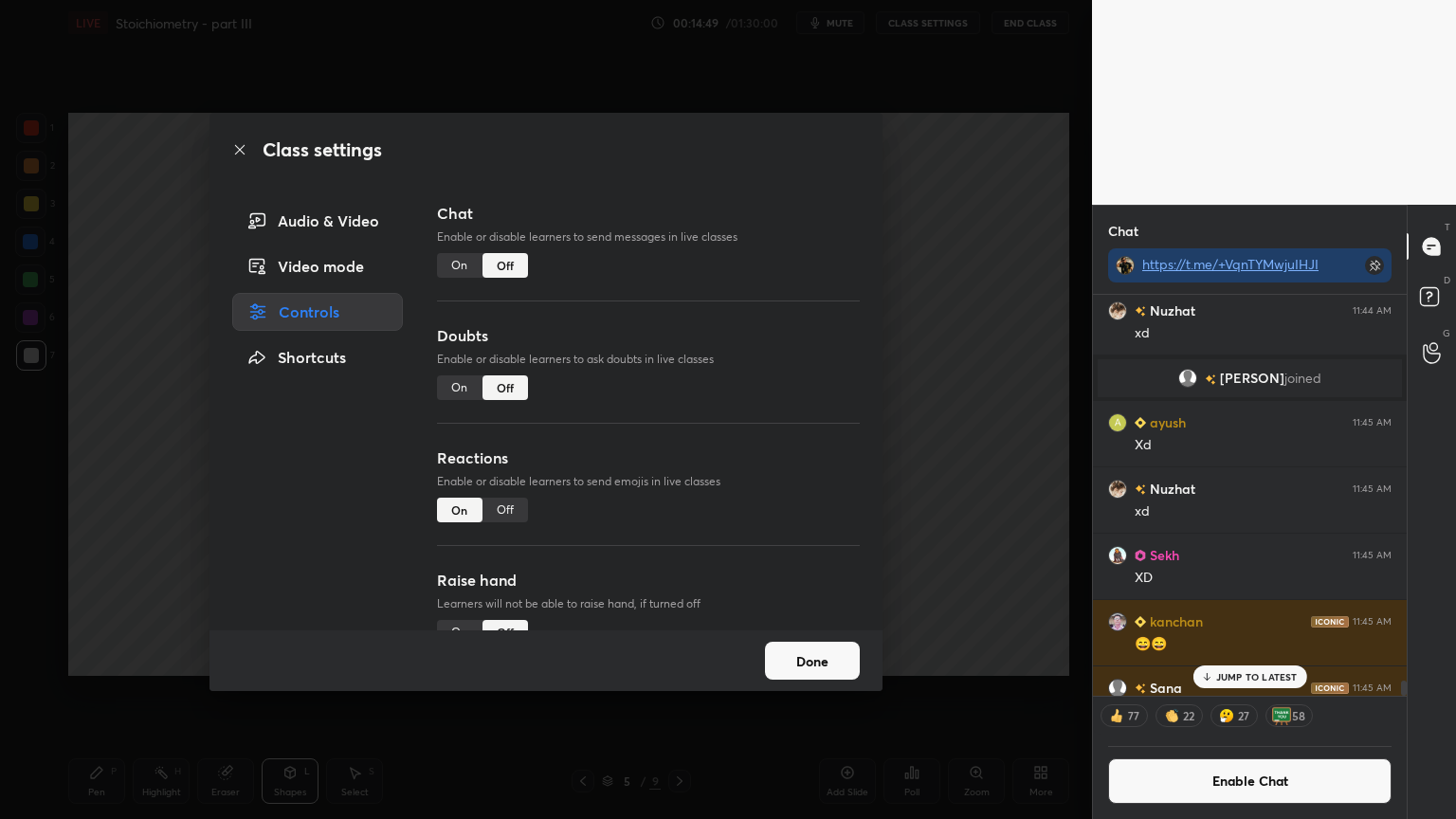 click on "Class settings Audio & Video Video mode Controls Shortcuts Chat Enable or disable learners to send messages in live classes On Off Doubts Enable or disable learners to ask doubts in live classes On Off Reactions Enable or disable learners to send emojis in live classes On Off Raise hand Learners will not be able to raise hand, if turned off On Off Poll Prediction Enable or disable poll prediction in case of a question on the slide On Off Done" at bounding box center [546, 410] 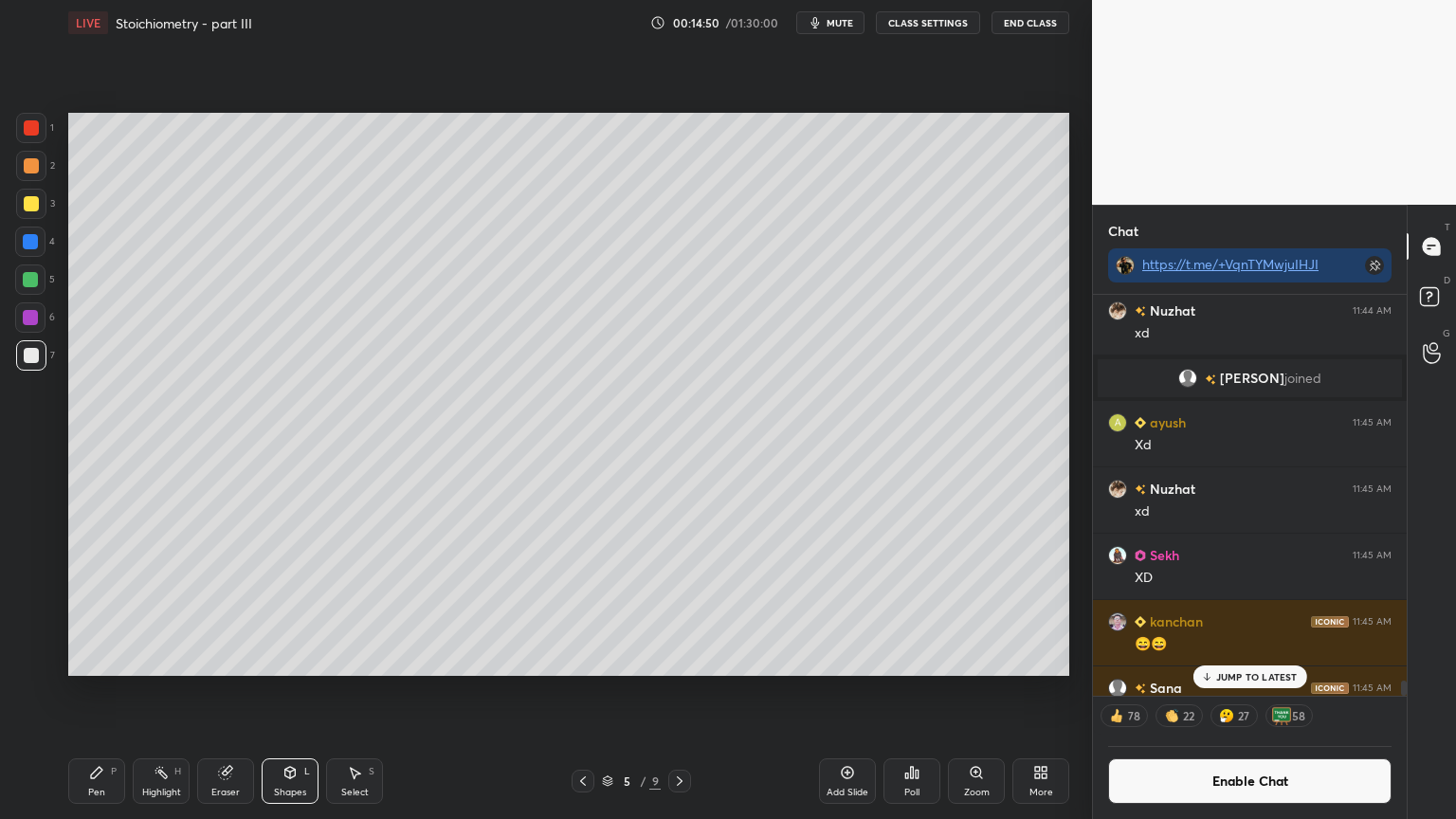 drag, startPoint x: 163, startPoint y: 783, endPoint x: 214, endPoint y: 696, distance: 100.846418 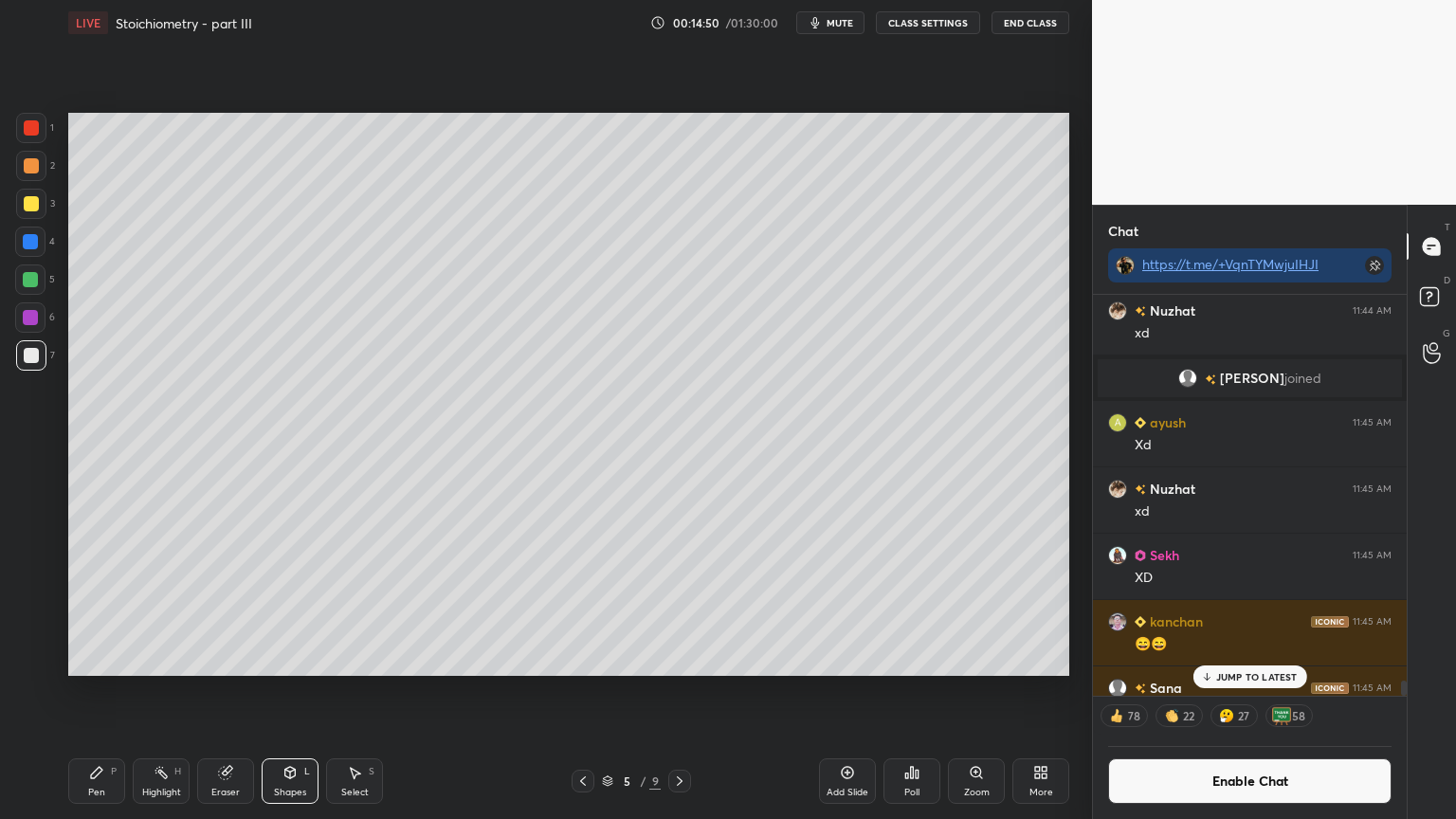 click on "Highlight H" at bounding box center (161, 781) 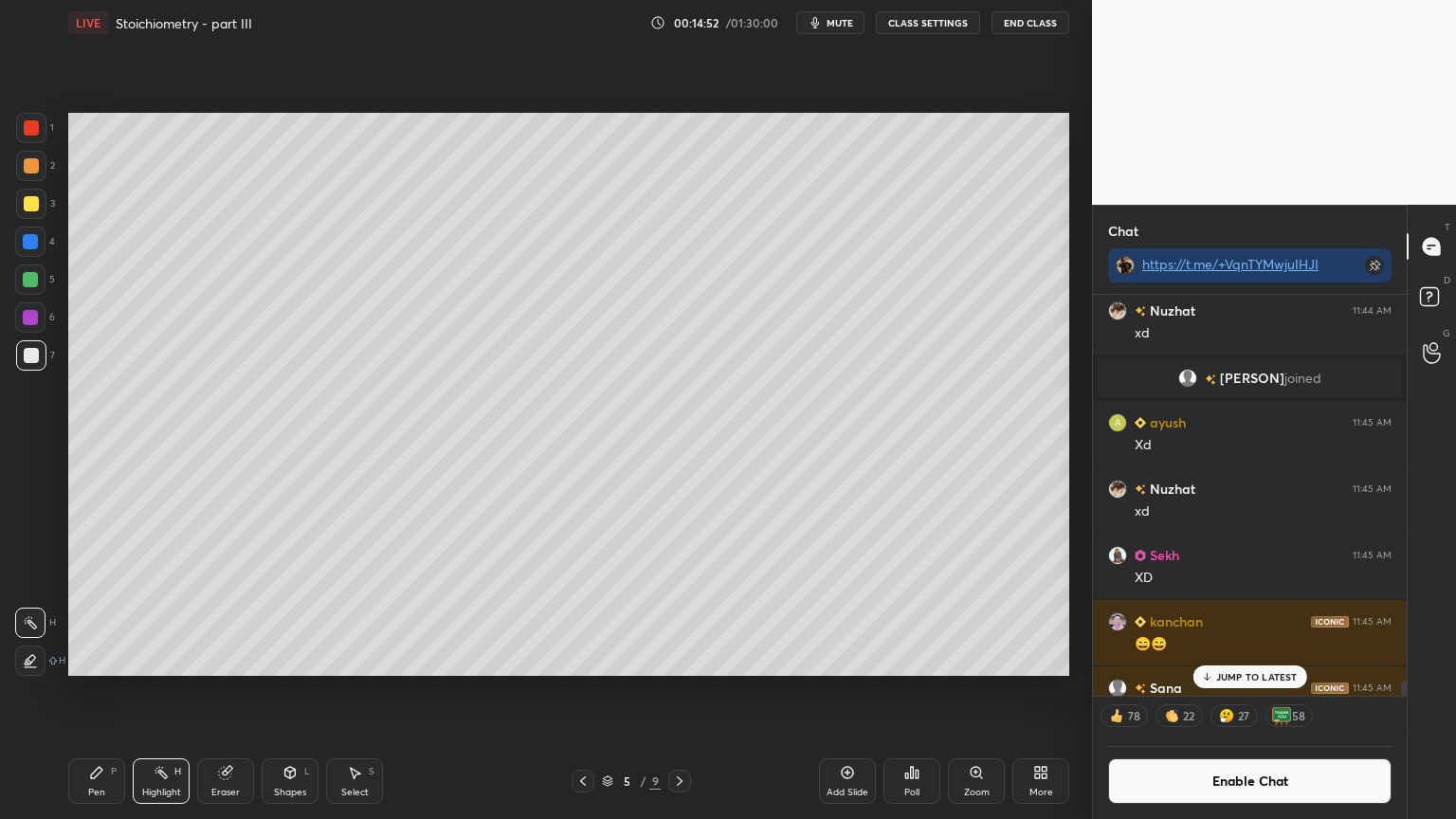 click on "Pen P" at bounding box center [97, 781] 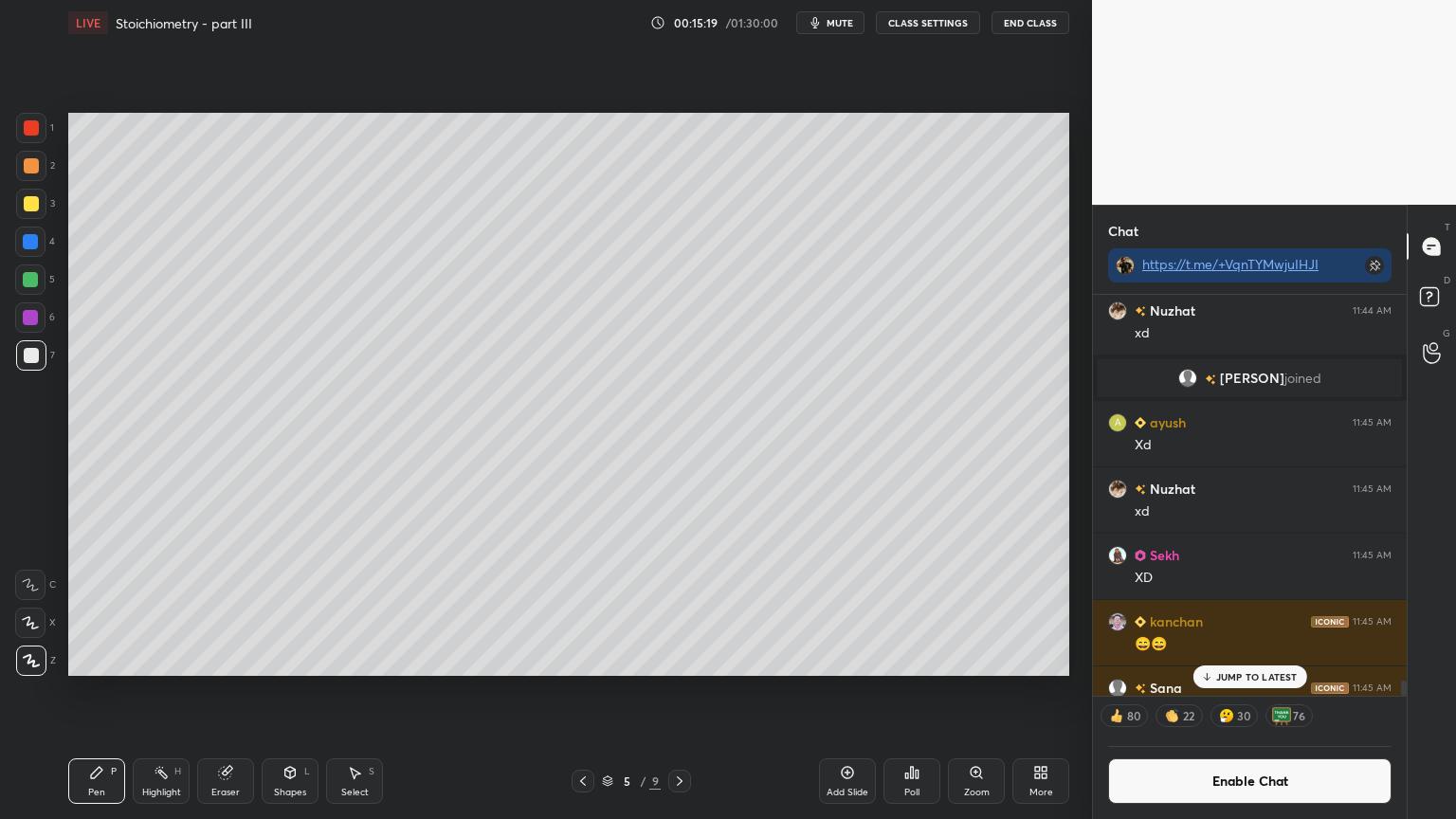 click on "Shapes L" at bounding box center (290, 781) 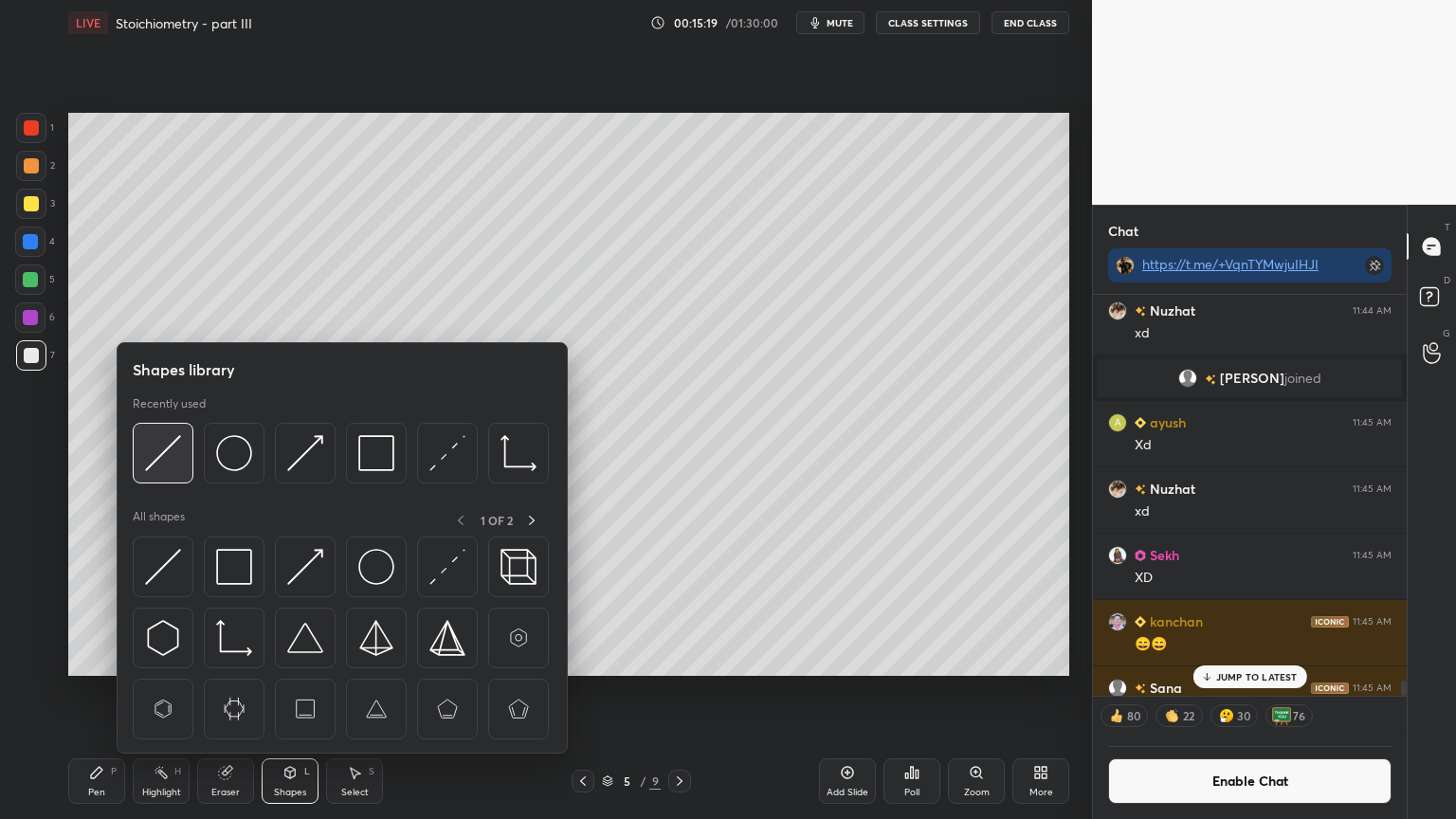 click at bounding box center (163, 453) 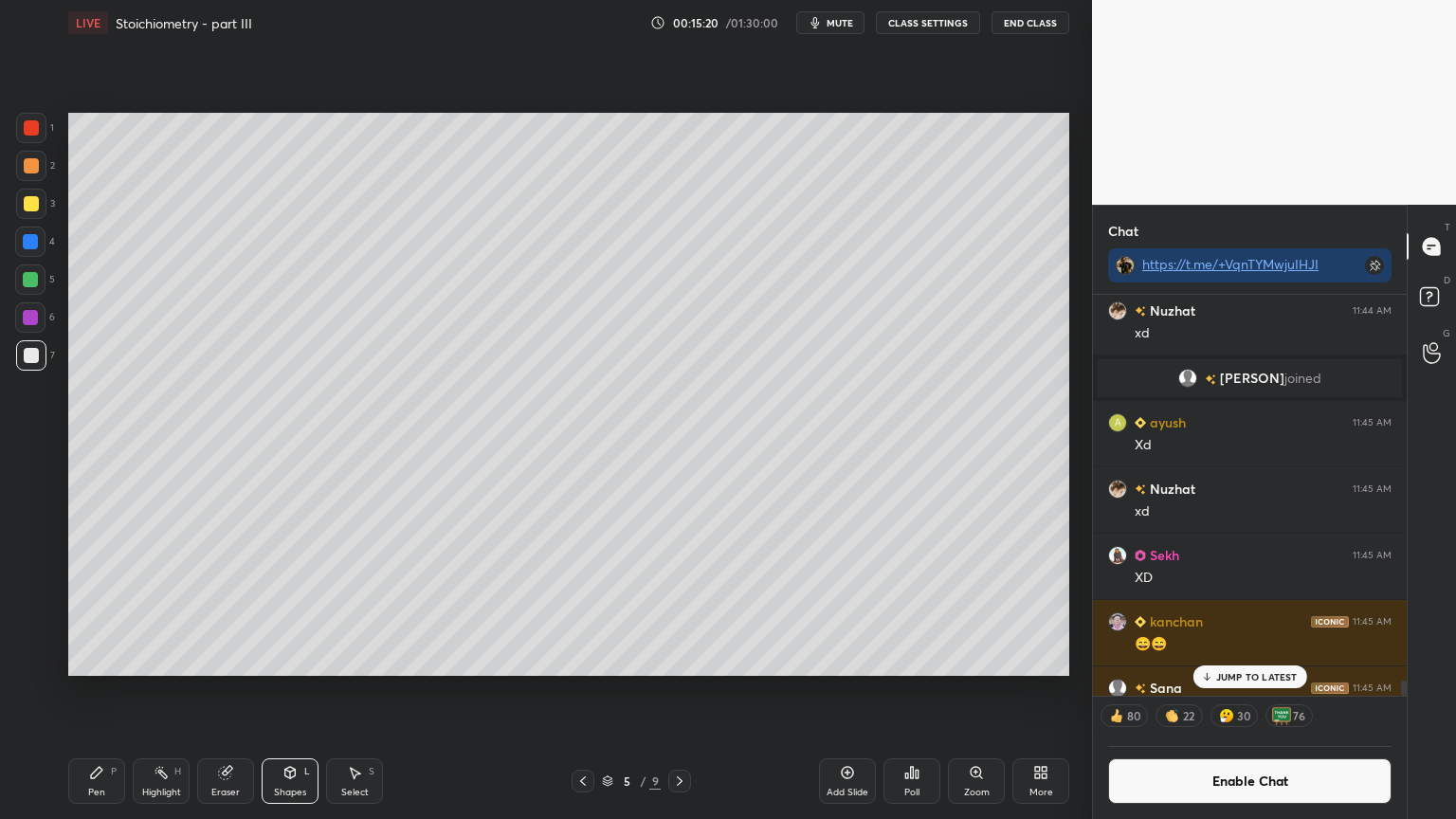 click on "Shapes" at bounding box center (290, 792) 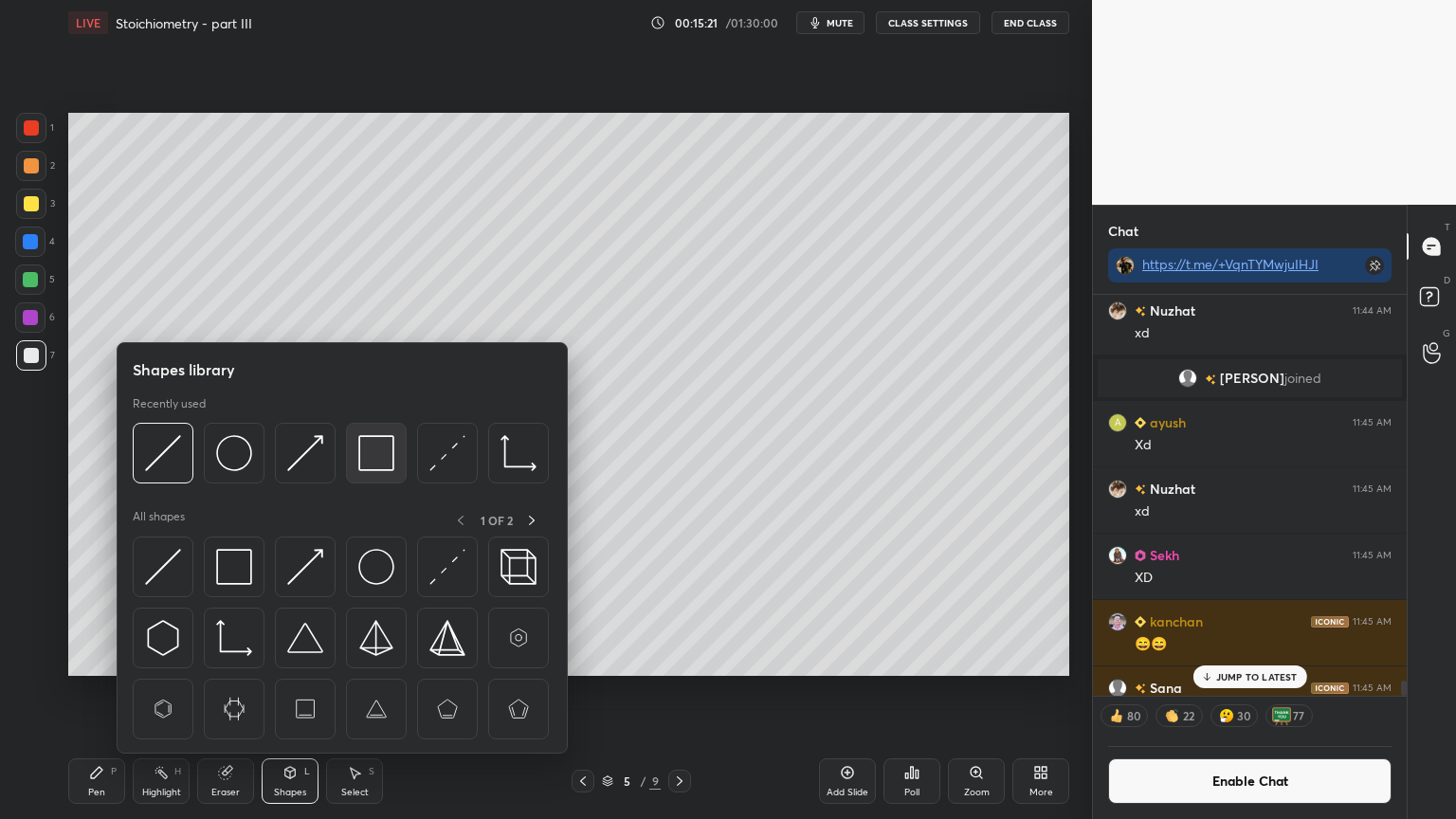 click at bounding box center [376, 453] 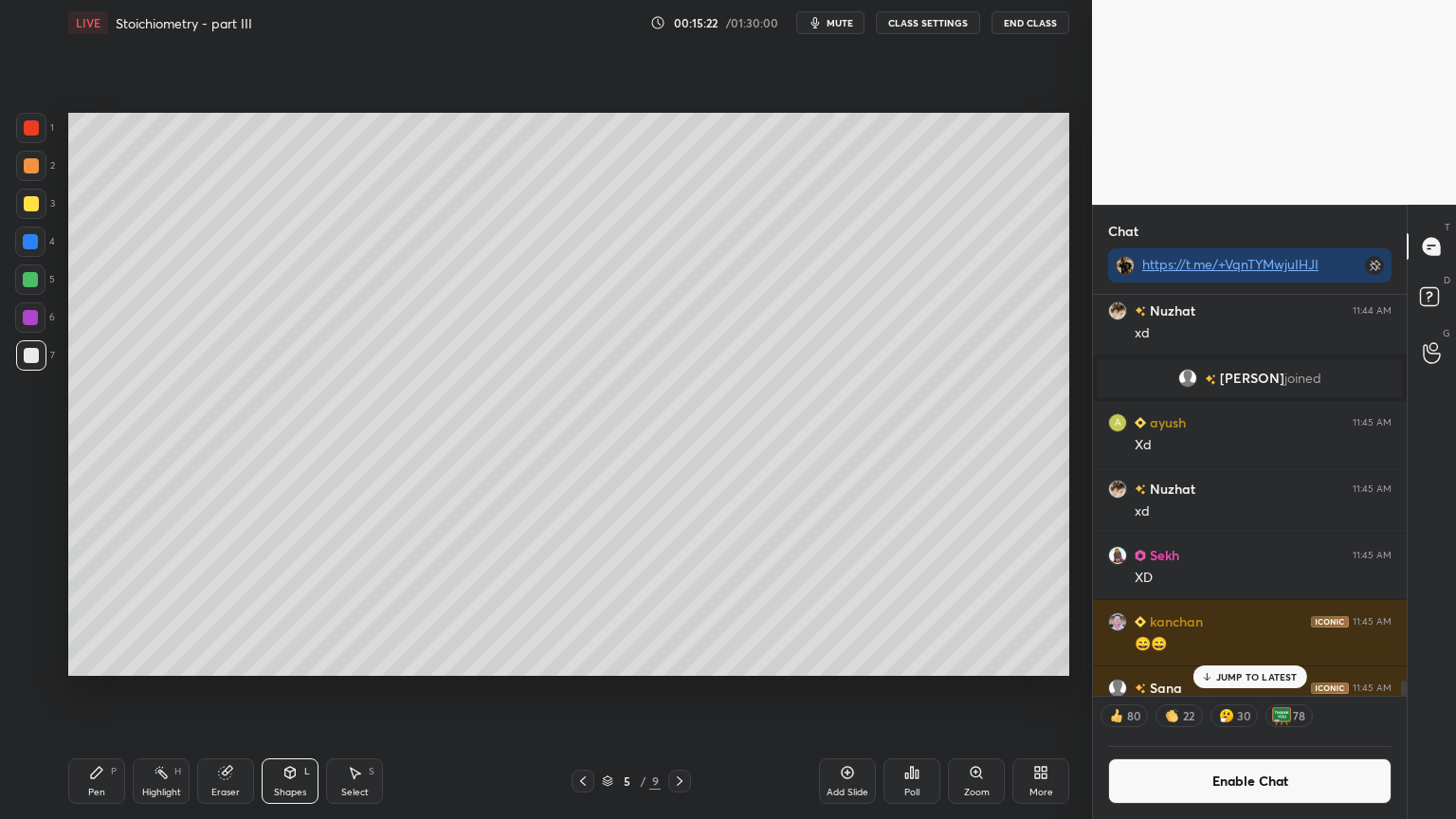 drag, startPoint x: 32, startPoint y: 167, endPoint x: 51, endPoint y: 190, distance: 29.833 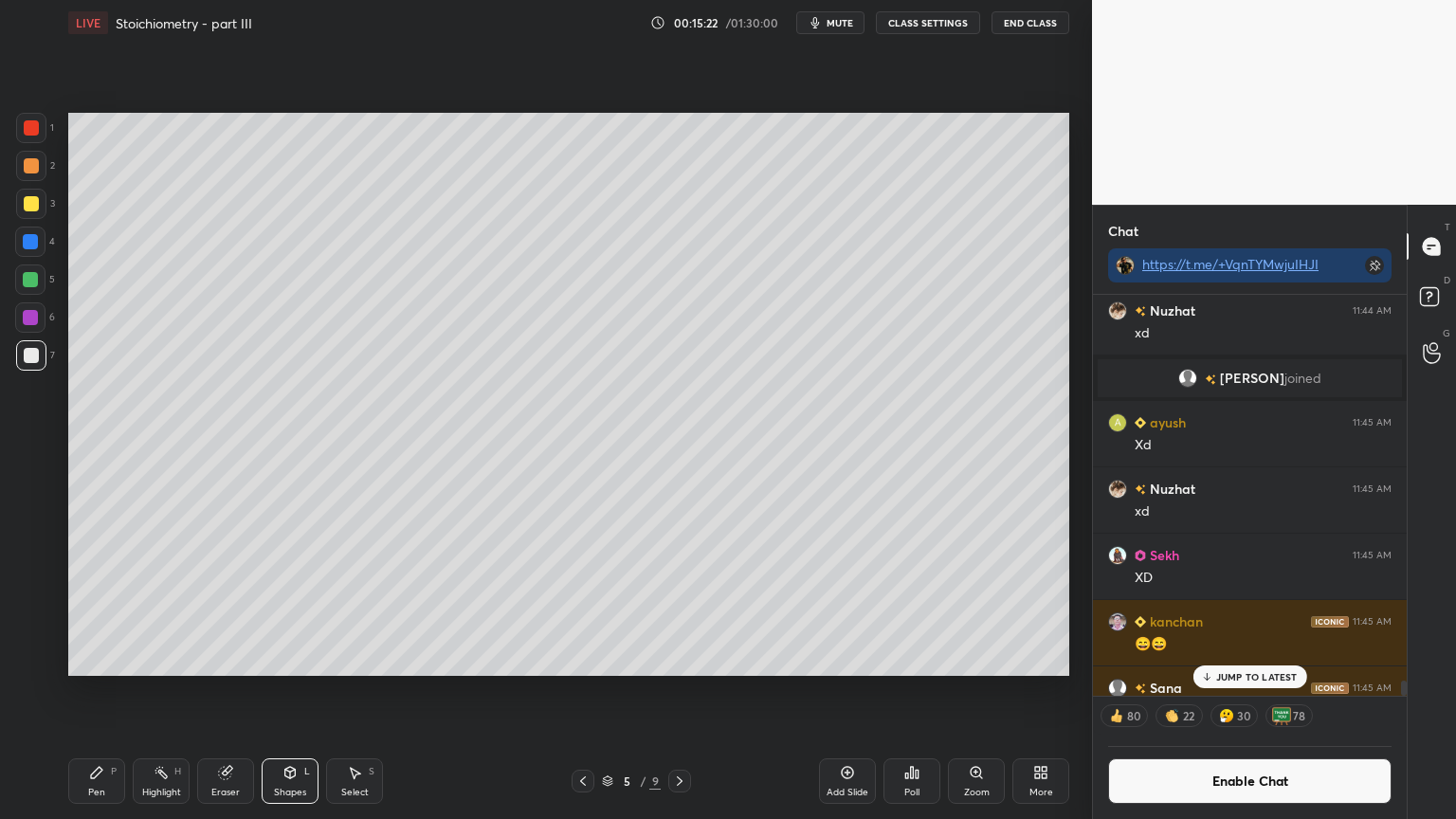 click at bounding box center (31, 166) 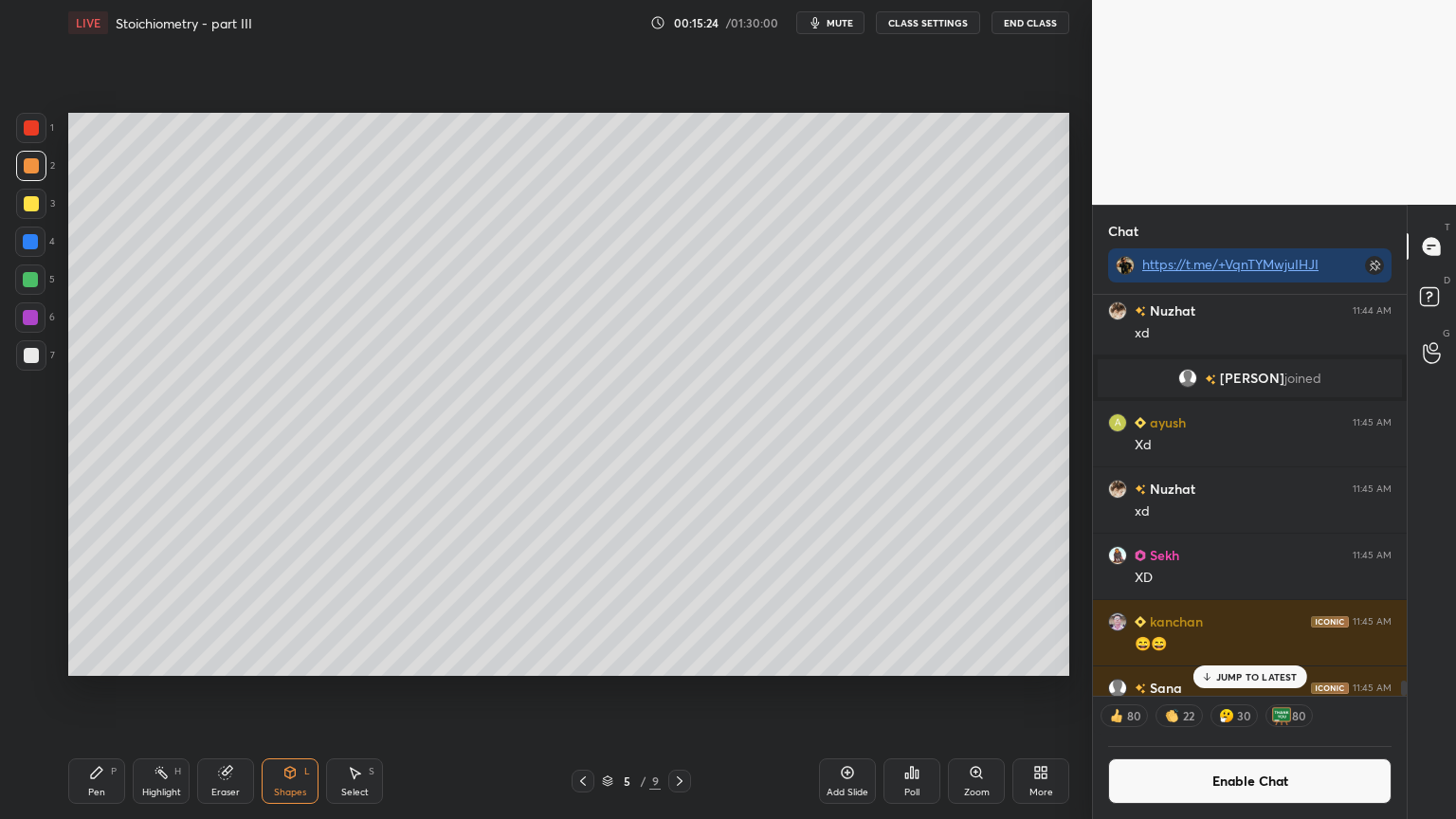 click on "Pen" at bounding box center (97, 792) 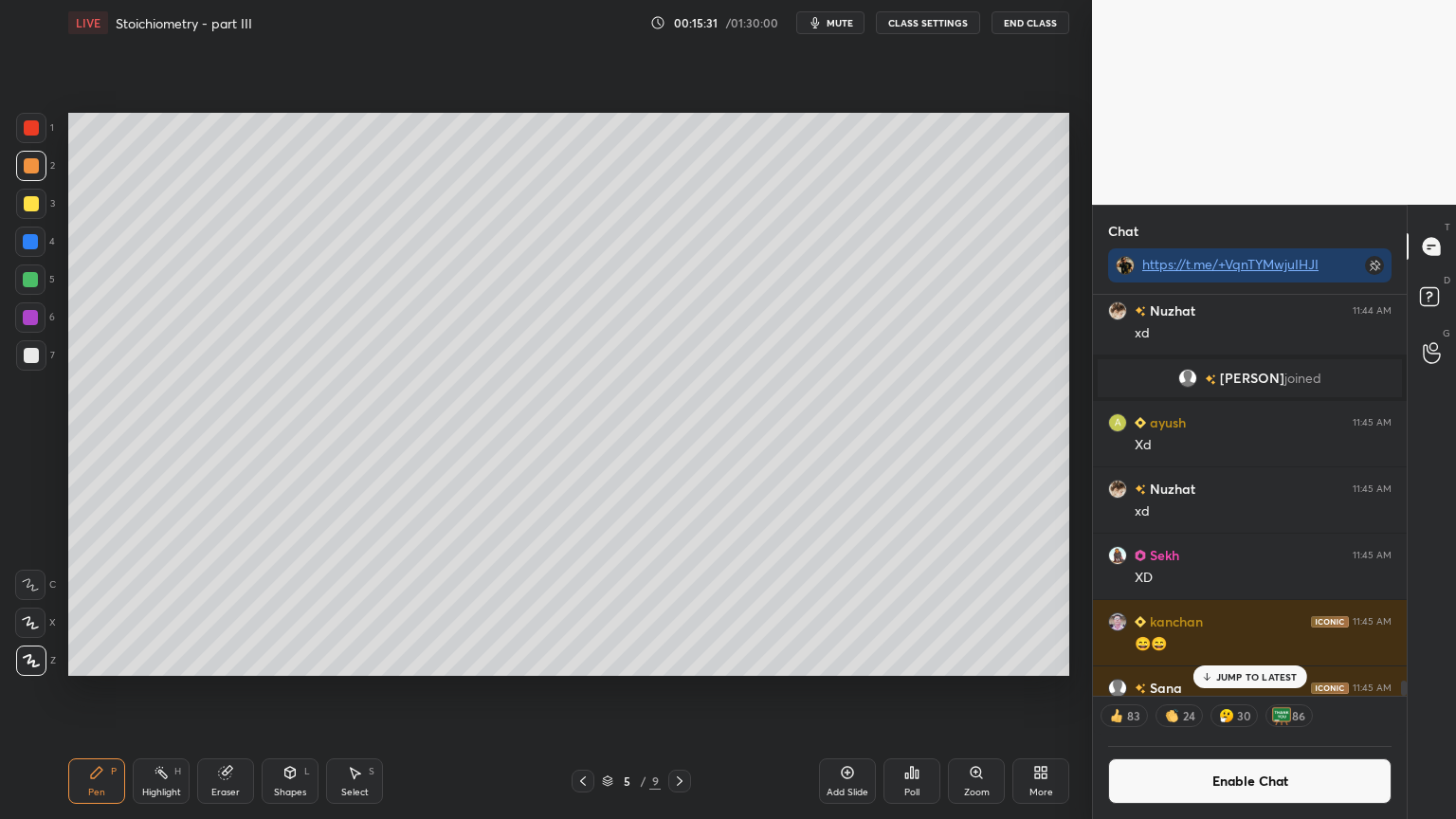 drag, startPoint x: 29, startPoint y: 125, endPoint x: 46, endPoint y: 179, distance: 56.61272 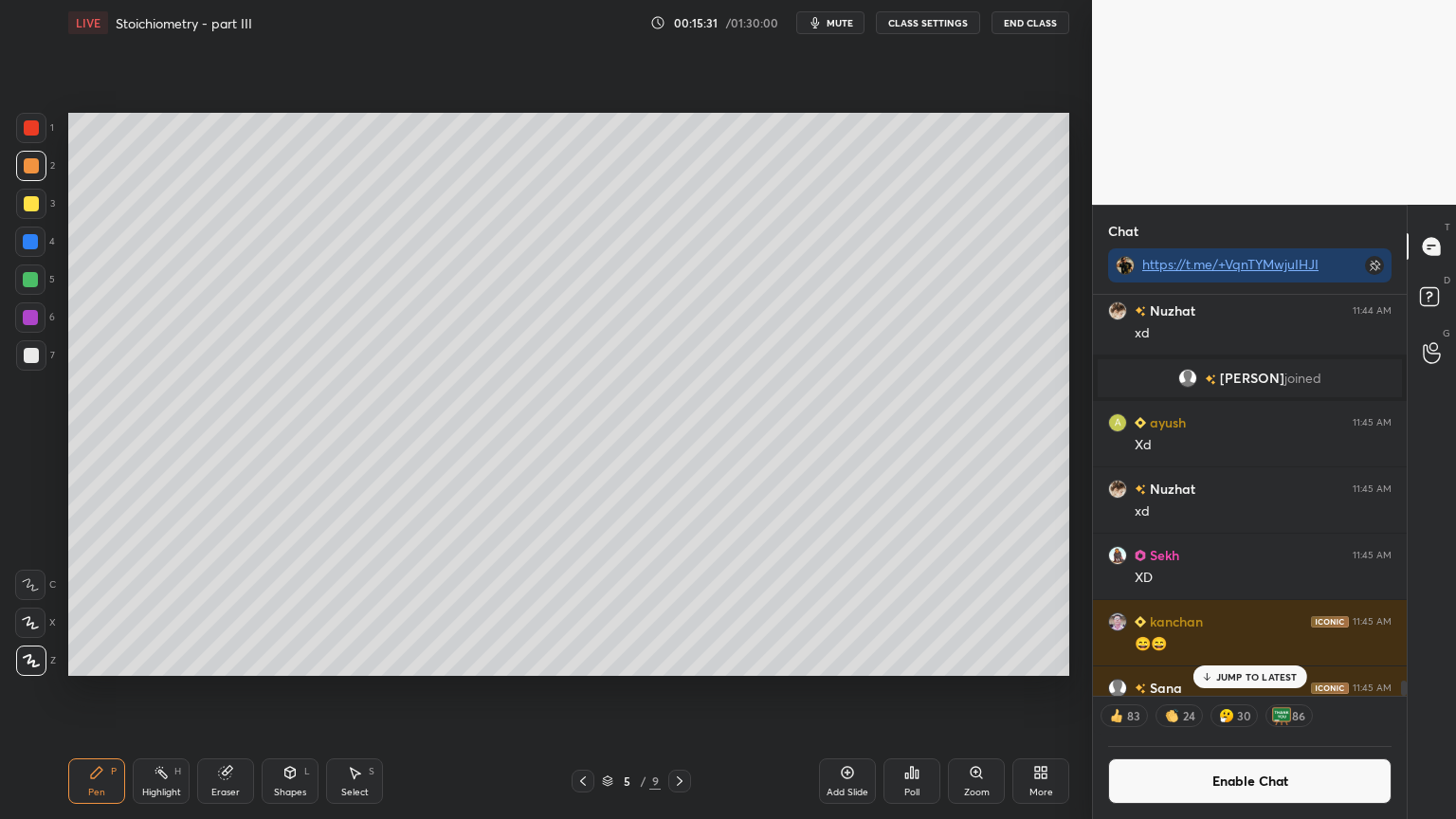 click at bounding box center (31, 128) 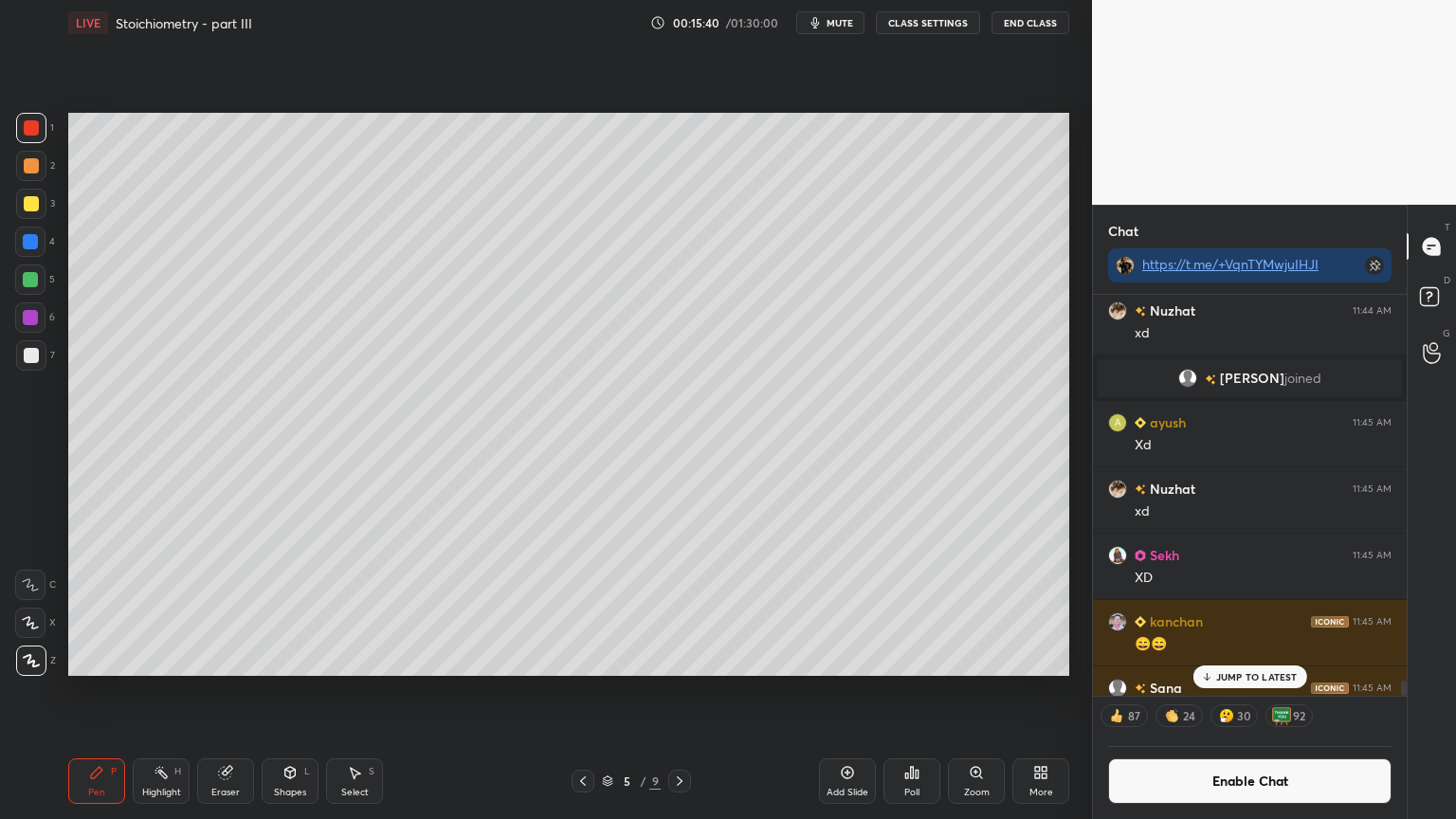 drag, startPoint x: 155, startPoint y: 778, endPoint x: 373, endPoint y: 690, distance: 235.09147 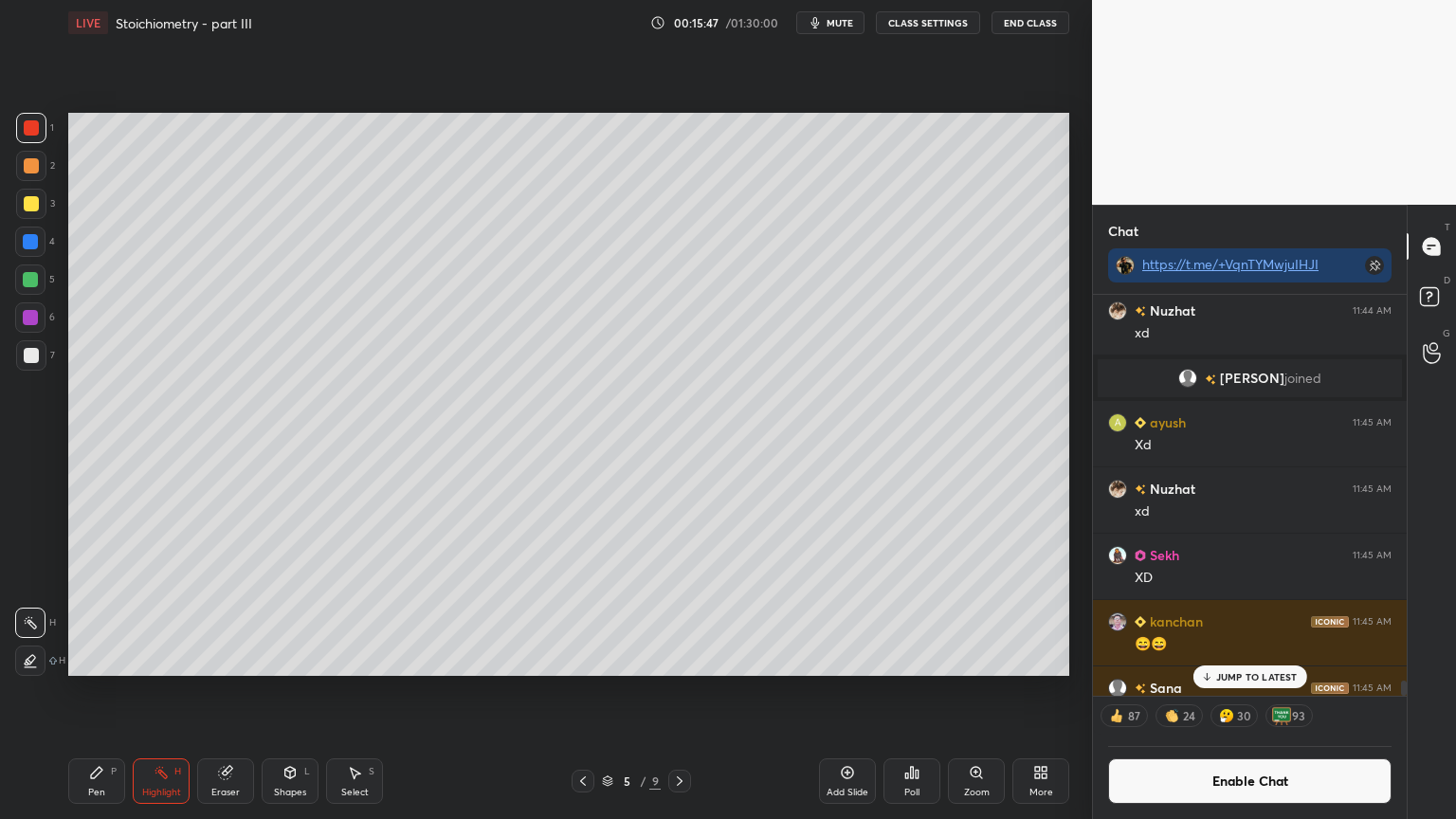 click on "Add Slide" at bounding box center [847, 781] 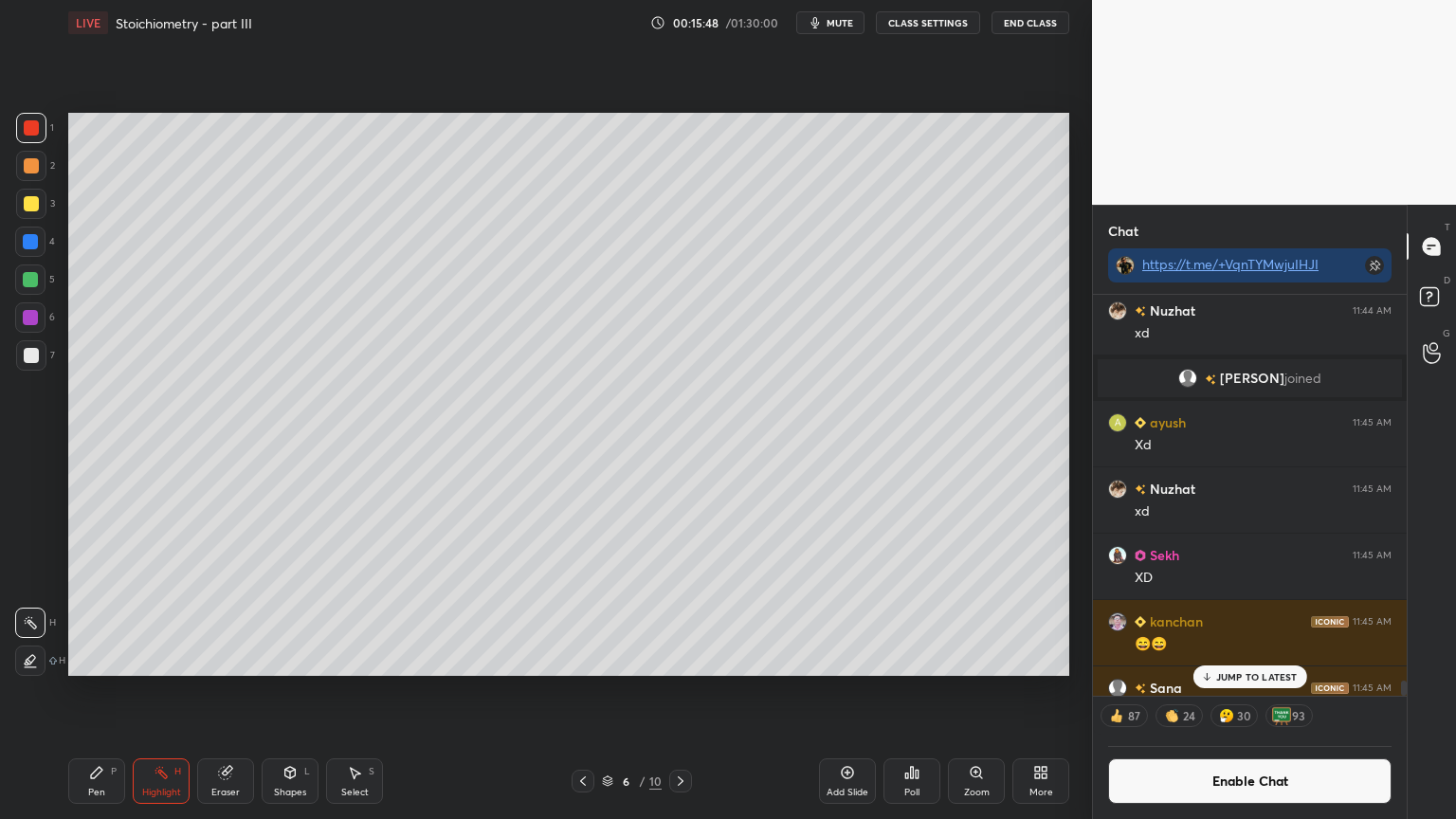 click on "Pen P" at bounding box center (97, 781) 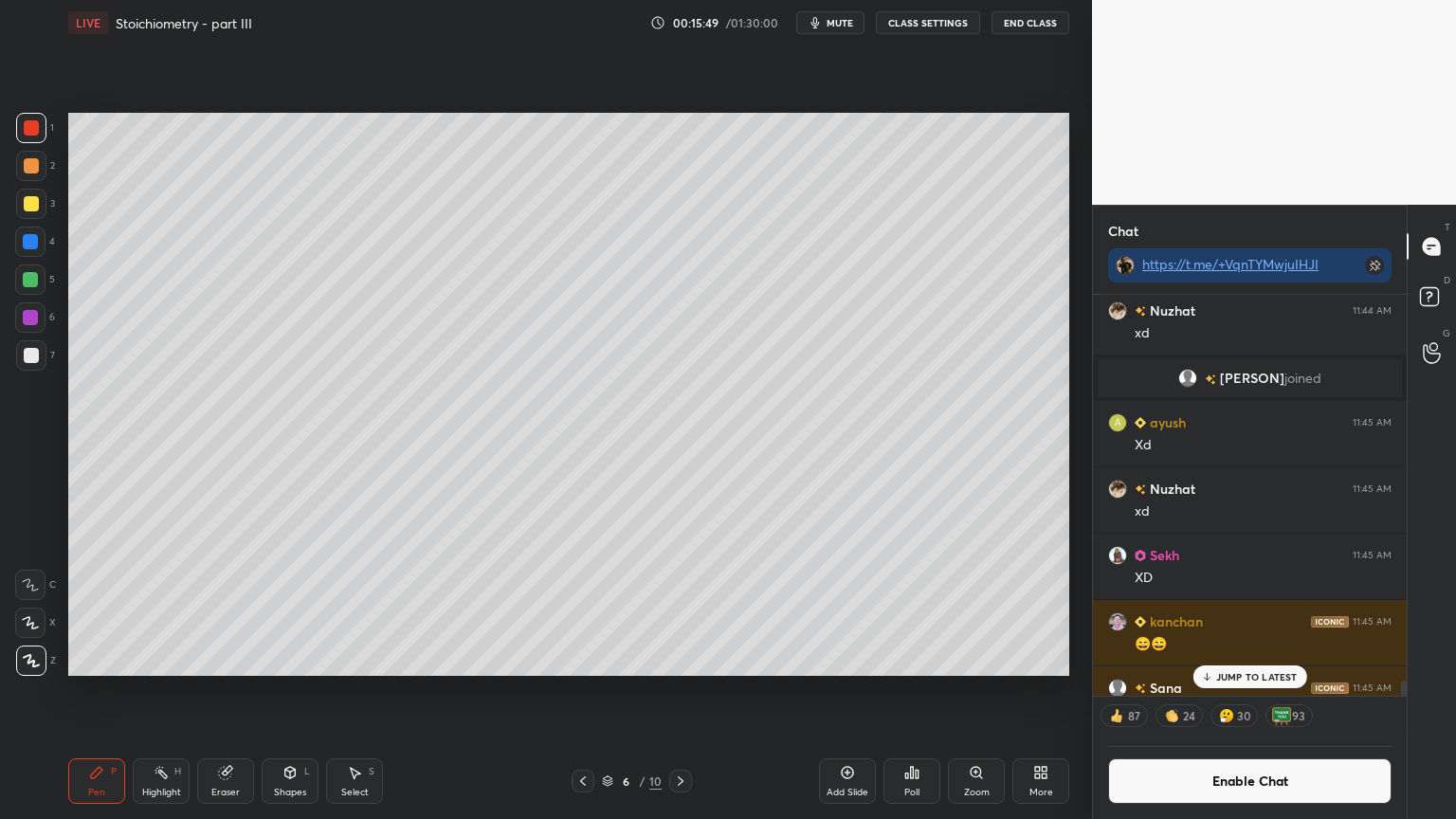 click at bounding box center [31, 166] 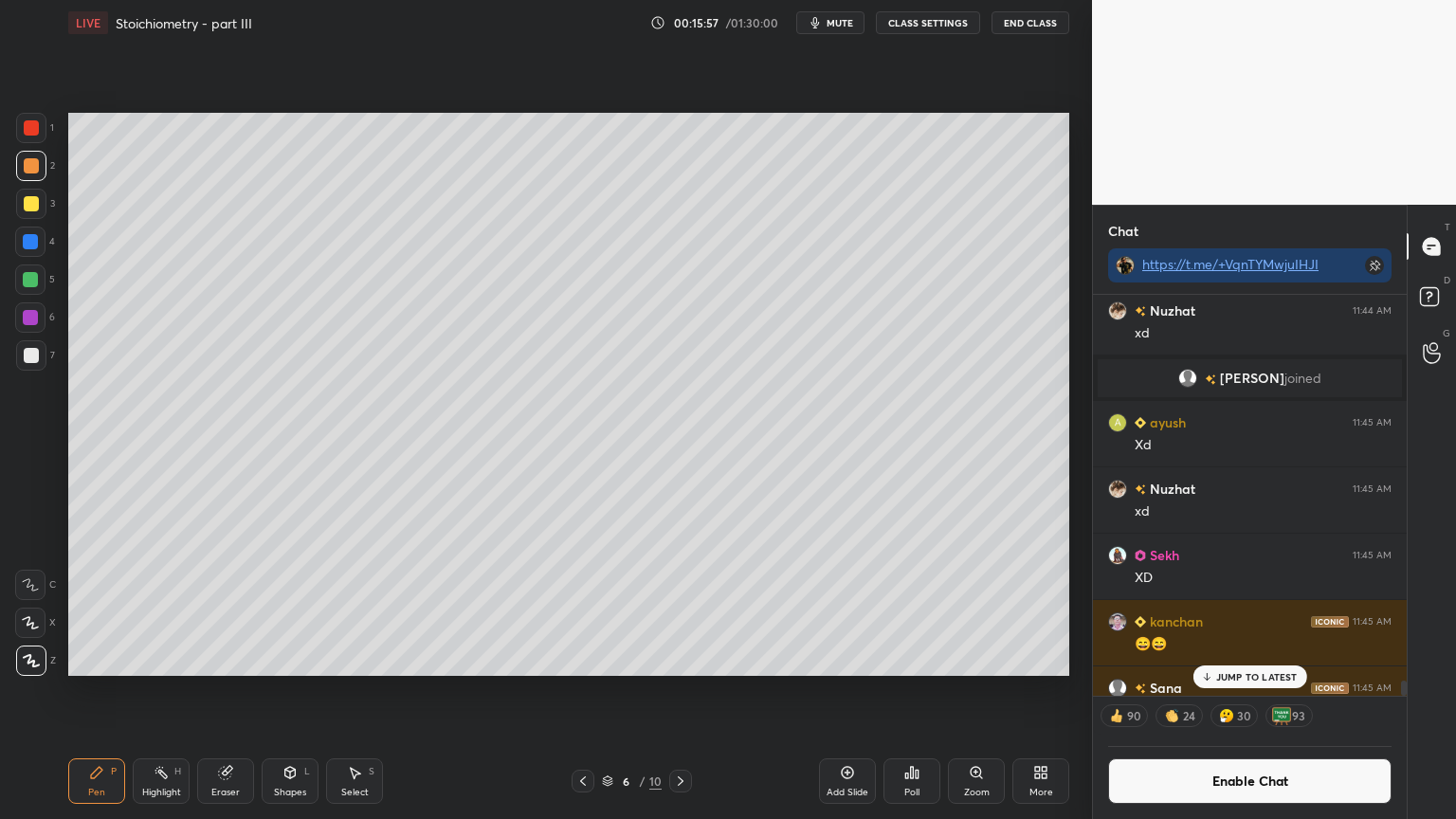 click at bounding box center [31, 204] 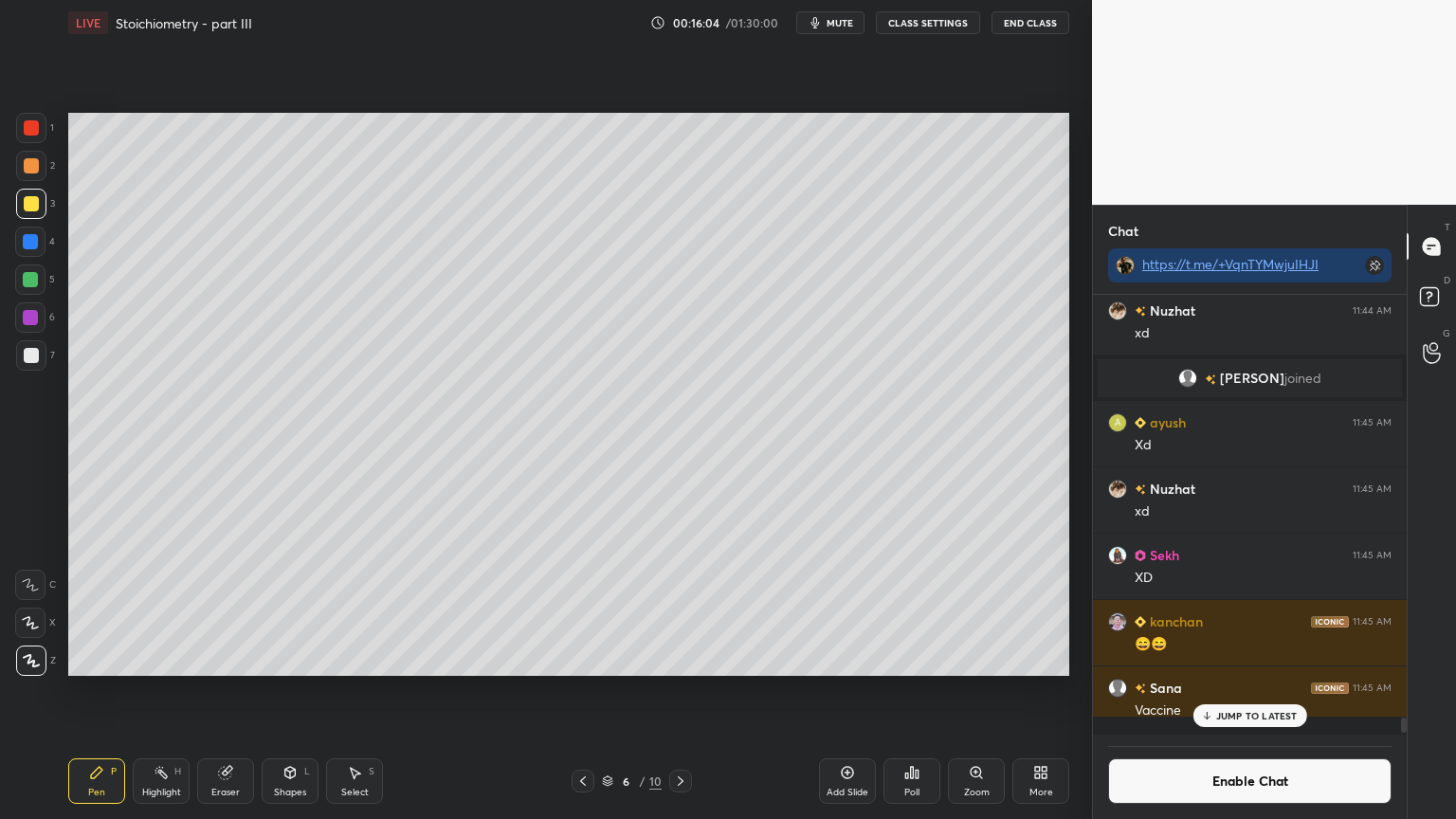 scroll, scrollTop: 6, scrollLeft: 6, axis: both 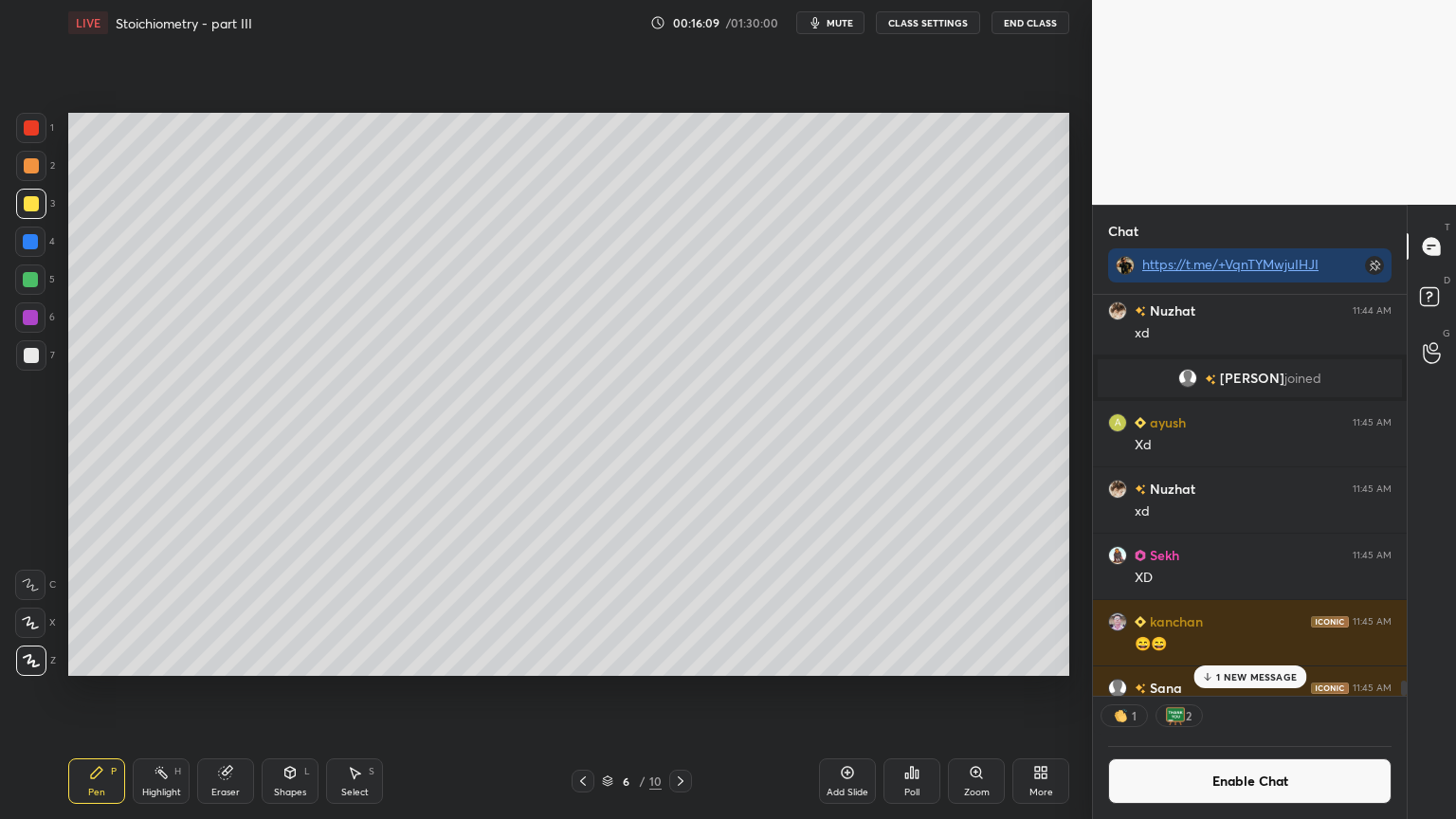 click on "Pen P" at bounding box center (97, 781) 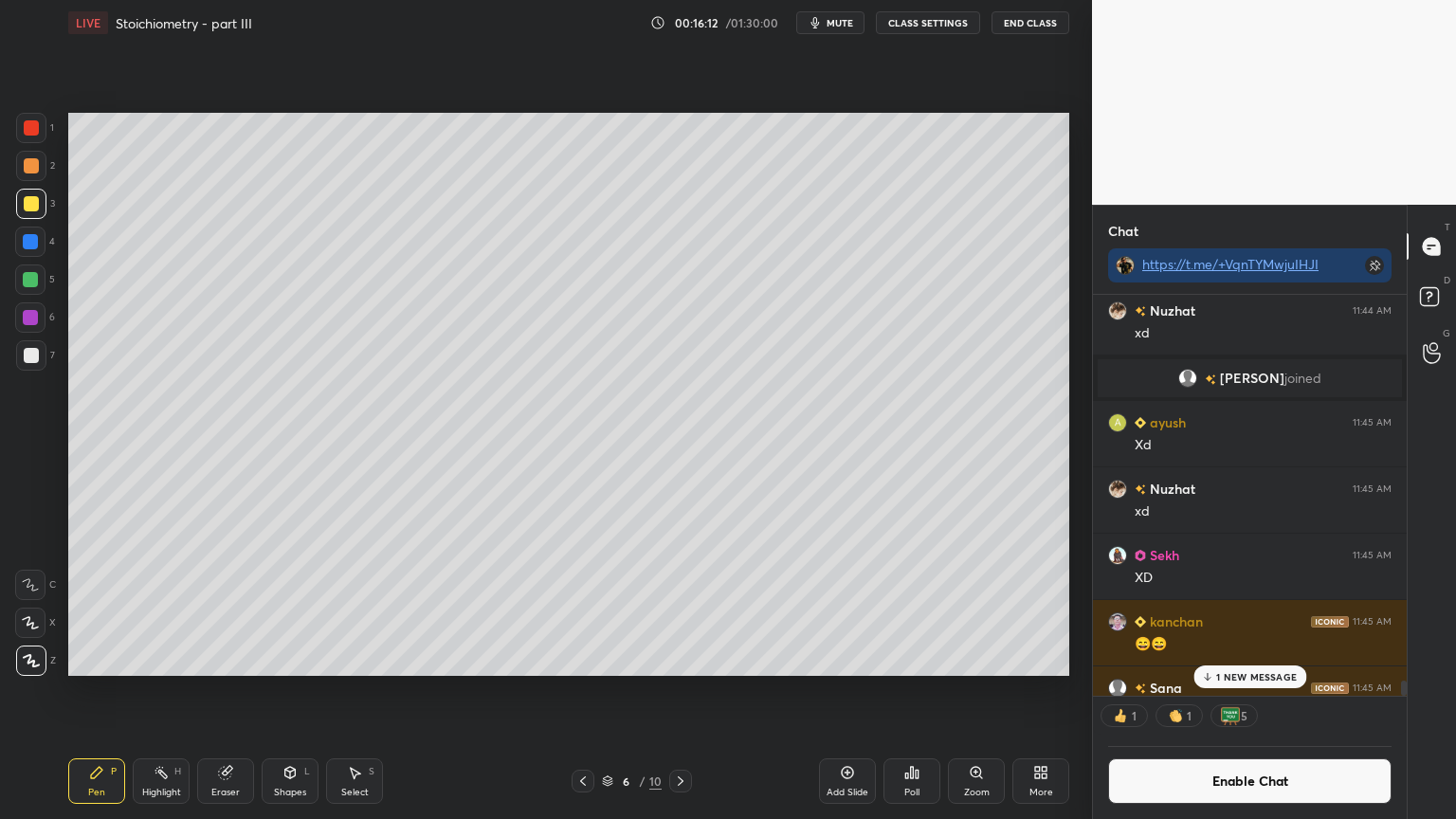 click on "Highlight H" at bounding box center (161, 781) 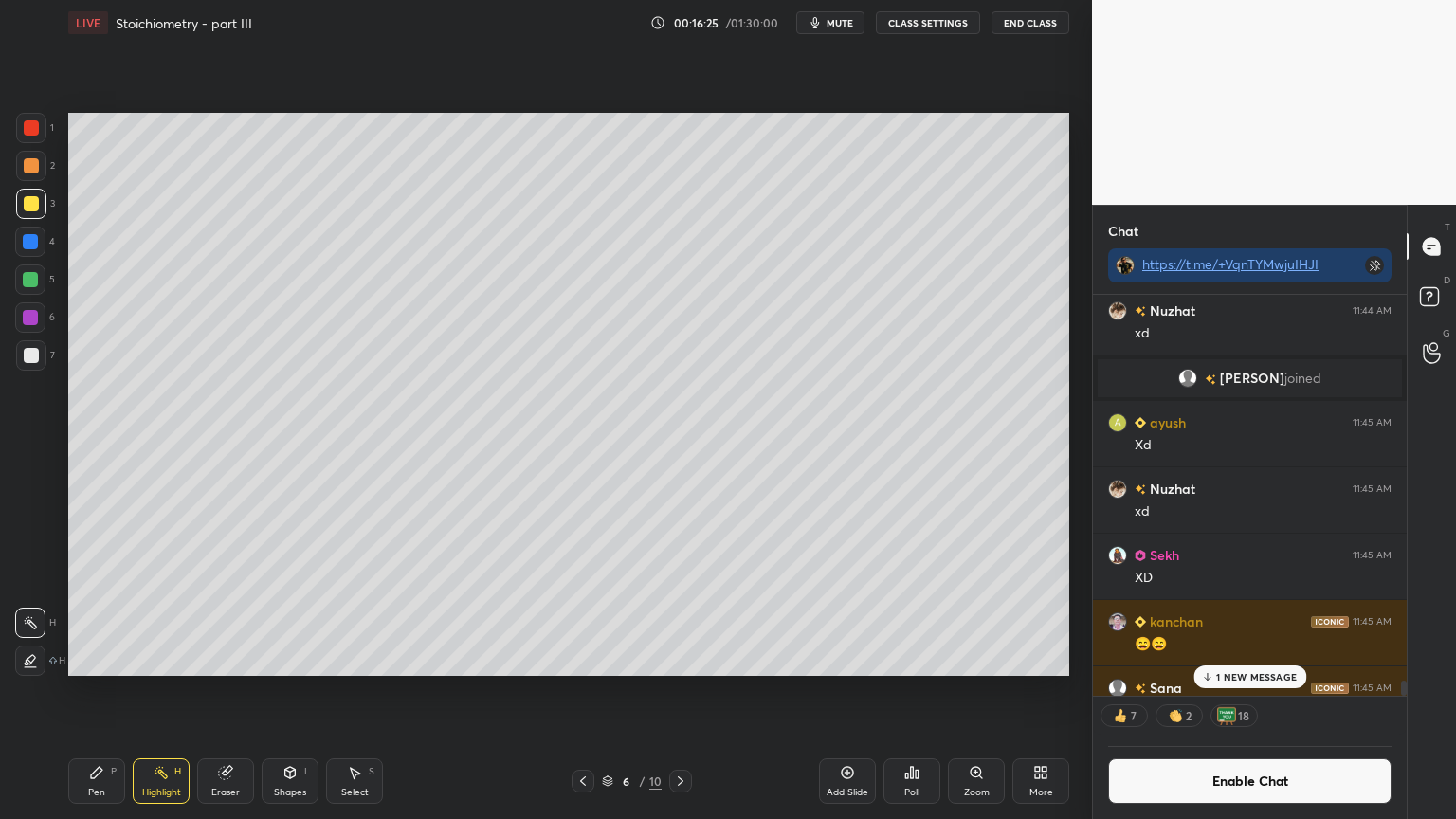 drag, startPoint x: 102, startPoint y: 778, endPoint x: 112, endPoint y: 774, distance: 10.77033 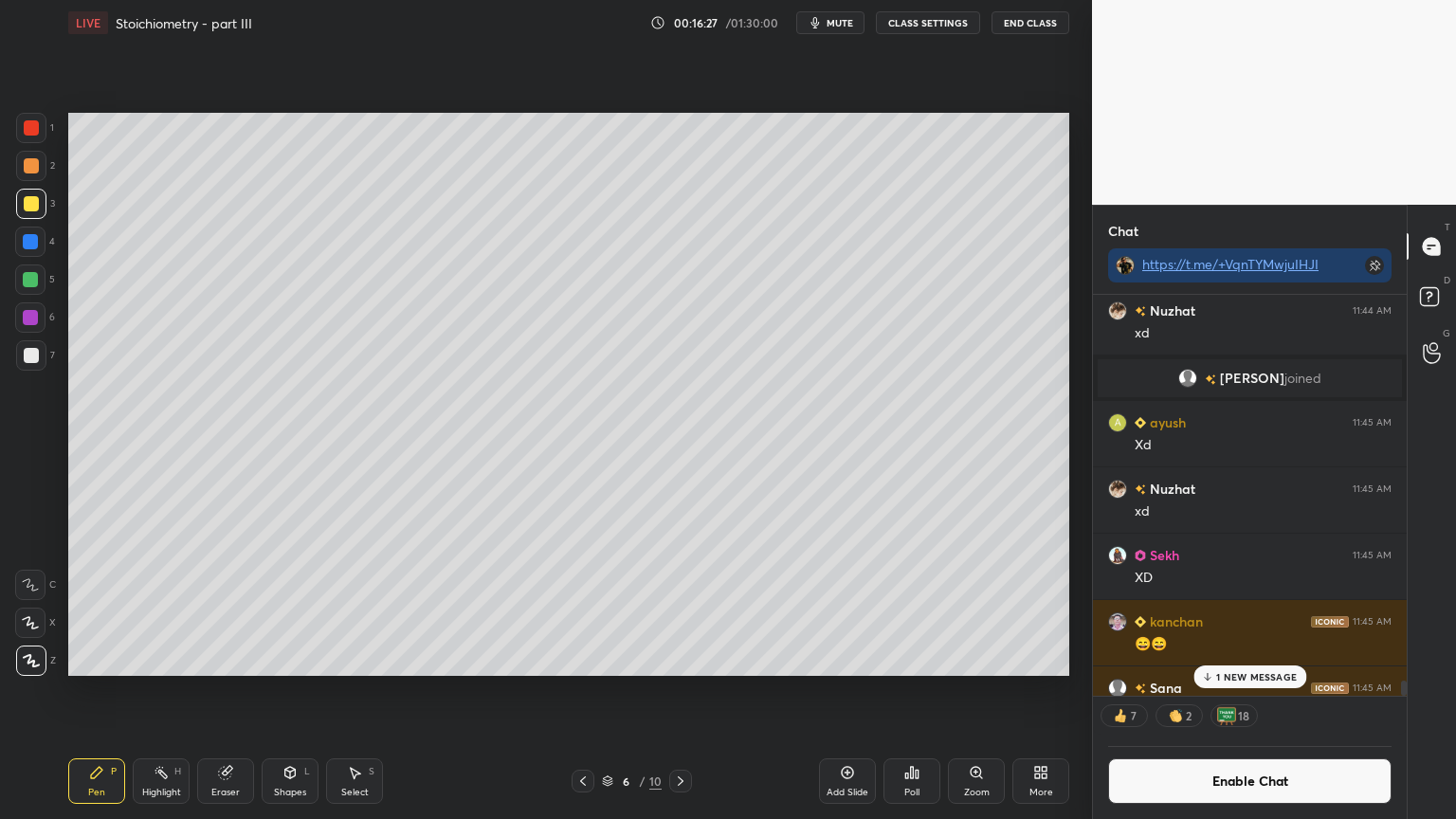 click at bounding box center (31, 355) 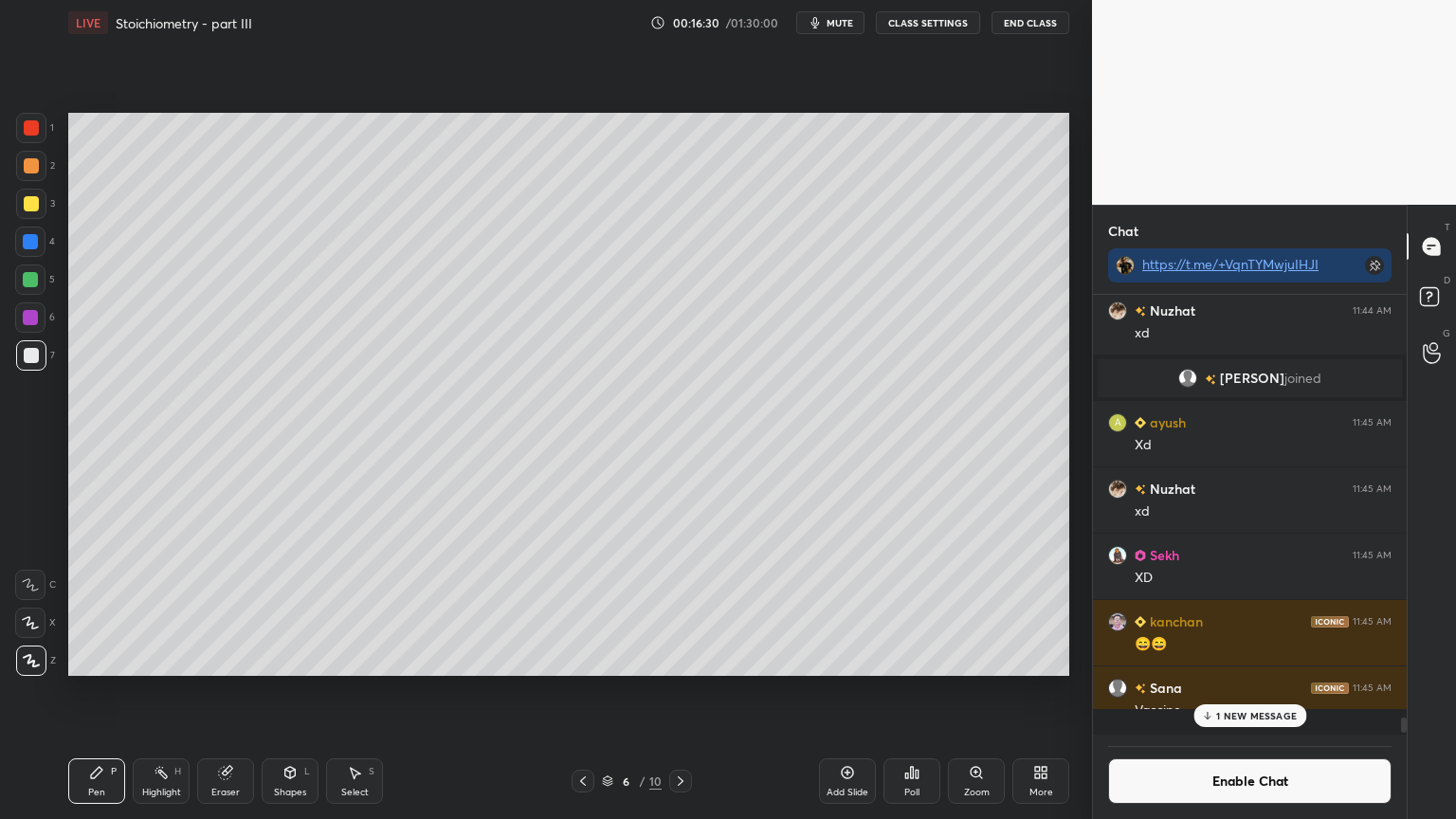 scroll, scrollTop: 6, scrollLeft: 6, axis: both 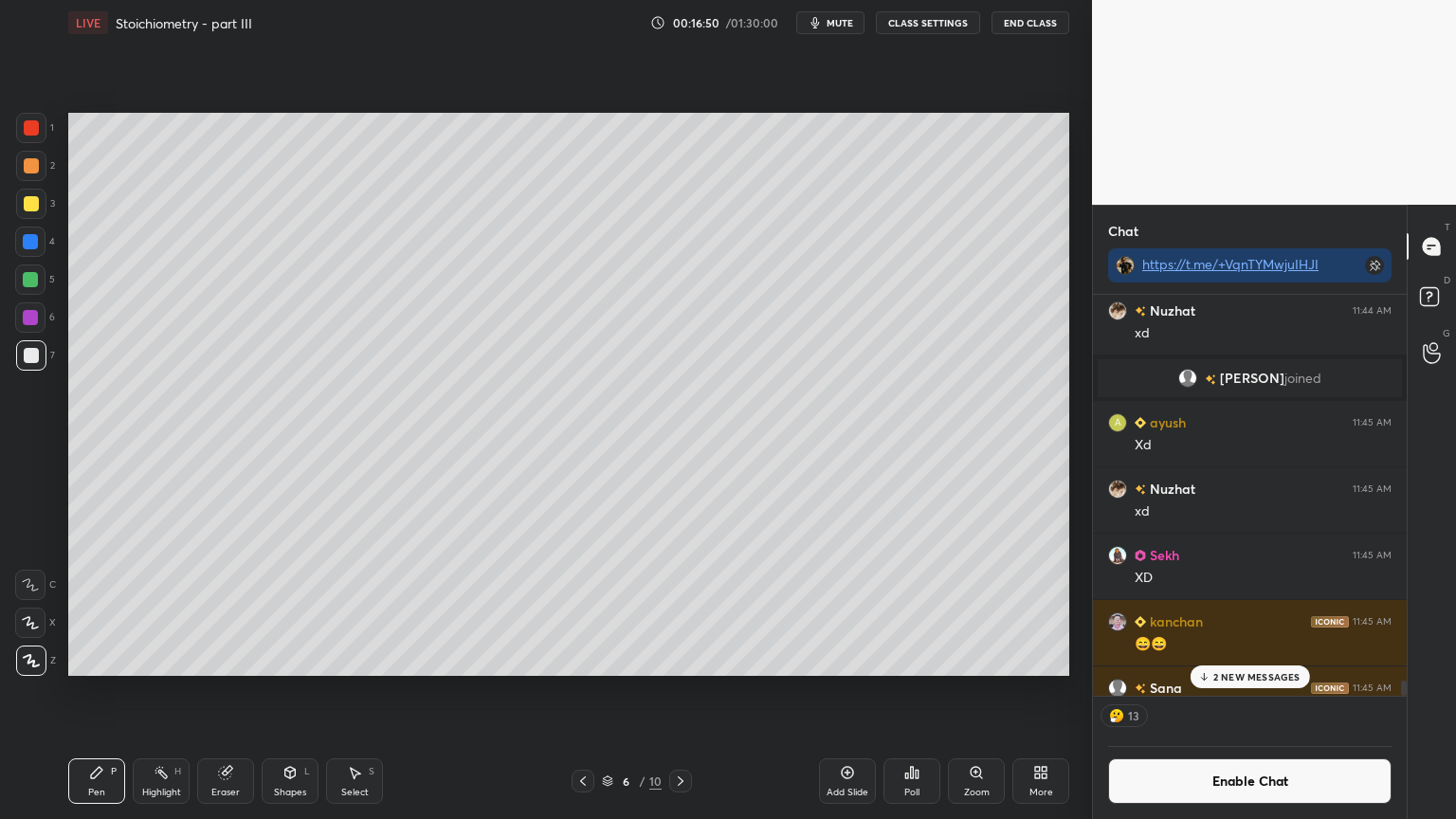 click on "Shapes" at bounding box center (290, 792) 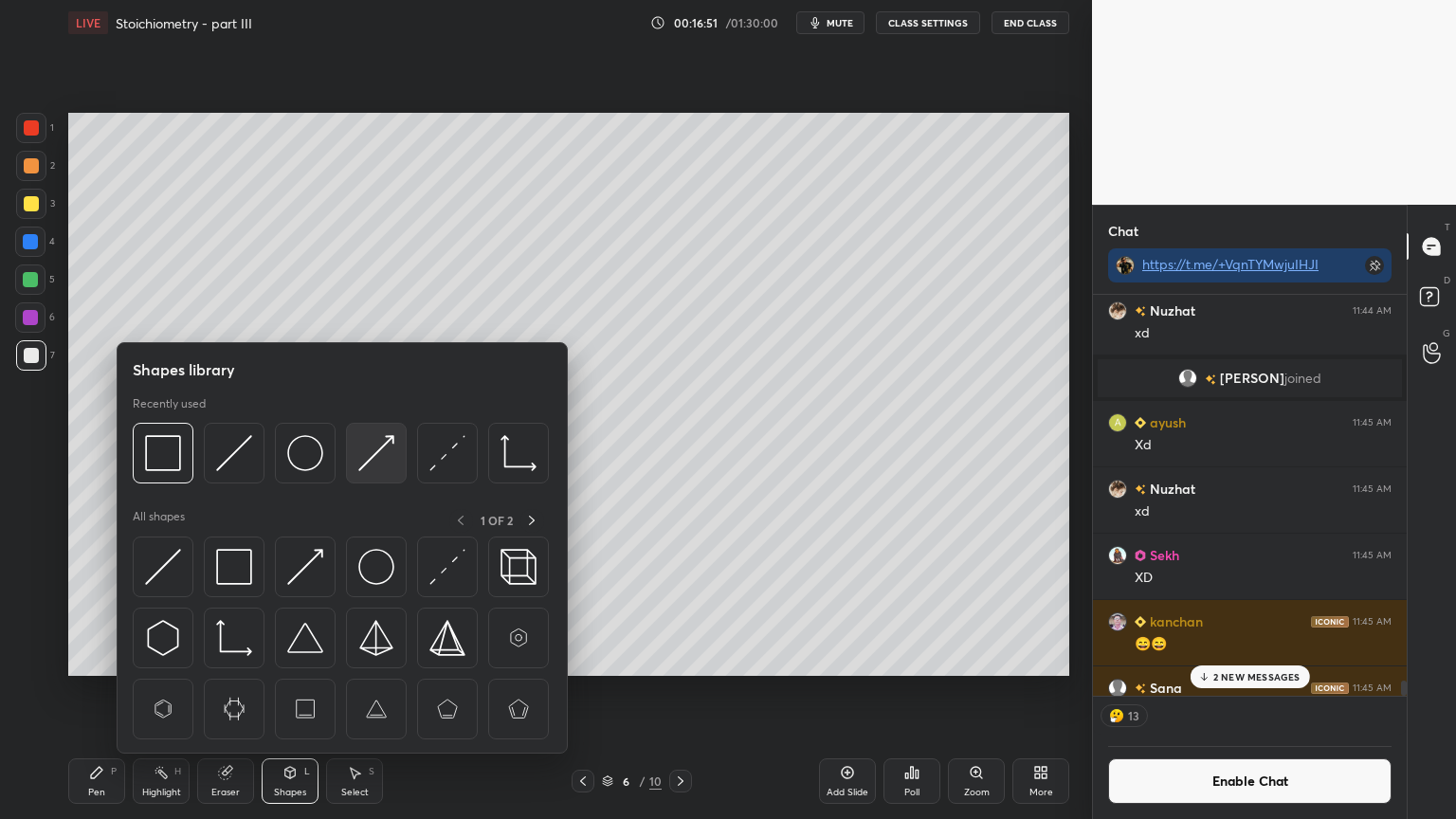 click at bounding box center [376, 453] 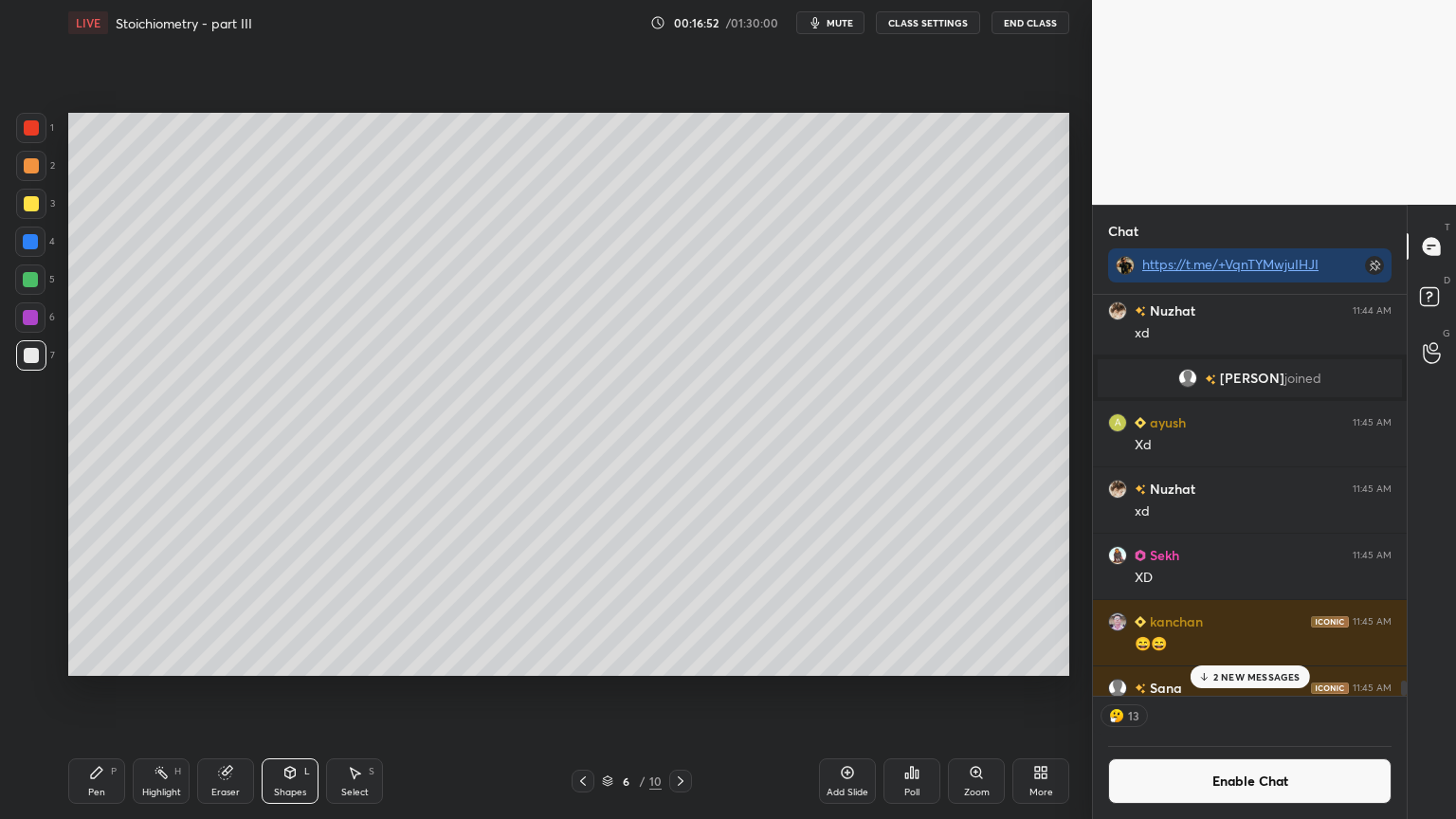 drag, startPoint x: 32, startPoint y: 200, endPoint x: 42, endPoint y: 205, distance: 11.18034 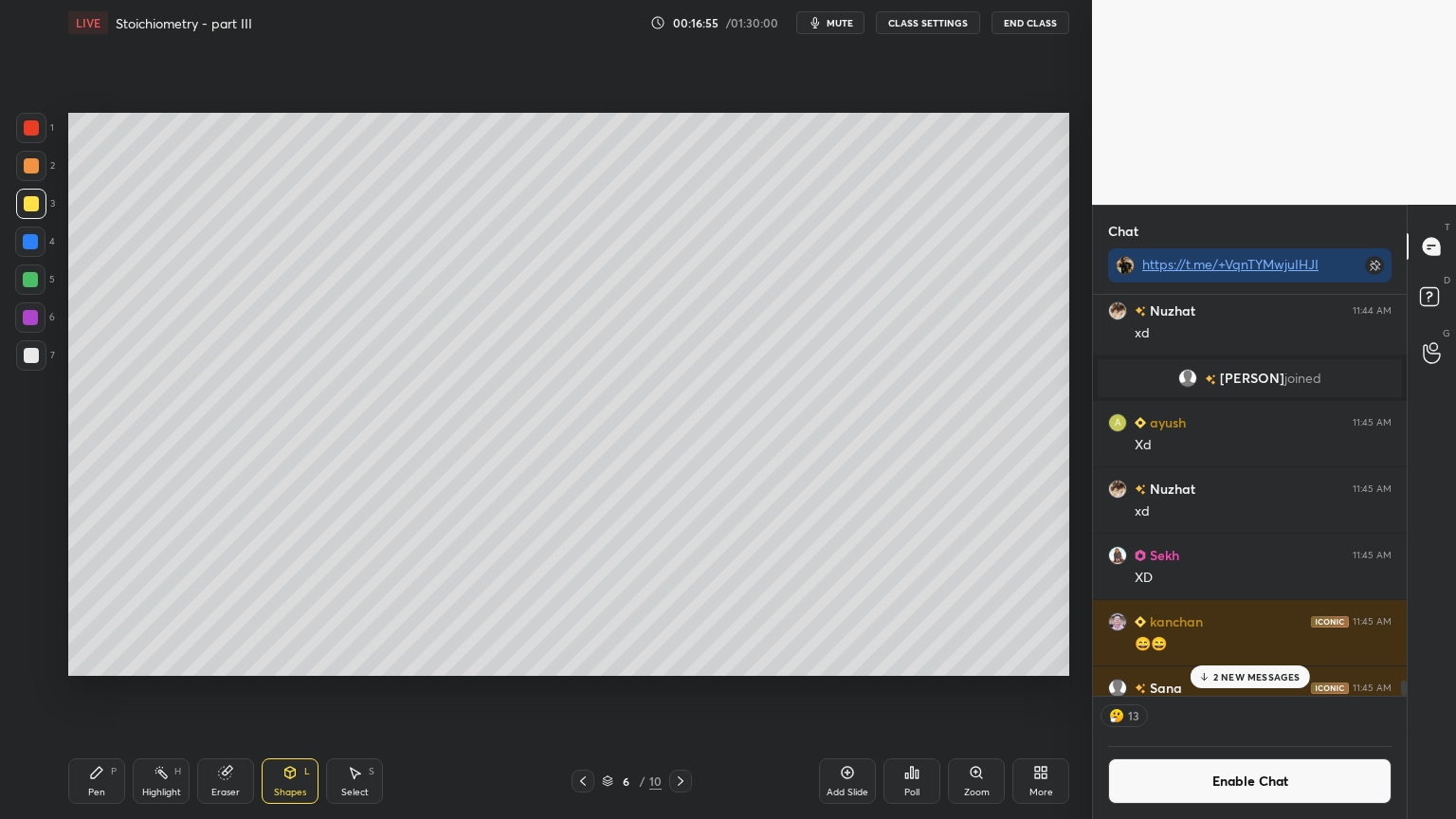 click 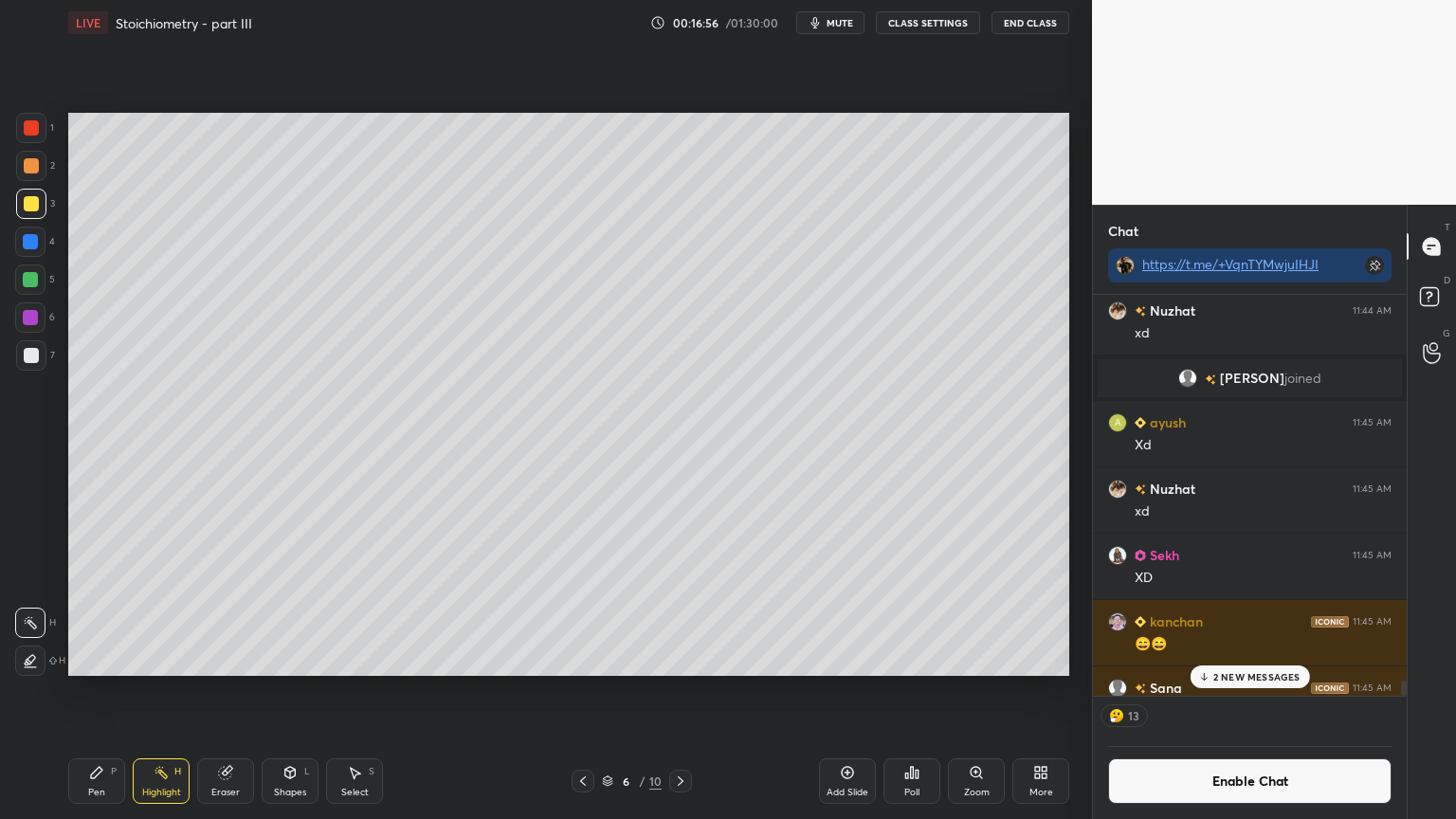 click on "Pen P" at bounding box center [97, 781] 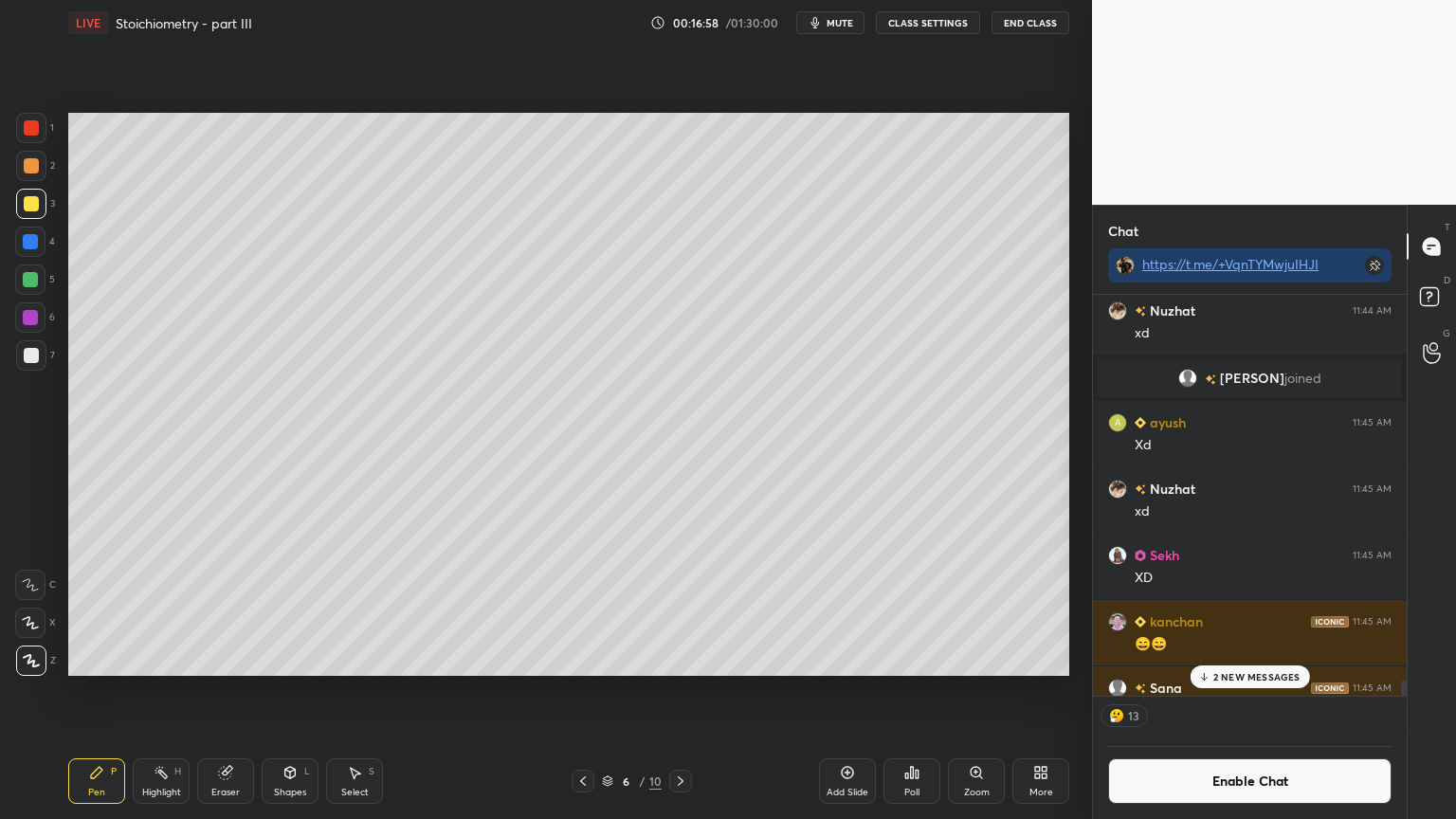 scroll, scrollTop: 6, scrollLeft: 6, axis: both 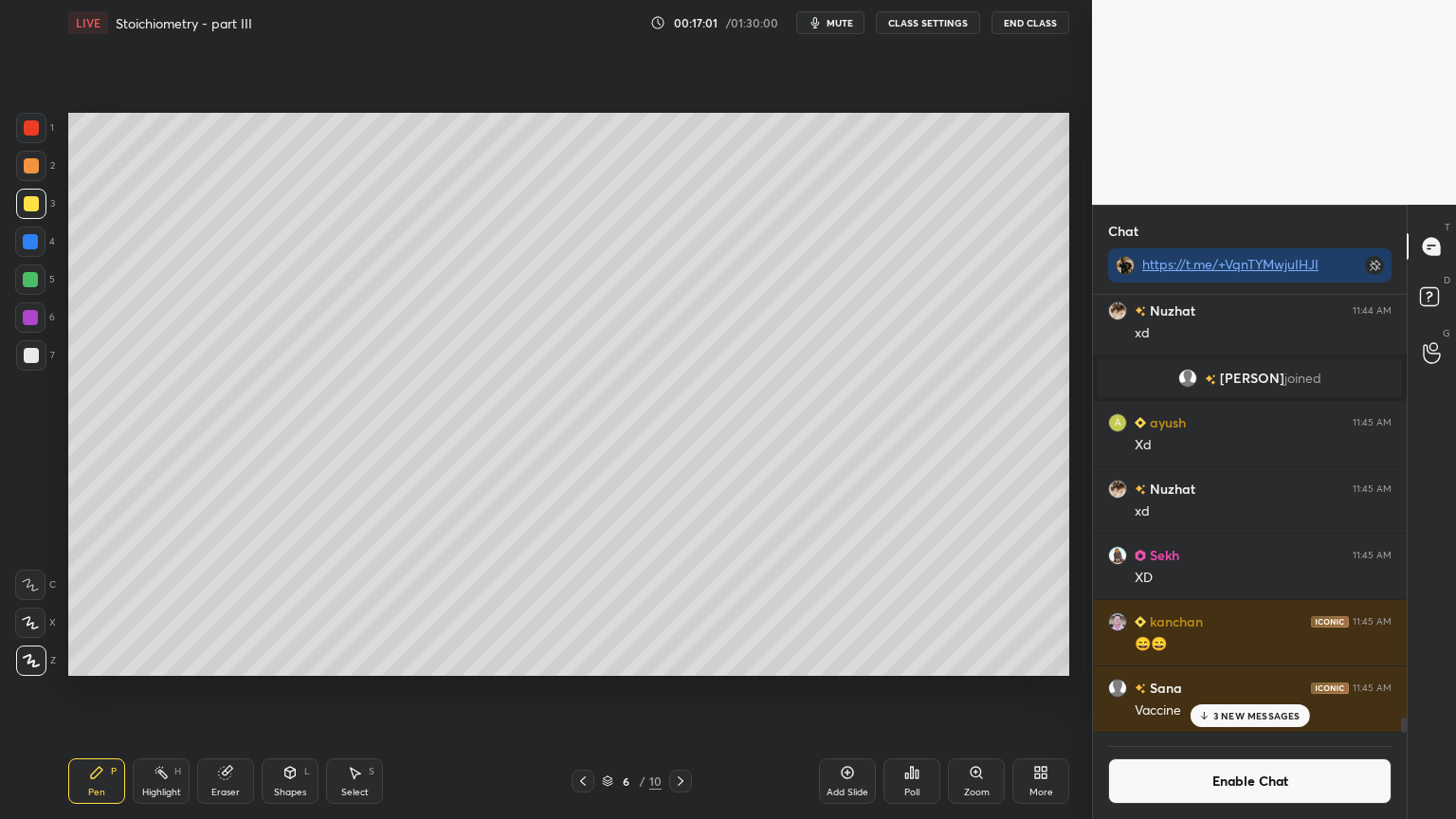 click on "Pen P Highlight H Eraser Shapes L Select S 6 / 10 Add Slide Poll Zoom More" at bounding box center (569, 781) 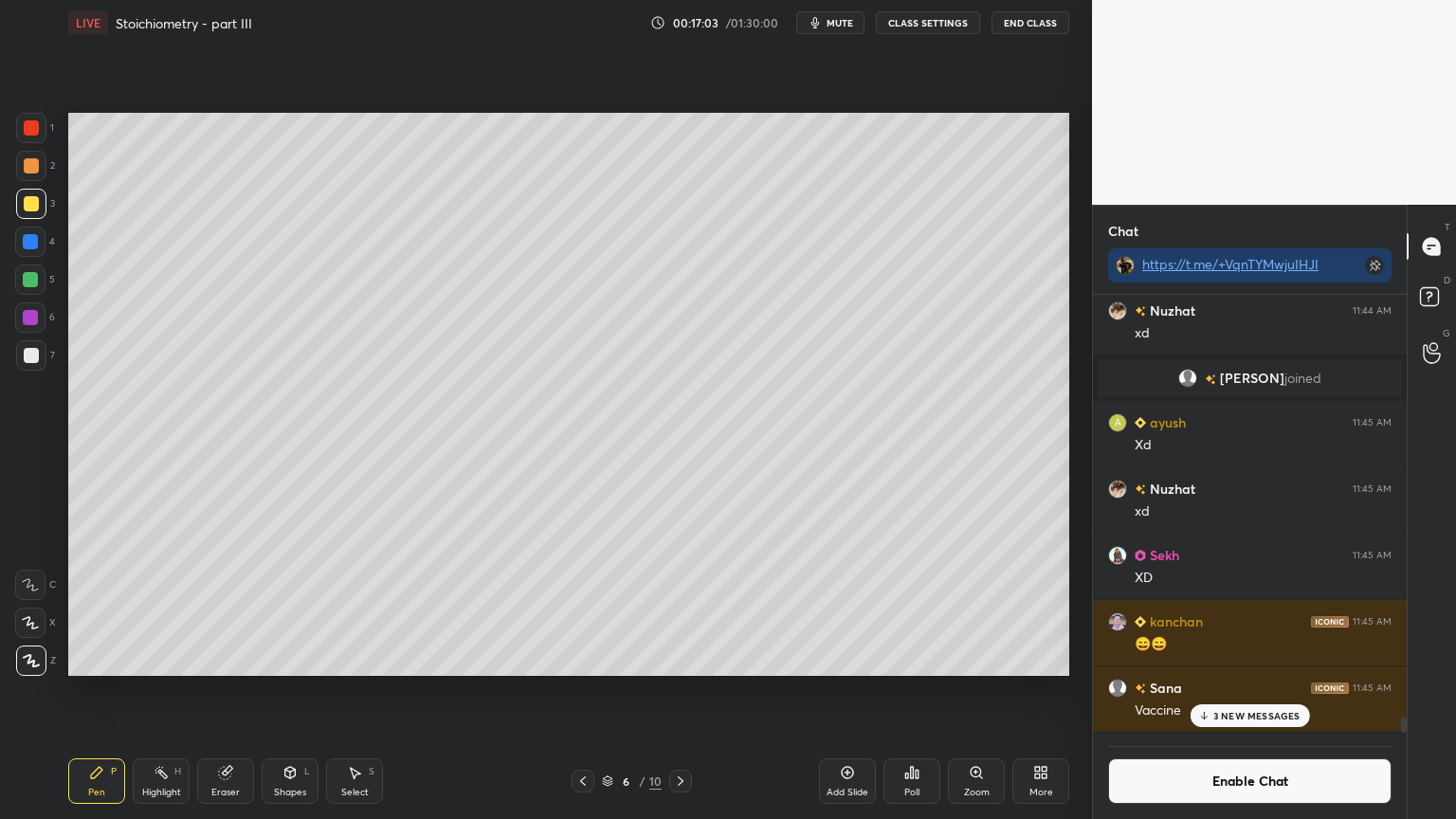 click 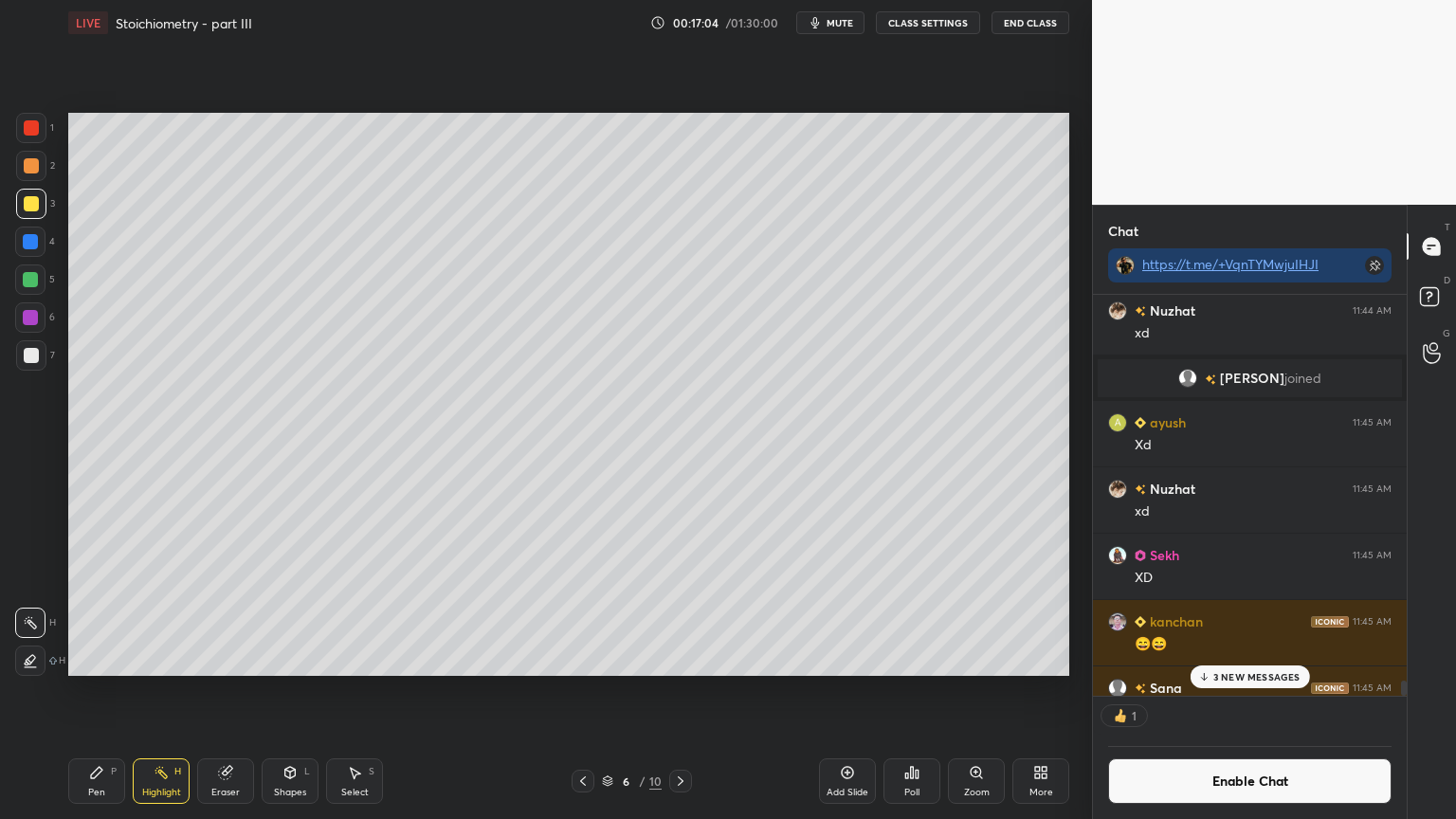 scroll, scrollTop: 395, scrollLeft: 308, axis: both 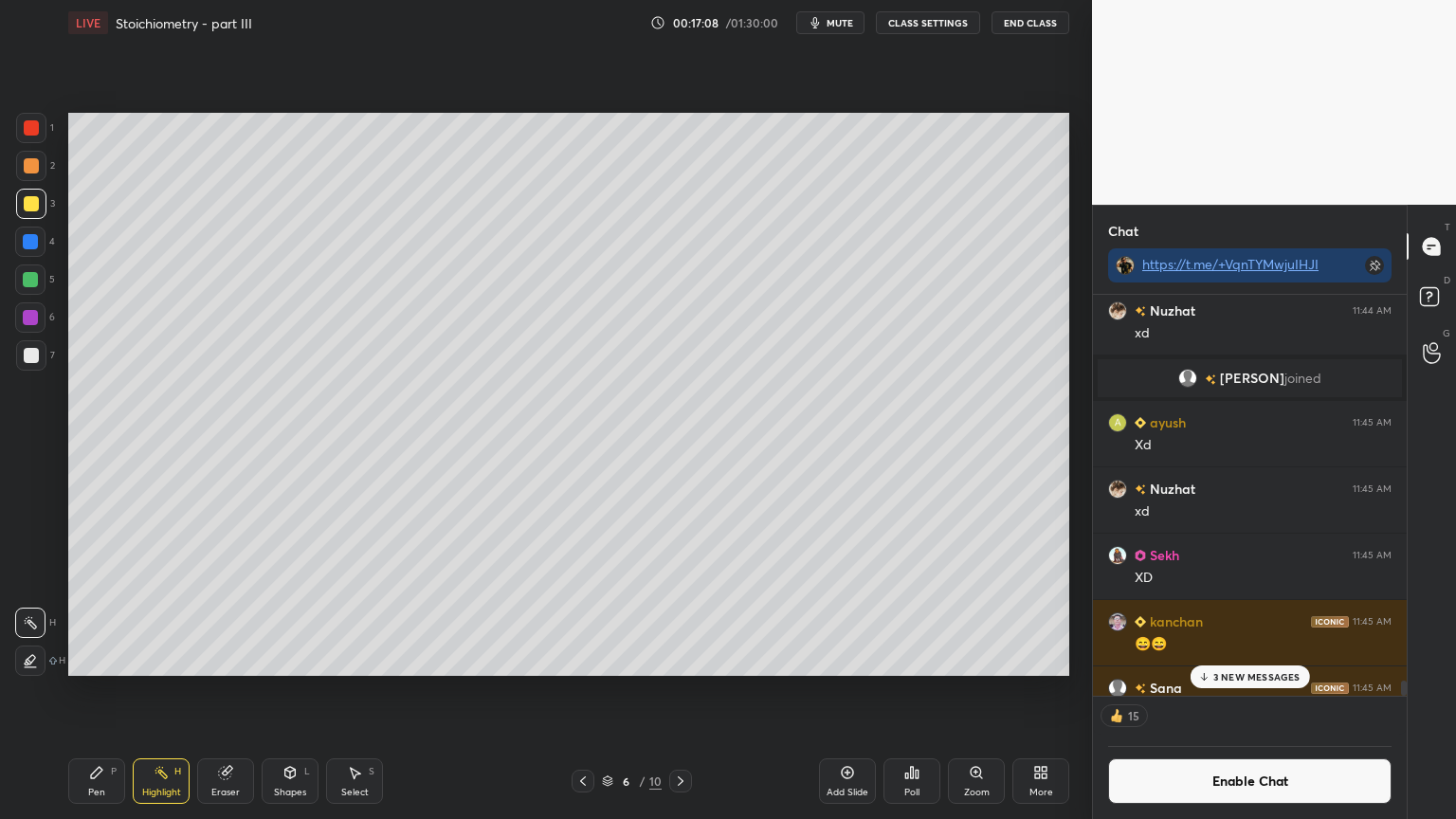 click on "3 NEW MESSAGES" at bounding box center (1257, 677) 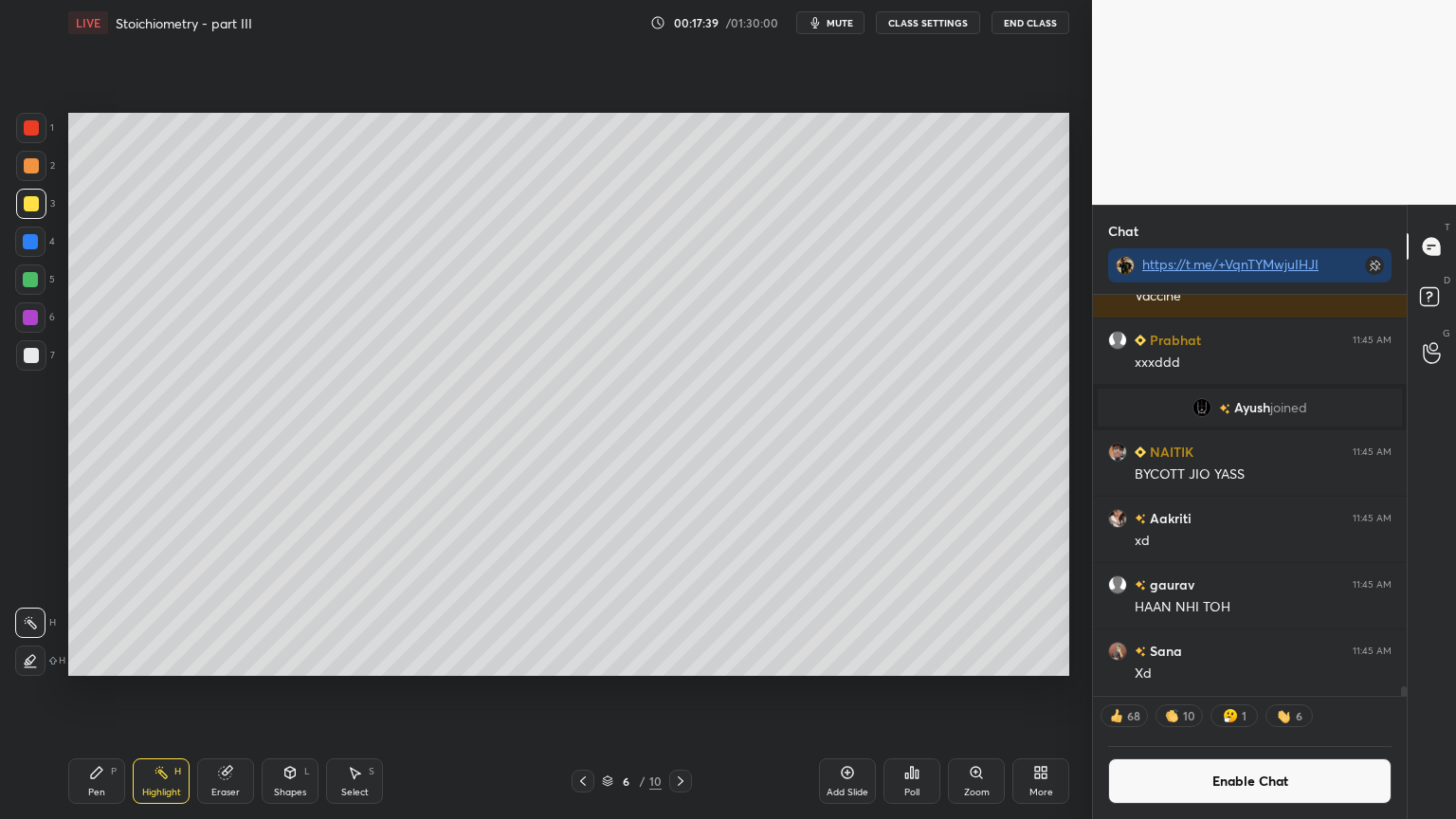 click on "Pen" at bounding box center [97, 792] 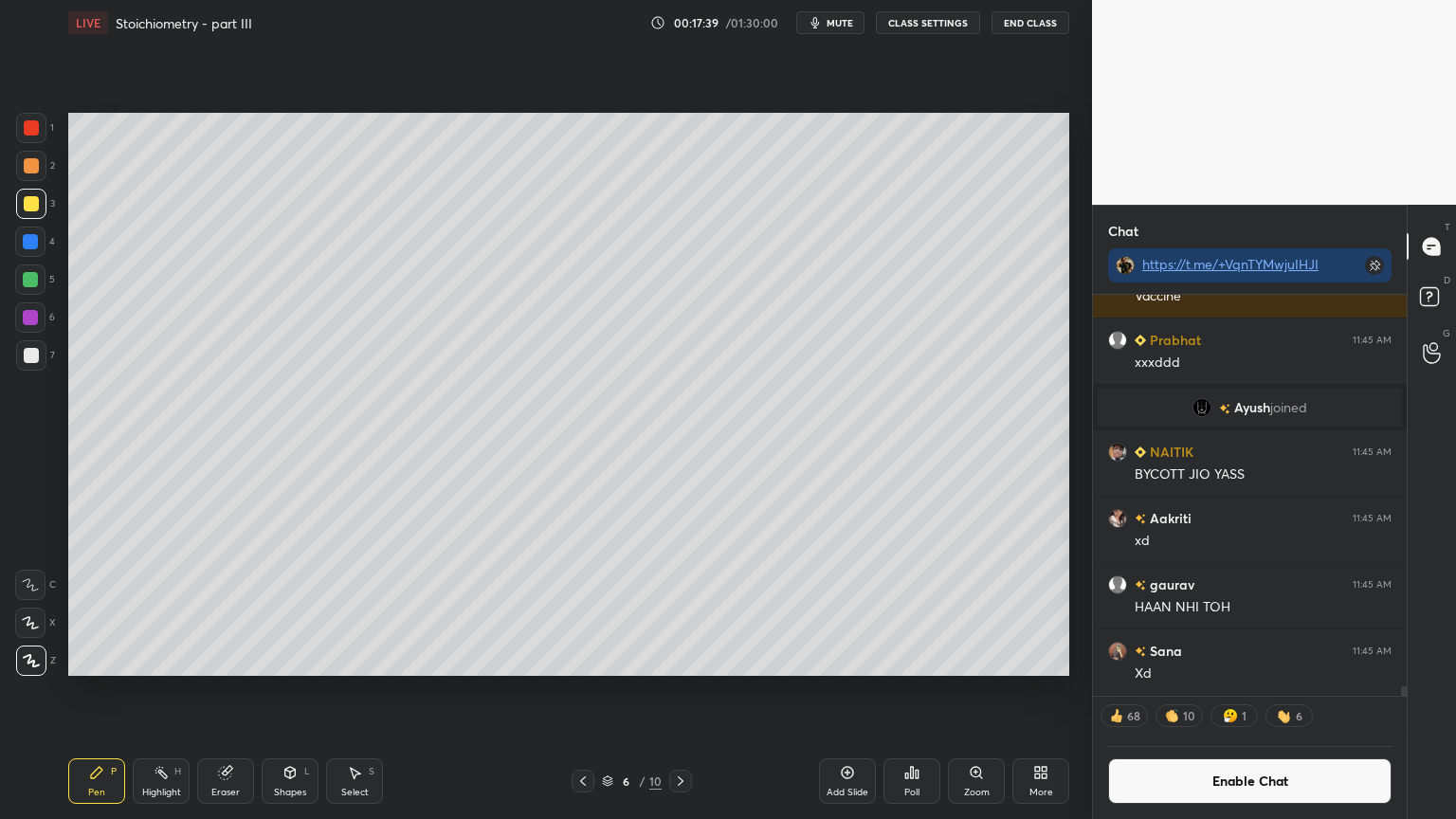 click at bounding box center (31, 355) 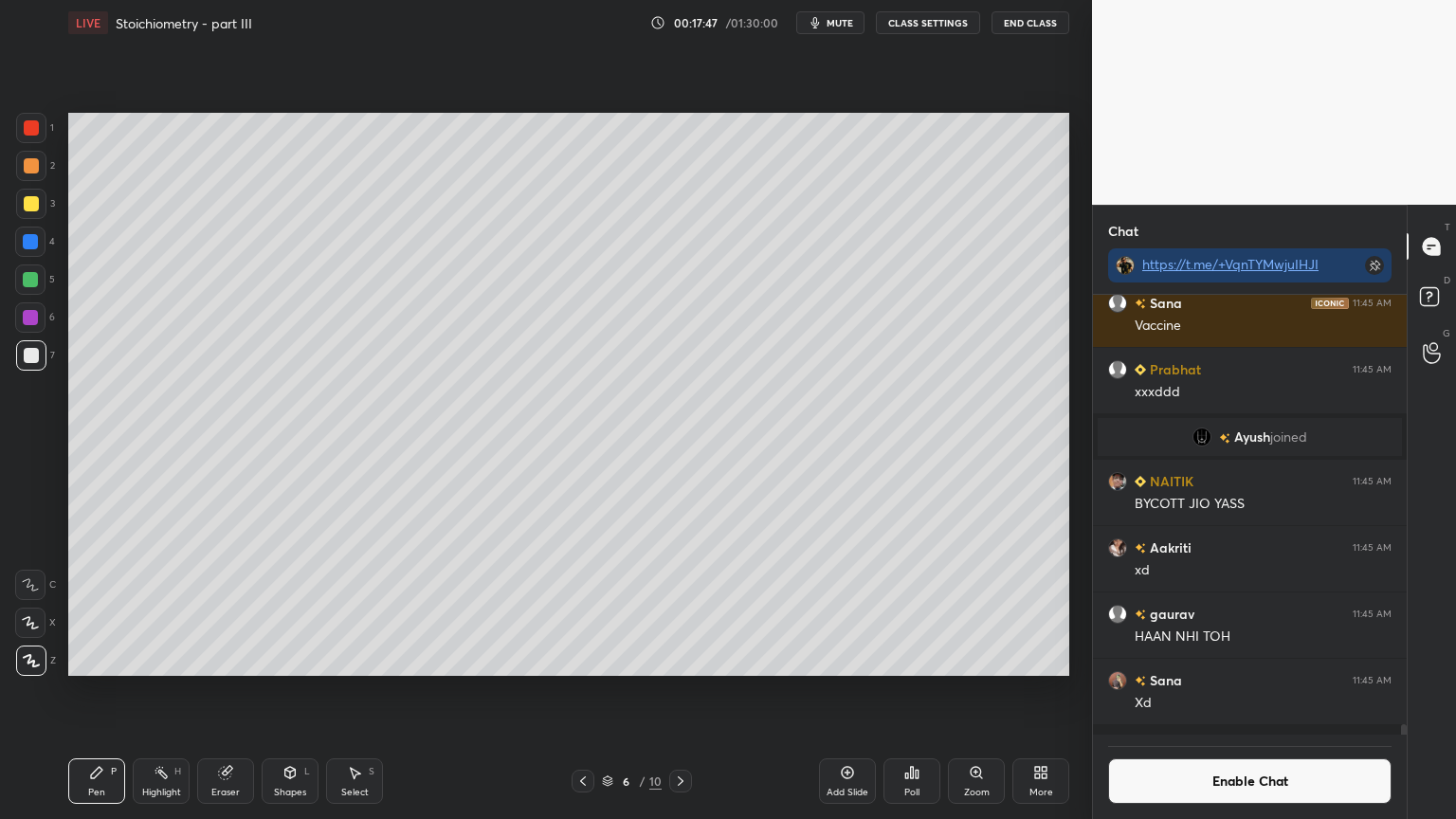 scroll, scrollTop: 6, scrollLeft: 6, axis: both 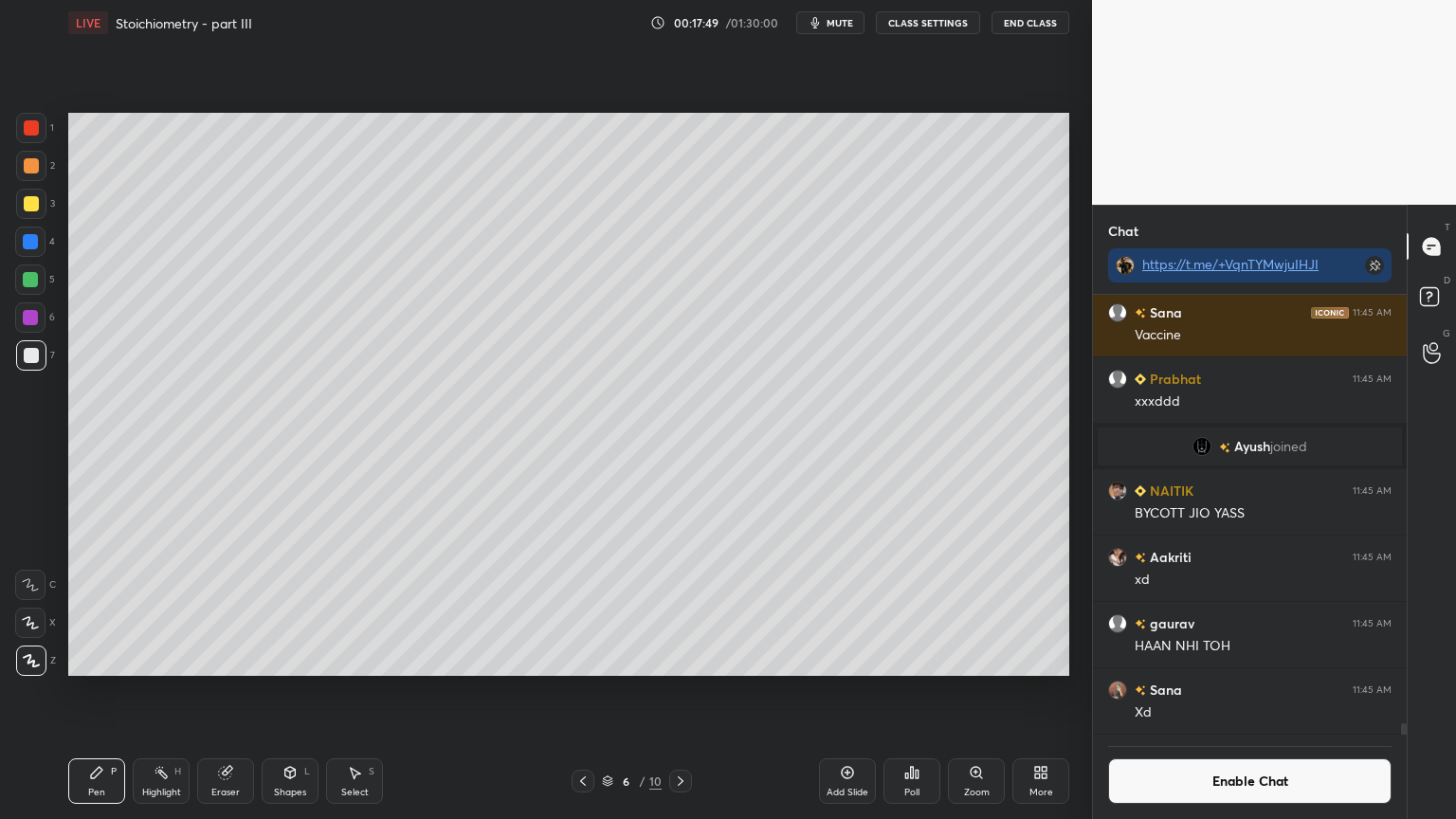 click 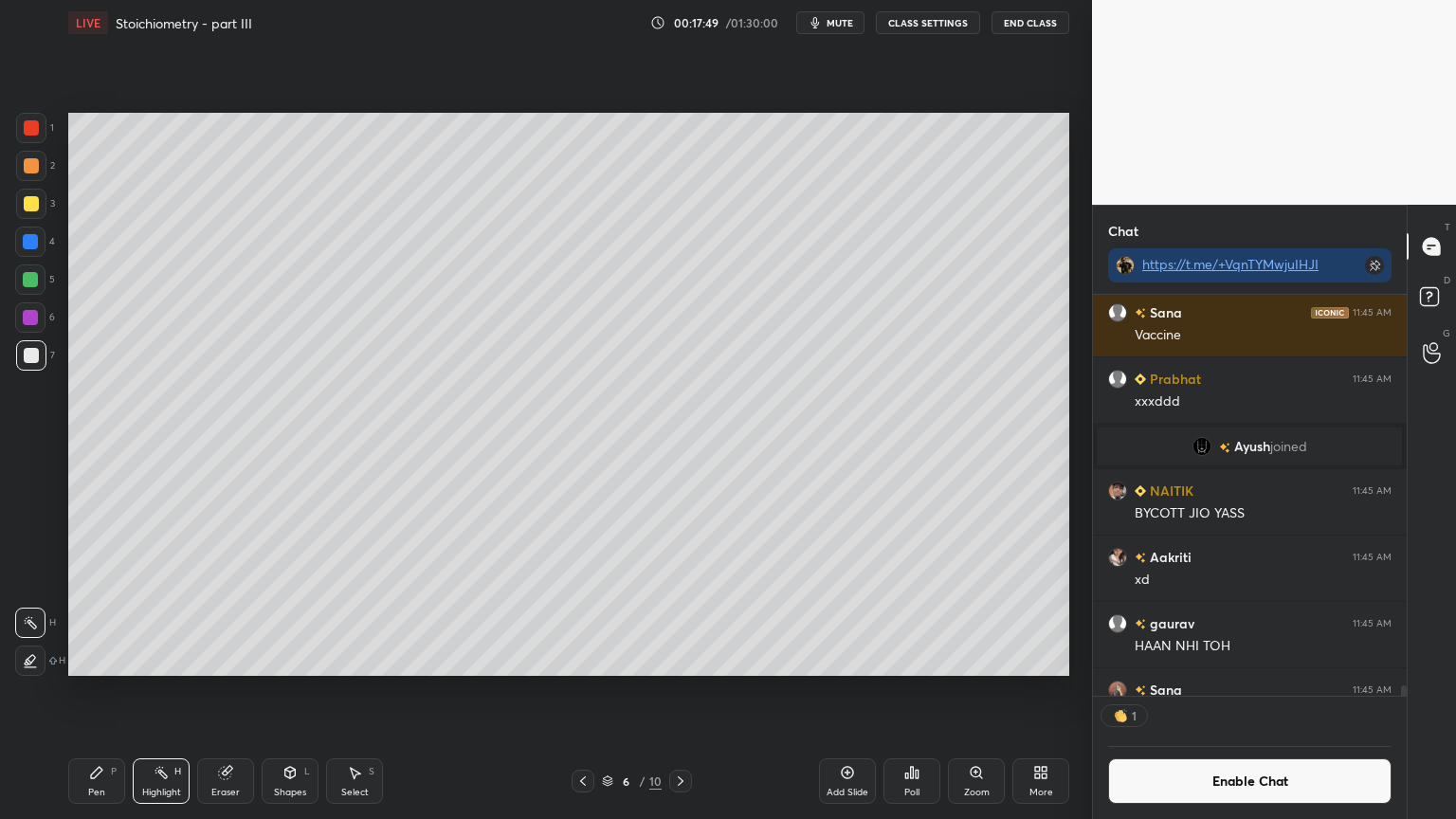 scroll, scrollTop: 6, scrollLeft: 6, axis: both 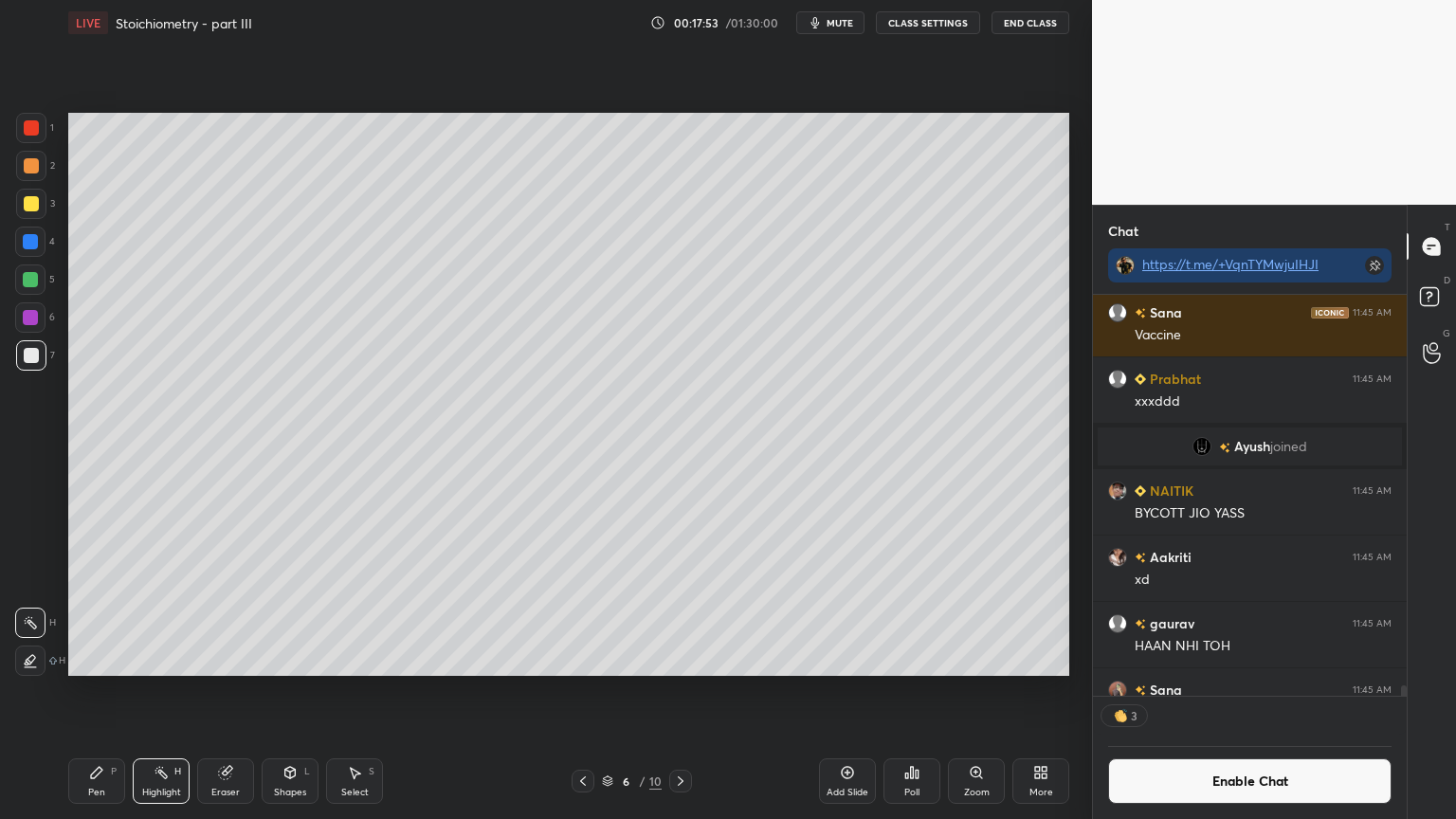 click on "Pen" at bounding box center (97, 792) 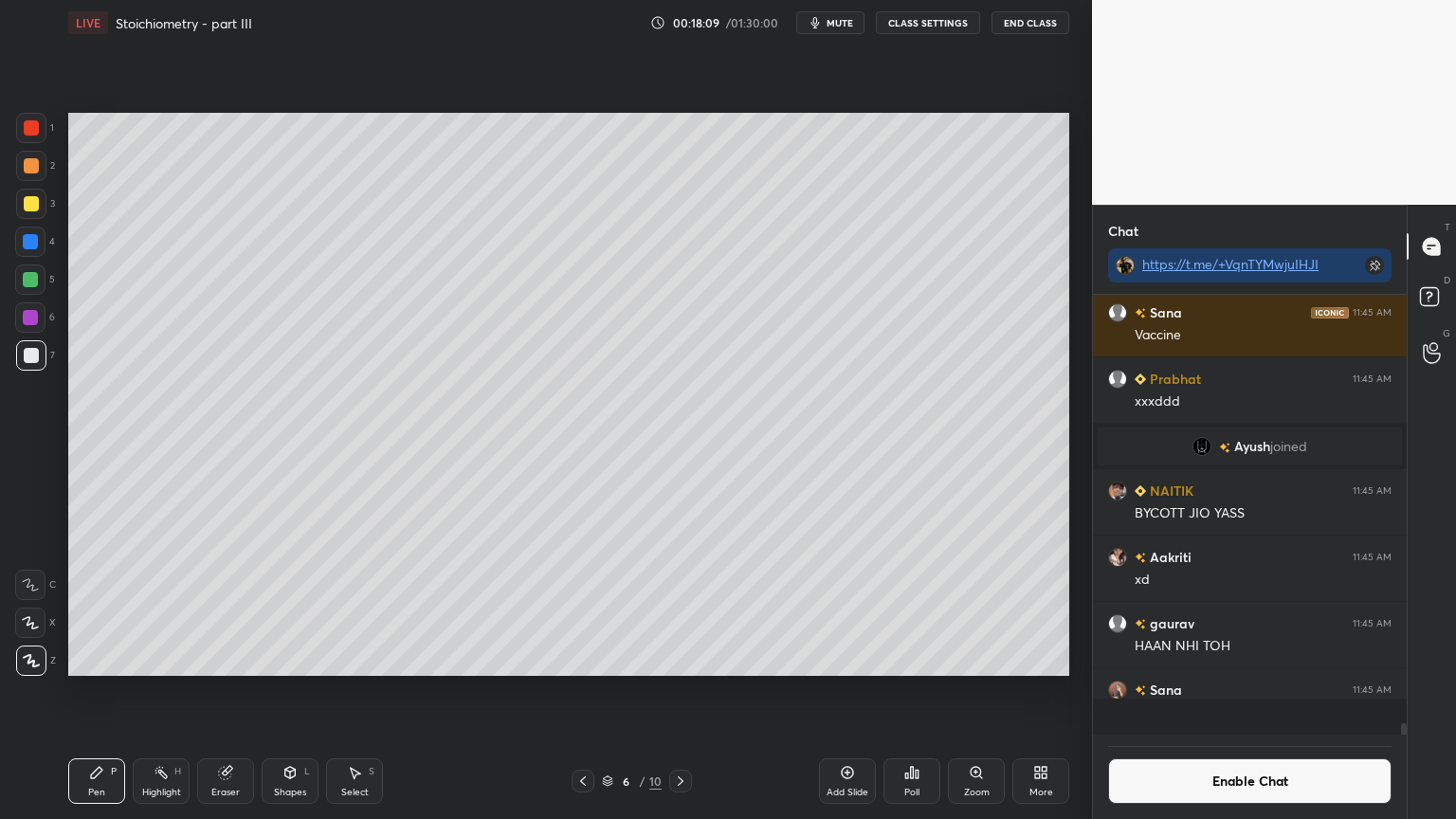 scroll, scrollTop: 0, scrollLeft: 0, axis: both 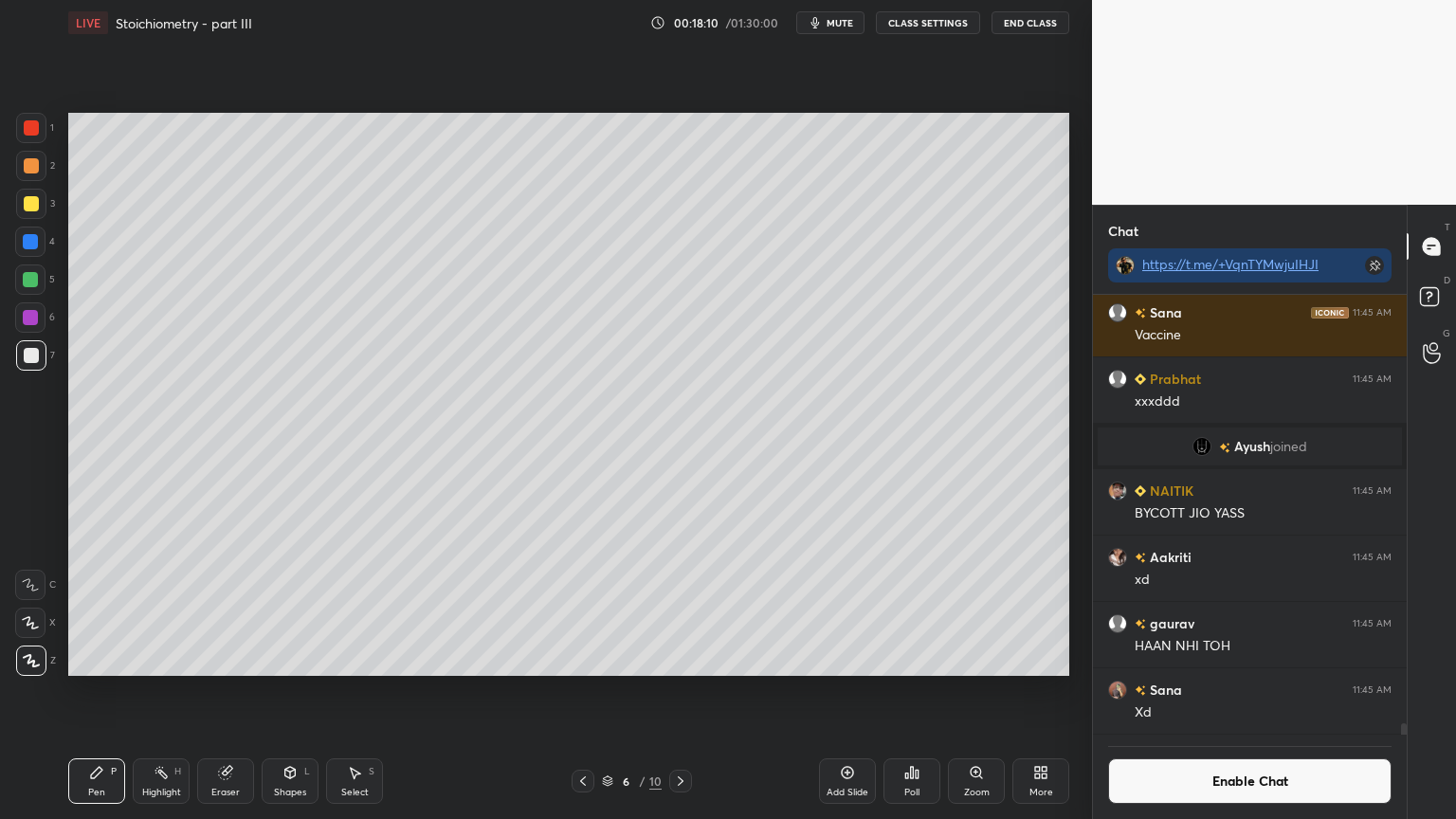 click 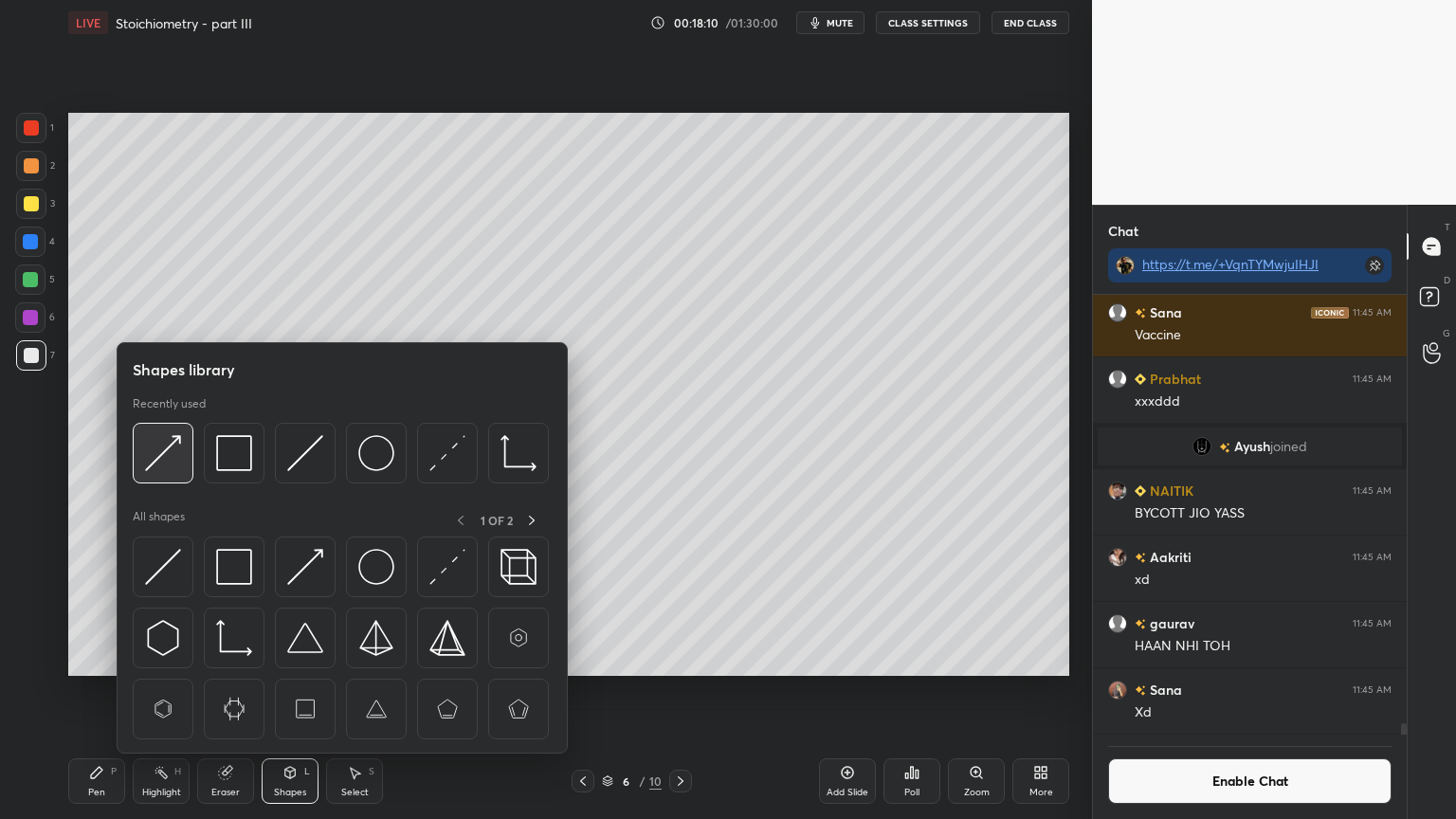 click at bounding box center (163, 453) 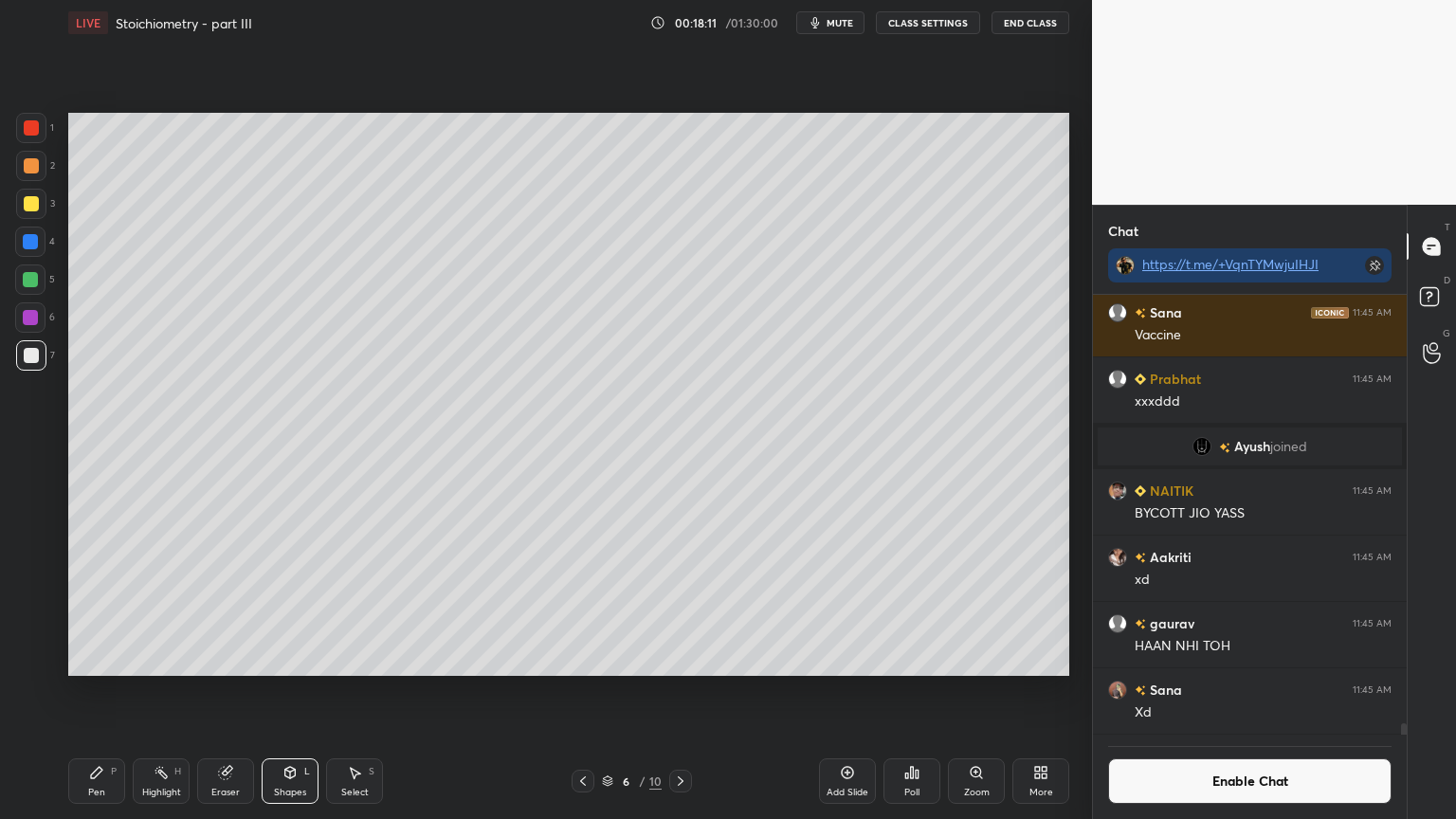 drag, startPoint x: 27, startPoint y: 198, endPoint x: 37, endPoint y: 201, distance: 10.440307 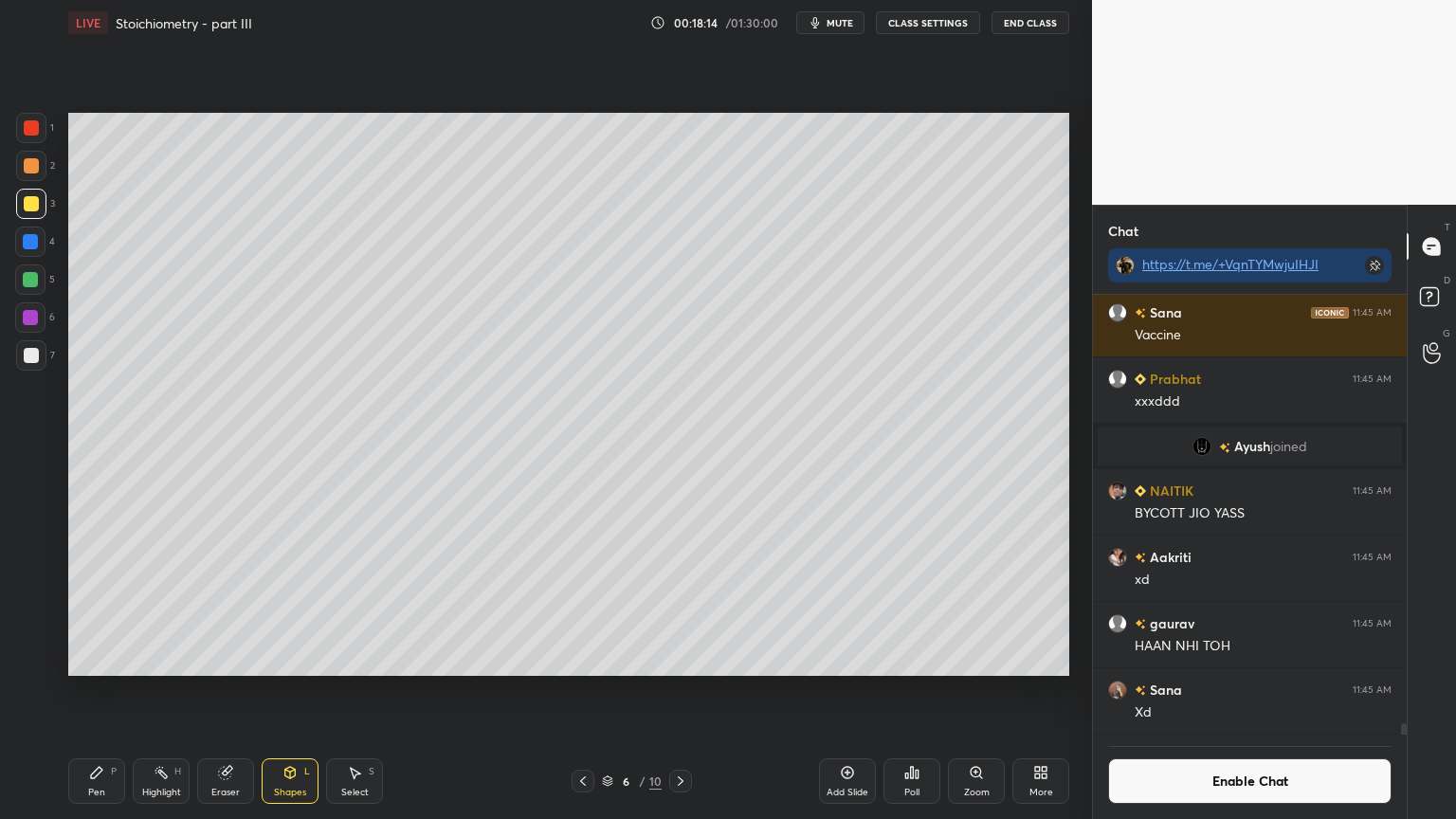 click on "Highlight H" at bounding box center (161, 781) 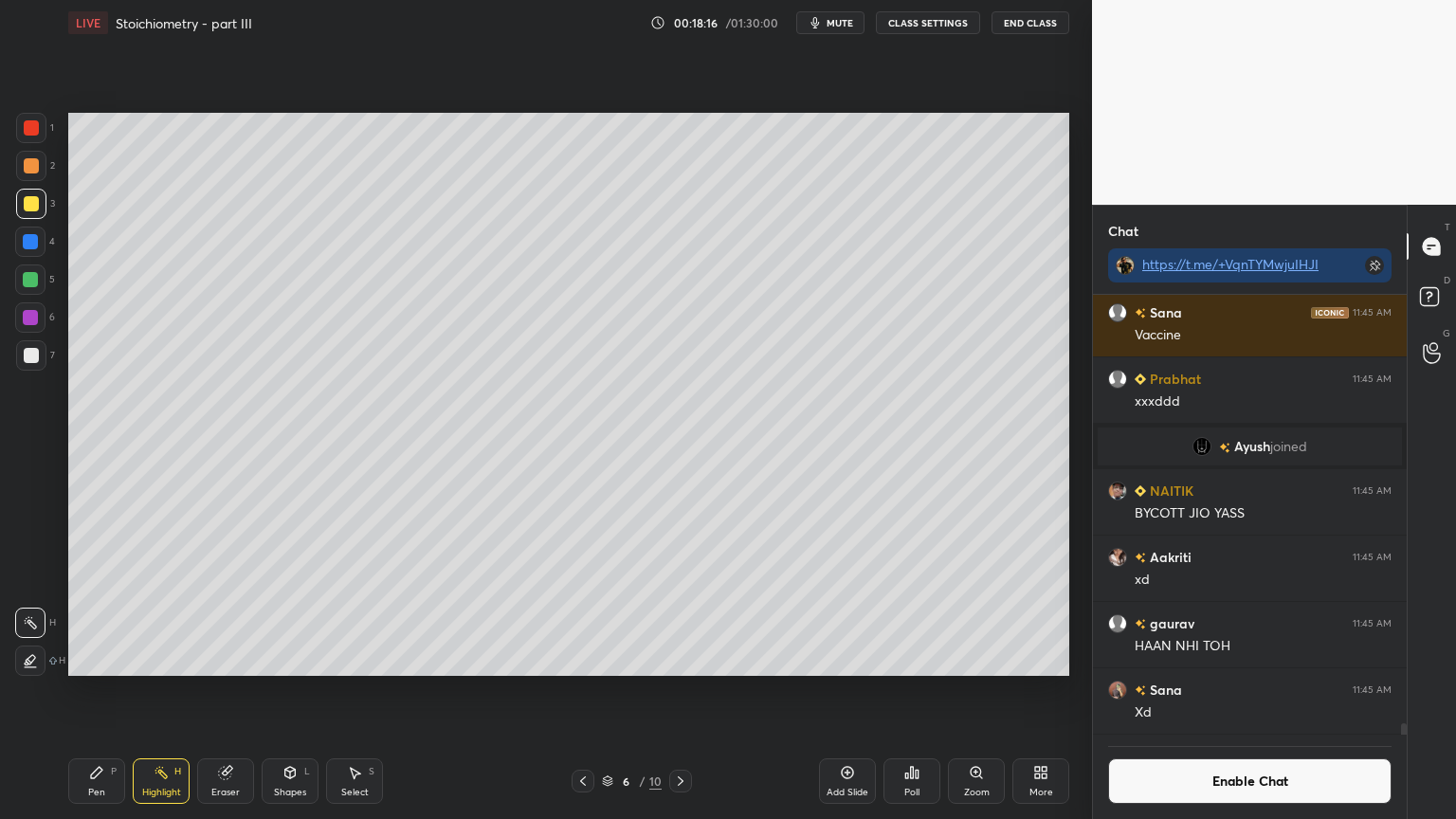 drag, startPoint x: 94, startPoint y: 786, endPoint x: 142, endPoint y: 730, distance: 73.756356 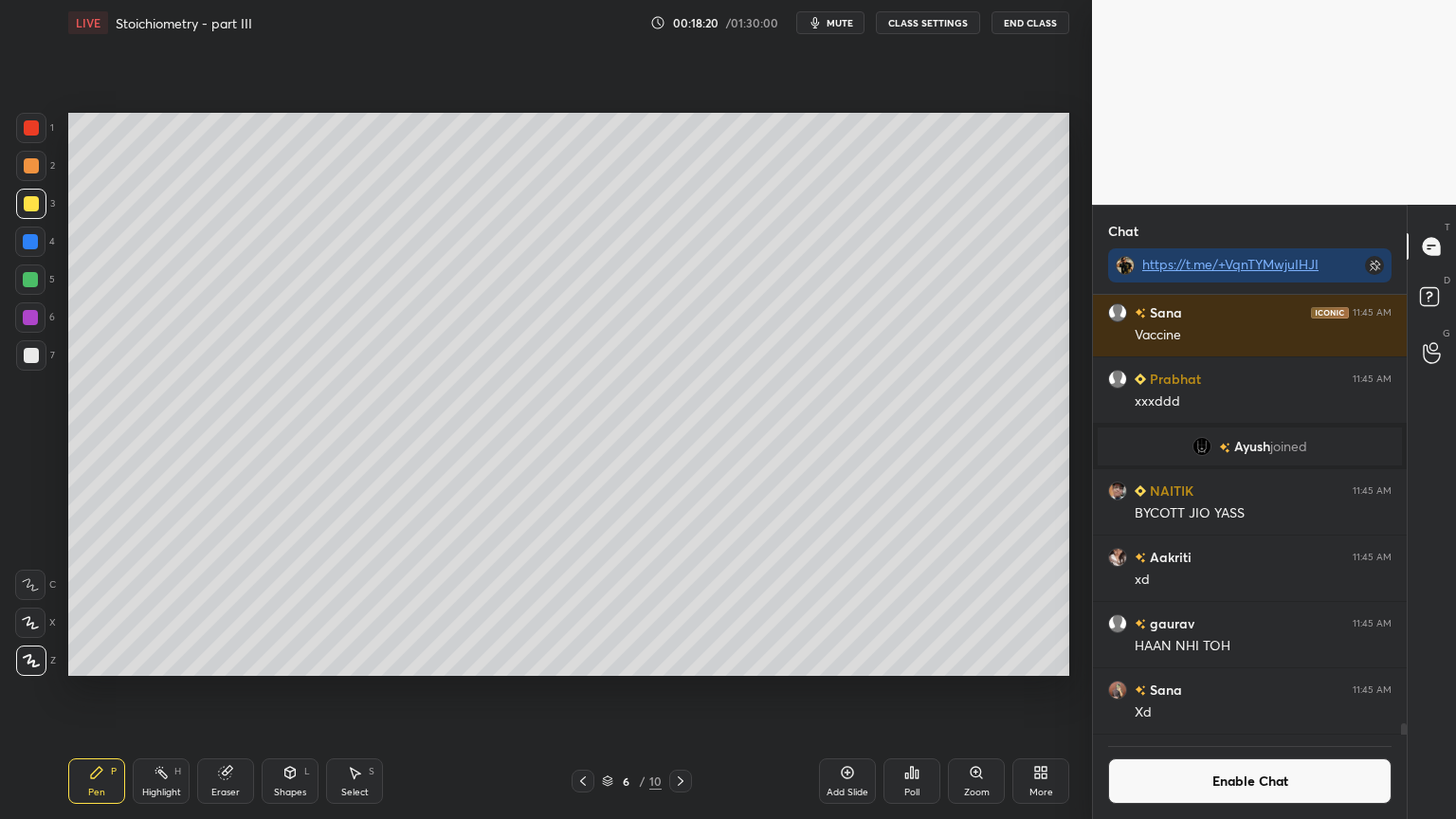 click on "Highlight" at bounding box center [161, 792] 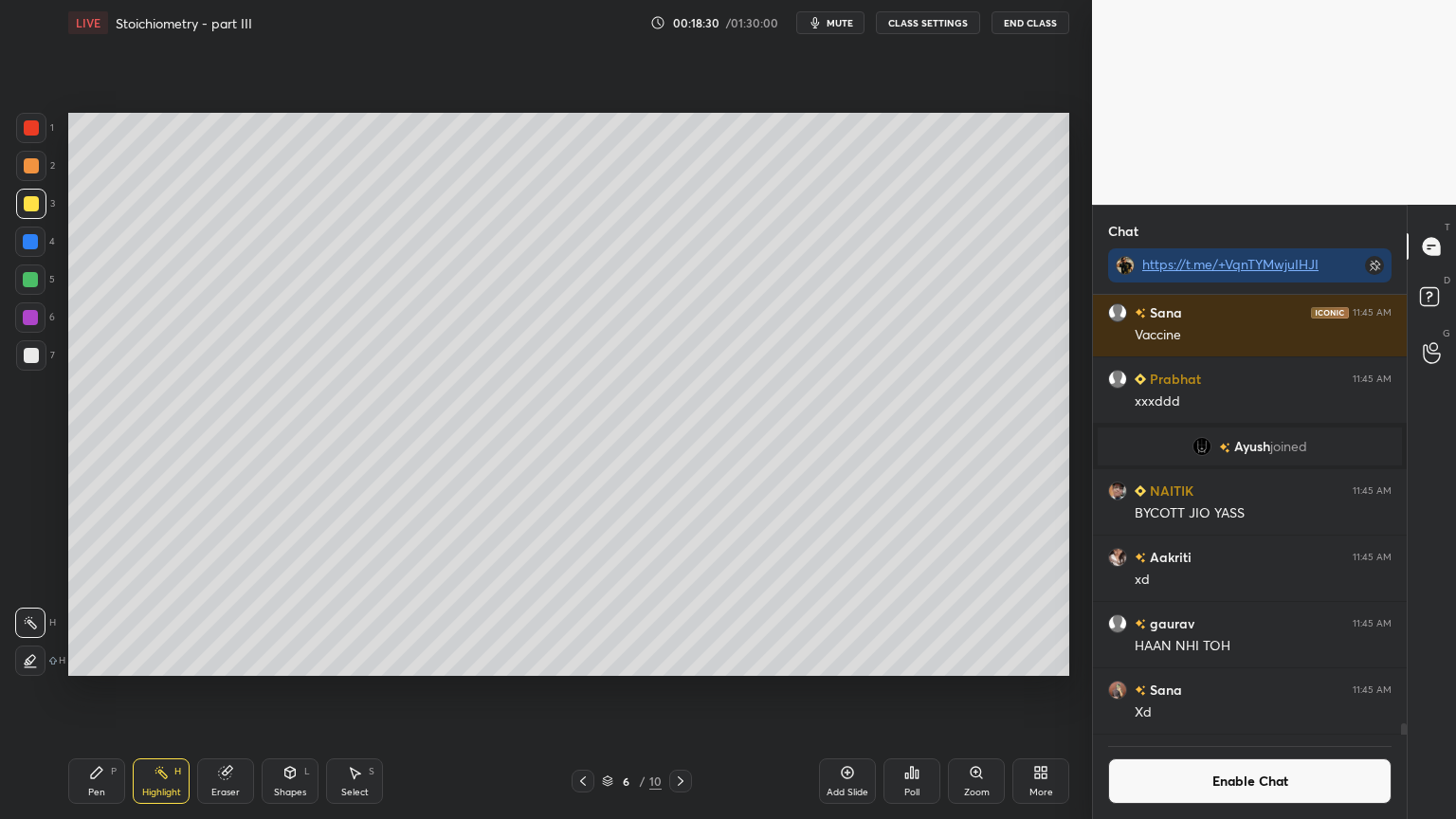 click 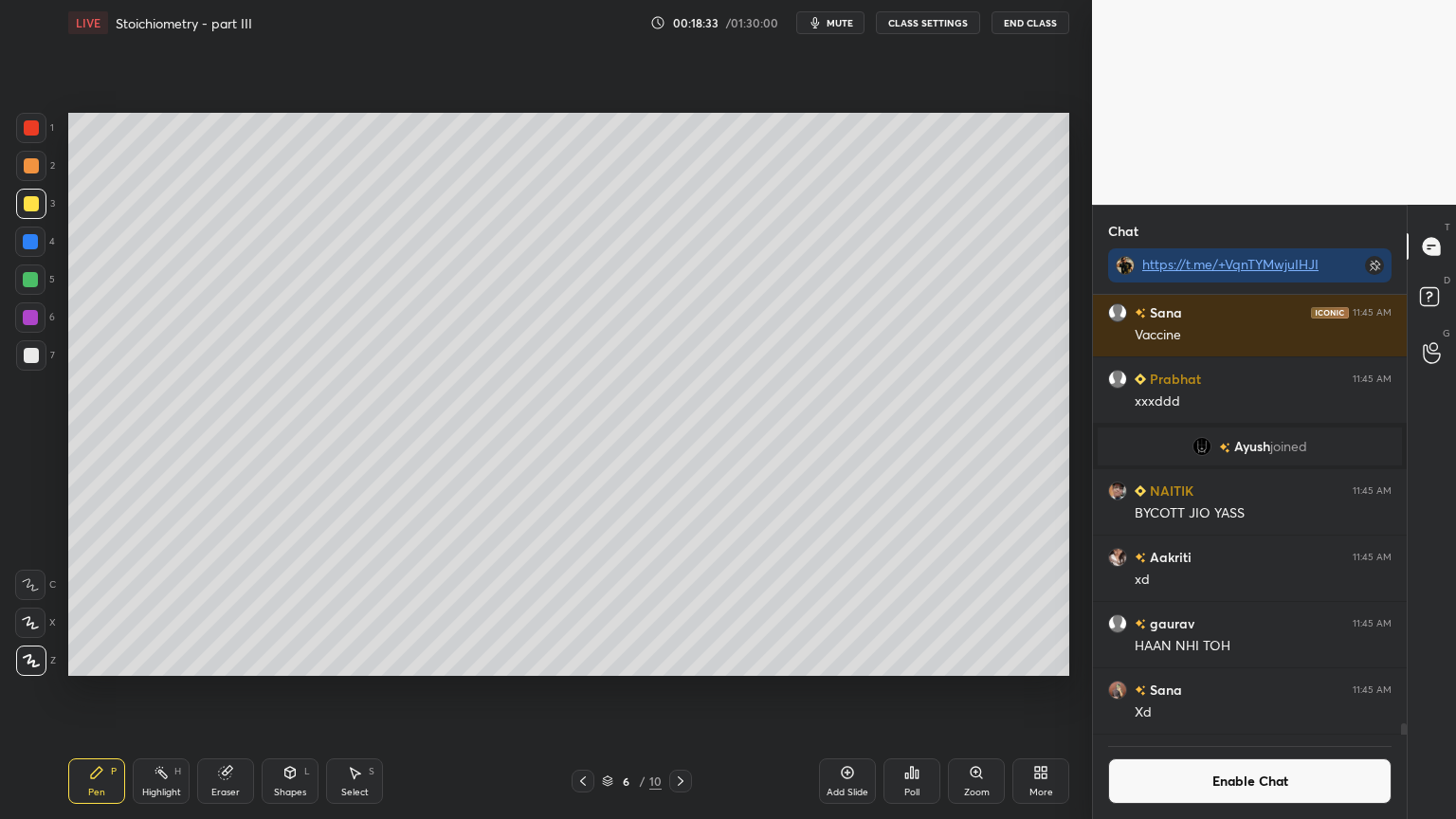 click at bounding box center (31, 355) 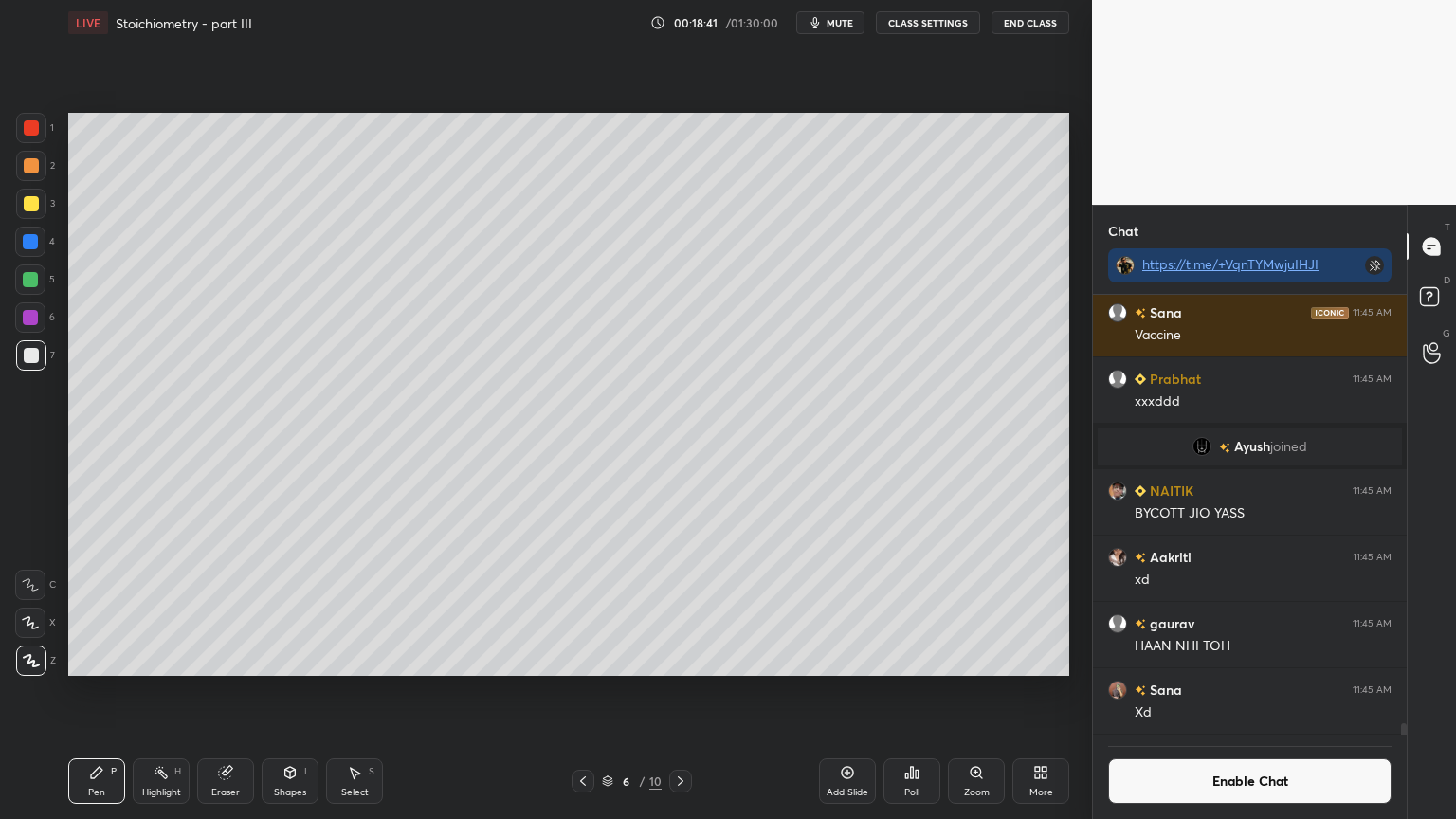click on "Highlight H" at bounding box center (161, 781) 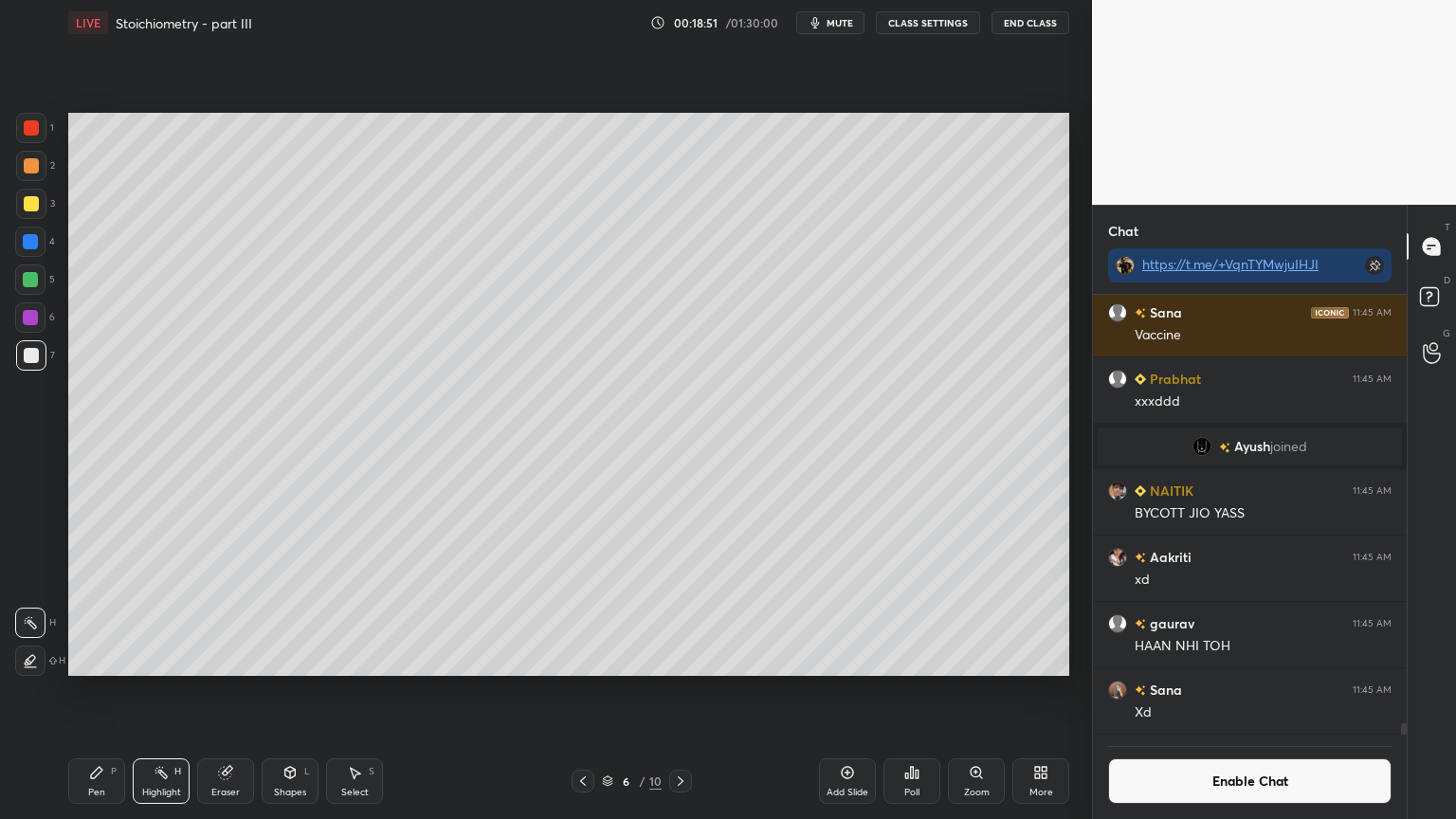 drag, startPoint x: 101, startPoint y: 779, endPoint x: 140, endPoint y: 733, distance: 60.30755 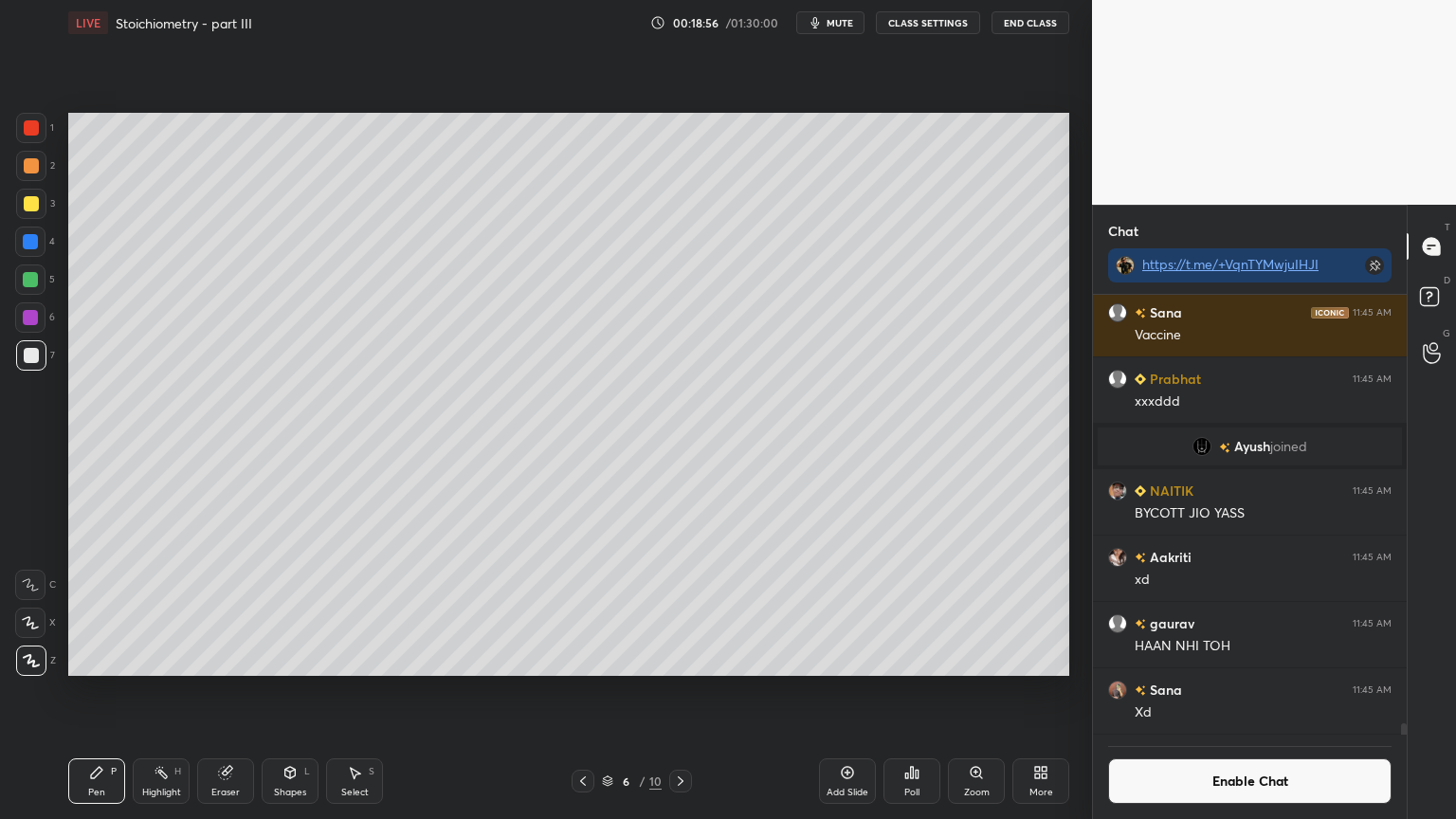scroll, scrollTop: 395, scrollLeft: 308, axis: both 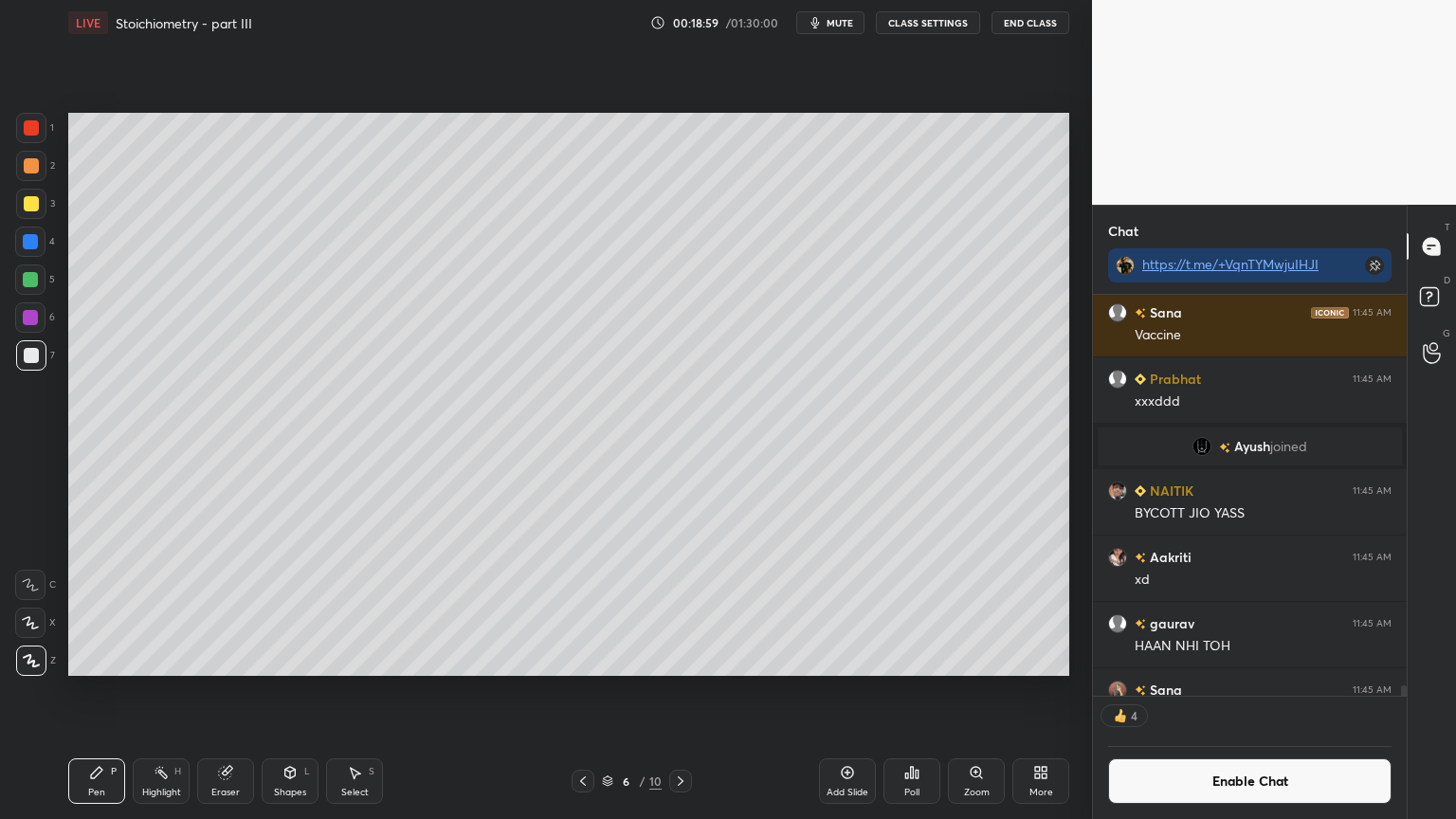 drag, startPoint x: 166, startPoint y: 783, endPoint x: 275, endPoint y: 677, distance: 152.04276 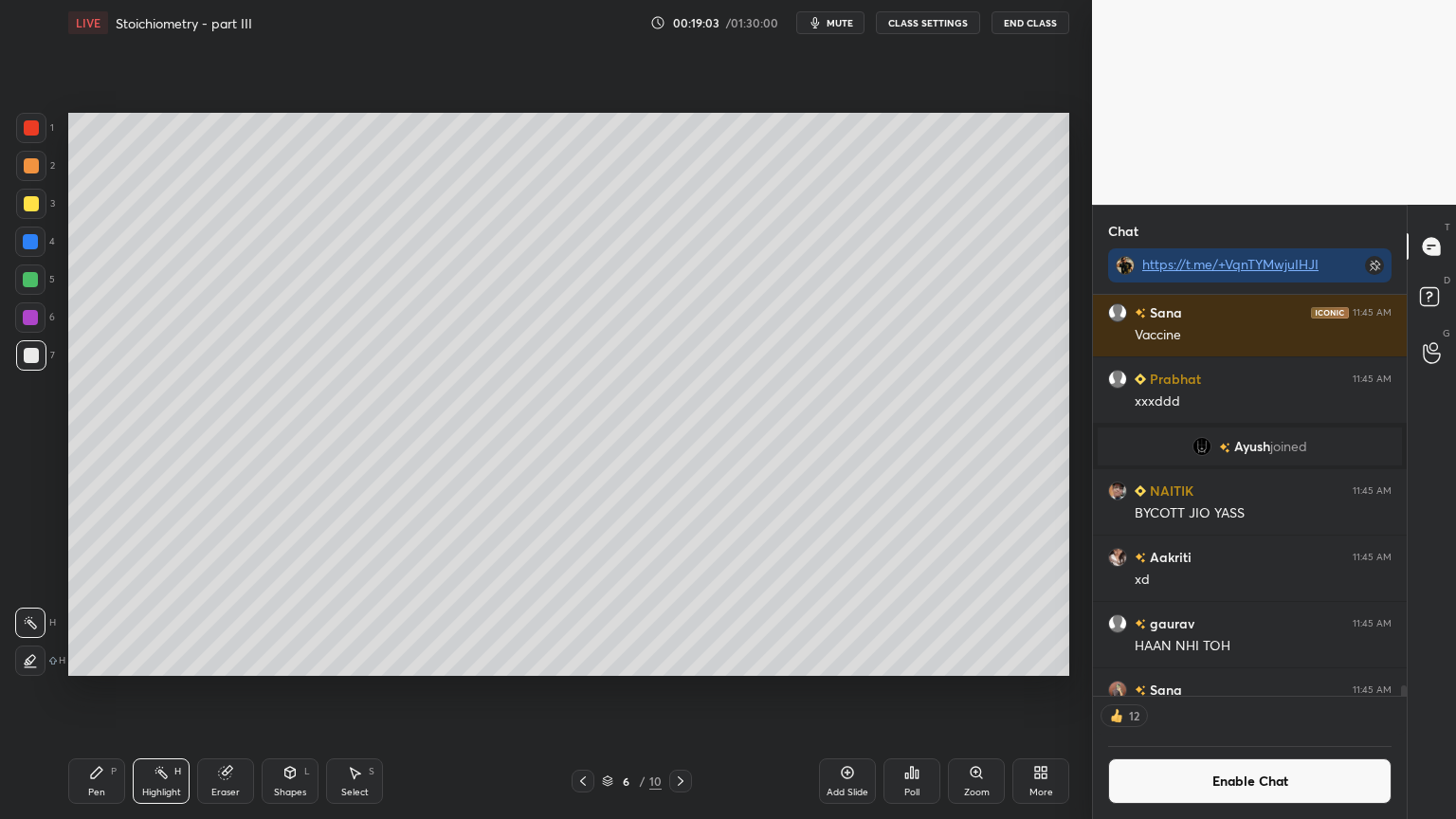 click on "Pen P" at bounding box center [97, 781] 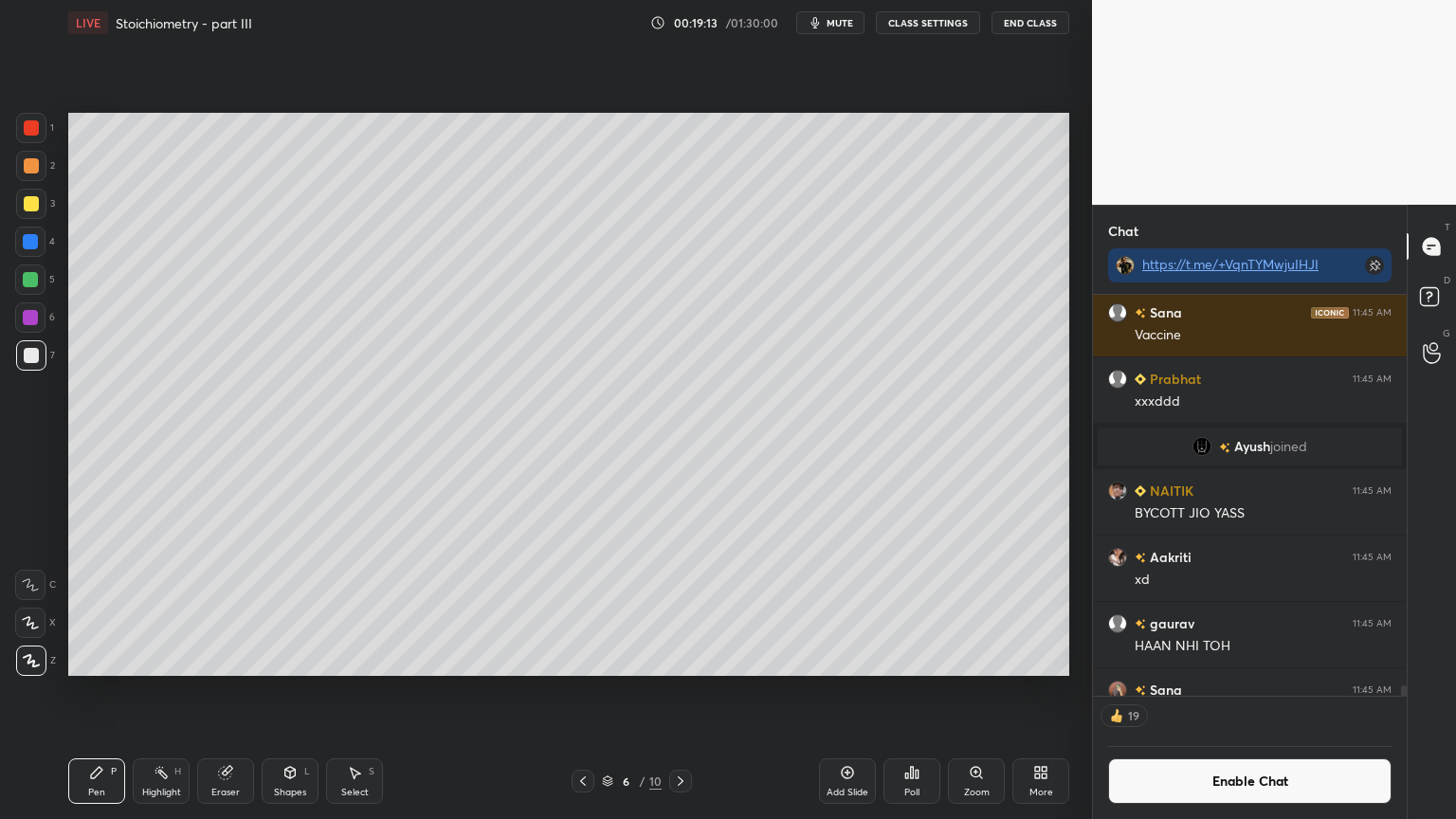 click on "Shapes L" at bounding box center [290, 781] 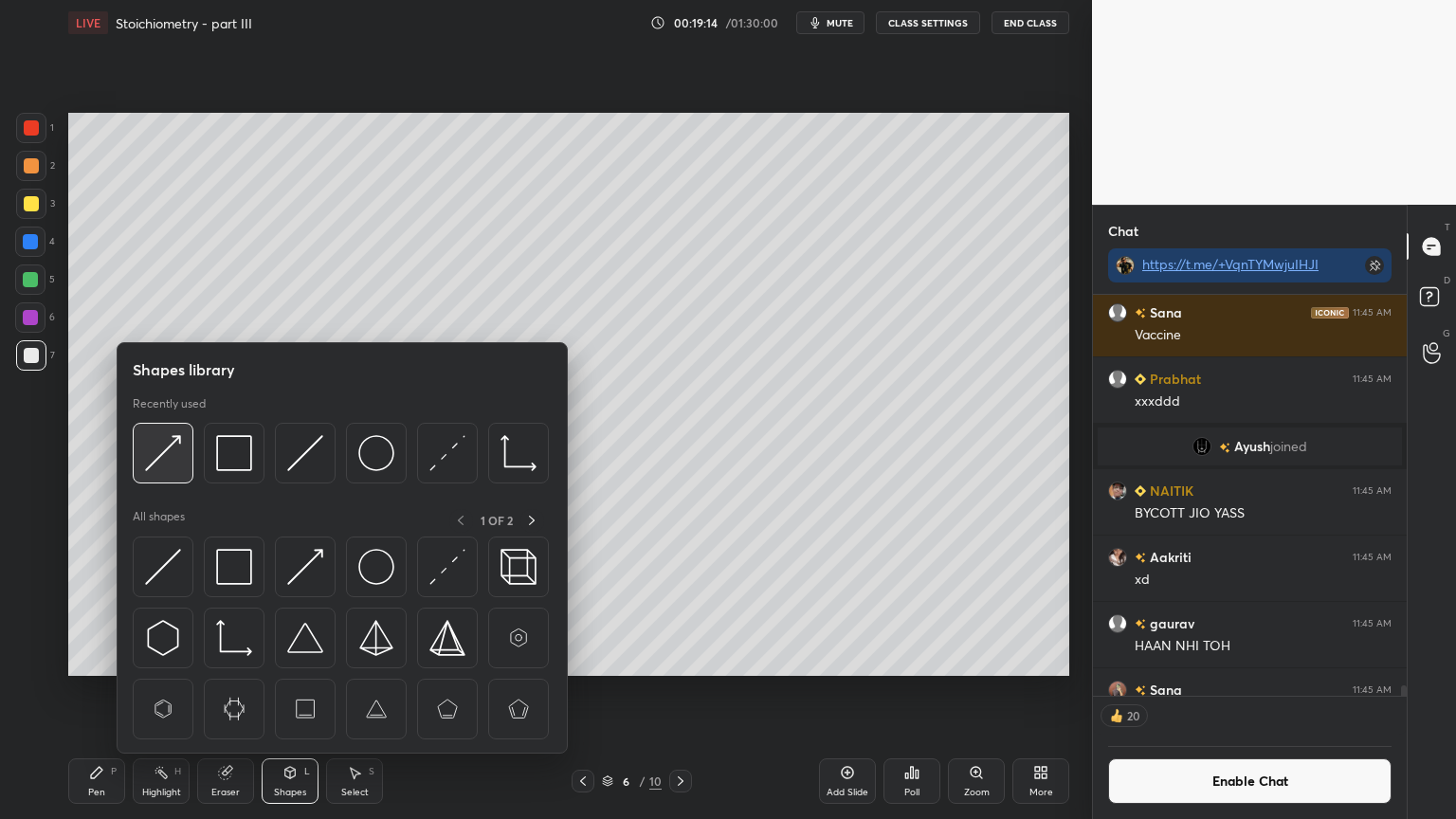 click at bounding box center (163, 453) 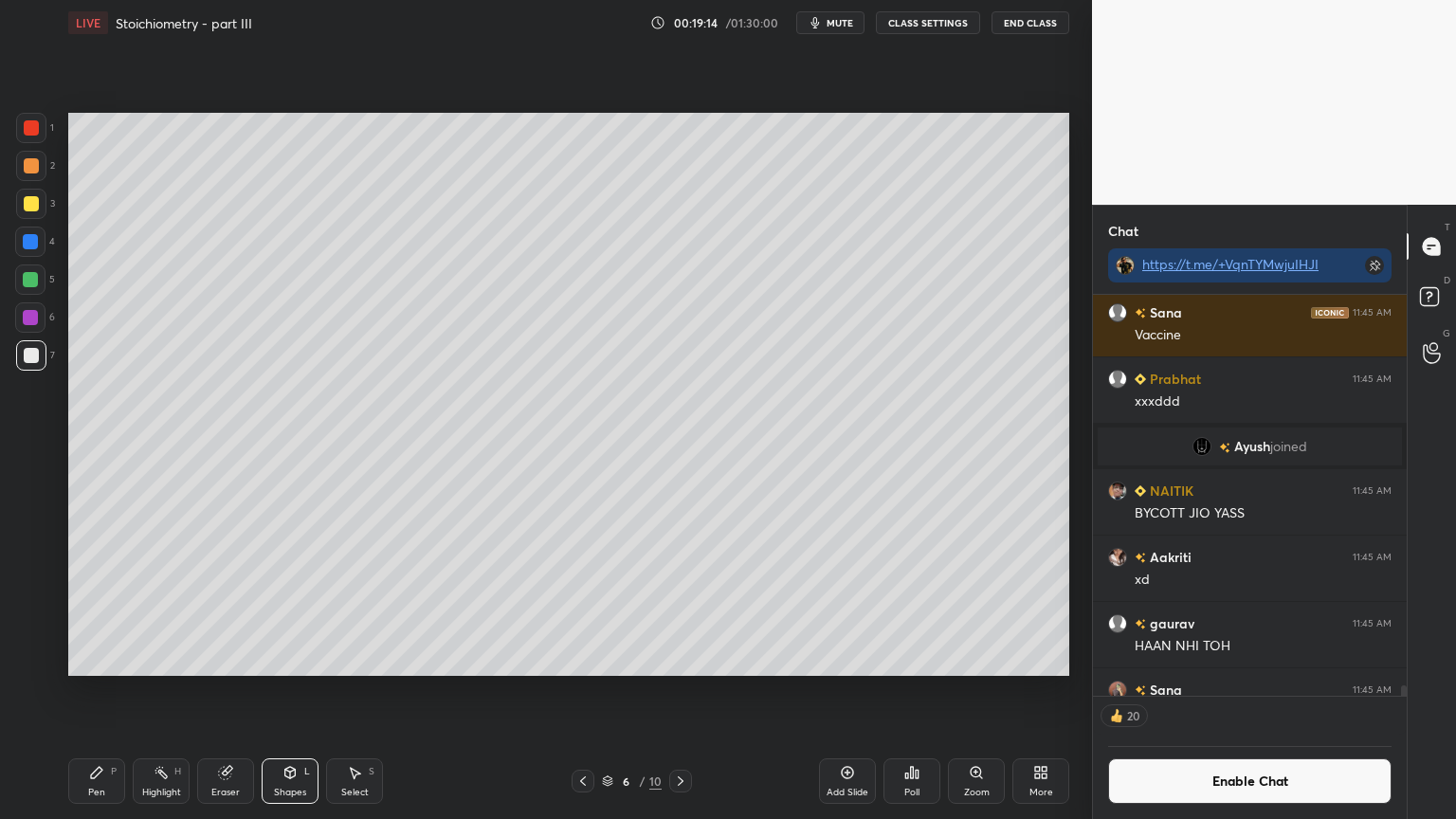 click at bounding box center [31, 204] 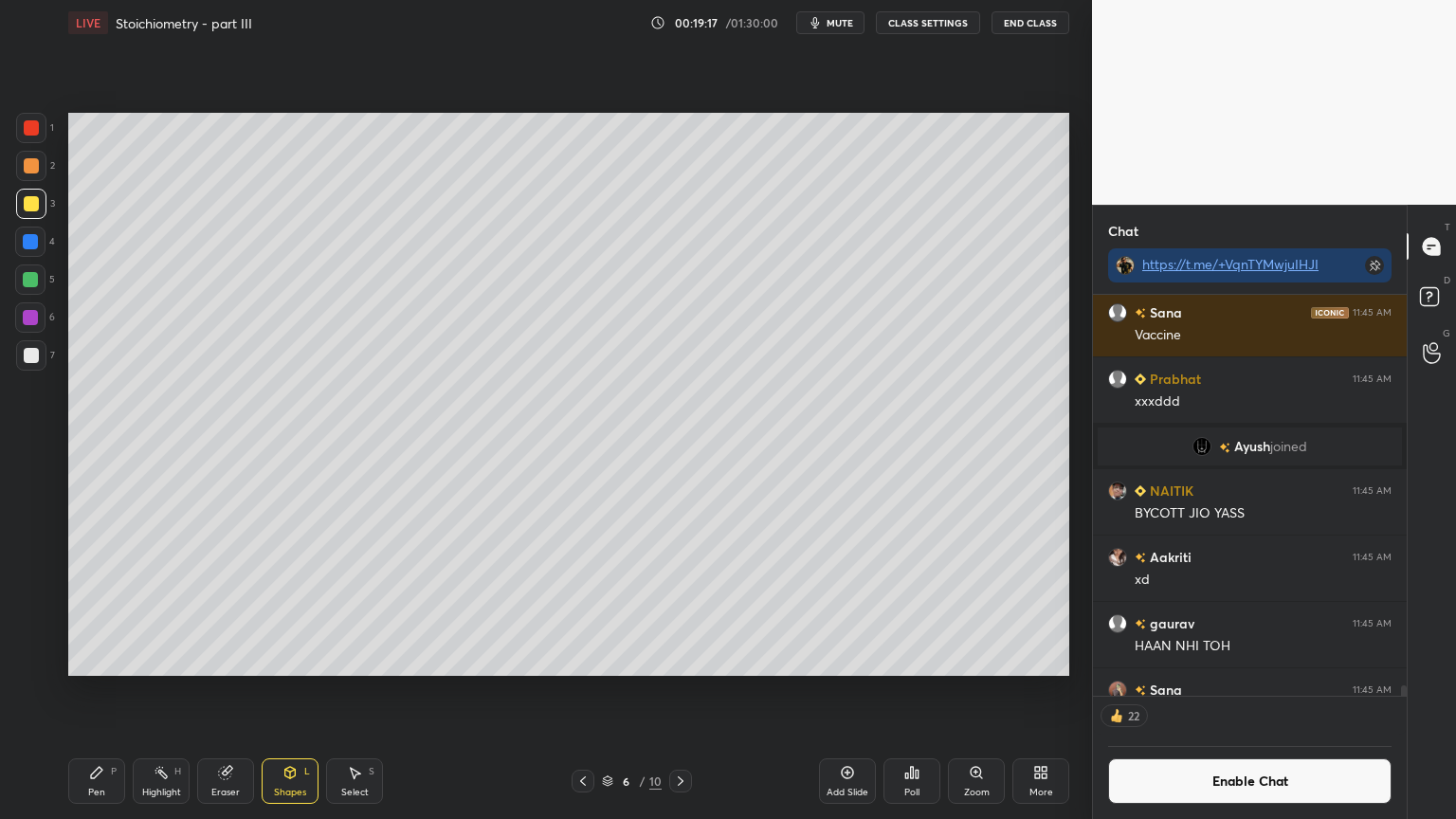 click on "Pen P" at bounding box center (97, 781) 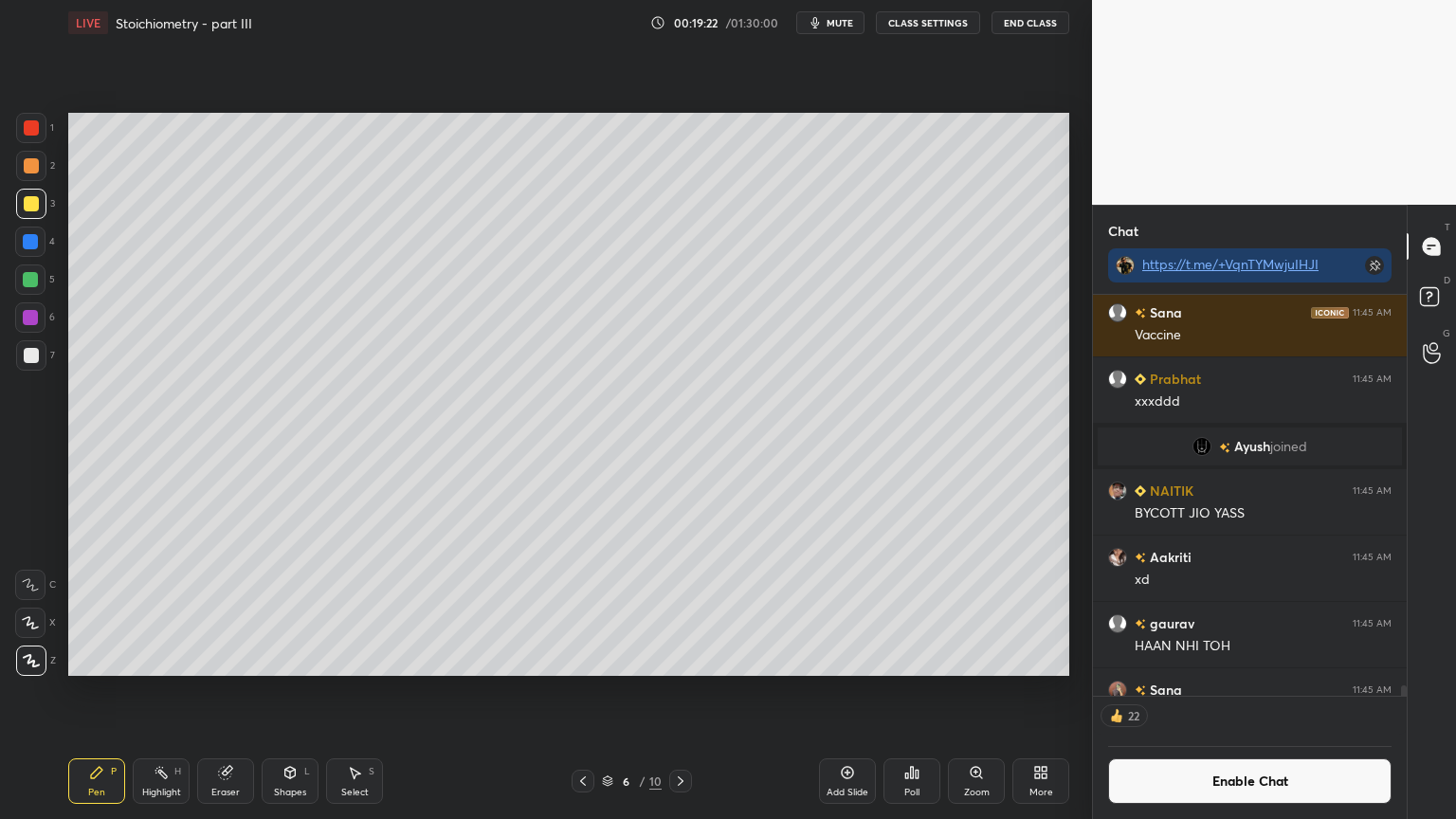 click on "Highlight H" at bounding box center (161, 781) 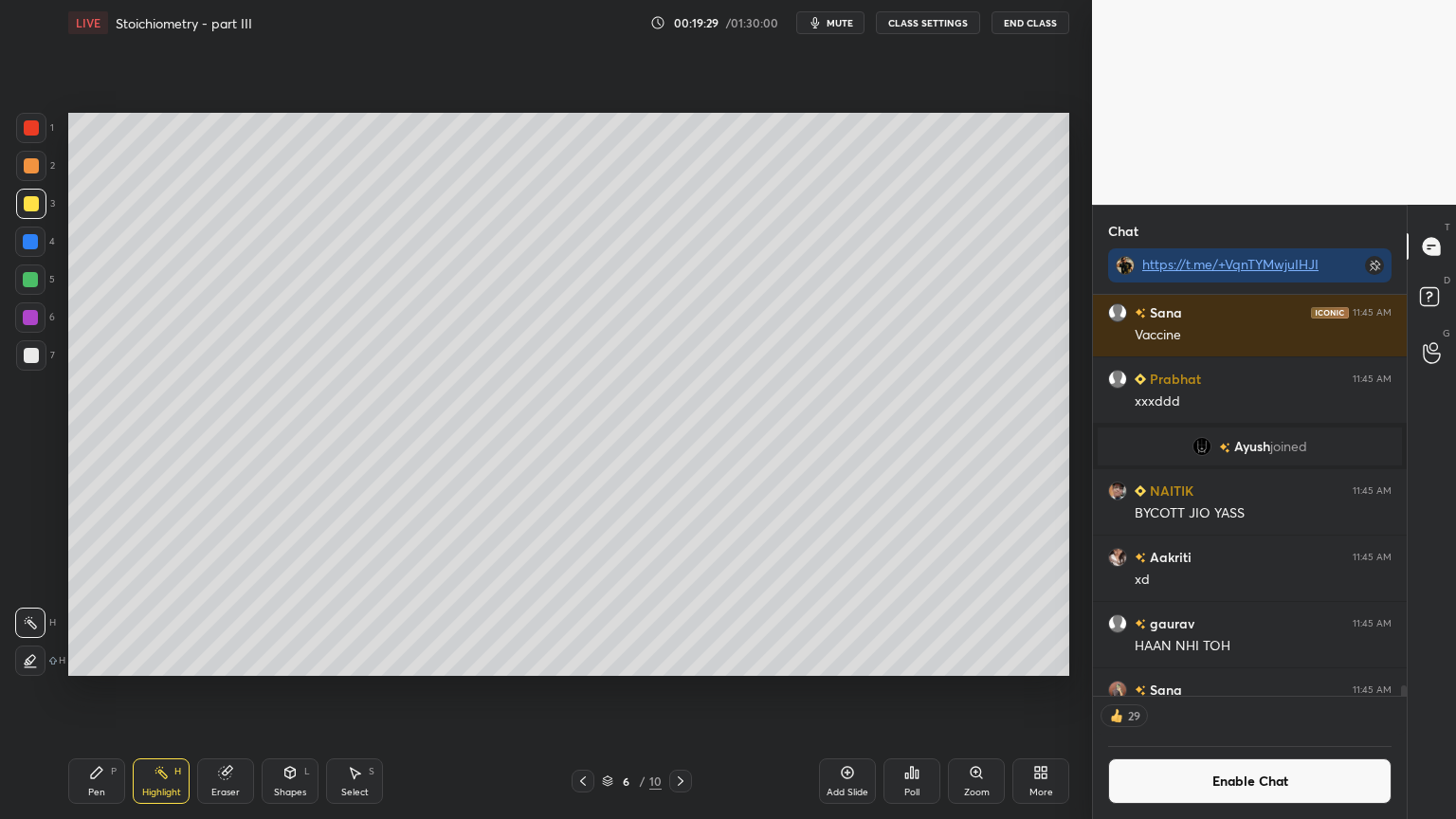click on "Pen P" at bounding box center (97, 781) 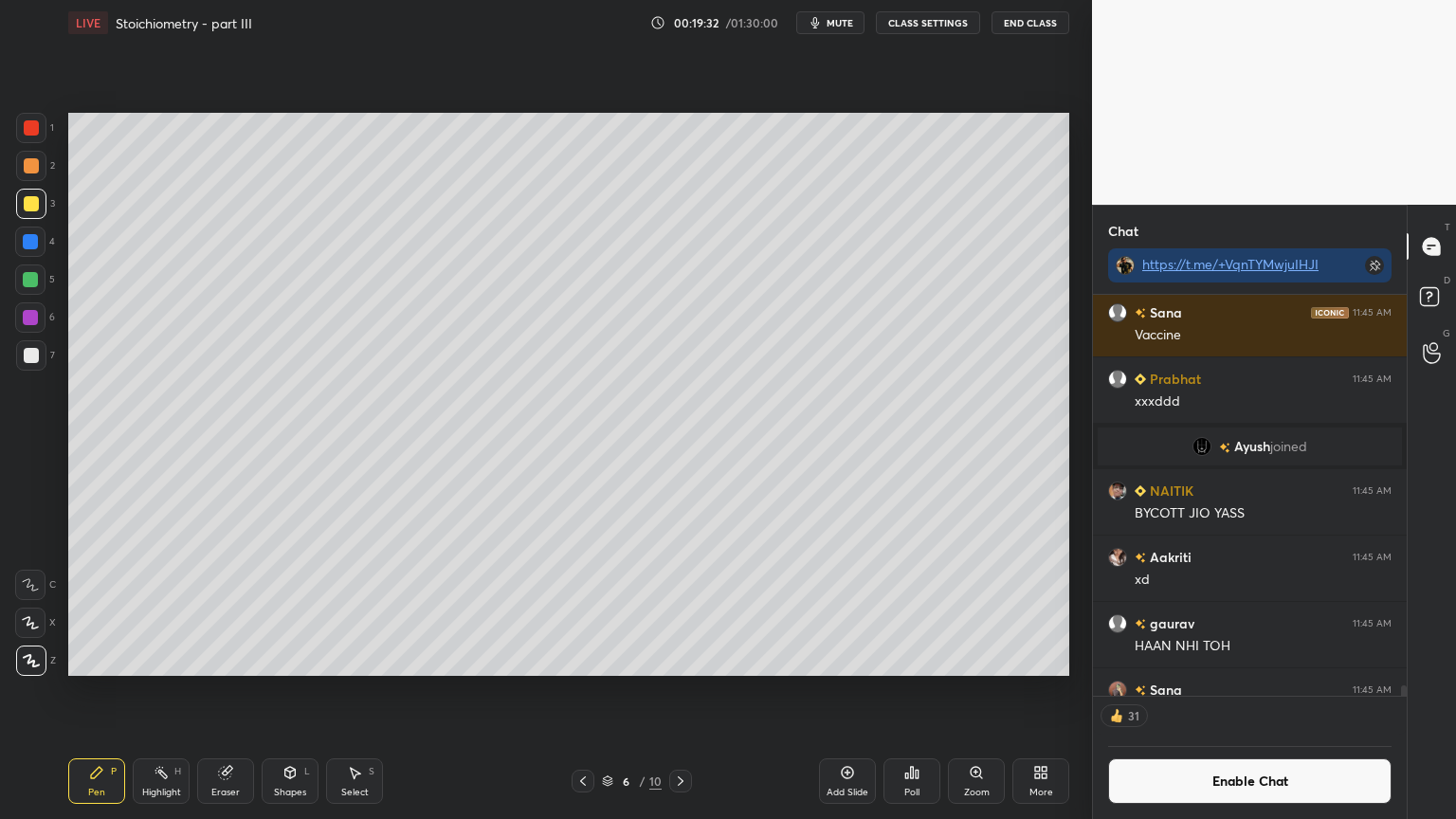 drag, startPoint x: 181, startPoint y: 789, endPoint x: 212, endPoint y: 712, distance: 83.00602 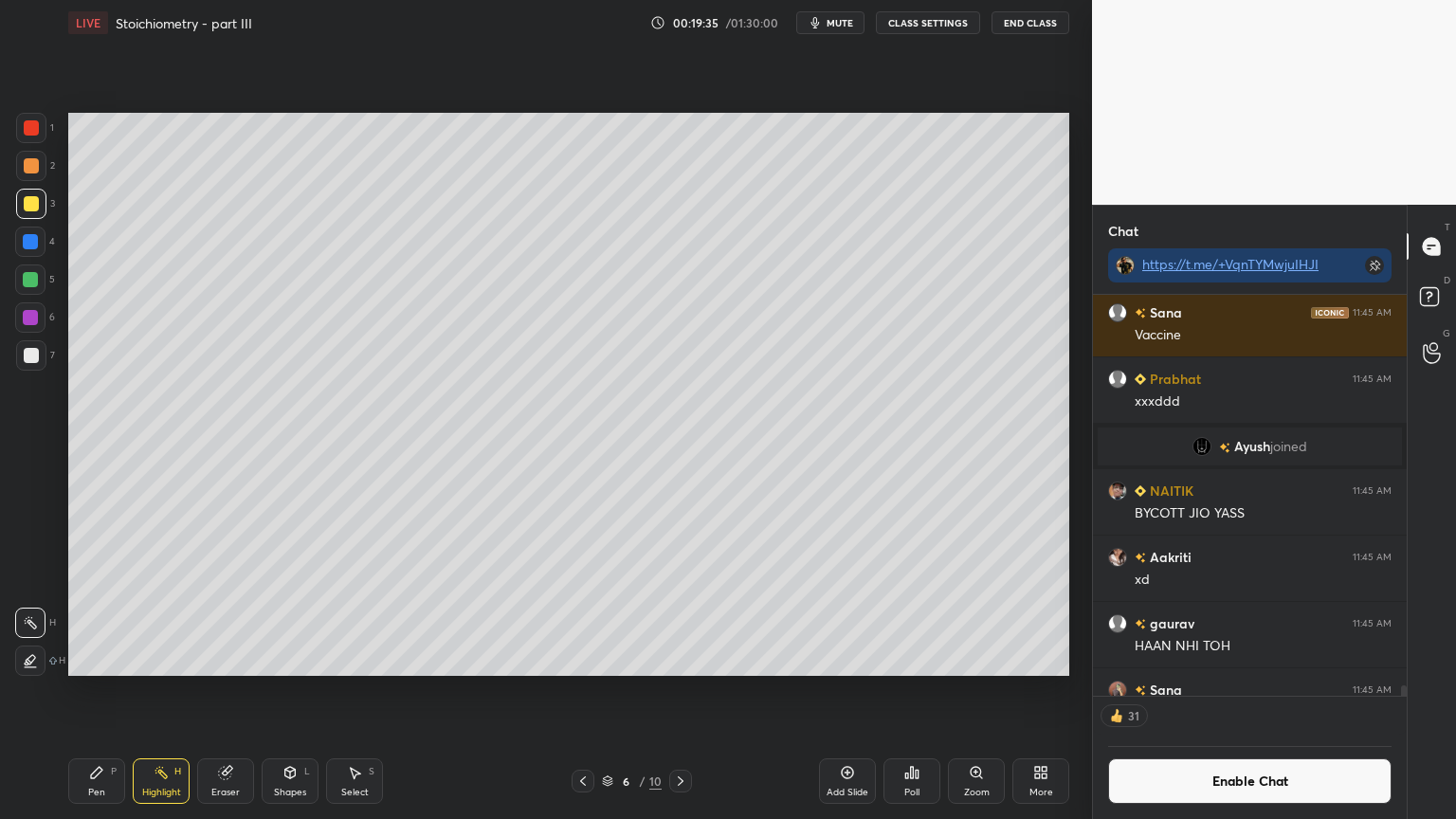 click on "Pen P" at bounding box center [97, 781] 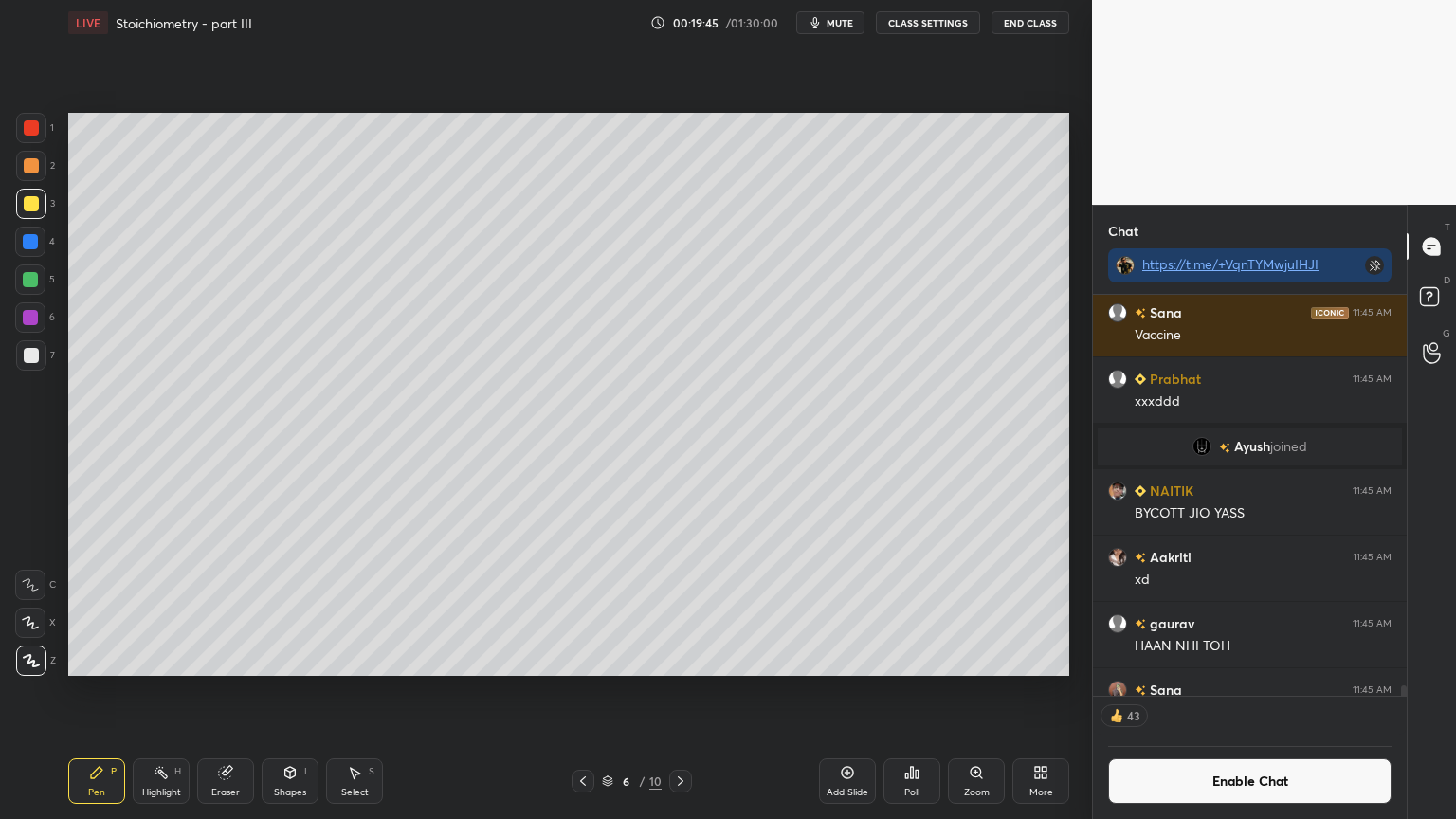 click on "Highlight H" at bounding box center [161, 781] 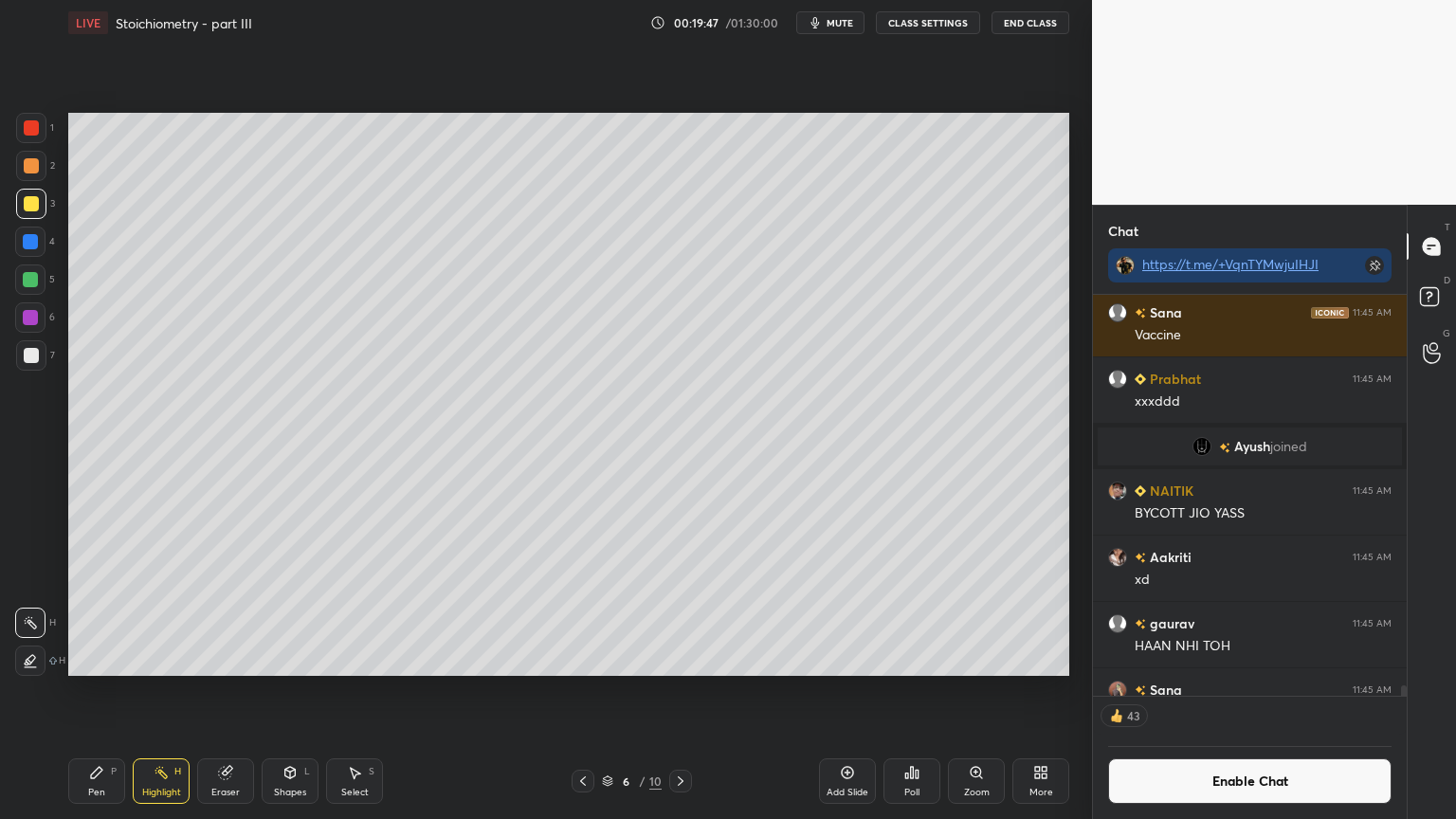 scroll, scrollTop: 6, scrollLeft: 6, axis: both 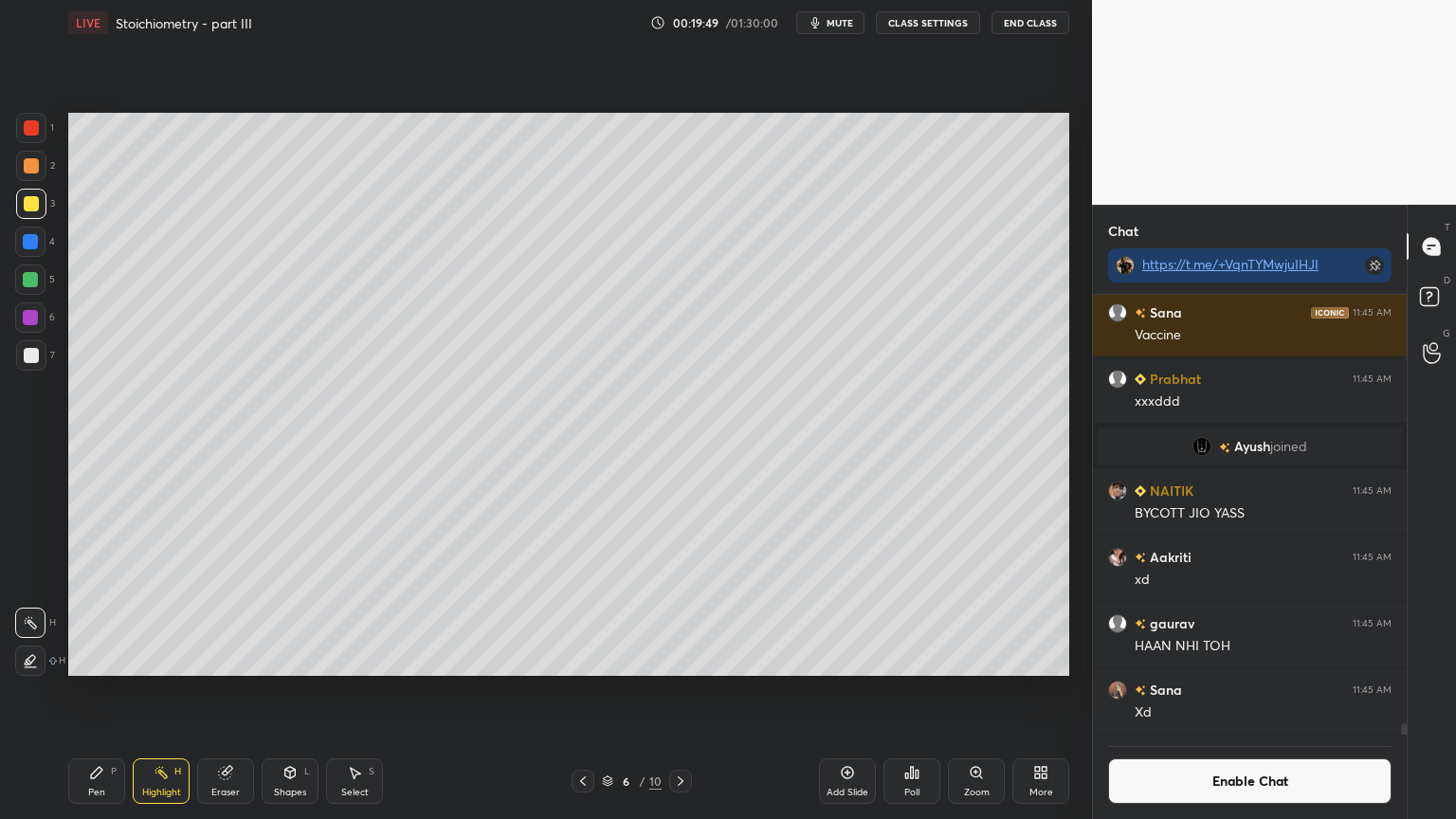 click on "Pen P" at bounding box center (97, 781) 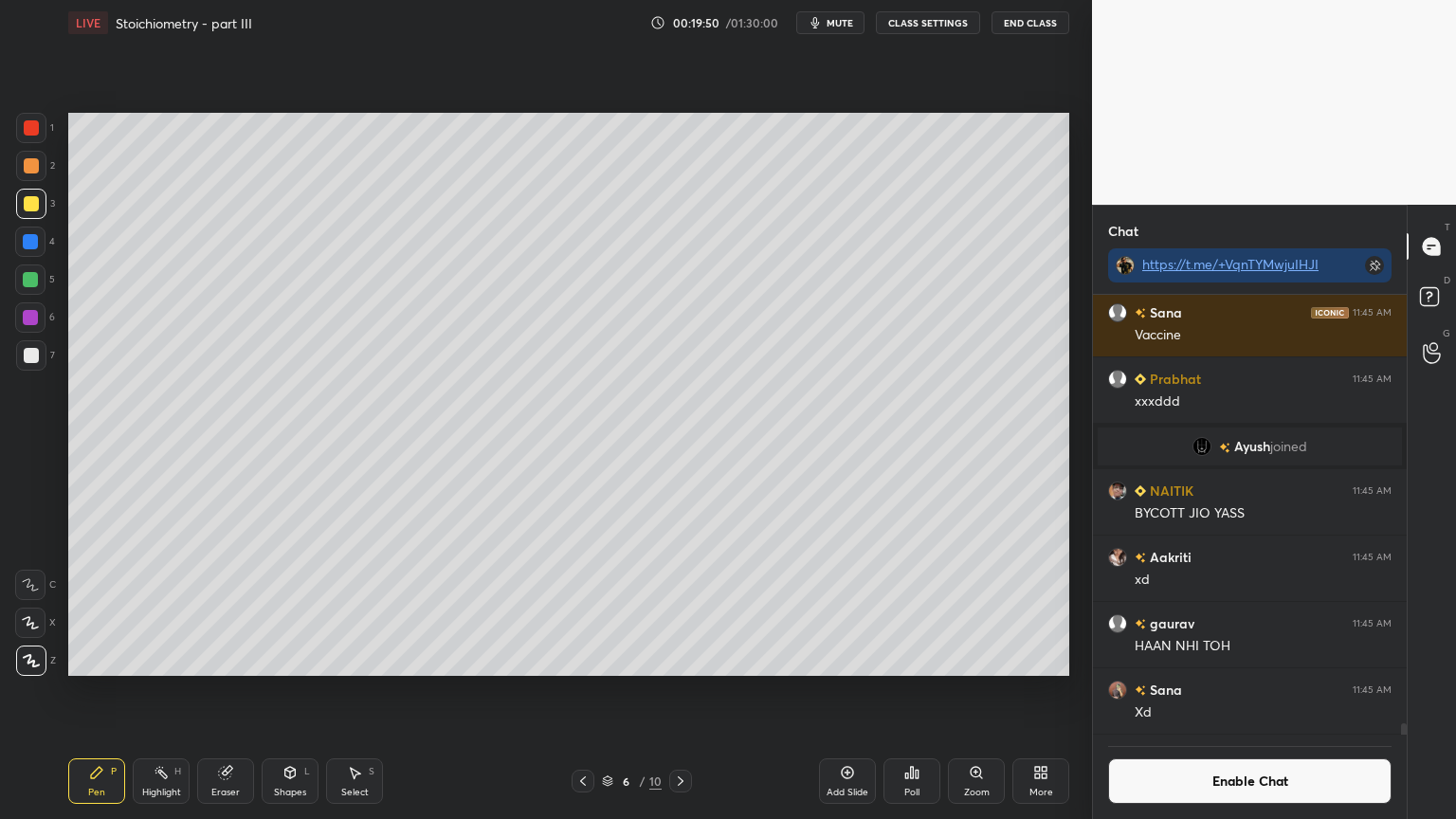 click at bounding box center [31, 128] 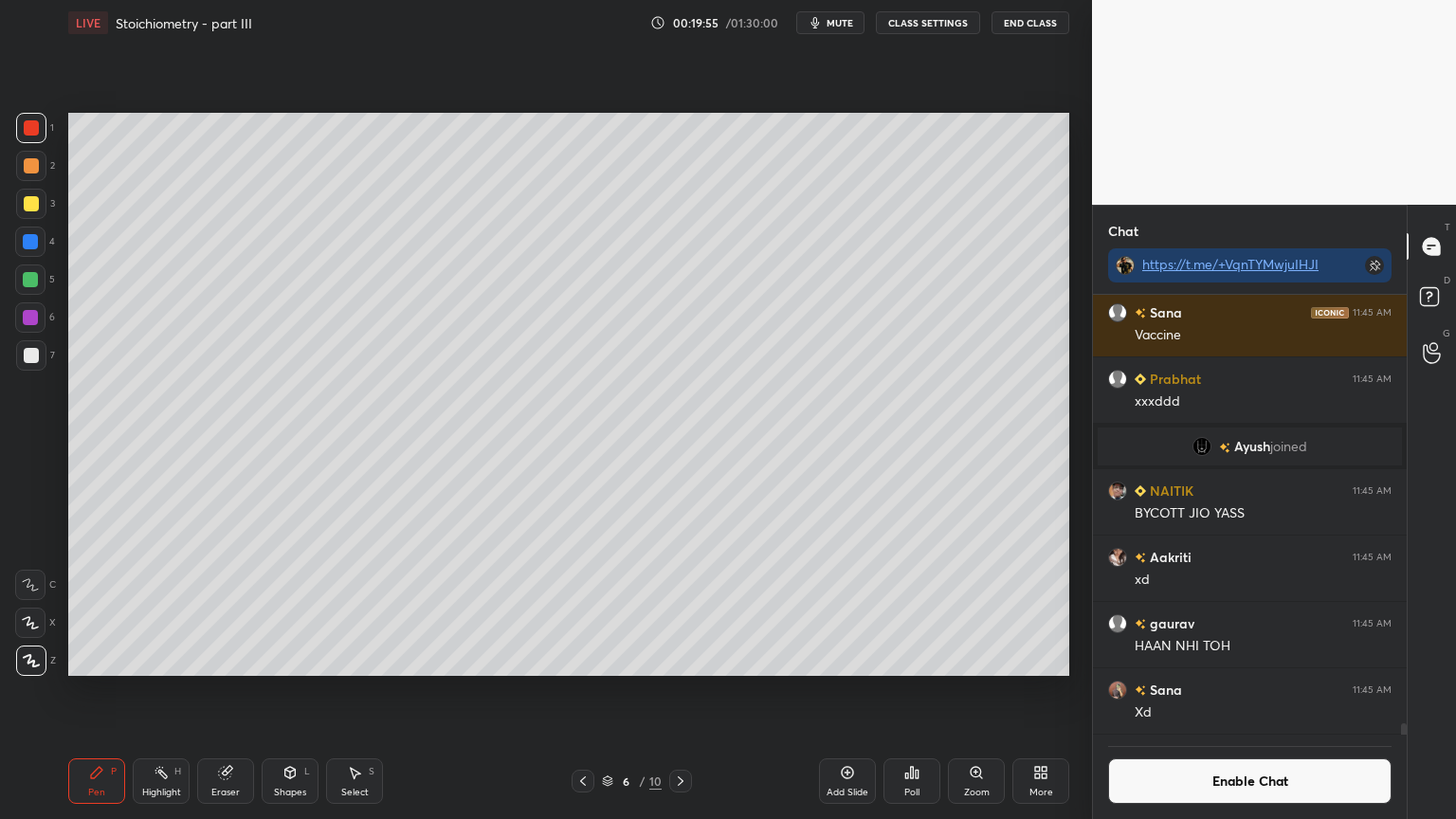 click on "Pen P Highlight H Eraser Shapes L Select S" at bounding box center (256, 781) 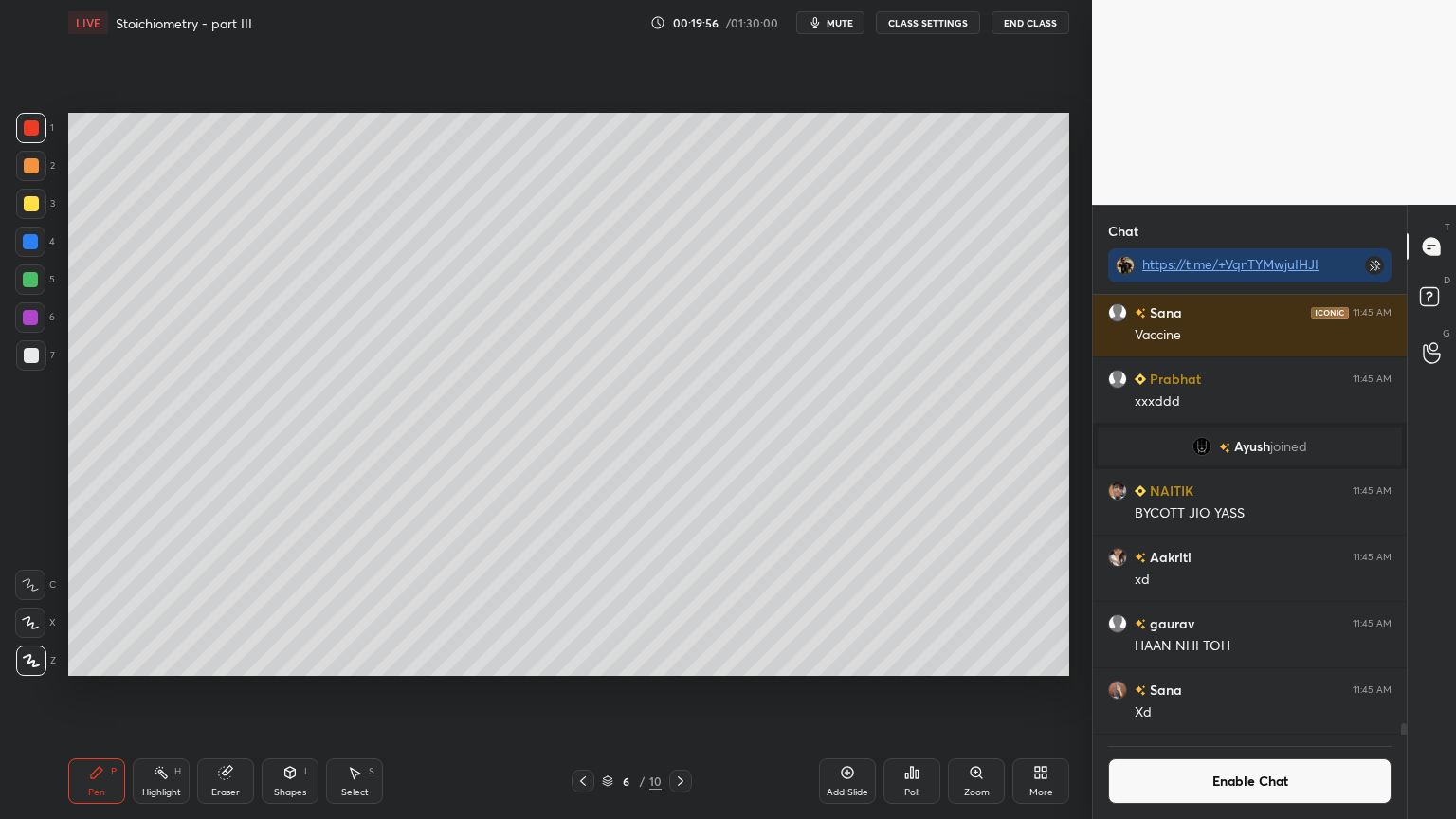 click 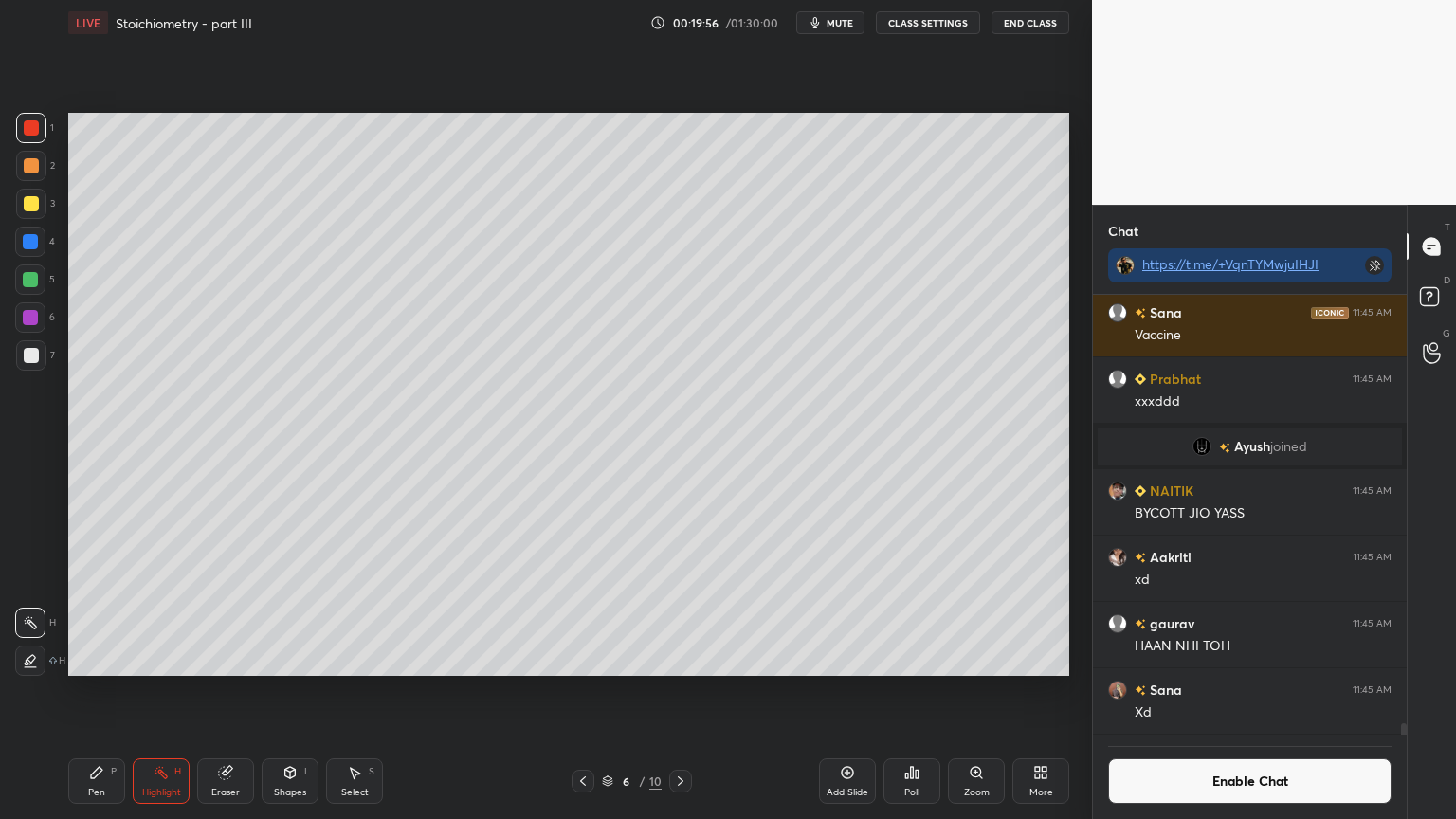 scroll, scrollTop: 395, scrollLeft: 308, axis: both 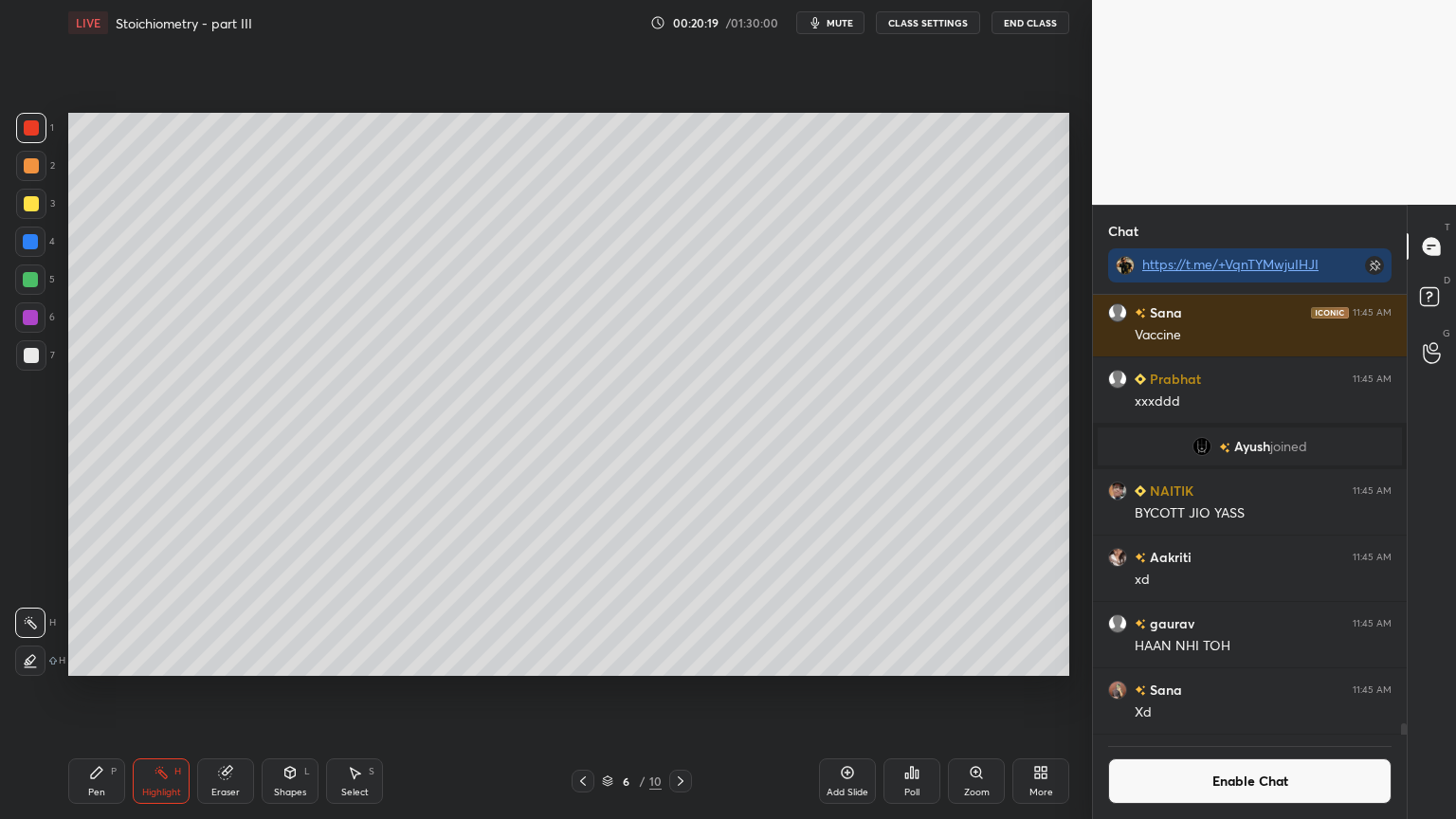 click on "Pen P" at bounding box center (97, 781) 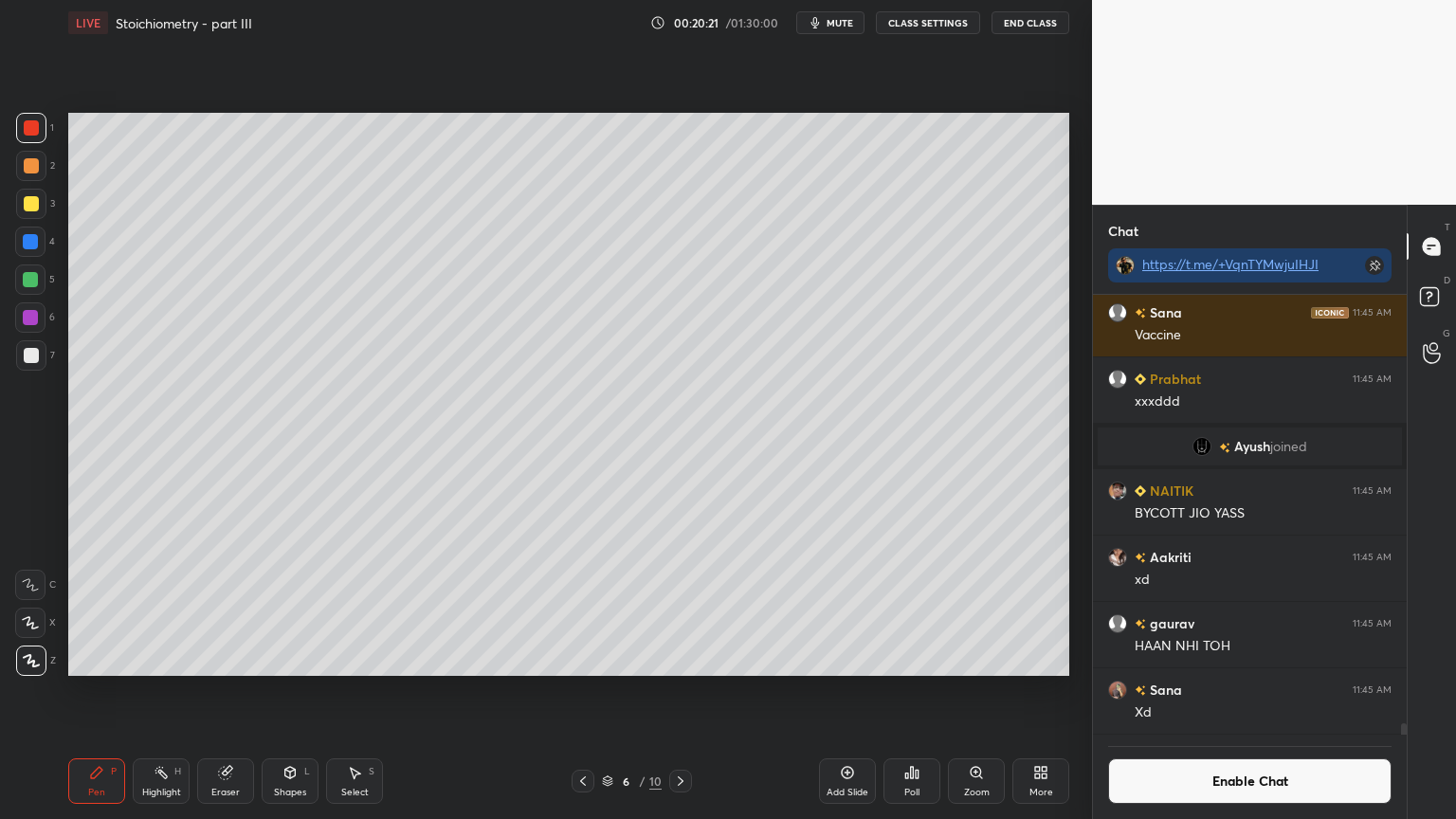 scroll, scrollTop: 395, scrollLeft: 308, axis: both 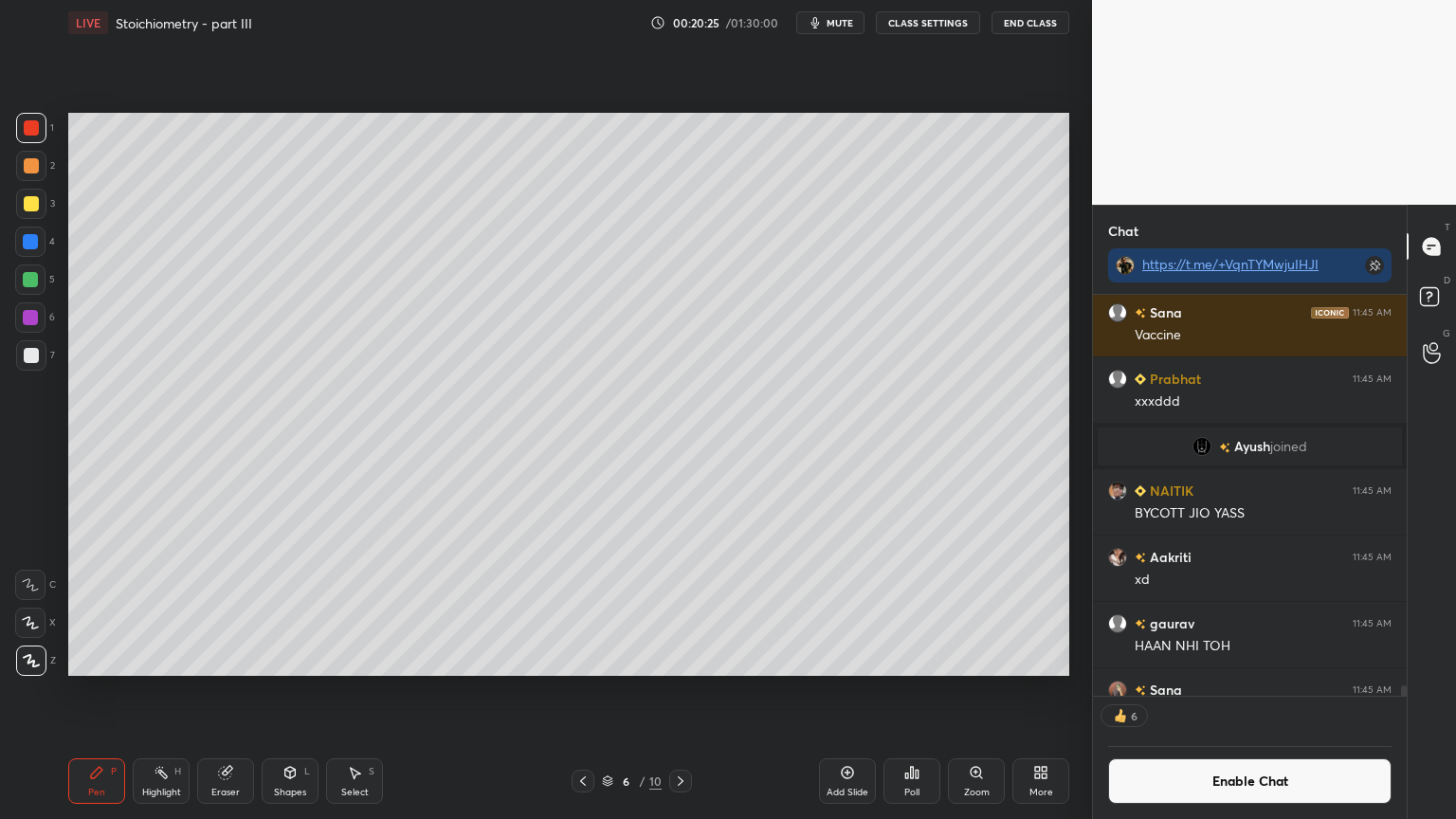 click at bounding box center (30, 242) 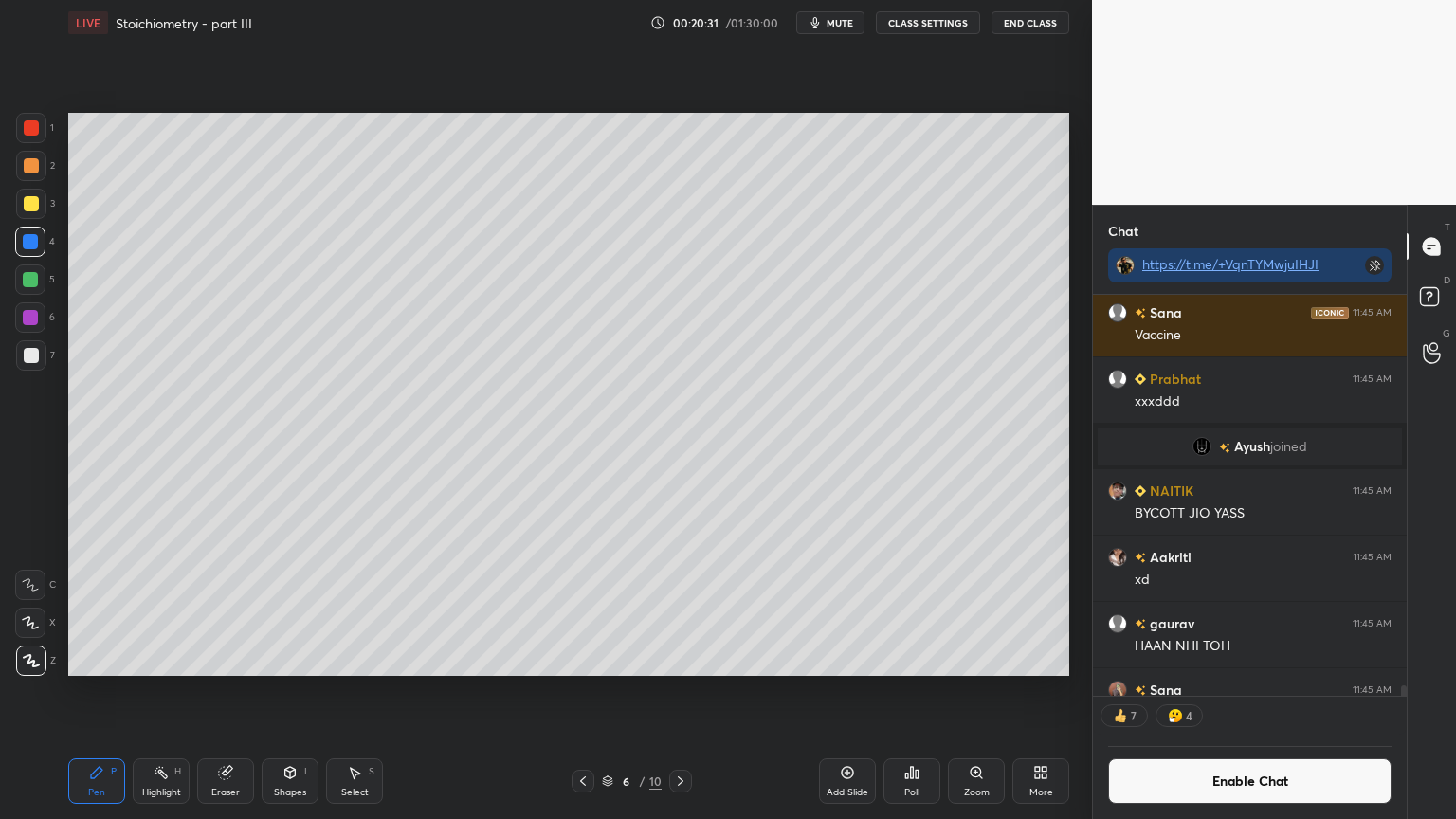 click on "Eraser" at bounding box center (226, 781) 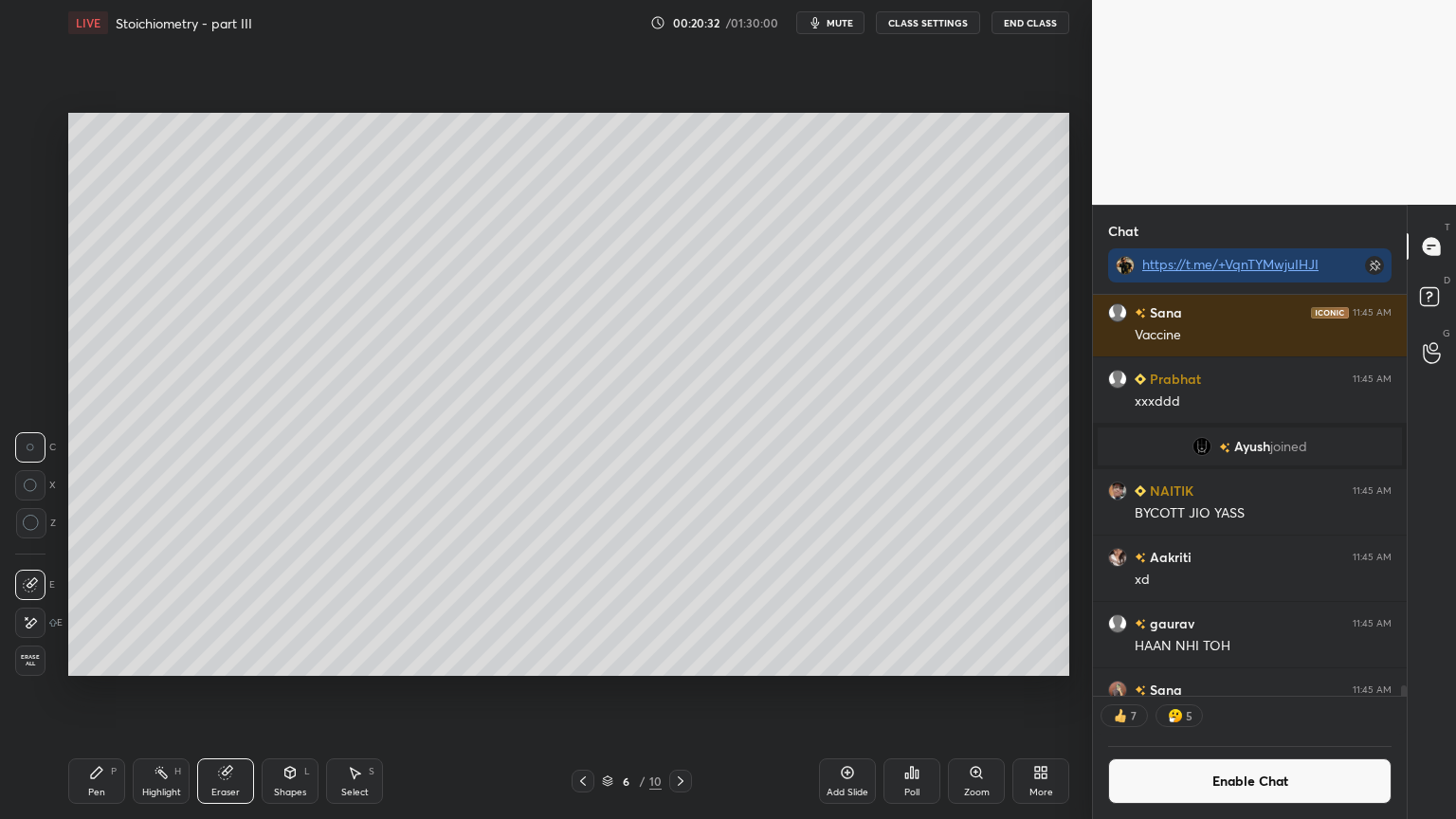 click on "Pen P" at bounding box center [97, 781] 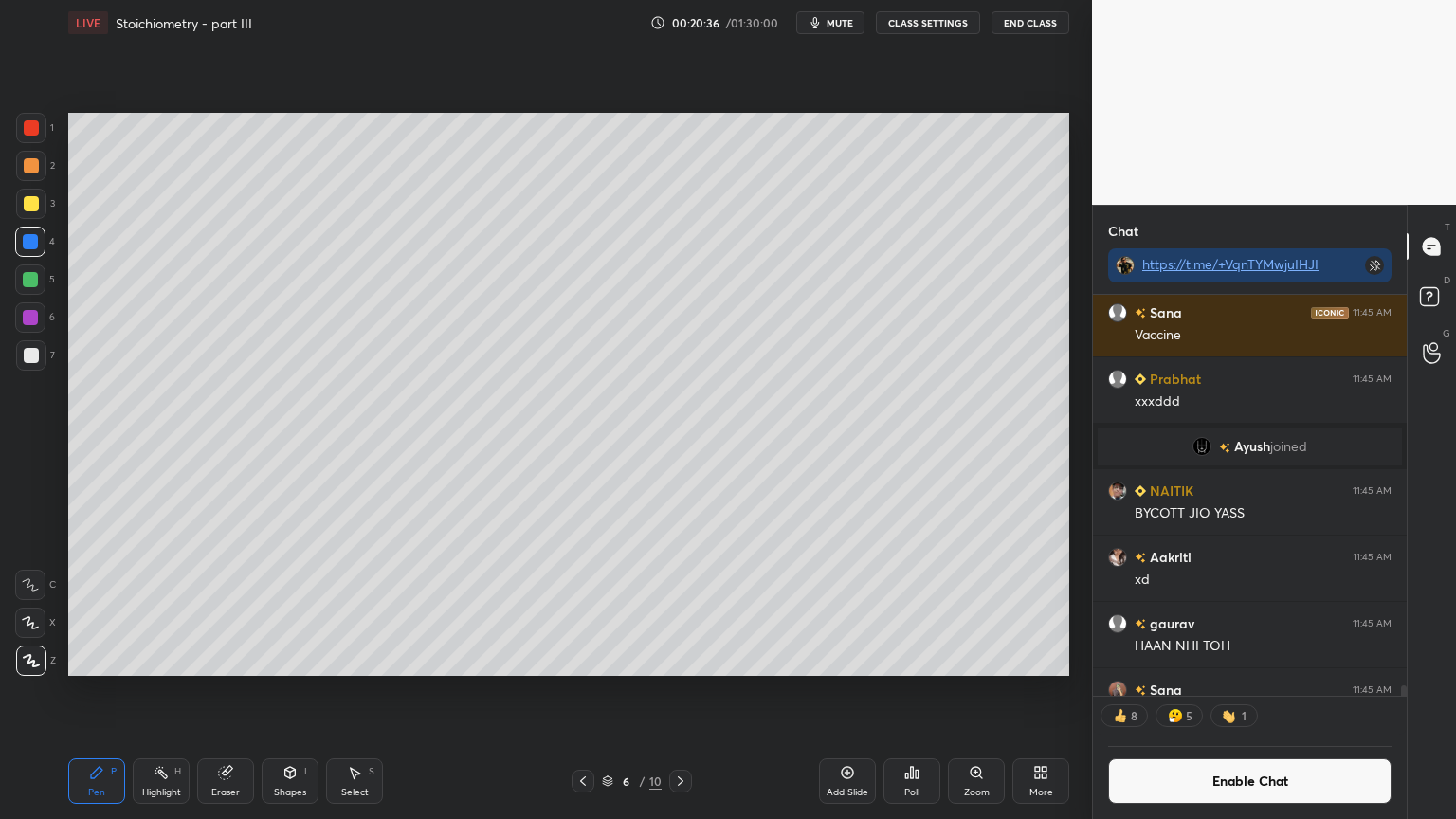 click on "Select S" at bounding box center [355, 781] 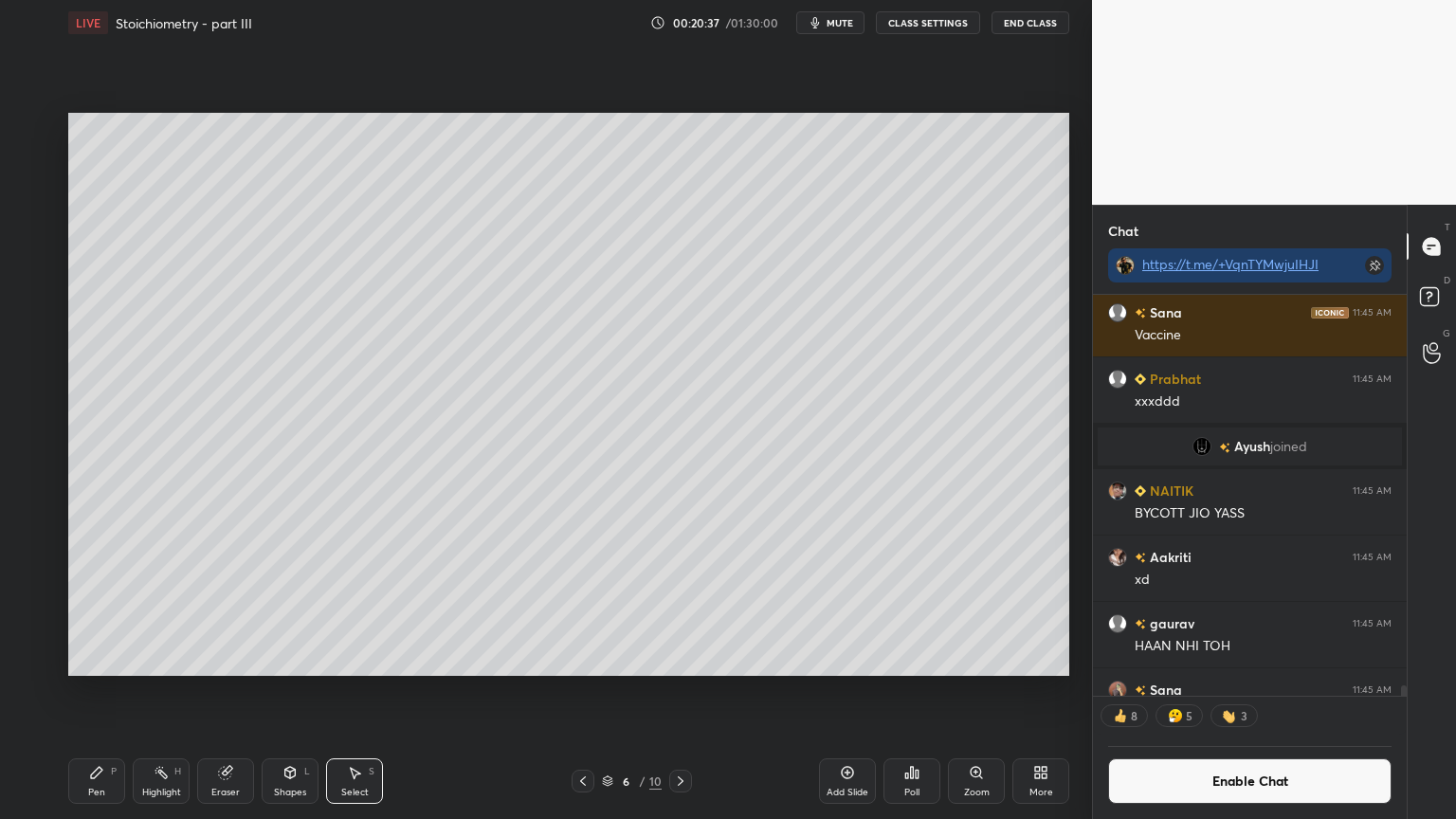click on "Shapes" at bounding box center [290, 792] 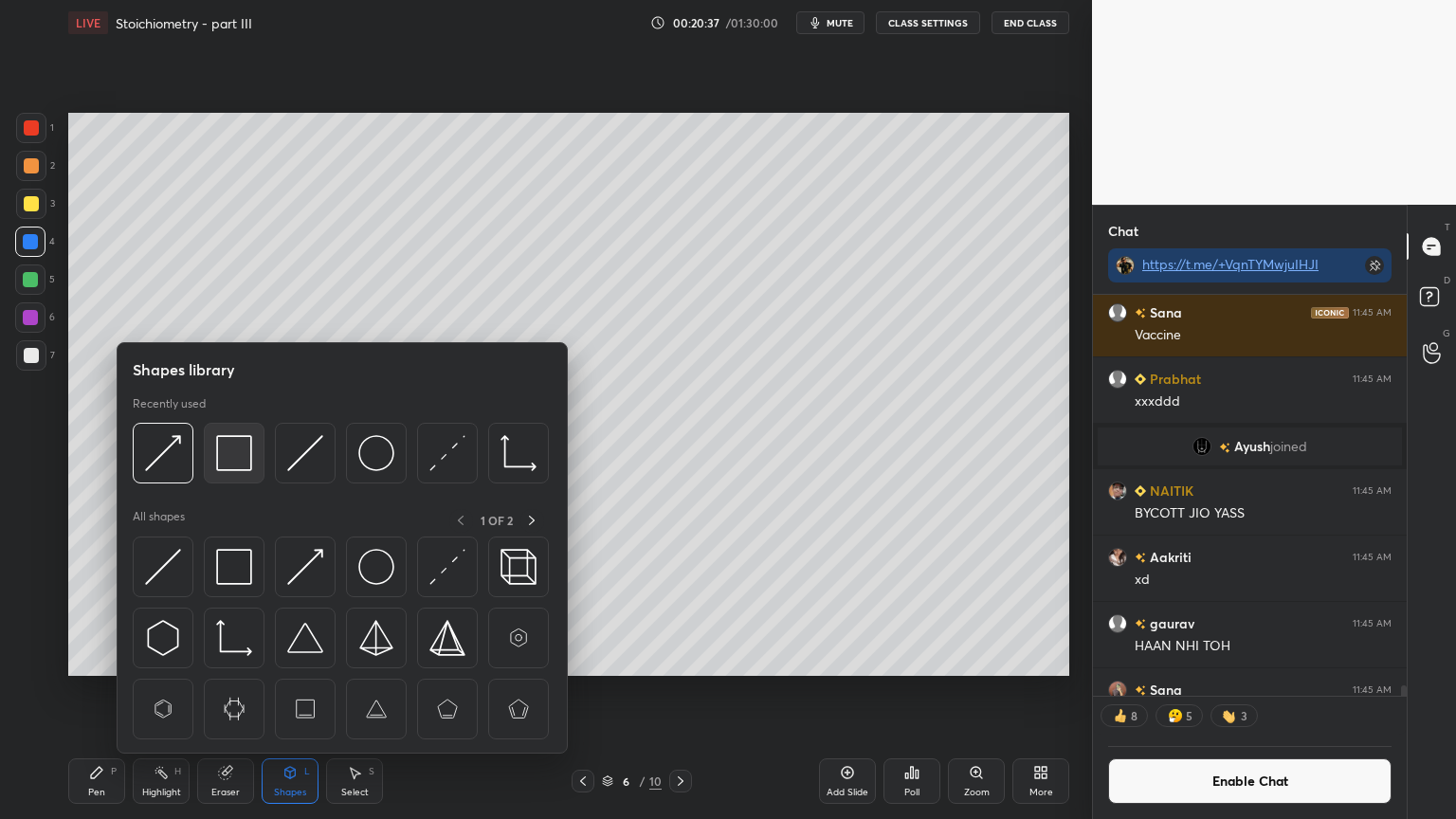 click at bounding box center (234, 453) 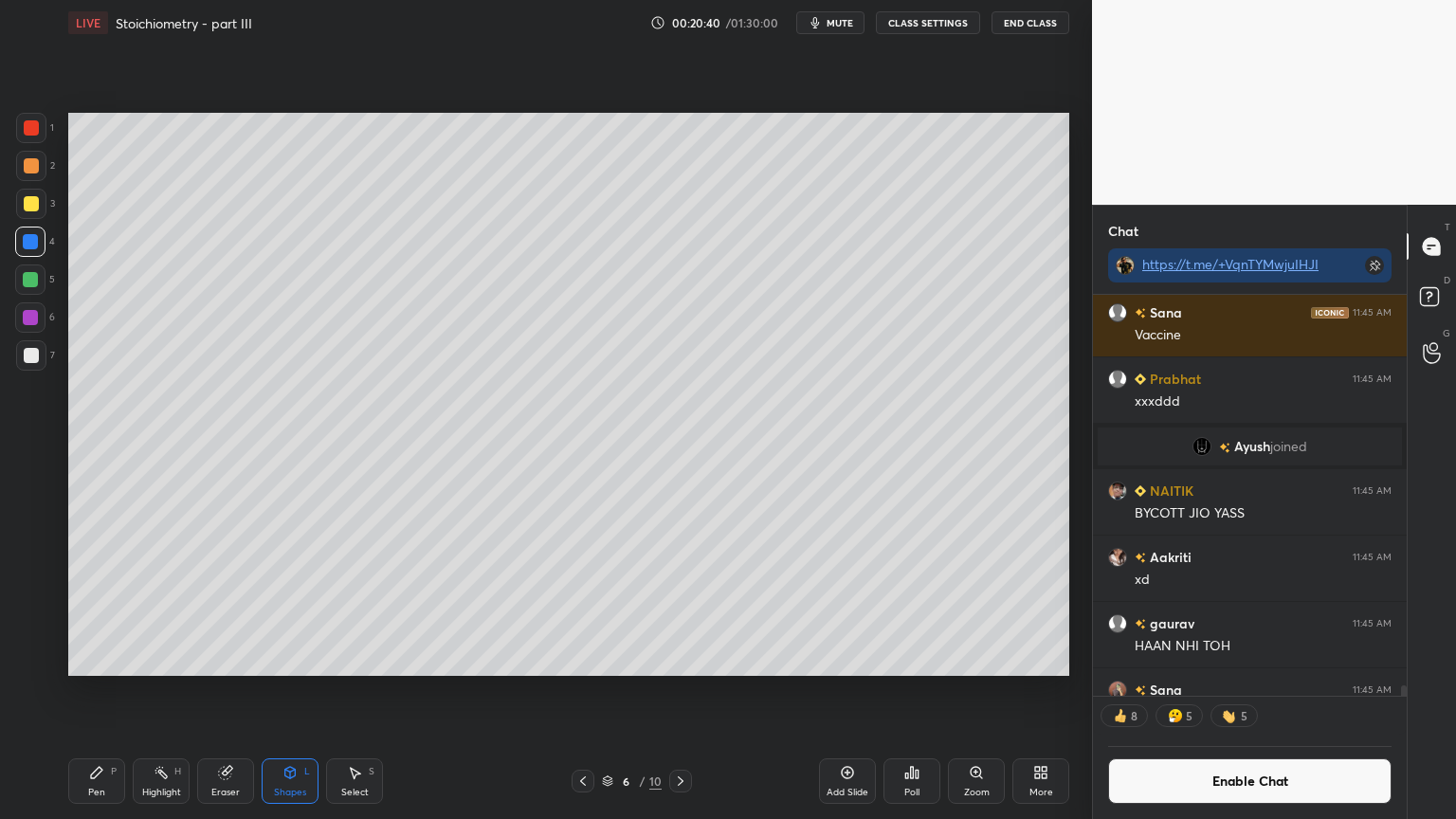 click on "Highlight H" at bounding box center [161, 781] 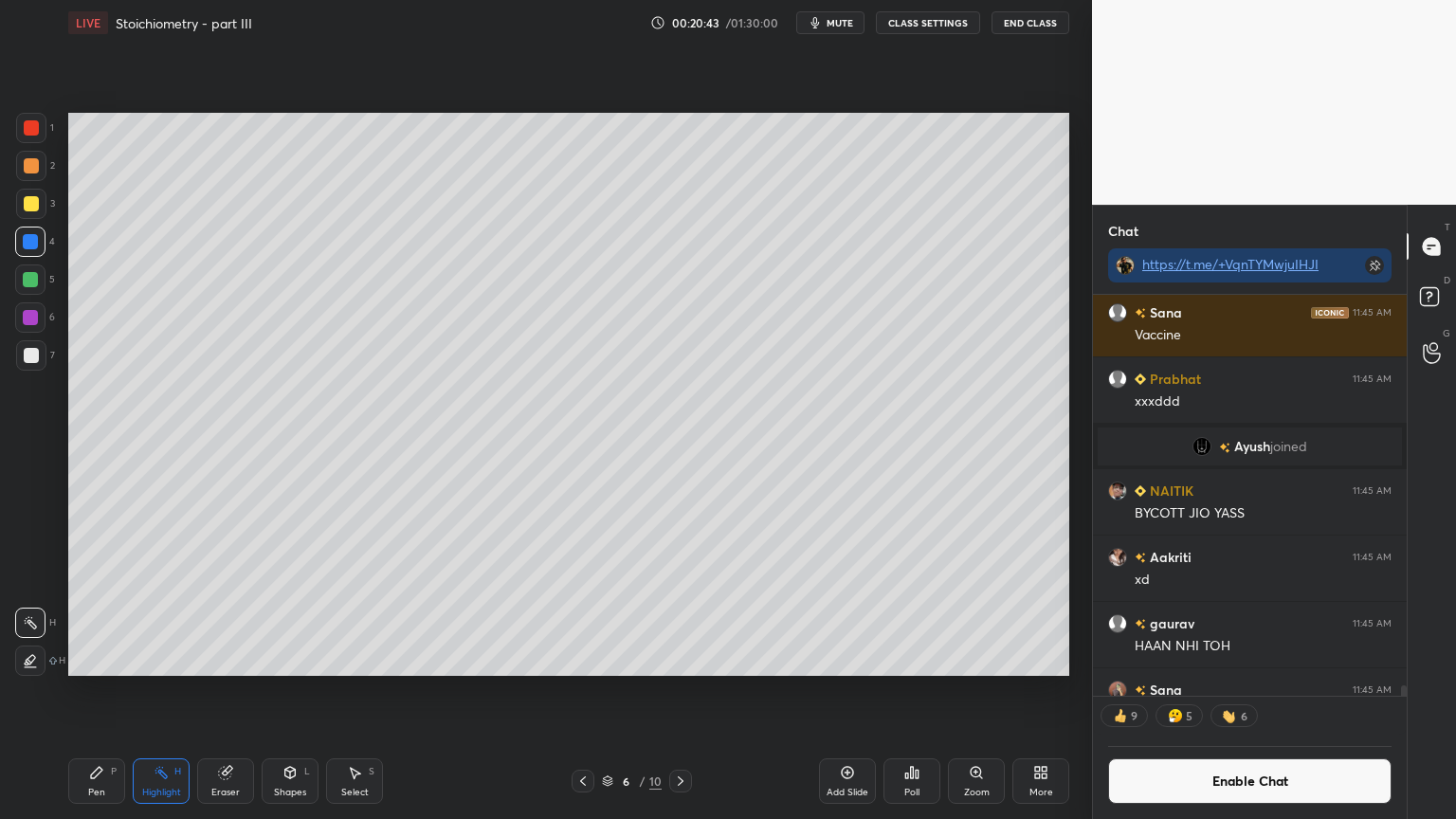 click 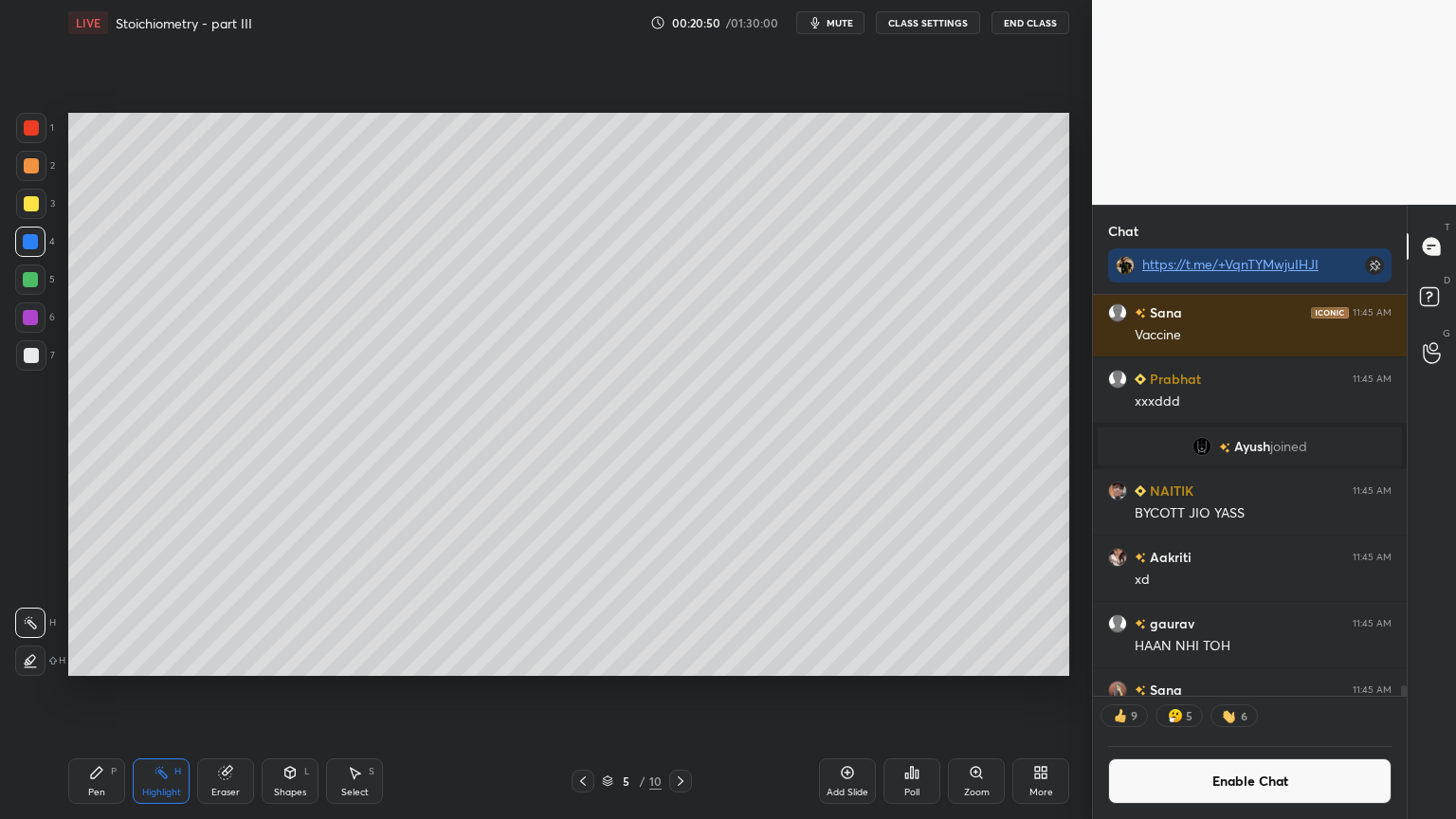 drag, startPoint x: 679, startPoint y: 775, endPoint x: 667, endPoint y: 762, distance: 17.691806 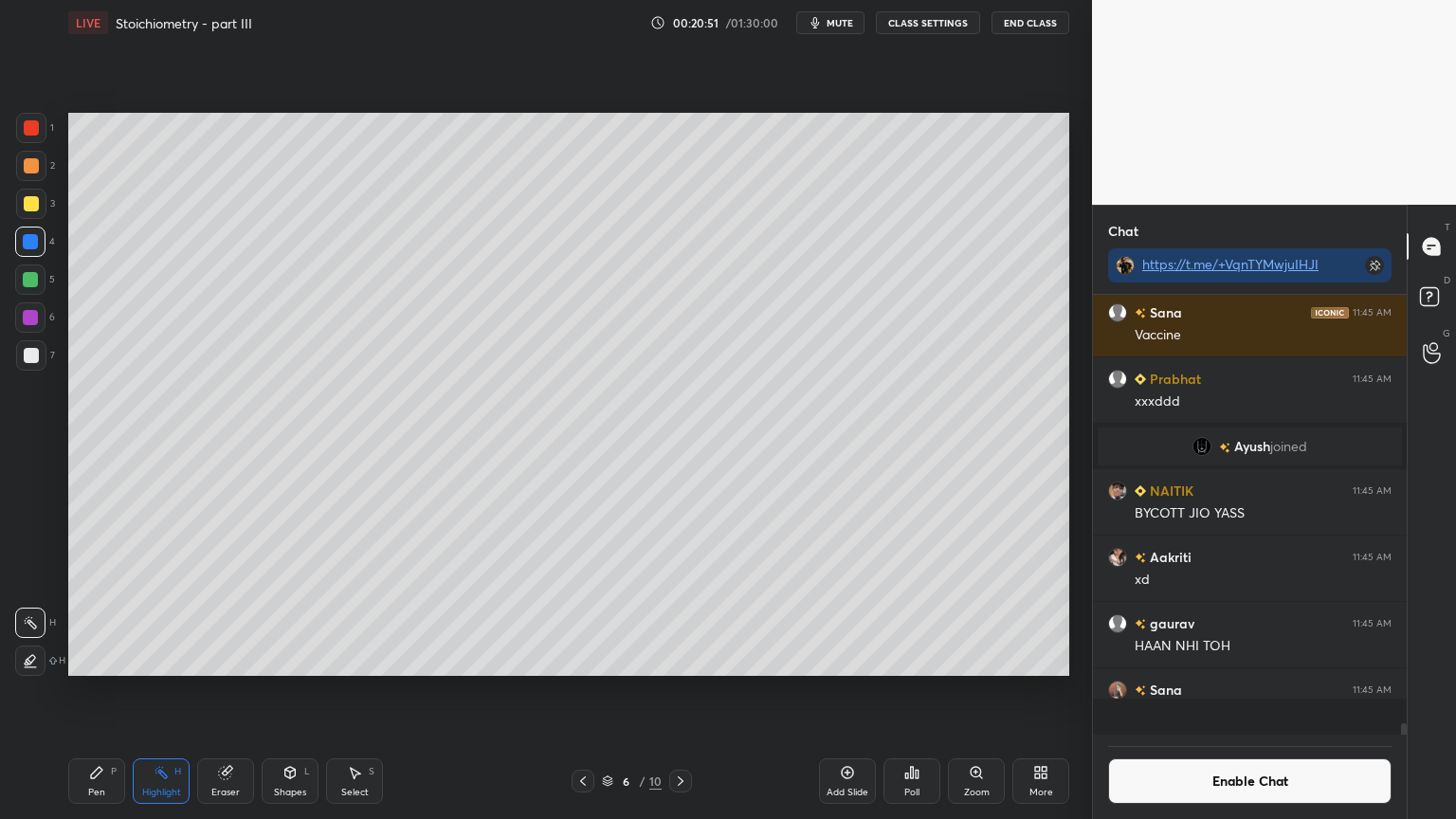 scroll, scrollTop: 6, scrollLeft: 6, axis: both 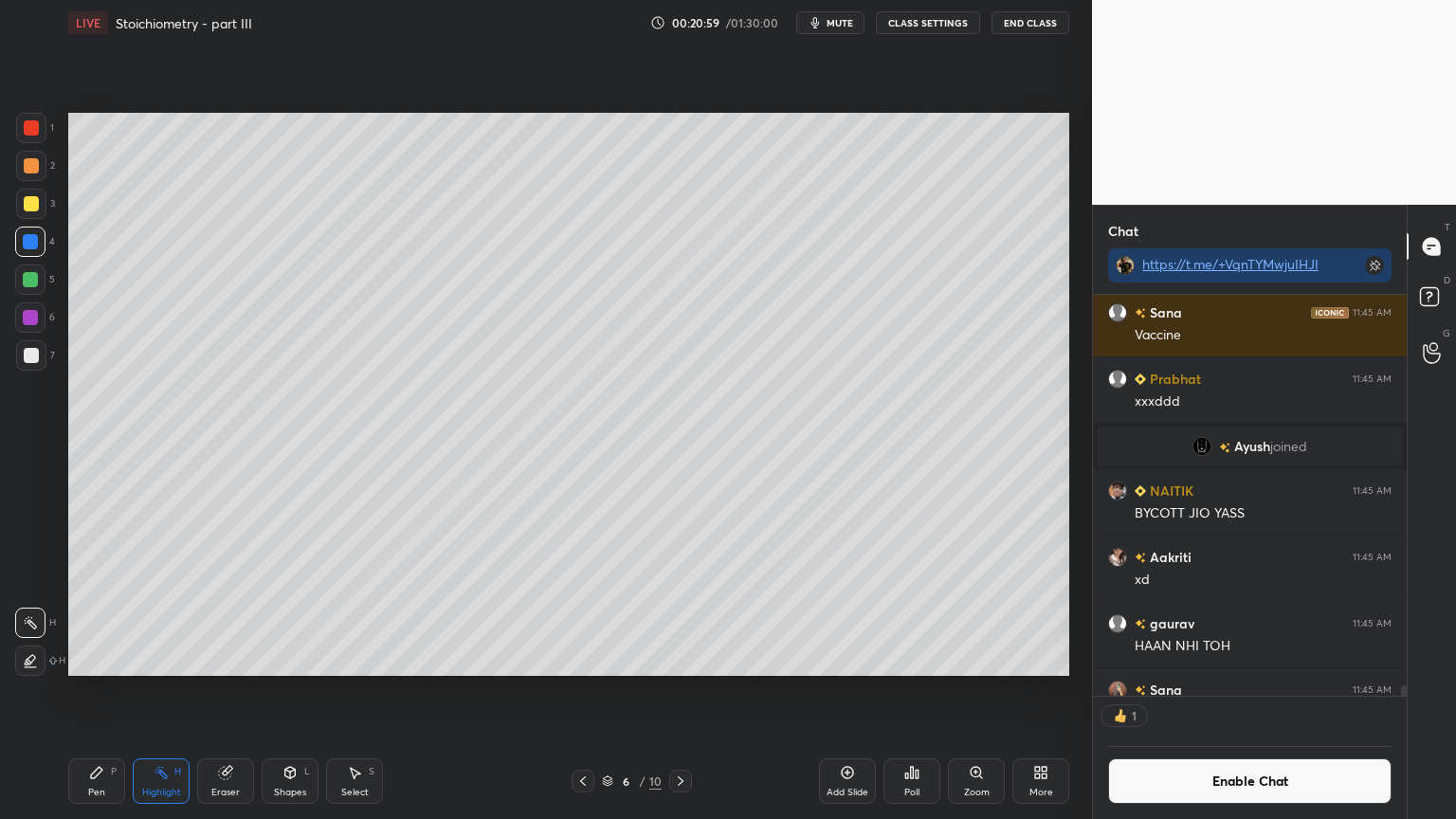 click on "1 2 3 4 5 6 7 C X Z C X Z E E Erase all   H H LIVE Stoichiometry - part III 00:20:59 /  01:30:00 mute CLASS SETTINGS End Class Setting up your live class Poll for   secs No correct answer Start poll Back Stoichiometry - part III • L3 of Course on Mole concept [PERSON] (Akm) Pen P Highlight H Eraser Shapes L Select S 6 / 10 Add Slide Poll Zoom More" at bounding box center (538, 410) 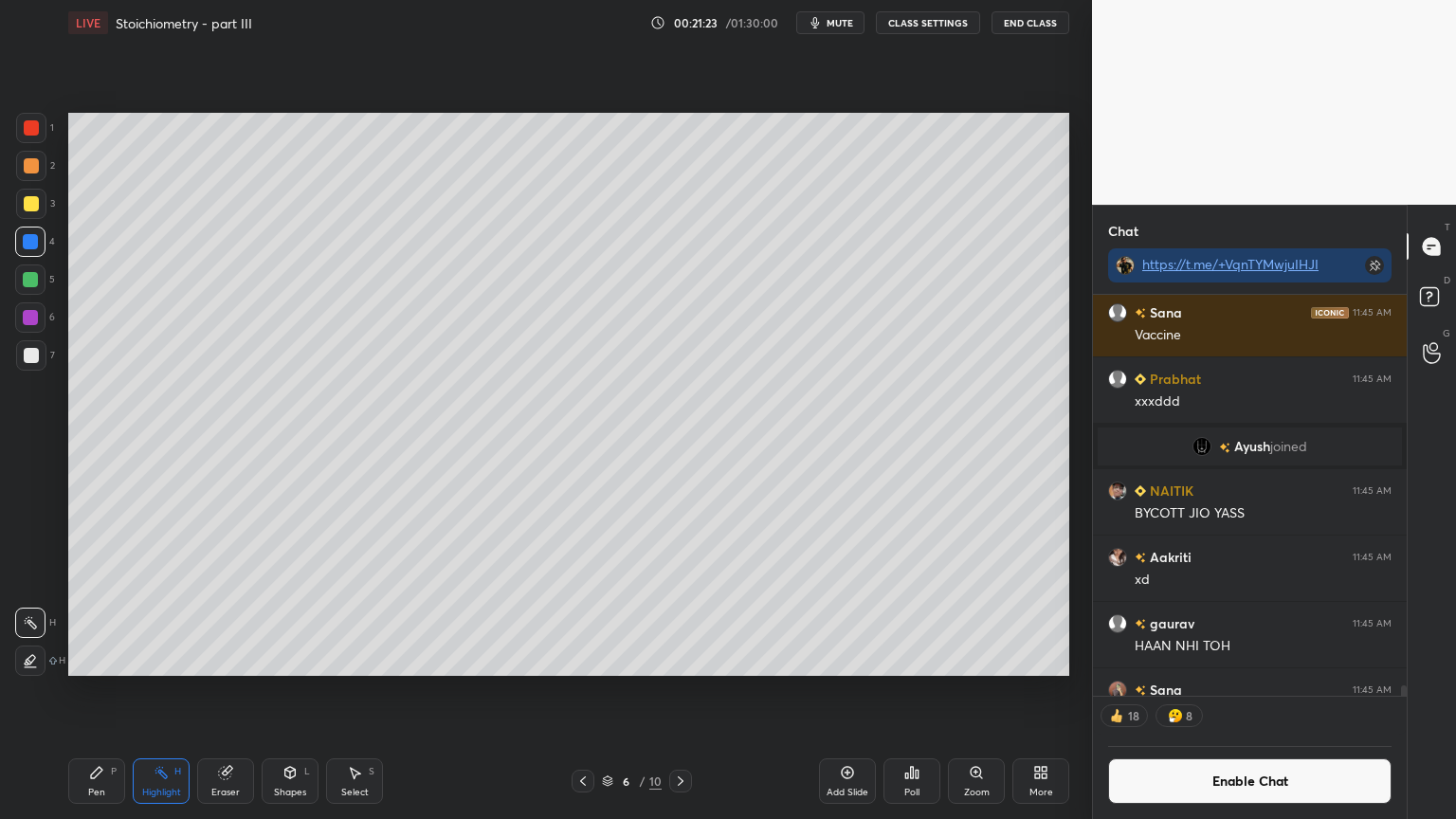 drag, startPoint x: 849, startPoint y: 790, endPoint x: 534, endPoint y: 739, distance: 319.10186 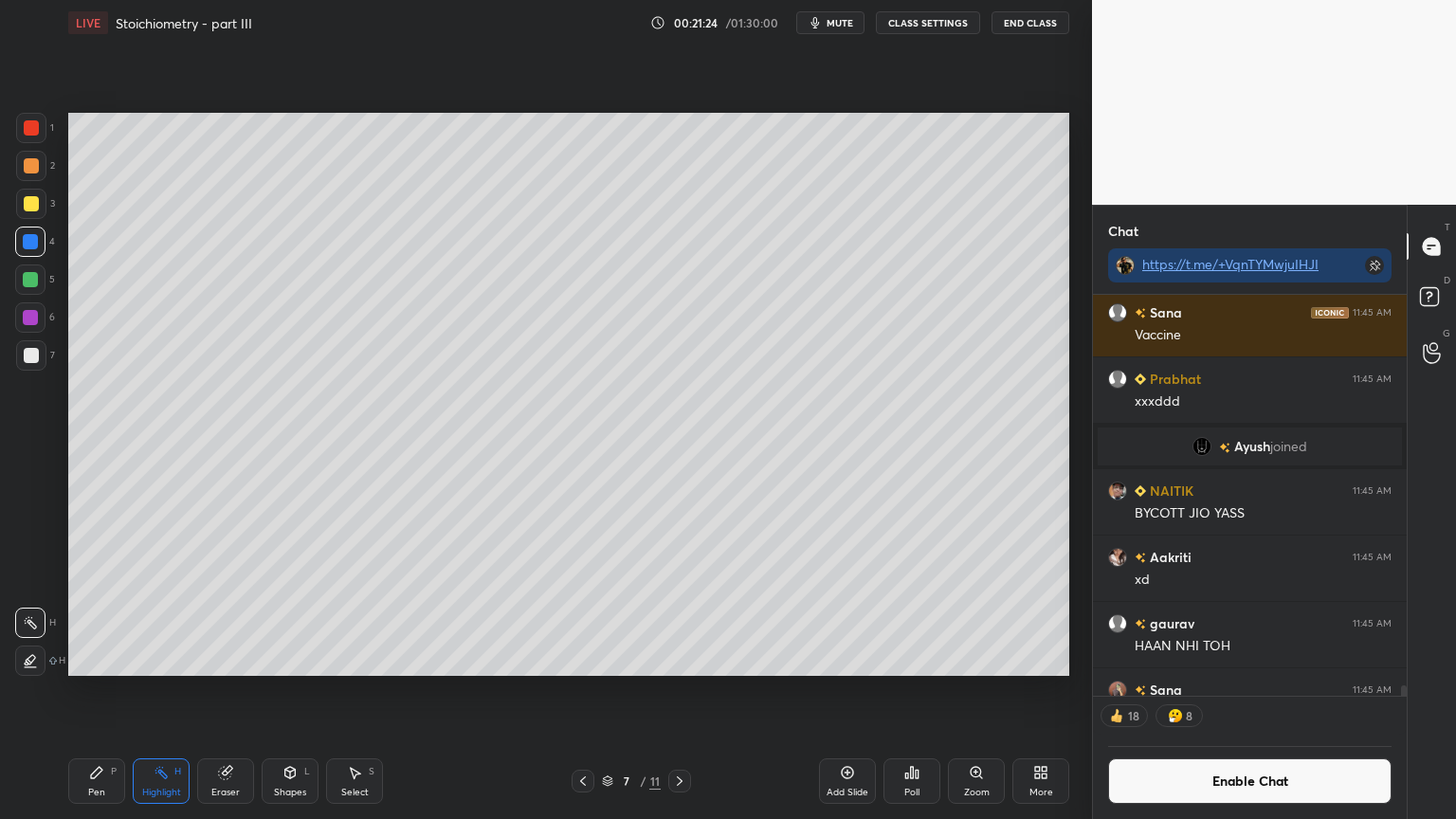 click on "Pen P" at bounding box center [97, 781] 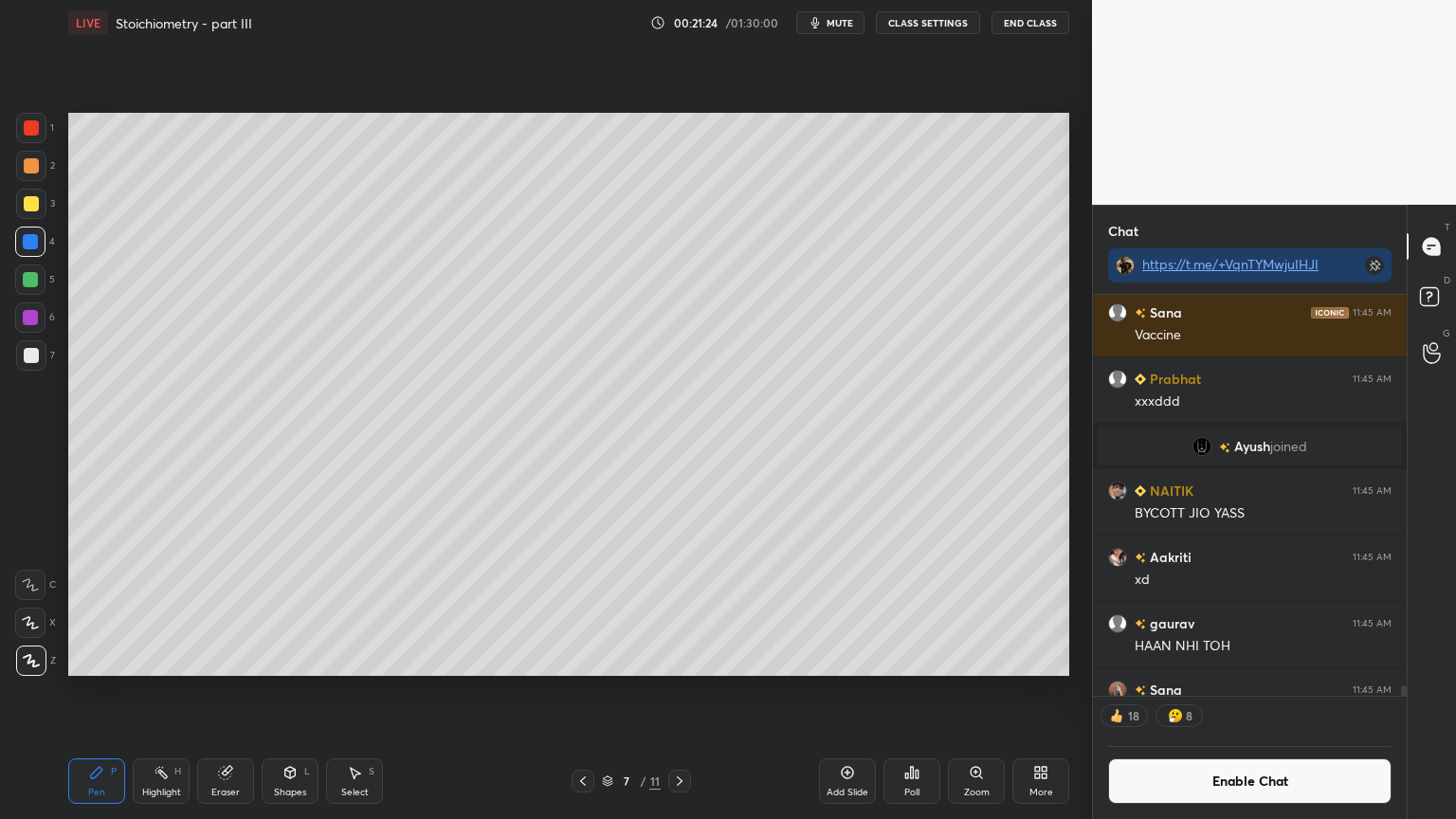 click at bounding box center [31, 166] 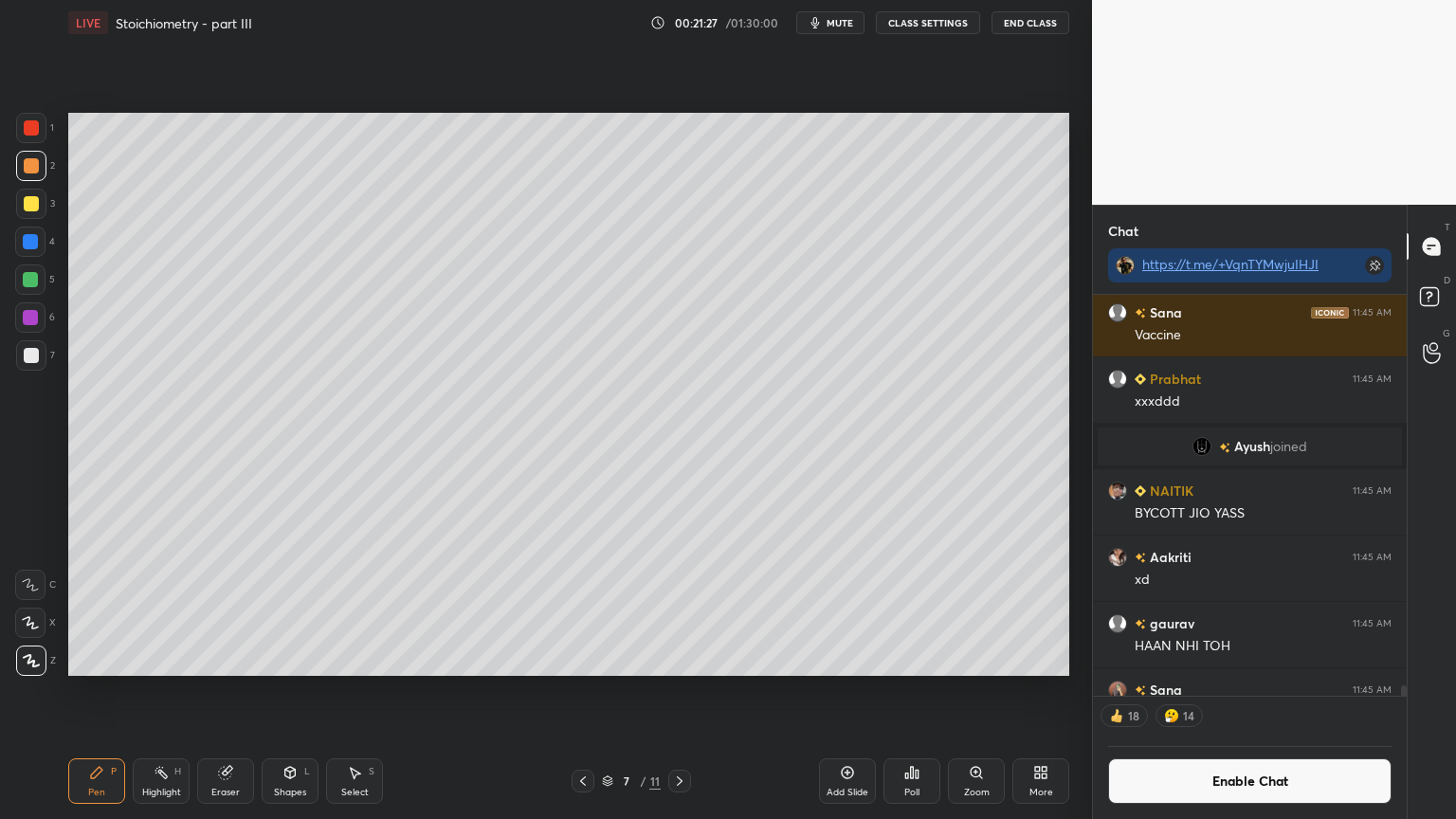 click on "Pen P" at bounding box center [97, 781] 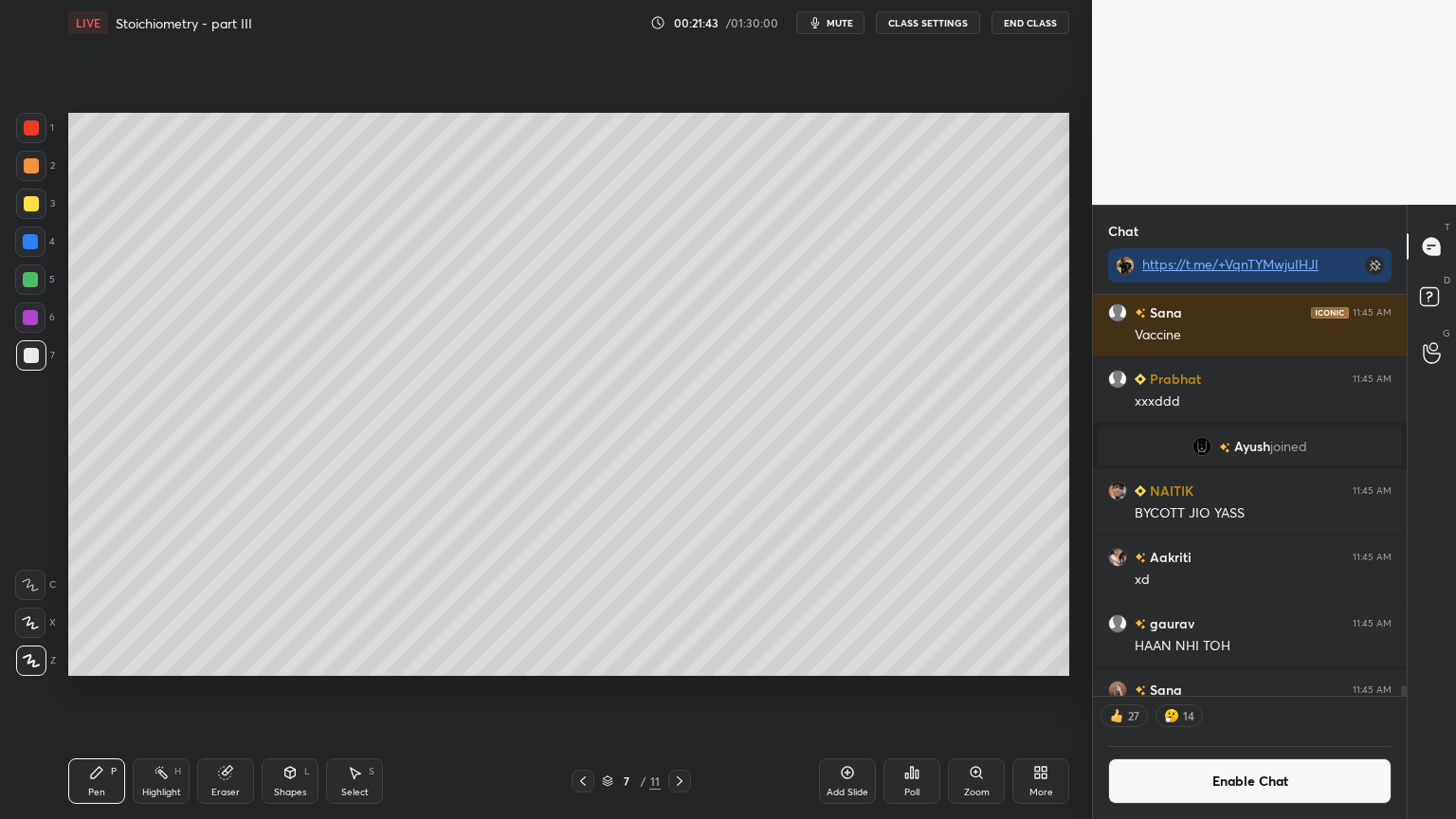 click at bounding box center [31, 204] 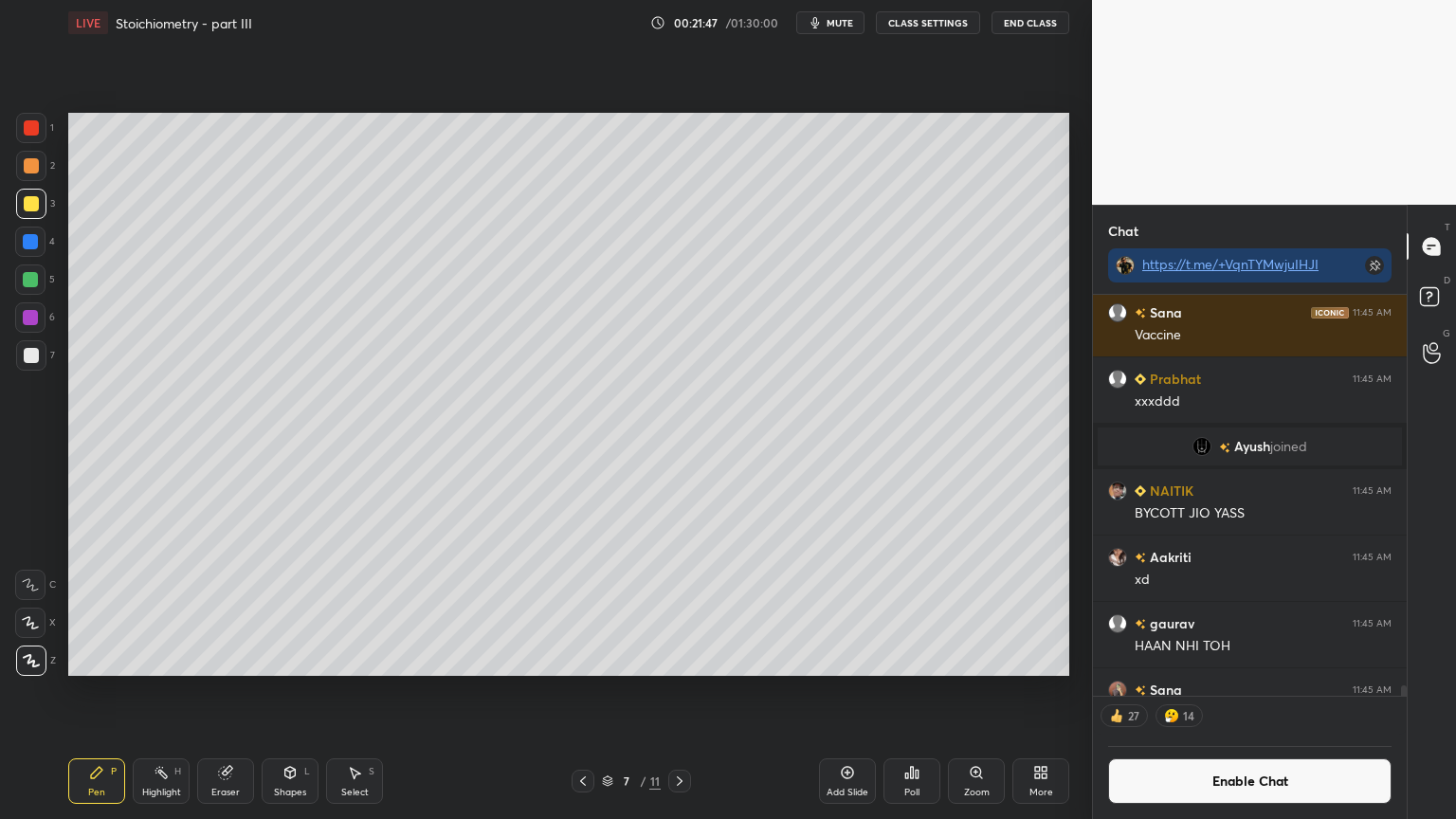 drag, startPoint x: 283, startPoint y: 784, endPoint x: 287, endPoint y: 764, distance: 20.396078 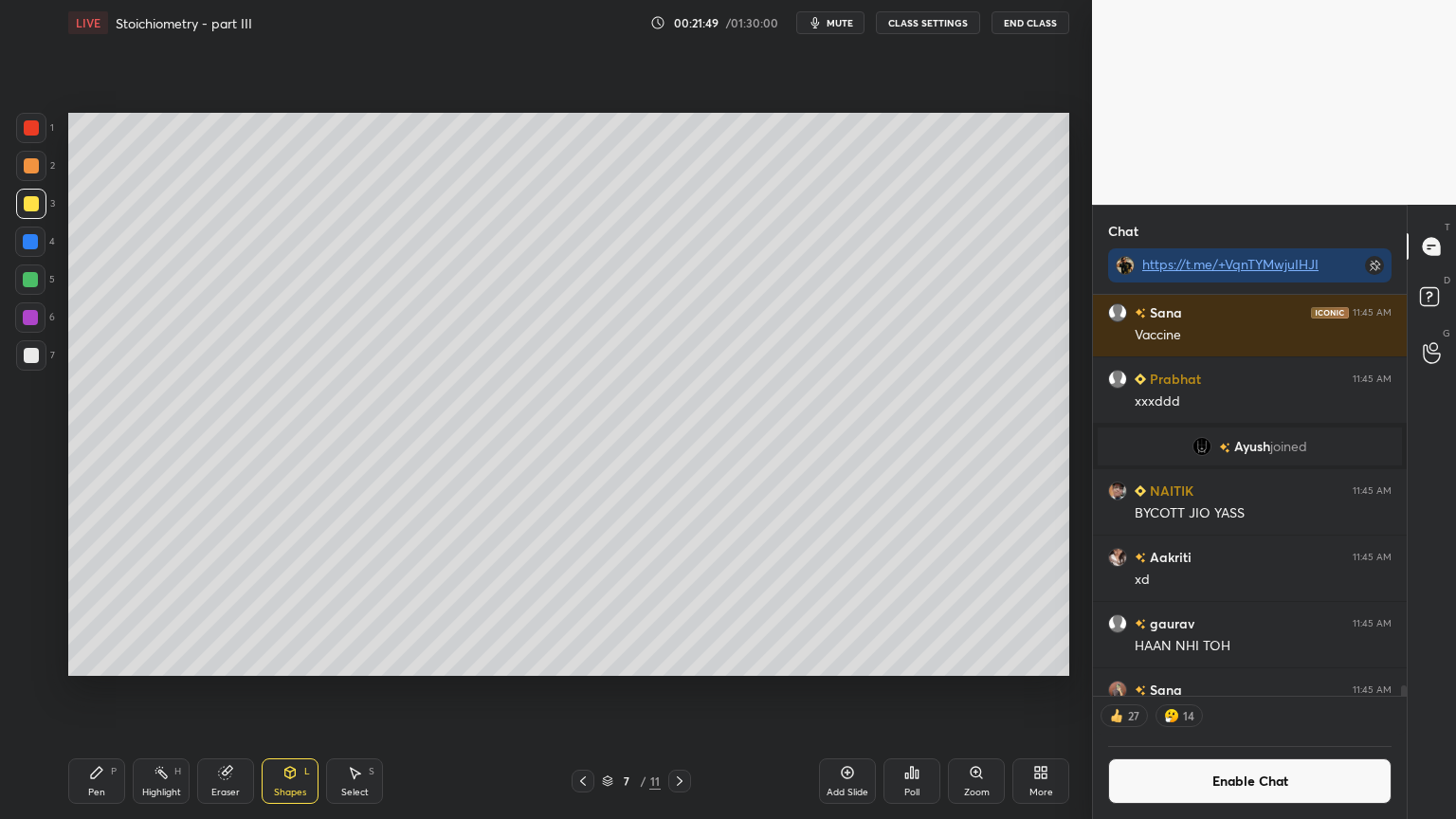 drag, startPoint x: 242, startPoint y: 781, endPoint x: 284, endPoint y: 689, distance: 101.133575 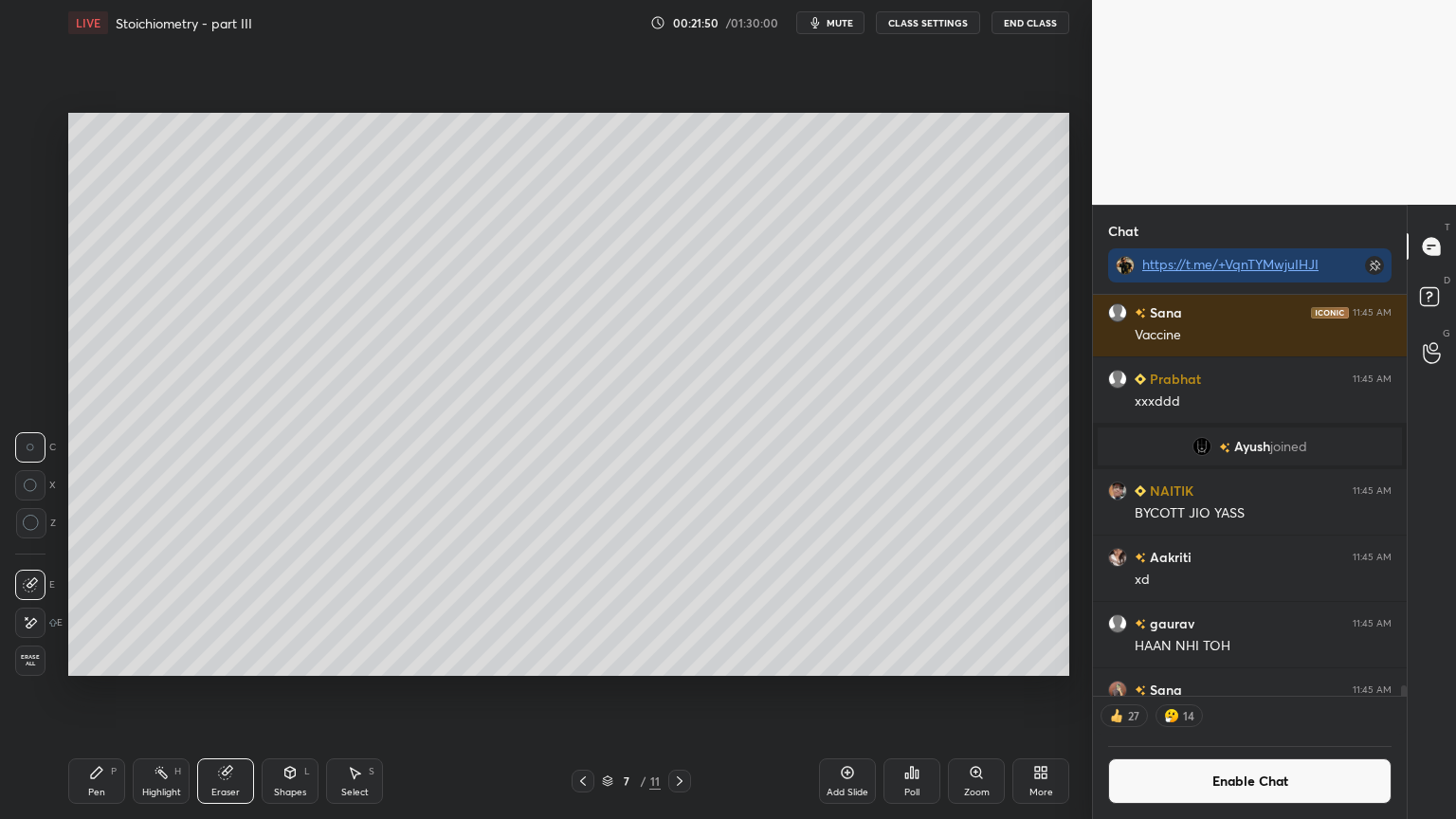 click on "Shapes L" at bounding box center (290, 781) 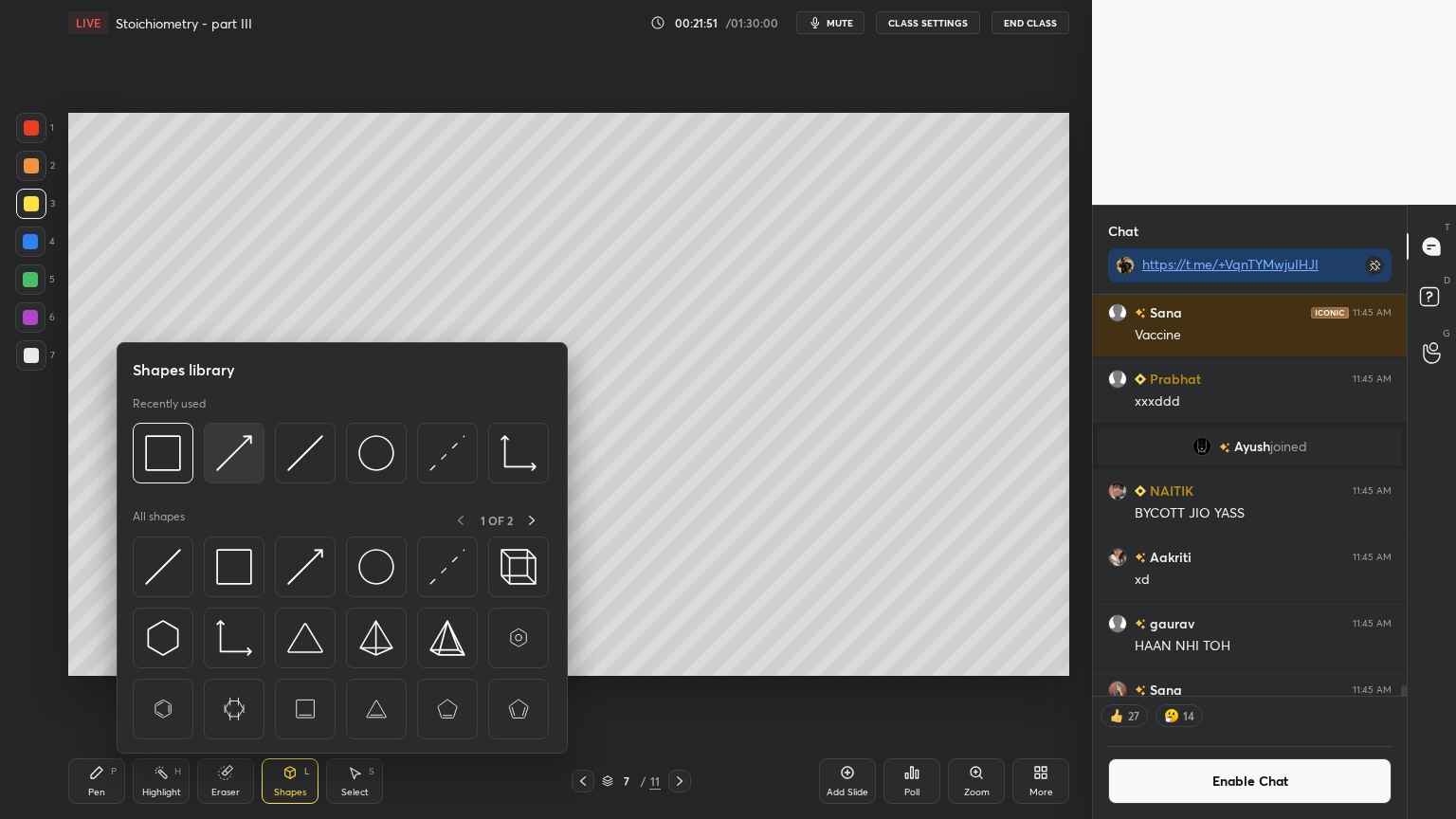 click at bounding box center (234, 453) 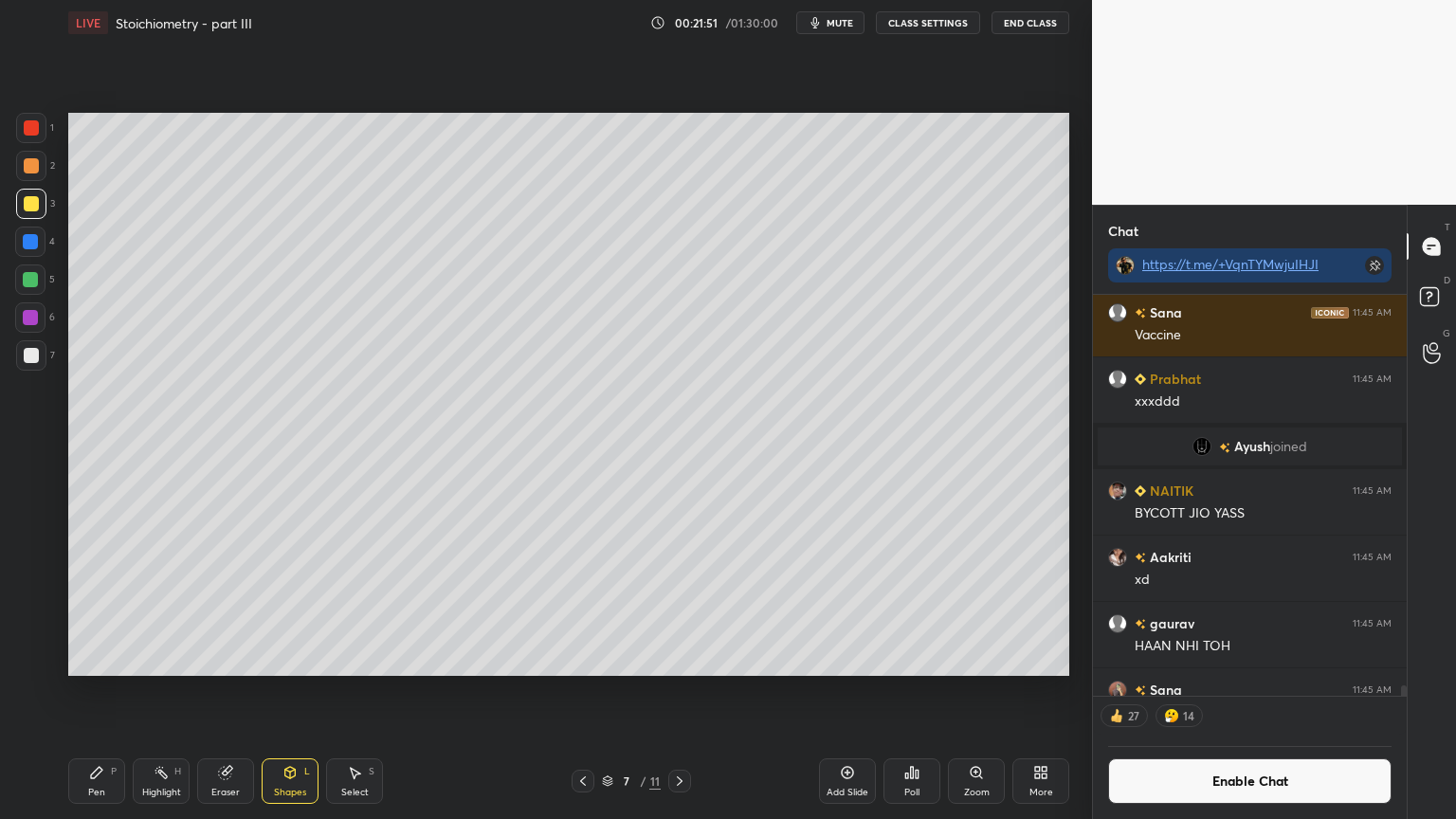 scroll, scrollTop: 6, scrollLeft: 6, axis: both 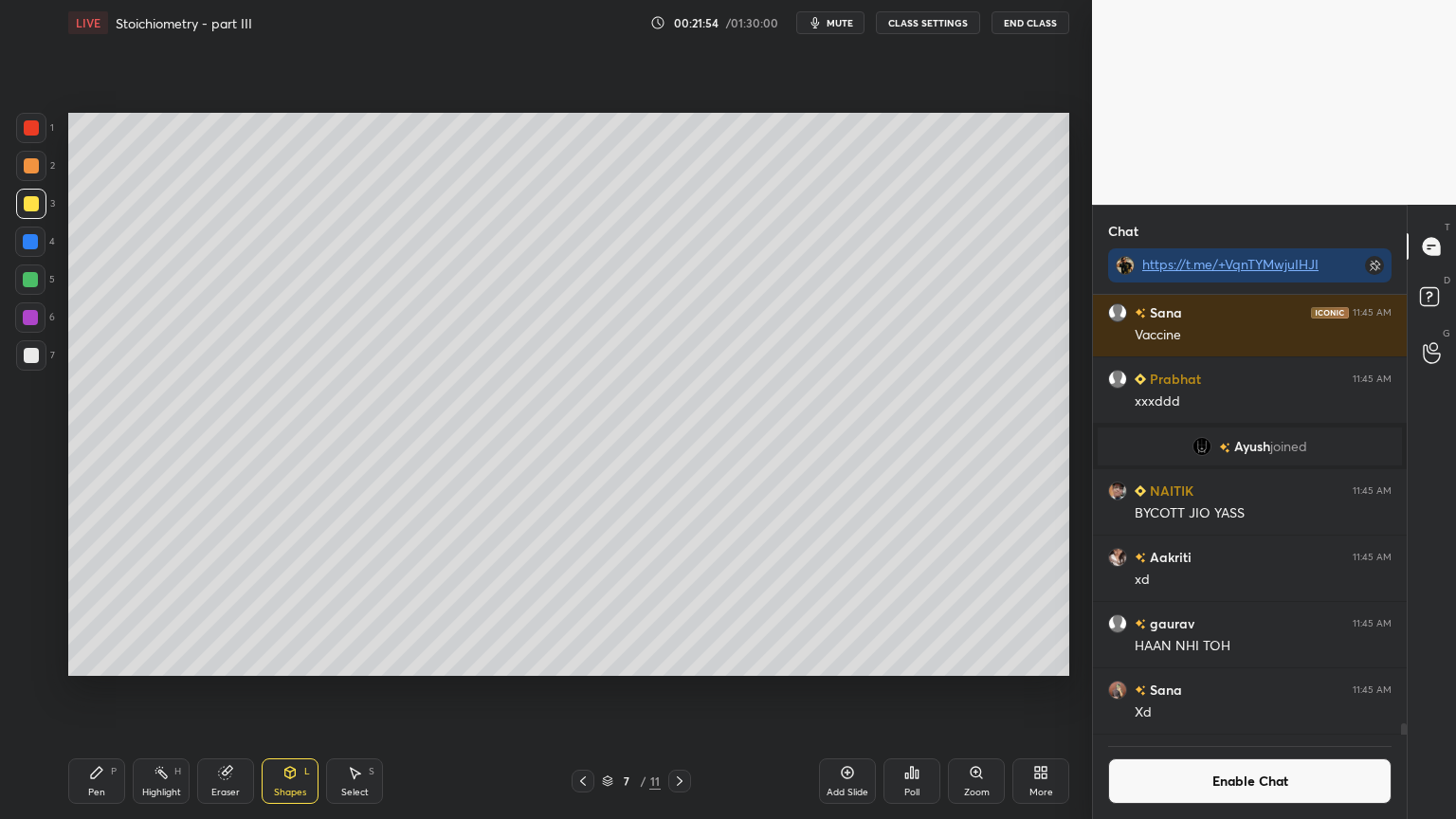 click on "Pen P" at bounding box center (97, 781) 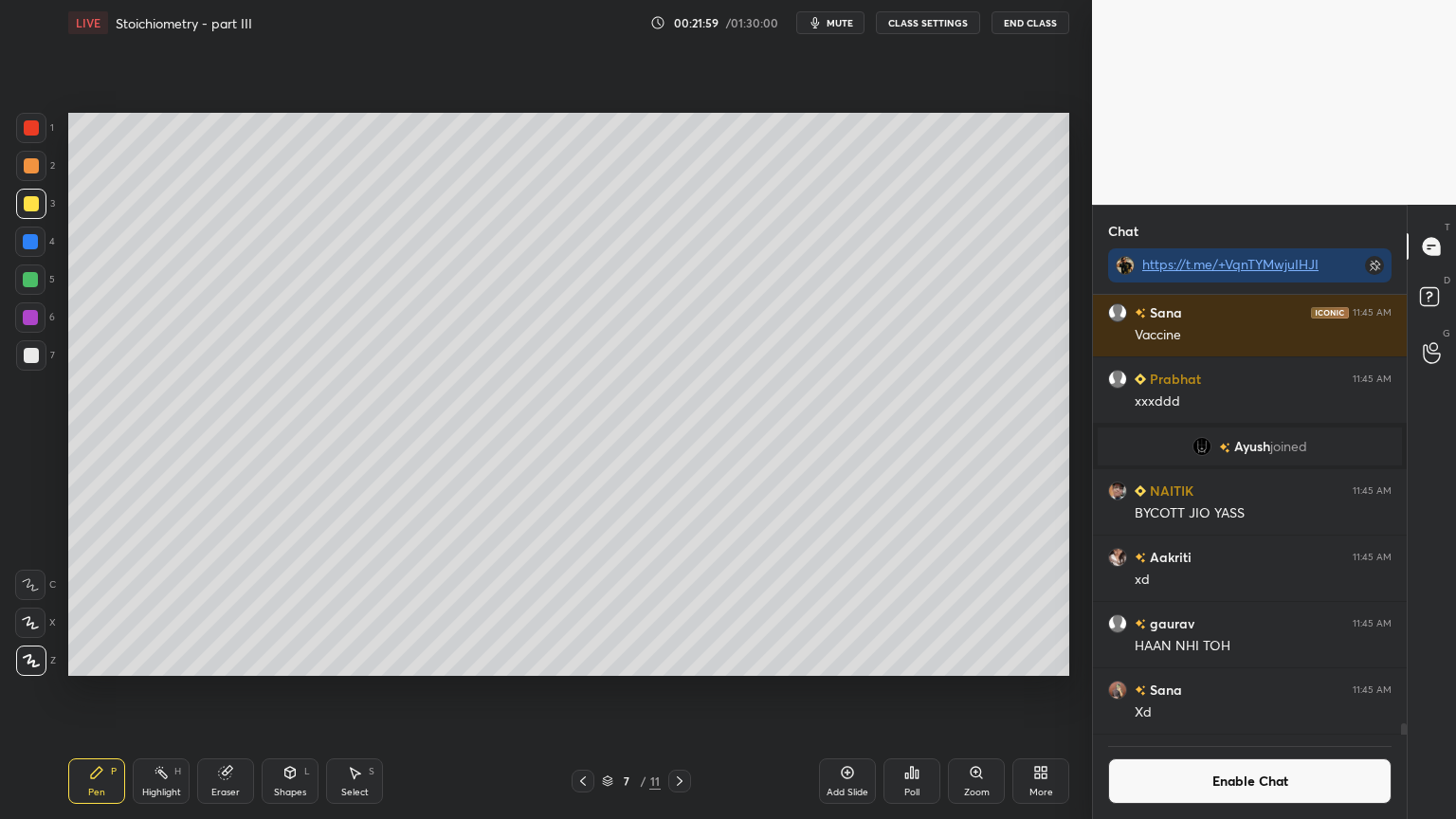 click on "Pen P" at bounding box center [97, 781] 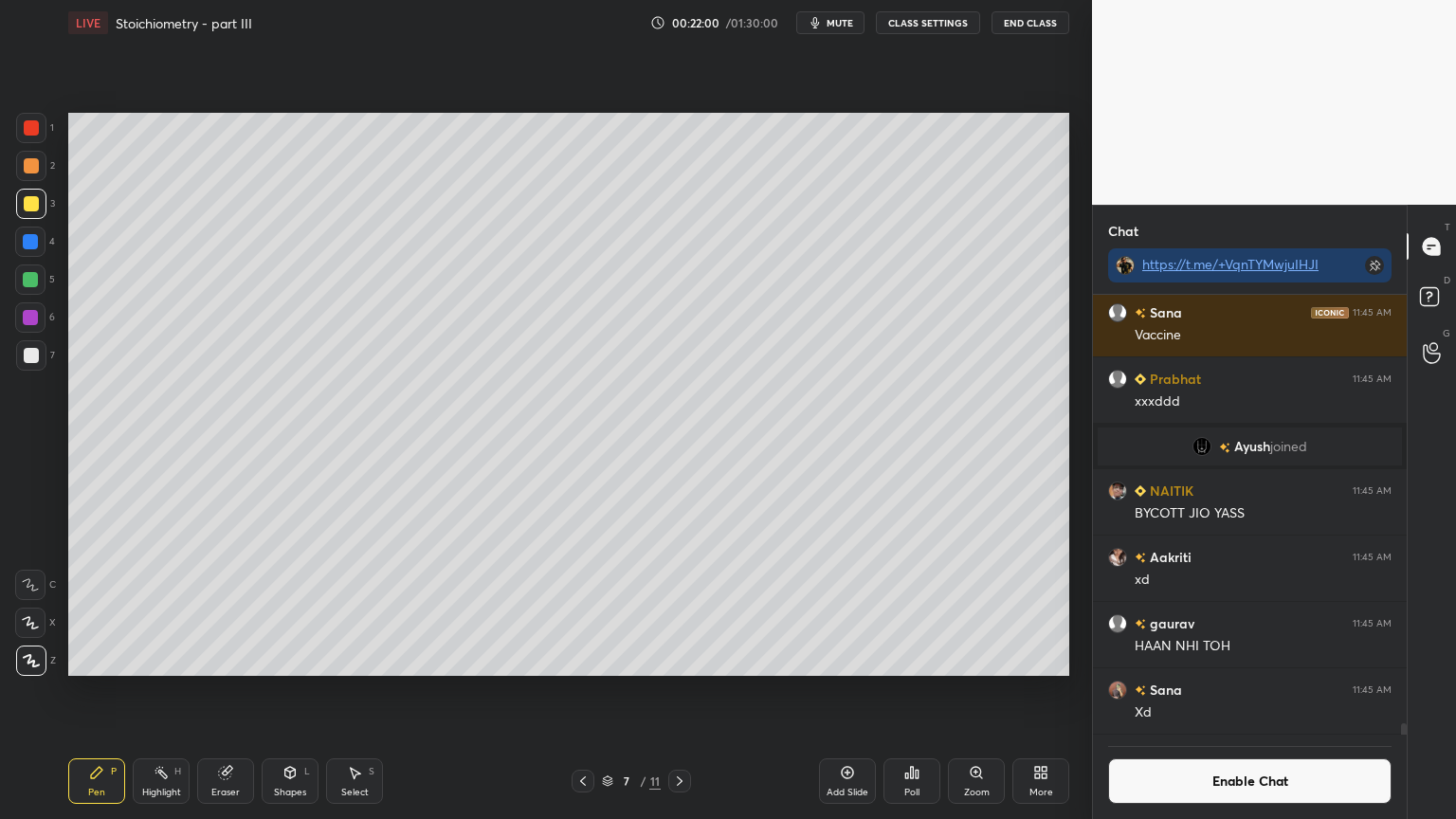 click at bounding box center (31, 355) 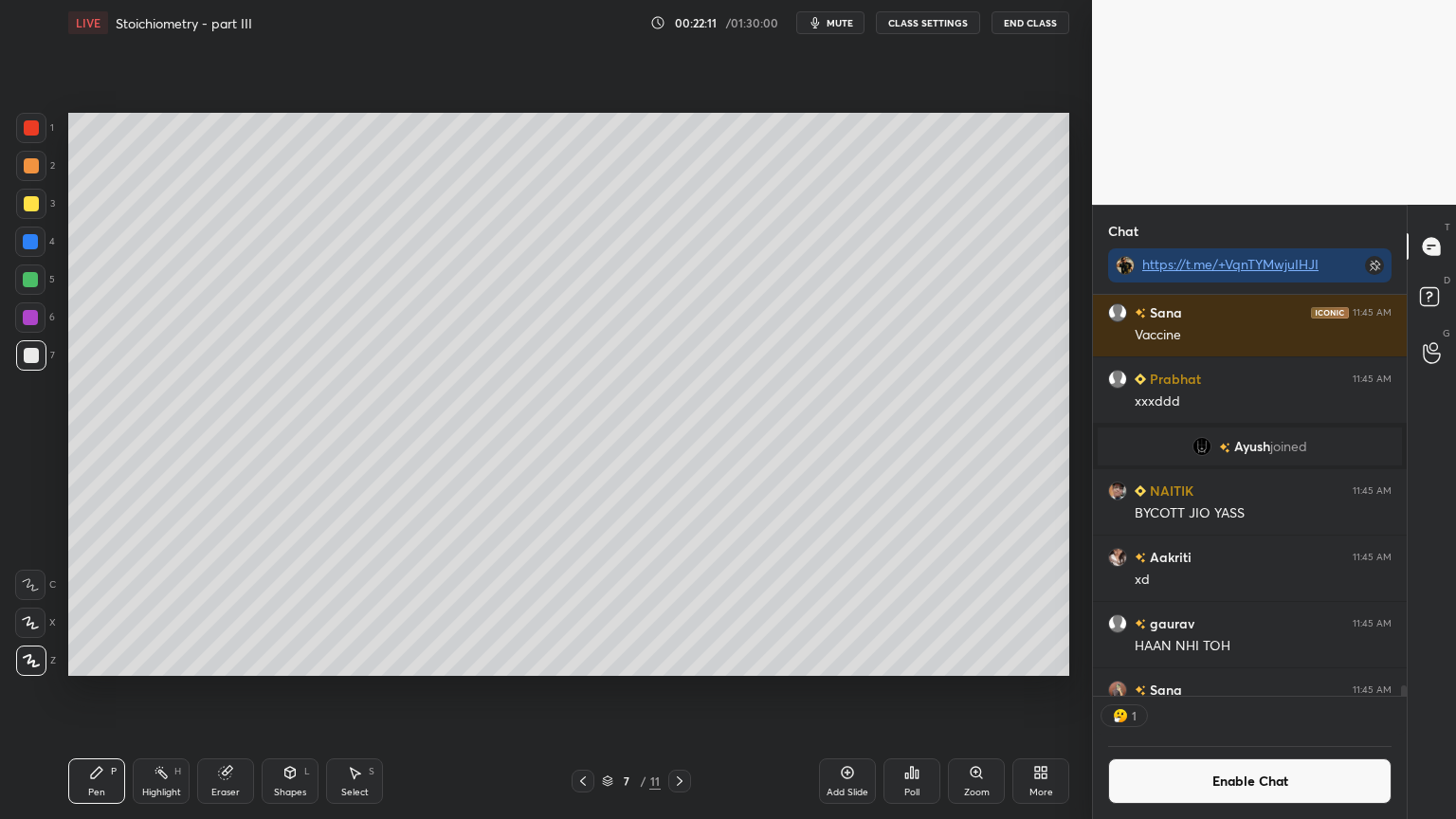 scroll, scrollTop: 395, scrollLeft: 308, axis: both 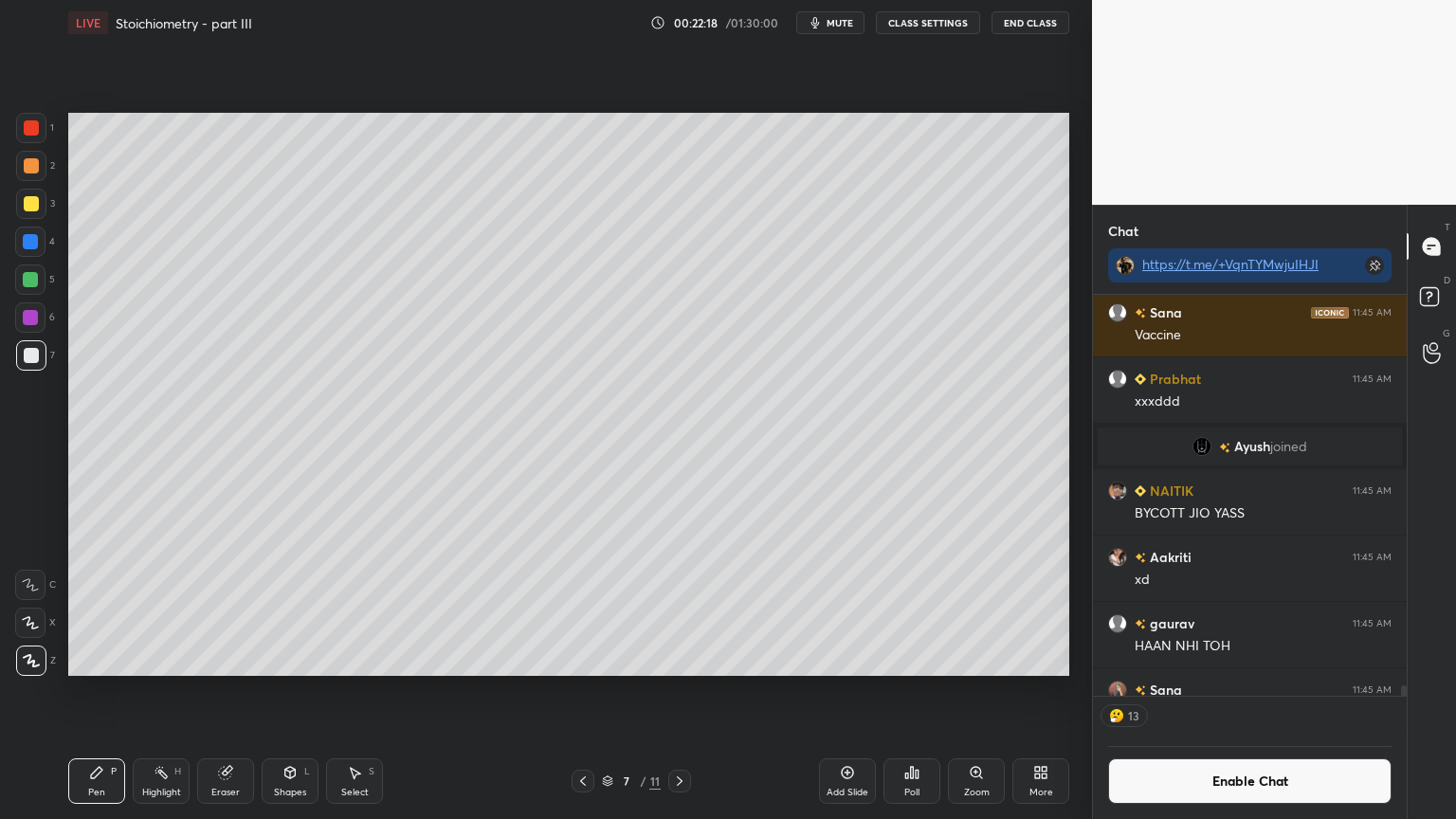 click on "Shapes" at bounding box center (290, 792) 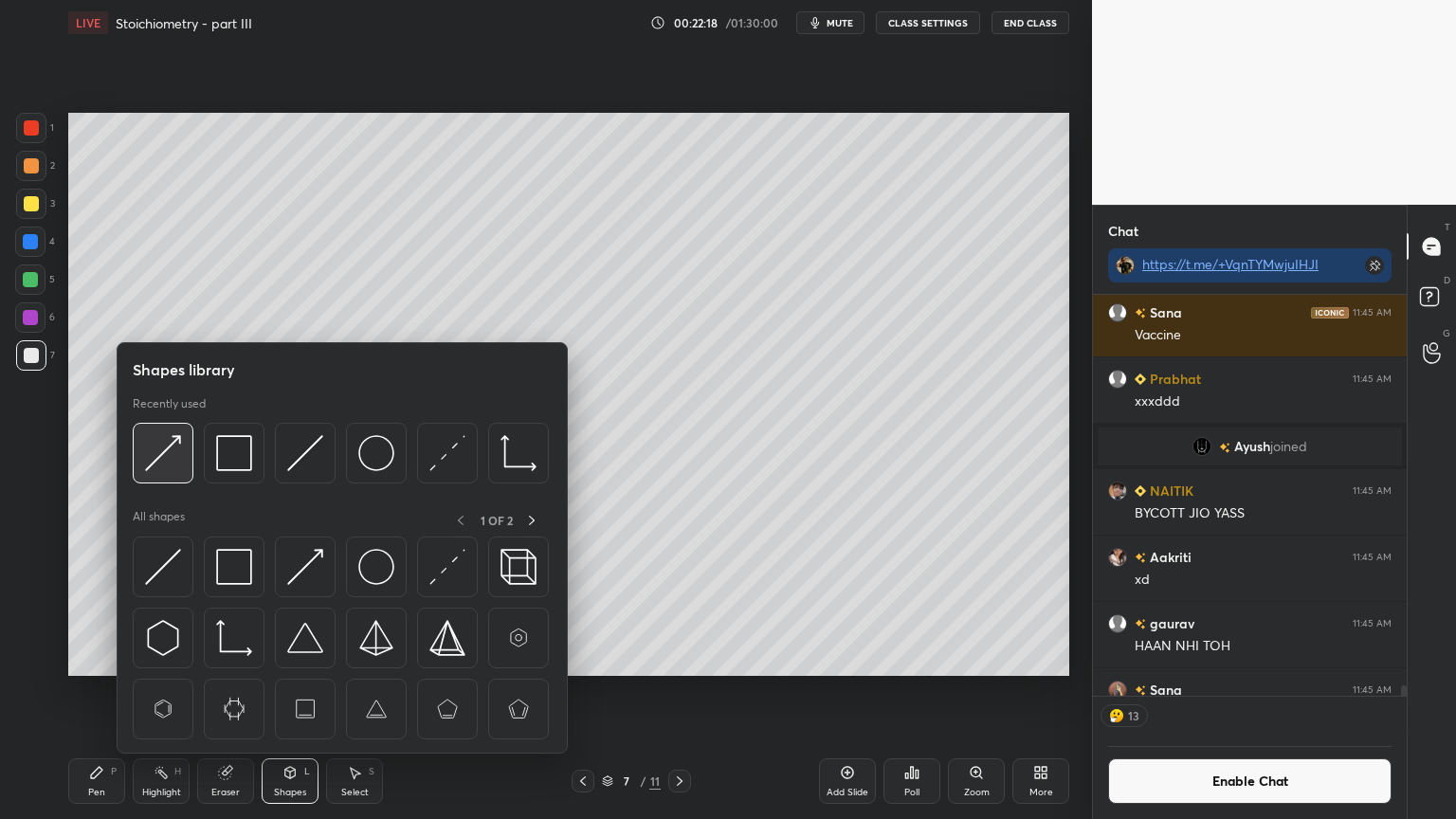 click at bounding box center (163, 453) 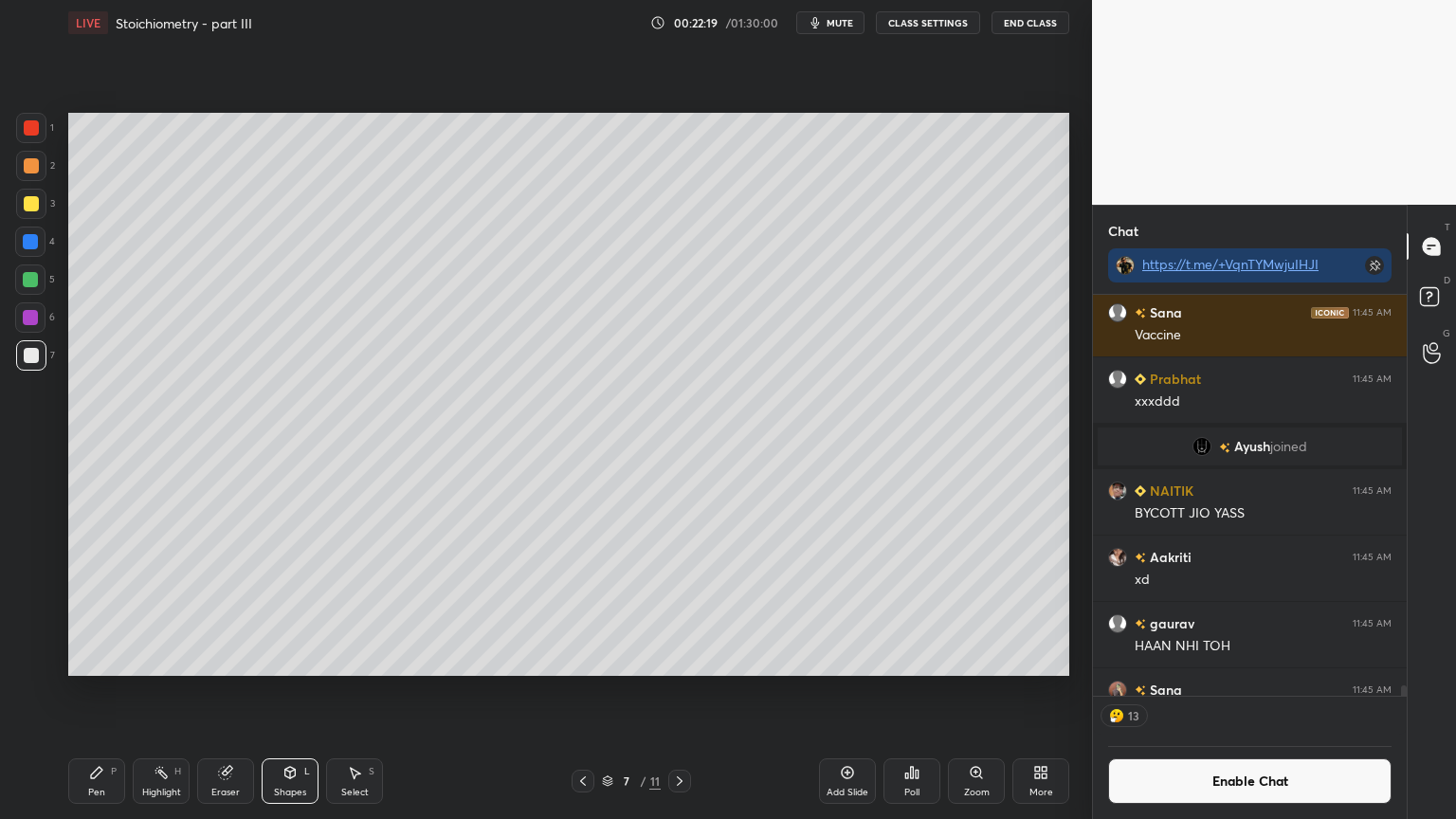 click on "3" at bounding box center [35, 204] 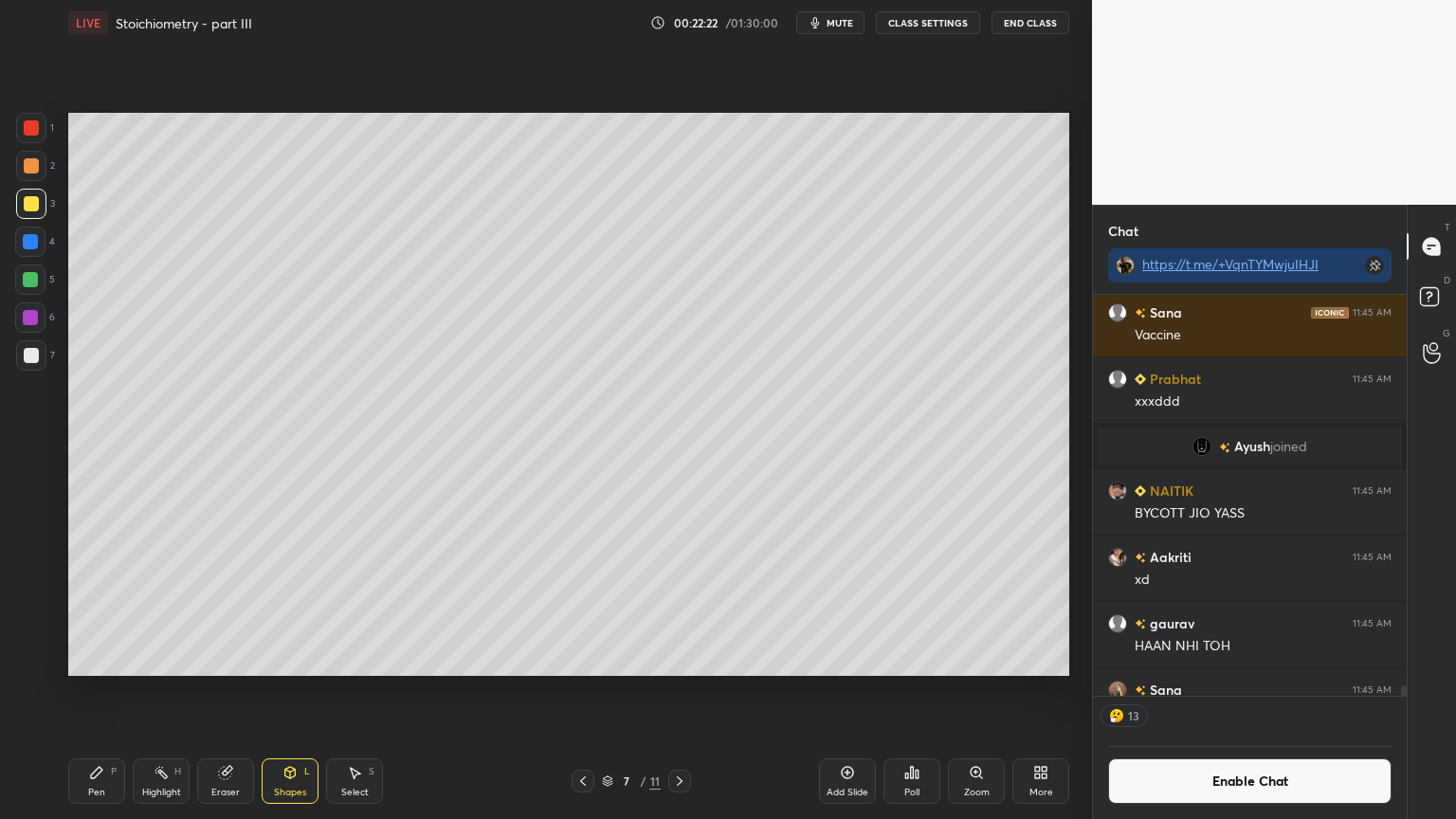 drag, startPoint x: 113, startPoint y: 781, endPoint x: 171, endPoint y: 721, distance: 83.45058 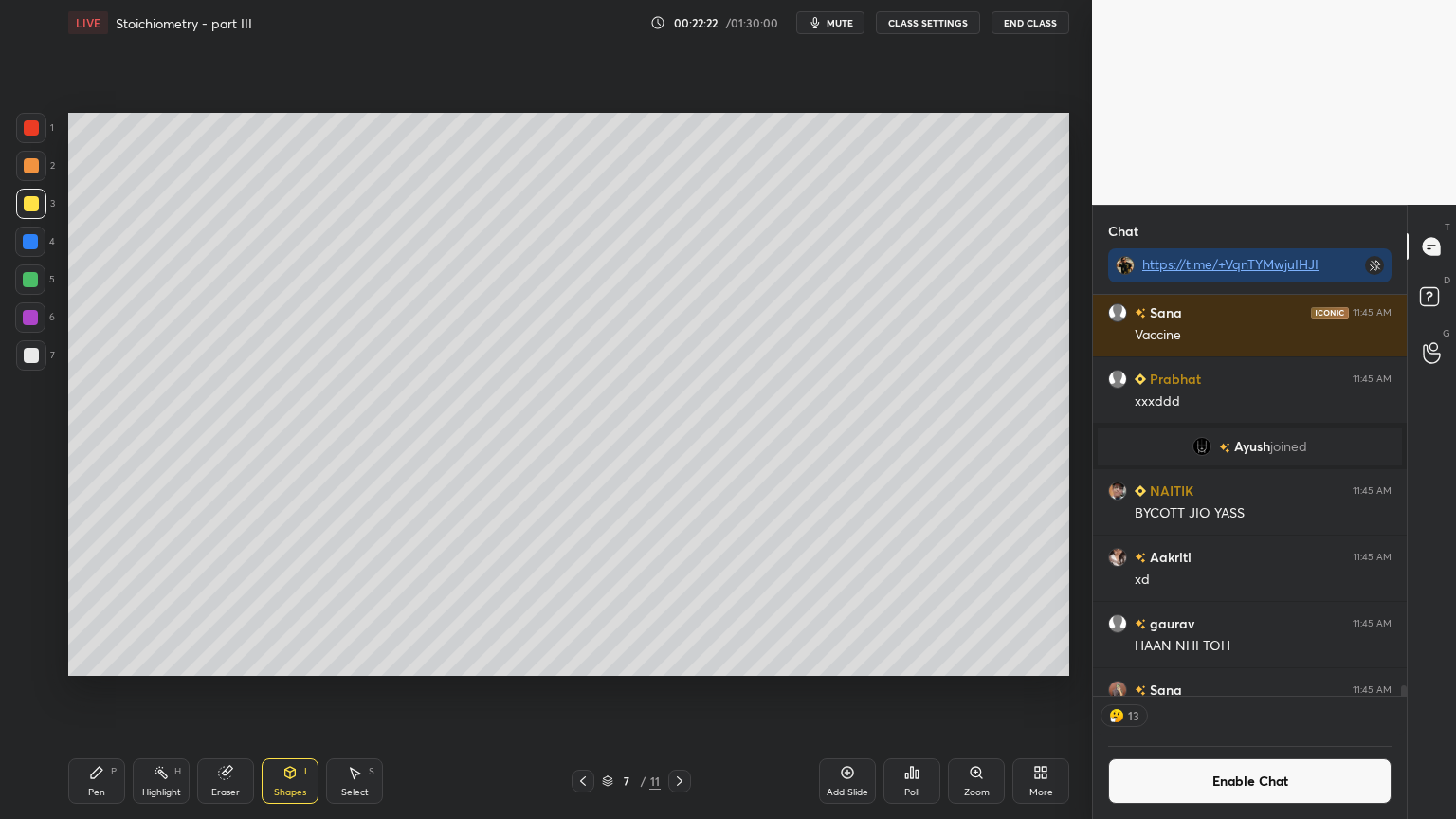 click on "Pen P" at bounding box center [97, 781] 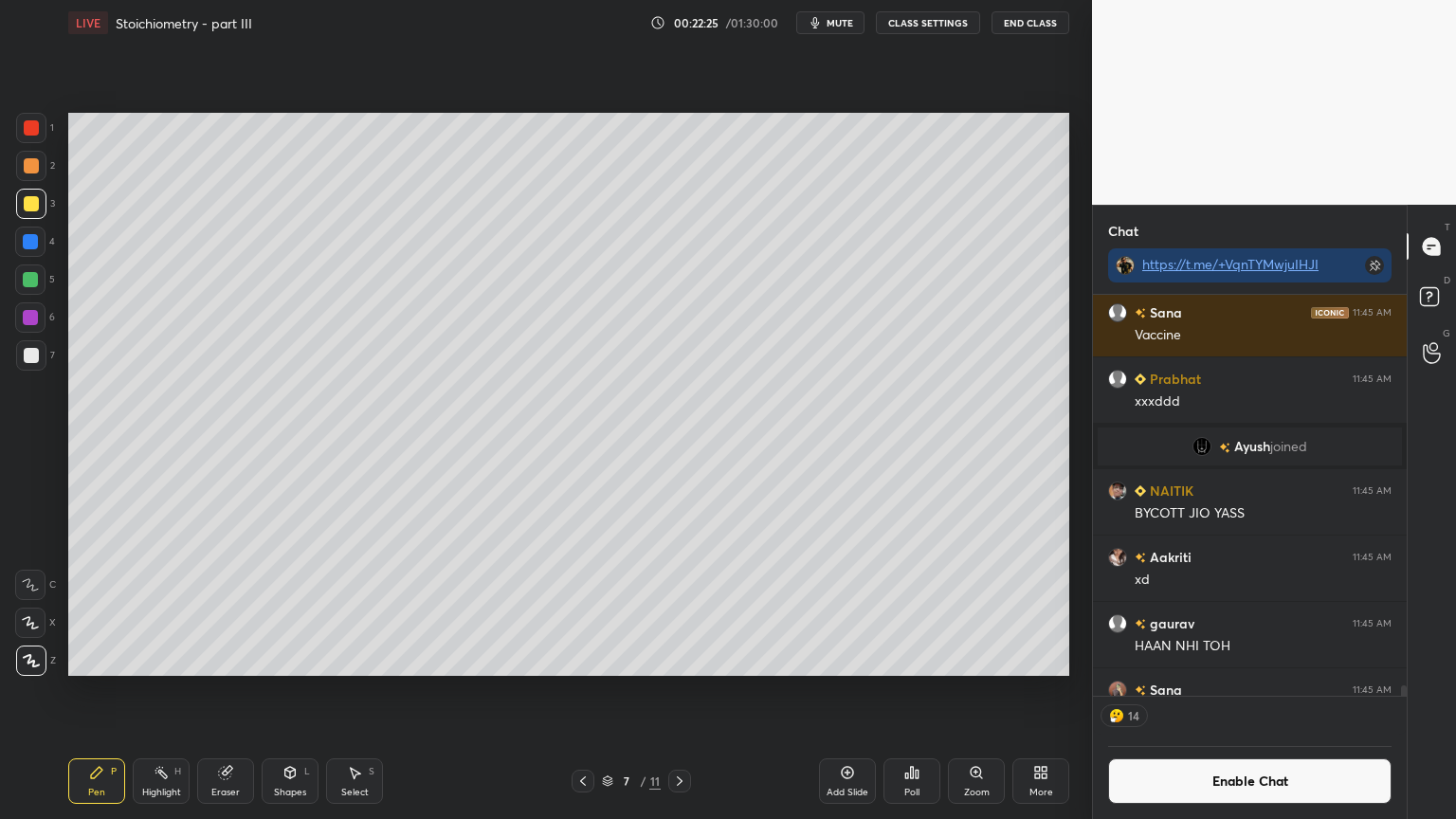 click on "Highlight H" at bounding box center (161, 781) 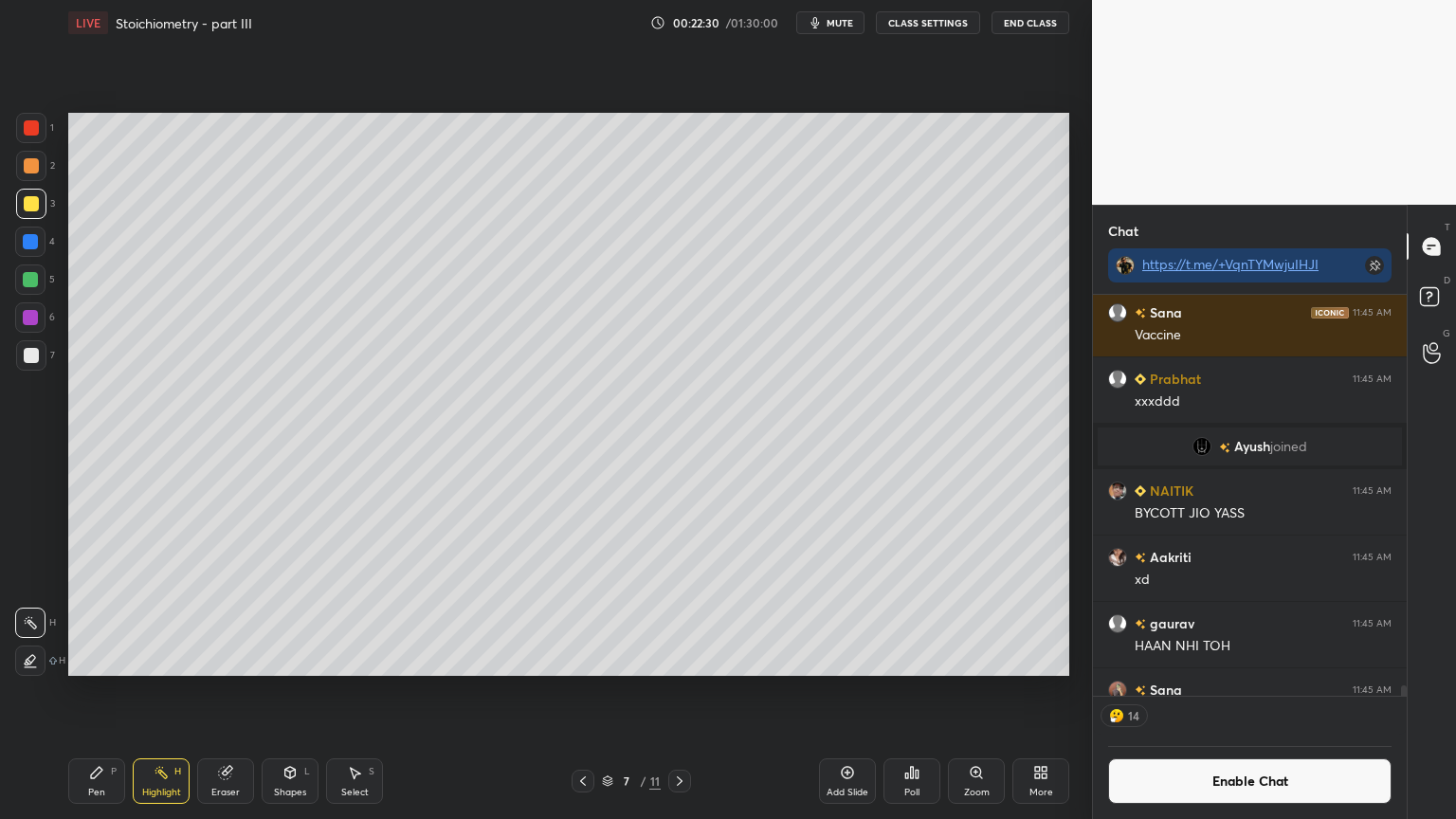 click on "Pen P" at bounding box center [97, 781] 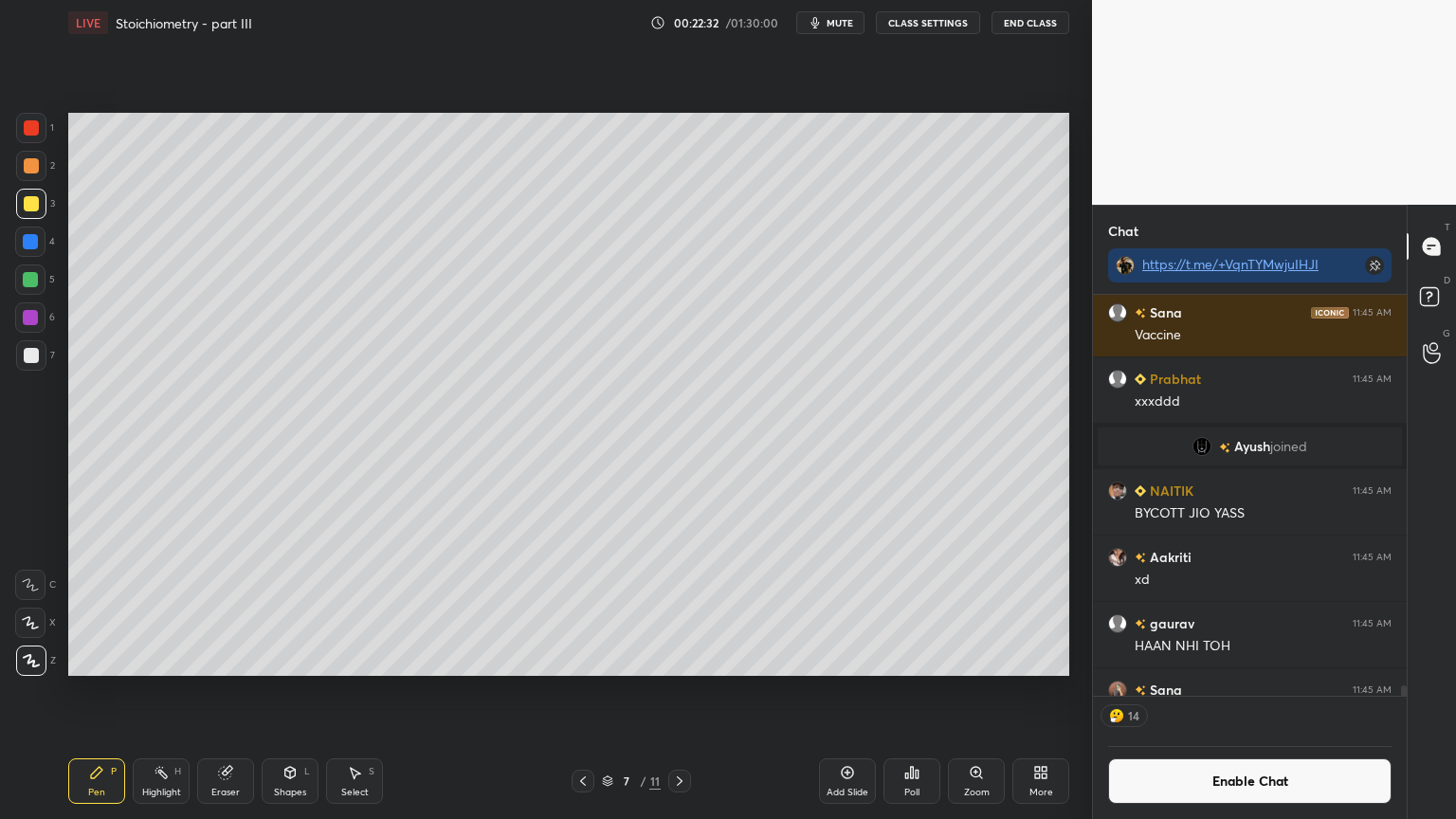 scroll, scrollTop: 6, scrollLeft: 6, axis: both 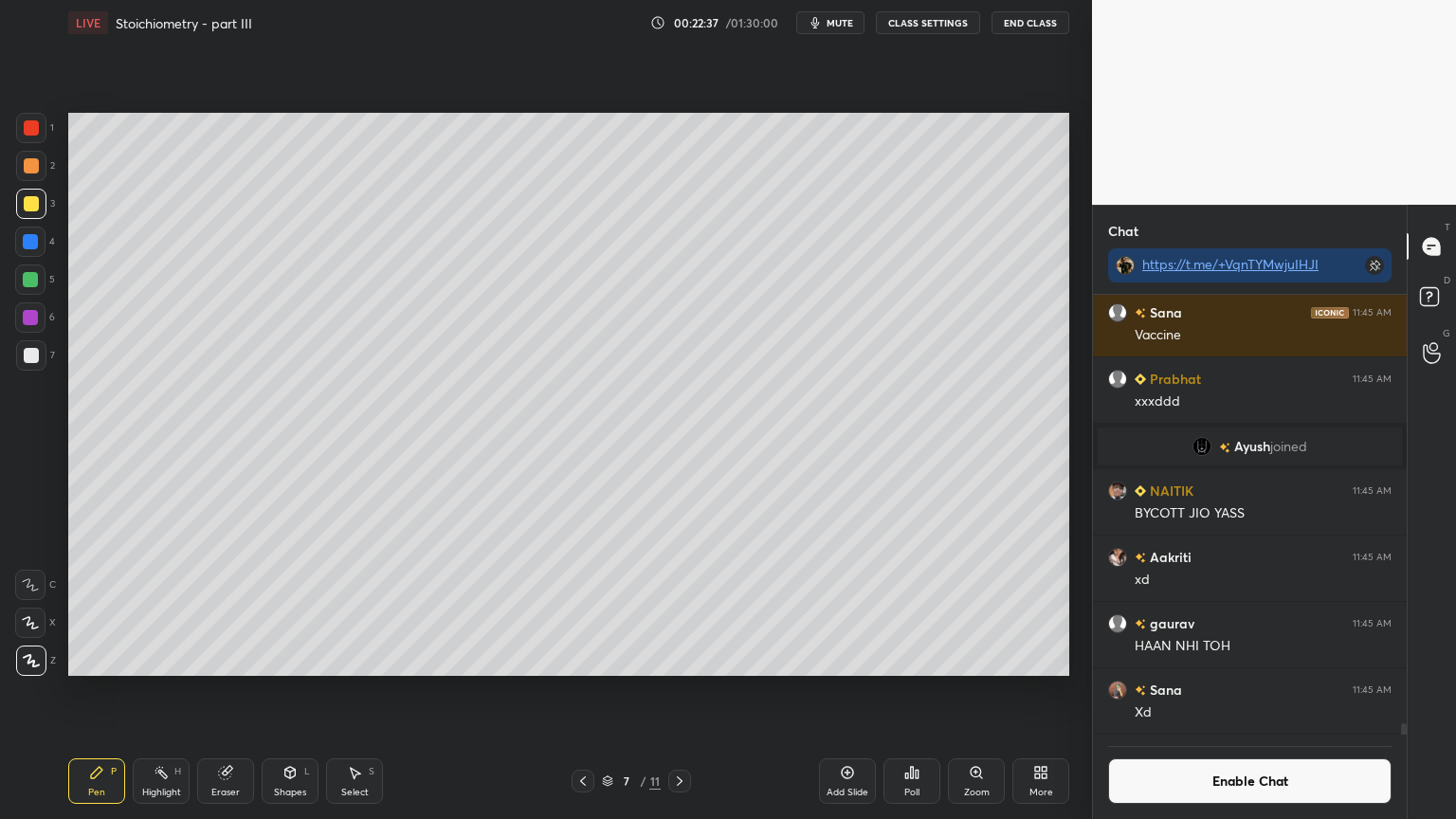 drag, startPoint x: 97, startPoint y: 790, endPoint x: 167, endPoint y: 707, distance: 108.57716 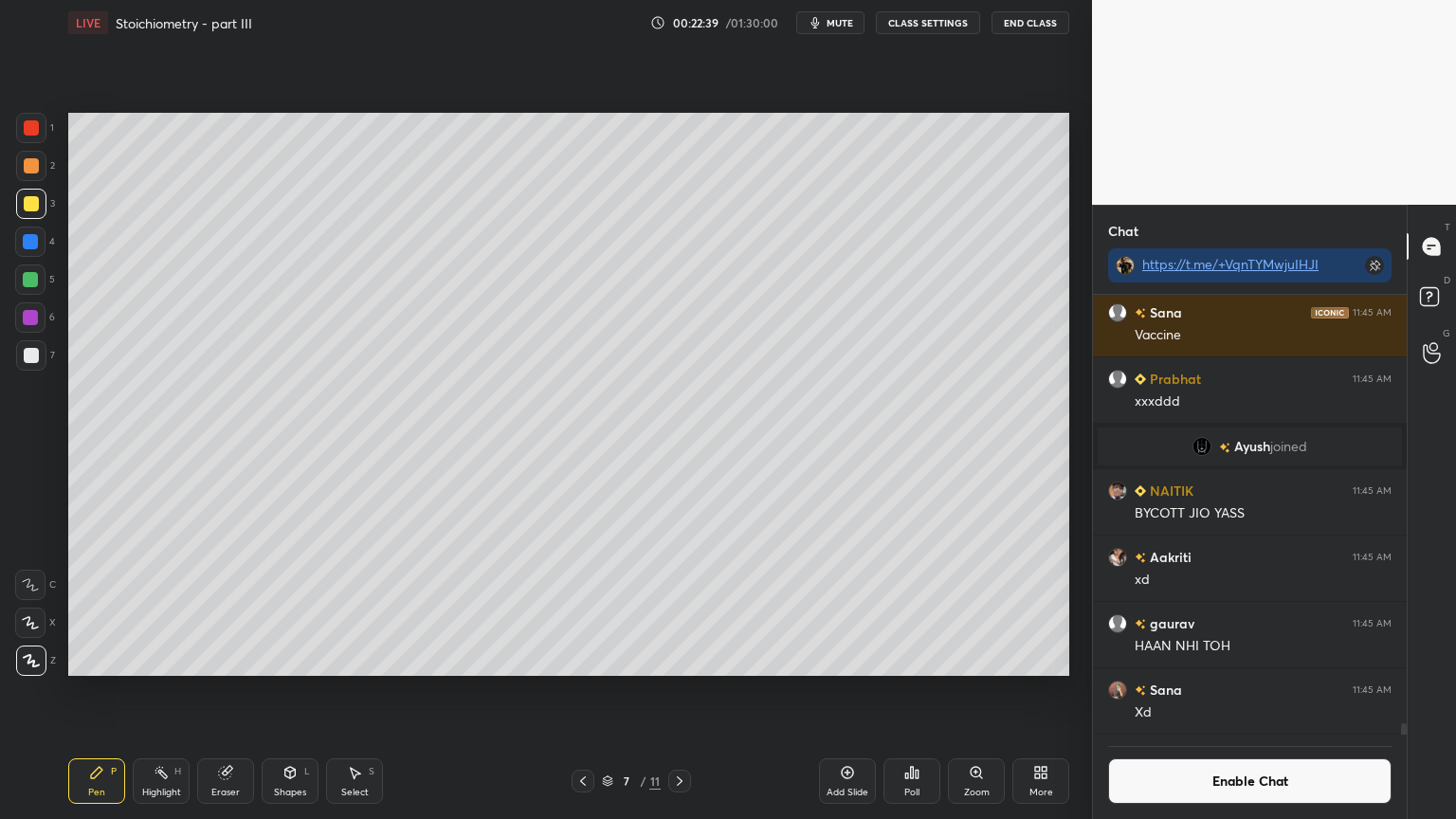 scroll, scrollTop: 395, scrollLeft: 308, axis: both 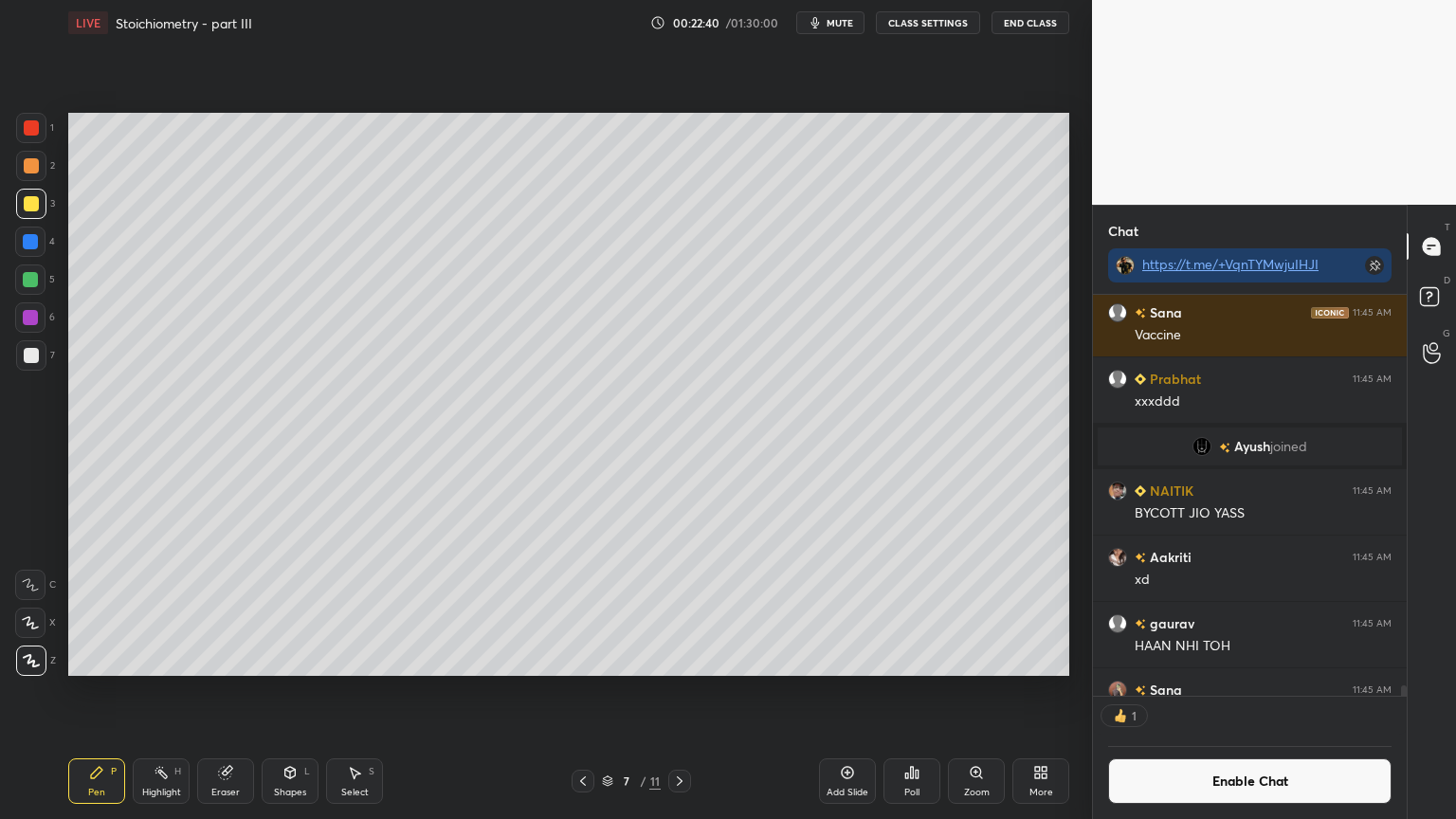 drag, startPoint x: 155, startPoint y: 789, endPoint x: 190, endPoint y: 719, distance: 78.26238 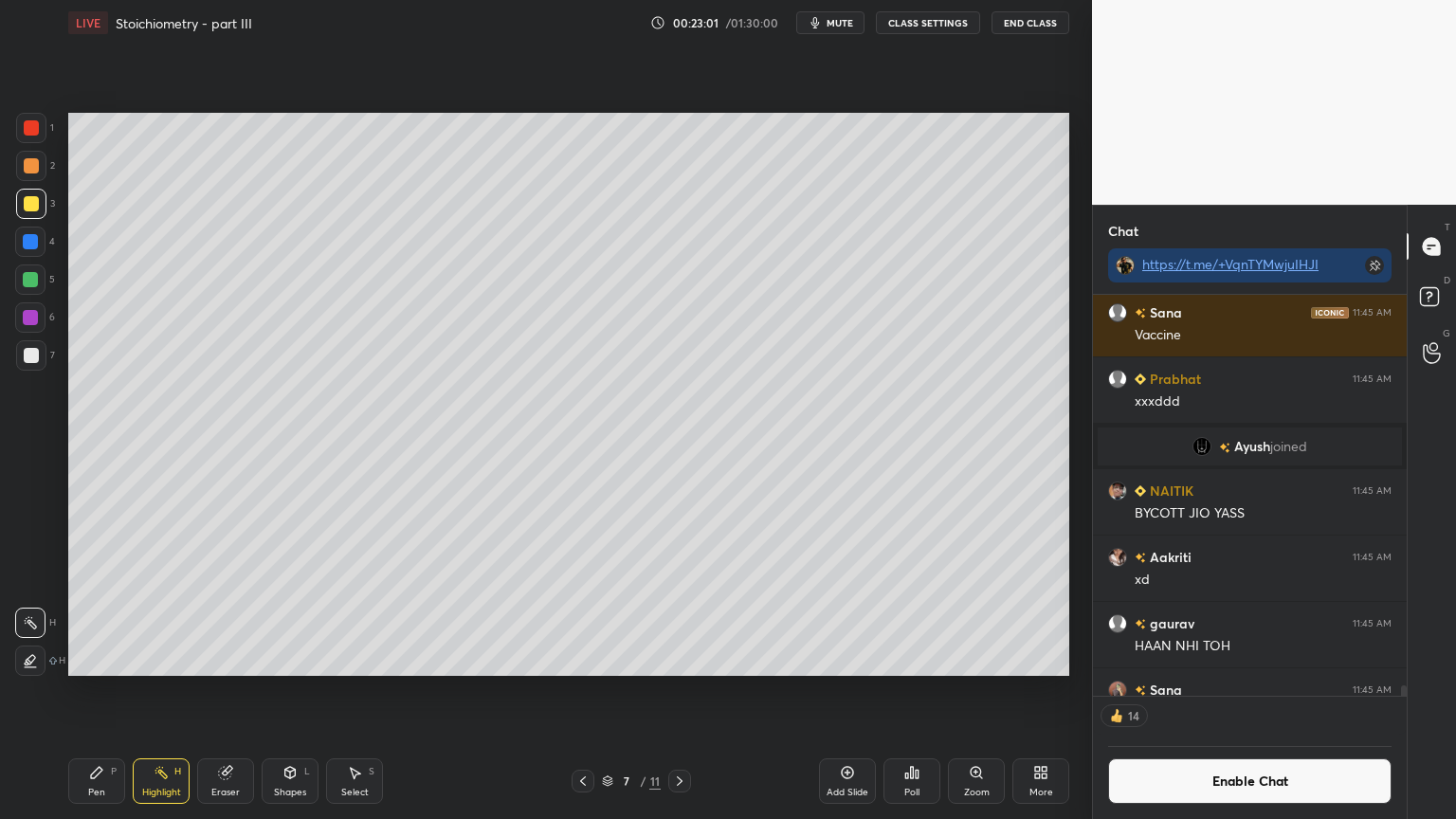 click on "Pen" at bounding box center [97, 792] 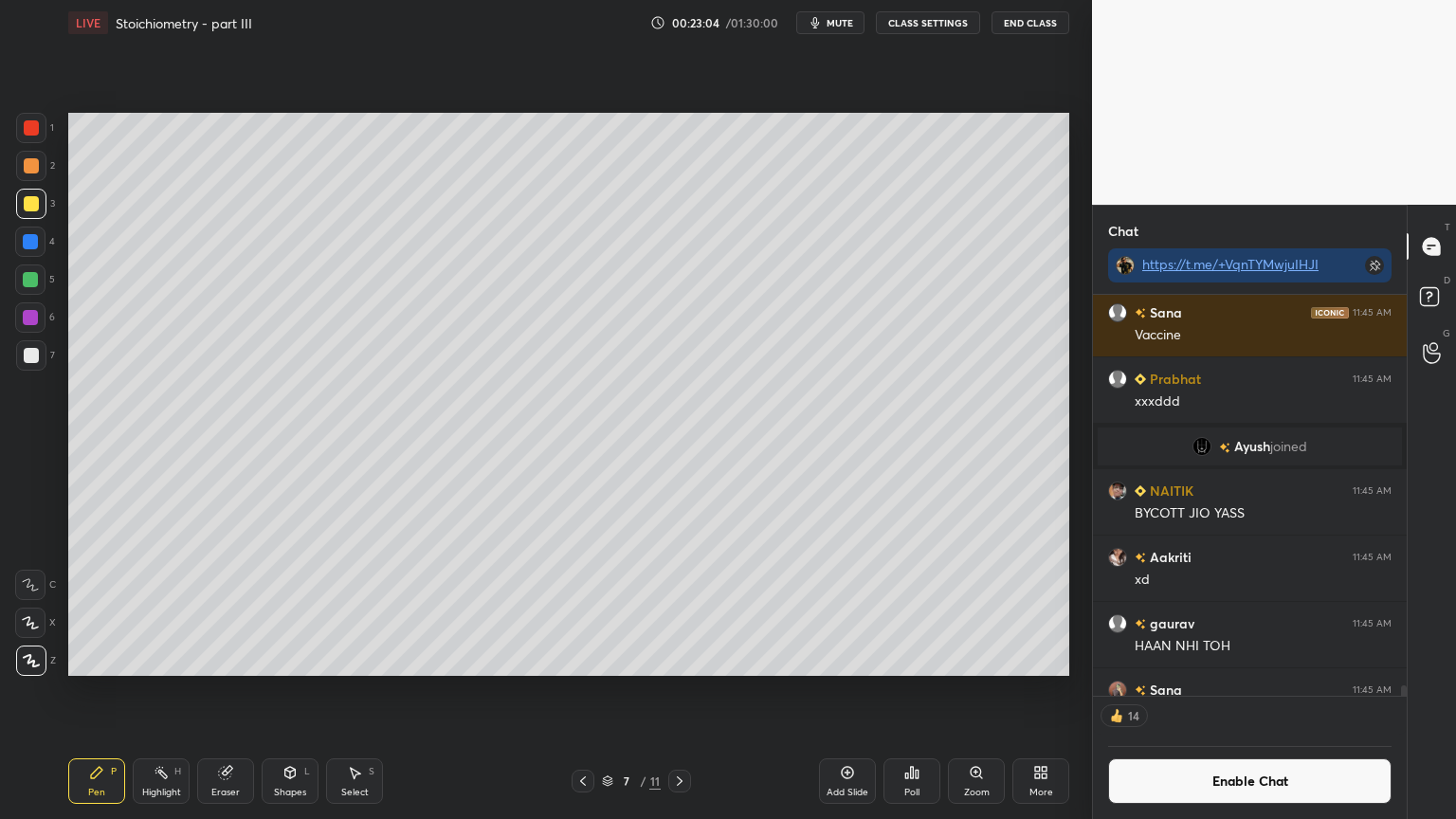 scroll, scrollTop: 6, scrollLeft: 6, axis: both 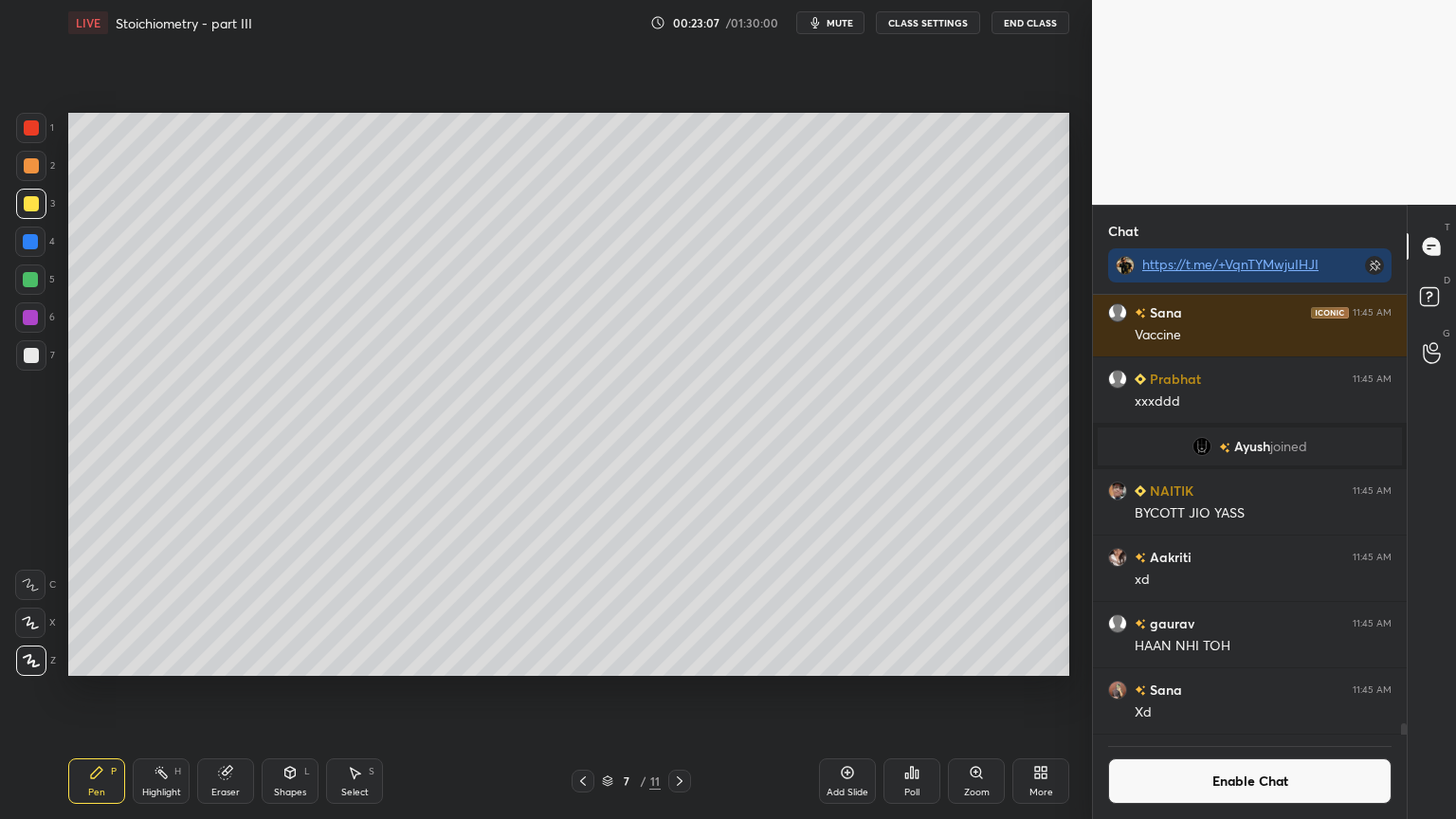 click at bounding box center [30, 242] 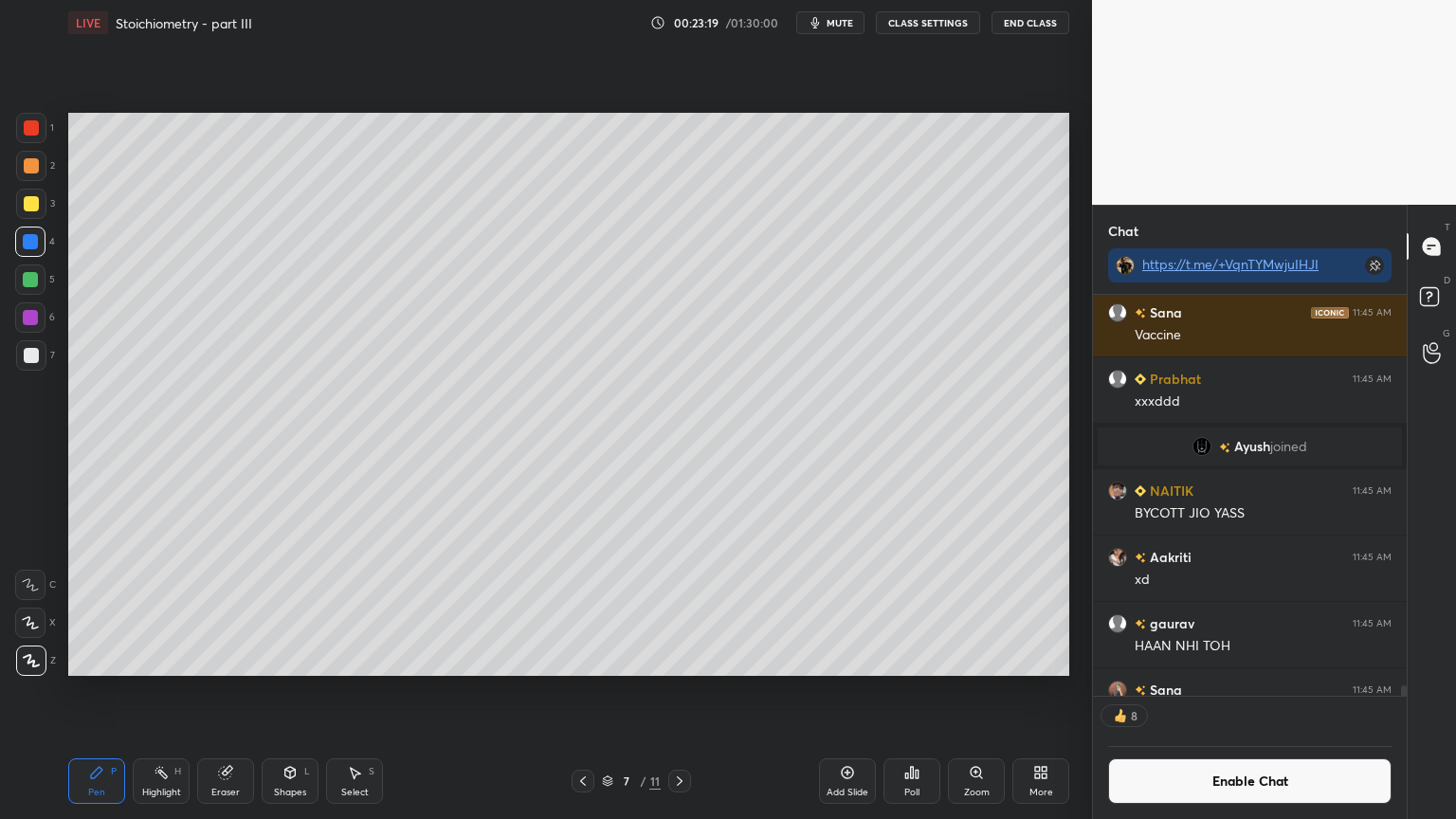 click on "Shapes L" at bounding box center [290, 781] 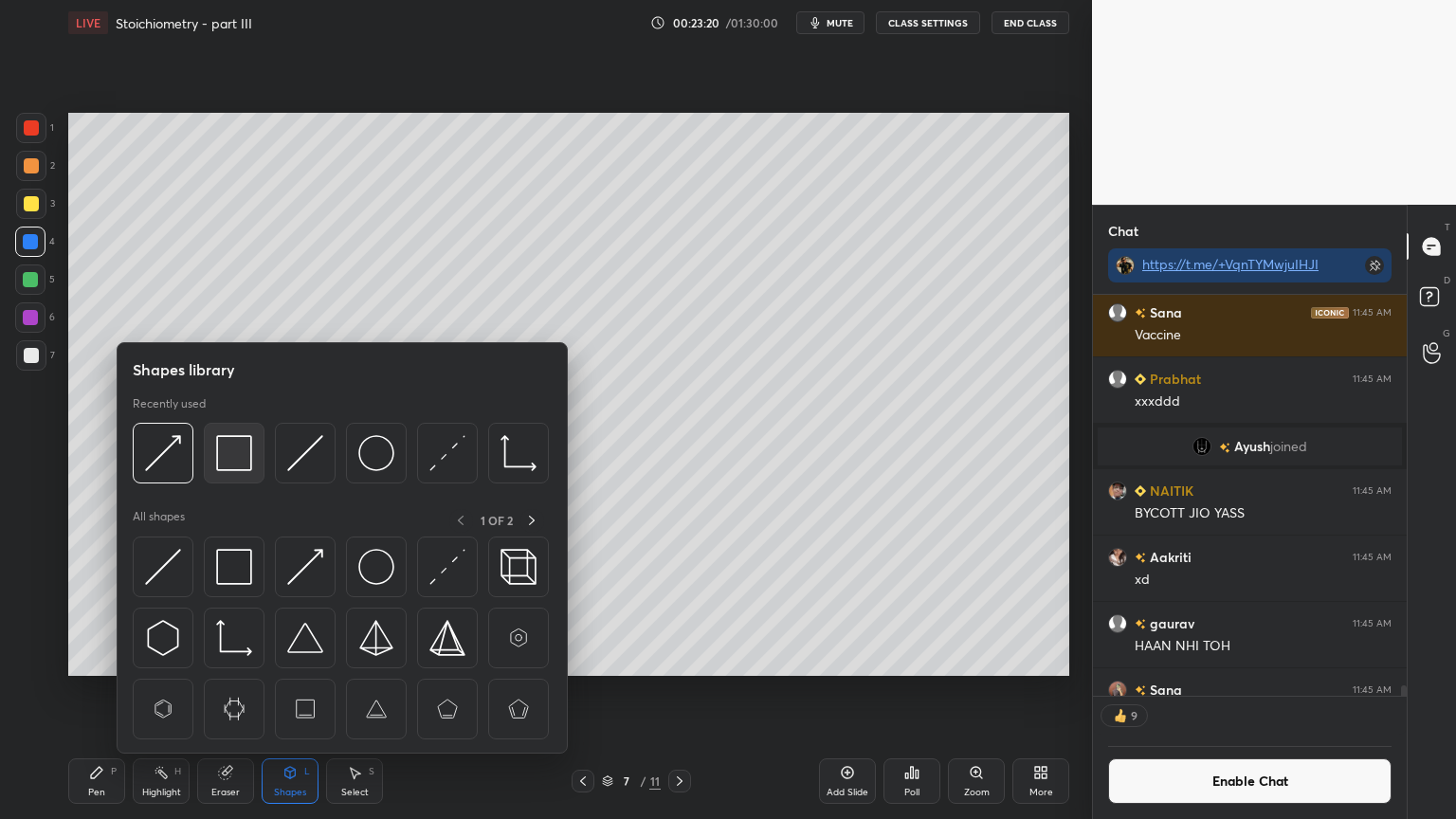 click at bounding box center (234, 453) 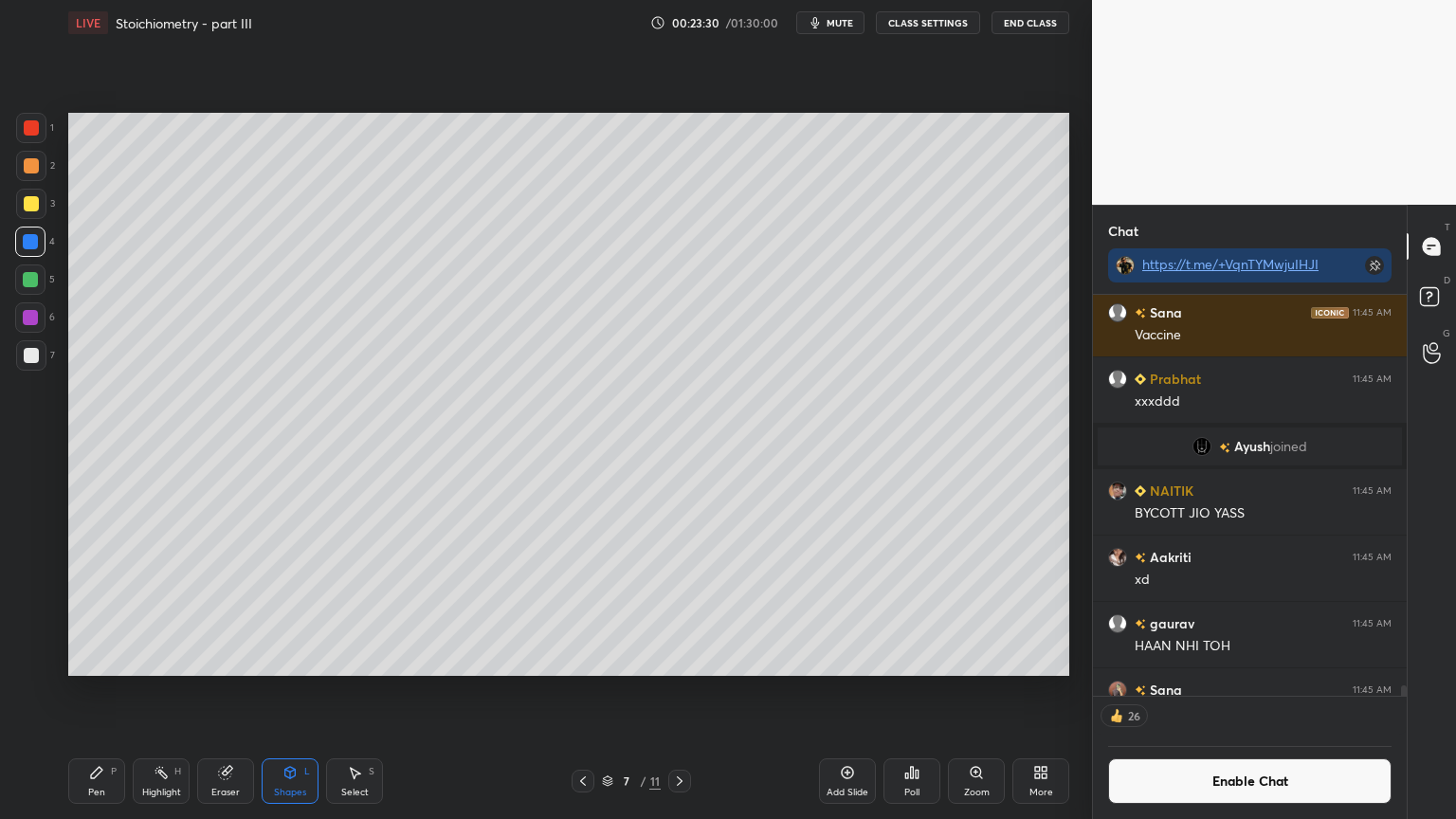 click on "Enable Chat" at bounding box center [1249, 781] 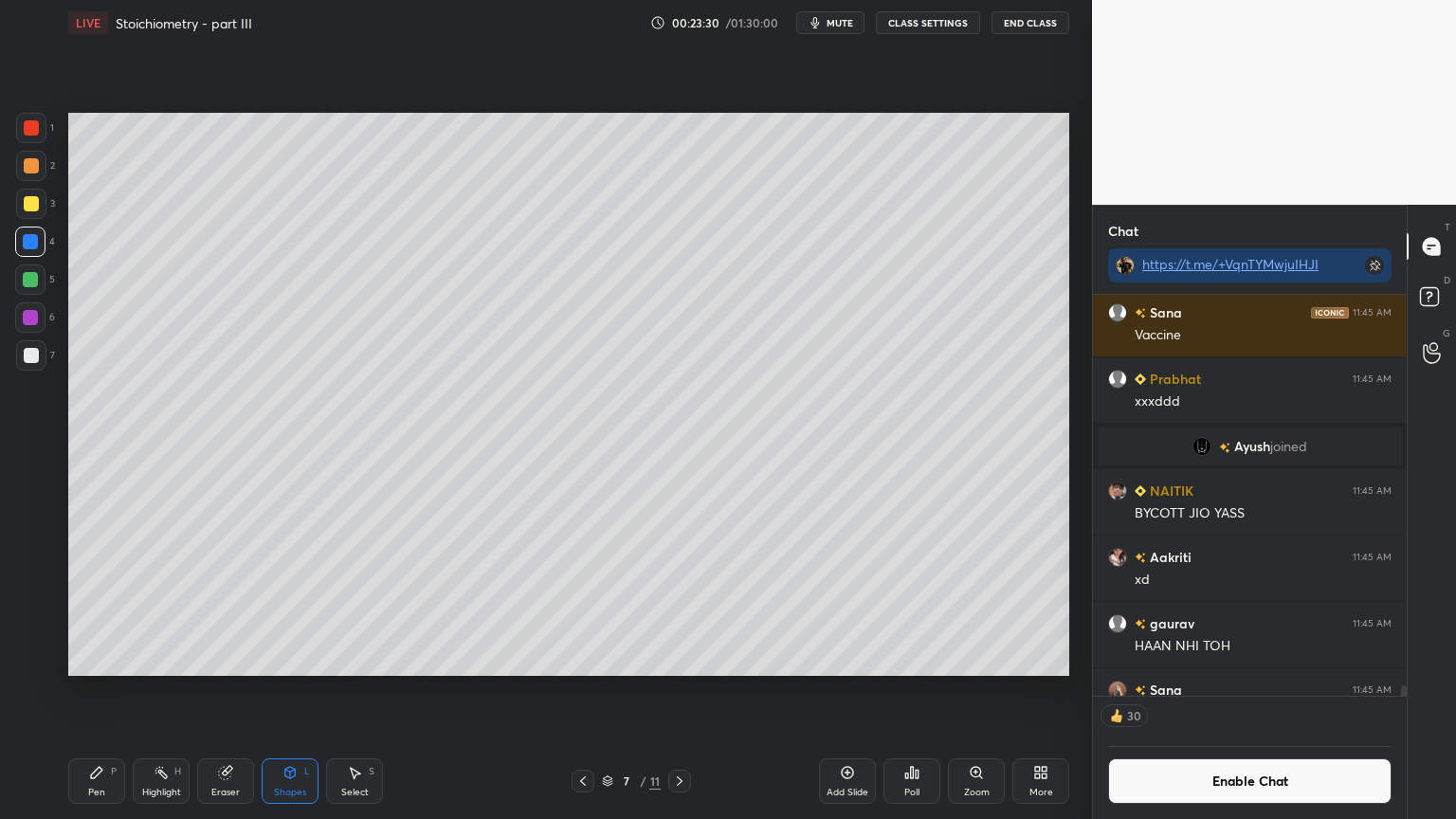 scroll, scrollTop: 16835, scrollLeft: 0, axis: vertical 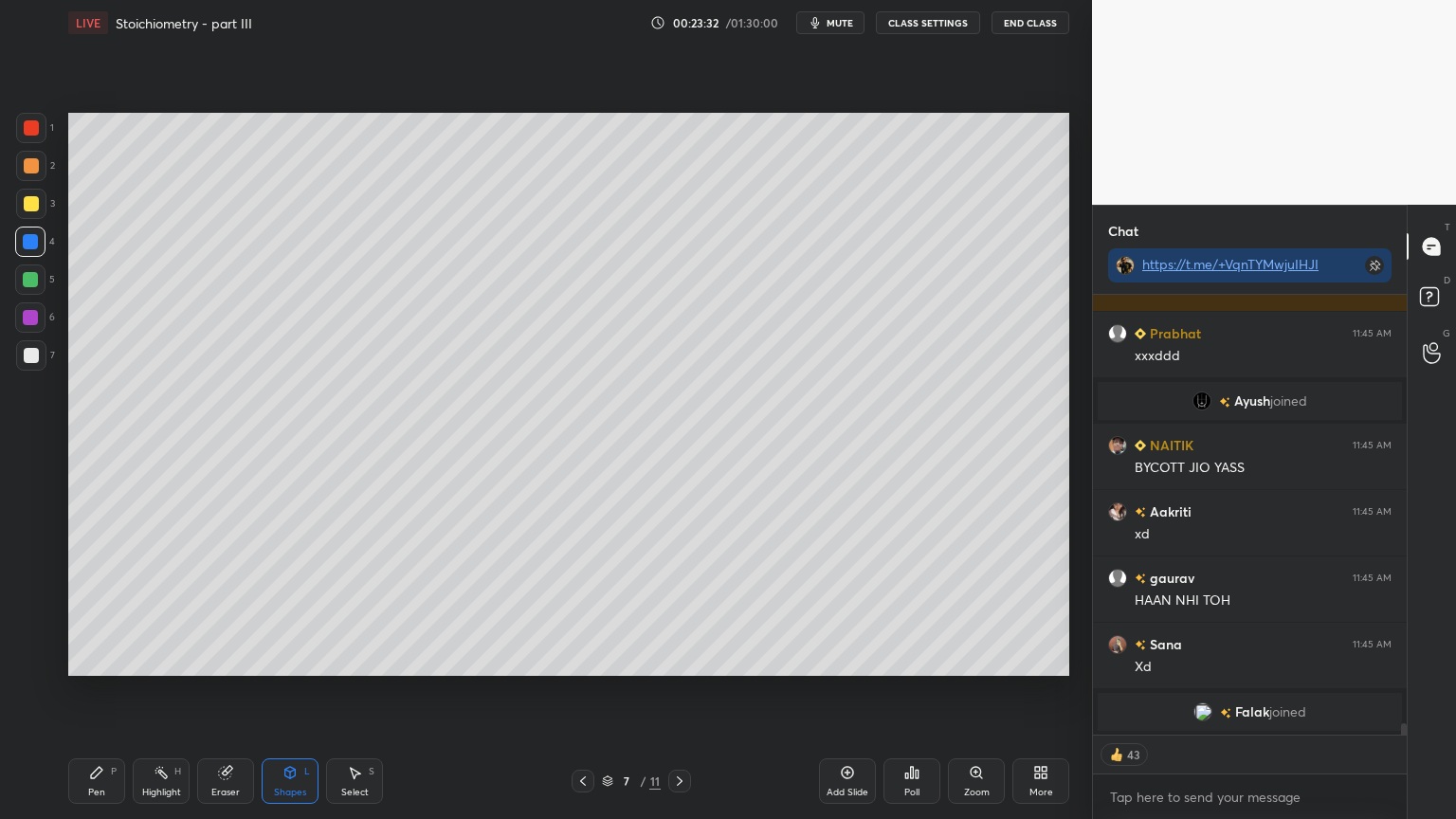 click on "[PERSON] 11:45 AM 😄😄 [PERSON] 11:45 AM Vaccine [PERSON] 11:45 AM xxxddd [PERSON]  joined NAITIK 11:45 AM BYCOTT JIO YASS [PERSON] 11:45 AM xd [PERSON] 11:45 AM HAAN NHI TOH [PERSON] 11:45 AM Xd [PERSON]  joined JUMP TO LATEST 43 Enable hand raising Enable raise hand to speak to learners. Once enabled, chat will be turned off temporarily. Enable x" at bounding box center (1249, 556) 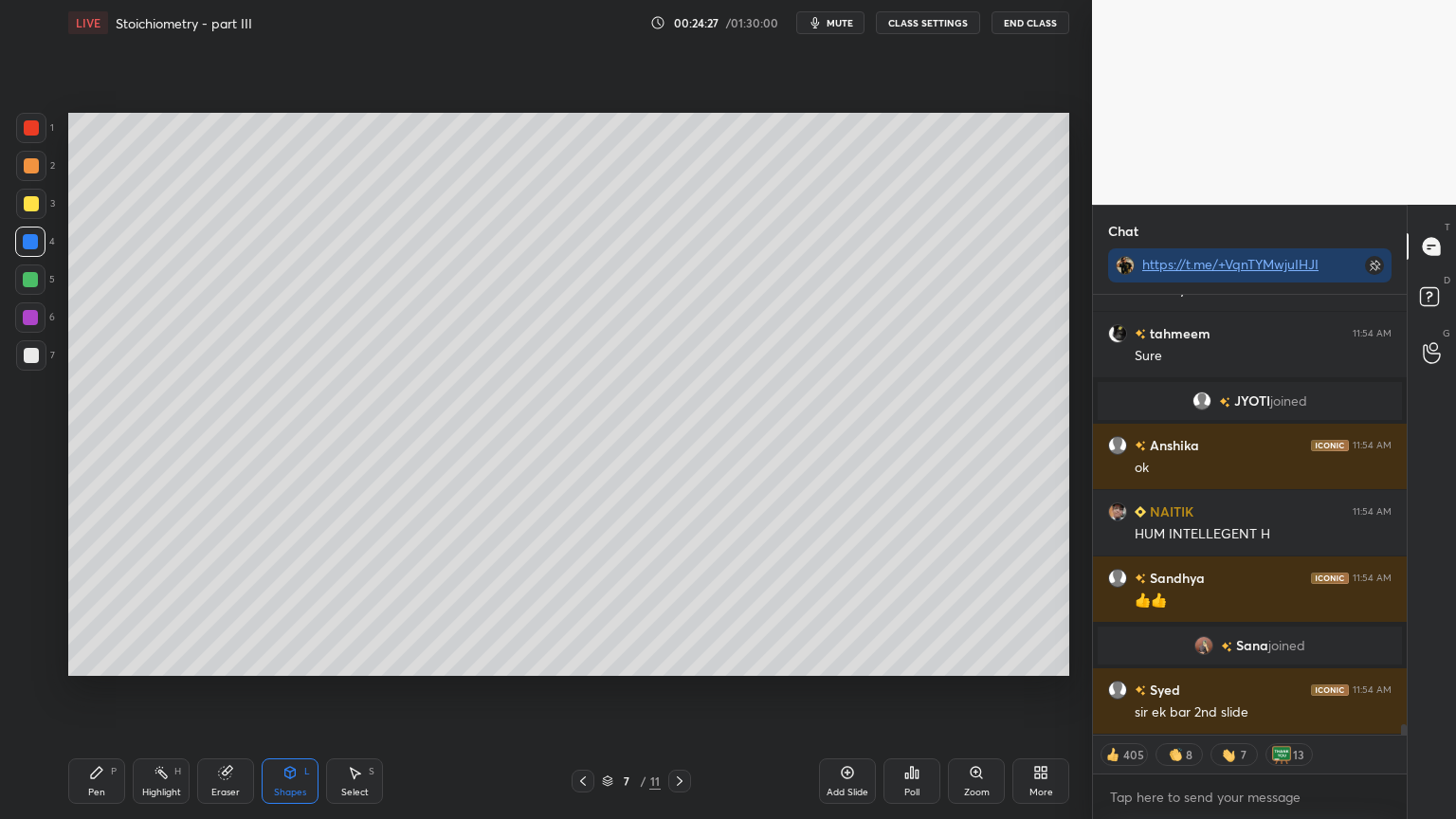 scroll, scrollTop: 18894, scrollLeft: 0, axis: vertical 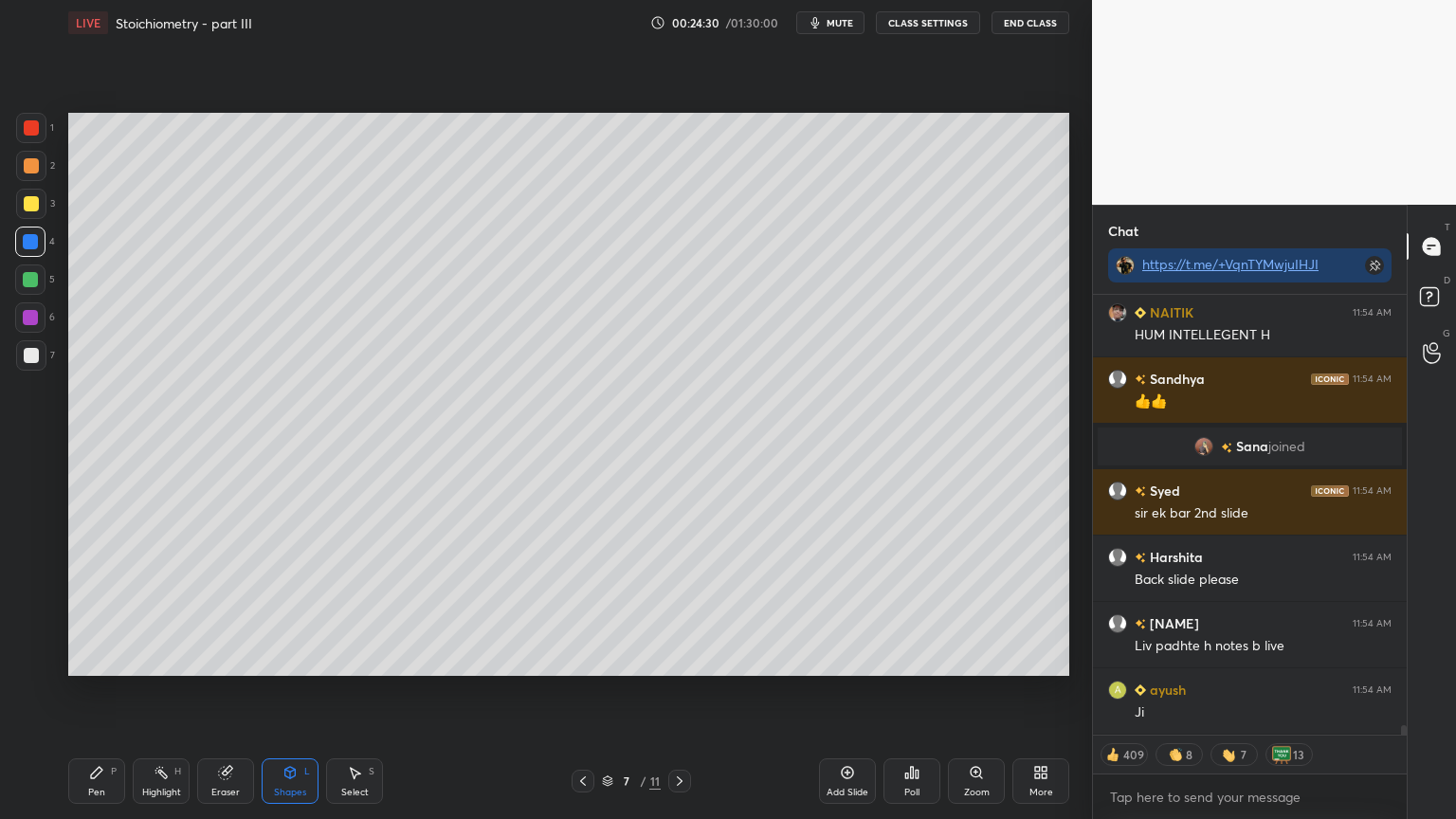 click 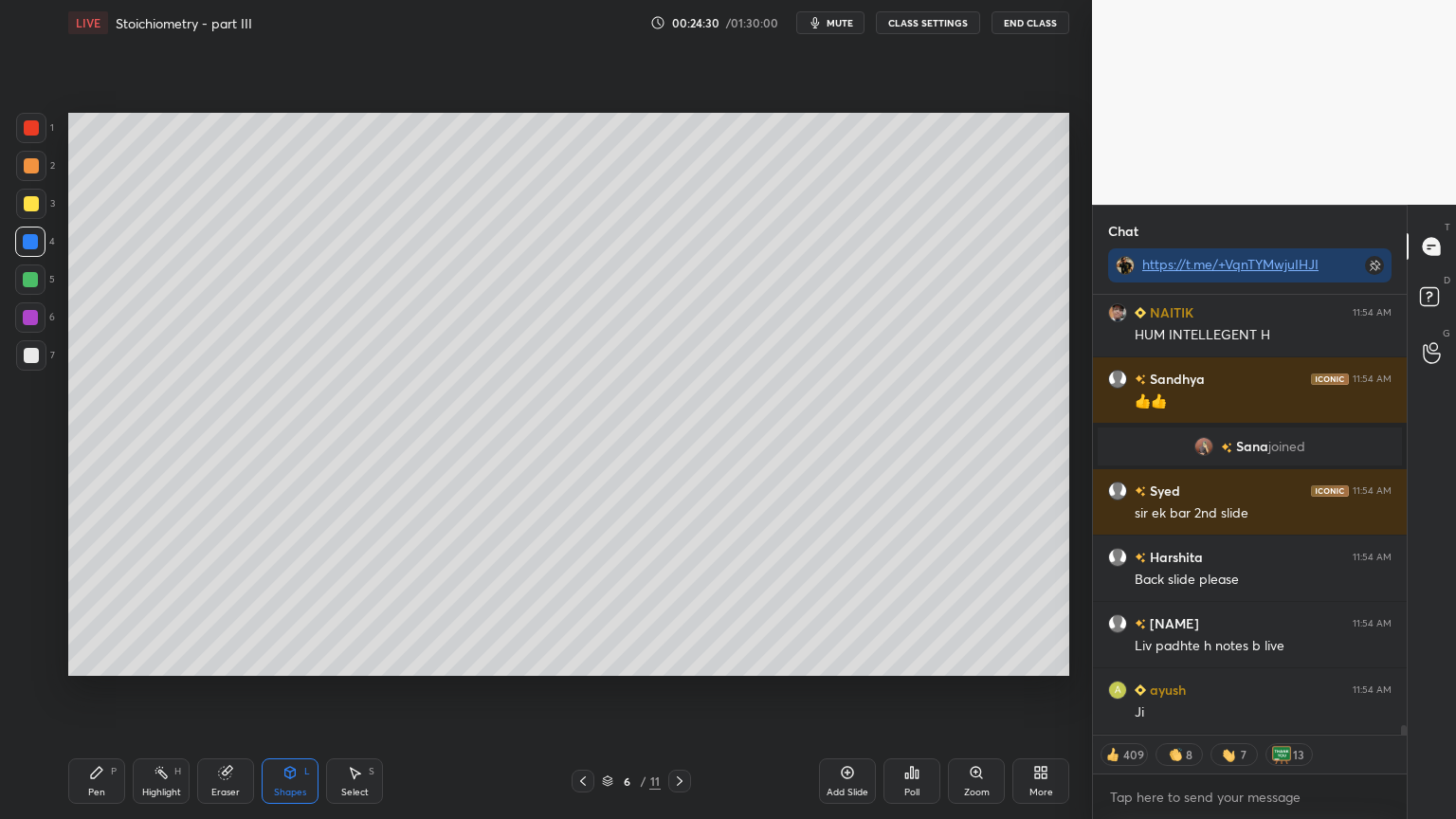 click 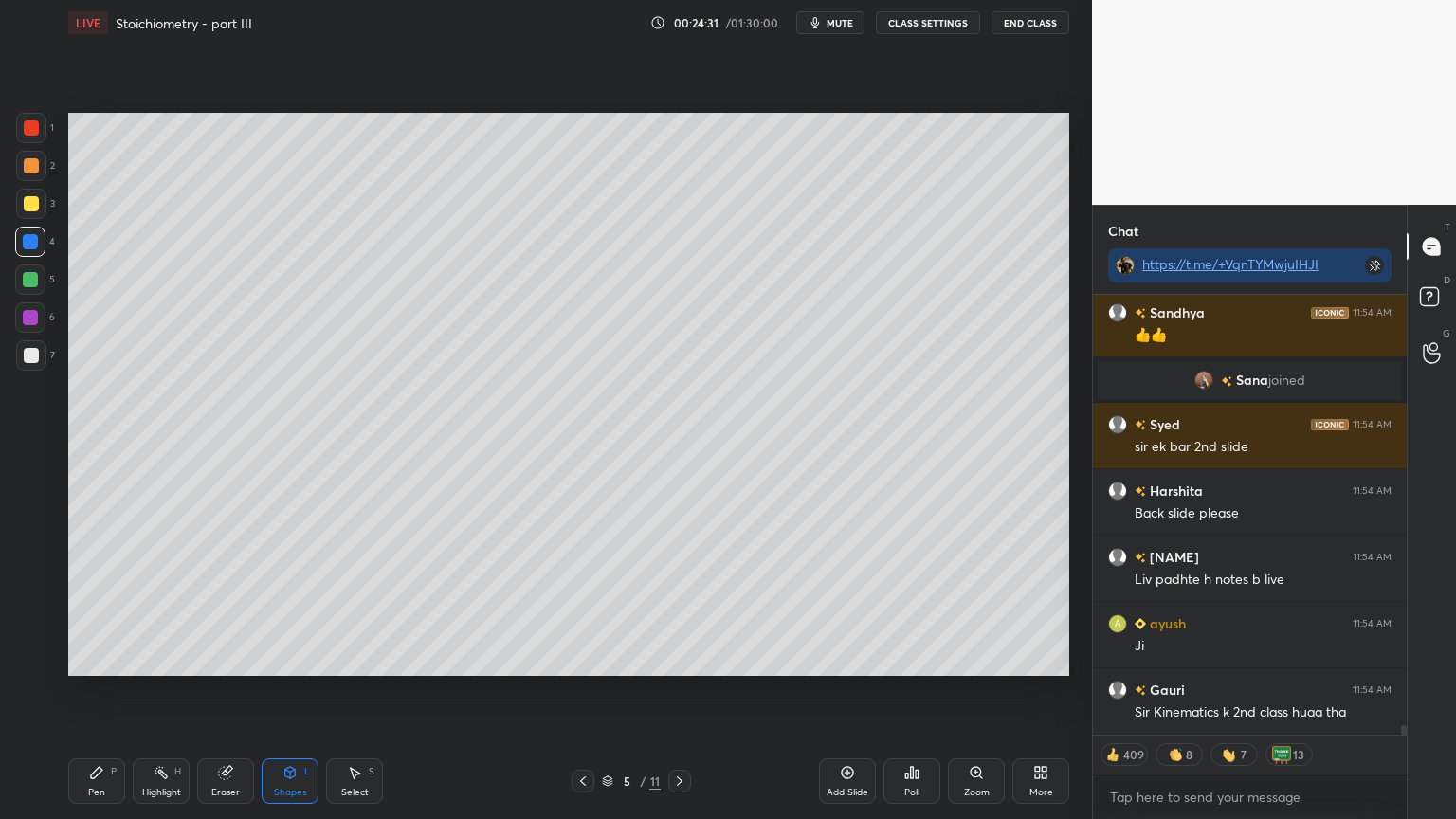 click on "Highlight H" at bounding box center (161, 781) 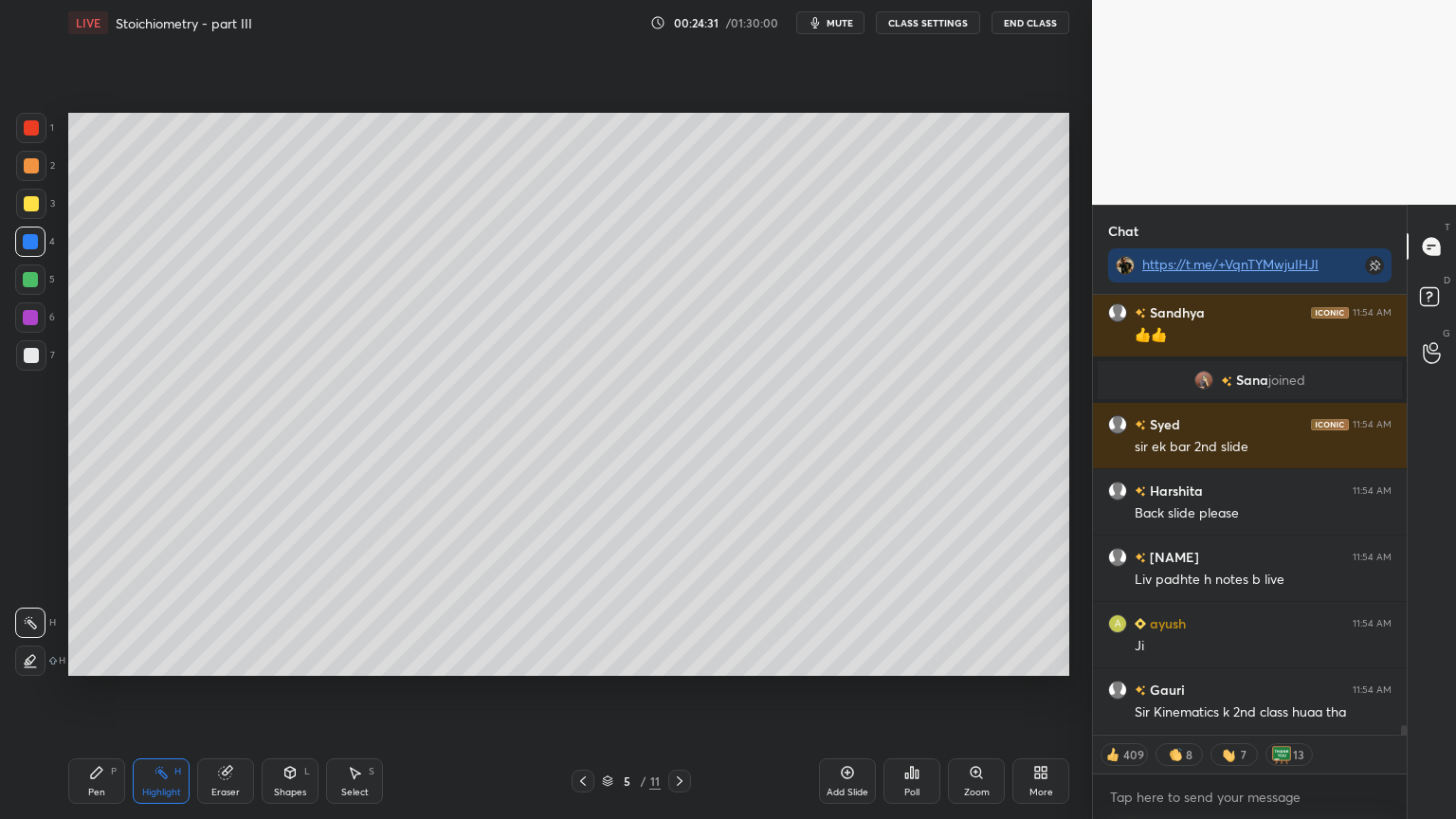 scroll, scrollTop: 19159, scrollLeft: 0, axis: vertical 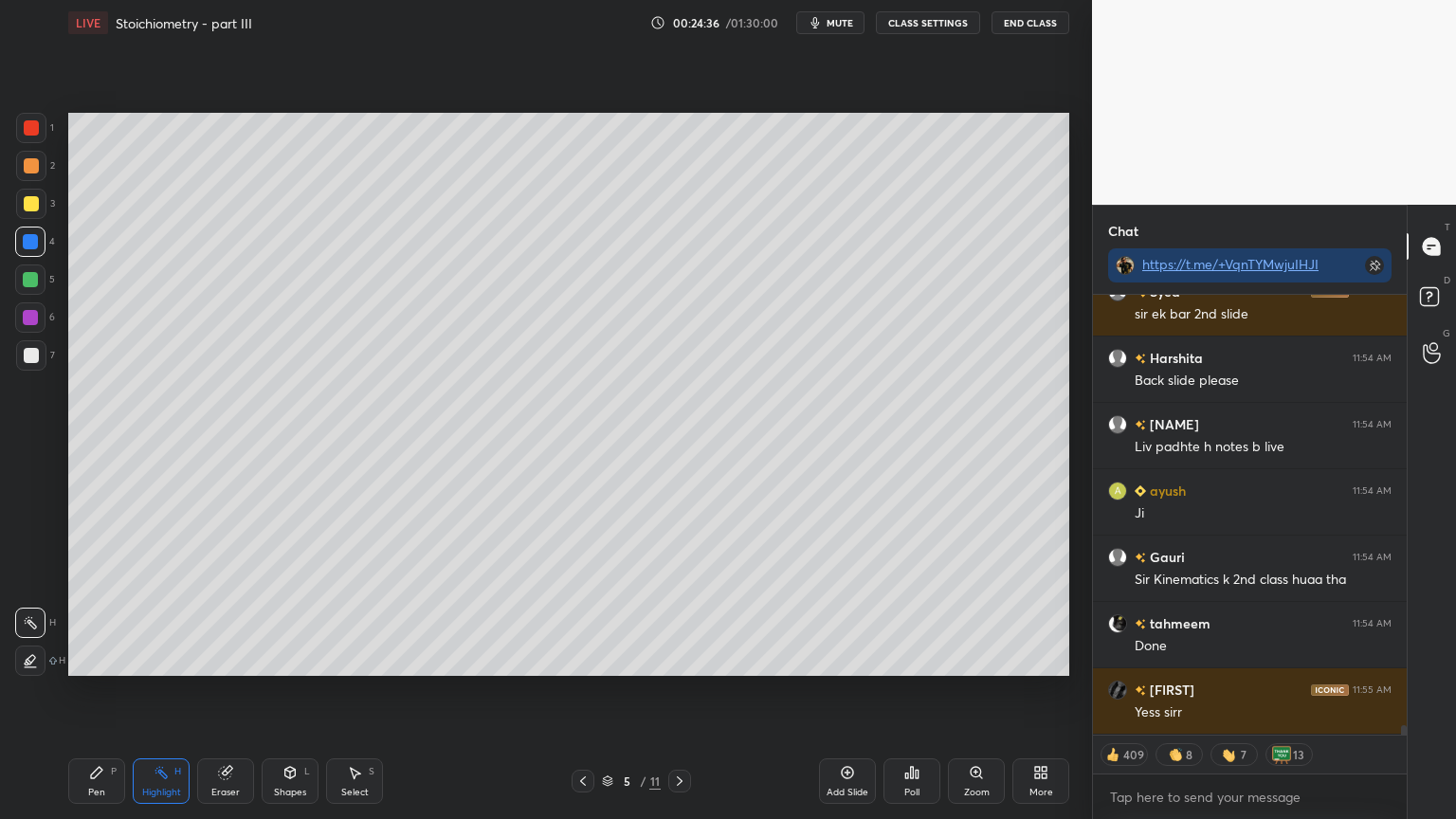 click 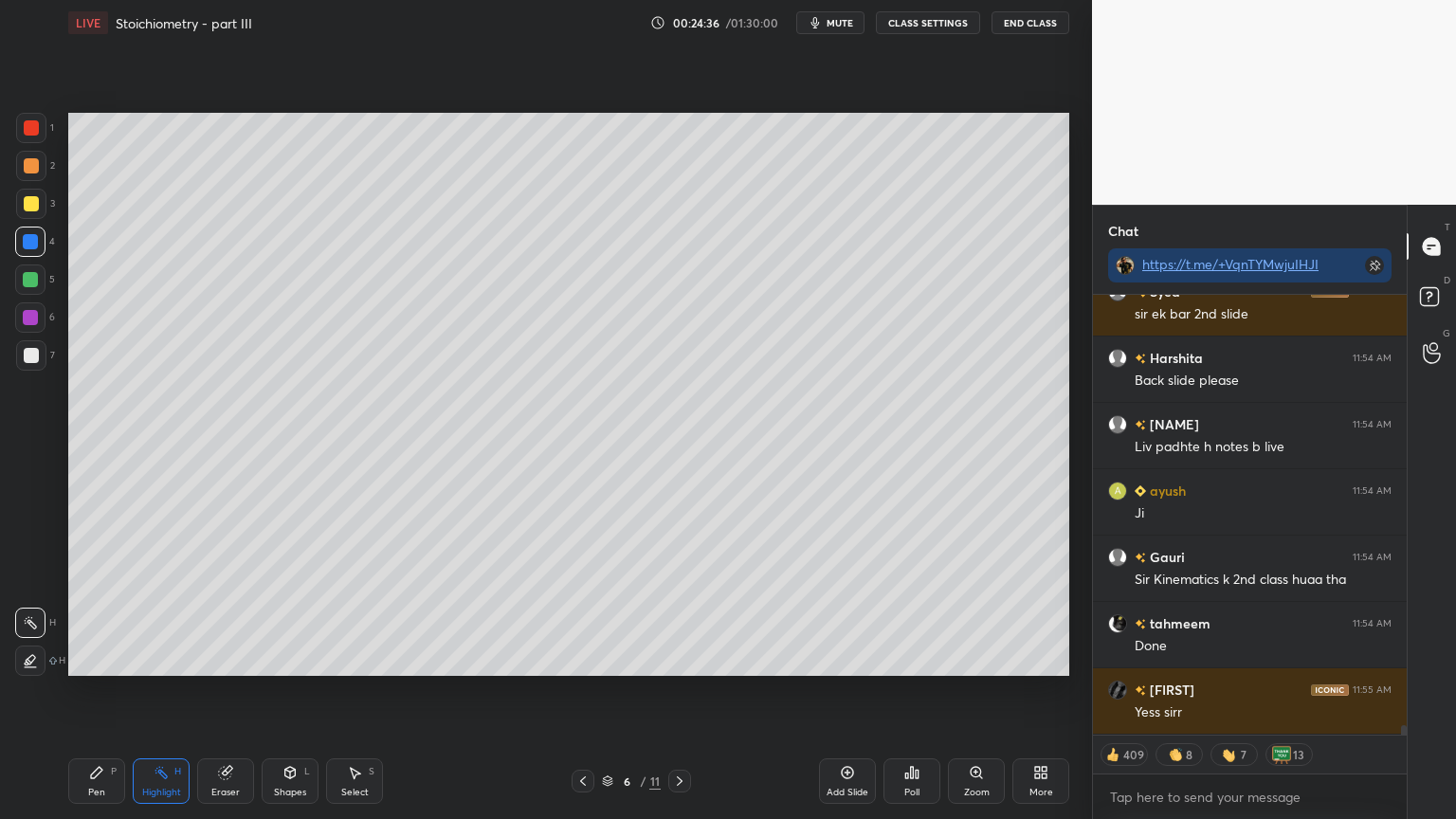 click 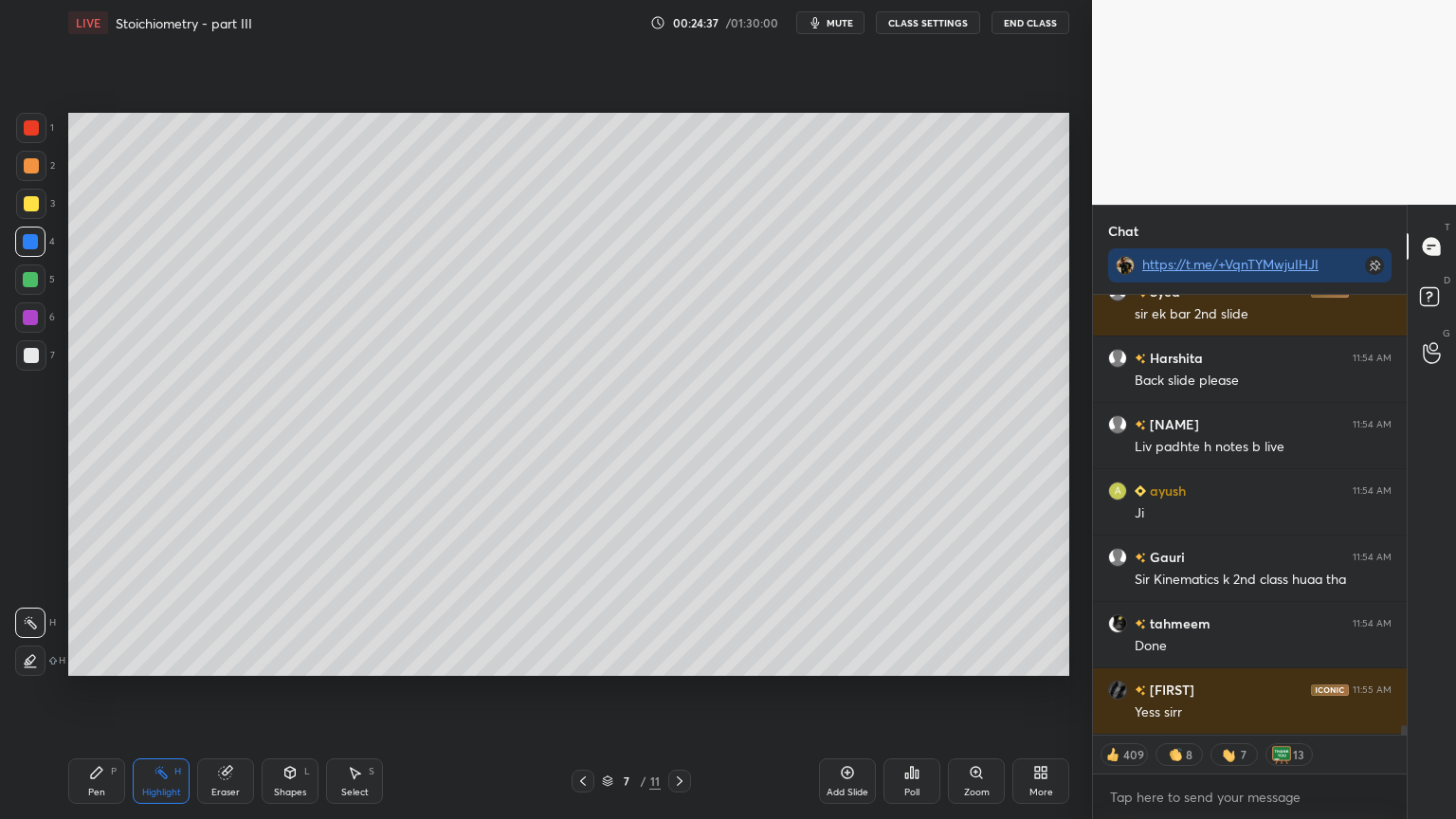 click 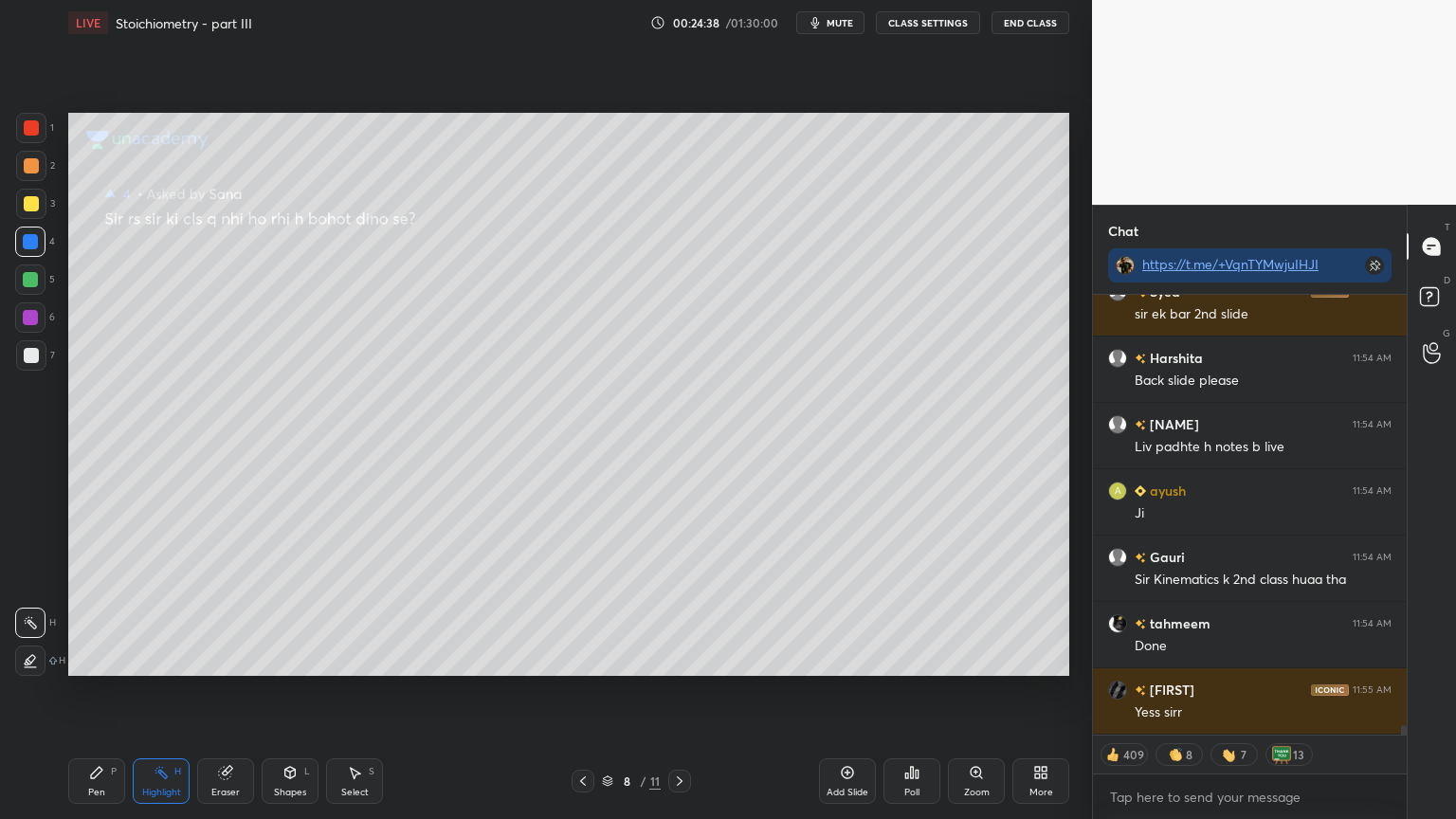 click 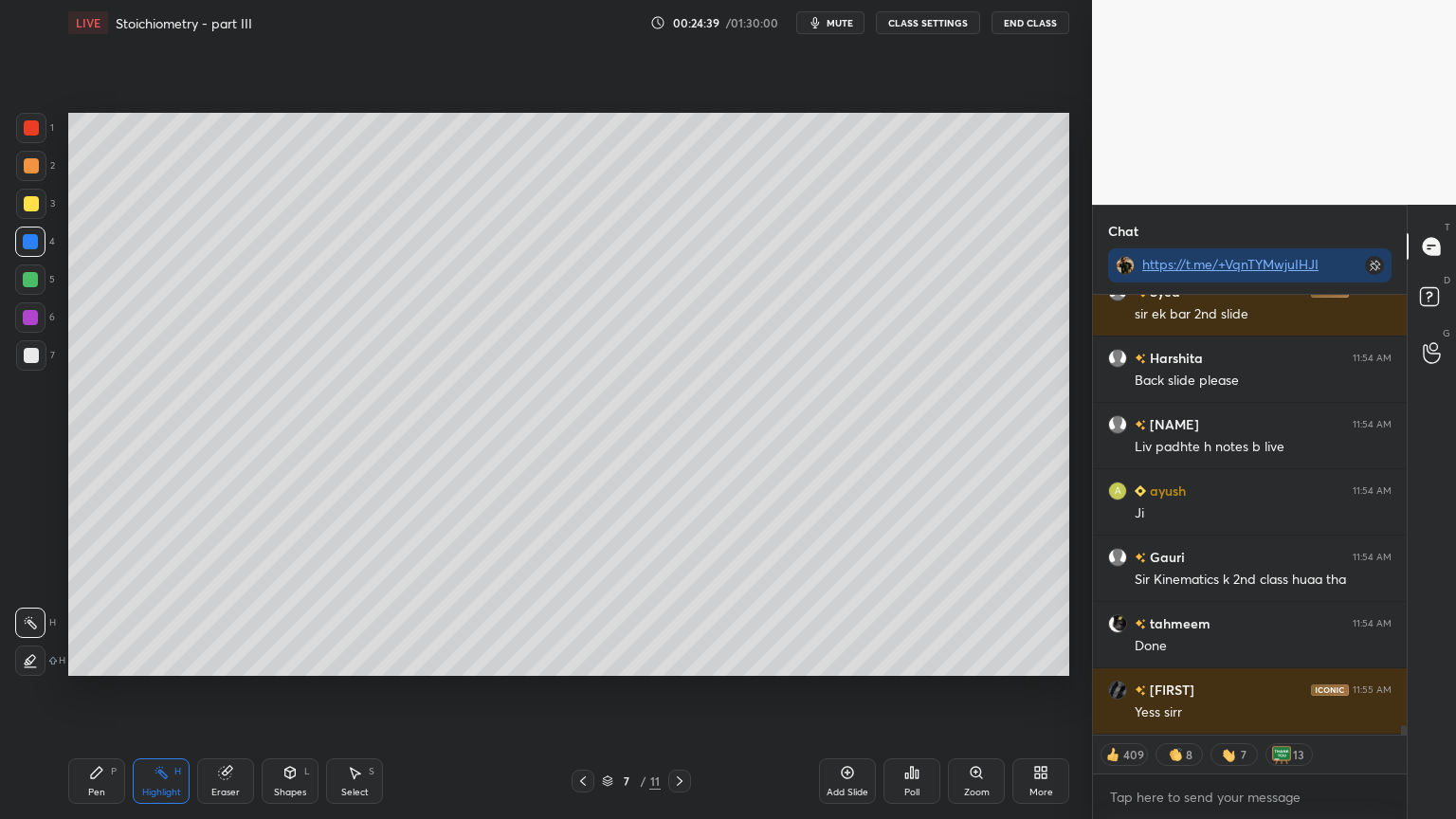 type on "x" 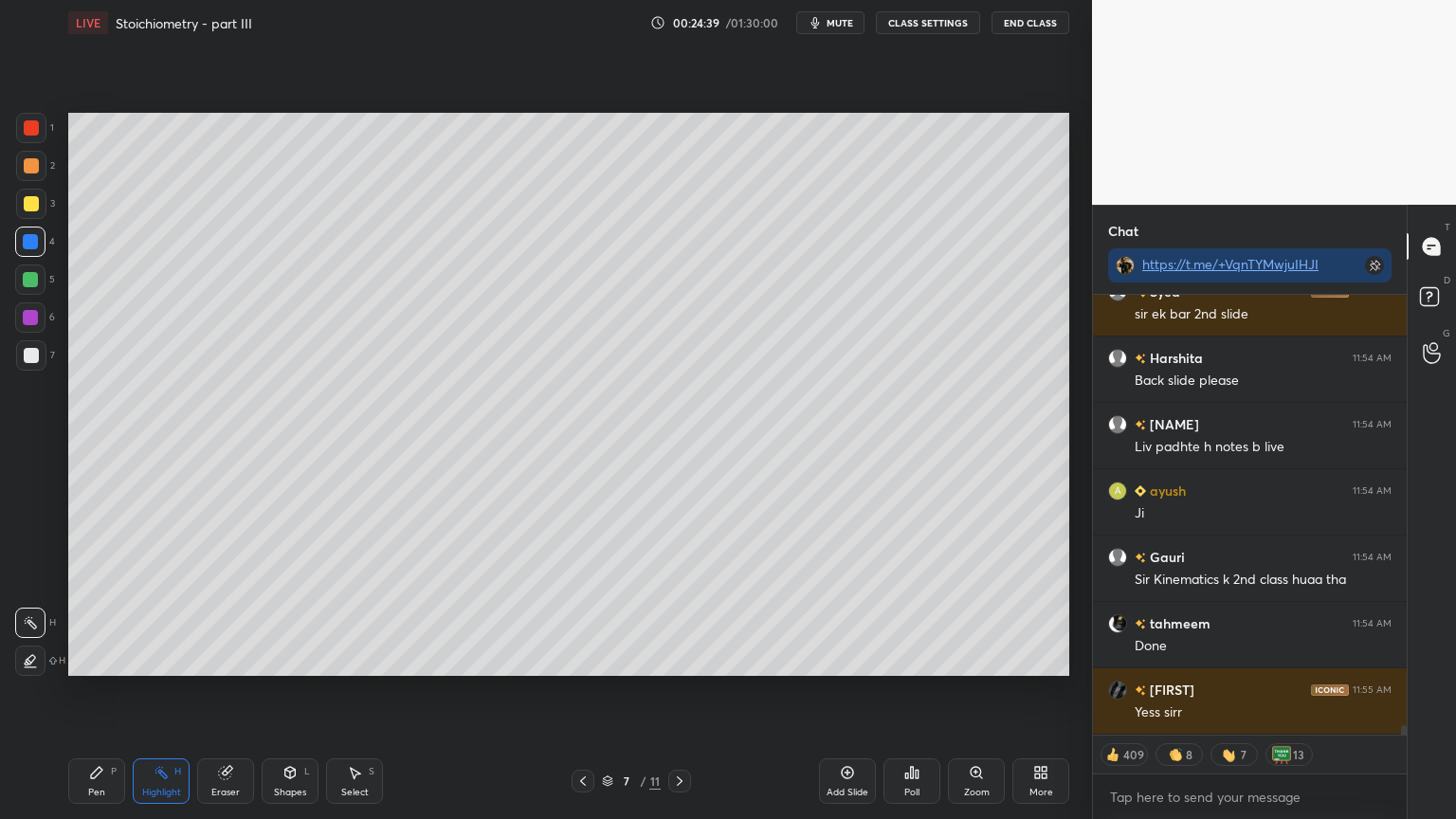 scroll, scrollTop: 6, scrollLeft: 6, axis: both 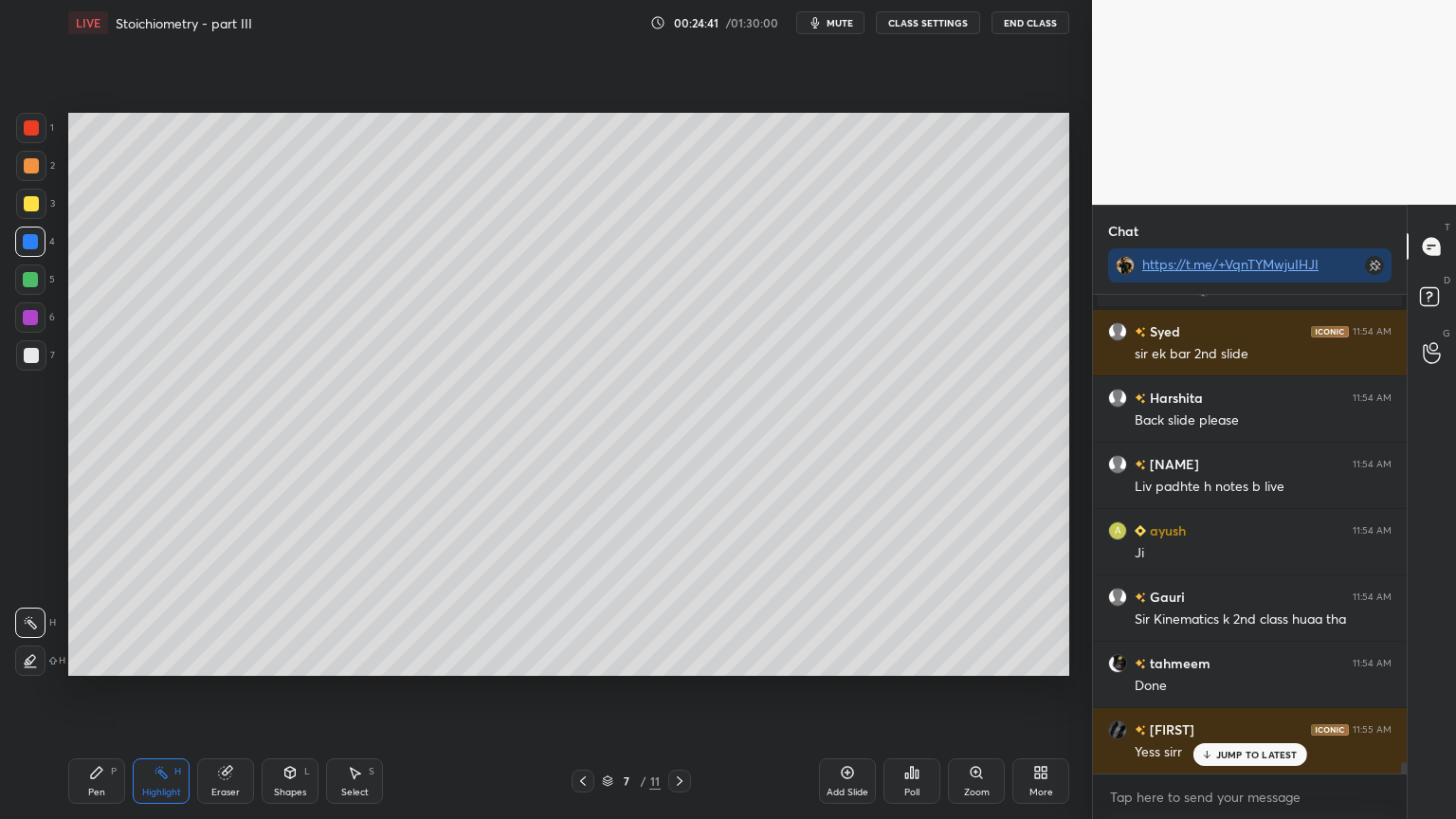 click on "CLASS SETTINGS" at bounding box center [928, 23] 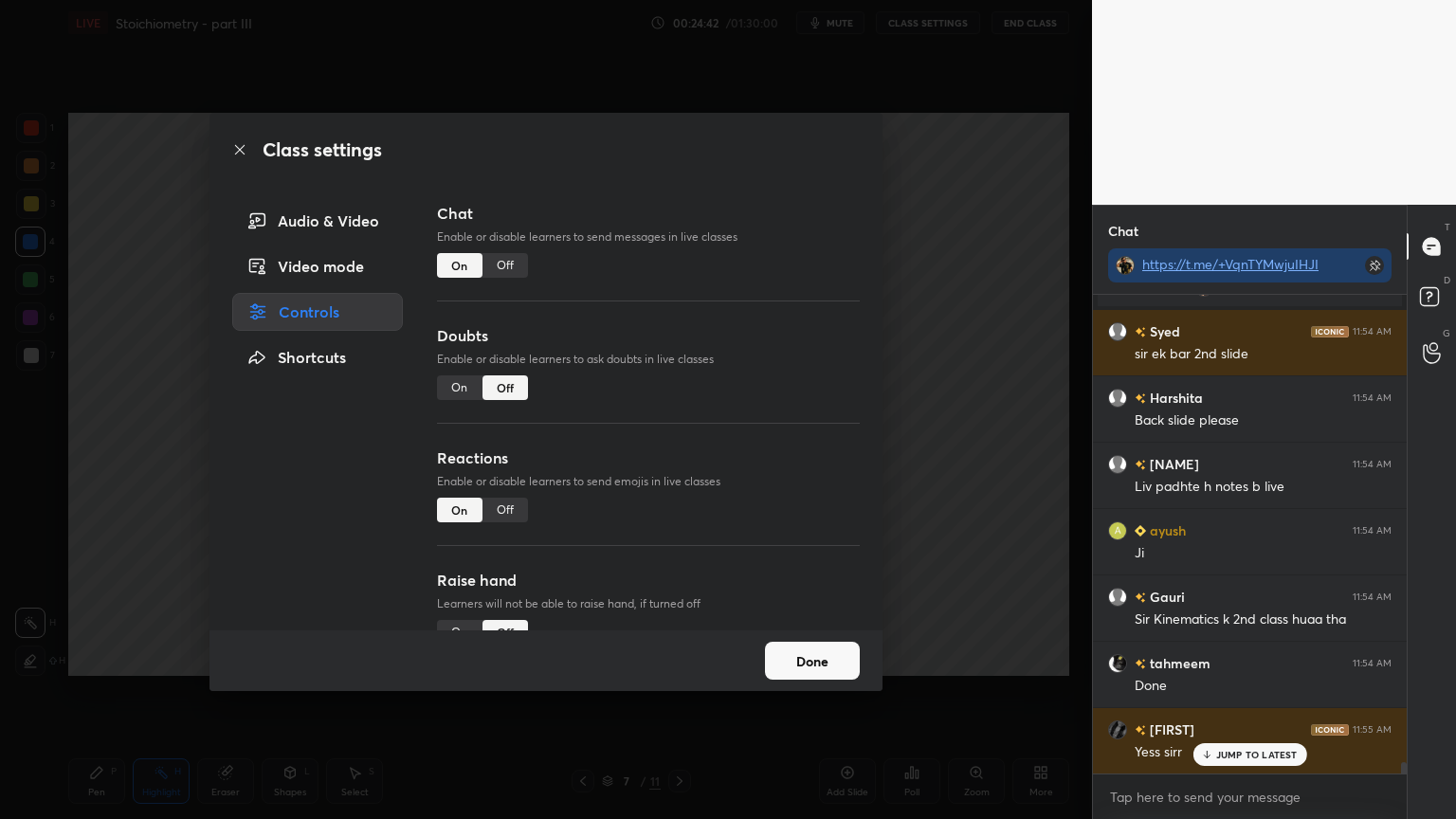 click on "Off" at bounding box center [505, 265] 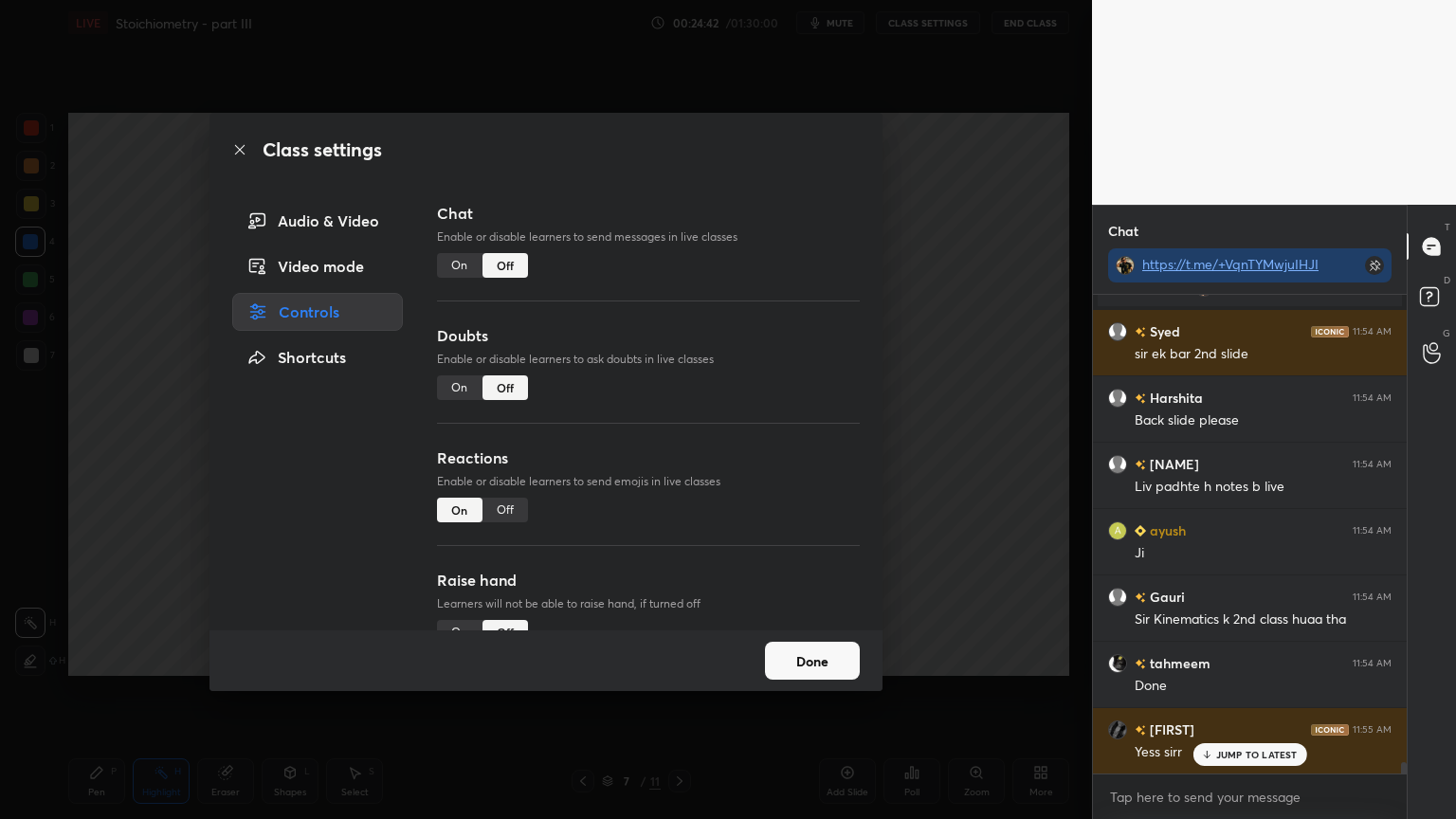 scroll, scrollTop: 18717, scrollLeft: 0, axis: vertical 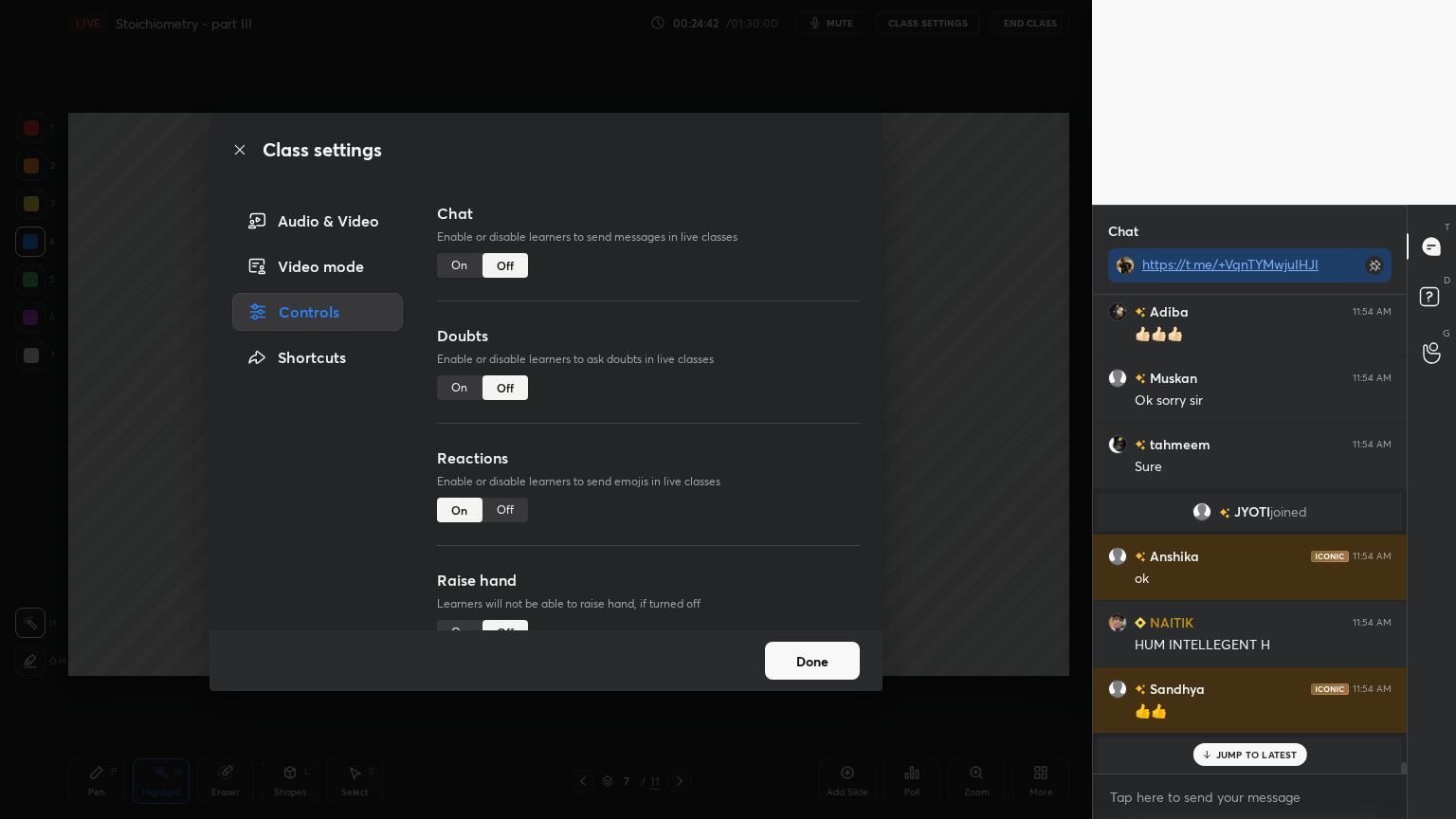 drag, startPoint x: 907, startPoint y: 309, endPoint x: 854, endPoint y: 307, distance: 53.0377 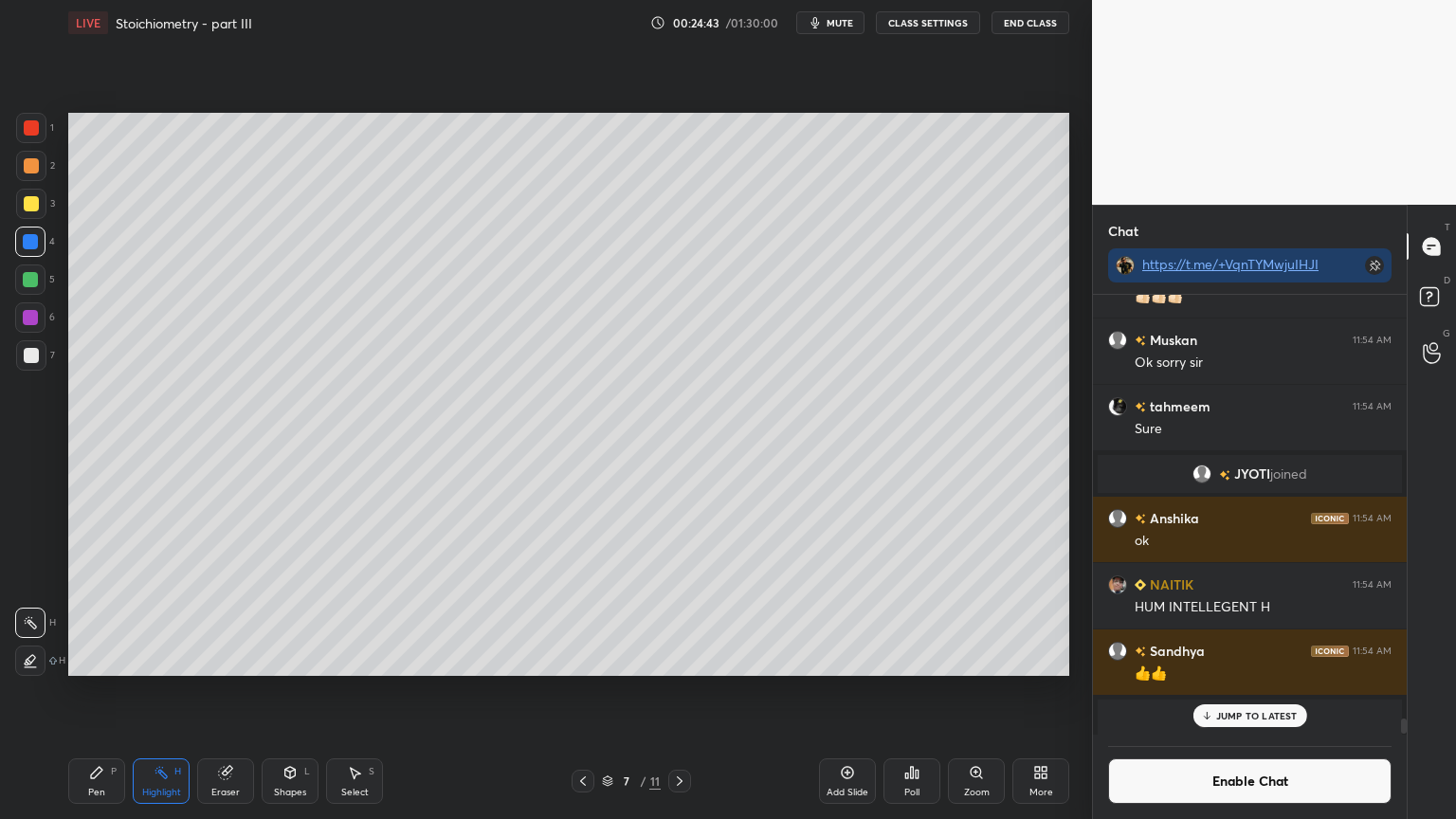 click on "Highlight H" at bounding box center [161, 781] 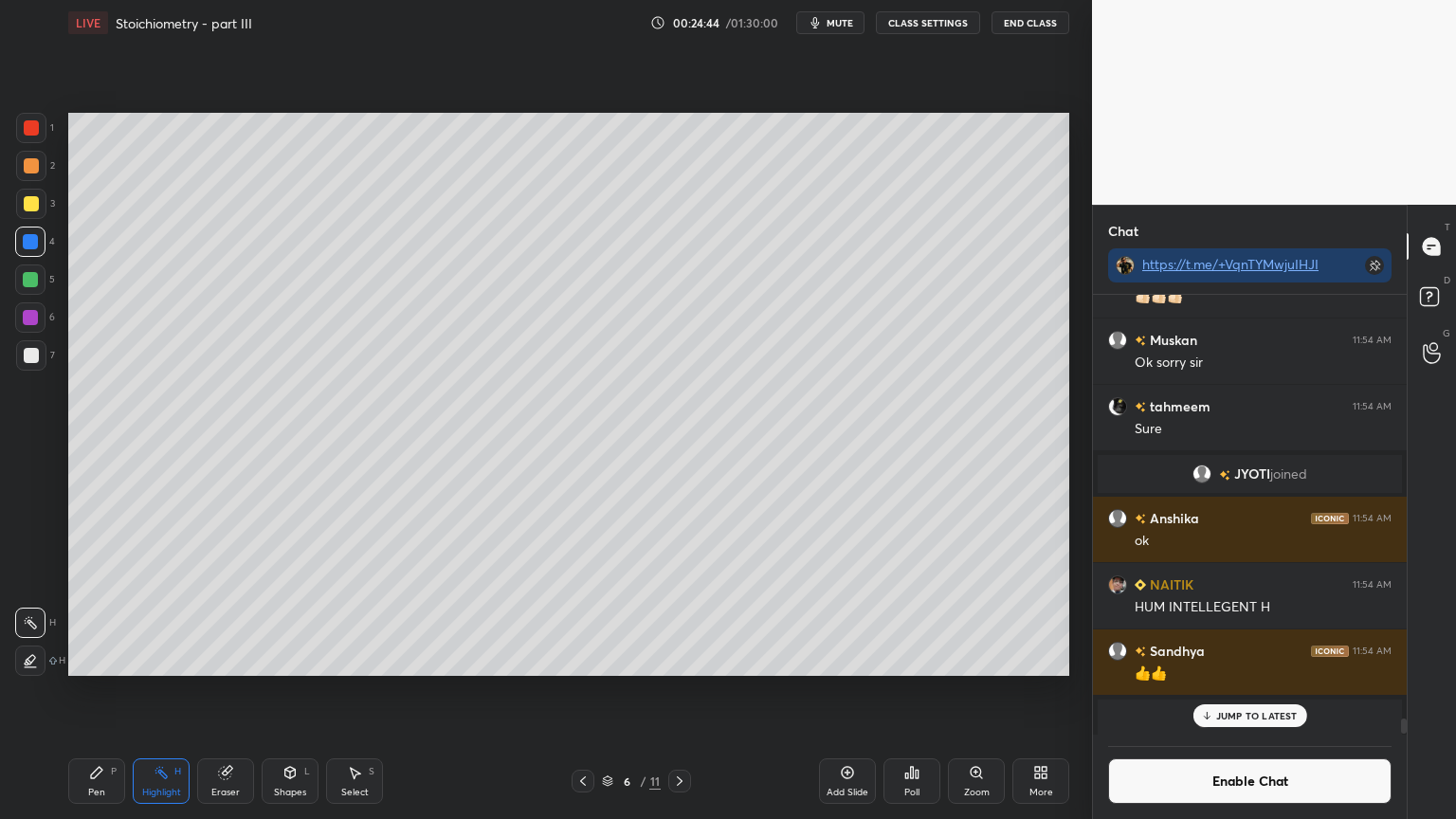 click 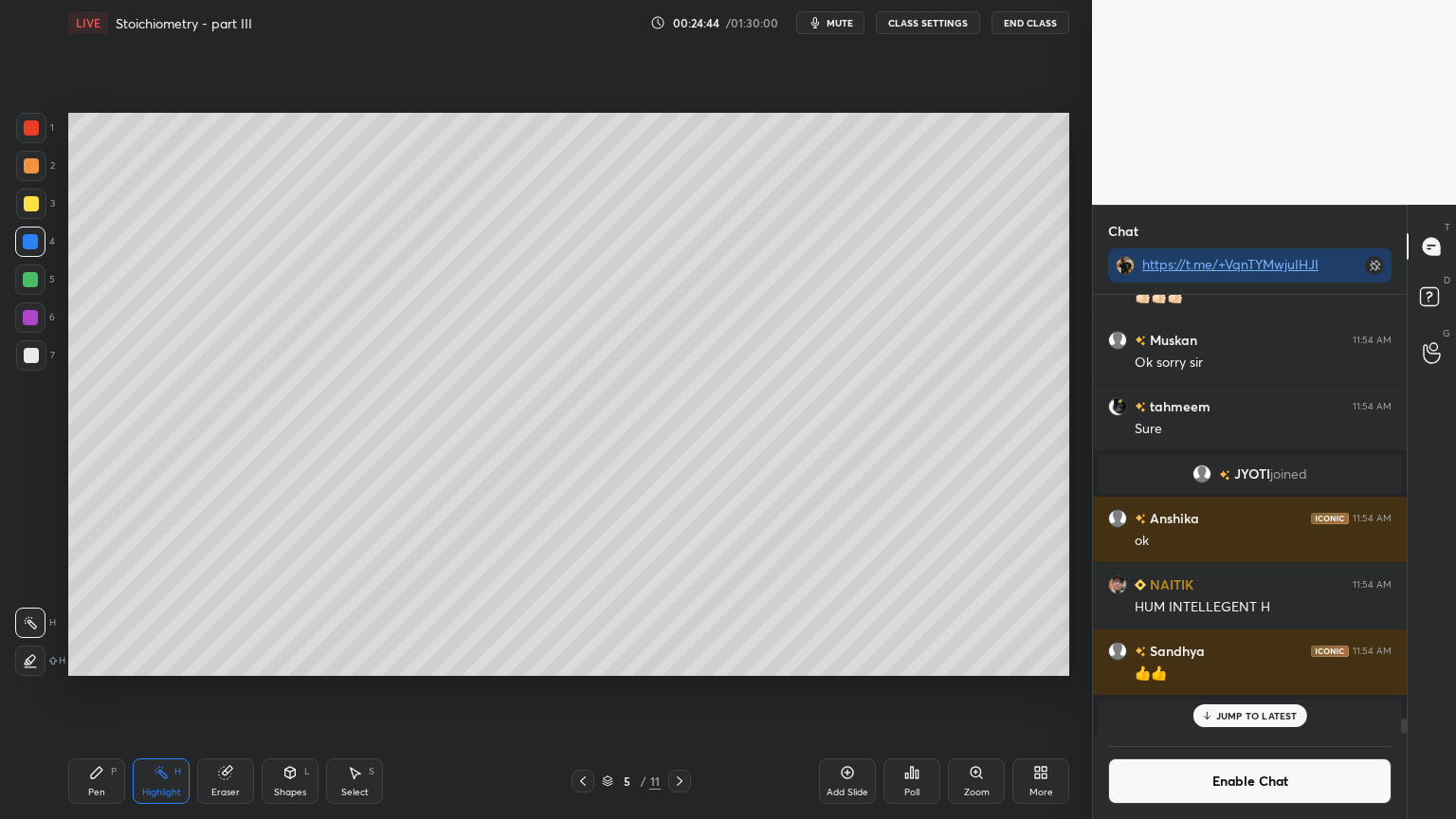 click 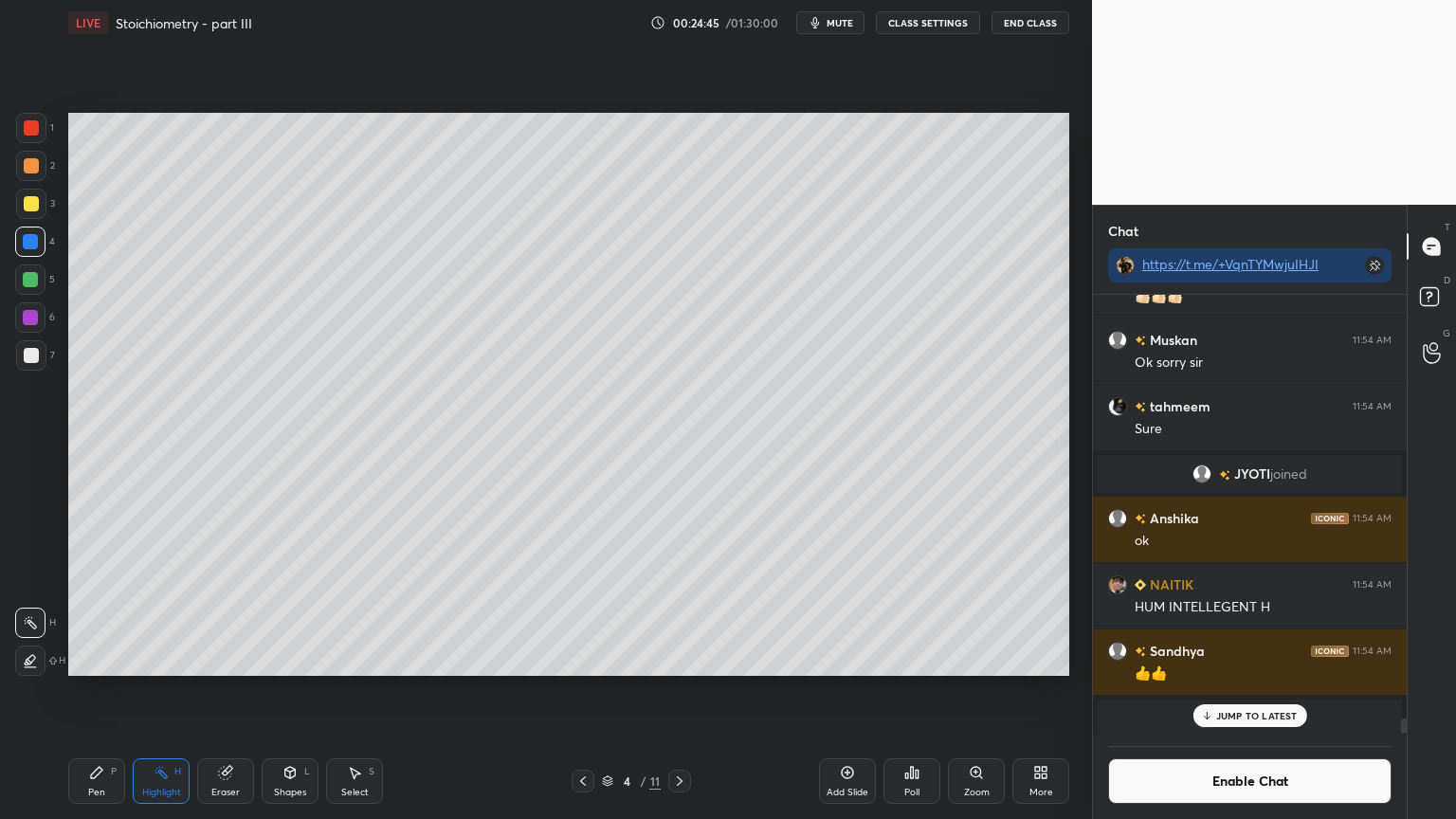 click 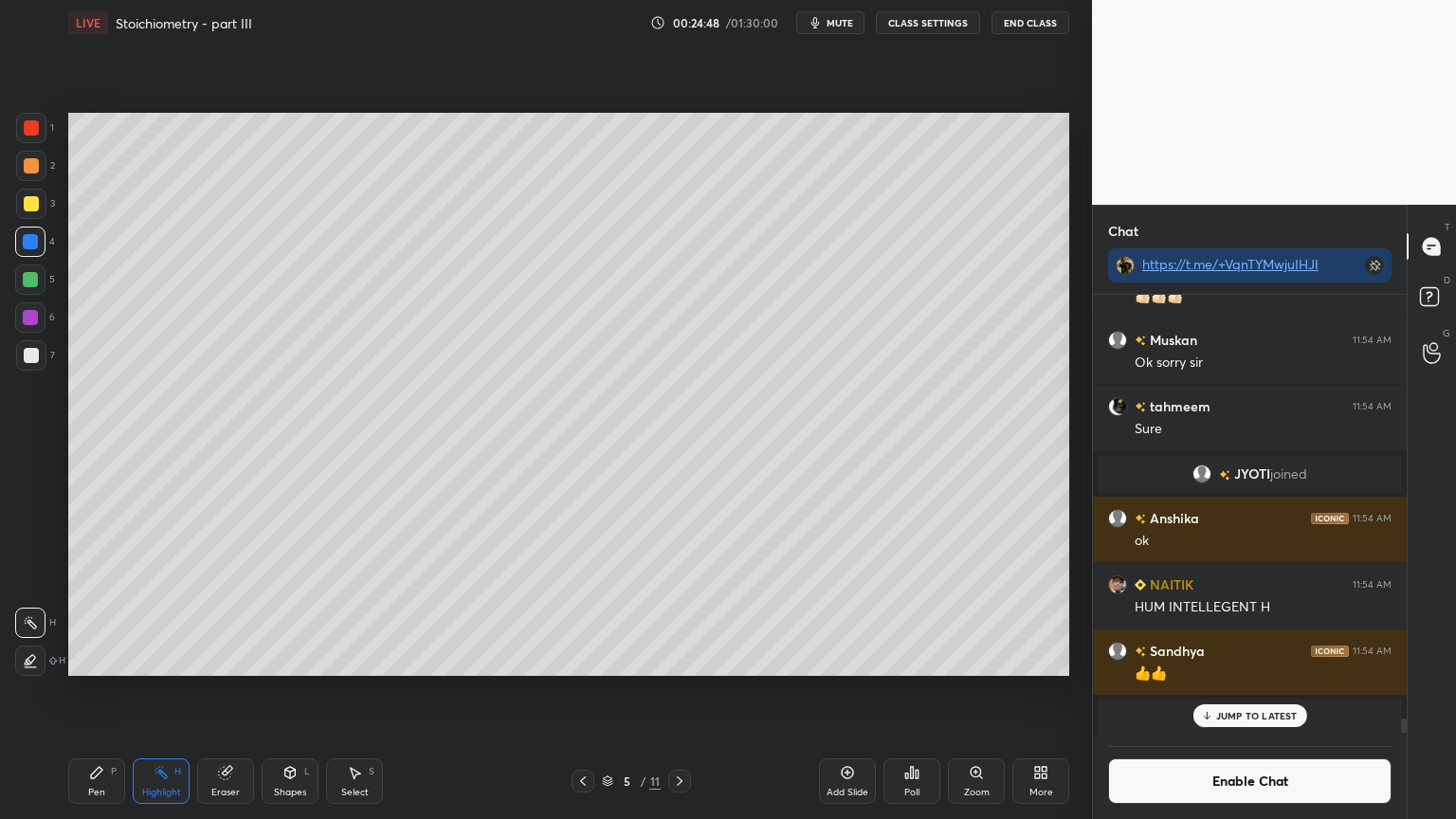 click 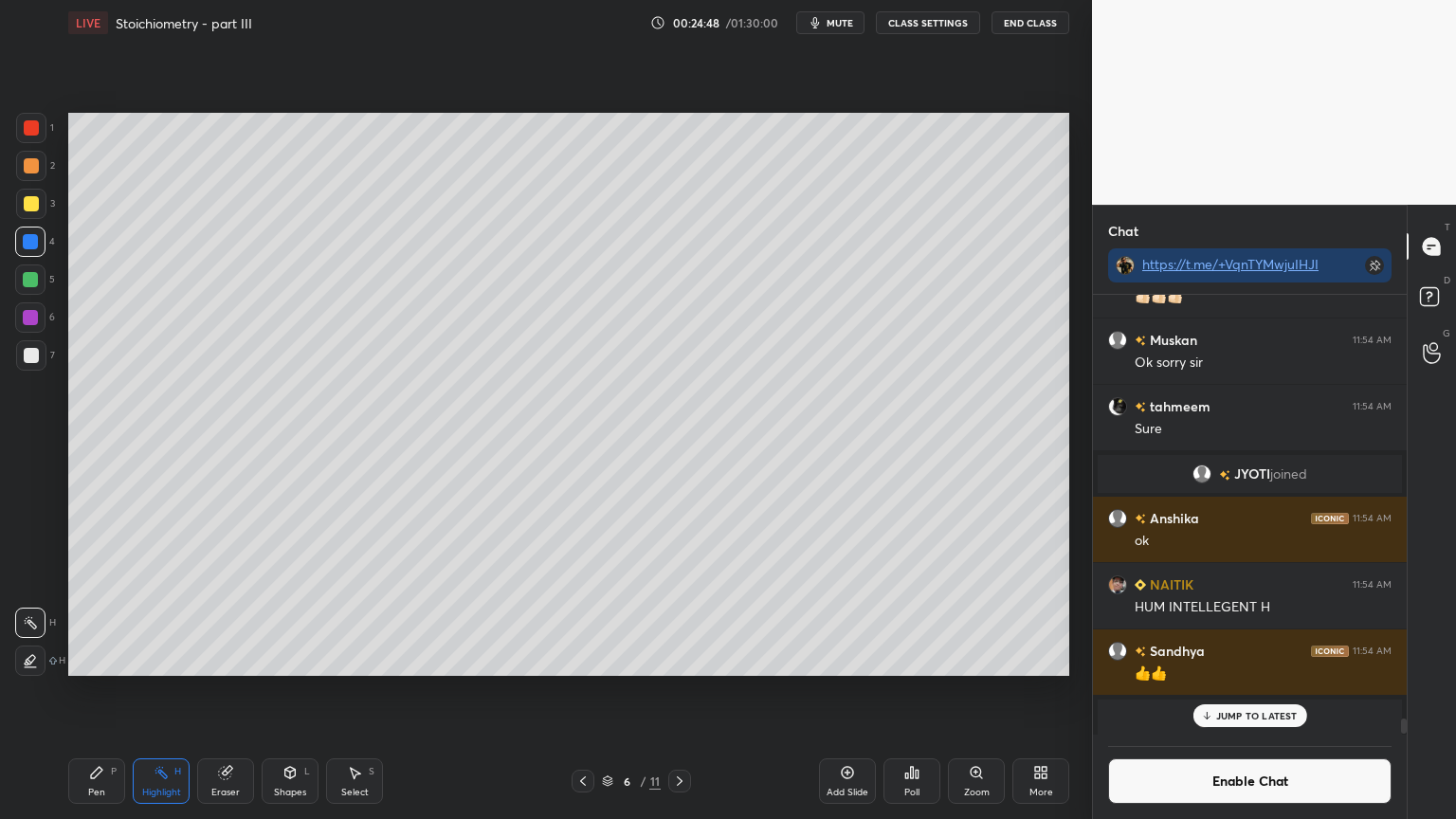 click 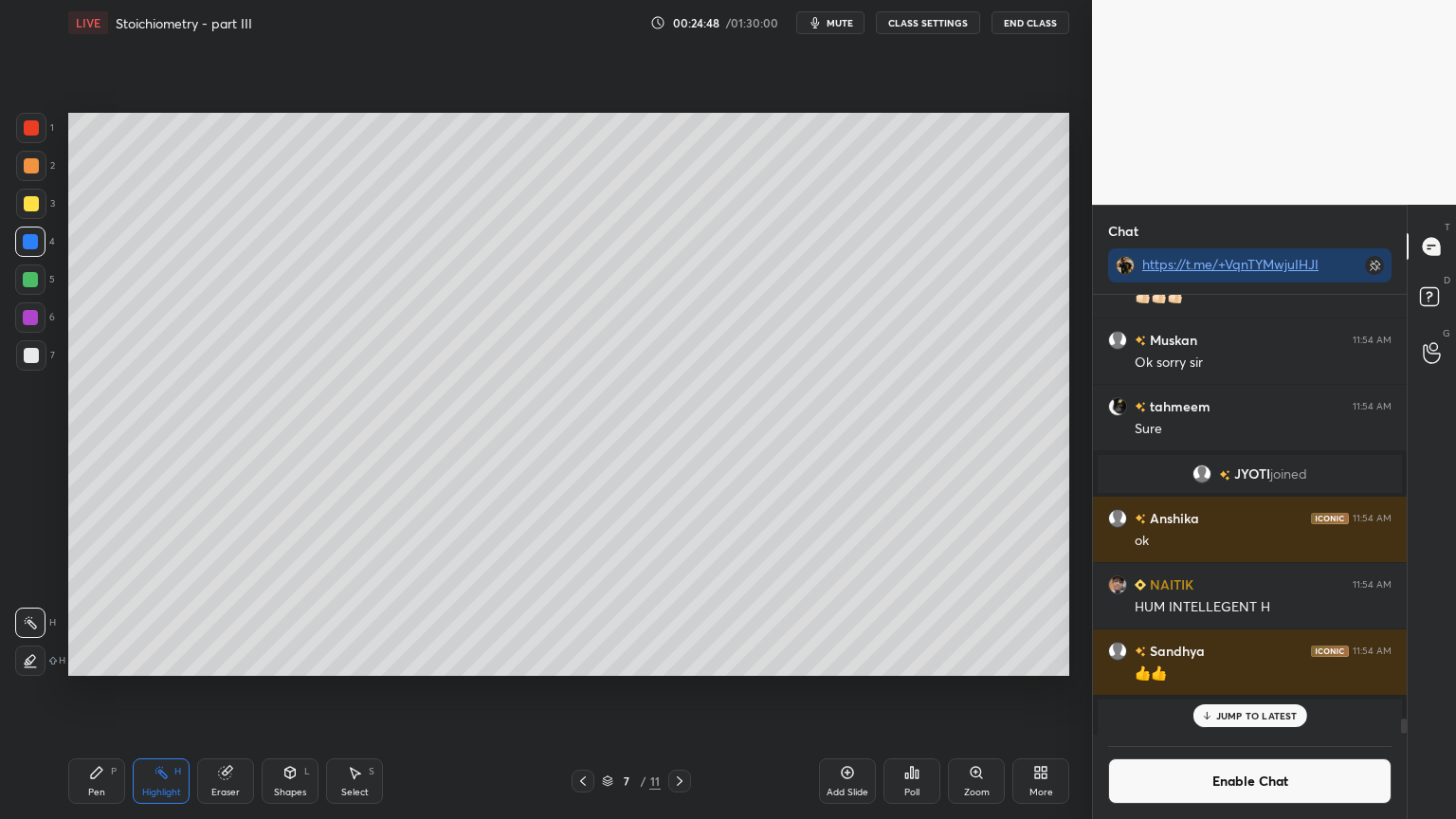 click 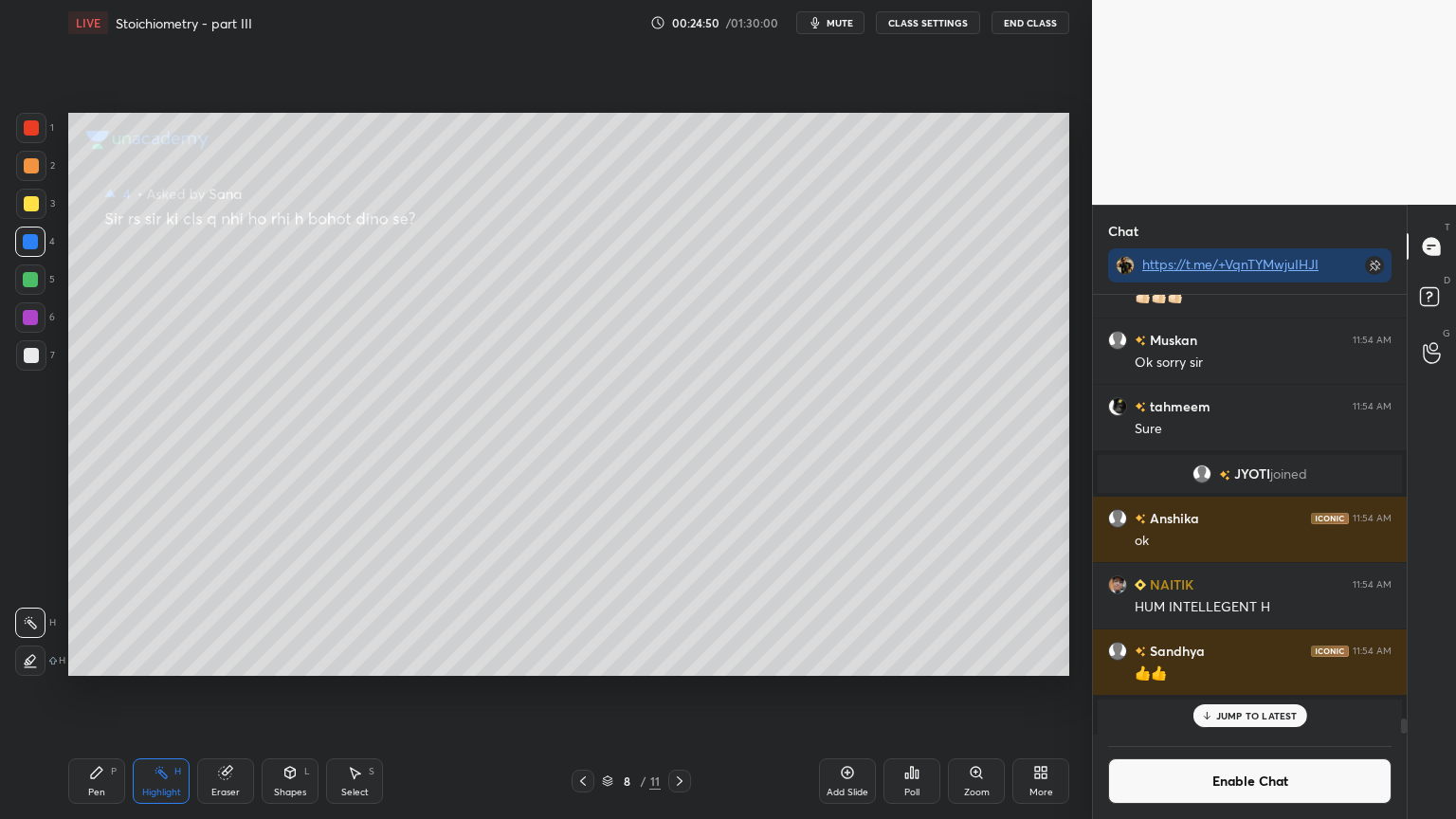 click 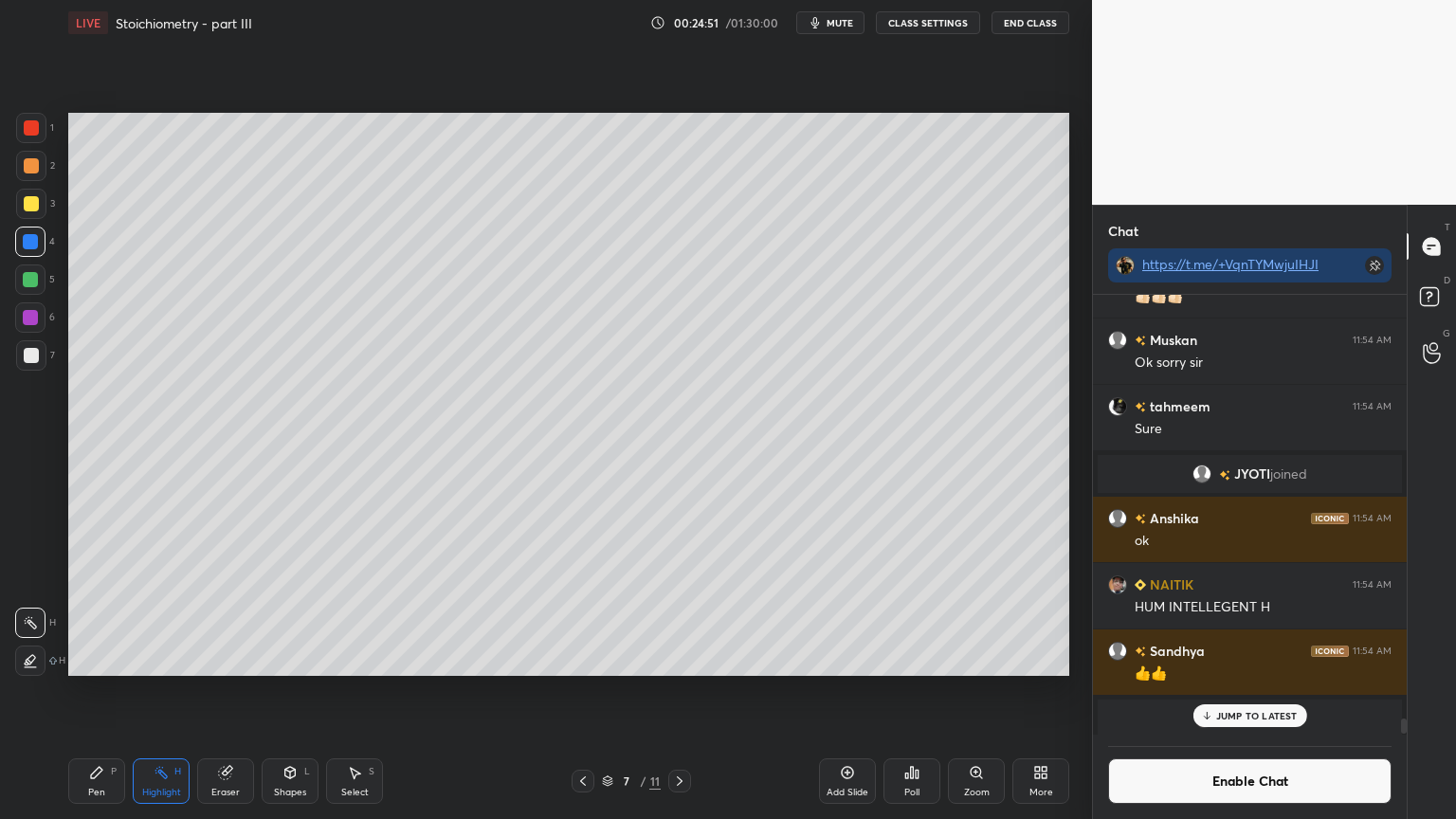drag, startPoint x: 843, startPoint y: 779, endPoint x: 808, endPoint y: 780, distance: 35.01428 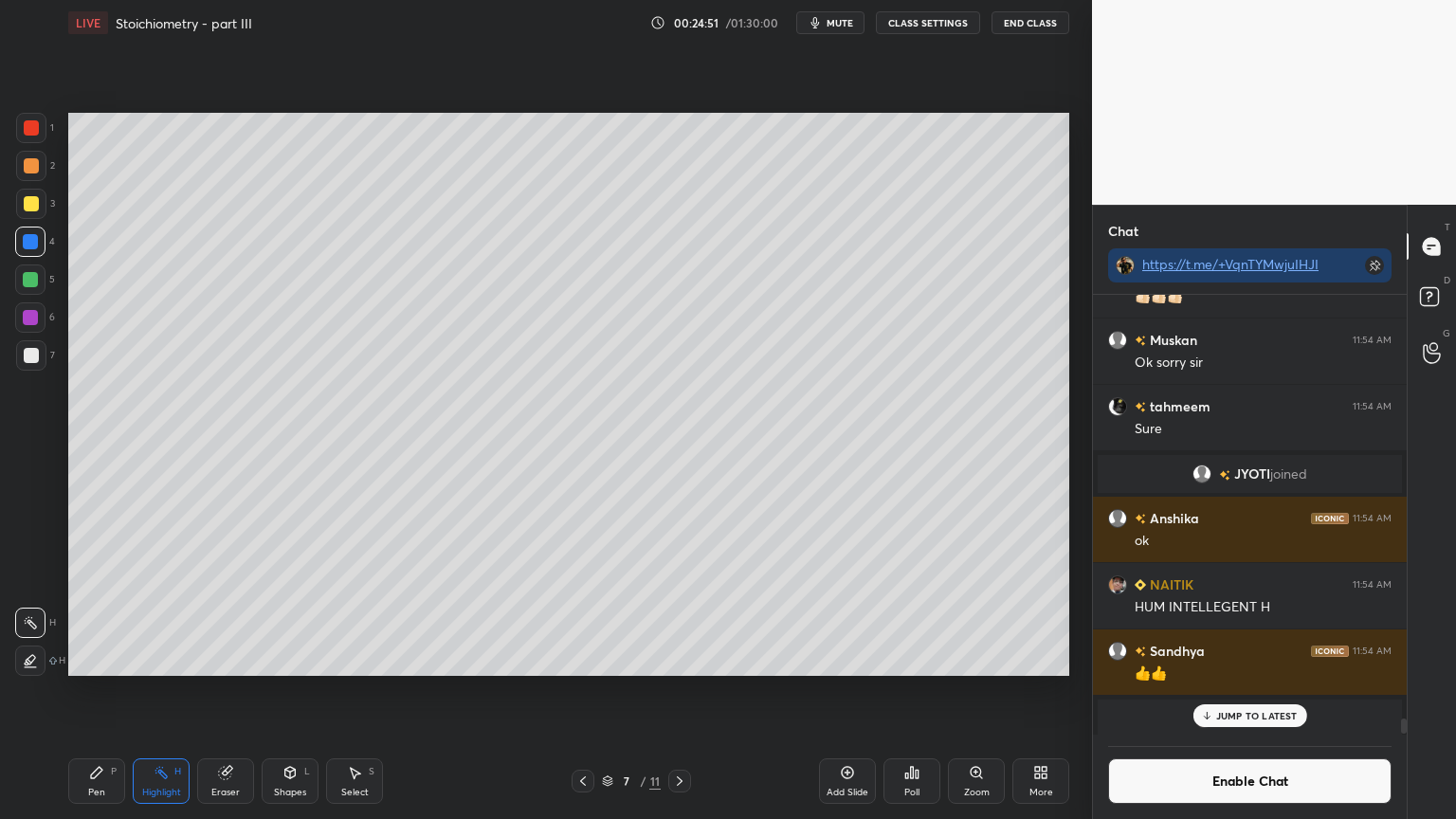 click on "Add Slide" at bounding box center (847, 781) 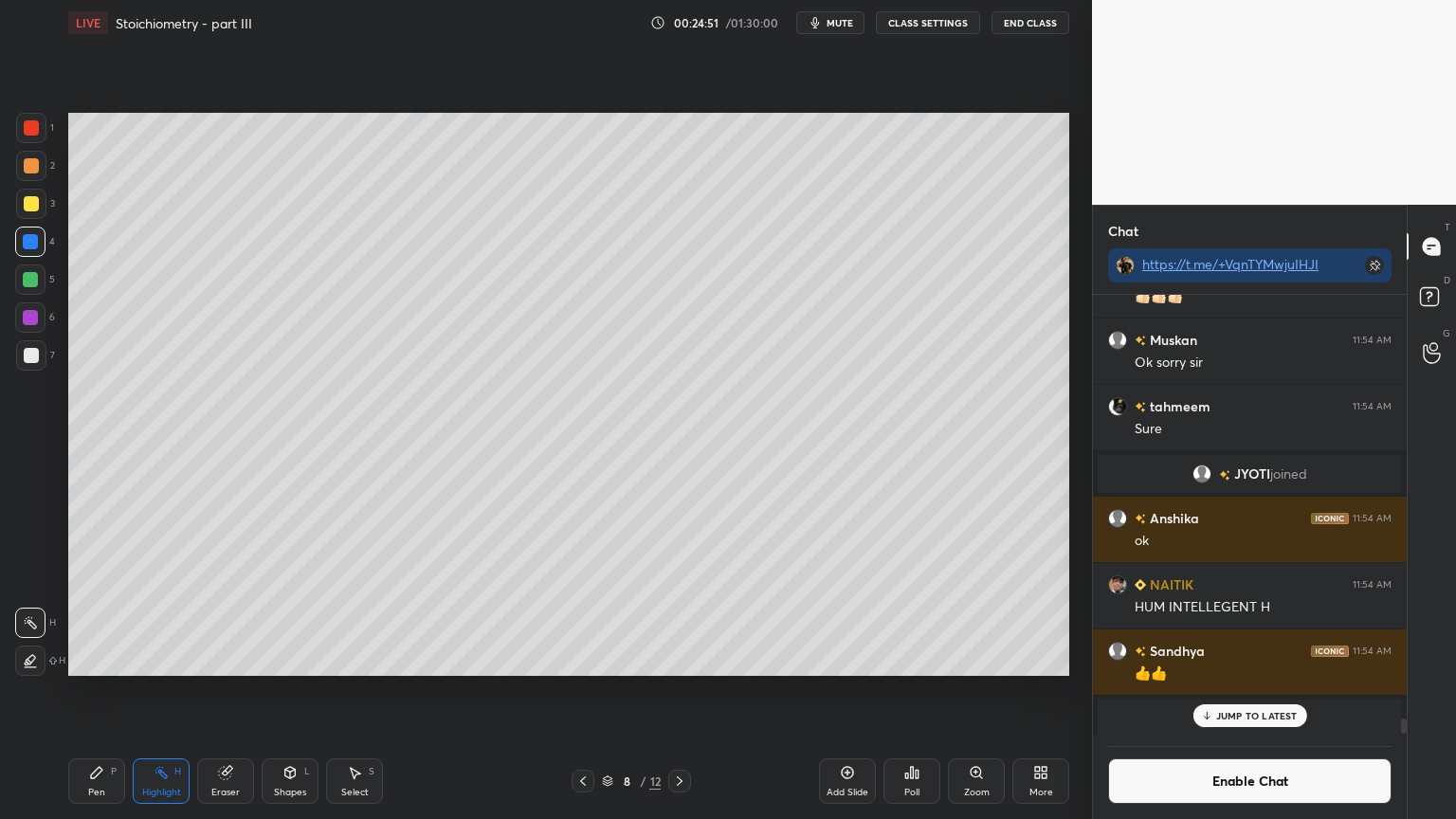 click on "Pen P" at bounding box center [97, 781] 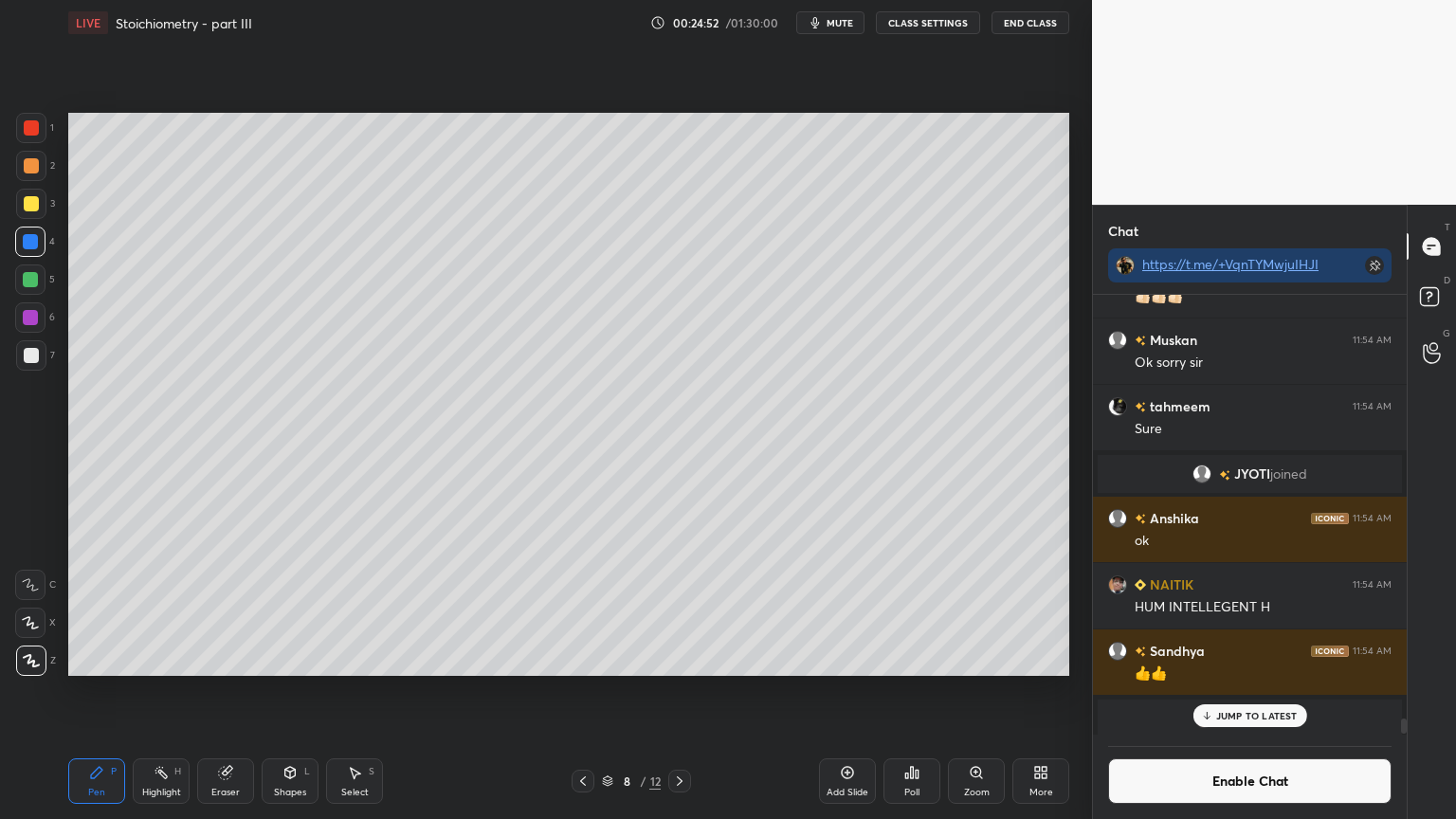 drag, startPoint x: 36, startPoint y: 165, endPoint x: 52, endPoint y: 174, distance: 18.35756 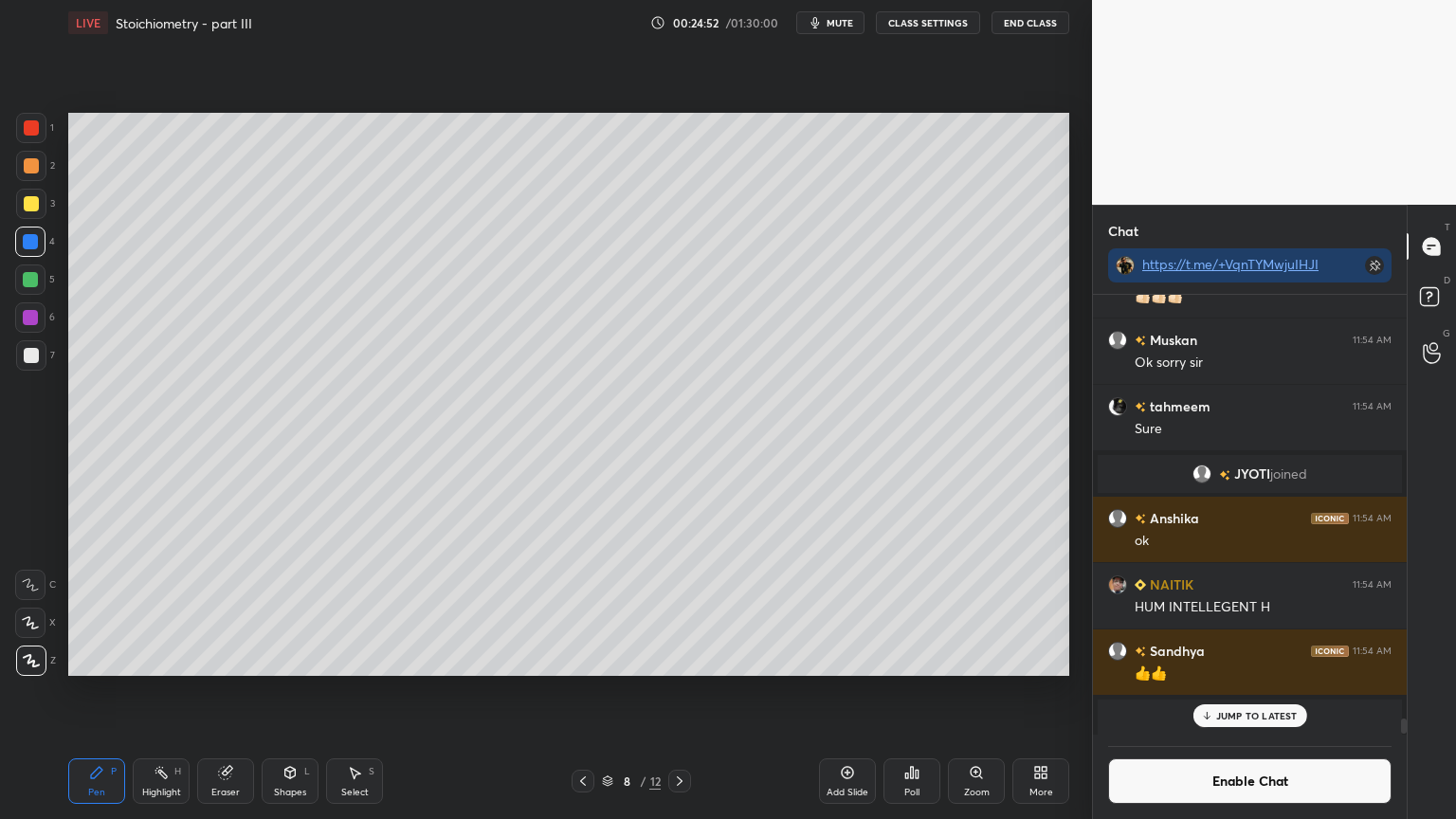 click at bounding box center (31, 166) 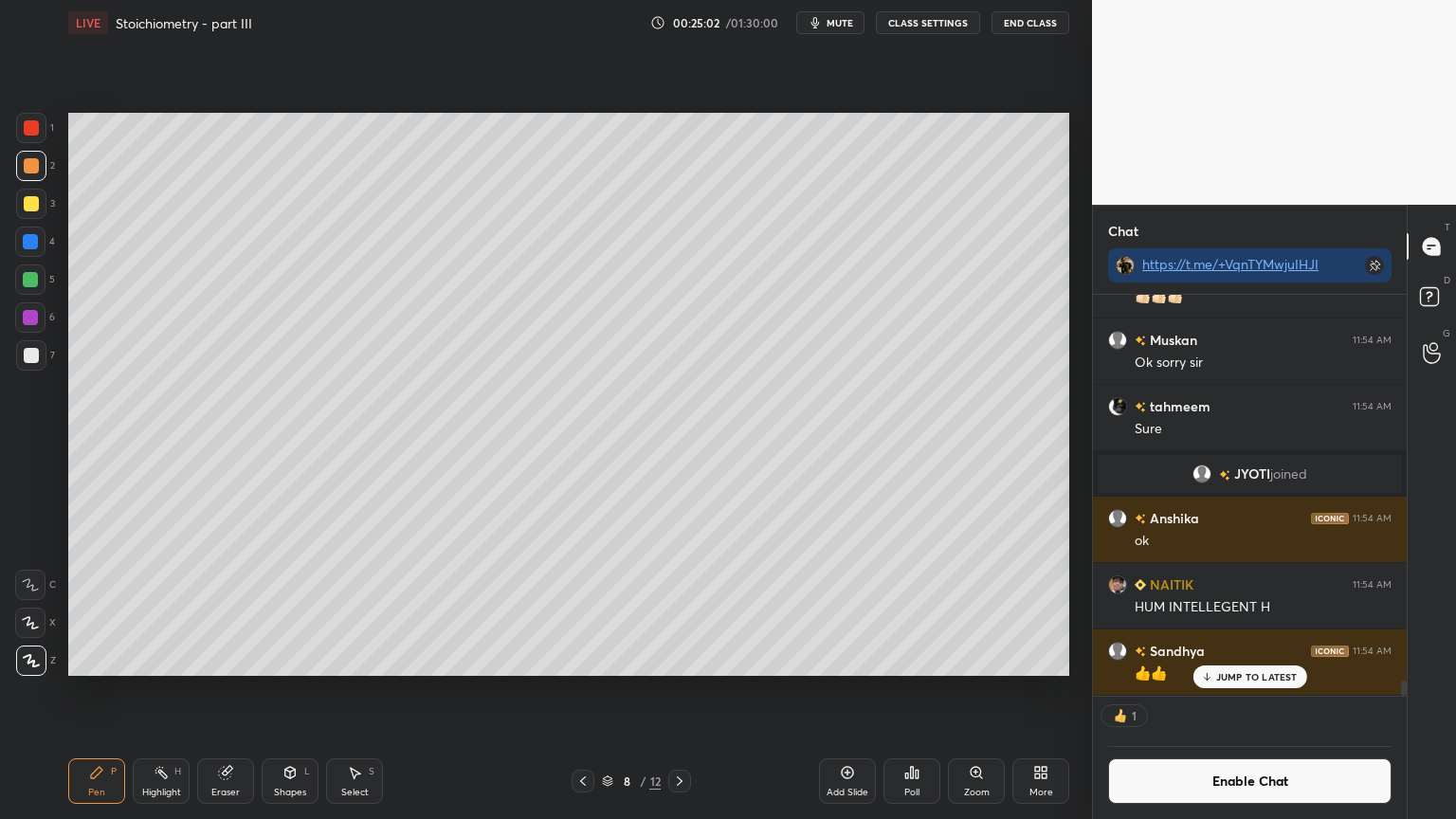 scroll, scrollTop: 395, scrollLeft: 308, axis: both 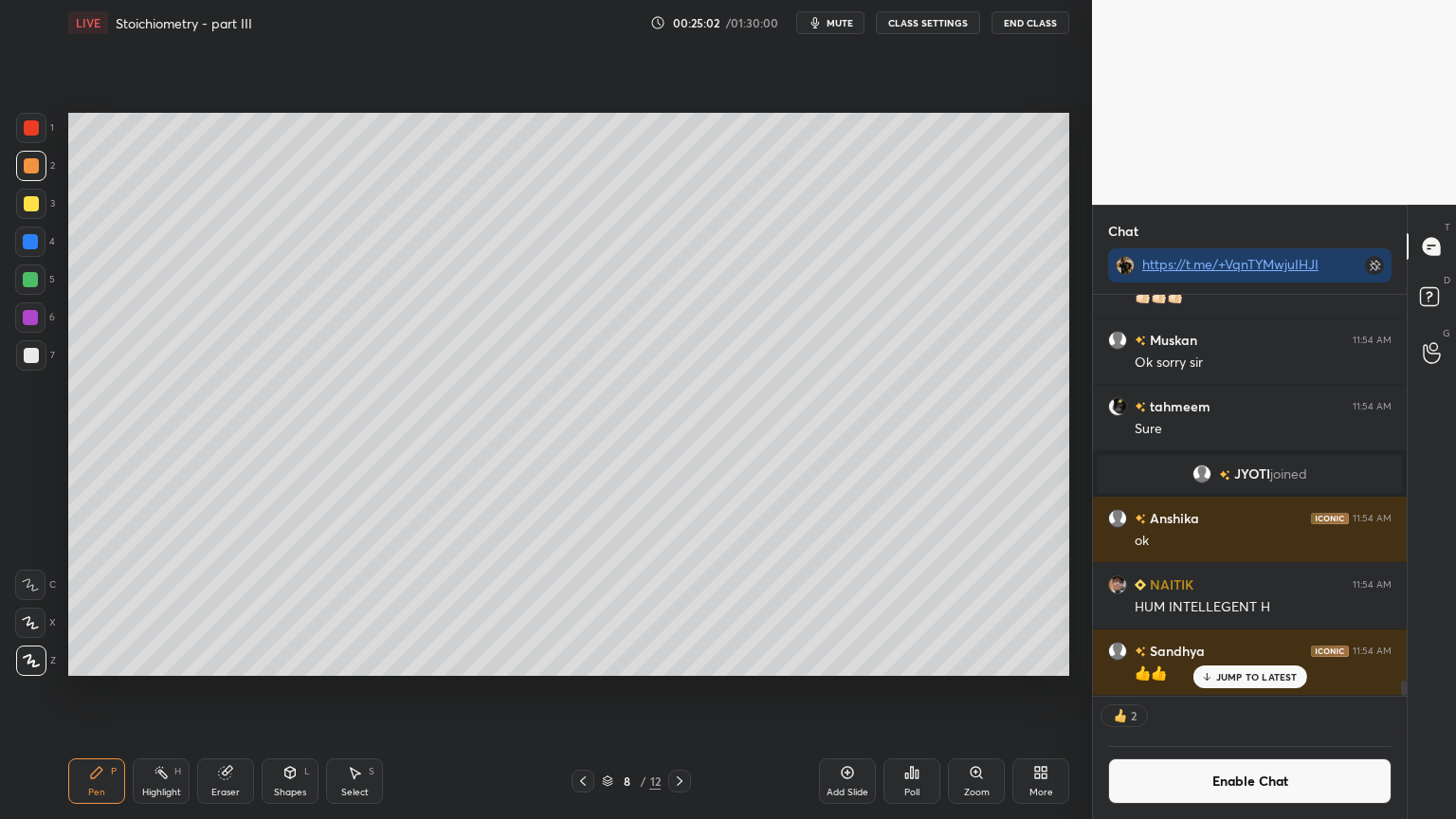 click on "Shapes L" at bounding box center (290, 781) 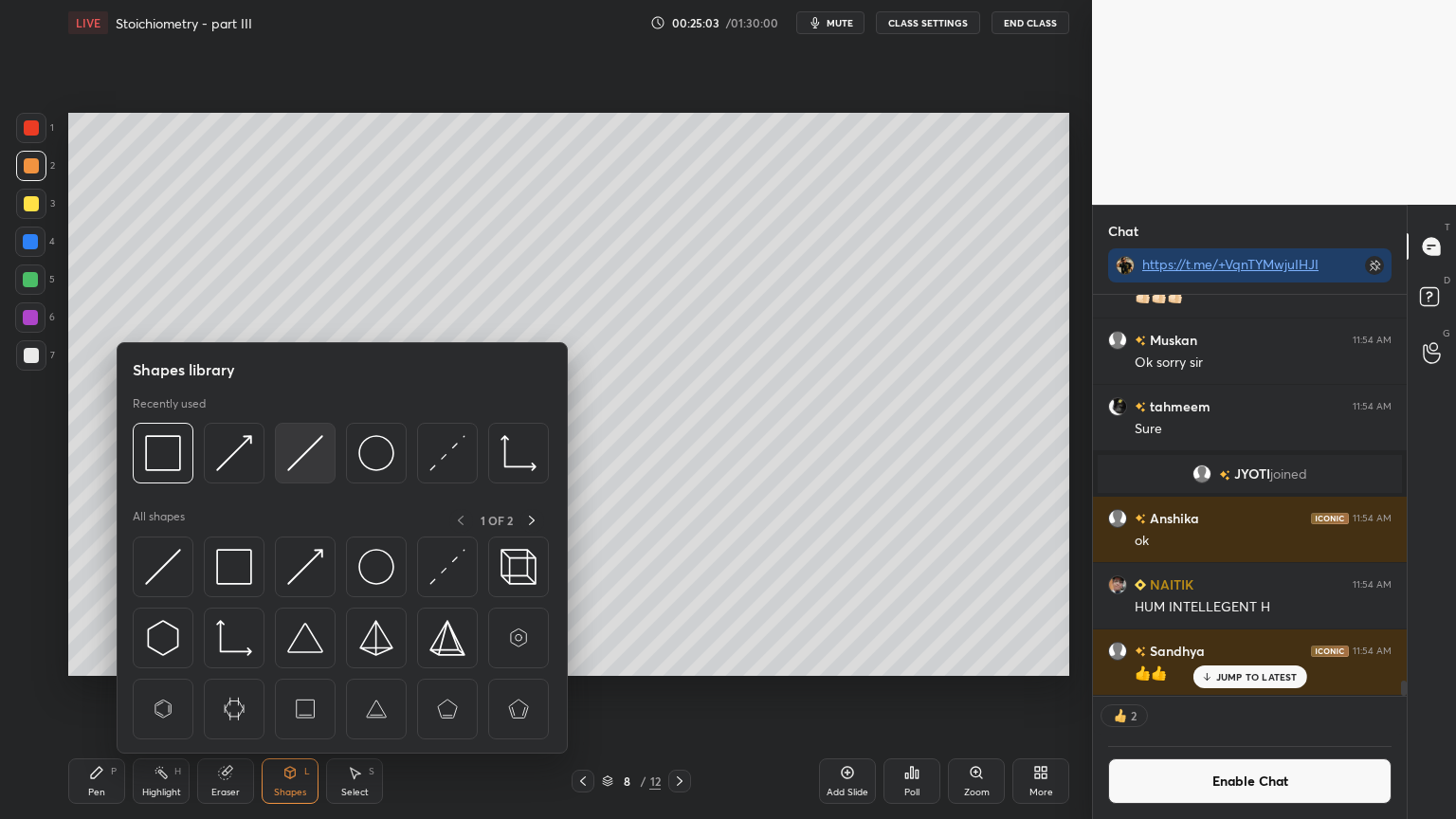 click at bounding box center [305, 453] 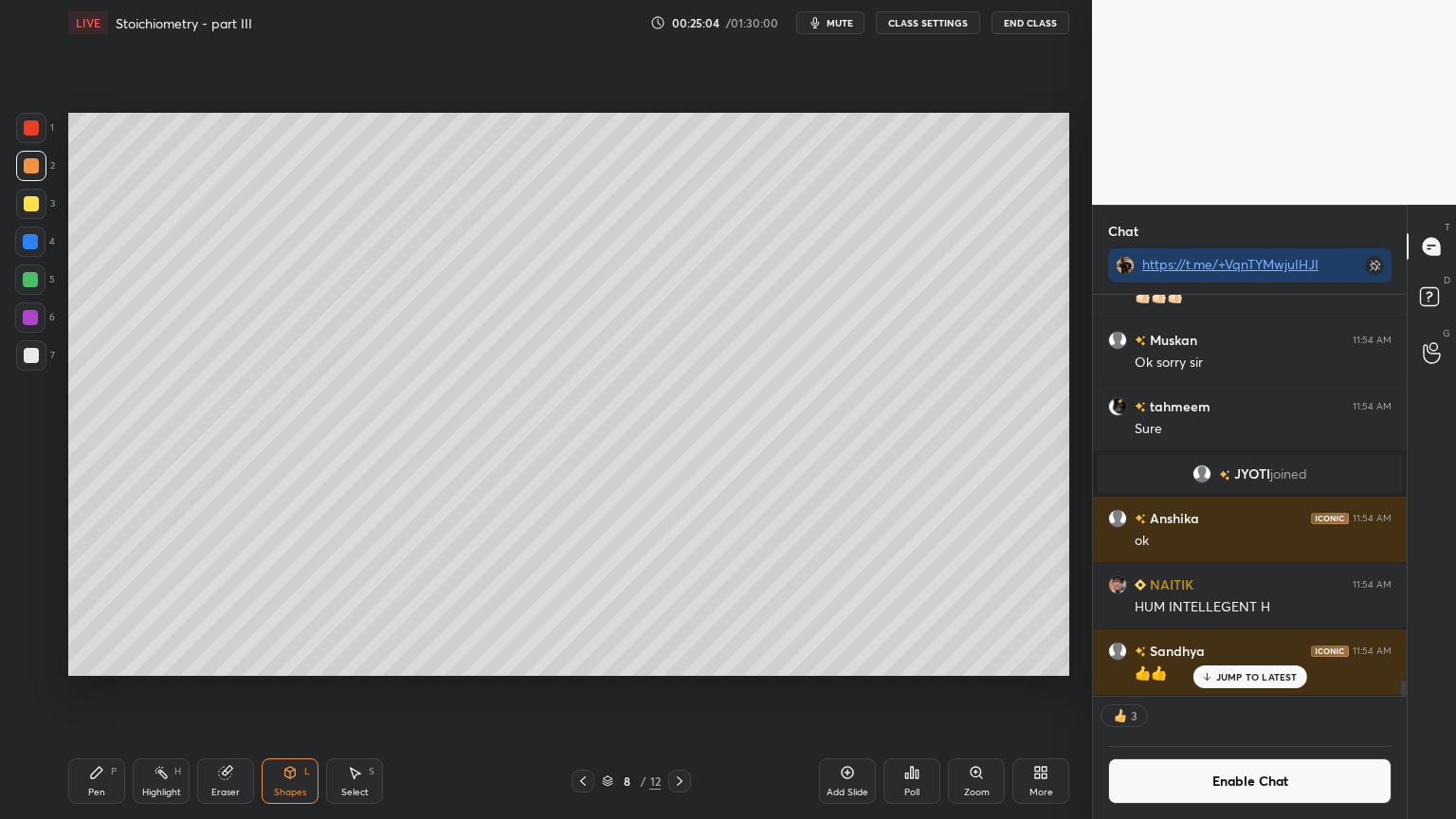 click at bounding box center [31, 355] 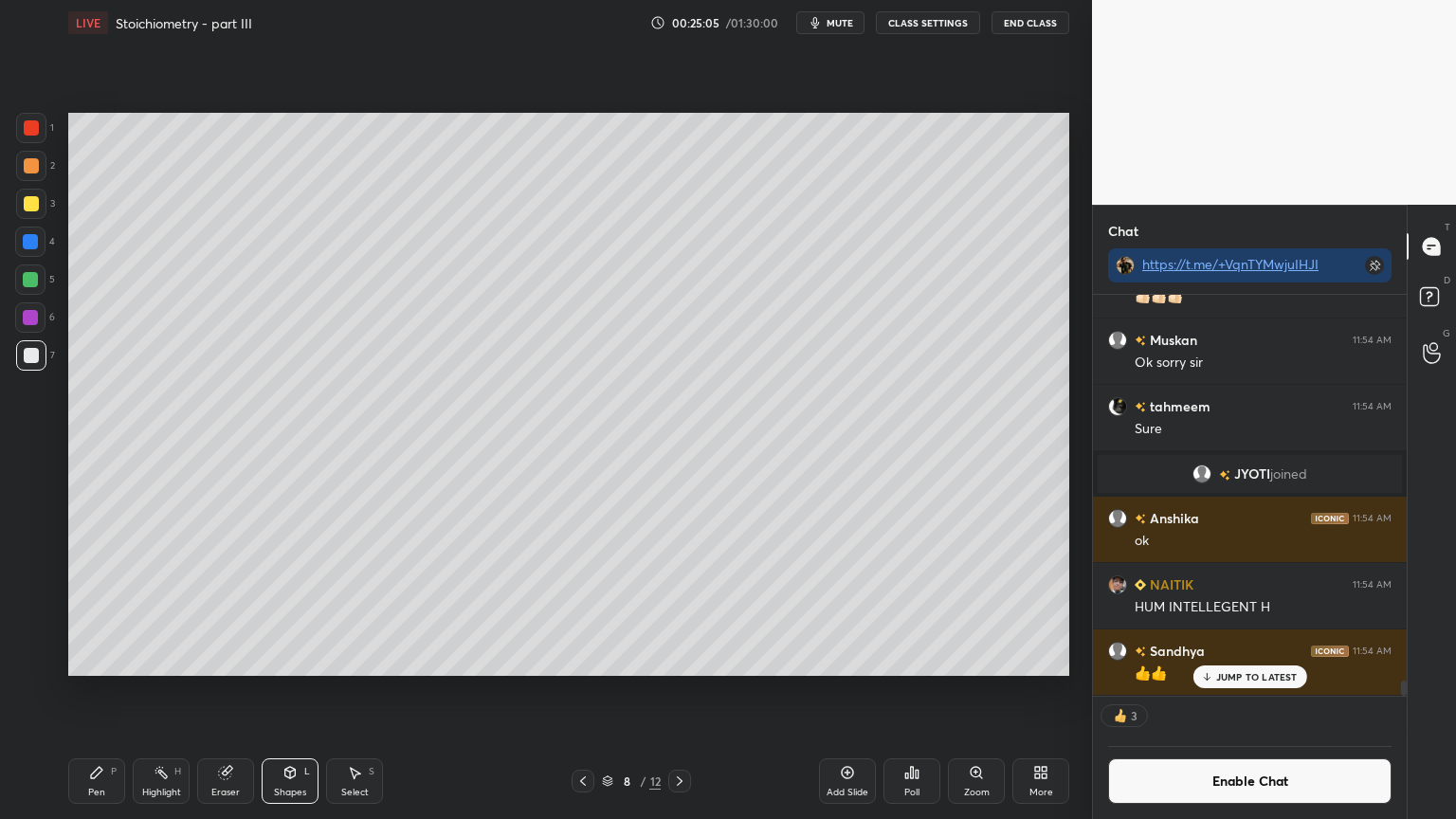 click on "Highlight" at bounding box center [161, 792] 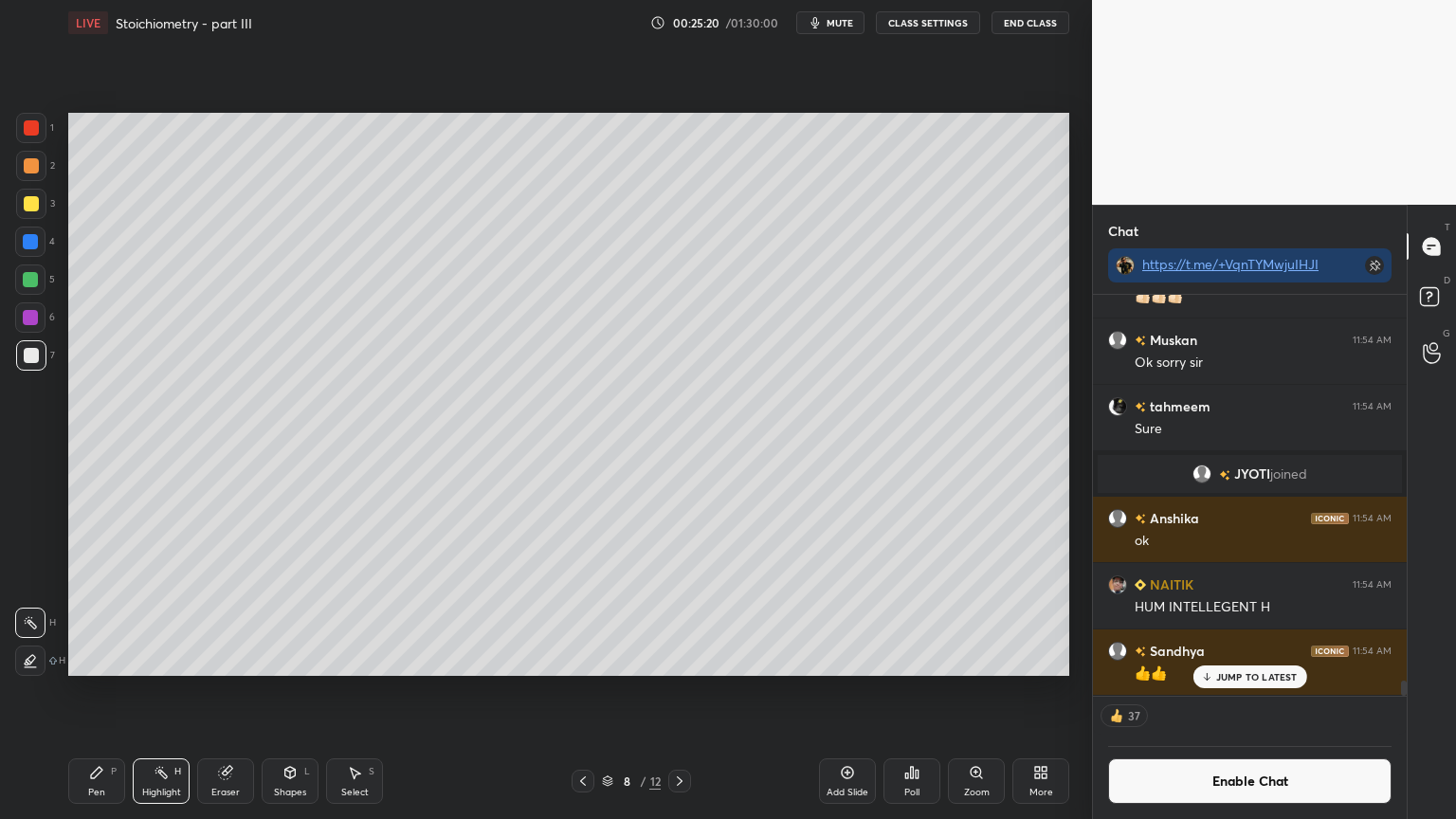 click 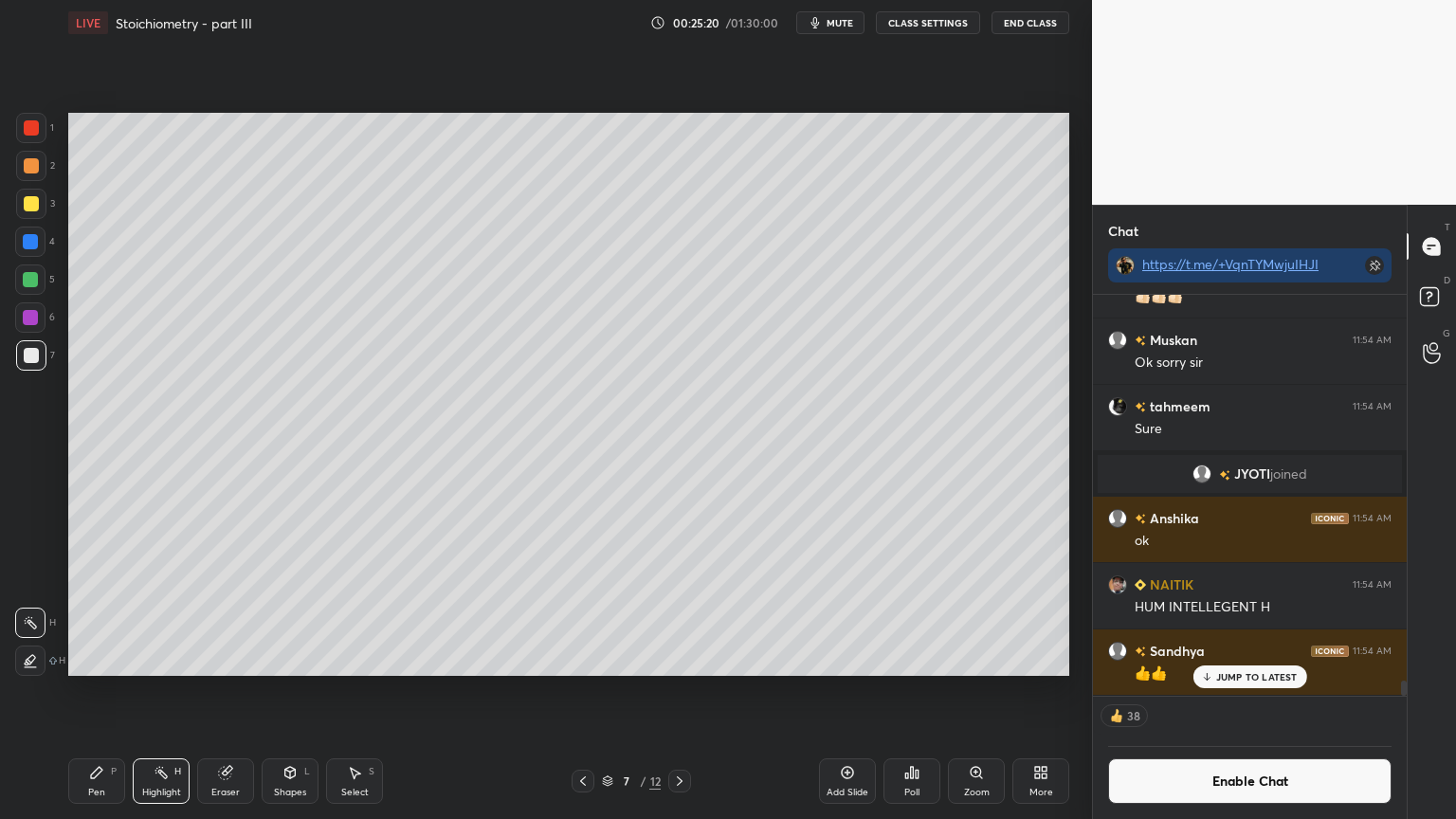 click 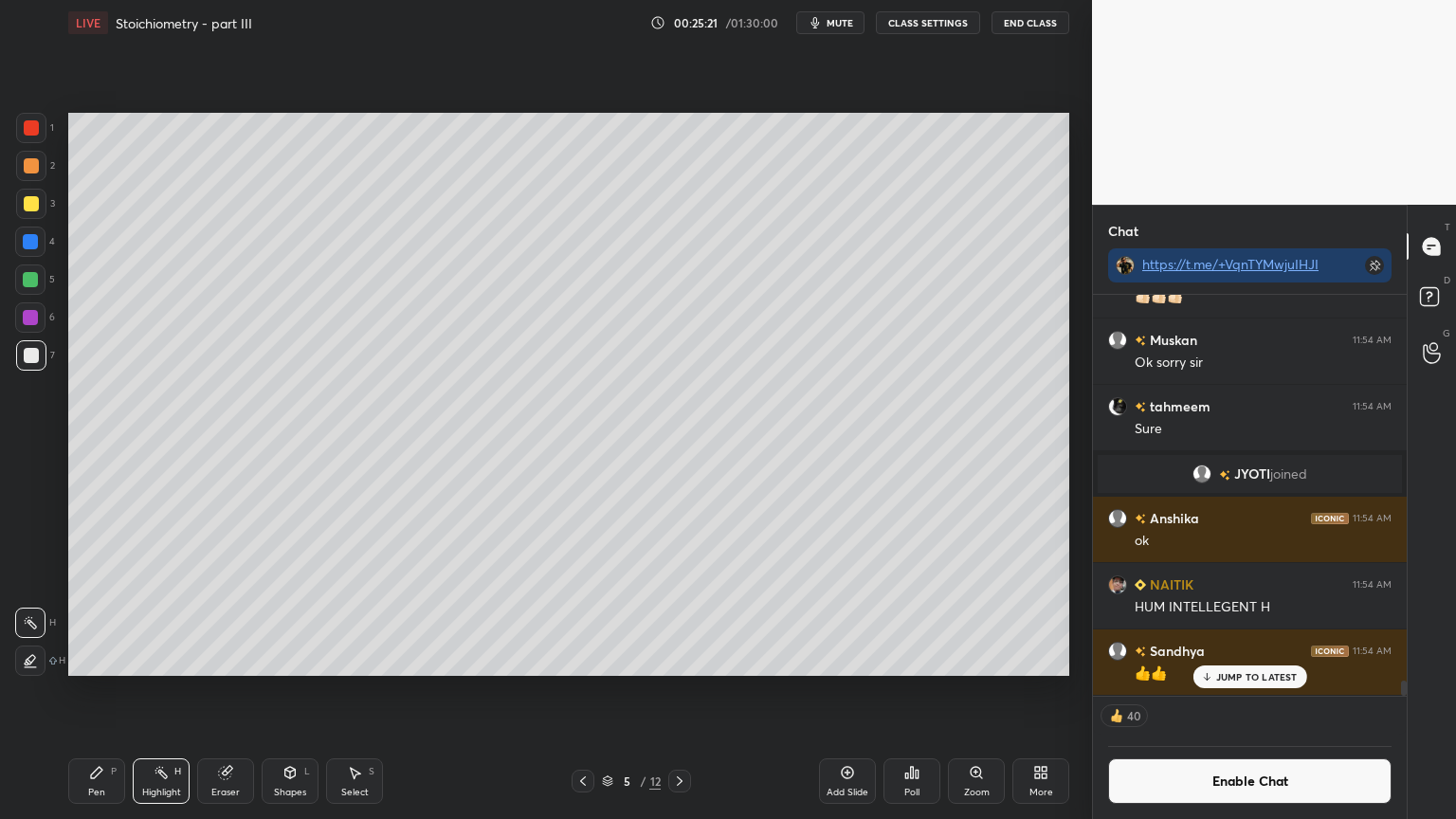 click at bounding box center [583, 781] 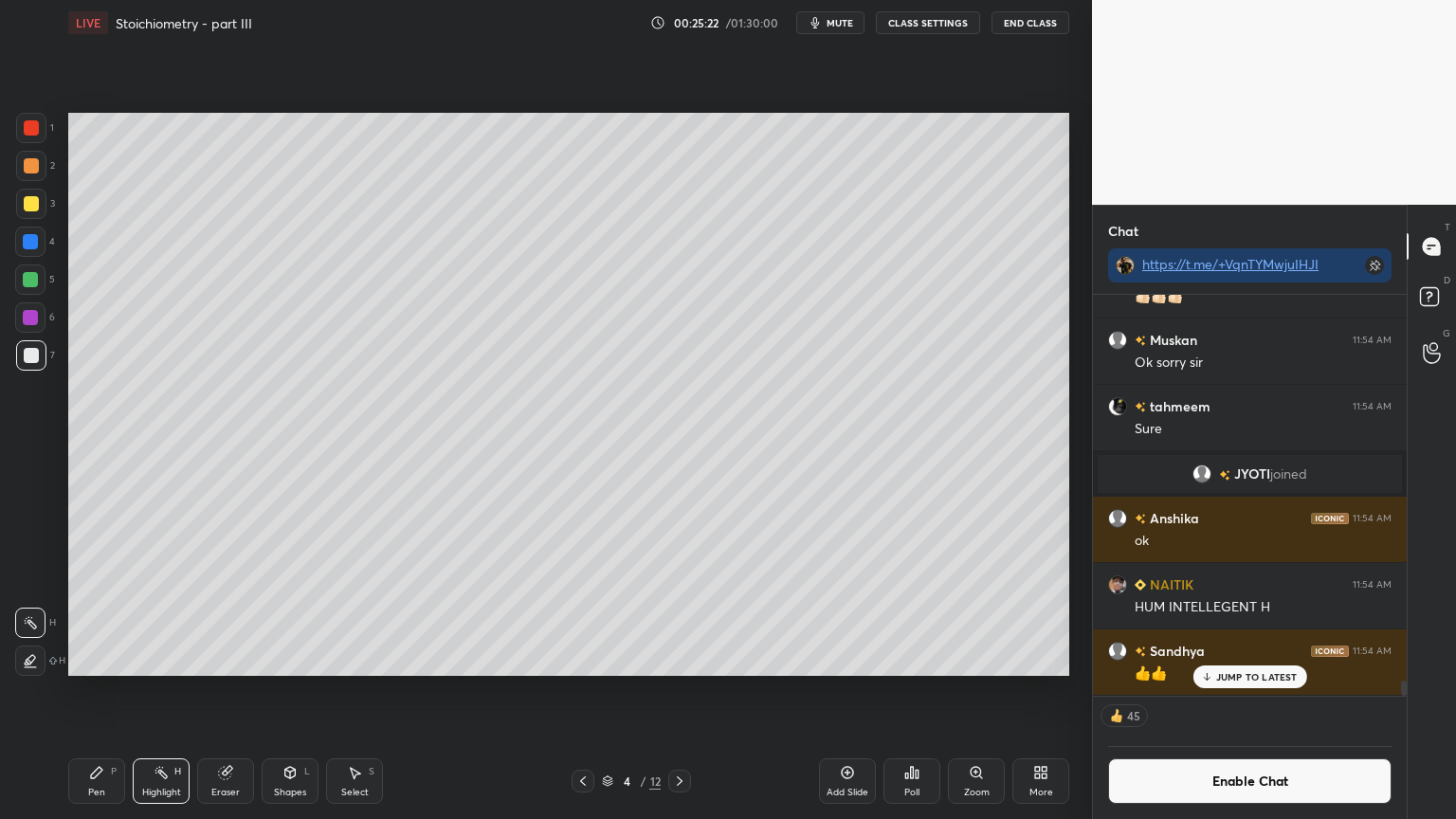 click 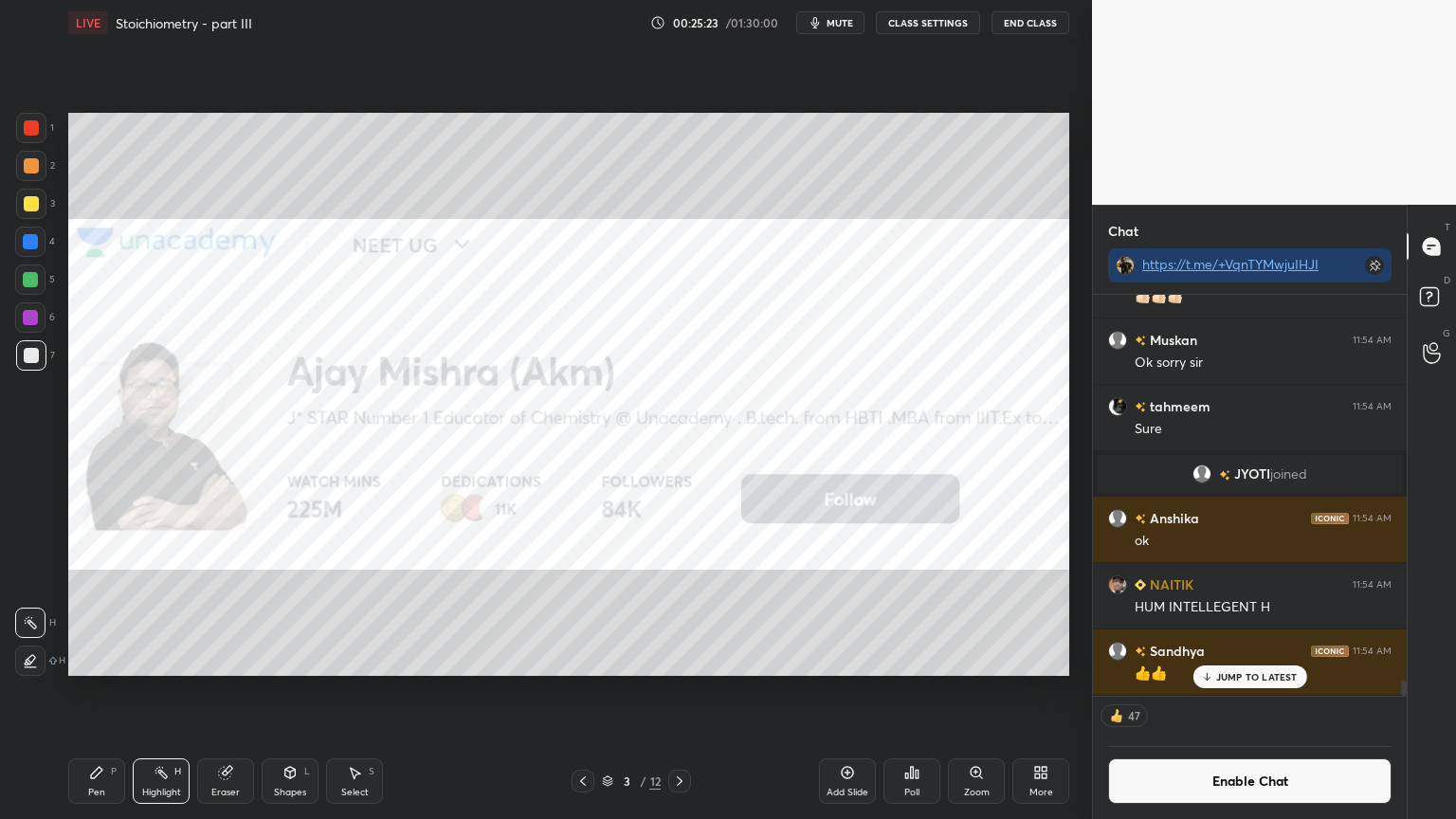 click at bounding box center [31, 128] 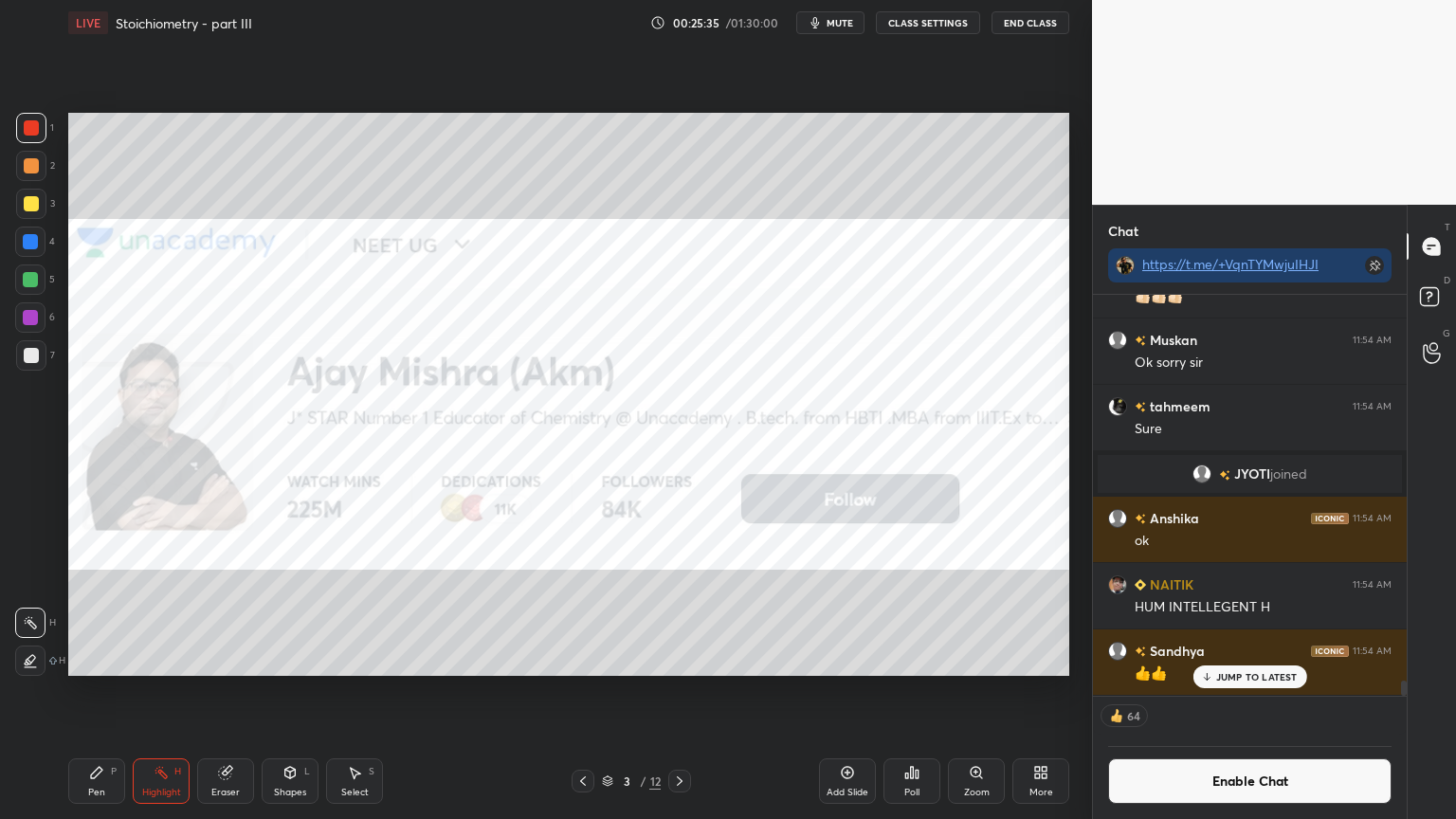 click 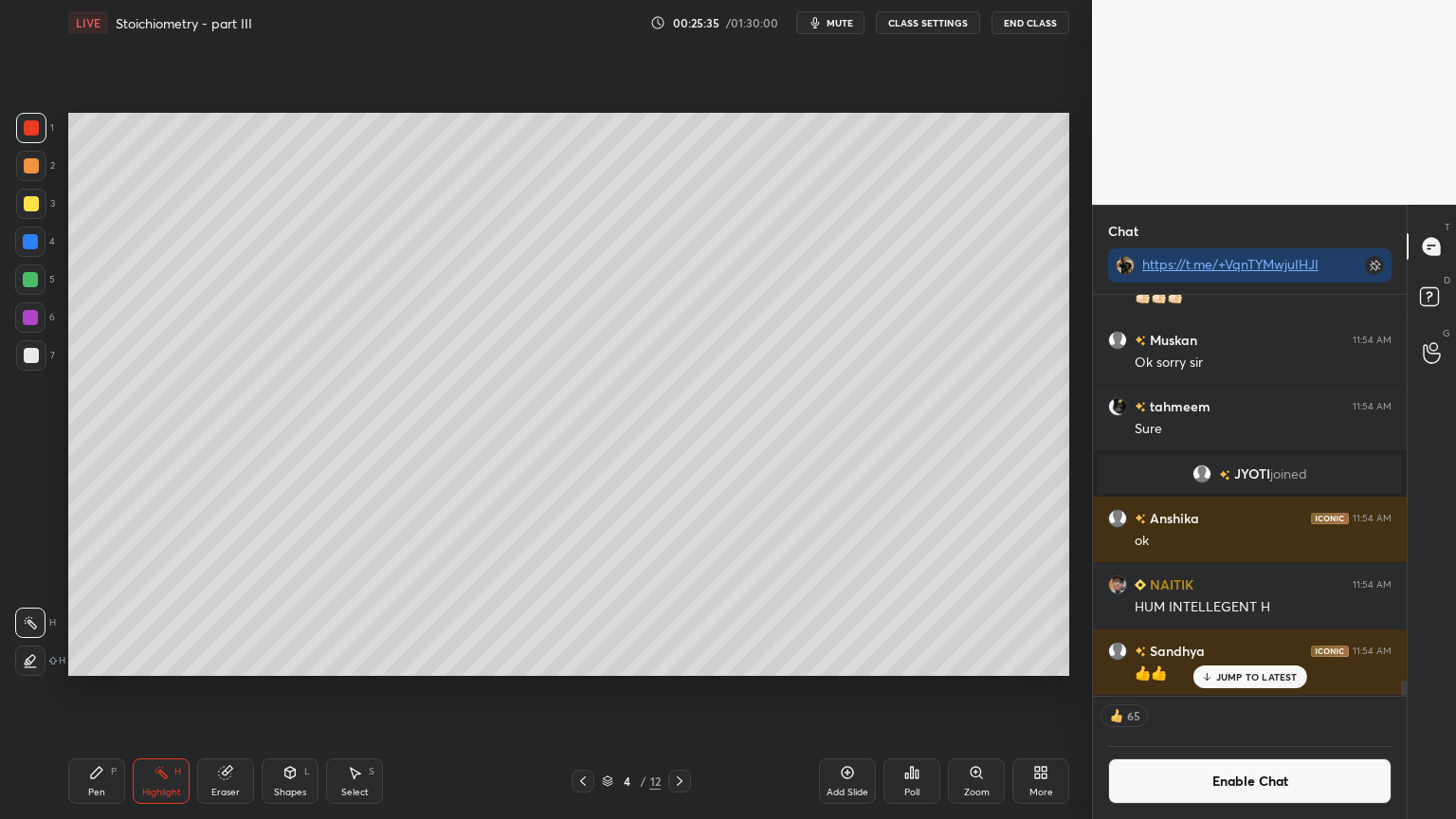 click 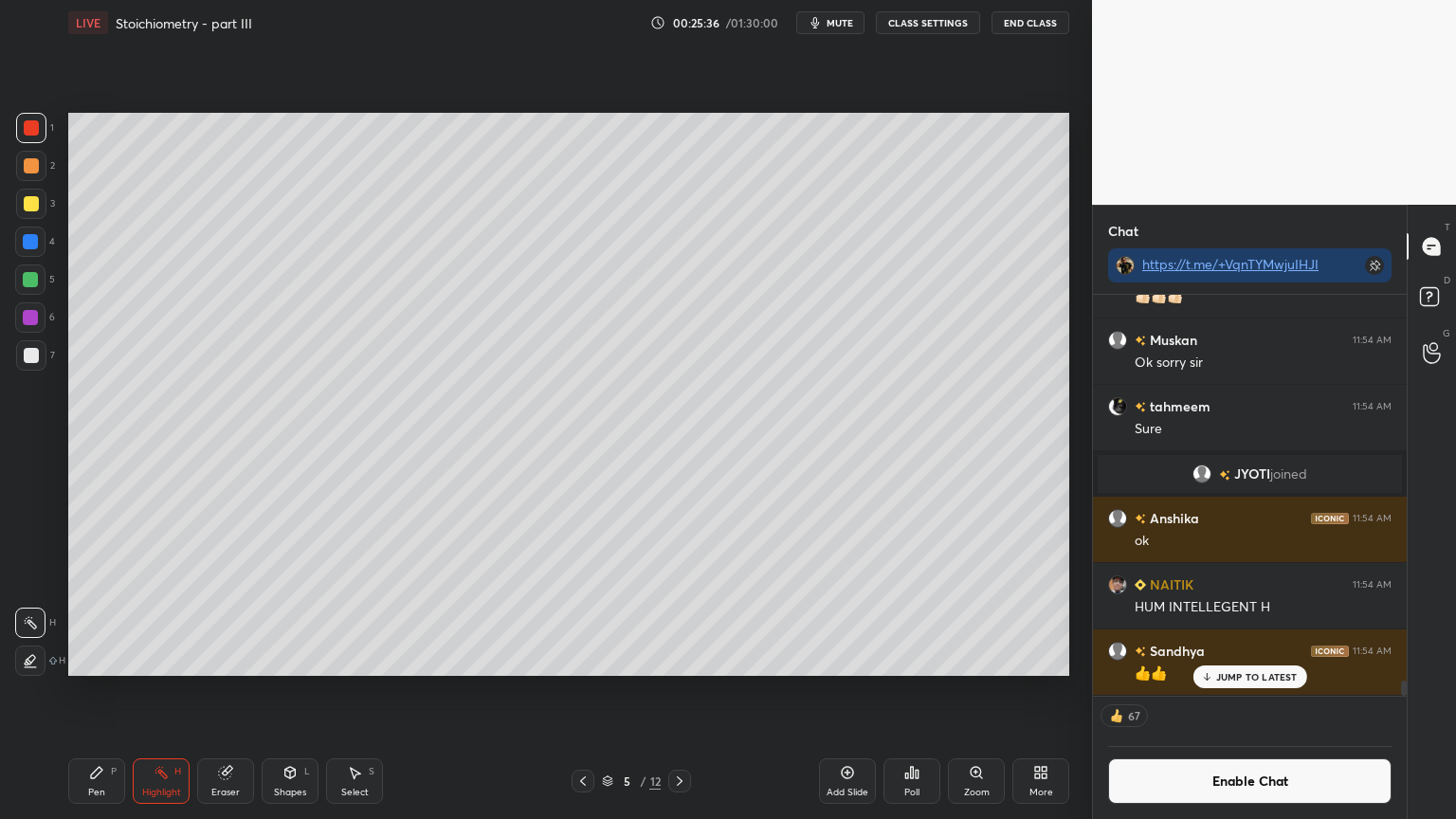 click 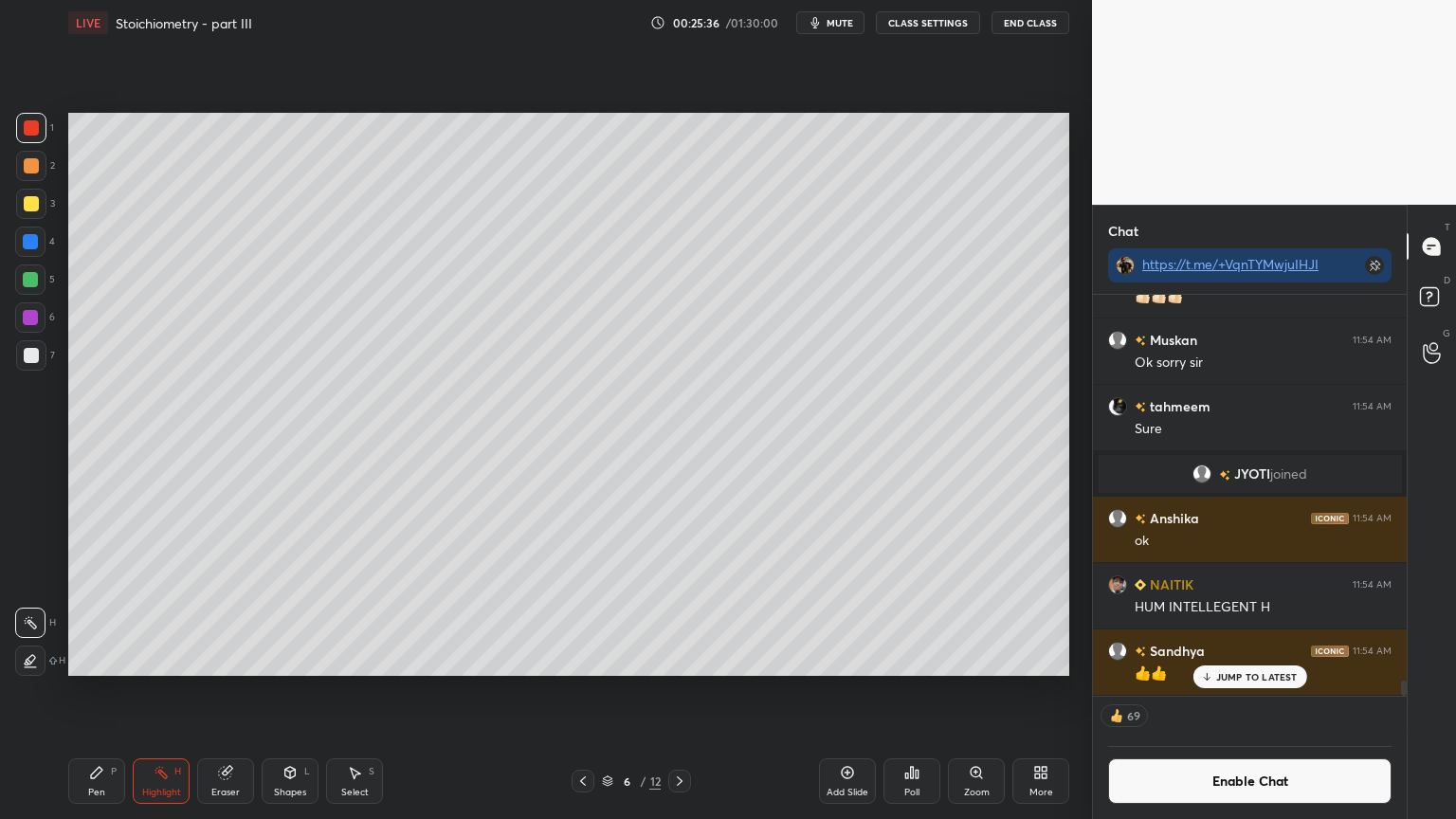 click 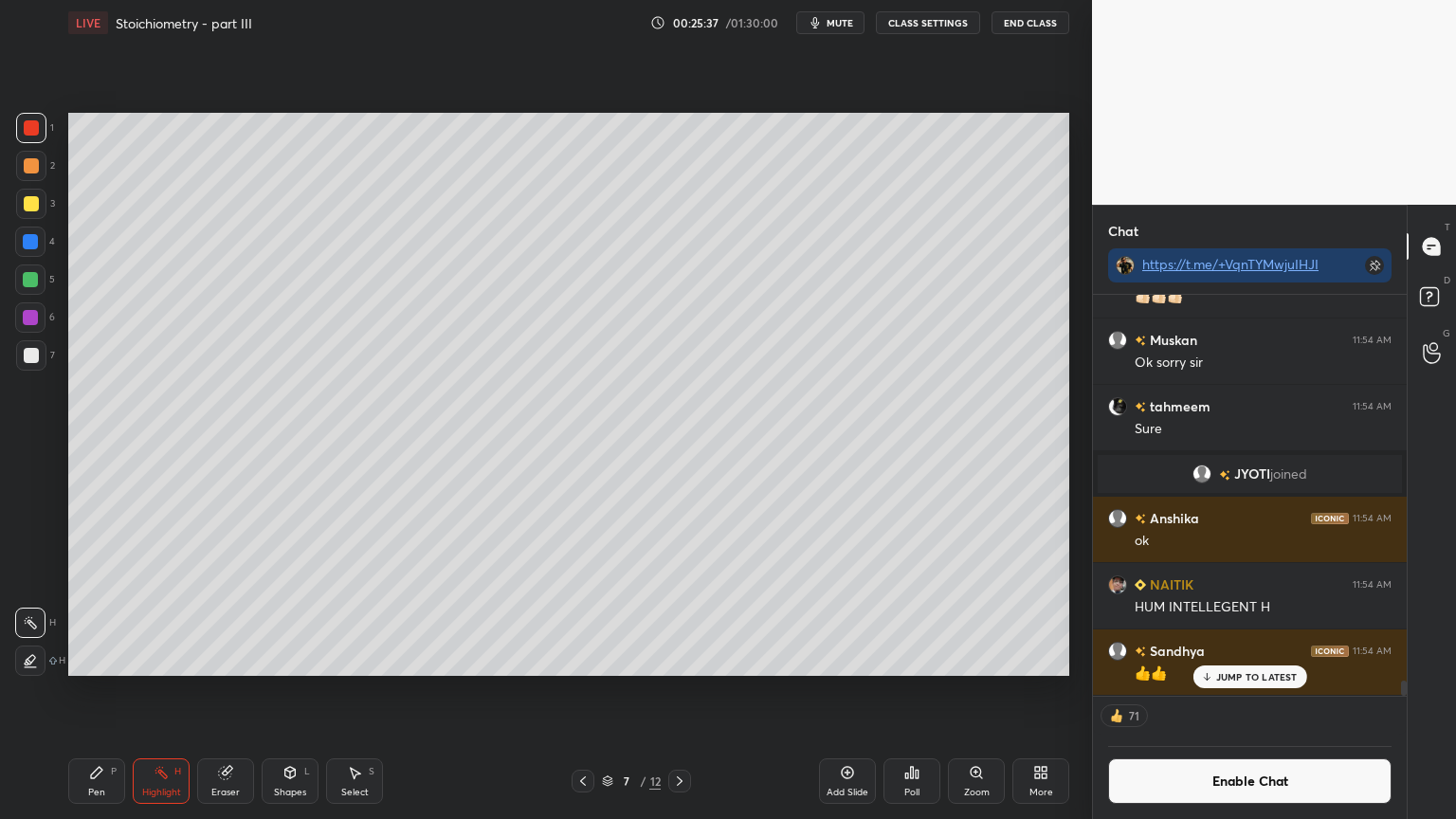 click 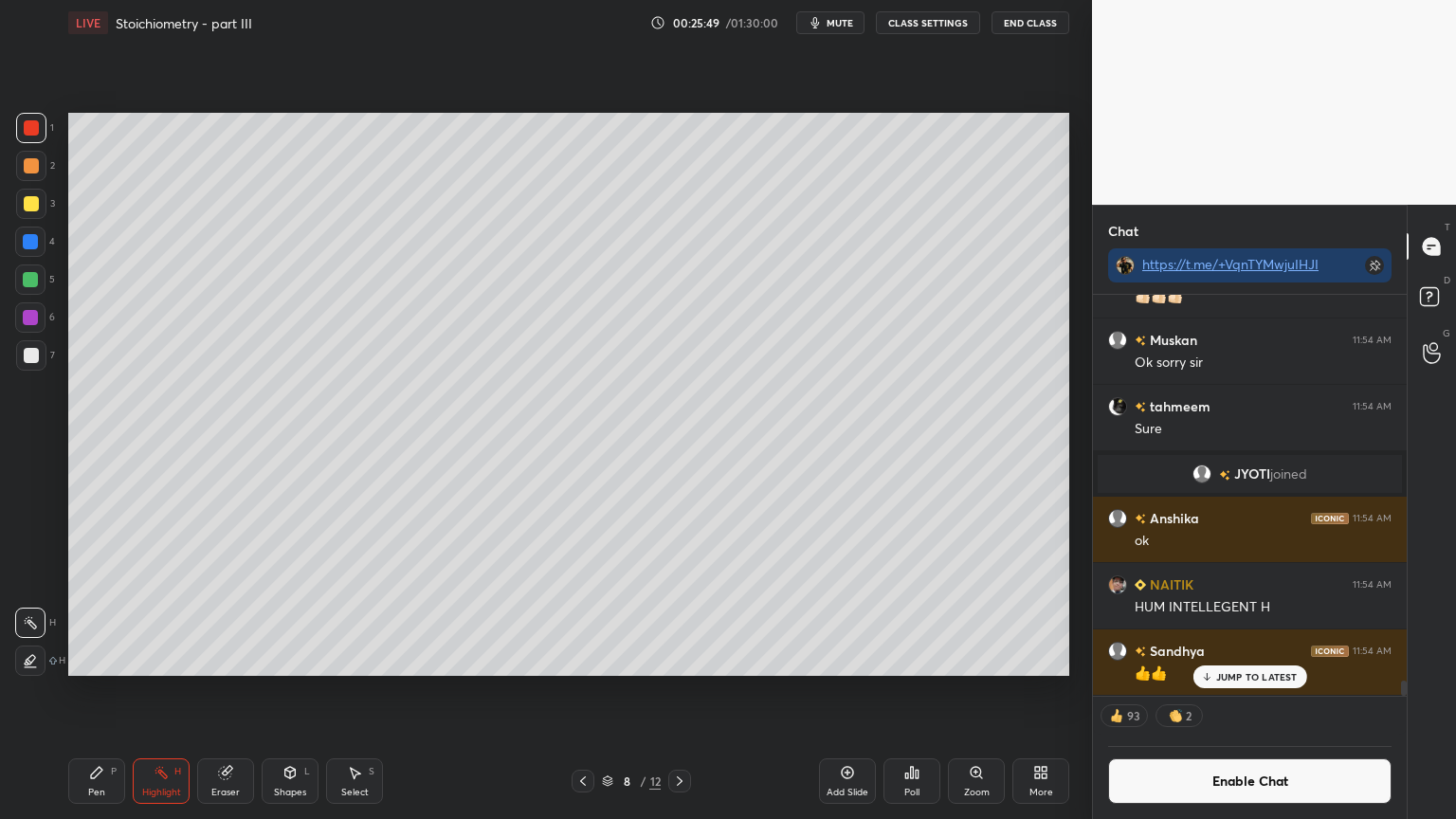 click on "Highlight" at bounding box center (161, 792) 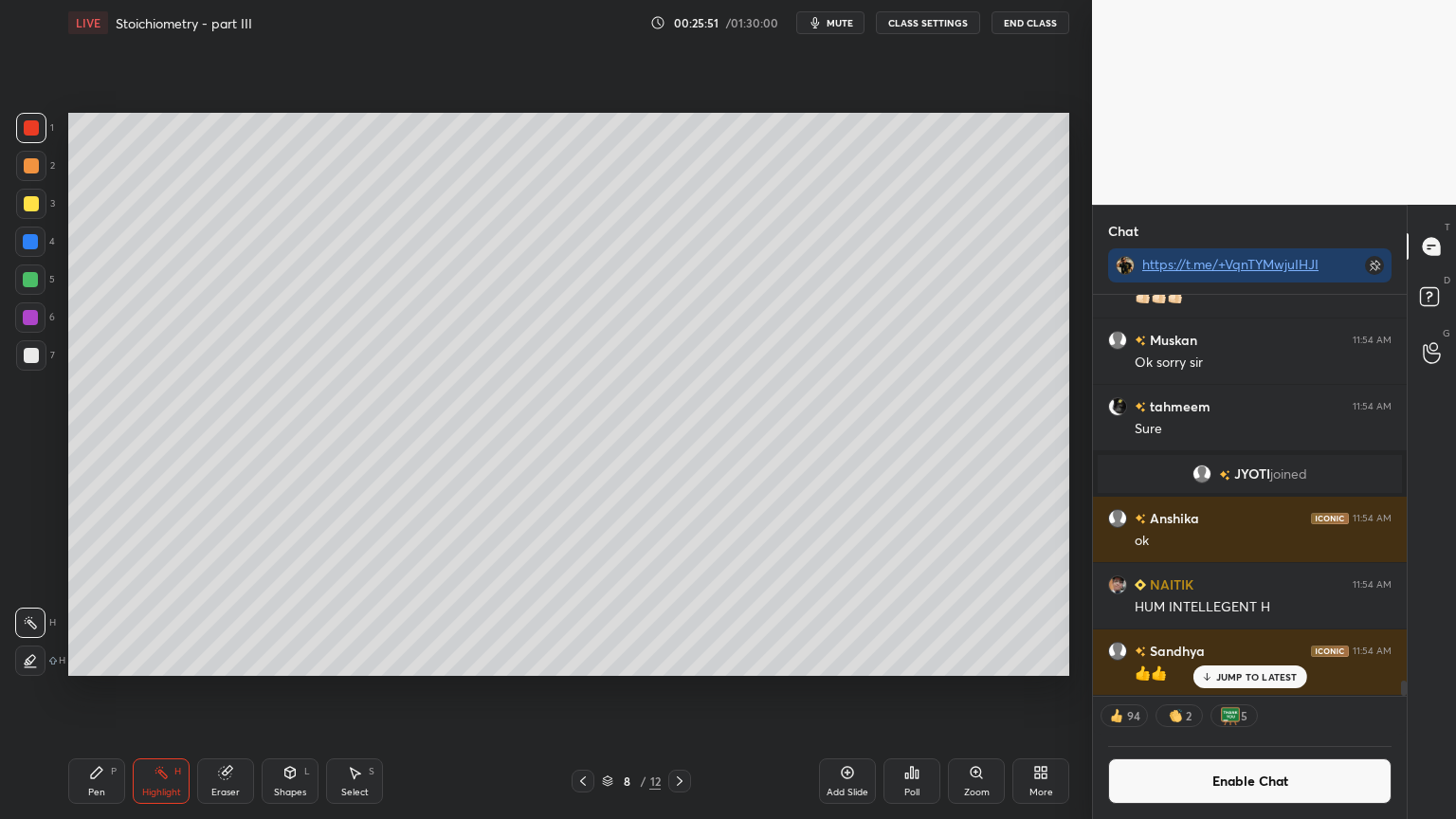 click on "Pen P" at bounding box center (97, 781) 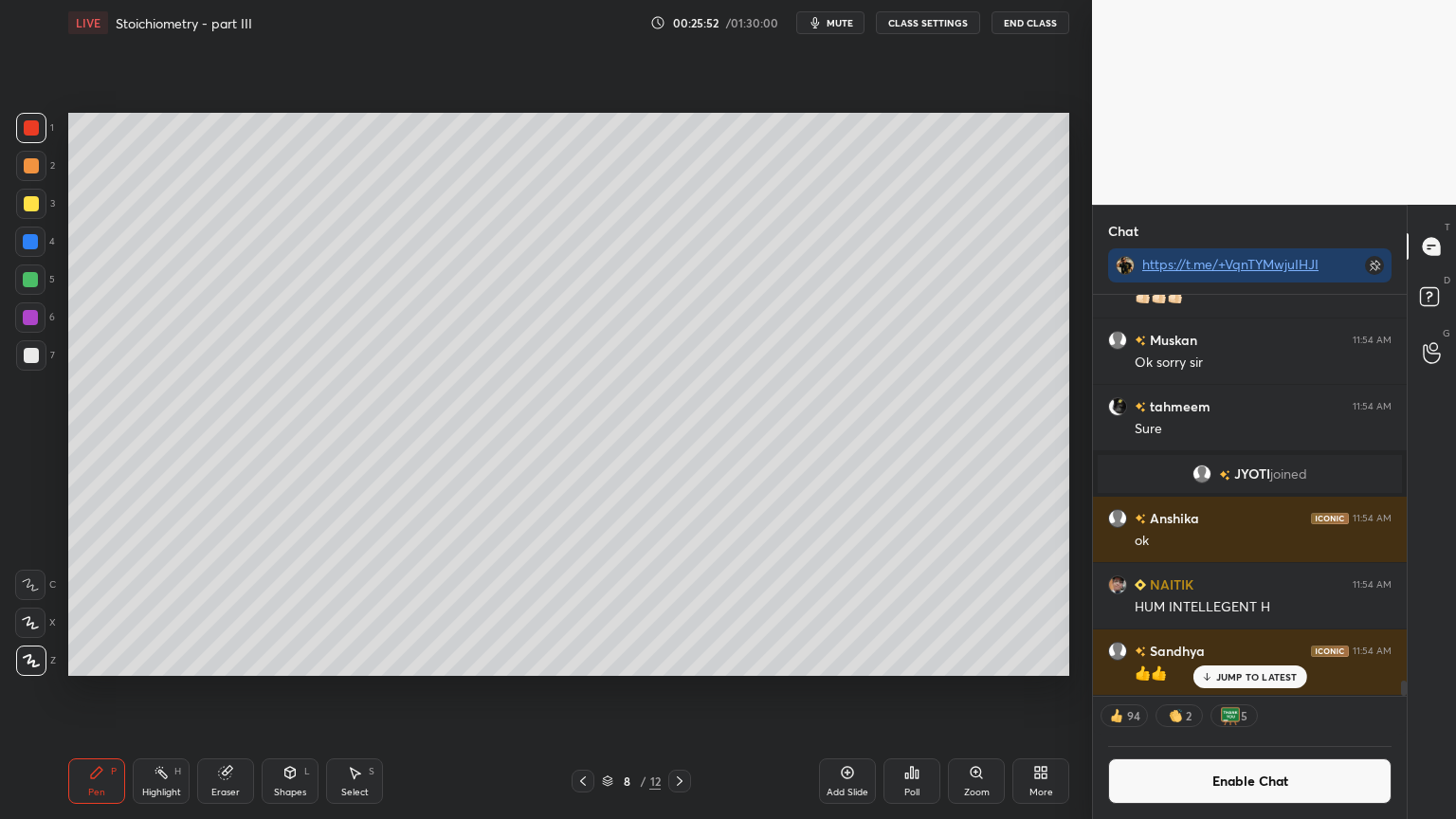 click at bounding box center (31, 355) 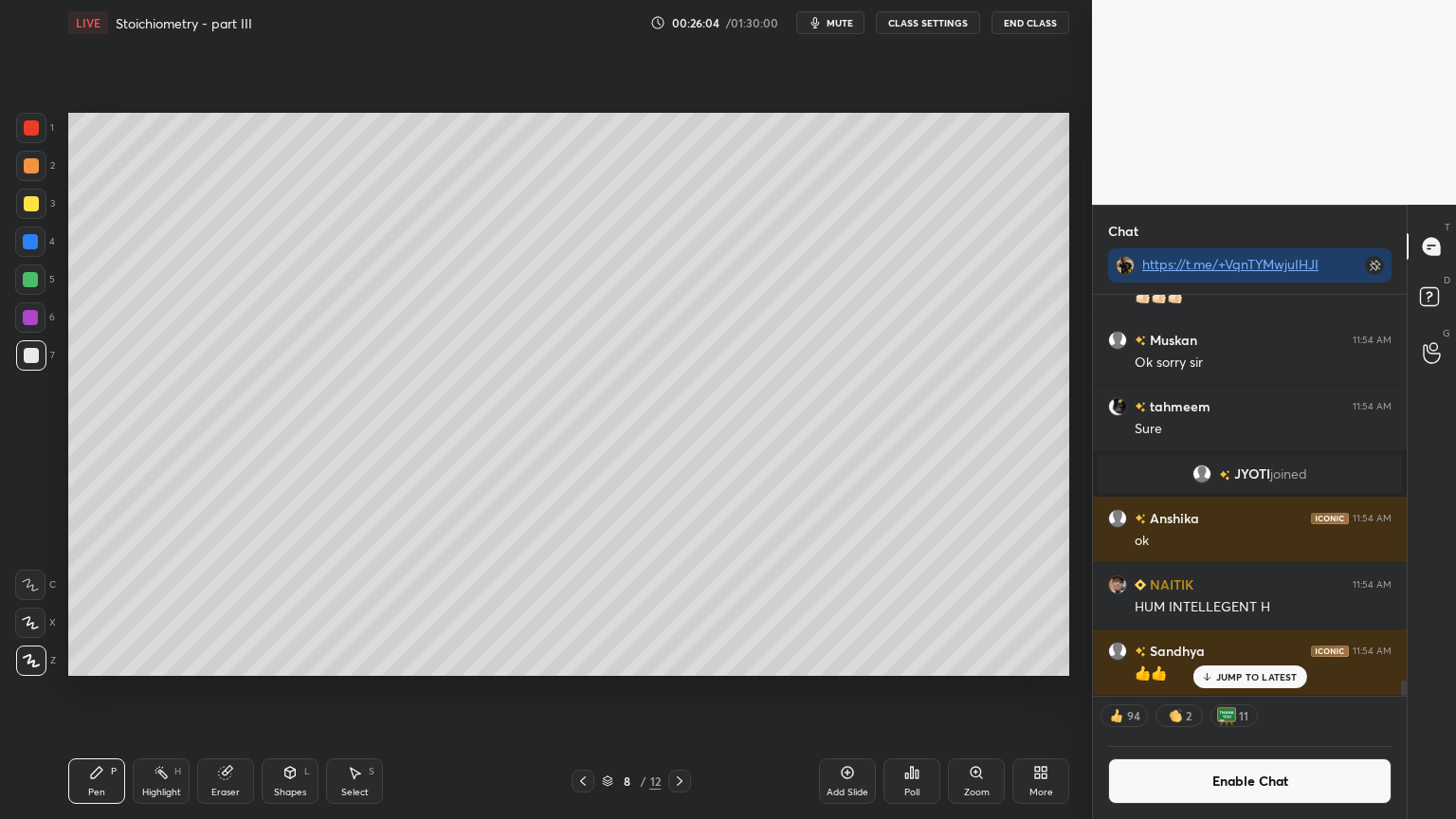 click at bounding box center (31, 204) 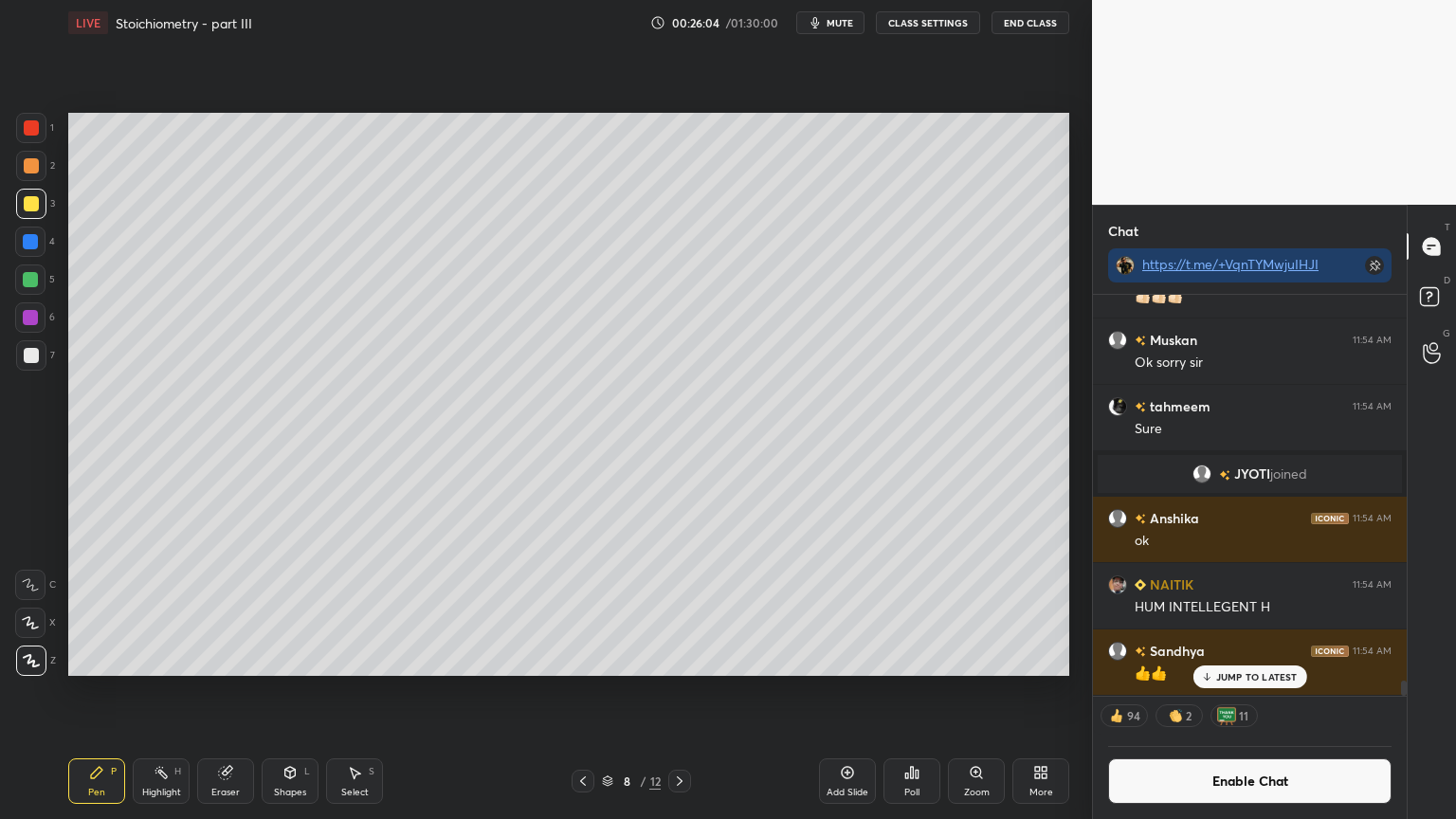 click at bounding box center [31, 166] 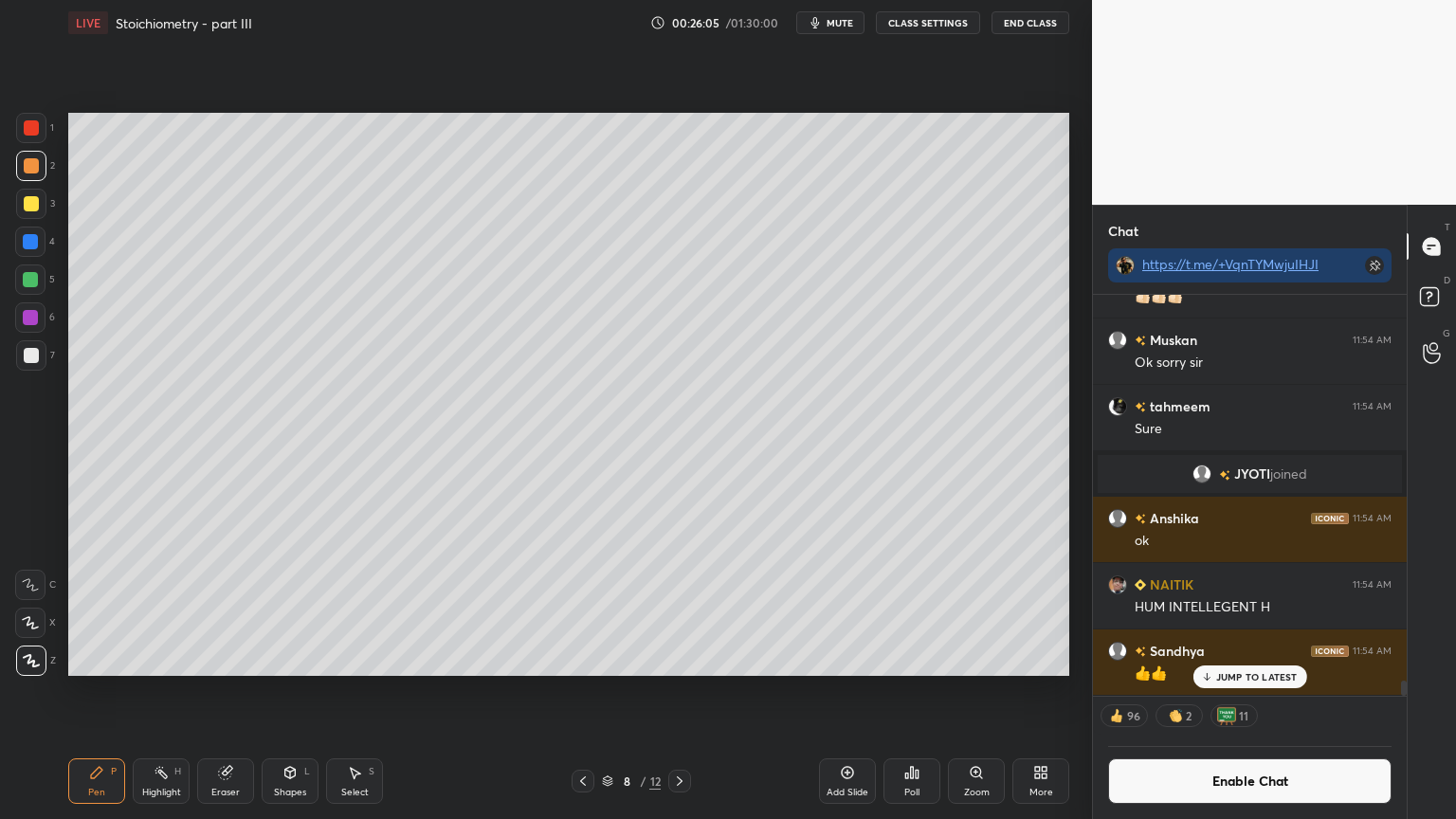 click on "Highlight H" at bounding box center [161, 781] 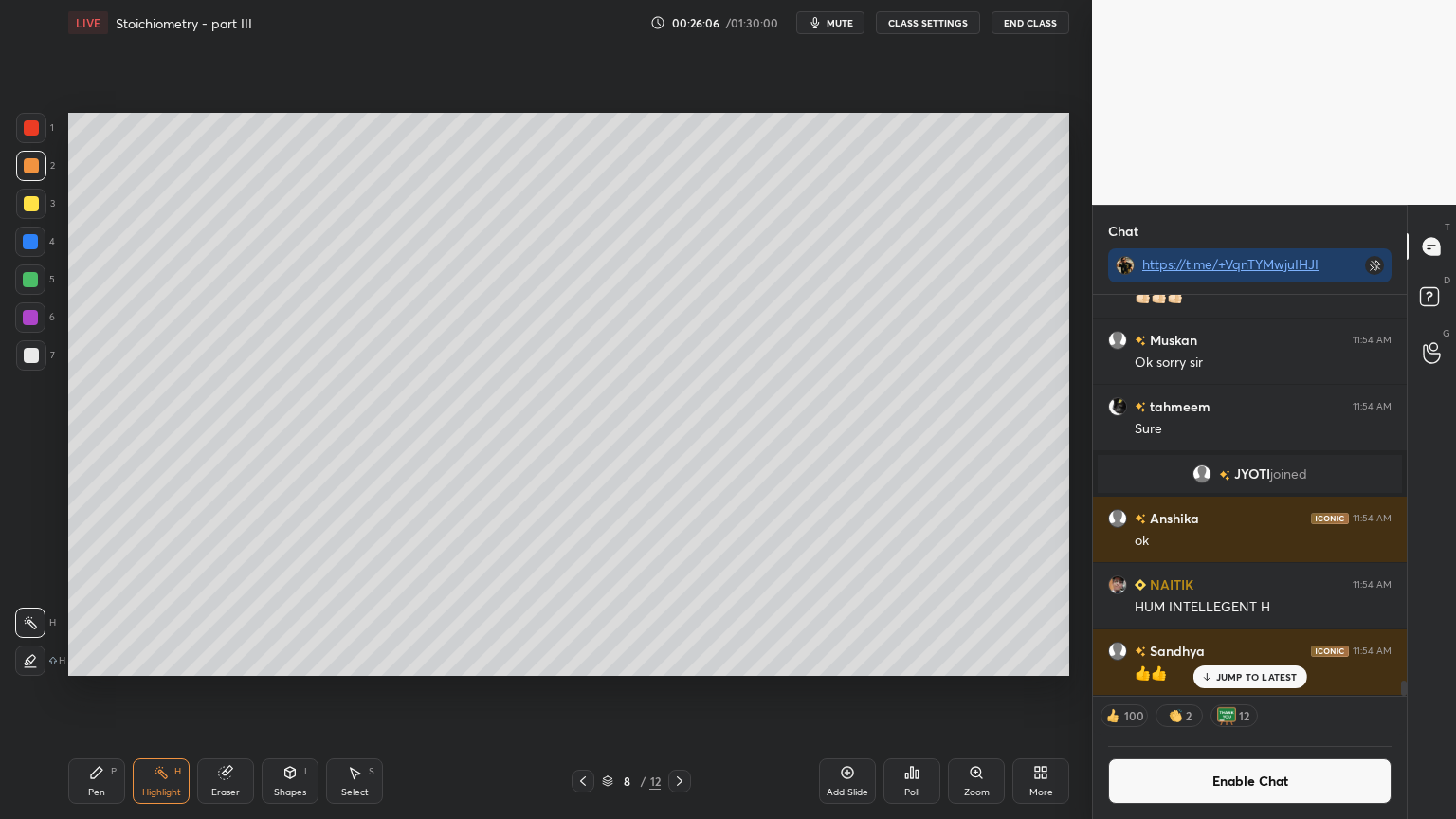 click on "Pen P" at bounding box center [97, 781] 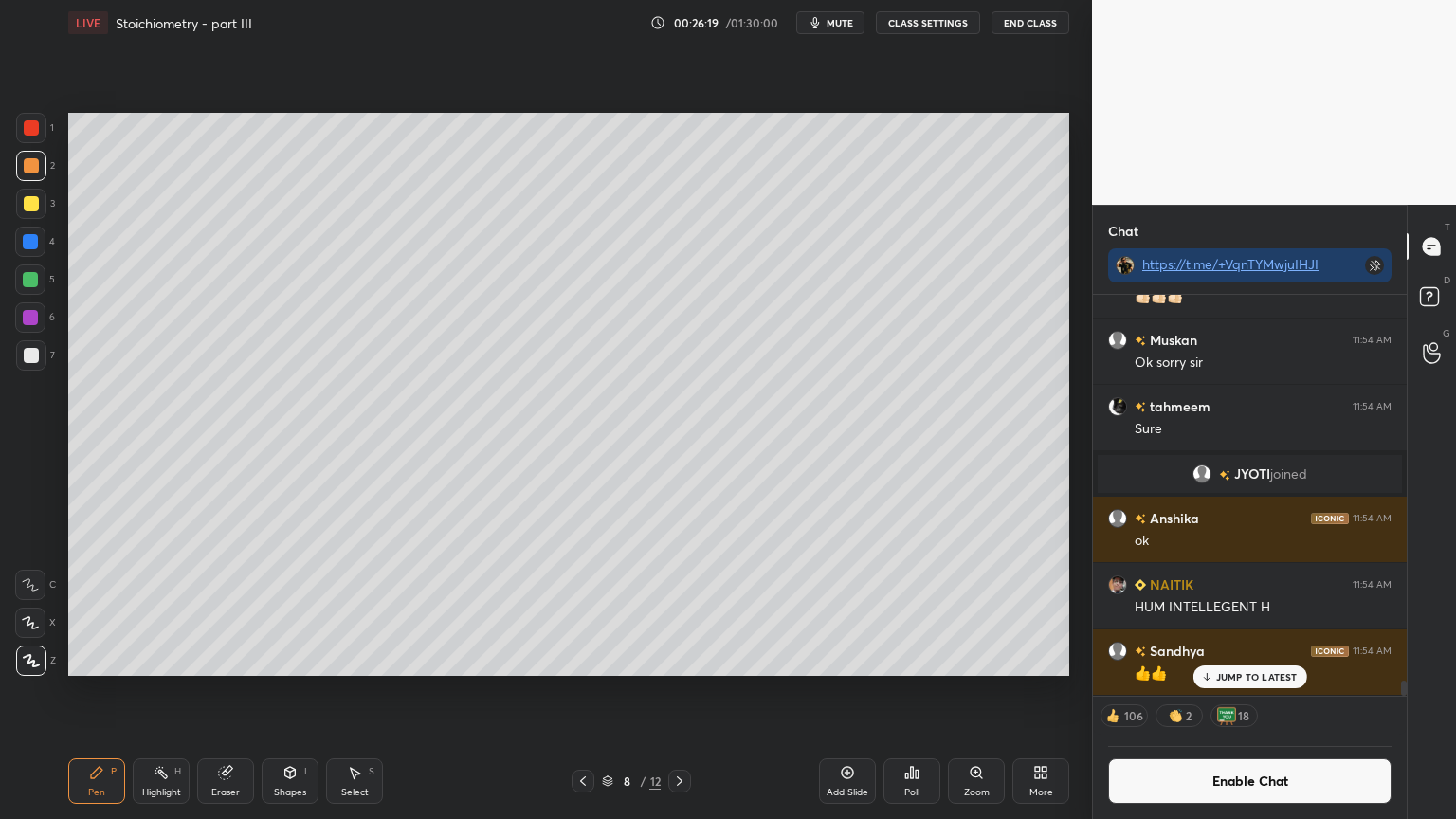 click on "Pen P" at bounding box center (97, 781) 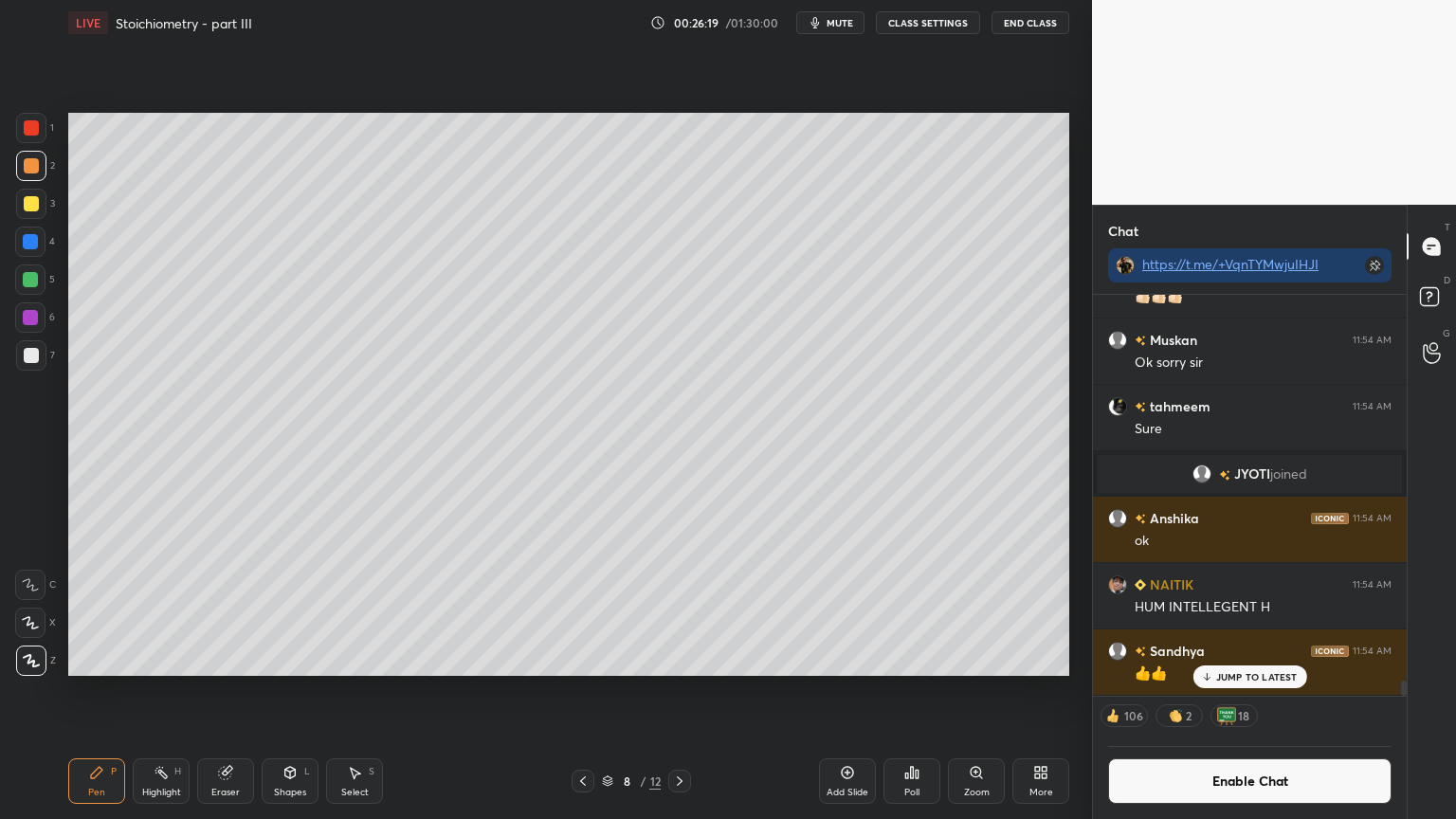 drag, startPoint x: 29, startPoint y: 358, endPoint x: 56, endPoint y: 355, distance: 27.166155 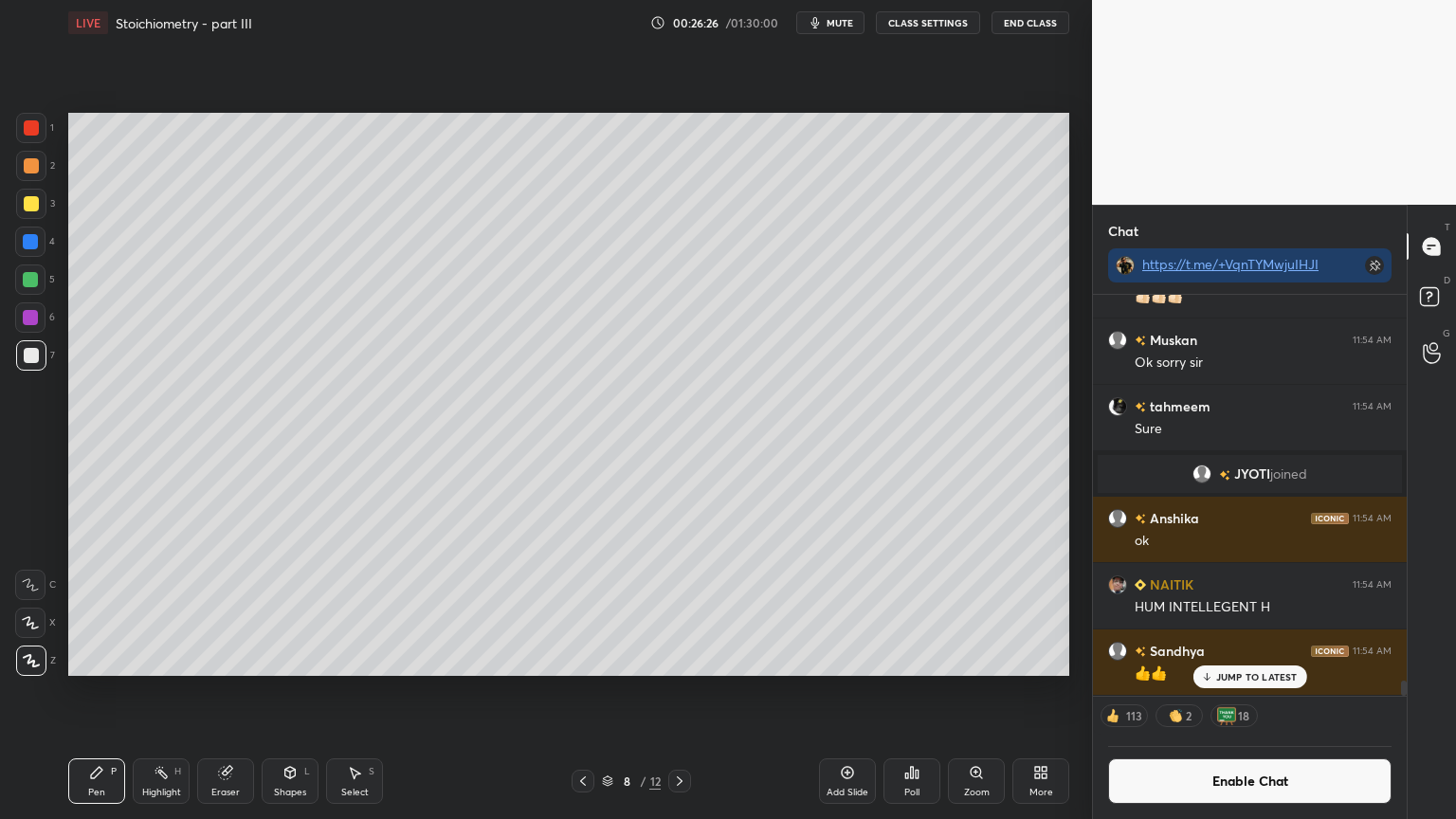 drag, startPoint x: 96, startPoint y: 767, endPoint x: 95, endPoint y: 728, distance: 39.01282 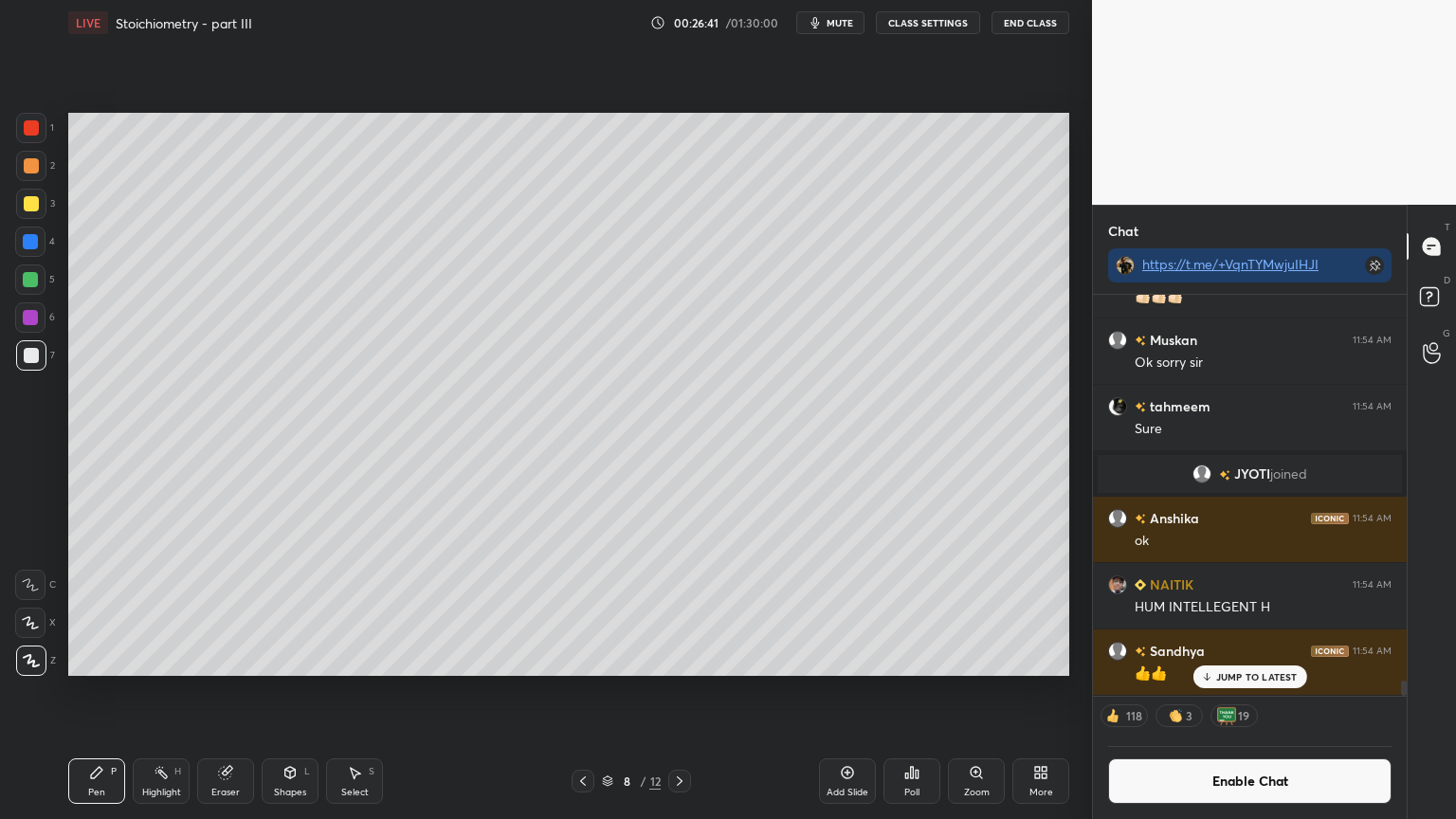 click at bounding box center [31, 204] 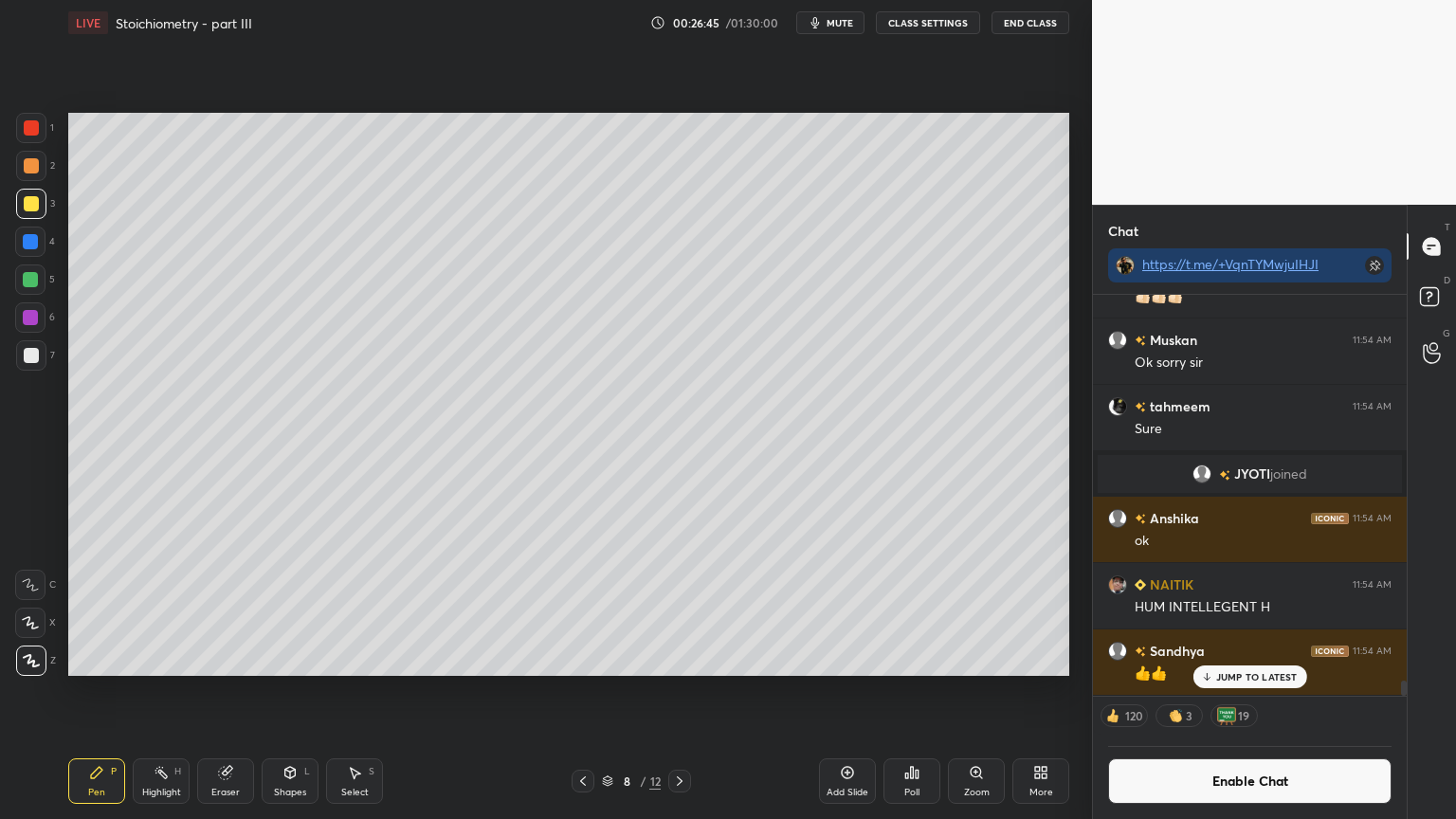 click on "Highlight H" at bounding box center [161, 781] 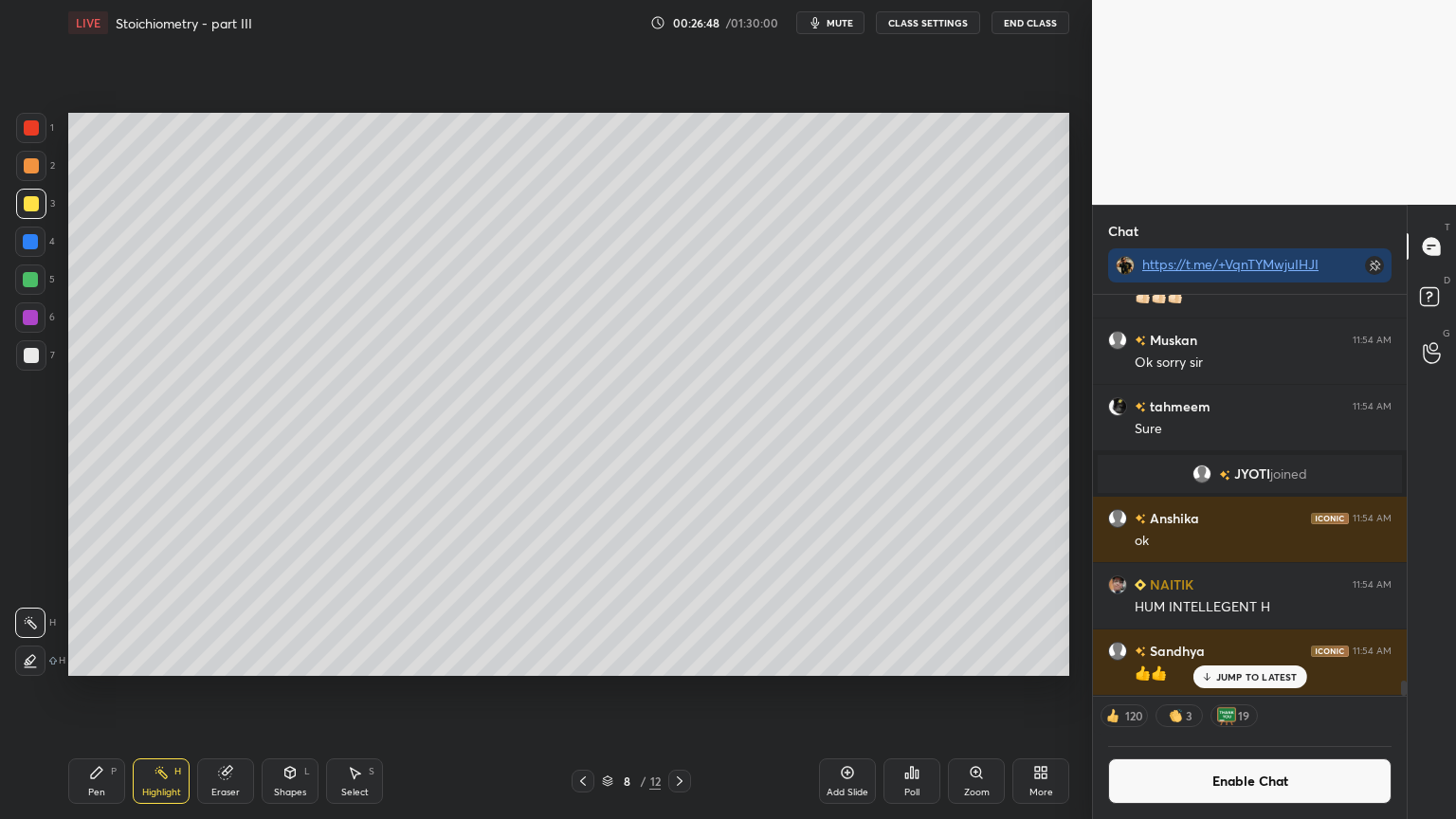 click on "Pen P" at bounding box center [97, 781] 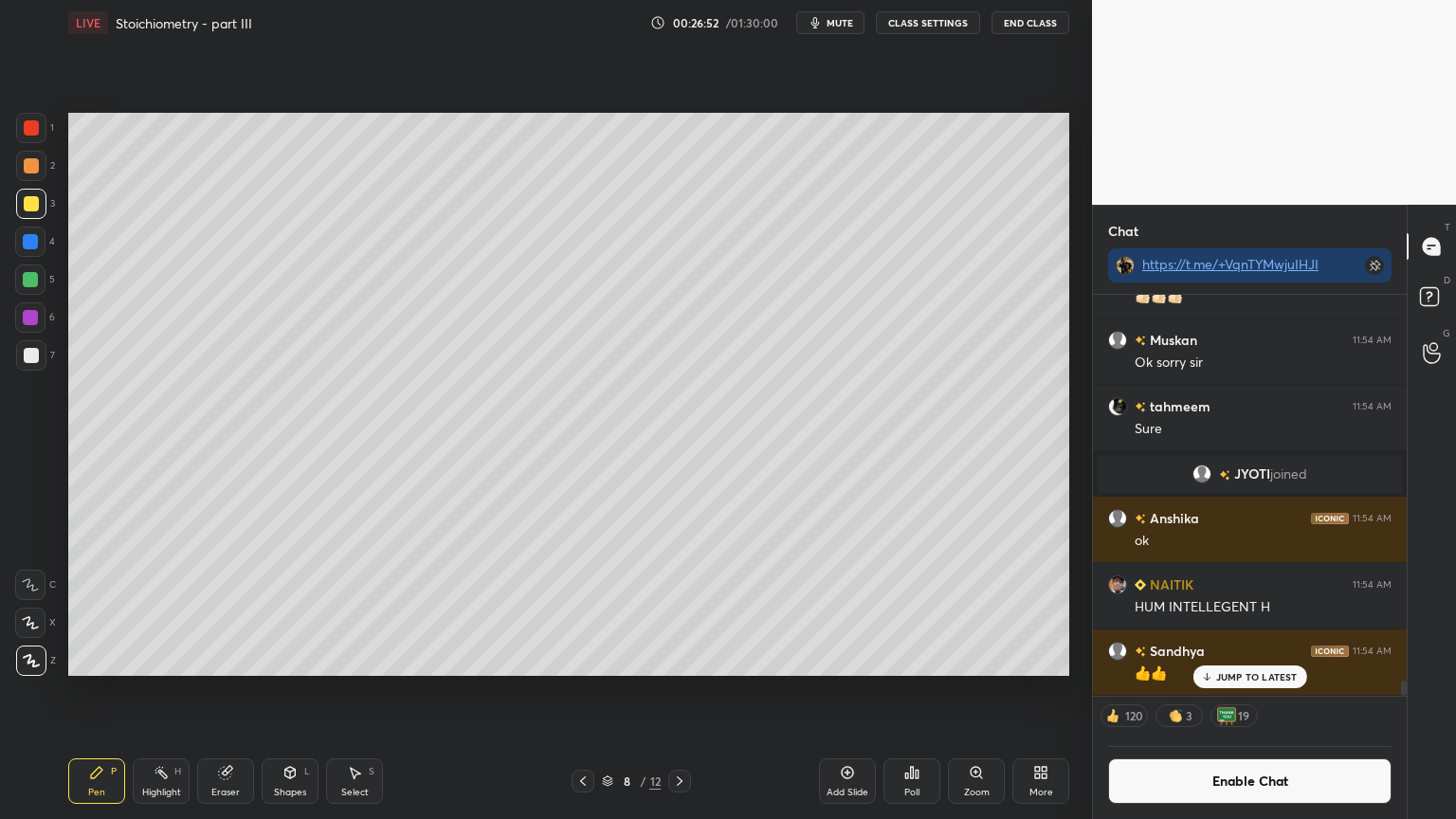 scroll, scrollTop: 6, scrollLeft: 6, axis: both 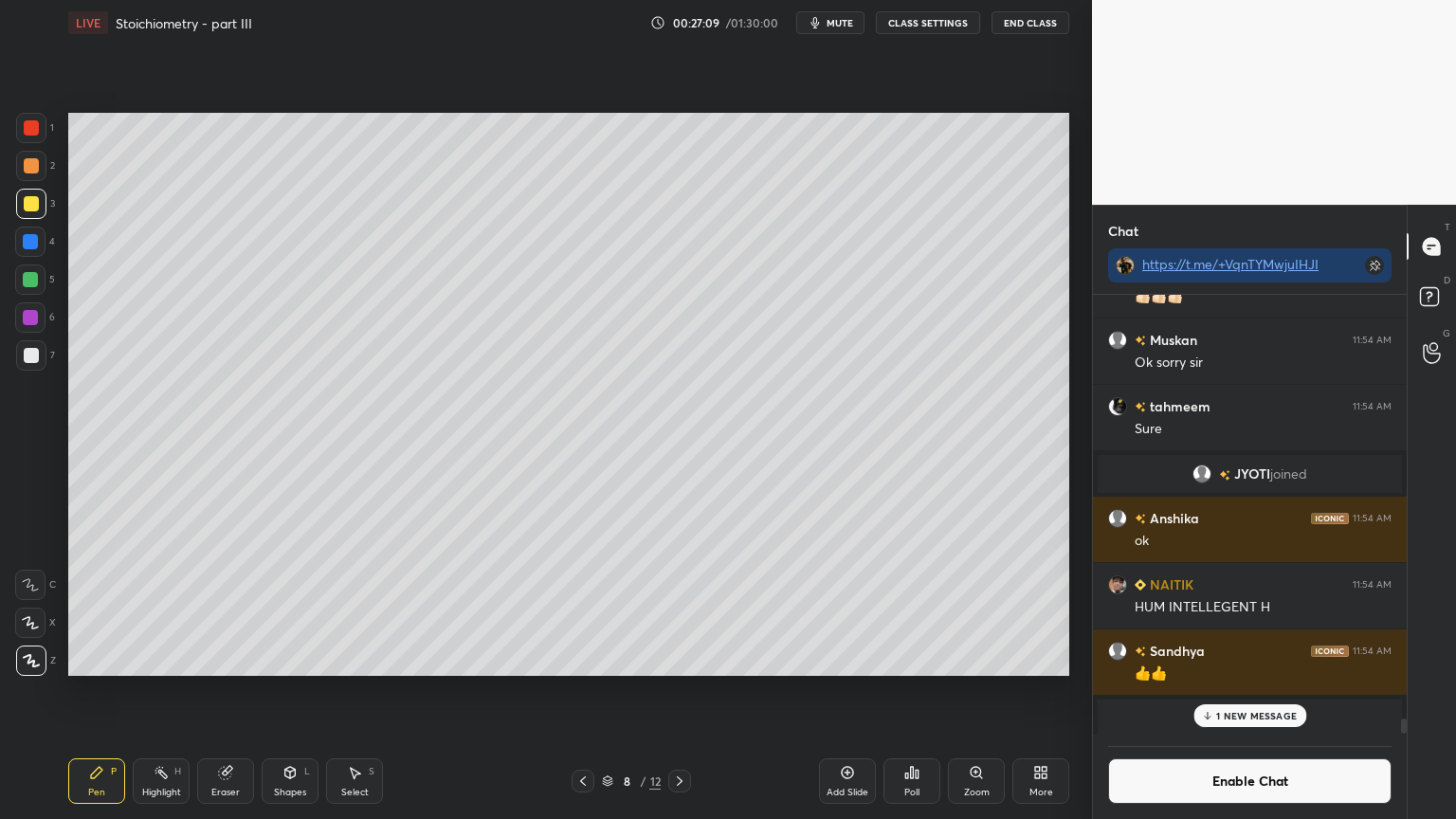 click at bounding box center [31, 128] 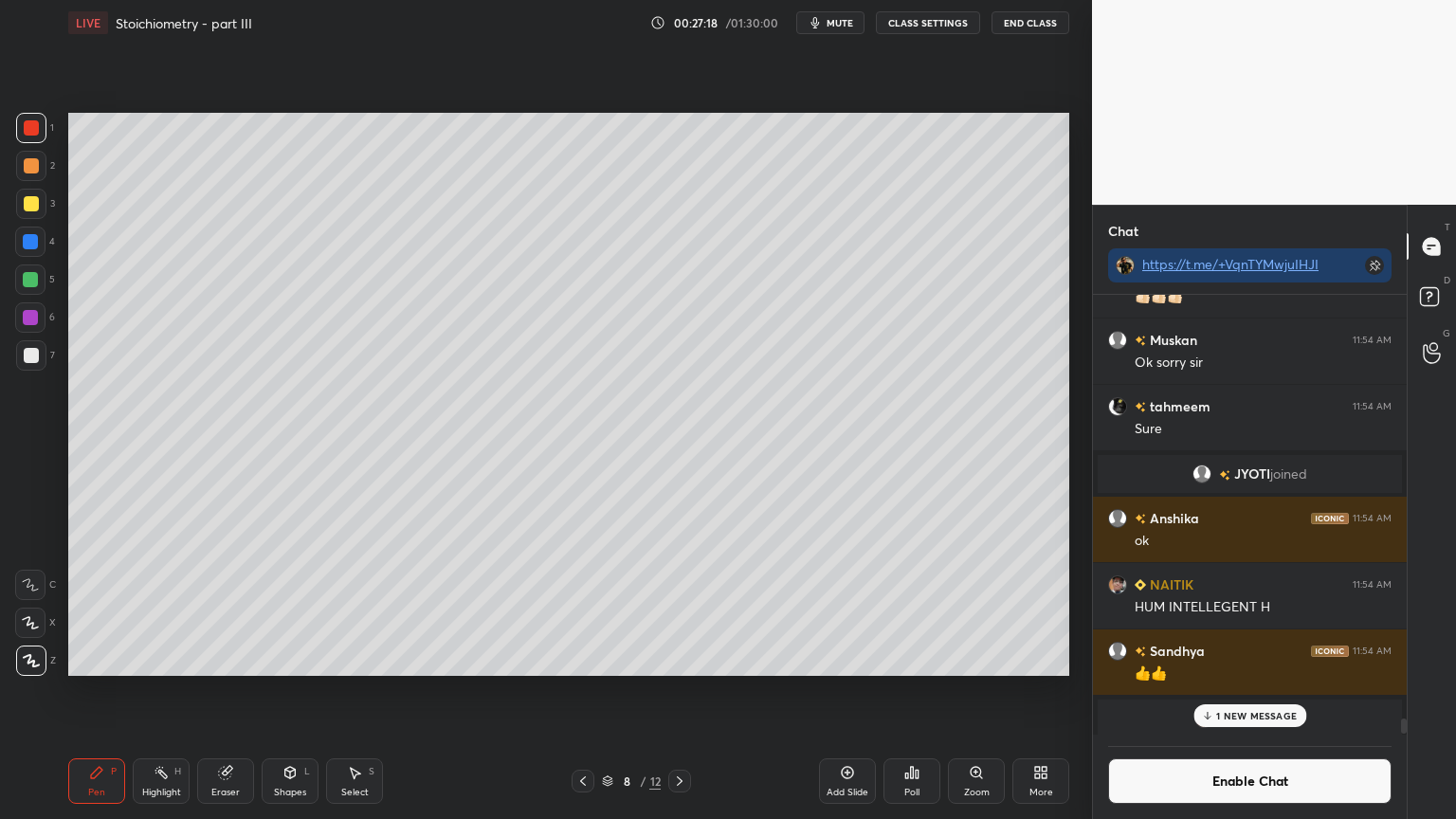 click on "Highlight H" at bounding box center (161, 781) 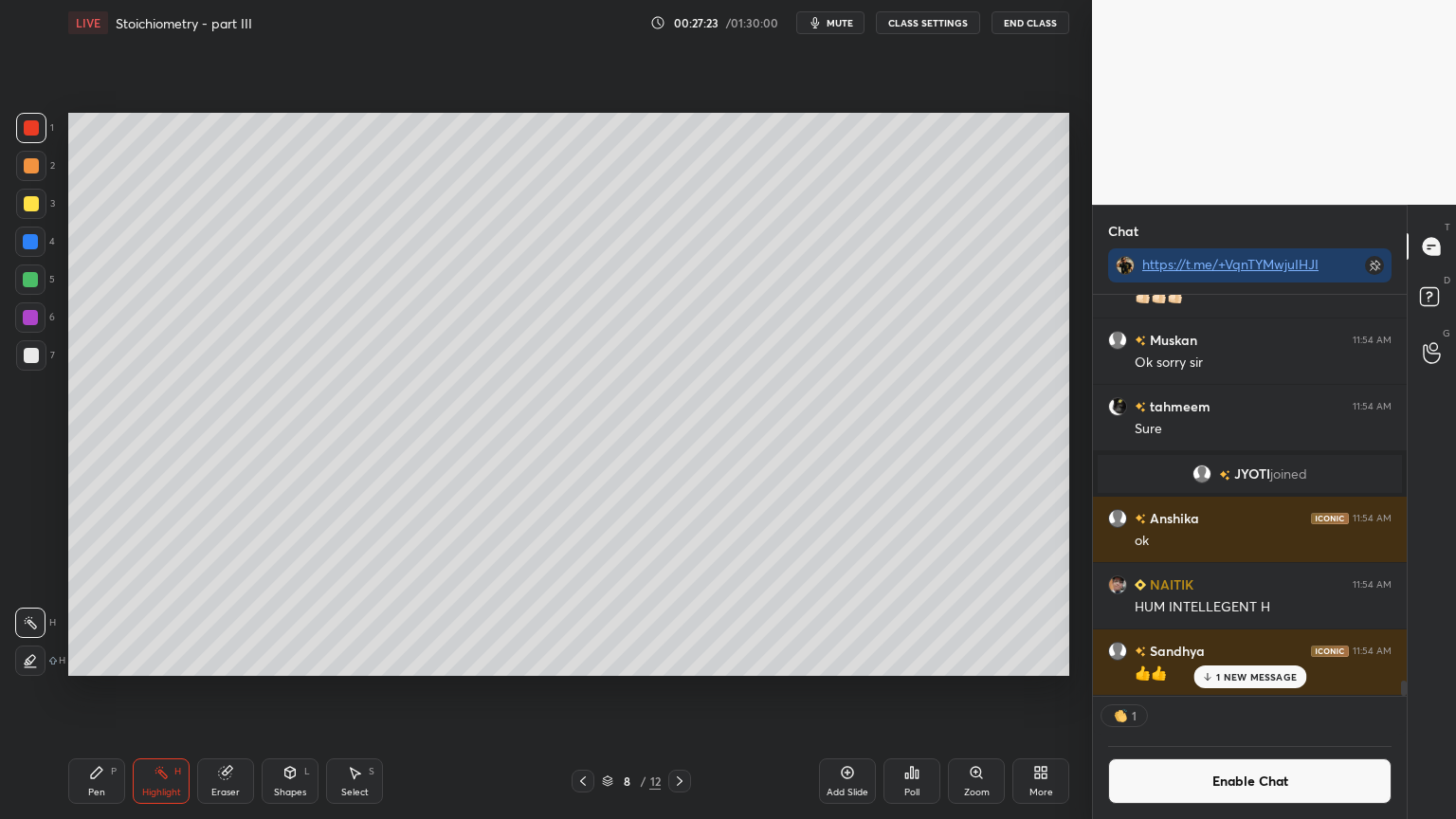 scroll, scrollTop: 395, scrollLeft: 308, axis: both 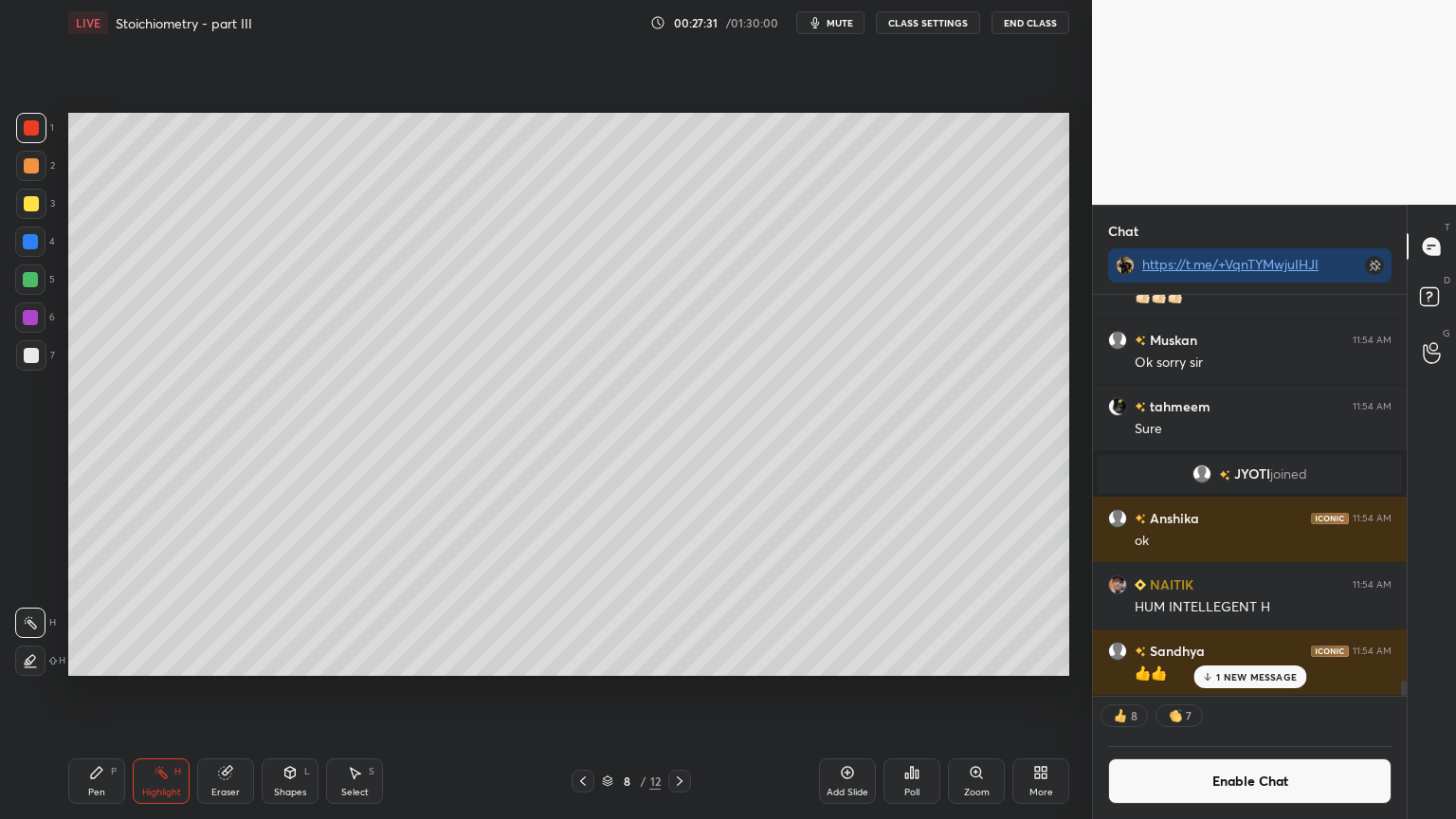 click on "Pen P" at bounding box center (97, 781) 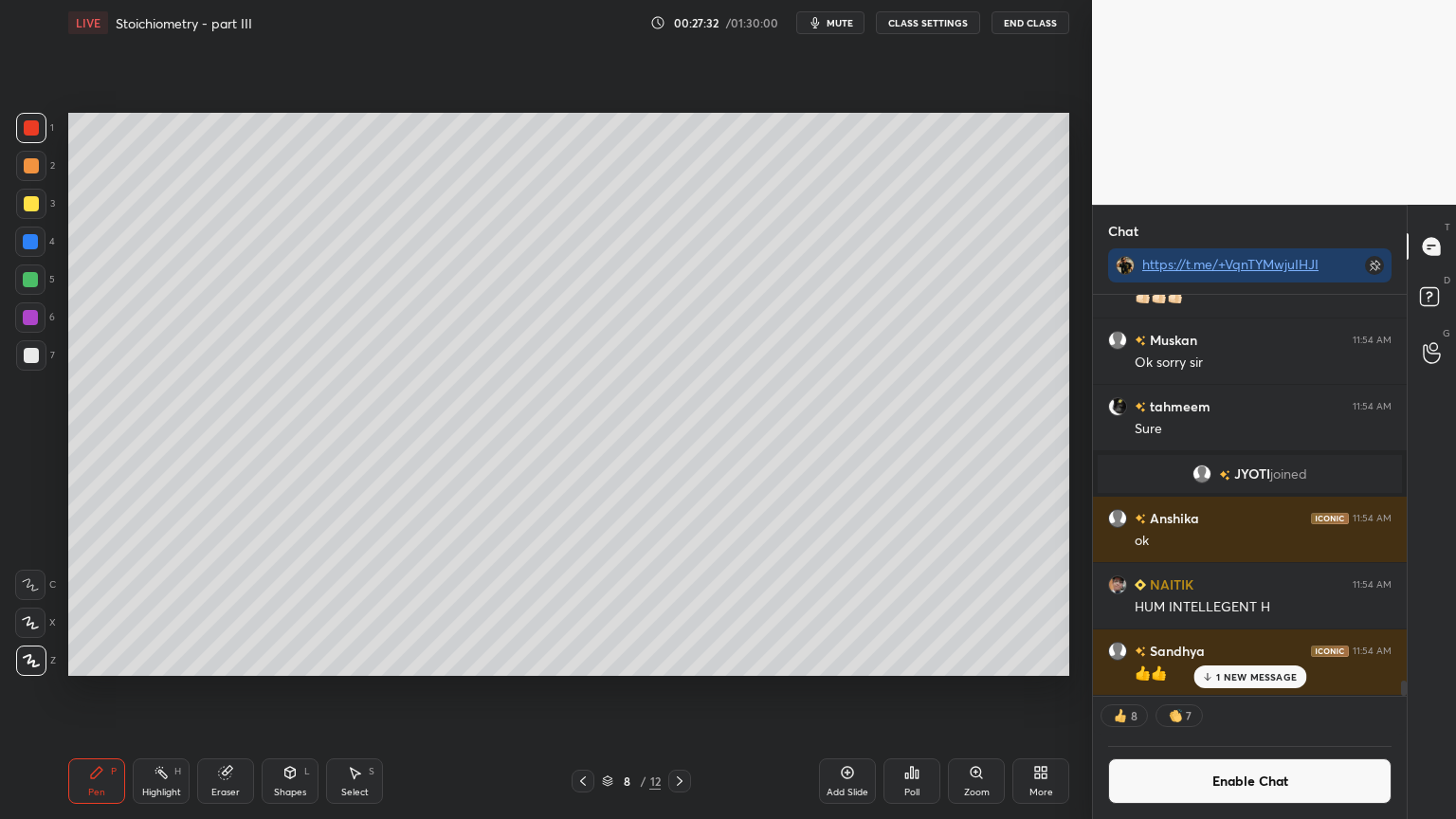 click at bounding box center [30, 280] 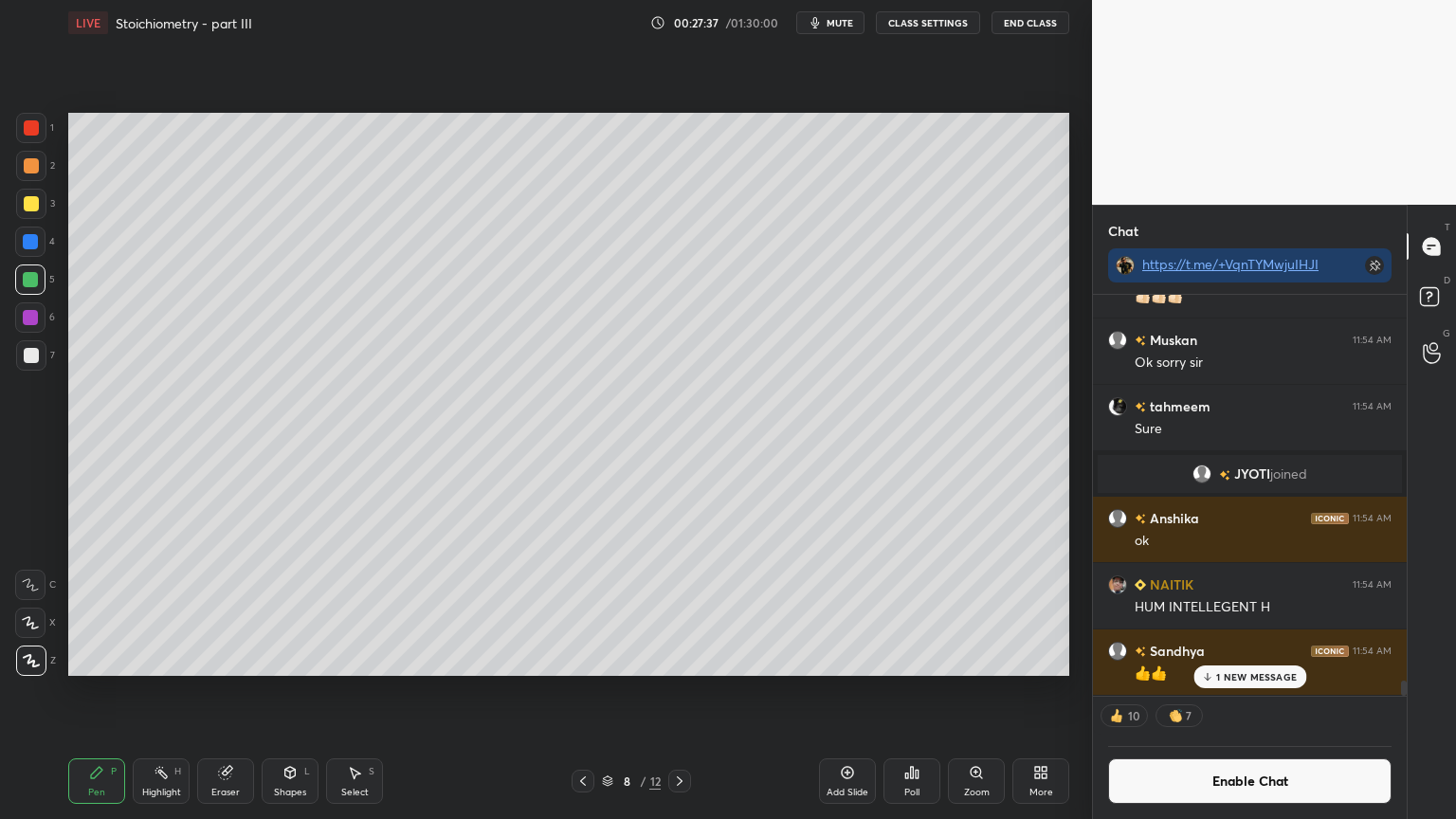 drag, startPoint x: 175, startPoint y: 791, endPoint x: 235, endPoint y: 732, distance: 84.148678 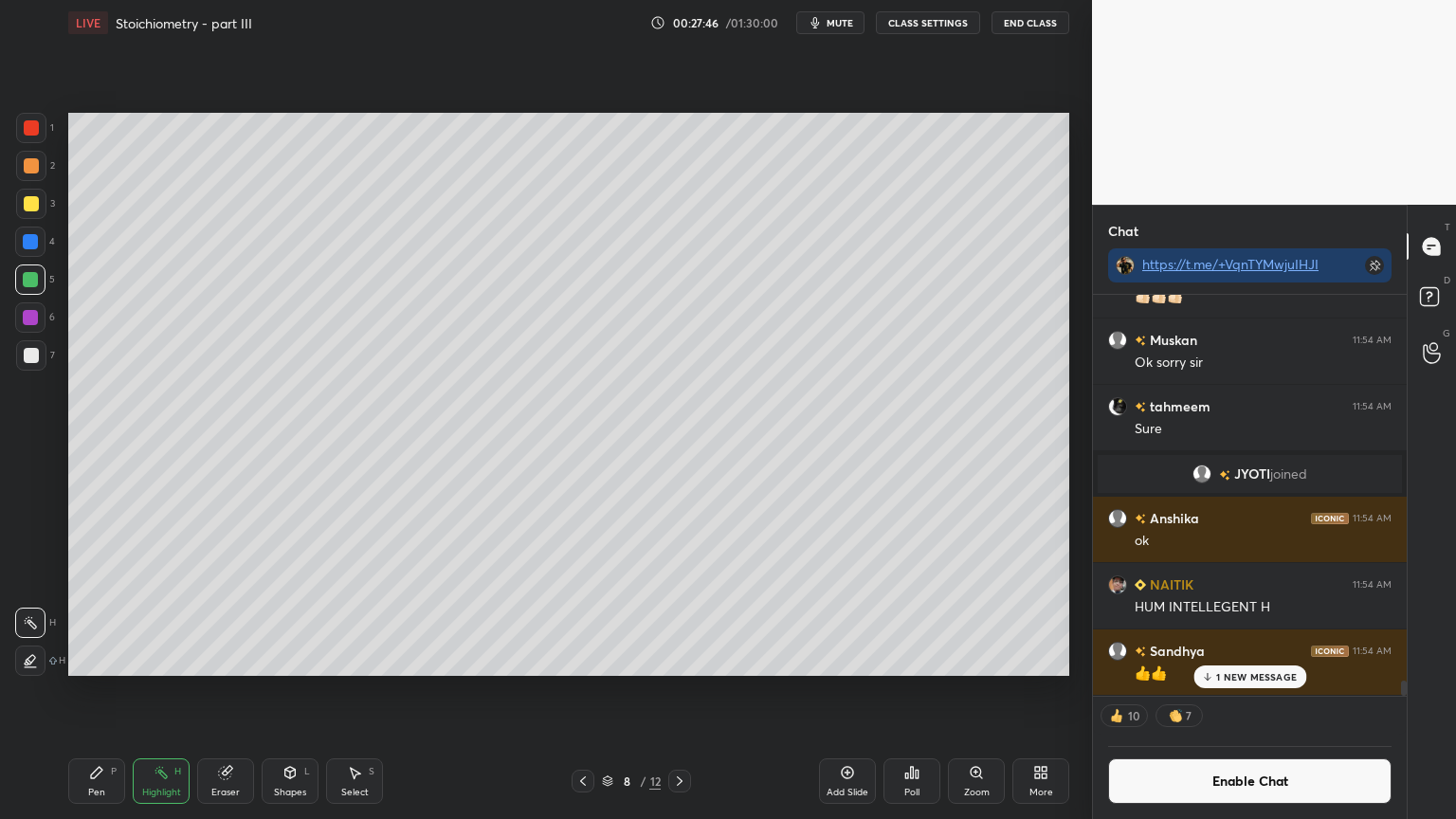 scroll, scrollTop: 6, scrollLeft: 6, axis: both 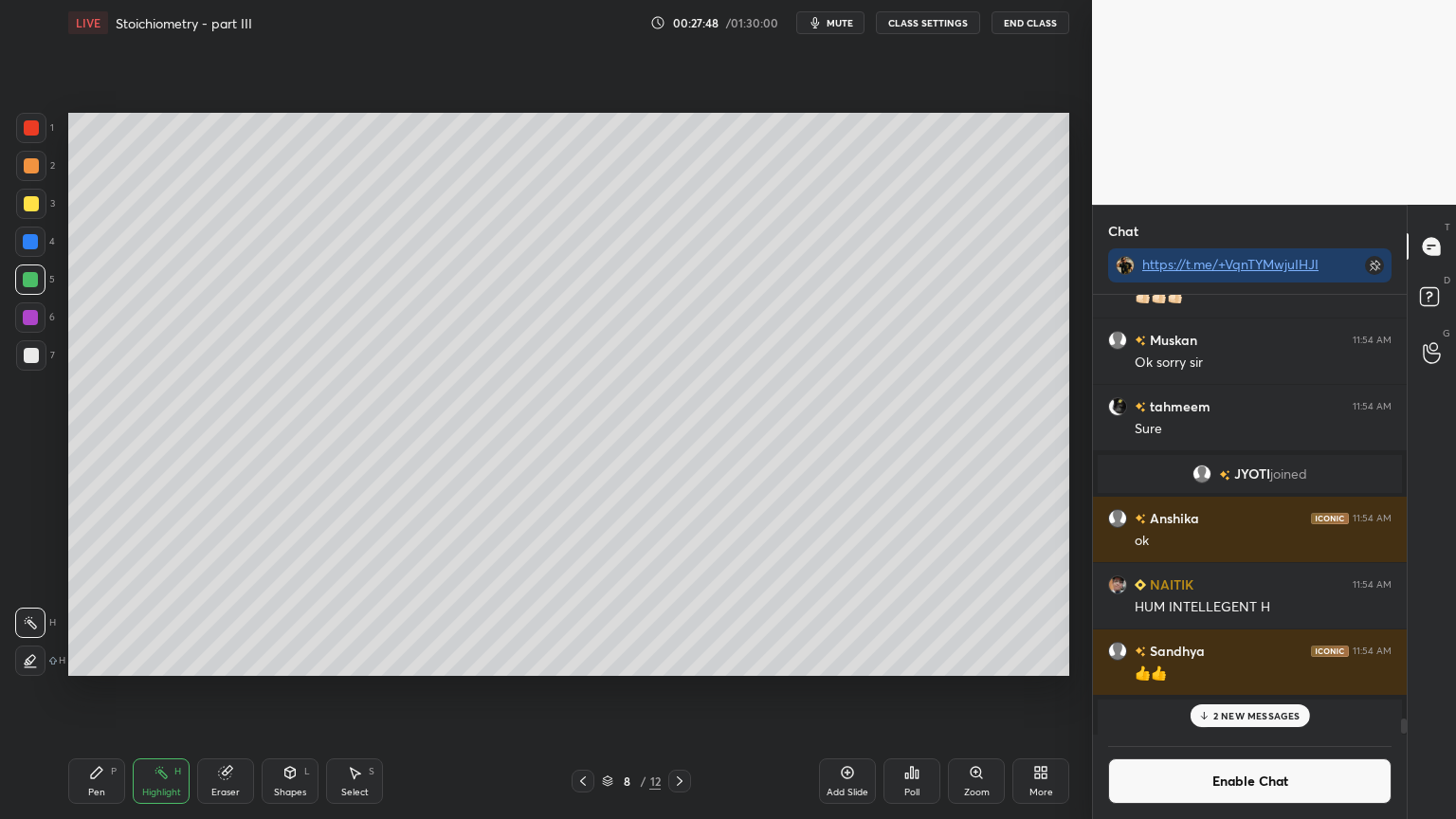 click on "Pen" at bounding box center (97, 792) 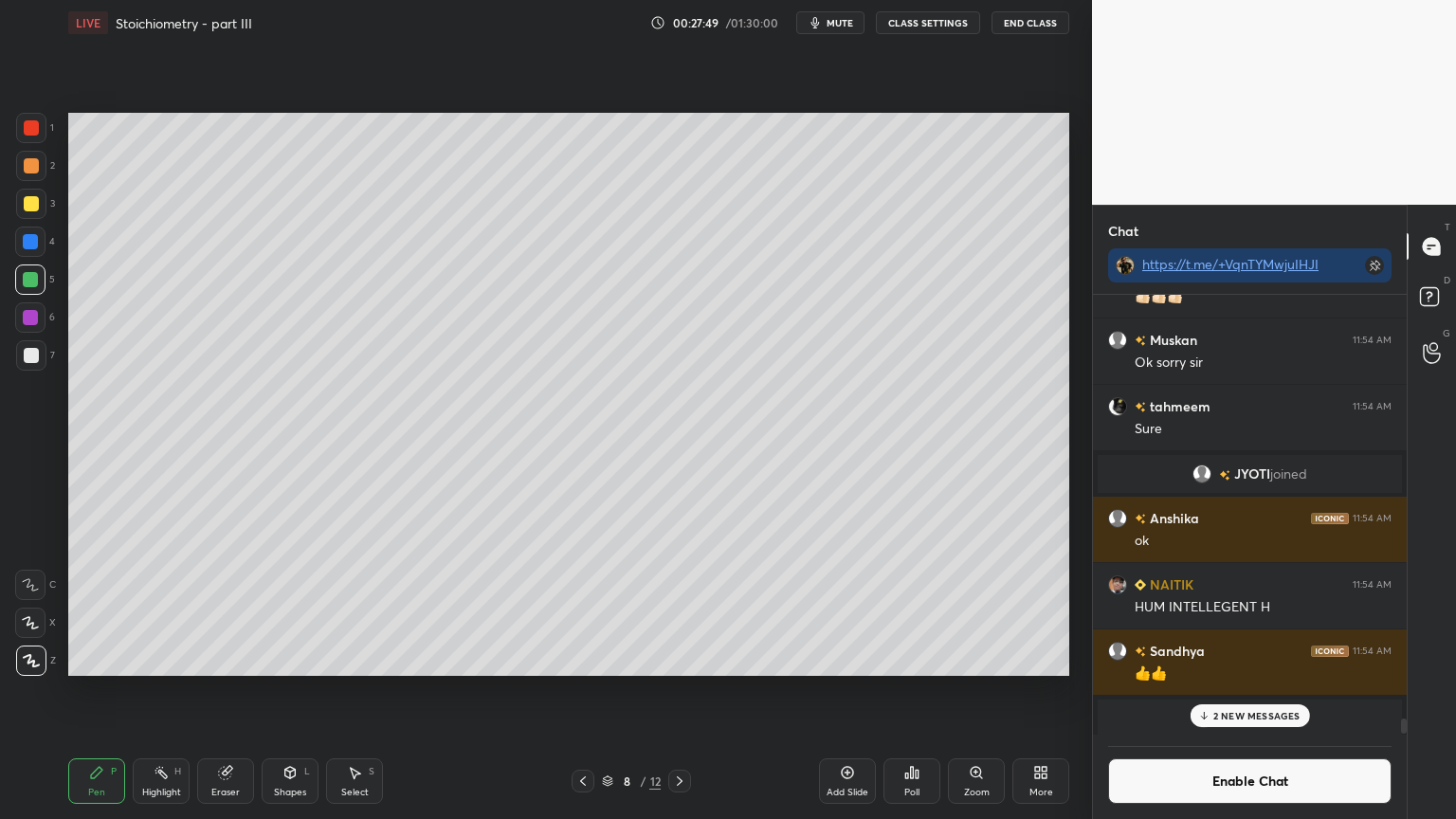 scroll, scrollTop: 395, scrollLeft: 308, axis: both 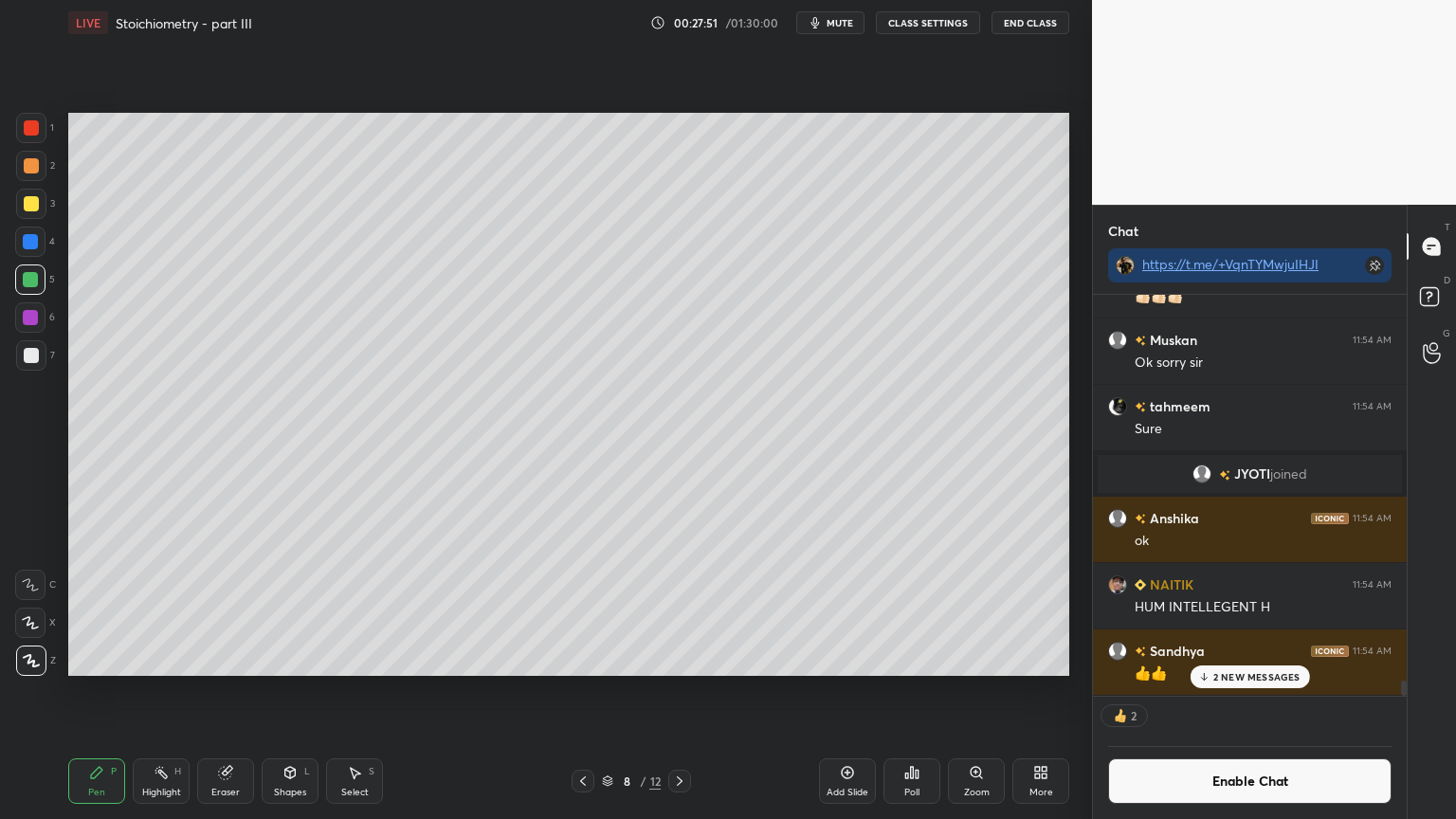 drag, startPoint x: 157, startPoint y: 785, endPoint x: 178, endPoint y: 752, distance: 39.115214 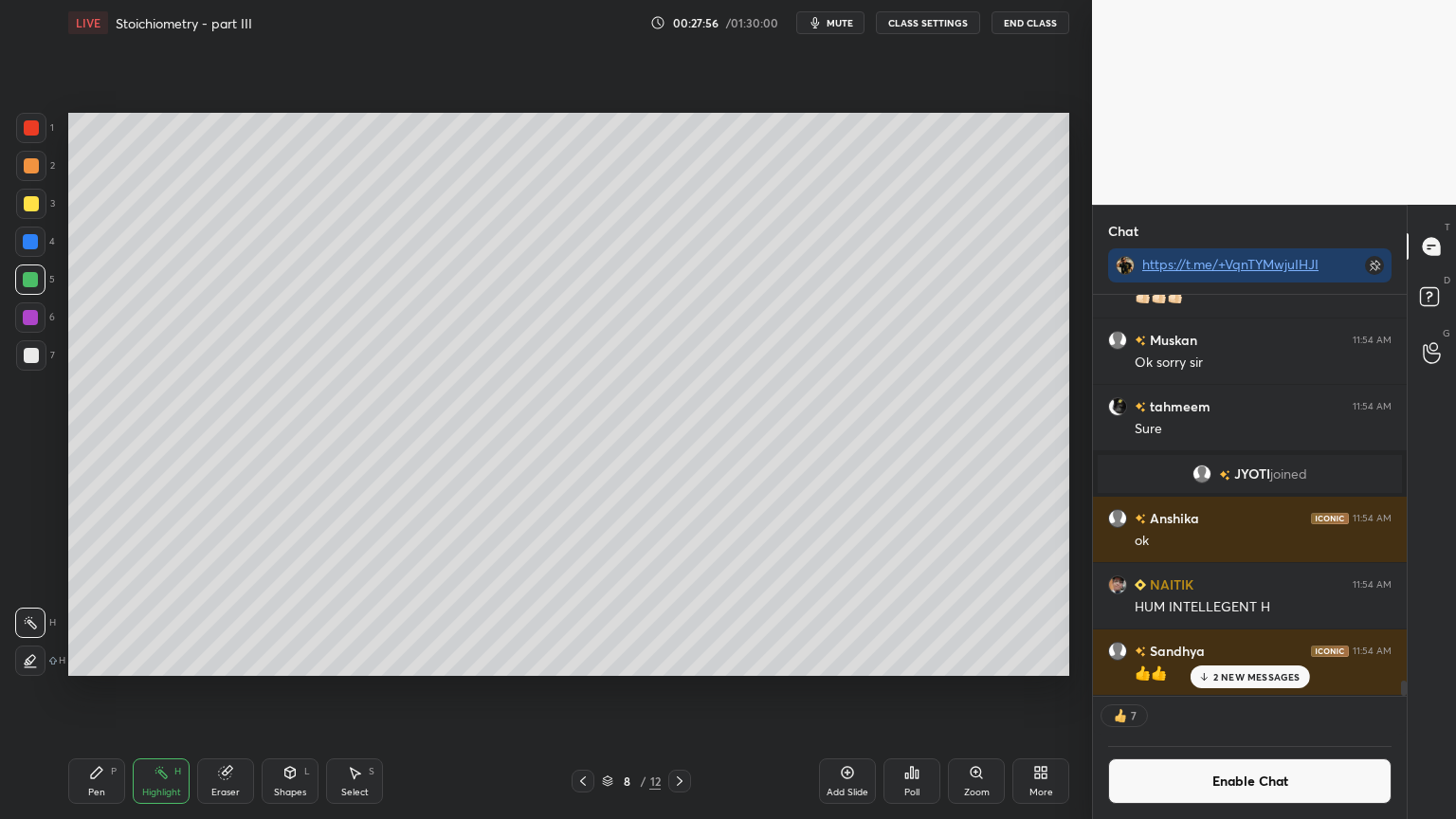 click on "Pen P" at bounding box center (97, 781) 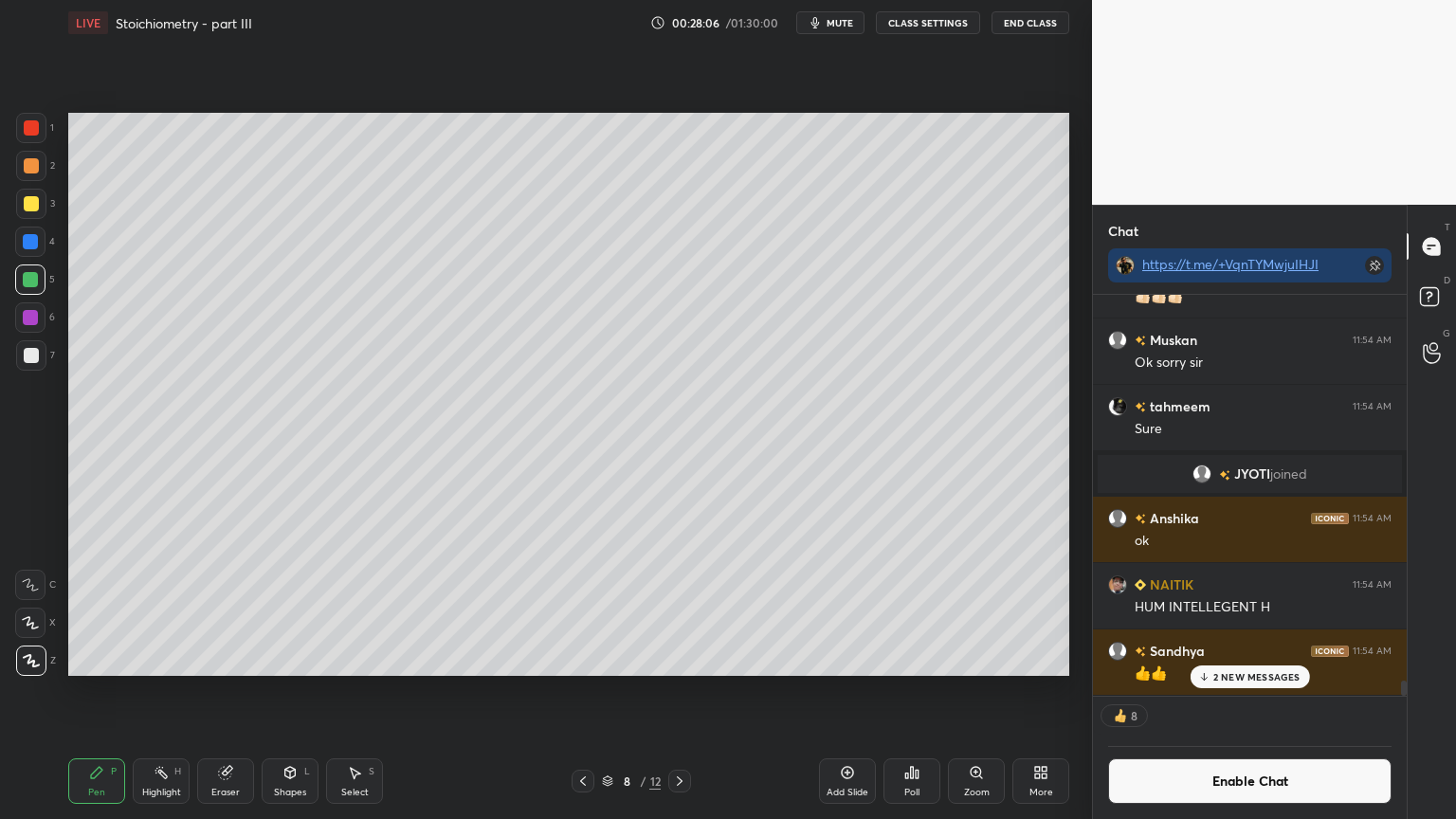scroll, scrollTop: 6, scrollLeft: 6, axis: both 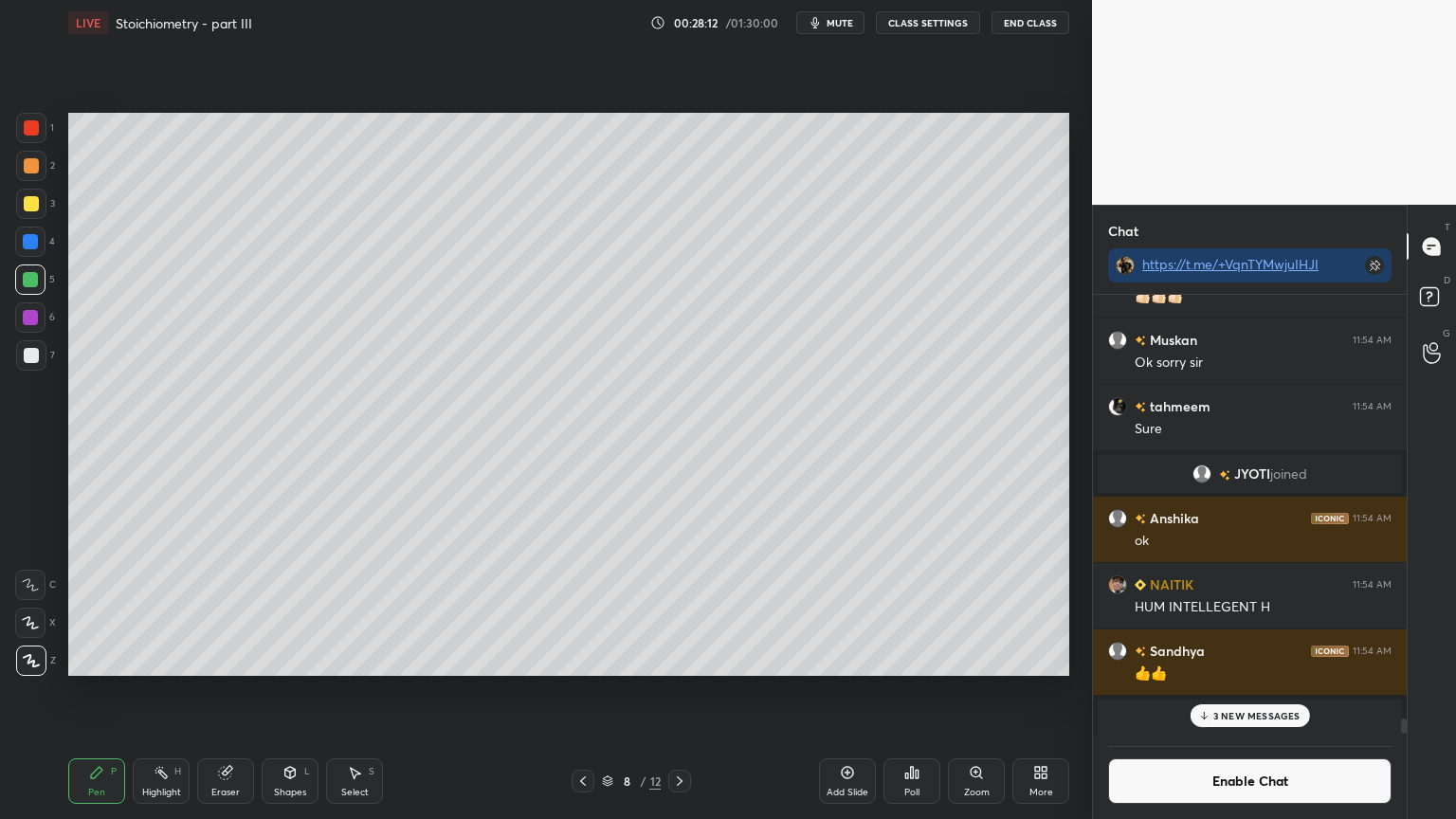 click at bounding box center (31, 204) 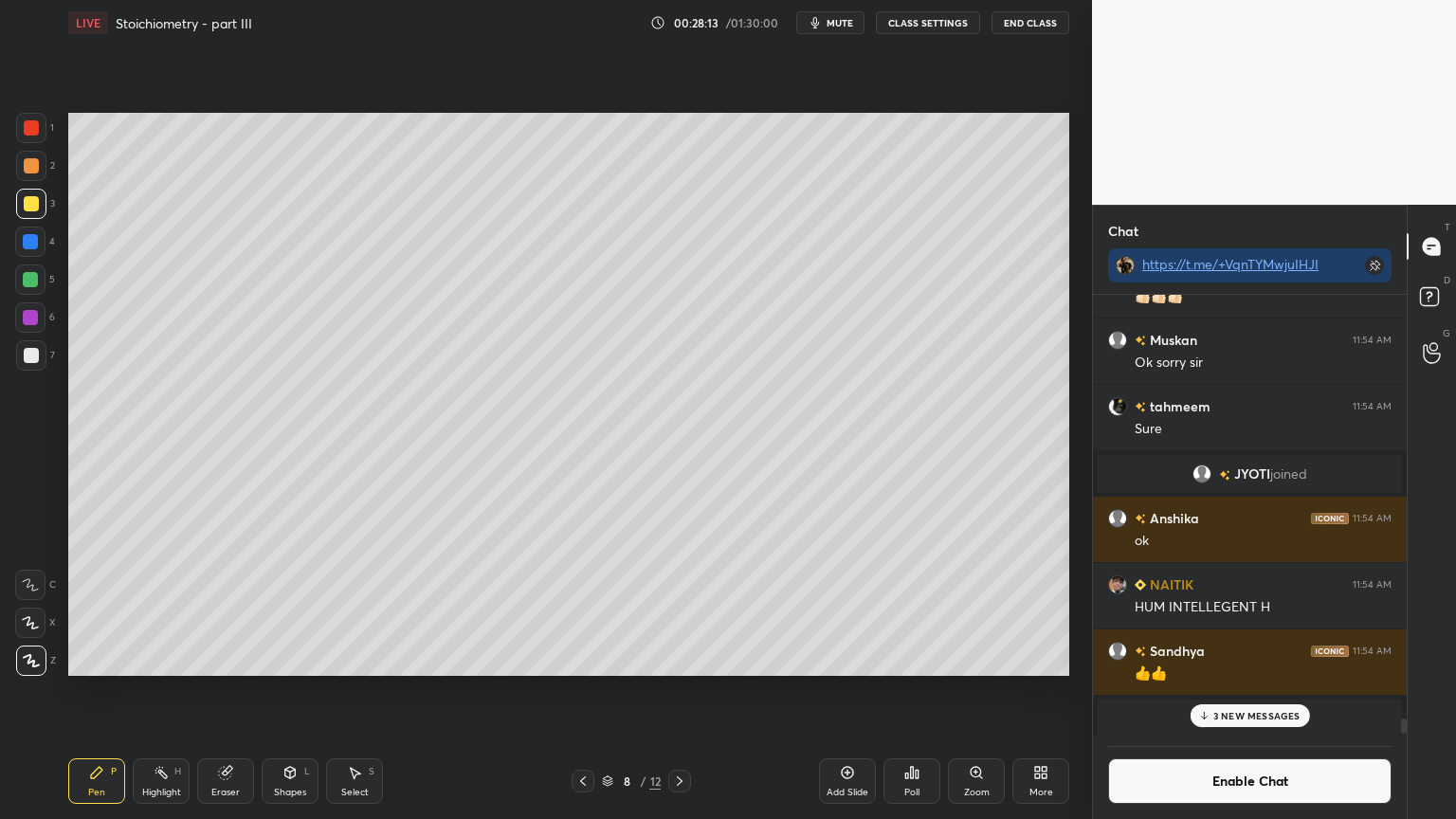 click on "Shapes L" at bounding box center (290, 781) 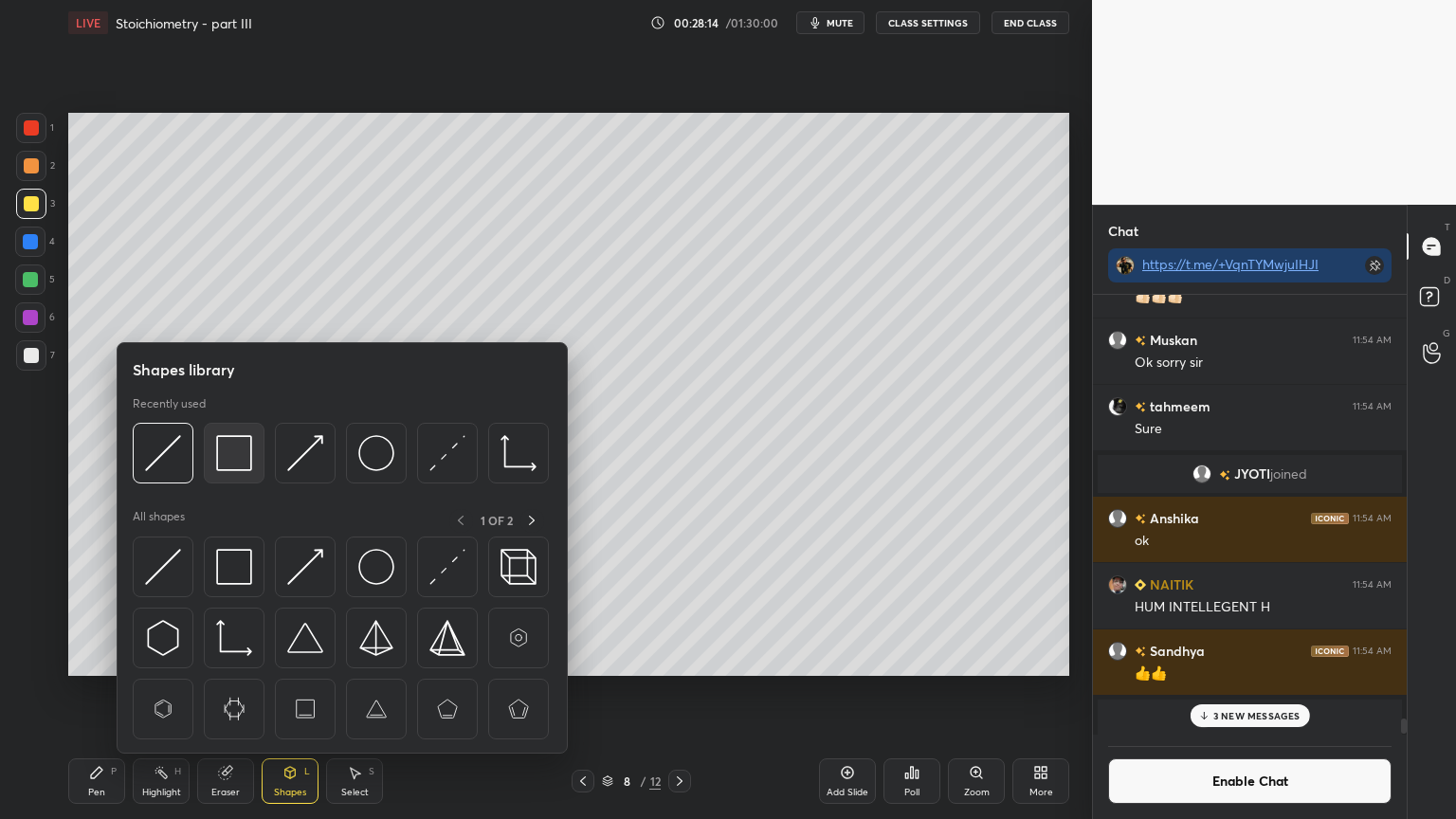click at bounding box center [234, 453] 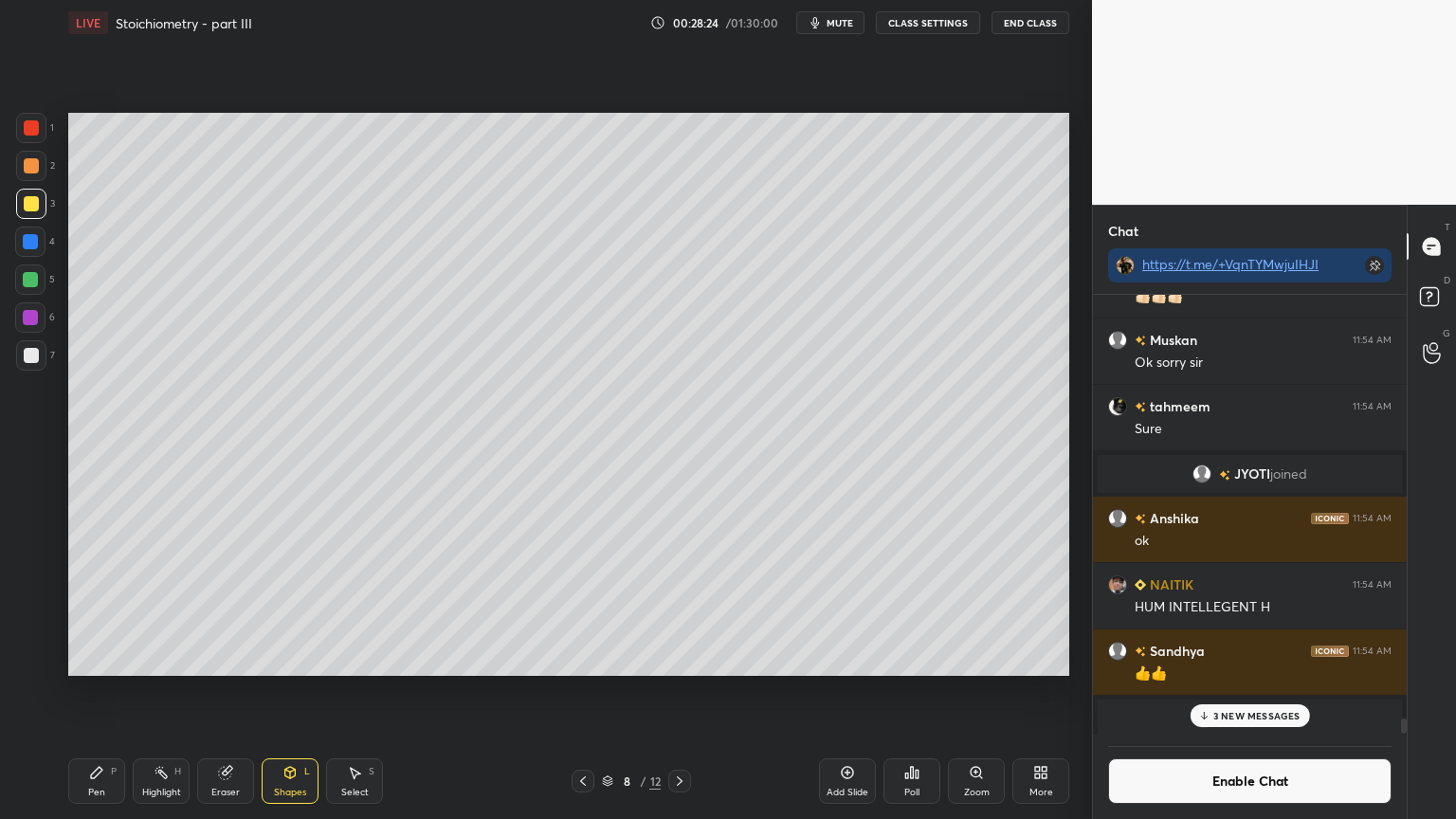 click on "Pen P" at bounding box center (97, 781) 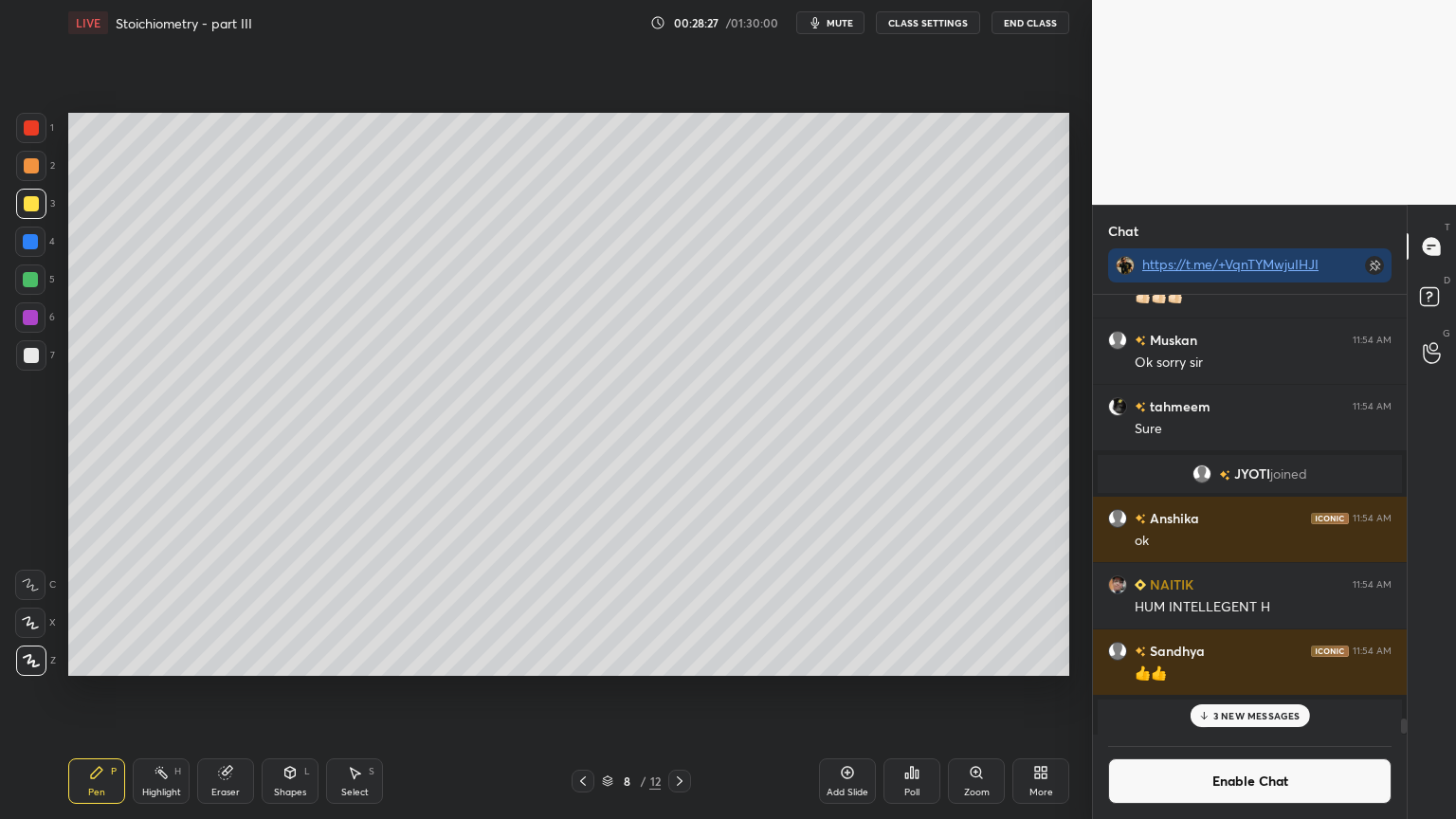 drag, startPoint x: 146, startPoint y: 781, endPoint x: 230, endPoint y: 694, distance: 120.9339 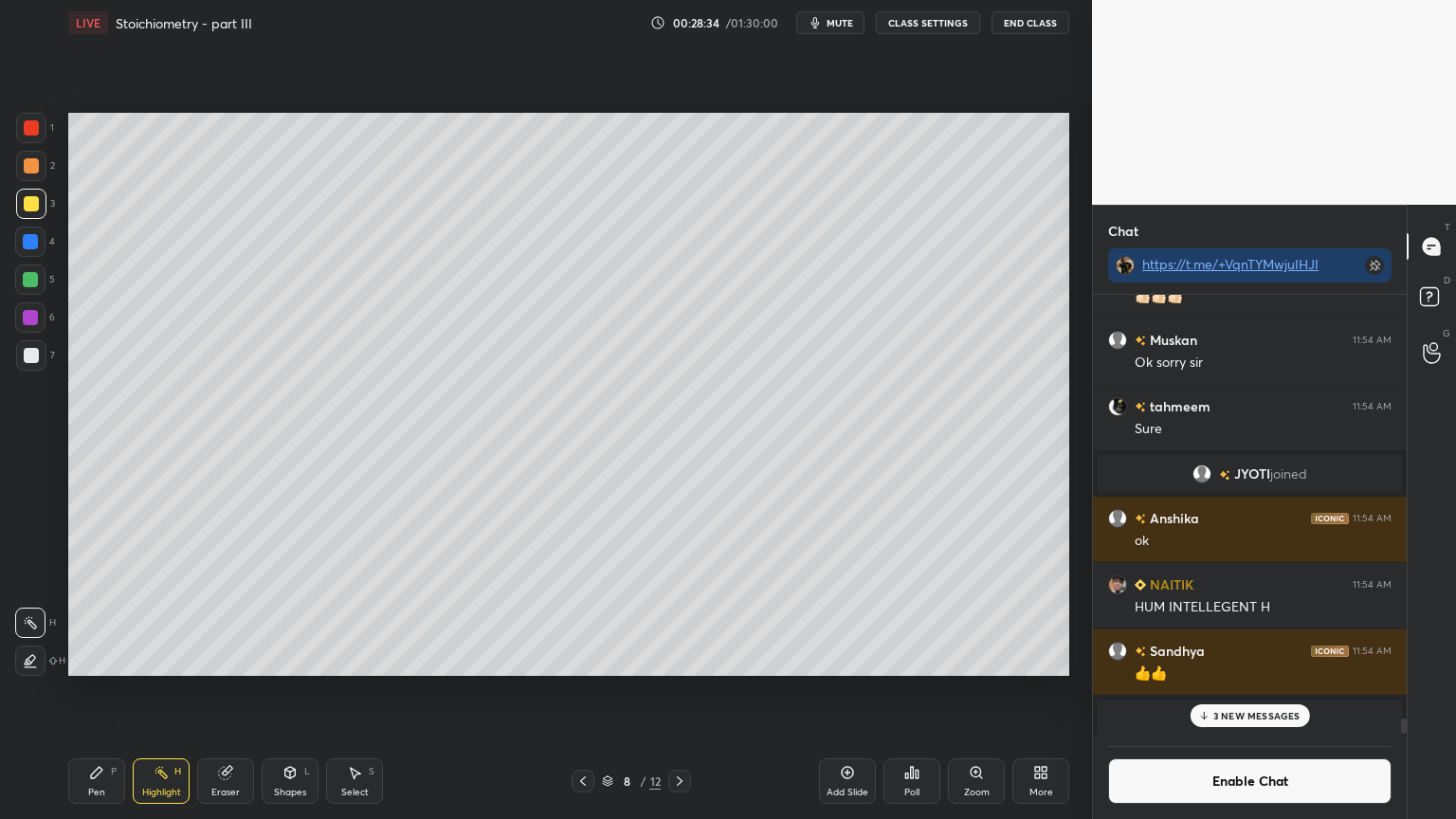 click on "P" at bounding box center [114, 772] 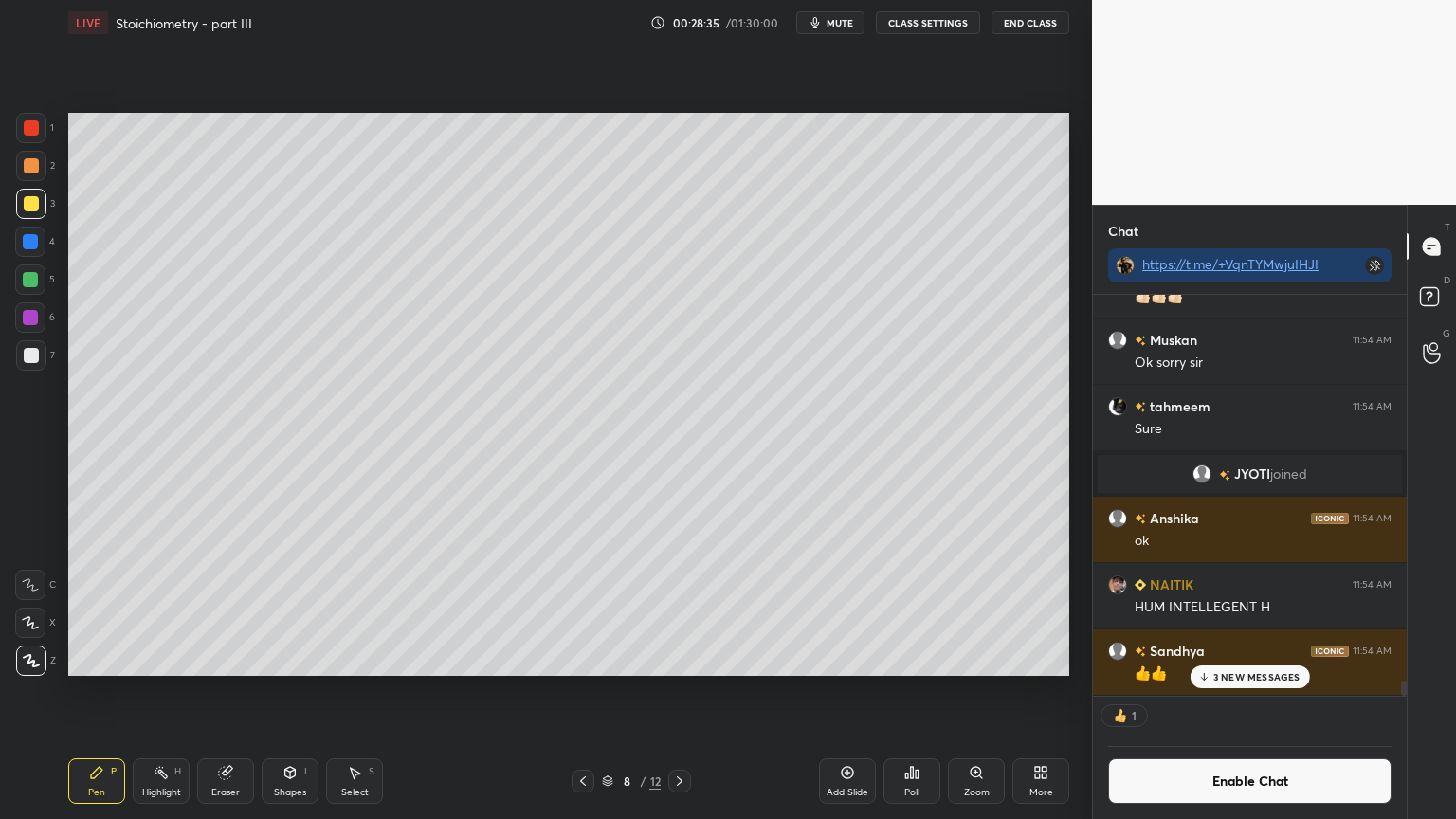 scroll, scrollTop: 395, scrollLeft: 308, axis: both 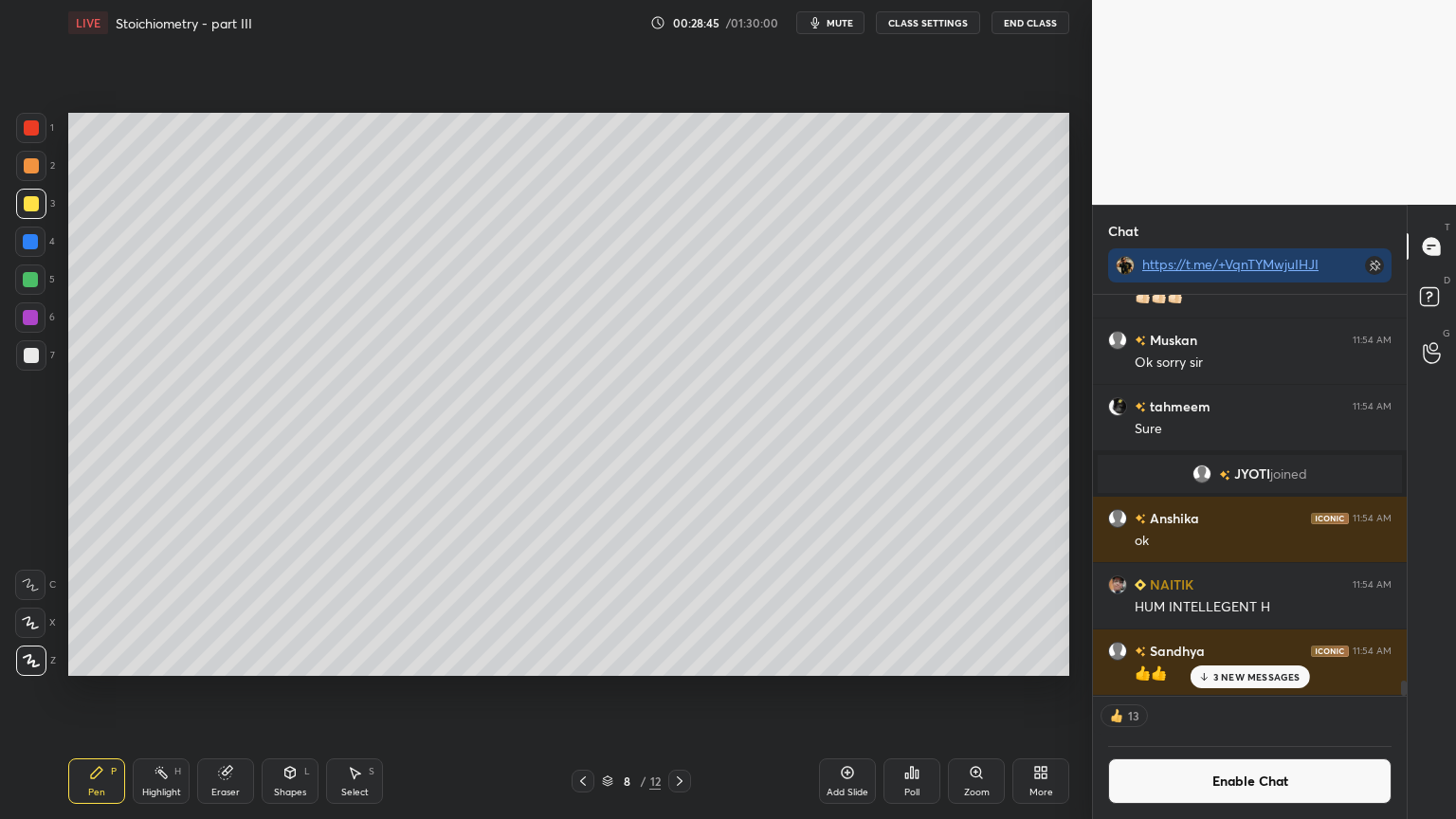click on "Shapes L" at bounding box center [290, 781] 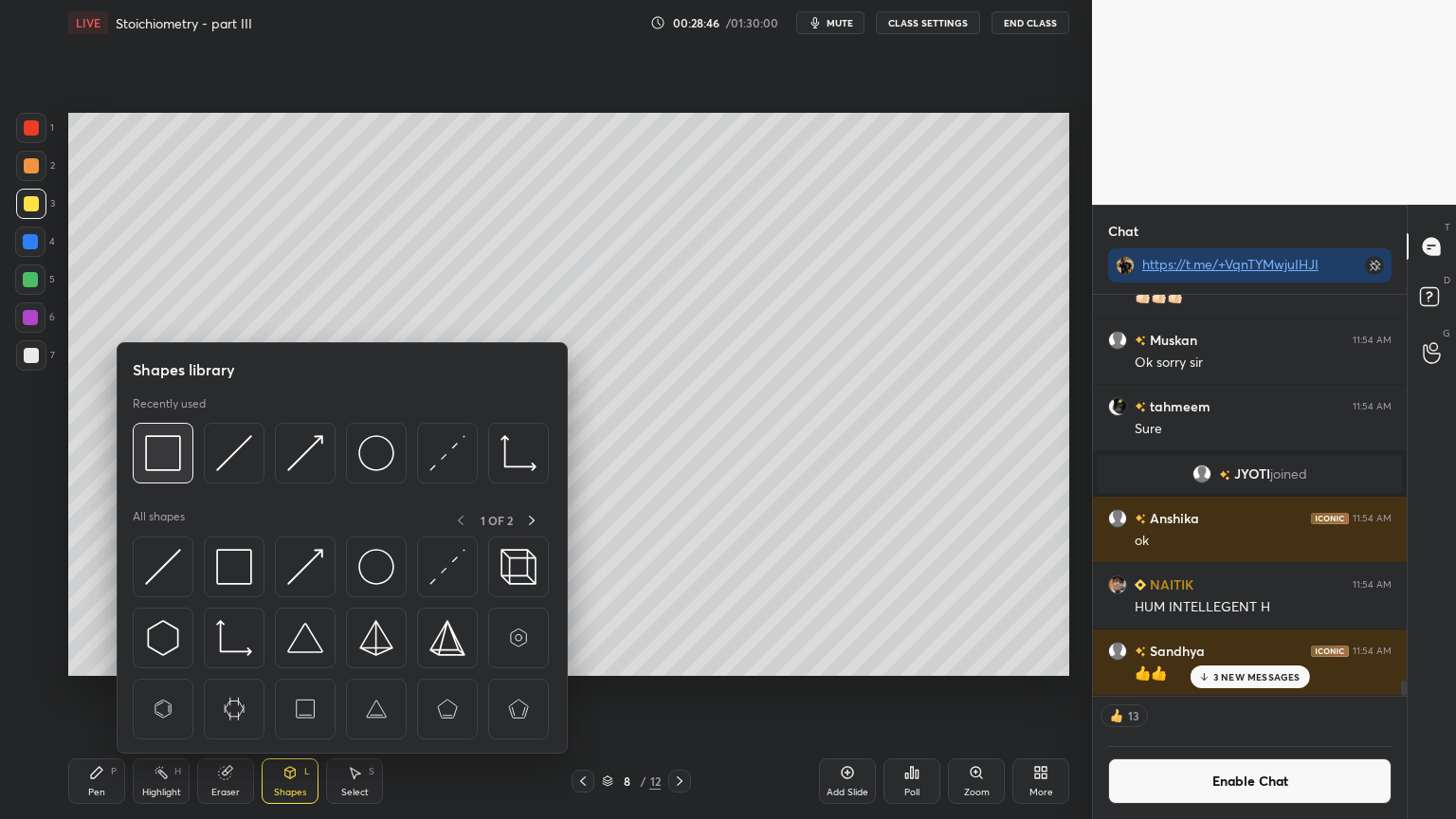 click at bounding box center (163, 453) 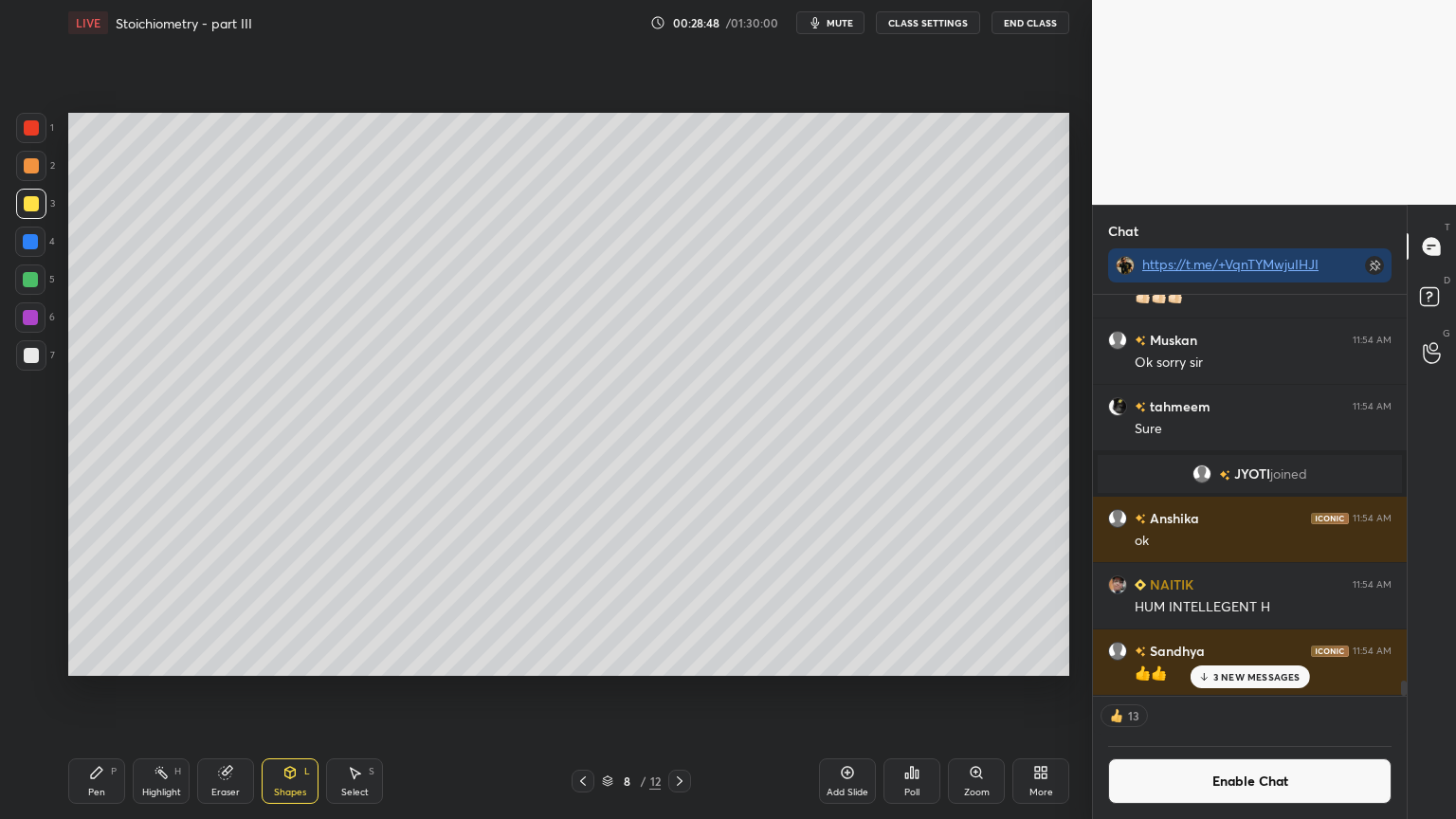 click on "Highlight H" at bounding box center [161, 781] 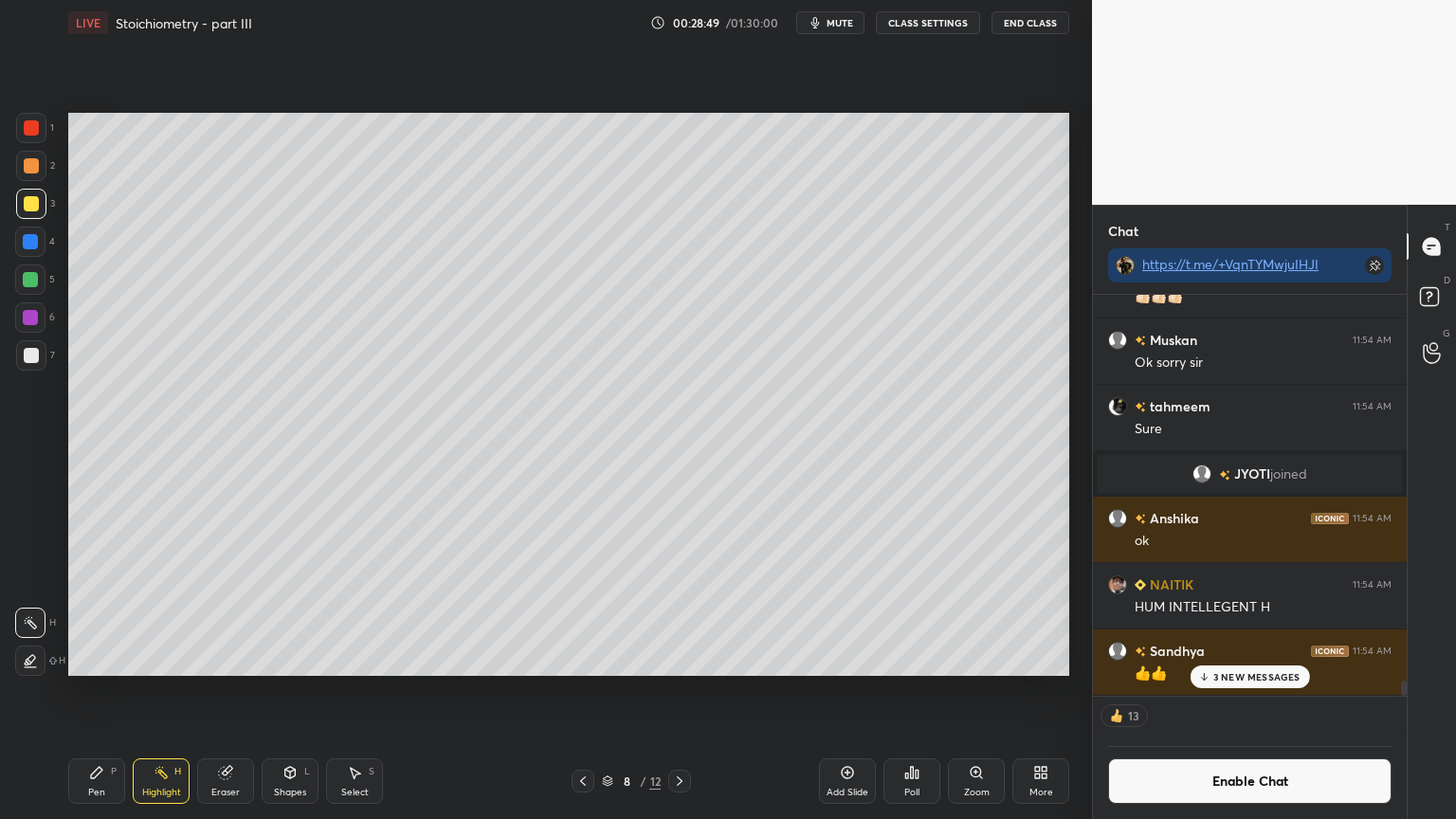 click on "Pen P" at bounding box center (97, 781) 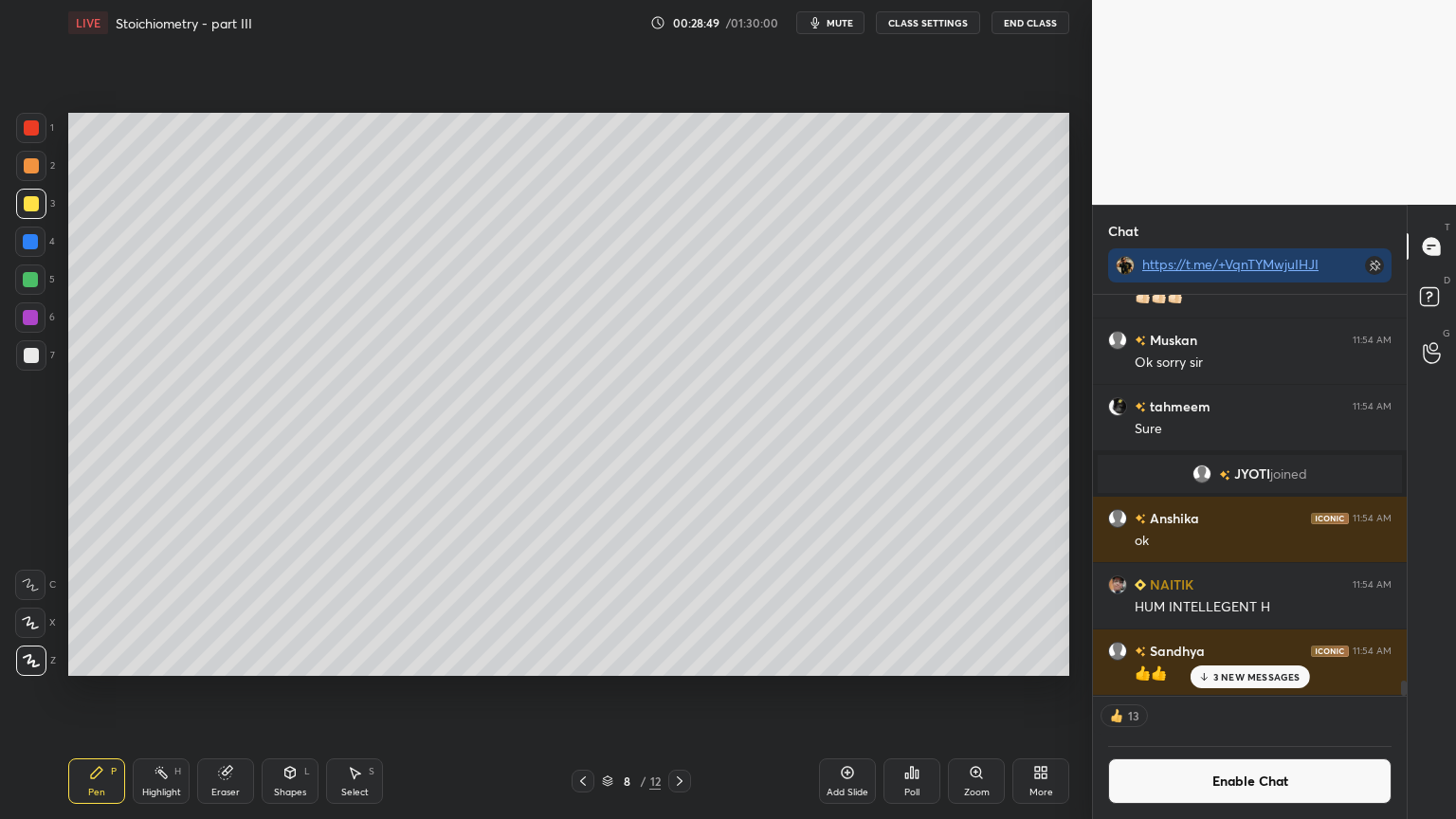 click at bounding box center (31, 128) 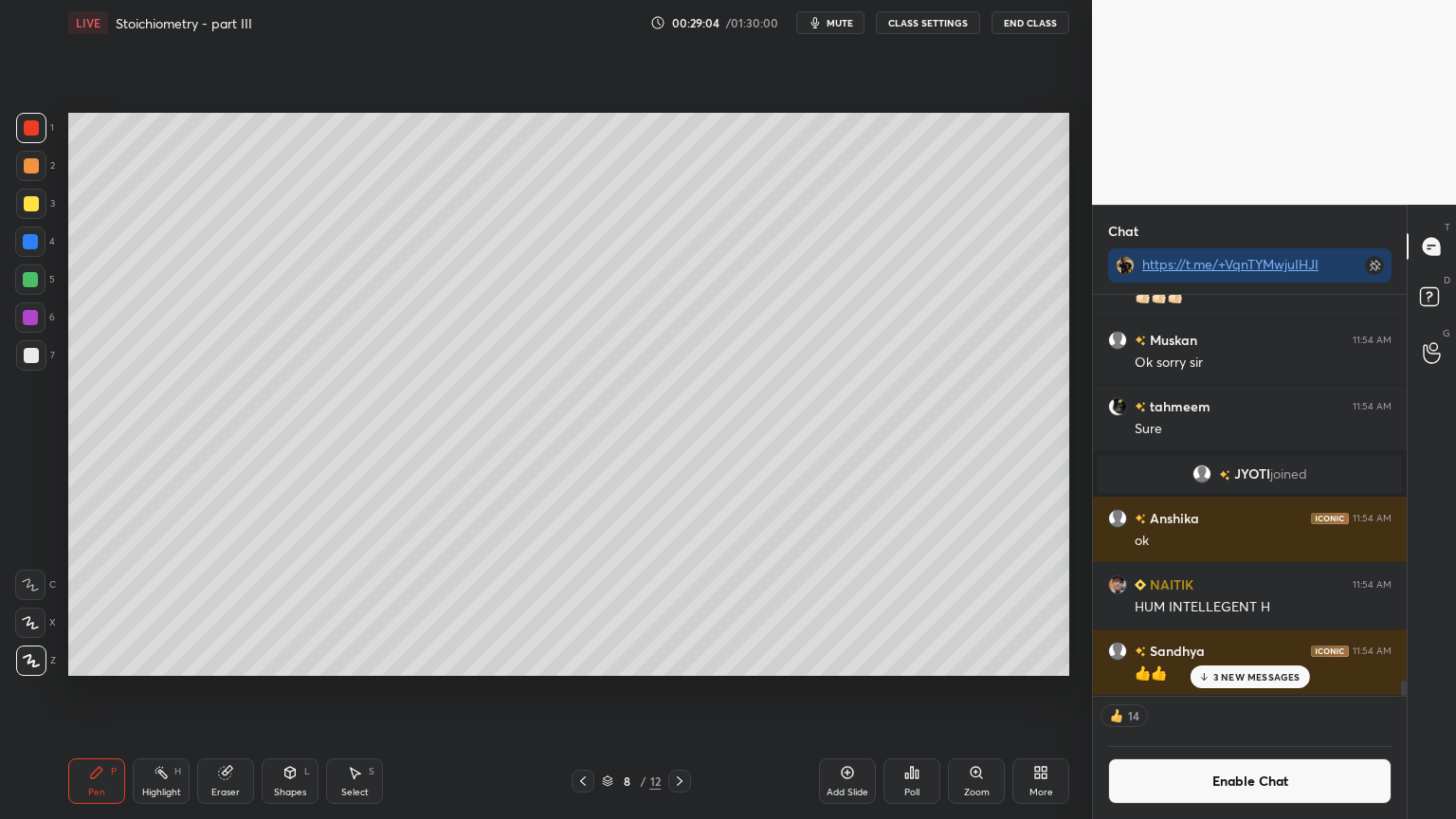 scroll, scrollTop: 6, scrollLeft: 6, axis: both 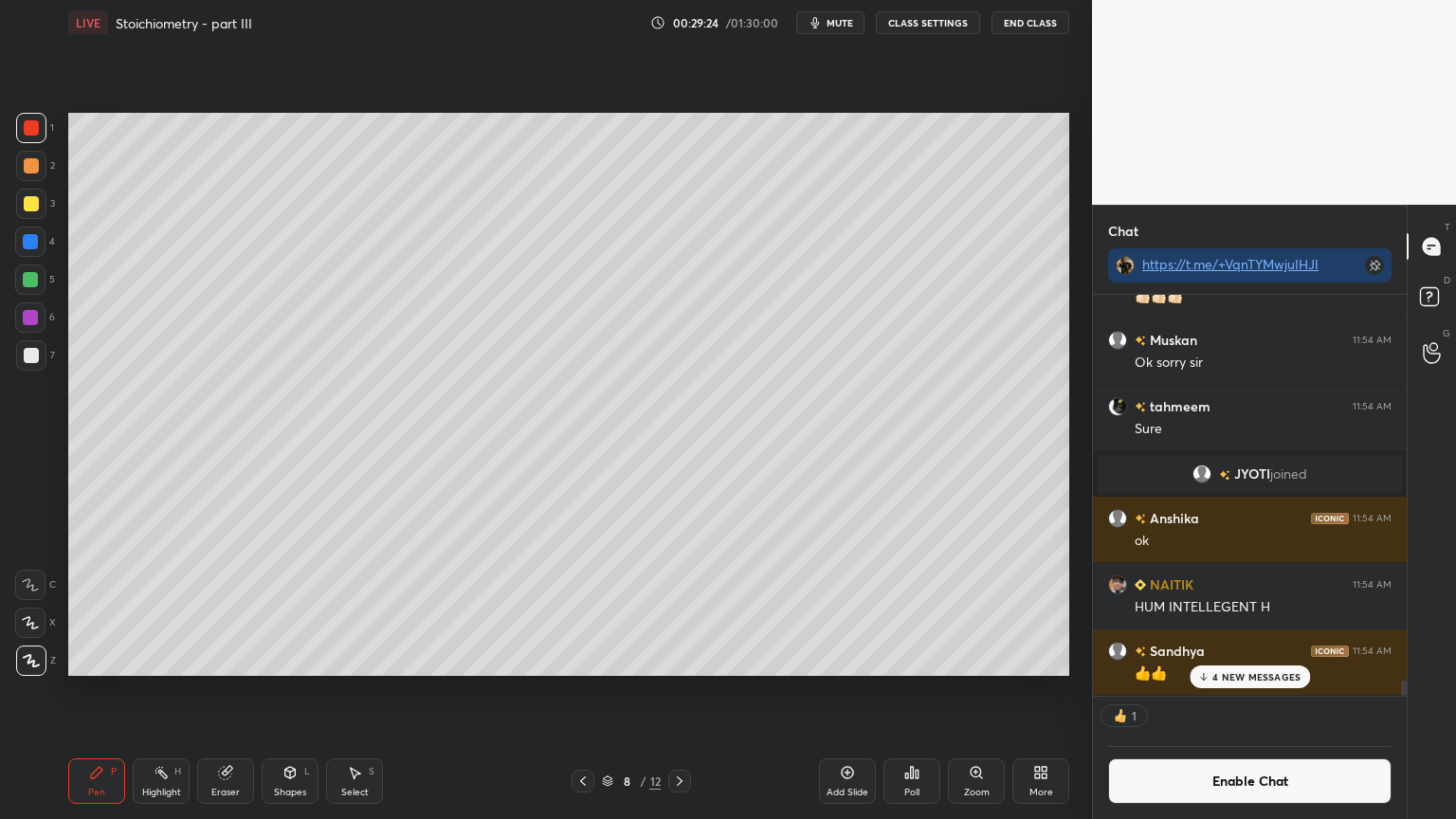 drag, startPoint x: 156, startPoint y: 786, endPoint x: 200, endPoint y: 781, distance: 44.28318 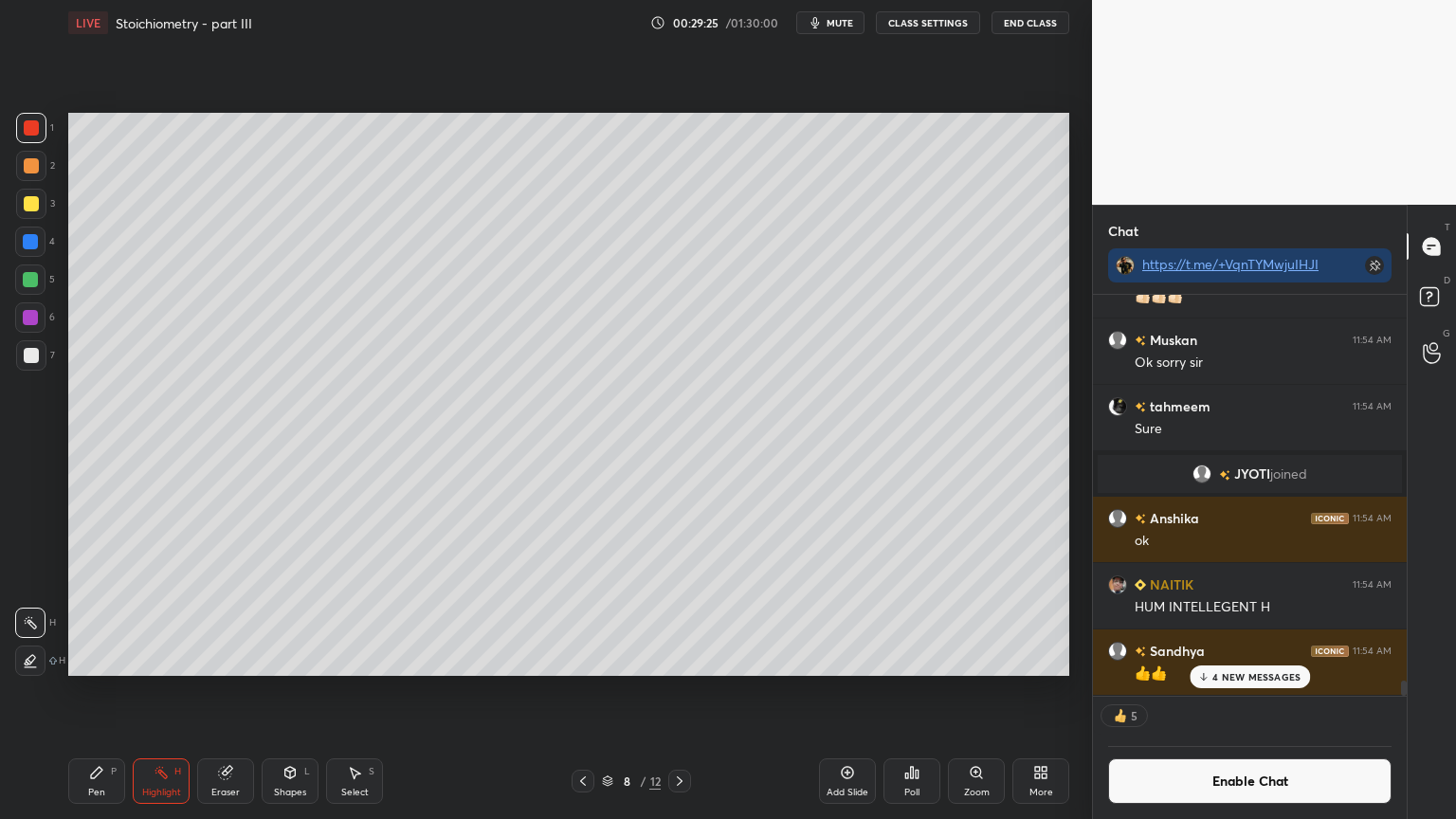 click on "Pen P" at bounding box center (97, 781) 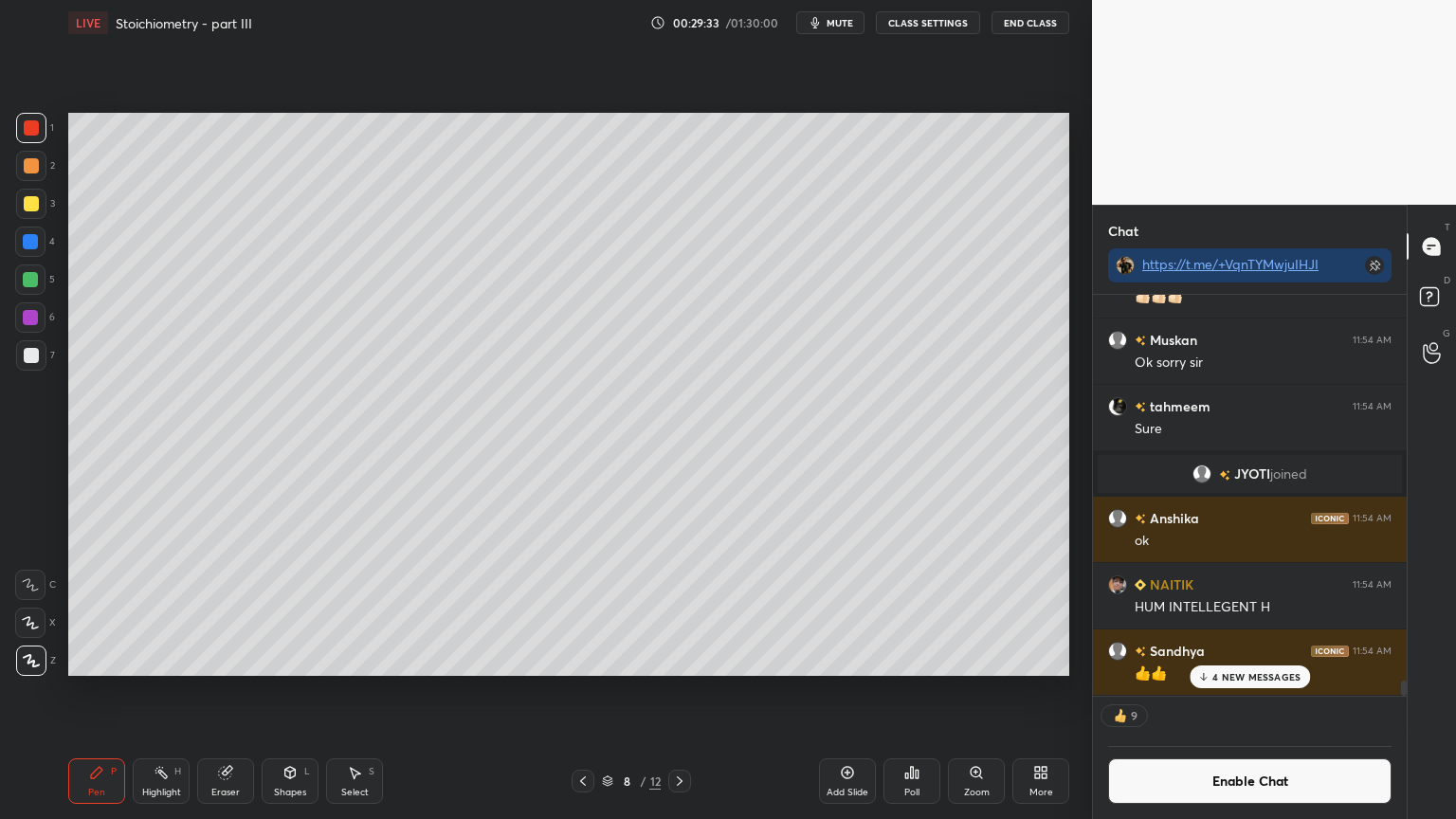drag, startPoint x: 164, startPoint y: 782, endPoint x: 497, endPoint y: 712, distance: 340.27783 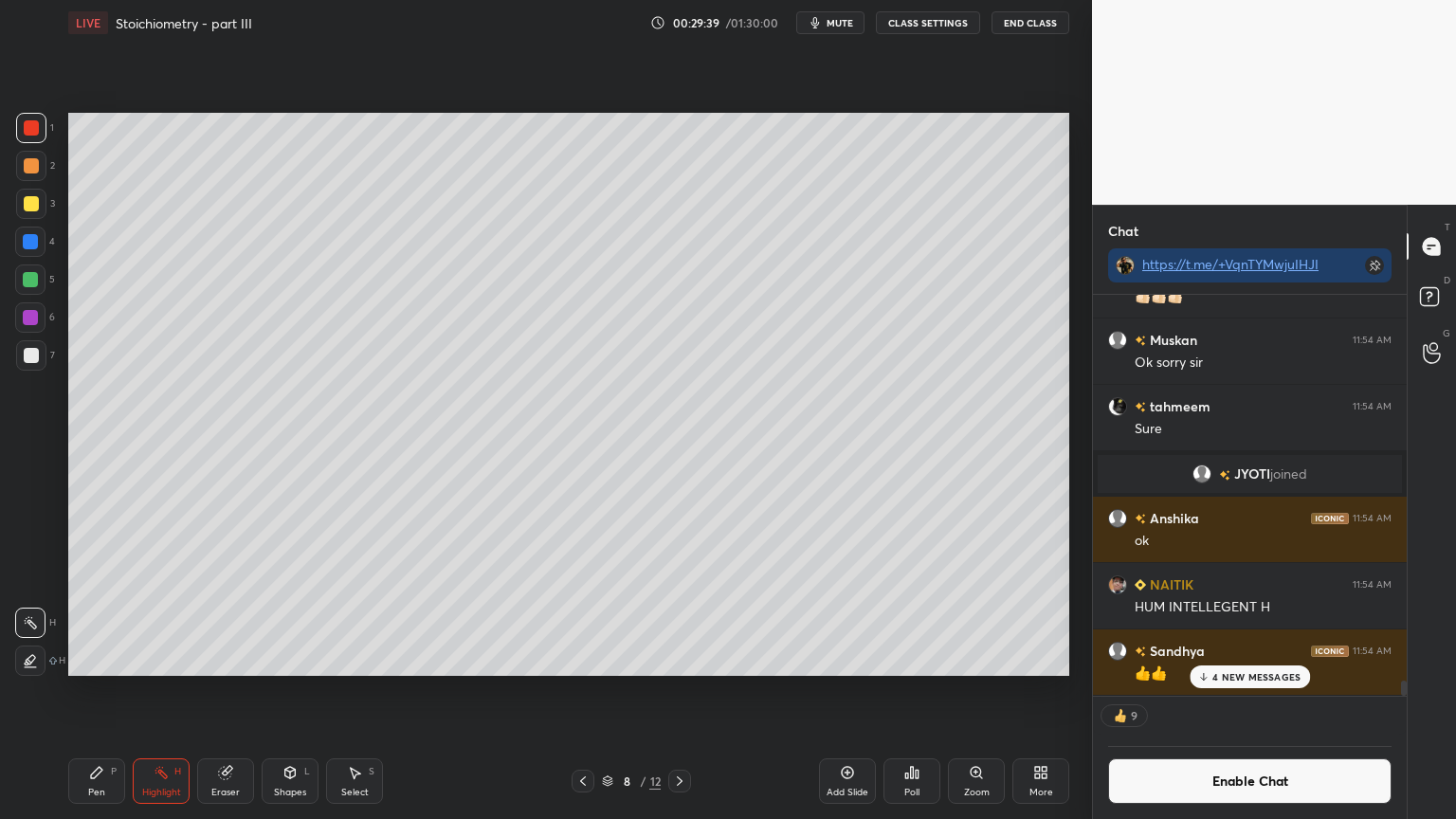 scroll, scrollTop: 6, scrollLeft: 6, axis: both 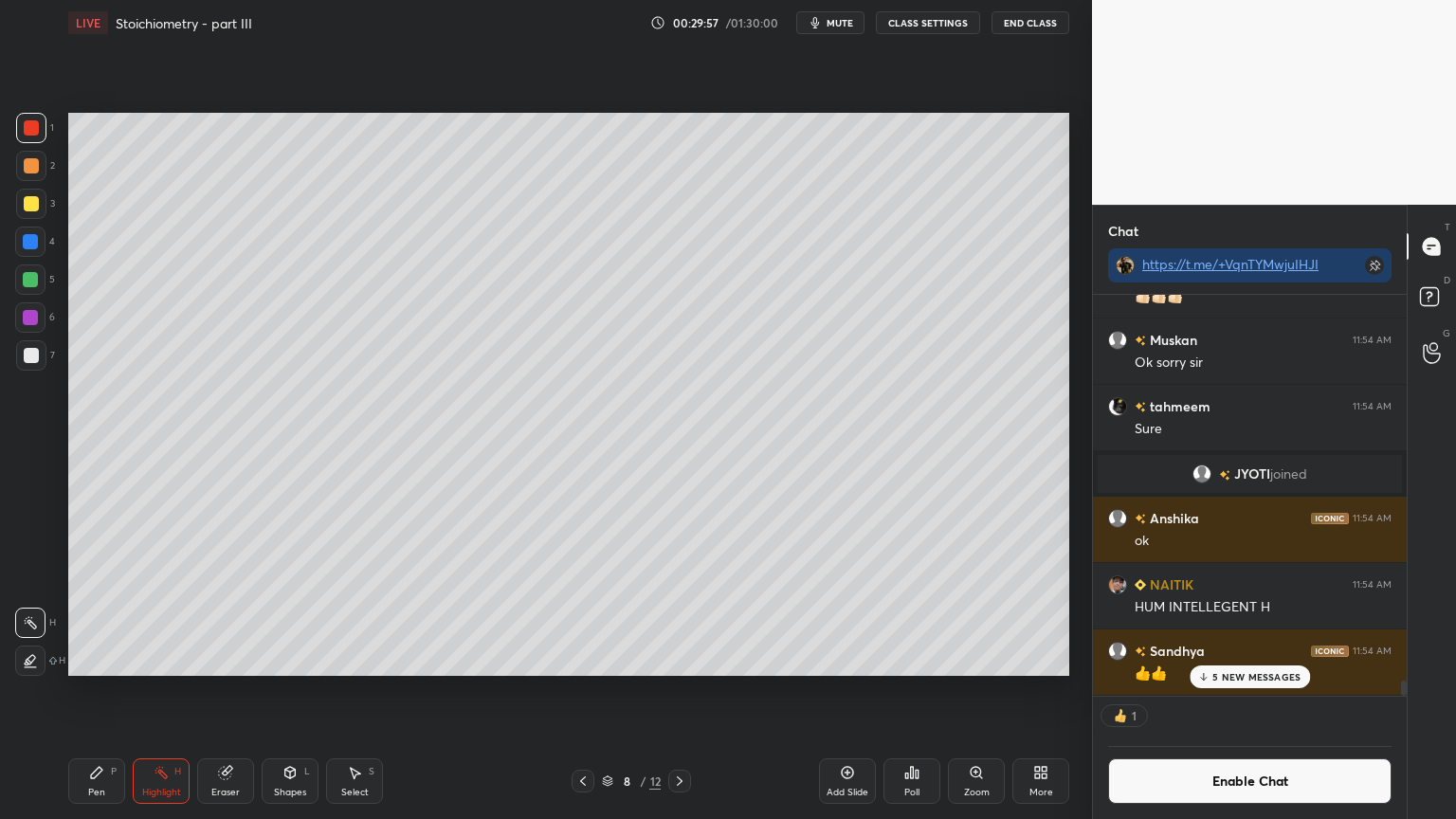 click 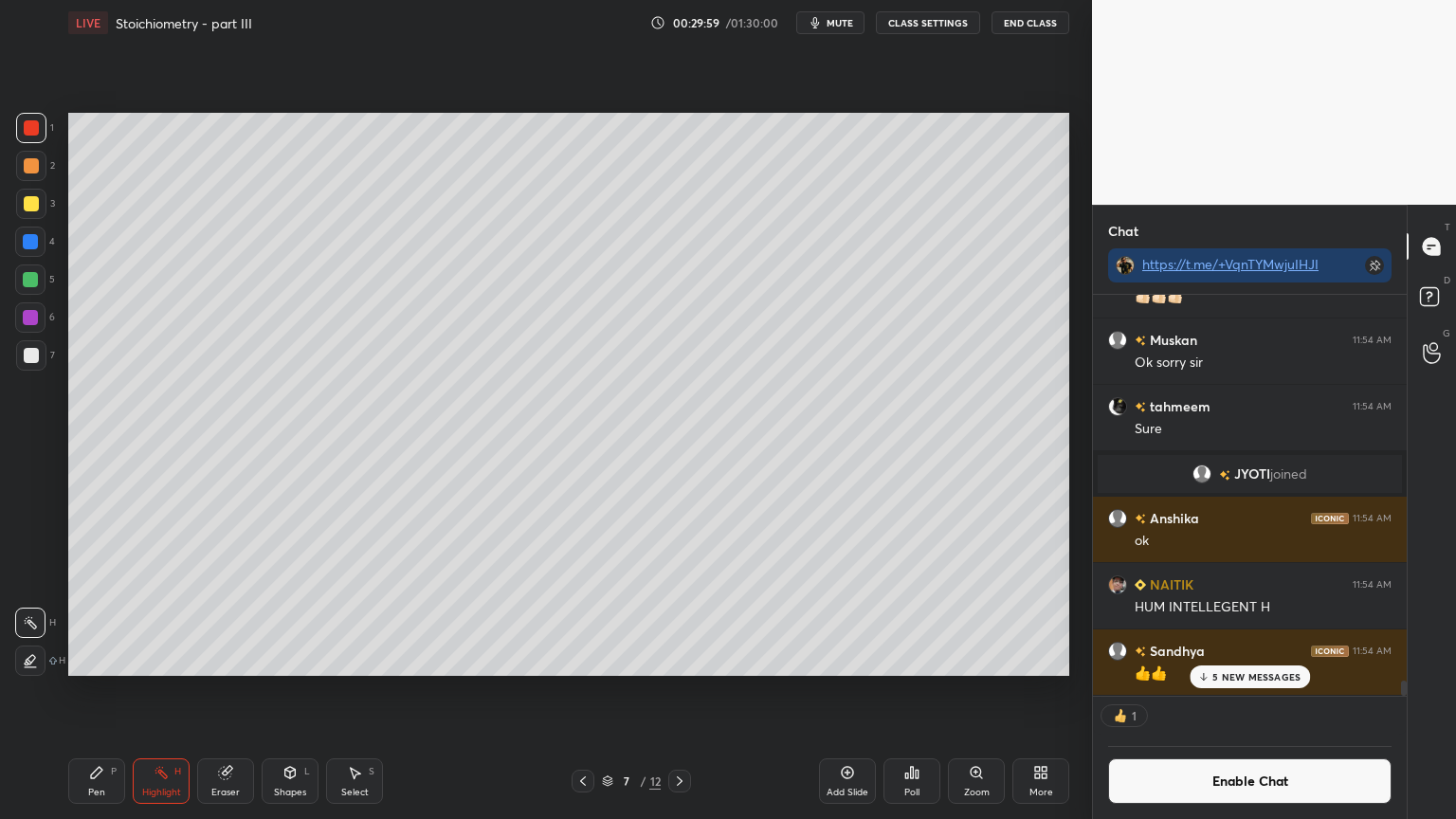 click 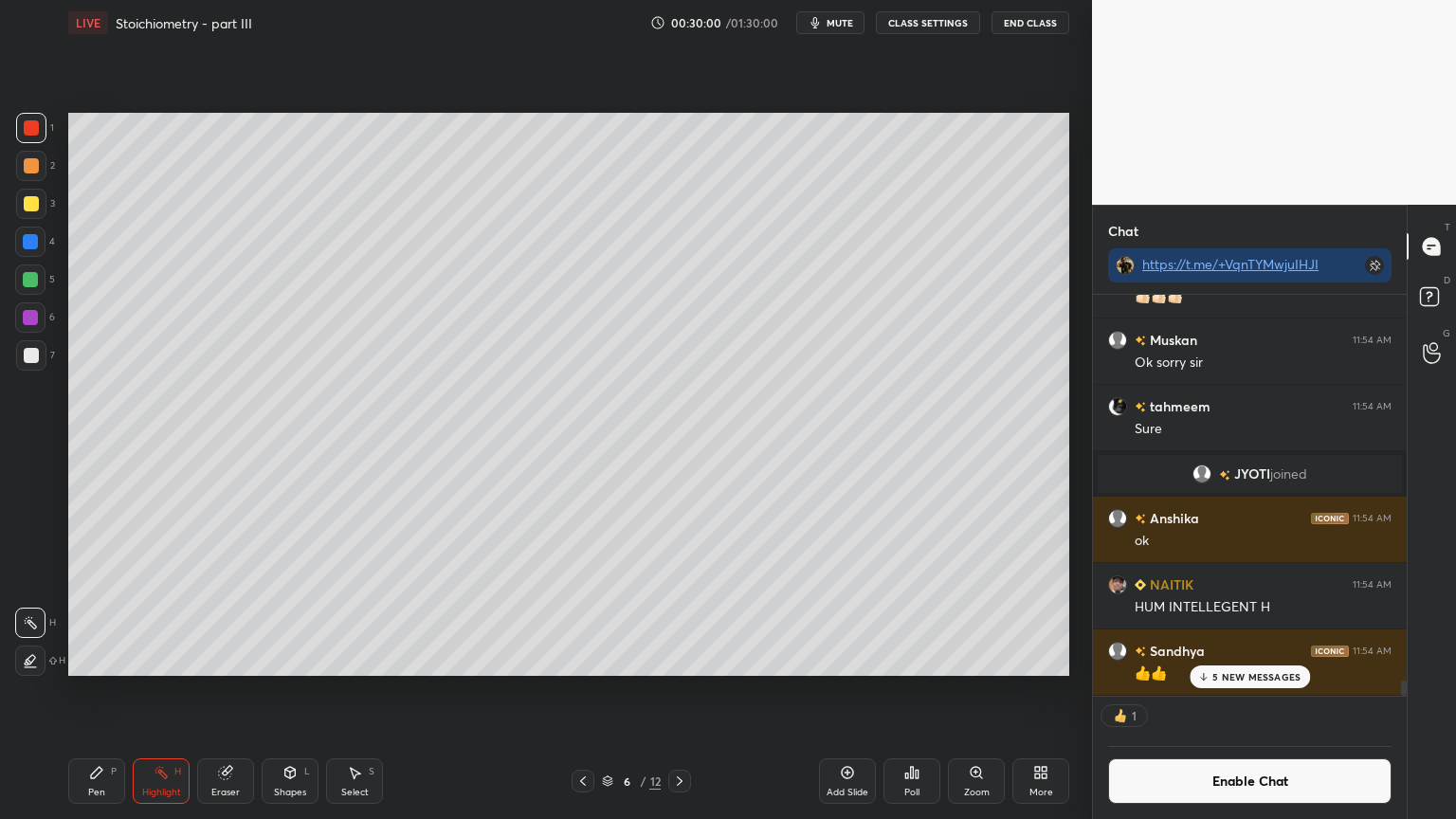 click 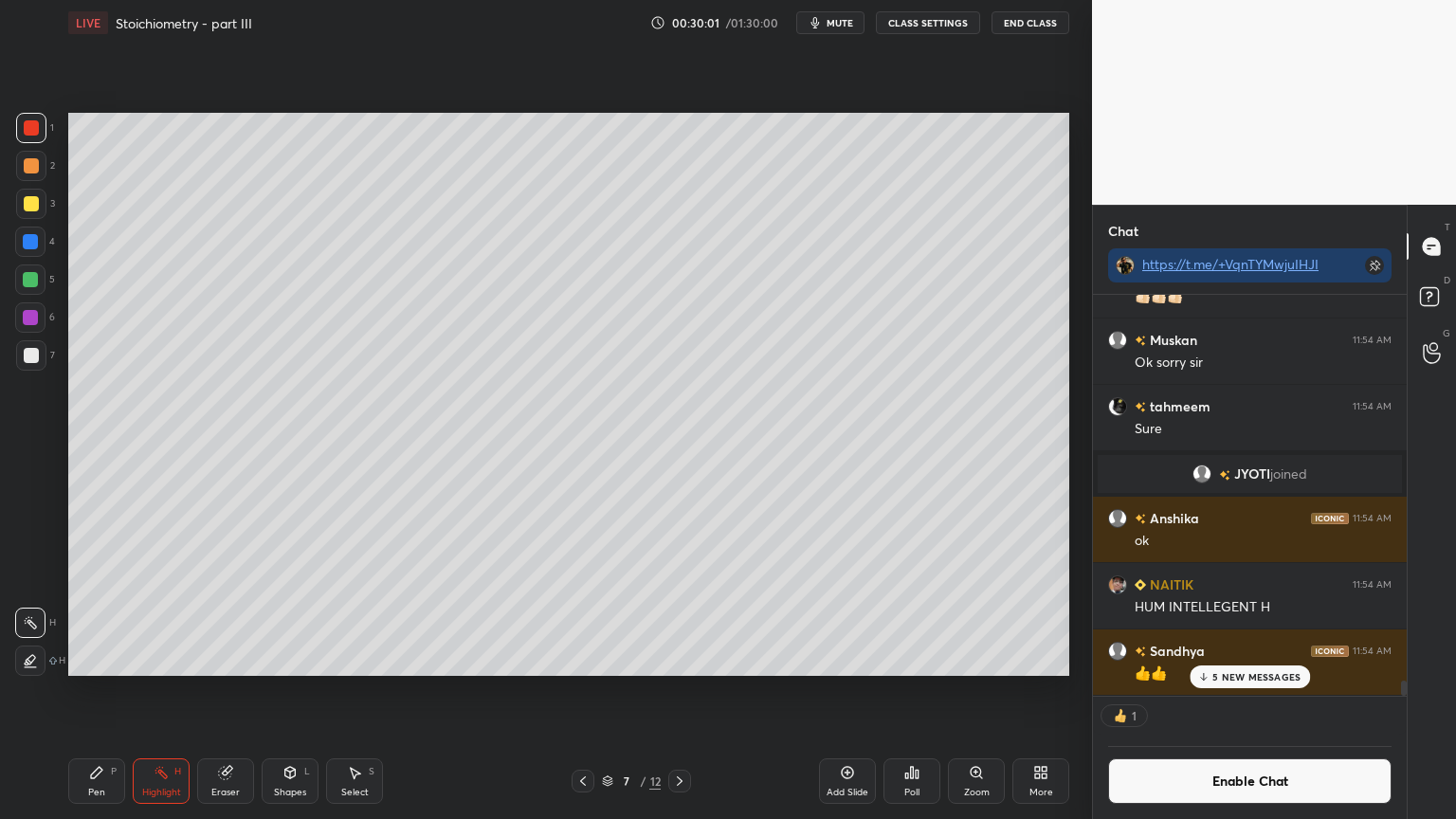 click 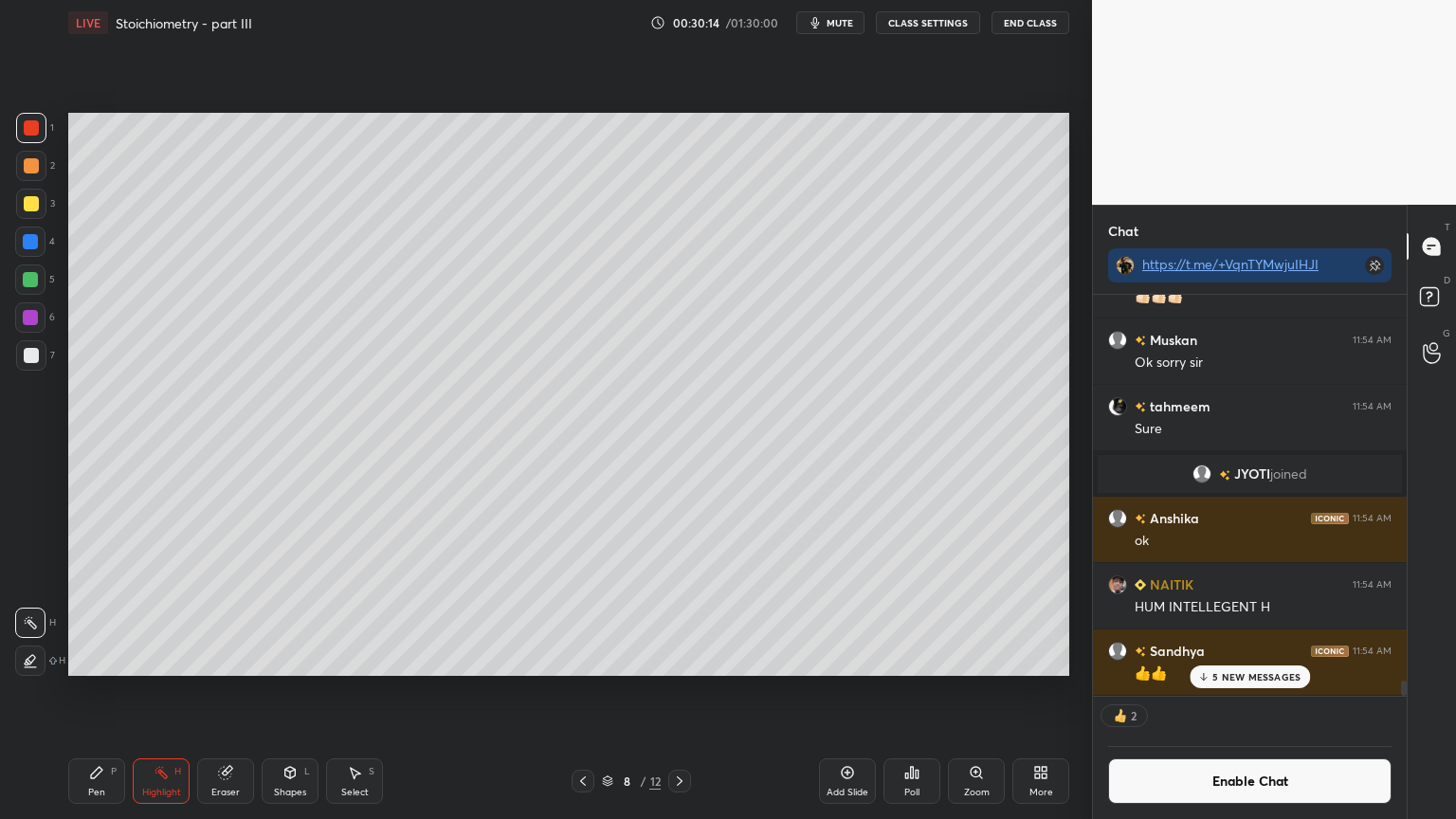 click at bounding box center [583, 781] 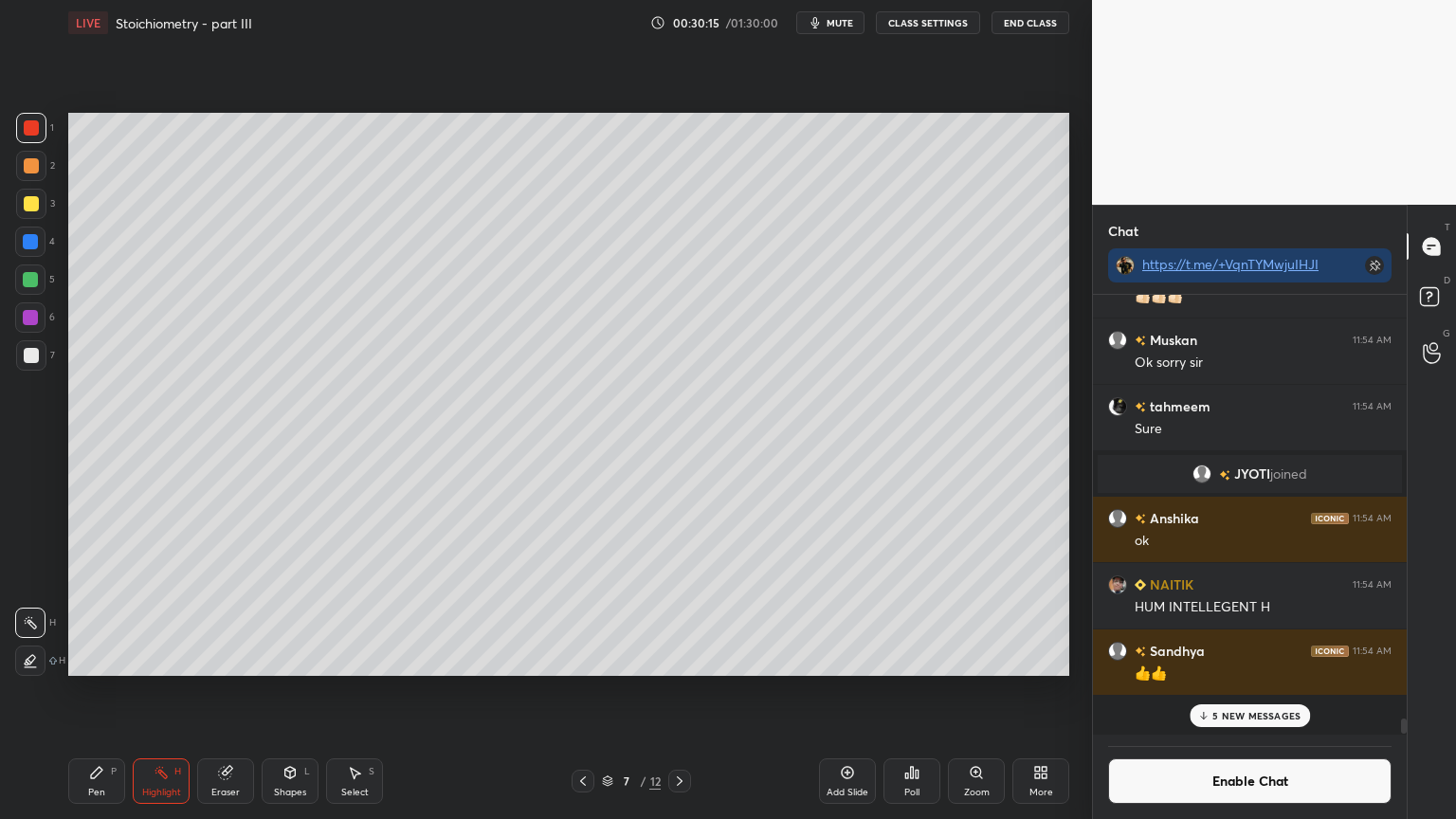 scroll, scrollTop: 6, scrollLeft: 6, axis: both 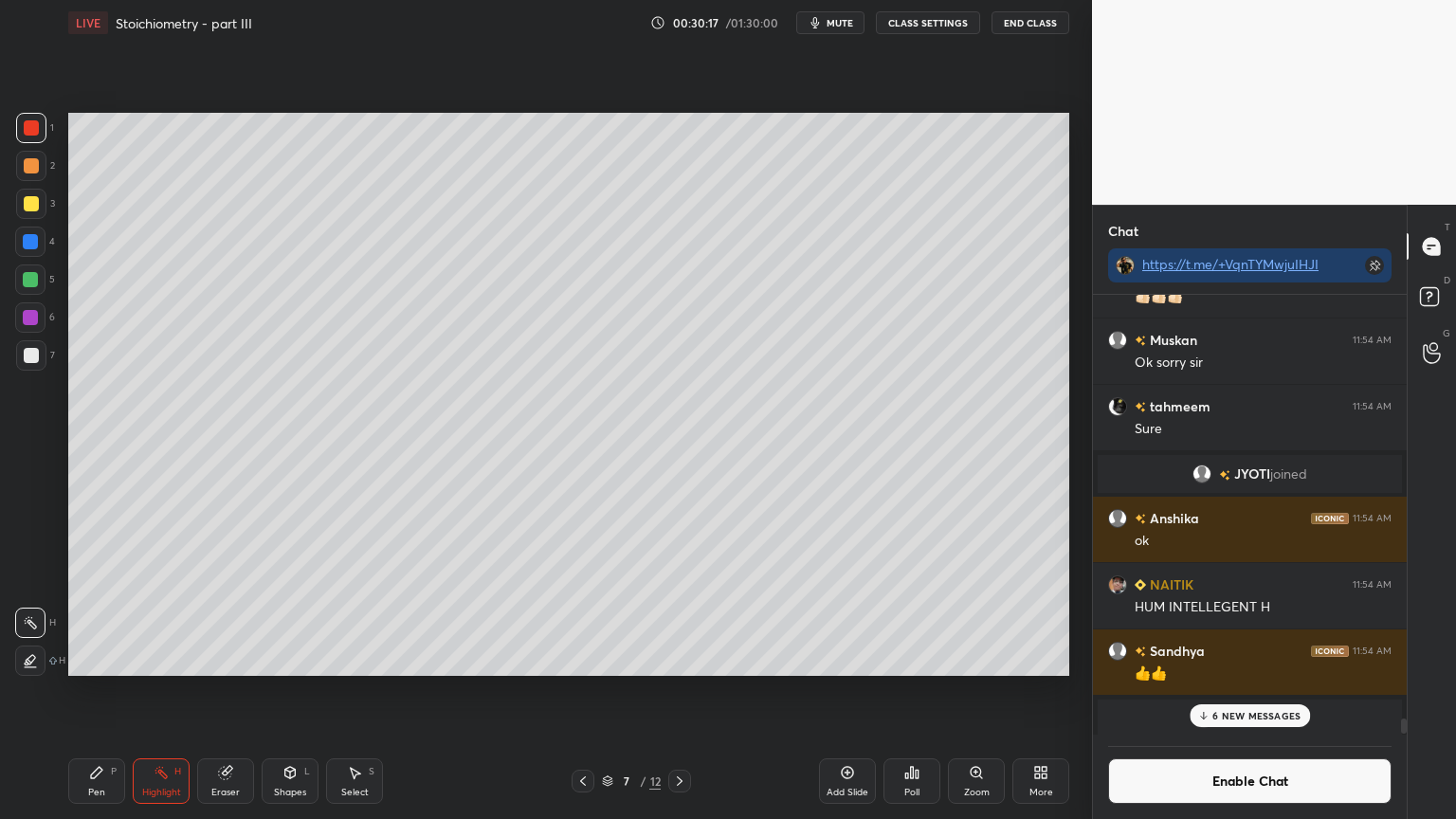 click at bounding box center [680, 781] 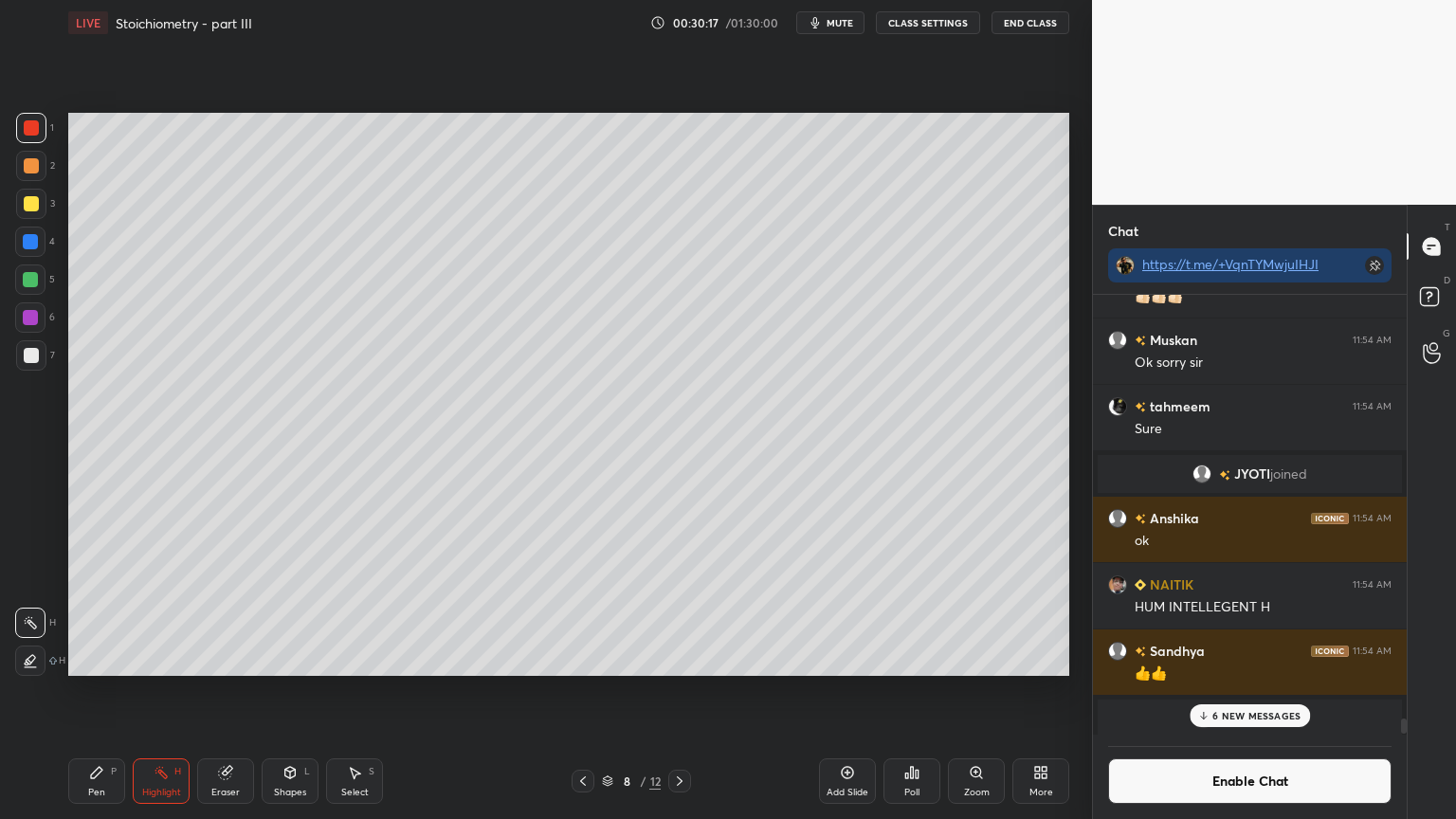click on "Add Slide" at bounding box center [847, 781] 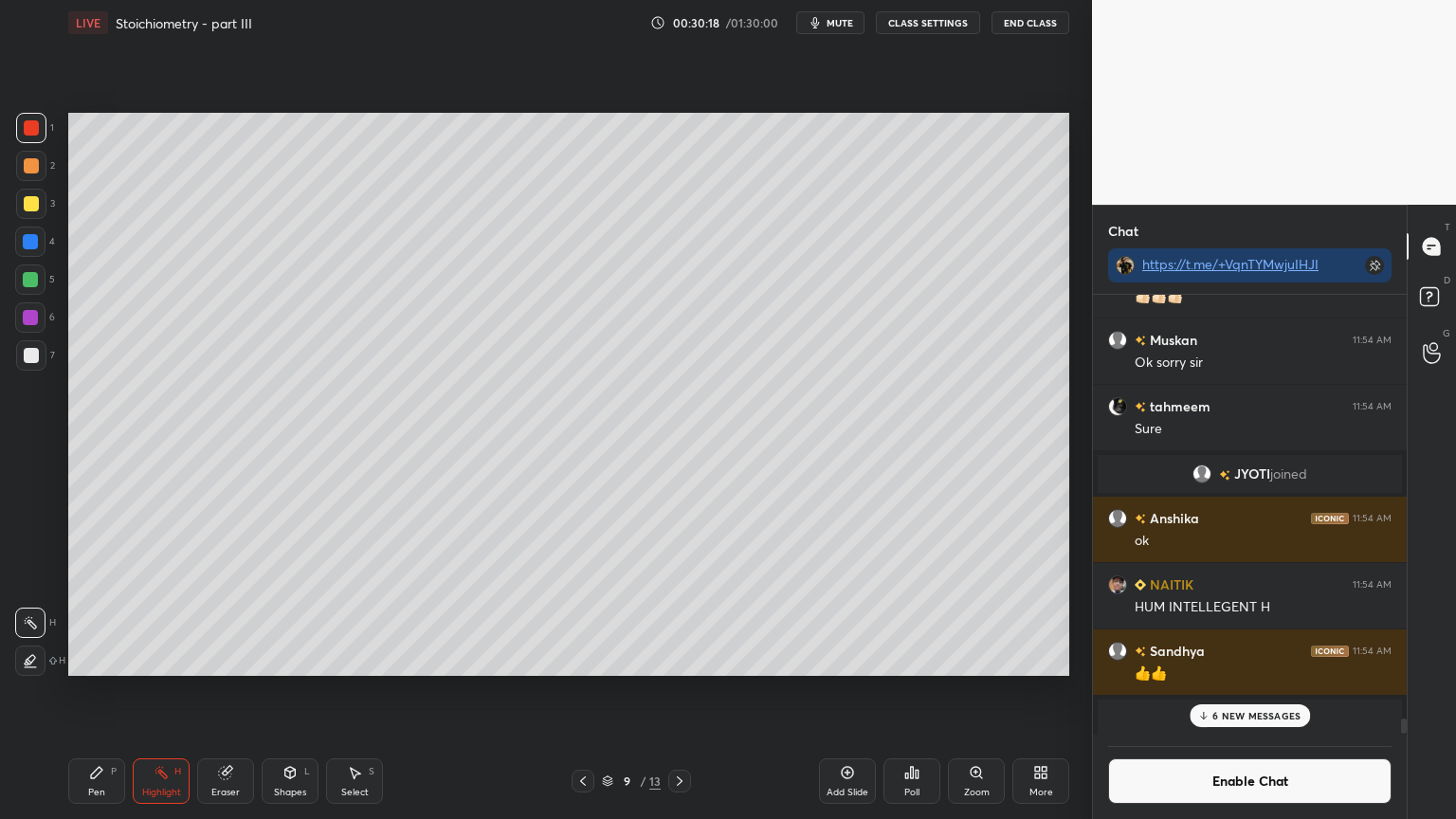 click on "Pen P" at bounding box center (97, 781) 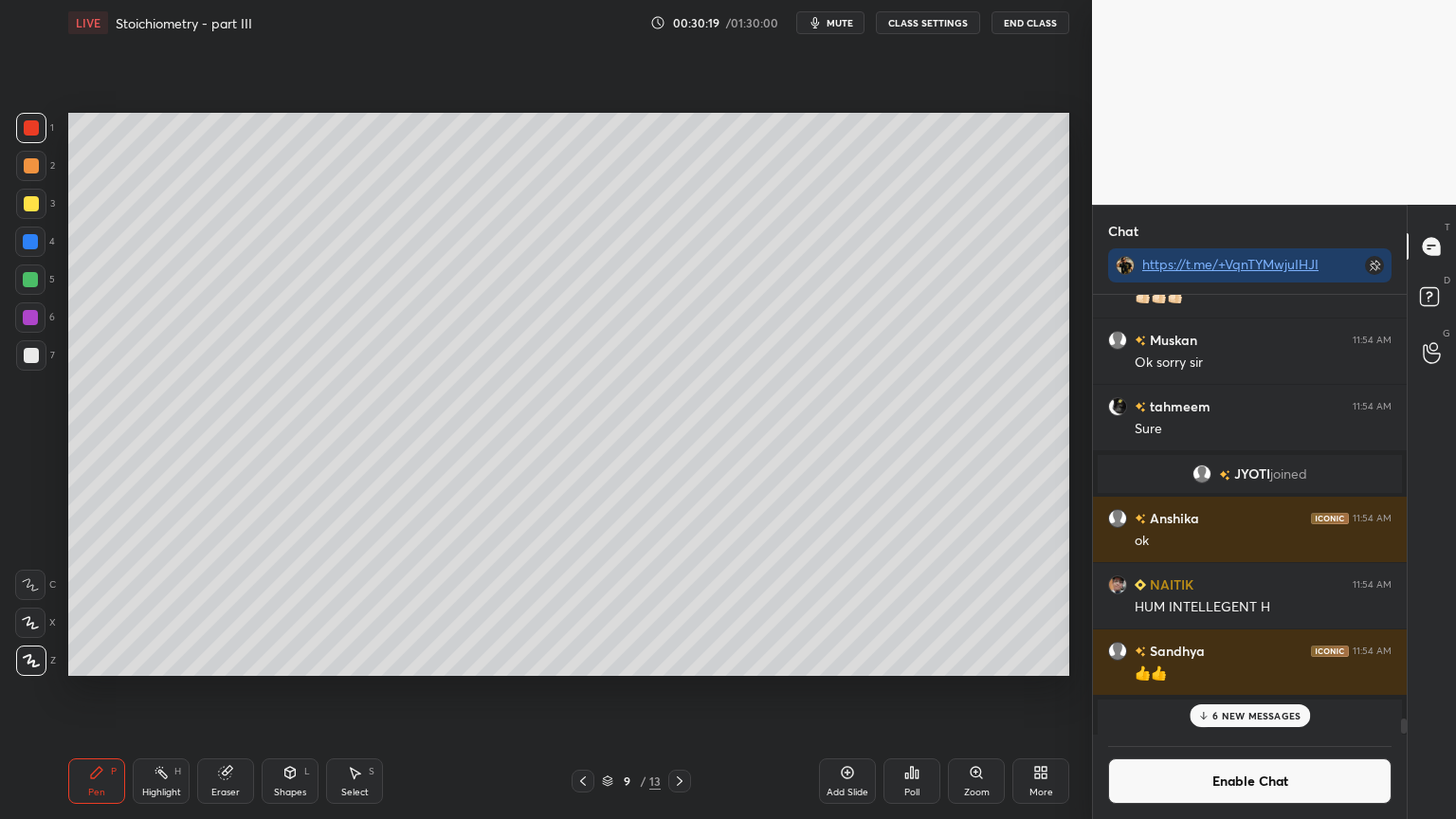 click at bounding box center [31, 166] 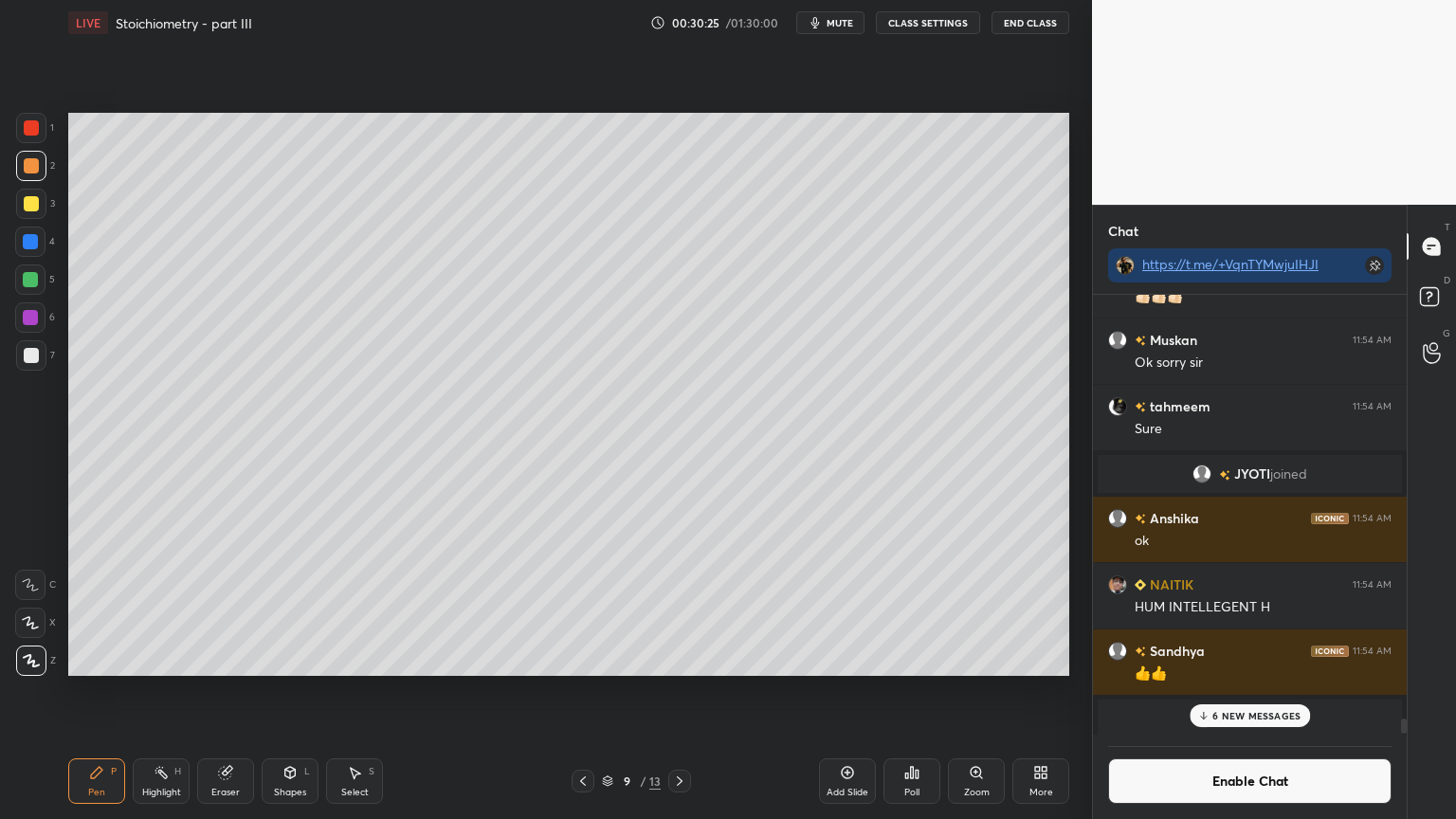 click on "Shapes L" at bounding box center [290, 781] 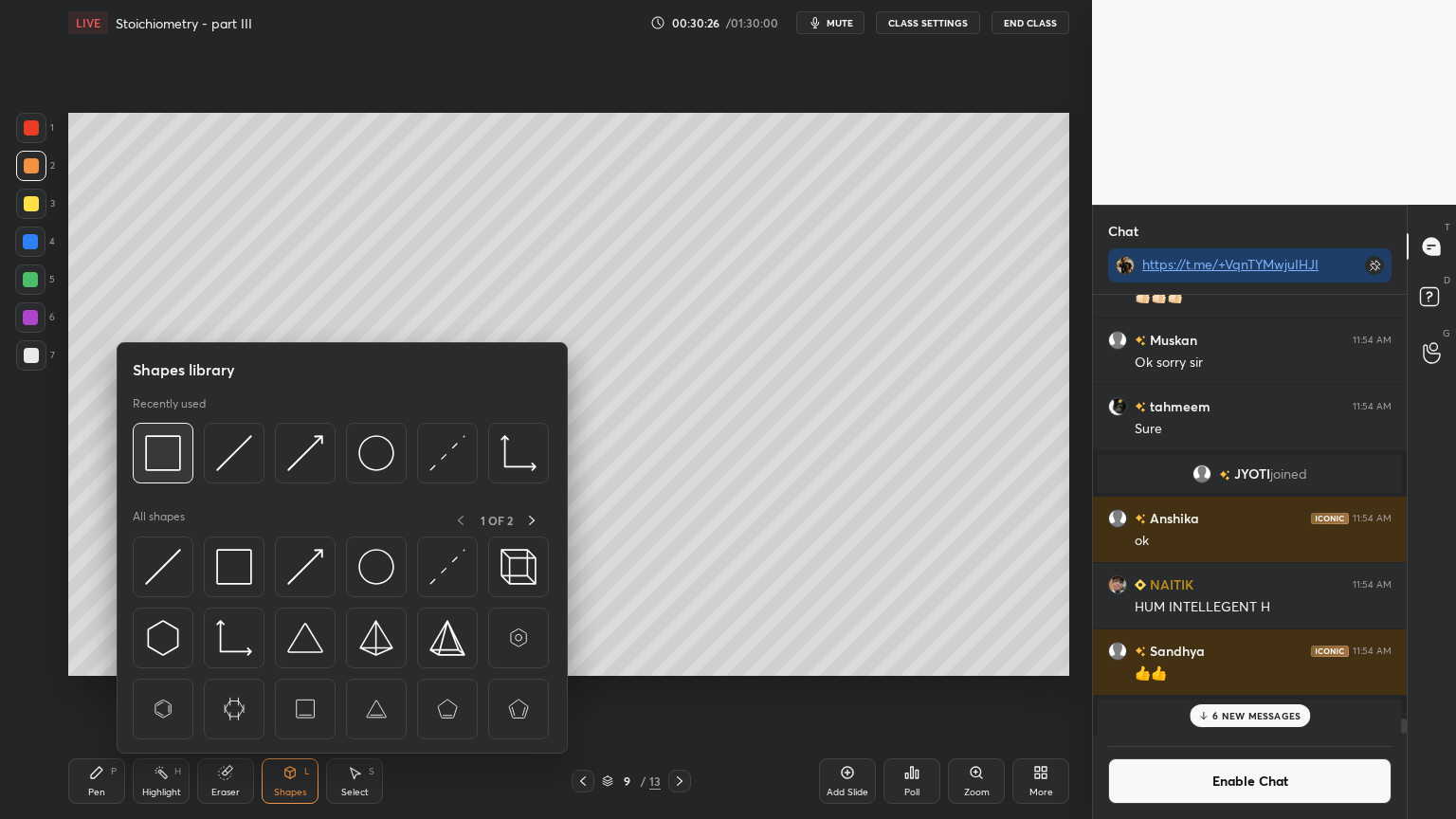 click at bounding box center [163, 453] 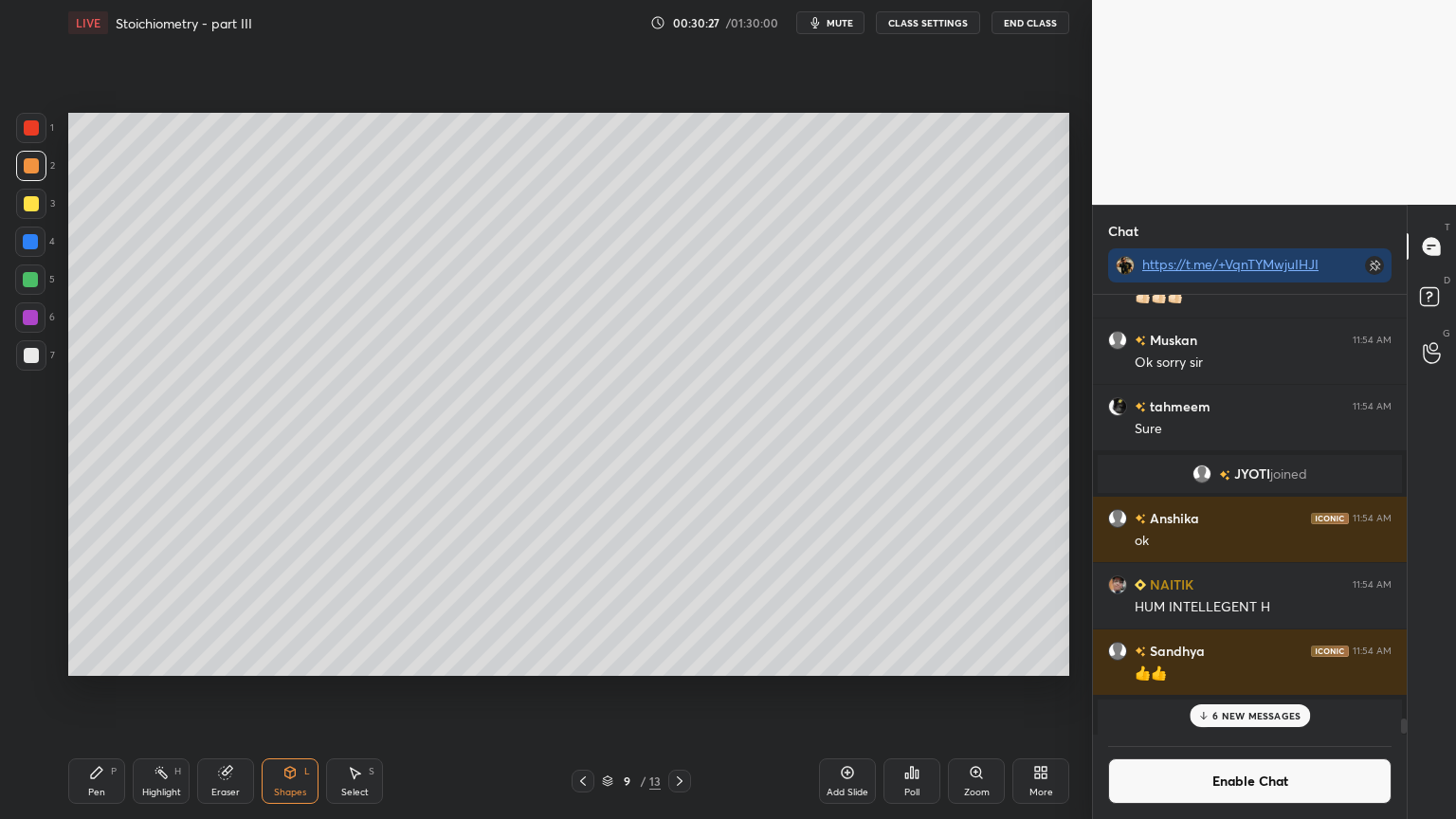 click at bounding box center (31, 355) 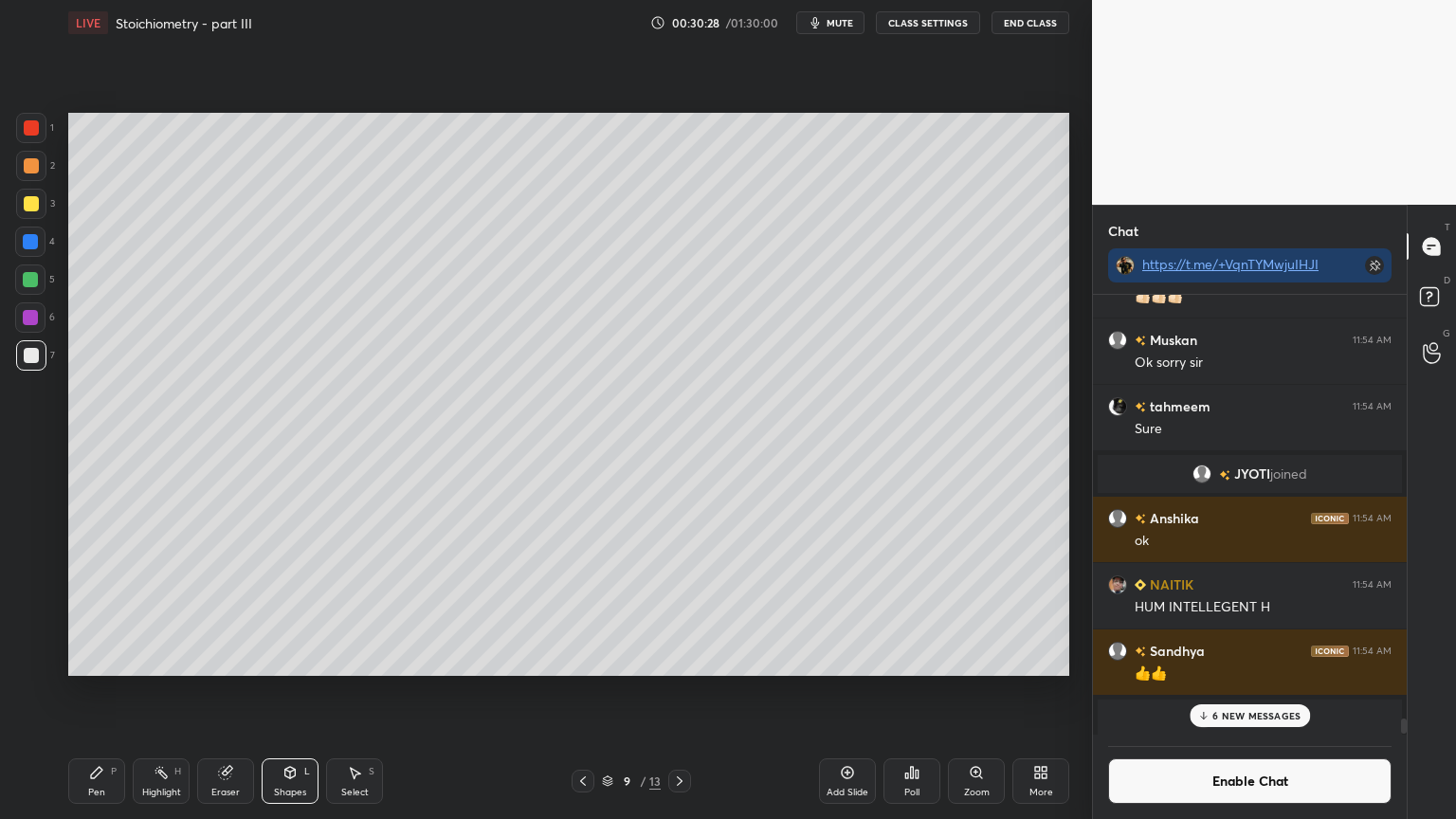 click on "Pen P" at bounding box center [97, 781] 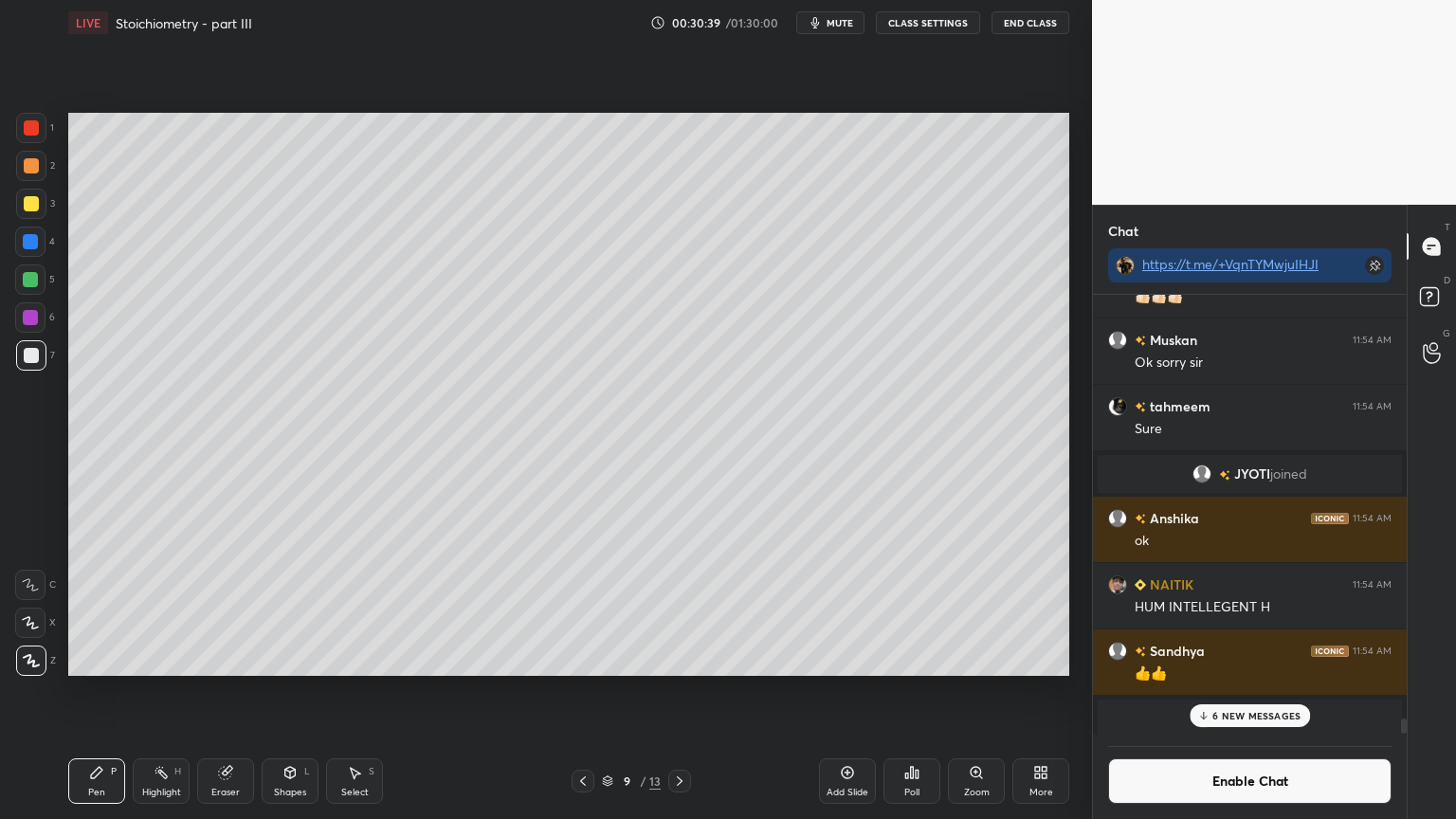click at bounding box center [30, 242] 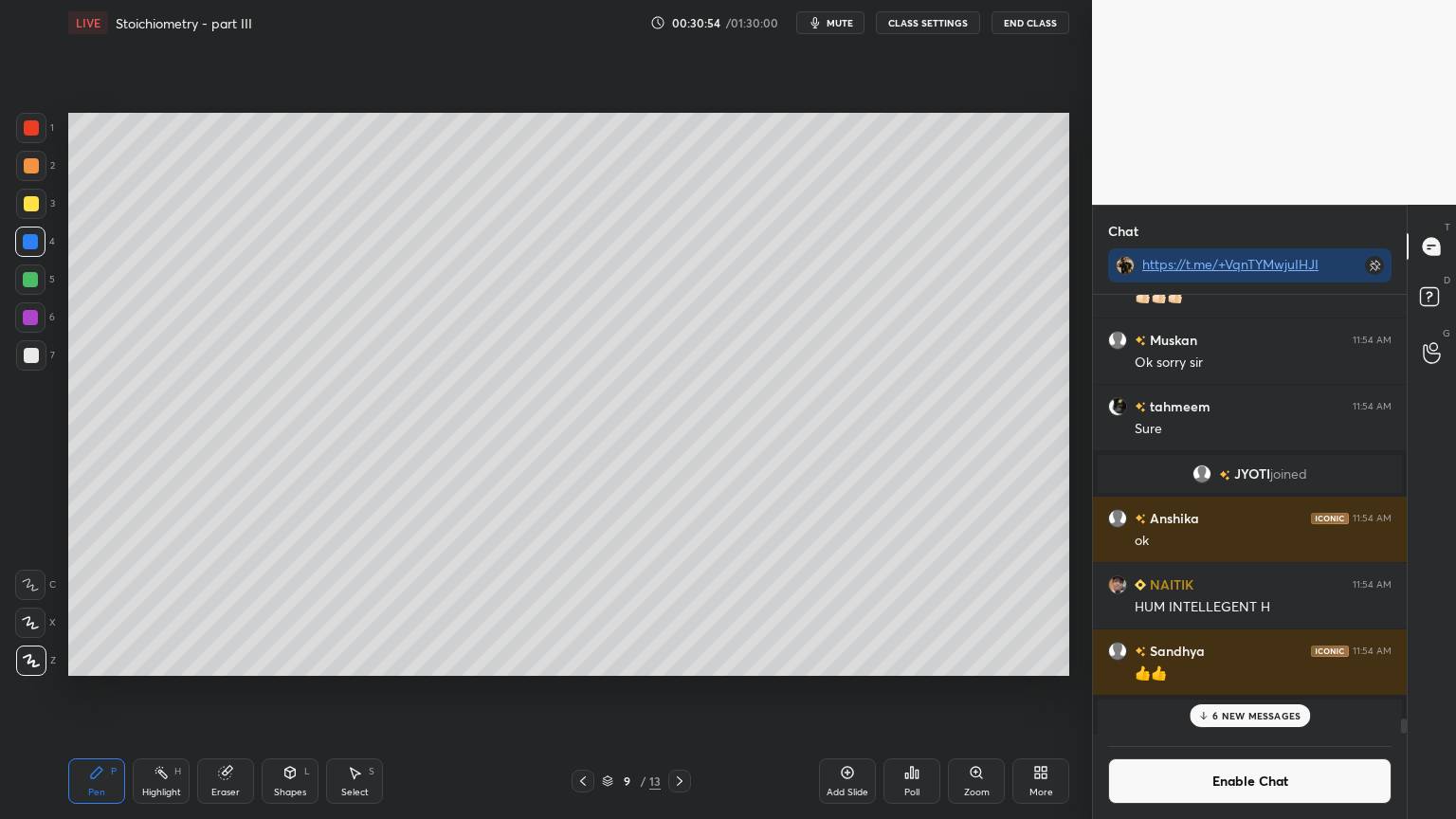click at bounding box center (31, 204) 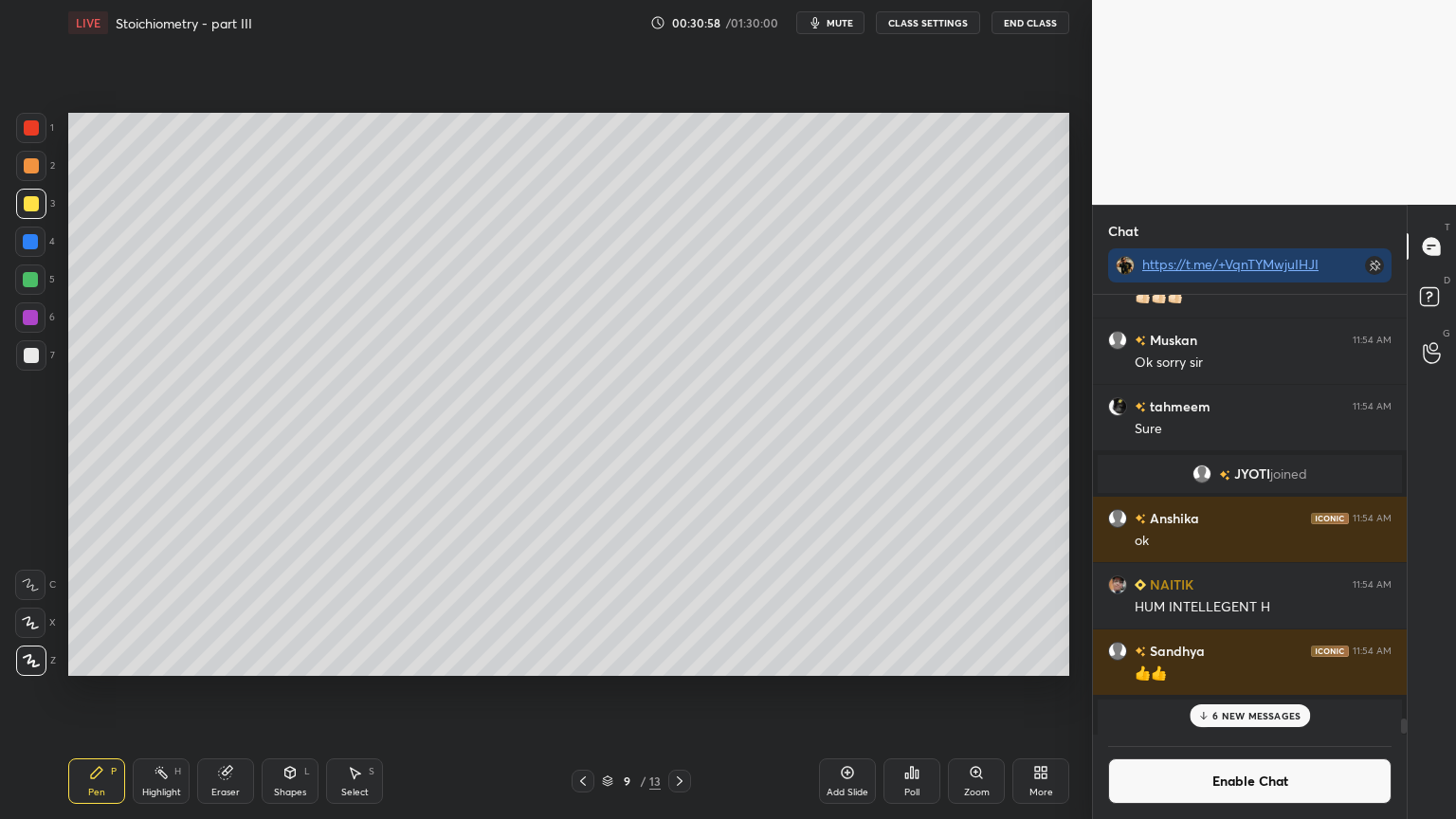 click on "Highlight H" at bounding box center [161, 781] 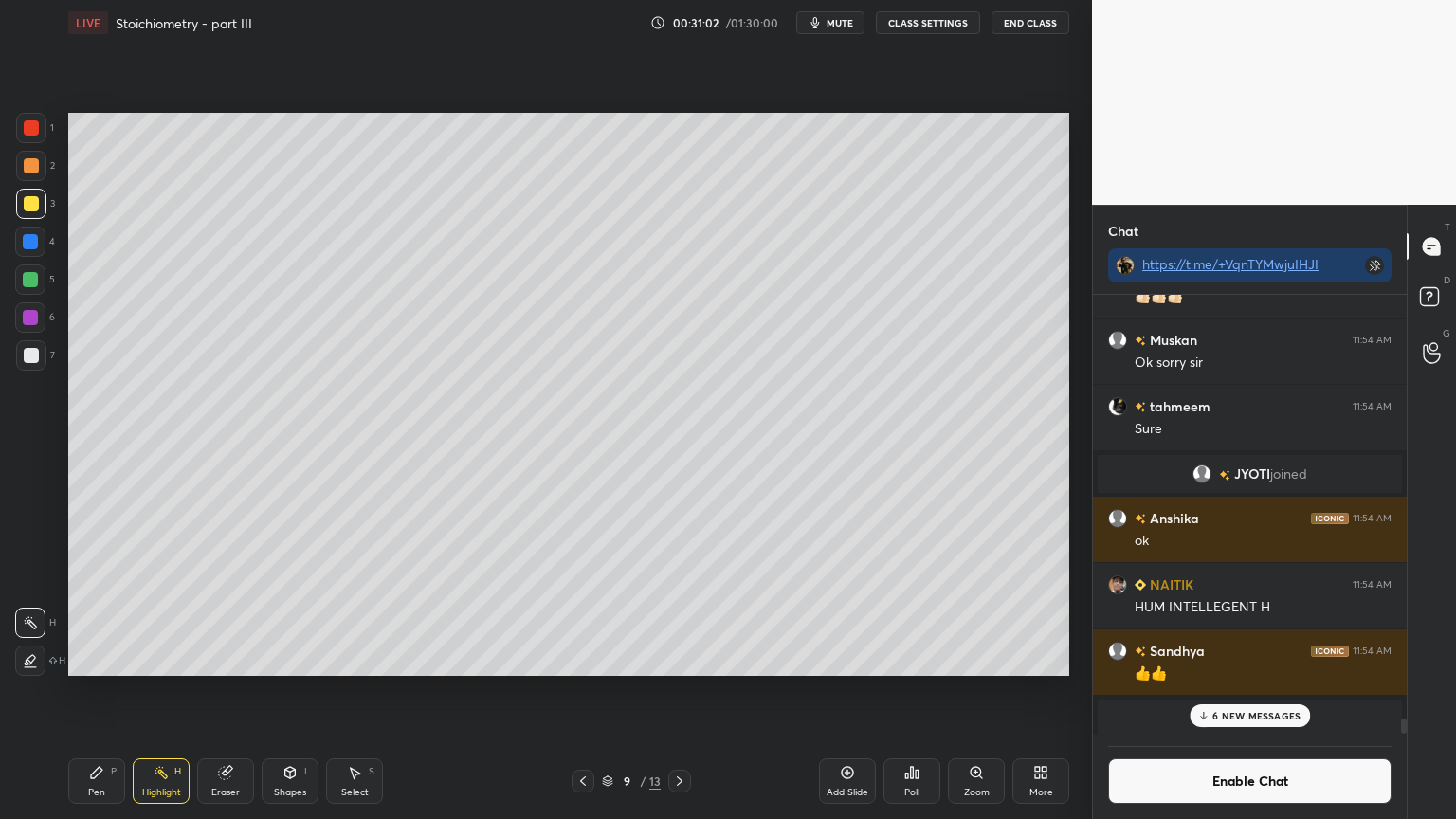 click on "Highlight" at bounding box center (161, 792) 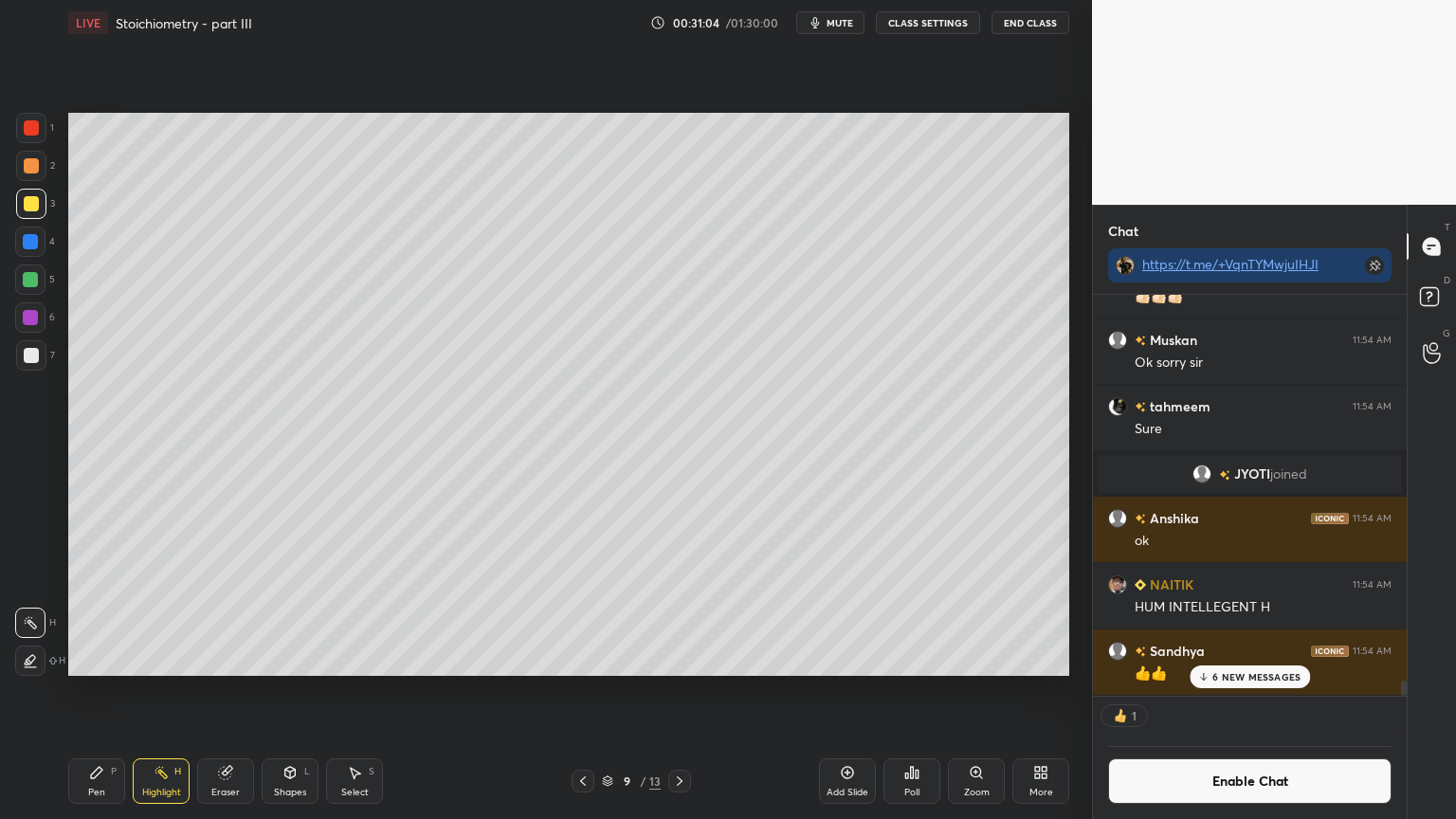 scroll, scrollTop: 395, scrollLeft: 308, axis: both 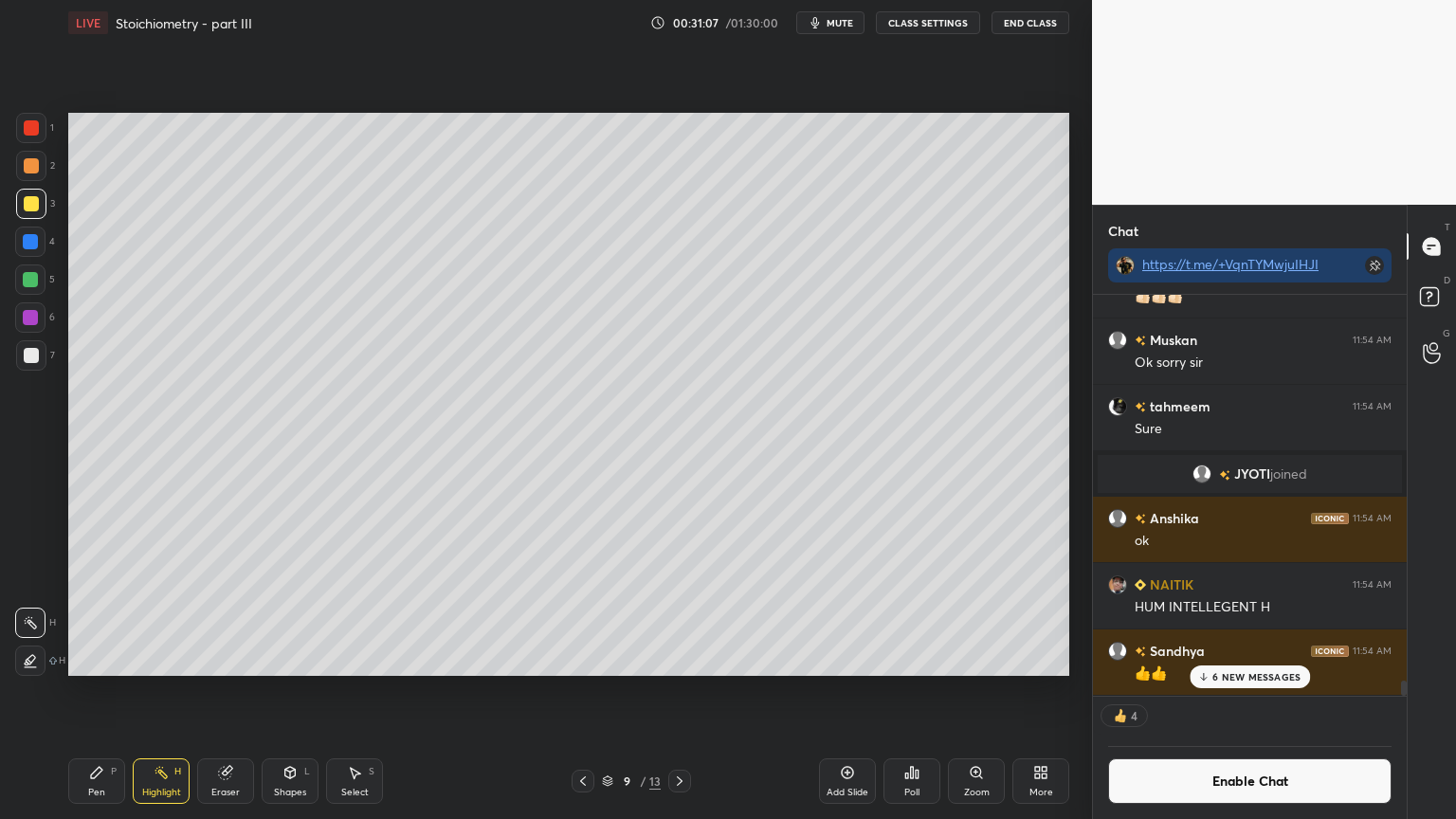 click on "Pen P" at bounding box center (97, 781) 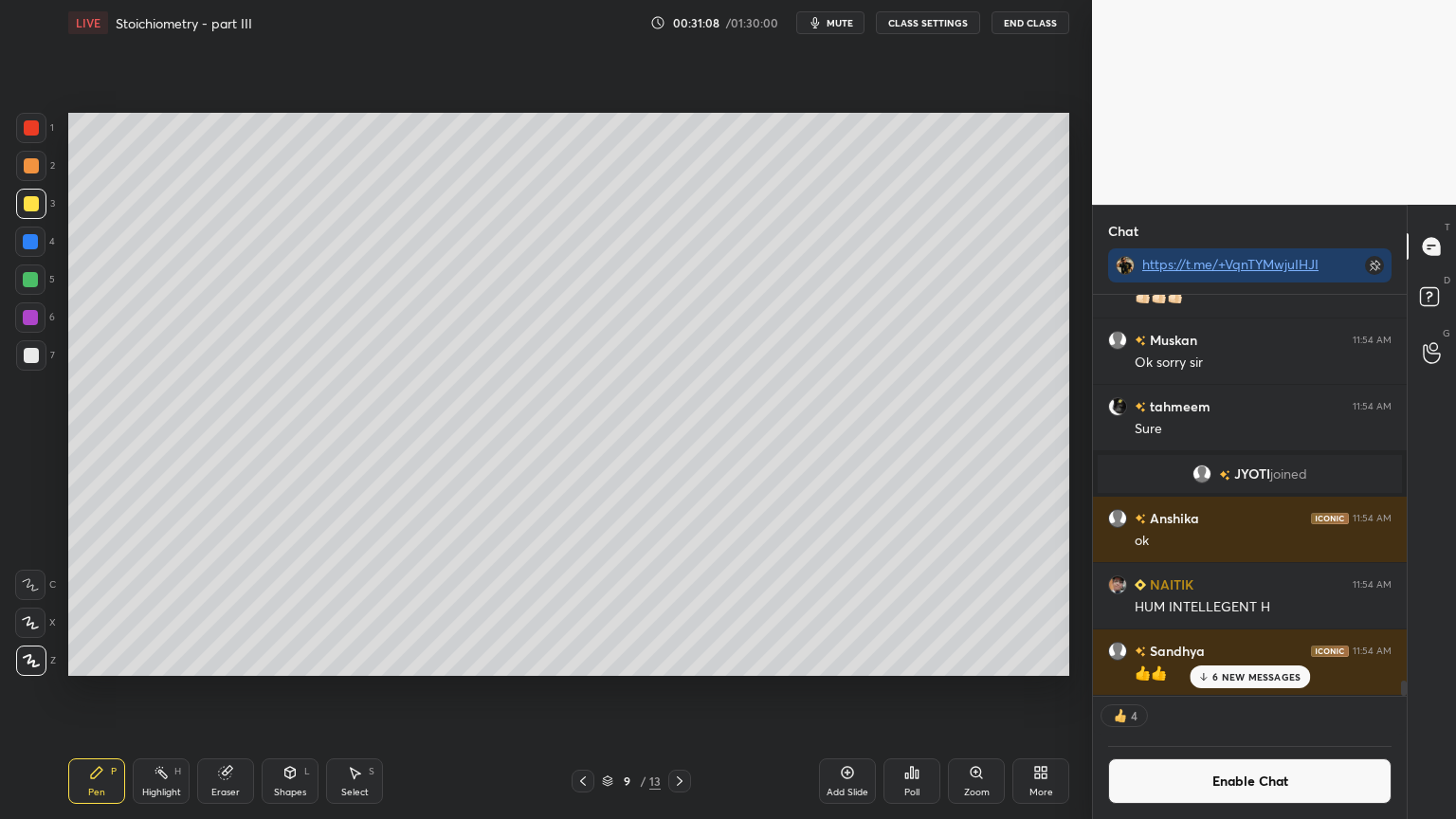 drag, startPoint x: 159, startPoint y: 785, endPoint x: 180, endPoint y: 737, distance: 52.392748 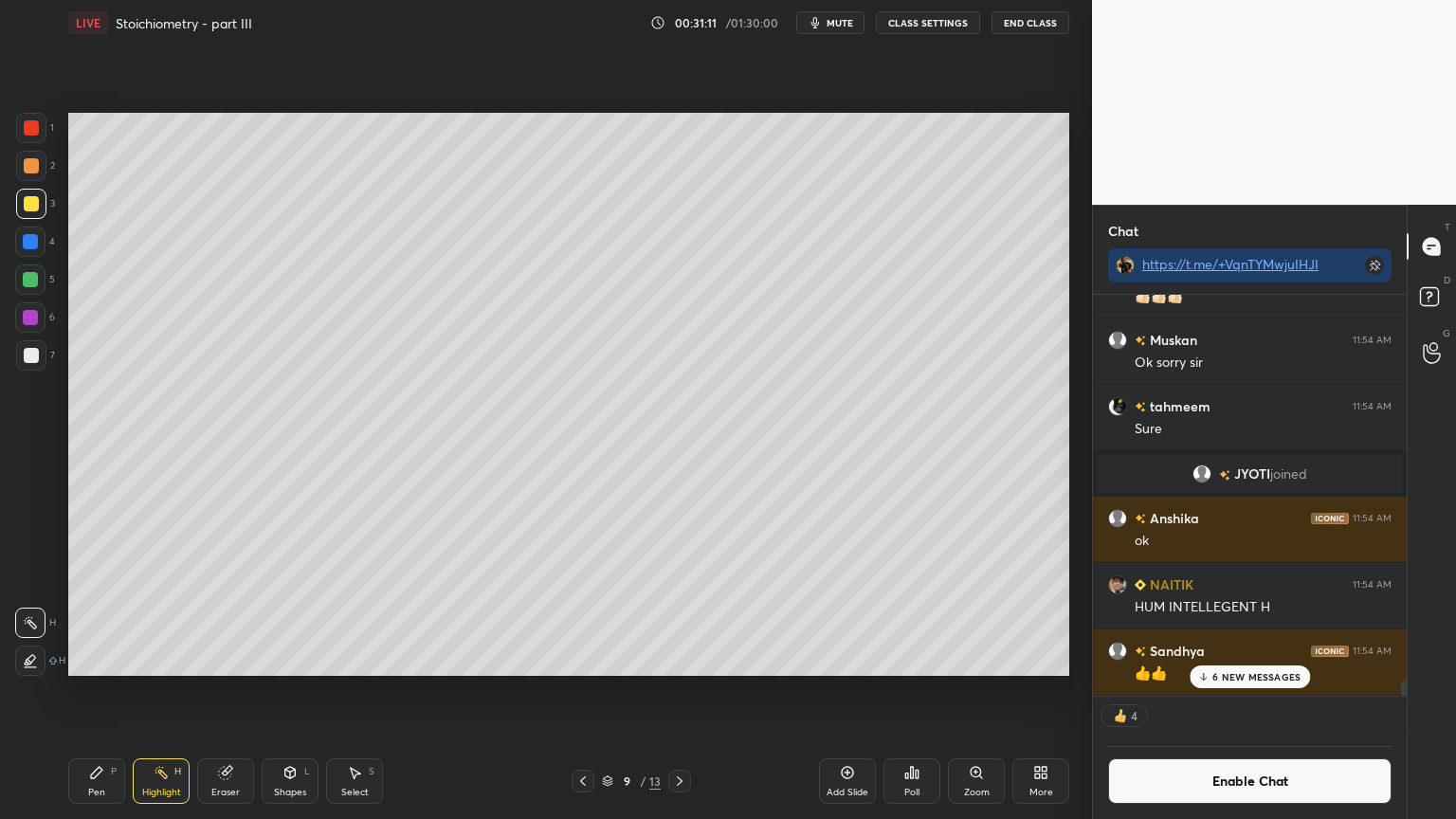 drag, startPoint x: 94, startPoint y: 795, endPoint x: 152, endPoint y: 718, distance: 96.40021 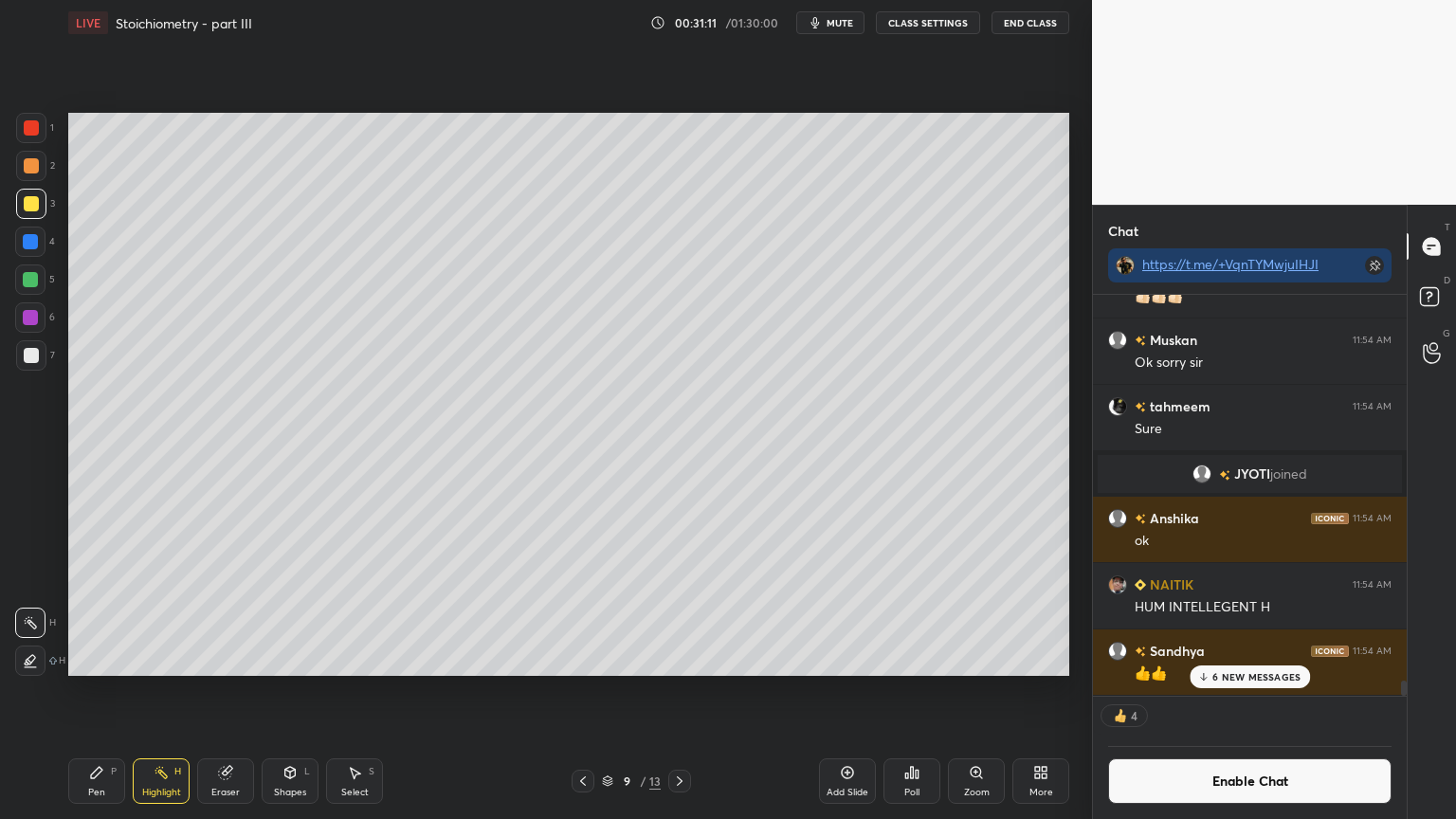 click on "Pen" at bounding box center [97, 792] 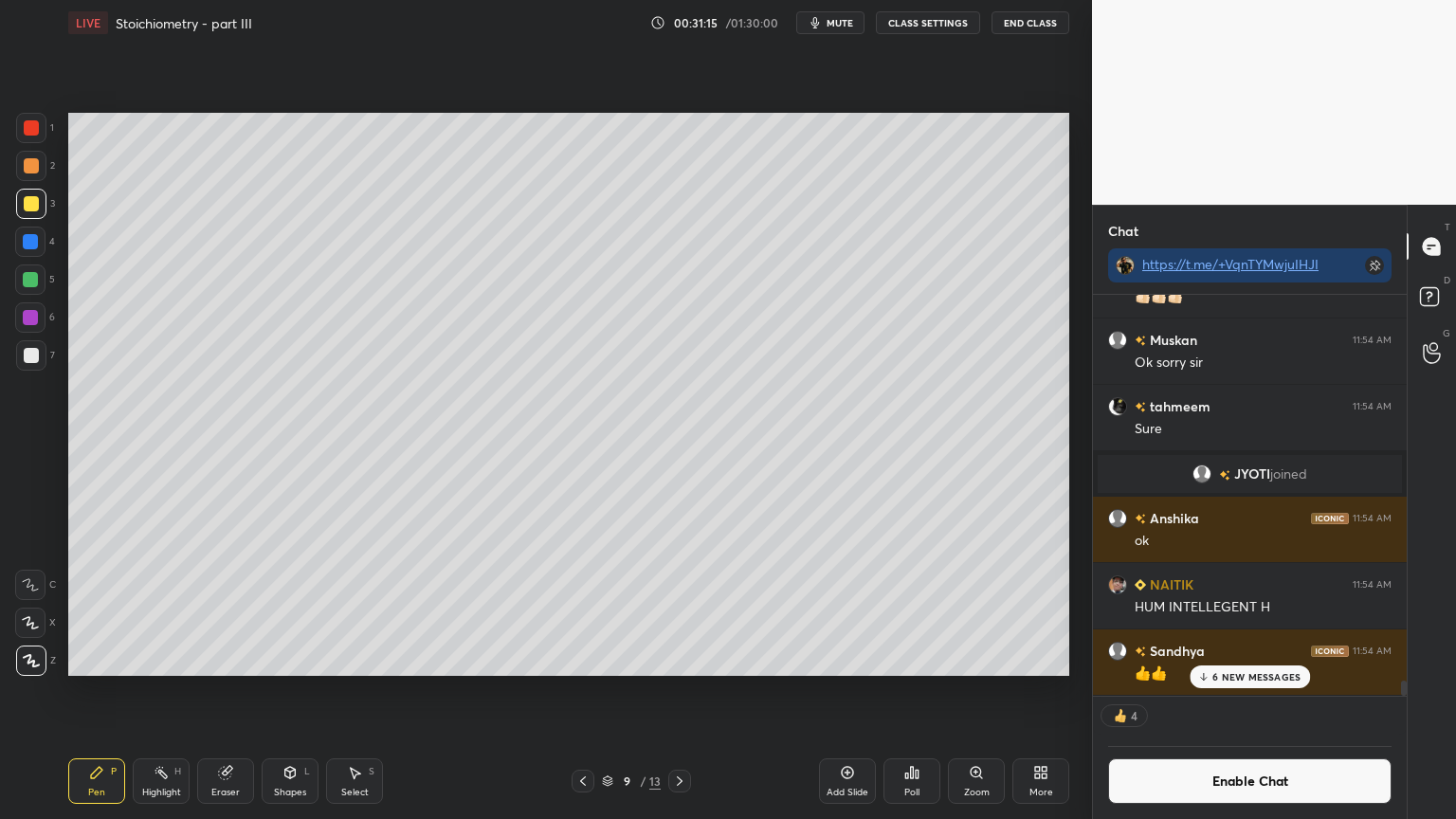 scroll, scrollTop: 6, scrollLeft: 6, axis: both 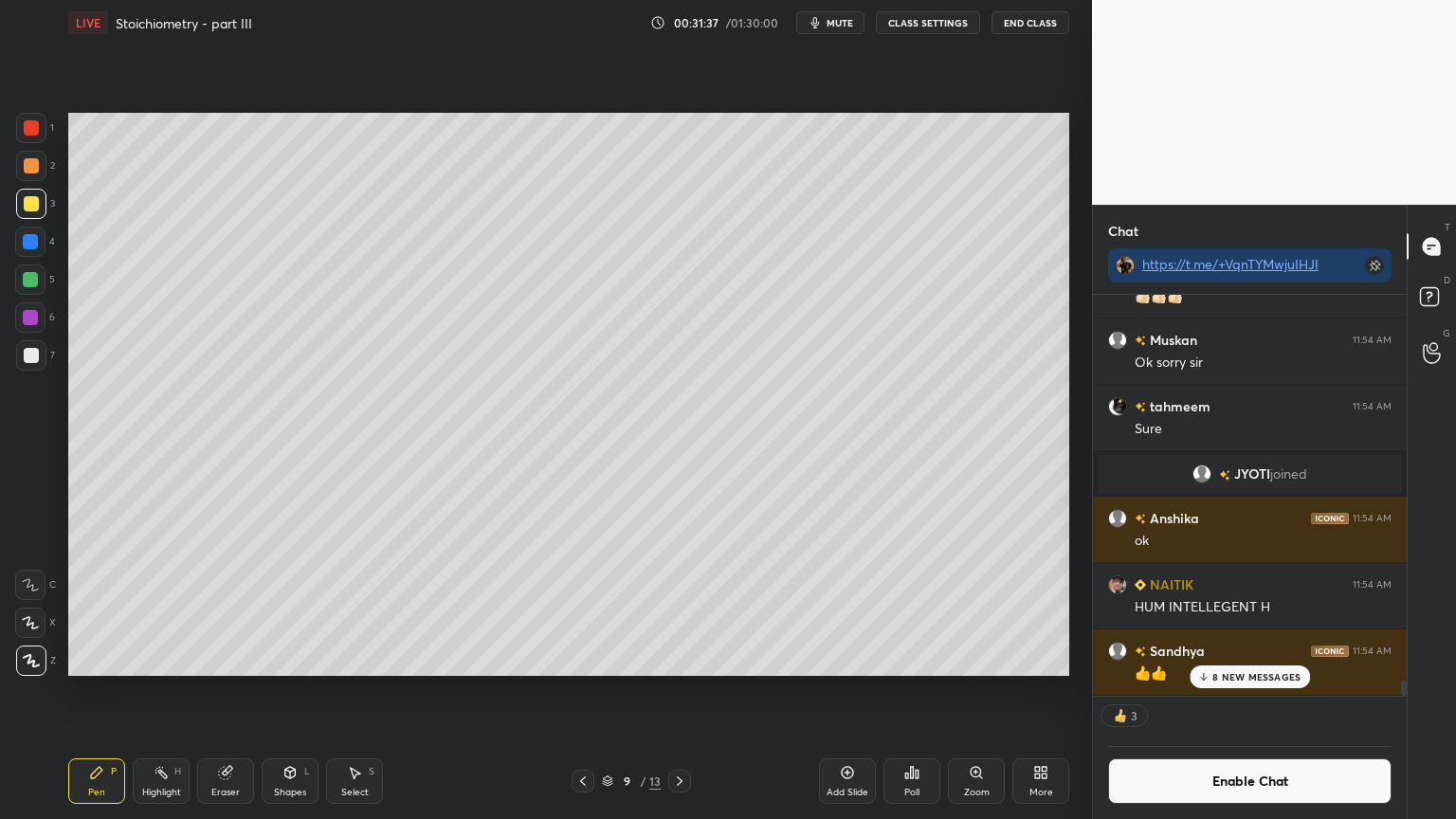 click on "Shapes L" at bounding box center (290, 781) 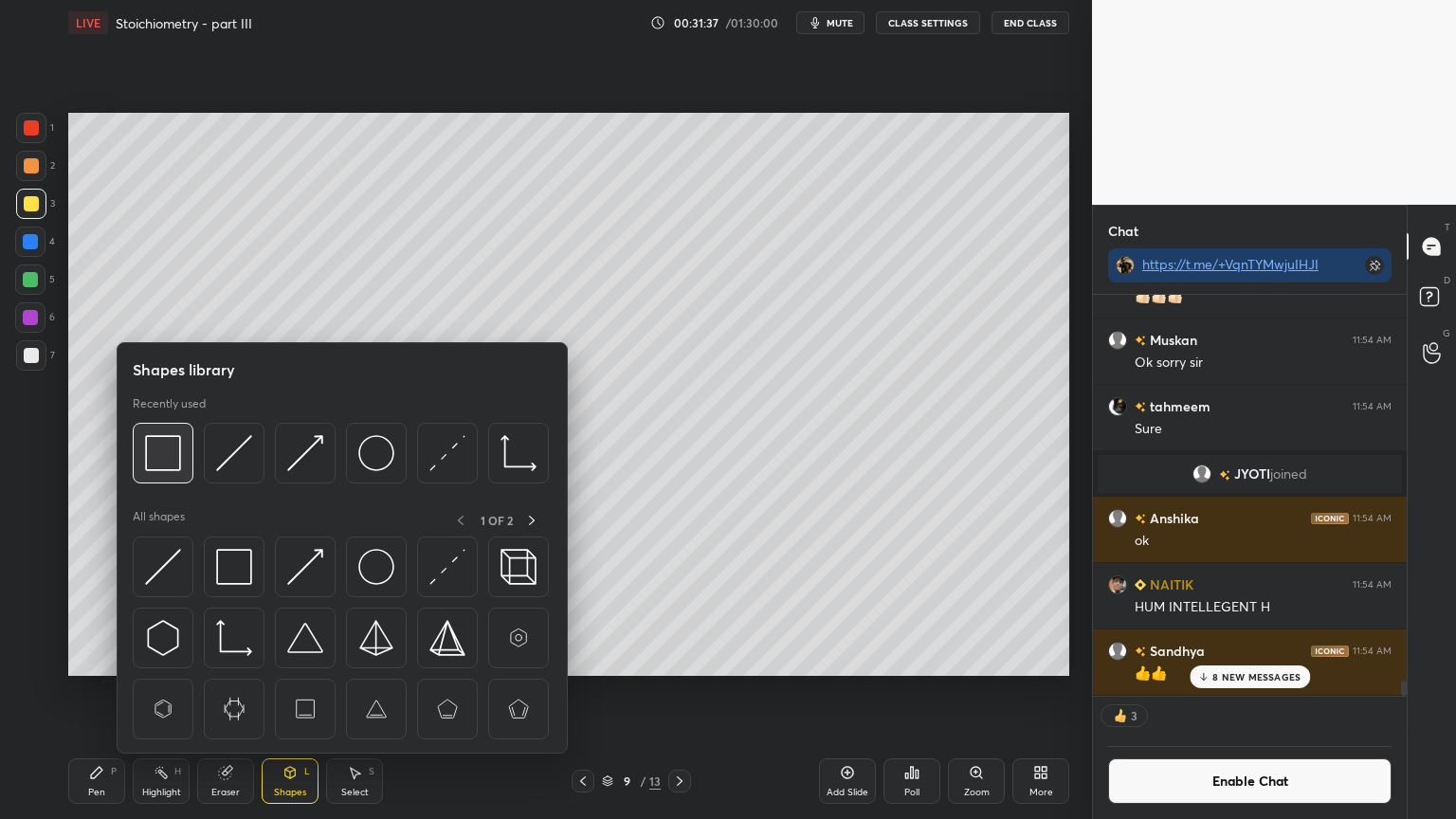 click at bounding box center [163, 453] 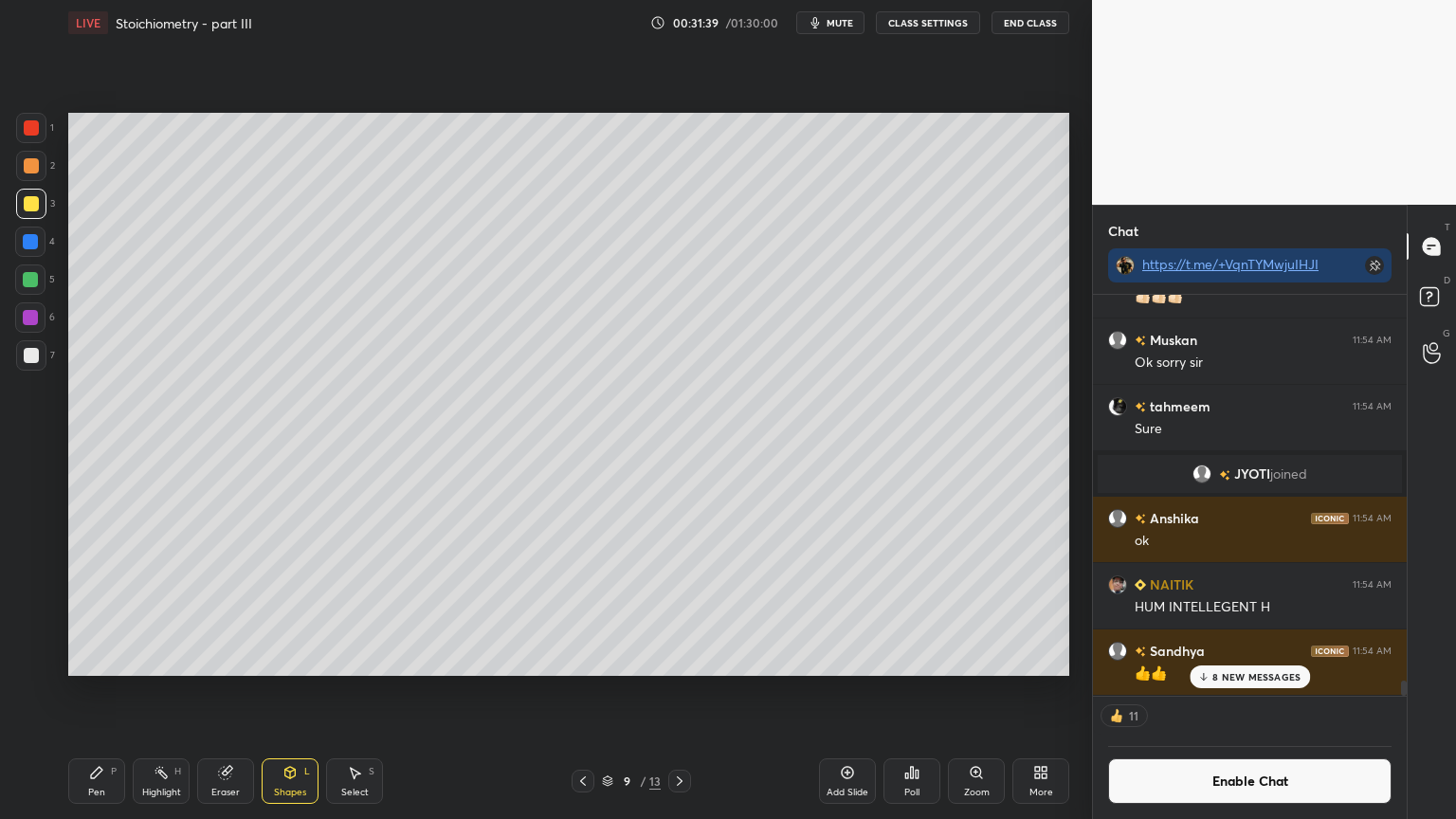 click on "Highlight H" at bounding box center [161, 781] 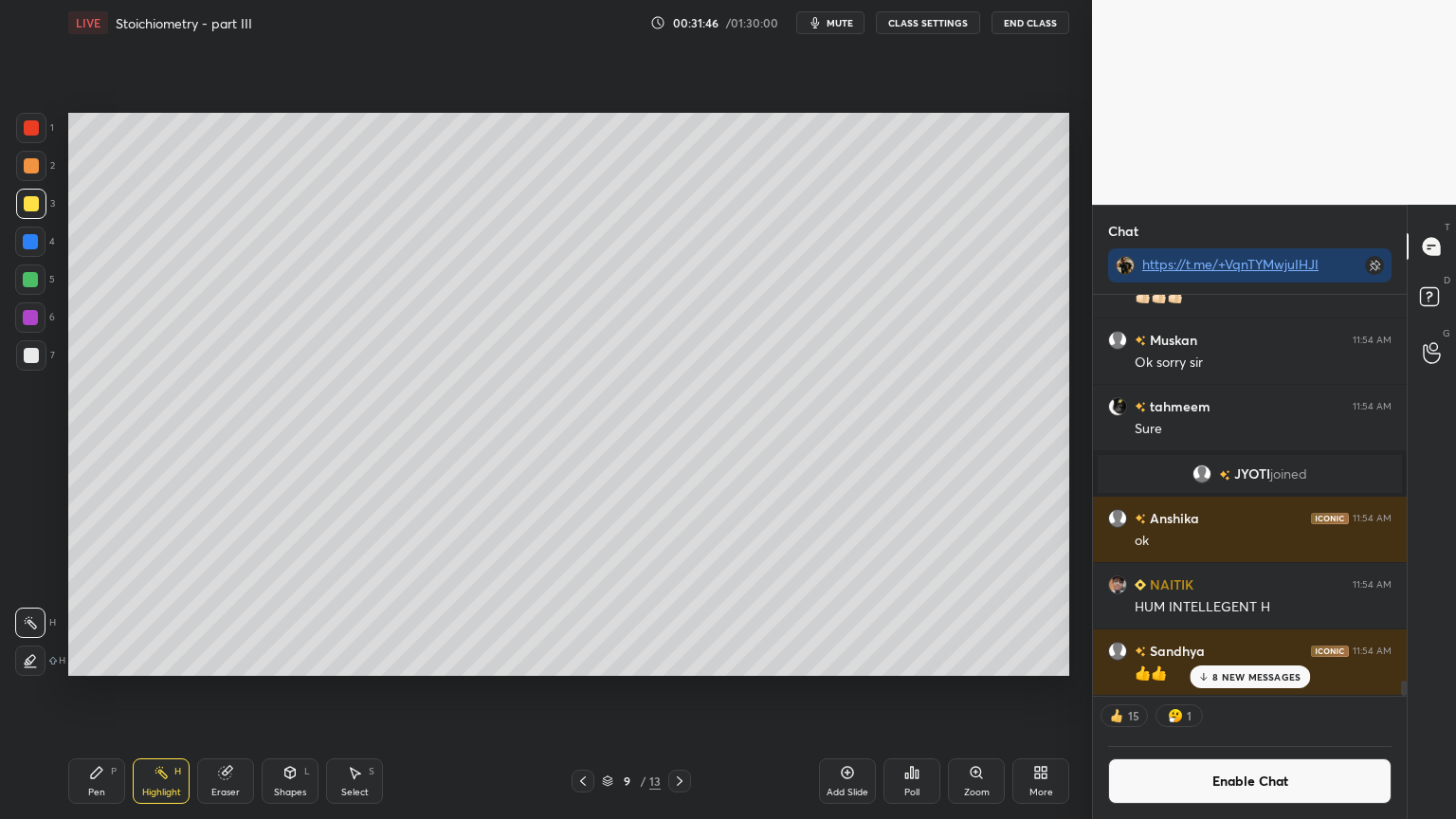 click on "Pen P" at bounding box center (97, 781) 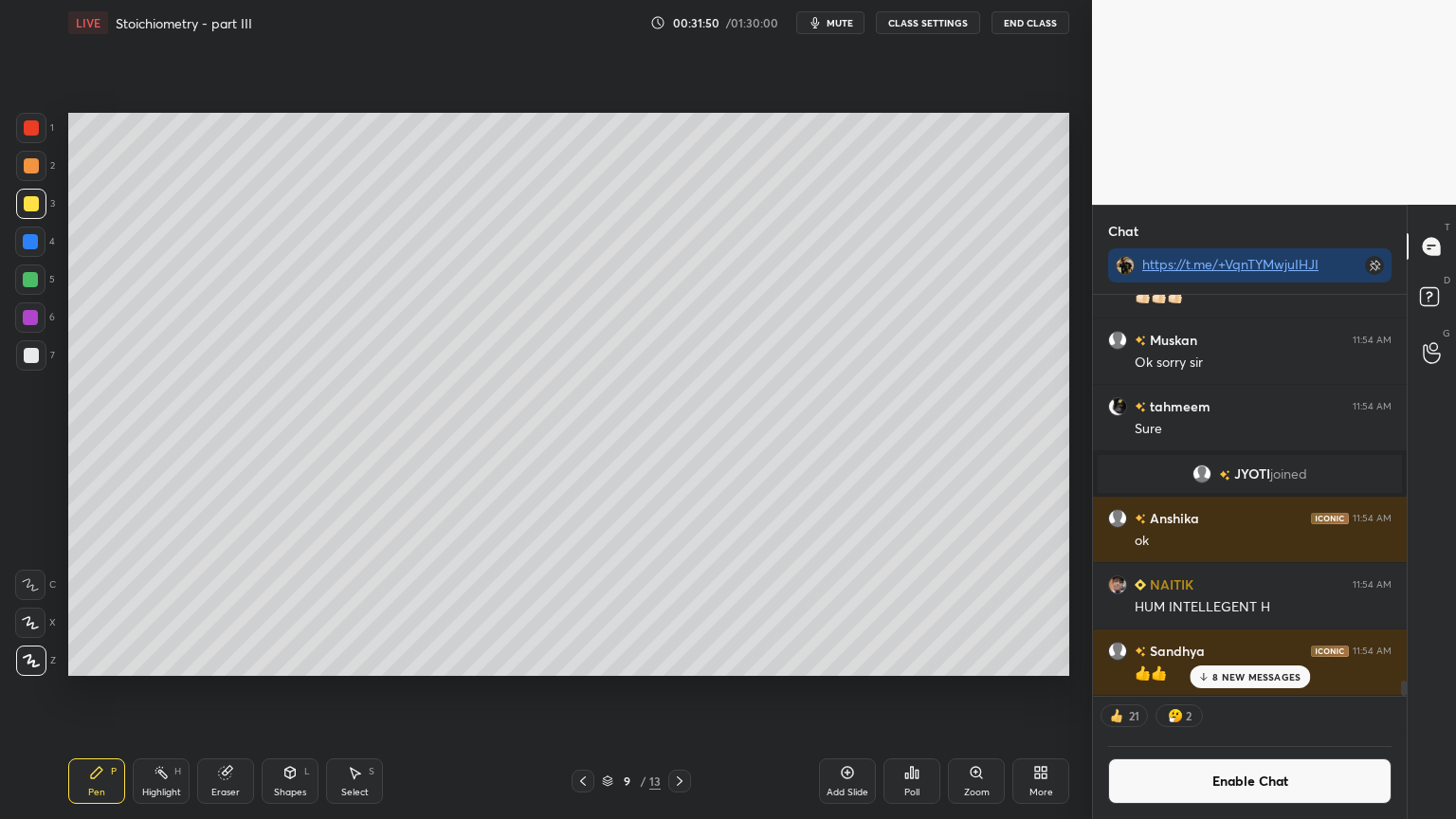 drag, startPoint x: 286, startPoint y: 770, endPoint x: 287, endPoint y: 757, distance: 13.038405 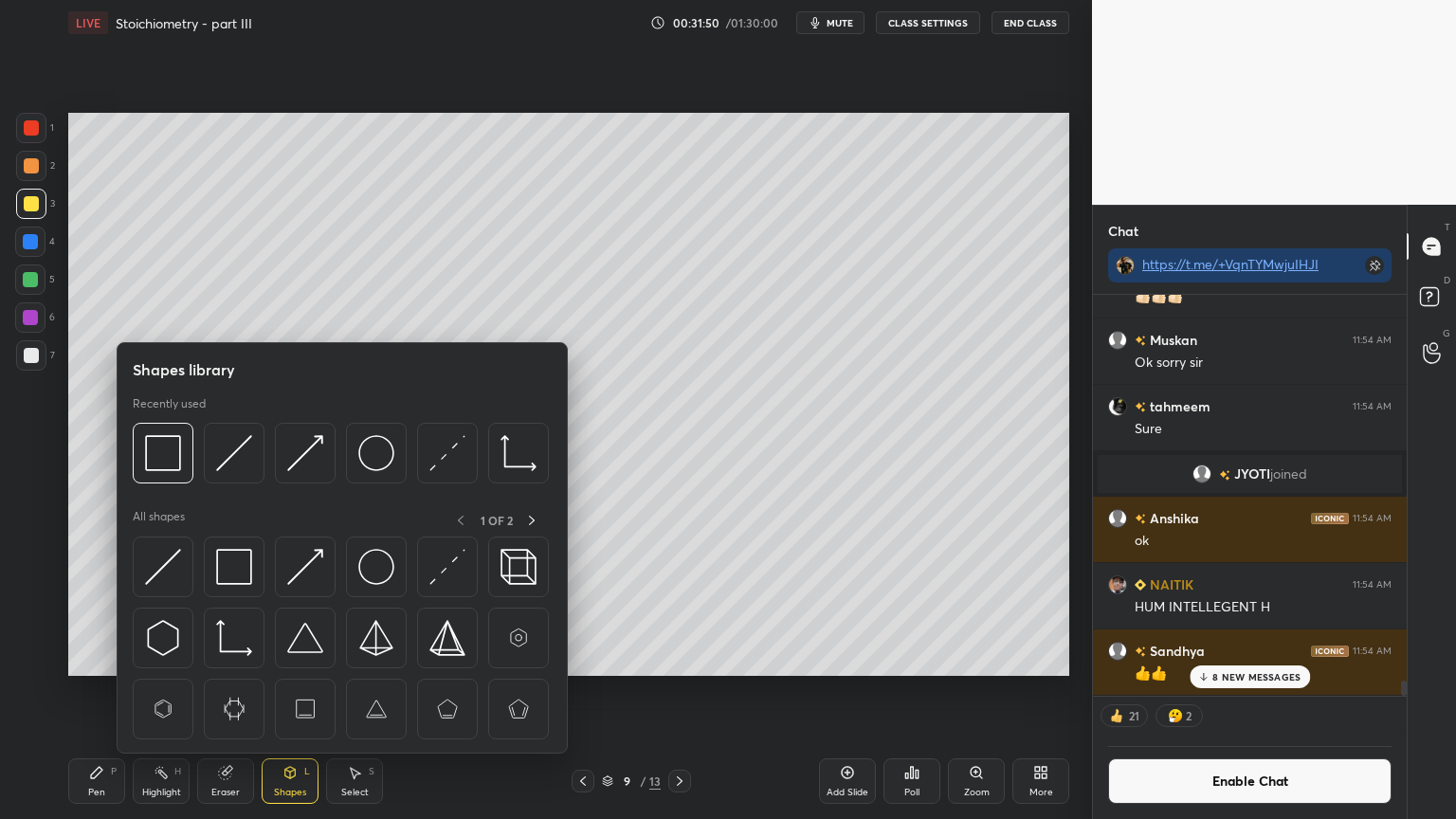 click on "Eraser" at bounding box center (226, 781) 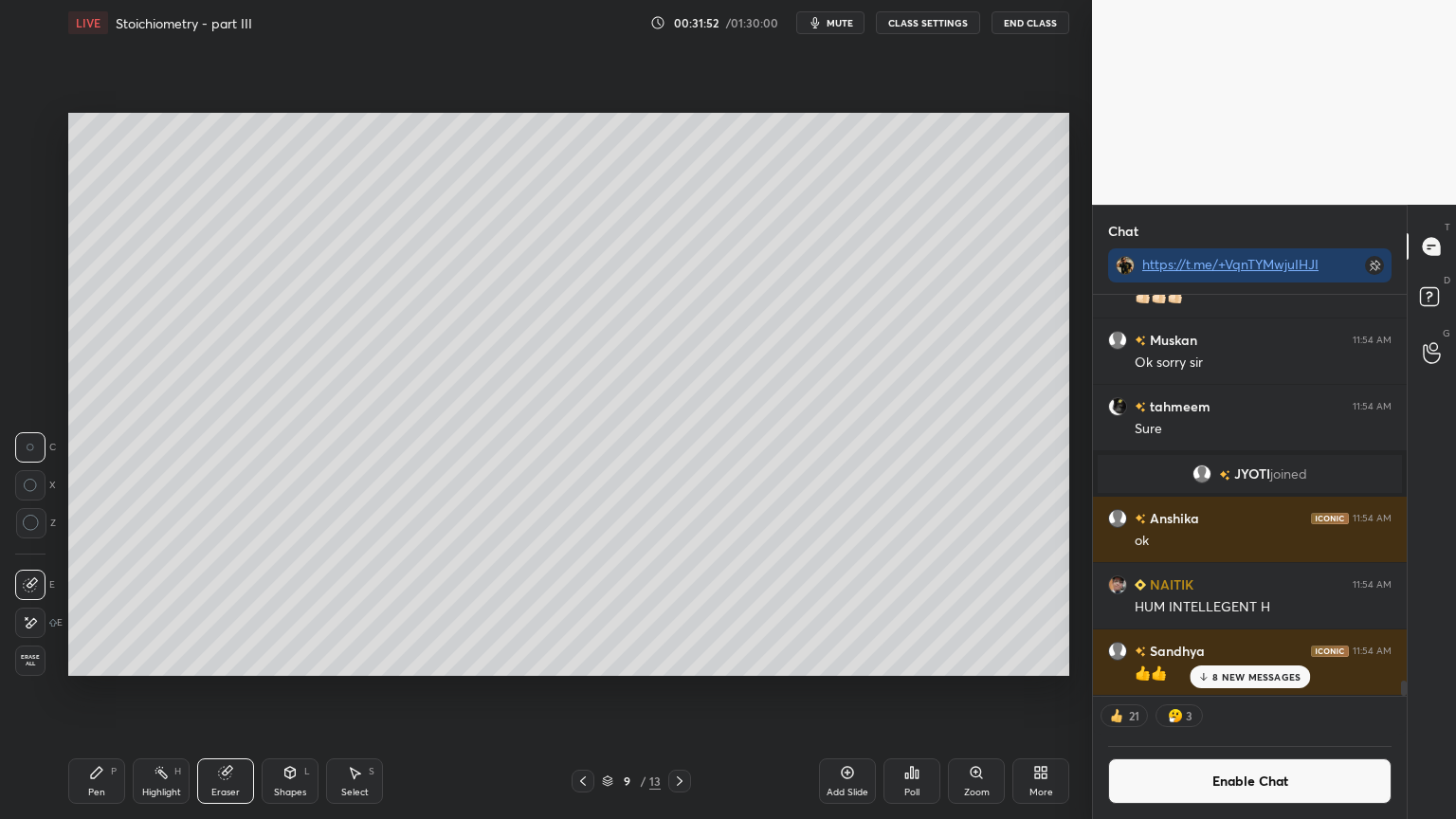 drag, startPoint x: 102, startPoint y: 778, endPoint x: 171, endPoint y: 697, distance: 106.4049 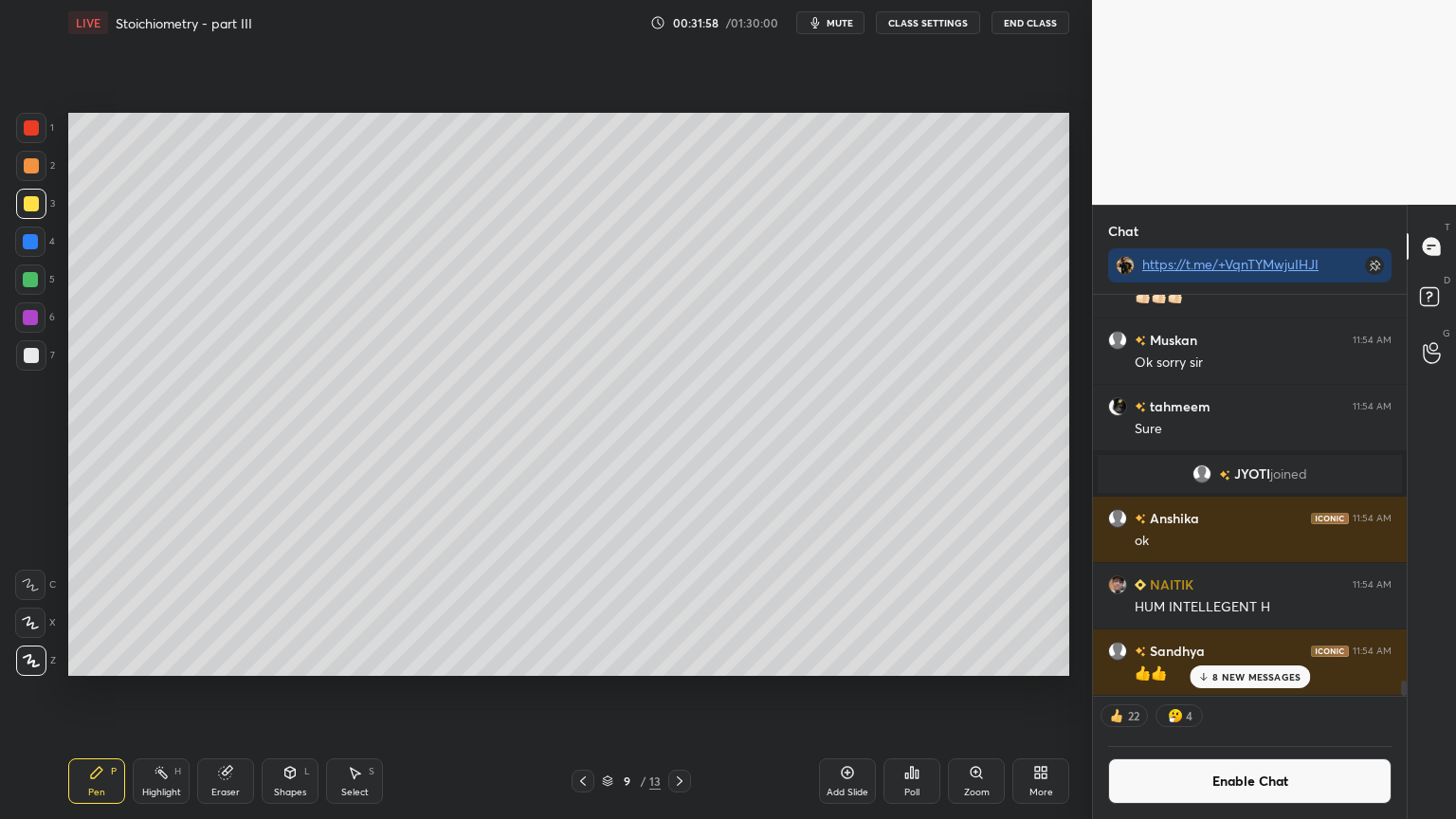 click on "1" at bounding box center (35, 132) 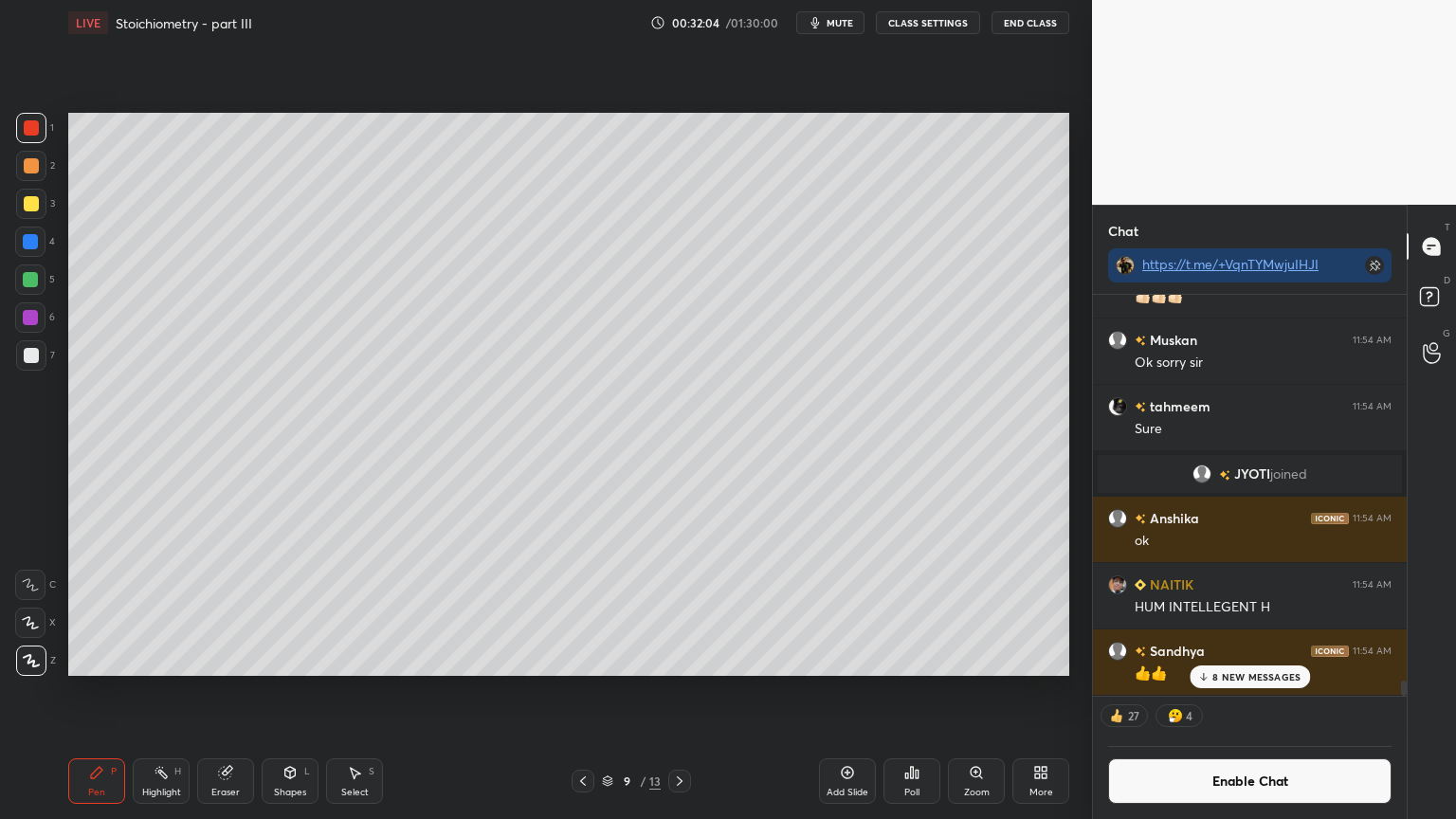 click on "Shapes L" at bounding box center [290, 781] 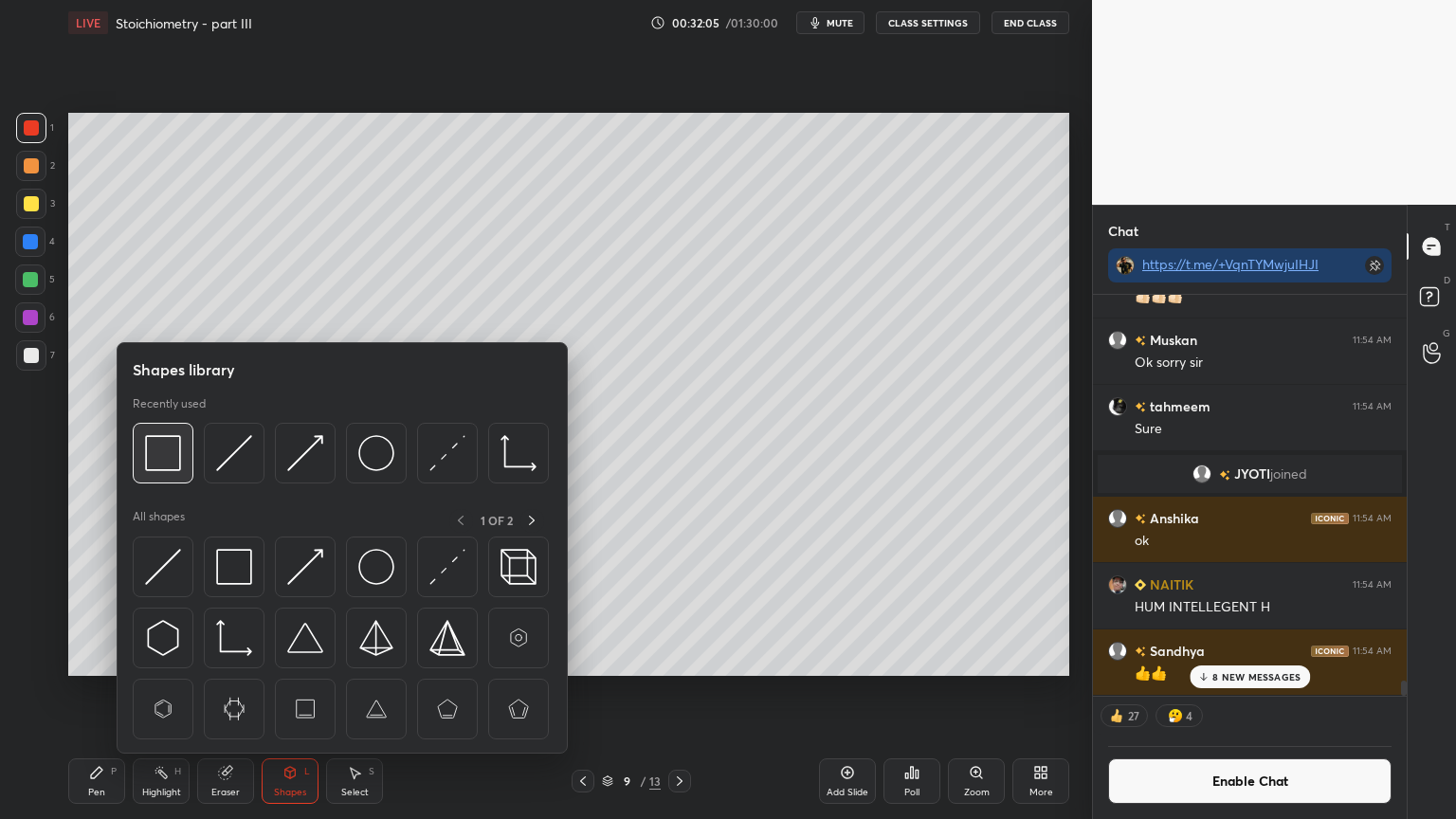 click at bounding box center [163, 453] 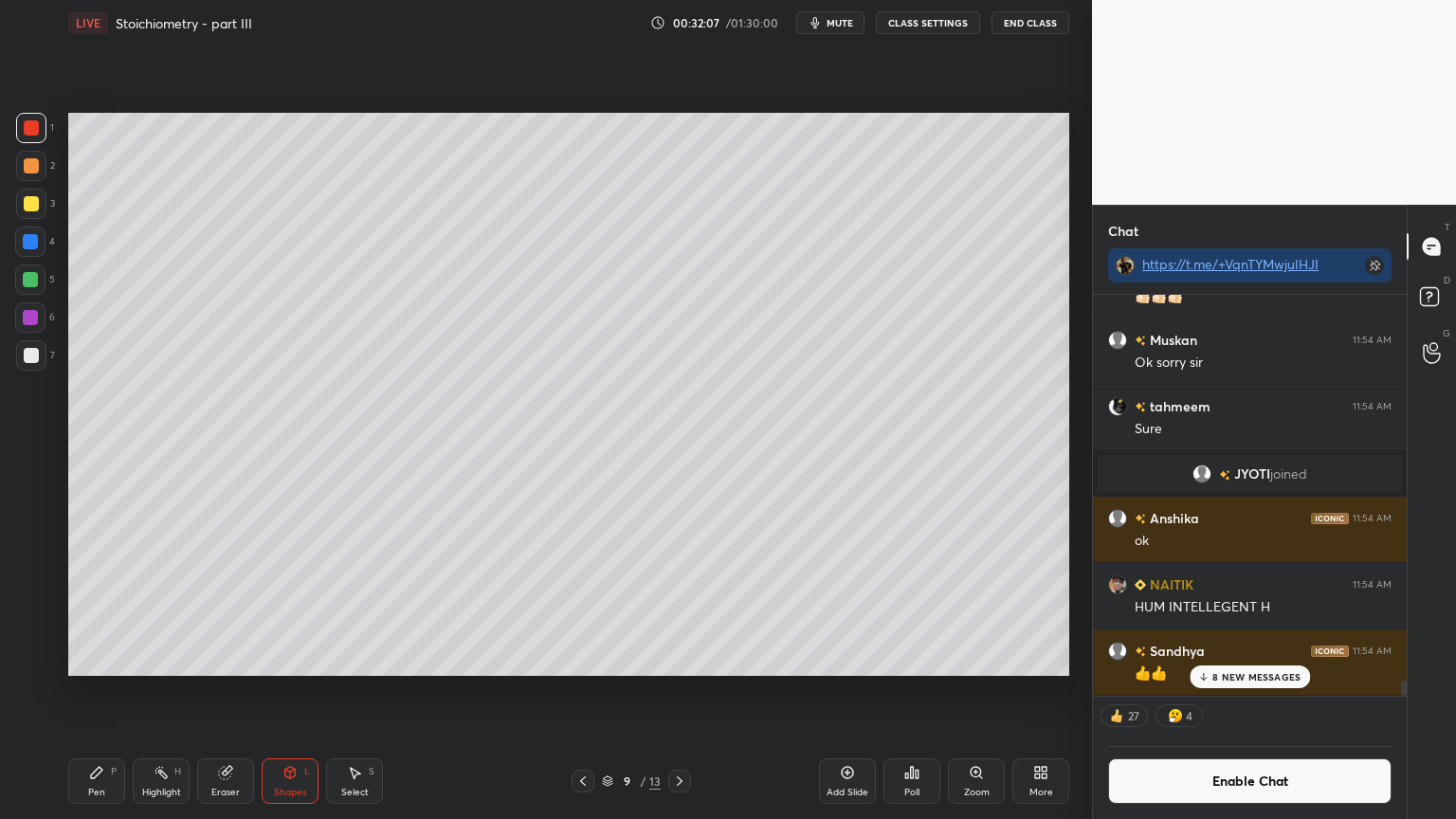 click on "Pen P Highlight H Eraser Shapes L Select S" at bounding box center [256, 781] 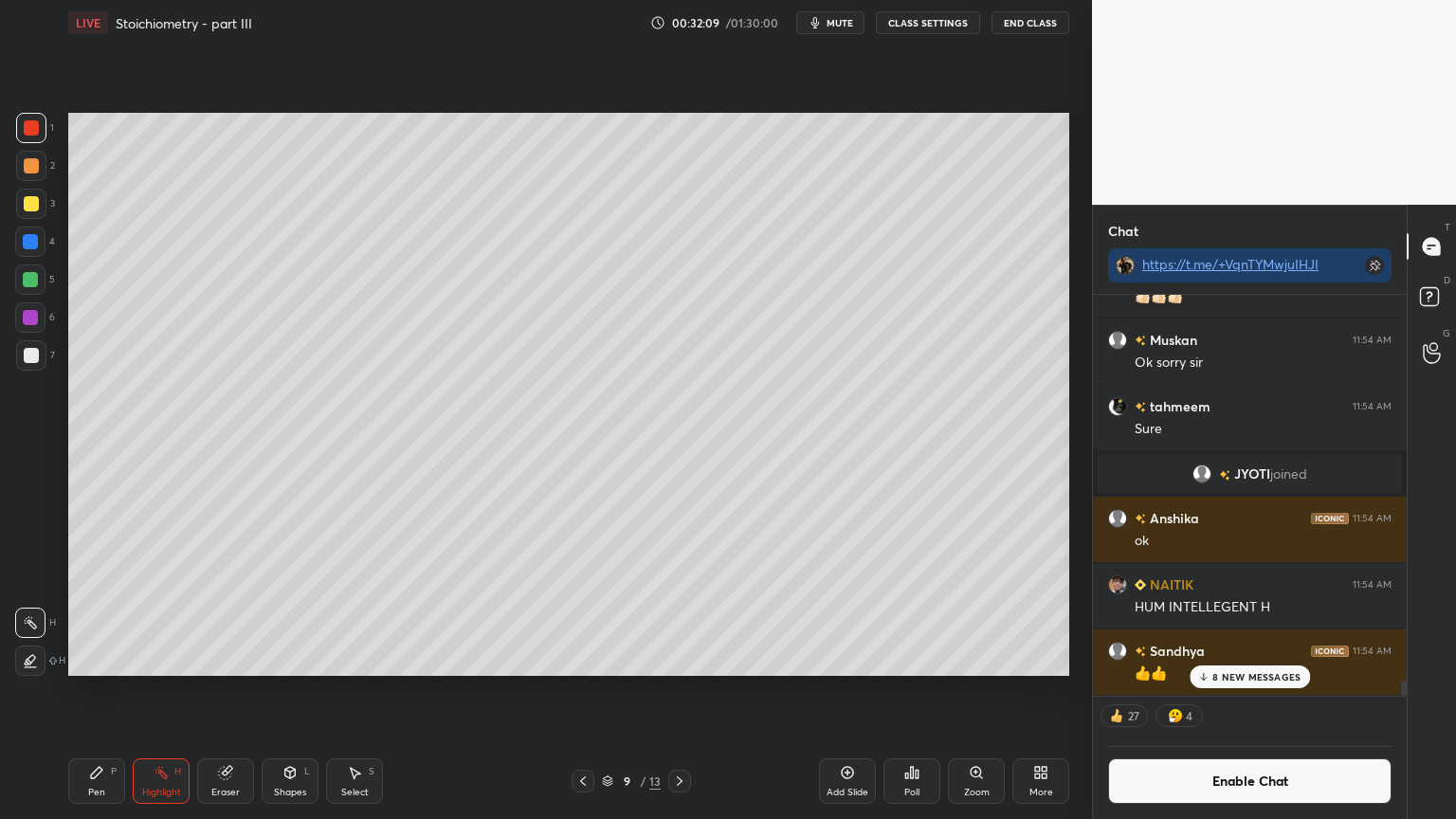 scroll, scrollTop: 6, scrollLeft: 6, axis: both 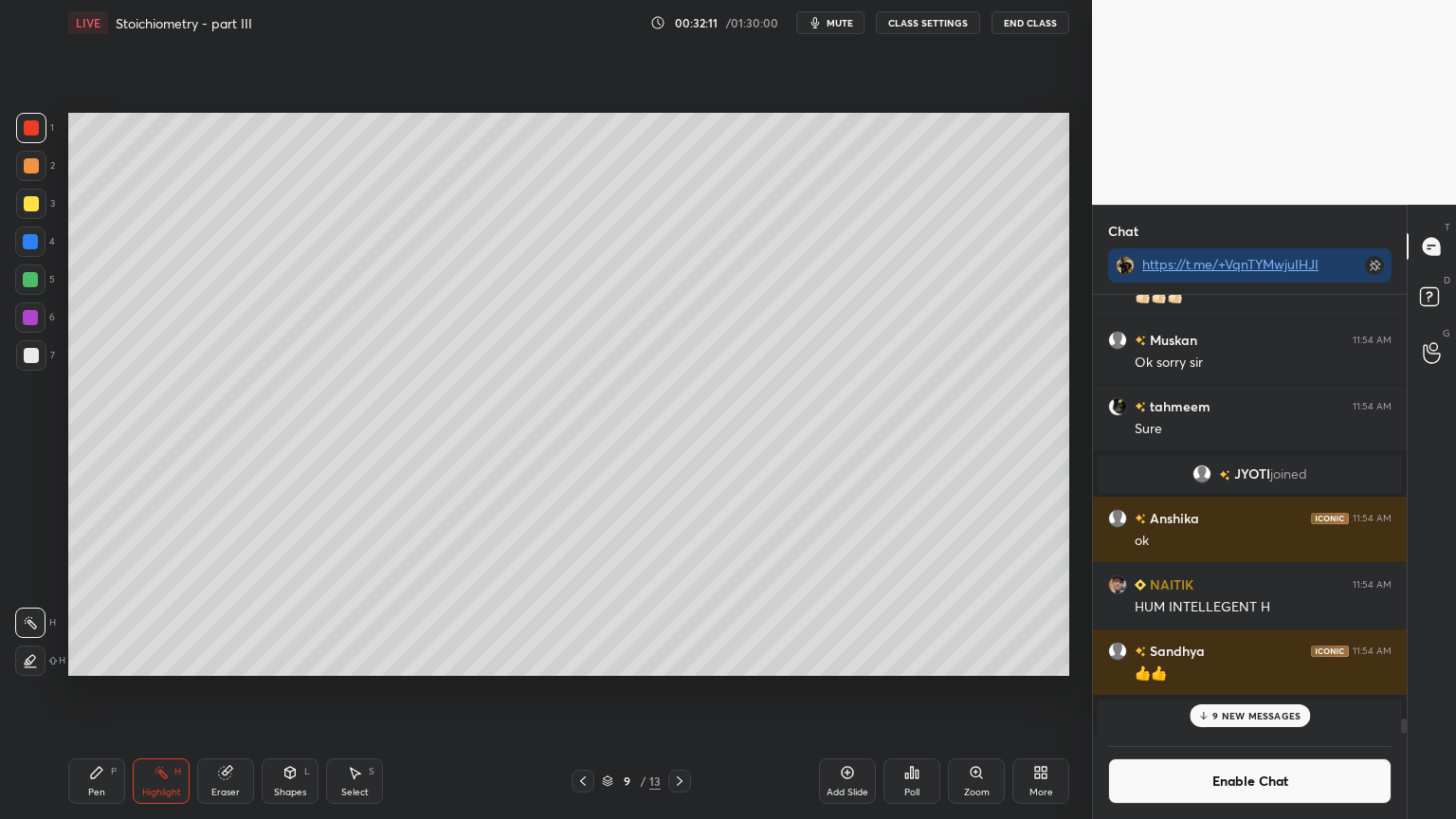 click 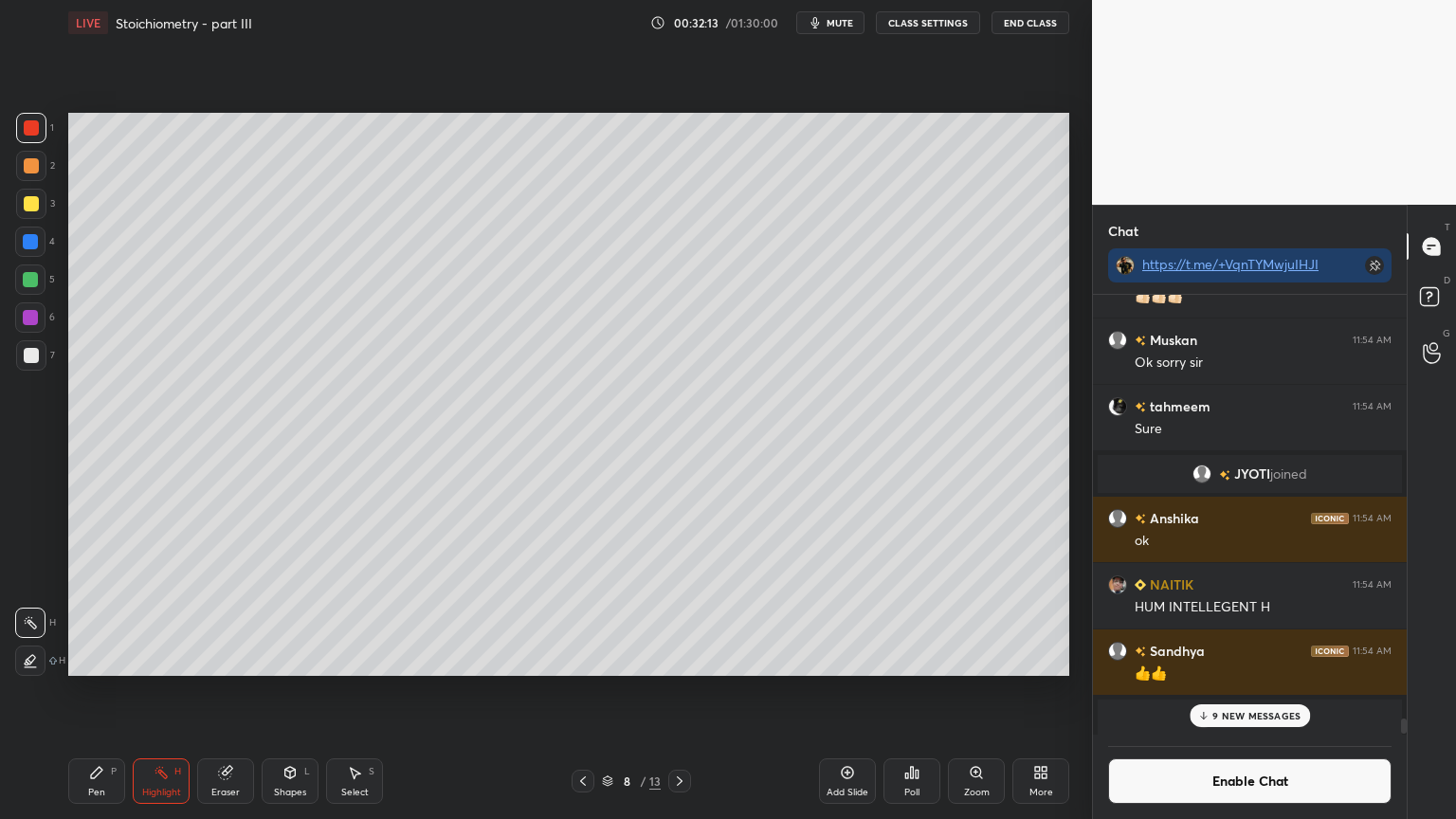 drag, startPoint x: 576, startPoint y: 780, endPoint x: 586, endPoint y: 709, distance: 71.70077 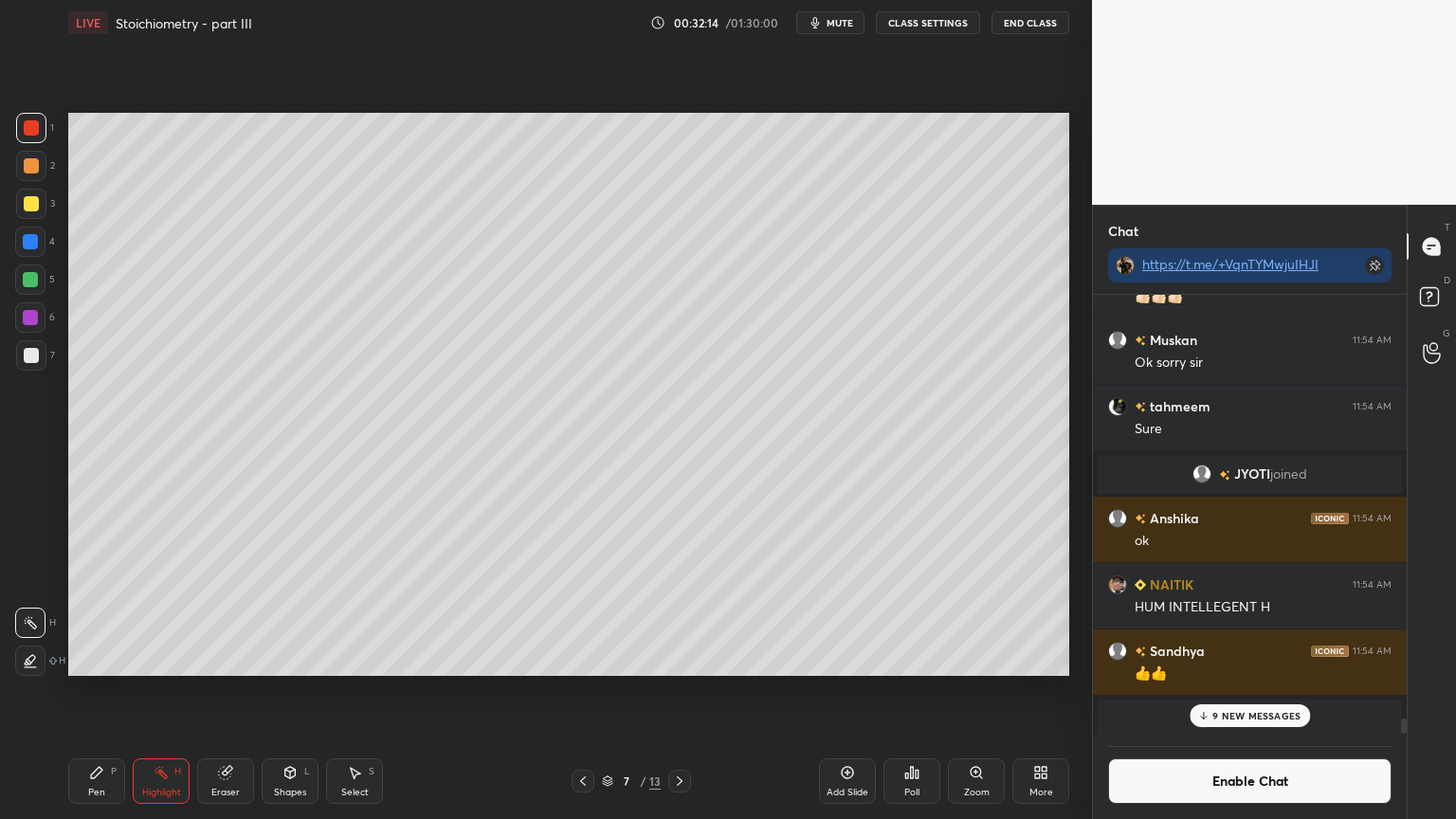 click 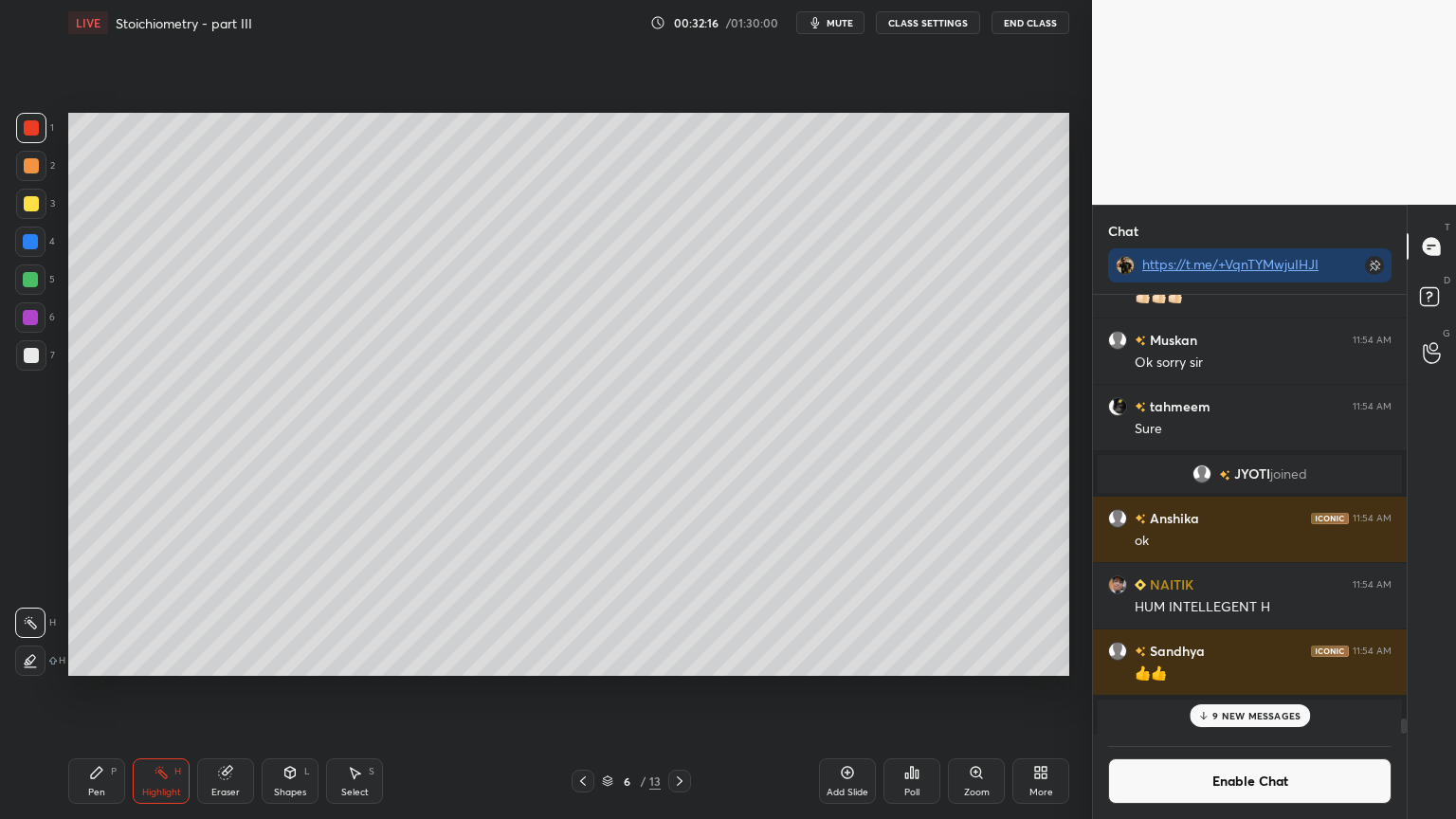 click 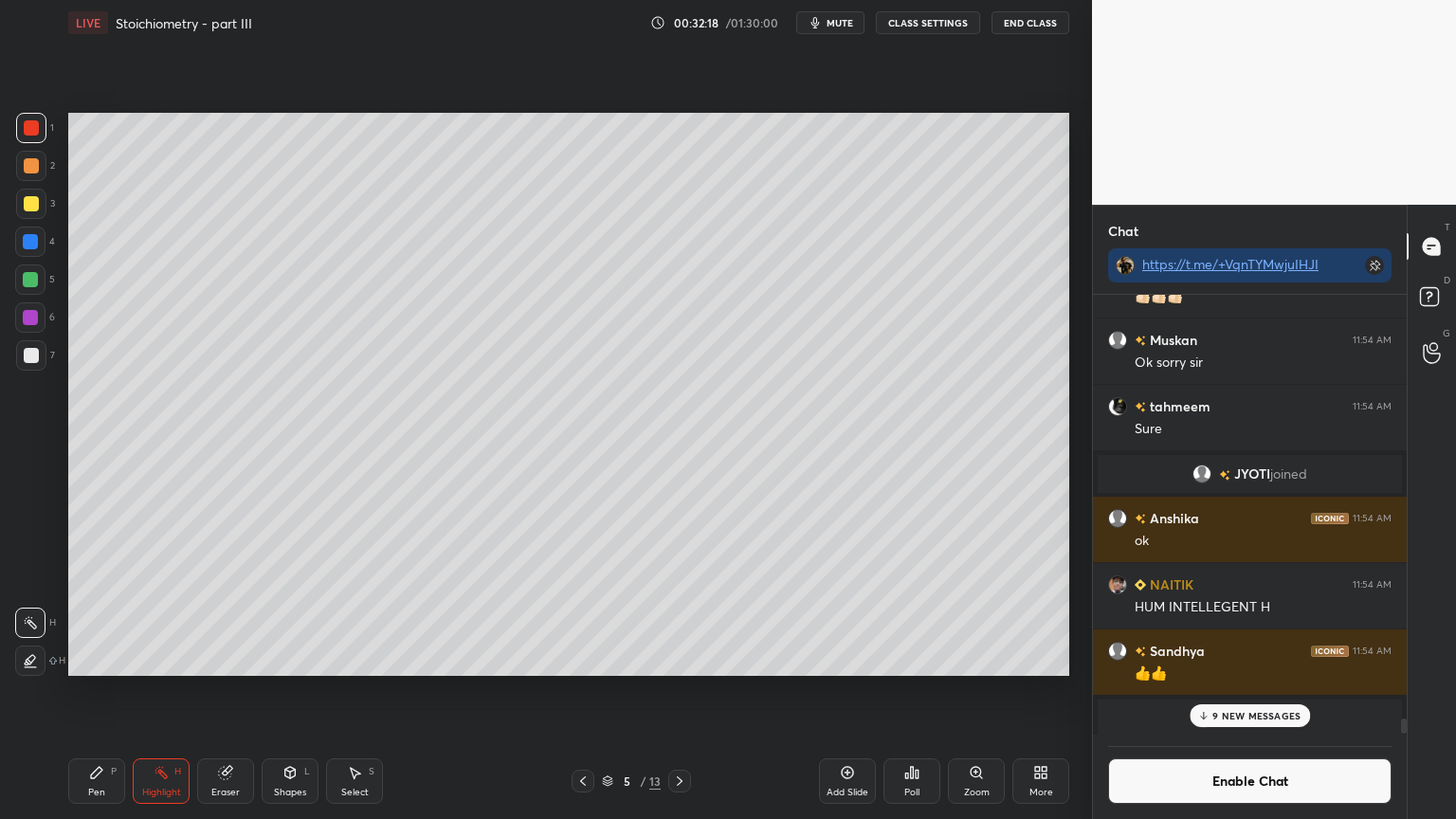 scroll, scrollTop: 395, scrollLeft: 308, axis: both 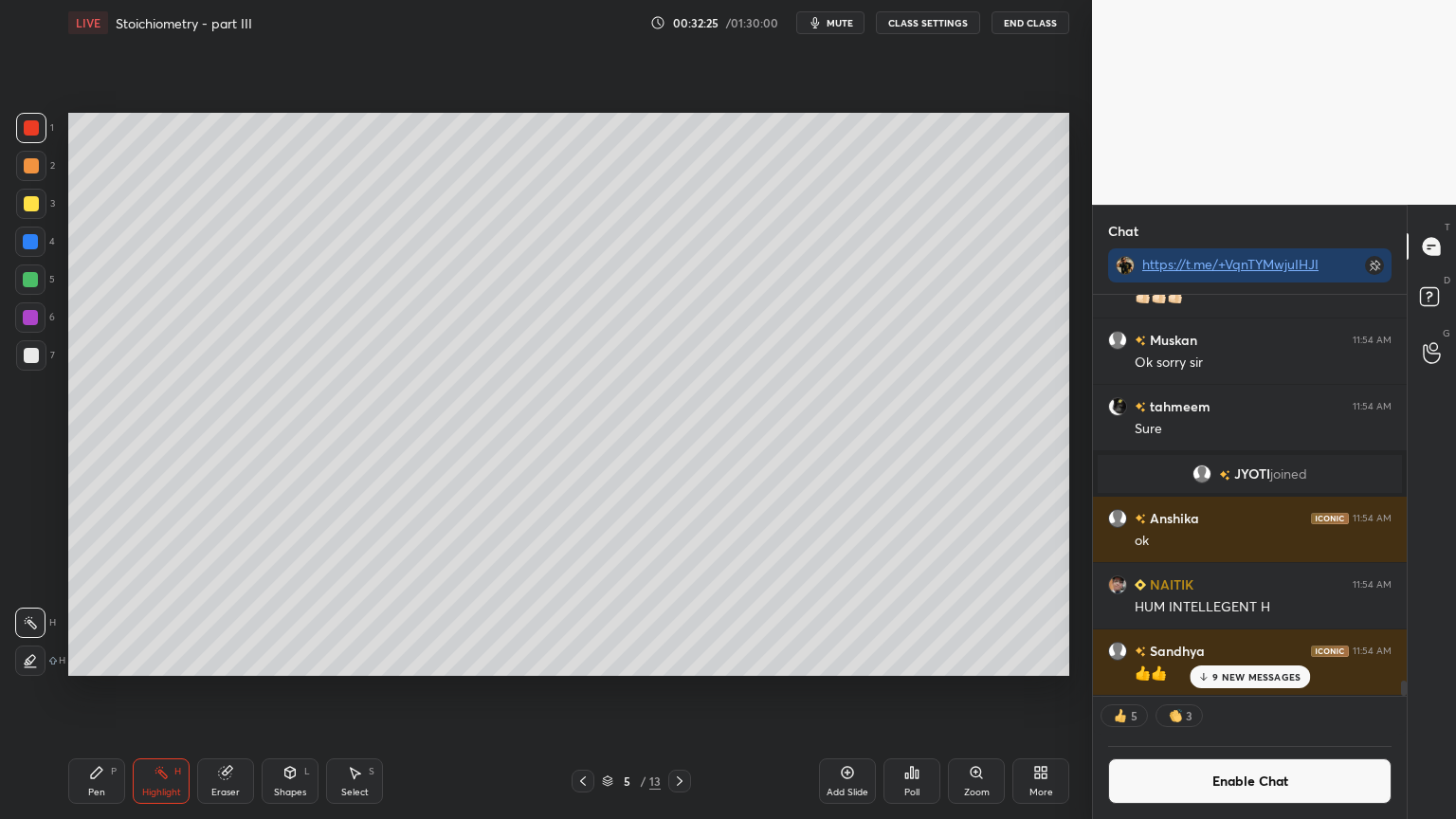 click 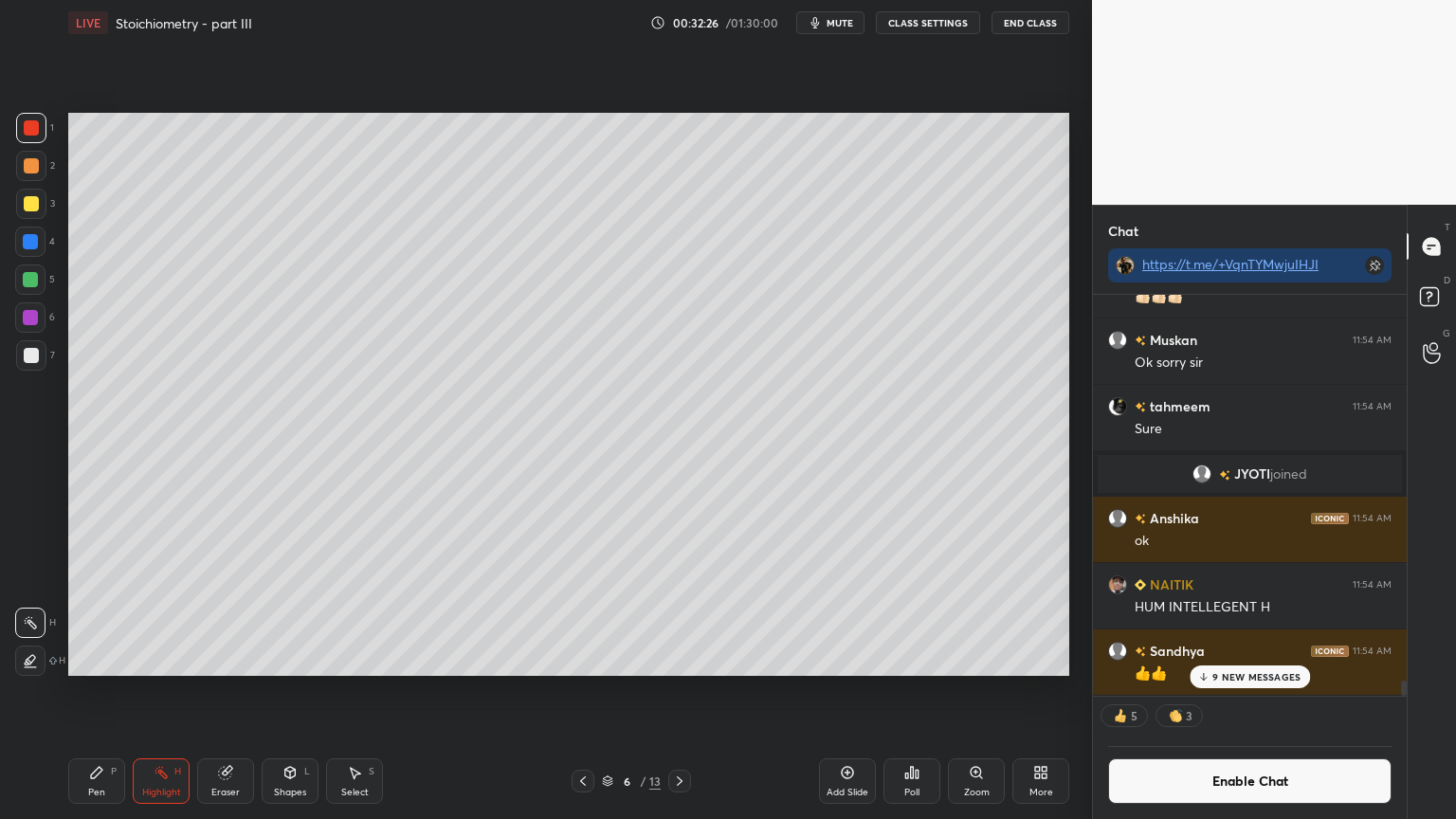 click 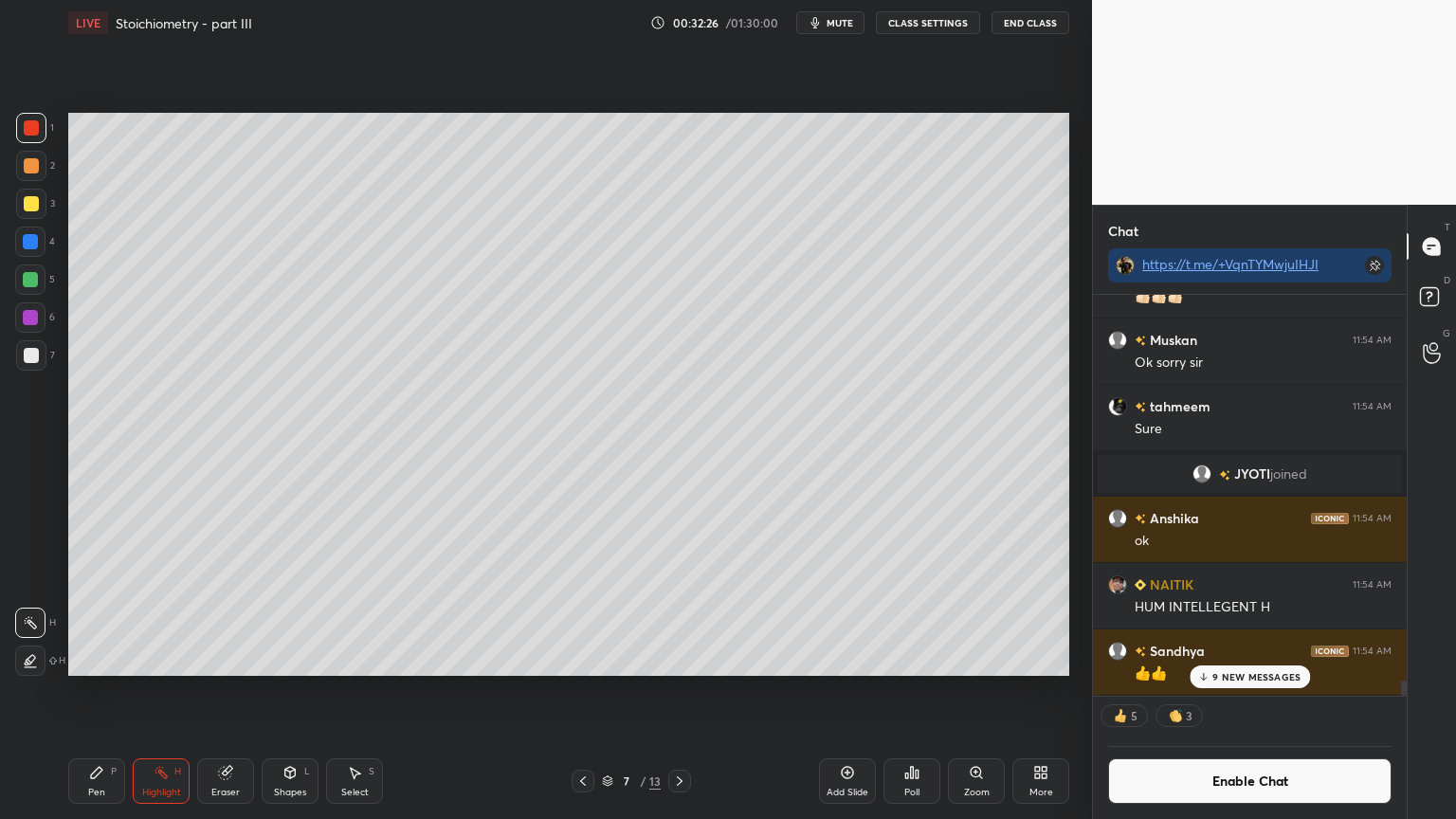 click 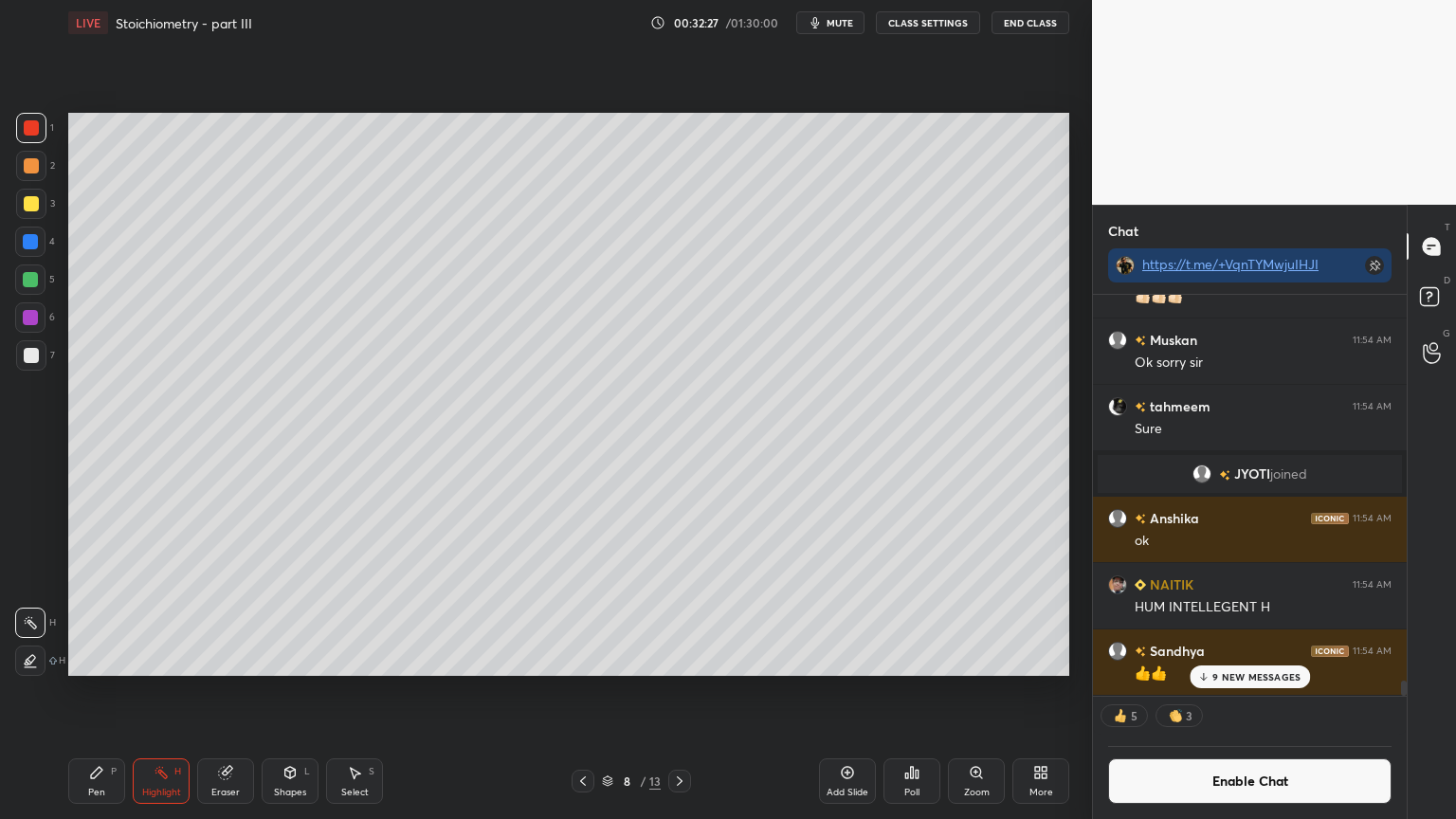 drag, startPoint x: 681, startPoint y: 775, endPoint x: 680, endPoint y: 785, distance: 10.049876 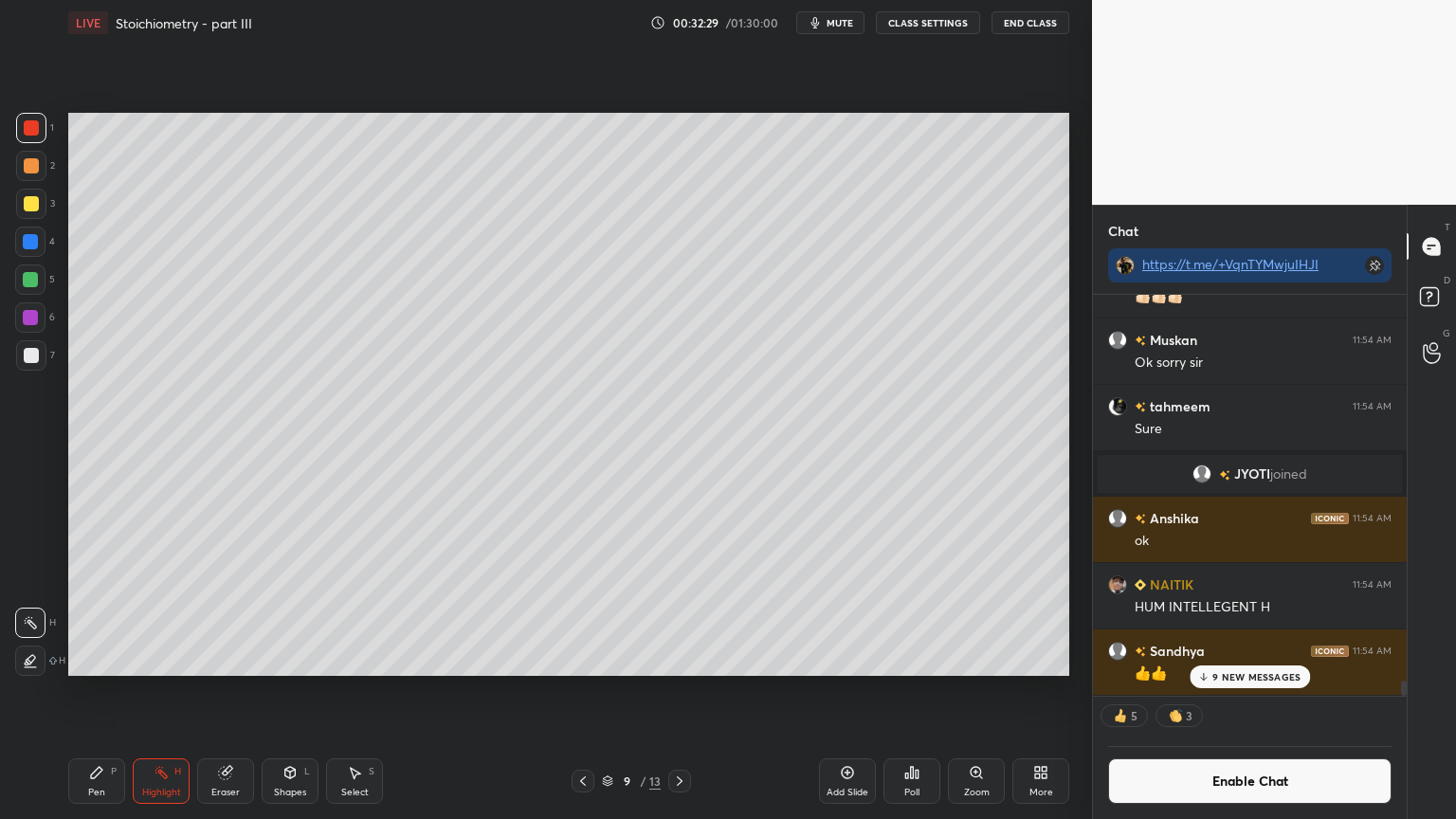 click on "Setting up your live class Poll for   secs No correct answer Start poll" at bounding box center [569, 394] 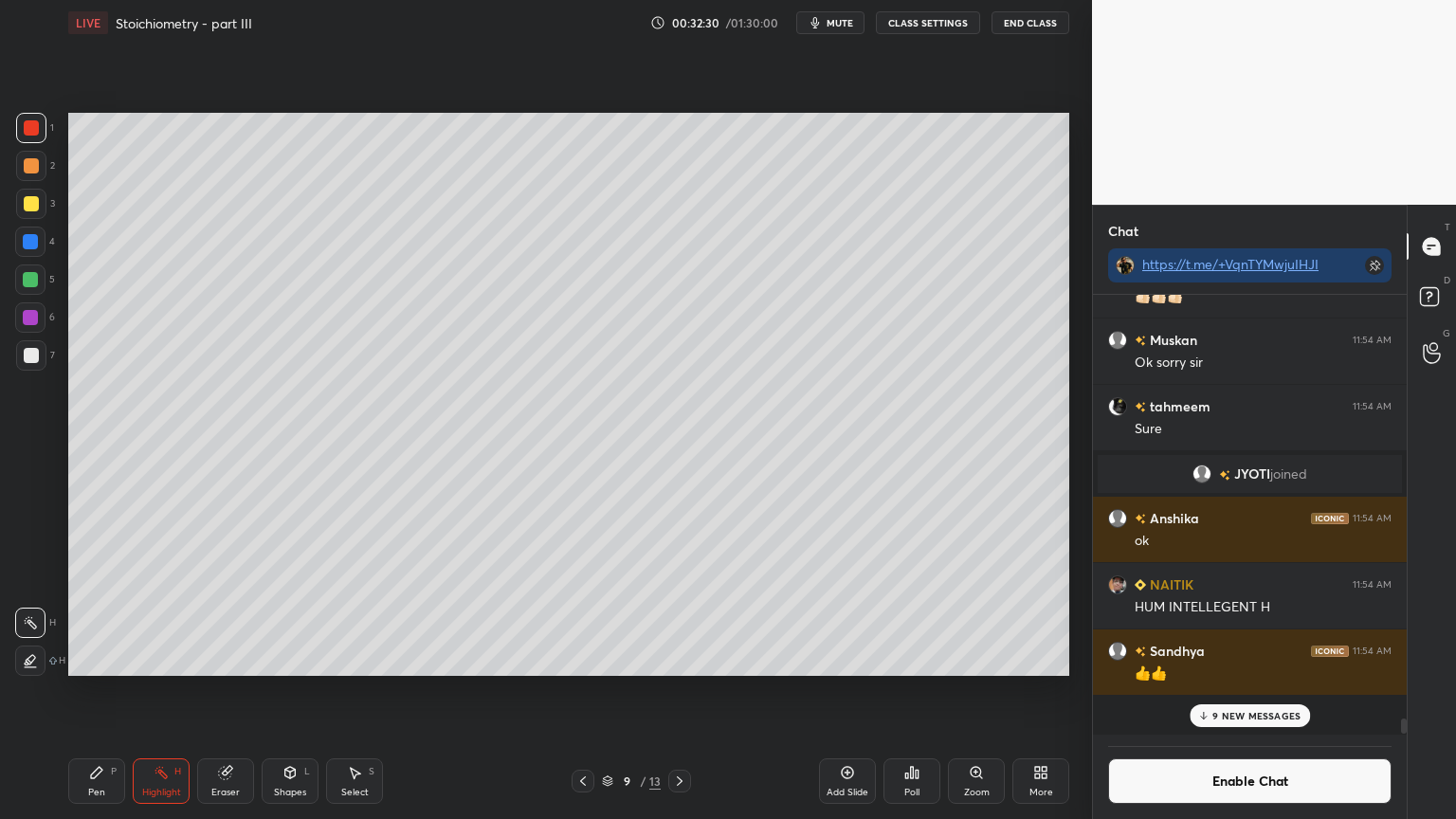 scroll, scrollTop: 6, scrollLeft: 6, axis: both 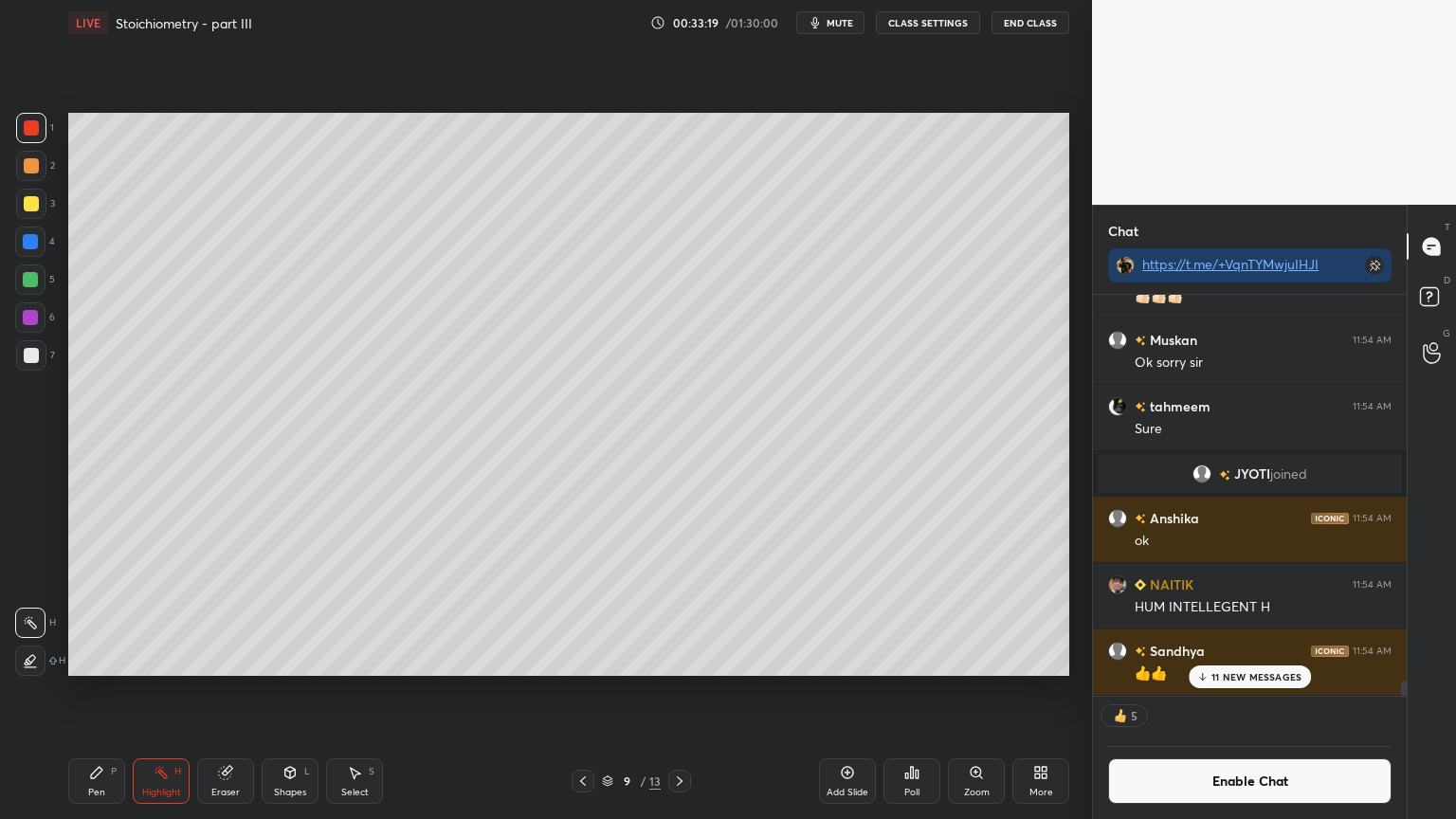 drag, startPoint x: 34, startPoint y: 346, endPoint x: 57, endPoint y: 334, distance: 25.942244 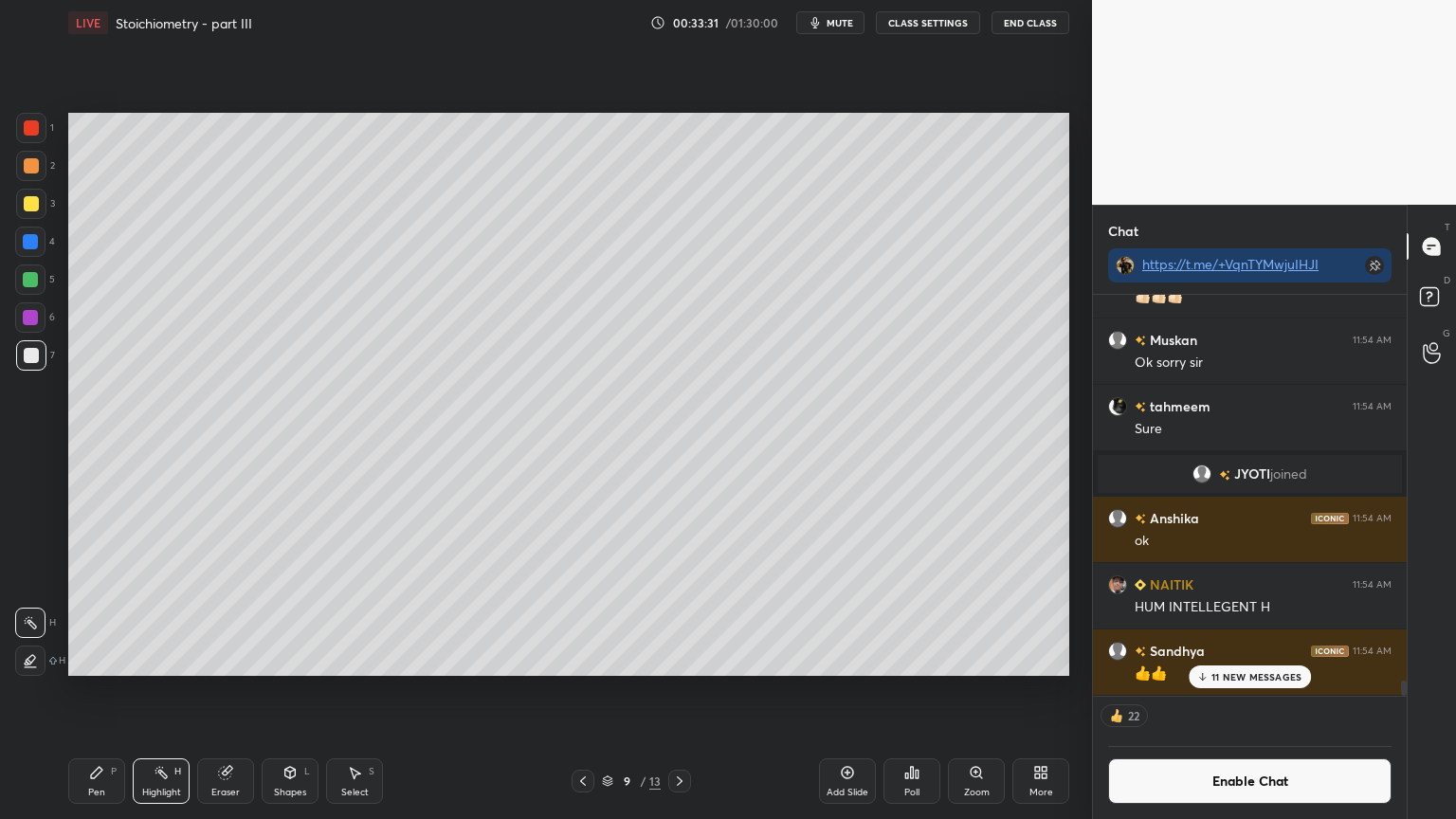 click on "11 NEW MESSAGES" at bounding box center [1256, 677] 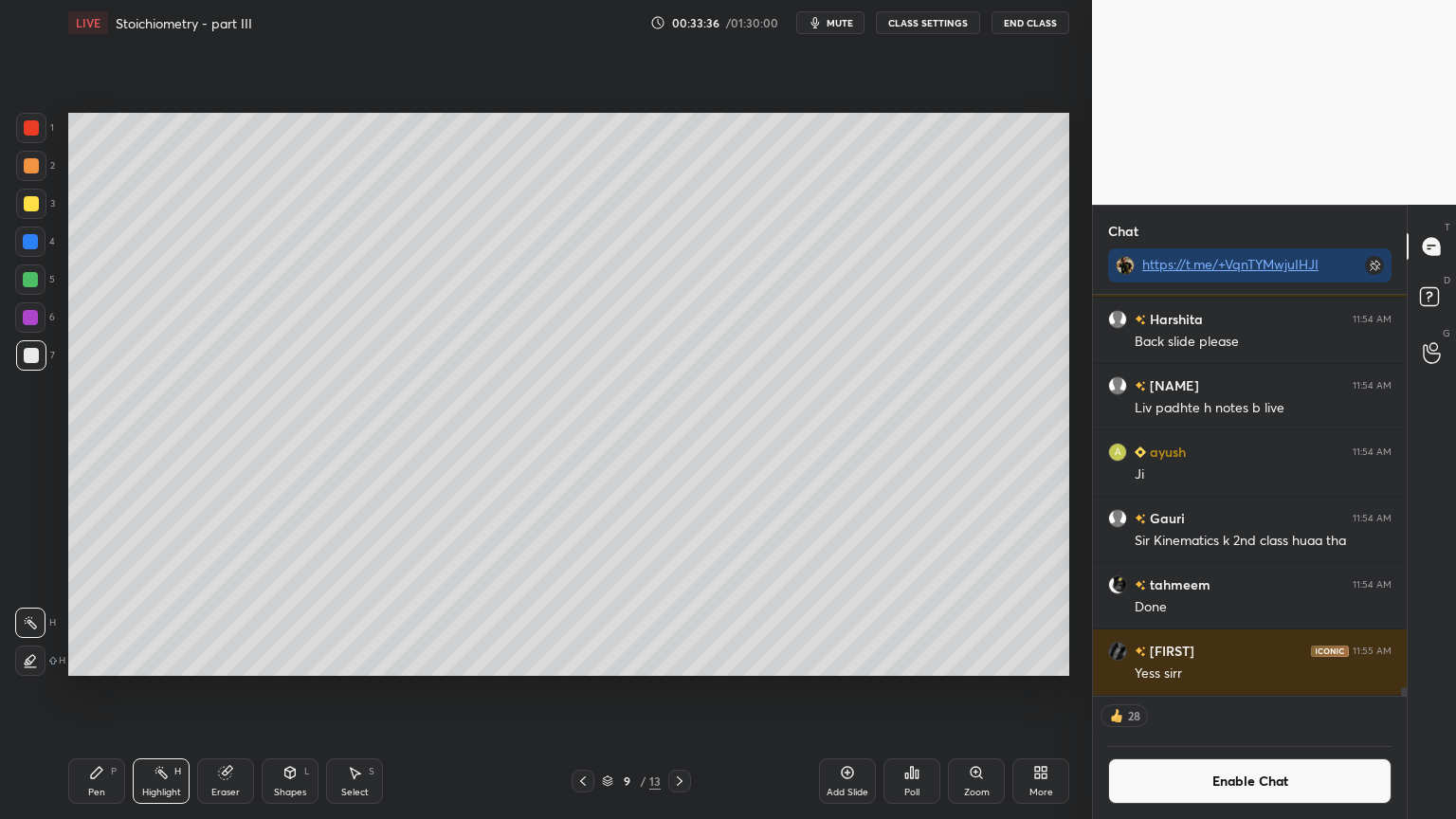 click on "Enable Chat" at bounding box center (1249, 781) 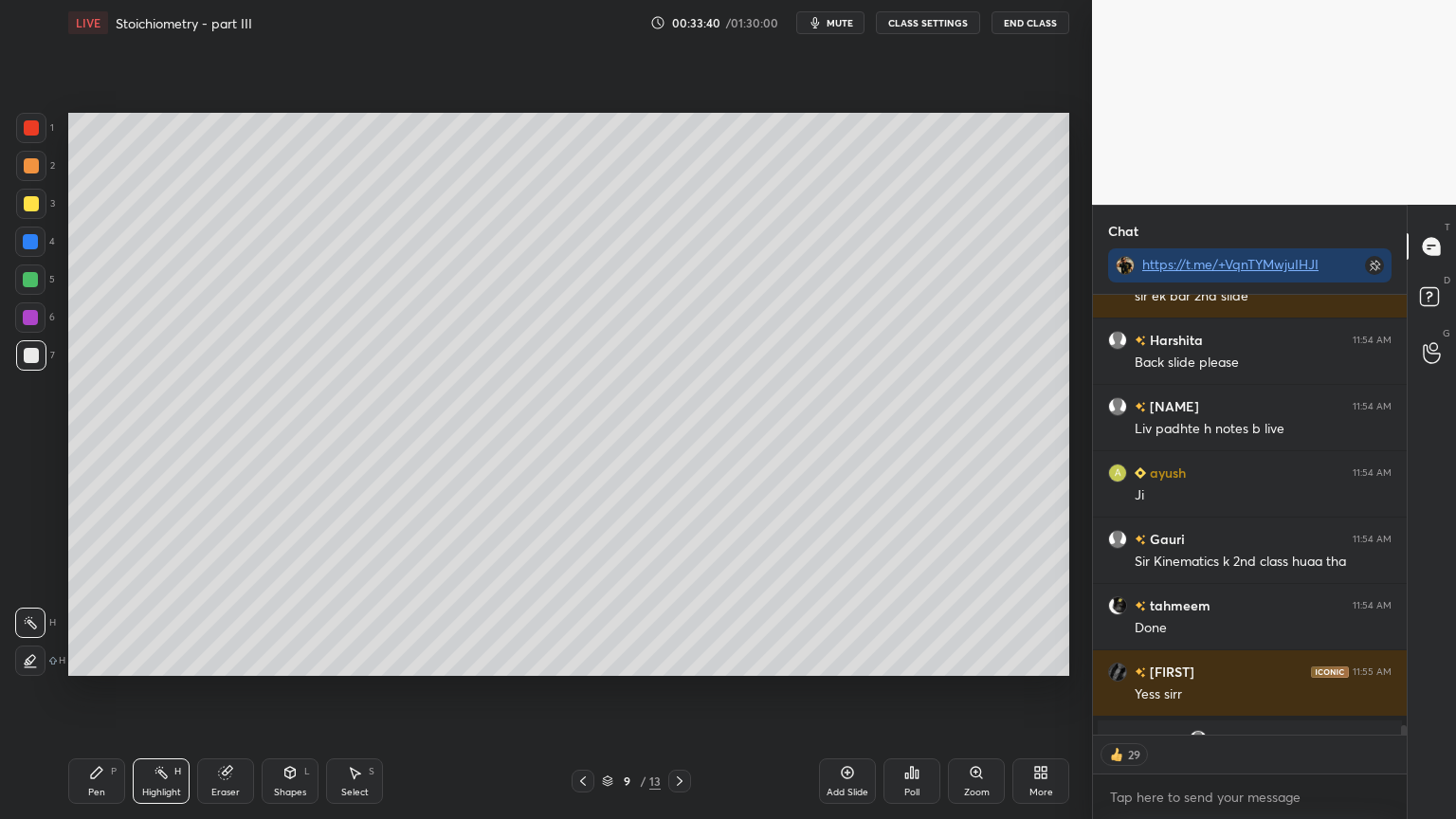 scroll, scrollTop: 19195, scrollLeft: 0, axis: vertical 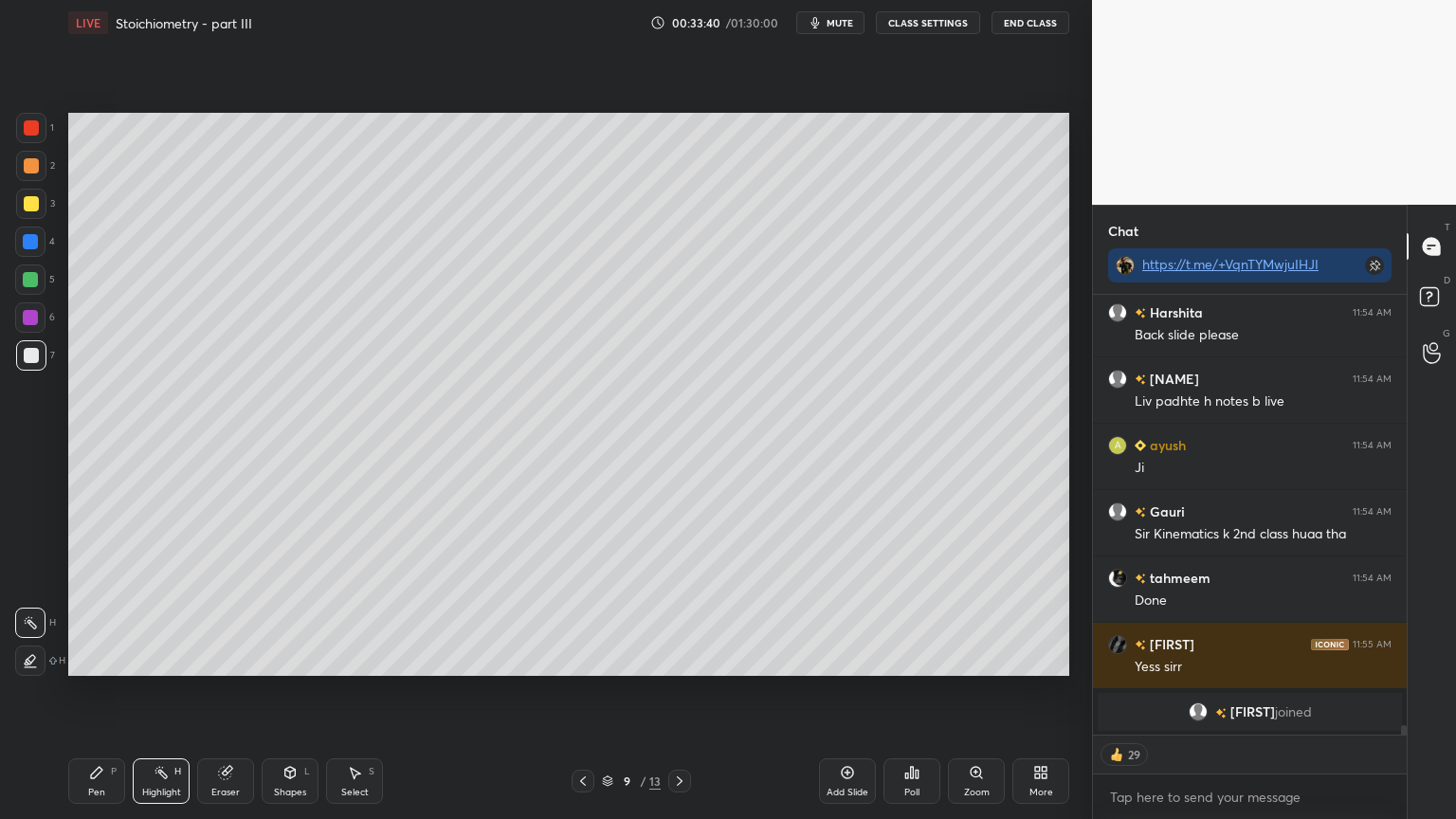 drag, startPoint x: 1403, startPoint y: 729, endPoint x: 1353, endPoint y: 720, distance: 50.80354 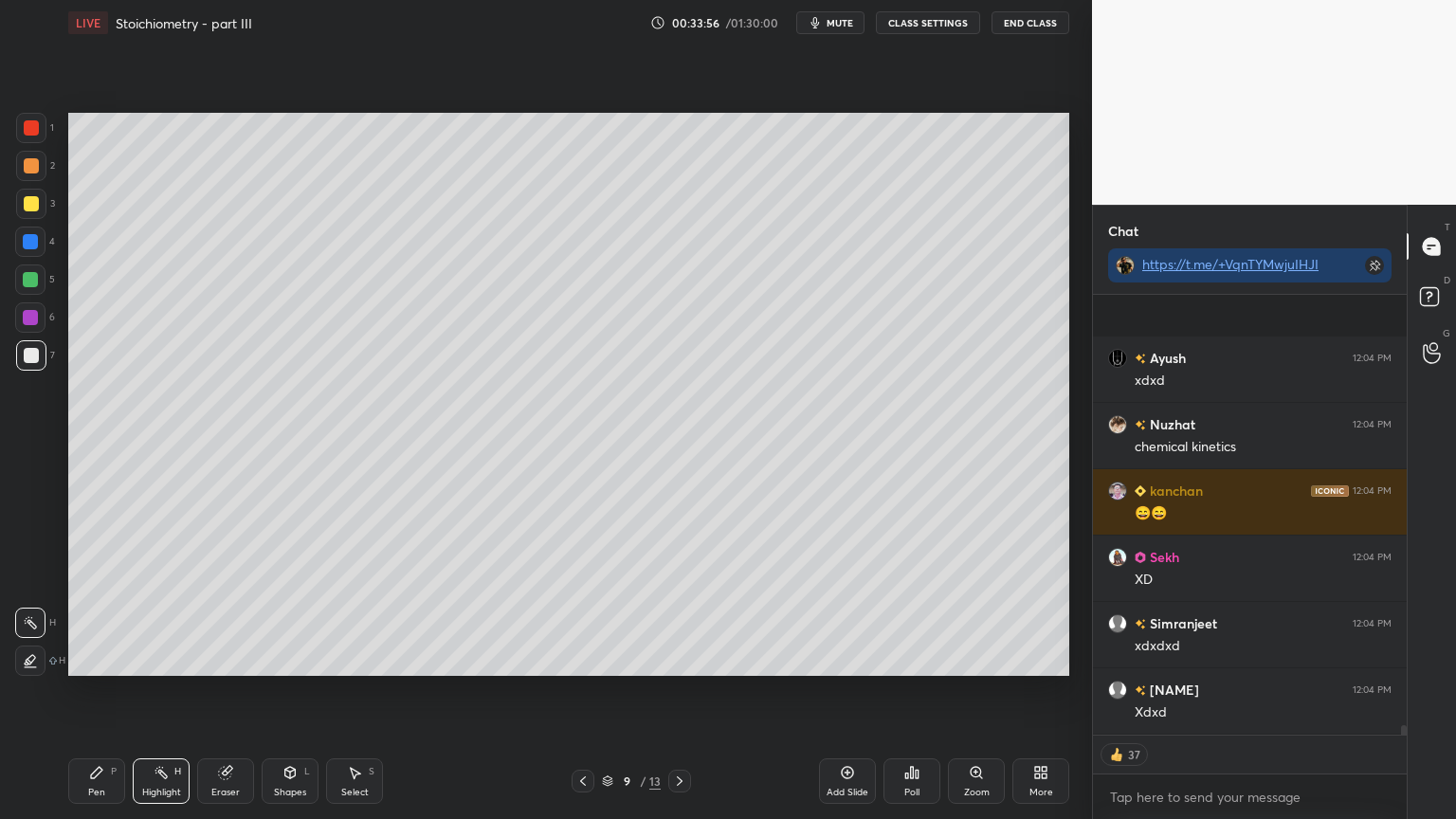 scroll, scrollTop: 20634, scrollLeft: 0, axis: vertical 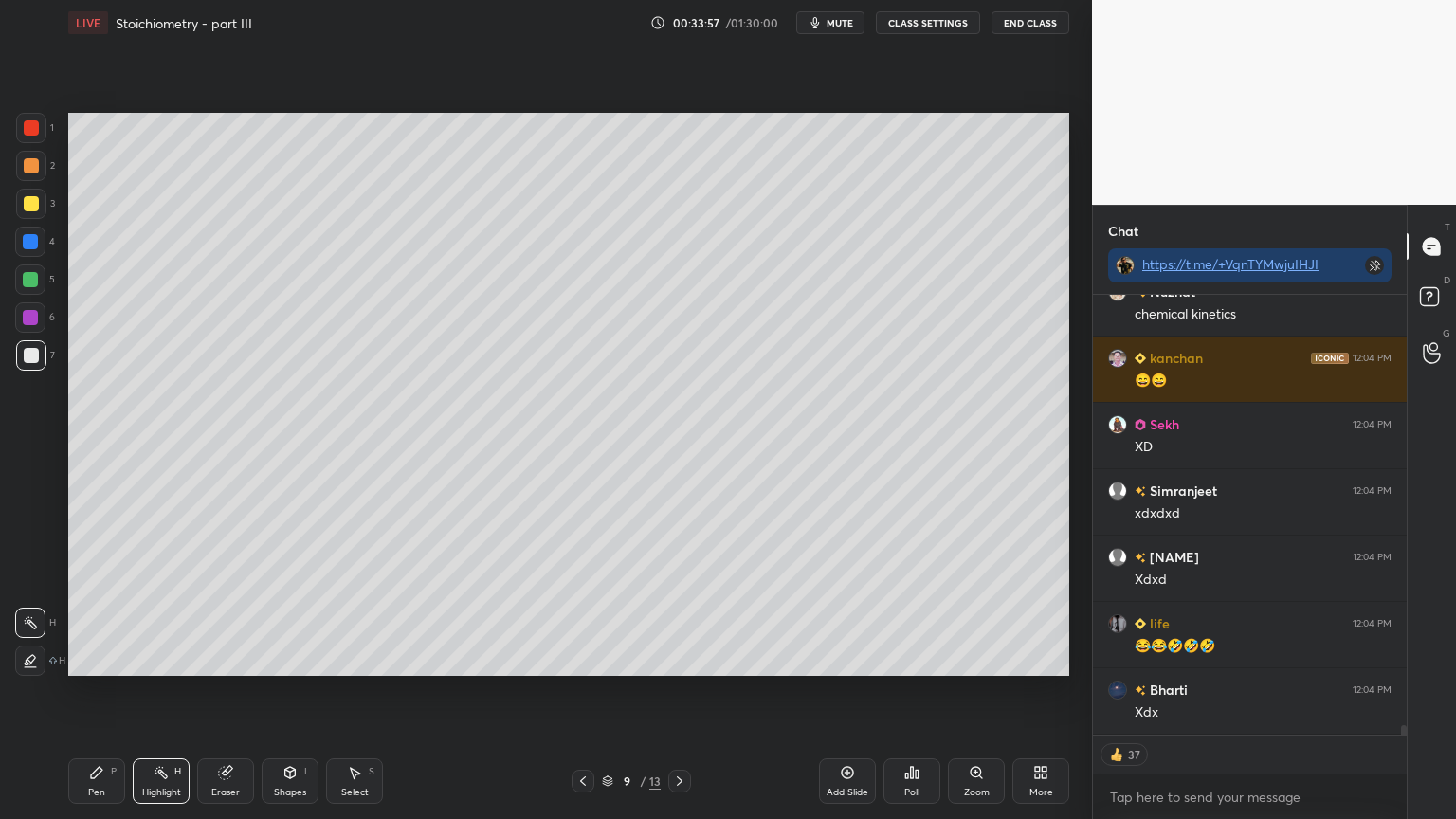 click on "Highlight H" at bounding box center (161, 781) 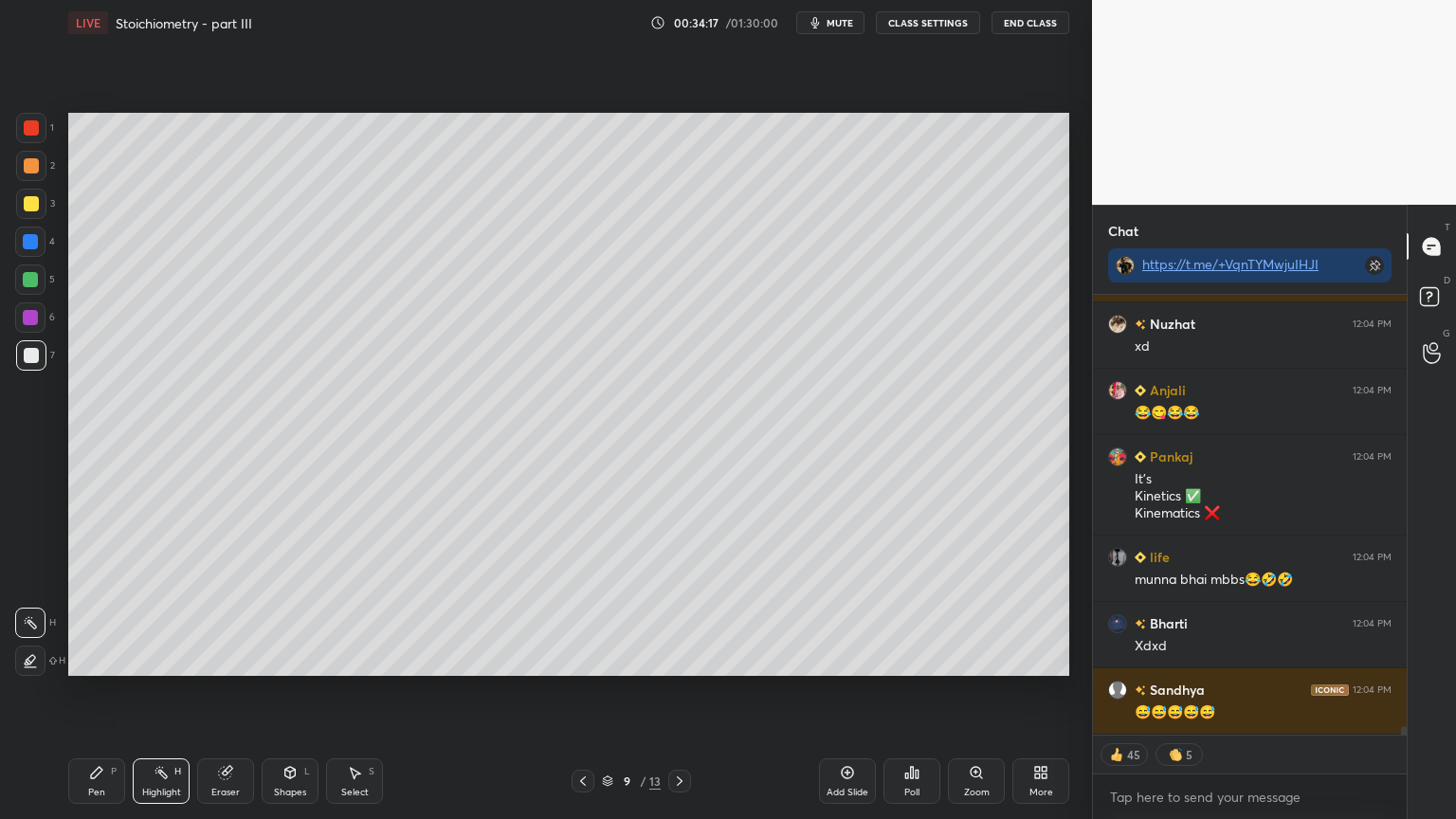 scroll, scrollTop: 22949, scrollLeft: 0, axis: vertical 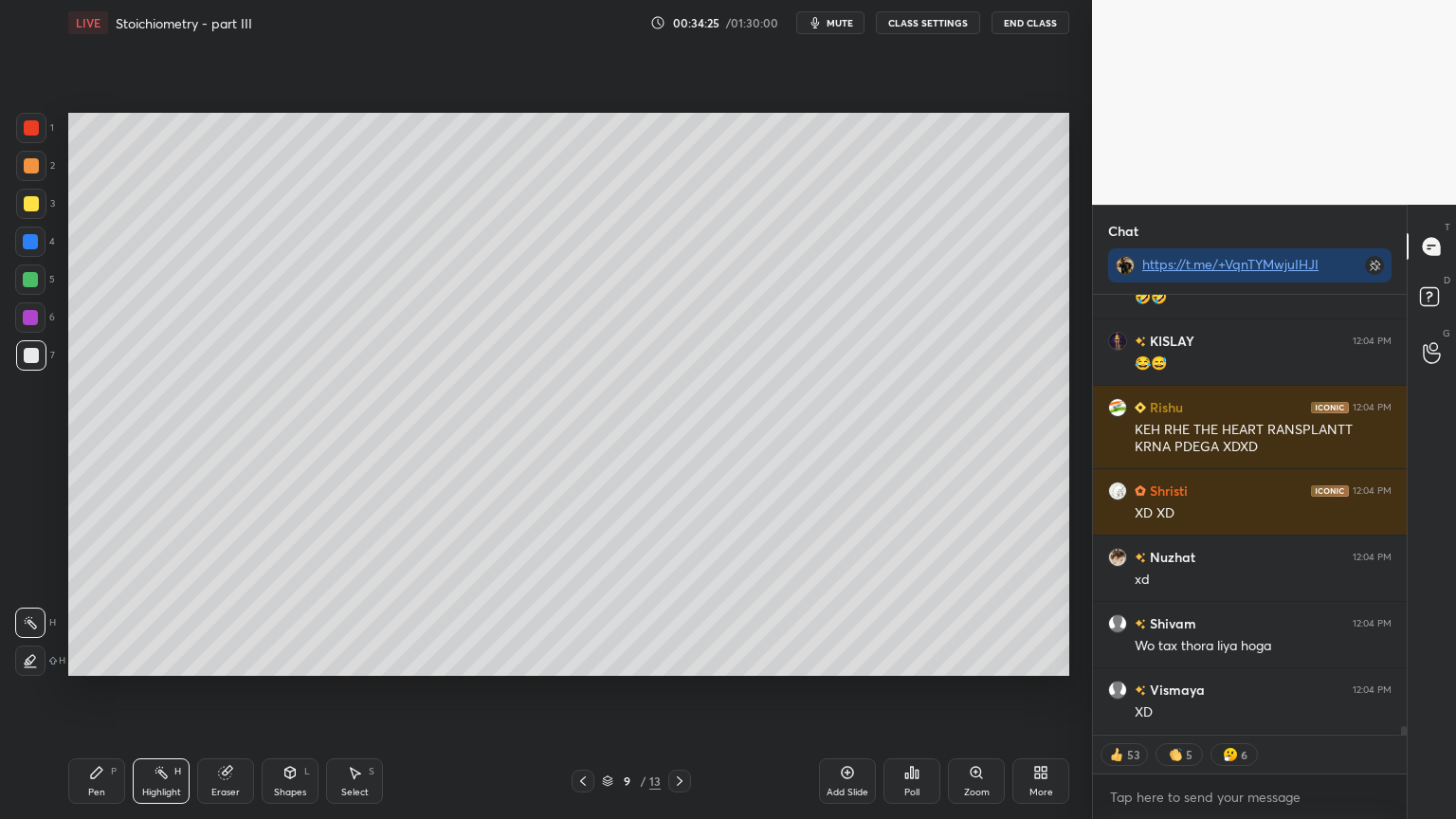 click on "Highlight H" at bounding box center (161, 781) 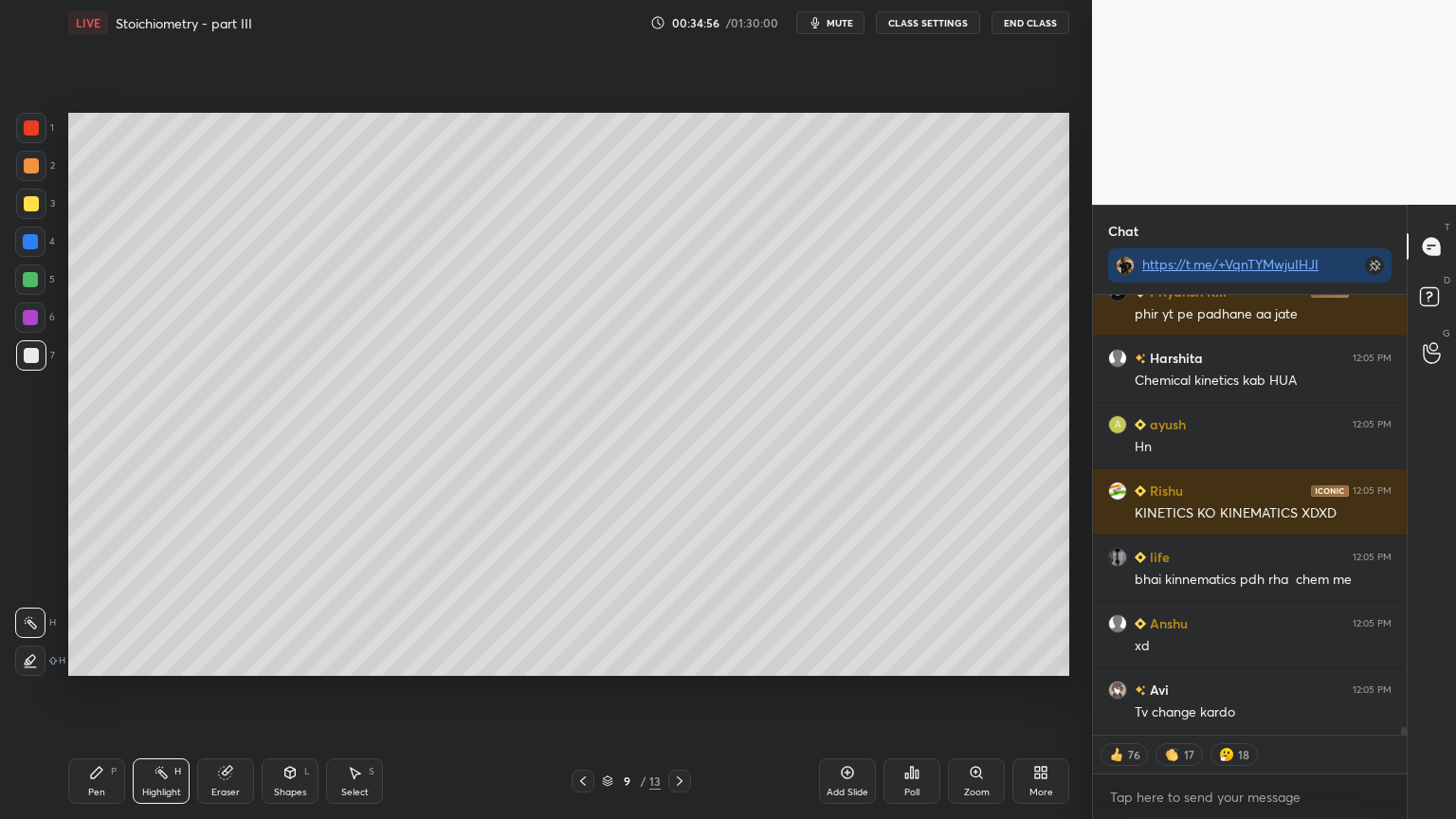 click on "Highlight" at bounding box center [161, 792] 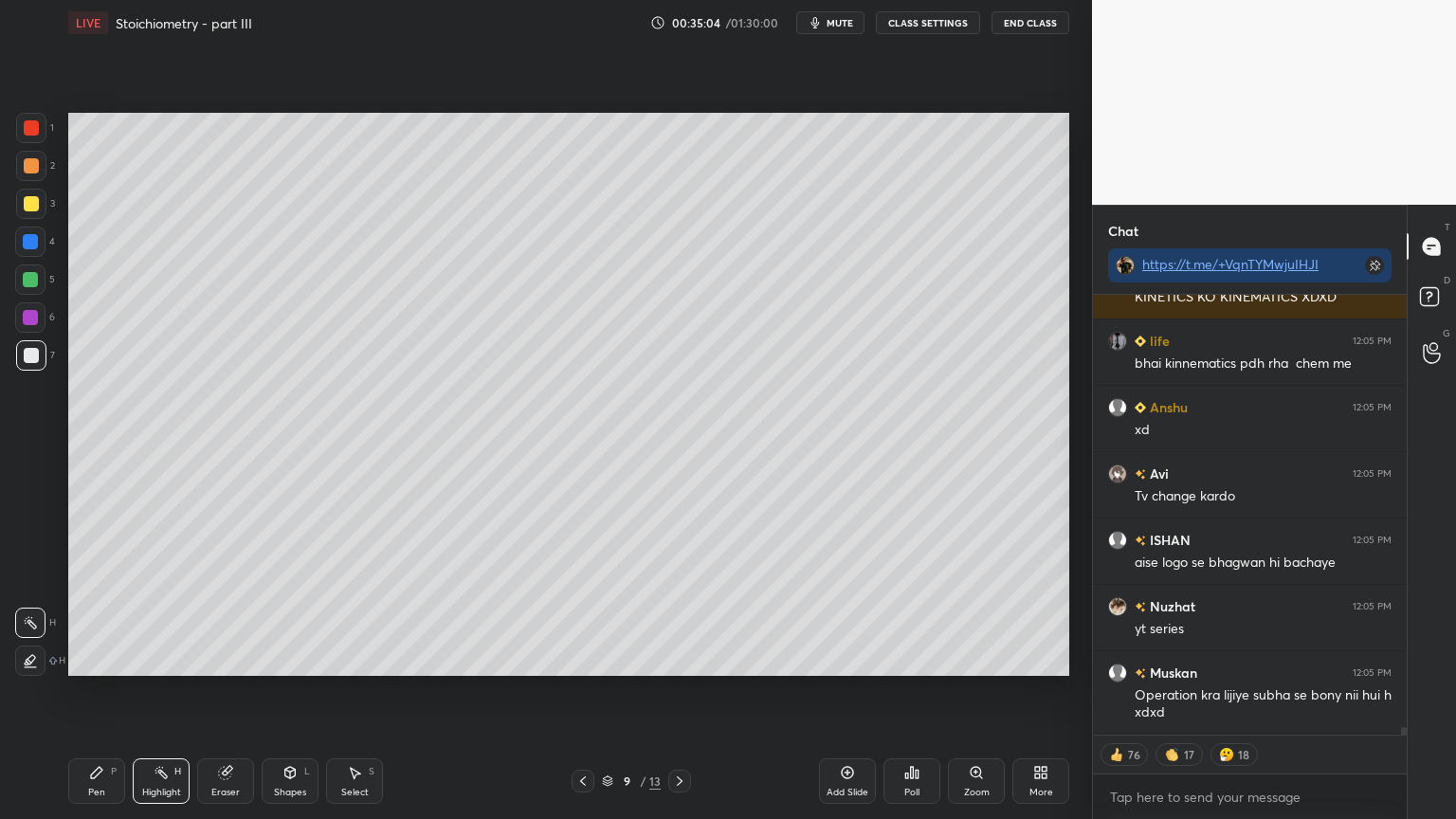 type on "x" 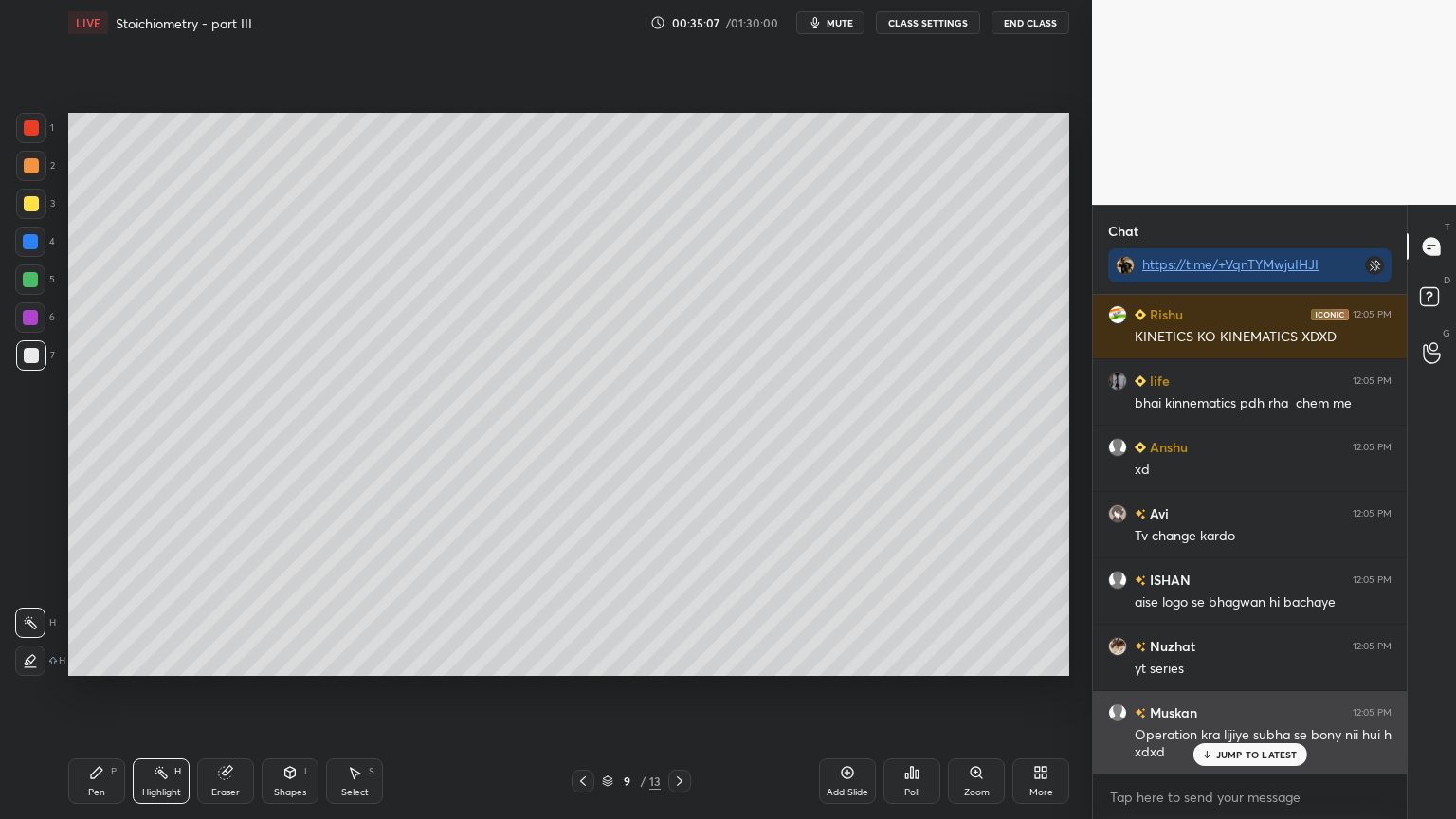 click on "JUMP TO LATEST" at bounding box center [1257, 755] 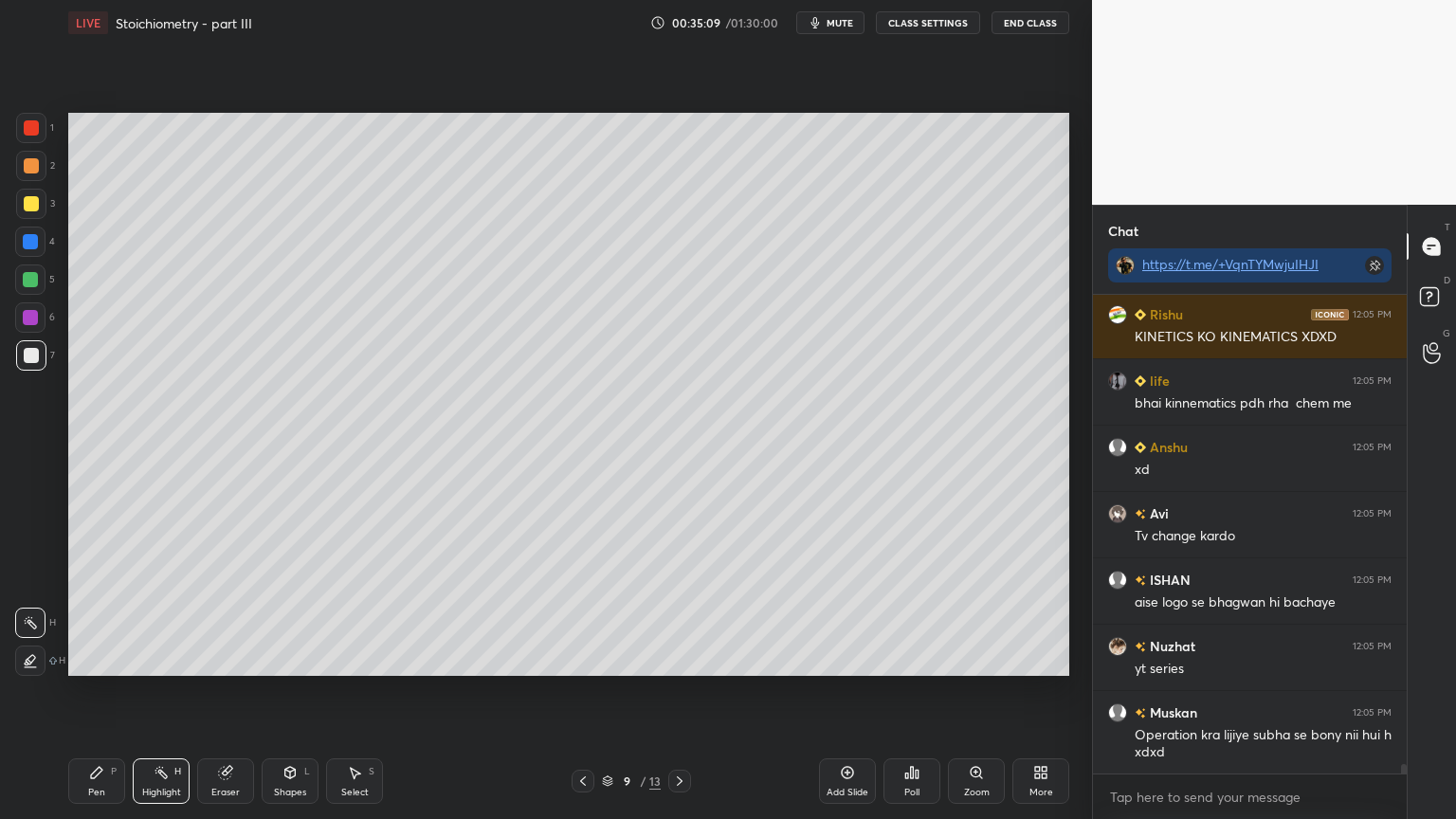 drag, startPoint x: 857, startPoint y: 787, endPoint x: 805, endPoint y: 780, distance: 52.469038 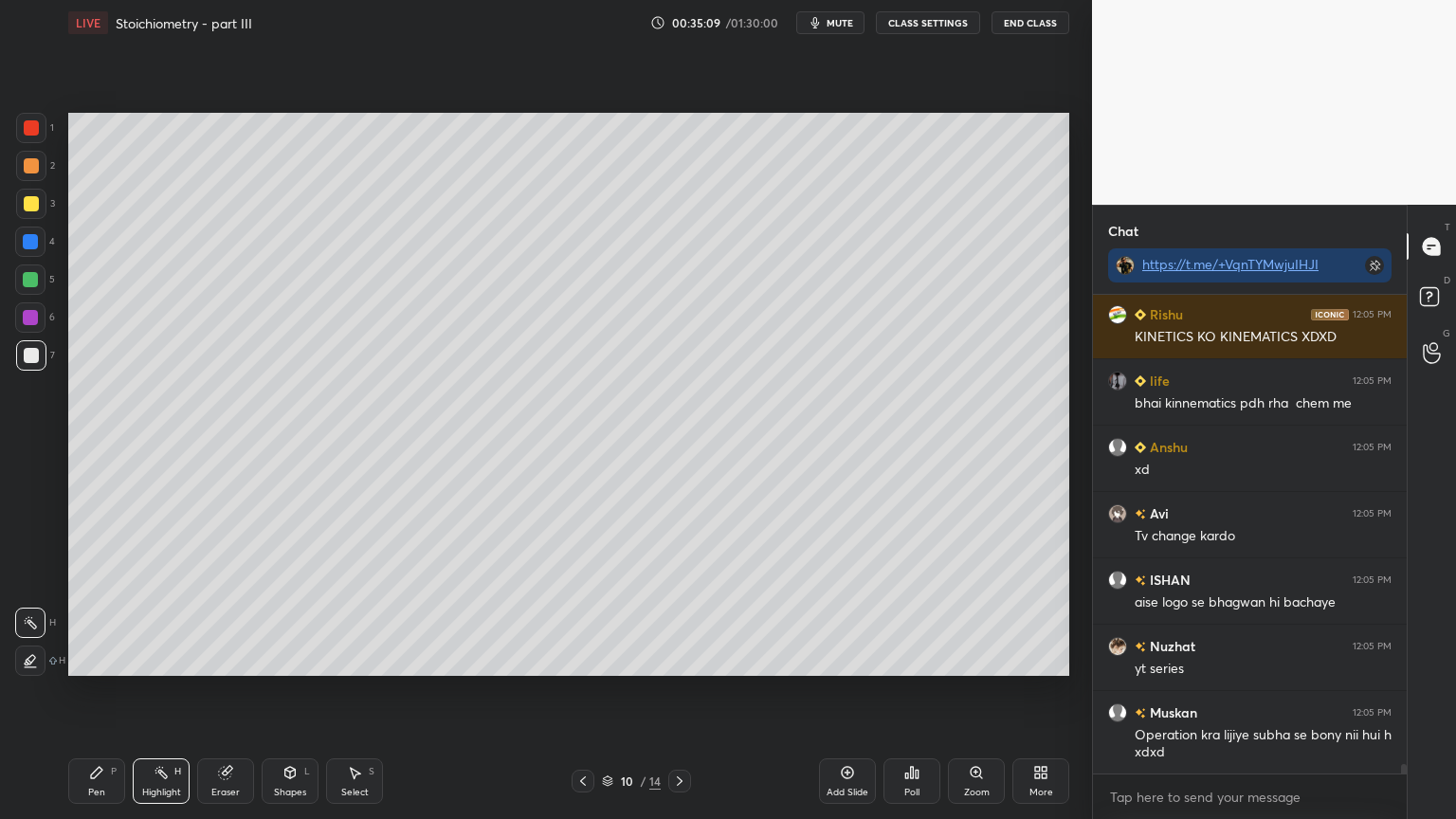 click on "Pen P" at bounding box center (97, 781) 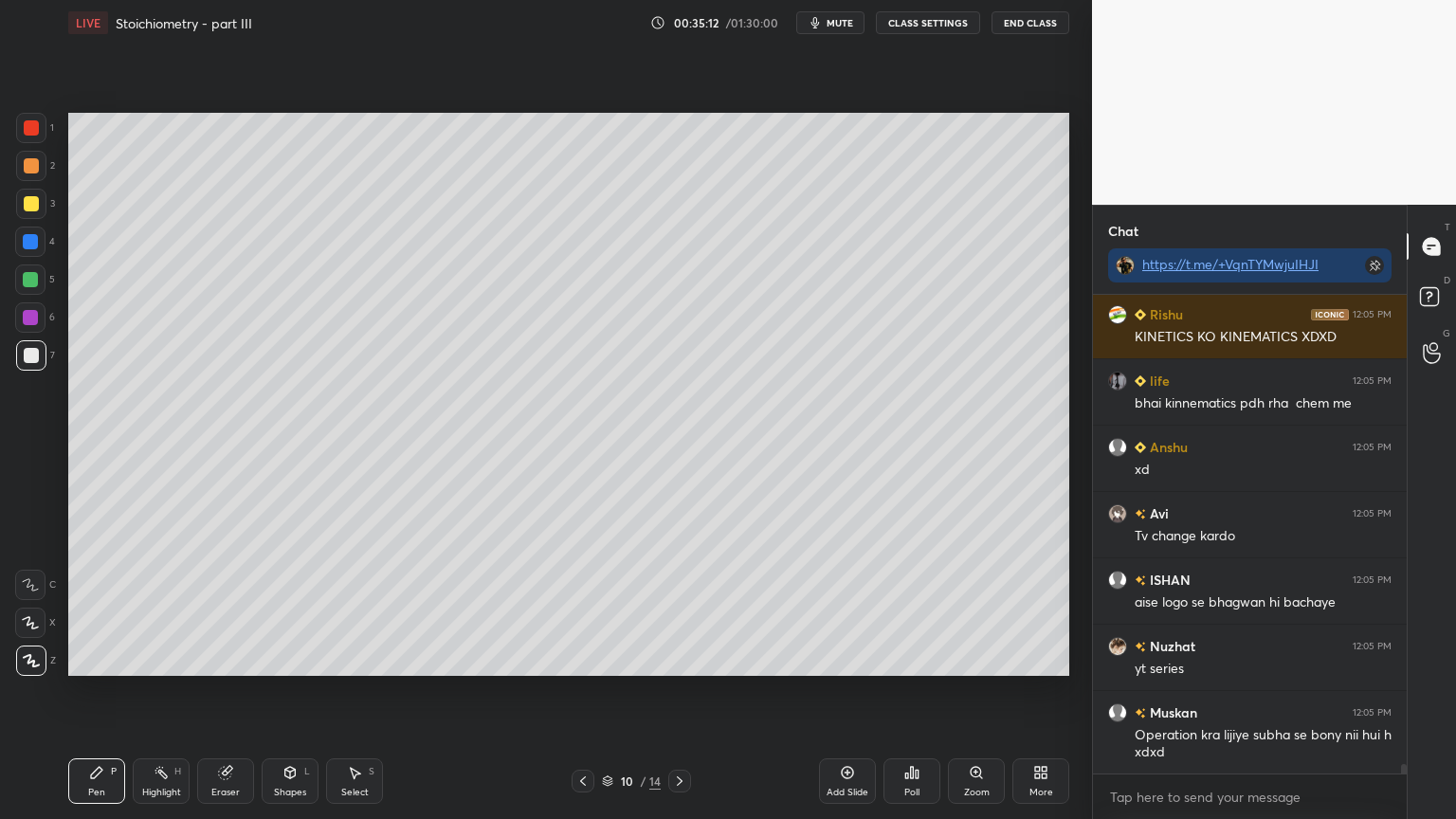 drag, startPoint x: 33, startPoint y: 133, endPoint x: 61, endPoint y: 157, distance: 36.878178 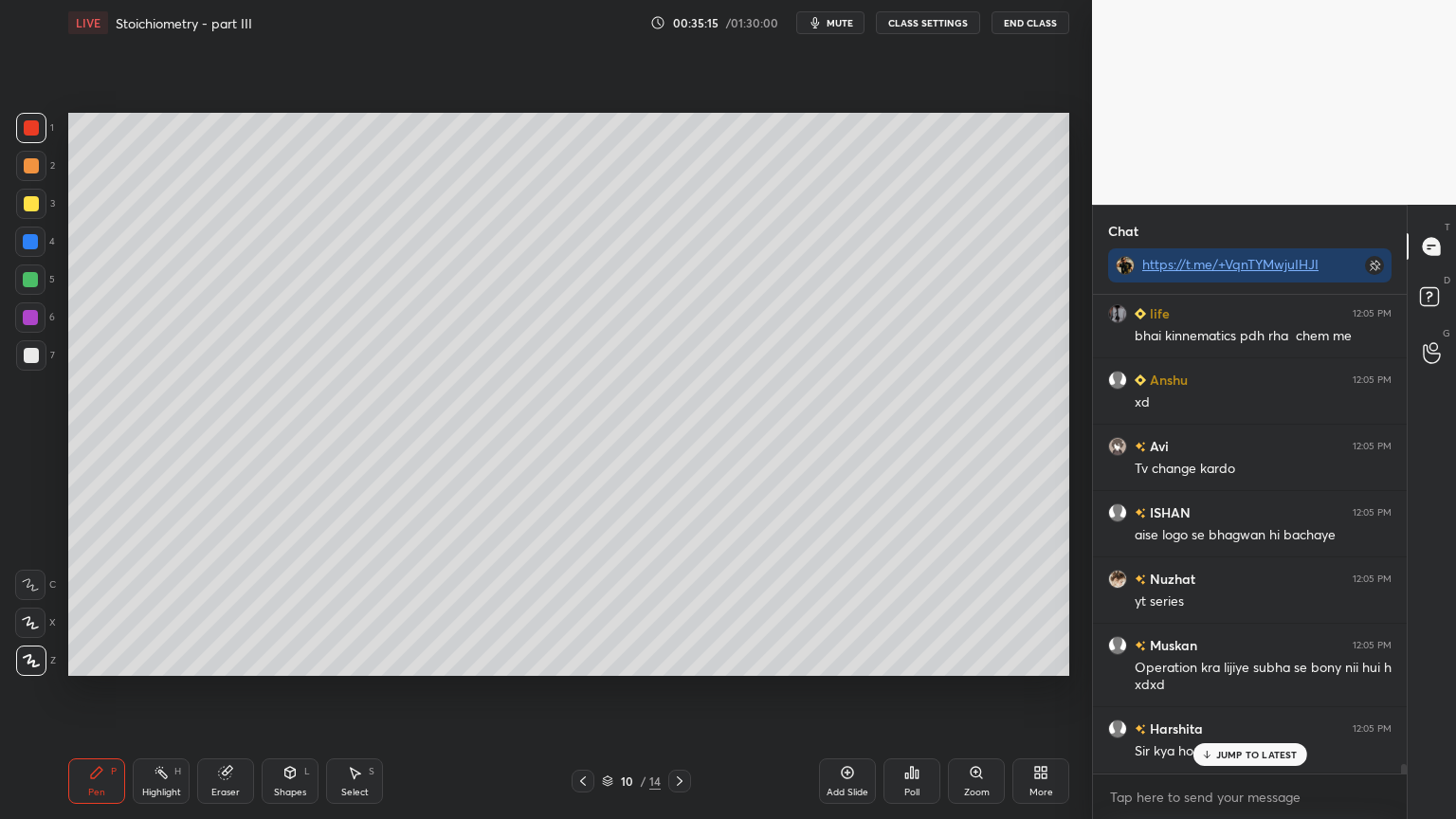 scroll, scrollTop: 23884, scrollLeft: 0, axis: vertical 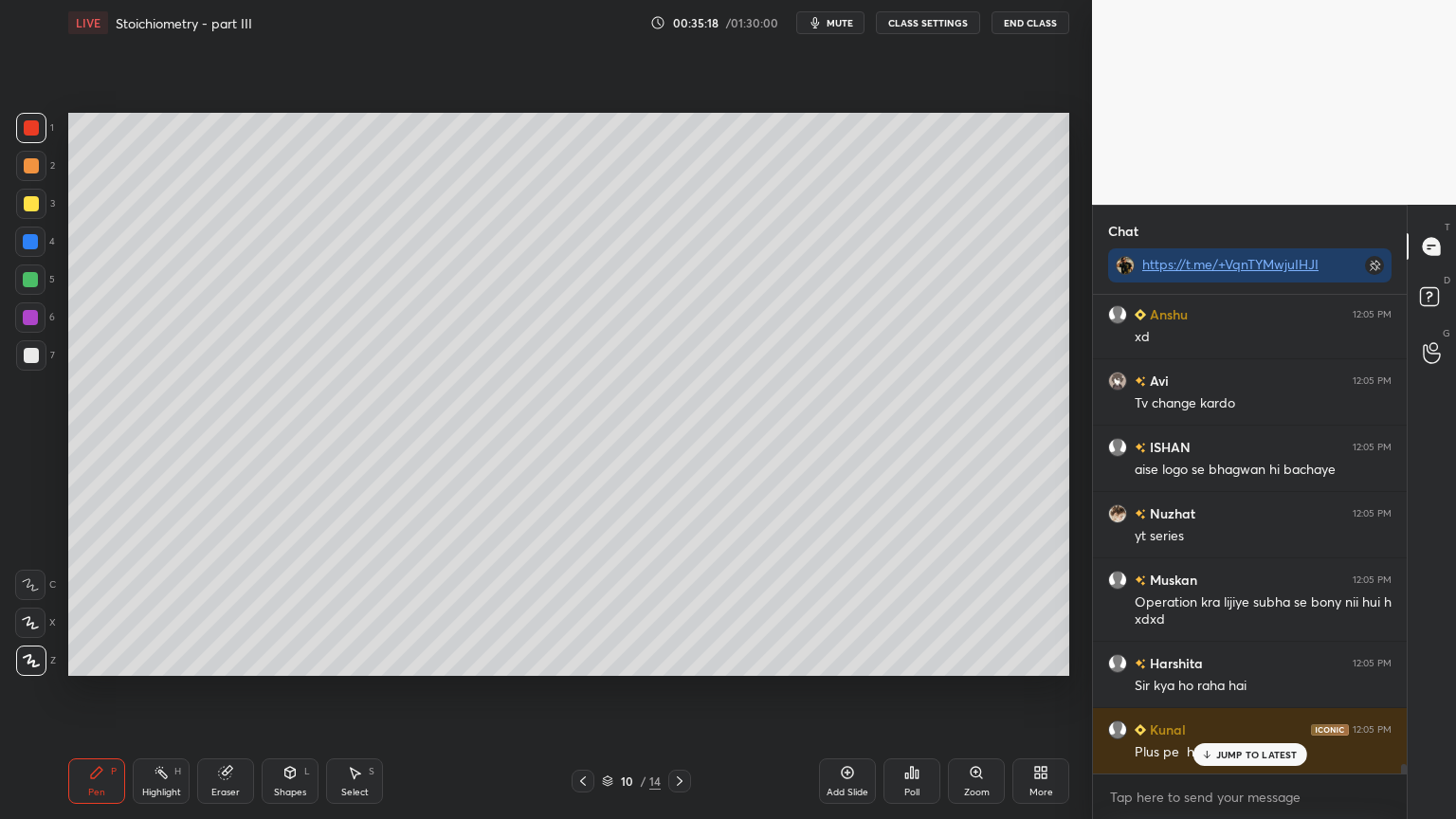 click on "Pen P" at bounding box center (97, 781) 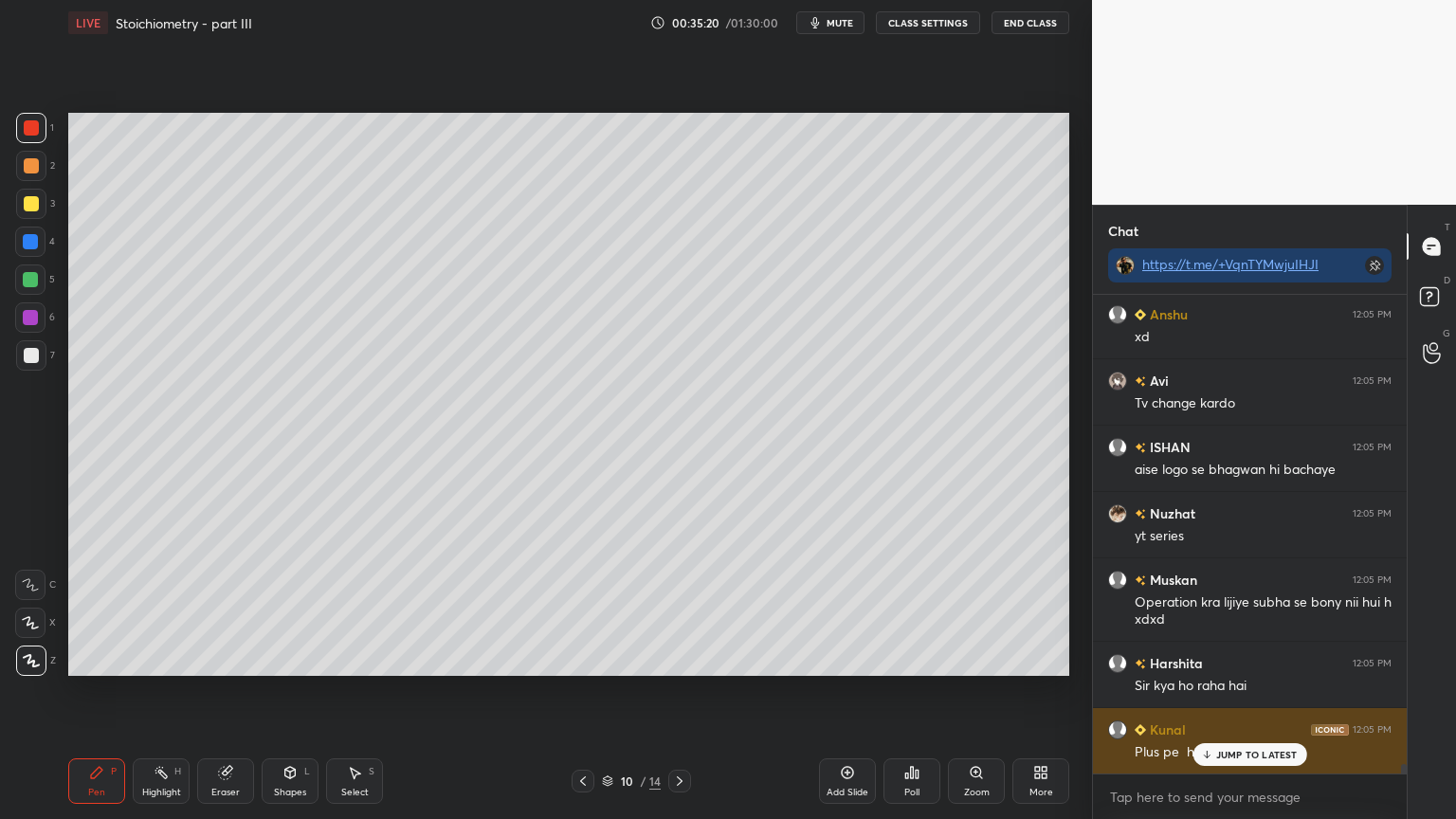 click on "JUMP TO LATEST" at bounding box center [1249, 755] 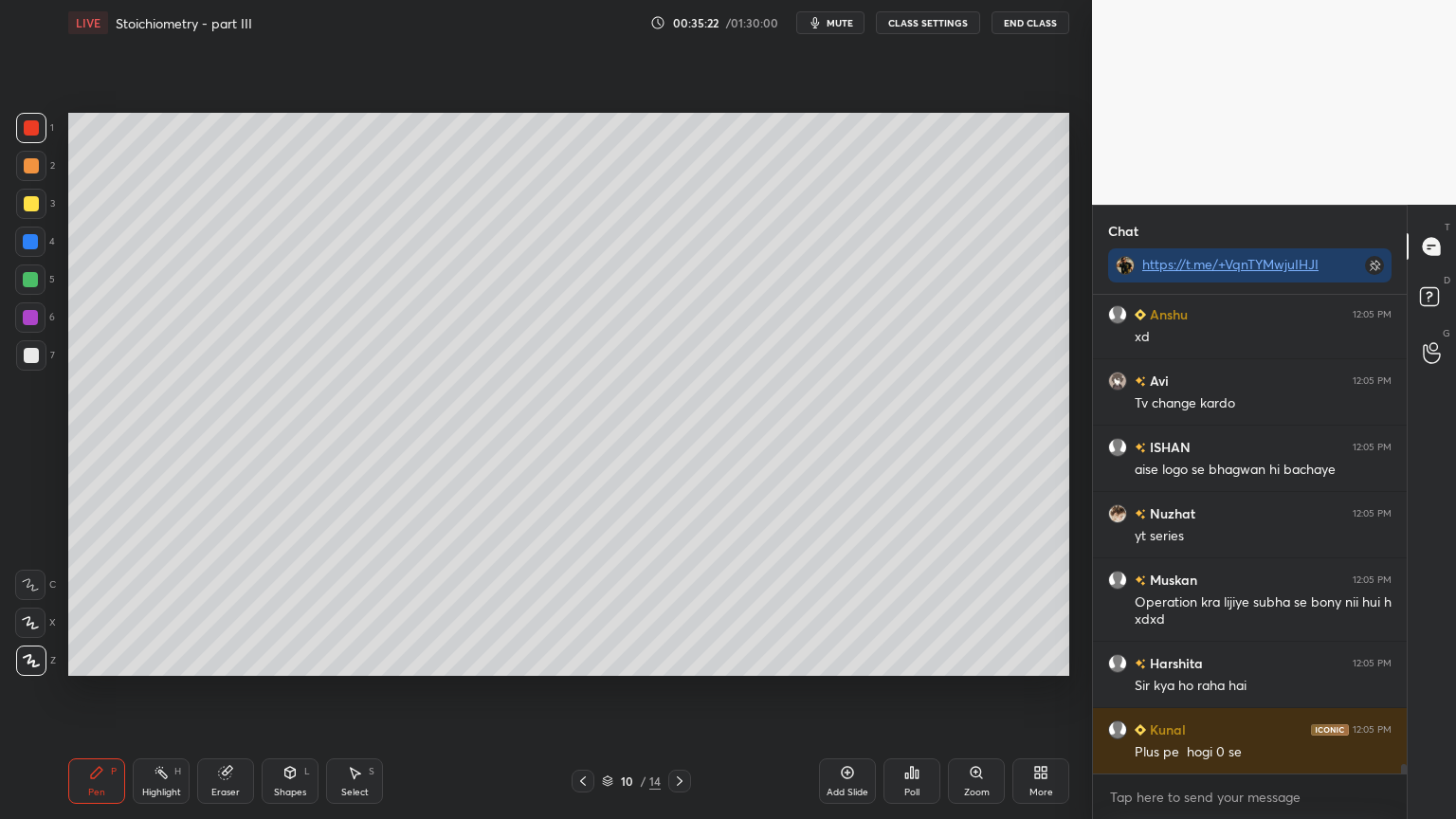 click on "P" at bounding box center (114, 772) 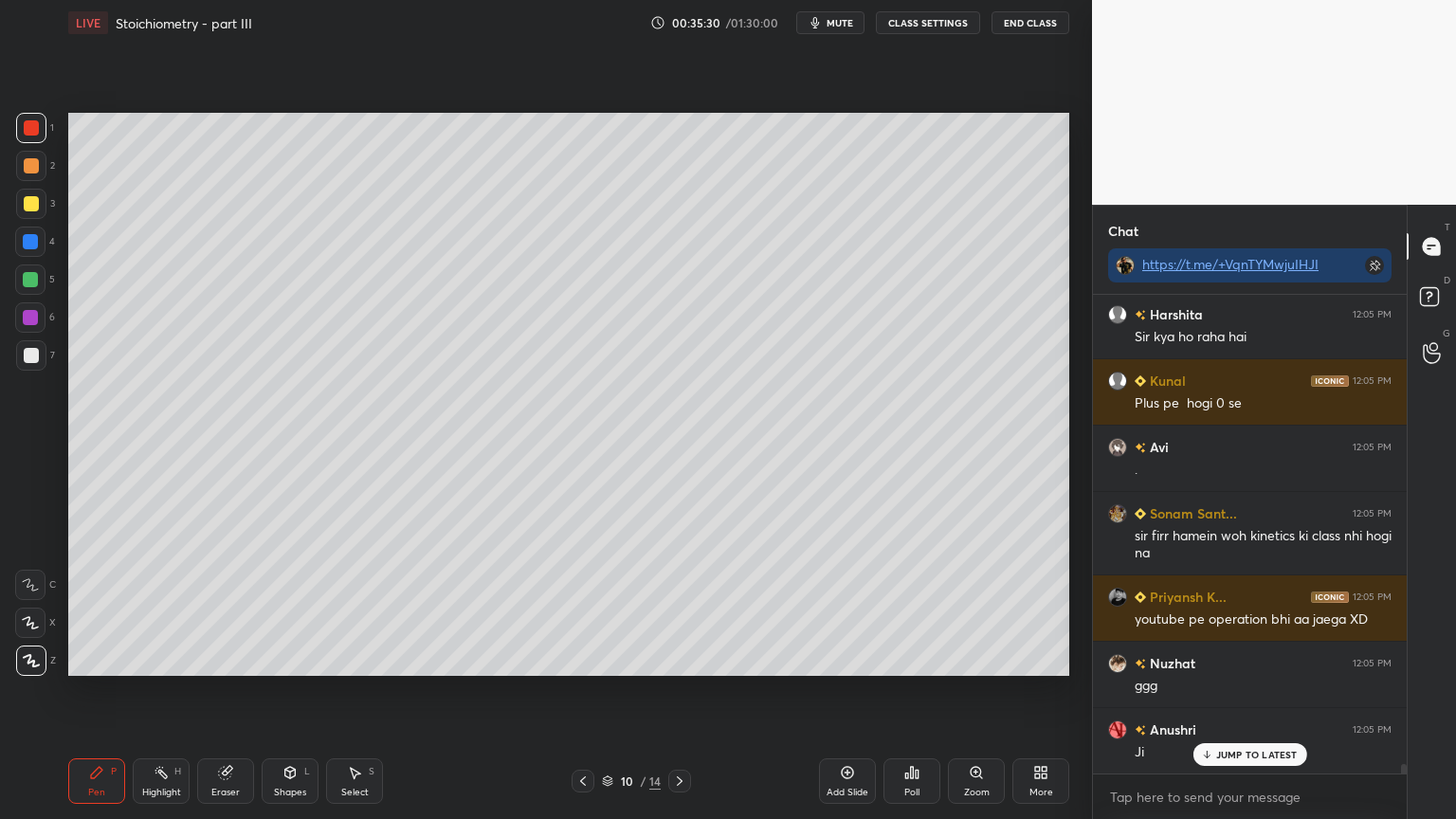 scroll, scrollTop: 24300, scrollLeft: 0, axis: vertical 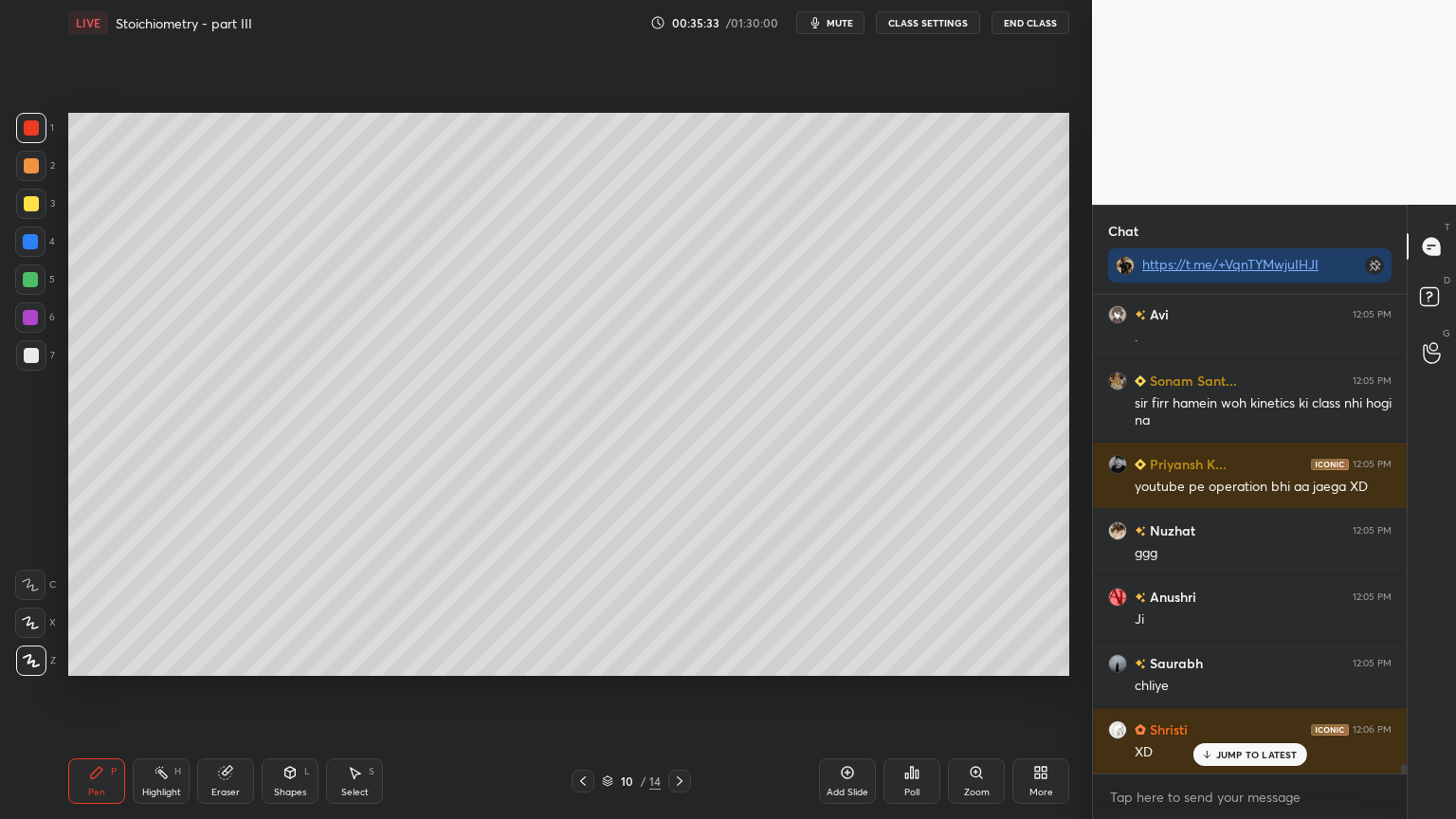 drag, startPoint x: 105, startPoint y: 789, endPoint x: 127, endPoint y: 755, distance: 40.49691 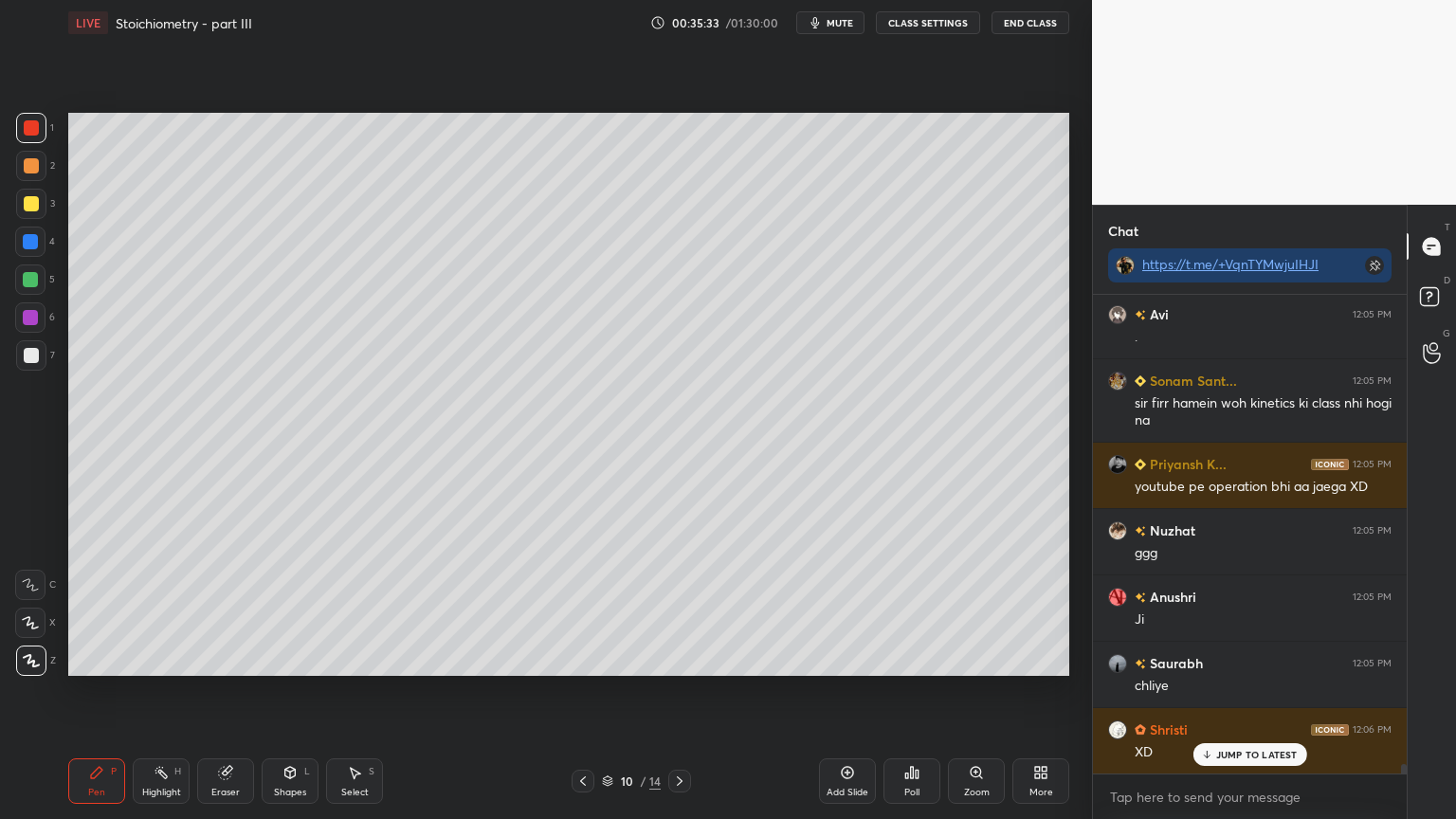 click on "Pen P" at bounding box center [97, 781] 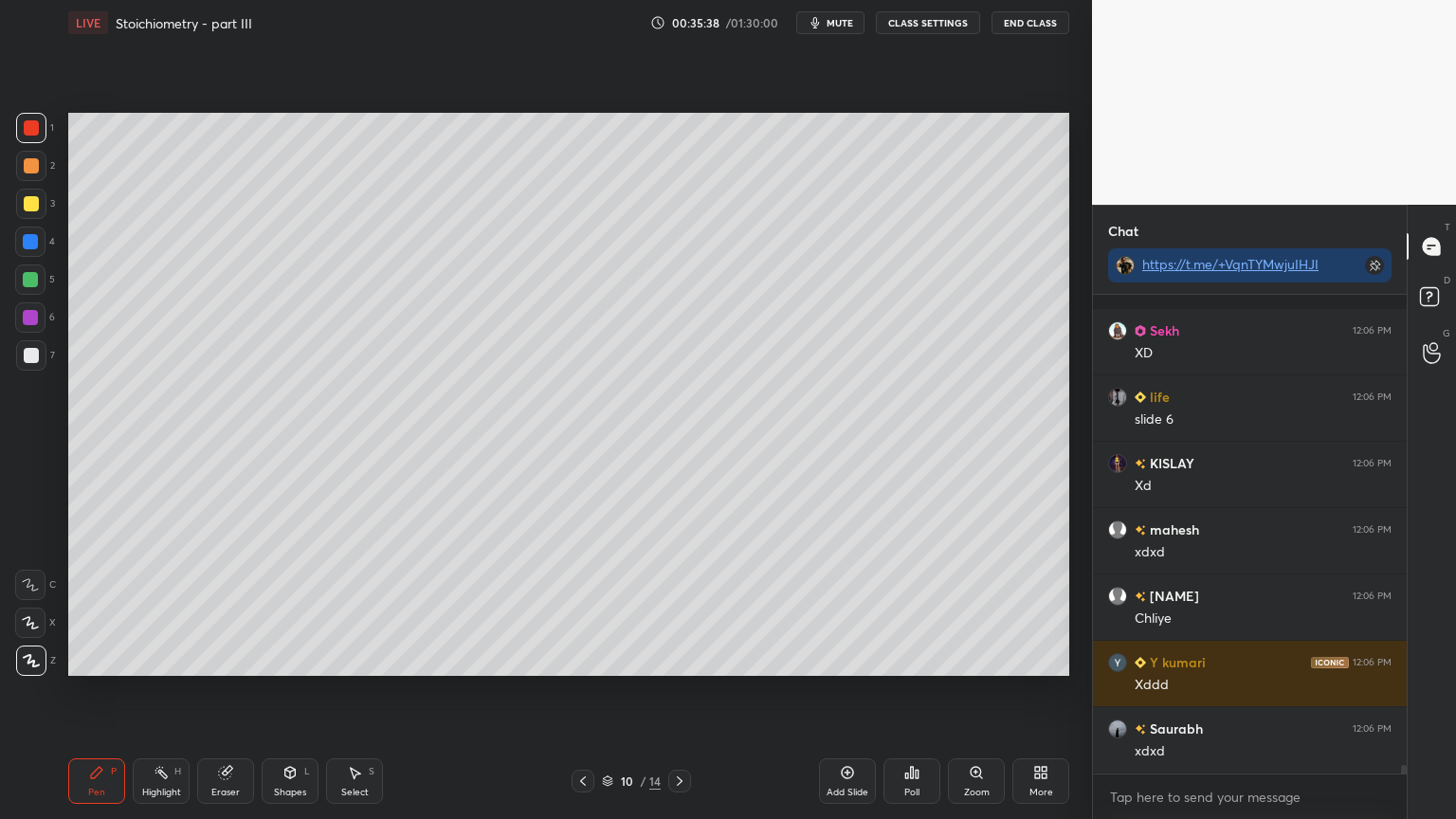scroll, scrollTop: 25229, scrollLeft: 0, axis: vertical 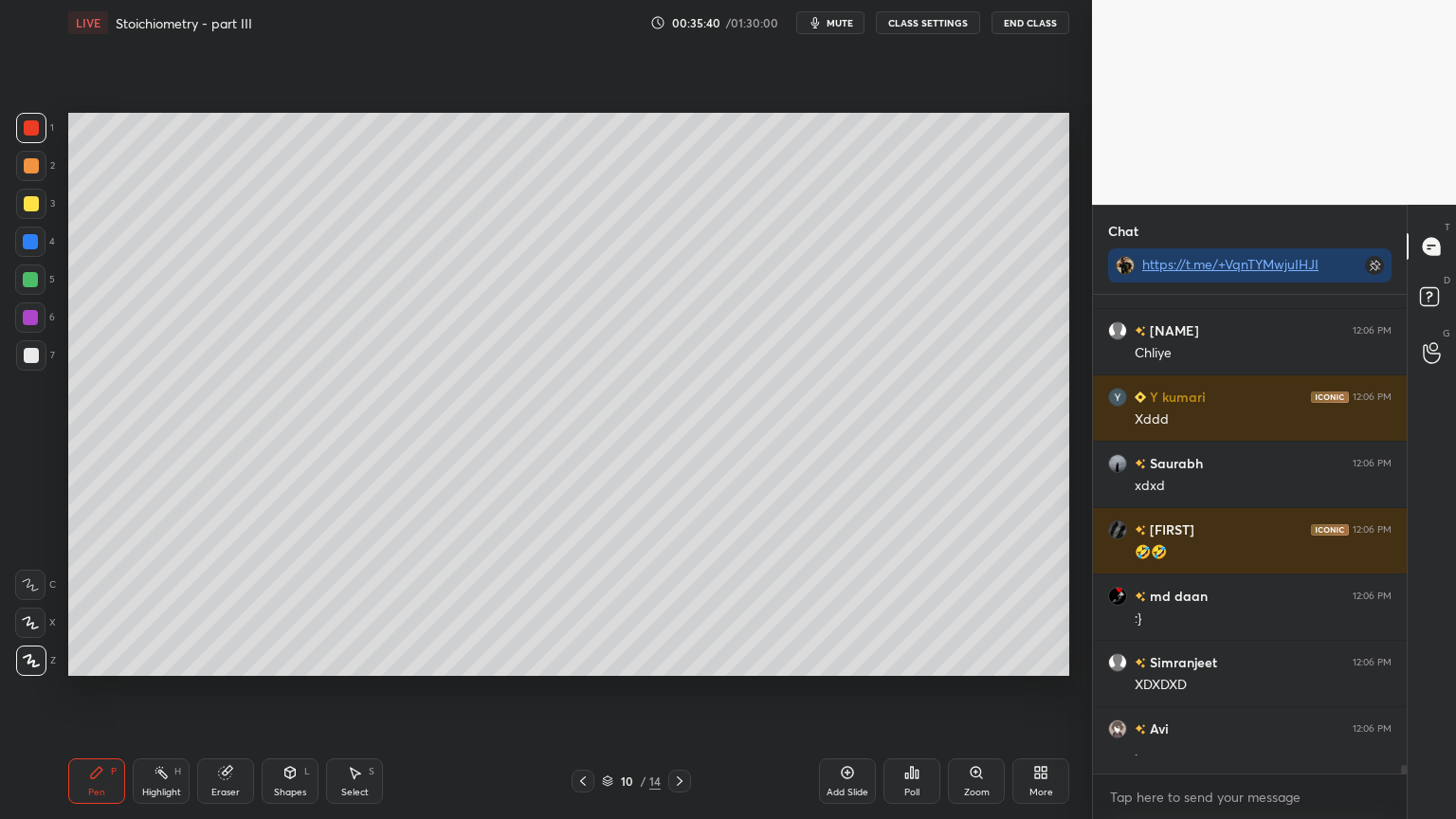 click on "CLASS SETTINGS" at bounding box center (928, 23) 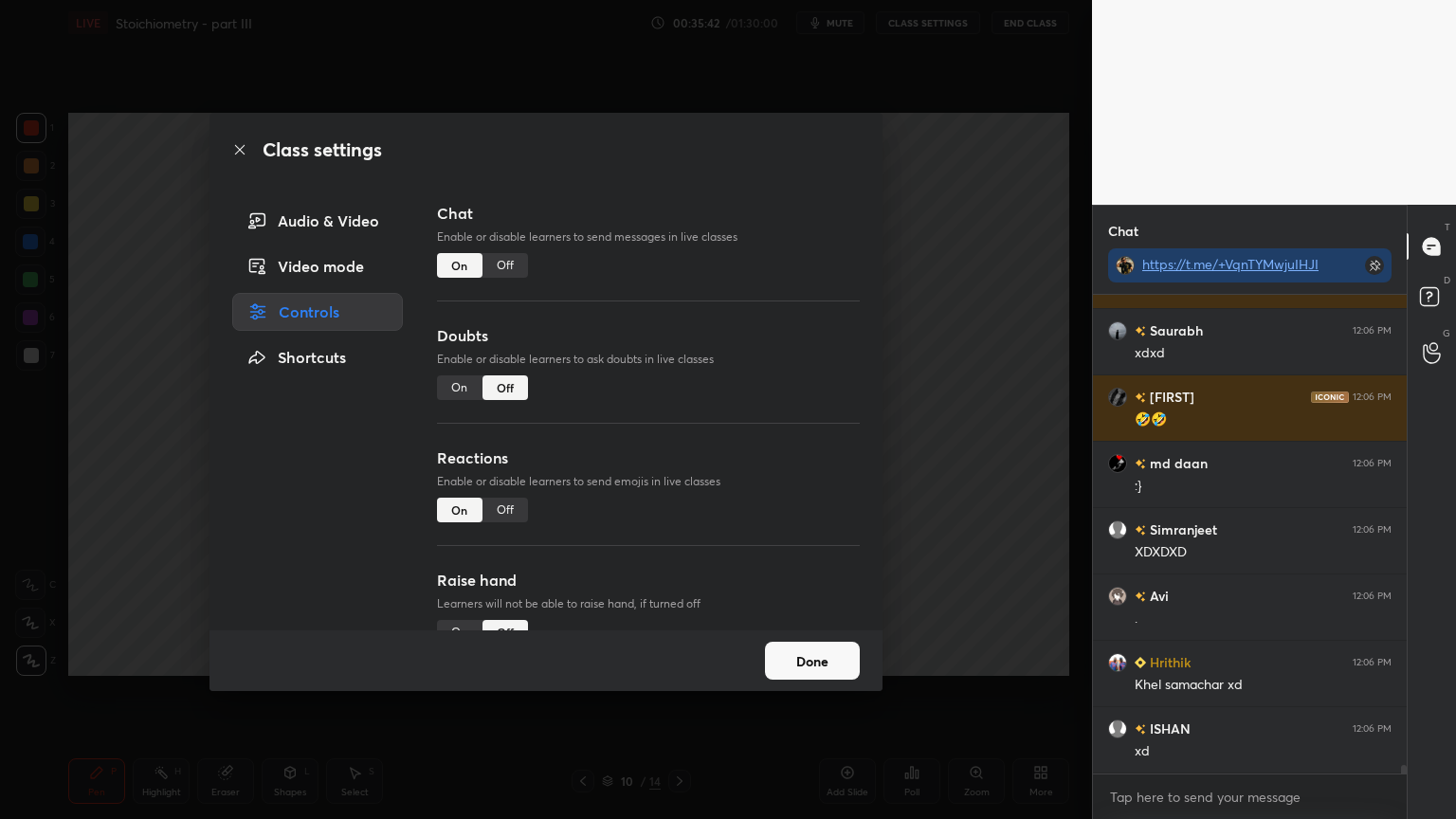 scroll, scrollTop: 25627, scrollLeft: 0, axis: vertical 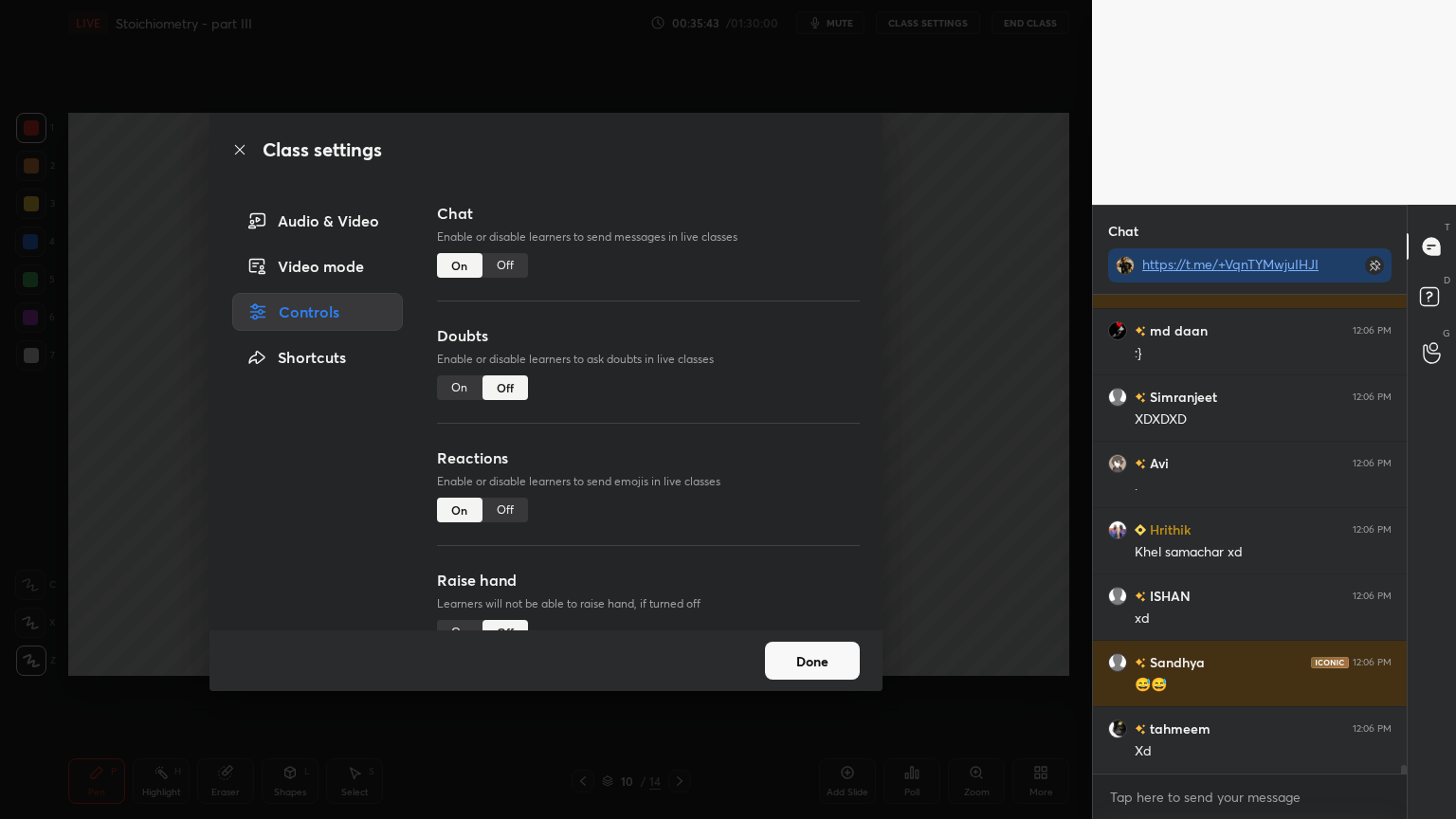 drag, startPoint x: 512, startPoint y: 265, endPoint x: 982, endPoint y: 353, distance: 478.1673 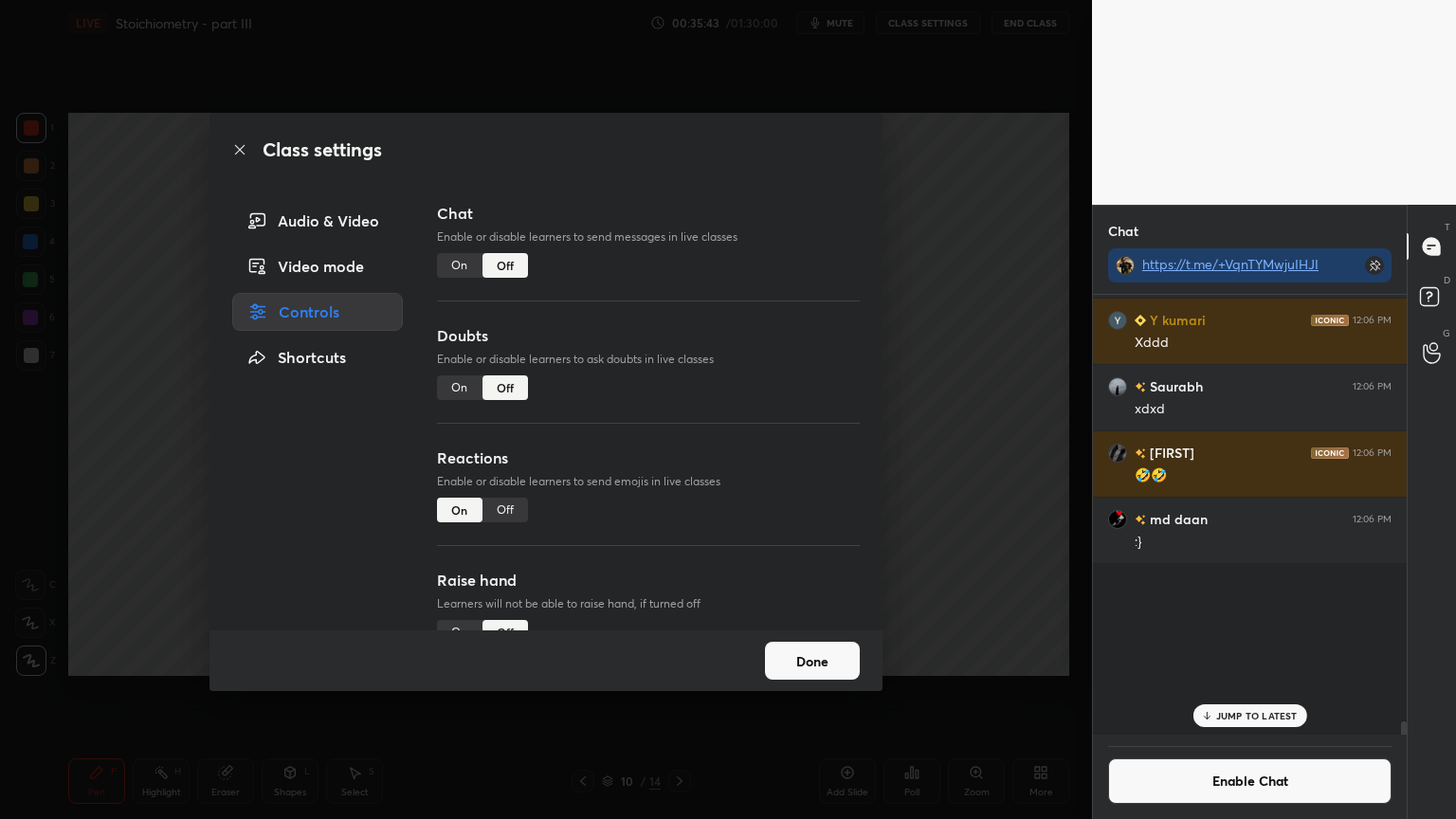 click on "Class settings Audio & Video Video mode Controls Shortcuts Chat Enable or disable learners to send messages in live classes On Off Doubts Enable or disable learners to ask doubts in live classes On Off Reactions Enable or disable learners to send emojis in live classes On Off Raise hand Learners will not be able to raise hand, if turned off On Off Poll Prediction Enable or disable poll prediction in case of a question on the slide On Off Done" at bounding box center (546, 410) 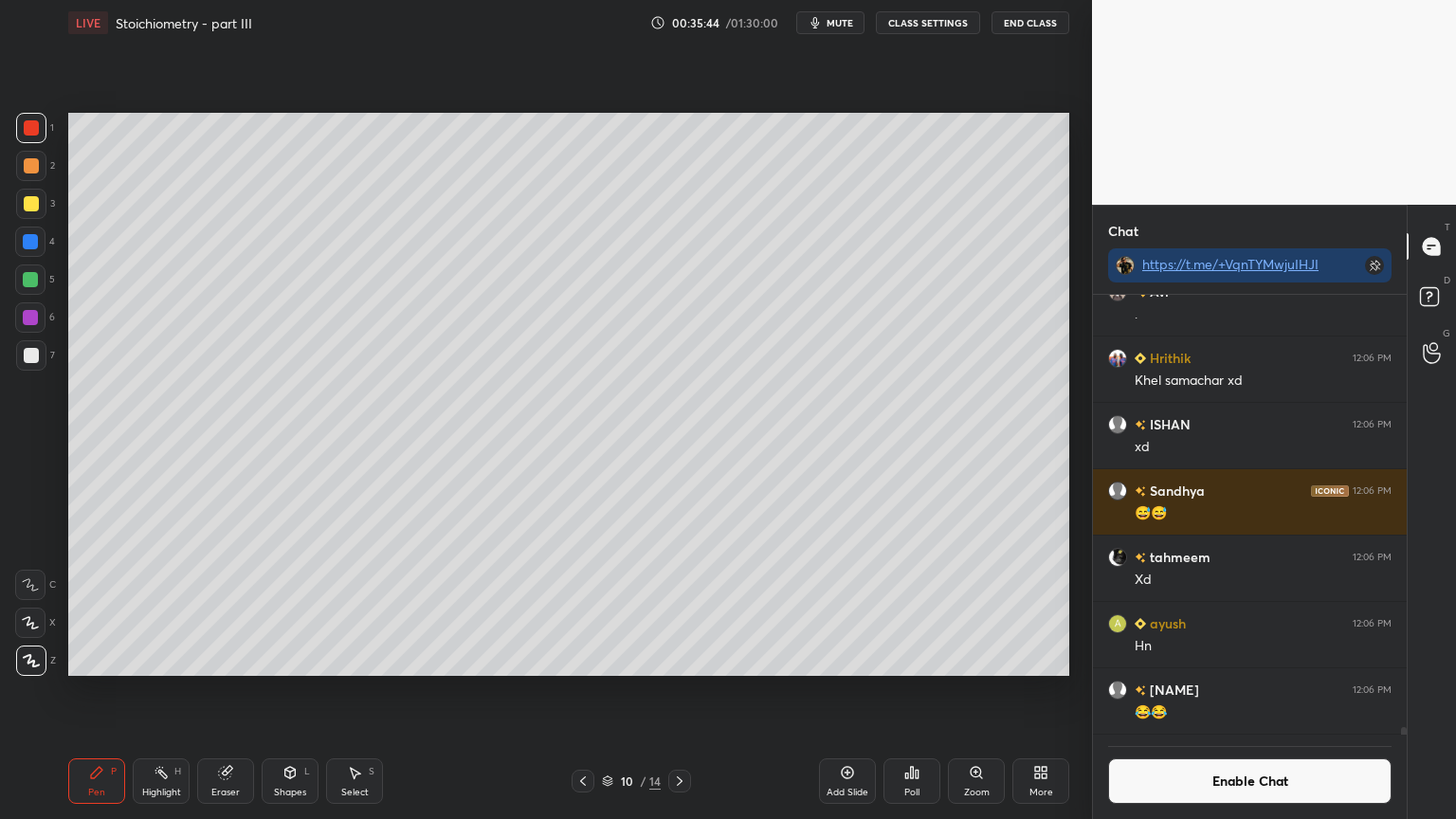 click on "Pen" at bounding box center (97, 792) 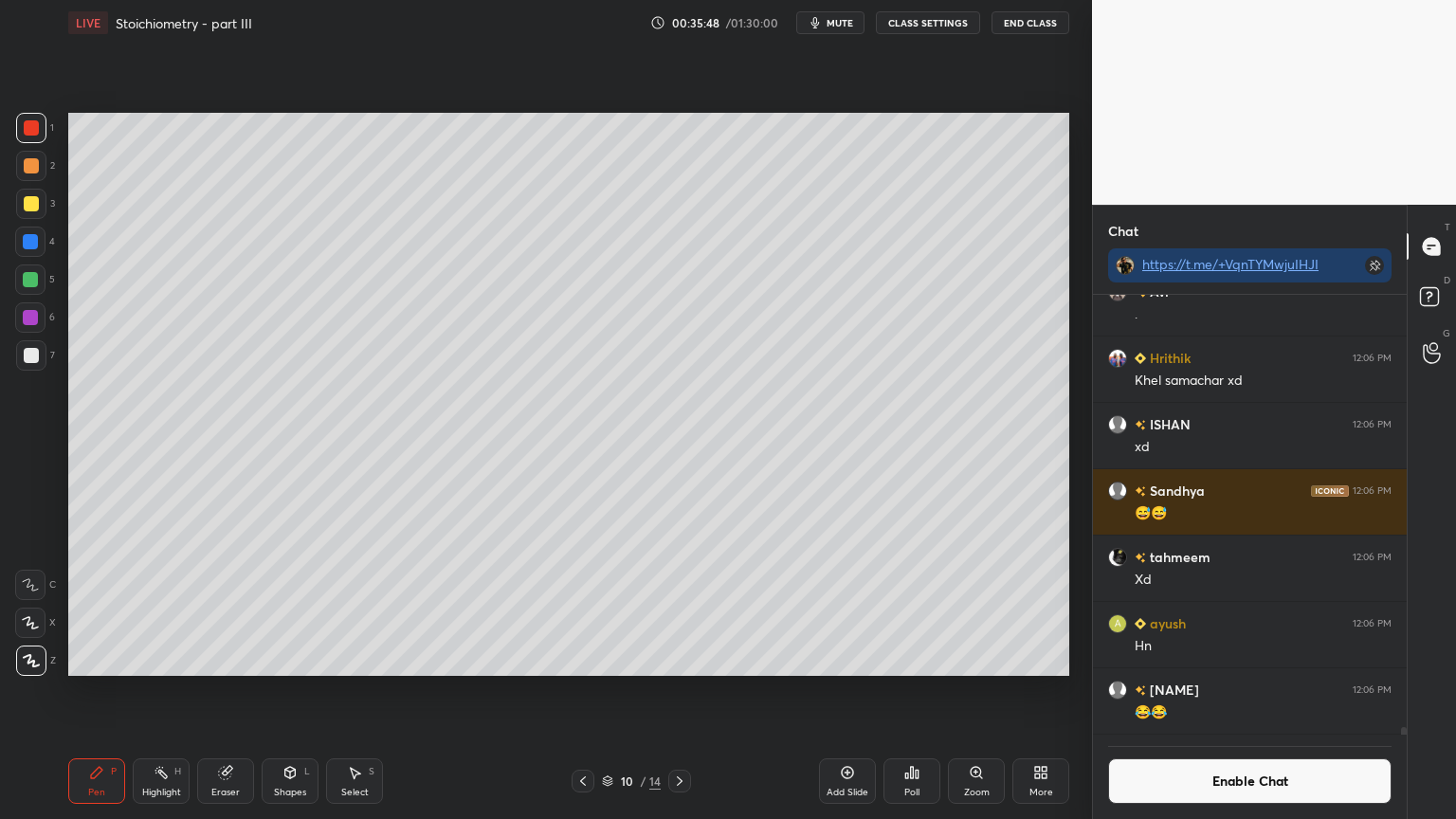 click at bounding box center (31, 166) 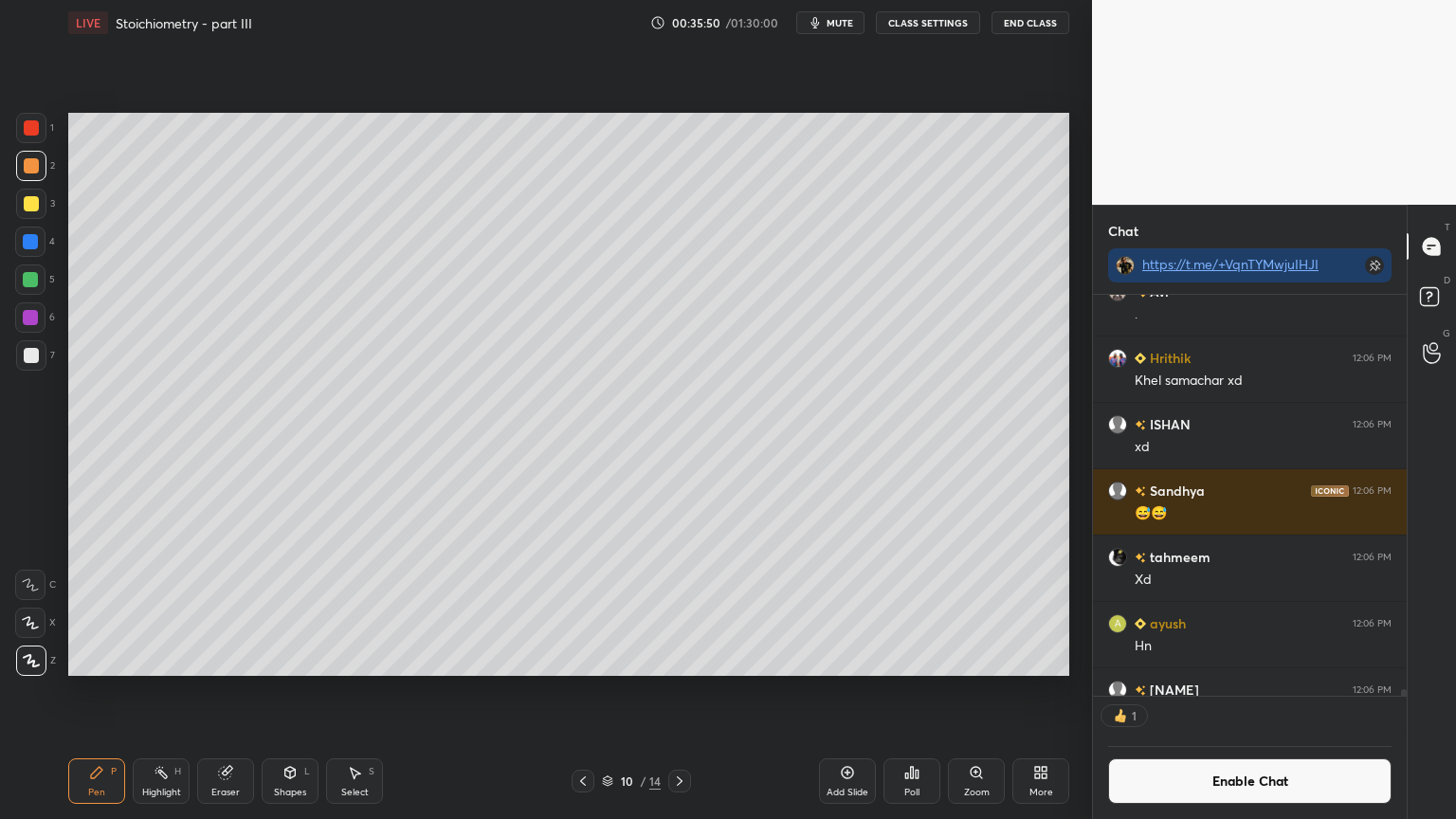 scroll, scrollTop: 395, scrollLeft: 308, axis: both 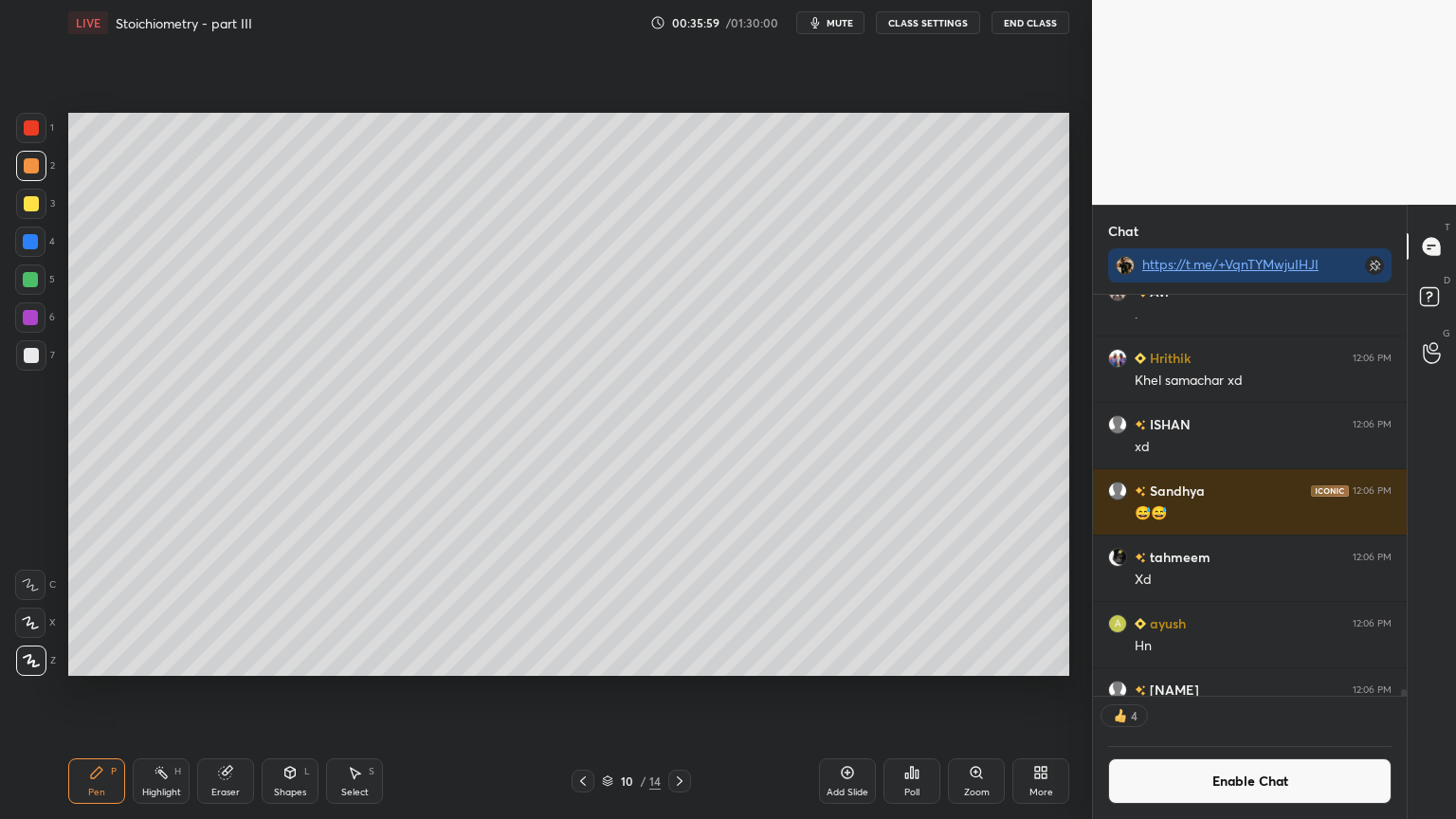 click at bounding box center [31, 355] 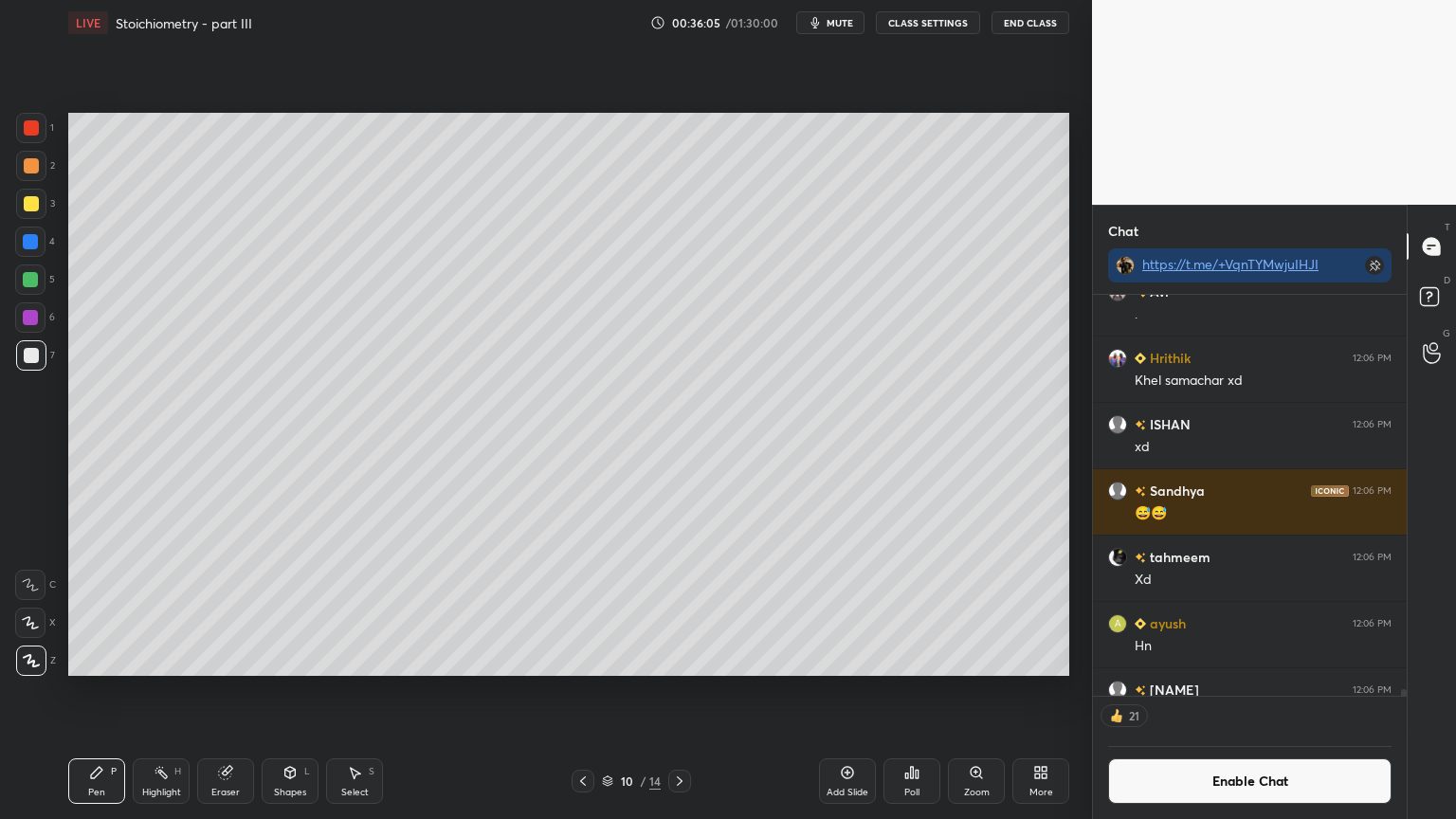 drag, startPoint x: 109, startPoint y: 785, endPoint x: 115, endPoint y: 736, distance: 49.36598 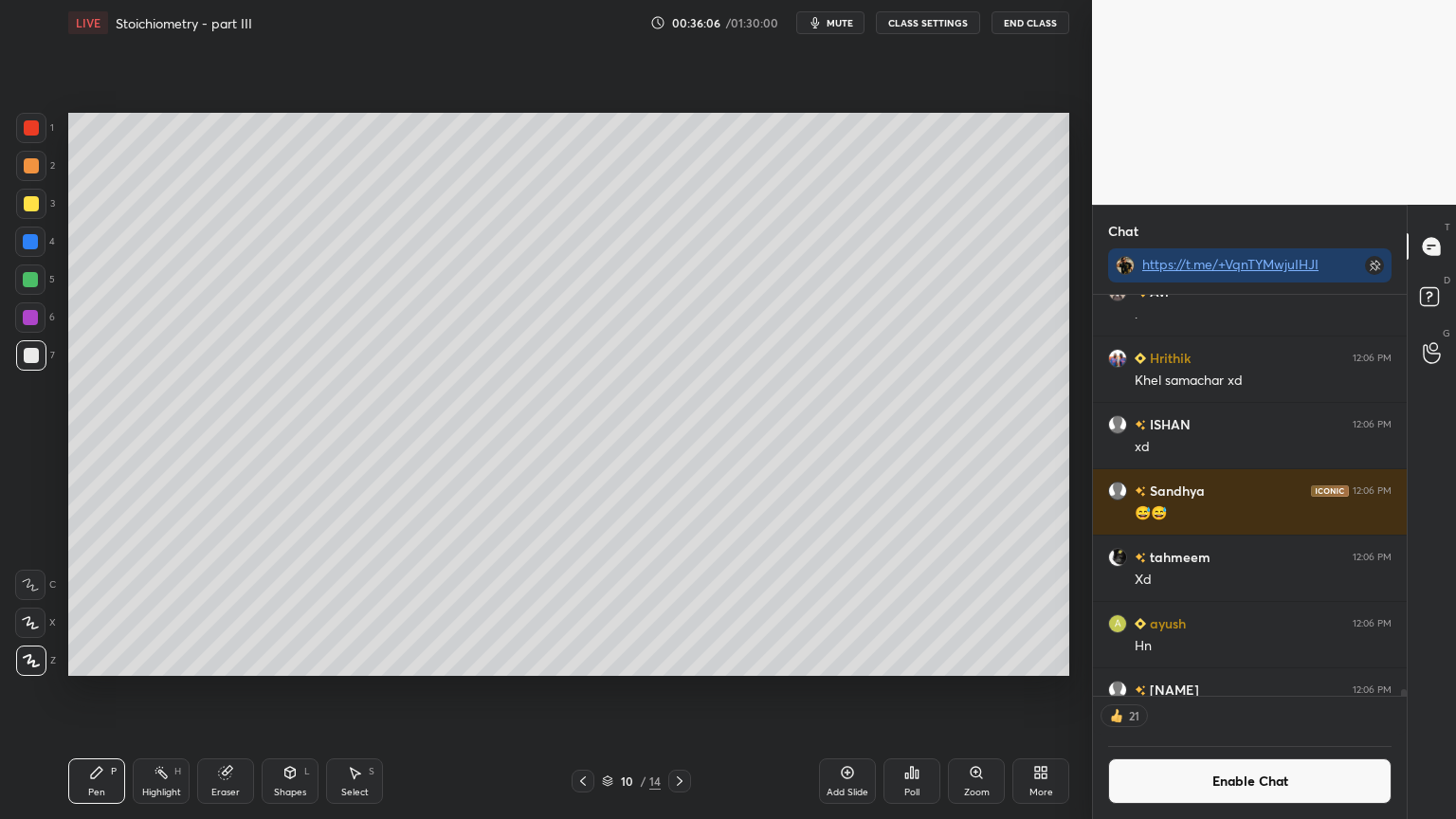 drag, startPoint x: 37, startPoint y: 176, endPoint x: 34, endPoint y: 192, distance: 16.278821 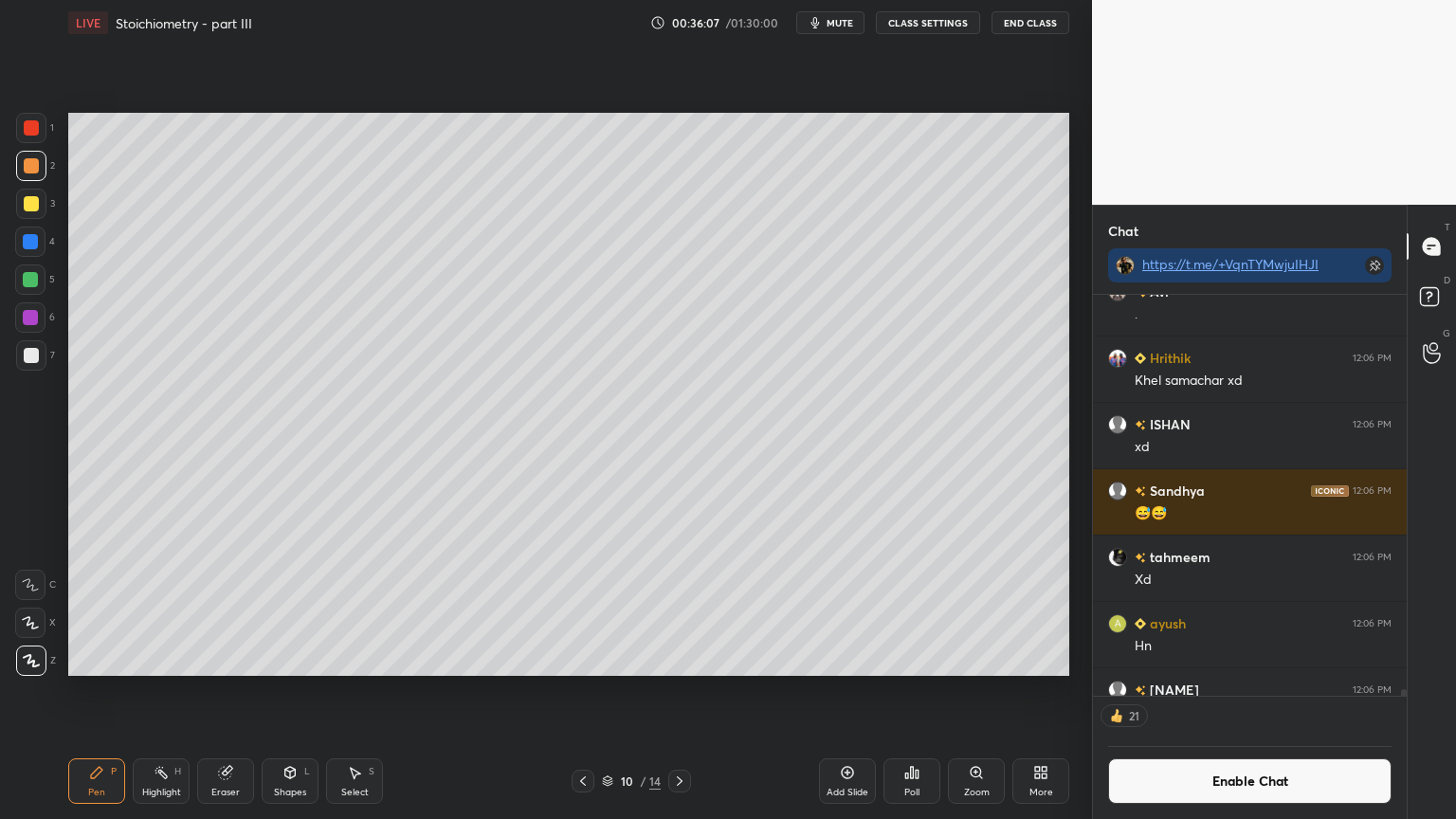 click at bounding box center (31, 204) 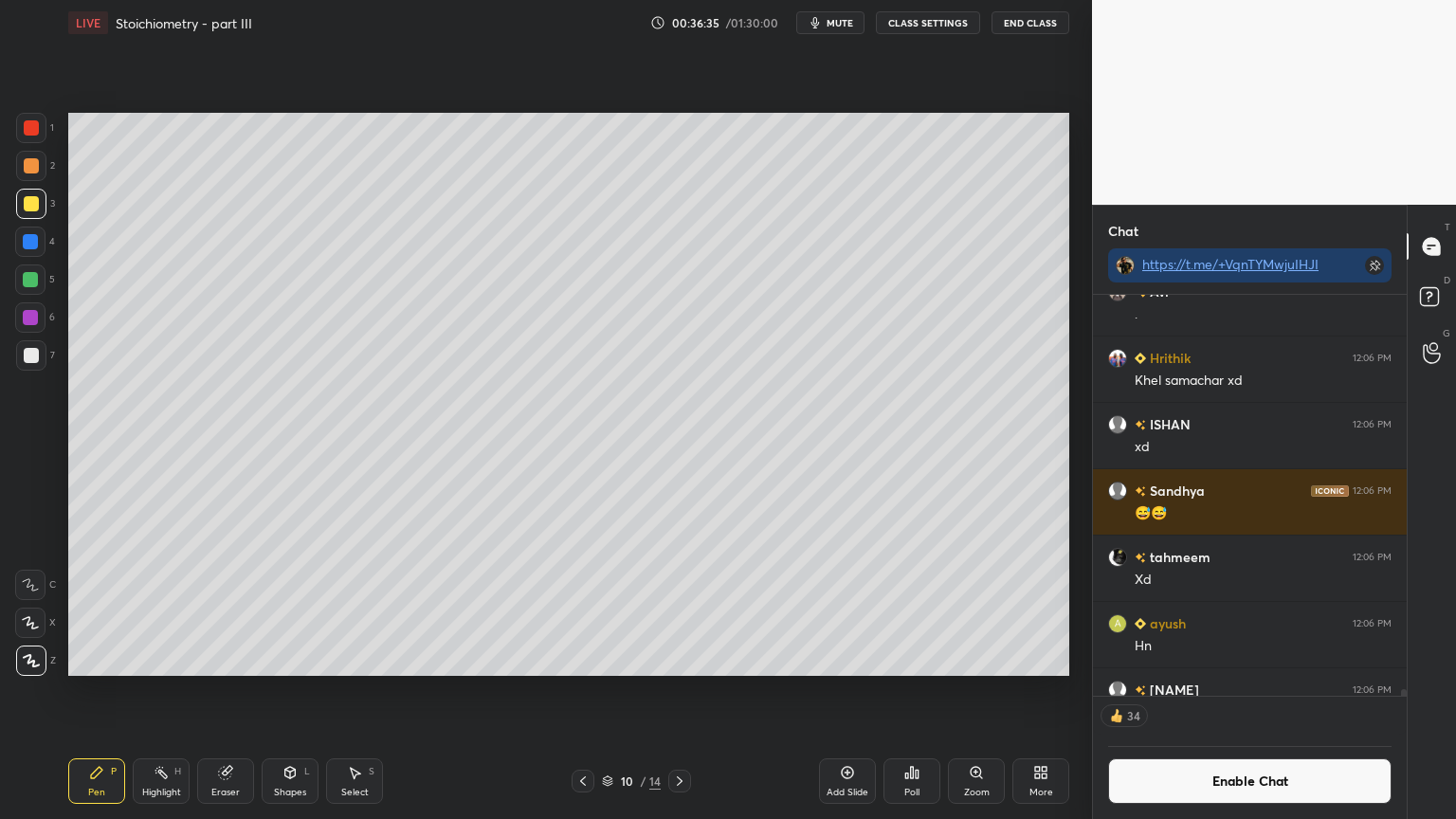 click on "Pen" at bounding box center (97, 792) 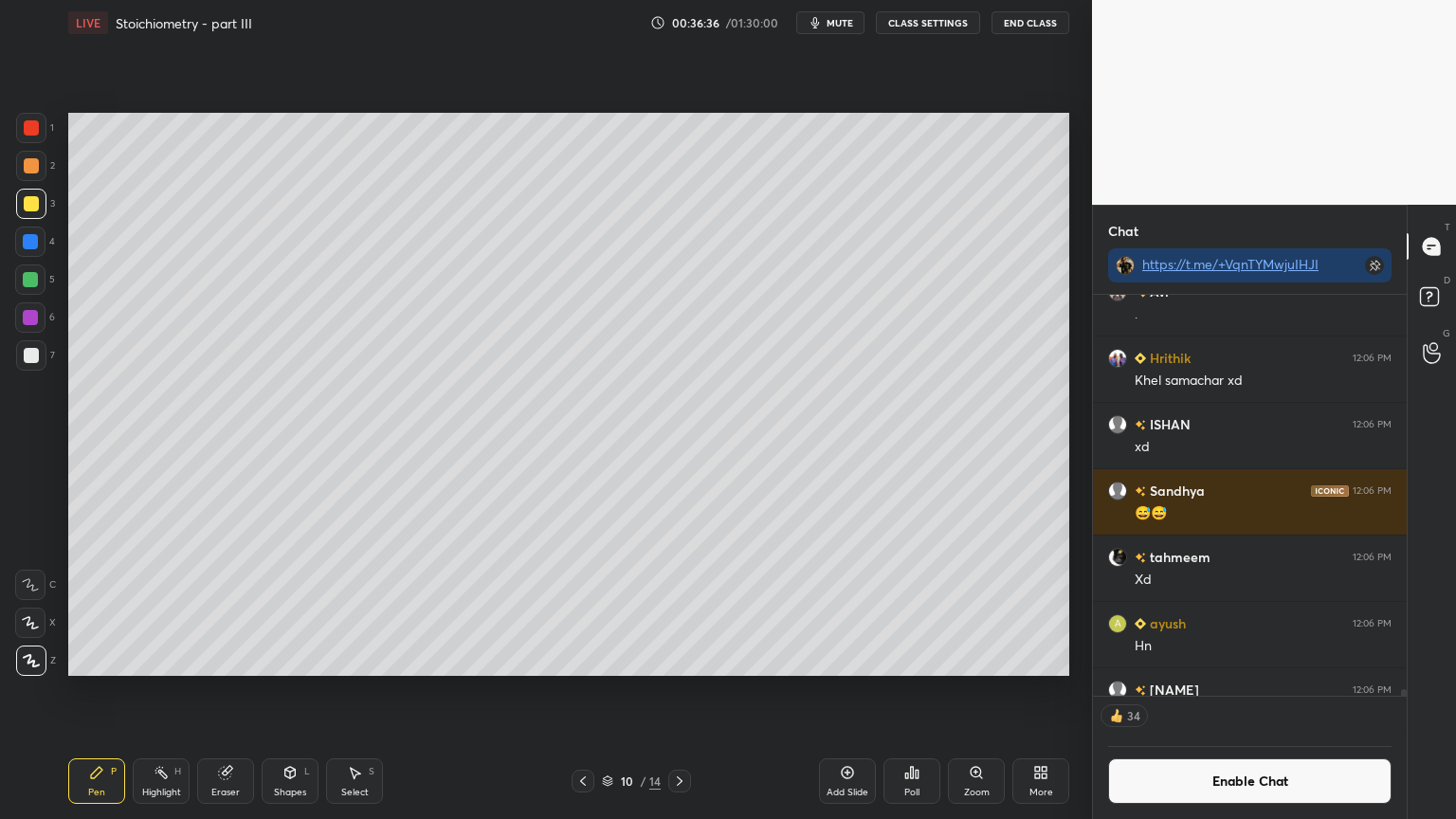 scroll, scrollTop: 6, scrollLeft: 6, axis: both 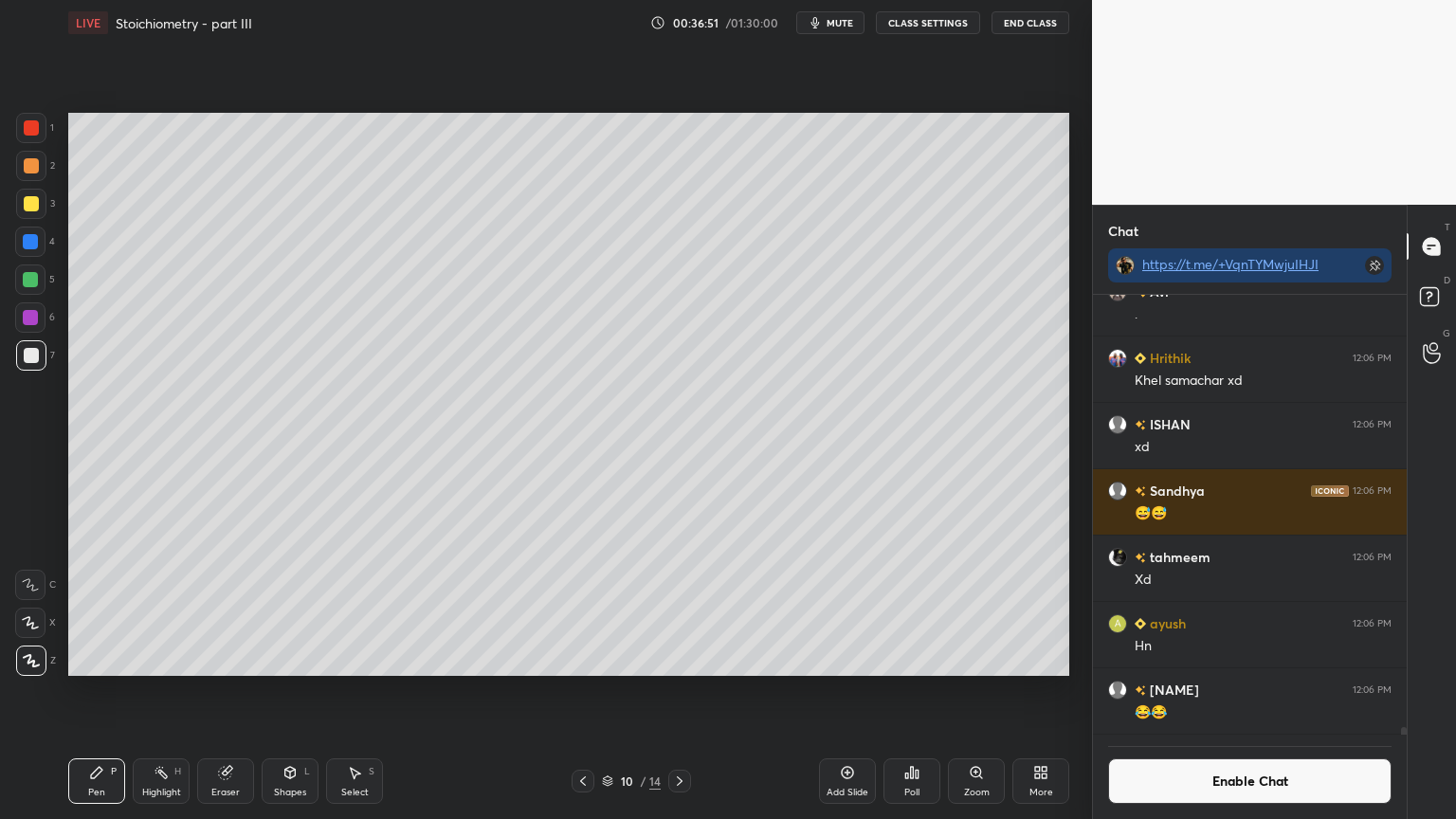 click on "Pen" at bounding box center [97, 792] 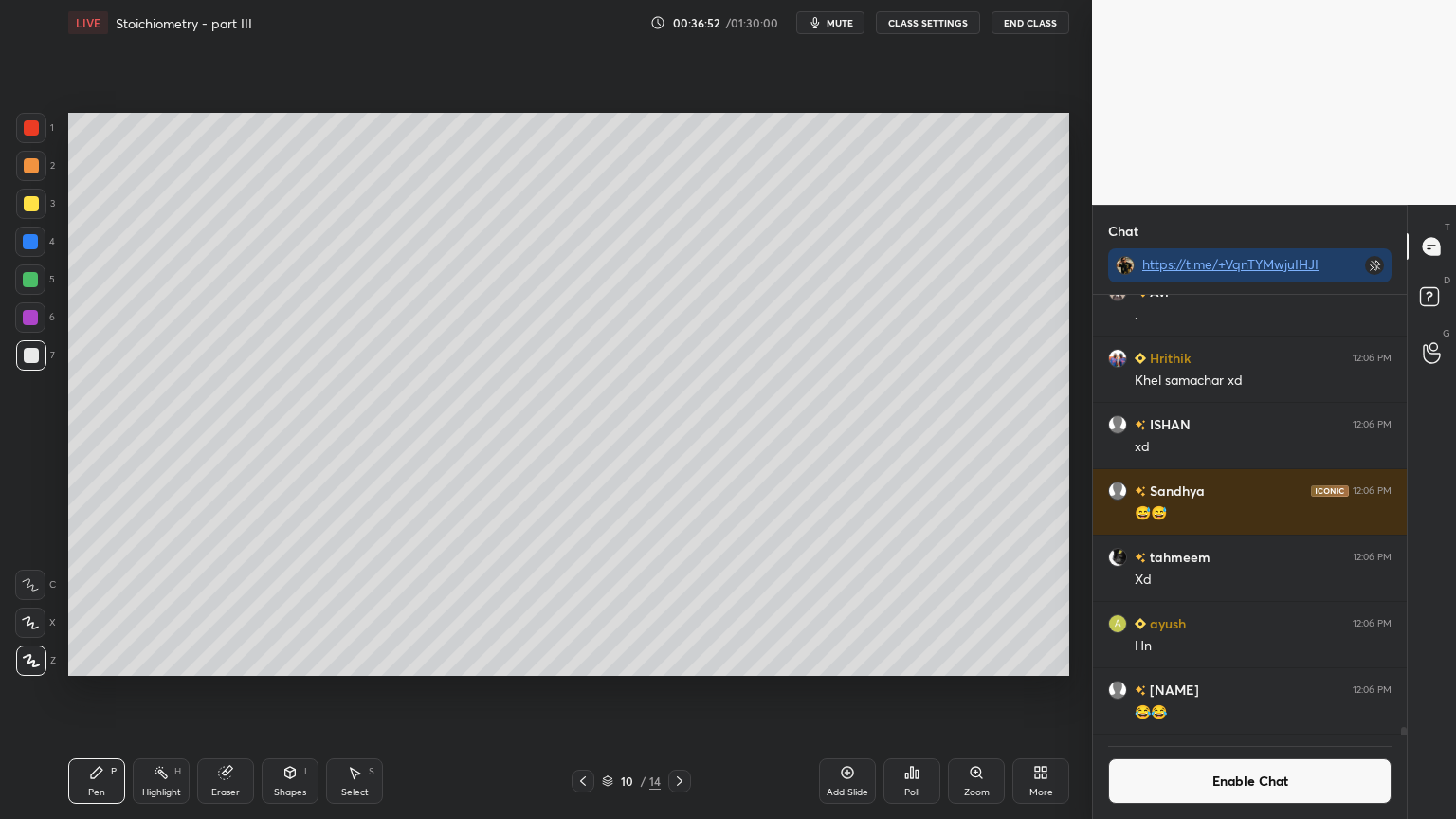 click at bounding box center (30, 242) 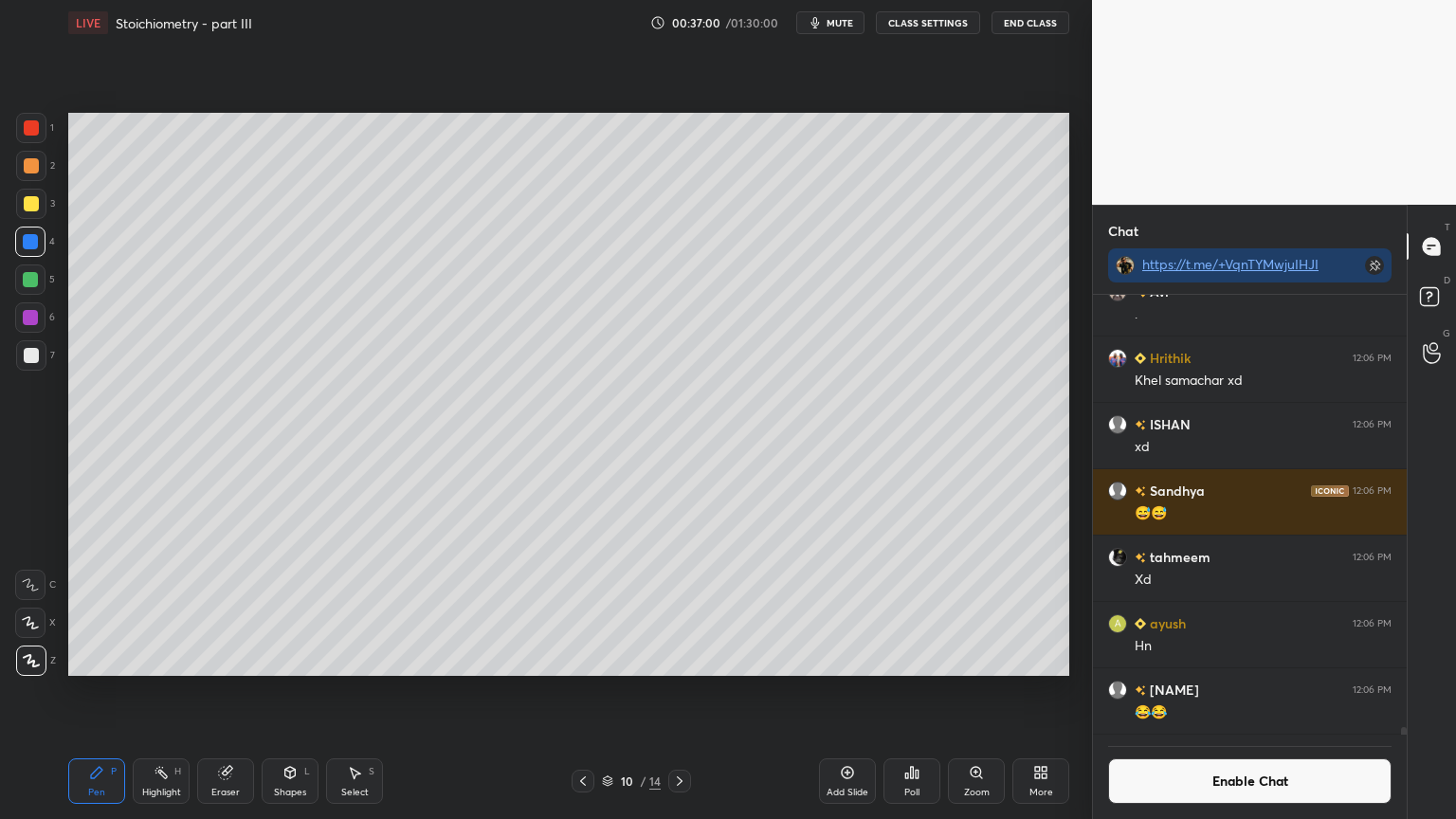 click on "Shapes" at bounding box center [290, 792] 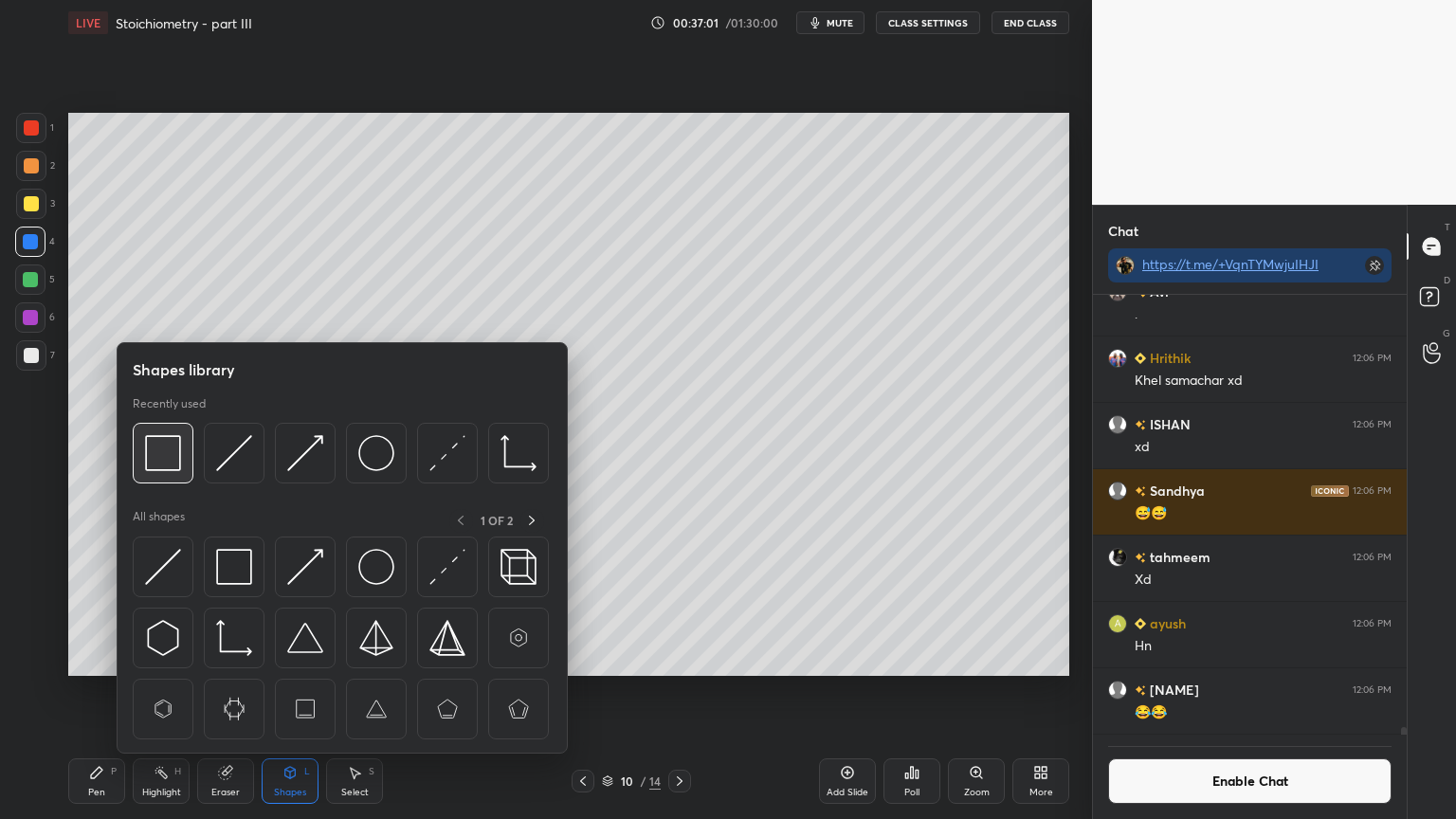 click at bounding box center (163, 453) 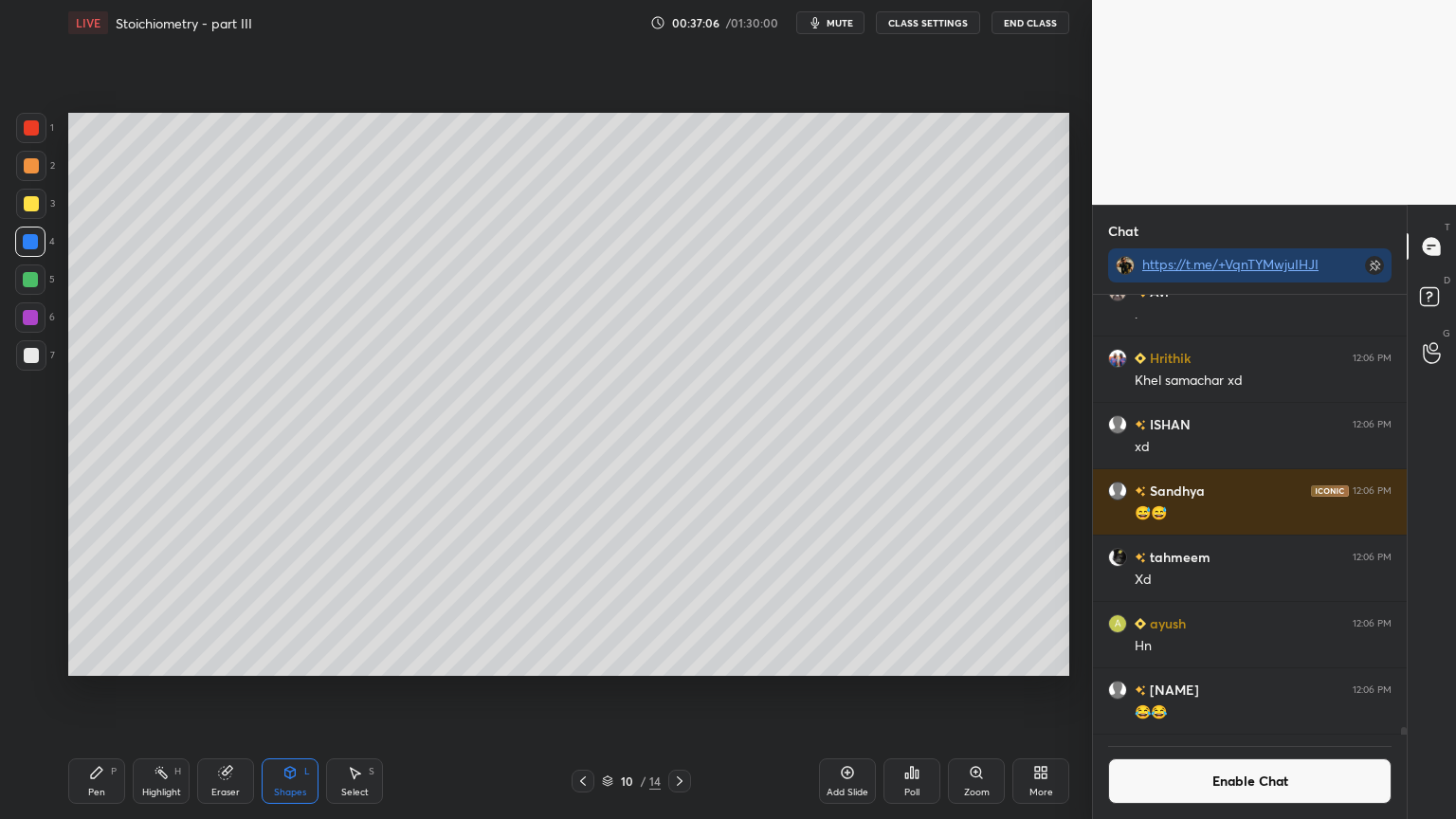 scroll, scrollTop: 395, scrollLeft: 308, axis: both 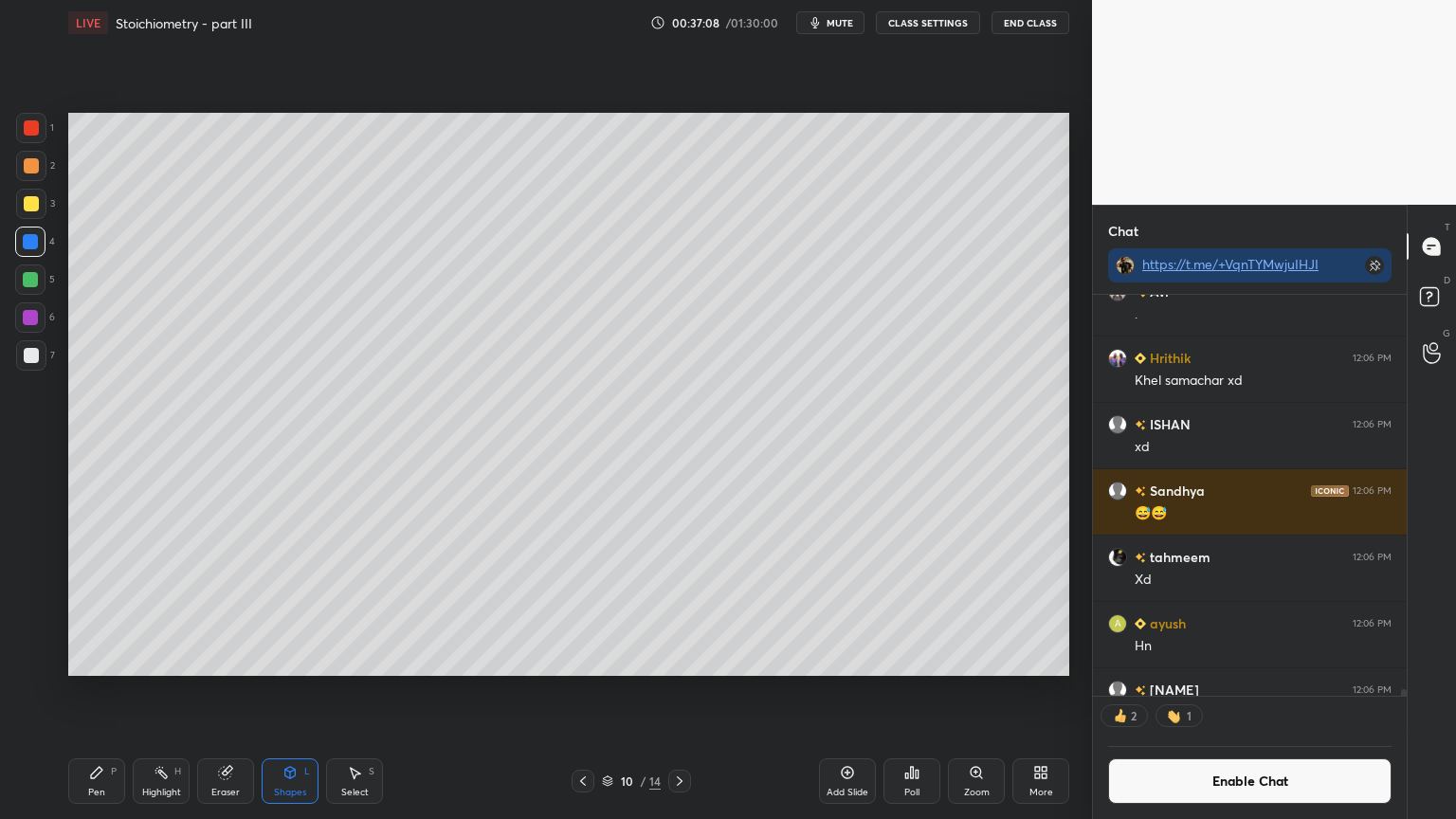 click at bounding box center [31, 128] 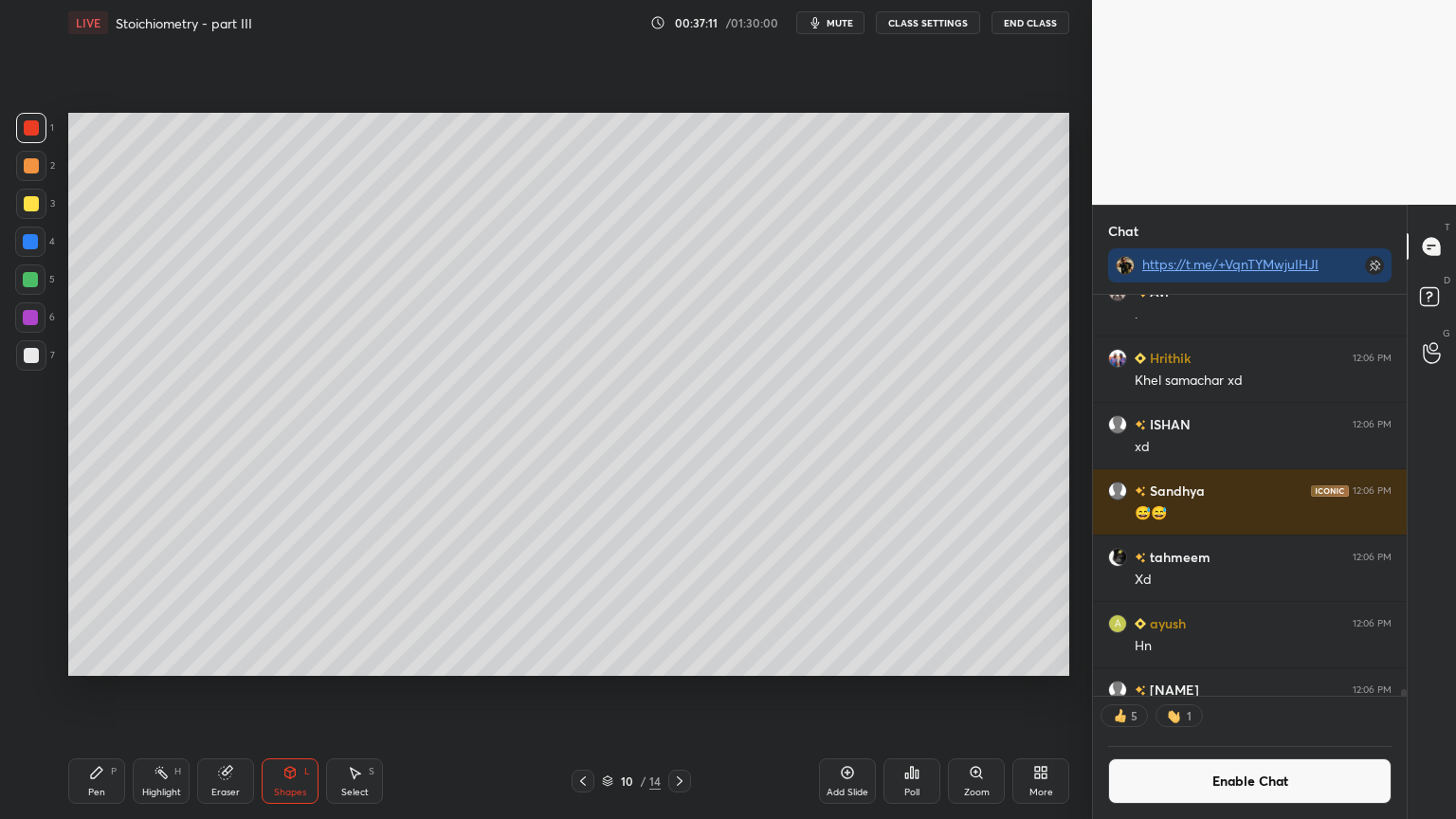 click on "Pen P" at bounding box center (97, 781) 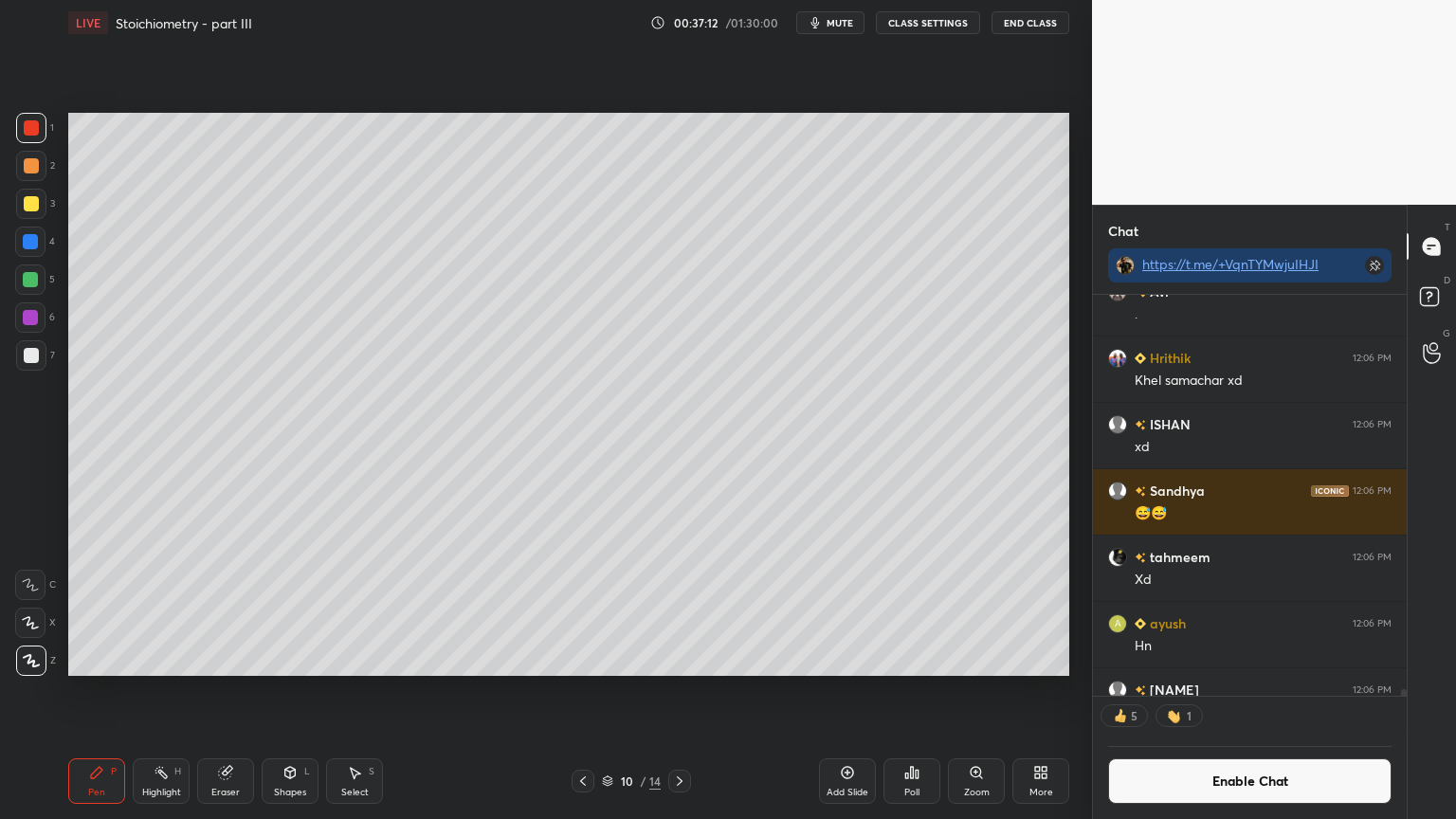 click at bounding box center (31, 355) 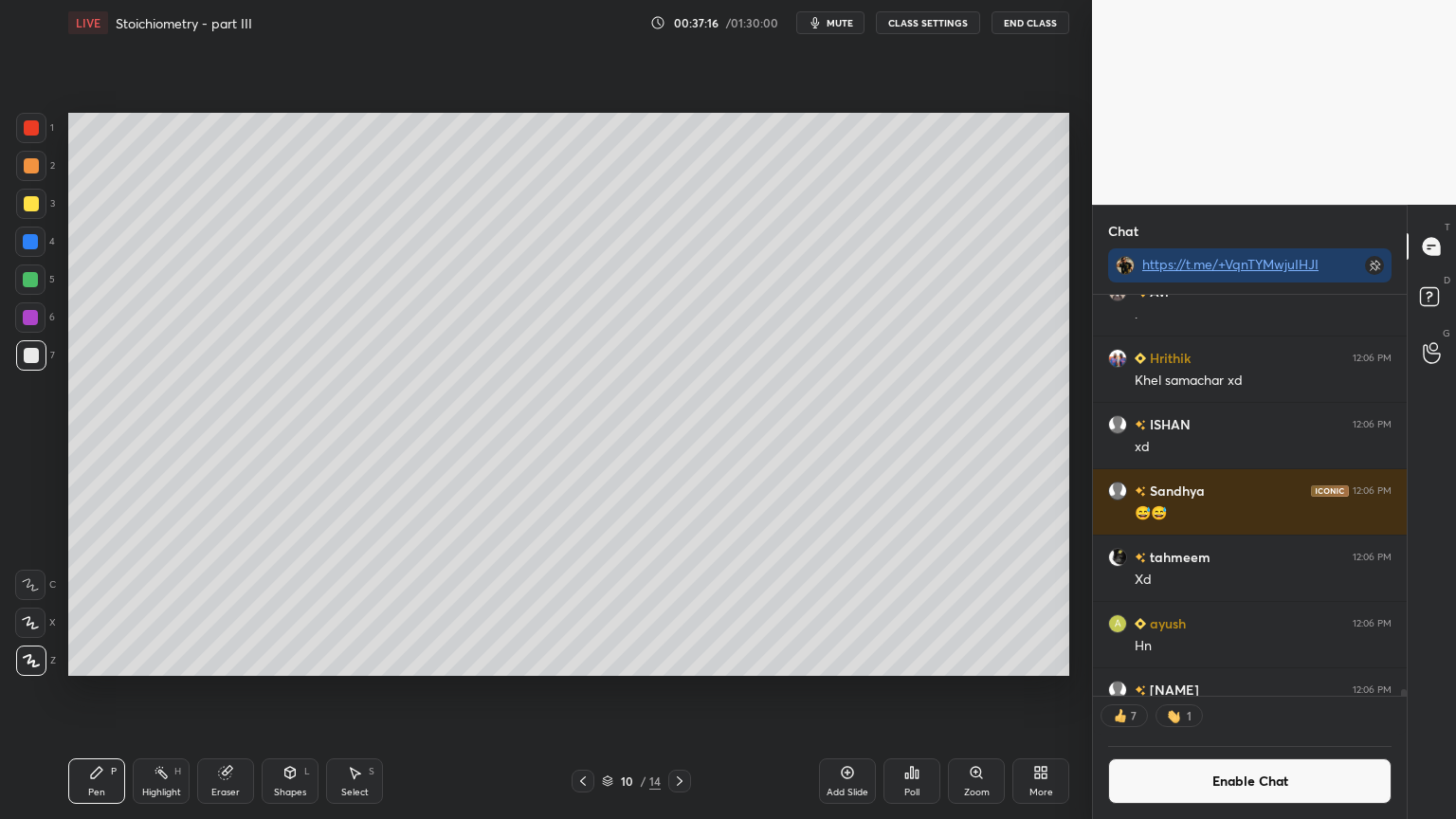 click on "Highlight H" at bounding box center (161, 781) 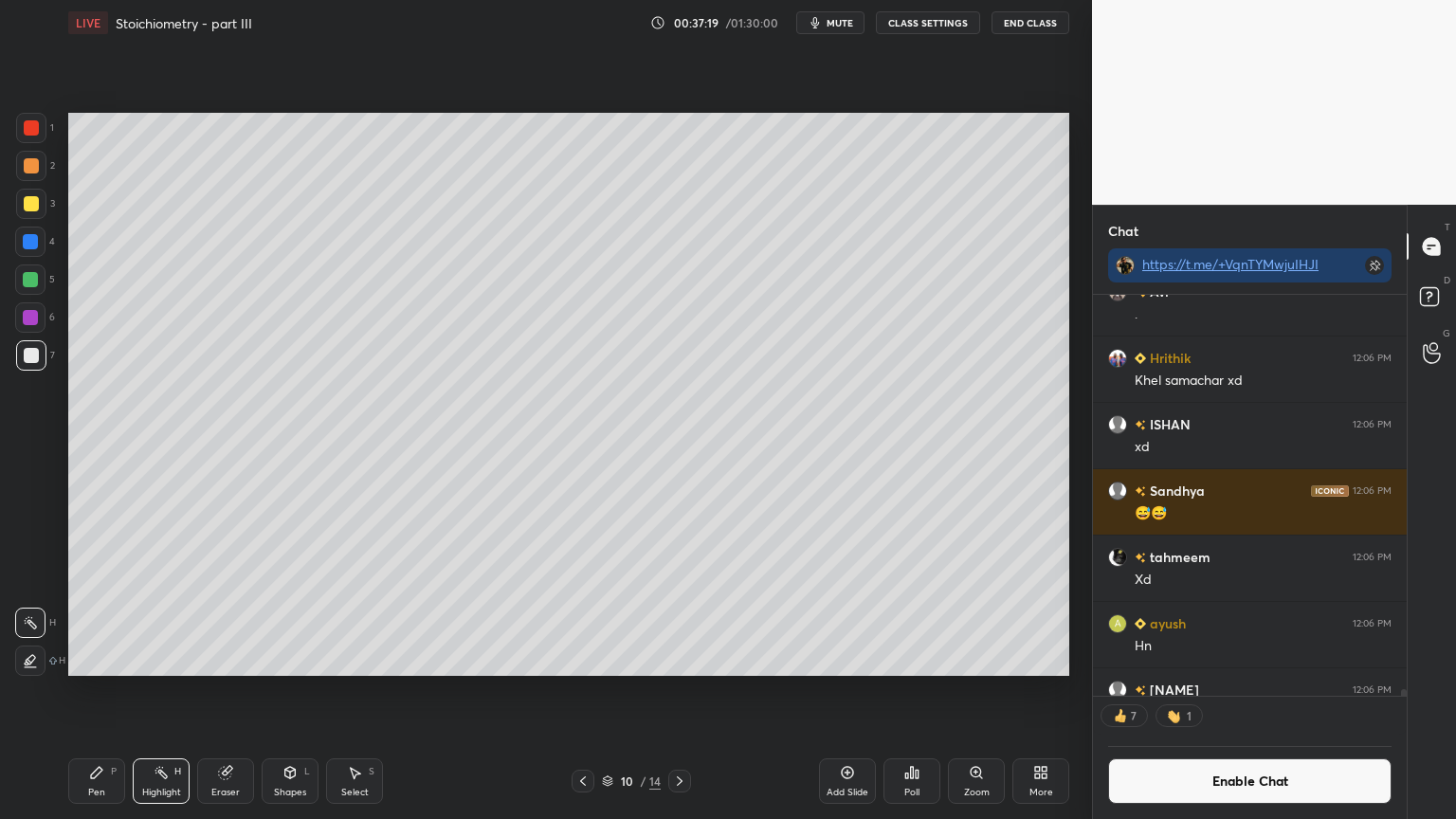 click on "Shapes L" at bounding box center [290, 781] 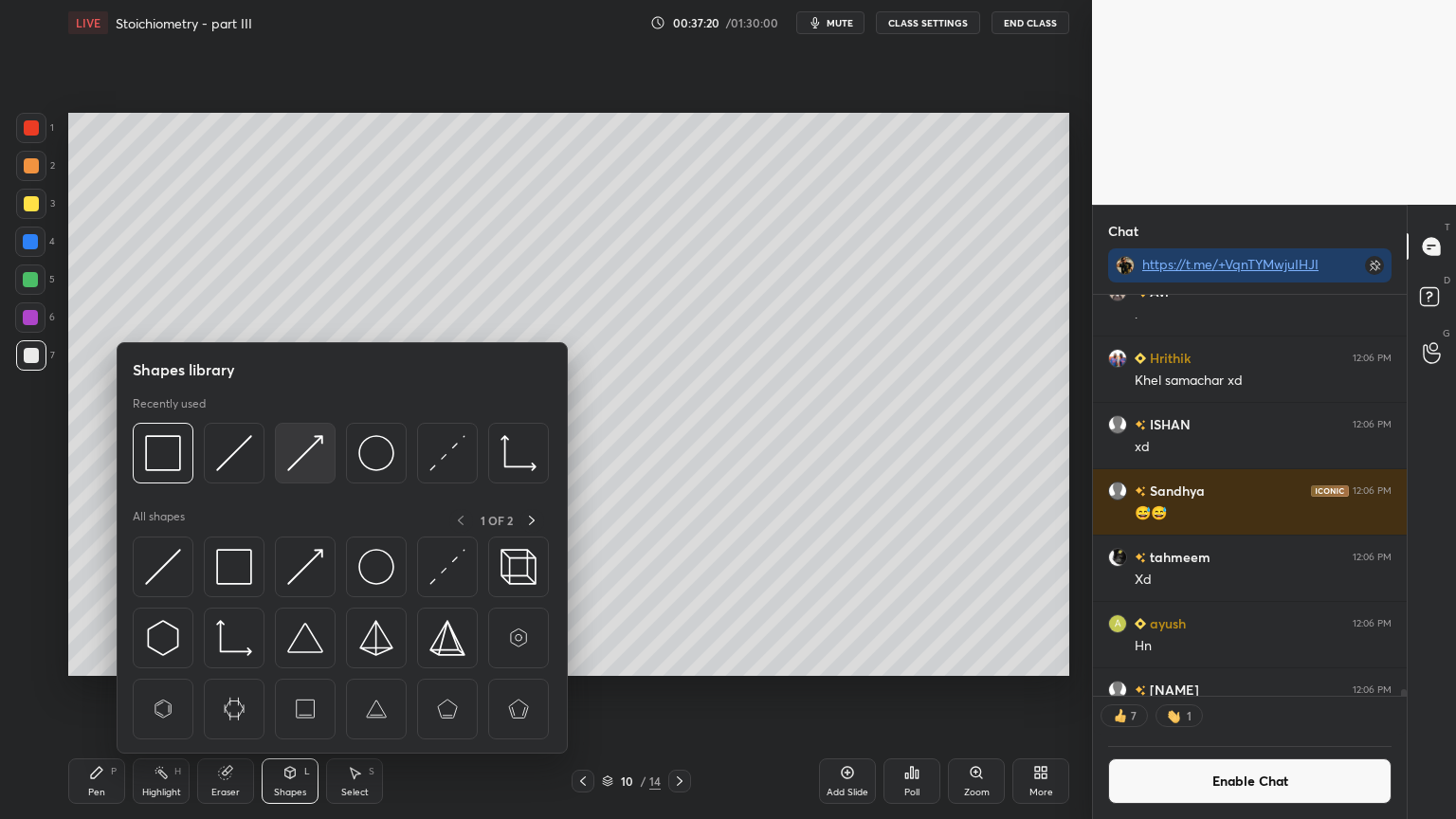 click at bounding box center (305, 453) 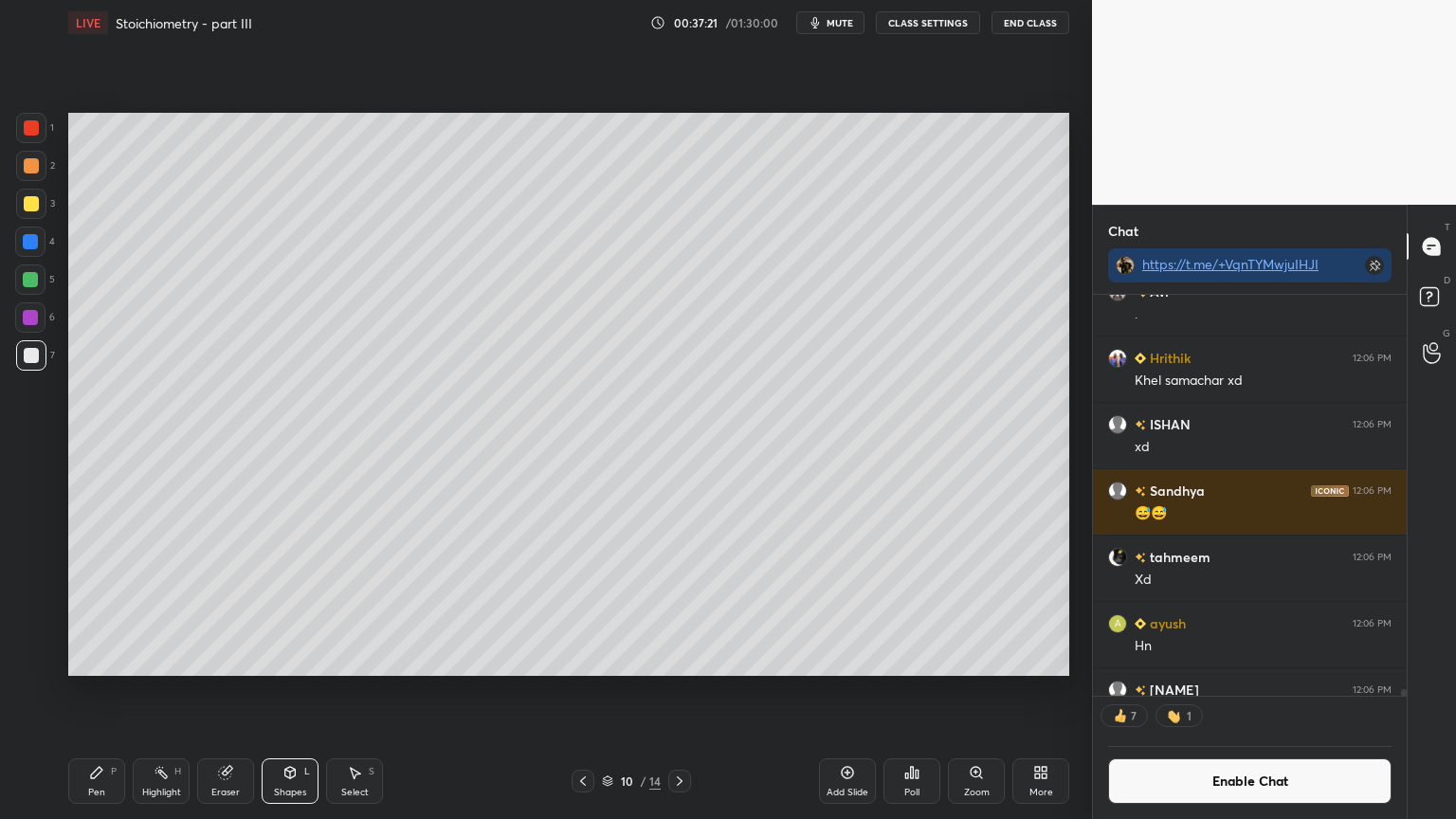 click at bounding box center (31, 355) 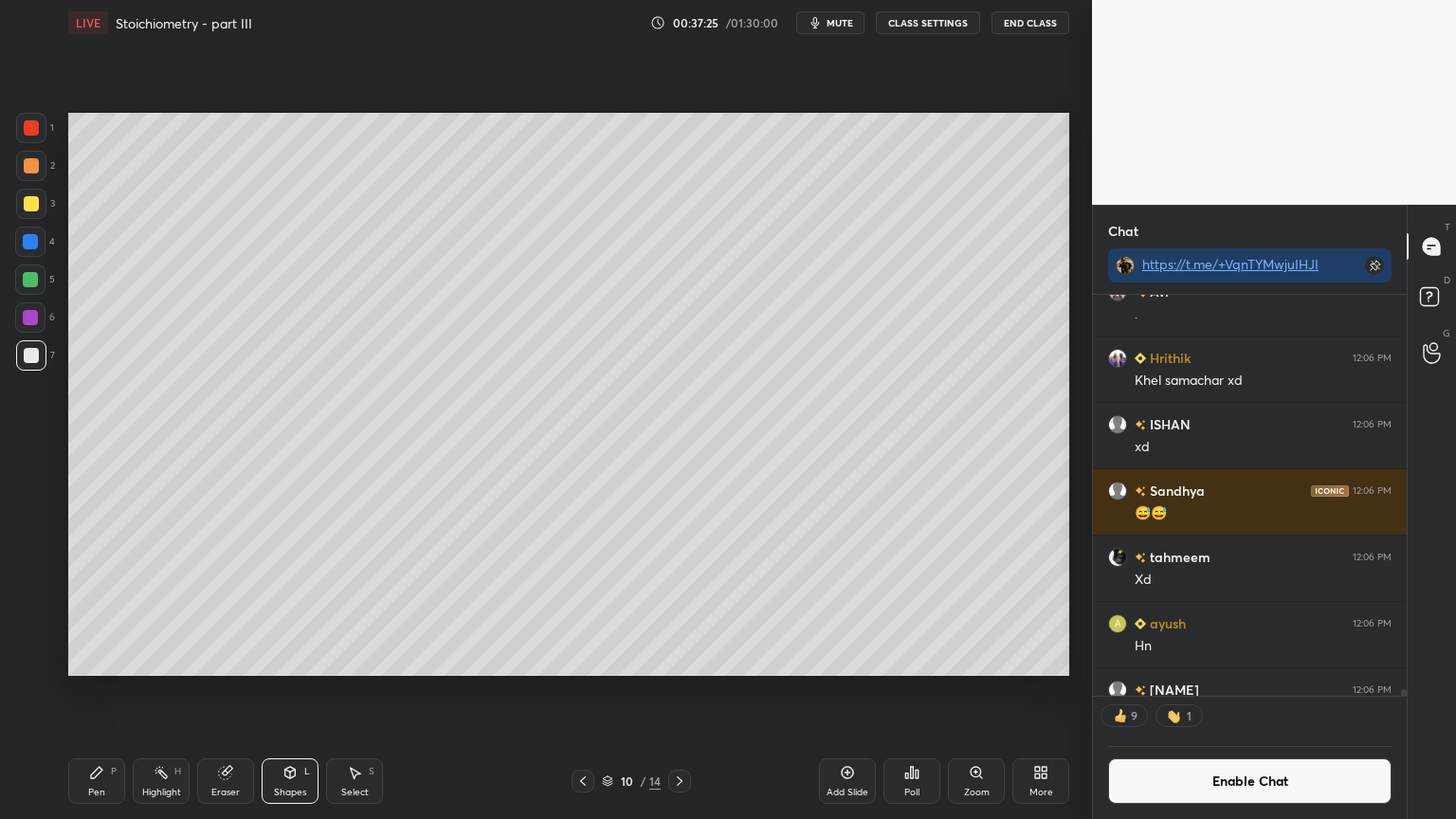 drag, startPoint x: 118, startPoint y: 778, endPoint x: 224, endPoint y: 714, distance: 123.82245 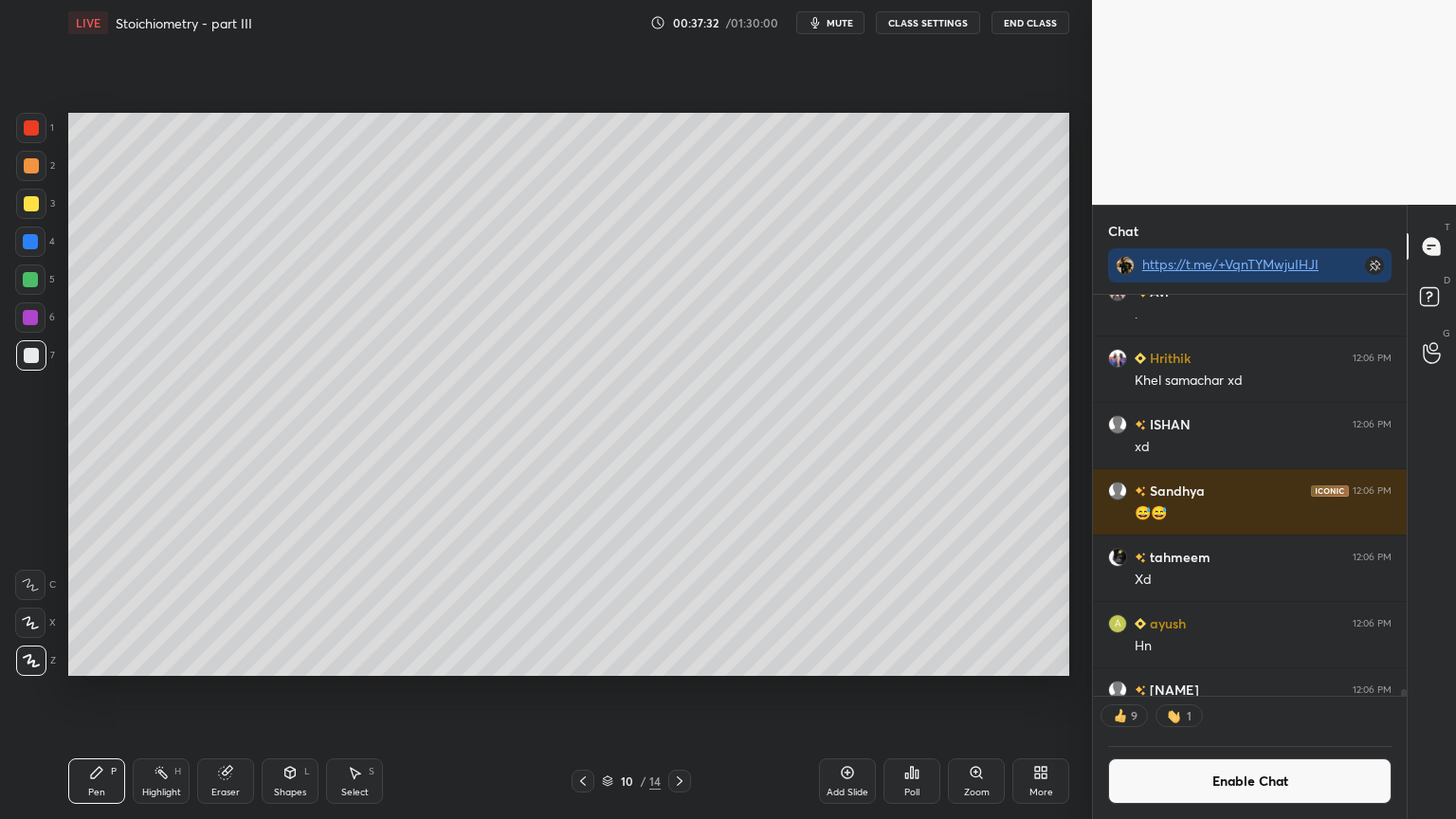 scroll, scrollTop: 6, scrollLeft: 6, axis: both 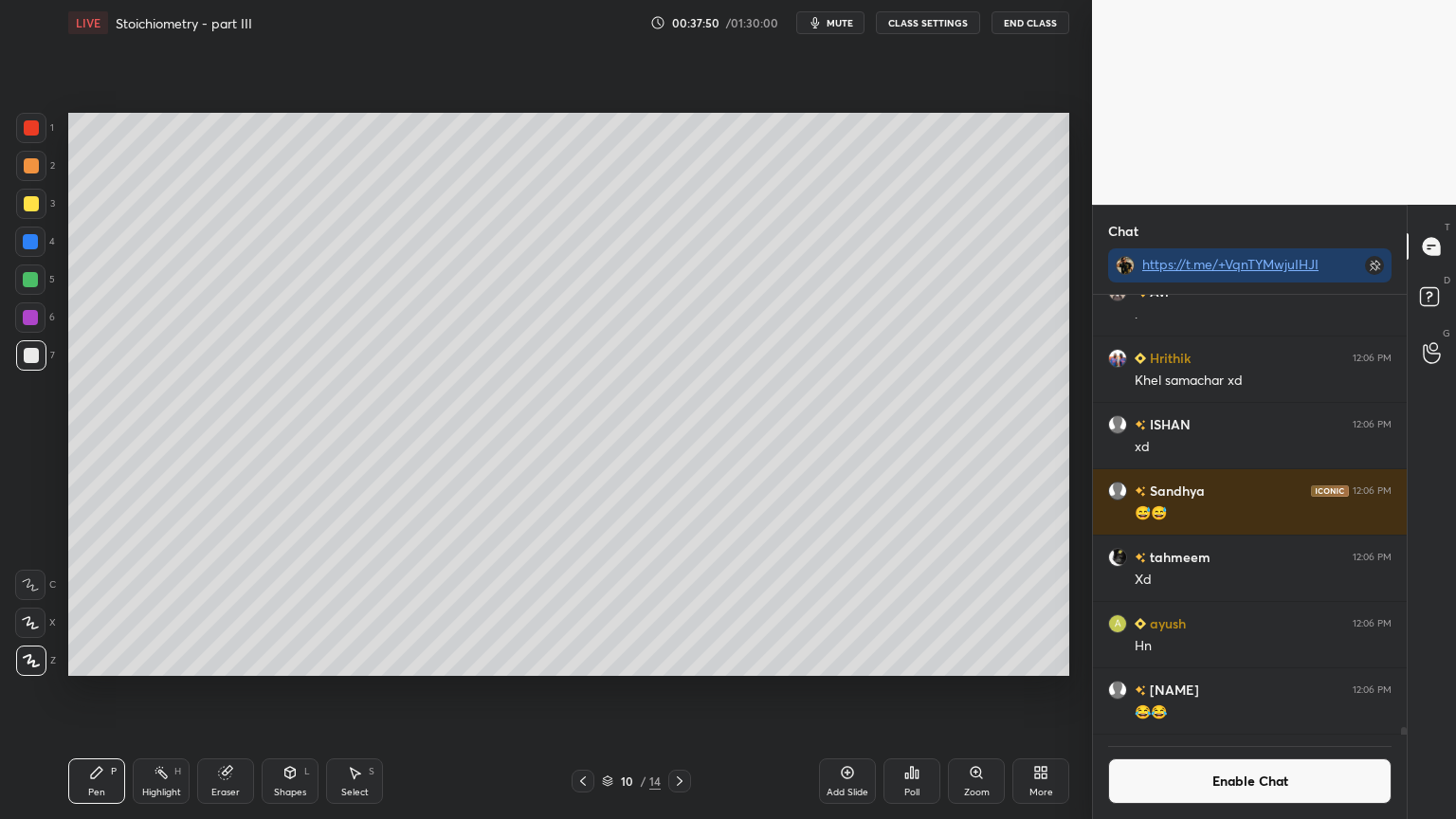 click at bounding box center [31, 204] 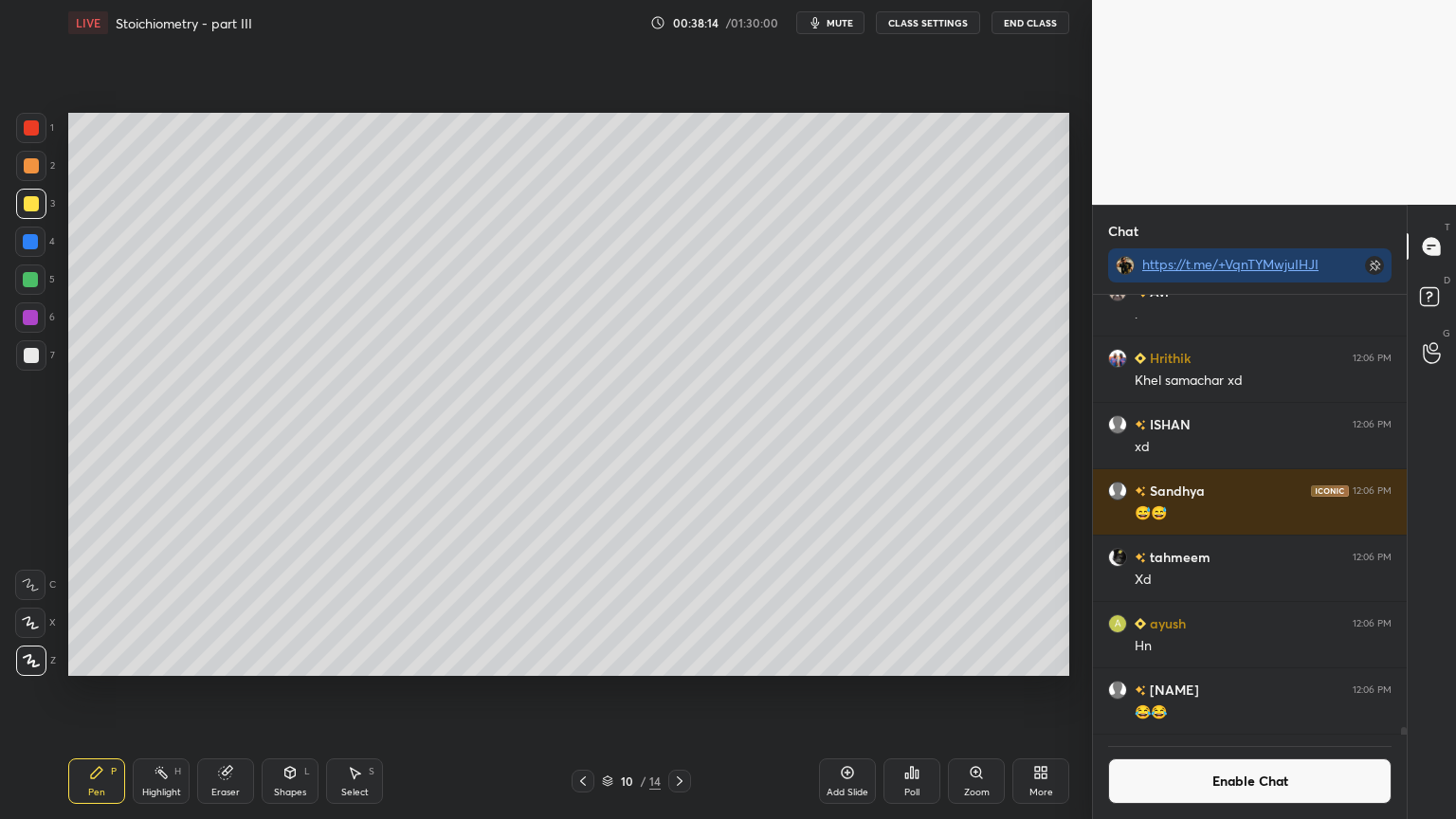 click 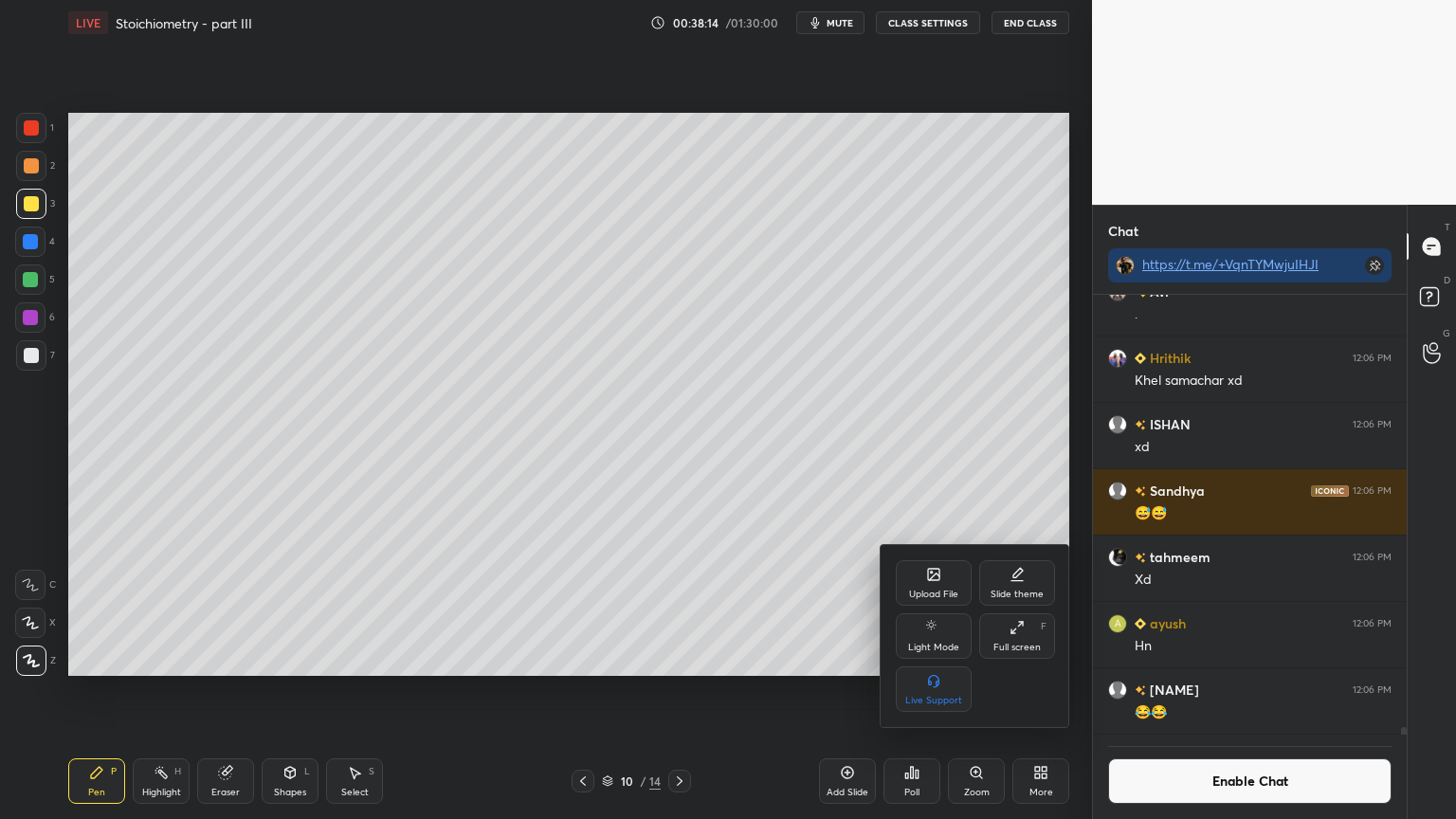 click on "Upload File" at bounding box center (934, 583) 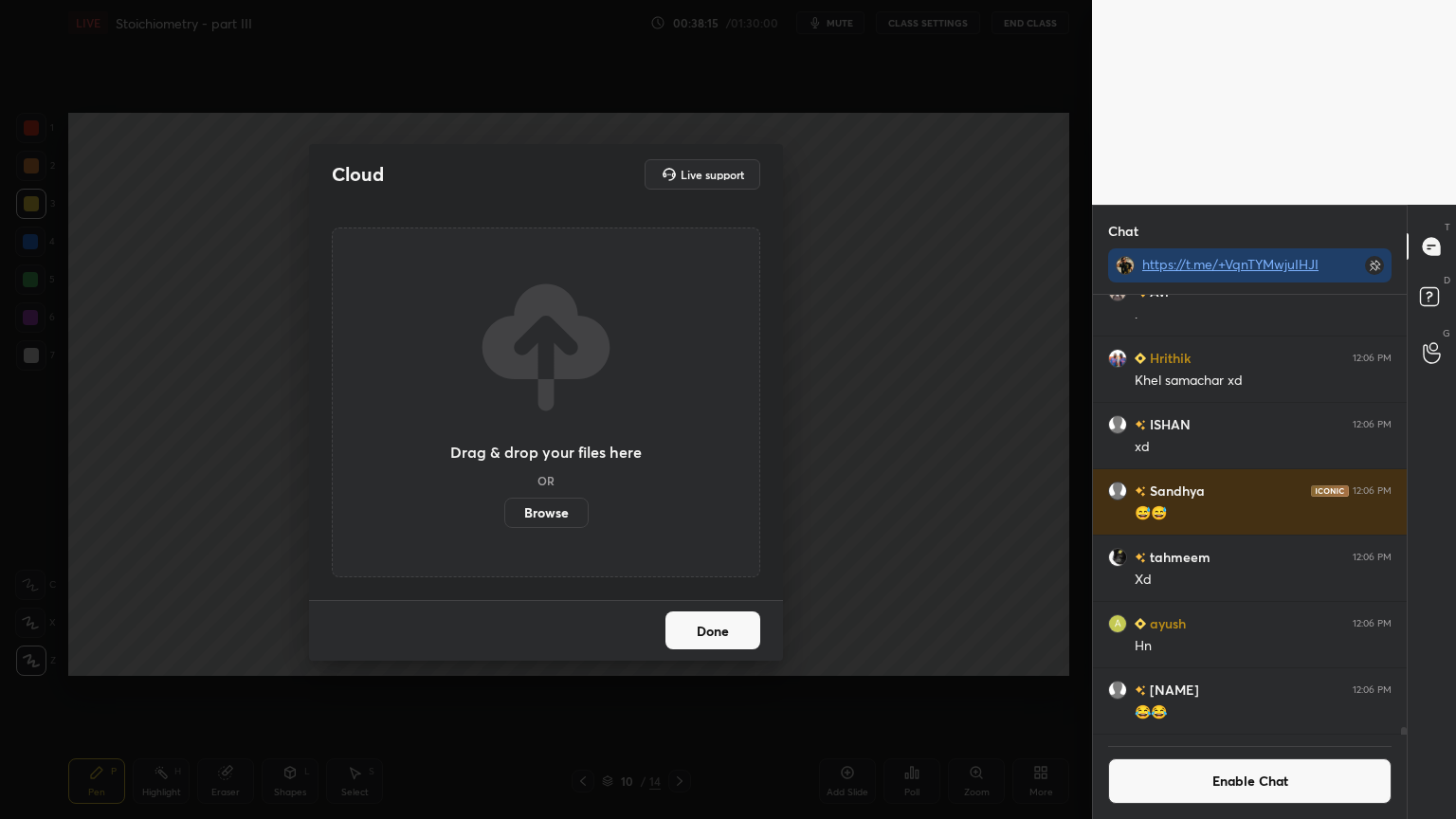click on "Browse" at bounding box center [546, 513] 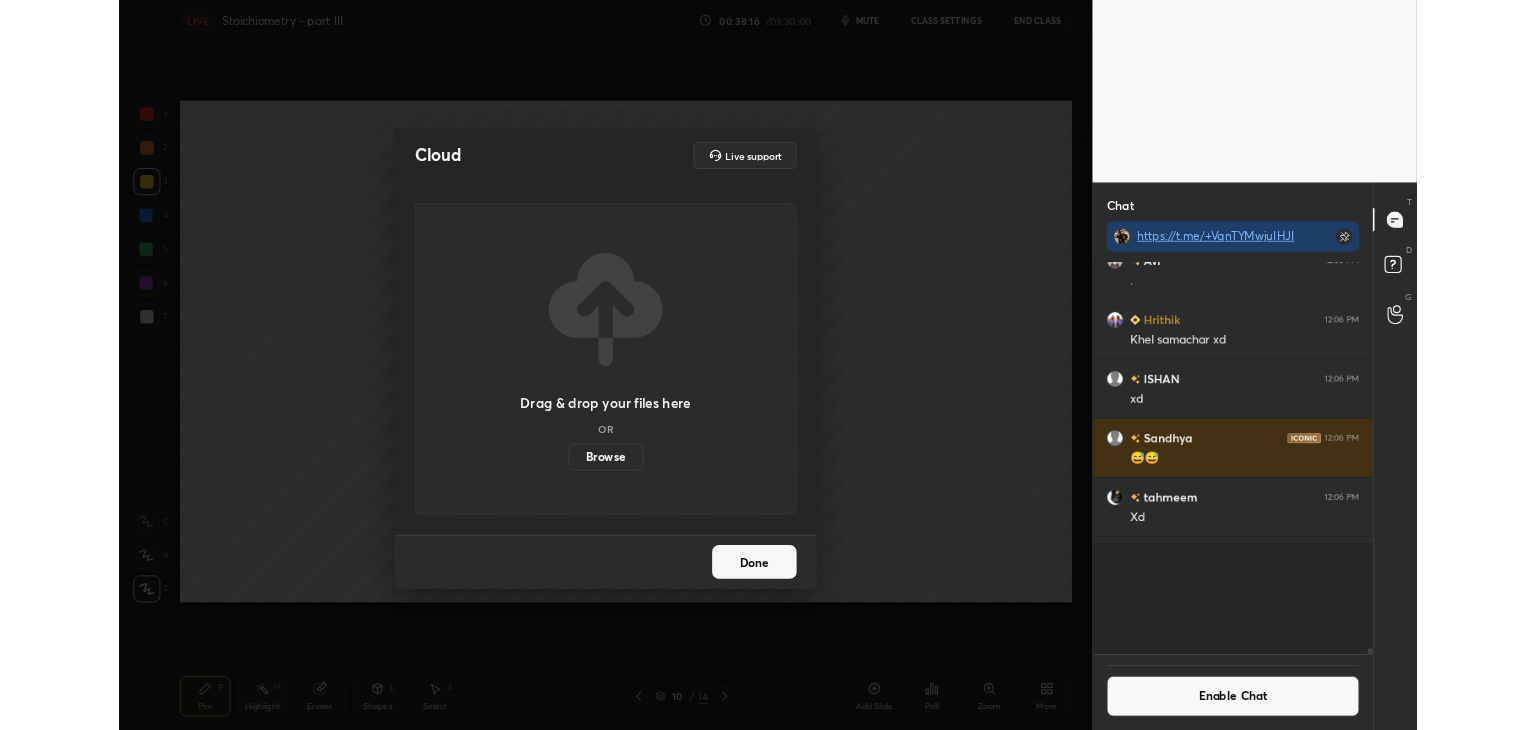 scroll, scrollTop: 602, scrollLeft: 1072, axis: both 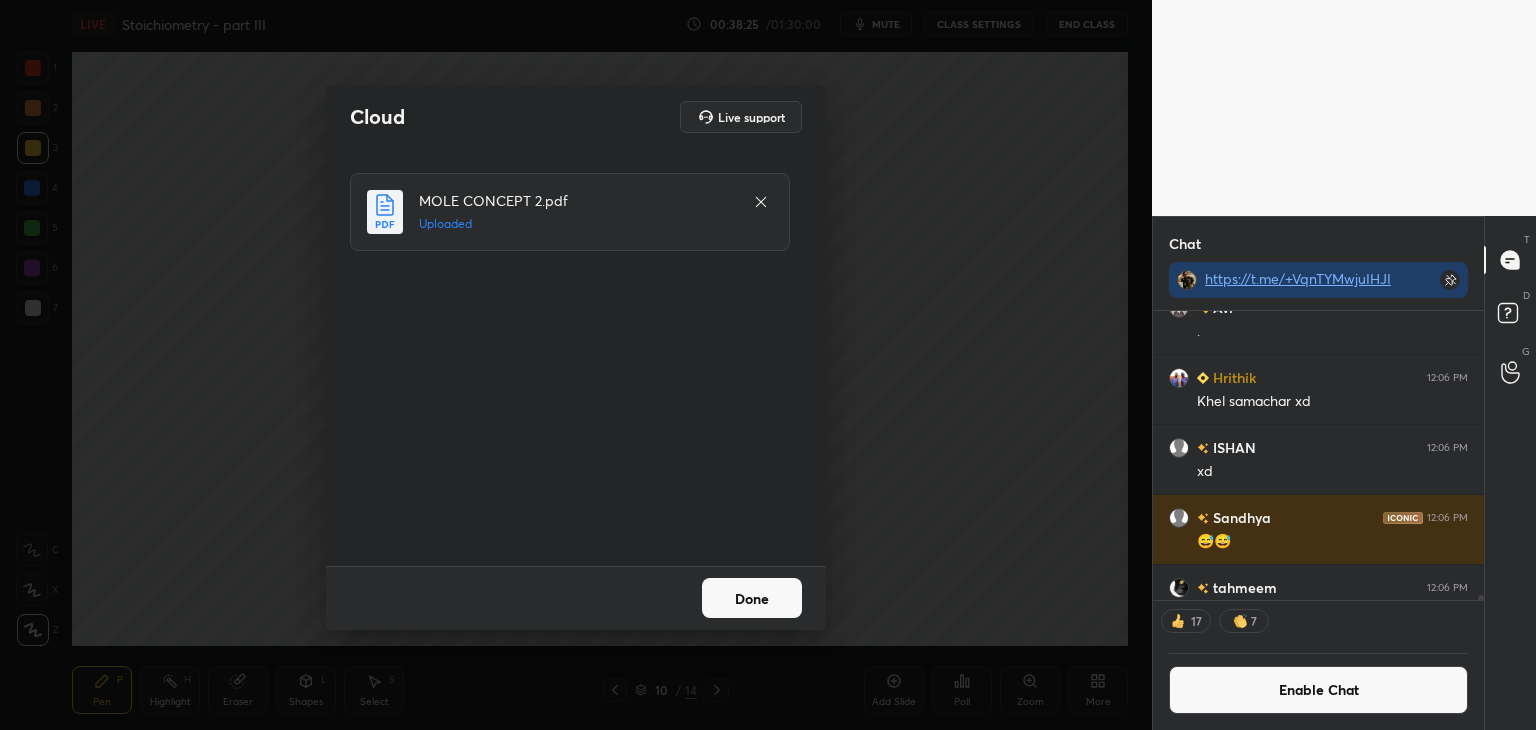 click on "Done" at bounding box center [752, 598] 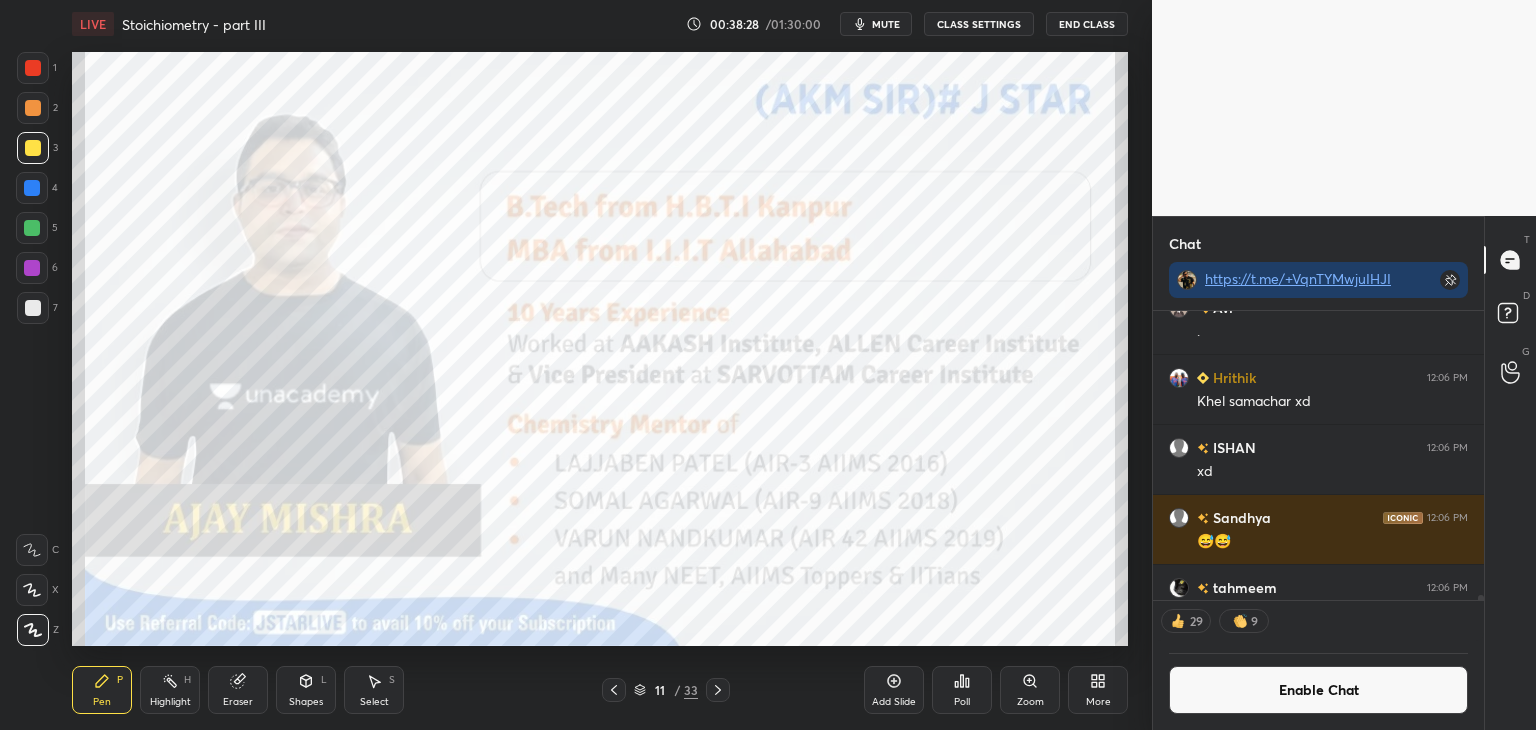 click 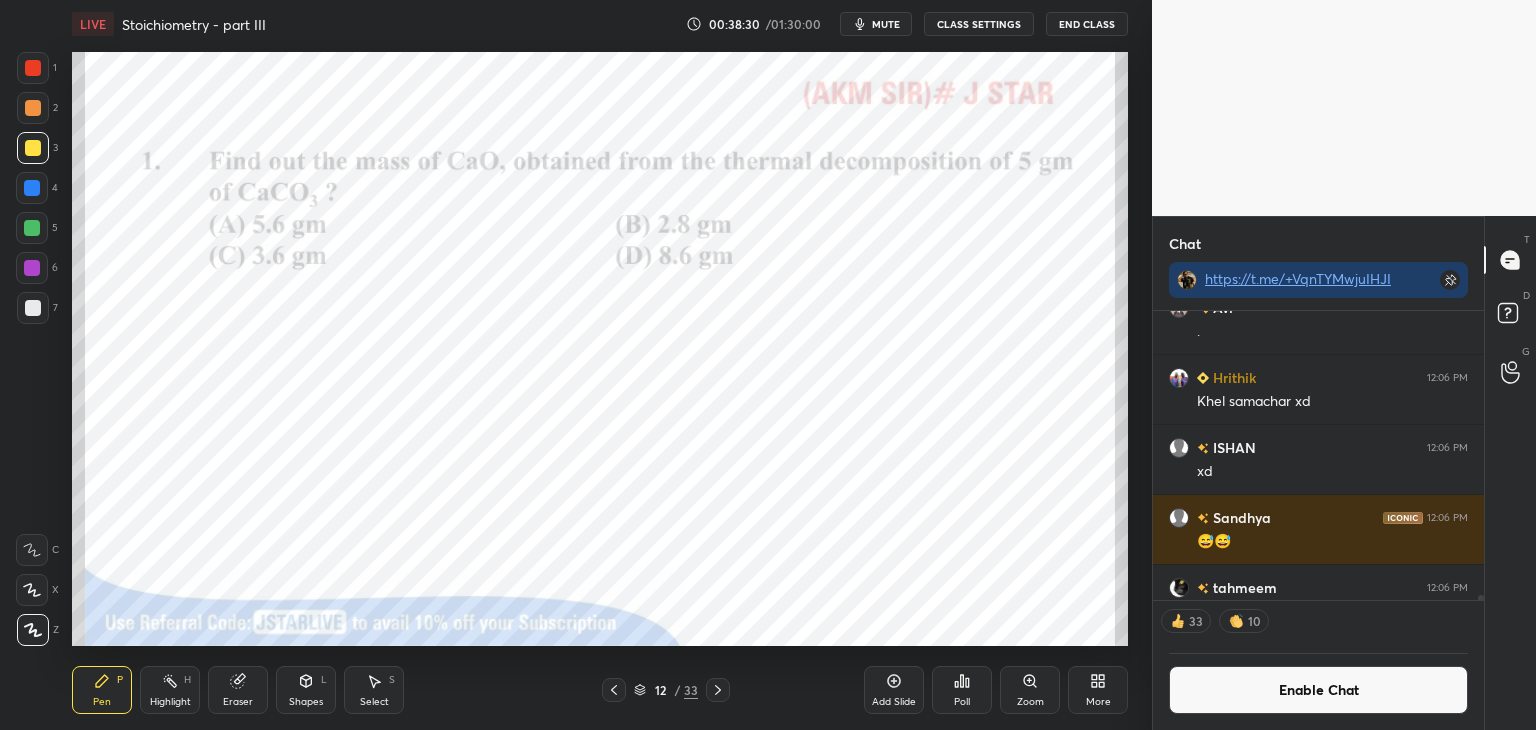 click at bounding box center (614, 690) 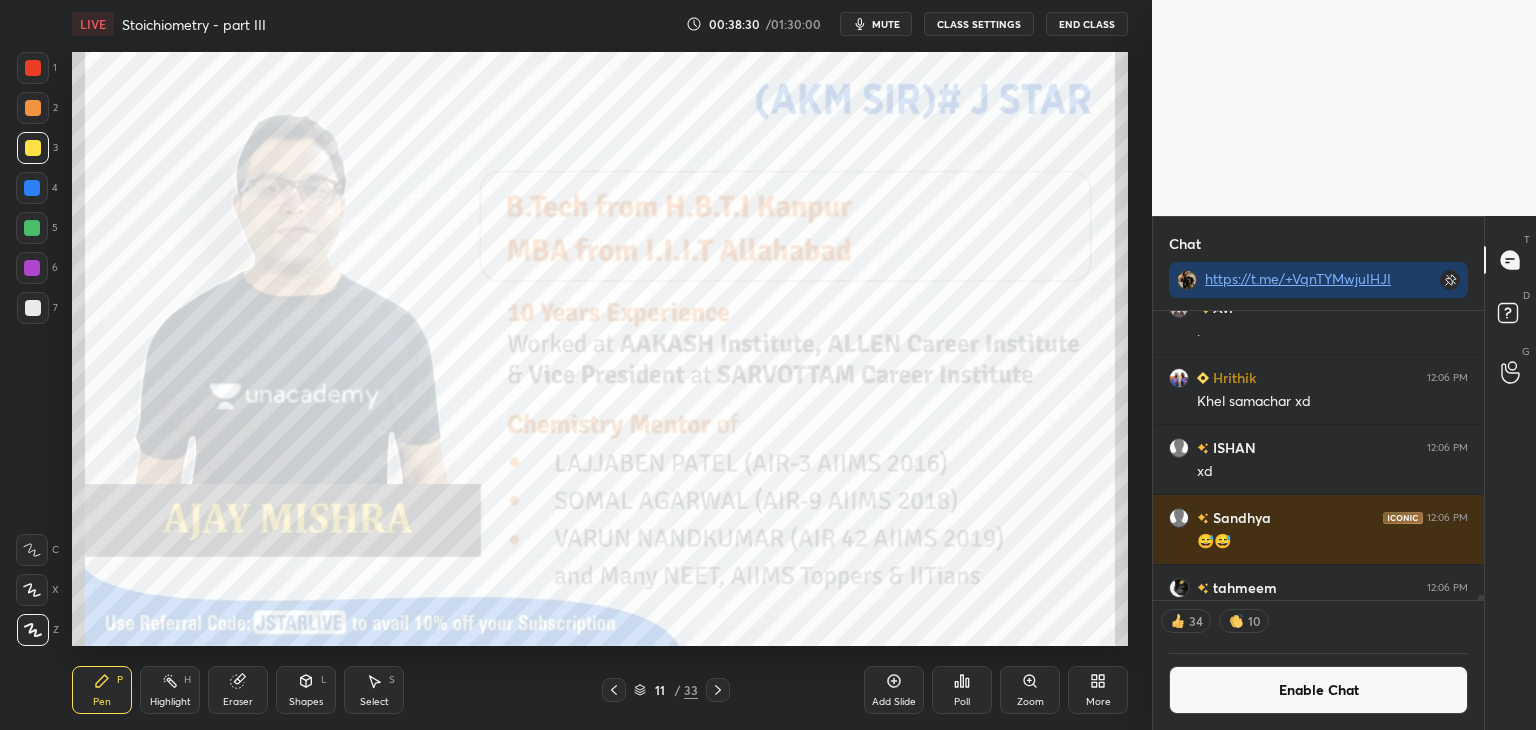 click at bounding box center [614, 690] 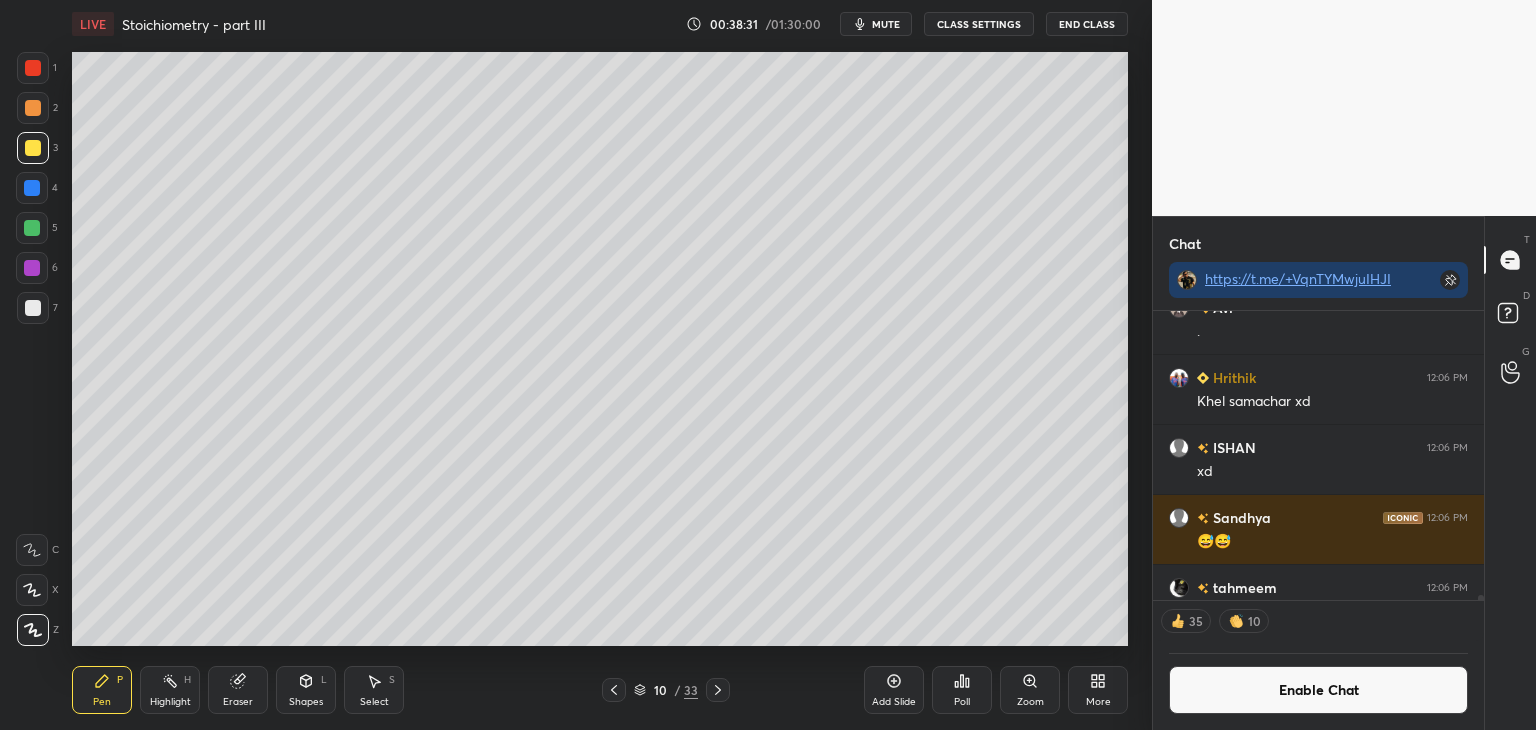 click on "More" at bounding box center [1098, 690] 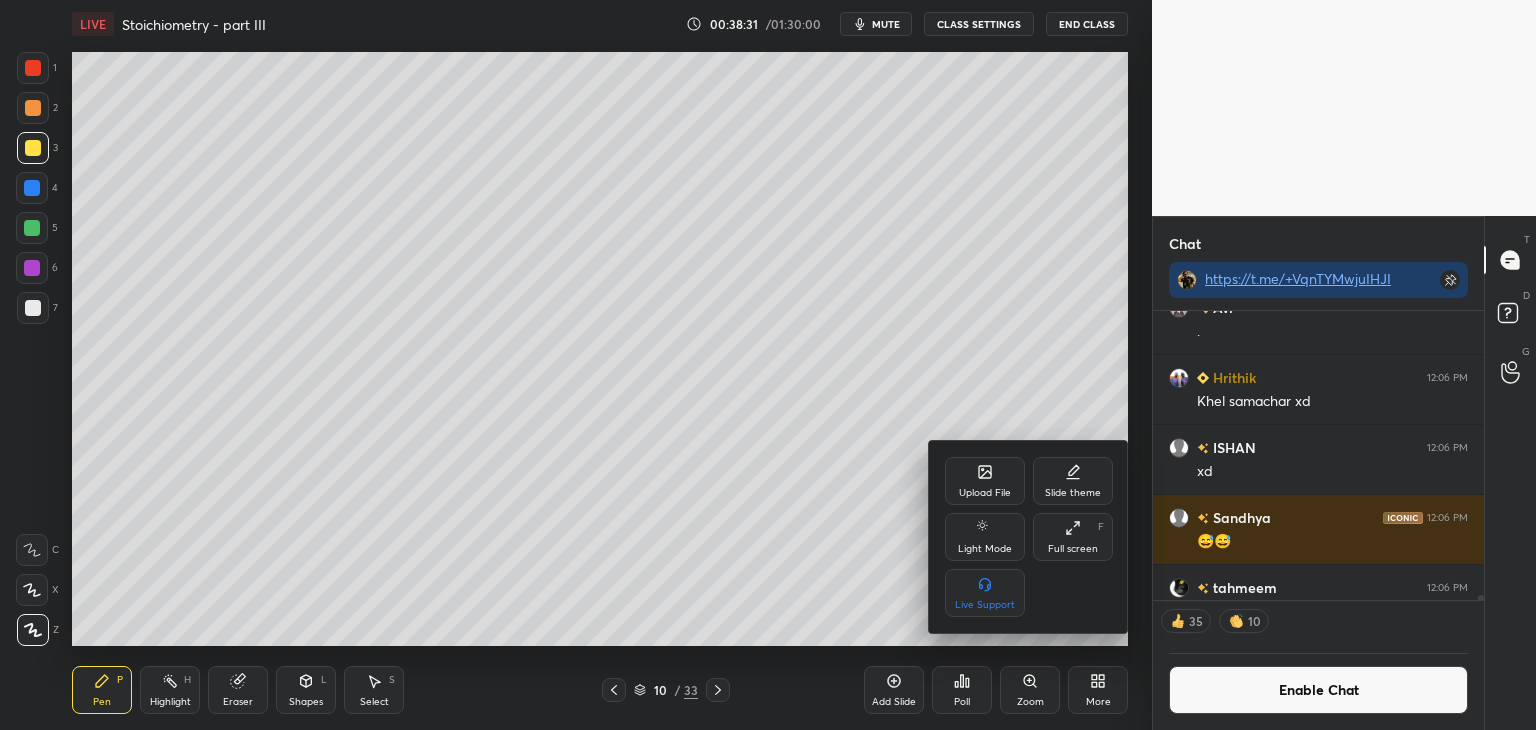 click on "Upload File" at bounding box center [985, 493] 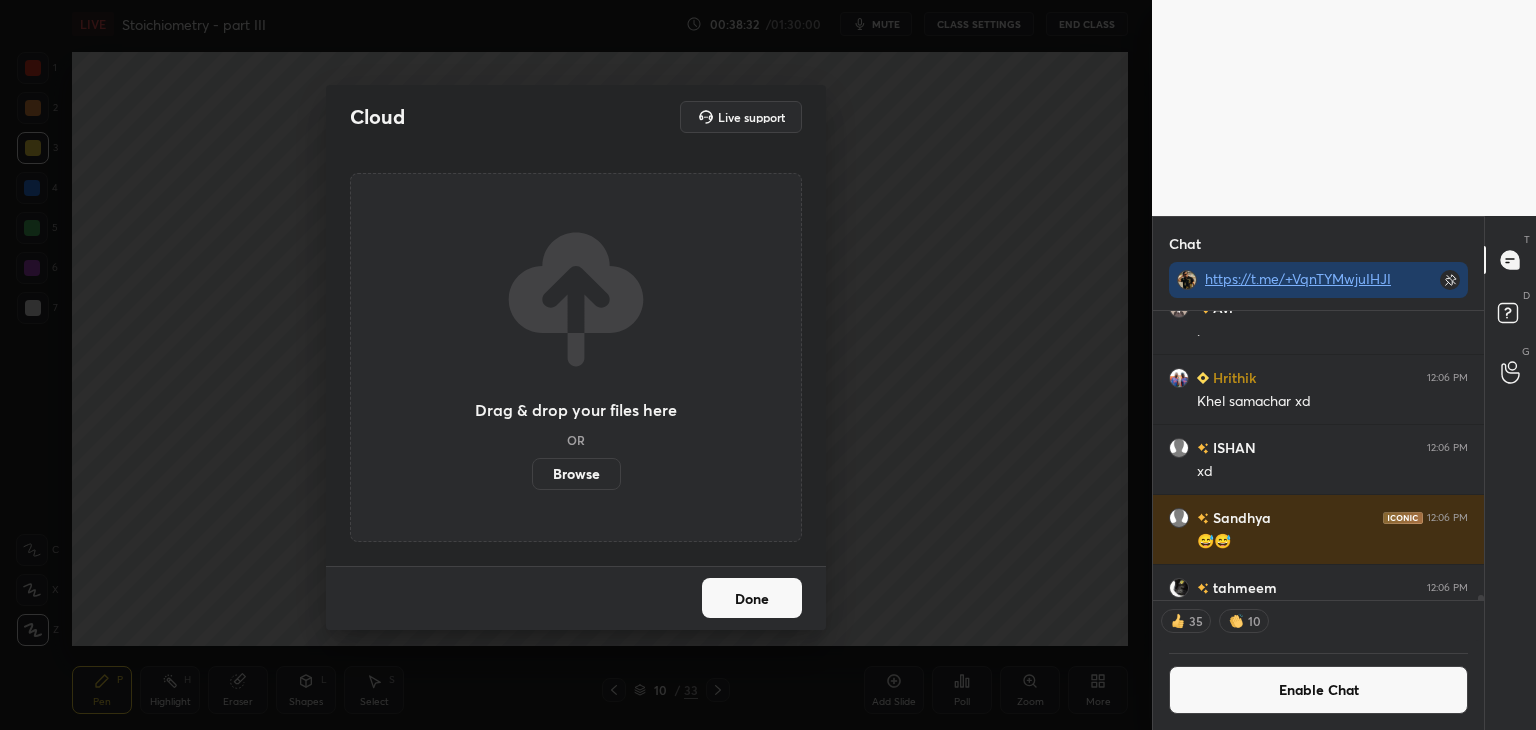 click on "Browse" at bounding box center (576, 474) 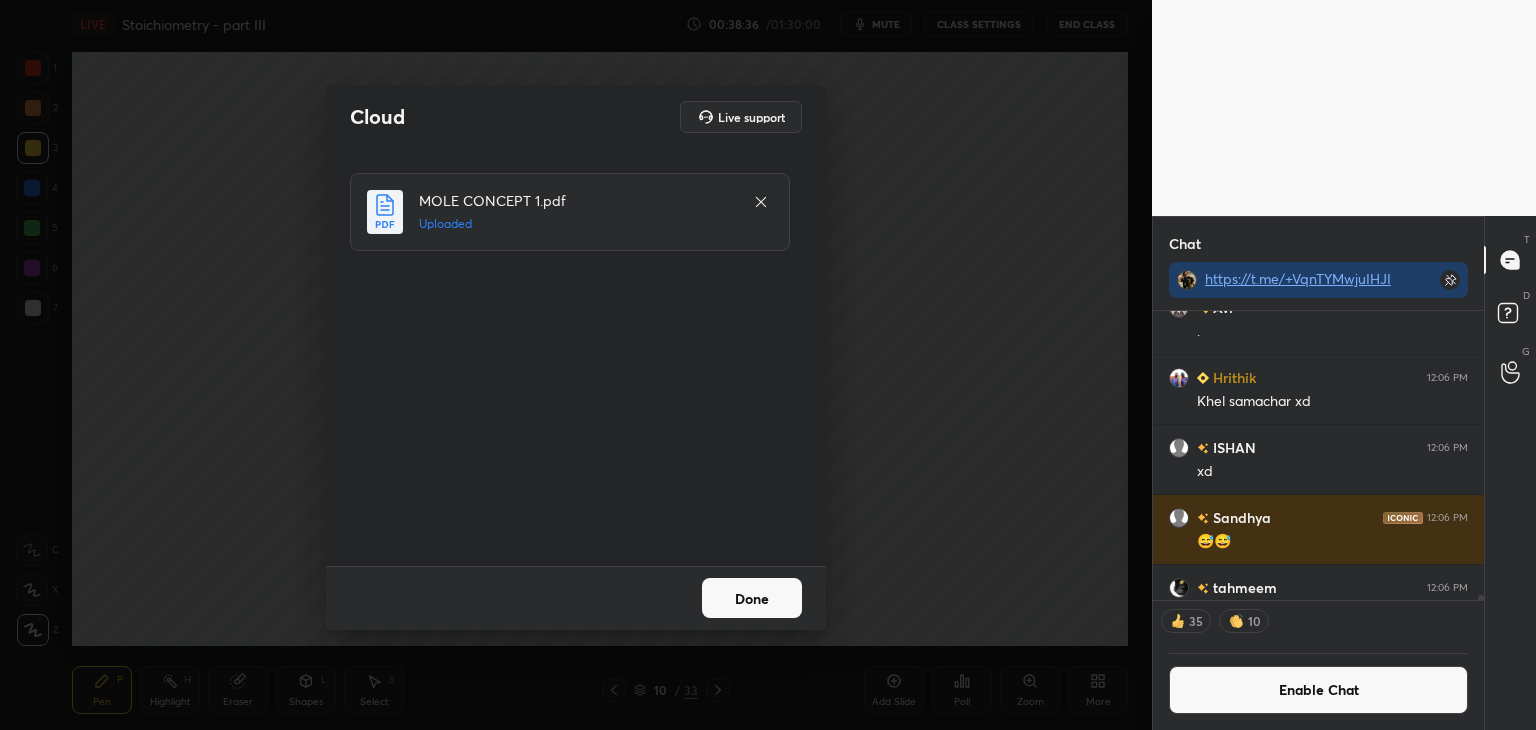 click on "Done" at bounding box center [752, 598] 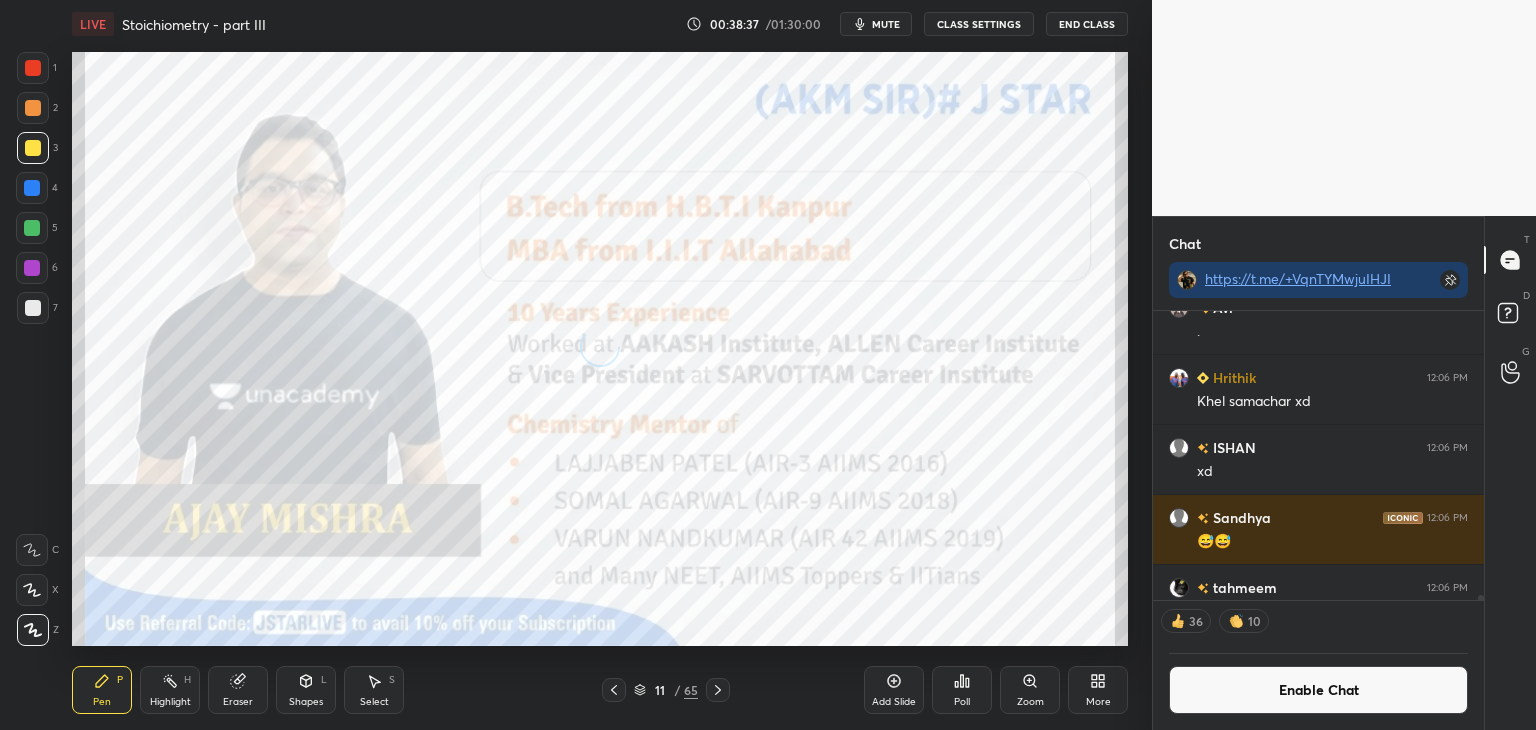 click 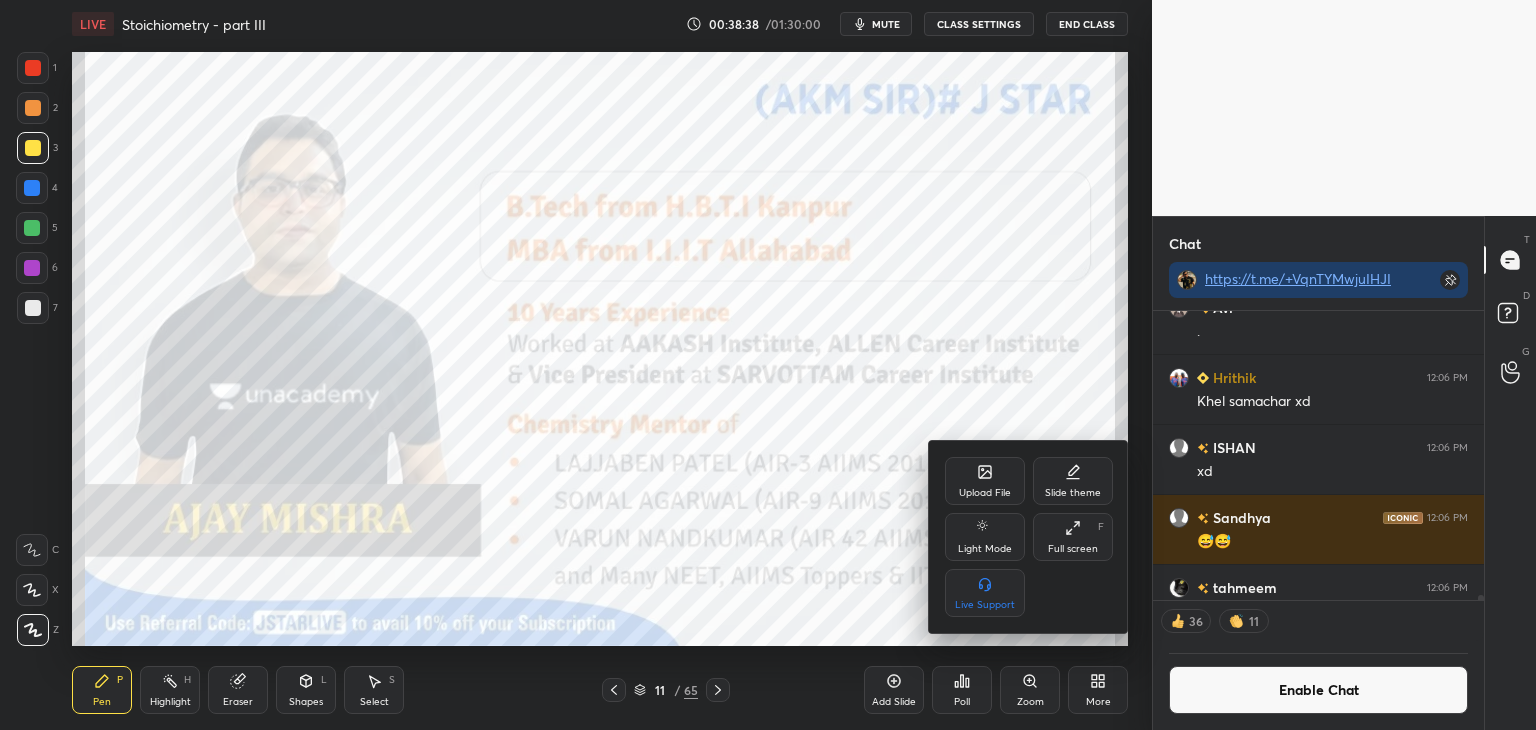 drag, startPoint x: 1077, startPoint y: 553, endPoint x: 1016, endPoint y: 630, distance: 98.23441 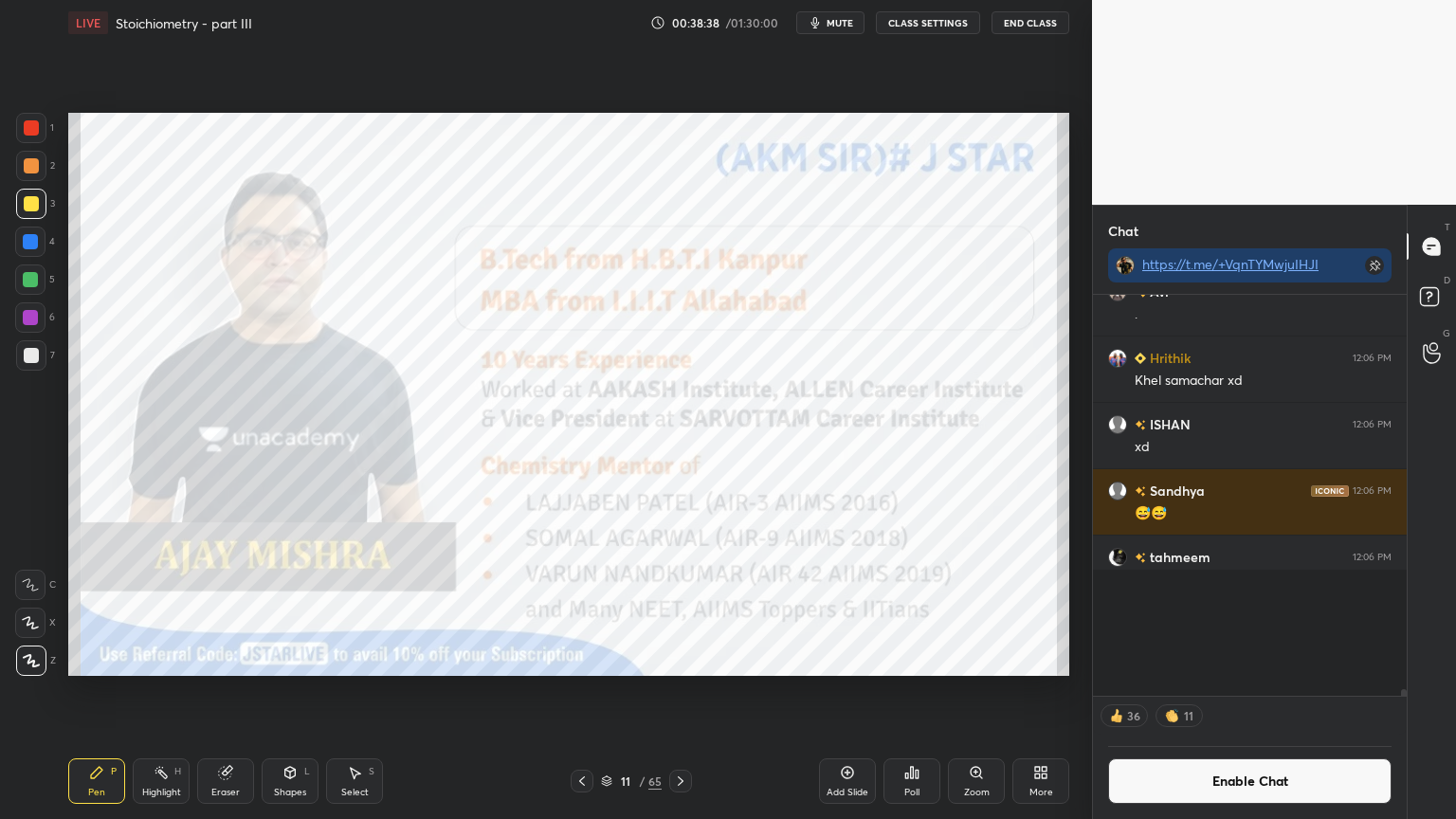 scroll, scrollTop: 94094, scrollLeft: 93776, axis: both 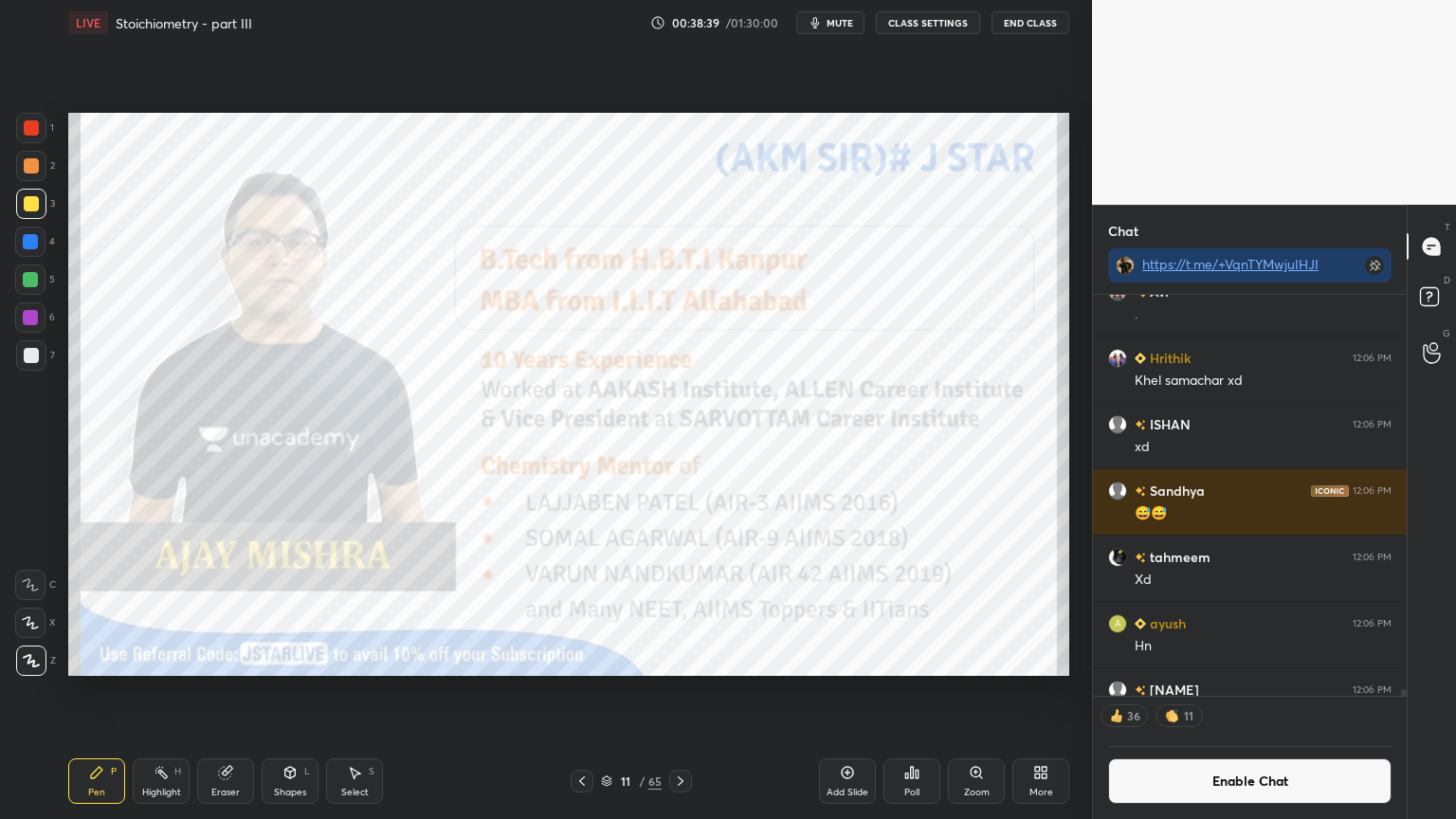 drag, startPoint x: 63, startPoint y: 792, endPoint x: 70, endPoint y: 758, distance: 34.71311 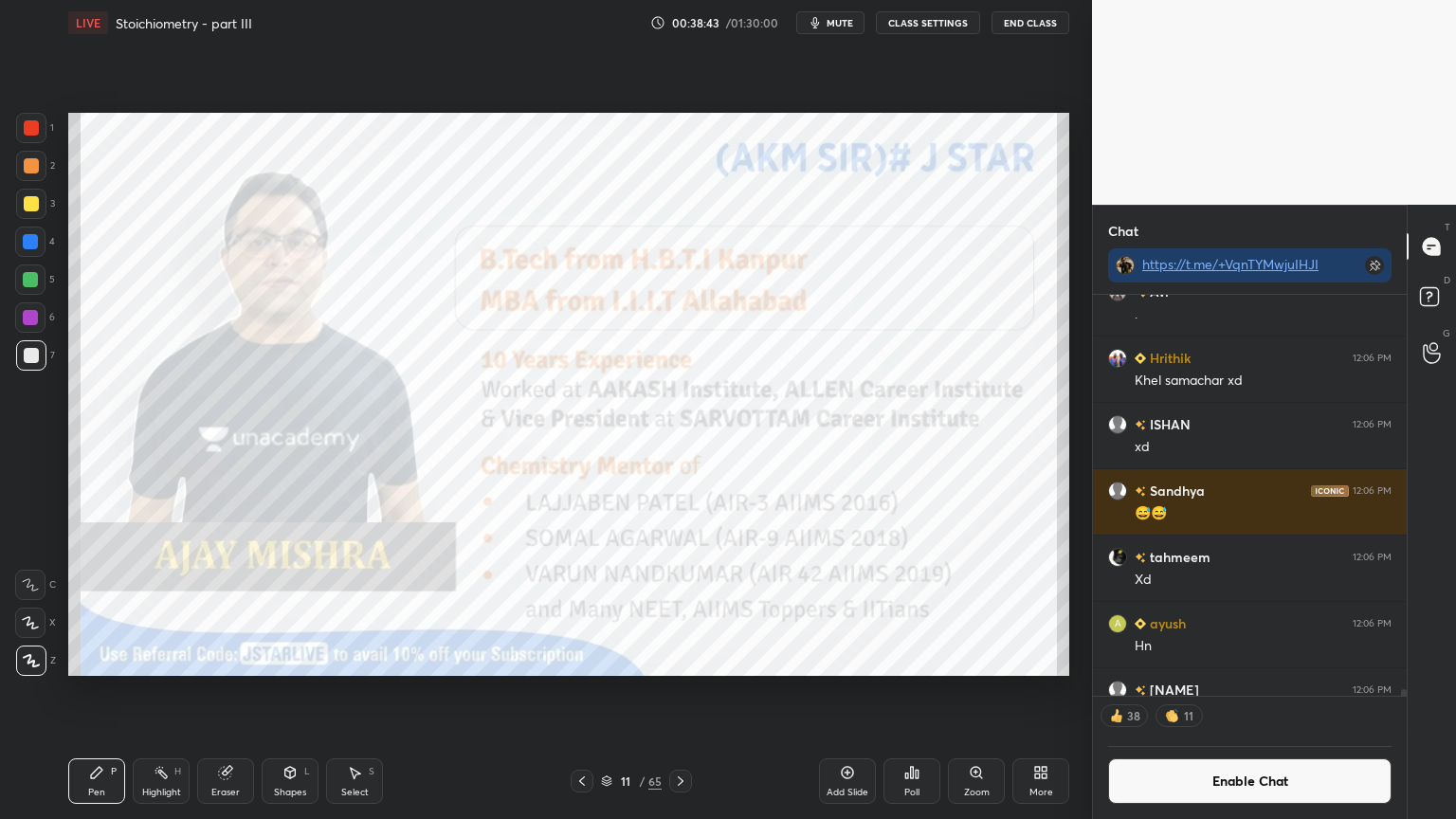 click at bounding box center (31, 128) 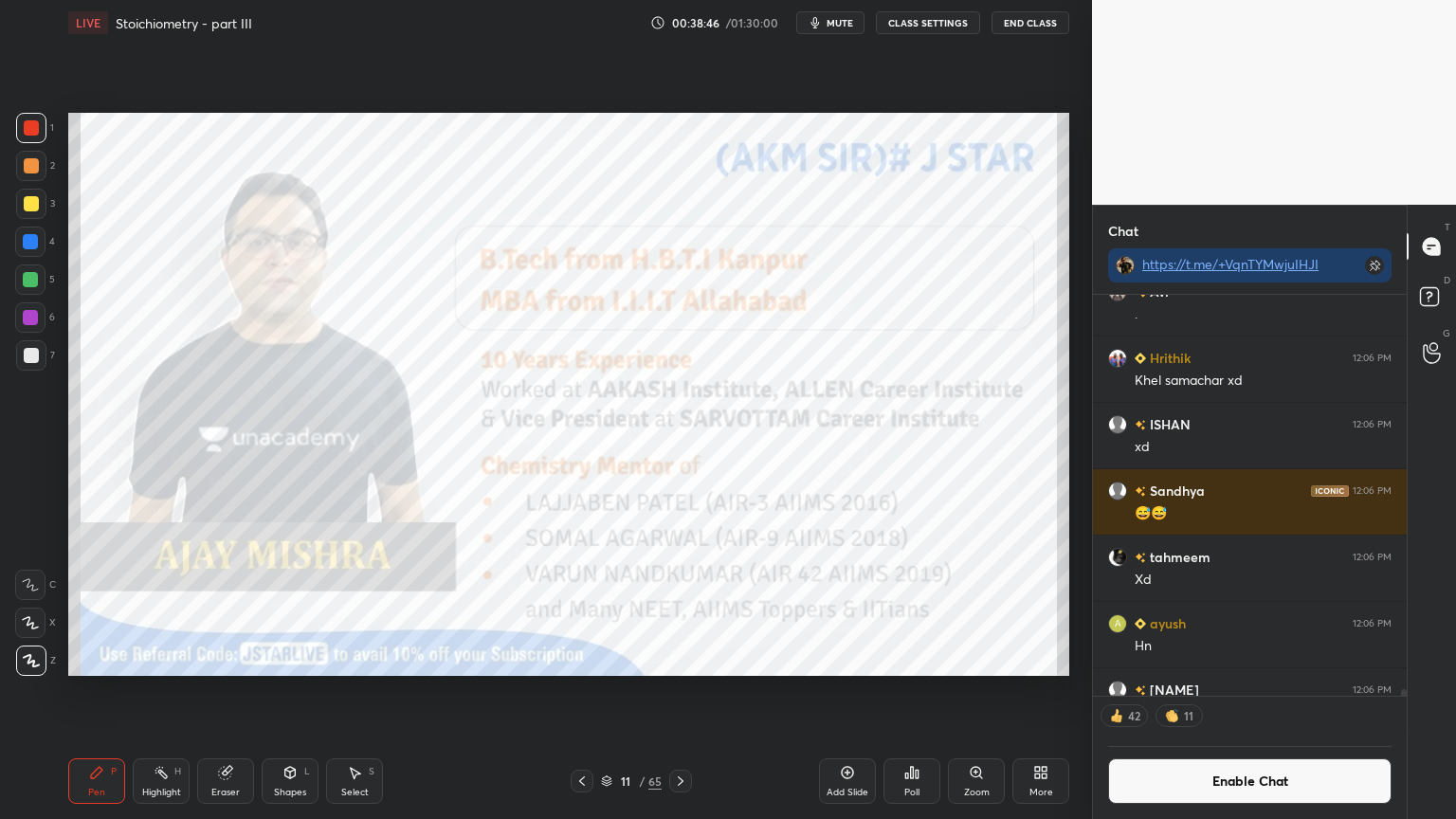 click 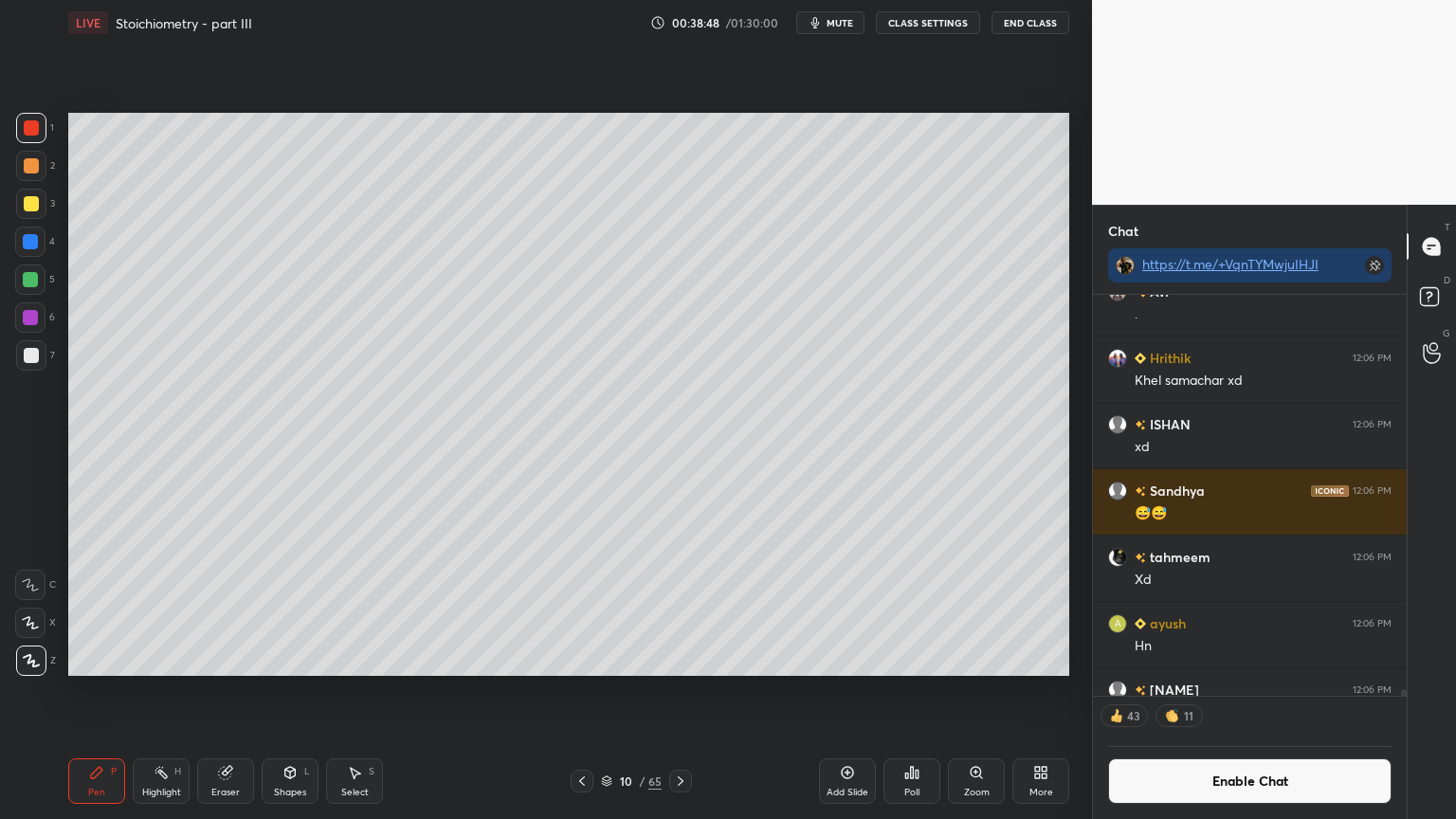 click 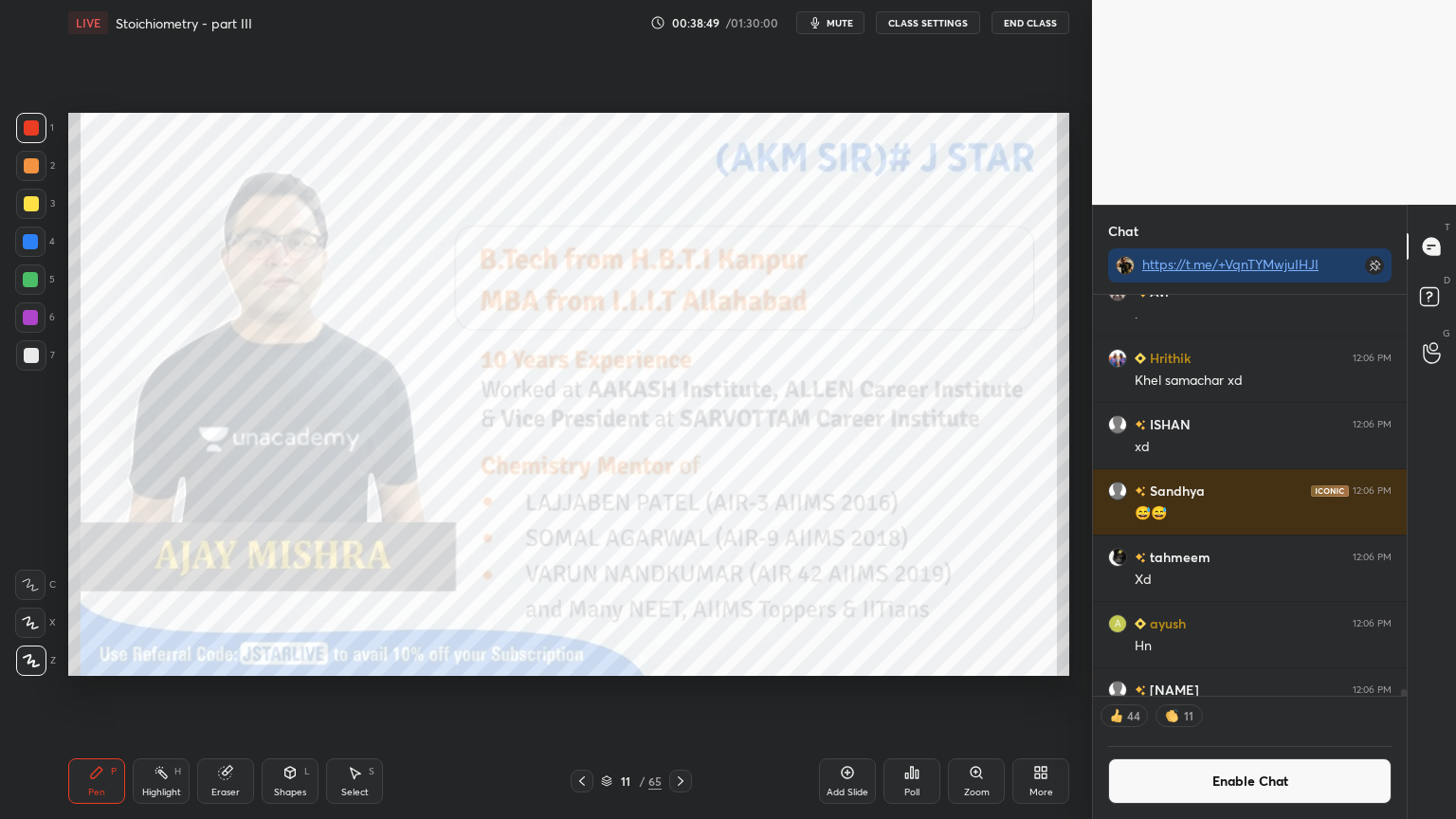 click 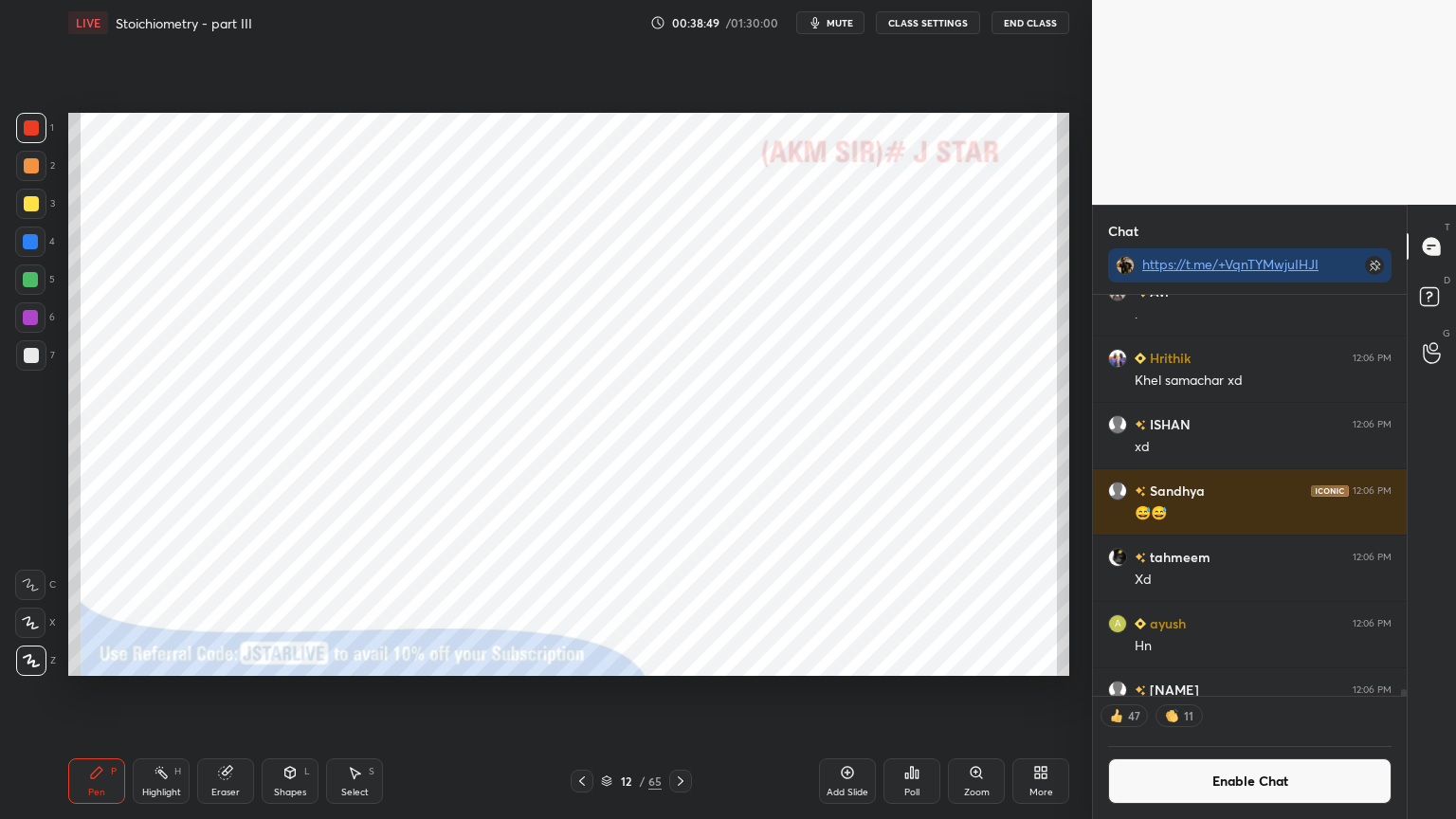 click 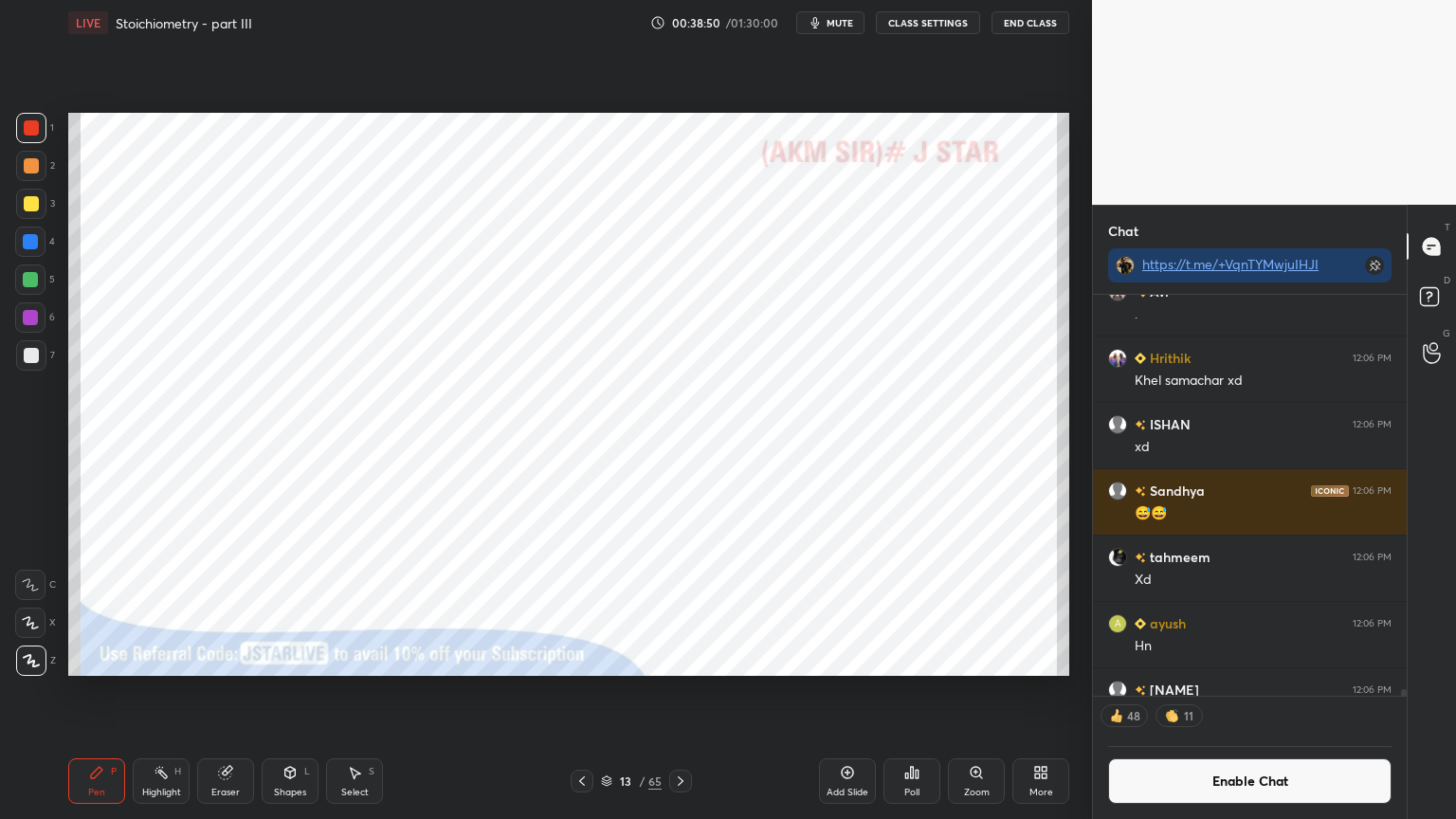 click at bounding box center (681, 781) 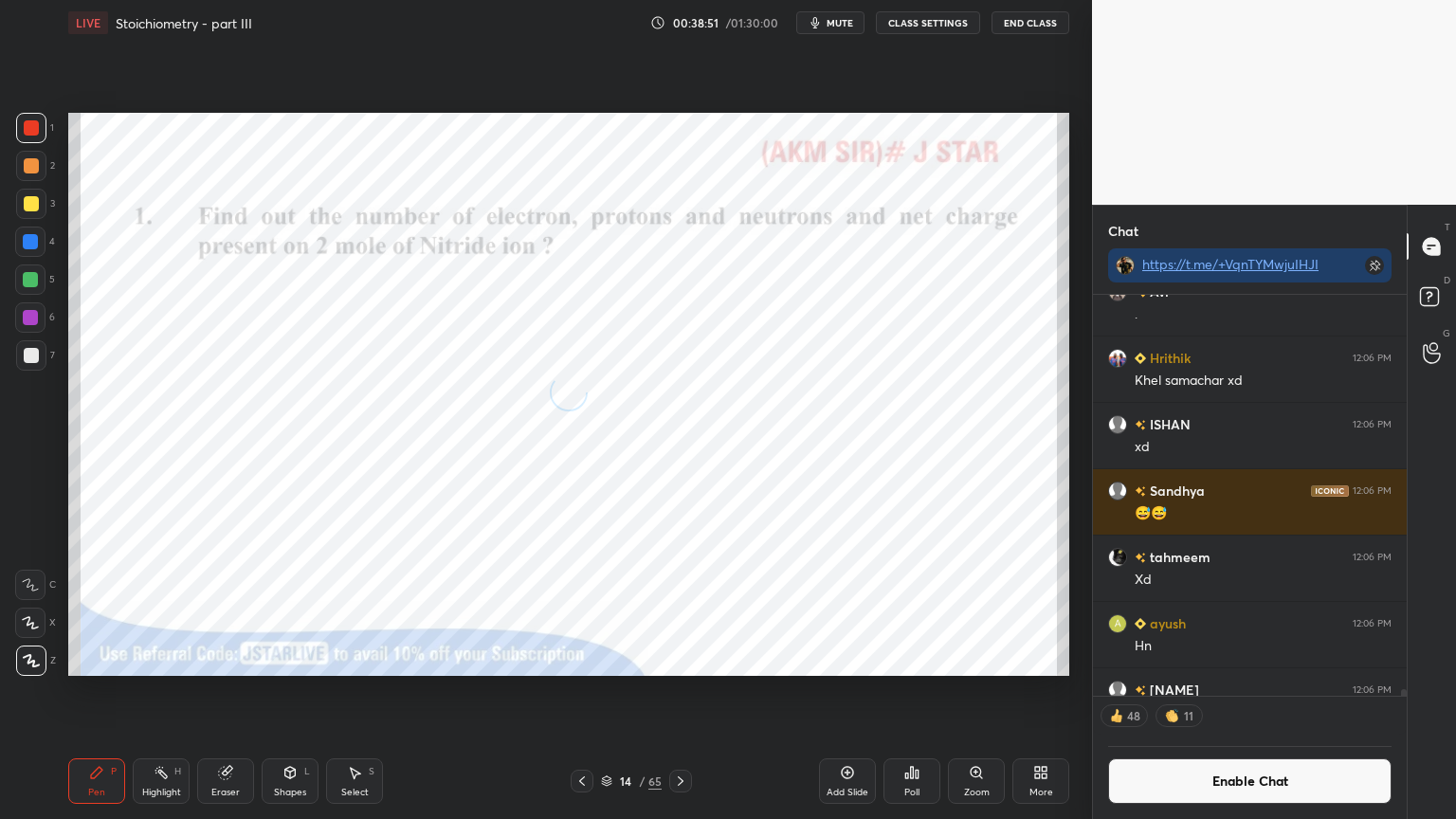 click 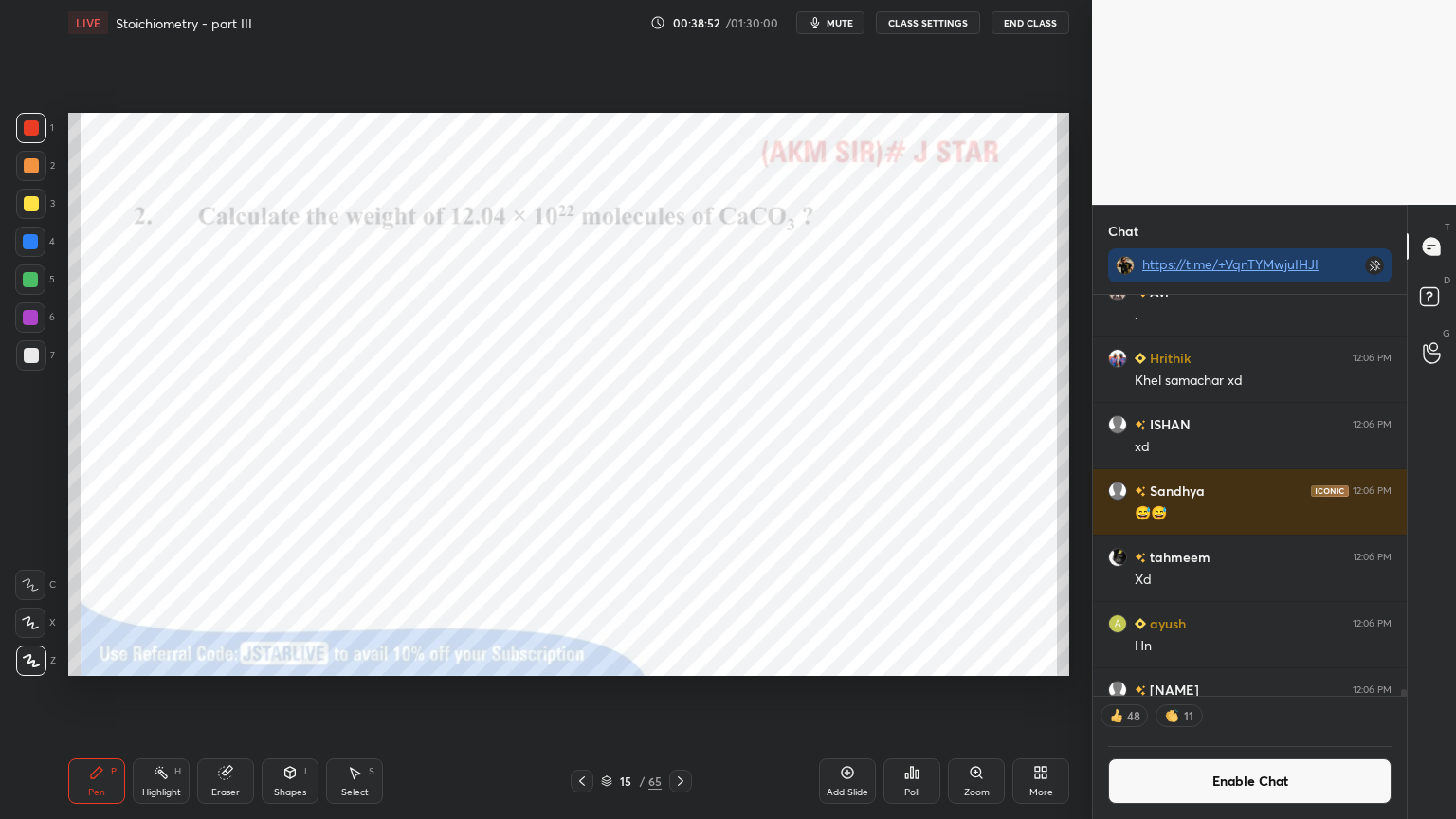 click 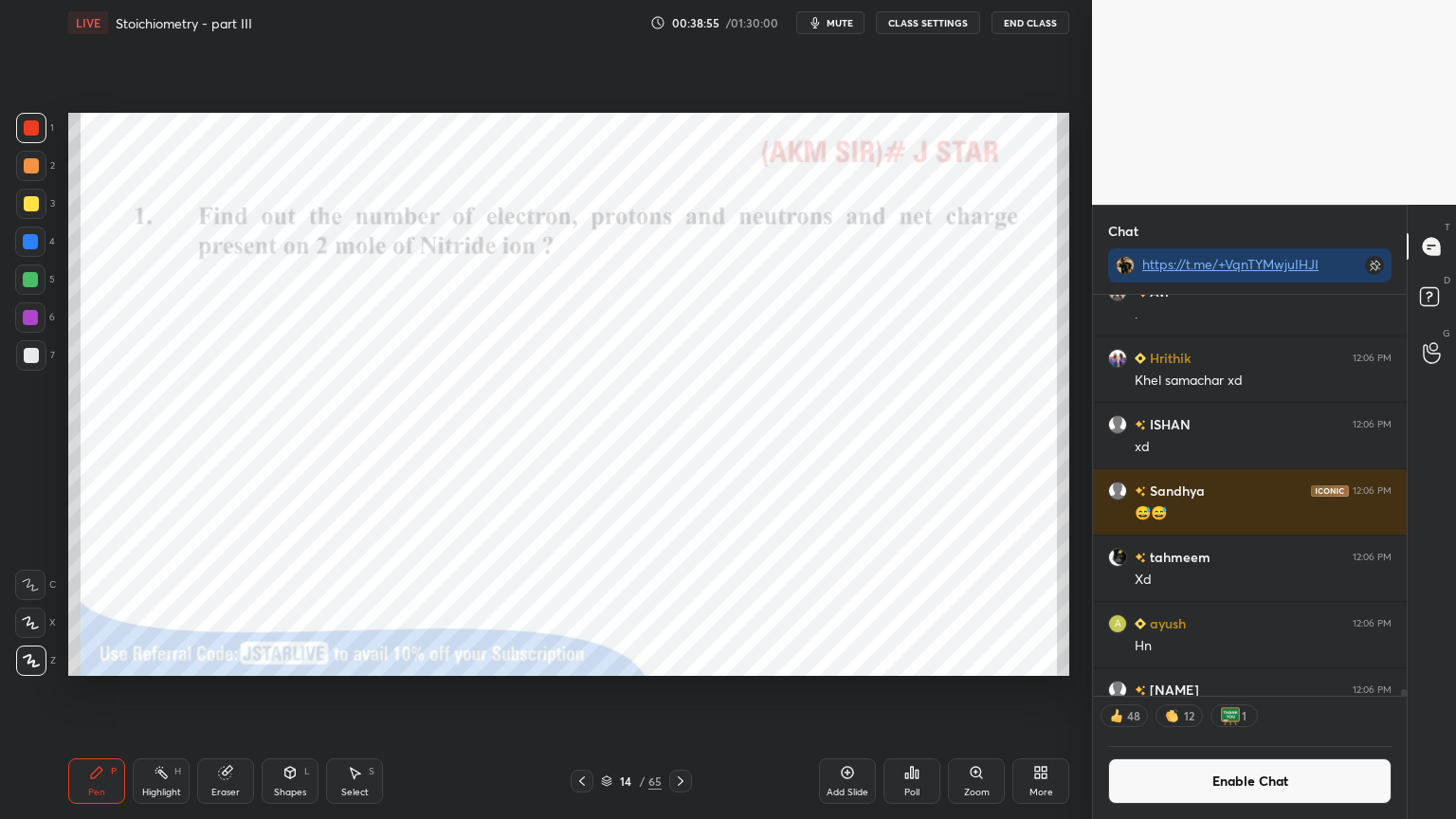 click 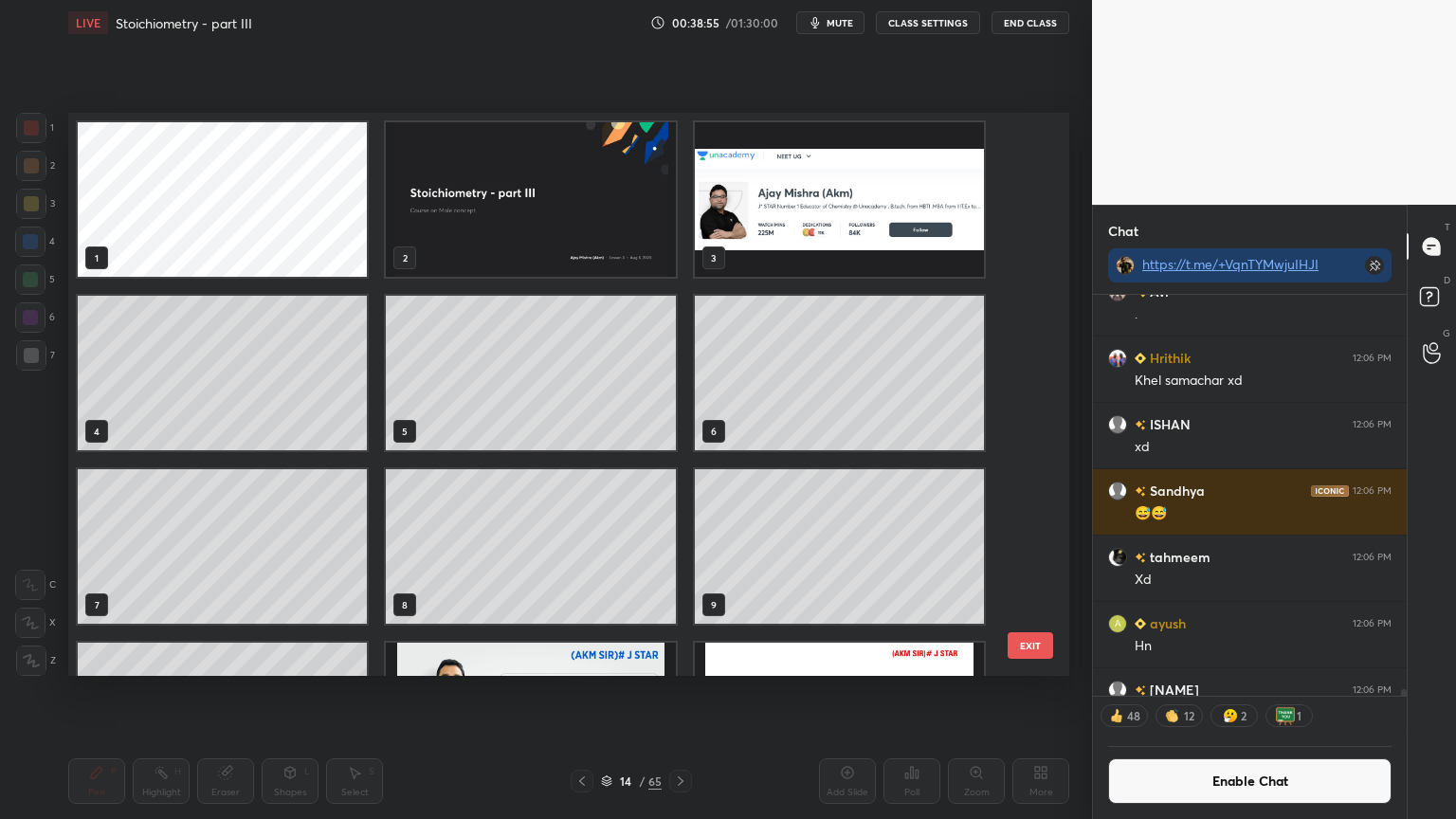 scroll, scrollTop: 303, scrollLeft: 0, axis: vertical 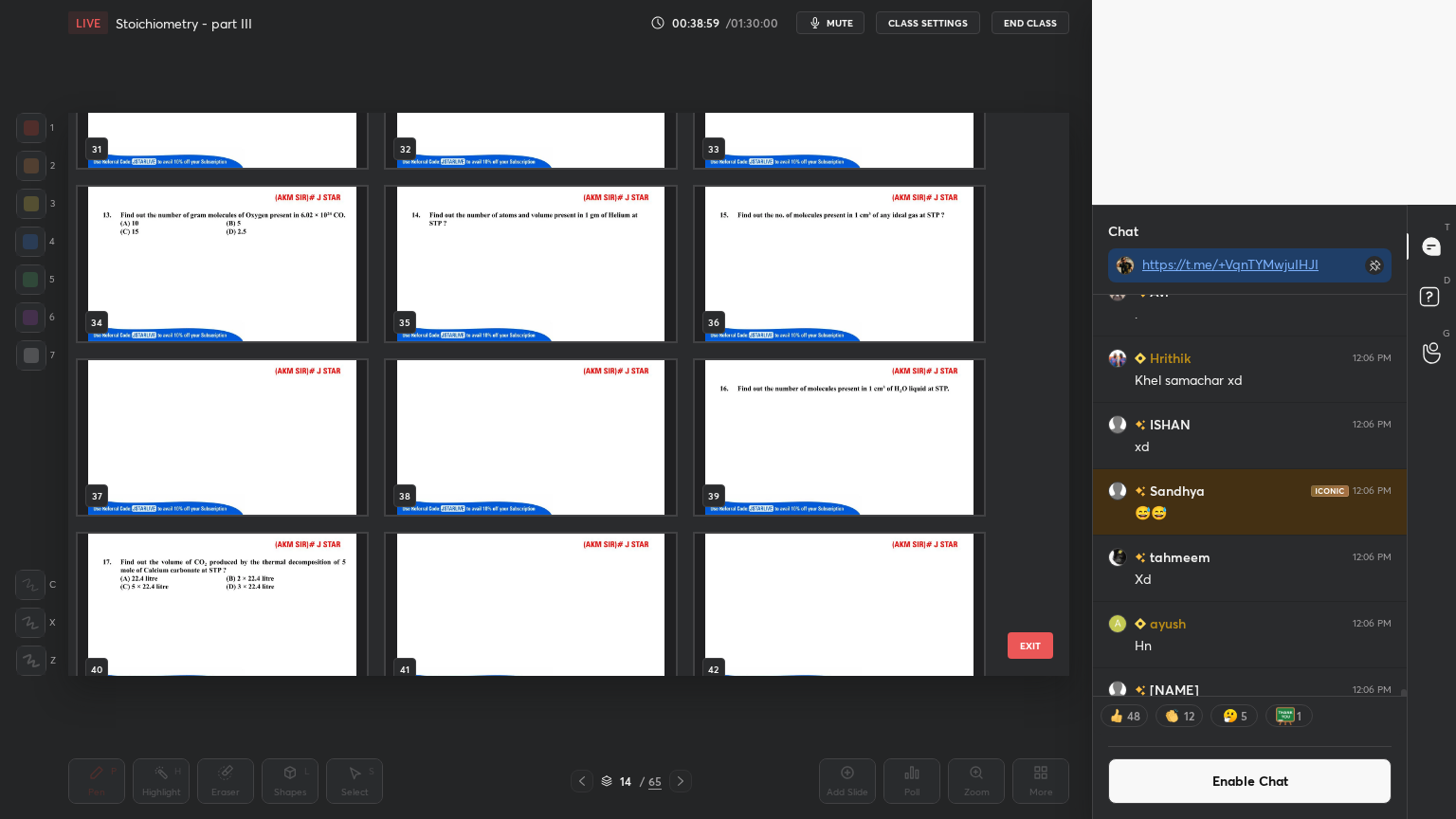 click at bounding box center [839, 437] 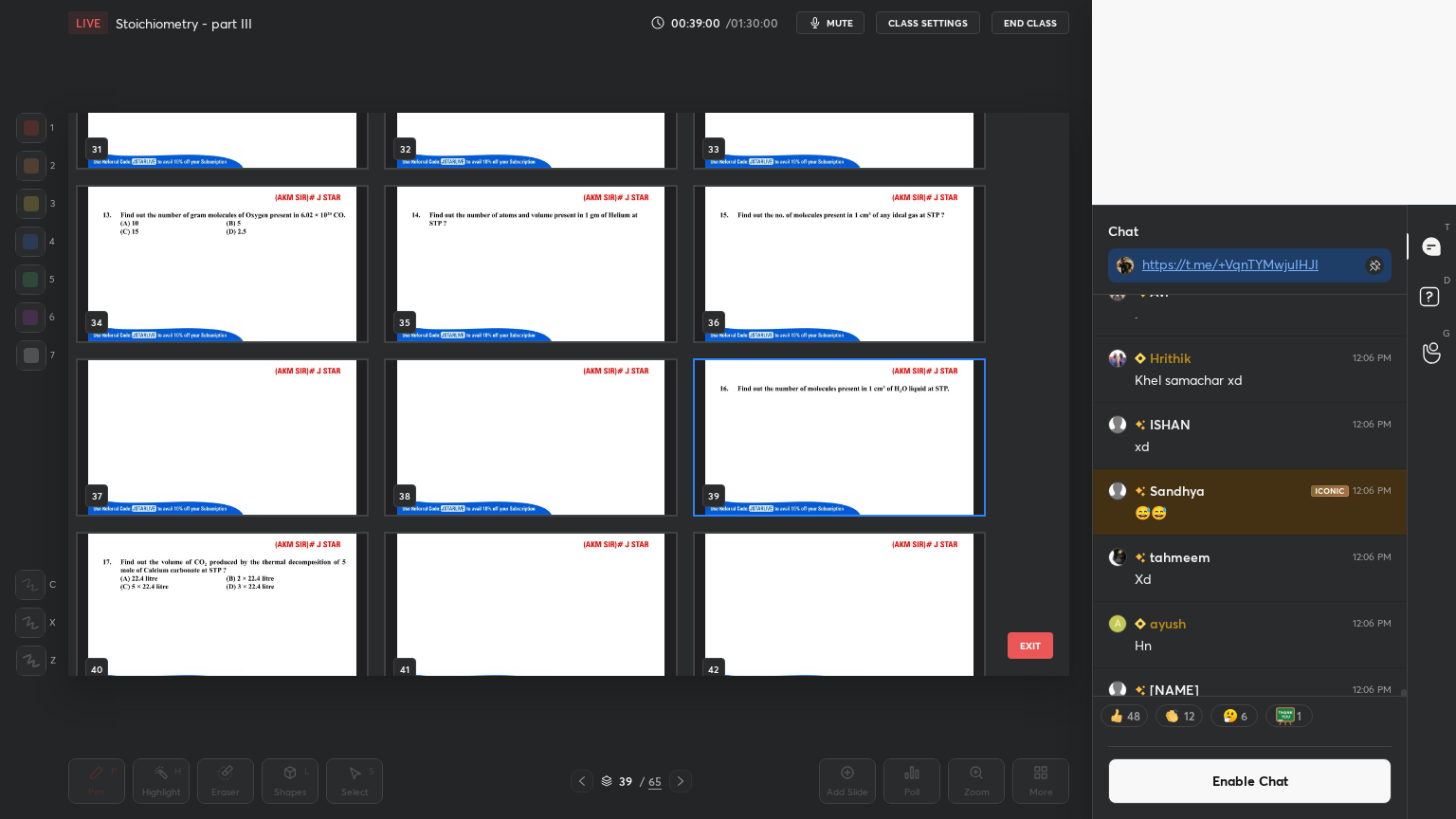 click at bounding box center (839, 437) 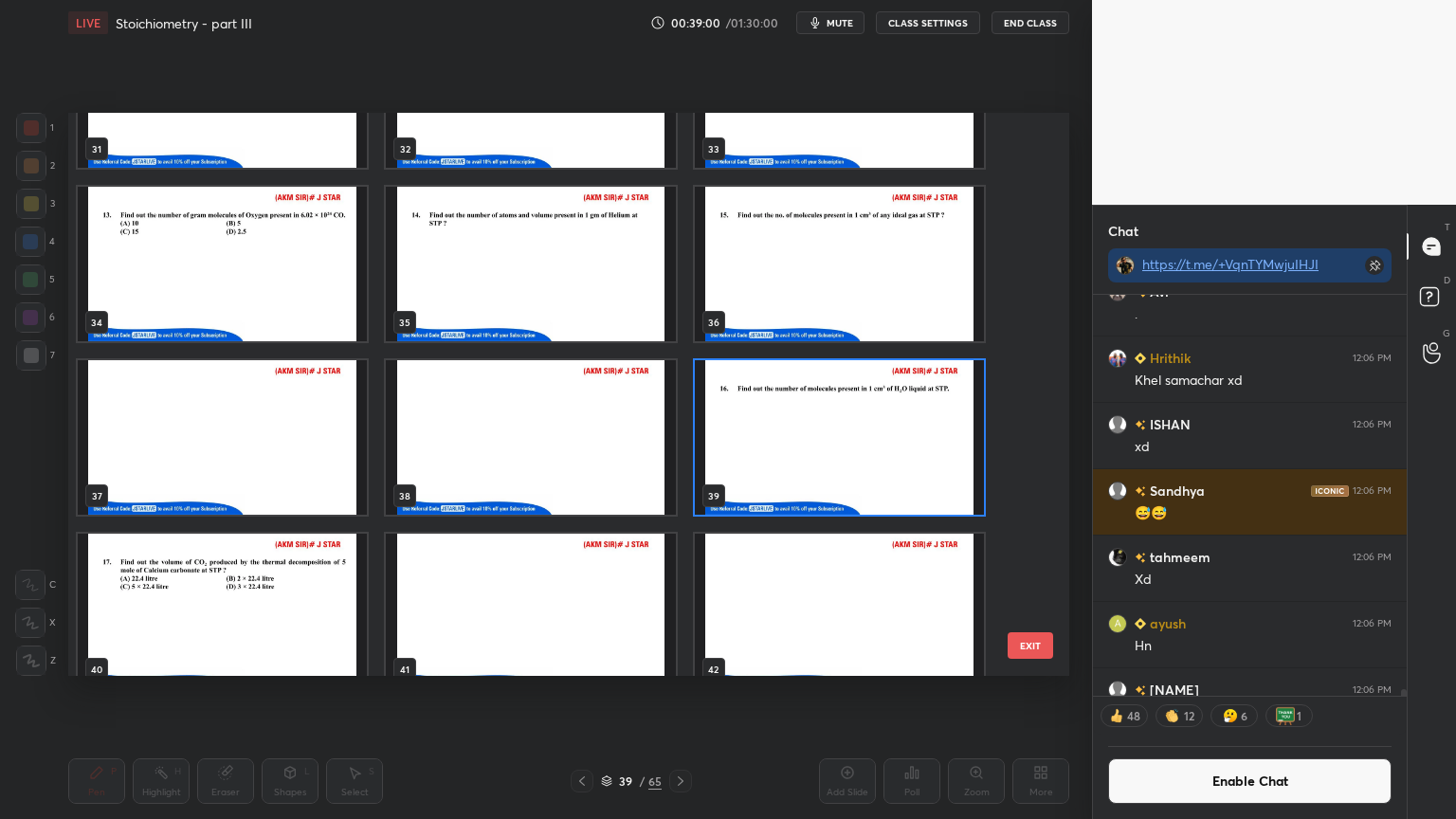 click at bounding box center (839, 437) 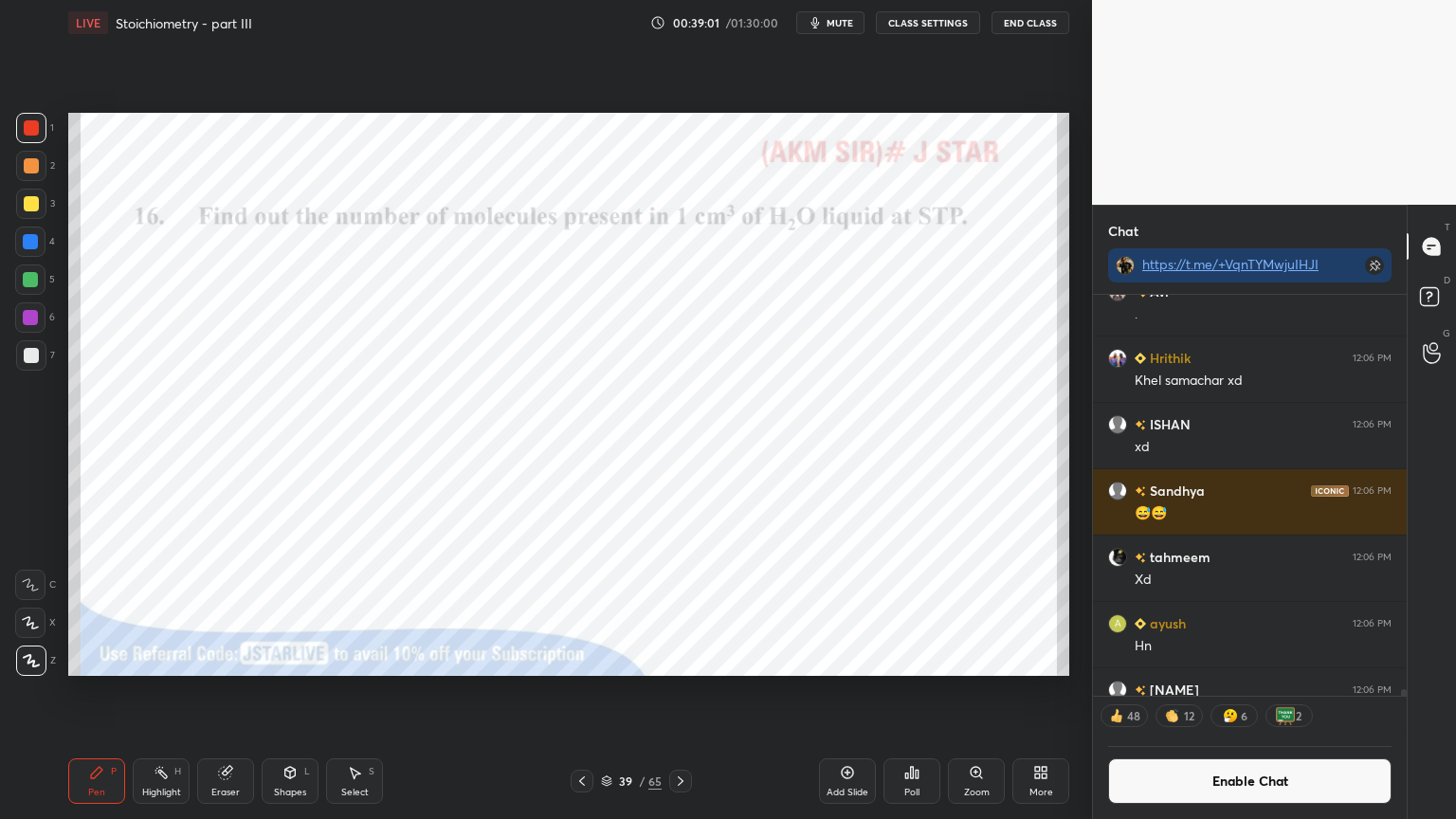 click on "Pen P" at bounding box center (97, 781) 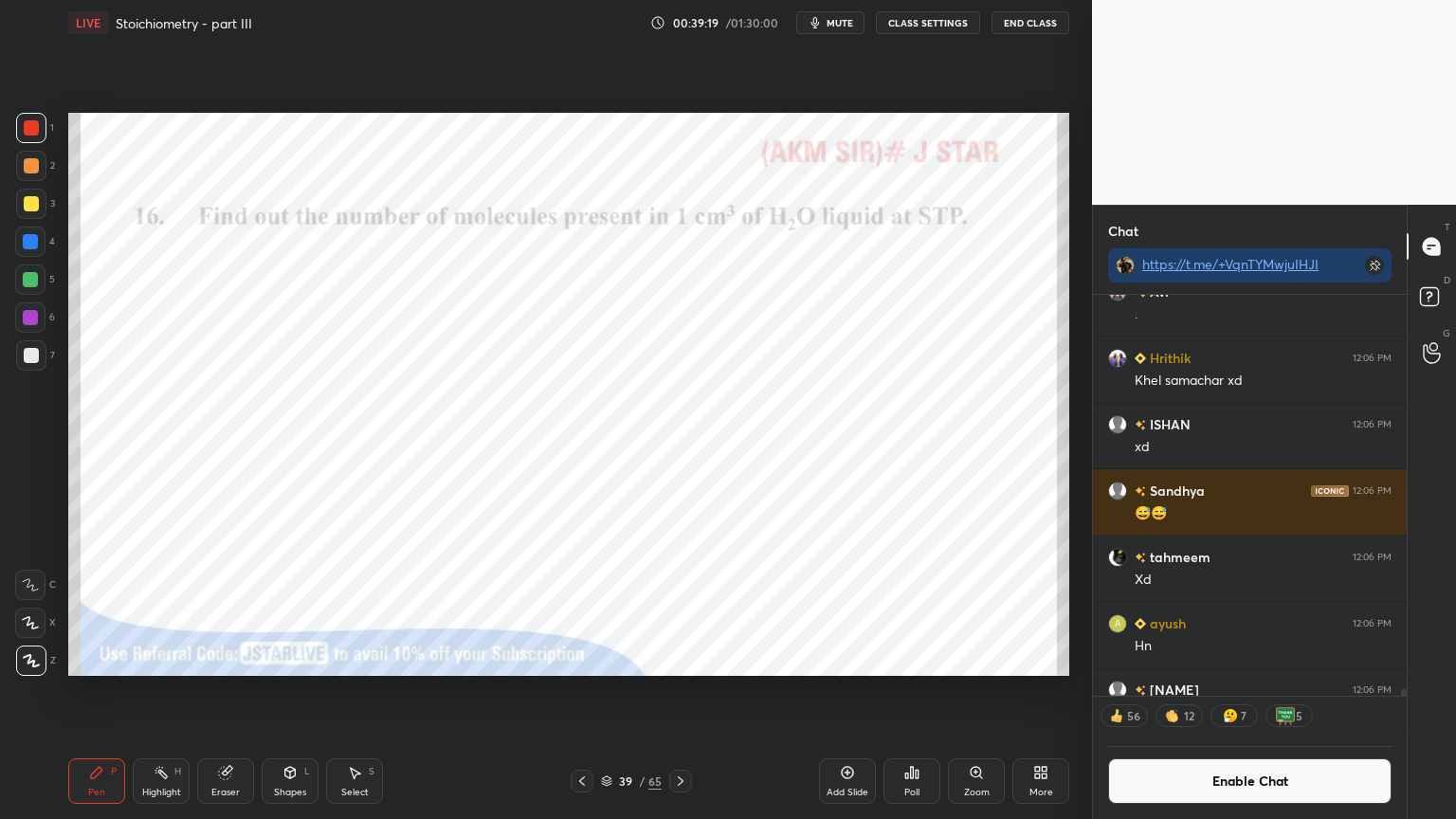 drag, startPoint x: 94, startPoint y: 797, endPoint x: 92, endPoint y: 782, distance: 15.132746 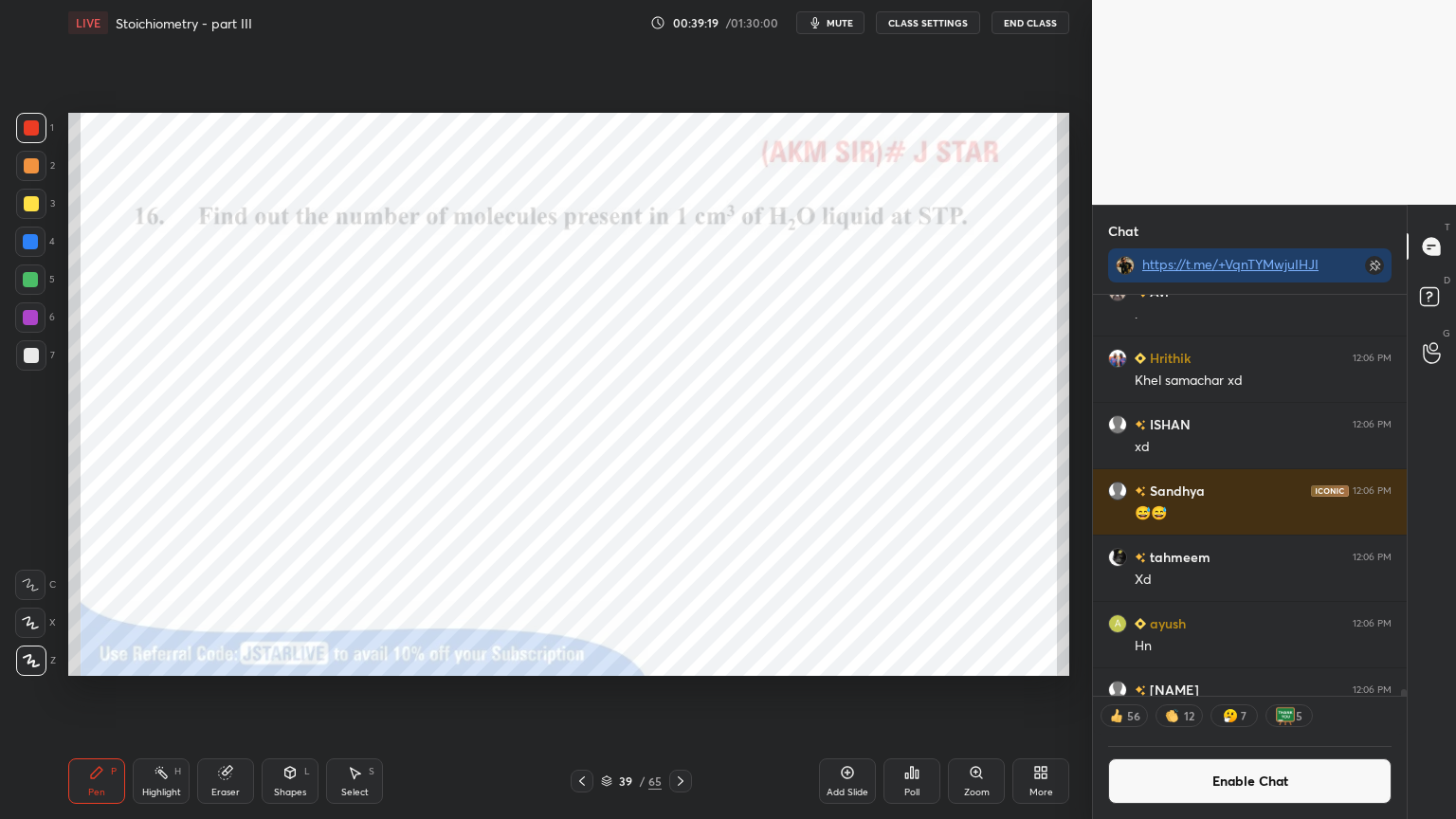 click on "Pen P" at bounding box center [97, 781] 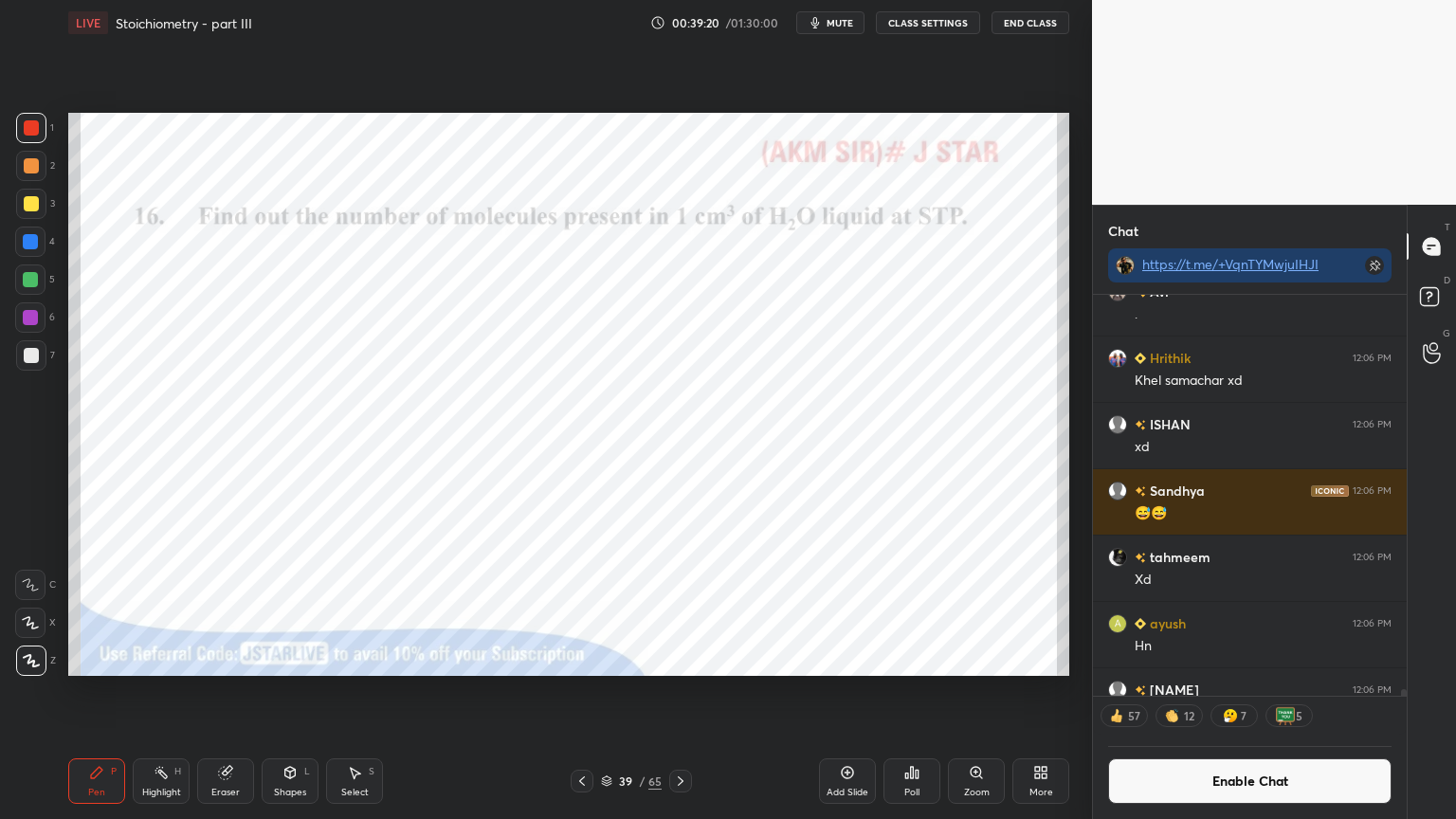 click at bounding box center [31, 166] 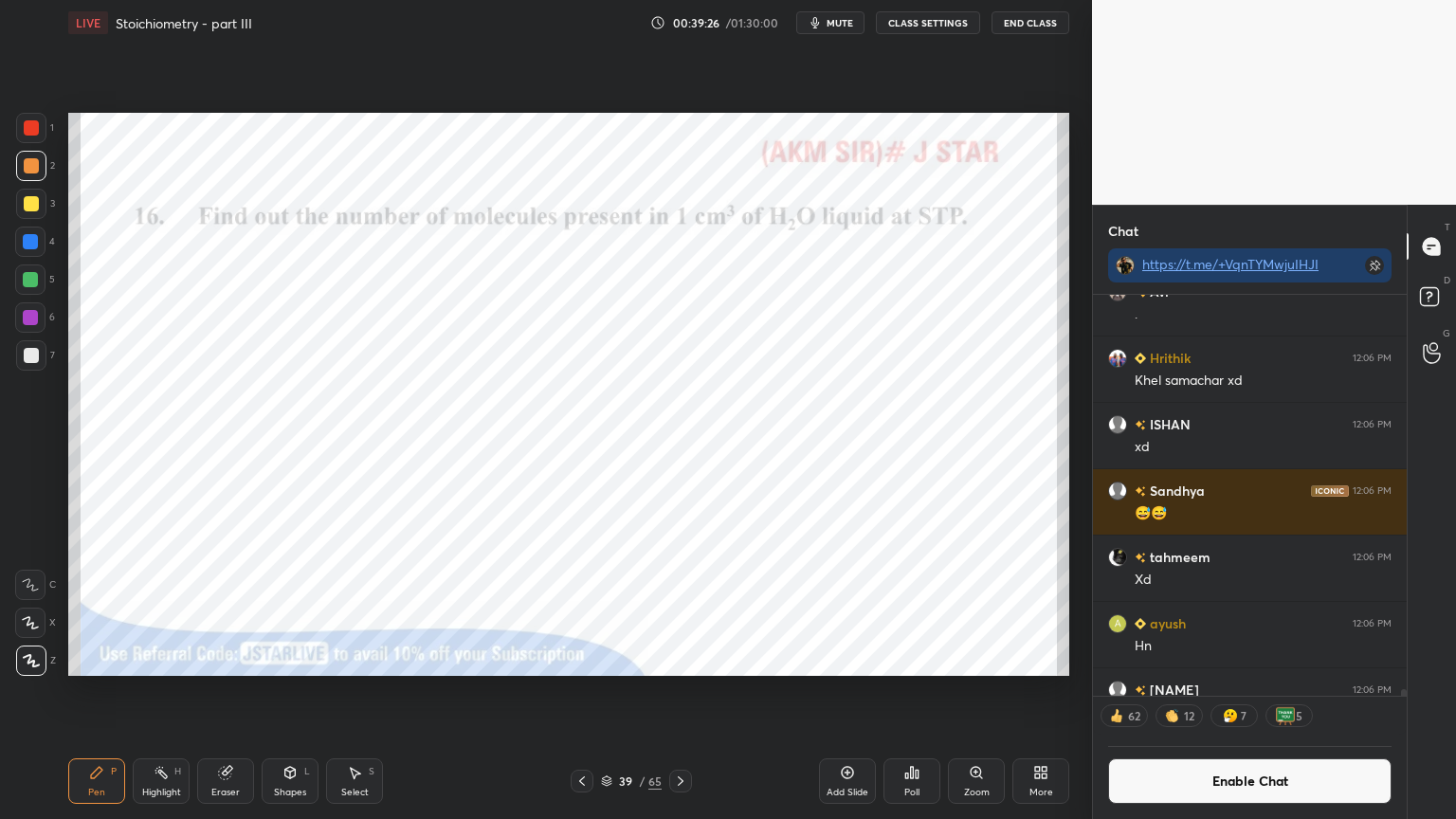 click at bounding box center [30, 242] 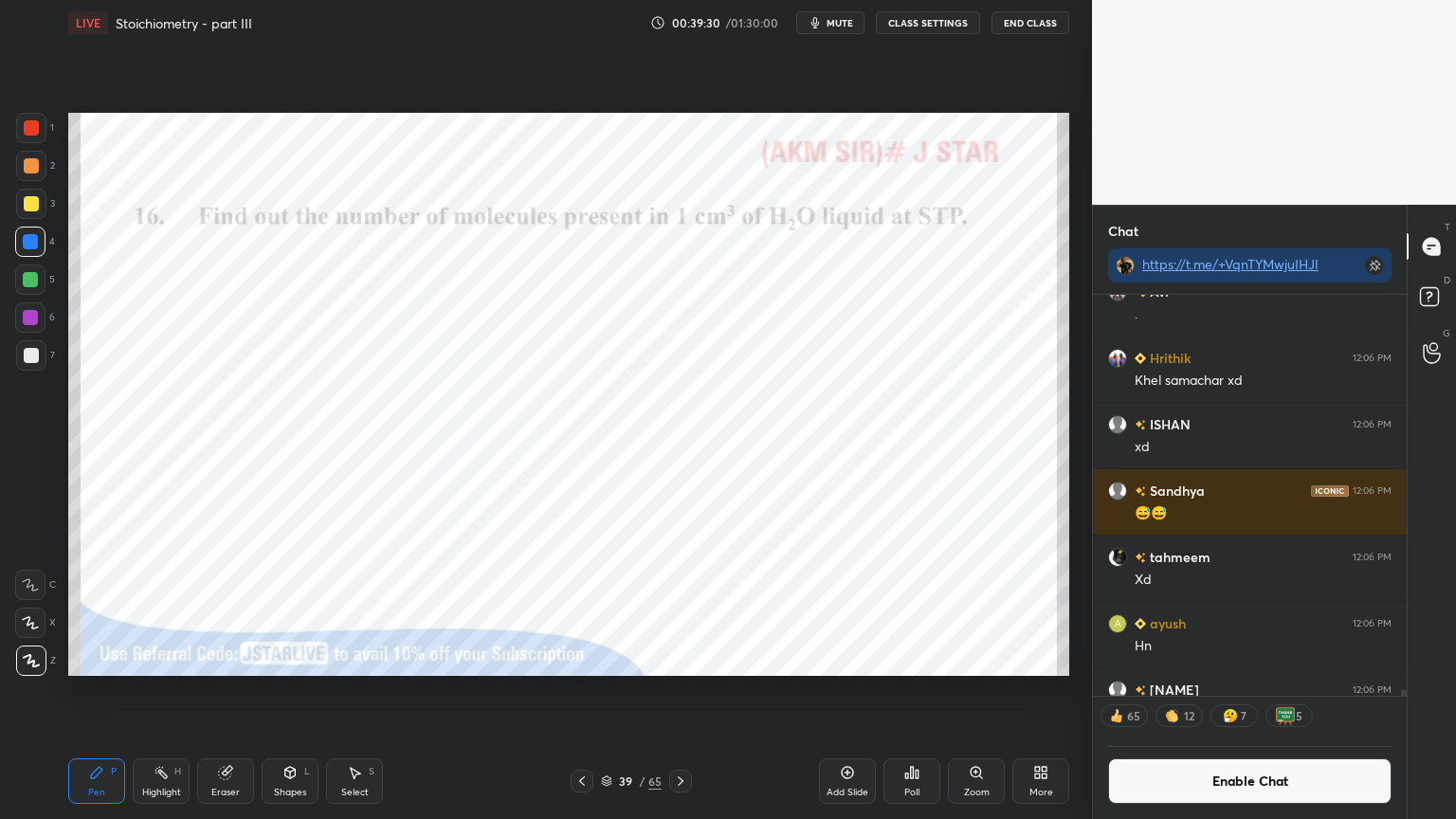 click on "Highlight" at bounding box center (161, 792) 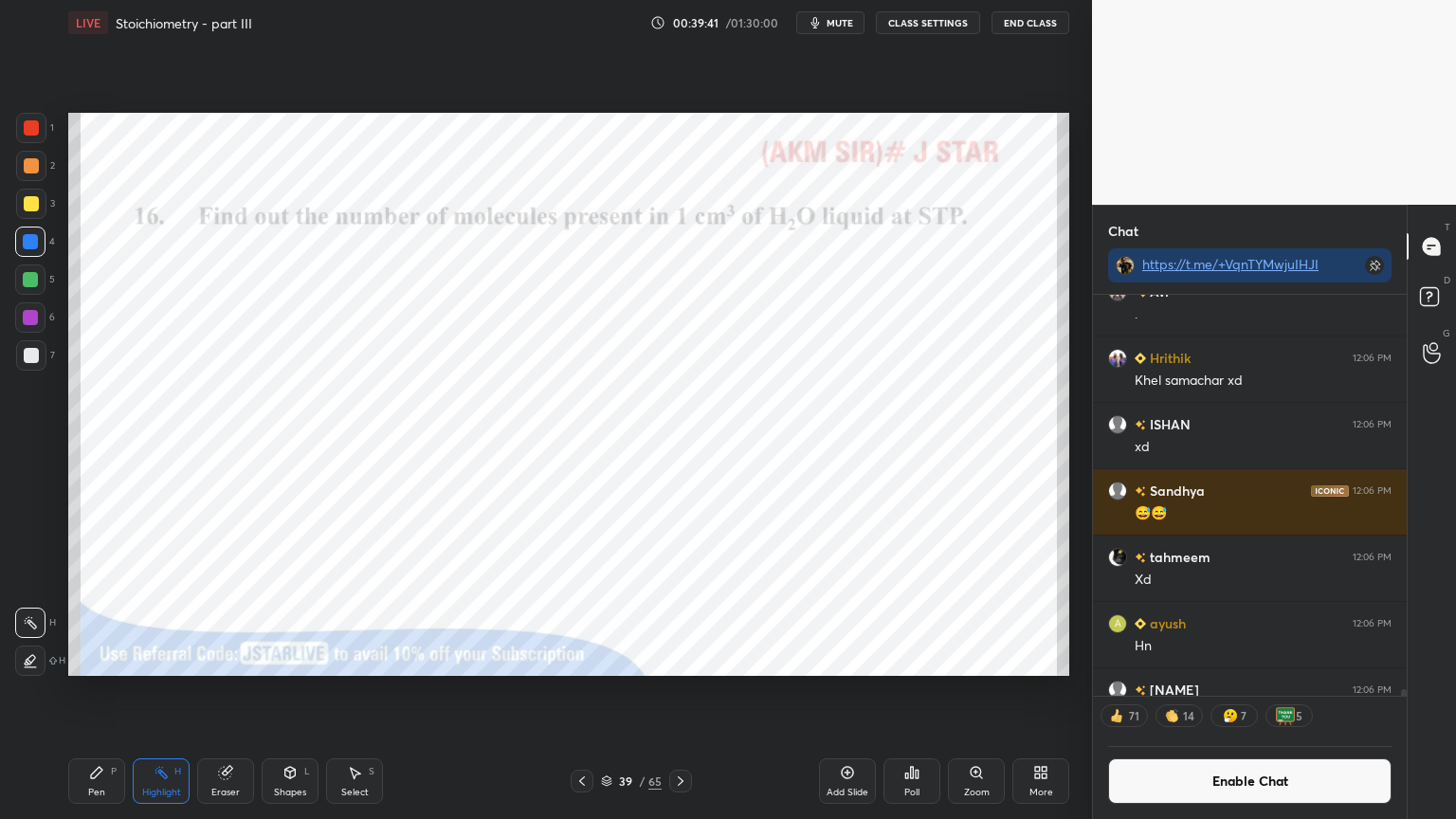 click on "Pen P" at bounding box center (97, 781) 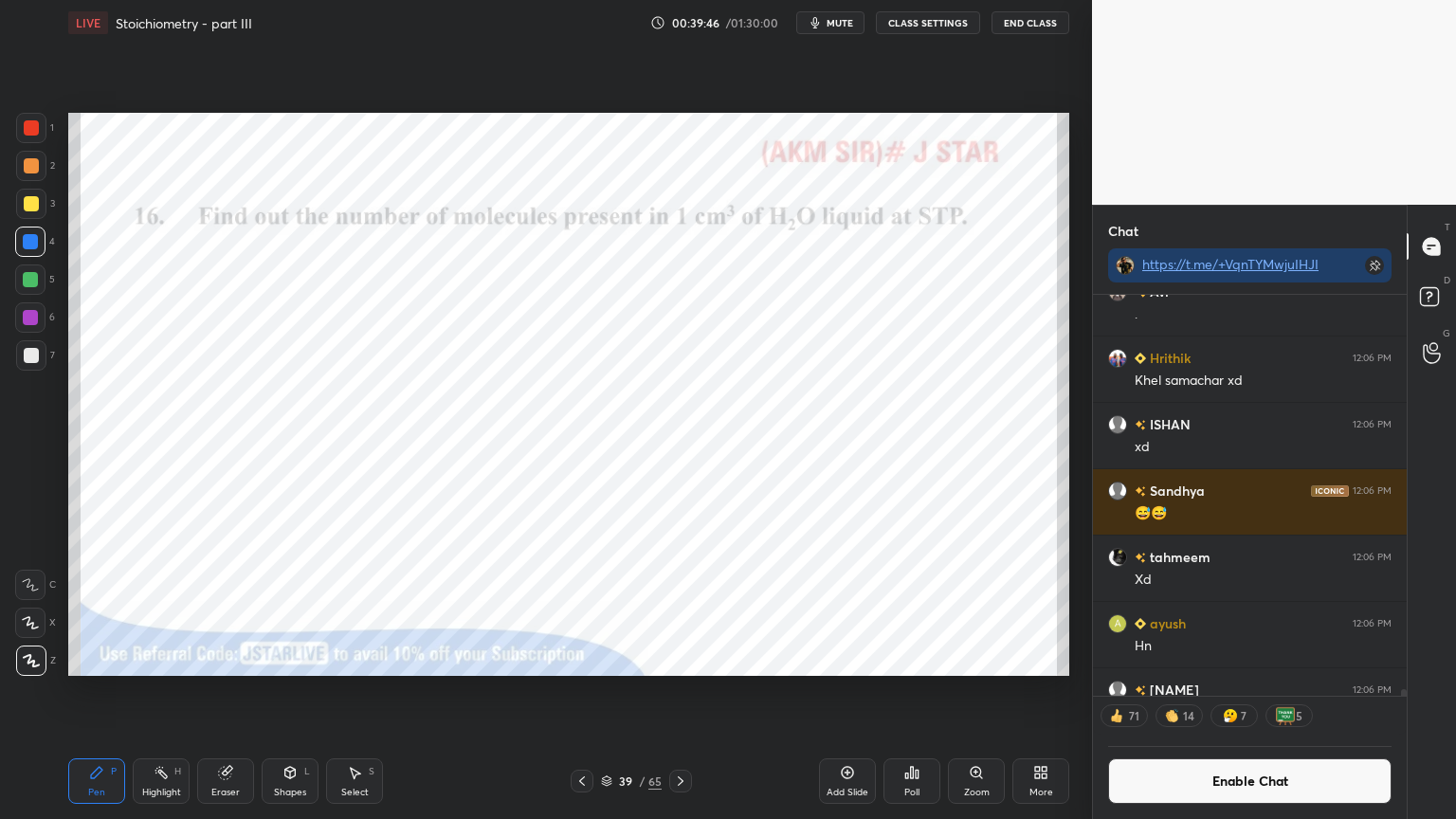 scroll, scrollTop: 0, scrollLeft: 0, axis: both 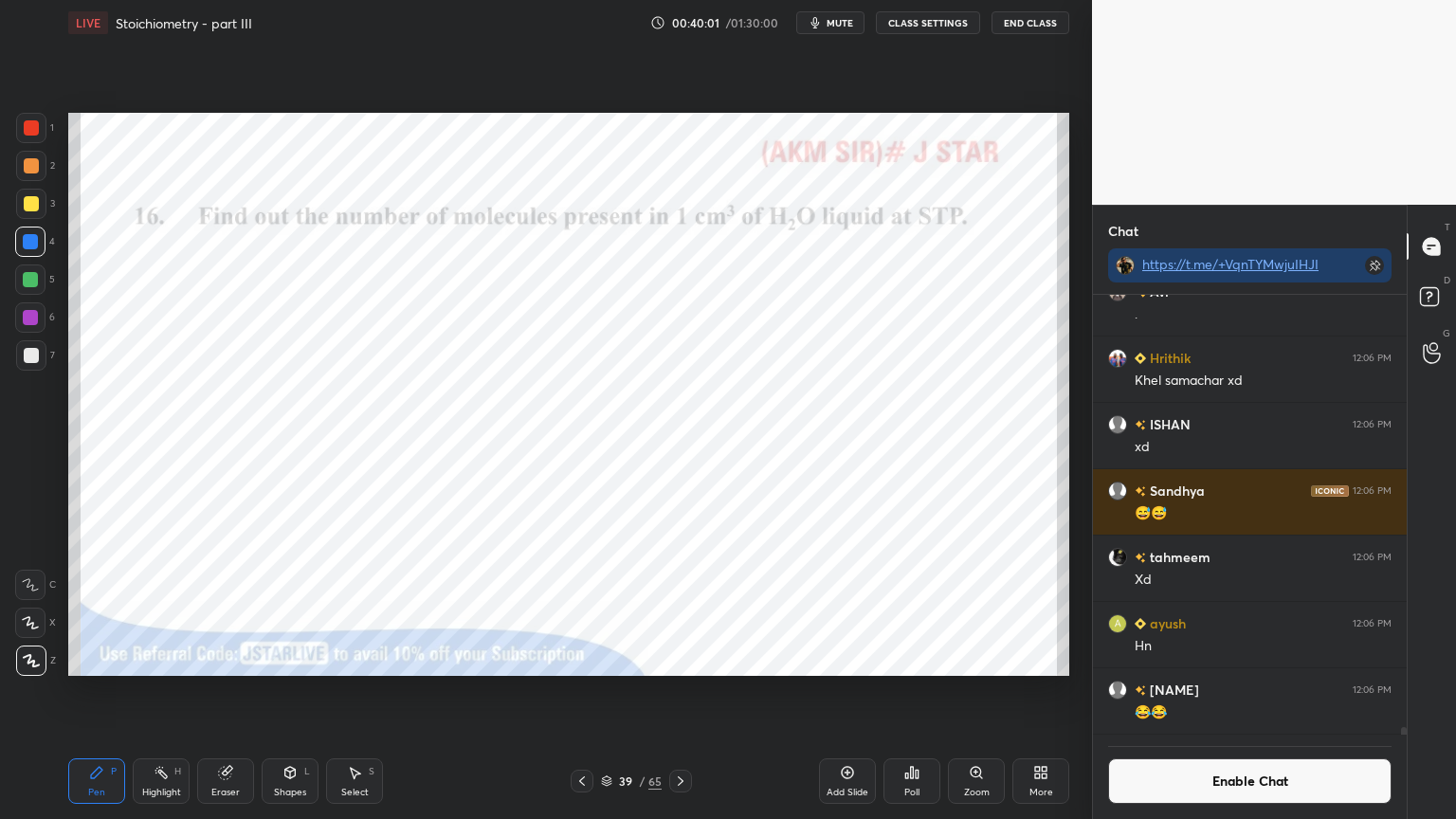 click at bounding box center [30, 318] 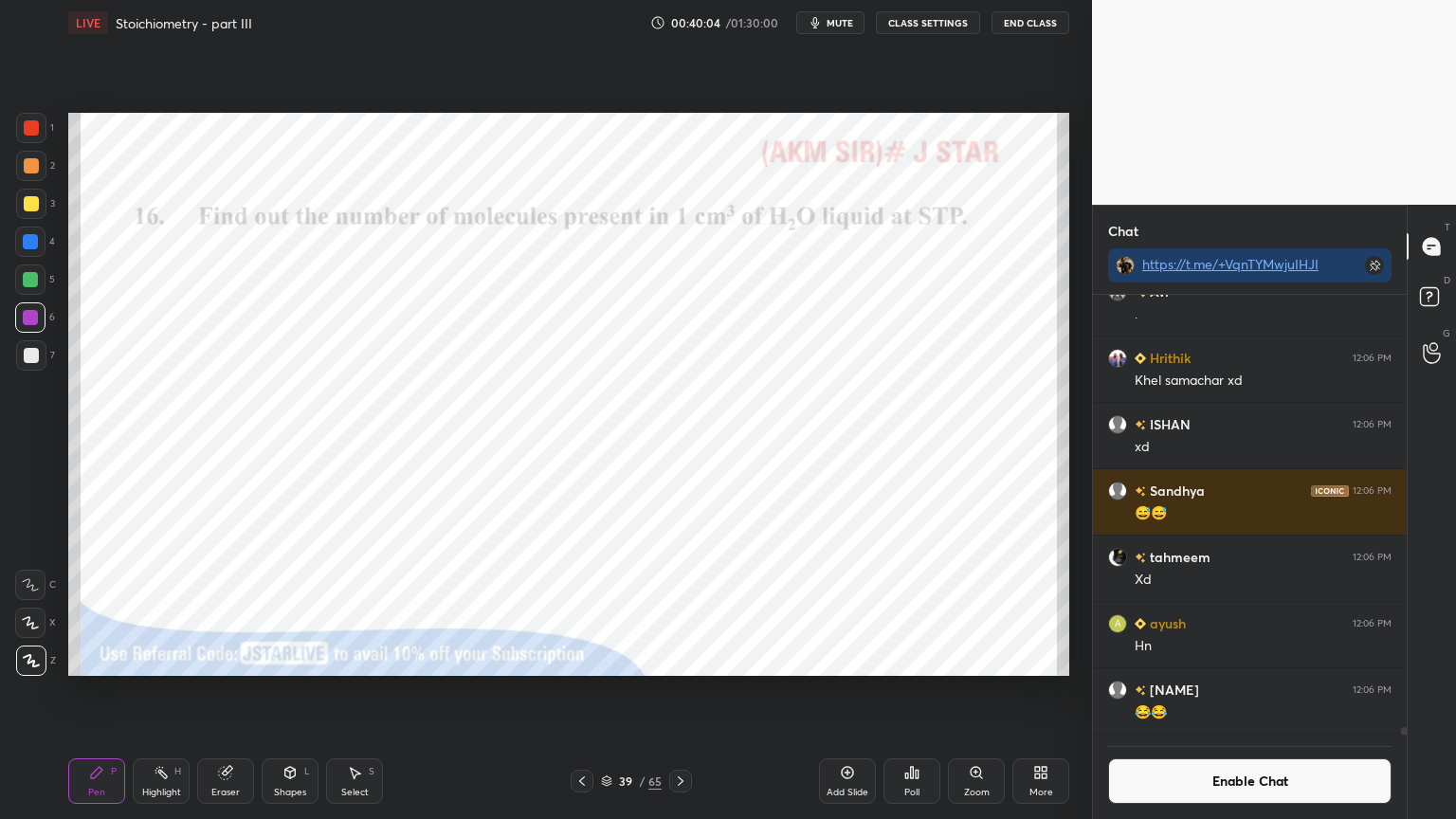 click at bounding box center [31, 355] 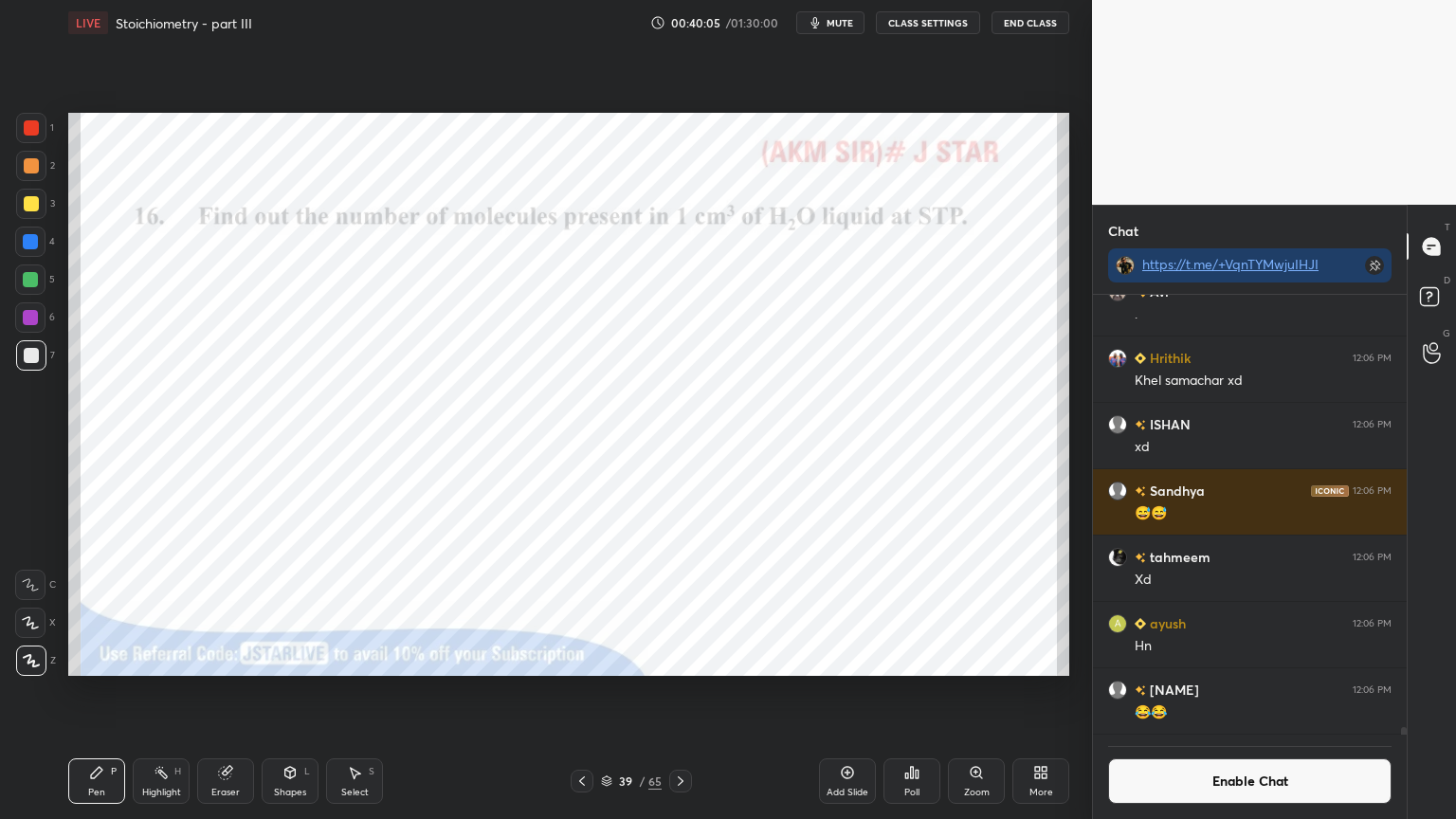 click at bounding box center (31, 128) 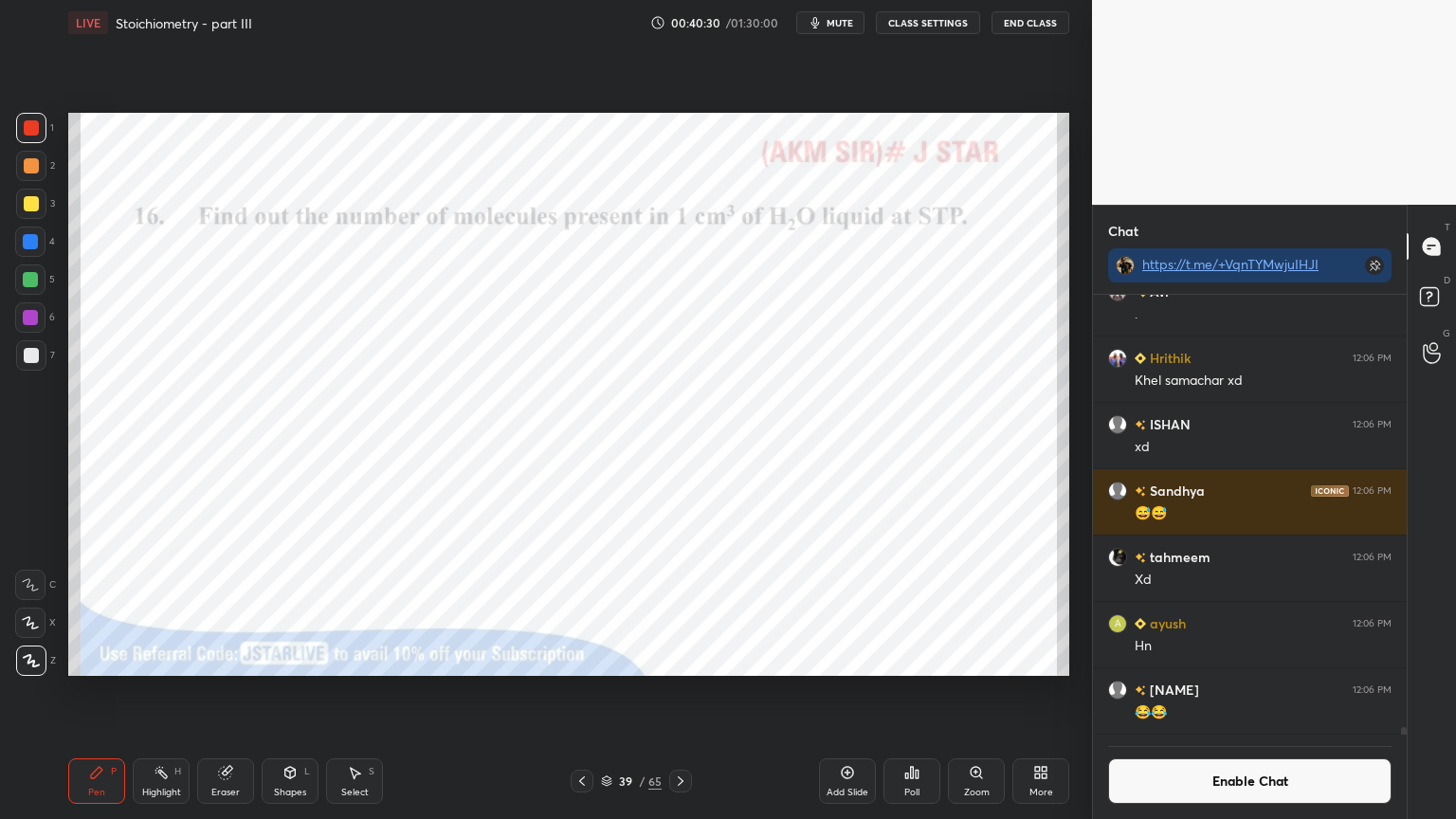 drag, startPoint x: 230, startPoint y: 777, endPoint x: 241, endPoint y: 766, distance: 15.55635 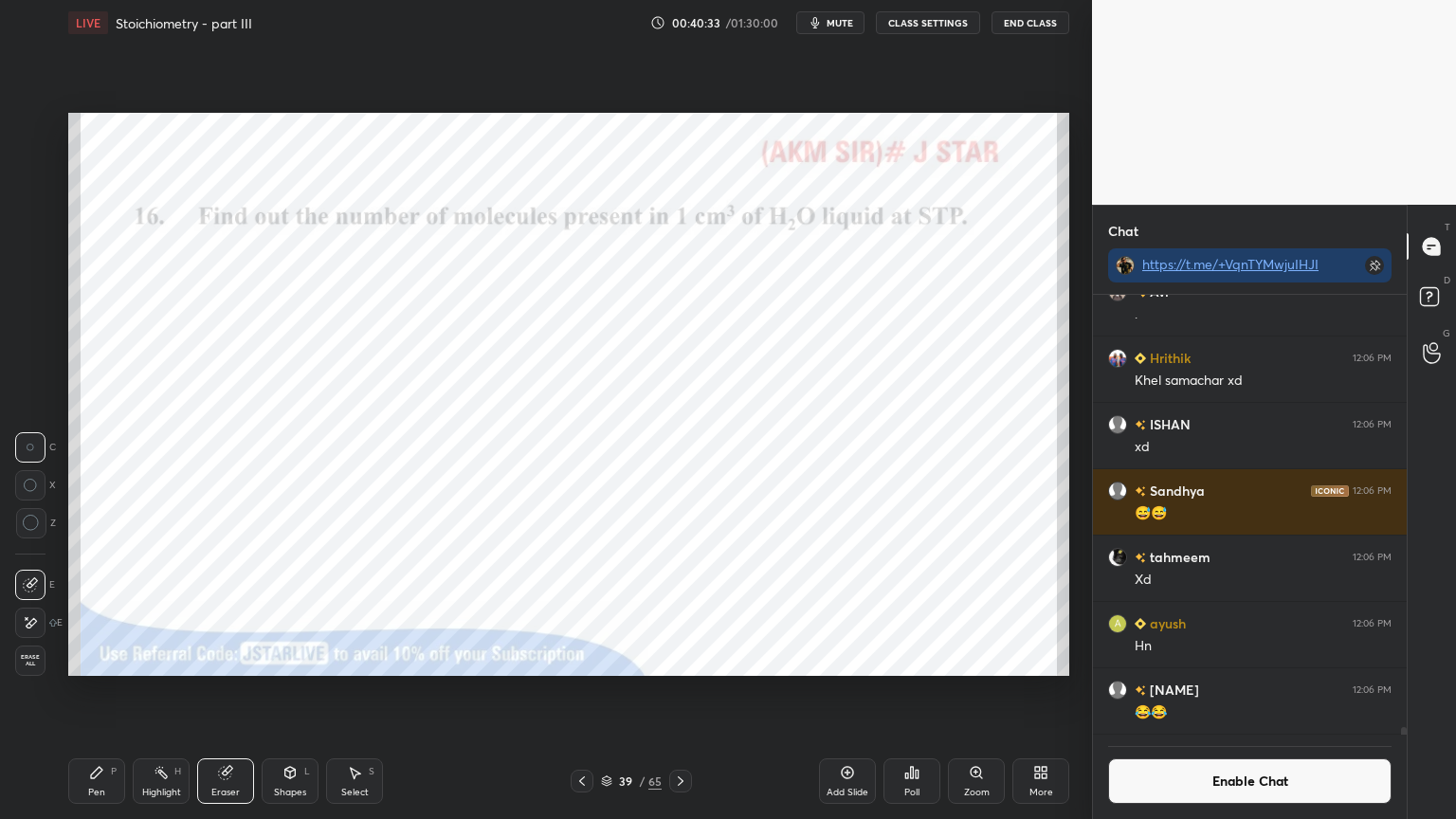 click on "Pen P" at bounding box center (97, 781) 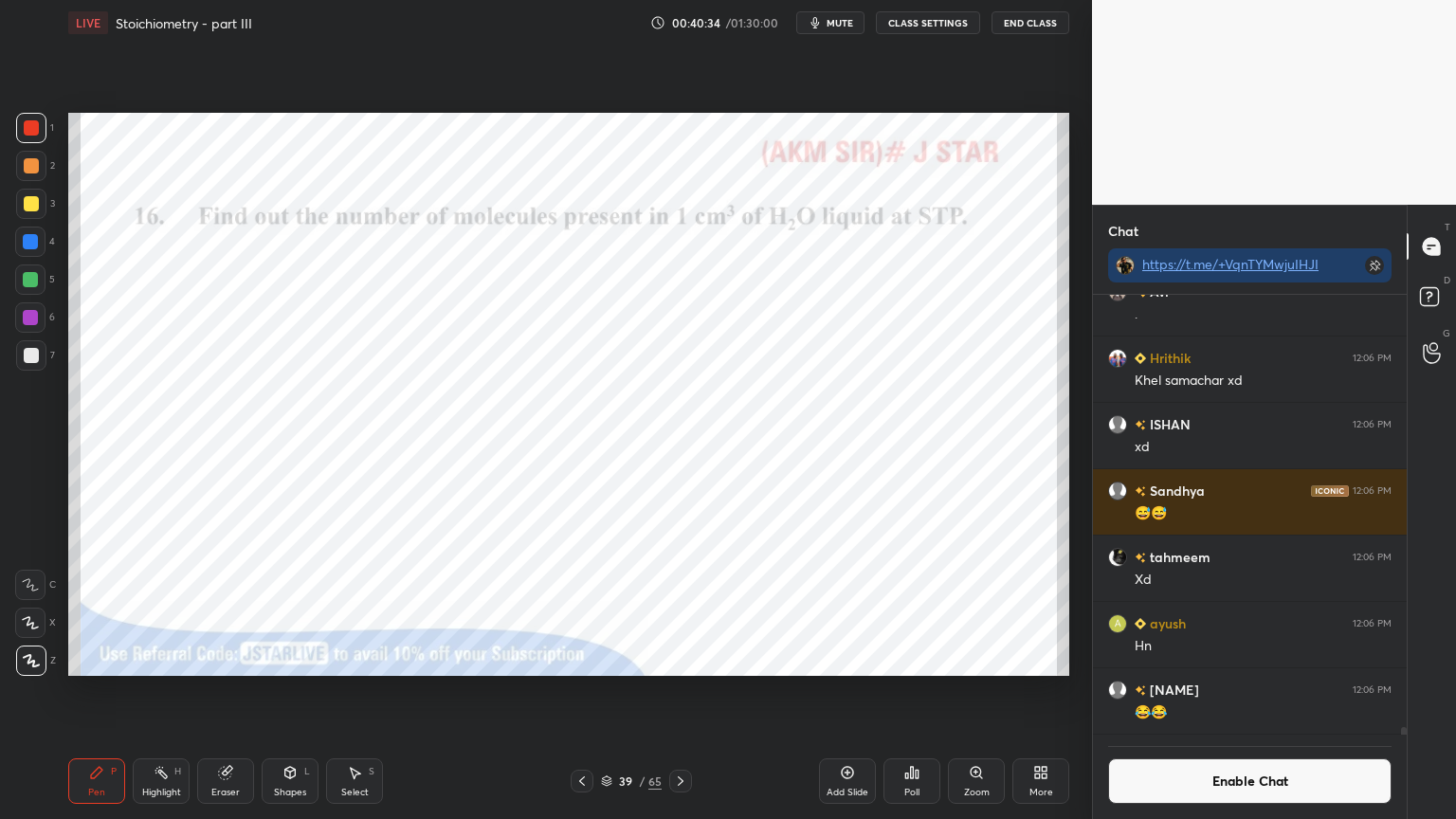 click on "Highlight" at bounding box center (161, 792) 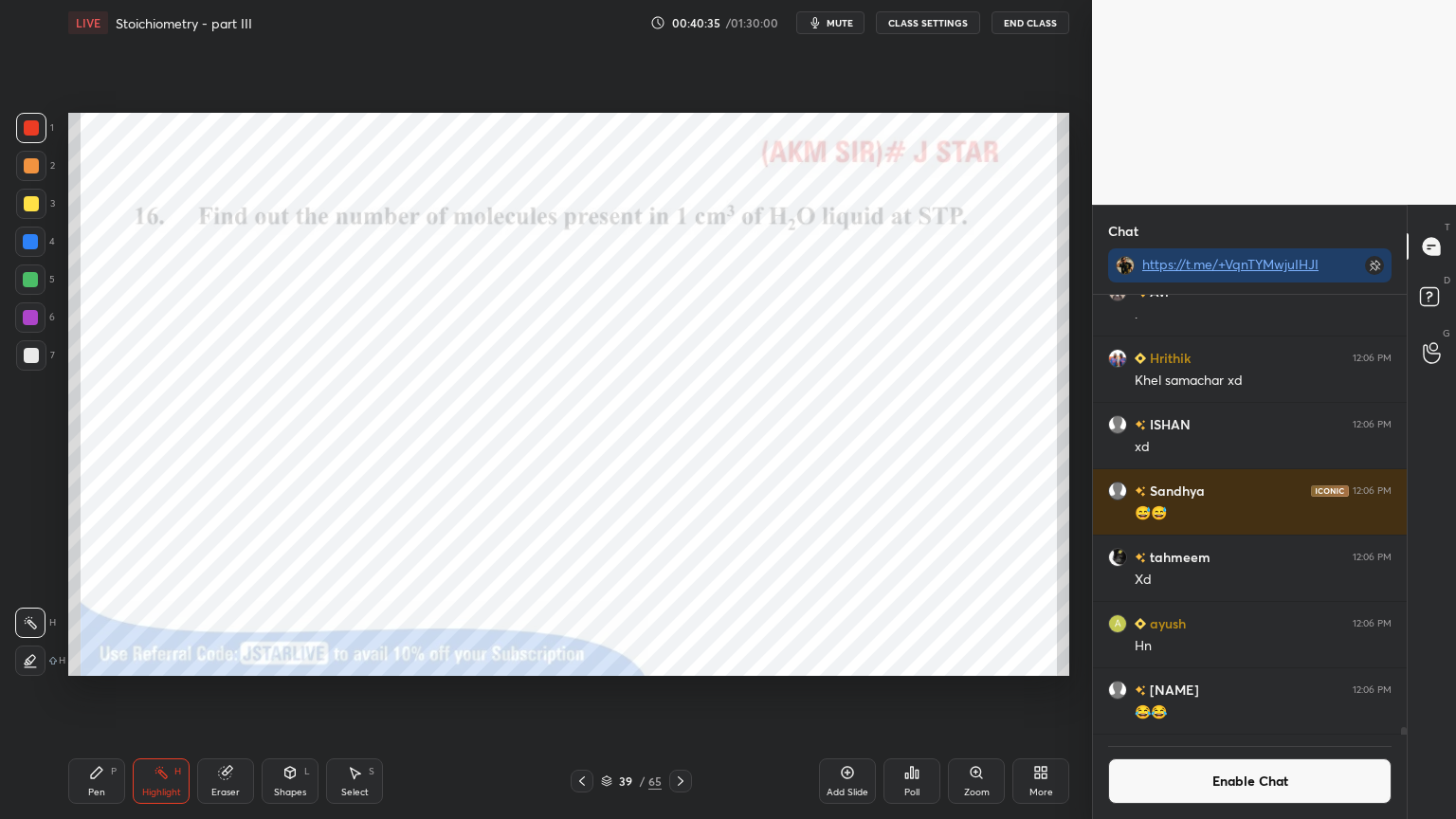 scroll, scrollTop: 395, scrollLeft: 308, axis: both 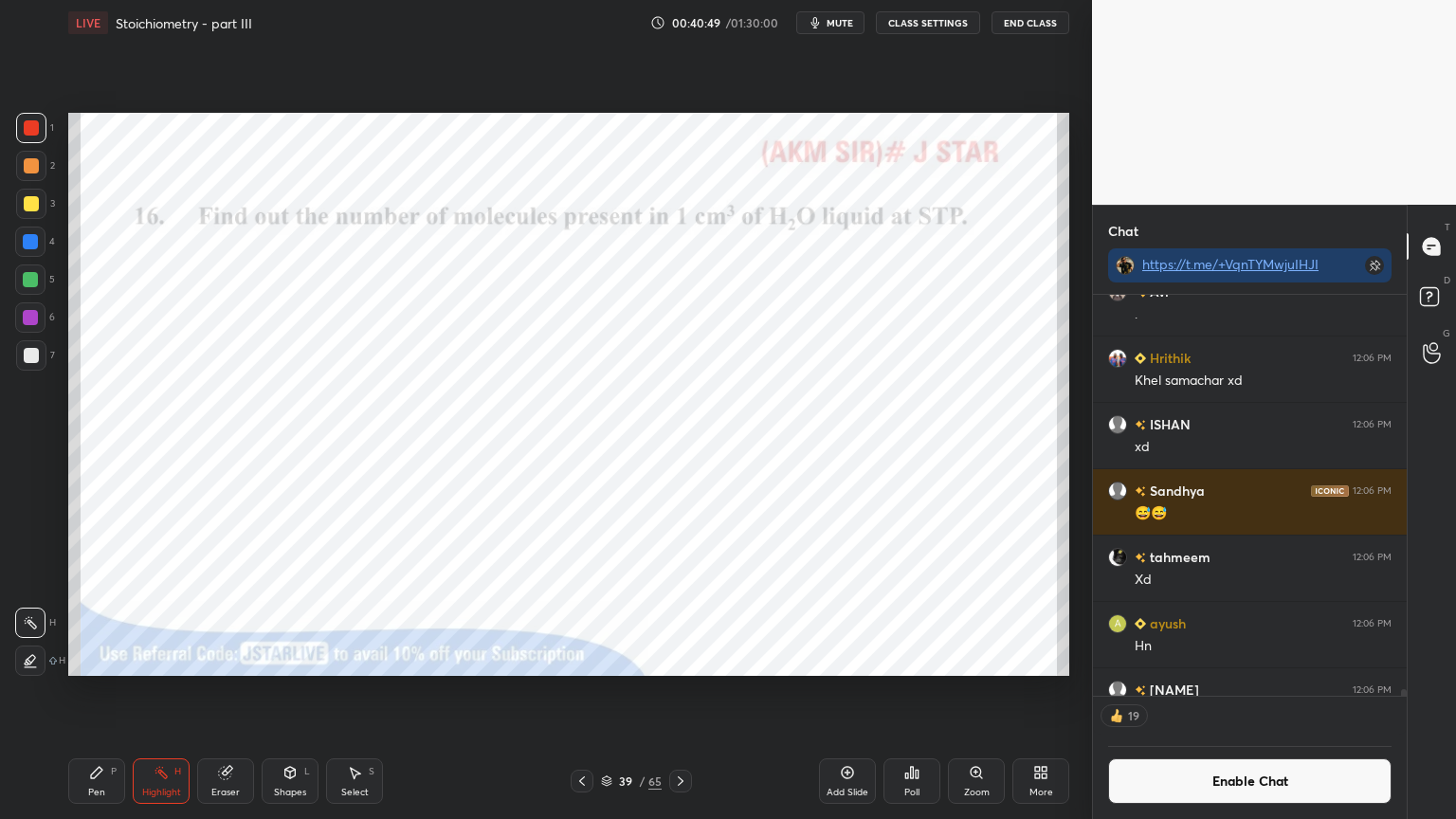 click 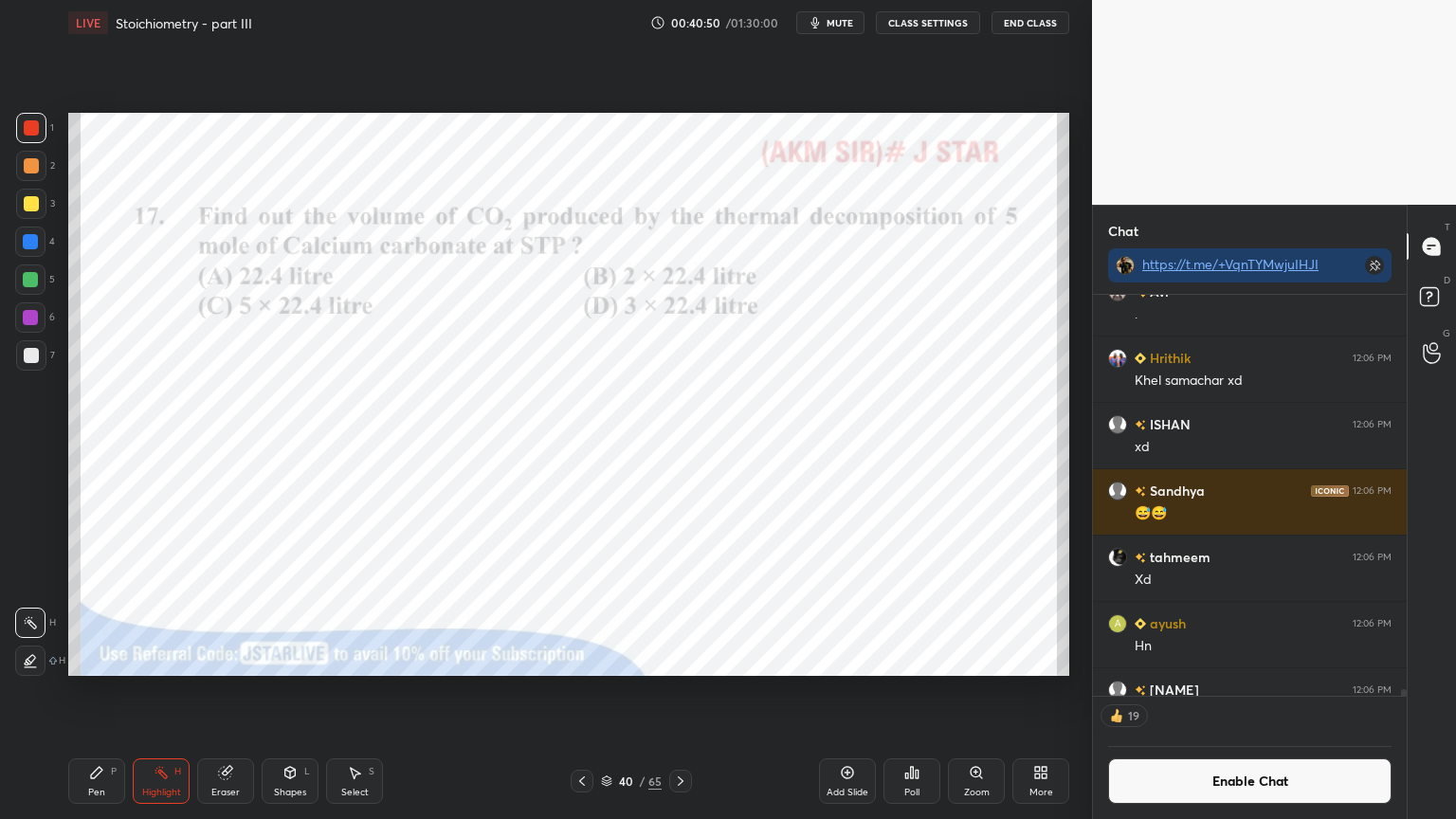 drag, startPoint x: 68, startPoint y: 785, endPoint x: 97, endPoint y: 774, distance: 31.01612 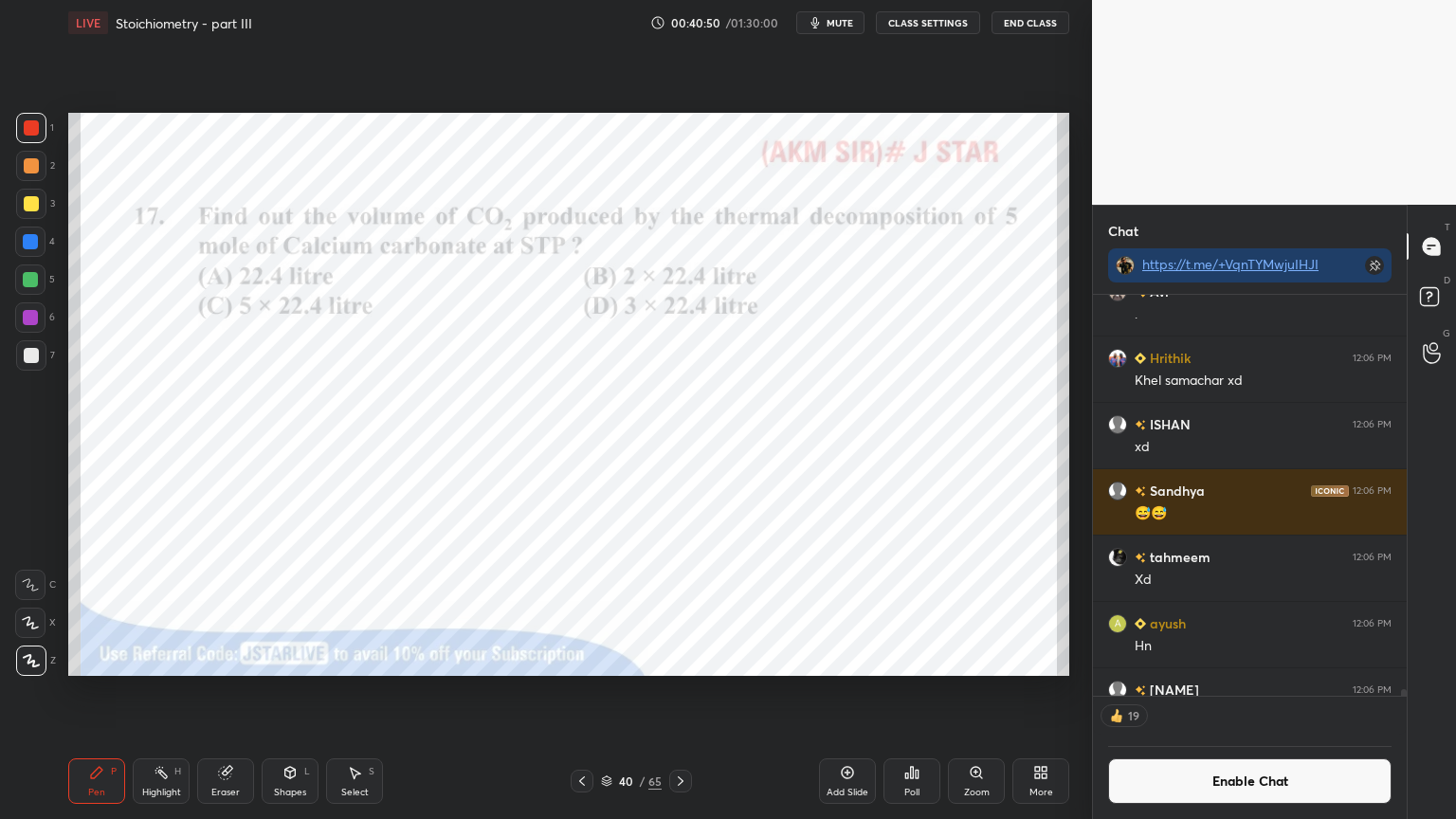 drag, startPoint x: 95, startPoint y: 786, endPoint x: 116, endPoint y: 698, distance: 90.47099 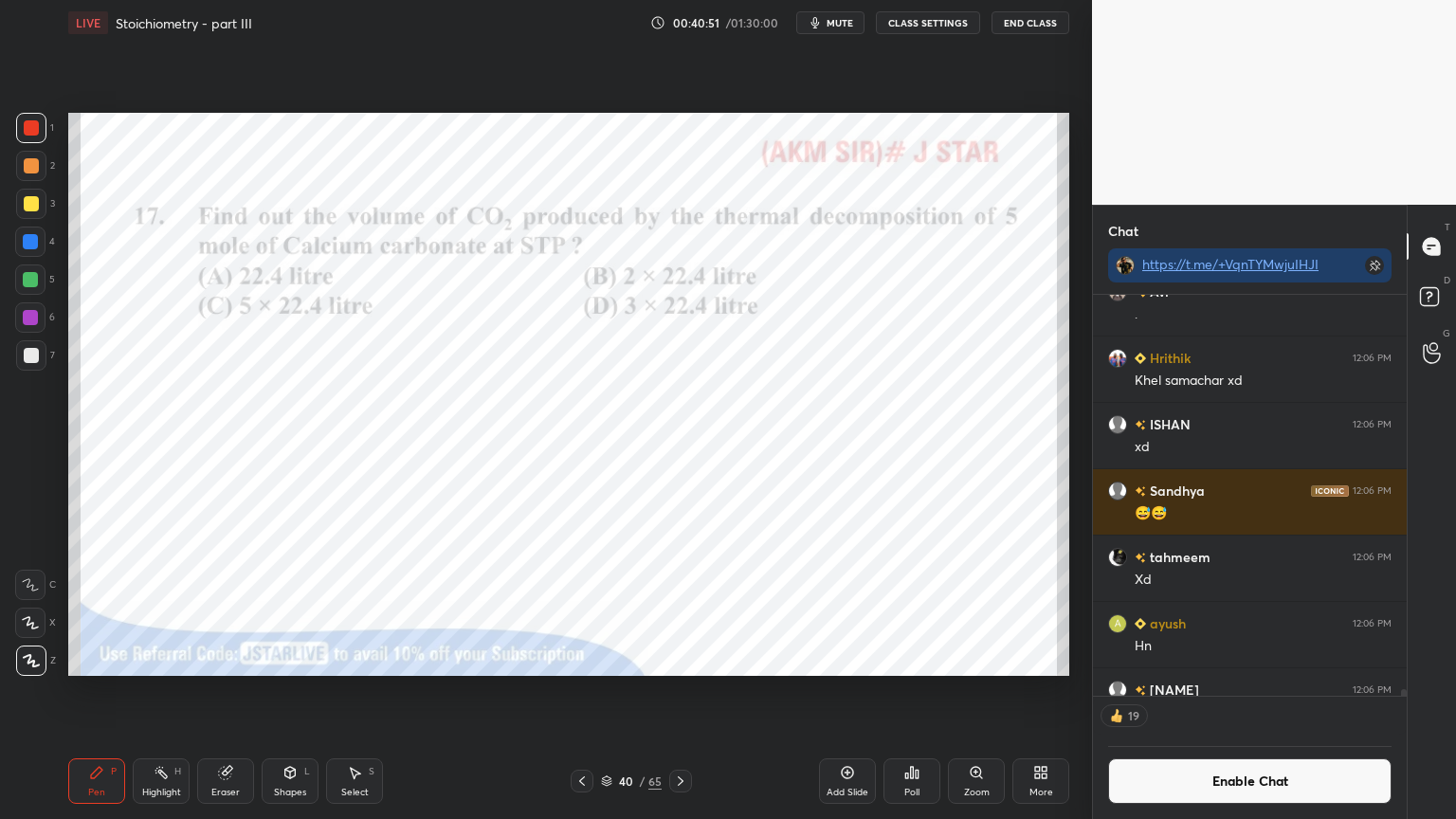 drag, startPoint x: 30, startPoint y: 130, endPoint x: 53, endPoint y: 135, distance: 23.5372 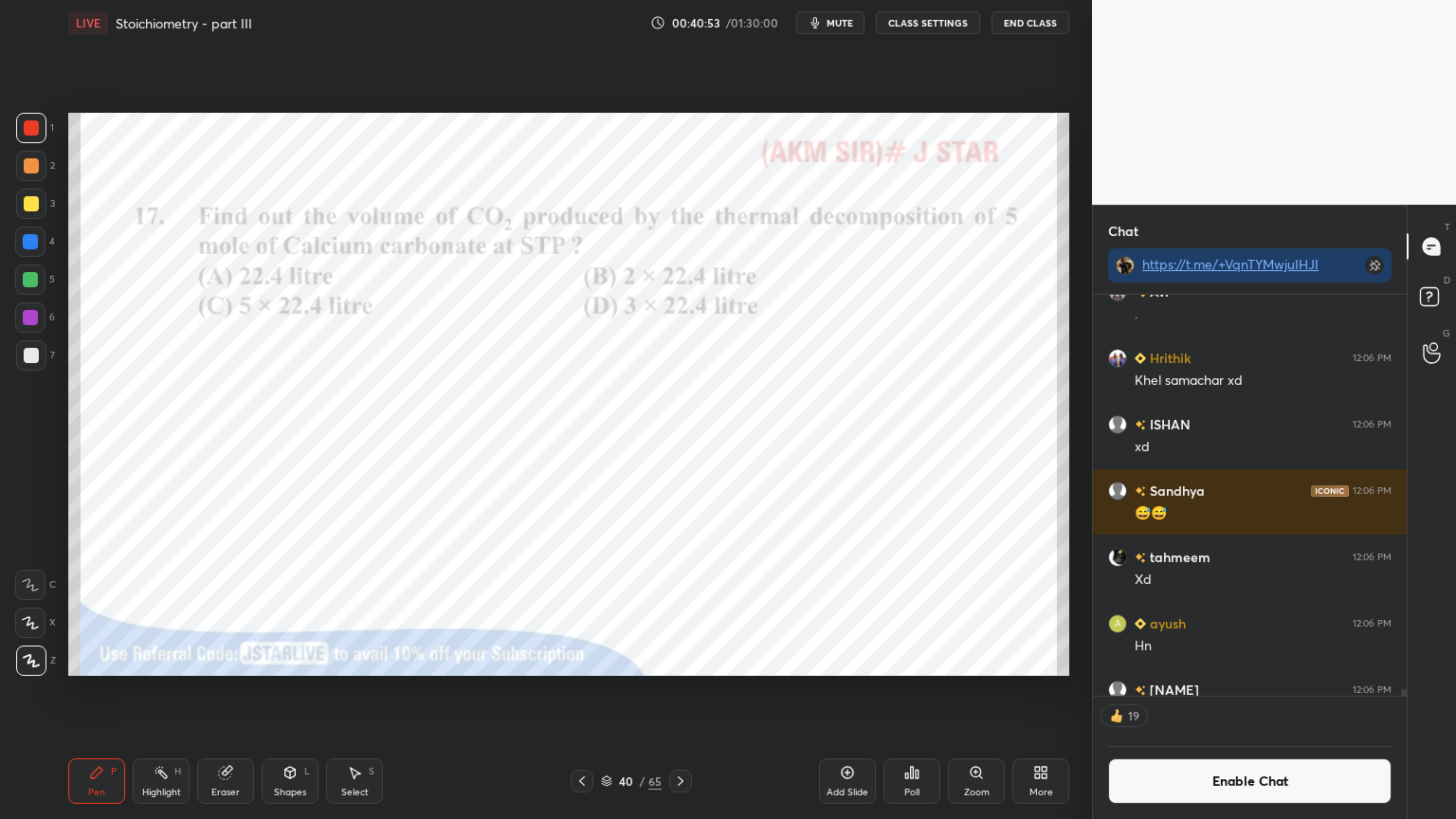 scroll, scrollTop: 6, scrollLeft: 6, axis: both 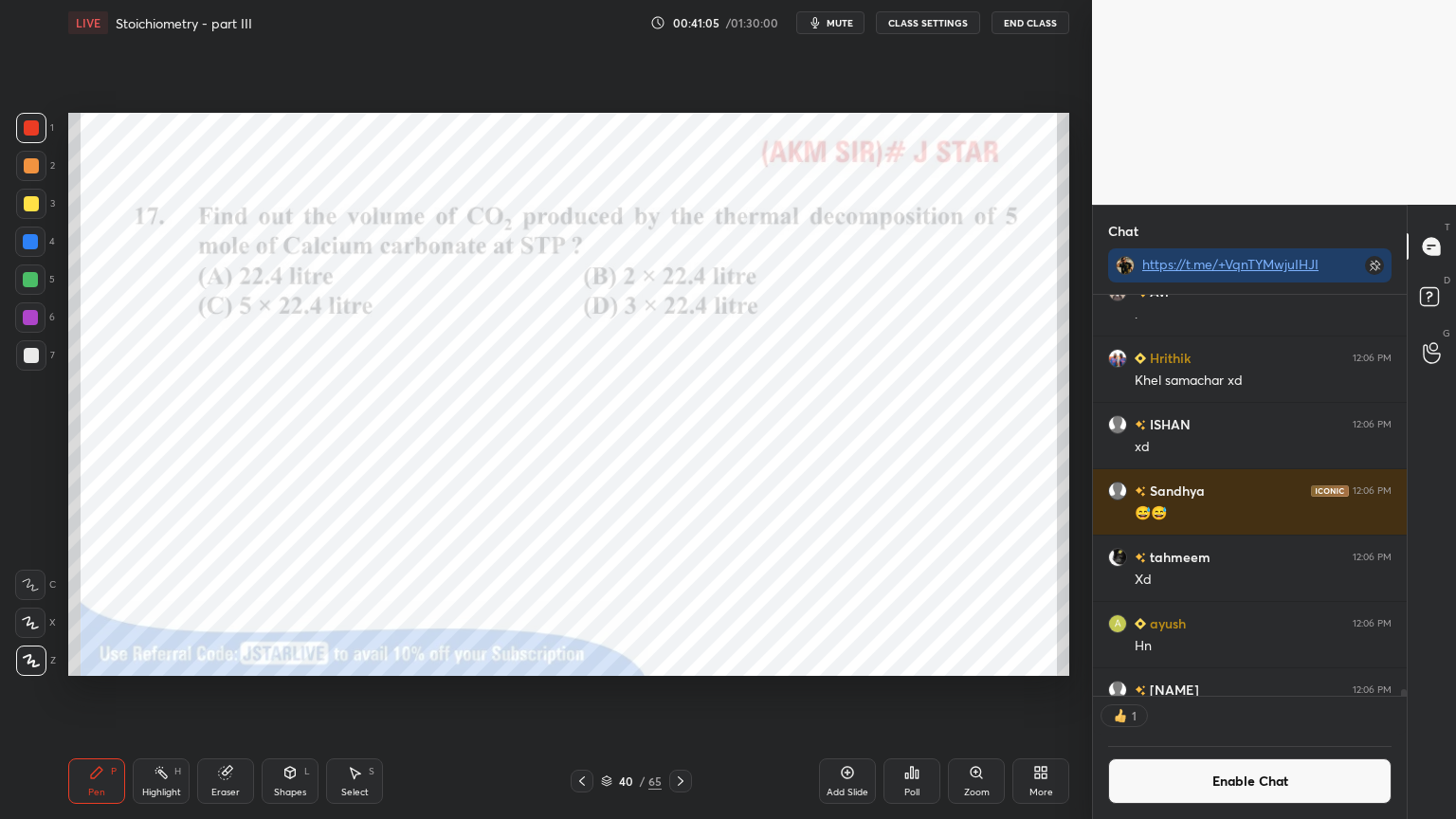 click 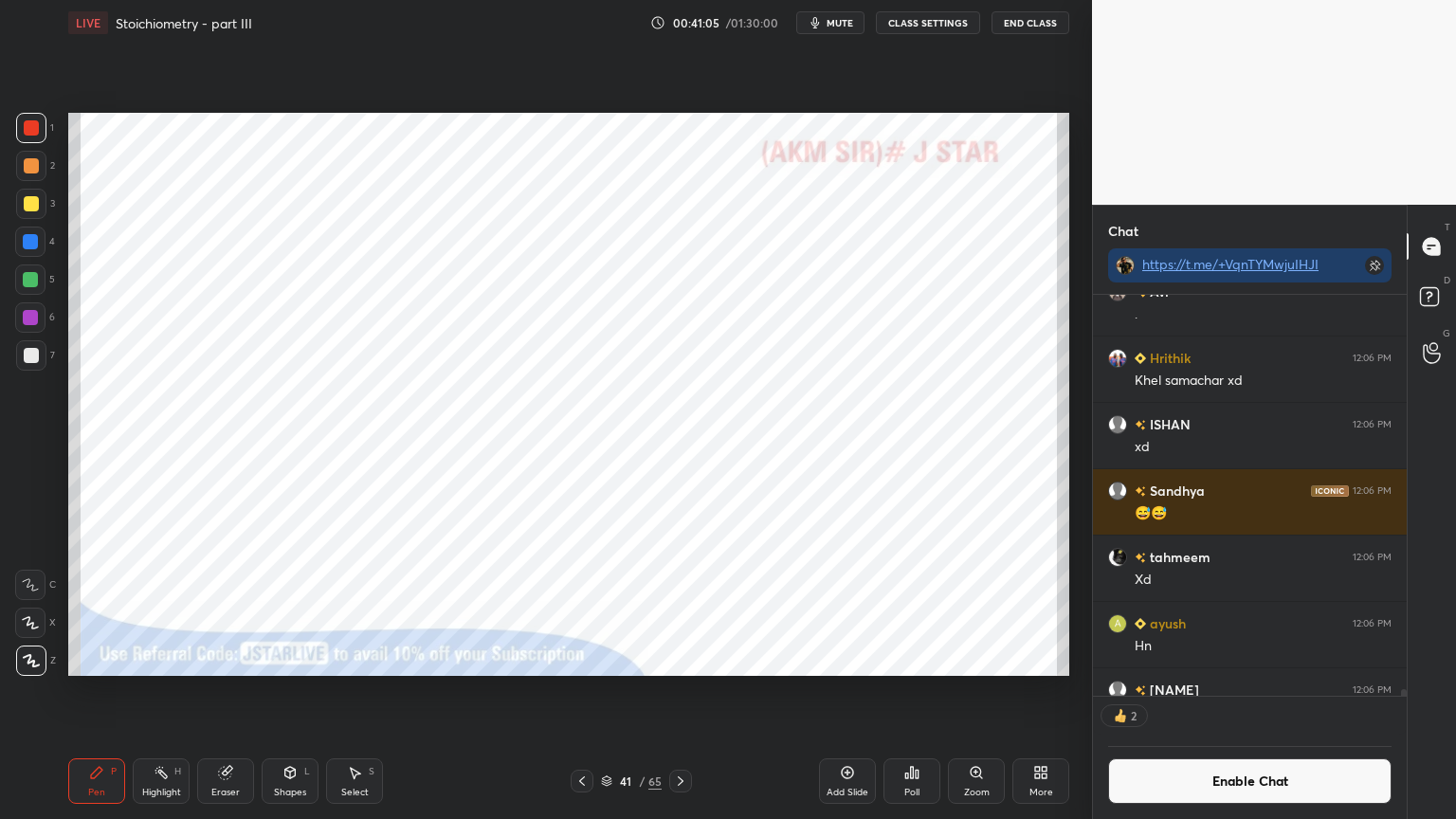click 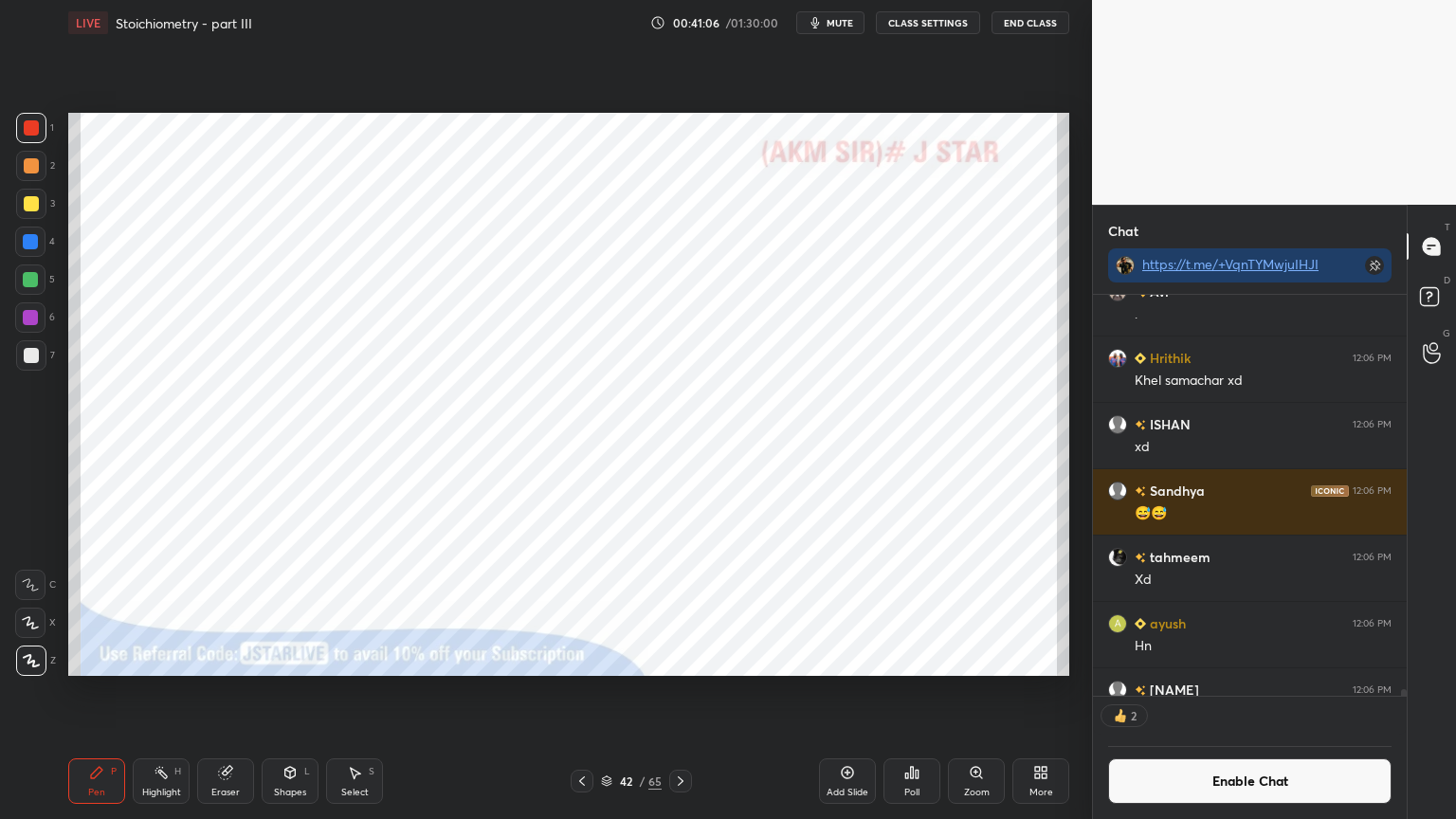 click 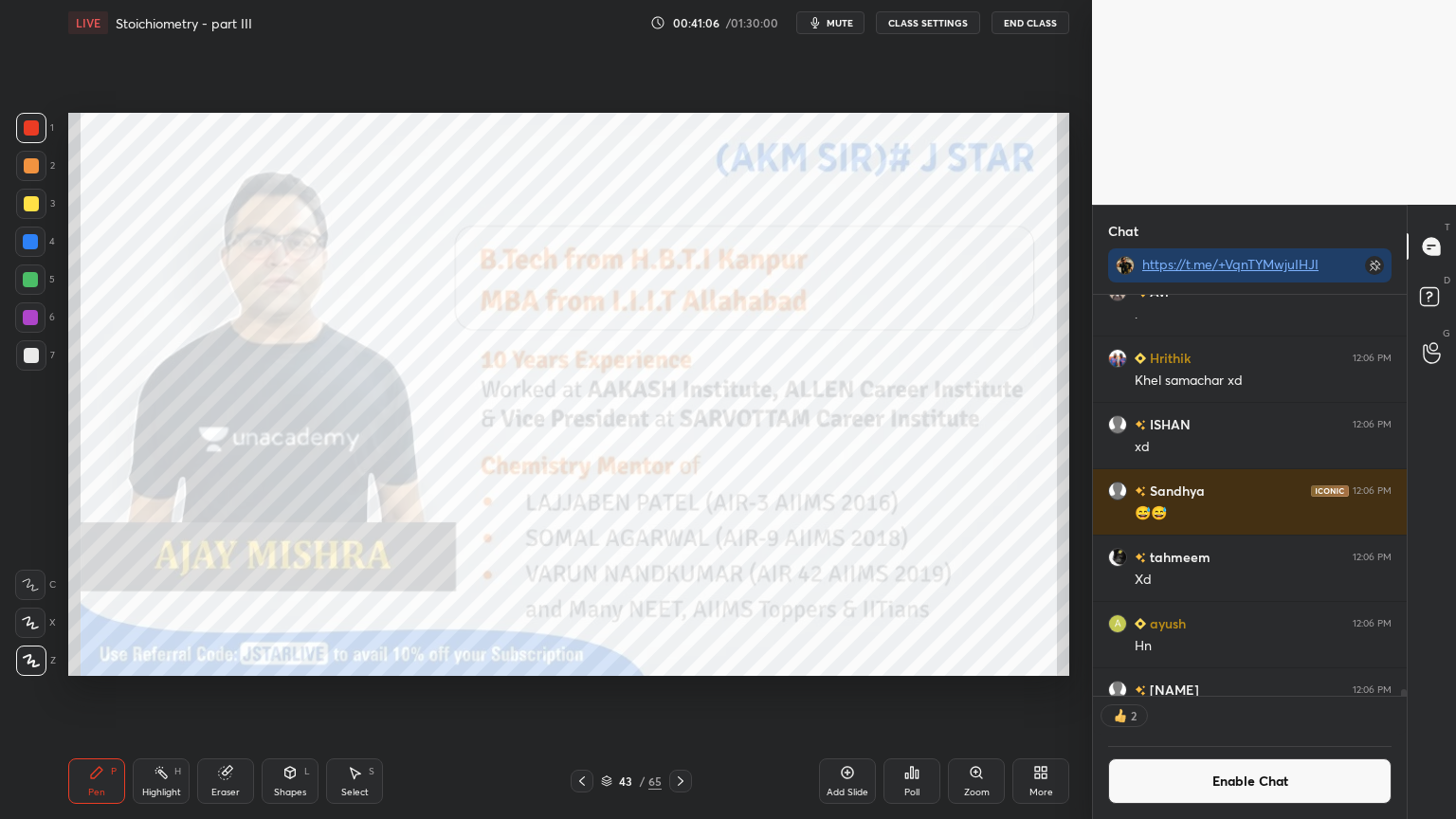 click 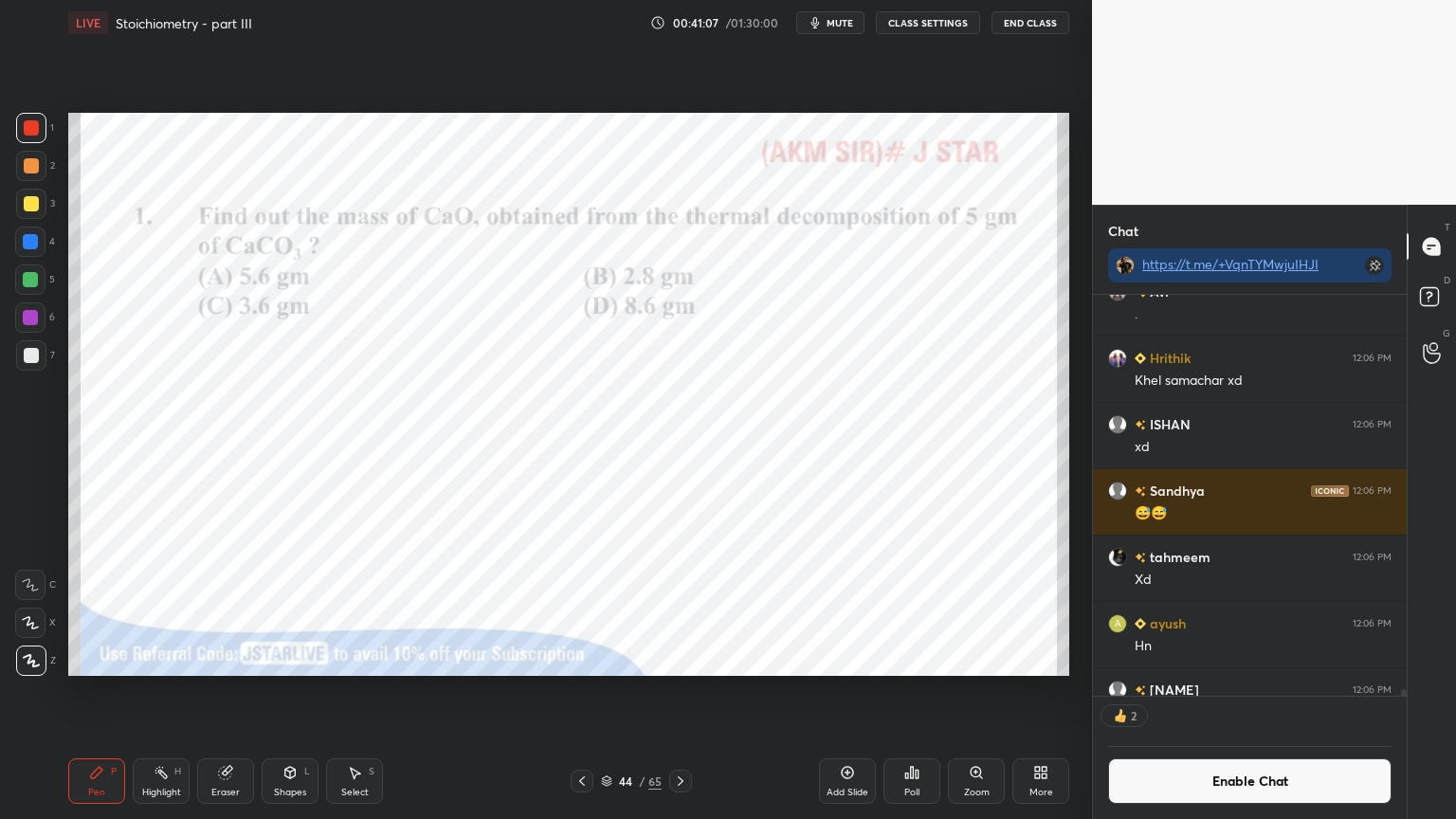 click 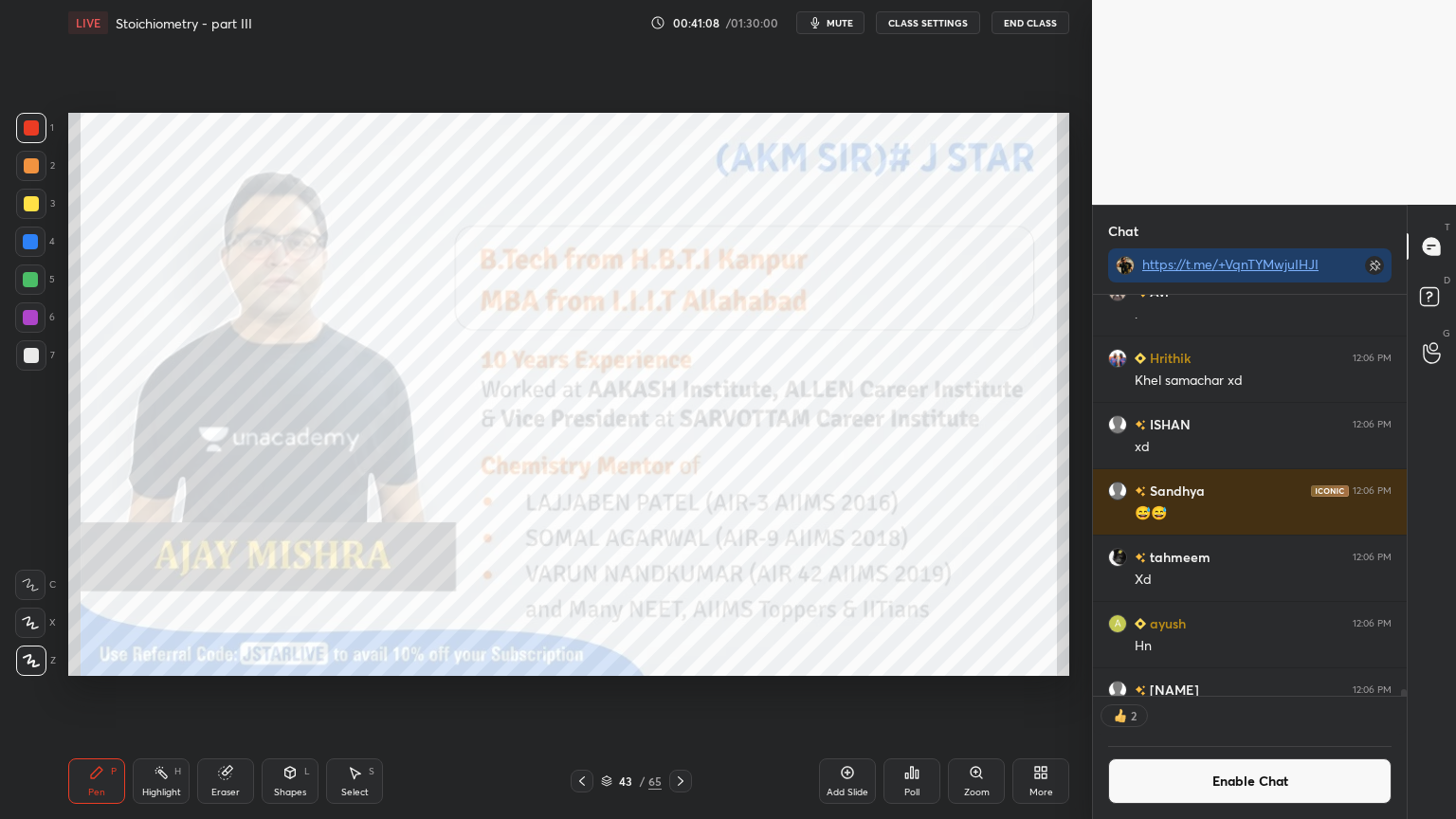 drag, startPoint x: 94, startPoint y: 787, endPoint x: 95, endPoint y: 777, distance: 10.049876 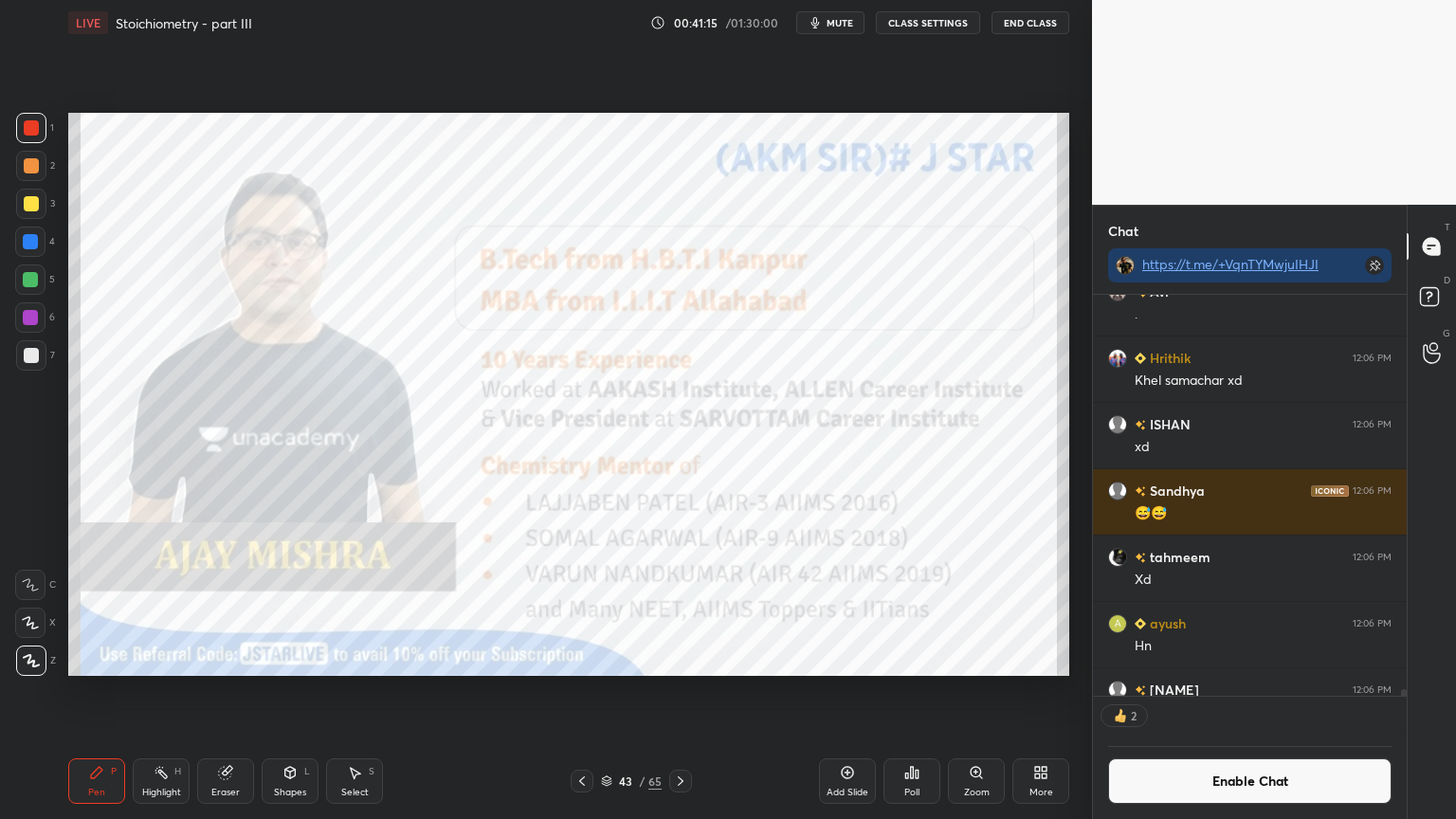 scroll, scrollTop: 6, scrollLeft: 6, axis: both 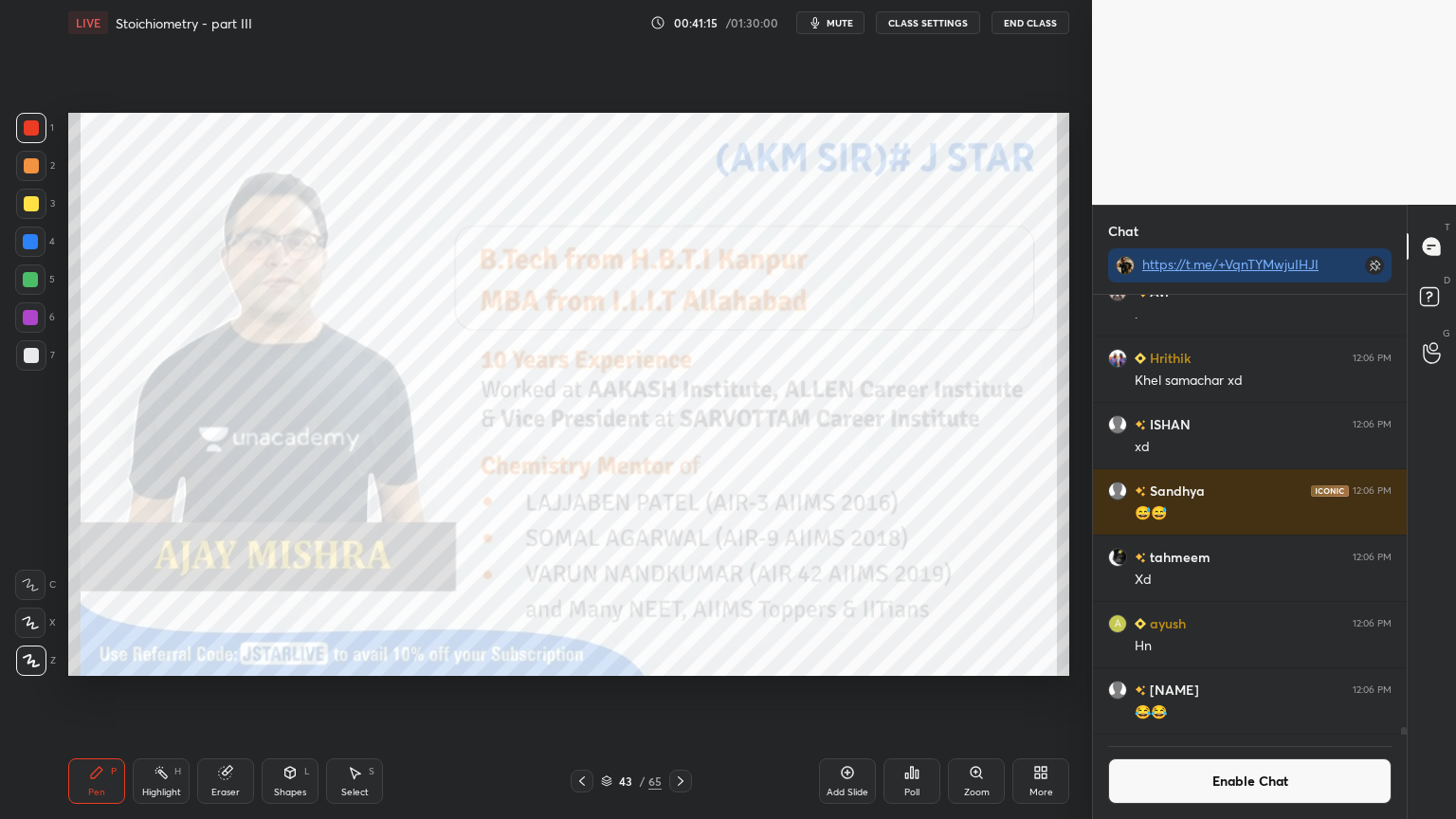 click 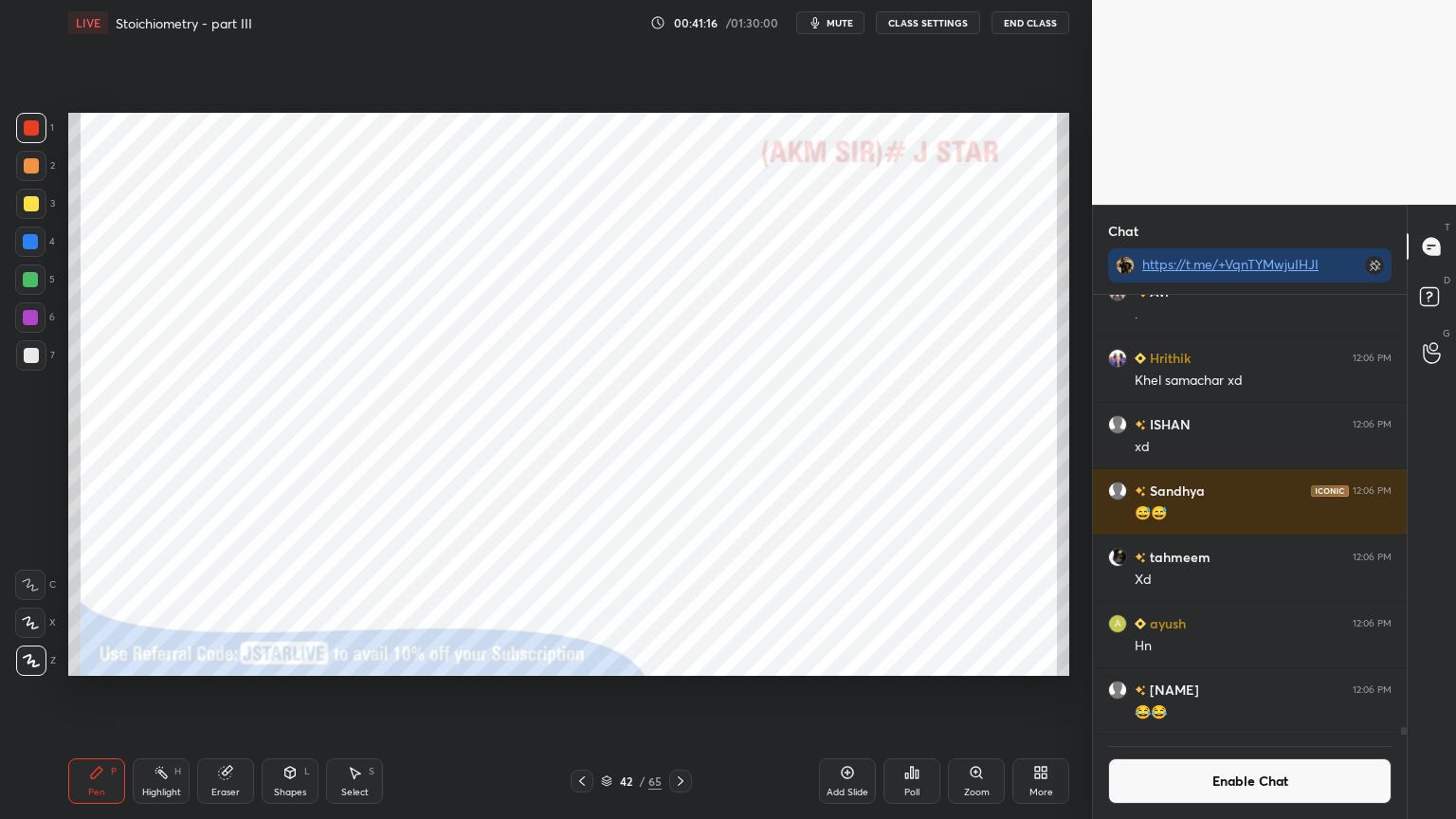 click 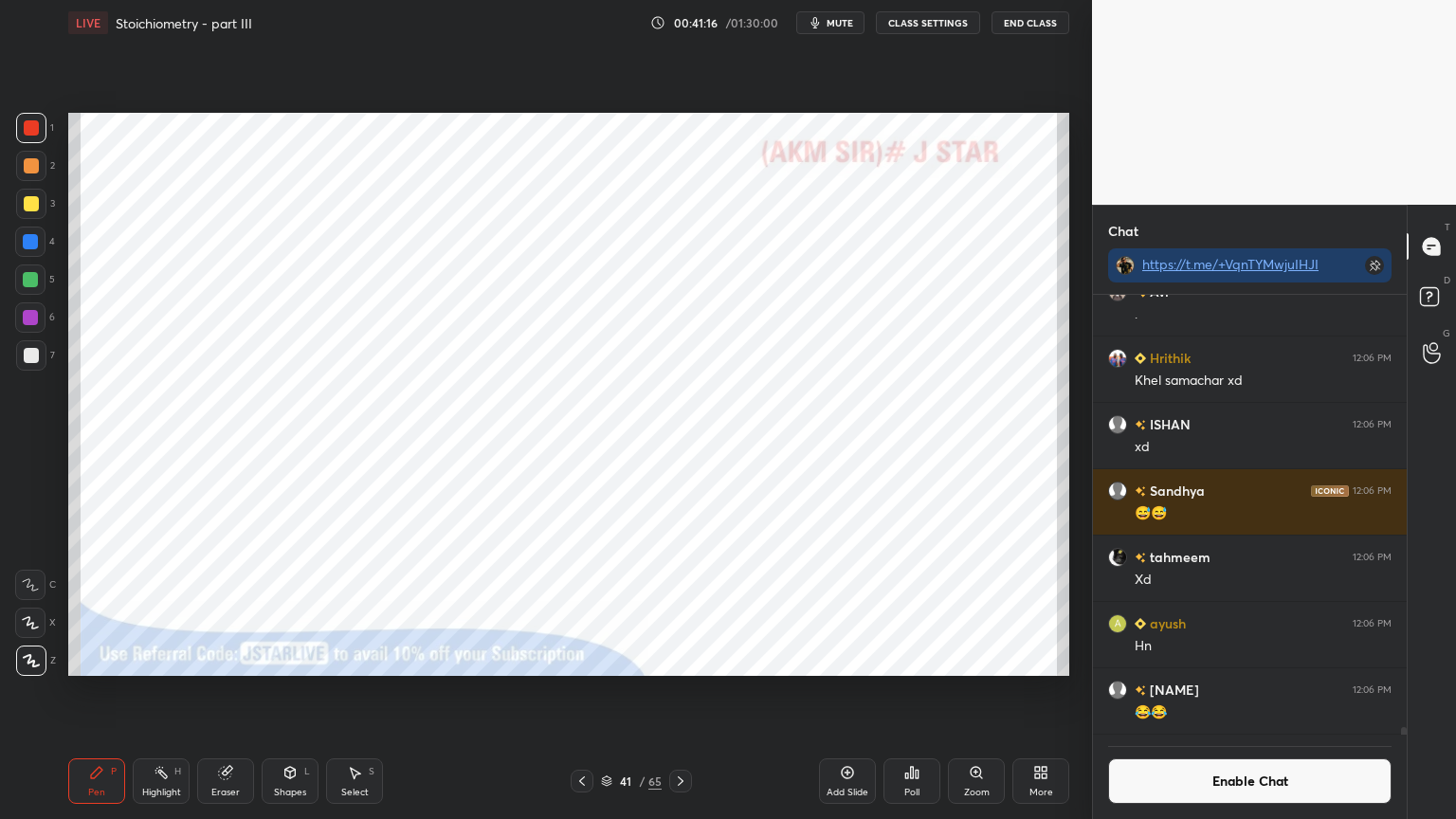 click 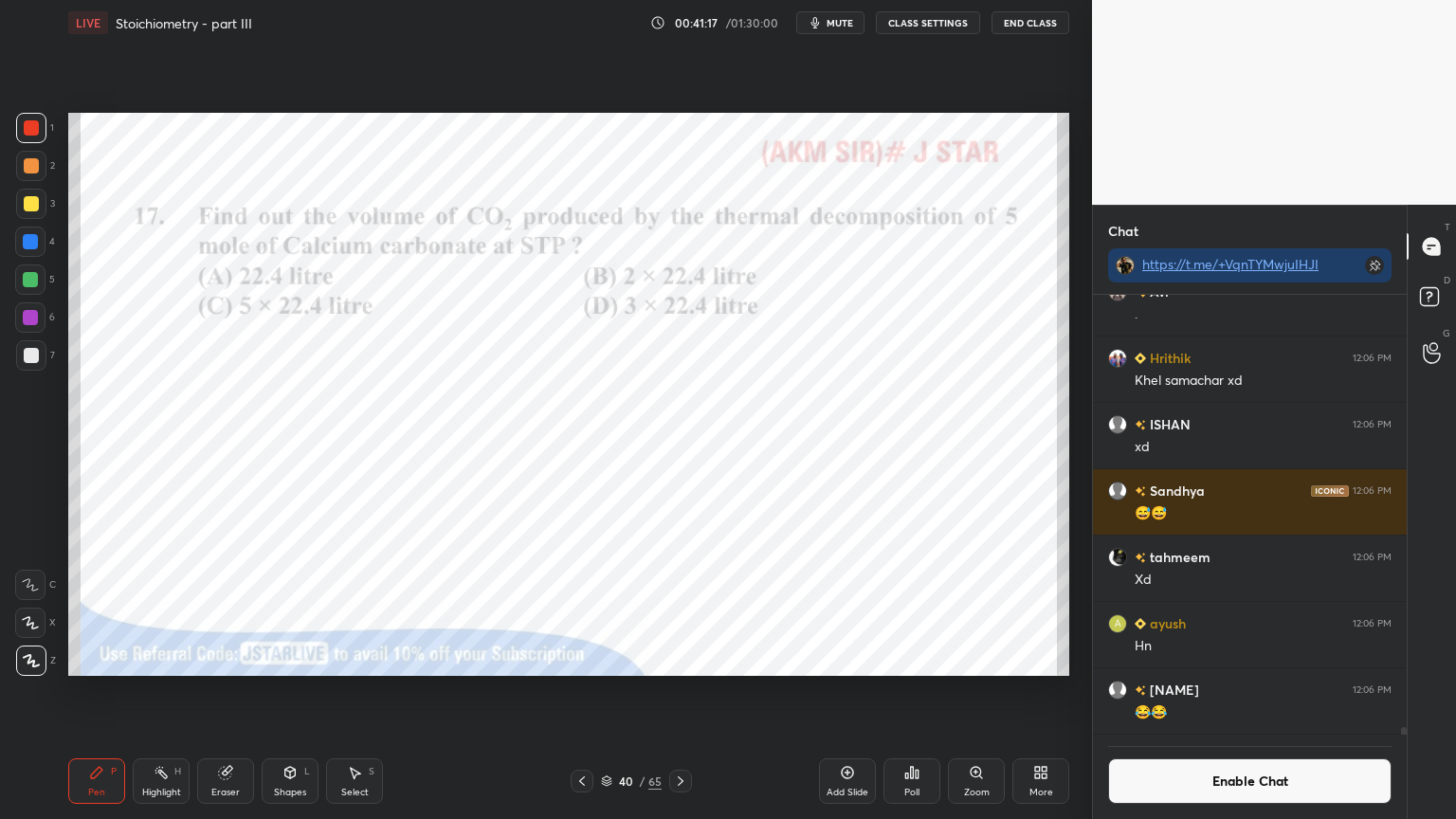 click 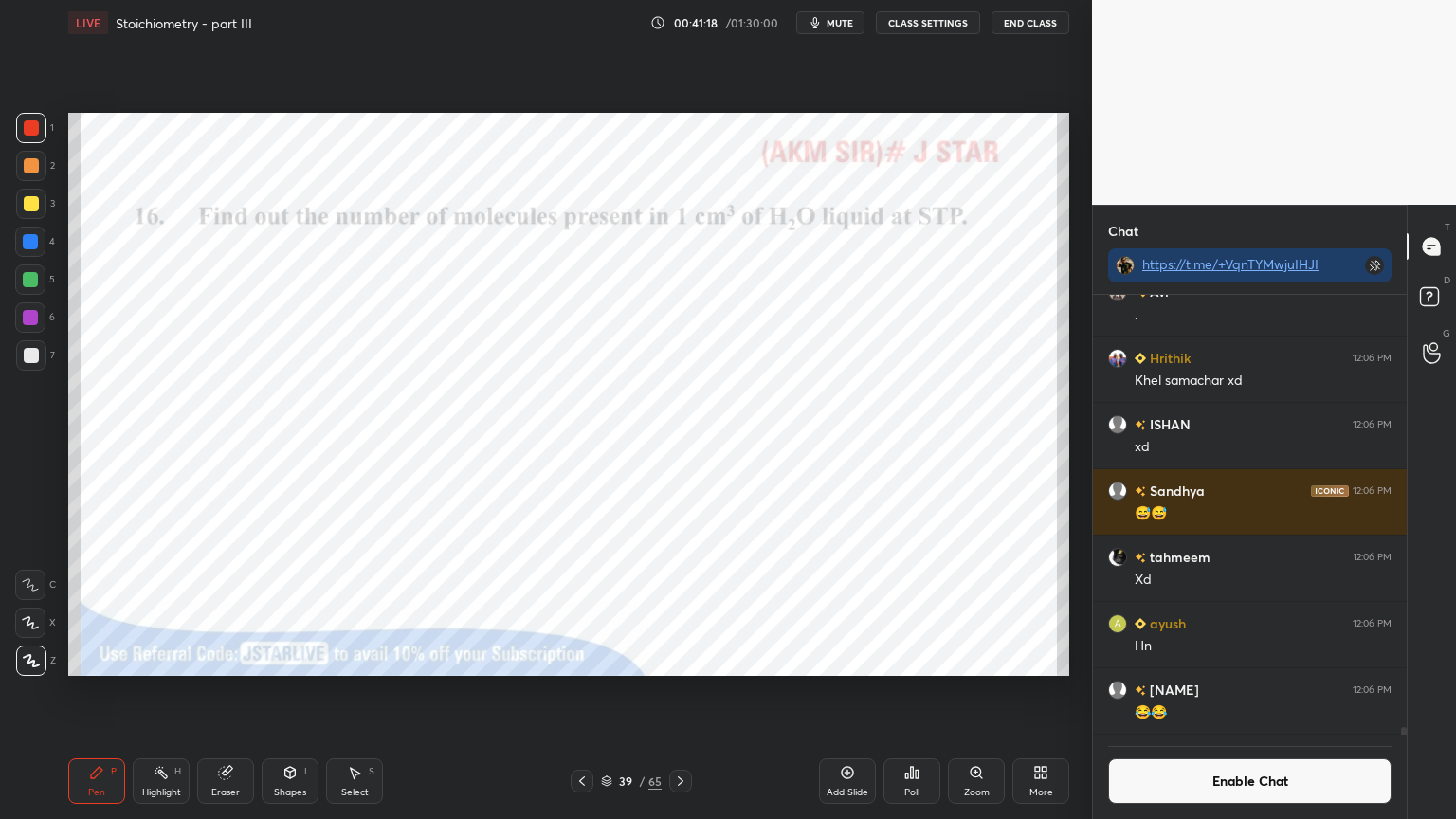 click 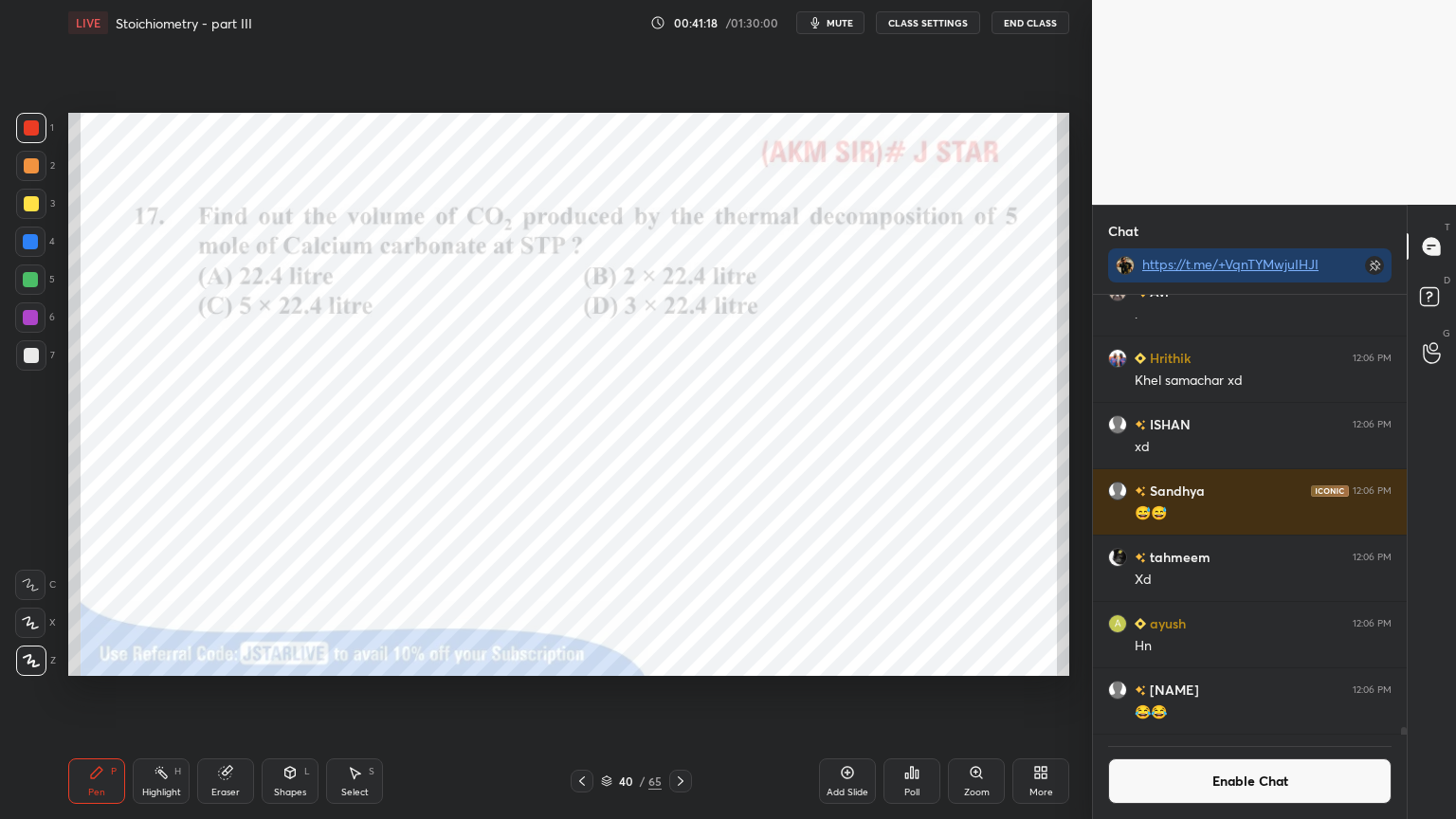 click 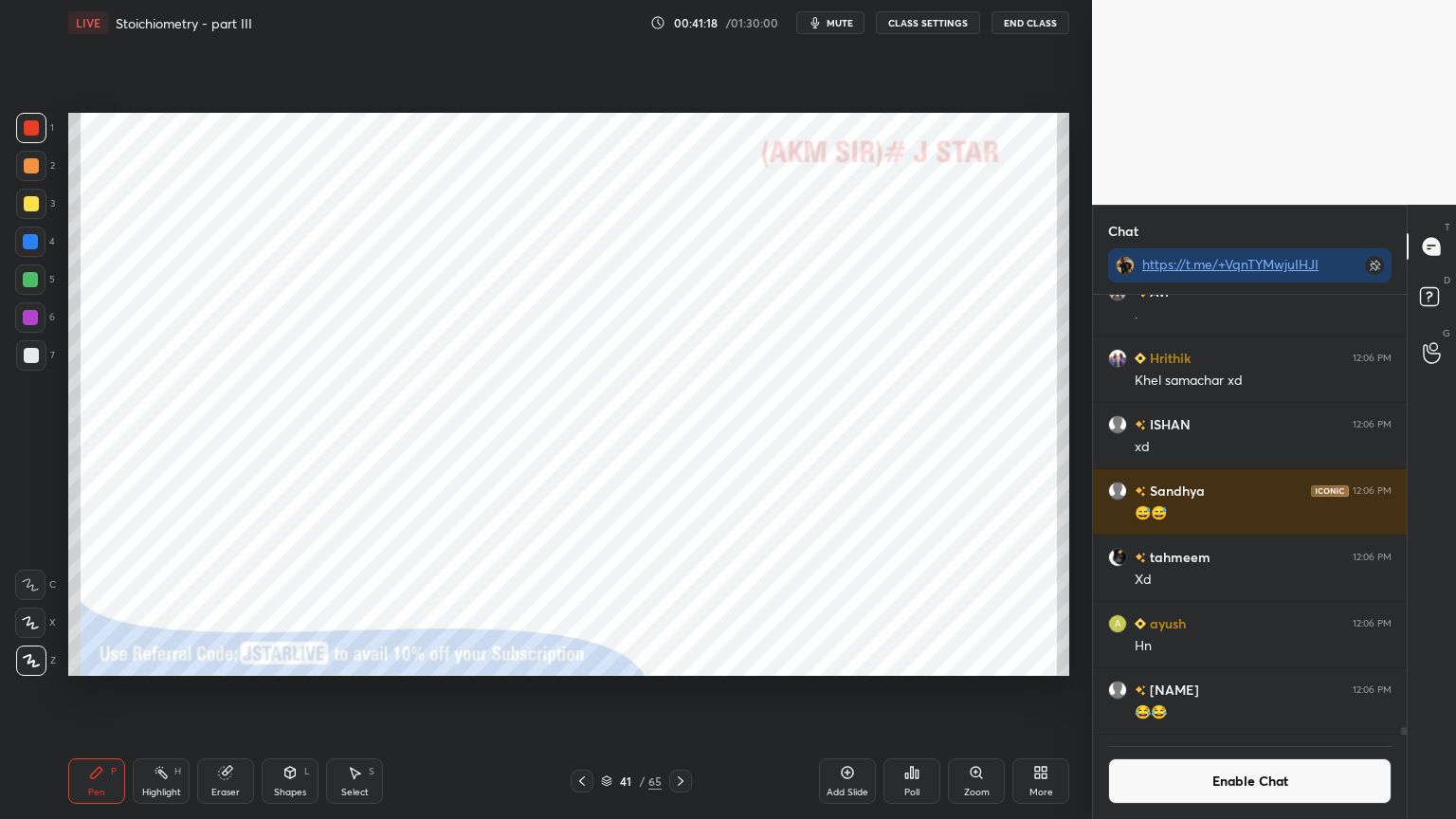 click 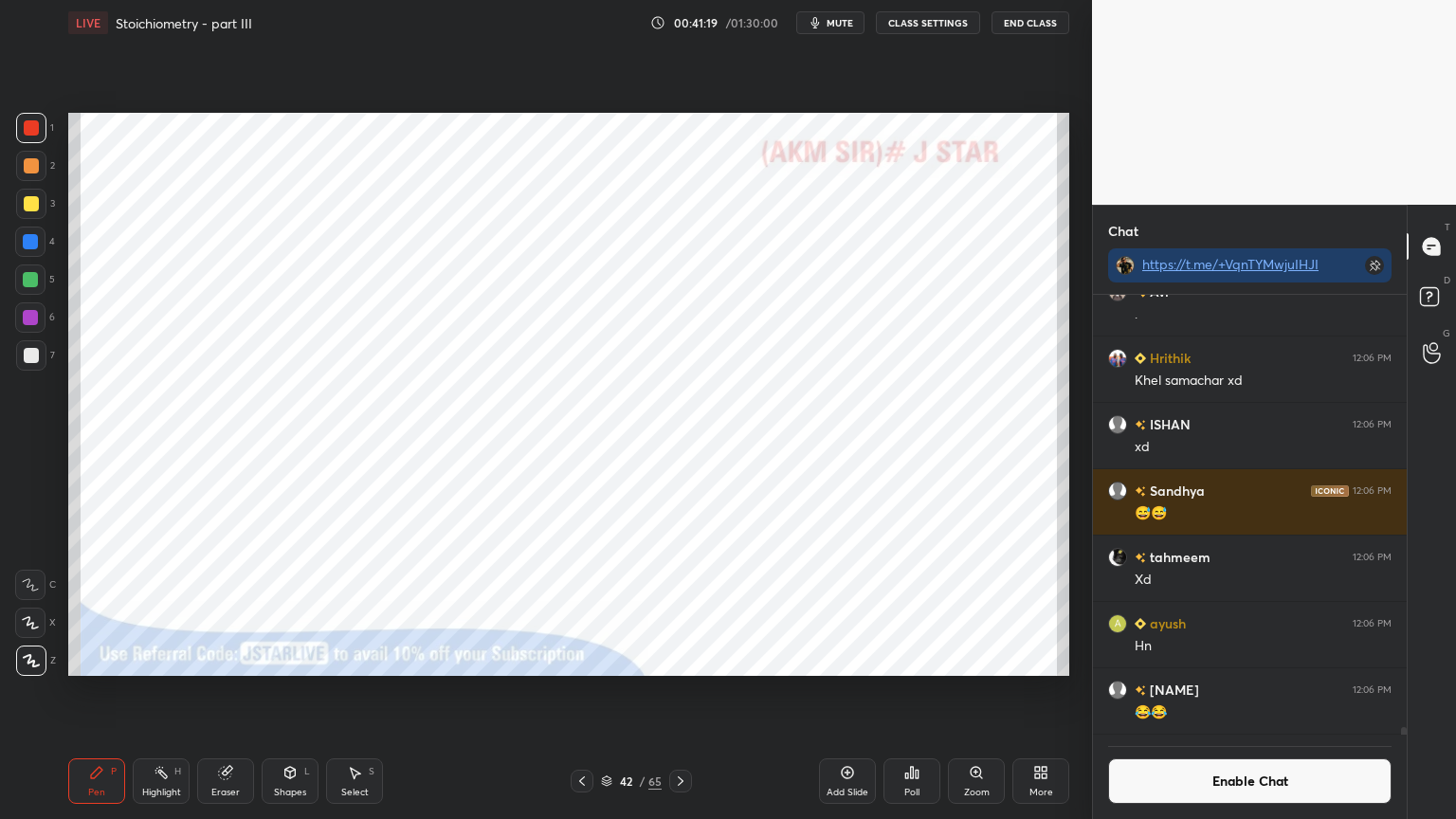 click 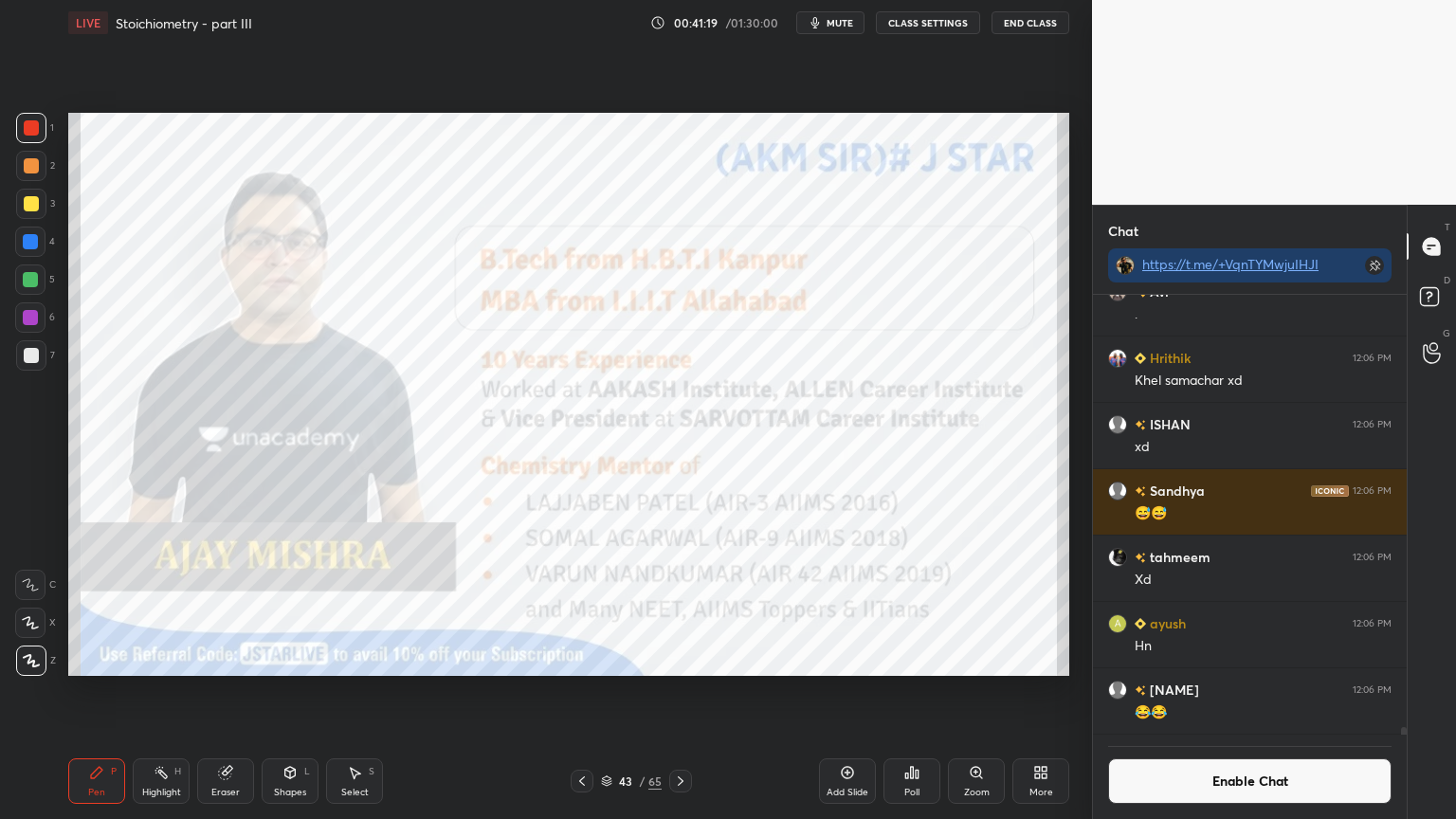click 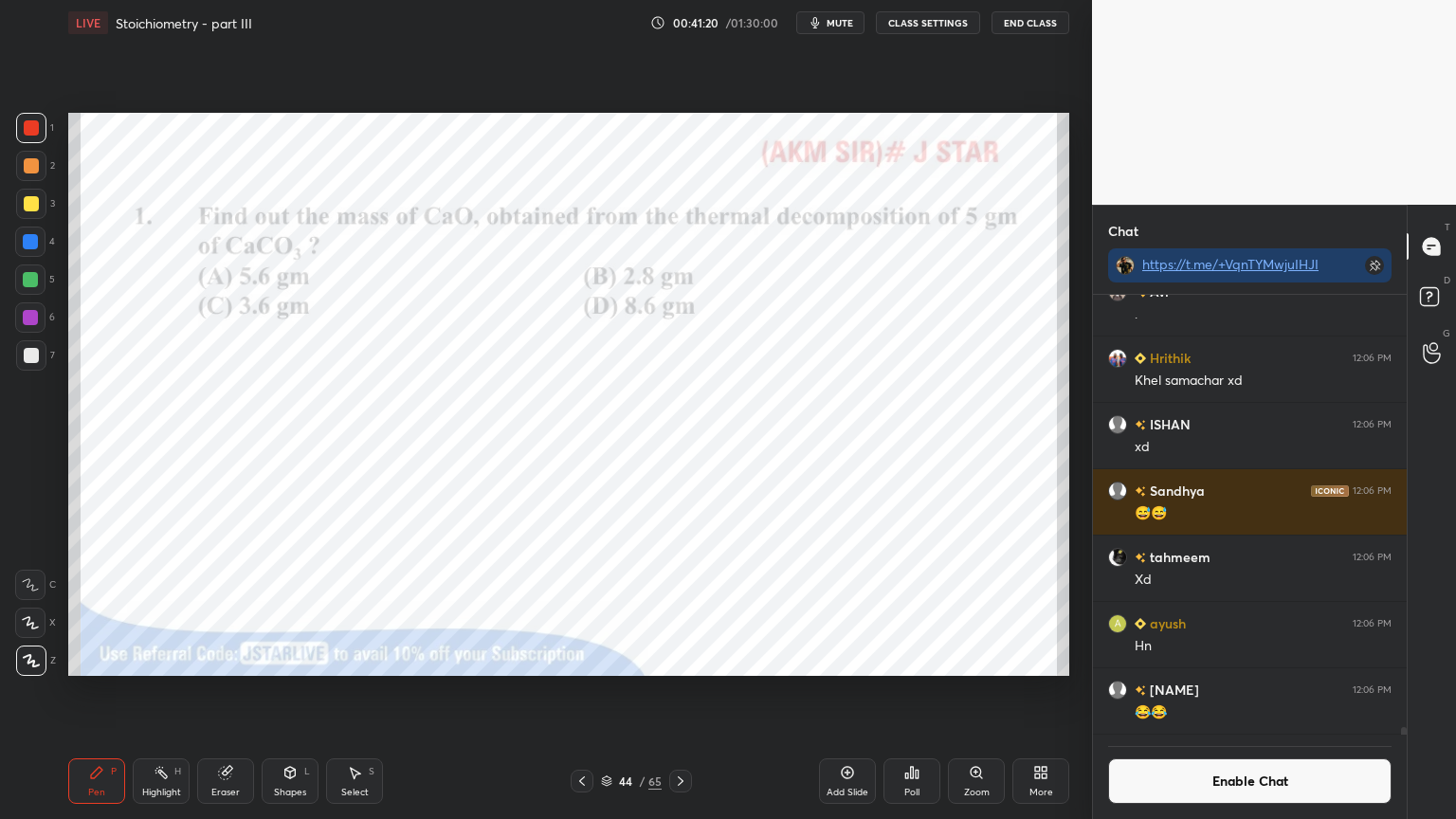 click on "Pen P" at bounding box center (97, 781) 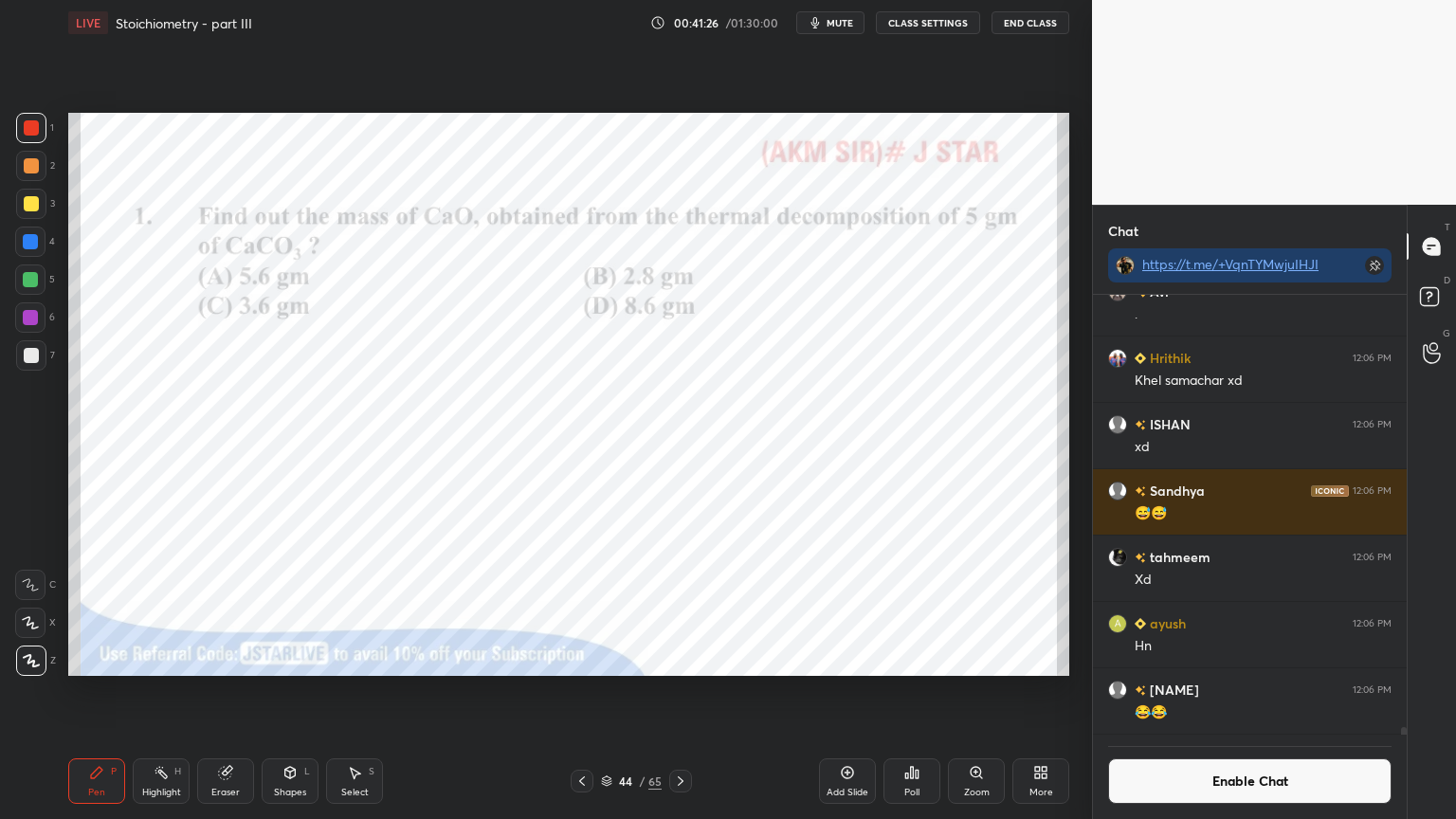 click on "mute" at bounding box center (830, 23) 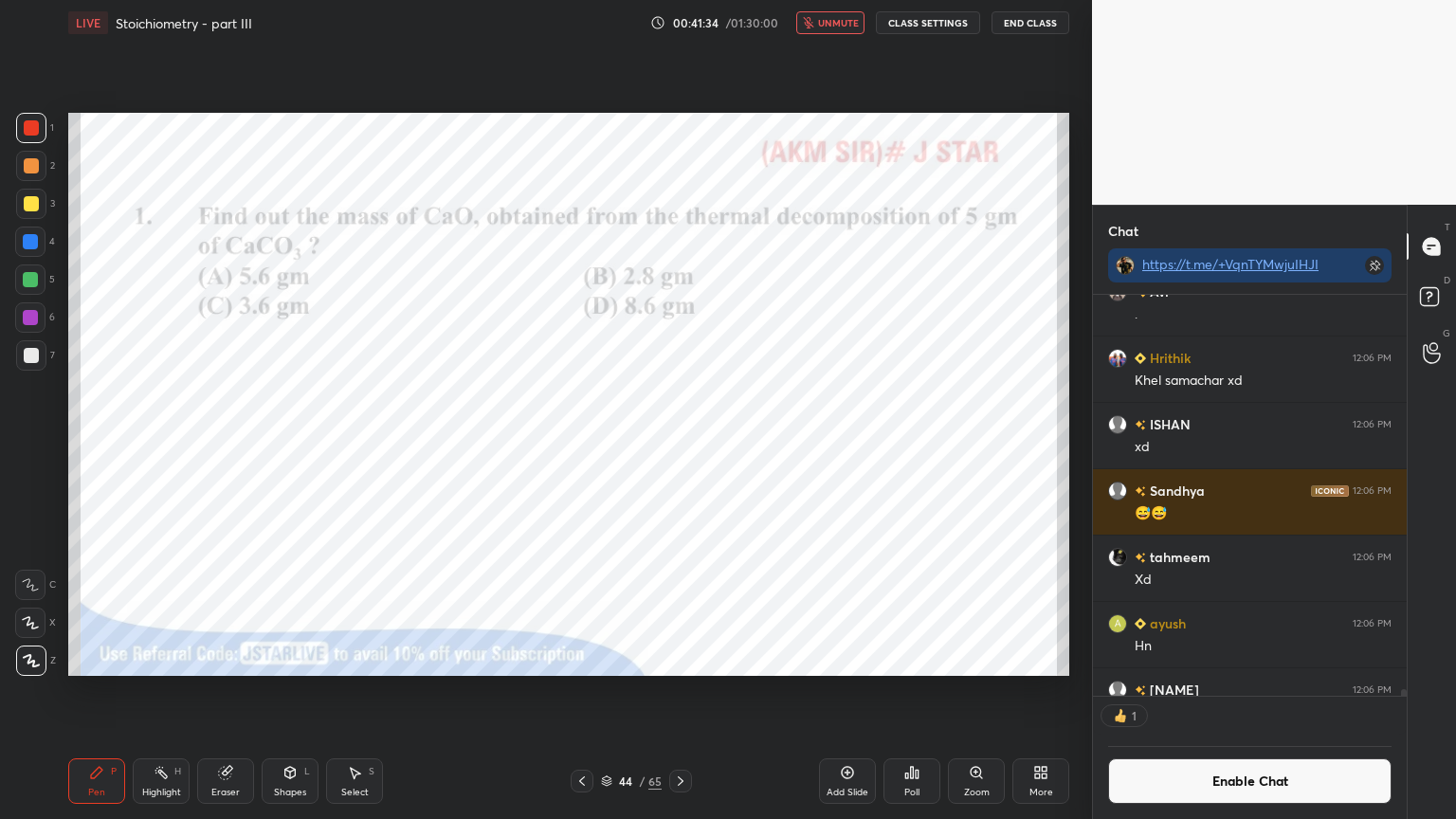 scroll, scrollTop: 395, scrollLeft: 308, axis: both 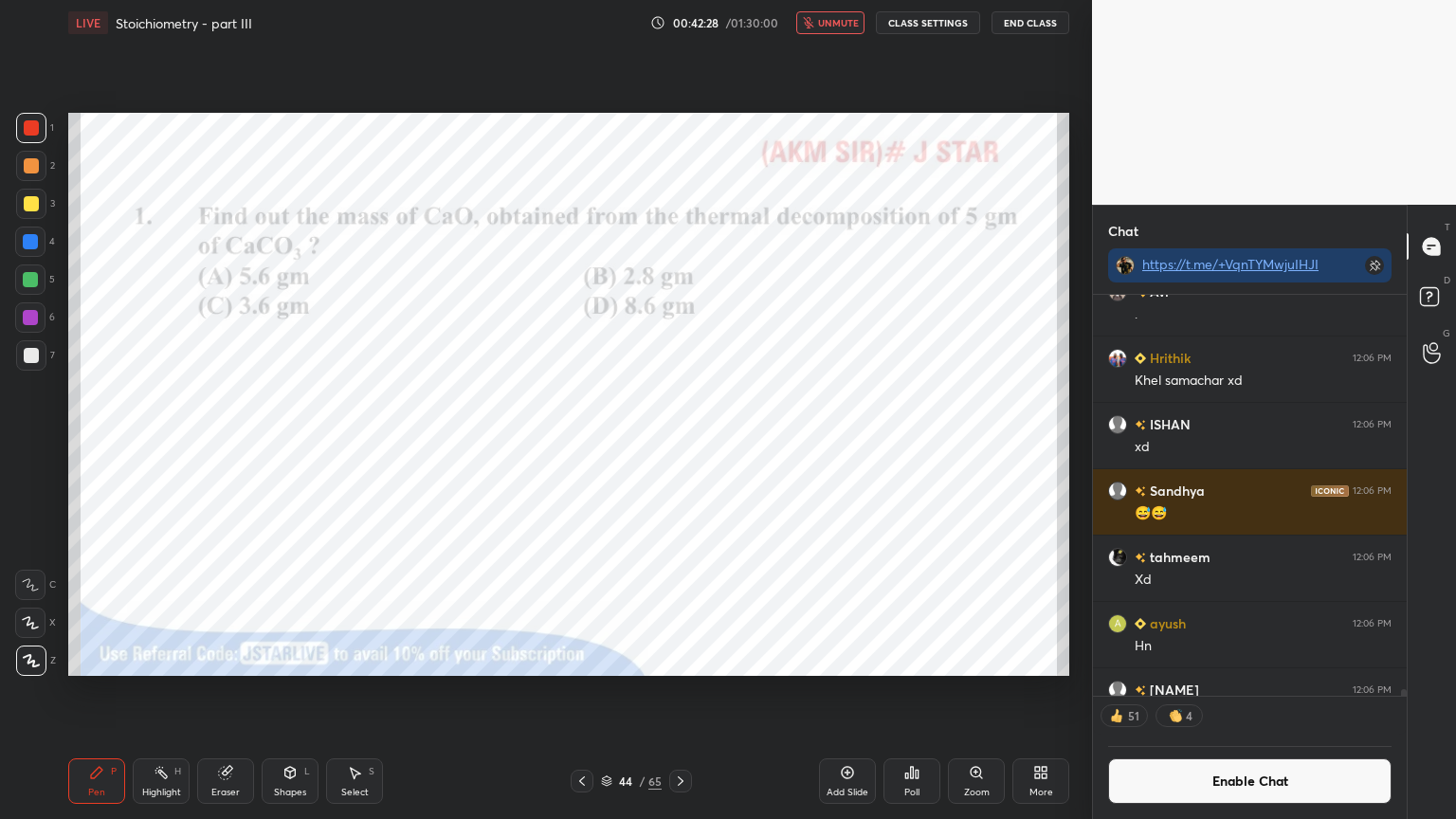 click on "Poll" at bounding box center (912, 781) 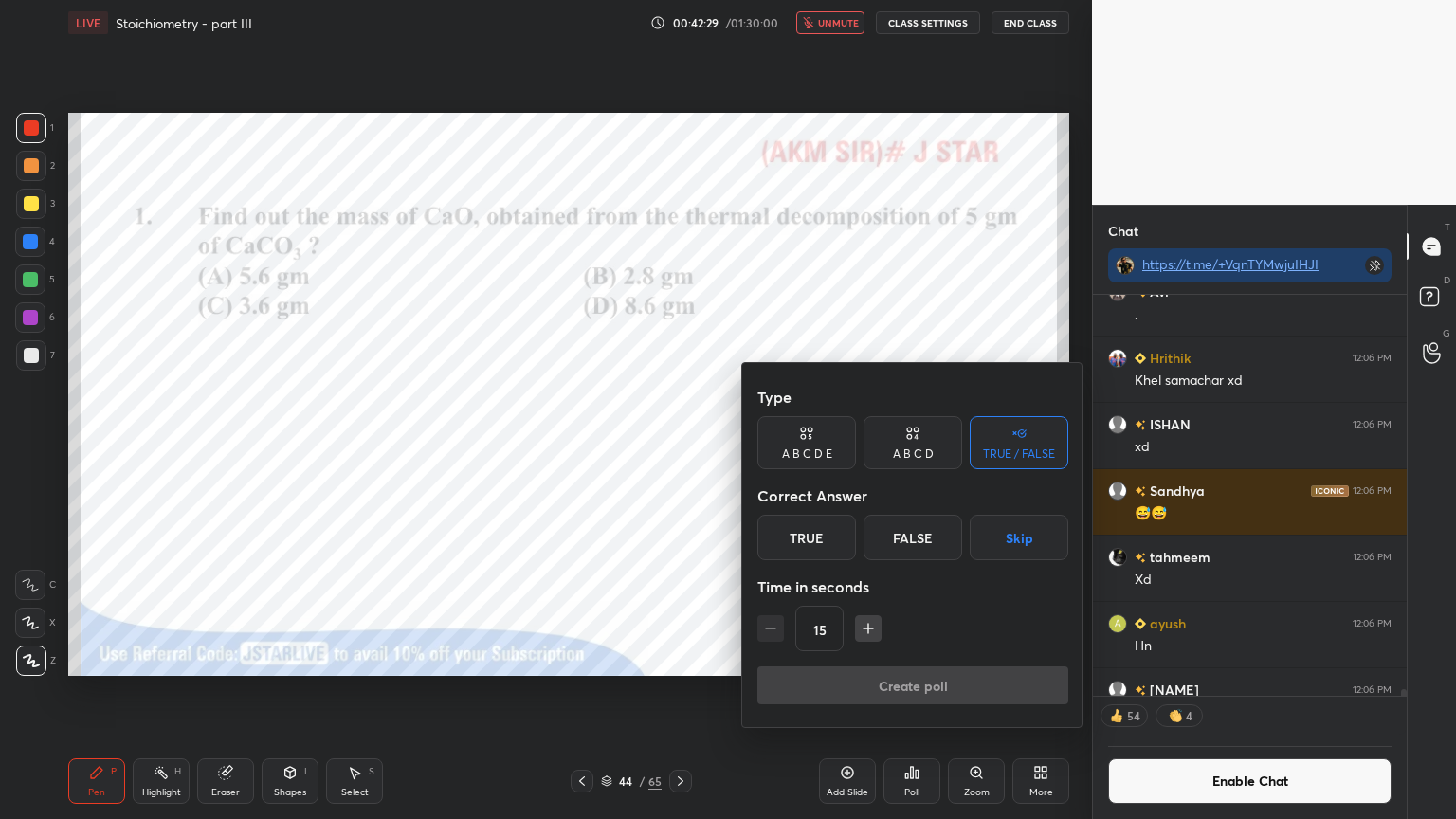 drag, startPoint x: 914, startPoint y: 448, endPoint x: 891, endPoint y: 478, distance: 37.80212 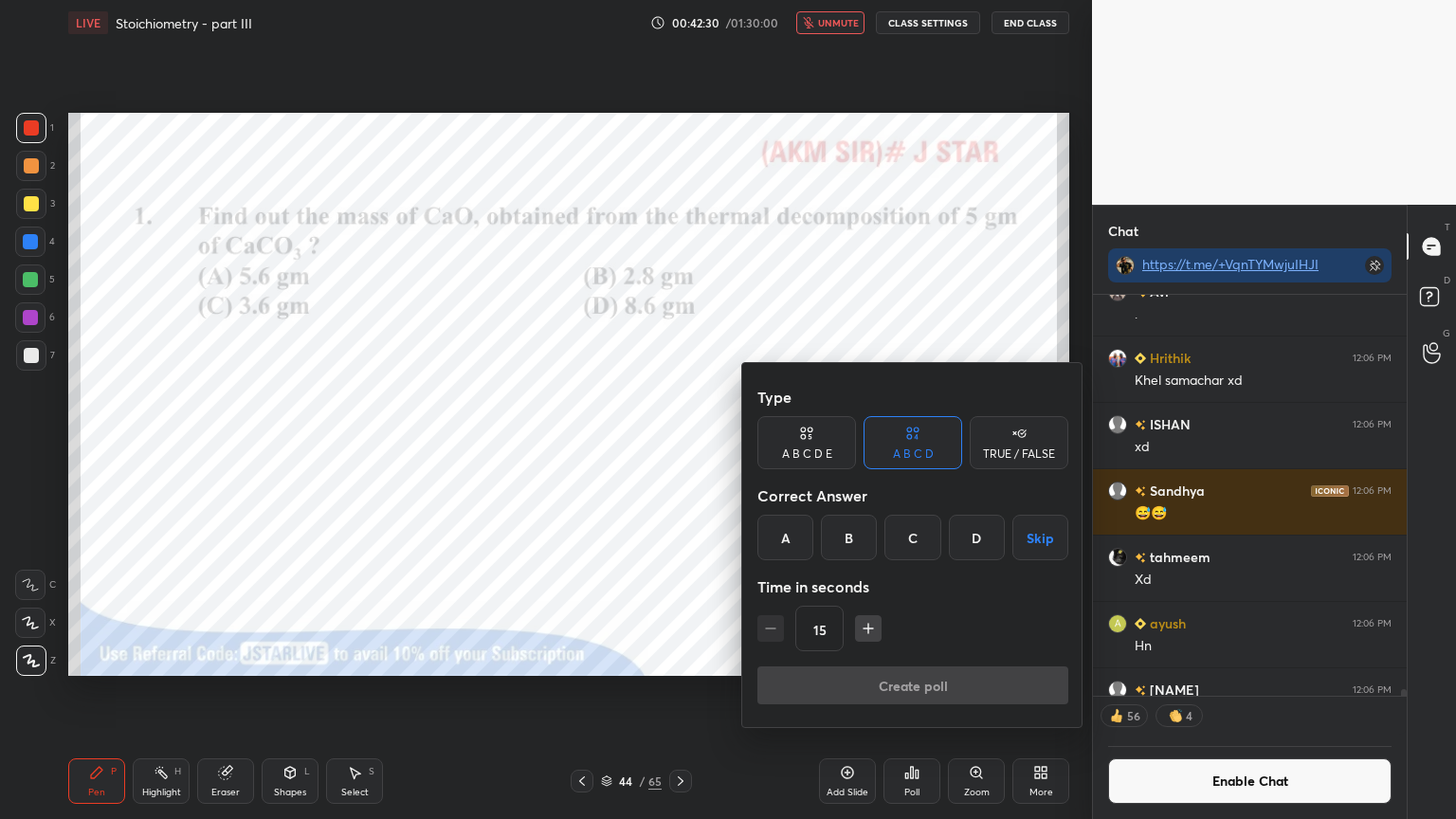 click on "B" at bounding box center (848, 537) 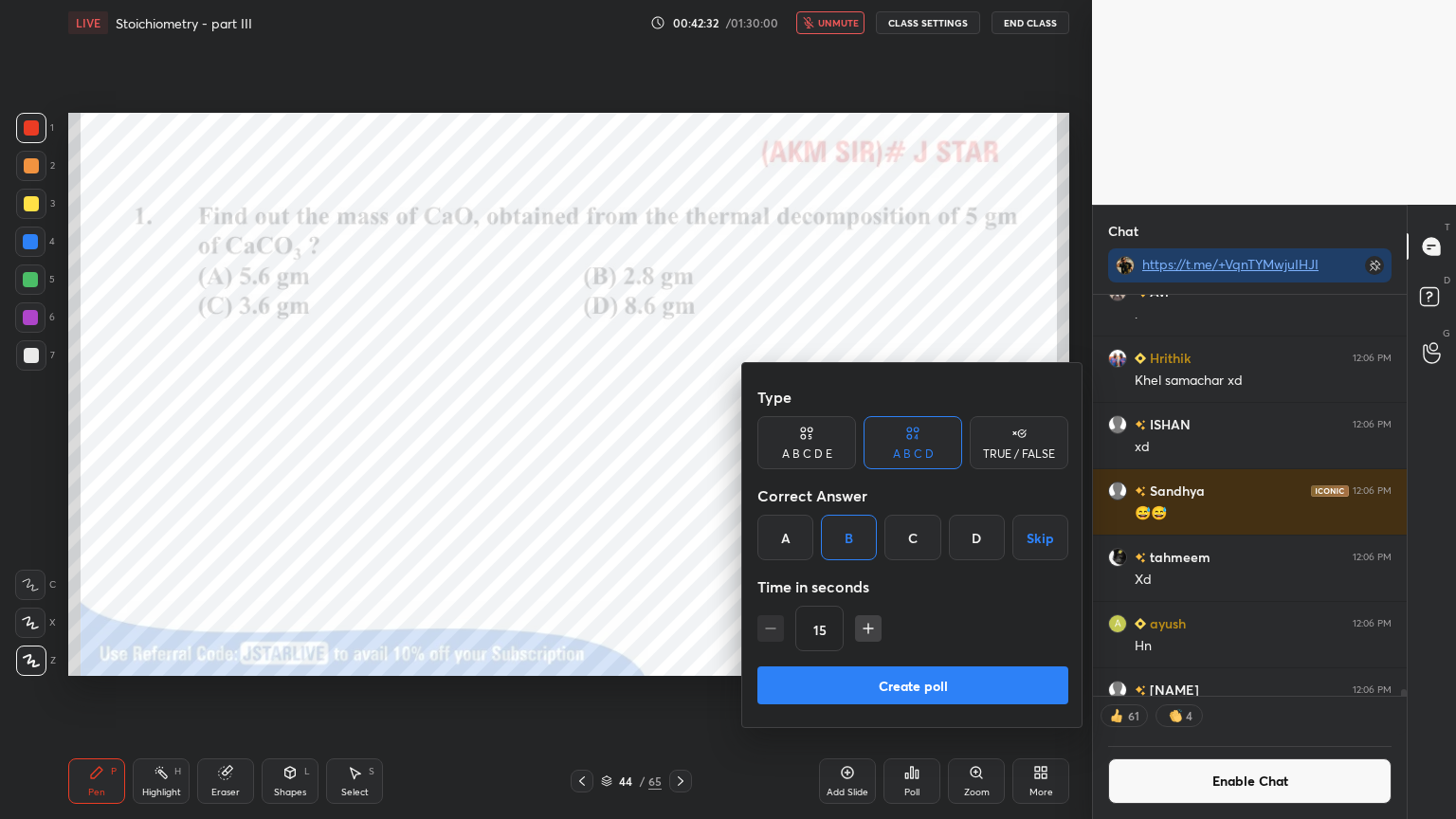 click on "Create poll" at bounding box center [913, 685] 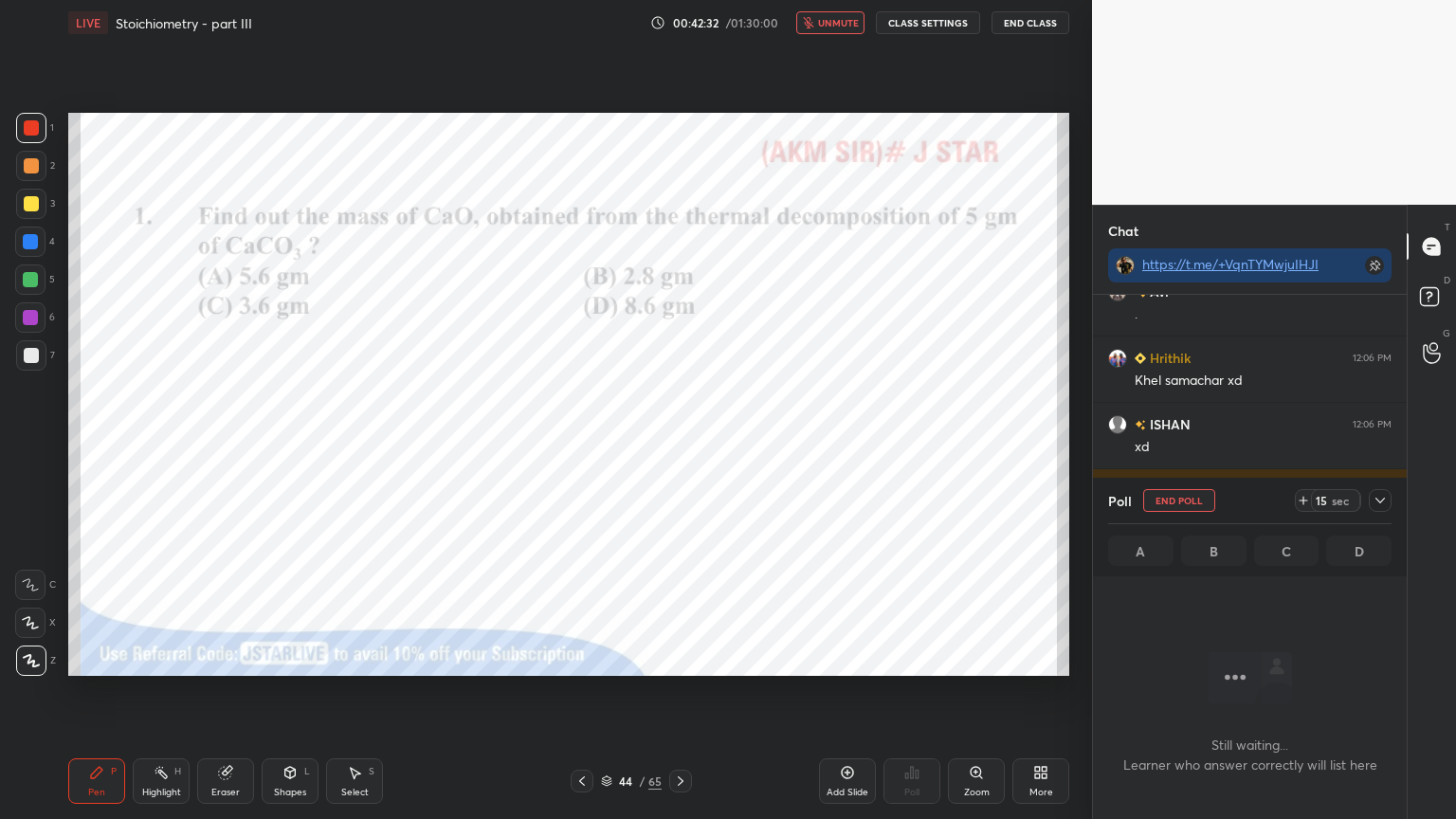 scroll, scrollTop: 307, scrollLeft: 308, axis: both 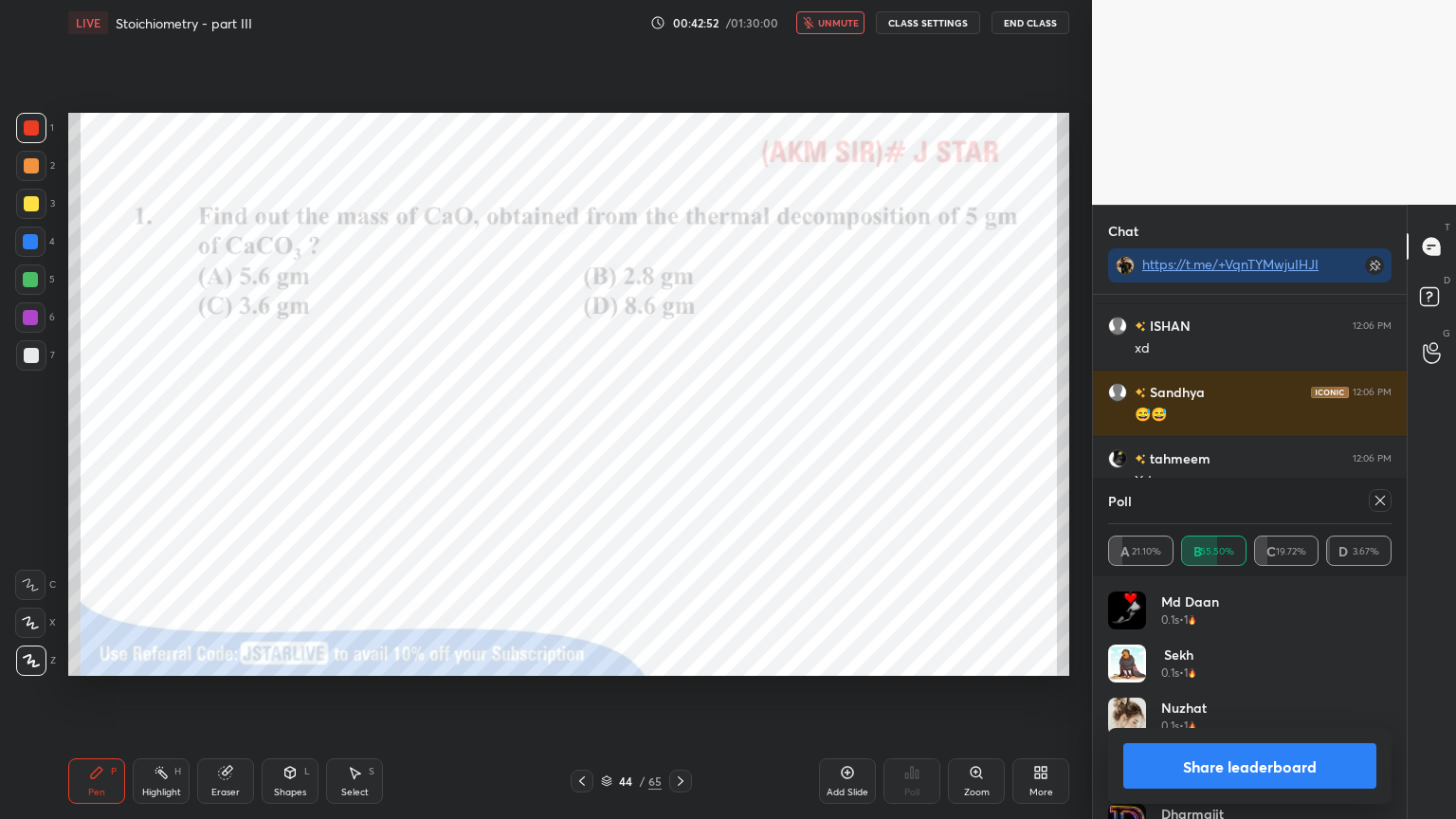 click on "Share leaderboard" at bounding box center [1249, 766] 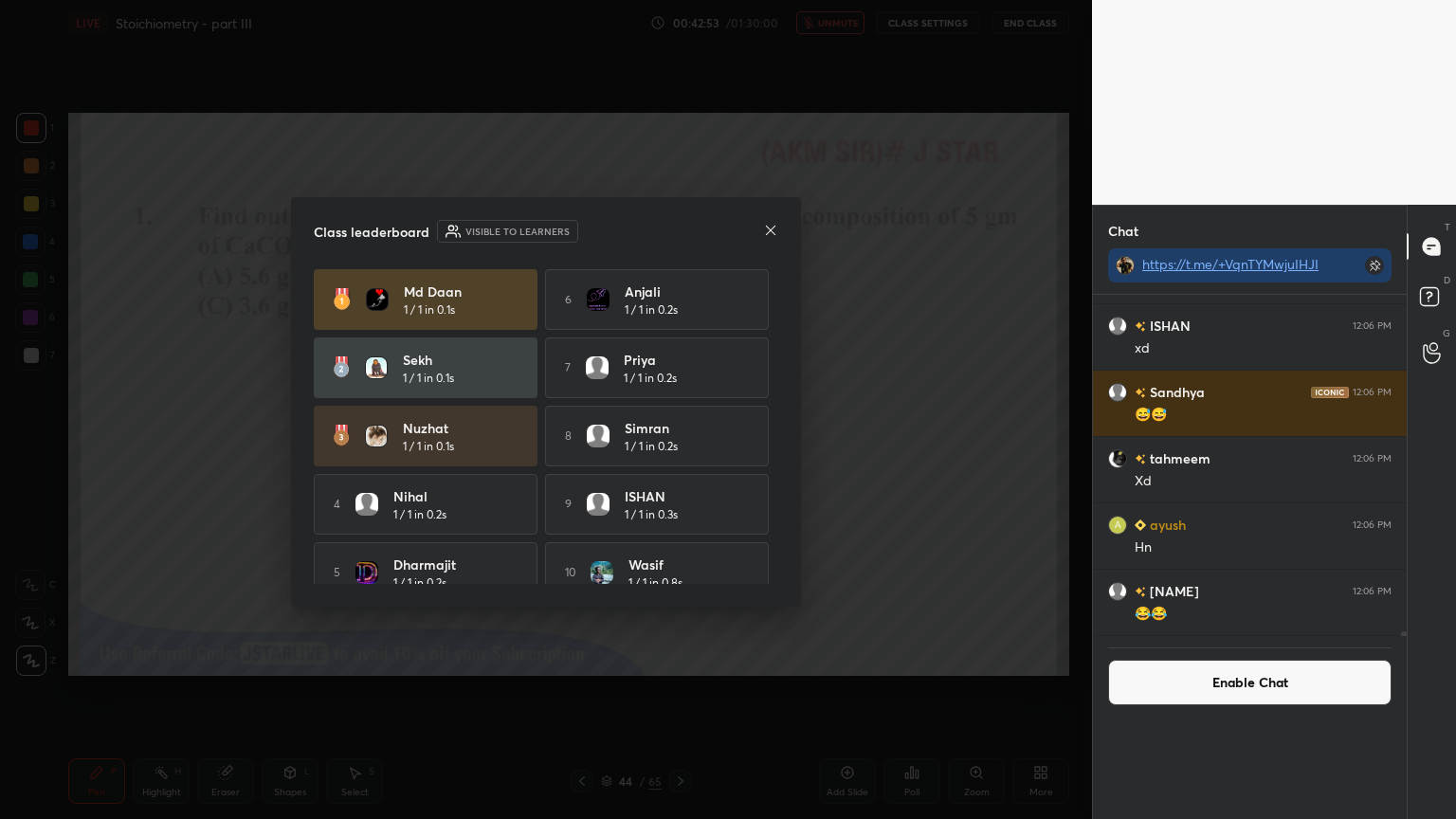 scroll, scrollTop: 0, scrollLeft: 0, axis: both 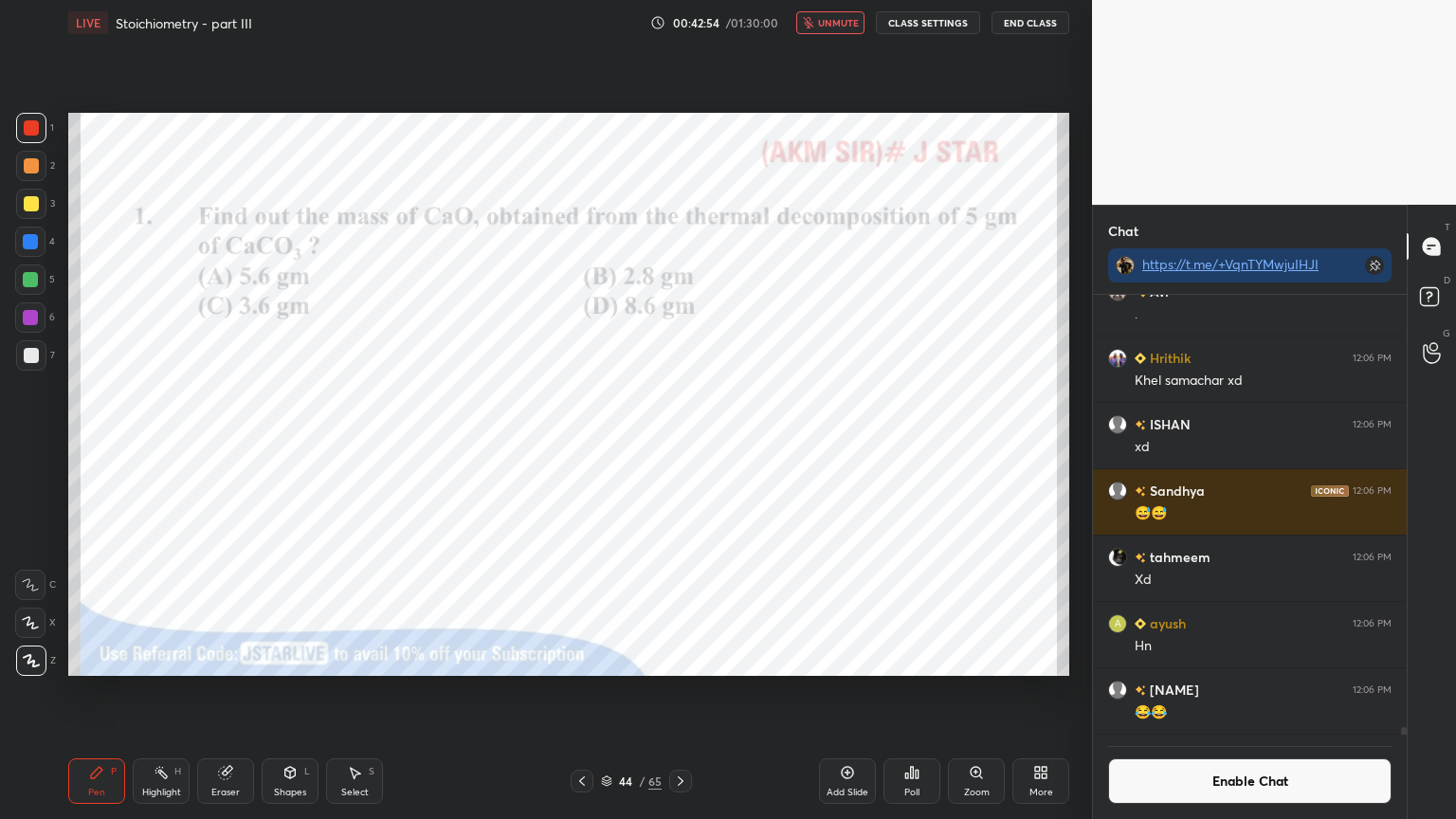 click on "unmute" at bounding box center (838, 23) 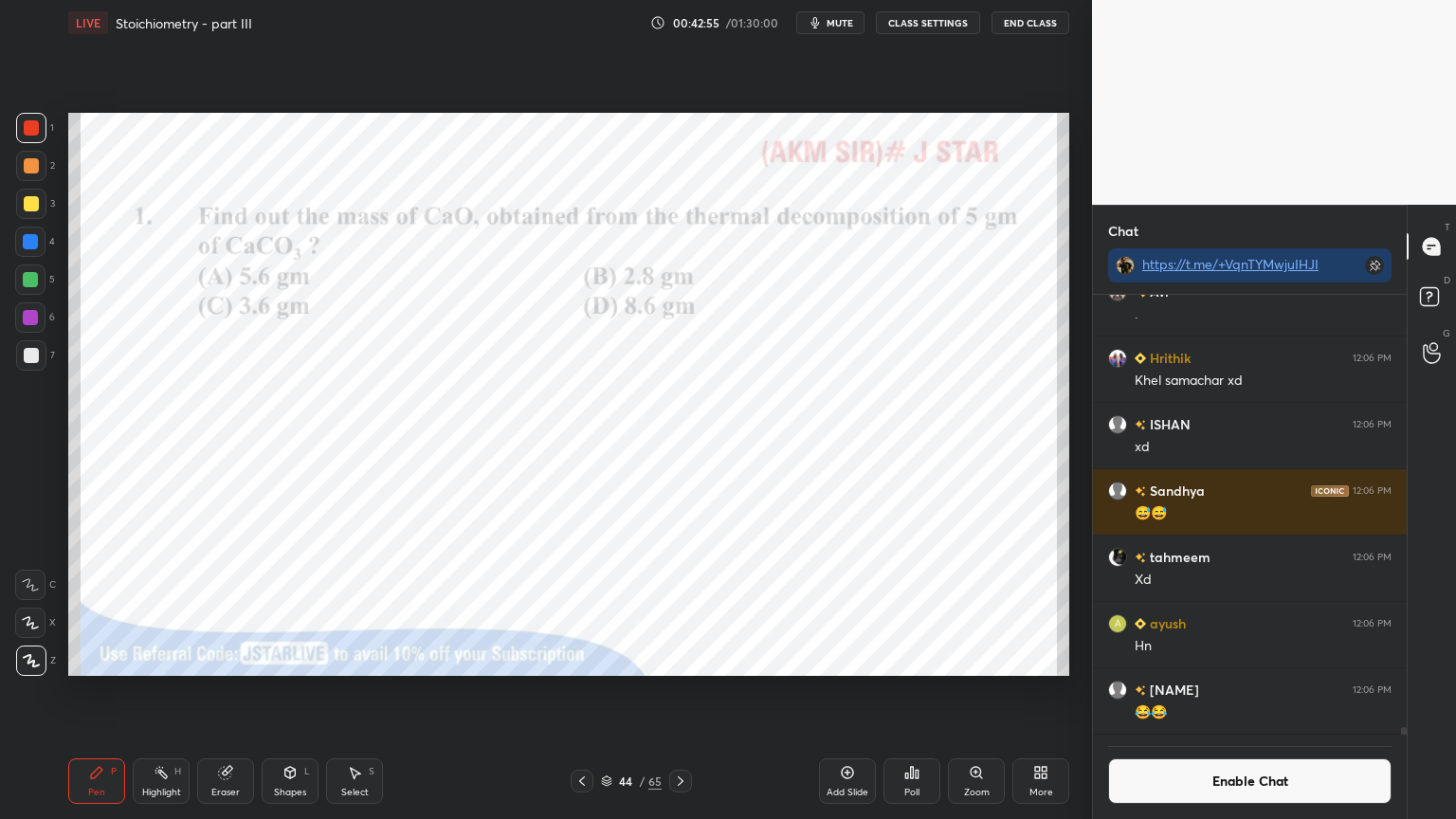 drag, startPoint x: 161, startPoint y: 785, endPoint x: 190, endPoint y: 720, distance: 71.175839 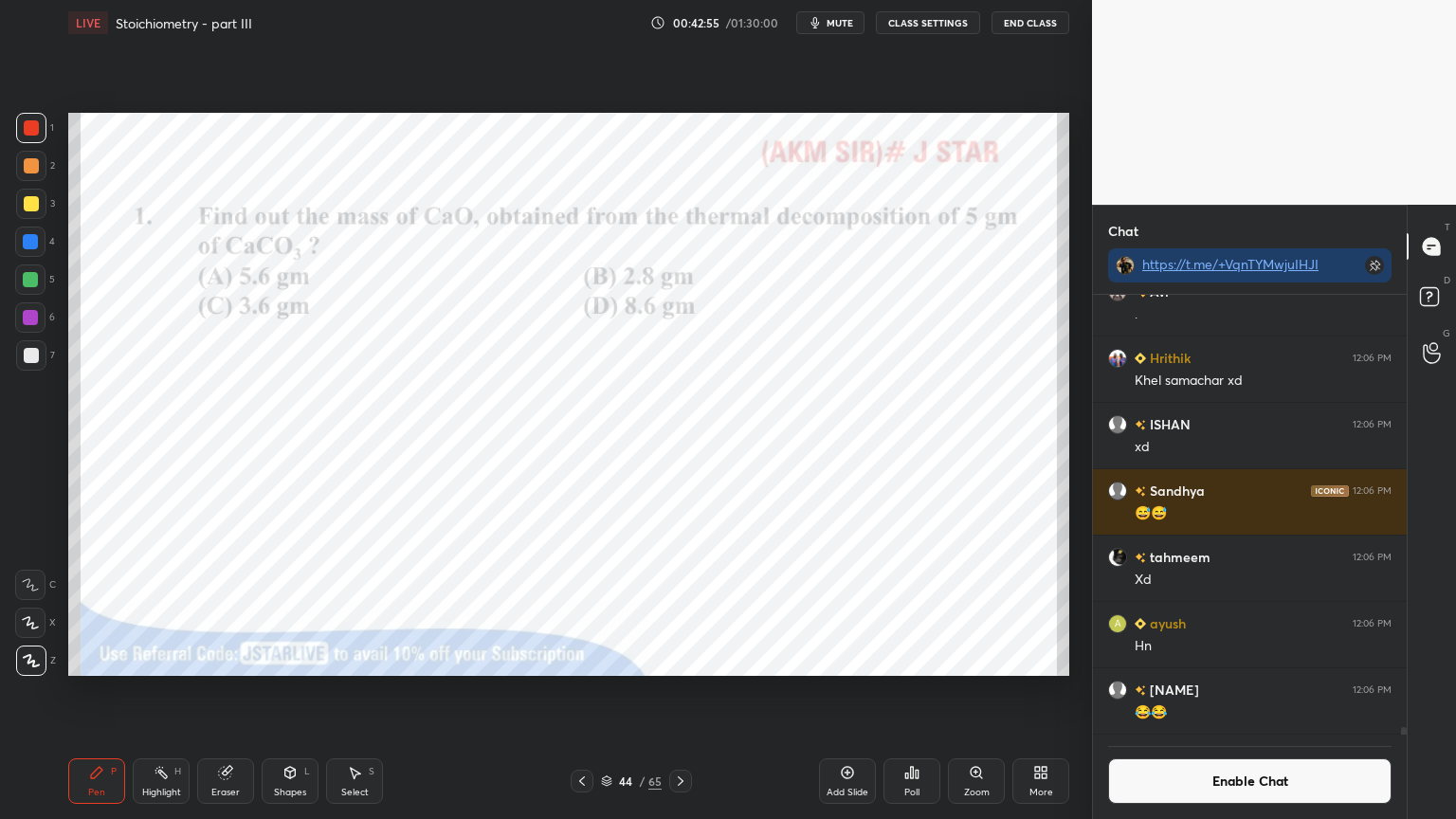 click on "Highlight H" at bounding box center (161, 781) 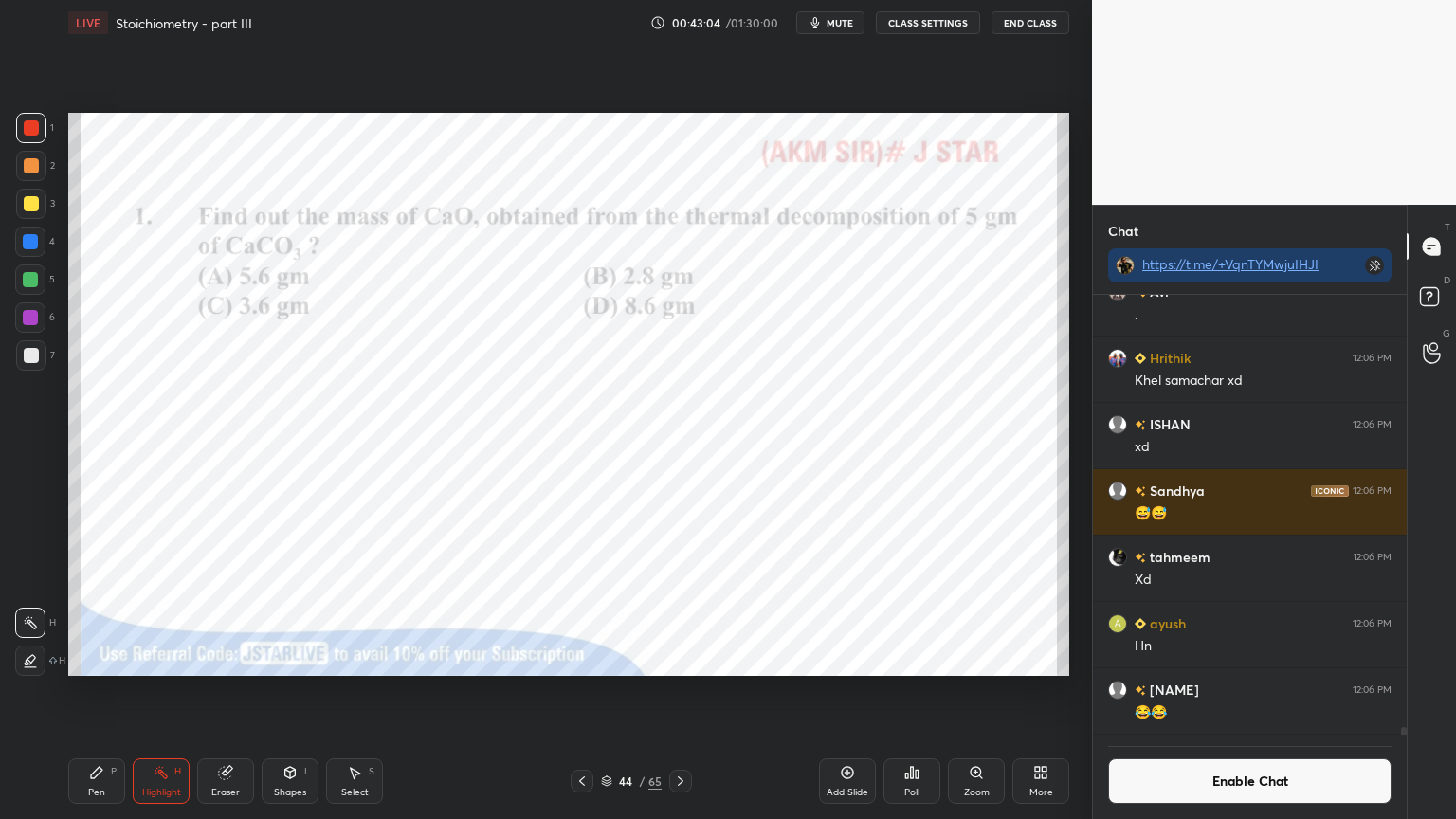 drag, startPoint x: 854, startPoint y: 780, endPoint x: 834, endPoint y: 777, distance: 20.223748 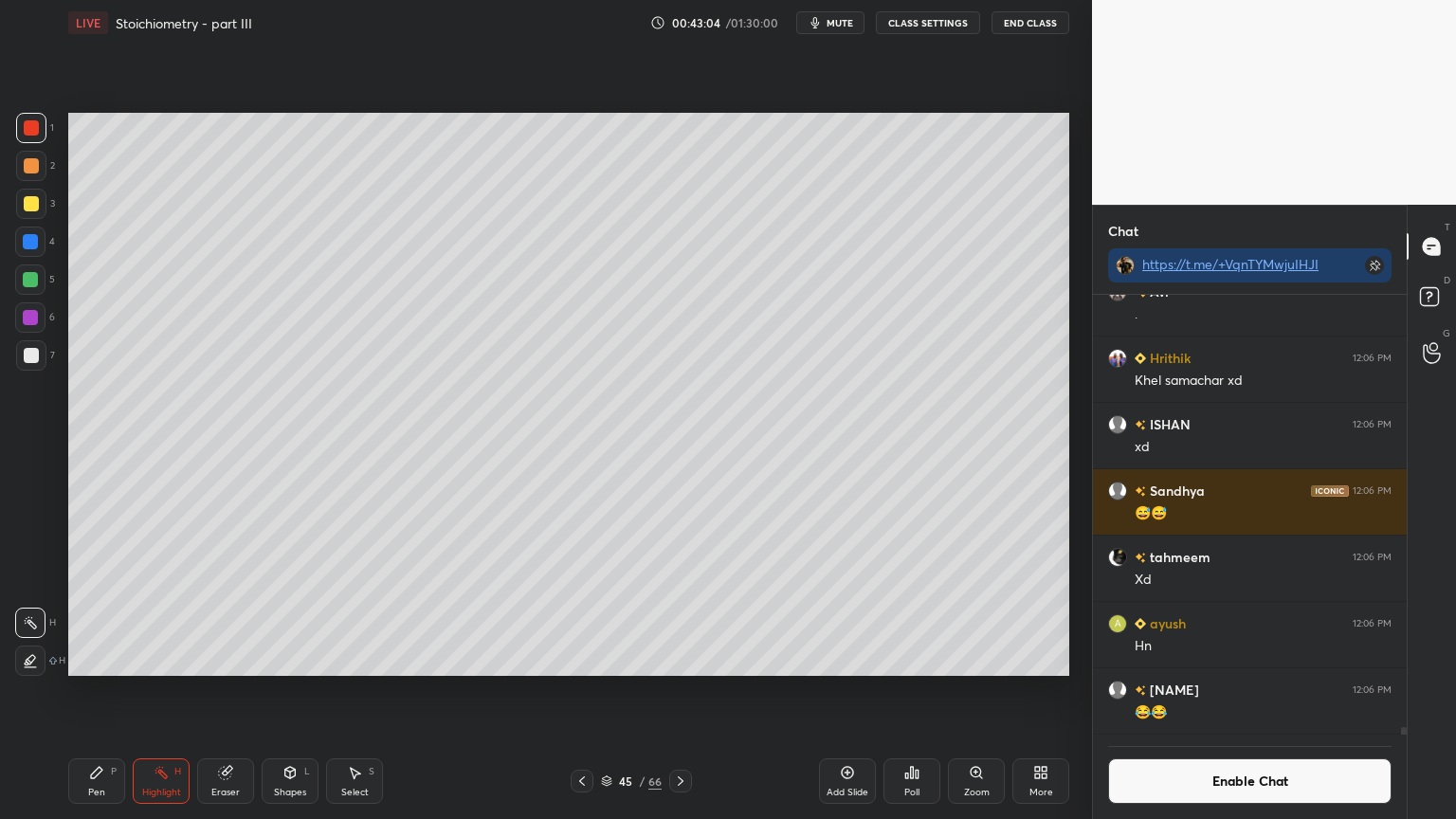 click on "Pen" at bounding box center (97, 792) 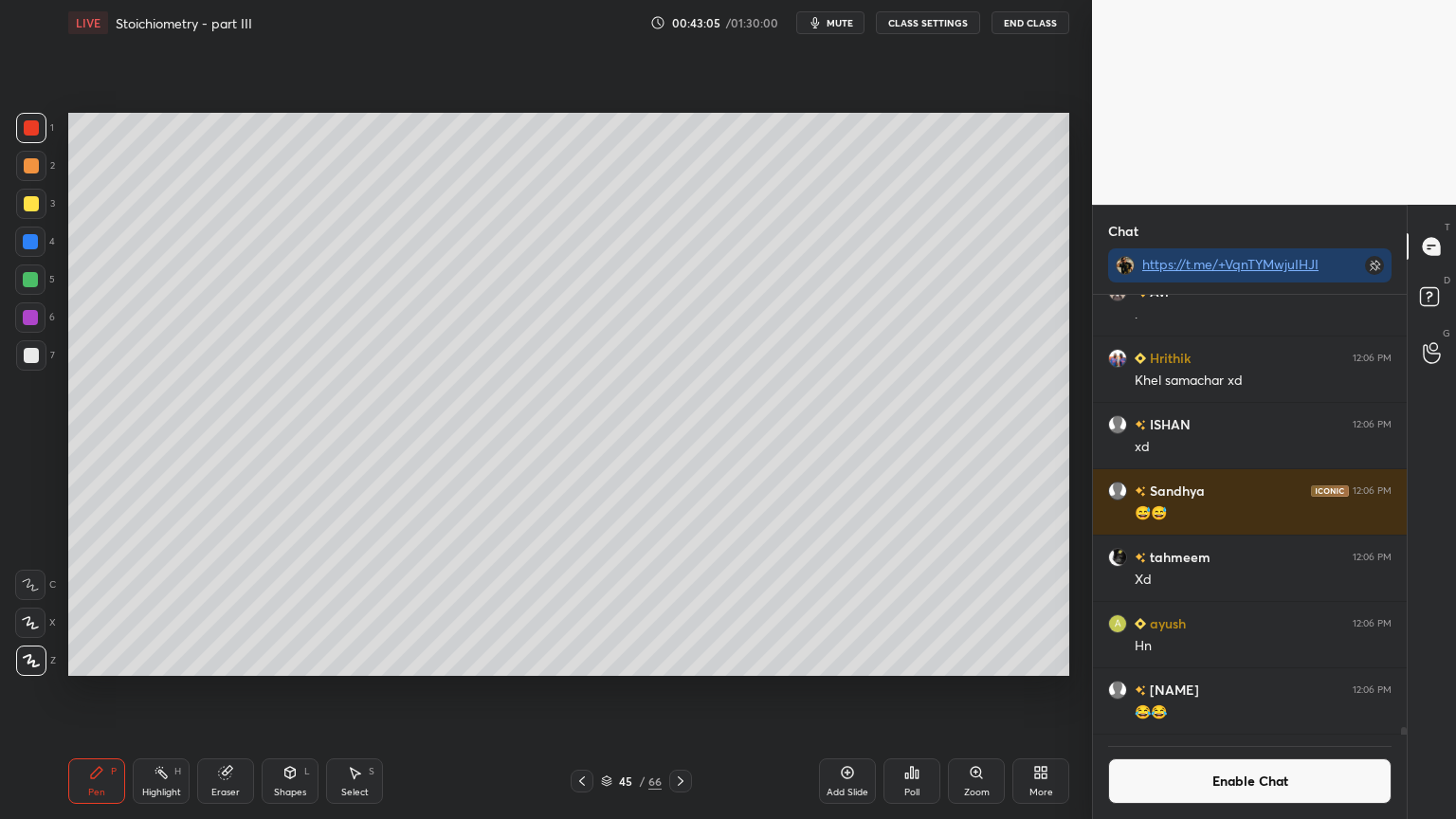 click at bounding box center [31, 166] 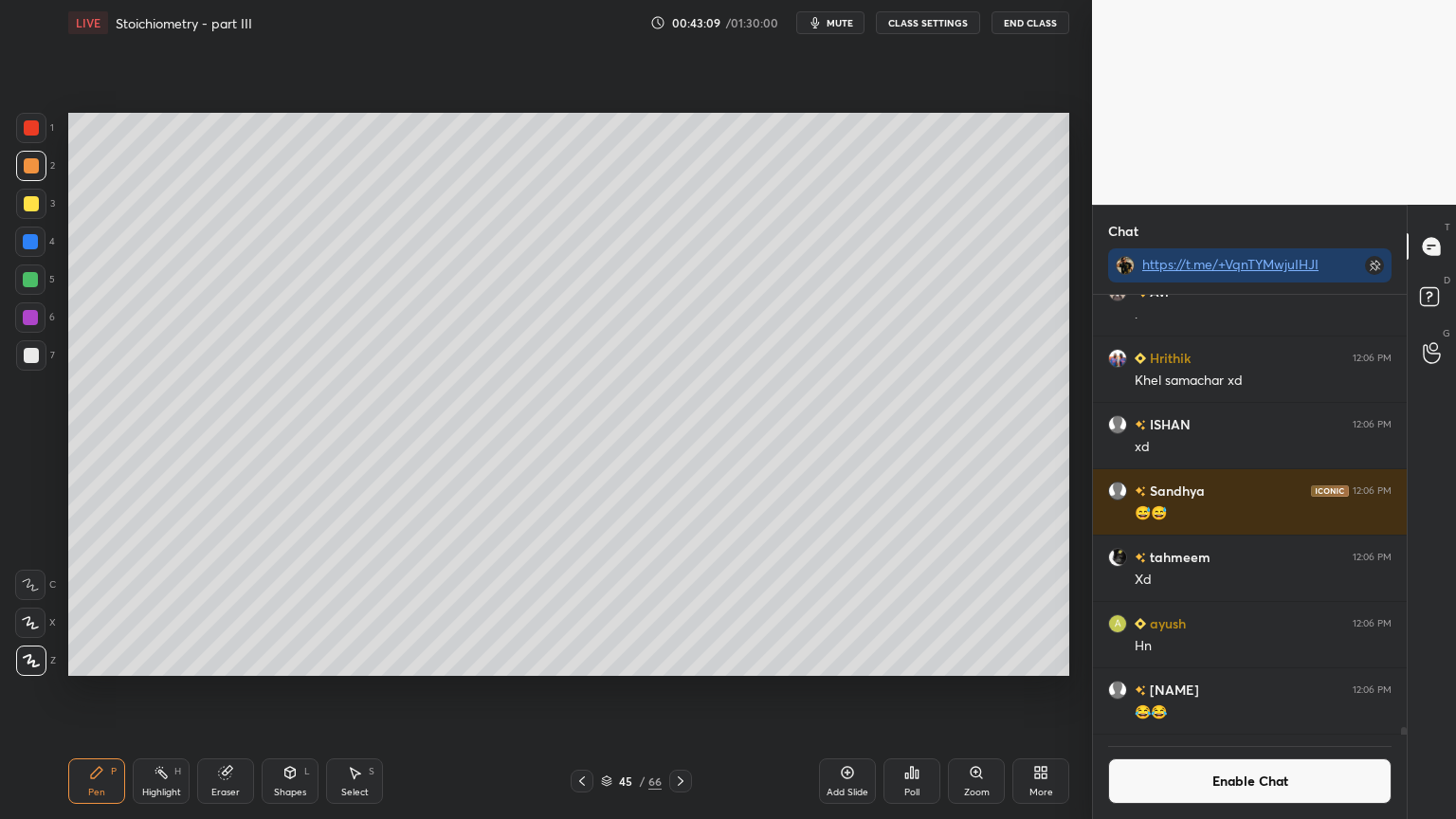 click at bounding box center [31, 355] 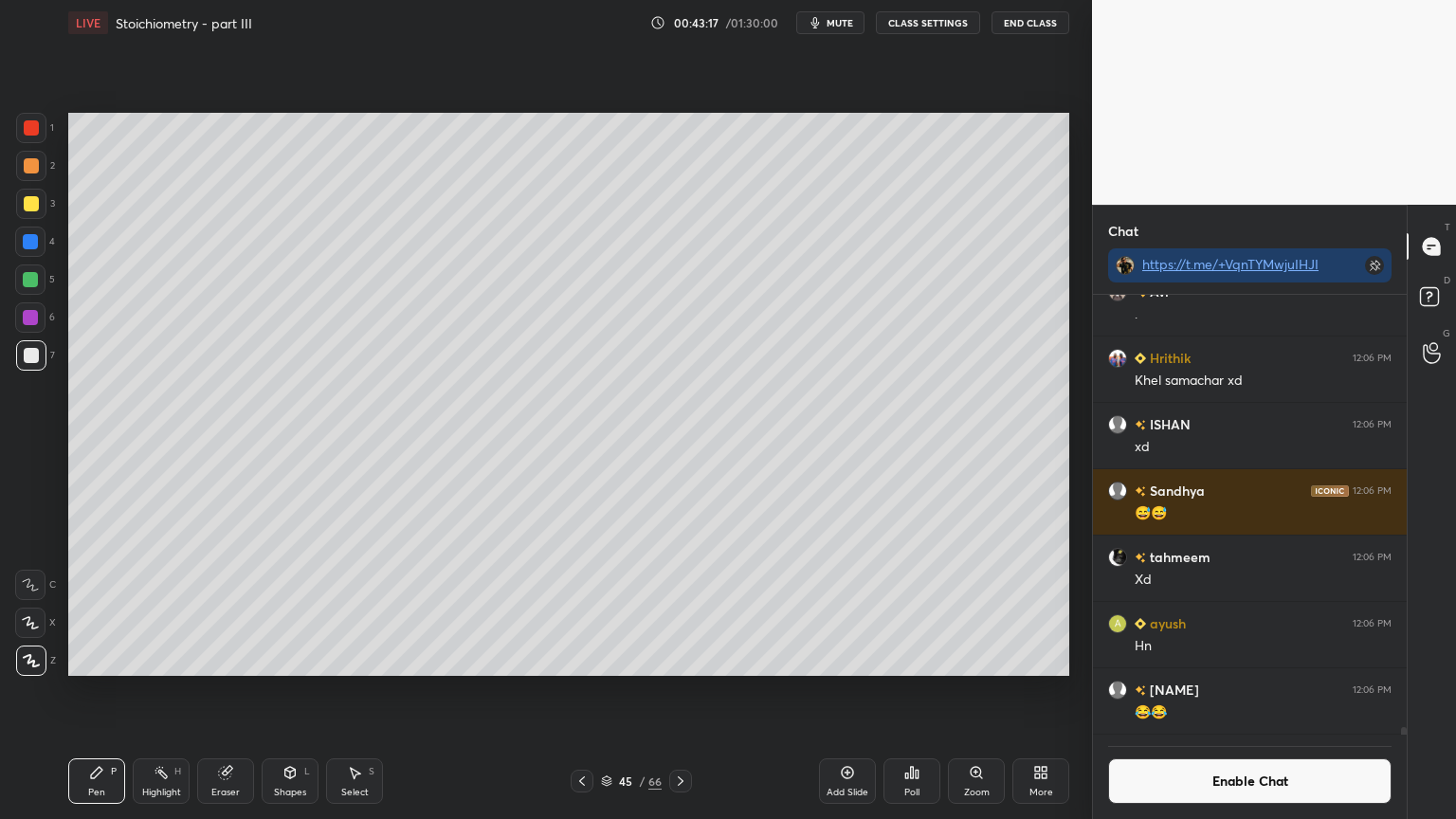 click at bounding box center [31, 166] 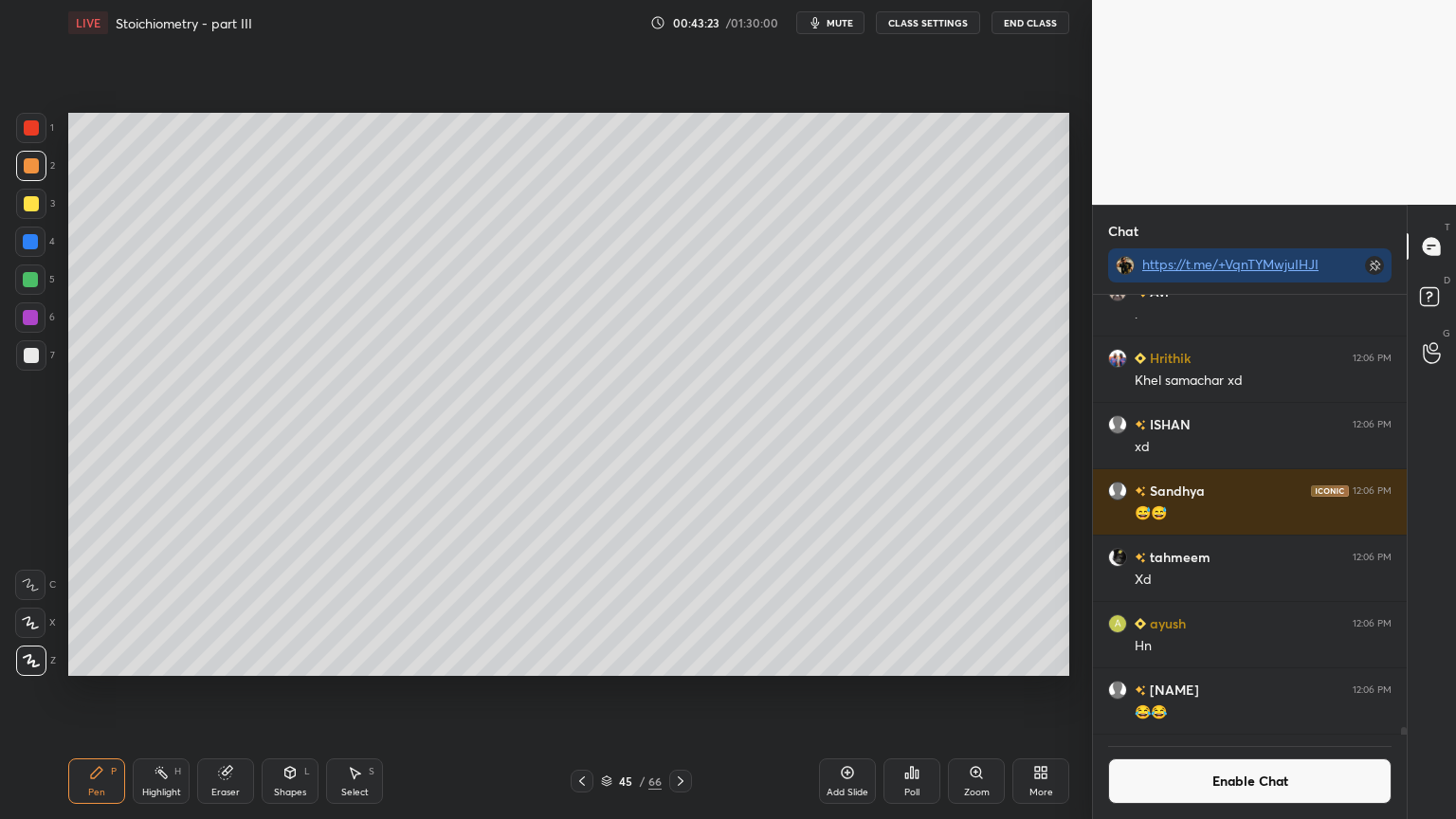 click at bounding box center (31, 204) 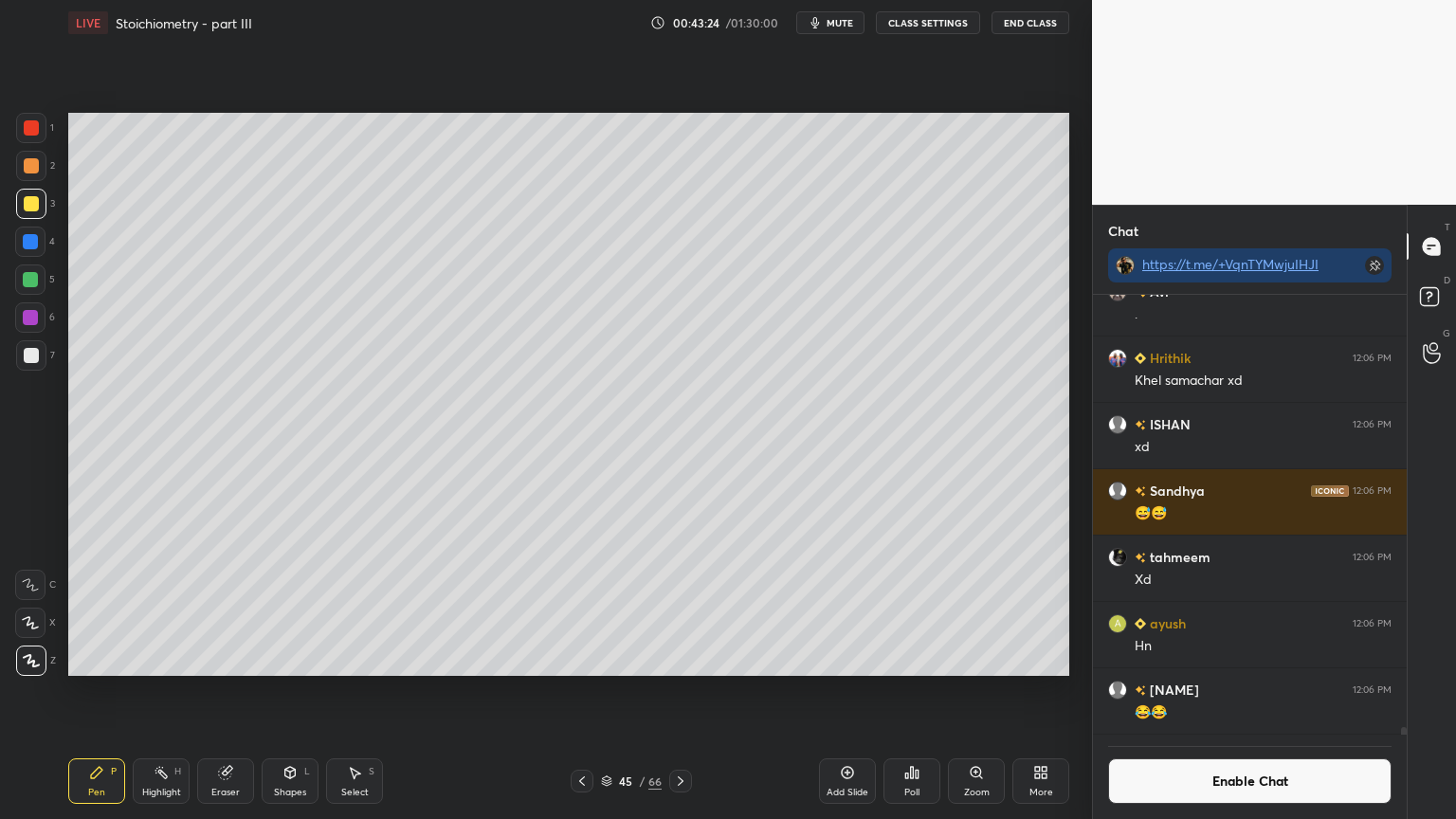 click at bounding box center (31, 128) 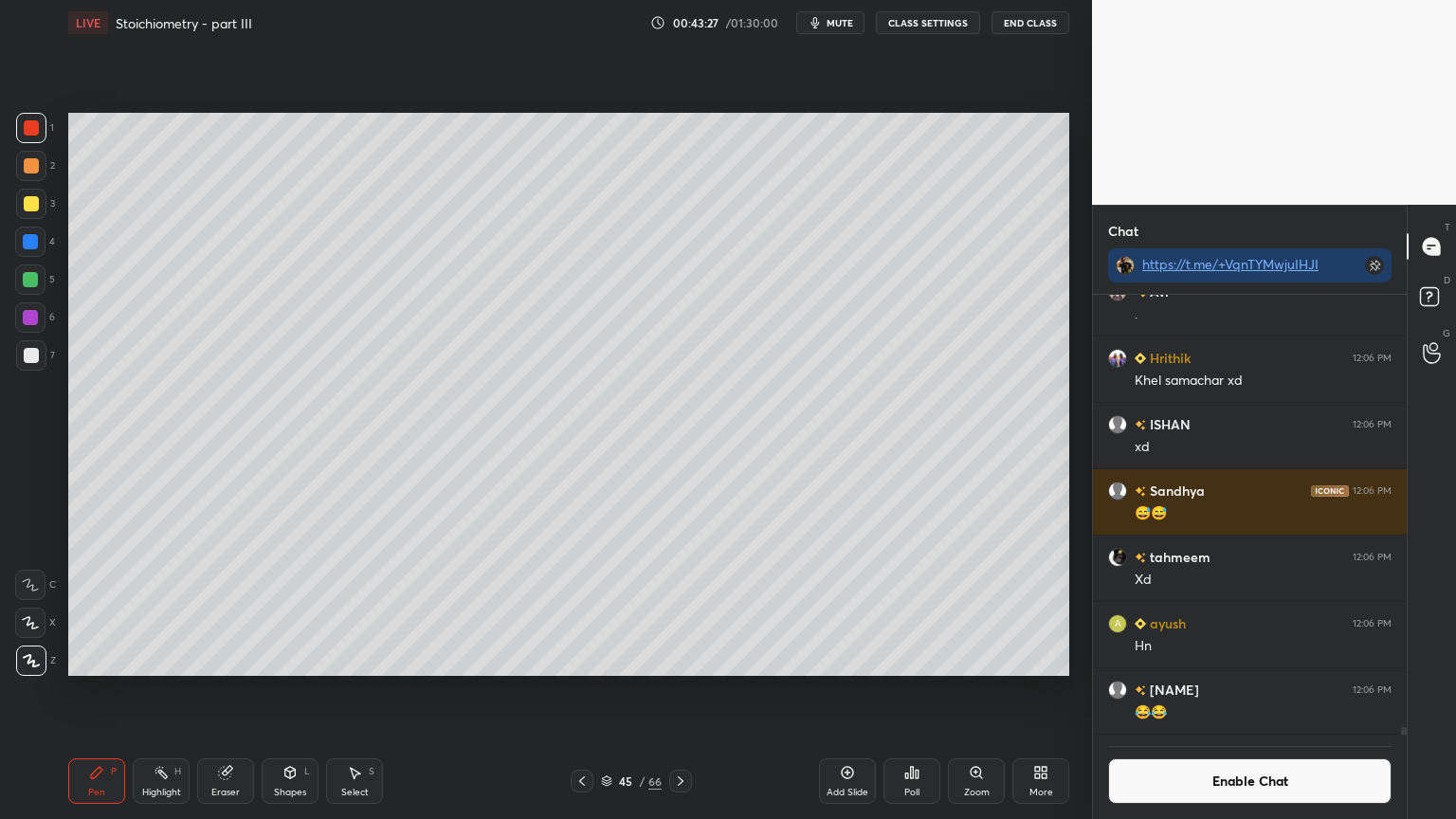 click 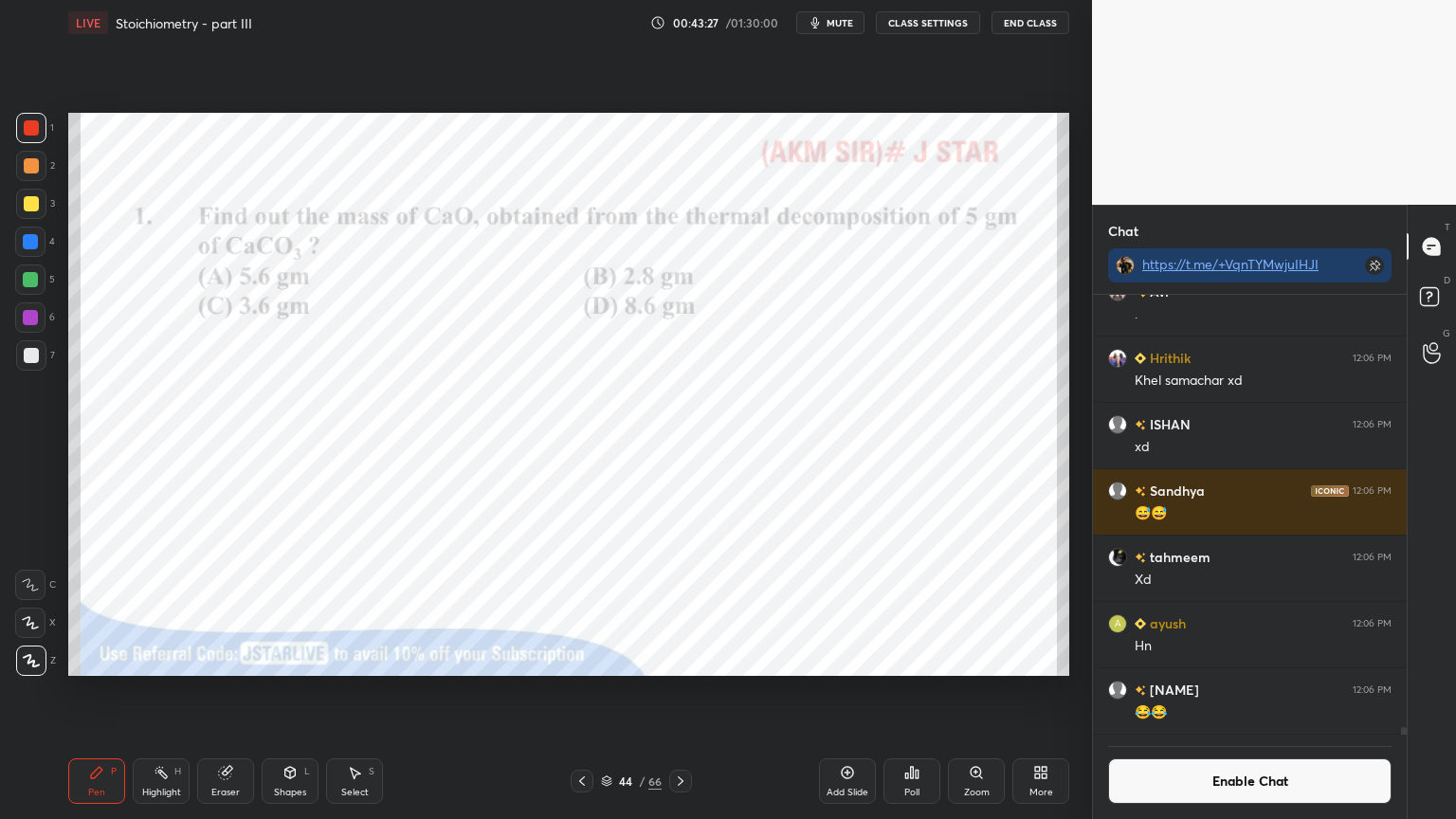 click on "Highlight H" at bounding box center [161, 781] 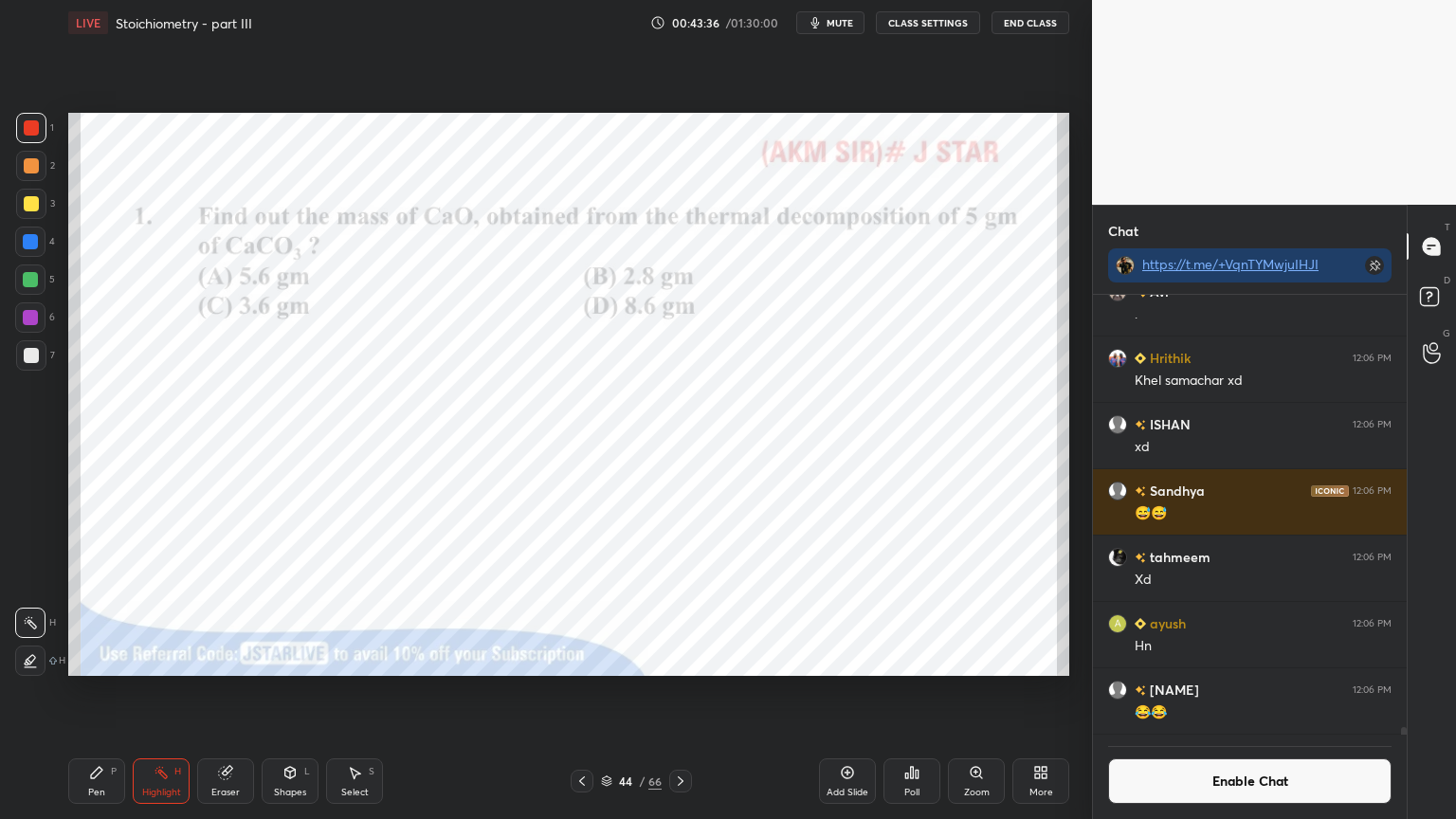 click 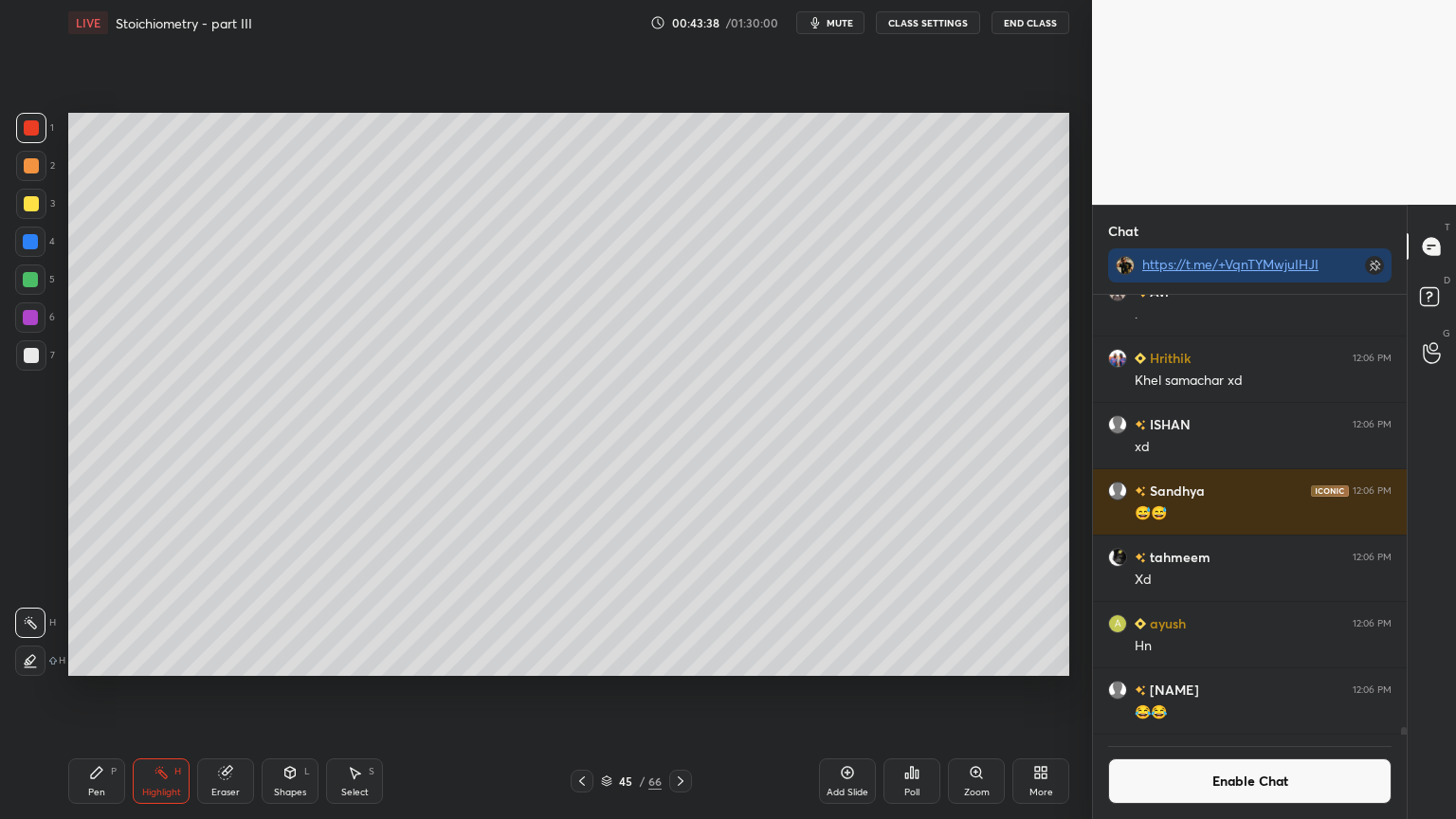 click 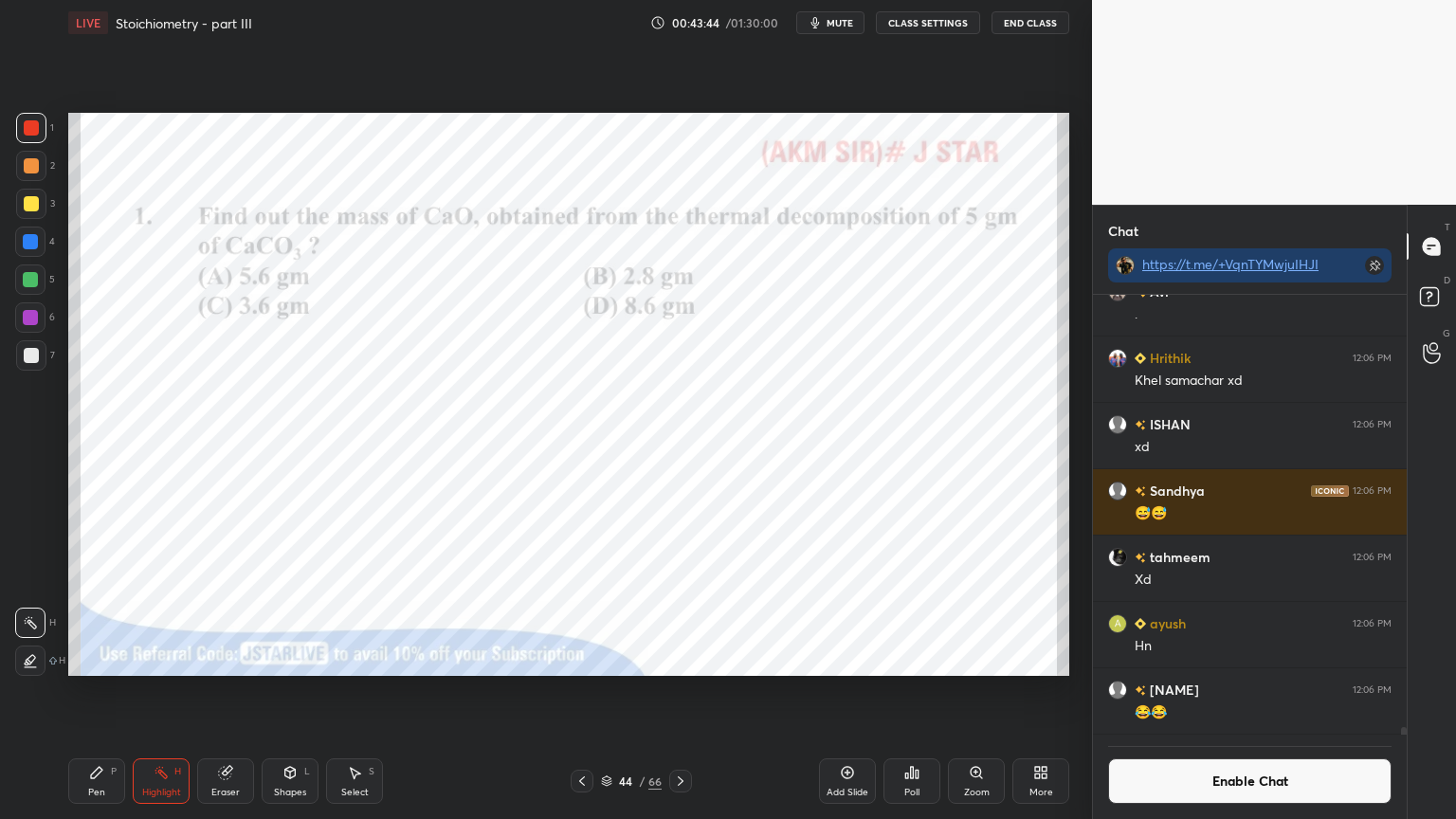 click 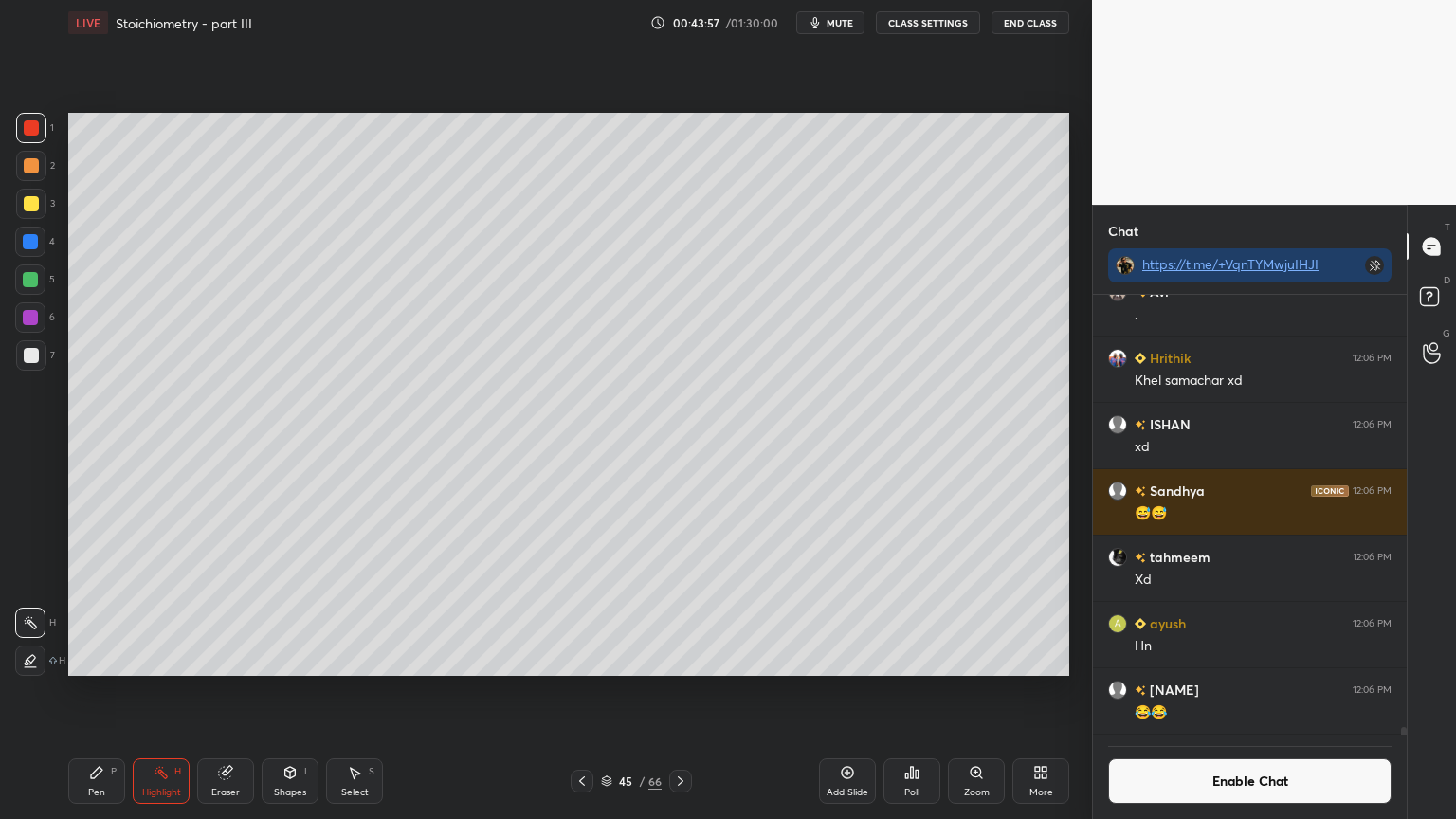 click on "Pen P" at bounding box center (97, 781) 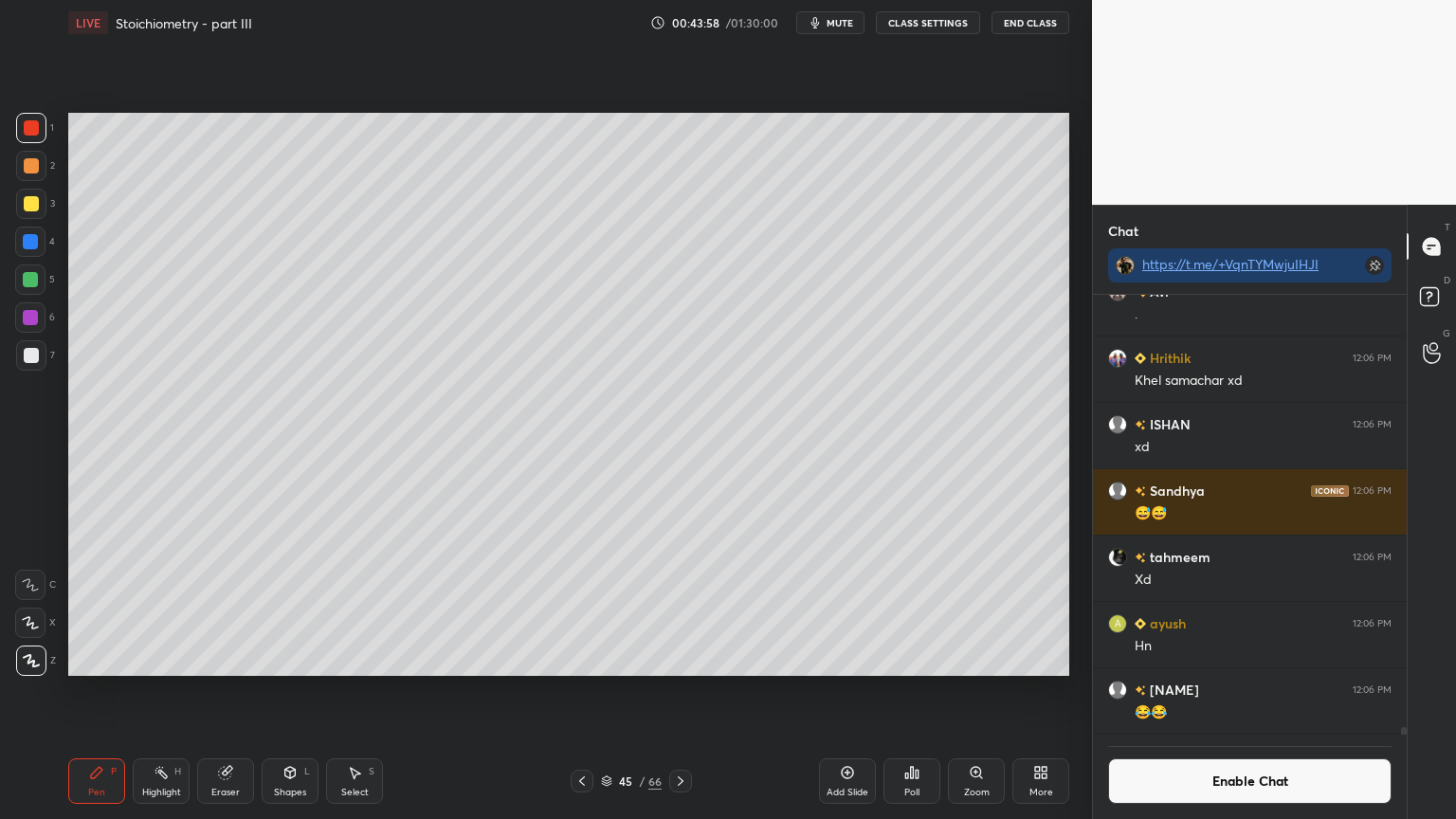 drag, startPoint x: 30, startPoint y: 204, endPoint x: 41, endPoint y: 204, distance: 11 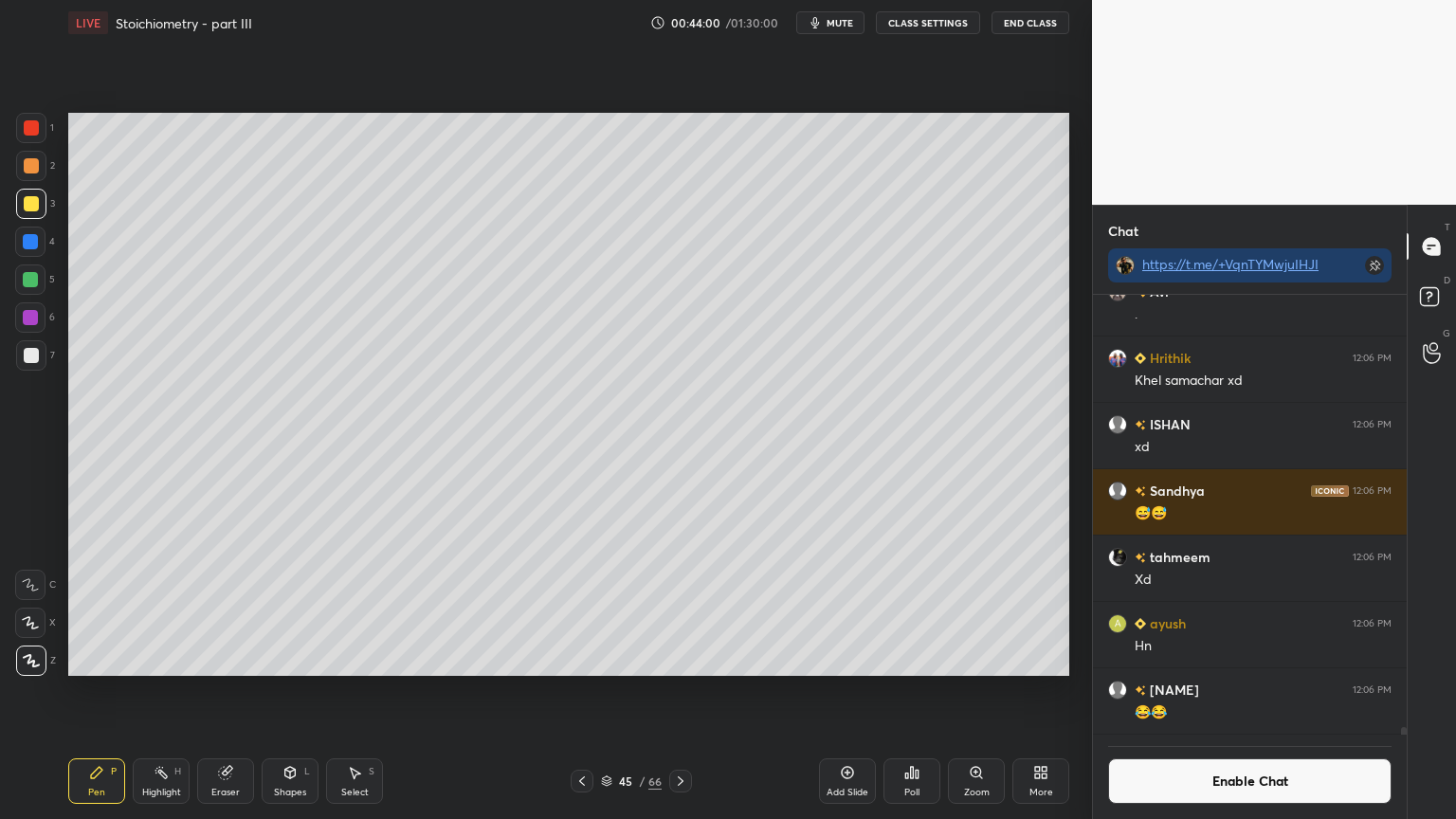 scroll, scrollTop: 395, scrollLeft: 308, axis: both 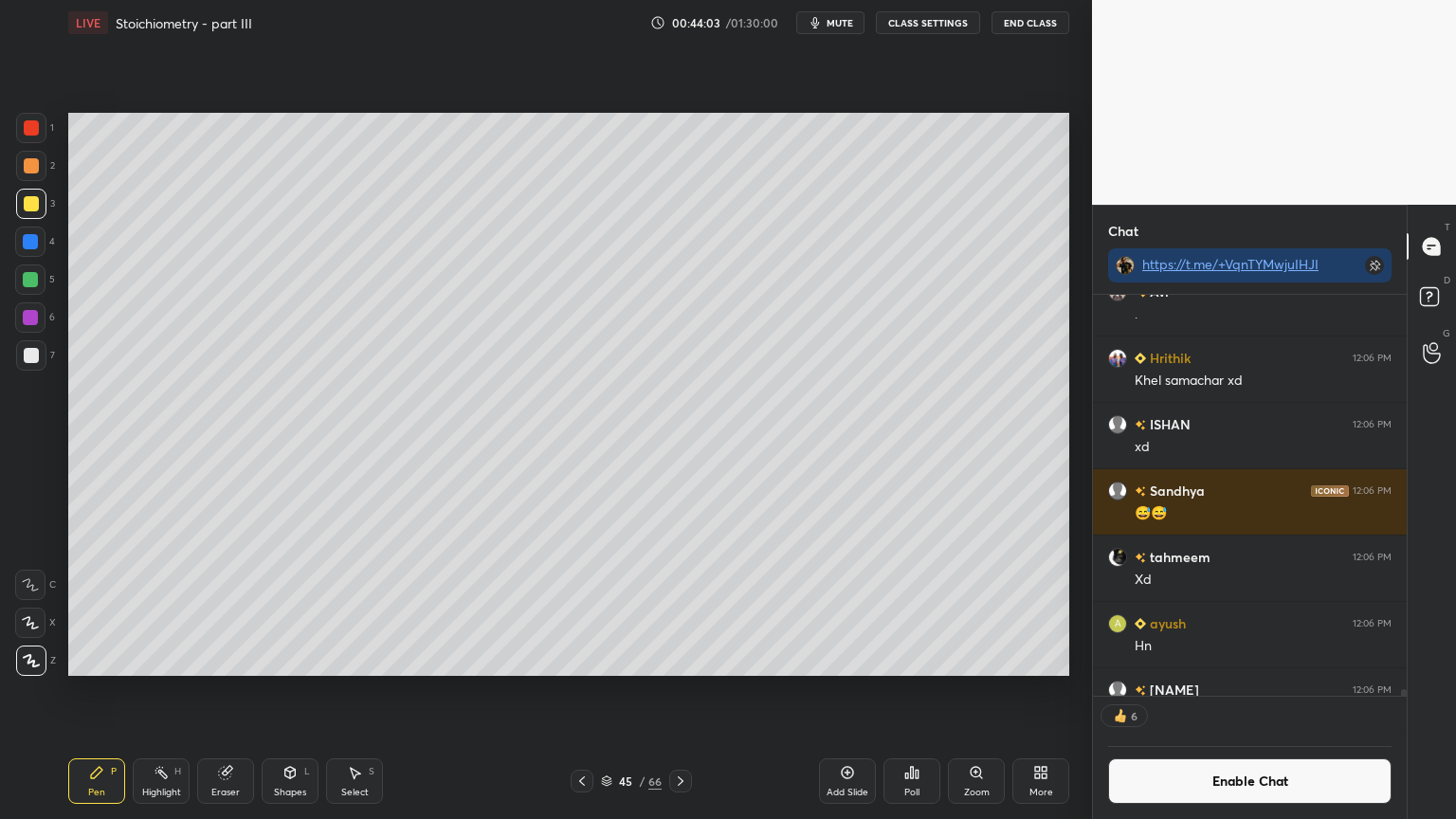 drag, startPoint x: 159, startPoint y: 776, endPoint x: 155, endPoint y: 764, distance: 12.649111 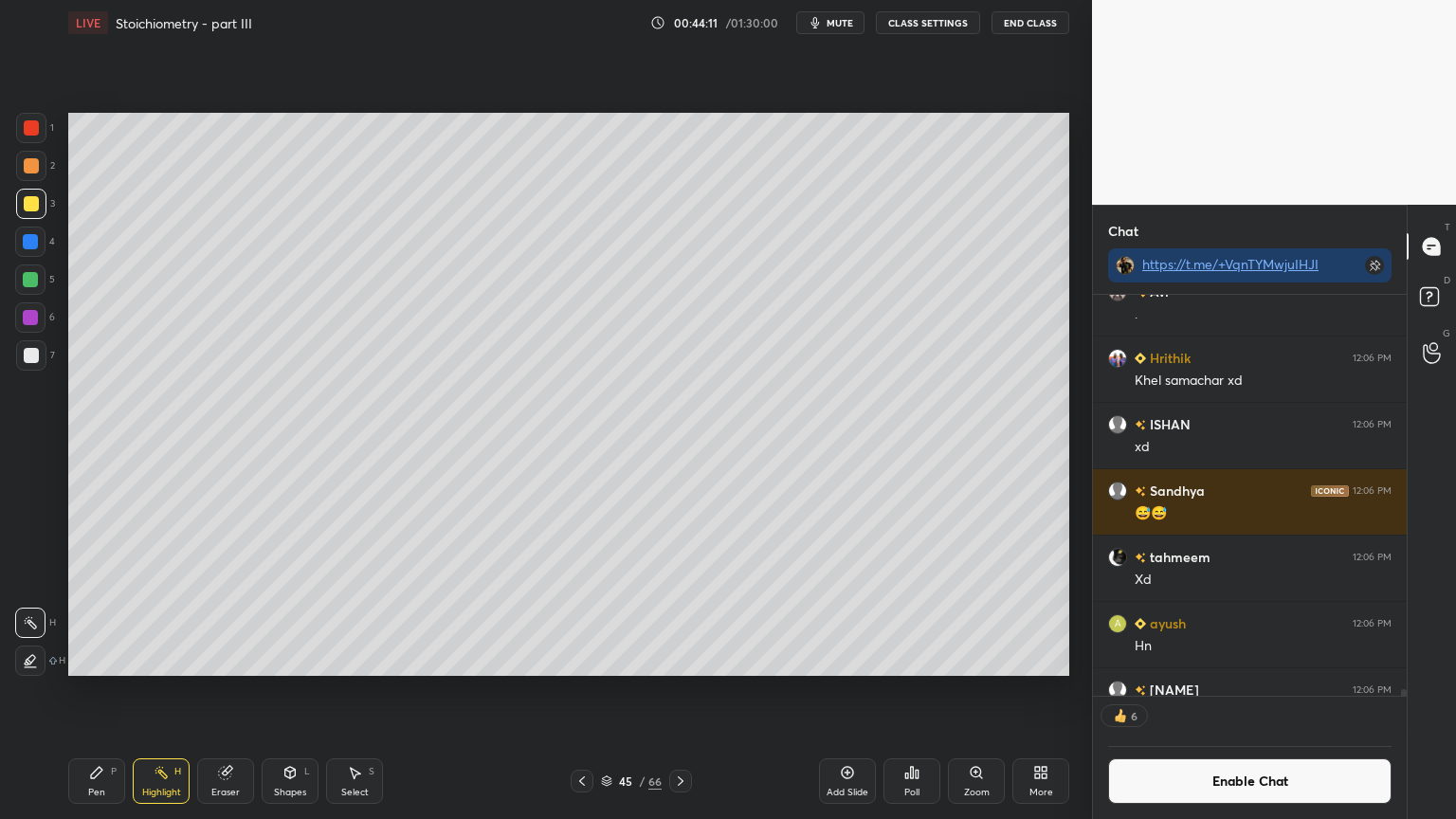 scroll, scrollTop: 6, scrollLeft: 6, axis: both 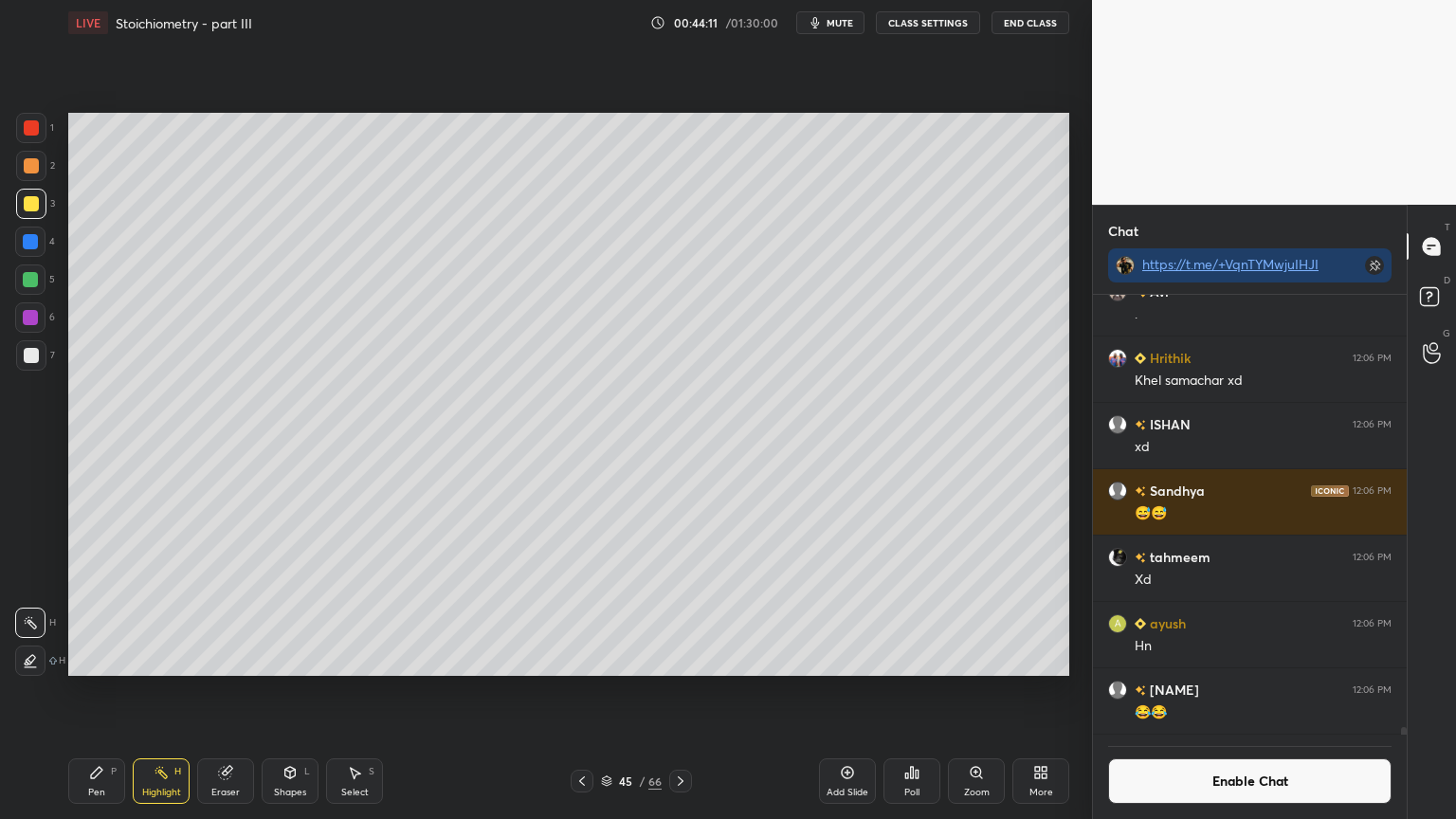 click 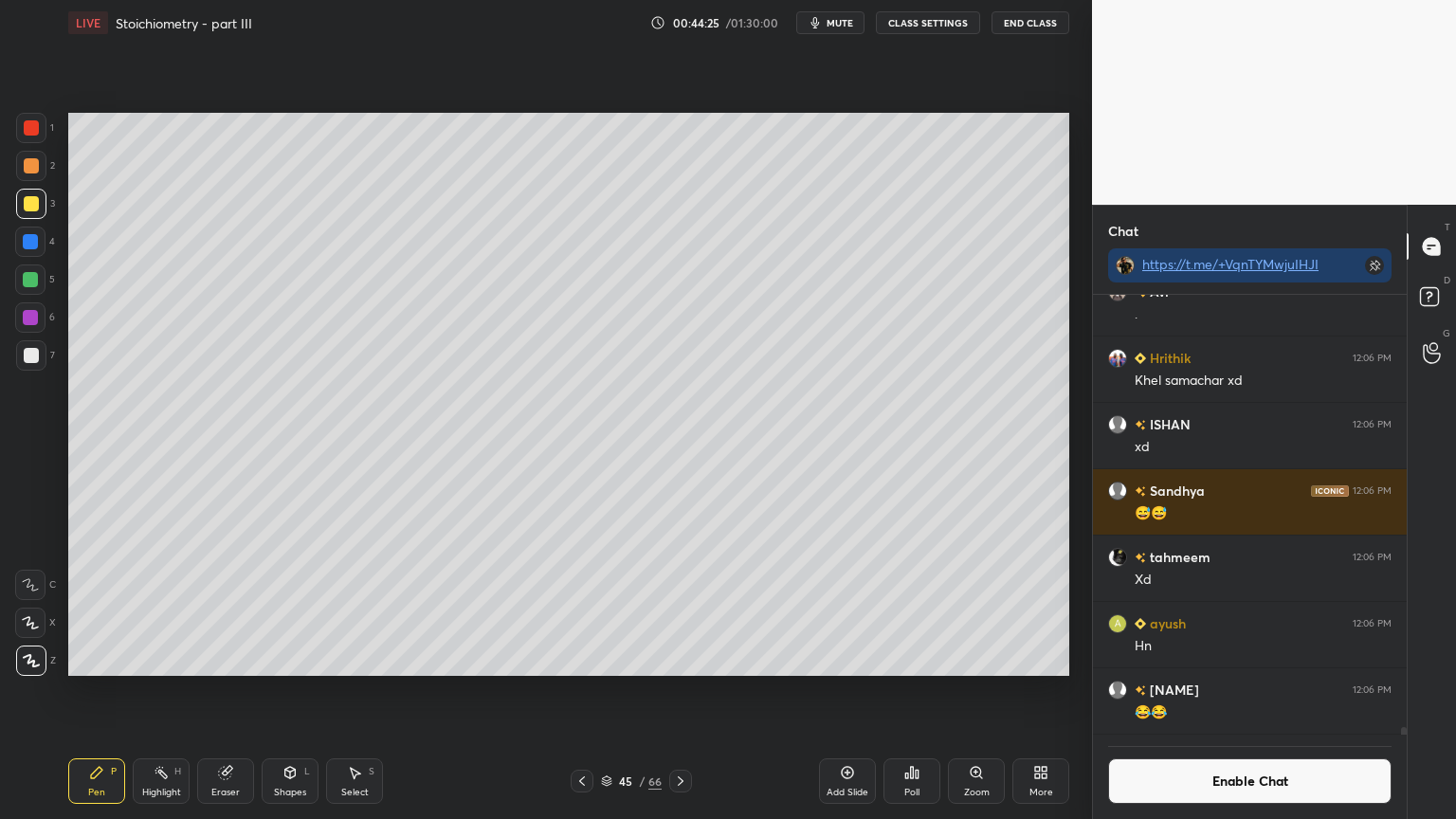 drag, startPoint x: 159, startPoint y: 792, endPoint x: 171, endPoint y: 736, distance: 57.271284 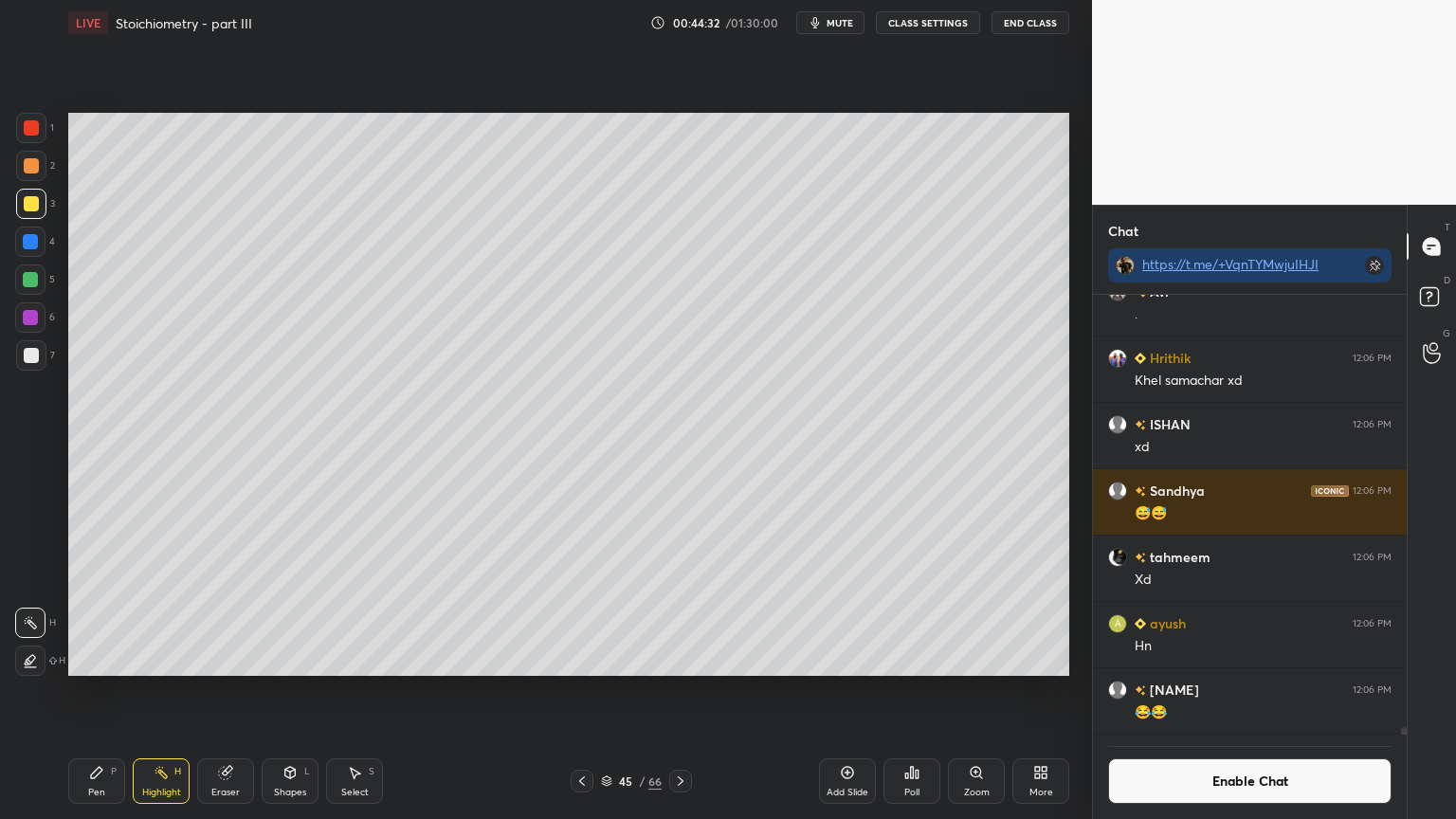 drag, startPoint x: 76, startPoint y: 781, endPoint x: 108, endPoint y: 755, distance: 41.231056 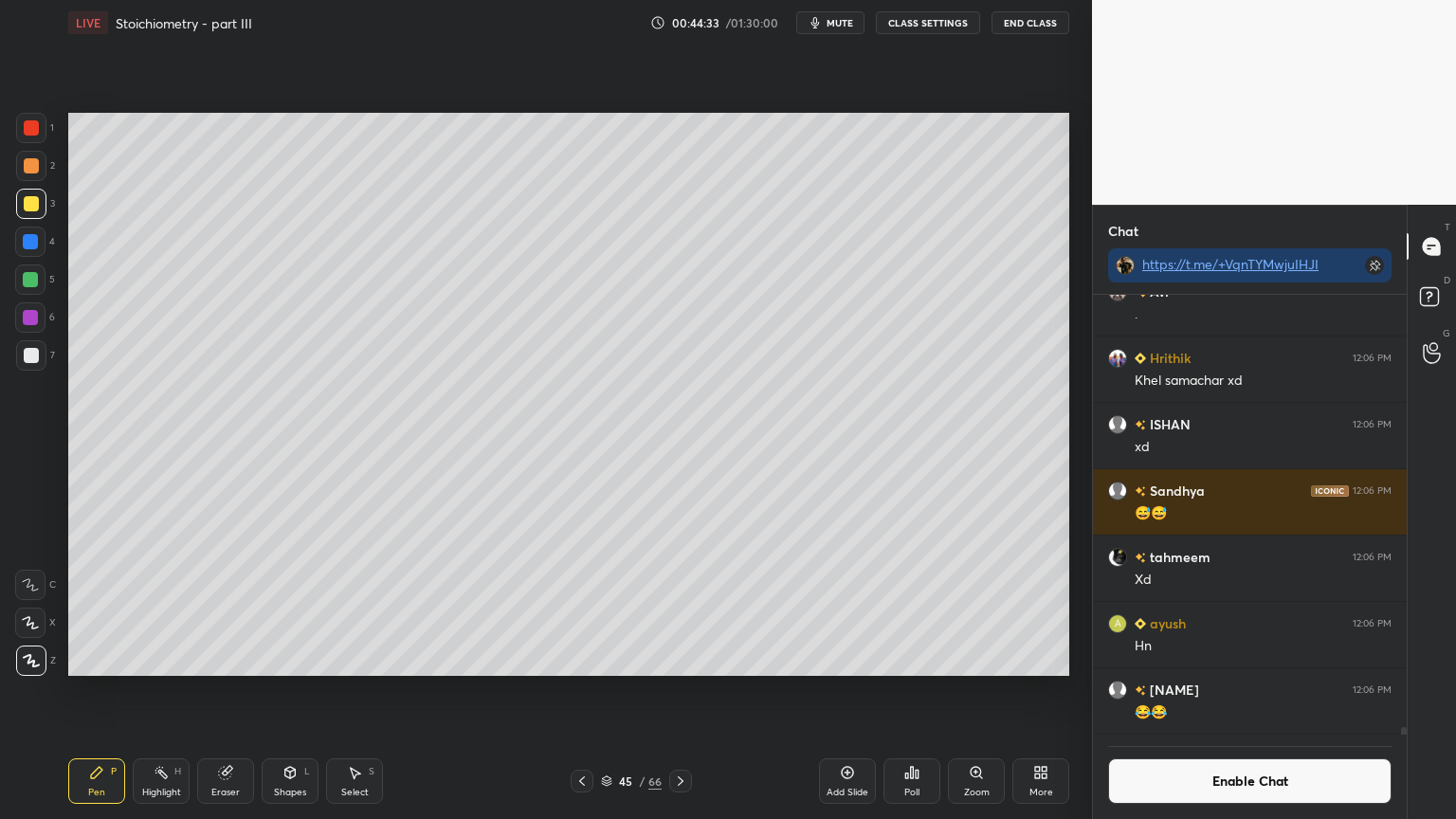 drag, startPoint x: 38, startPoint y: 360, endPoint x: 66, endPoint y: 344, distance: 32.24903 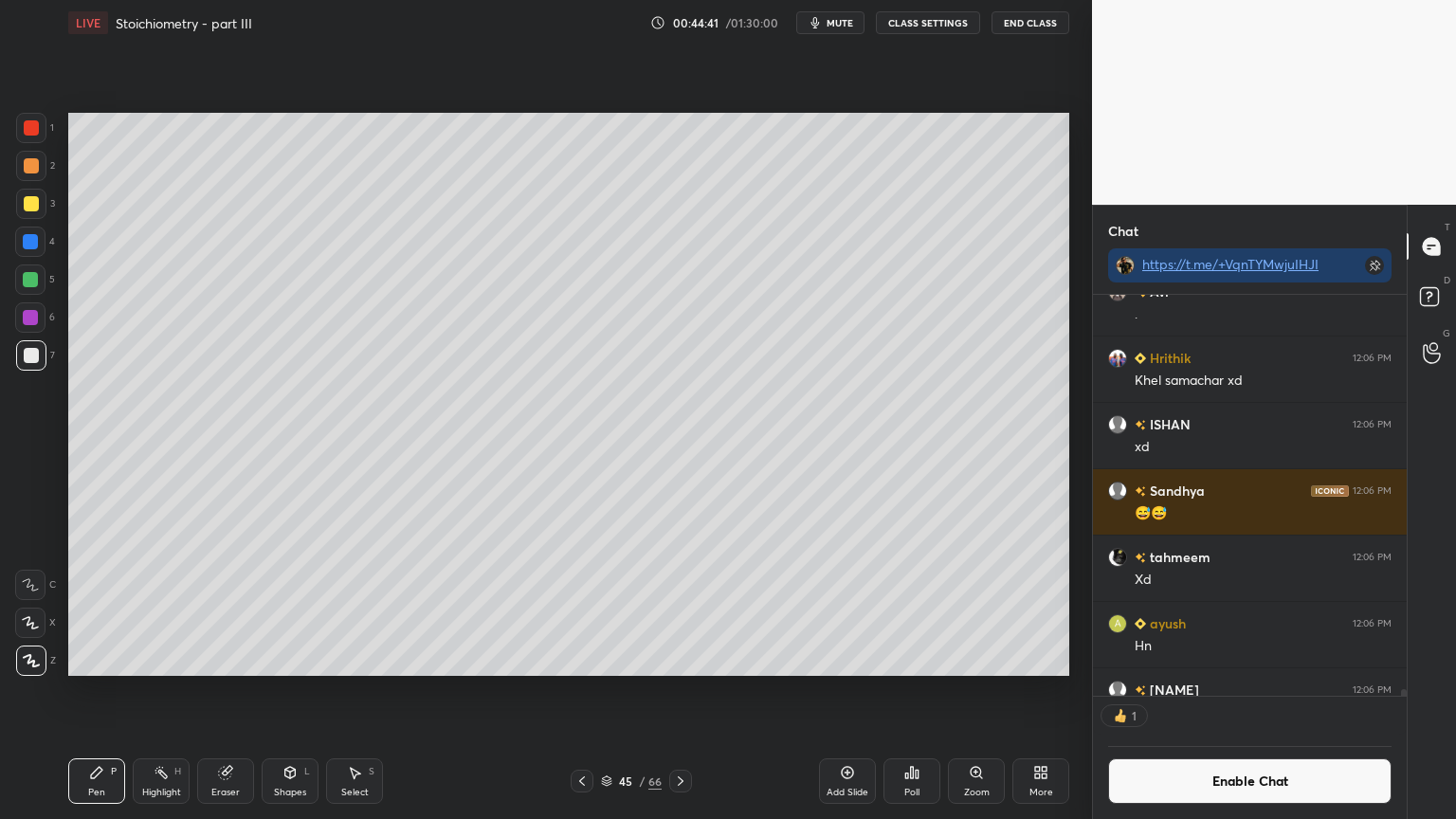 scroll, scrollTop: 395, scrollLeft: 308, axis: both 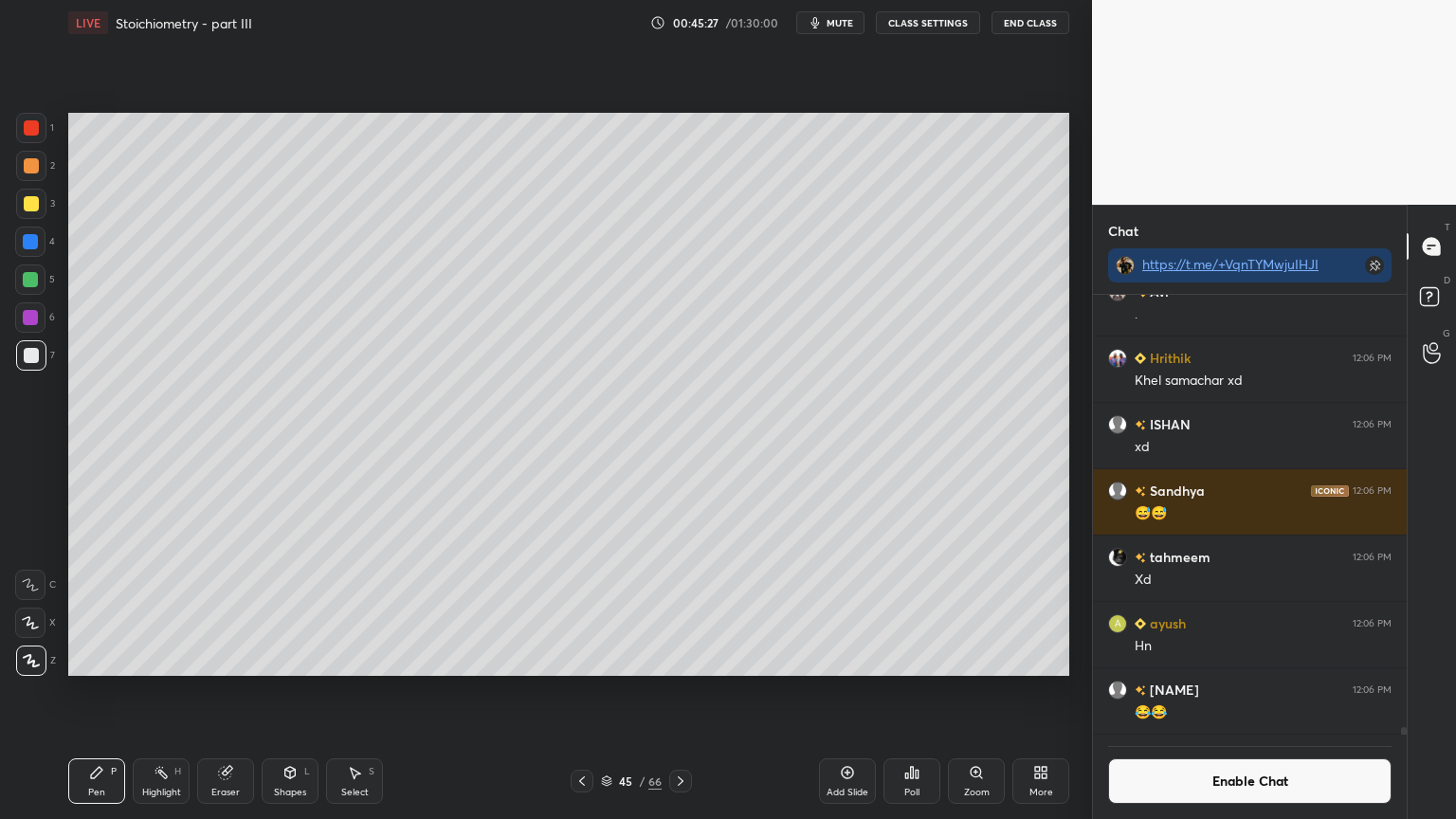 click on "Highlight H" at bounding box center (161, 781) 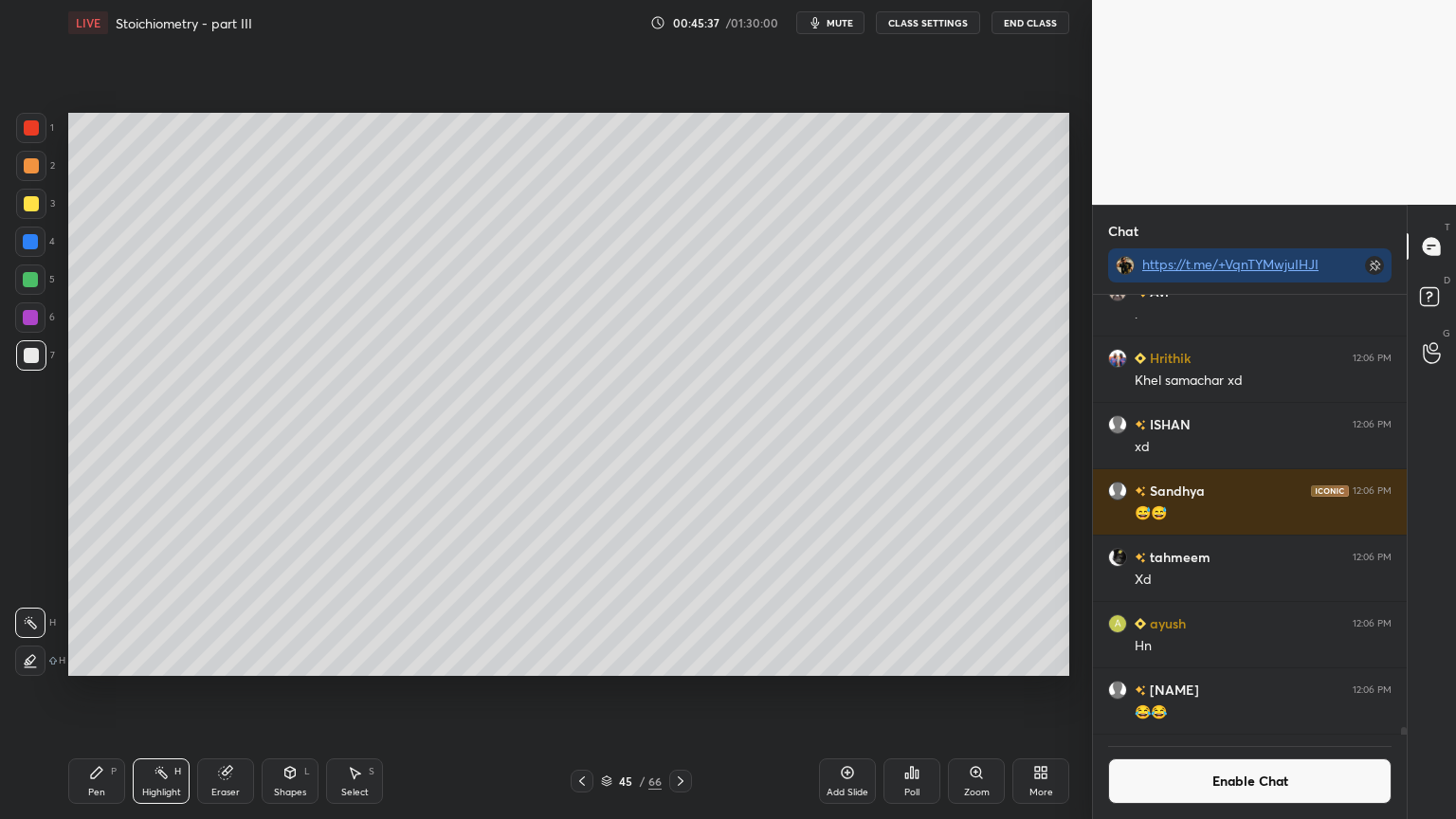 click on "Pen" at bounding box center [97, 792] 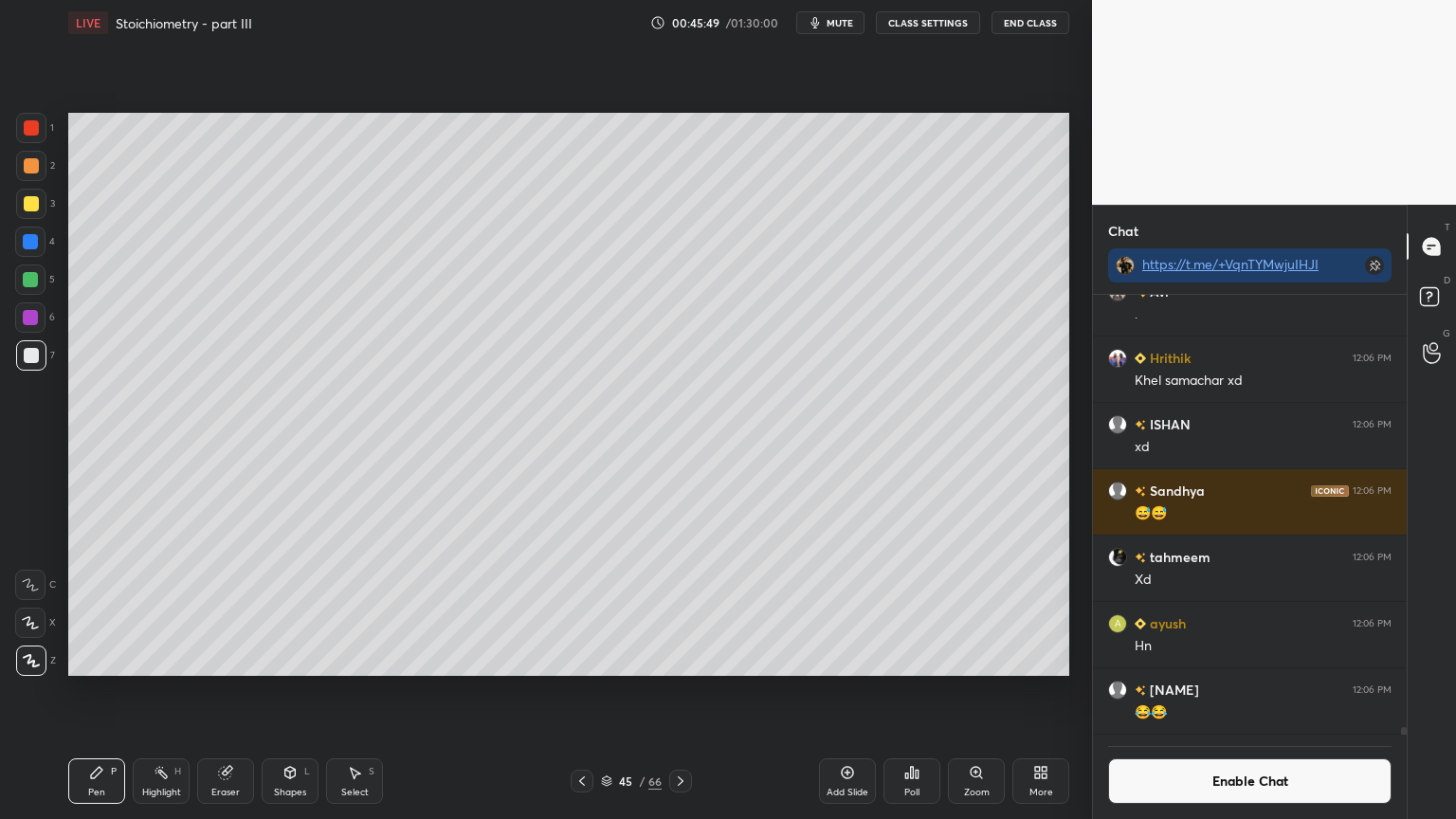 click 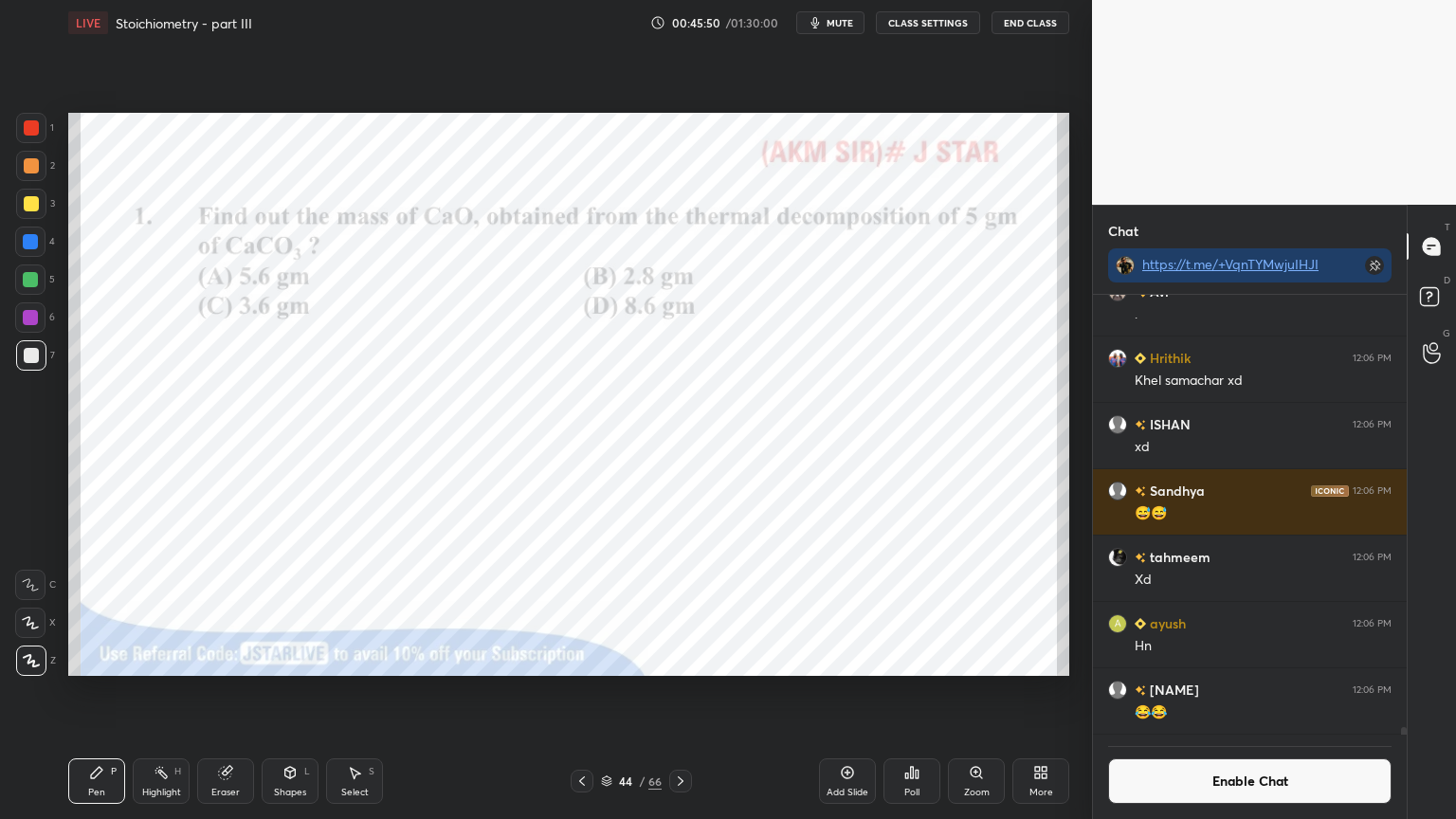 click on "Highlight H" at bounding box center (161, 781) 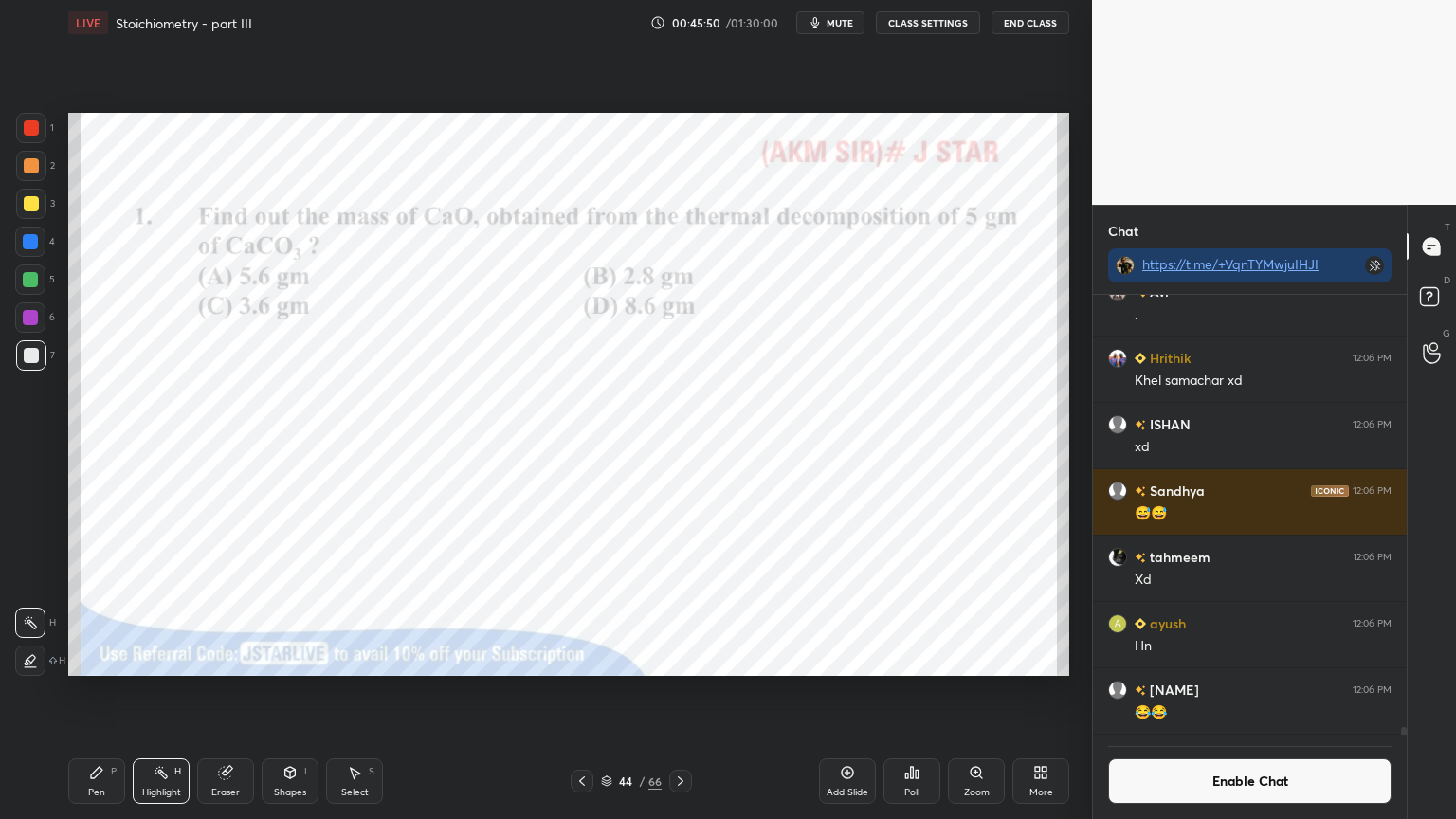 click at bounding box center (31, 128) 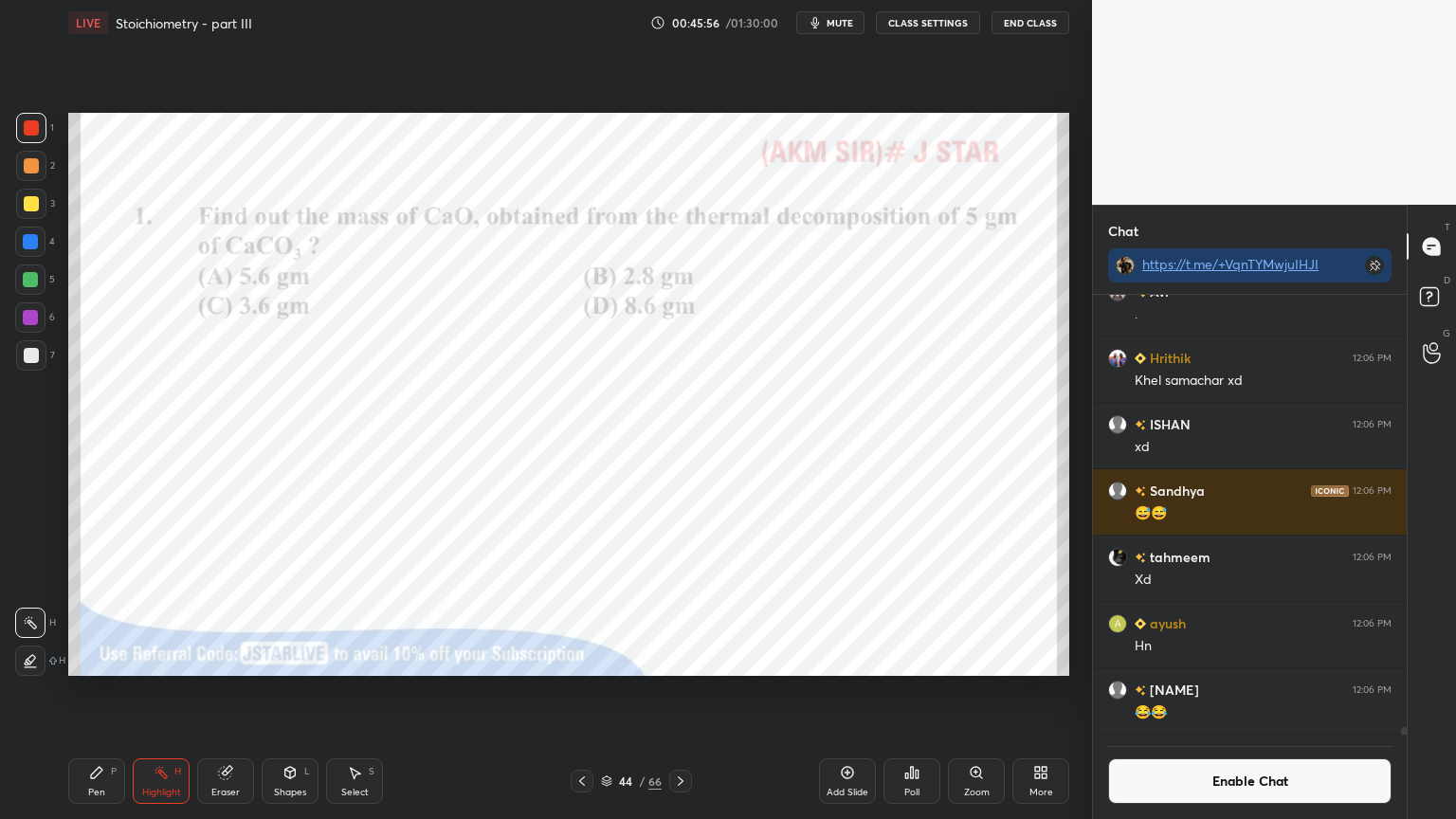 click 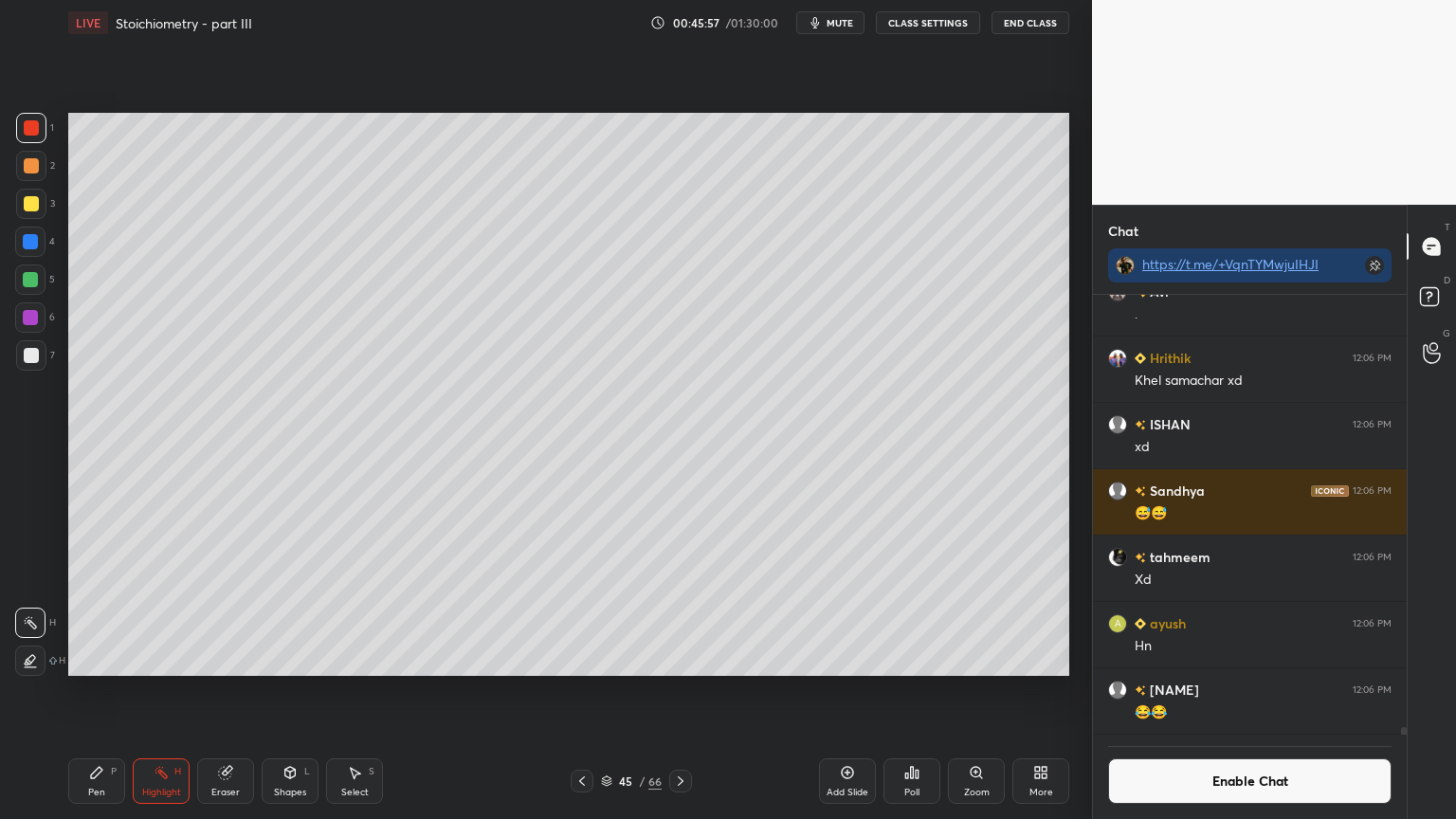 click on "Pen P" at bounding box center (97, 781) 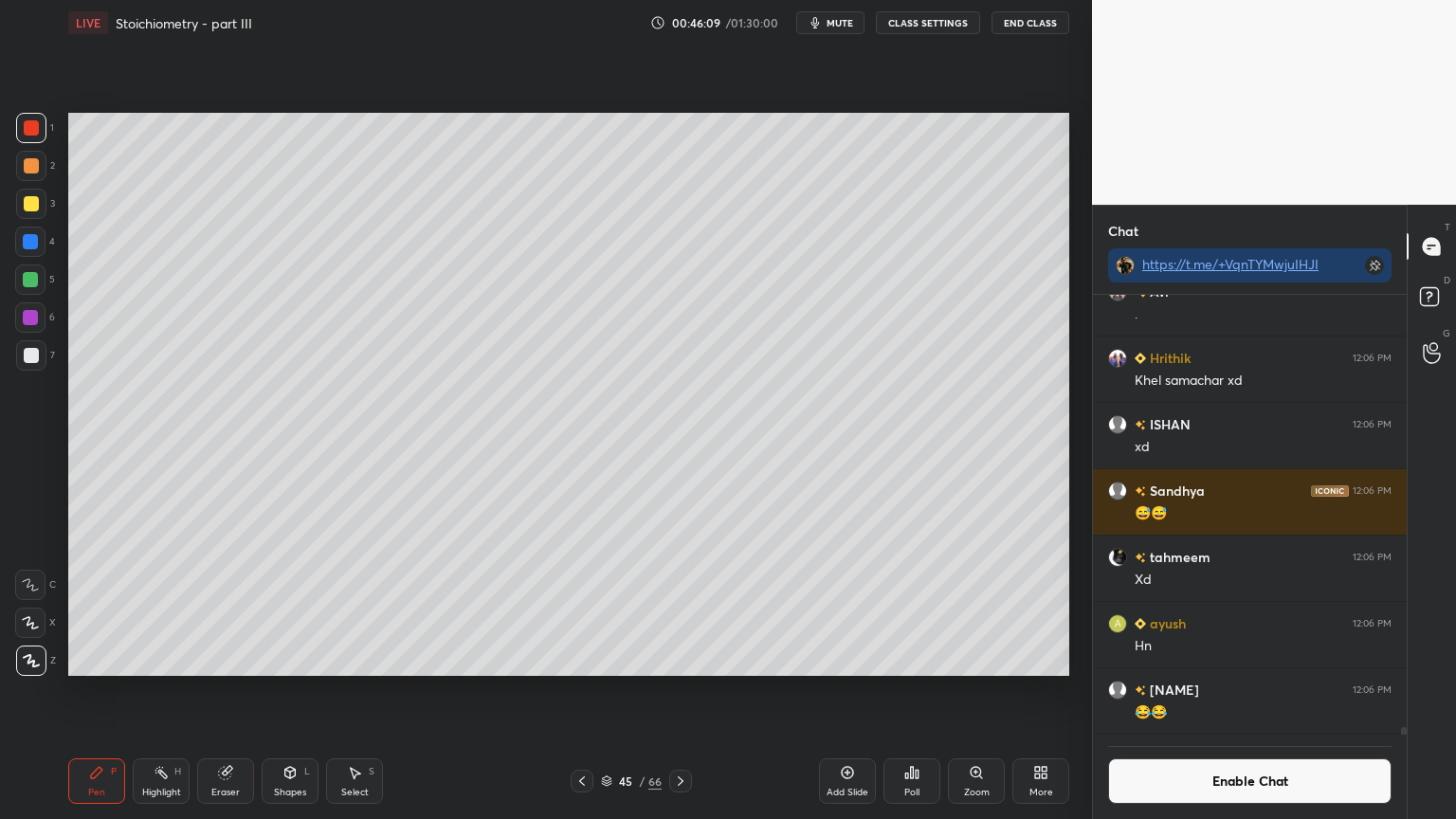 click at bounding box center [31, 355] 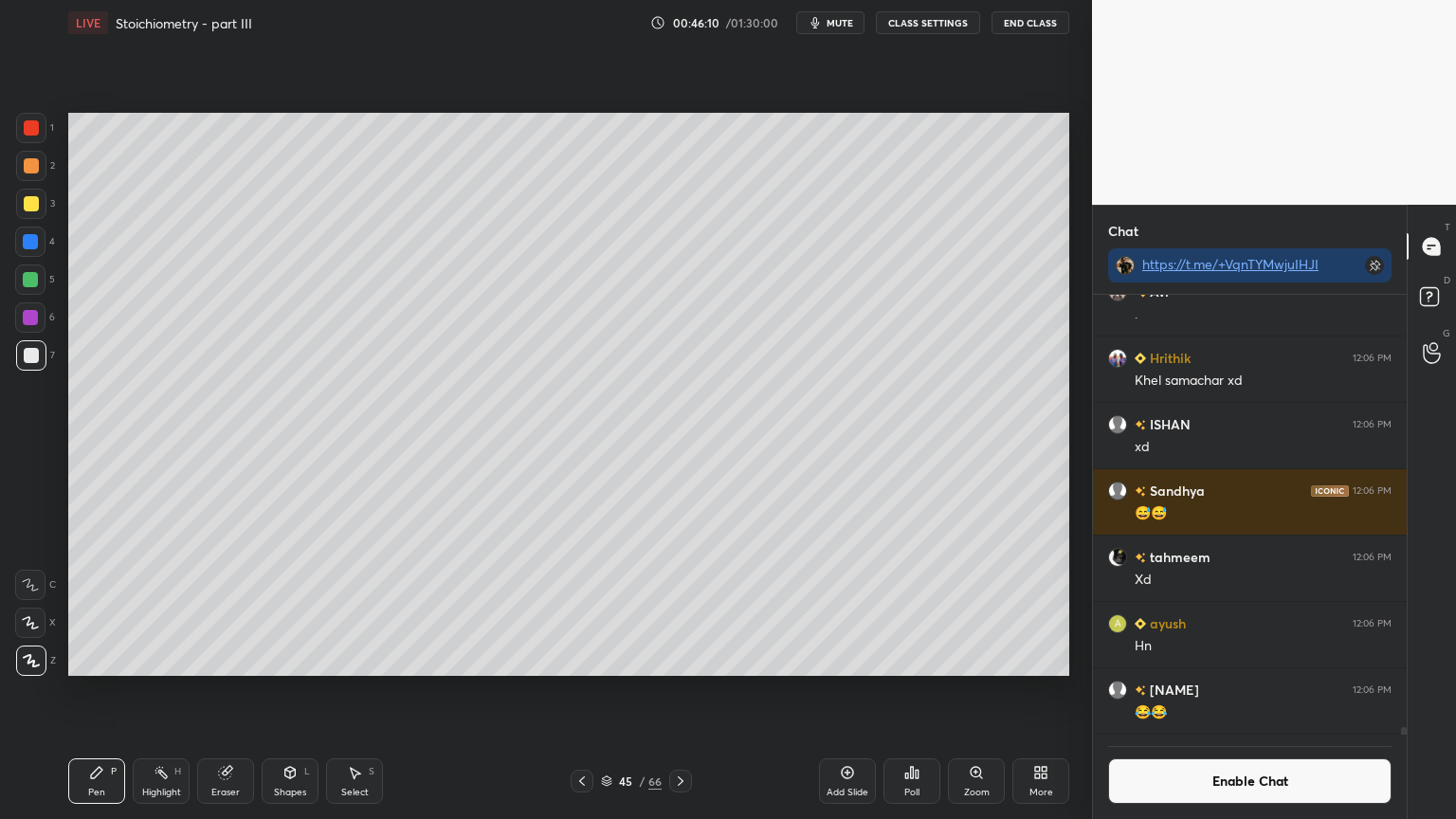 click on "Highlight H" at bounding box center [161, 781] 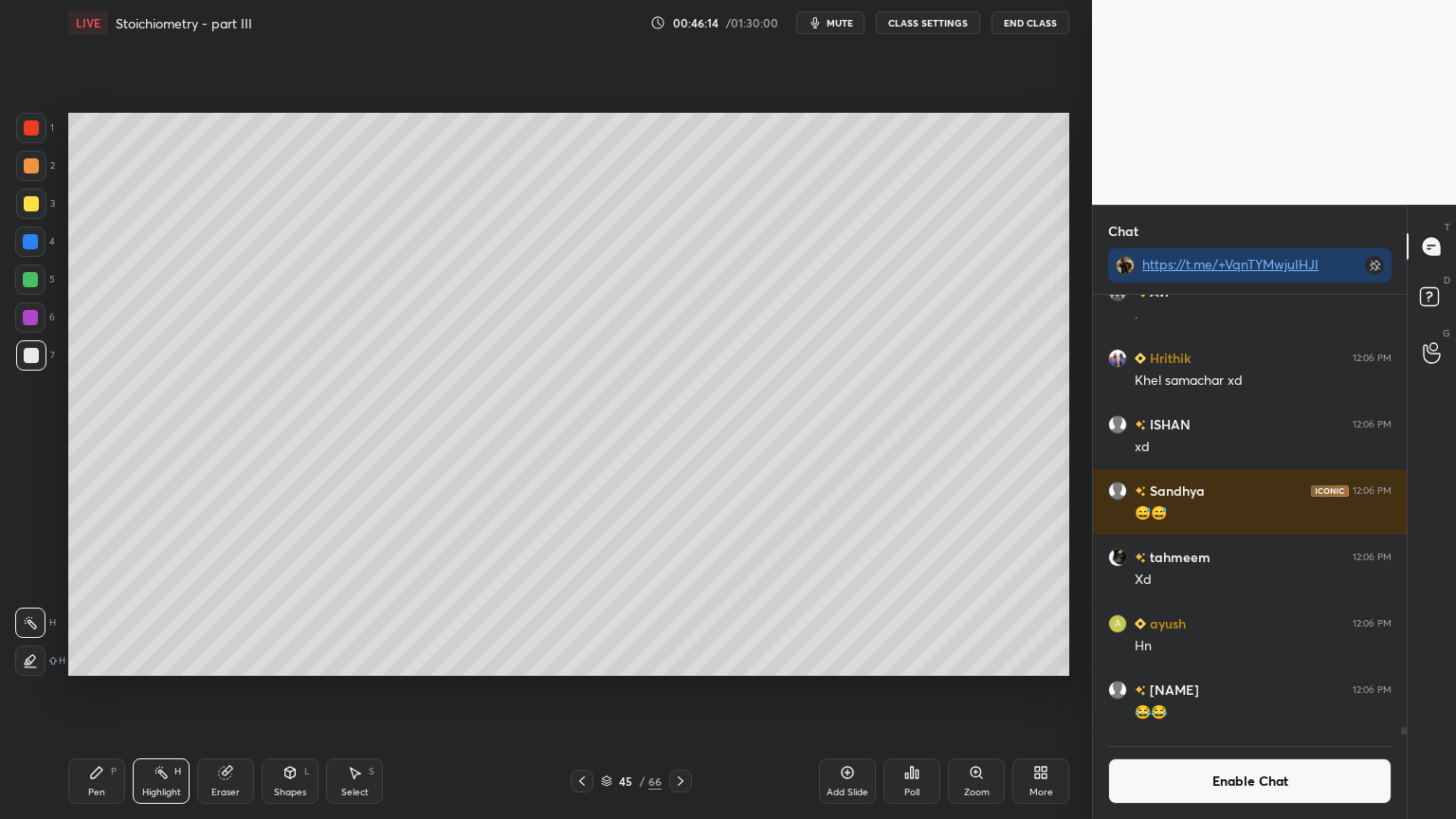click on "Pen P" at bounding box center [97, 781] 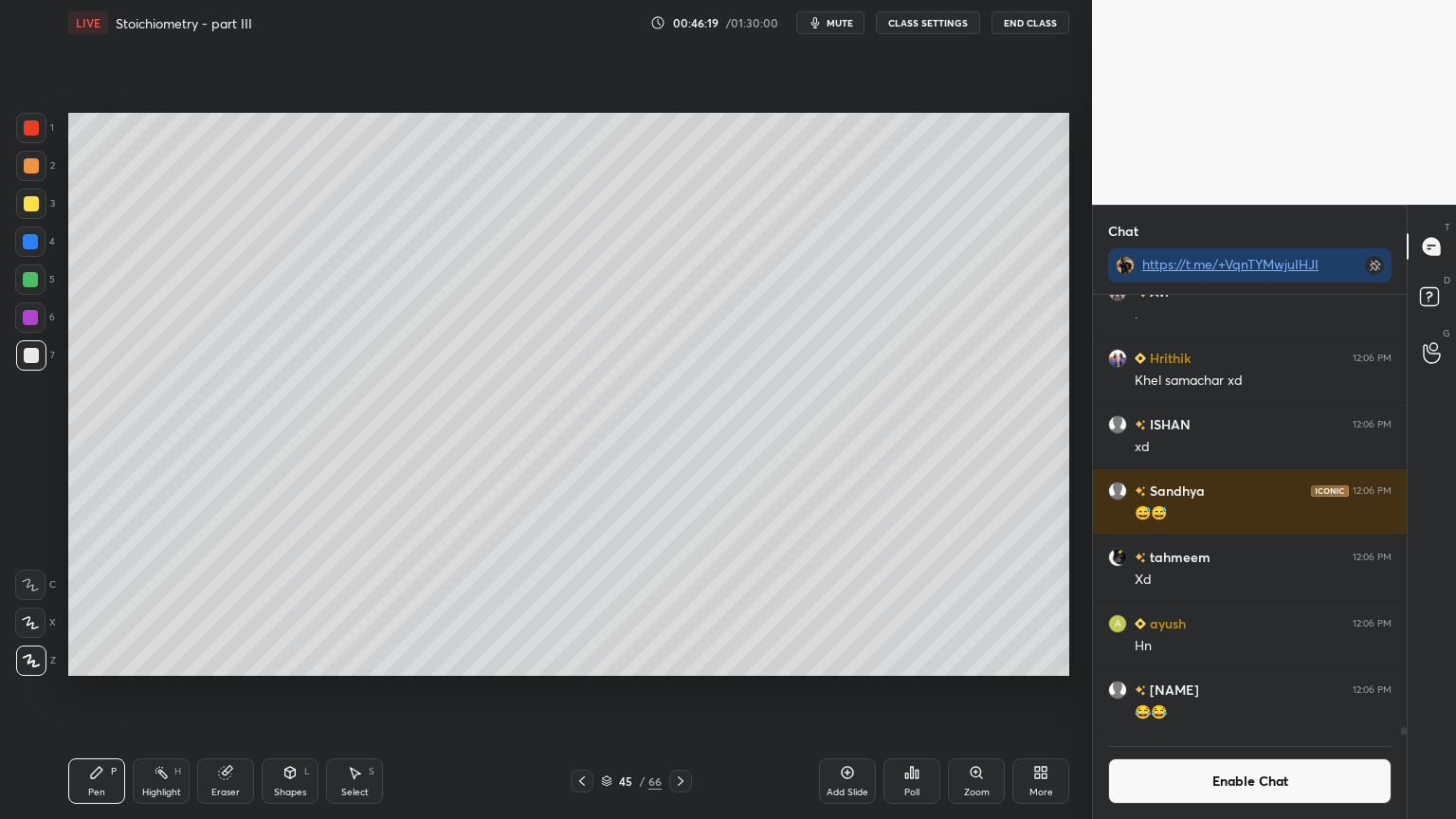 scroll, scrollTop: 395, scrollLeft: 308, axis: both 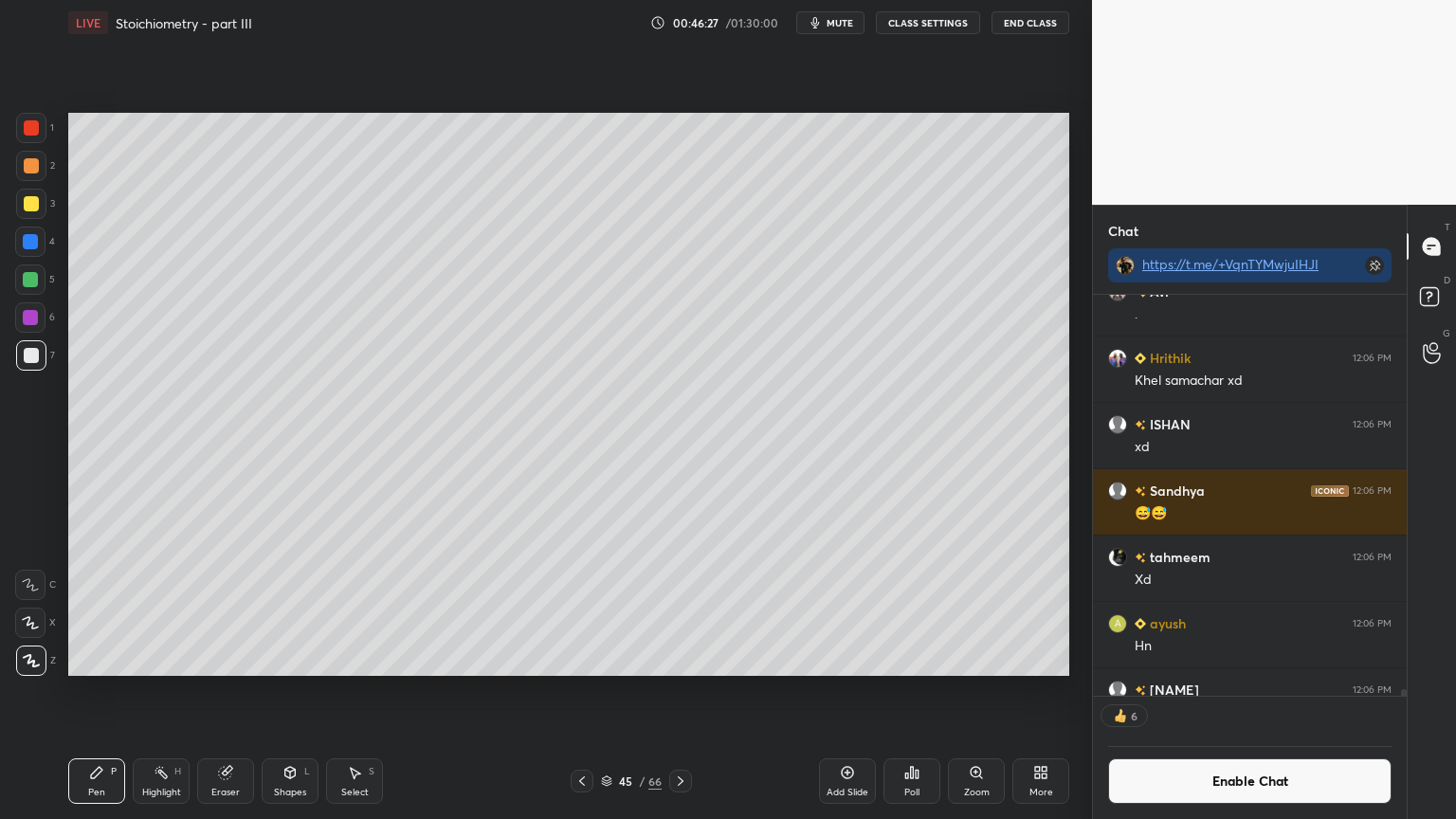 click on "Eraser" at bounding box center [226, 781] 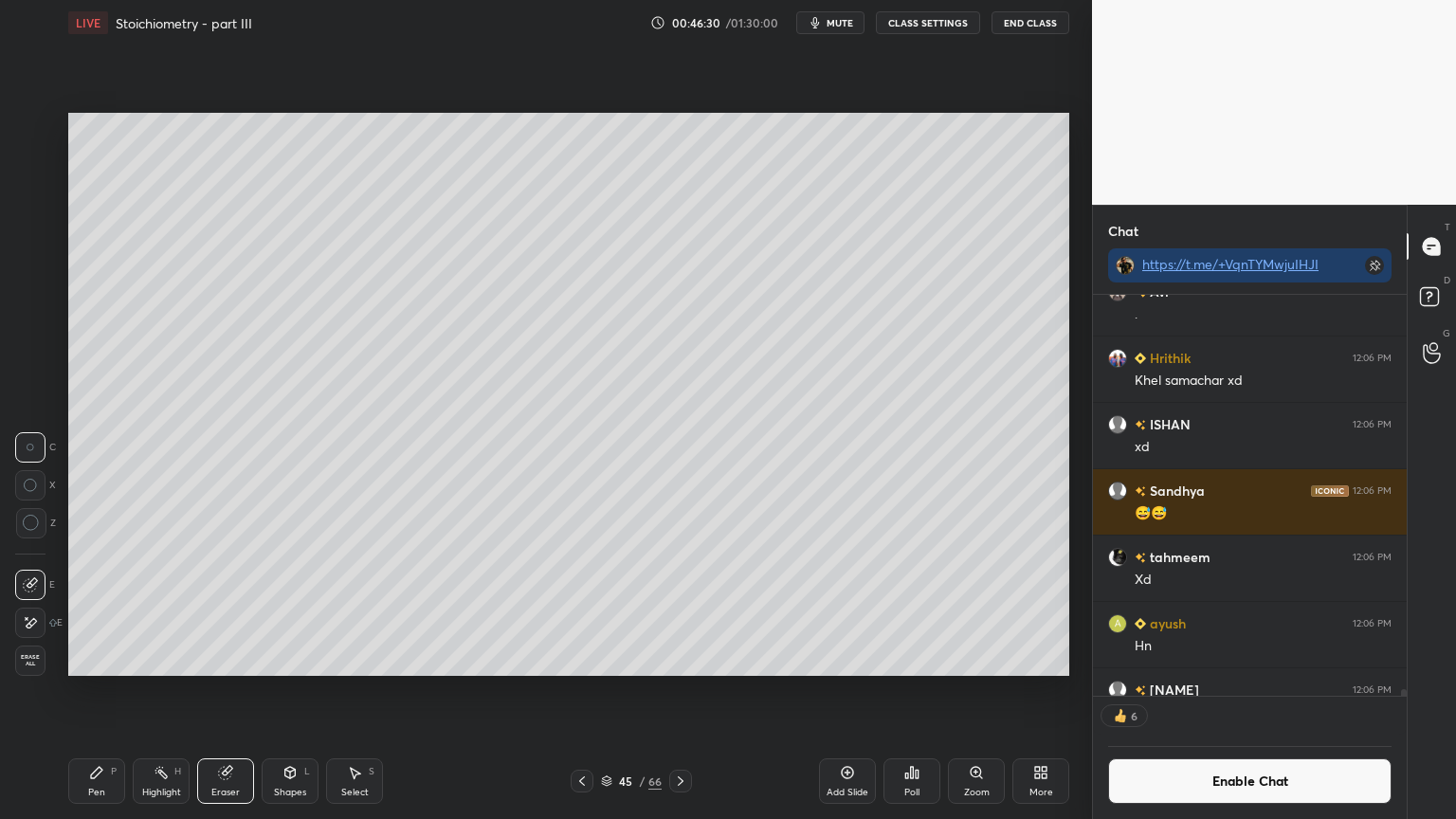 drag, startPoint x: 102, startPoint y: 777, endPoint x: 316, endPoint y: 724, distance: 220.46542 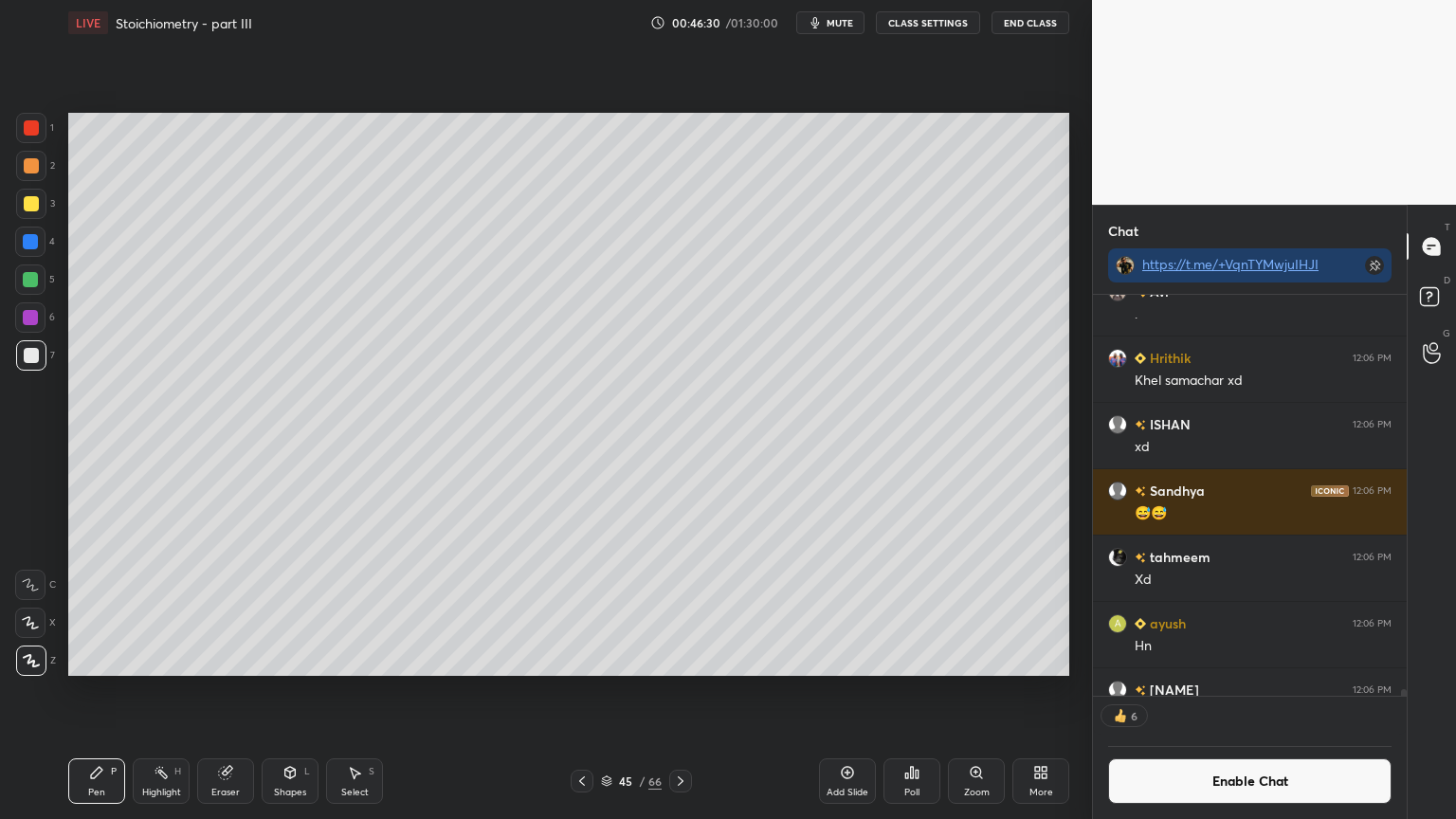 scroll, scrollTop: 6, scrollLeft: 6, axis: both 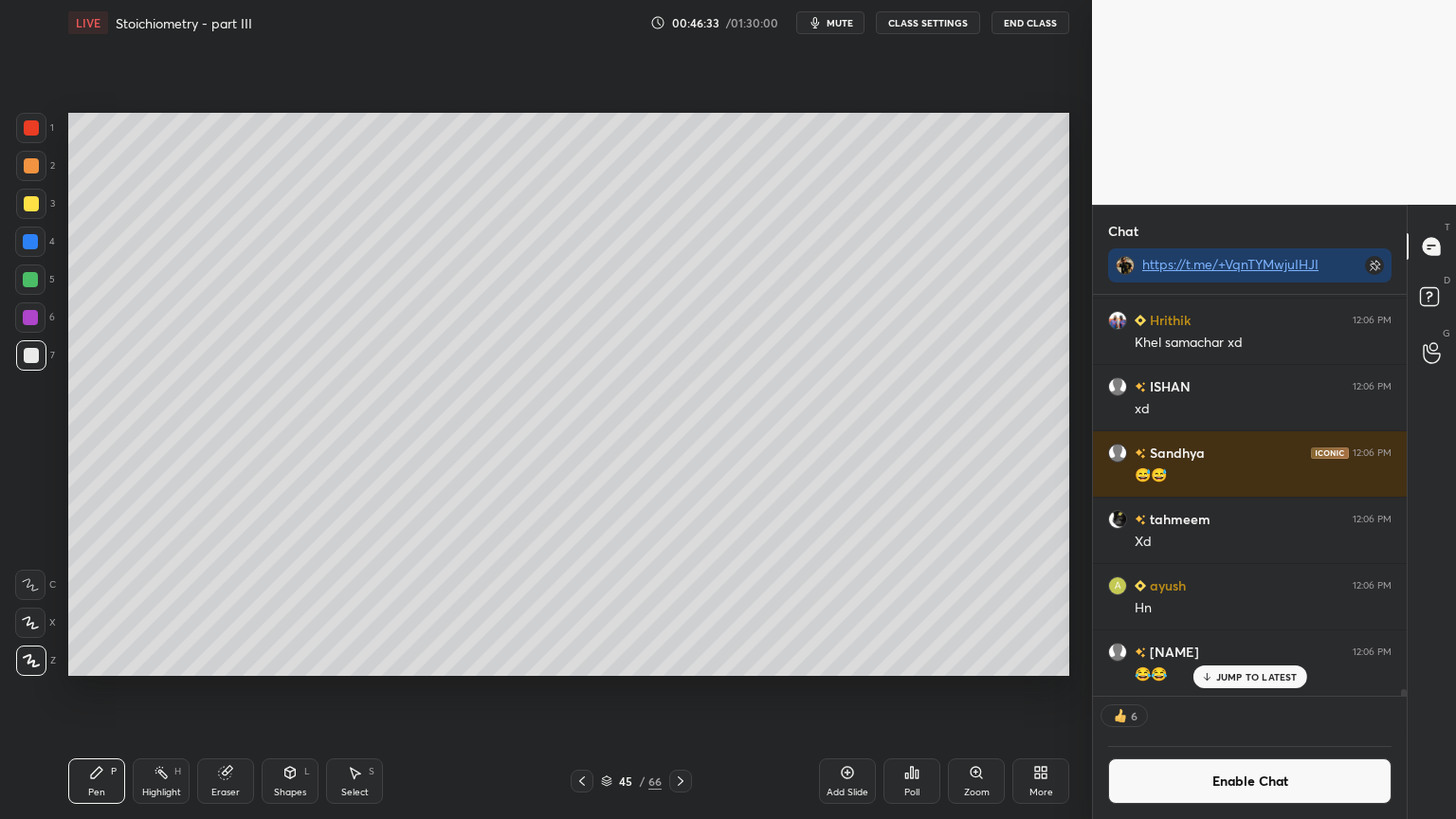 click on "Shapes L" at bounding box center [290, 781] 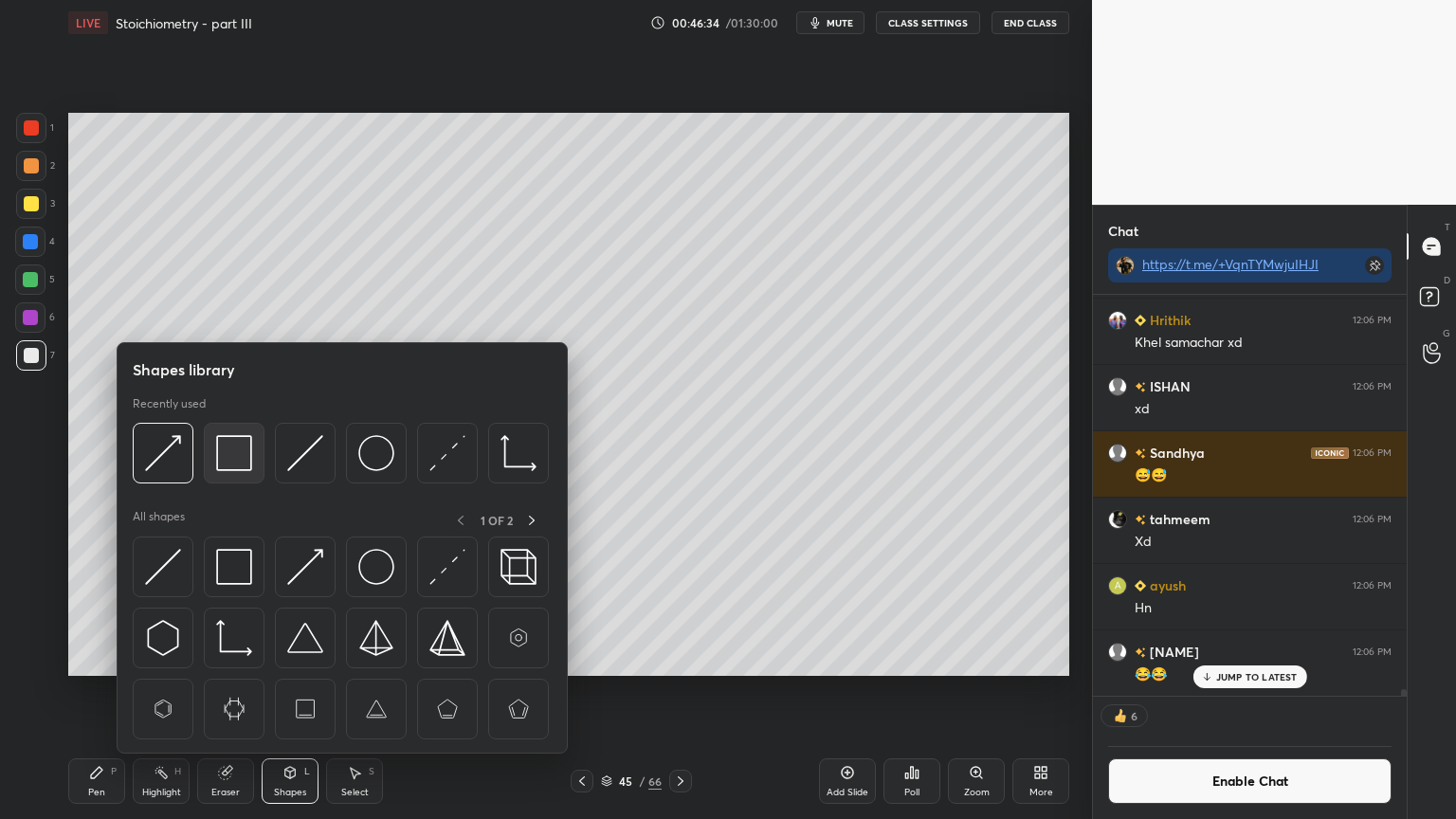 click at bounding box center [234, 453] 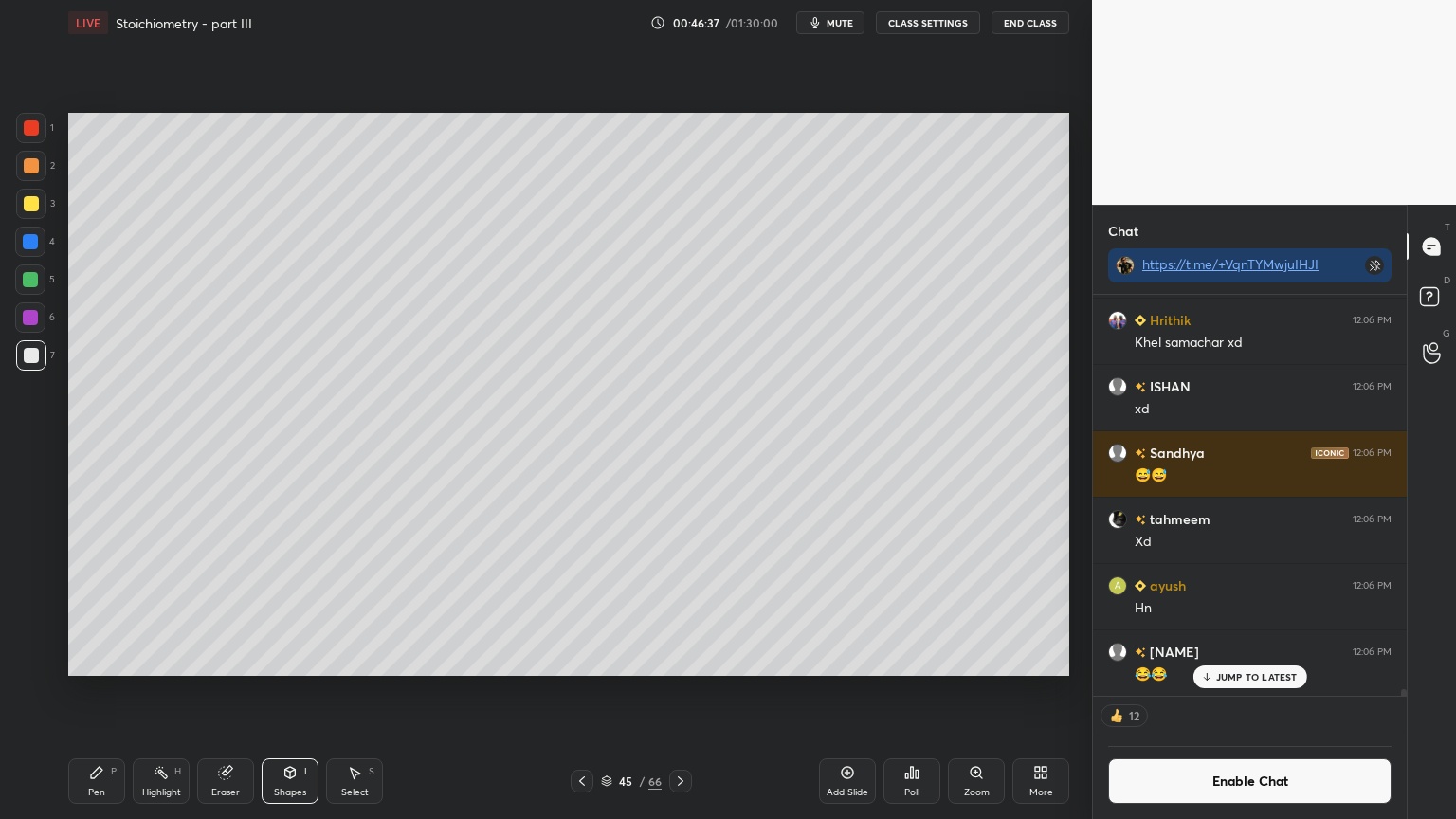 click on "Highlight H" at bounding box center (161, 781) 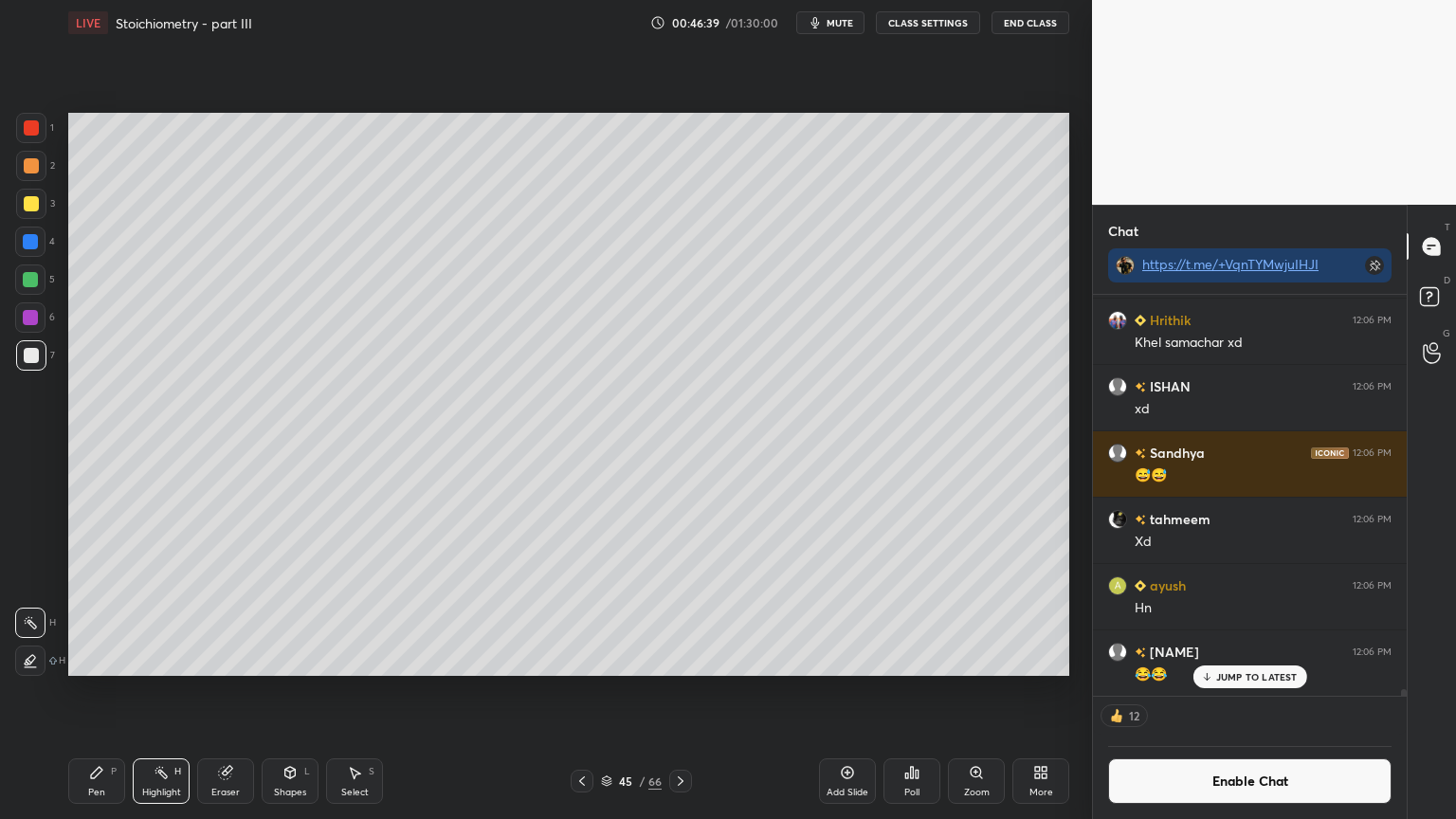 click 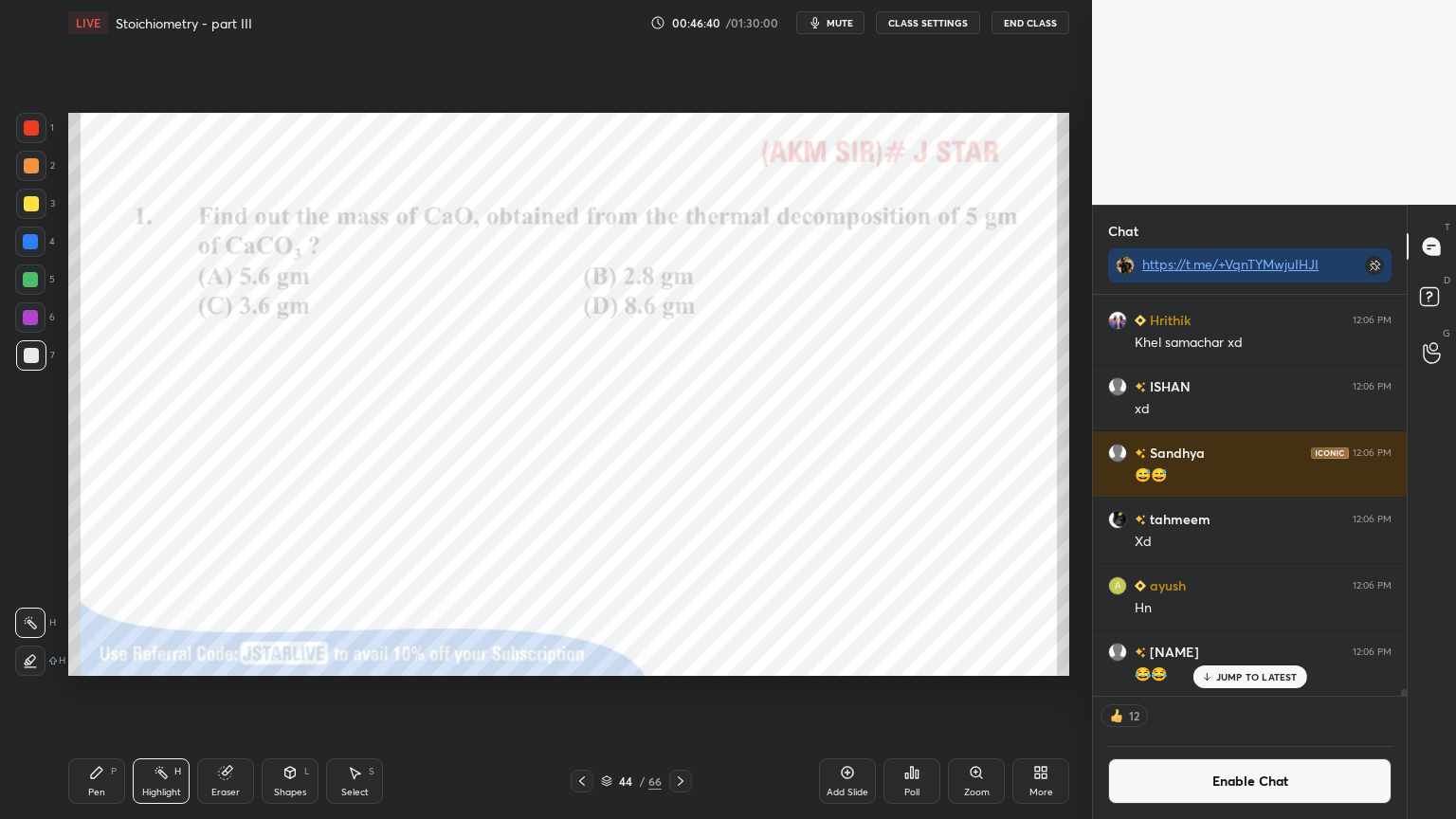 click on "Pen P" at bounding box center (97, 781) 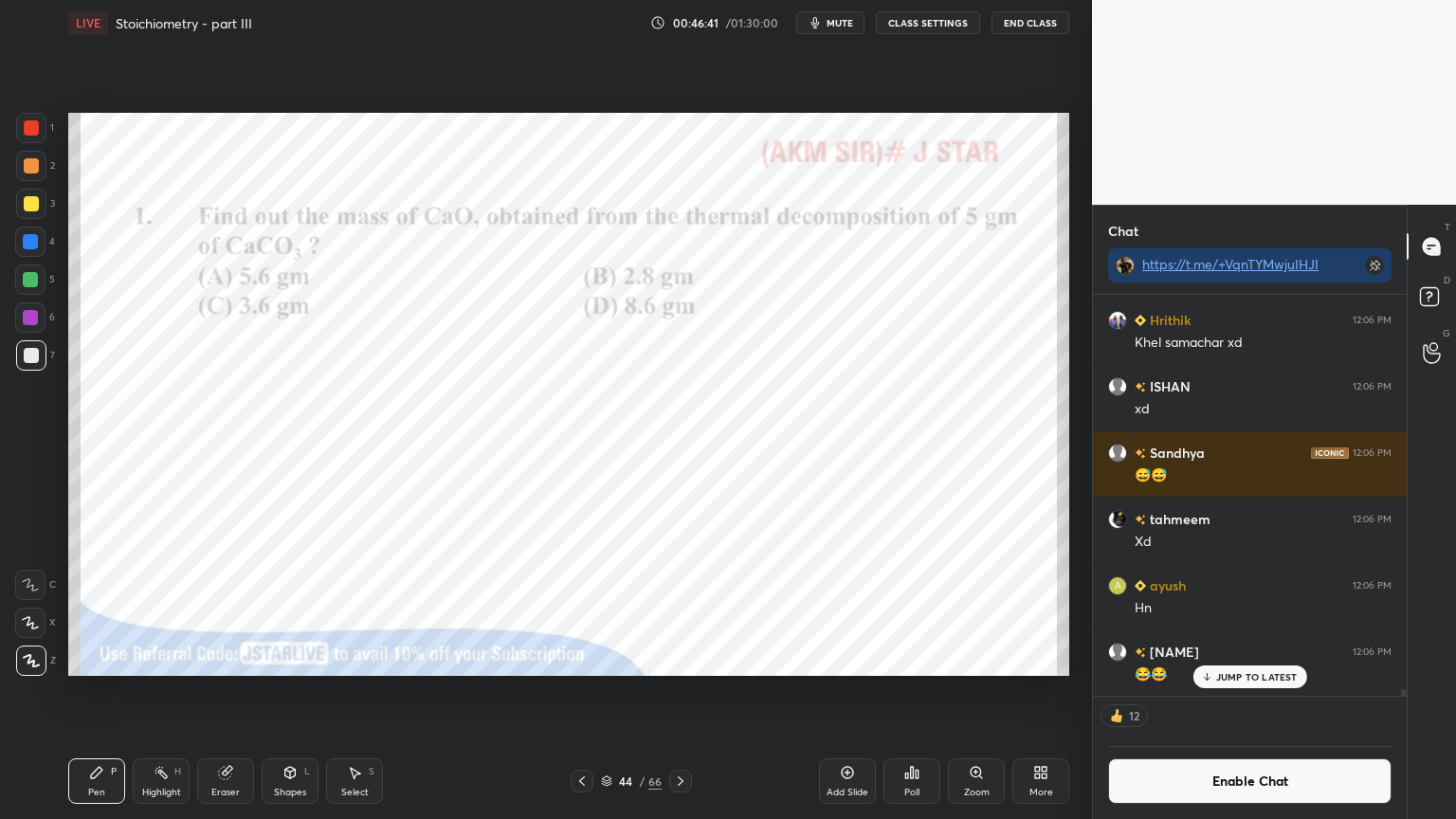 drag, startPoint x: 31, startPoint y: 129, endPoint x: 62, endPoint y: 163, distance: 46.010868 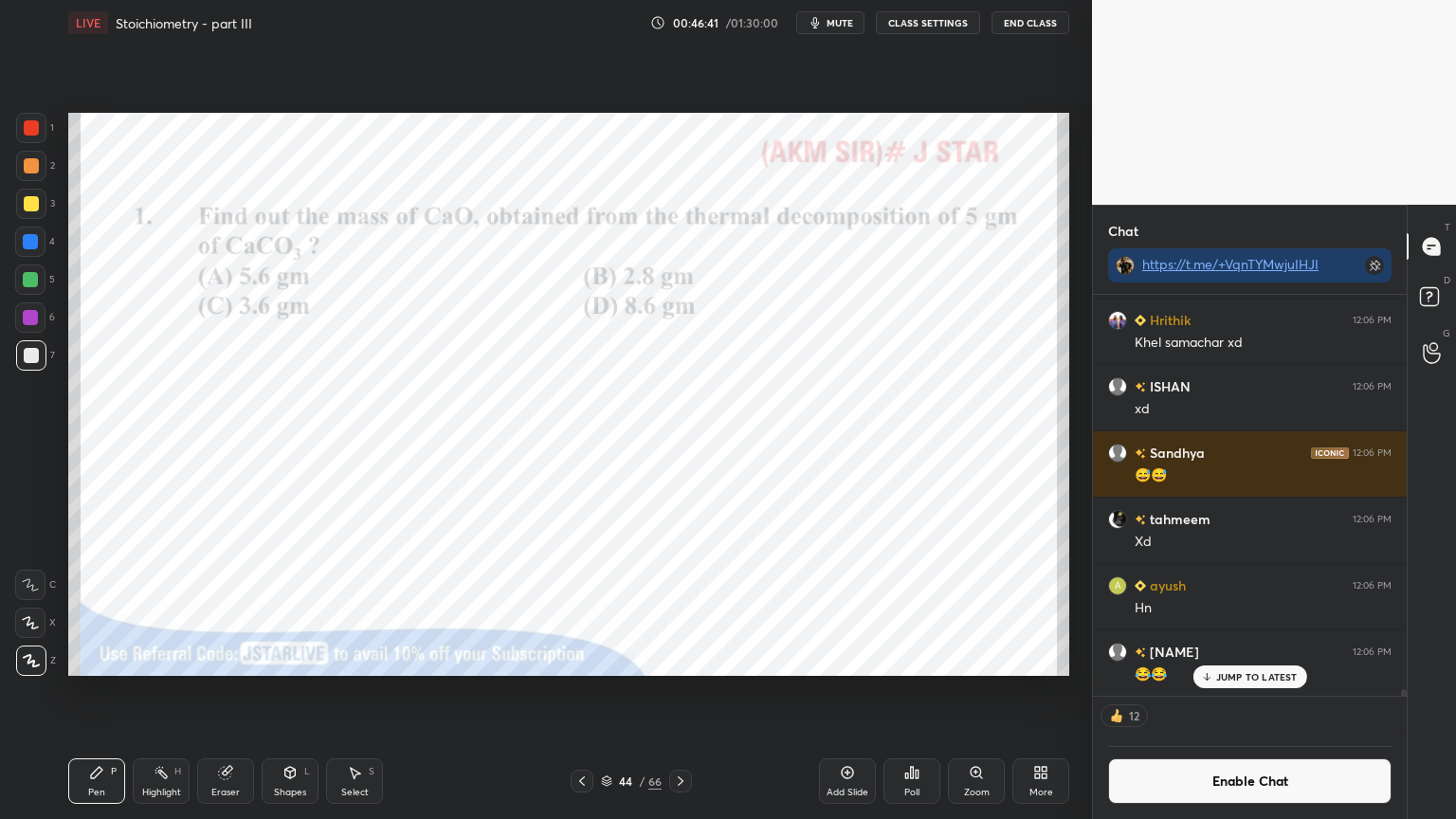 click at bounding box center [31, 128] 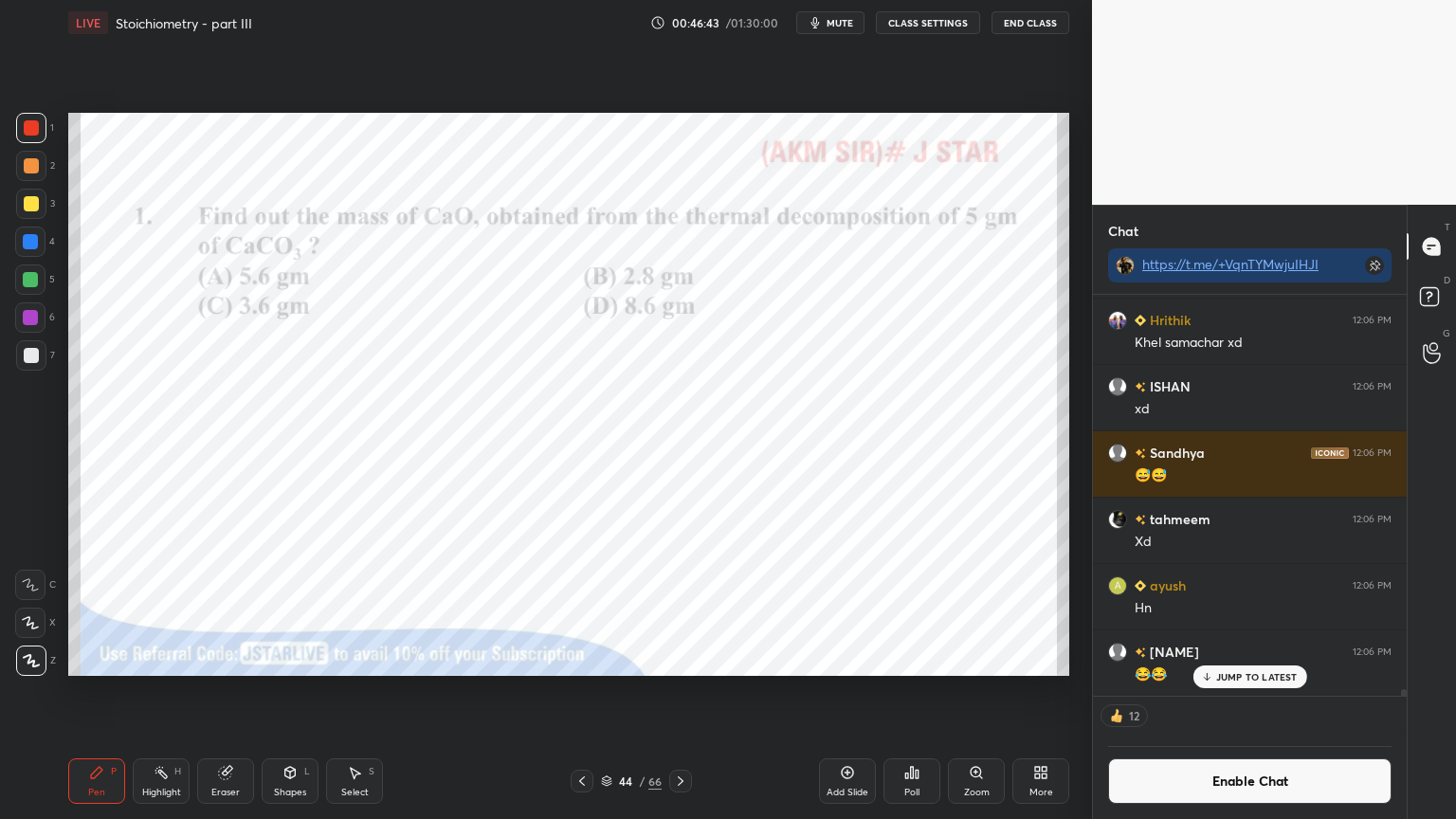 click 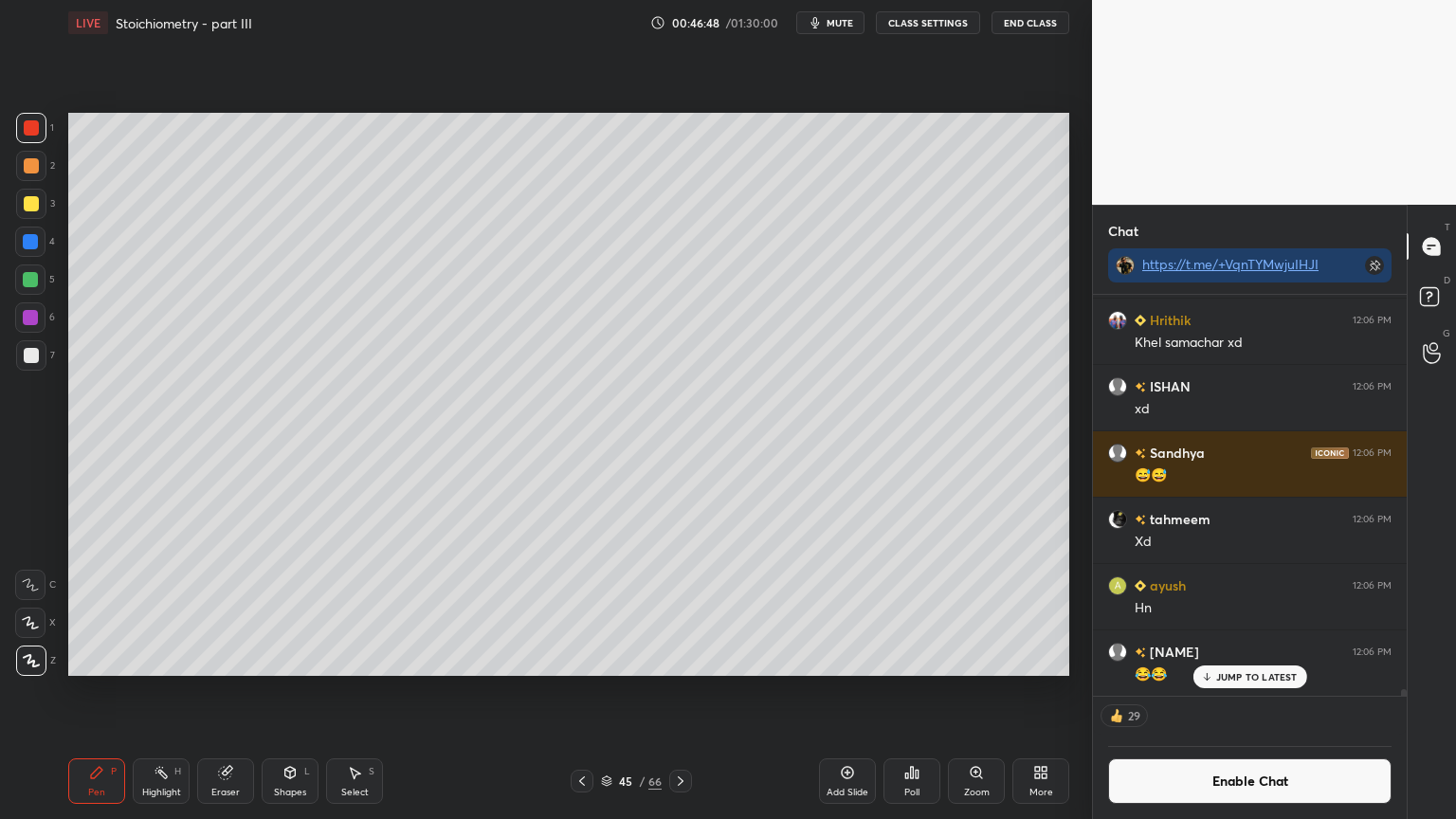 click on "Highlight H" at bounding box center (161, 781) 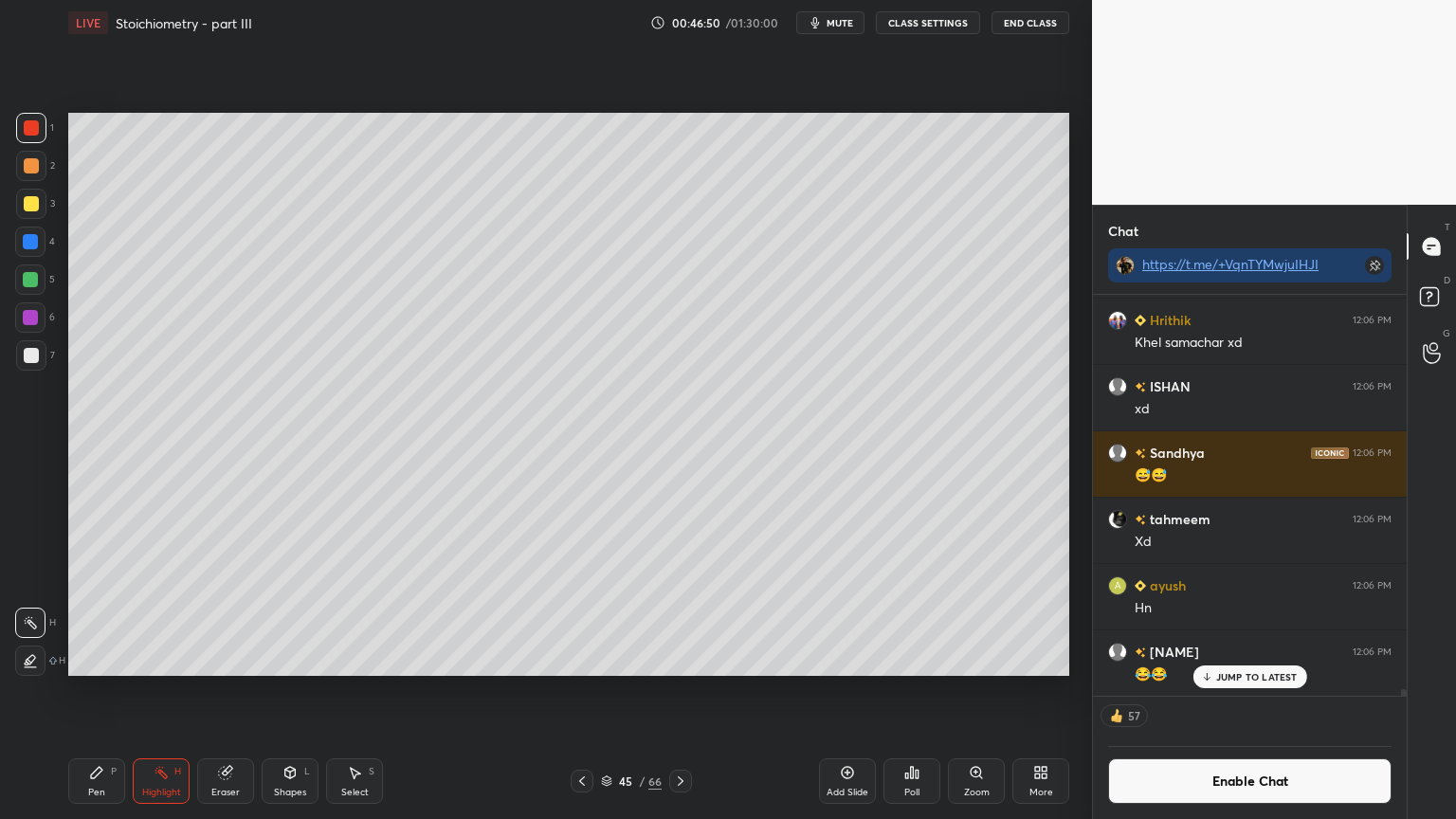 click 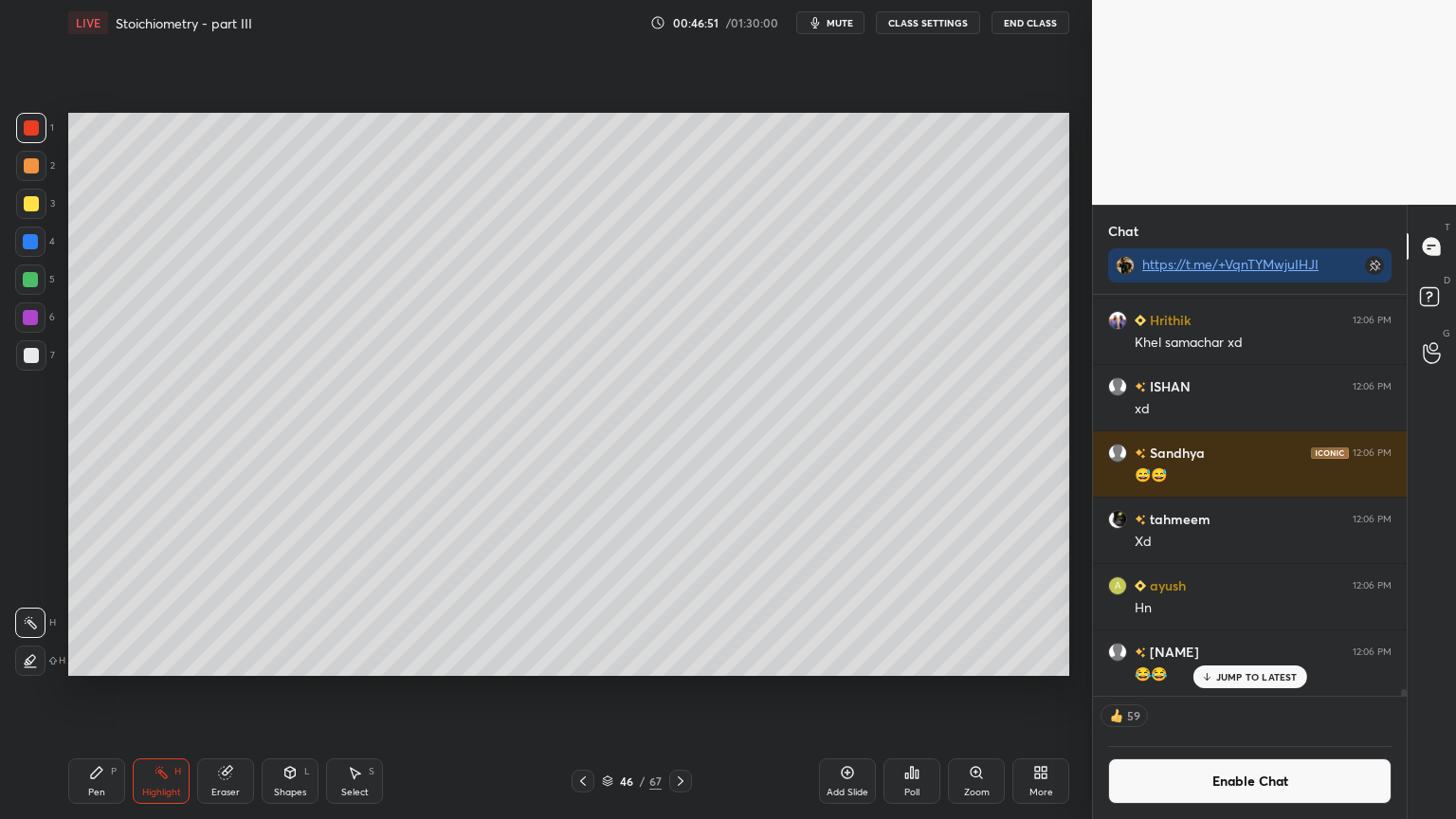 click on "Pen" at bounding box center (97, 792) 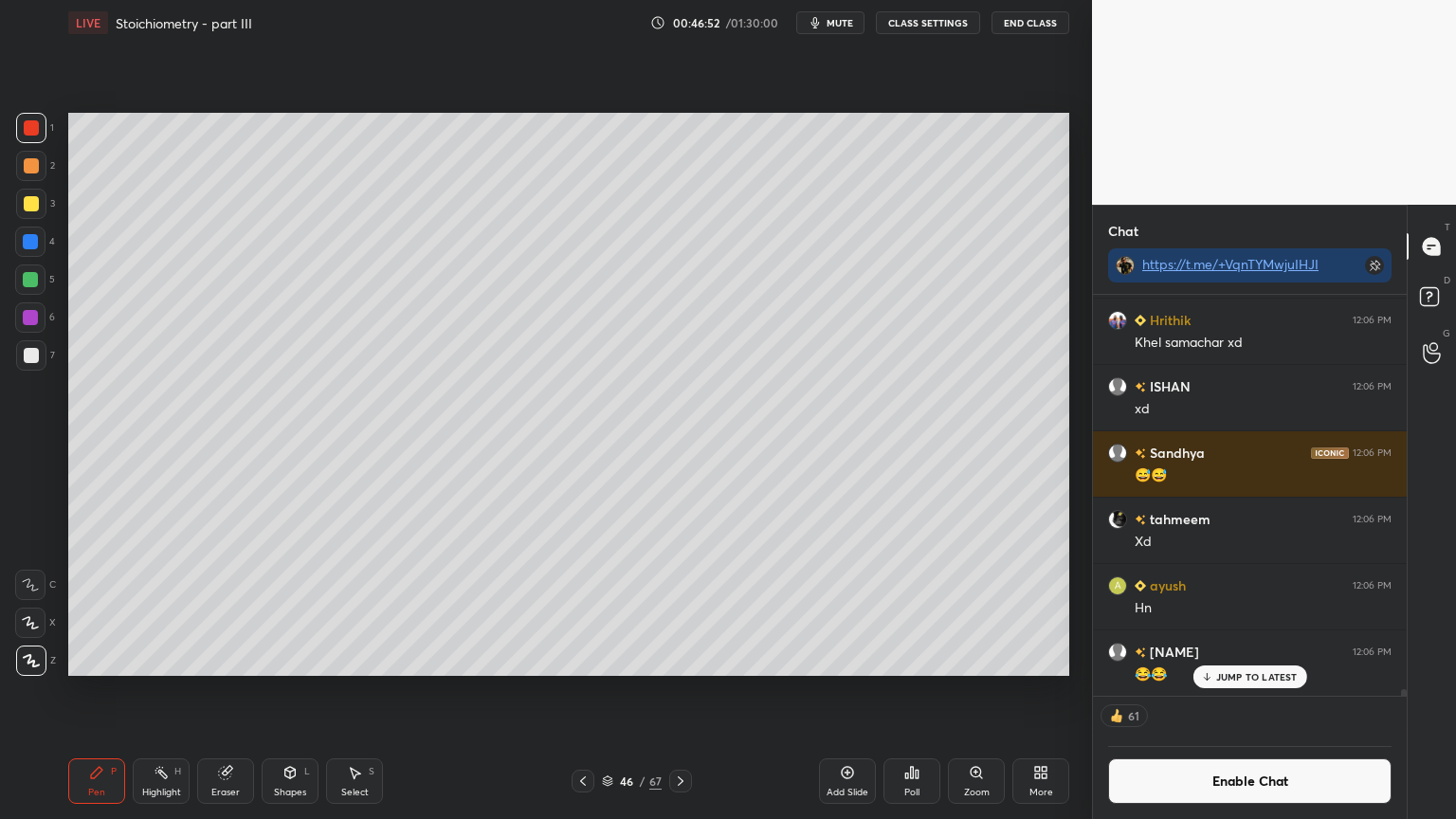 drag, startPoint x: 34, startPoint y: 128, endPoint x: 46, endPoint y: 145, distance: 20.808652 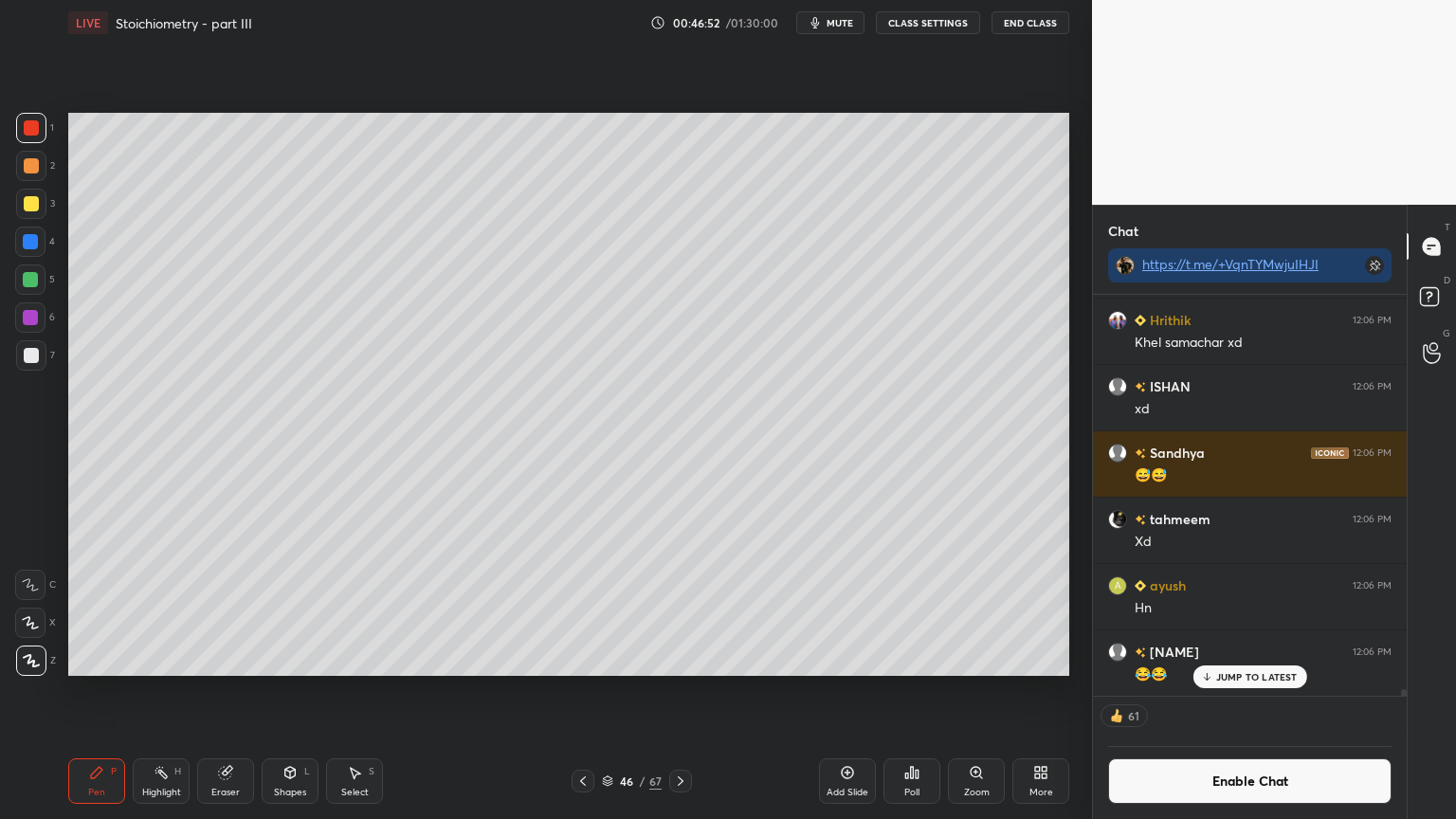 click at bounding box center (31, 128) 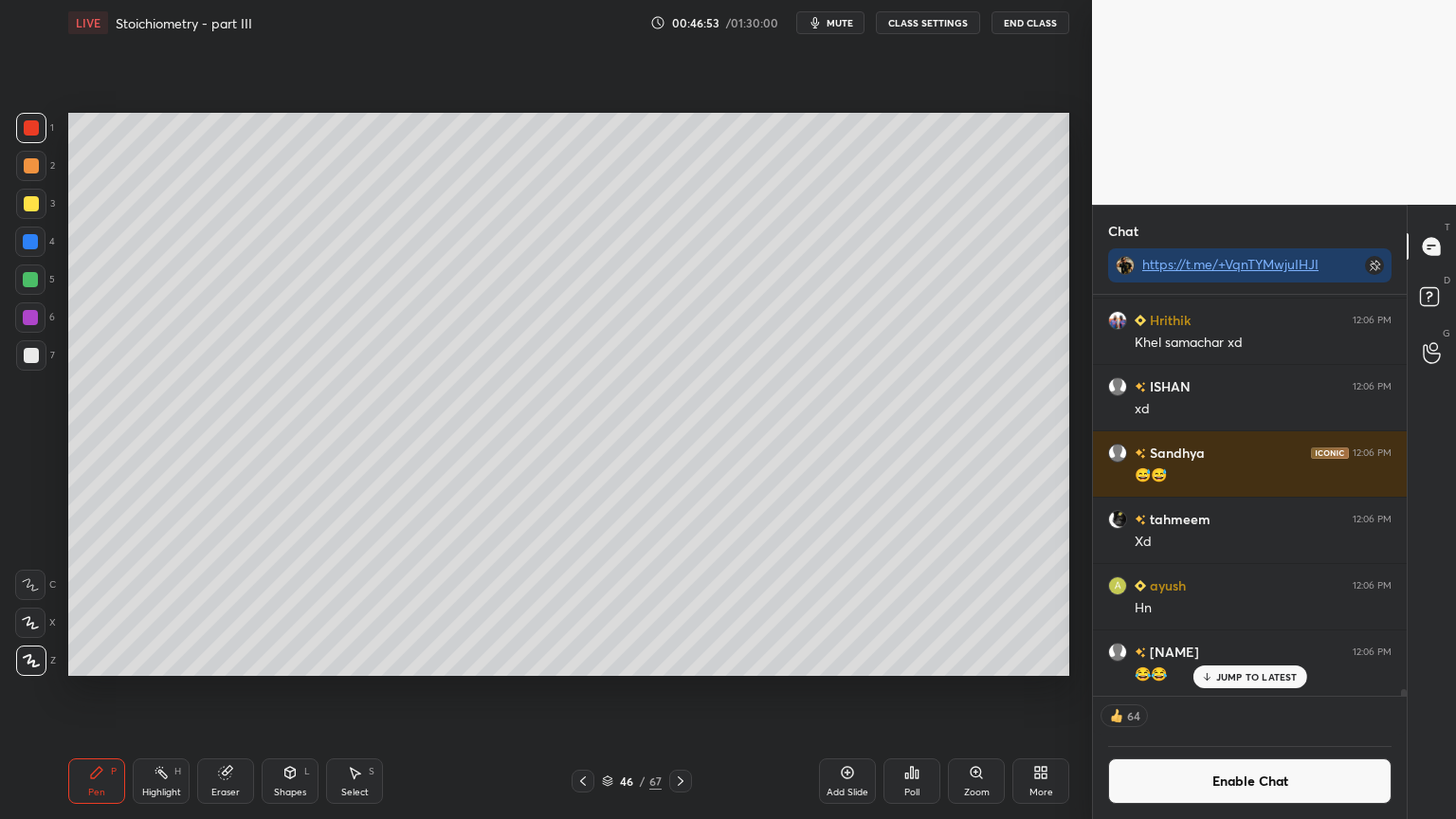 click at bounding box center [31, 166] 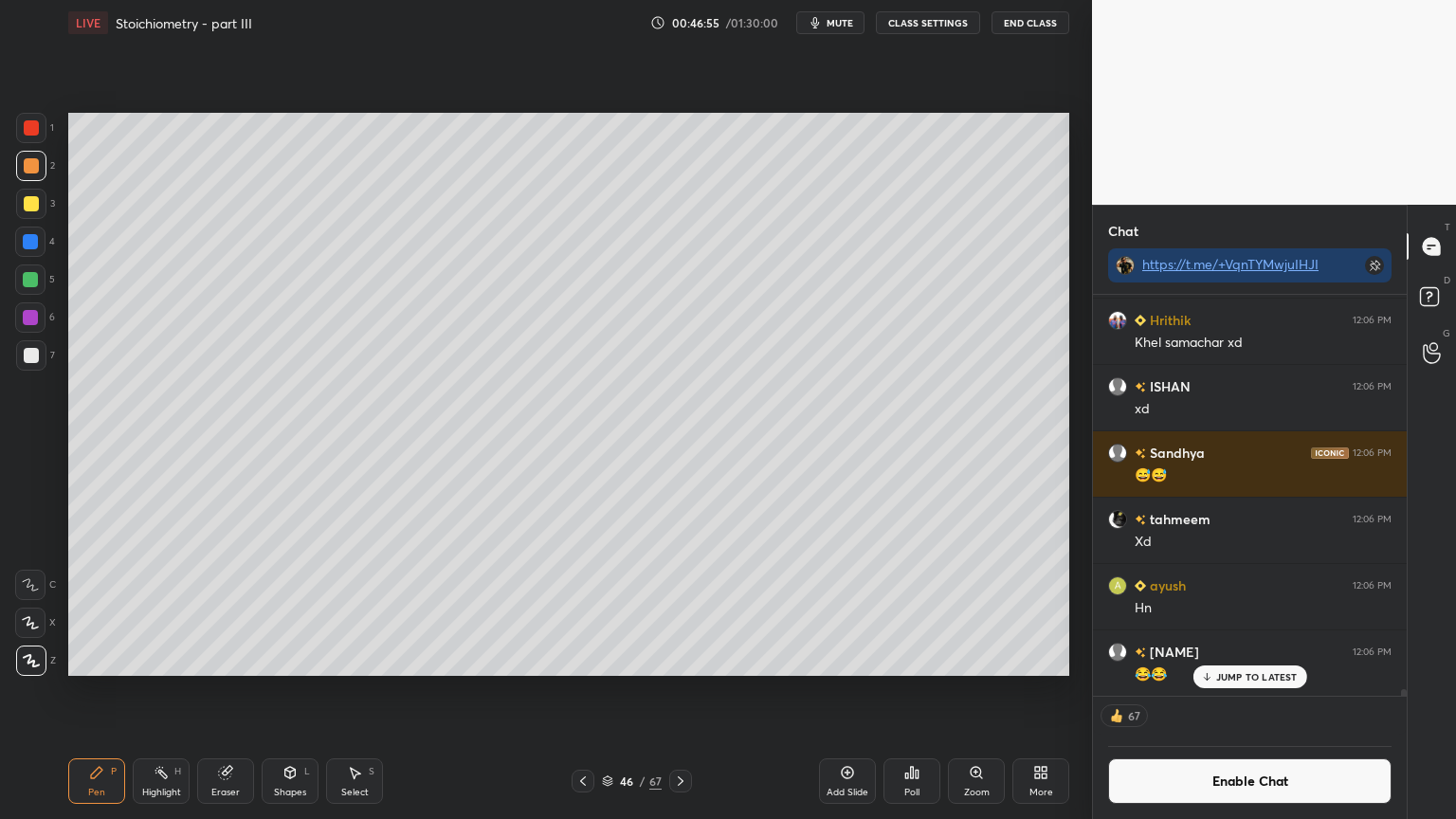 drag, startPoint x: 38, startPoint y: 343, endPoint x: 50, endPoint y: 336, distance: 13.892444 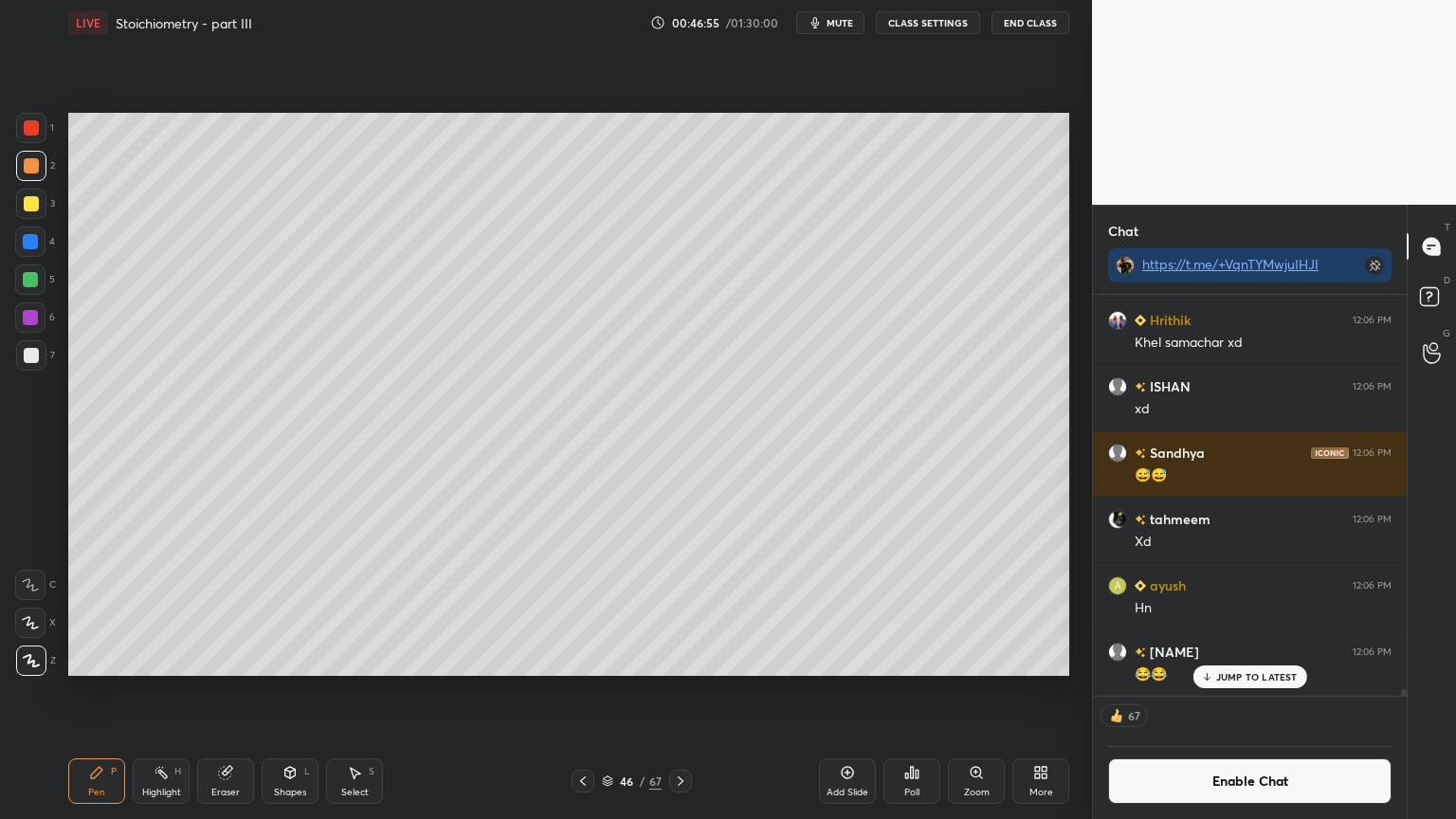 click at bounding box center (31, 355) 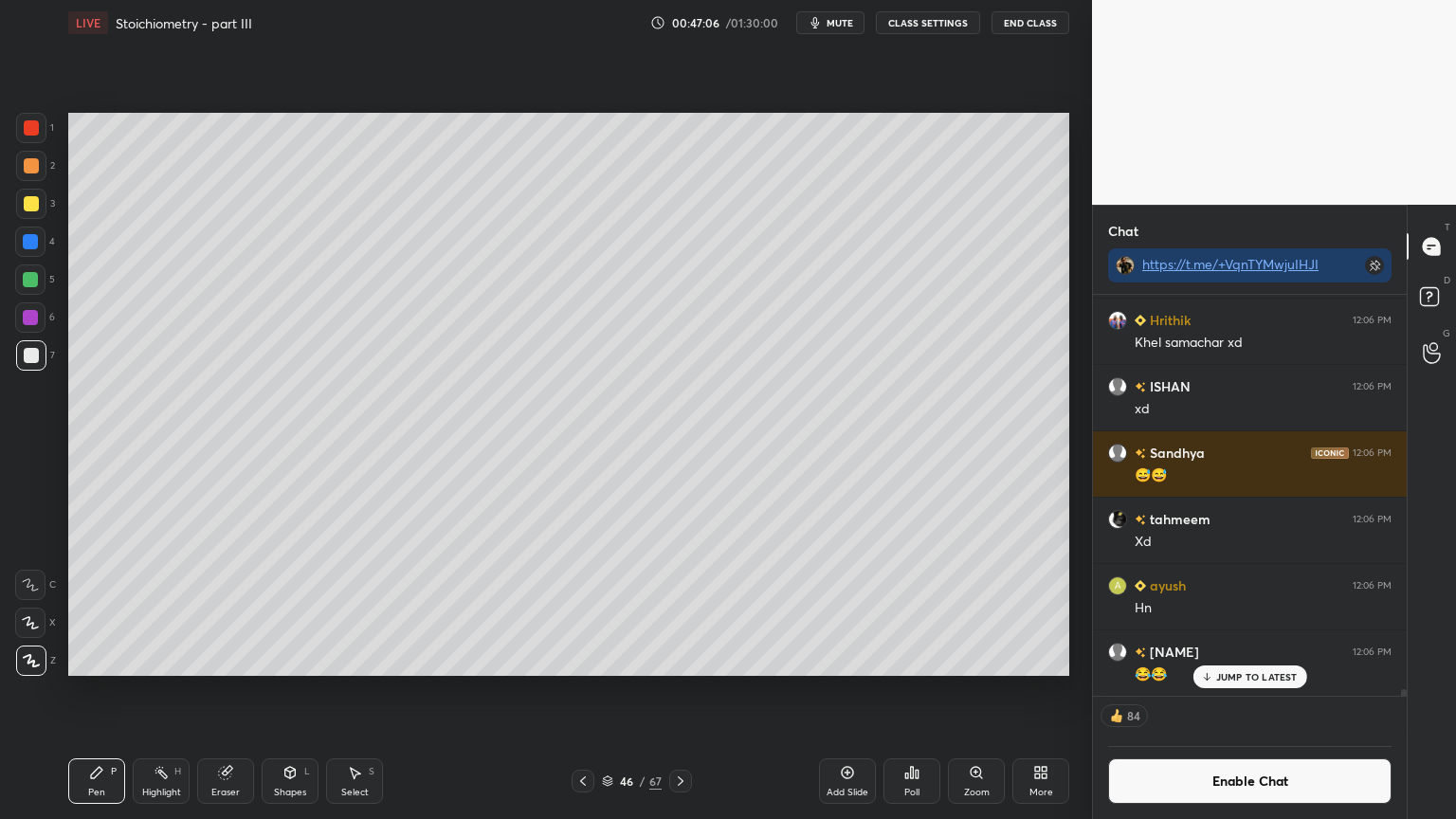 drag, startPoint x: 35, startPoint y: 172, endPoint x: 54, endPoint y: 198, distance: 32.2025 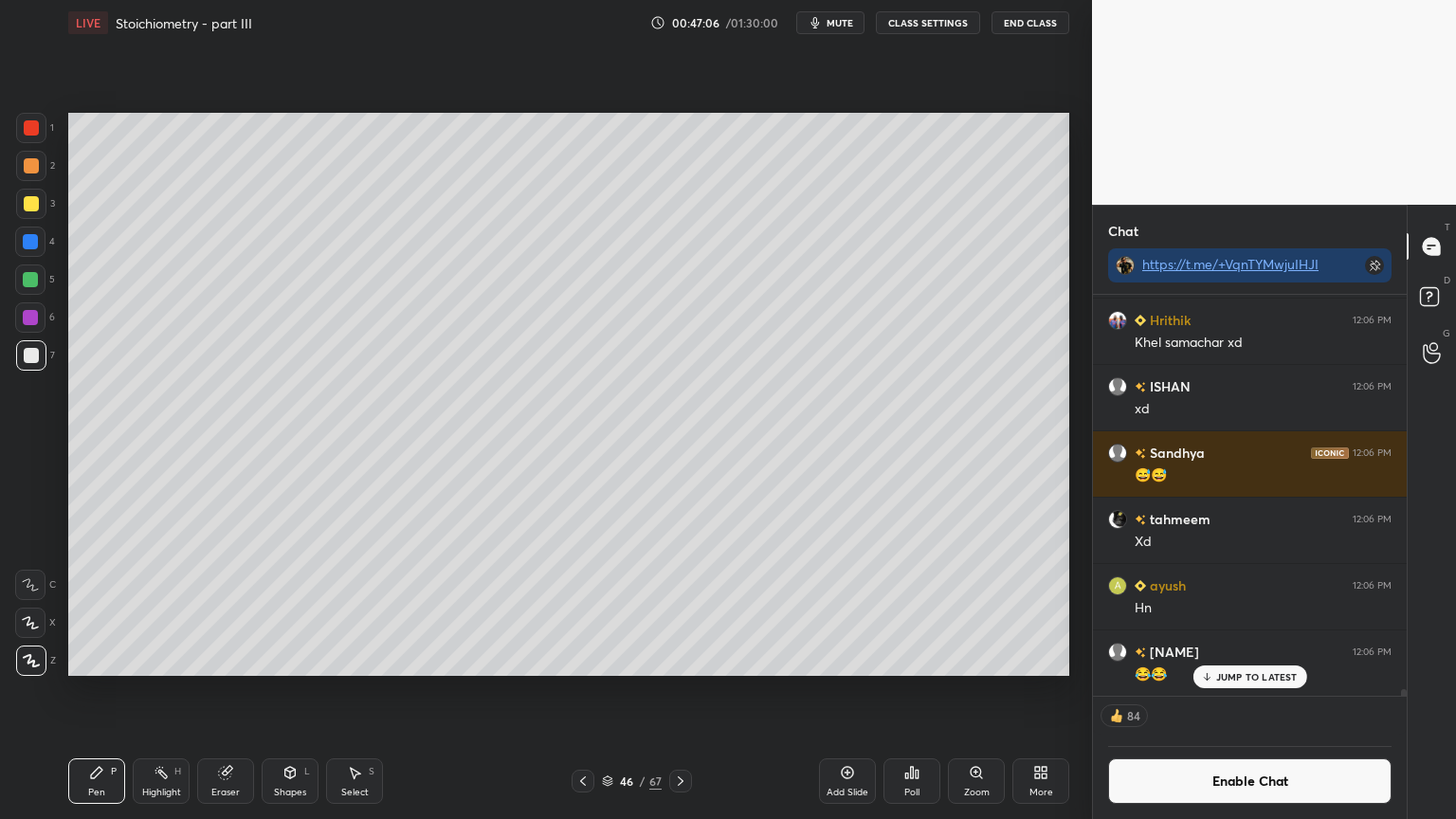 click at bounding box center (31, 166) 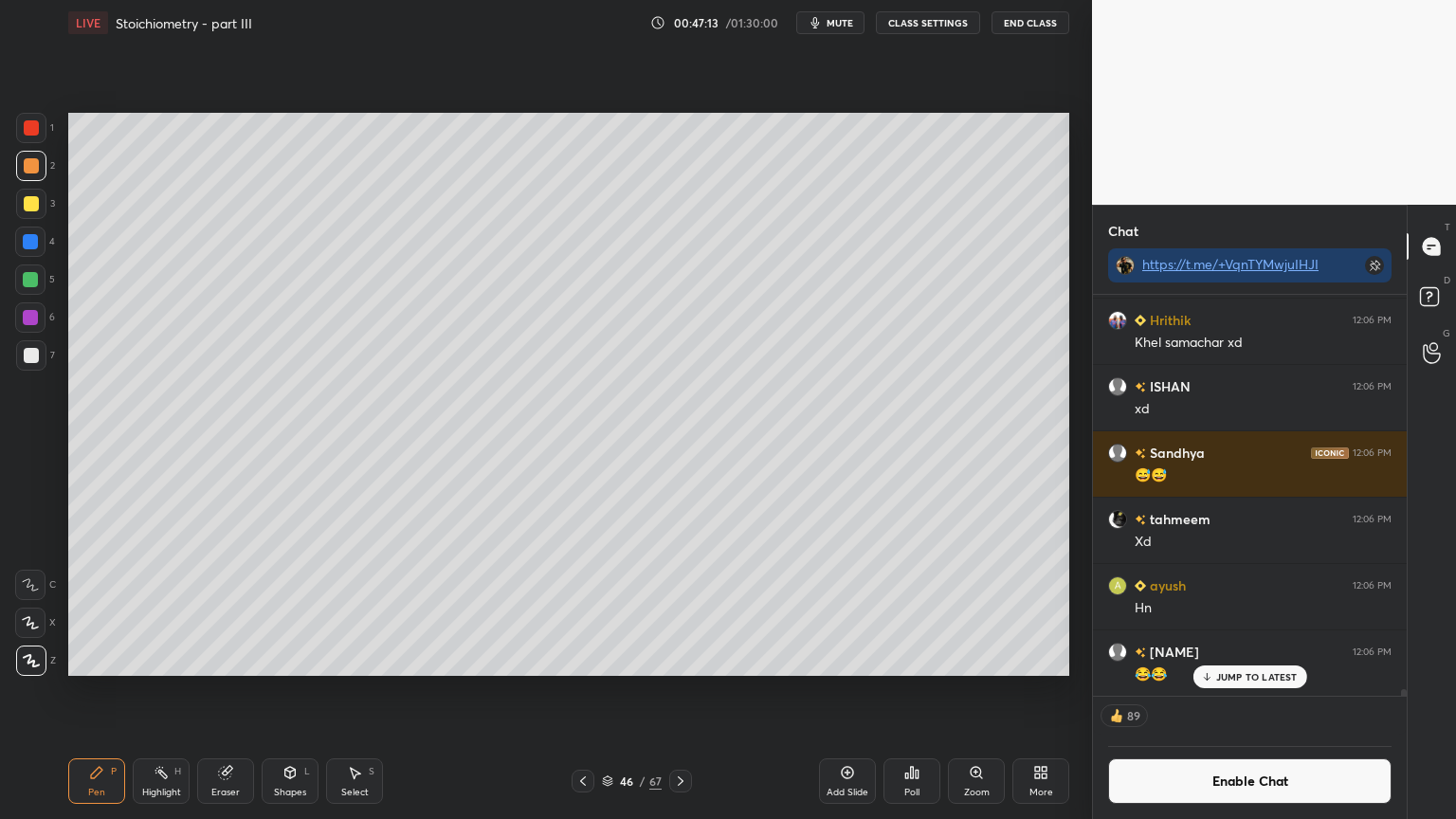 click on "Highlight H" at bounding box center (161, 781) 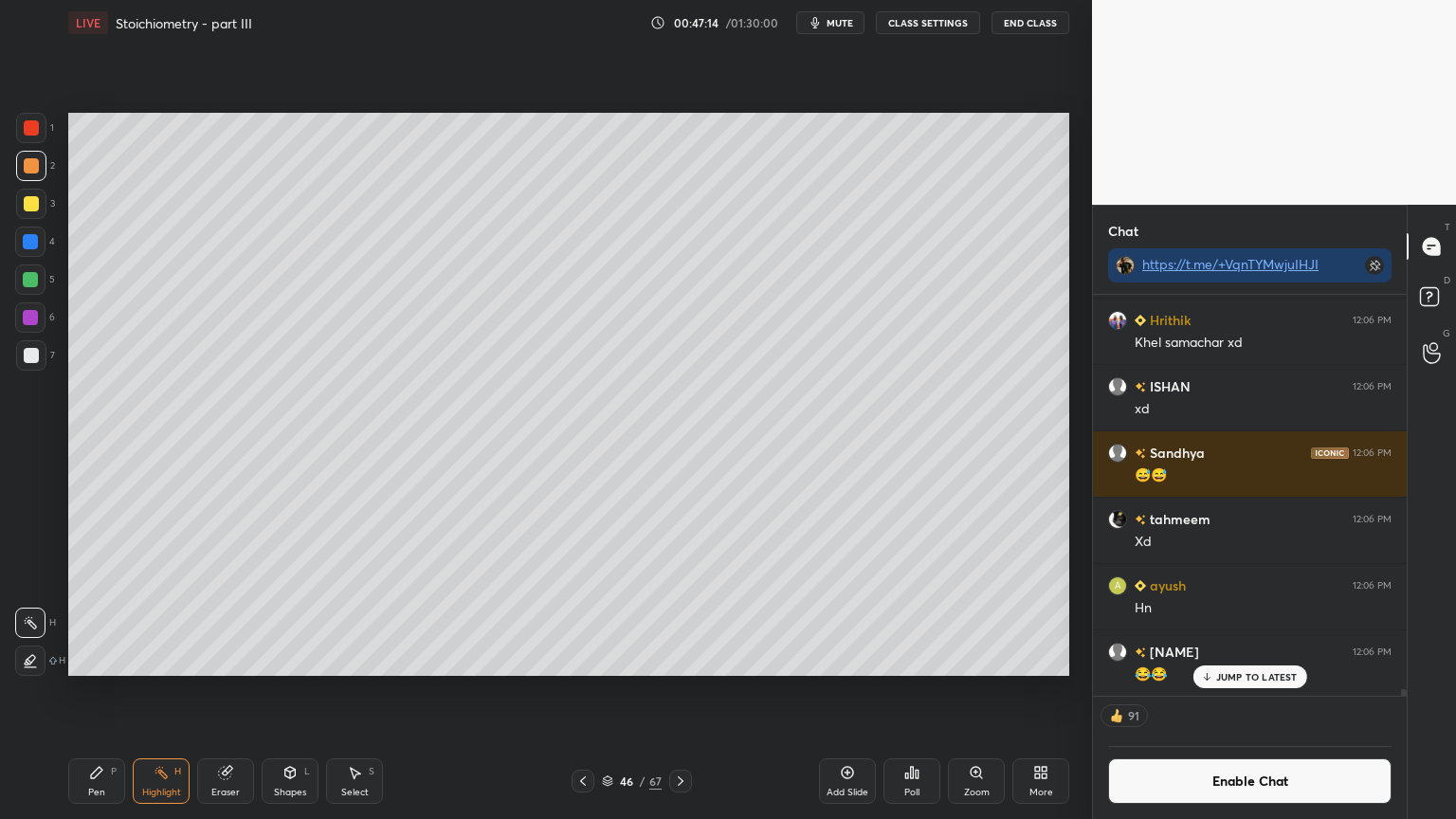 click at bounding box center [30, 242] 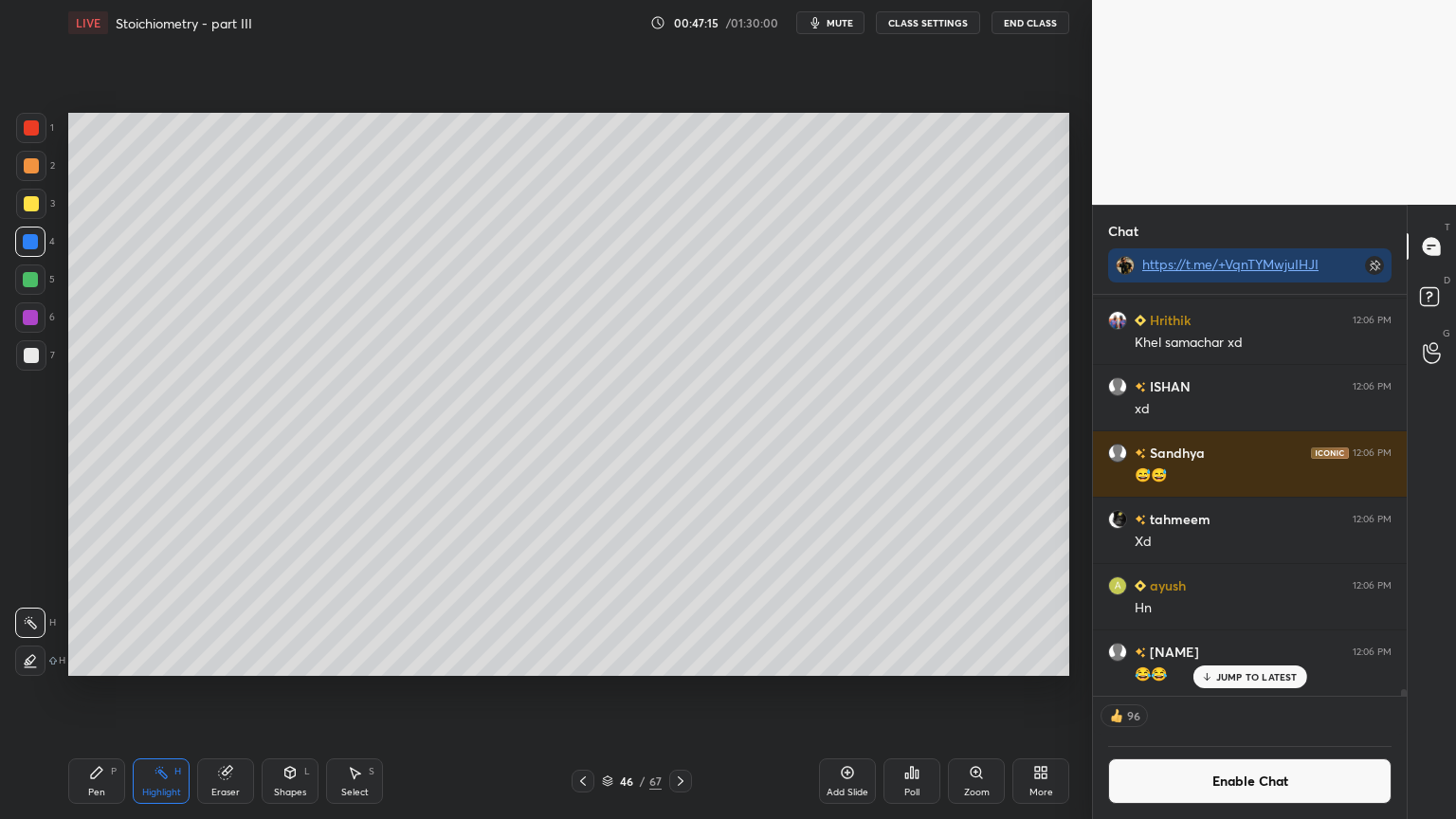 click on "Pen P Highlight H Eraser Shapes L Select S 46 / 67 Add Slide Poll Zoom More" at bounding box center (569, 781) 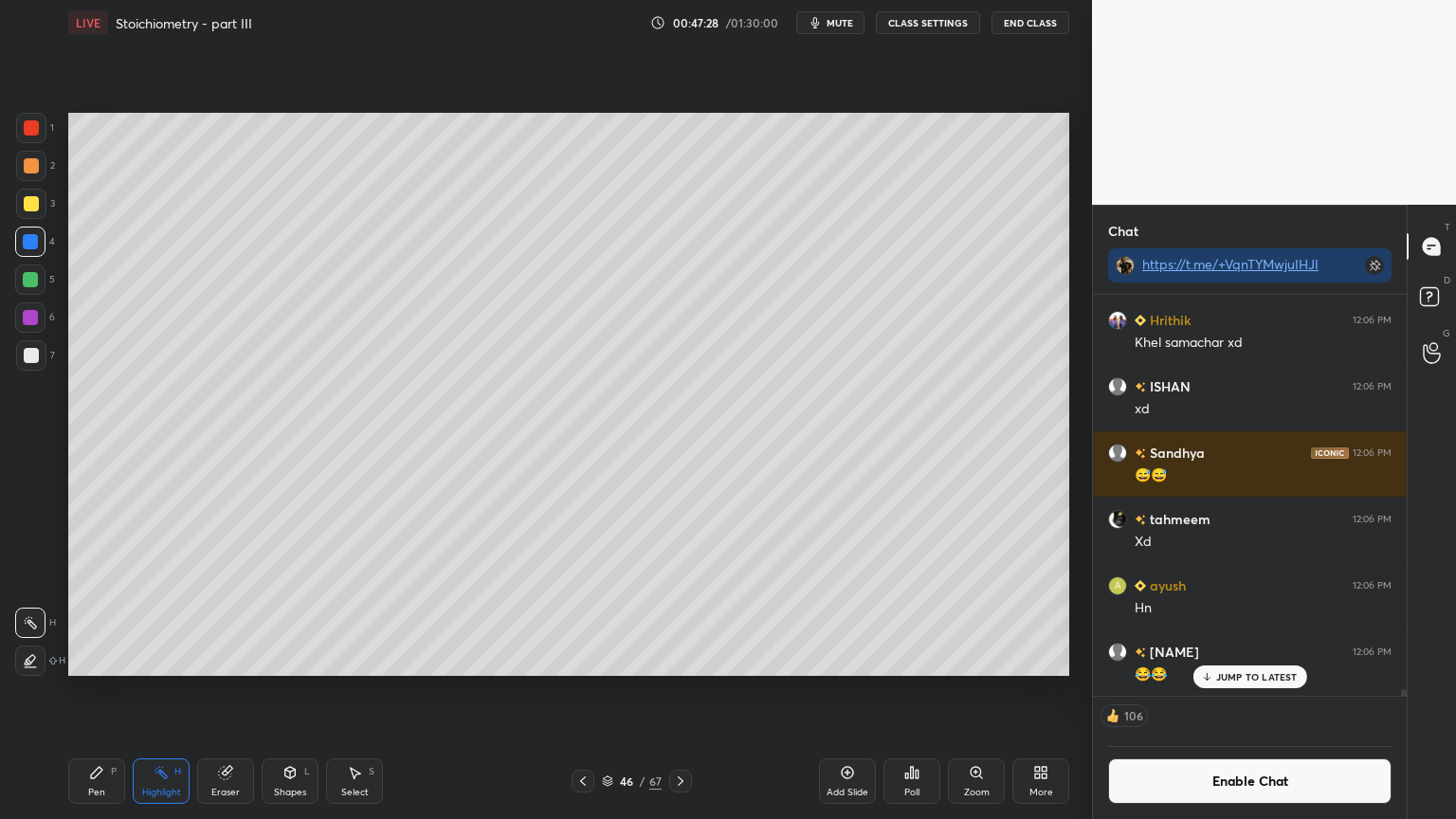 click on "Pen" at bounding box center [97, 792] 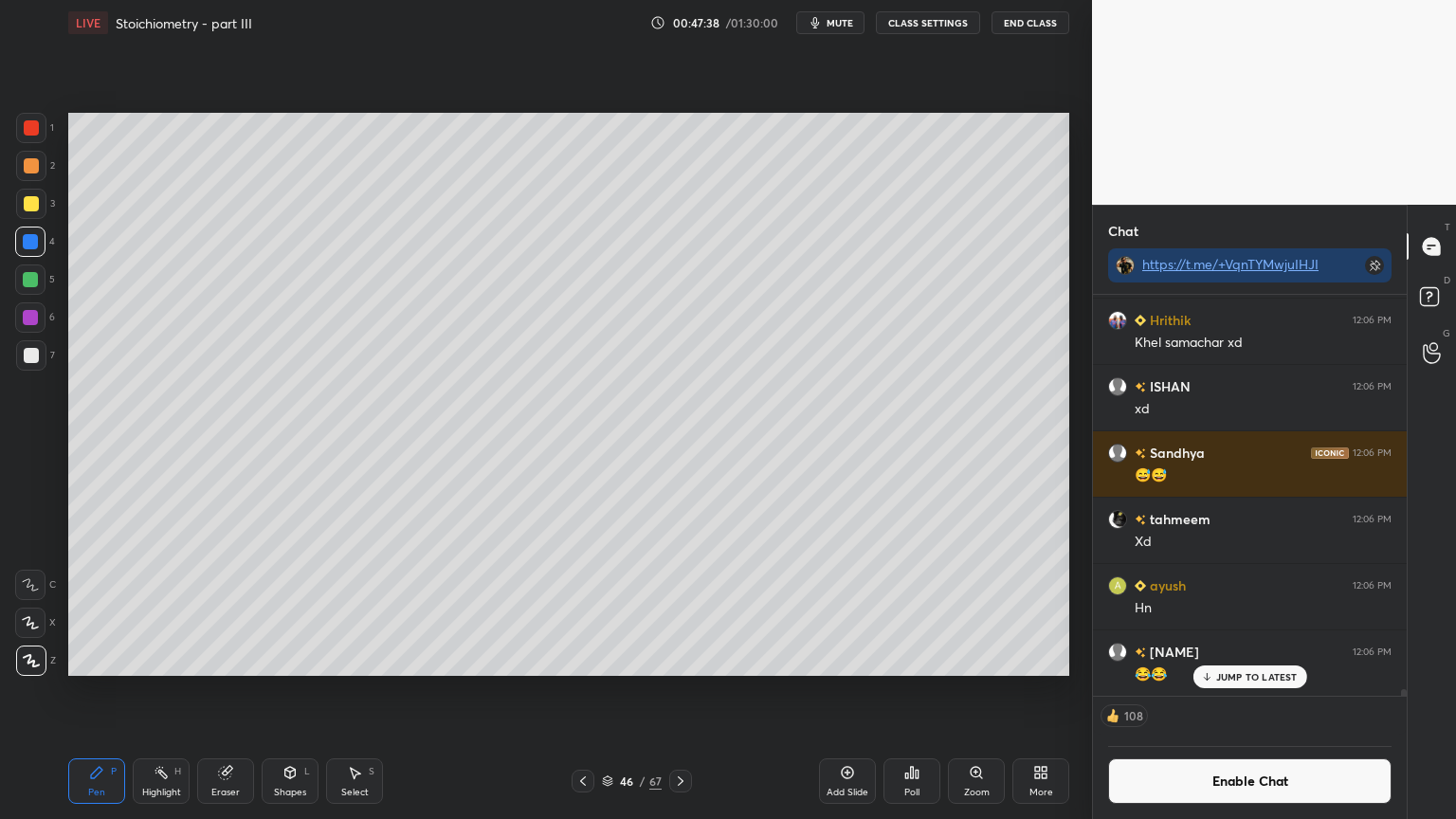 click on "Eraser" at bounding box center [226, 781] 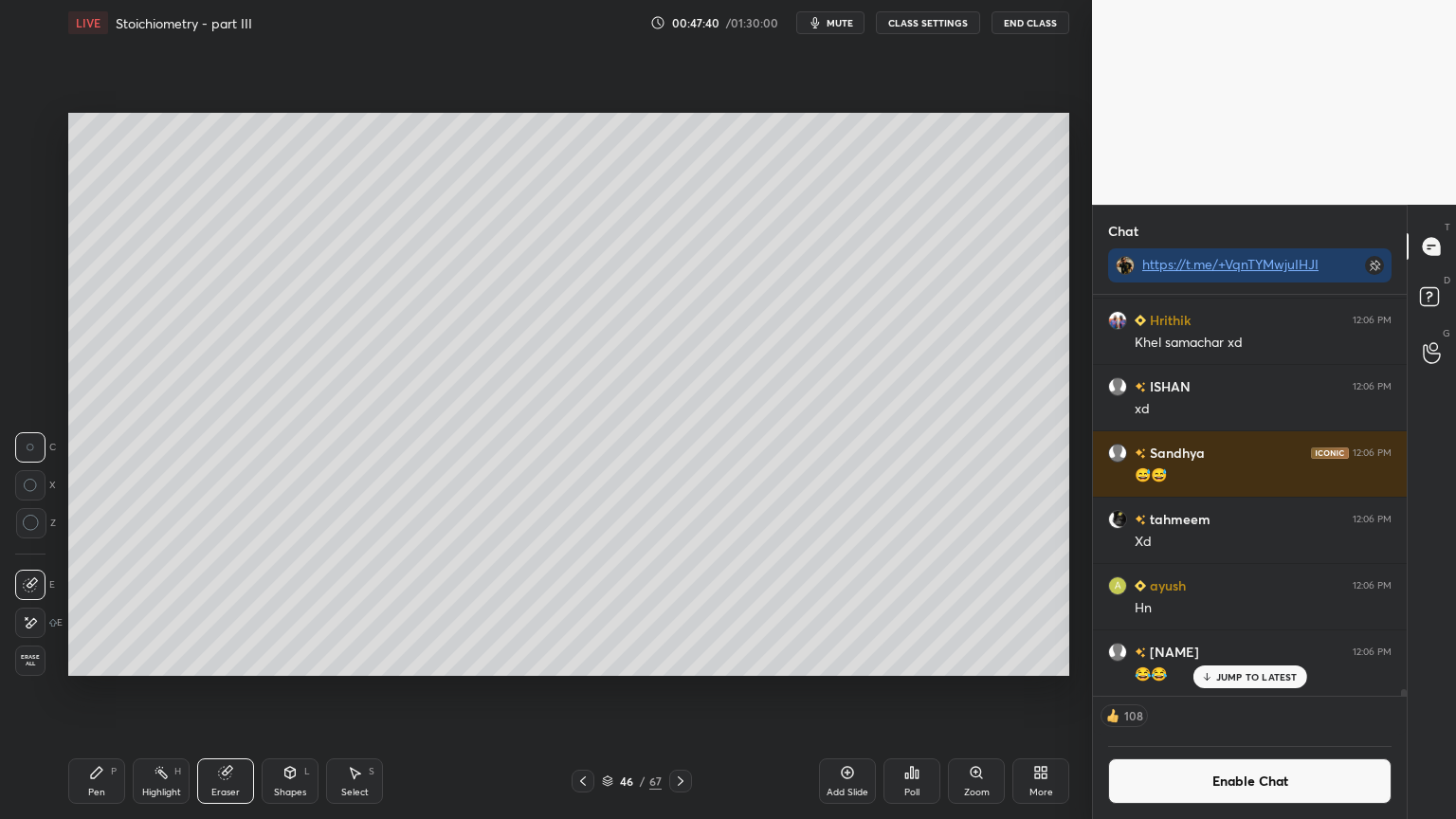 click on "Pen P" at bounding box center [97, 781] 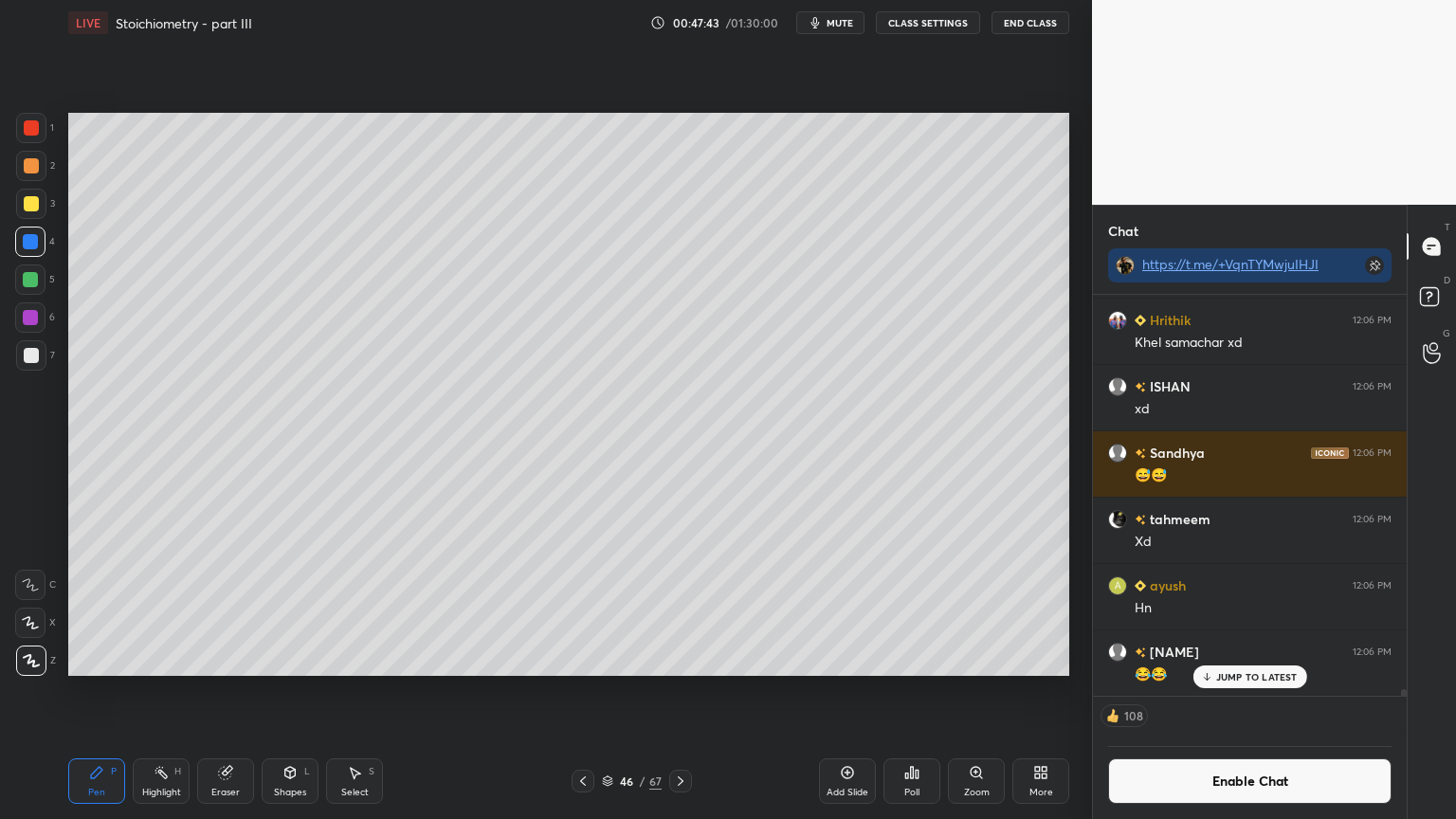 click at bounding box center [31, 204] 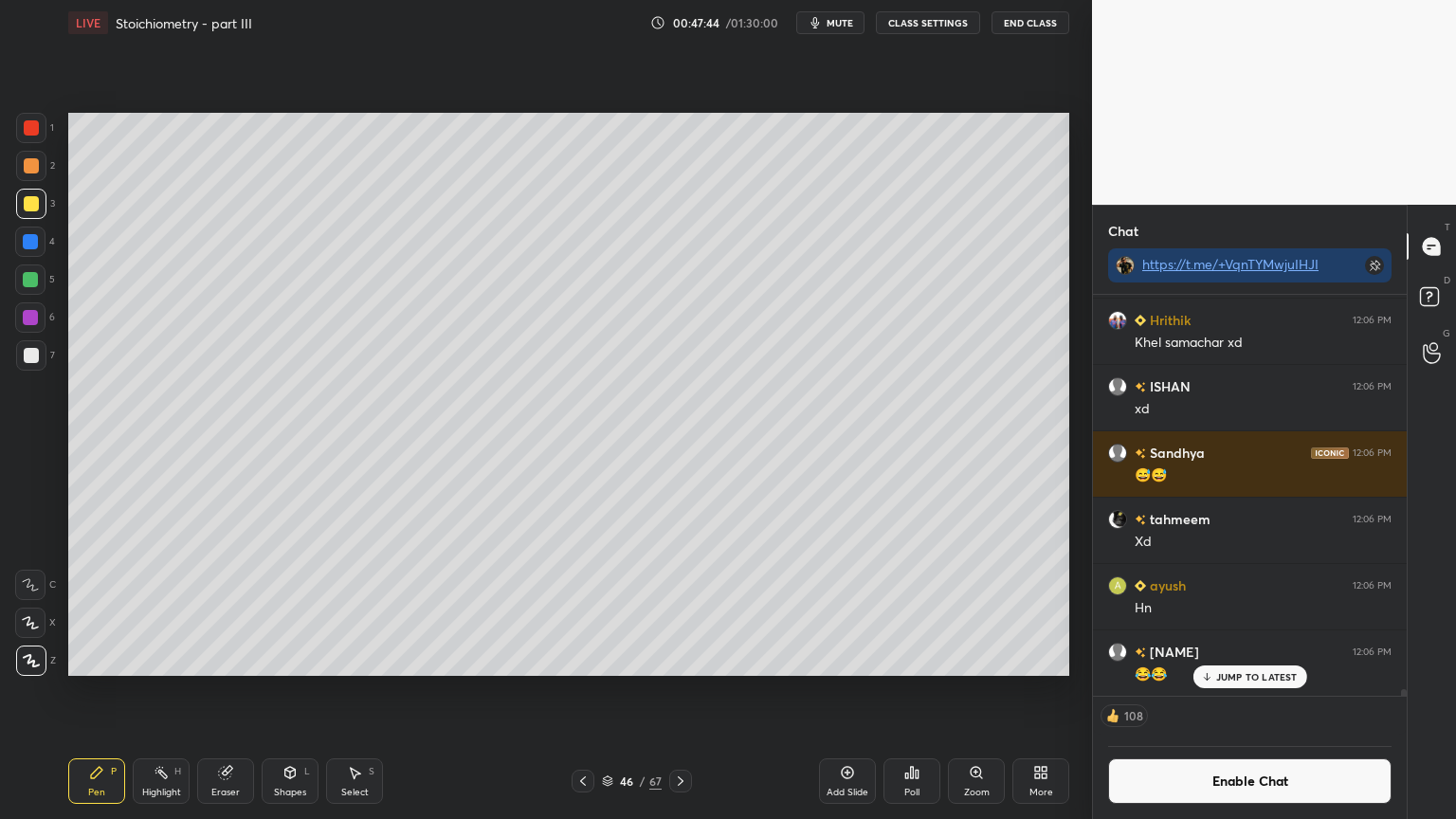 drag, startPoint x: 175, startPoint y: 784, endPoint x: 263, endPoint y: 686, distance: 131.71181 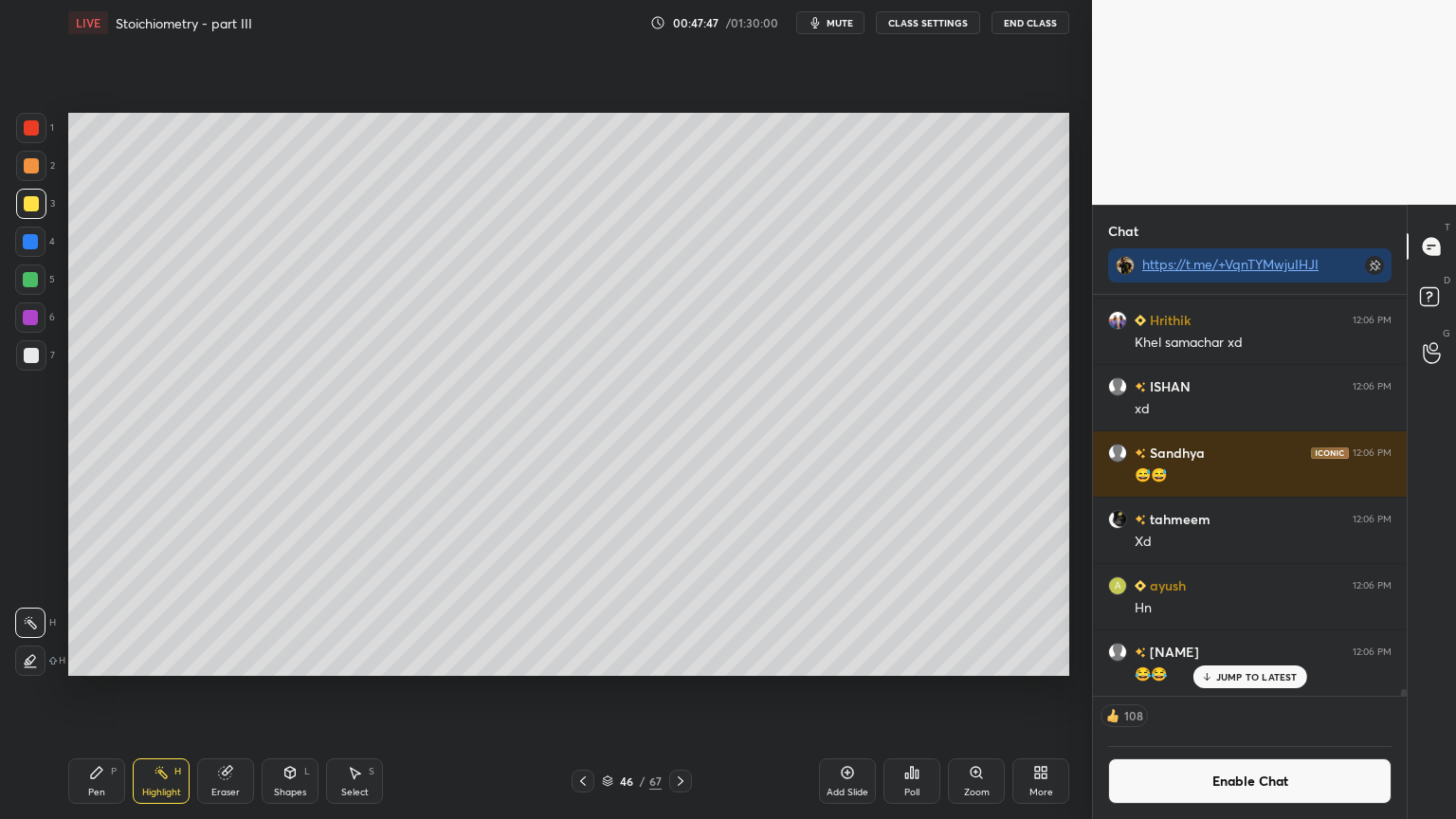 click 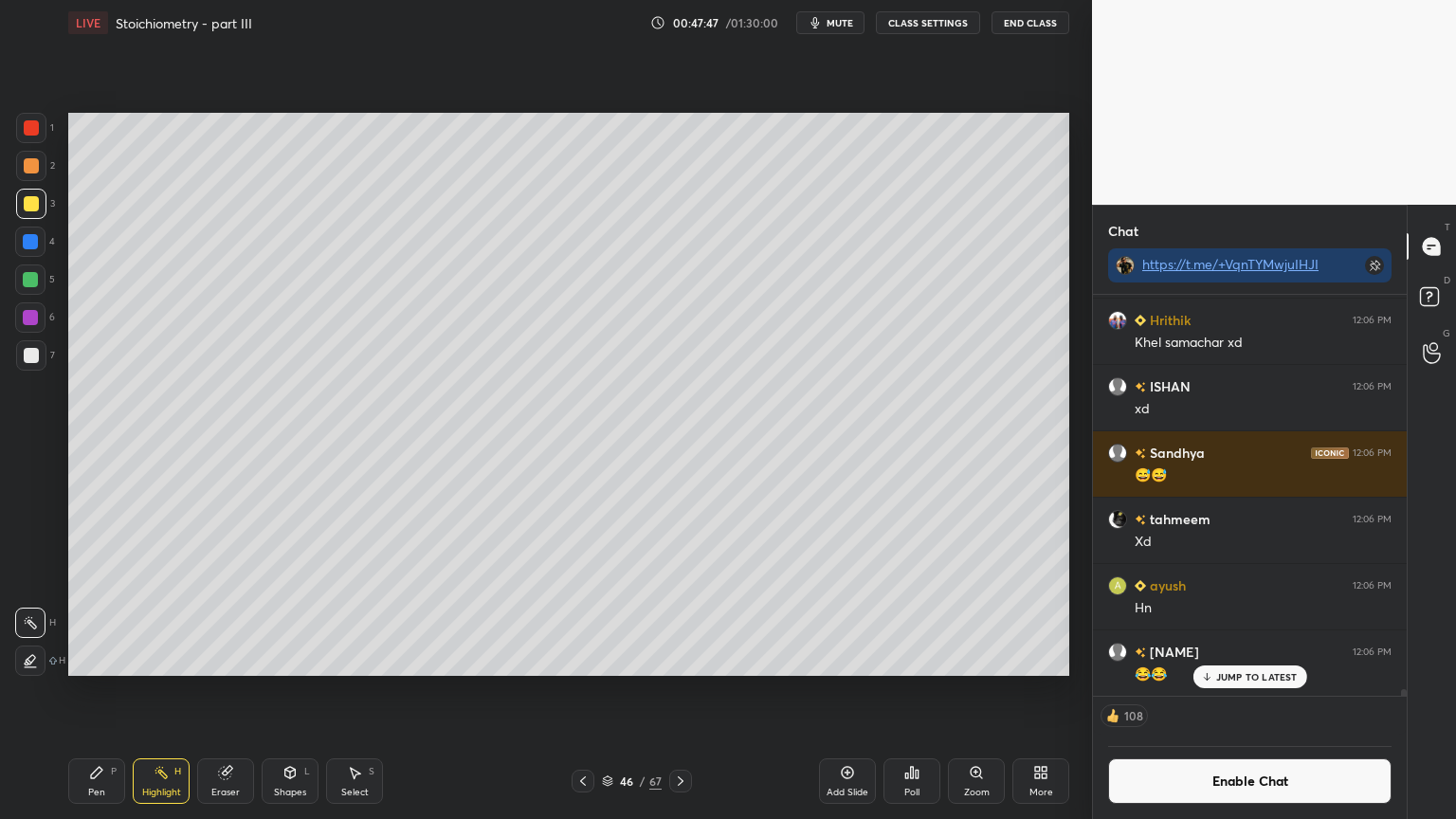 scroll, scrollTop: 6, scrollLeft: 6, axis: both 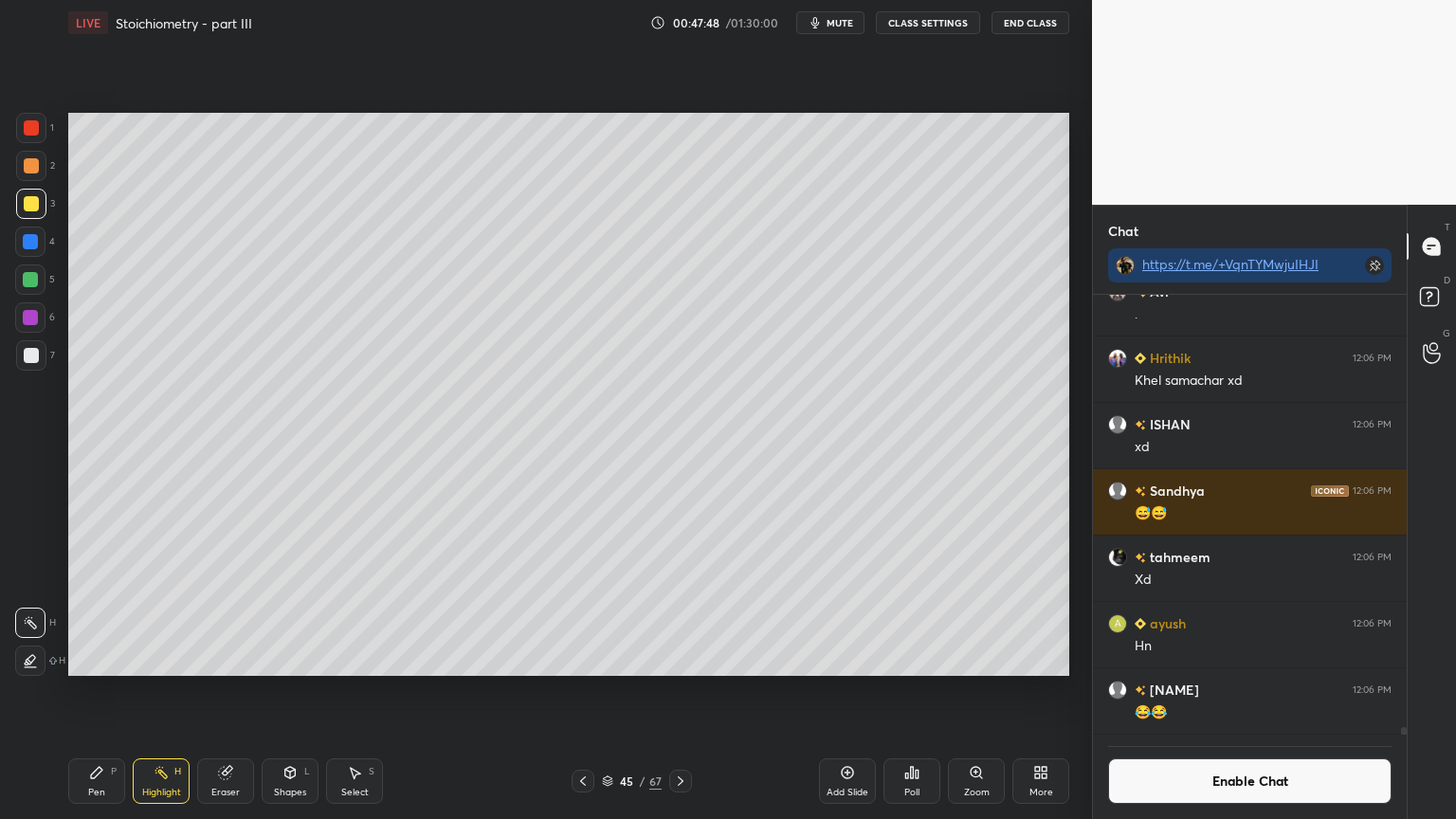 click 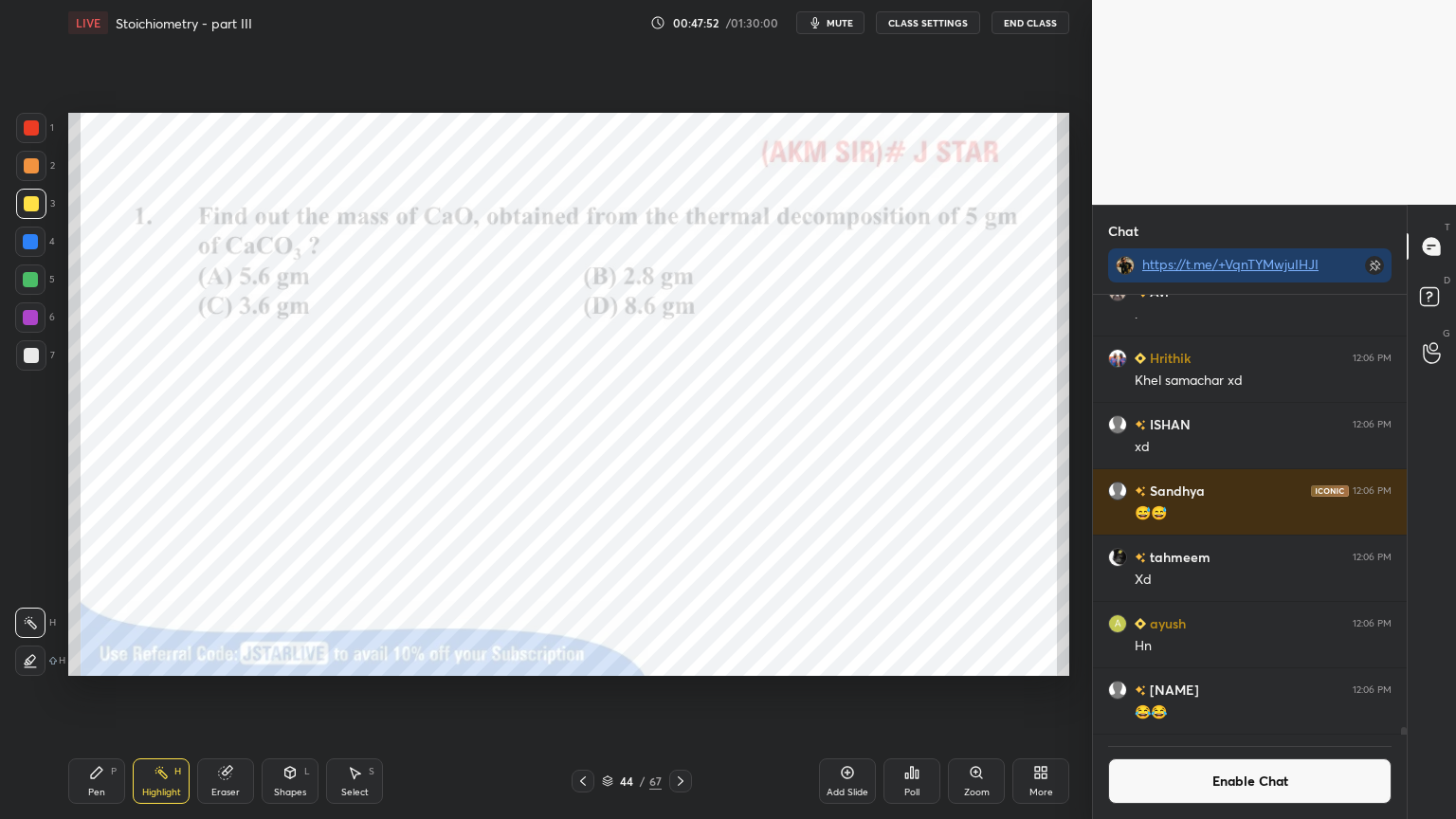 click 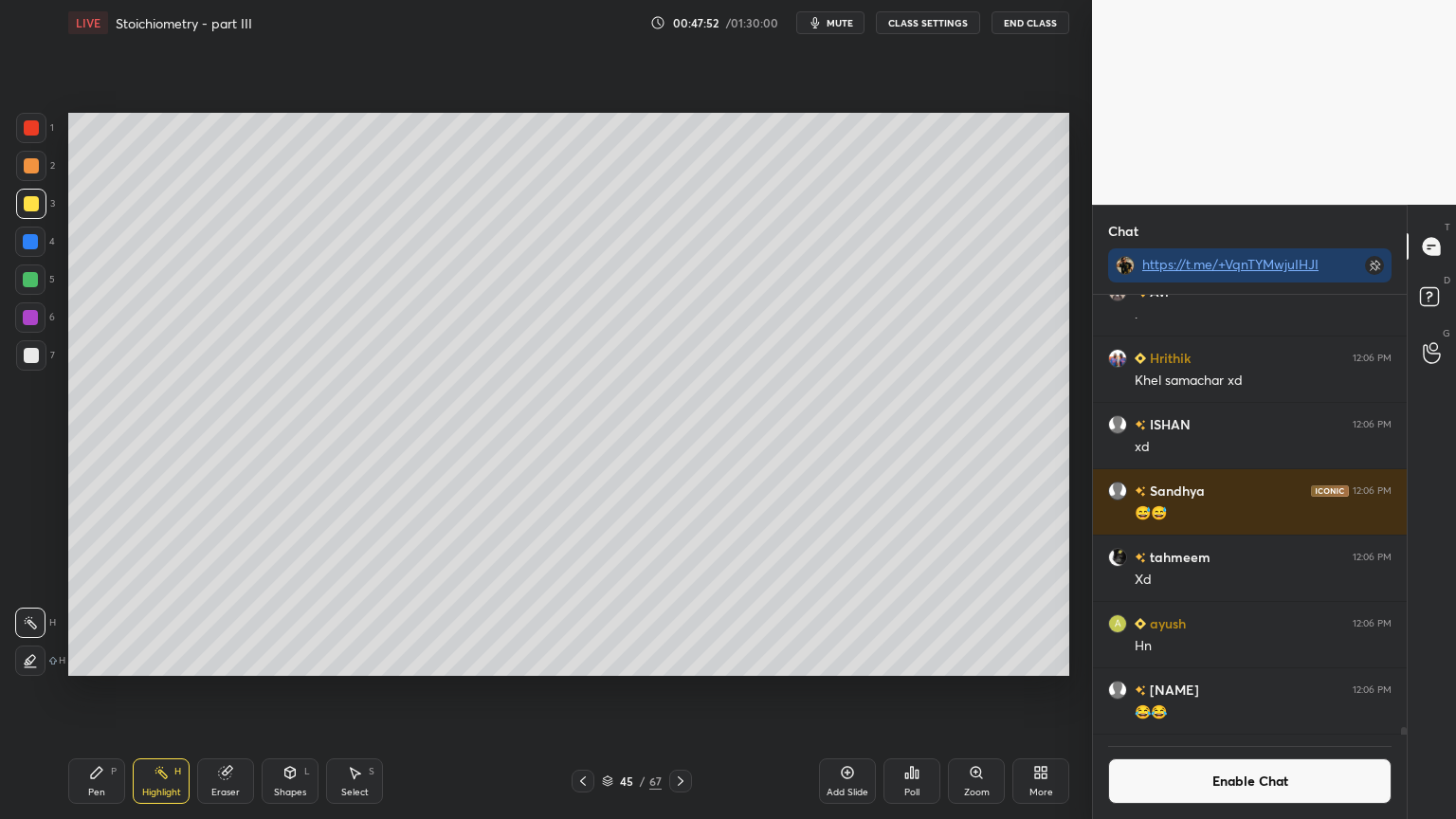 click 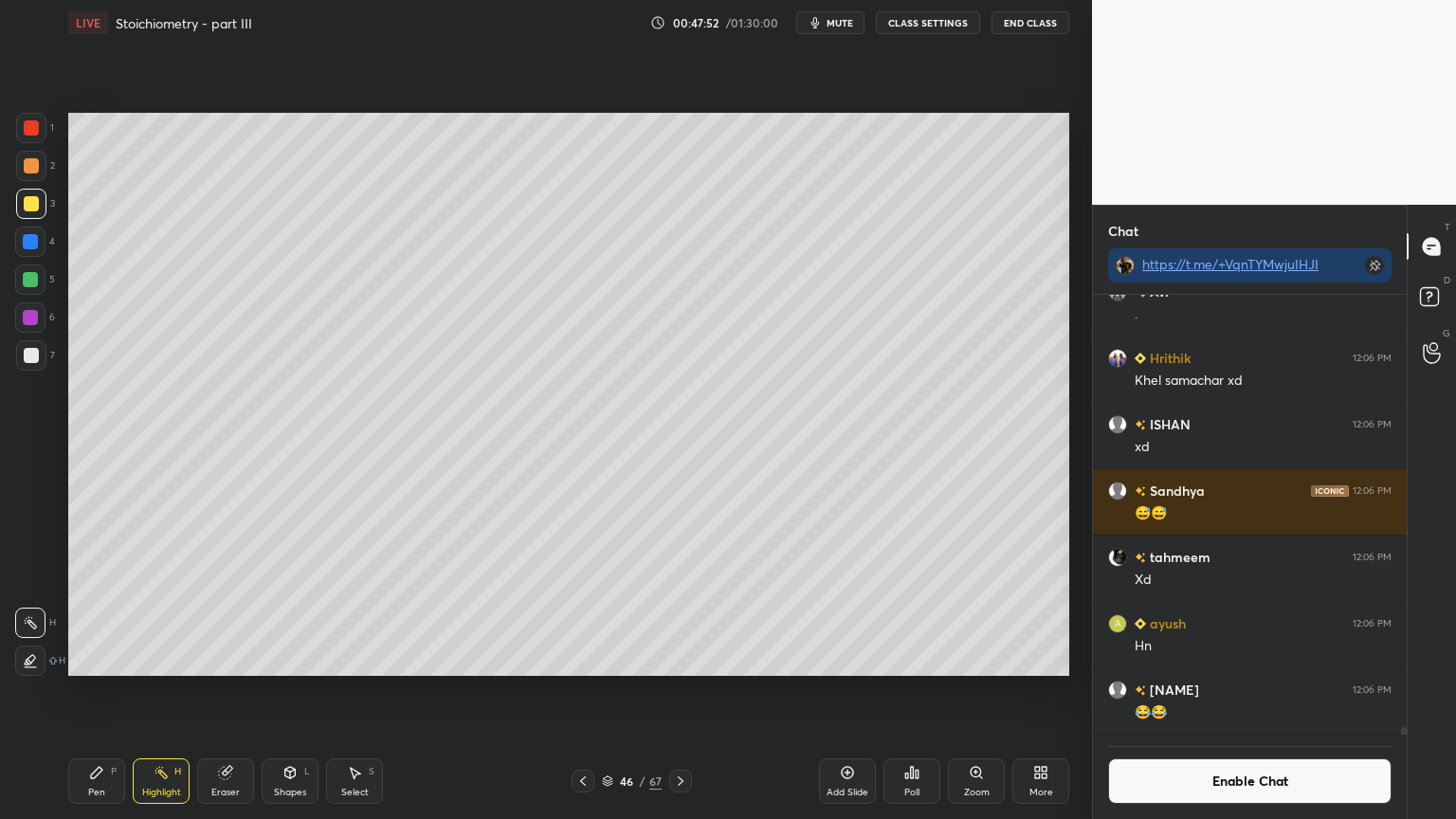 click 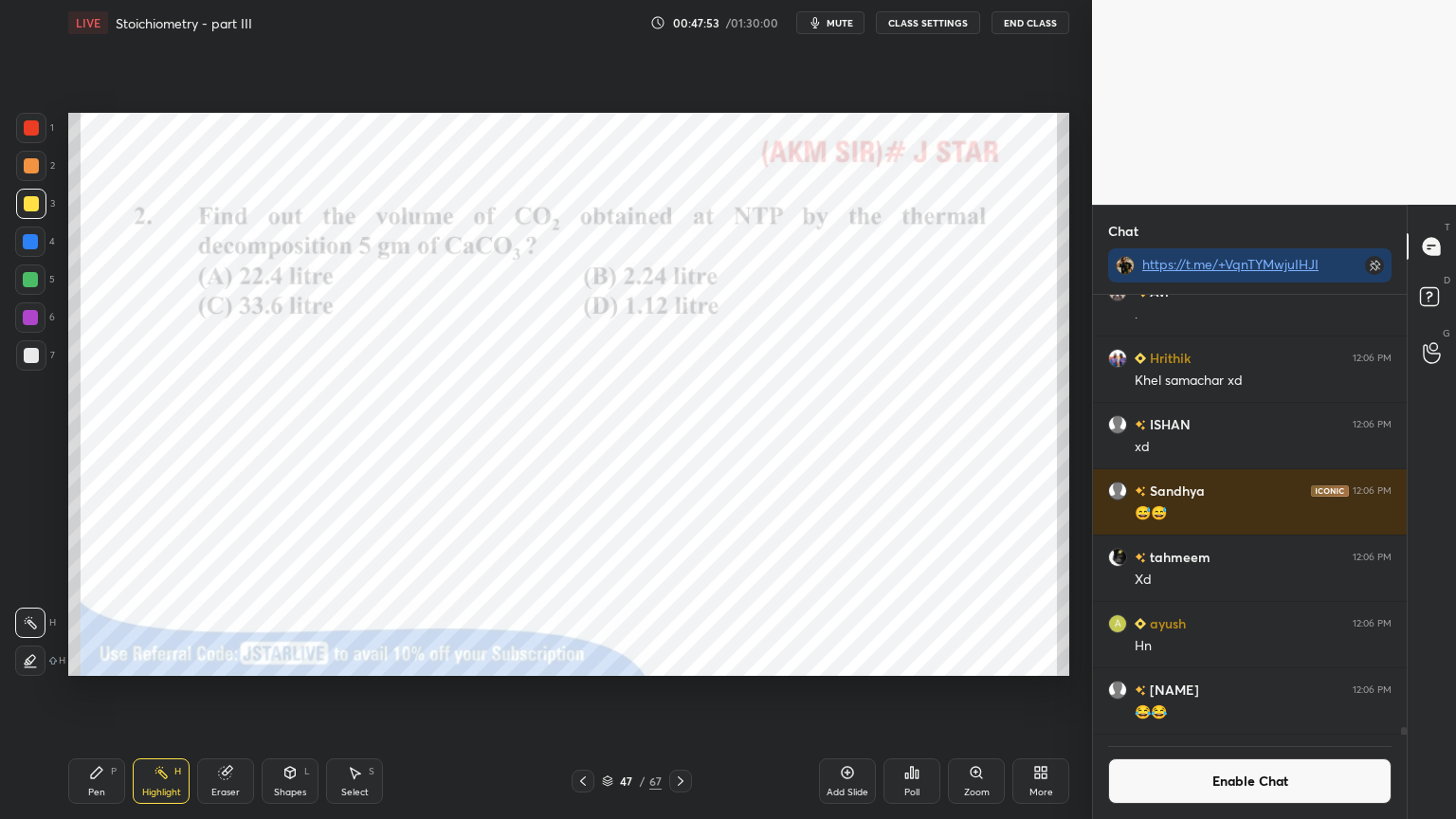 click at bounding box center [583, 781] 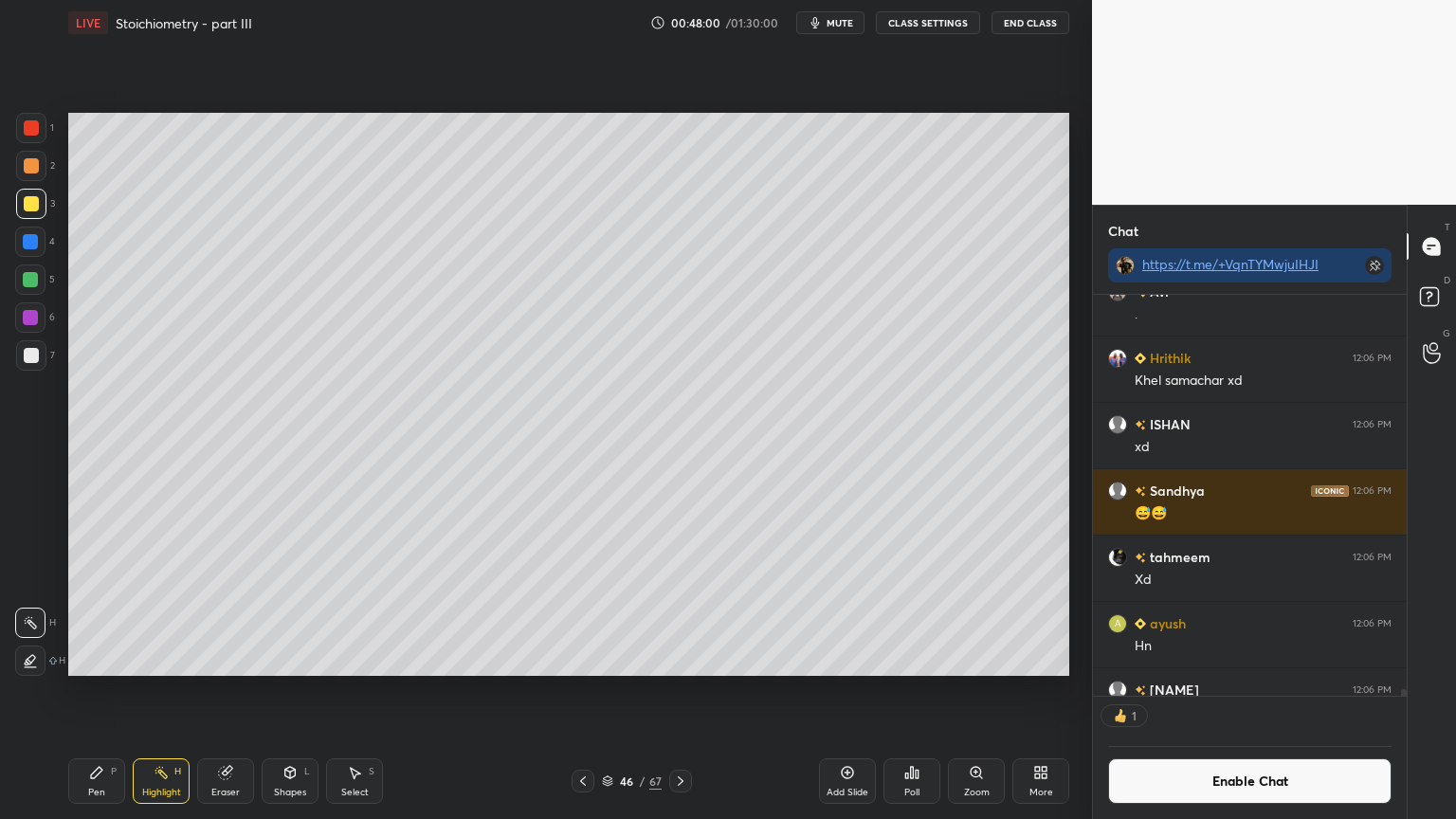 scroll, scrollTop: 395, scrollLeft: 308, axis: both 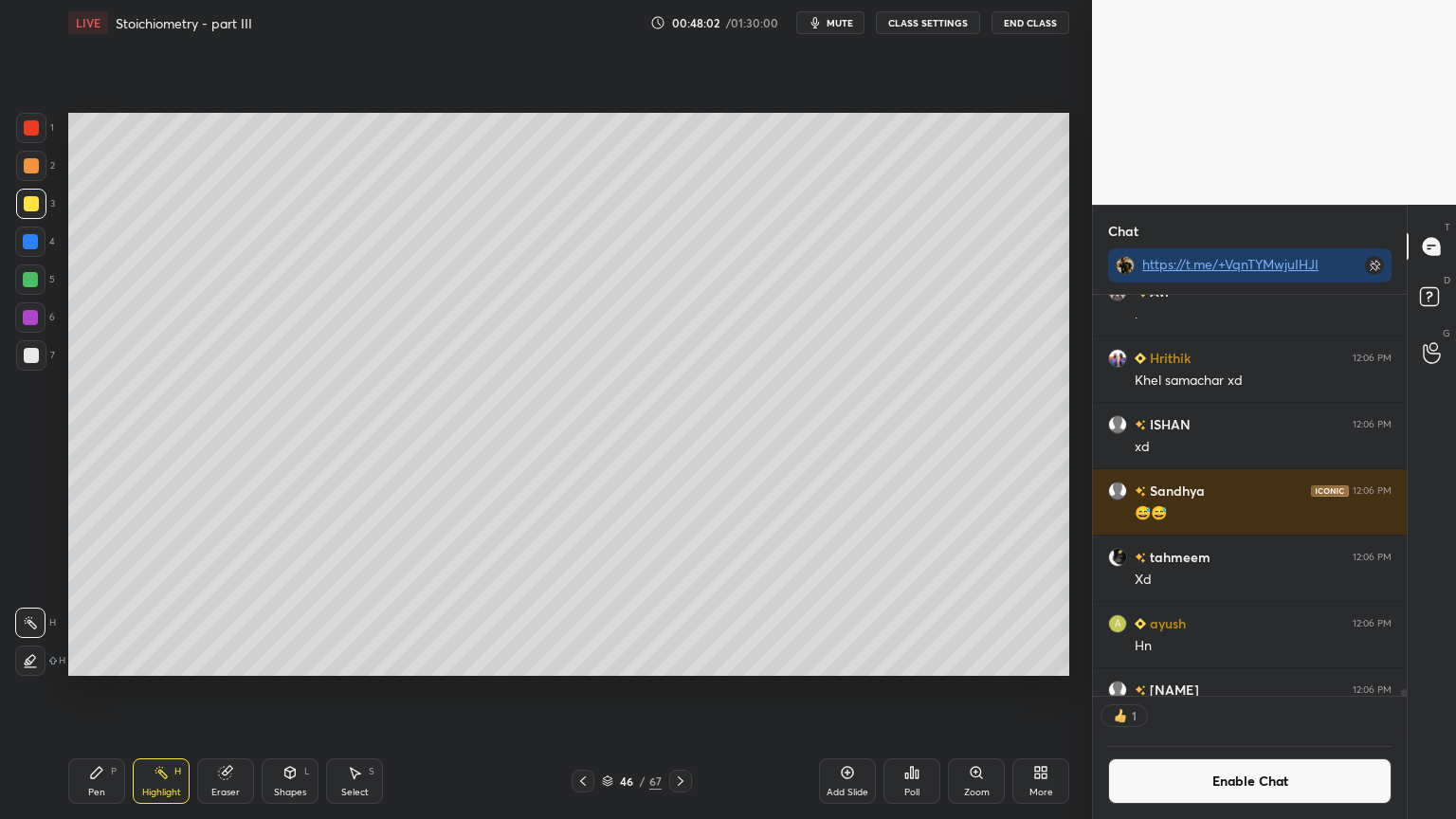 click on "Pen P" at bounding box center [97, 781] 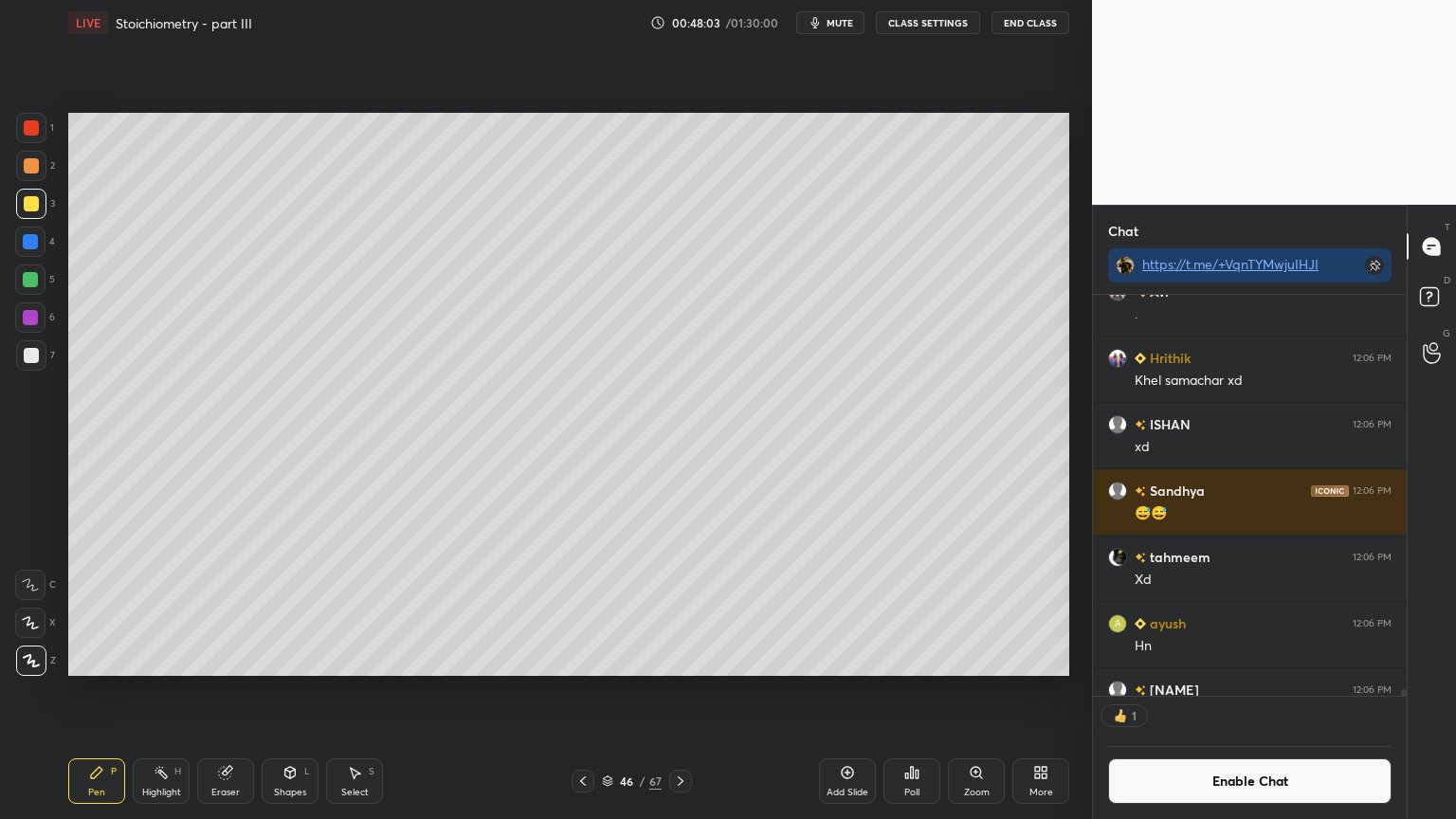 click on "Shapes L" at bounding box center (290, 781) 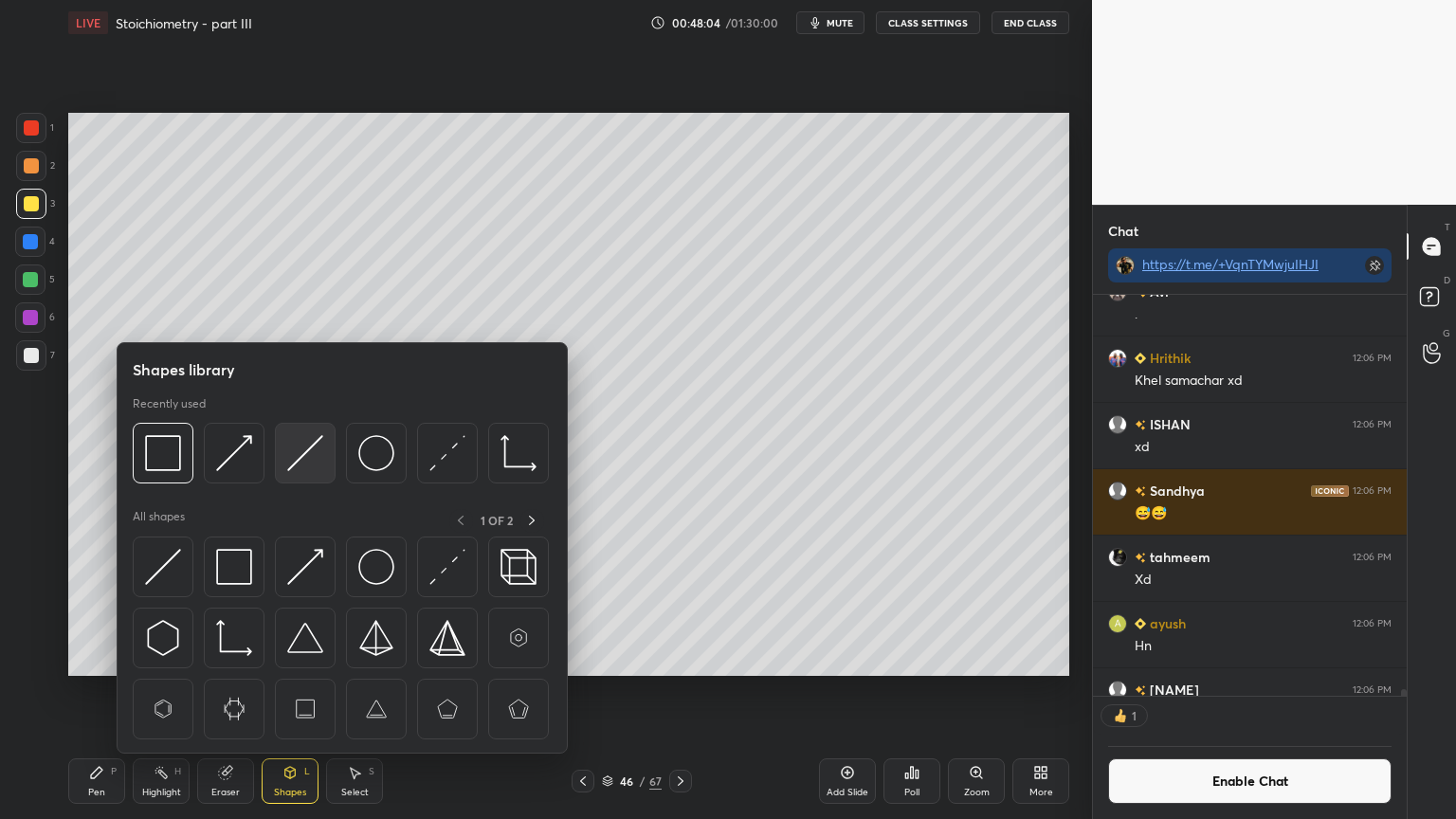click at bounding box center (305, 453) 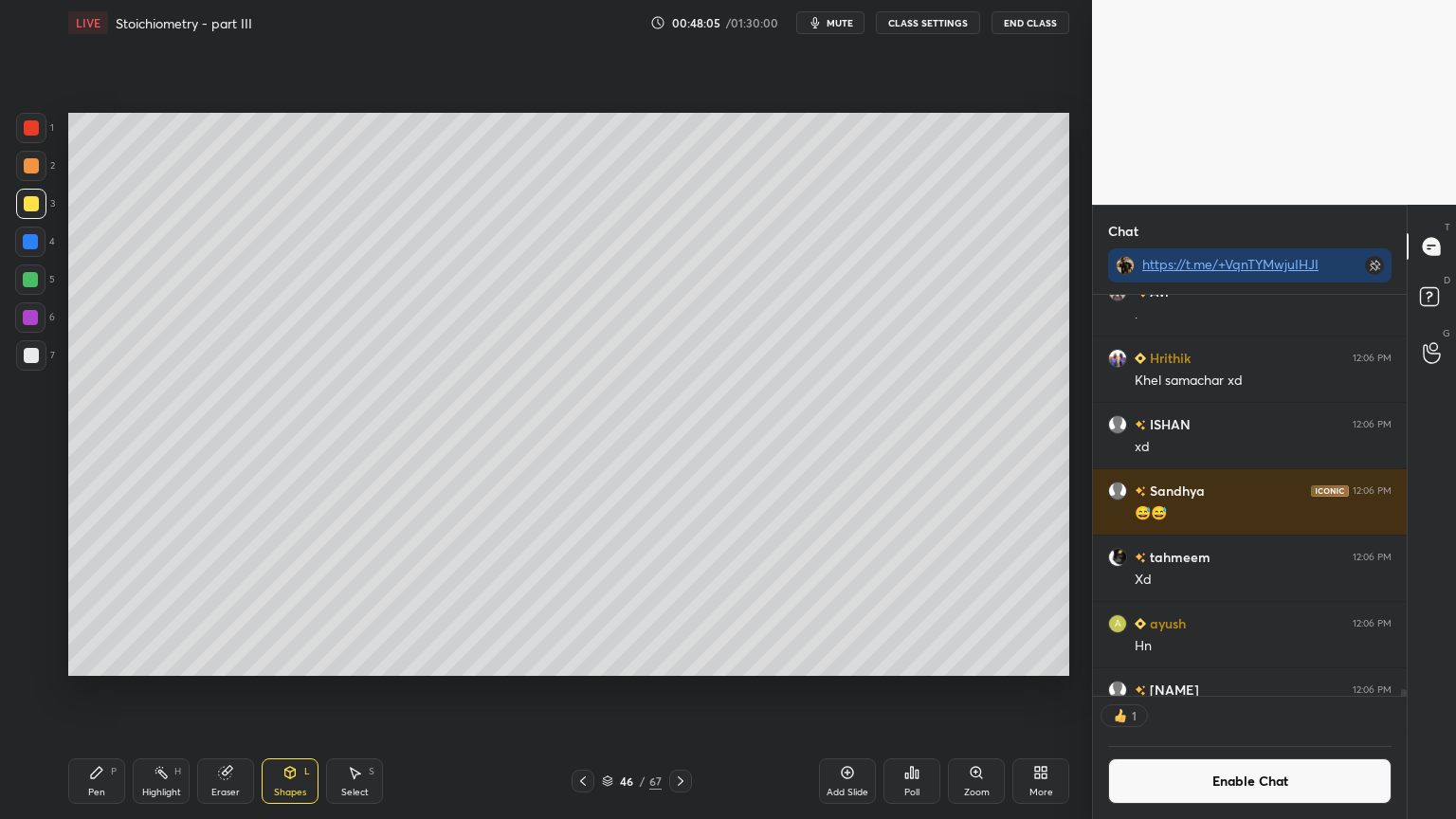 drag, startPoint x: 31, startPoint y: 129, endPoint x: 50, endPoint y: 161, distance: 37.215588 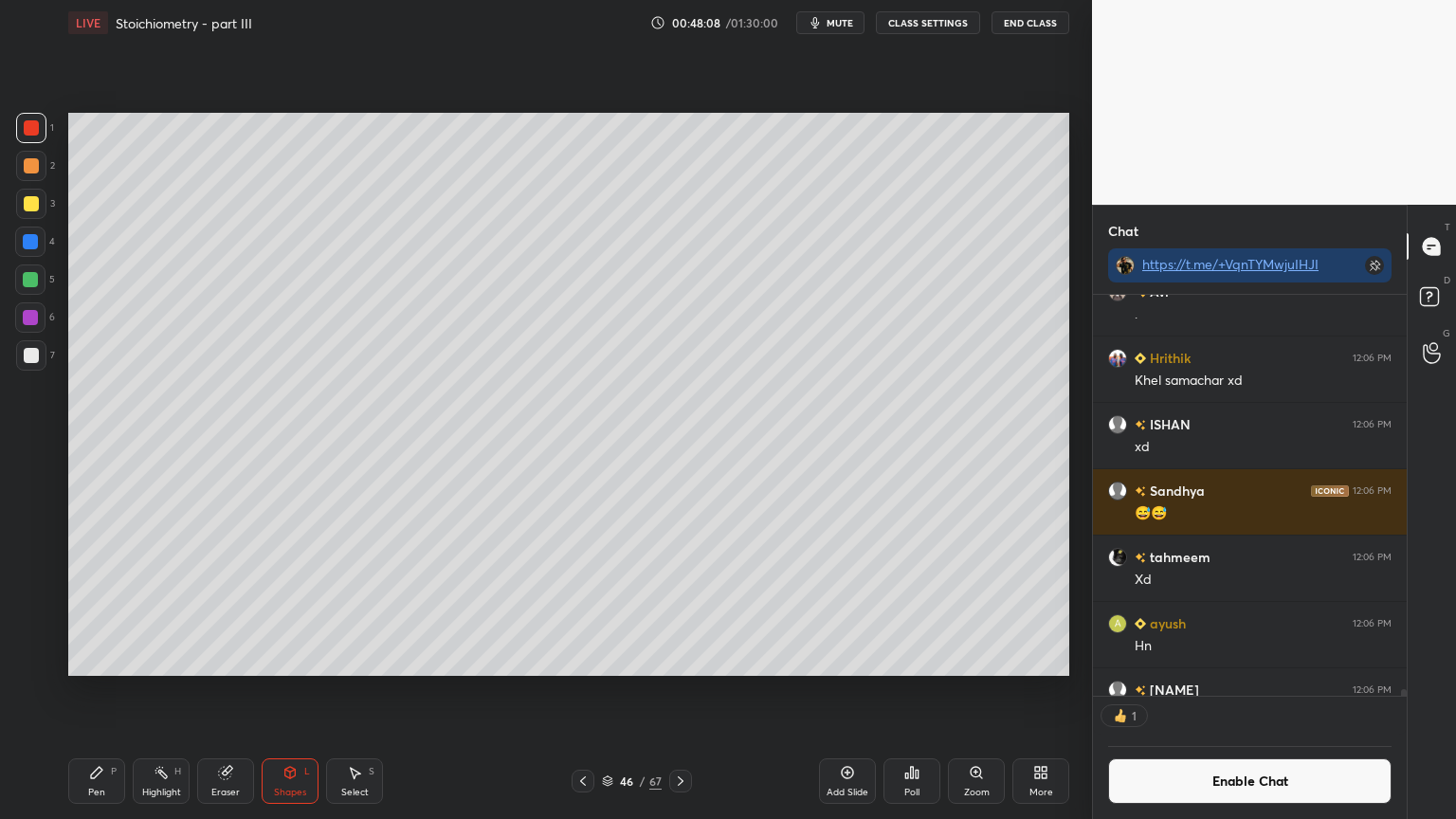 click on "Pen P" at bounding box center (97, 781) 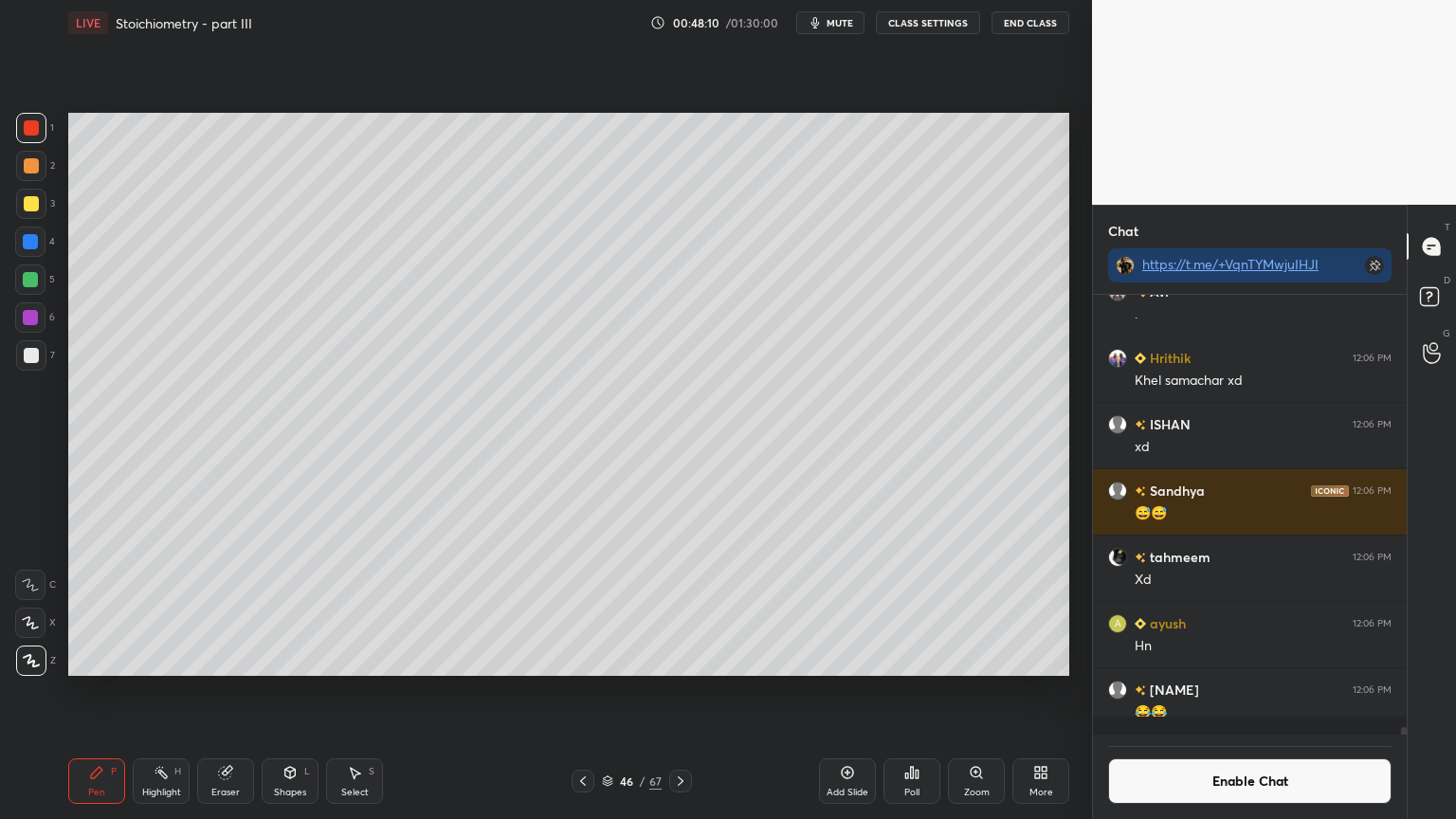 scroll, scrollTop: 6, scrollLeft: 6, axis: both 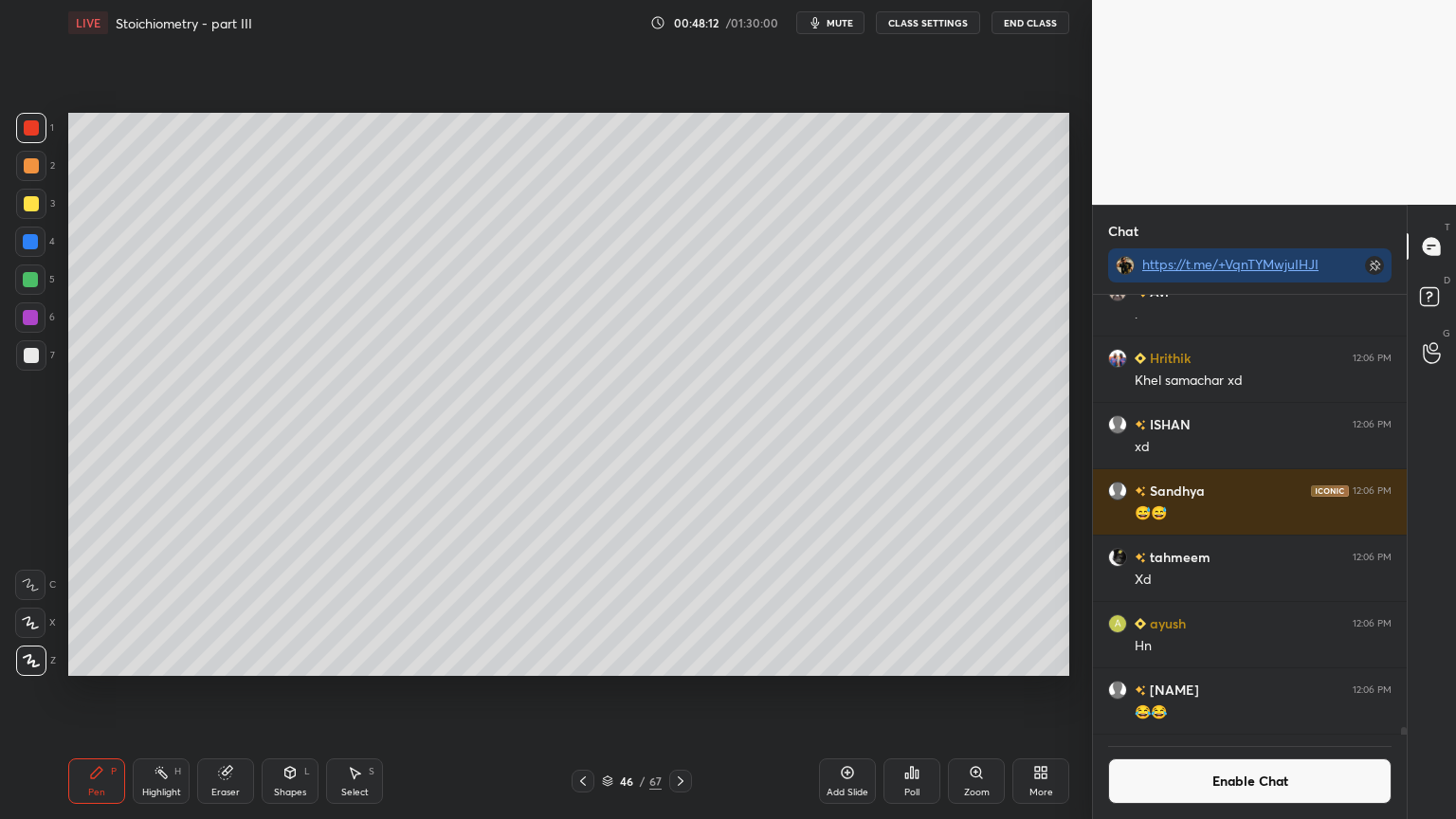 click on "Highlight" at bounding box center (161, 792) 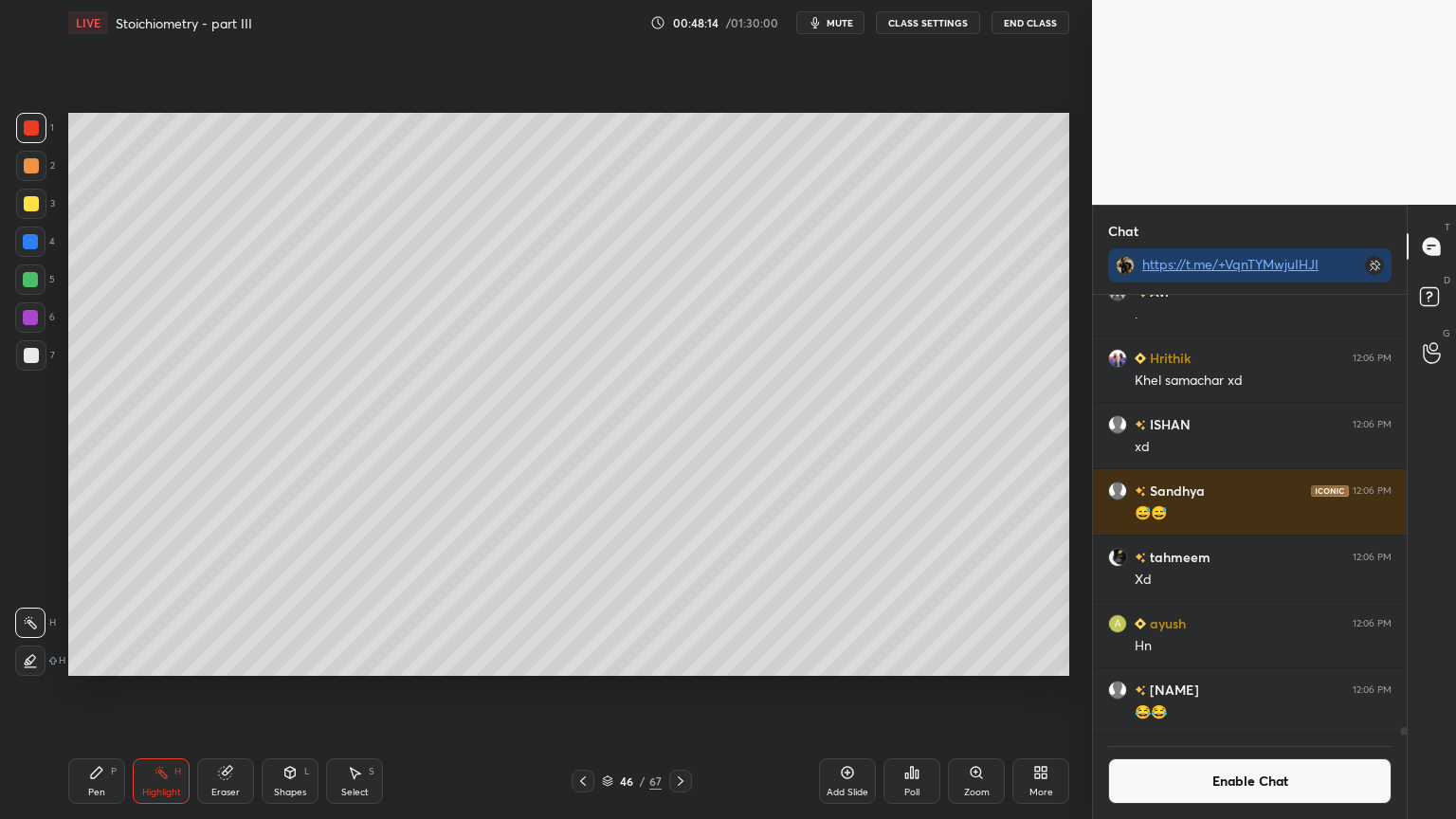 click on "Pen P" at bounding box center (97, 781) 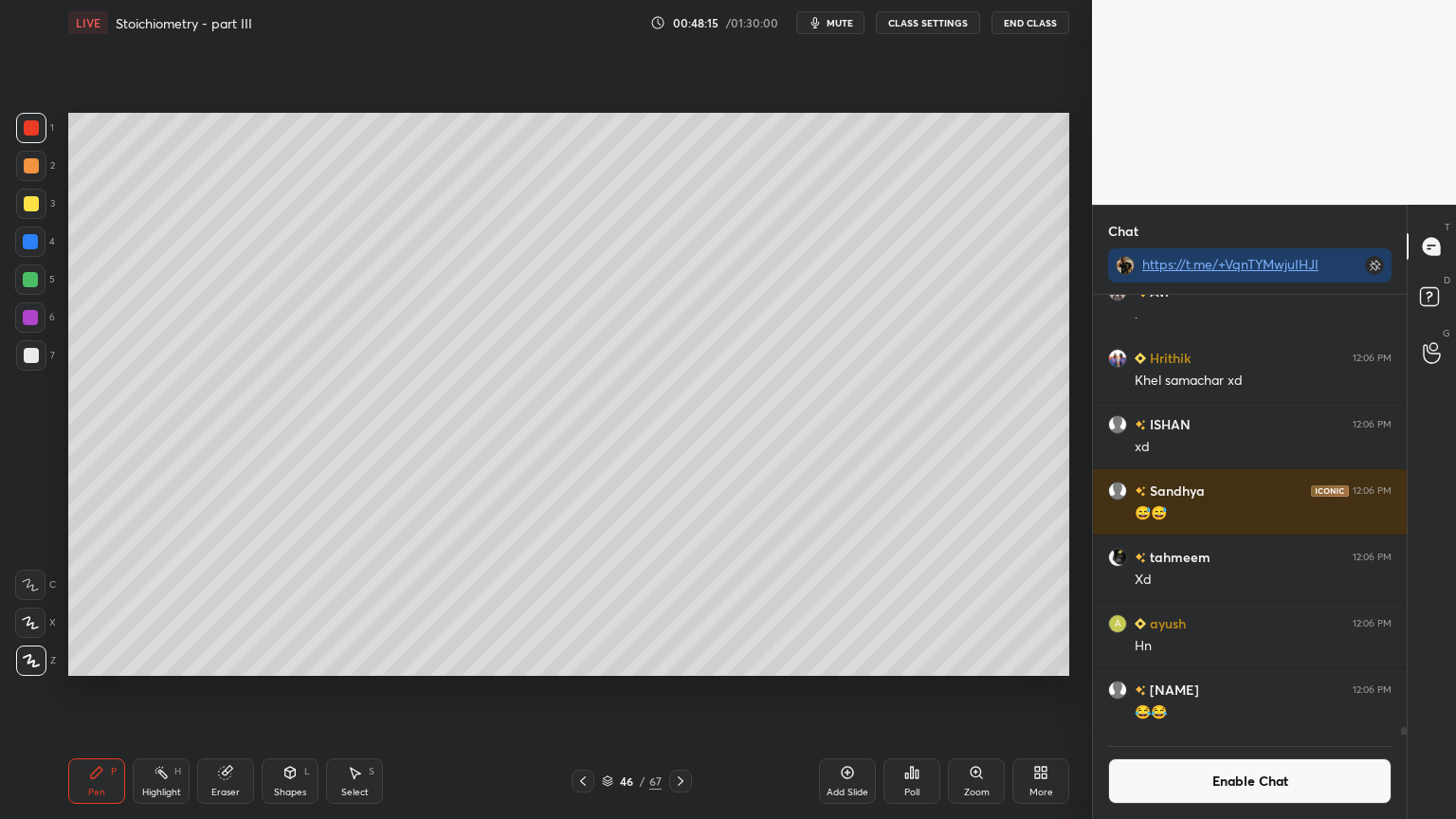 click at bounding box center [31, 355] 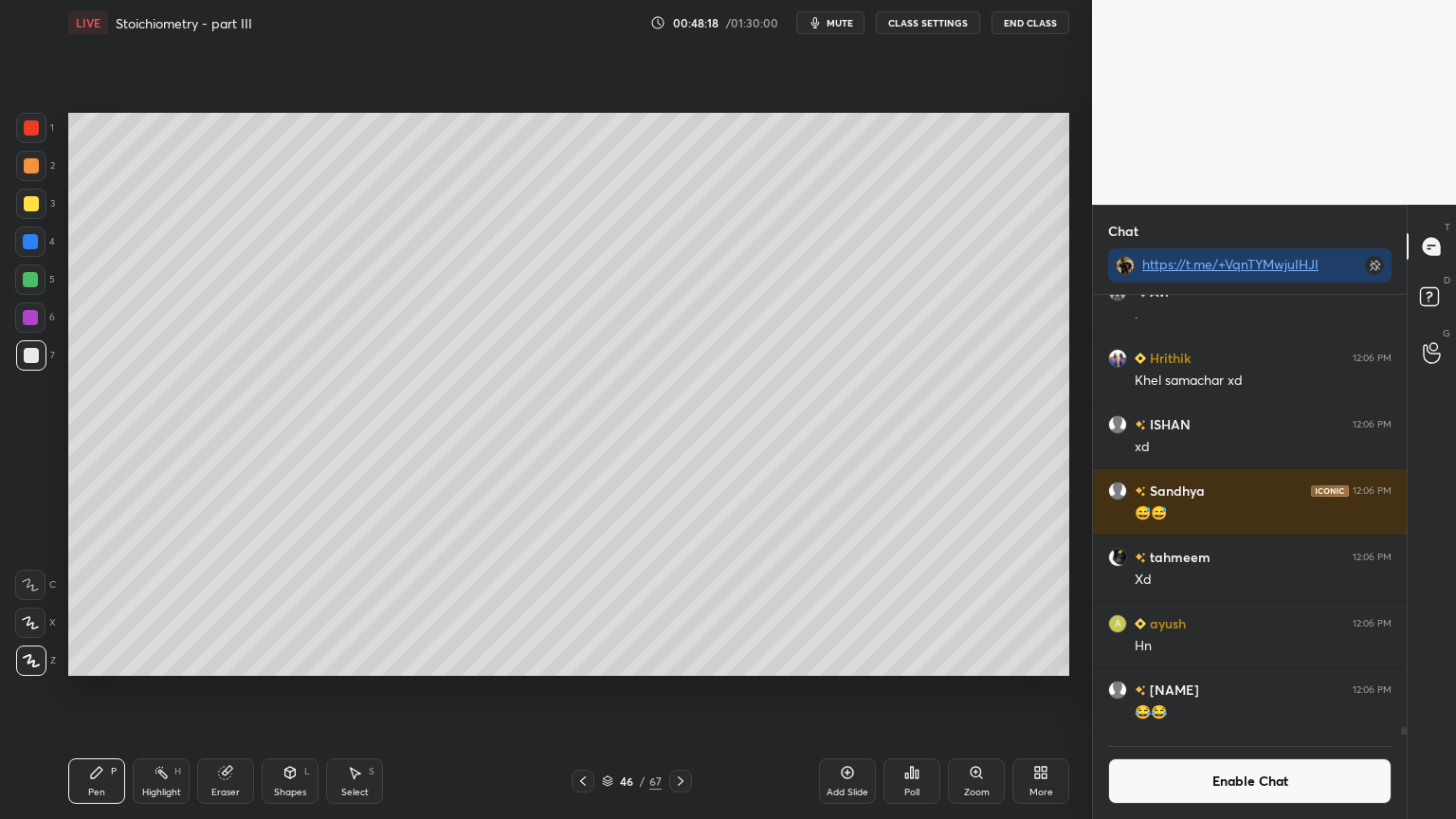 drag, startPoint x: 172, startPoint y: 781, endPoint x: 173, endPoint y: 770, distance: 11.045361 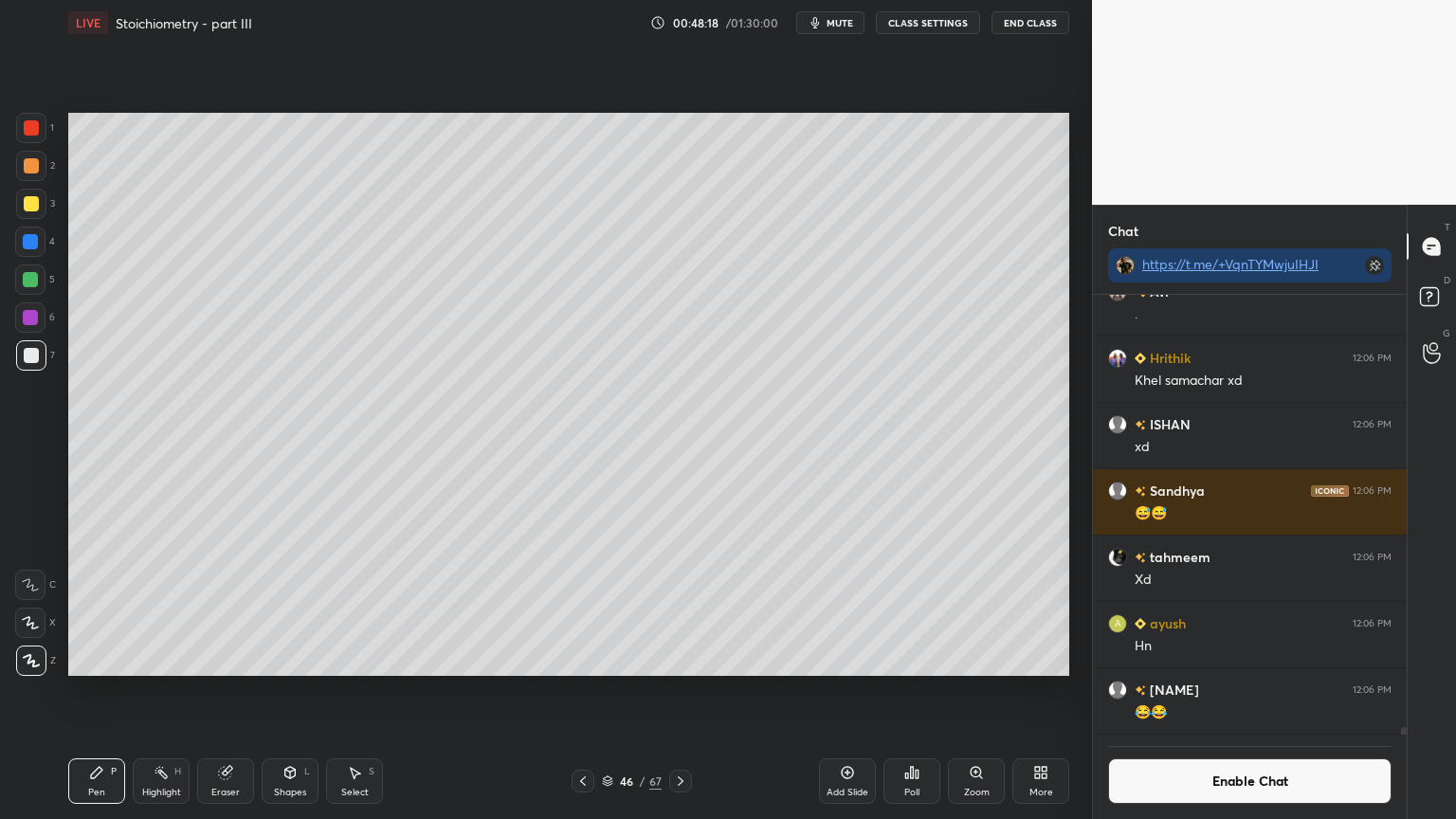 click on "Highlight H" at bounding box center [161, 781] 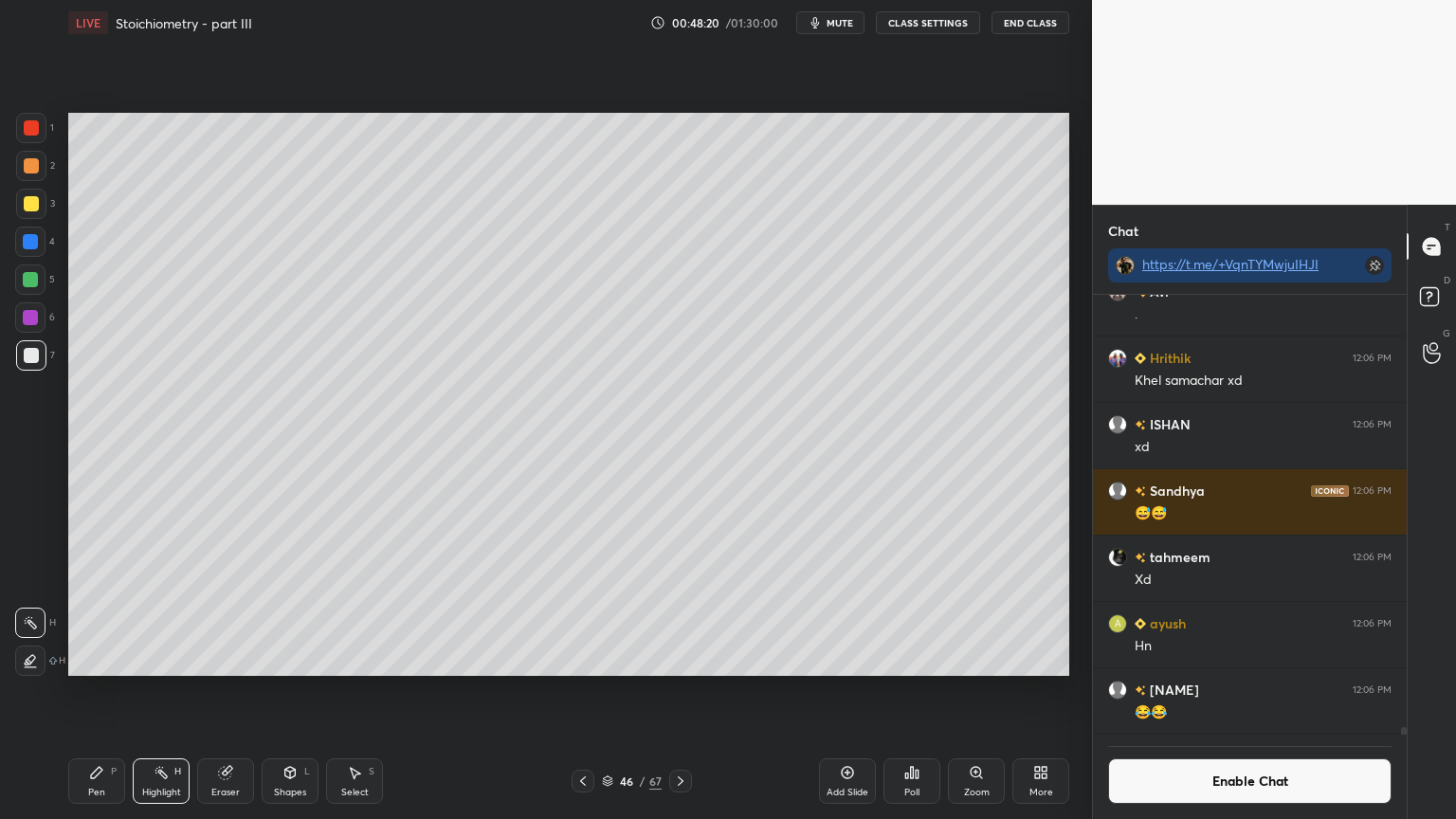 click on "1 2 3 4 5 6 7 C X Z C X Z E E Erase all H H LIVE Stoichiometry - part III 00:48:20 / 01:30:00 mute CLASS SETTINGS End Class Setting up your live class Poll for secs No correct answer Start poll Back Stoichiometry - part III • L3 of Course on Mole concept [NAME] Pen P Highlight H Eraser Shapes L Select S 46 / 67 Add Slide Poll Zoom More" at bounding box center (538, 410) 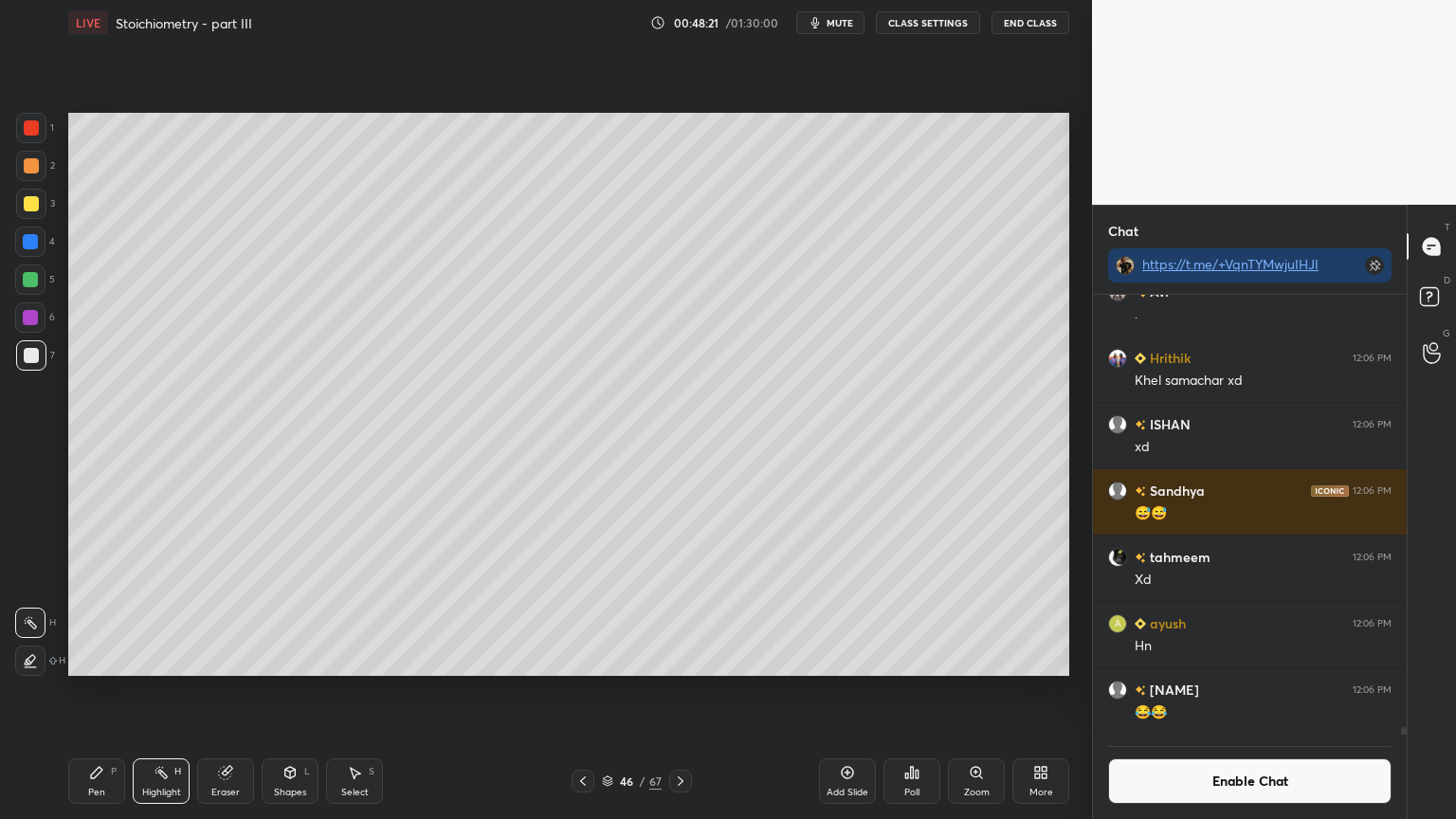 click on "Pen P" at bounding box center [97, 781] 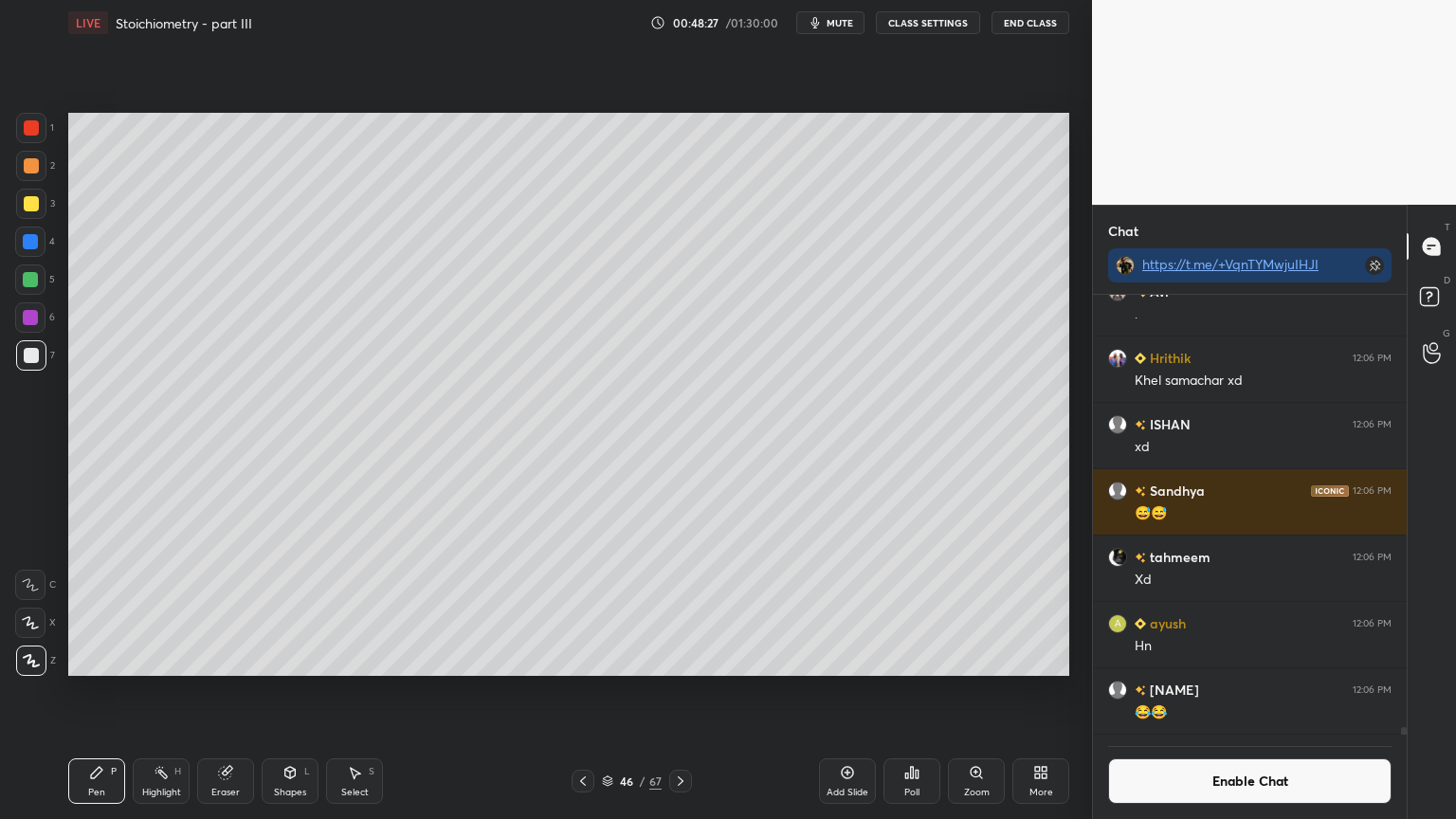 click on "Pen P" at bounding box center (97, 781) 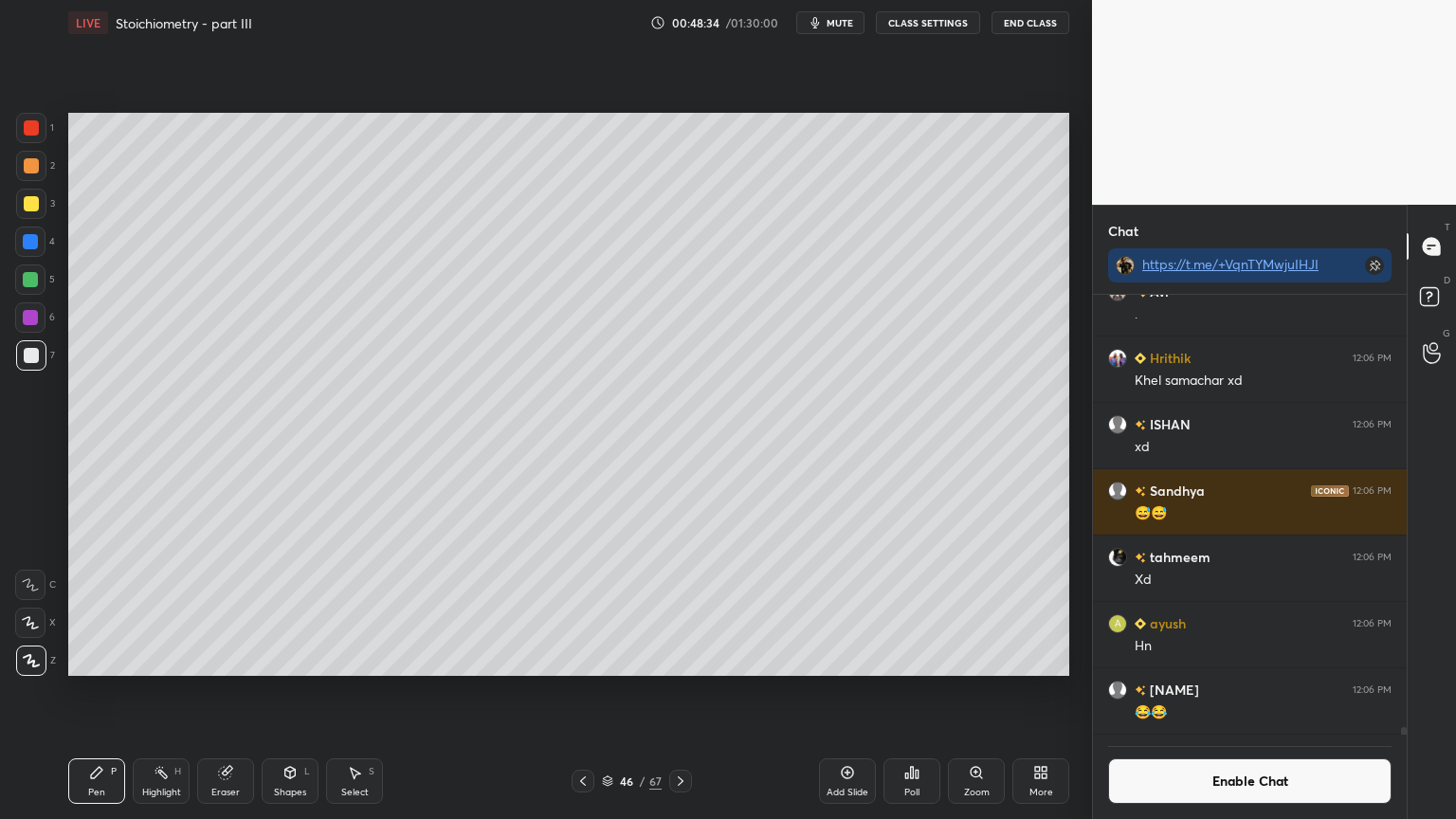 scroll, scrollTop: 395, scrollLeft: 308, axis: both 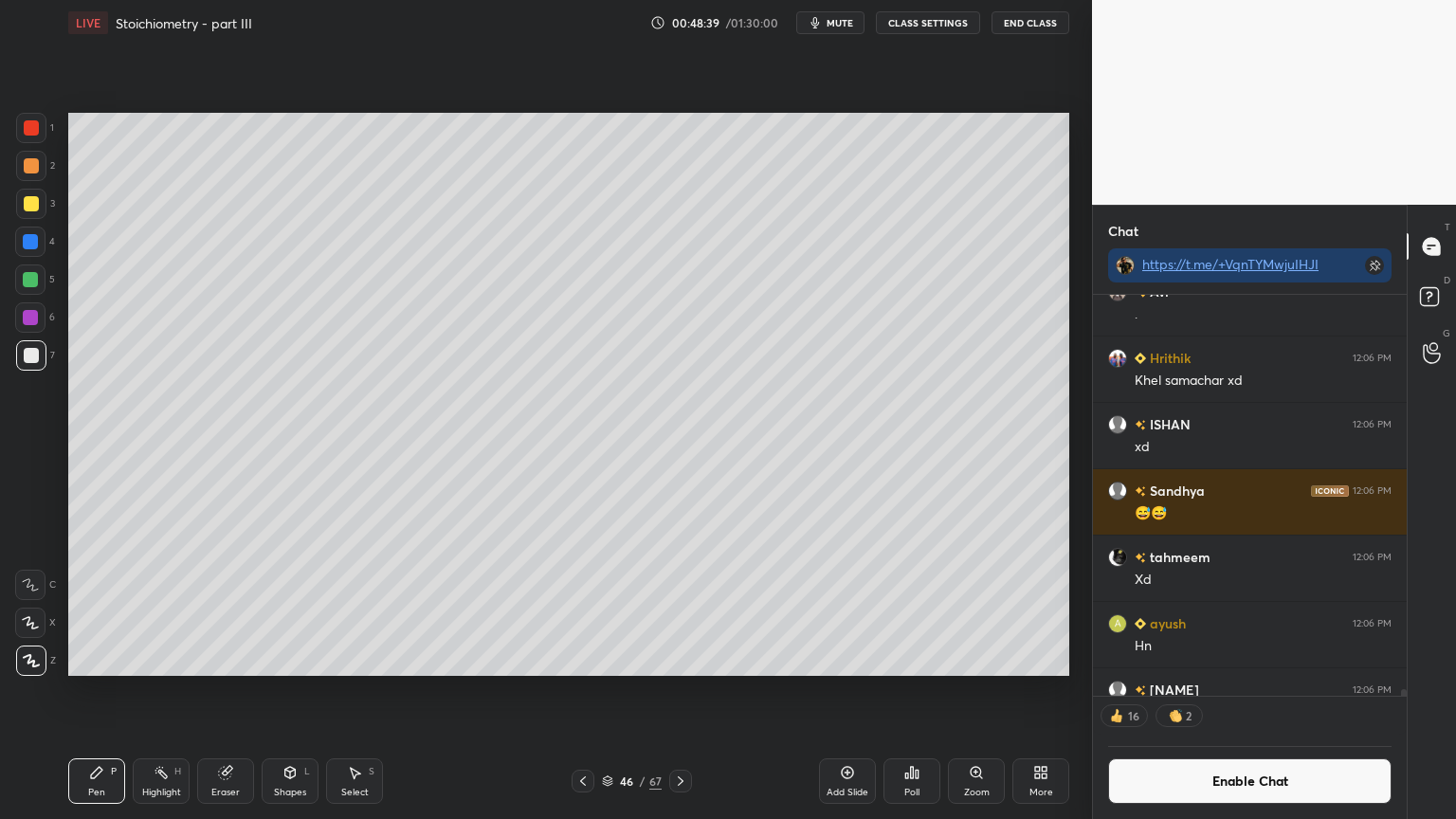 click on "Shapes L" at bounding box center (290, 781) 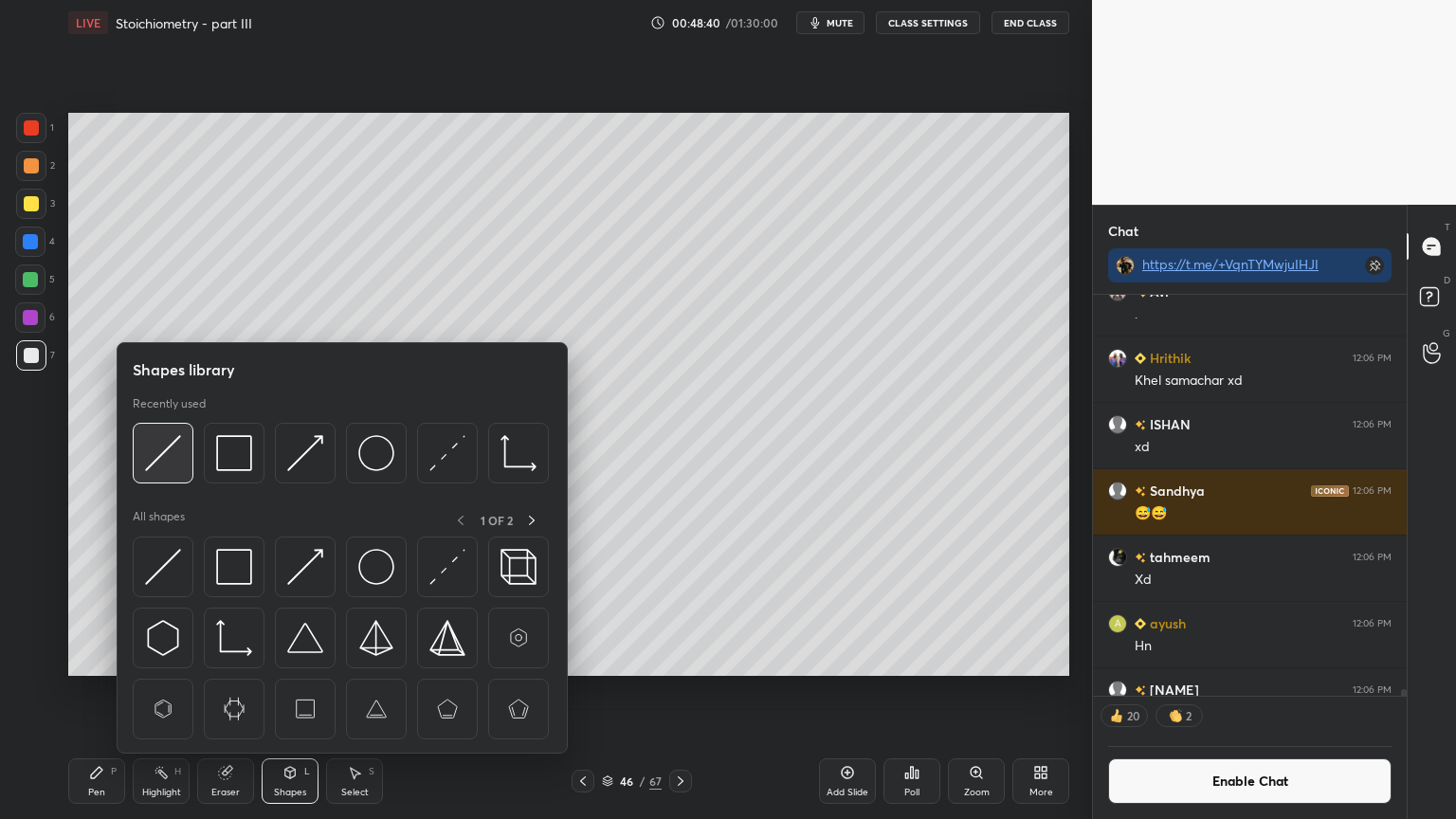 click at bounding box center (163, 453) 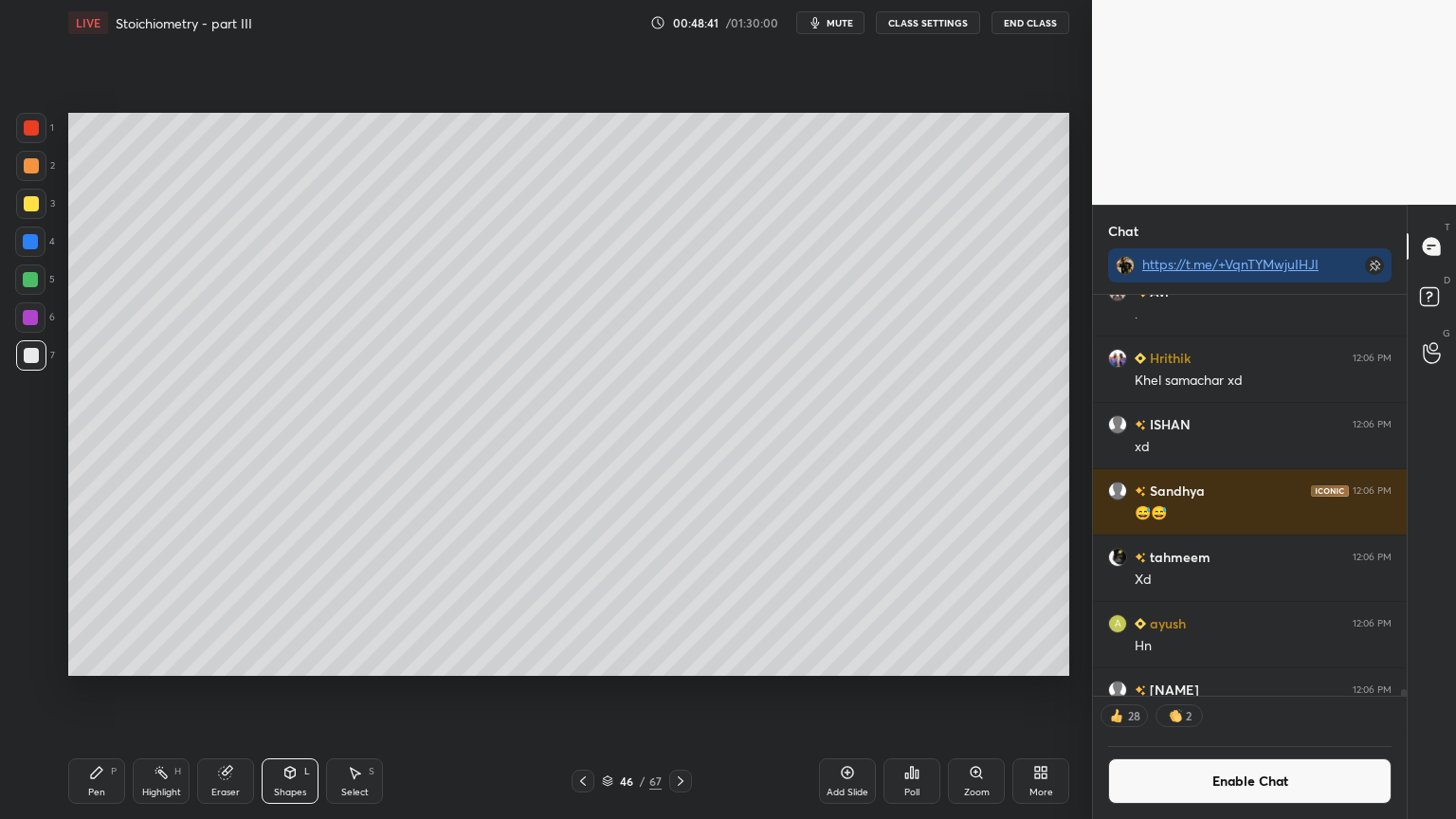 click at bounding box center (31, 128) 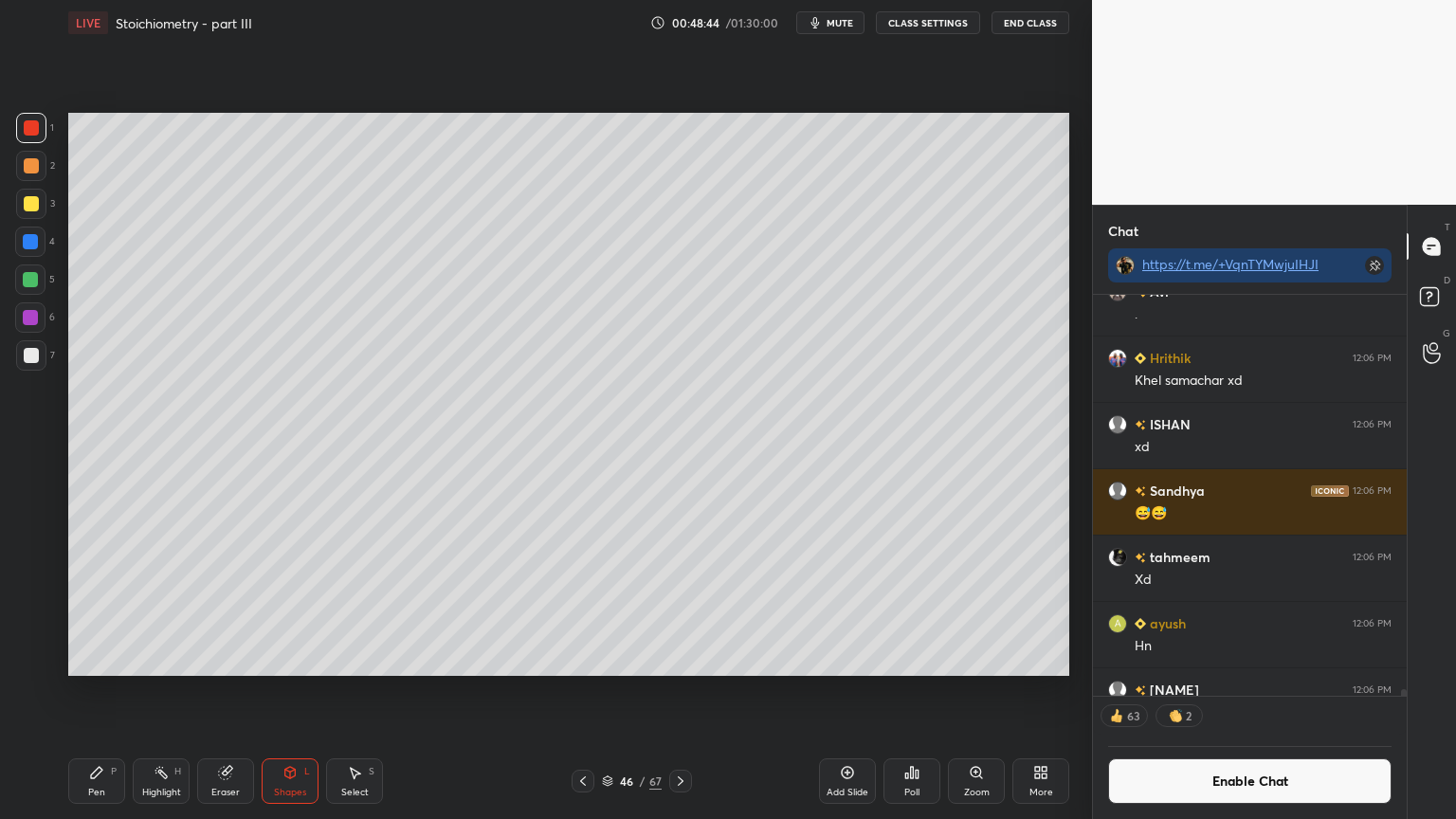click on "Pen P" at bounding box center [97, 781] 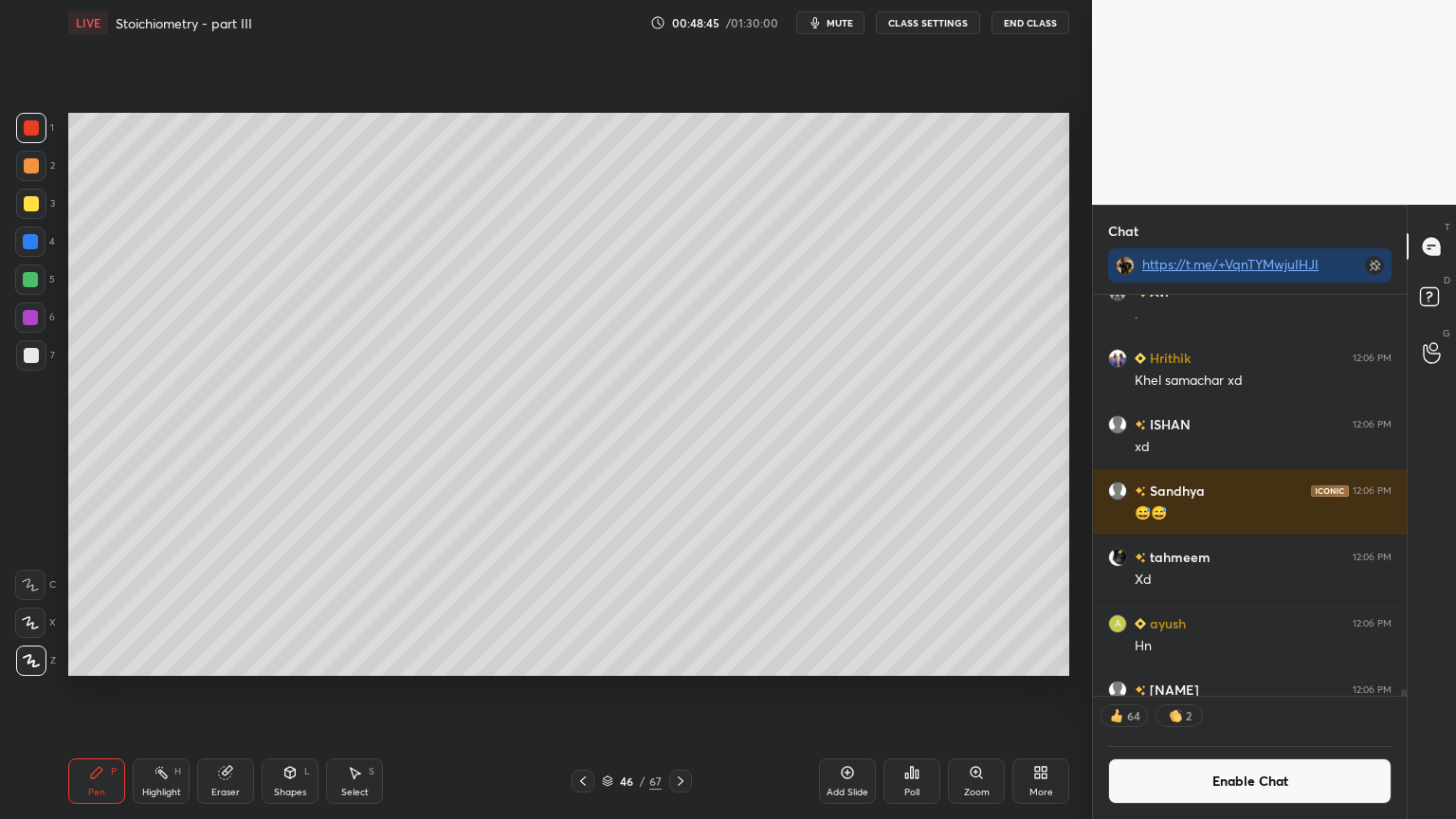 drag, startPoint x: 32, startPoint y: 171, endPoint x: 62, endPoint y: 297, distance: 129.522 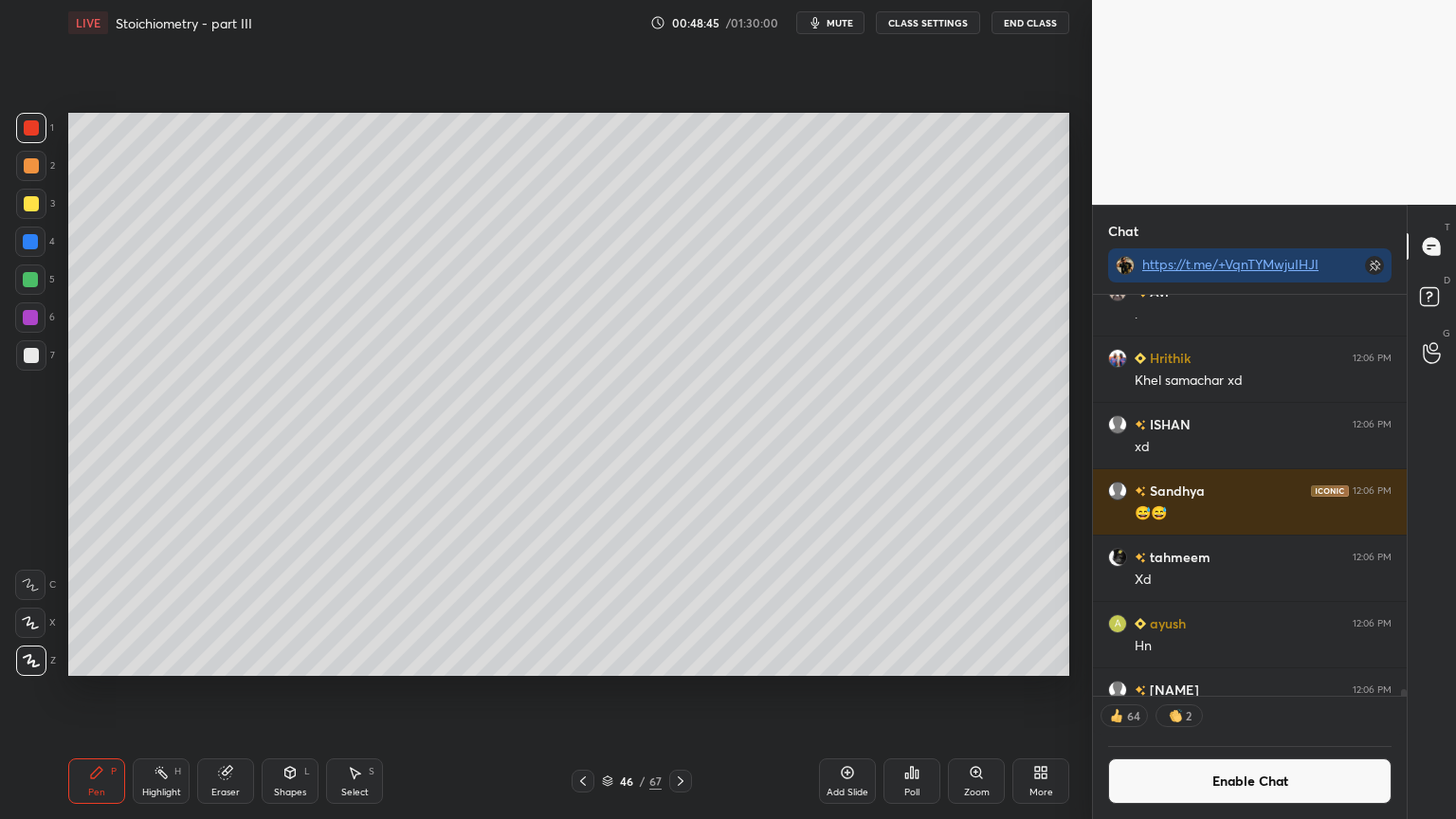 click at bounding box center [31, 166] 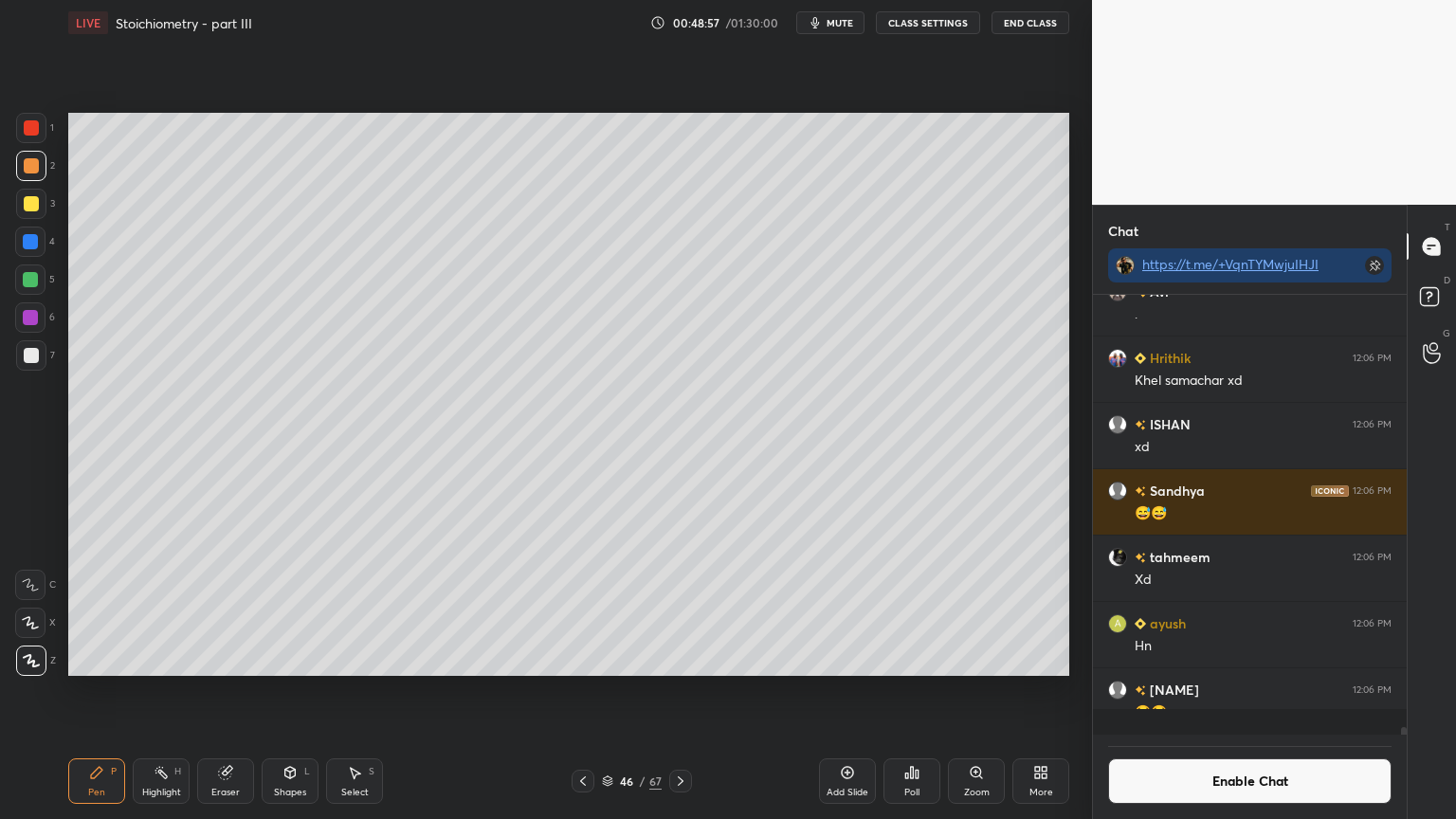 scroll, scrollTop: 6, scrollLeft: 6, axis: both 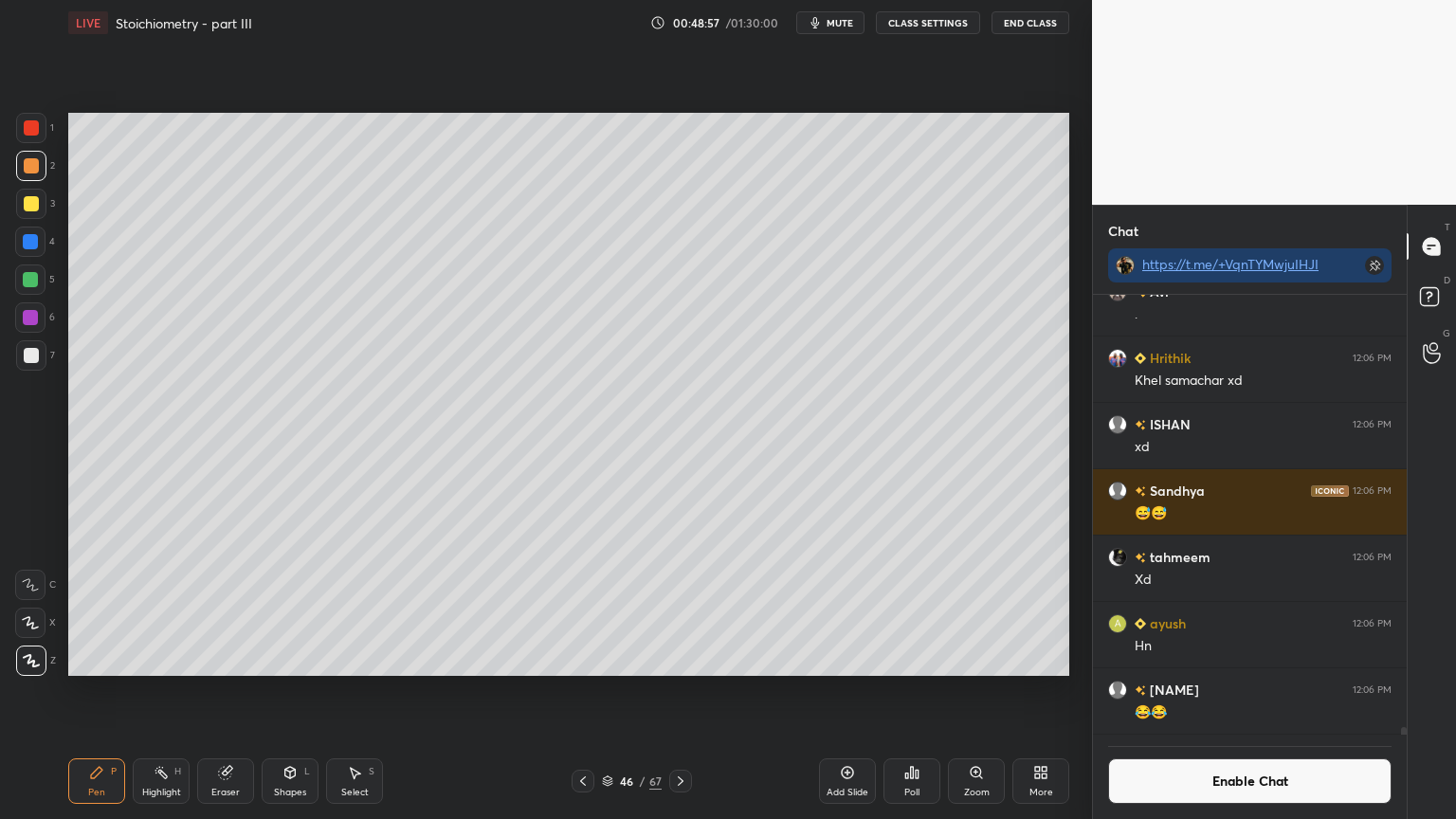 click at bounding box center (31, 355) 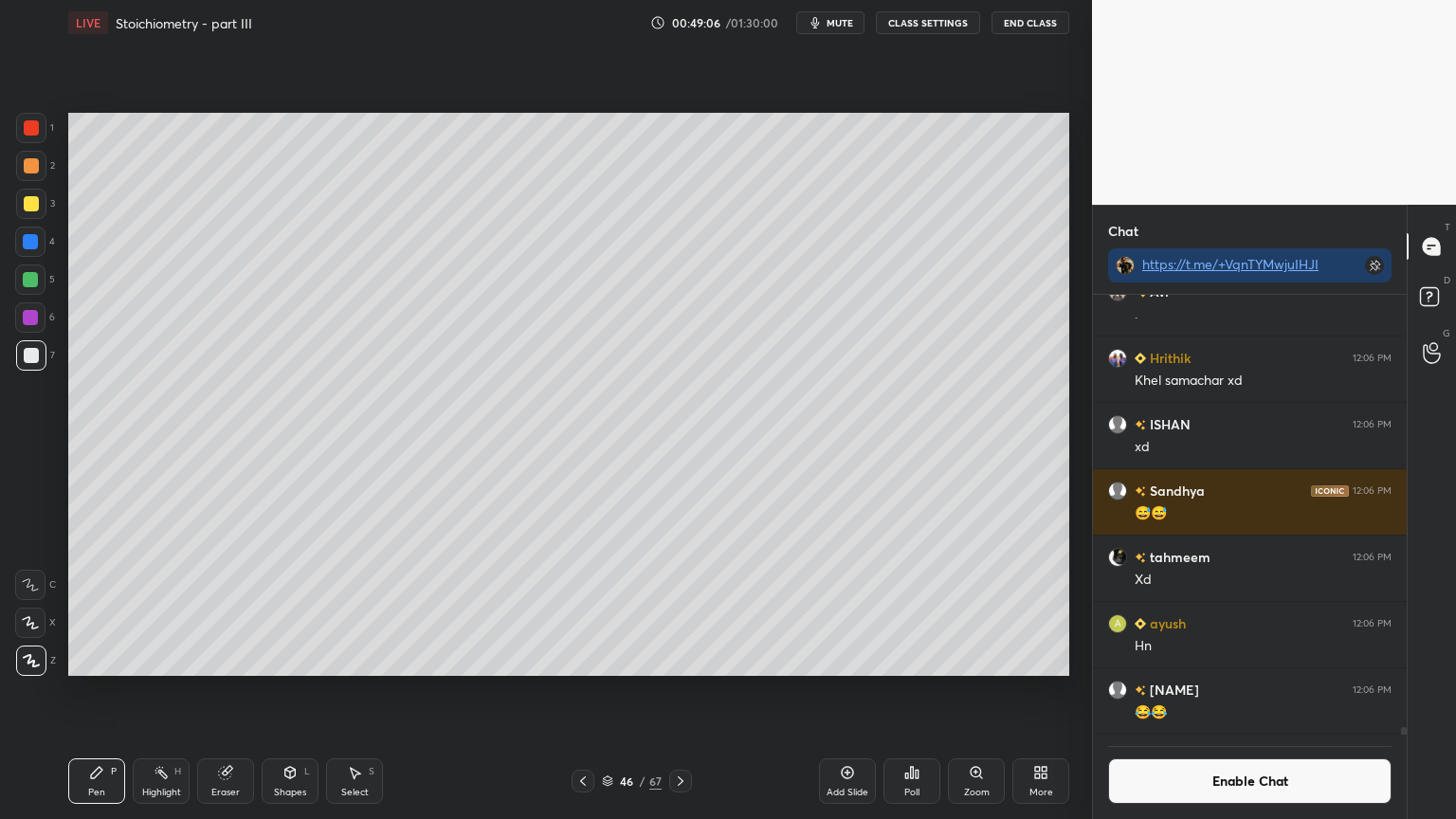 click on "Highlight H" at bounding box center (161, 781) 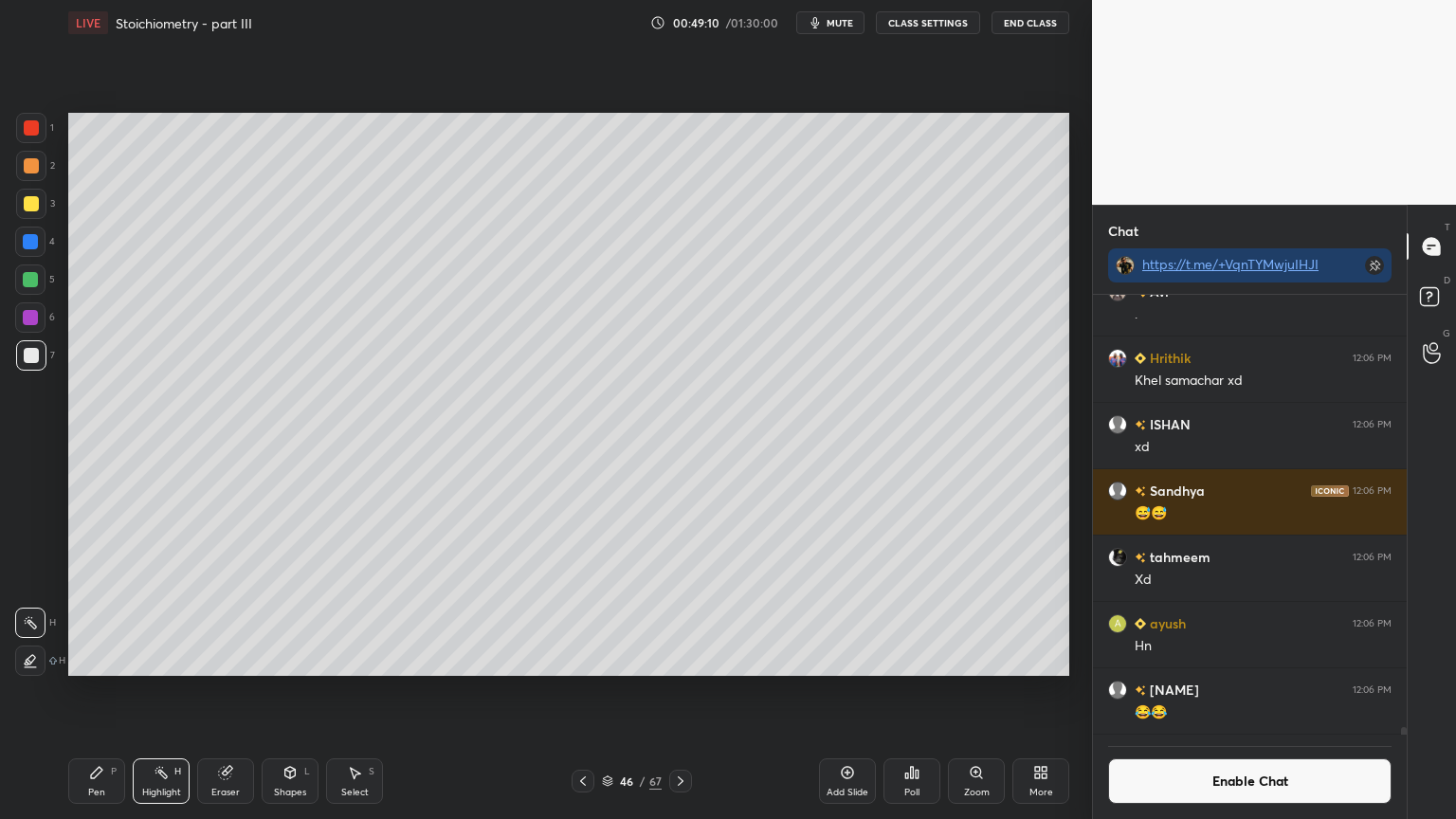 scroll, scrollTop: 395, scrollLeft: 308, axis: both 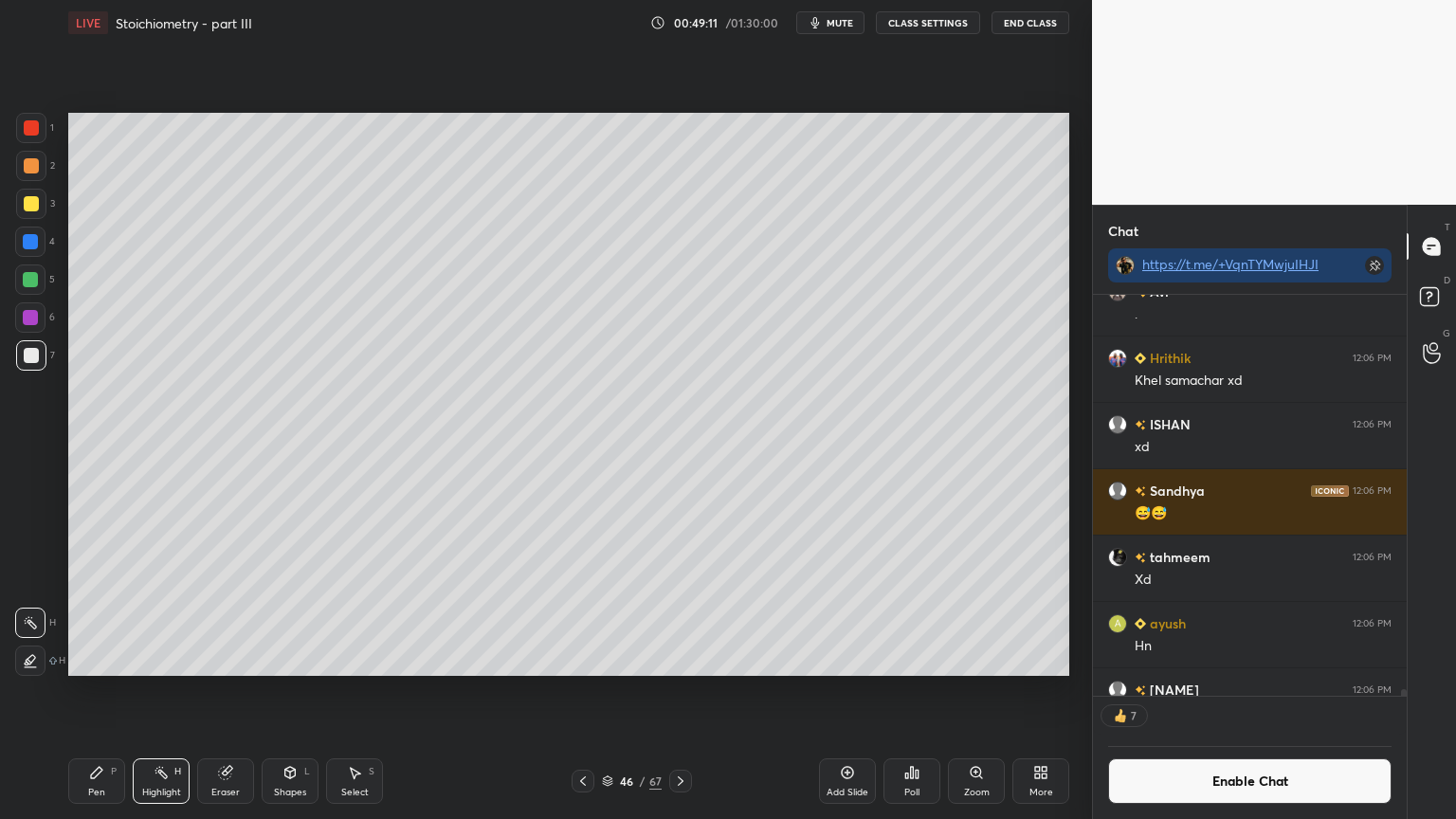drag, startPoint x: 104, startPoint y: 779, endPoint x: 196, endPoint y: 751, distance: 96.16652 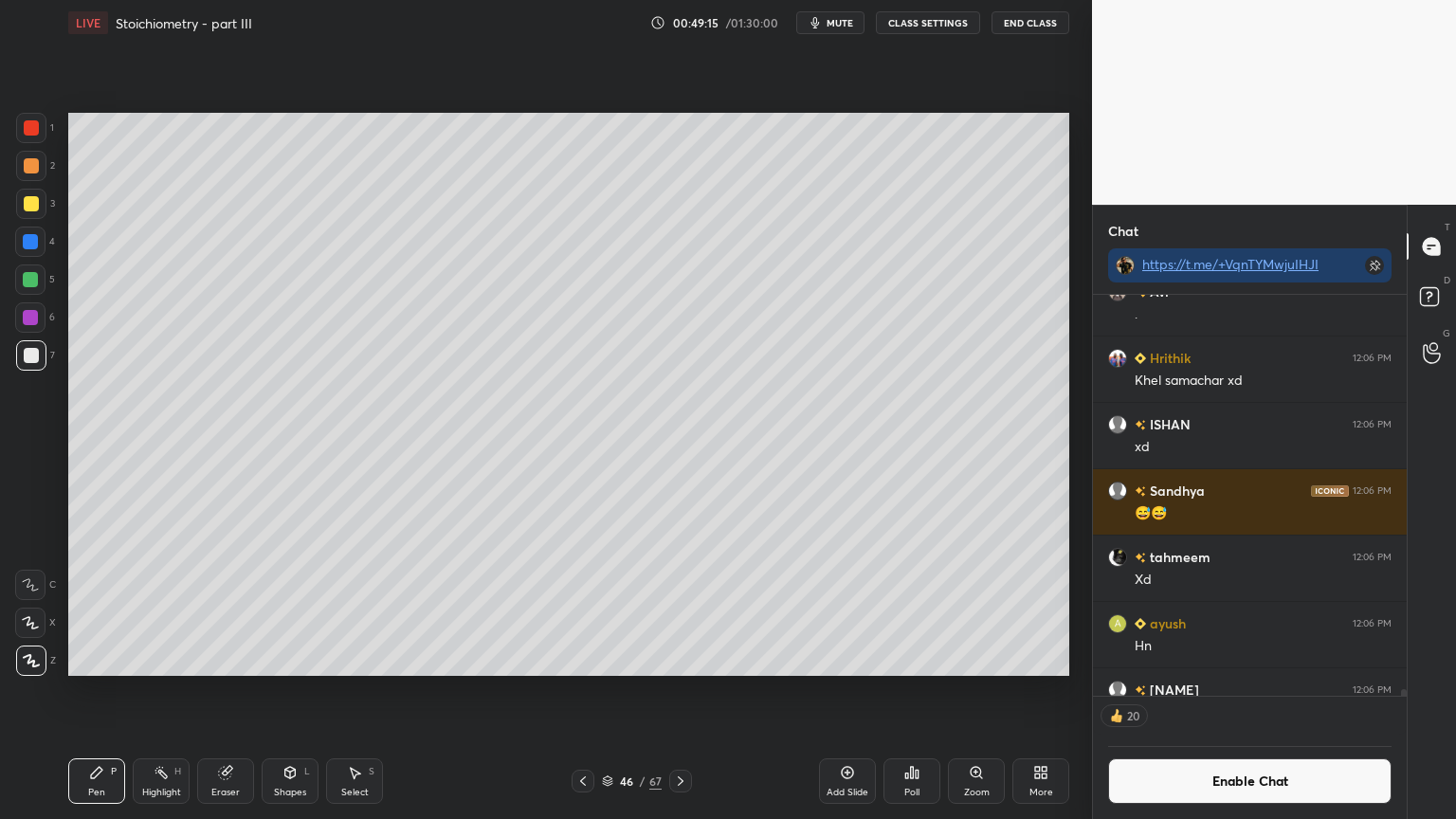 click 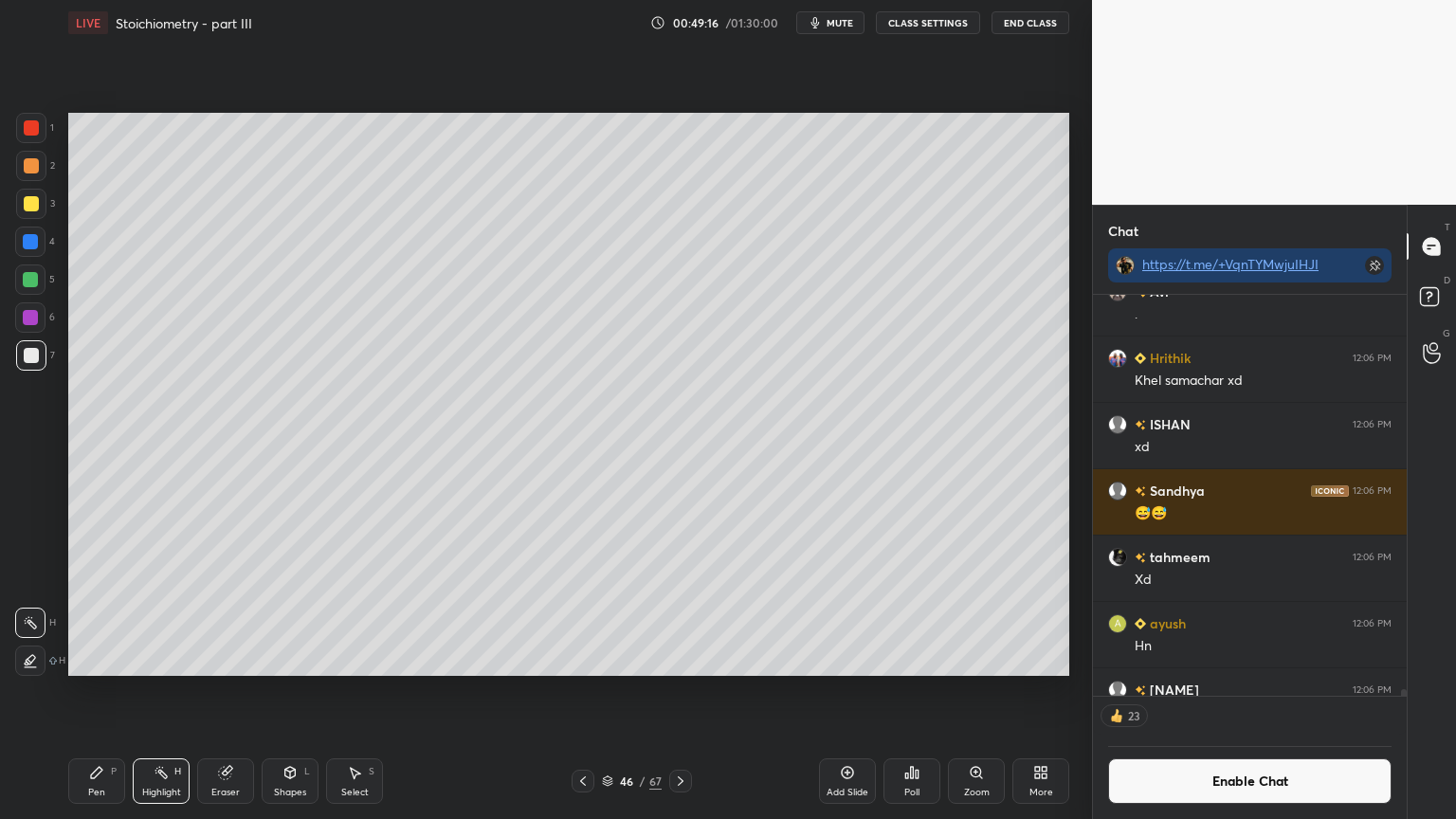 click at bounding box center [583, 781] 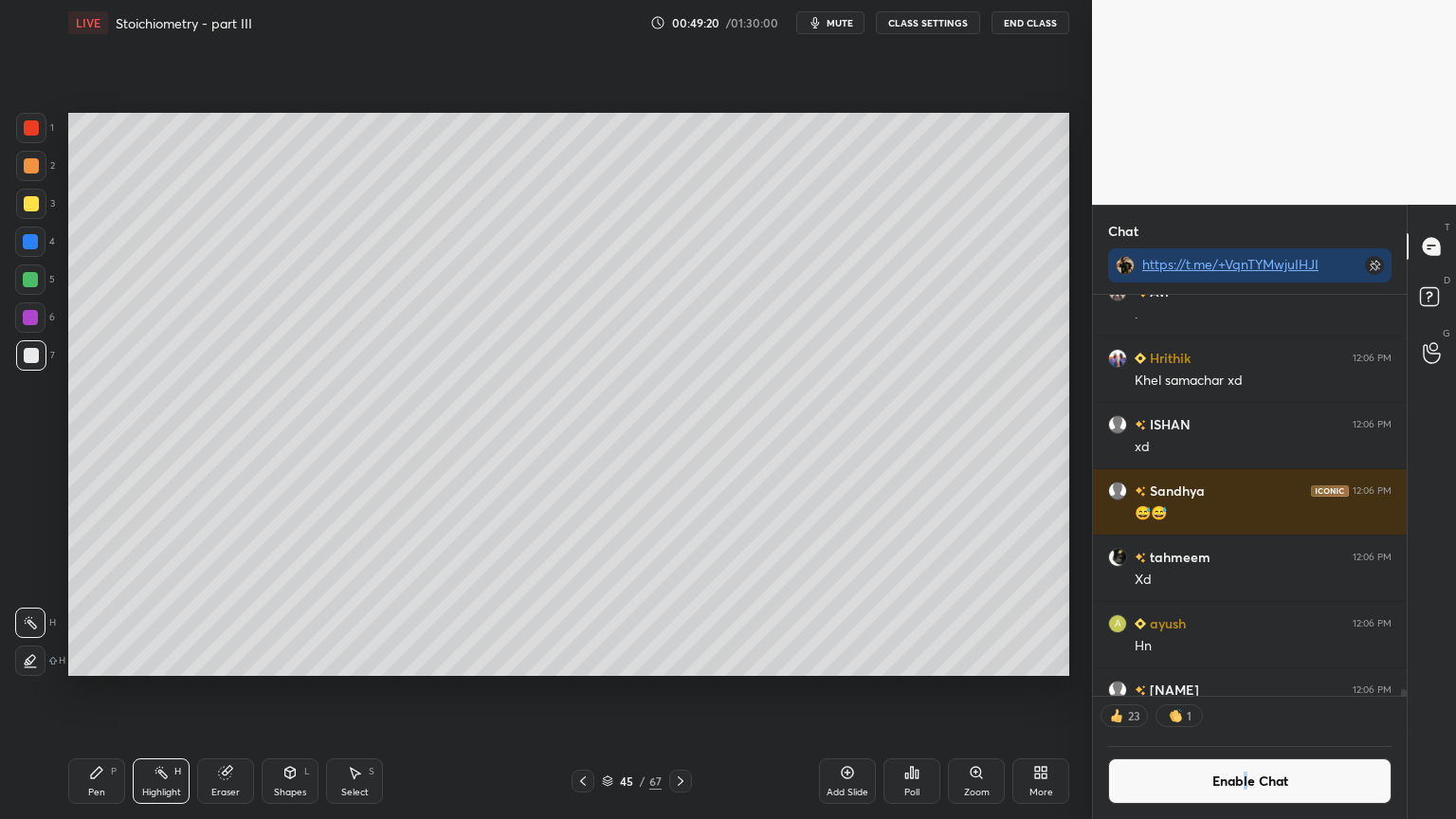 click on "Enable Chat" at bounding box center [1249, 781] 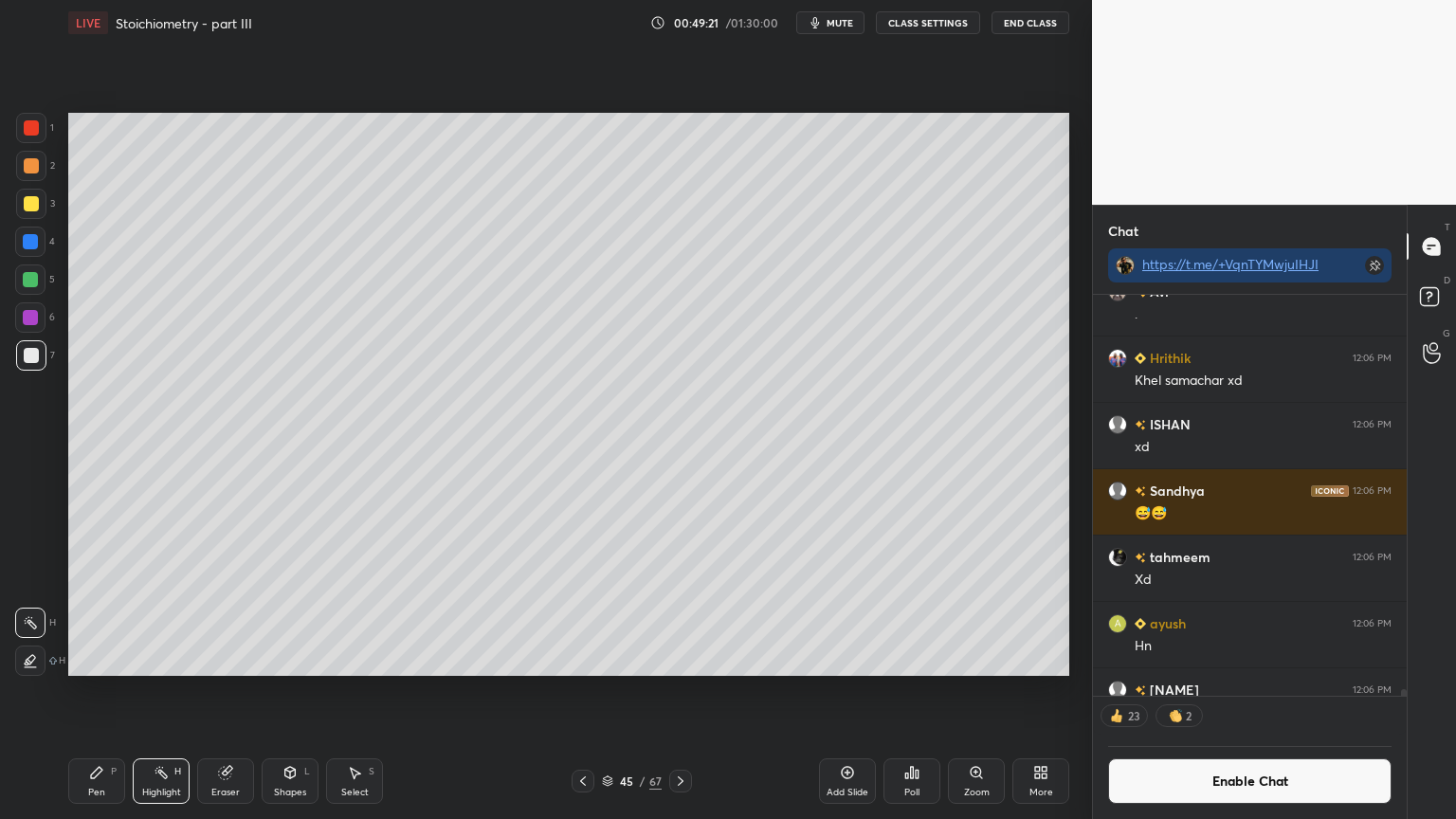 scroll, scrollTop: 6, scrollLeft: 6, axis: both 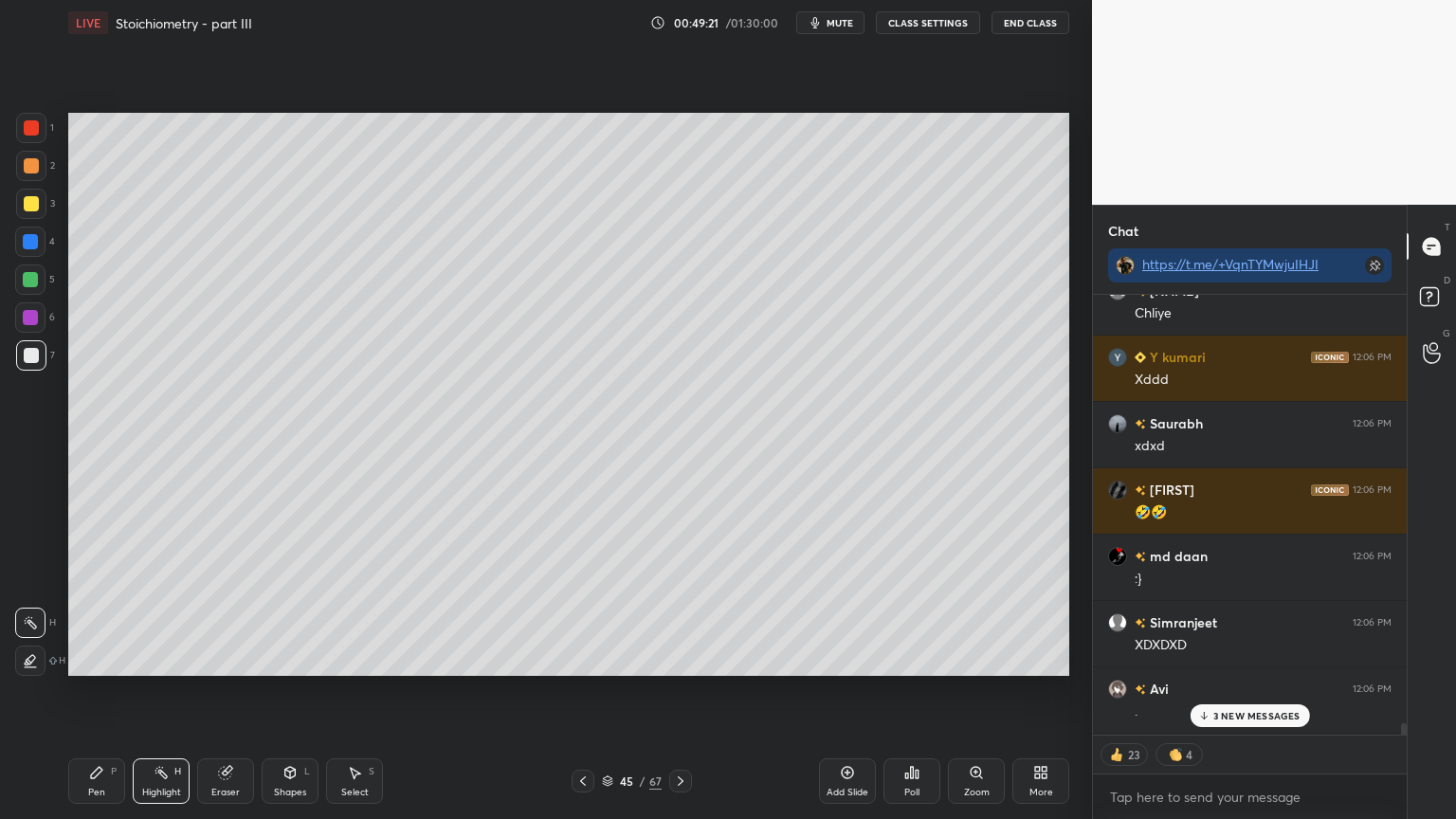 click on "3 NEW MESSAGES" at bounding box center [1249, 716] 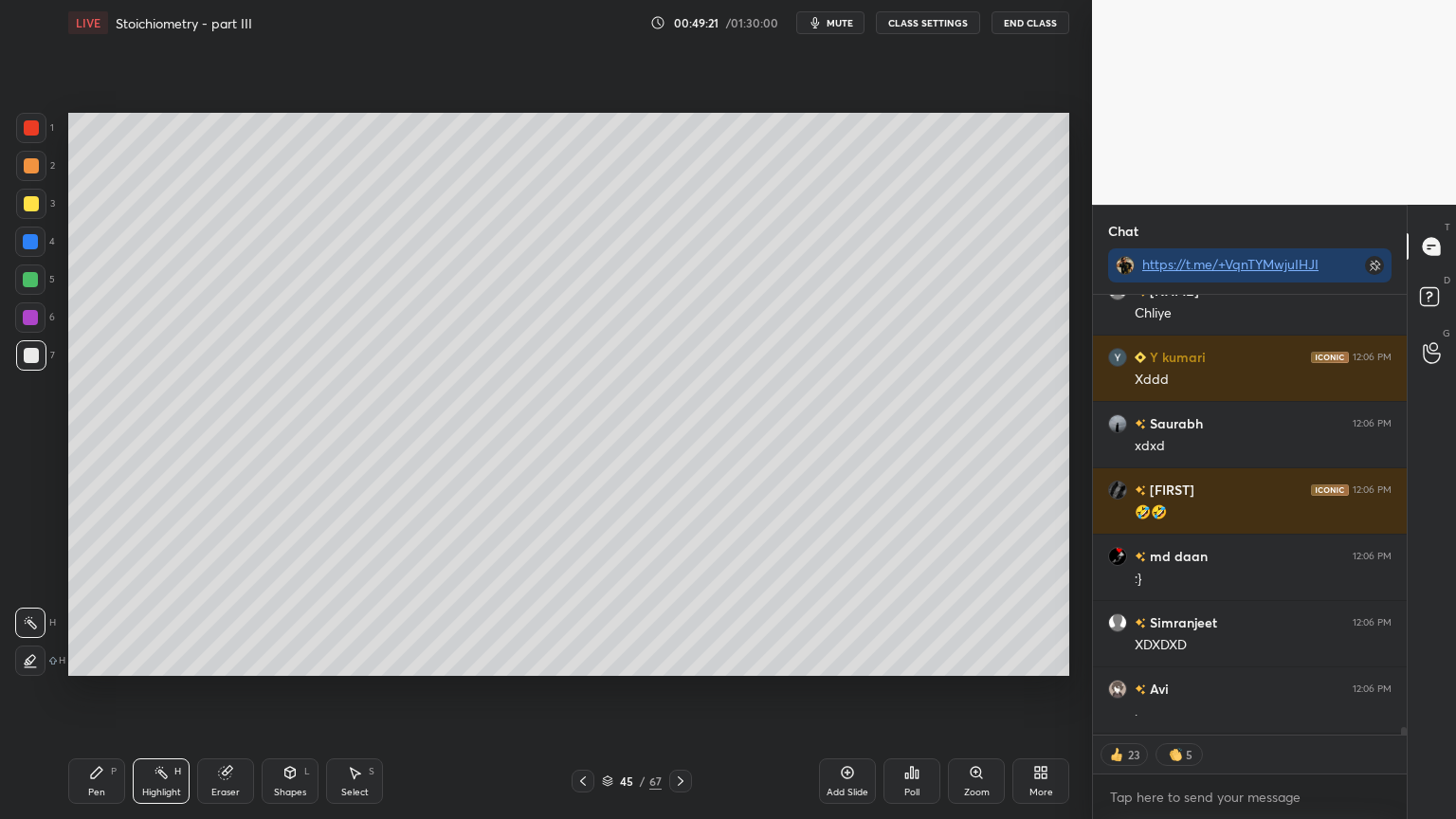 scroll, scrollTop: 25069, scrollLeft: 0, axis: vertical 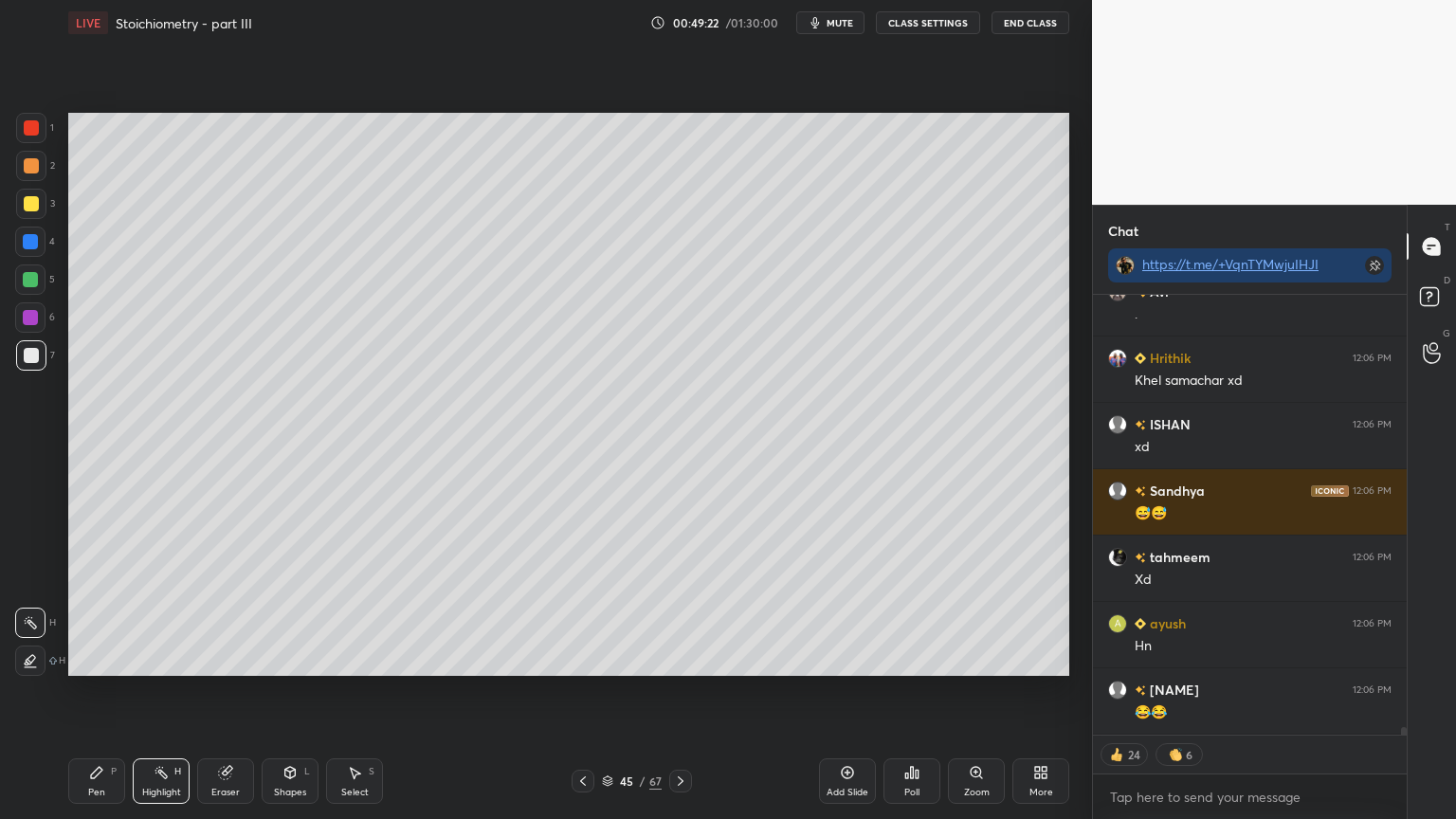 drag, startPoint x: 679, startPoint y: 775, endPoint x: 682, endPoint y: 755, distance: 20.22375 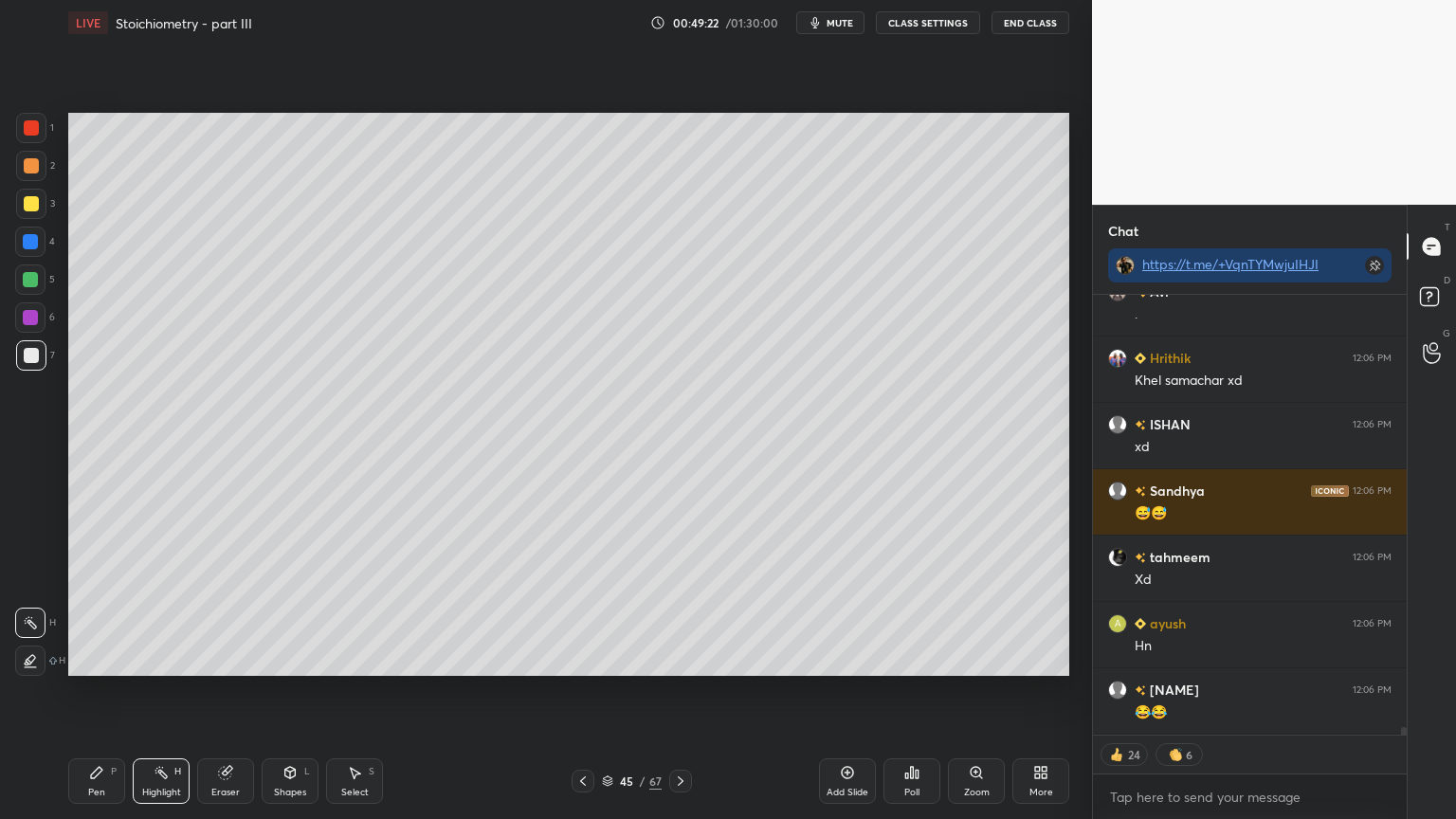 click 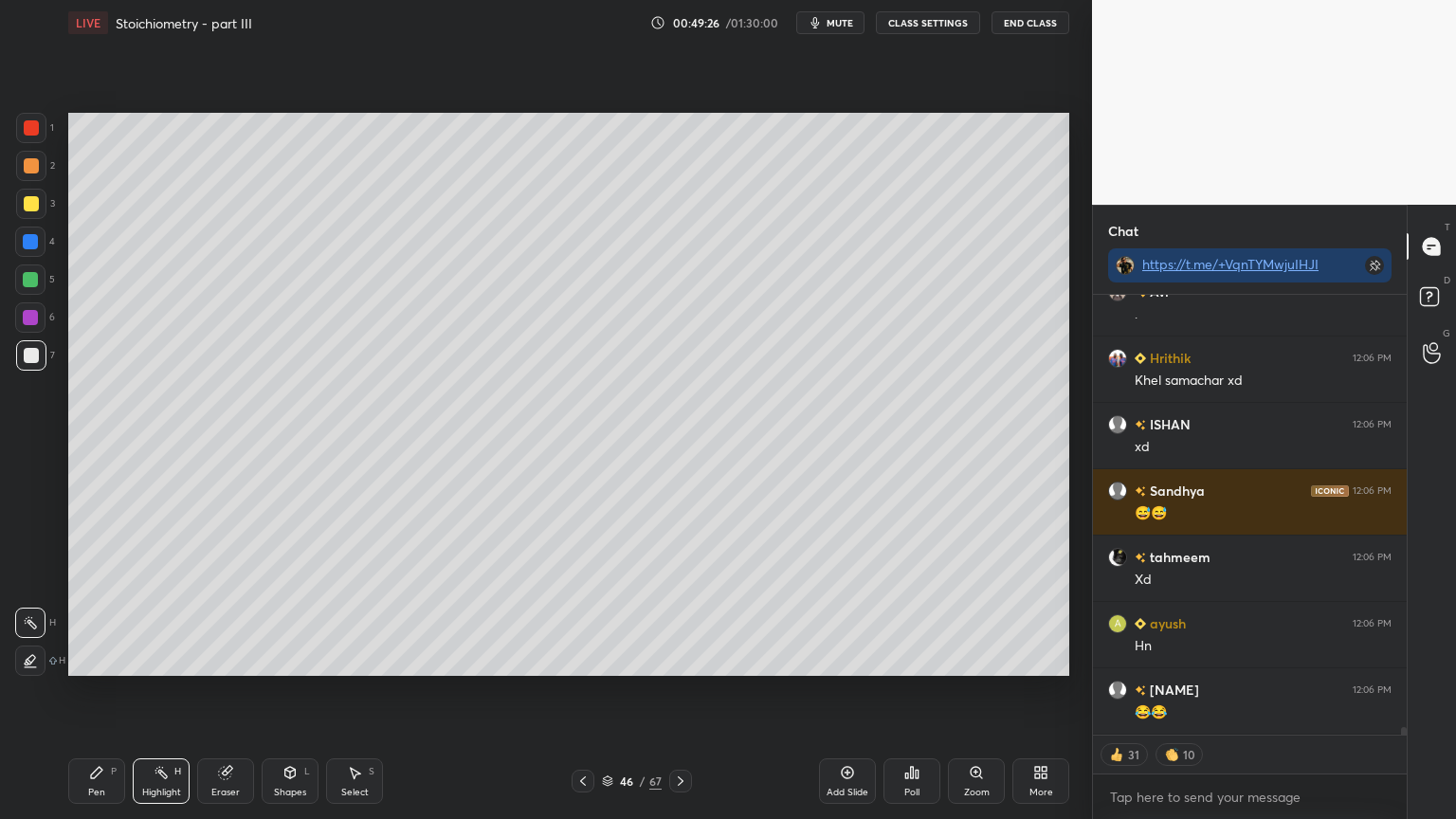 scroll, scrollTop: 25135, scrollLeft: 0, axis: vertical 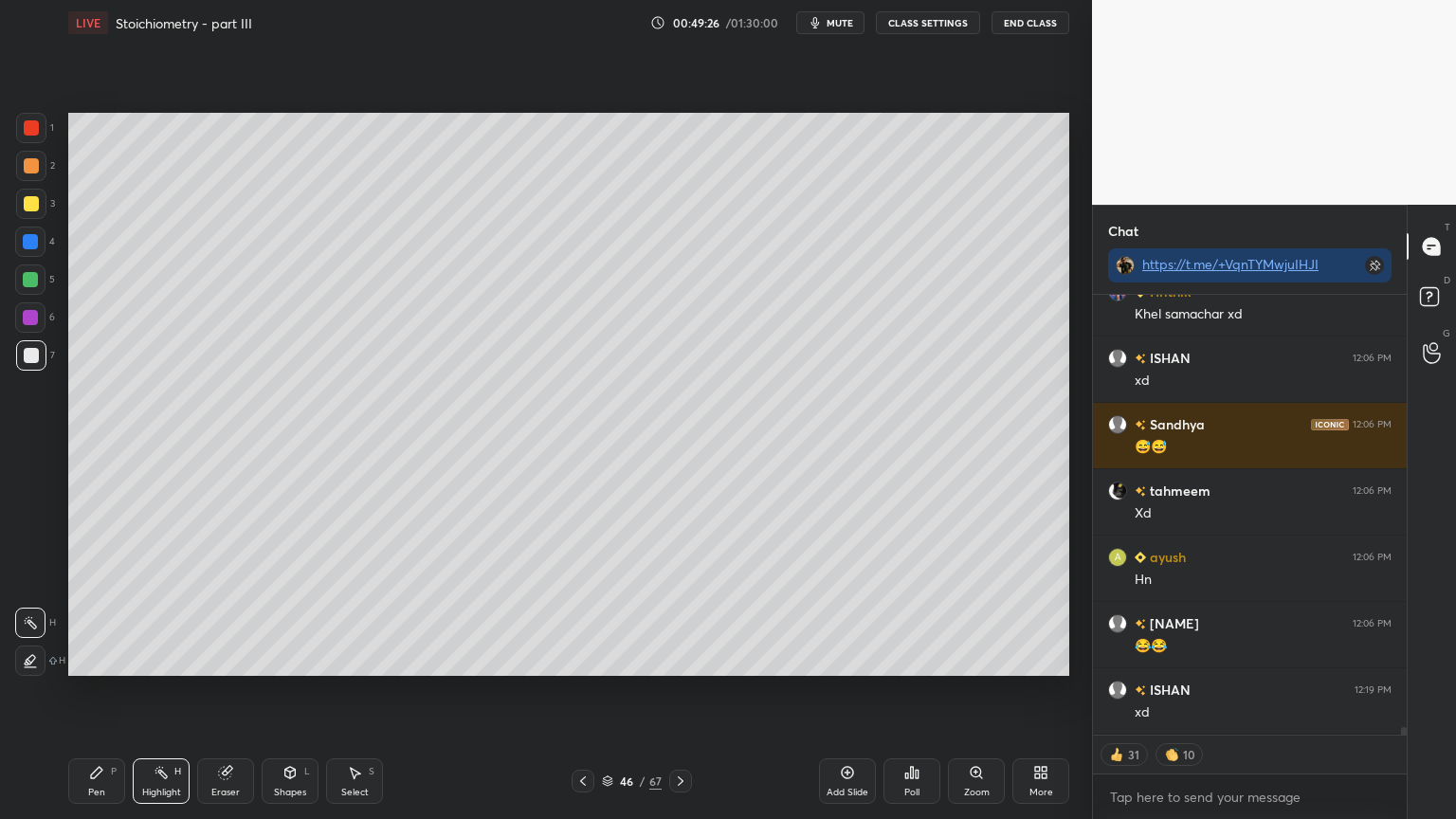drag, startPoint x: 678, startPoint y: 778, endPoint x: 458, endPoint y: 774, distance: 220.03636 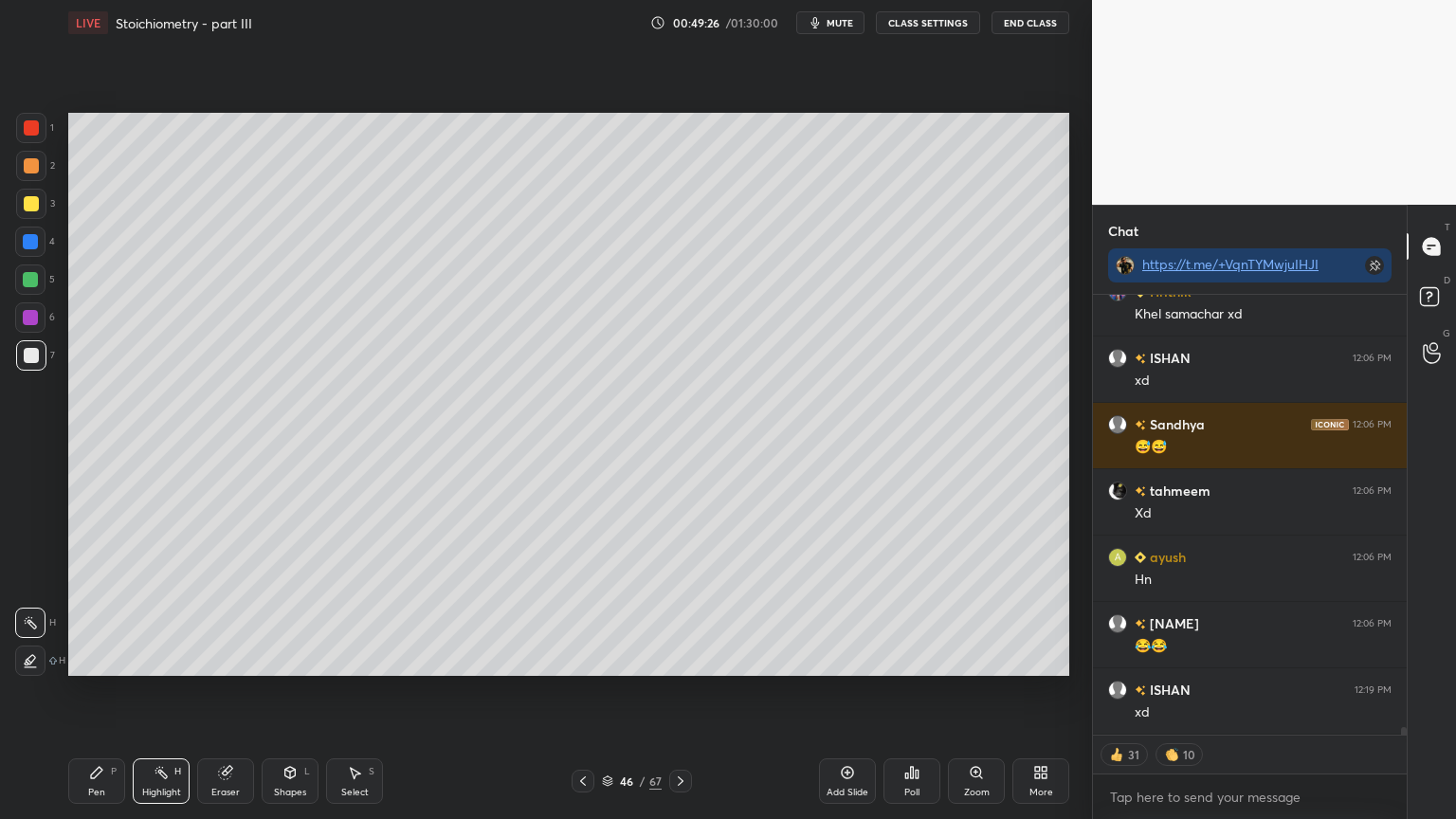 click 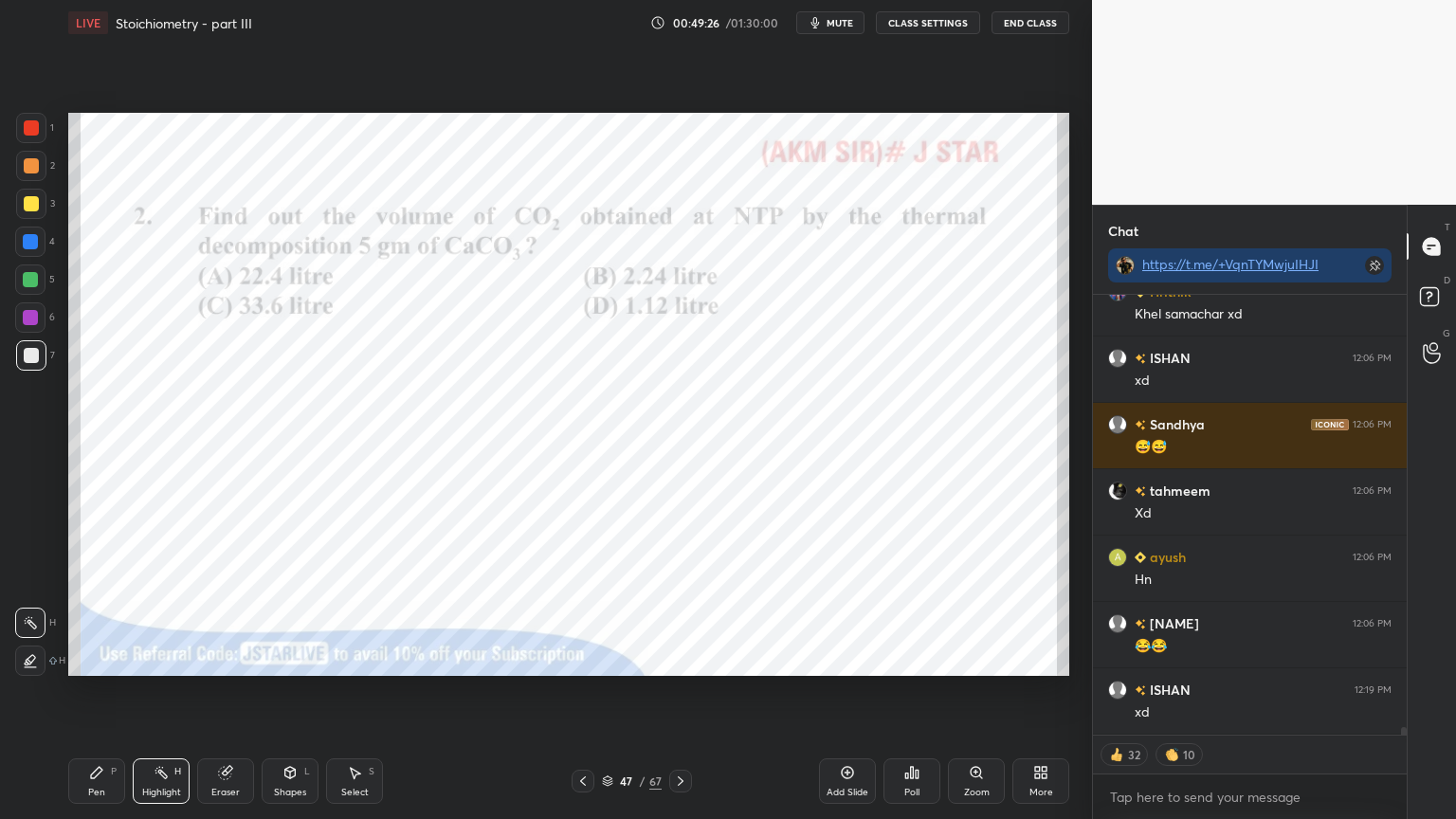 drag, startPoint x: 101, startPoint y: 788, endPoint x: 87, endPoint y: 740, distance: 50 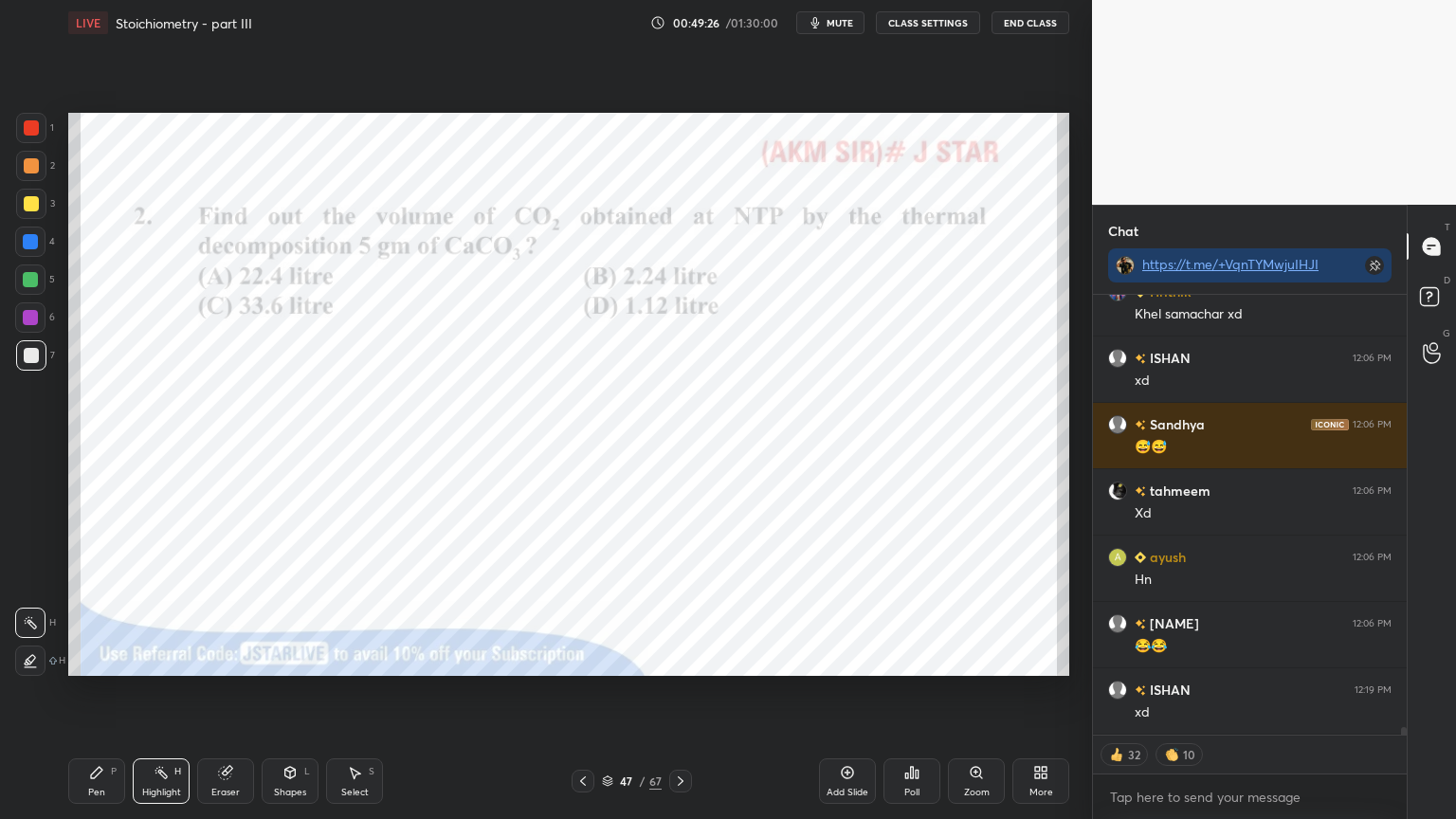 click on "Pen P" at bounding box center (97, 781) 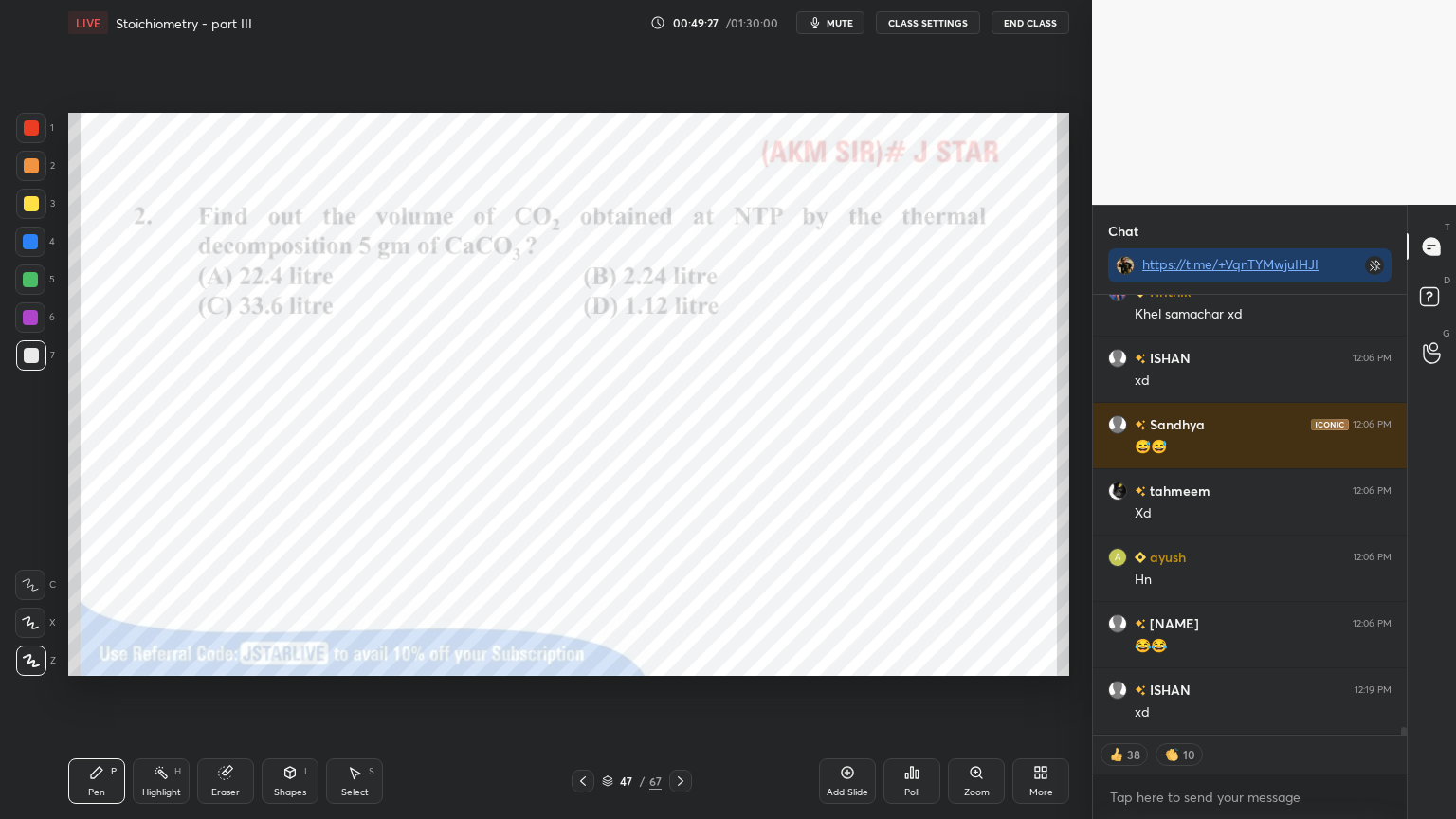 drag, startPoint x: 30, startPoint y: 128, endPoint x: 61, endPoint y: 141, distance: 33.615473 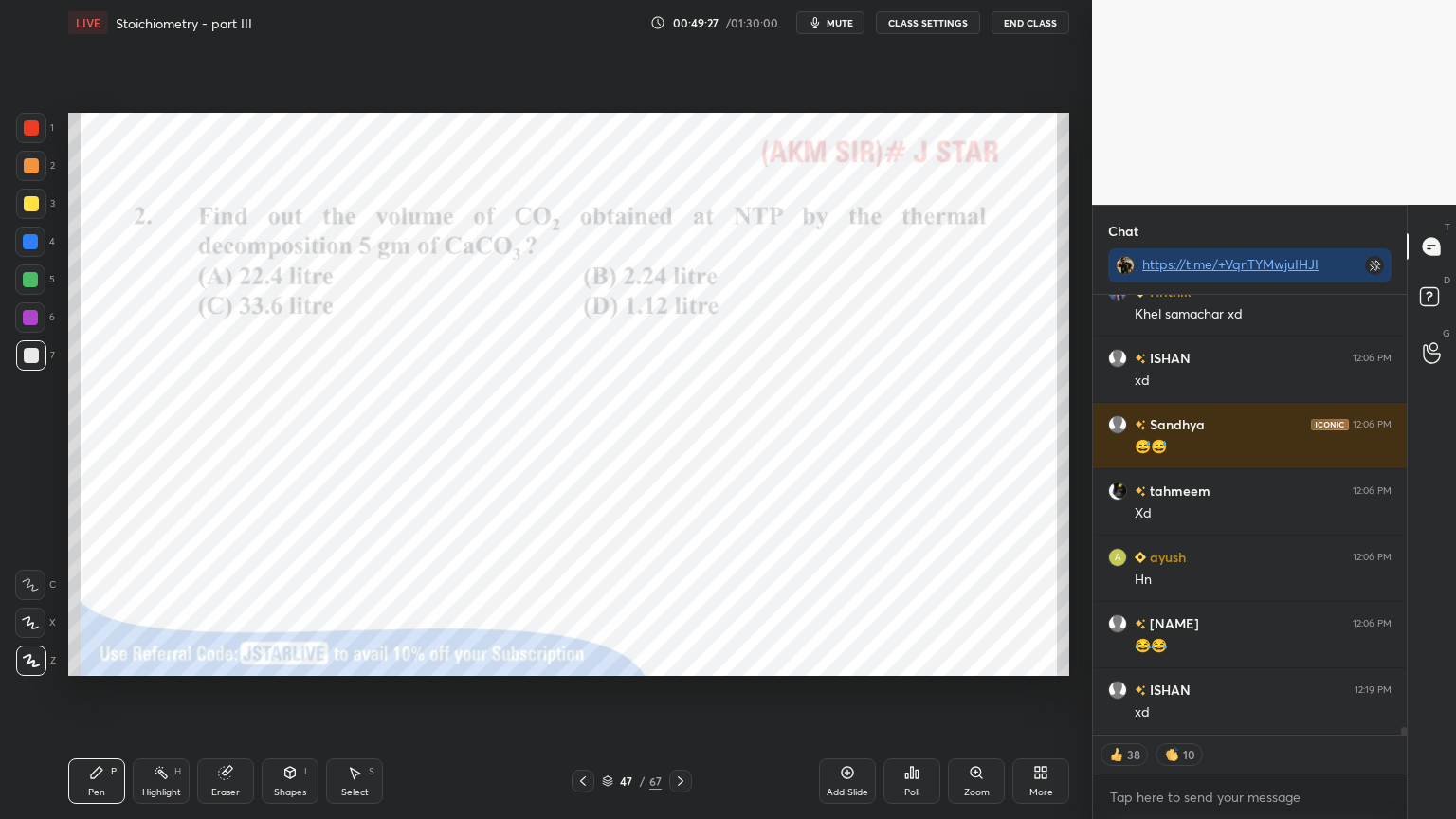 click at bounding box center (31, 128) 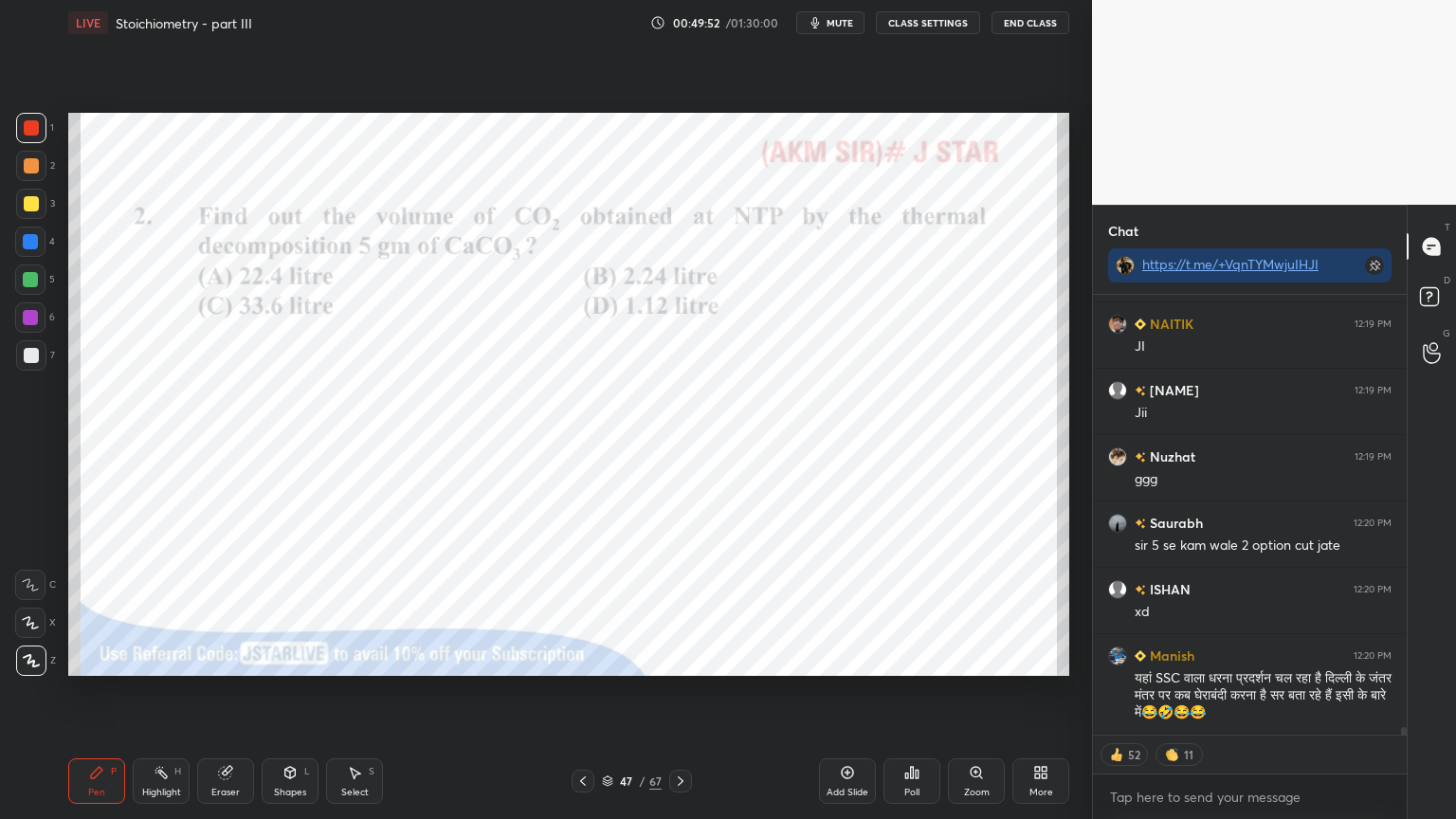 scroll, scrollTop: 25634, scrollLeft: 0, axis: vertical 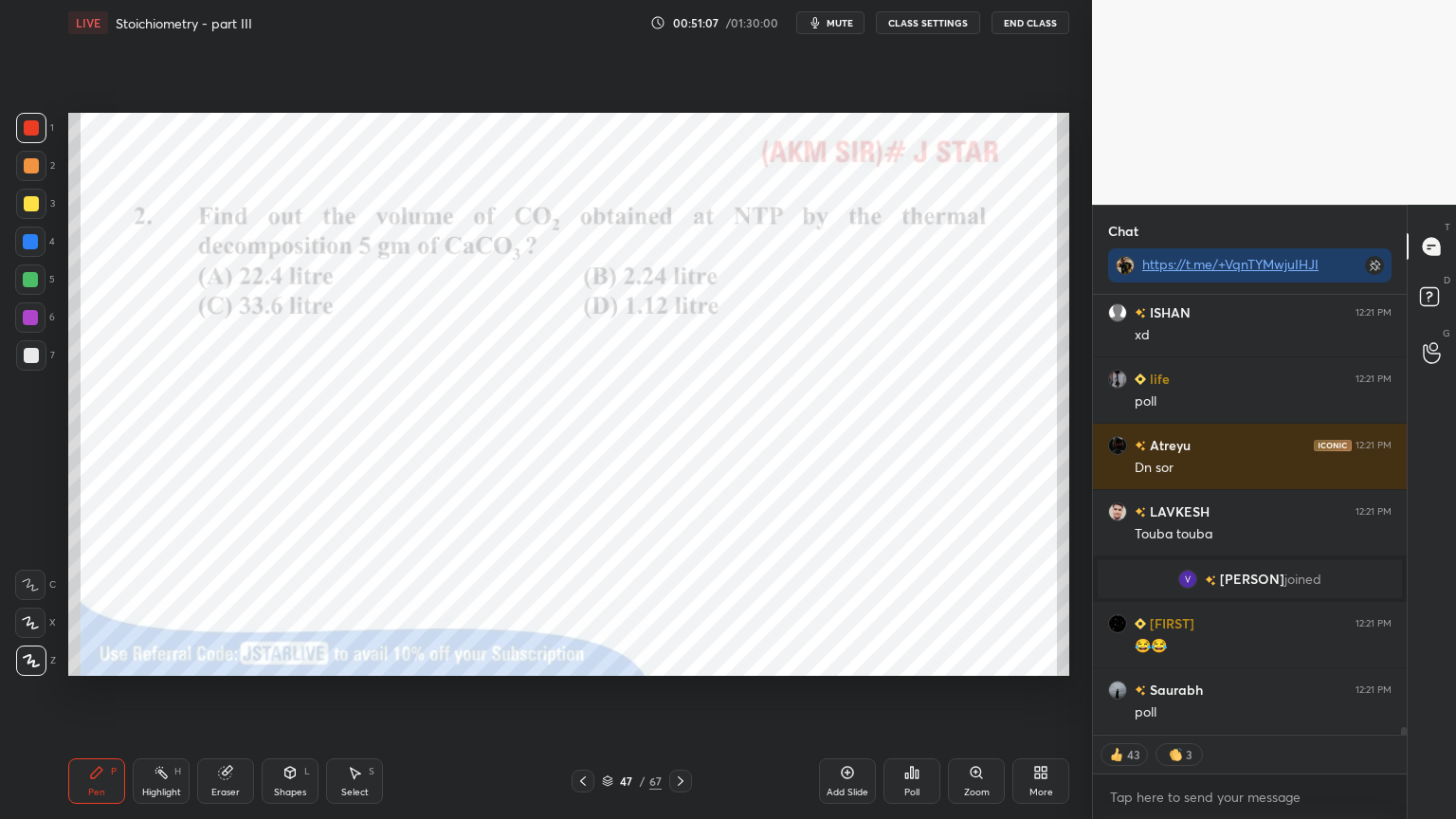 click on "Poll" at bounding box center [912, 781] 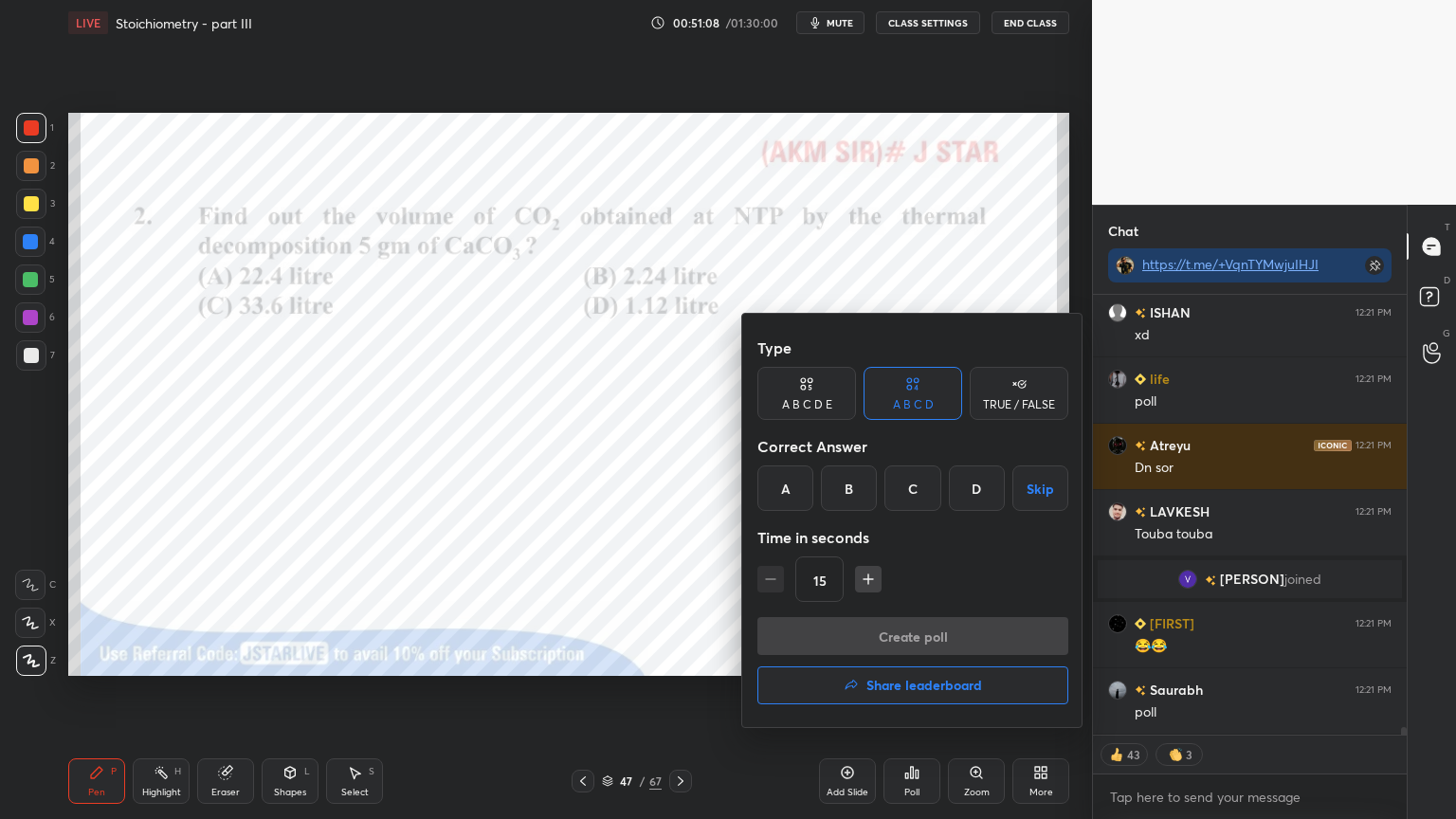 drag, startPoint x: 974, startPoint y: 485, endPoint x: 974, endPoint y: 508, distance: 23 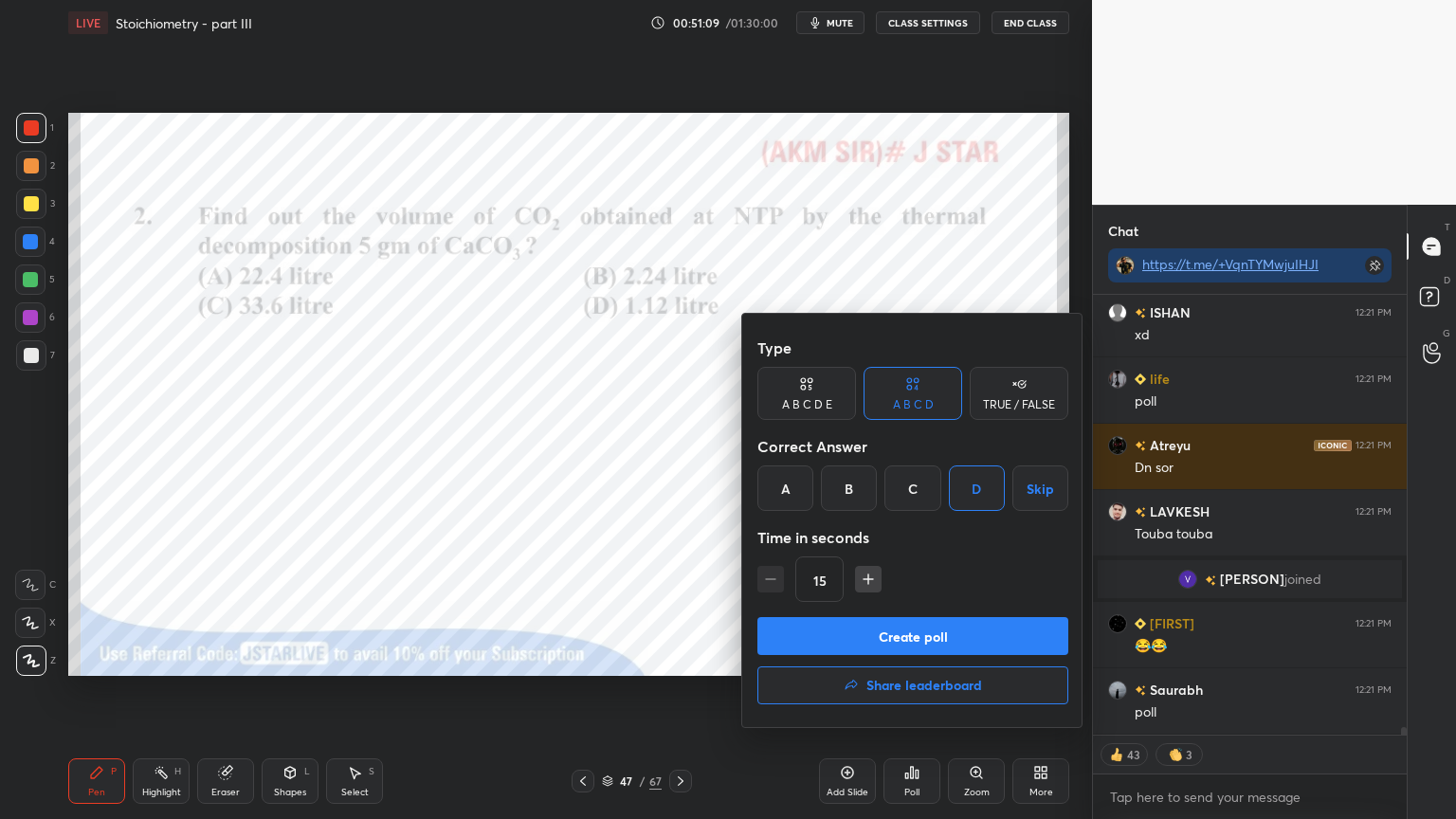 click on "Create poll" at bounding box center (913, 636) 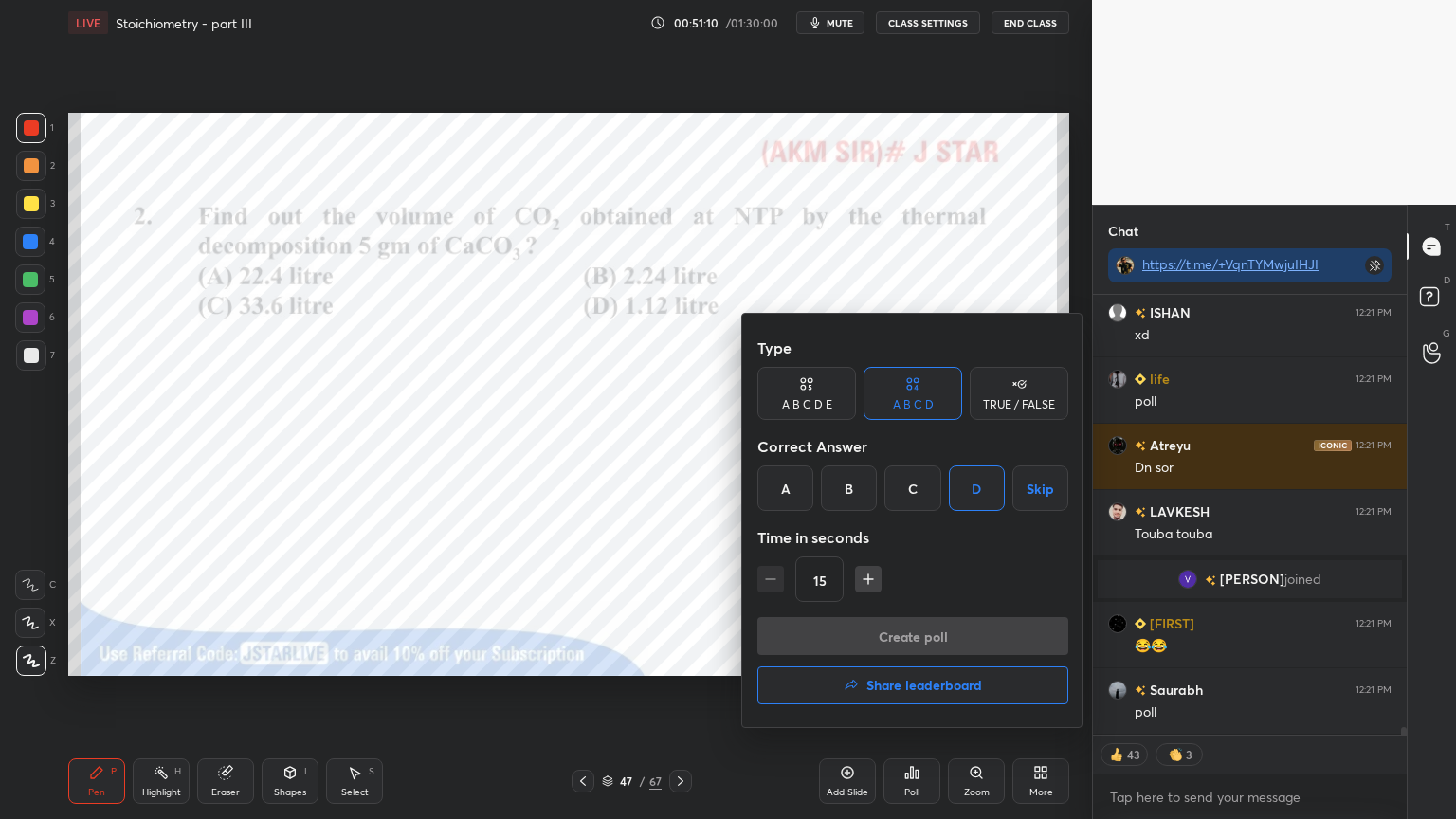 scroll, scrollTop: 394, scrollLeft: 308, axis: both 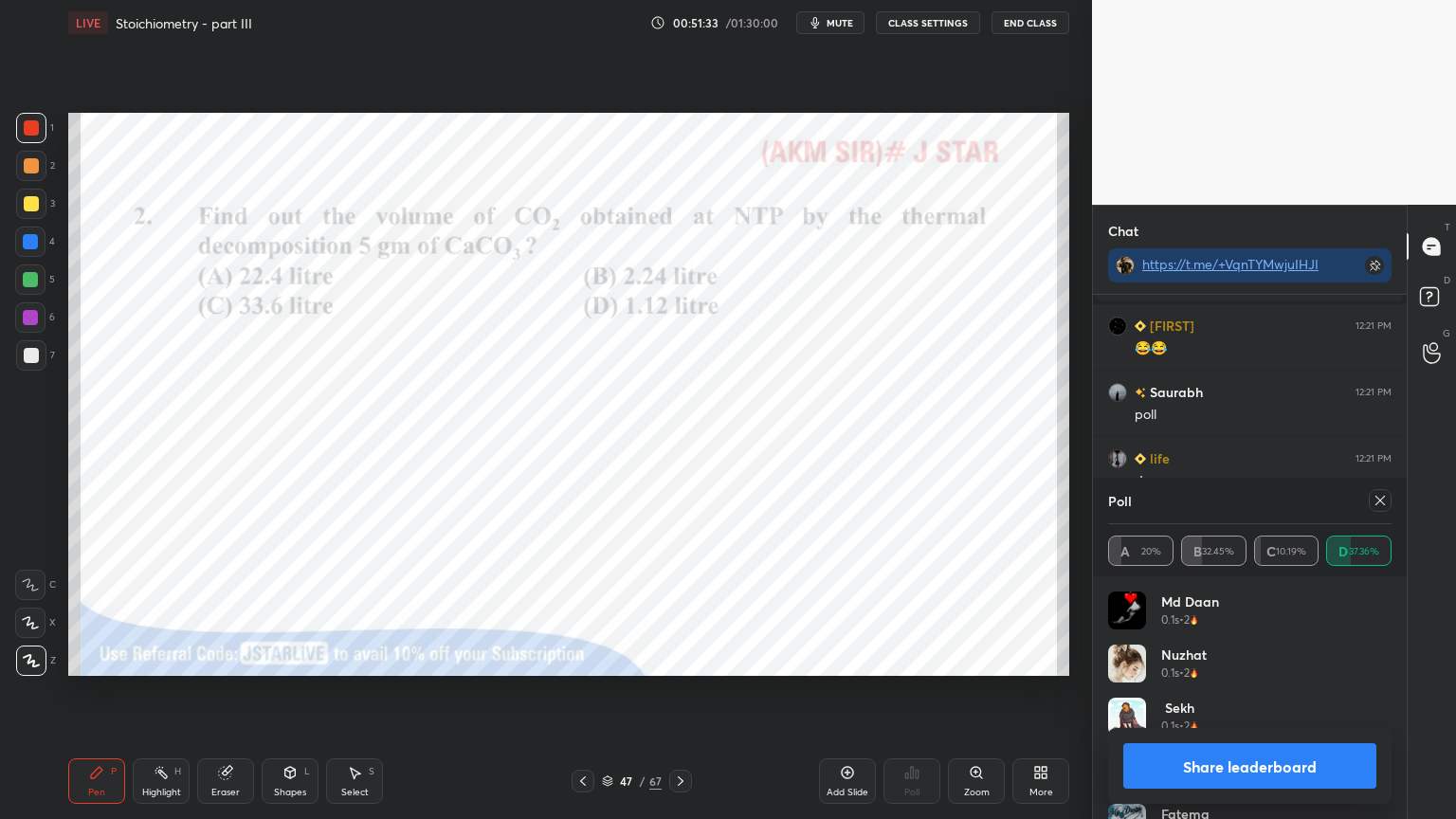click on "Share leaderboard" at bounding box center (1249, 766) 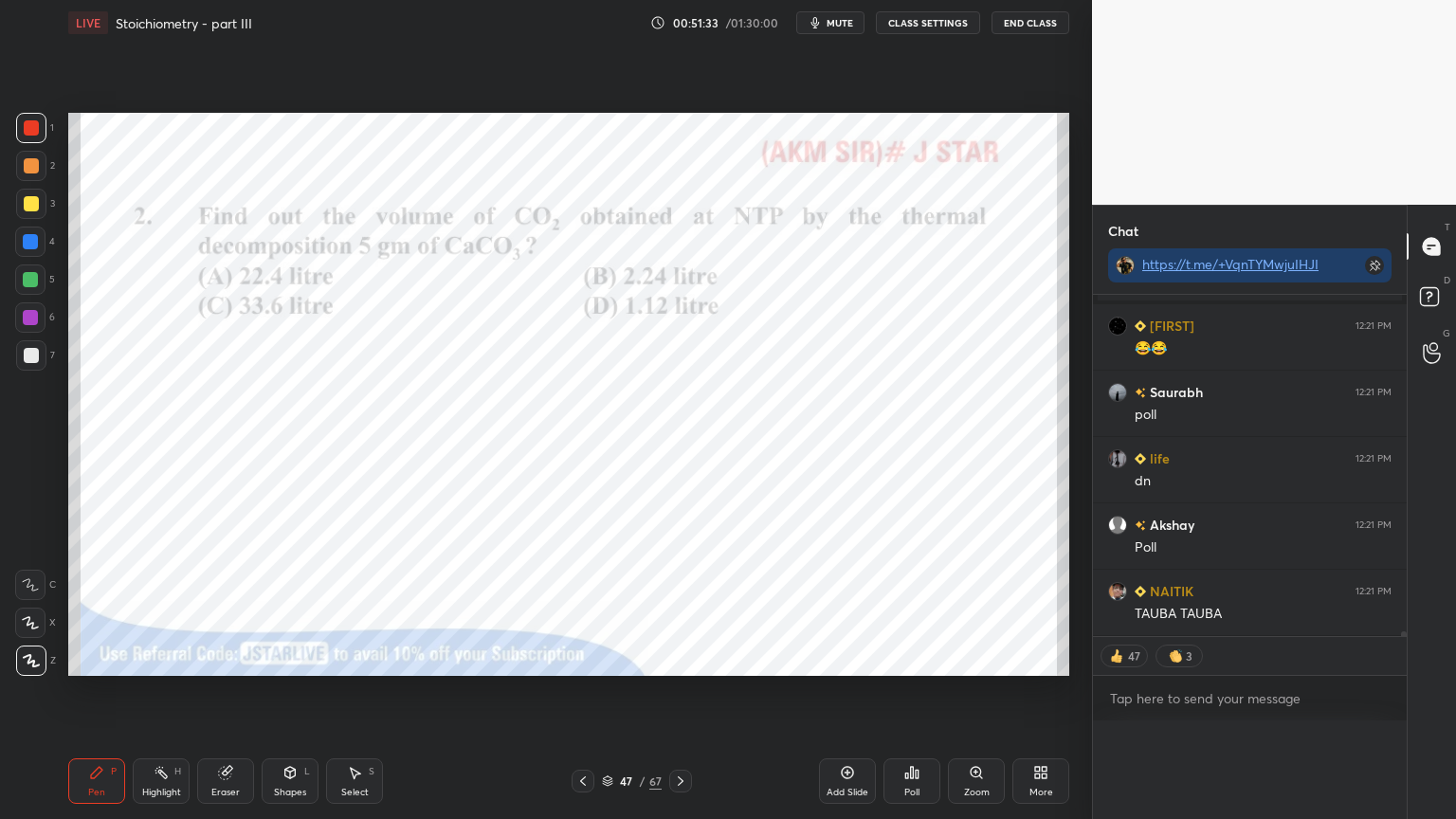 scroll, scrollTop: 0, scrollLeft: 0, axis: both 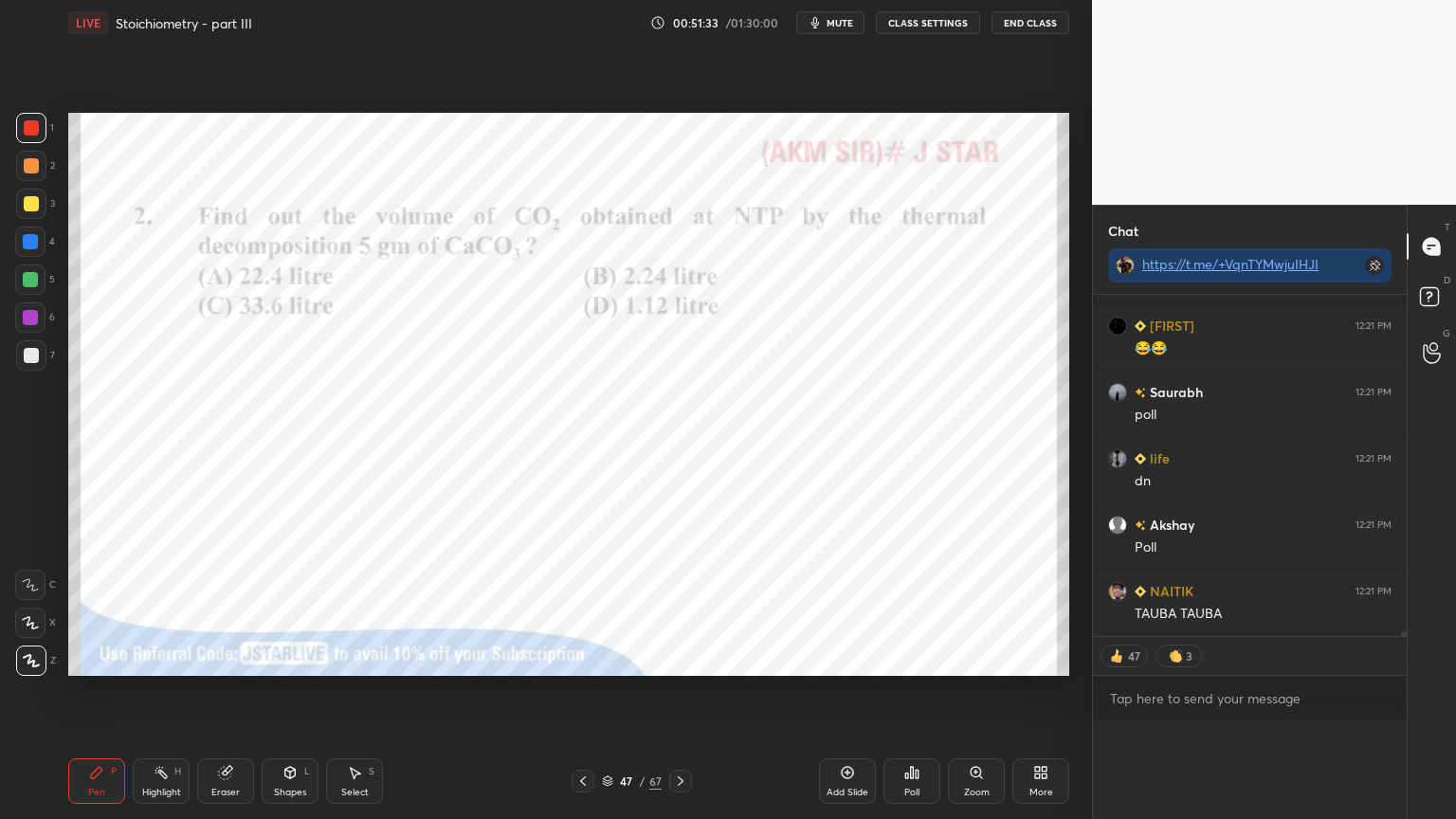 type on "x" 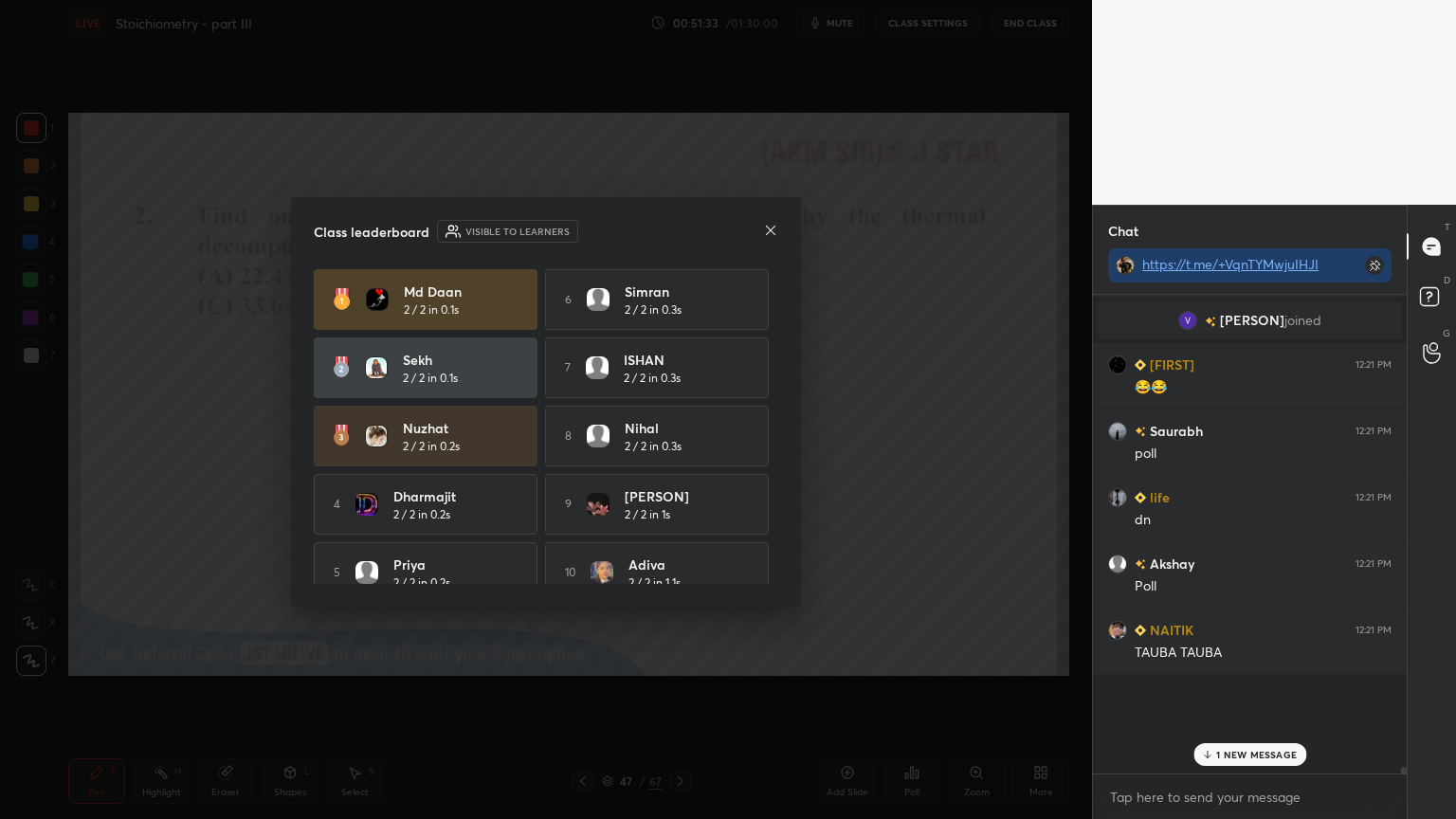 scroll, scrollTop: 7, scrollLeft: 6, axis: both 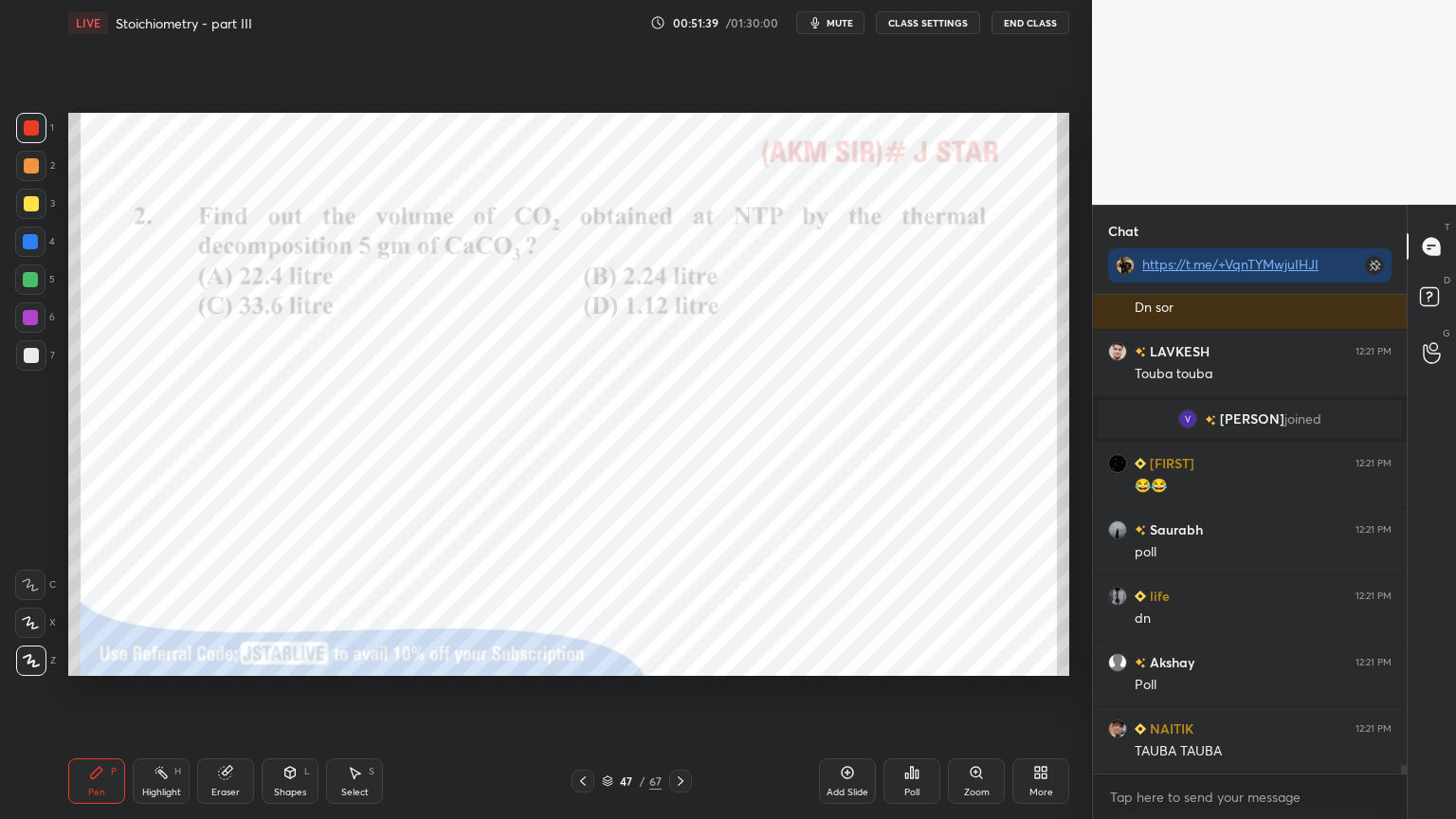 click on "Highlight H" at bounding box center [161, 781] 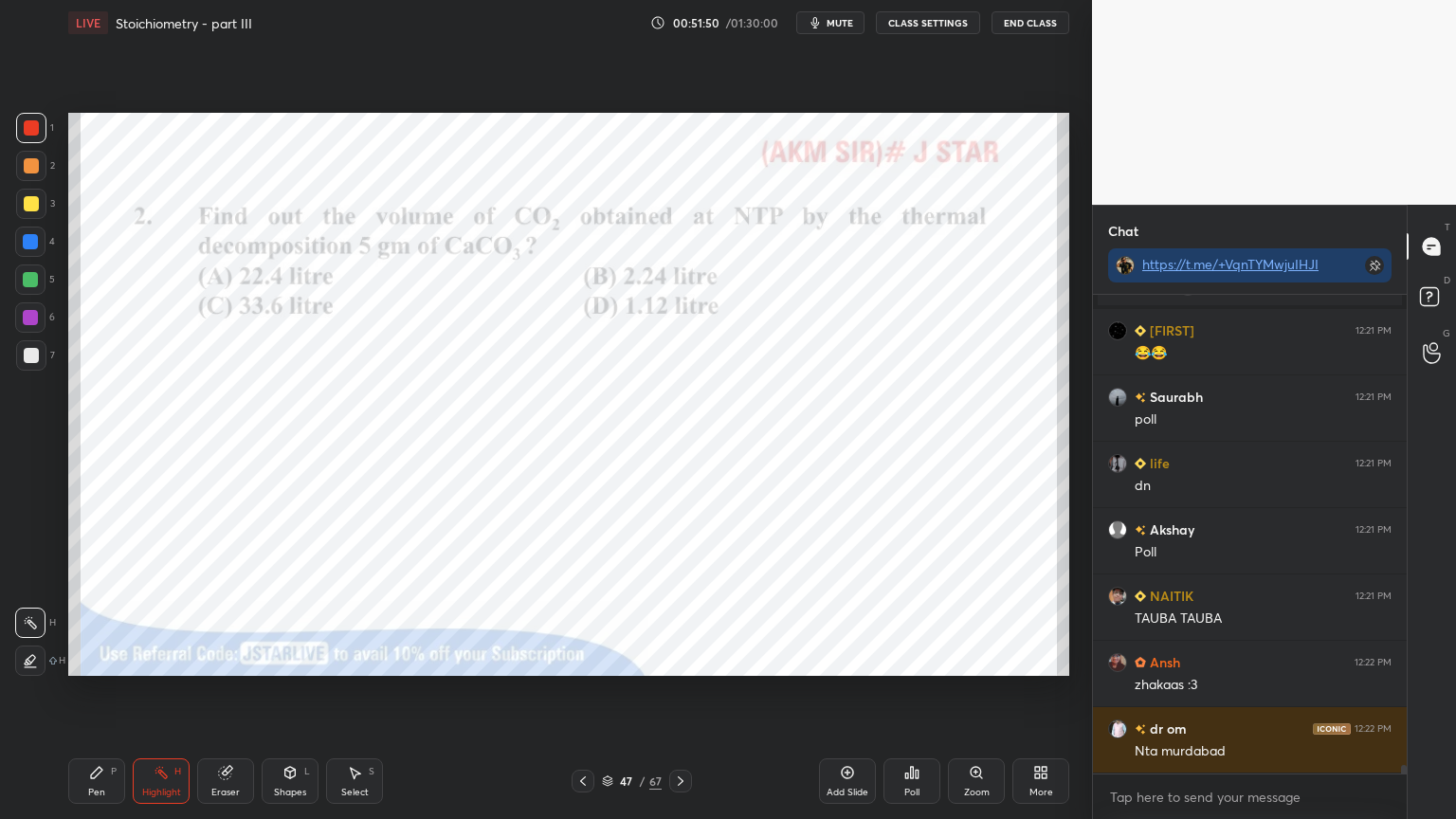 drag, startPoint x: 849, startPoint y: 789, endPoint x: 690, endPoint y: 766, distance: 160.65491 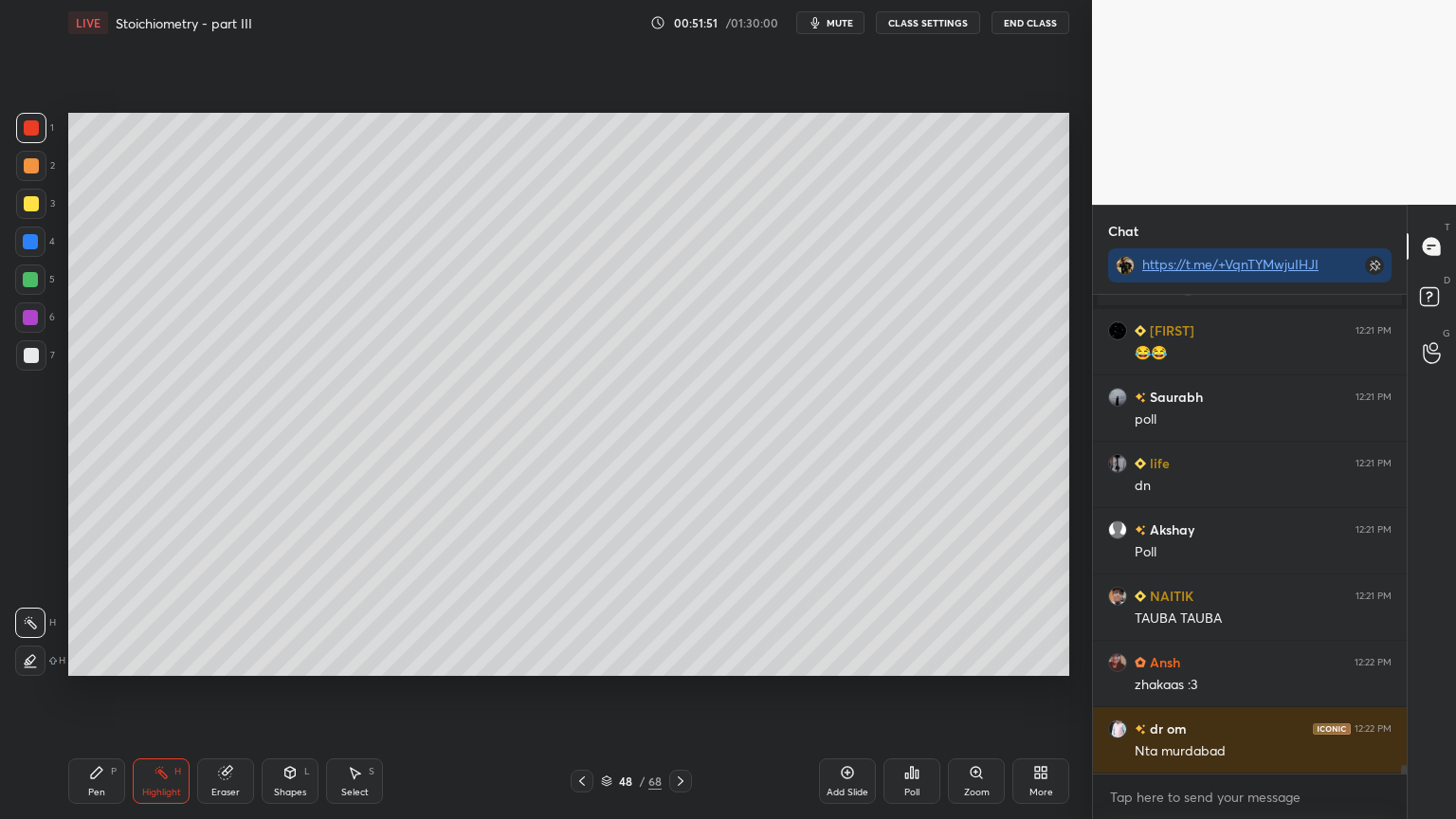 click on "Pen P" at bounding box center [97, 781] 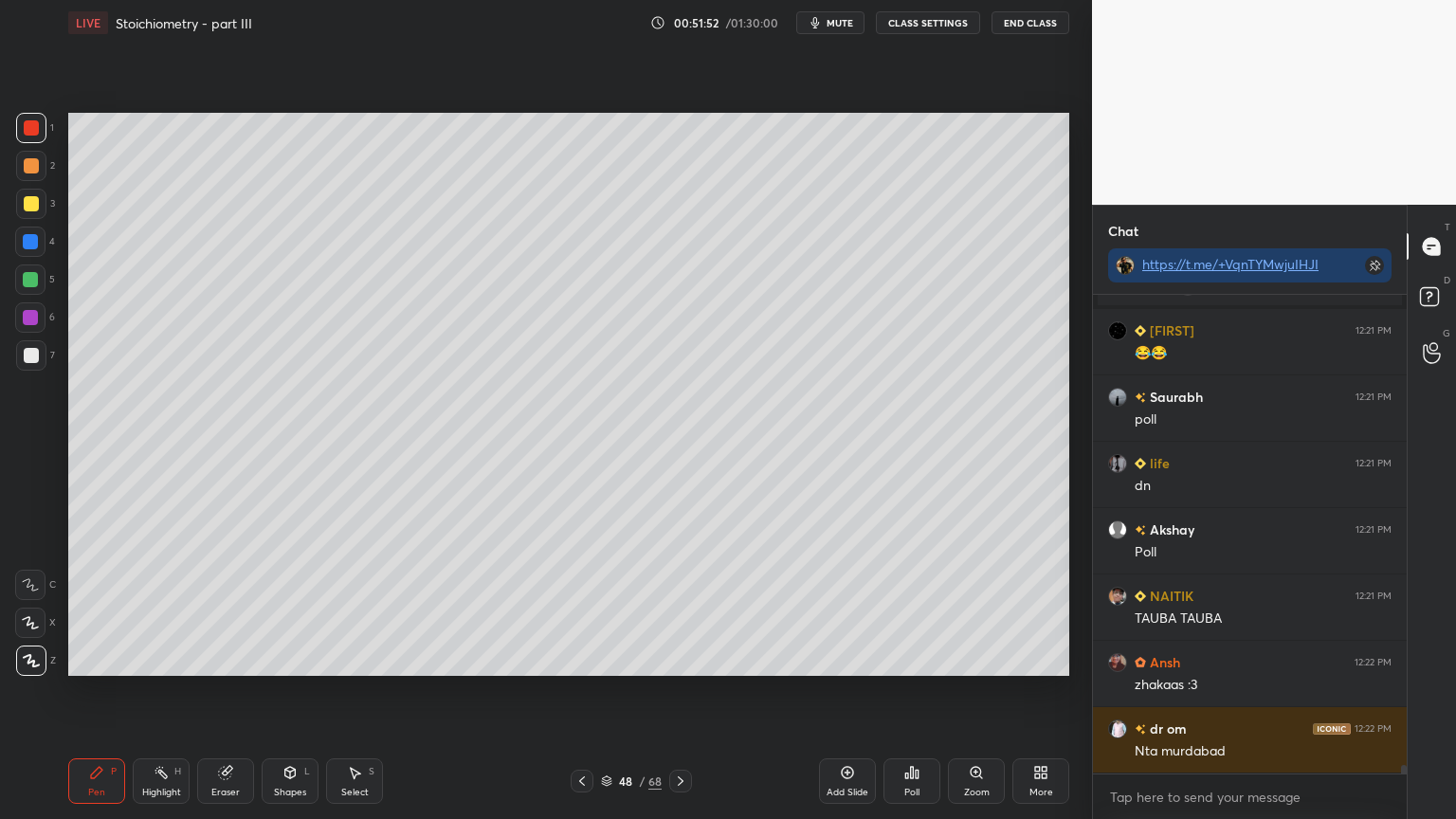 click at bounding box center (31, 166) 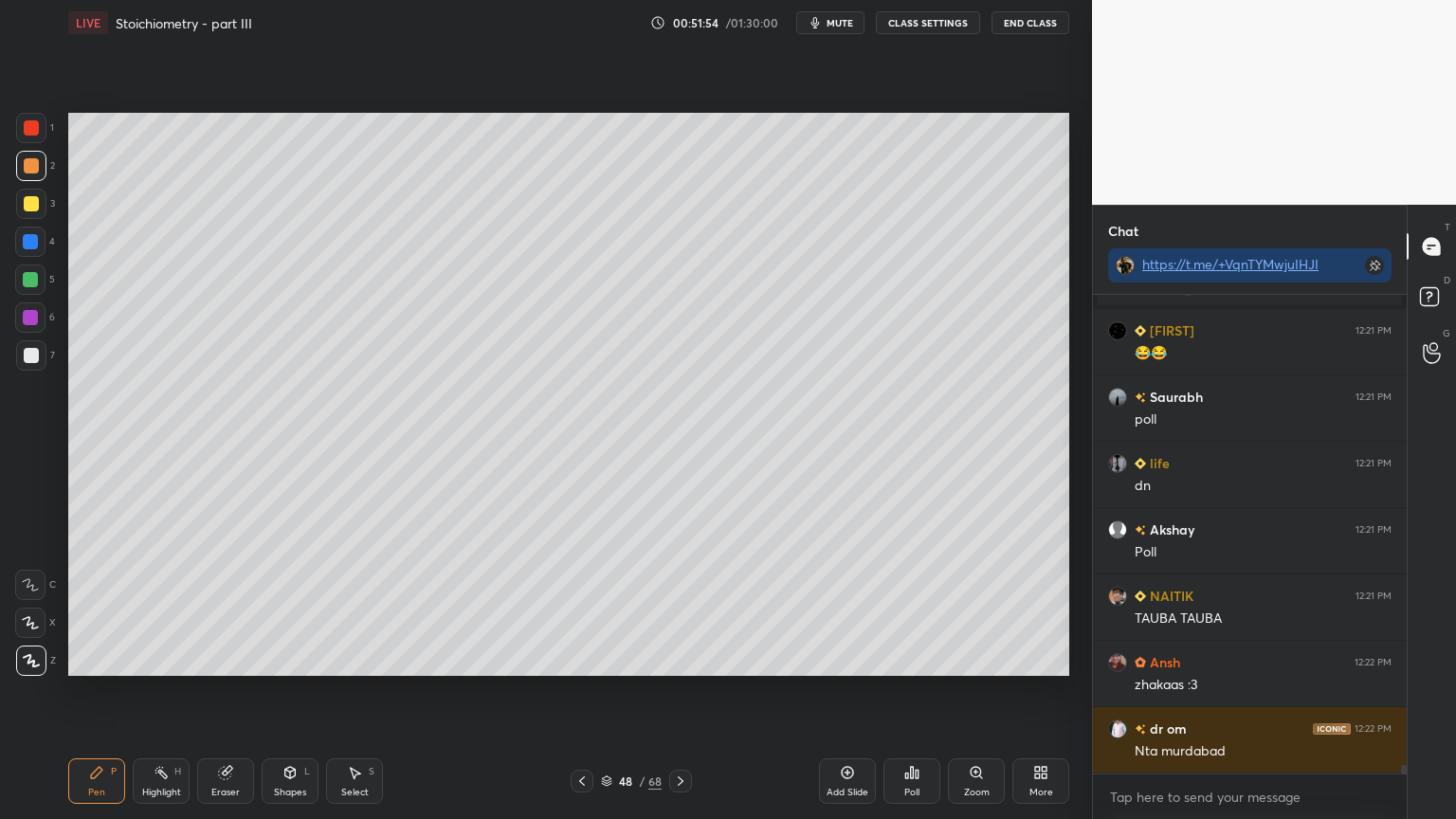 click at bounding box center (31, 355) 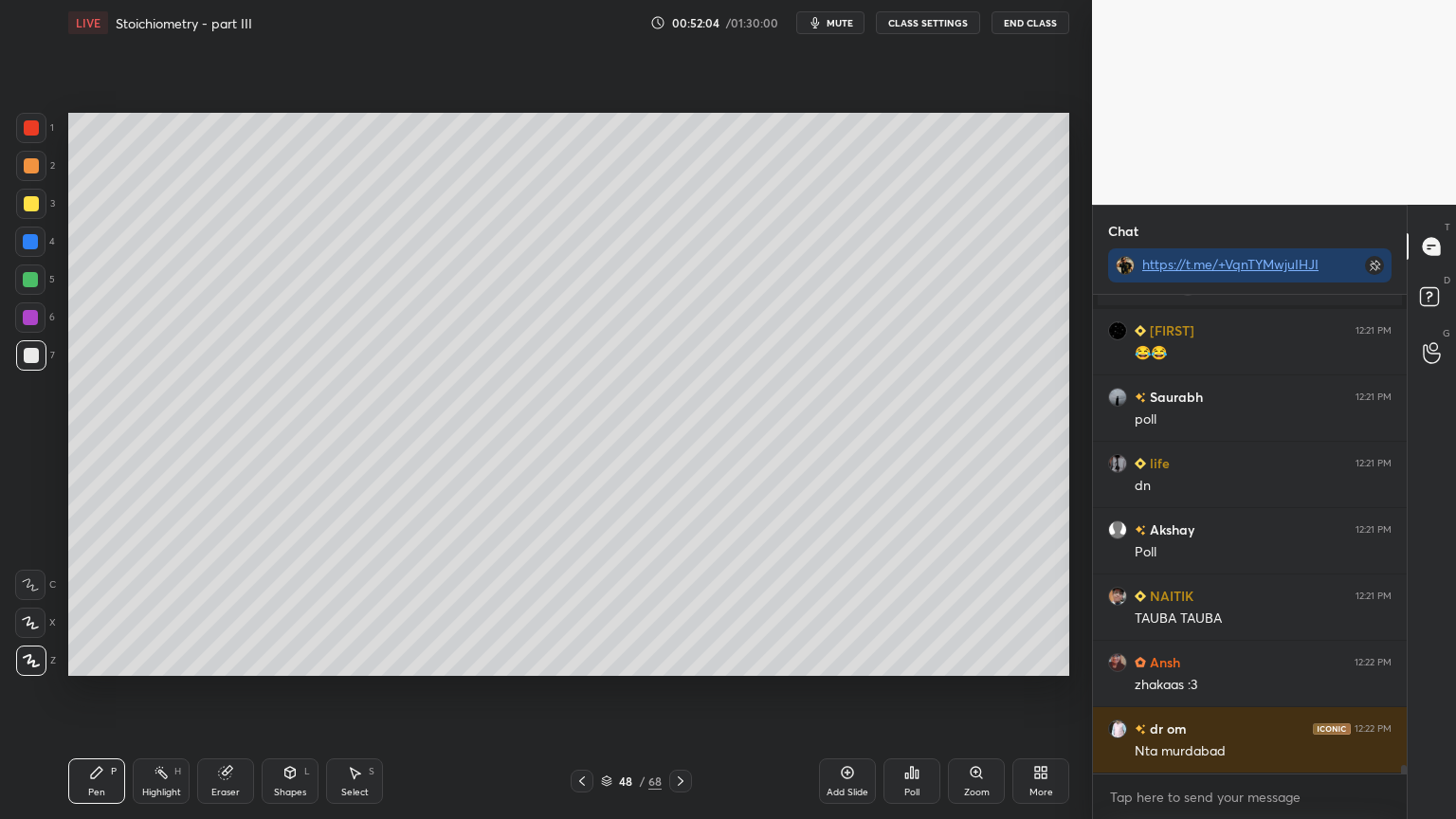 click at bounding box center (31, 166) 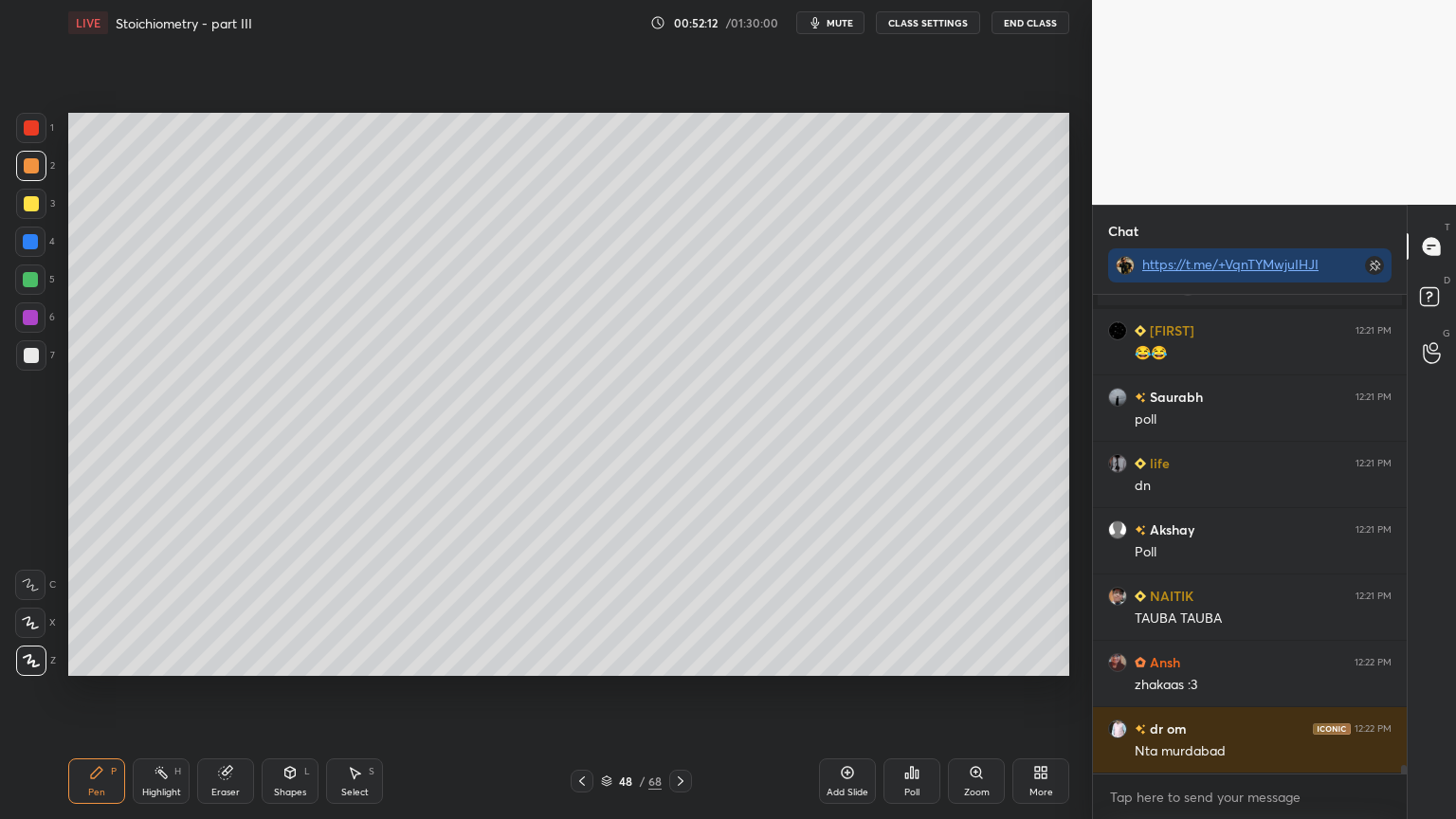 drag, startPoint x: 587, startPoint y: 781, endPoint x: 554, endPoint y: 778, distance: 33.136083 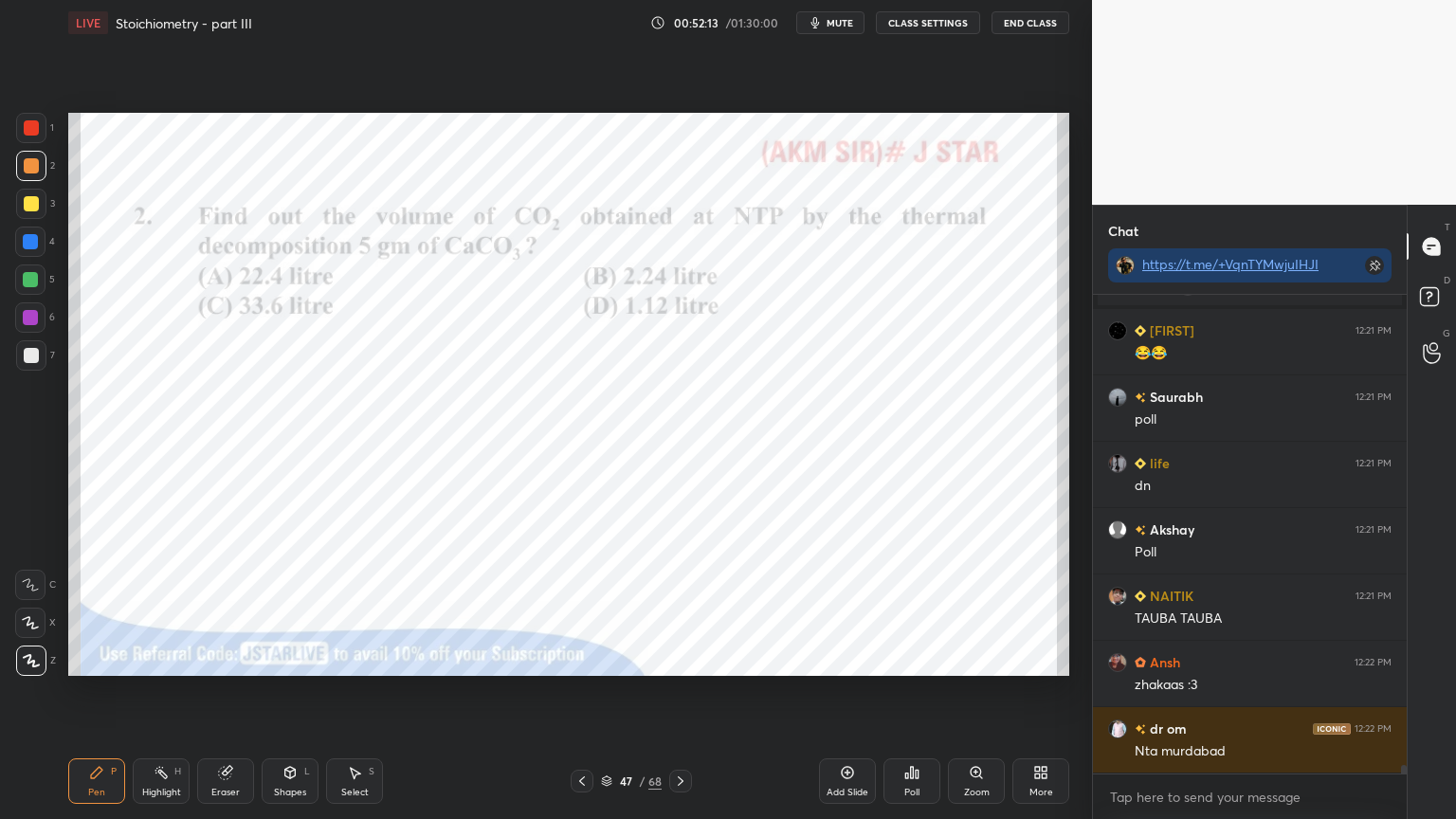 click on "Highlight H" at bounding box center [161, 781] 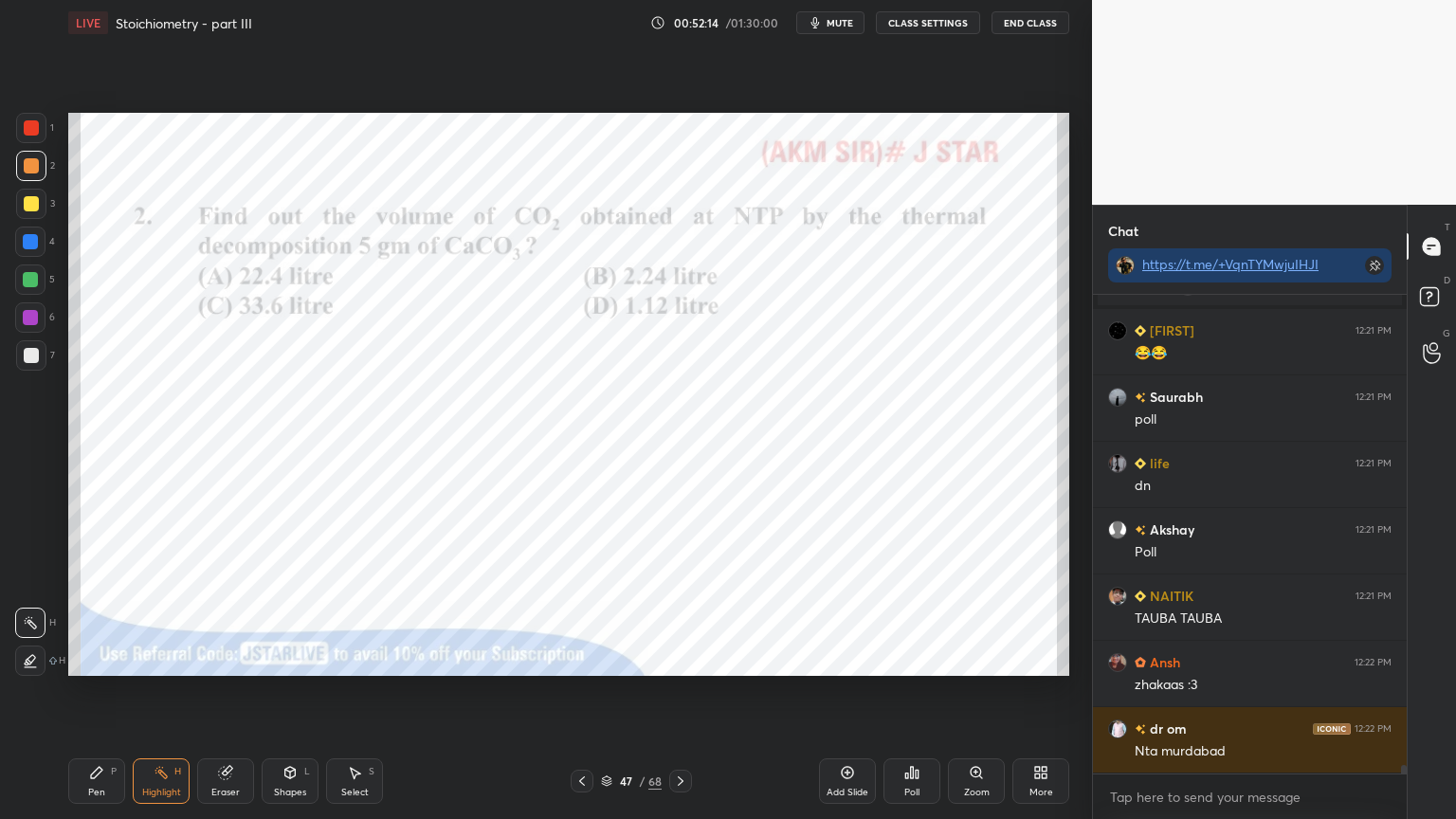click at bounding box center (31, 128) 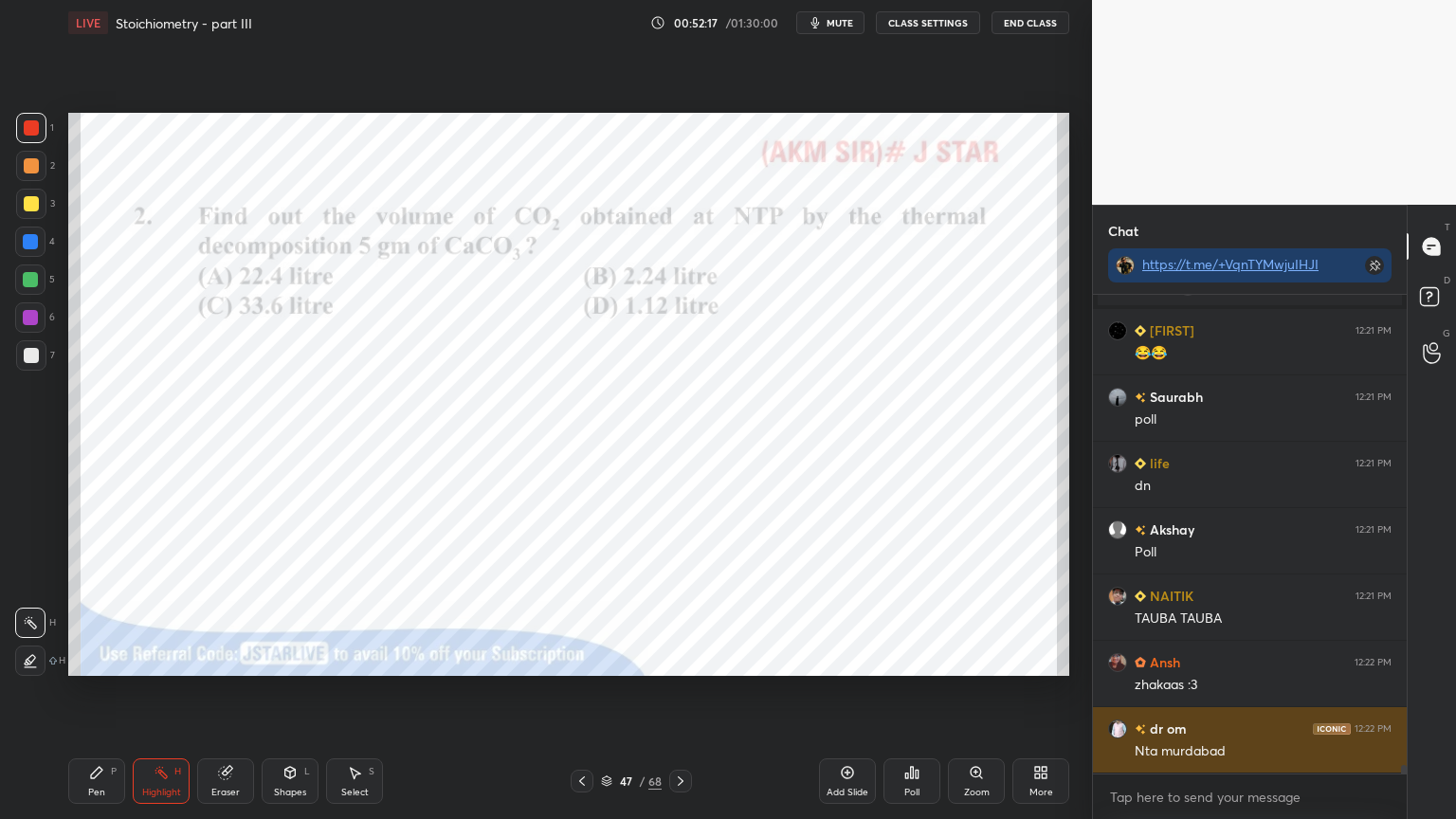 click at bounding box center [1118, 729] 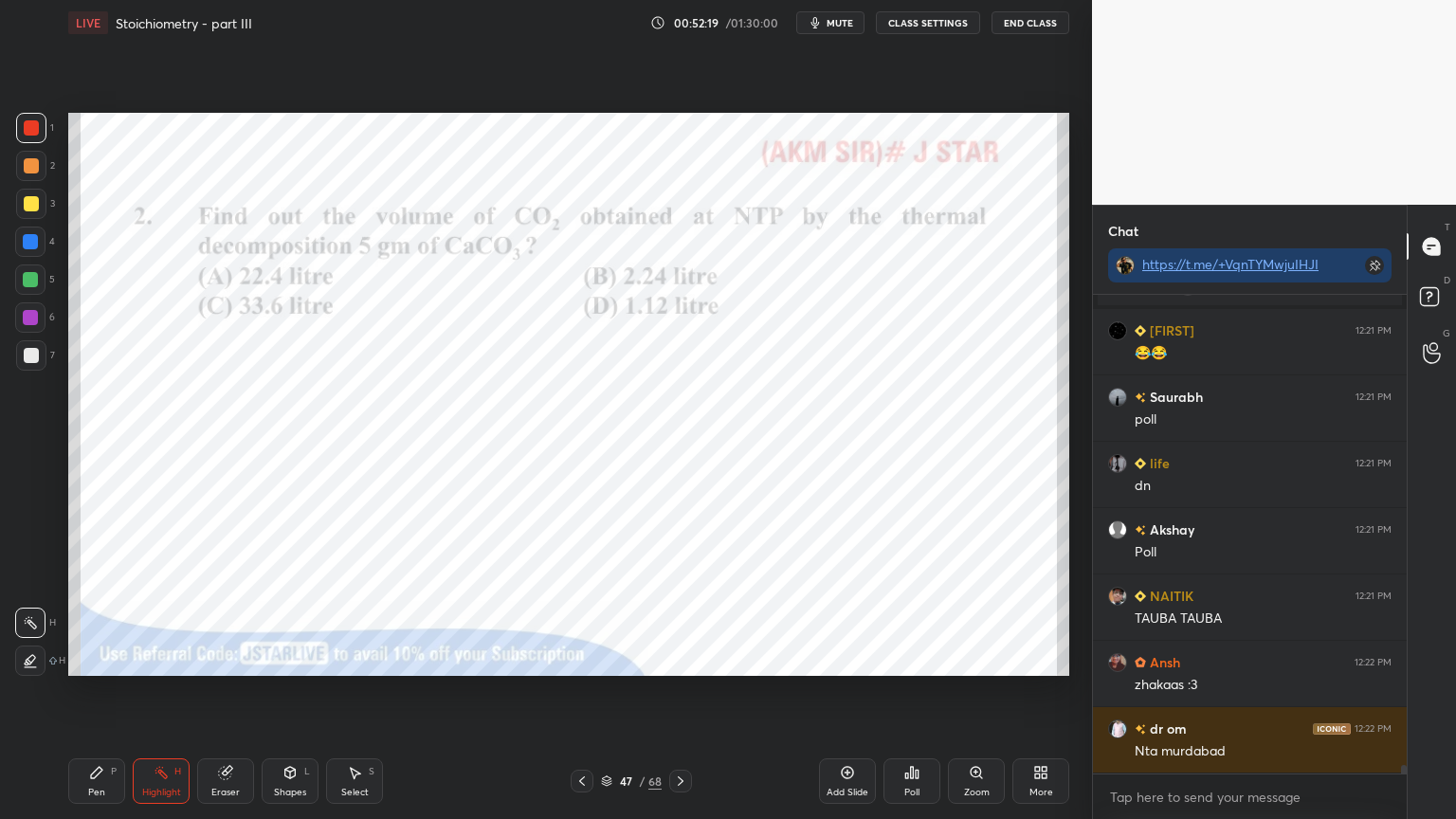 scroll, scrollTop: 26439, scrollLeft: 0, axis: vertical 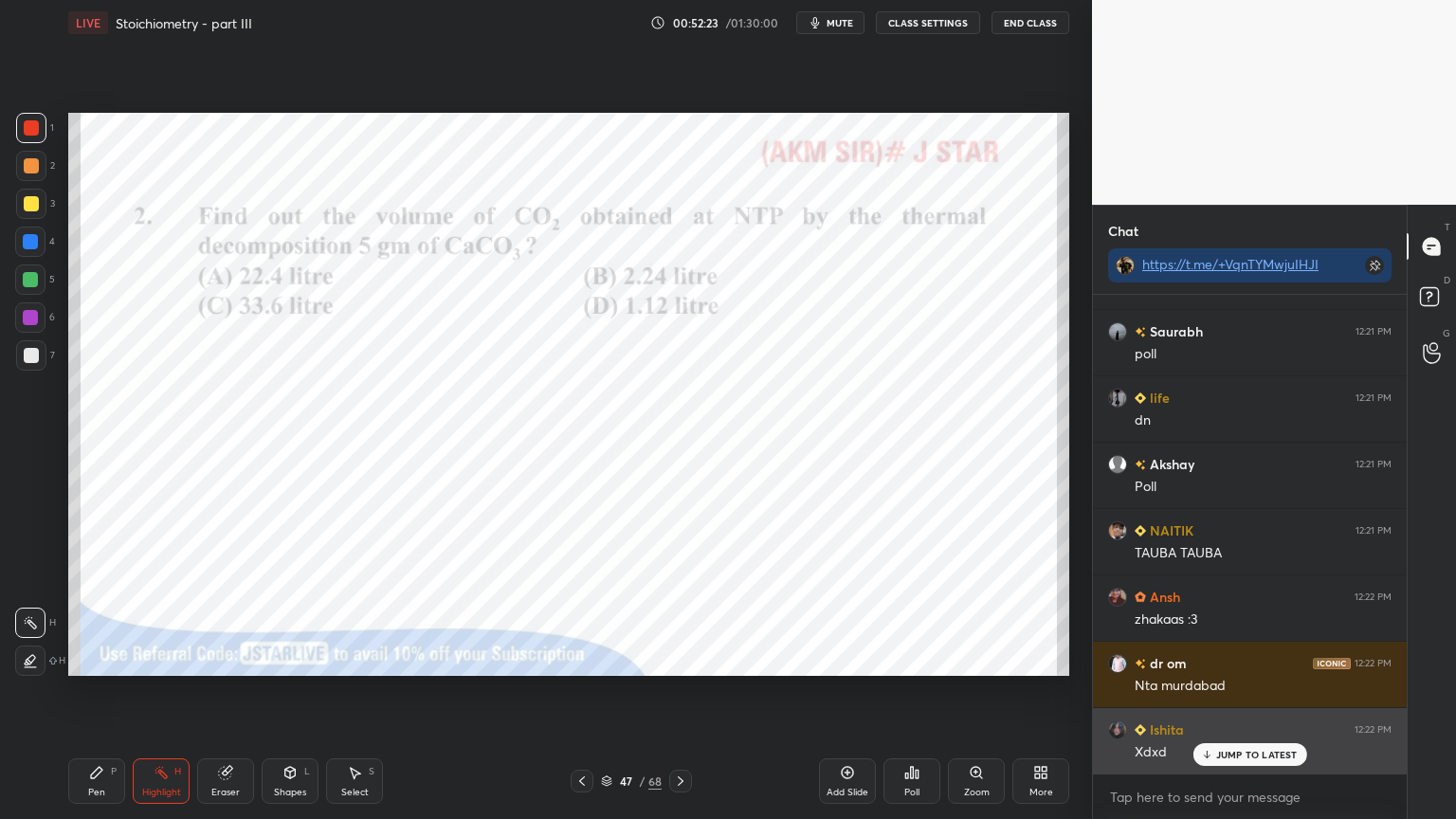 click on "JUMP TO LATEST" at bounding box center [1257, 755] 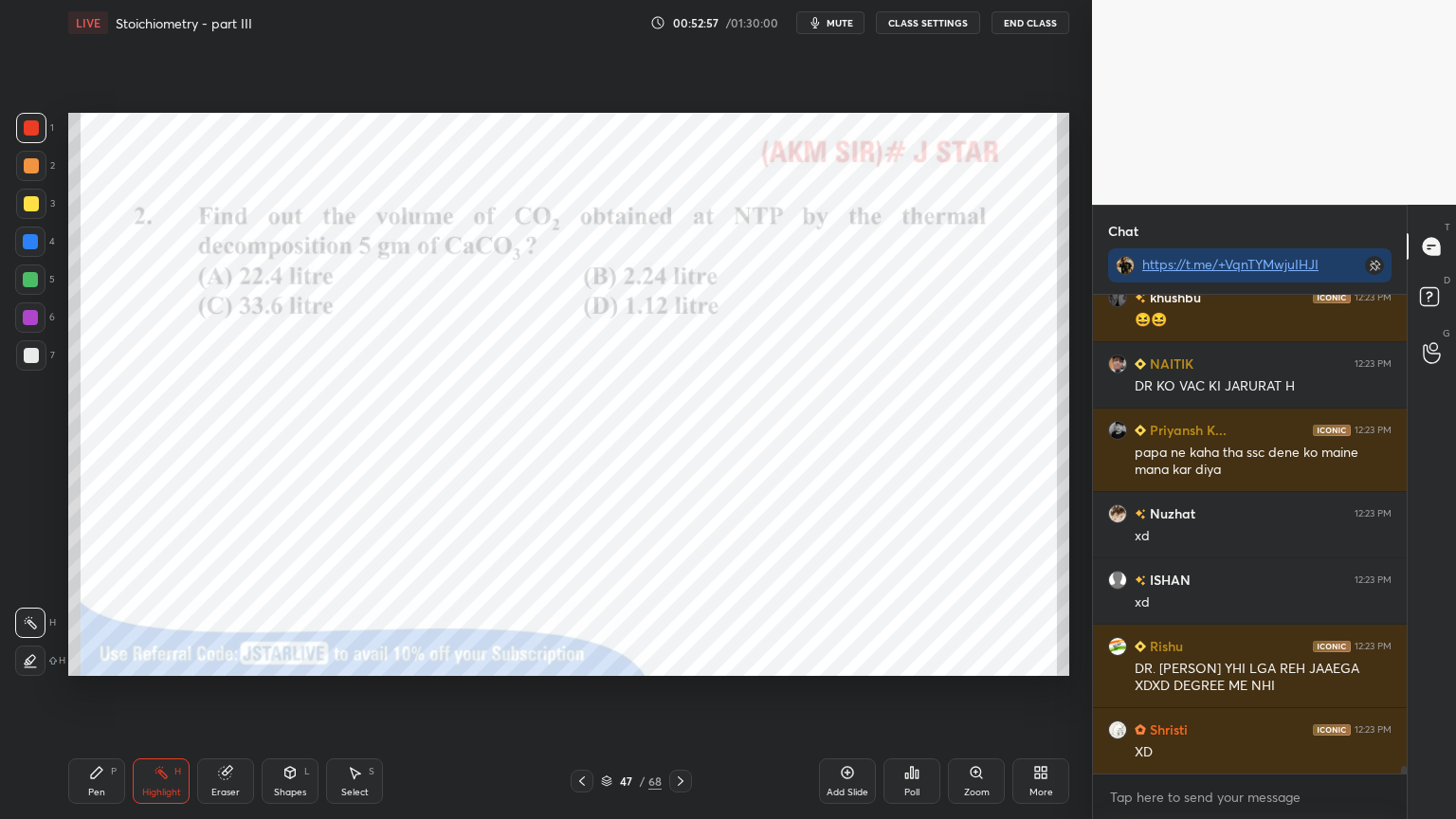 scroll, scrollTop: 28266, scrollLeft: 0, axis: vertical 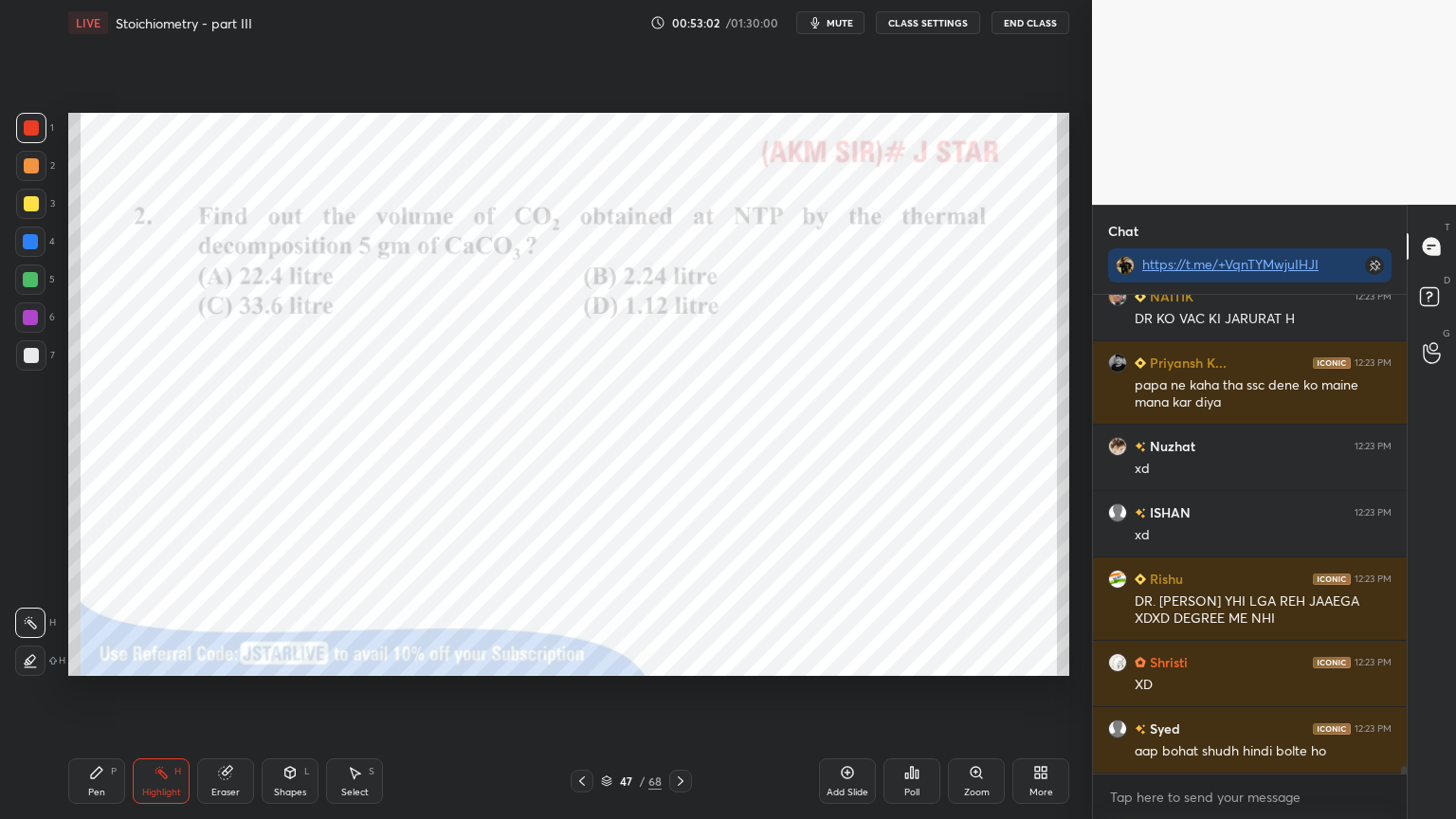 click 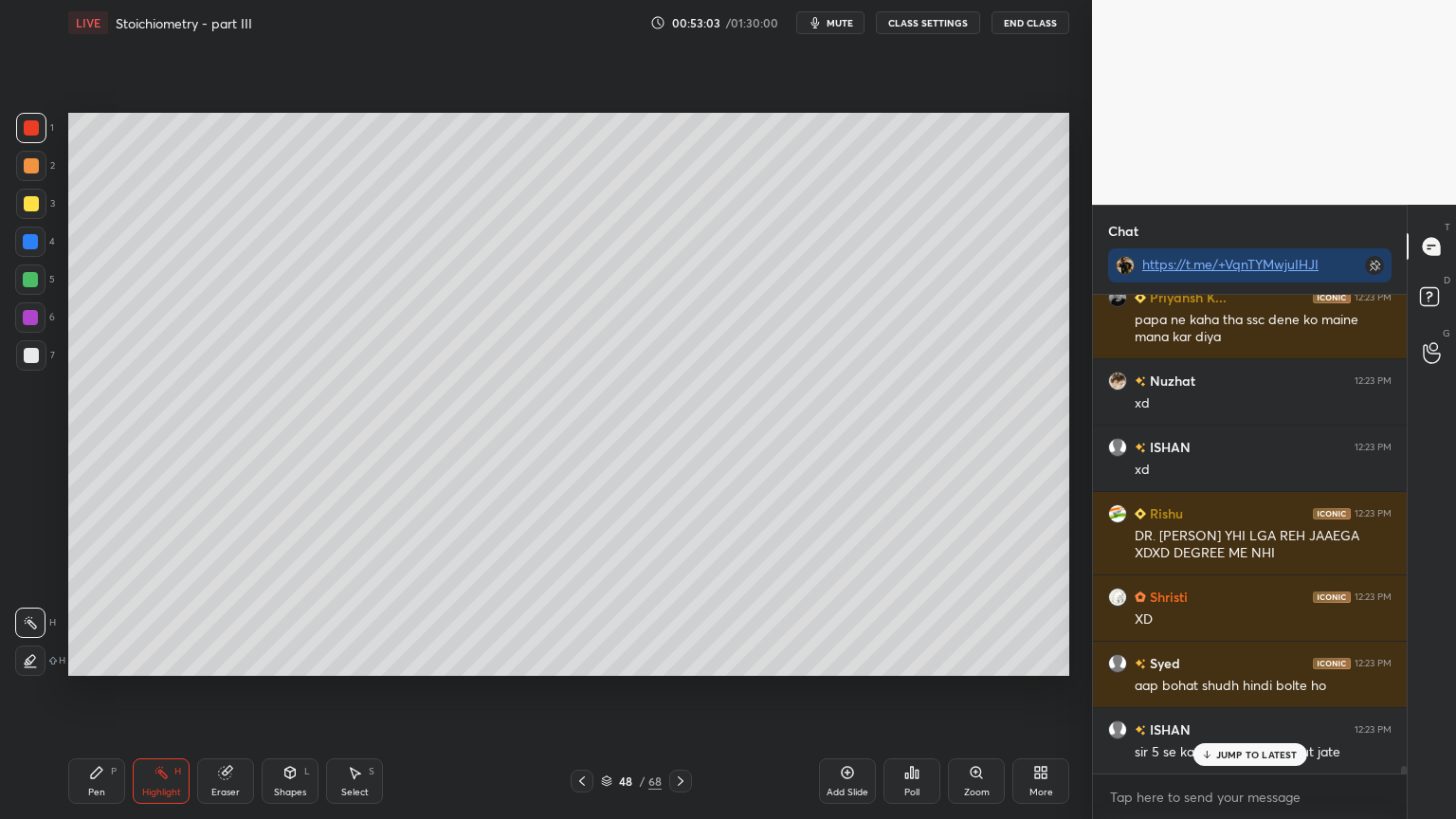 scroll, scrollTop: 28399, scrollLeft: 0, axis: vertical 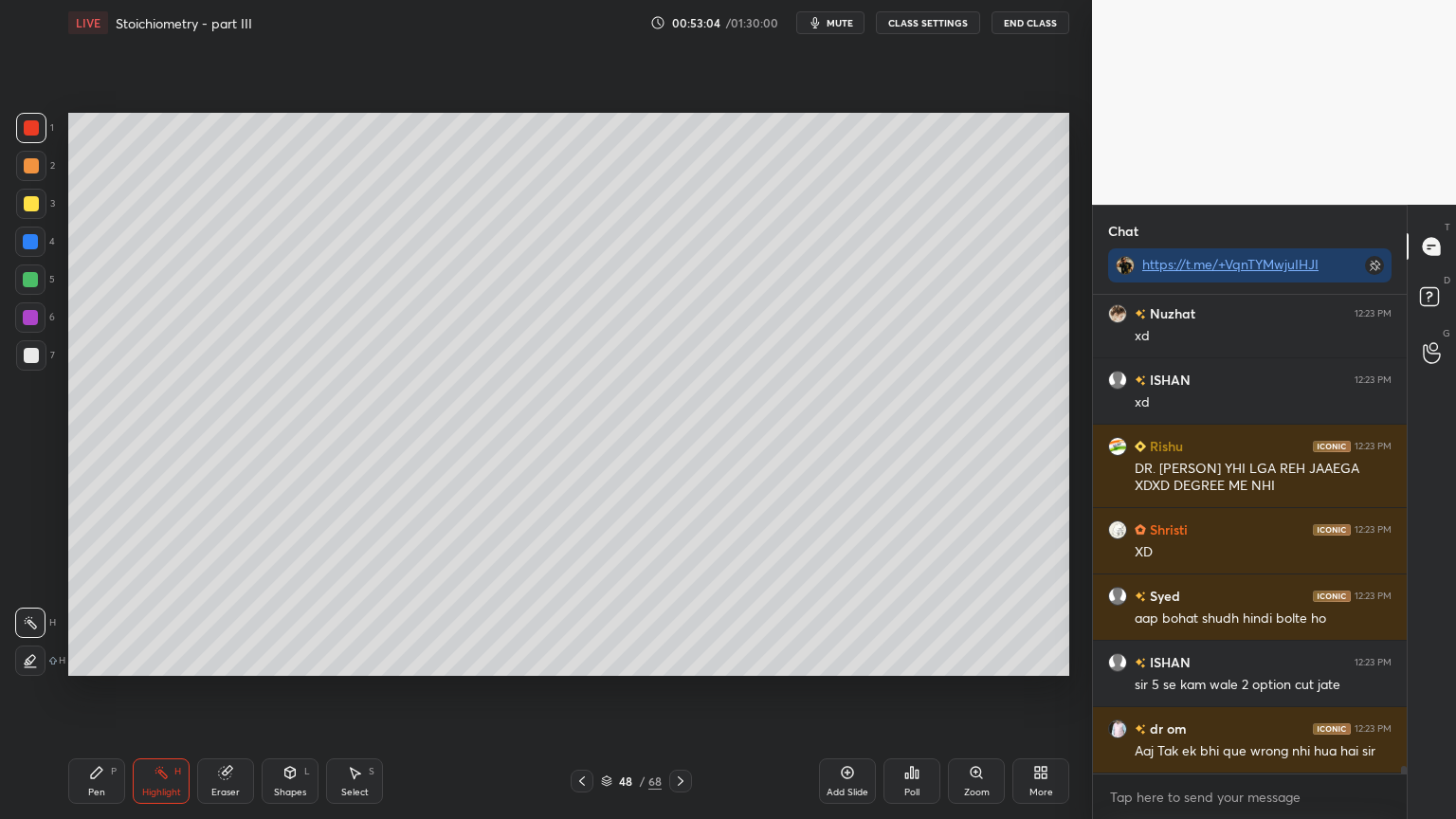 click on "papa ne kaha tha ssc dene ko maine mana kar diya xd xd DR. BS YHI LGA REH JAAEGA XDXD DEGREE ME NHI XD aap bohat shudh hindi bolte ho yahi haal na ho jaye dr shabh ka bhi xd Aaj Tak ek bhi que wrong nhi hua hai sir" at bounding box center [1249, 534] 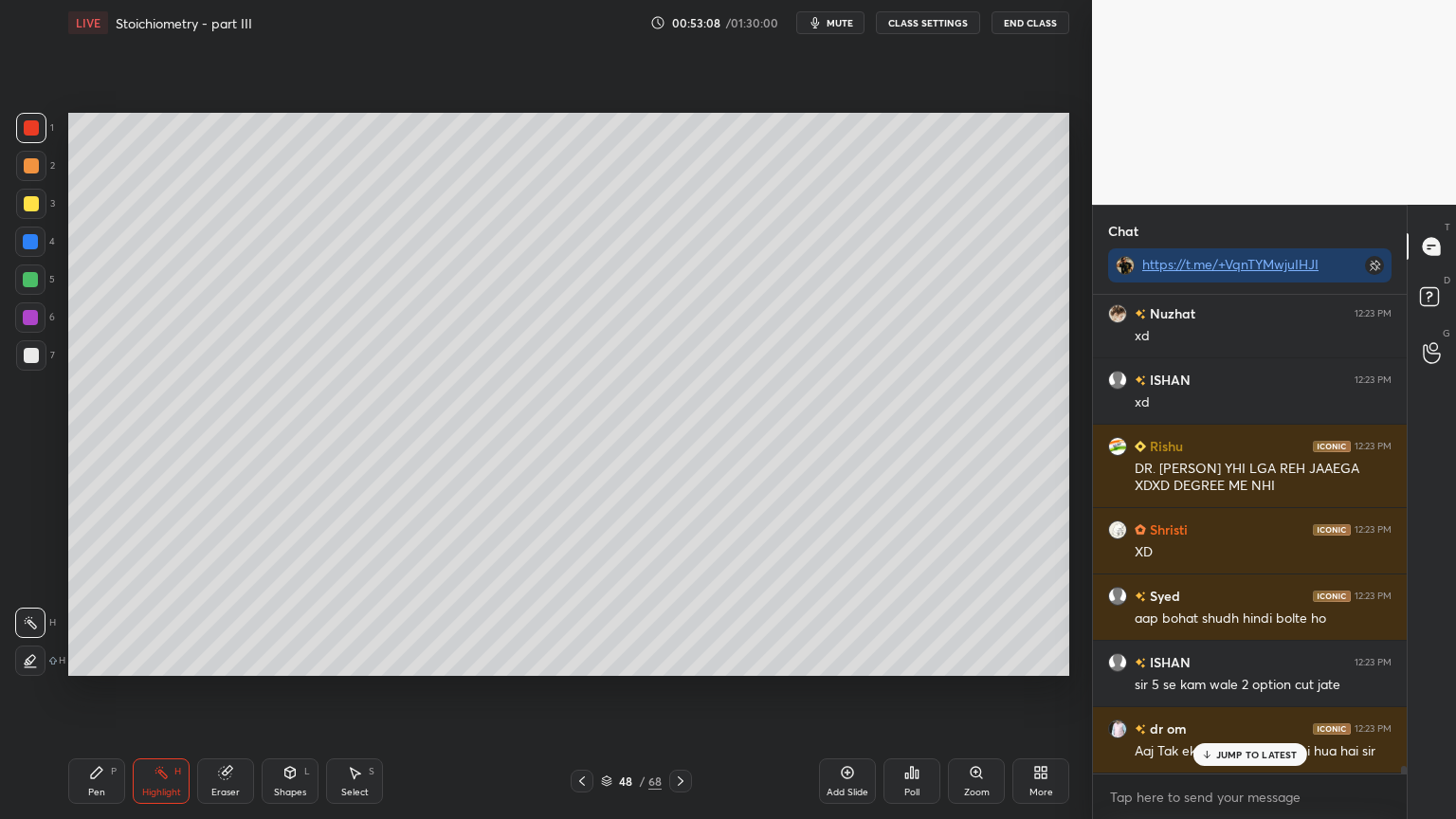 scroll, scrollTop: 28464, scrollLeft: 0, axis: vertical 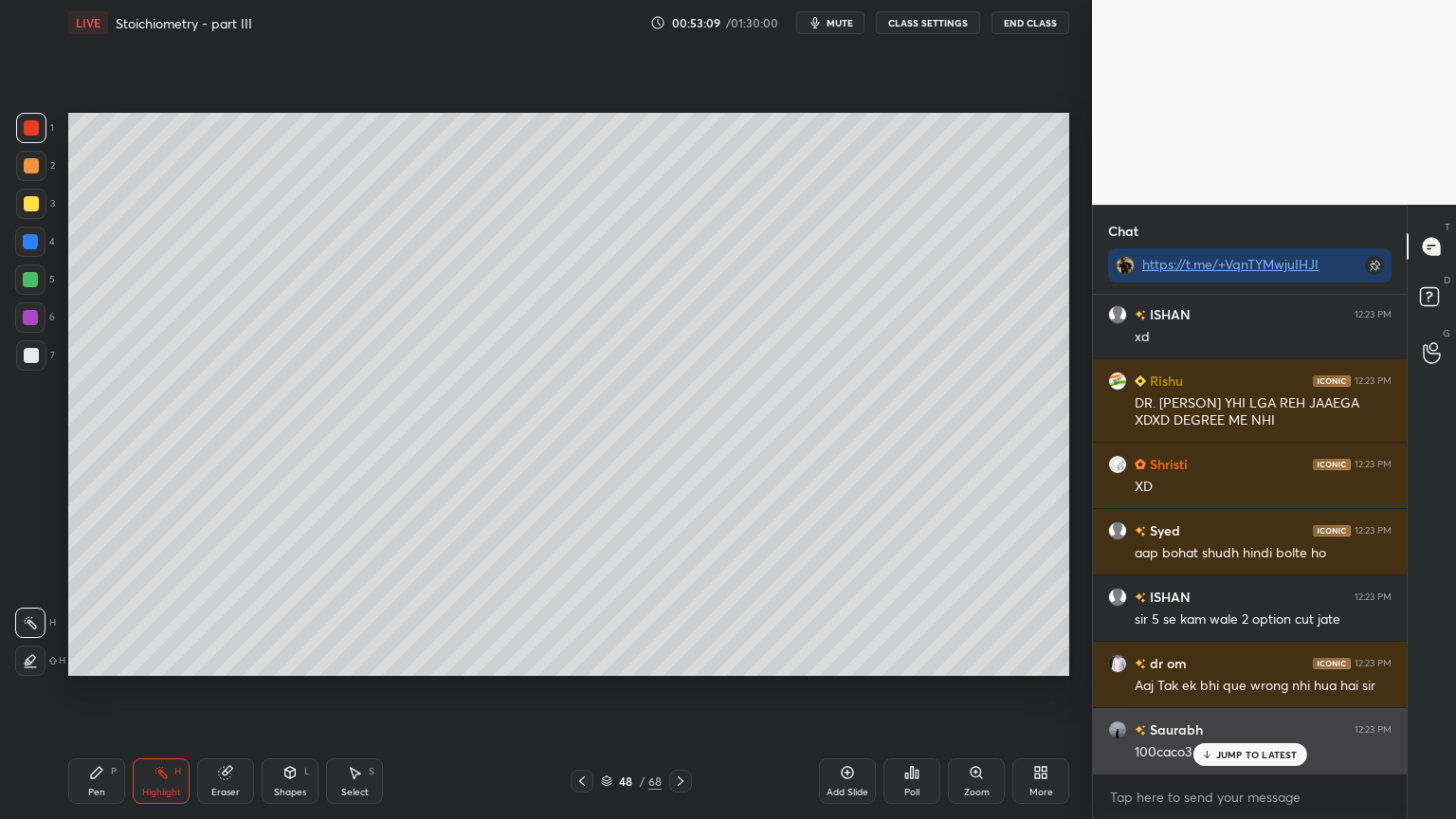click on "JUMP TO LATEST" at bounding box center (1257, 755) 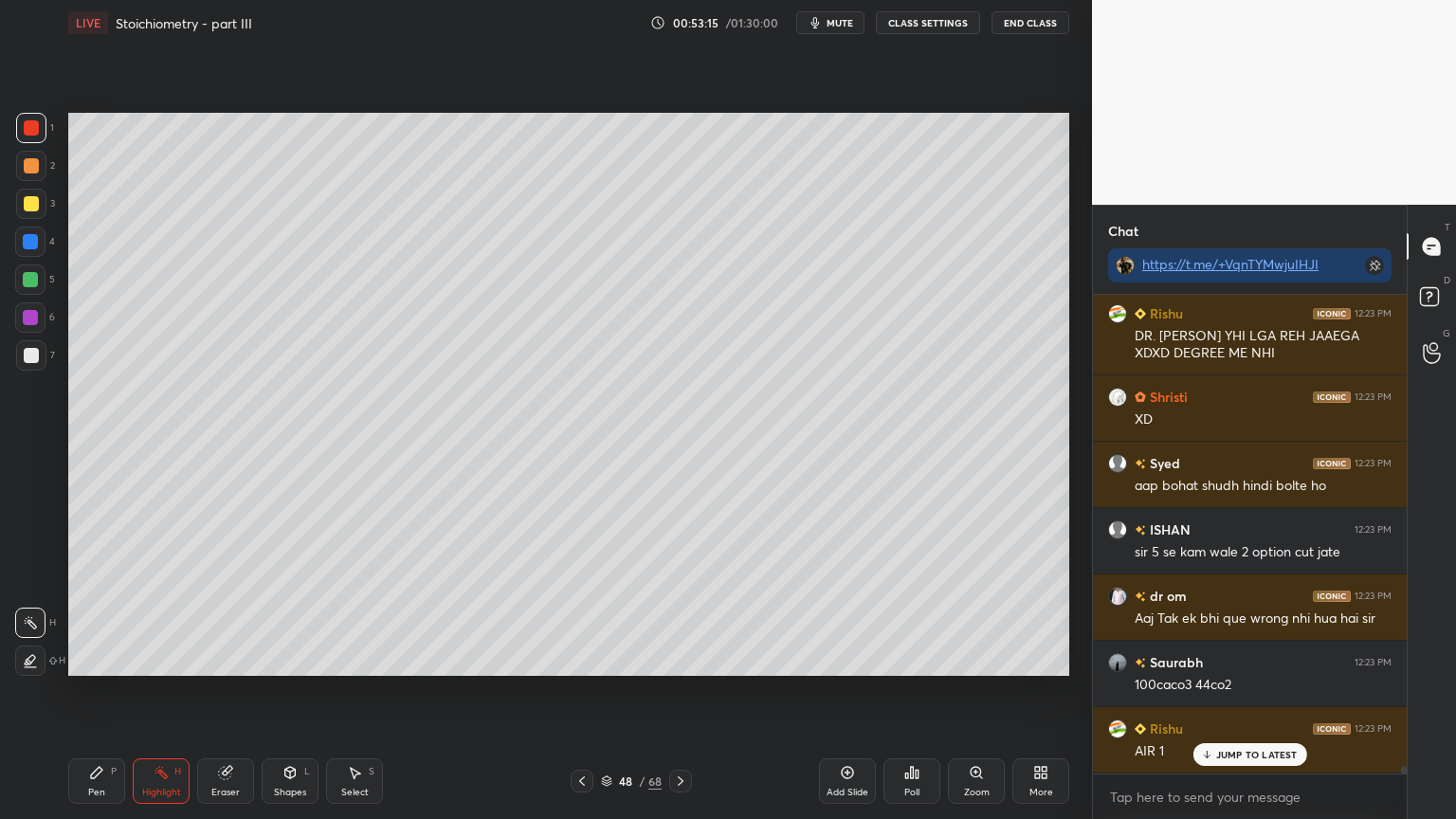 scroll, scrollTop: 28597, scrollLeft: 0, axis: vertical 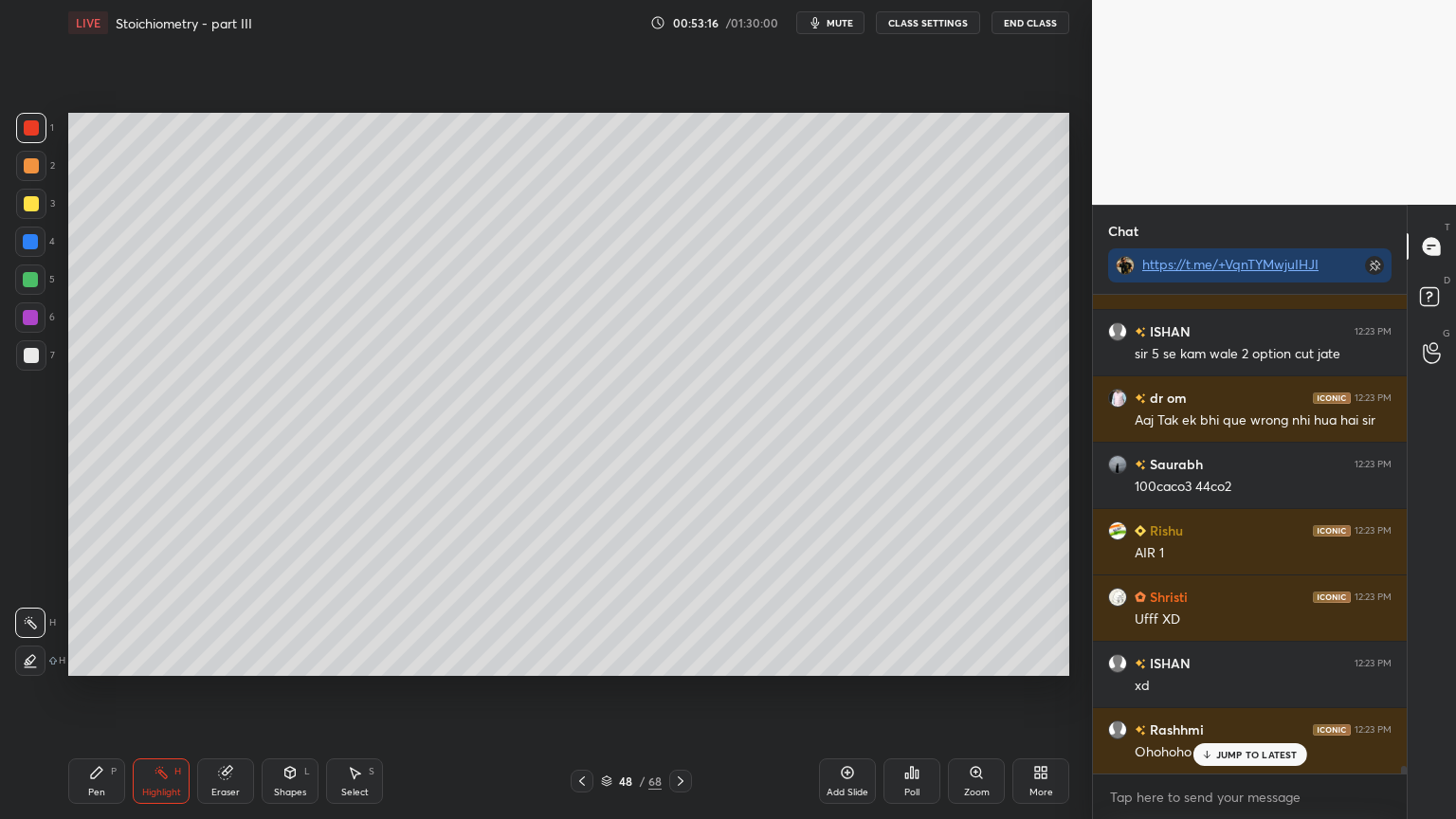 click on "Poll" at bounding box center (912, 792) 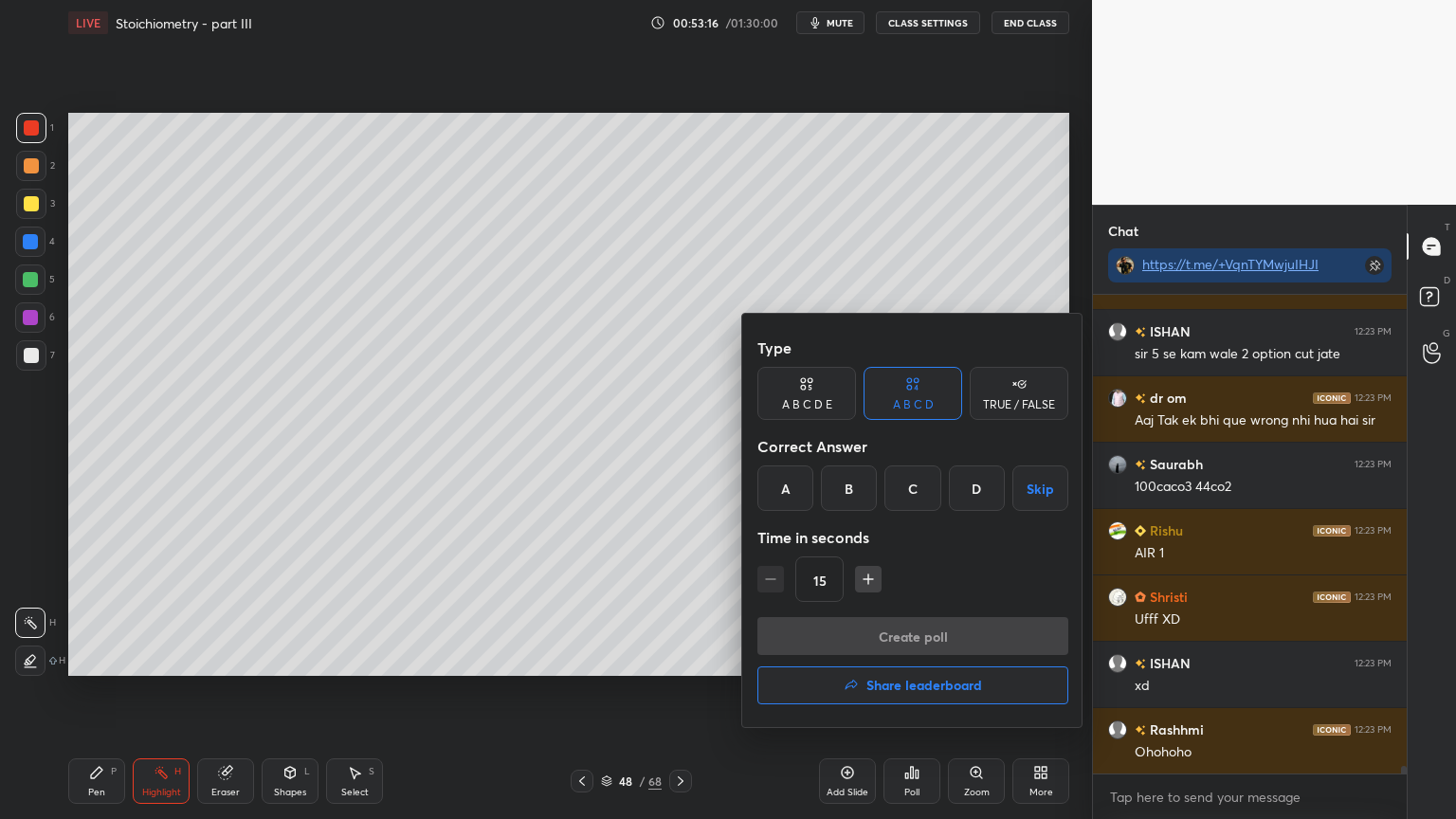 scroll, scrollTop: 28797, scrollLeft: 0, axis: vertical 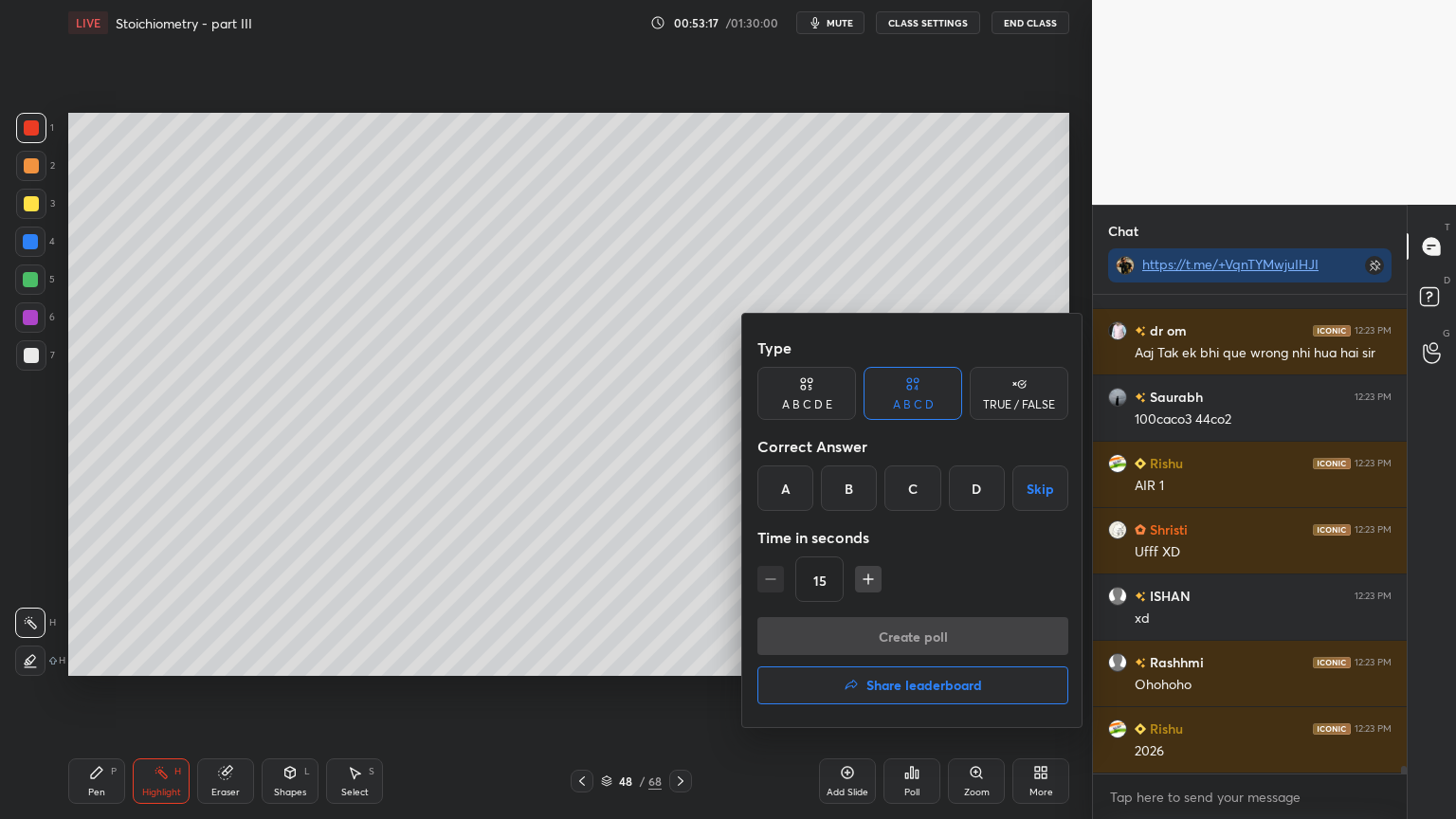 click on "Share leaderboard" at bounding box center (924, 685) 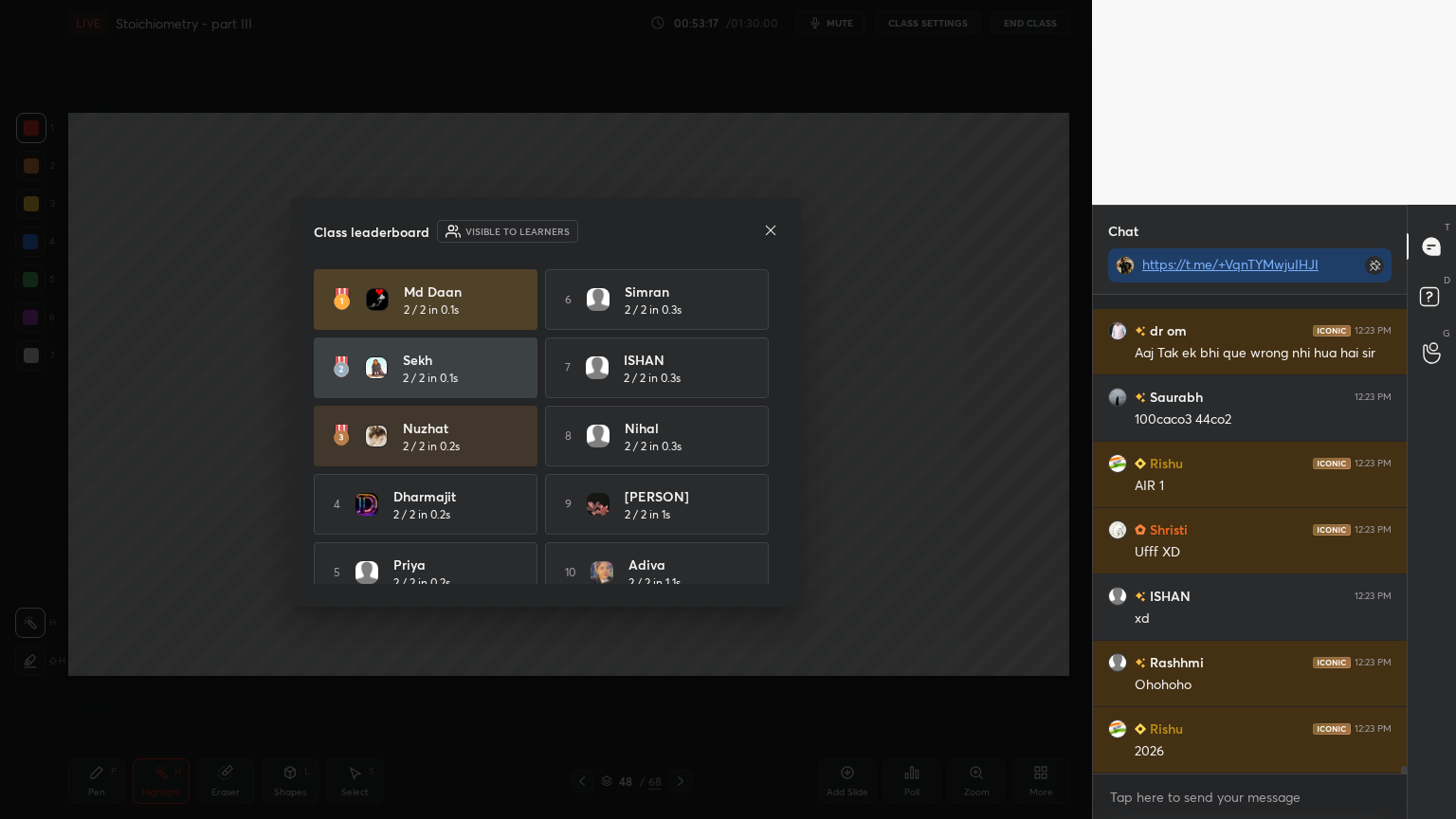 scroll, scrollTop: 28929, scrollLeft: 0, axis: vertical 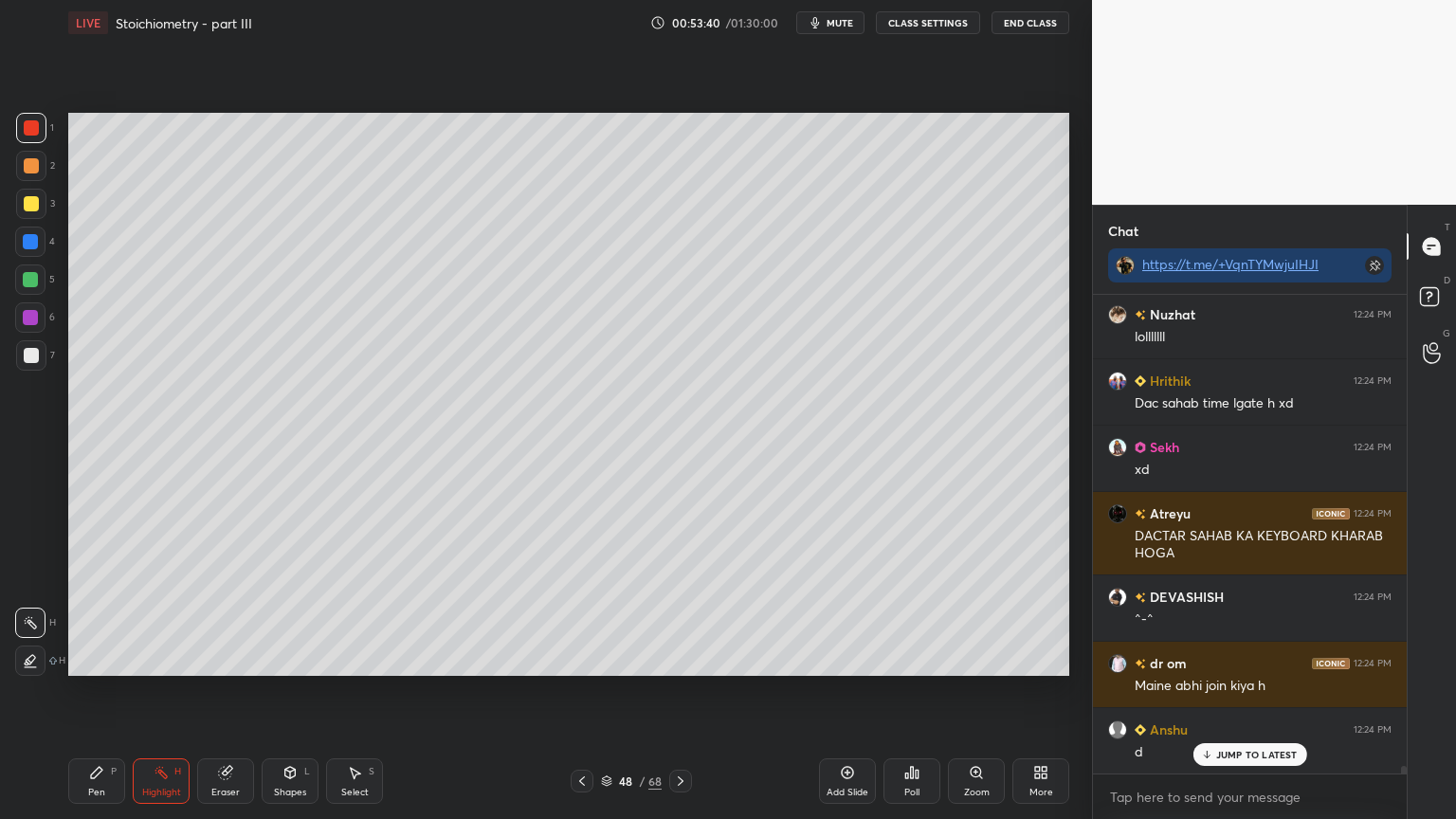 click on "CLASS SETTINGS" at bounding box center (928, 23) 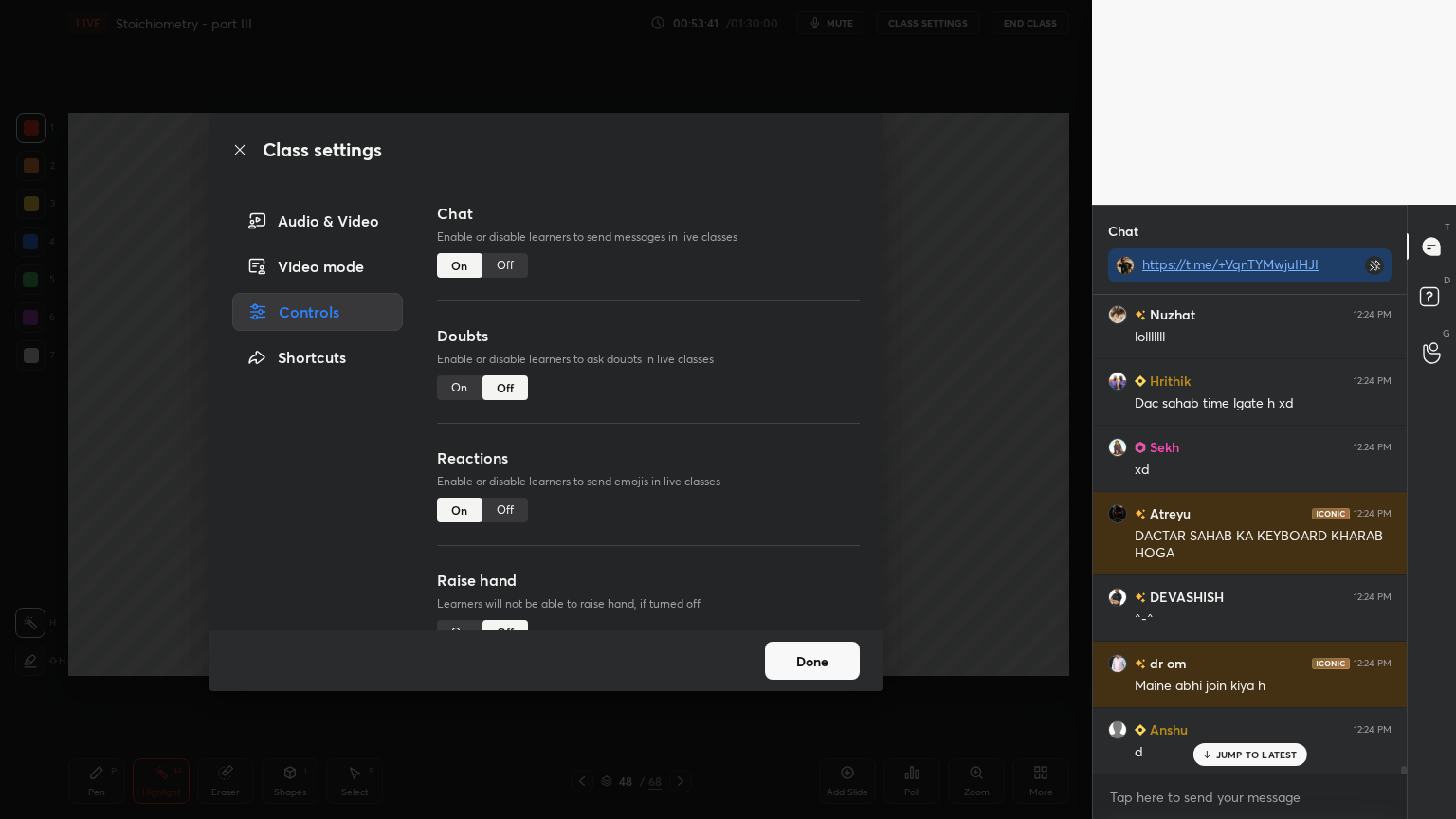 scroll, scrollTop: 31202, scrollLeft: 0, axis: vertical 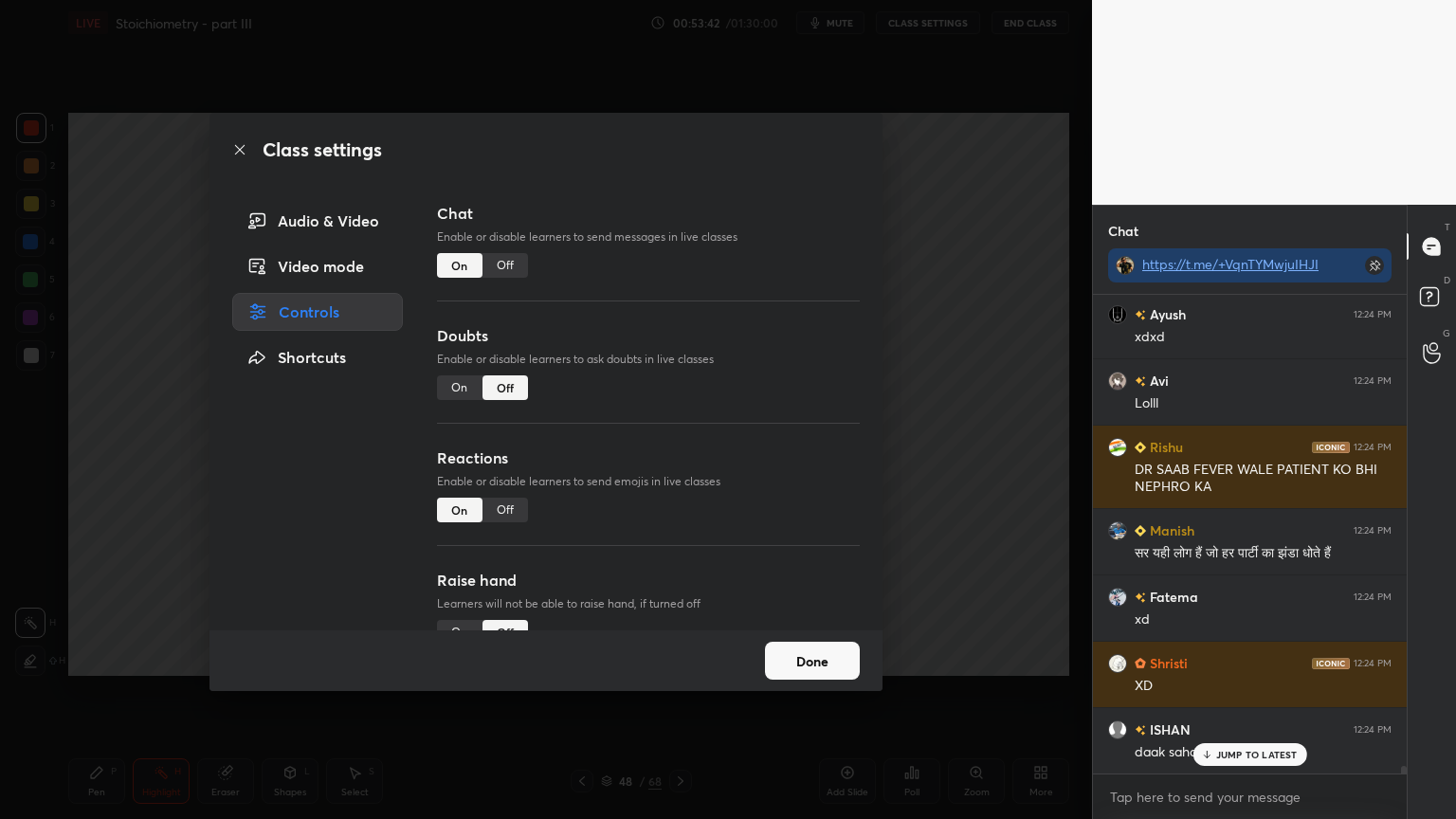 click on "Off" at bounding box center (505, 265) 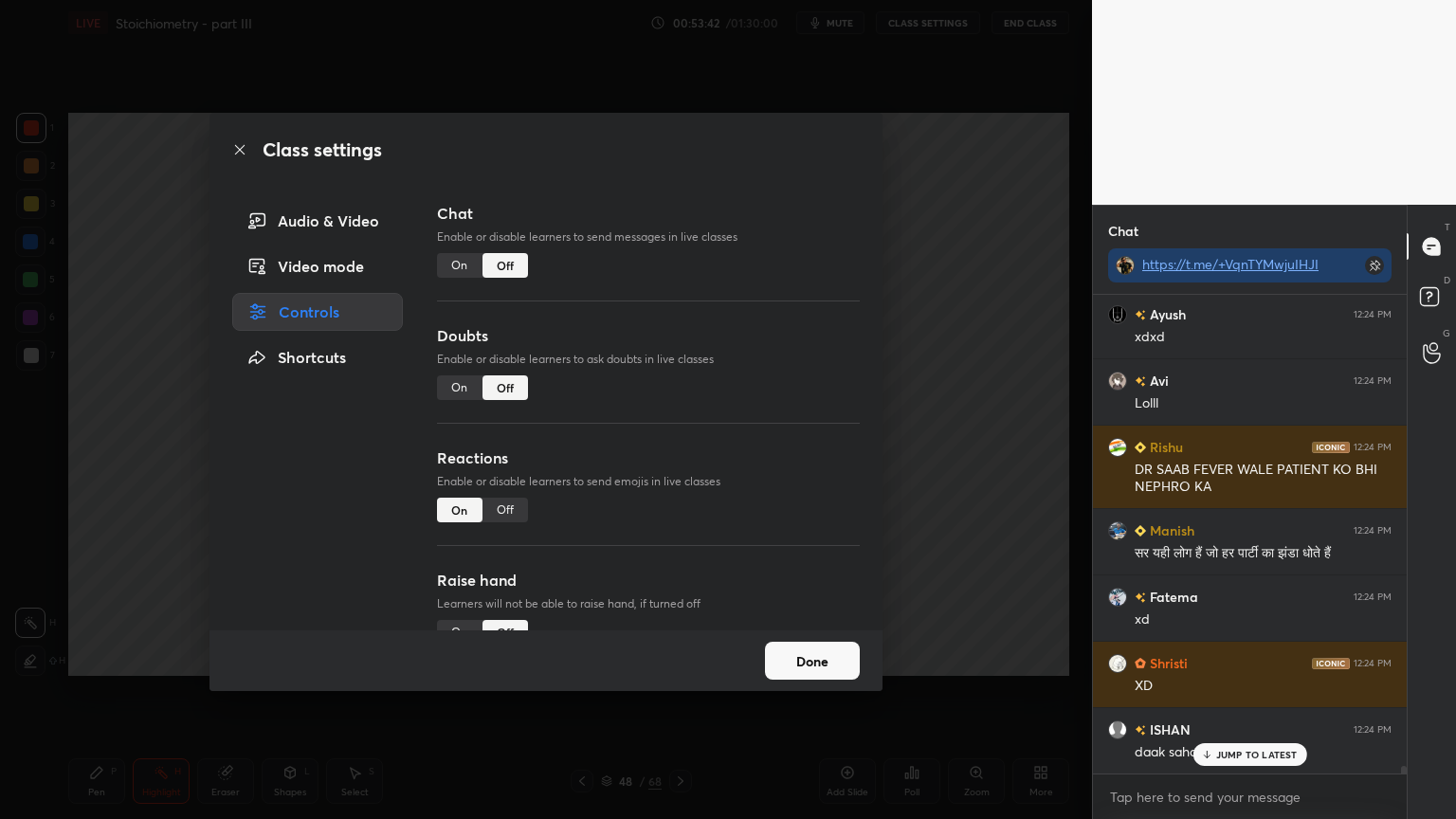 scroll, scrollTop: 29760, scrollLeft: 0, axis: vertical 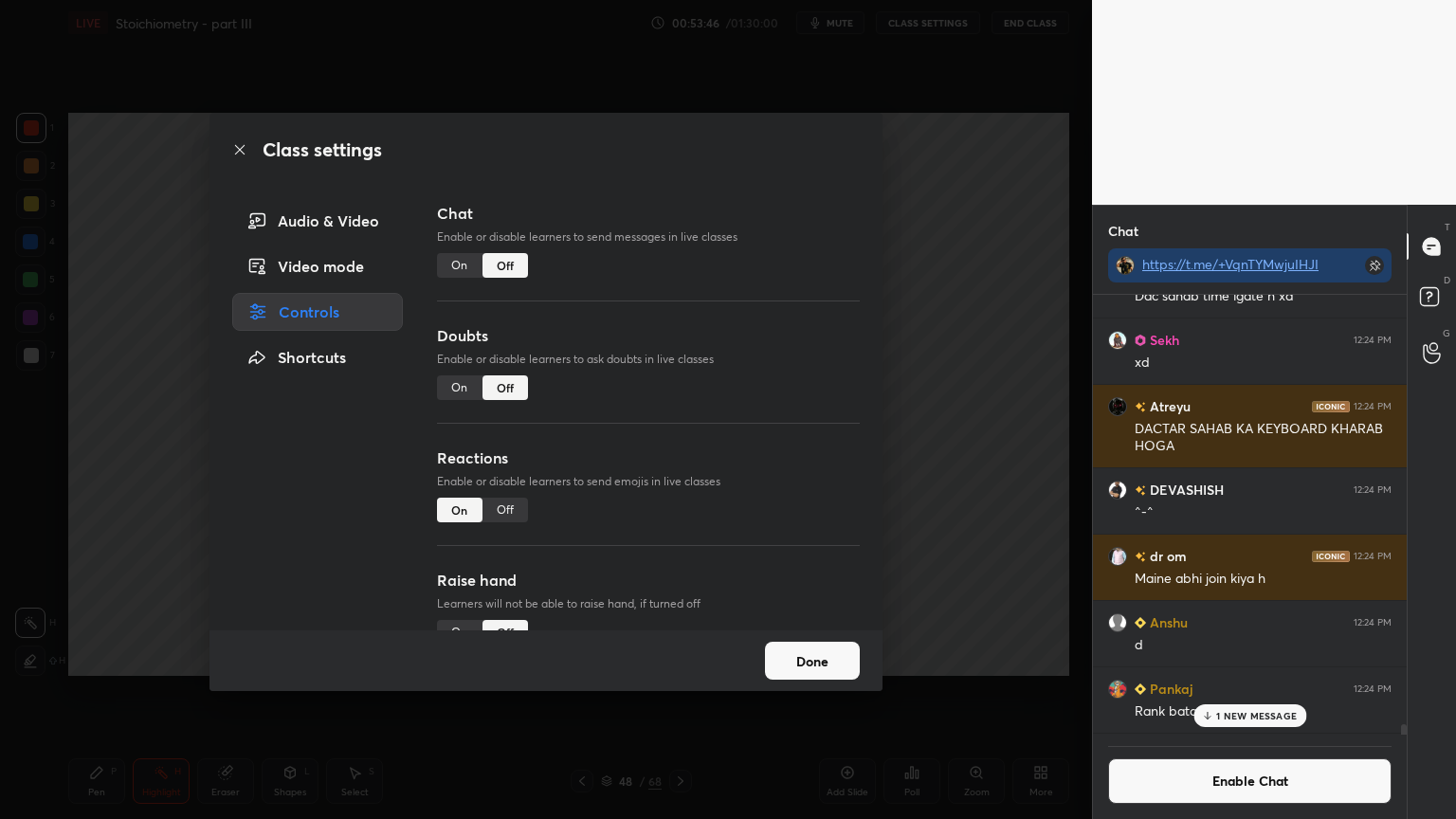 click on "Class settings Audio & Video Video mode Controls Shortcuts Chat Enable or disable learners to send messages in live classes On Off Doubts Enable or disable learners to ask doubts in live classes On Off Reactions Enable or disable learners to send emojis in live classes On Off Raise hand Learners will not be able to raise hand, if turned off On Off Poll Prediction Enable or disable poll prediction in case of a question on the slide On Off Done" at bounding box center (546, 410) 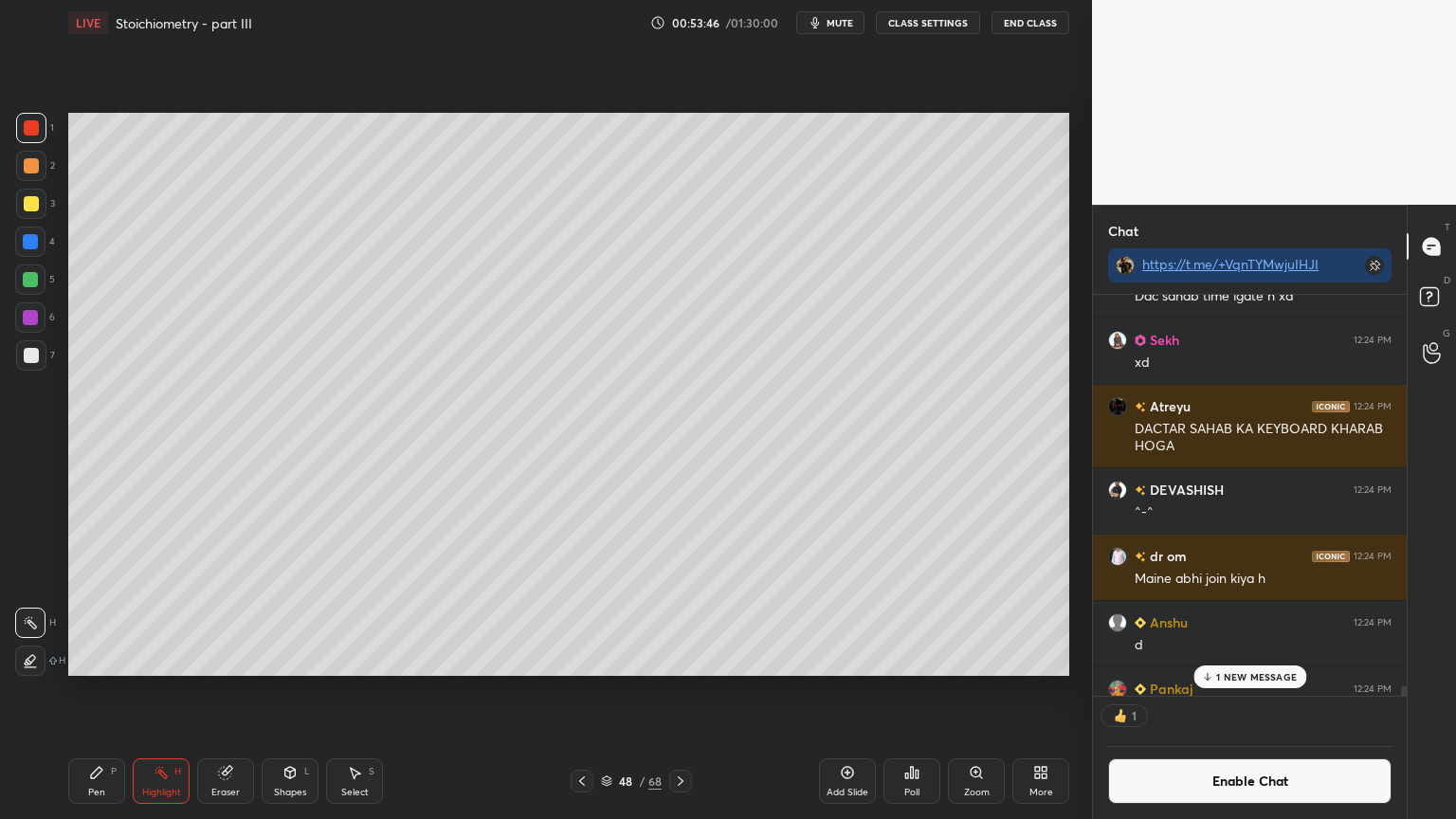 scroll, scrollTop: 395, scrollLeft: 308, axis: both 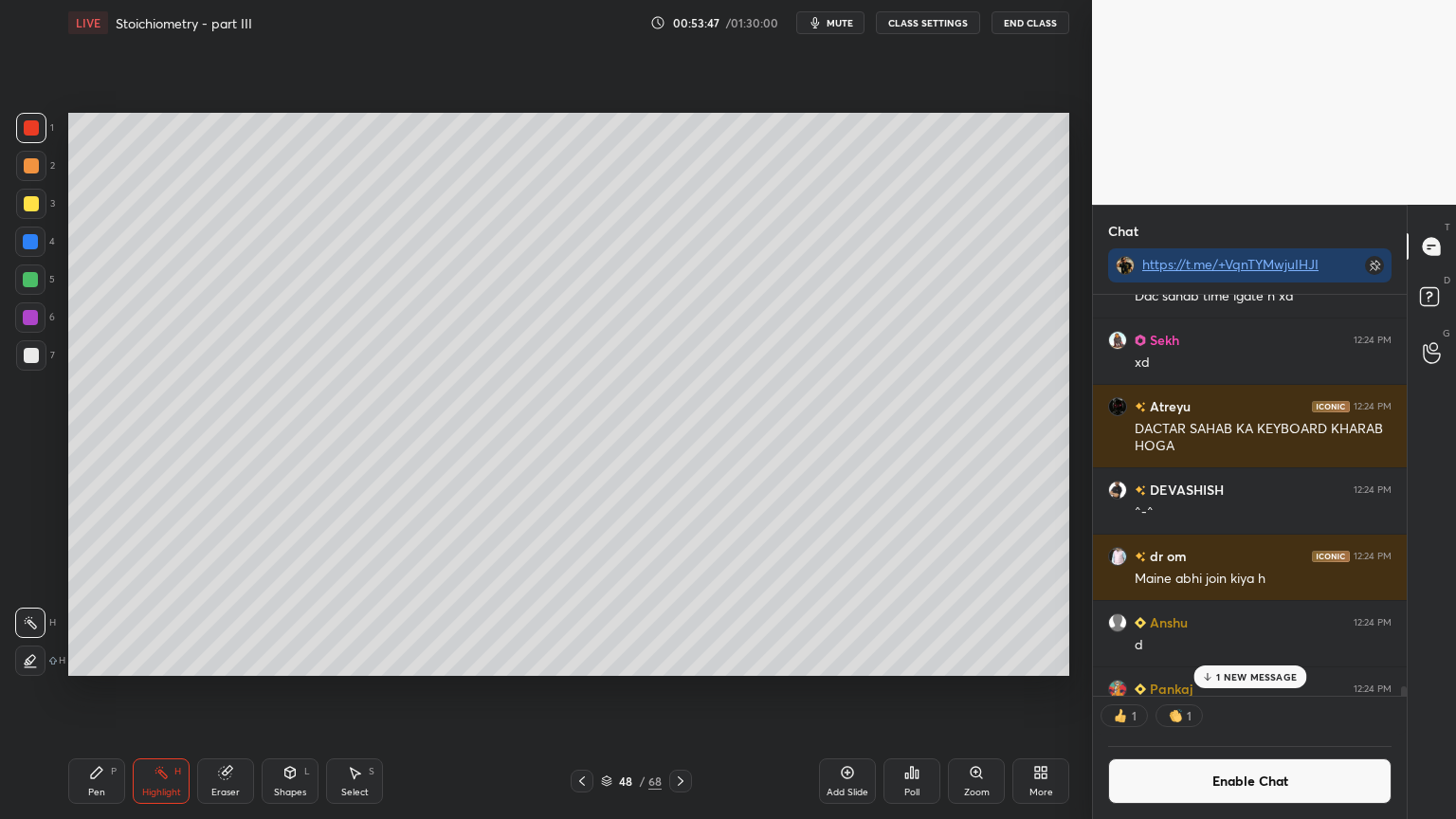 click on "Pen P" at bounding box center (97, 781) 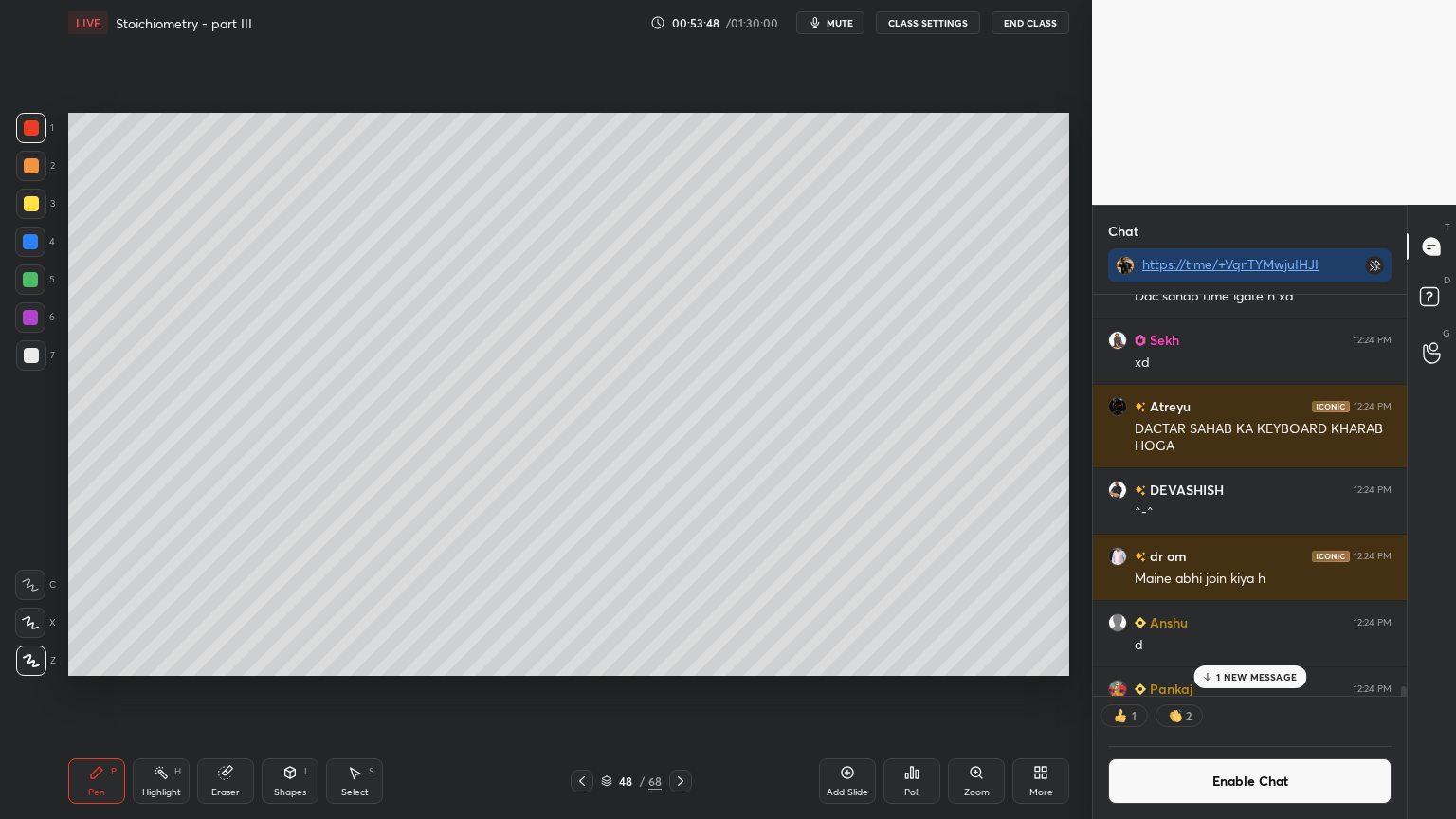 click at bounding box center (30, 242) 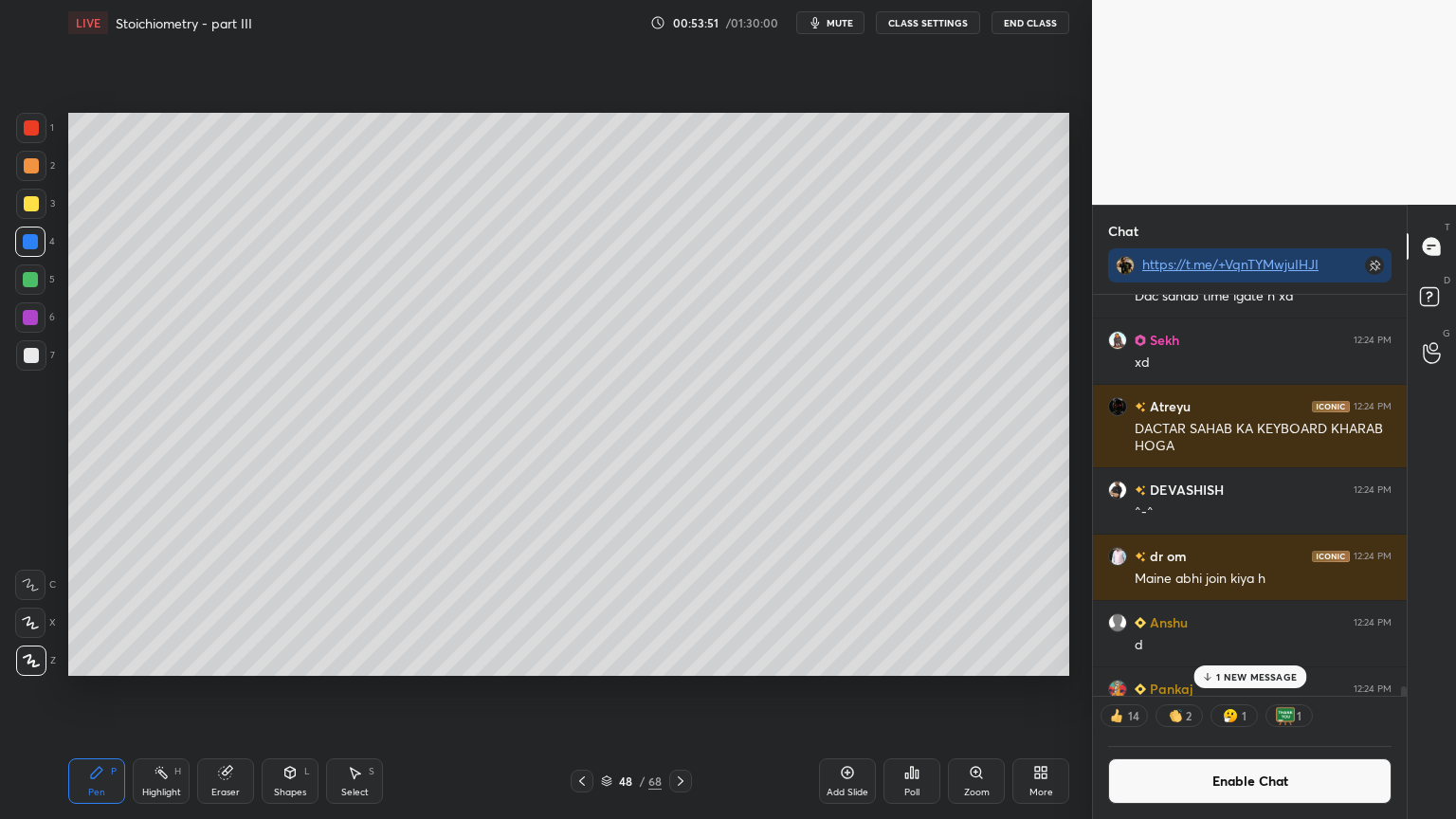click on "Shapes" at bounding box center (290, 792) 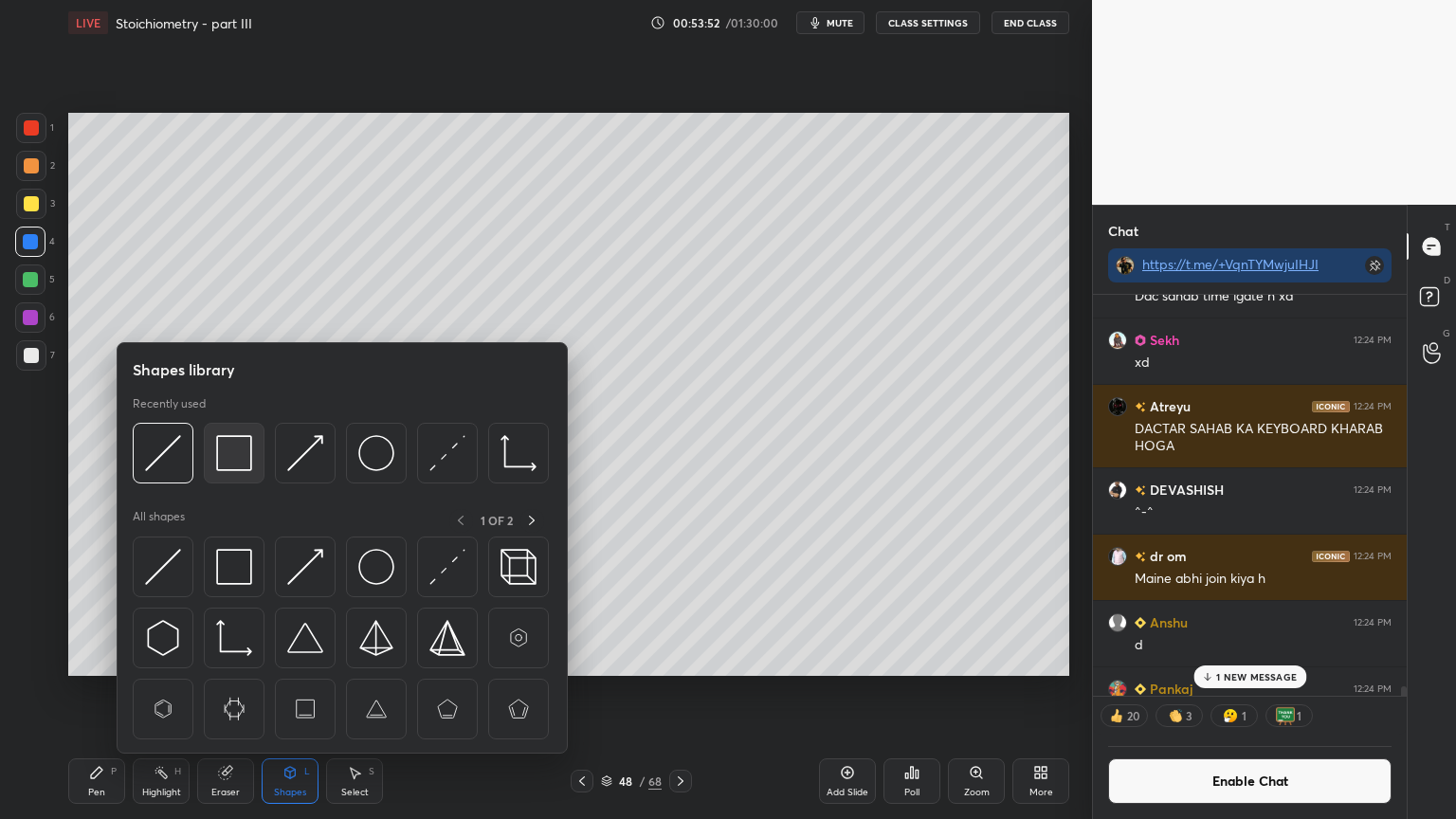 click at bounding box center [234, 453] 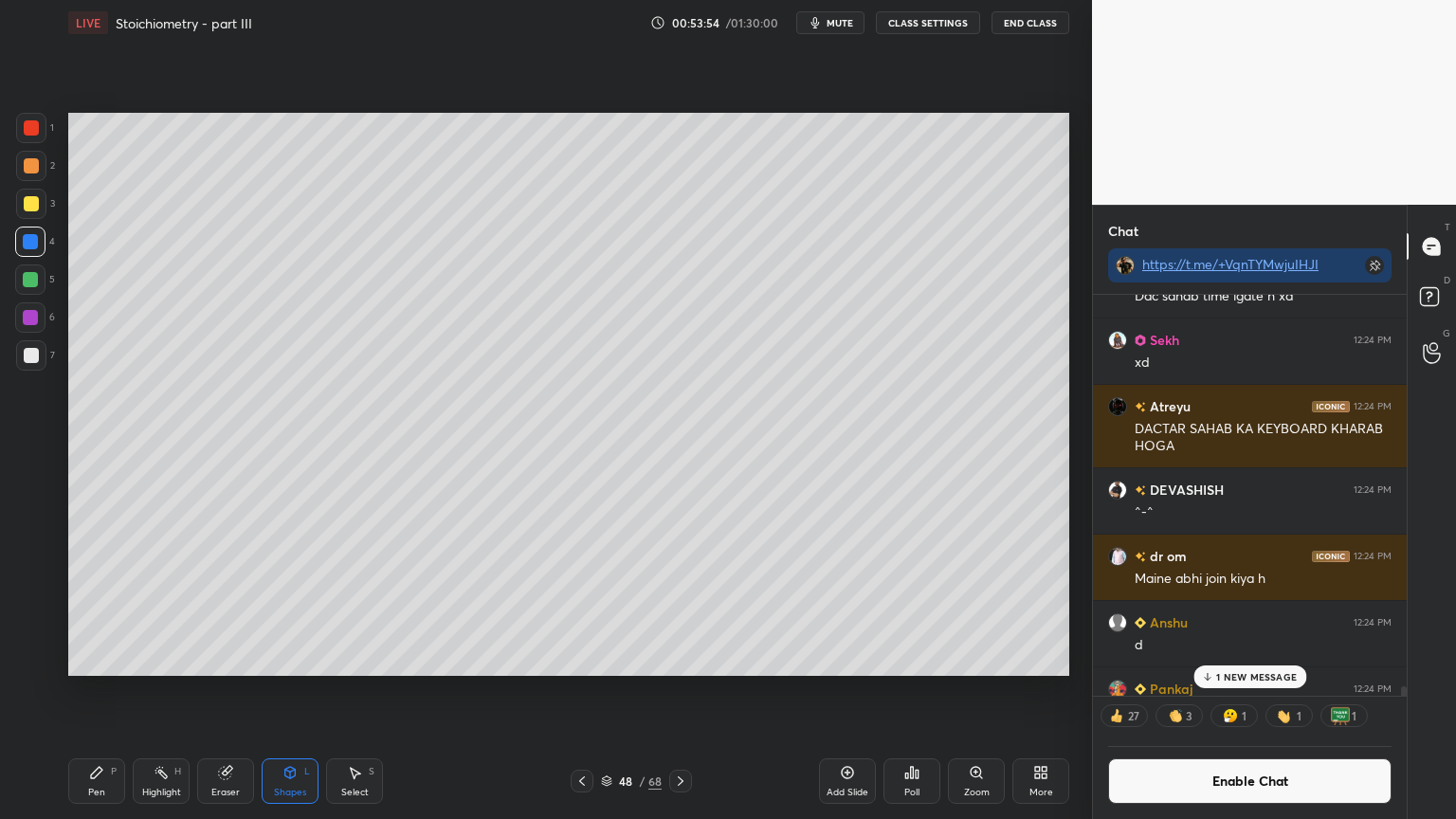 click 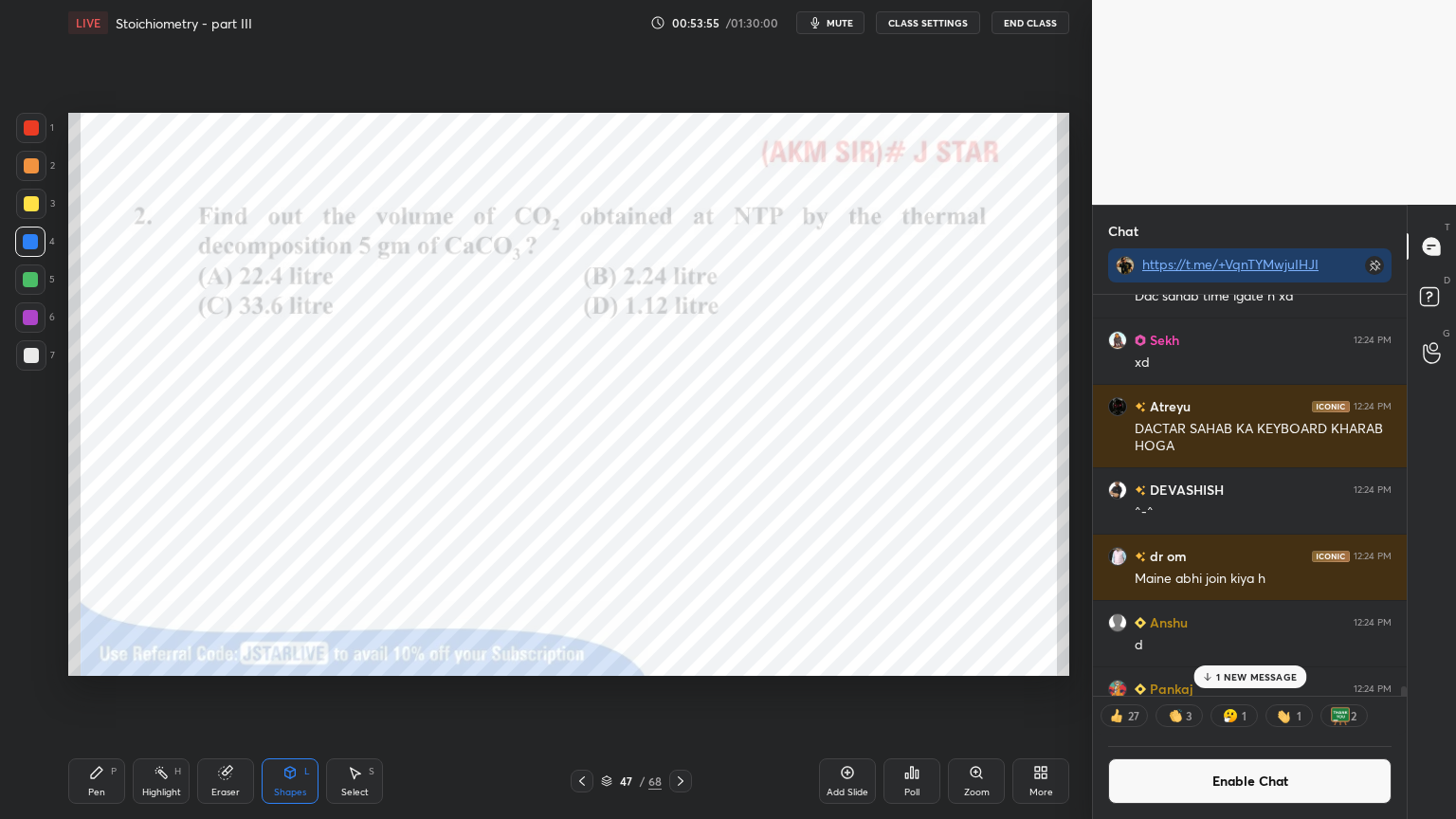 click on "Highlight" at bounding box center [161, 792] 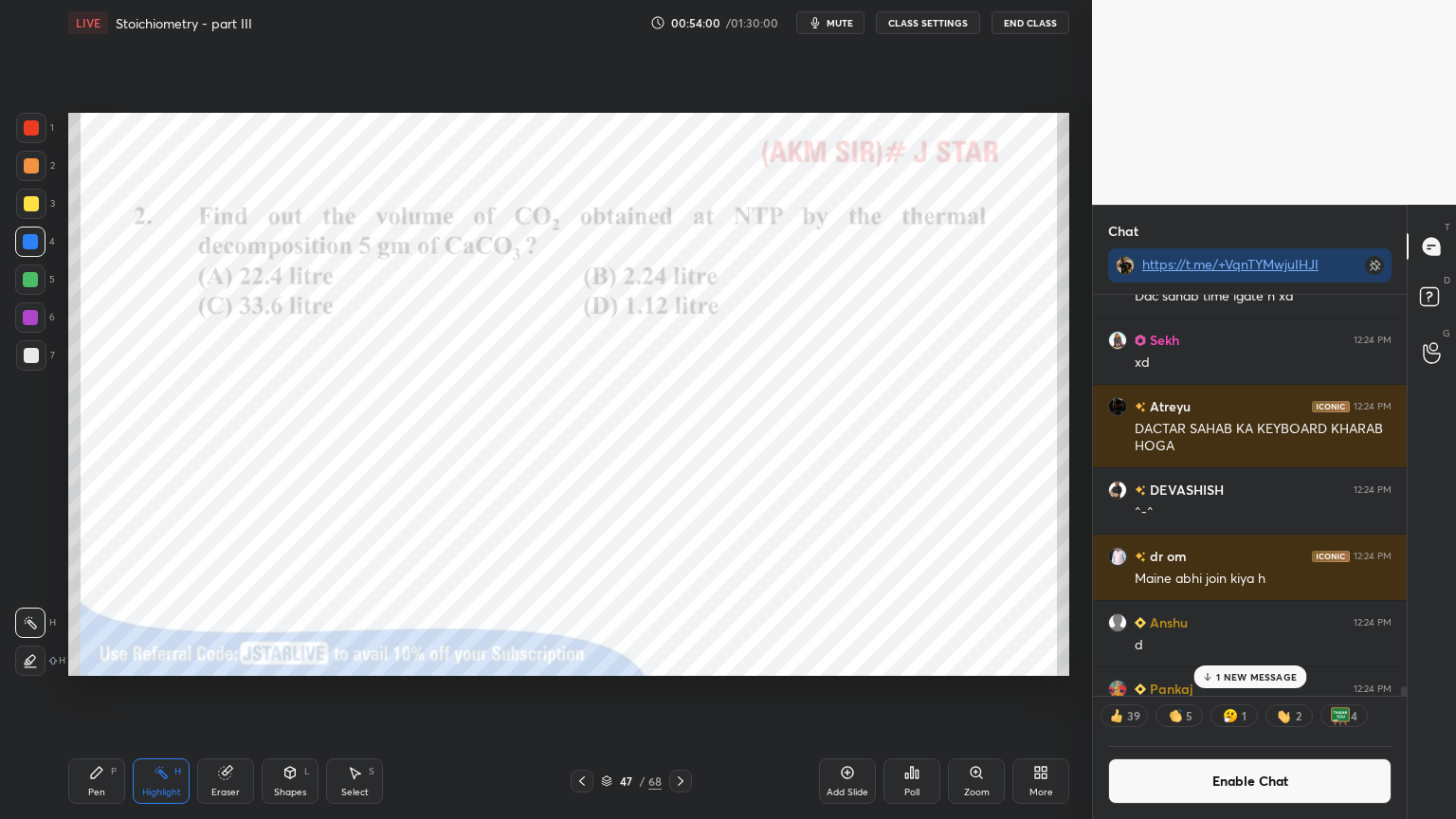 click at bounding box center (681, 781) 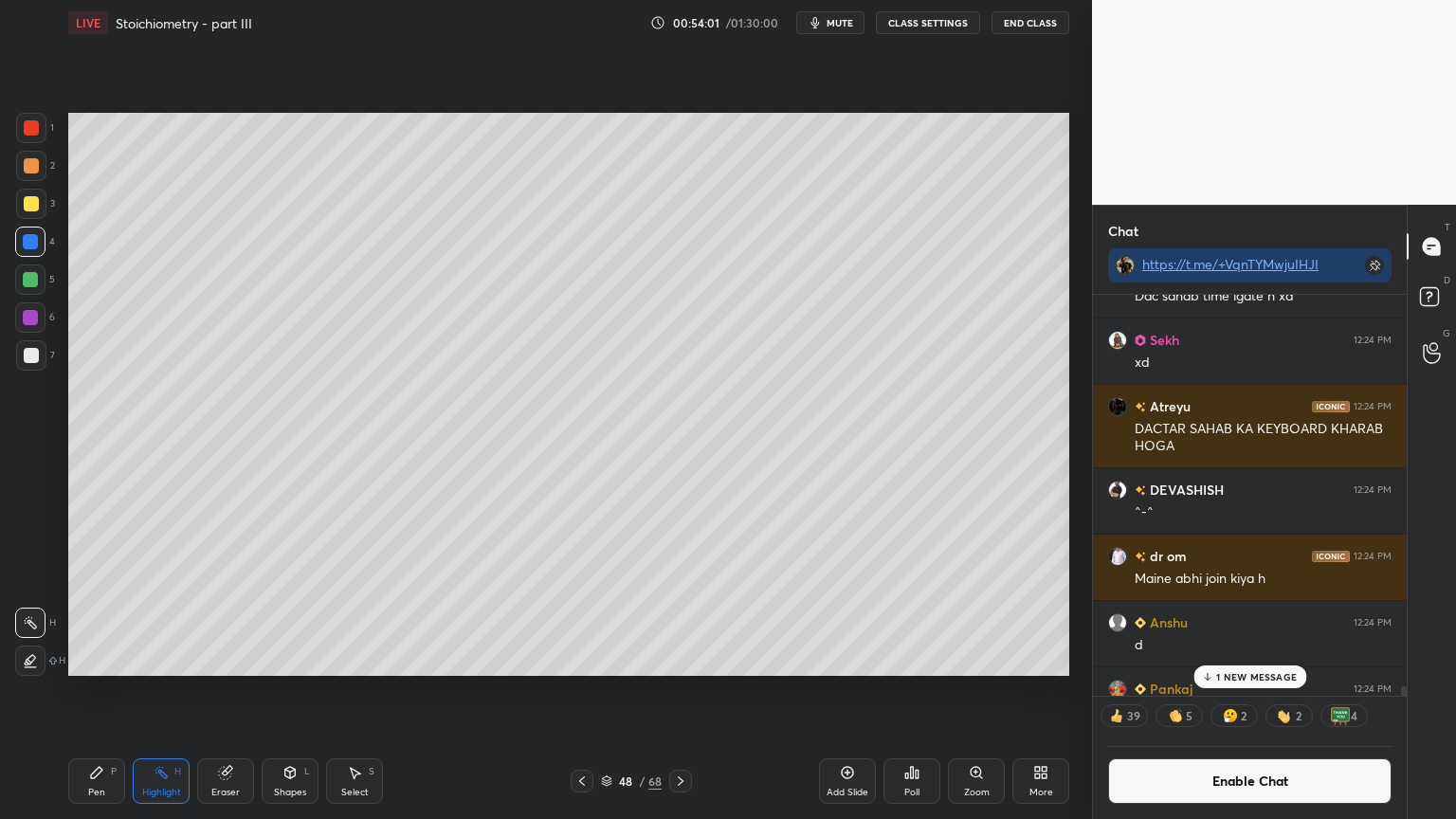 click 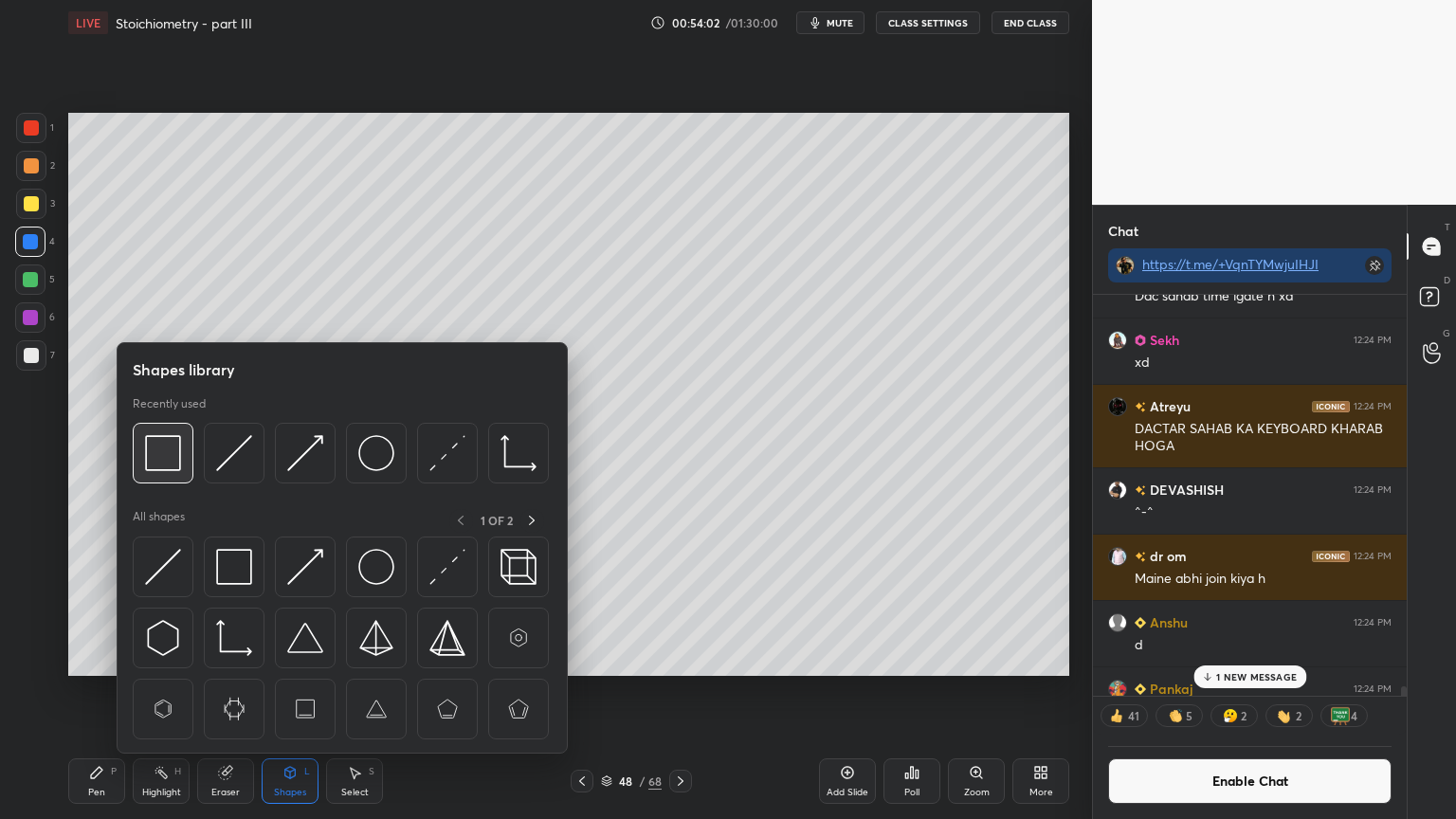 click at bounding box center (163, 453) 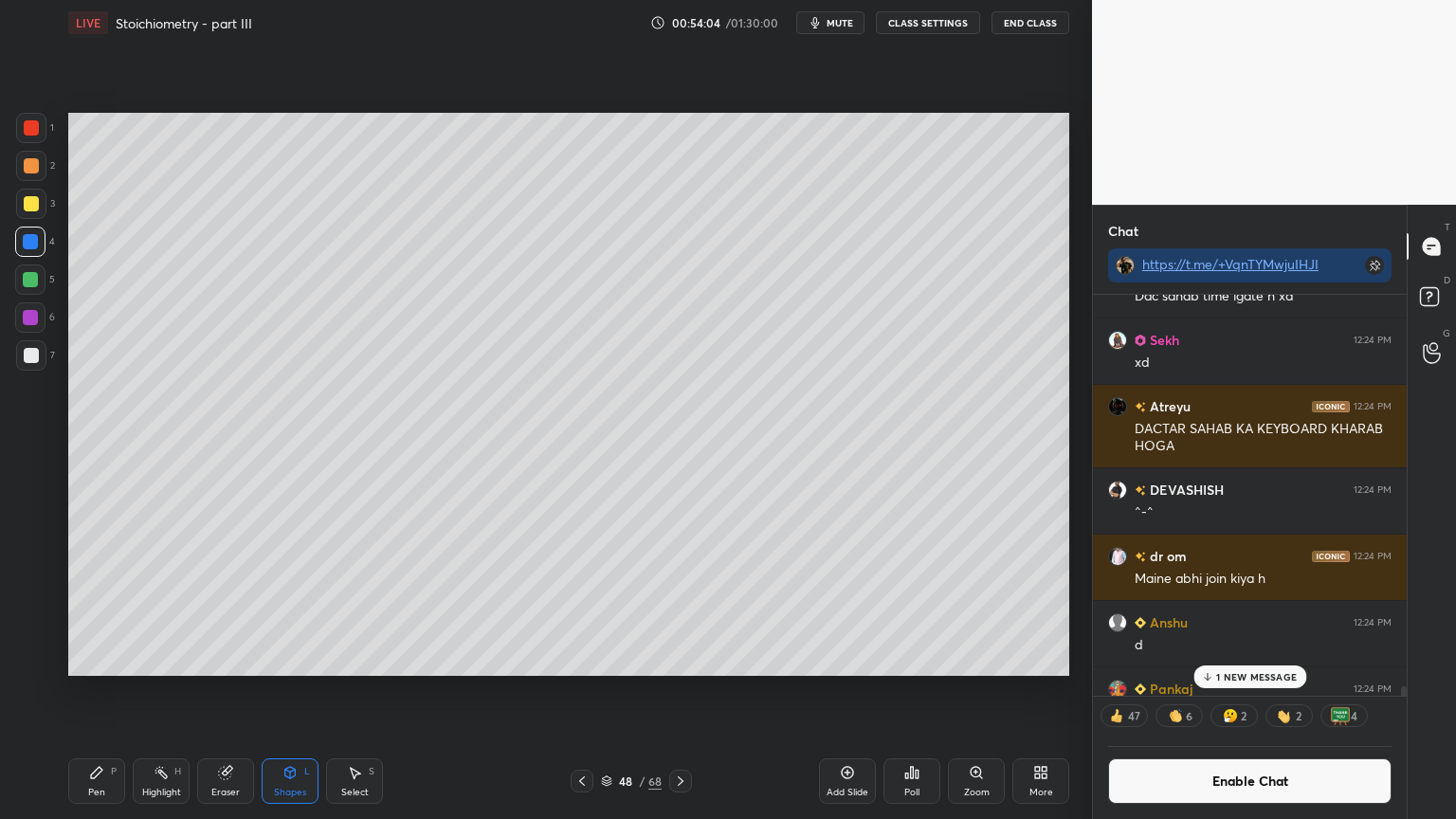 click on "Highlight H" at bounding box center (161, 781) 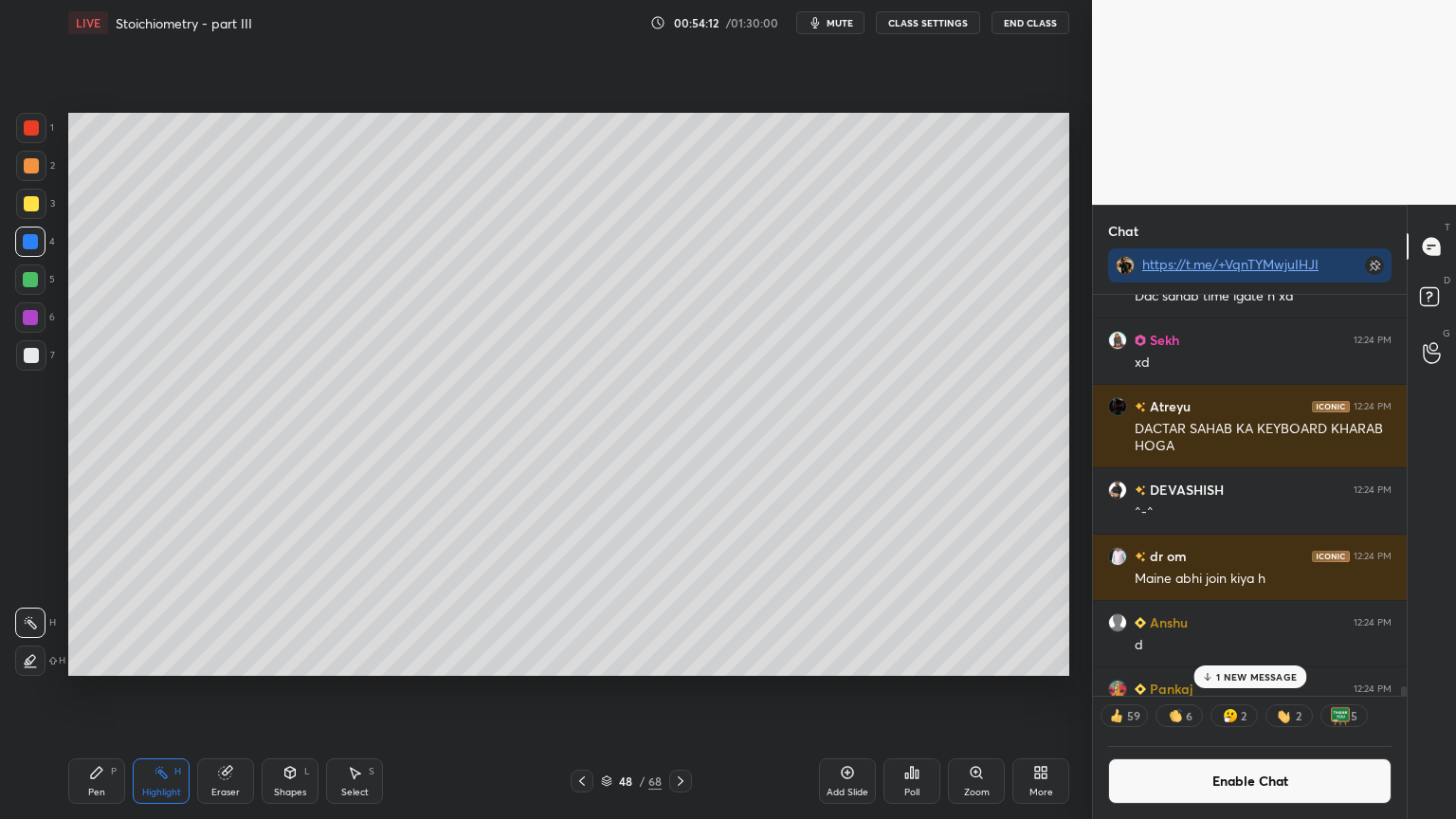 click on "Pen" at bounding box center [97, 792] 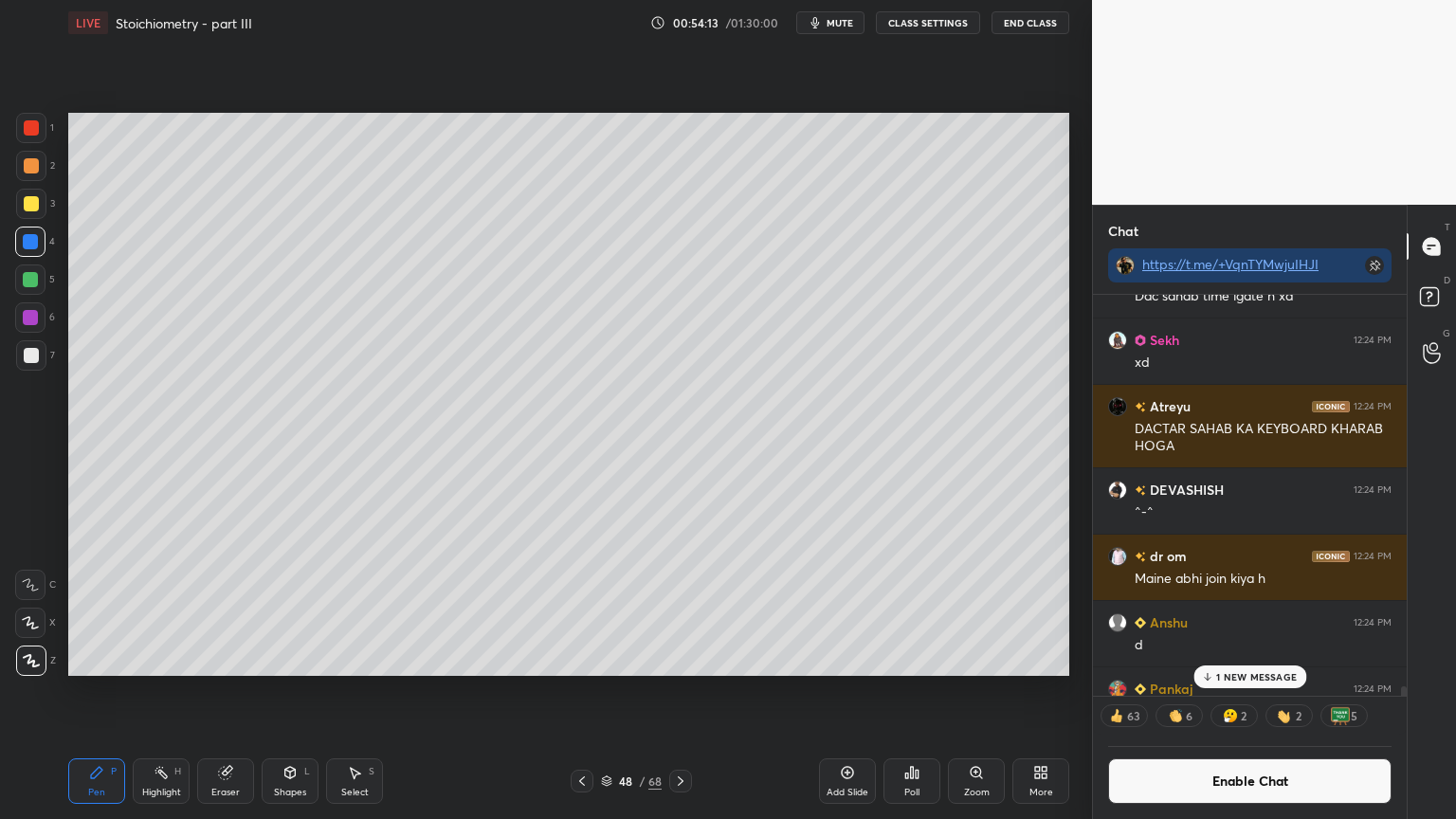 click at bounding box center (31, 355) 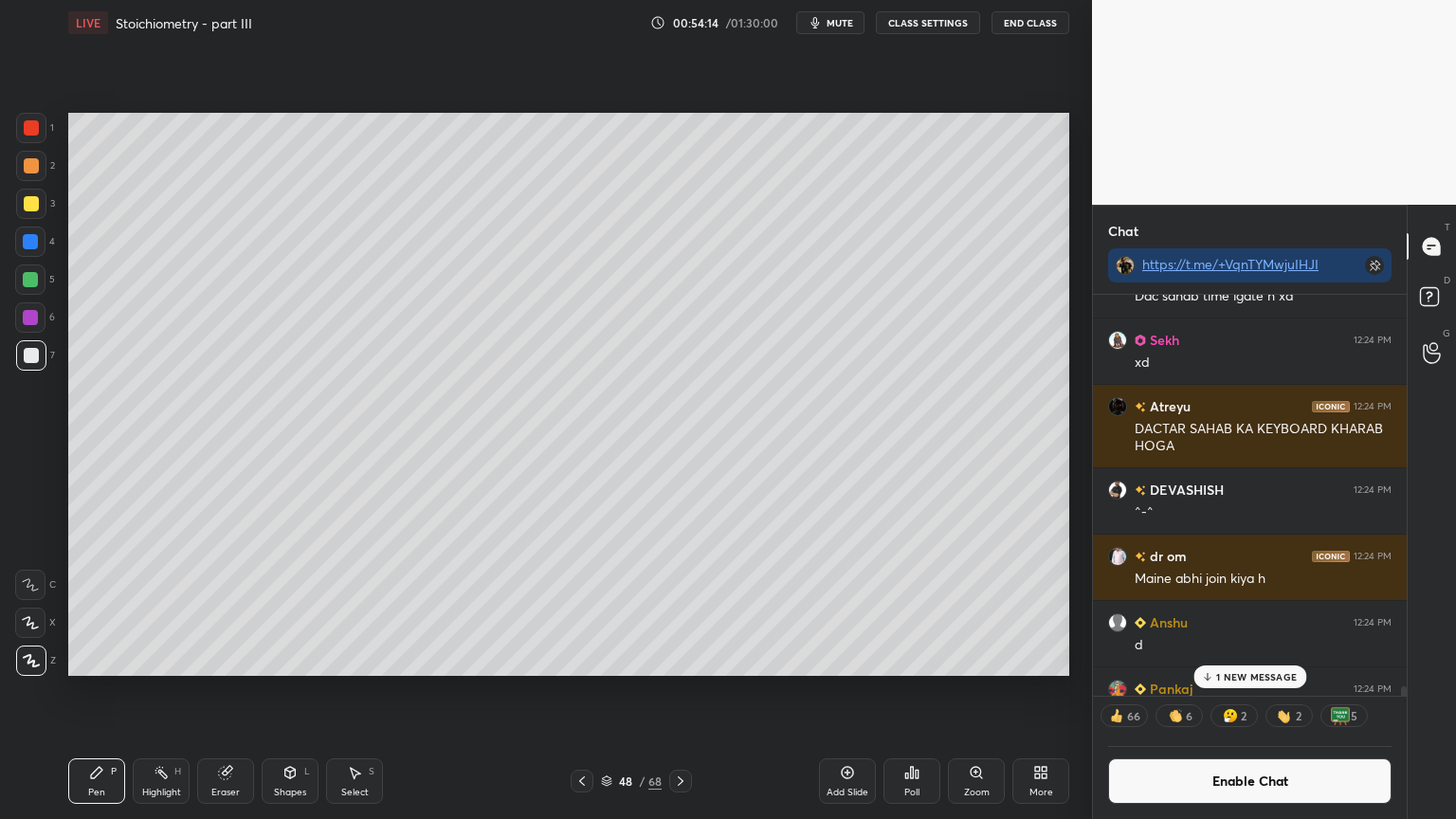 click at bounding box center [31, 204] 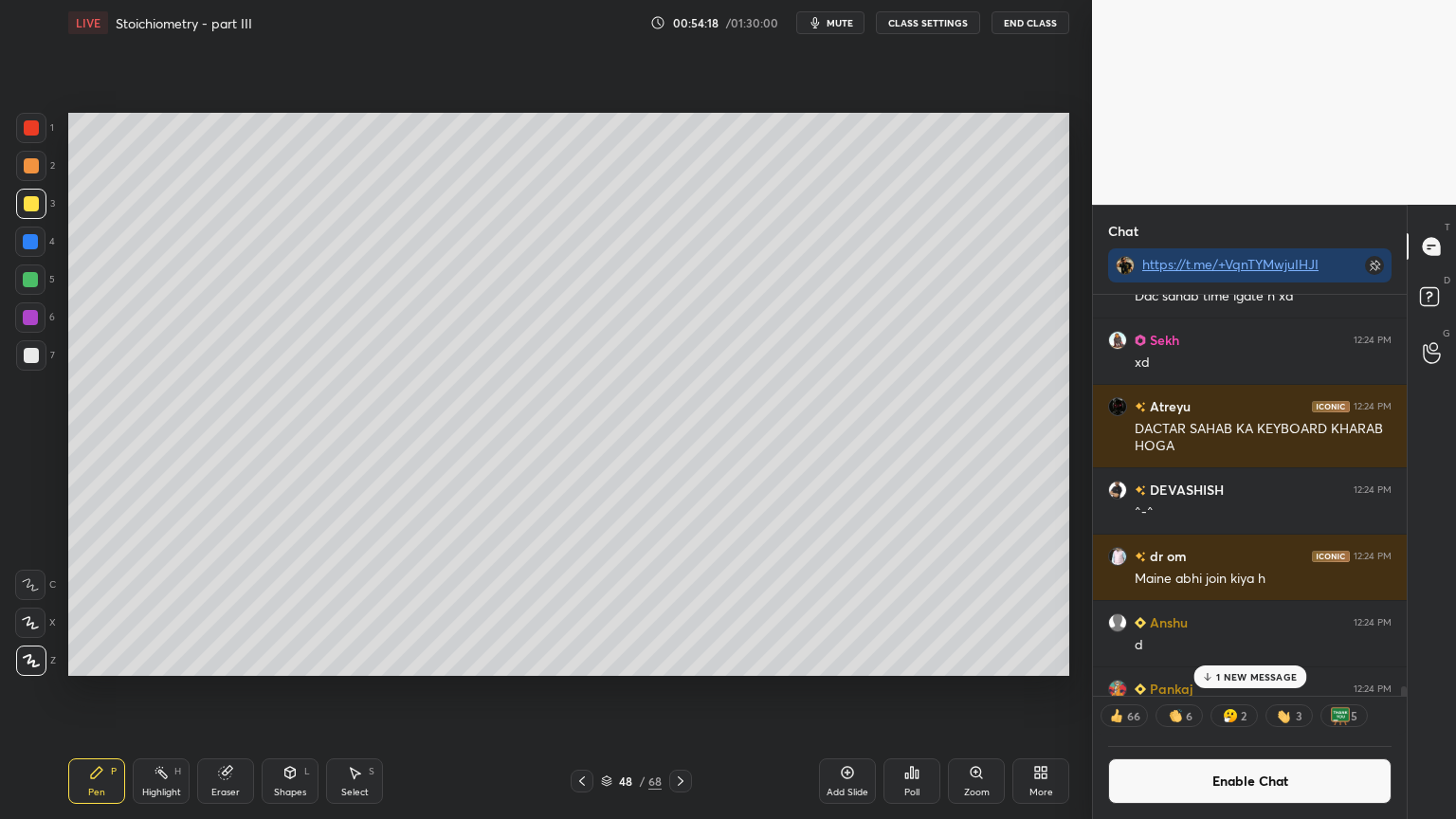 drag, startPoint x: 157, startPoint y: 789, endPoint x: 186, endPoint y: 737, distance: 59.539903 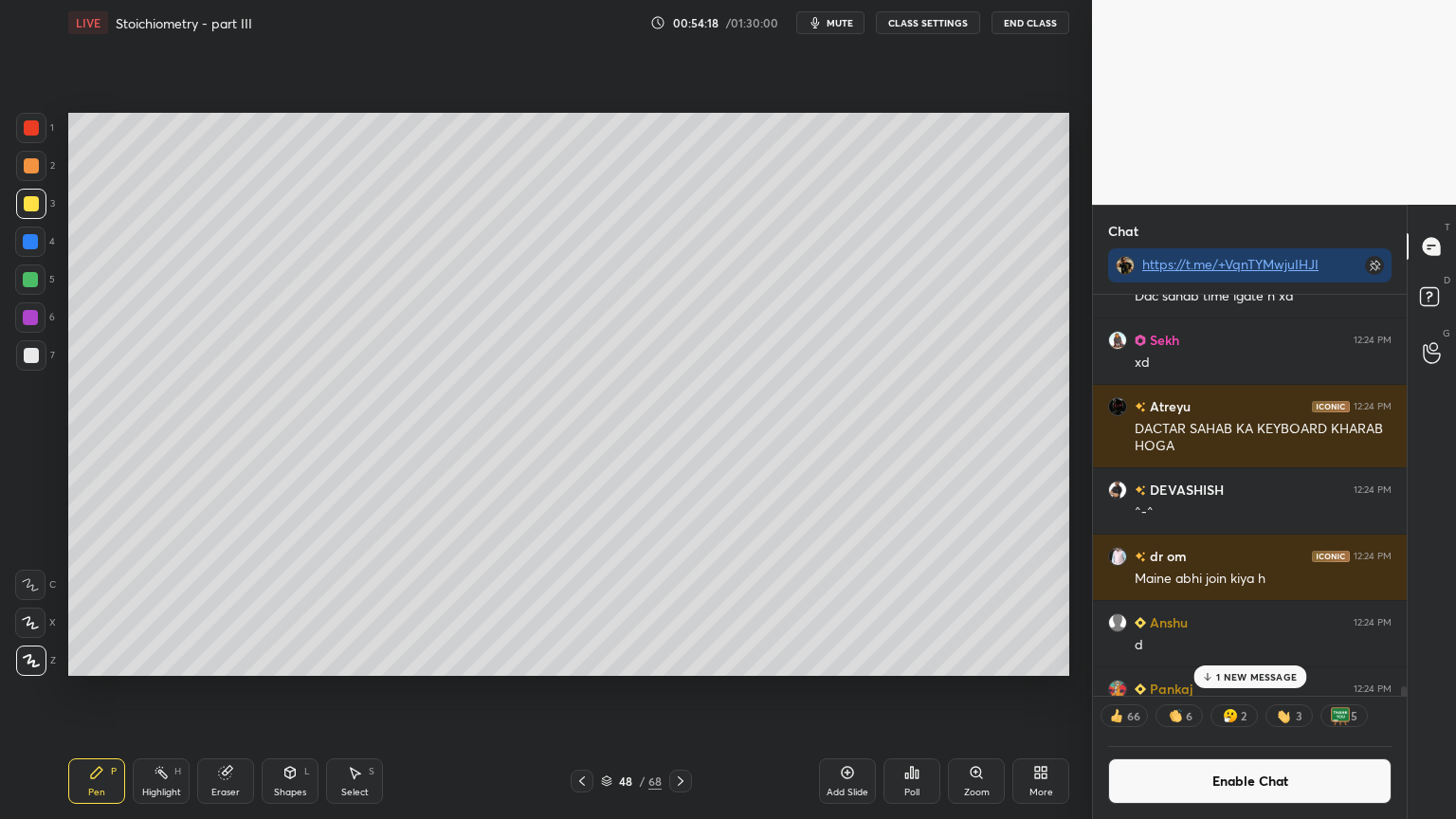 click on "Highlight H" at bounding box center [161, 781] 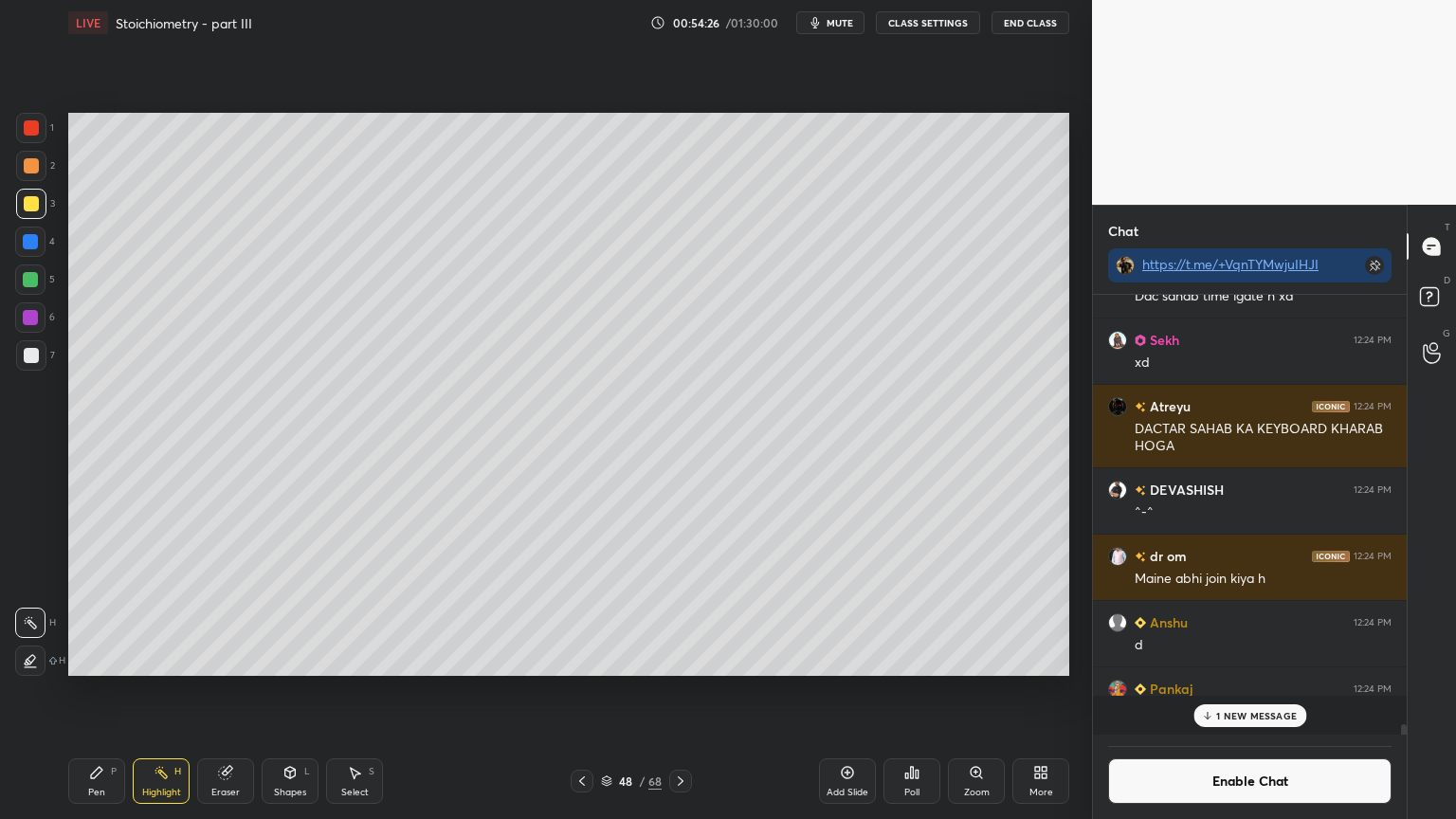 scroll, scrollTop: 6, scrollLeft: 6, axis: both 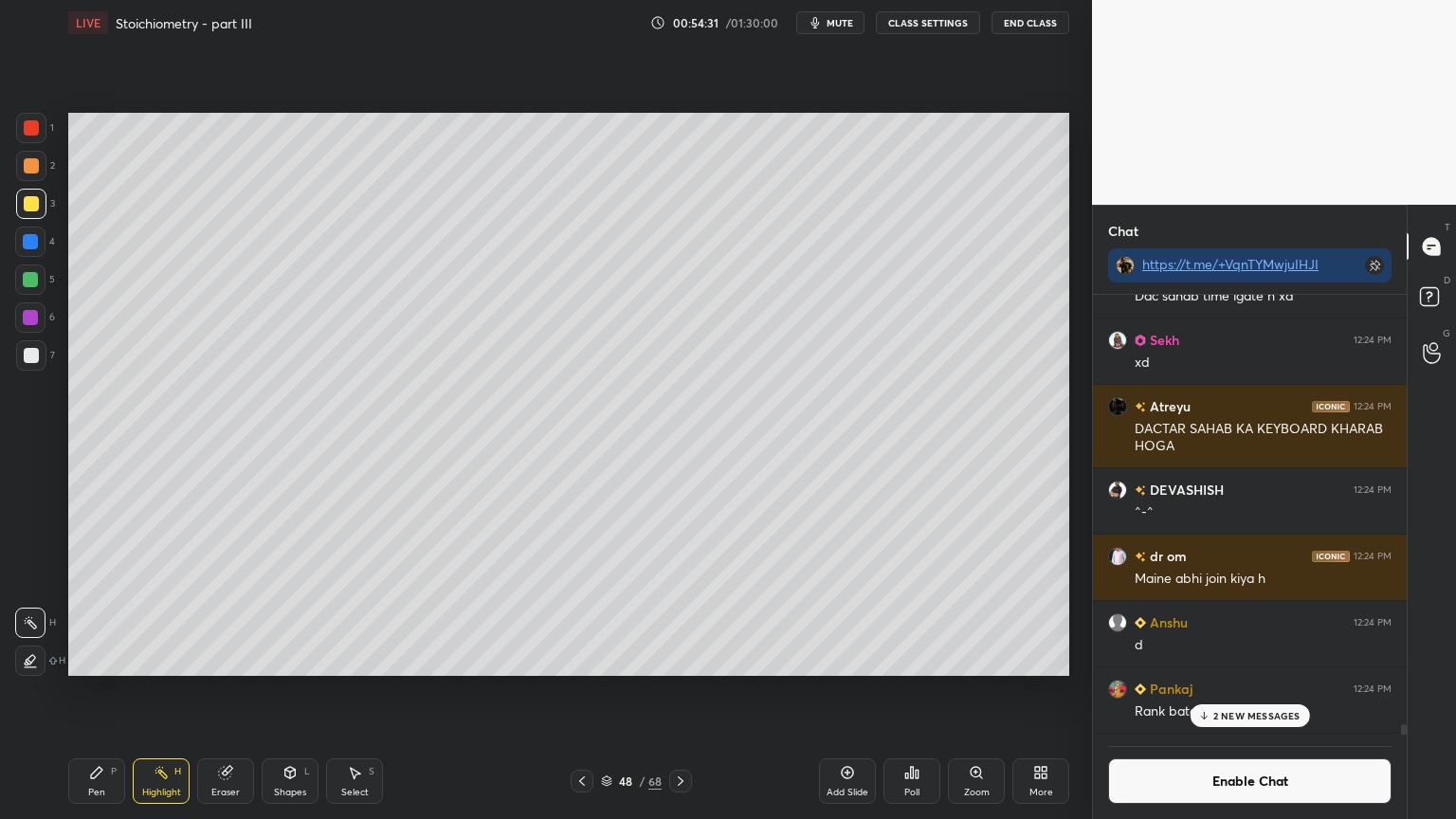 click on "2 NEW MESSAGES" at bounding box center (1257, 716) 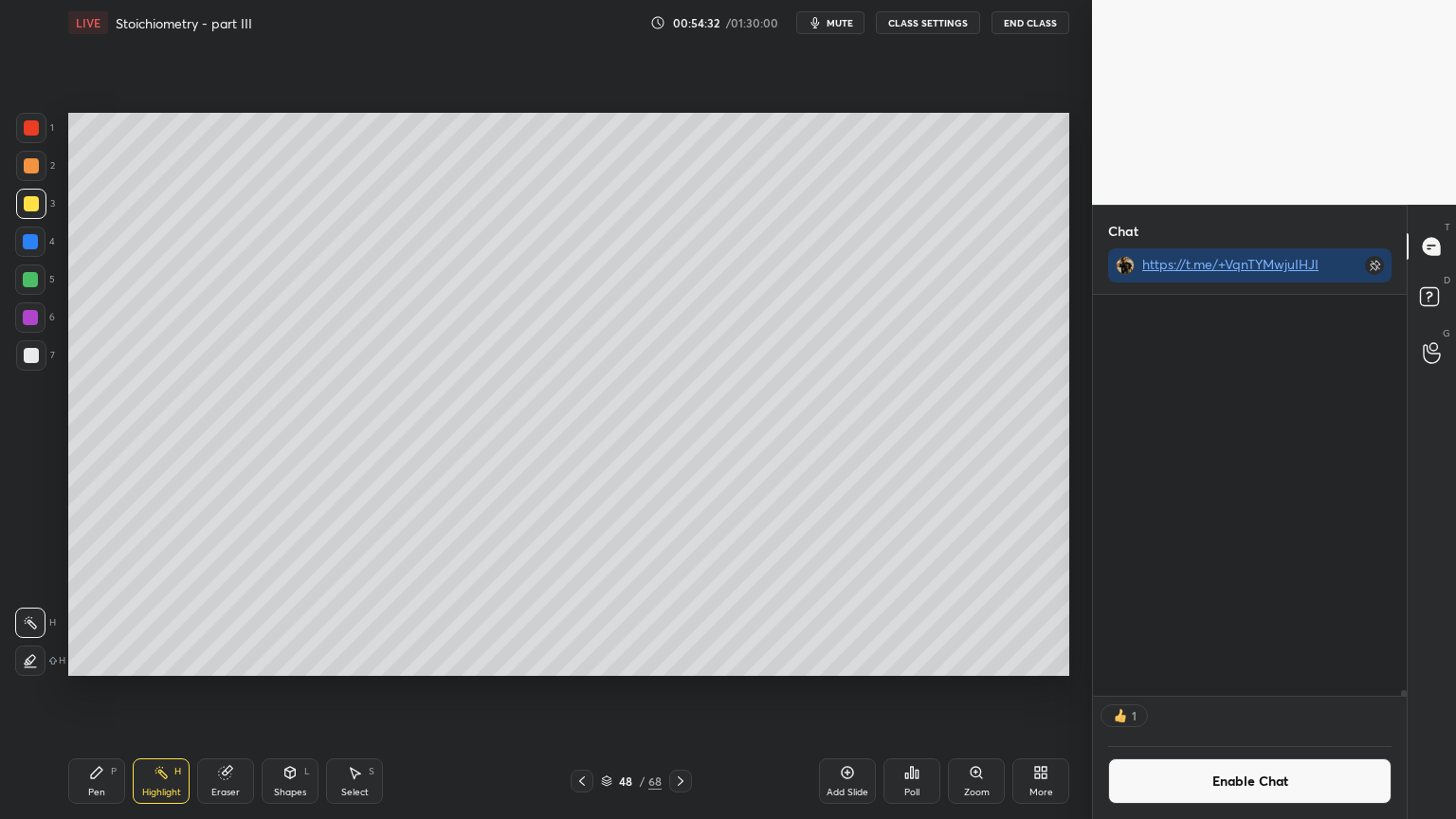 scroll, scrollTop: 30373, scrollLeft: 0, axis: vertical 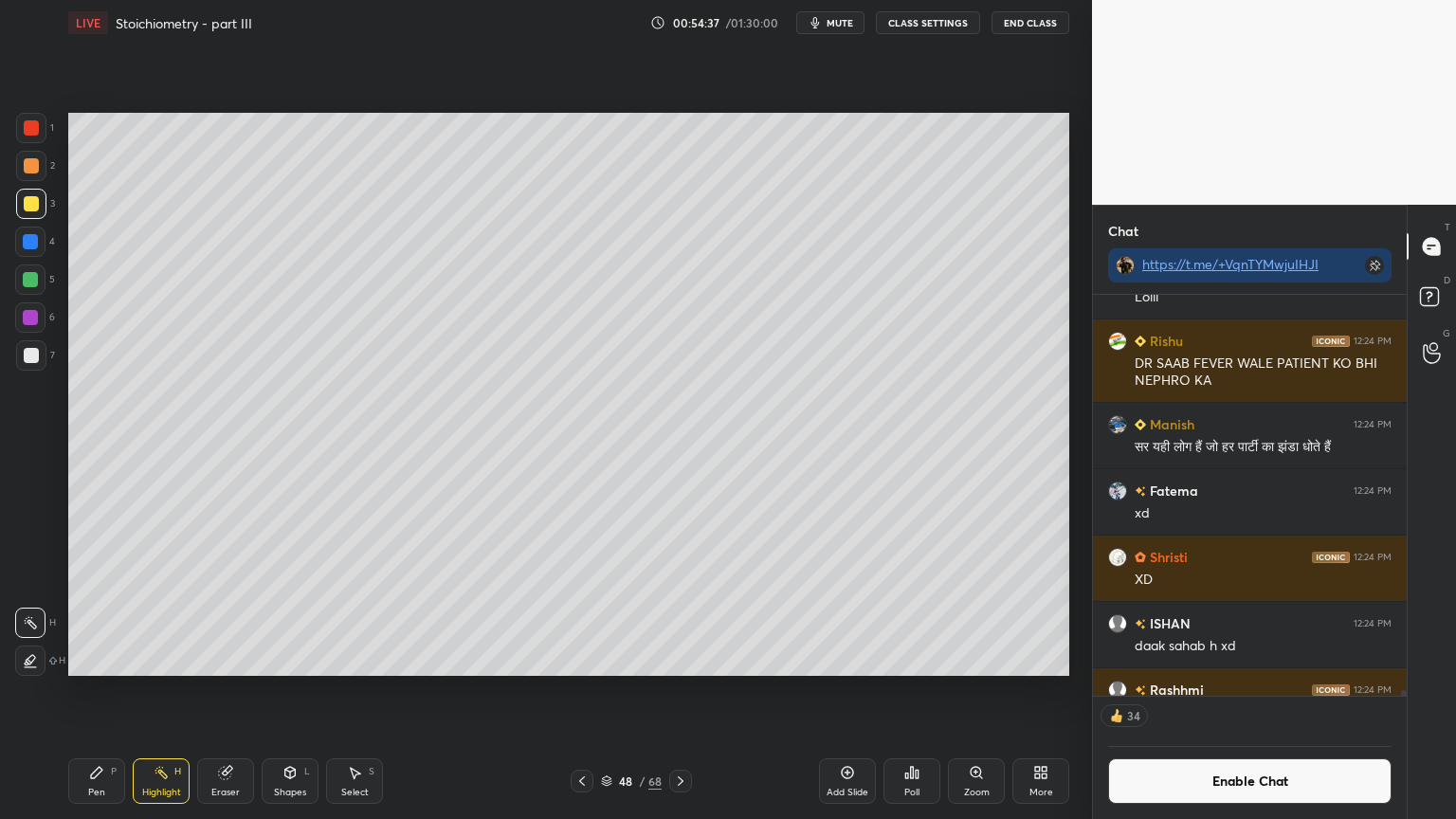 click on "Enable Chat" at bounding box center (1249, 781) 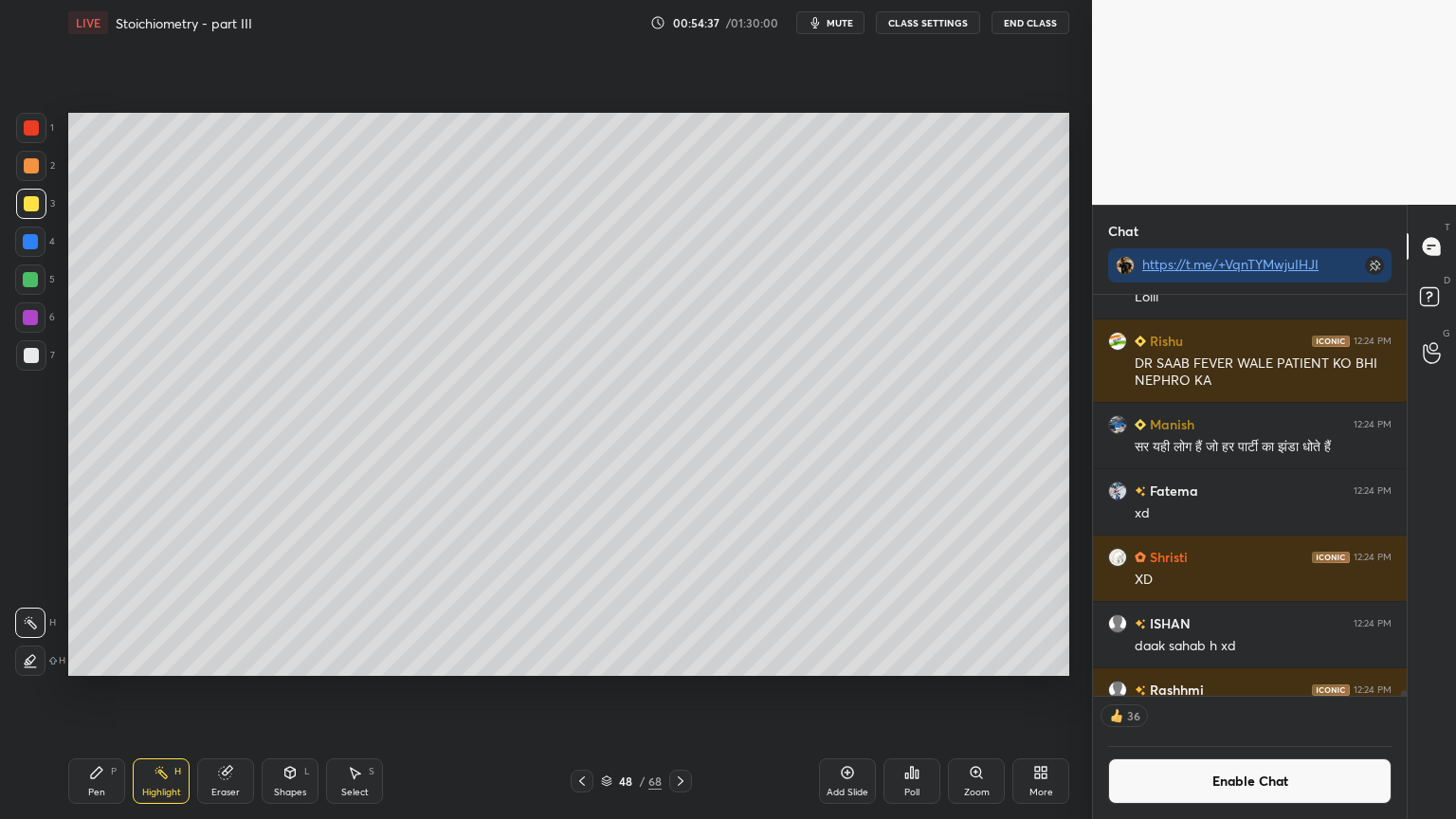 scroll, scrollTop: 6, scrollLeft: 6, axis: both 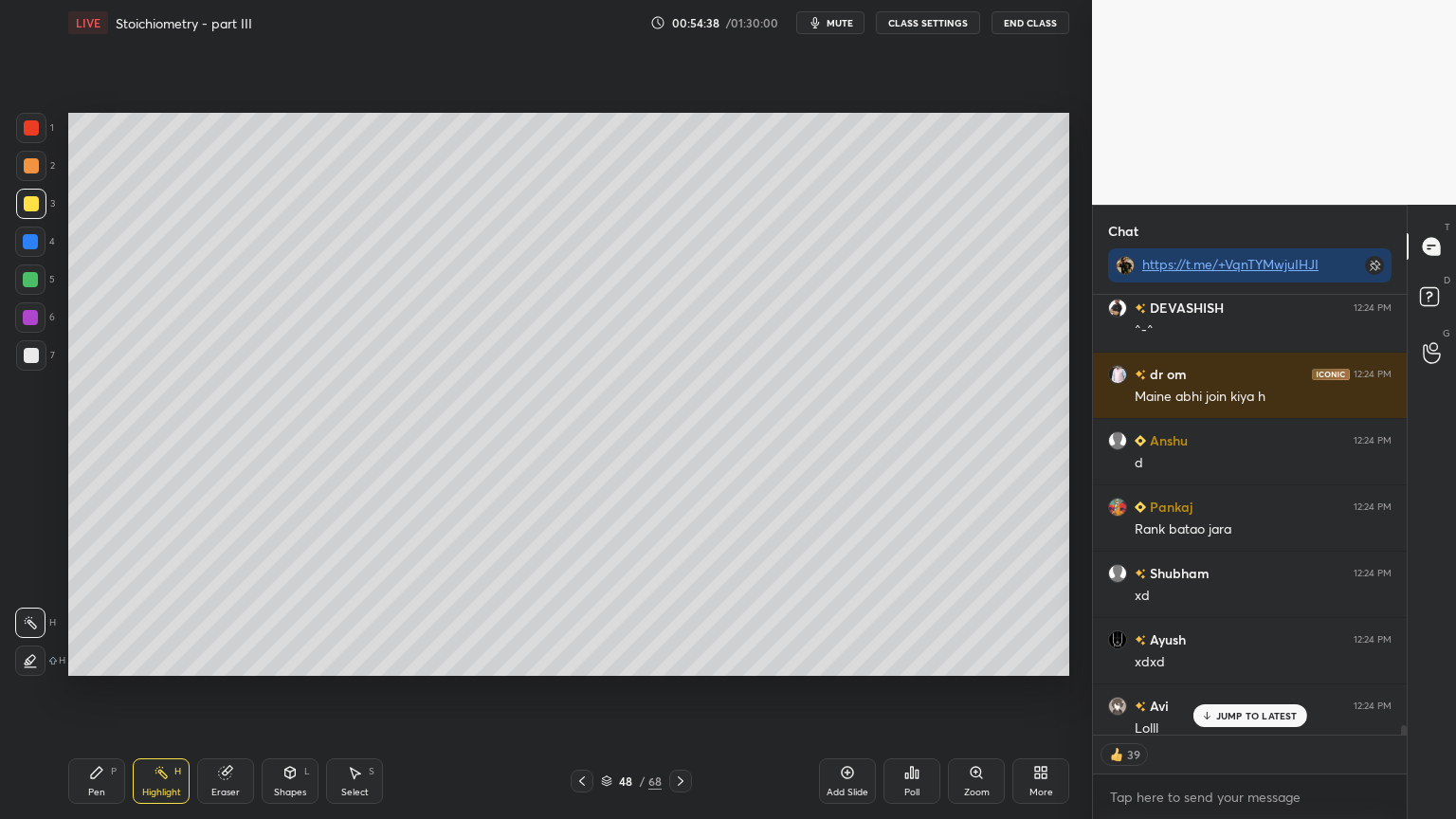 drag, startPoint x: 1245, startPoint y: 722, endPoint x: 1208, endPoint y: 706, distance: 40.311289 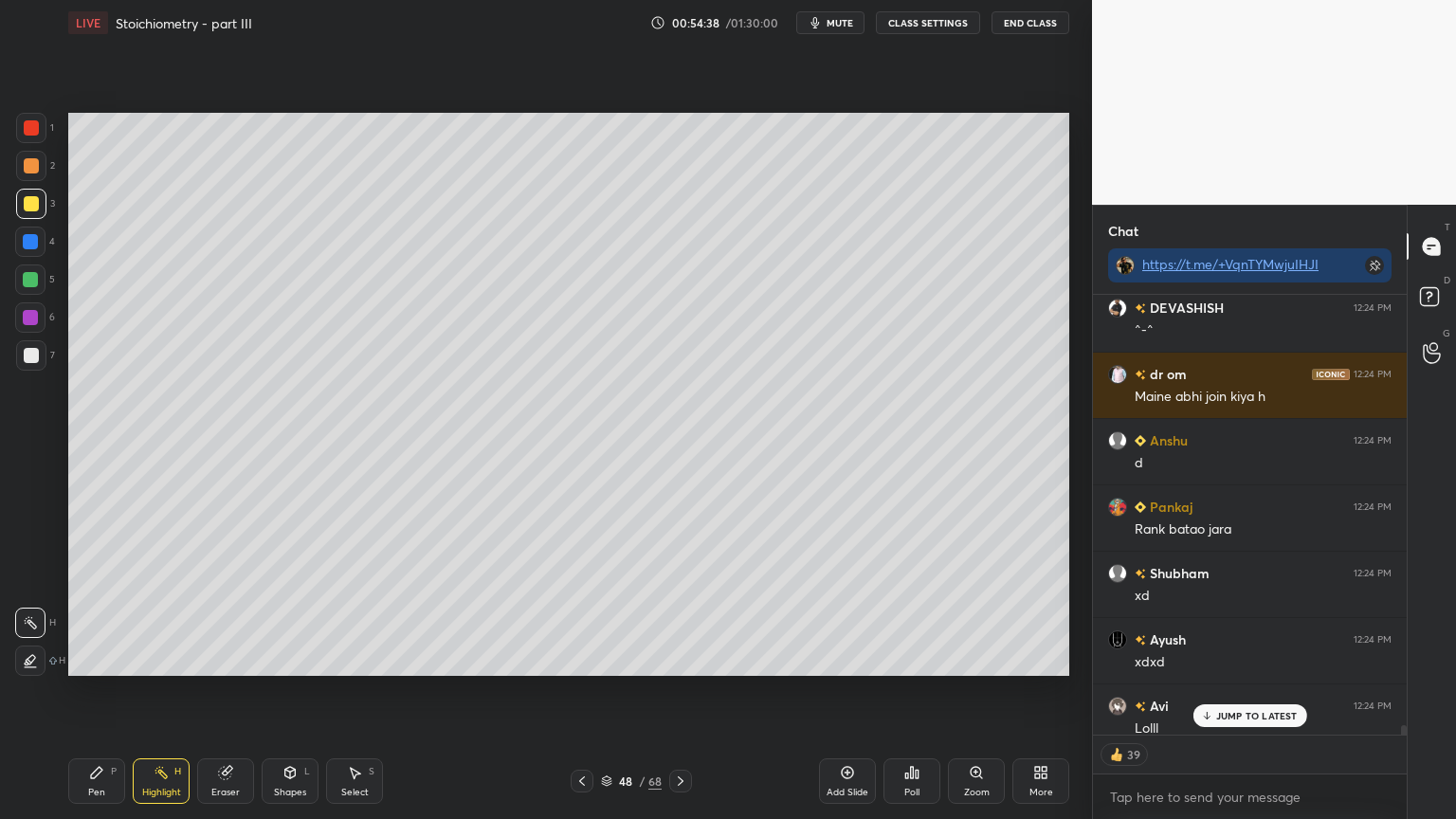 click on "JUMP TO LATEST" at bounding box center (1249, 716) 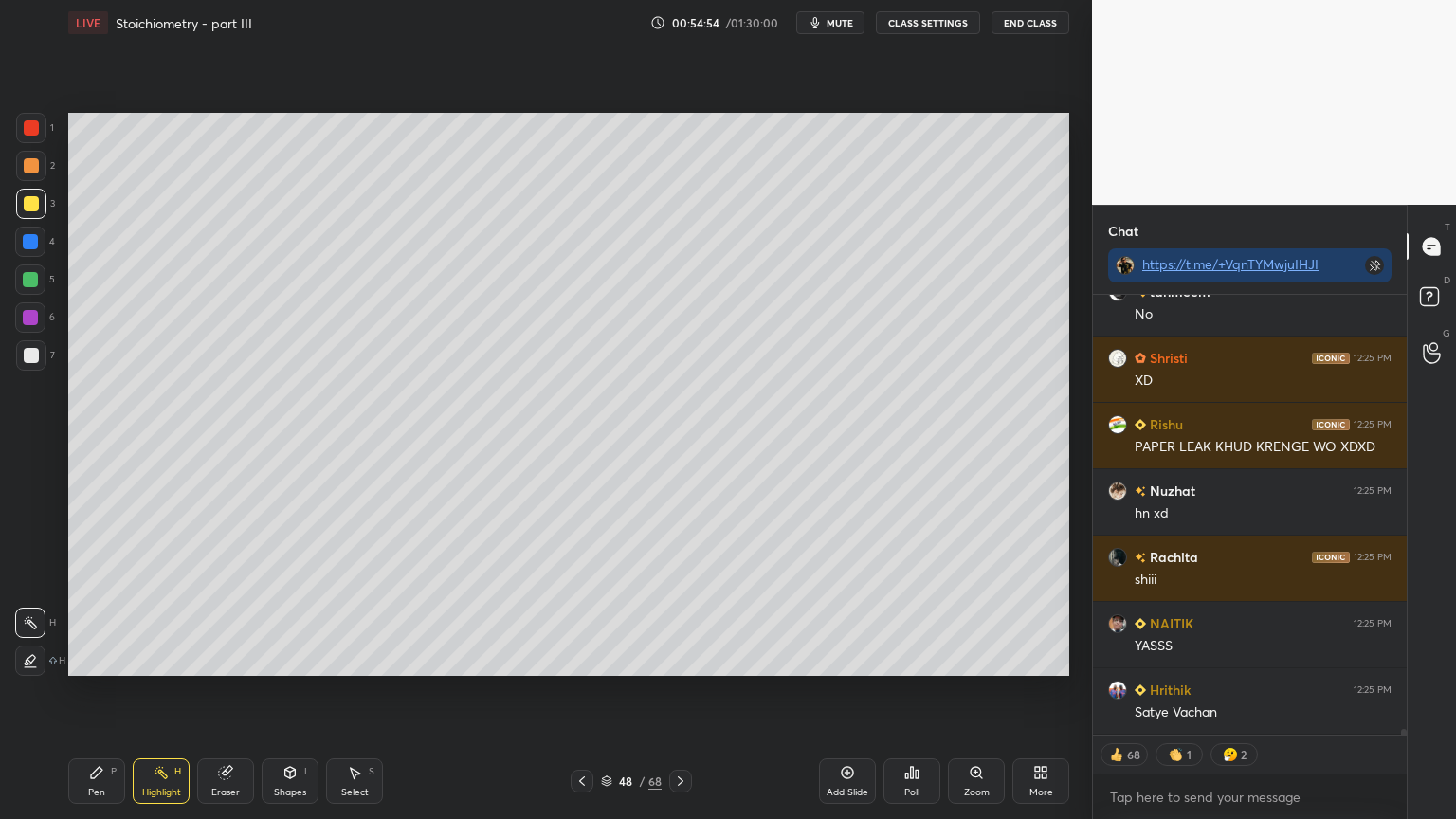 scroll, scrollTop: 31113, scrollLeft: 0, axis: vertical 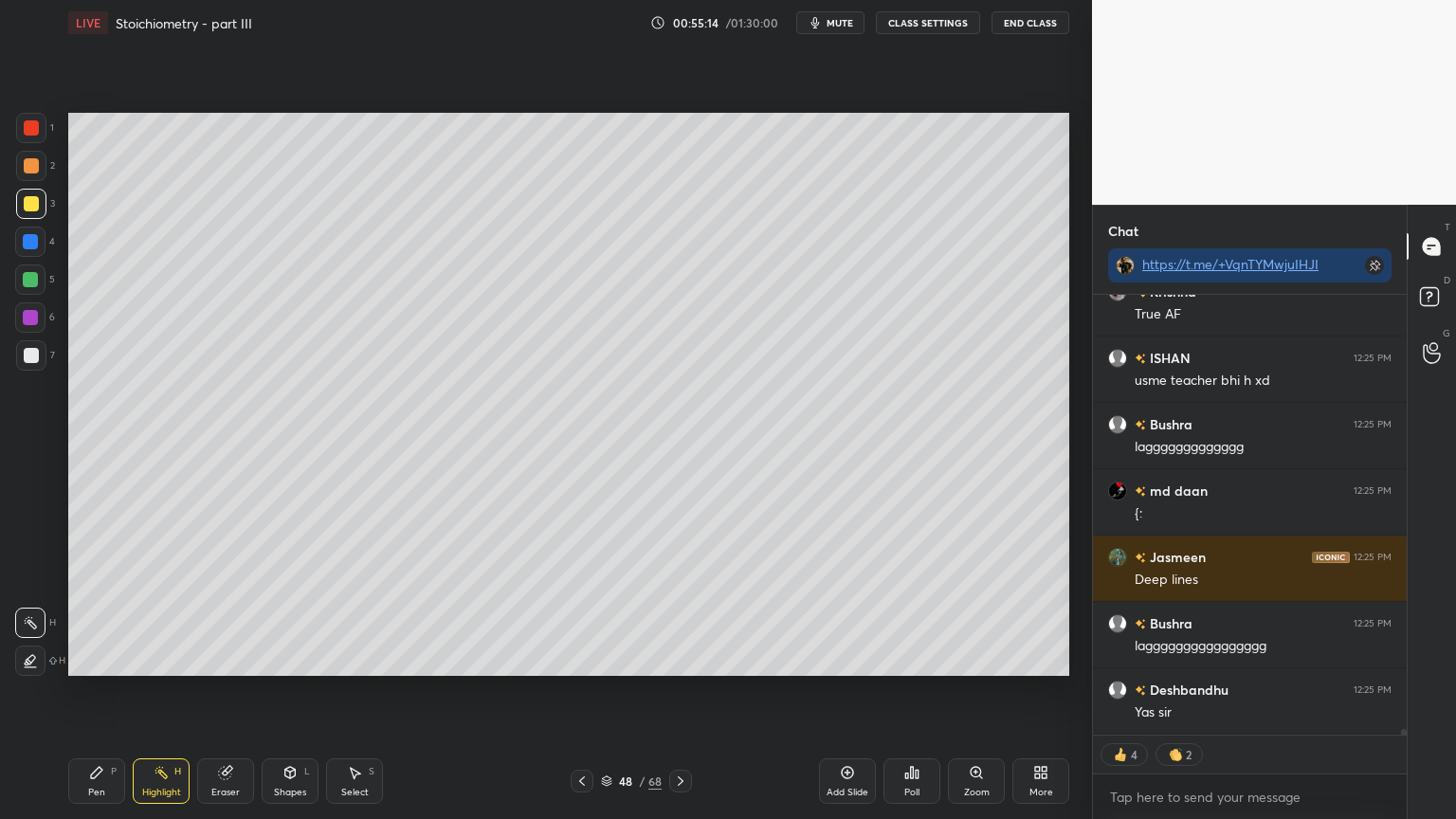 click on "Pen P" at bounding box center (97, 781) 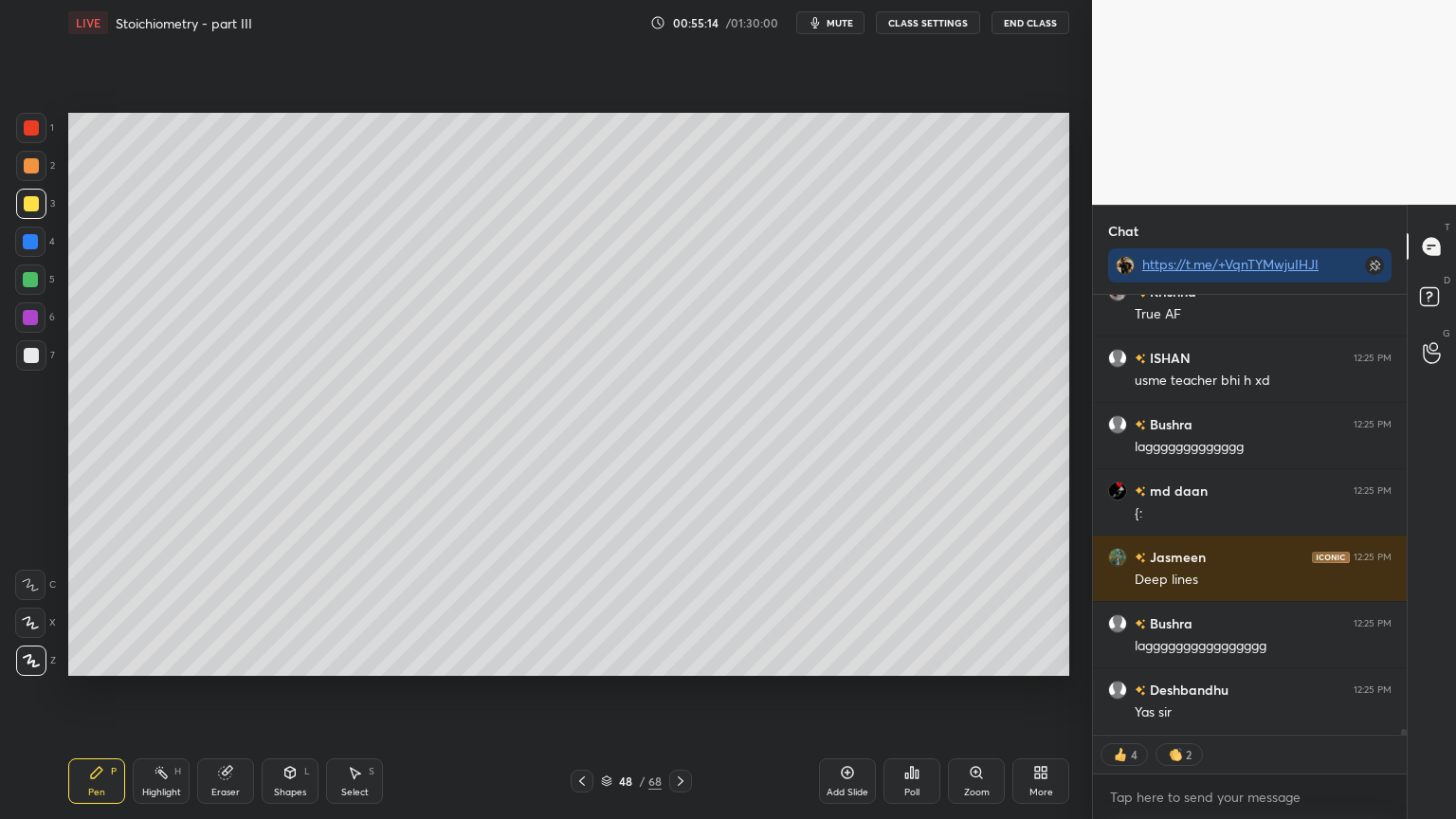 click on "Highlight" at bounding box center [161, 792] 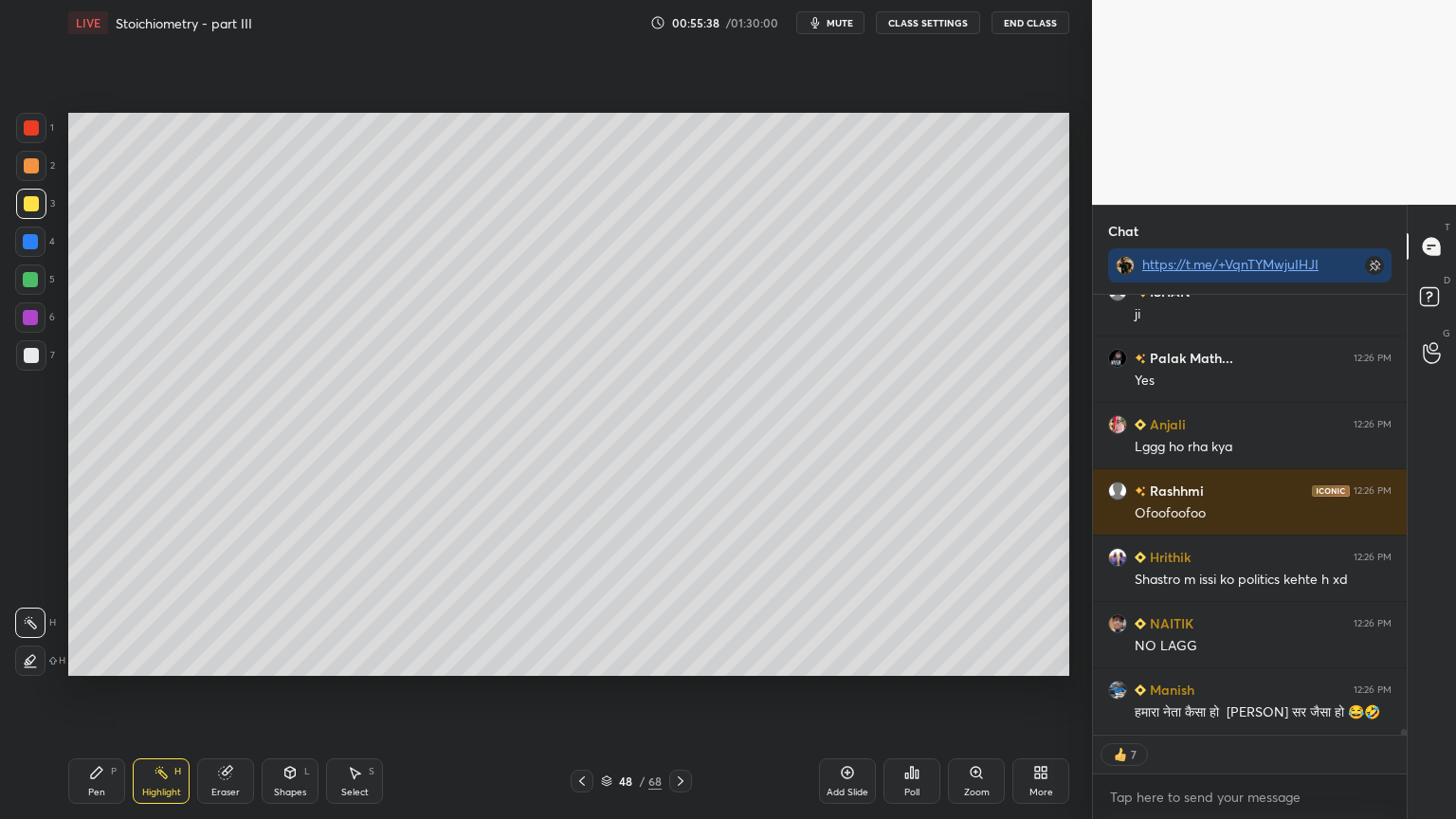 click on "CLASS SETTINGS" at bounding box center (928, 23) 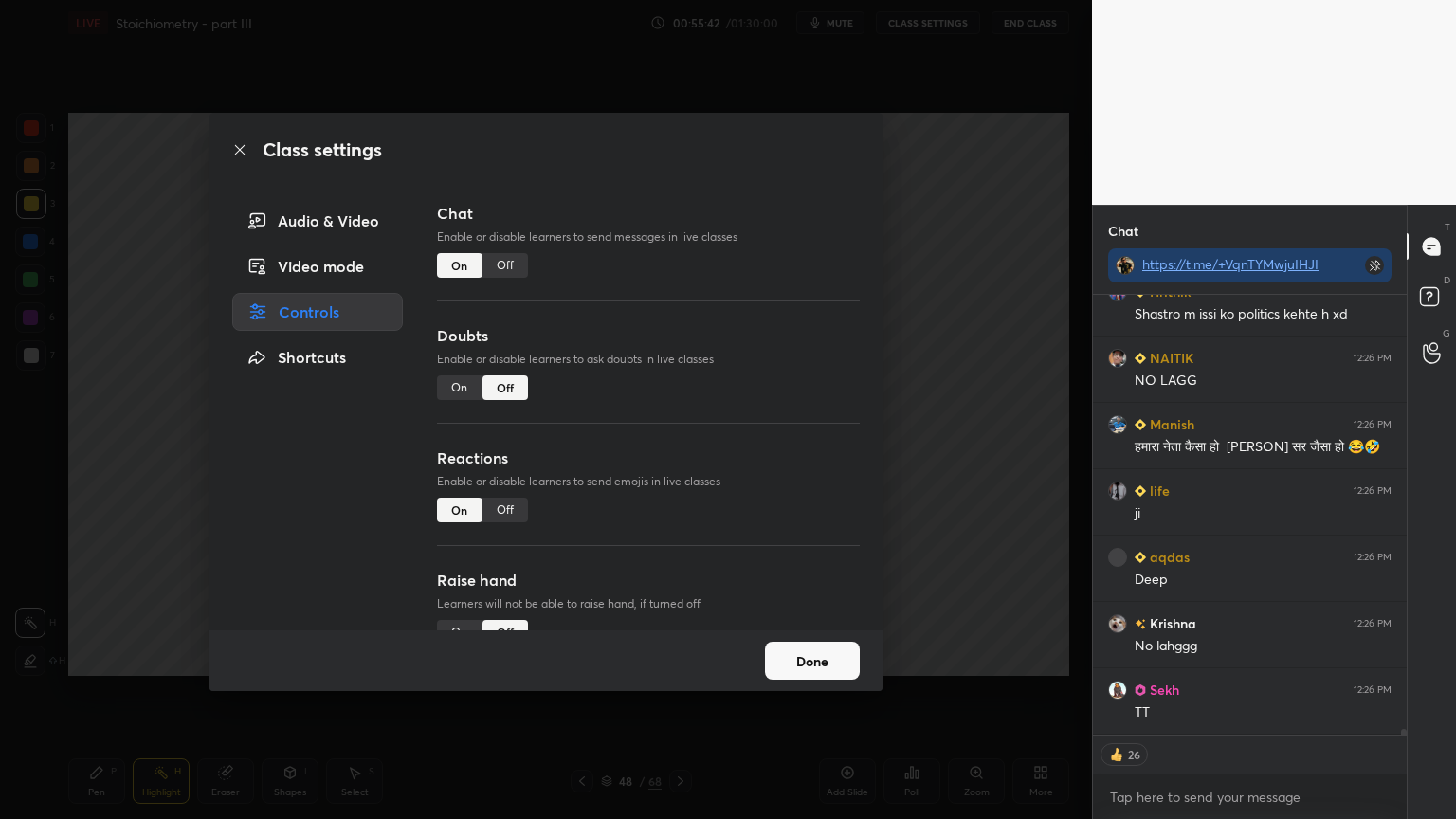 type on "x" 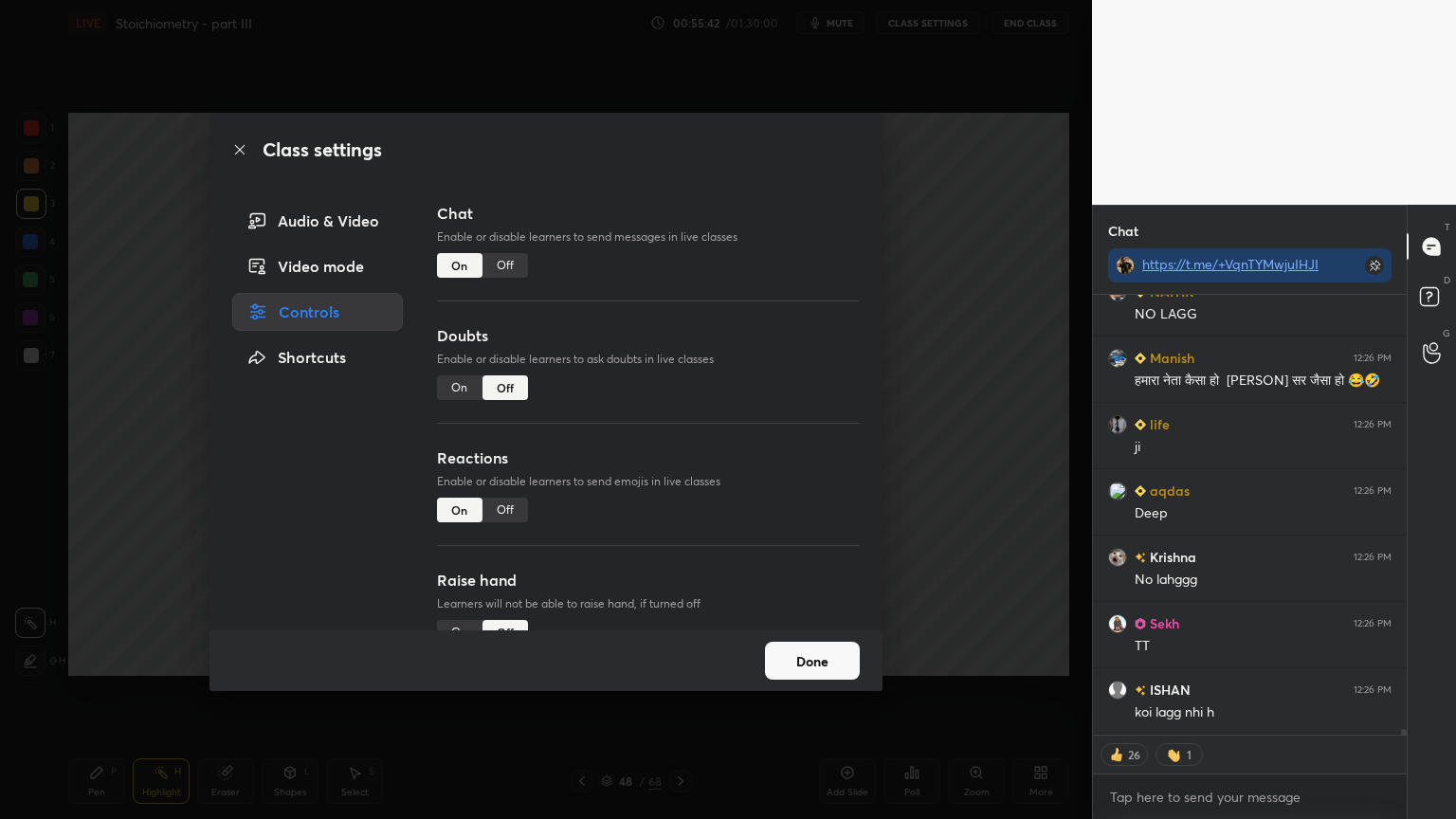 click on "Off" at bounding box center [505, 265] 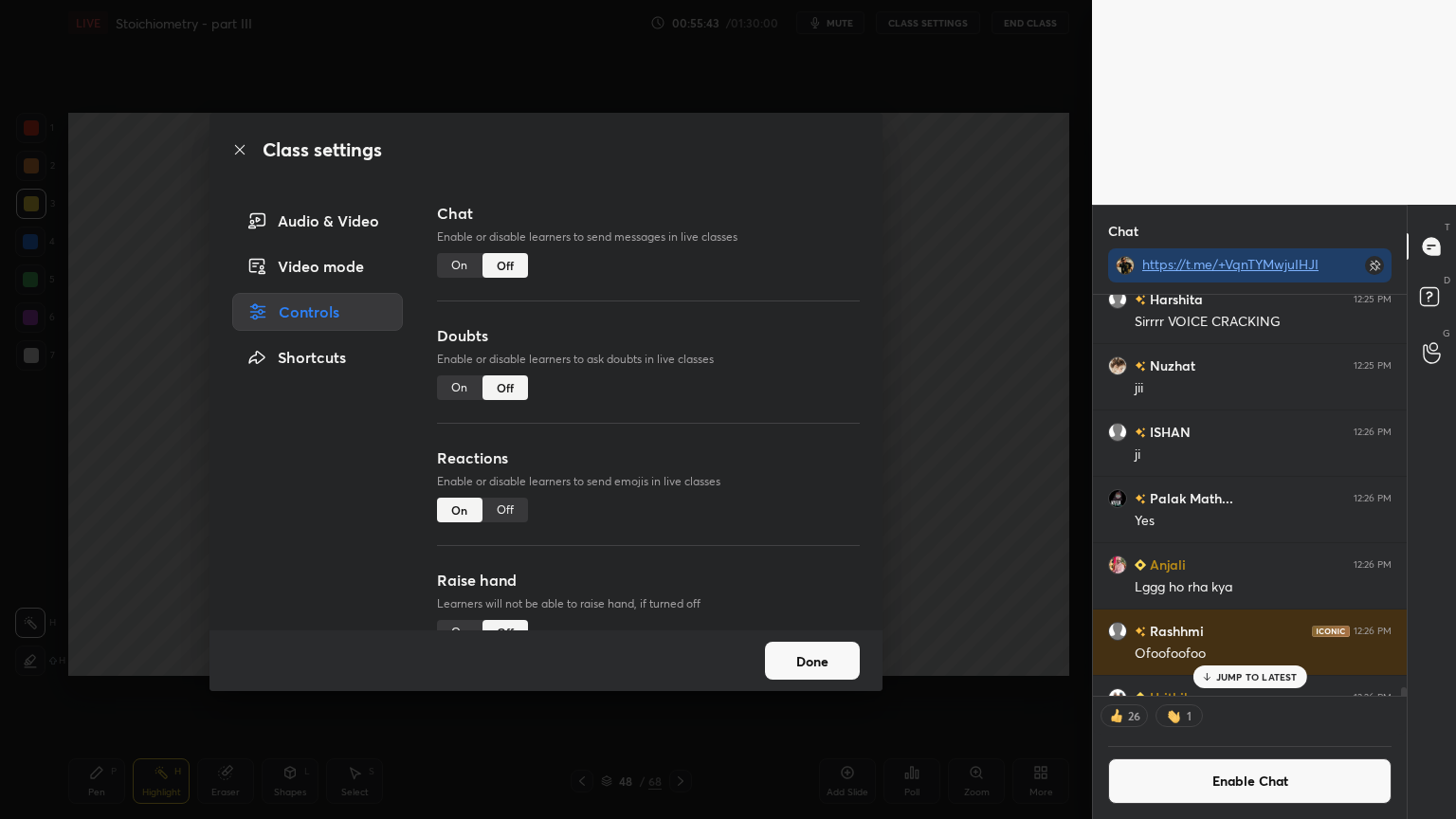 click on "Class settings Audio & Video Video mode Controls Shortcuts Chat Enable or disable learners to send messages in live classes On Off Doubts Enable or disable learners to ask doubts in live classes On Off Reactions Enable or disable learners to send emojis in live classes On Off Raise hand Learners will not be able to raise hand, if turned off On Off Poll Prediction Enable or disable poll prediction in case of a question on the slide On Off Done" at bounding box center [546, 410] 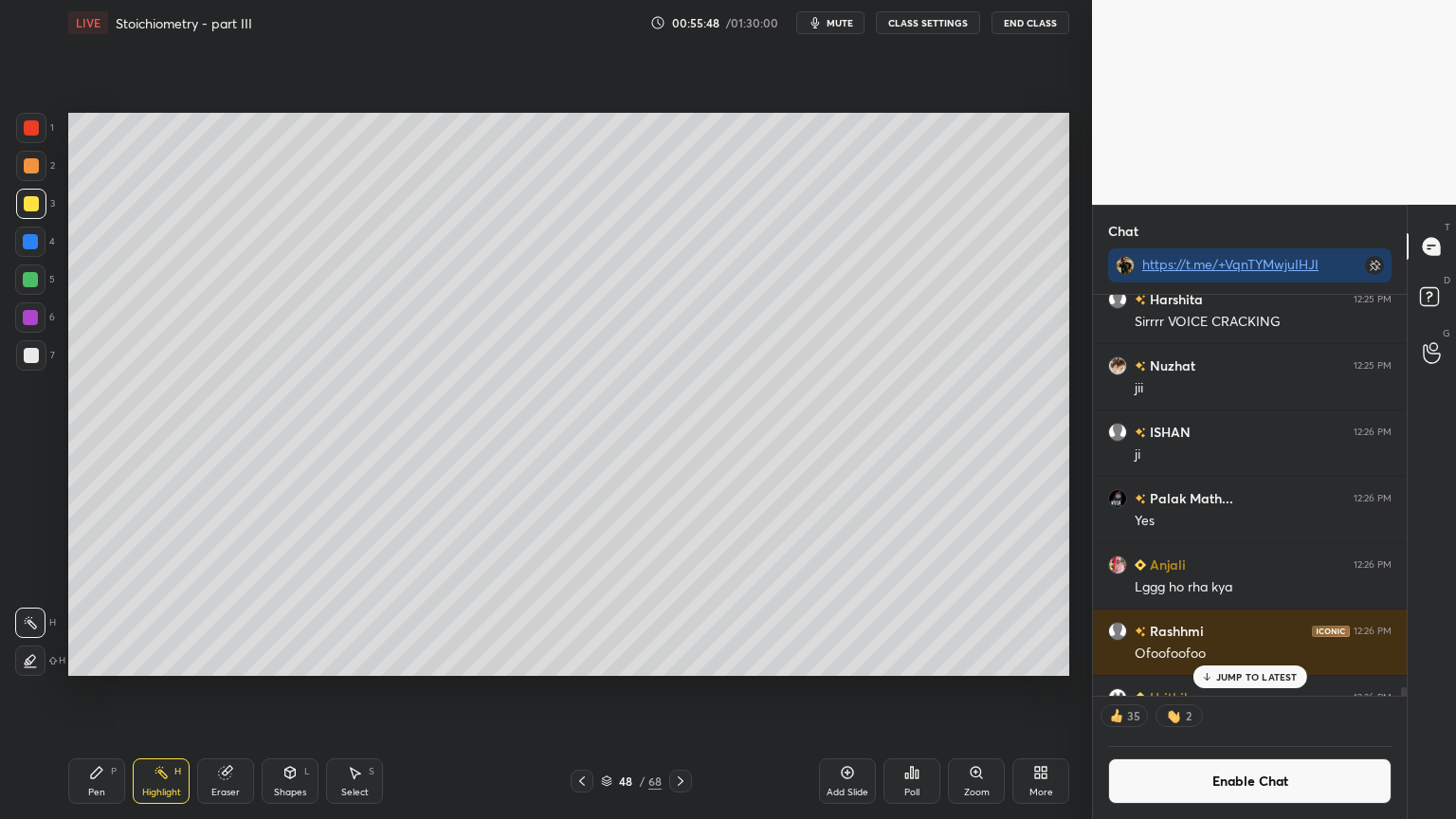 click on "Highlight H" at bounding box center (161, 781) 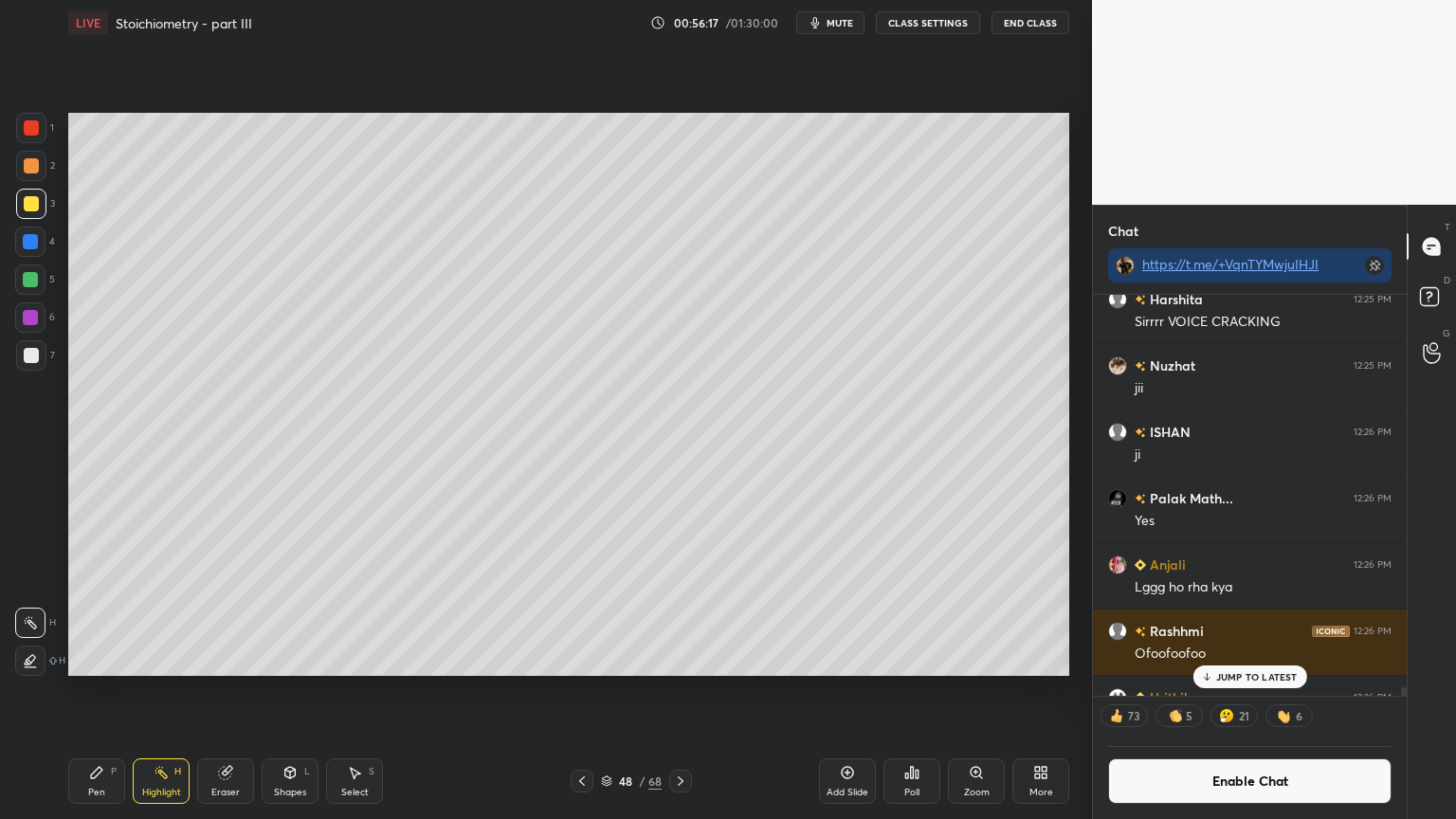drag, startPoint x: 1270, startPoint y: 680, endPoint x: 1261, endPoint y: 676, distance: 9.848858 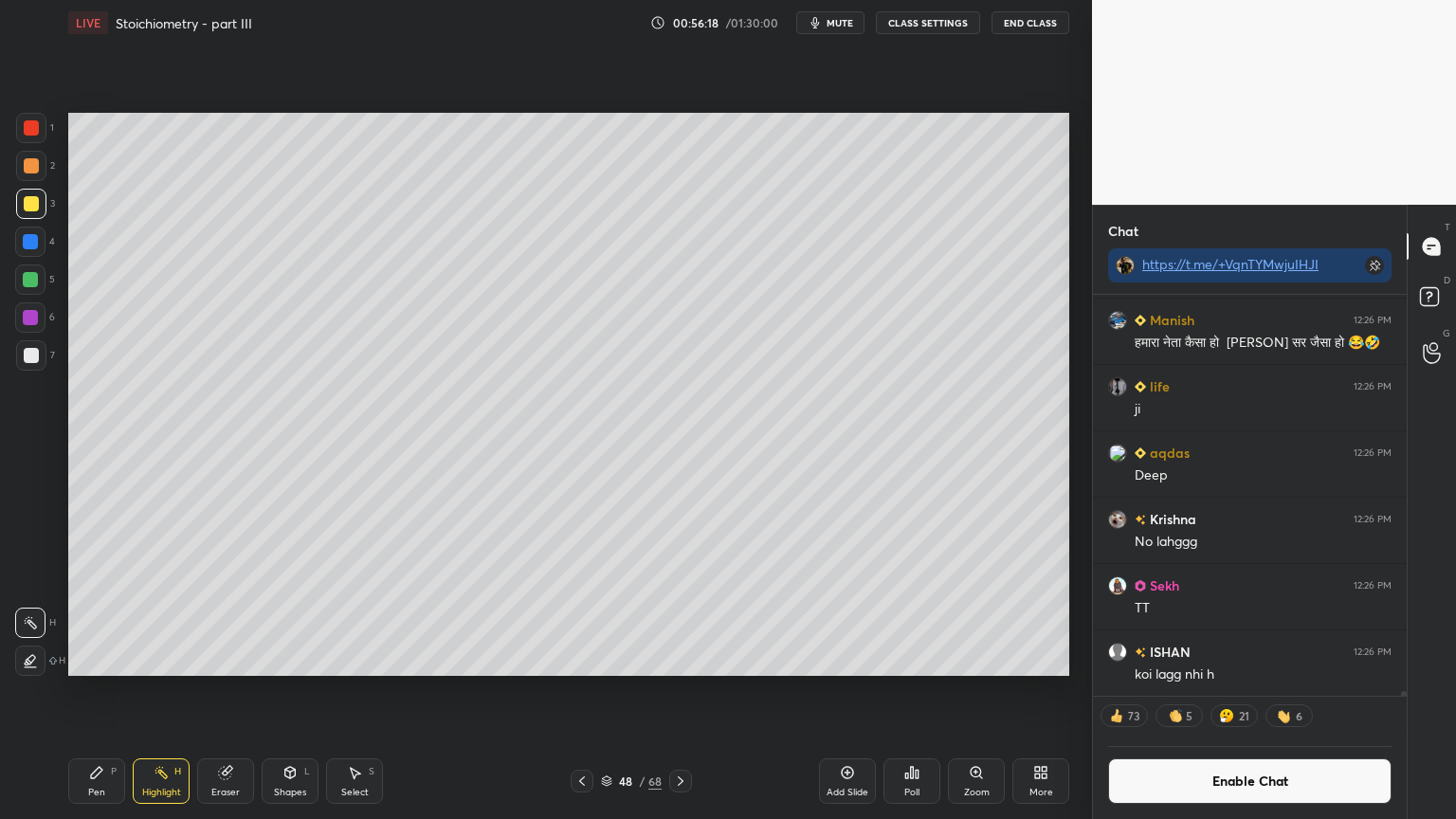click on "Pen" at bounding box center [97, 792] 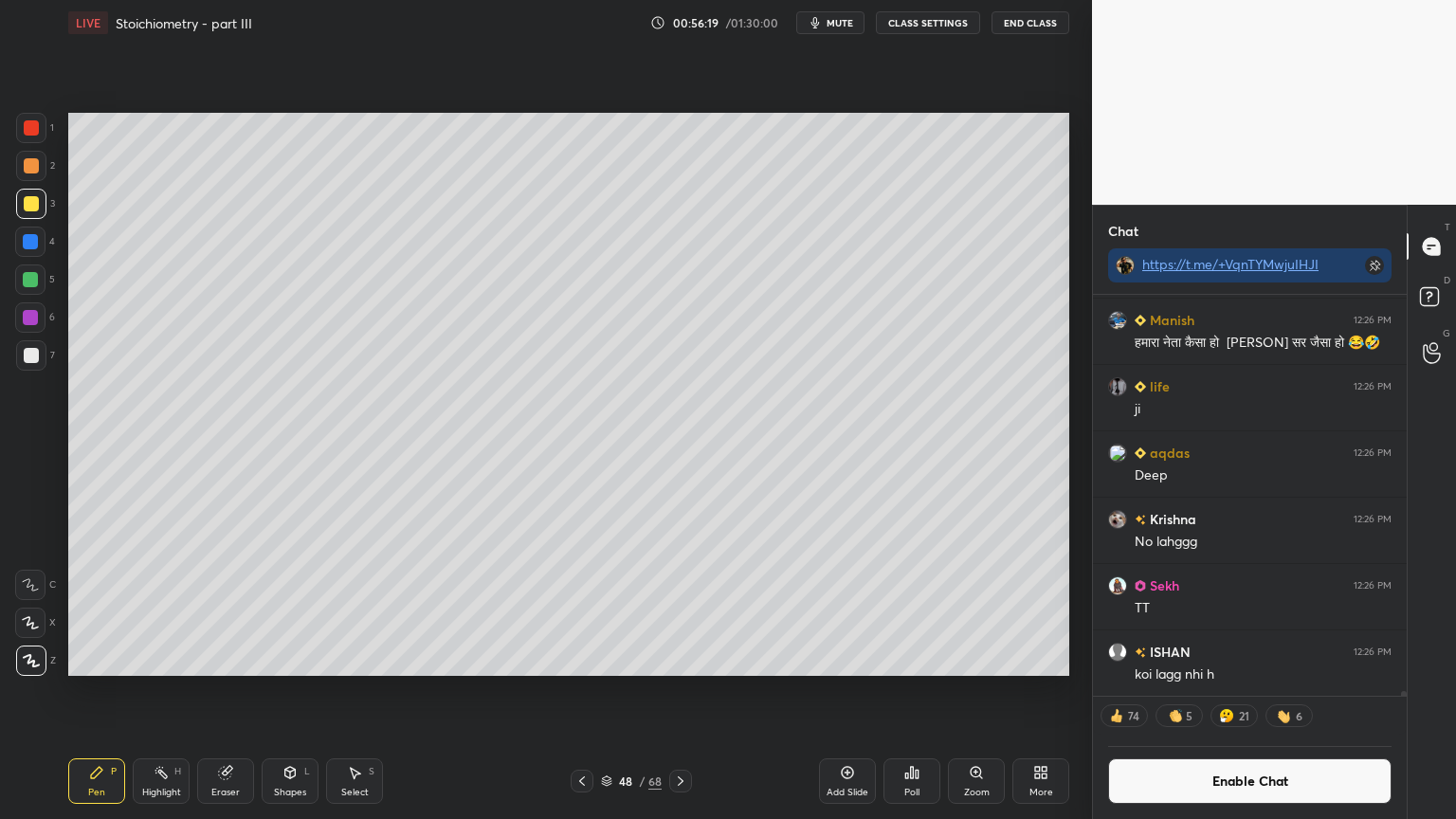 click at bounding box center [31, 355] 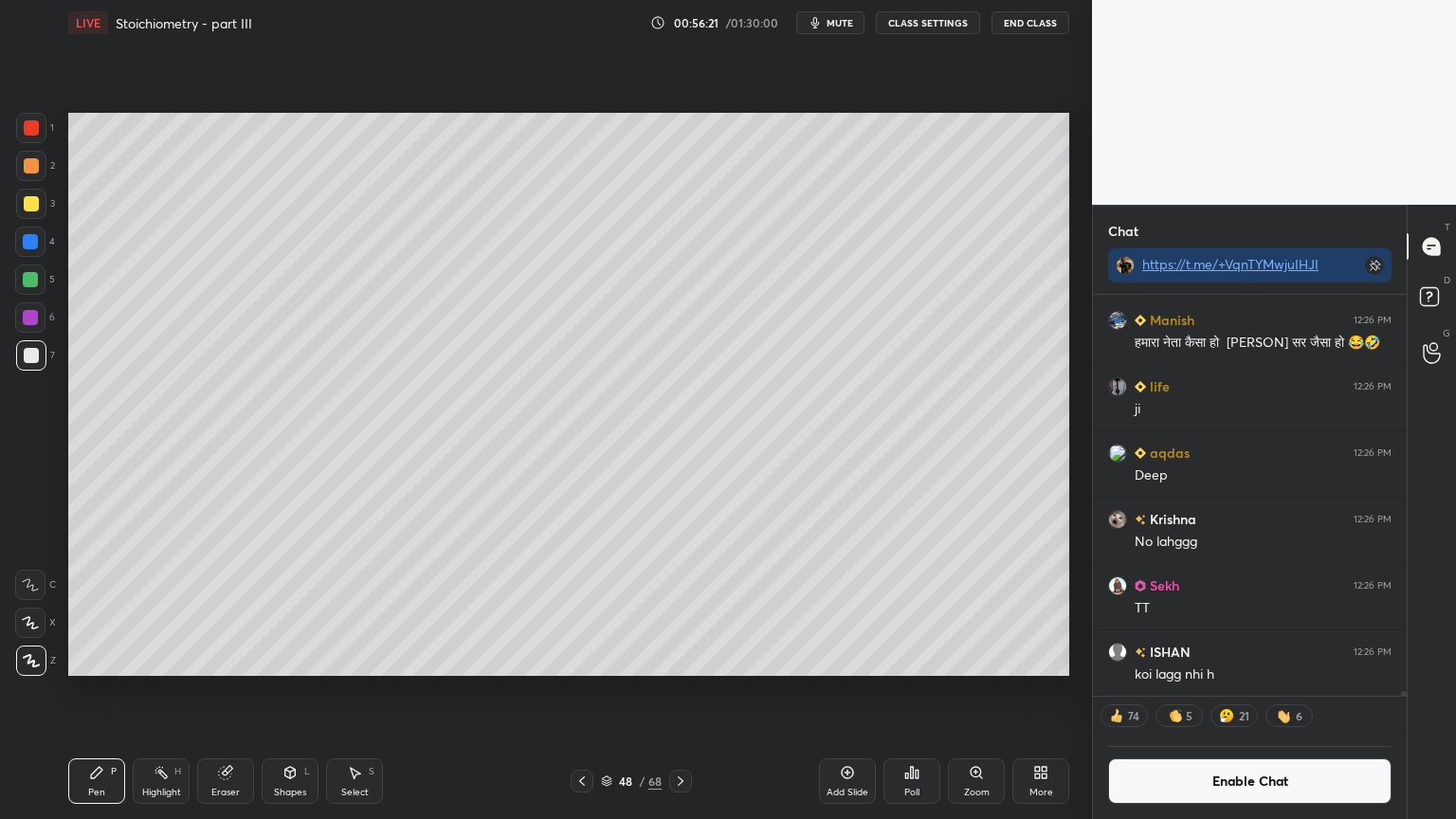 click on "Highlight H" at bounding box center [161, 781] 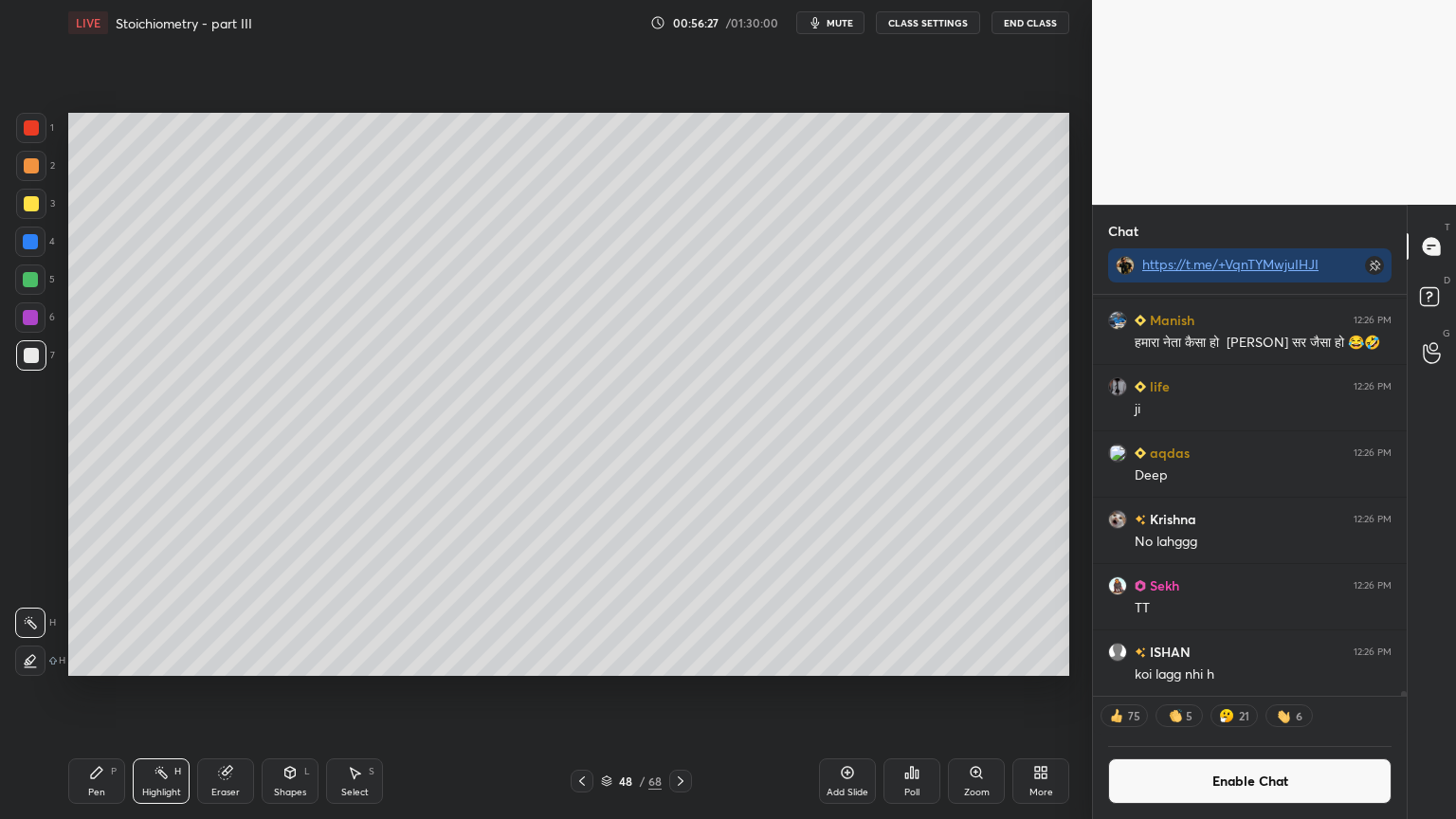 click 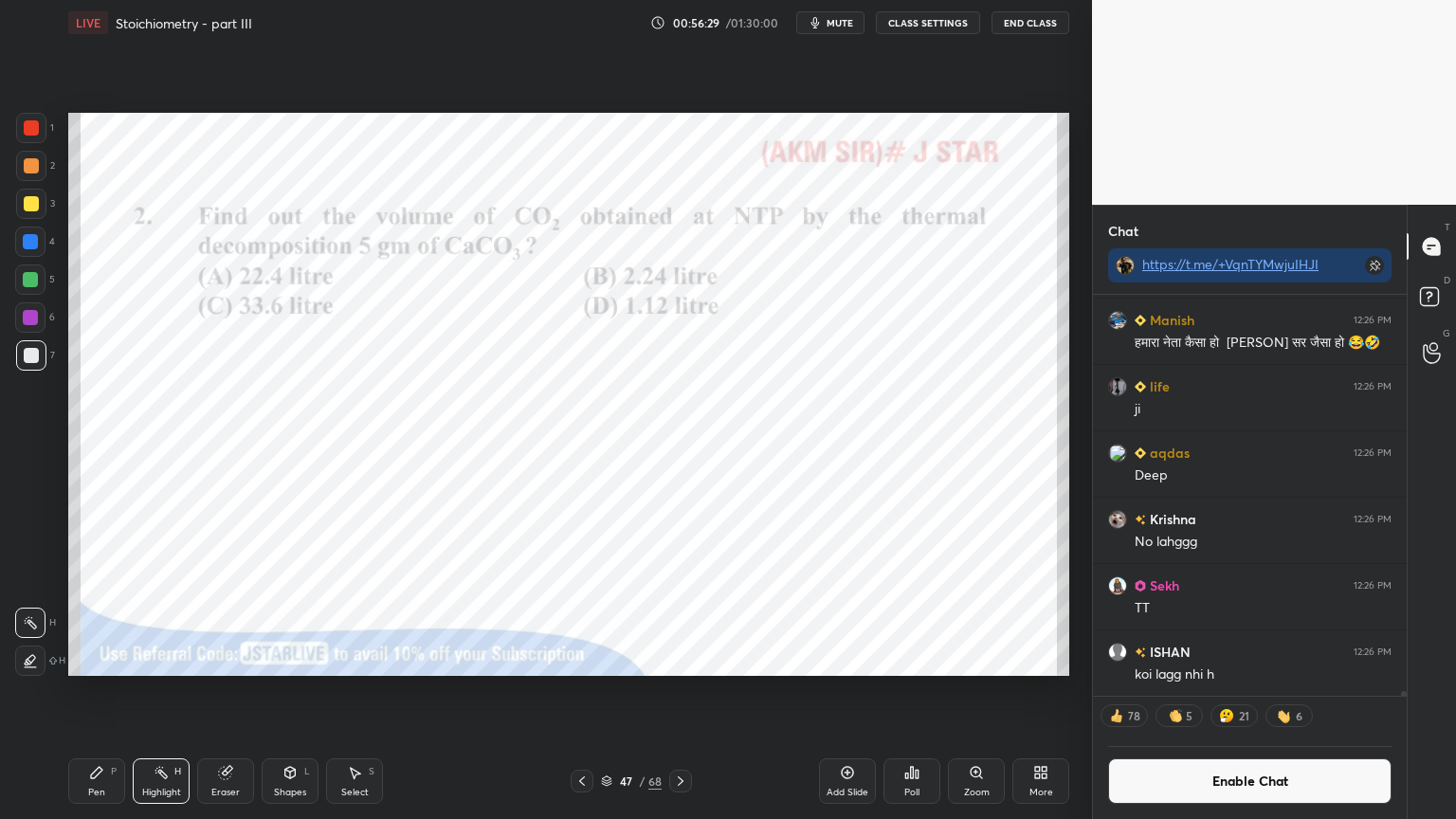 drag, startPoint x: 27, startPoint y: 159, endPoint x: 50, endPoint y: 178, distance: 29.83287 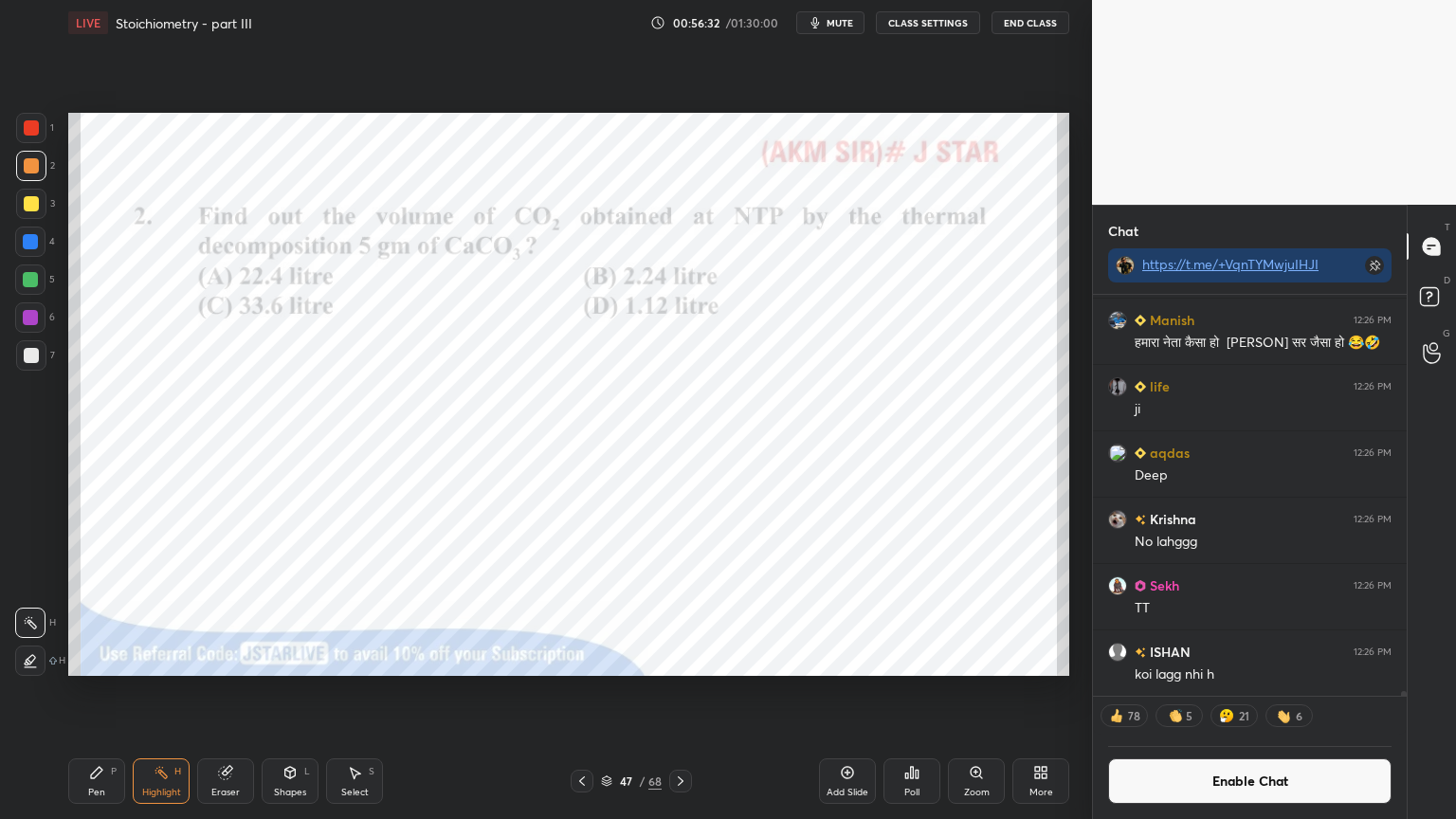 click 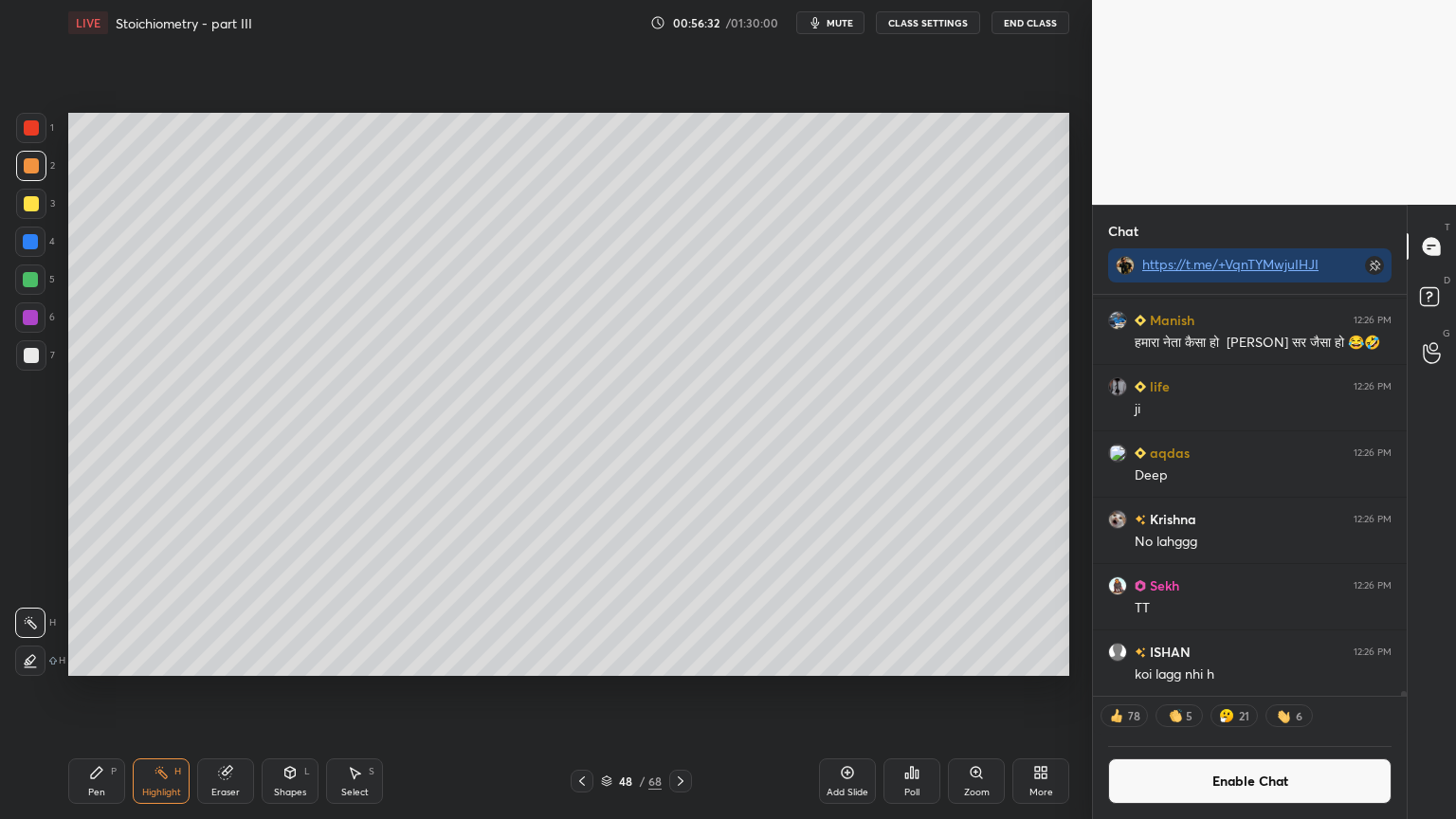 click on "Pen P" at bounding box center [97, 781] 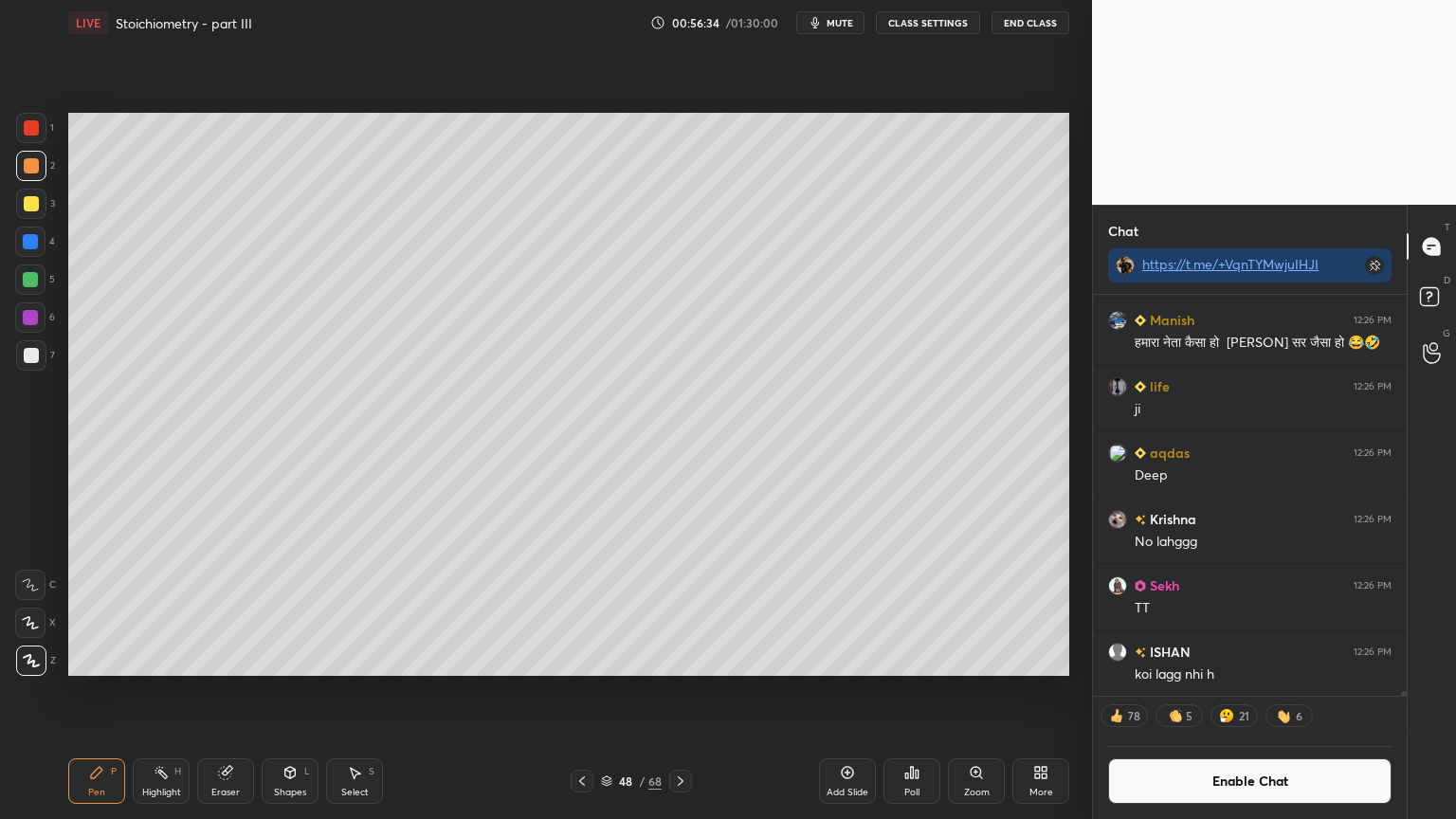 click at bounding box center [31, 355] 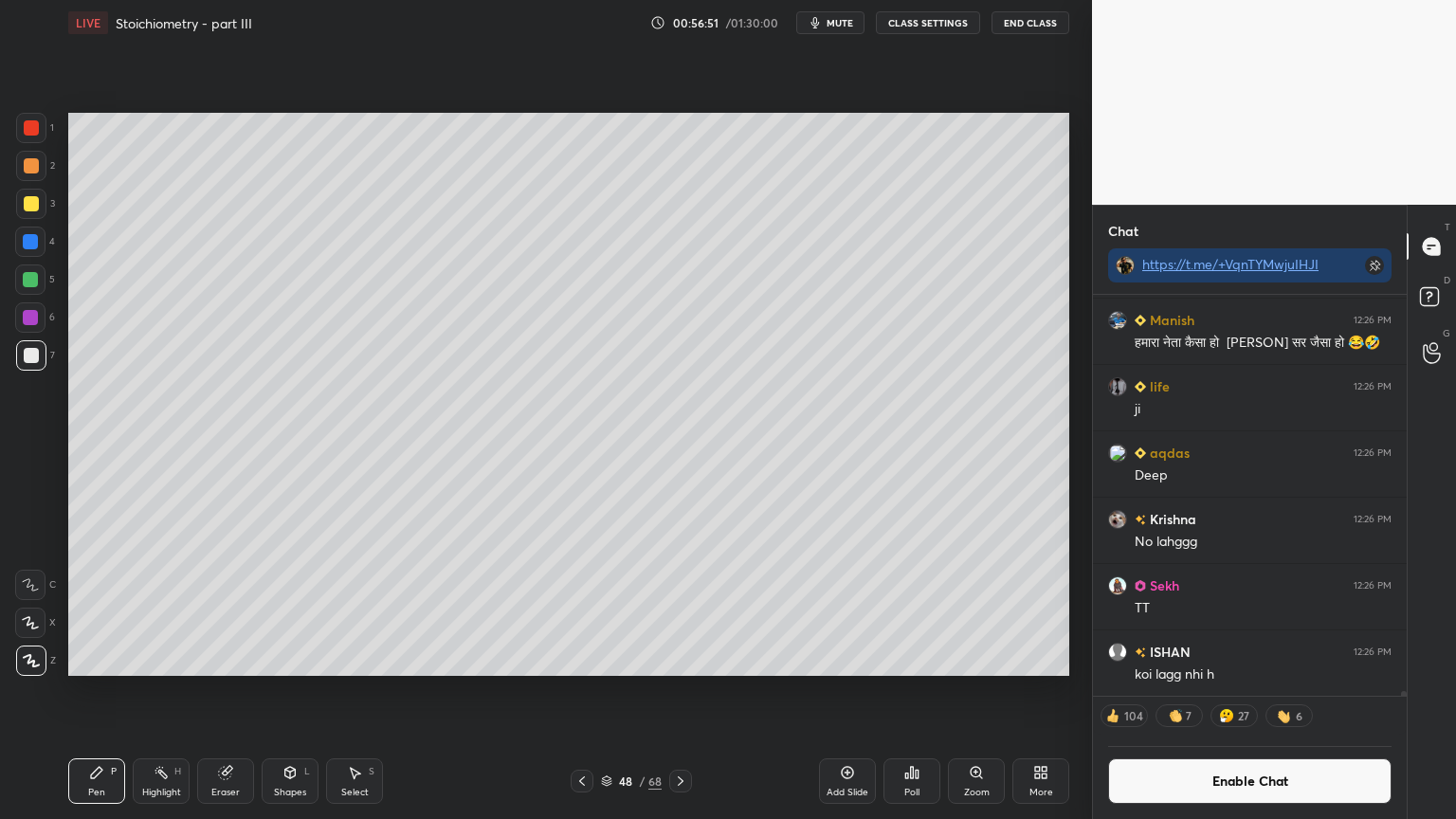click on "Highlight H" at bounding box center [161, 781] 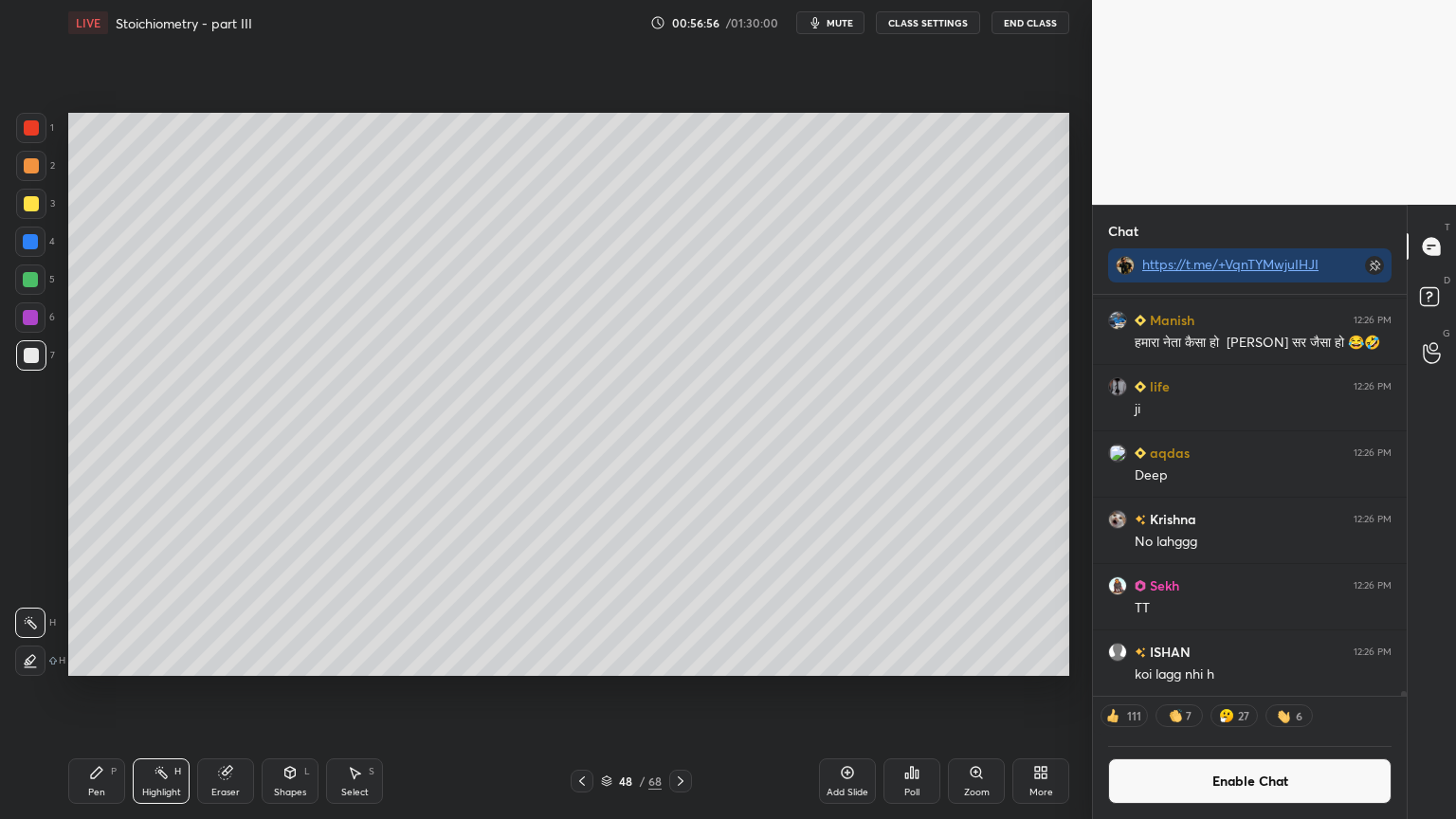click on "Highlight H" at bounding box center (161, 781) 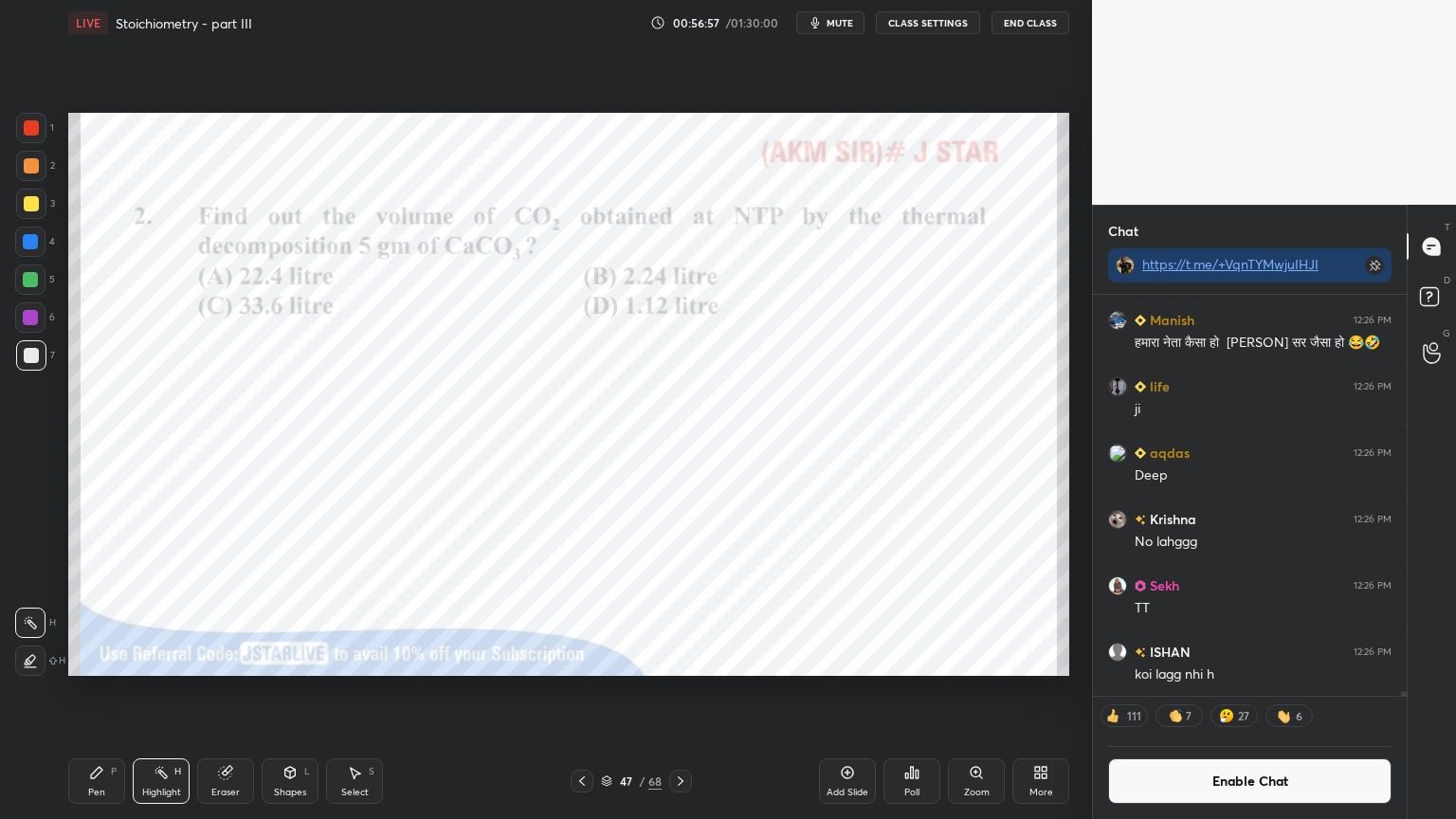 click on "Highlight H" at bounding box center (161, 781) 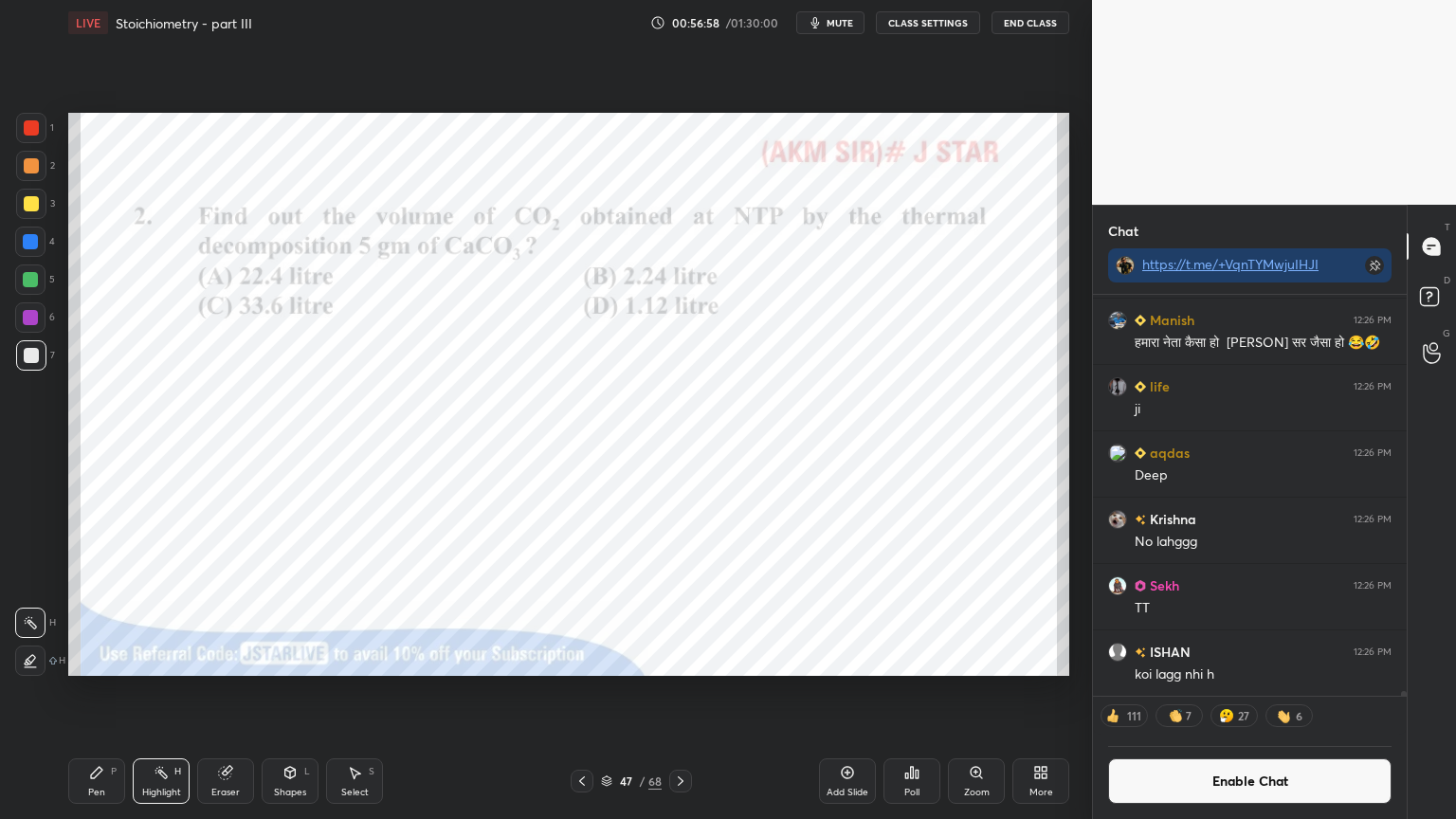 click at bounding box center (31, 128) 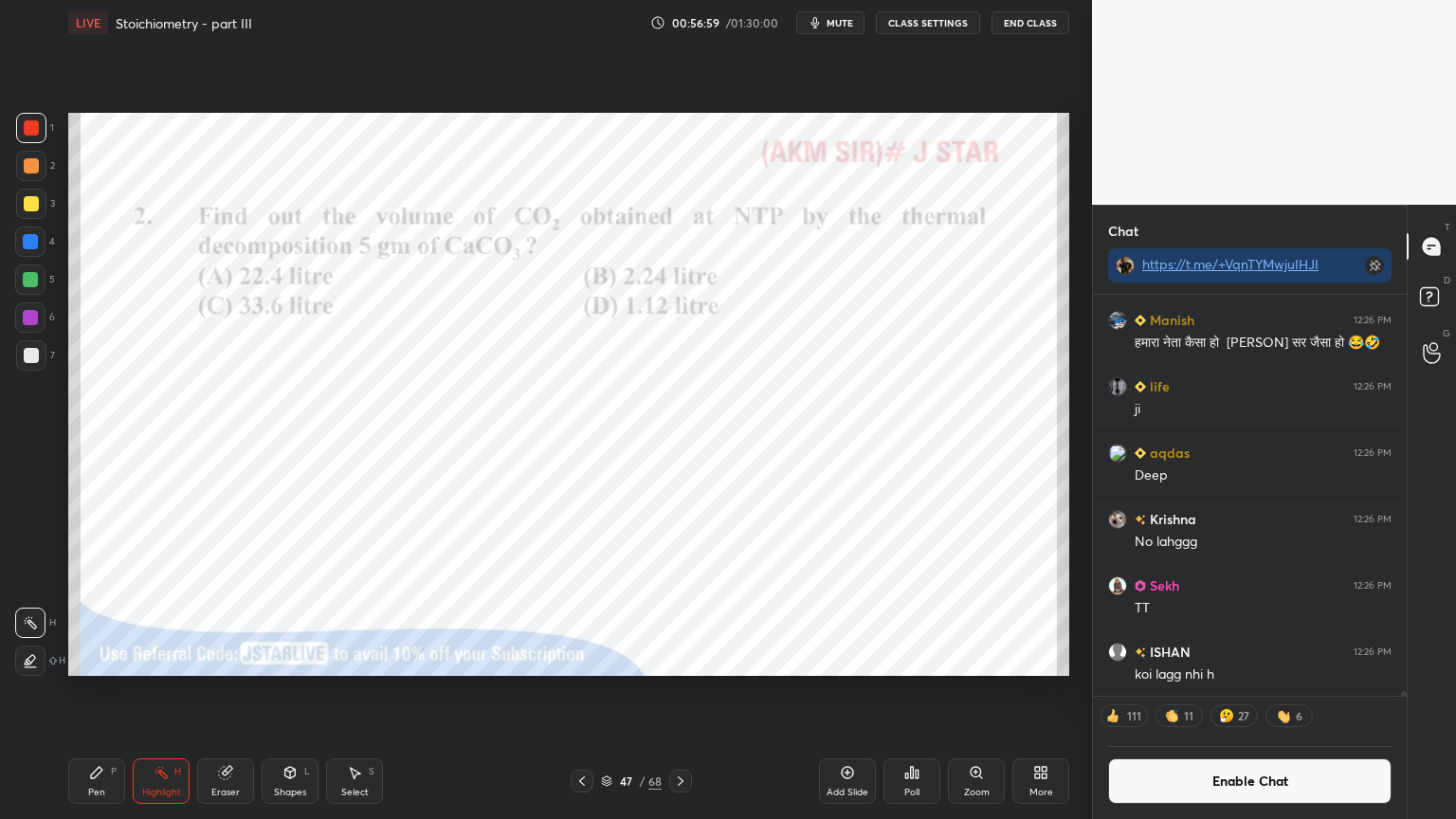 click 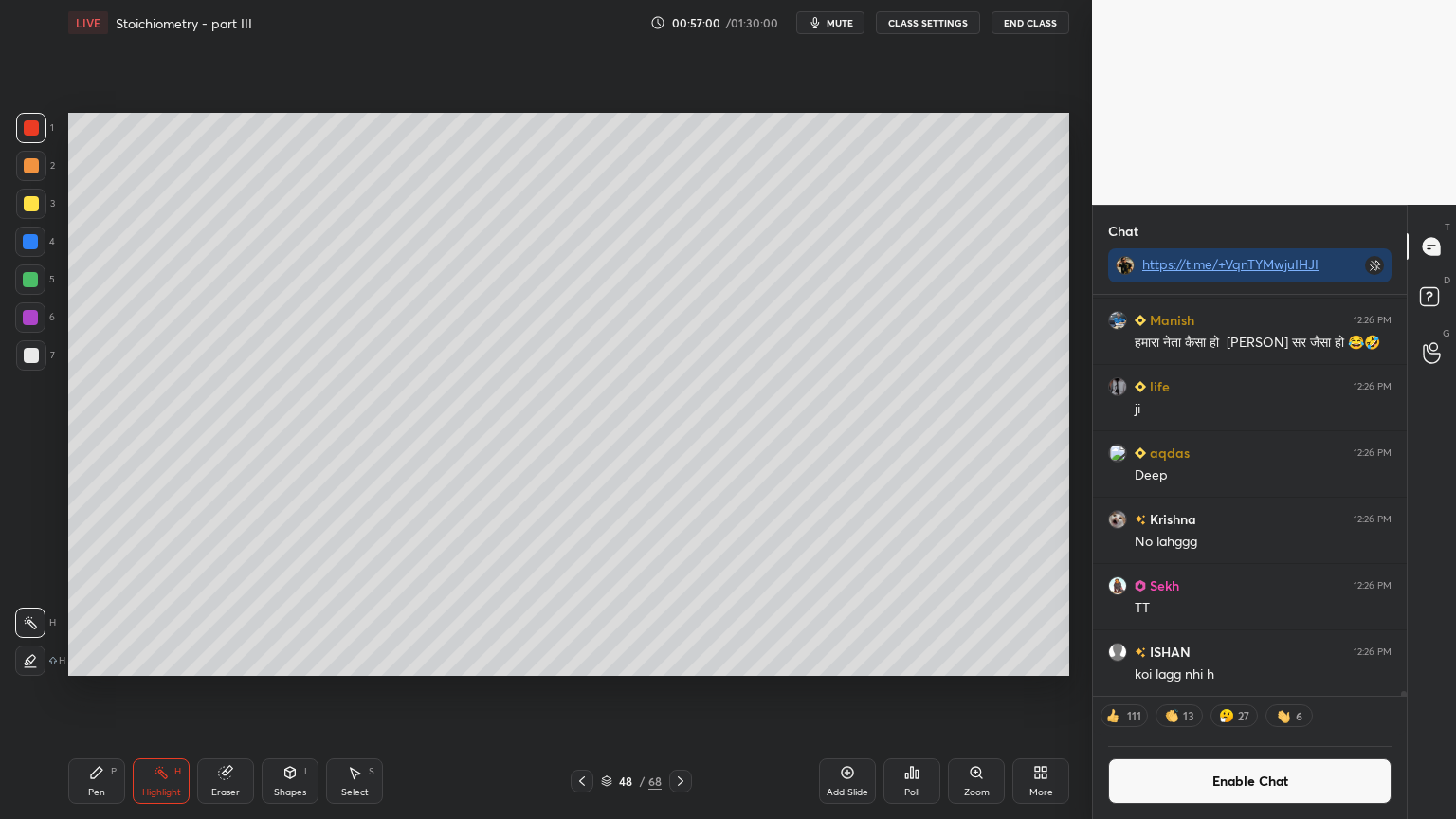 click on "Pen" at bounding box center [97, 792] 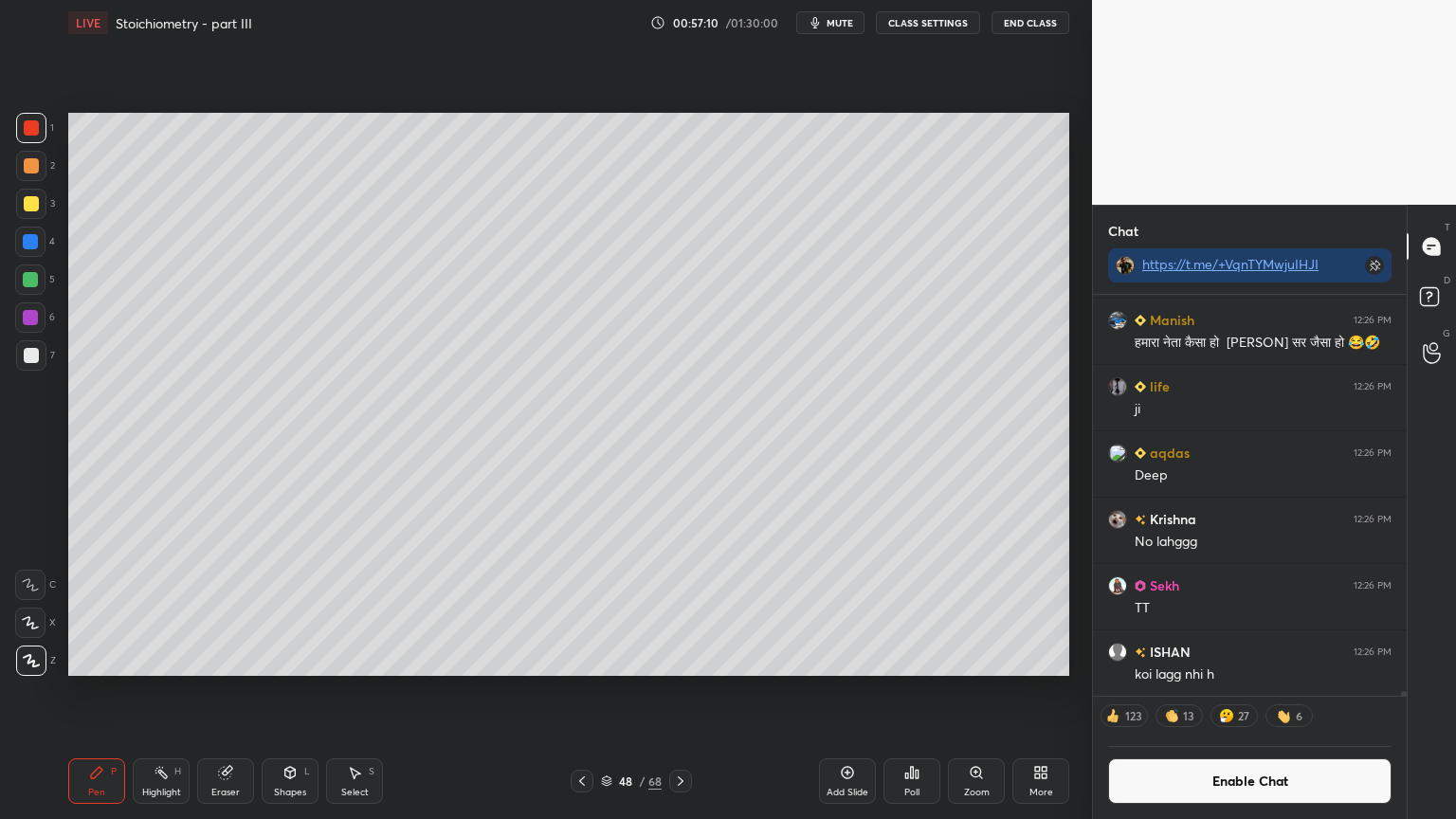 click at bounding box center [31, 355] 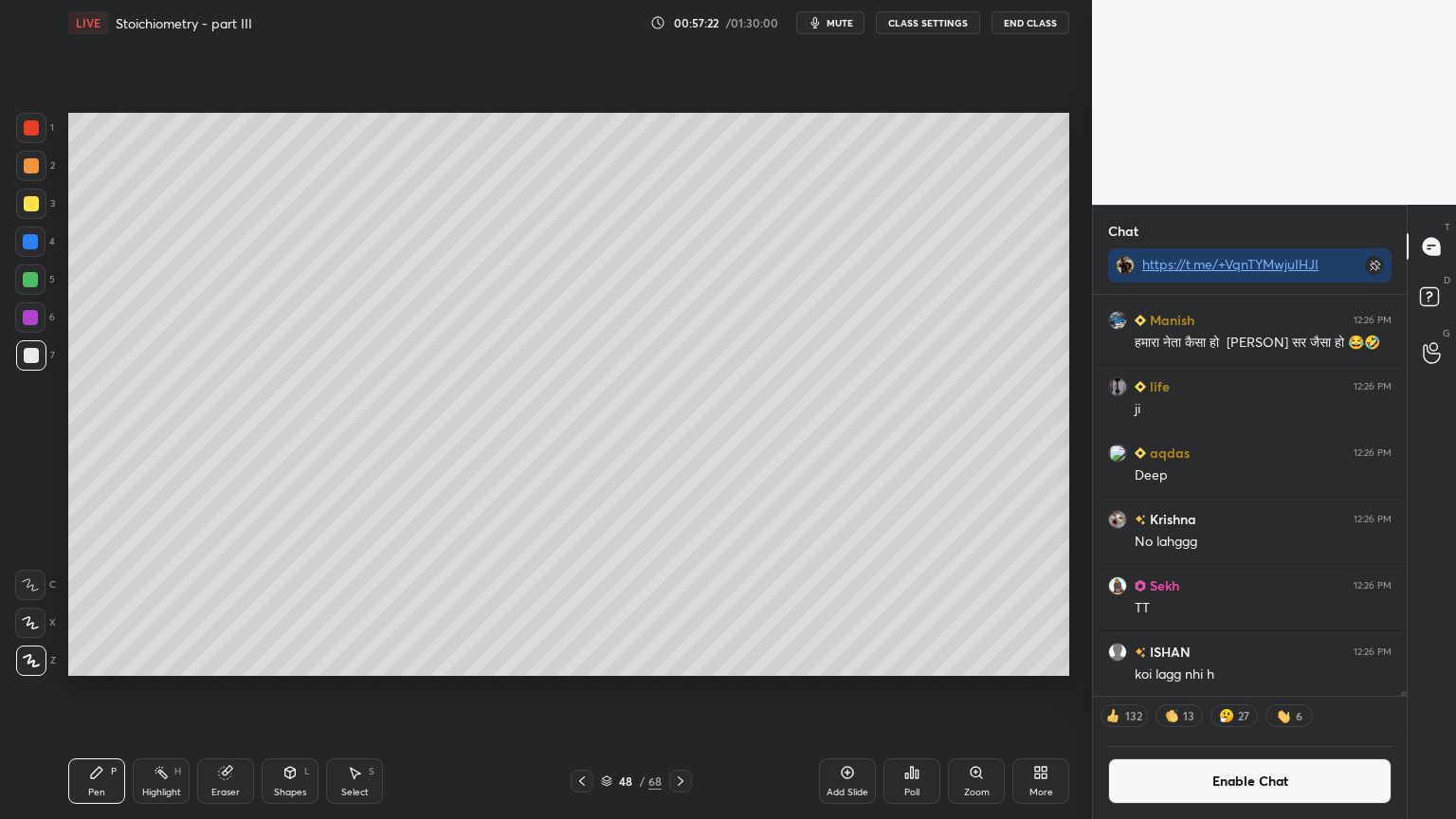 scroll, scrollTop: 6, scrollLeft: 6, axis: both 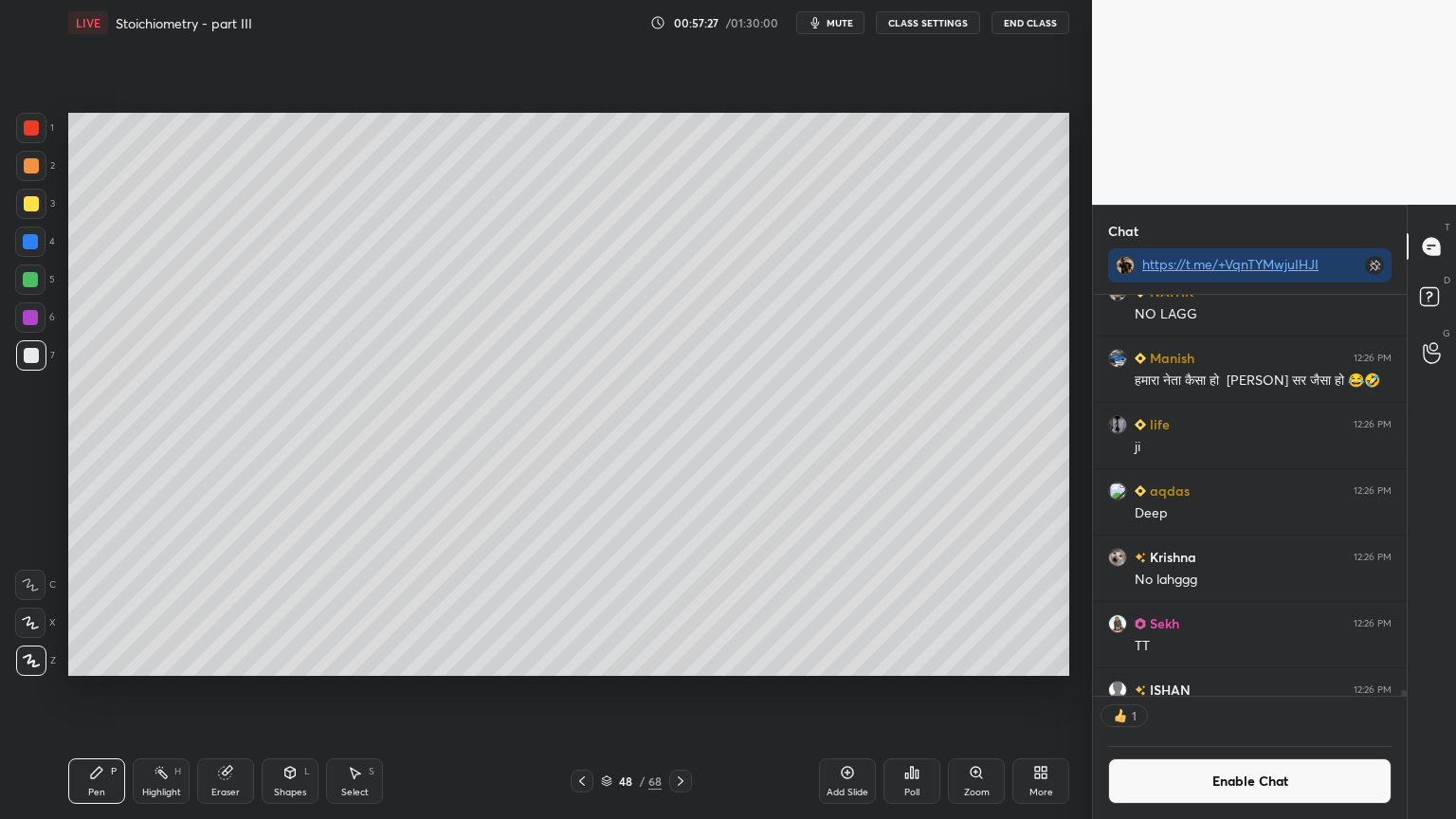 click on "Eraser" at bounding box center (226, 781) 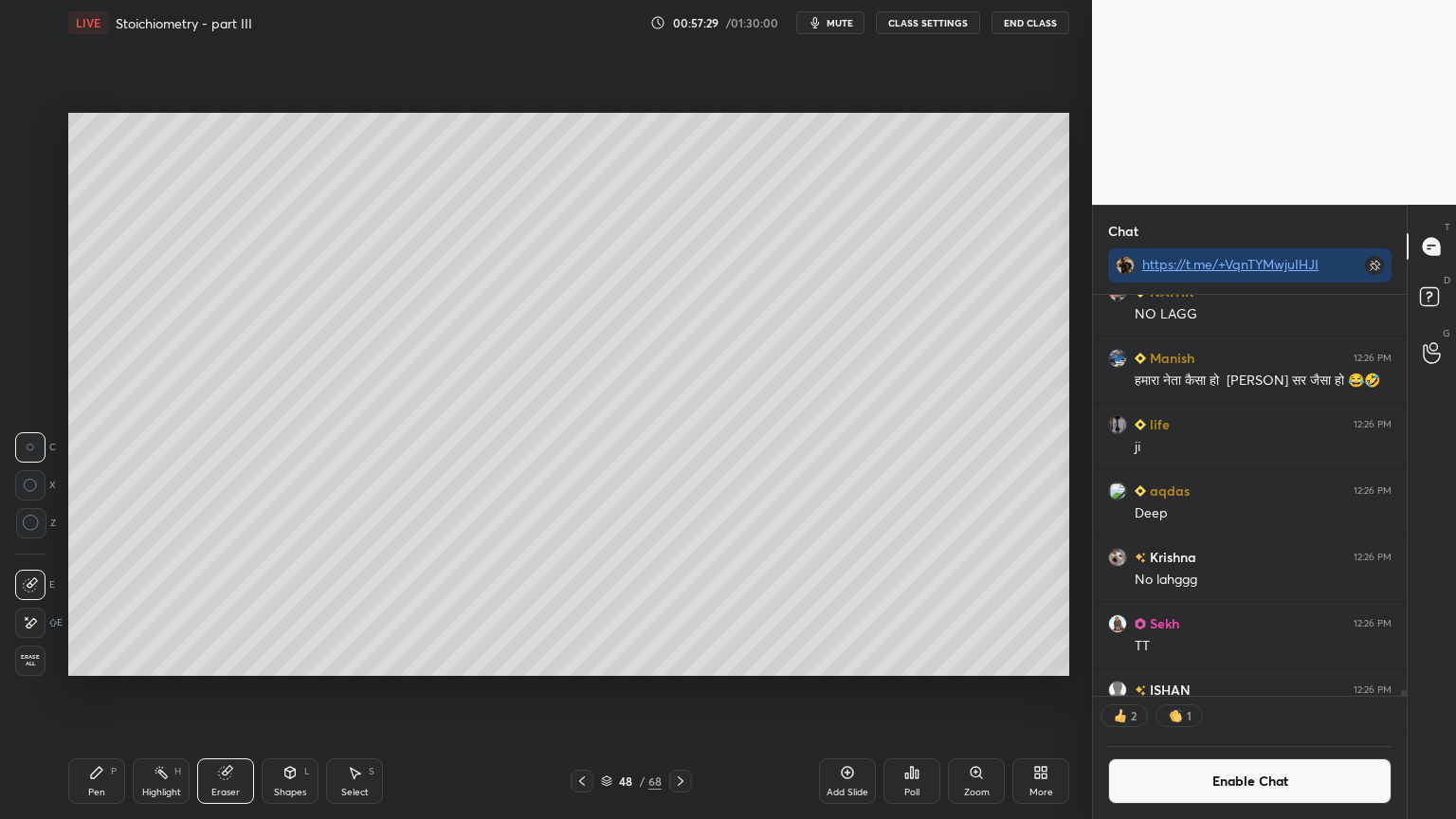 drag, startPoint x: 93, startPoint y: 786, endPoint x: 212, endPoint y: 698, distance: 148.0034 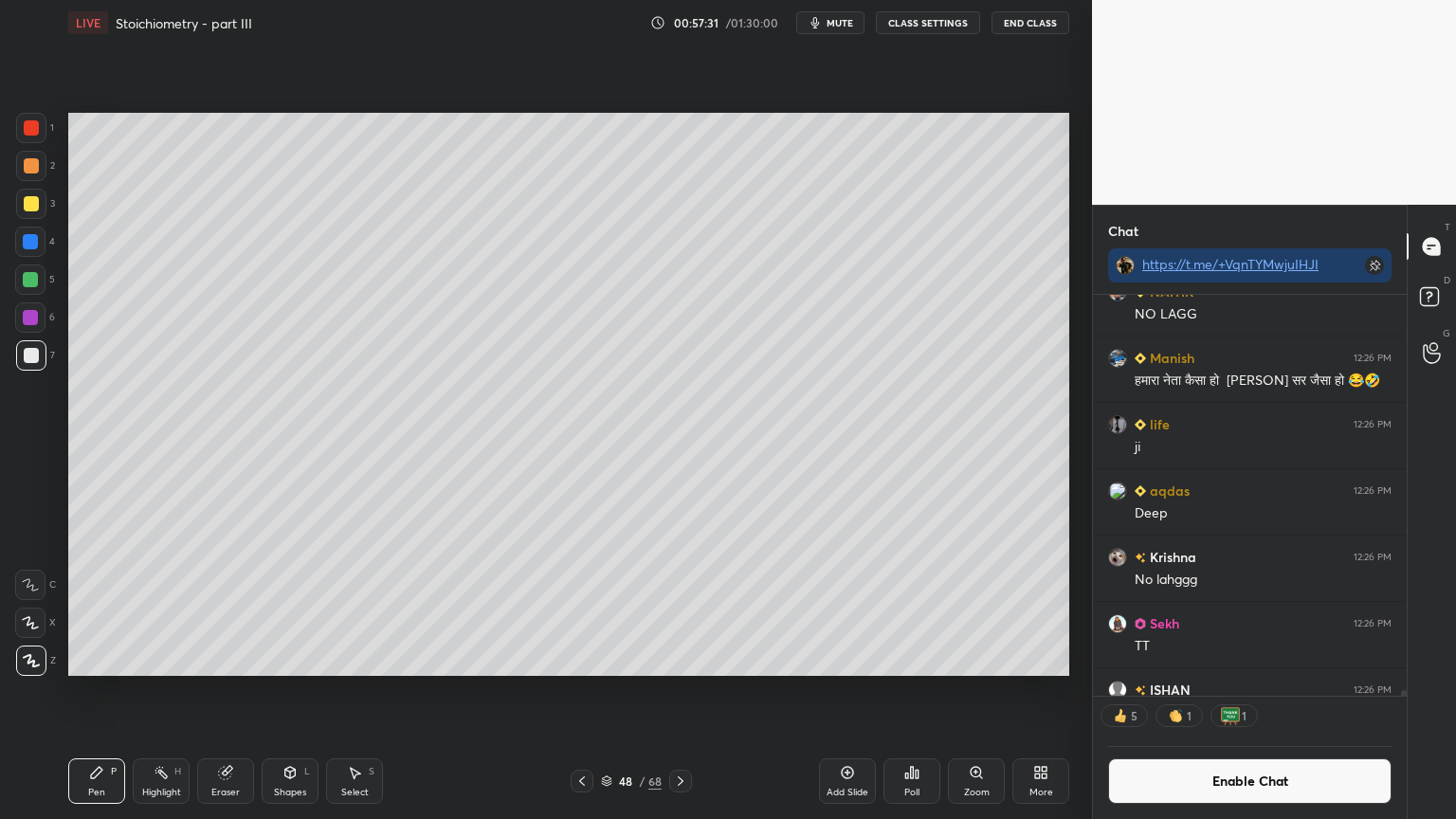 click on "Highlight H" at bounding box center [161, 781] 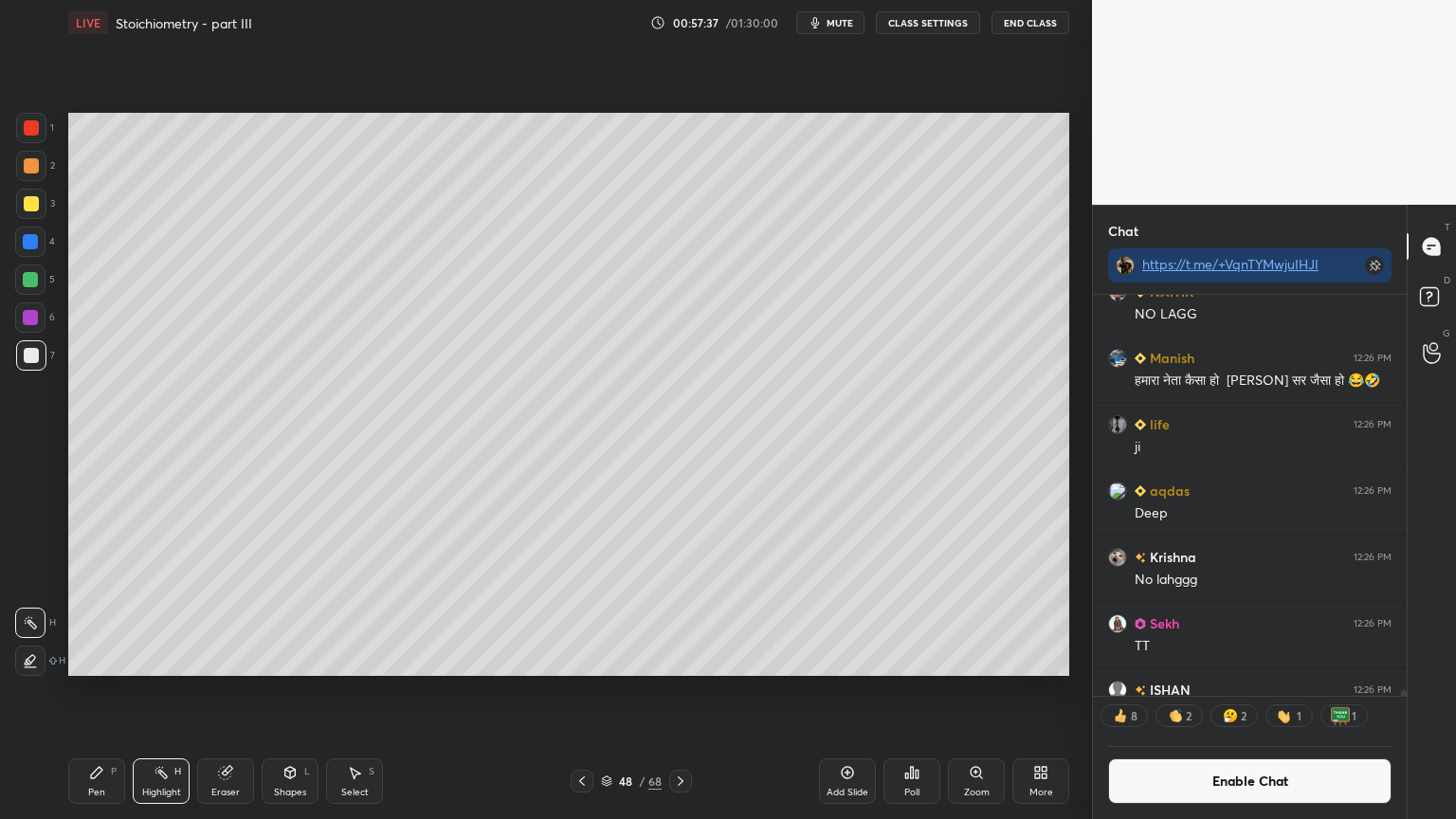 click on "Pen P" at bounding box center [97, 781] 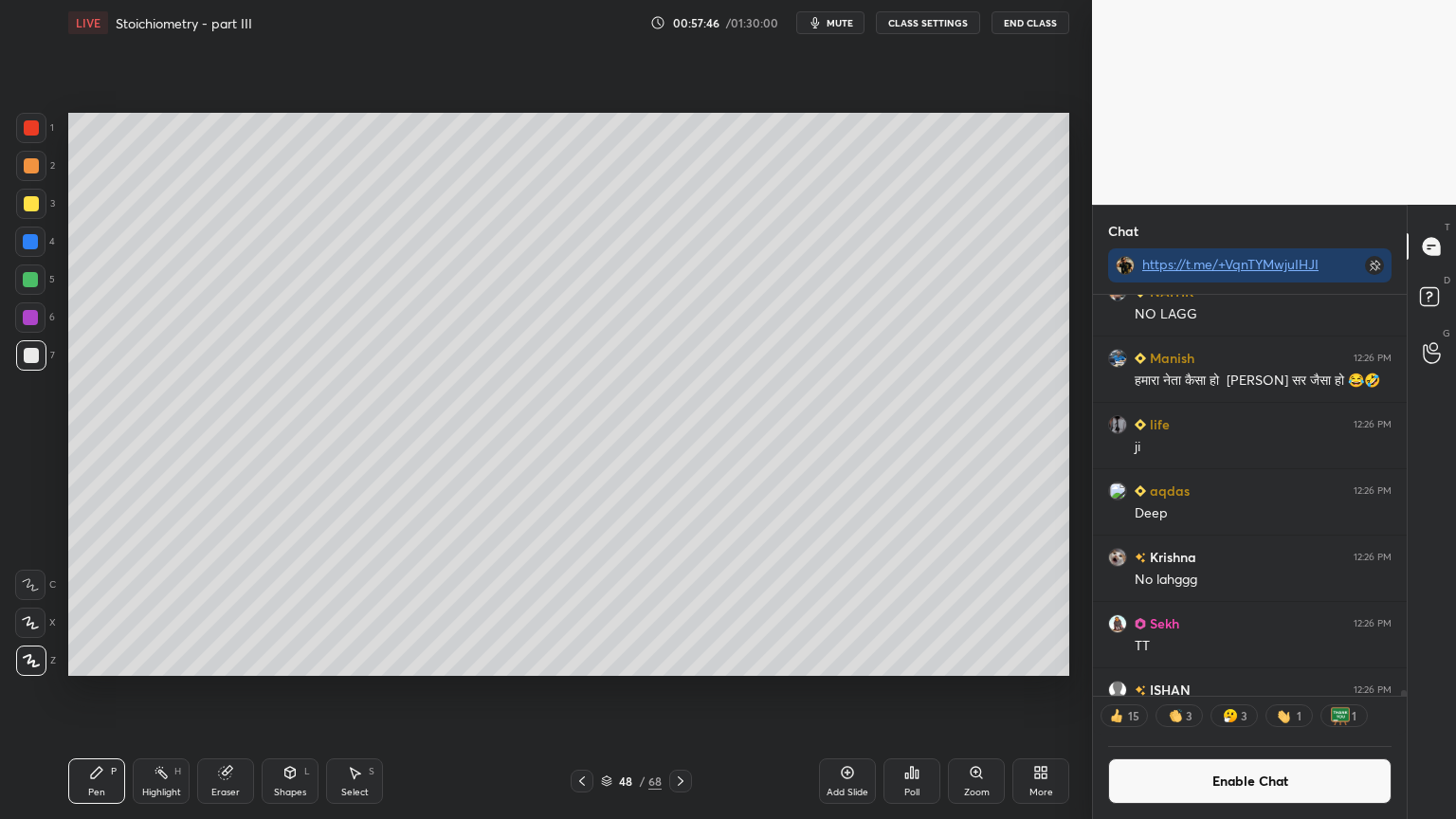 click 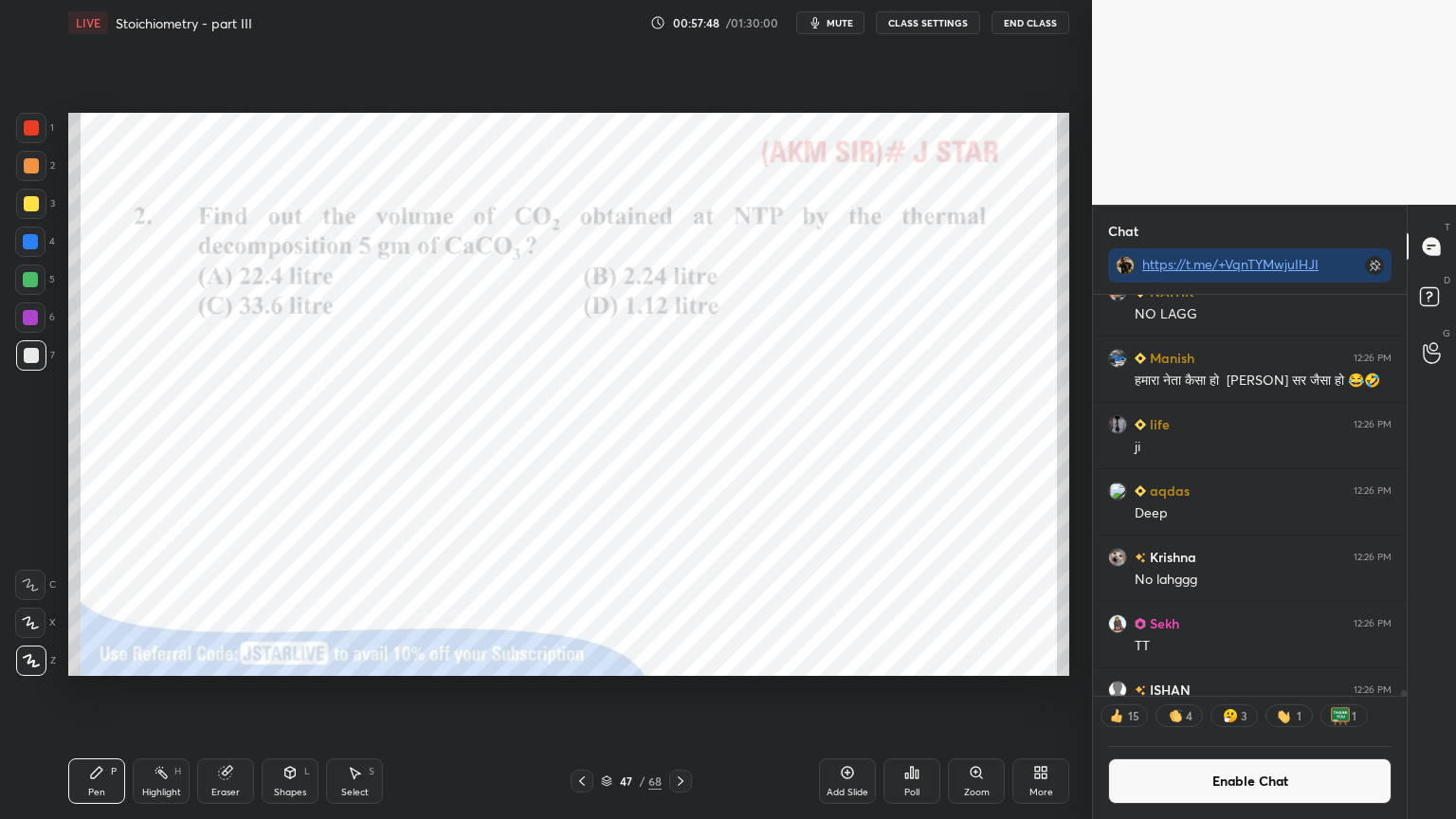 click at bounding box center [31, 128] 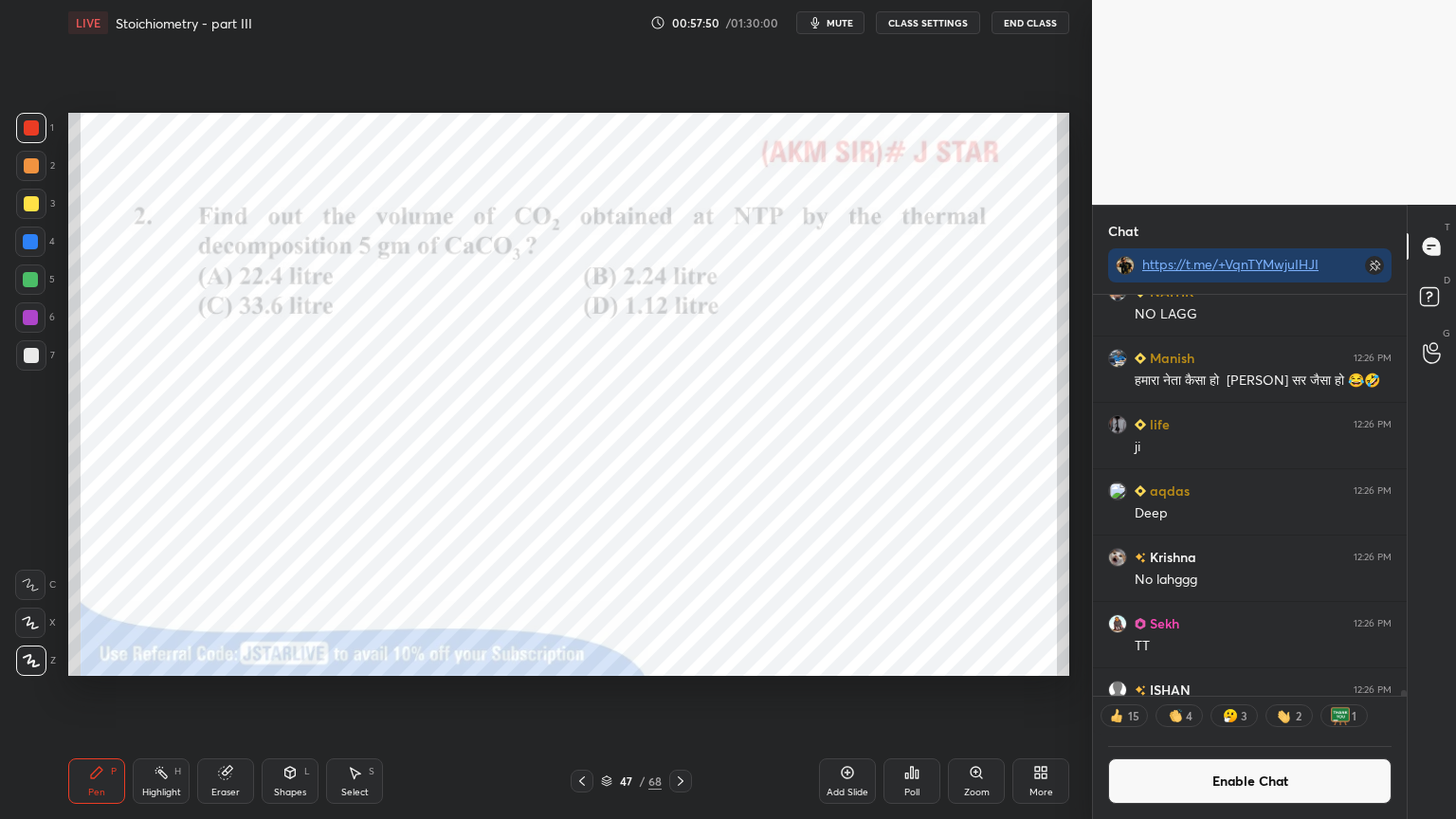 click 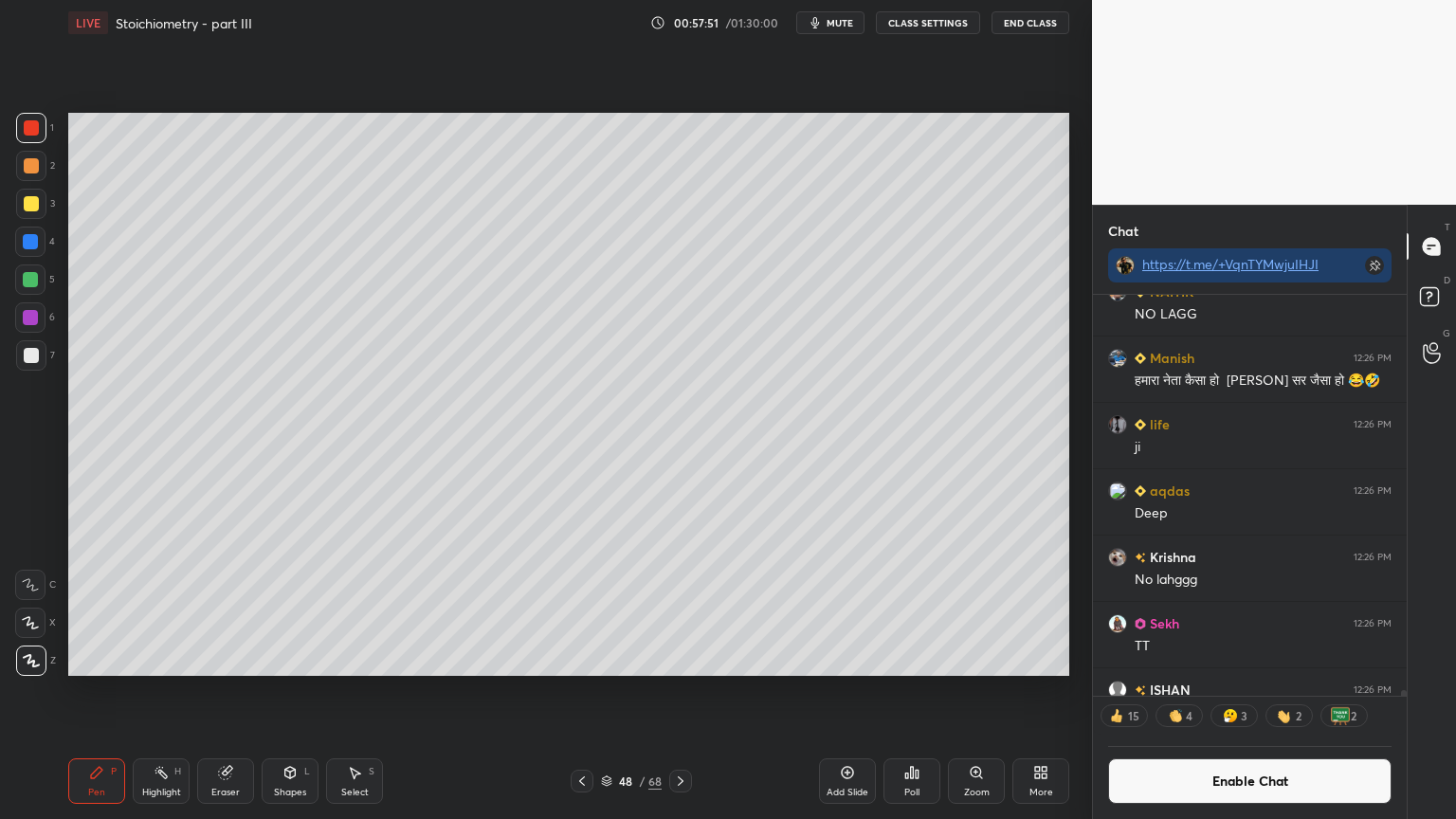click on "Pen P" at bounding box center (97, 781) 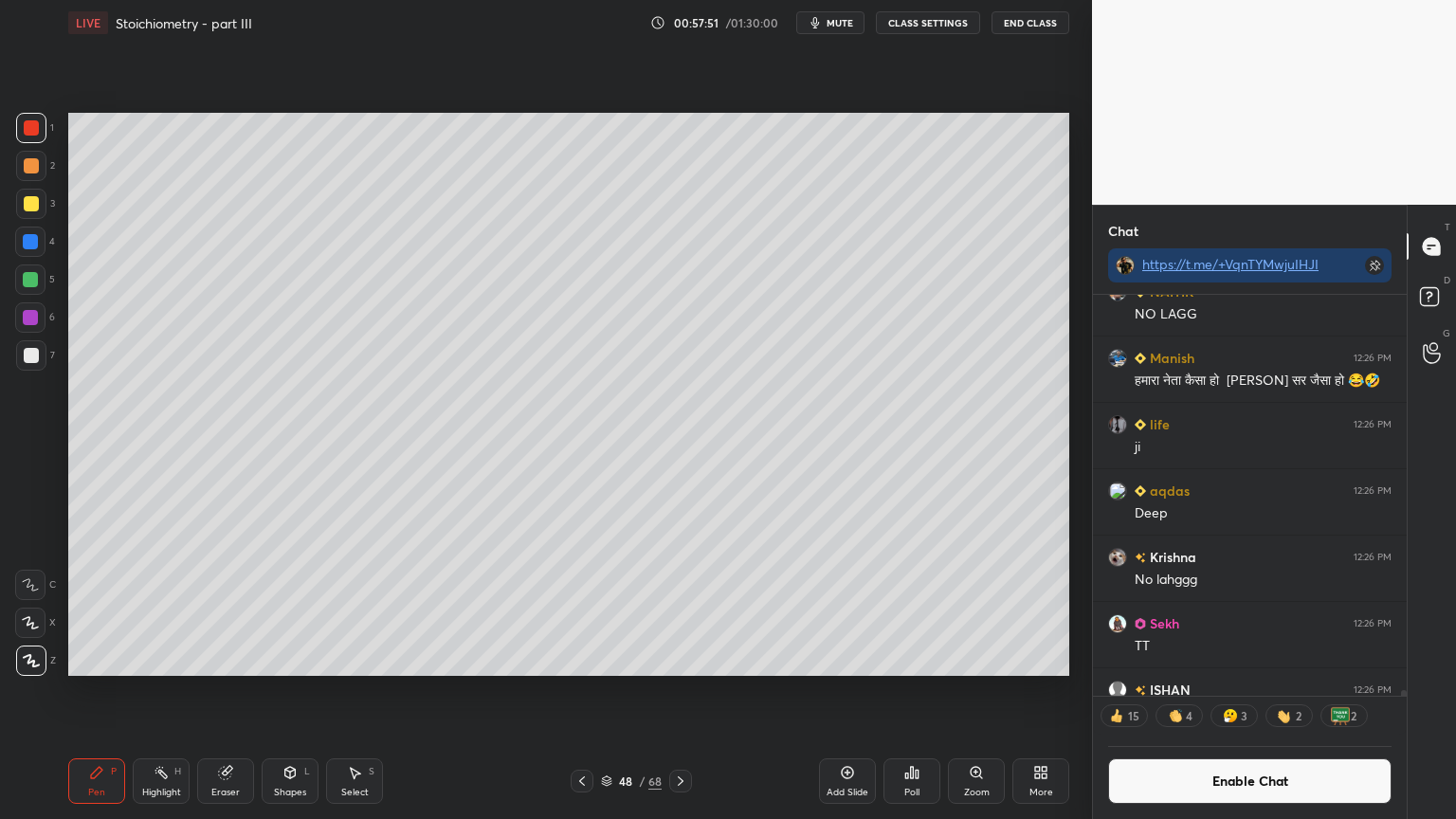 click at bounding box center [31, 204] 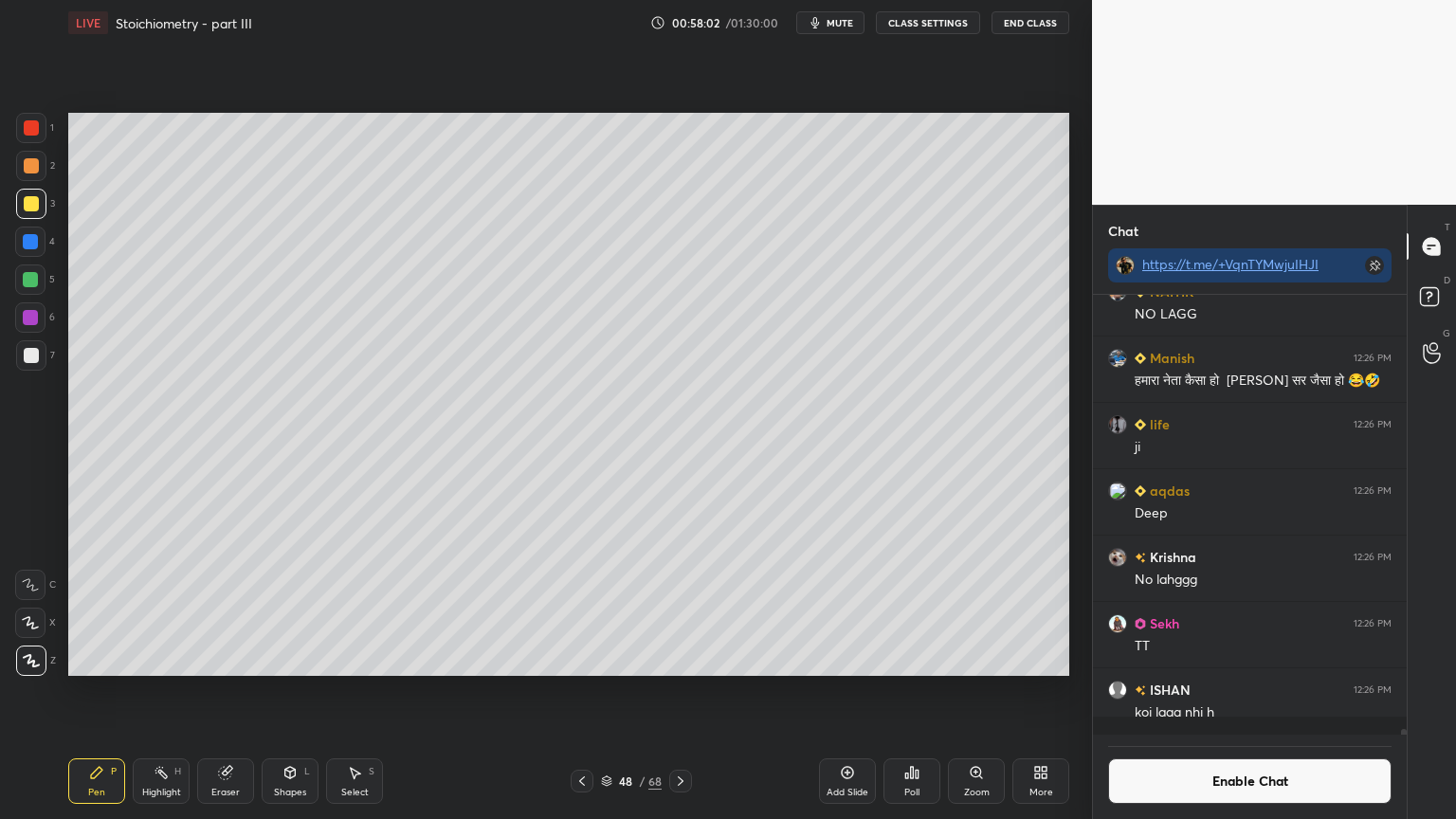 scroll, scrollTop: 6, scrollLeft: 6, axis: both 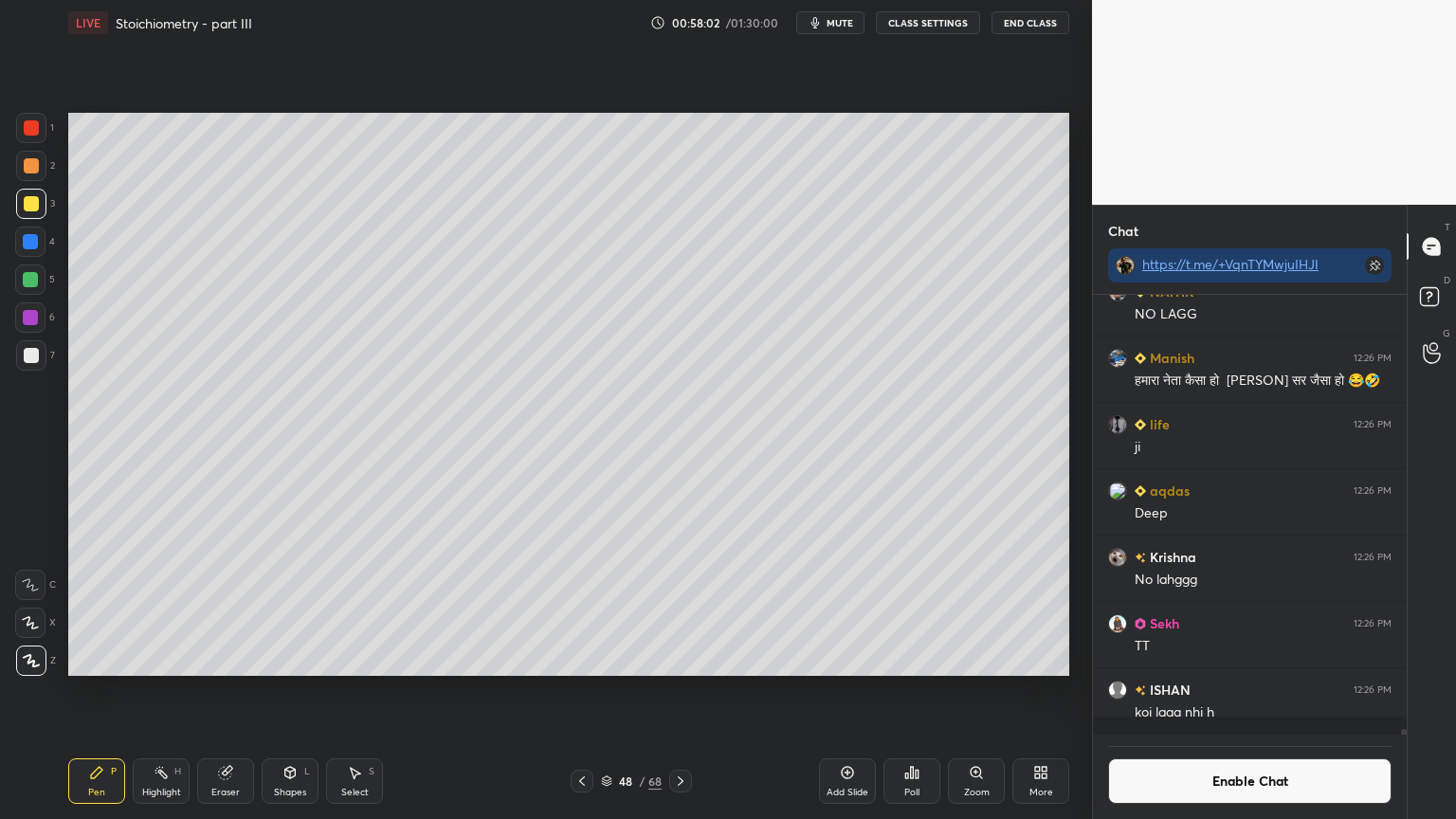drag, startPoint x: 159, startPoint y: 797, endPoint x: 288, endPoint y: 736, distance: 142.69548 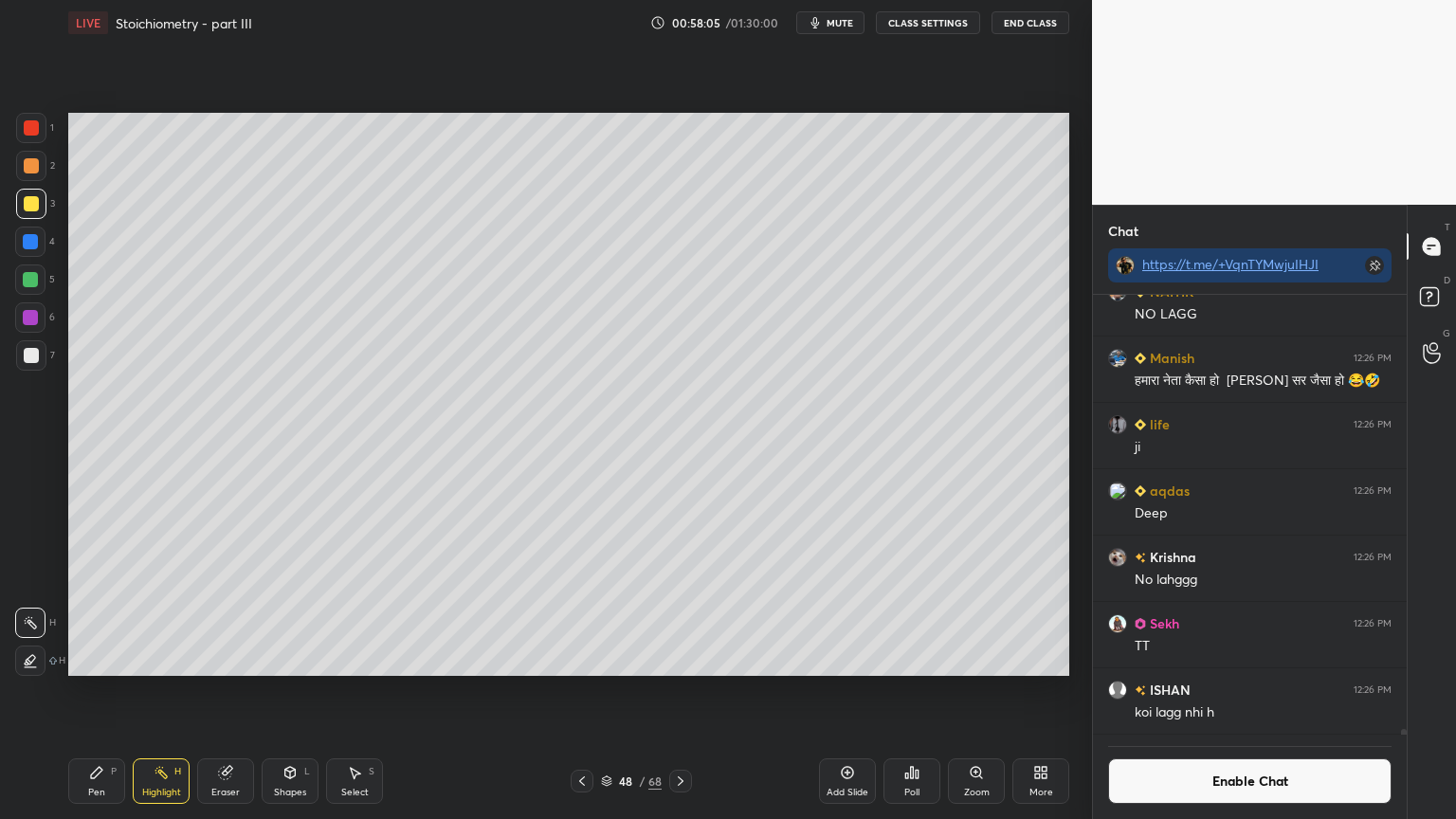 click on "Pen P" at bounding box center (97, 781) 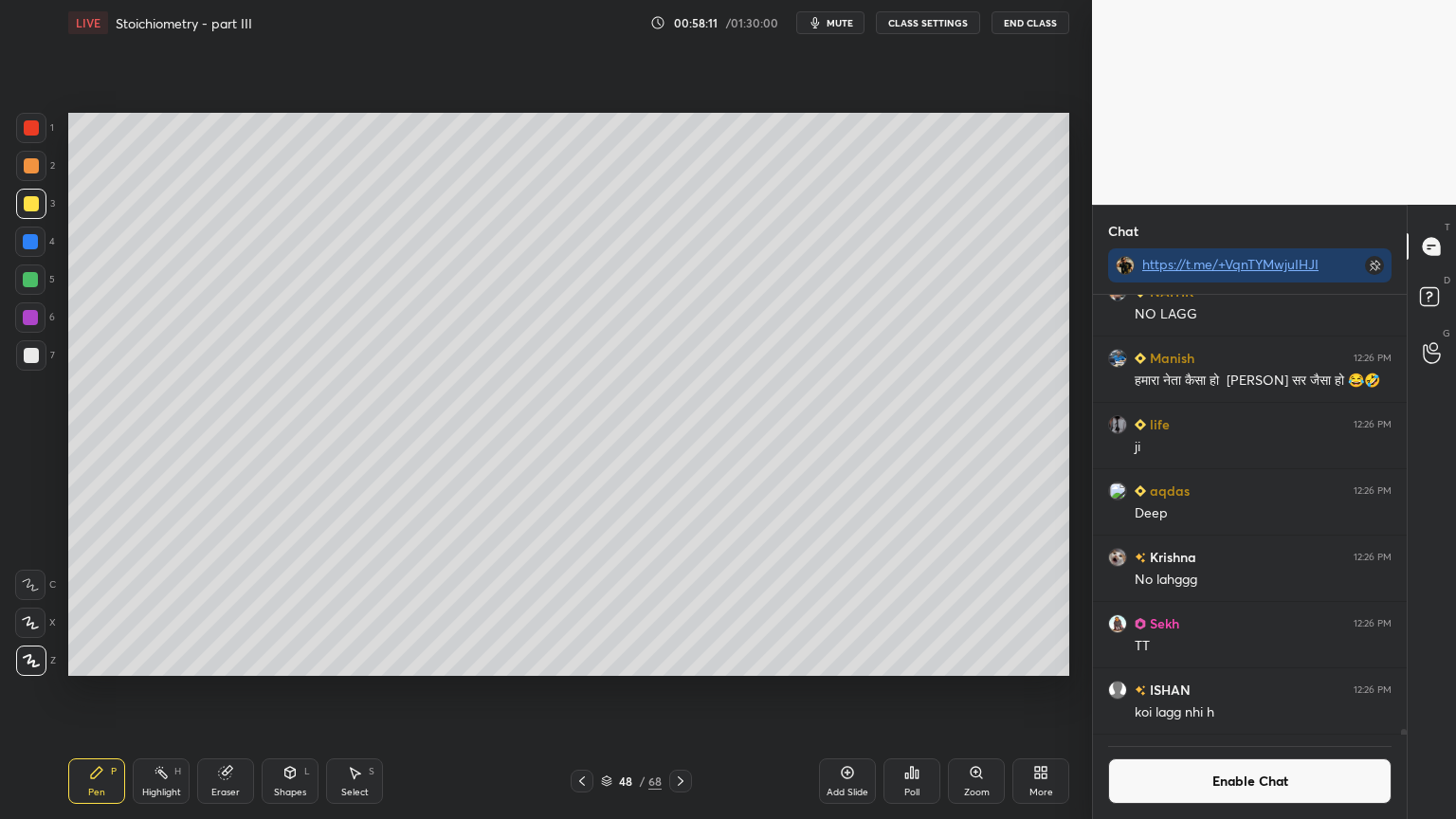 scroll, scrollTop: 395, scrollLeft: 308, axis: both 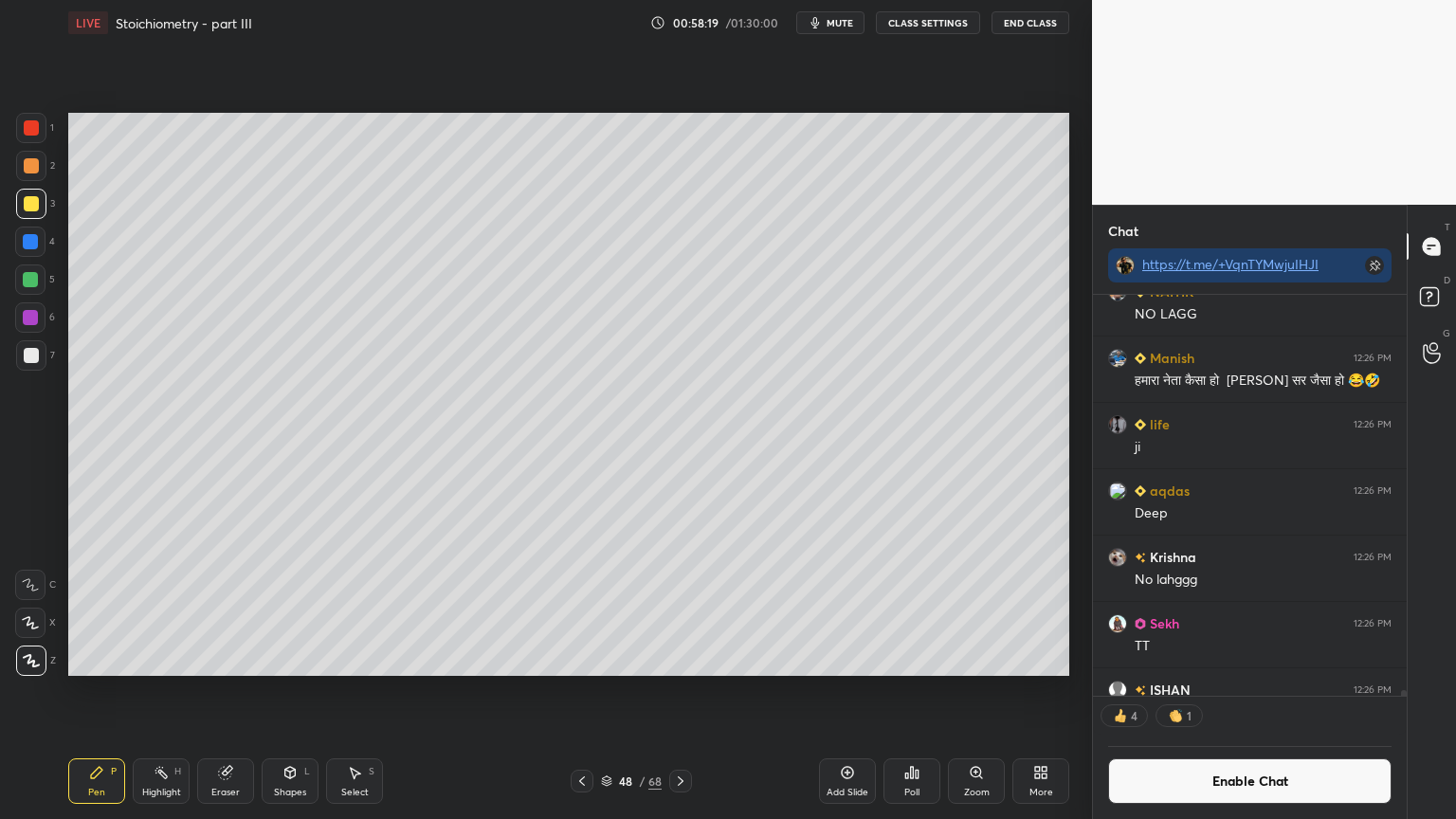 click 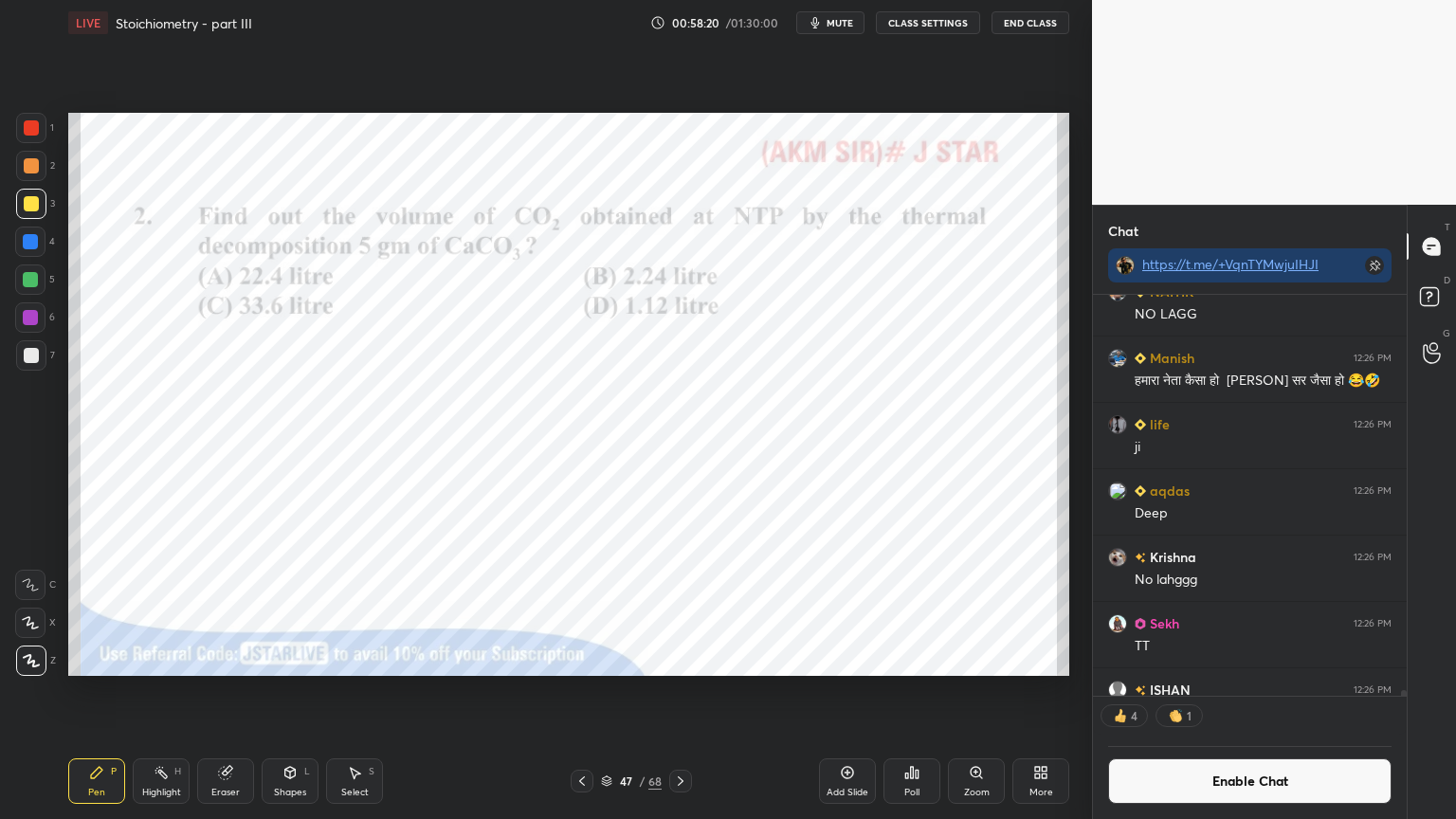 click on "Pen" at bounding box center (97, 792) 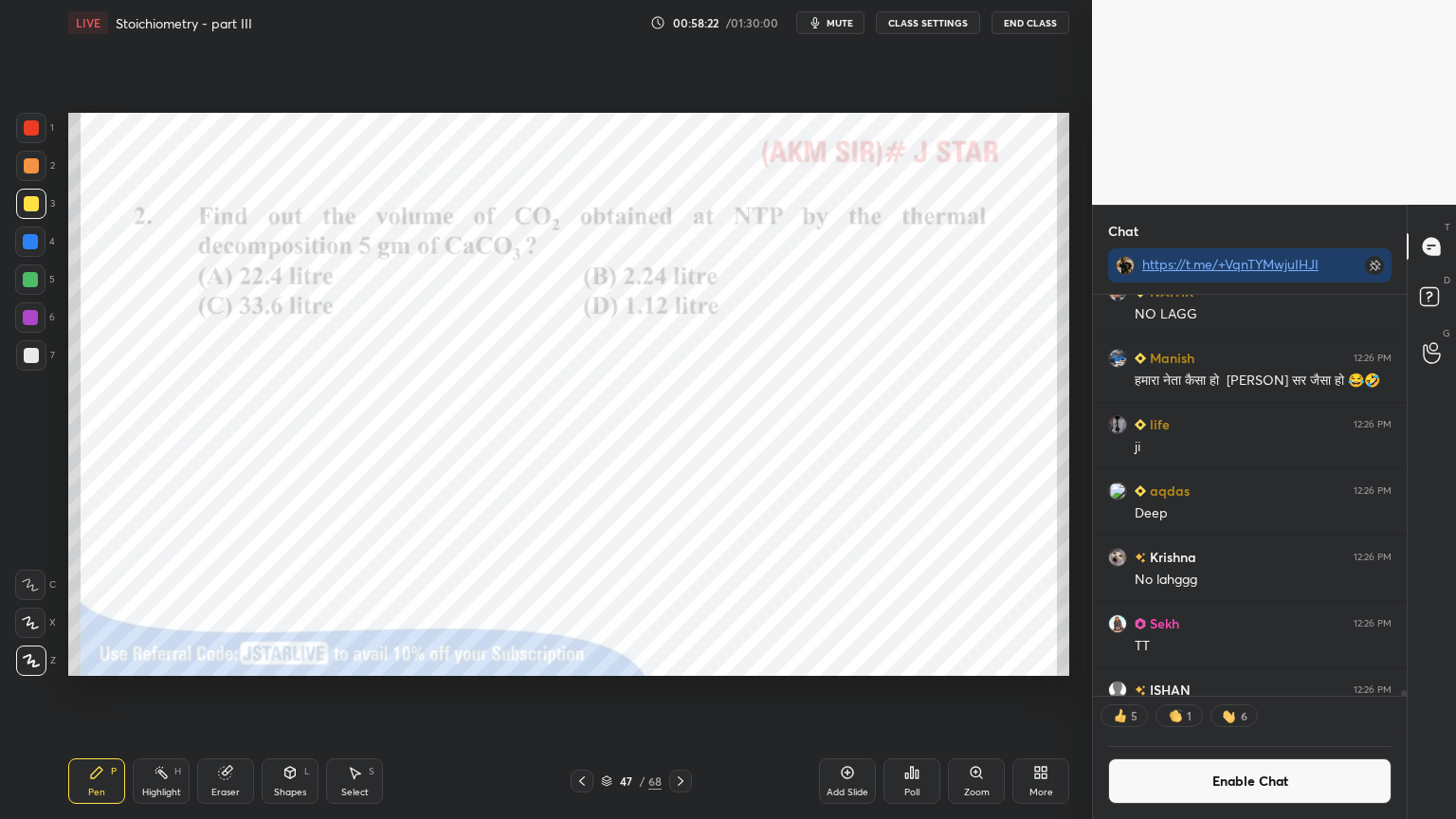 click 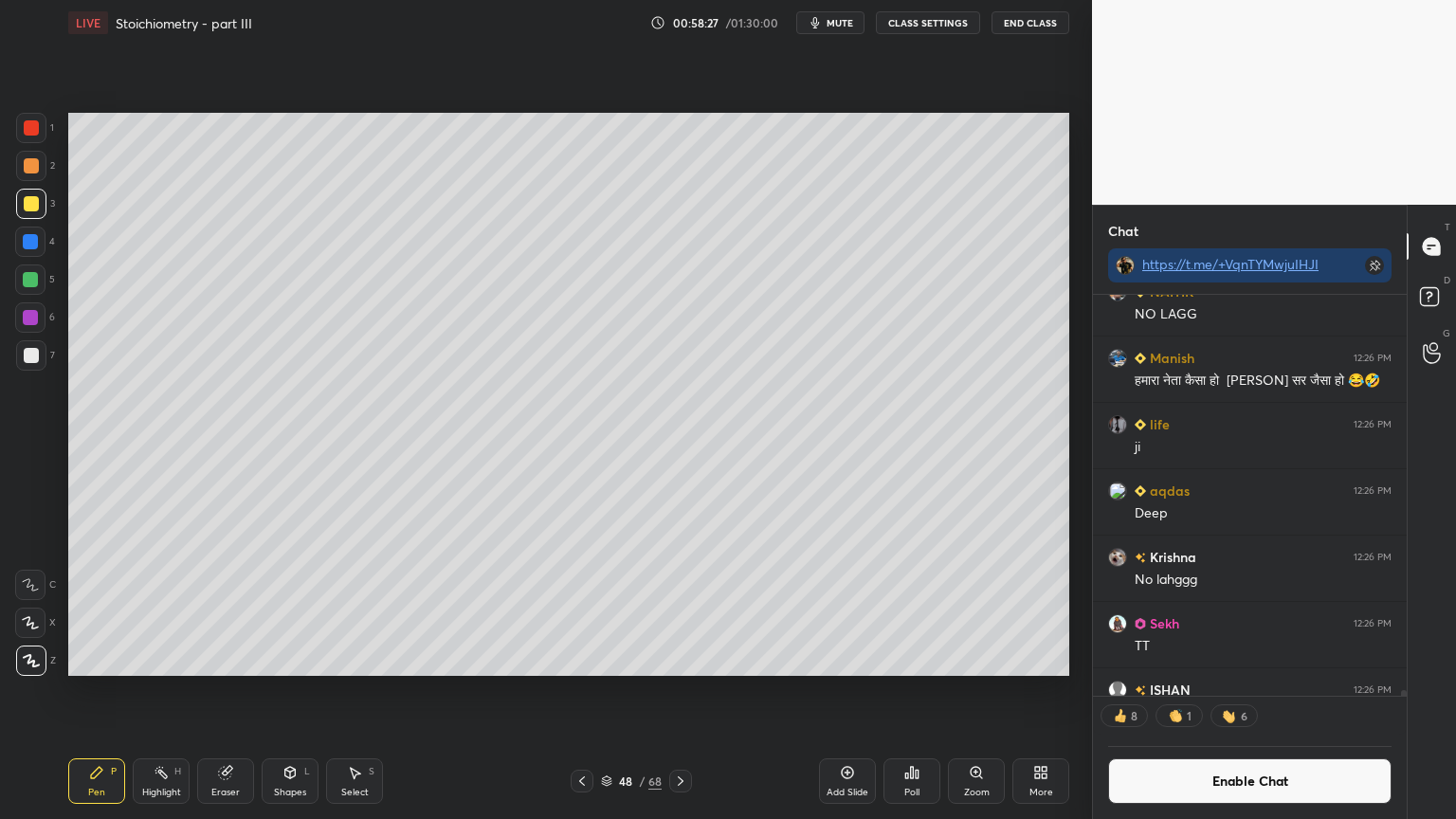 drag, startPoint x: 171, startPoint y: 781, endPoint x: 348, endPoint y: 680, distance: 203.78911 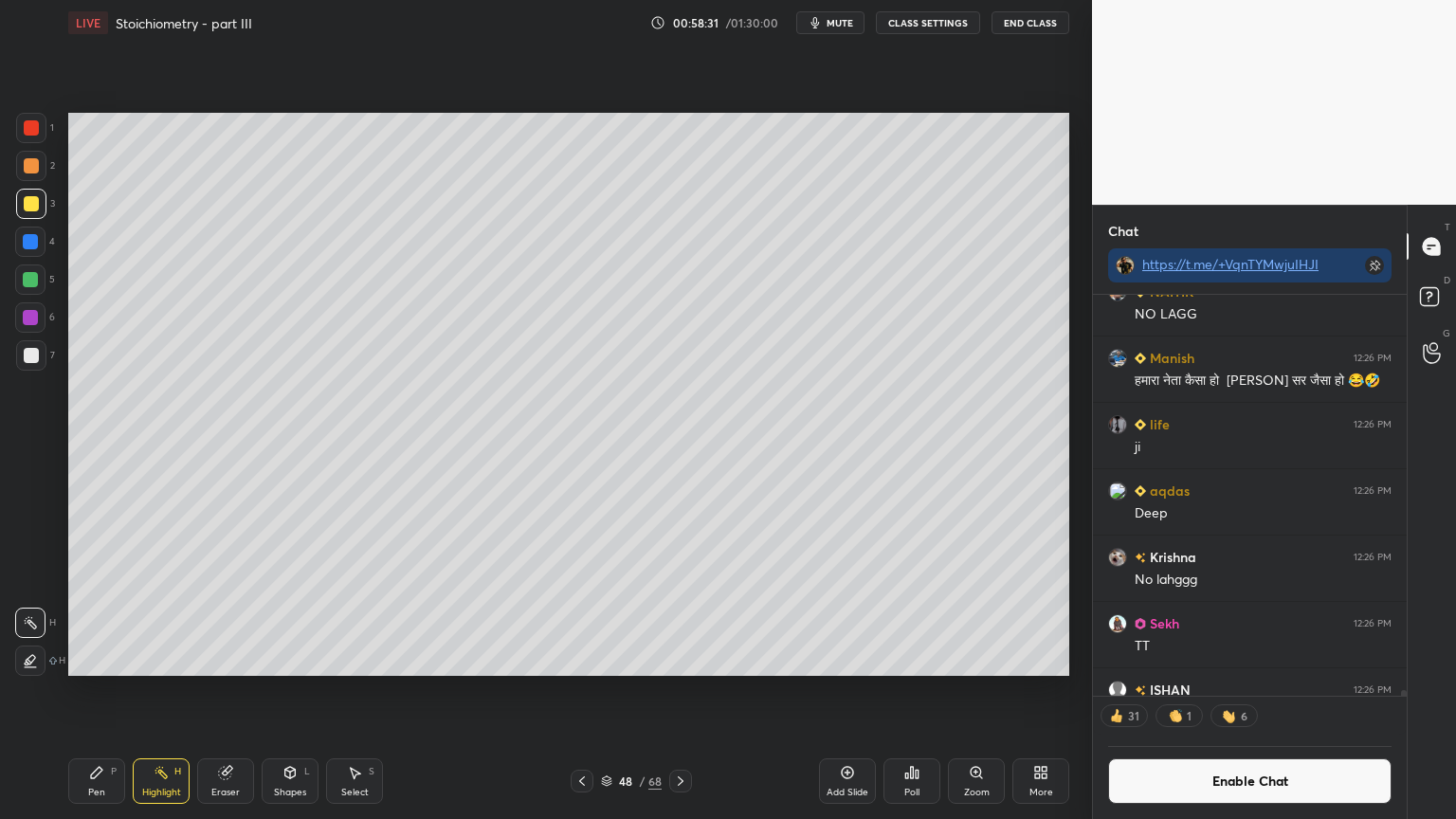 drag, startPoint x: 576, startPoint y: 774, endPoint x: 580, endPoint y: 755, distance: 19.416488 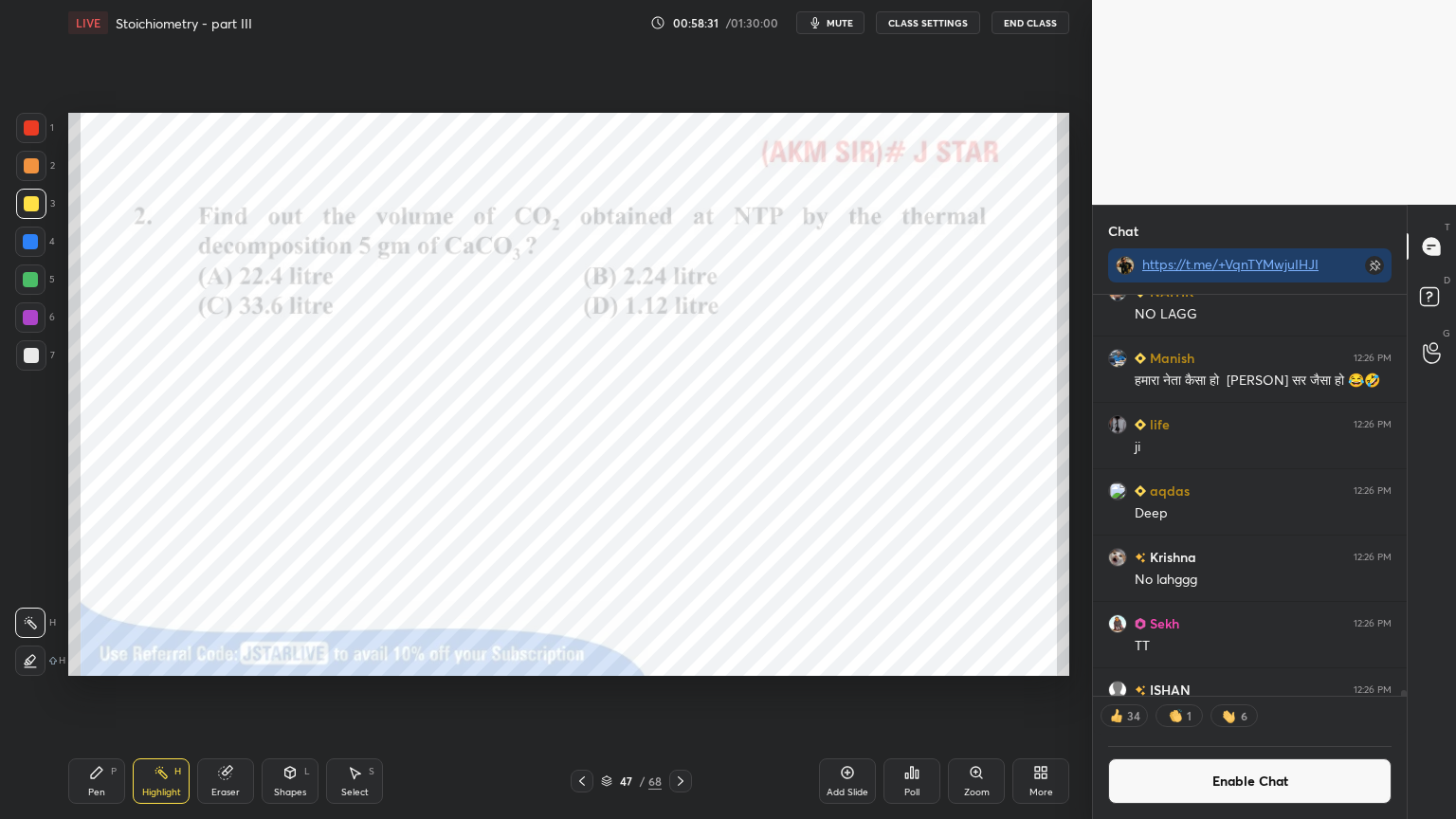 click on "Pen P Highlight H Eraser Shapes L Select S" at bounding box center [256, 781] 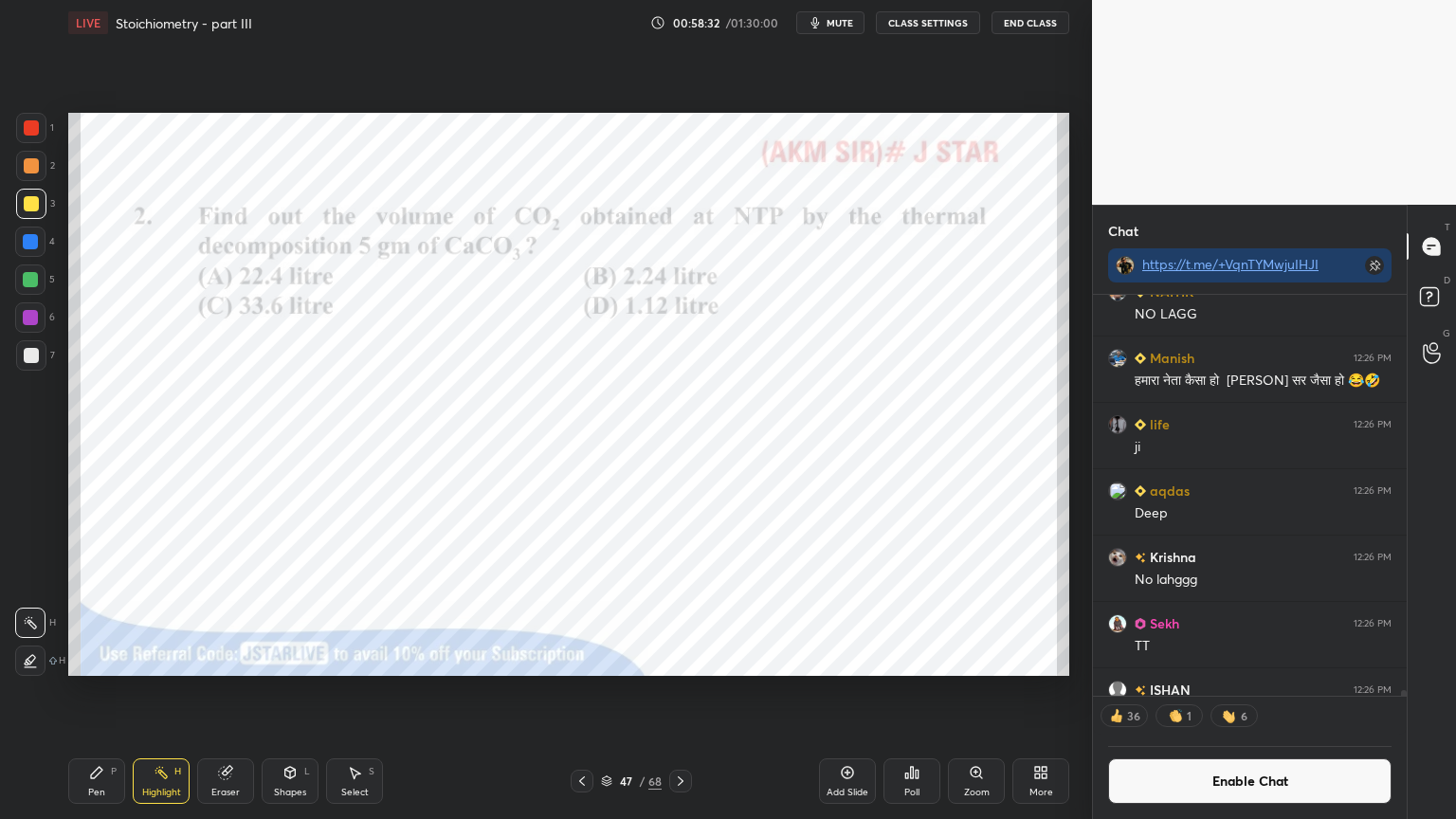 click on "Highlight" at bounding box center (161, 792) 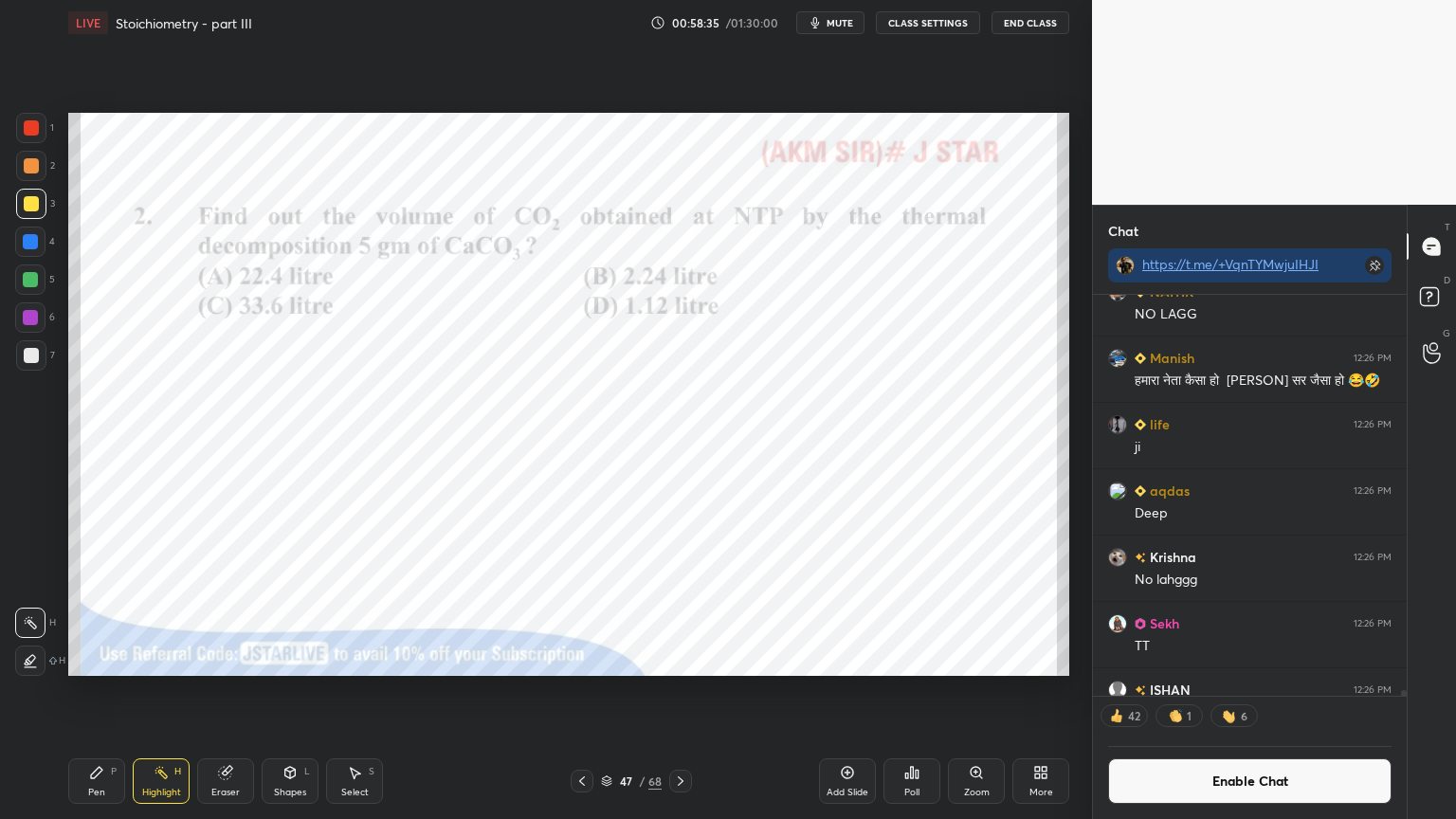 click at bounding box center (30, 242) 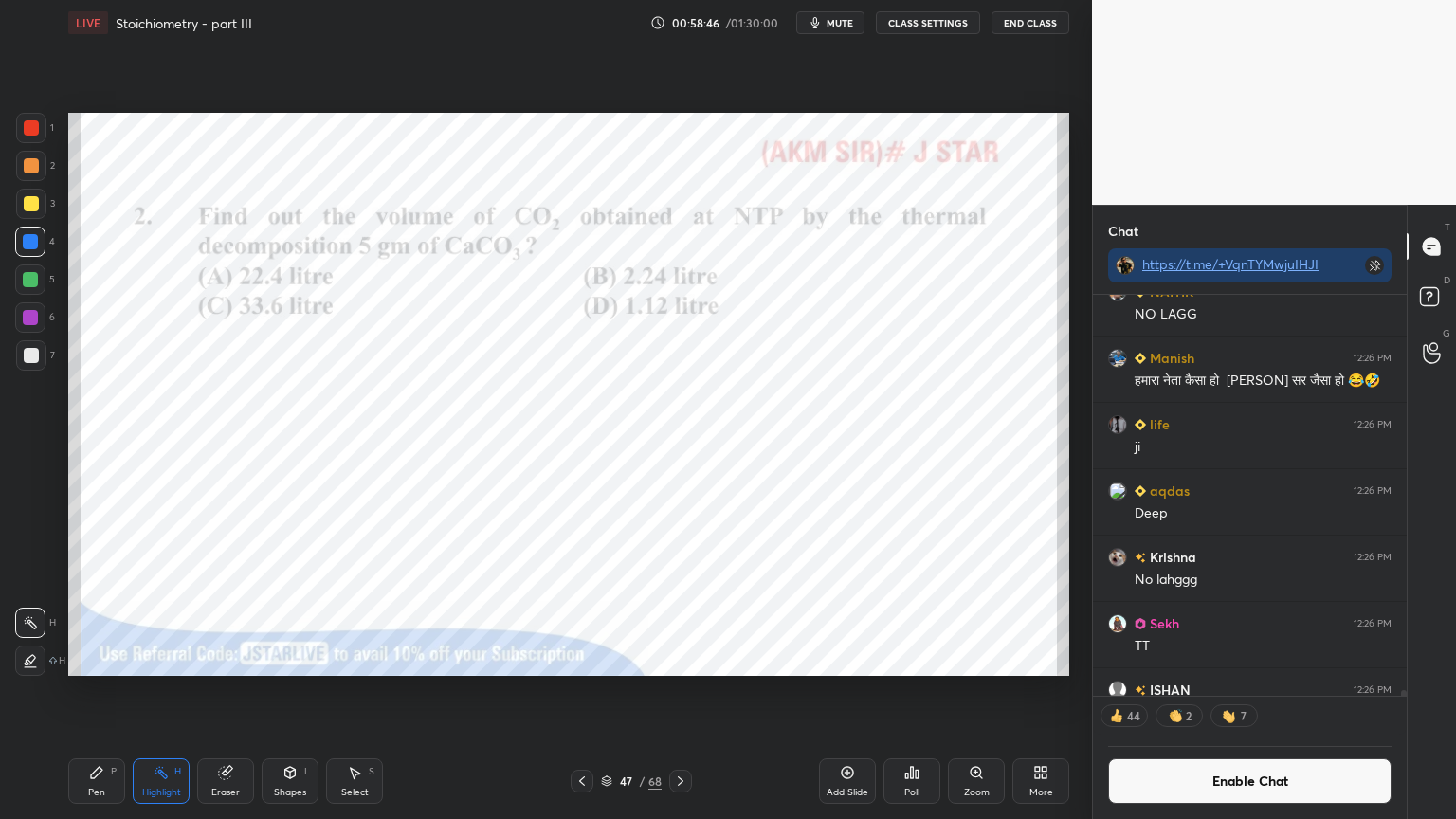 click on "mute" at bounding box center [840, 23] 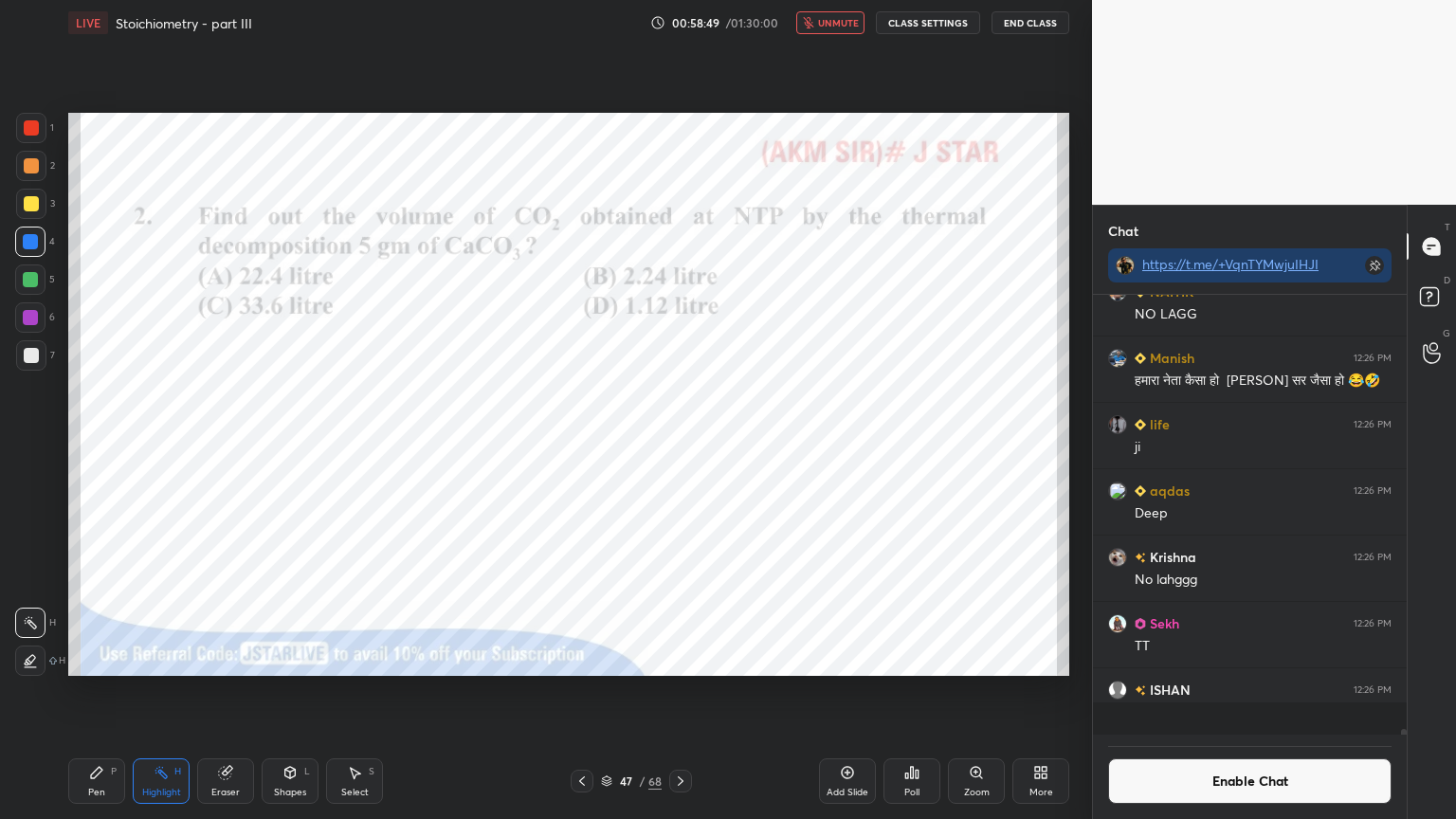 scroll, scrollTop: 6, scrollLeft: 6, axis: both 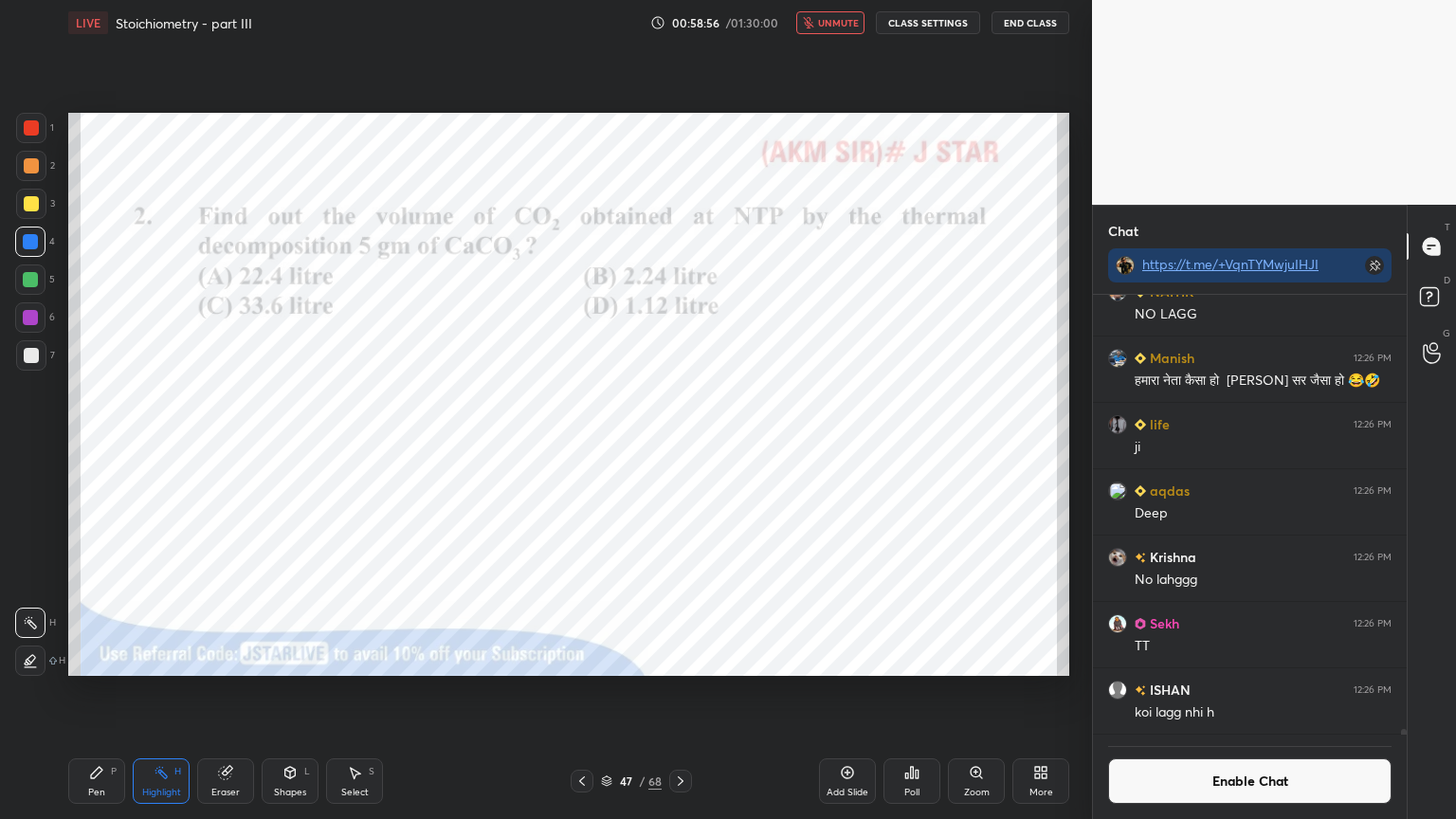 click on "unmute" at bounding box center [830, 23] 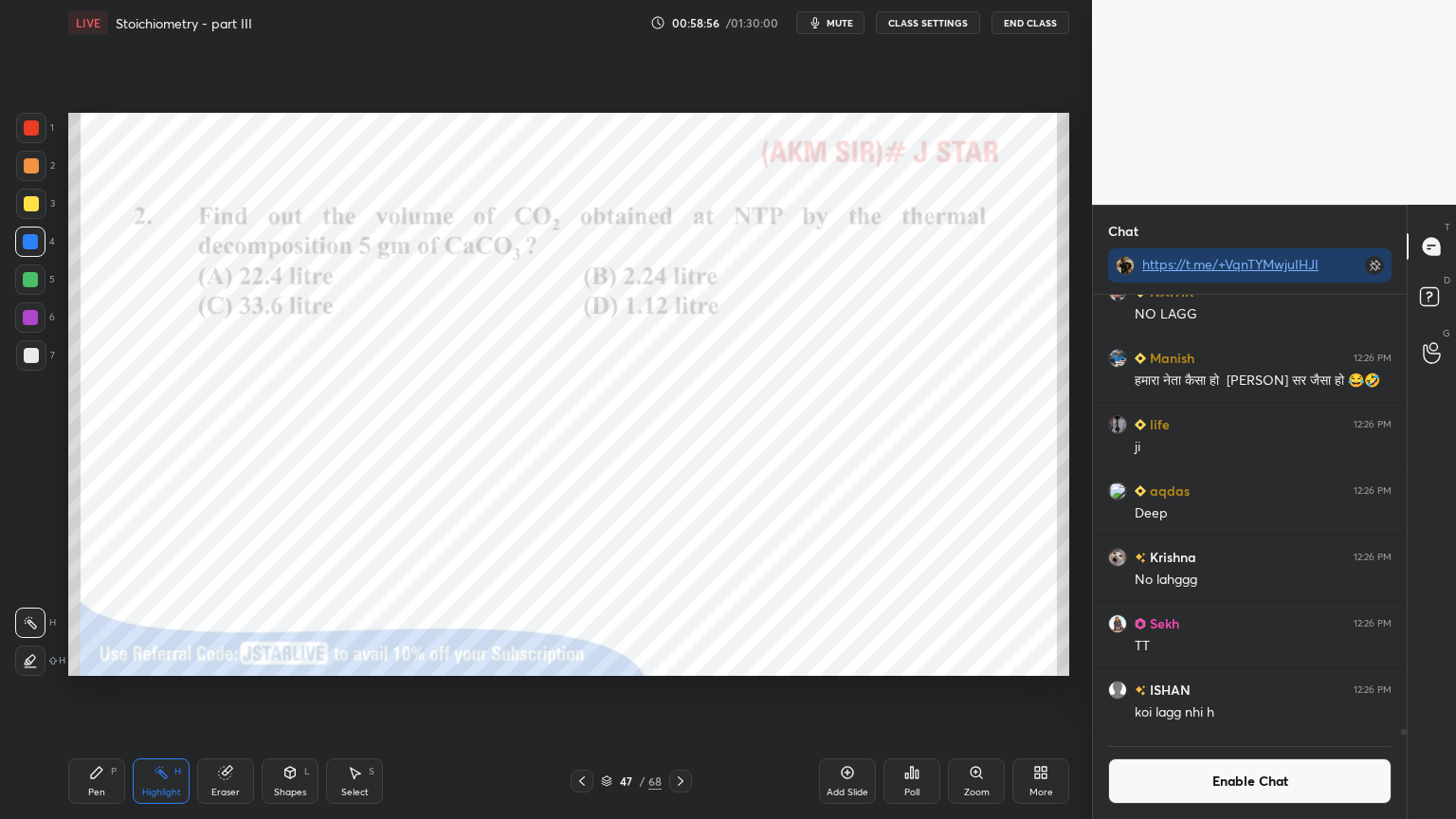scroll, scrollTop: 395, scrollLeft: 308, axis: both 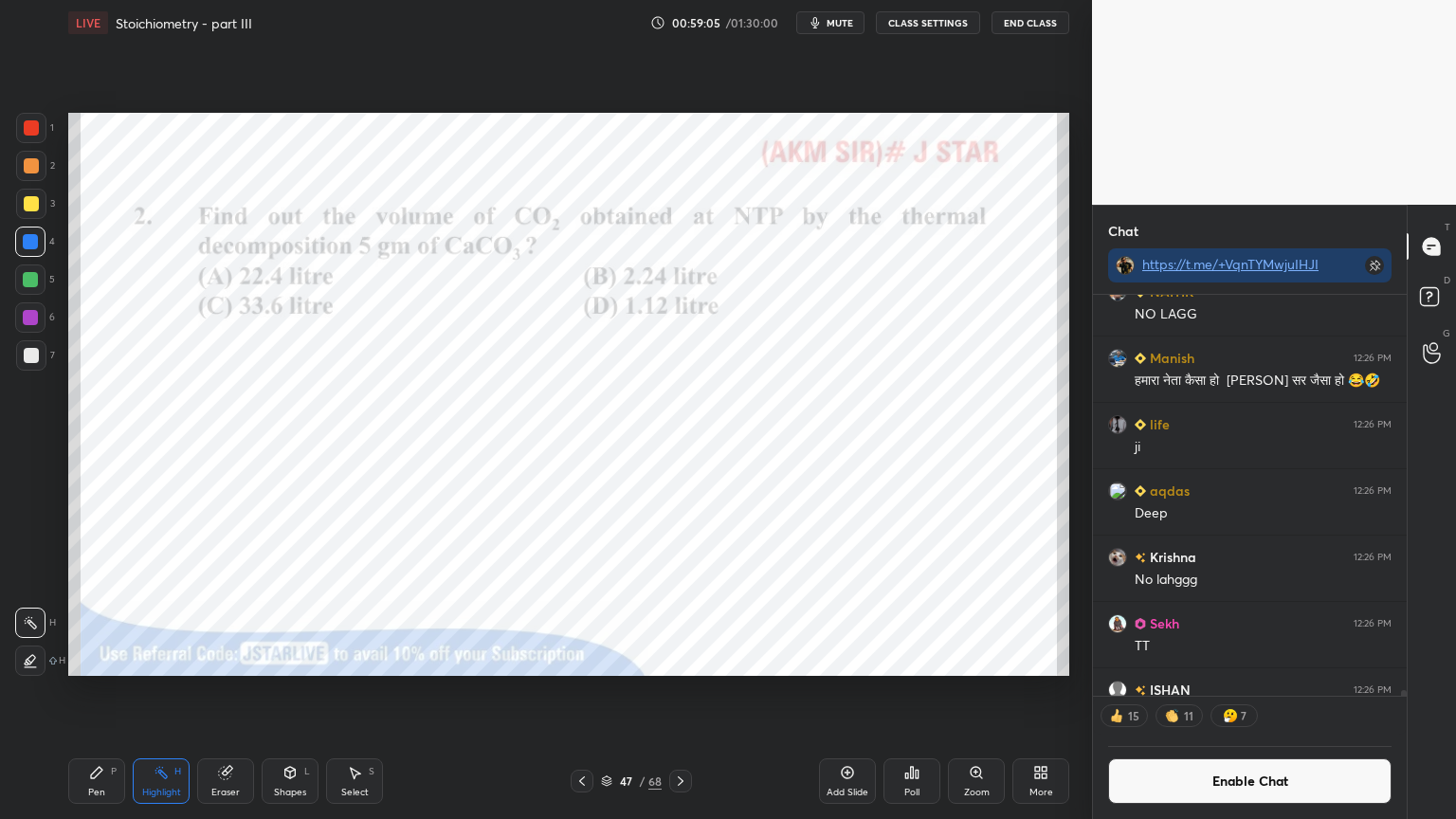 click 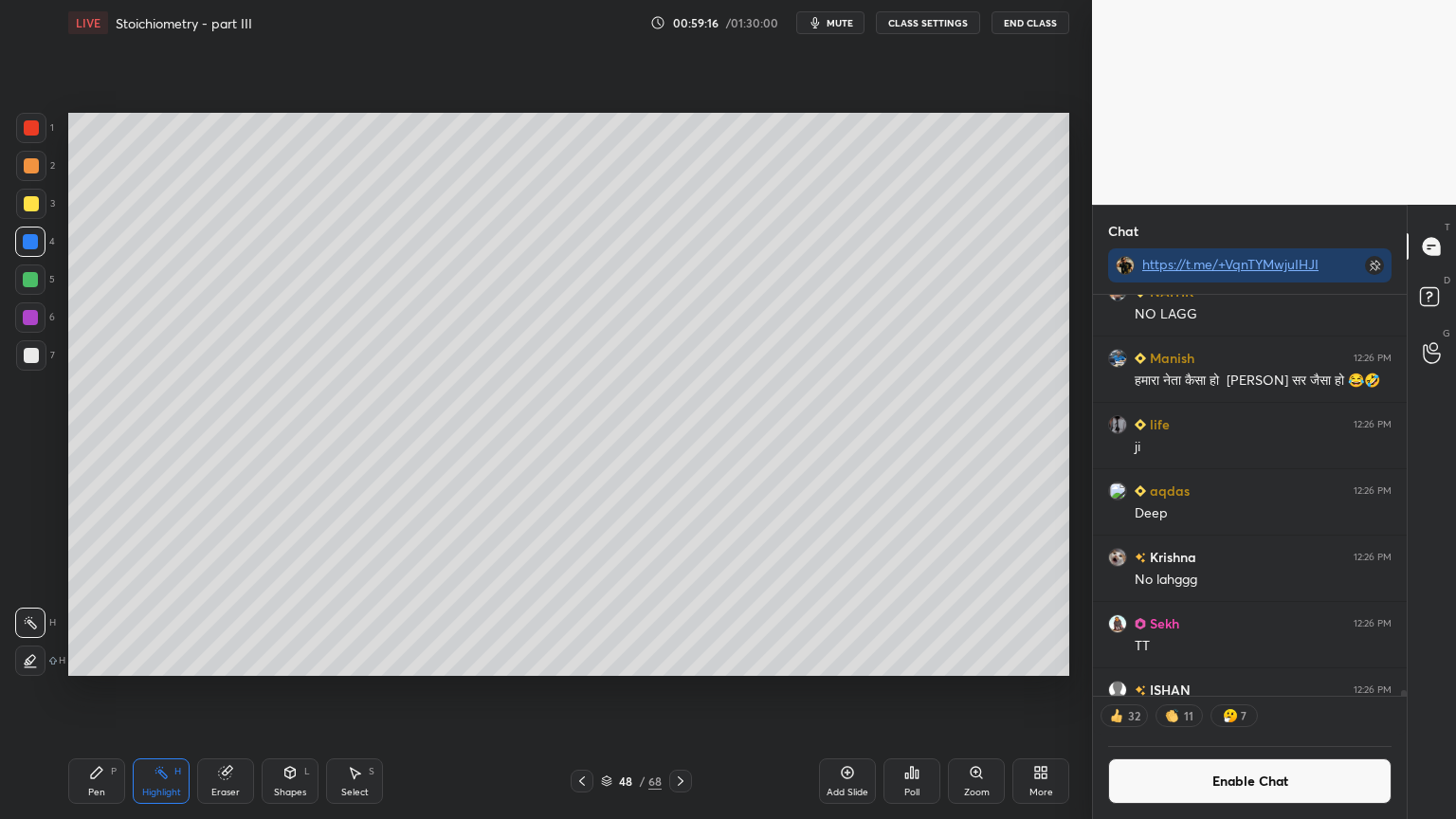 click 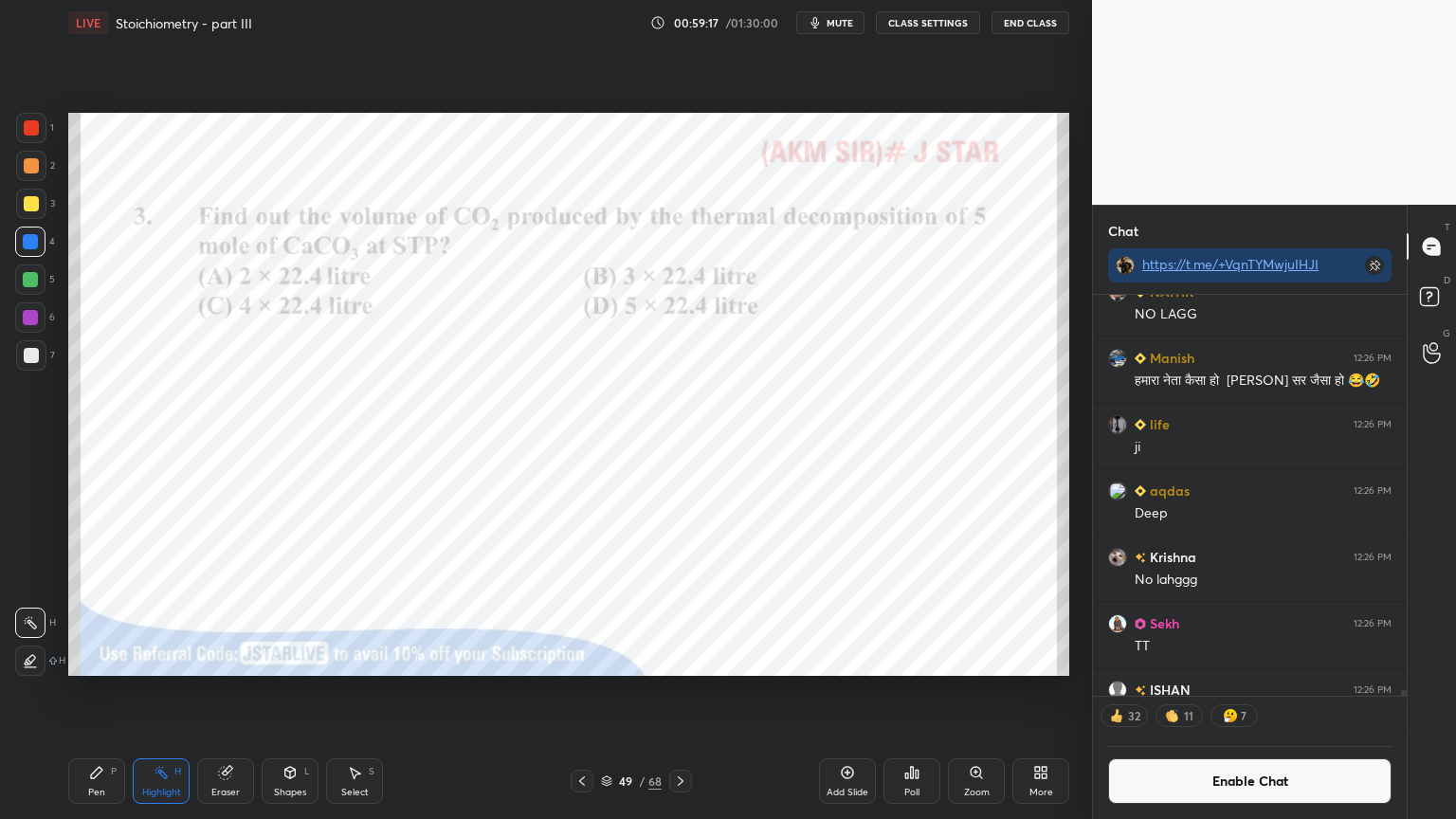 click on "Pen P" at bounding box center [97, 781] 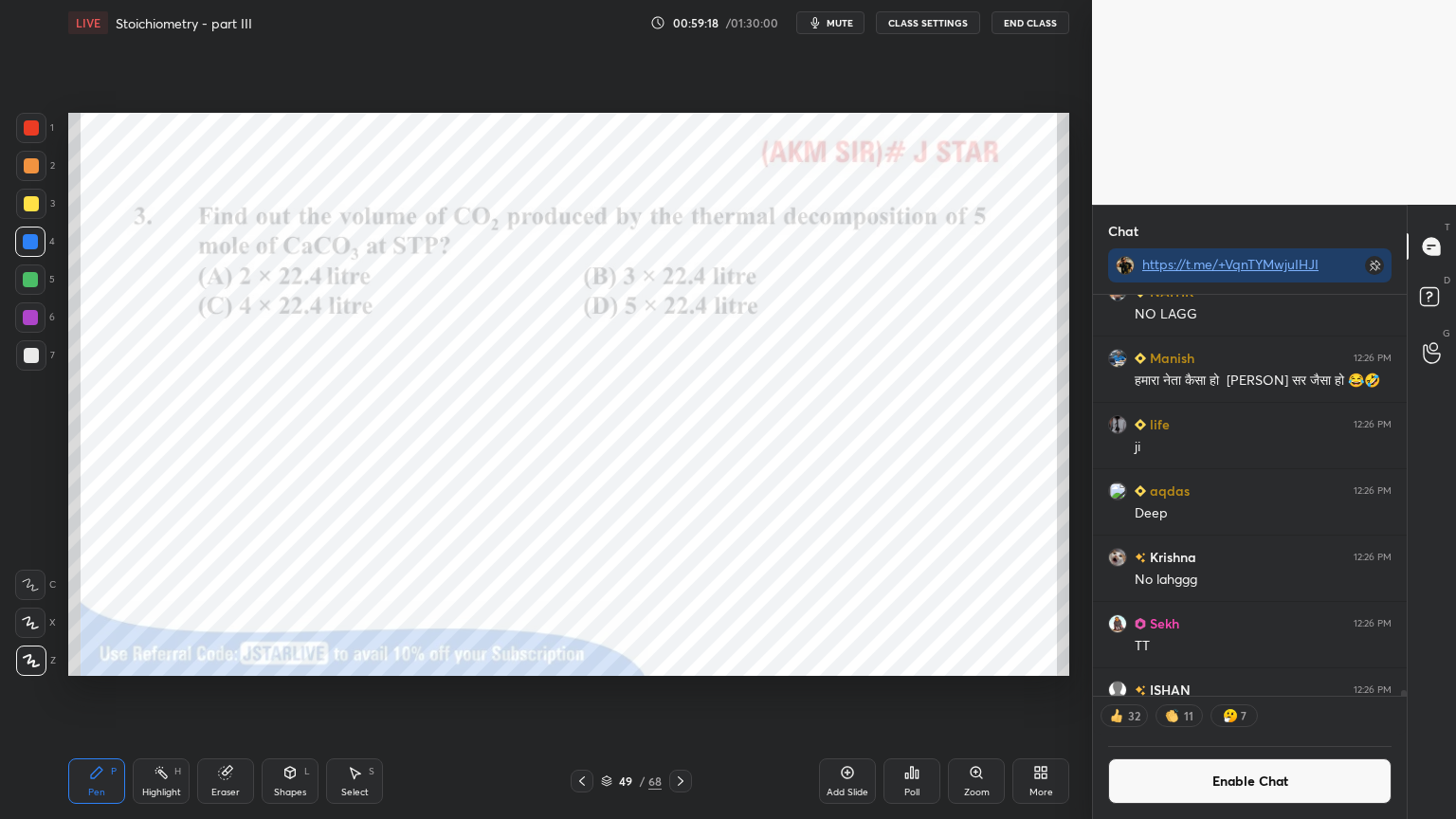 drag, startPoint x: 29, startPoint y: 123, endPoint x: 66, endPoint y: 146, distance: 43.56604 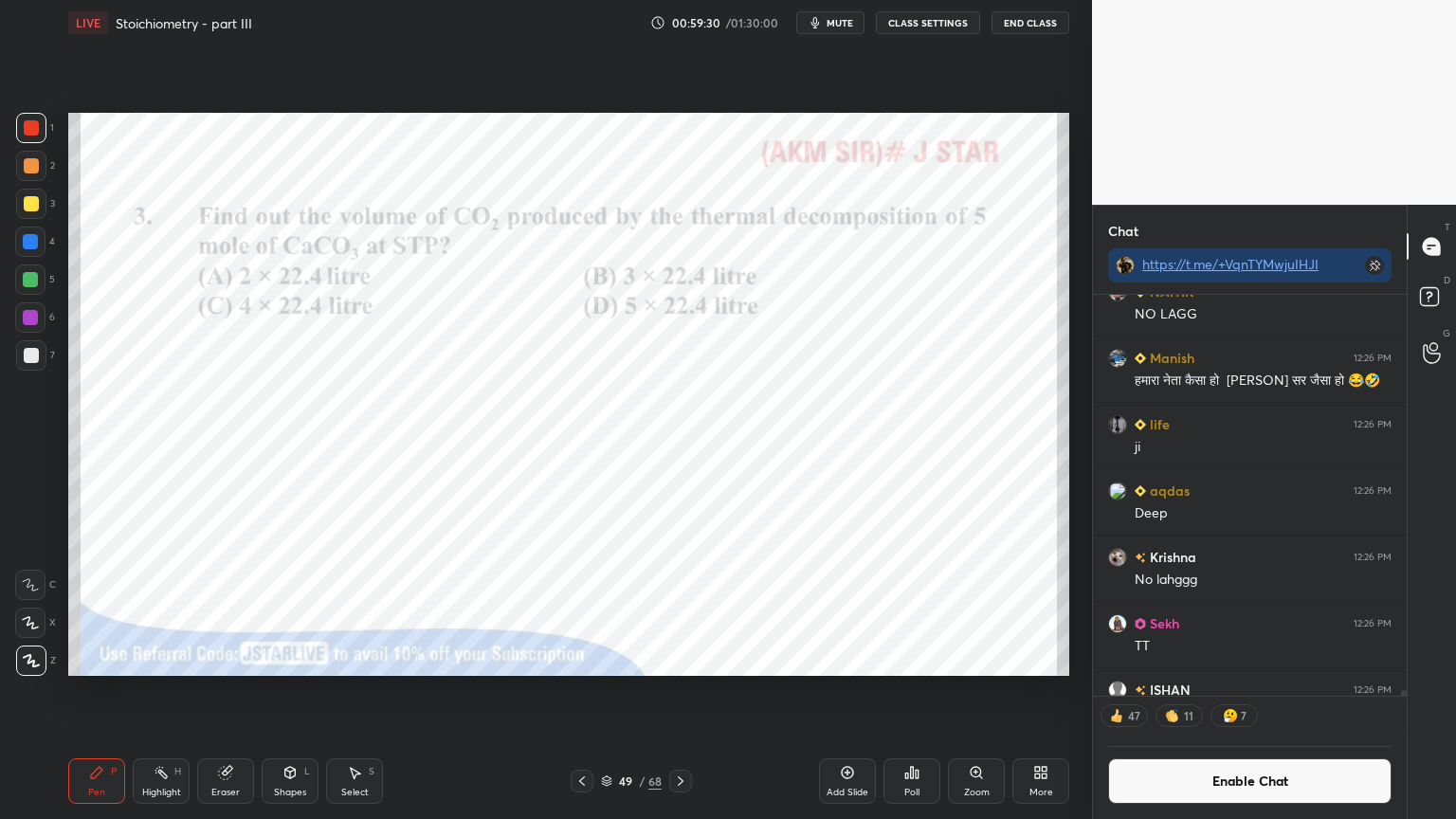 drag, startPoint x: 839, startPoint y: 26, endPoint x: 817, endPoint y: 76, distance: 54.626 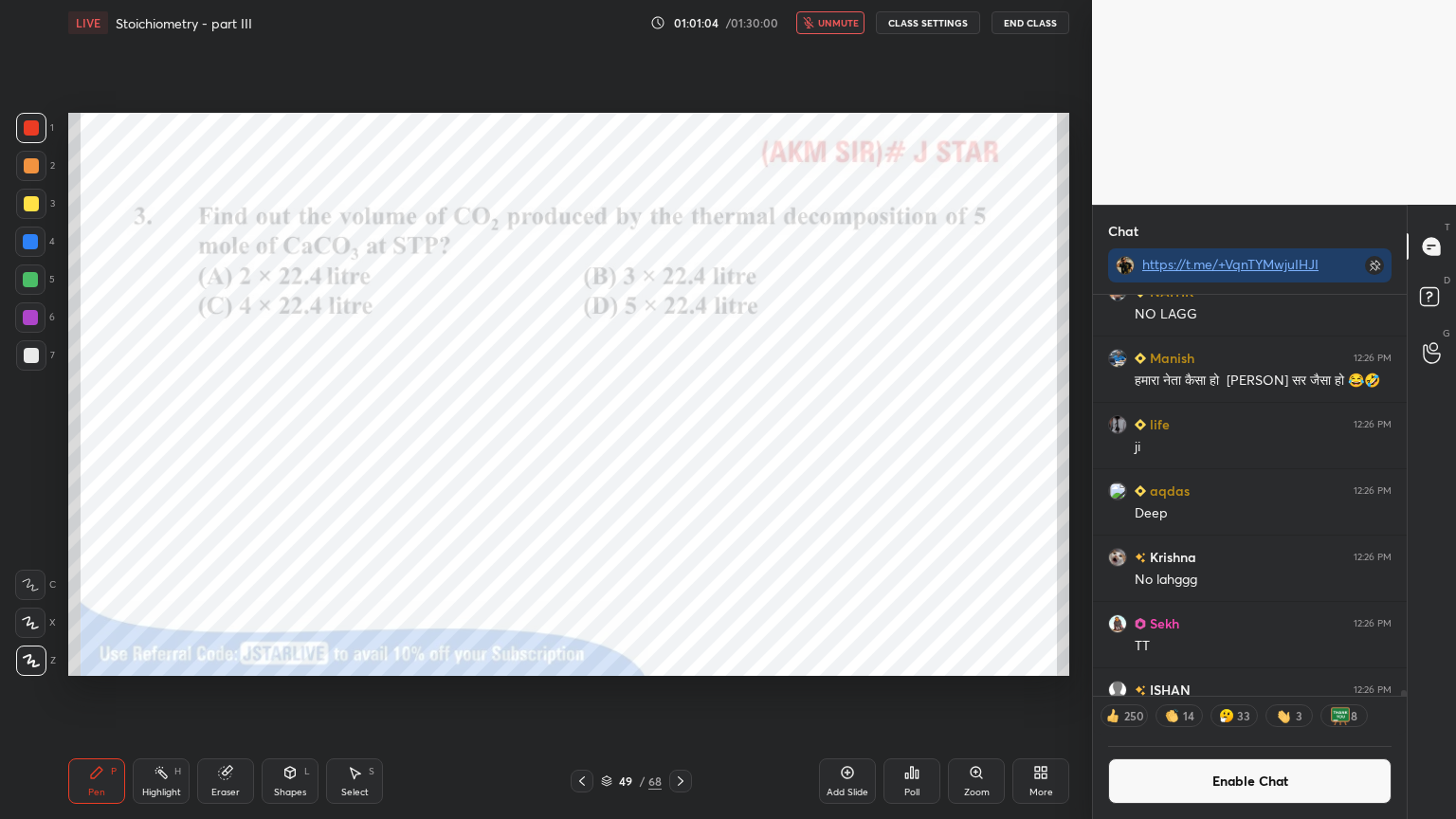 click on "Poll" at bounding box center [912, 792] 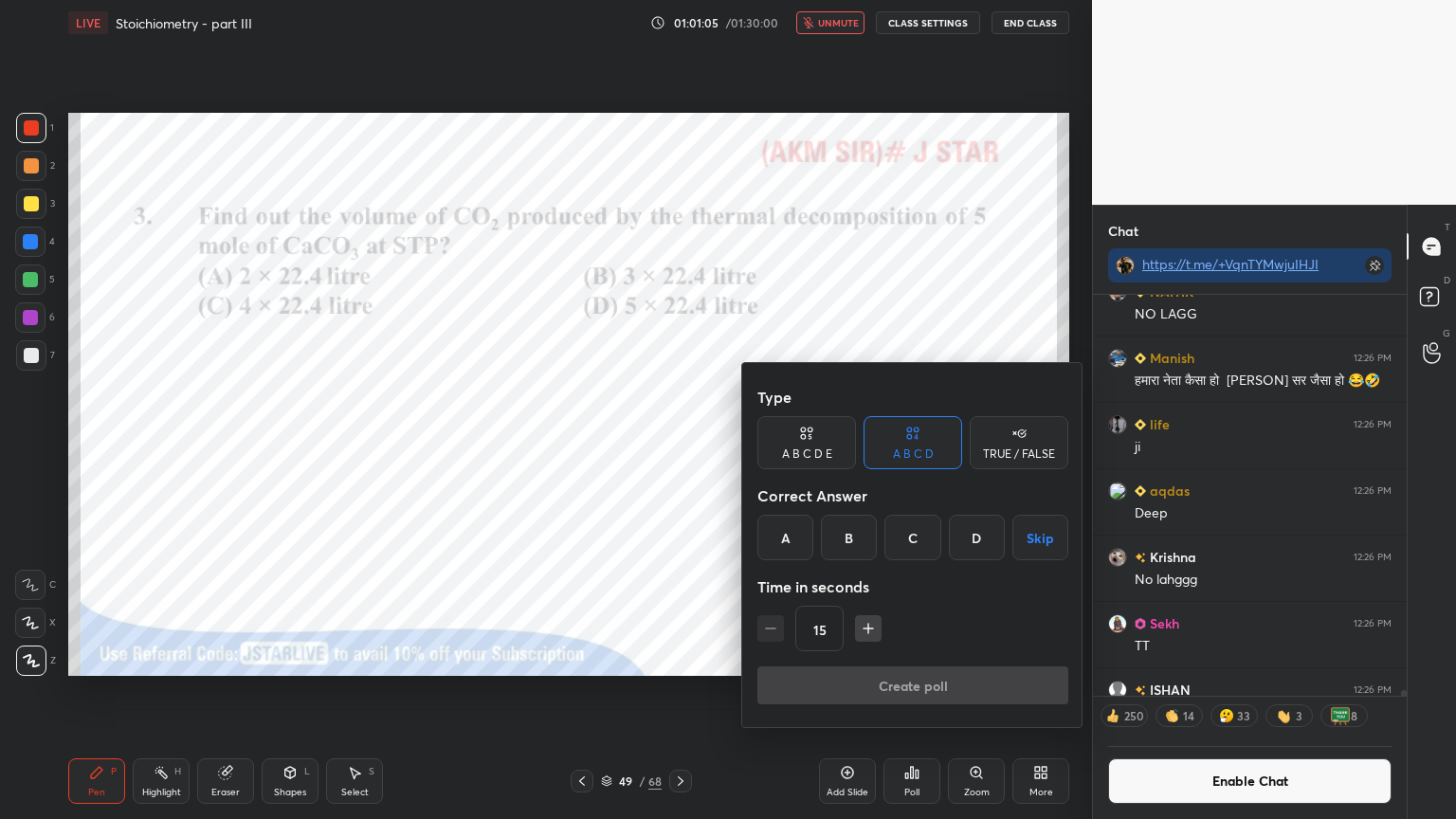 click on "D" at bounding box center [976, 537] 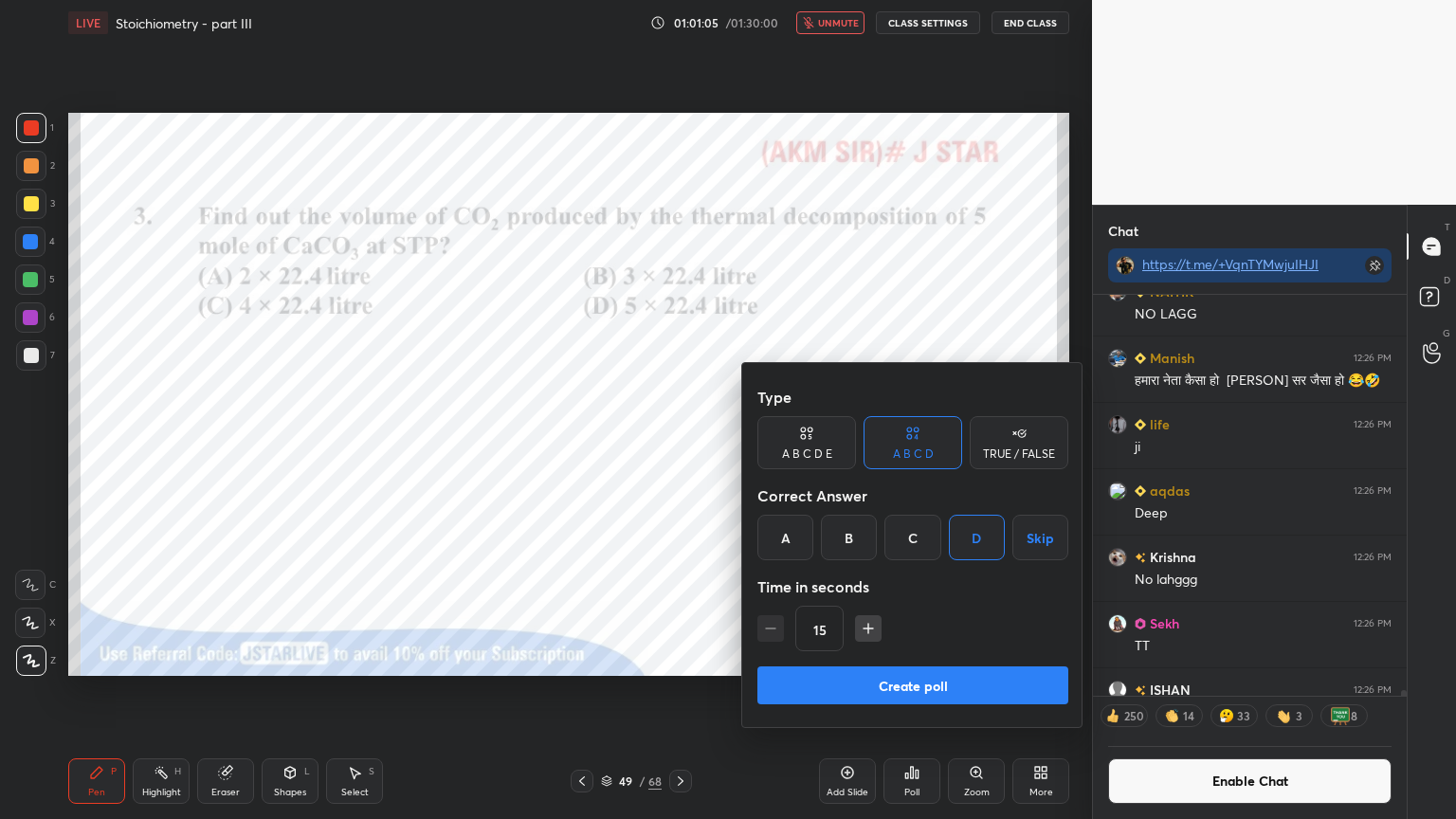 click on "Create poll" at bounding box center [913, 685] 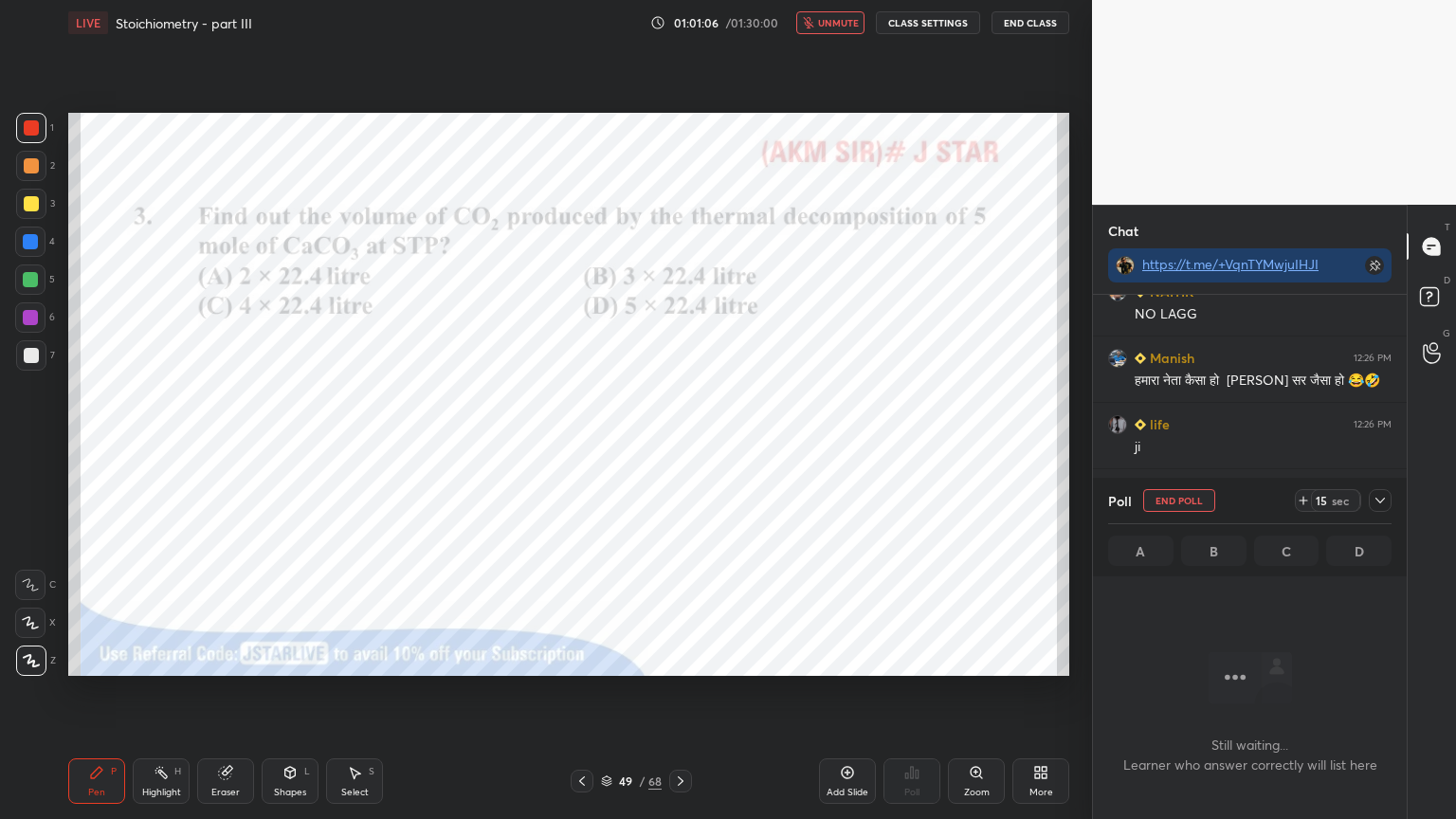 scroll, scrollTop: 346, scrollLeft: 308, axis: both 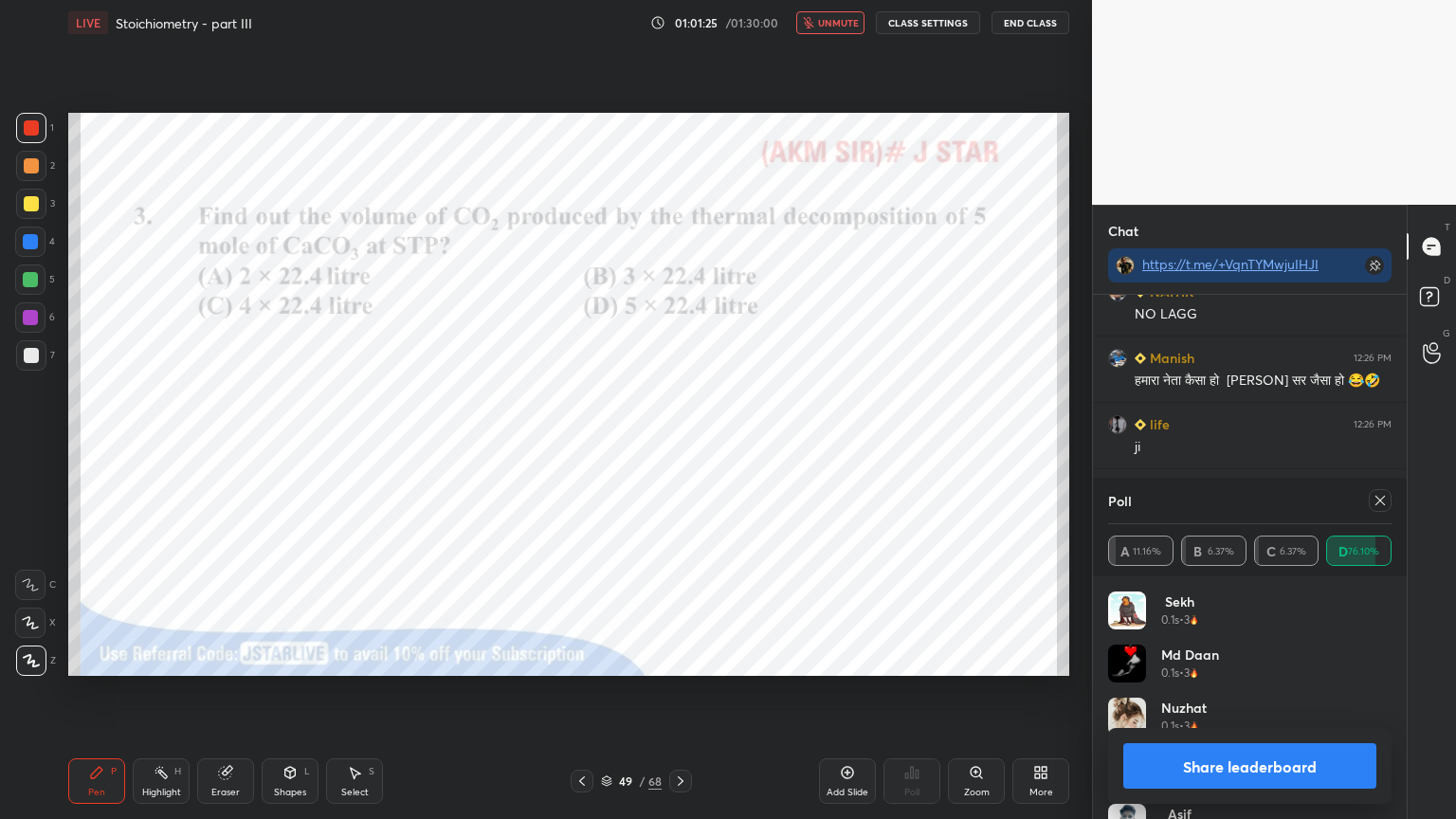 click on "Share leaderboard" at bounding box center (1249, 766) 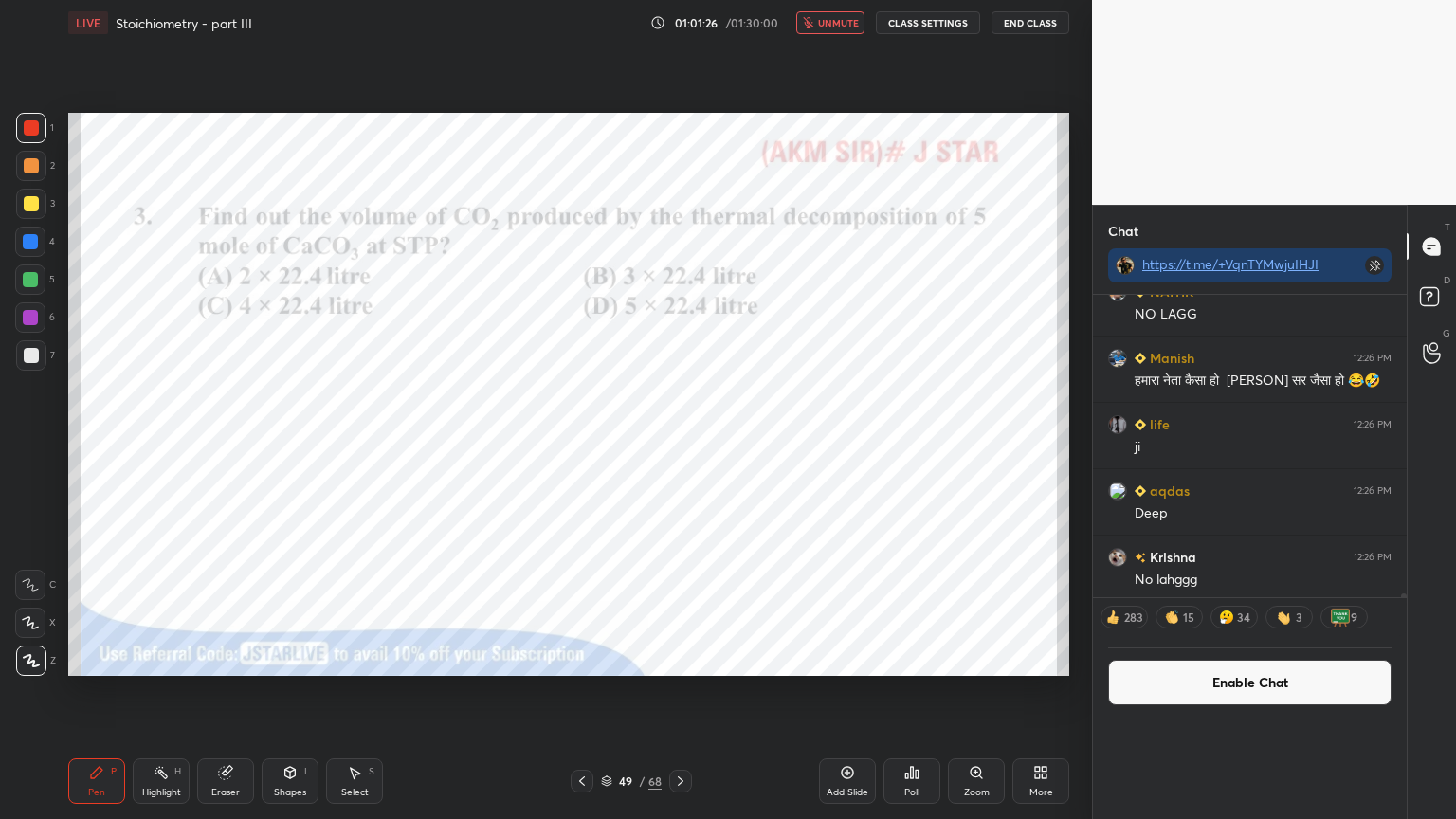 scroll, scrollTop: 0, scrollLeft: 0, axis: both 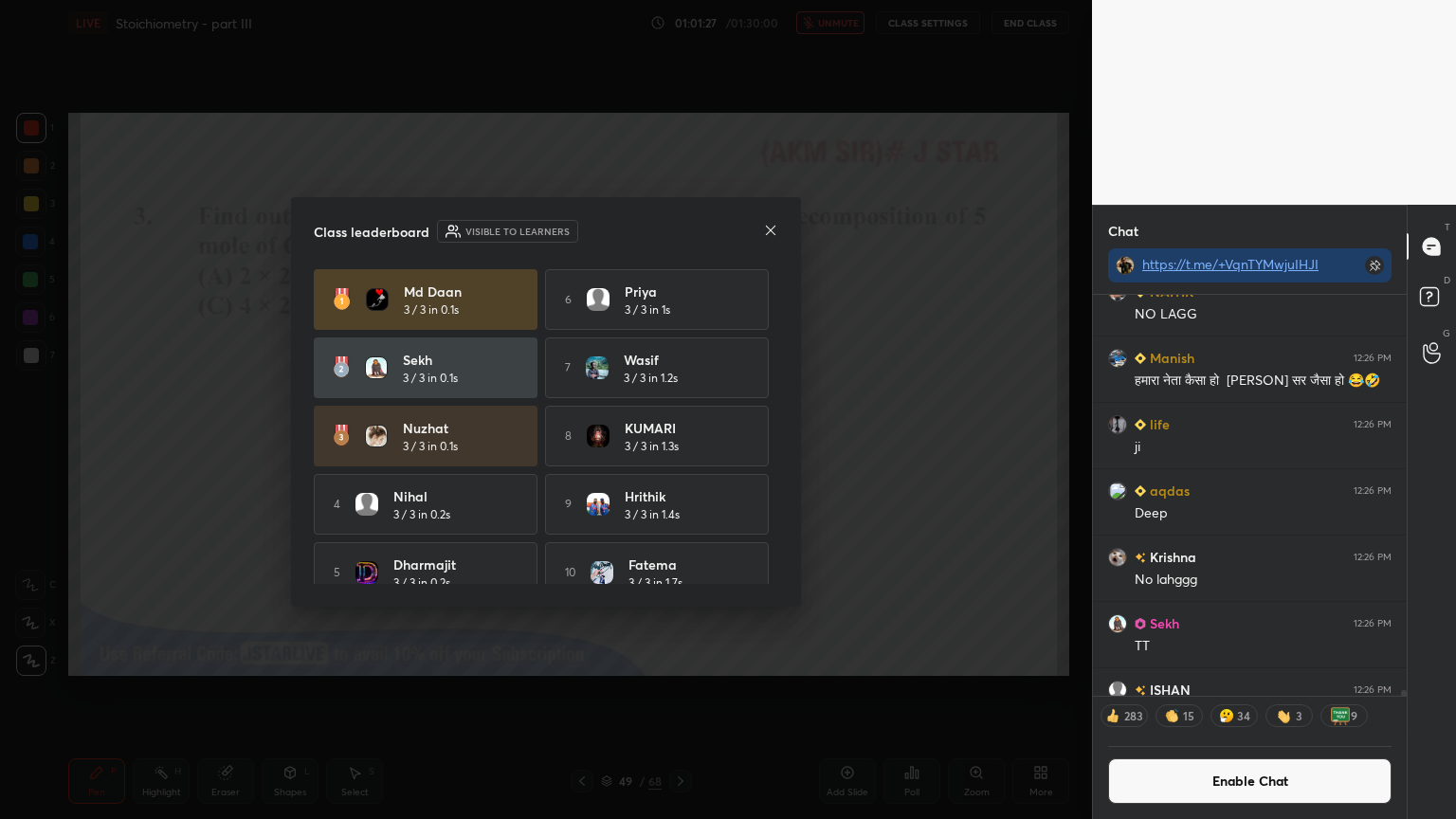 click on "1 2 3 4 5 6 7 C X Z C X Z E E Erase all   H H LIVE Stoichiometry - part III 01:01:27 /  01:30:00 unmute CLASS SETTINGS End Class Setting up your live class Poll for   secs No correct answer Start poll Back Stoichiometry - part III • L3 of Course on Mole concept [PERSON] (Akm) Pen P Highlight H Eraser Shapes L Select S 49 / 68 Add Slide Poll Zoom More Chat https://t.me/+VqnTYMwjuIHJIxc6 [FIRST] 12:25 PM lag [FIRST] 12:25 PM Lag [FIRST] 12:25 PM zeher [FIRST] 12:25 PM Sirrrr VOICE CRACKING [FIRST] 12:25 PM jii [FIRST] 12:26 PM ji [FIRST] 12:26 PM Yes [FIRST] 12:26 PM Lggg ho rha kya [FIRST] 12:26 PM Ofoofoofoo [FIRST] 12:26 PM Shastro m issi ko politics kehte h xd [FIRST] 12:26 PM NO LAGG [FIRST] 12:26 PM हमारा नेता कैसा हो  [PERSON] सर जैसा हो 😂🤣 life 12:26 PM ji [FIRST] 12:26 PM No lahggg [FIRST] 12:26 PM TT [FIRST] 12:26 PM koi lagg nhi h 3 NEW MESSAGES 283 15 34 3 9 Enable Chat [FIRST] Asked a doubt 3 Pick this doubt [FIRST] 3 2 1" at bounding box center (728, 410) 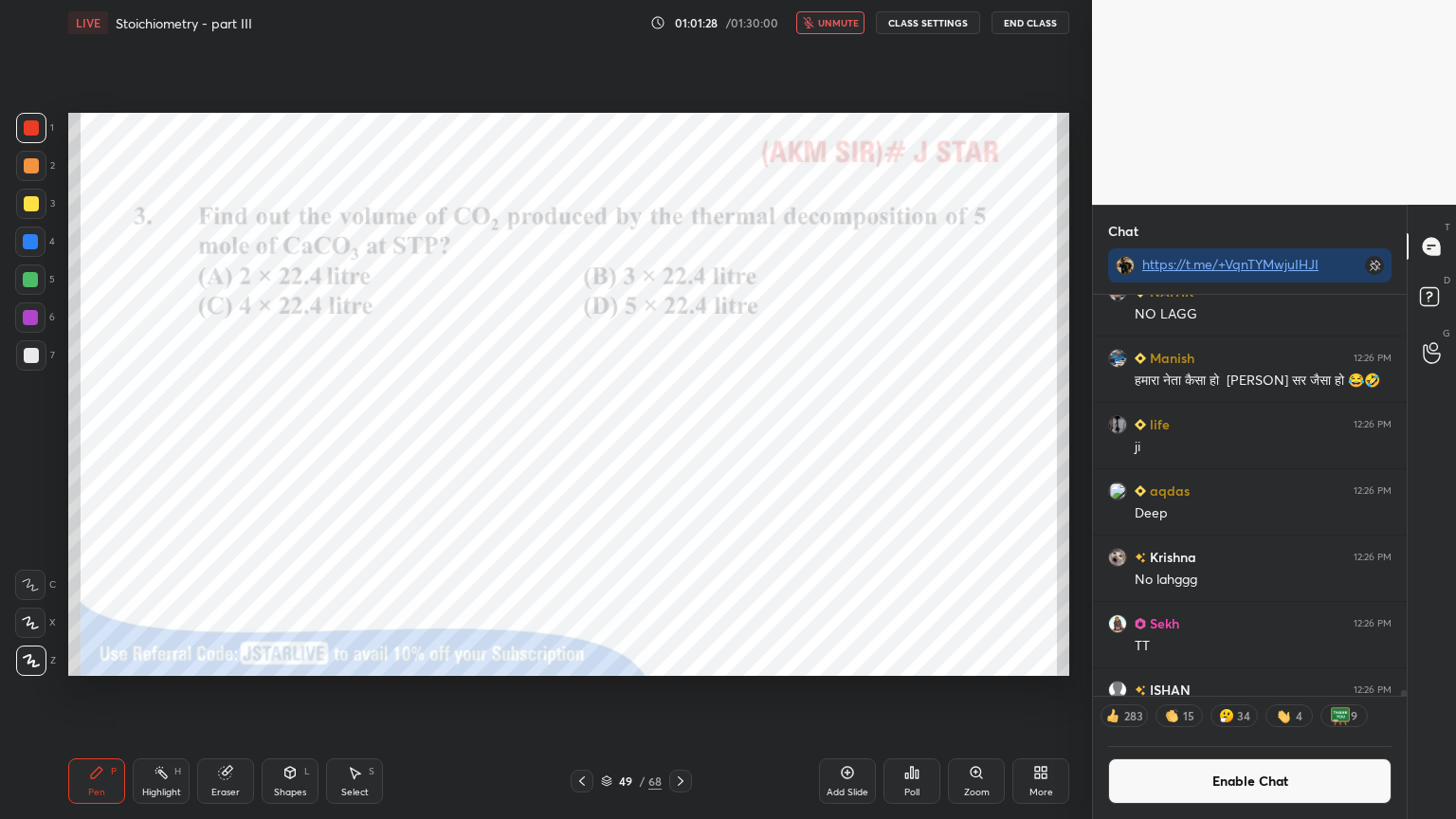 click on "unmute" at bounding box center [838, 23] 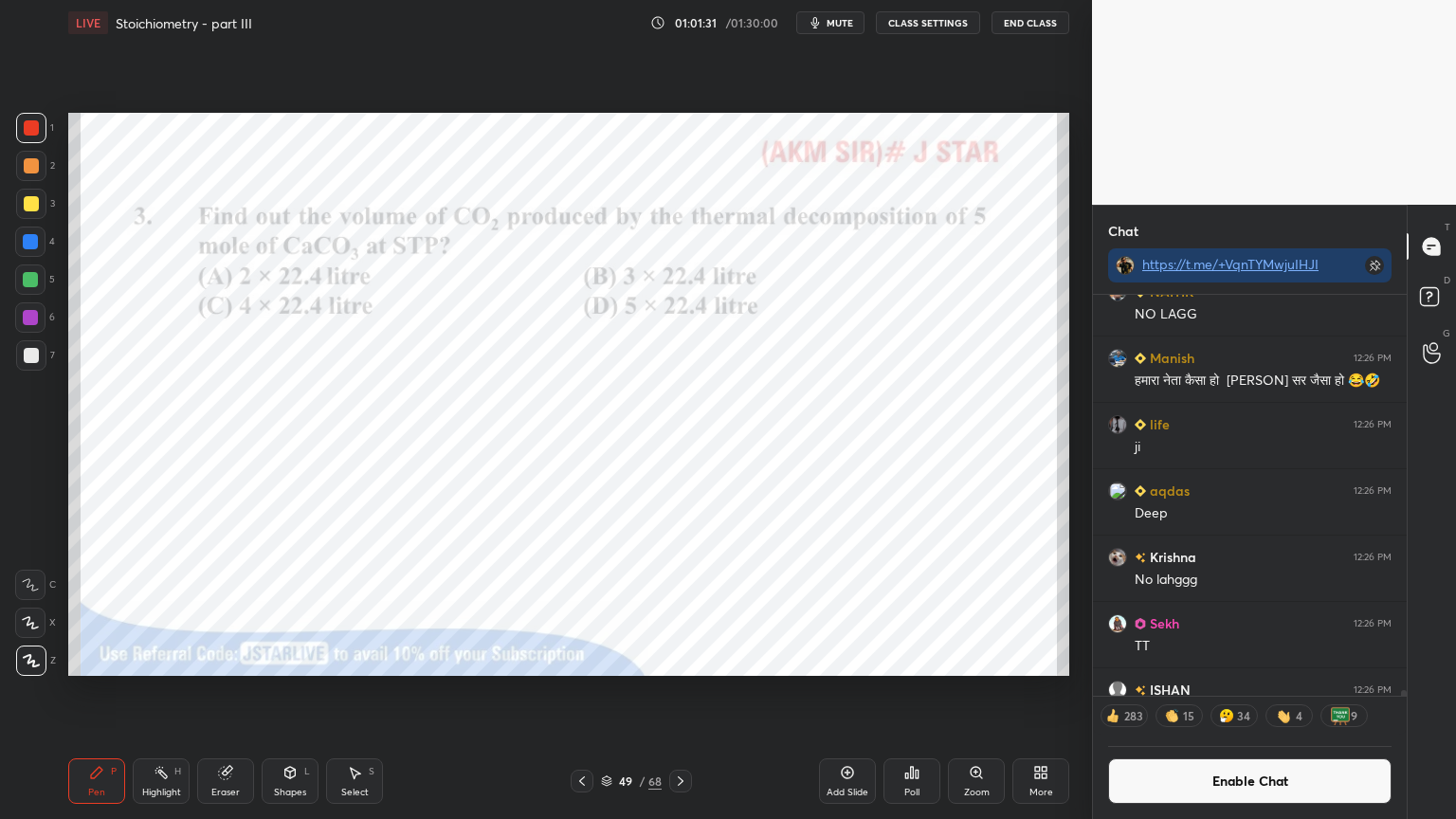 click 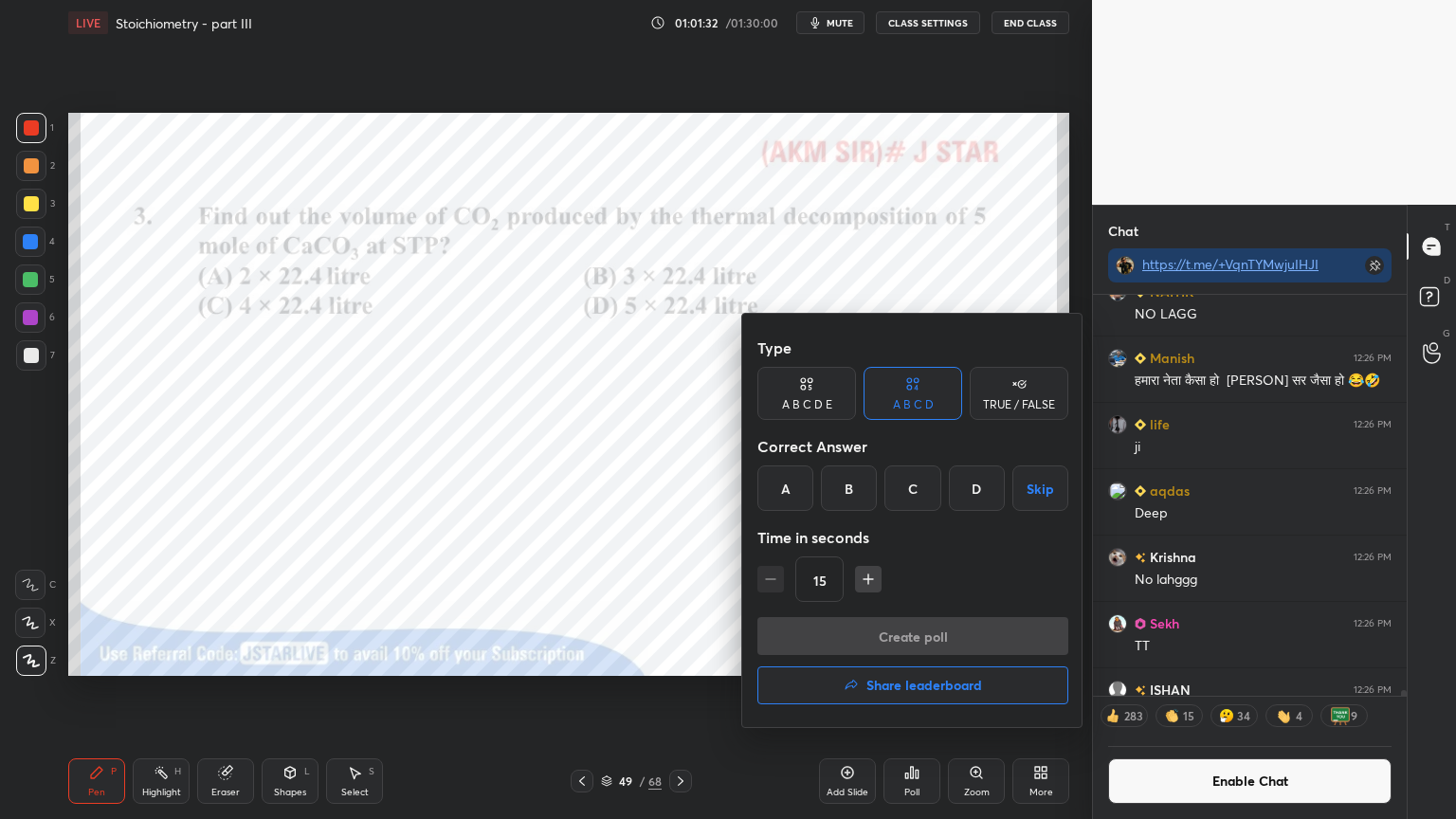 click on "Share leaderboard" at bounding box center [924, 685] 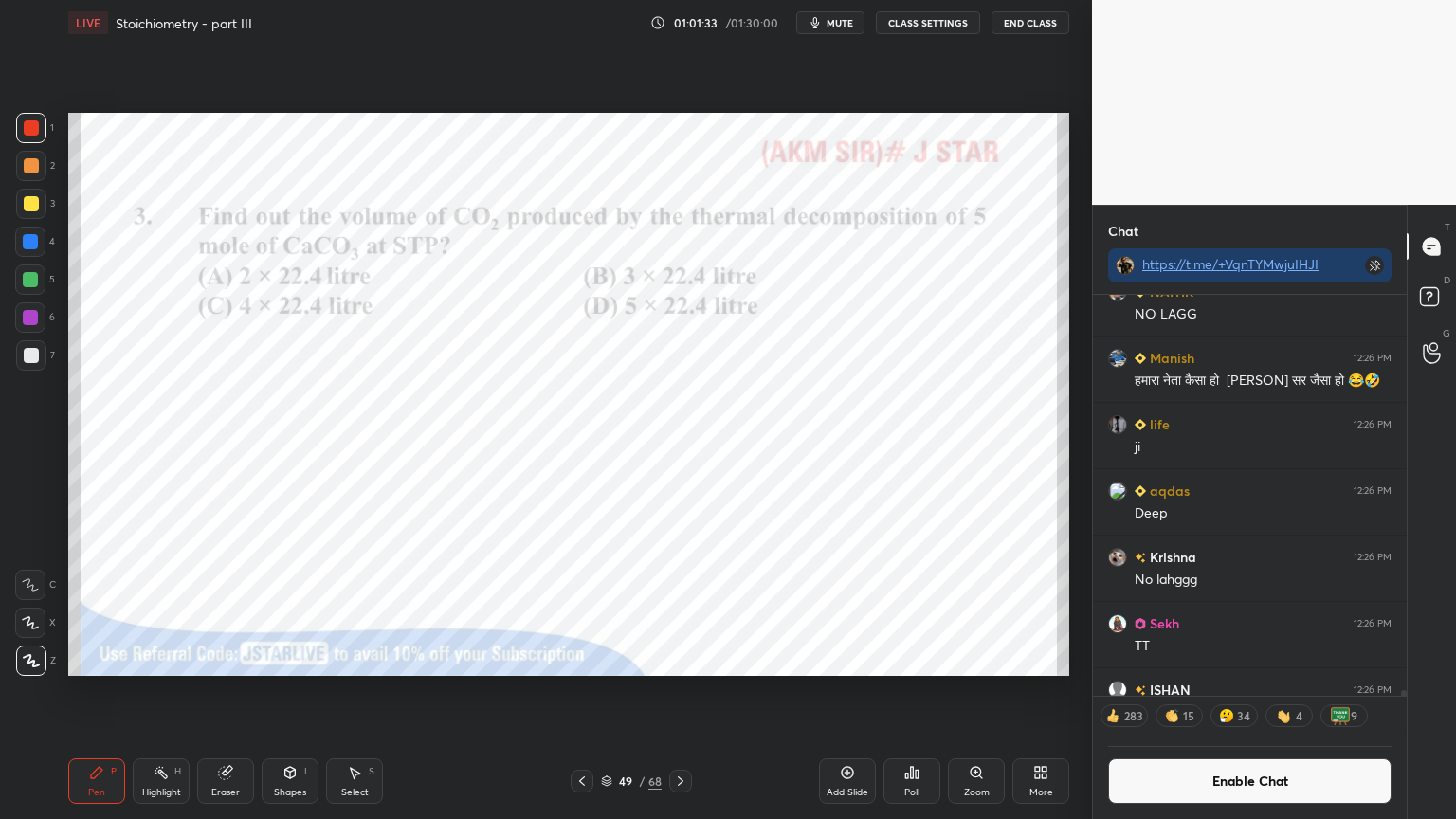click on "Poll" at bounding box center (912, 781) 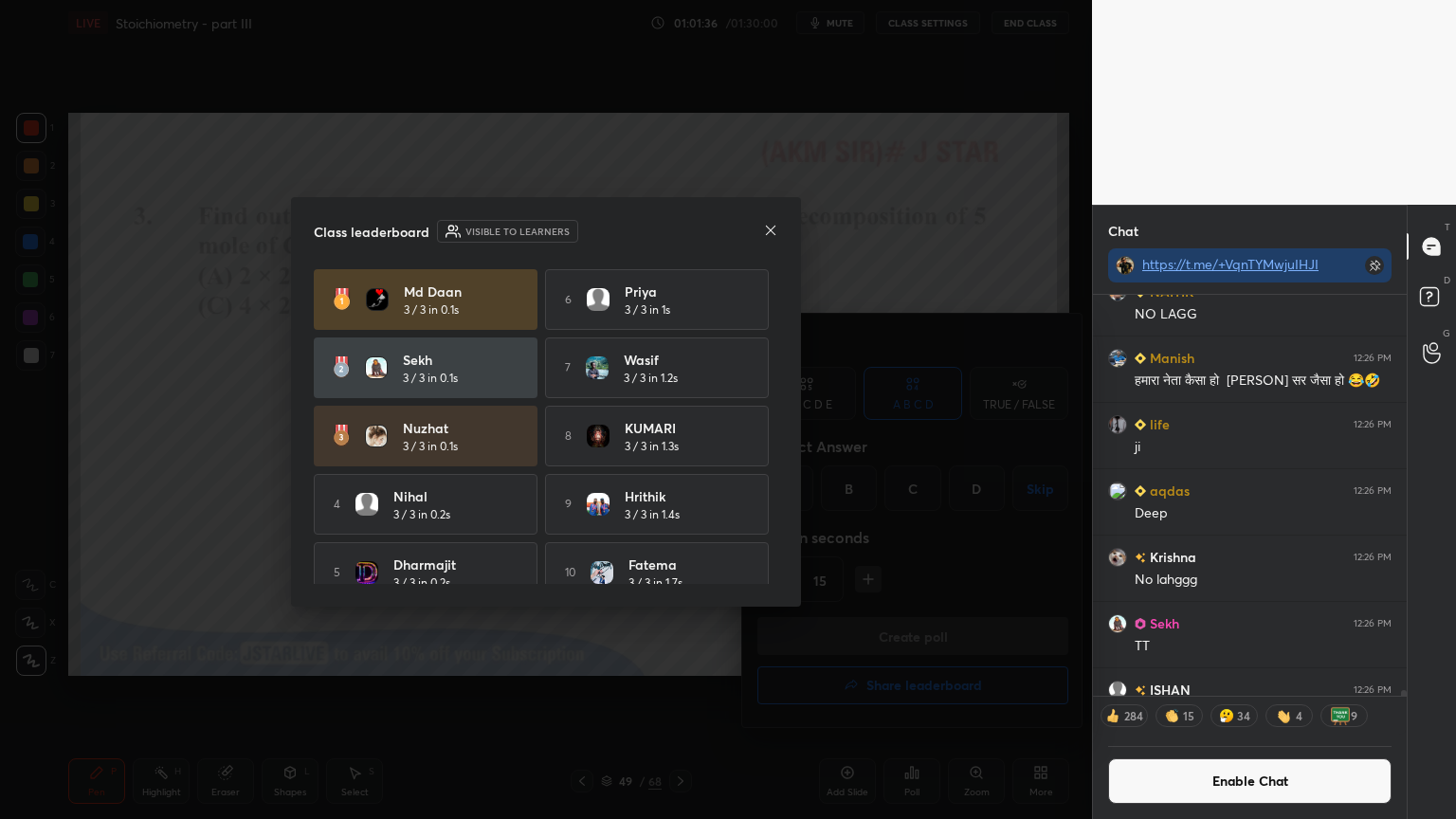 scroll, scrollTop: 24, scrollLeft: 0, axis: vertical 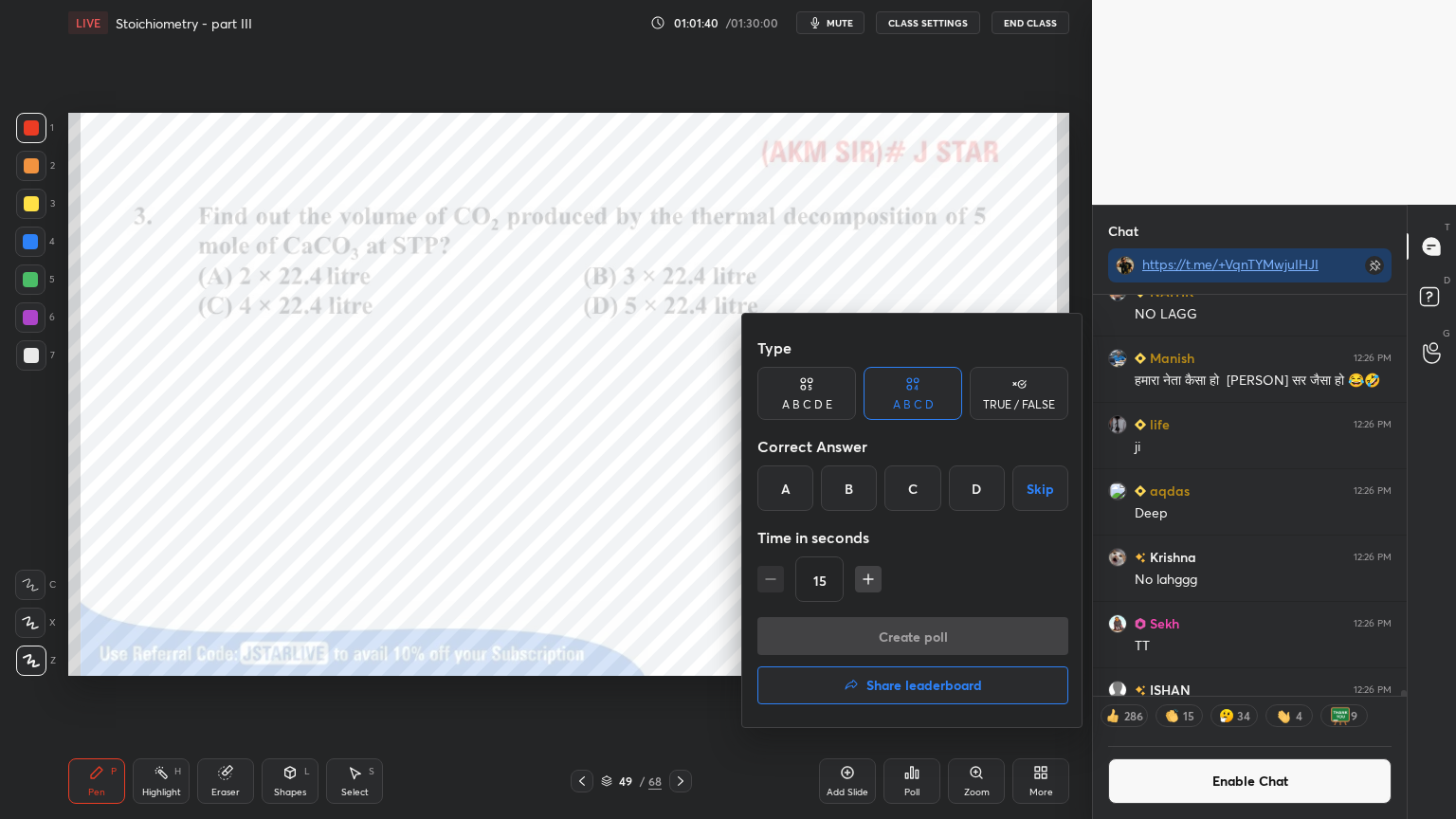 drag, startPoint x: 619, startPoint y: 592, endPoint x: 633, endPoint y: 607, distance: 20.518285 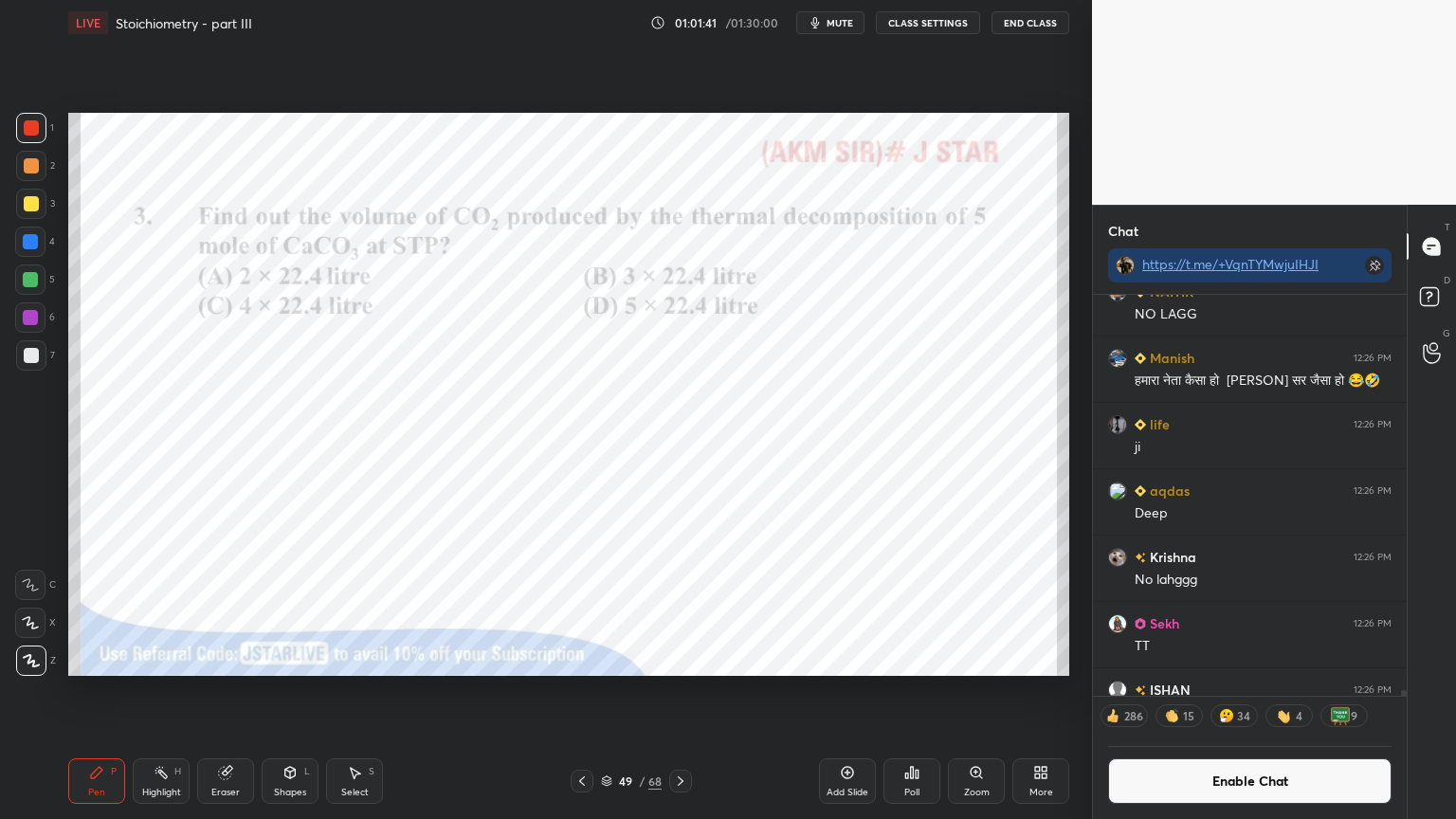 click on "Enable Chat" at bounding box center (1249, 781) 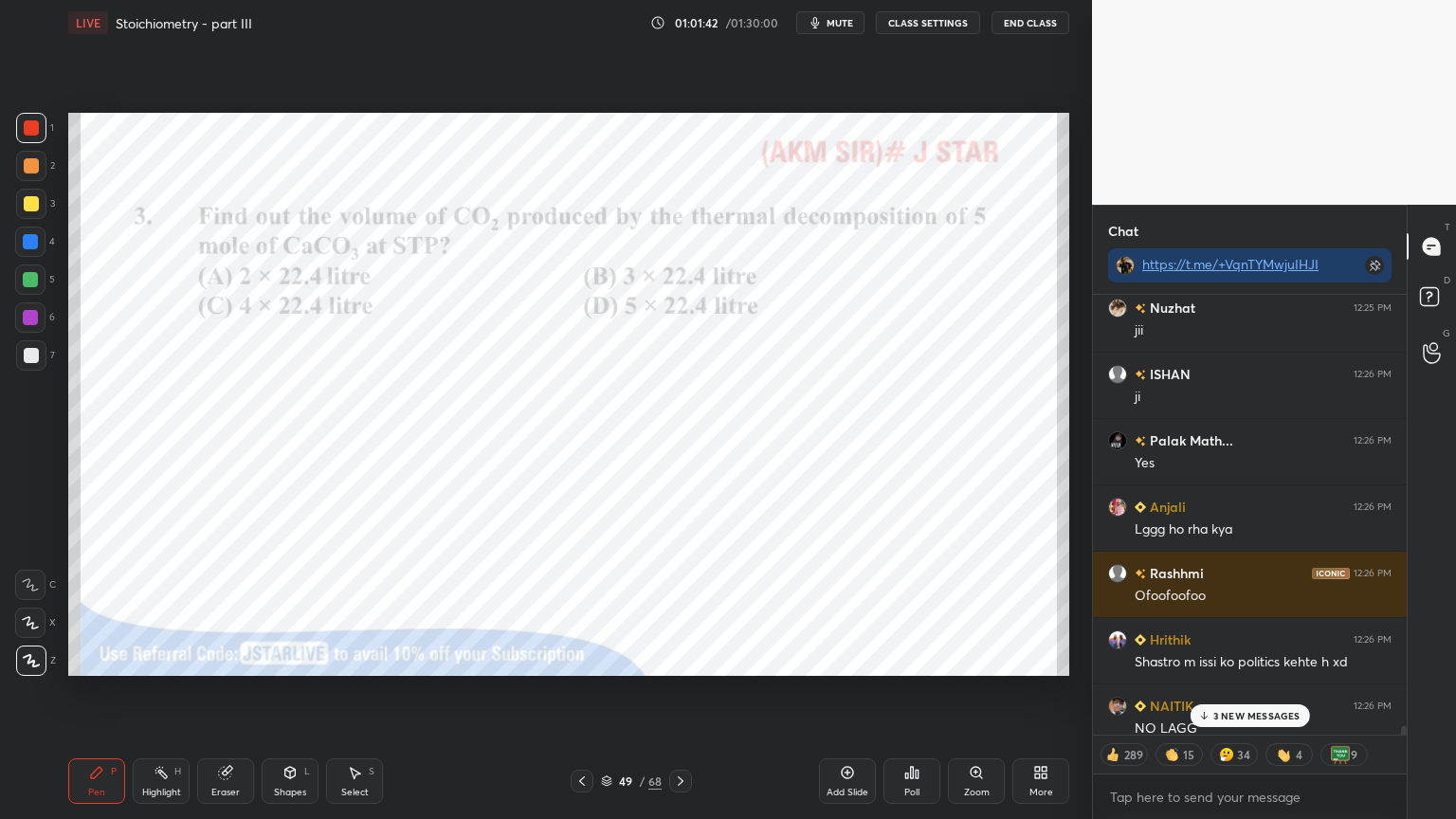 click on "3 NEW MESSAGES" at bounding box center [1257, 716] 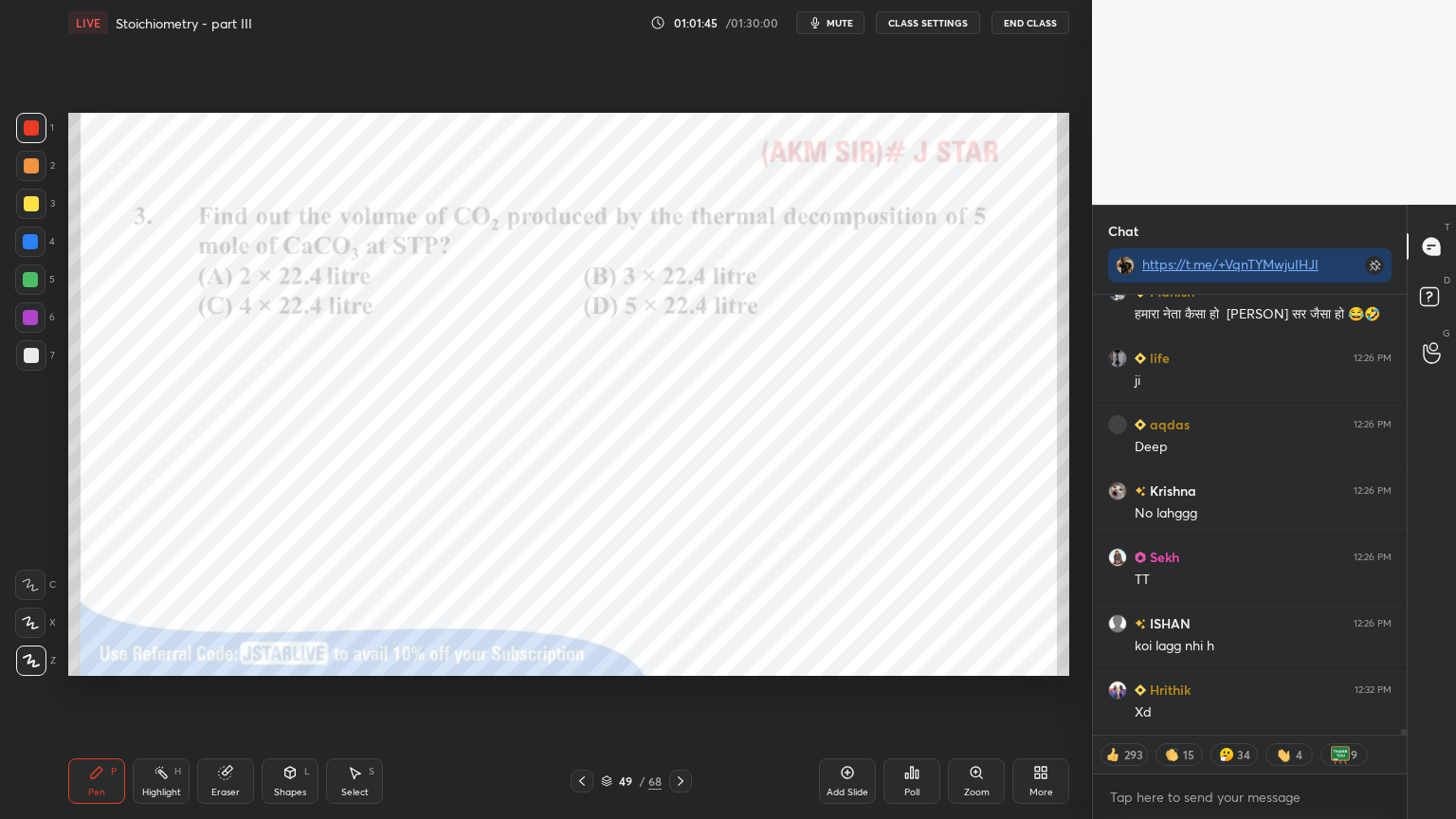 click 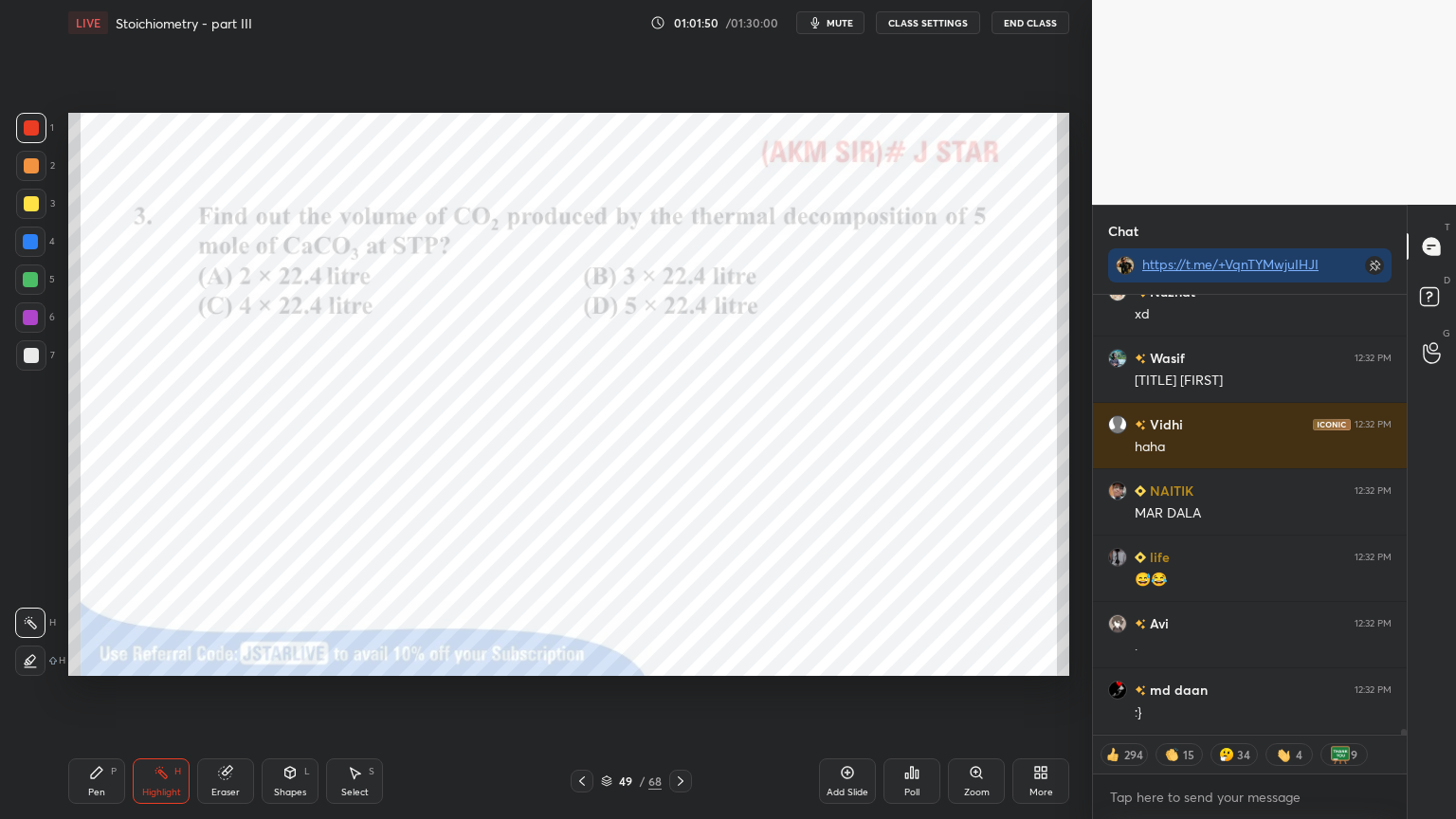 type on "x" 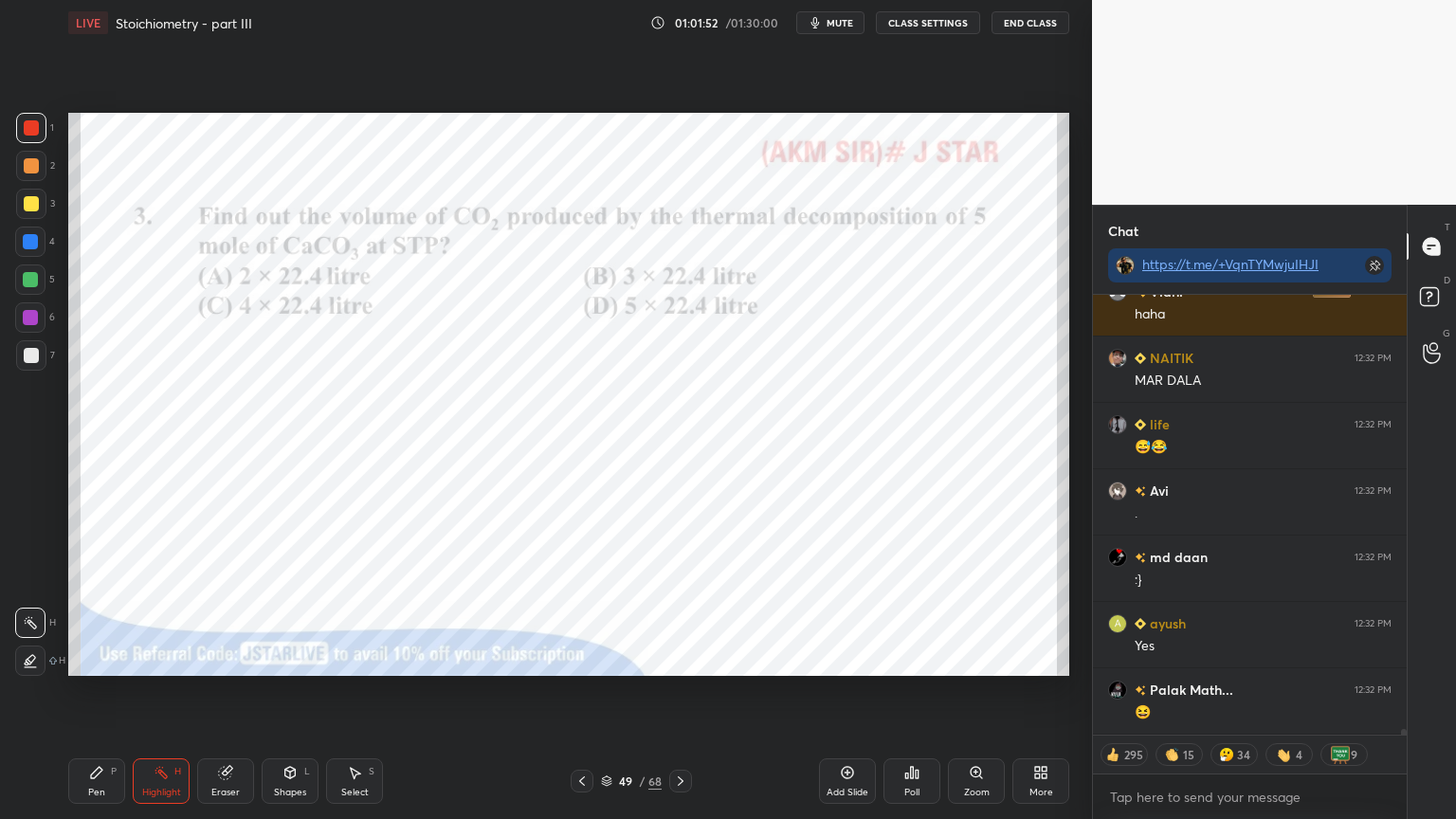 click on "CLASS SETTINGS" at bounding box center [928, 23] 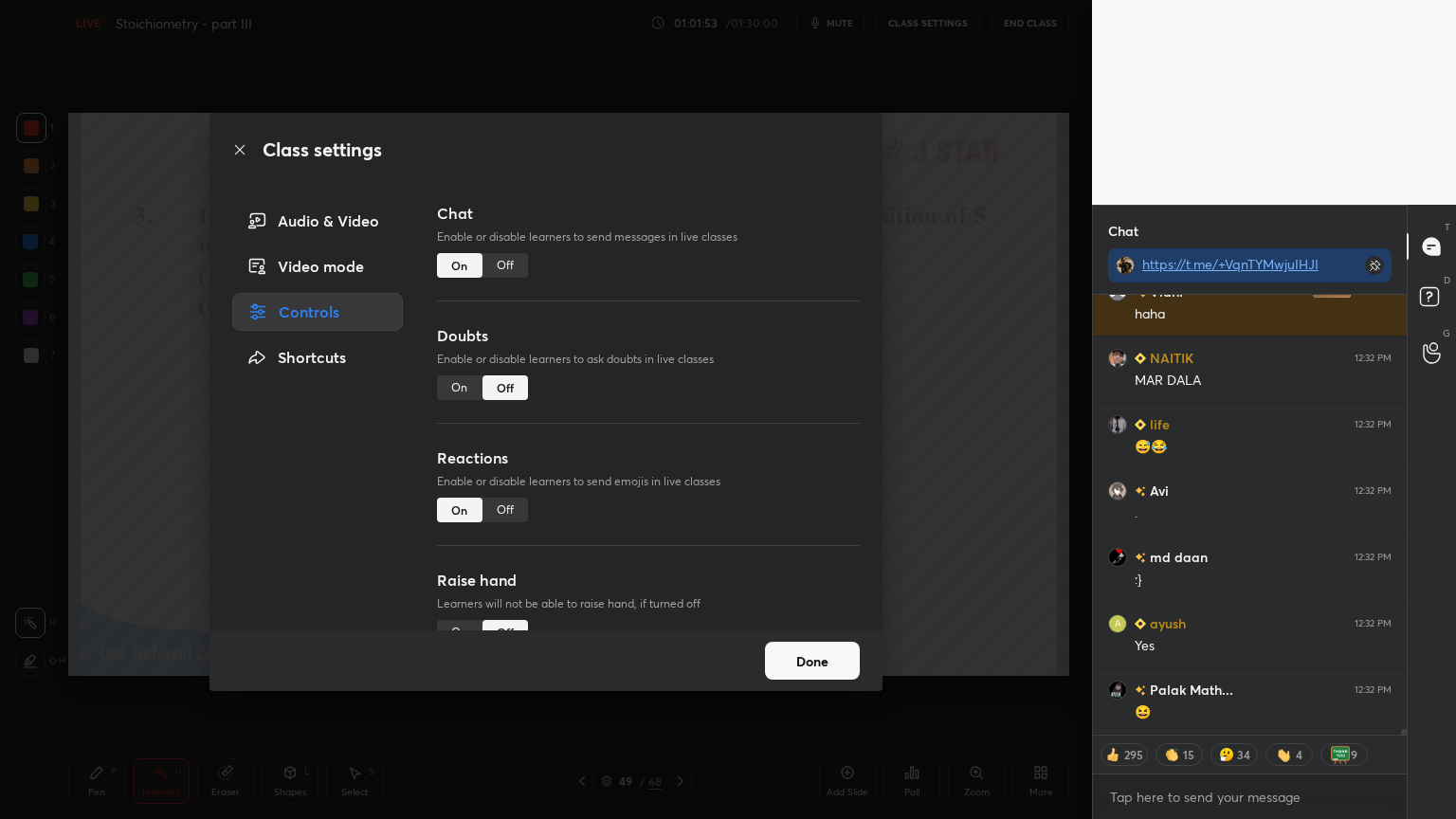 click on "Off" at bounding box center [505, 265] 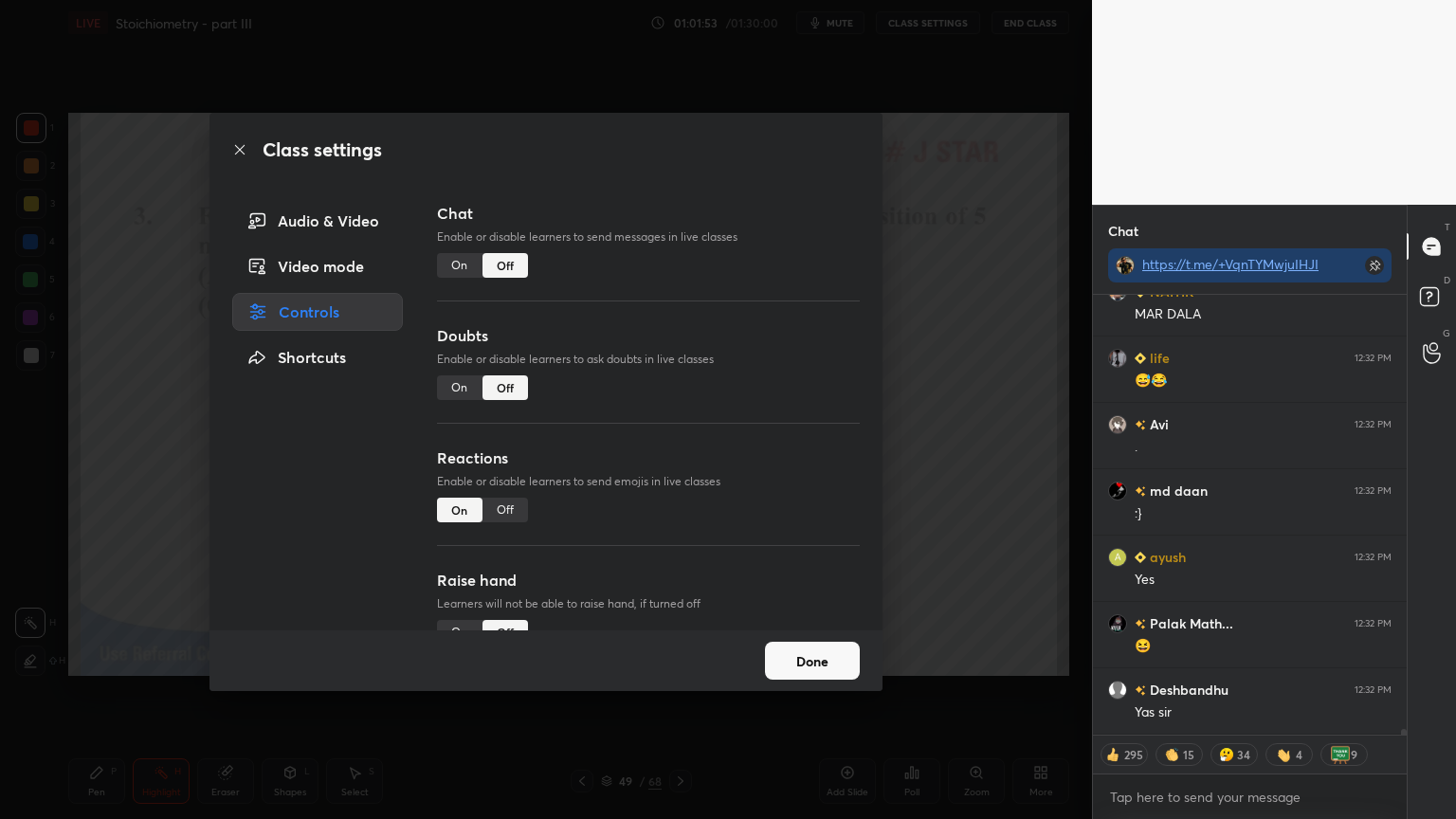 drag, startPoint x: 989, startPoint y: 342, endPoint x: 979, endPoint y: 341, distance: 10.049876 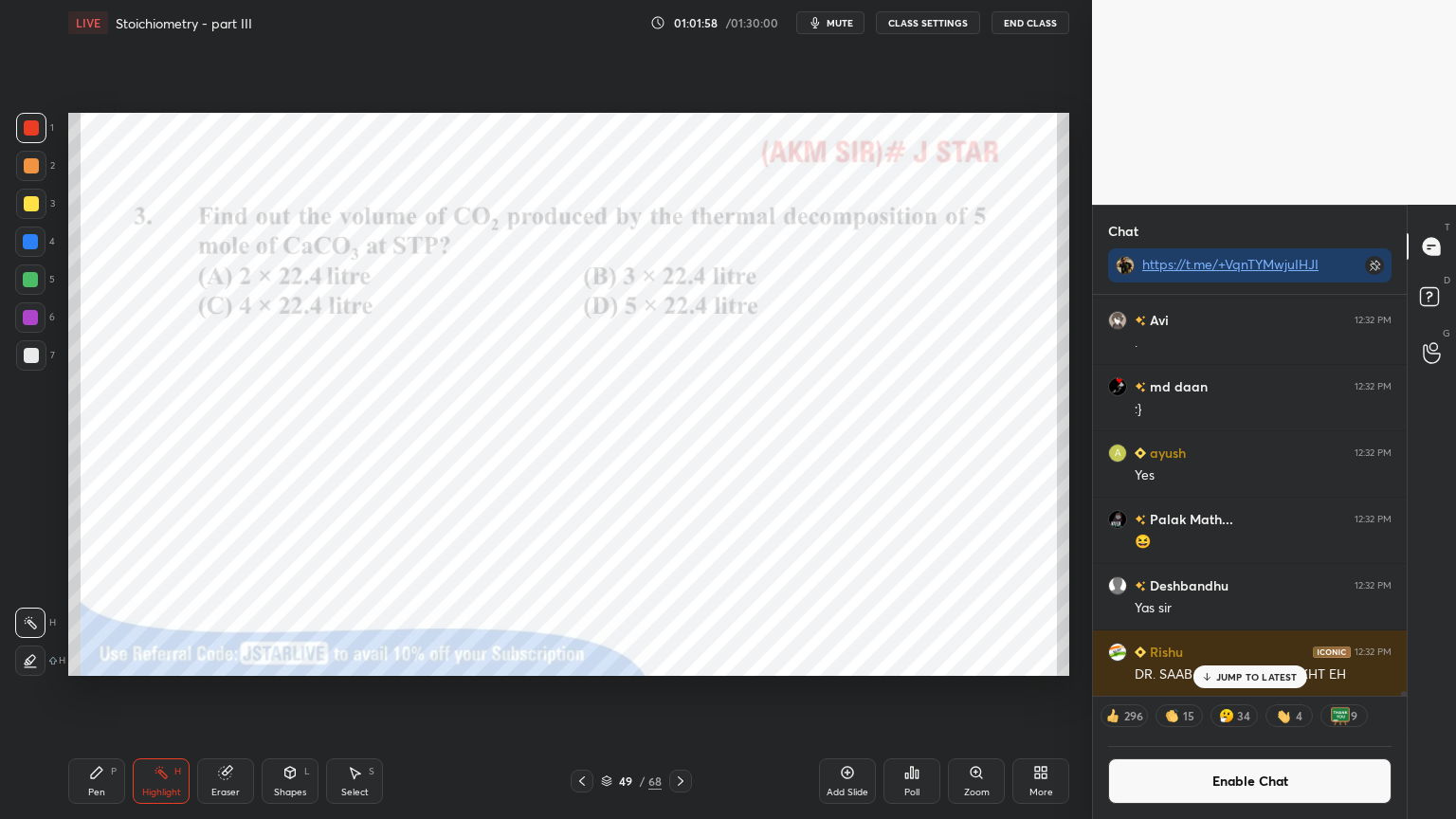 click on "Add Slide" at bounding box center [847, 781] 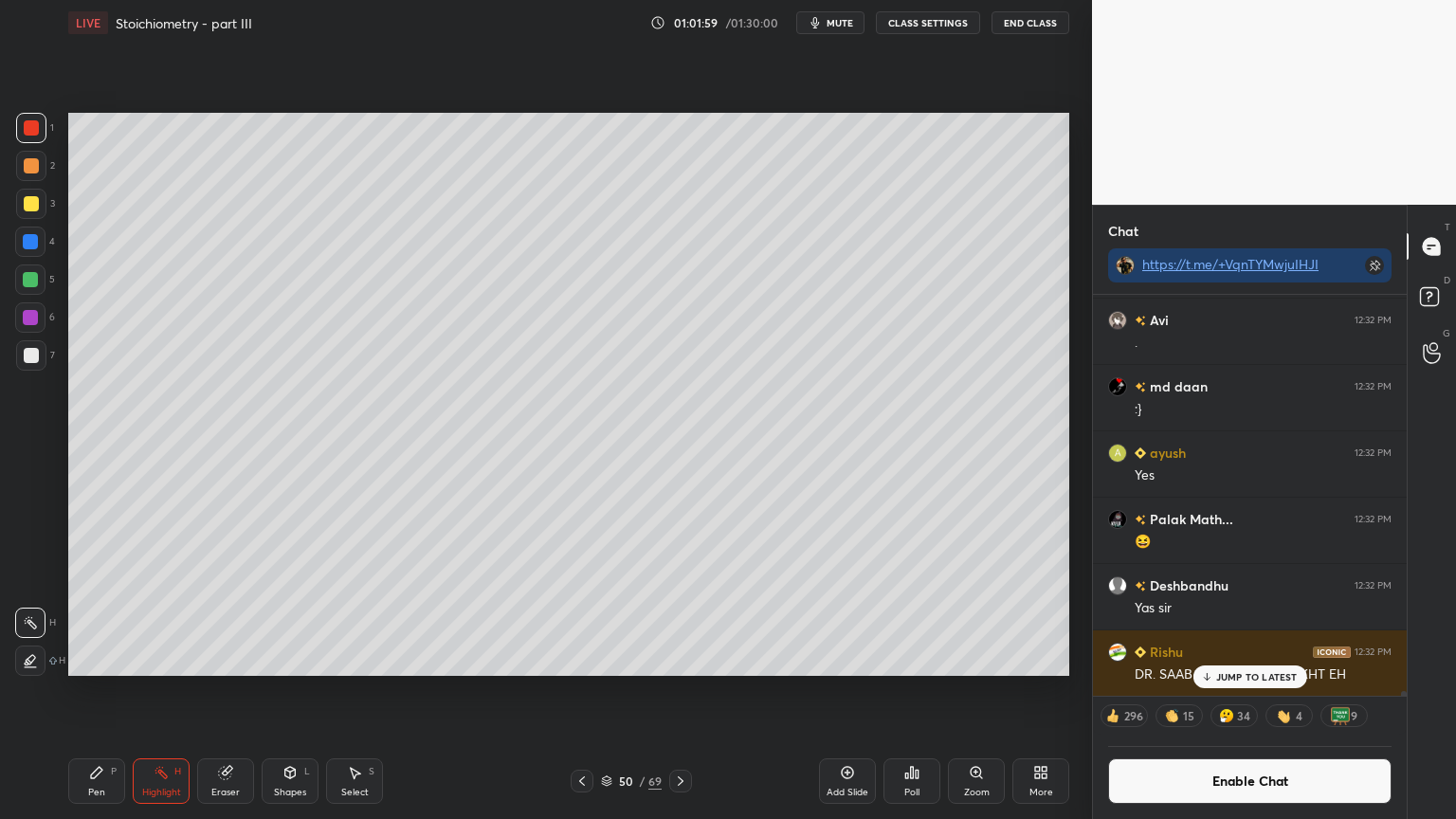 click on "Pen" at bounding box center [97, 792] 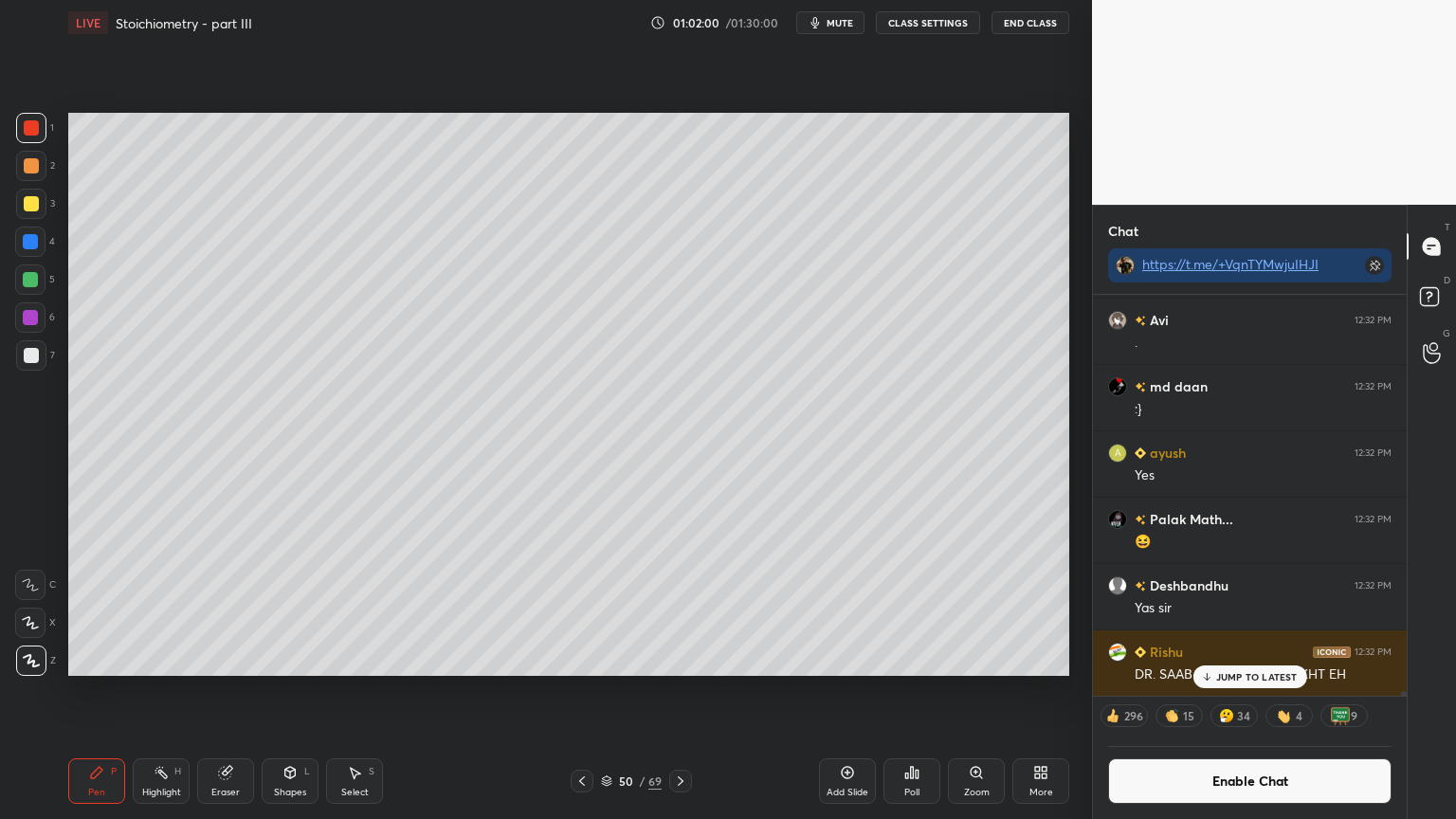 drag, startPoint x: 24, startPoint y: 171, endPoint x: 60, endPoint y: 169, distance: 36.055513 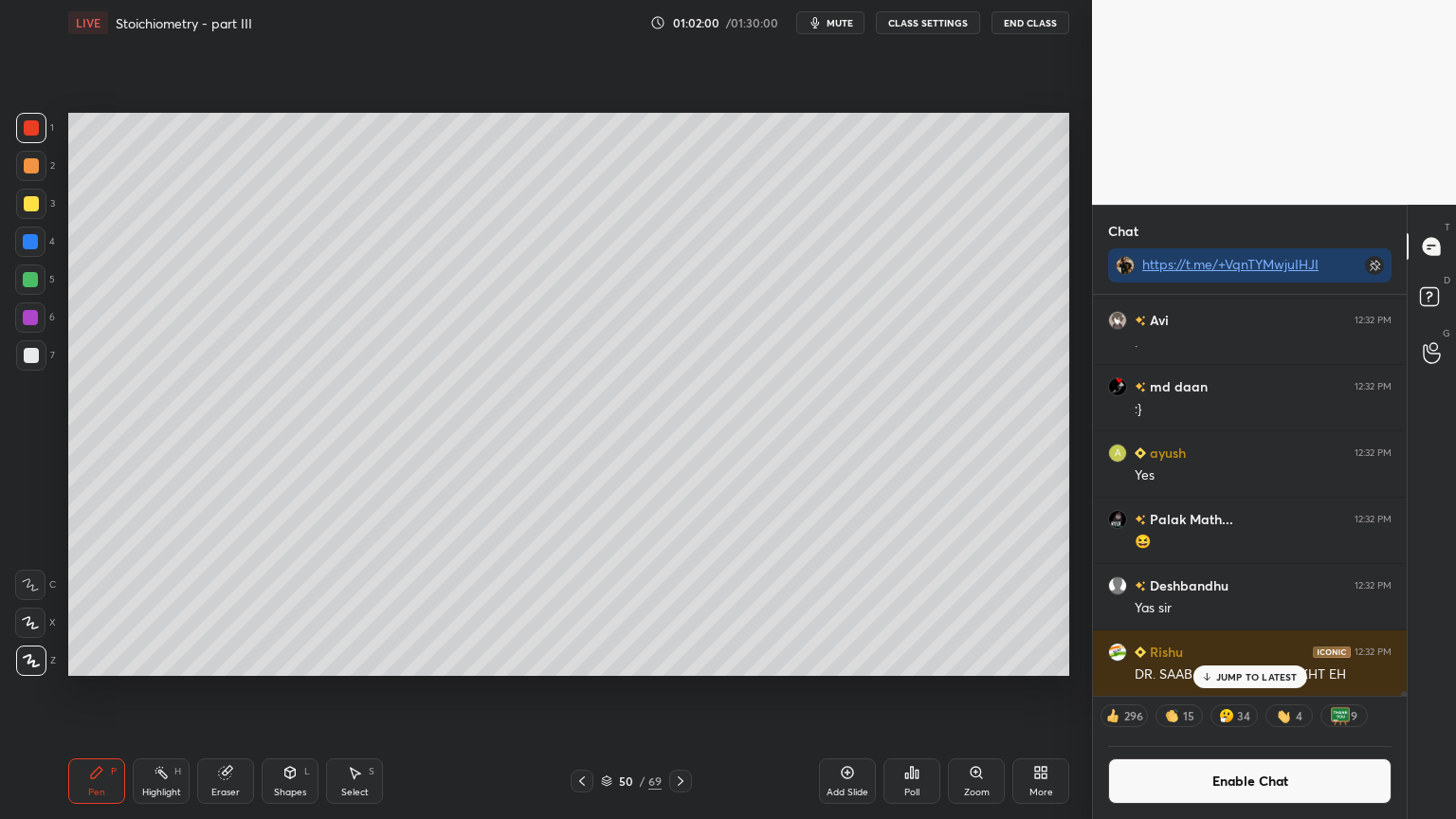 click at bounding box center [31, 166] 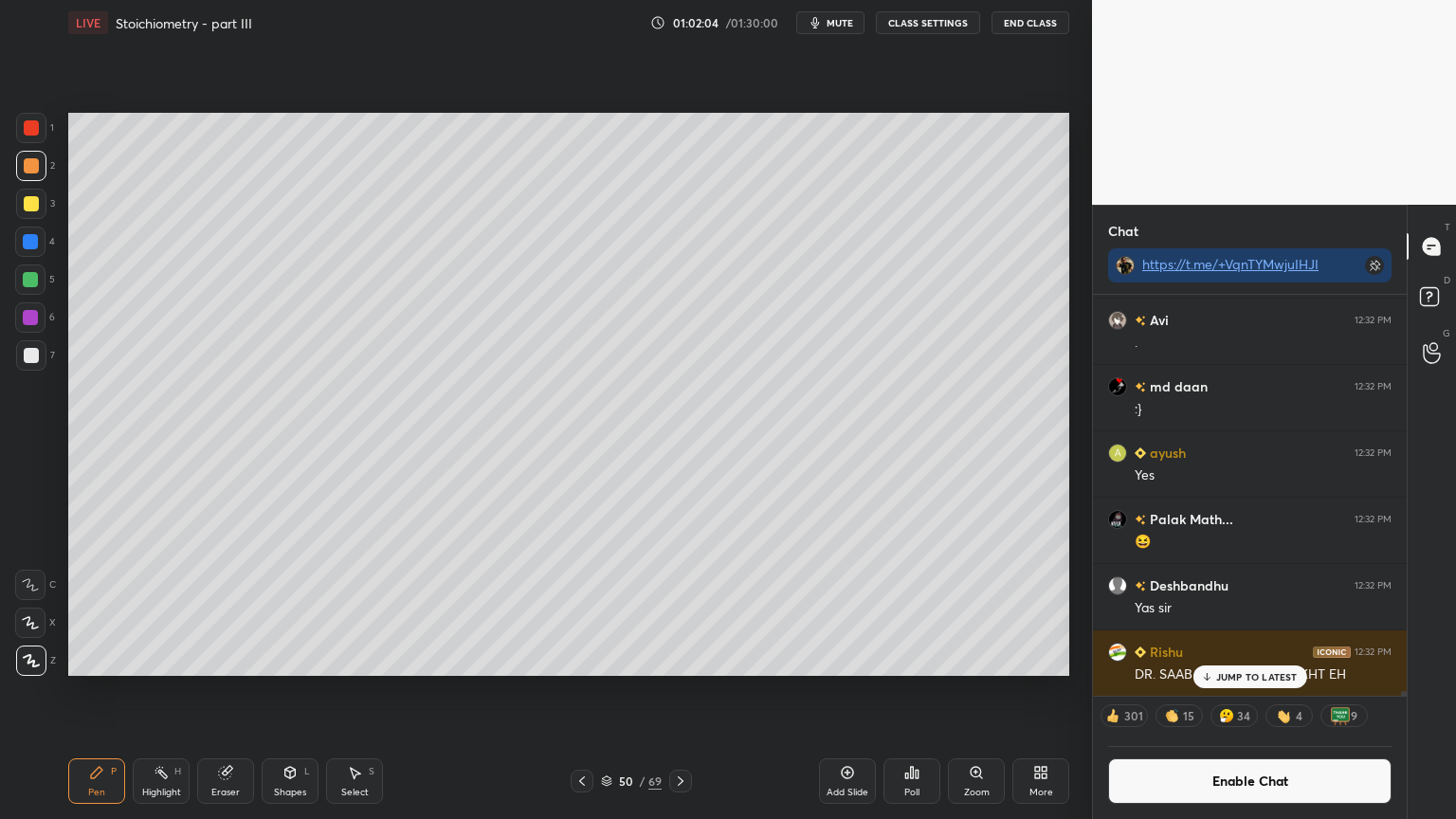 click 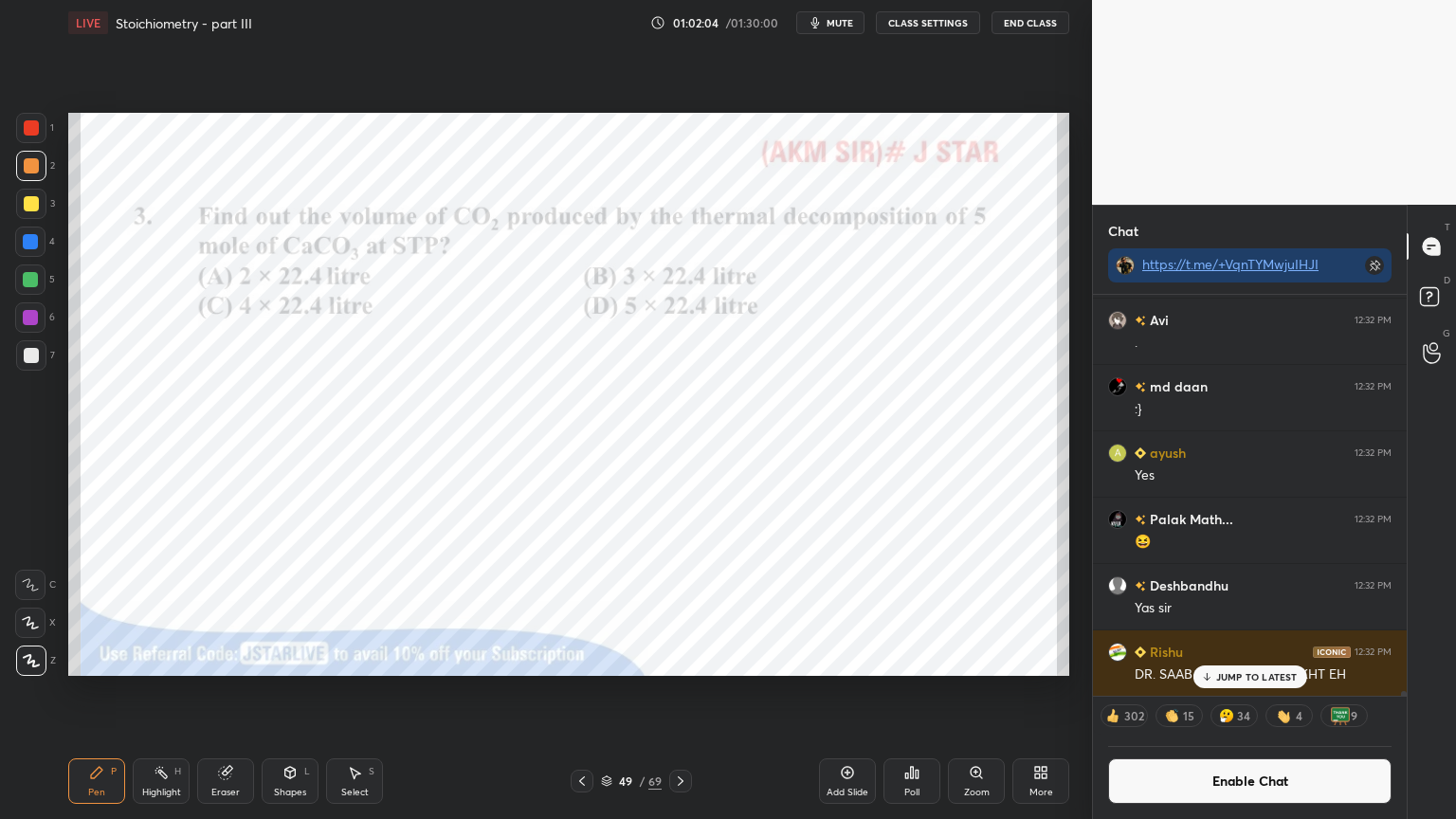 click 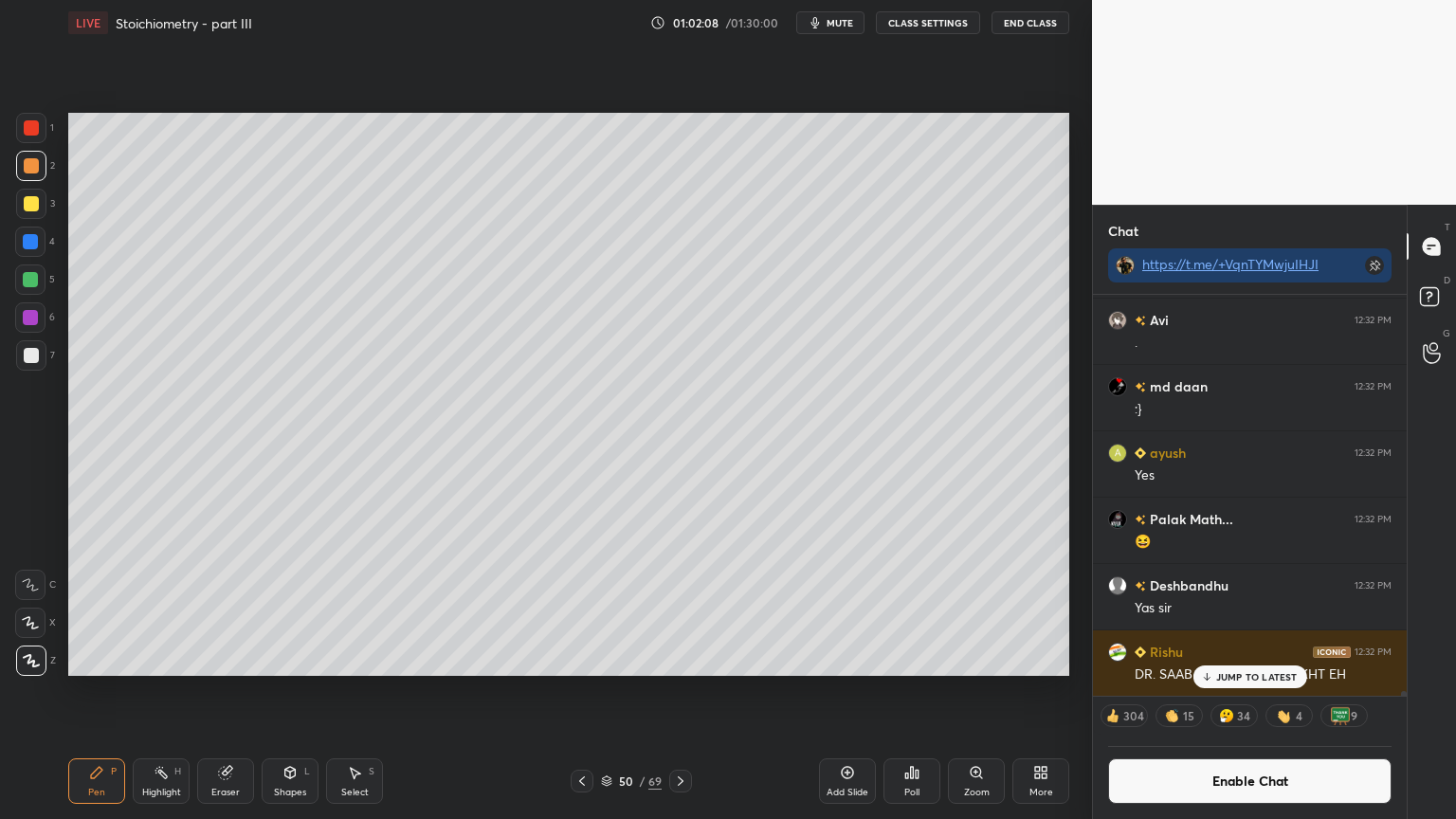 click at bounding box center (31, 355) 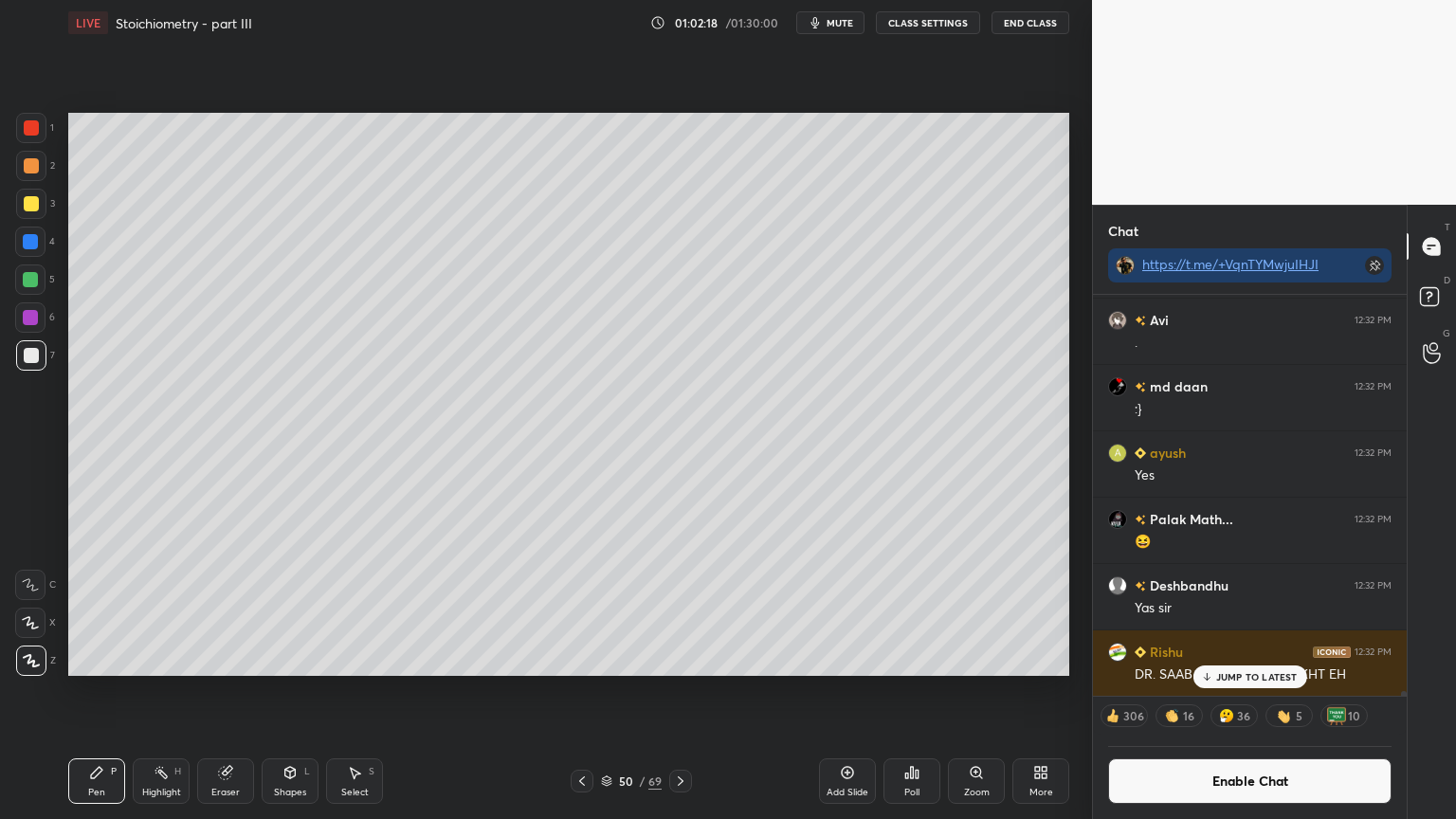 click at bounding box center (31, 204) 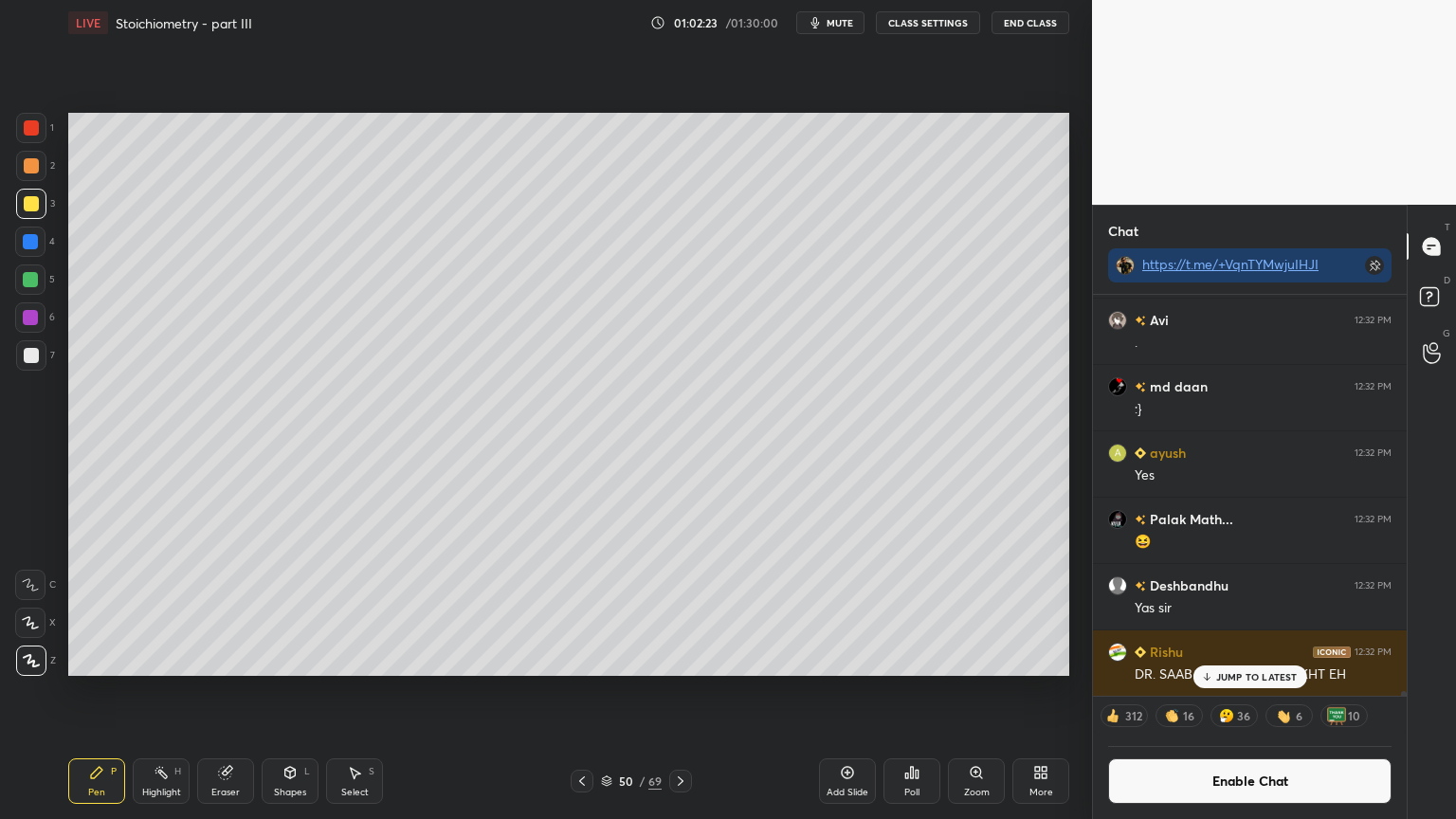 click 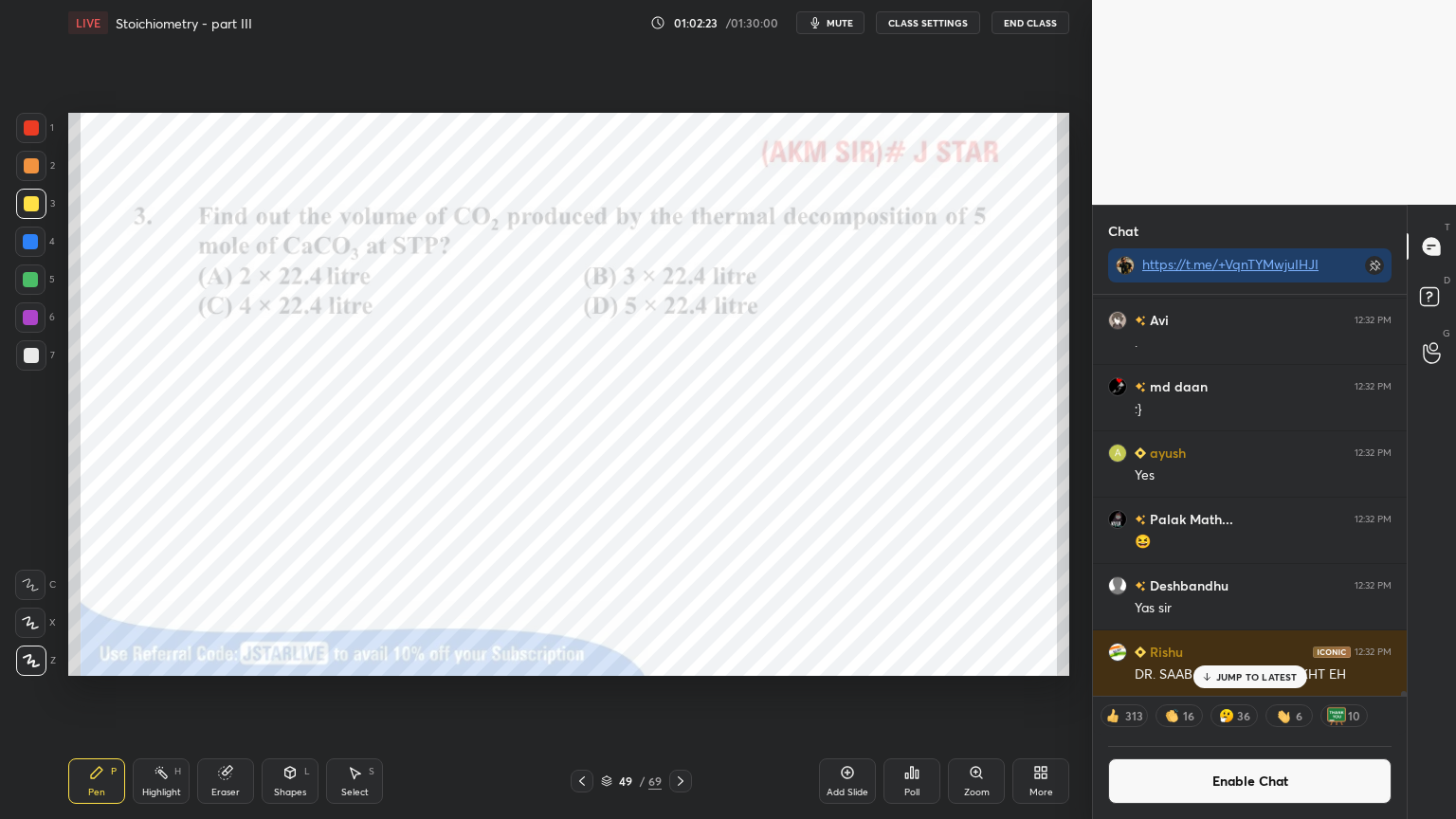 click on "Highlight" at bounding box center (161, 792) 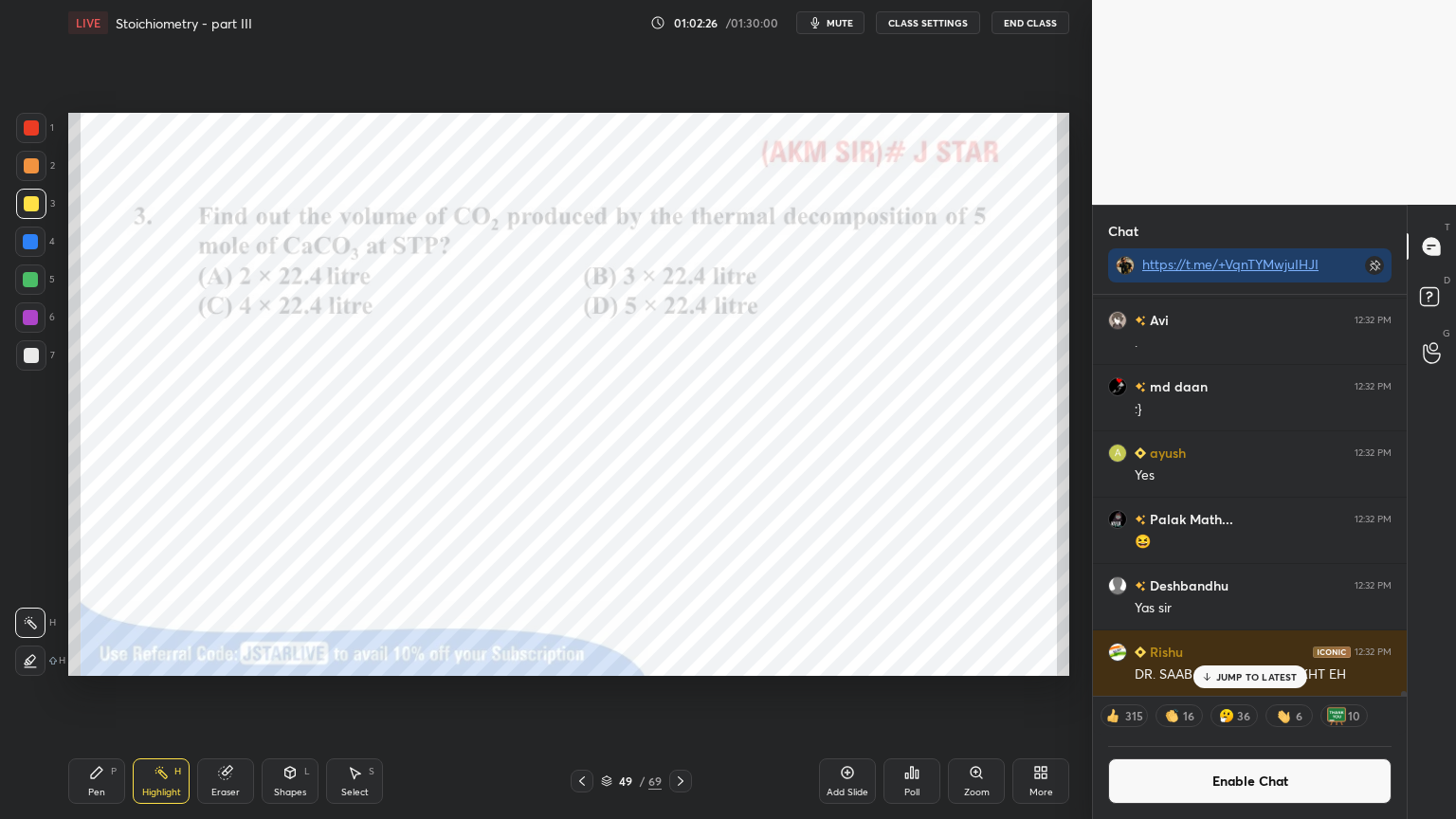 click 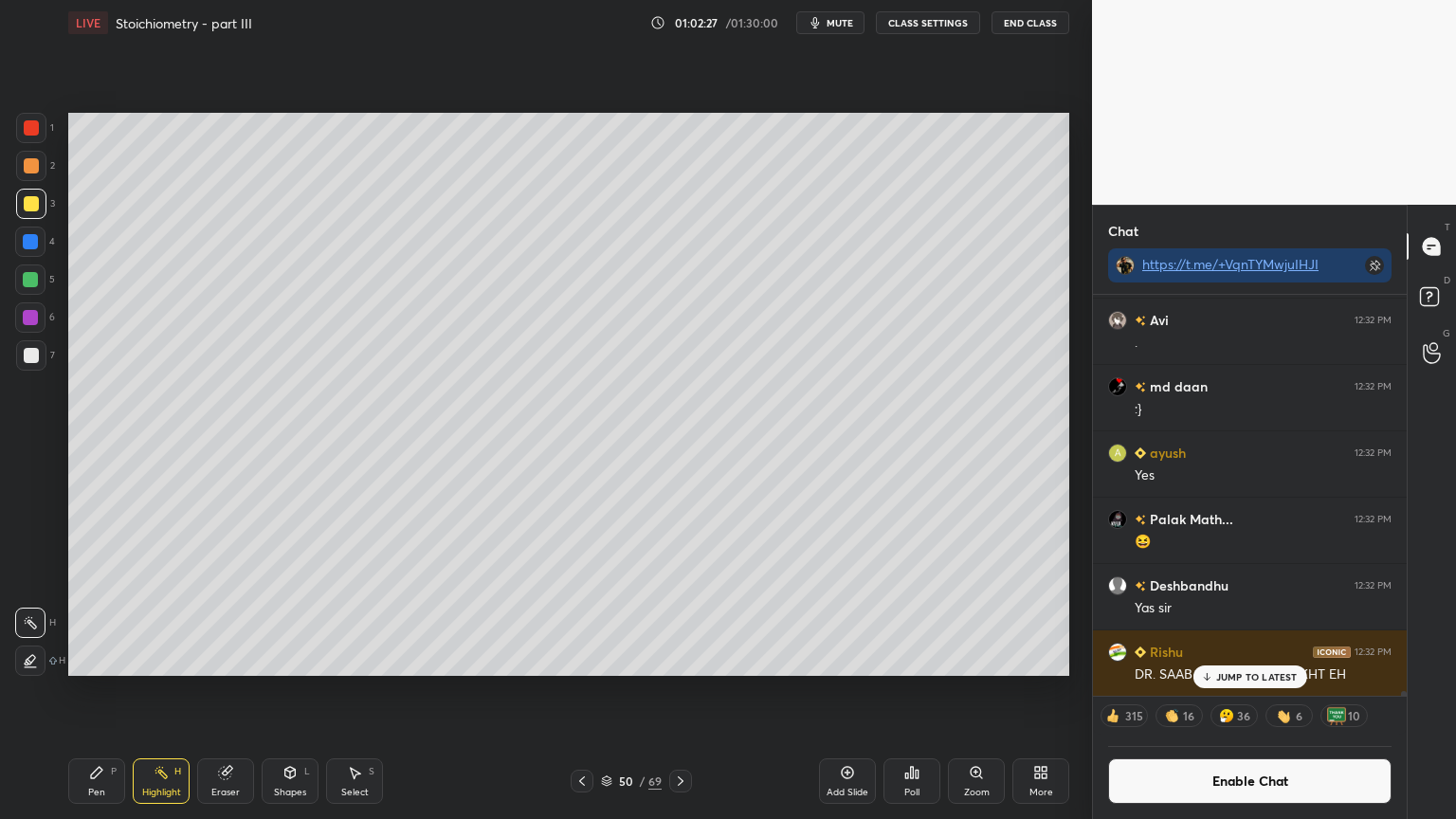 click on "Pen P" at bounding box center [97, 781] 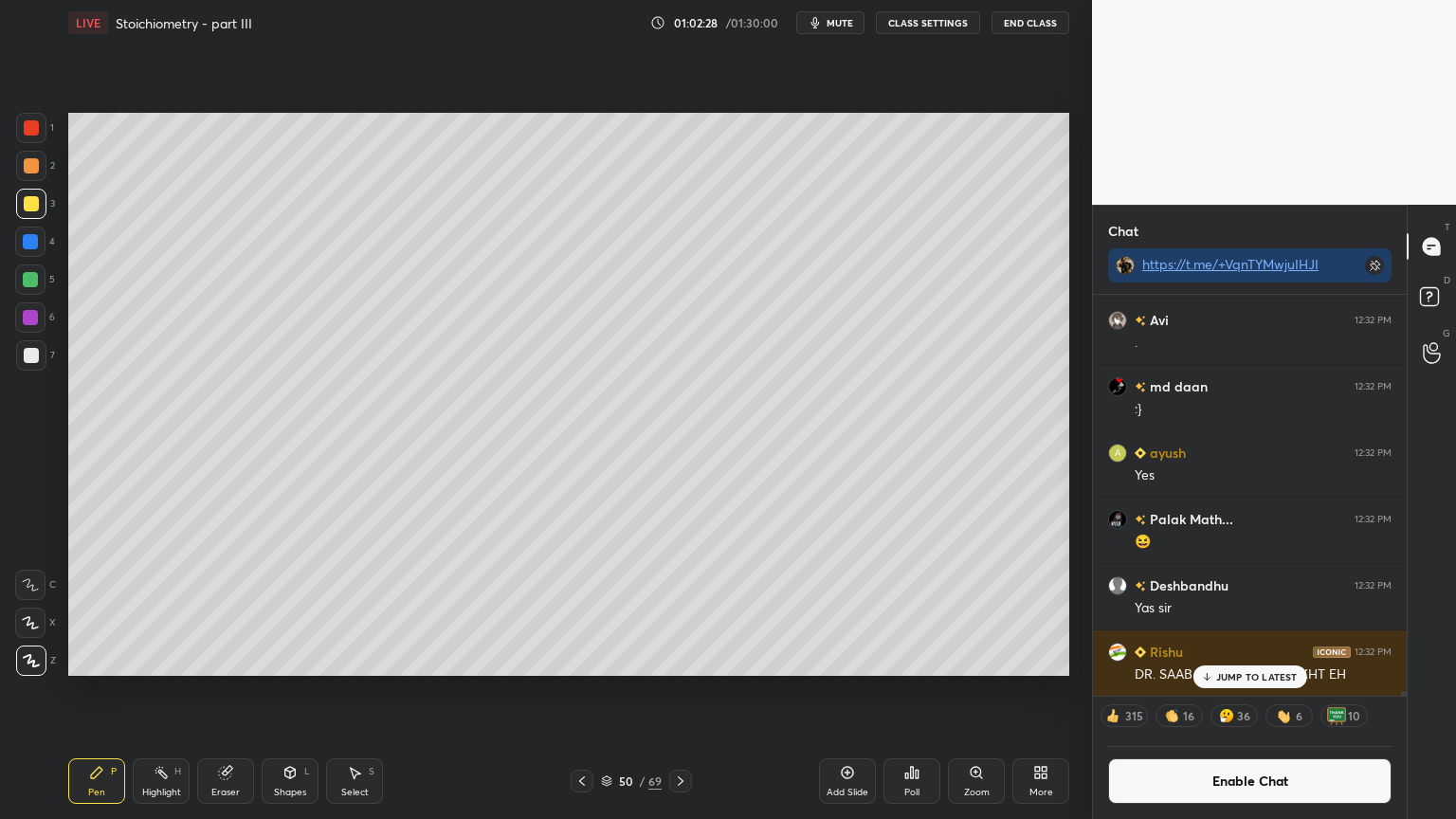 click on "Shapes L" at bounding box center (290, 781) 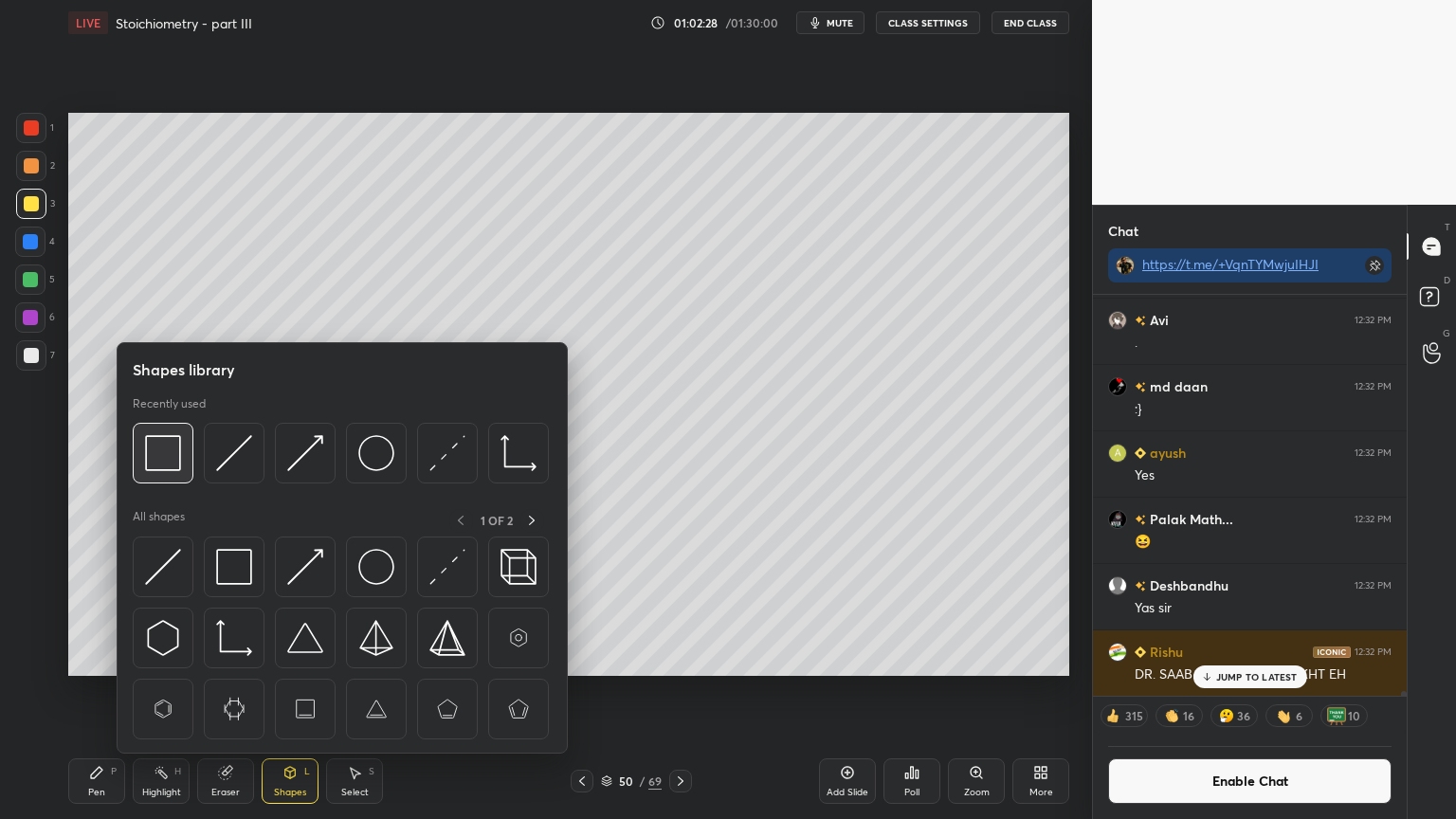click at bounding box center [163, 453] 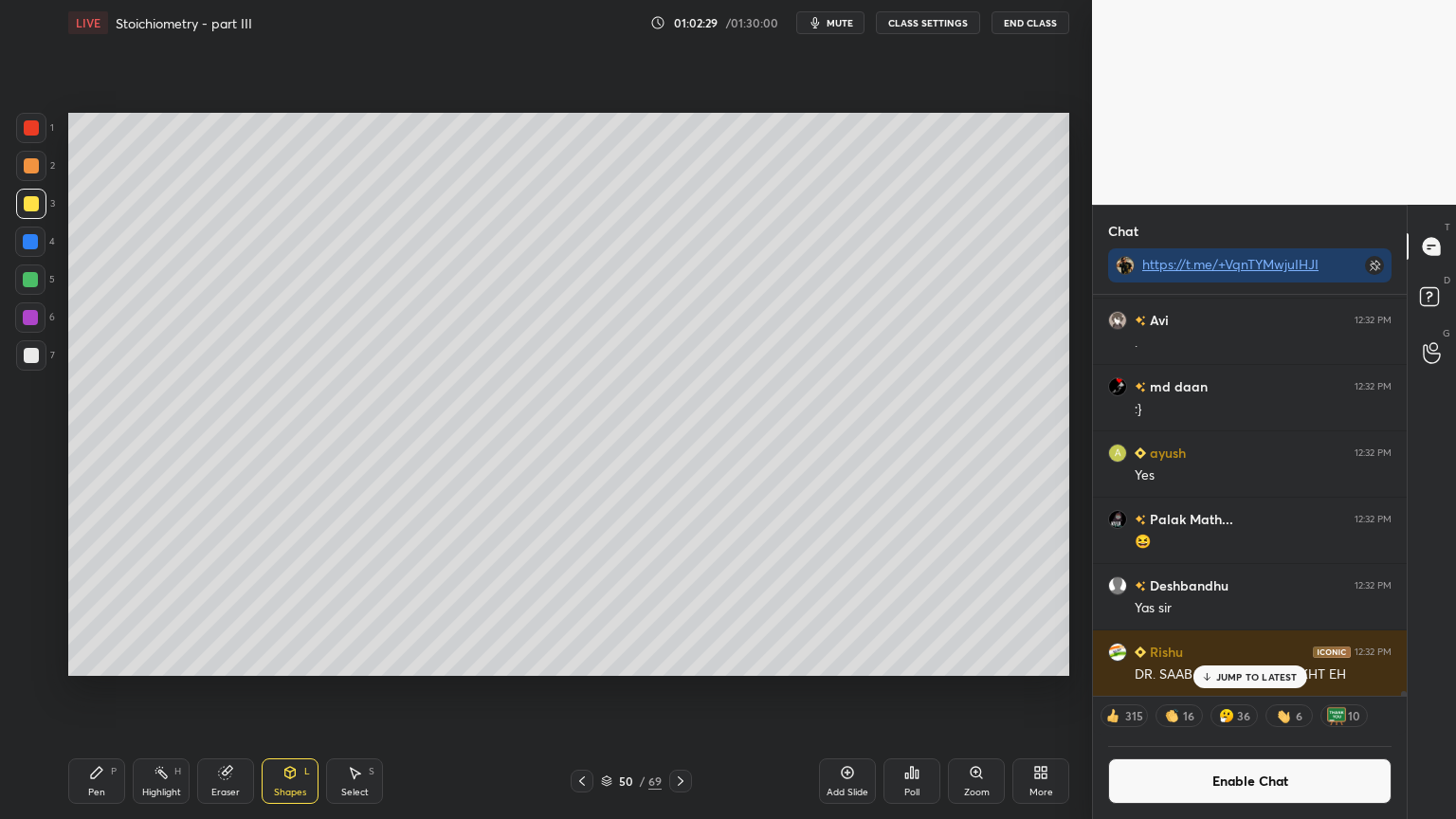 drag, startPoint x: 27, startPoint y: 239, endPoint x: 64, endPoint y: 242, distance: 37.121422 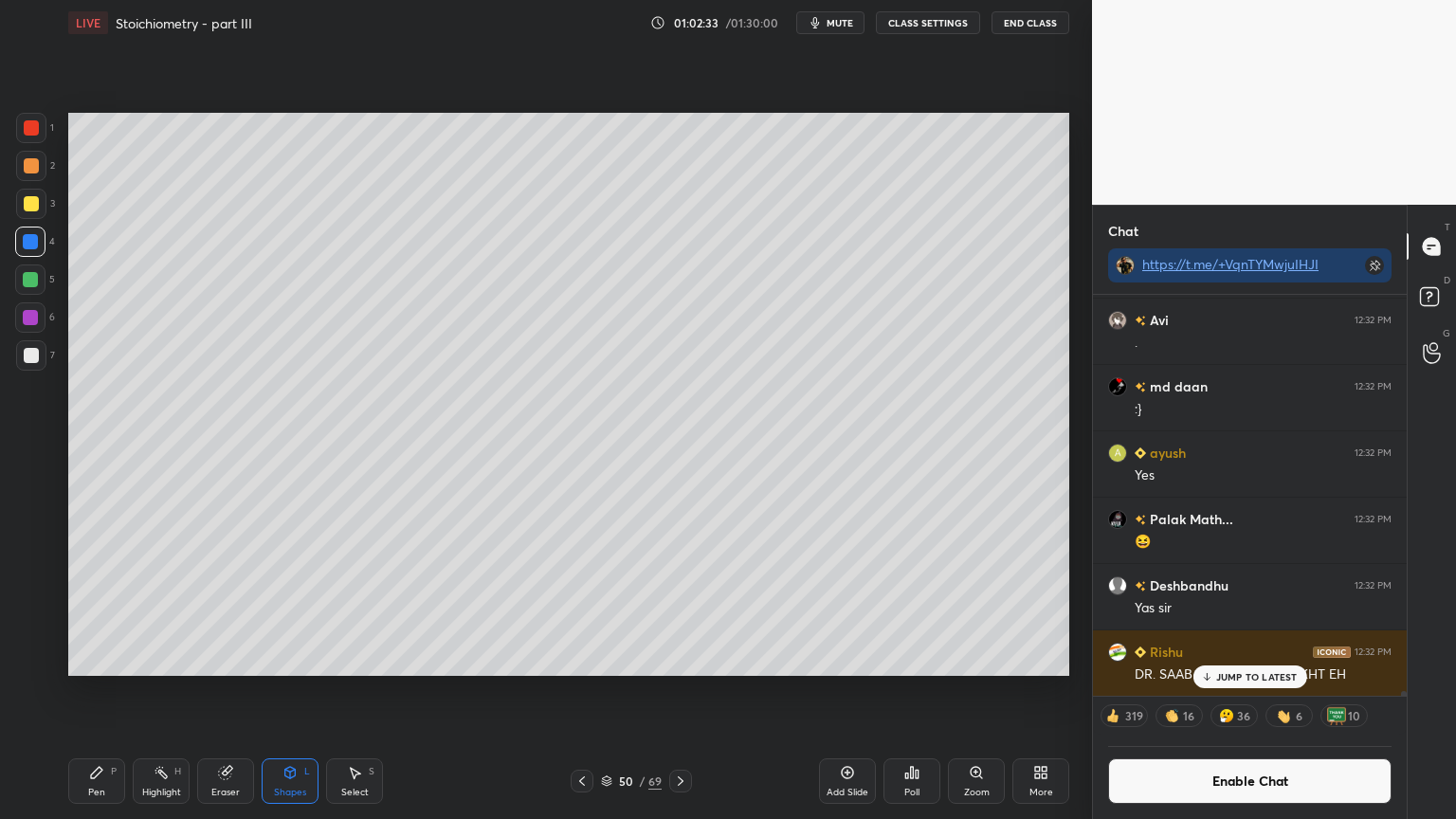 click on "Pen P" at bounding box center [97, 781] 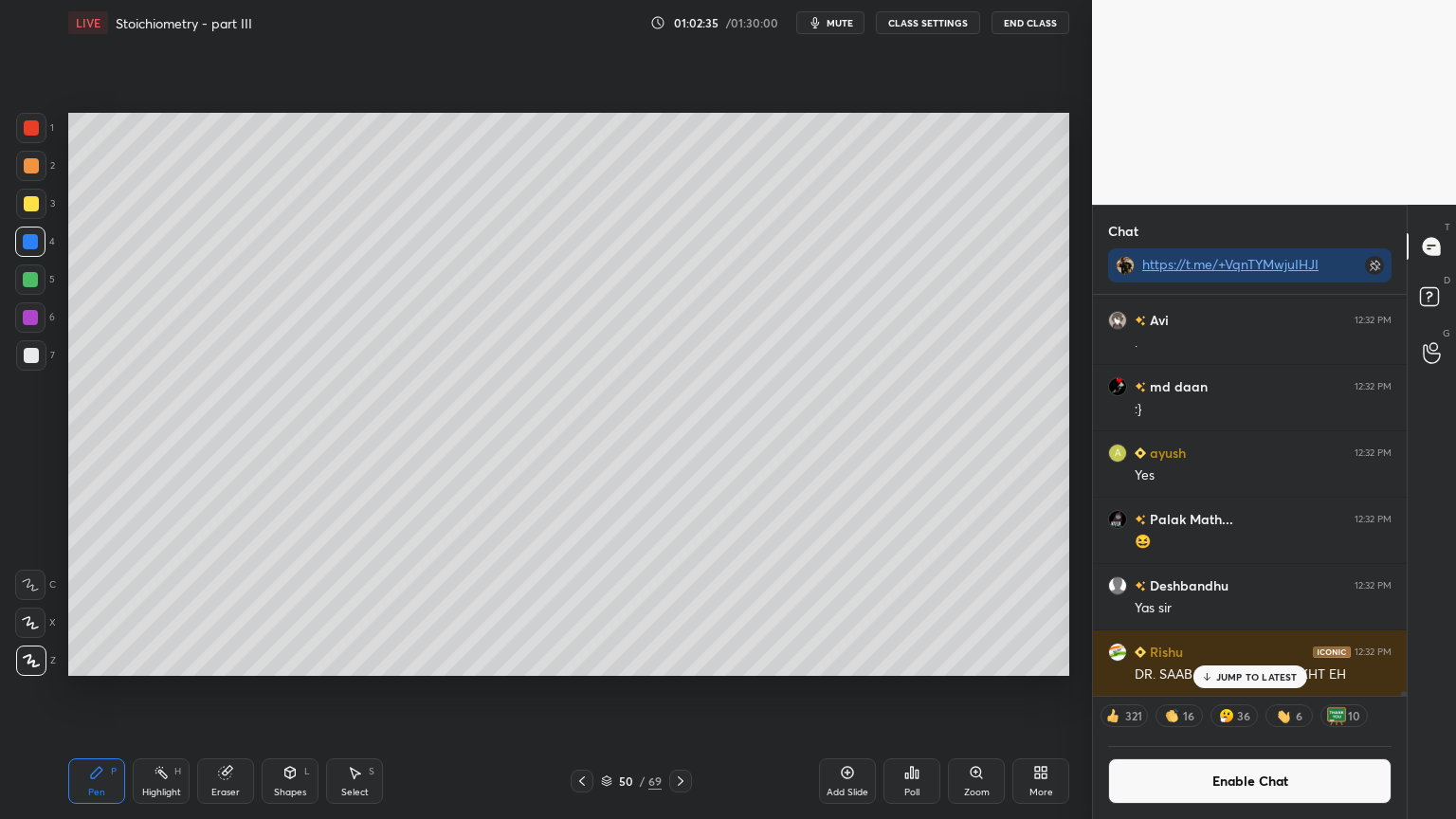 click on "Highlight H" at bounding box center (161, 781) 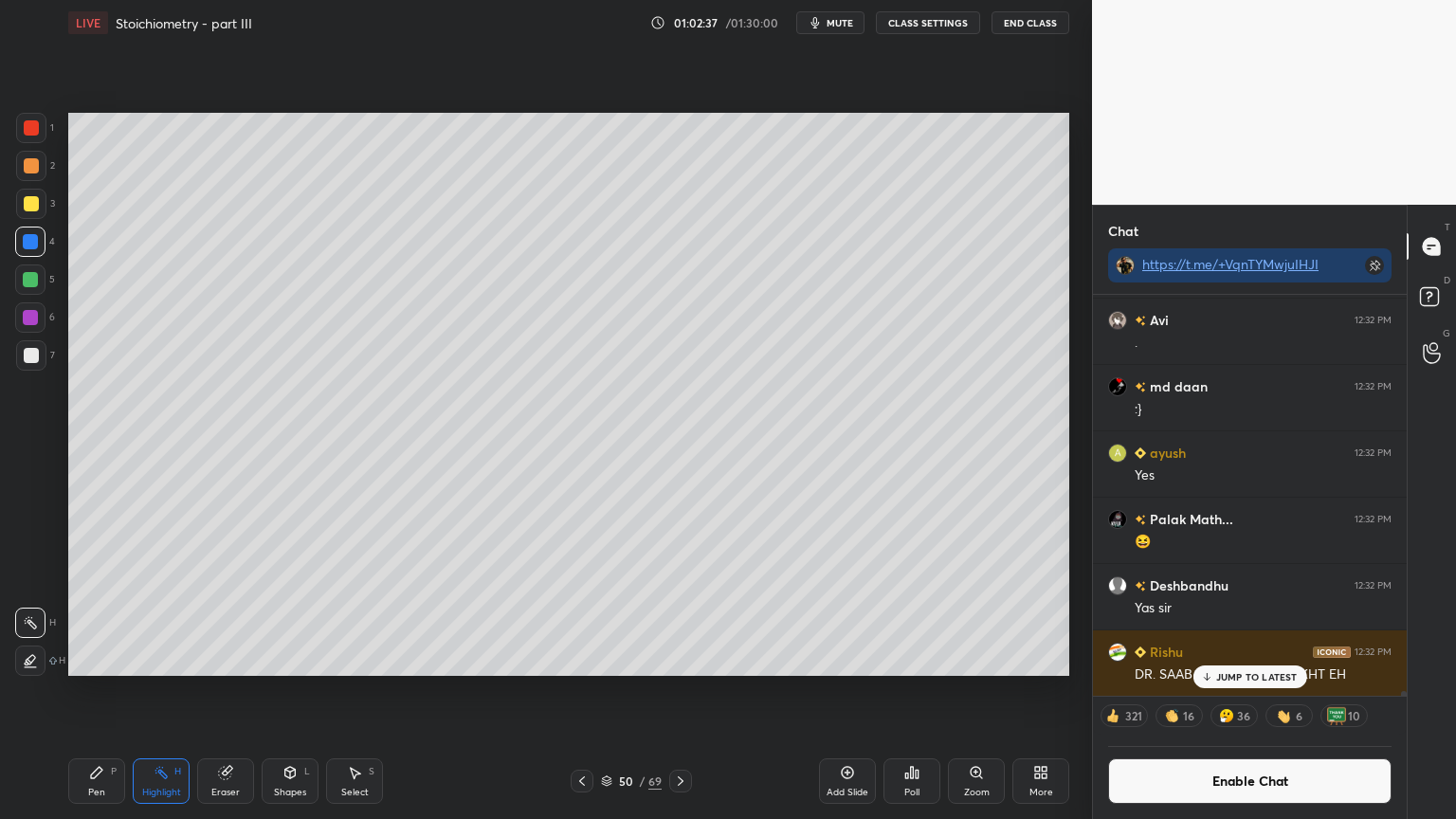 click on "Pen P" at bounding box center [97, 781] 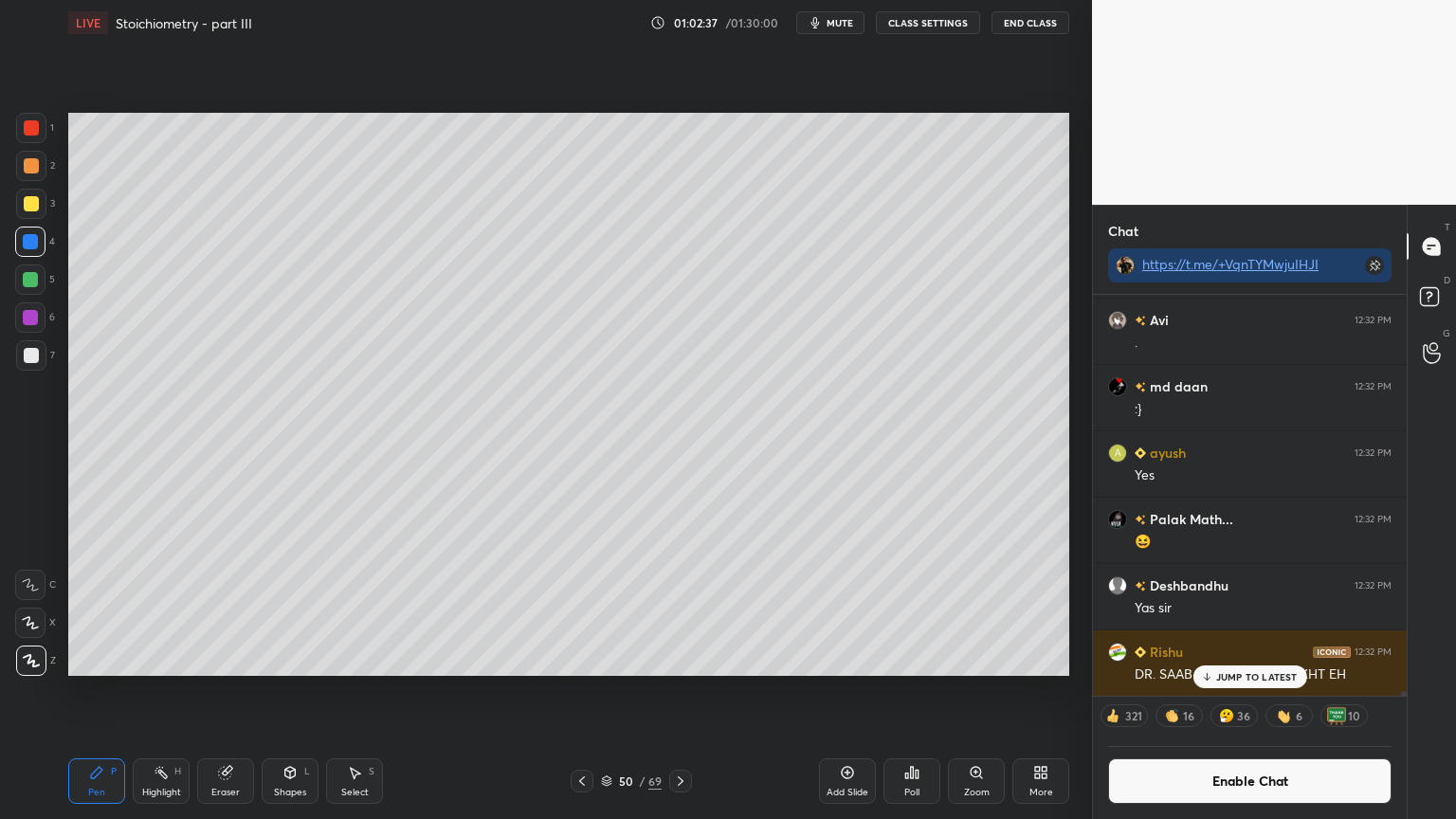 drag, startPoint x: 29, startPoint y: 357, endPoint x: 49, endPoint y: 357, distance: 20 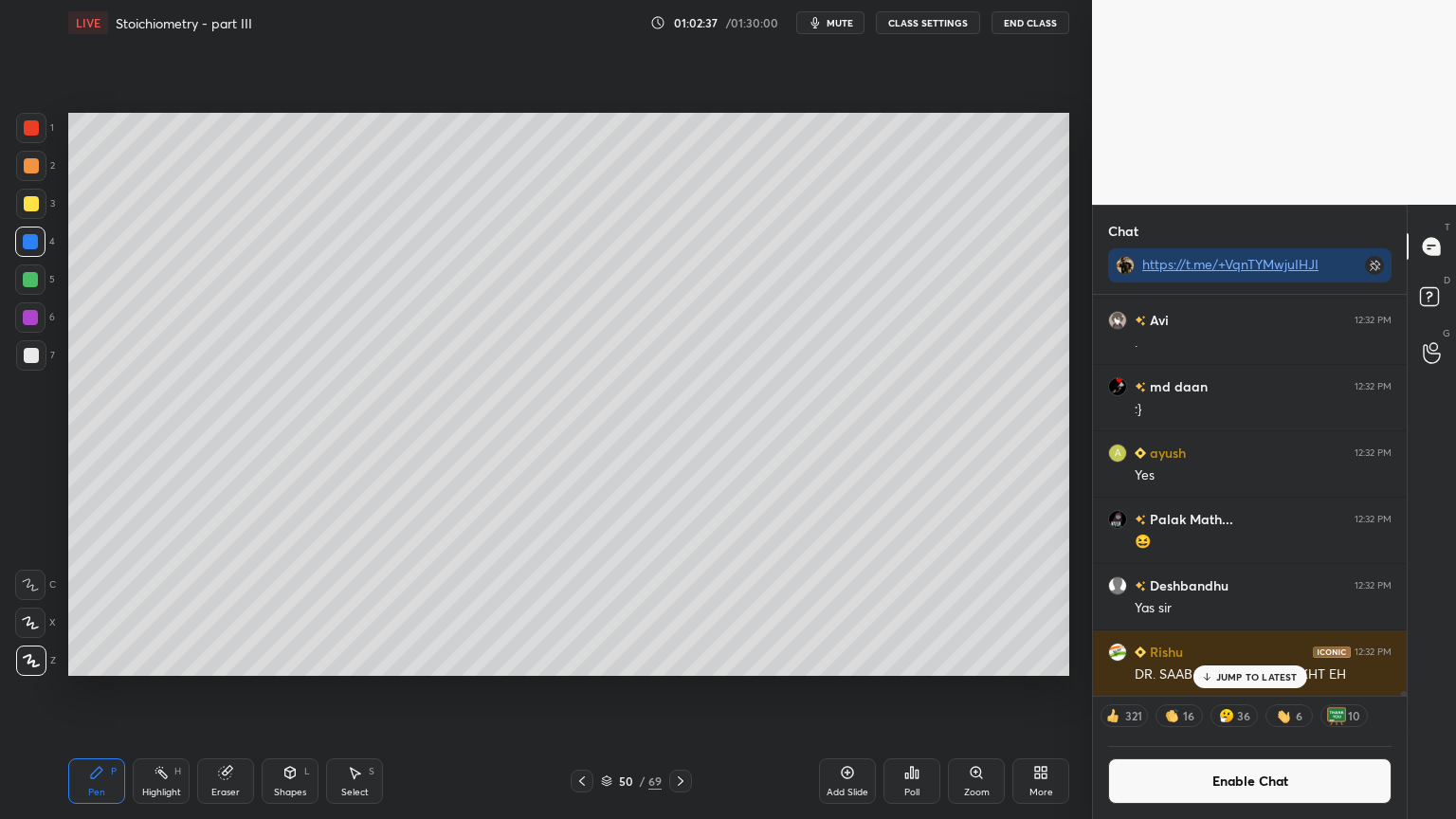 click at bounding box center [31, 355] 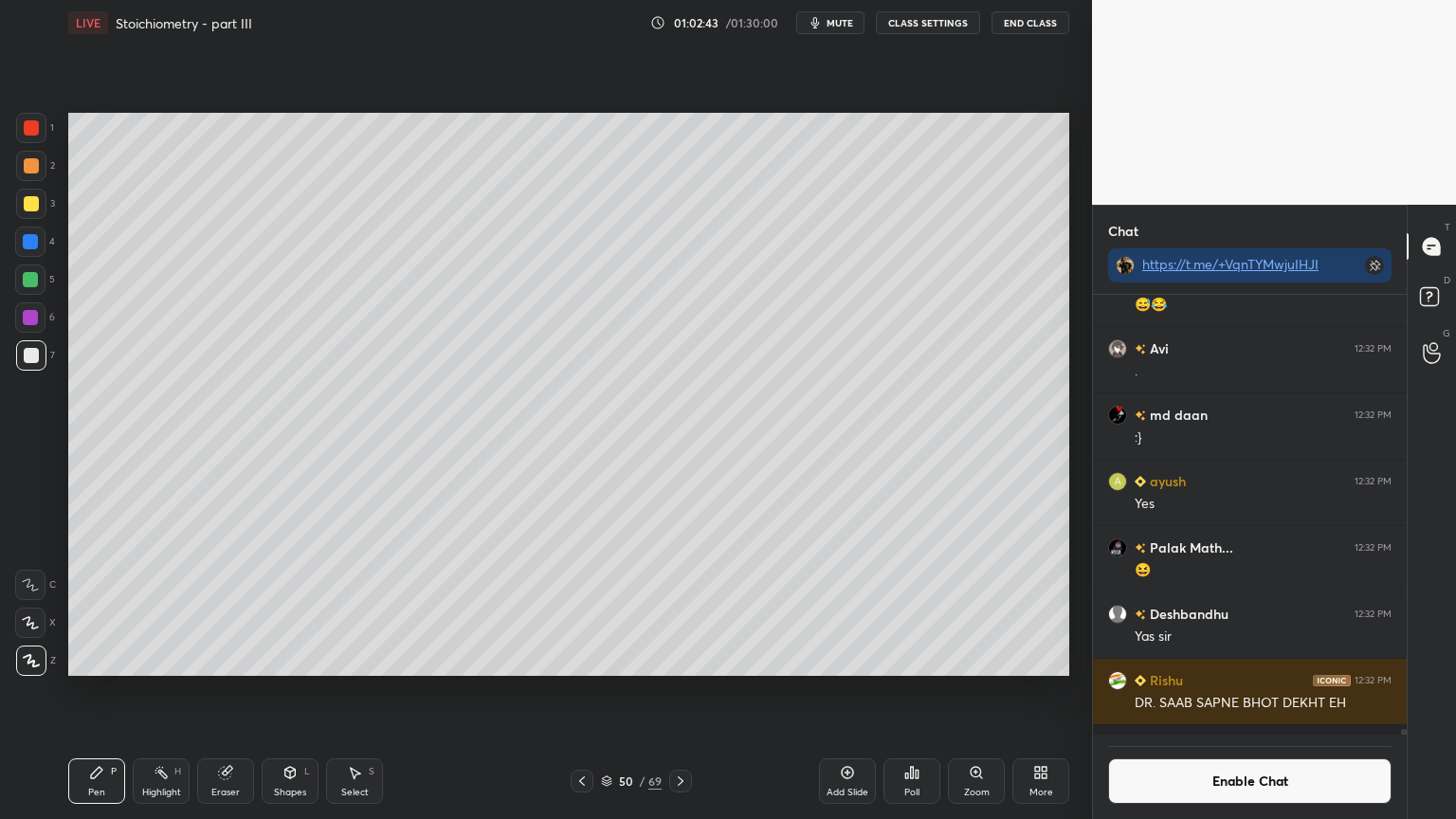 scroll, scrollTop: 6, scrollLeft: 6, axis: both 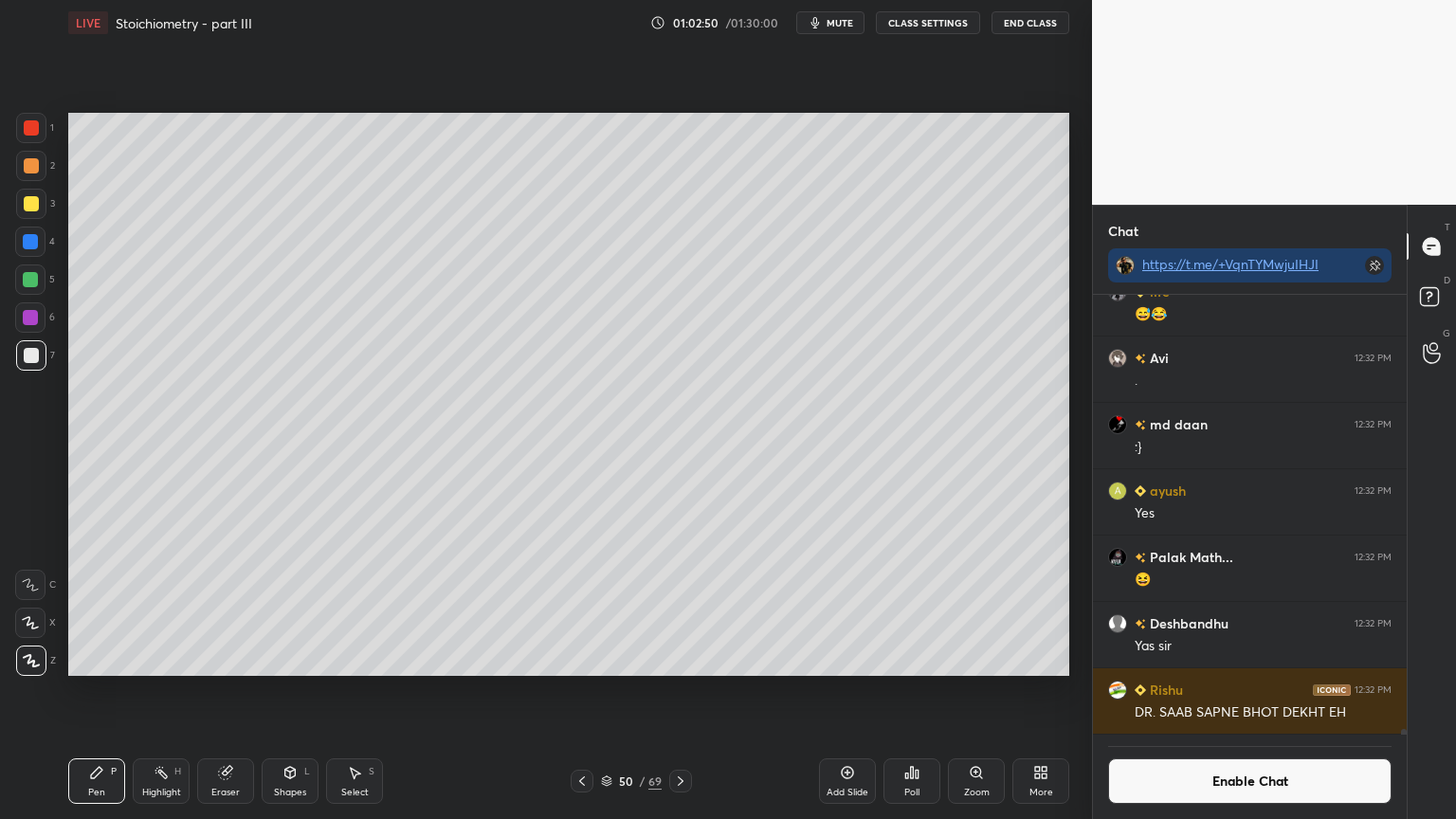click 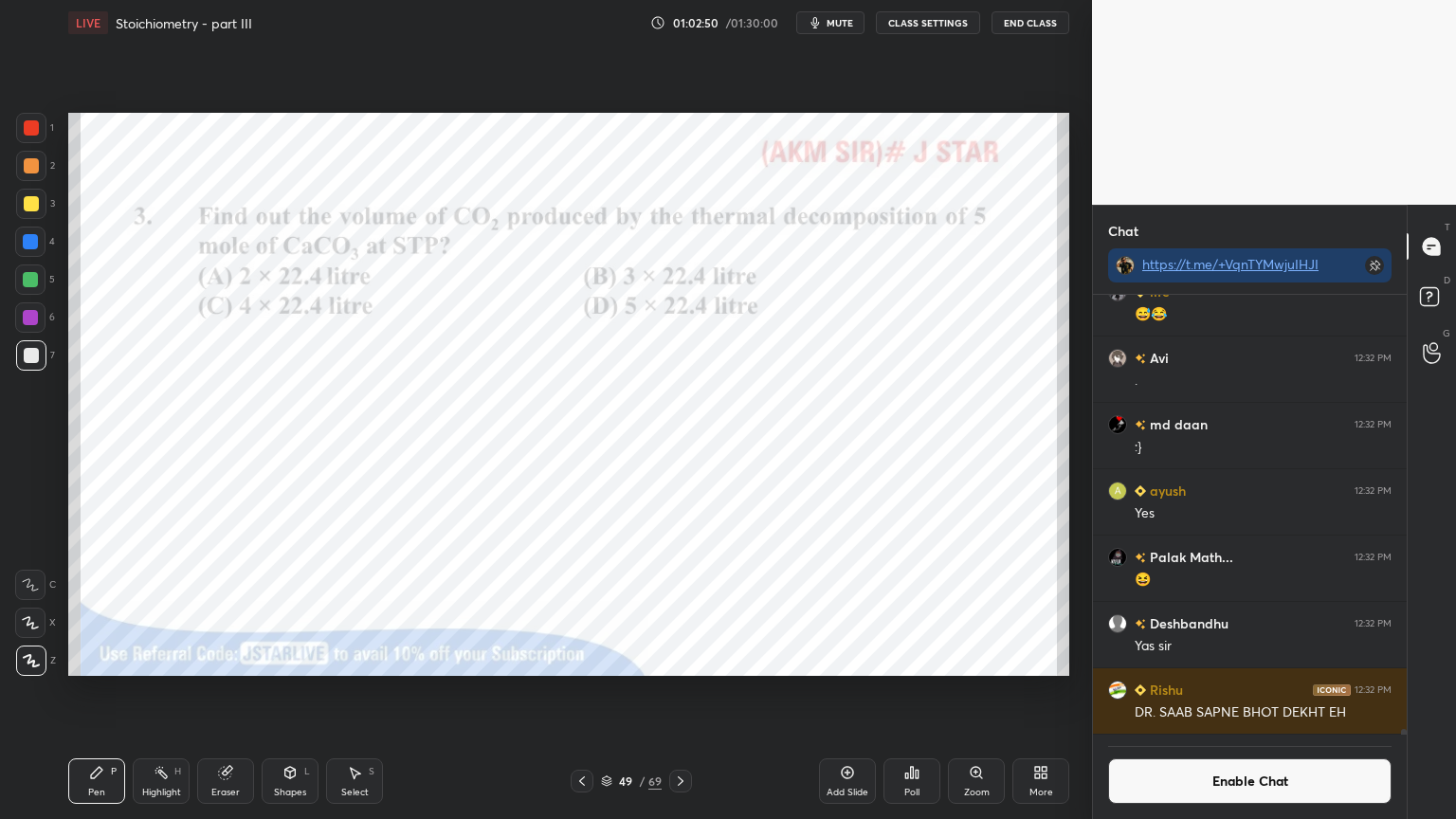 click on "Highlight H" at bounding box center [161, 781] 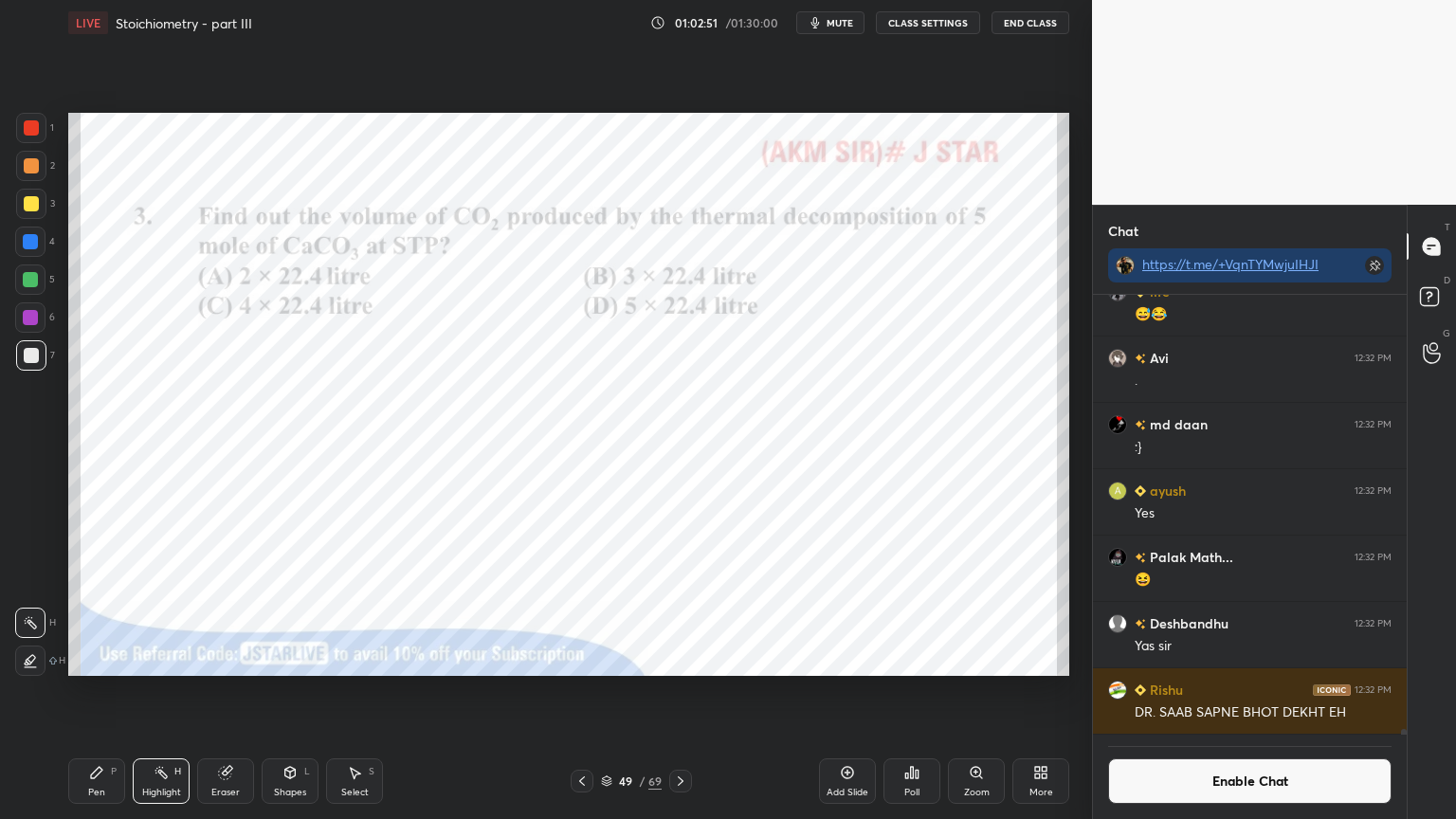 drag, startPoint x: 23, startPoint y: 286, endPoint x: 60, endPoint y: 295, distance: 38.078866 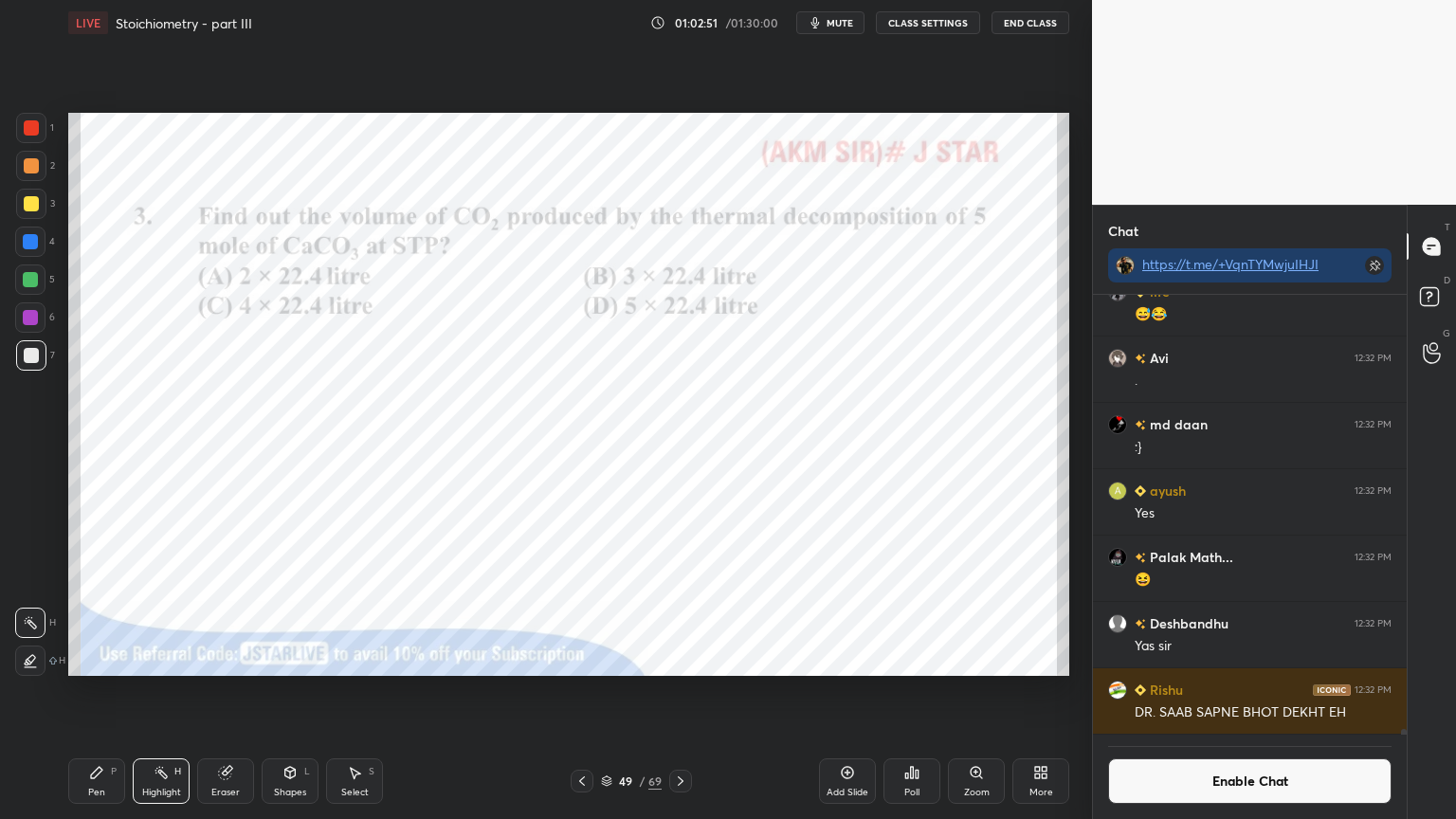 click at bounding box center (30, 280) 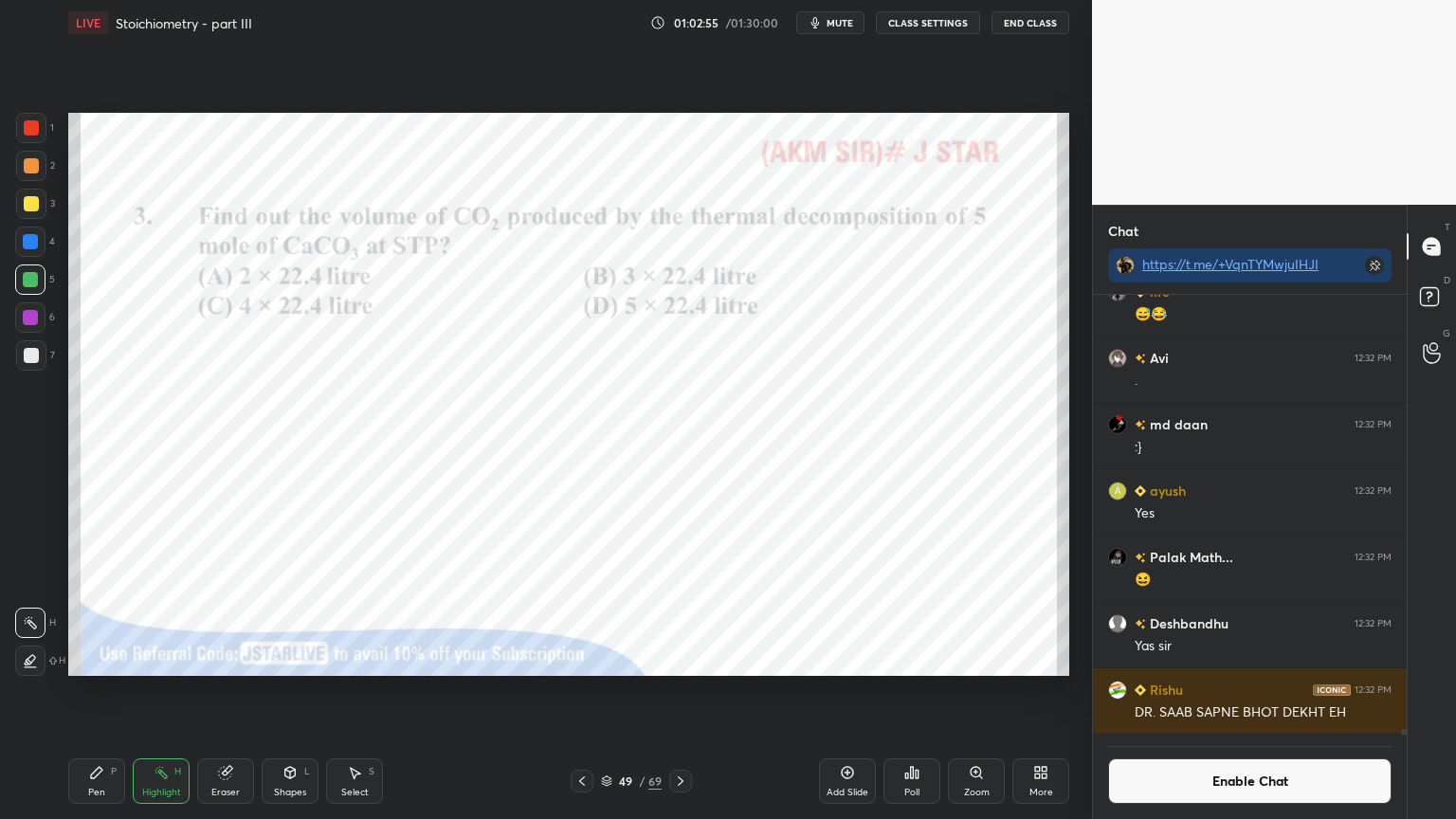 click 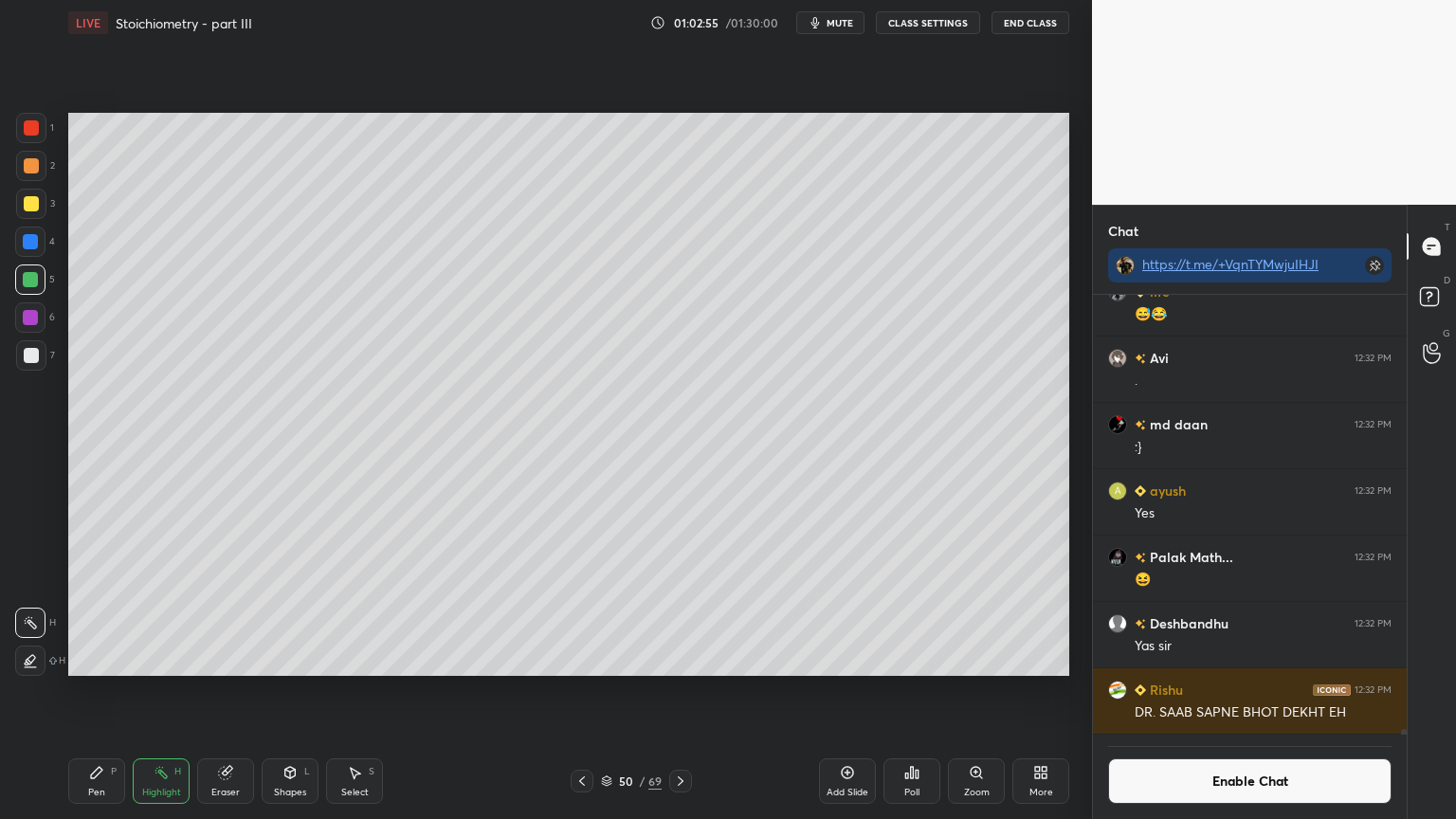 click on "Pen P" at bounding box center [97, 781] 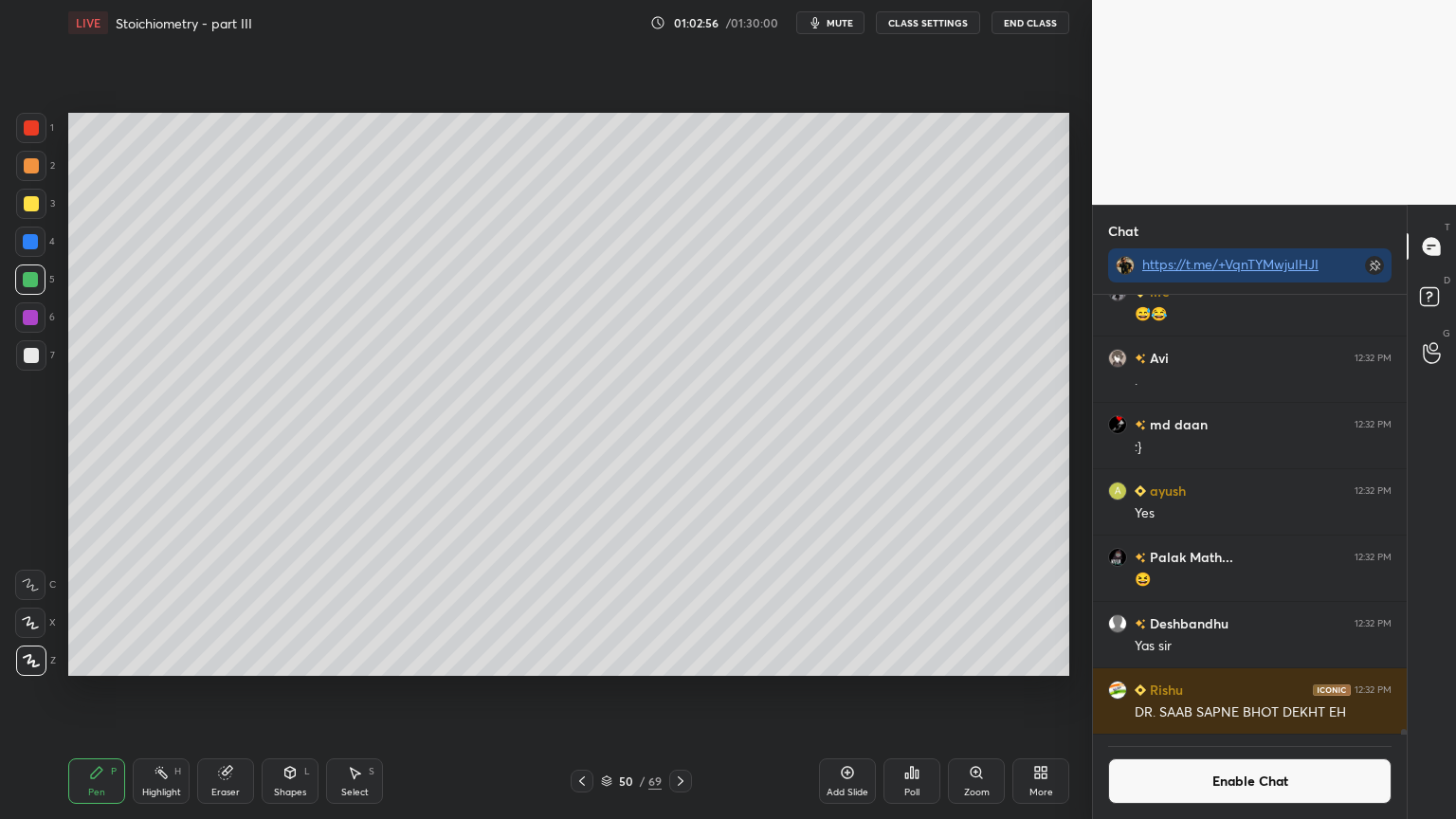click at bounding box center [31, 355] 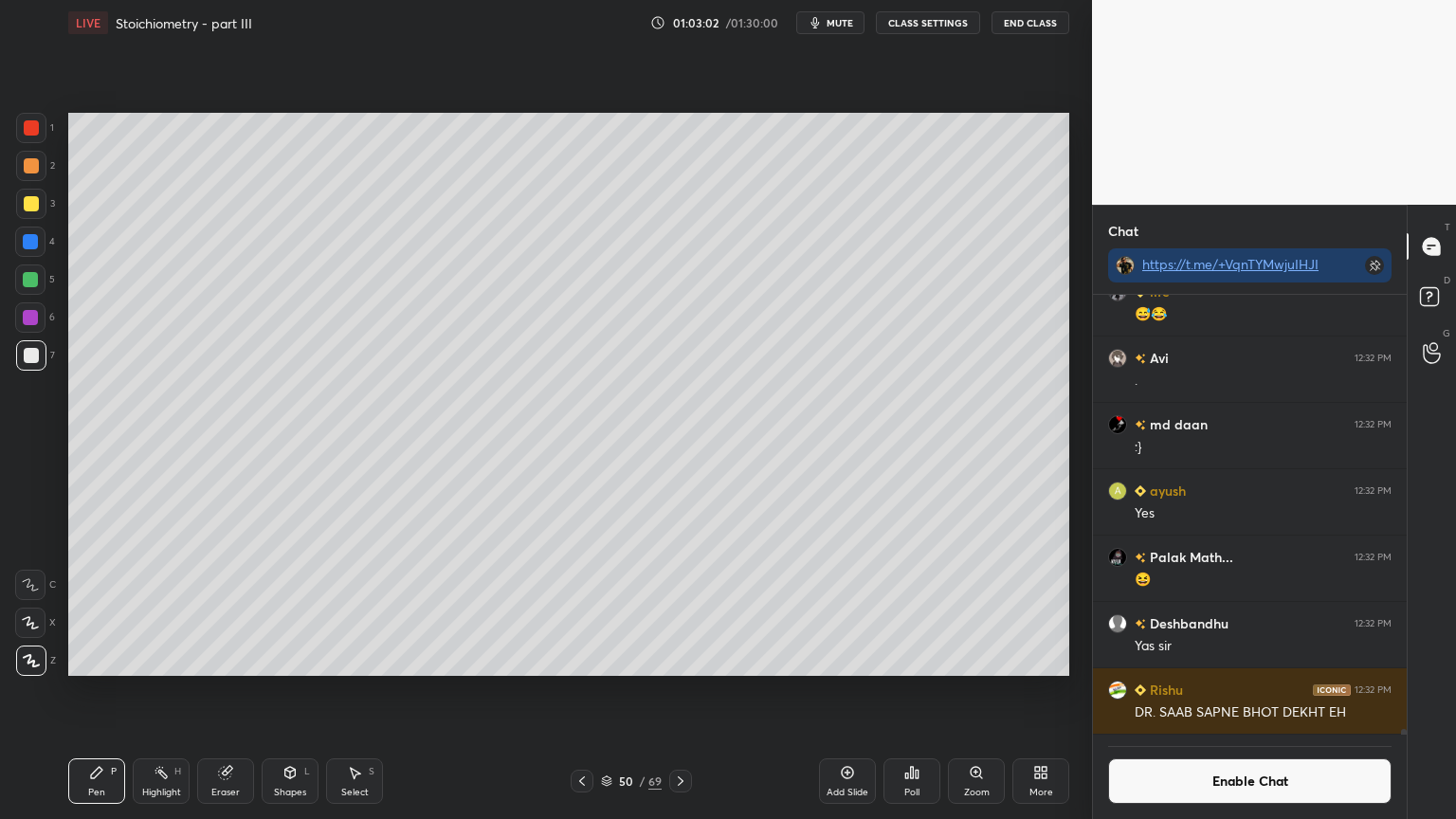 scroll, scrollTop: 395, scrollLeft: 308, axis: both 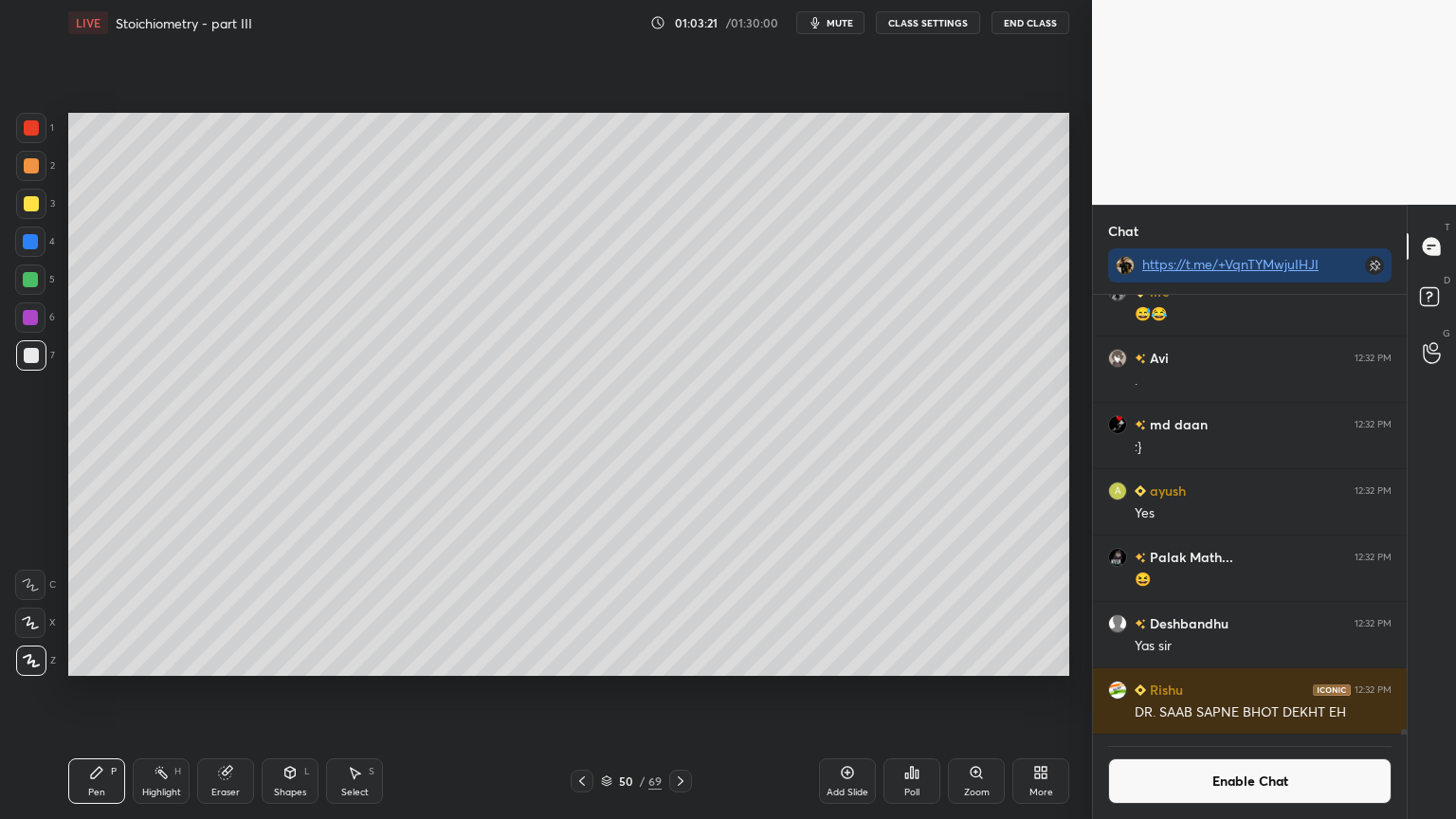 click 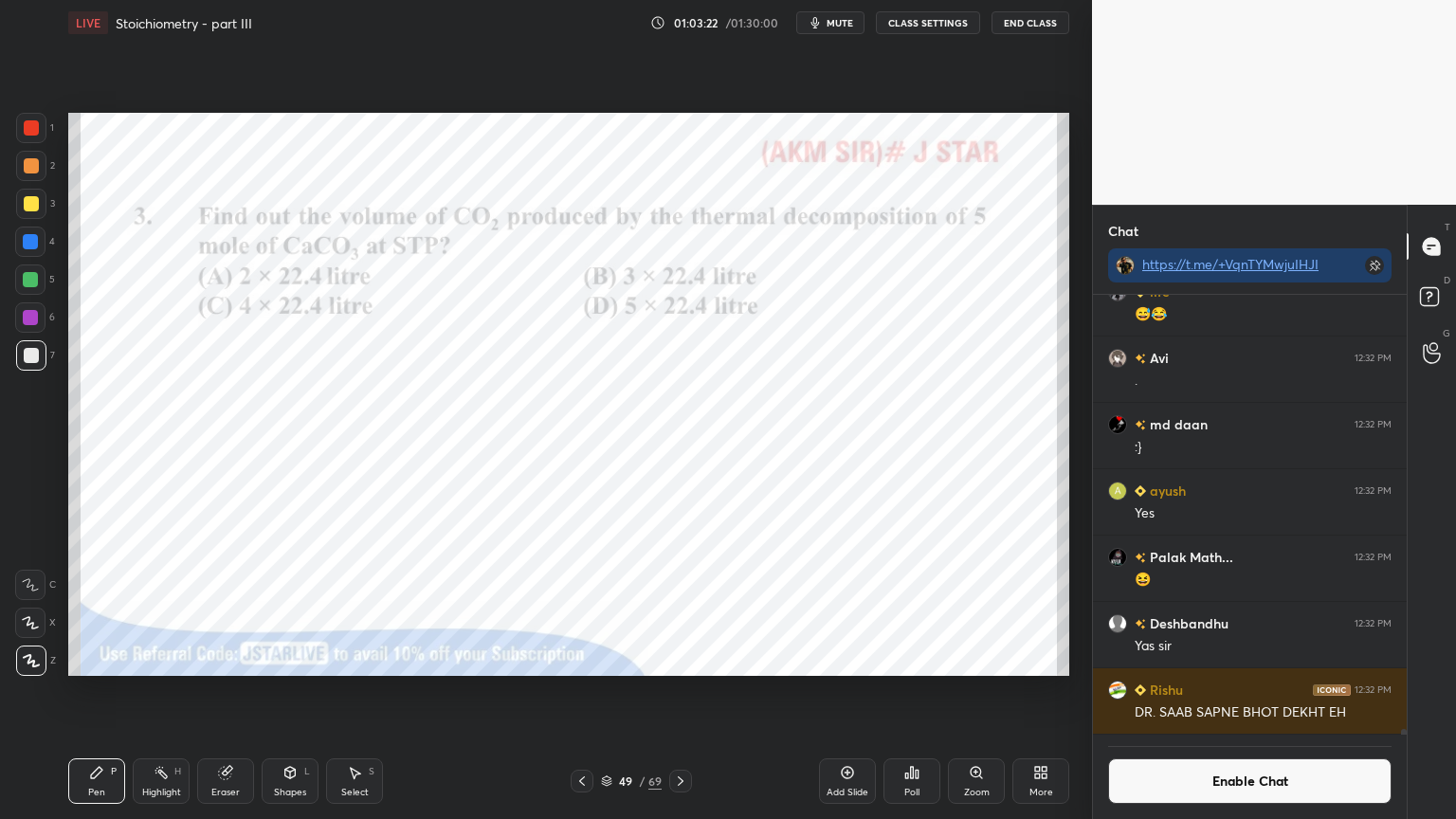 click on "Pen P" at bounding box center (97, 781) 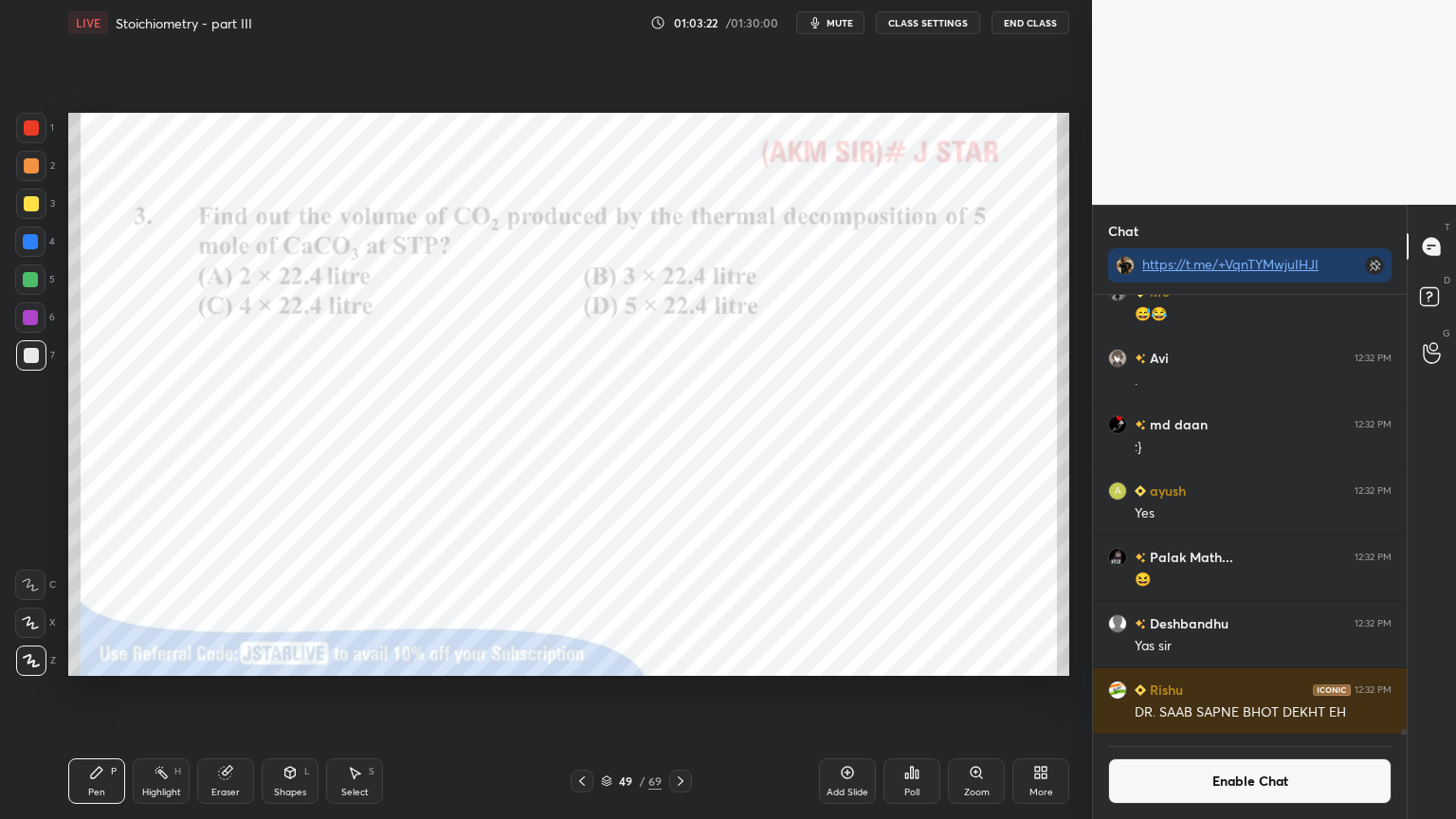 click at bounding box center (31, 128) 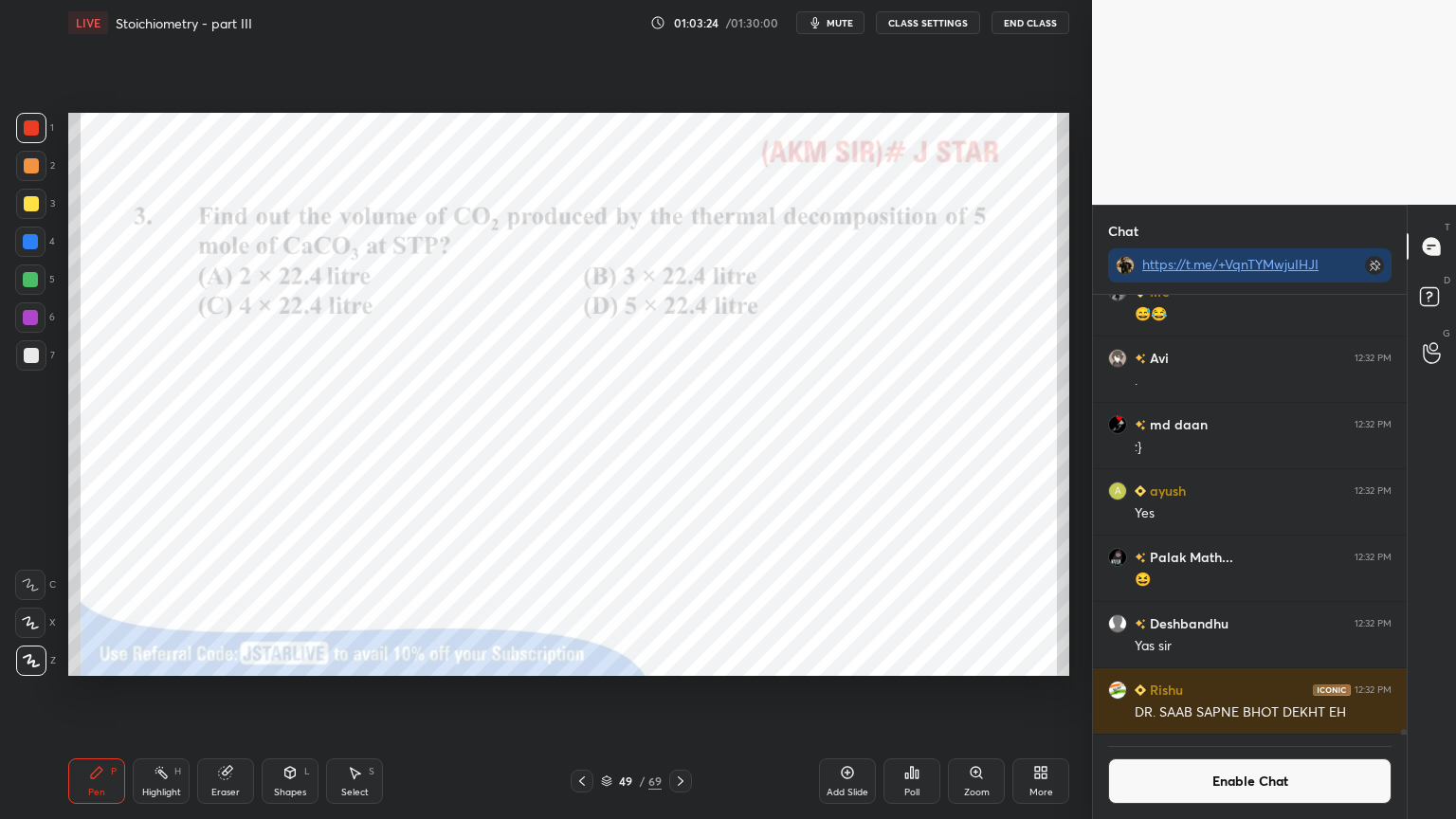 click 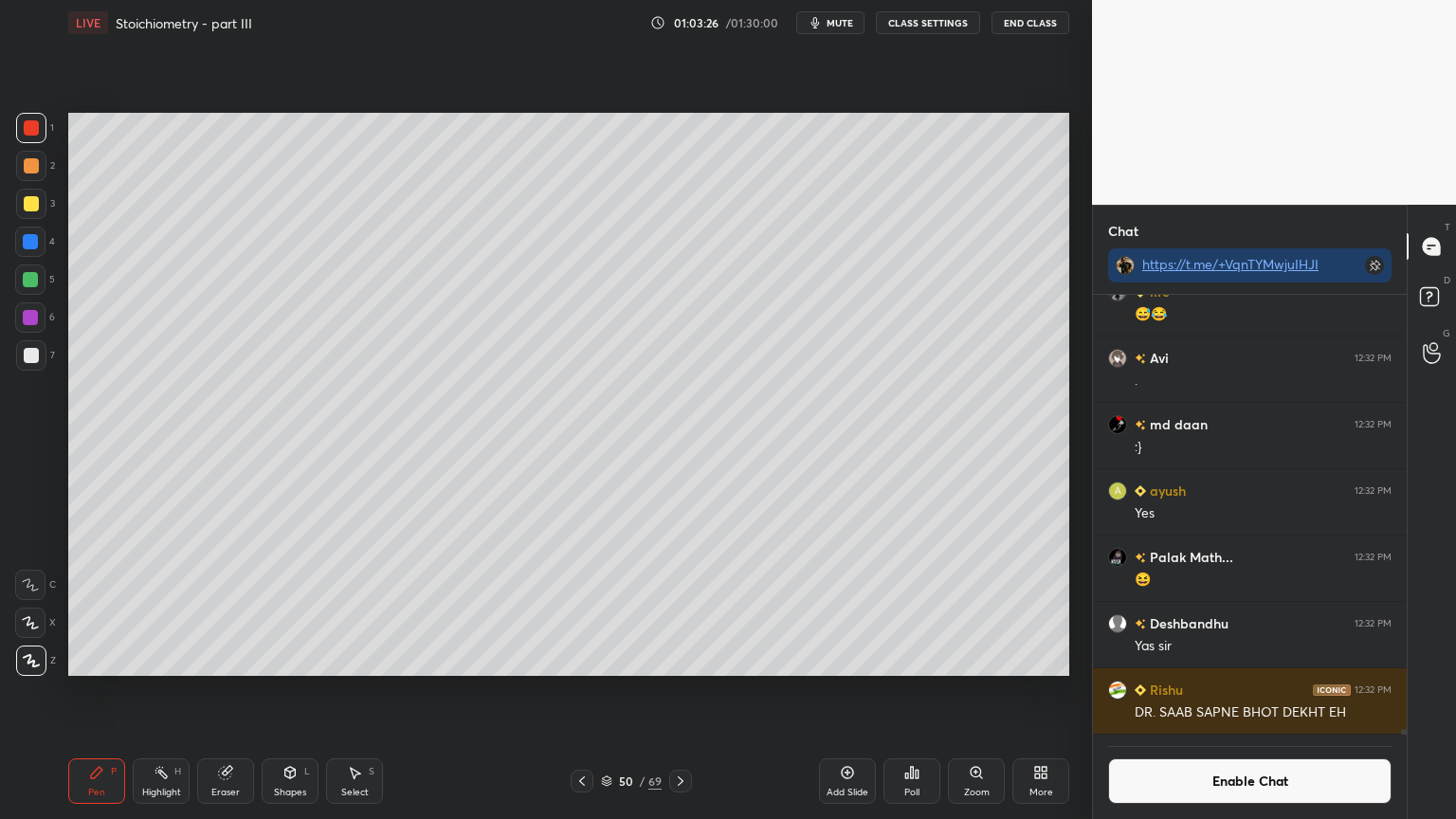 click on "Pen P" at bounding box center (97, 781) 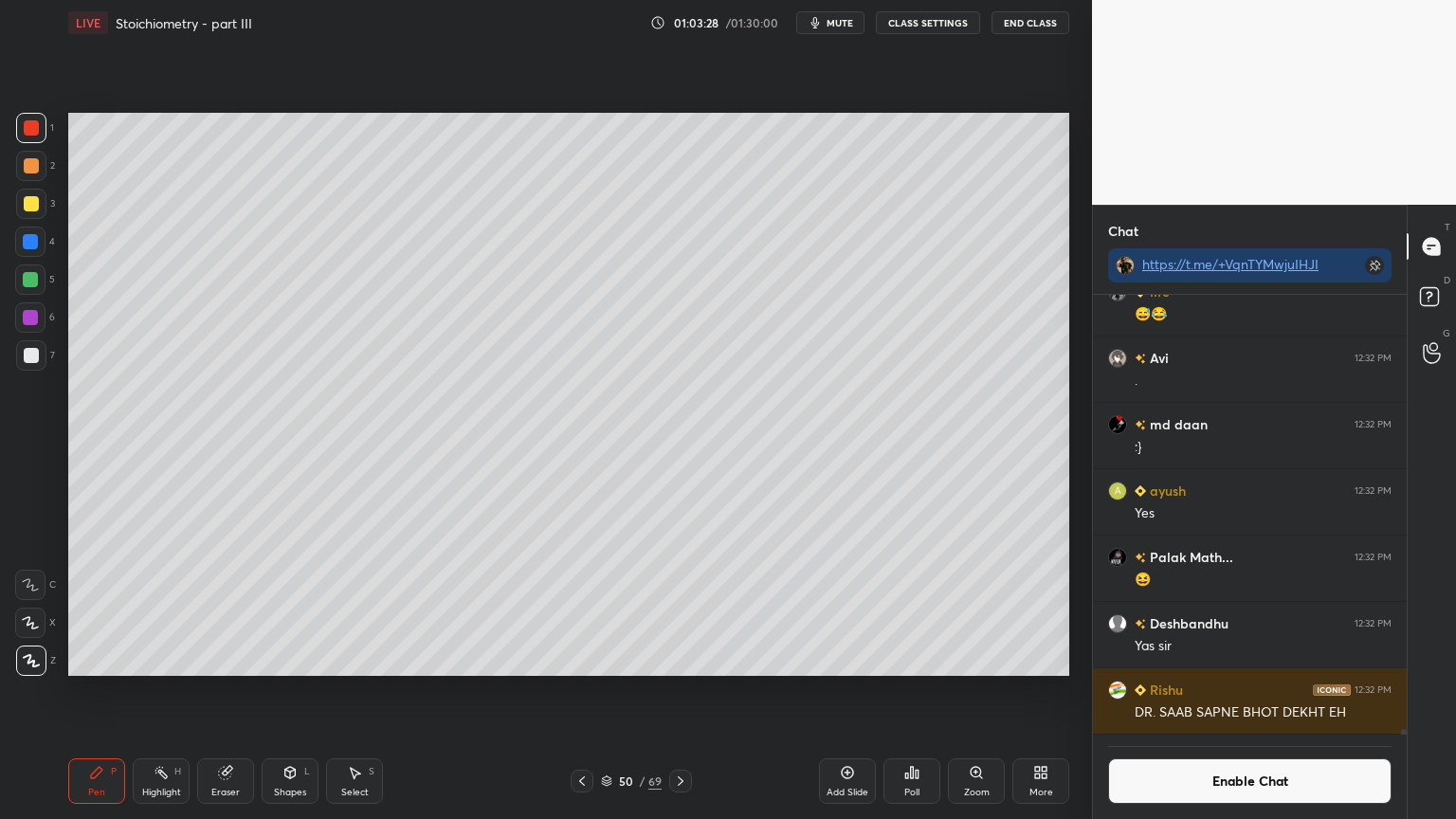 click at bounding box center (31, 128) 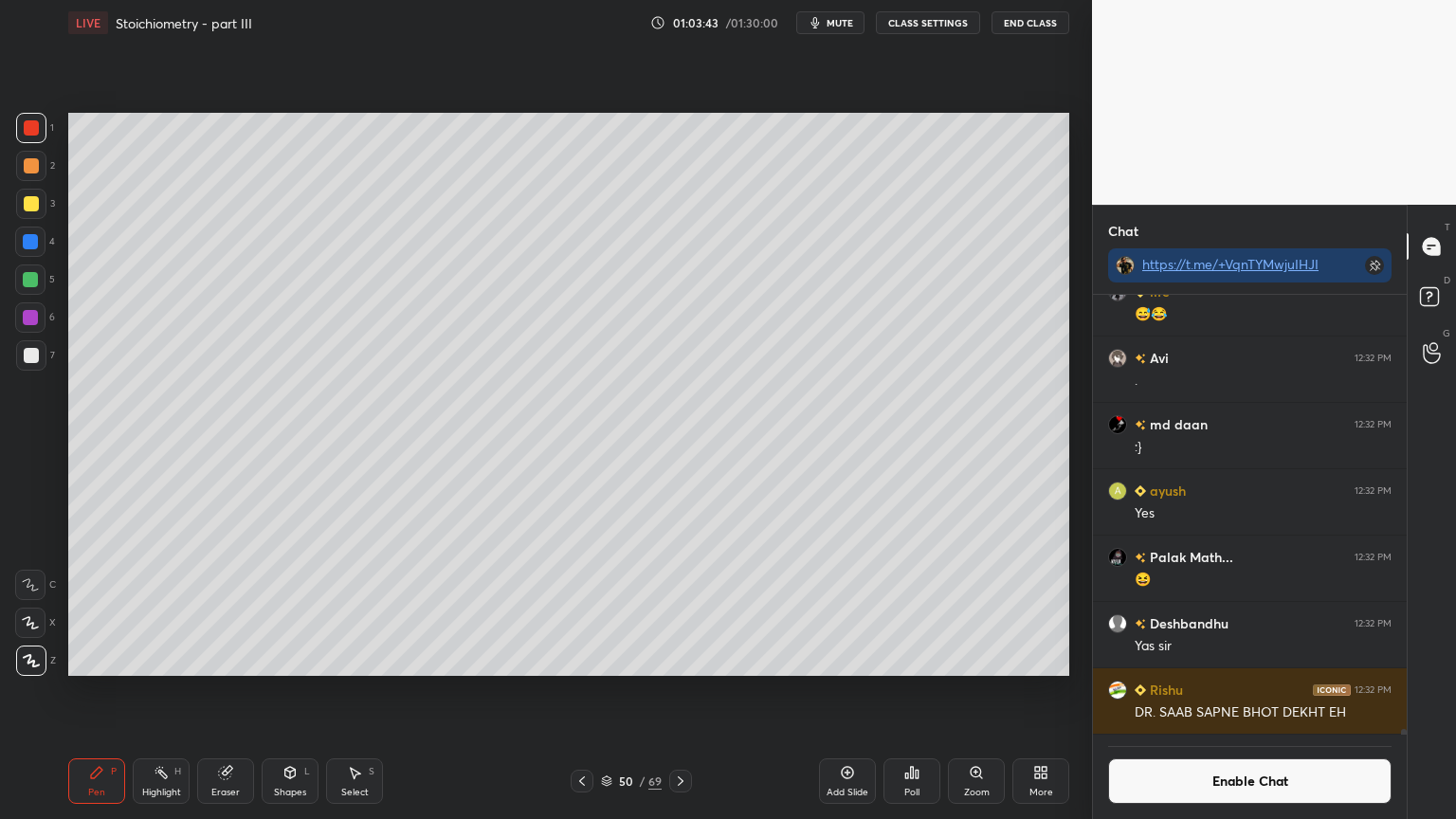 click at bounding box center (31, 166) 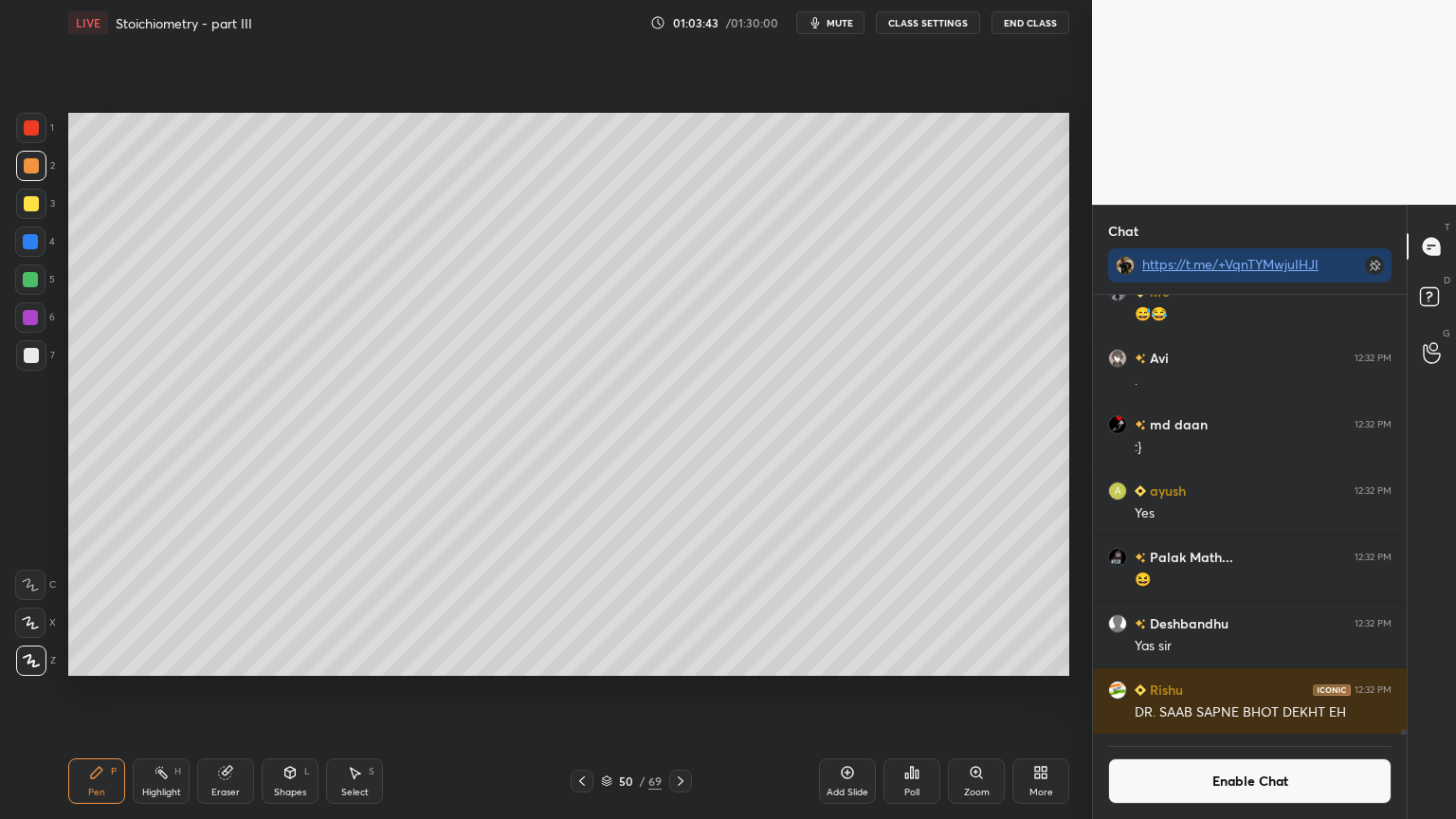 click at bounding box center [31, 204] 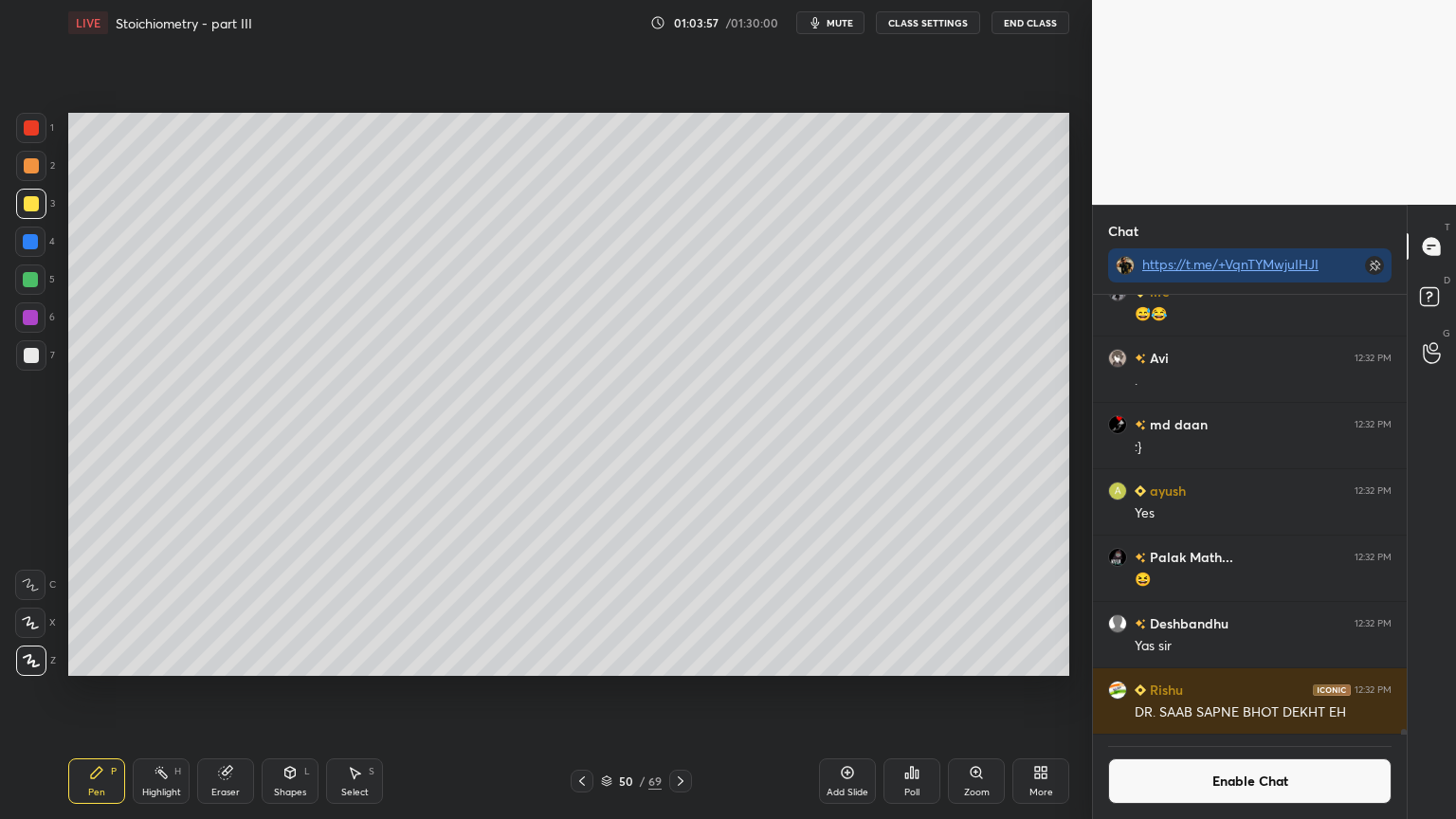 click at bounding box center [681, 781] 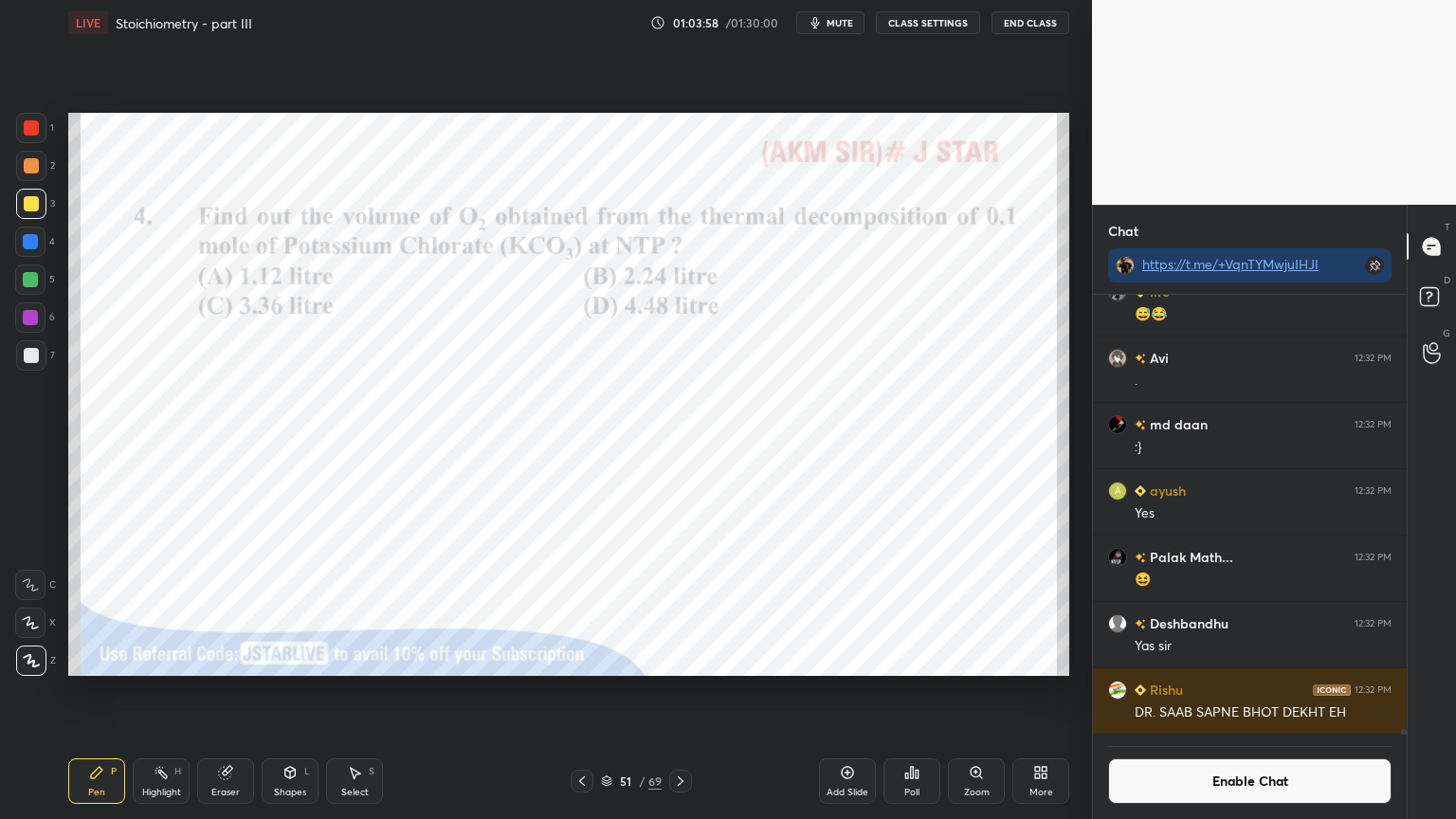 click on "Pen P" at bounding box center (97, 781) 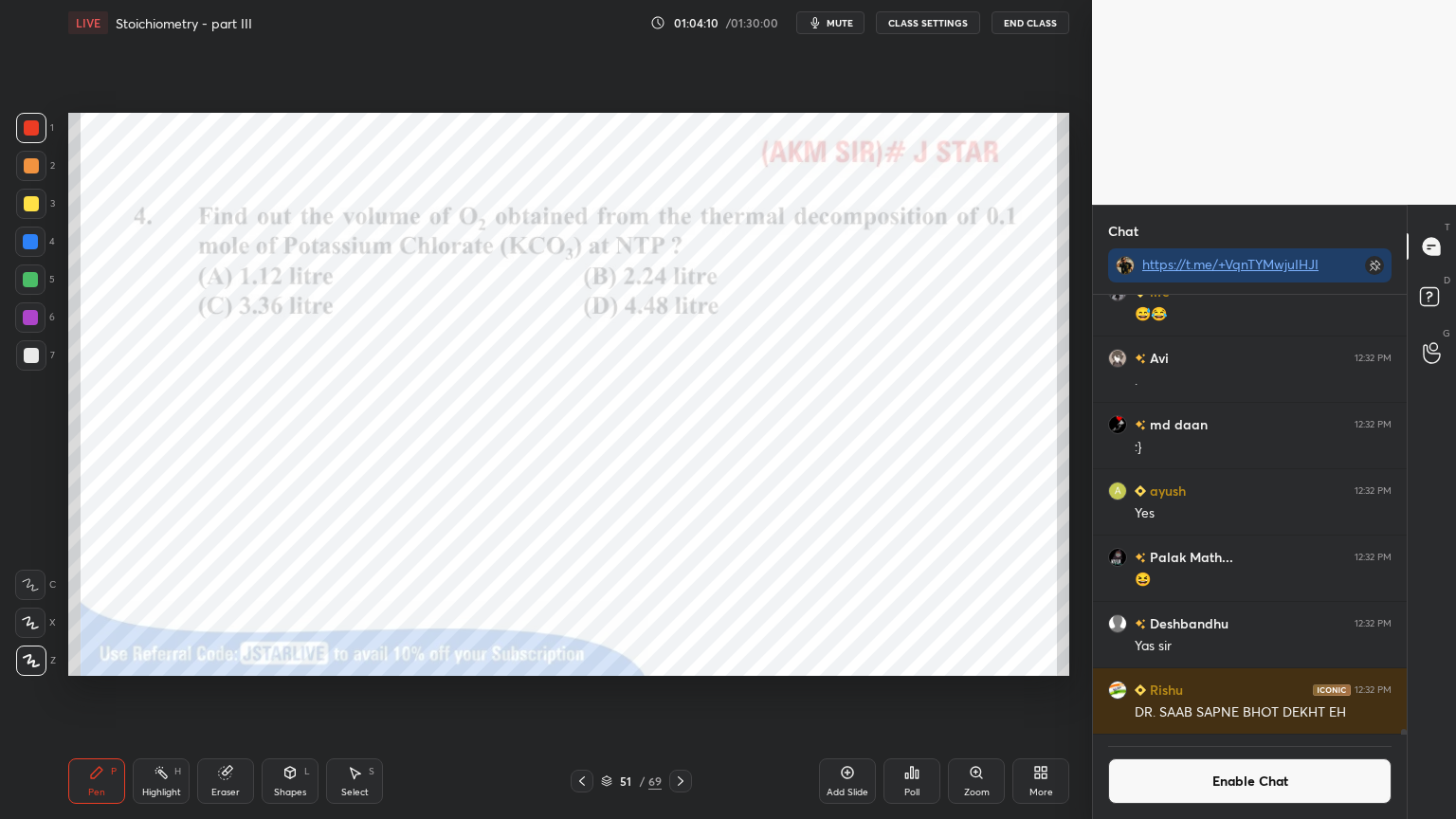 scroll, scrollTop: 395, scrollLeft: 308, axis: both 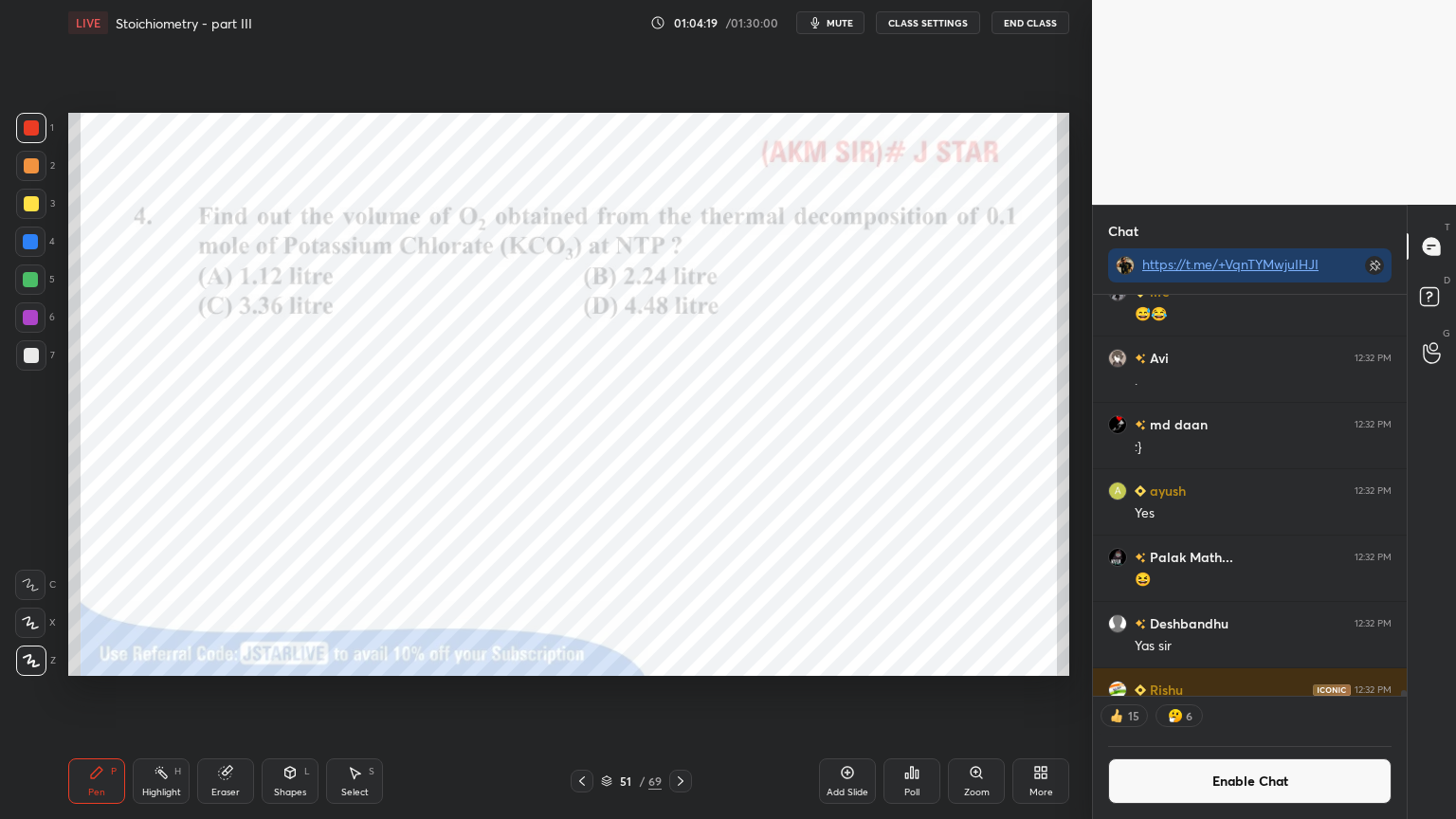 click on "Pen P" at bounding box center (97, 781) 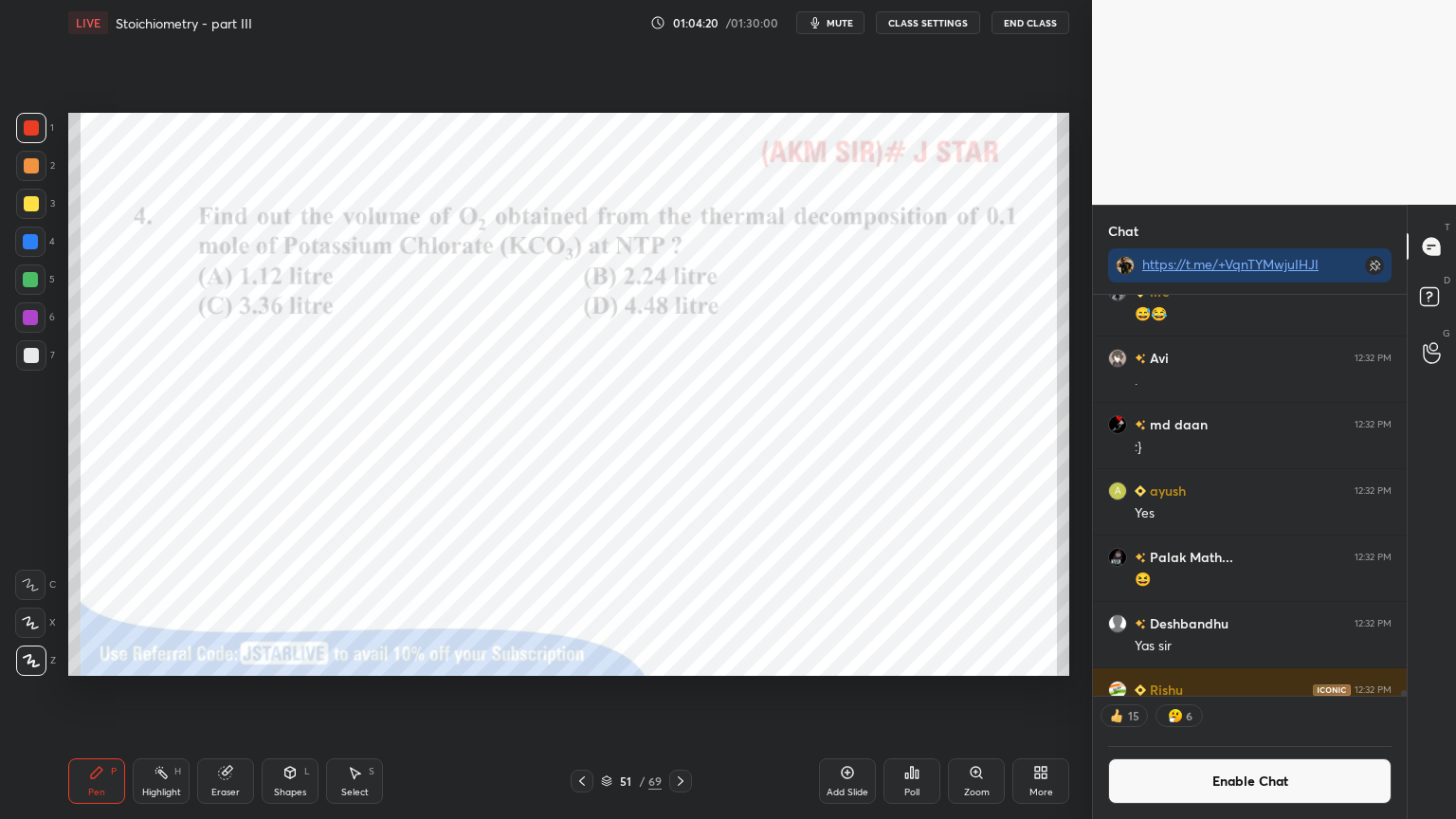 click at bounding box center (31, 355) 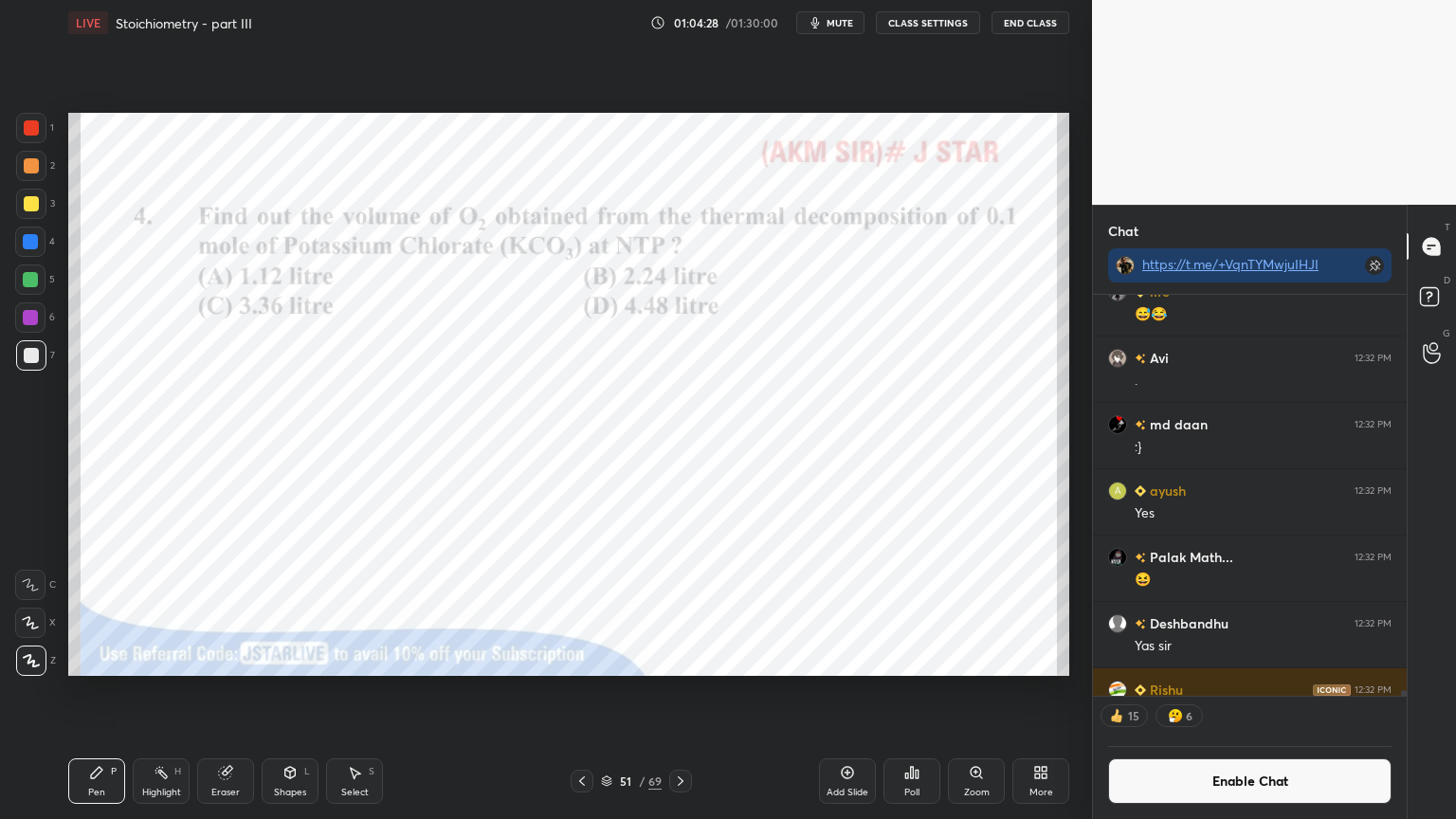 scroll, scrollTop: 6, scrollLeft: 6, axis: both 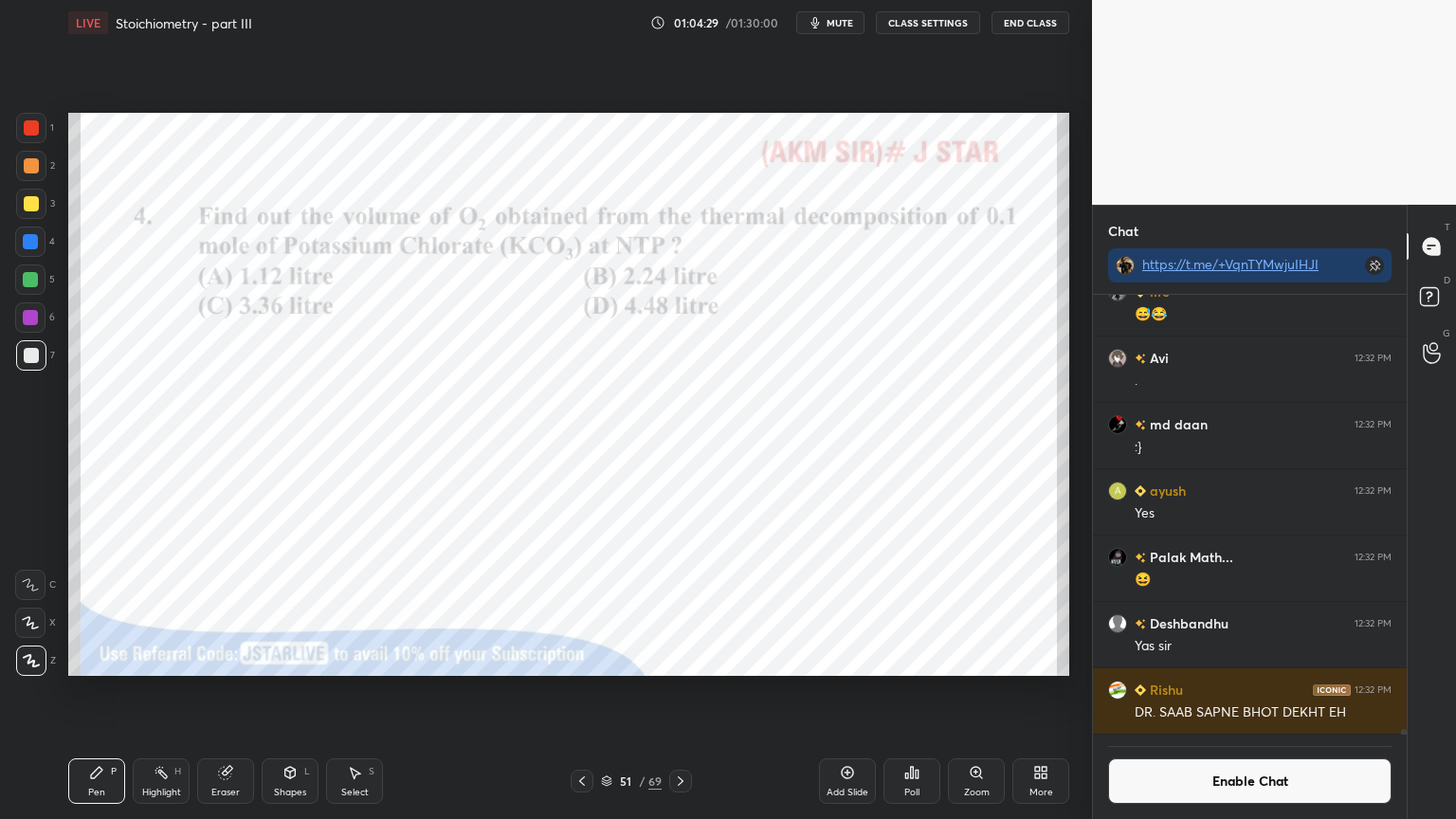 click at bounding box center (31, 128) 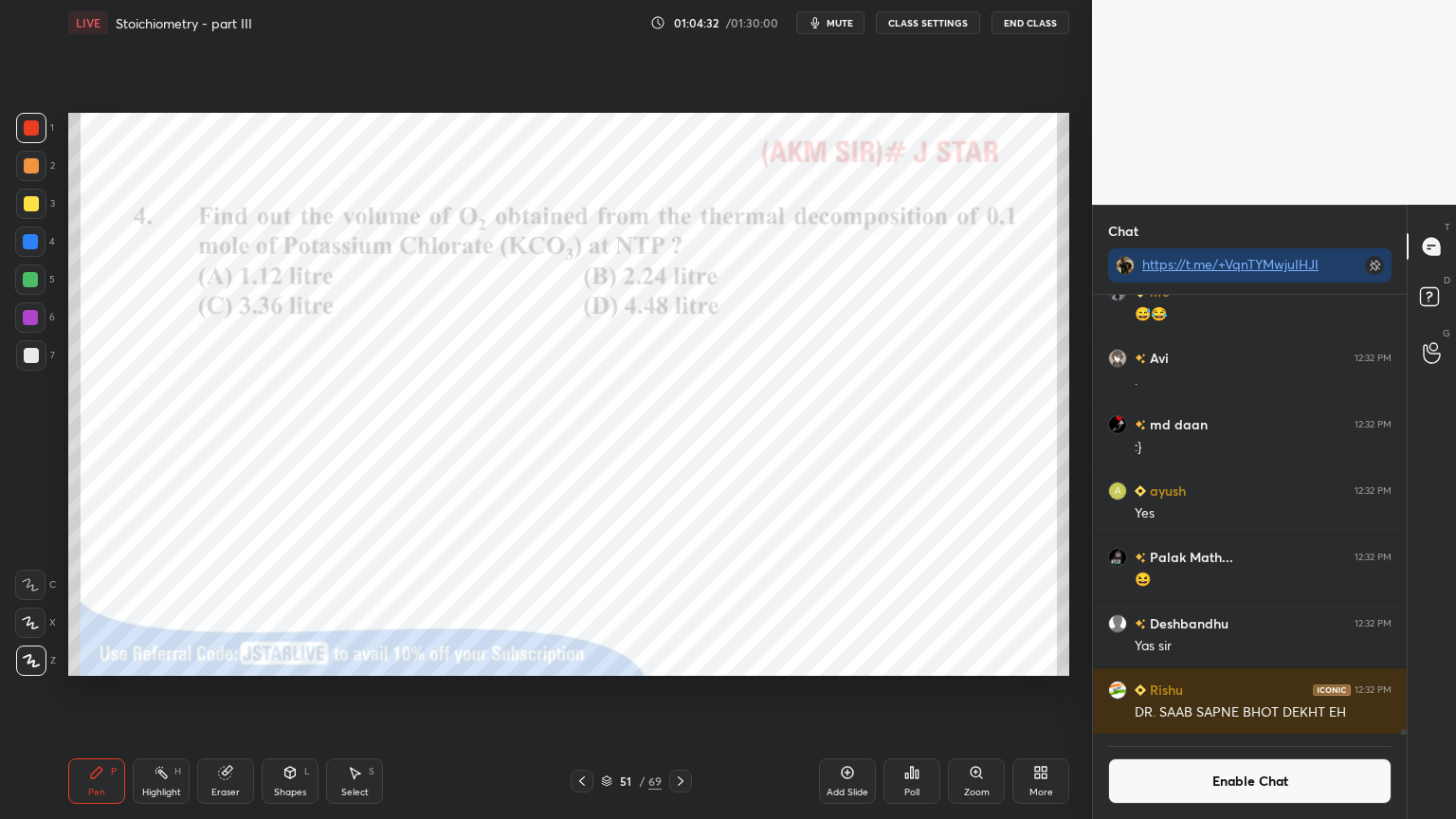 scroll, scrollTop: 395, scrollLeft: 308, axis: both 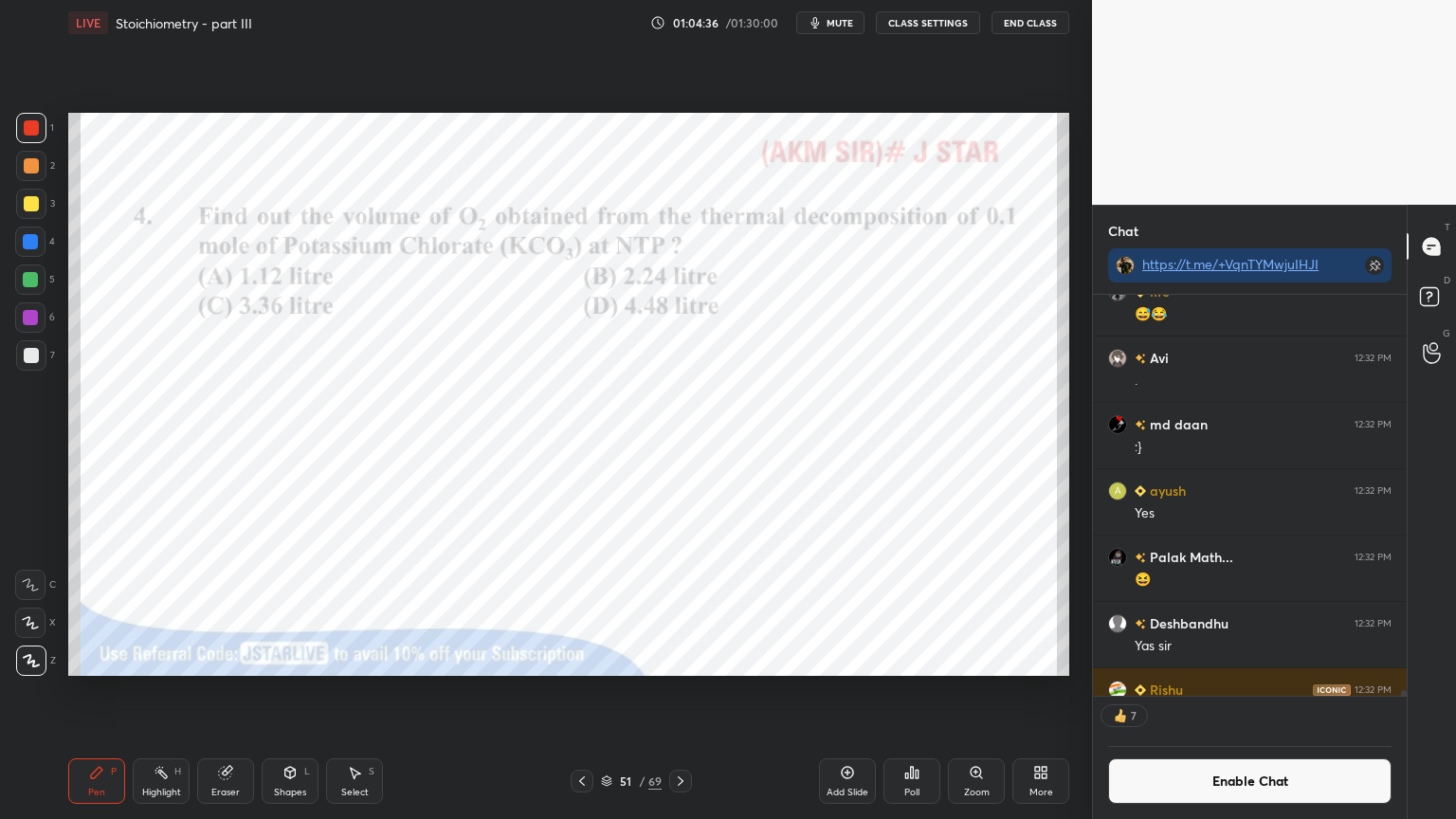 click on "mute" at bounding box center [830, 23] 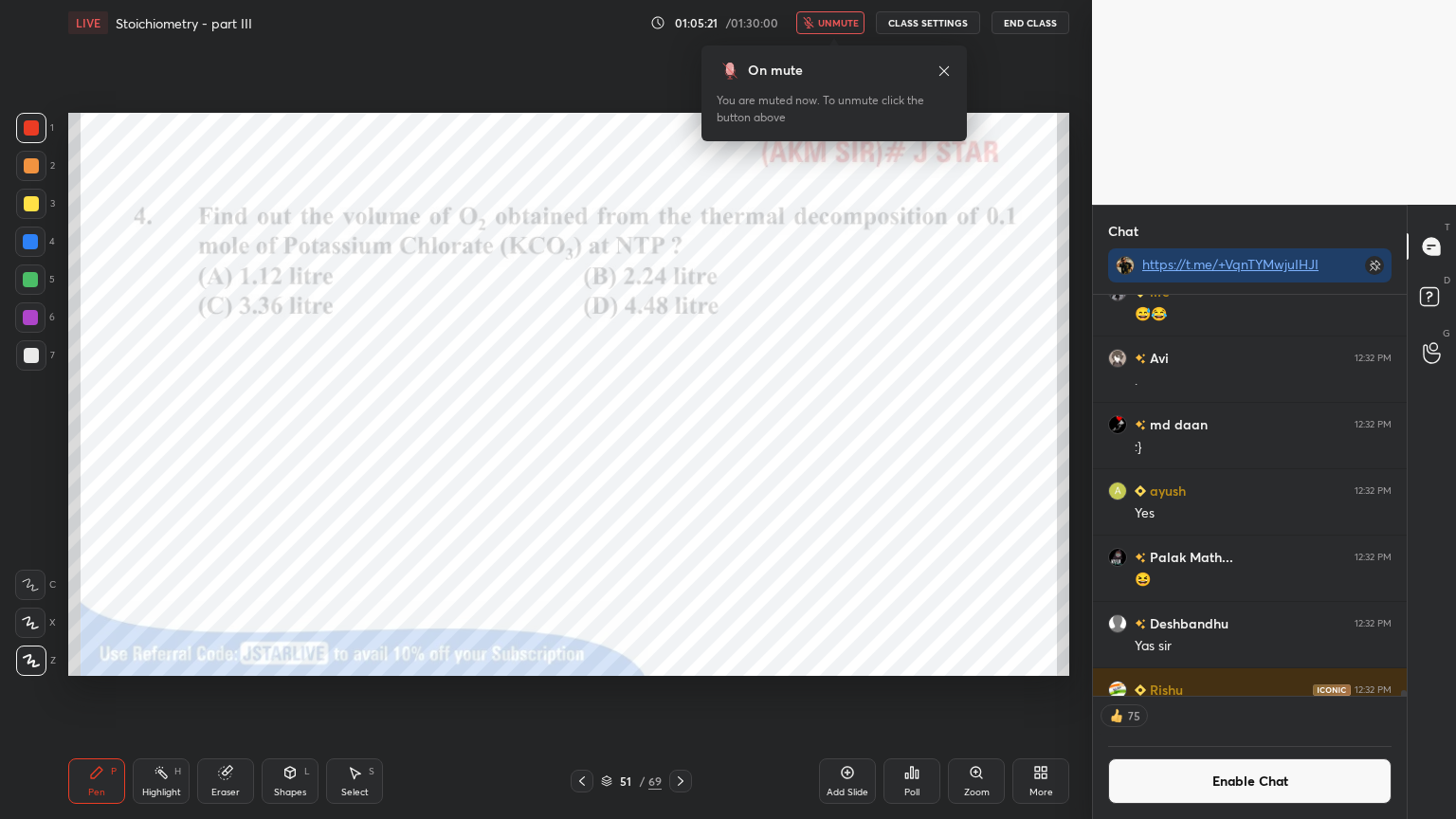 click 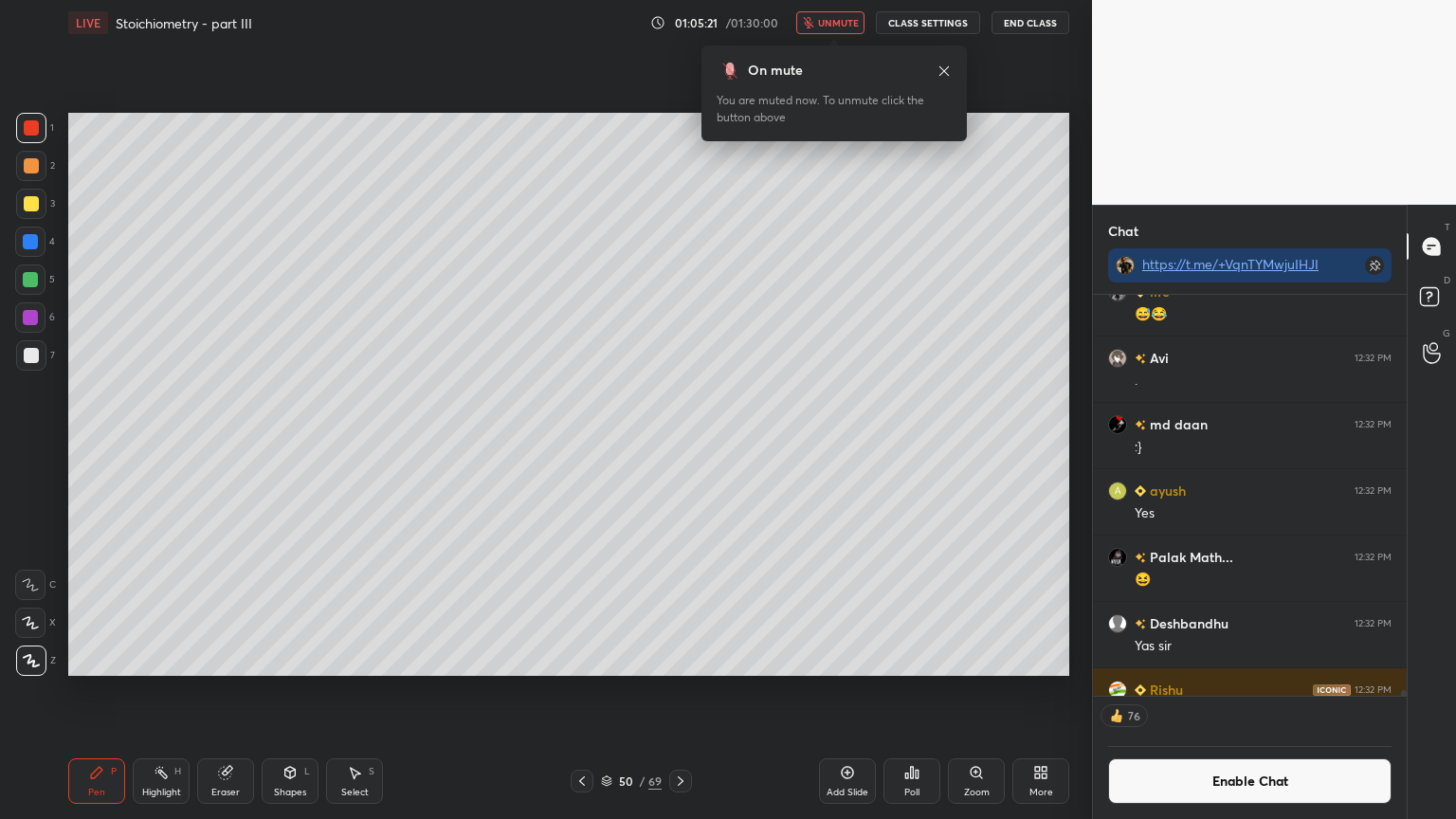 click 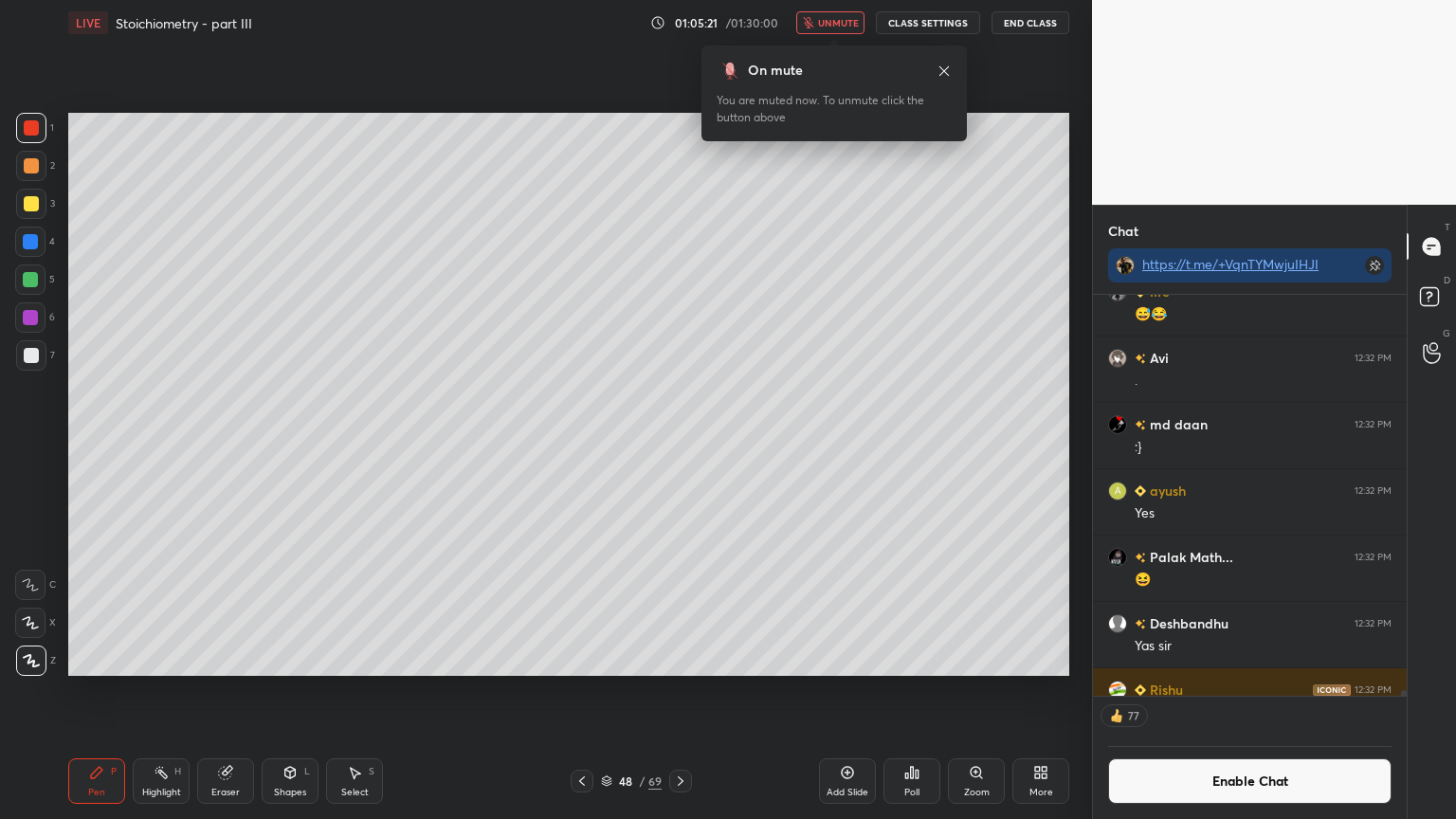 click 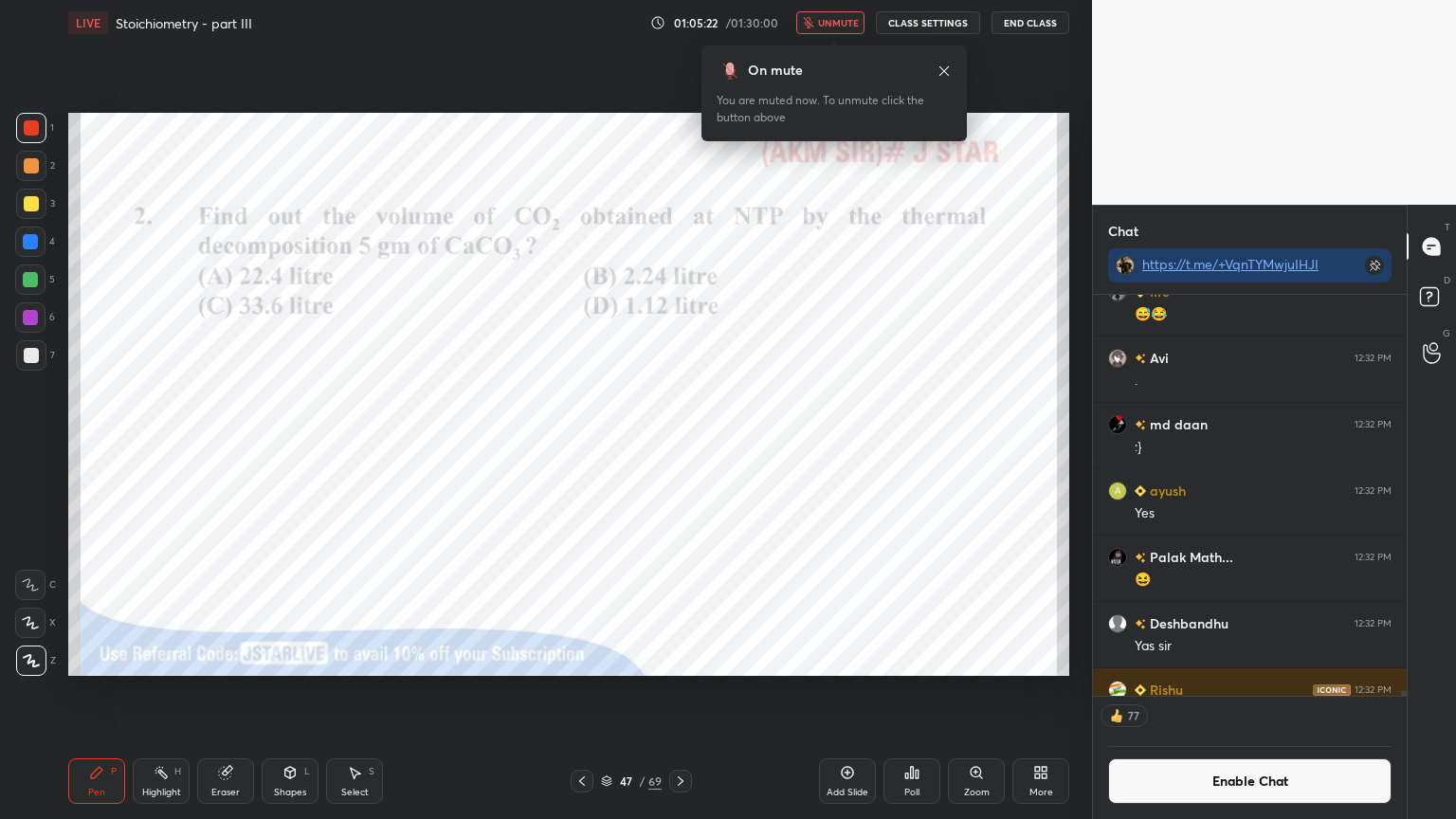 click 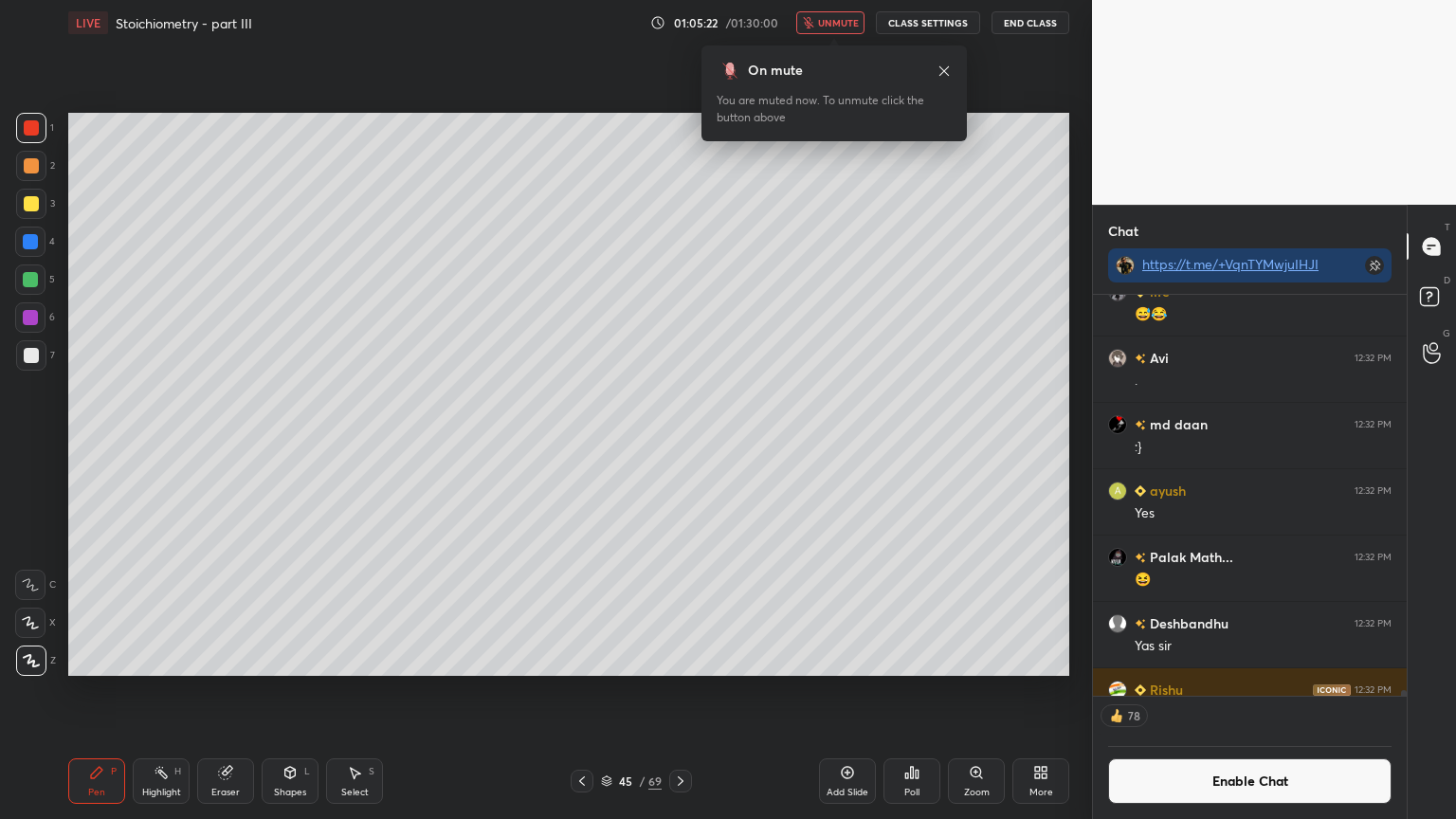 click 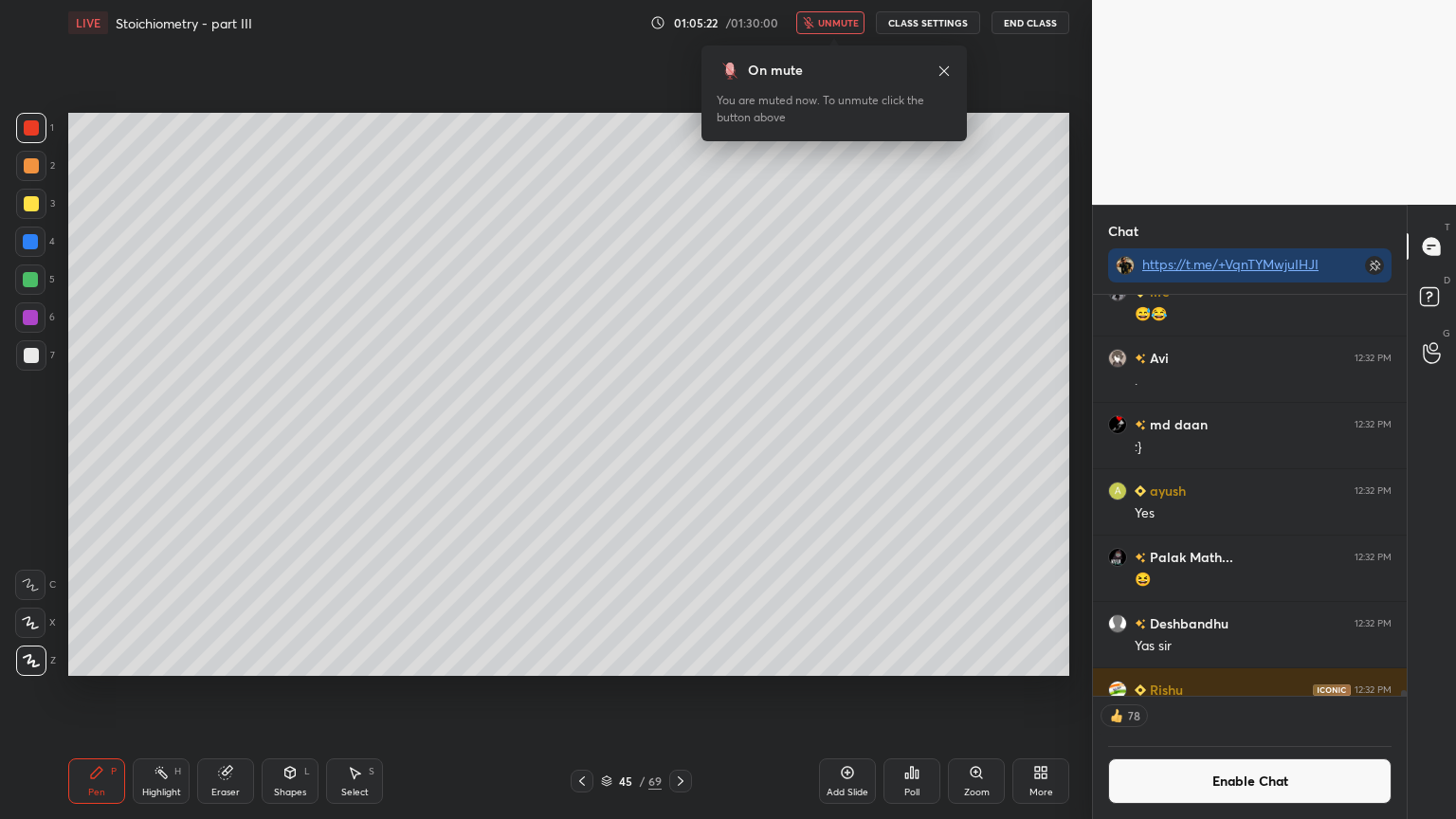 click 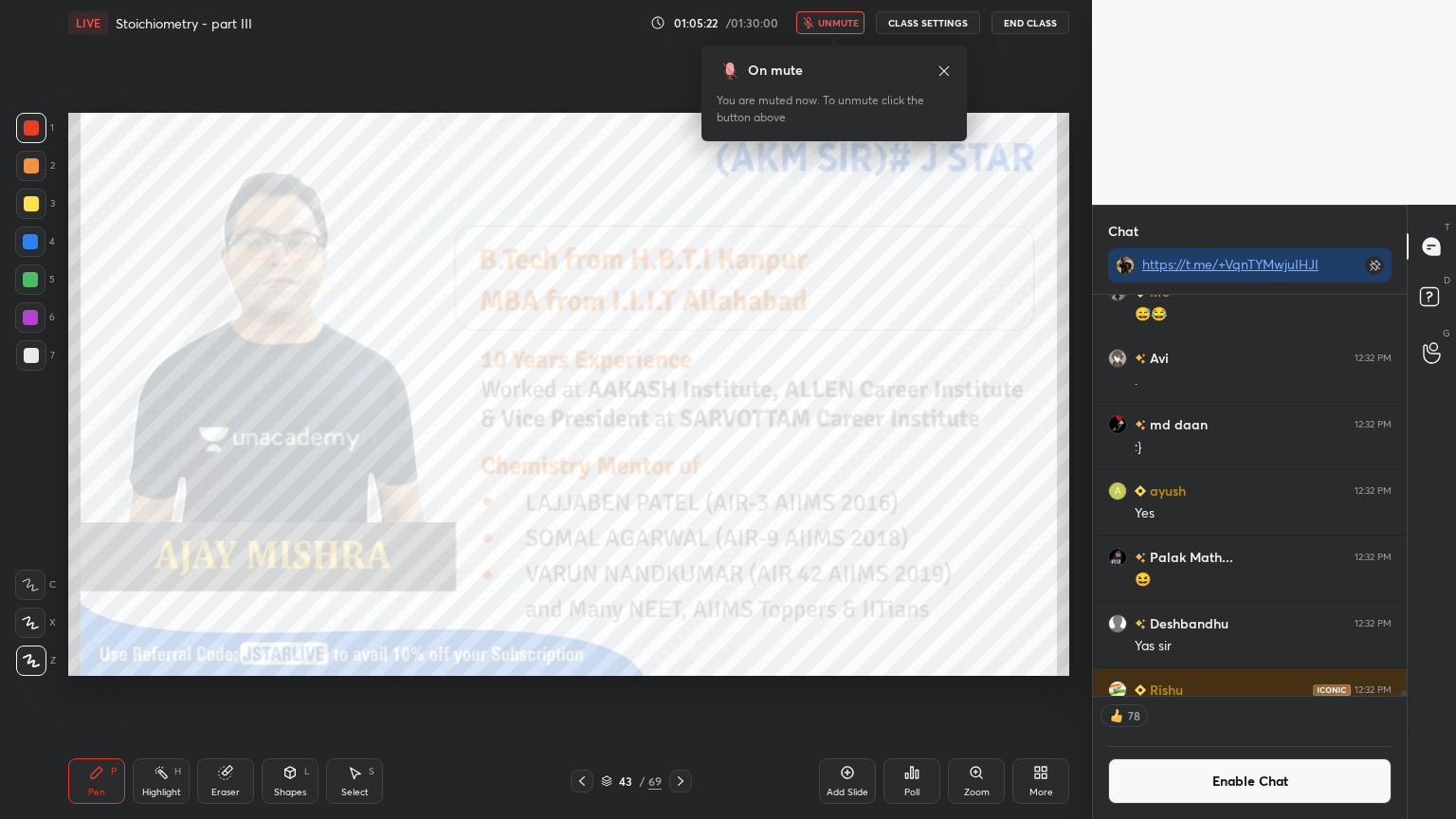 click 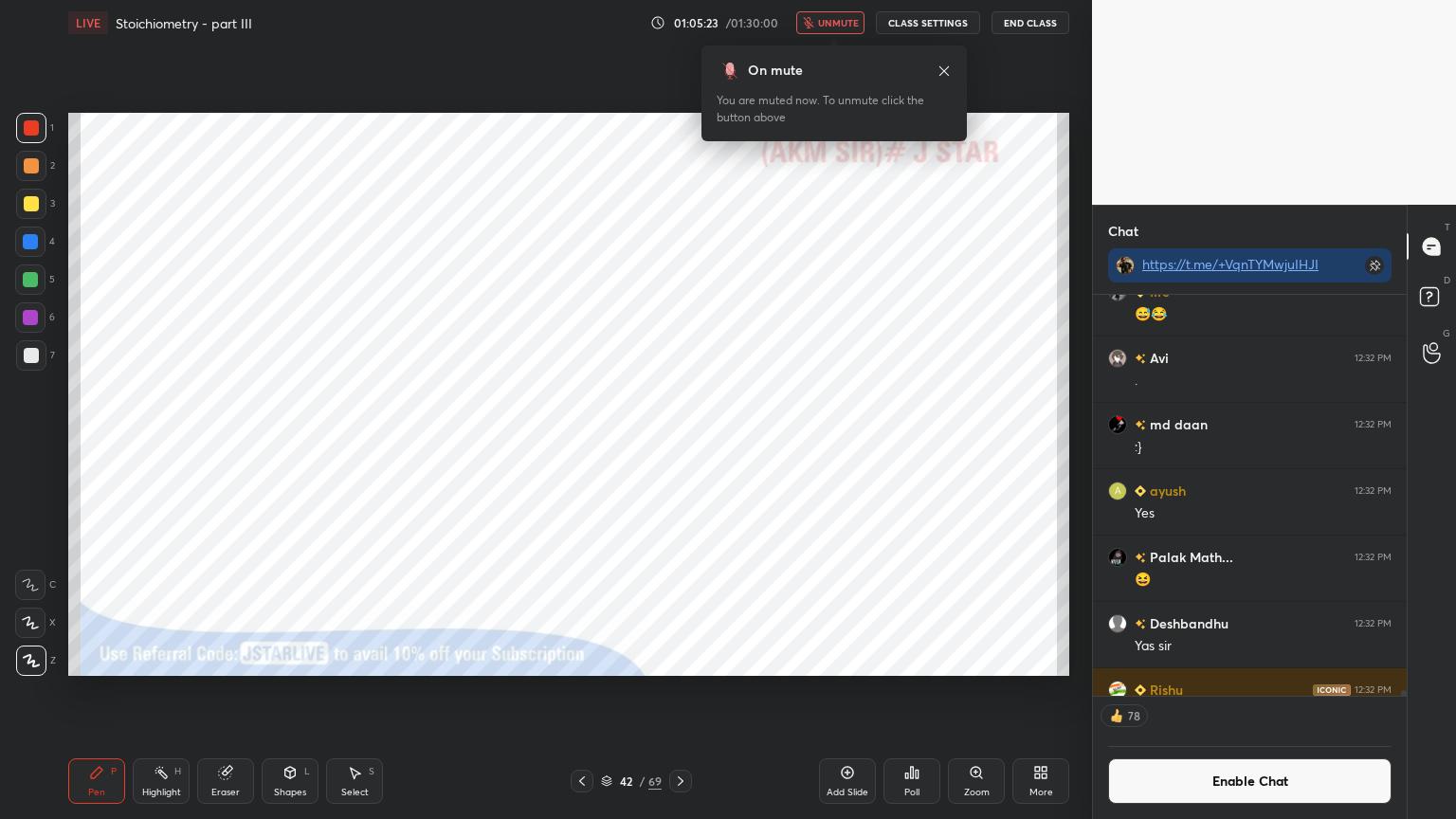 click 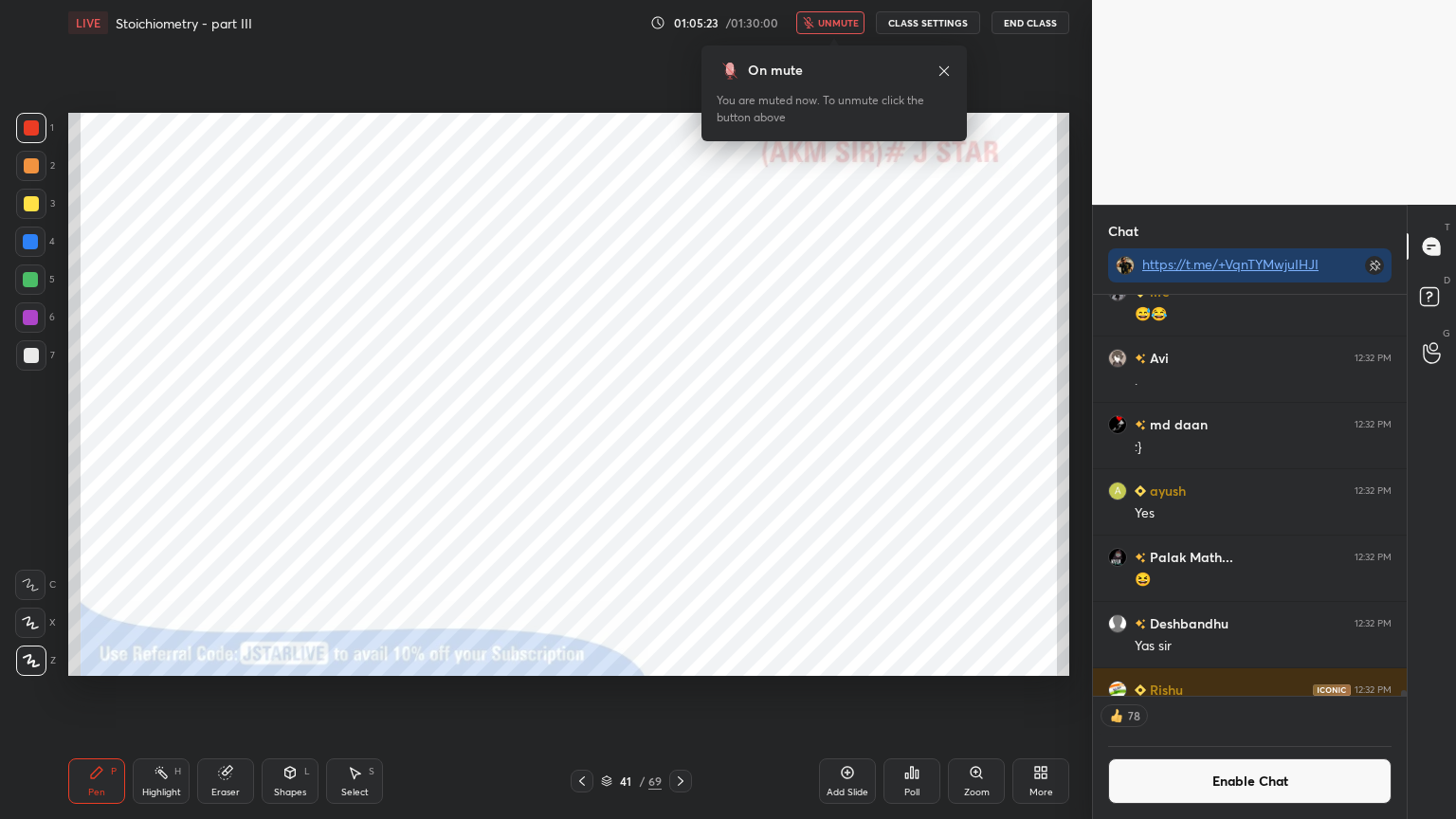 click 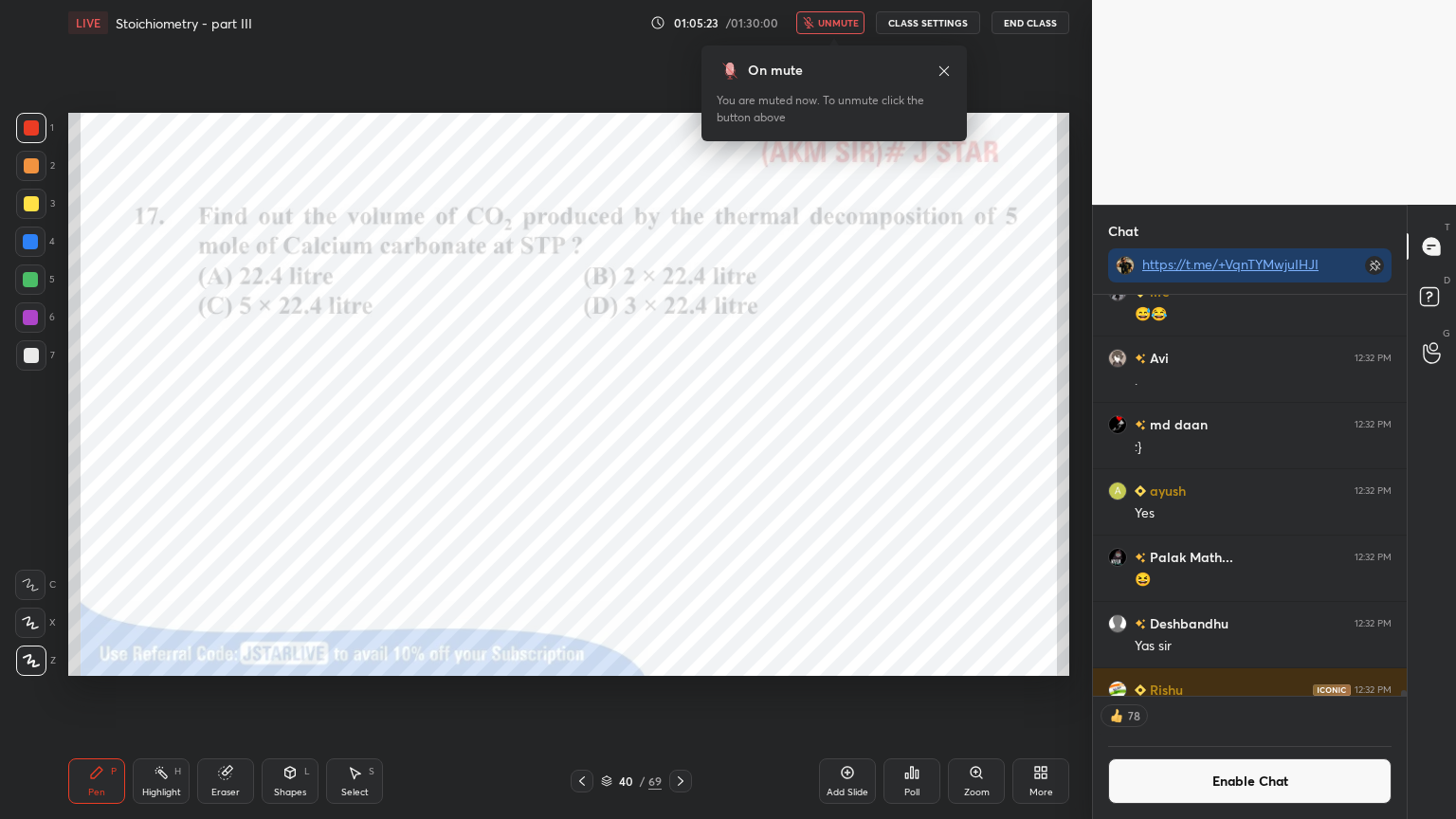 click 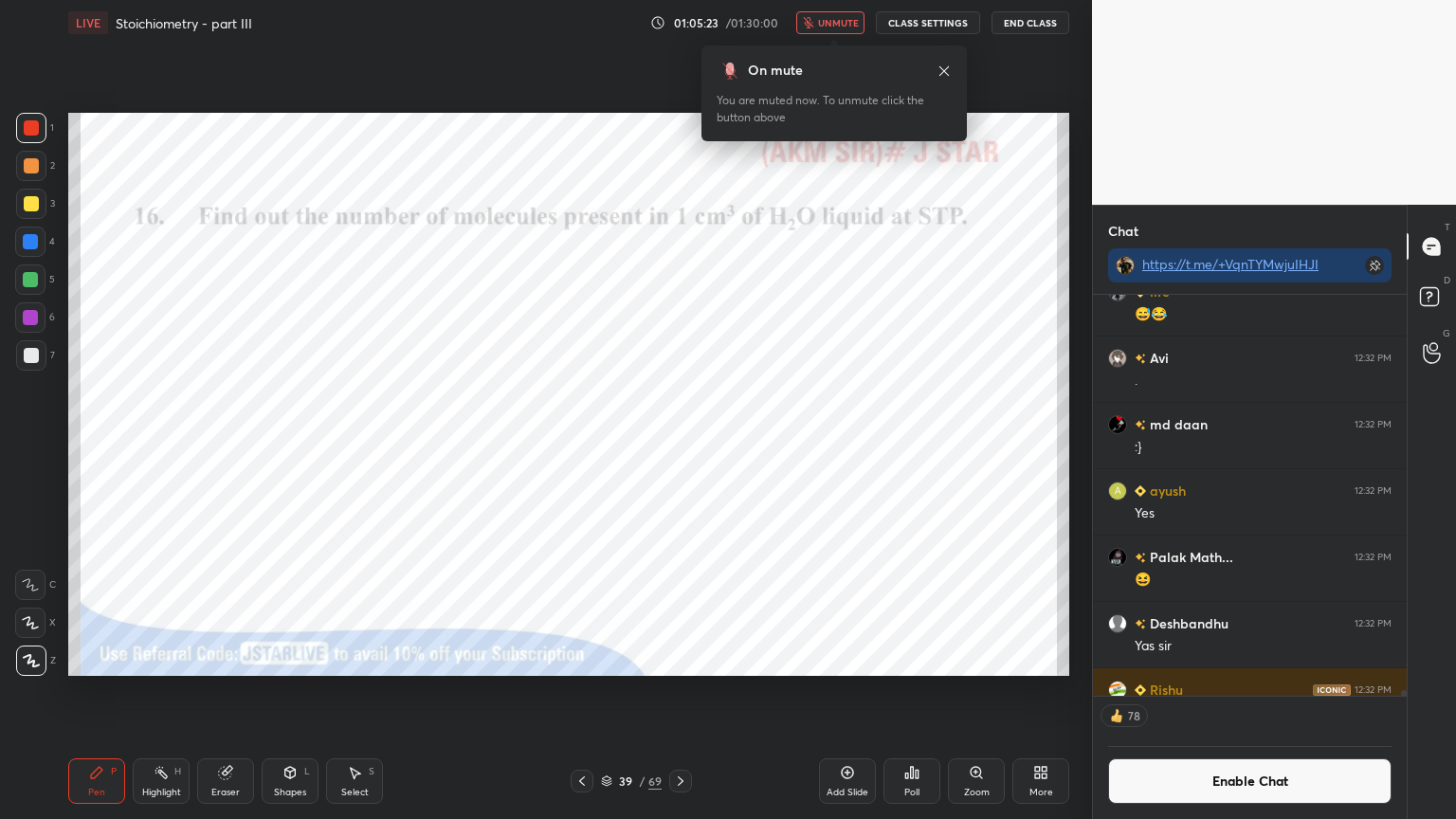 click 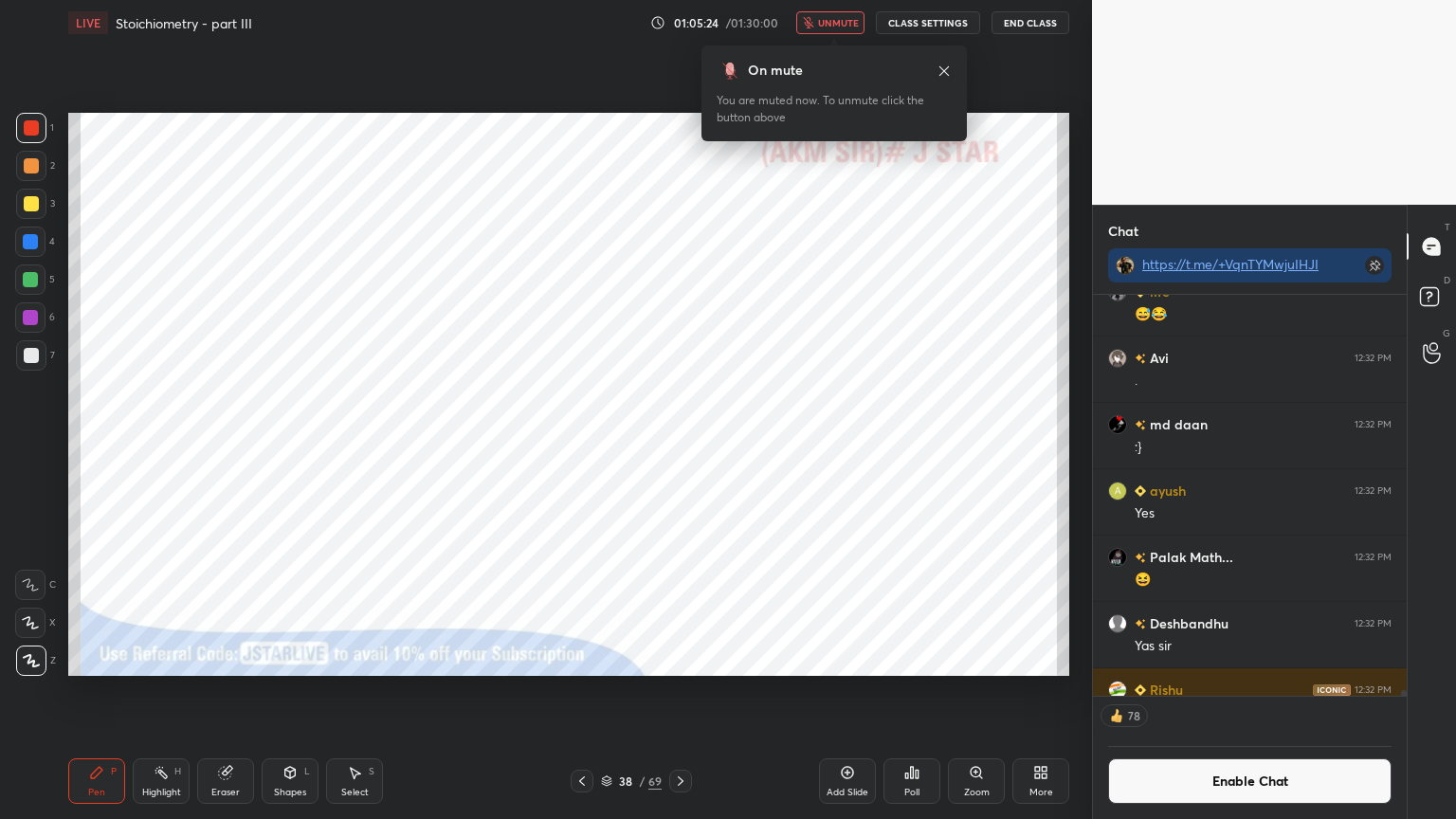click 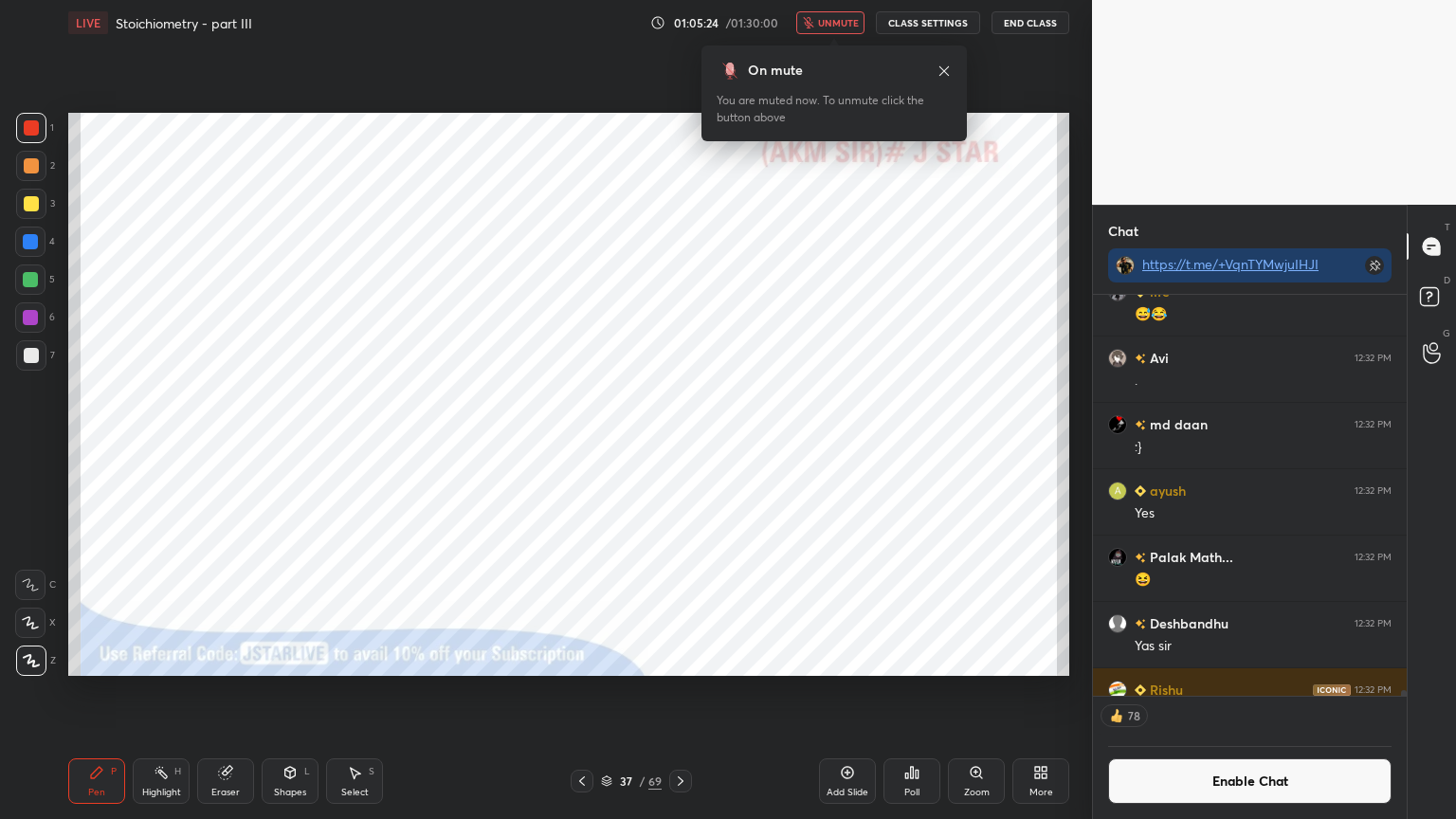 click 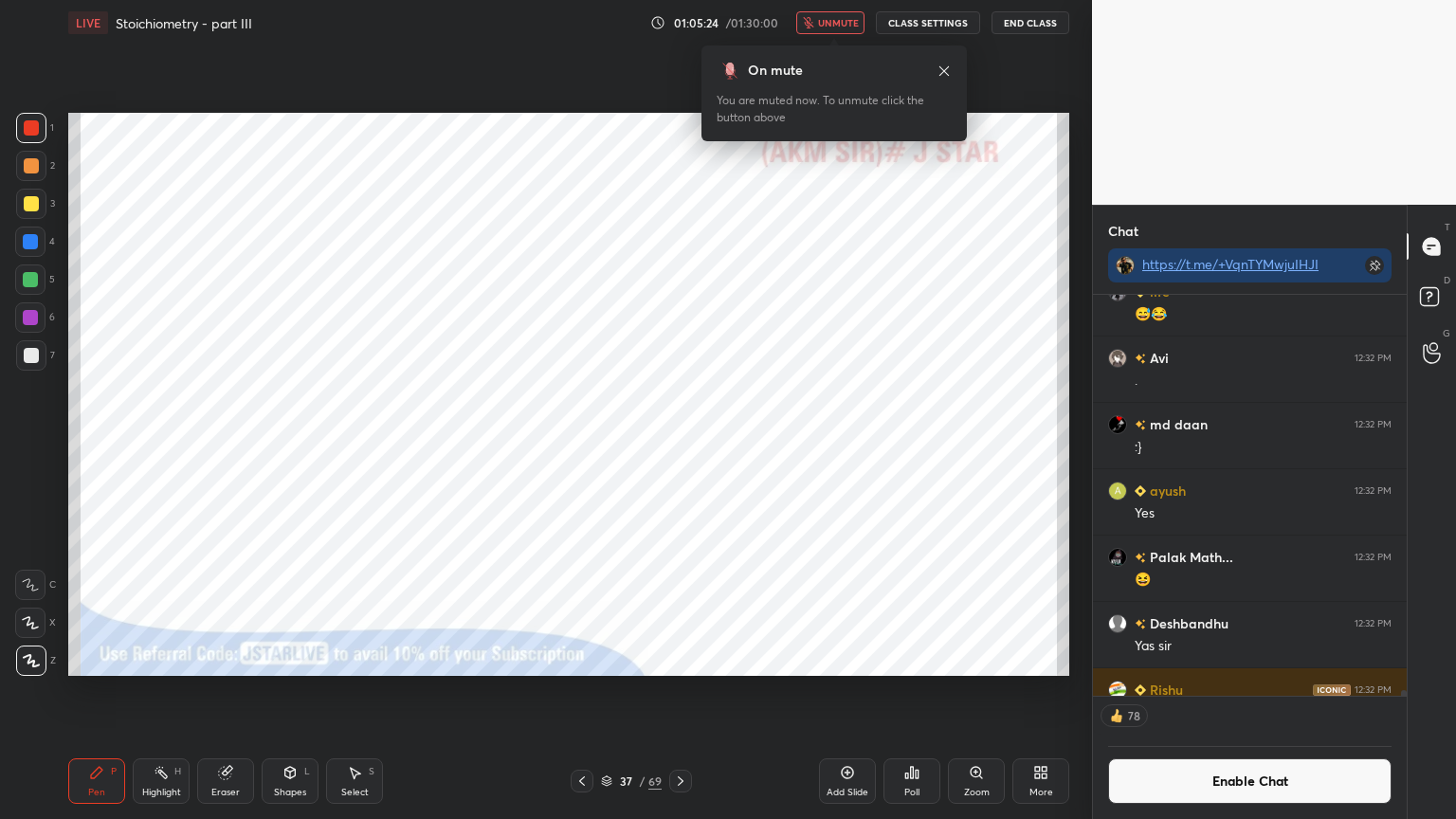 click 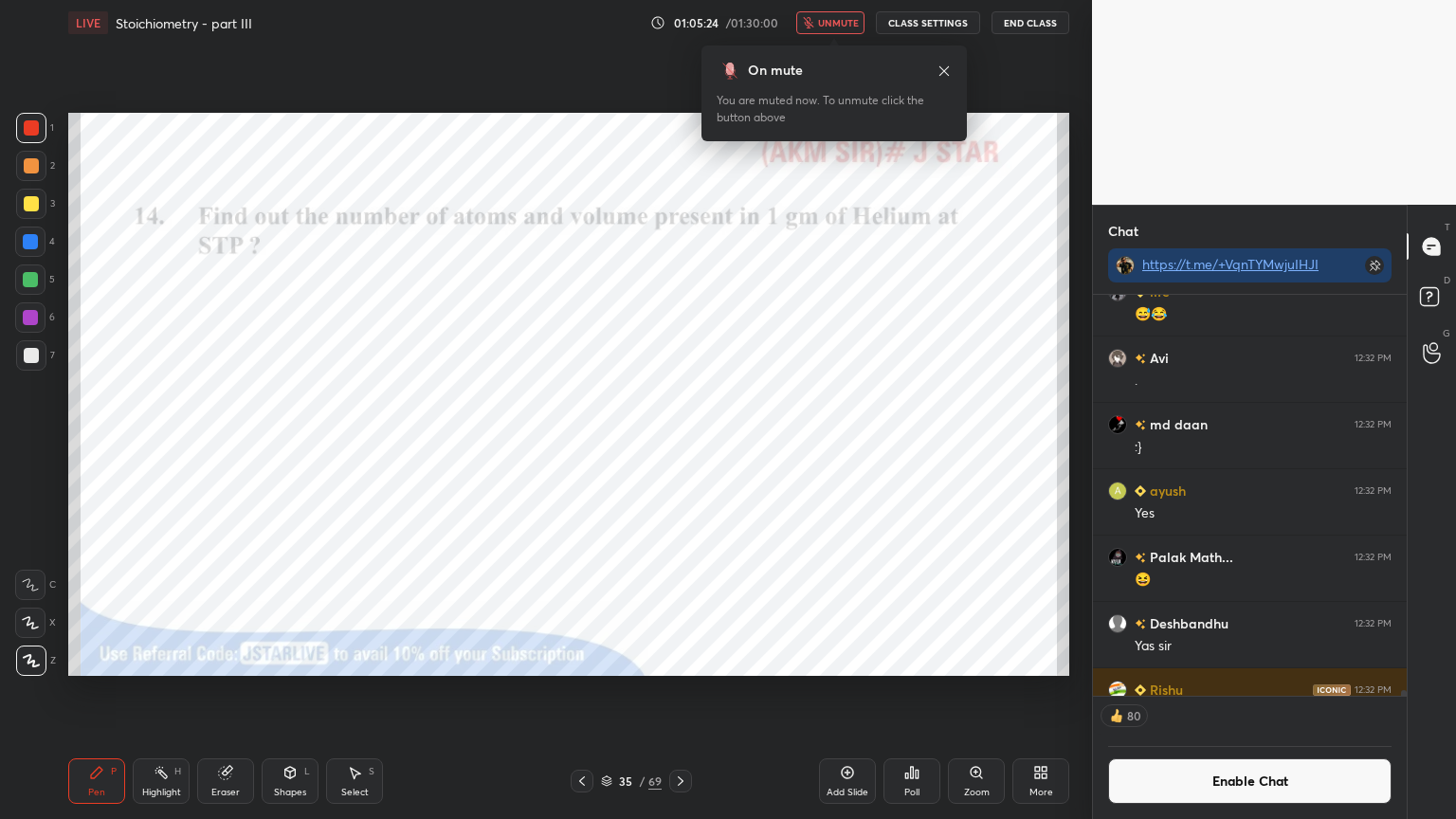 click 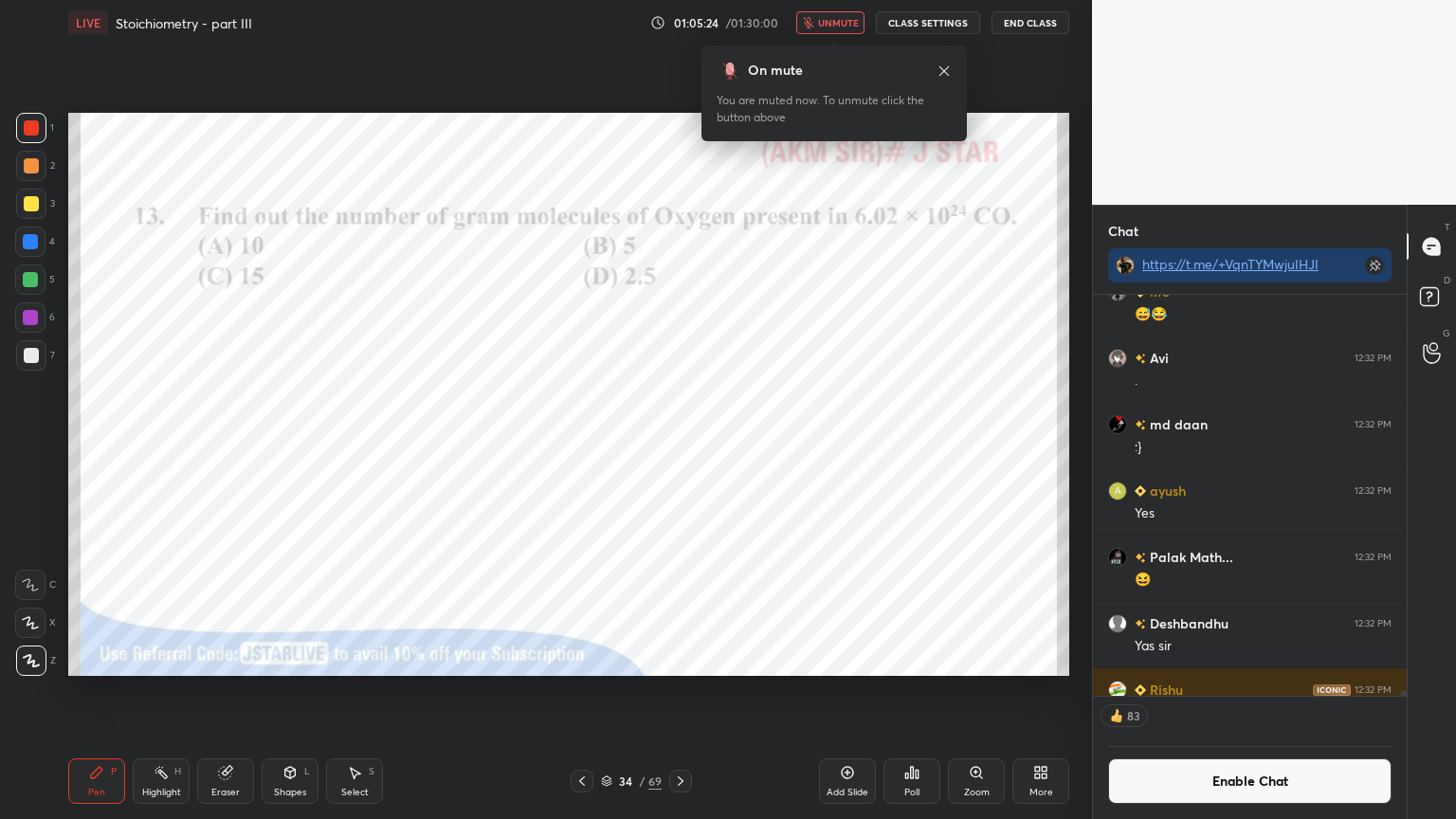 click 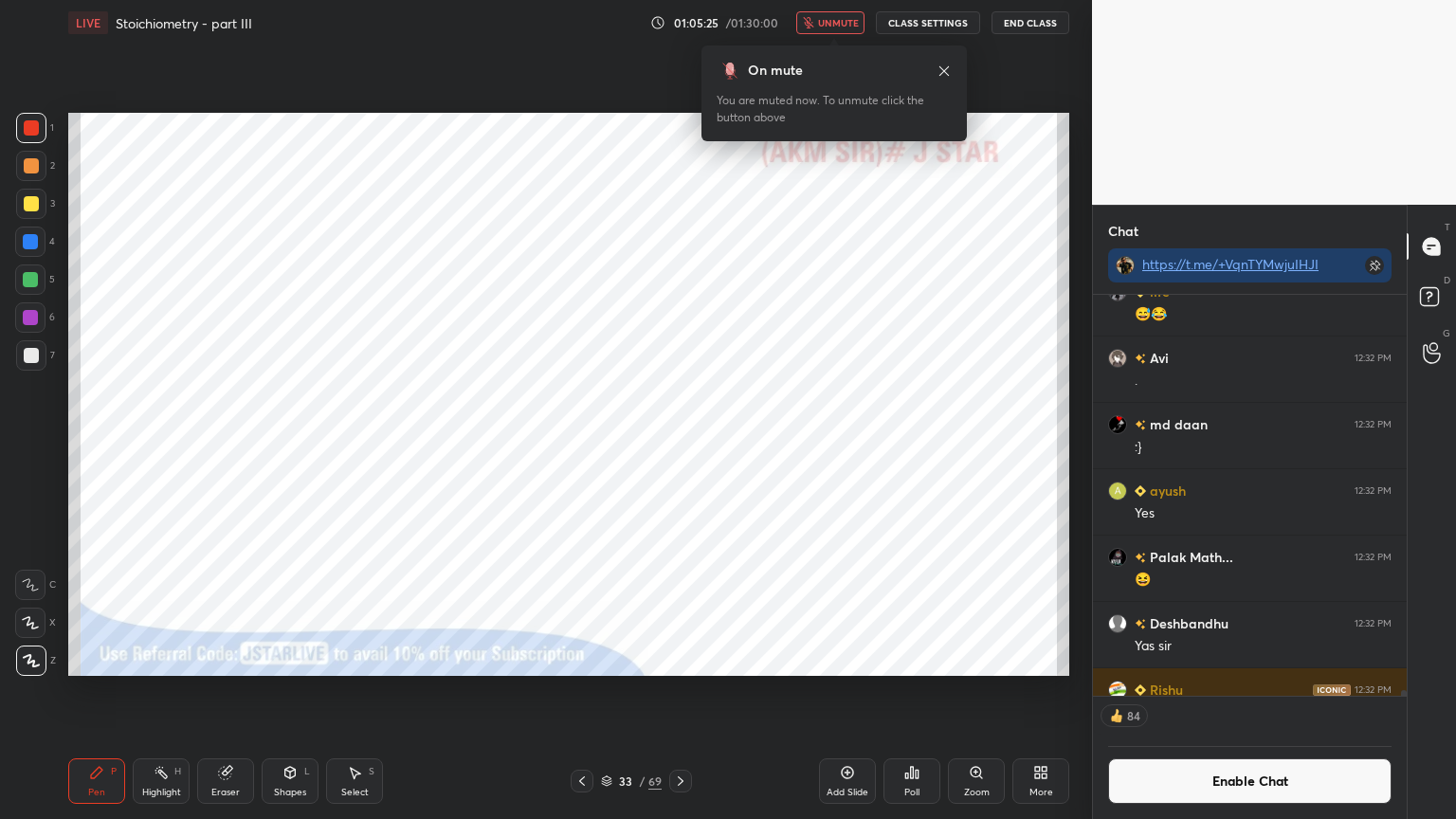 click on "unmute" at bounding box center (838, 23) 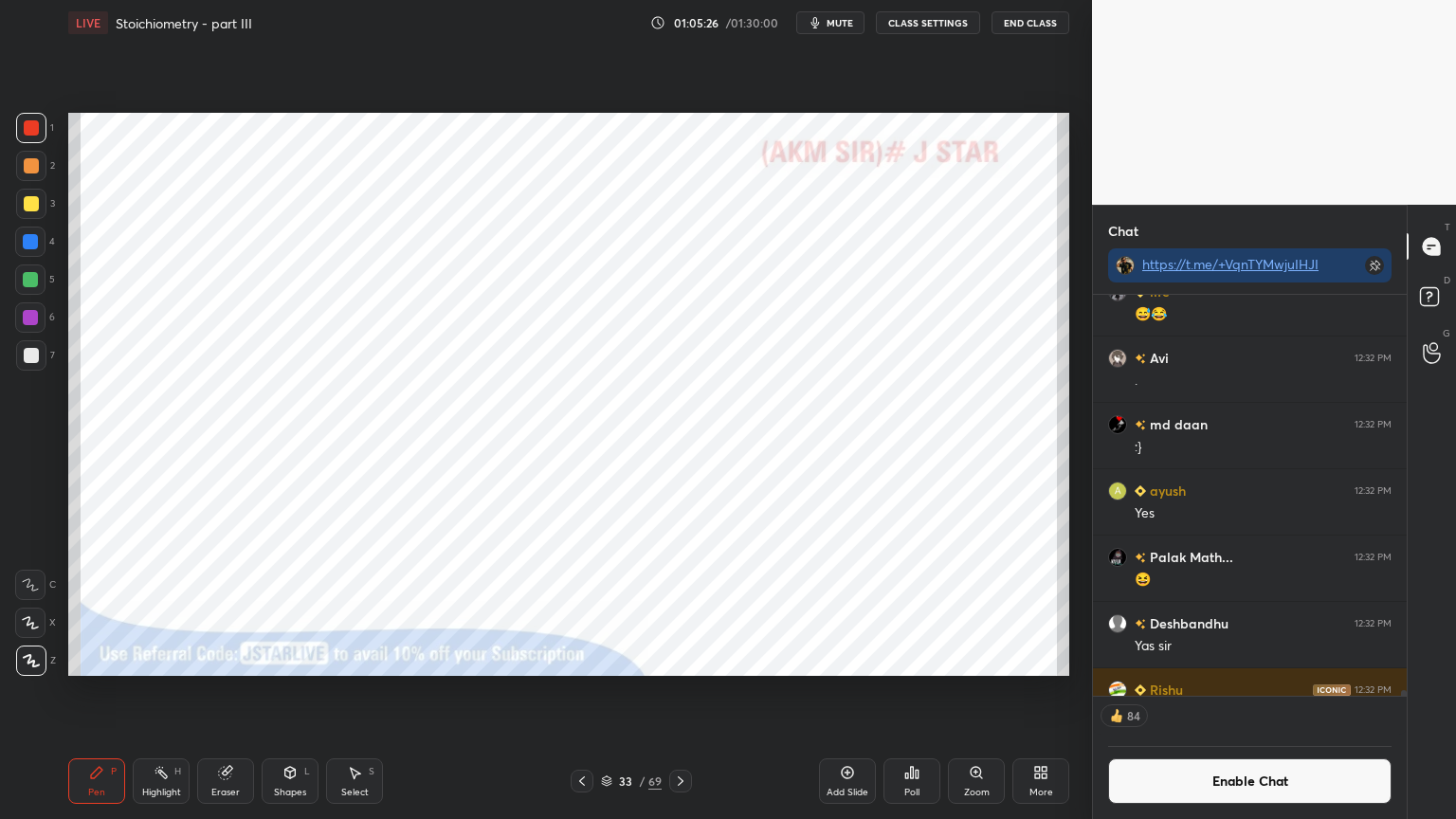 click 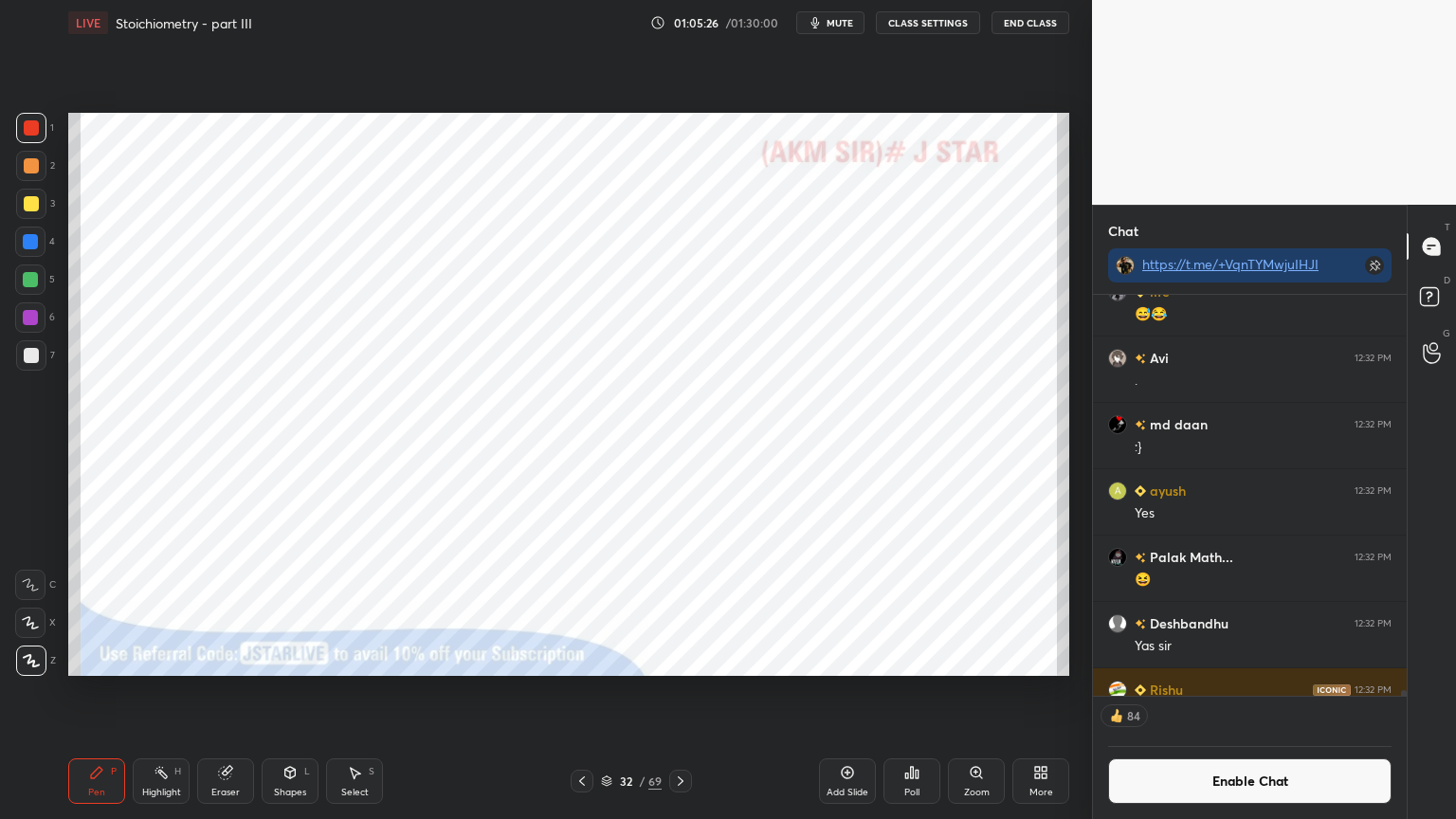 click 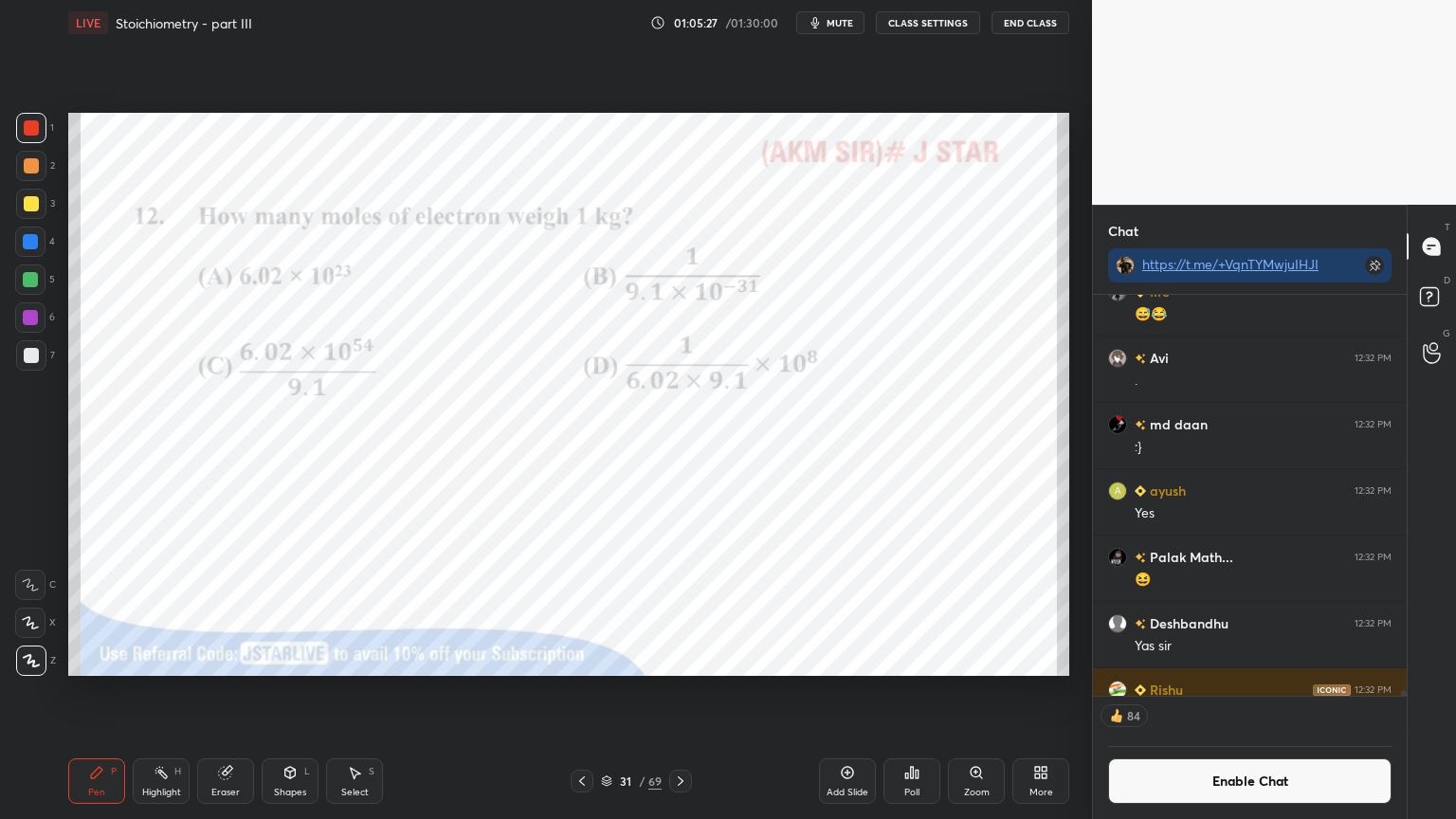 click 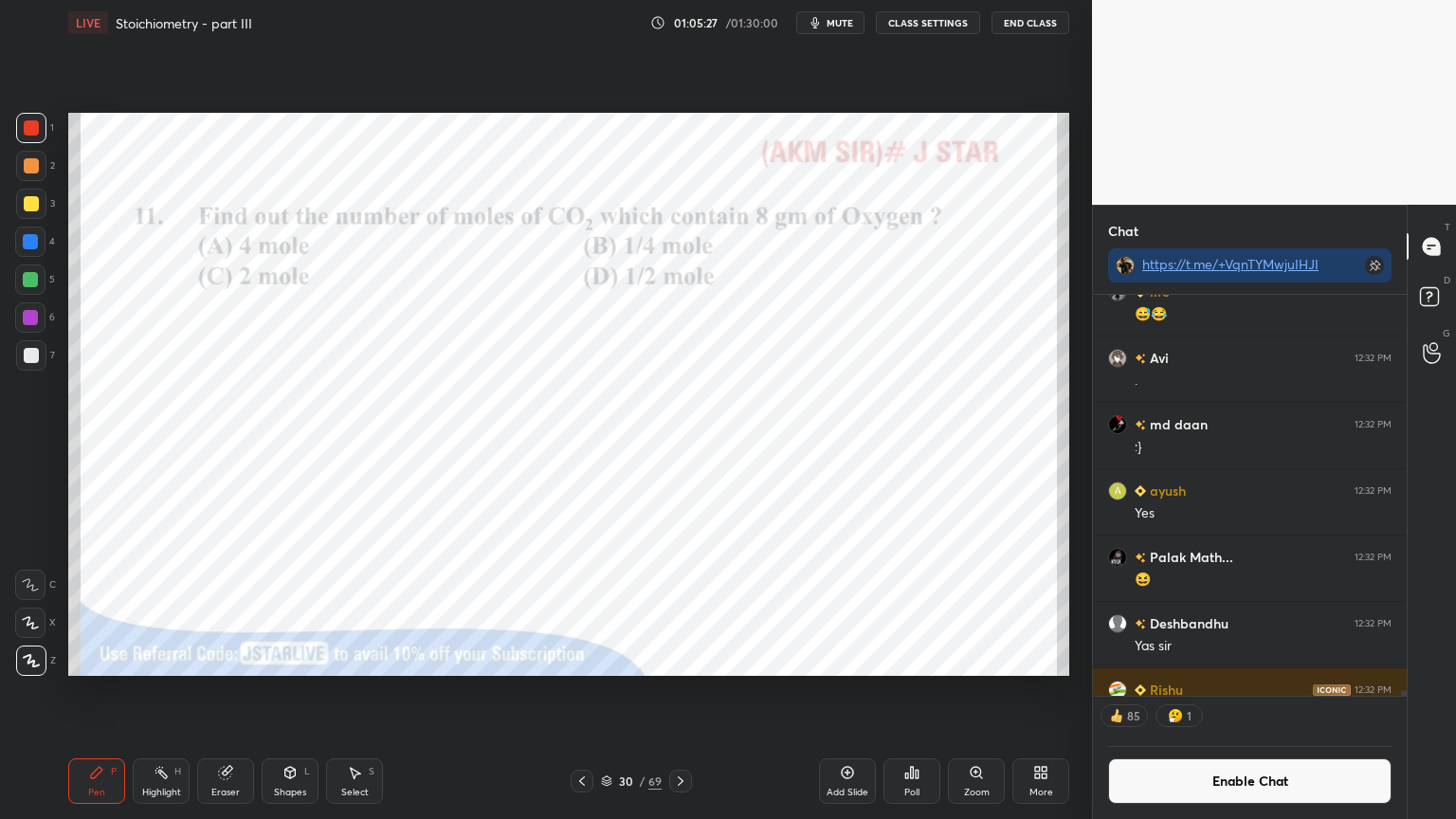 click 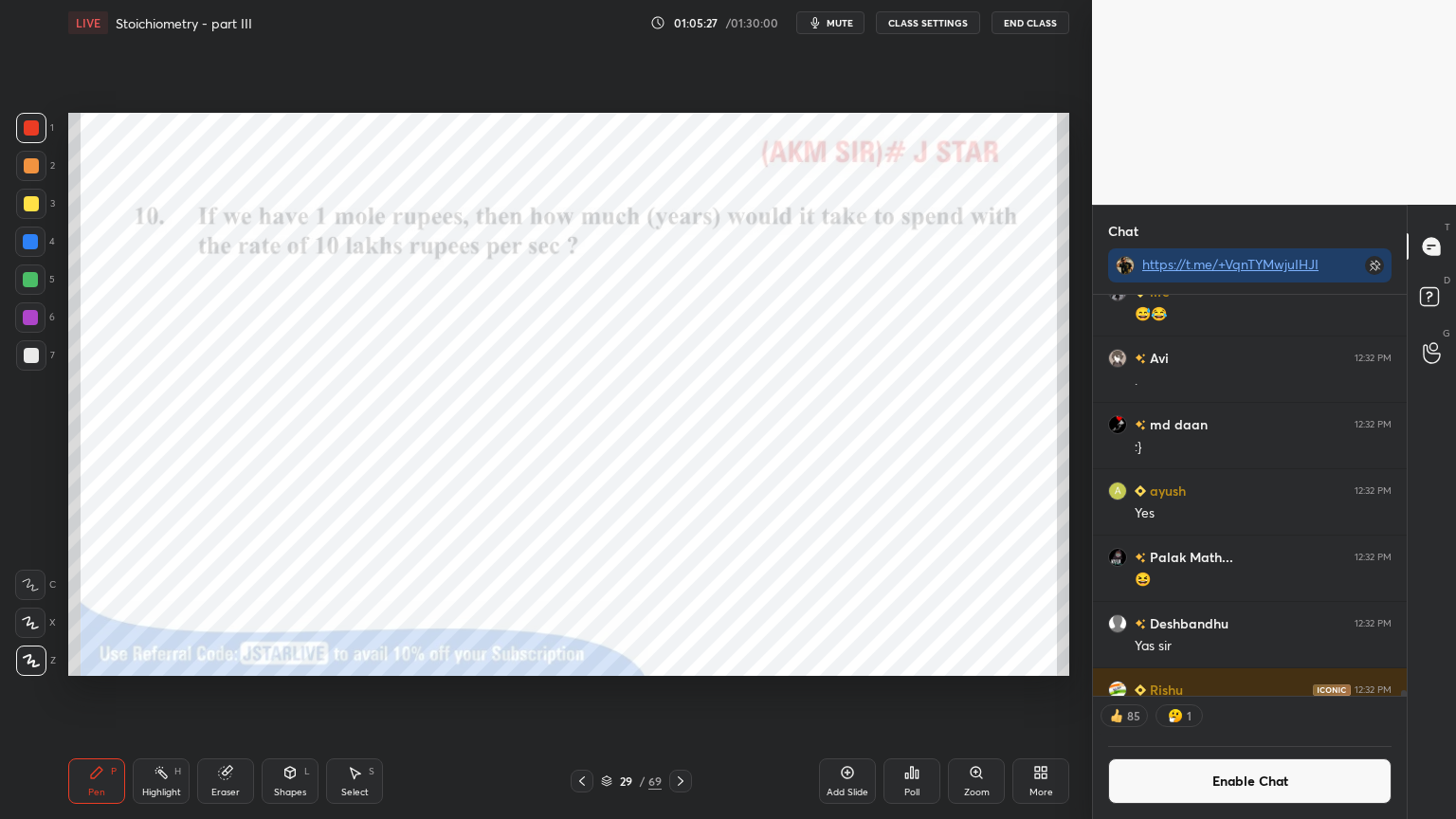click 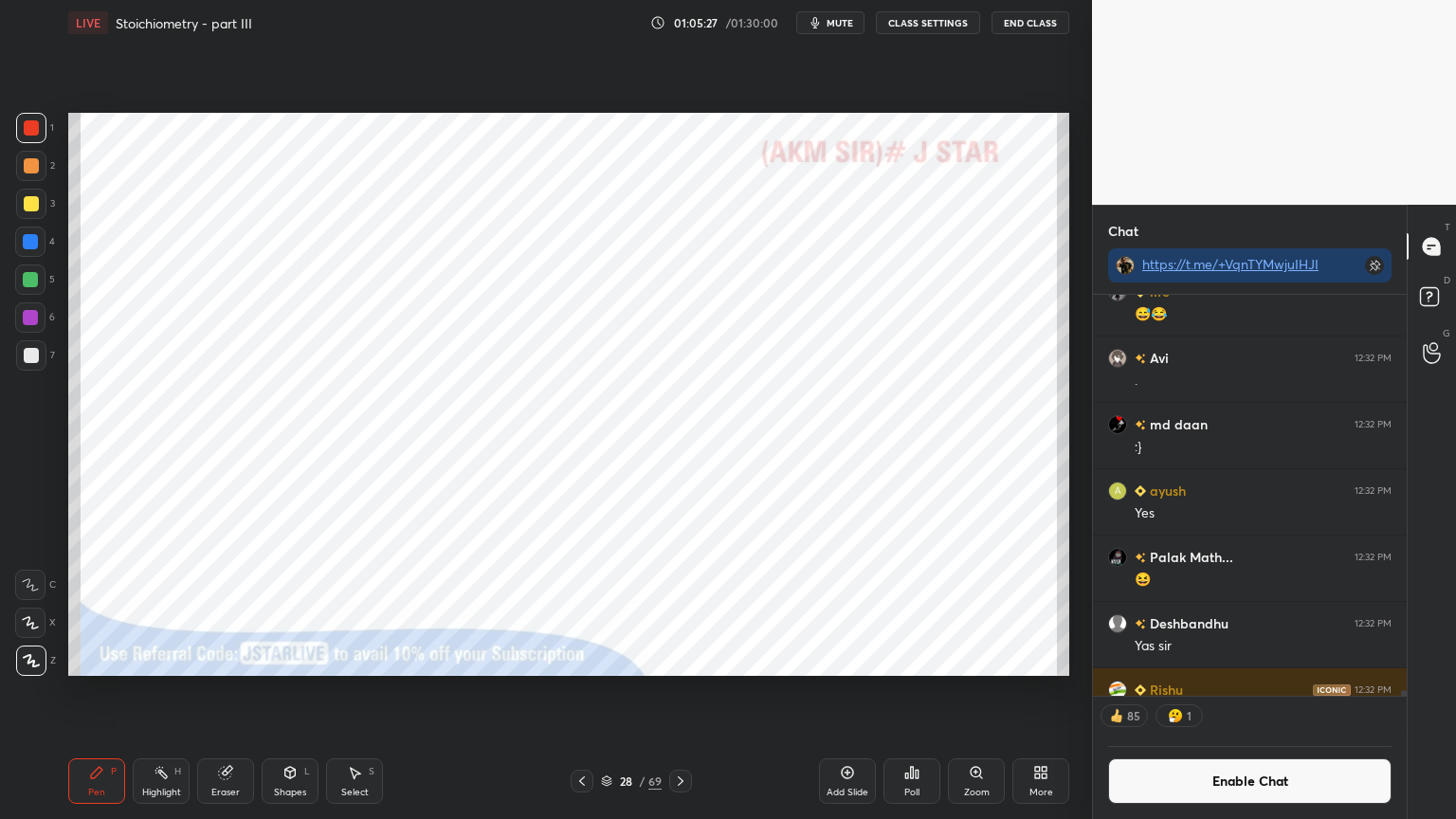 click 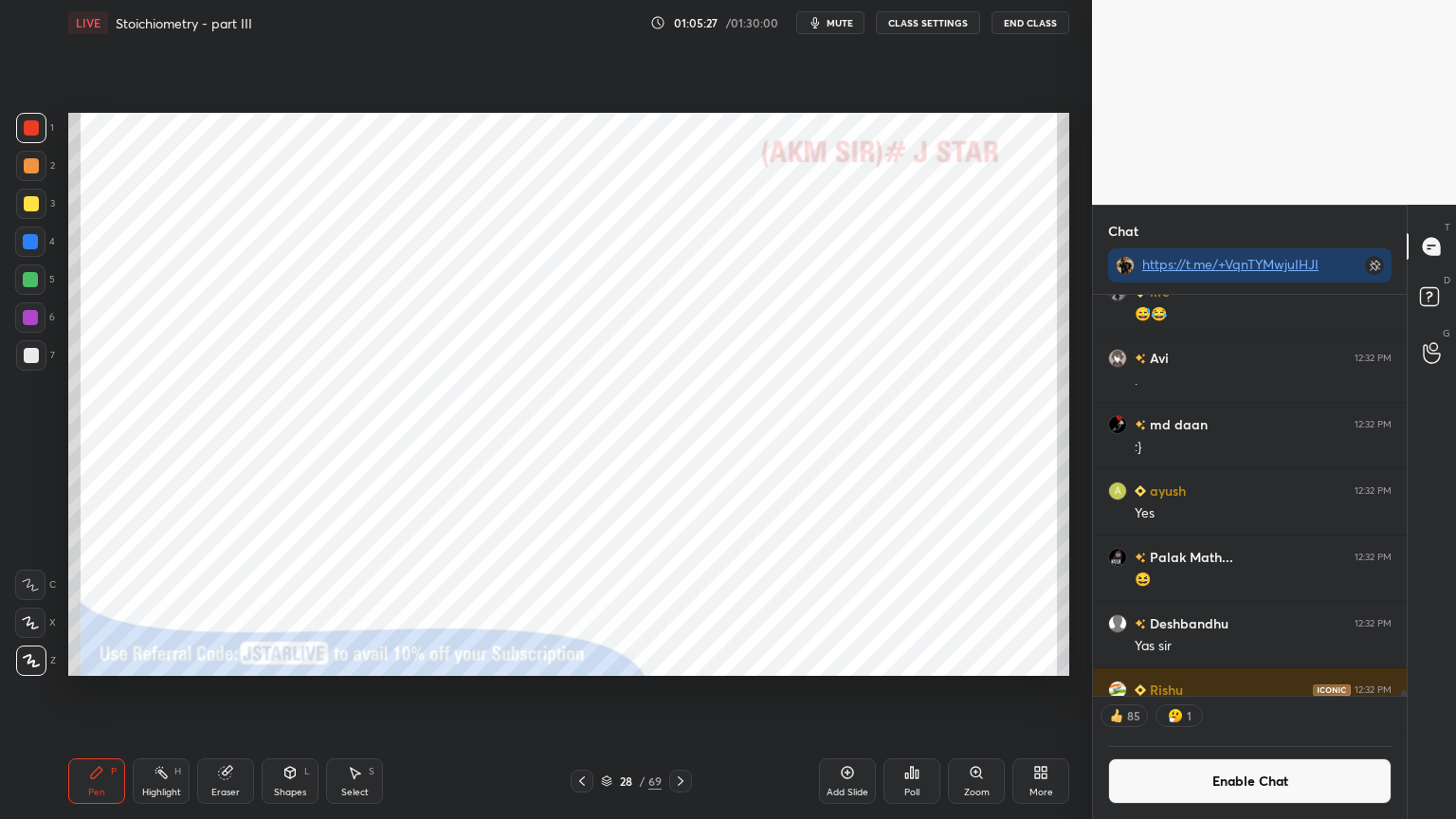 click 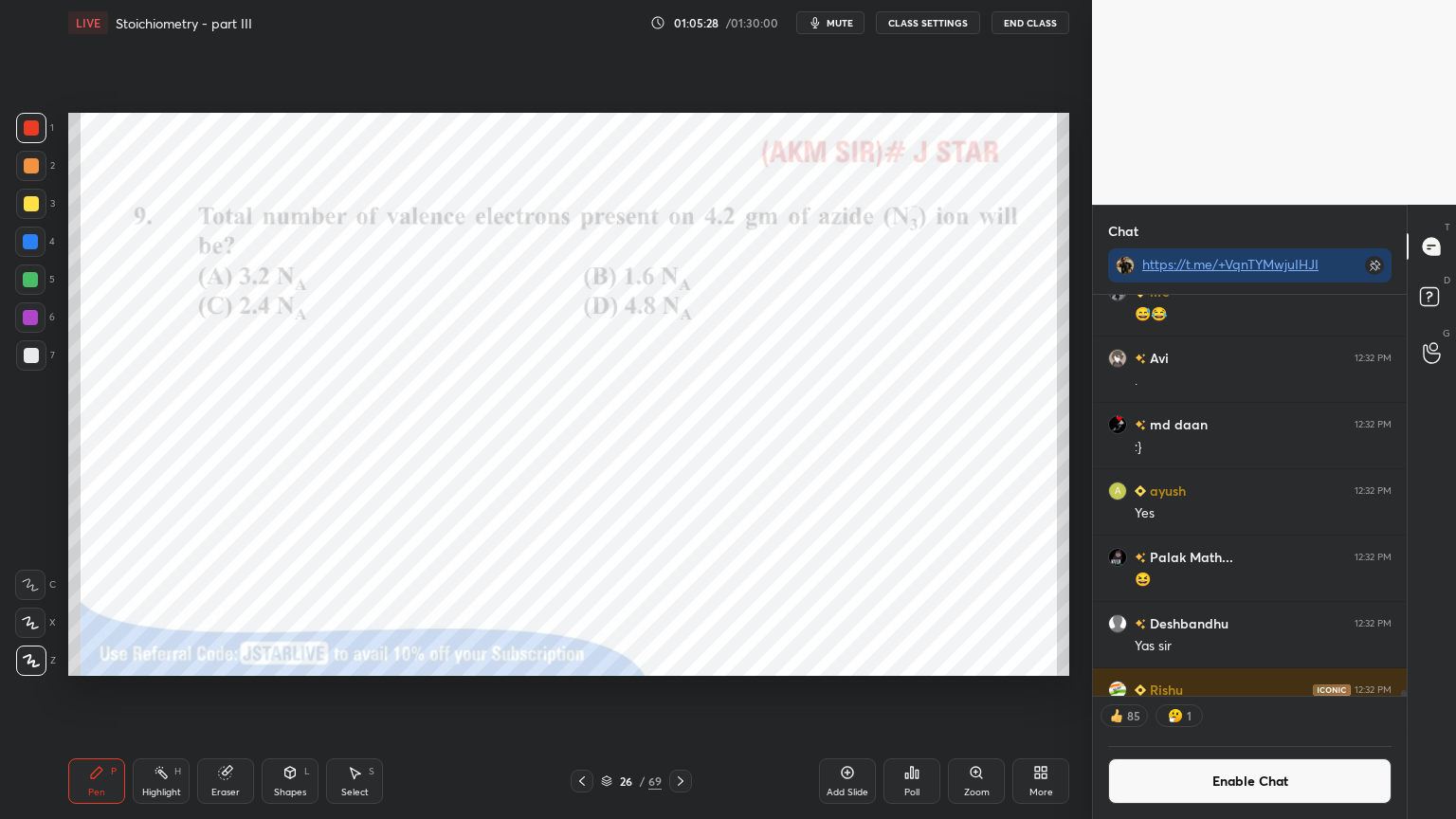 click 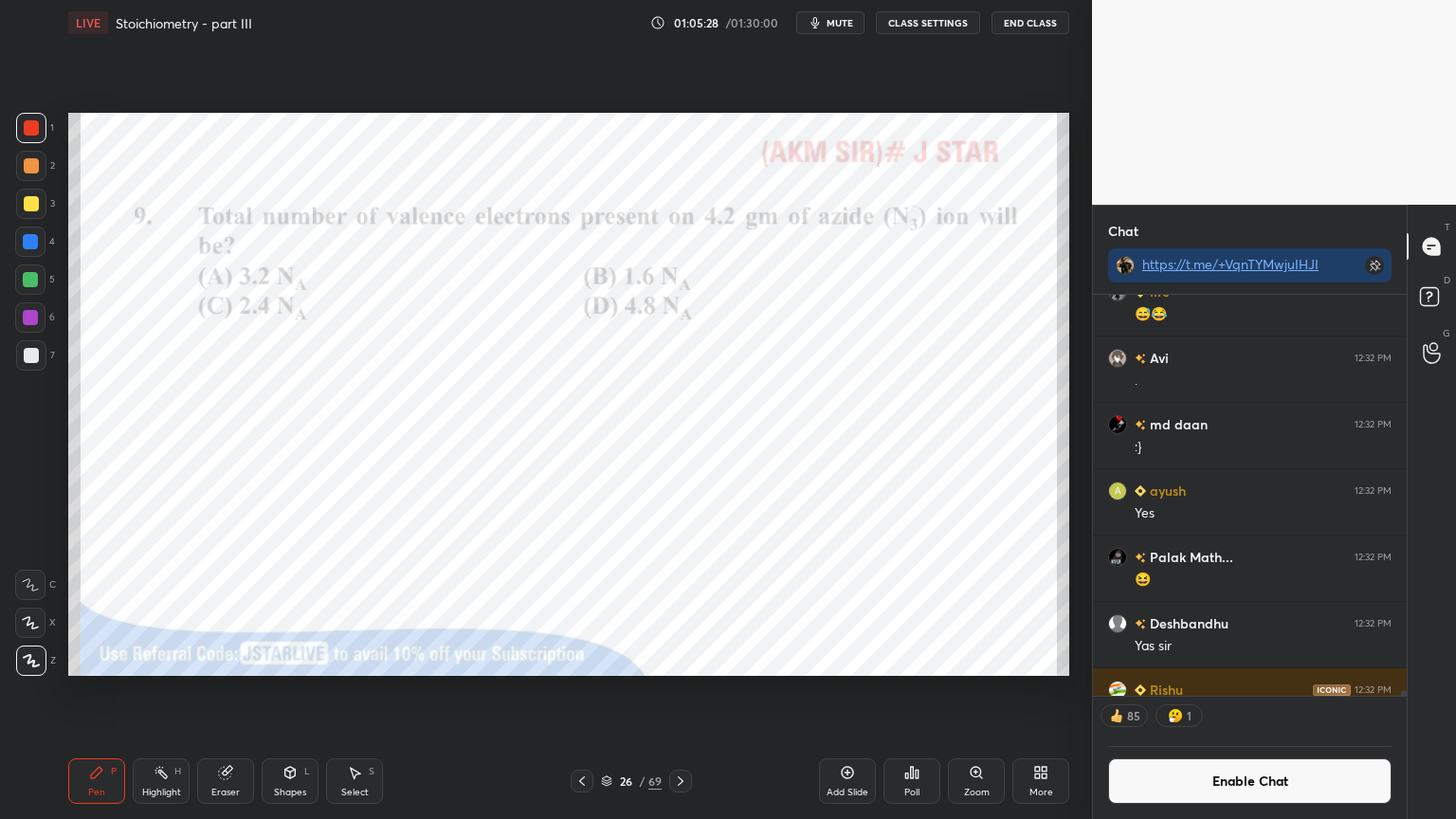 click 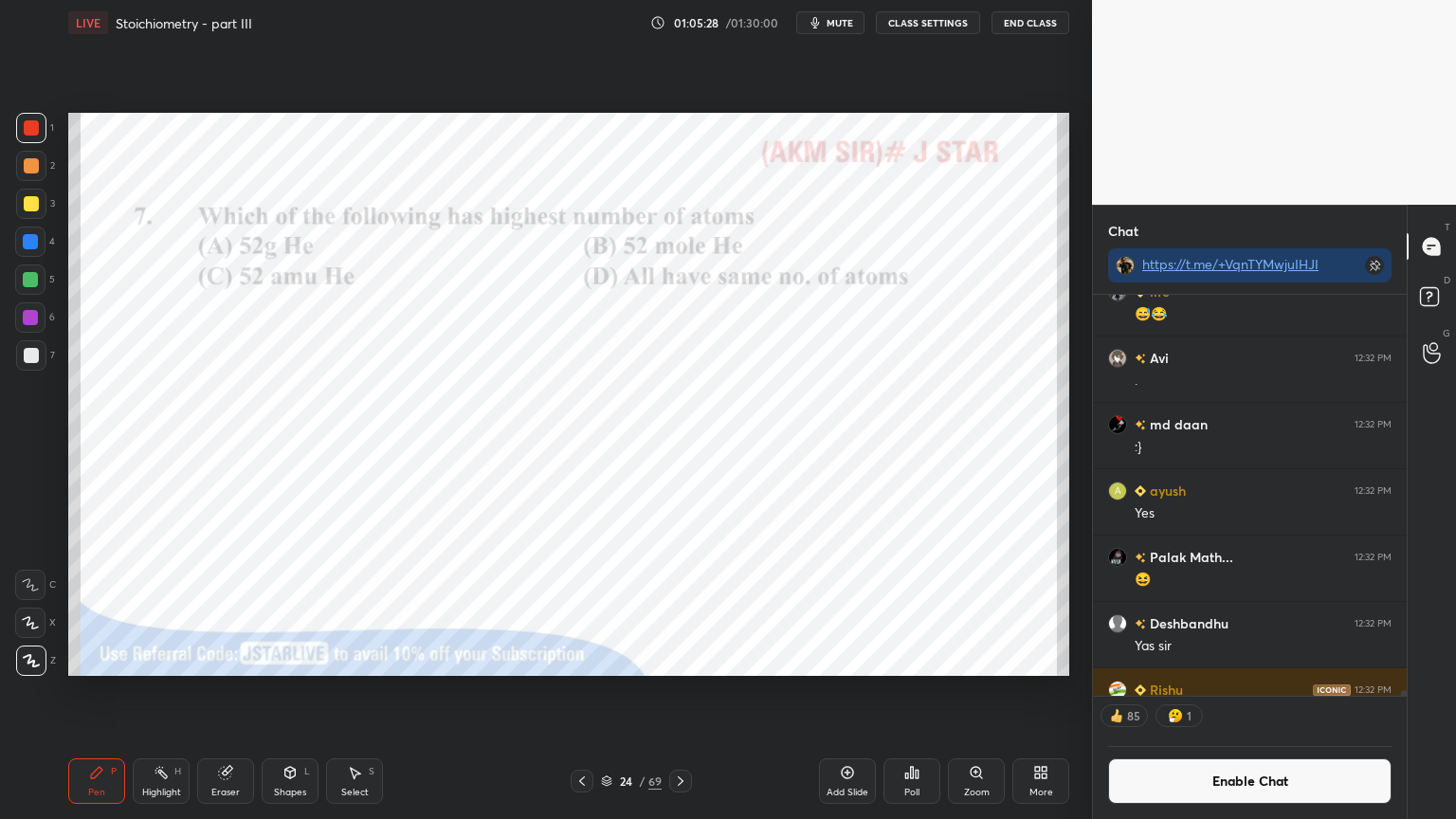 click 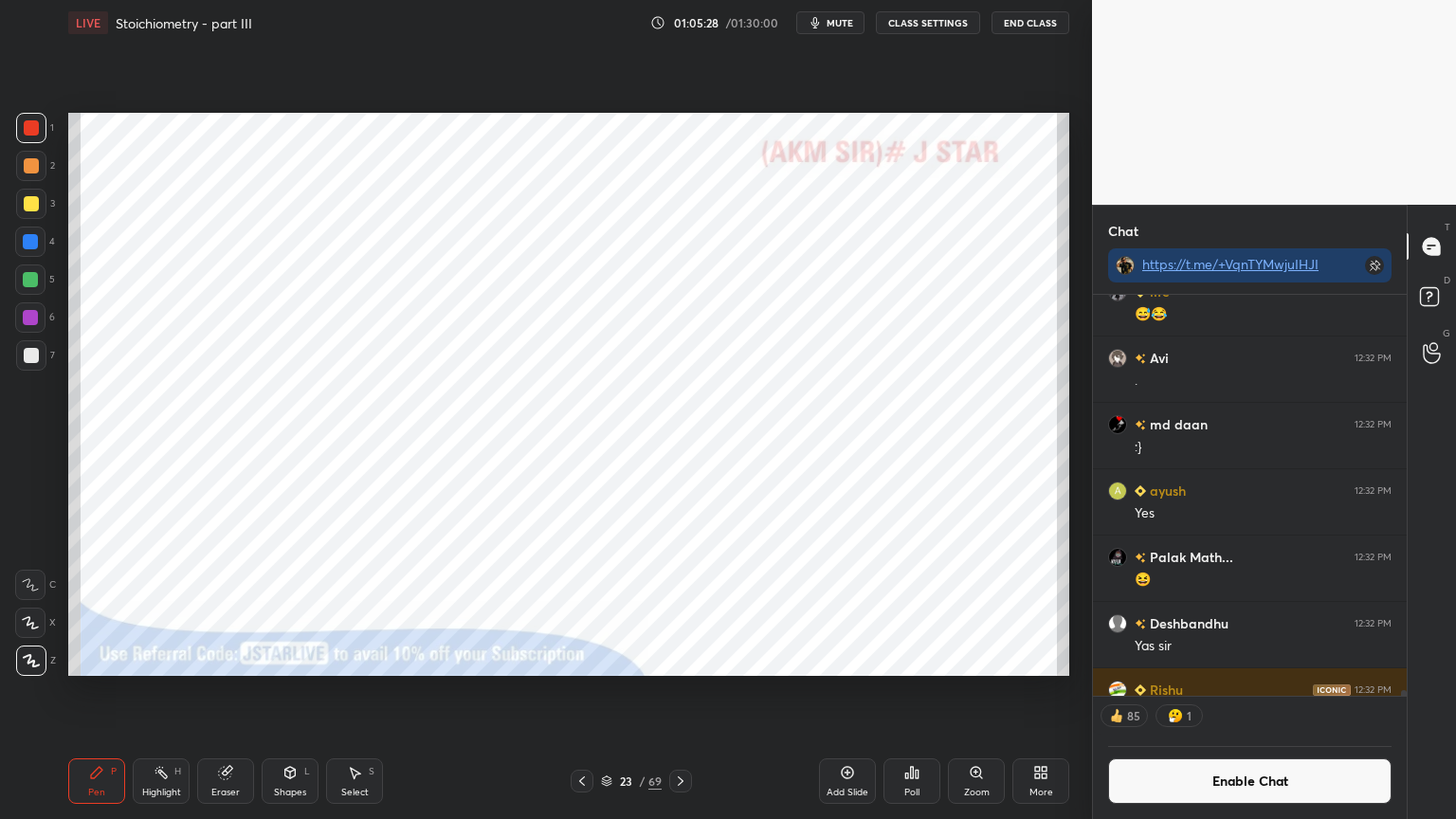 click 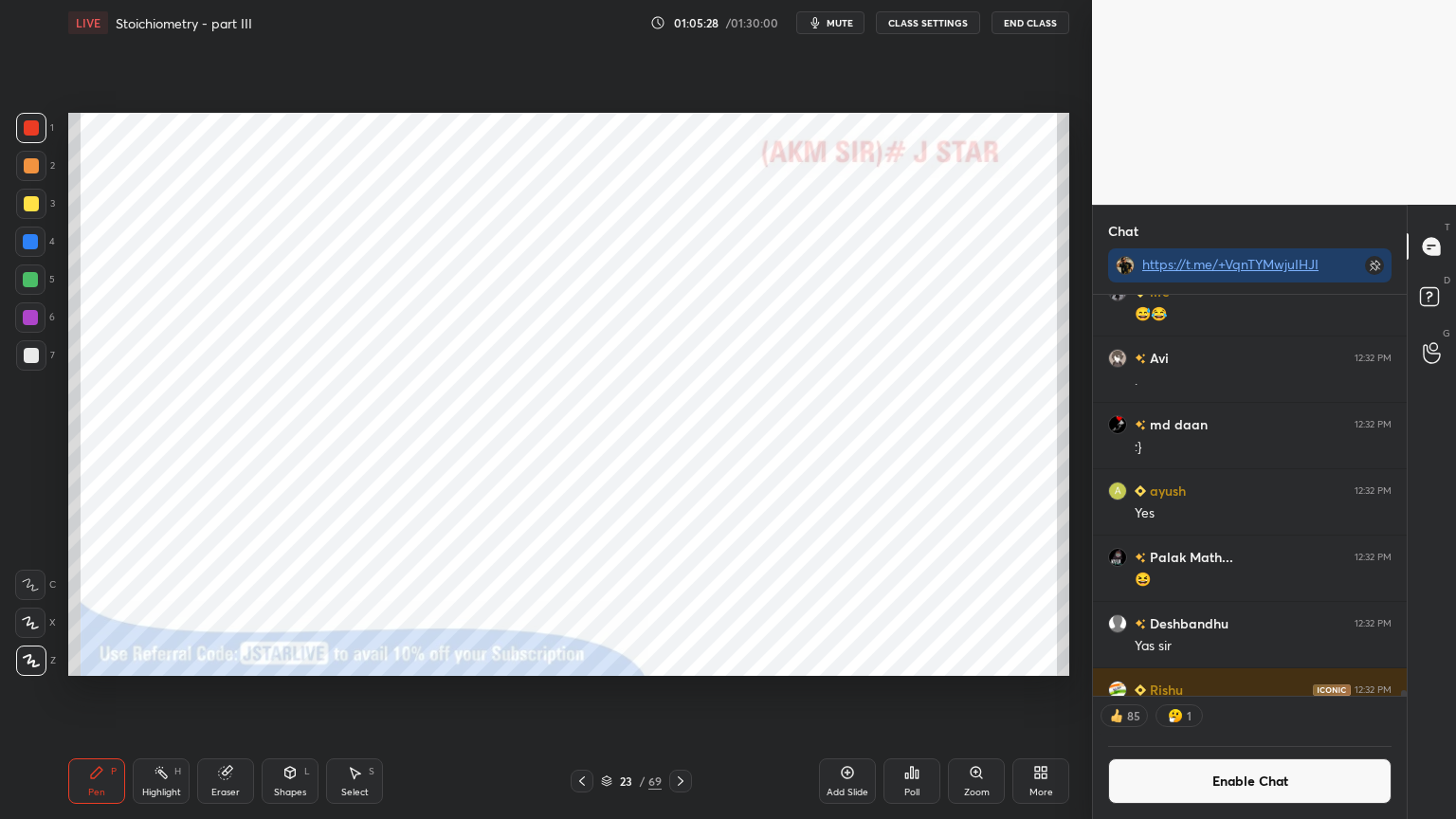 click 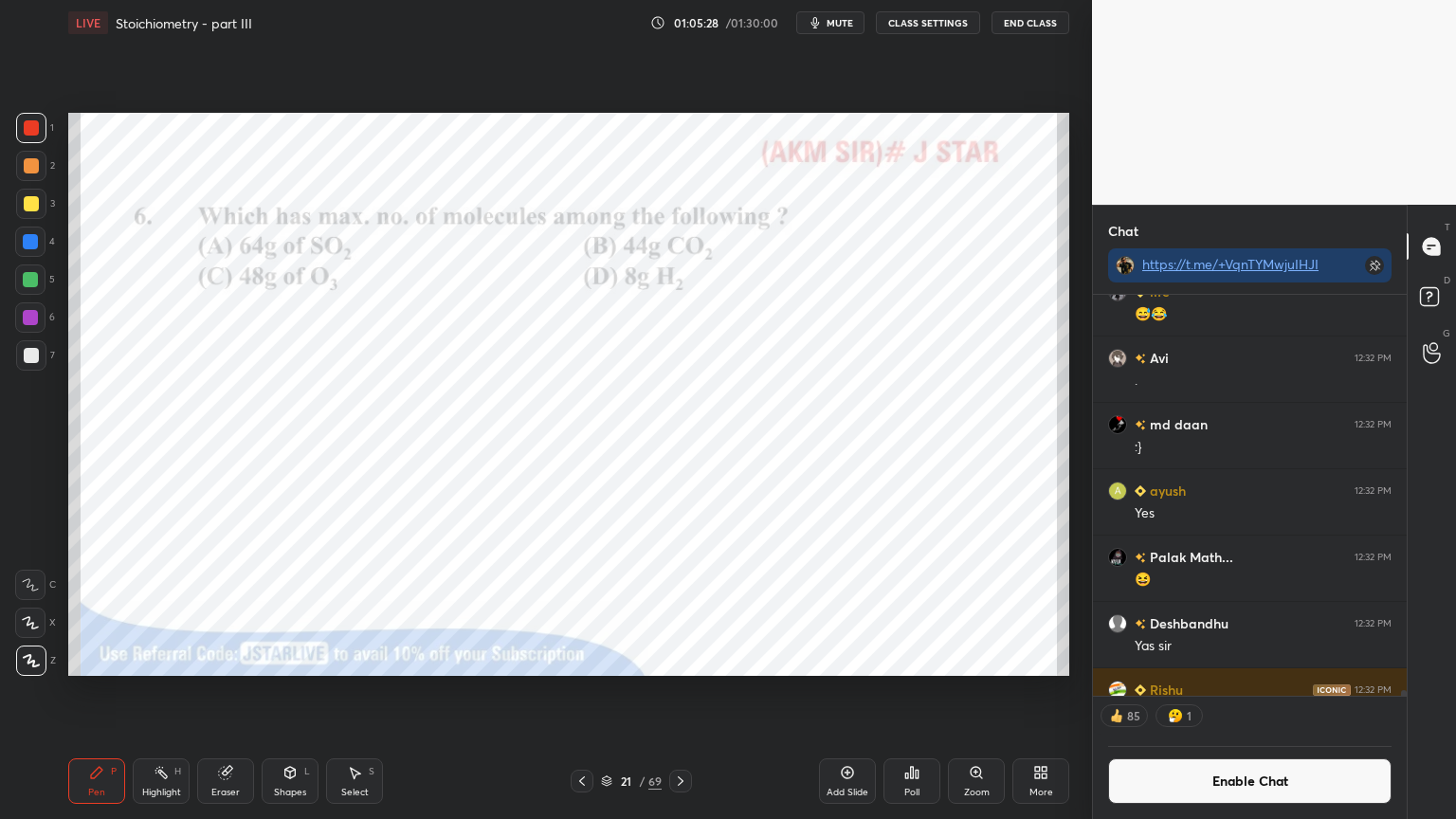 click 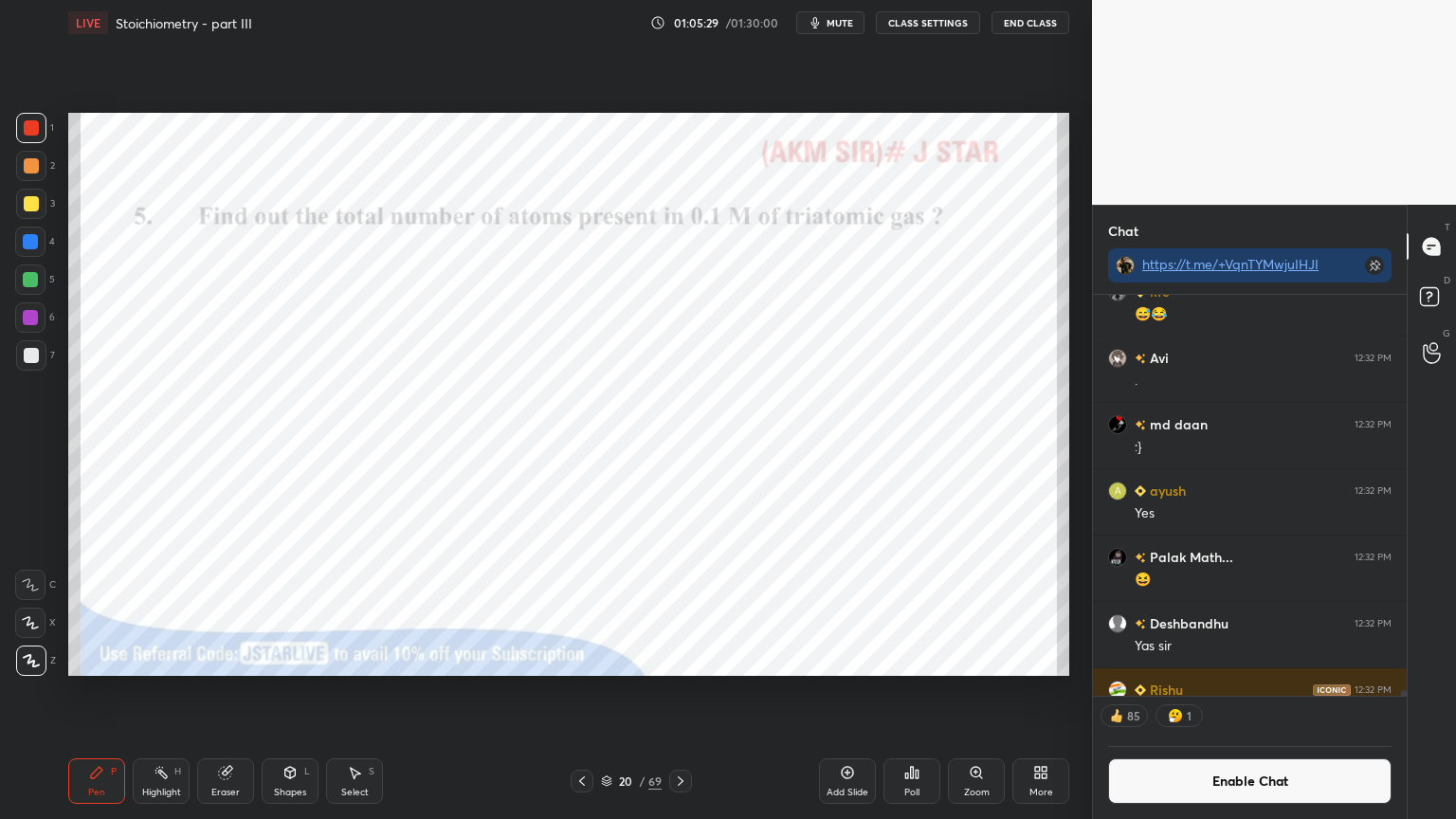 click 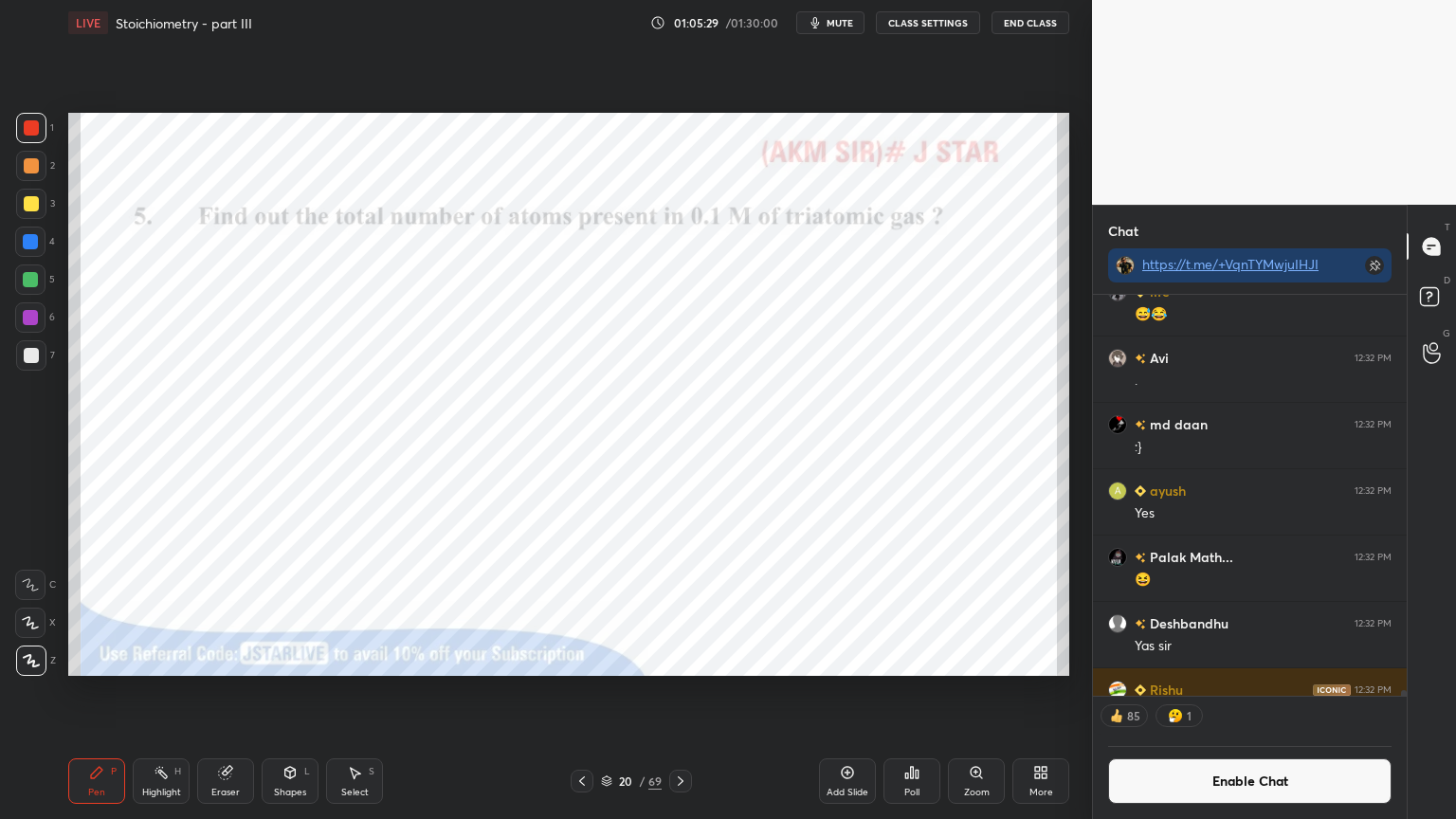 click 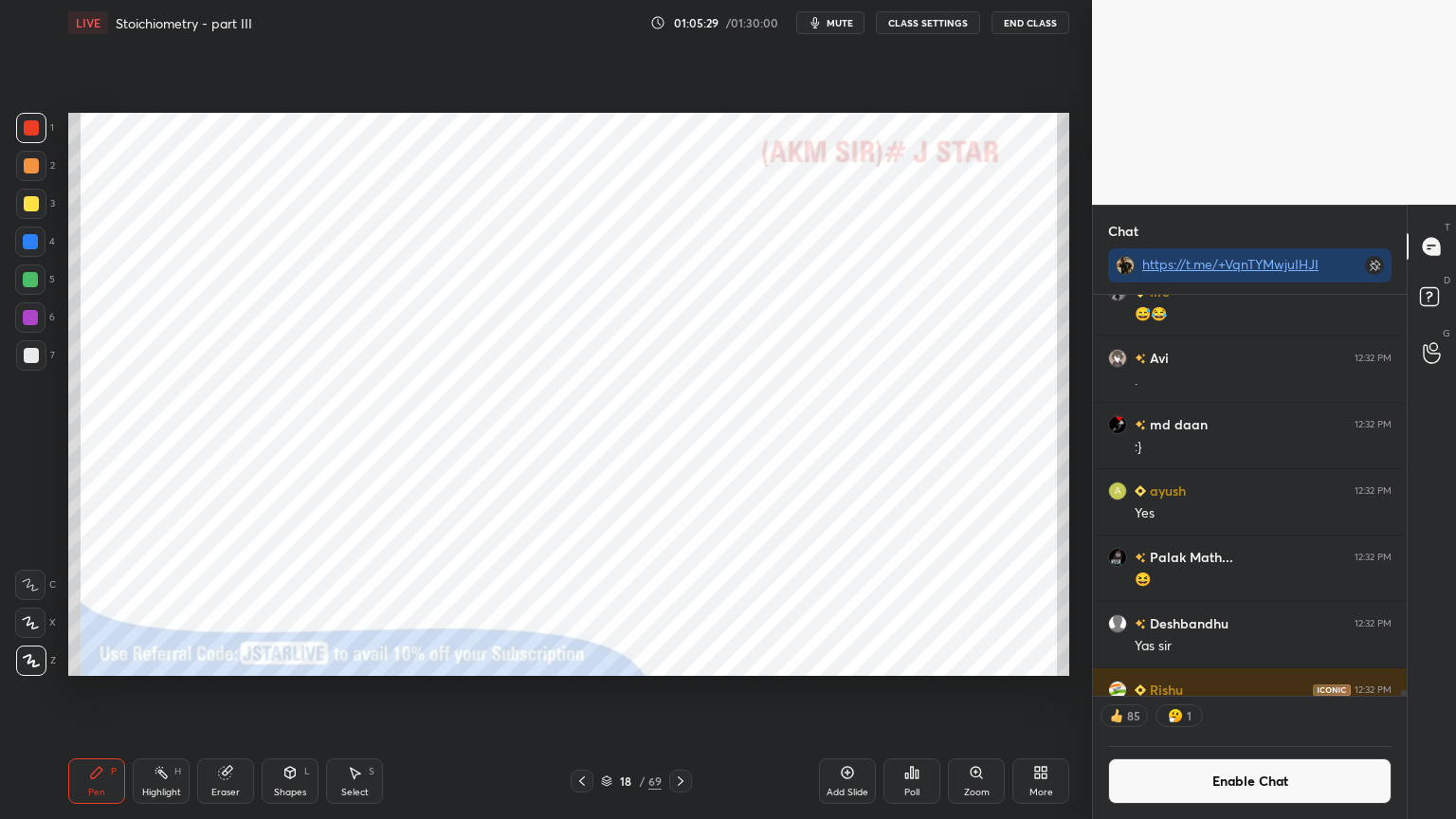 click 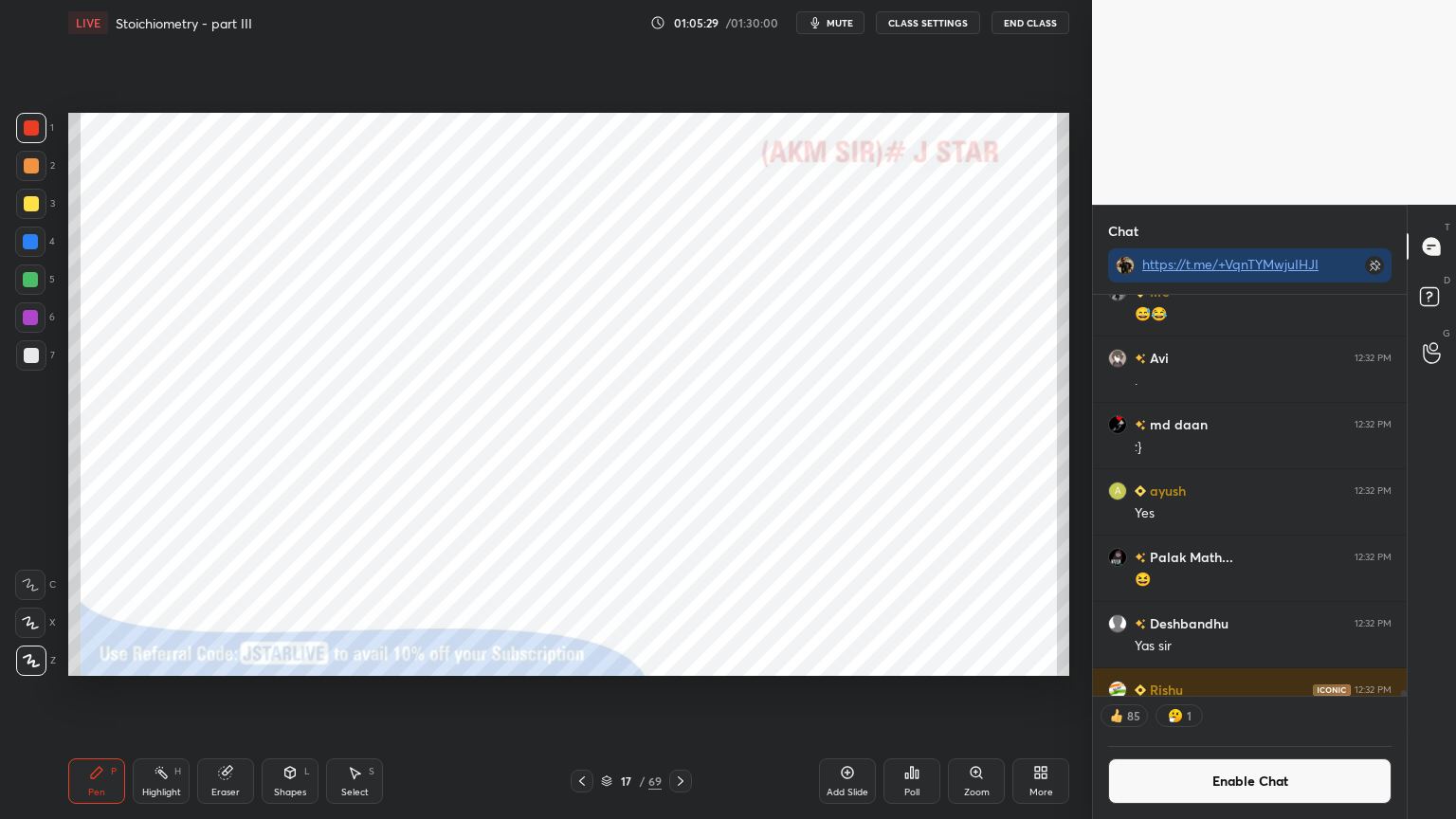 click 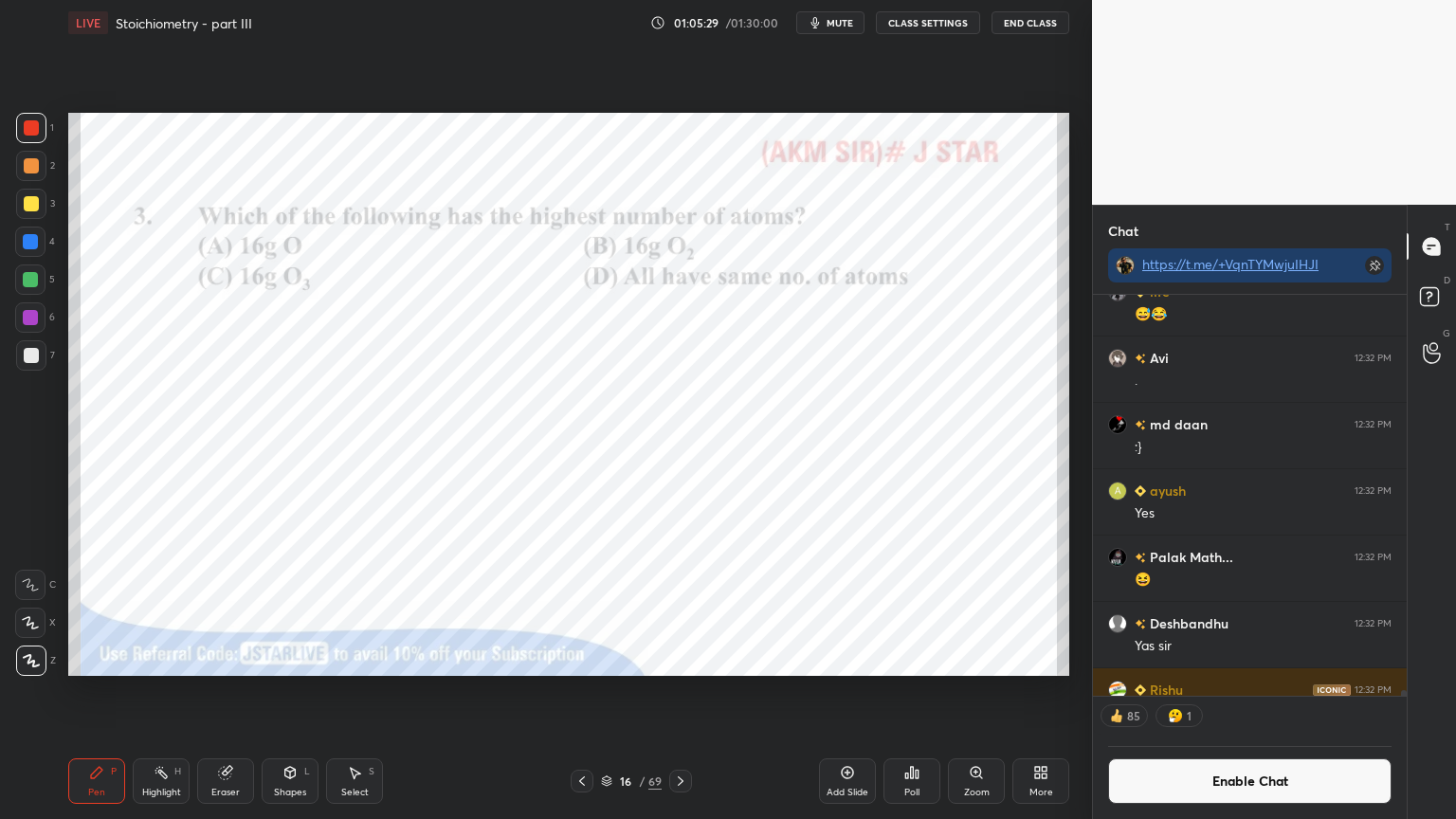 click 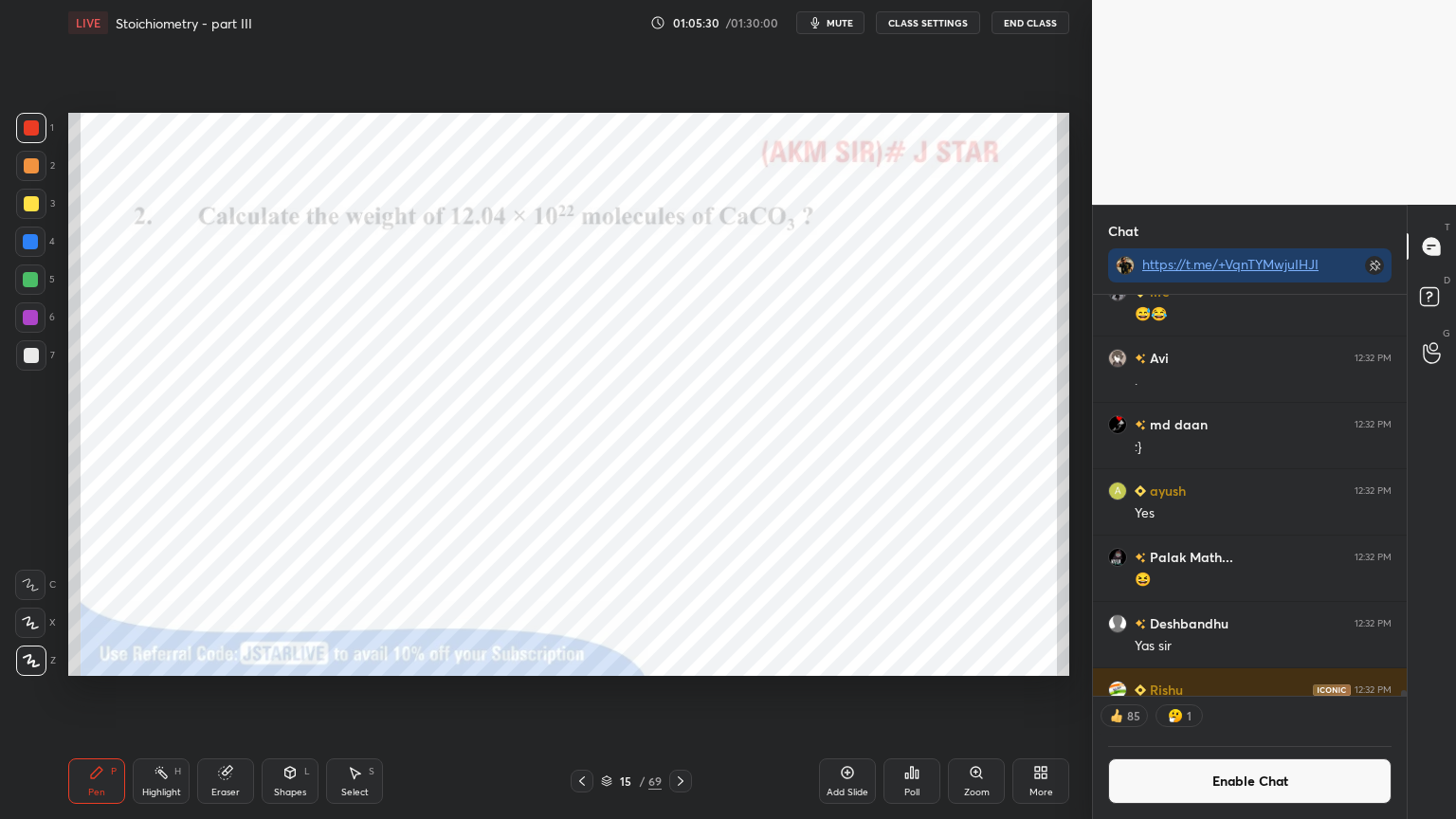 click 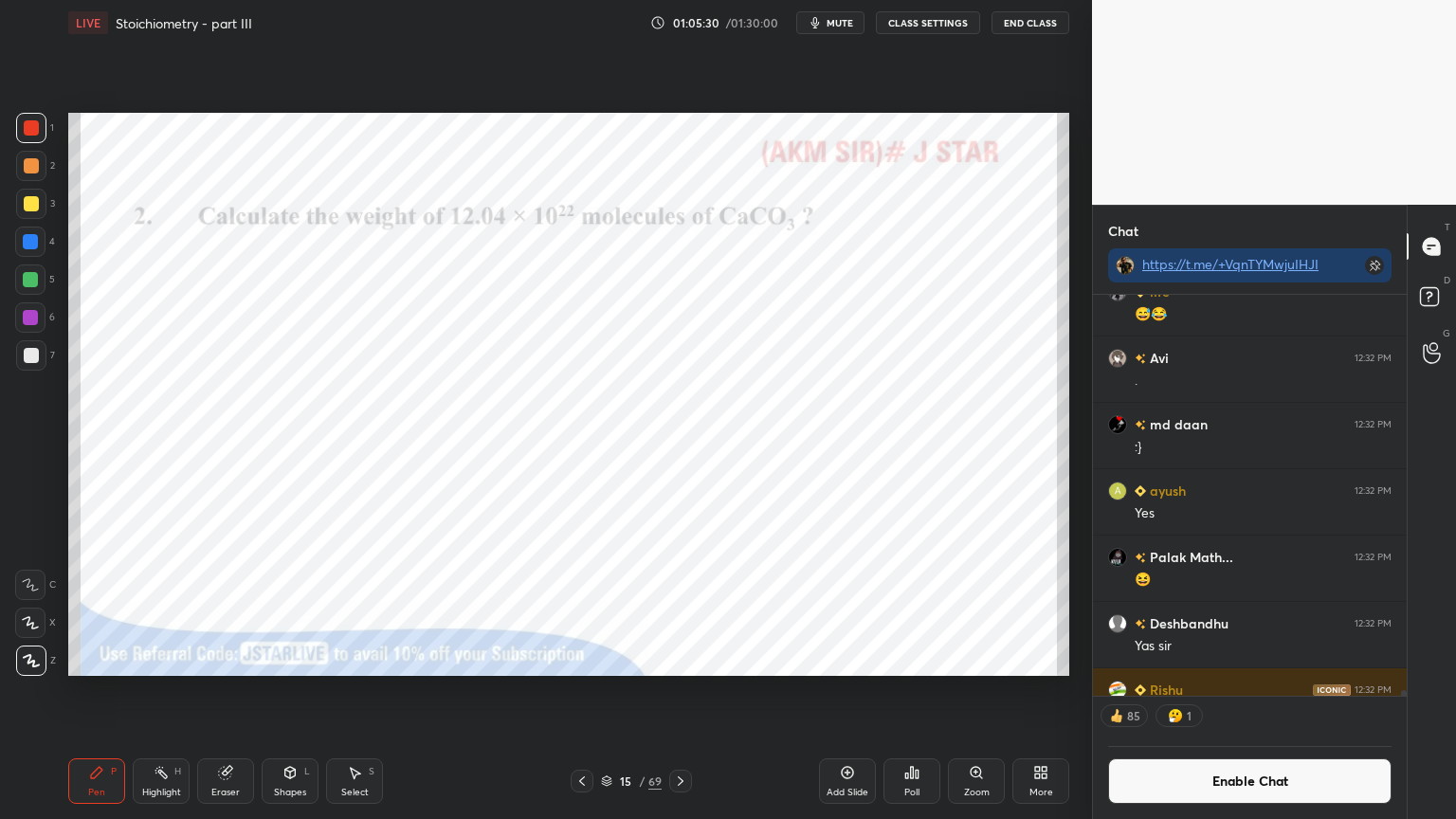 click 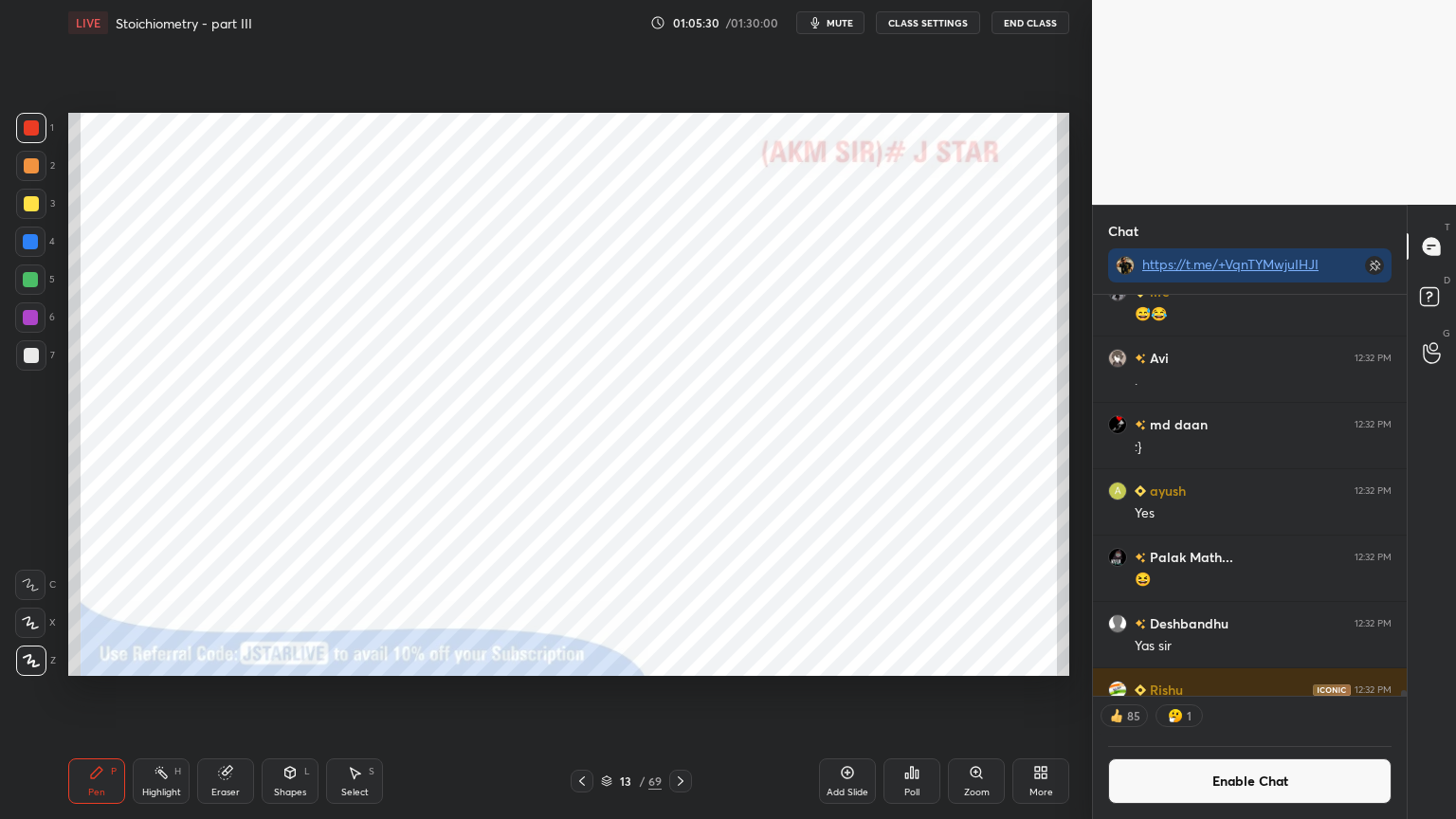 click 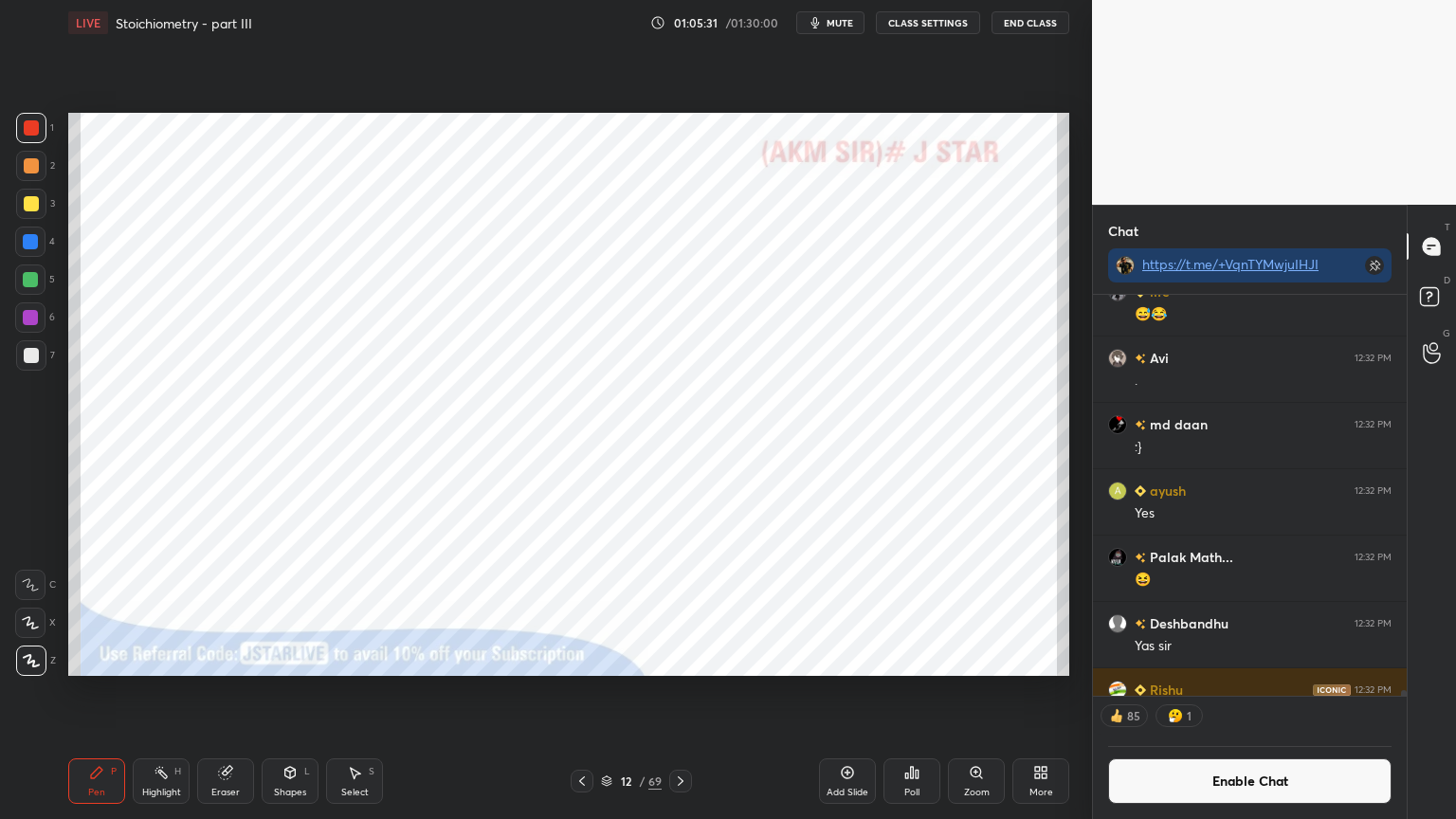 click 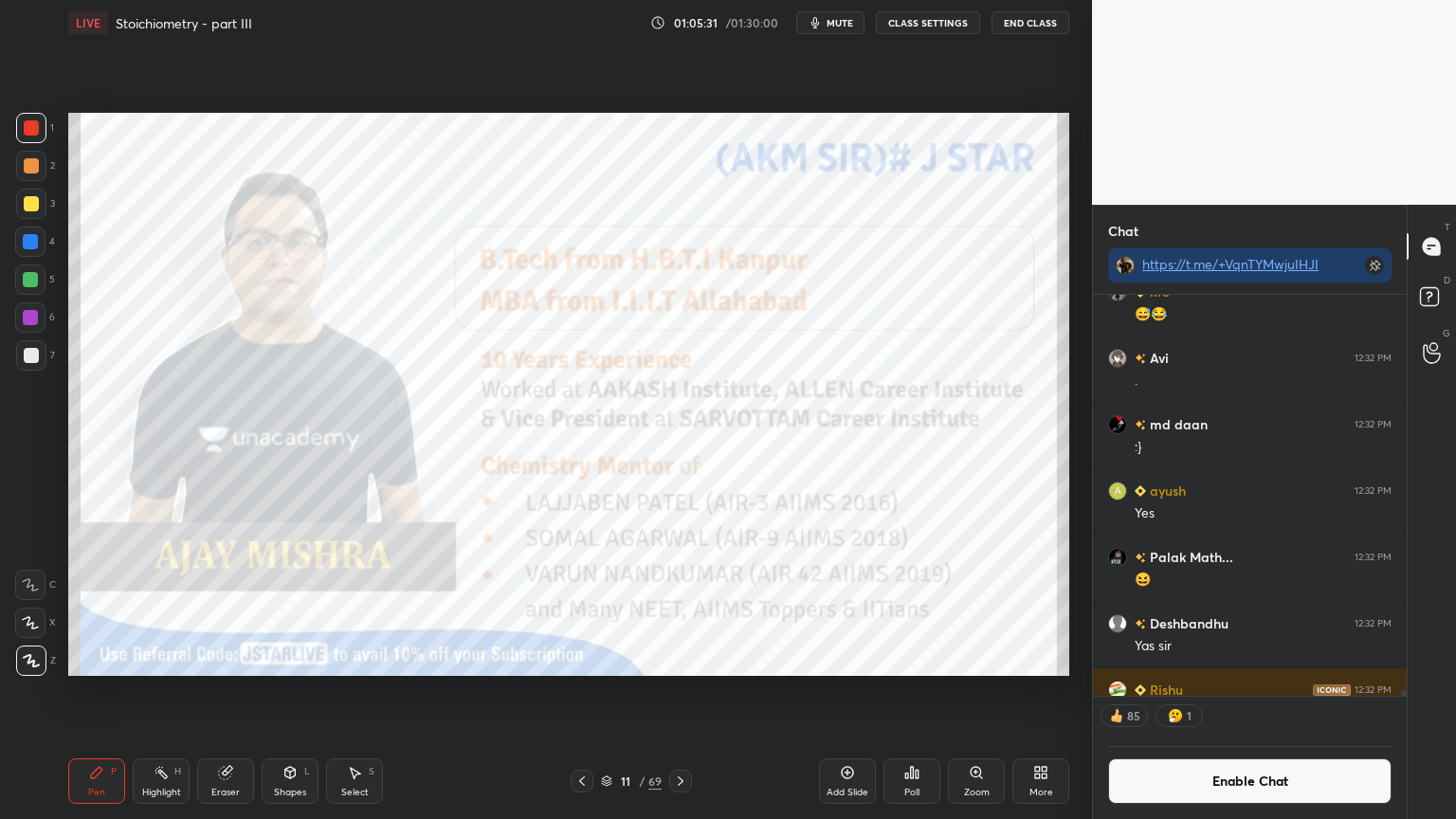 click 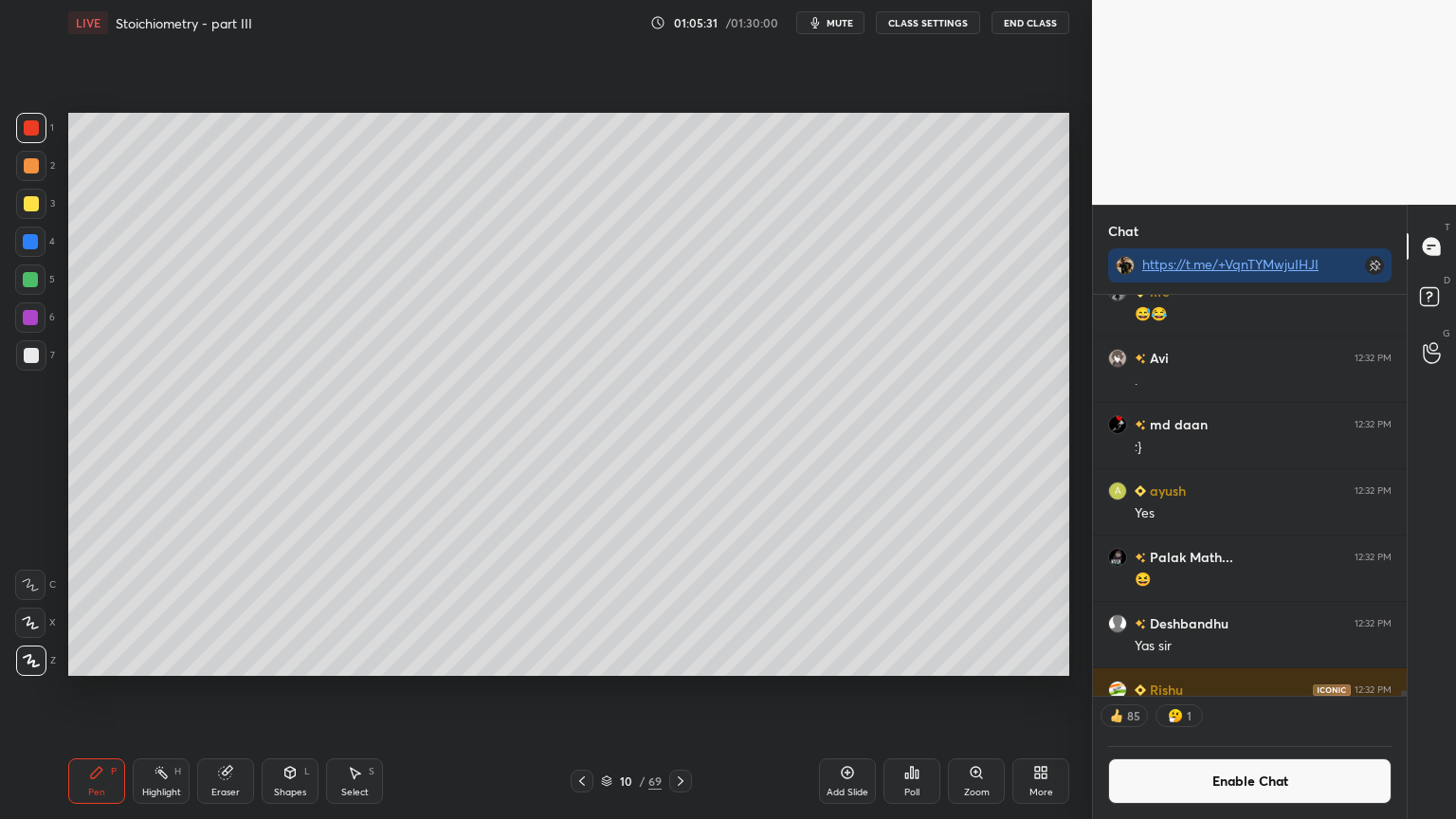 click 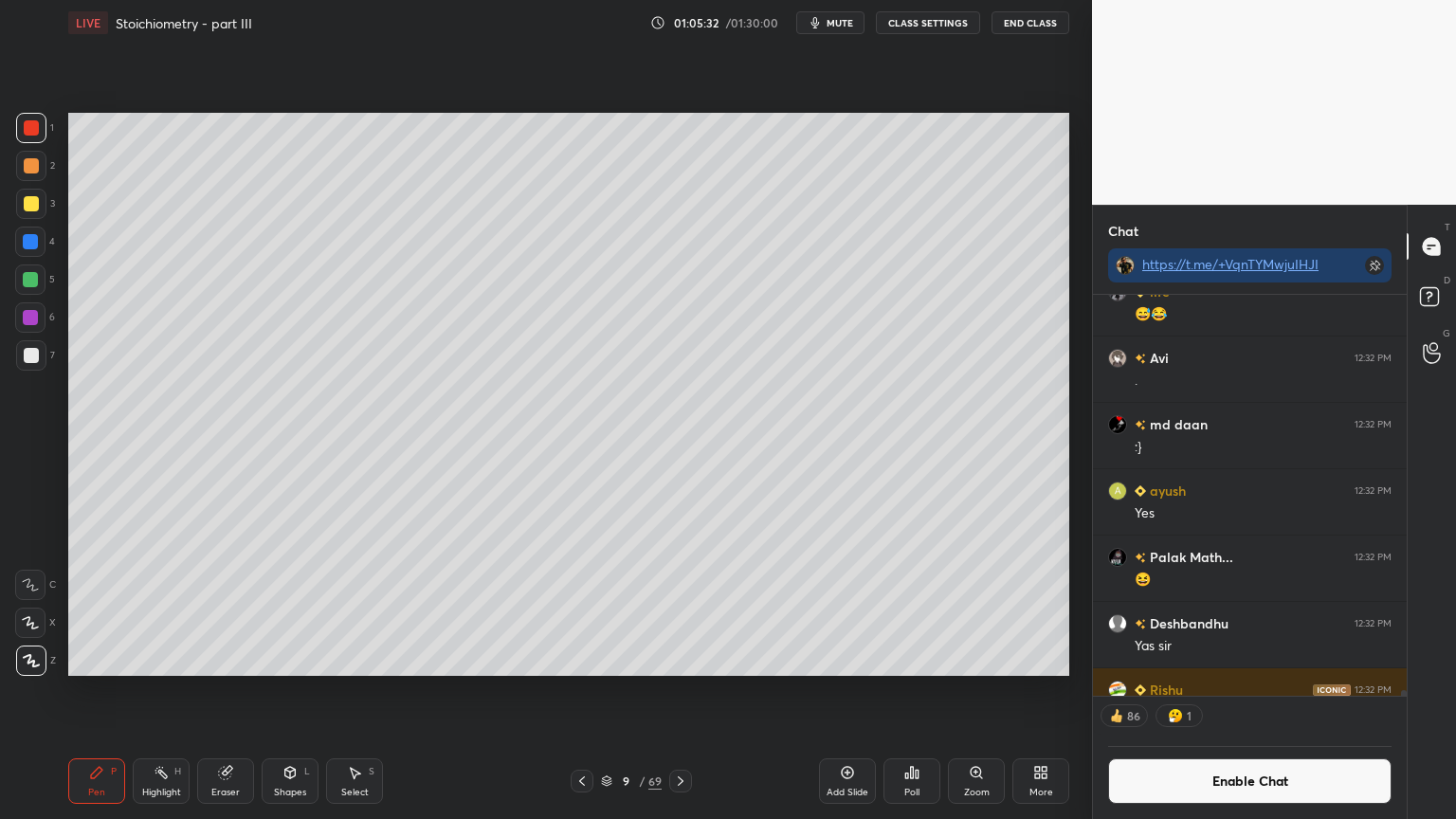 click 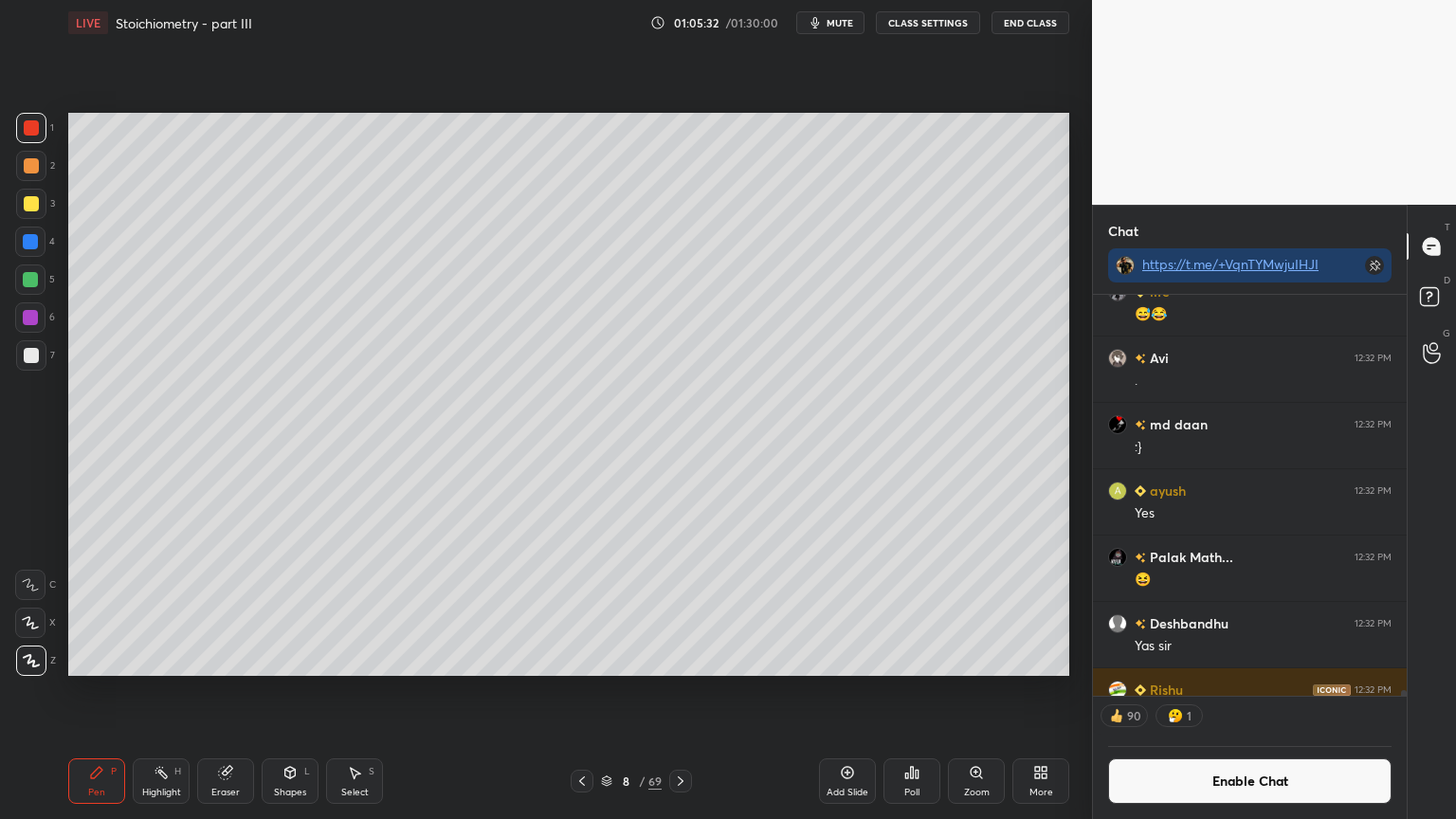 click 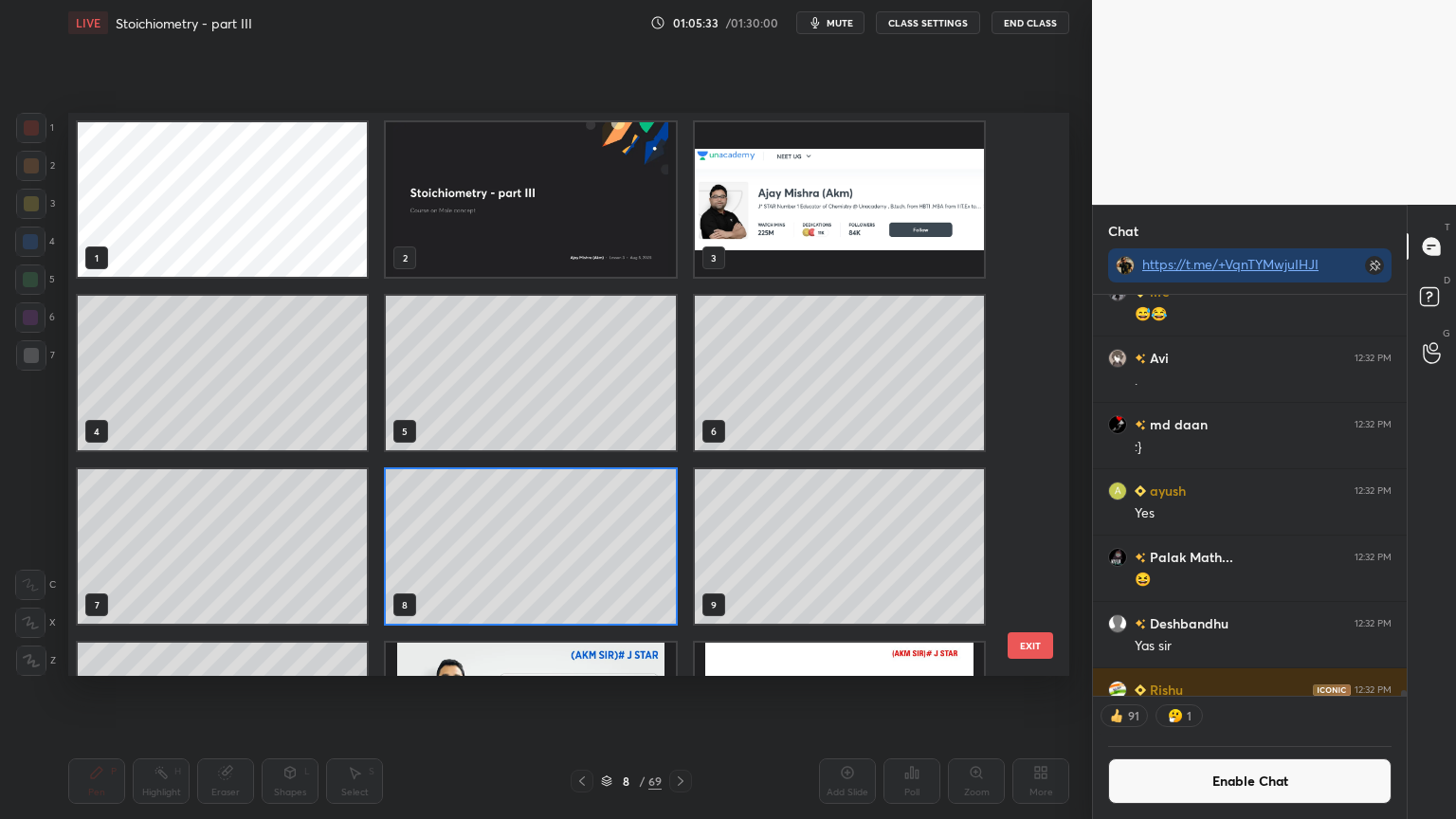 scroll, scrollTop: 6, scrollLeft: 9, axis: both 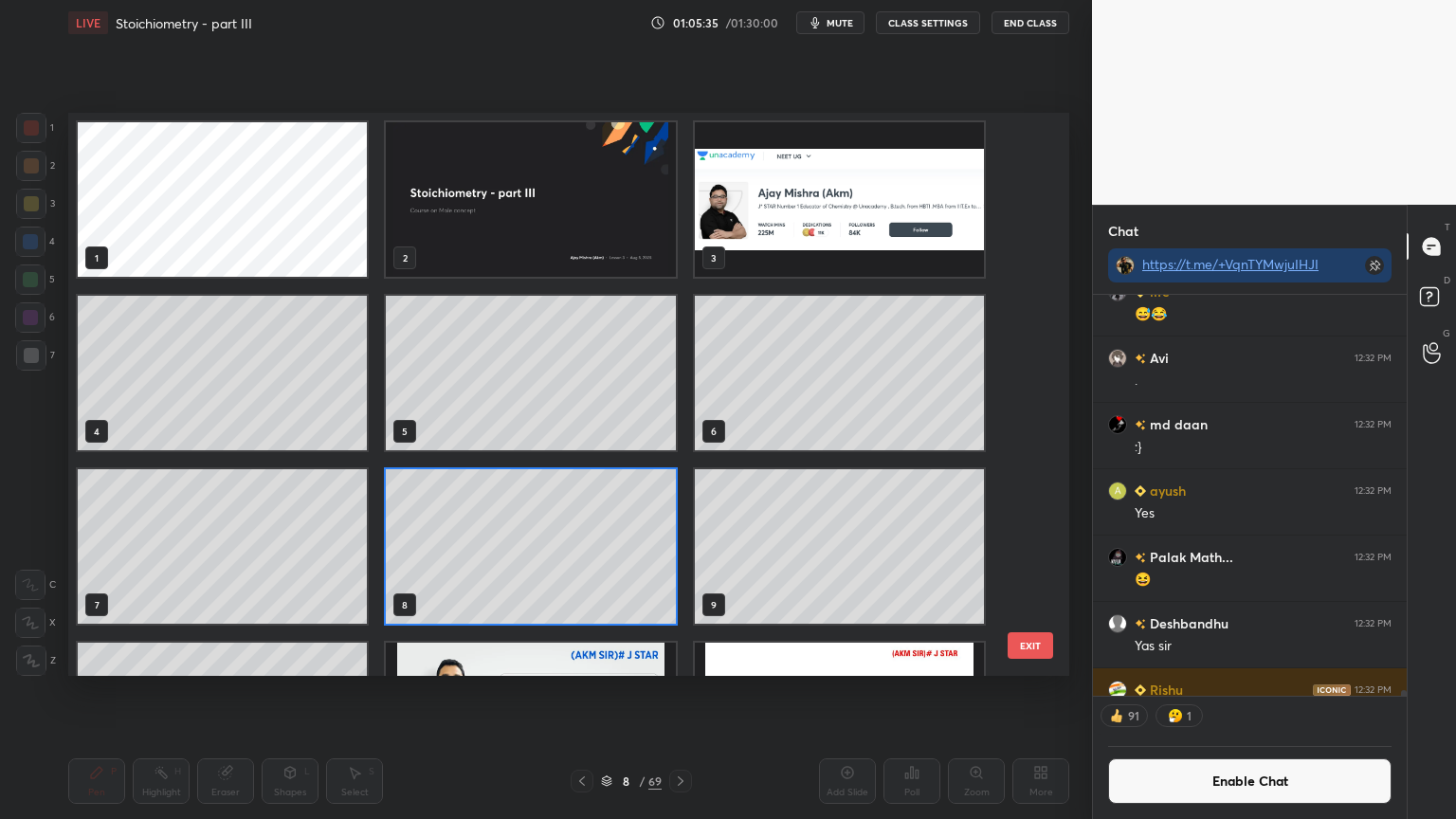 click at bounding box center [839, 199] 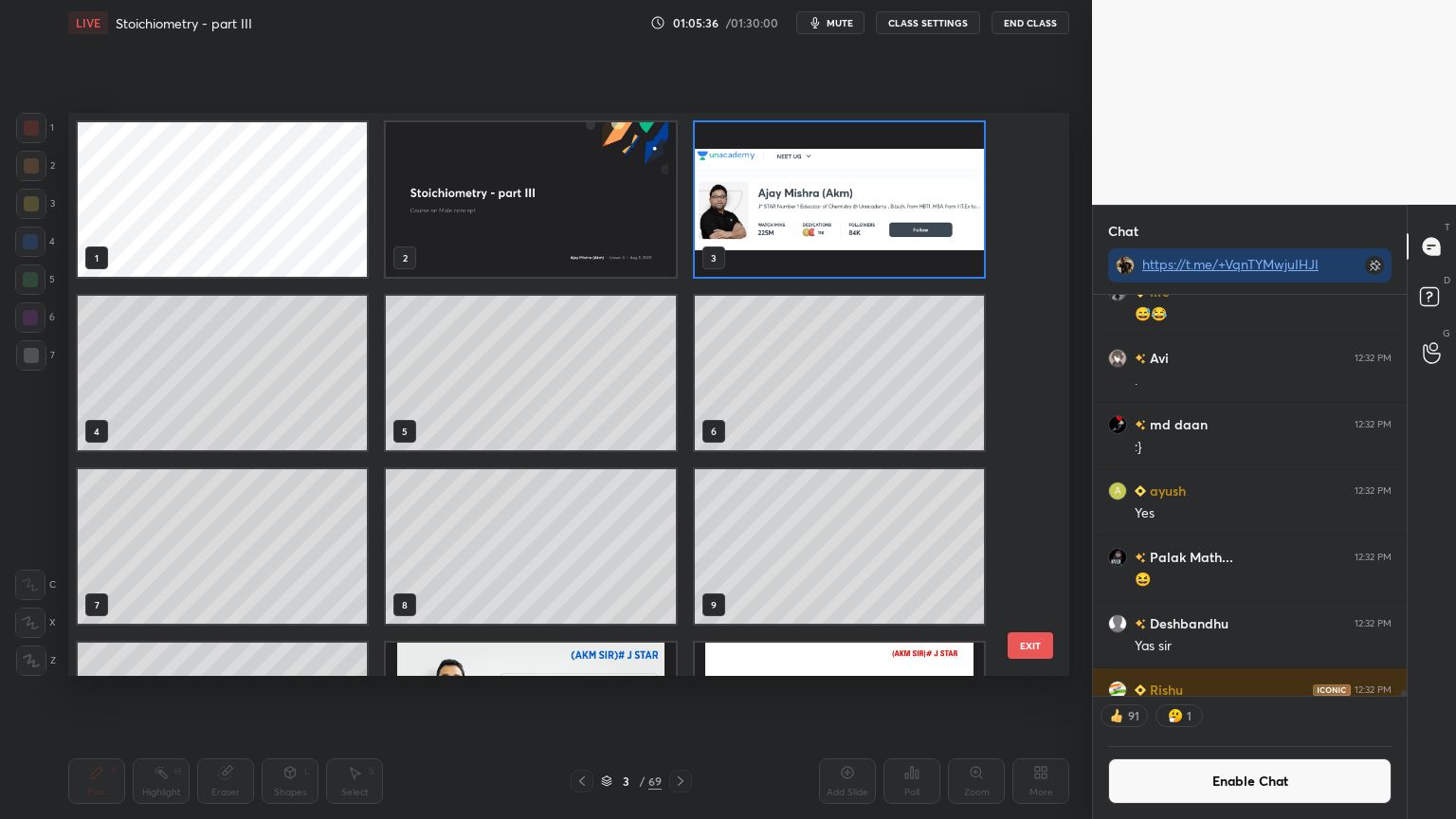 click at bounding box center [839, 199] 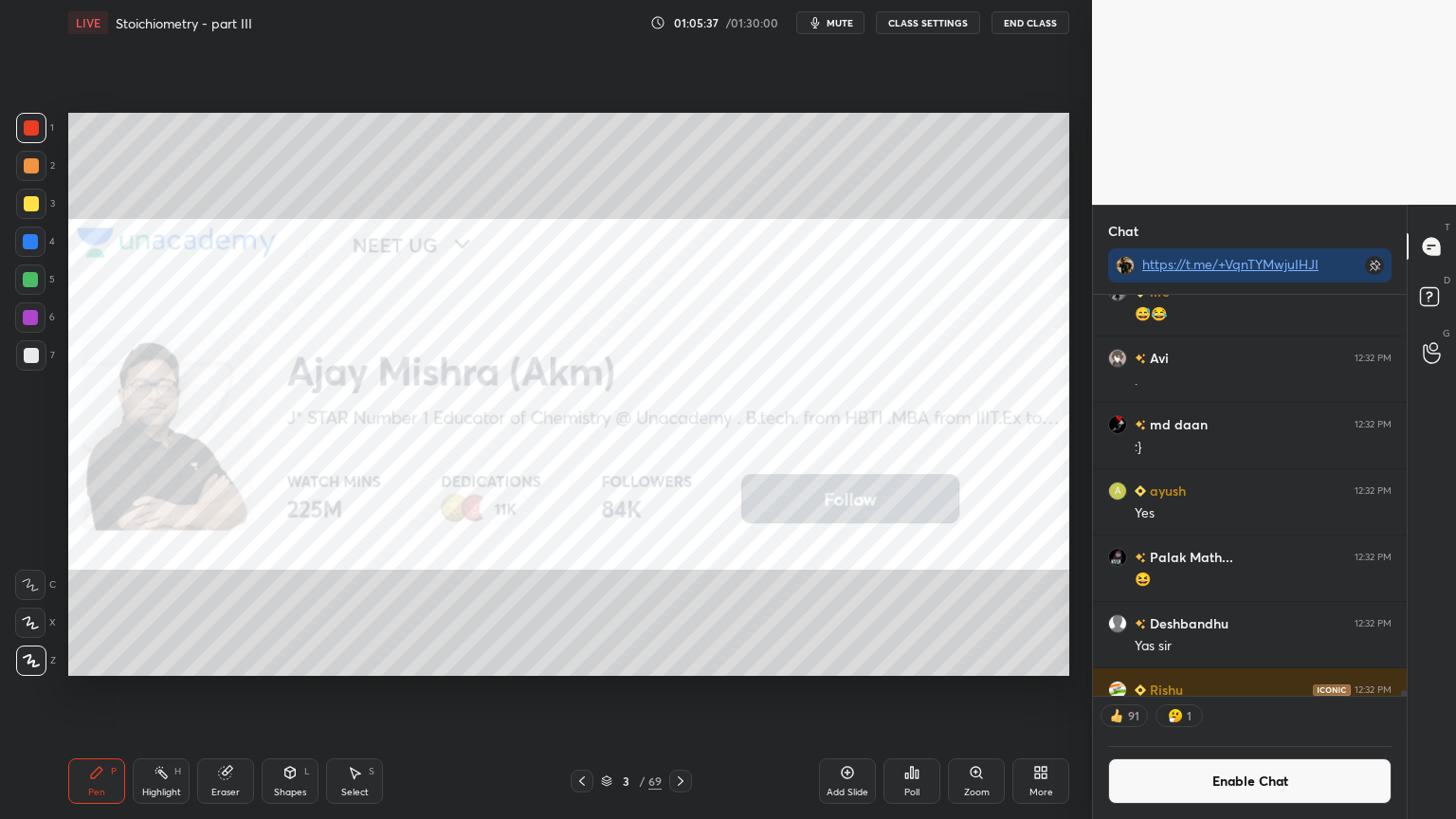 click 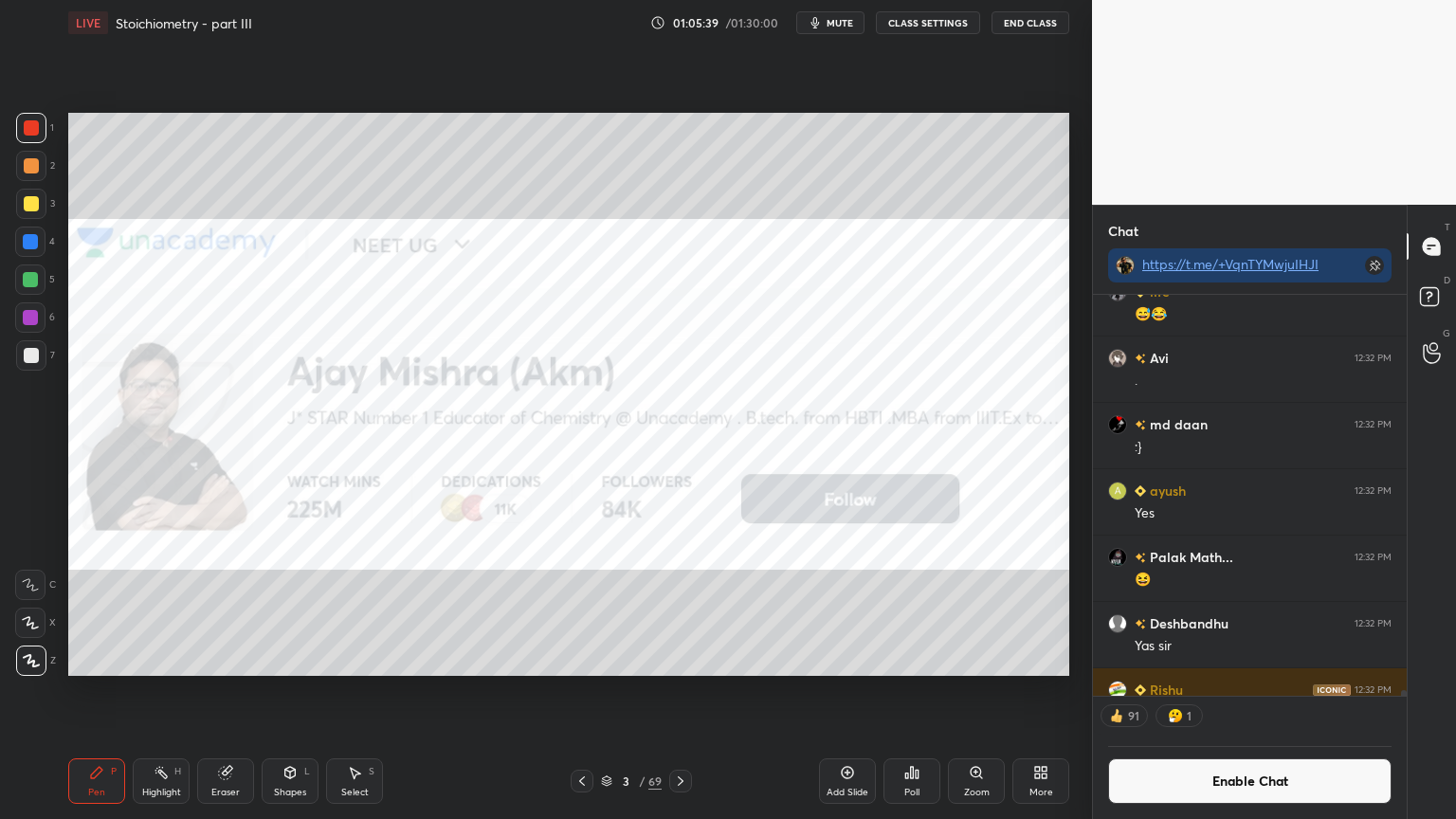 drag, startPoint x: 32, startPoint y: 169, endPoint x: 36, endPoint y: 189, distance: 20.396078 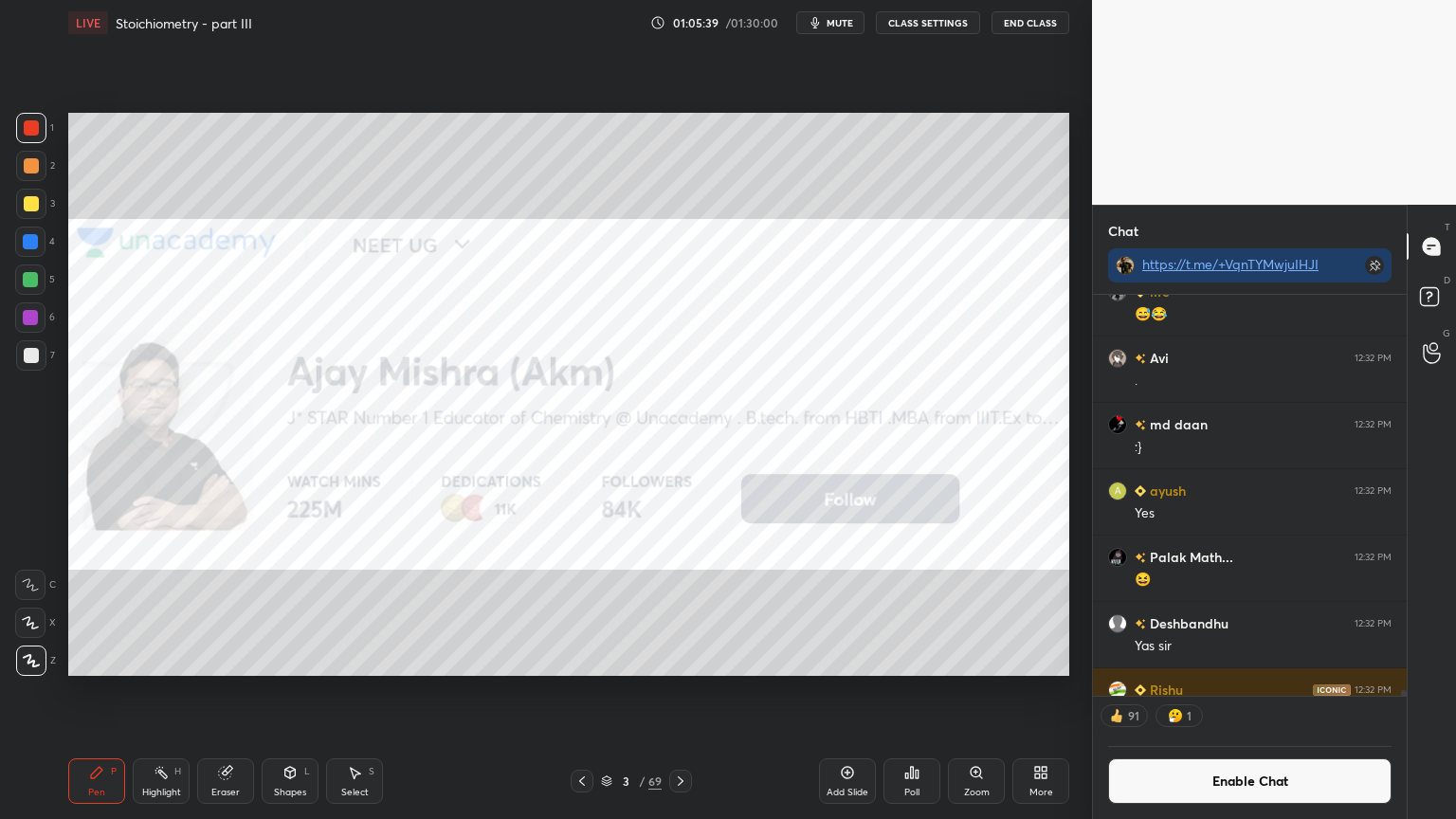 click at bounding box center [31, 166] 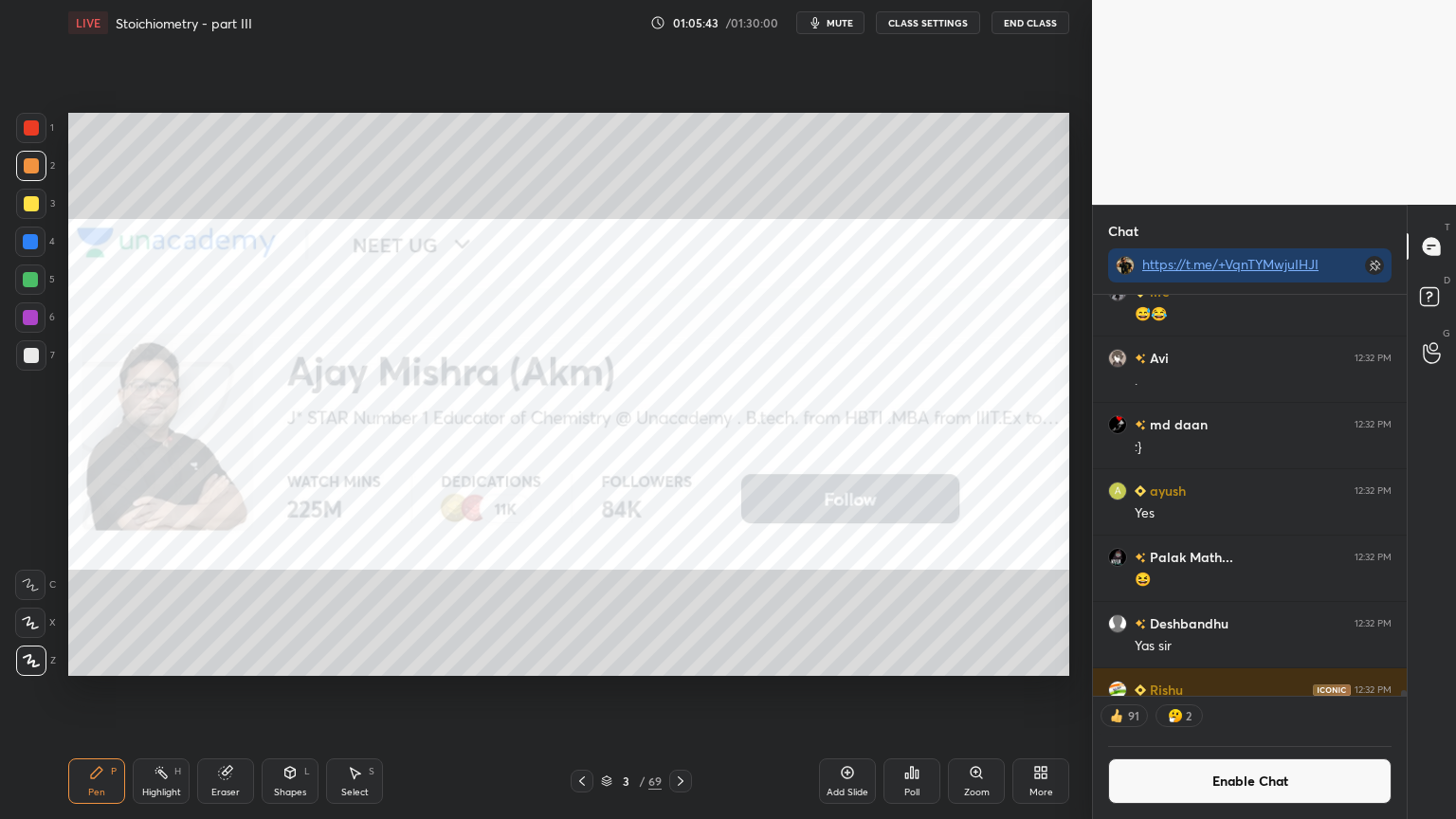 click at bounding box center [31, 128] 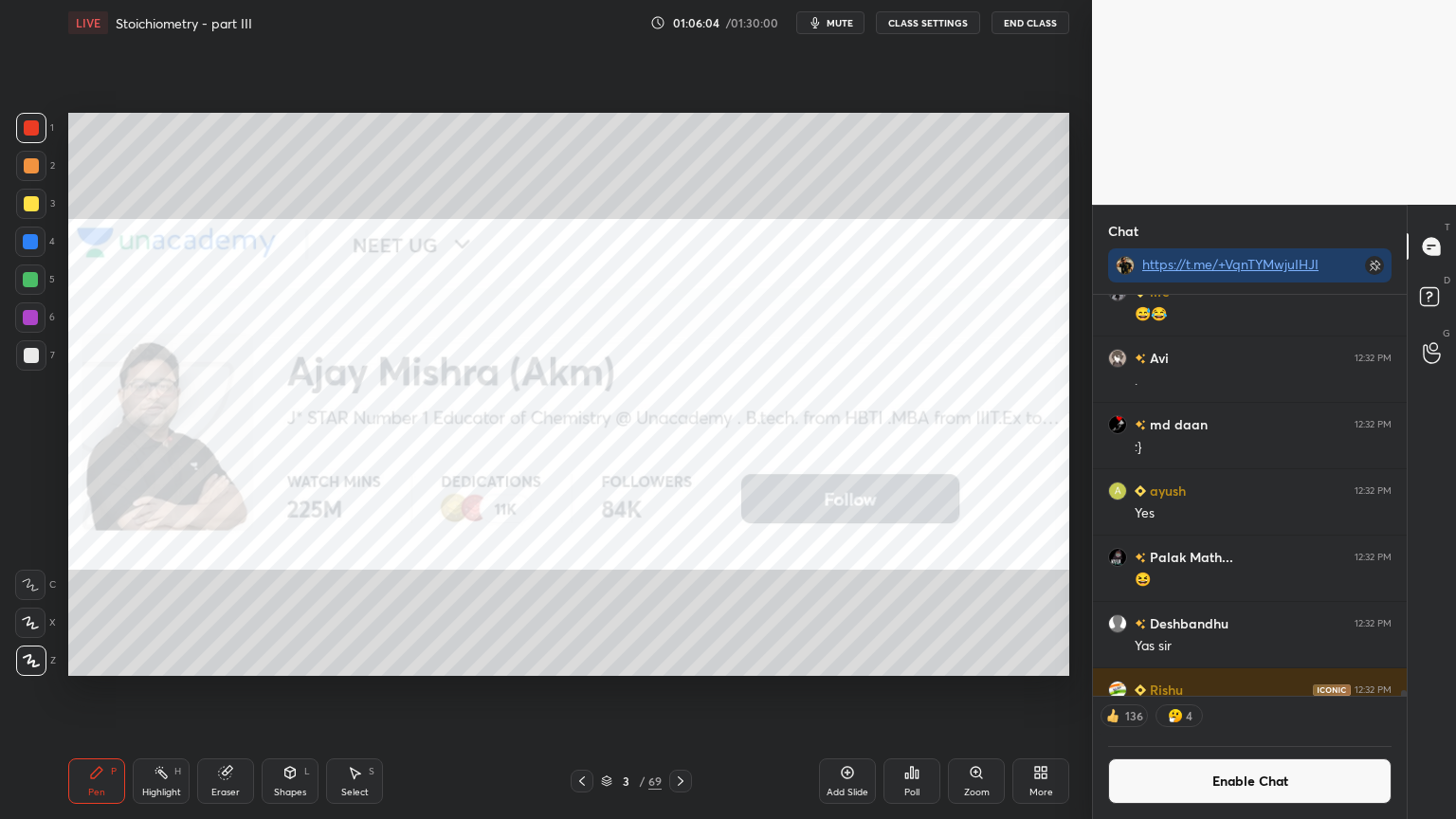 click on "Enable Chat" at bounding box center (1249, 781) 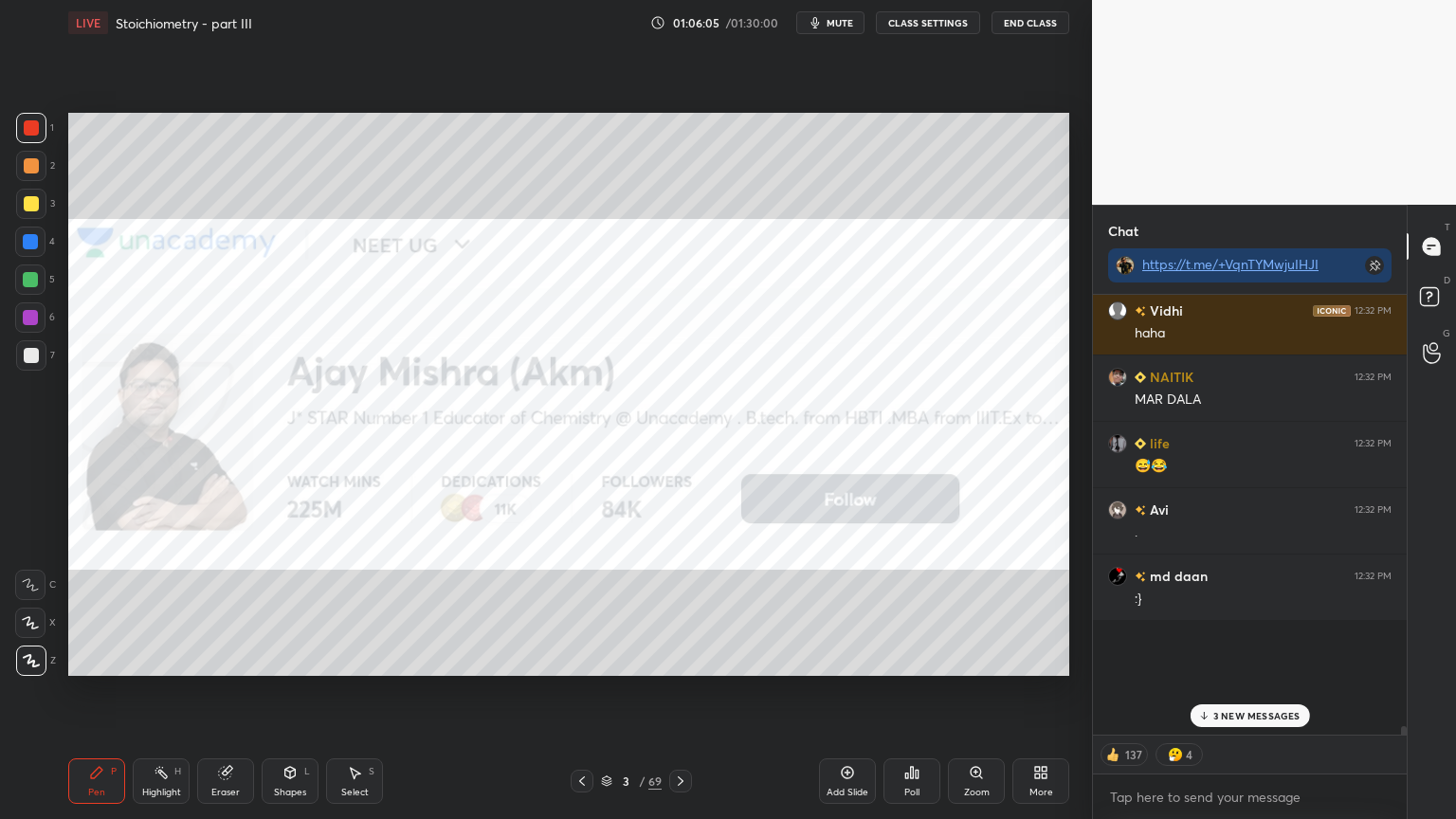 scroll, scrollTop: 6, scrollLeft: 6, axis: both 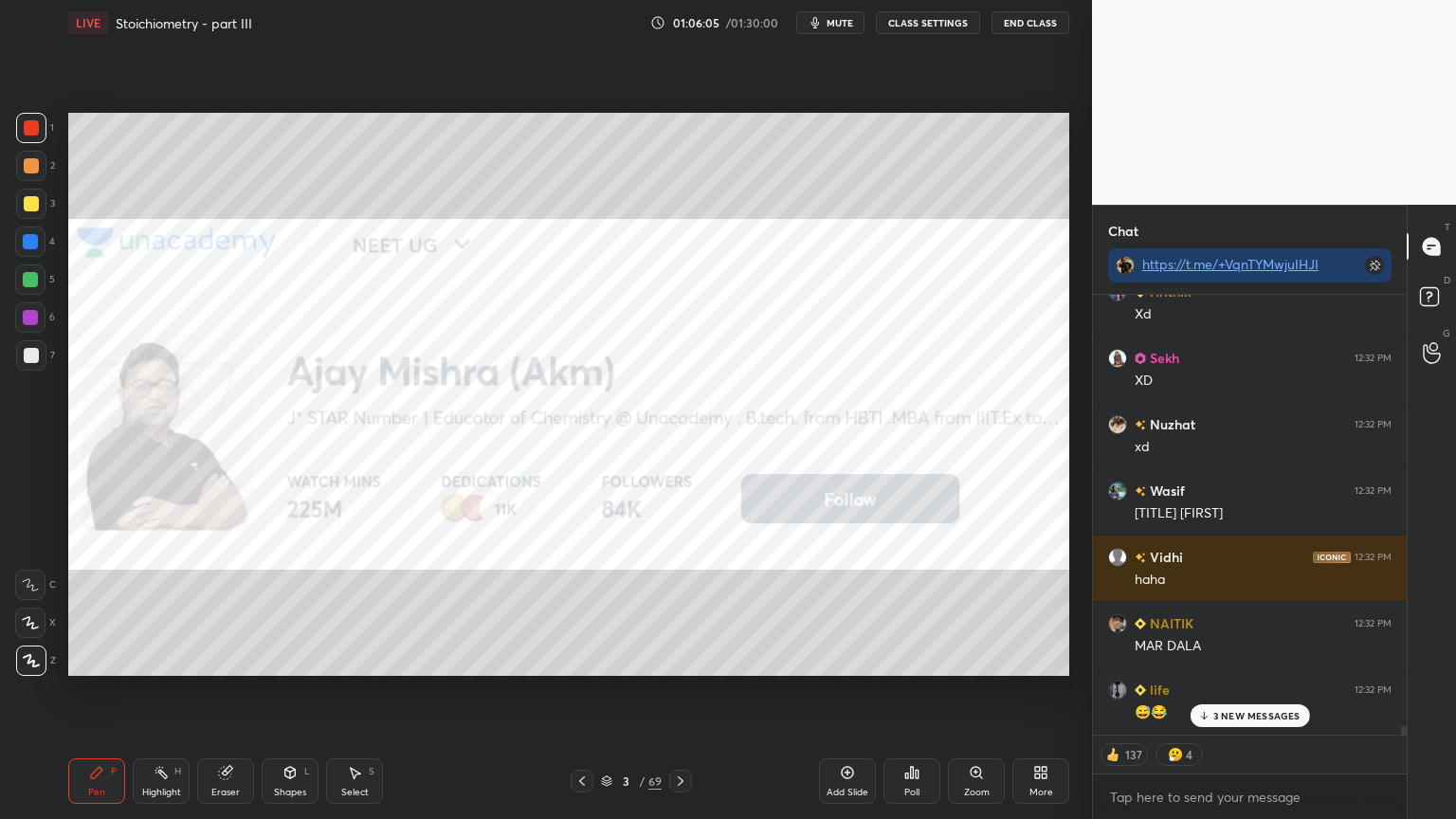 click on "3 NEW MESSAGES" at bounding box center [1257, 716] 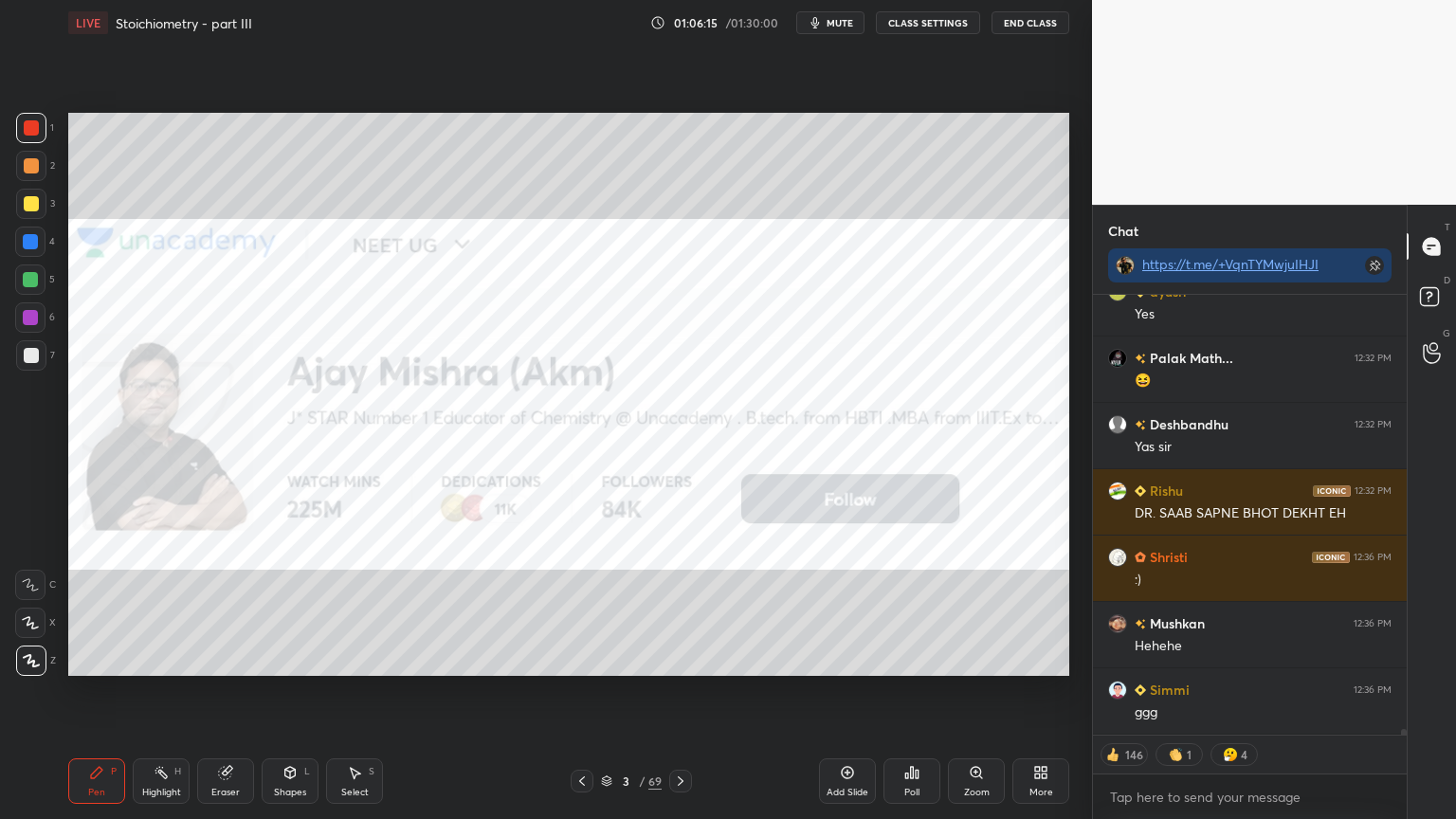 scroll, scrollTop: 33534, scrollLeft: 0, axis: vertical 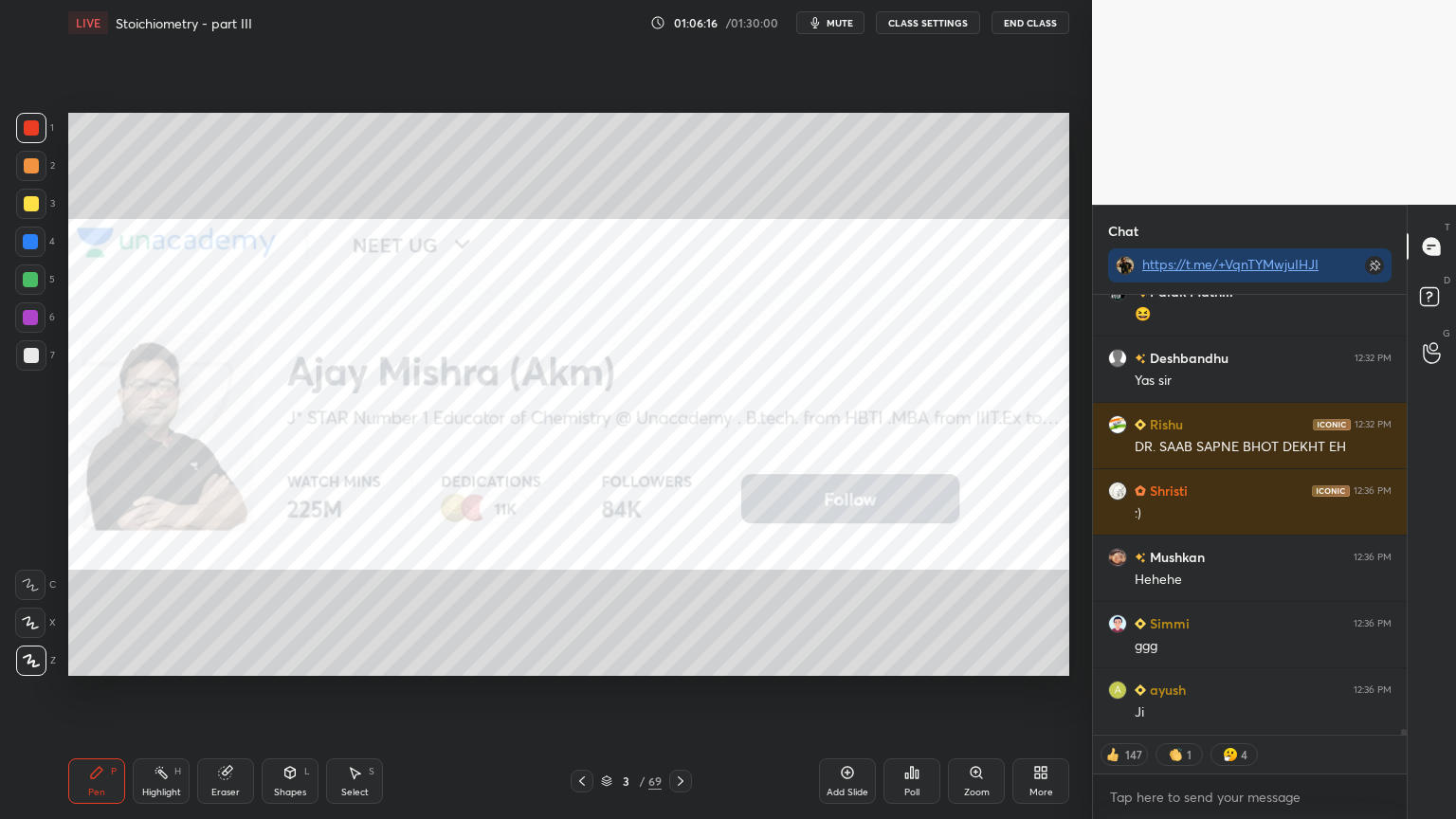 click 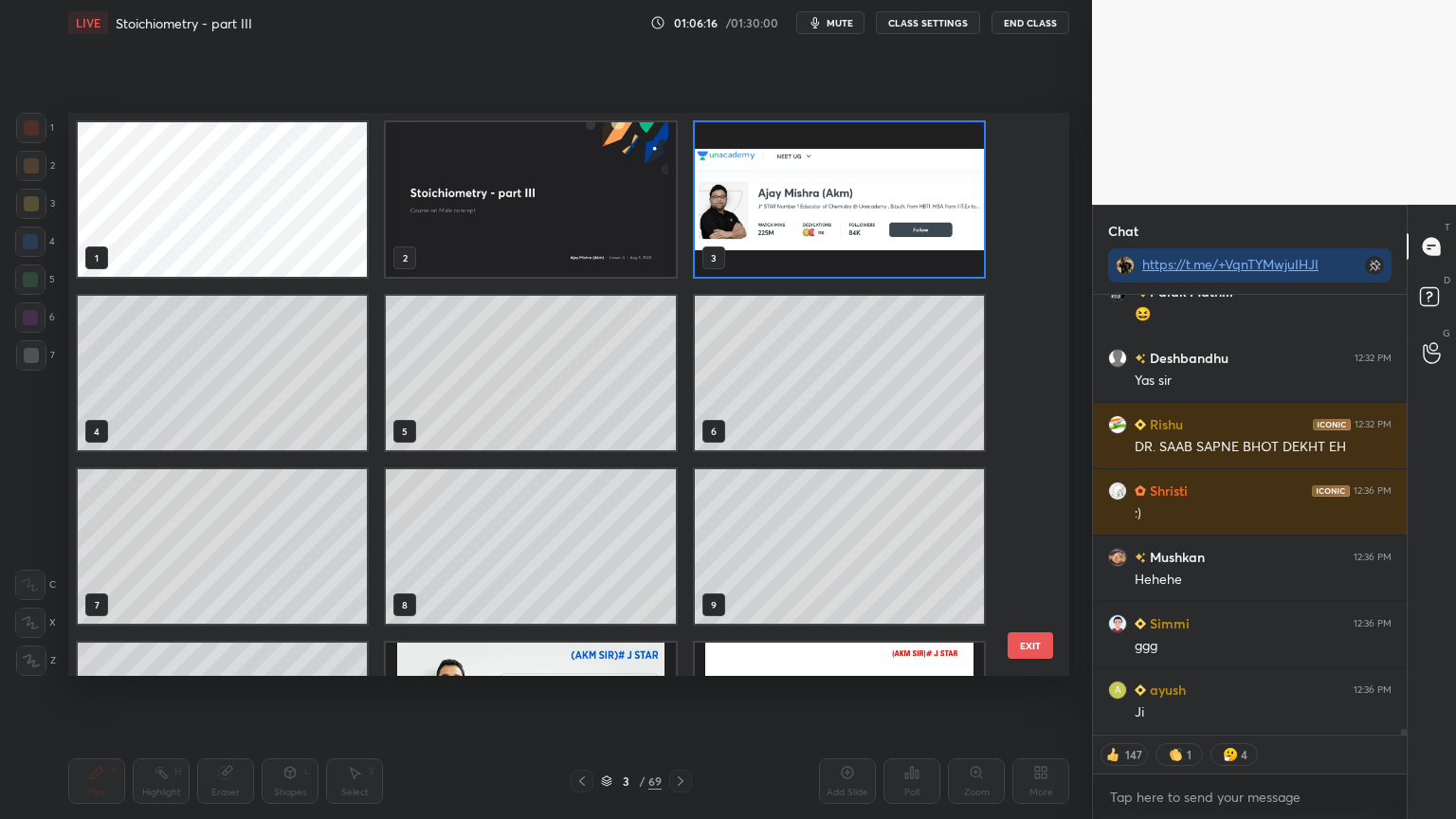 scroll, scrollTop: 6, scrollLeft: 9, axis: both 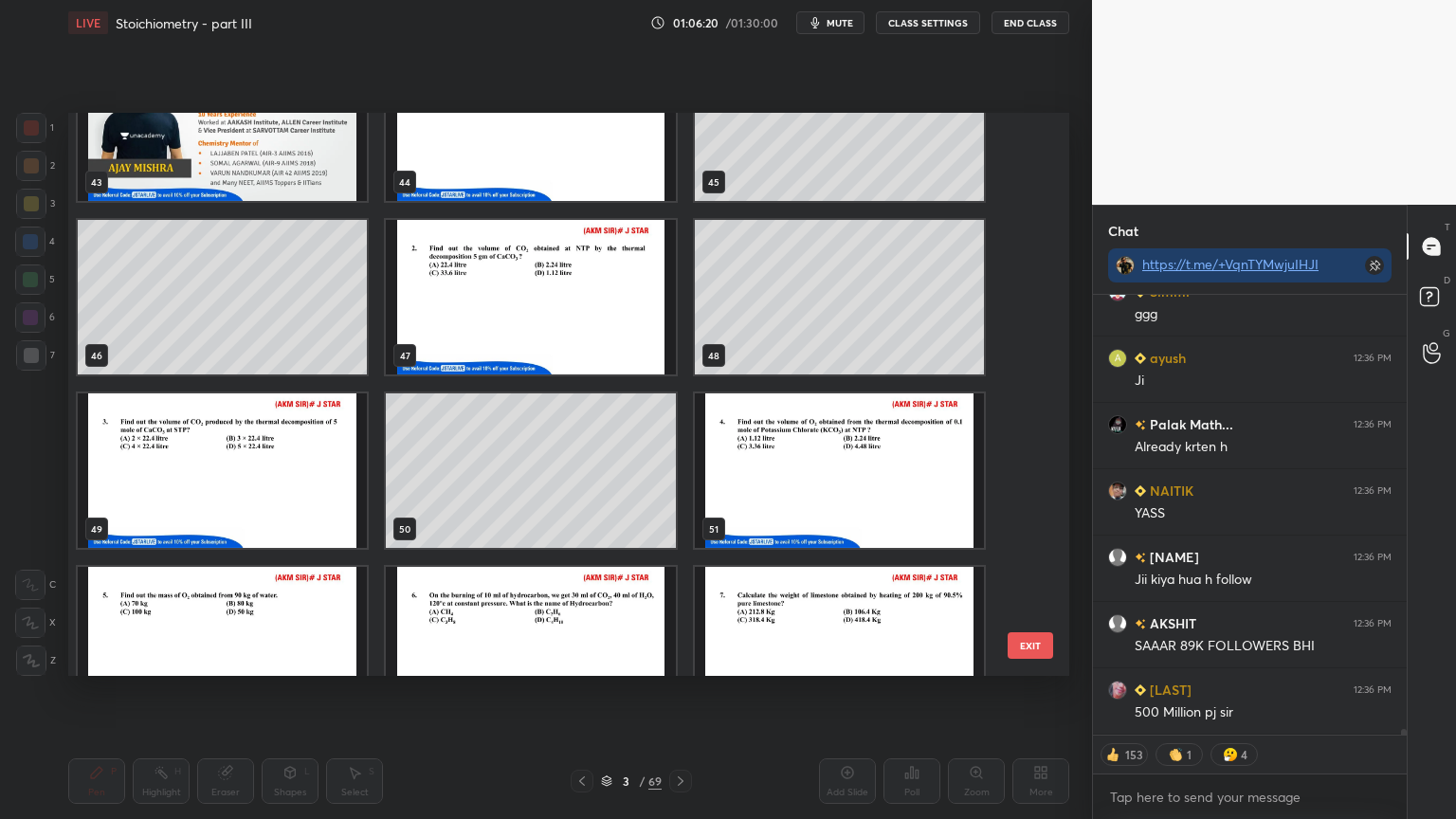 click at bounding box center (839, 470) 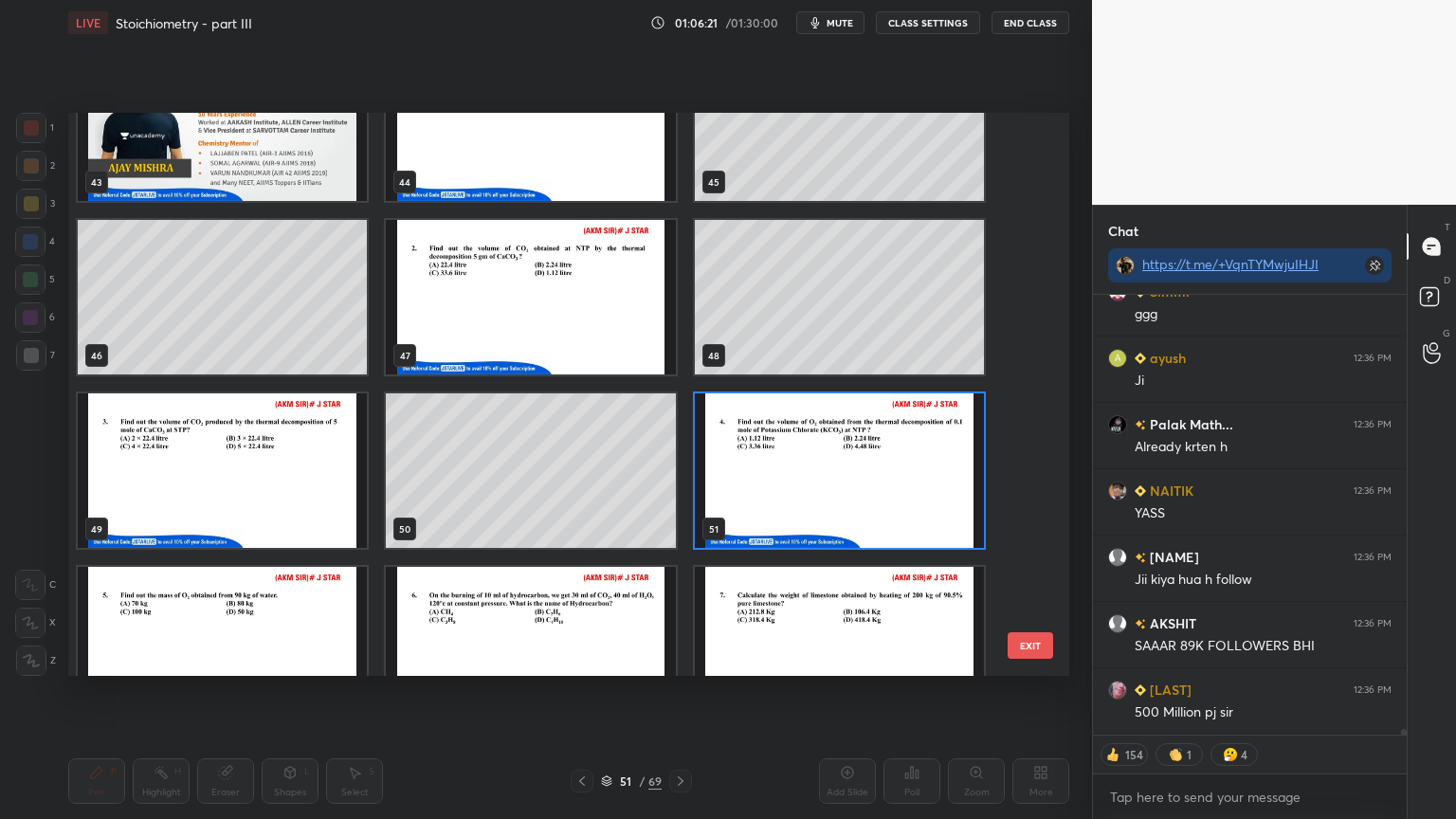 click at bounding box center [839, 470] 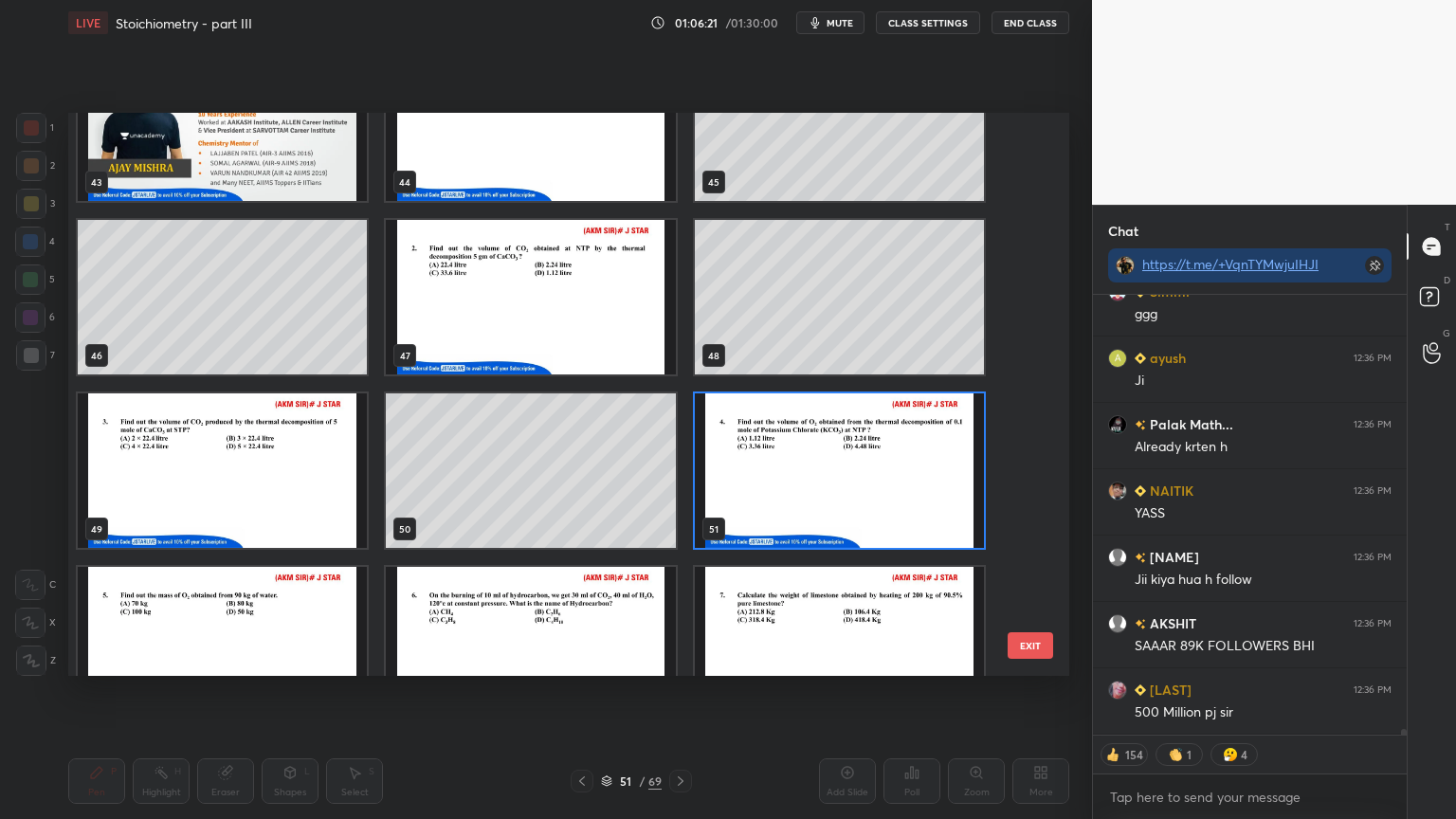 click at bounding box center [839, 470] 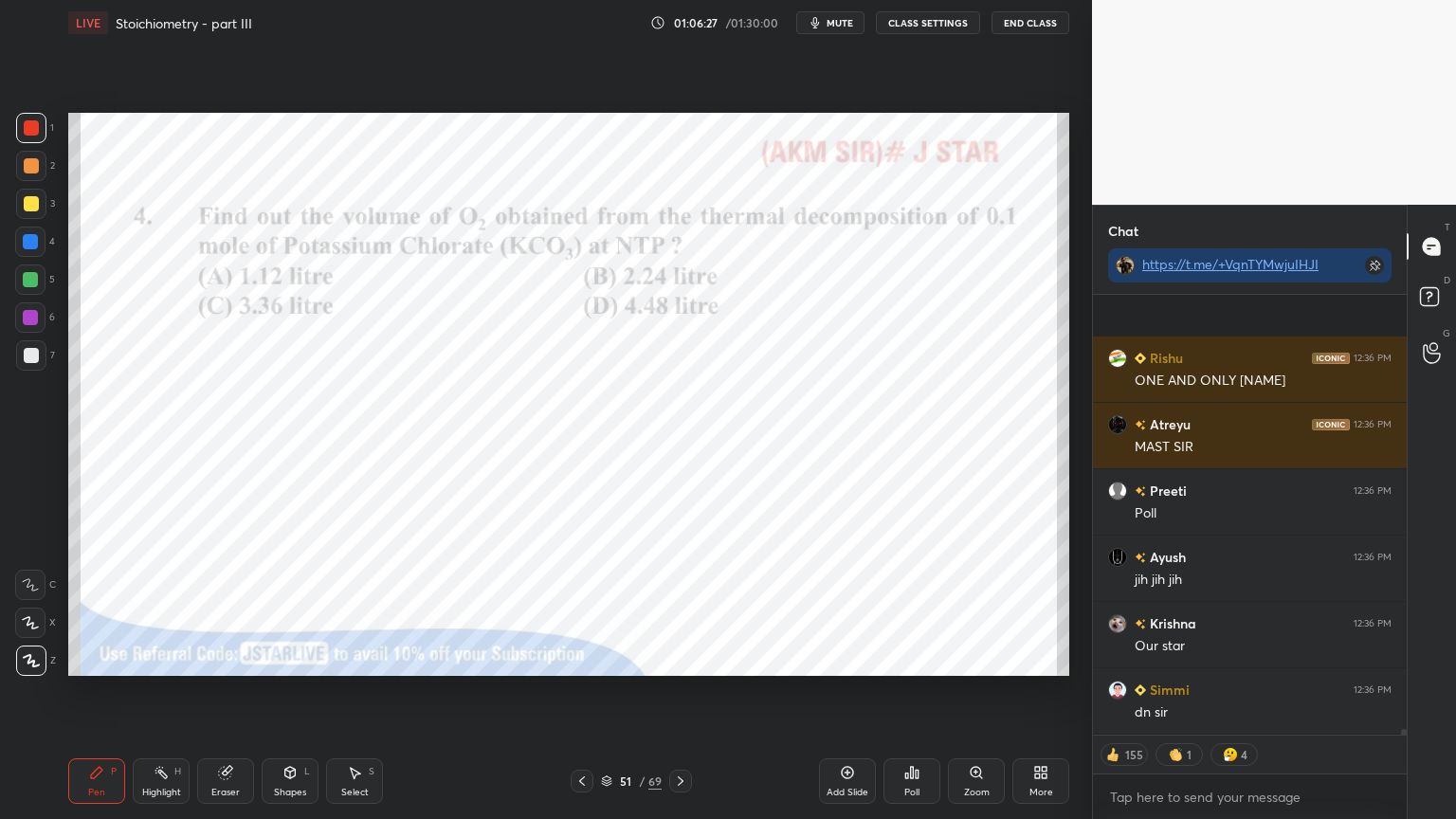 scroll, scrollTop: 34396, scrollLeft: 0, axis: vertical 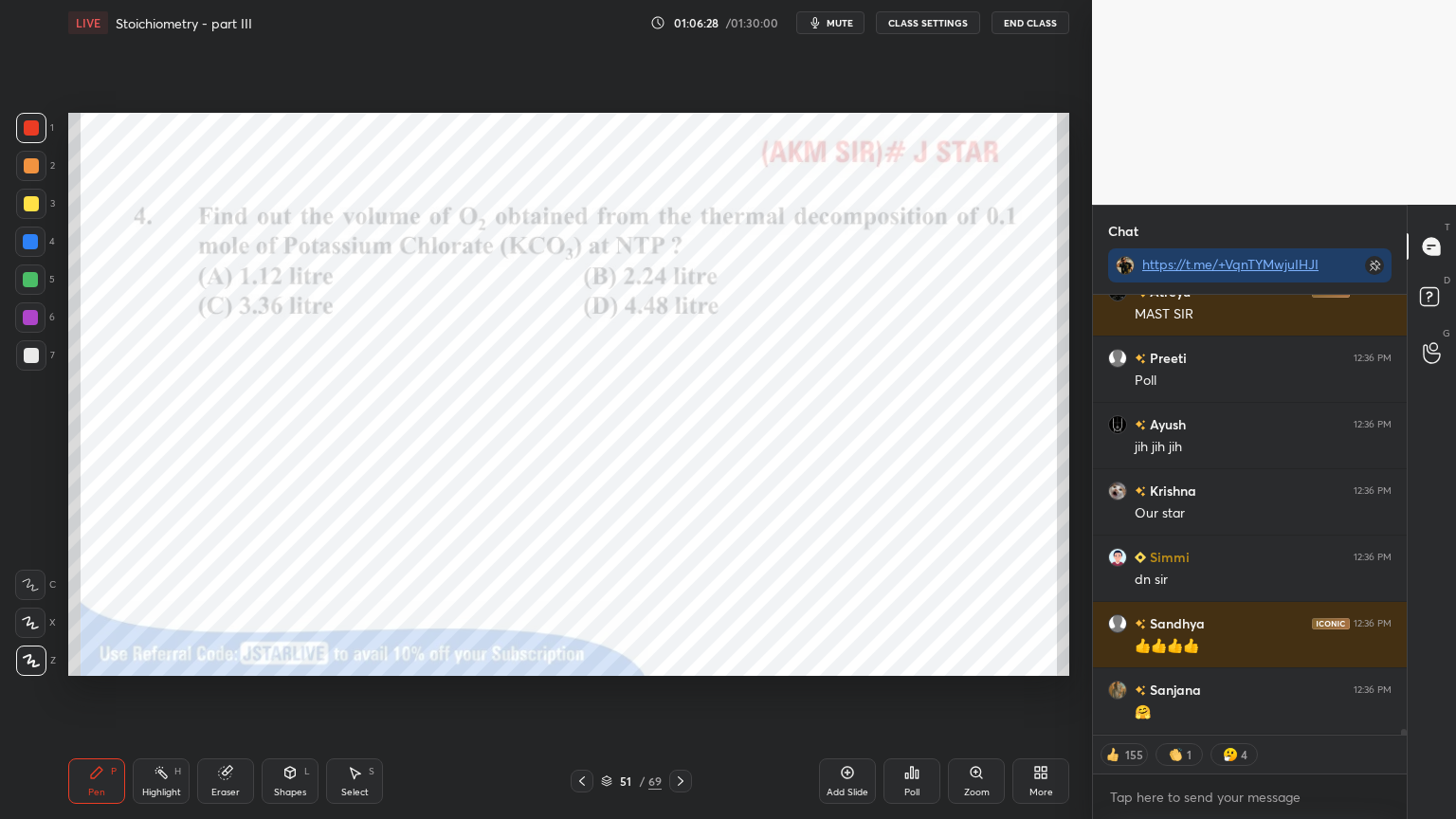 click on "Highlight H" at bounding box center [161, 781] 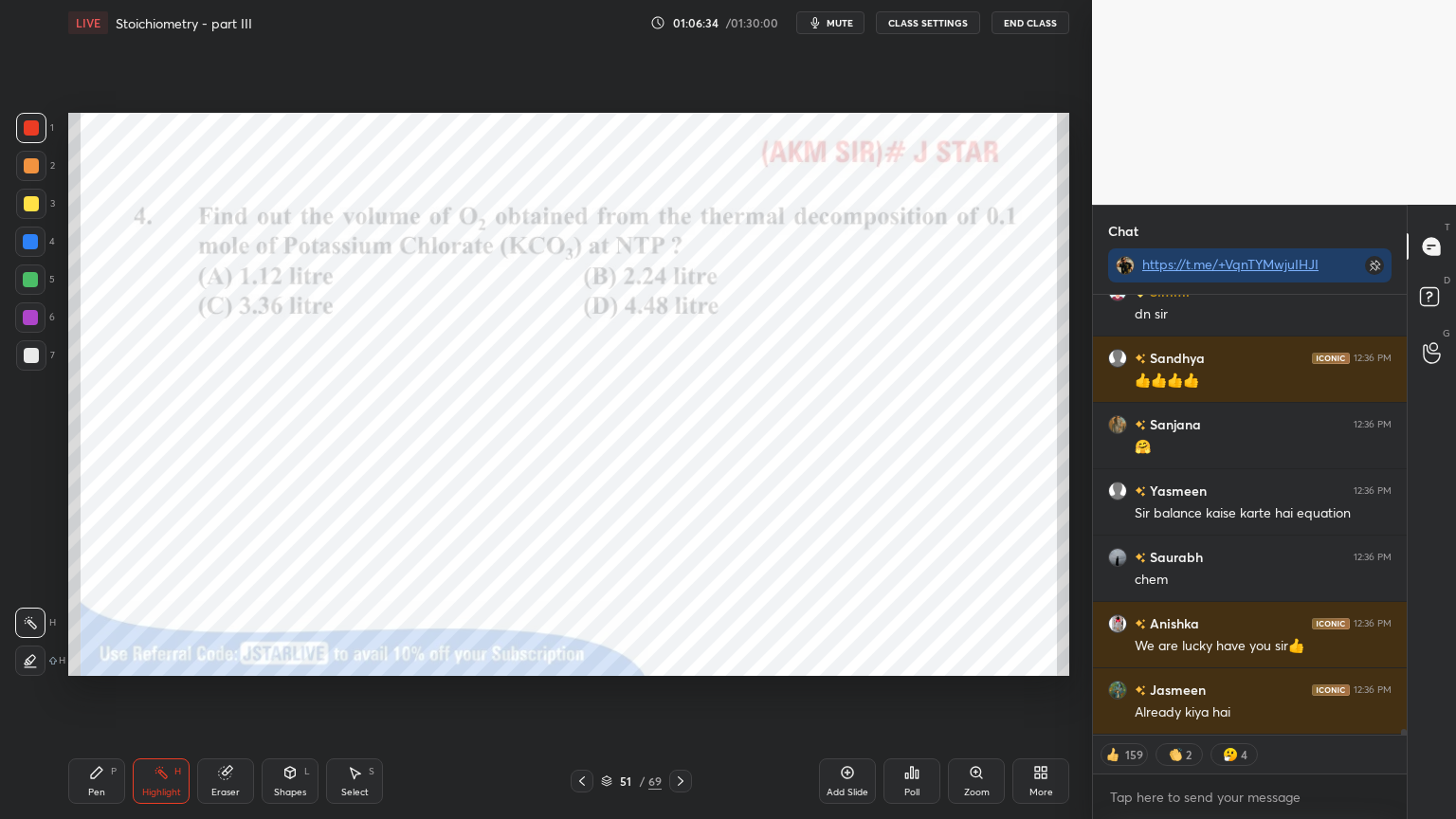 scroll, scrollTop: 34728, scrollLeft: 0, axis: vertical 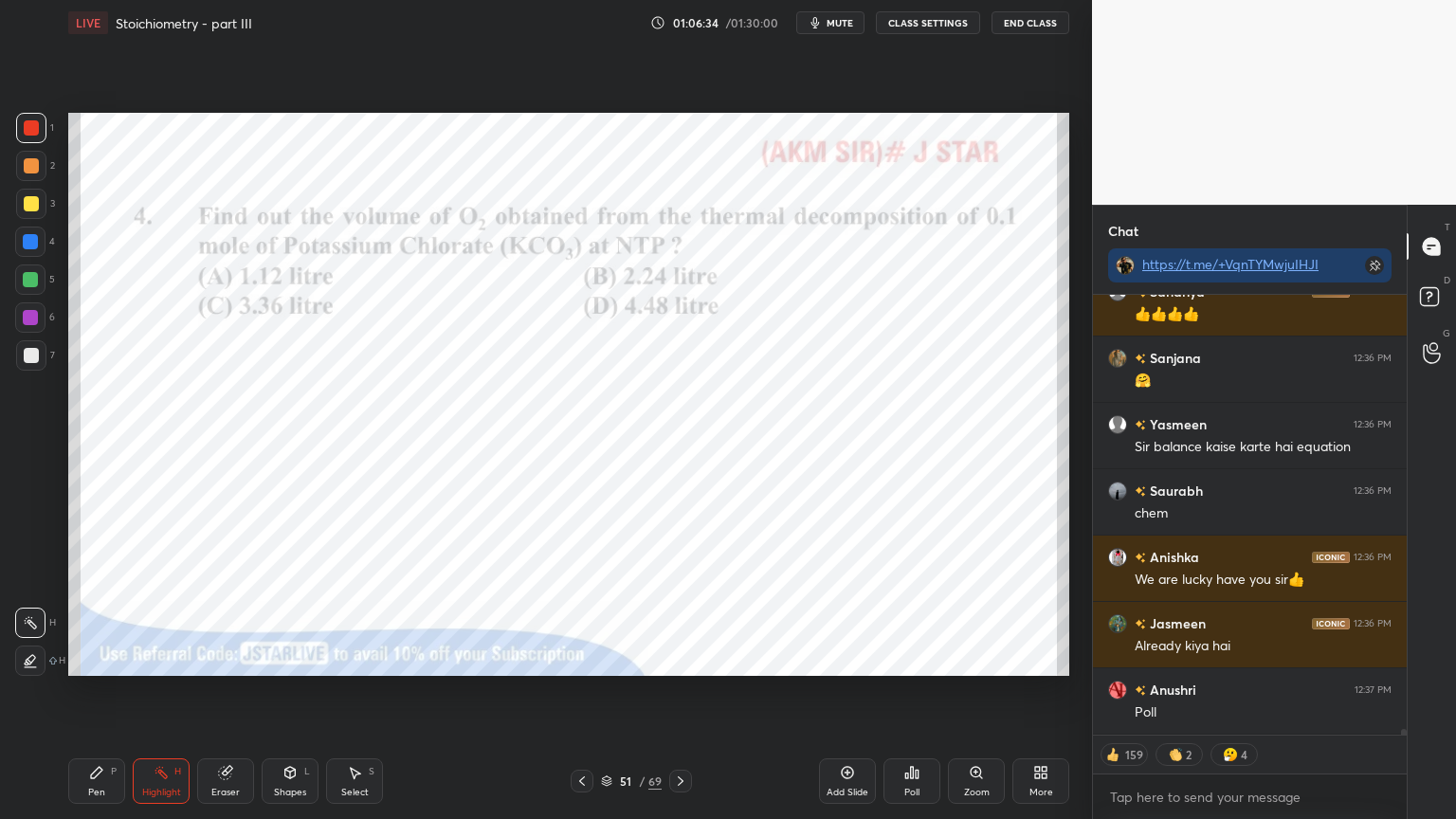 drag, startPoint x: 163, startPoint y: 779, endPoint x: 203, endPoint y: 685, distance: 102.15674 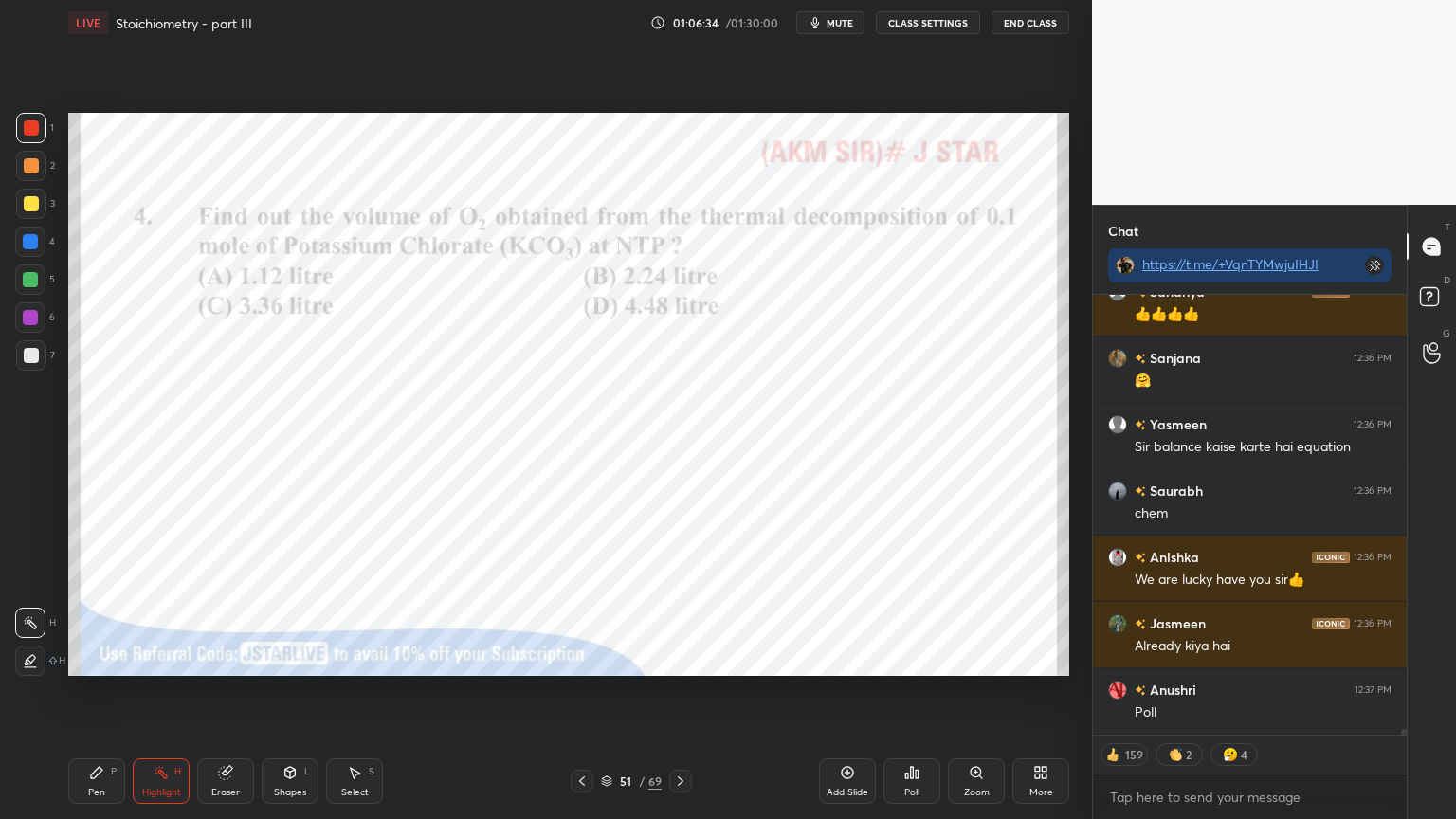 click 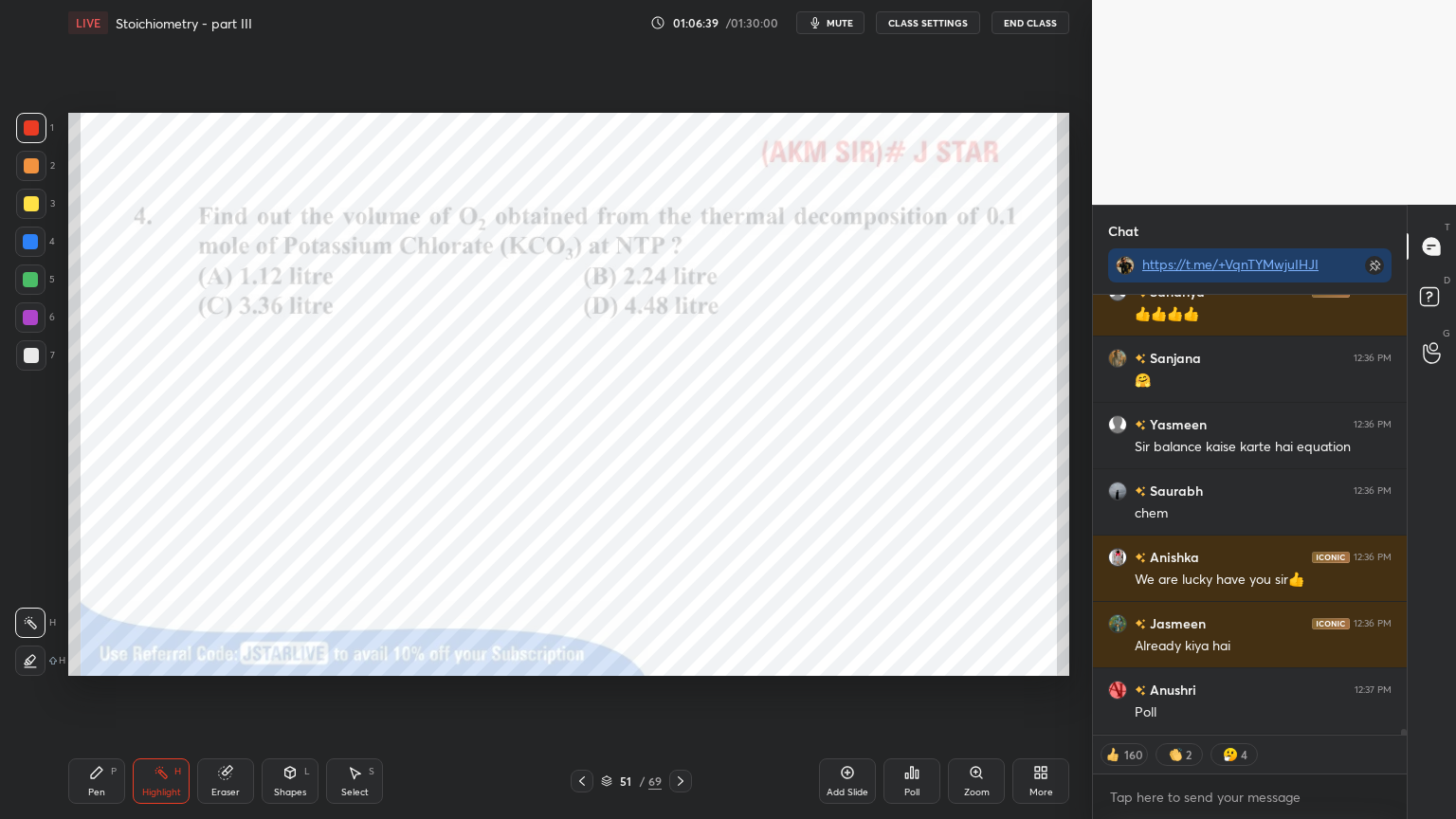 click on "Poll" at bounding box center [912, 781] 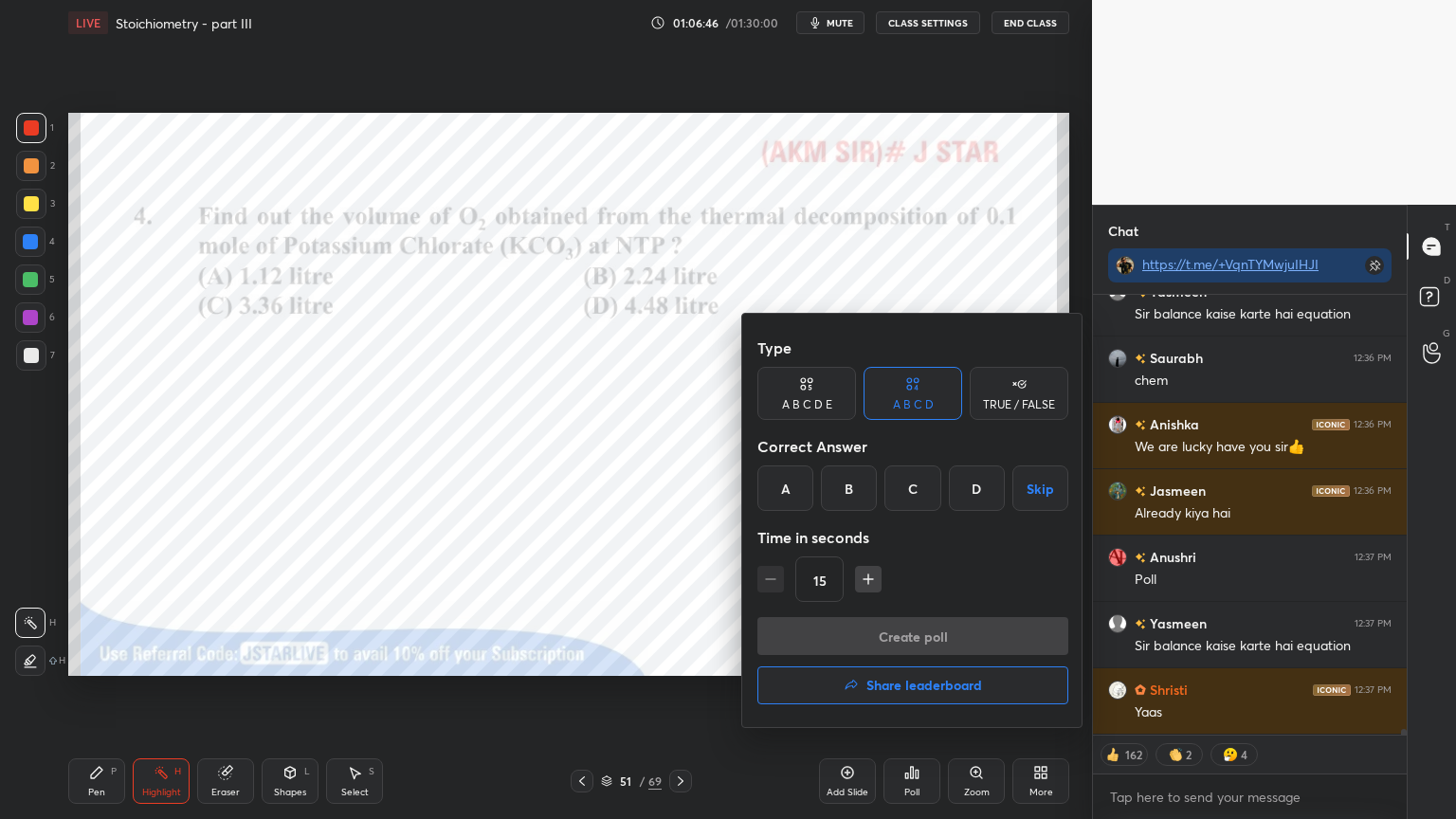 scroll, scrollTop: 34944, scrollLeft: 0, axis: vertical 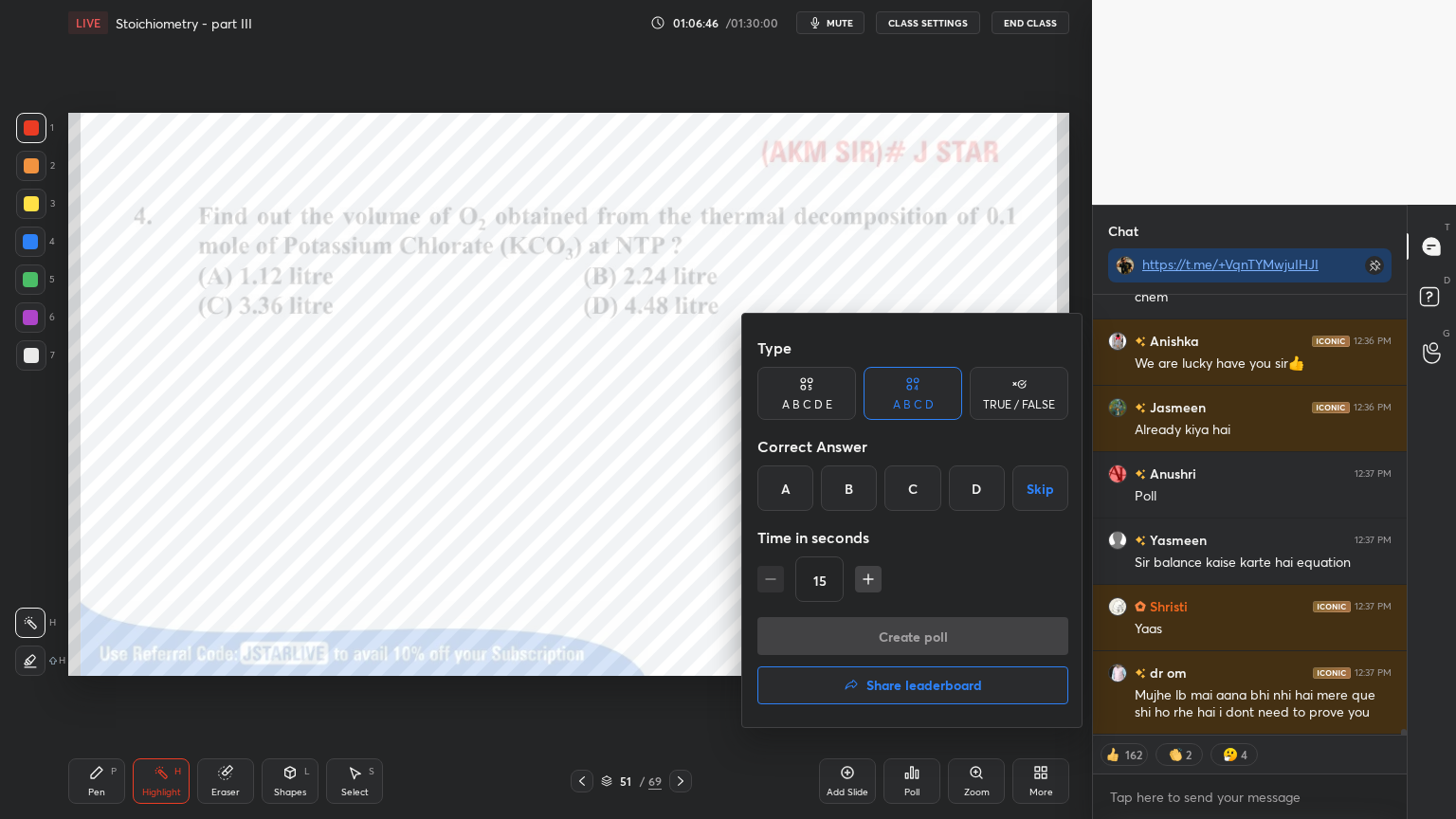 click at bounding box center [728, 410] 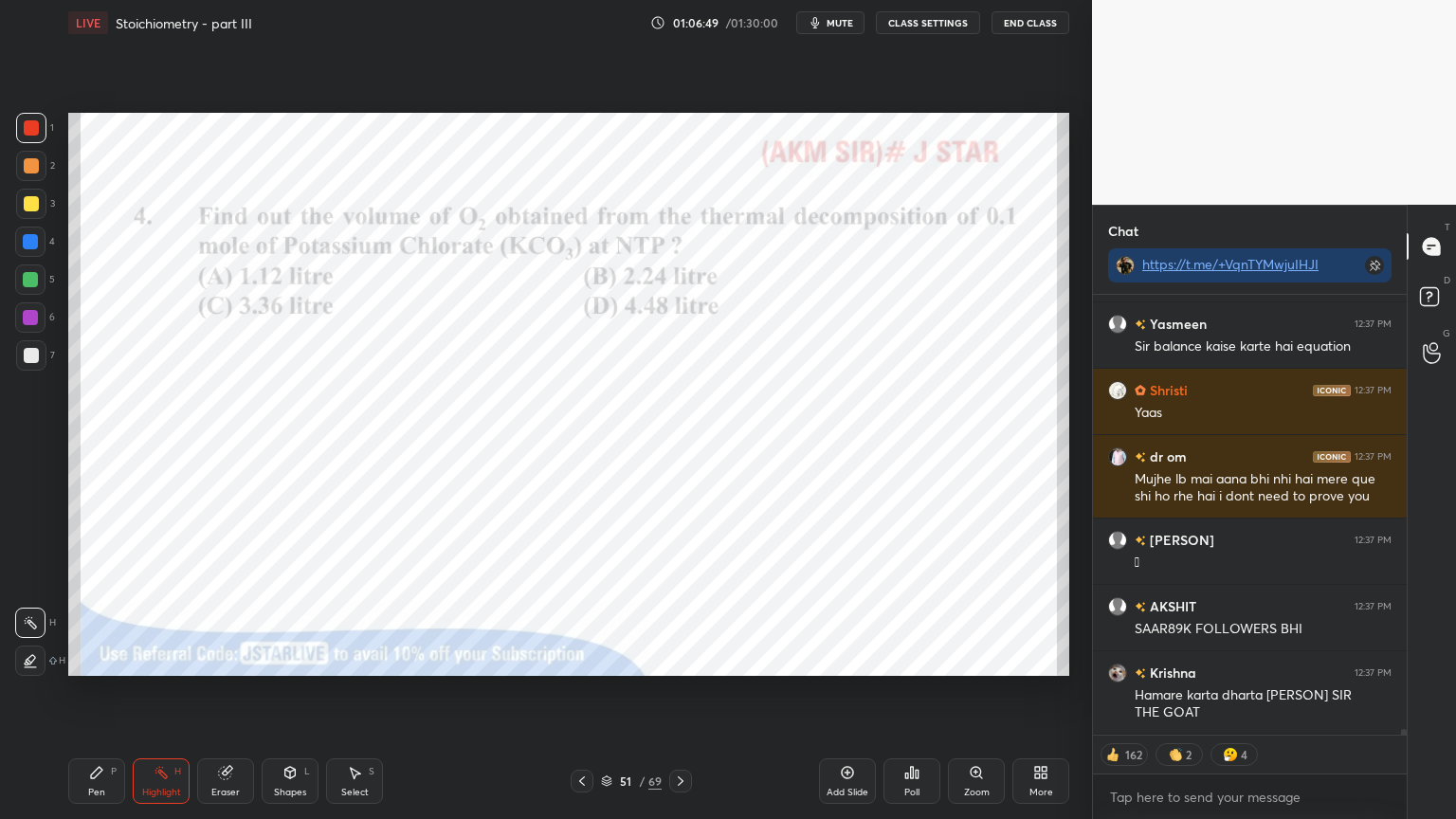 scroll, scrollTop: 35226, scrollLeft: 0, axis: vertical 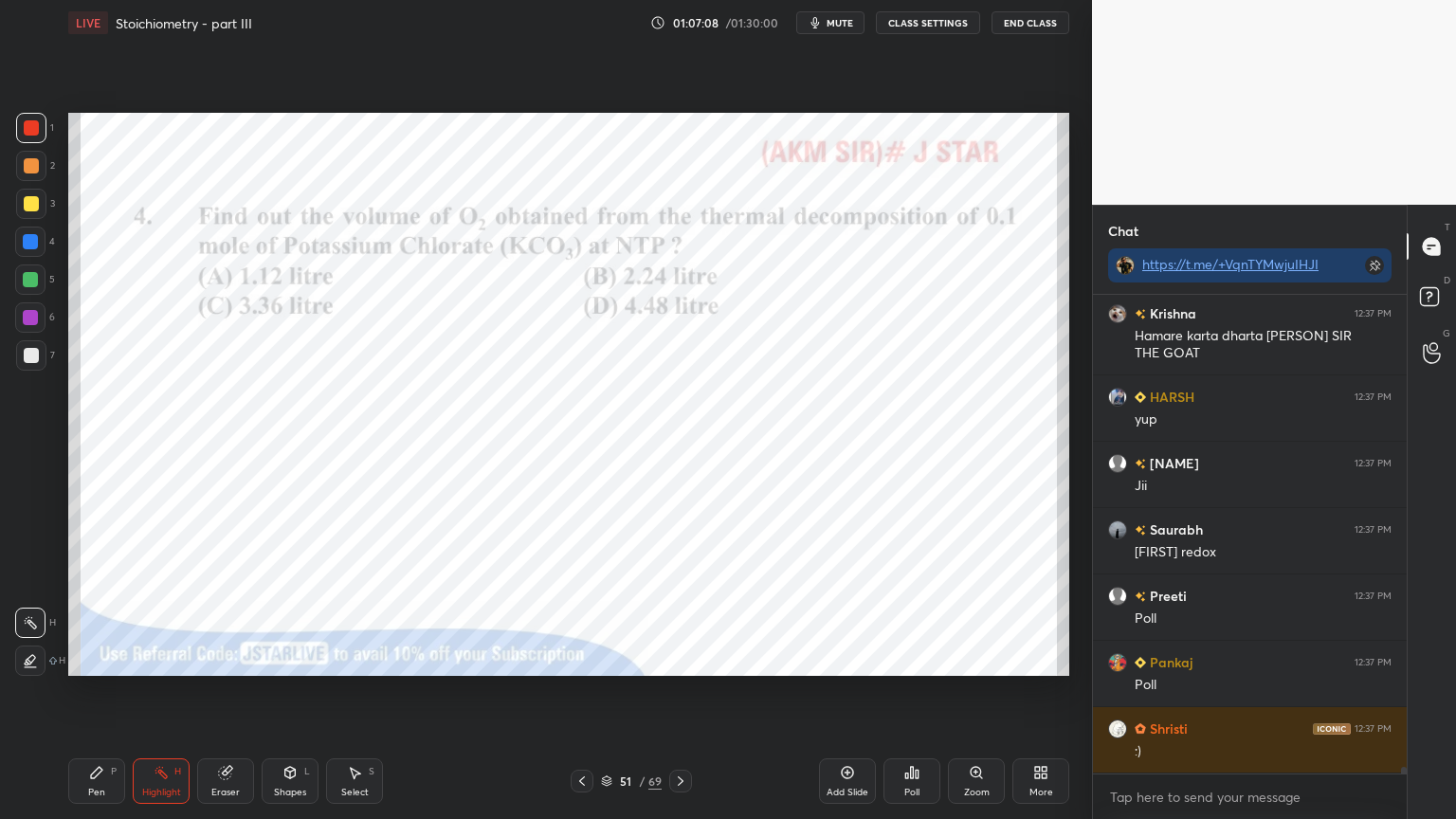 click on "Poll" at bounding box center [912, 781] 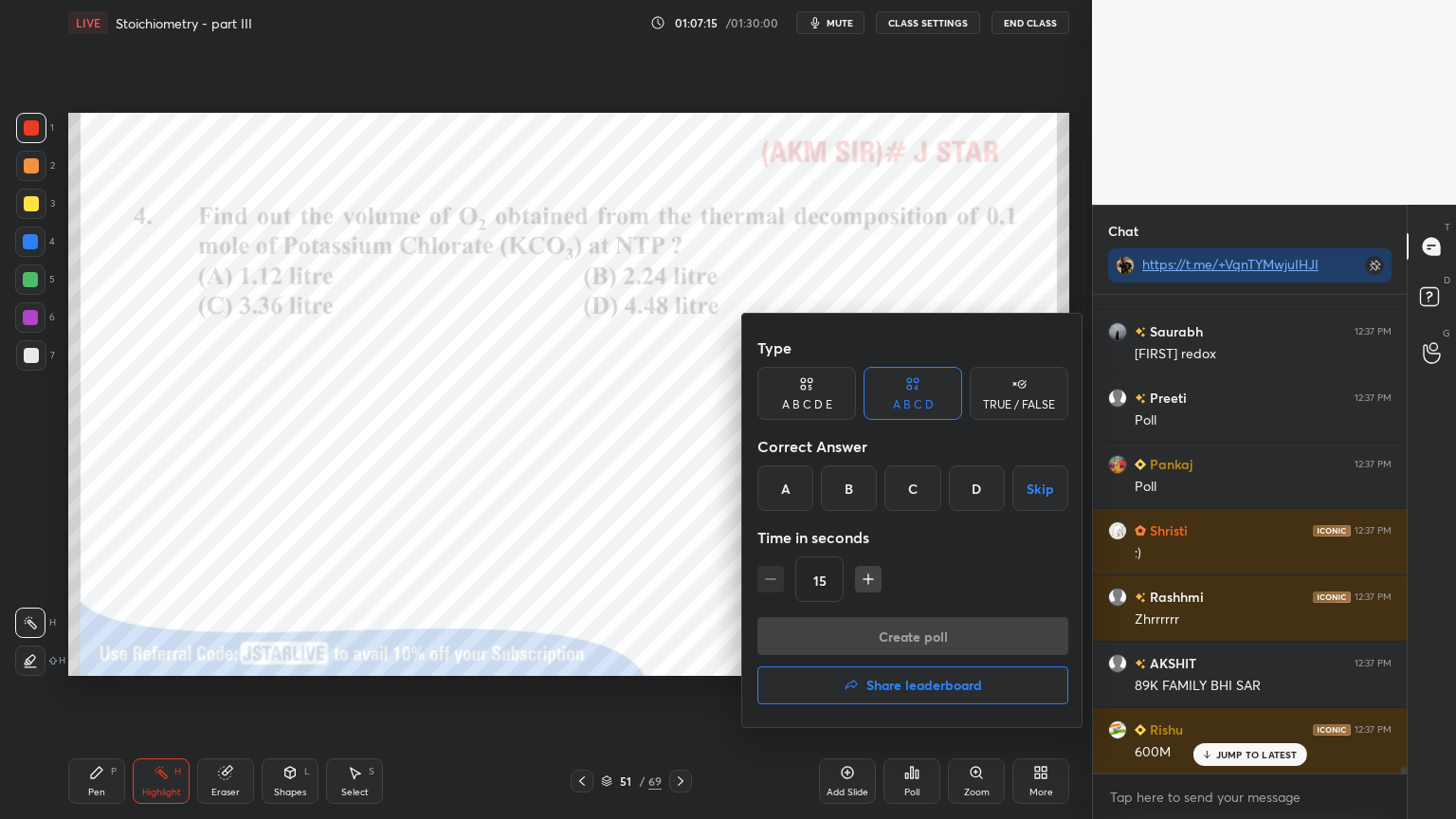 scroll, scrollTop: 35785, scrollLeft: 0, axis: vertical 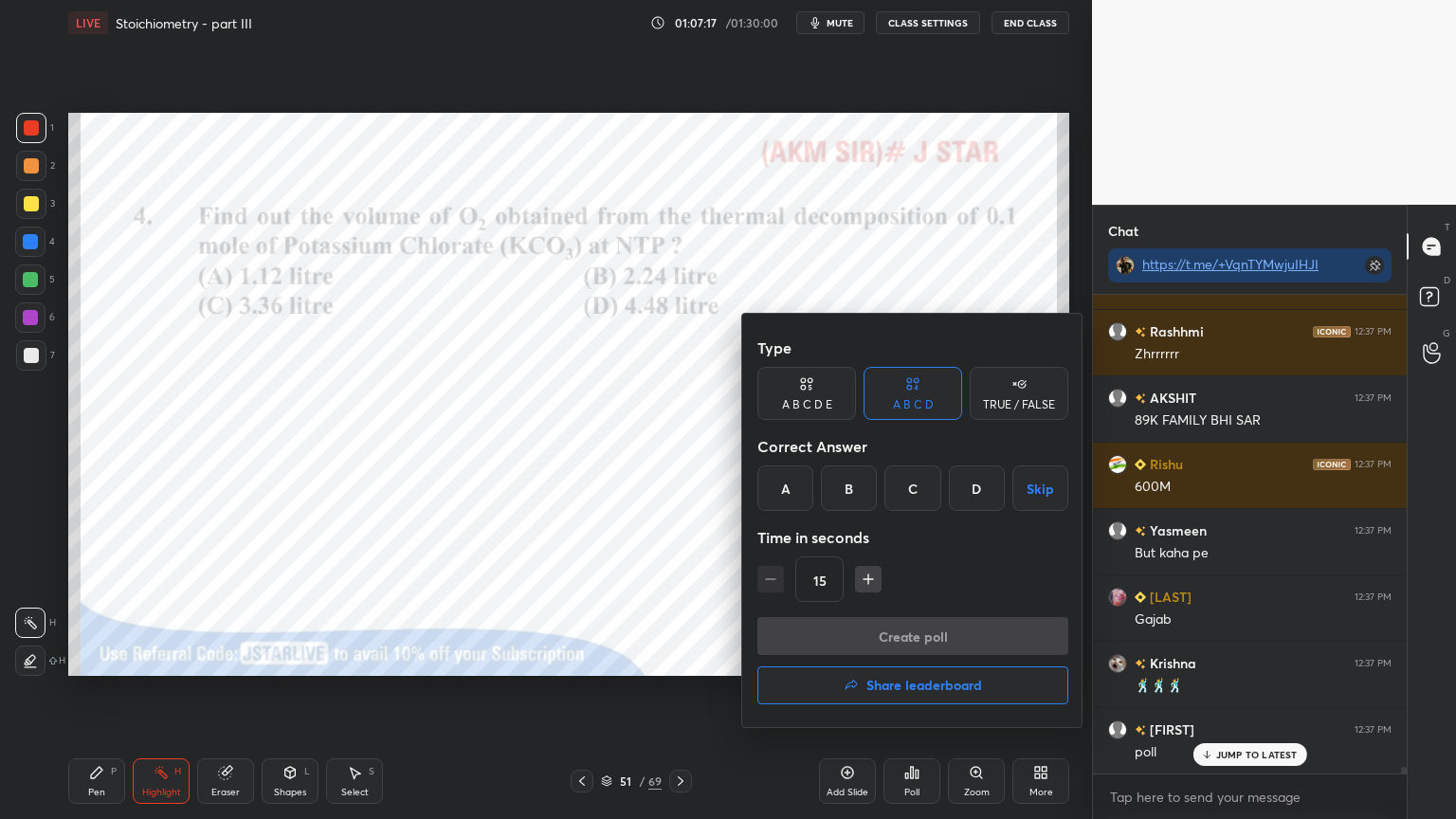 drag, startPoint x: 915, startPoint y: 484, endPoint x: 923, endPoint y: 566, distance: 82.38932 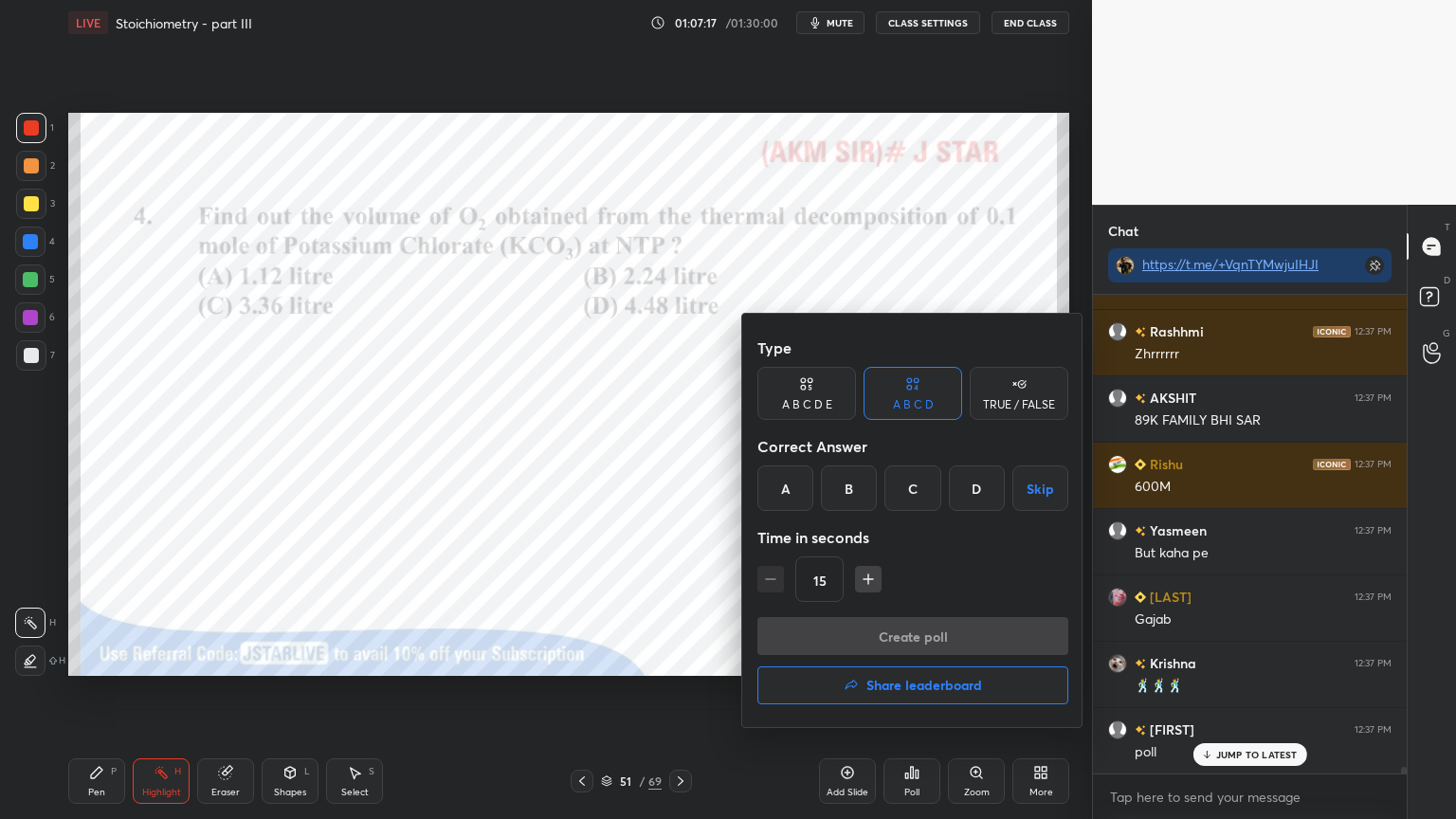 click on "C" at bounding box center (912, 488) 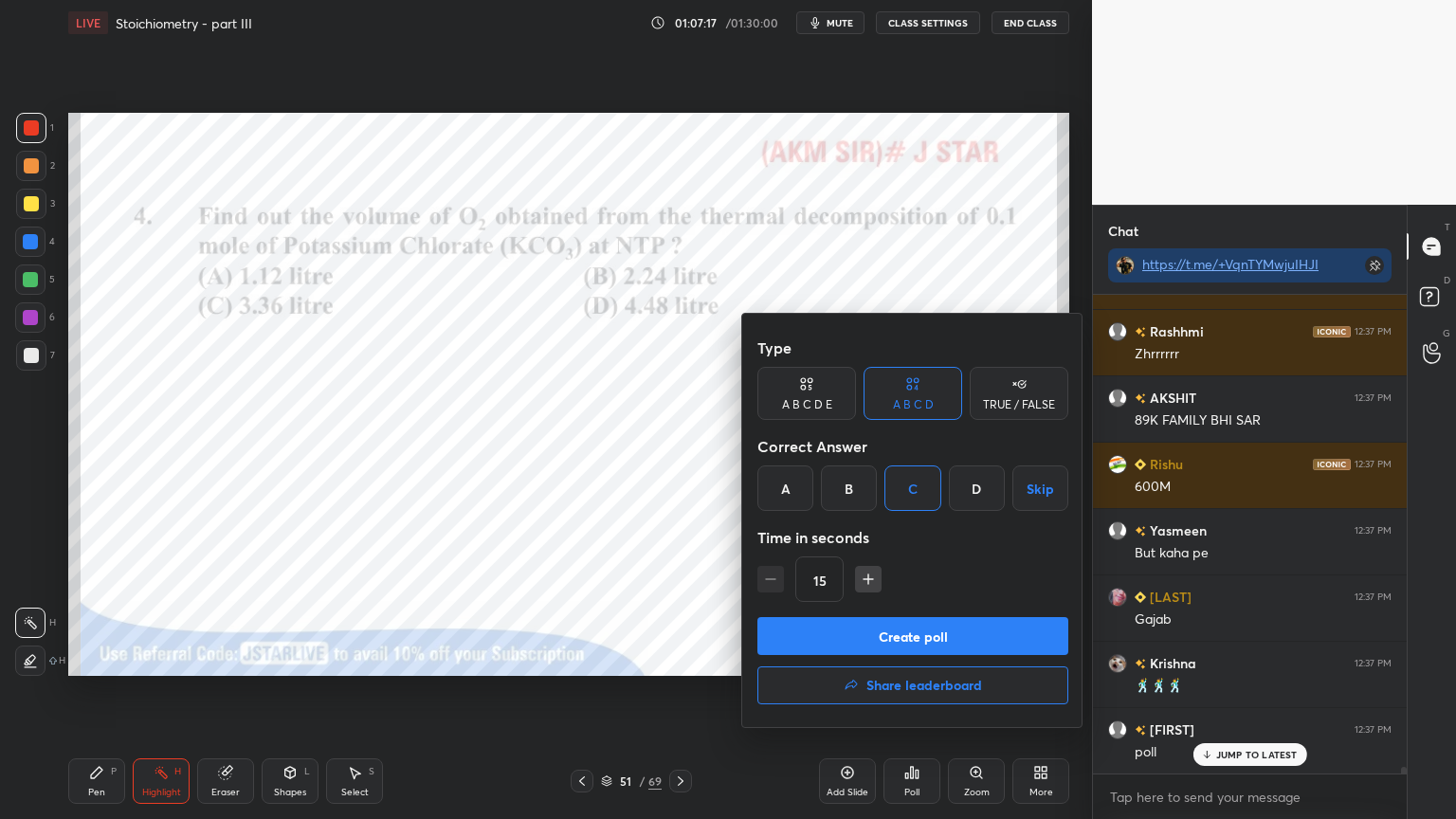 click on "Create poll" at bounding box center (913, 636) 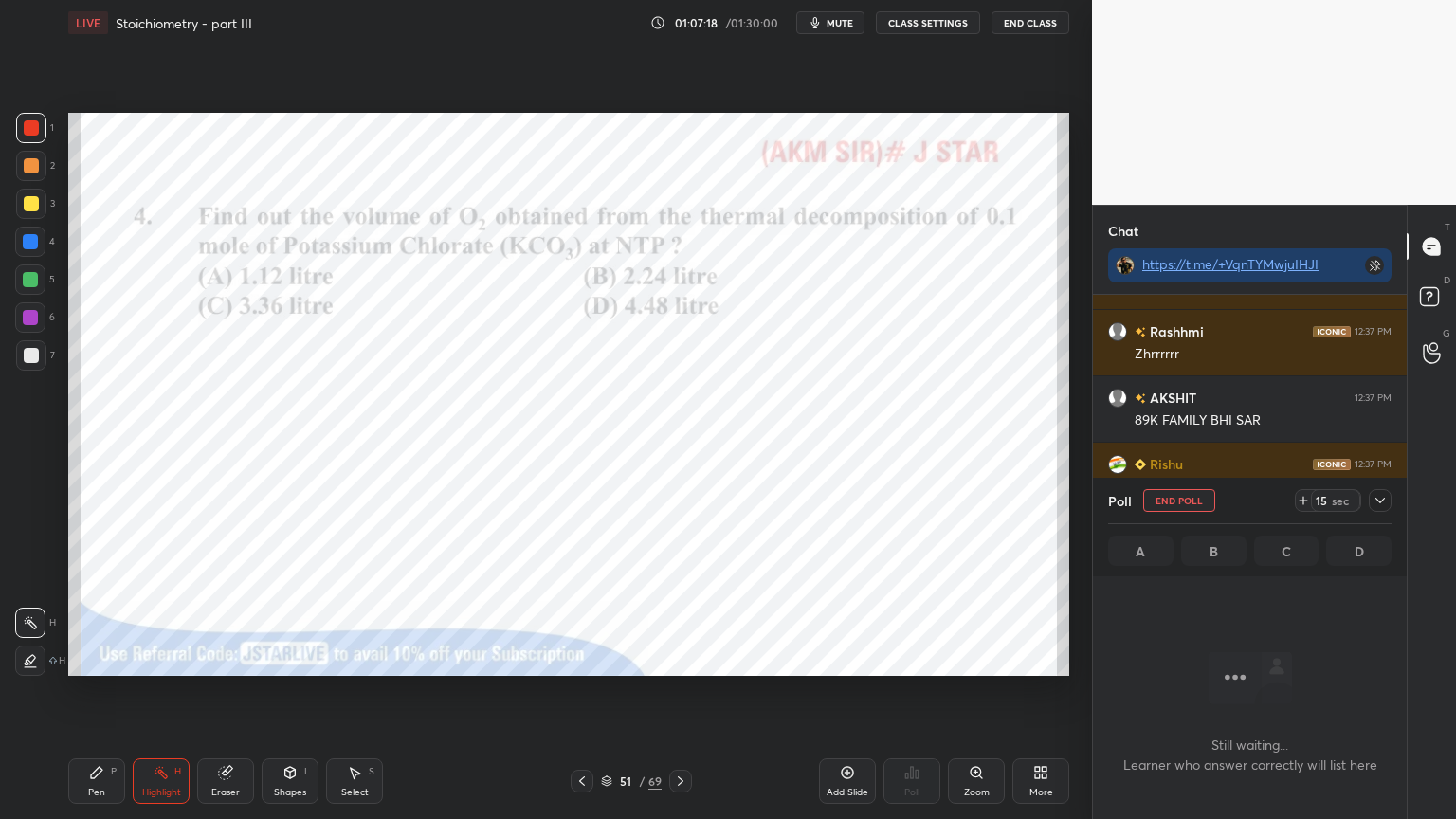 scroll, scrollTop: 380, scrollLeft: 308, axis: both 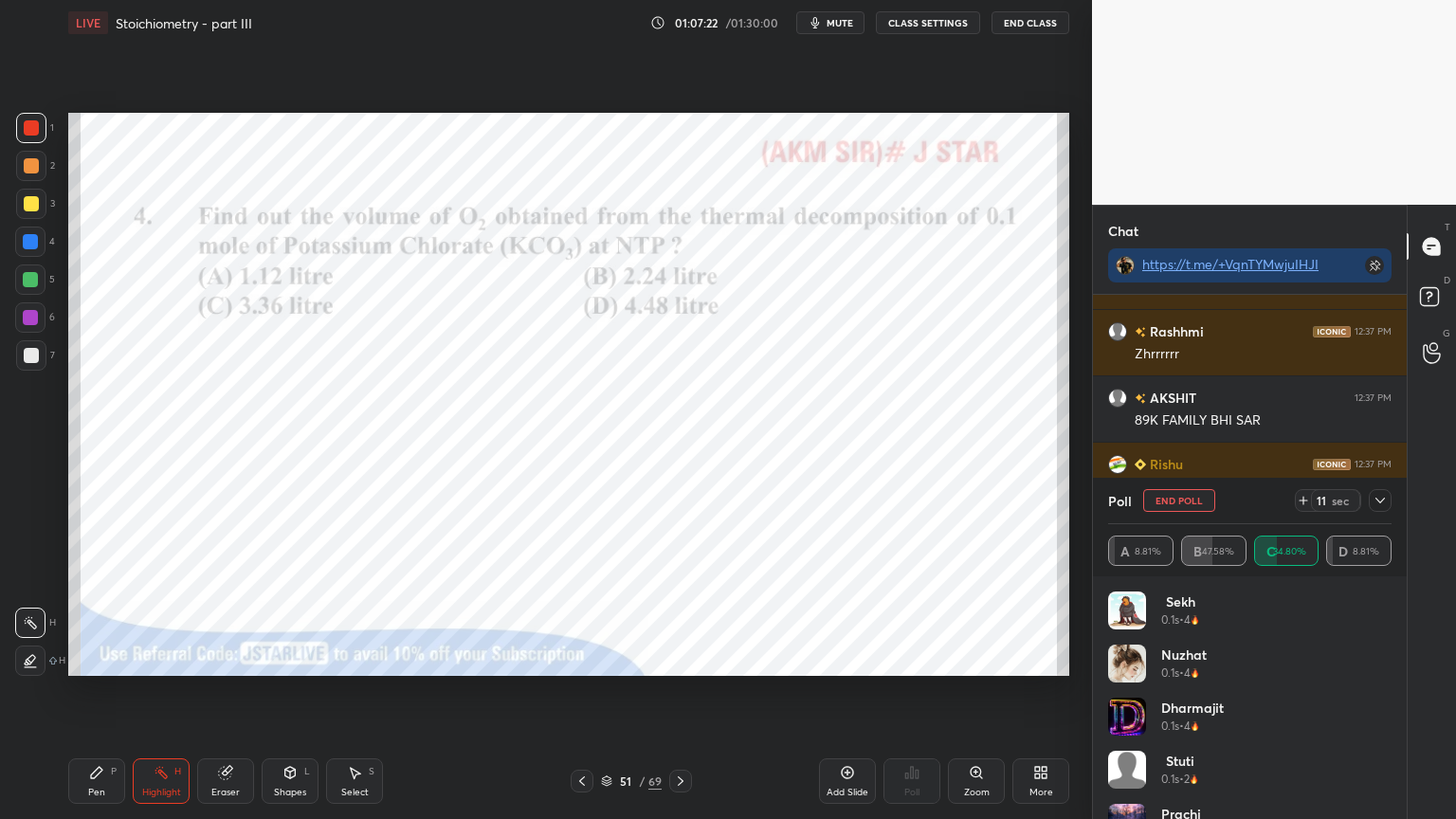 drag, startPoint x: 1384, startPoint y: 496, endPoint x: 1374, endPoint y: 498, distance: 10.198039 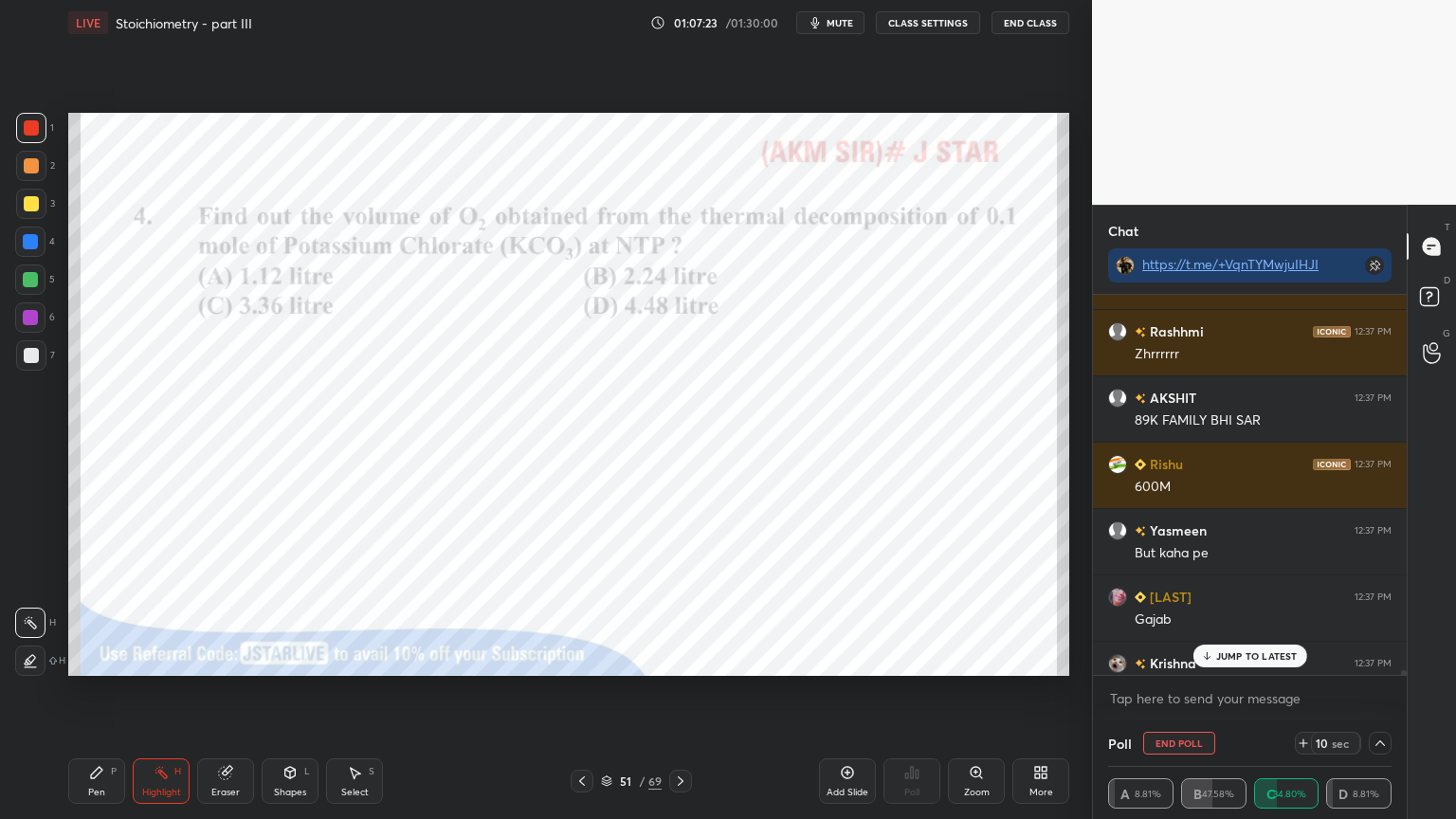 drag, startPoint x: 1228, startPoint y: 652, endPoint x: 1210, endPoint y: 654, distance: 18.11077 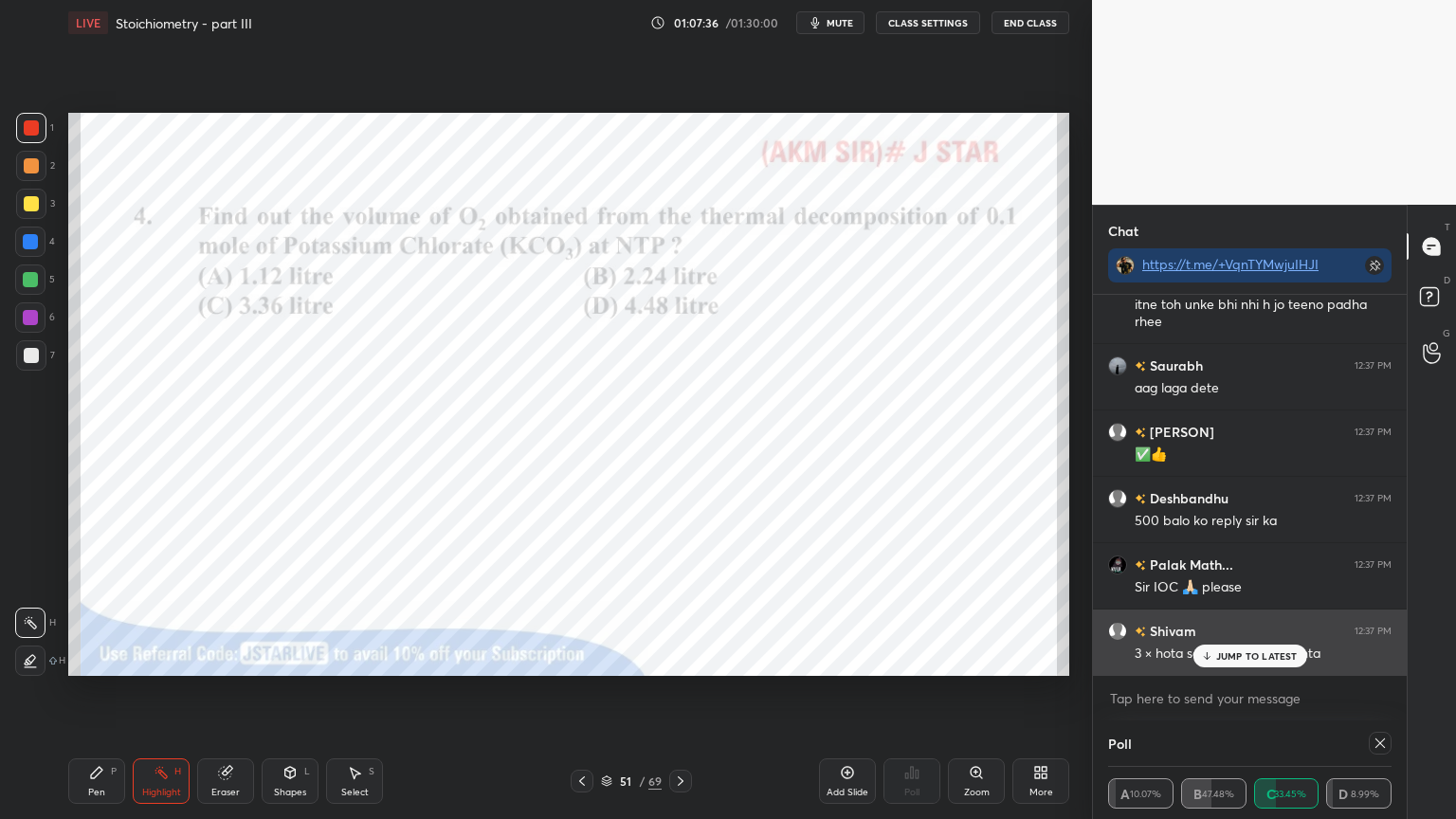 click on "JUMP TO LATEST" at bounding box center [1257, 656] 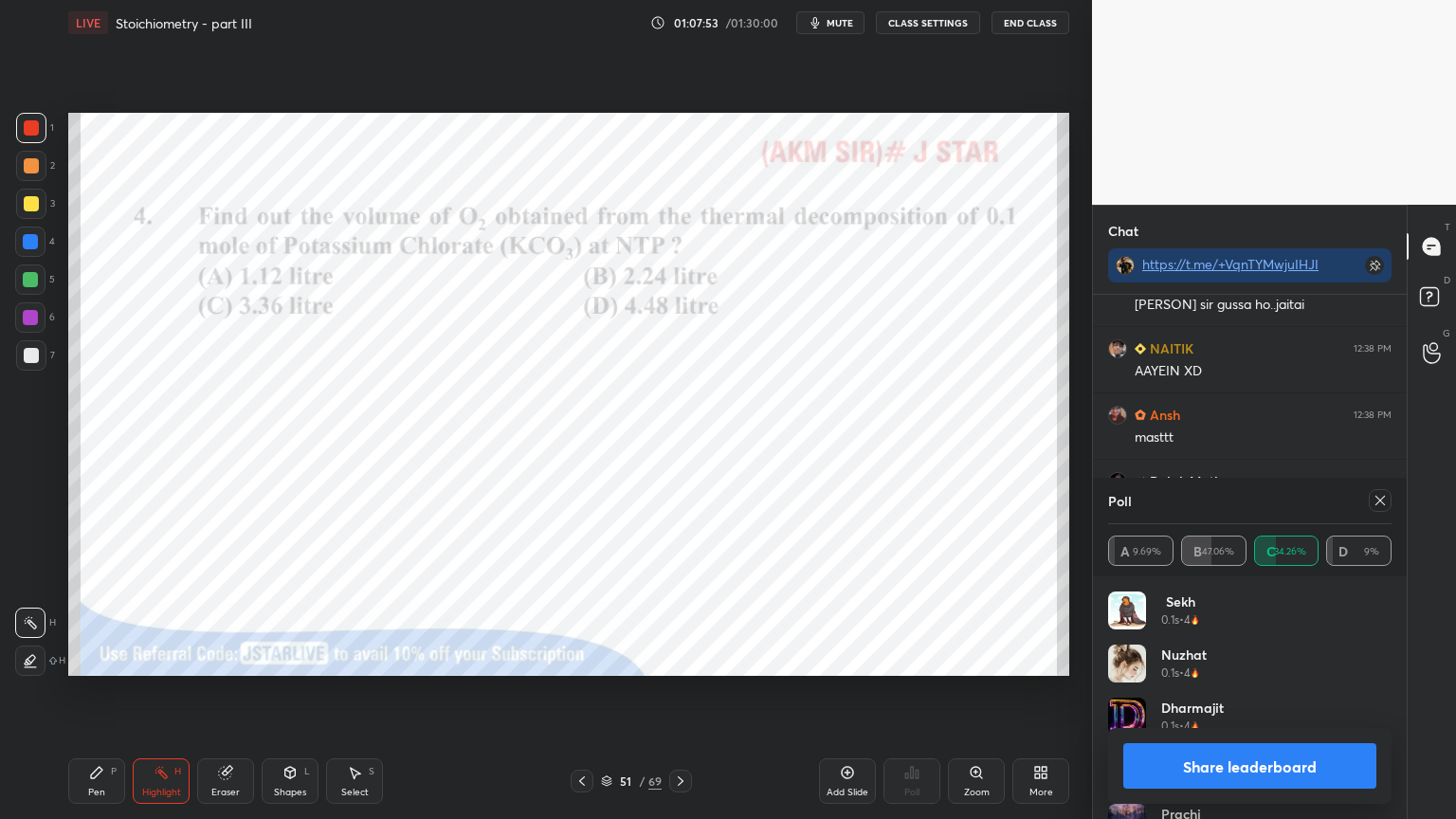 click on "Share leaderboard" at bounding box center [1249, 766] 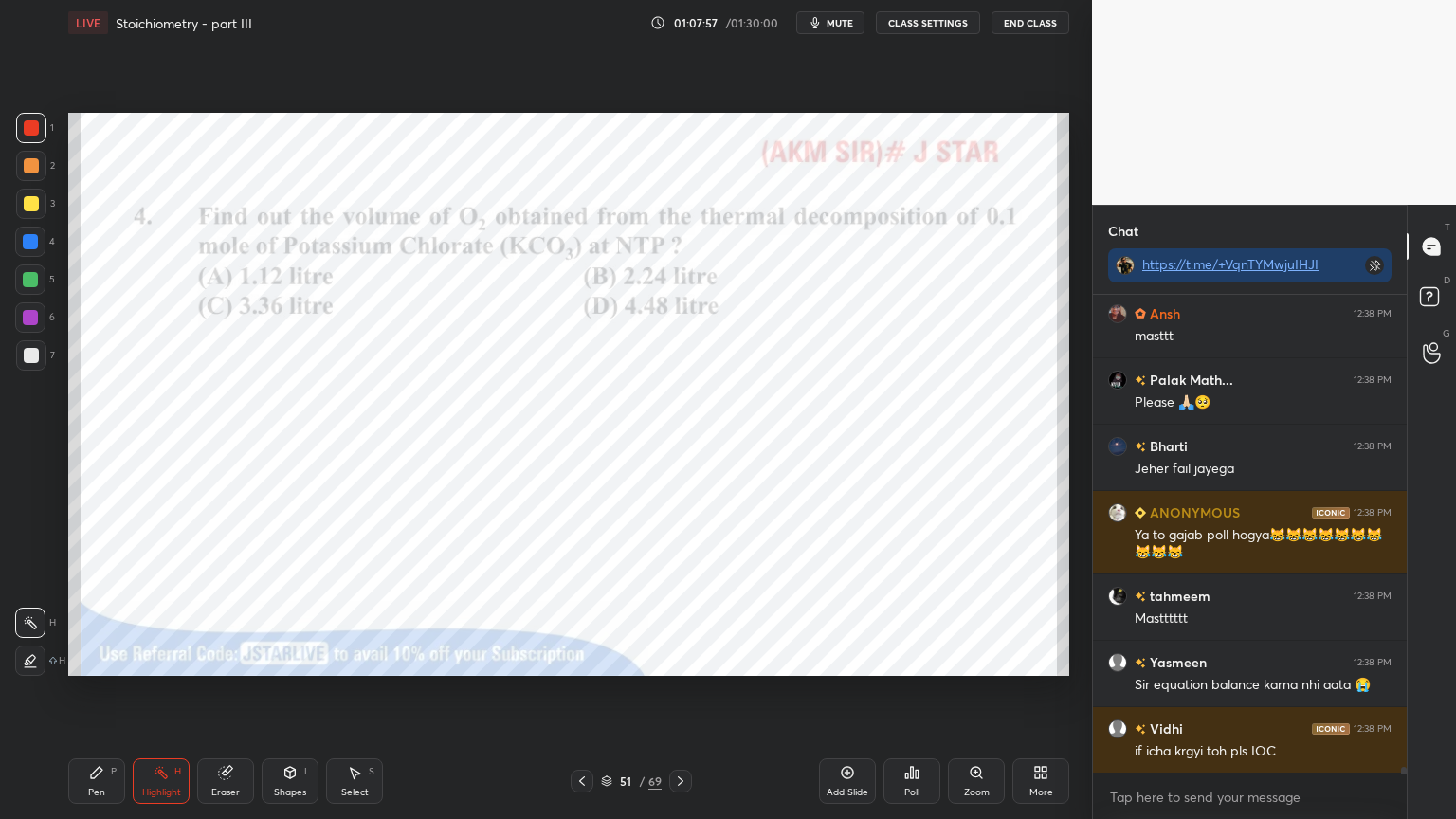 click on "CLASS SETTINGS" at bounding box center (928, 23) 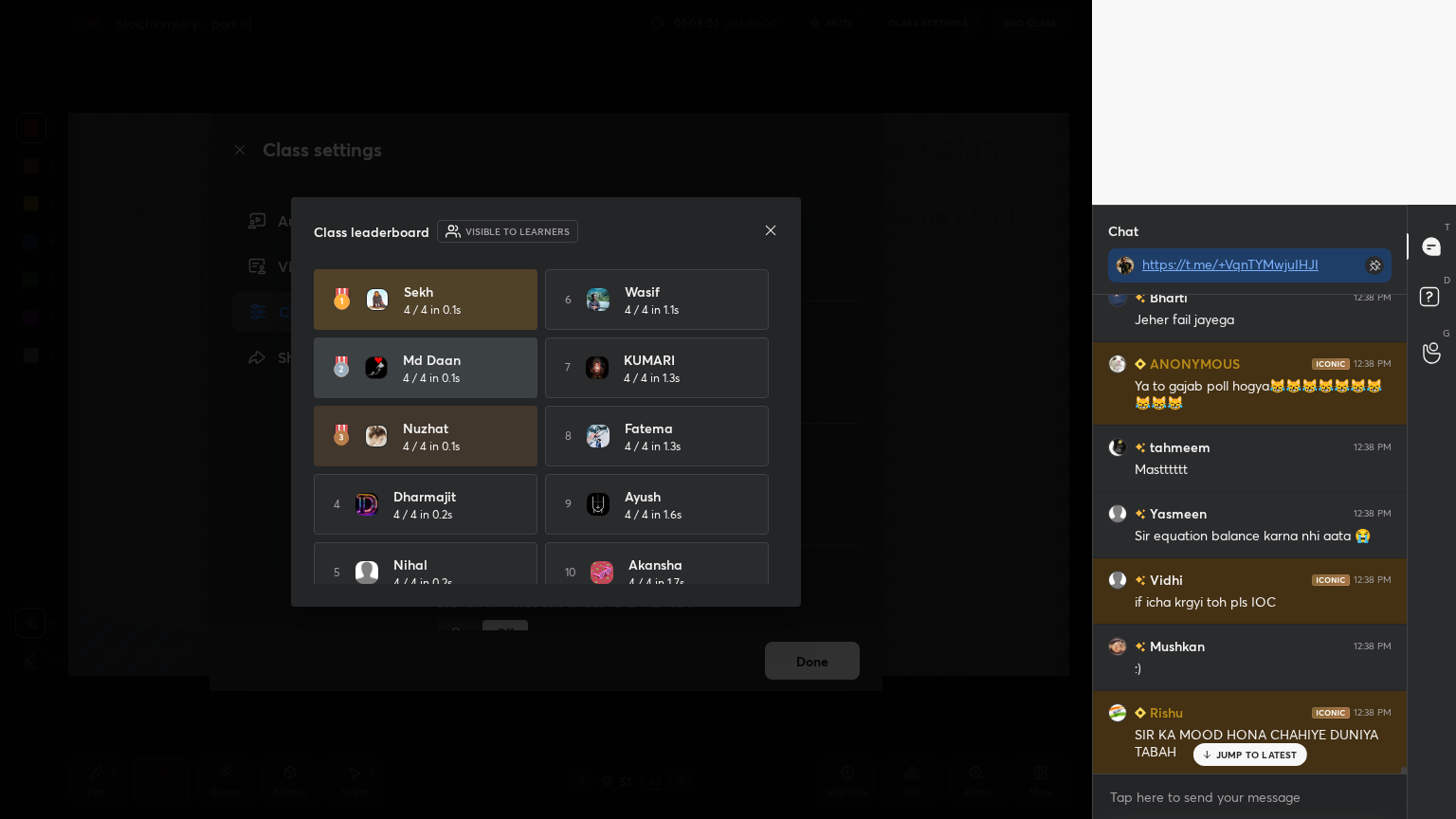 drag, startPoint x: 920, startPoint y: 462, endPoint x: 882, endPoint y: 460, distance: 38.0526 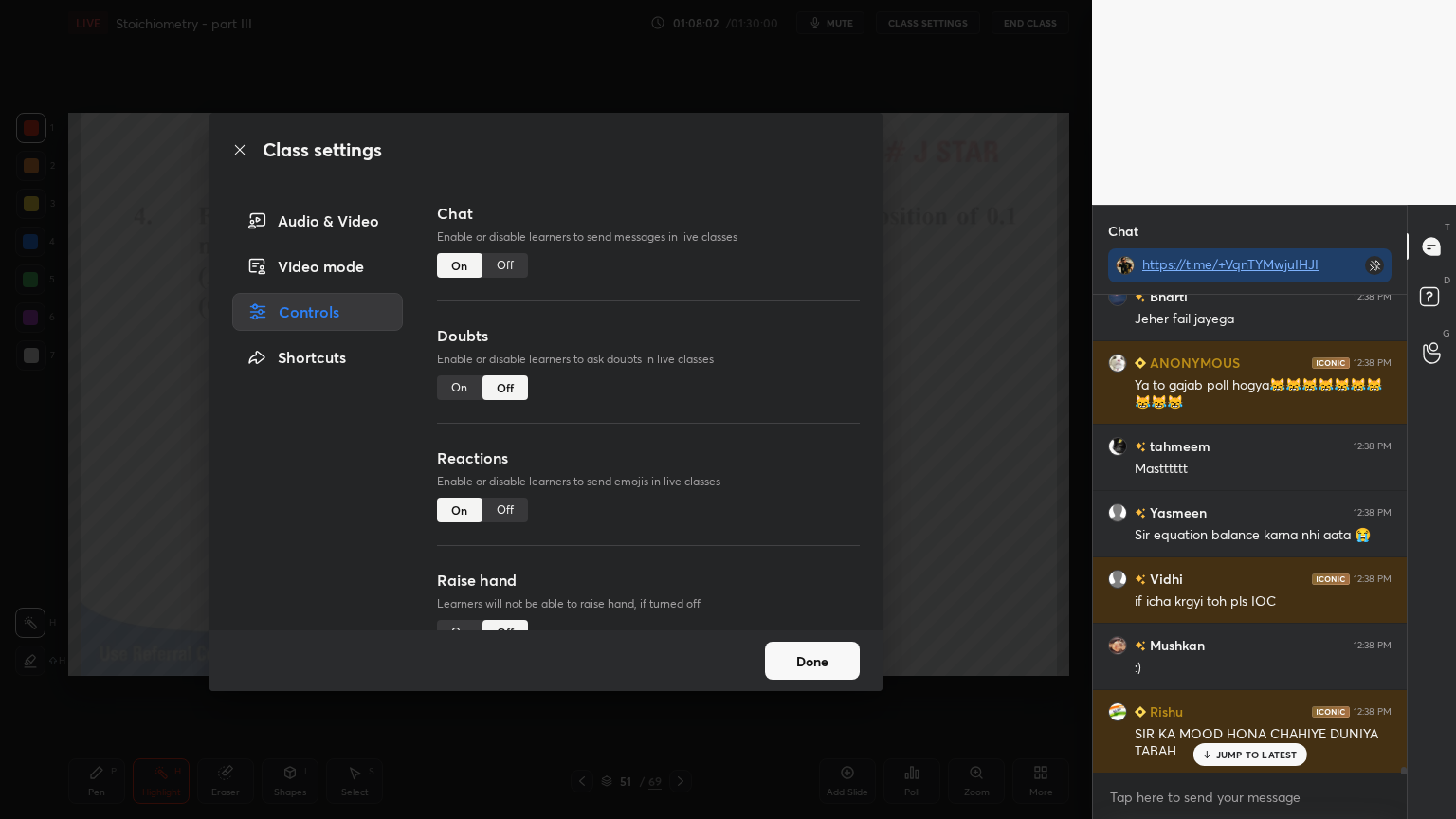 click on "Done" at bounding box center (812, 661) 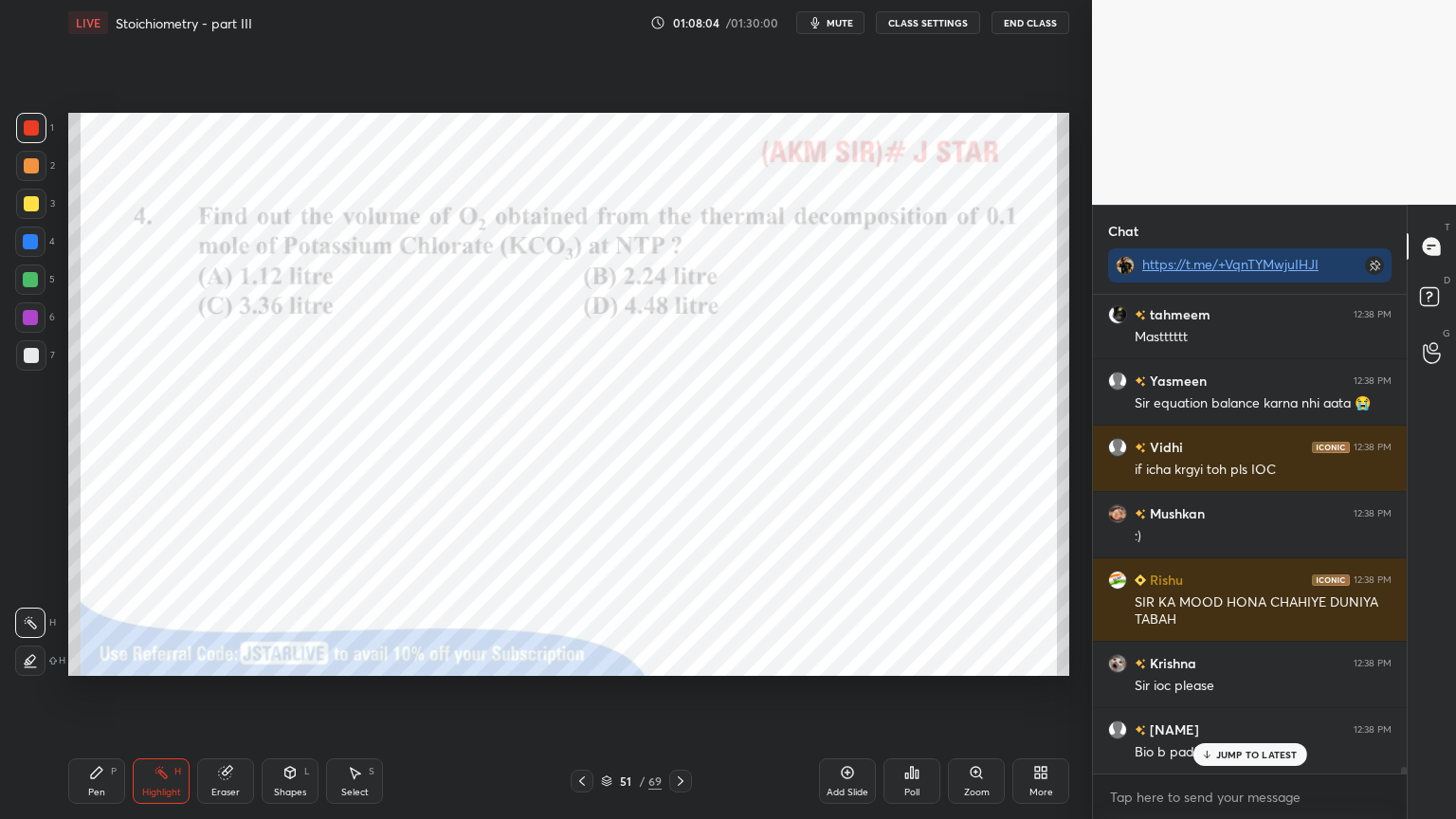click on "CLASS SETTINGS" at bounding box center [928, 23] 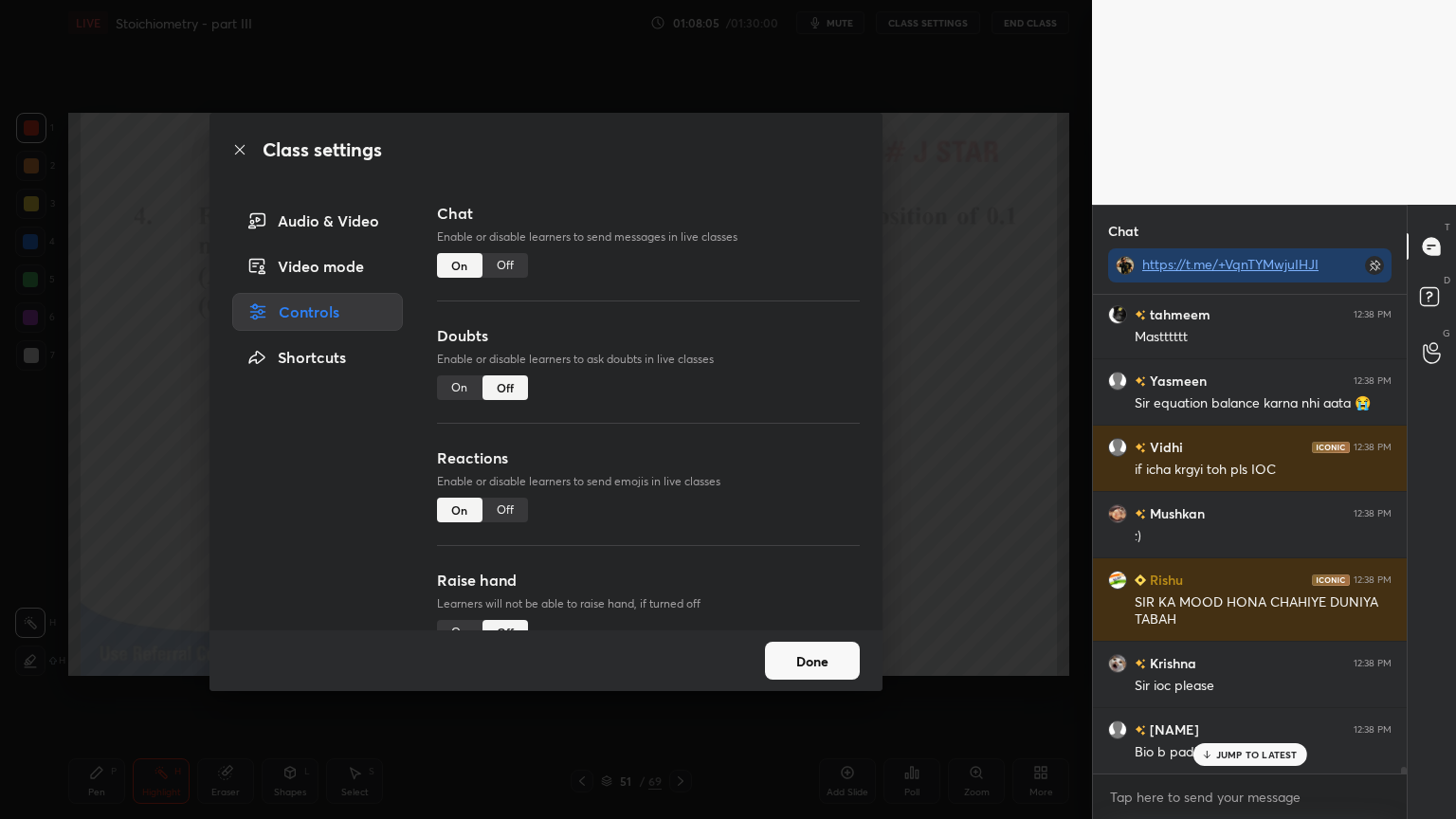 drag, startPoint x: 506, startPoint y: 265, endPoint x: 940, endPoint y: 337, distance: 439.93181 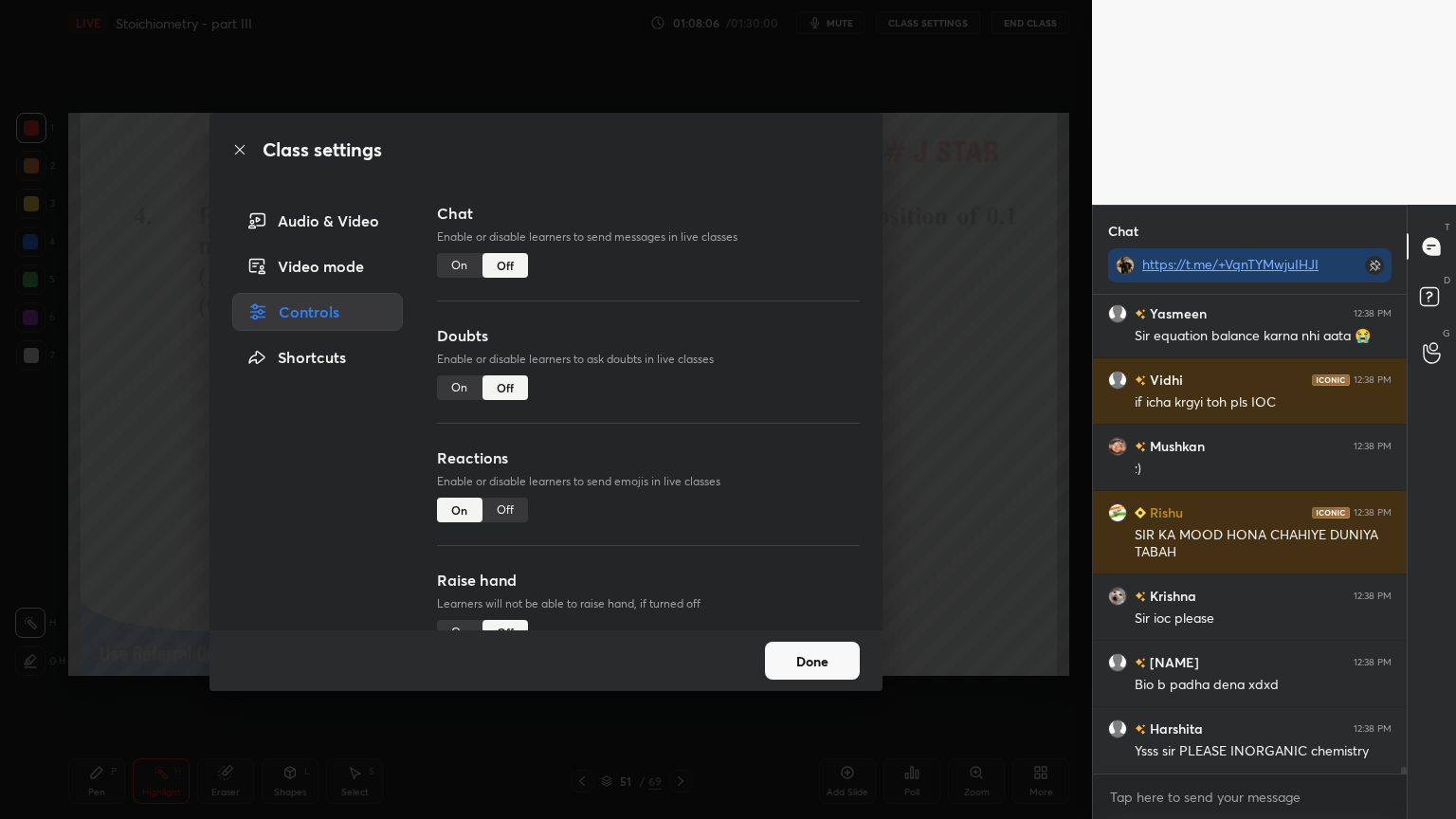 drag, startPoint x: 959, startPoint y: 339, endPoint x: 874, endPoint y: 354, distance: 86.31338 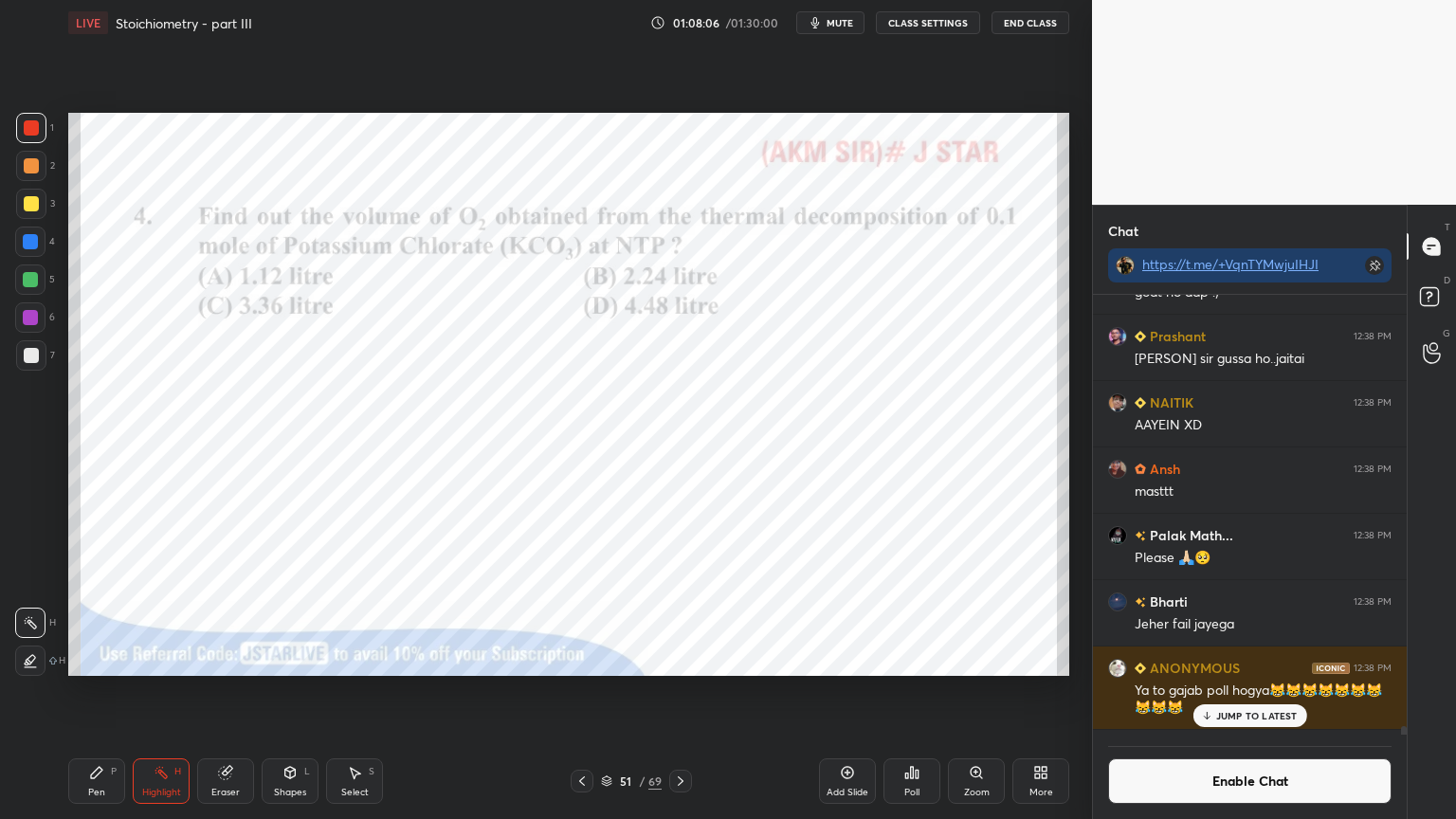 click on "Highlight H" at bounding box center [161, 781] 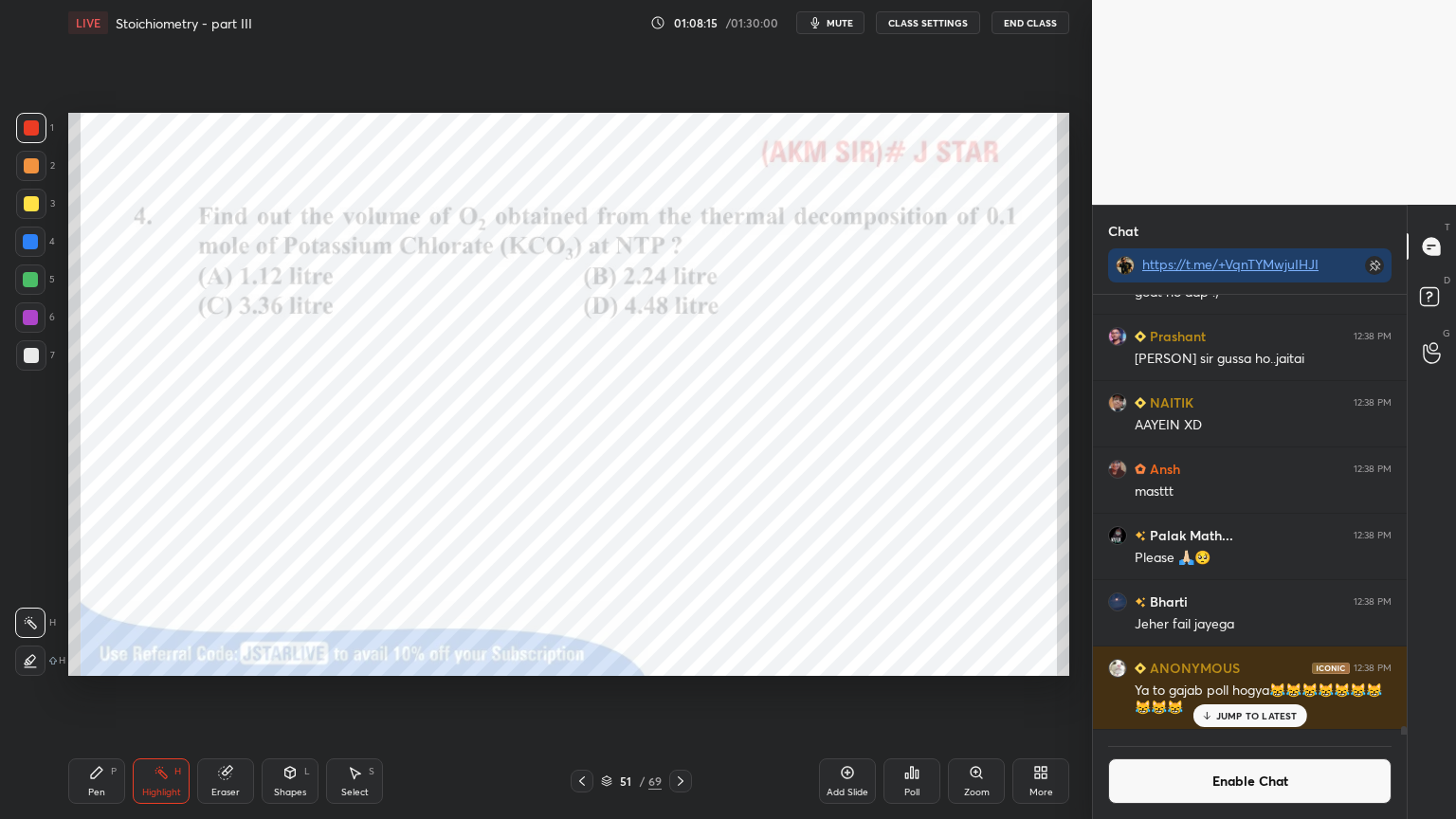 click on "JUMP TO LATEST" at bounding box center (1257, 716) 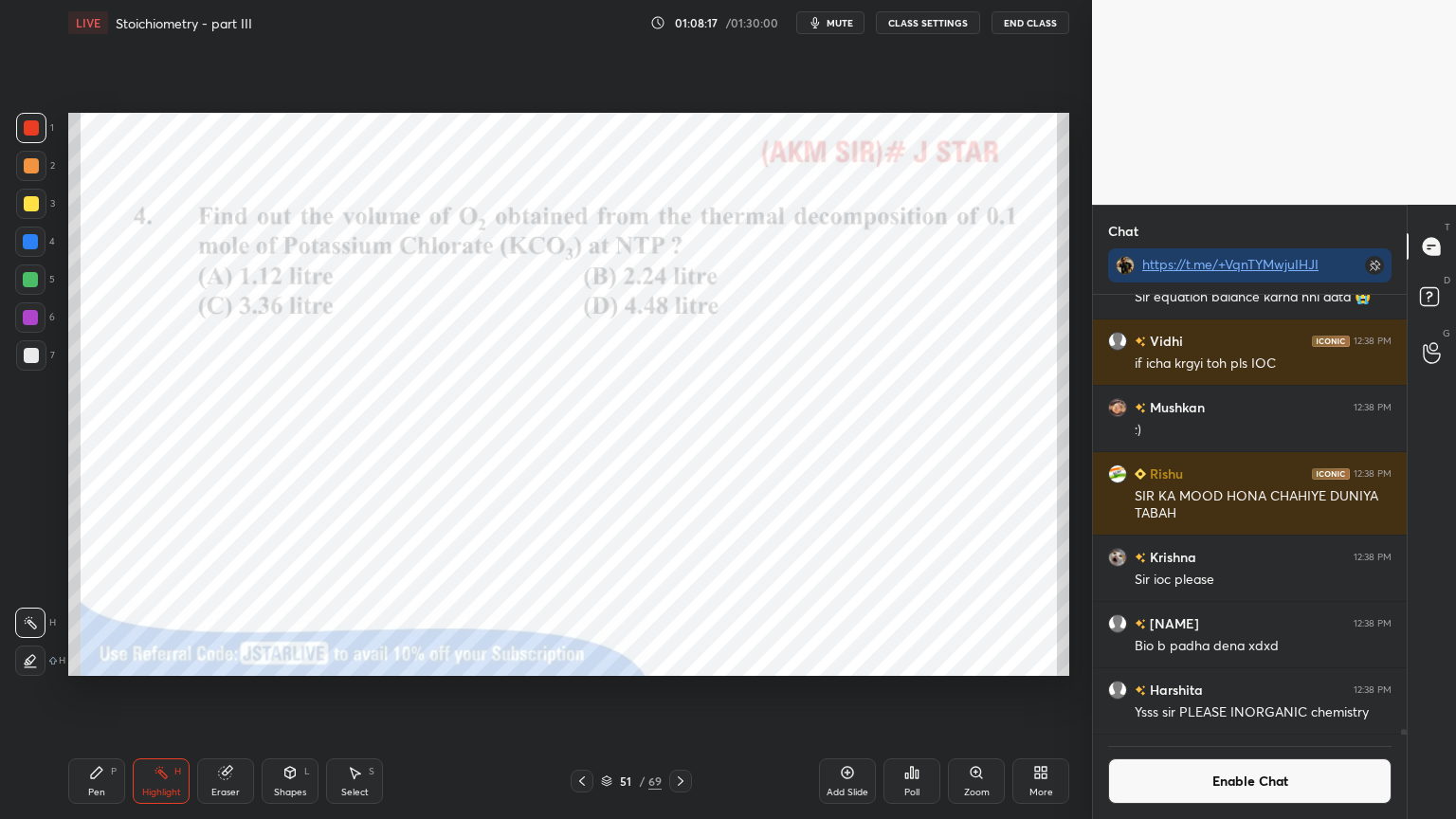 click on "Add Slide" at bounding box center (847, 781) 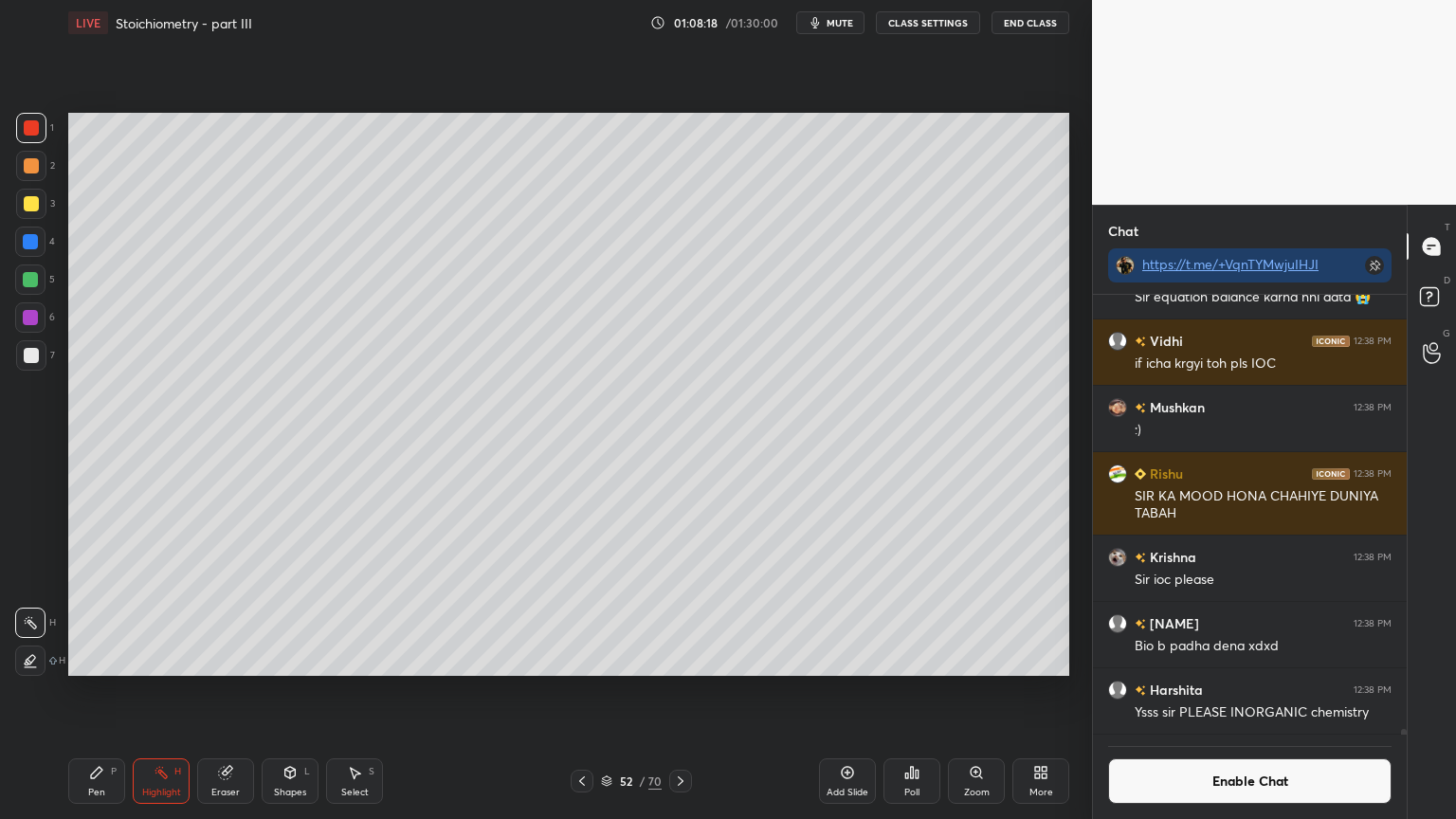 drag, startPoint x: 77, startPoint y: 785, endPoint x: 92, endPoint y: 774, distance: 19 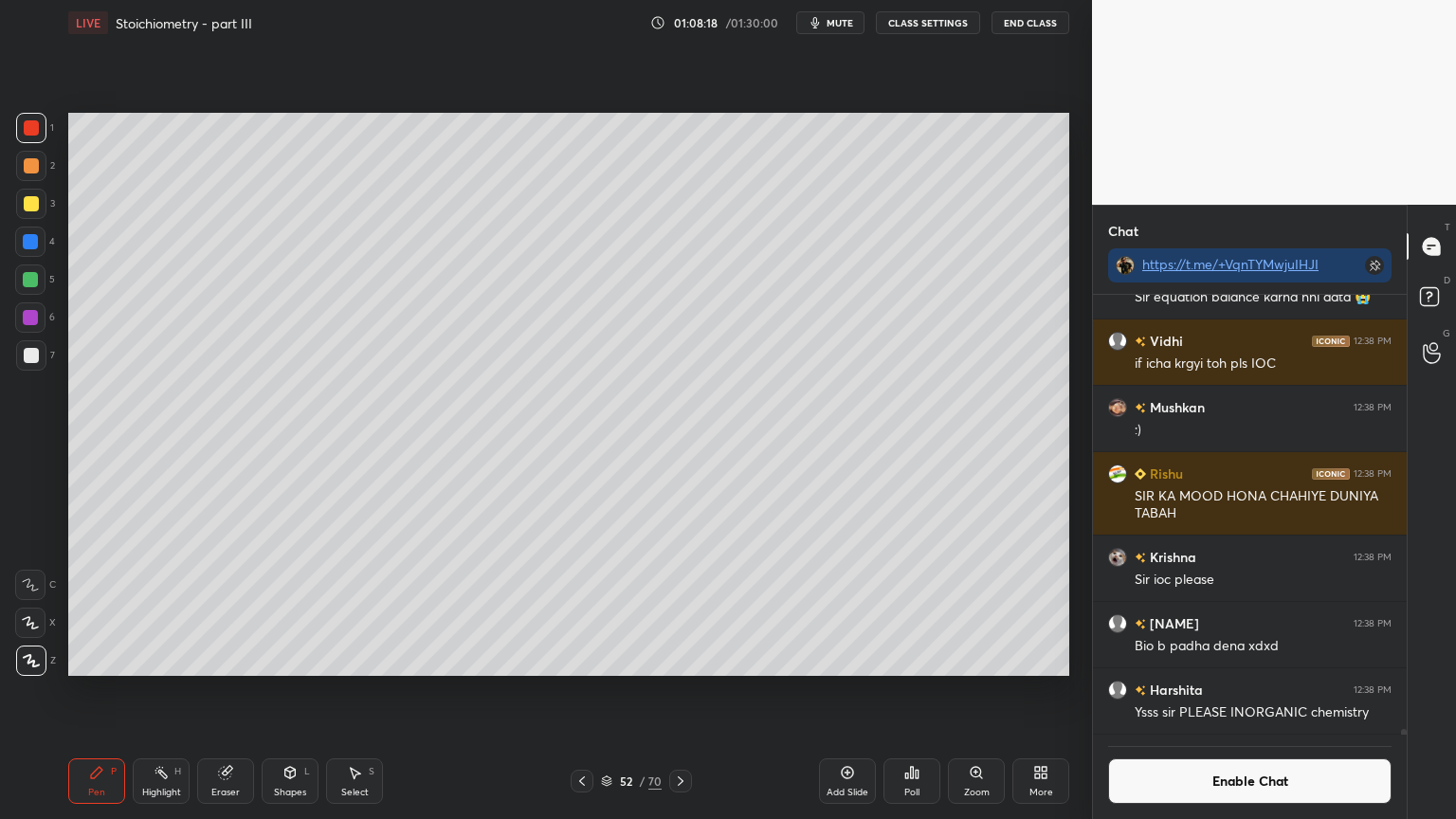click at bounding box center (31, 166) 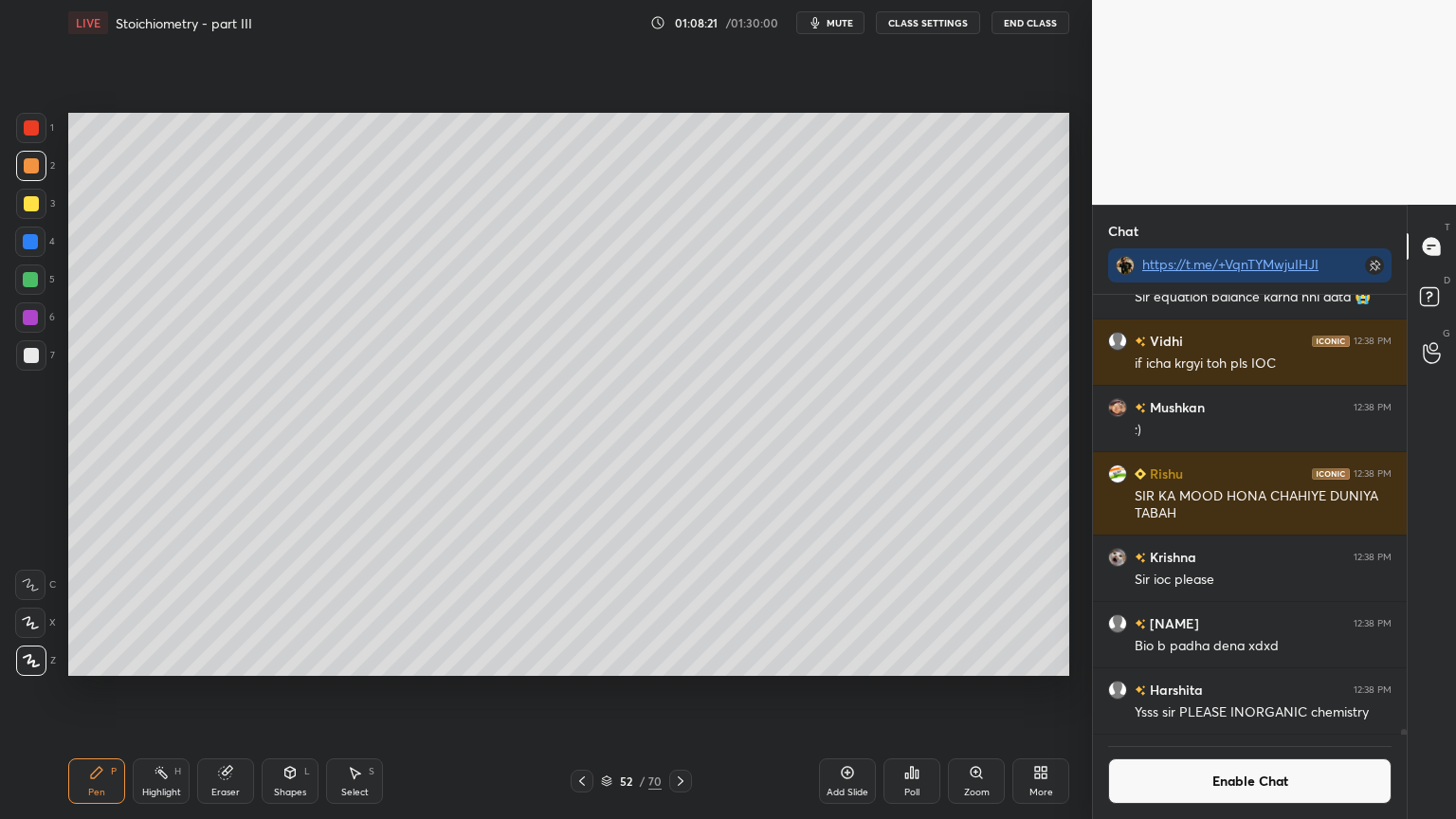 click on "Enable Chat" at bounding box center [1249, 781] 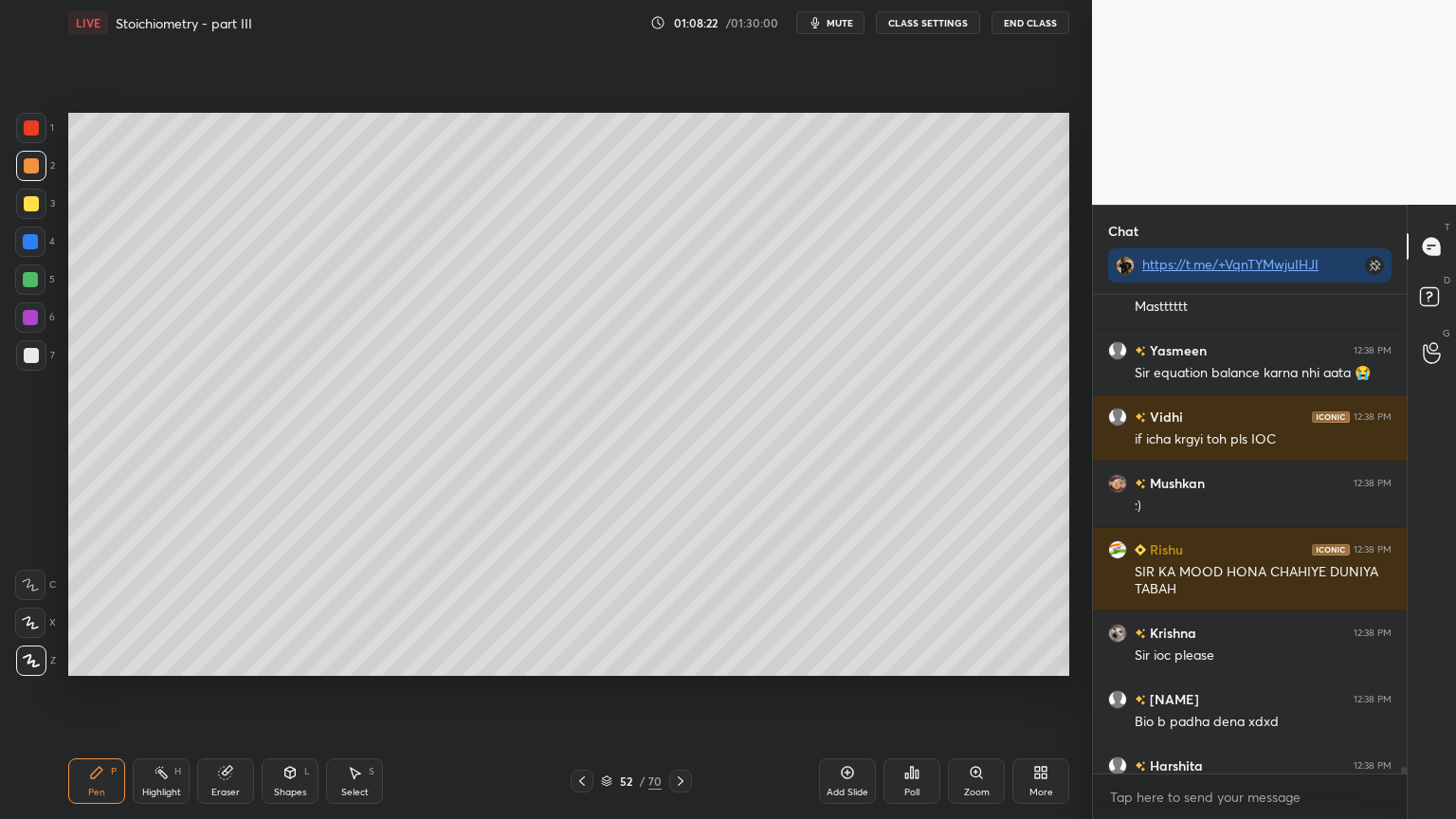 click on "Pen P" at bounding box center (97, 781) 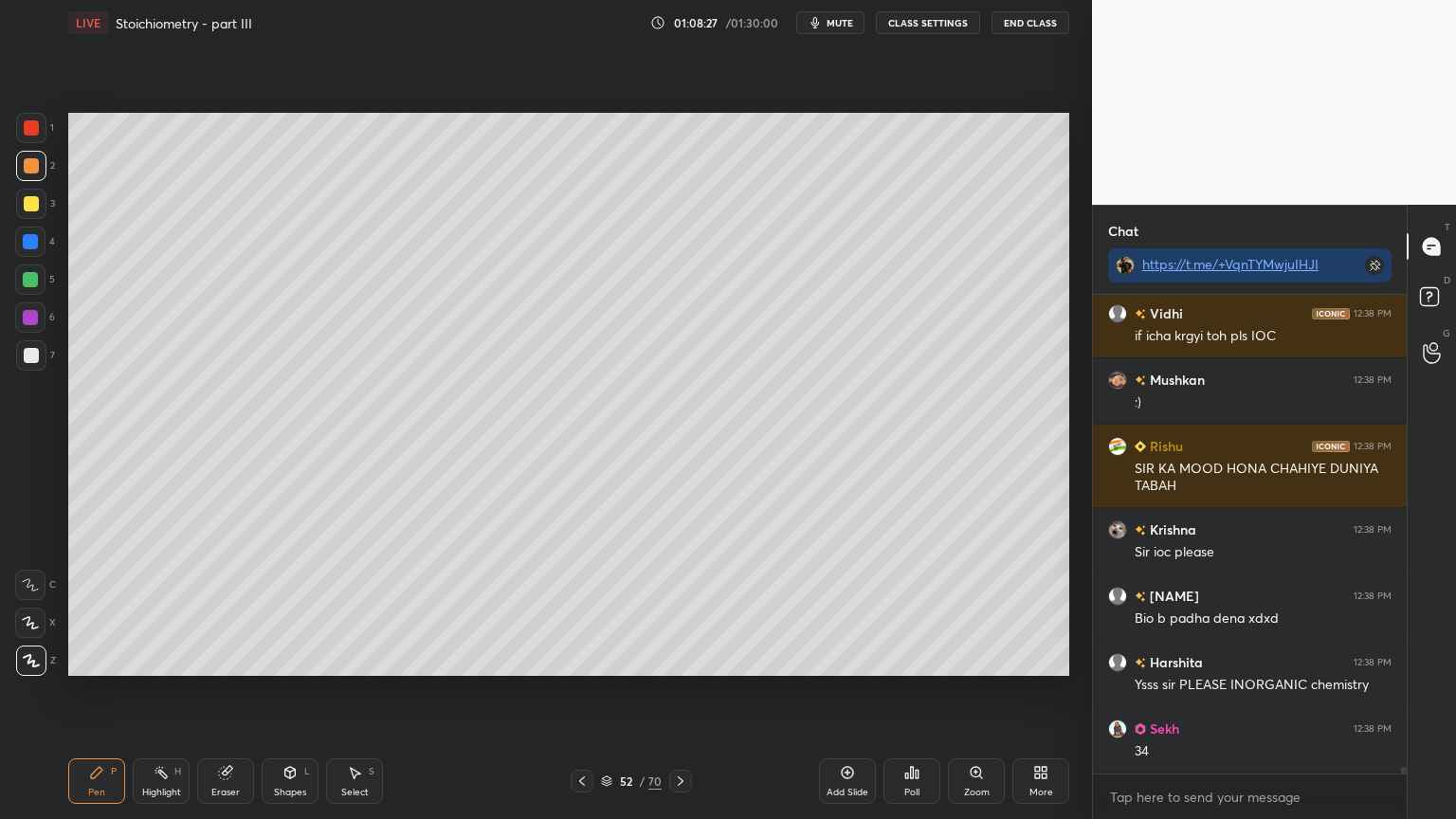 click on "CLASS SETTINGS" at bounding box center [928, 23] 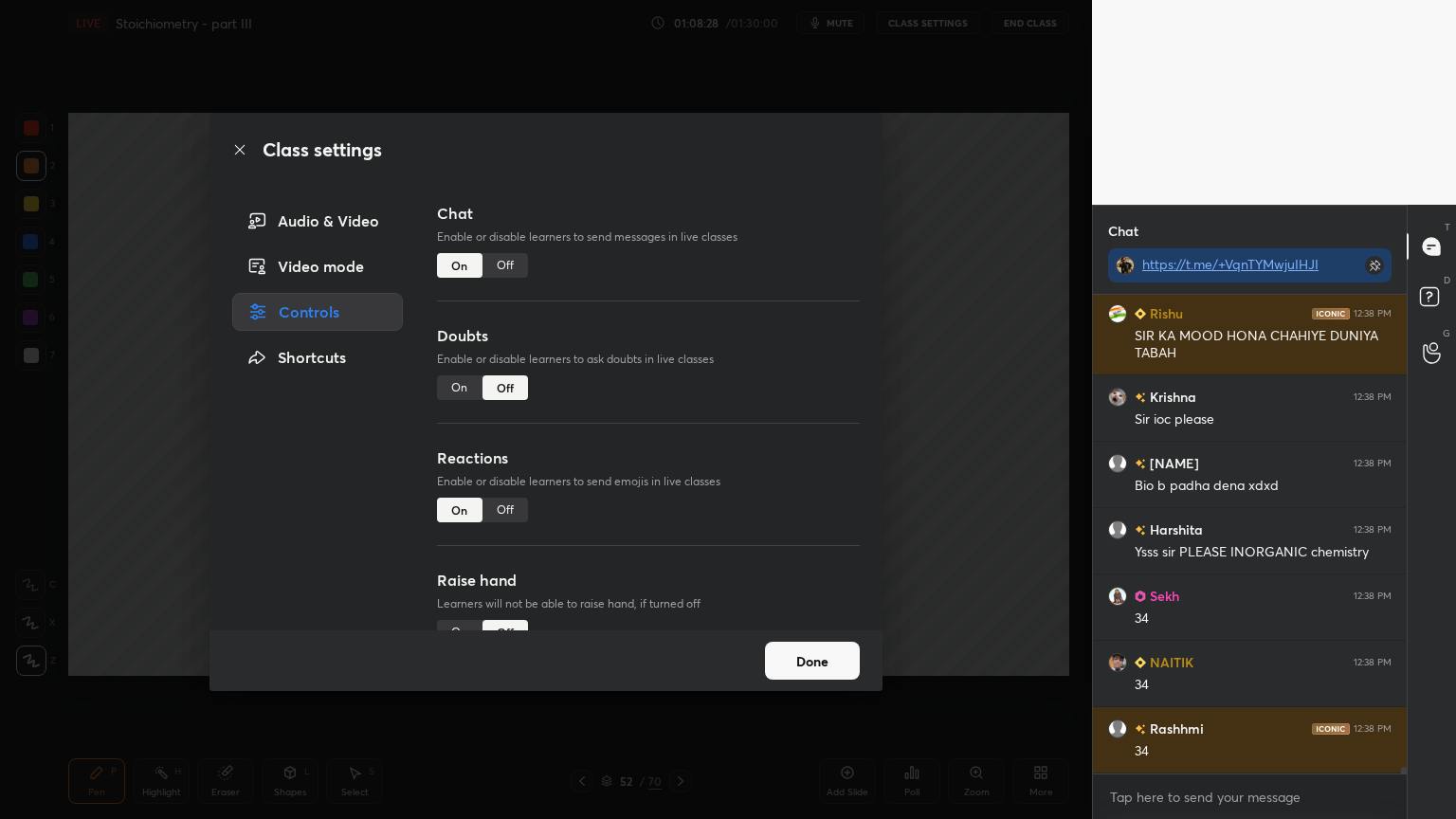 click on "Off" at bounding box center (505, 265) 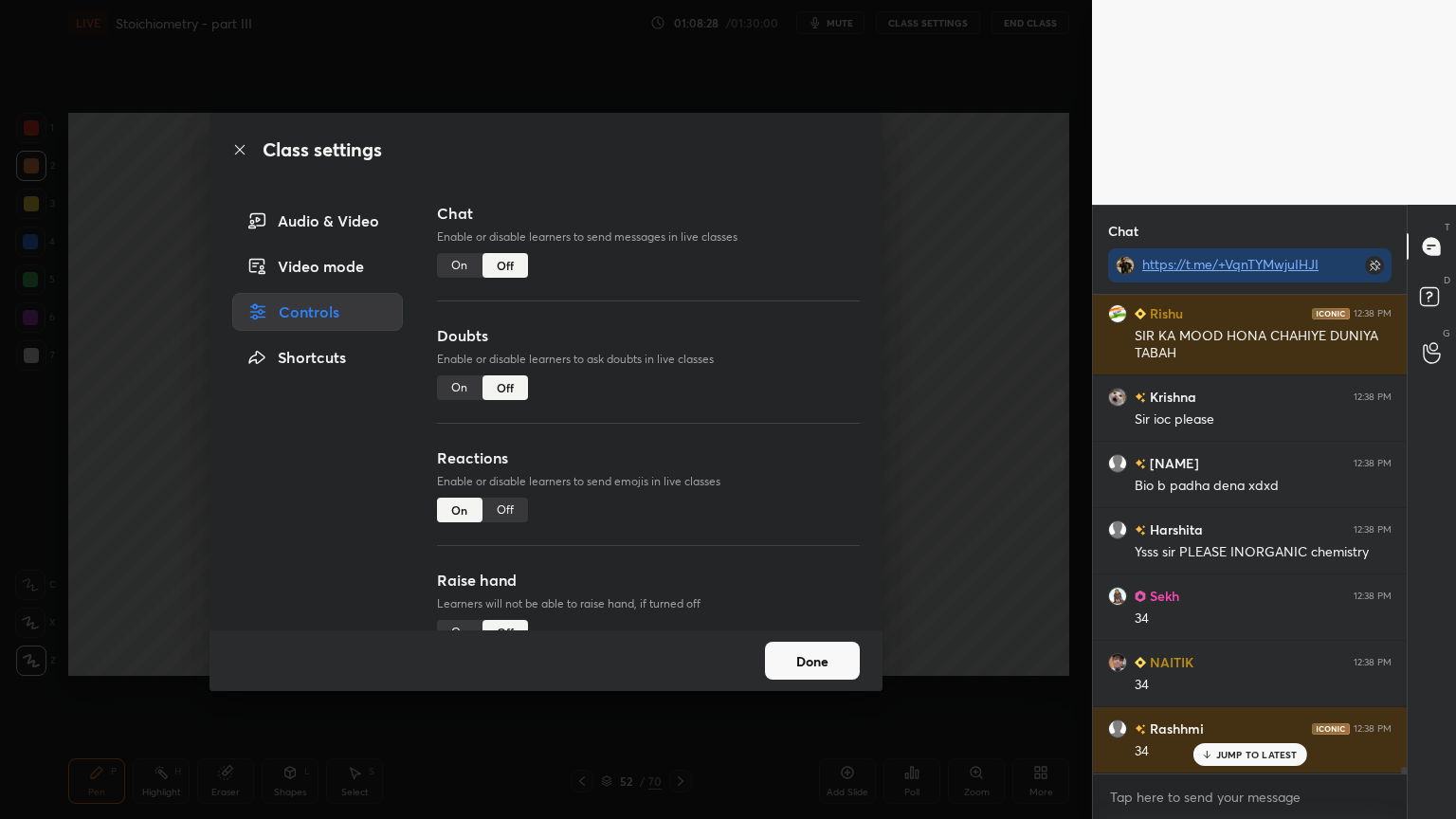 drag, startPoint x: 925, startPoint y: 337, endPoint x: 795, endPoint y: 386, distance: 138.92804 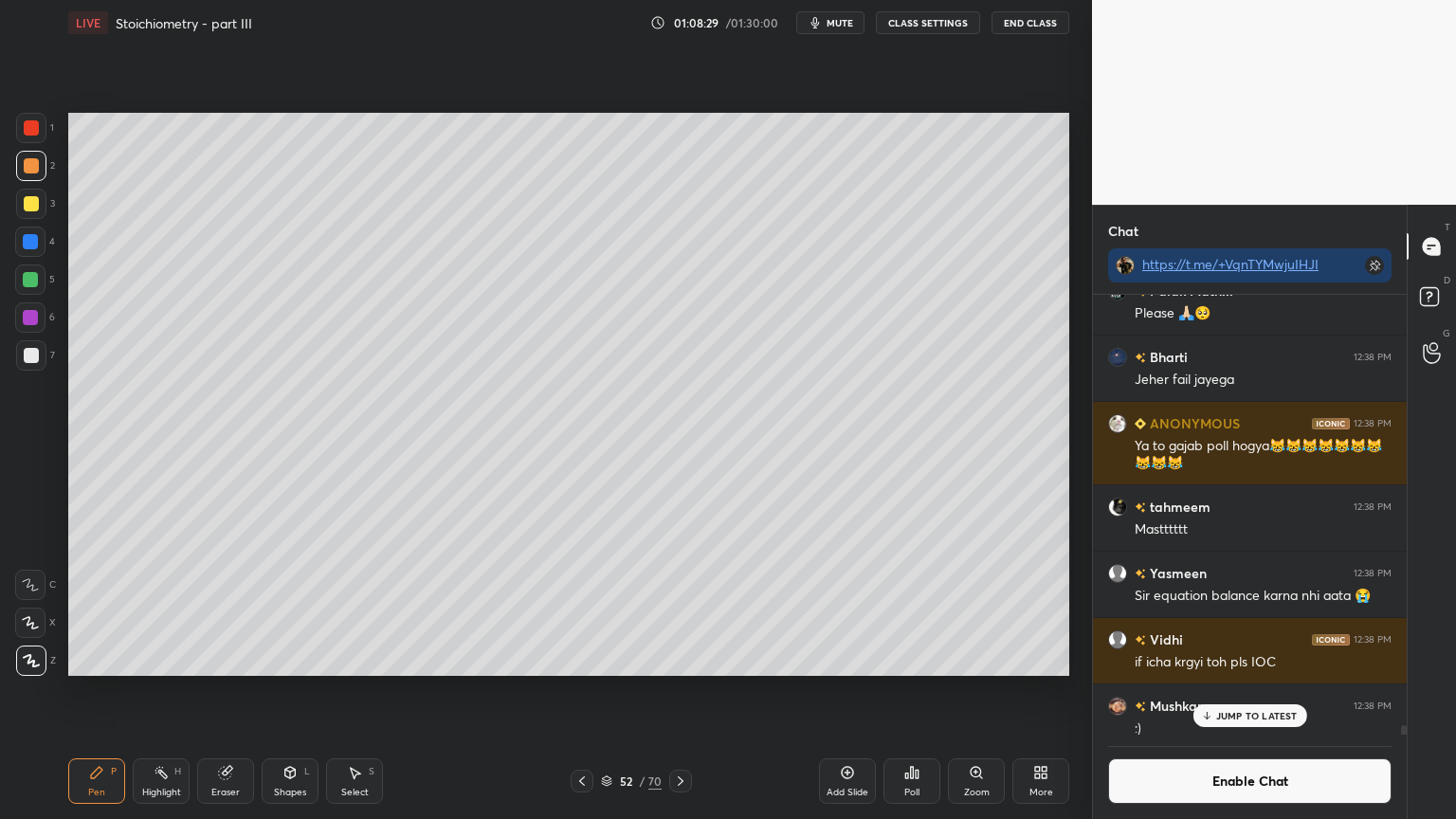 drag, startPoint x: 72, startPoint y: 791, endPoint x: 224, endPoint y: 691, distance: 181.94505 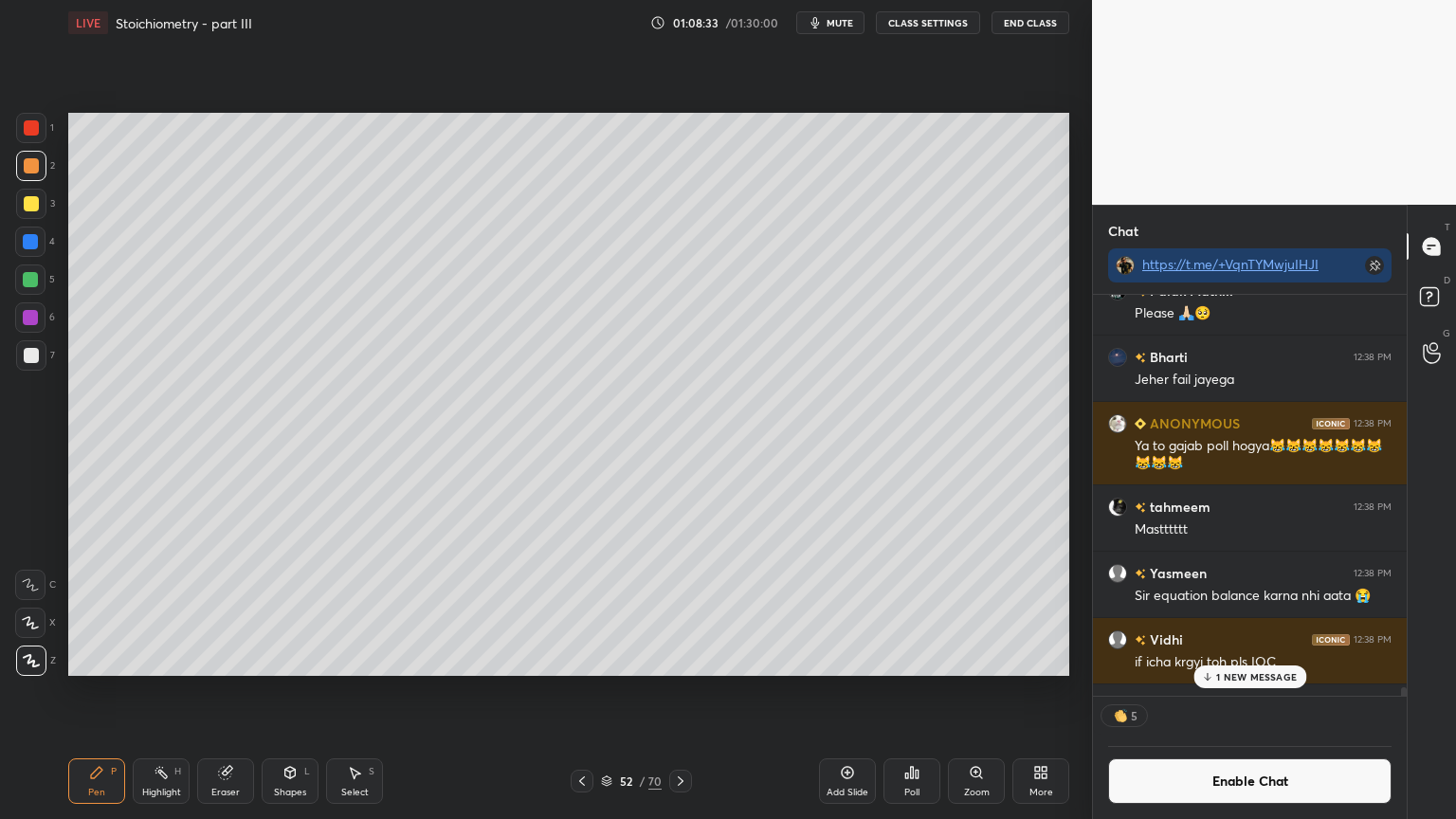 drag, startPoint x: 229, startPoint y: 785, endPoint x: 288, endPoint y: 694, distance: 108.45275 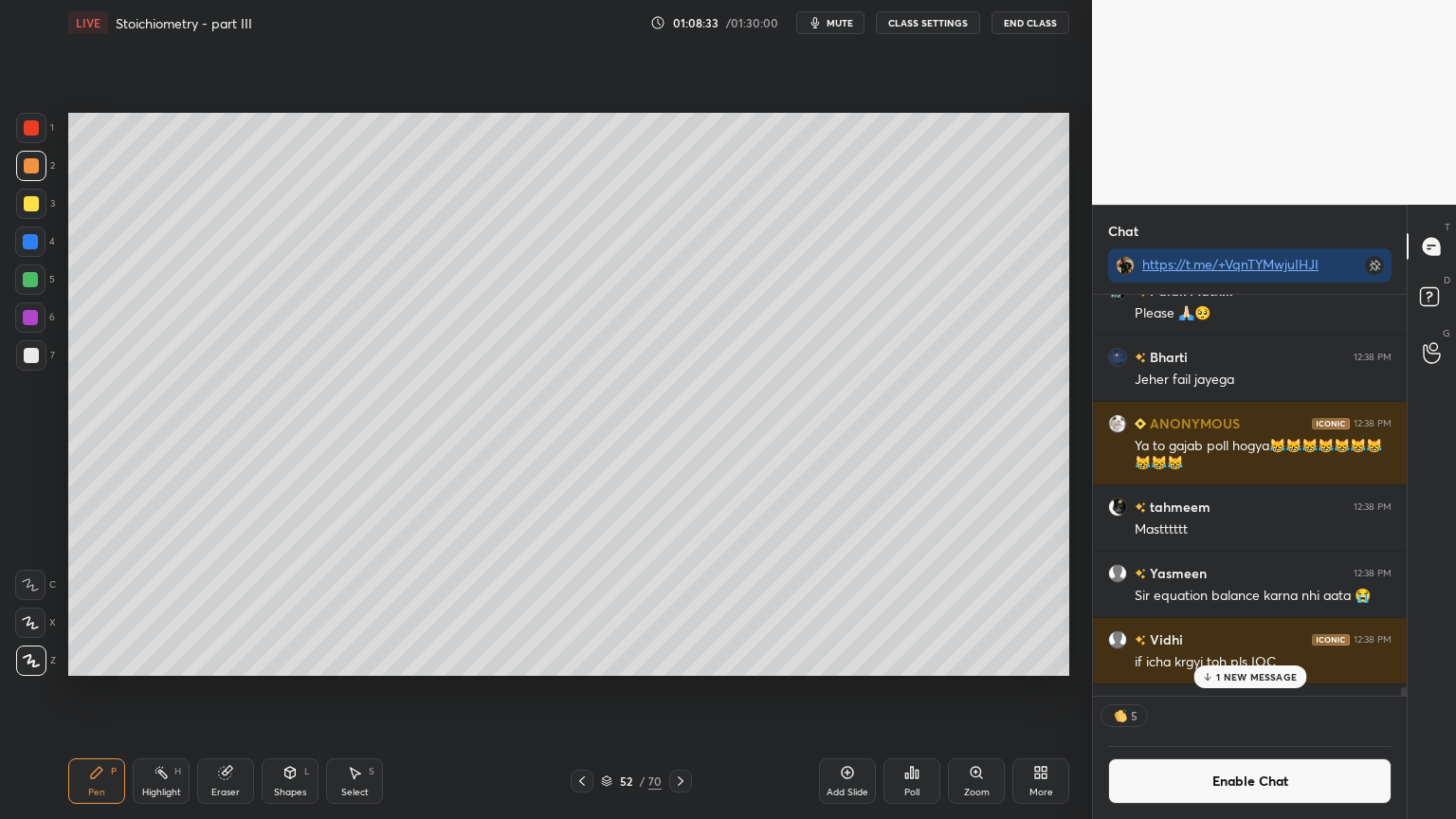 click on "Eraser" at bounding box center (226, 781) 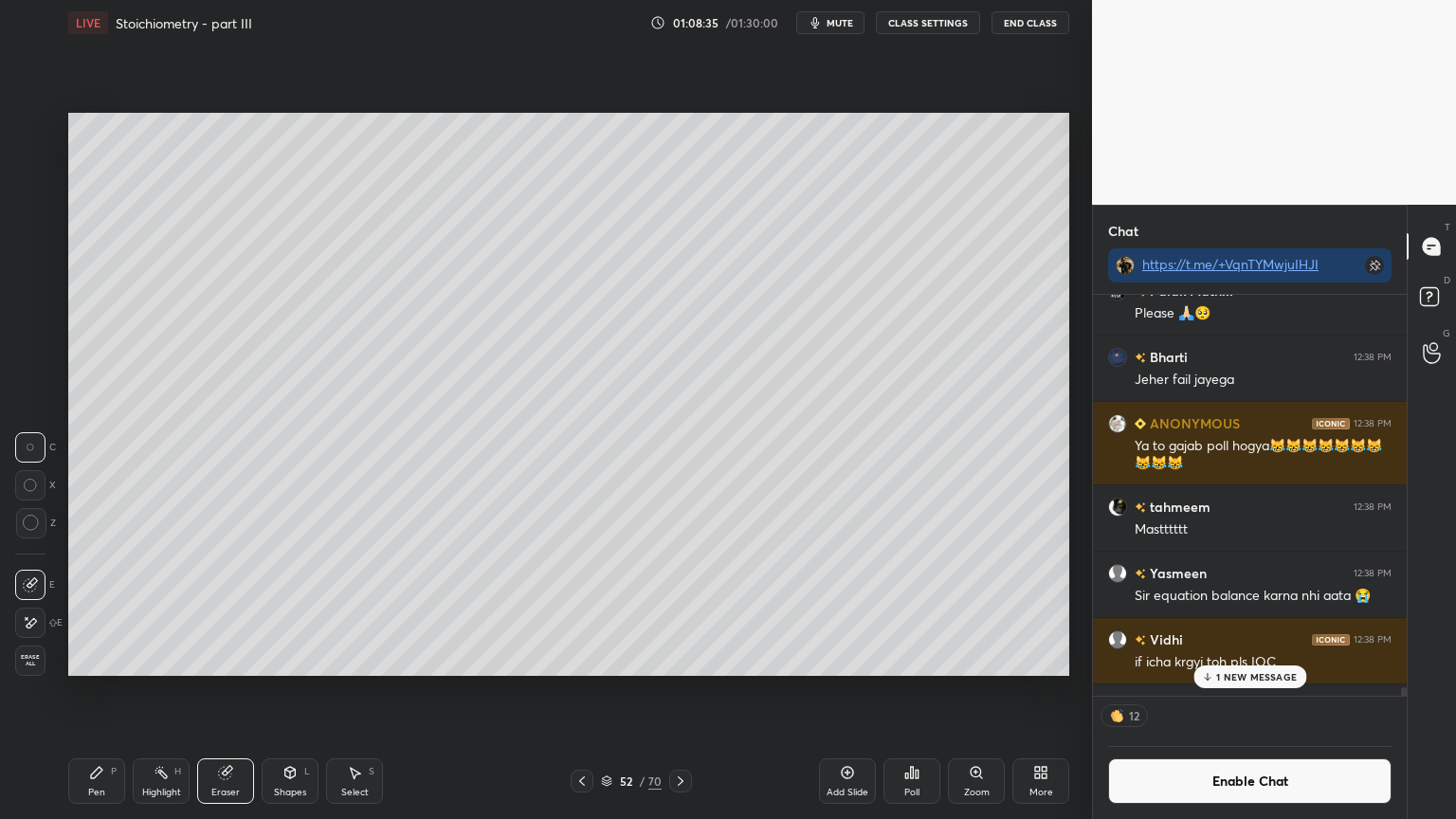 drag, startPoint x: 95, startPoint y: 784, endPoint x: 164, endPoint y: 686, distance: 119.85408 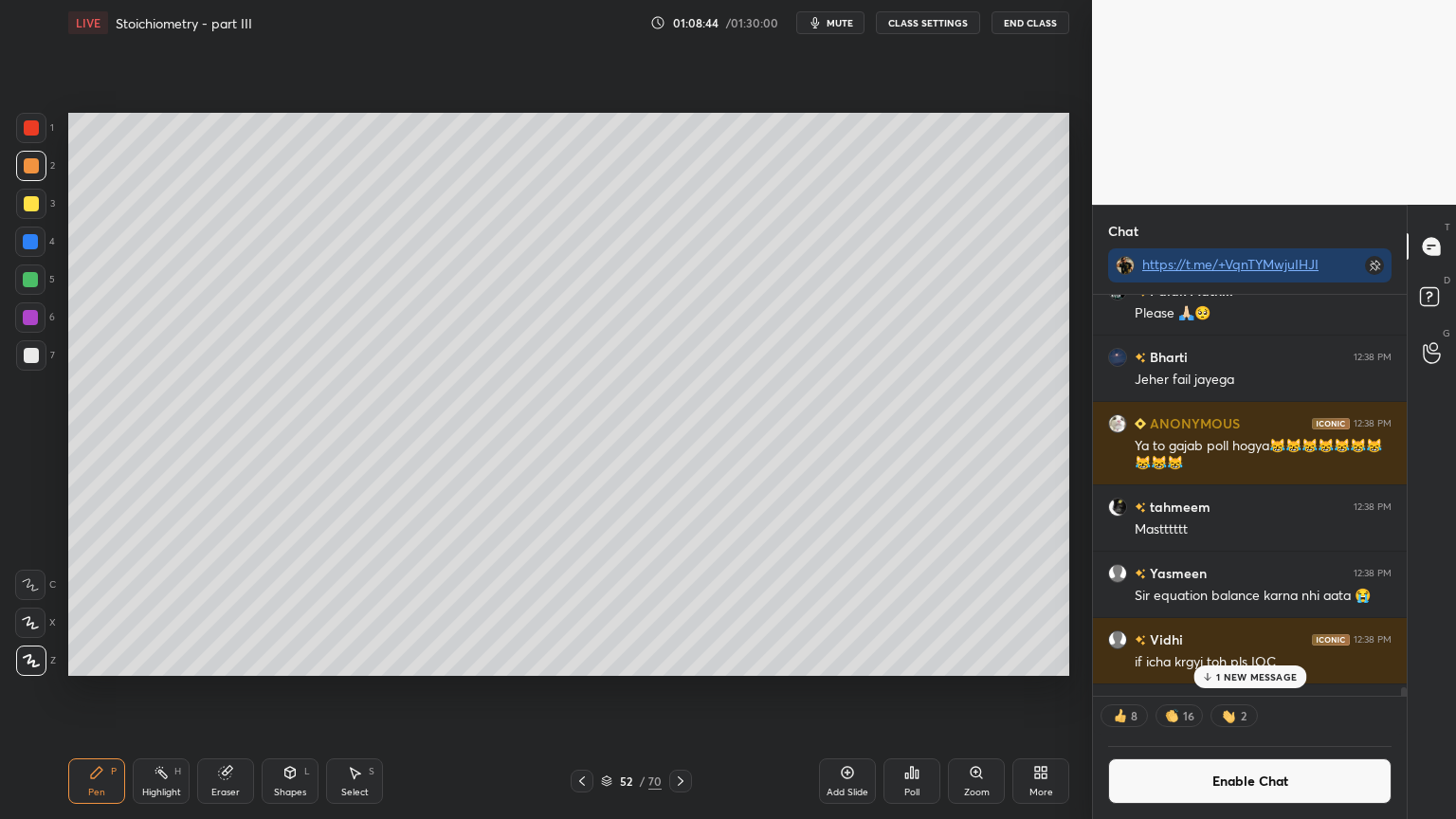 click on "mute" at bounding box center (840, 23) 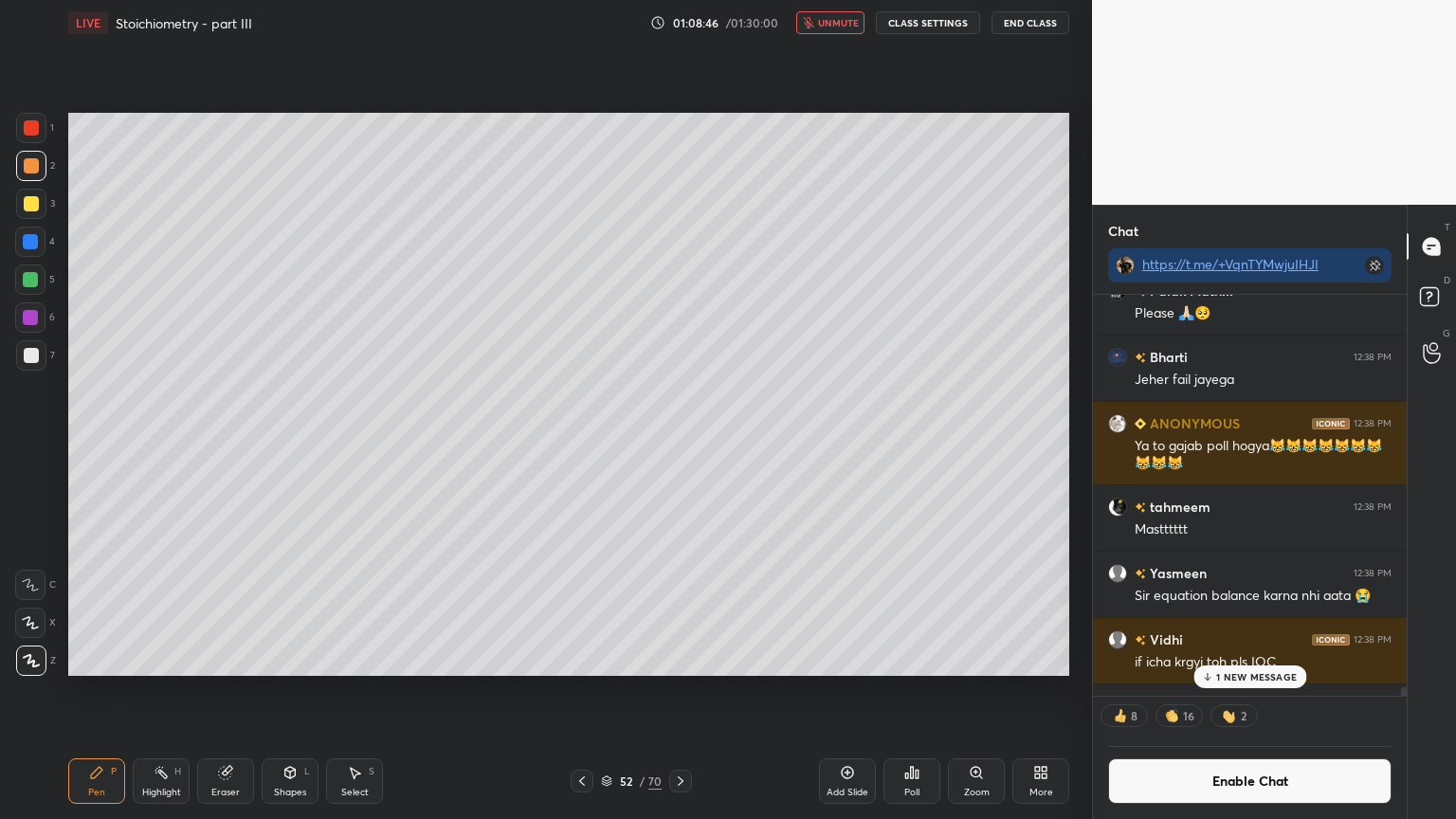 click on "Pen P" at bounding box center (97, 781) 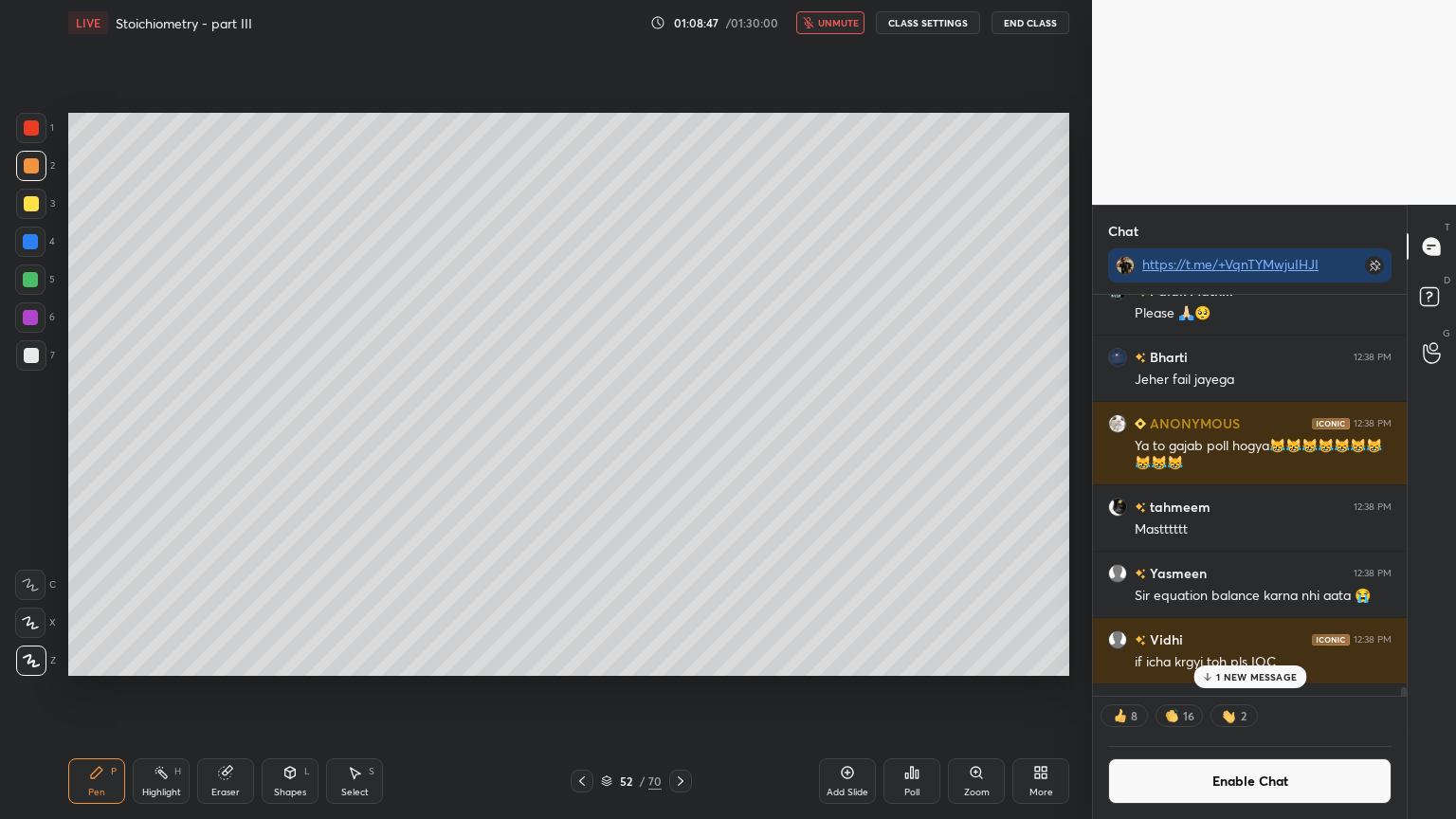 drag, startPoint x: 33, startPoint y: 212, endPoint x: 55, endPoint y: 237, distance: 33.301652 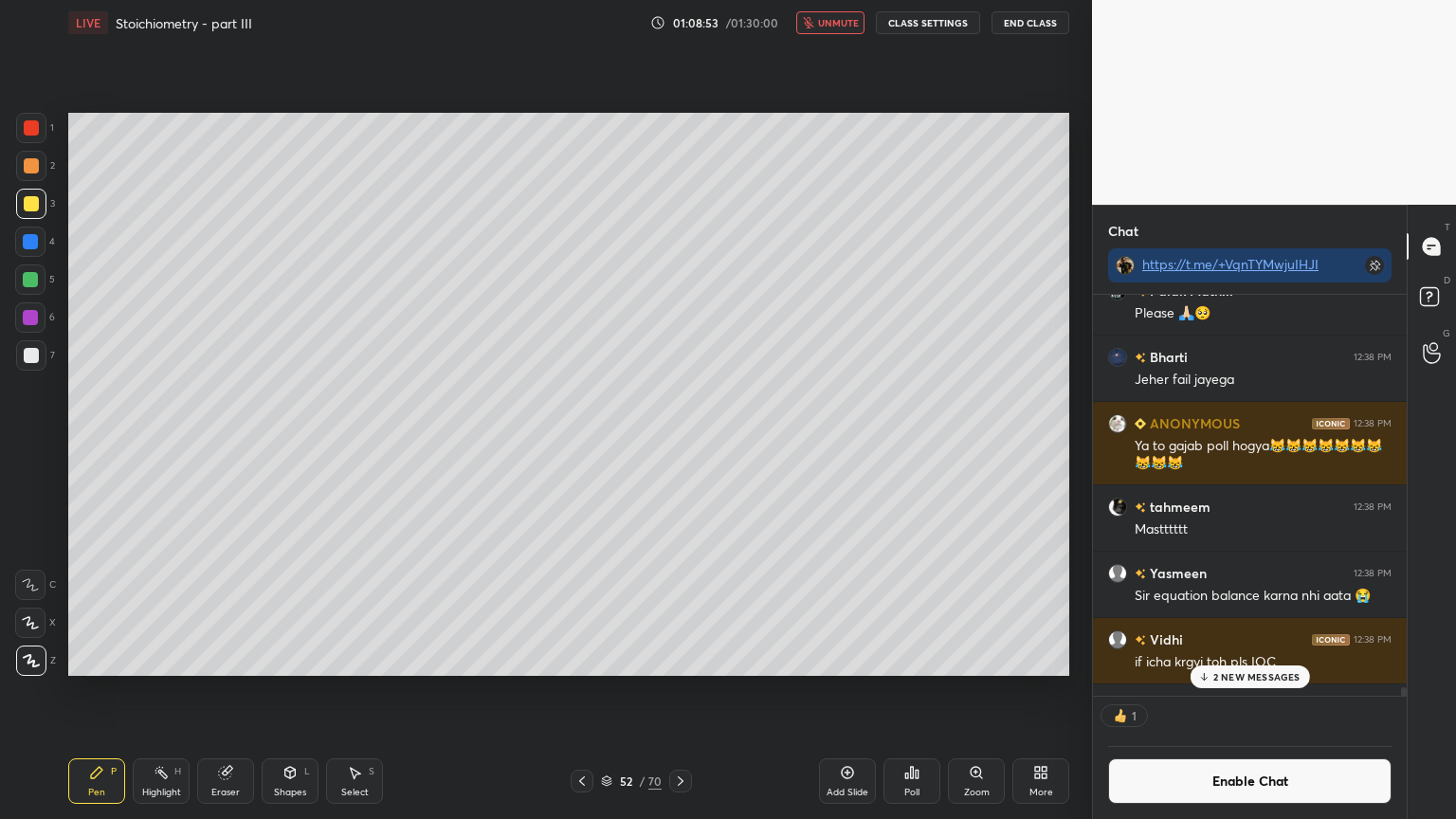 scroll, scrollTop: 395, scrollLeft: 308, axis: both 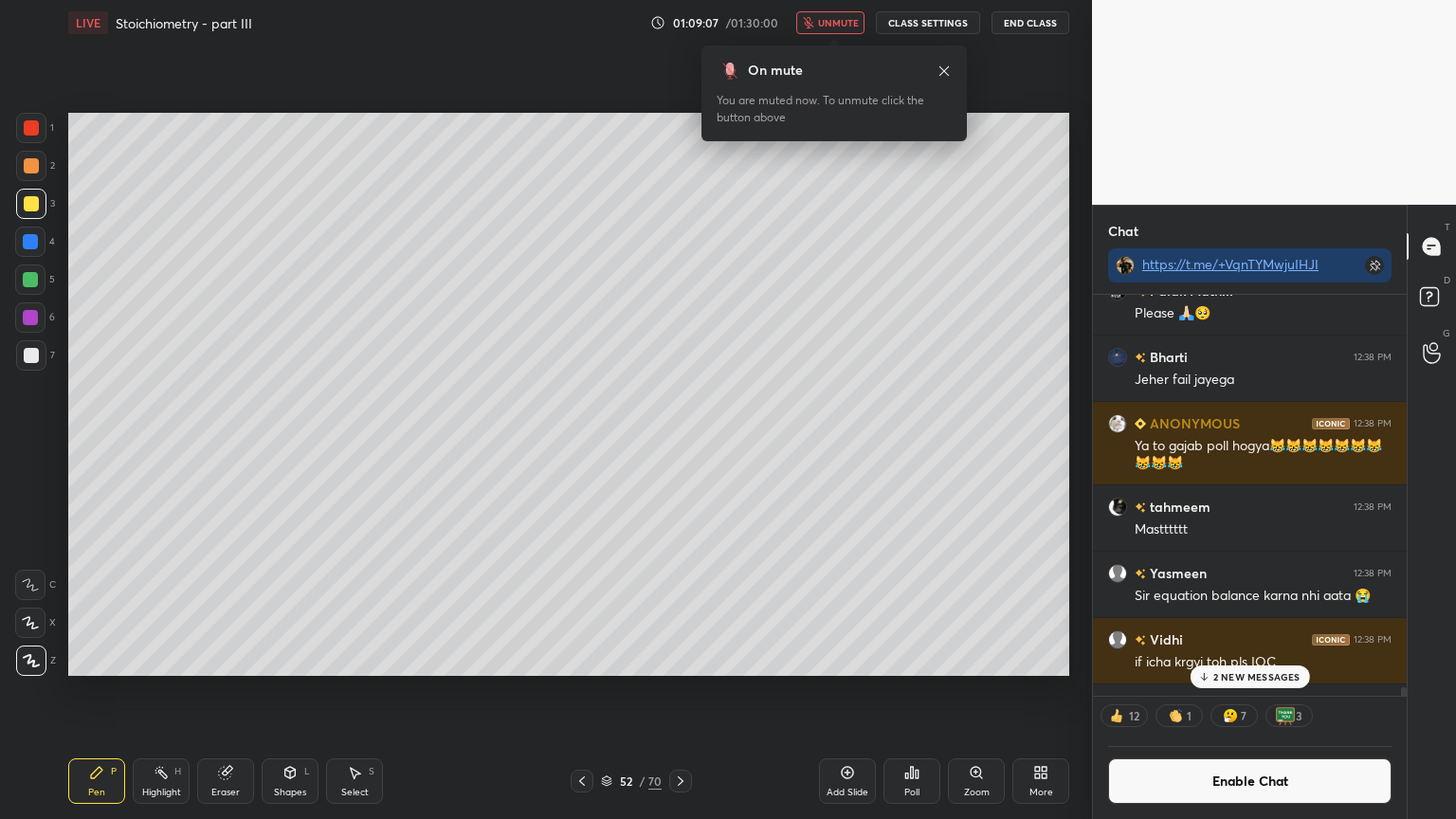 click 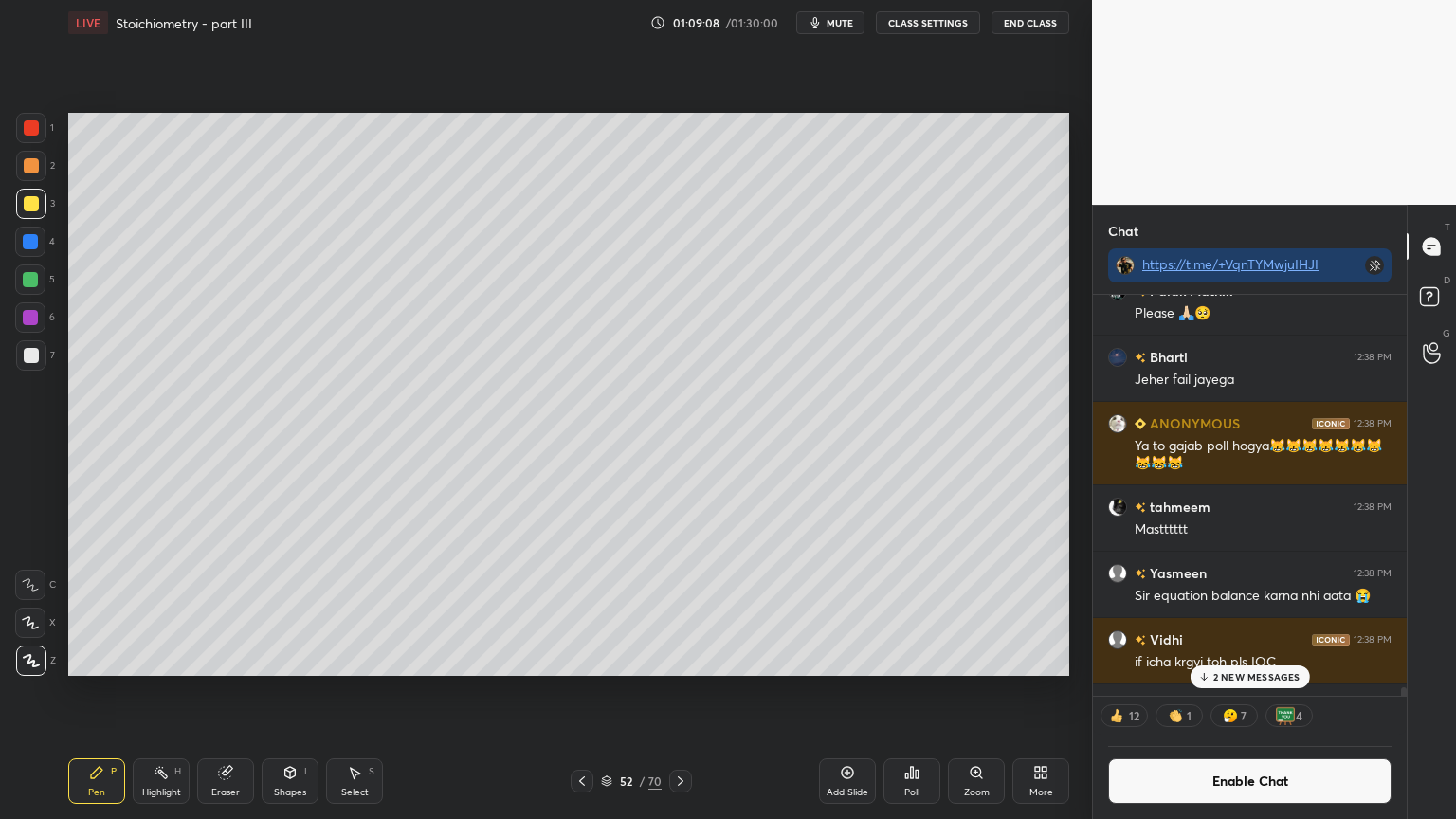 drag, startPoint x: 93, startPoint y: 791, endPoint x: 99, endPoint y: 777, distance: 15.231546 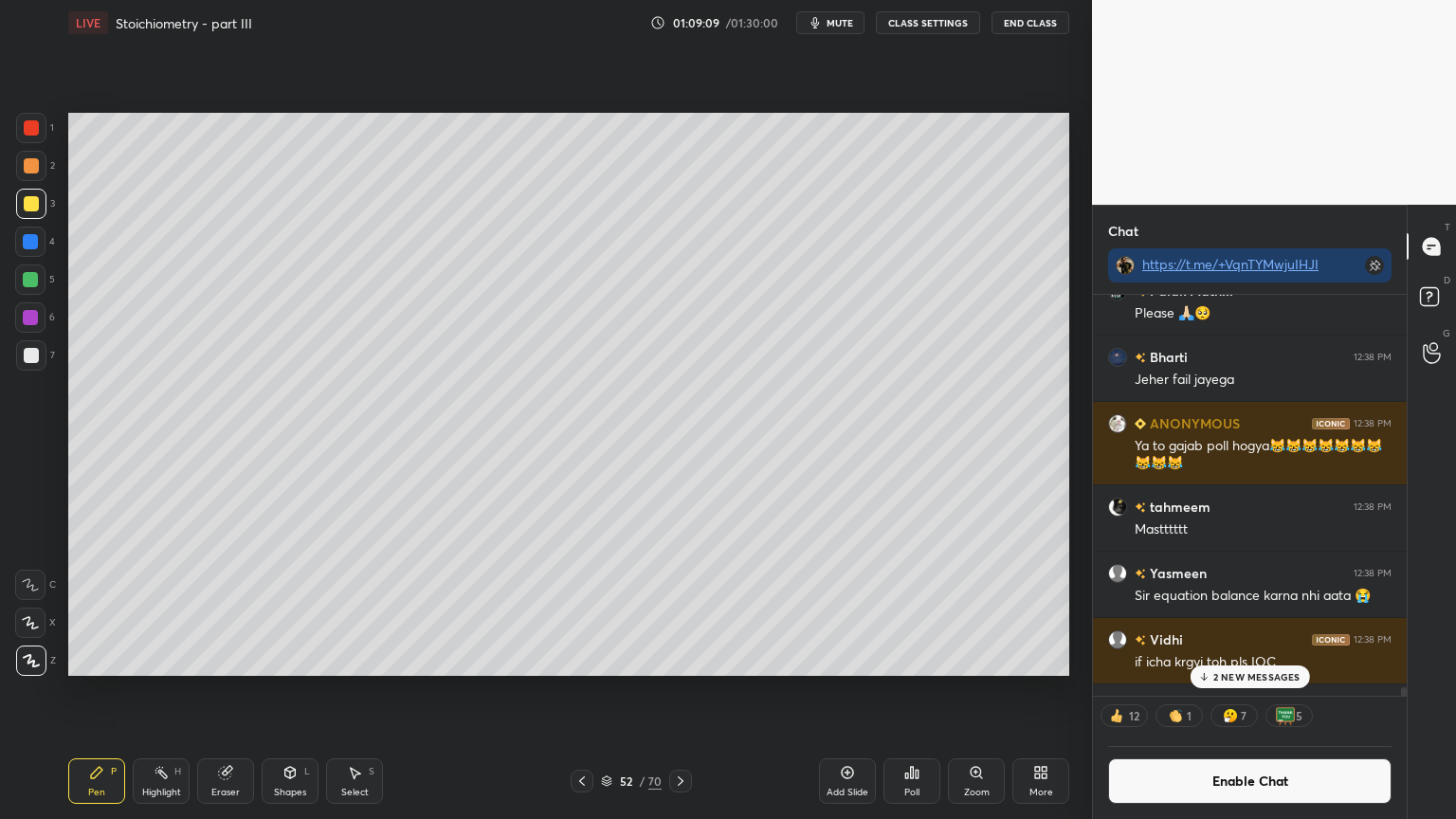 click at bounding box center [31, 355] 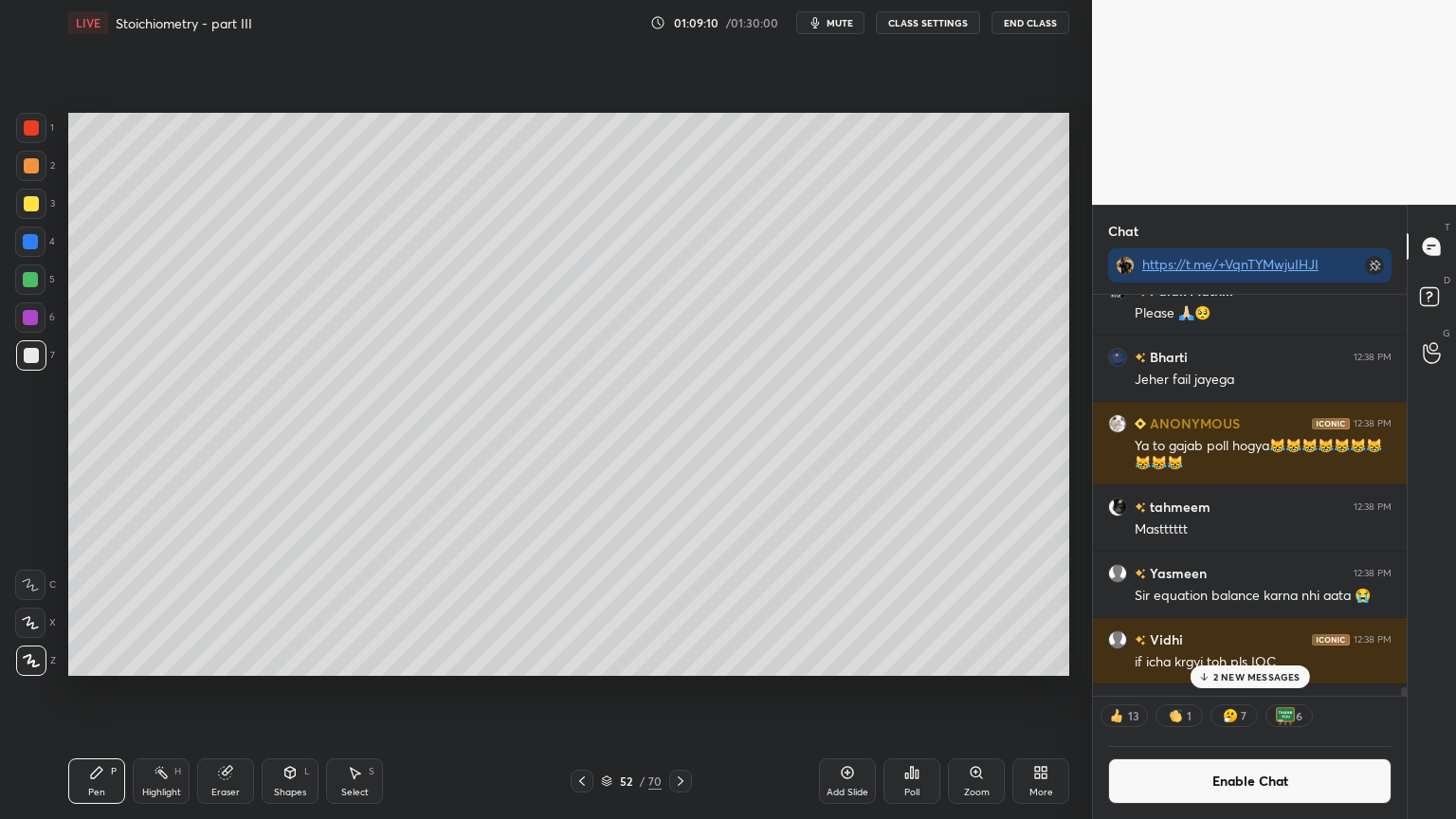 drag, startPoint x: 162, startPoint y: 783, endPoint x: 197, endPoint y: 705, distance: 85.49269 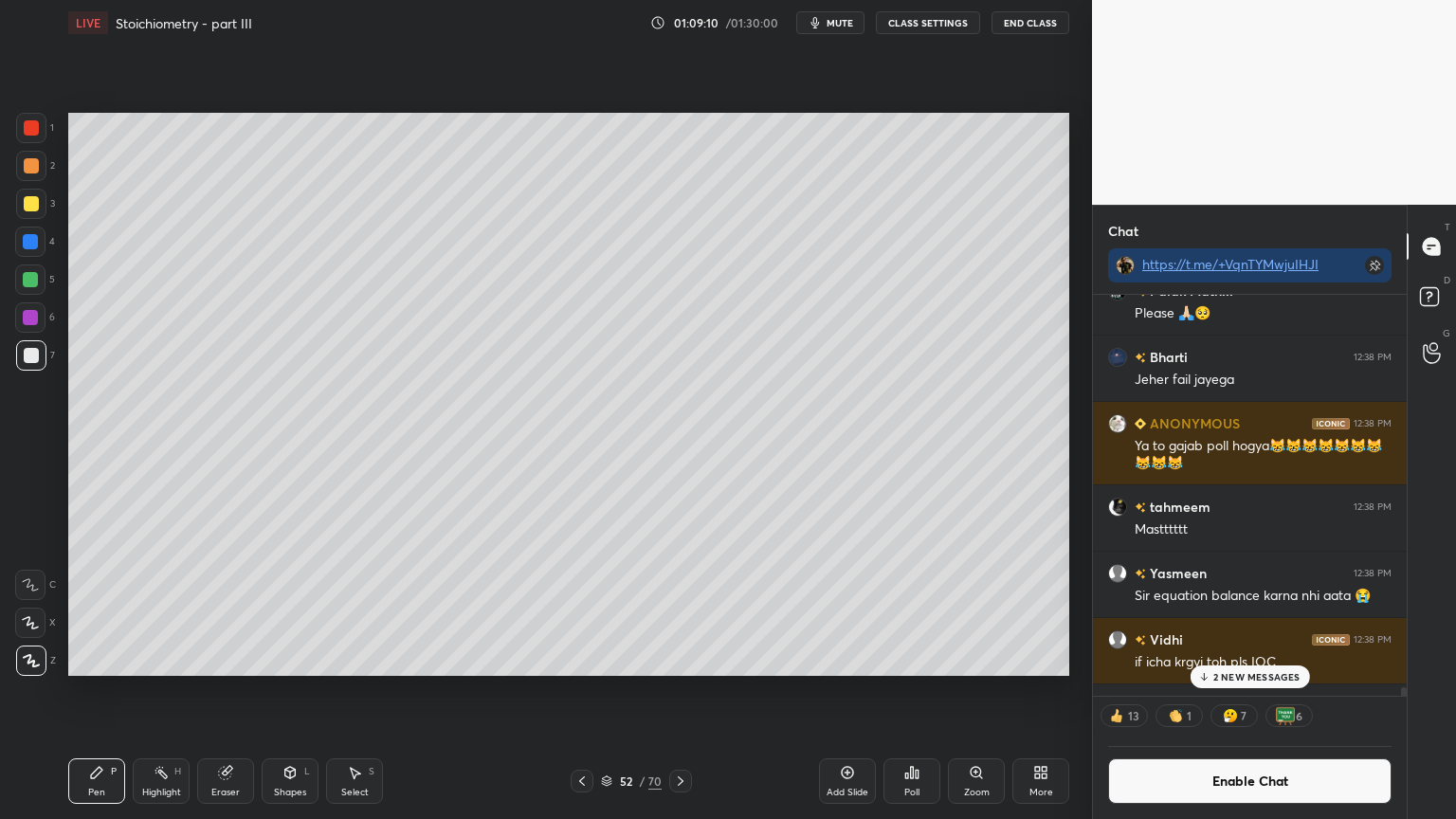 click on "Highlight H" at bounding box center [161, 781] 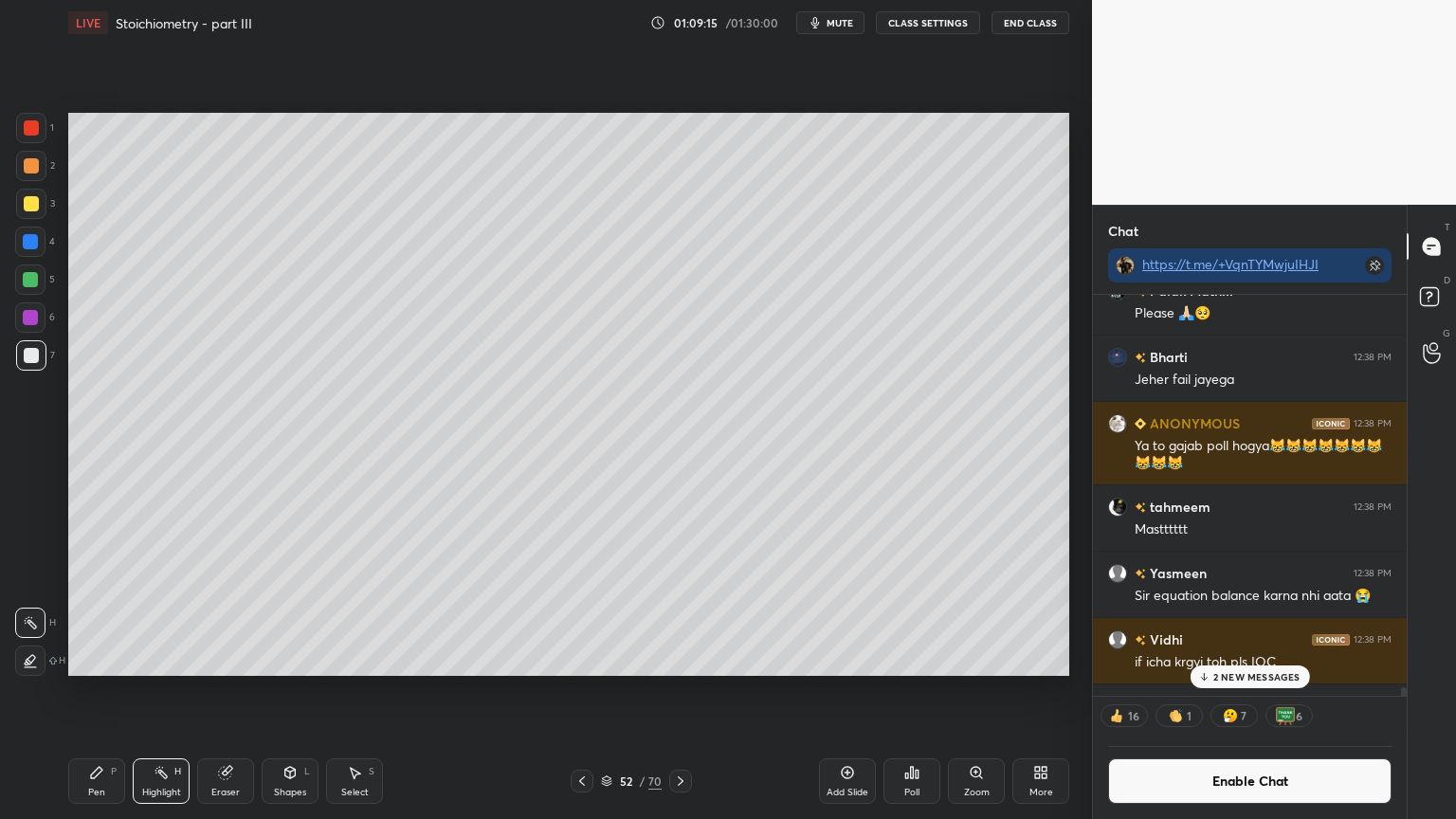 drag, startPoint x: 586, startPoint y: 776, endPoint x: 593, endPoint y: 749, distance: 27.892651 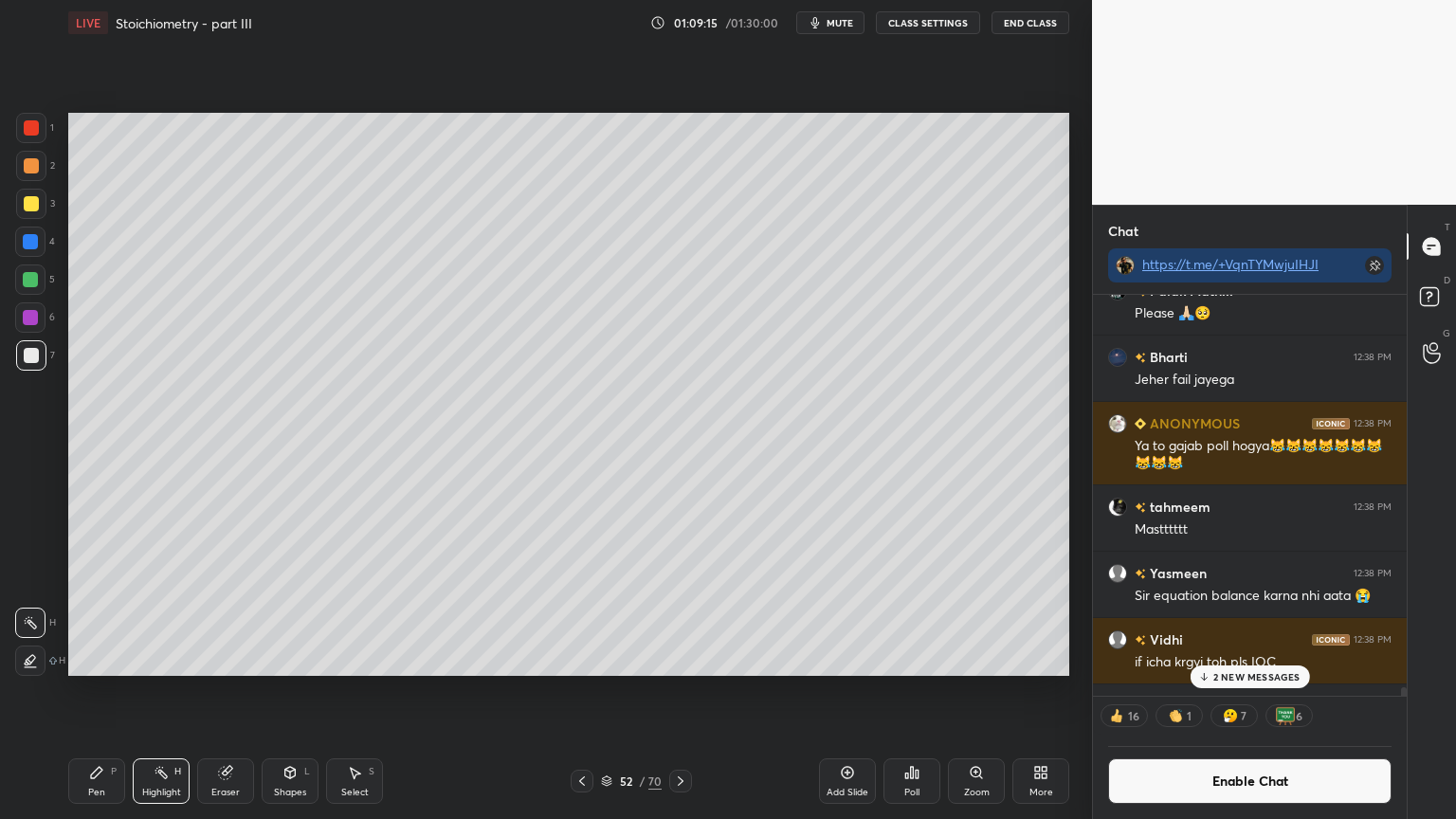 click 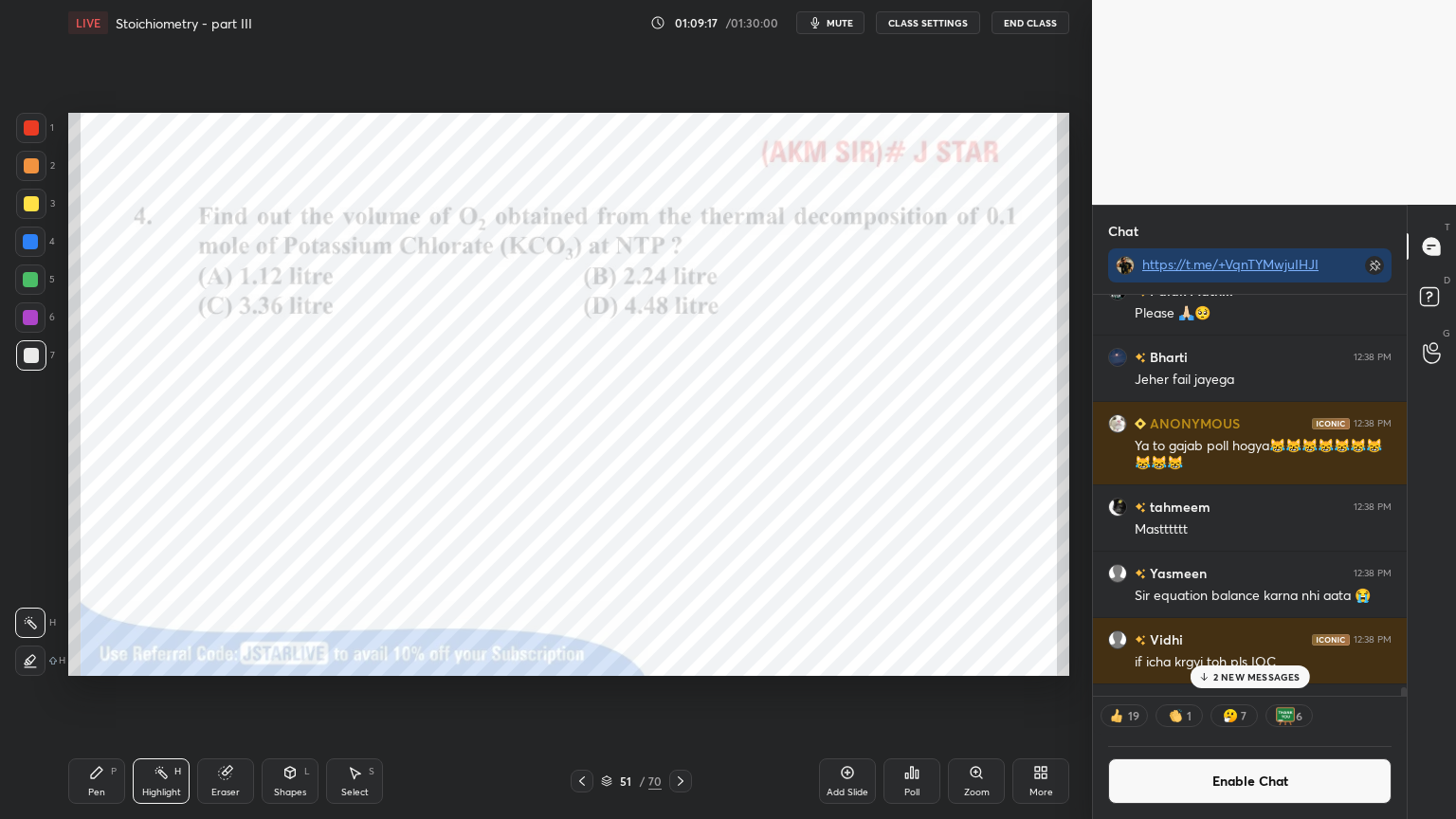 drag, startPoint x: 30, startPoint y: 121, endPoint x: 56, endPoint y: 137, distance: 30.528675 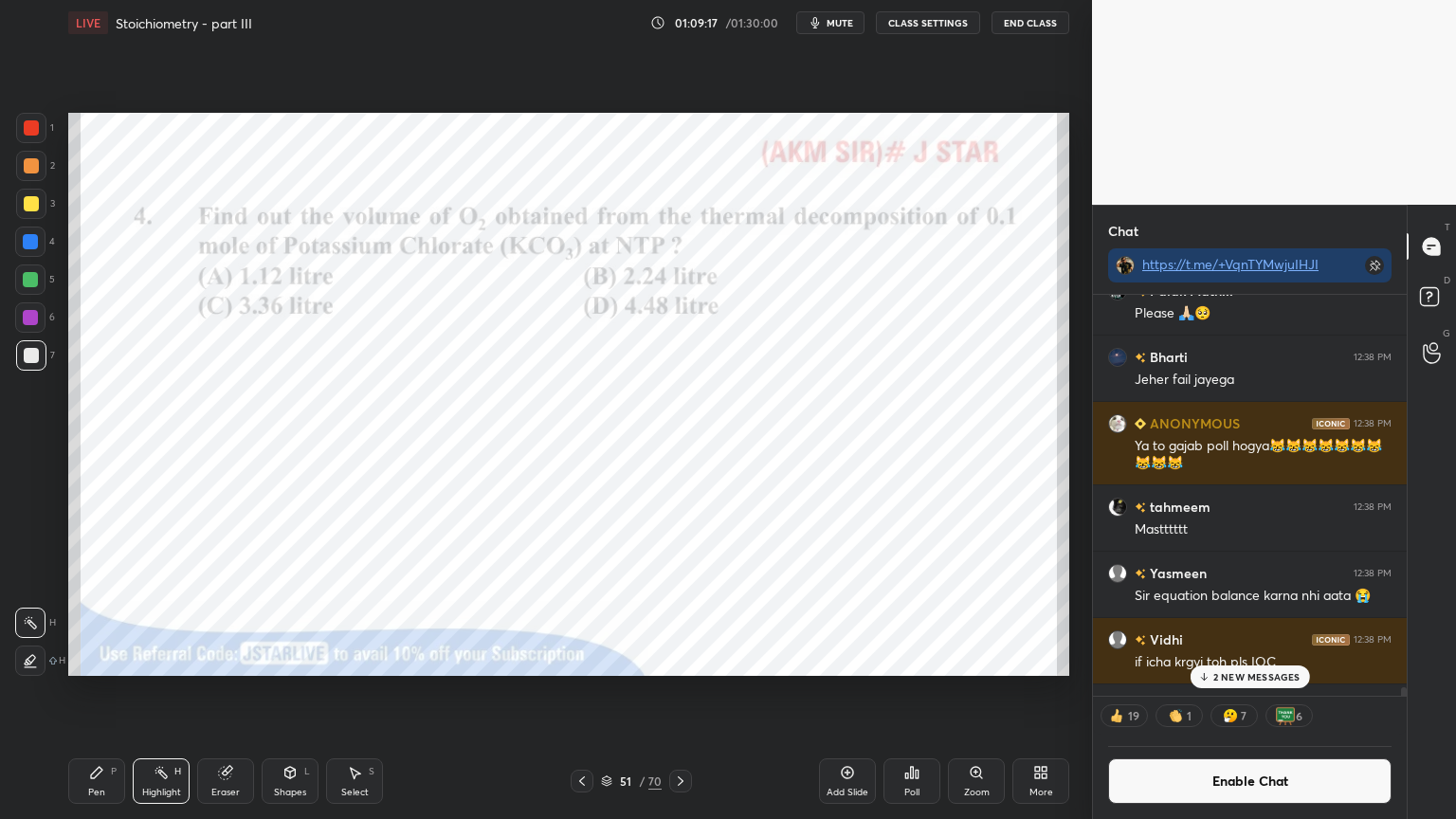 click at bounding box center [31, 128] 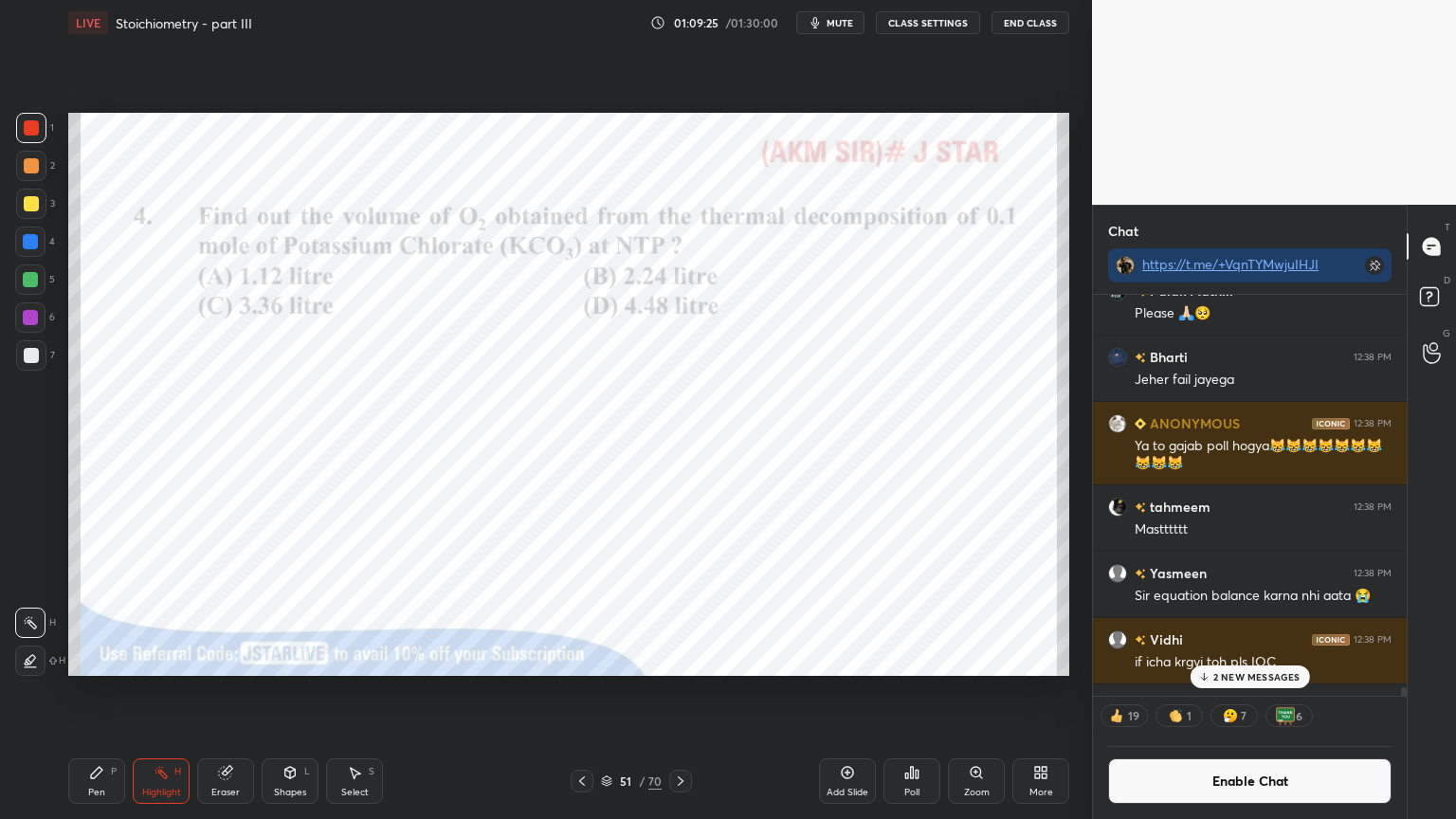 click 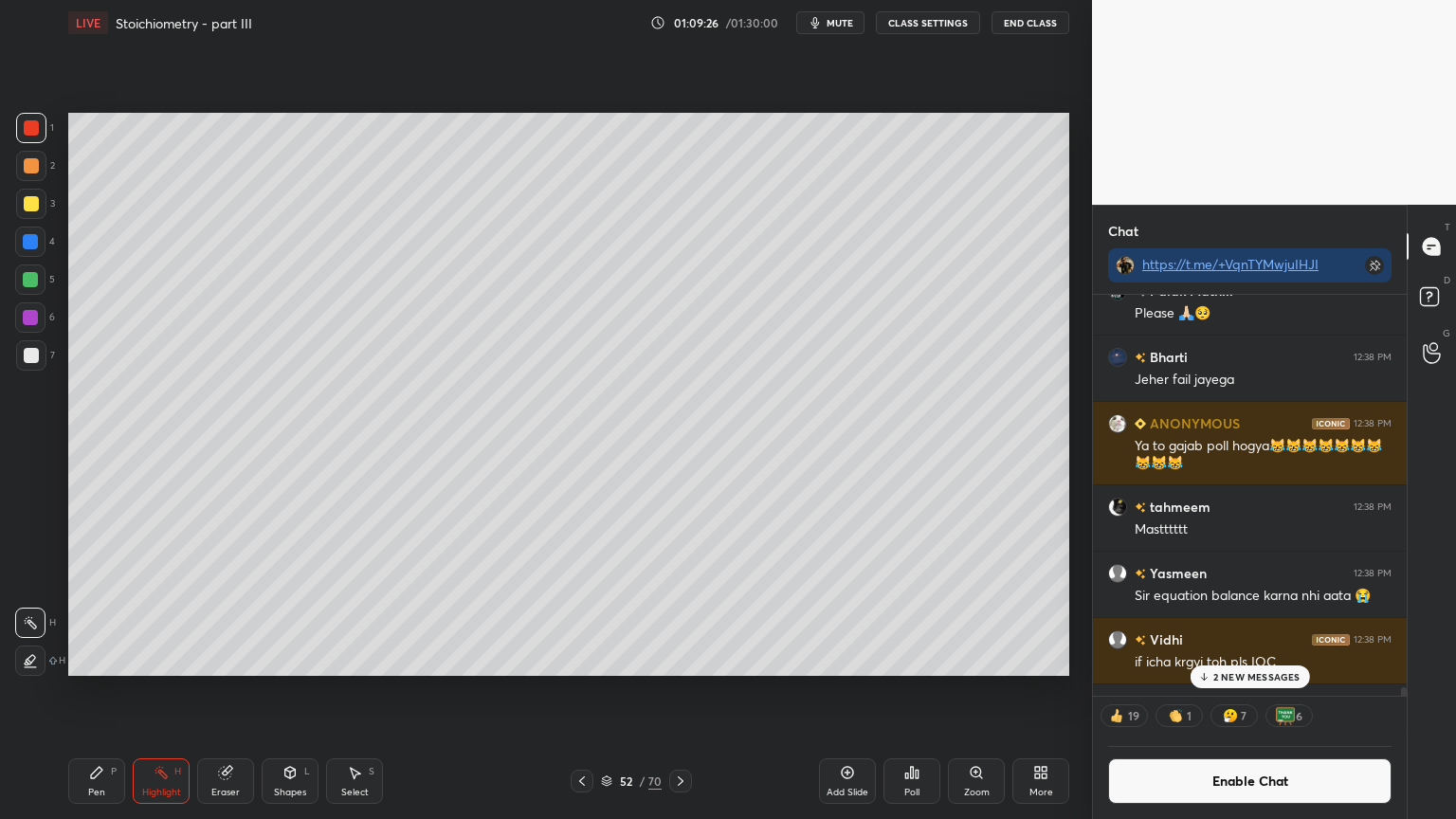 scroll, scrollTop: 0, scrollLeft: 0, axis: both 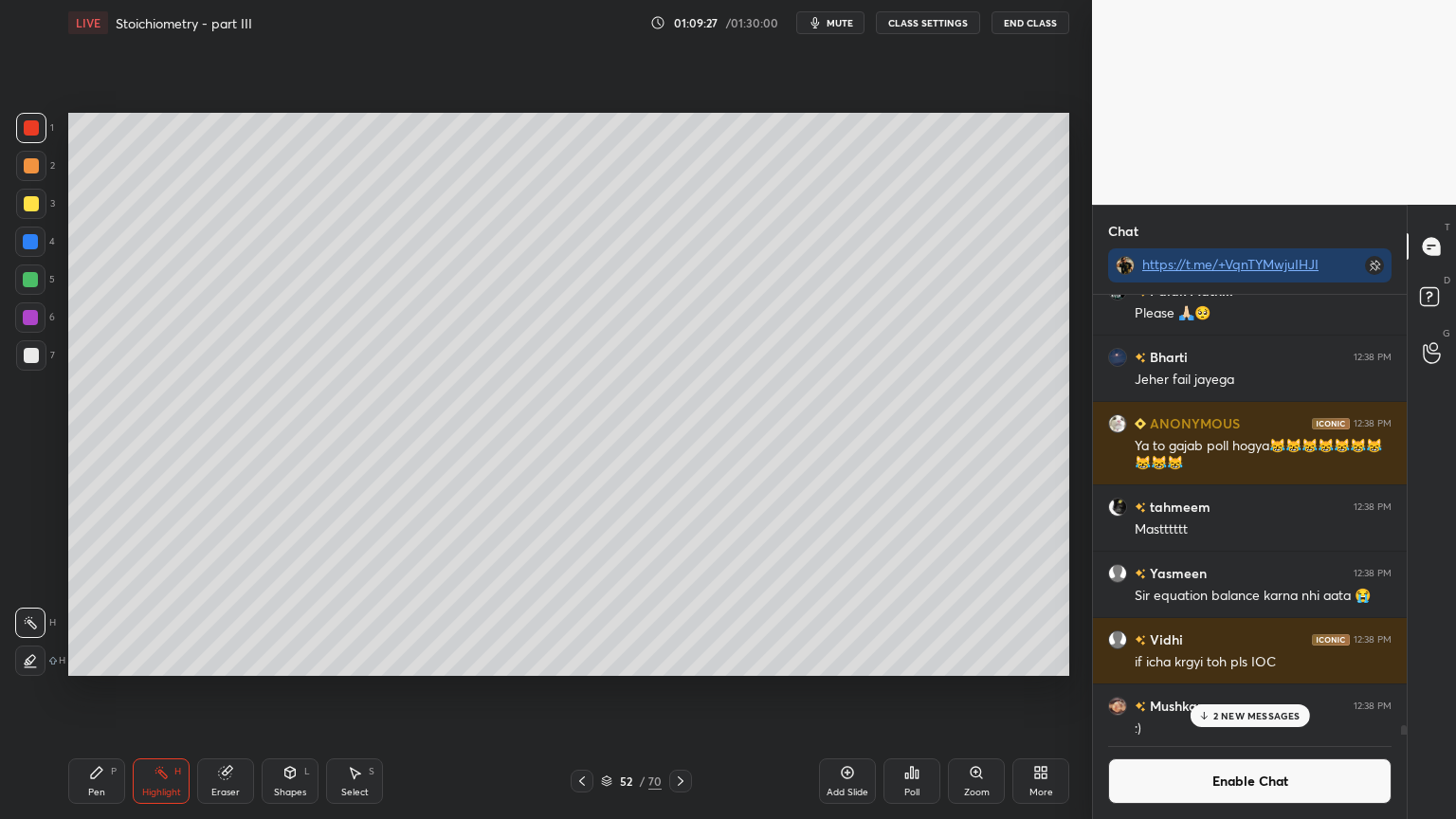 drag, startPoint x: 87, startPoint y: 781, endPoint x: 106, endPoint y: 728, distance: 56.302753 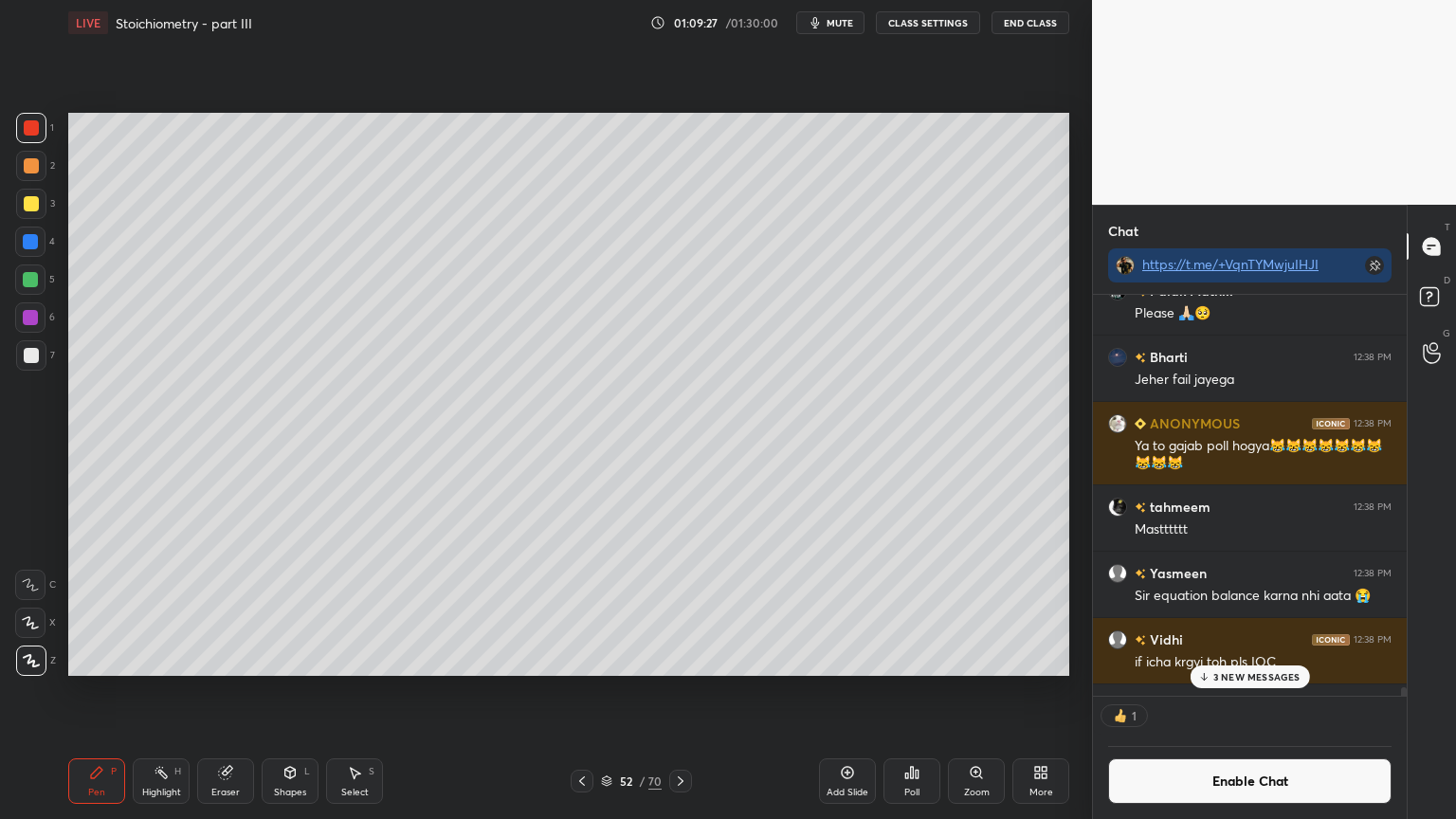 click at bounding box center [31, 355] 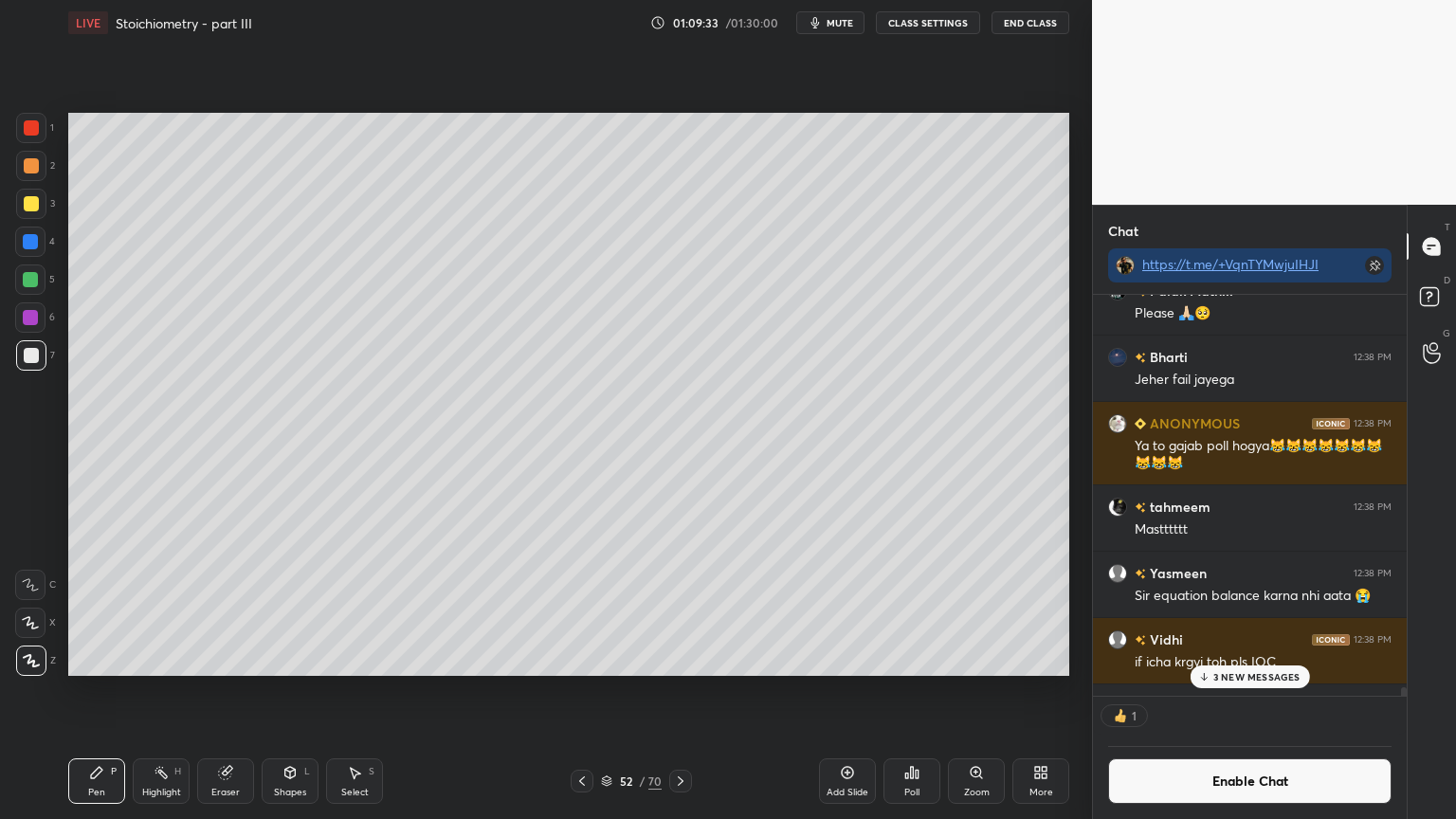 drag, startPoint x: 158, startPoint y: 781, endPoint x: 191, endPoint y: 678, distance: 108.15729 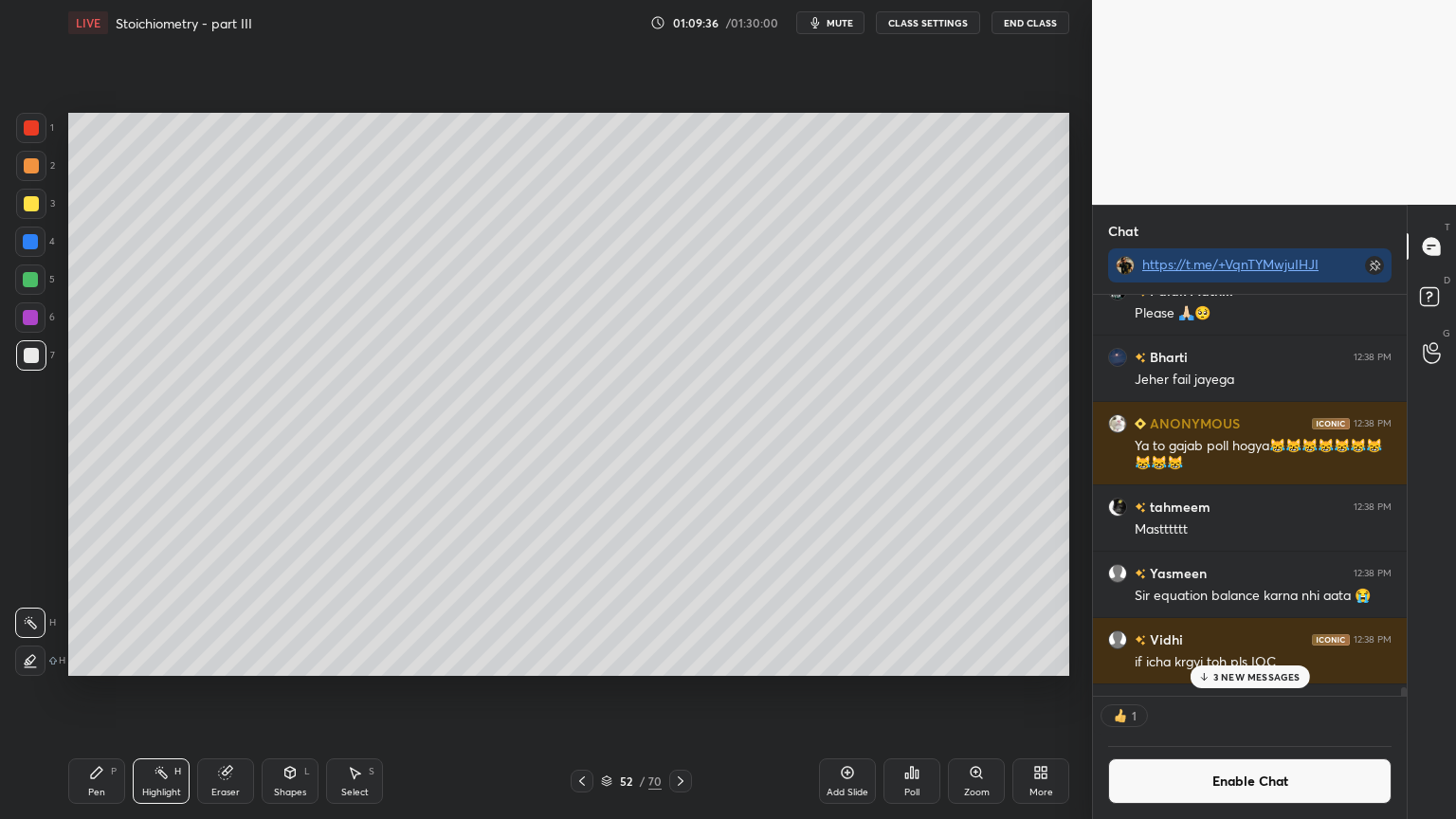 click on "Pen P" at bounding box center [97, 781] 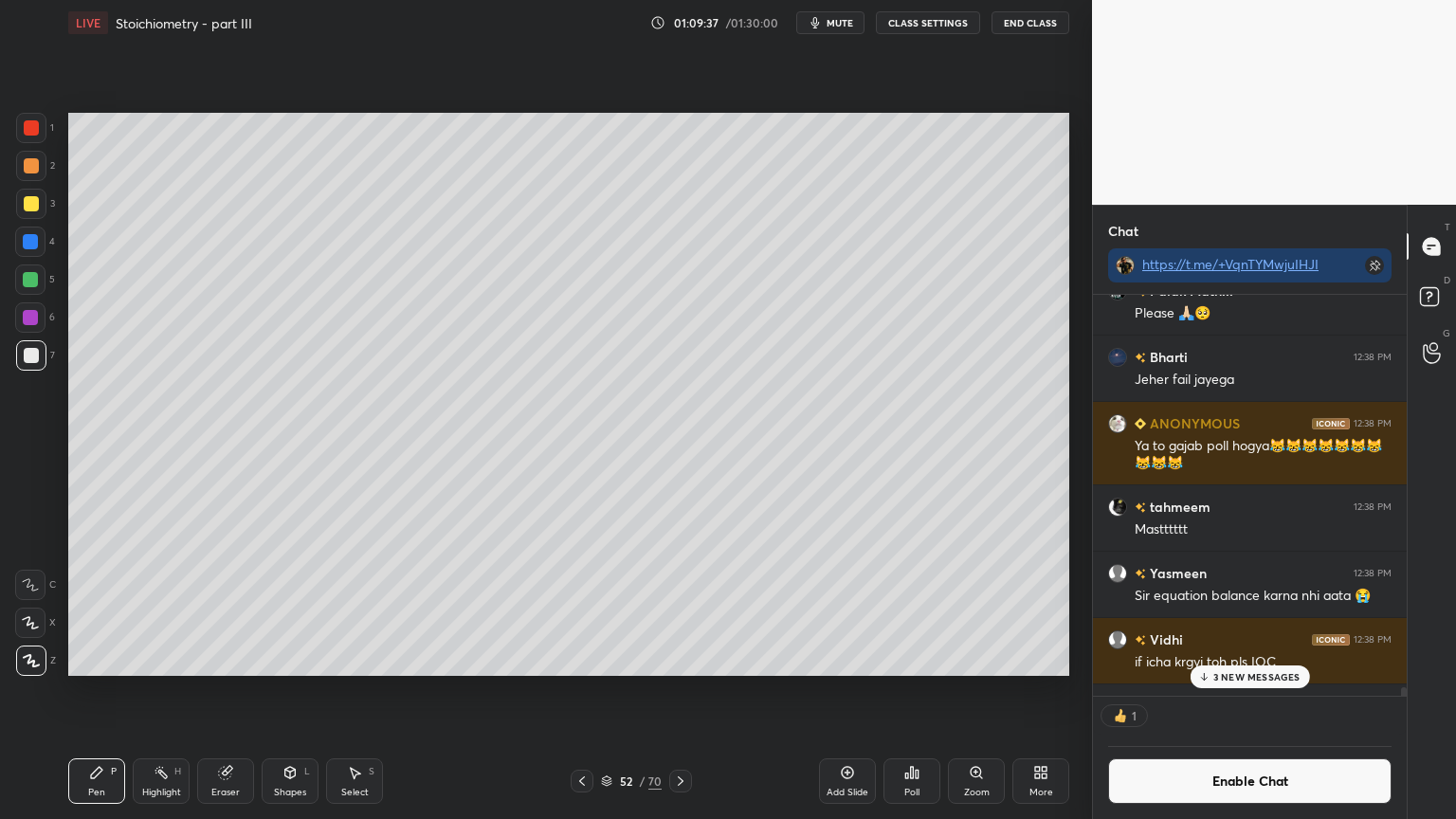 scroll, scrollTop: 6, scrollLeft: 6, axis: both 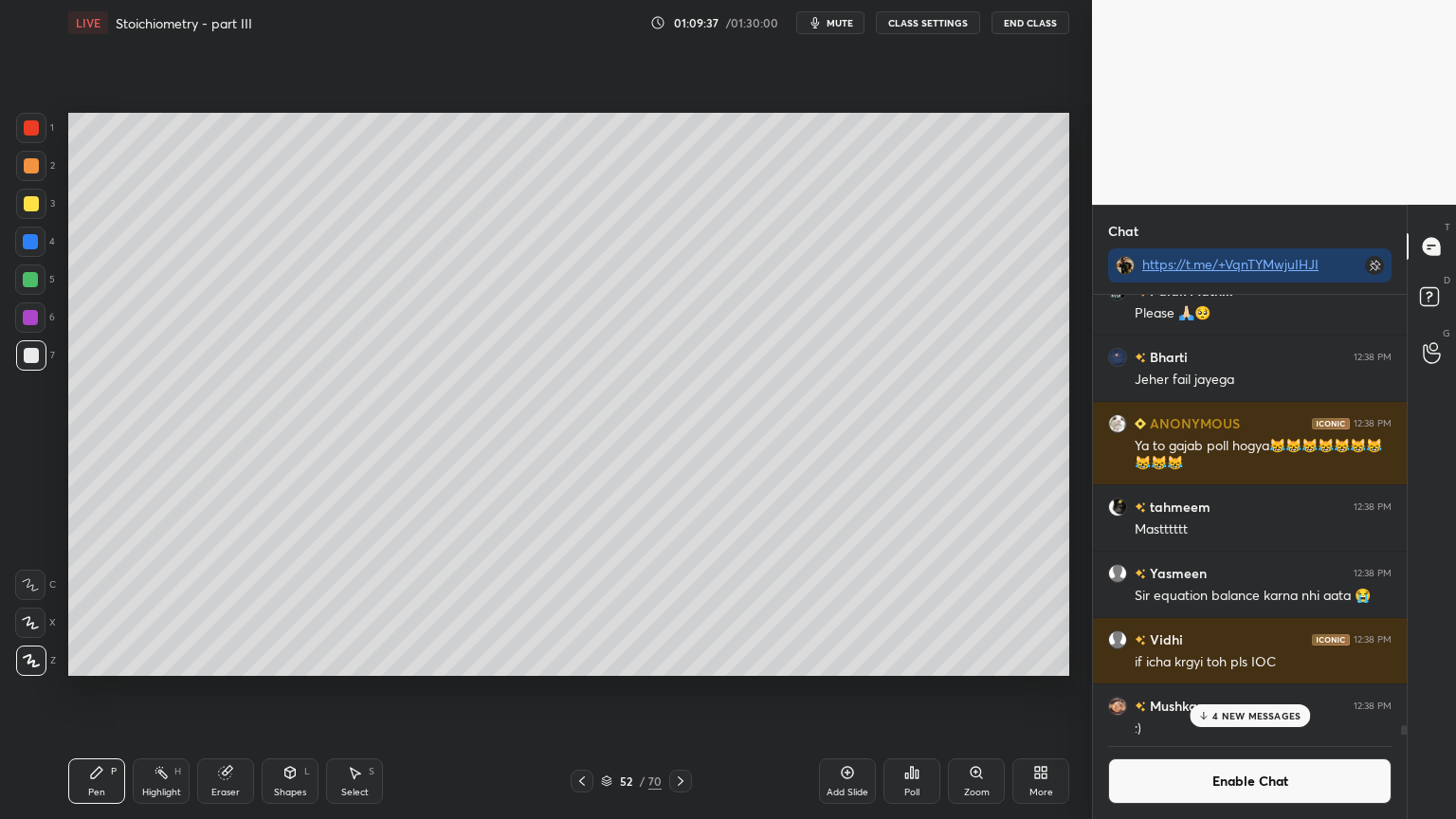 drag, startPoint x: 171, startPoint y: 777, endPoint x: 183, endPoint y: 727, distance: 51.419841 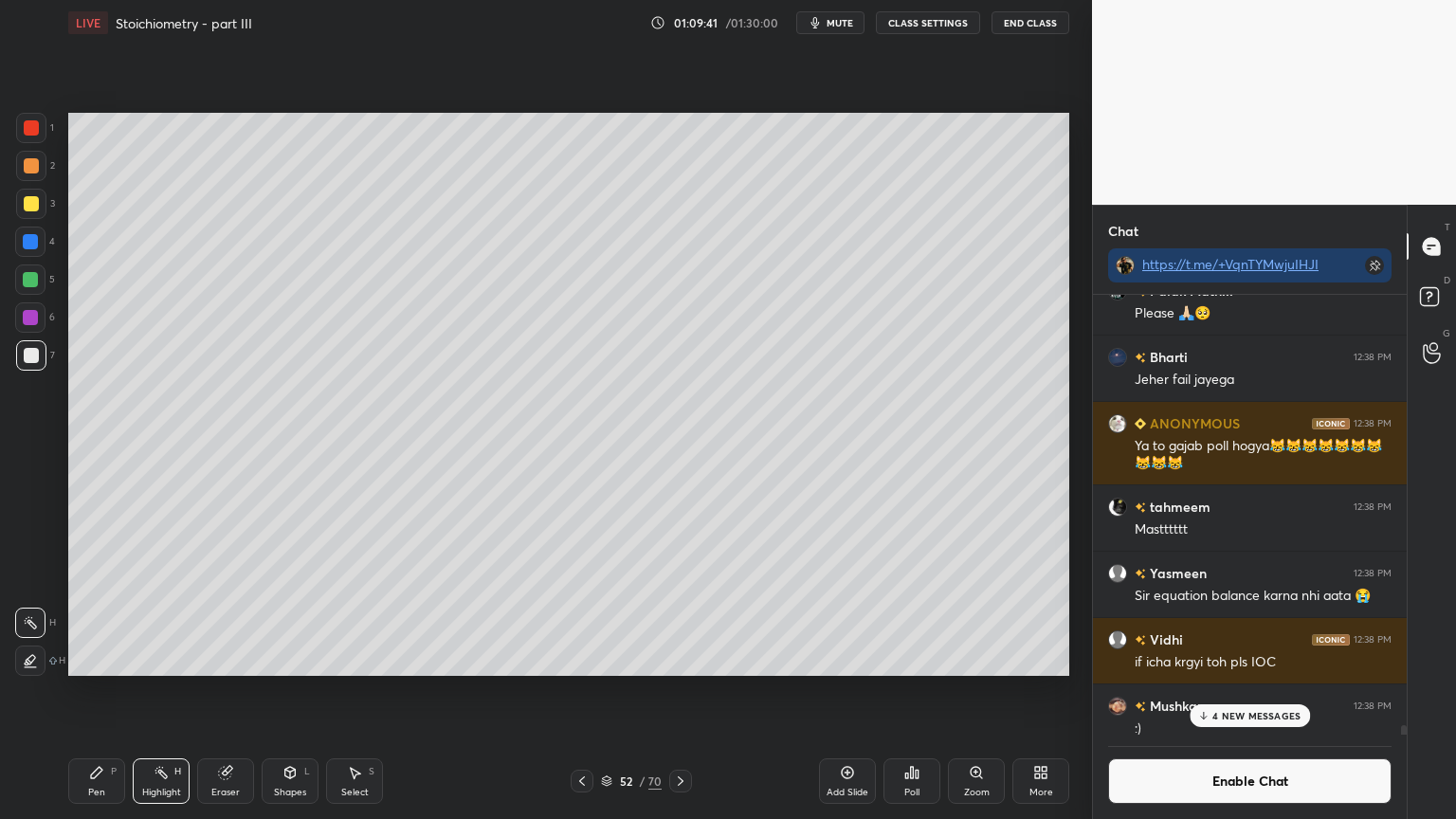click on "4 NEW MESSAGES" at bounding box center (1256, 716) 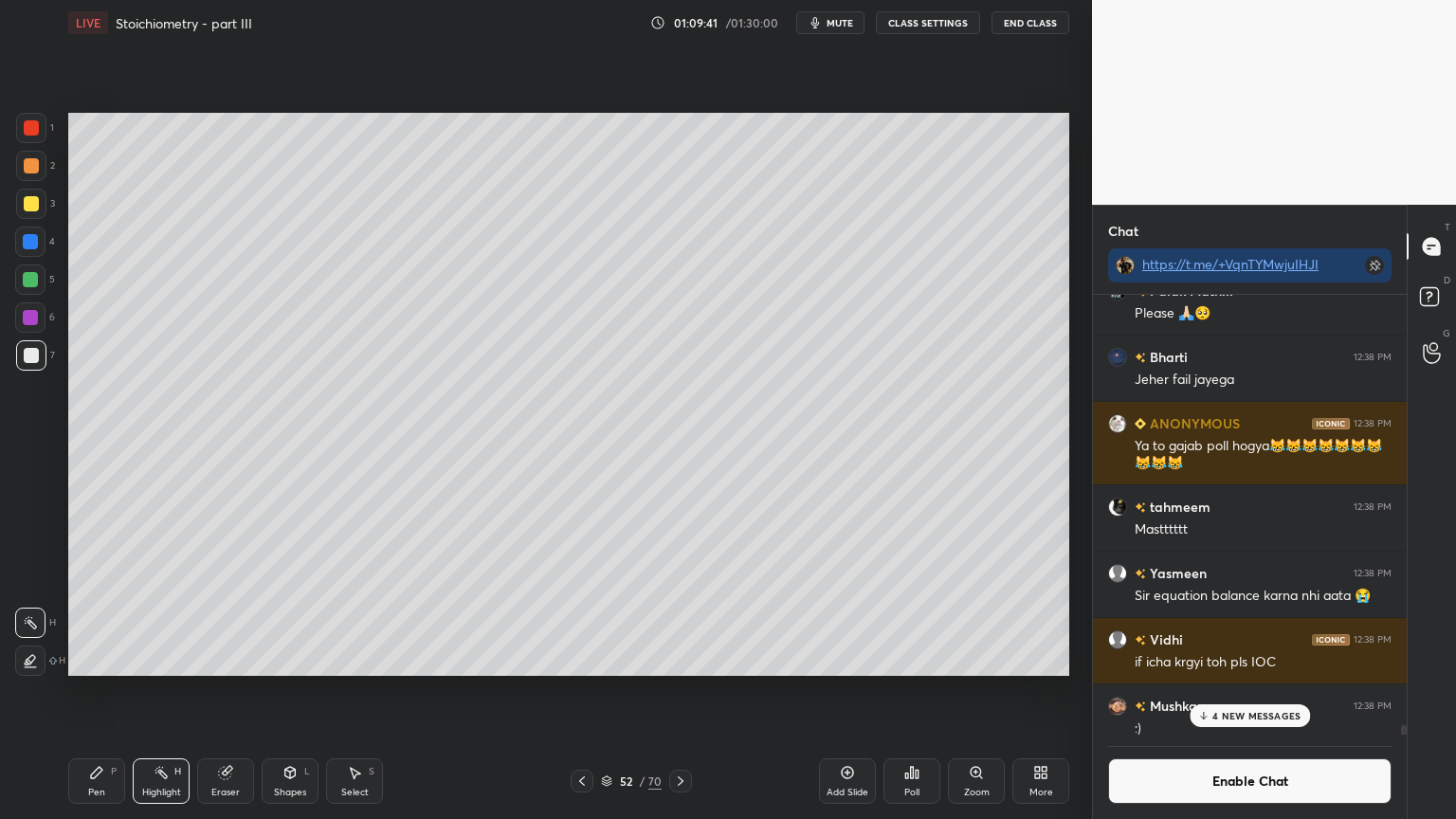scroll, scrollTop: 36599, scrollLeft: 0, axis: vertical 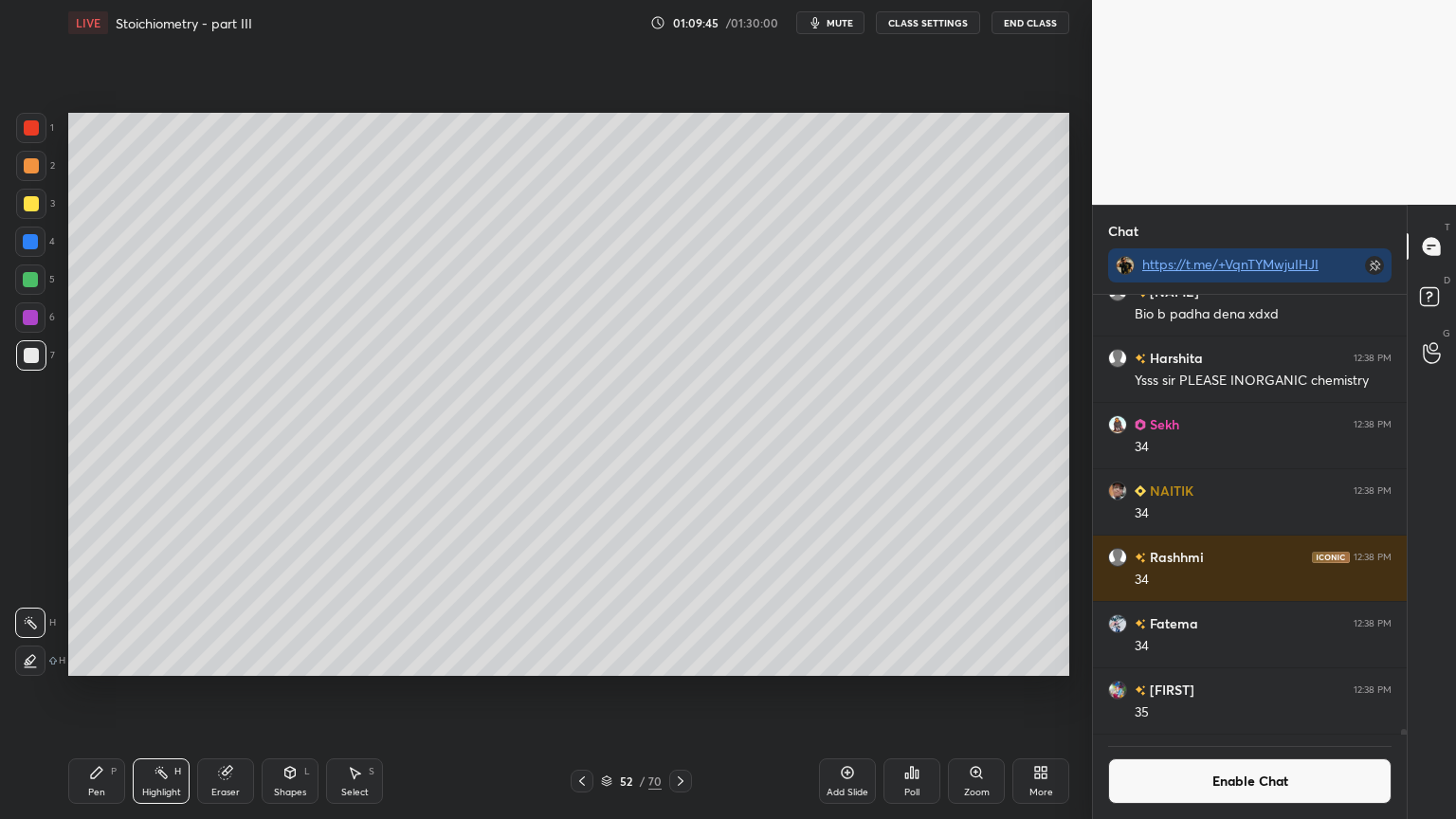 click on "Shapes L" at bounding box center [290, 781] 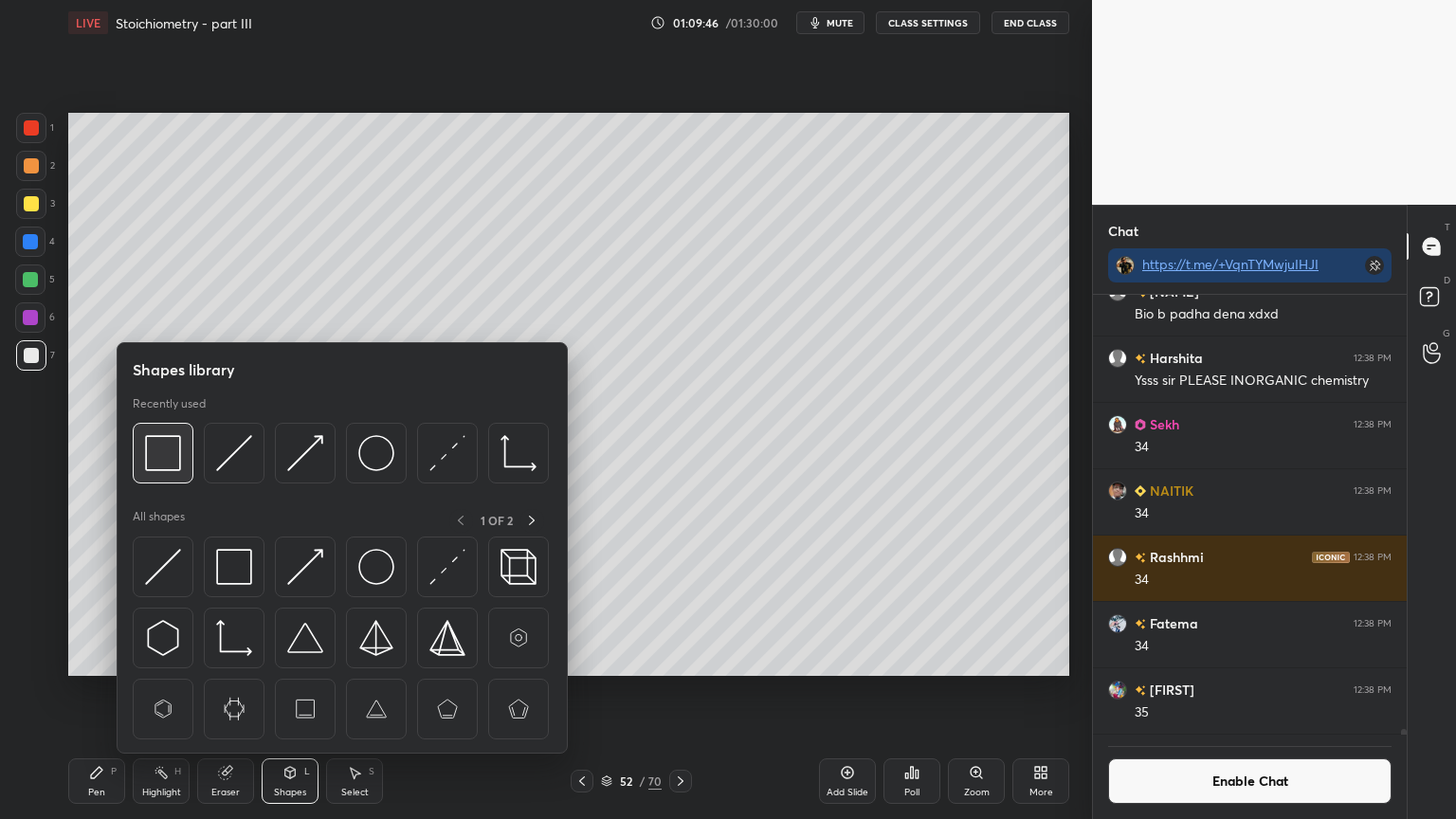 click at bounding box center [163, 453] 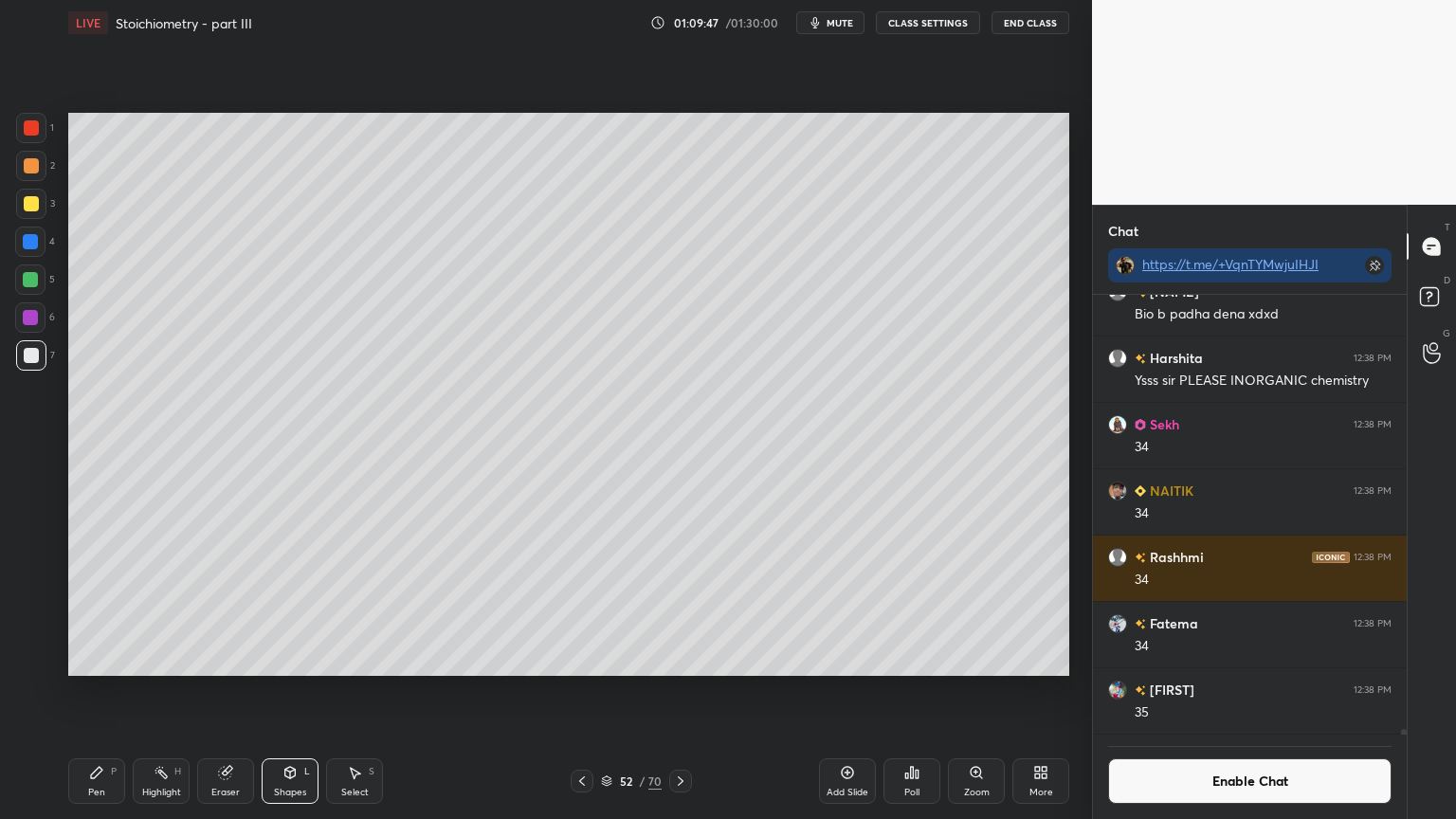 scroll, scrollTop: 395, scrollLeft: 308, axis: both 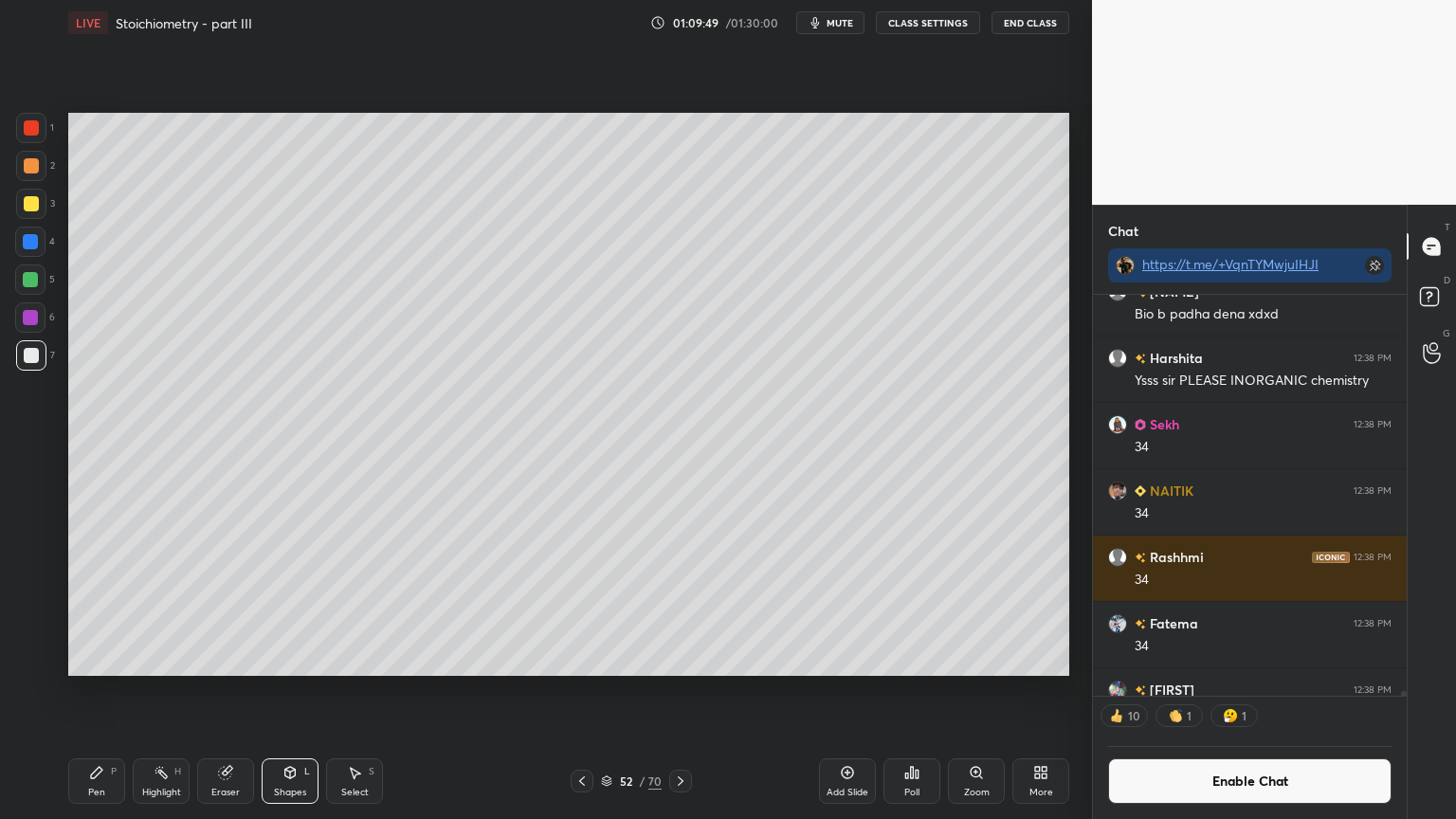click 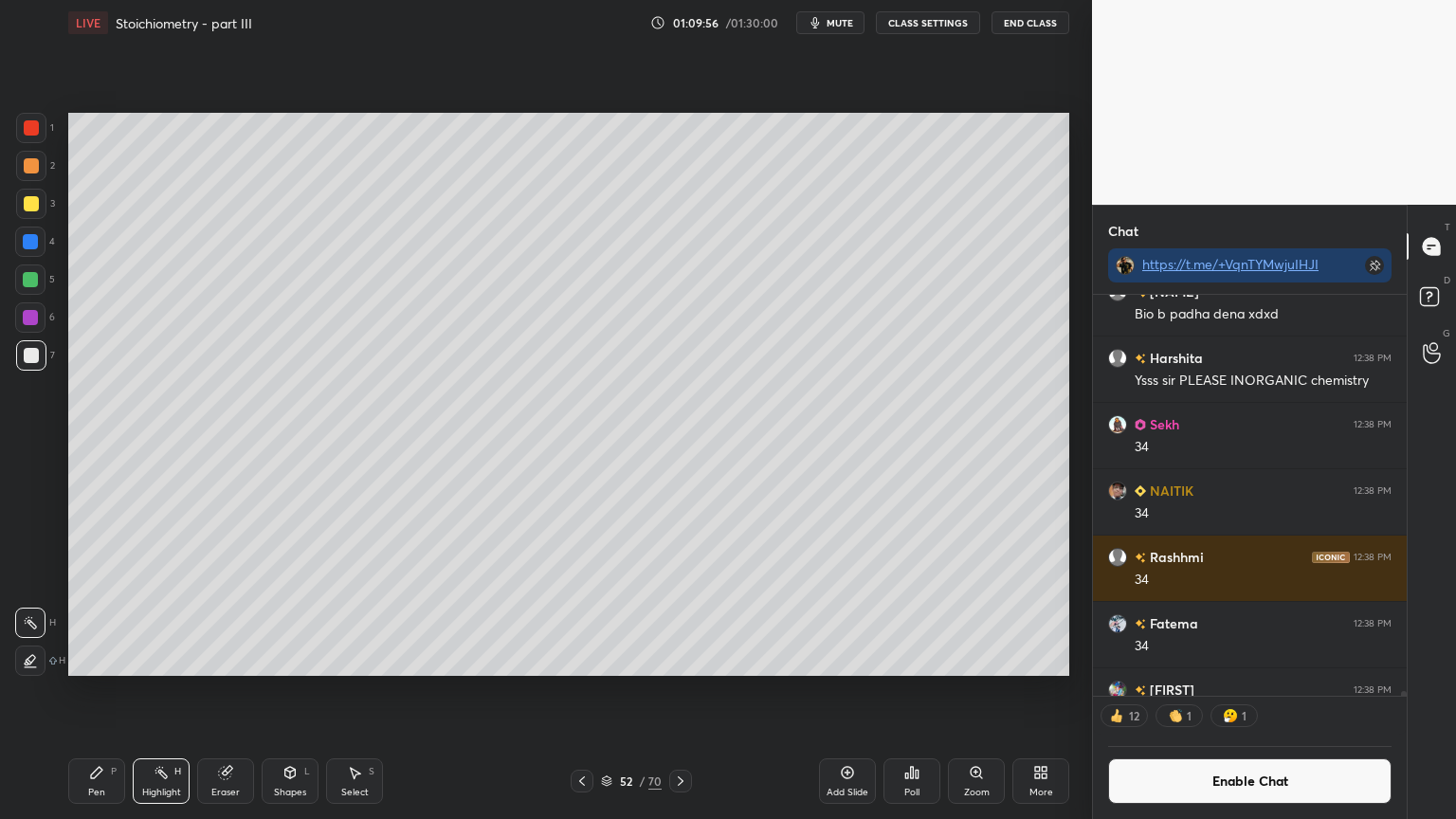click on "Pen P" at bounding box center (97, 781) 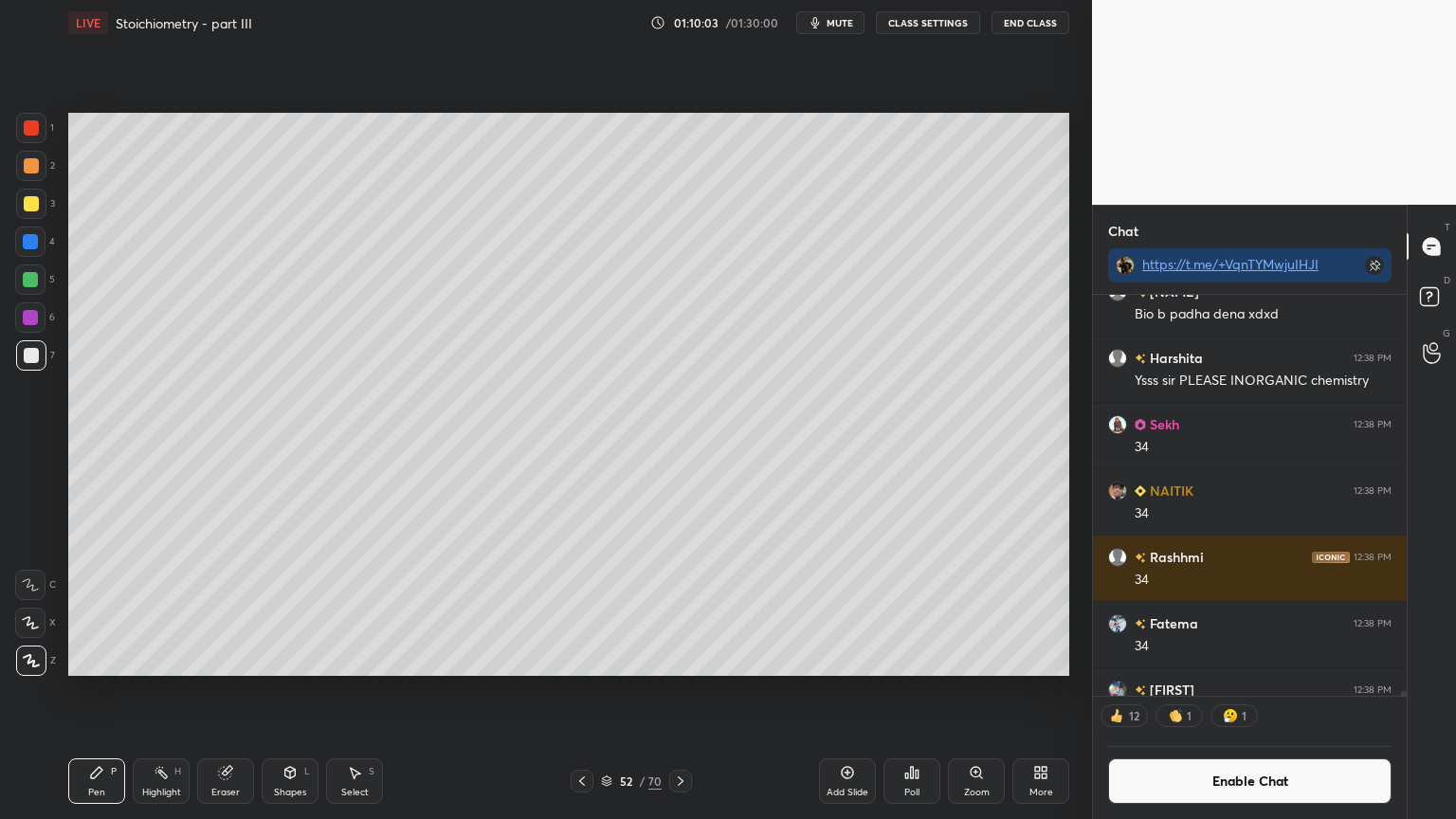 drag, startPoint x: 240, startPoint y: 778, endPoint x: 255, endPoint y: 680, distance: 99.14131 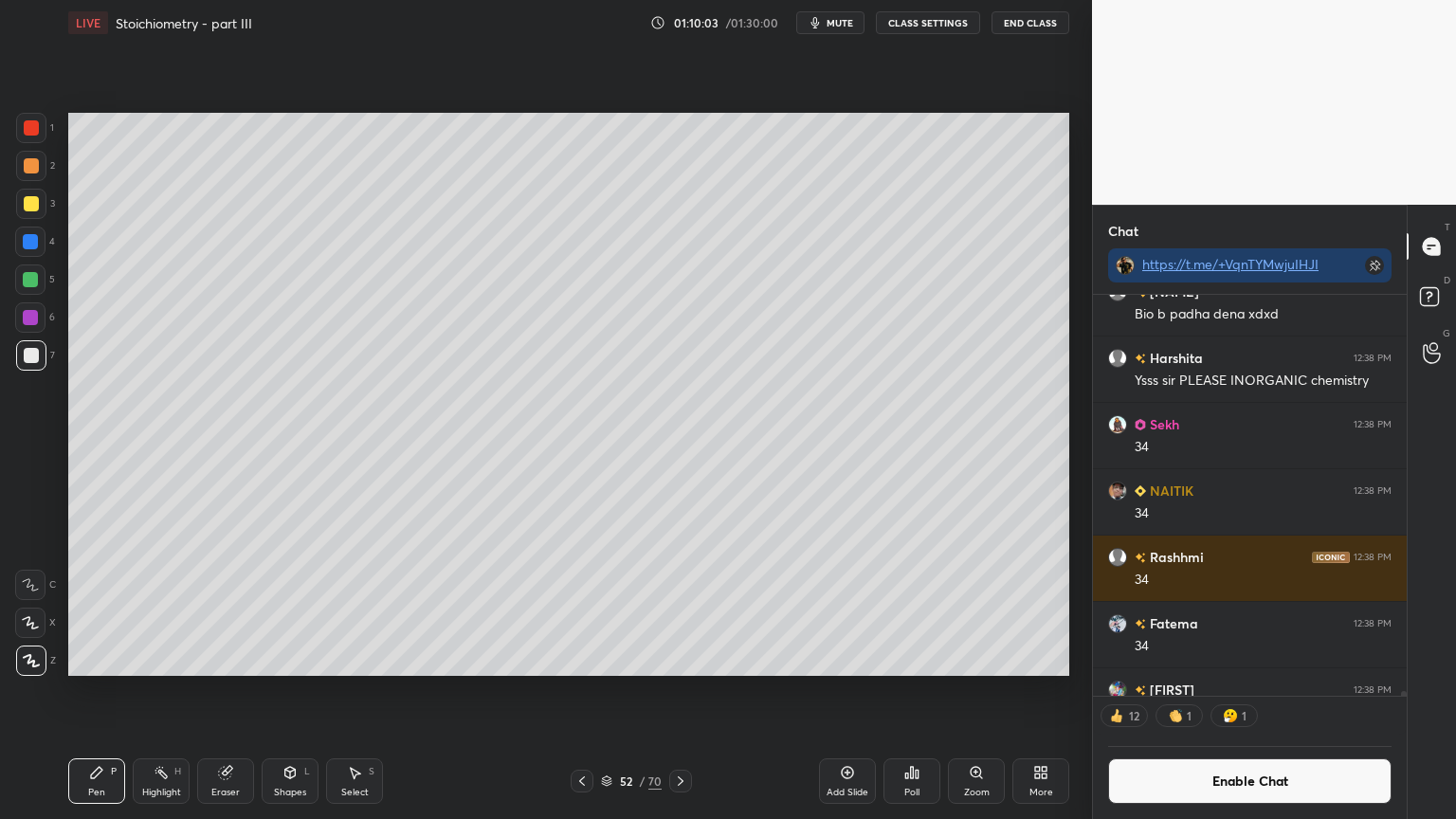 click on "Eraser" at bounding box center (226, 781) 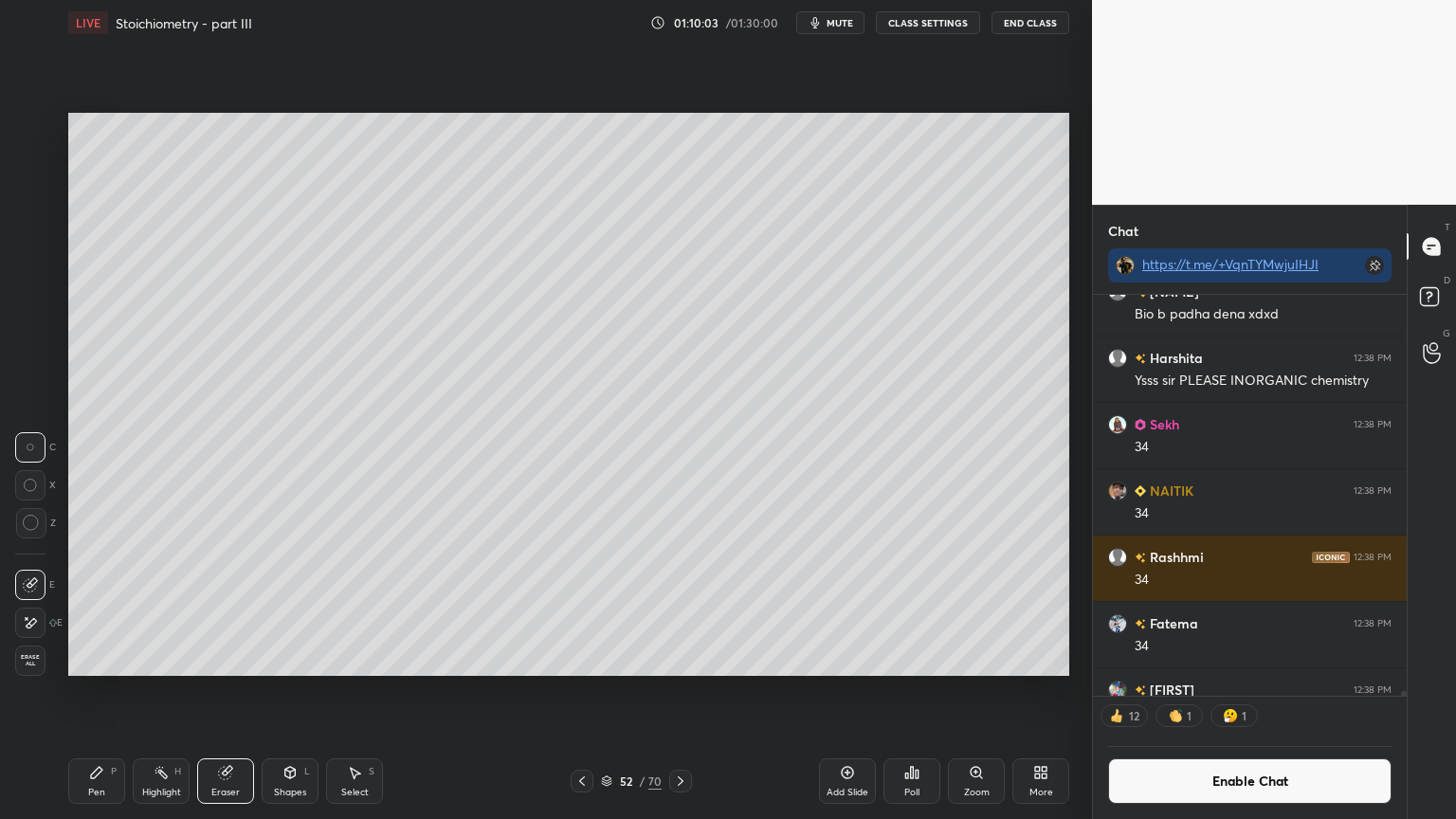 scroll, scrollTop: 6, scrollLeft: 6, axis: both 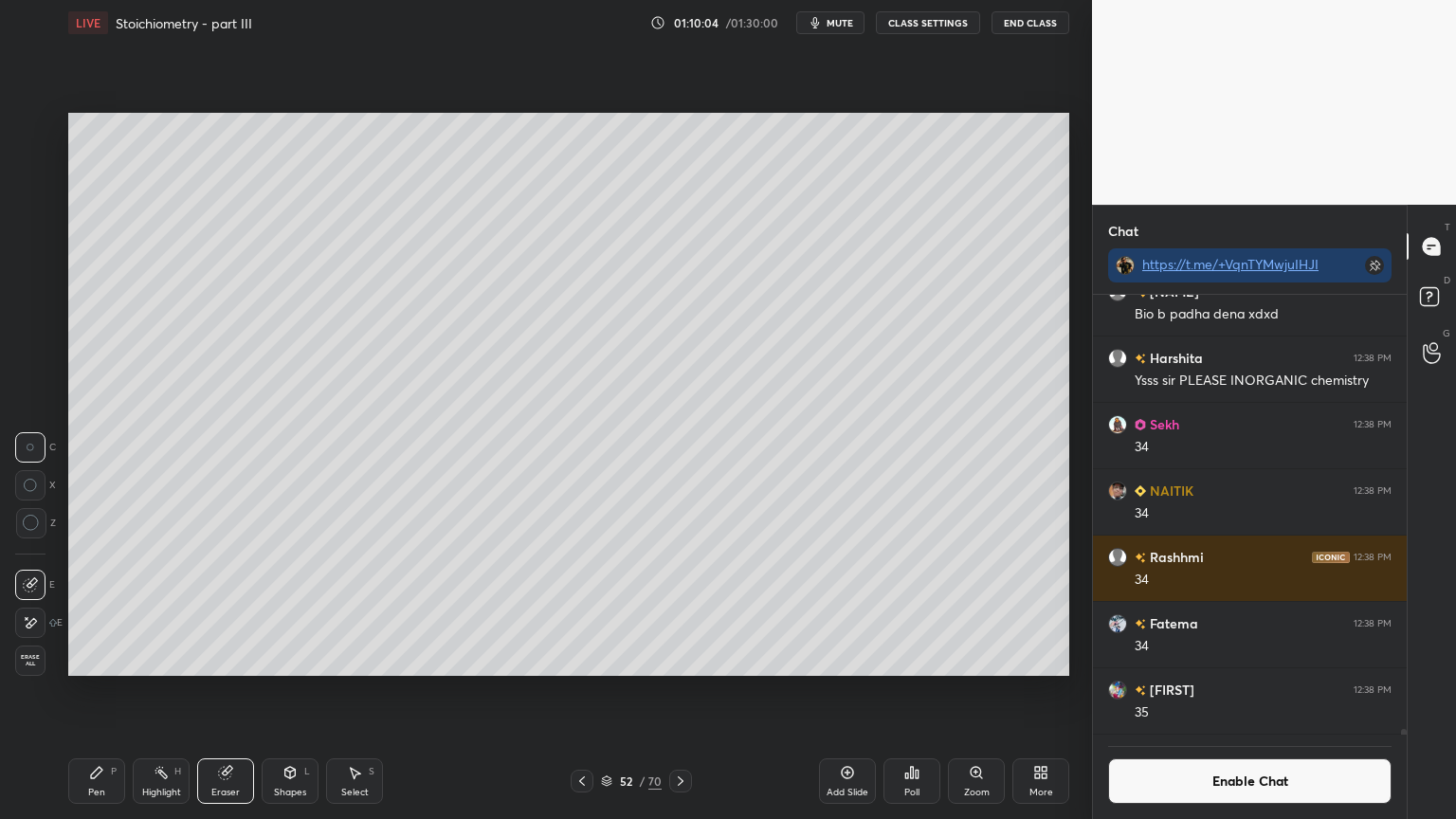 drag, startPoint x: 92, startPoint y: 790, endPoint x: 162, endPoint y: 678, distance: 132.07574 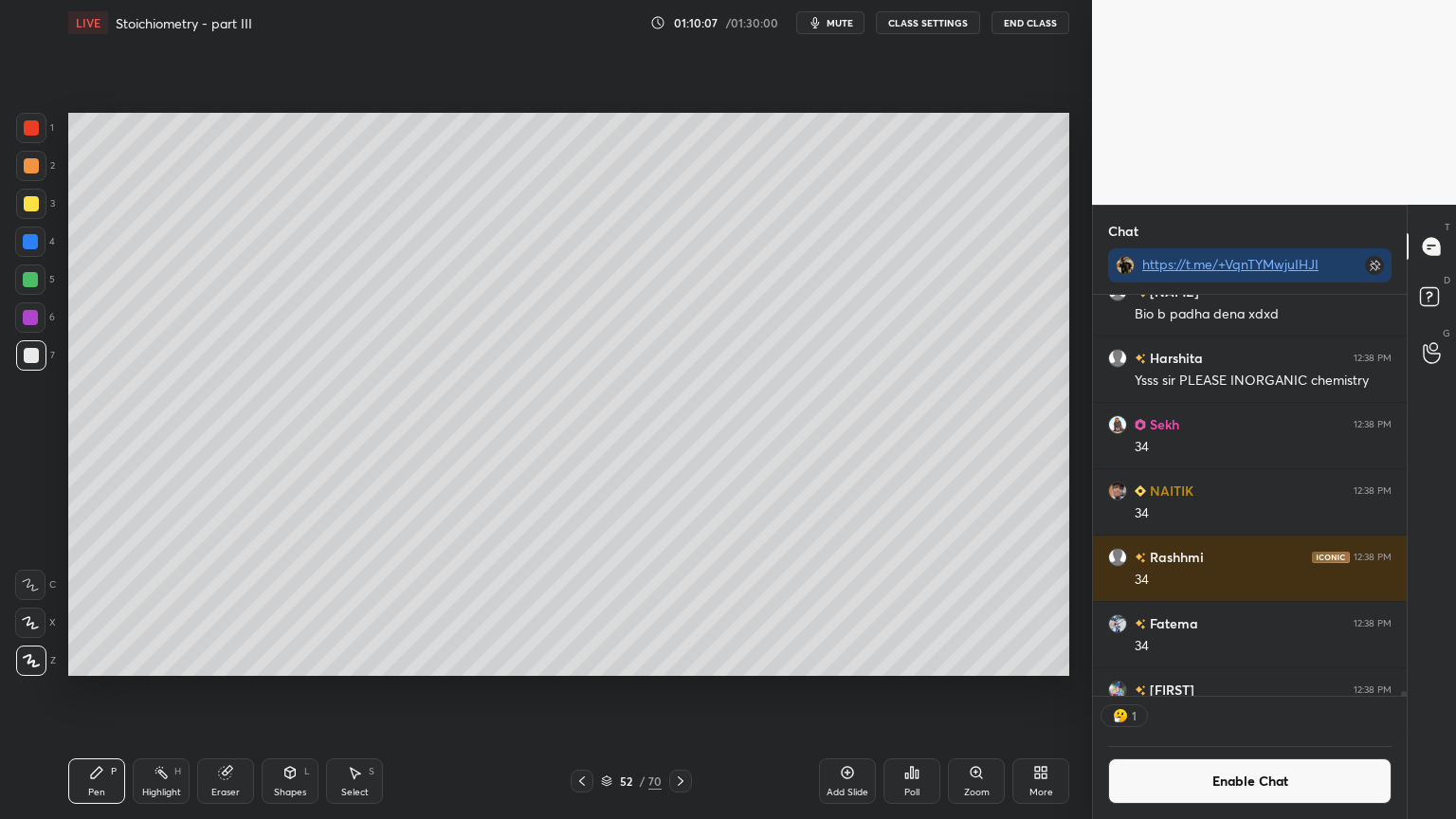 scroll, scrollTop: 395, scrollLeft: 308, axis: both 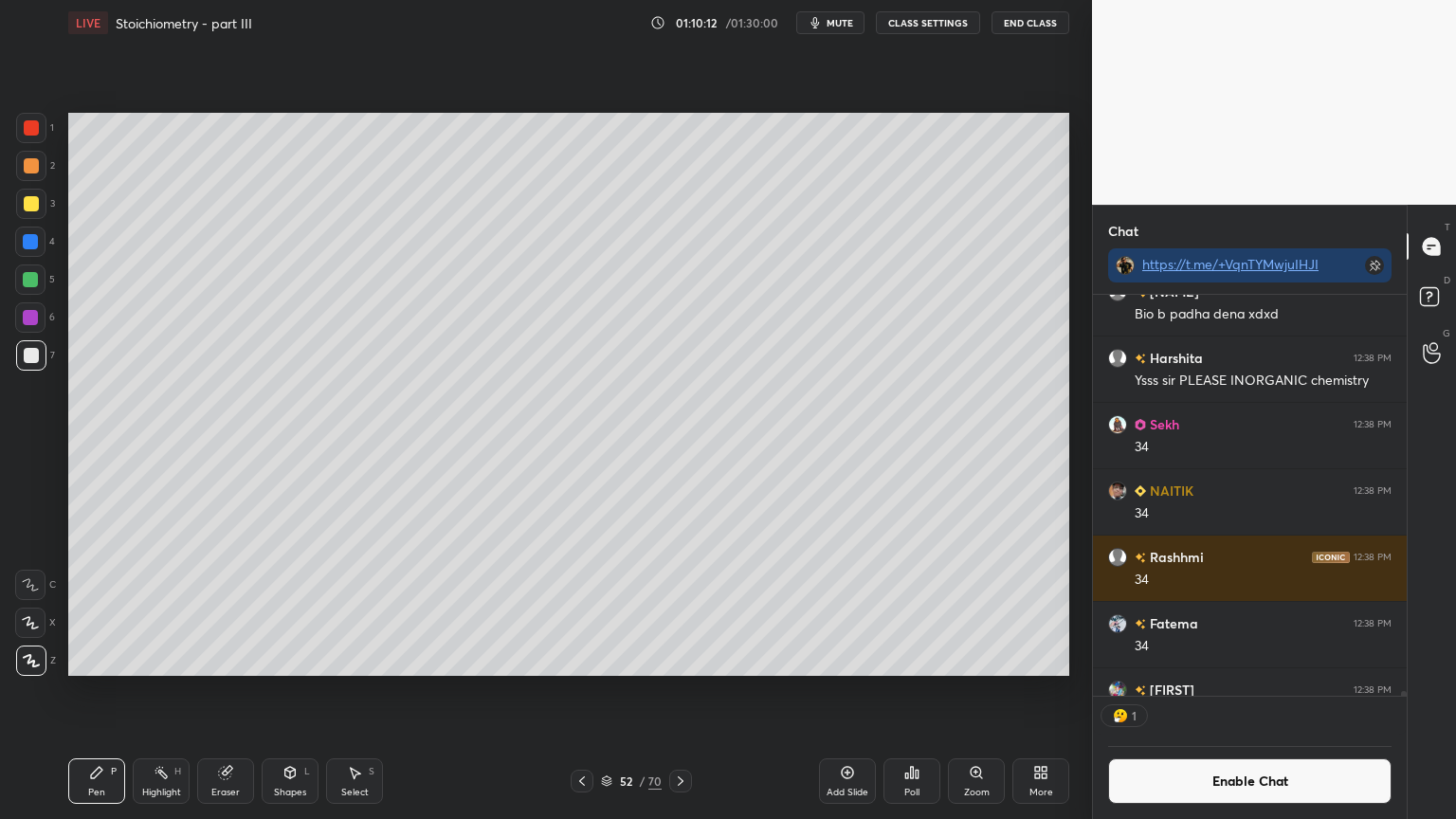 click on "Highlight" at bounding box center [161, 792] 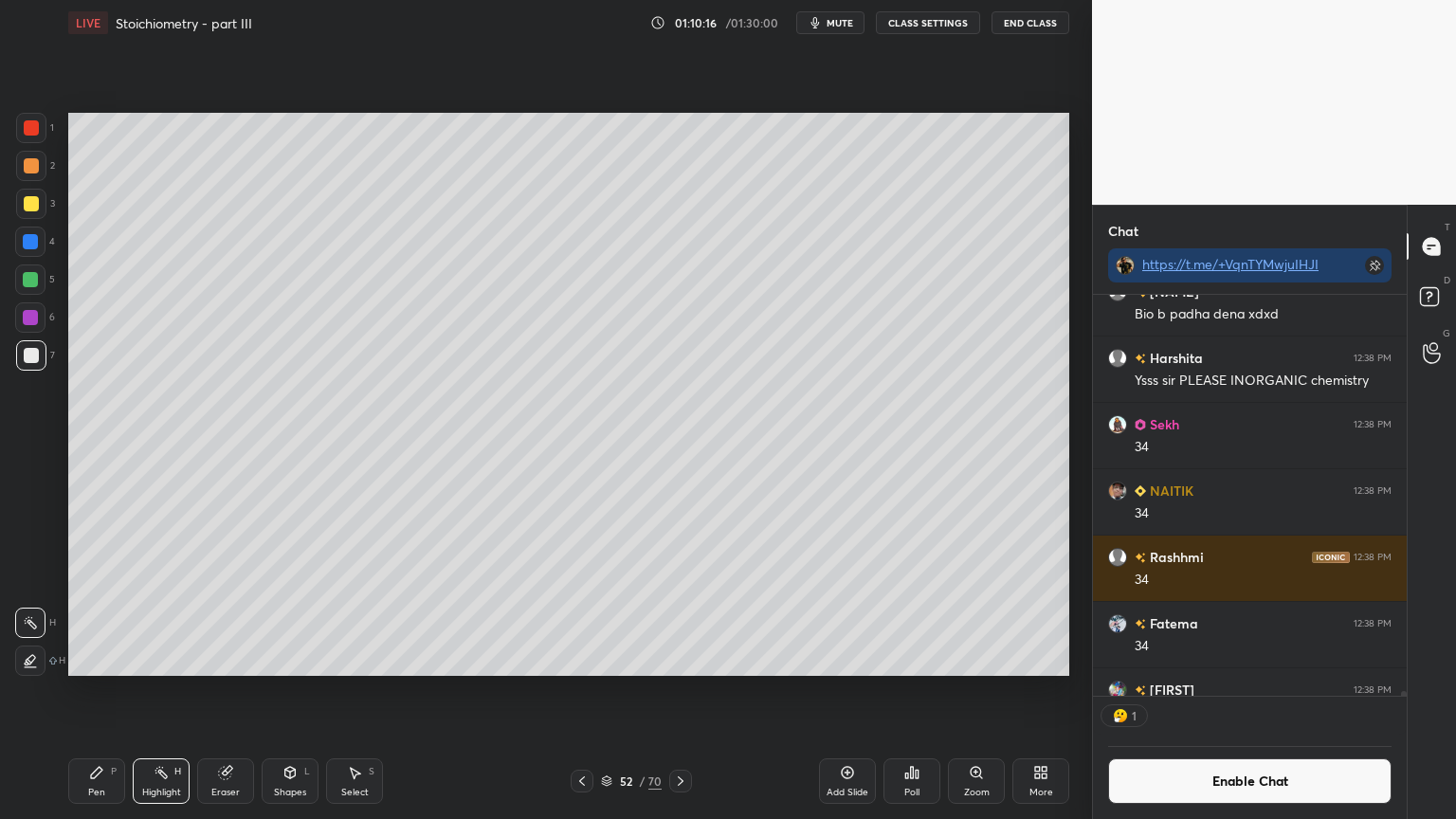 click on "Pen P" at bounding box center (97, 781) 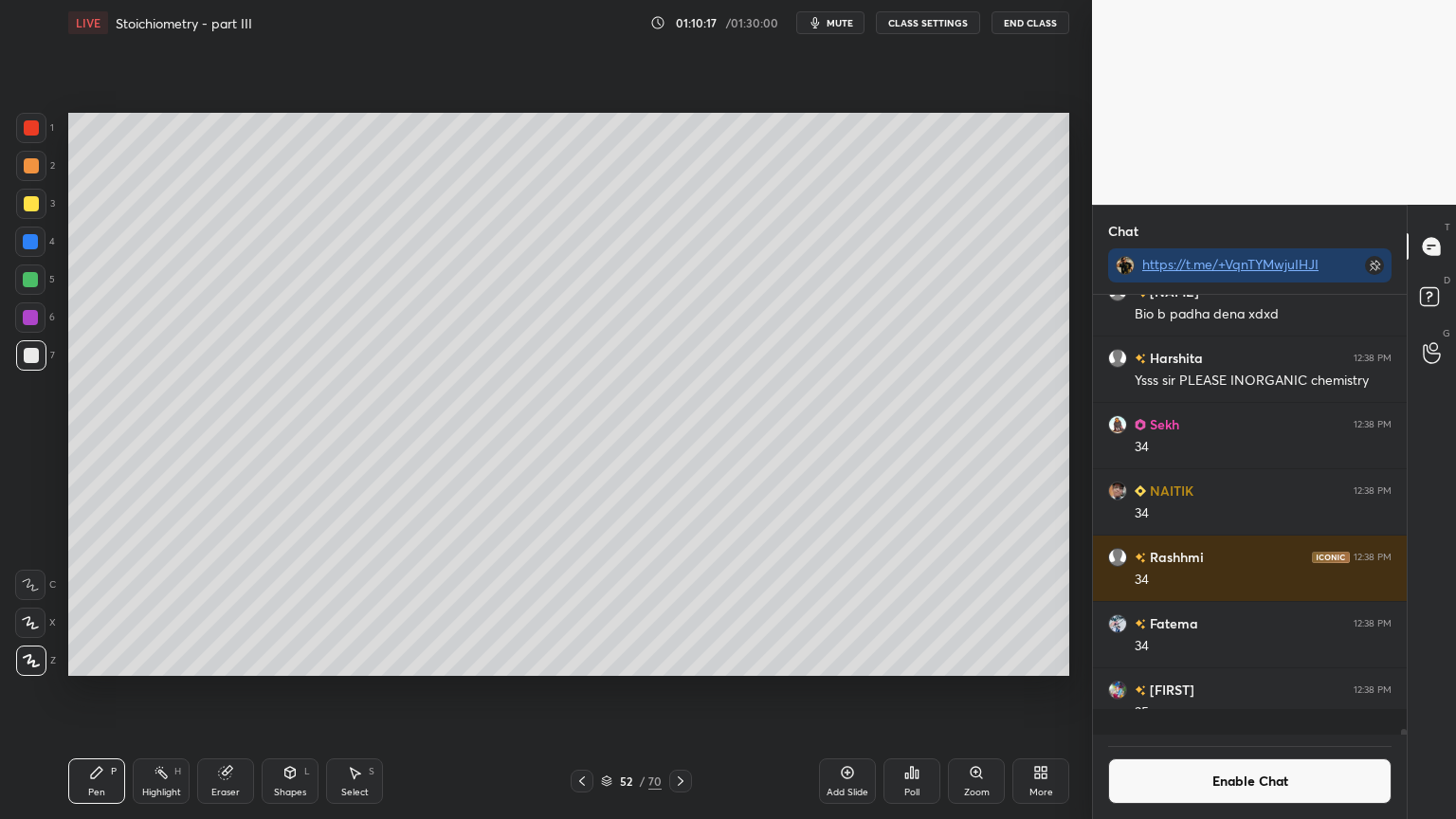 scroll, scrollTop: 6, scrollLeft: 6, axis: both 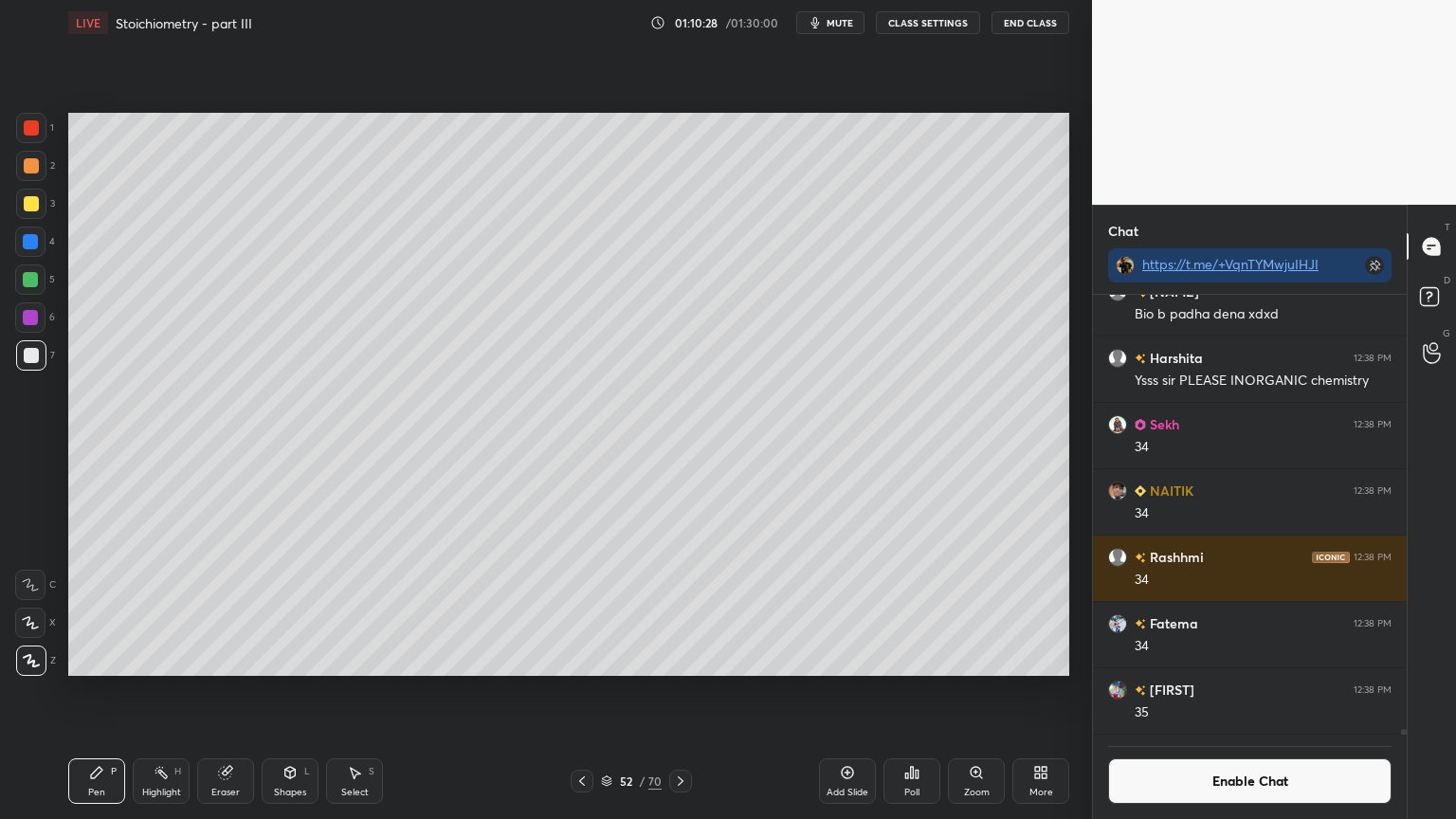 click 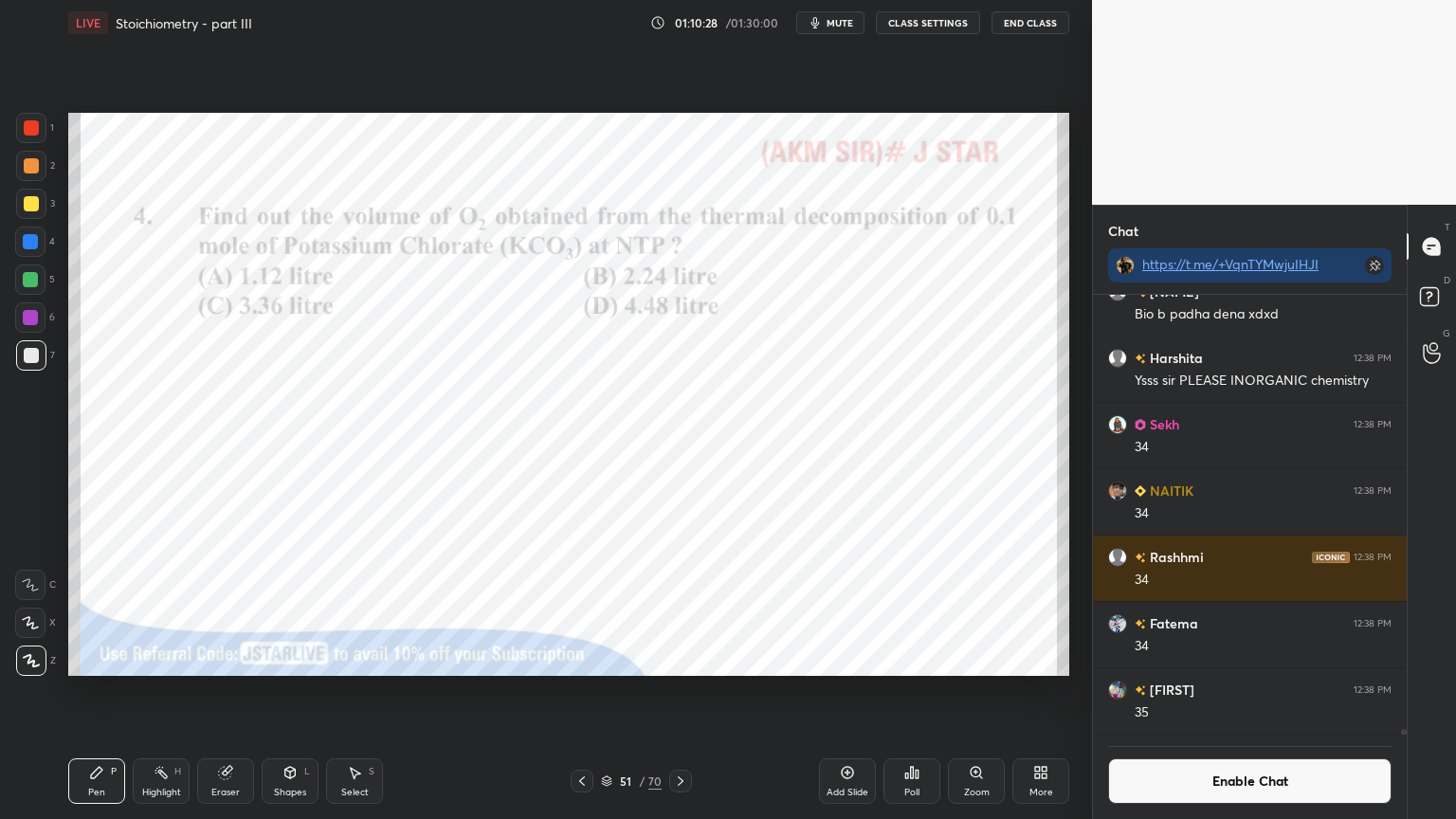 click on "Highlight" at bounding box center (161, 792) 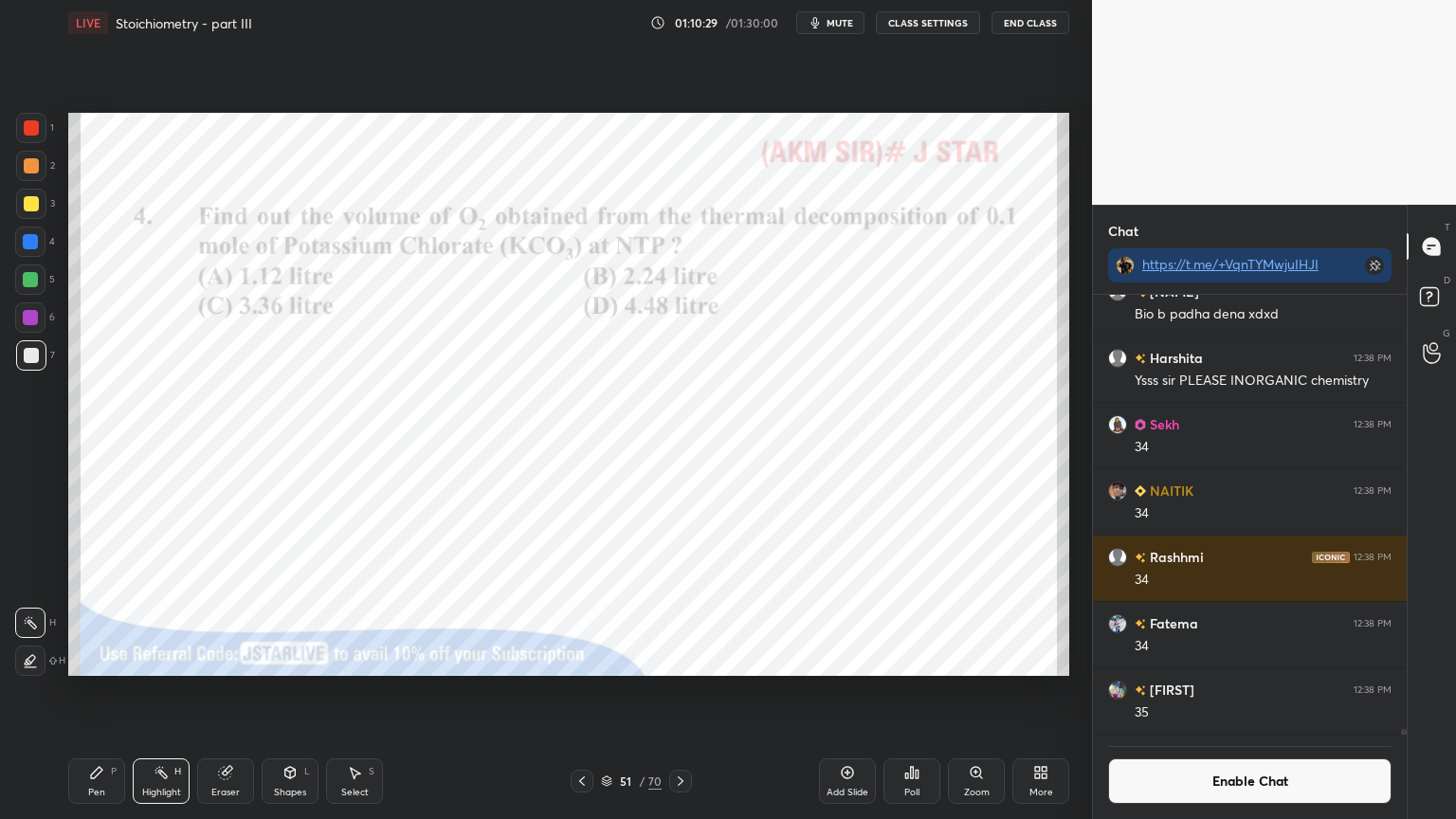 drag, startPoint x: 32, startPoint y: 136, endPoint x: 47, endPoint y: 144, distance: 17 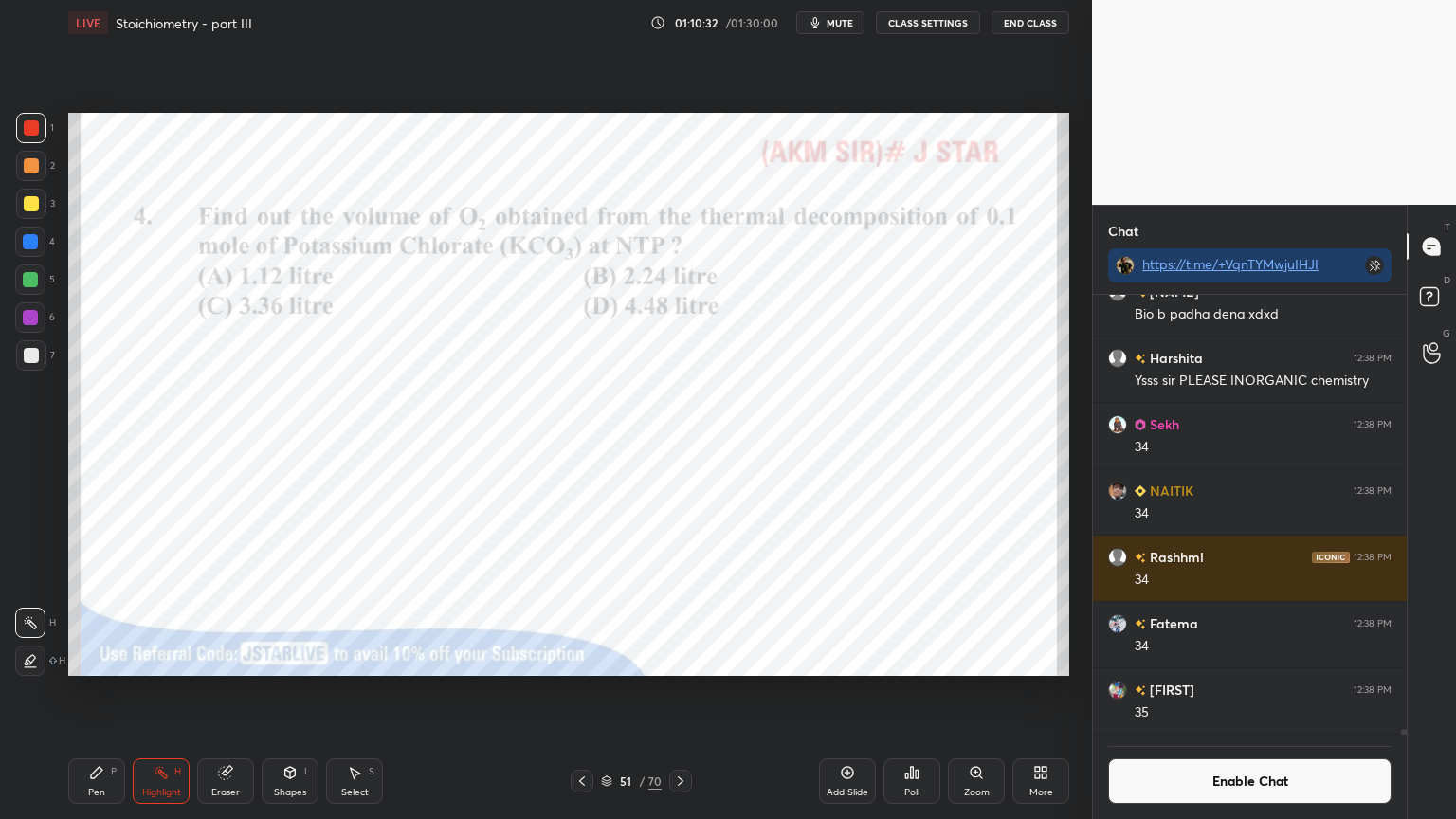 click 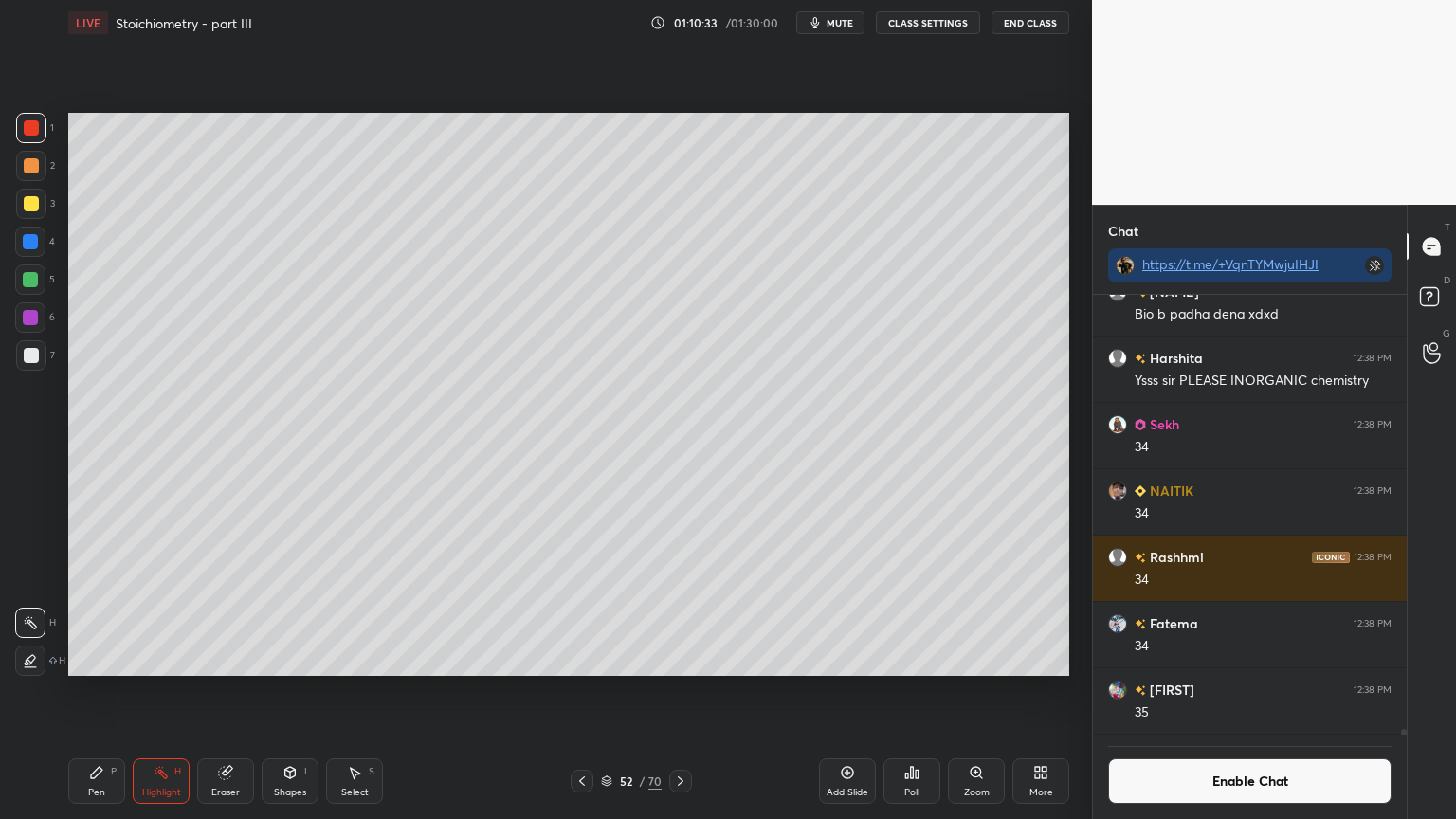 drag, startPoint x: 97, startPoint y: 785, endPoint x: 110, endPoint y: 680, distance: 105.8017 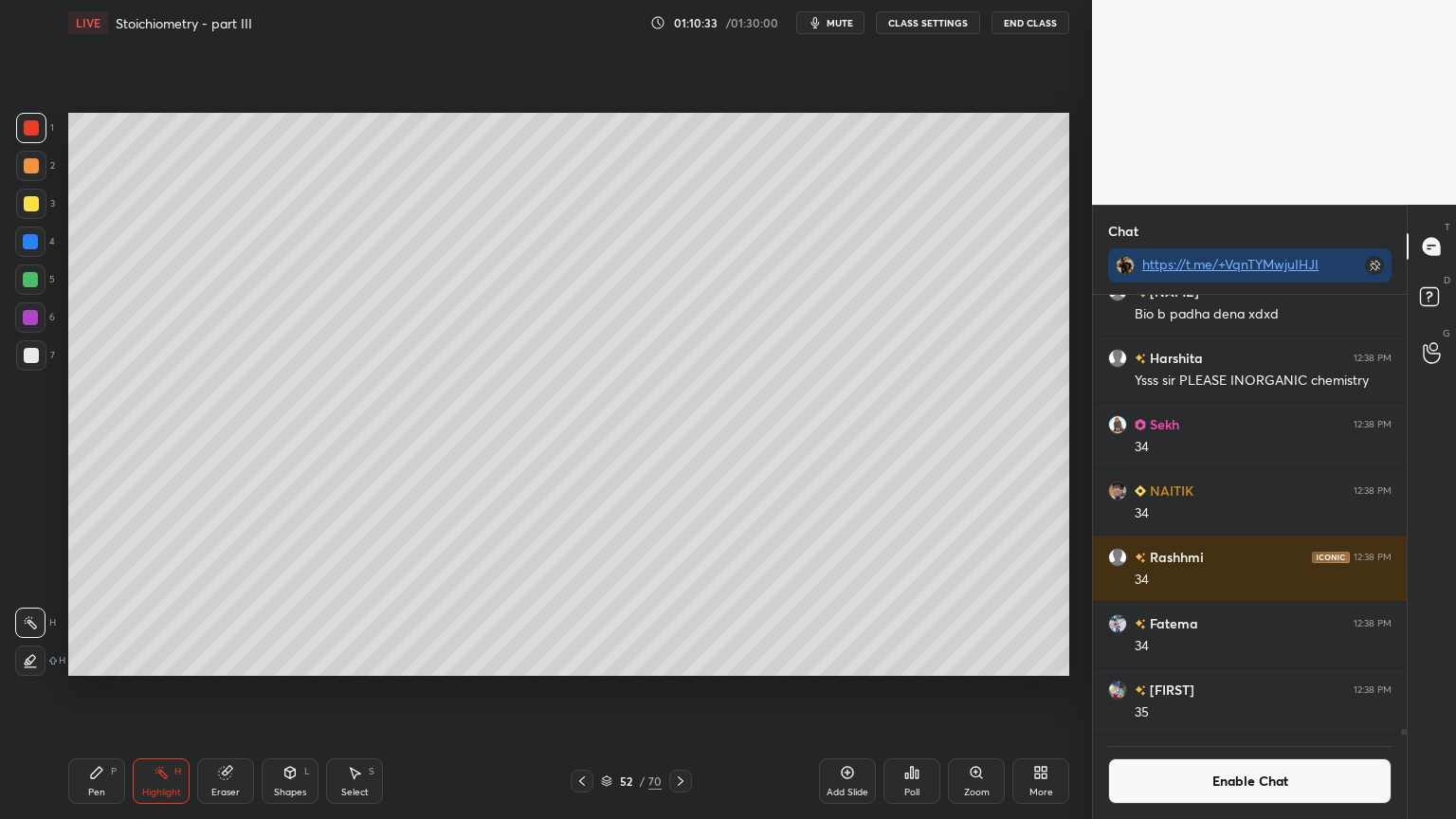 click on "Pen P" at bounding box center [97, 781] 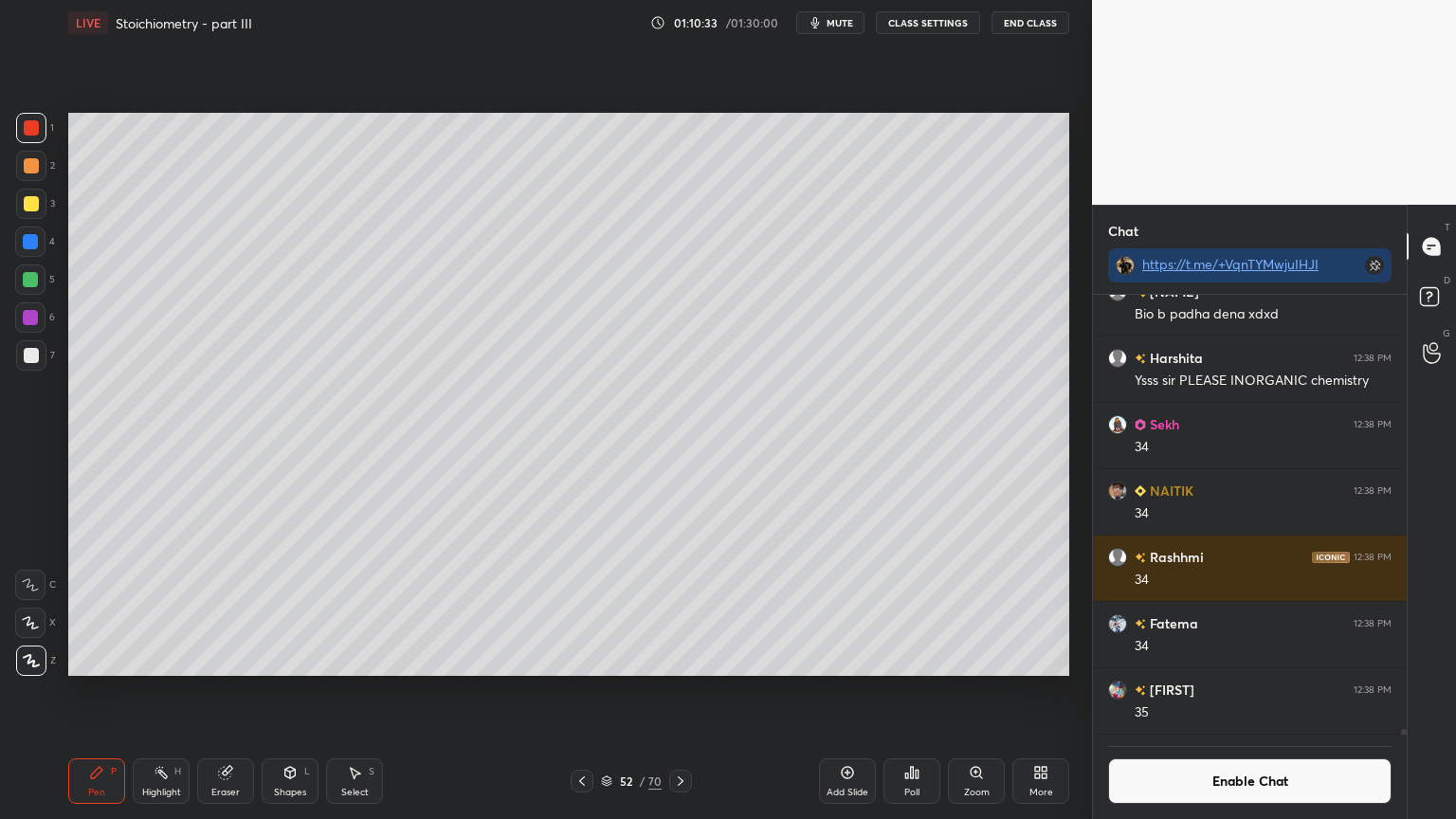 click at bounding box center [31, 355] 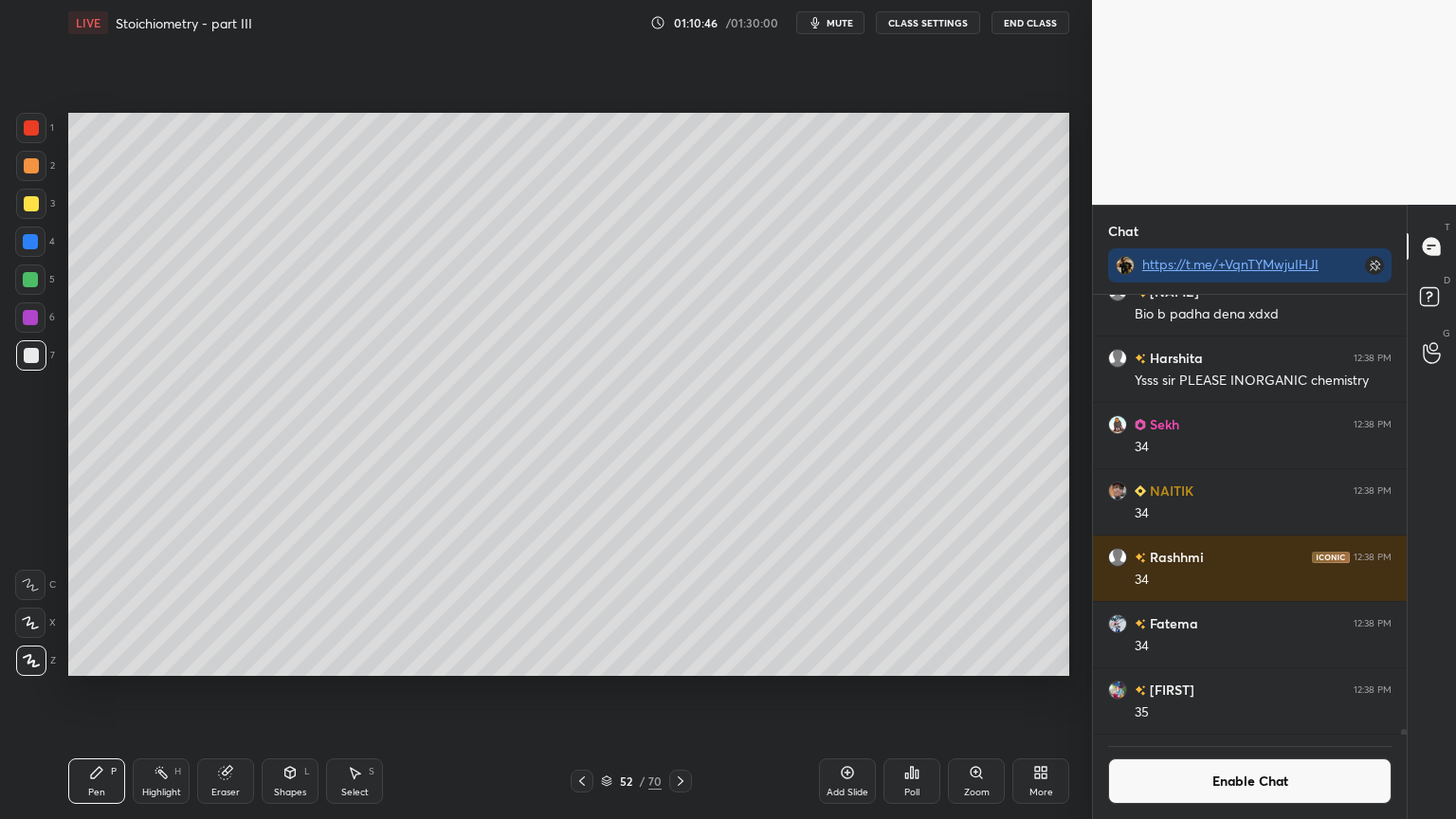 scroll, scrollTop: 395, scrollLeft: 308, axis: both 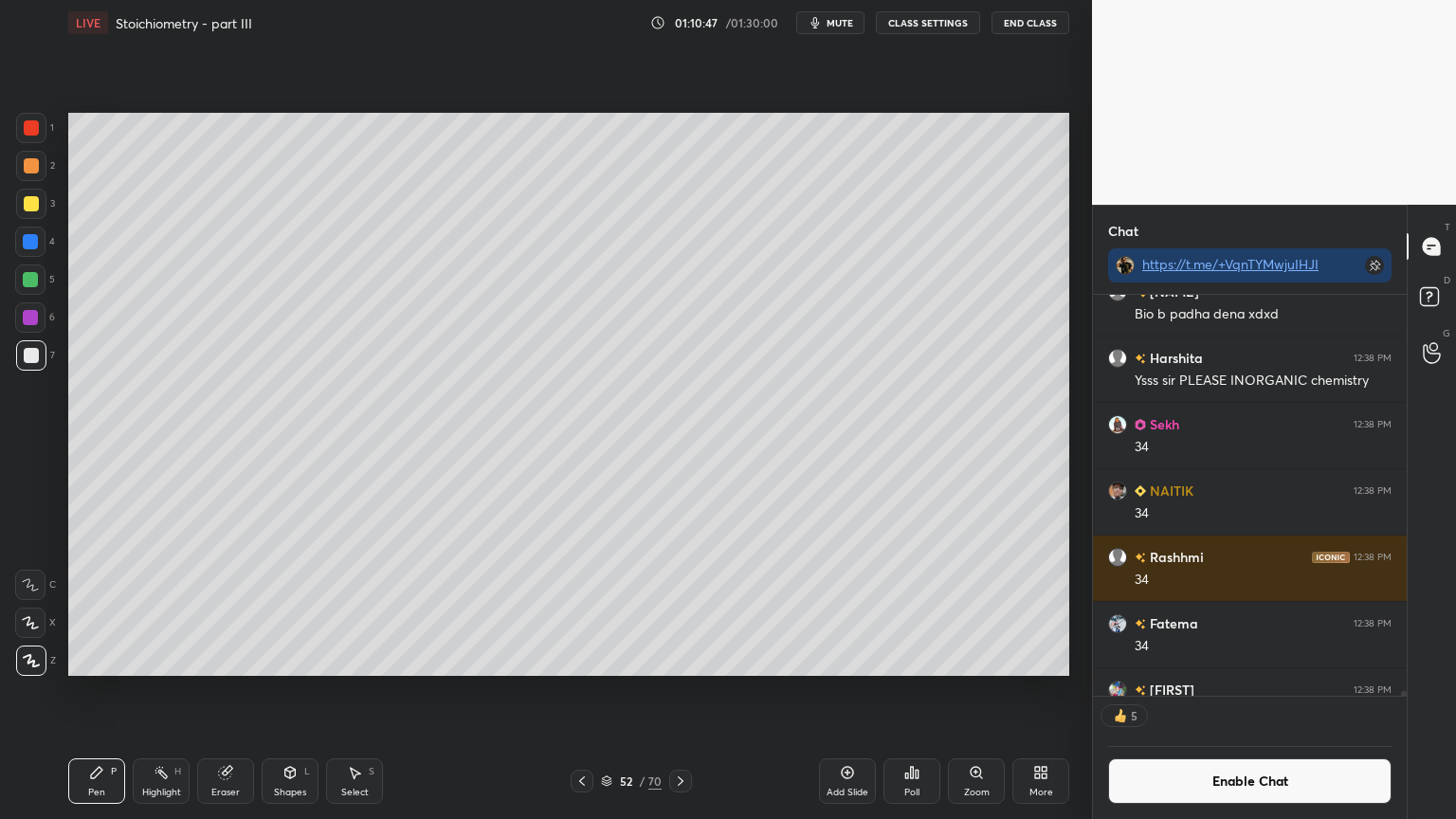 click at bounding box center (31, 128) 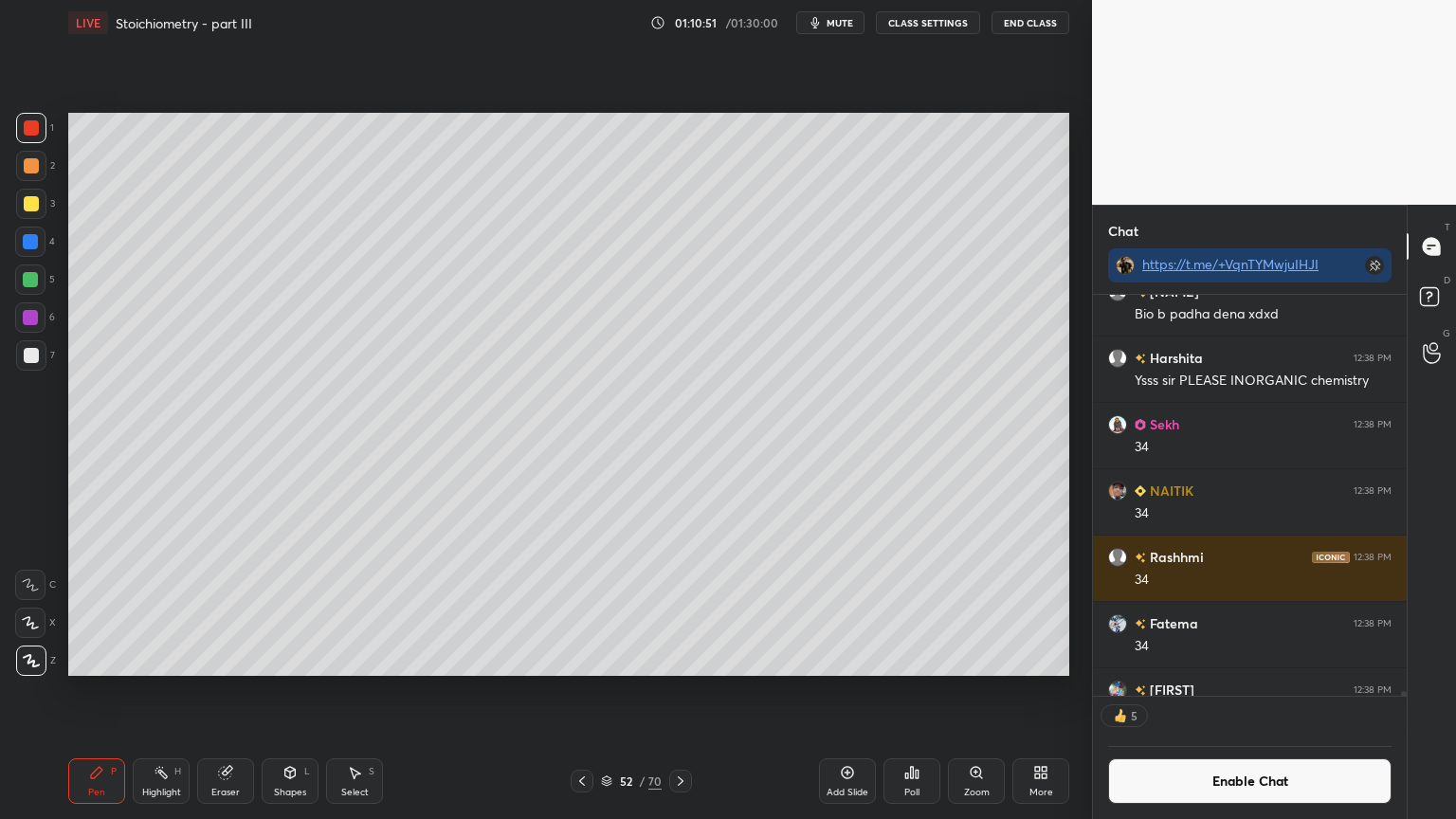click 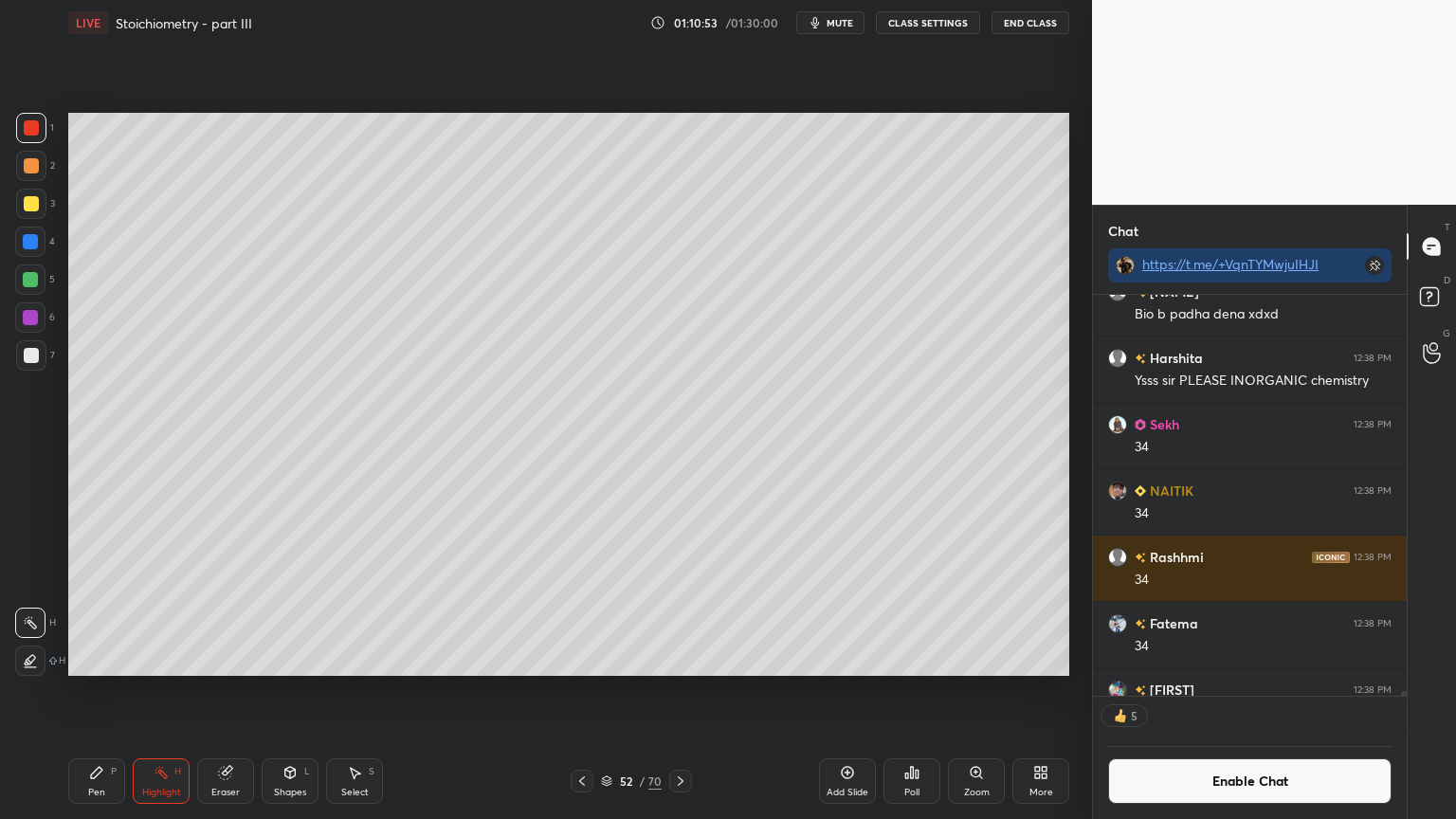 click on "Pen" at bounding box center (97, 792) 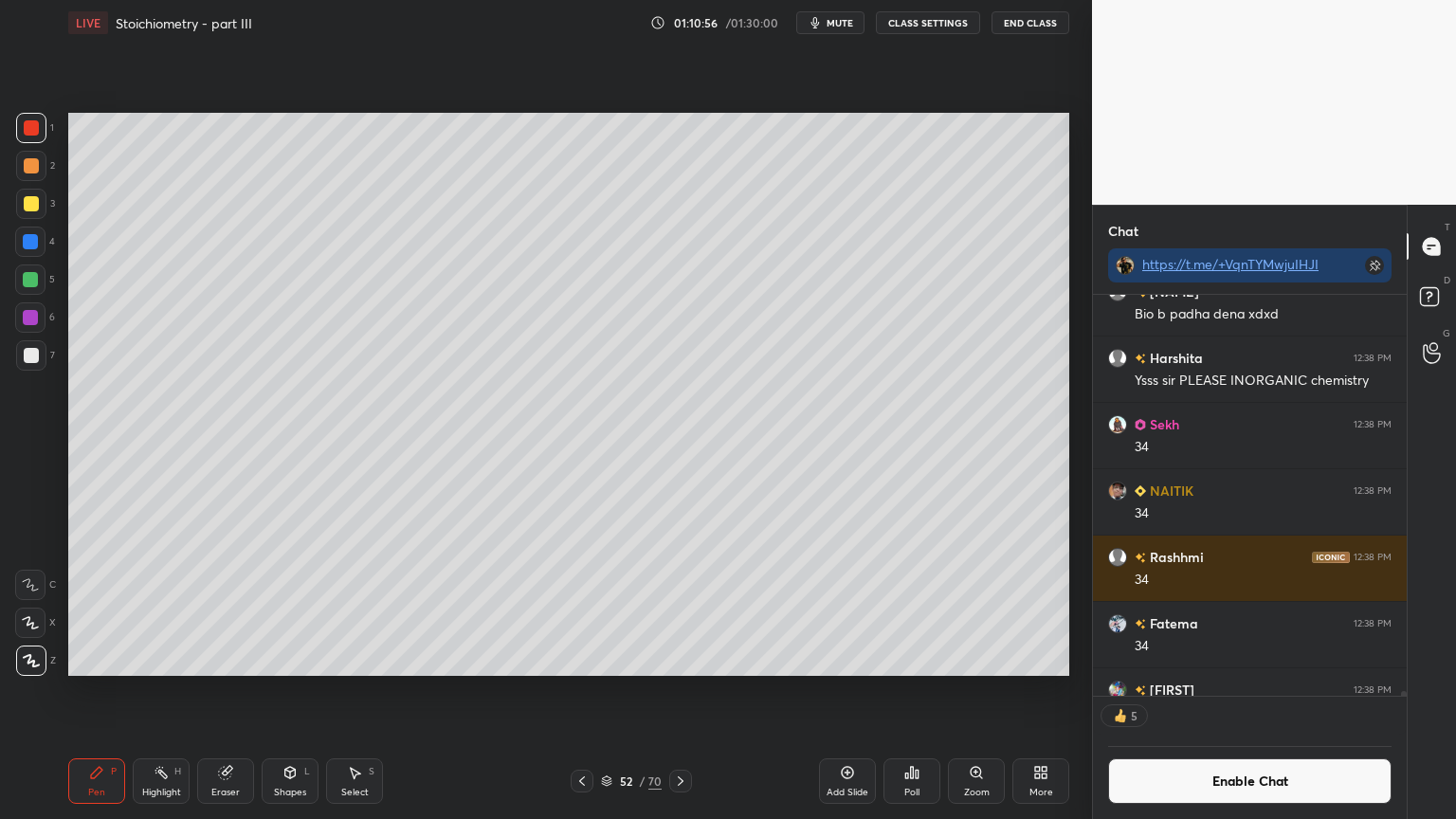 scroll, scrollTop: 6, scrollLeft: 6, axis: both 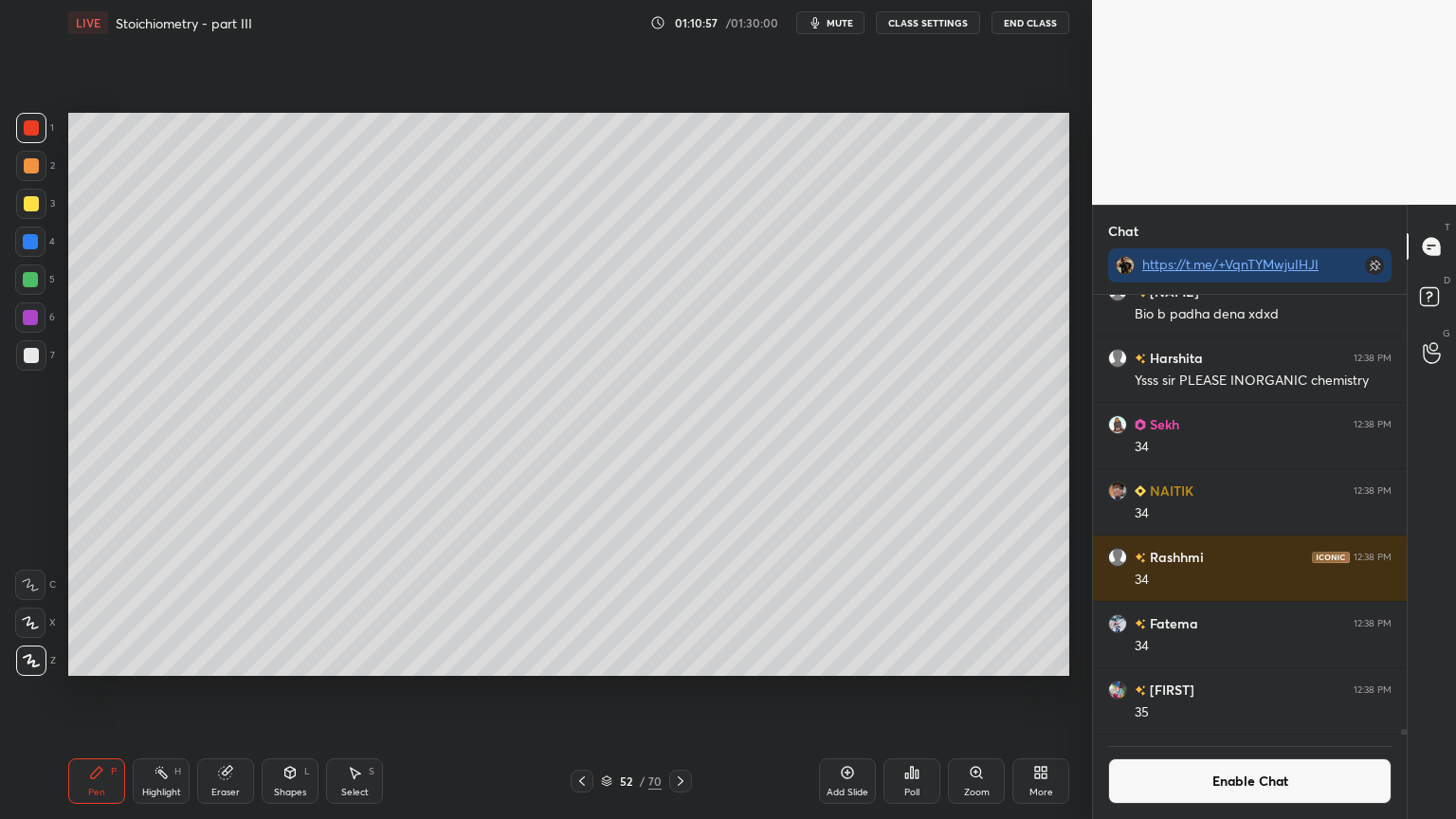 click at bounding box center [31, 204] 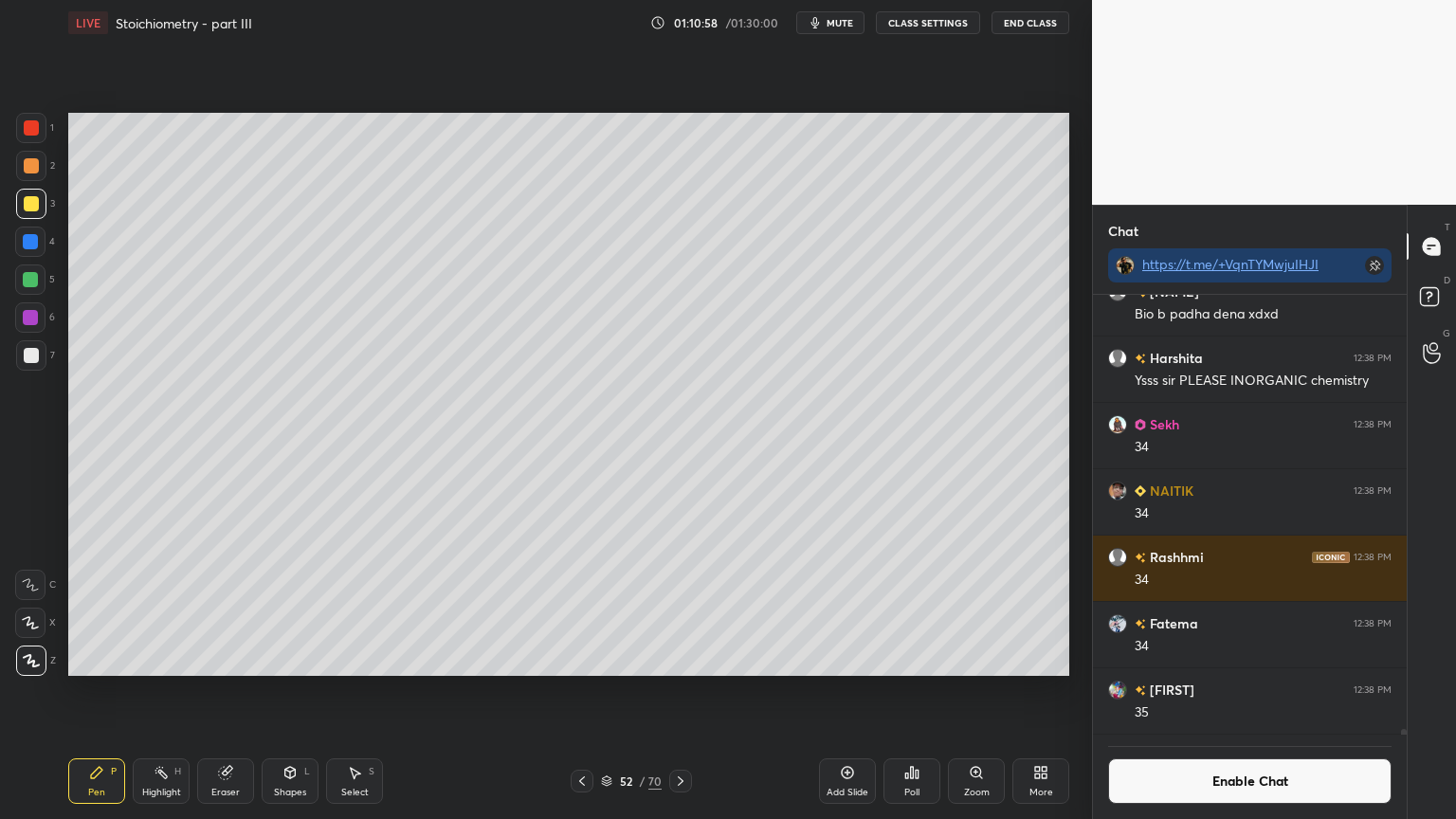 scroll, scrollTop: 395, scrollLeft: 308, axis: both 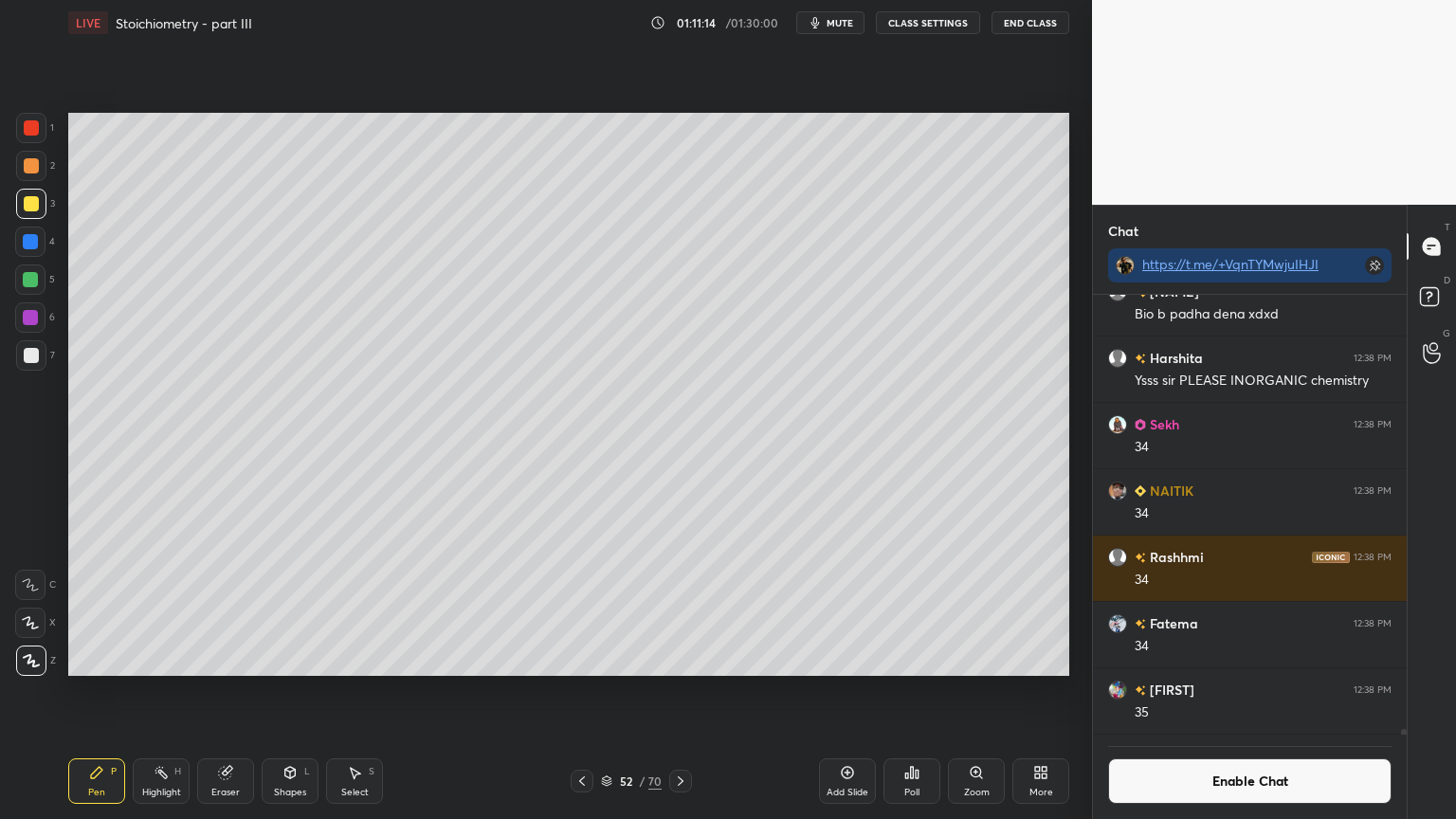 drag, startPoint x: 100, startPoint y: 786, endPoint x: 93, endPoint y: 747, distance: 39.62323 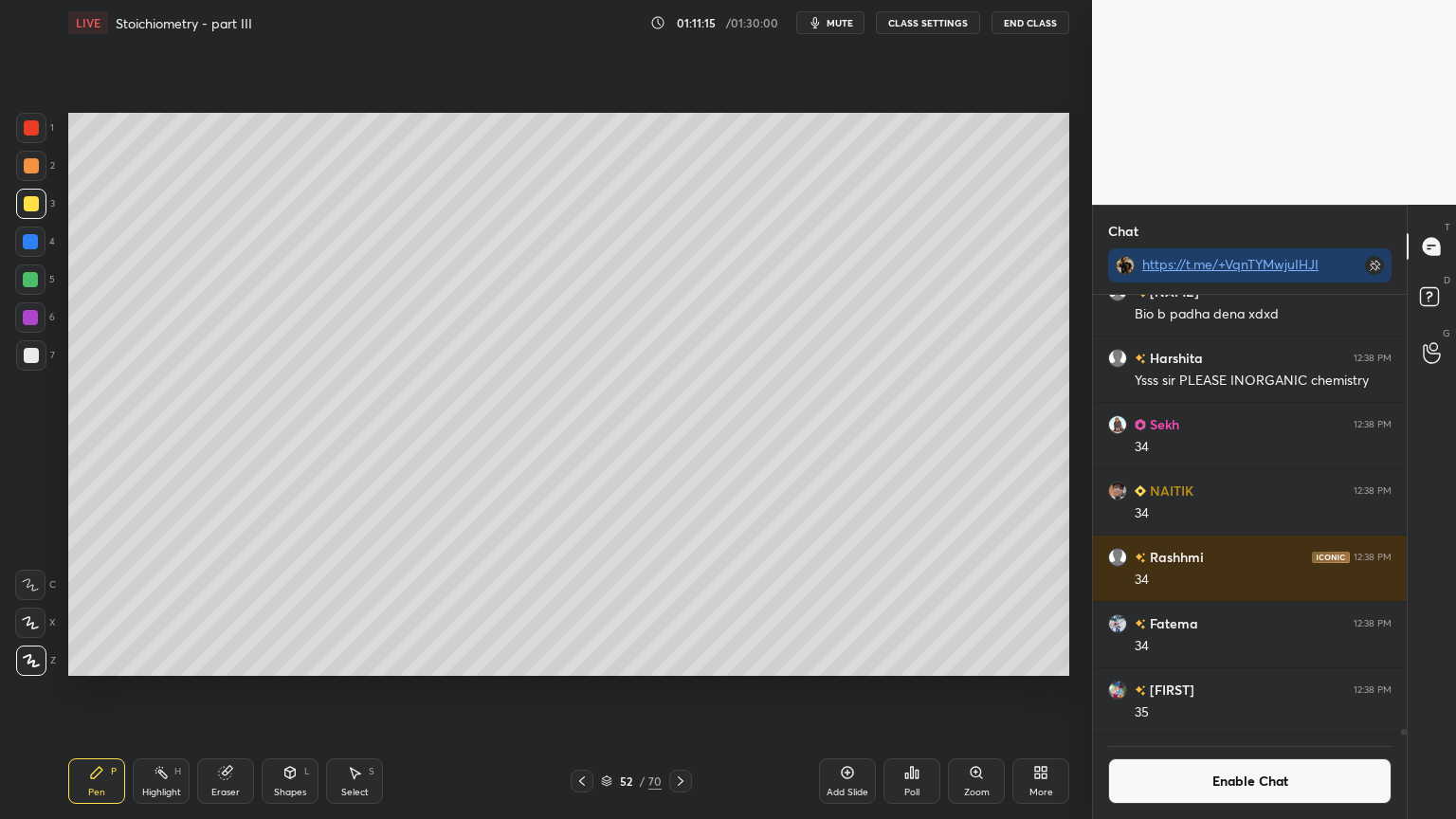 click at bounding box center [30, 280] 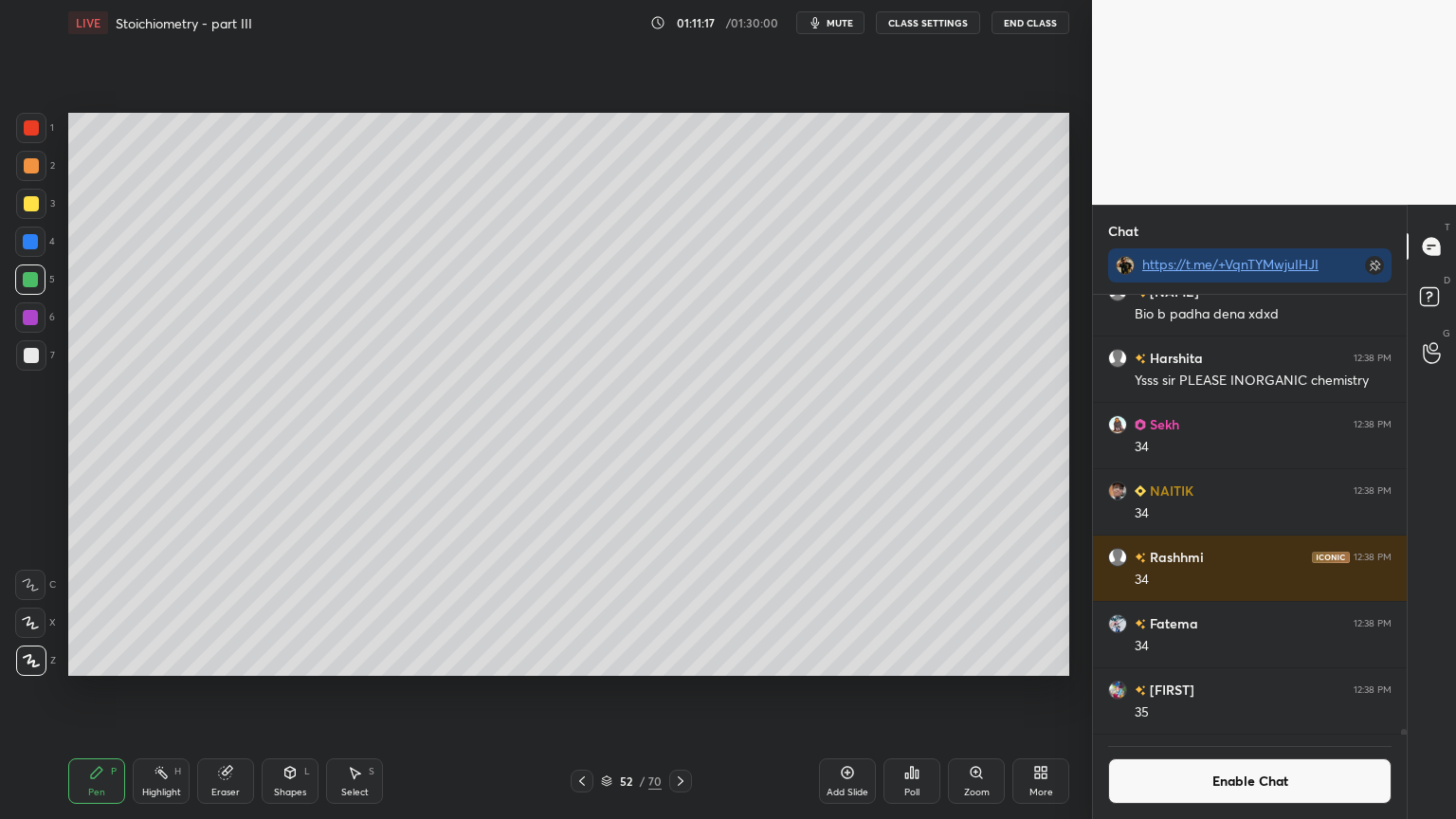 drag, startPoint x: 172, startPoint y: 786, endPoint x: 180, endPoint y: 780, distance: 10 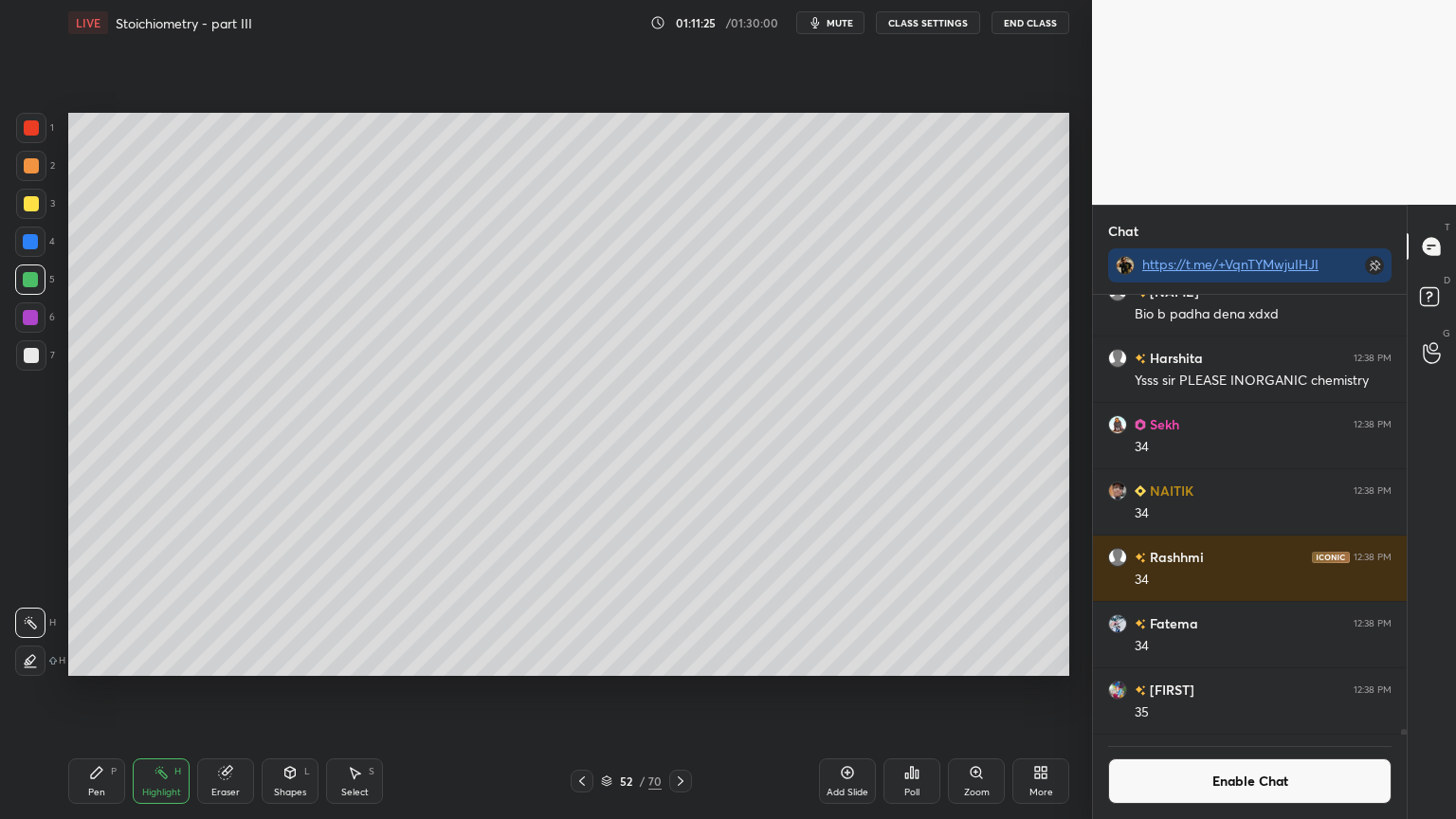 click 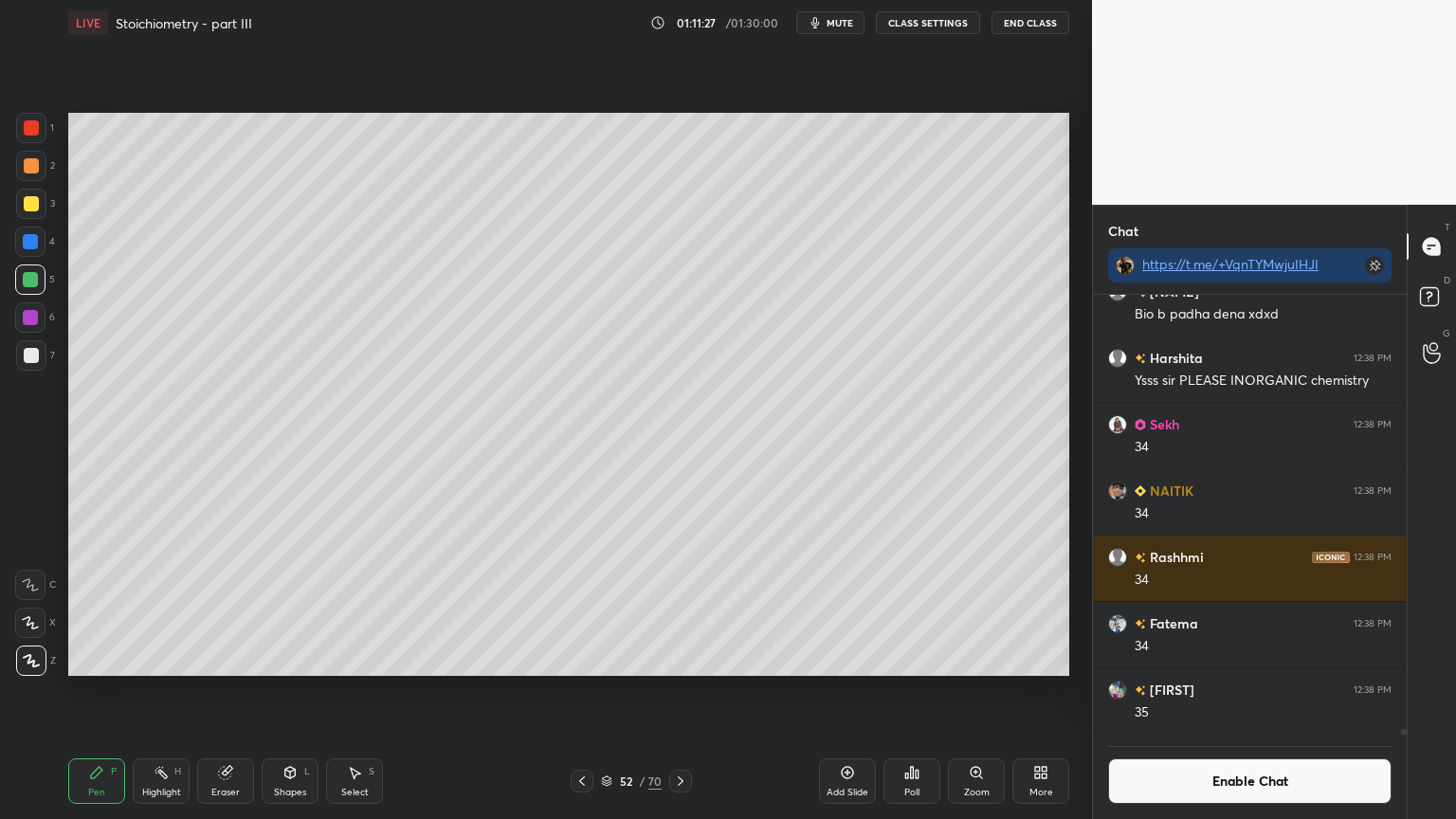 scroll, scrollTop: 395, scrollLeft: 308, axis: both 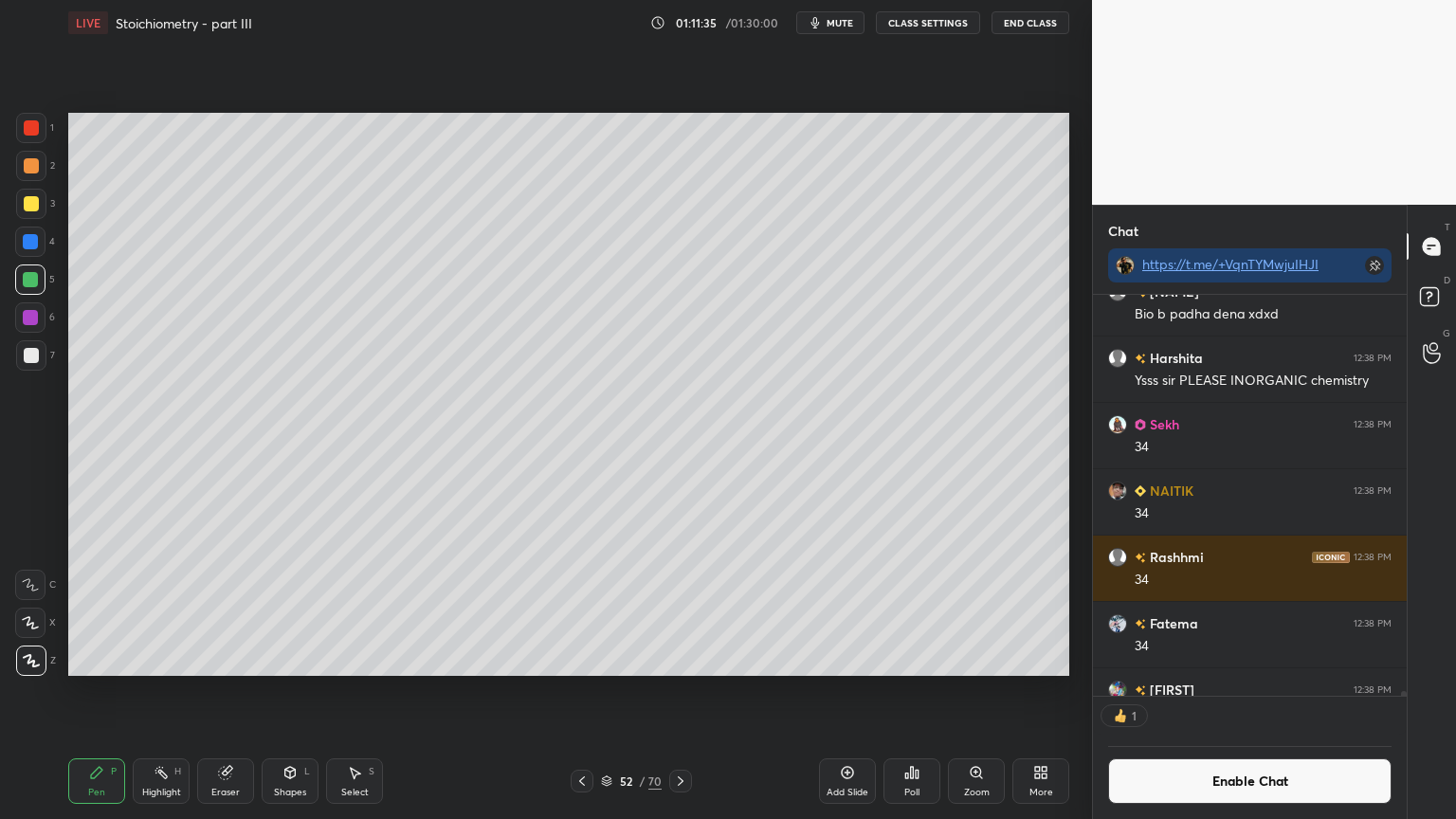 click 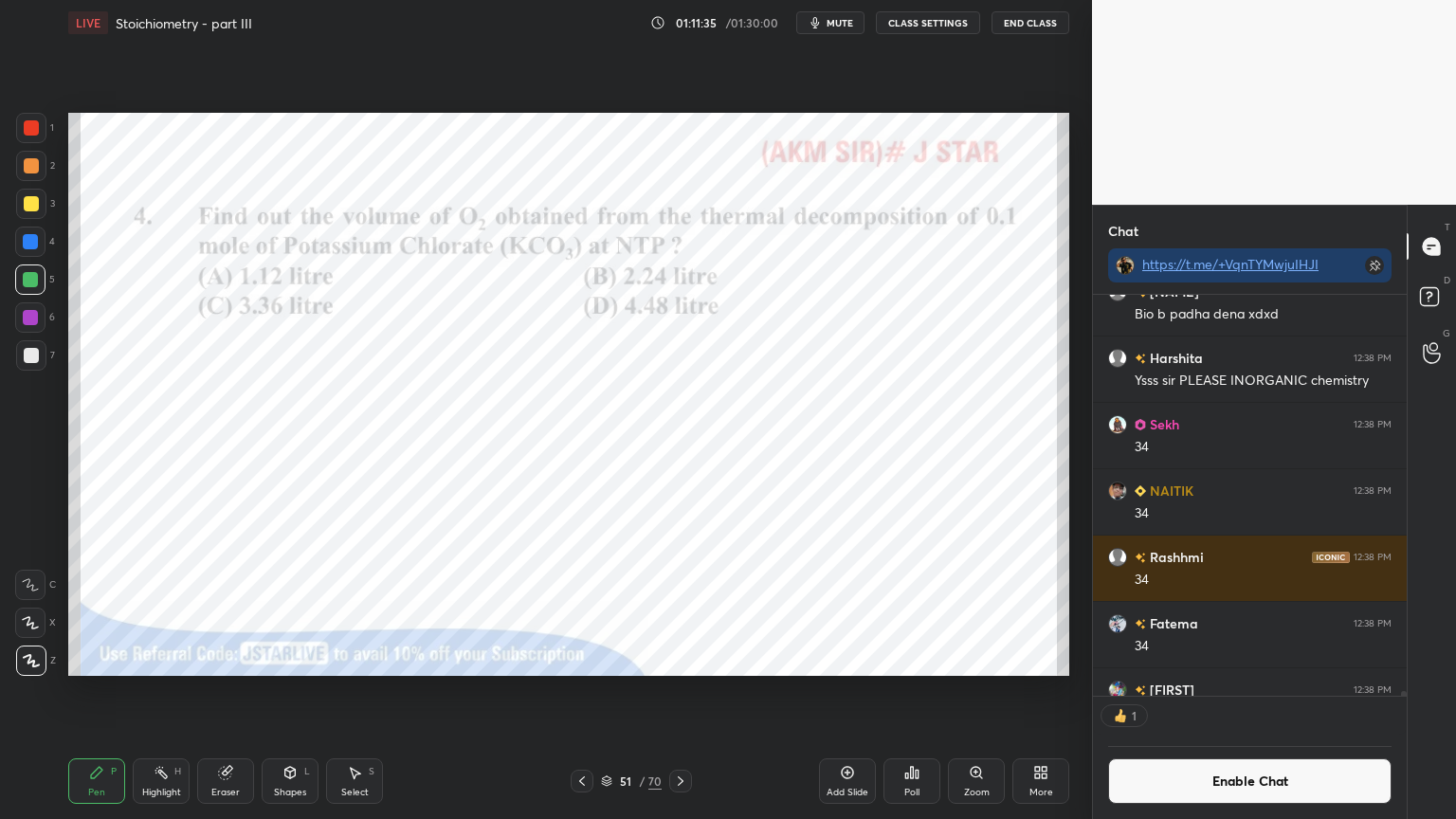 click on "1 2 3 4 5 6 7 C X Z C X Z E E Erase all H H LIVE Stoichiometry - part III 01:11:35 / 01:30:00 mute CLASS SETTINGS End Class Setting up your live class Poll for secs No correct answer Start poll Back Stoichiometry - part III • L3 of Course on Mole concept Ajay Mishra (Akm) Pen P Highlight H Eraser Shapes L Select S 51 / 70 Add Slide Poll Zoom More" at bounding box center [538, 410] 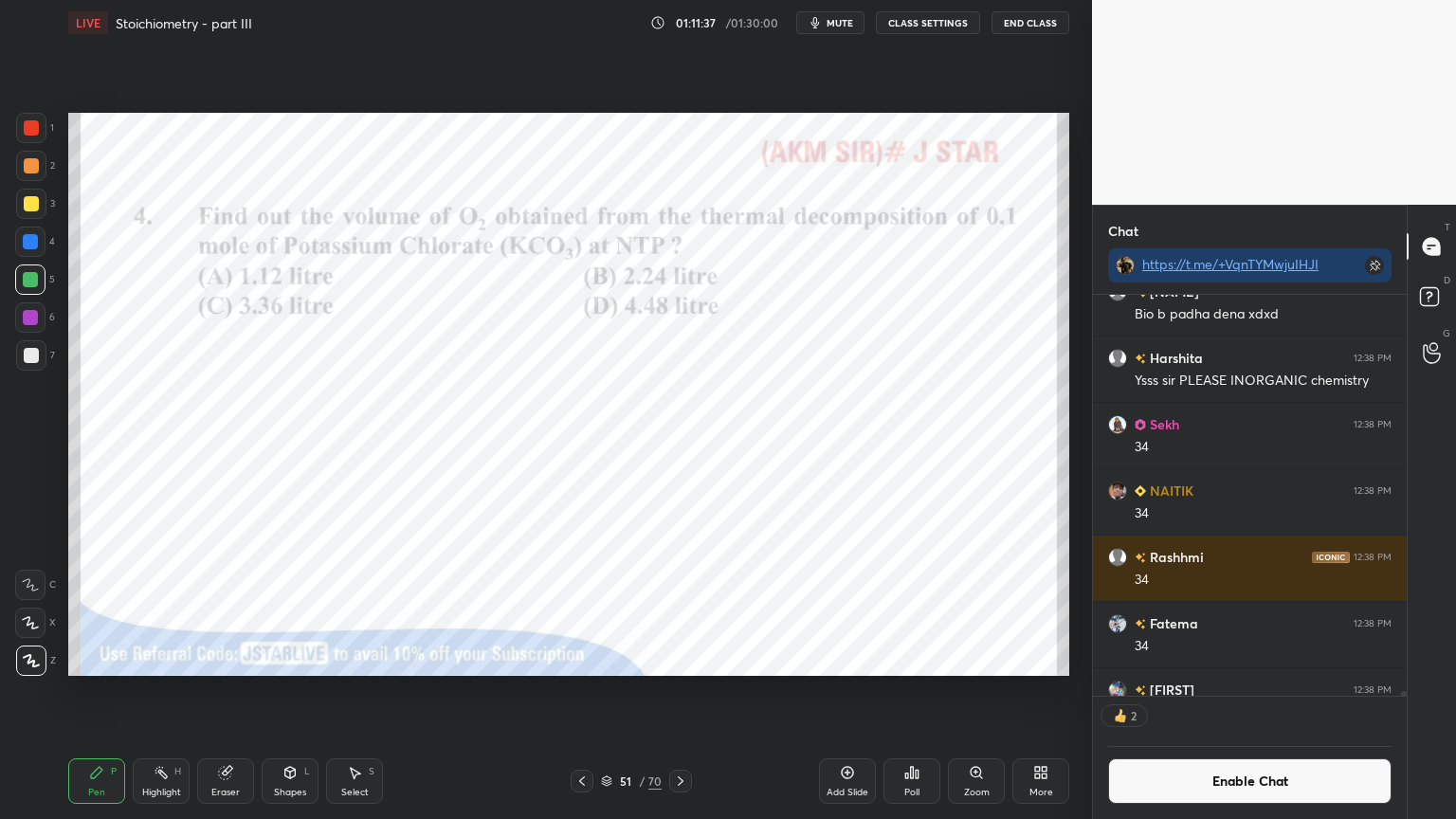click 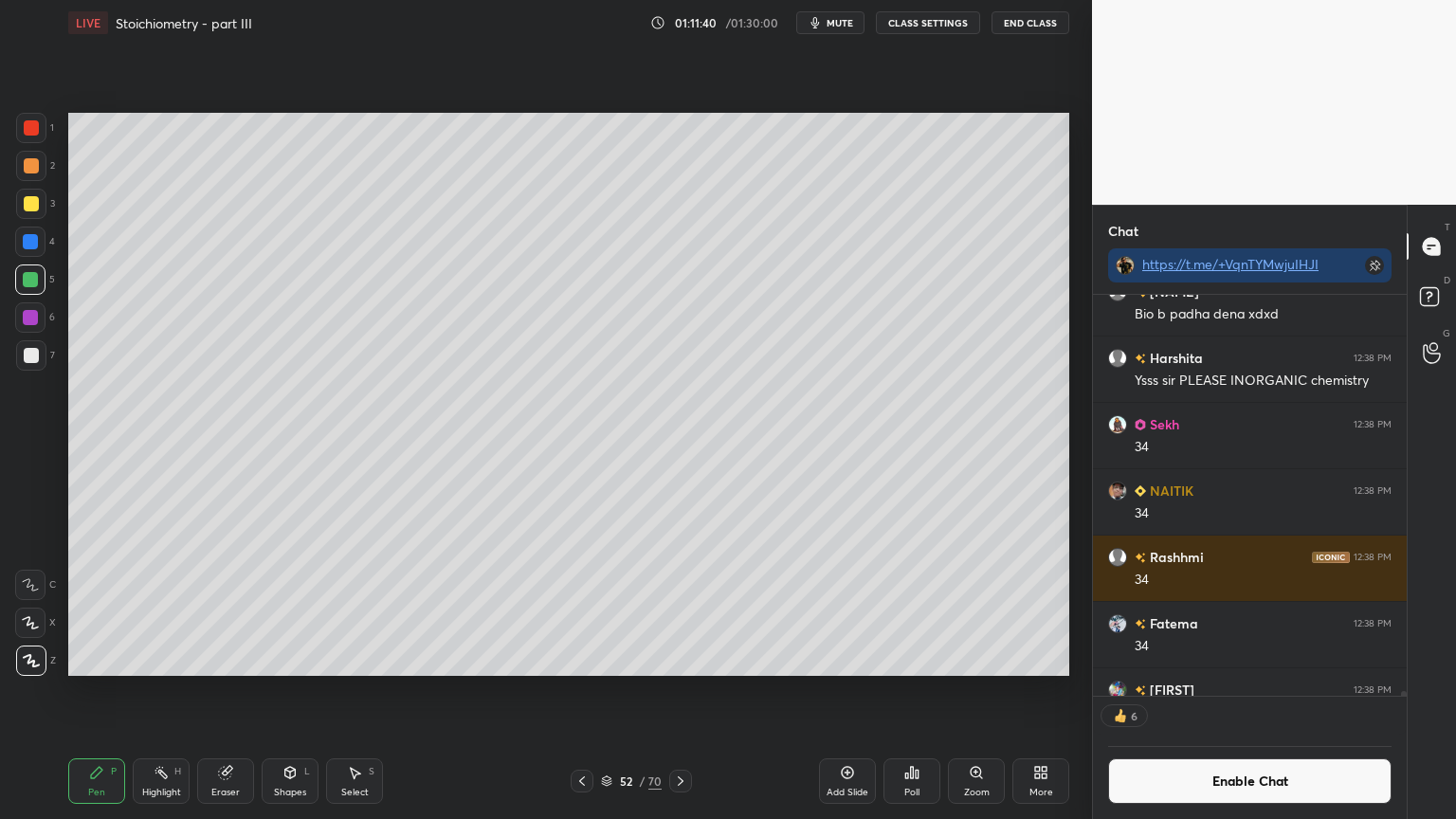 click on "Add Slide" at bounding box center [847, 781] 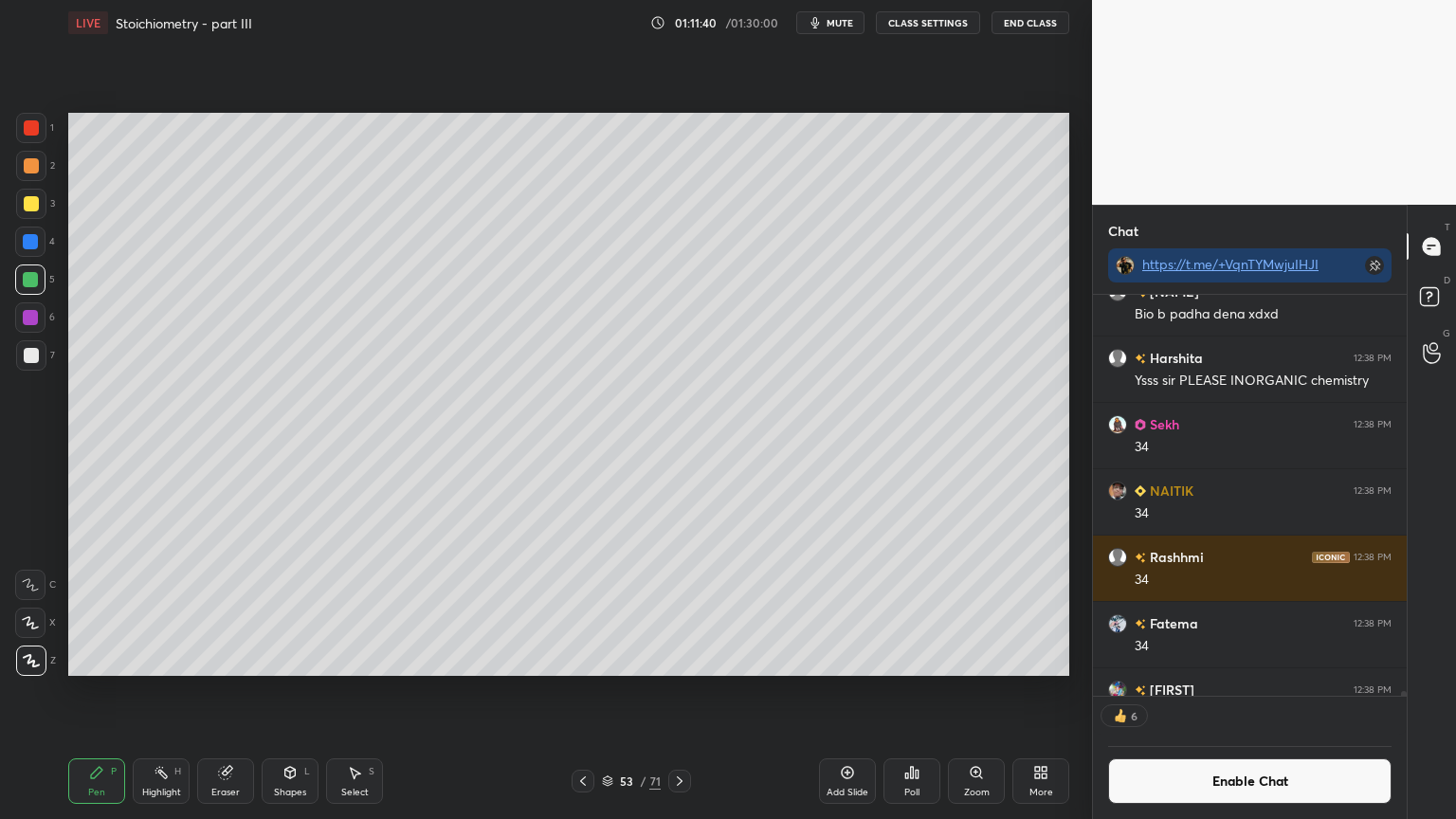 click on "Pen P" at bounding box center [97, 781] 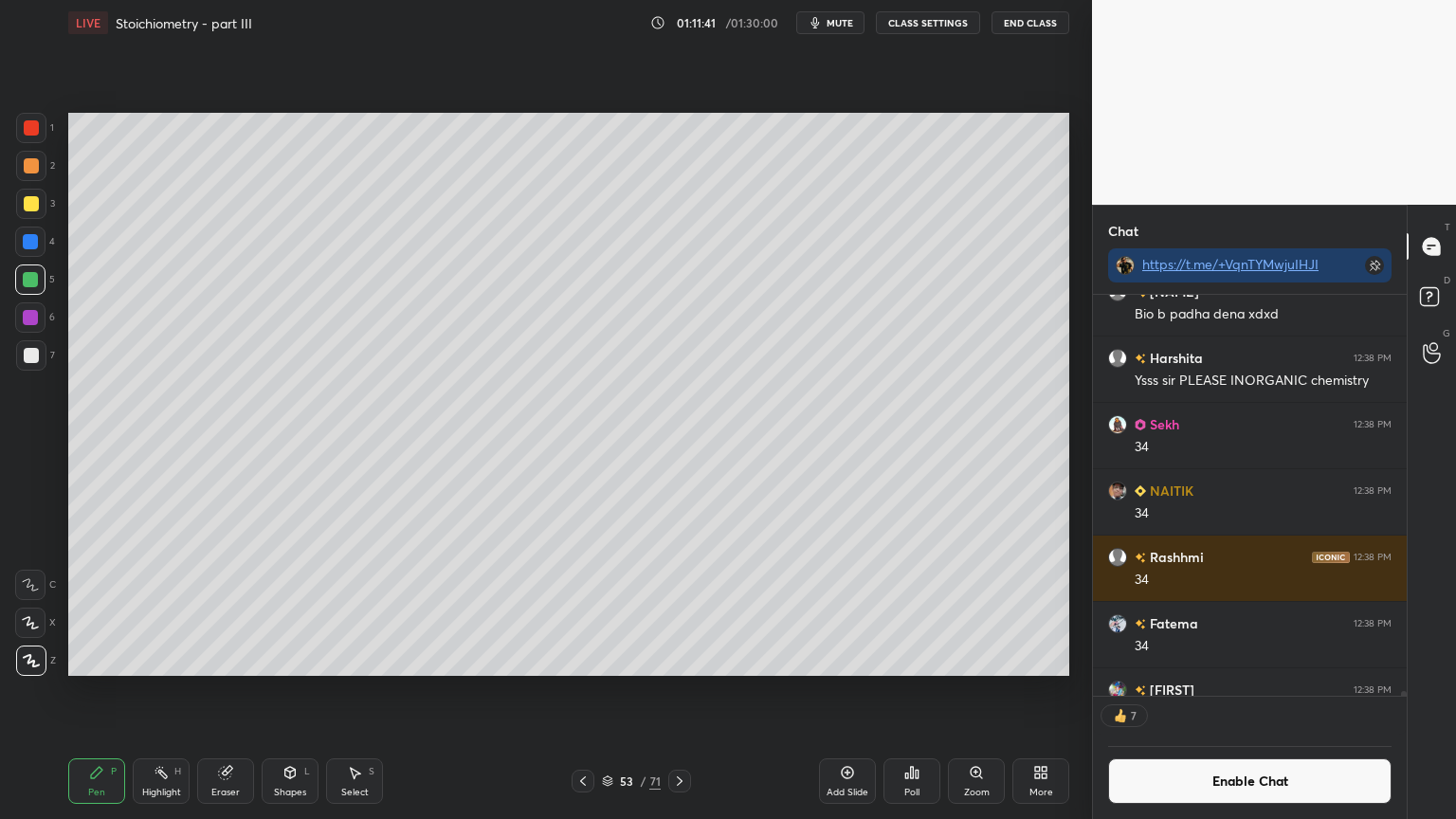 click at bounding box center (31, 166) 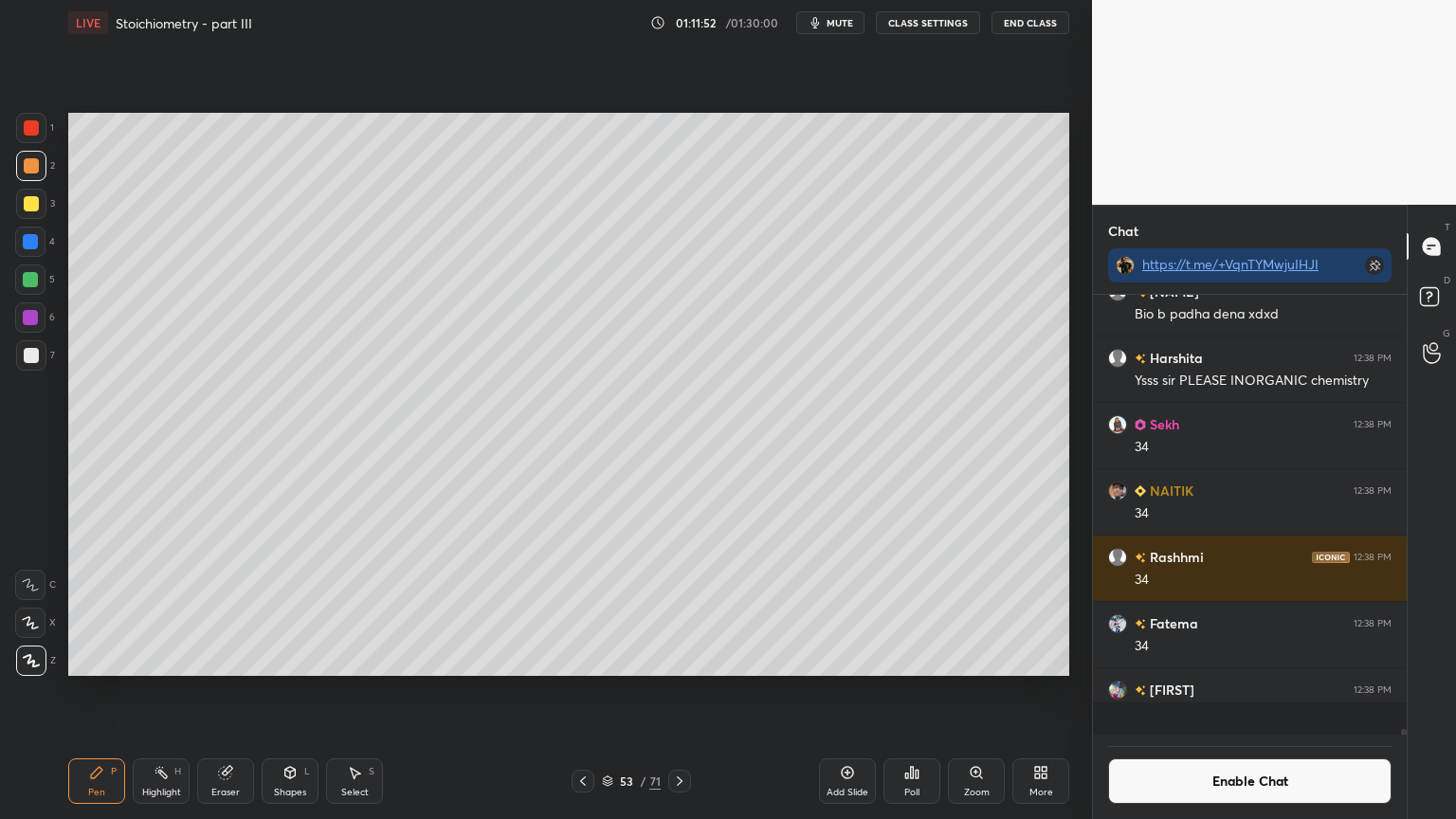 scroll, scrollTop: 6, scrollLeft: 6, axis: both 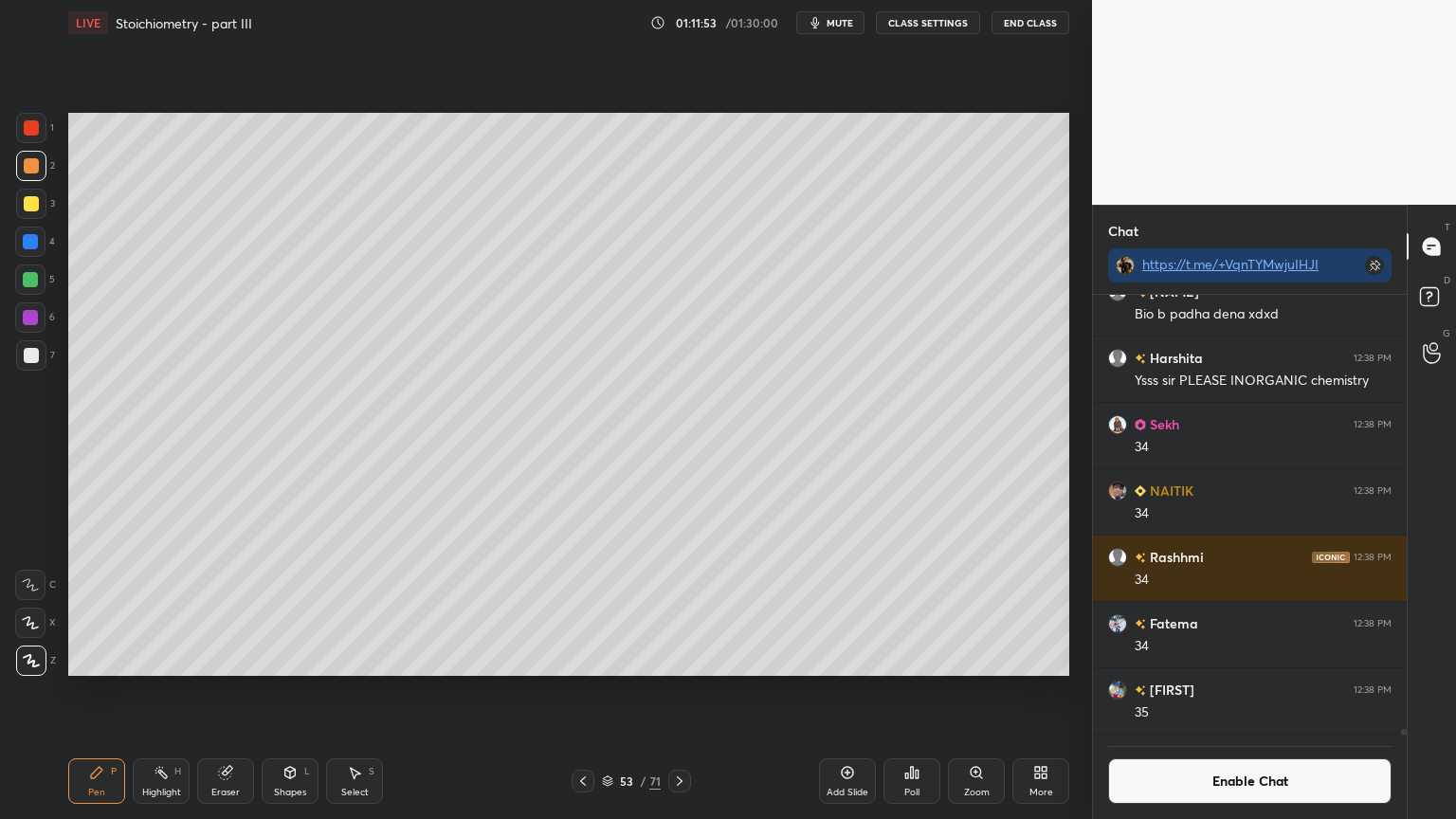 click on "7" at bounding box center (35, 355) 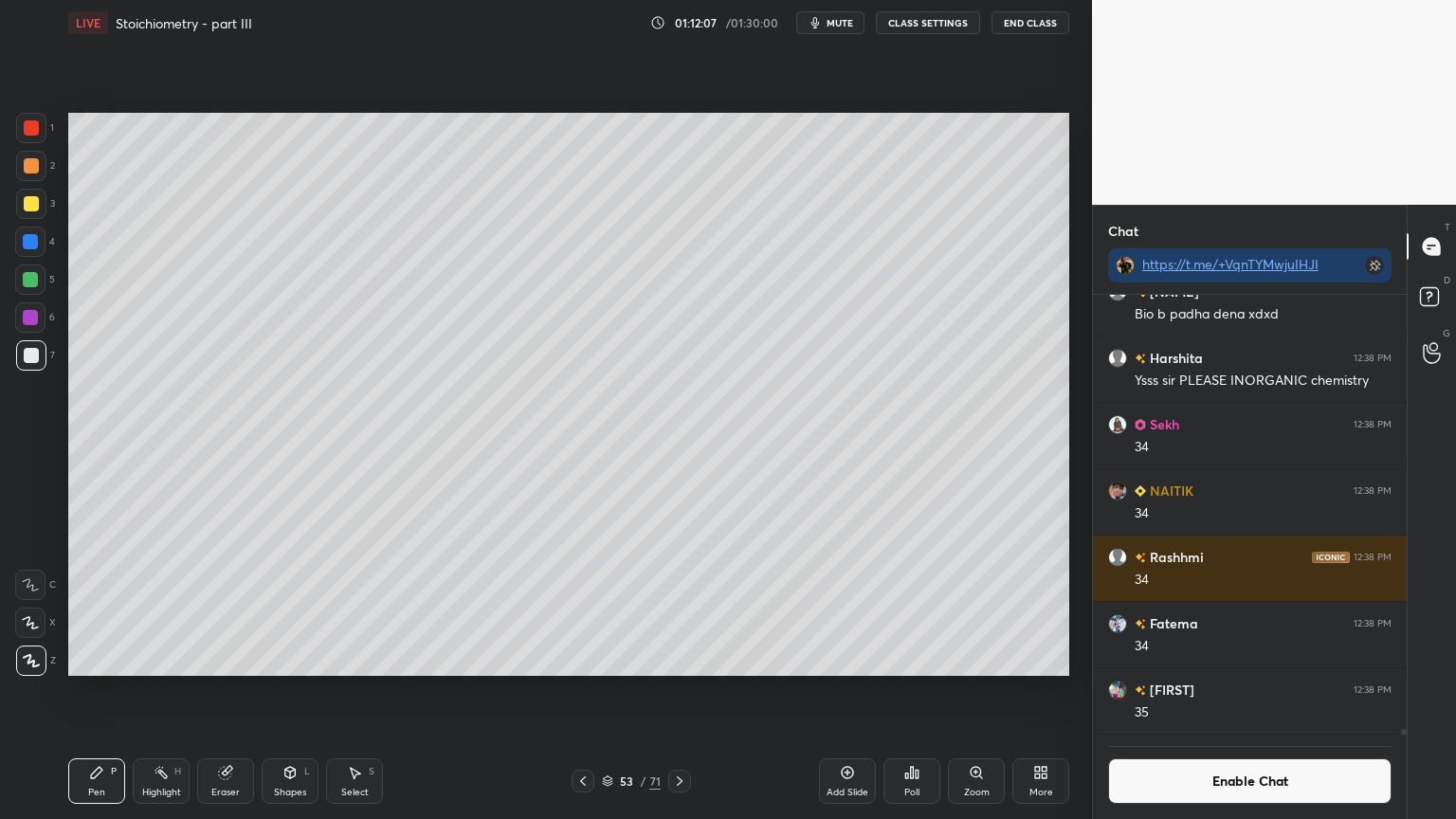 click on "Highlight" at bounding box center [161, 792] 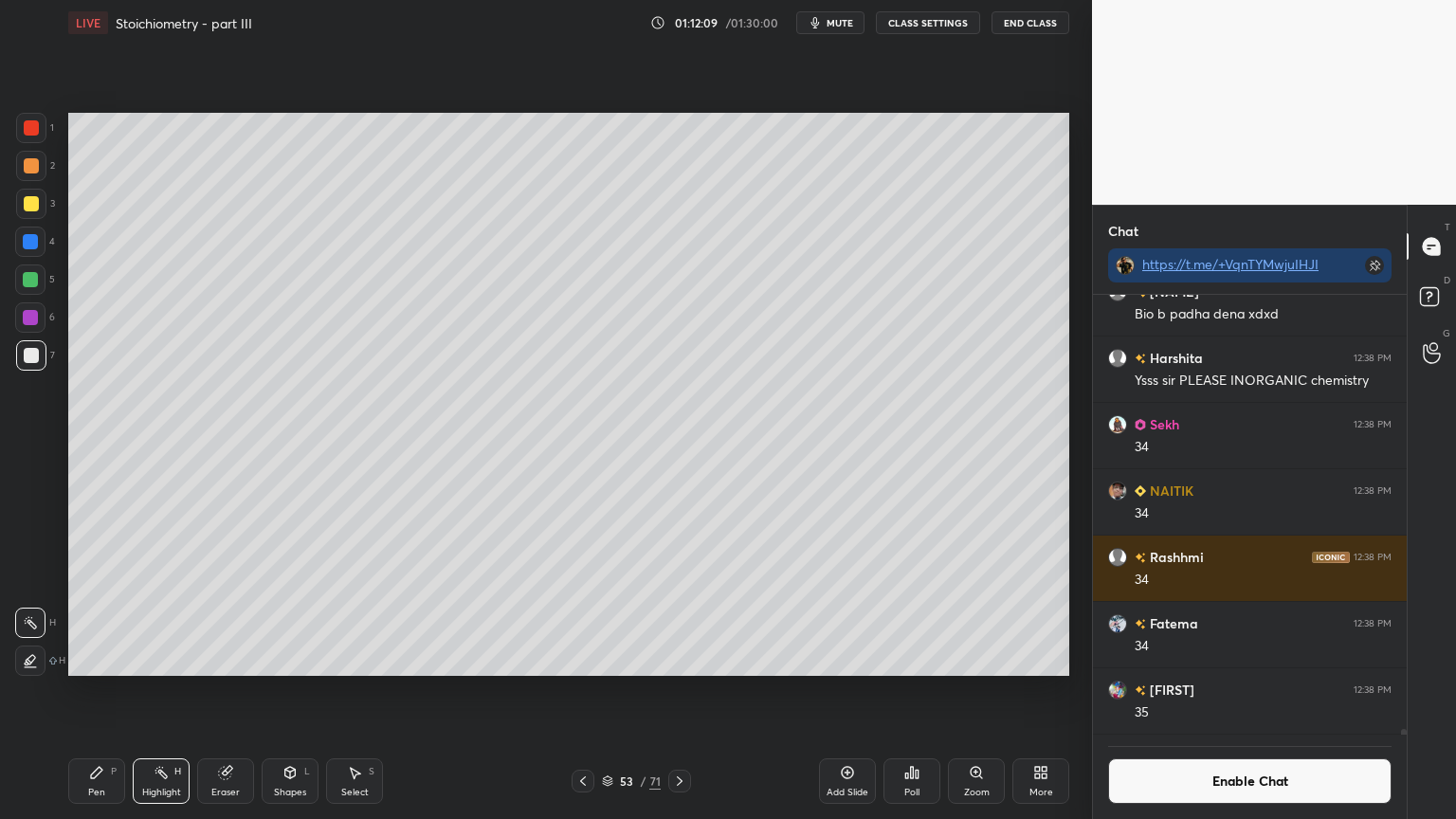 click 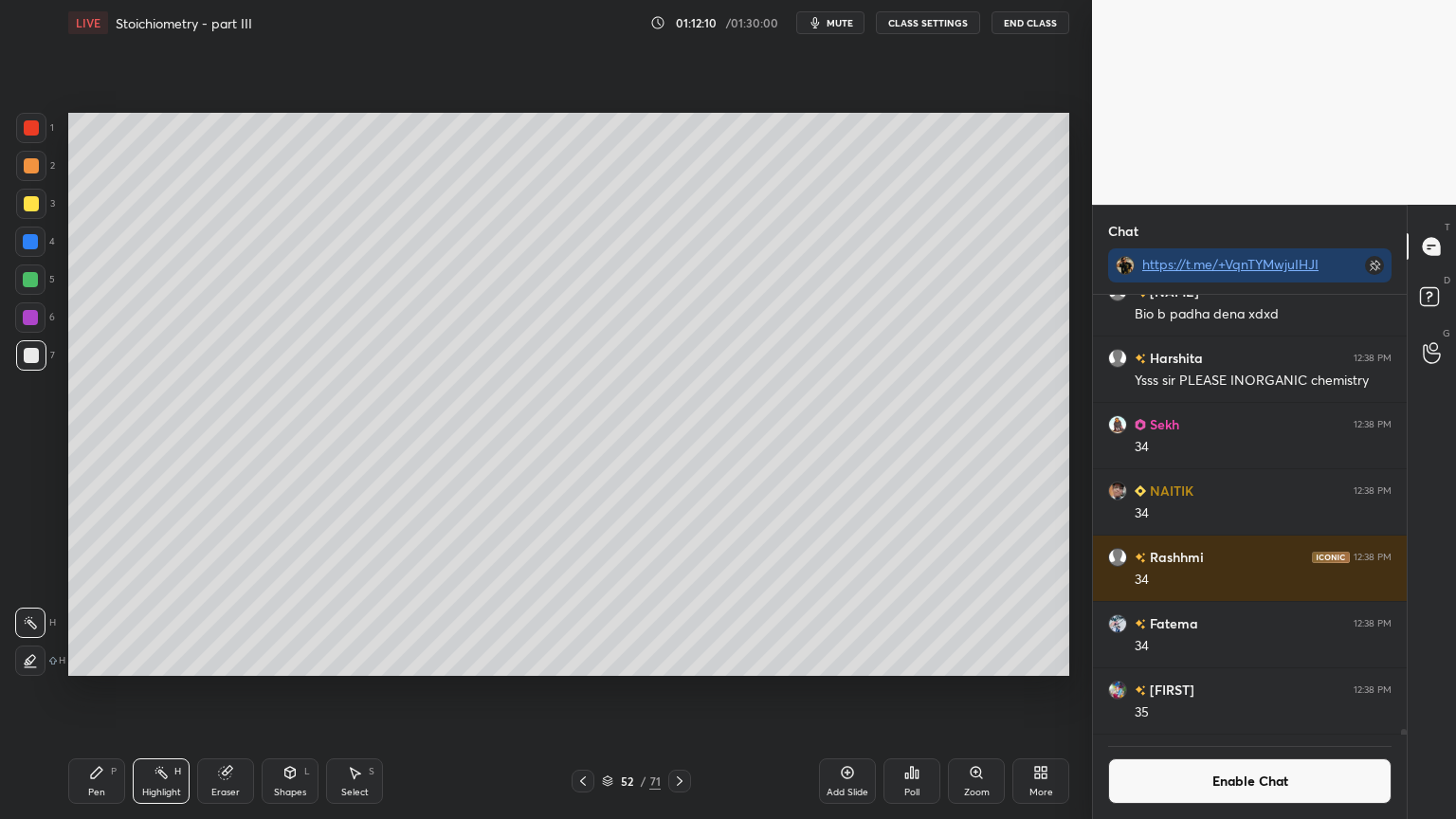 click 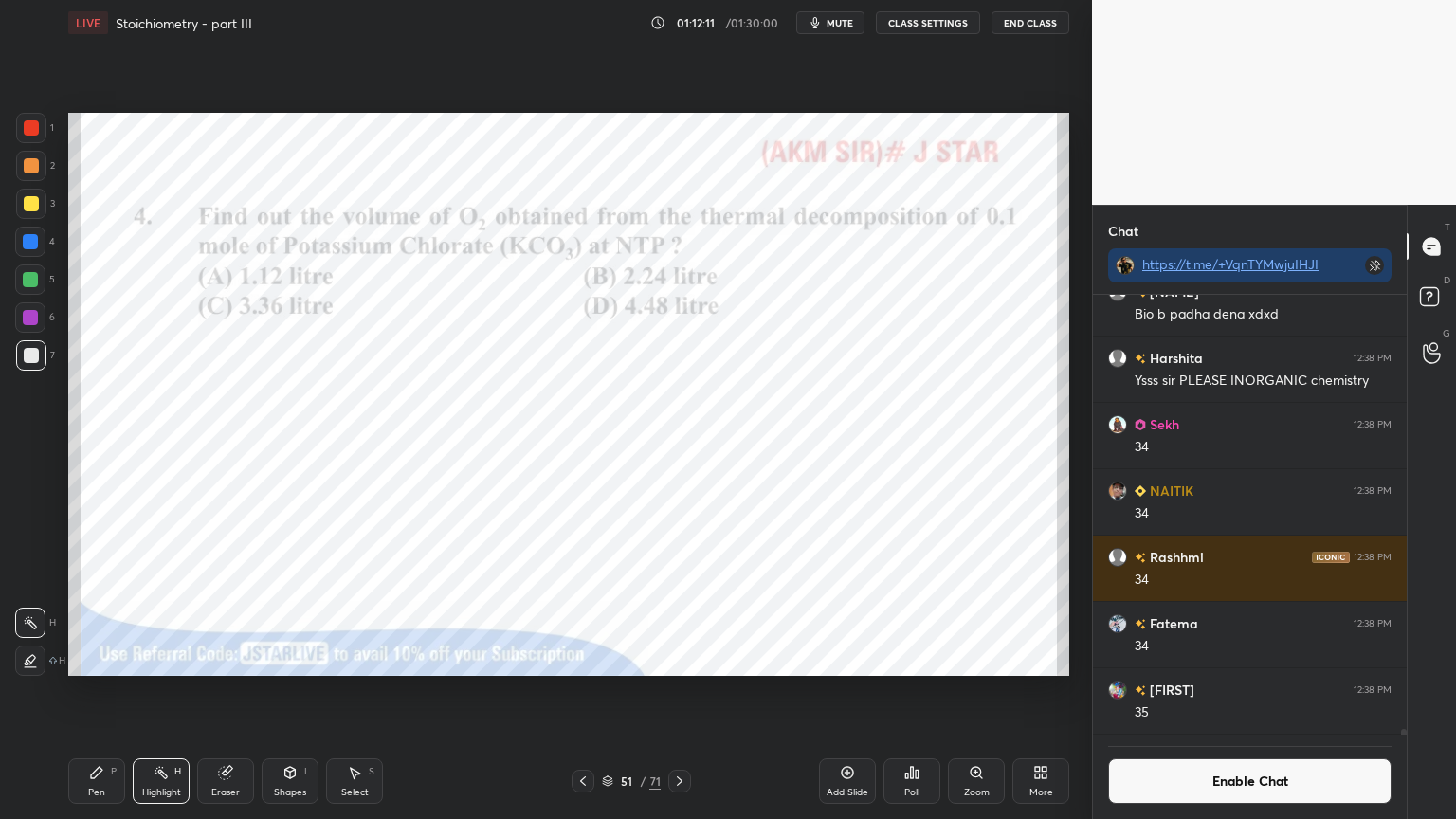 click at bounding box center (31, 128) 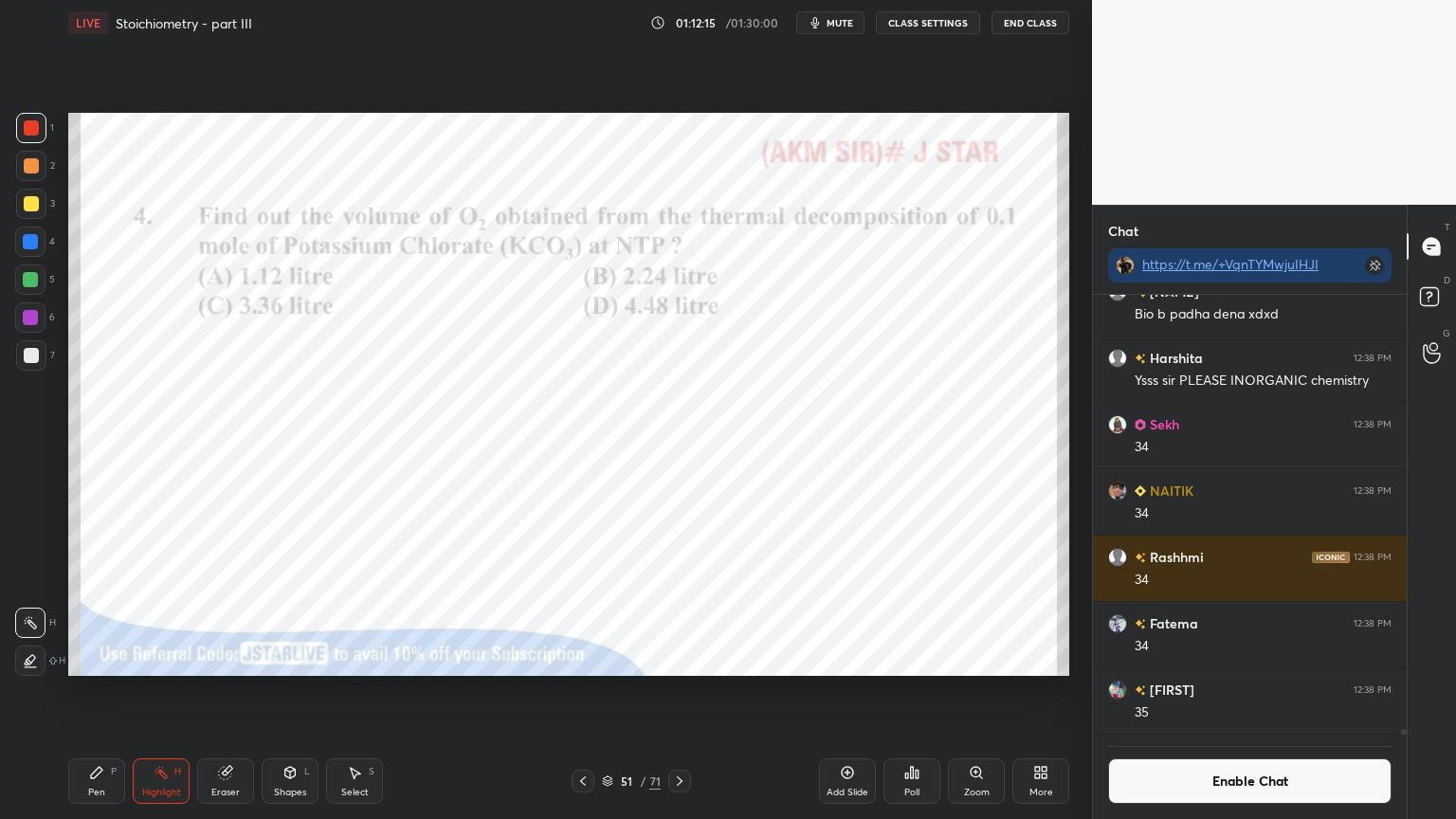 click 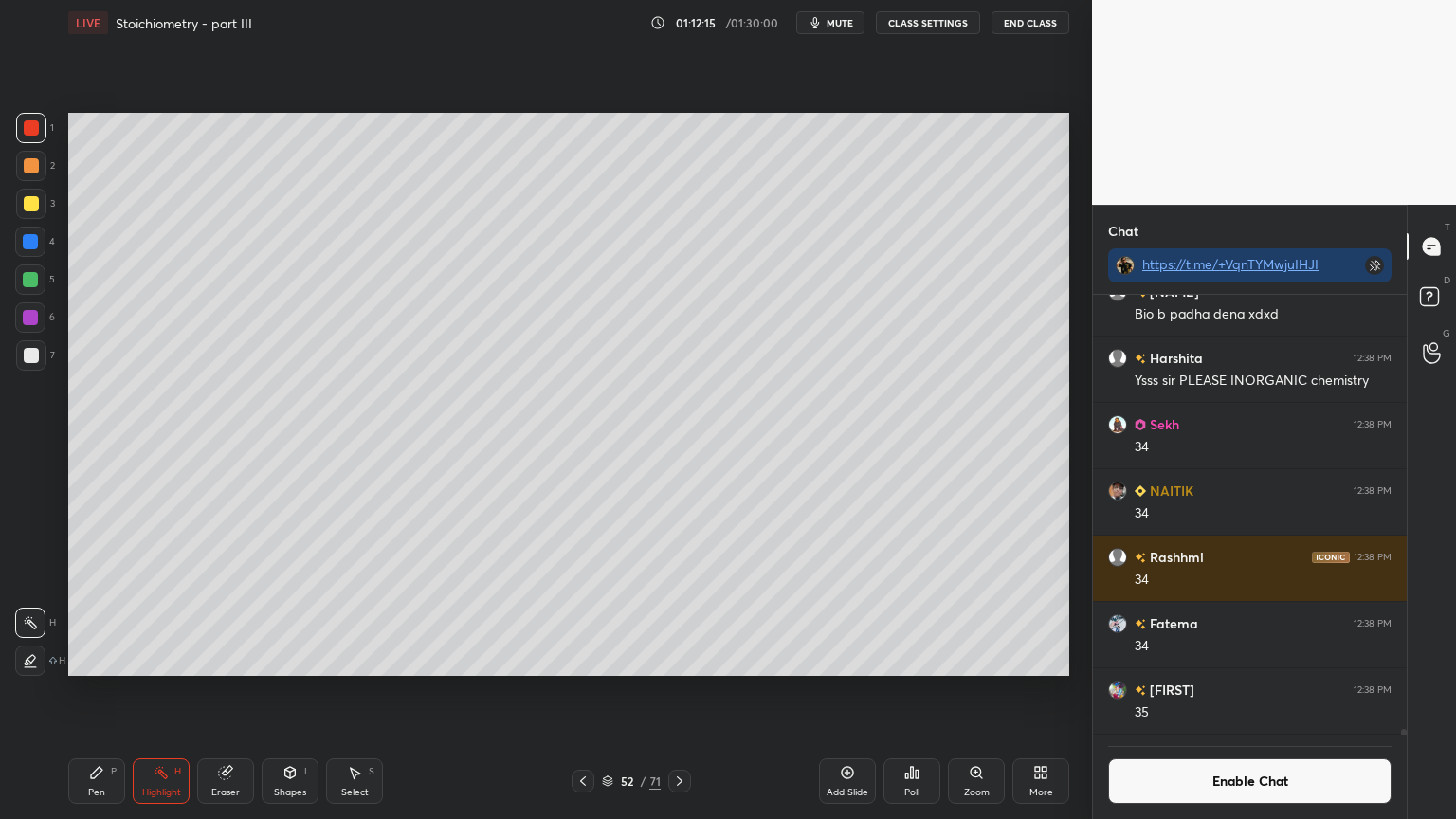 click at bounding box center [680, 781] 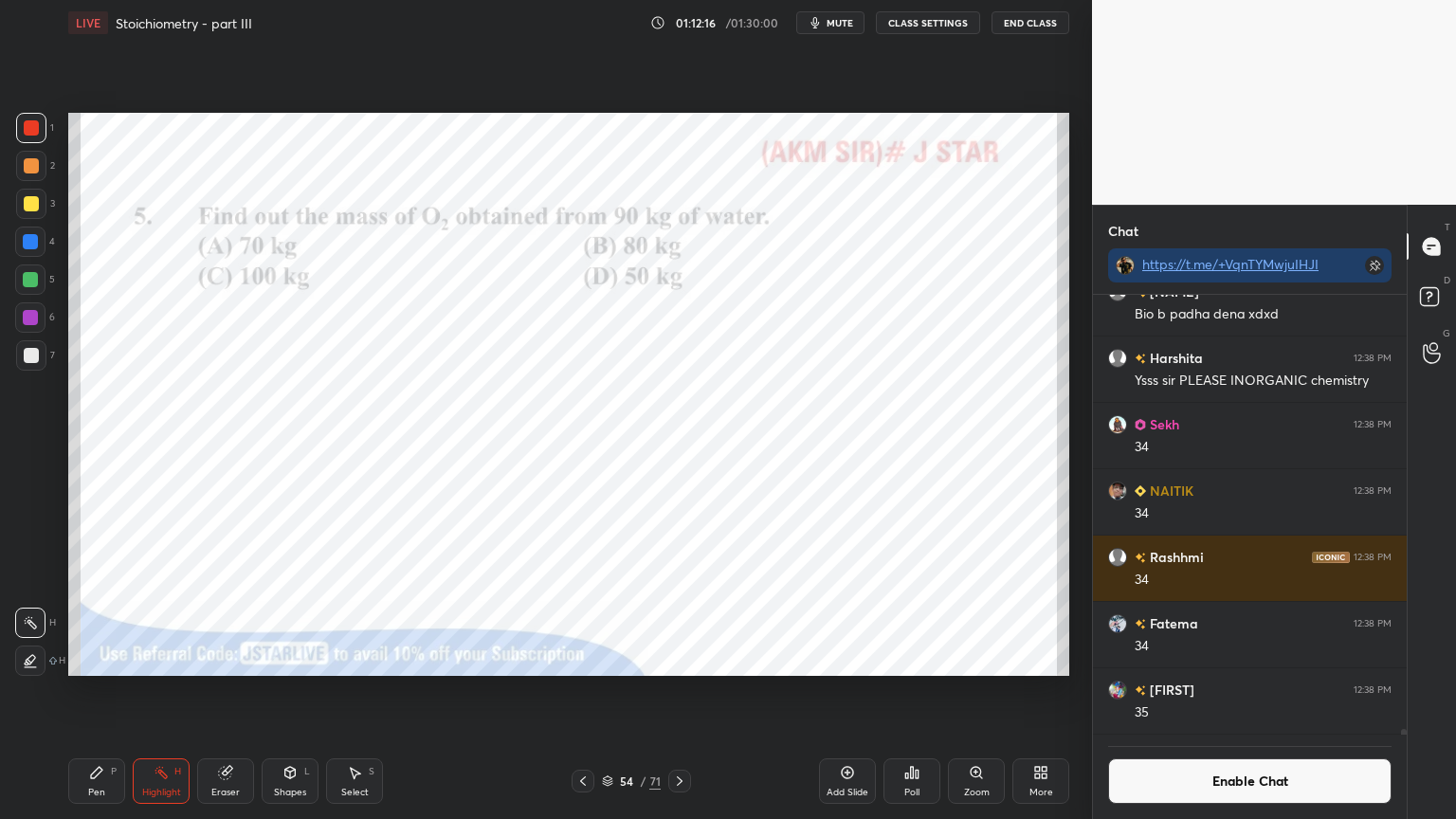 click 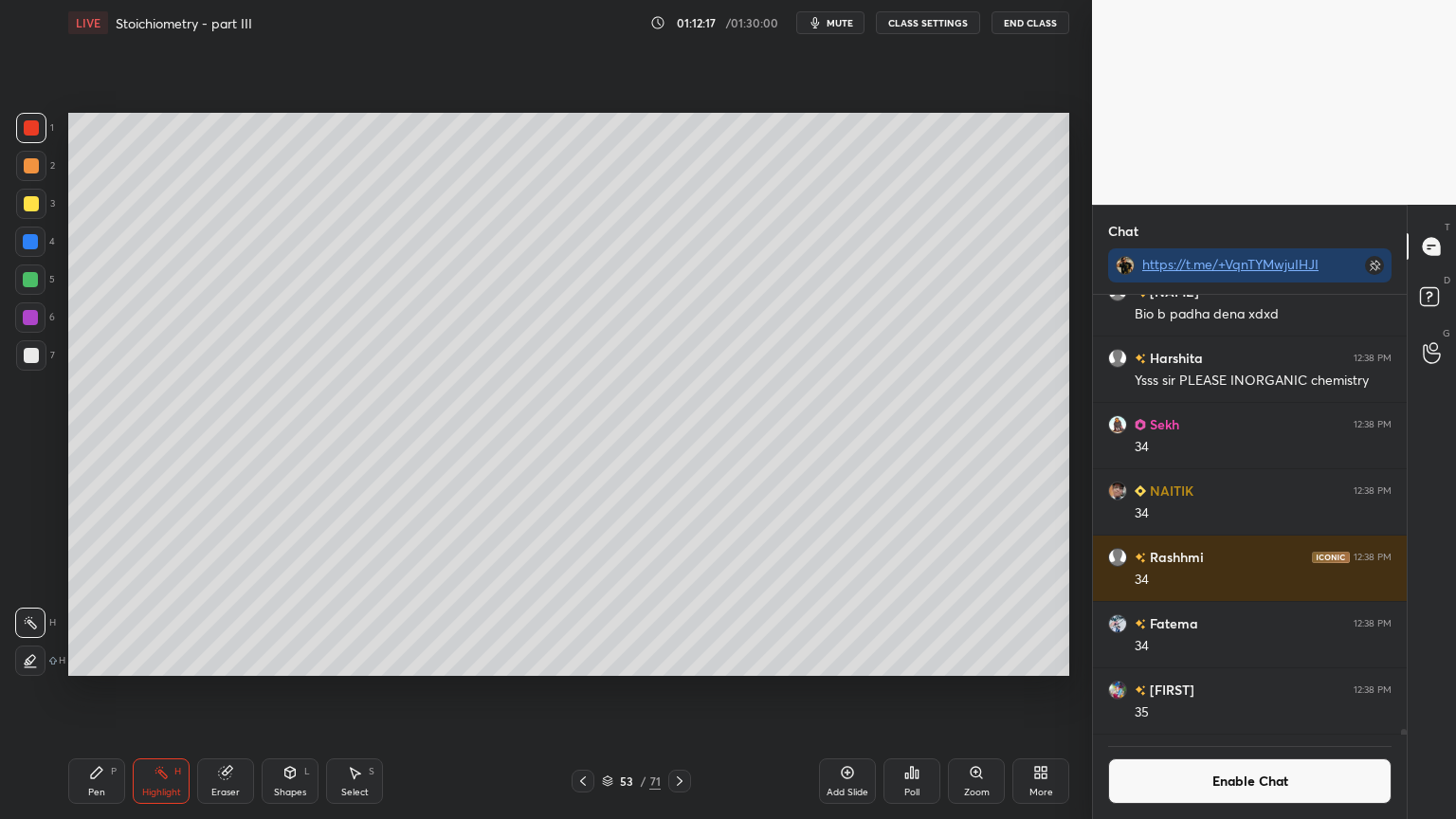 scroll, scrollTop: 395, scrollLeft: 308, axis: both 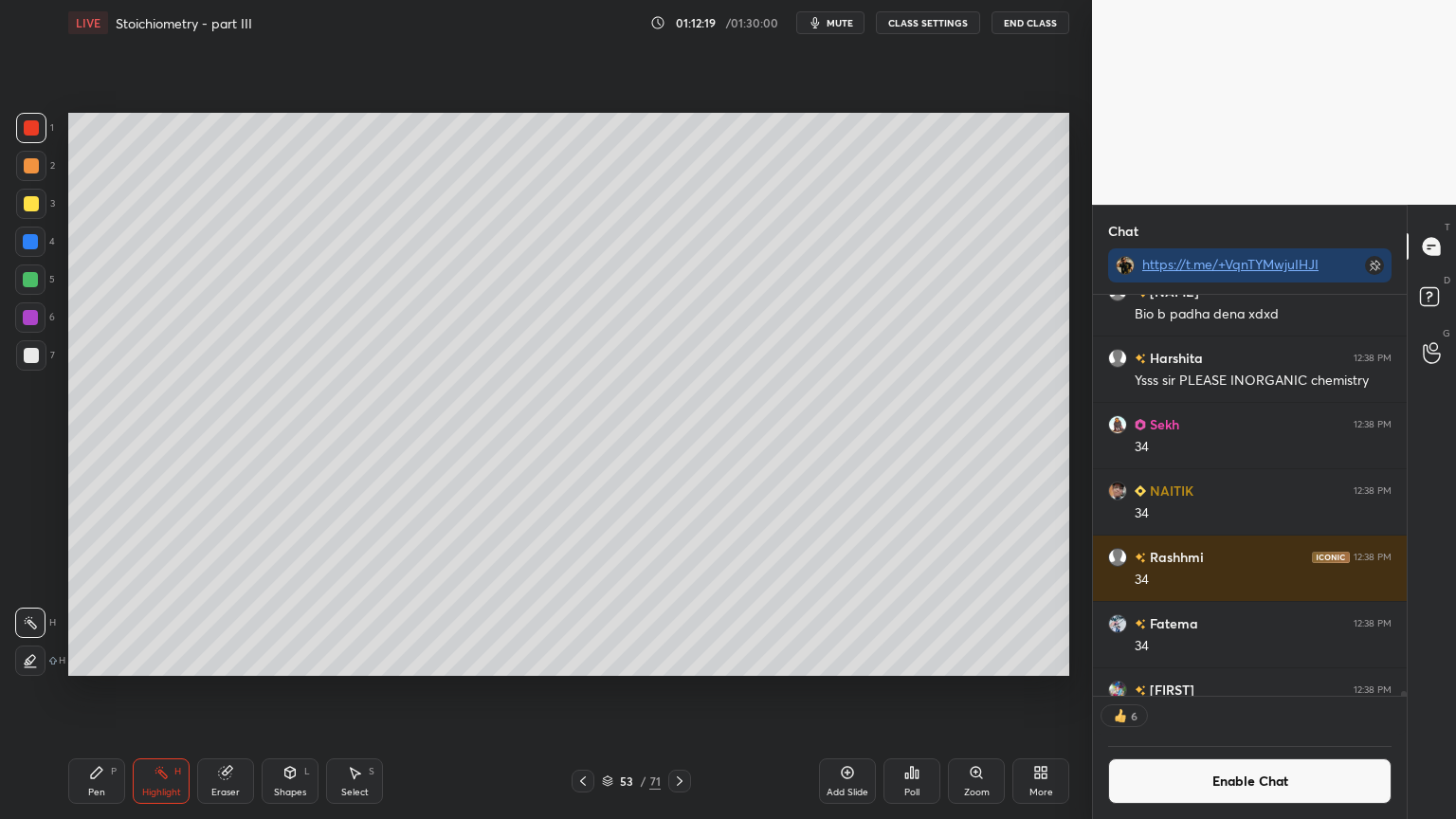 click on "Pen P Highlight H Eraser Shapes L Select S" at bounding box center (256, 781) 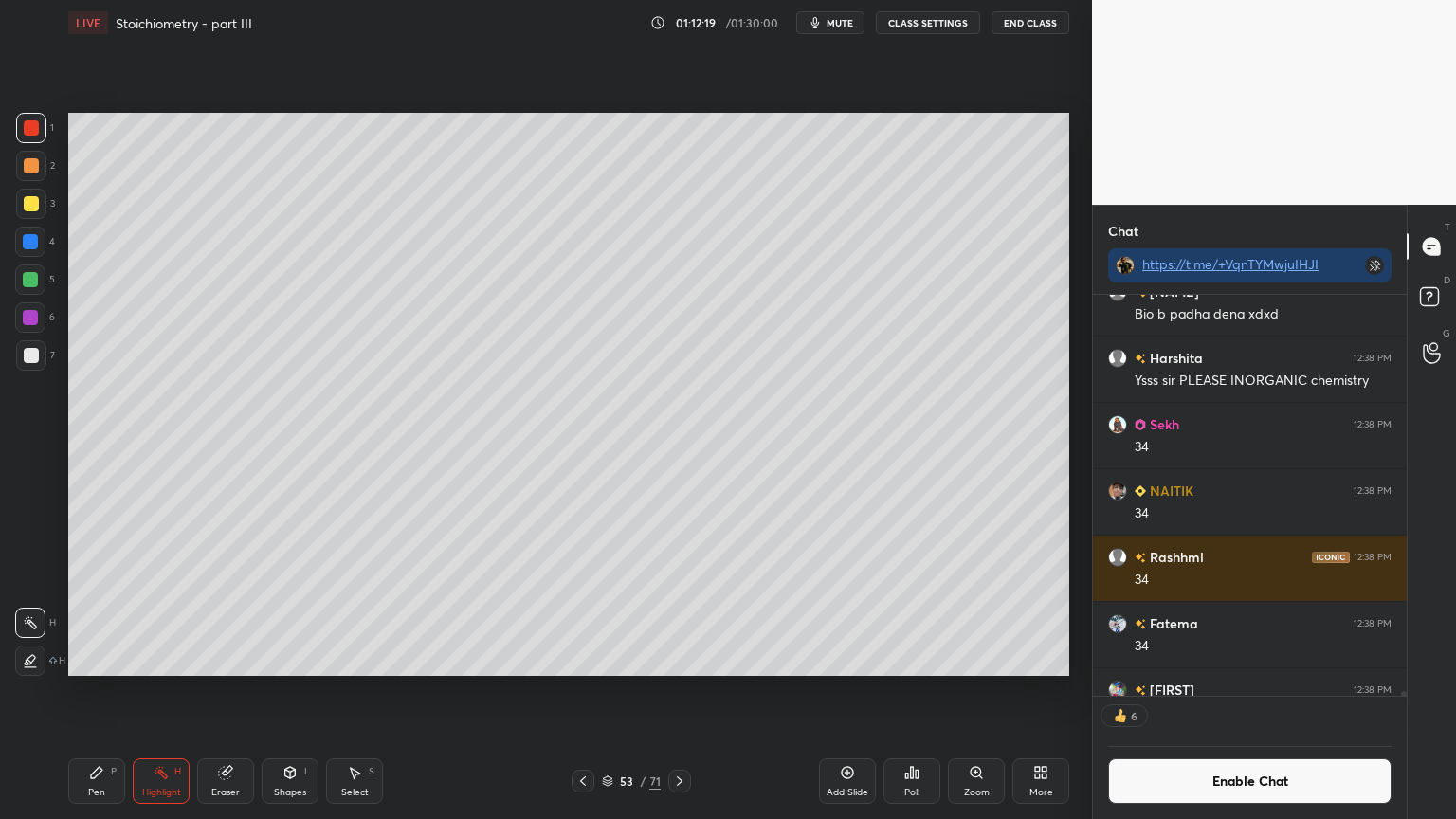 click on "Pen P" at bounding box center (97, 781) 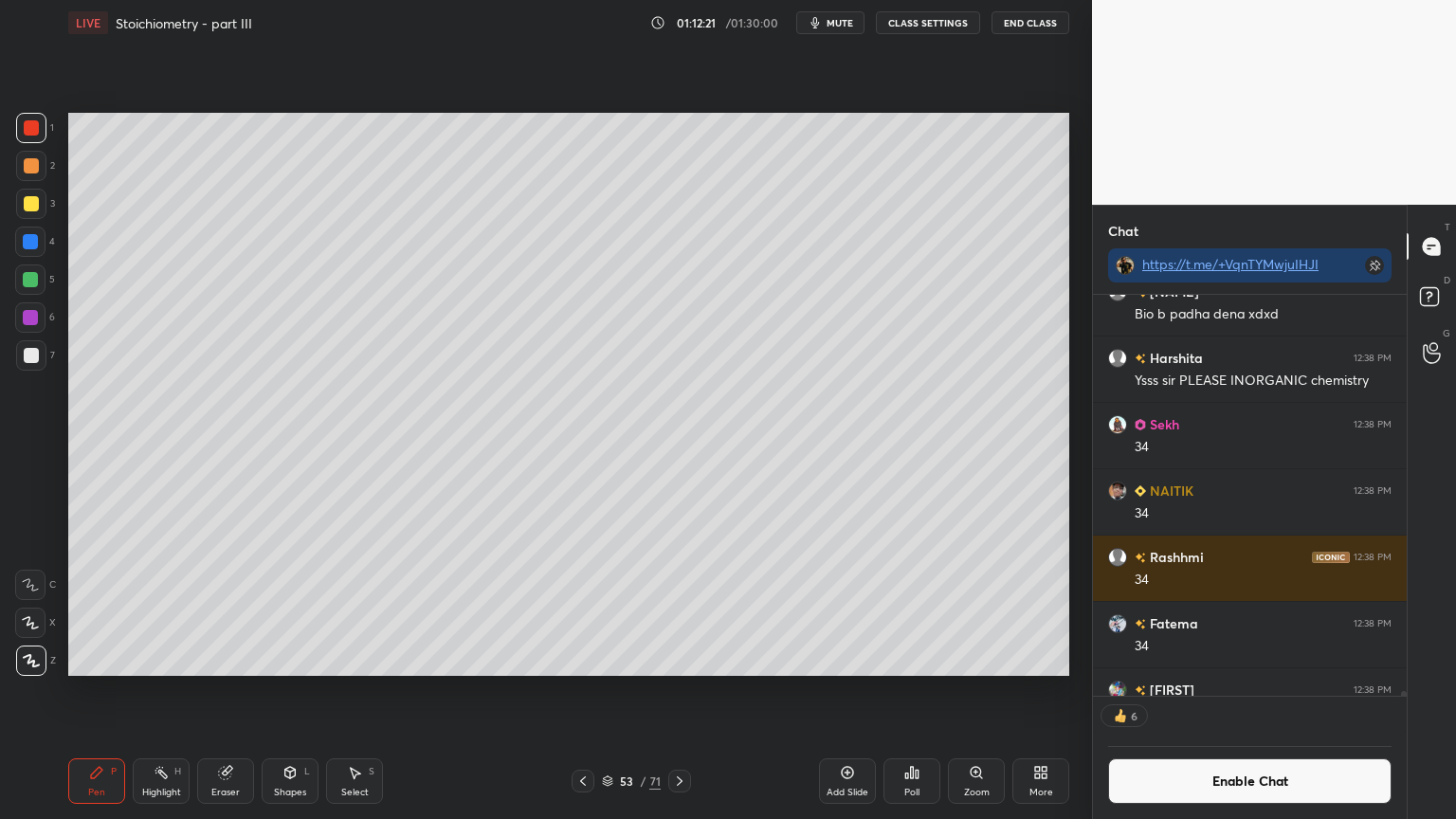 click on "Pen P" at bounding box center [97, 781] 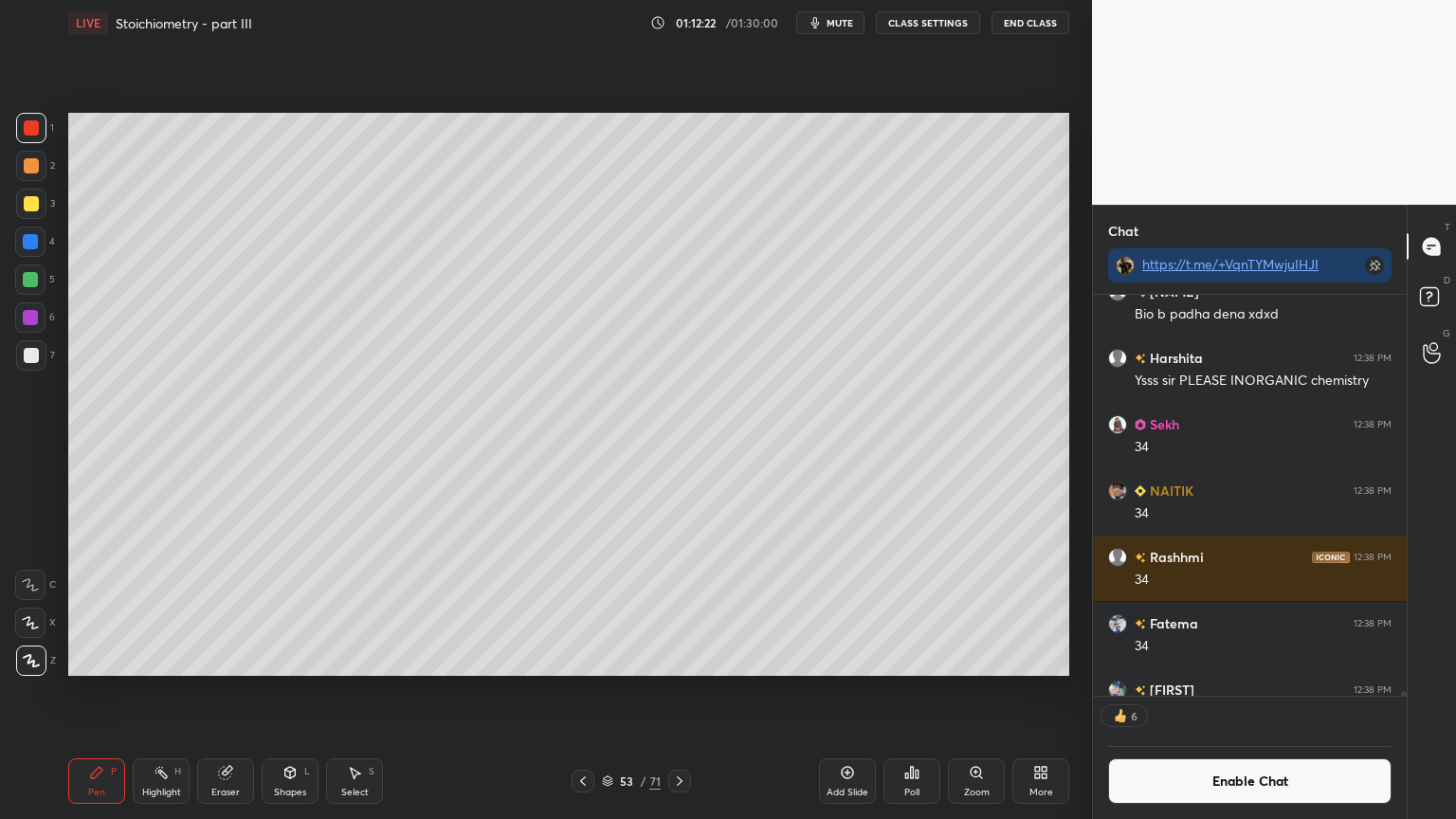 click at bounding box center [31, 355] 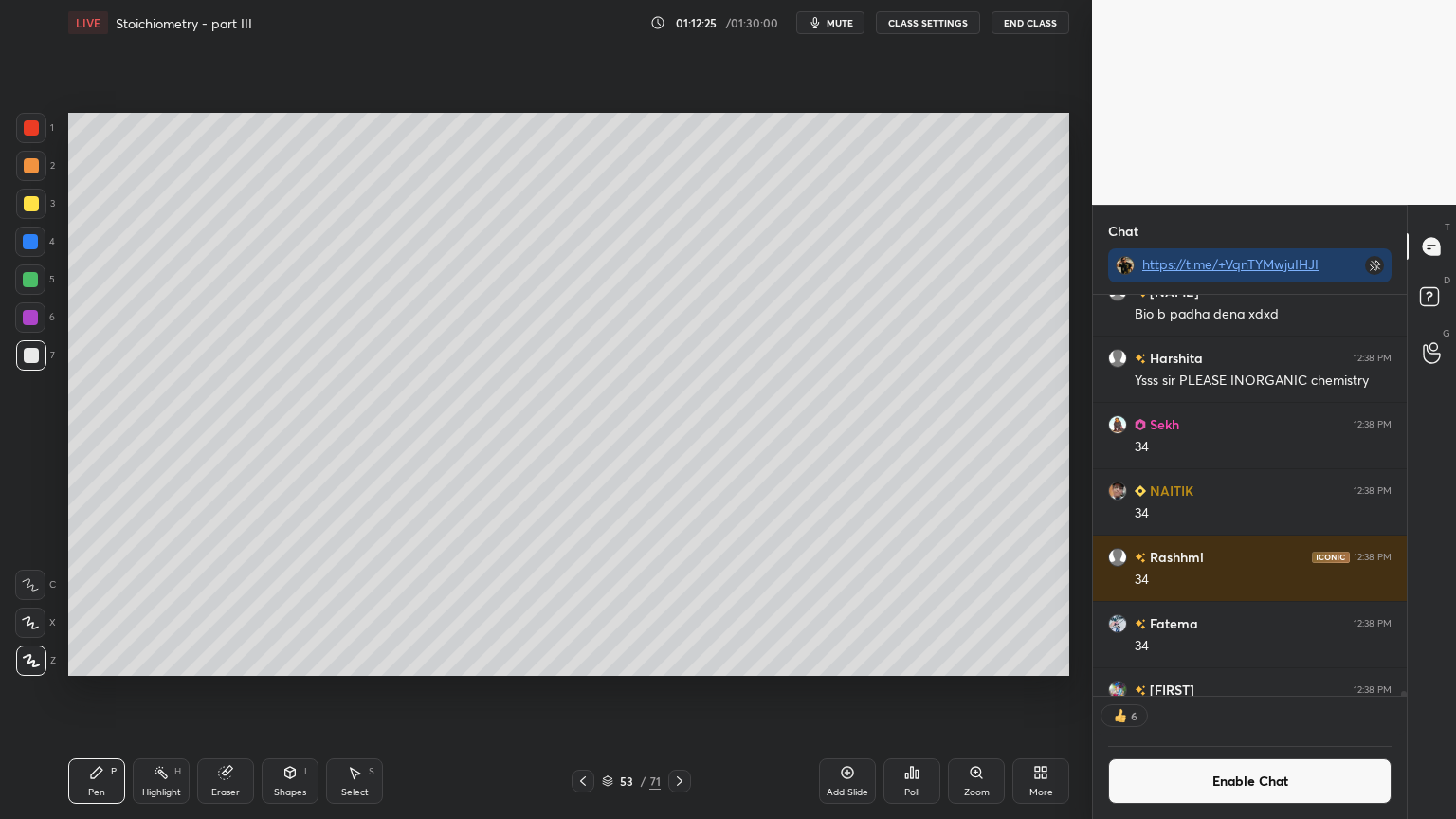 click 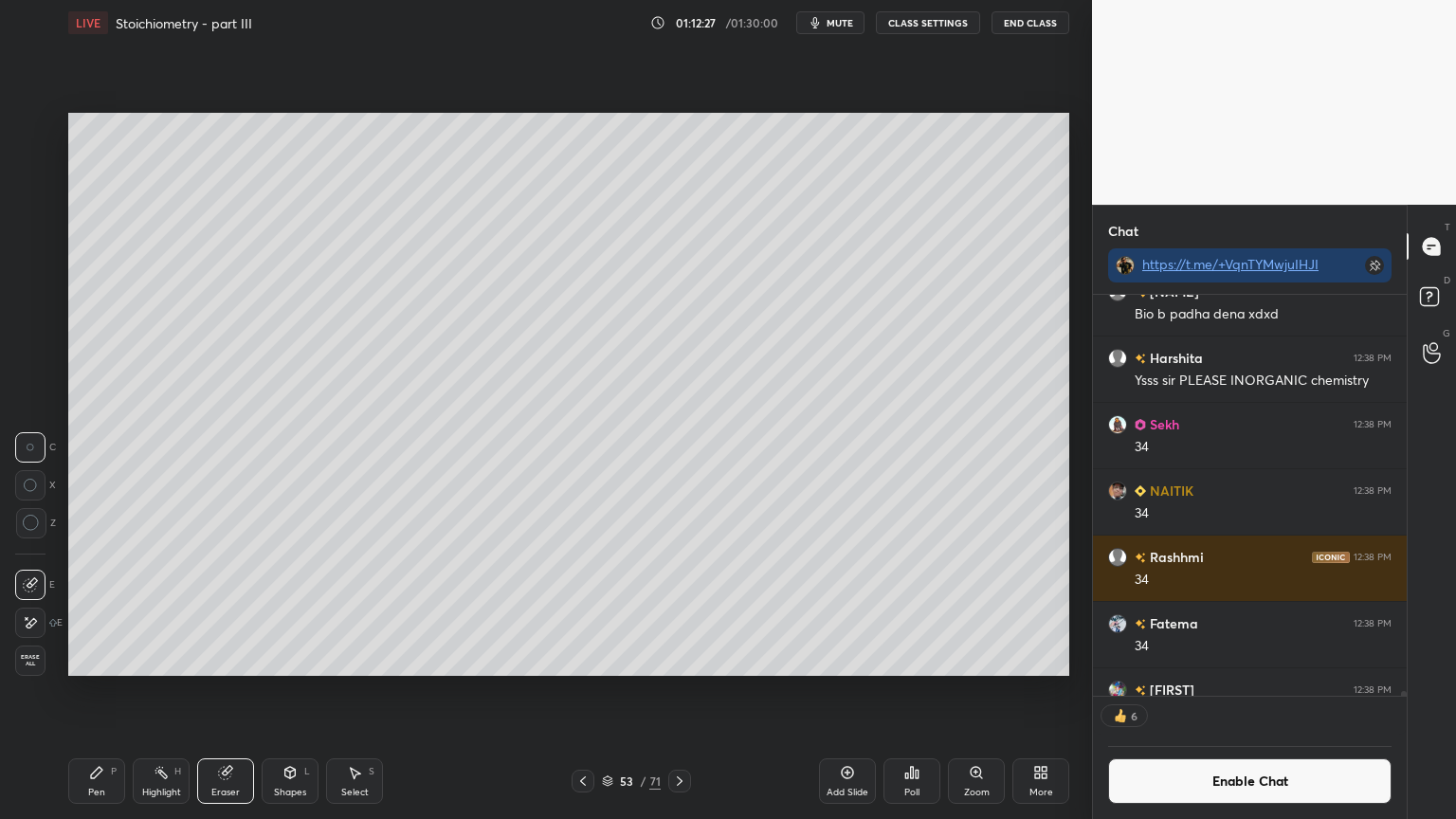 click 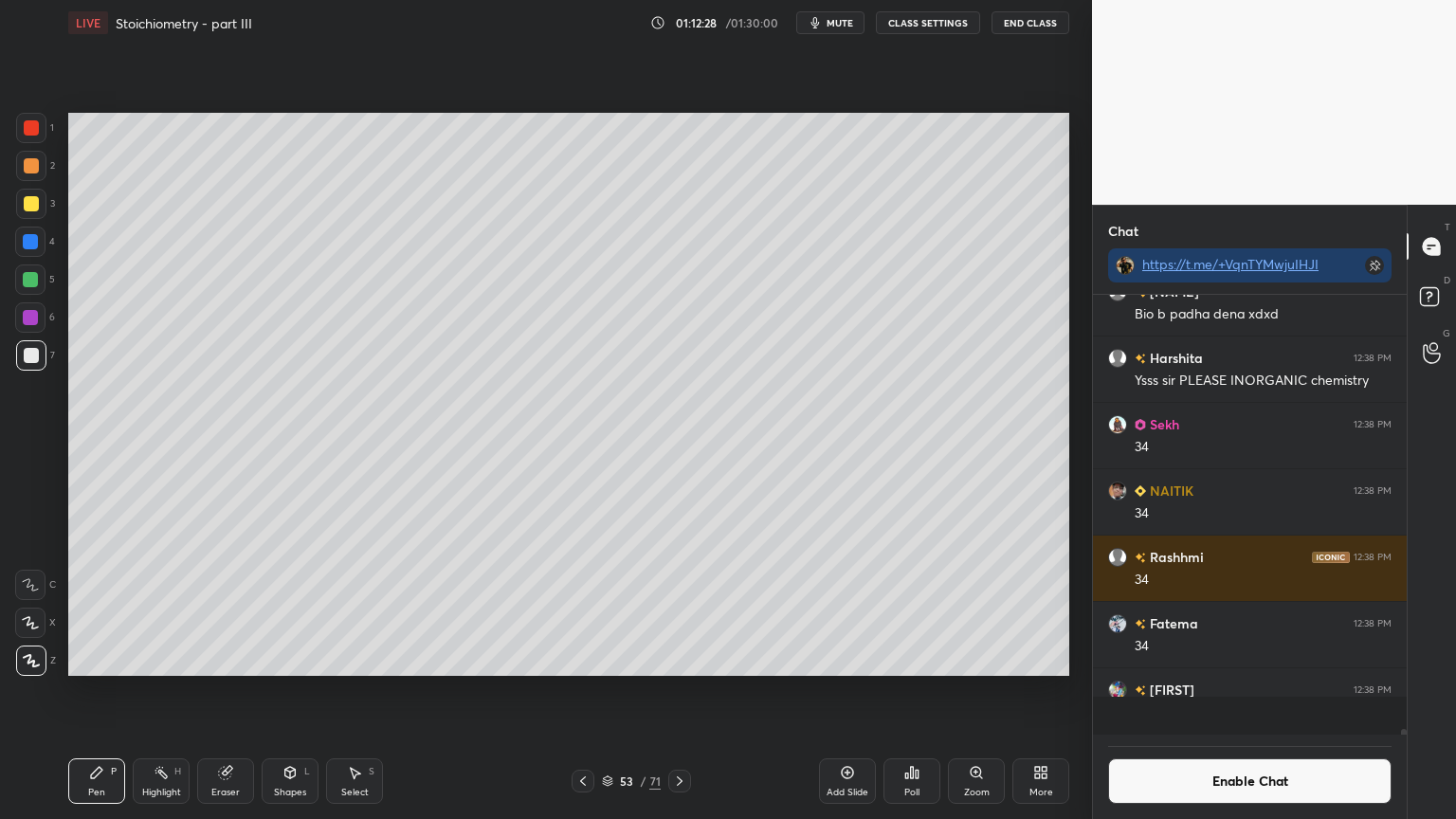 scroll, scrollTop: 6, scrollLeft: 6, axis: both 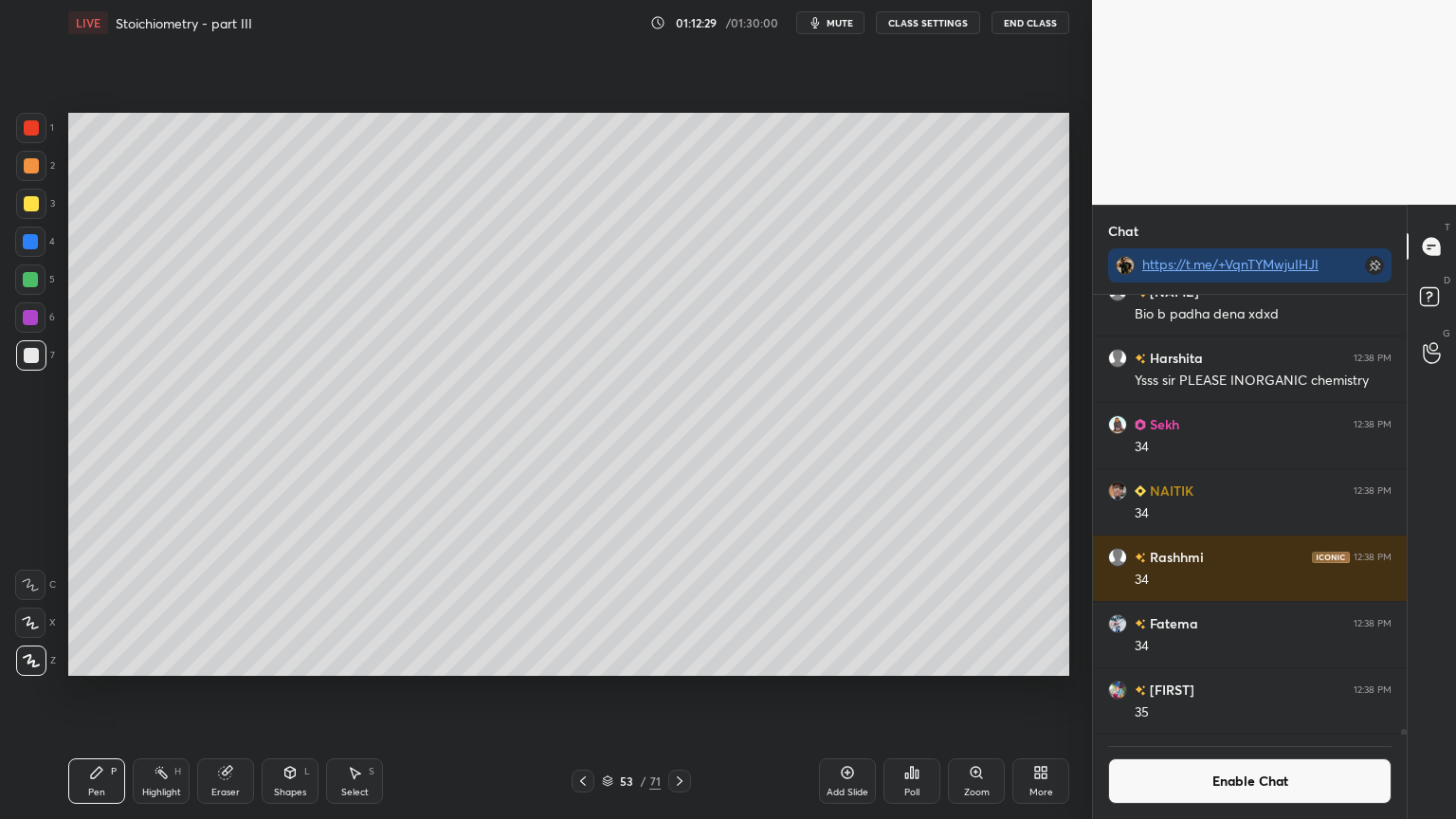 click on "Highlight H" at bounding box center (161, 781) 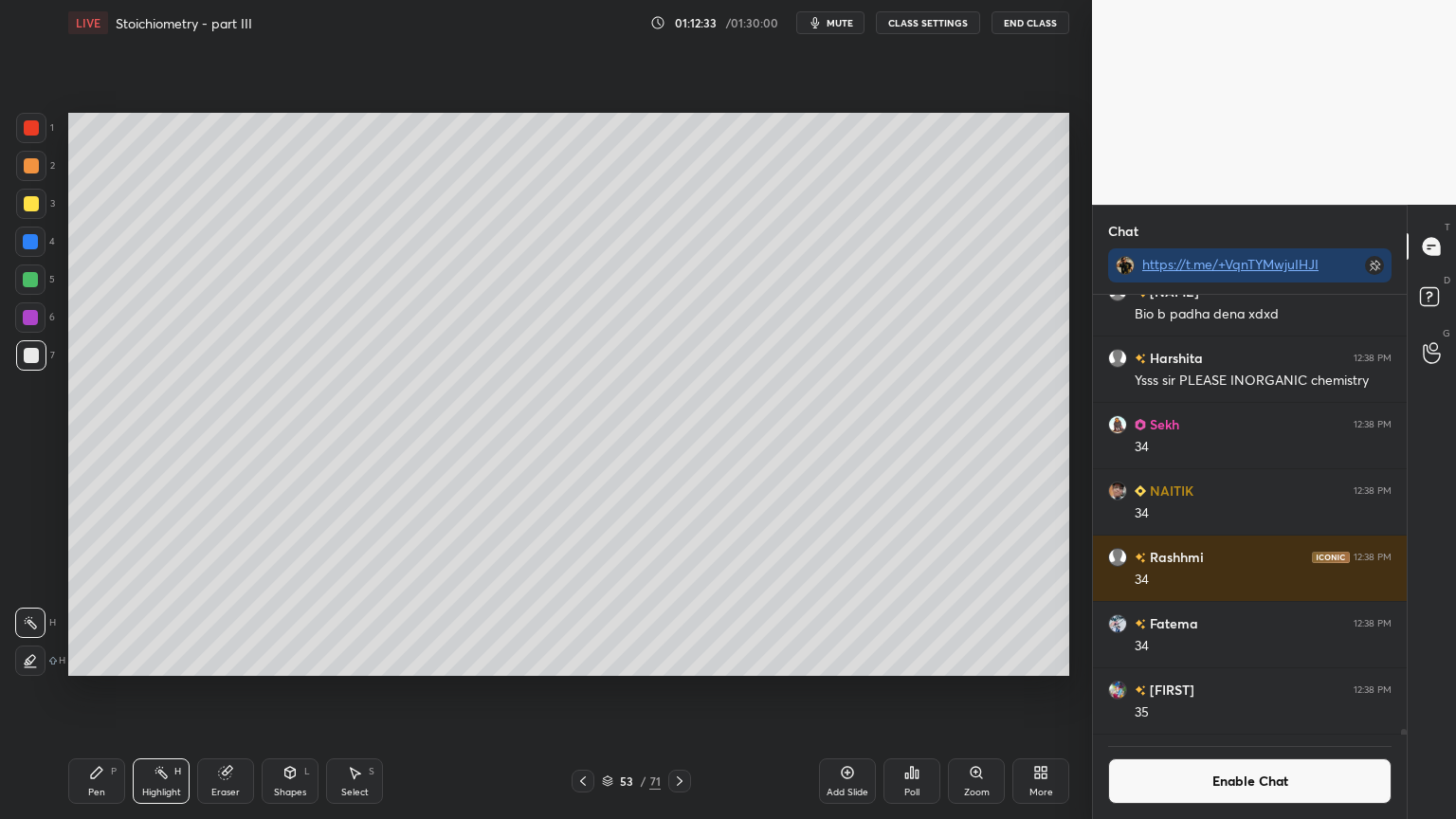 click on "Pen P" at bounding box center [97, 781] 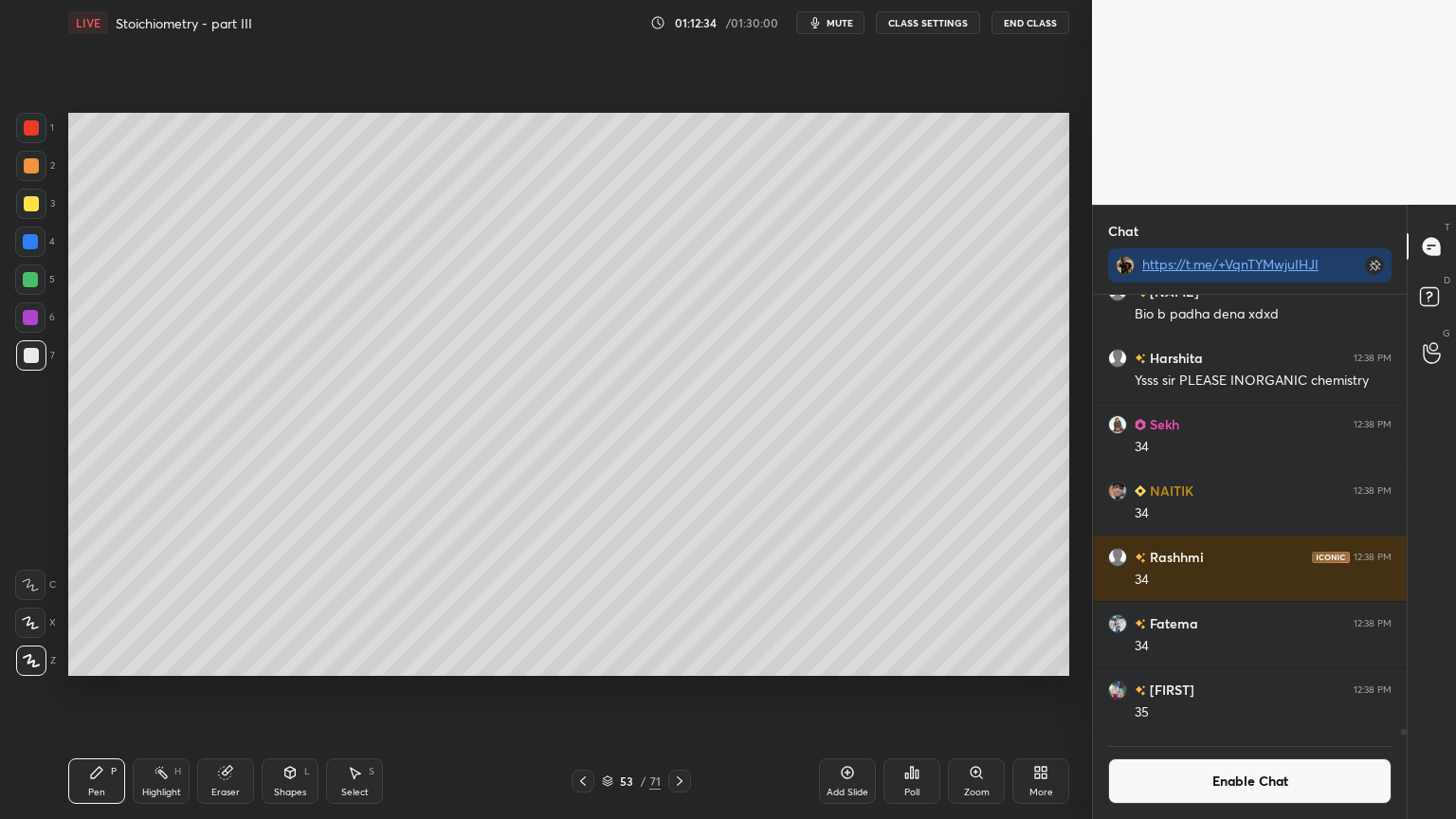 click at bounding box center (31, 204) 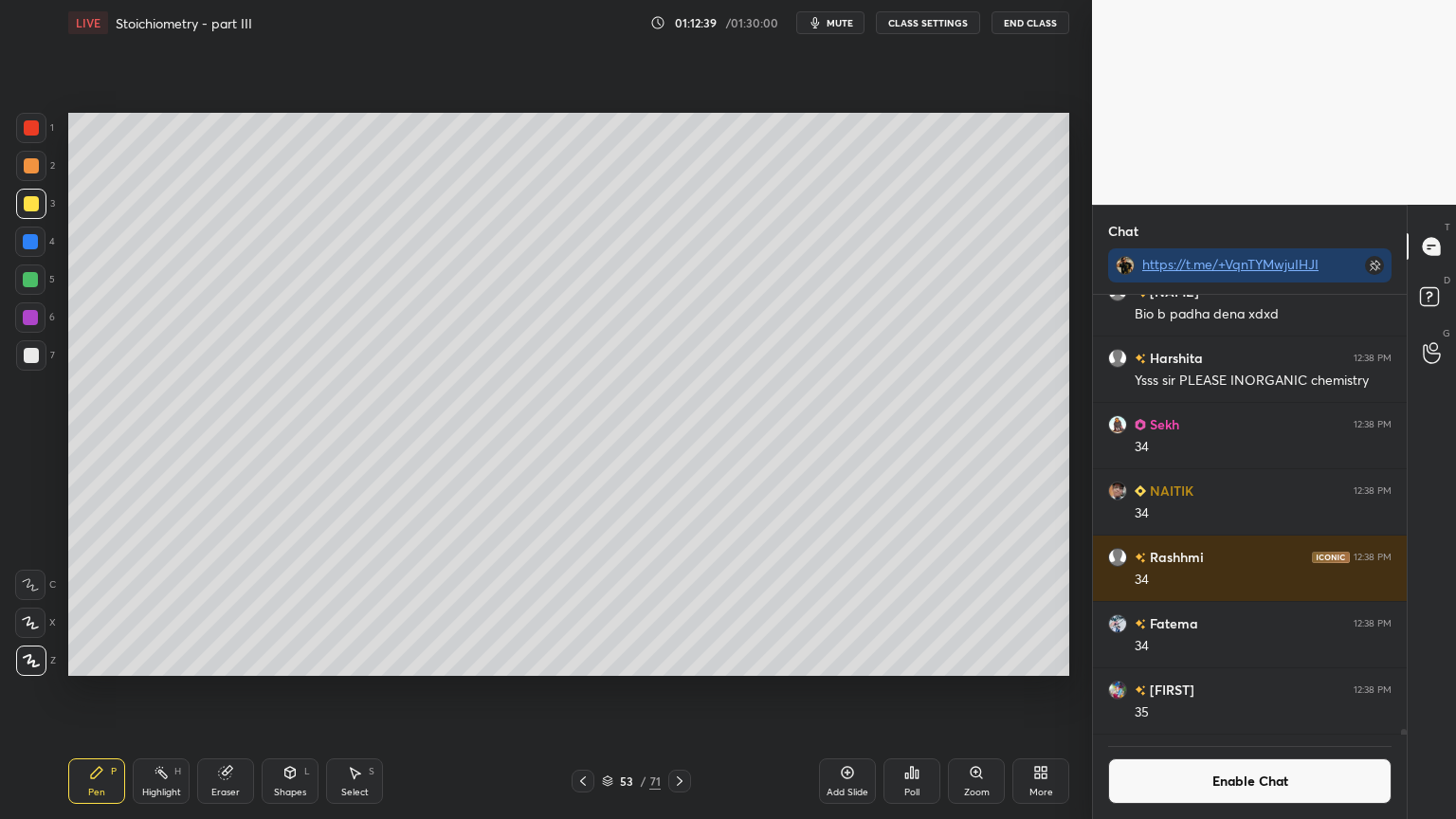 drag, startPoint x: 281, startPoint y: 785, endPoint x: 272, endPoint y: 755, distance: 31.32092 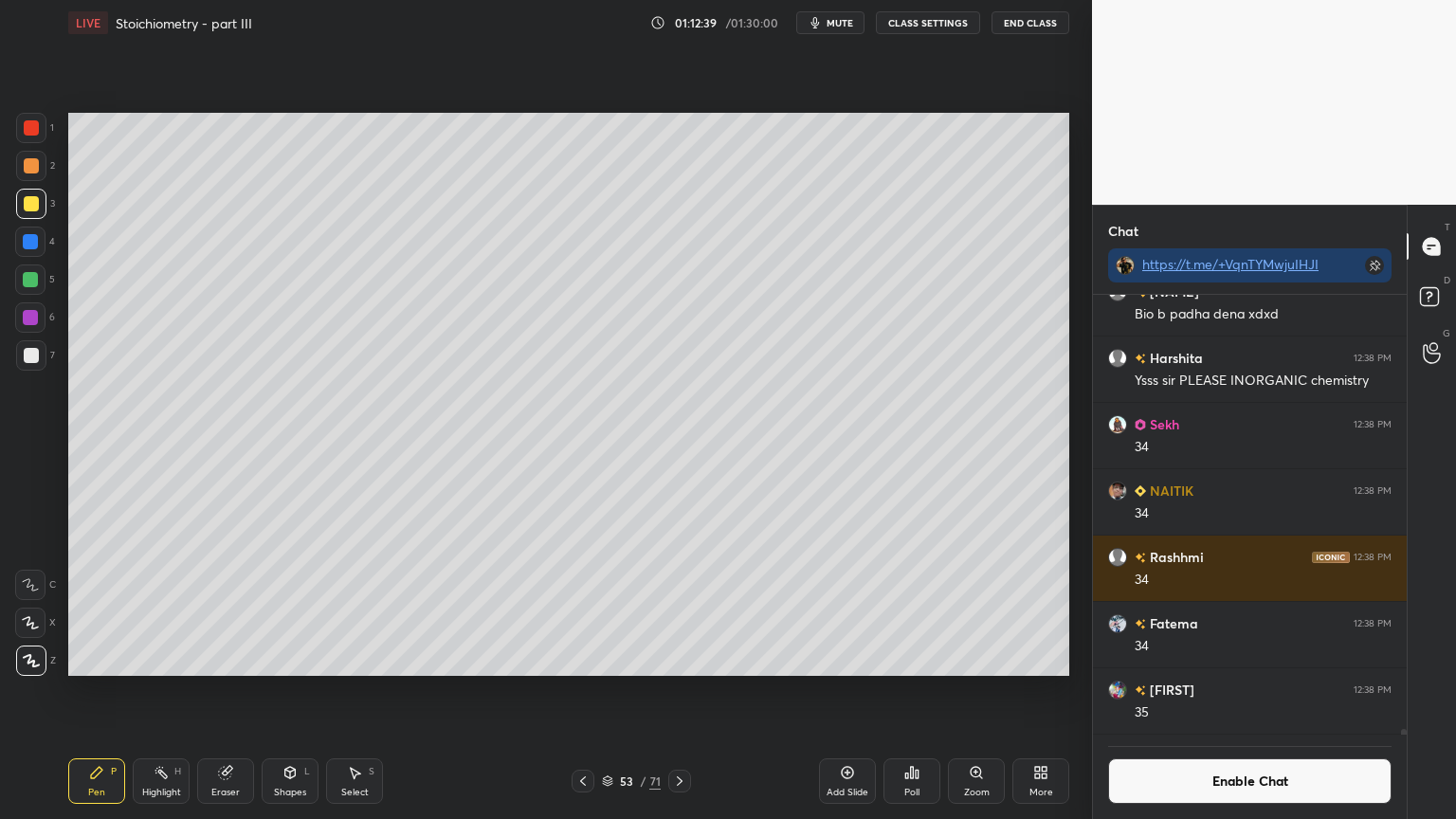 click on "Shapes L" at bounding box center (290, 781) 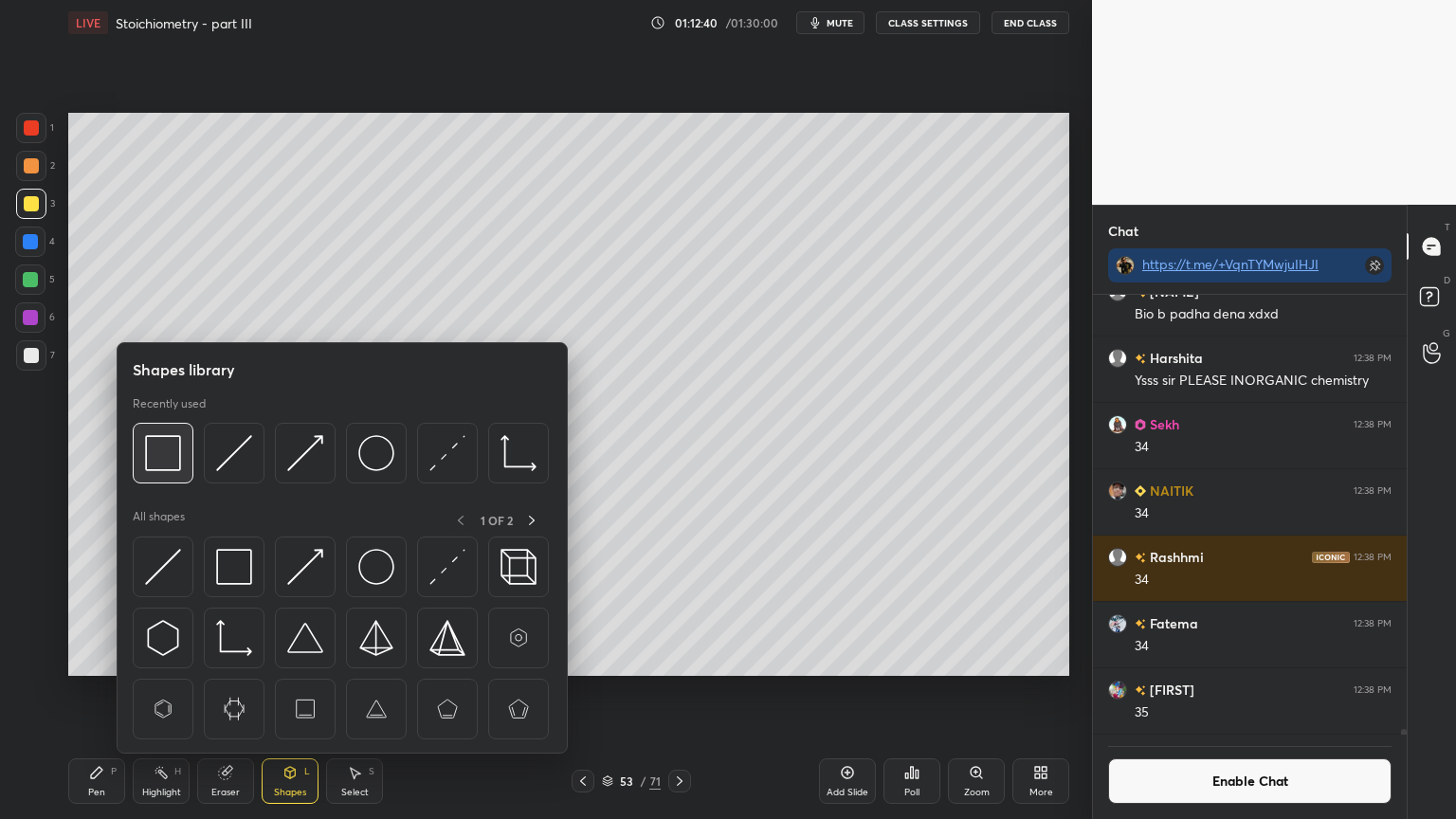 click at bounding box center [163, 453] 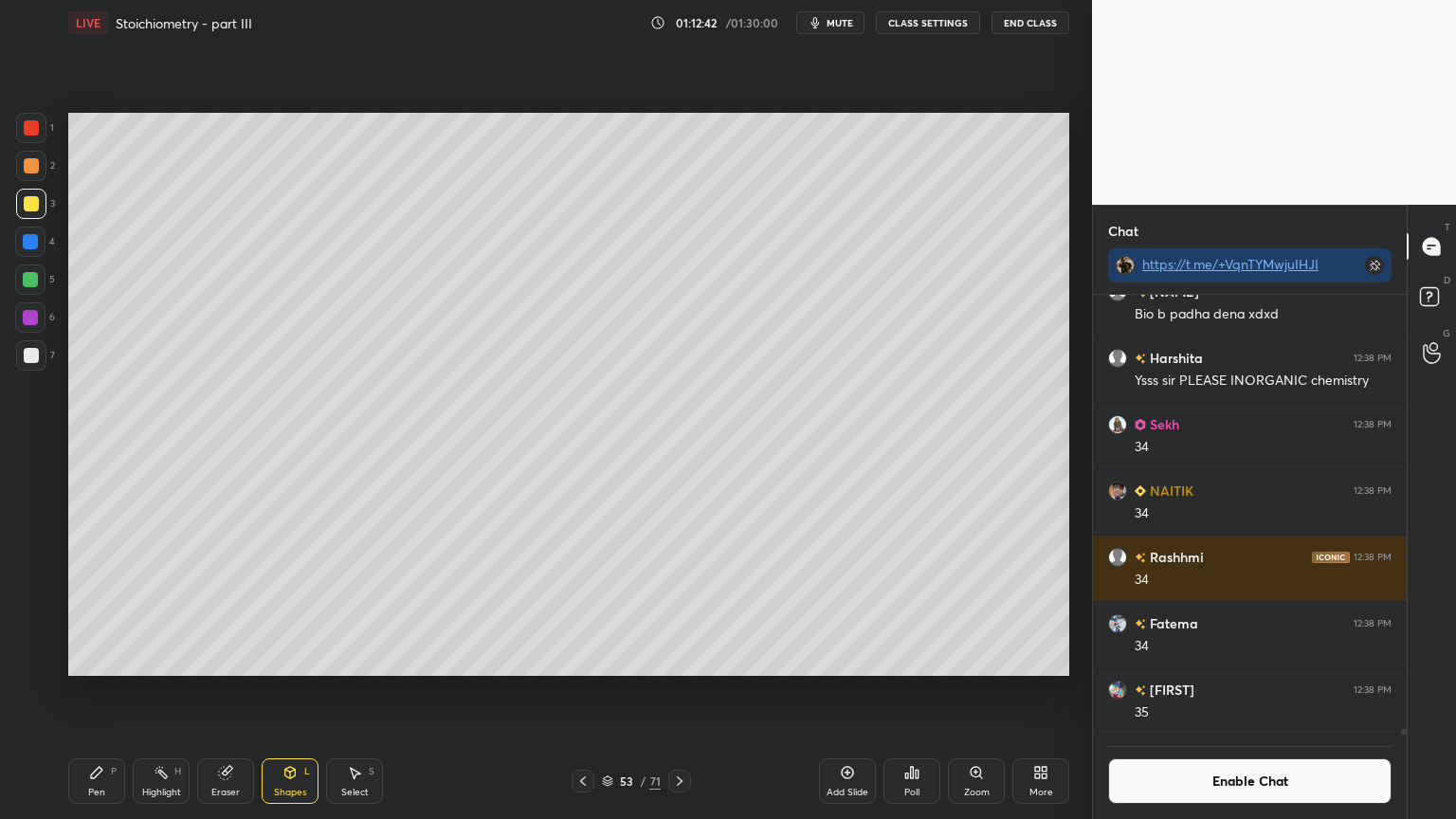 drag, startPoint x: 156, startPoint y: 784, endPoint x: 292, endPoint y: 698, distance: 160.90991 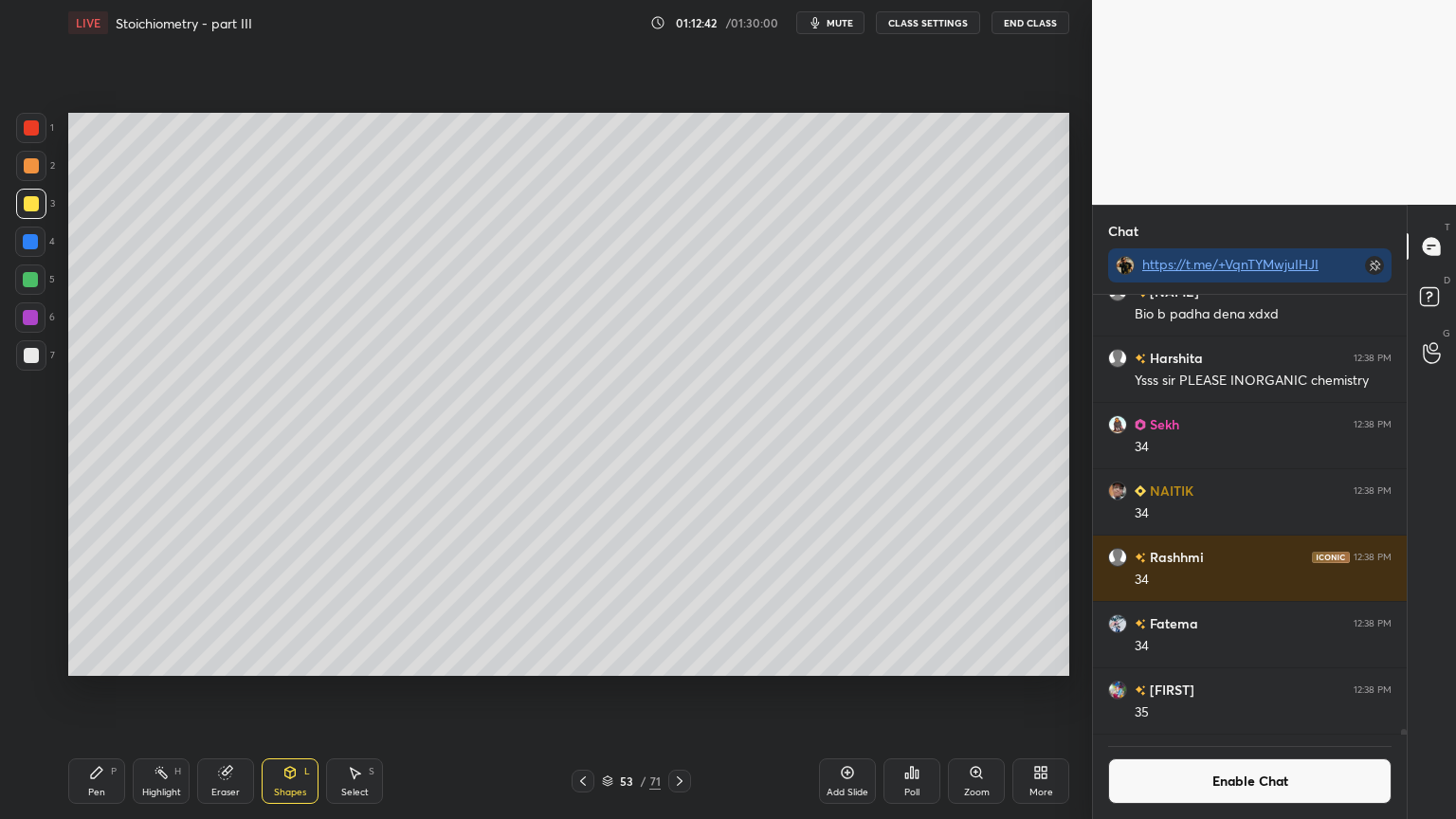 click on "Highlight H" at bounding box center [161, 781] 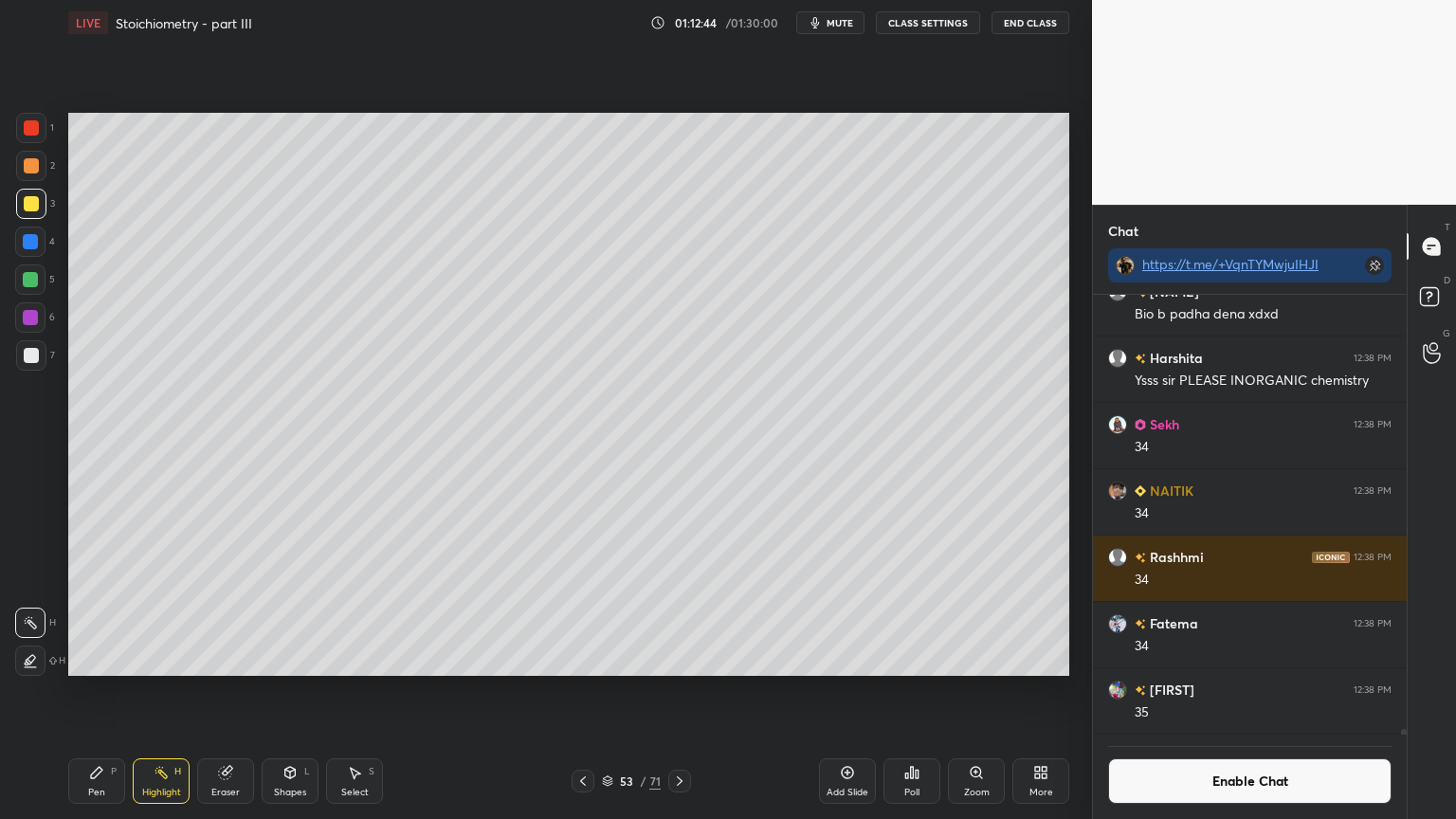 drag, startPoint x: 102, startPoint y: 778, endPoint x: 180, endPoint y: 739, distance: 87.20665 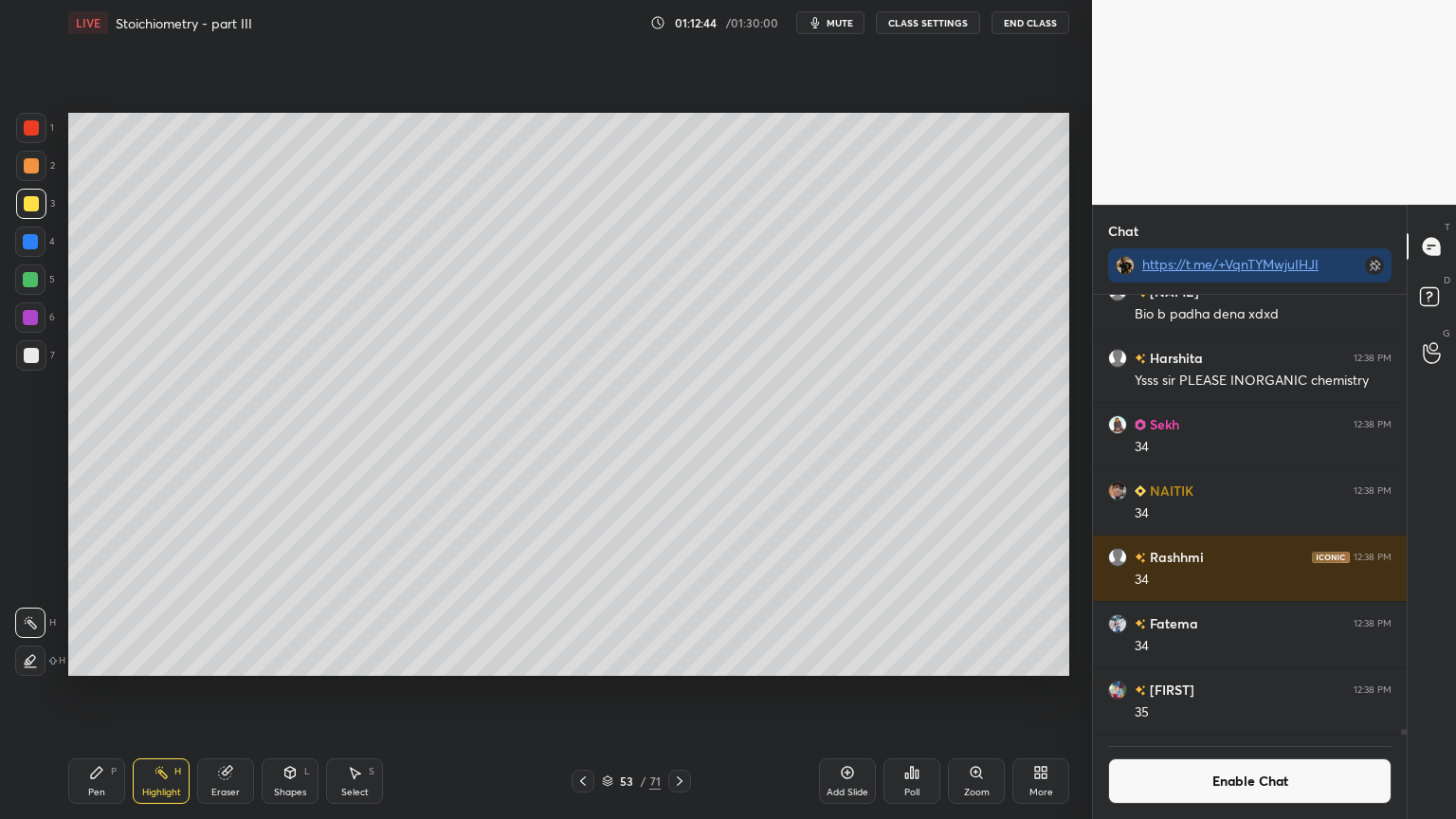 click on "Pen P" at bounding box center [97, 781] 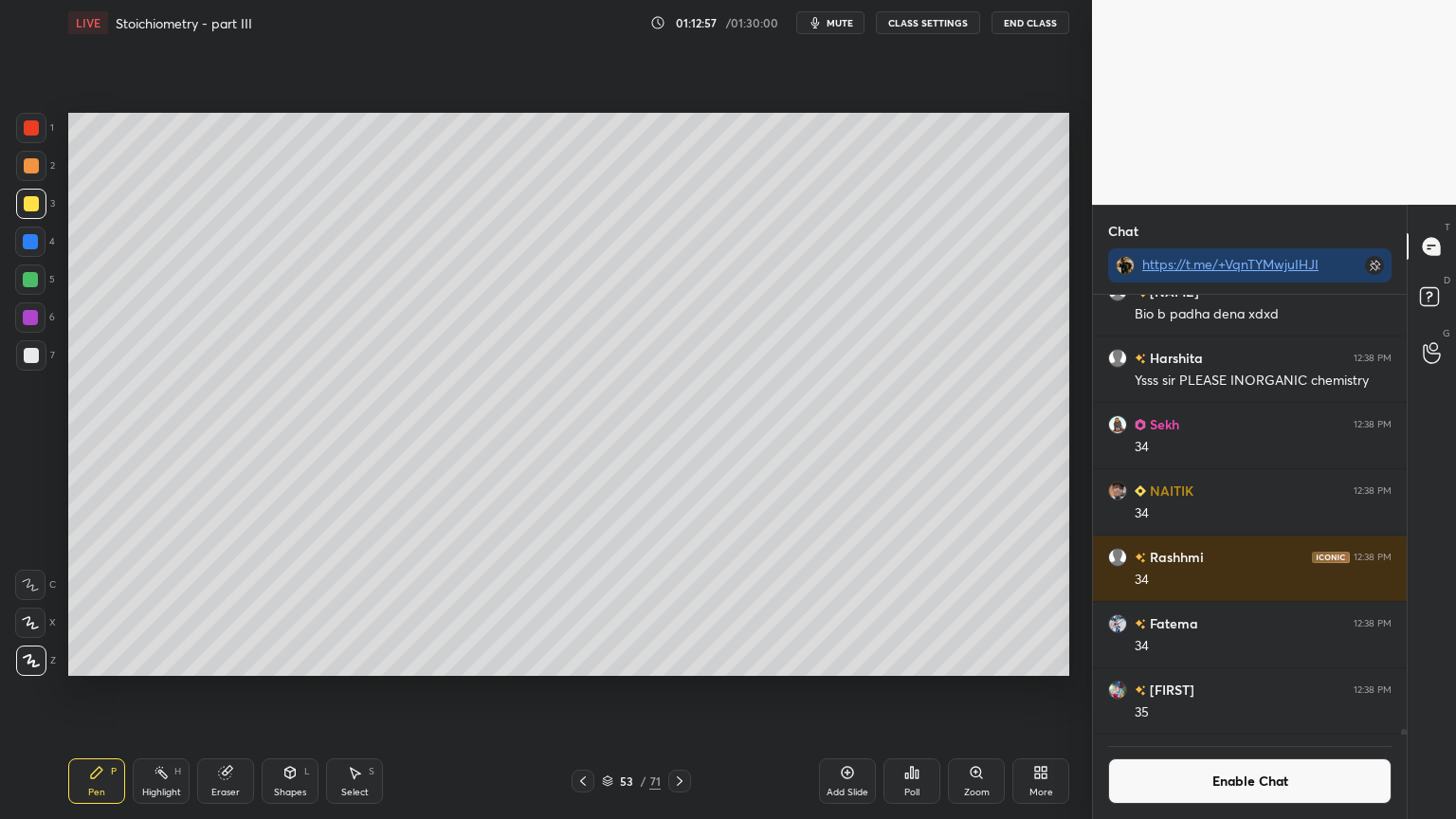 click on "Highlight H" at bounding box center [161, 781] 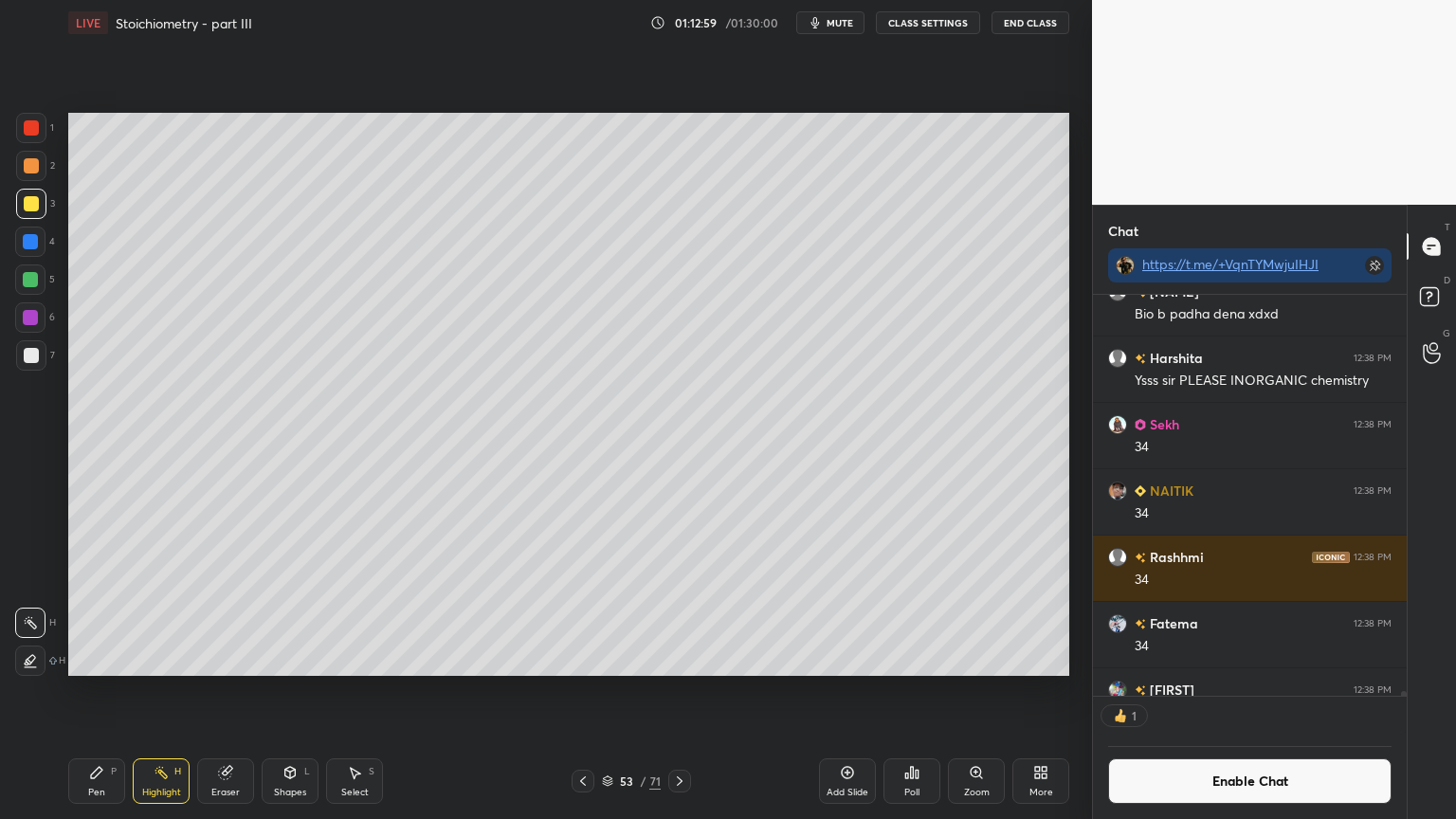 scroll, scrollTop: 395, scrollLeft: 308, axis: both 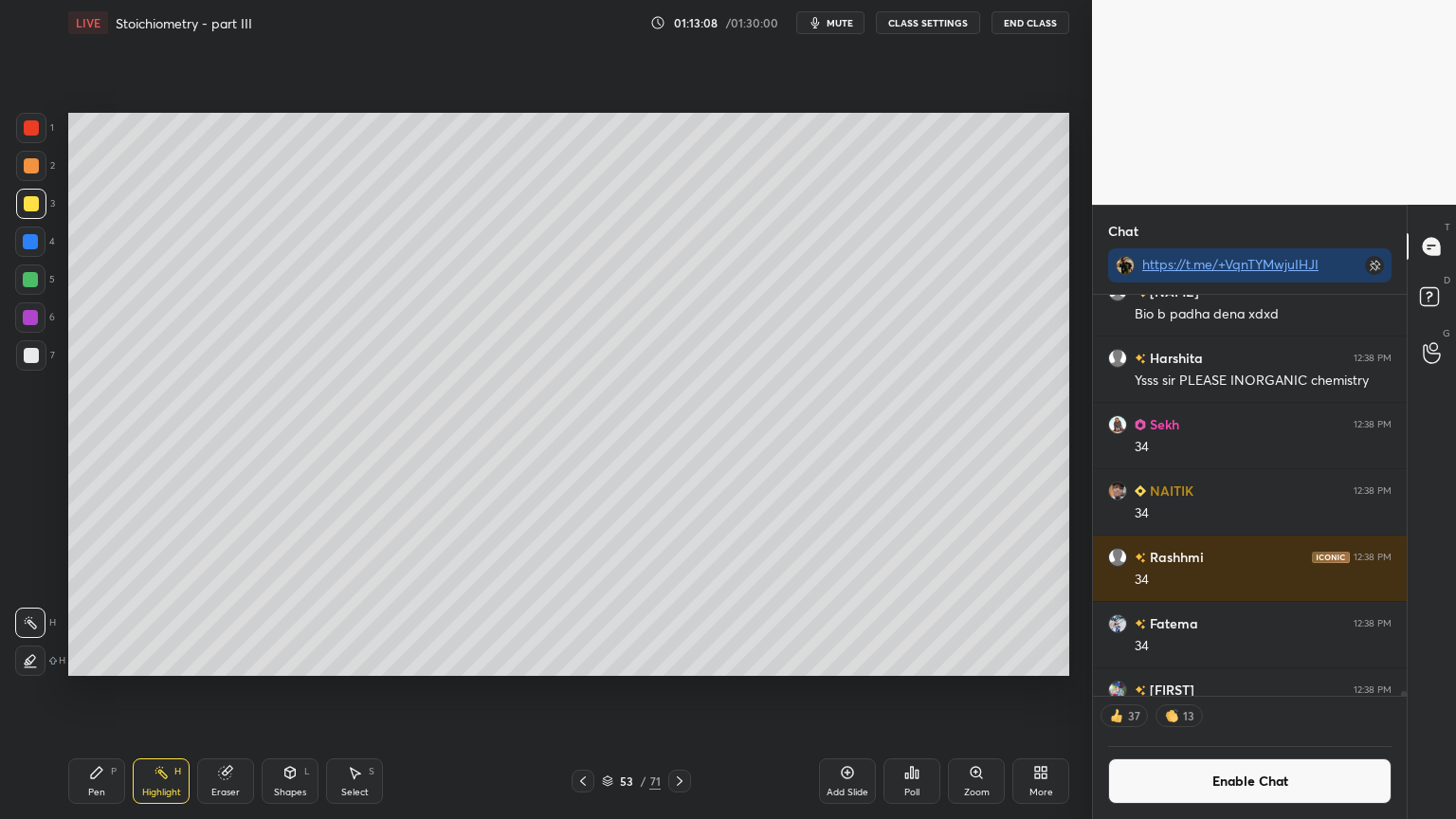 click on "Enable Chat" at bounding box center [1249, 781] 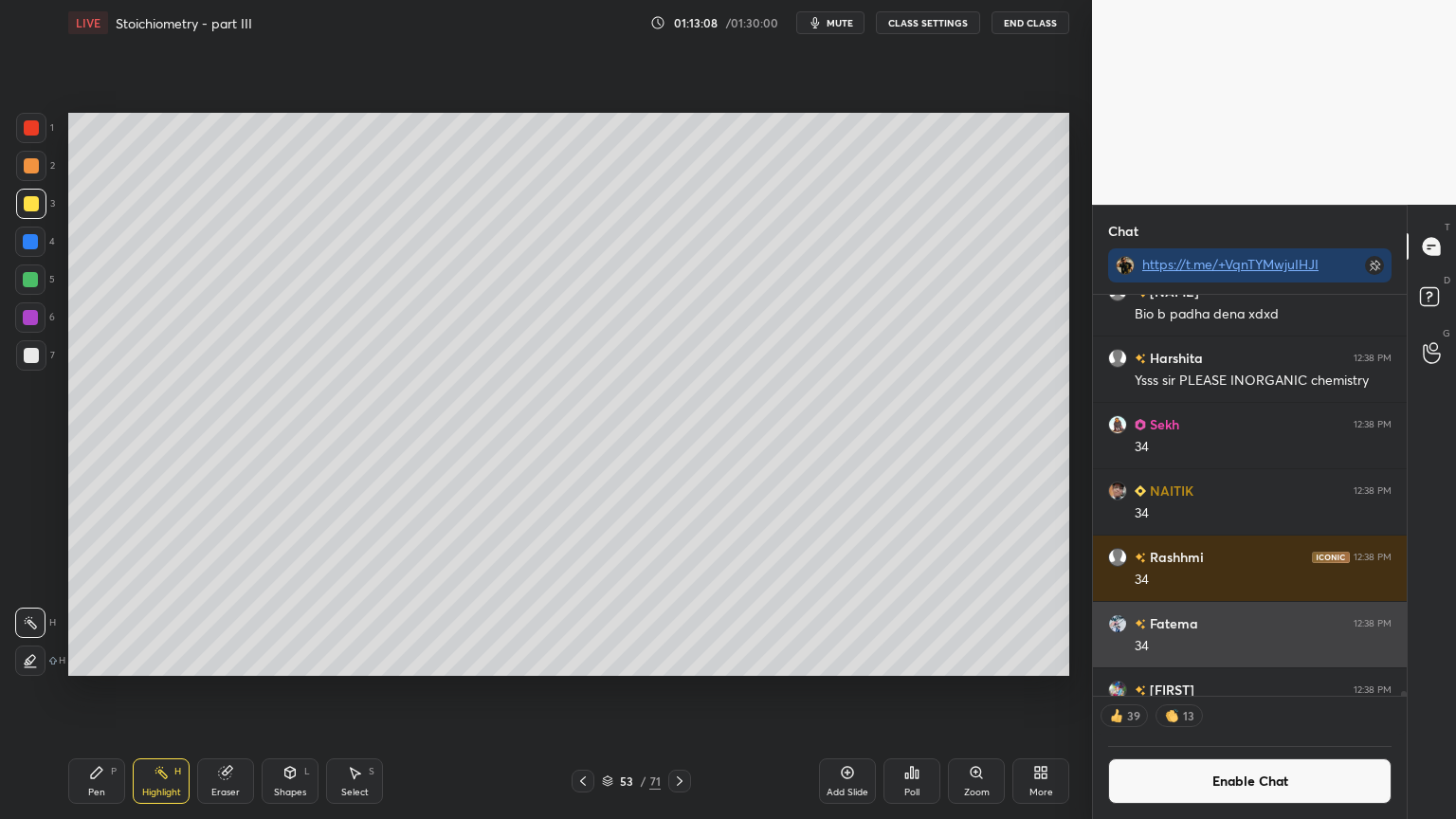 scroll, scrollTop: 36357, scrollLeft: 0, axis: vertical 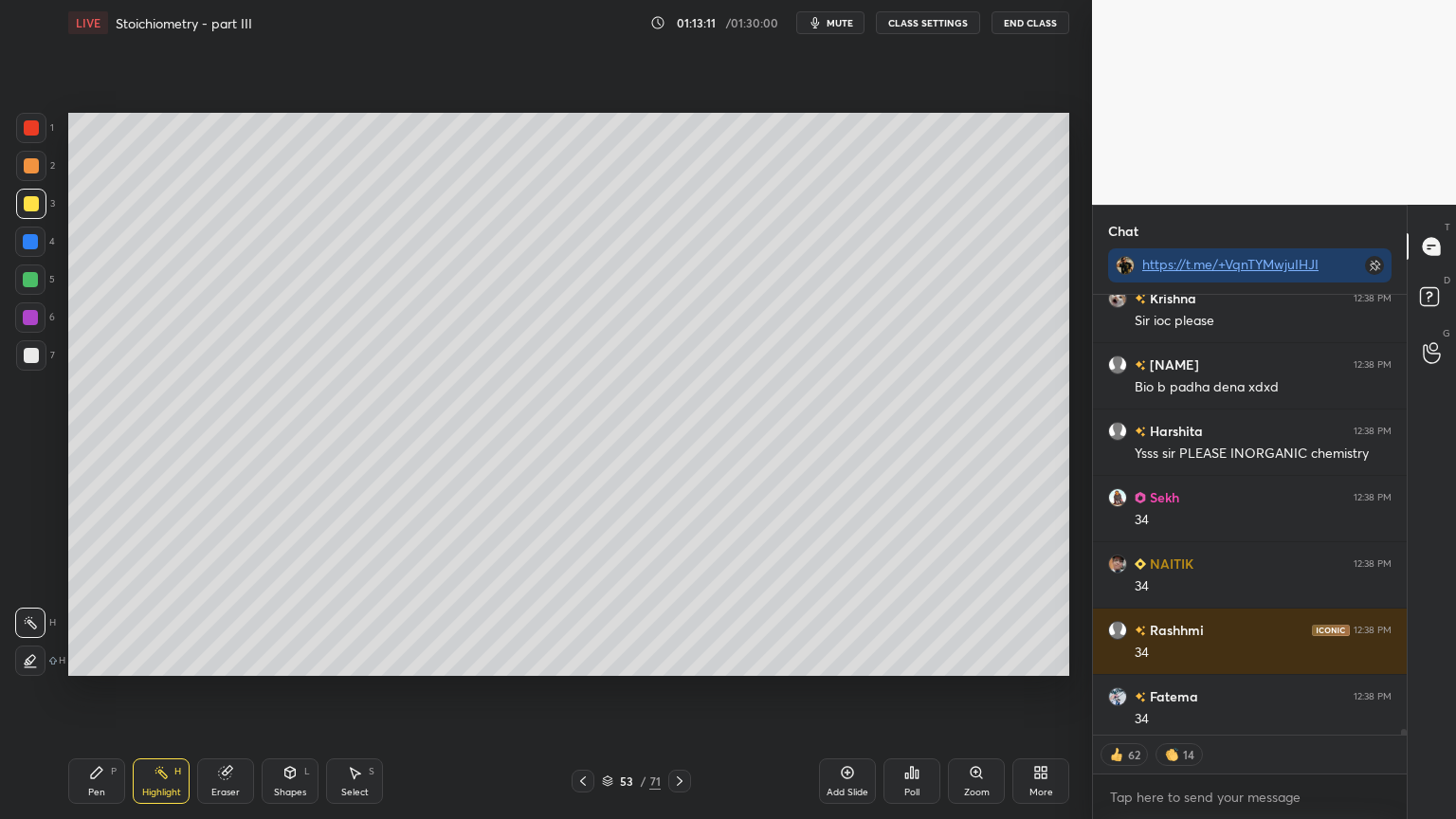 click at bounding box center (1404, 737) 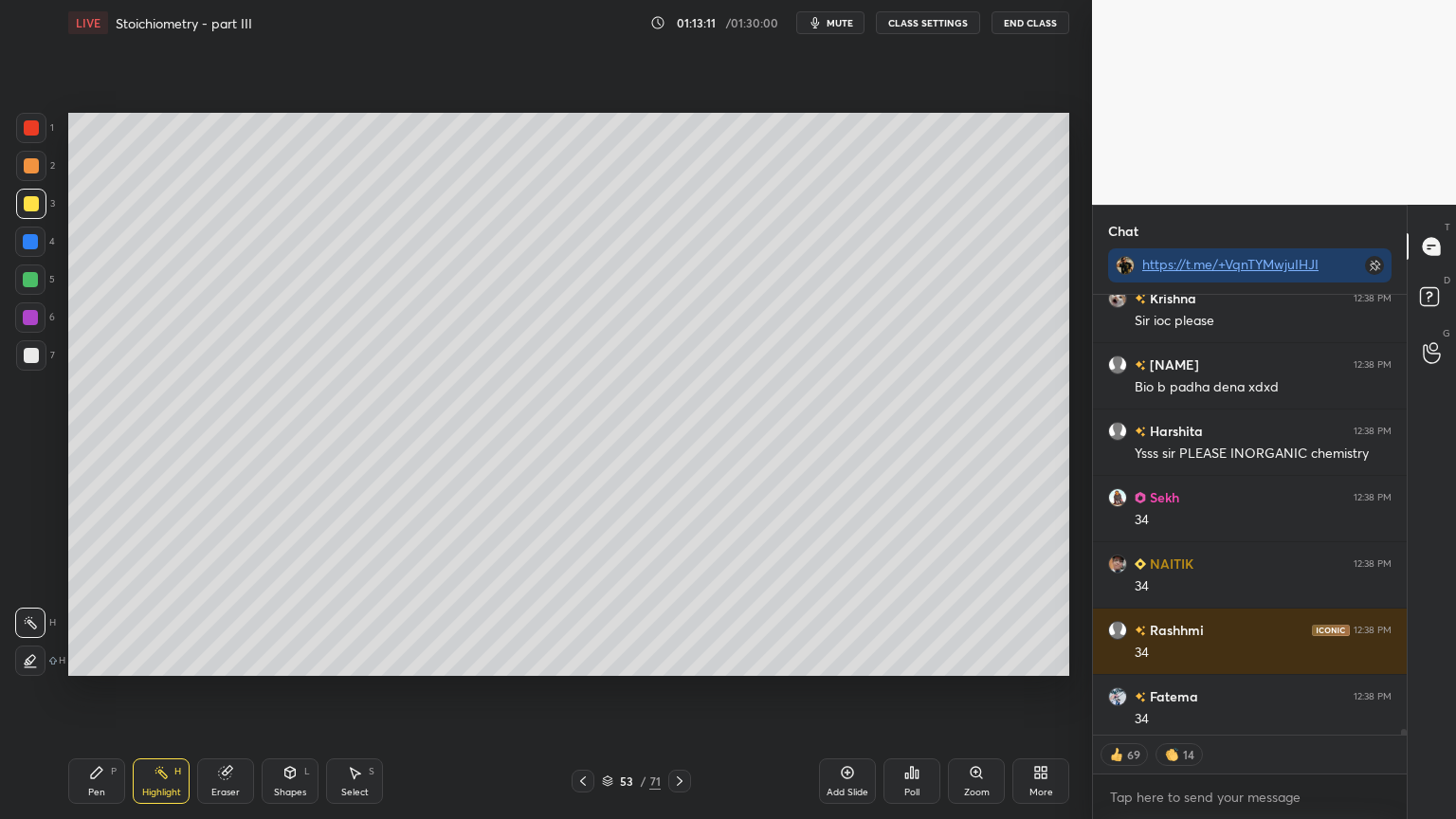 drag, startPoint x: 1408, startPoint y: 732, endPoint x: 1414, endPoint y: 741, distance: 10.816654 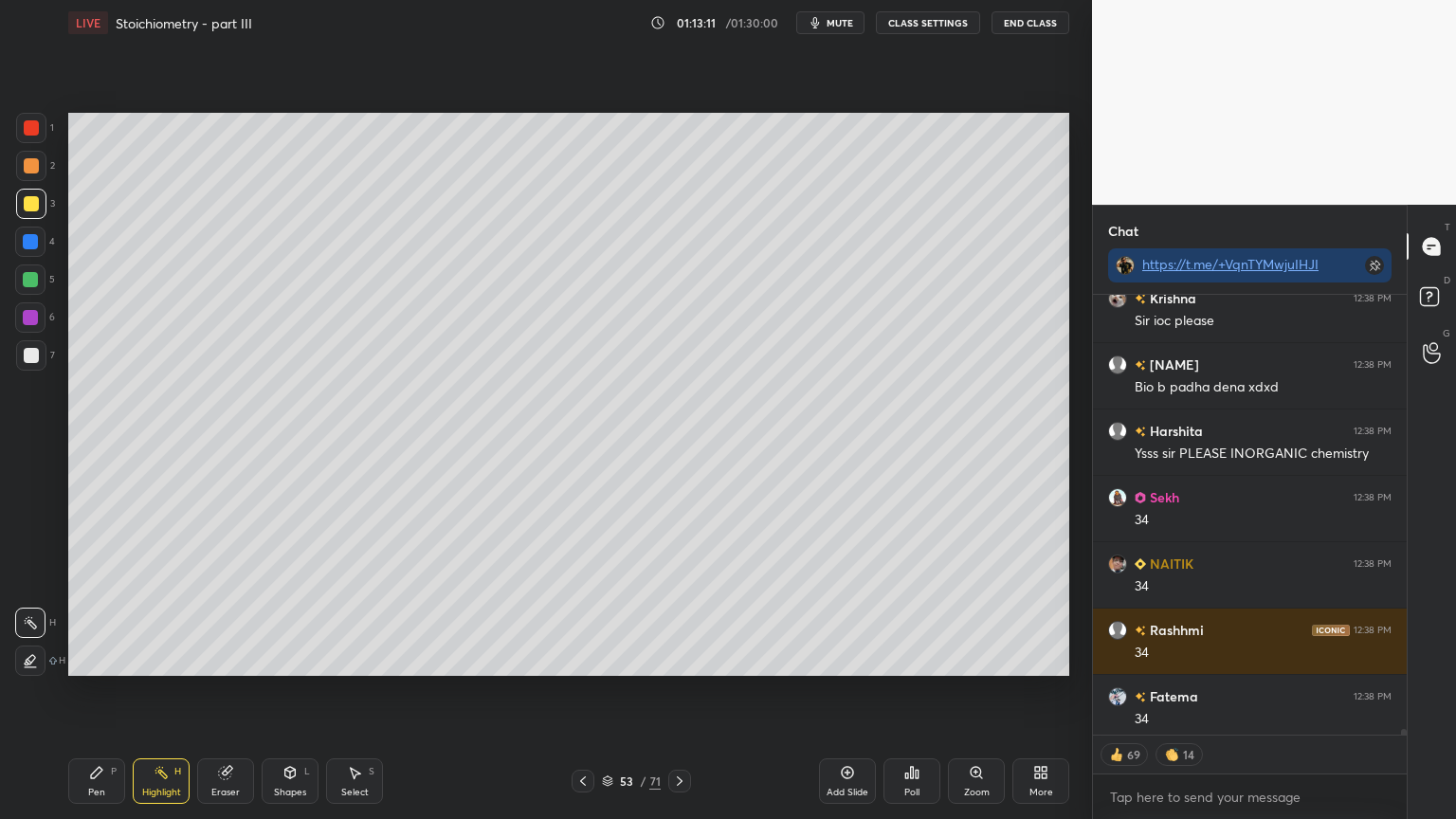 click on "T Messages (T) D Doubts (D) G Raise Hand (G)" at bounding box center (1431, 512) 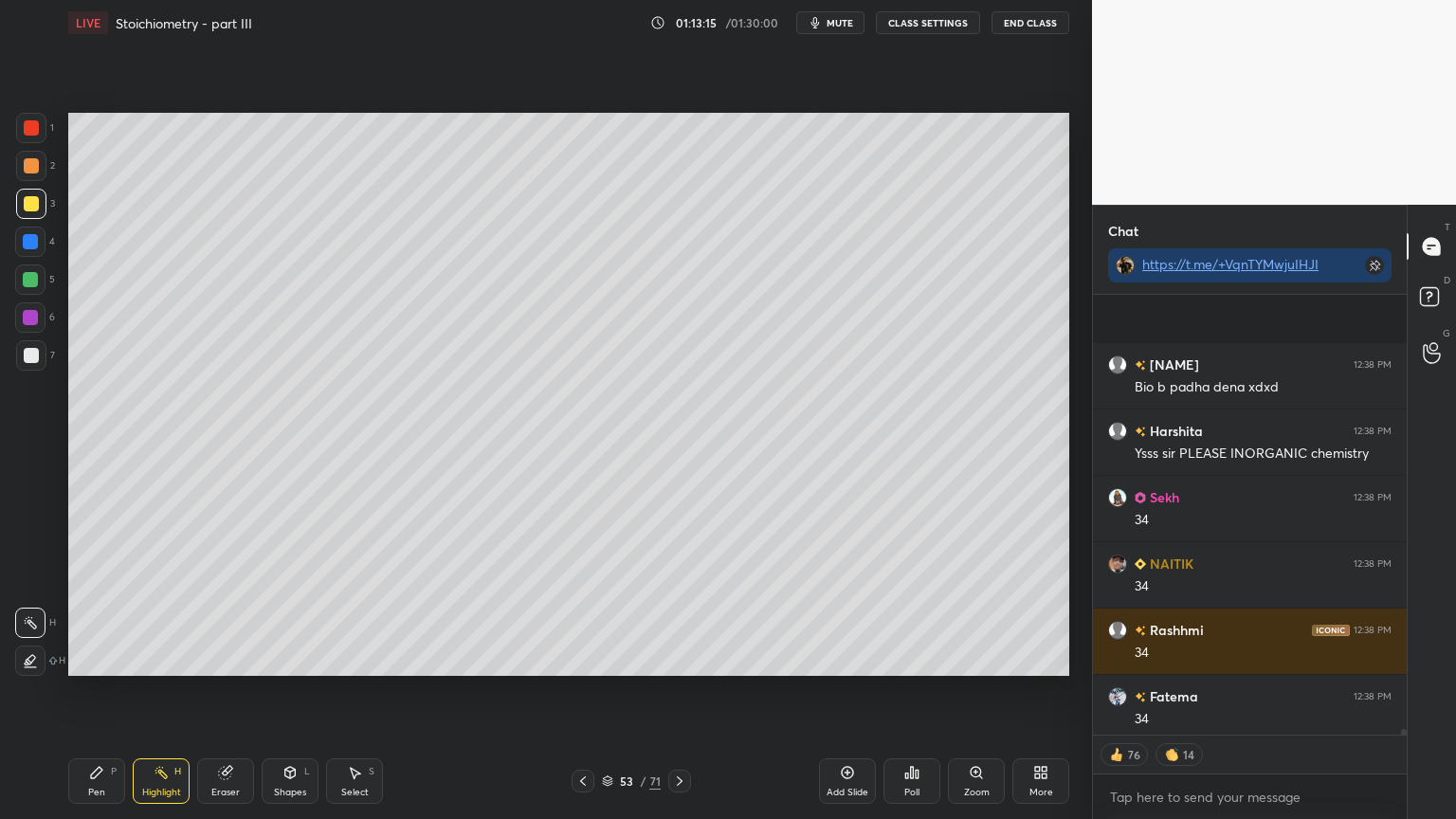 scroll, scrollTop: 36497, scrollLeft: 0, axis: vertical 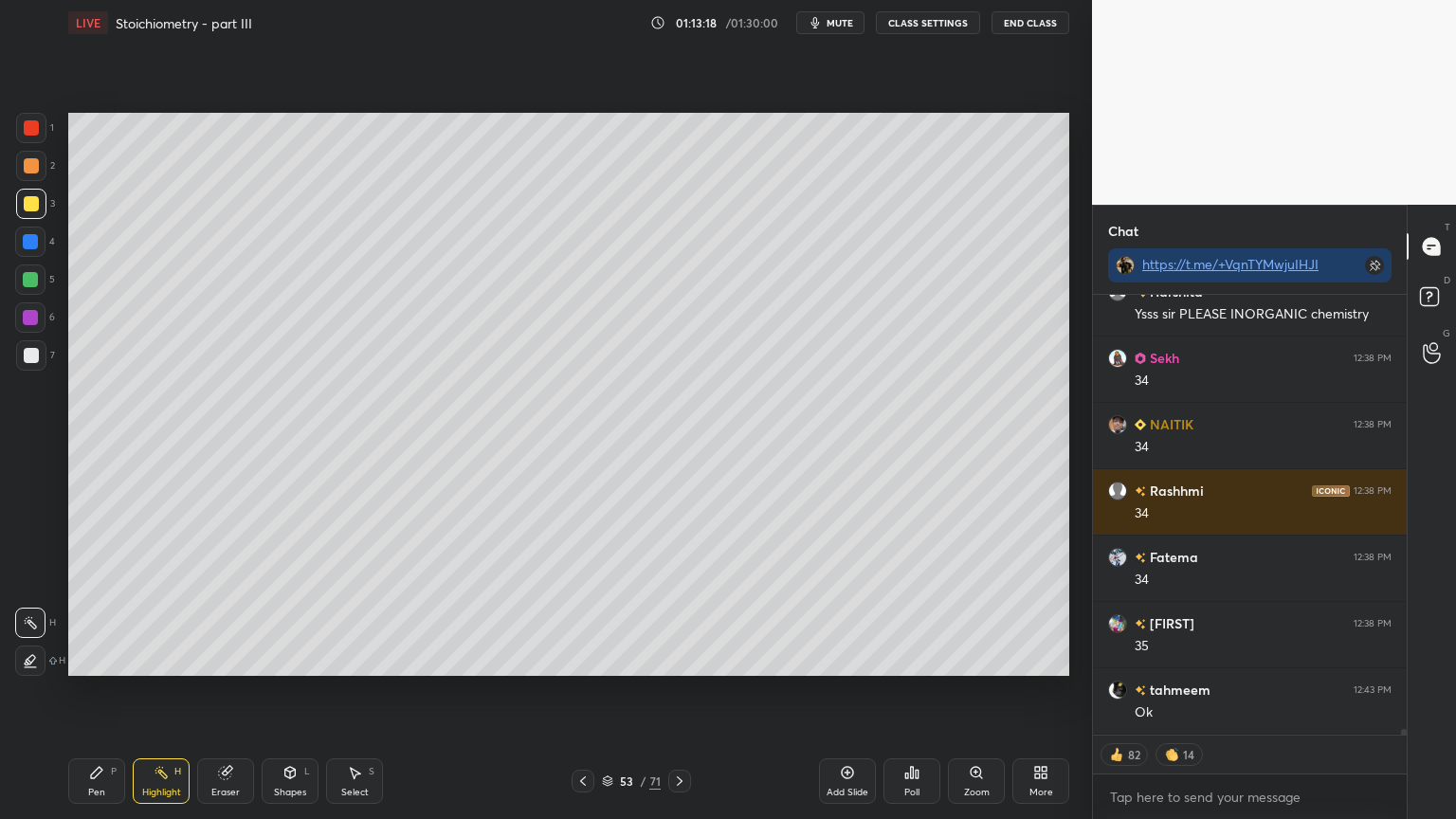 click at bounding box center [680, 781] 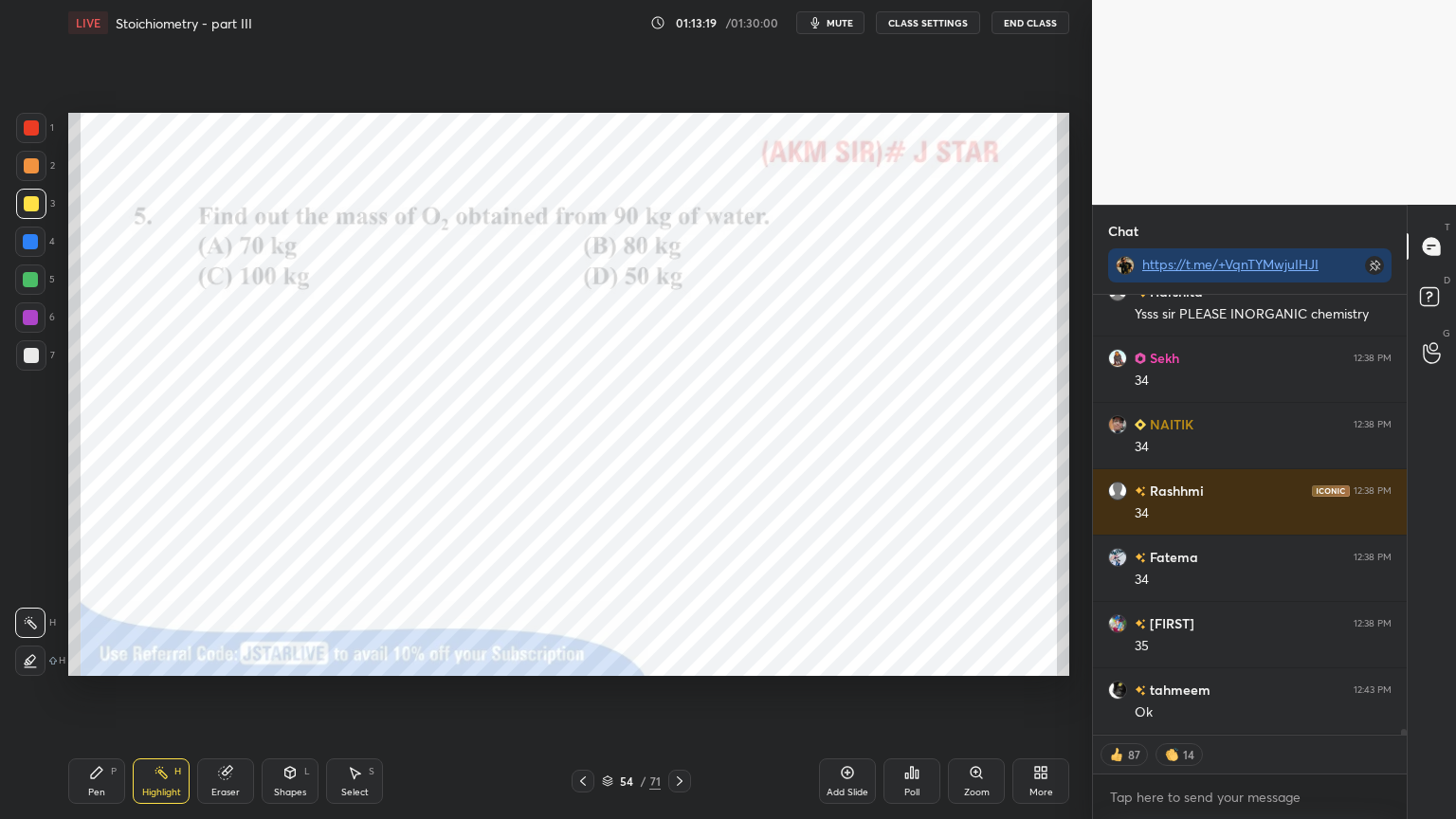 click on "Pen P" at bounding box center [97, 781] 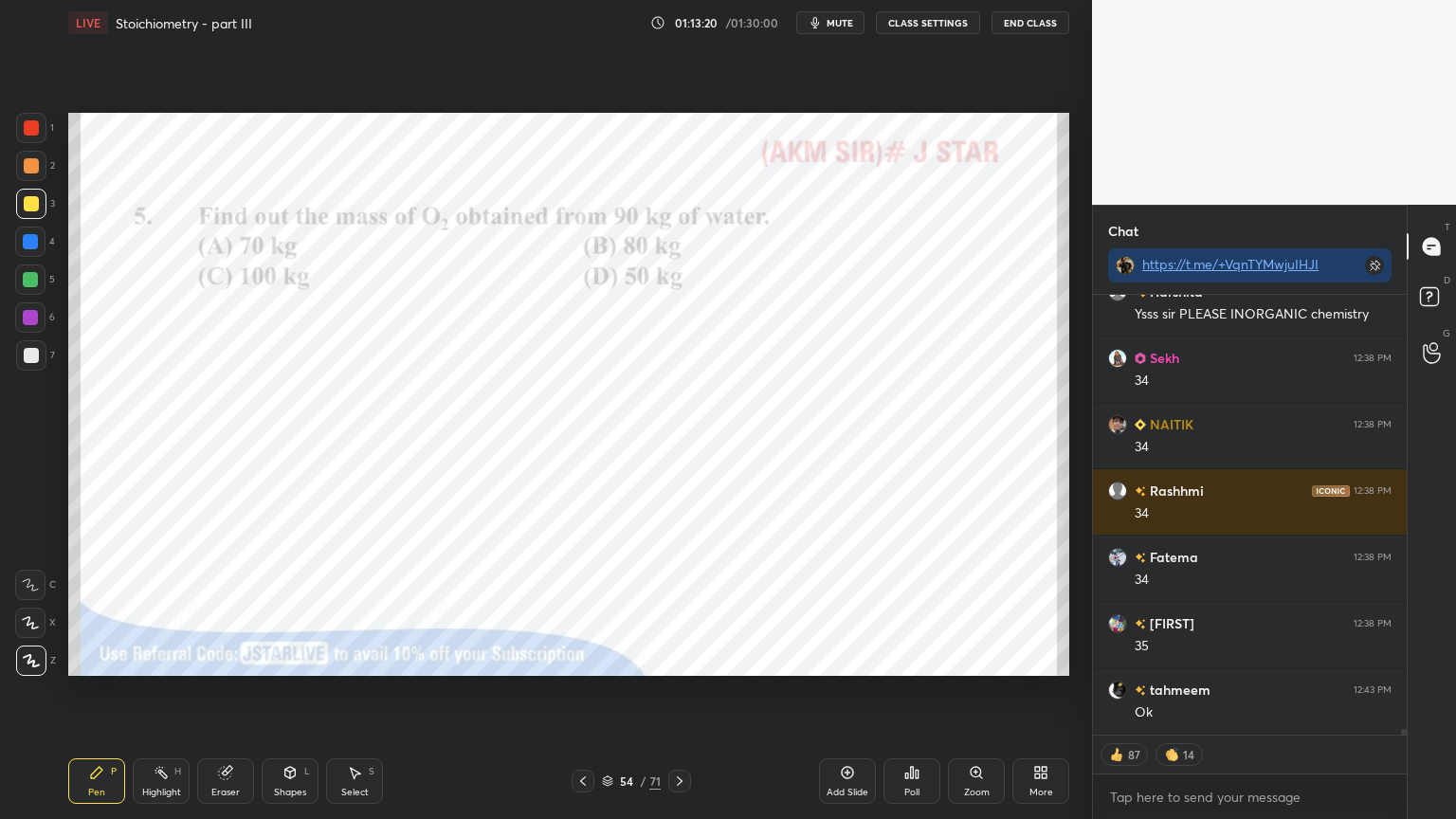 drag, startPoint x: 33, startPoint y: 129, endPoint x: 64, endPoint y: 149, distance: 36.89173 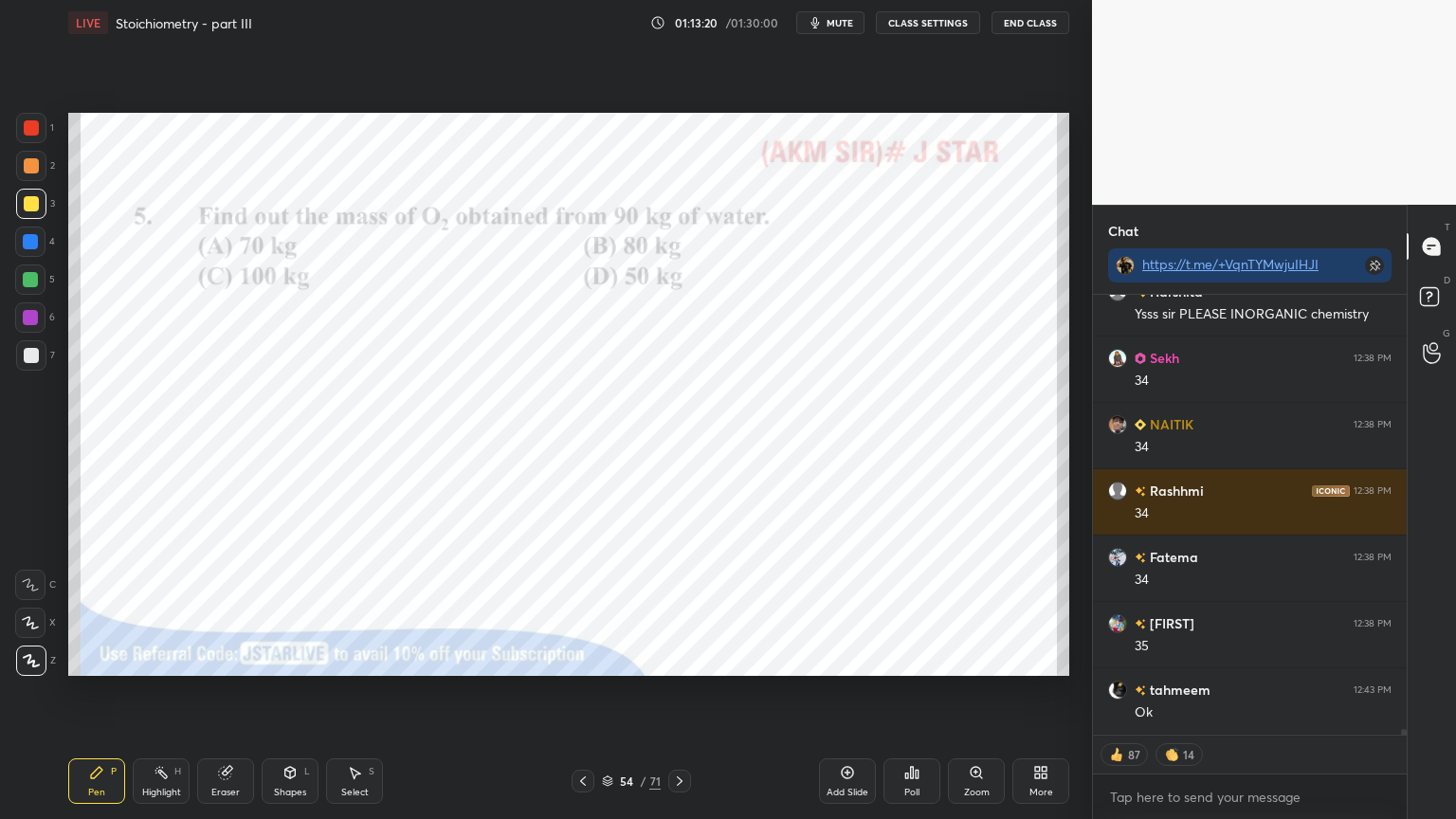click at bounding box center (31, 128) 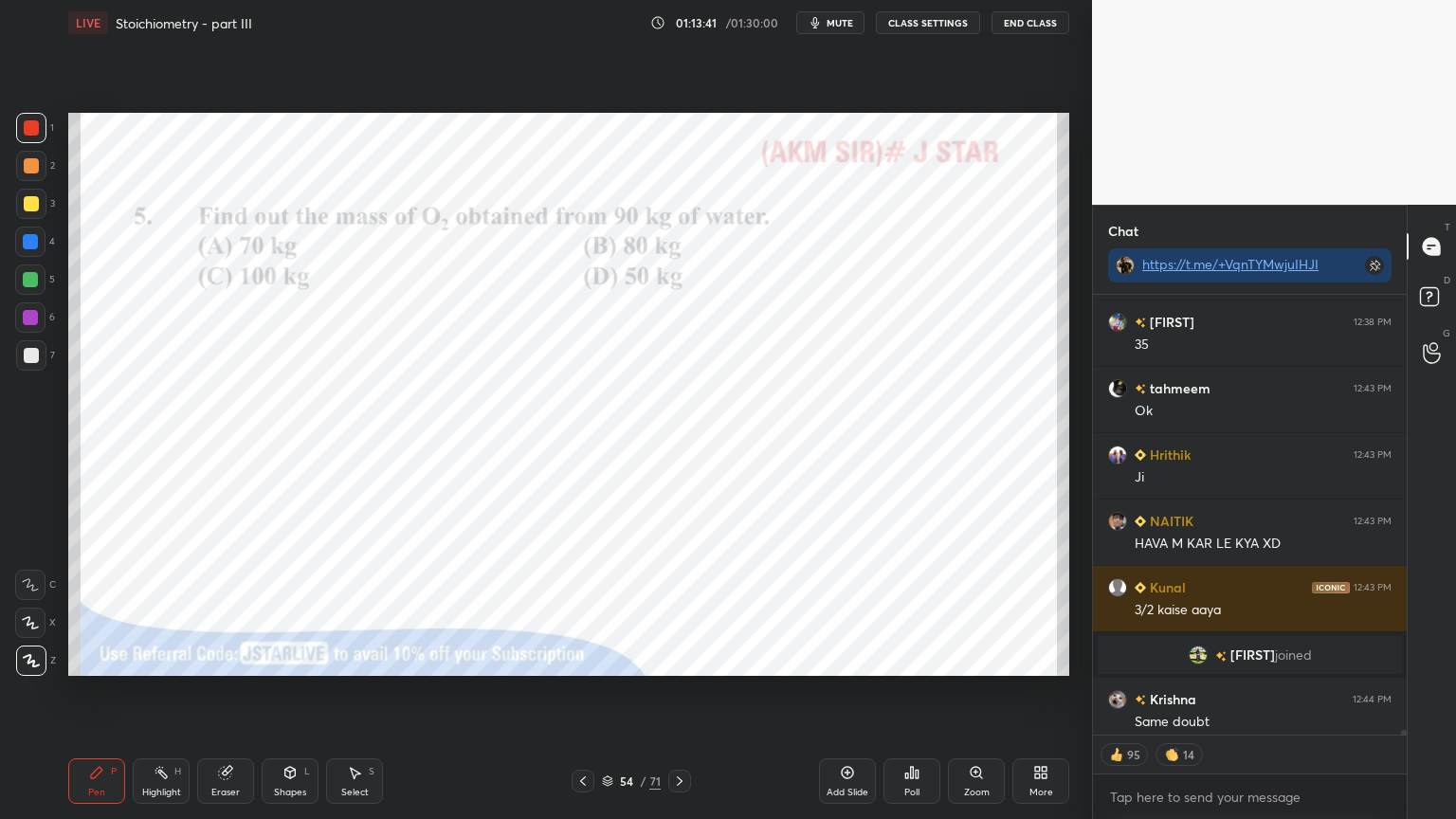 scroll, scrollTop: 36751, scrollLeft: 0, axis: vertical 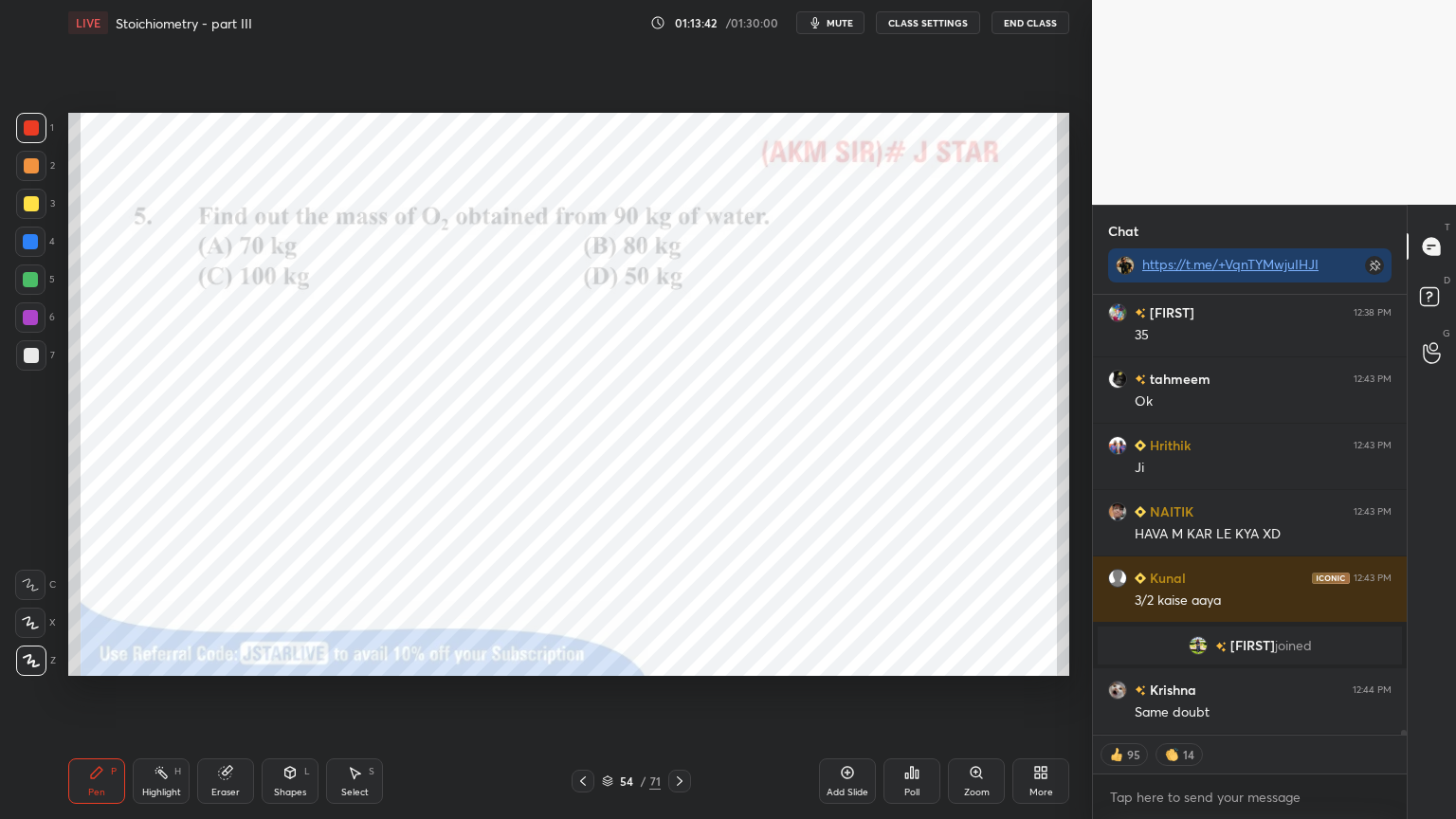 drag, startPoint x: 576, startPoint y: 776, endPoint x: 569, endPoint y: 770, distance: 9.219544 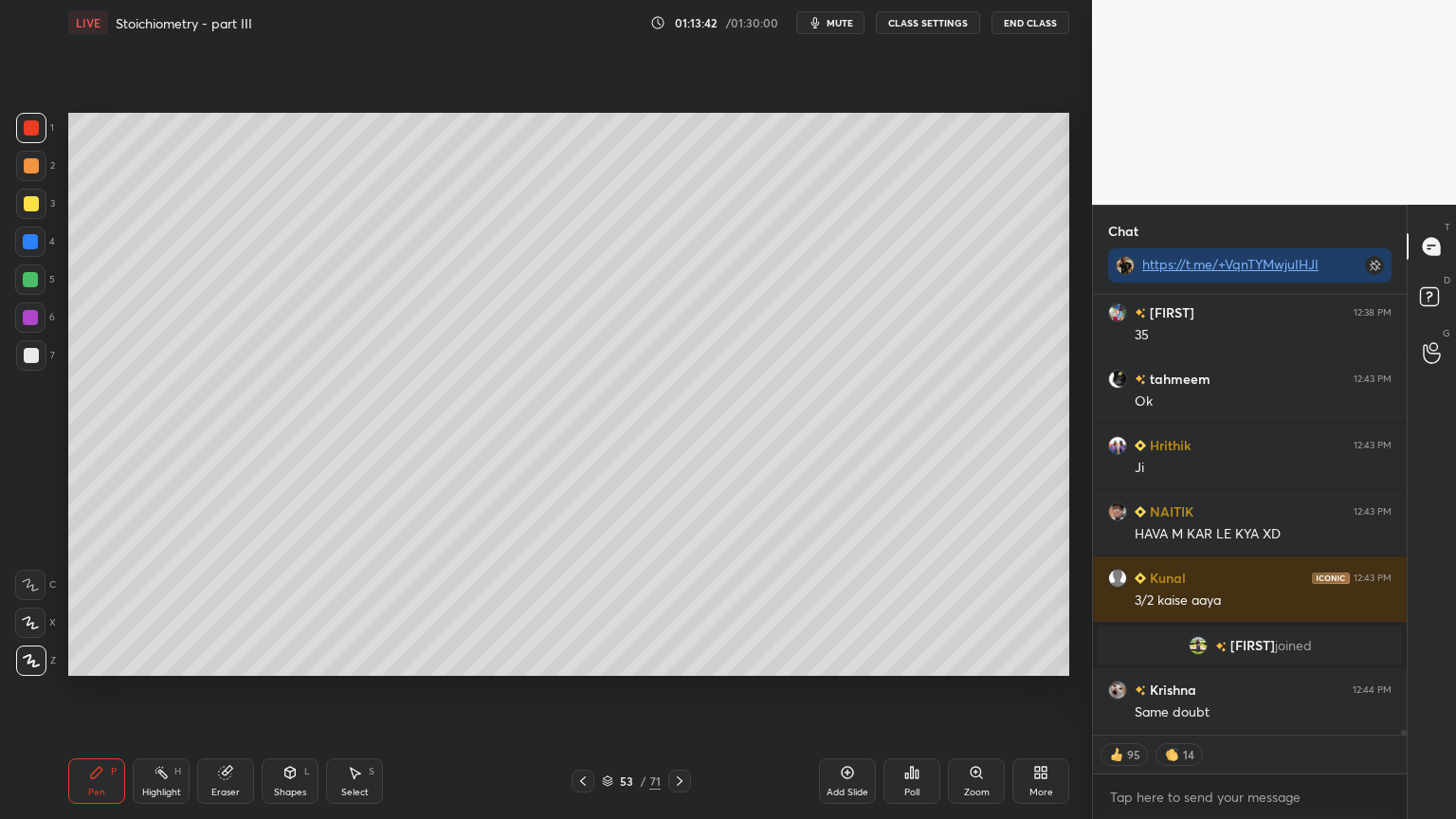 scroll, scrollTop: 6, scrollLeft: 6, axis: both 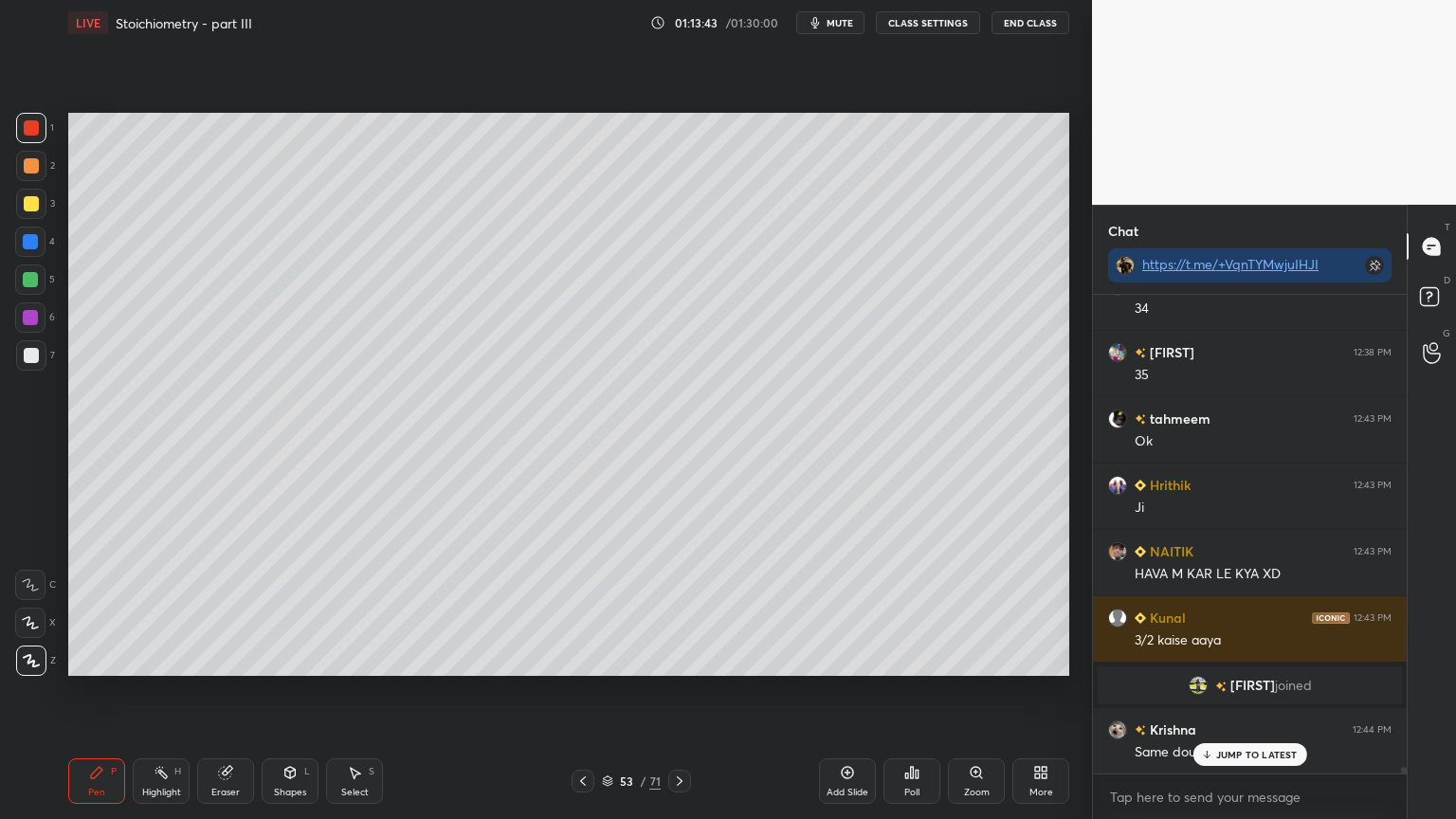 drag, startPoint x: 155, startPoint y: 785, endPoint x: 153, endPoint y: 767, distance: 18.11077 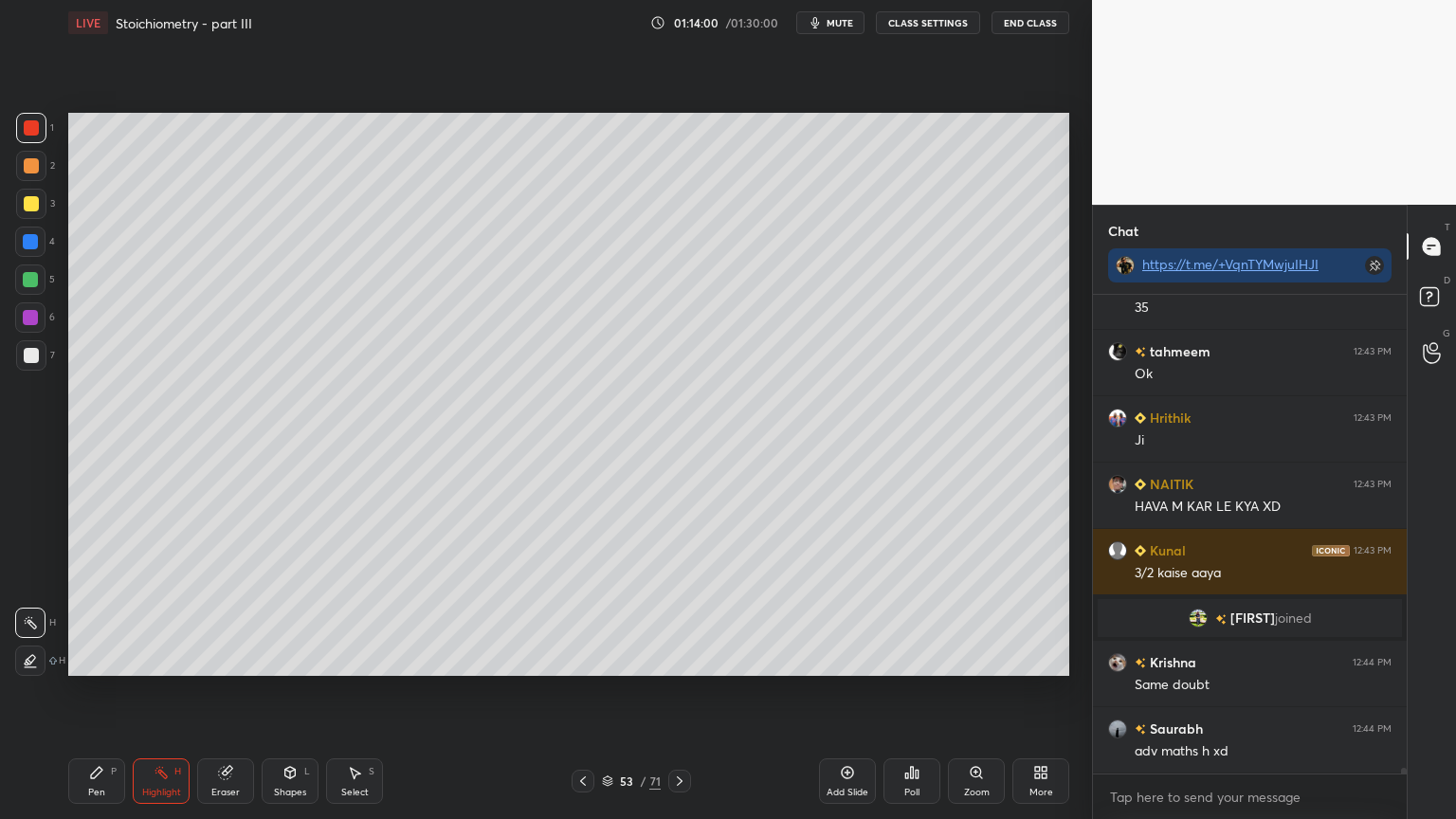 scroll, scrollTop: 36844, scrollLeft: 0, axis: vertical 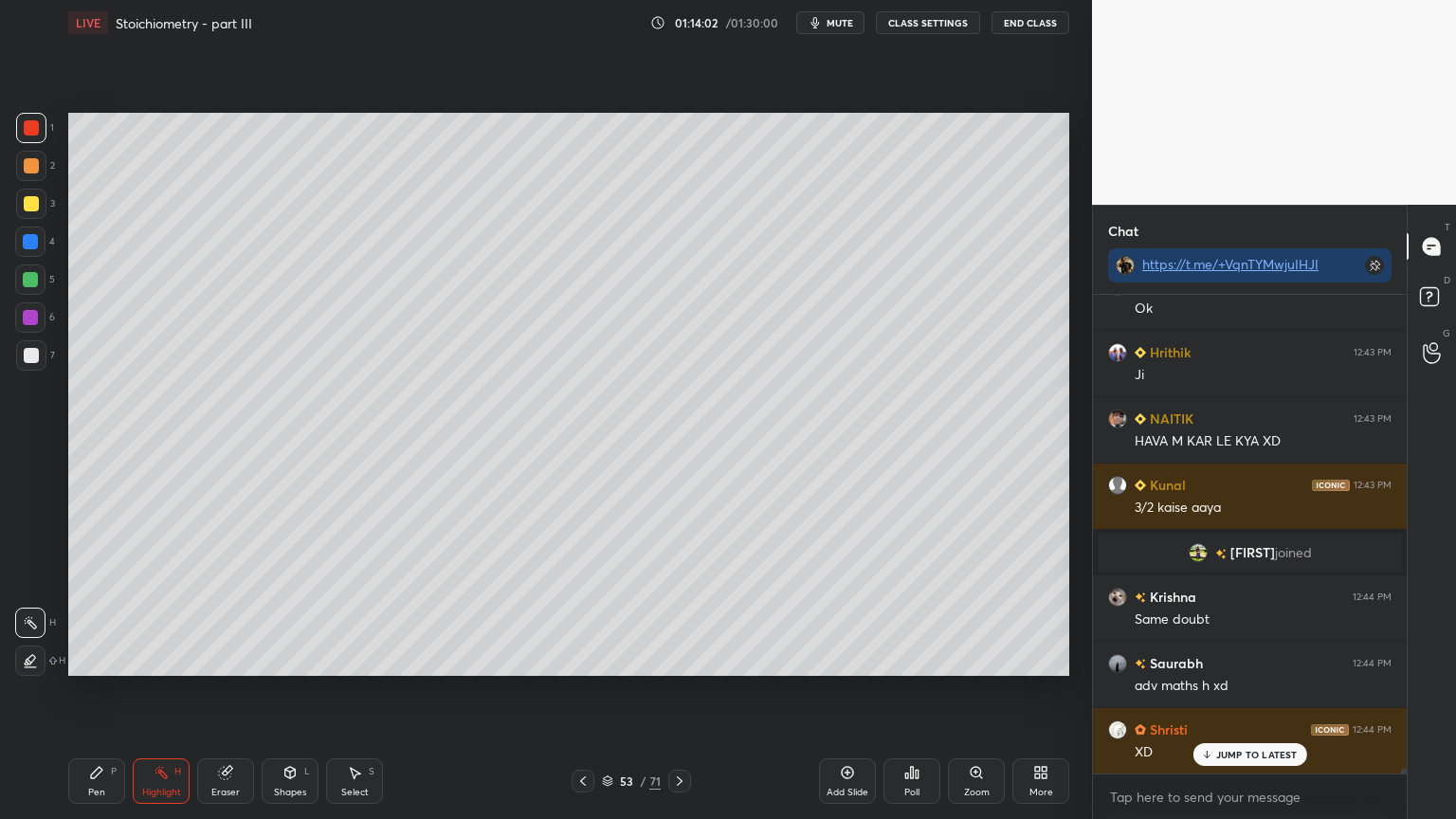 click on "Setting up your live class Poll for   secs No correct answer Start poll" at bounding box center (569, 394) 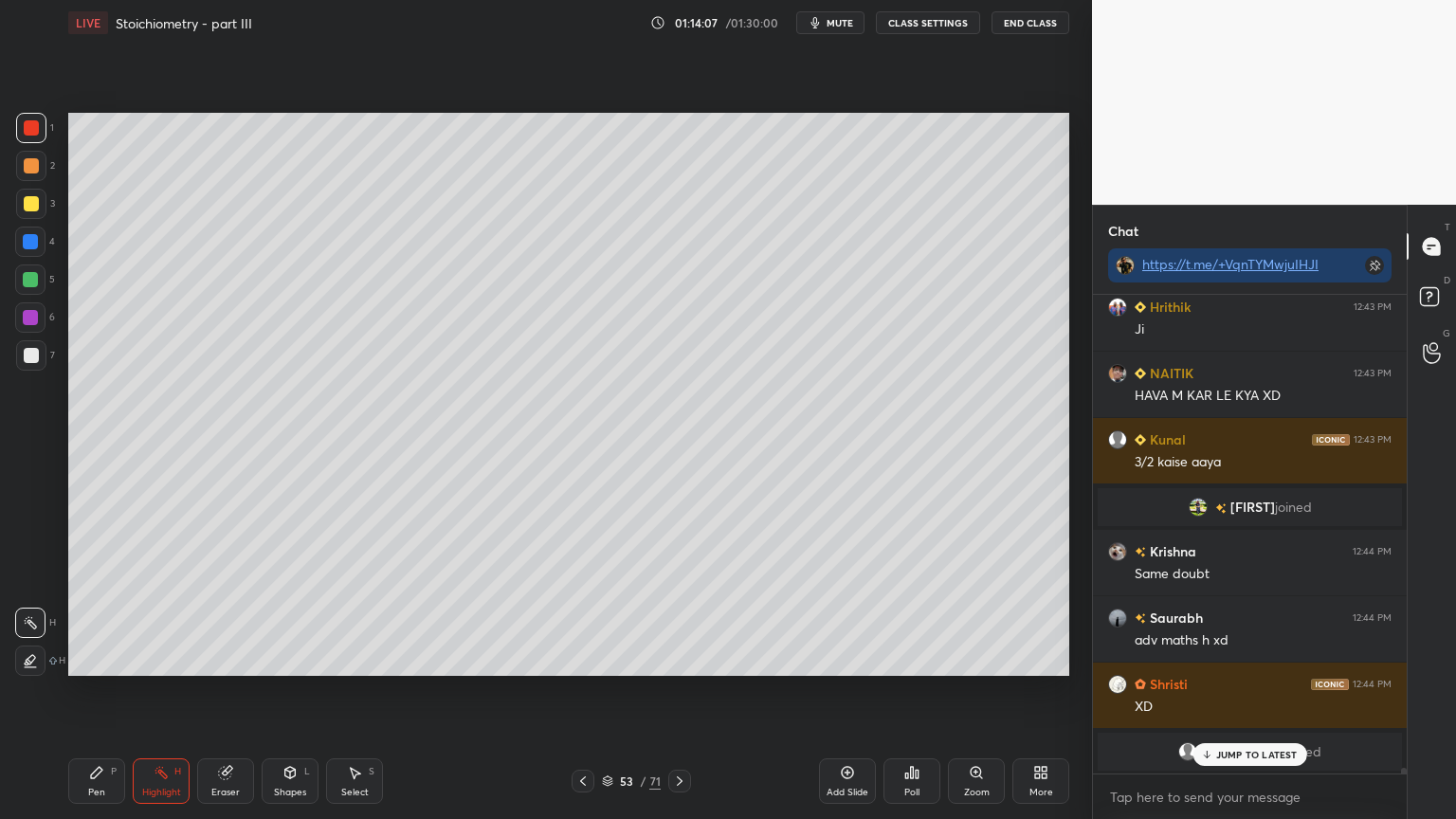 scroll, scrollTop: 36956, scrollLeft: 0, axis: vertical 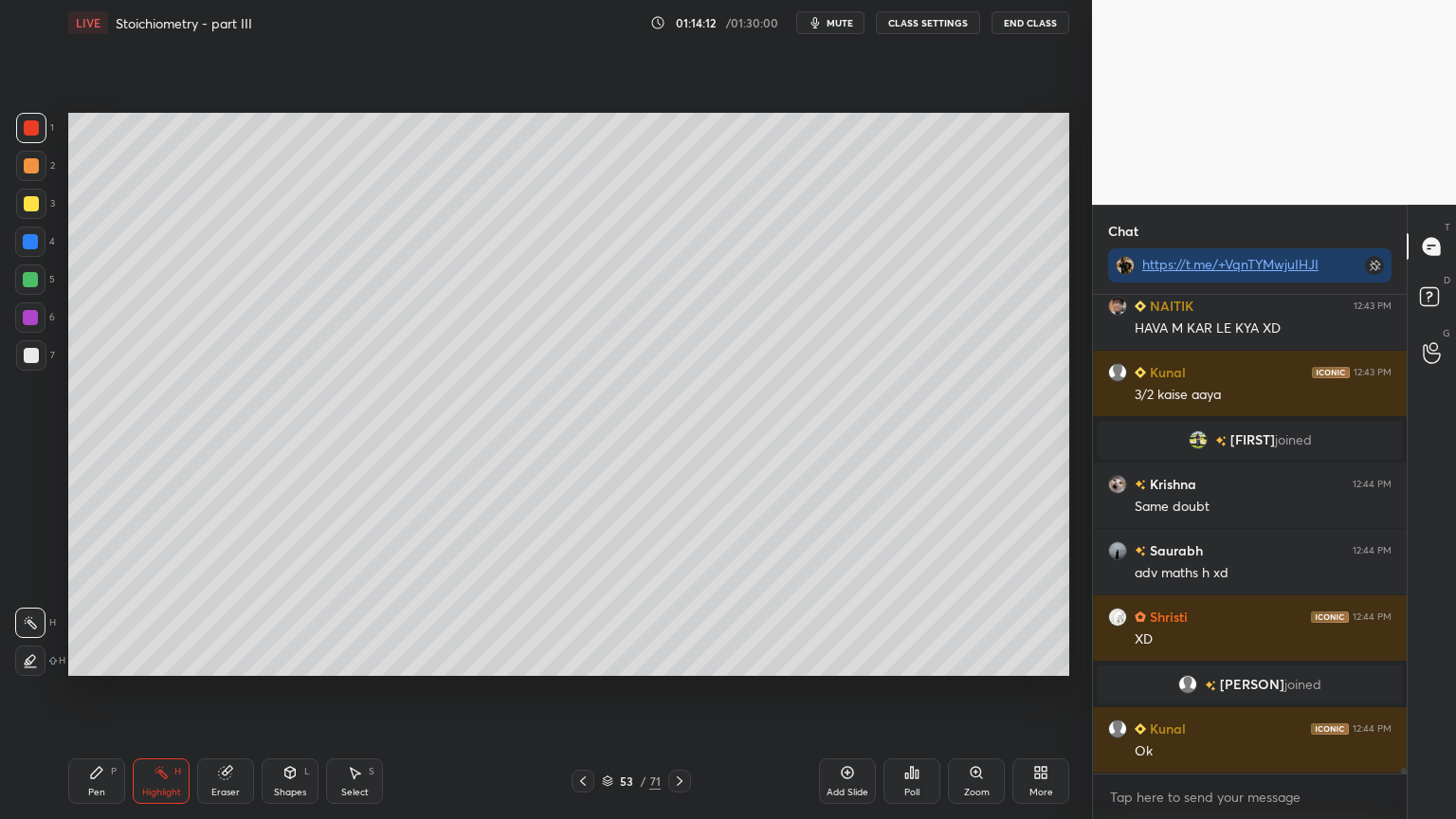 click 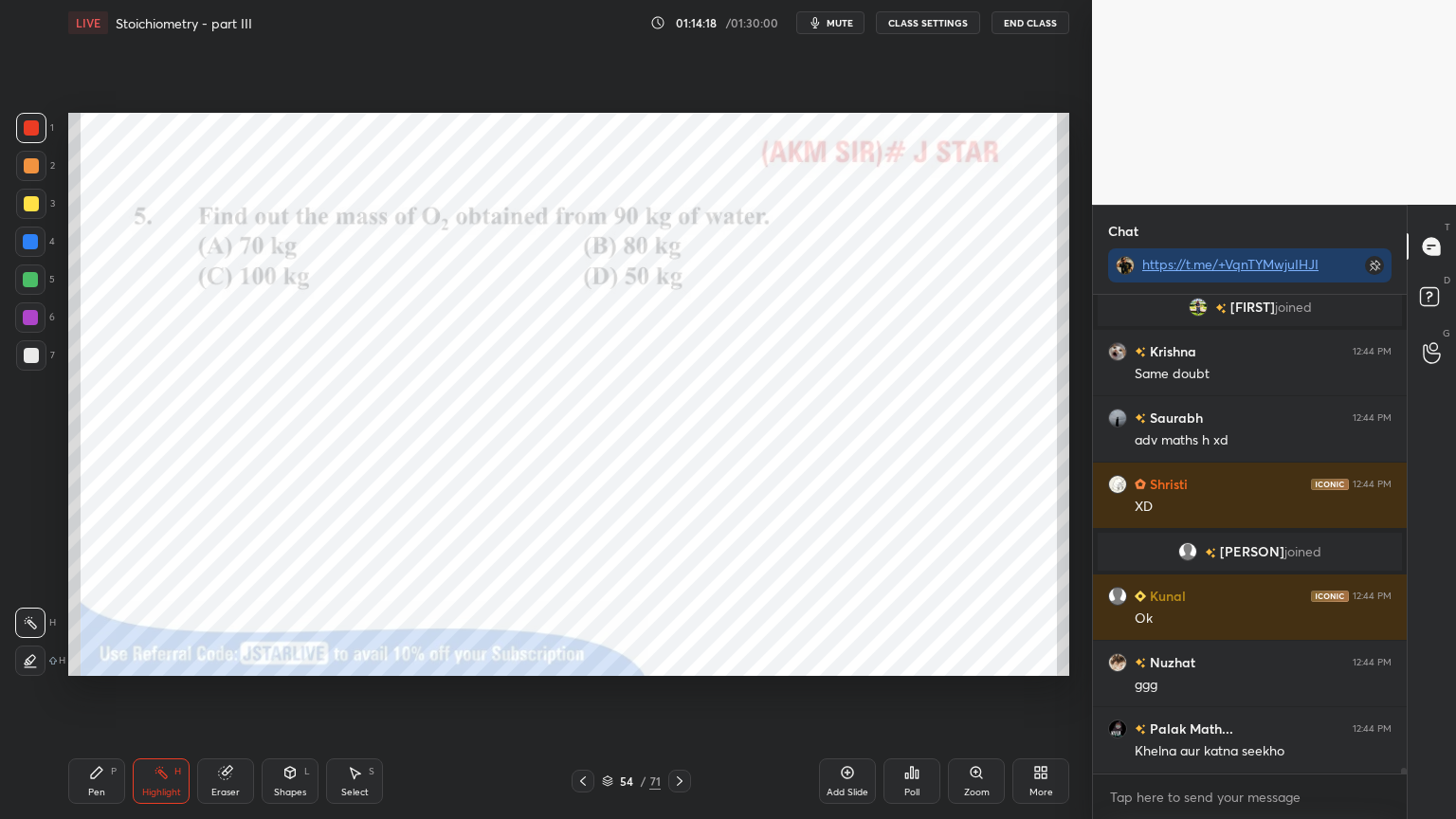 scroll, scrollTop: 37173, scrollLeft: 0, axis: vertical 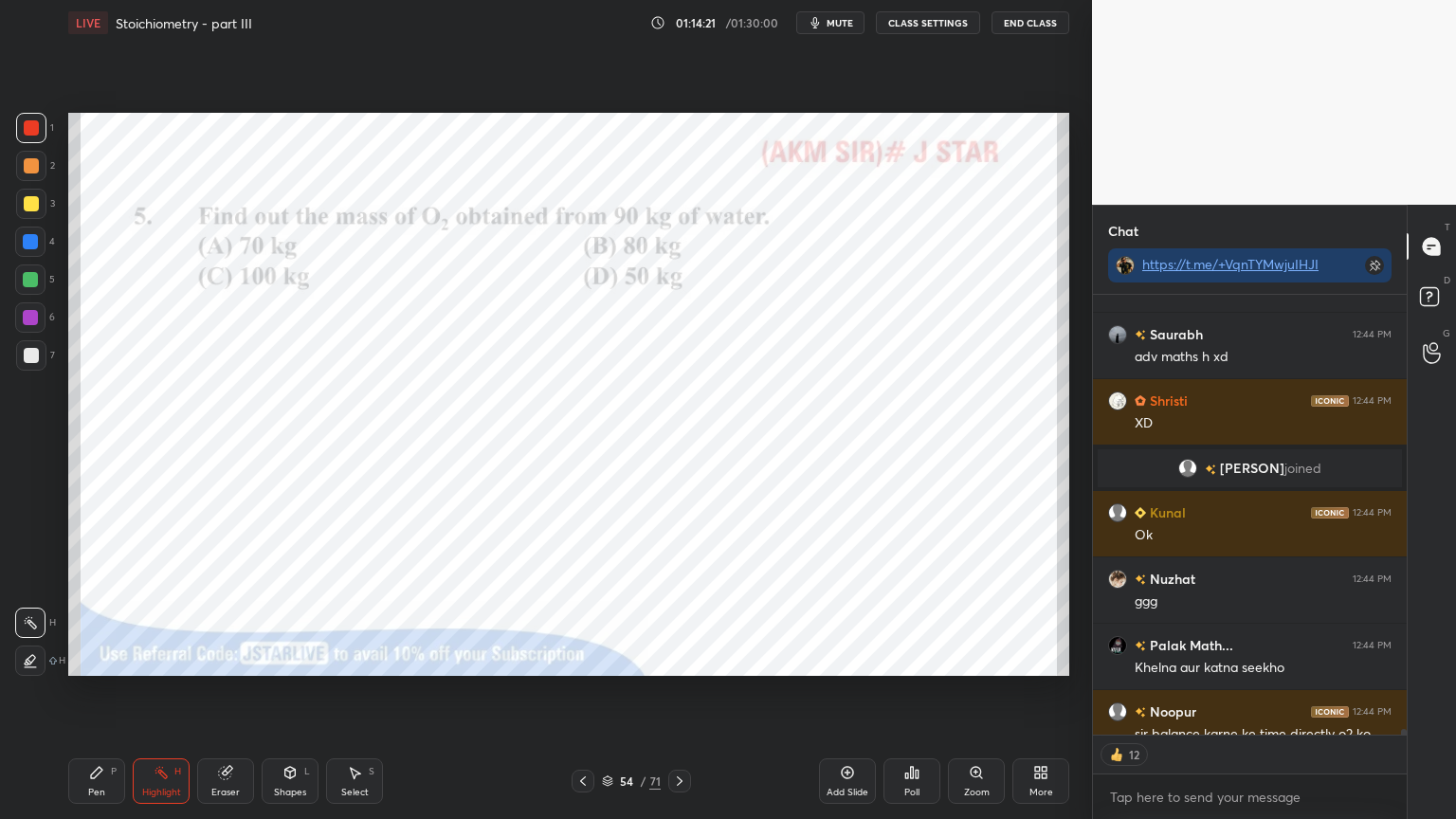 drag, startPoint x: 1403, startPoint y: 732, endPoint x: 1400, endPoint y: 746, distance: 14.317821 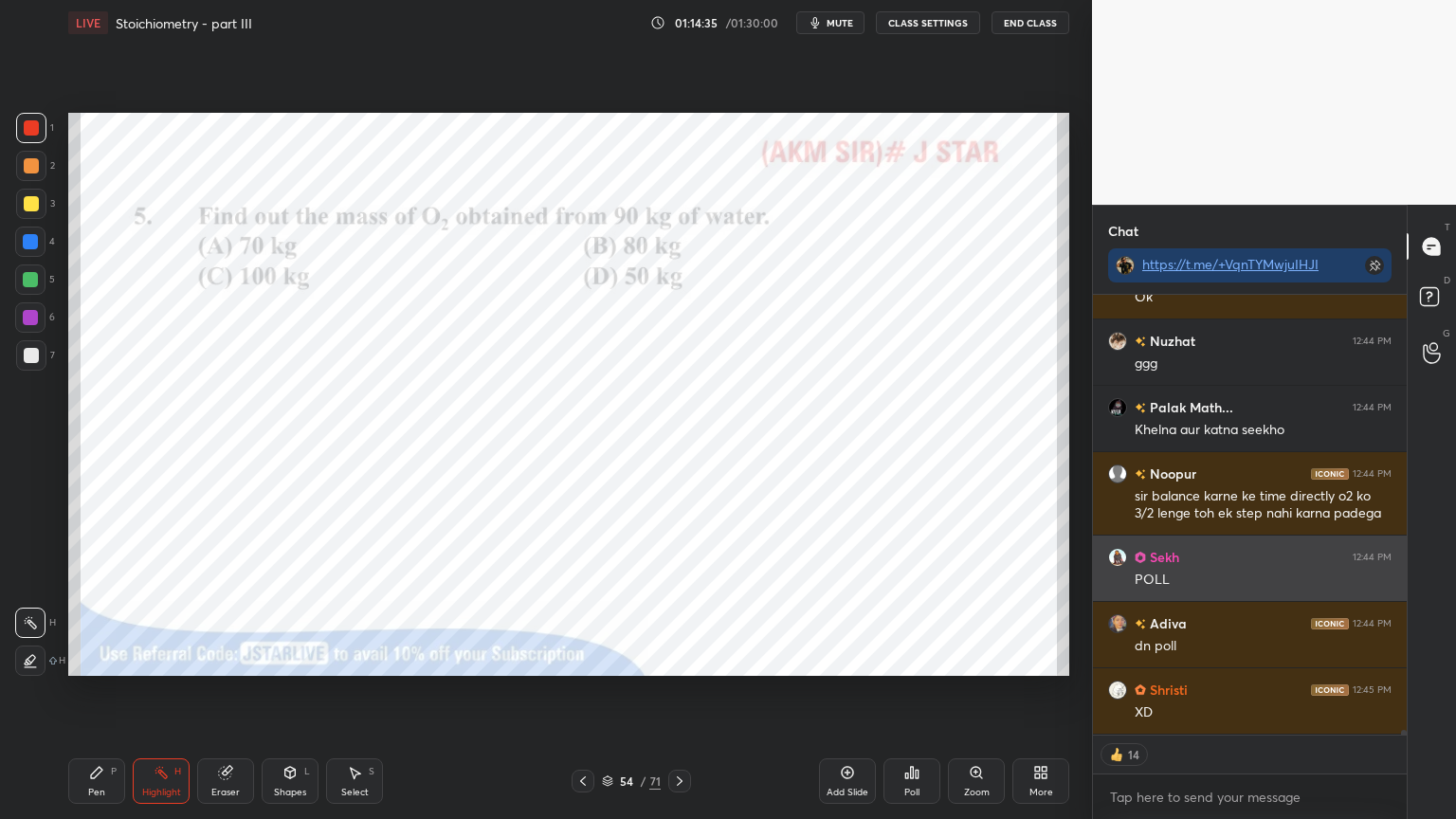 scroll, scrollTop: 37456, scrollLeft: 0, axis: vertical 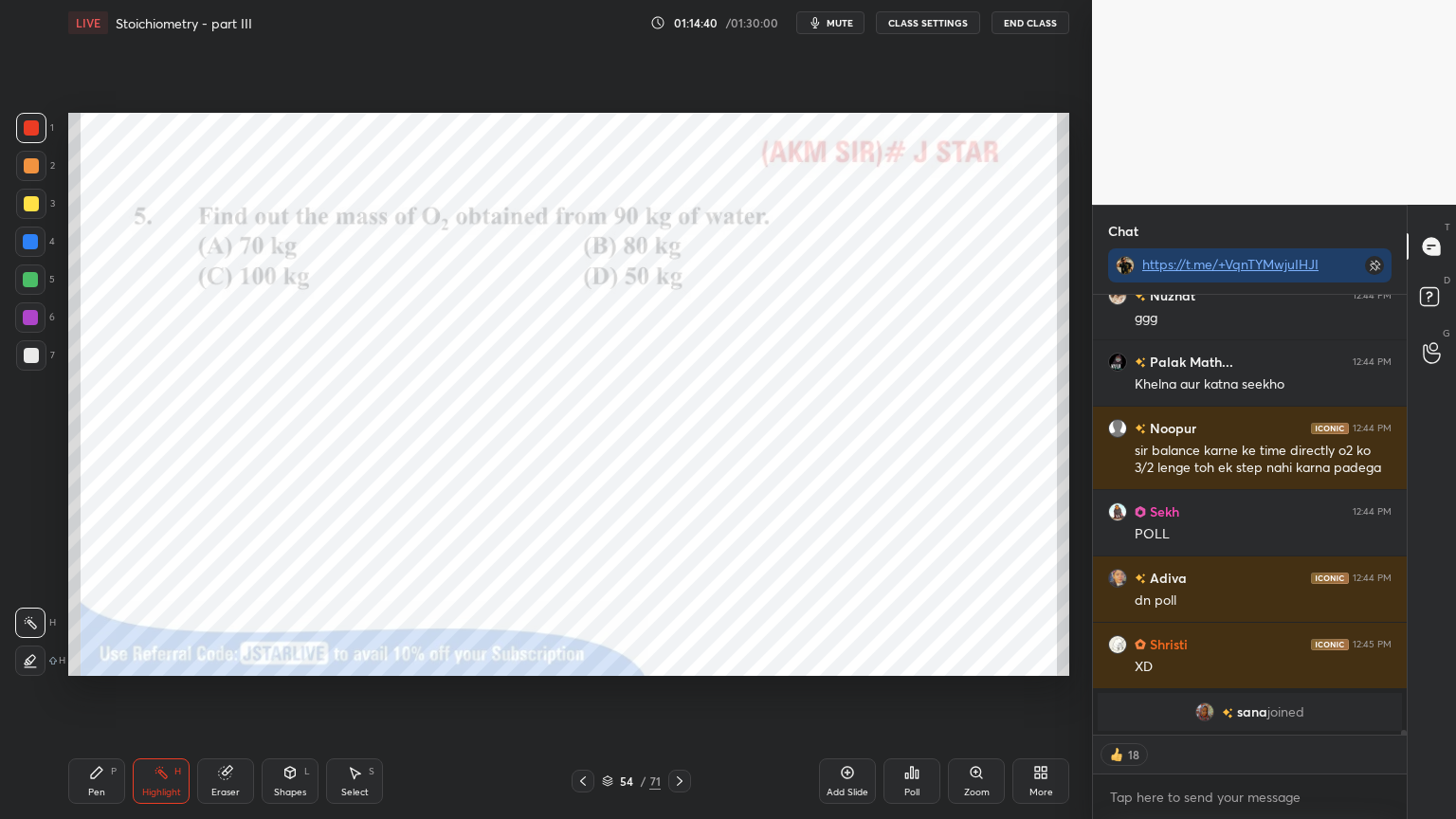 click at bounding box center [583, 781] 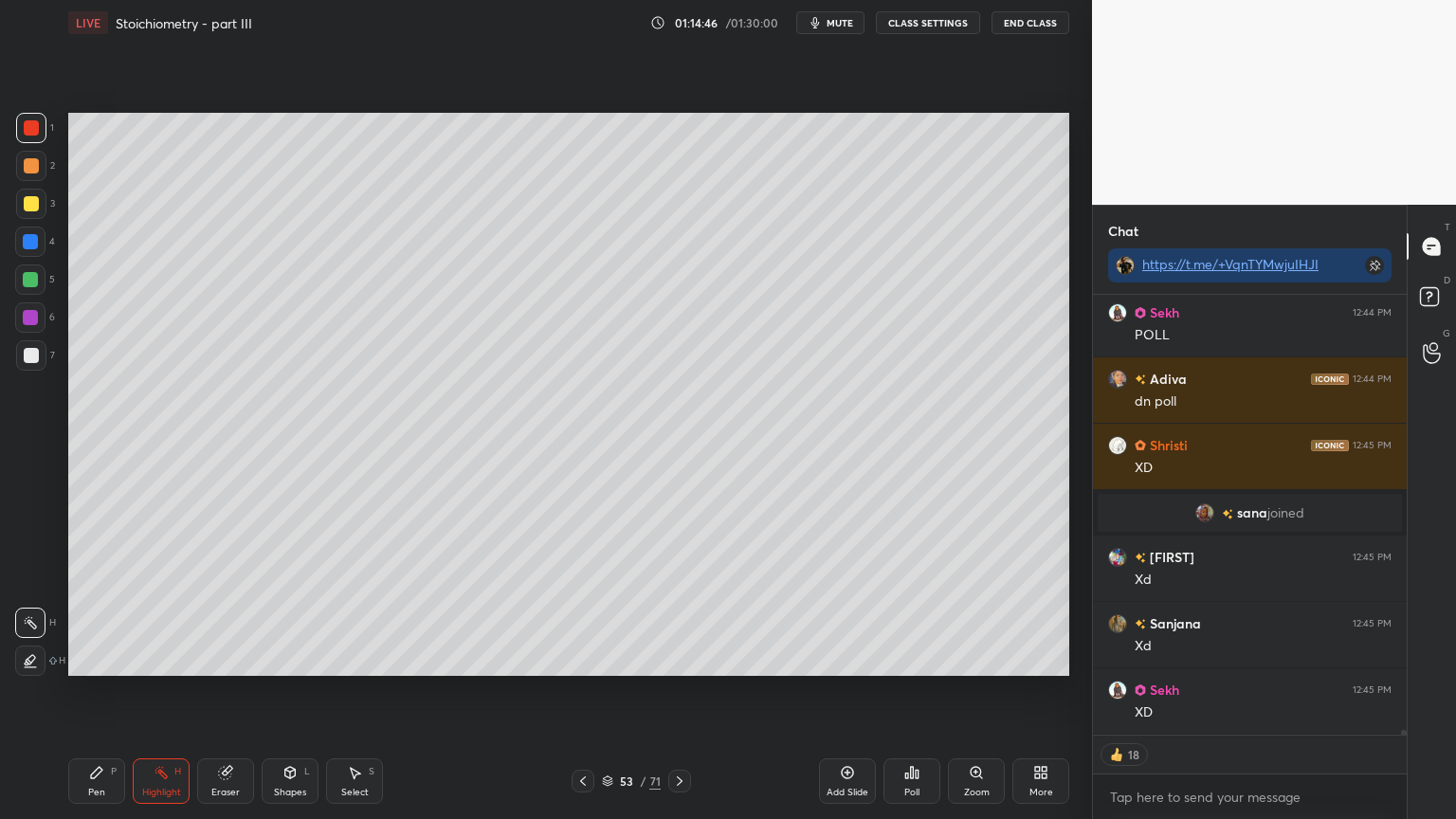 scroll, scrollTop: 37441, scrollLeft: 0, axis: vertical 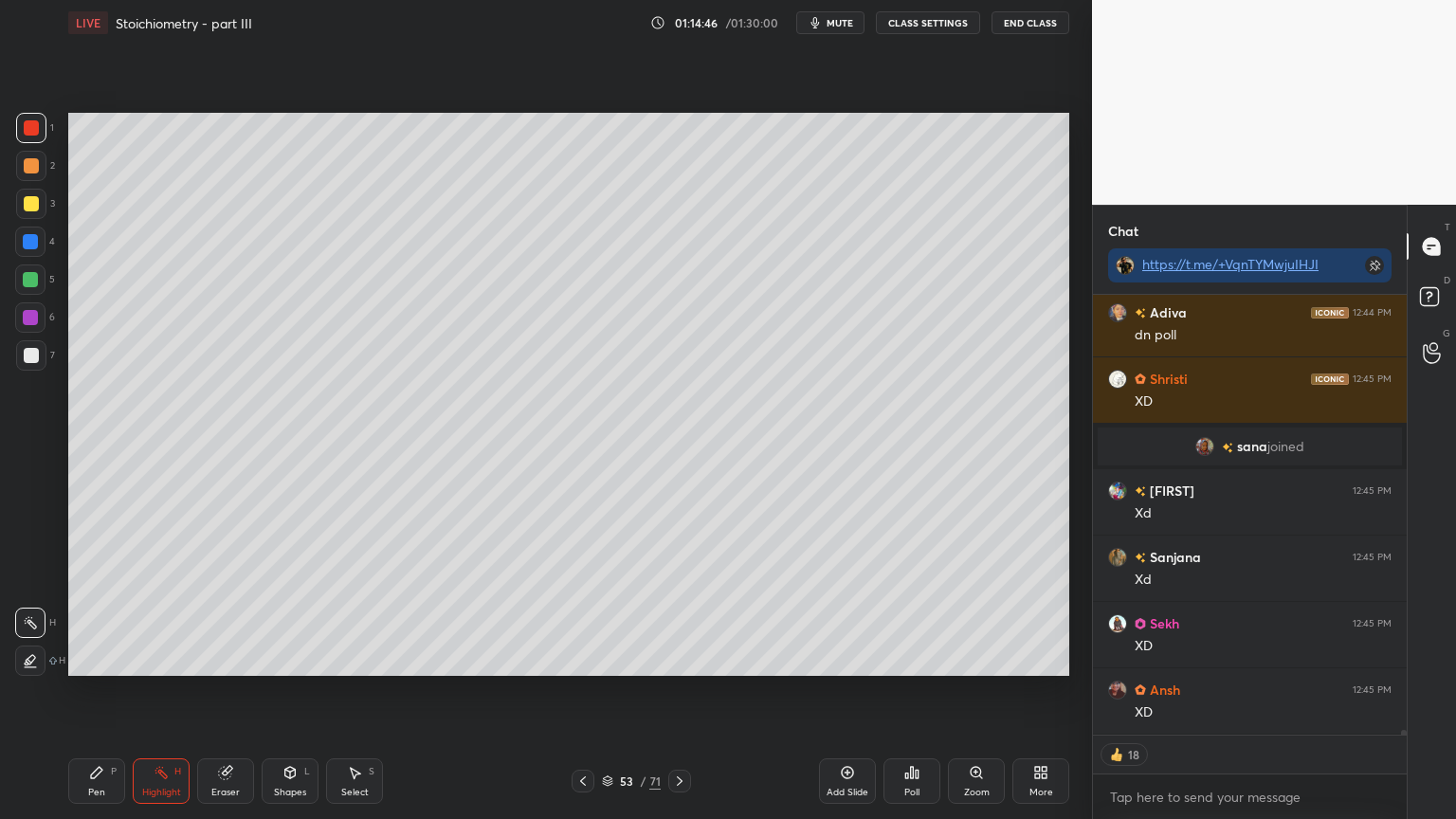 drag, startPoint x: 681, startPoint y: 785, endPoint x: 665, endPoint y: 783, distance: 16.124515 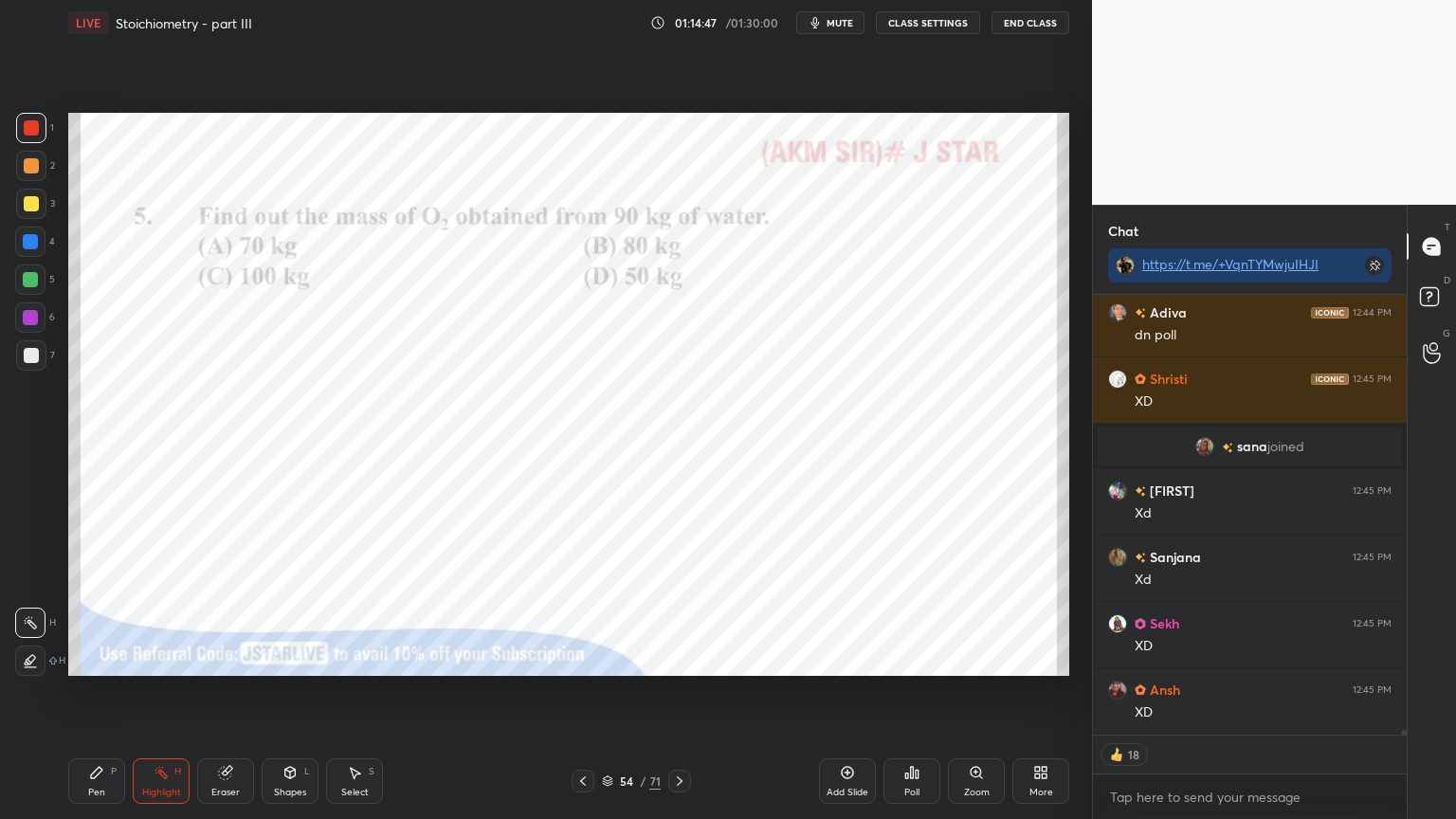 scroll, scrollTop: 37507, scrollLeft: 0, axis: vertical 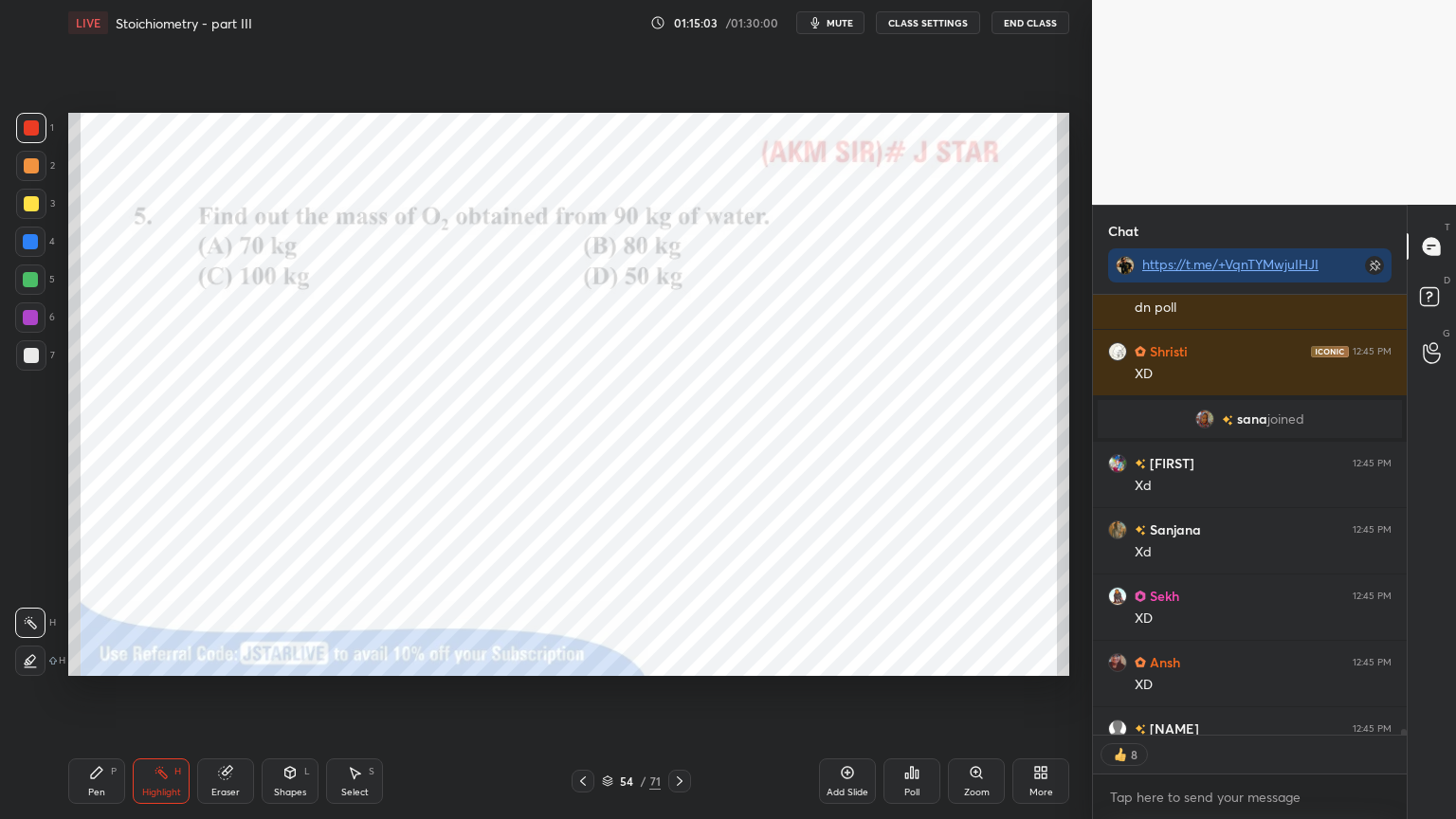 drag, startPoint x: 1404, startPoint y: 732, endPoint x: 1401, endPoint y: 743, distance: 11.401754 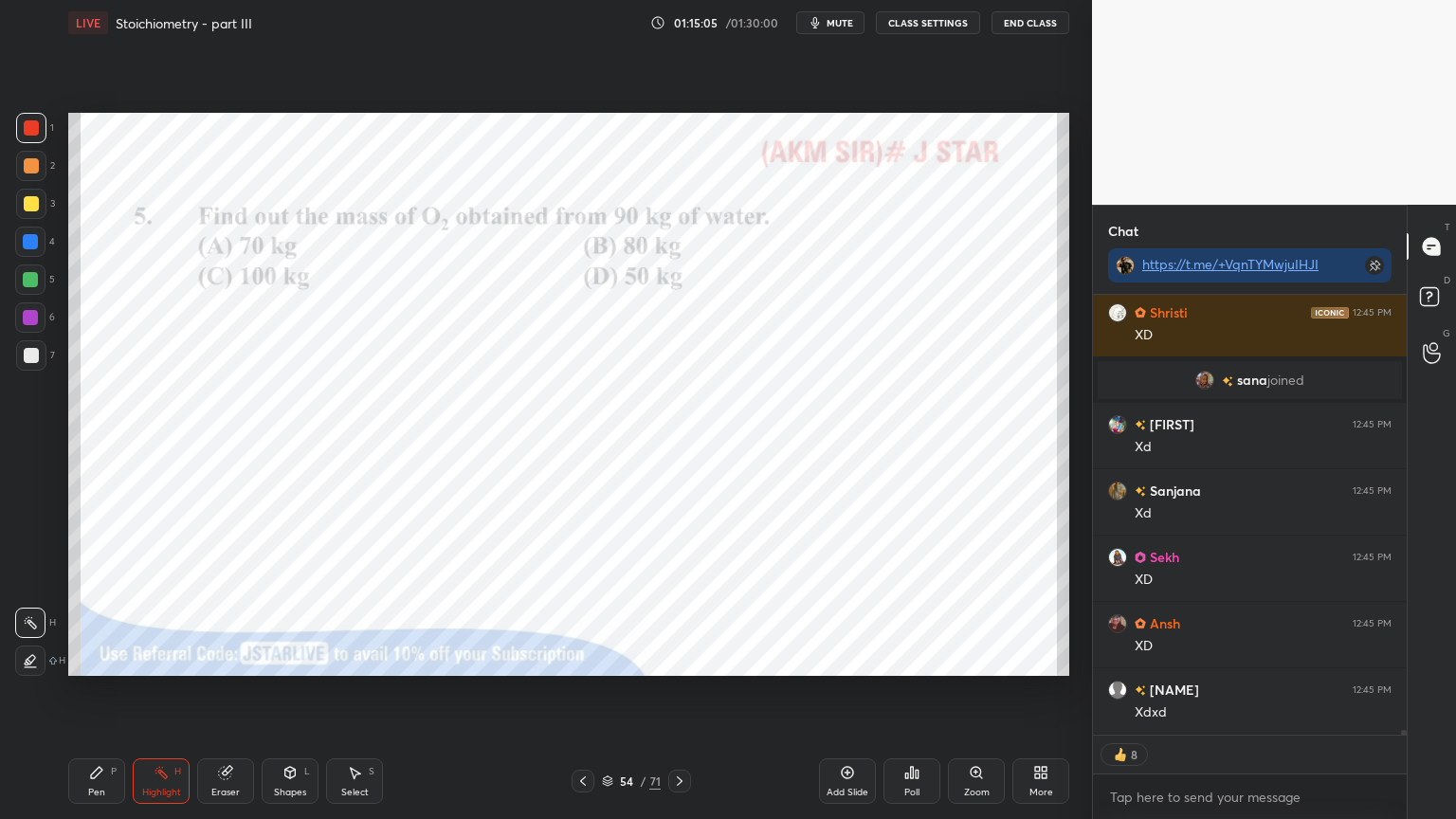 drag, startPoint x: 166, startPoint y: 792, endPoint x: 165, endPoint y: 761, distance: 31.01612 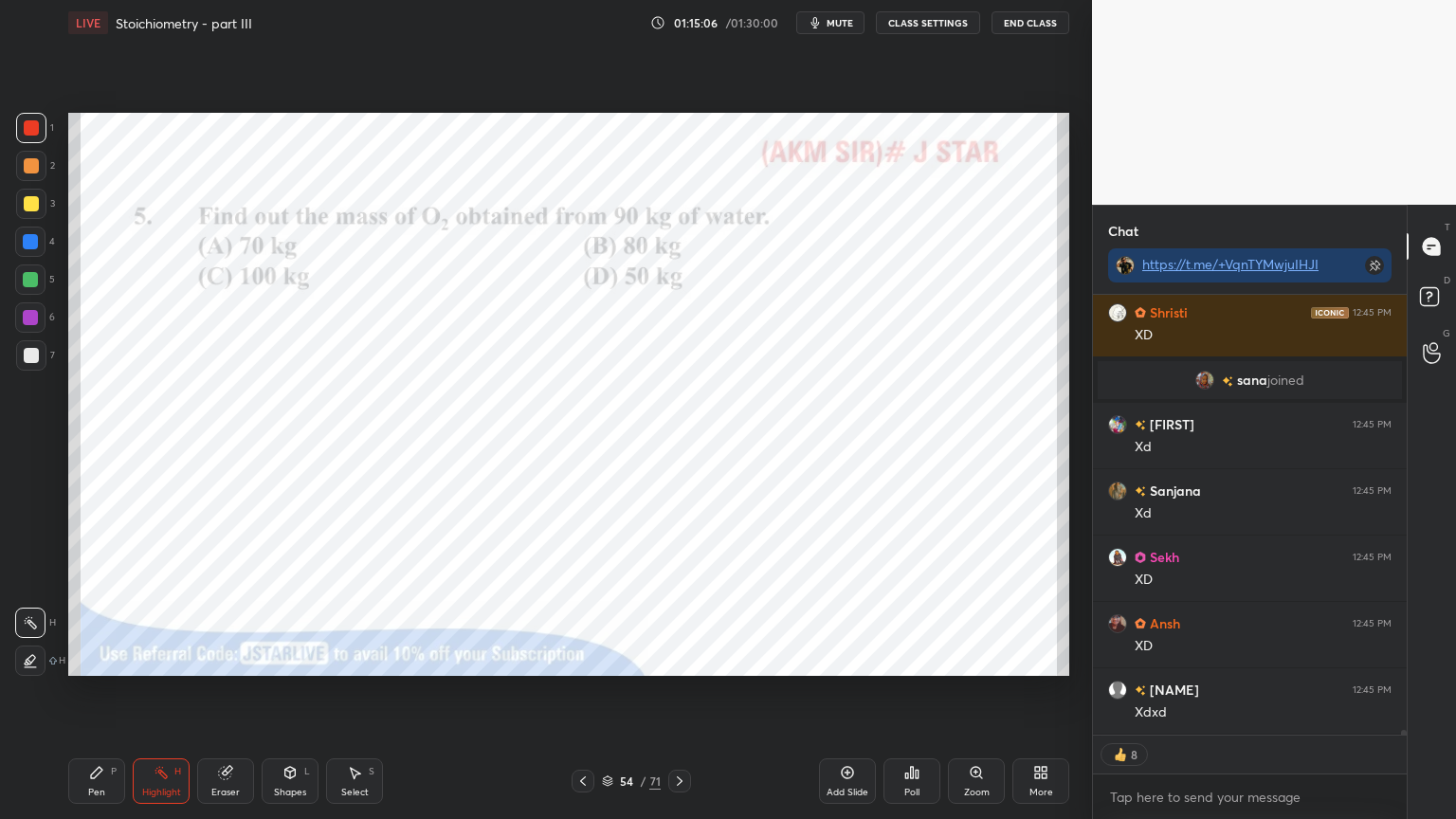 type on "x" 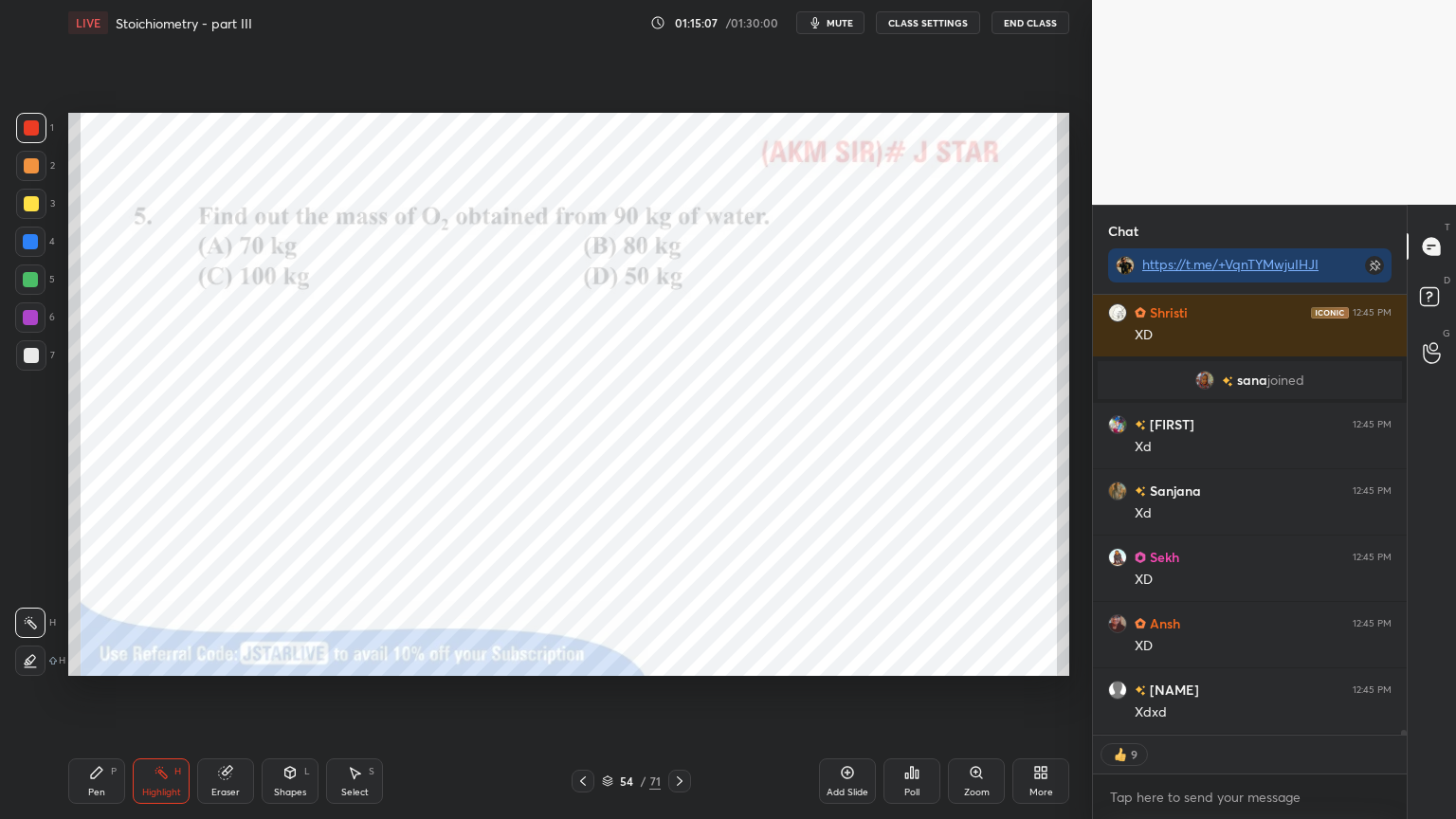 scroll, scrollTop: 37574, scrollLeft: 0, axis: vertical 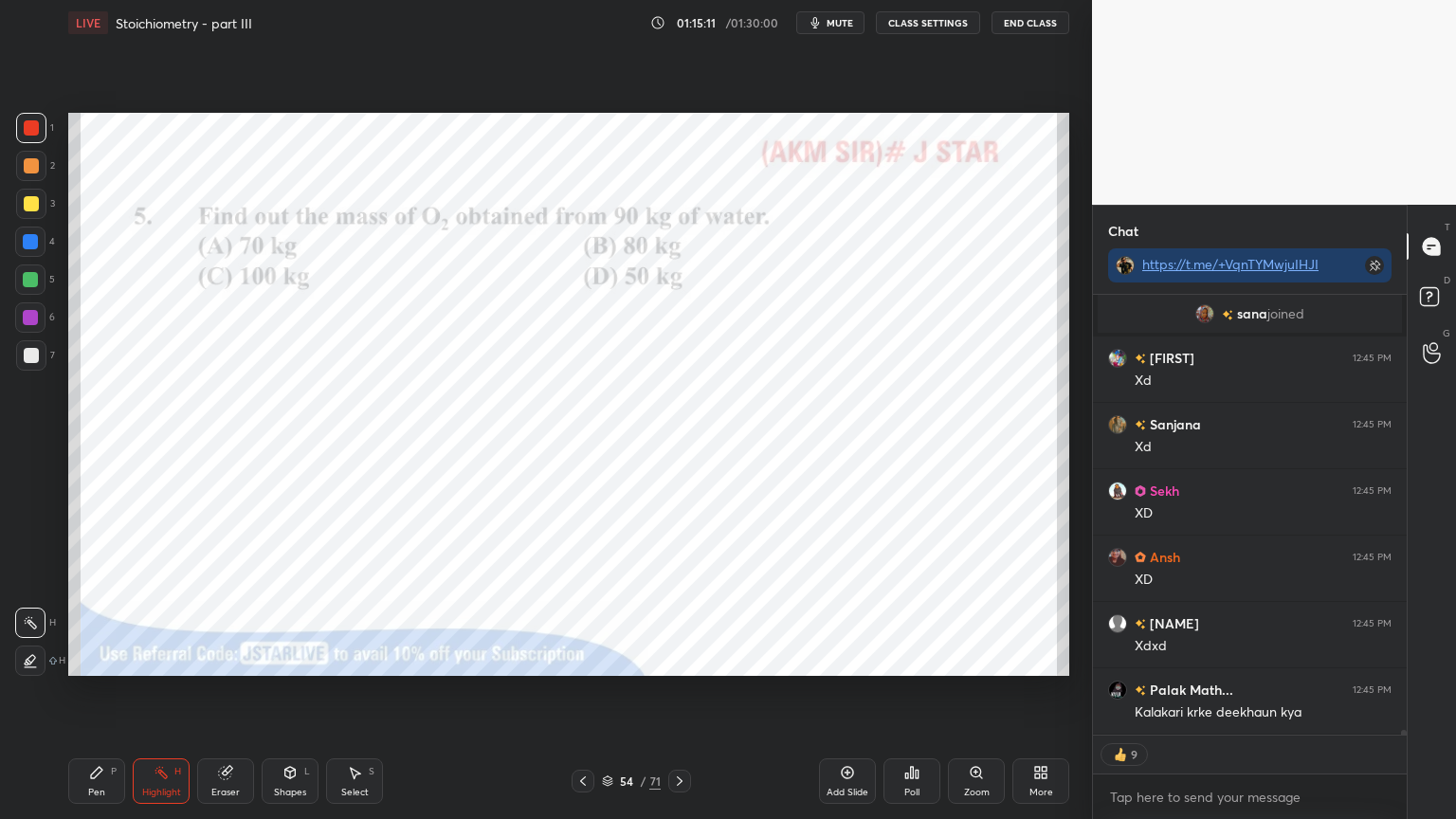 click on "CLASS SETTINGS" at bounding box center (928, 23) 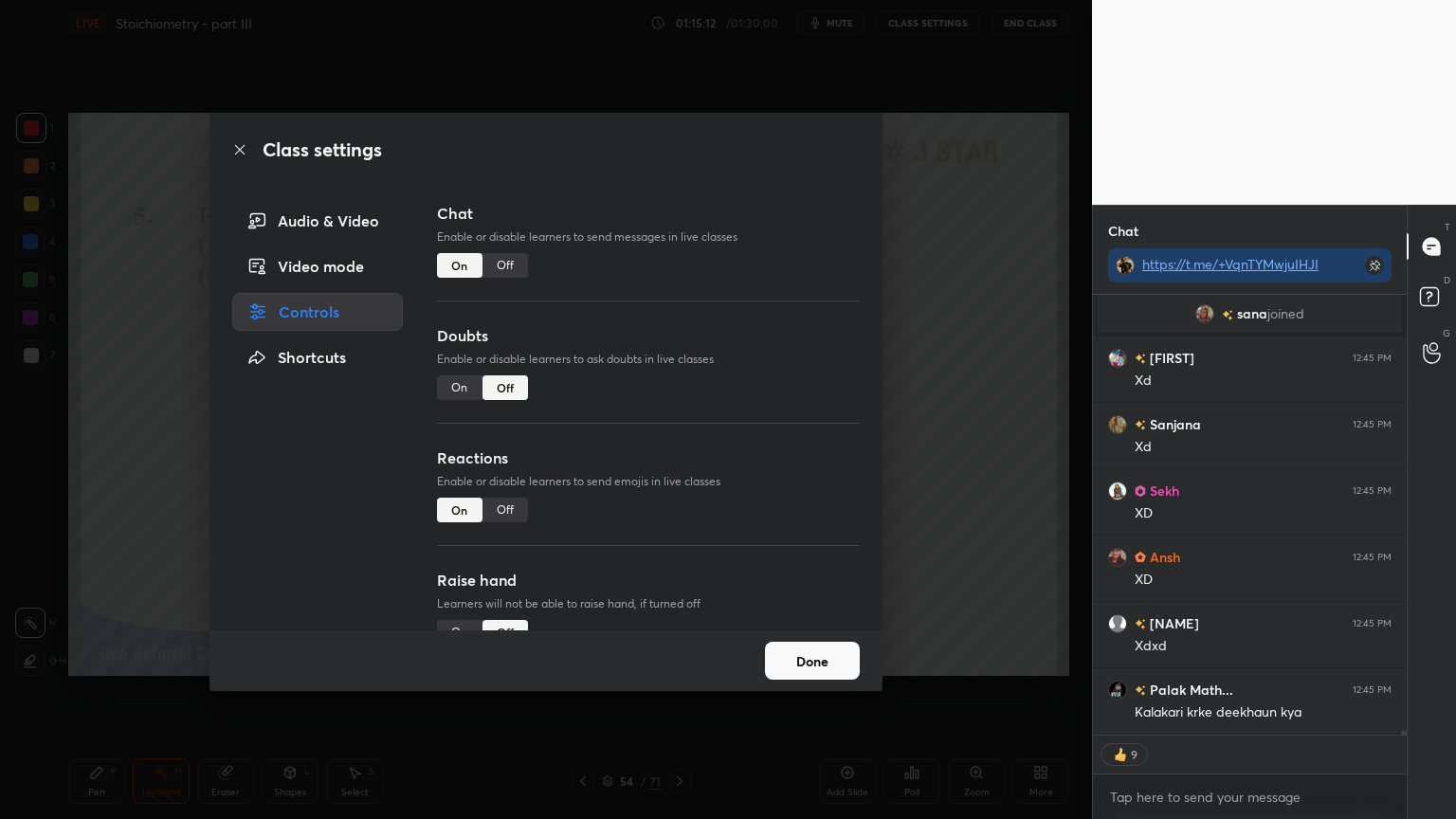 scroll, scrollTop: 37640, scrollLeft: 0, axis: vertical 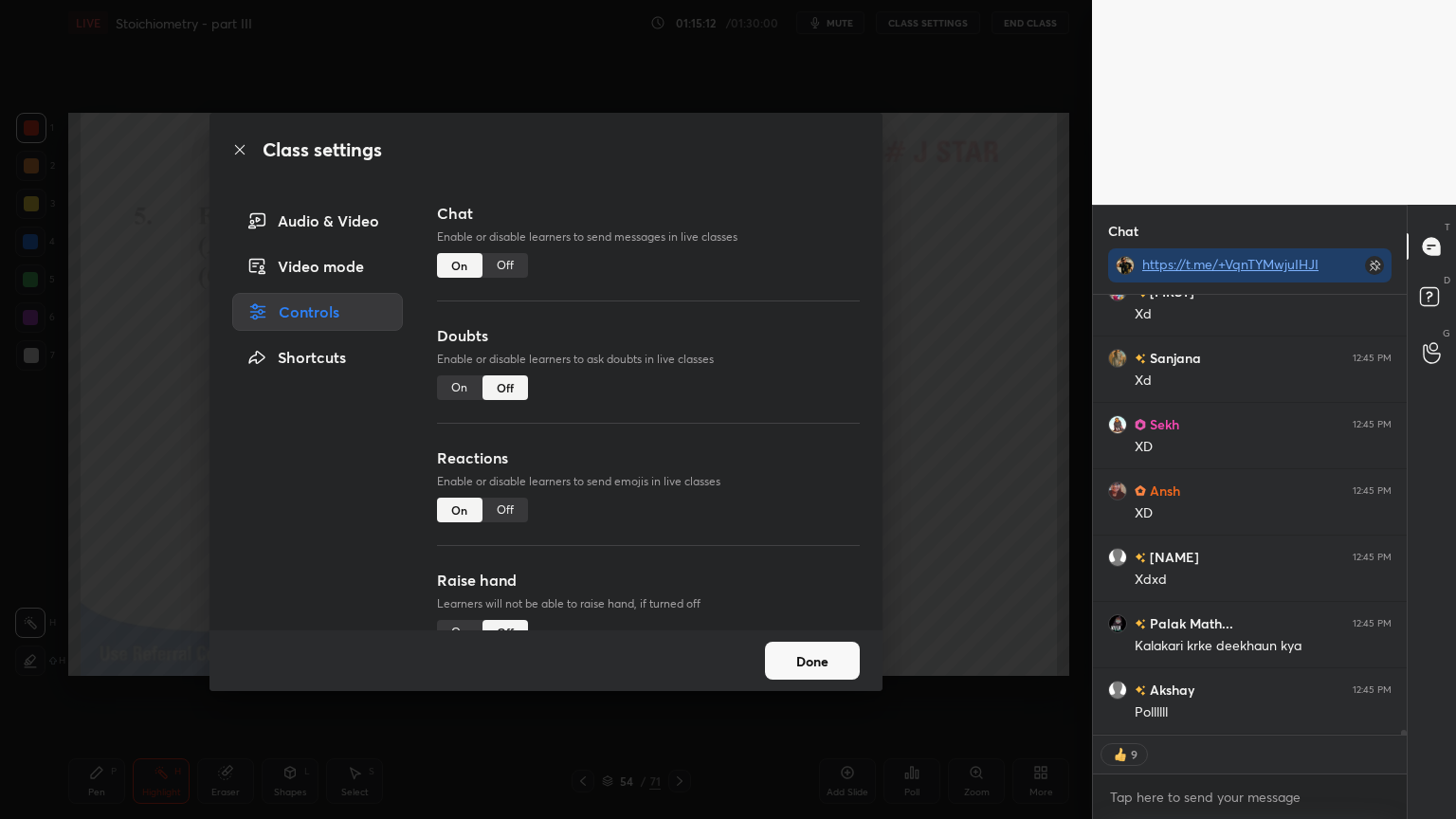 drag, startPoint x: 500, startPoint y: 265, endPoint x: 632, endPoint y: 270, distance: 132.09466 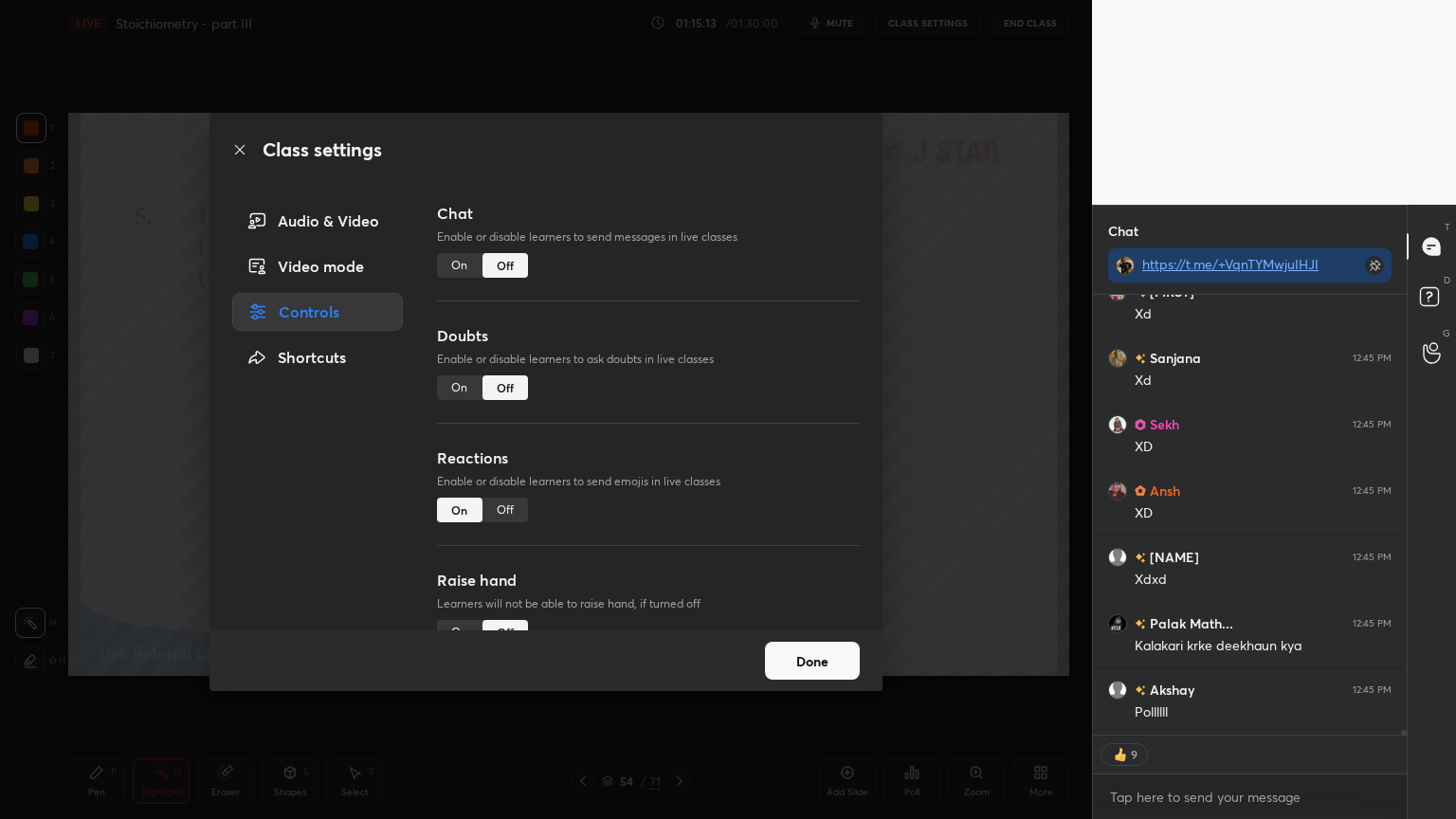 click on "Class settings Audio & Video Video mode Controls Shortcuts Chat Enable or disable learners to send messages in live classes On Off Doubts Enable or disable learners to ask doubts in live classes On Off Reactions Enable or disable learners to send emojis in live classes On Off Raise hand Learners will not be able to raise hand, if turned off On Off Poll Prediction Enable or disable poll prediction in case of a question on the slide On Off Done" at bounding box center [546, 410] 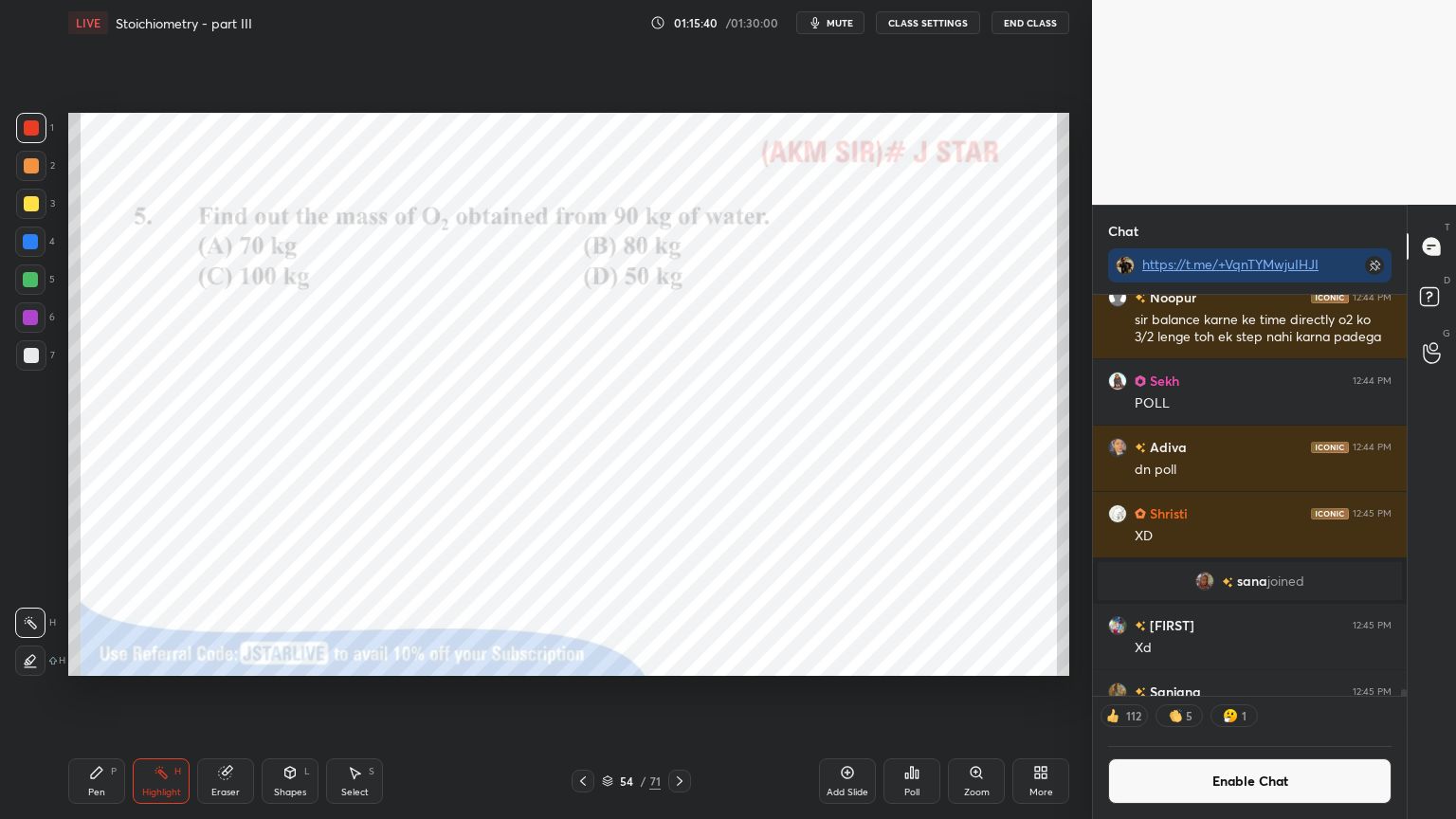 click on "Poll" at bounding box center [912, 792] 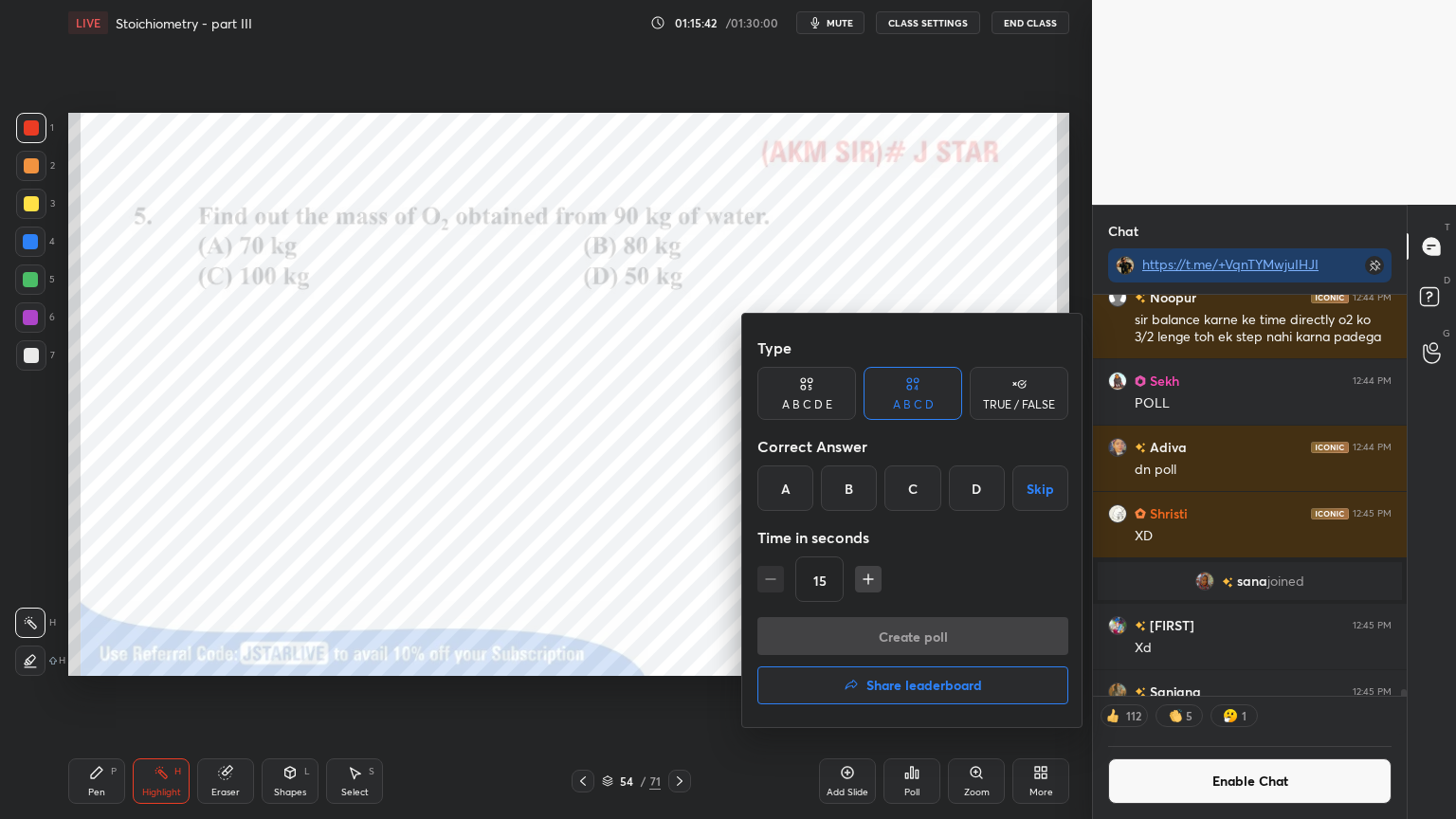 click on "B" at bounding box center [848, 488] 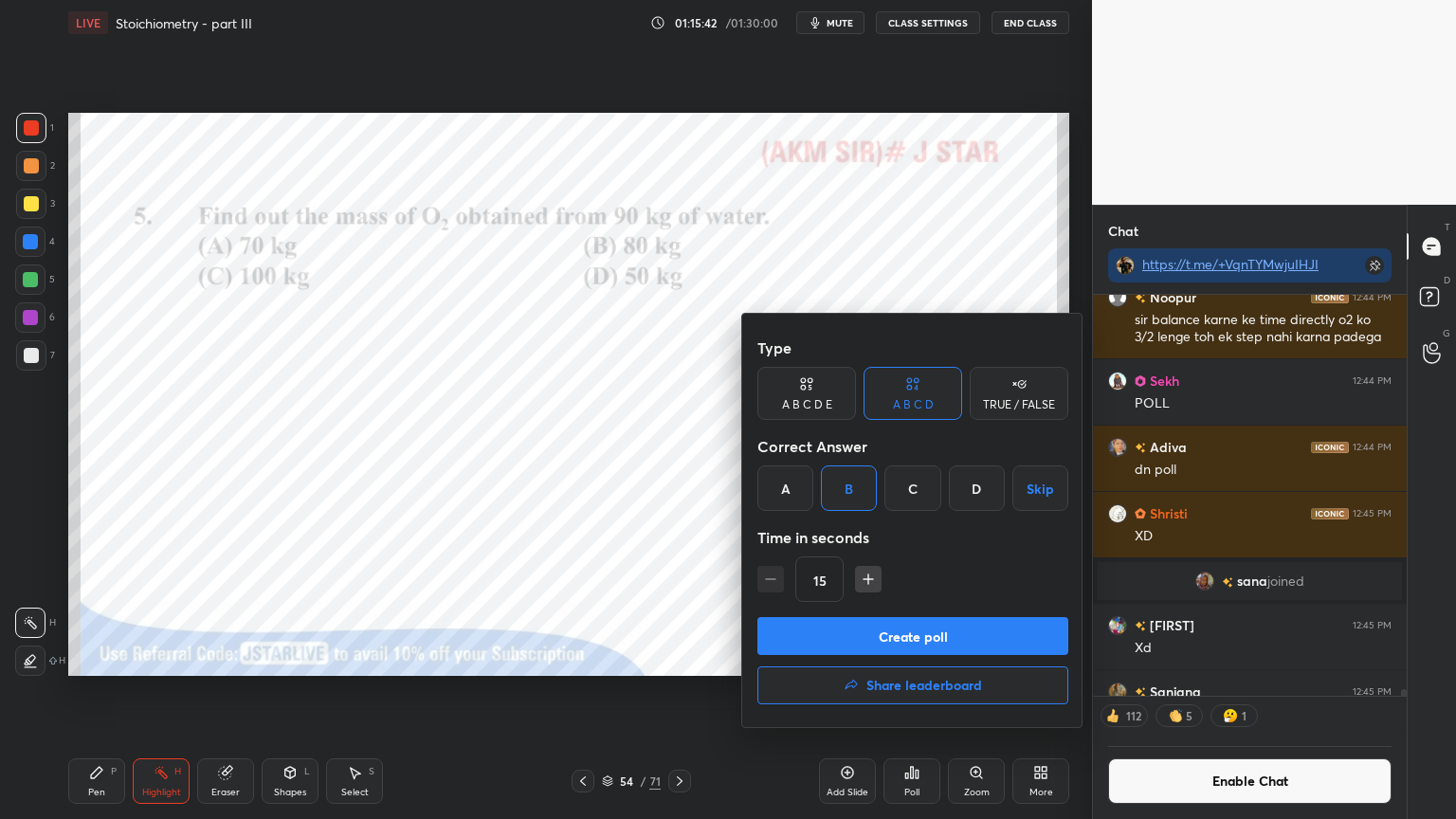 click on "Create poll" at bounding box center [913, 636] 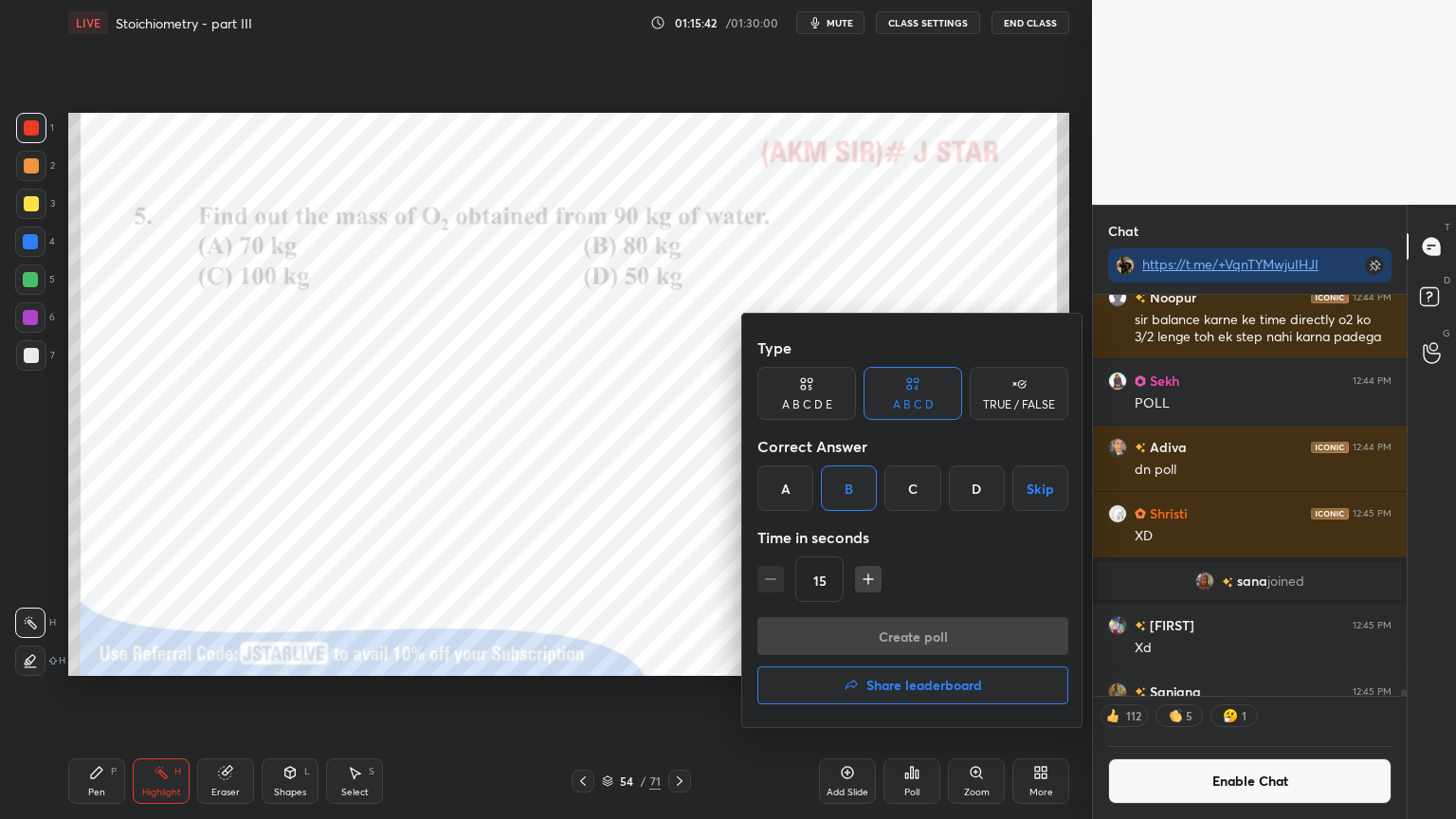scroll, scrollTop: 356, scrollLeft: 308, axis: both 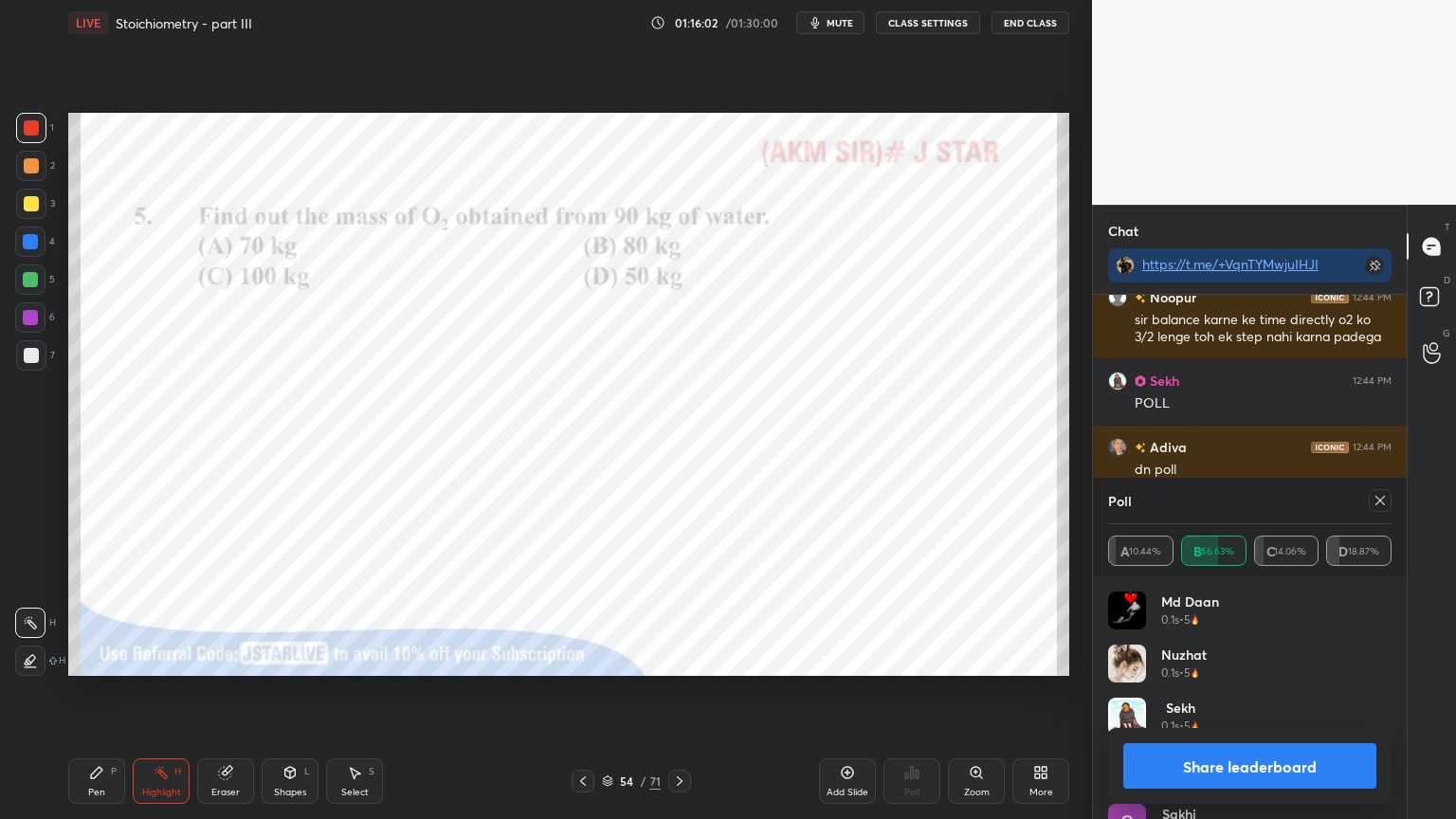 click on "Share leaderboard" at bounding box center [1249, 766] 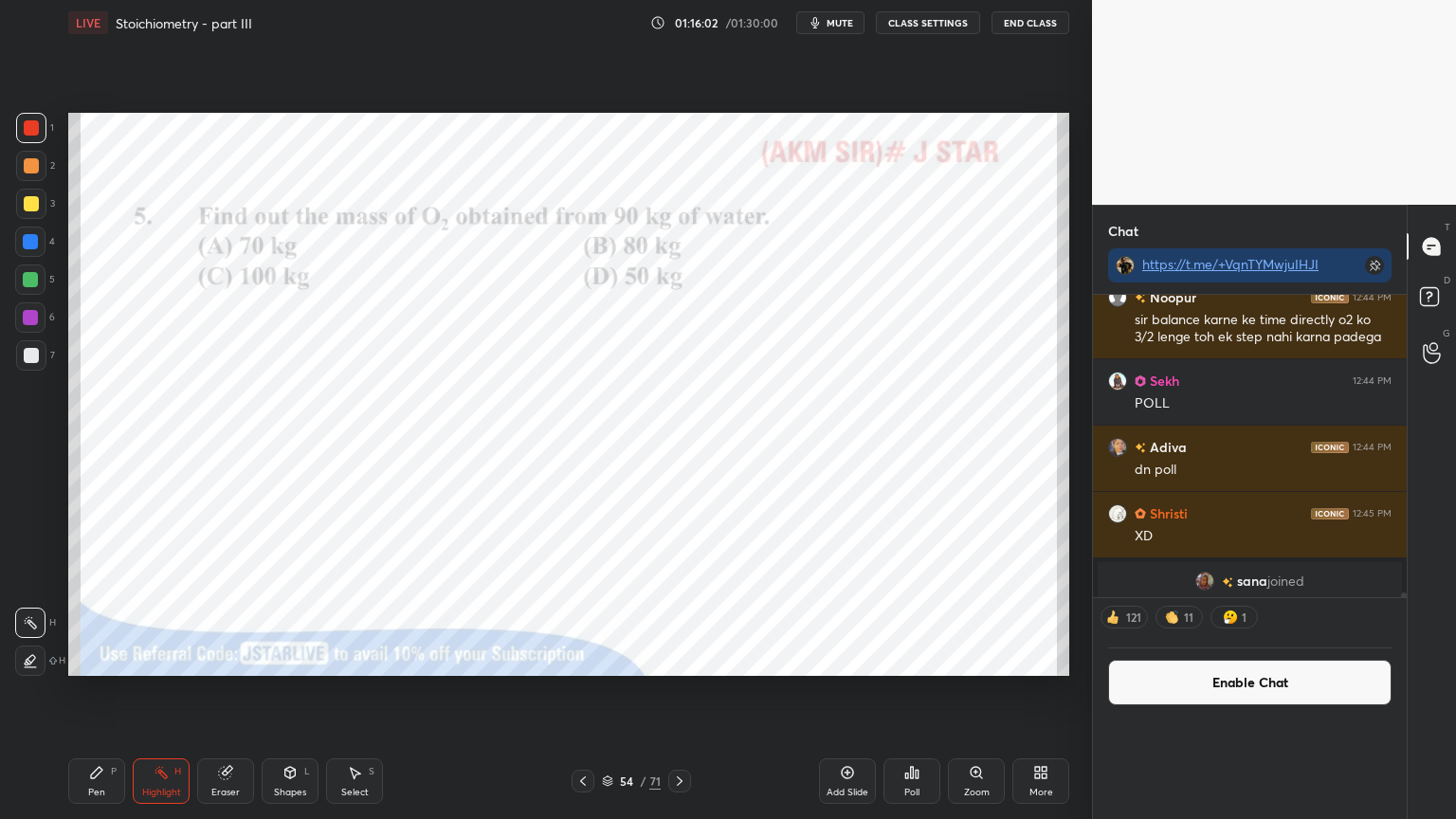 scroll, scrollTop: 167, scrollLeft: 278, axis: both 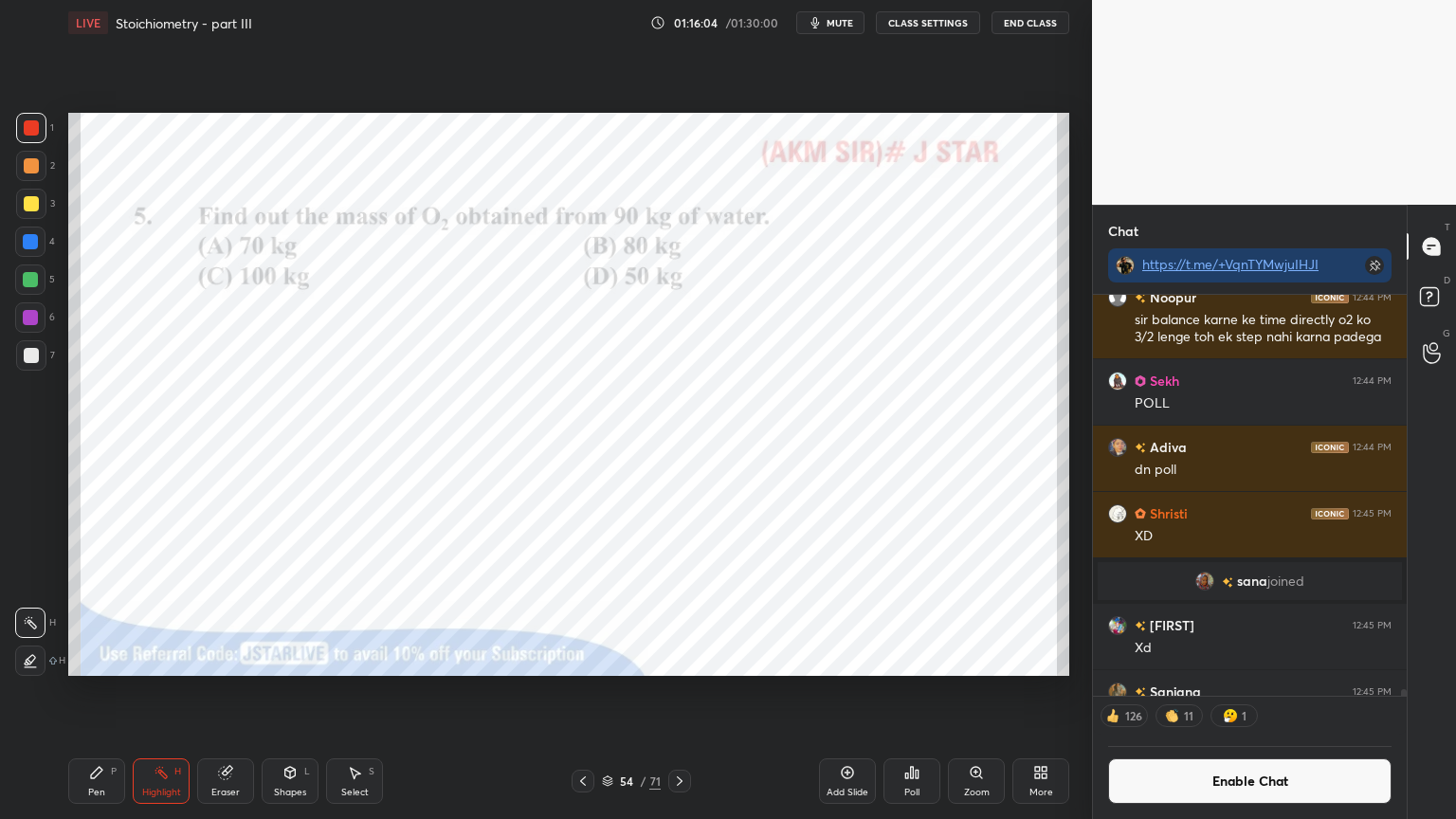 drag, startPoint x: 148, startPoint y: 777, endPoint x: 157, endPoint y: 748, distance: 30.364453 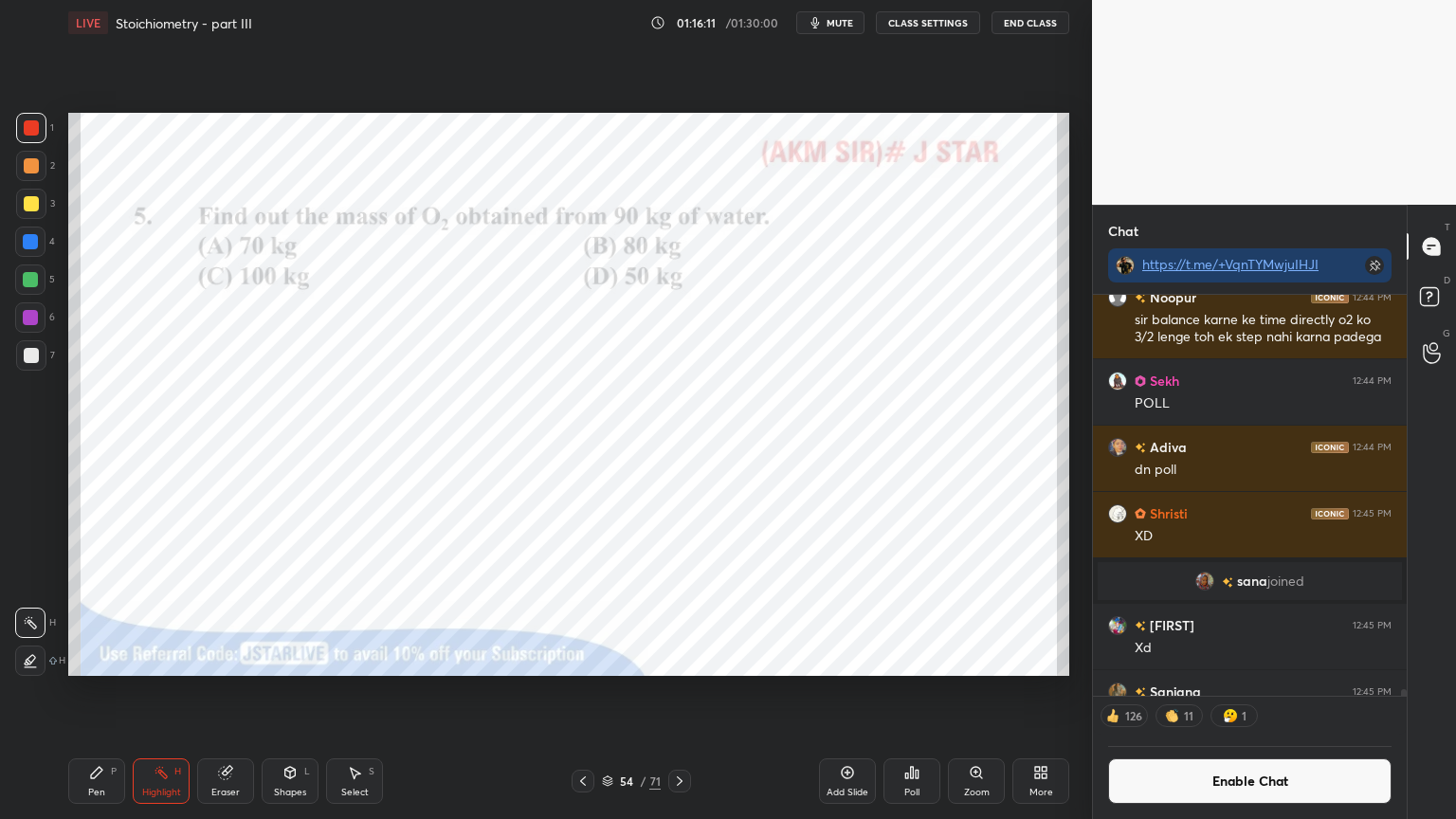 drag, startPoint x: 852, startPoint y: 777, endPoint x: 828, endPoint y: 775, distance: 24.083189 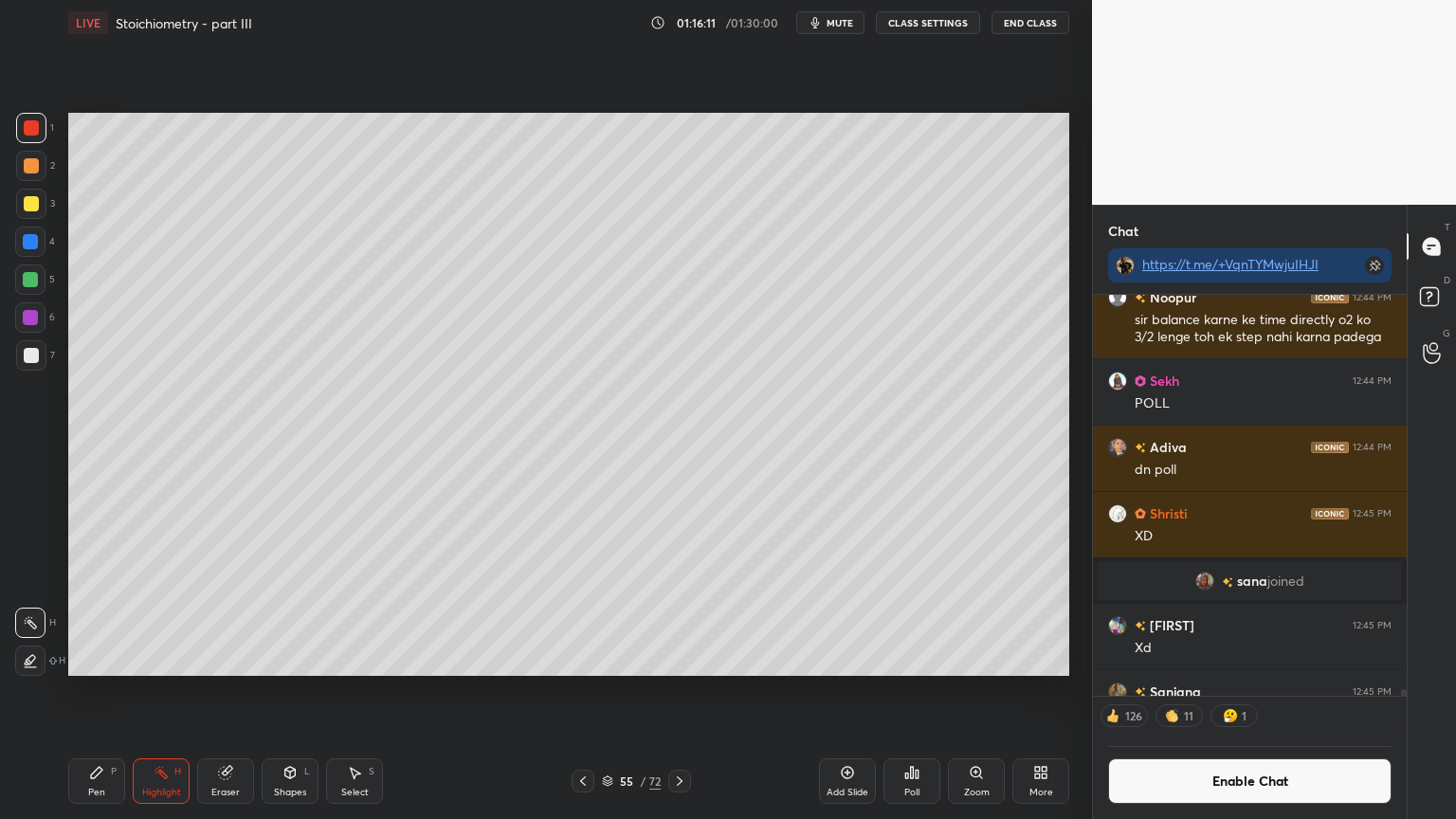 click on "Pen P" at bounding box center [97, 781] 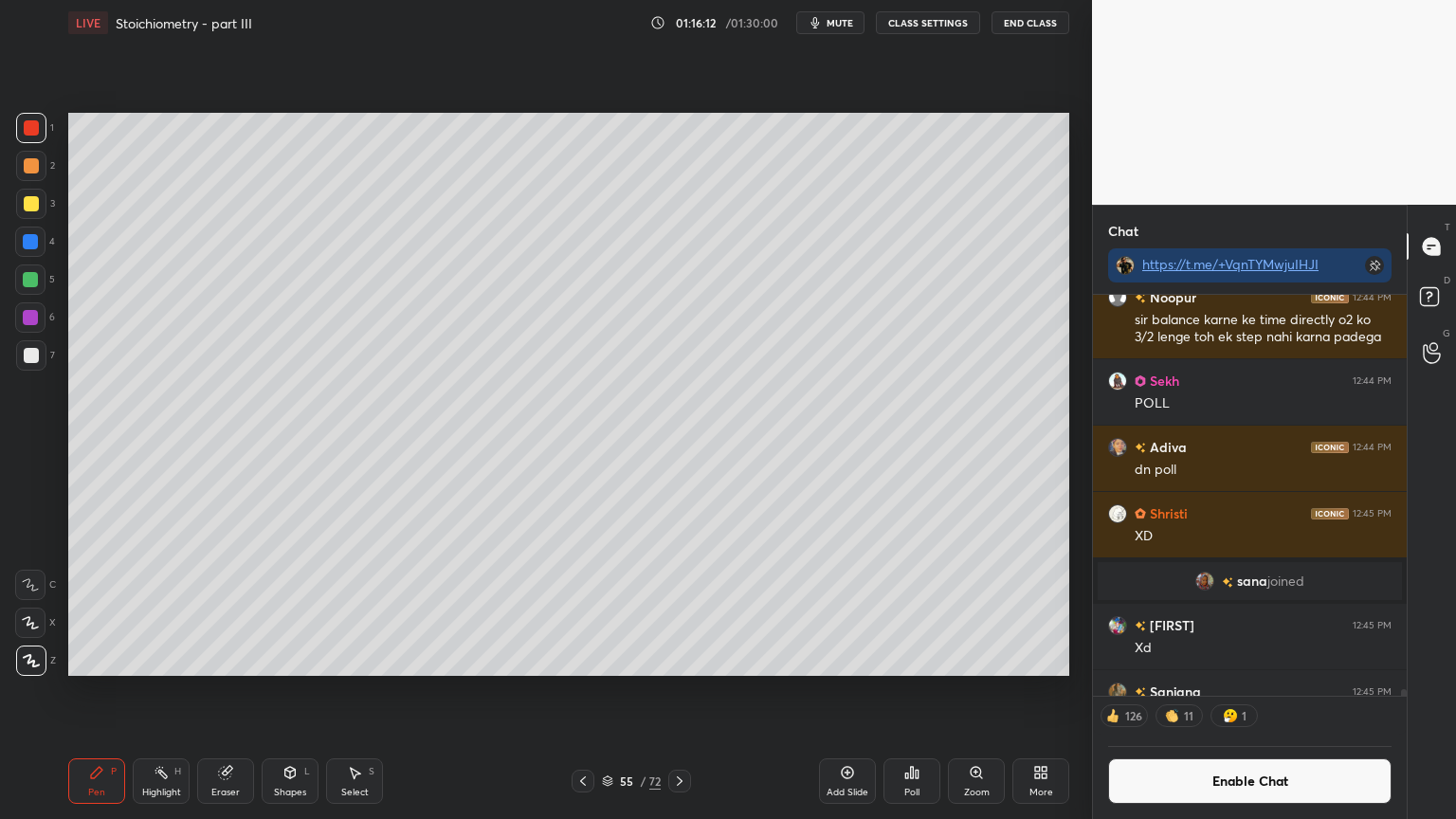 click at bounding box center (31, 166) 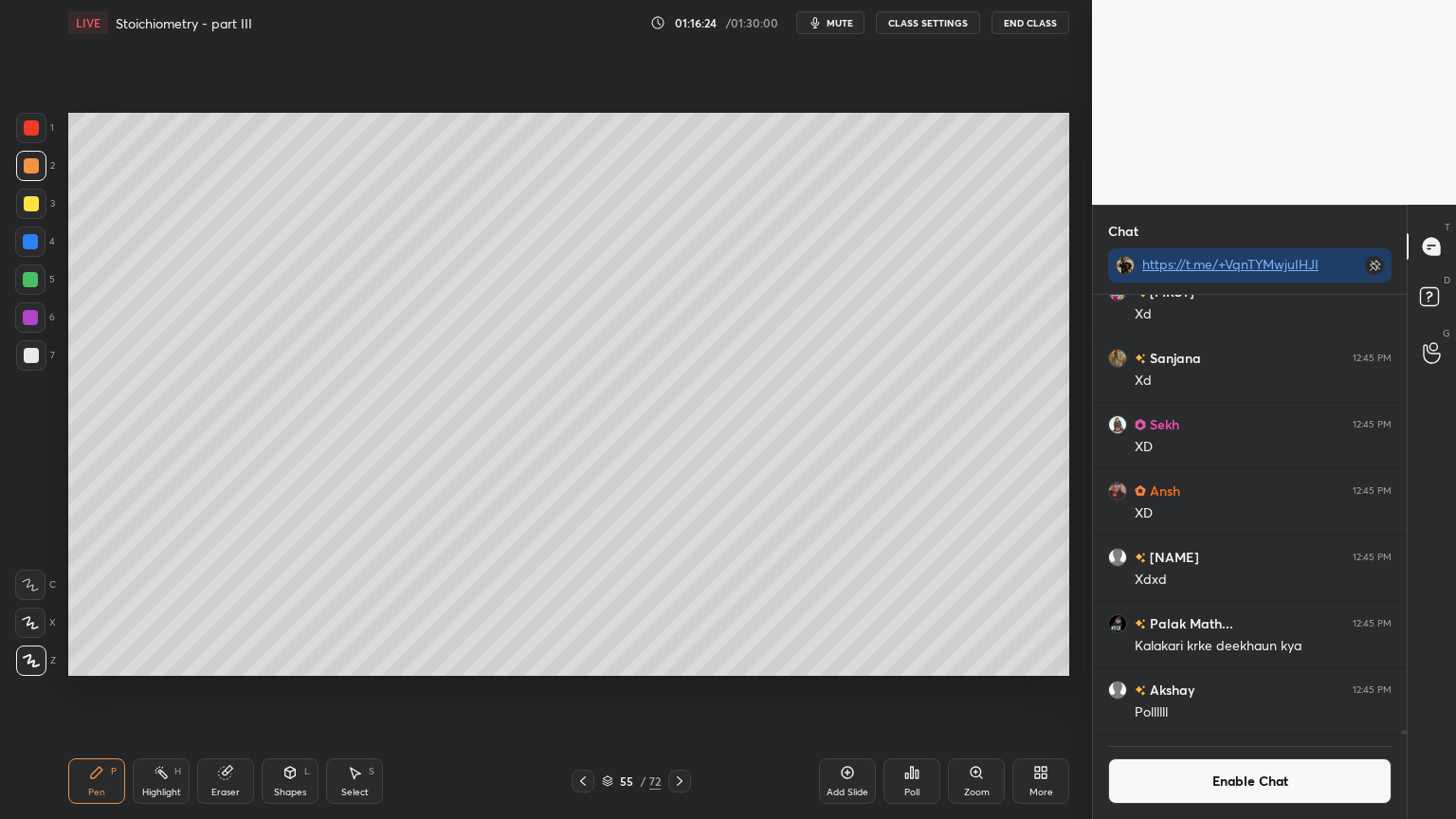 click at bounding box center [31, 355] 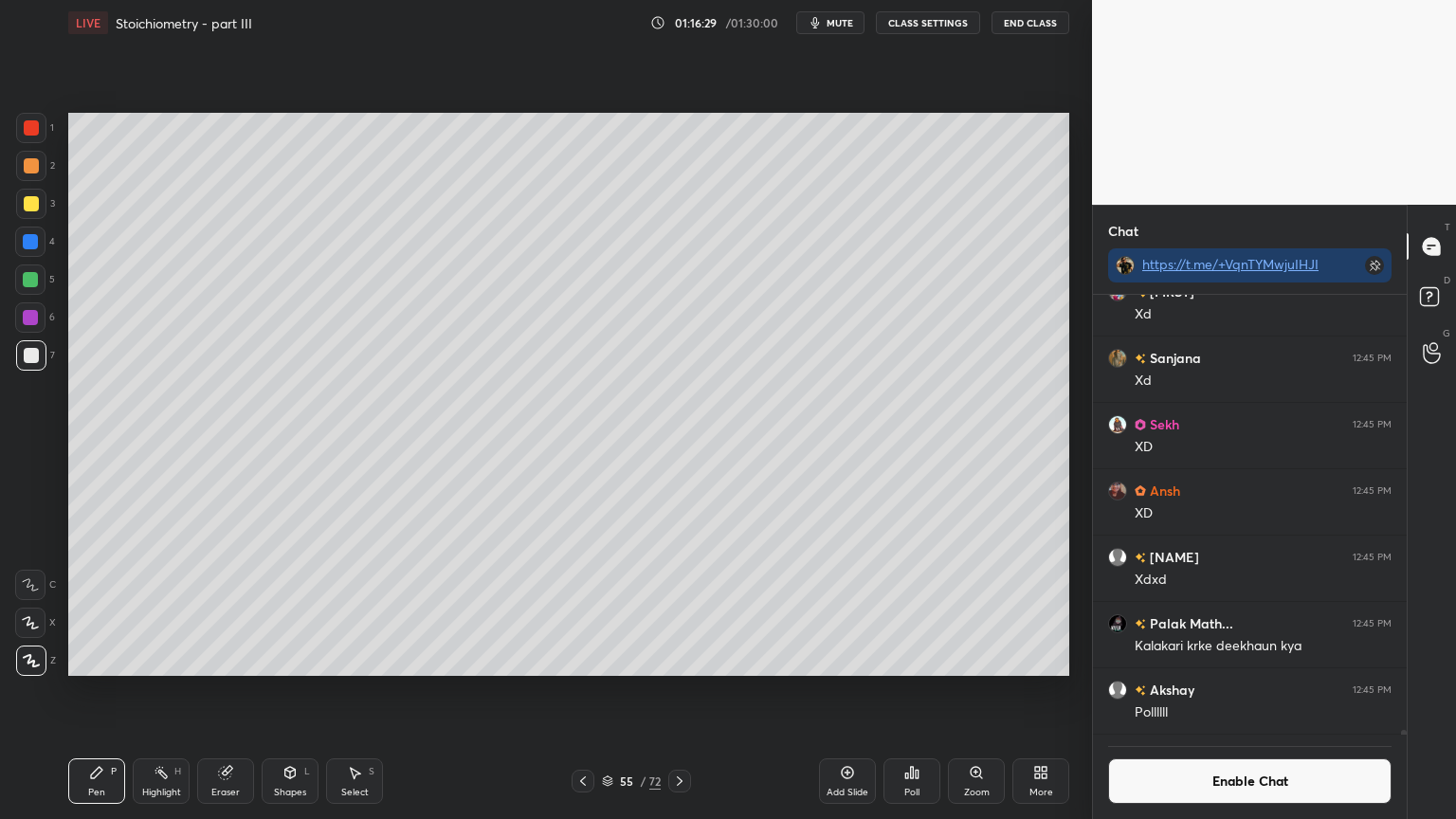 click on "Shapes L" at bounding box center [290, 781] 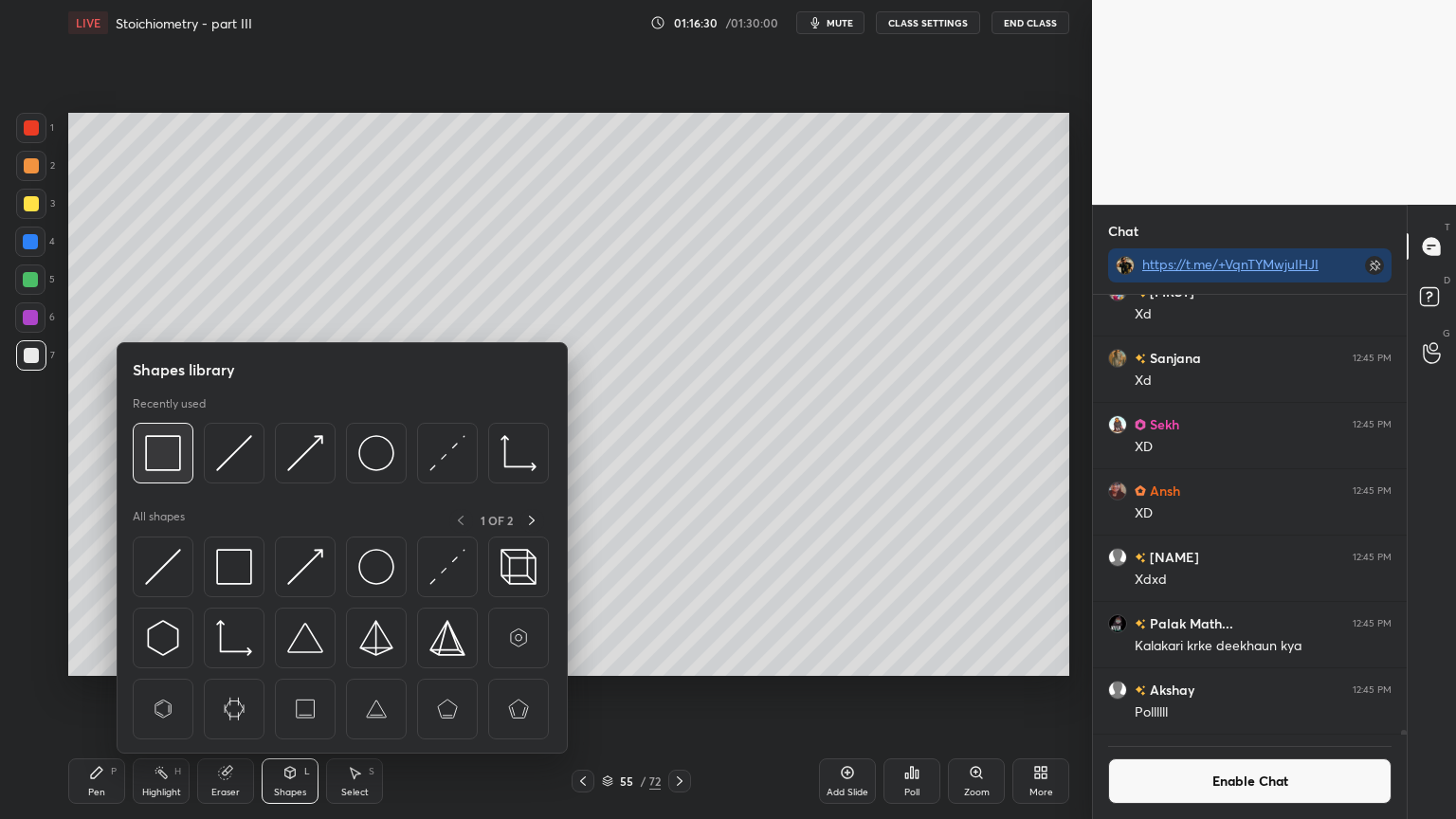 click at bounding box center [163, 453] 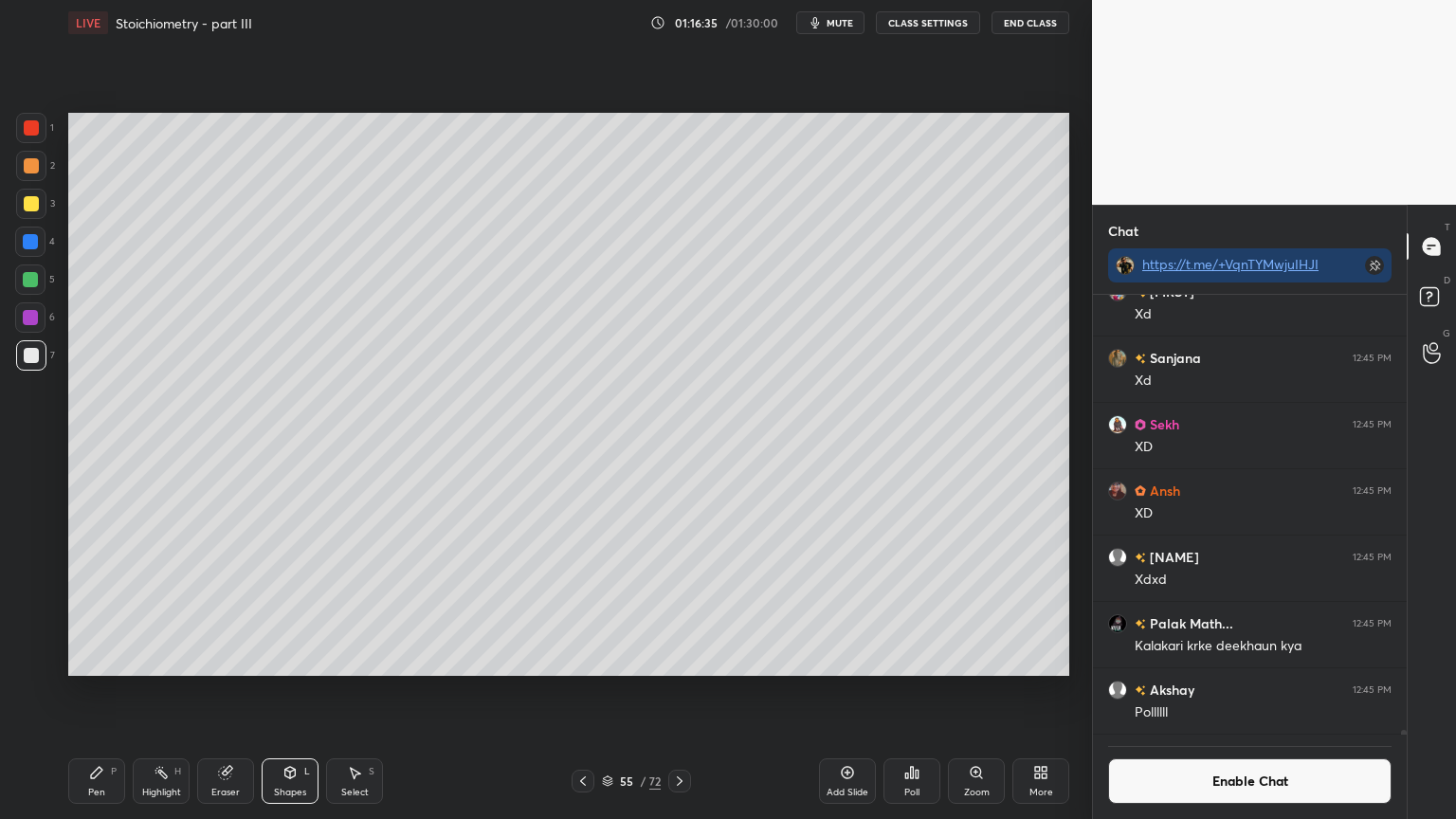 click on "Eraser" at bounding box center (226, 781) 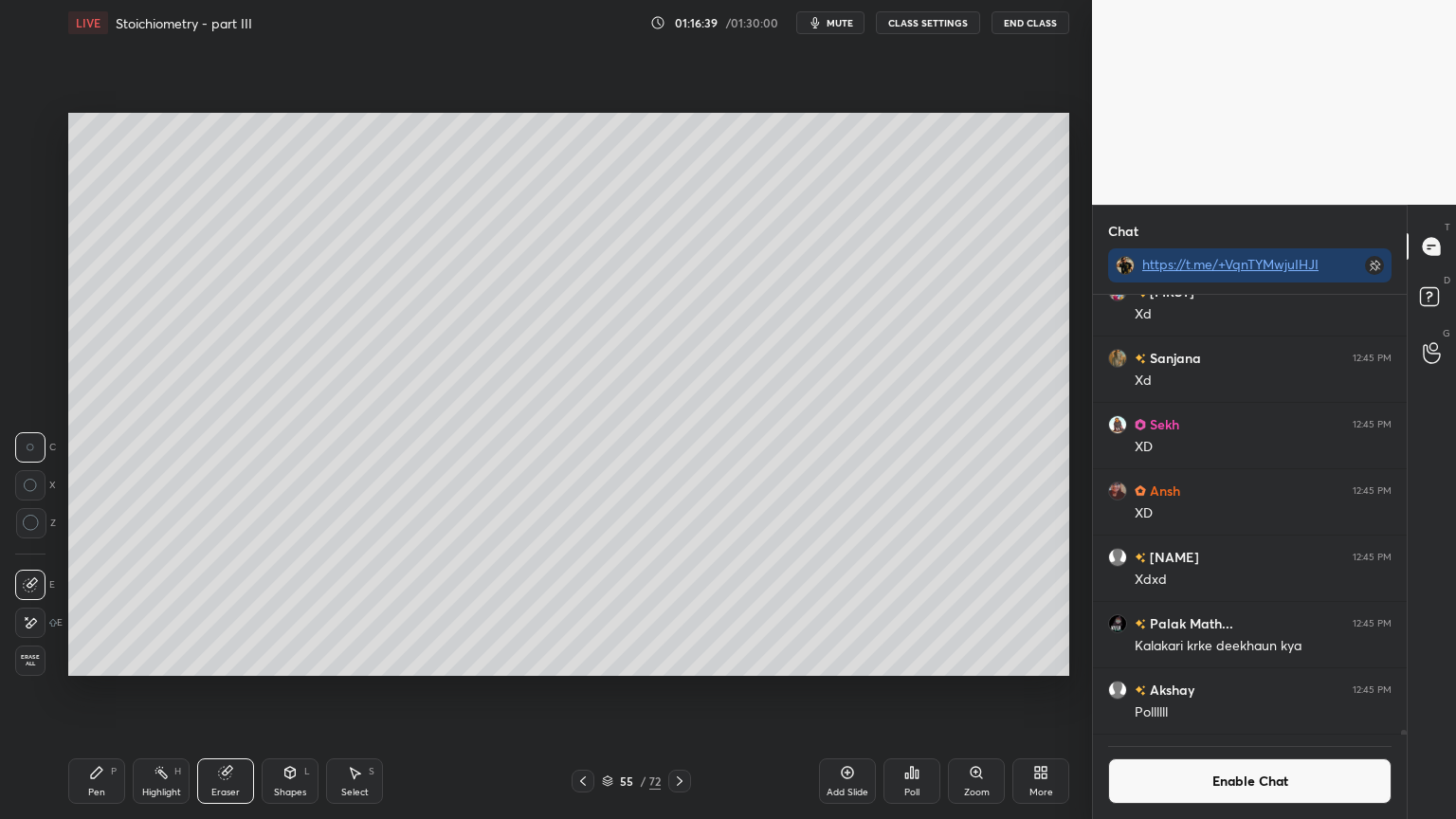 click on "Pen" at bounding box center (97, 792) 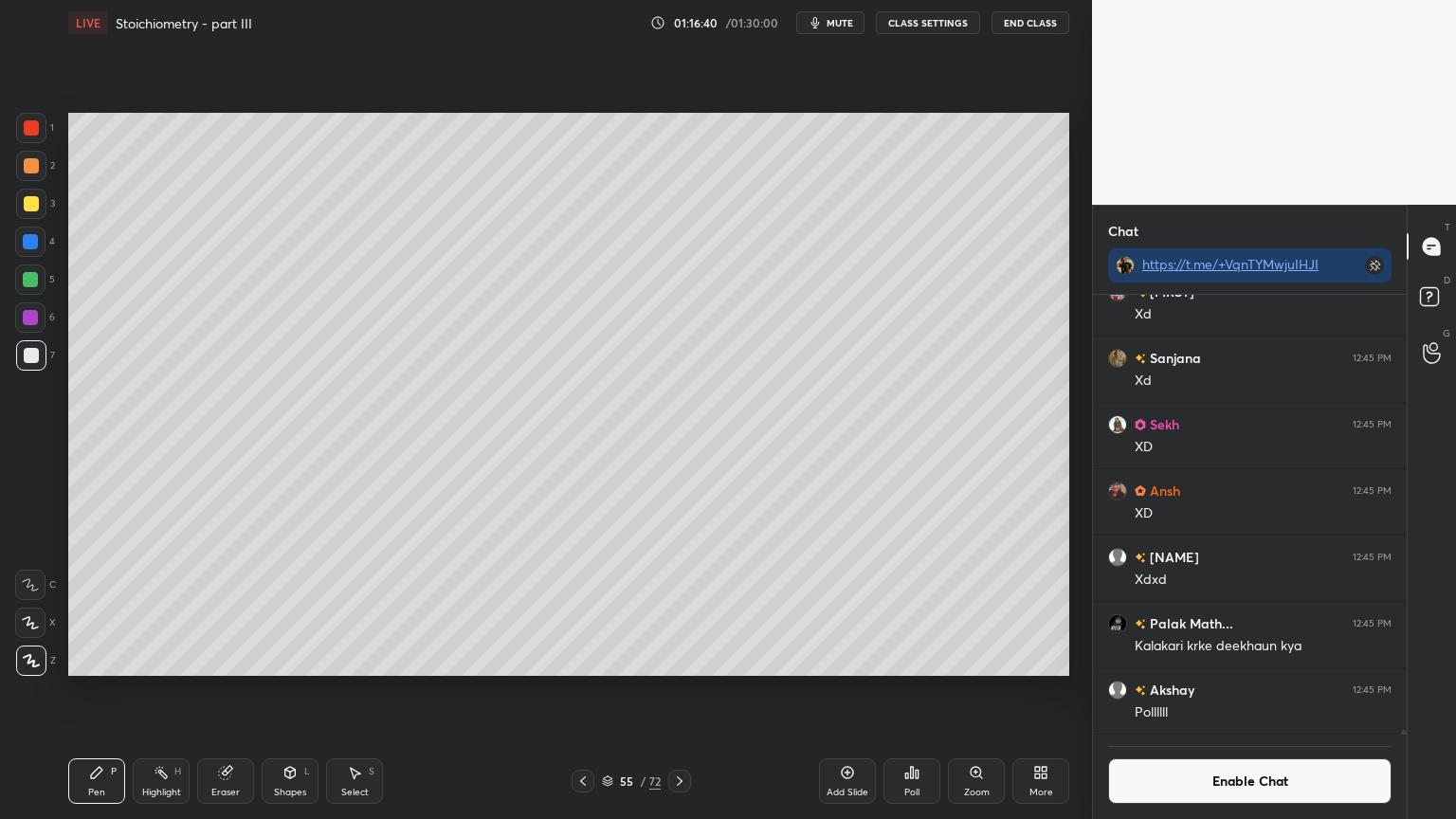 drag, startPoint x: 282, startPoint y: 789, endPoint x: 273, endPoint y: 762, distance: 28.460499 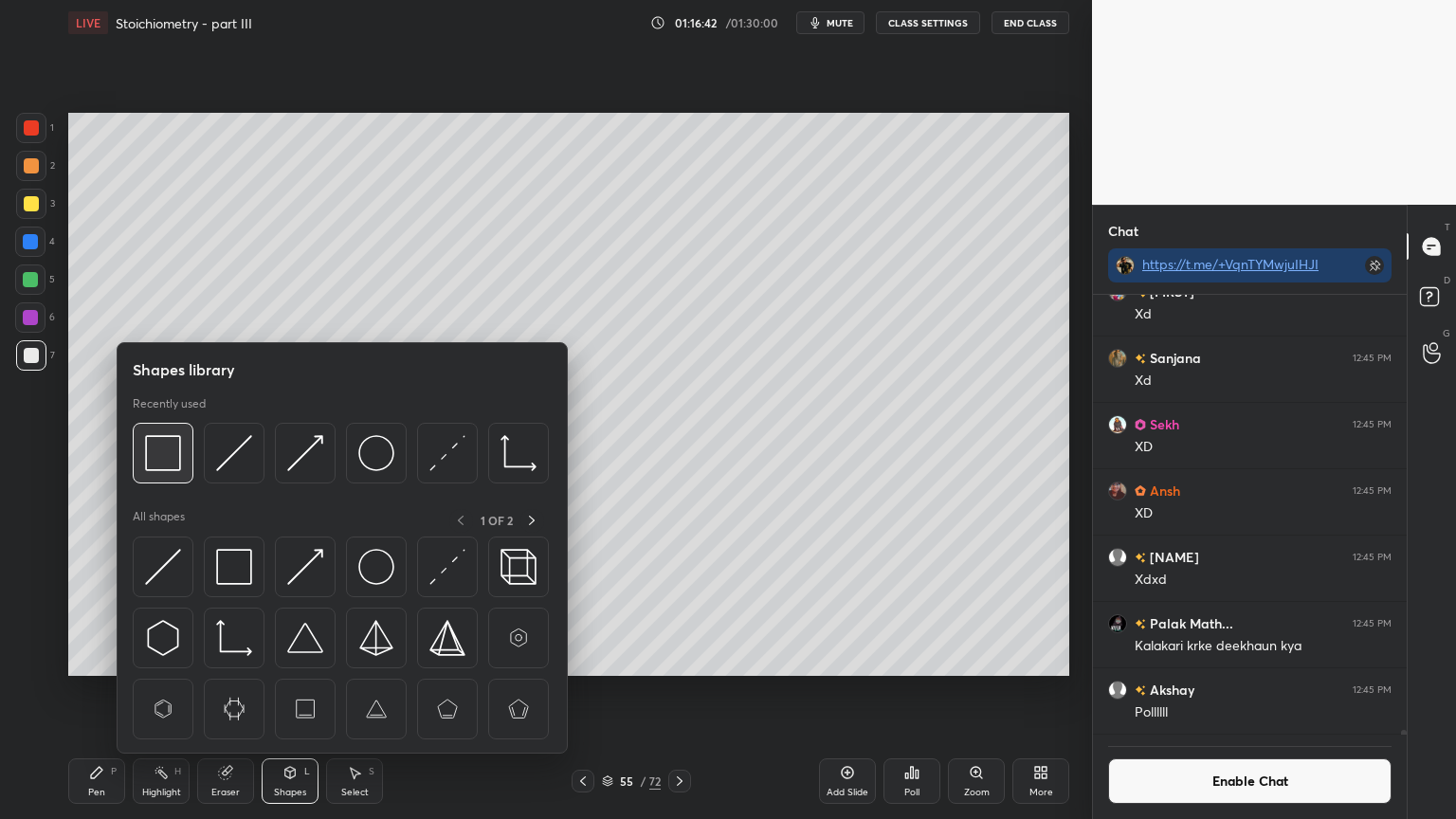 click at bounding box center (163, 453) 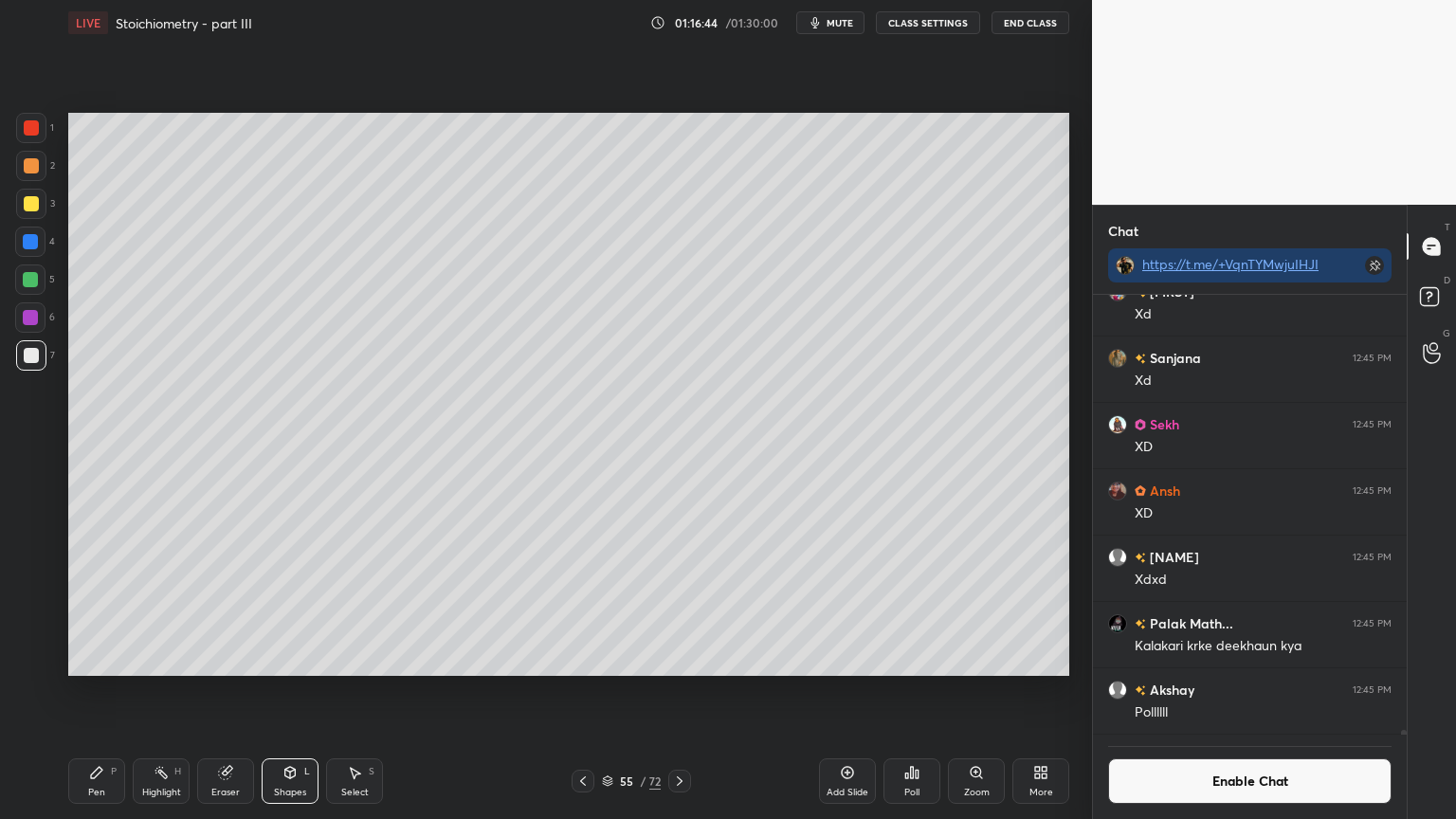 drag, startPoint x: 136, startPoint y: 799, endPoint x: 194, endPoint y: 734, distance: 87.11487 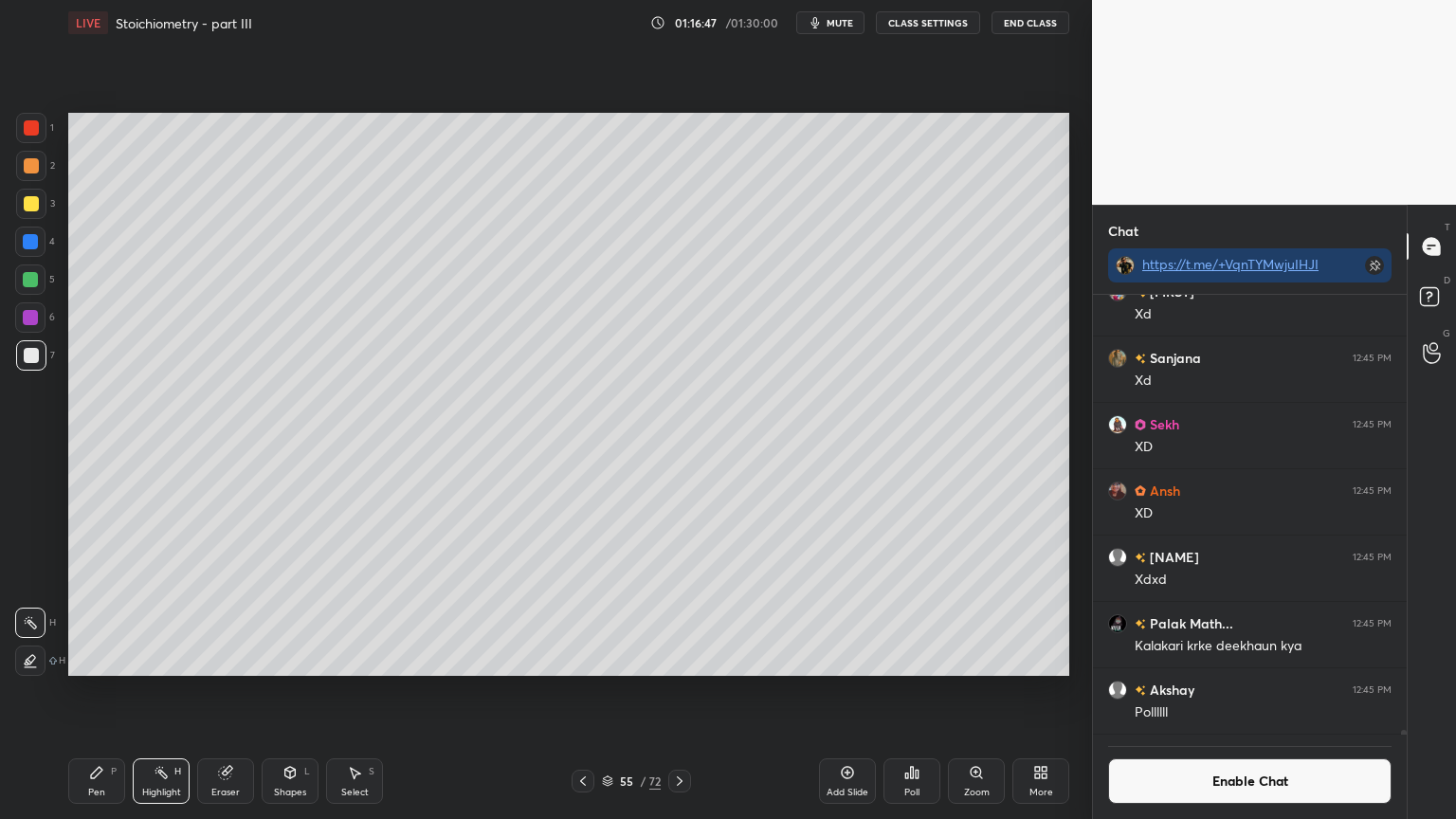 click on "Pen P" at bounding box center [97, 781] 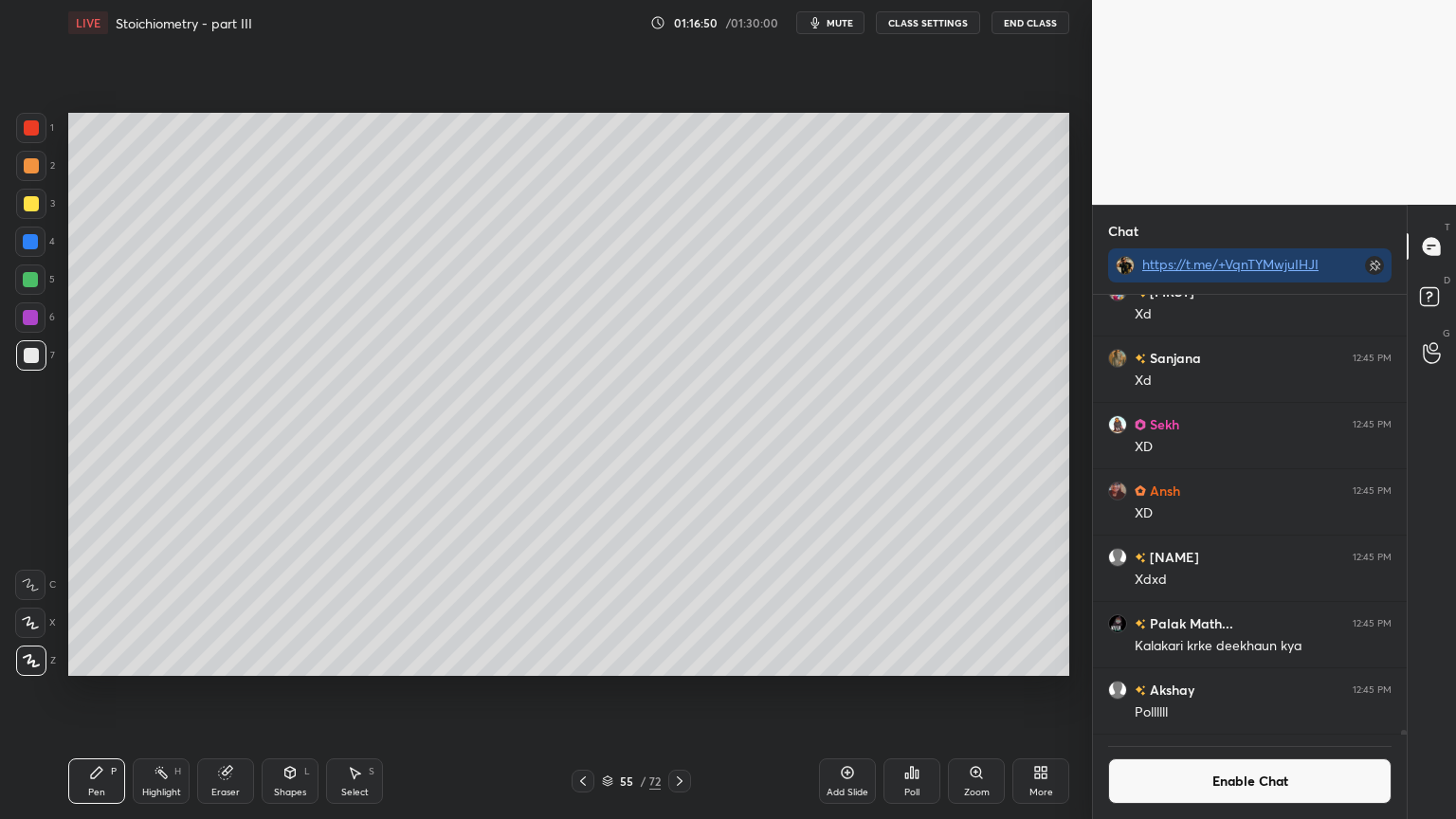 scroll, scrollTop: 395, scrollLeft: 308, axis: both 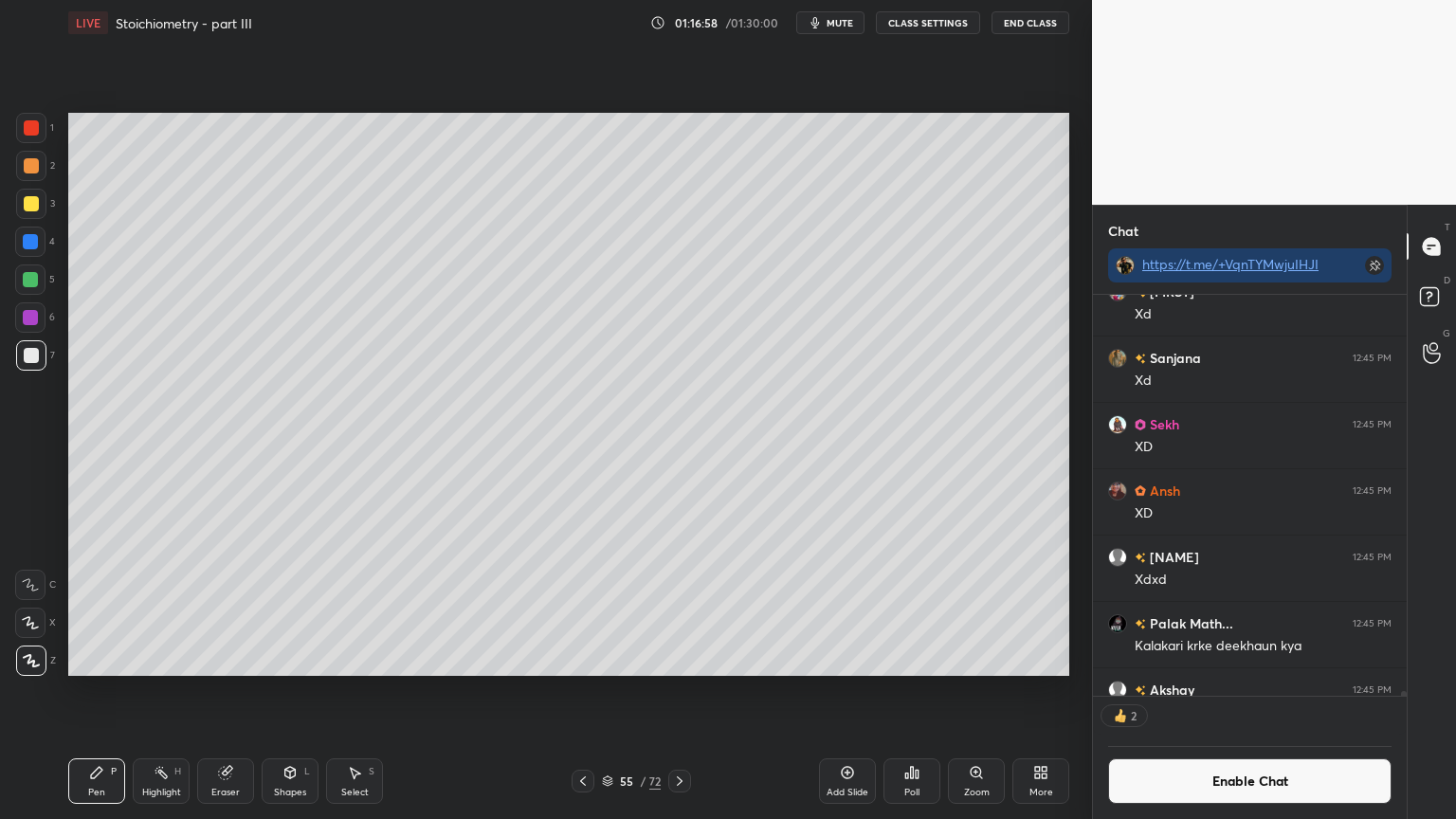 drag, startPoint x: 42, startPoint y: 243, endPoint x: 67, endPoint y: 284, distance: 48.02083 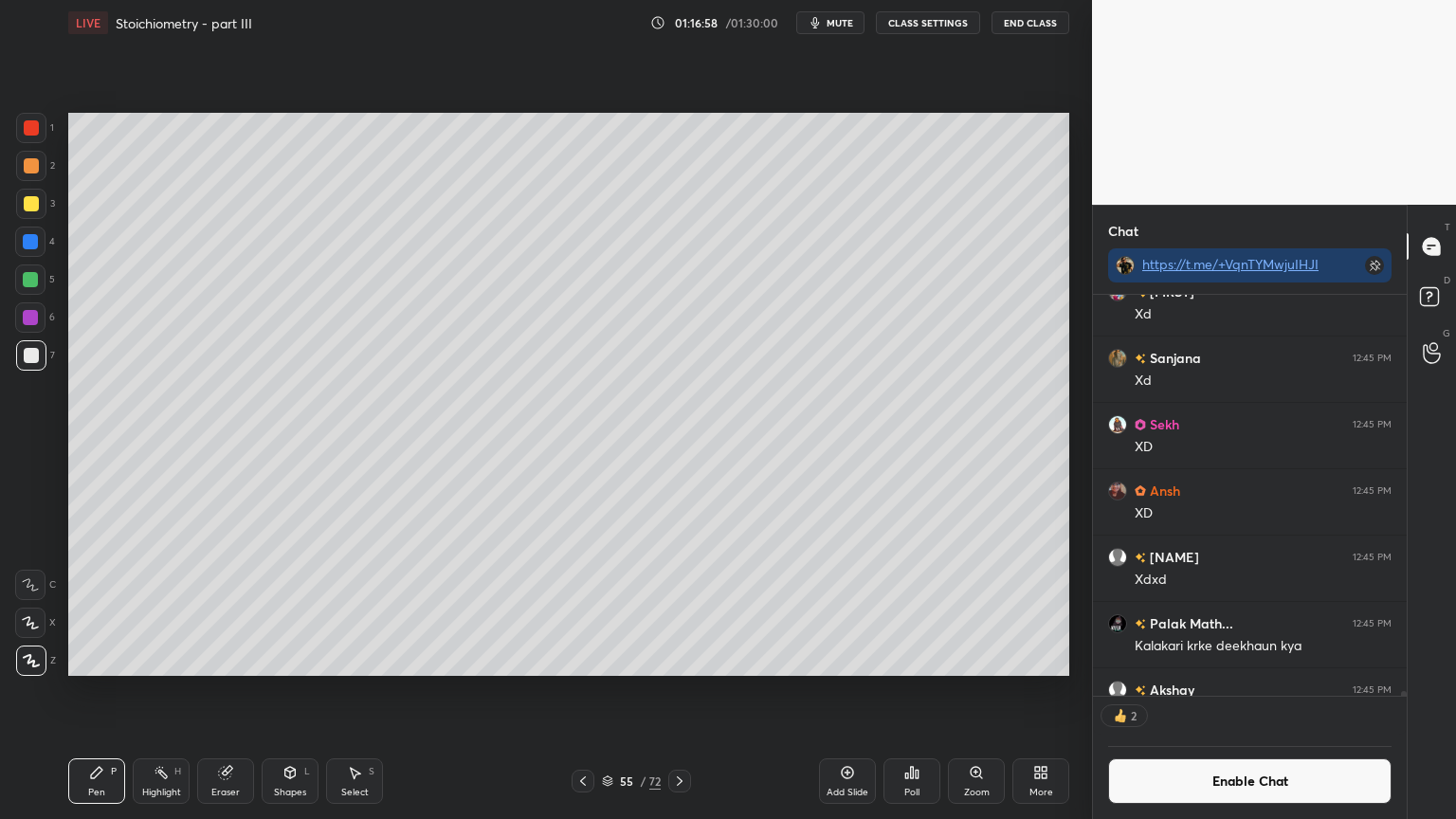 click at bounding box center (30, 242) 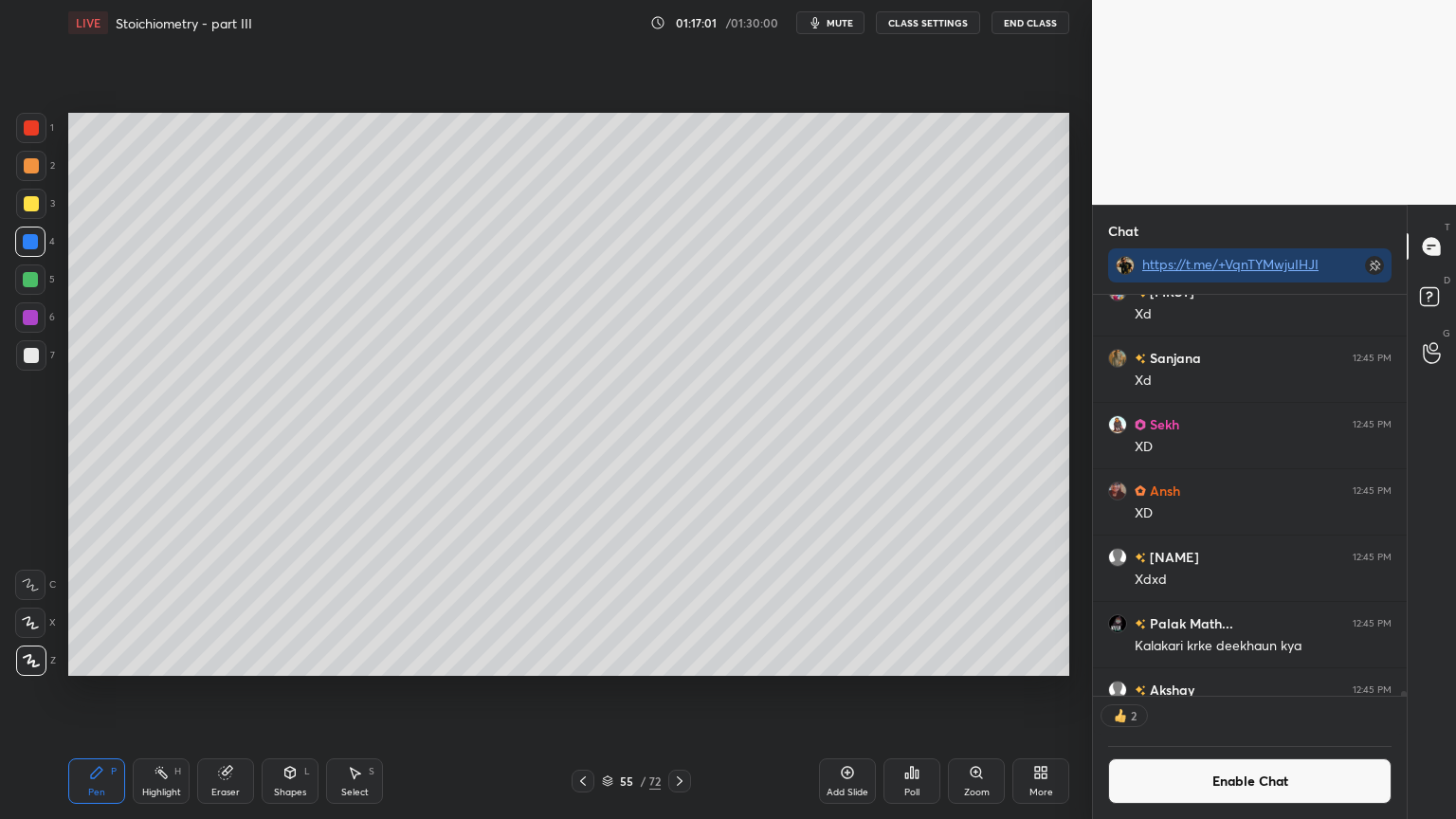 scroll, scrollTop: 6, scrollLeft: 6, axis: both 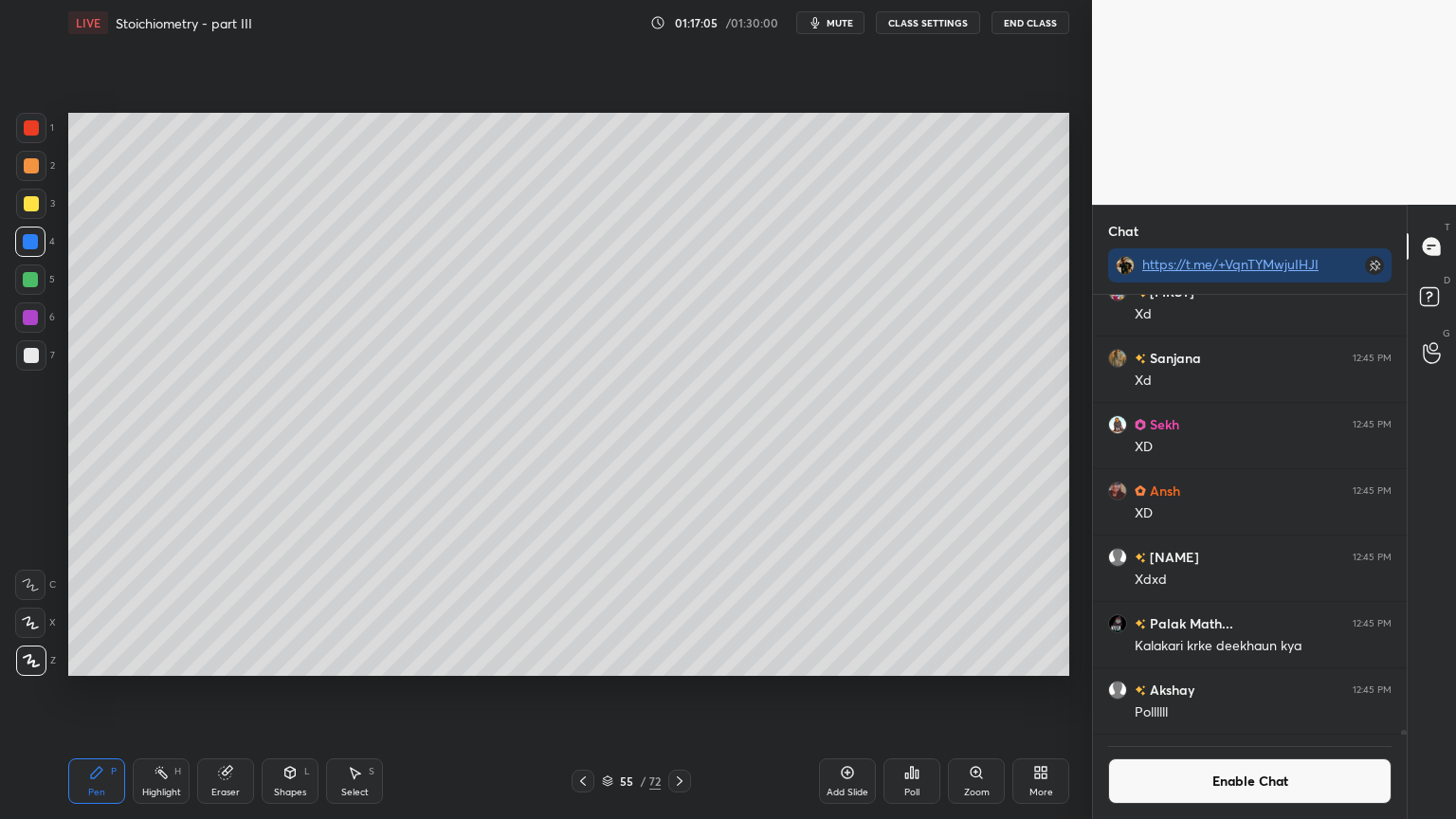 click on "Highlight H" at bounding box center [161, 781] 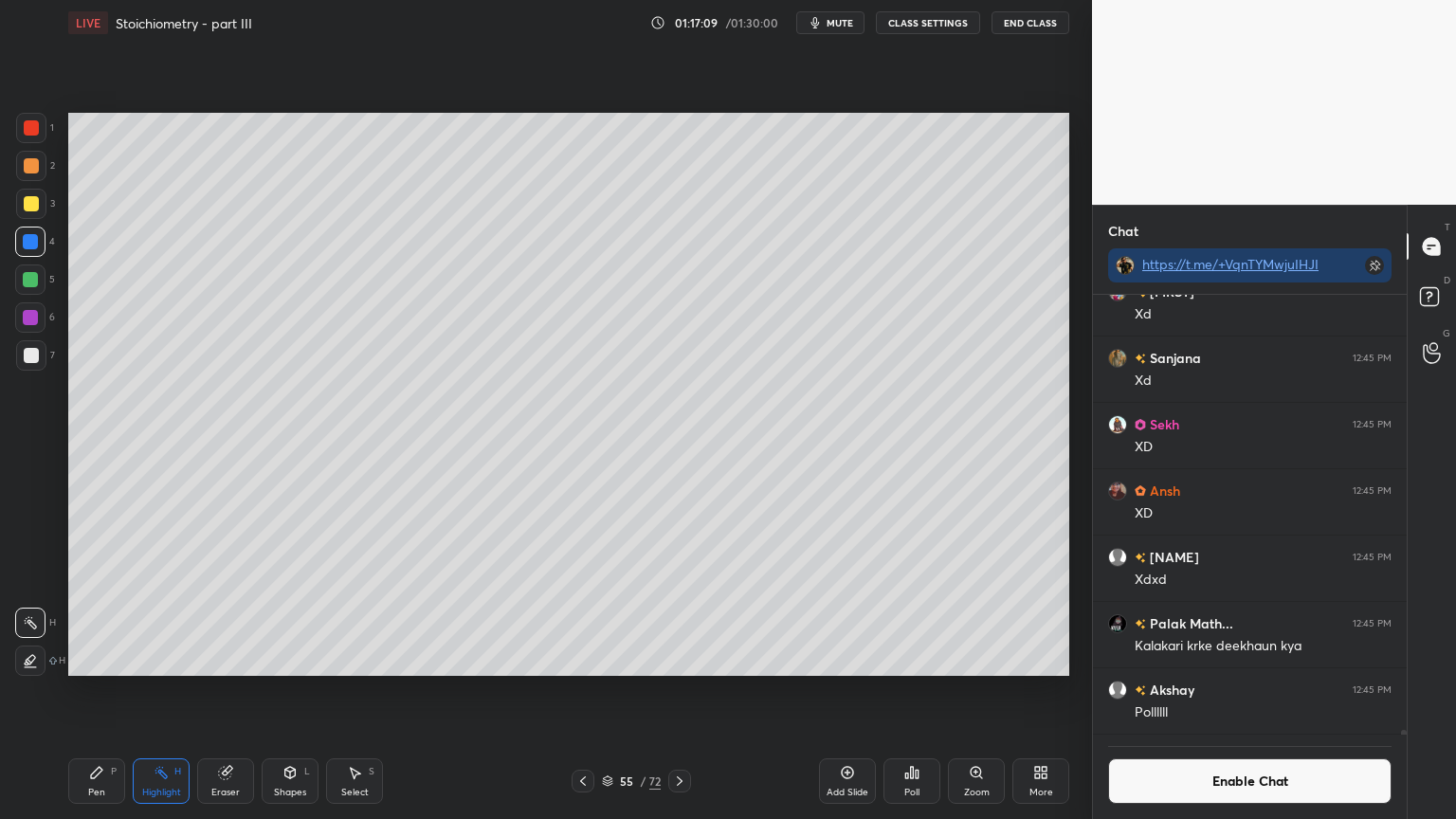 drag, startPoint x: 588, startPoint y: 774, endPoint x: 588, endPoint y: 741, distance: 33 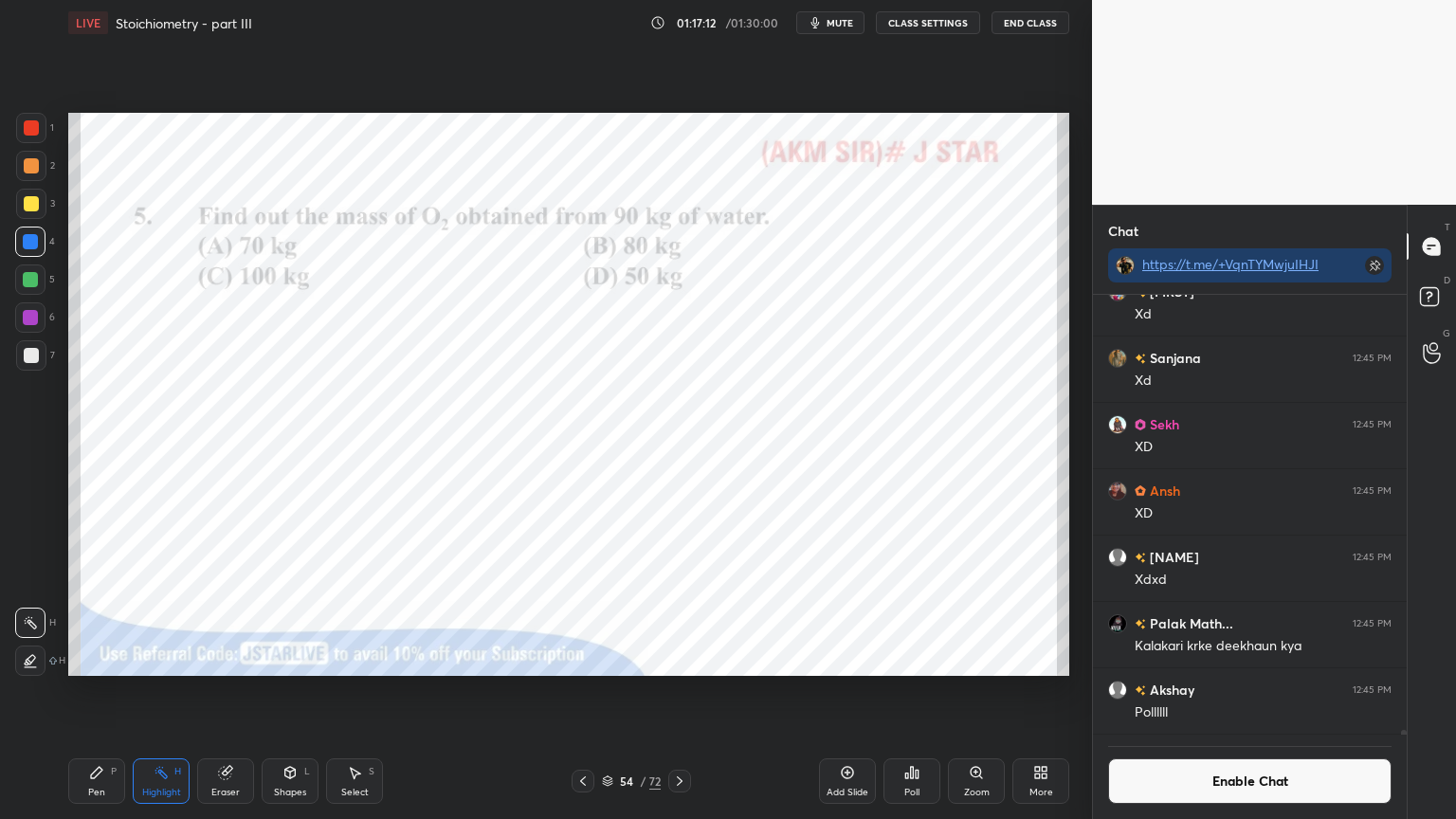 click 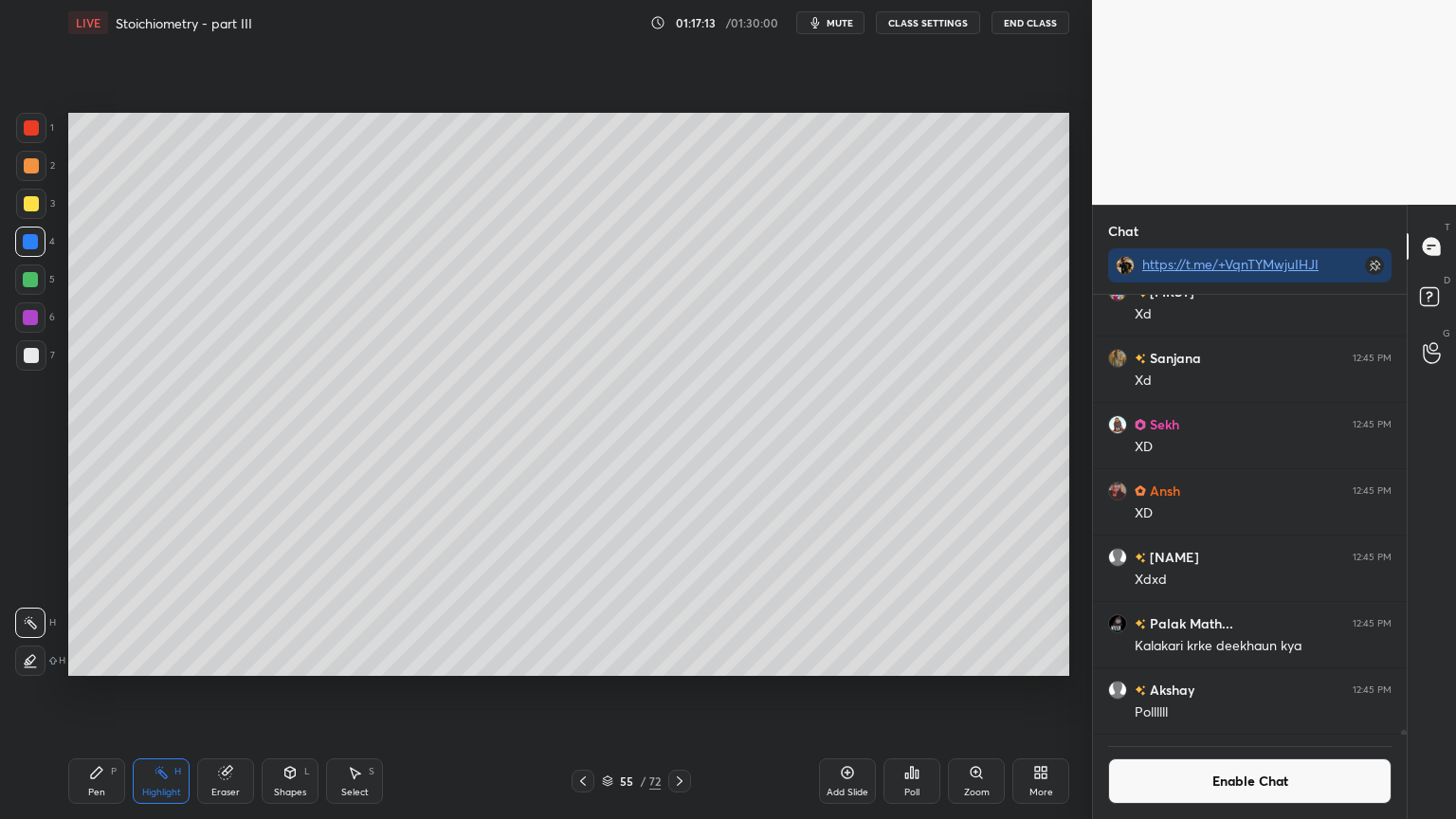 click on "Pen P" at bounding box center (97, 781) 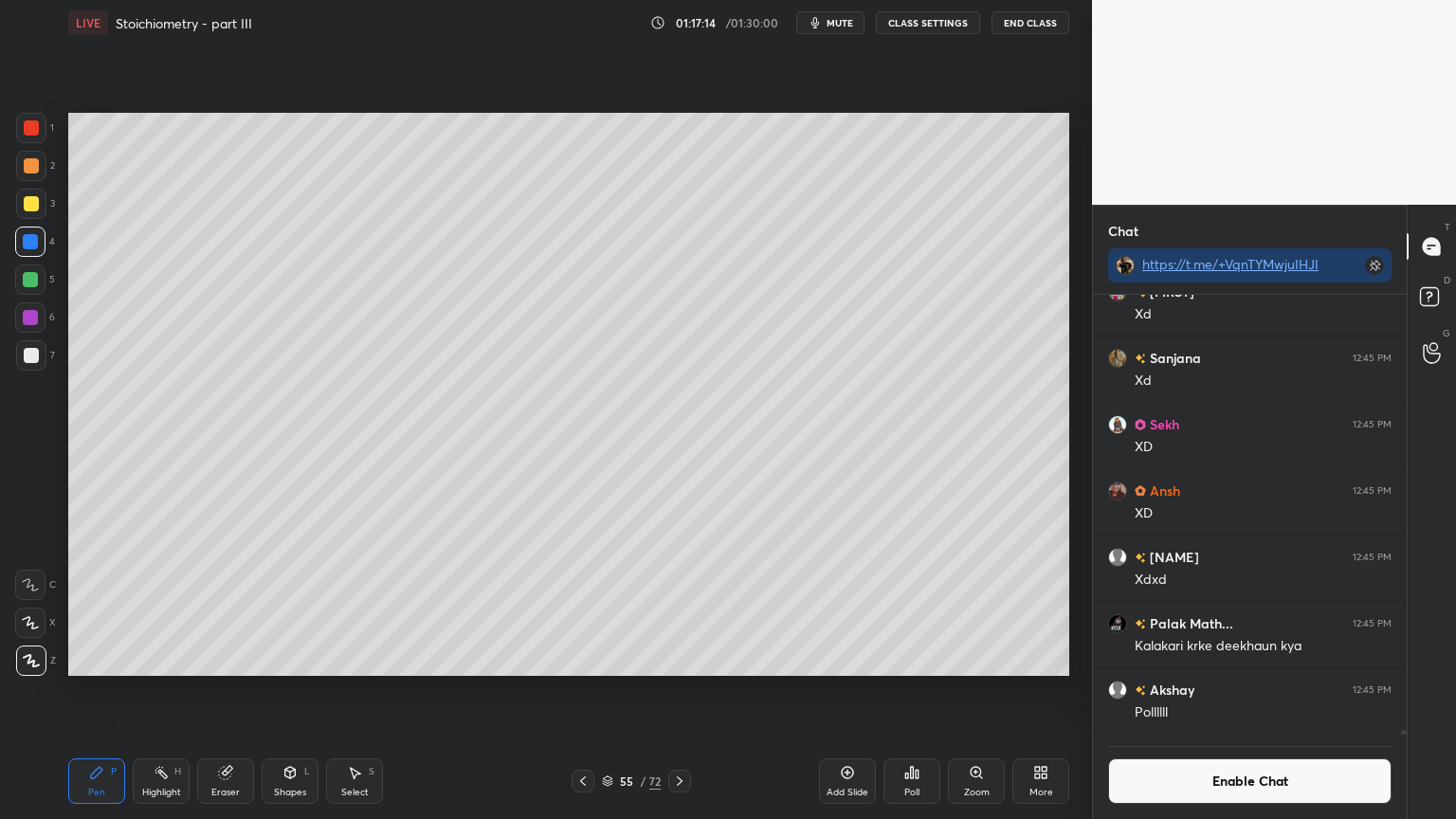 click on "7" at bounding box center (35, 359) 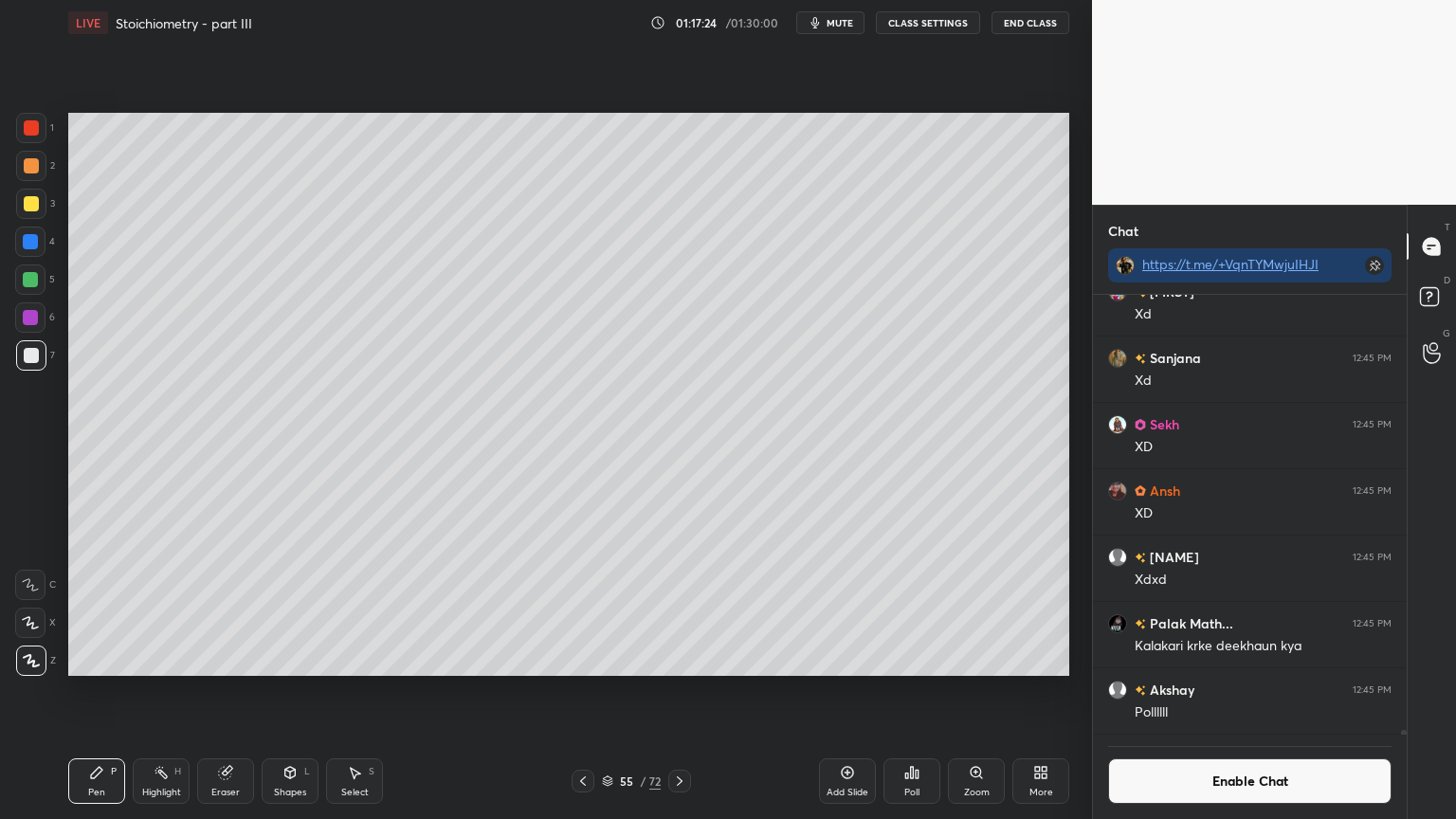 scroll, scrollTop: 395, scrollLeft: 308, axis: both 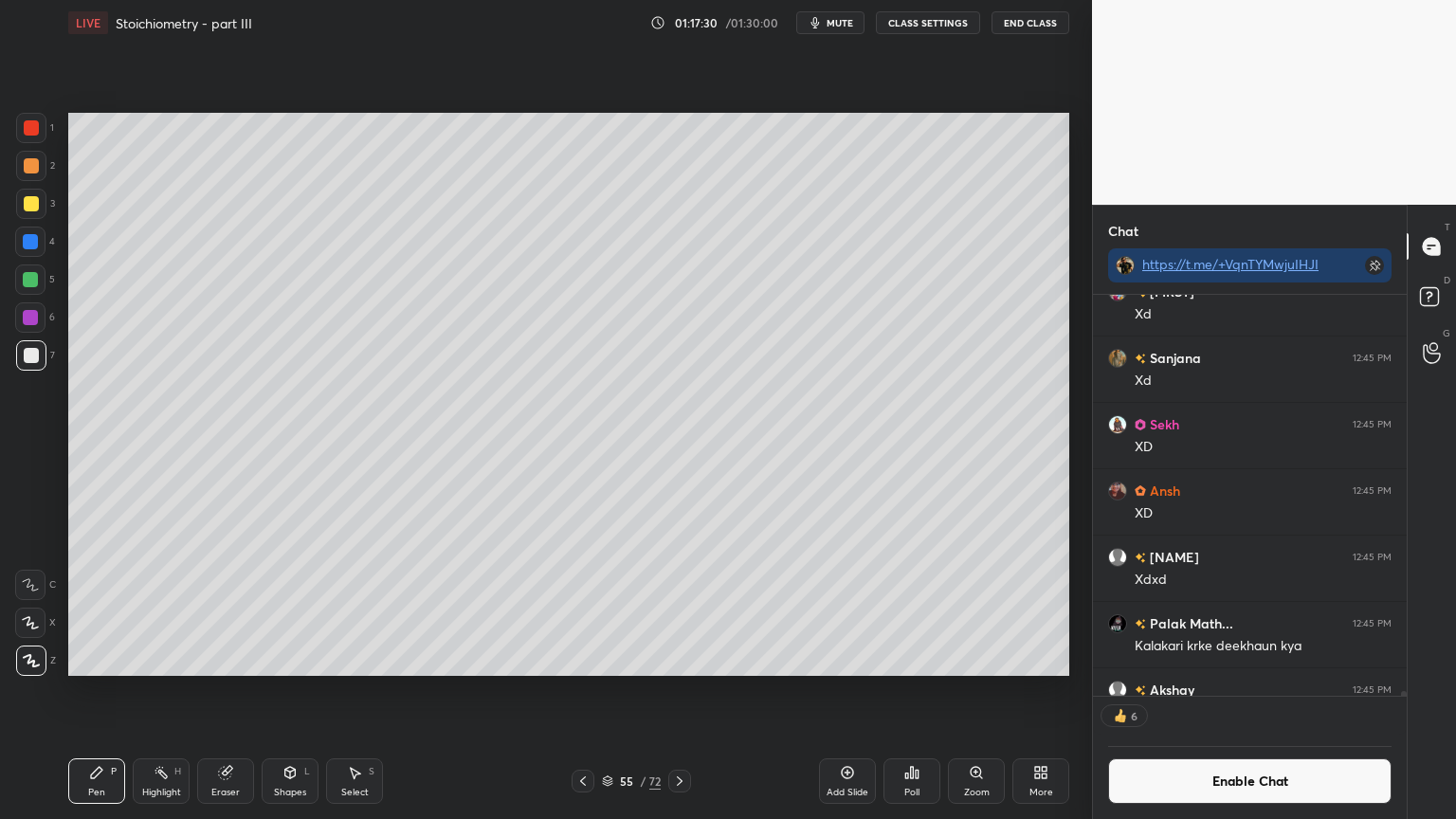 click at bounding box center (30, 242) 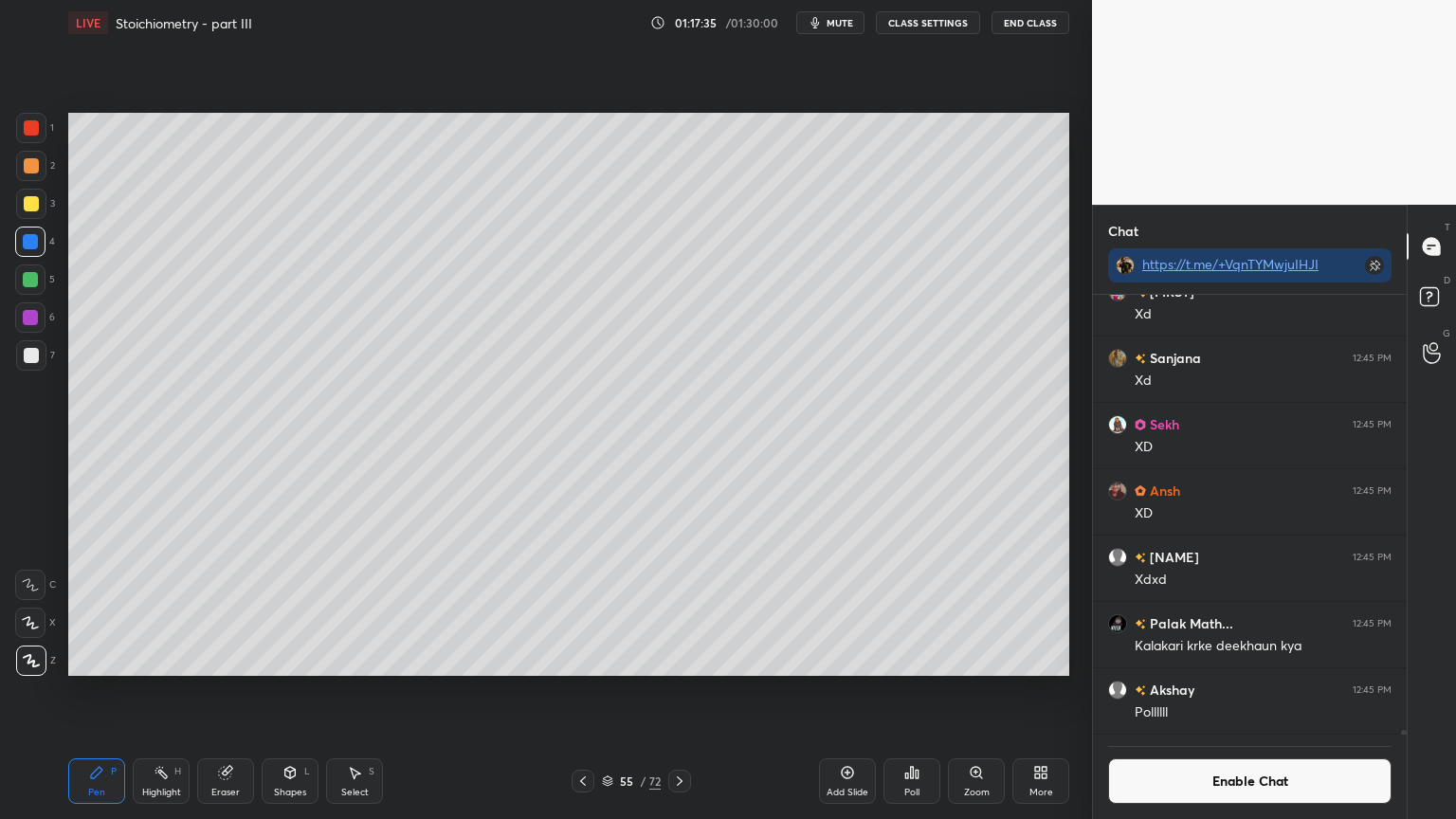 scroll, scrollTop: 6, scrollLeft: 6, axis: both 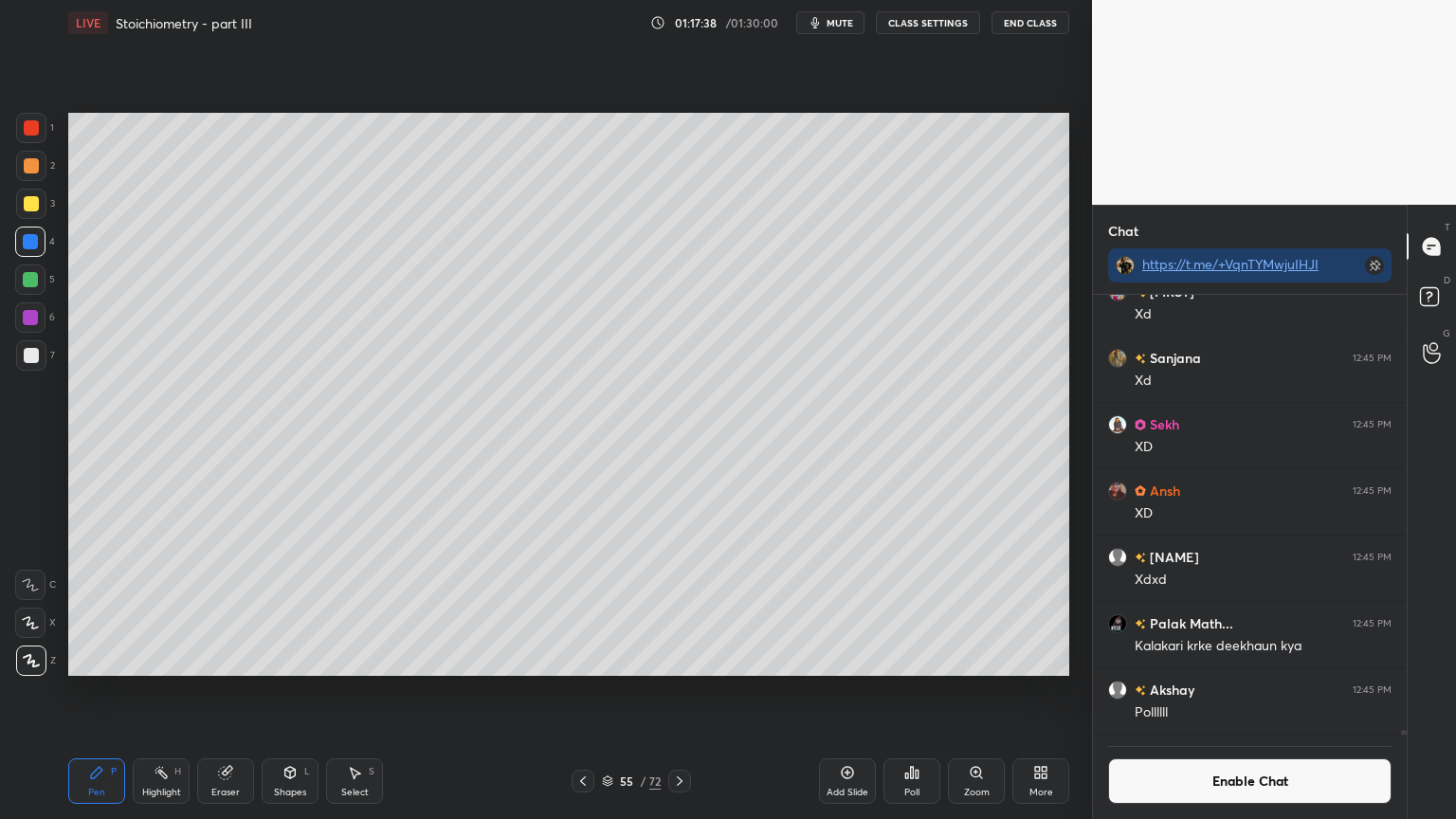 click on "Highlight H" at bounding box center [161, 781] 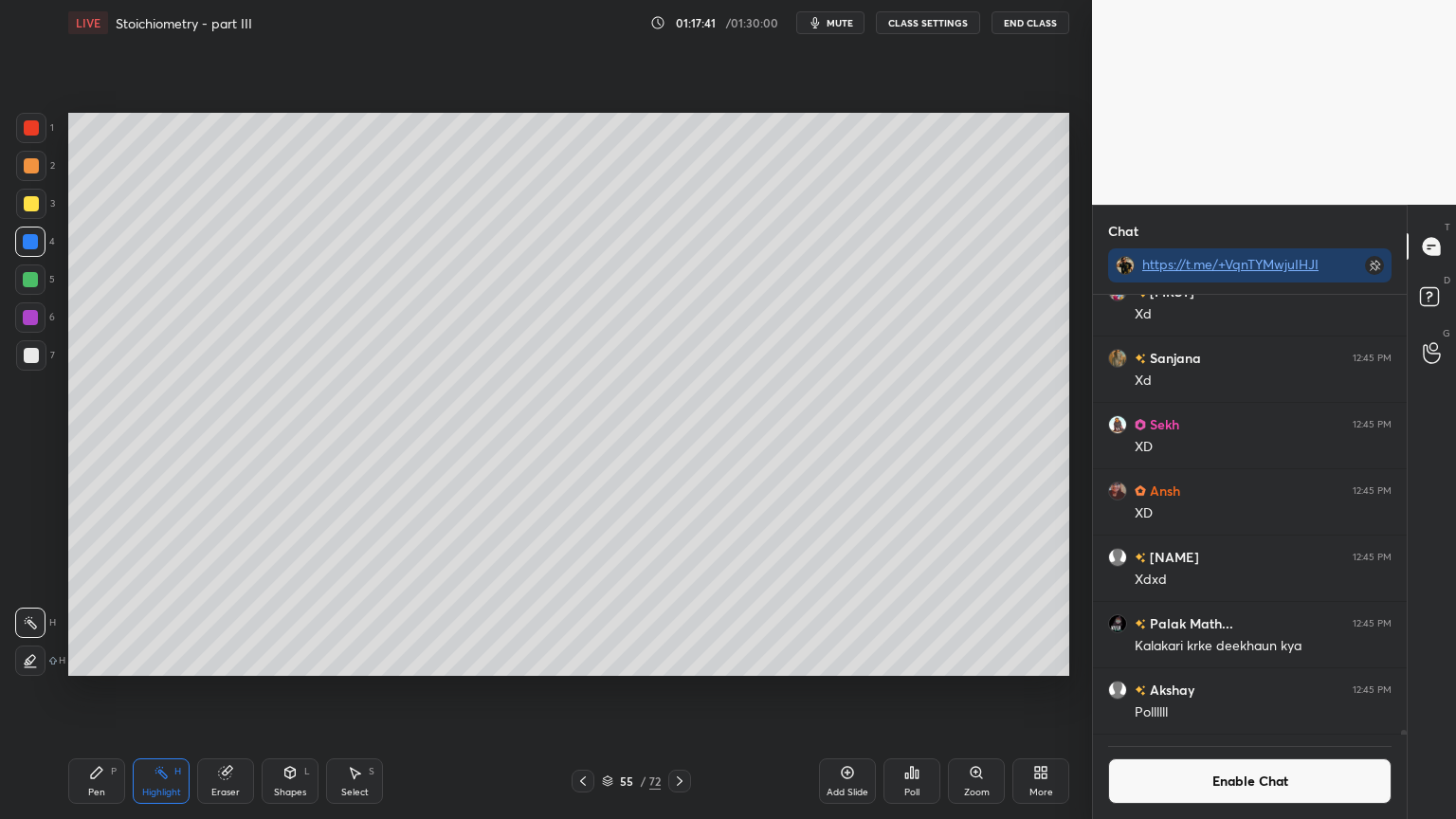 click on "Pen P" at bounding box center (97, 781) 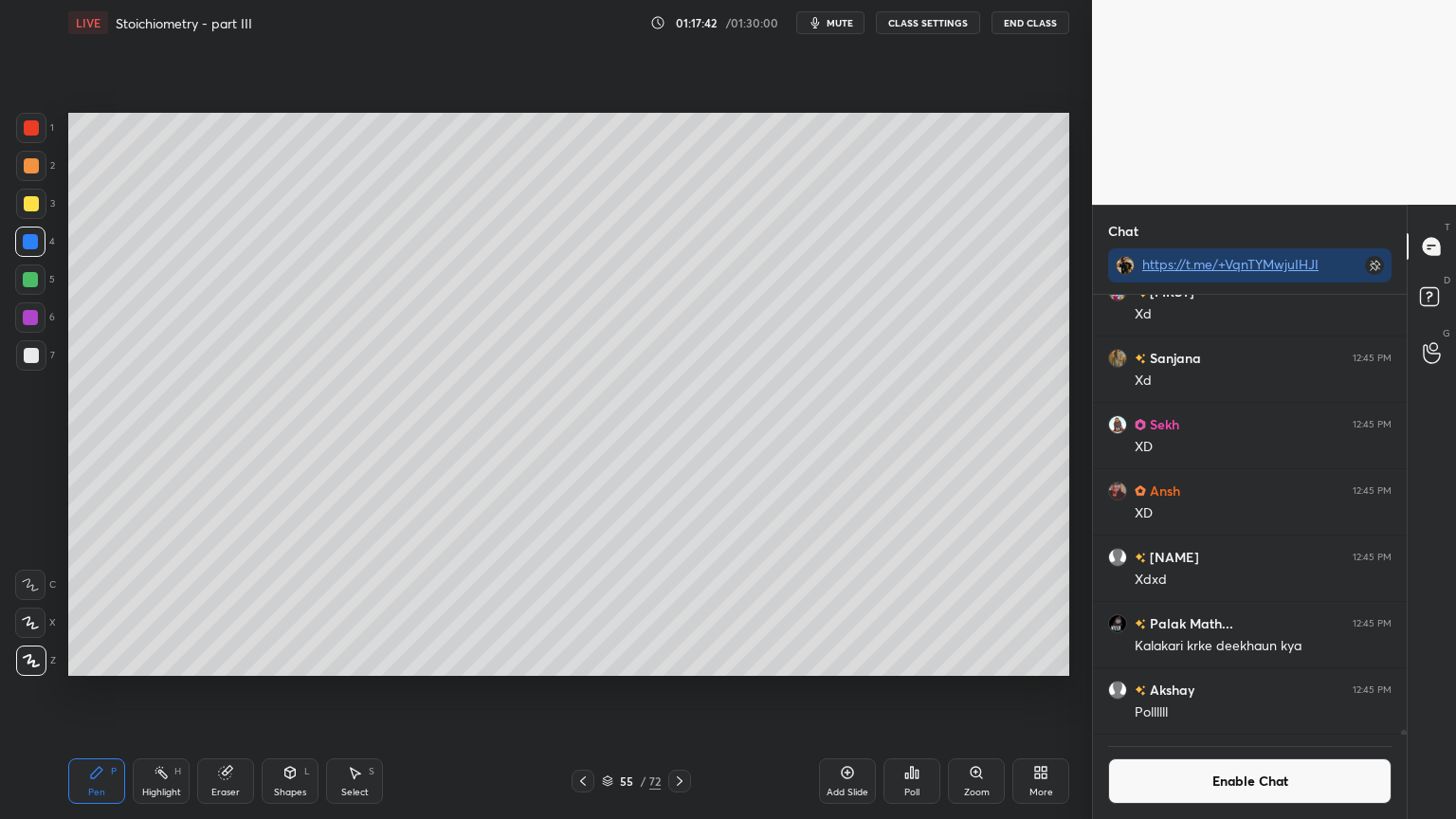 drag, startPoint x: 32, startPoint y: 206, endPoint x: 47, endPoint y: 220, distance: 20.518285 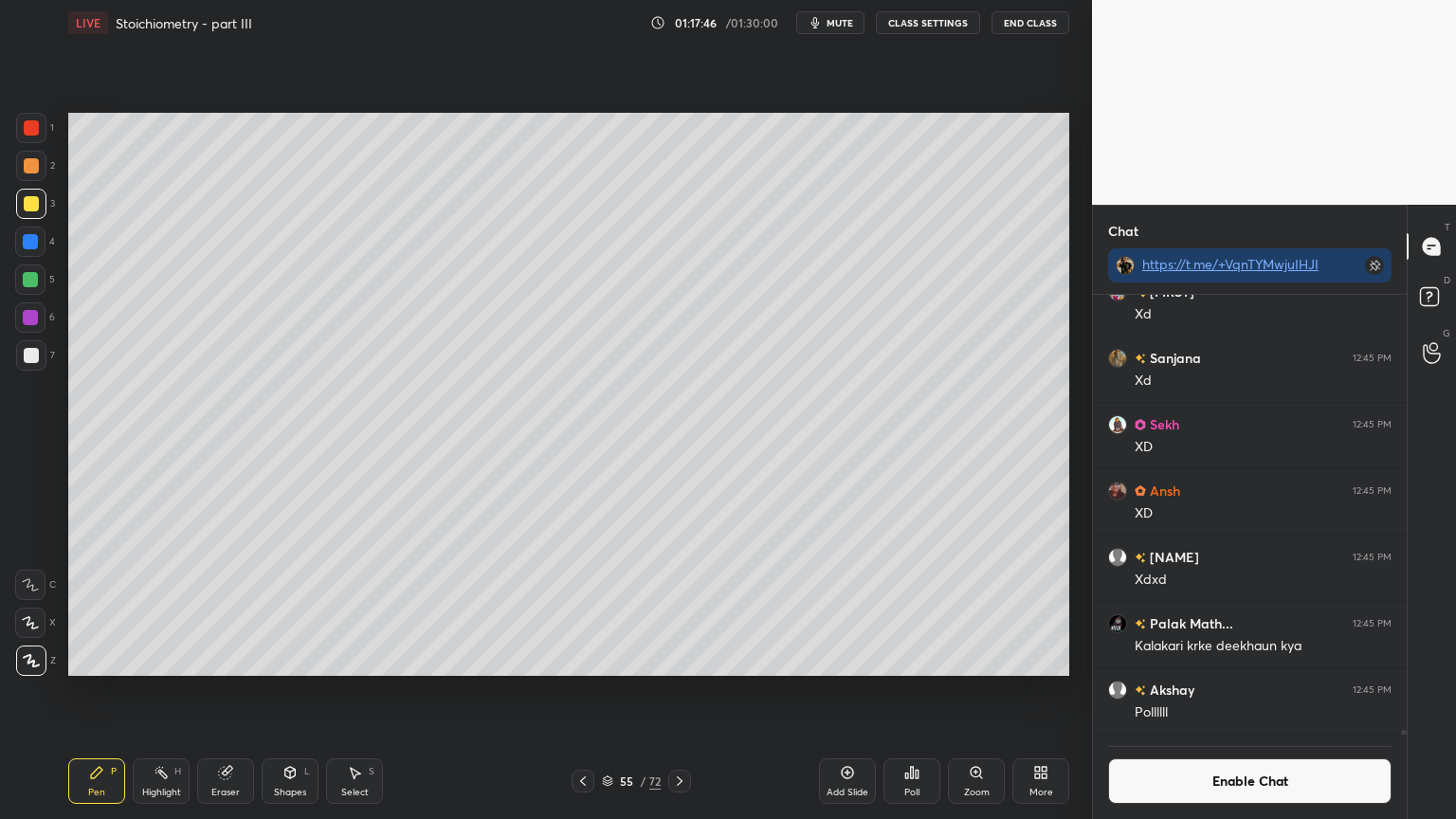 drag, startPoint x: 171, startPoint y: 765, endPoint x: 196, endPoint y: 687, distance: 81.90849 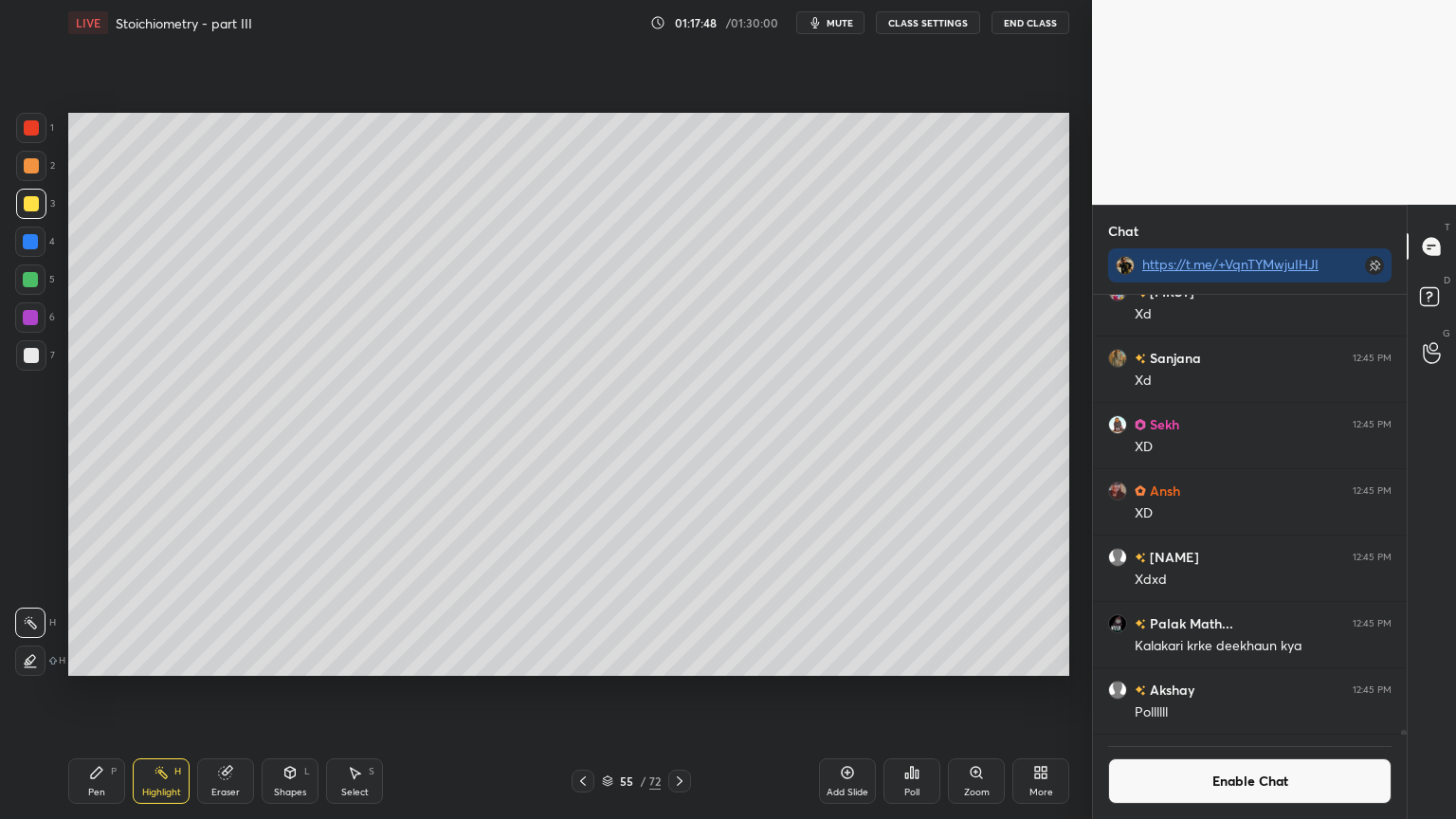 scroll, scrollTop: 395, scrollLeft: 308, axis: both 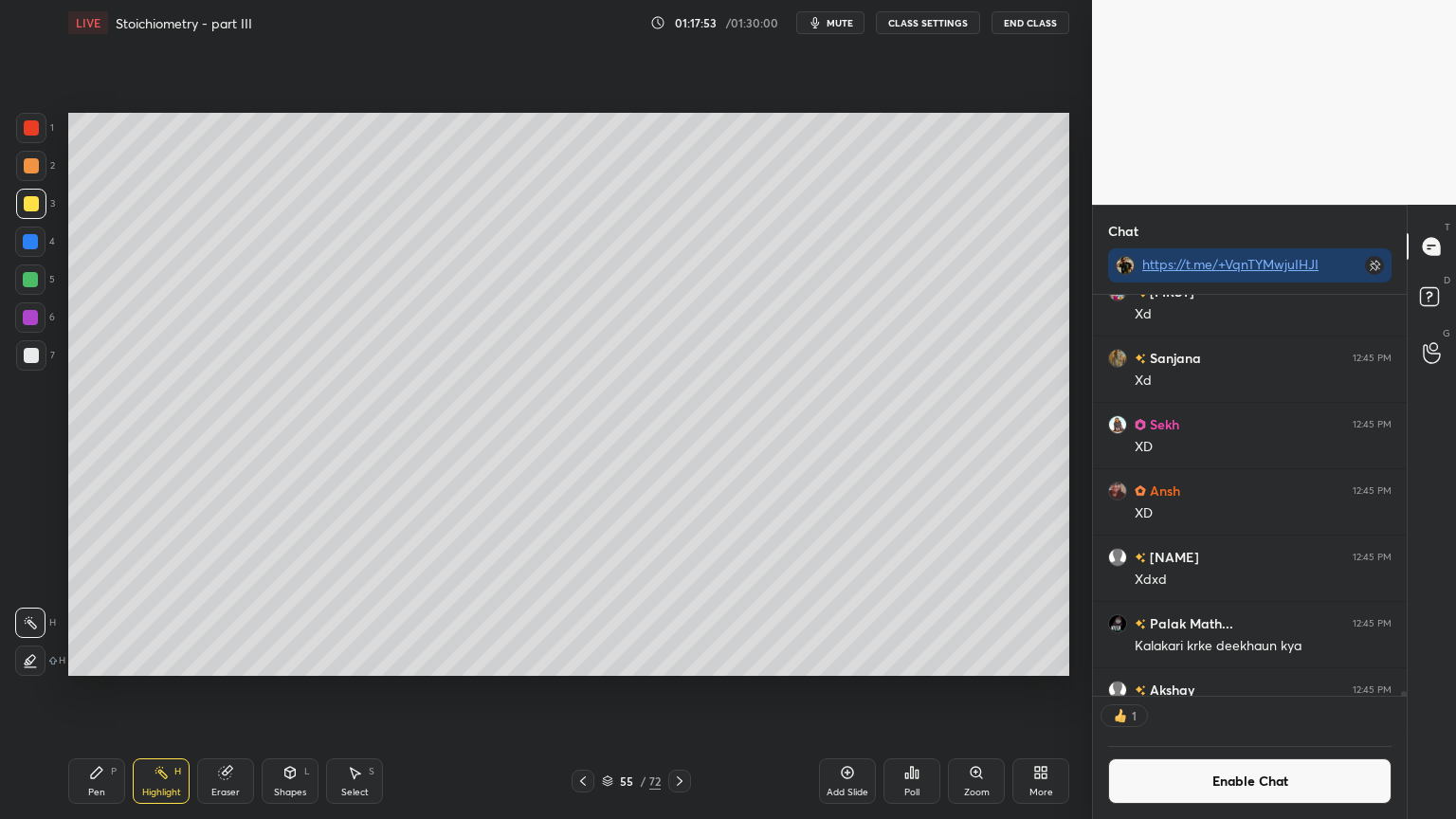 click on "Pen P" at bounding box center [97, 781] 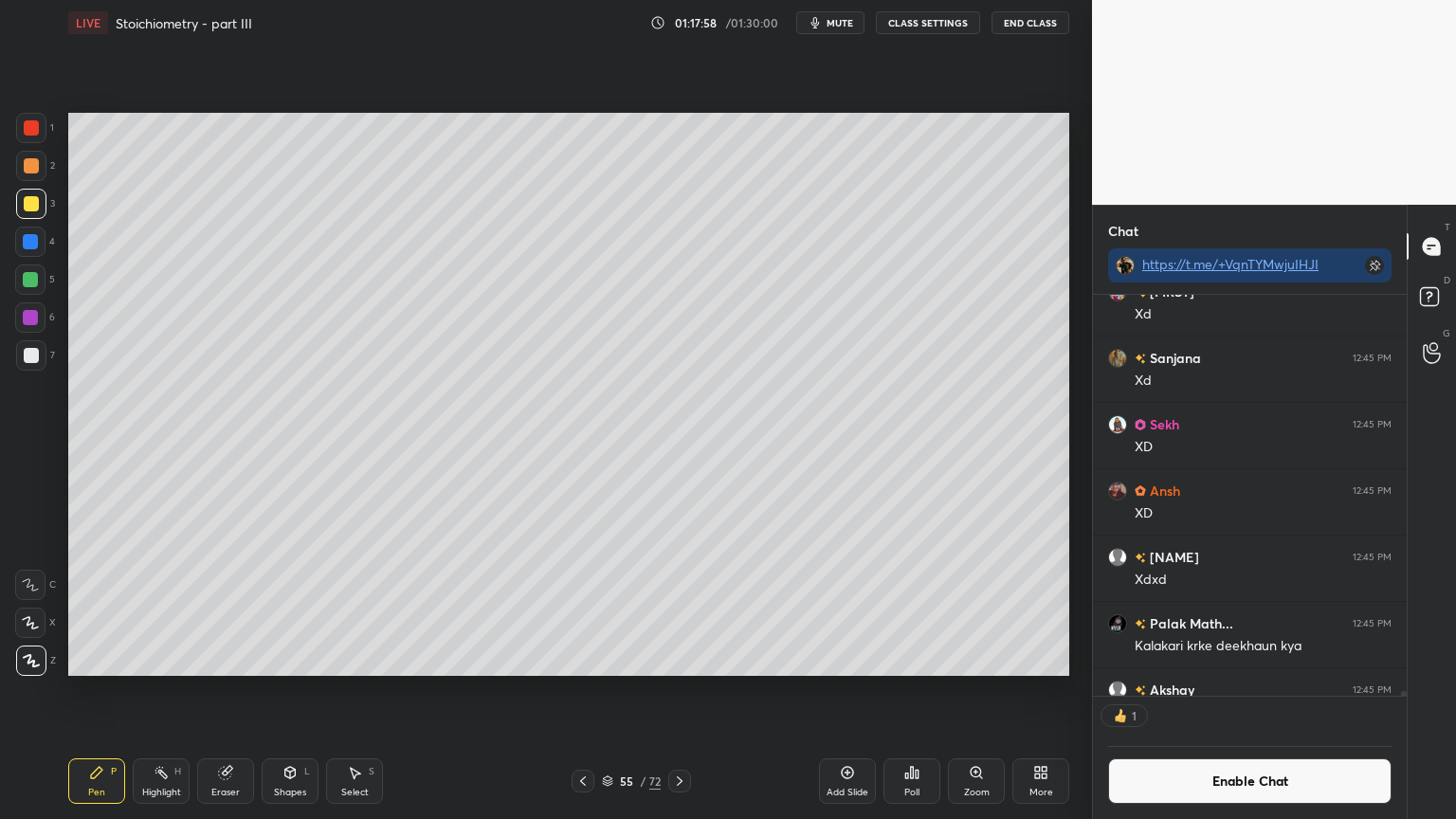 scroll, scrollTop: 6, scrollLeft: 6, axis: both 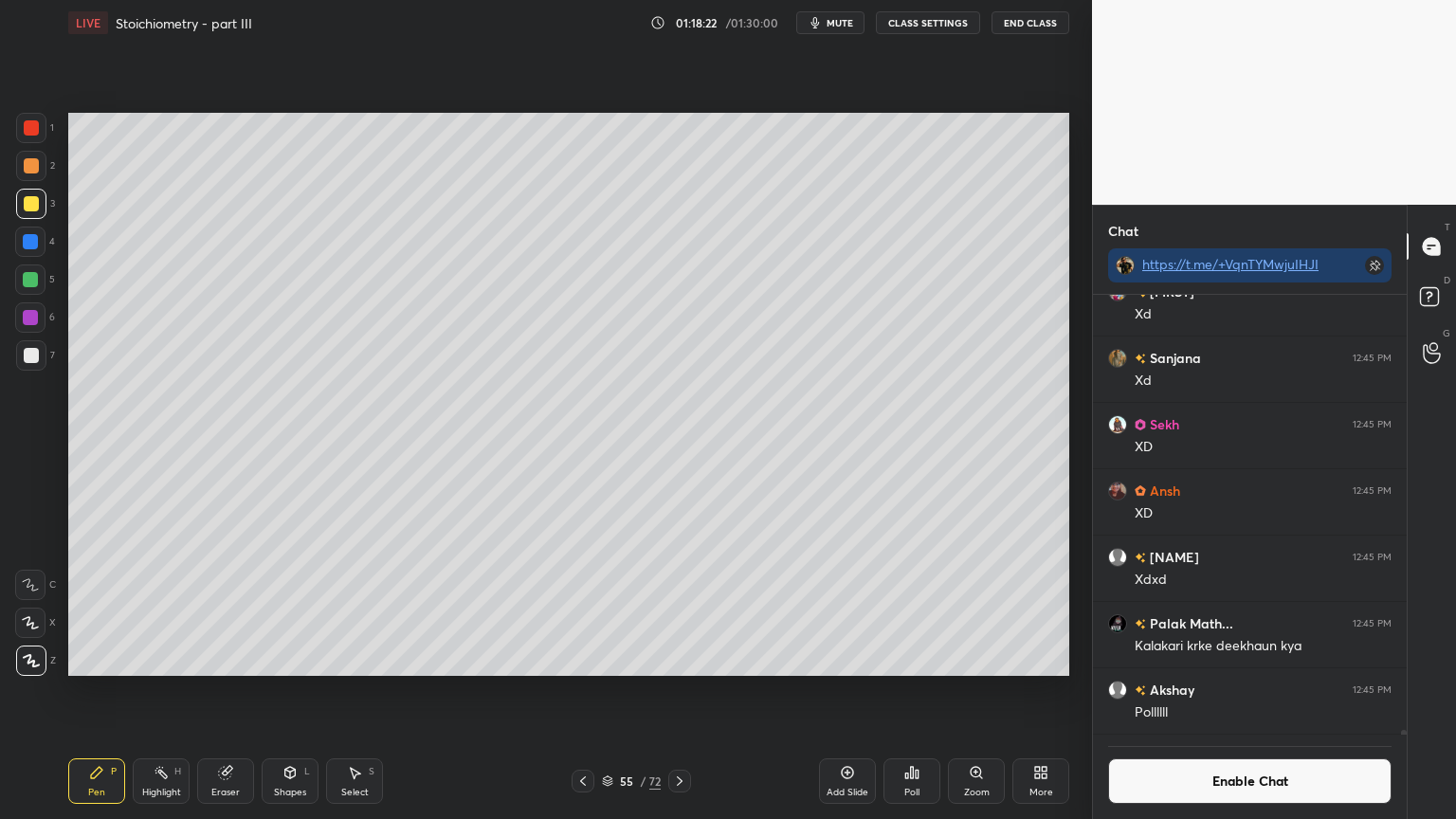 drag, startPoint x: 237, startPoint y: 781, endPoint x: 391, endPoint y: 713, distance: 168.34488 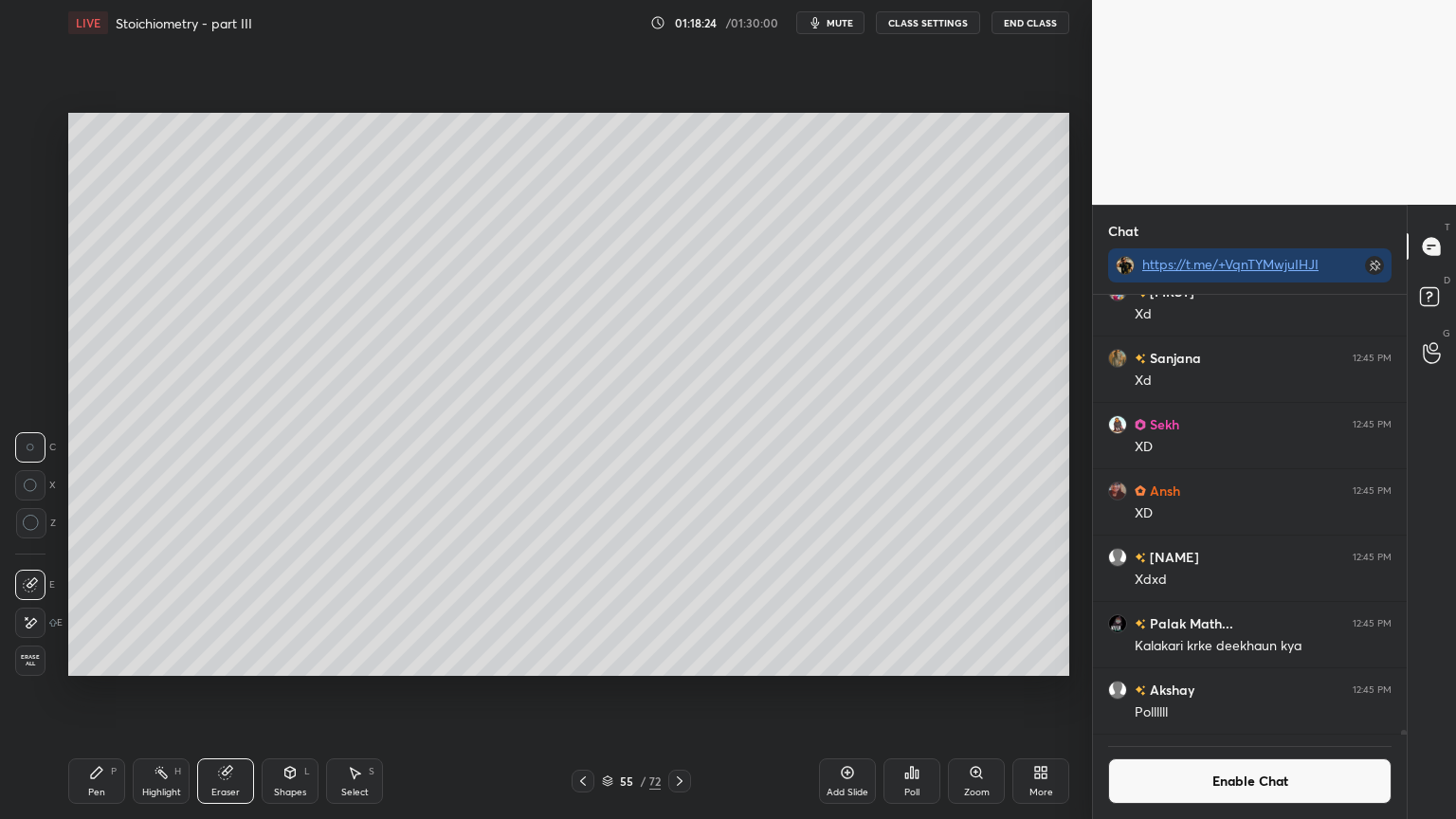 drag, startPoint x: 112, startPoint y: 778, endPoint x: 133, endPoint y: 769, distance: 22.847319 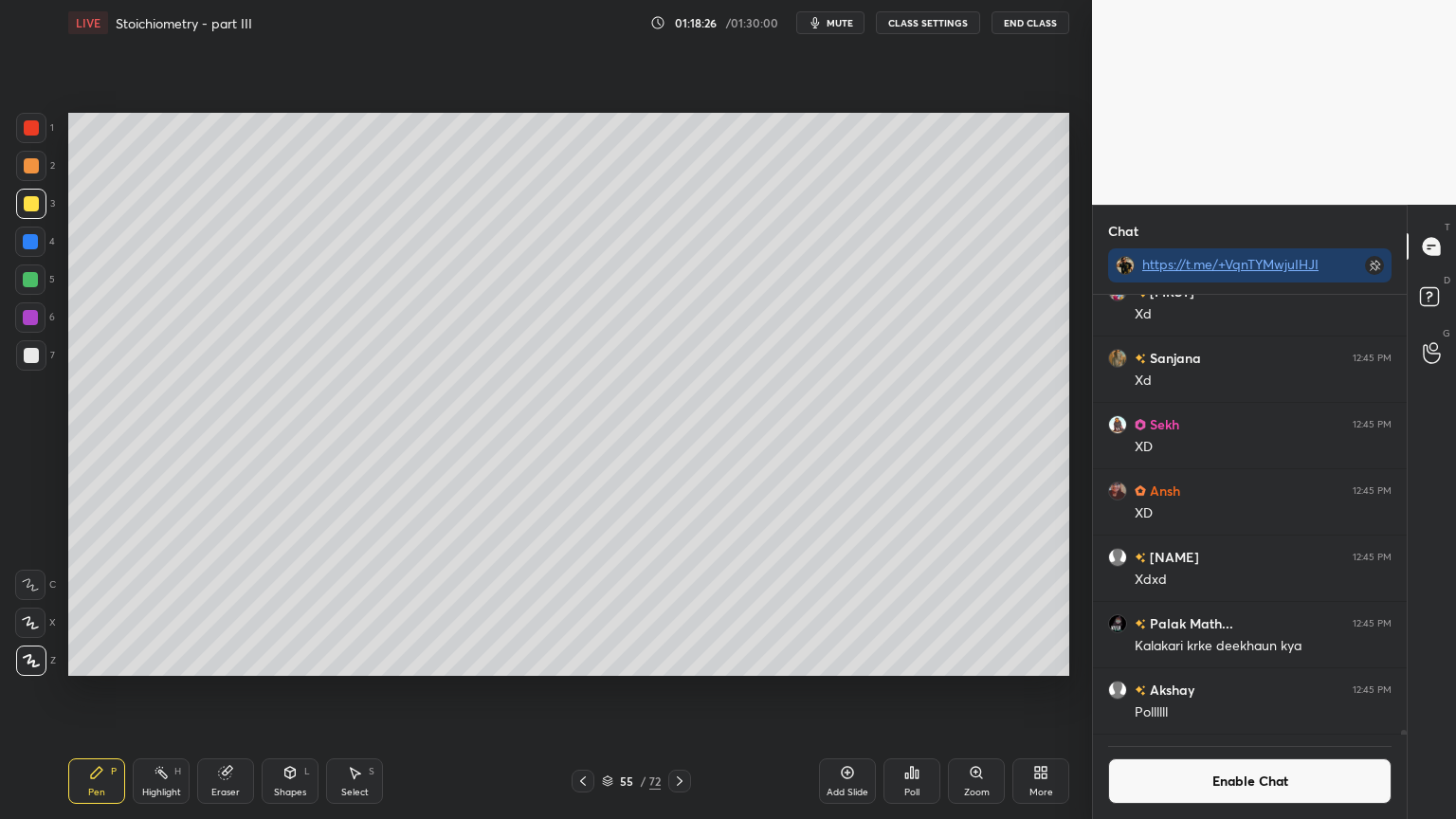 click on "Highlight H" at bounding box center (161, 781) 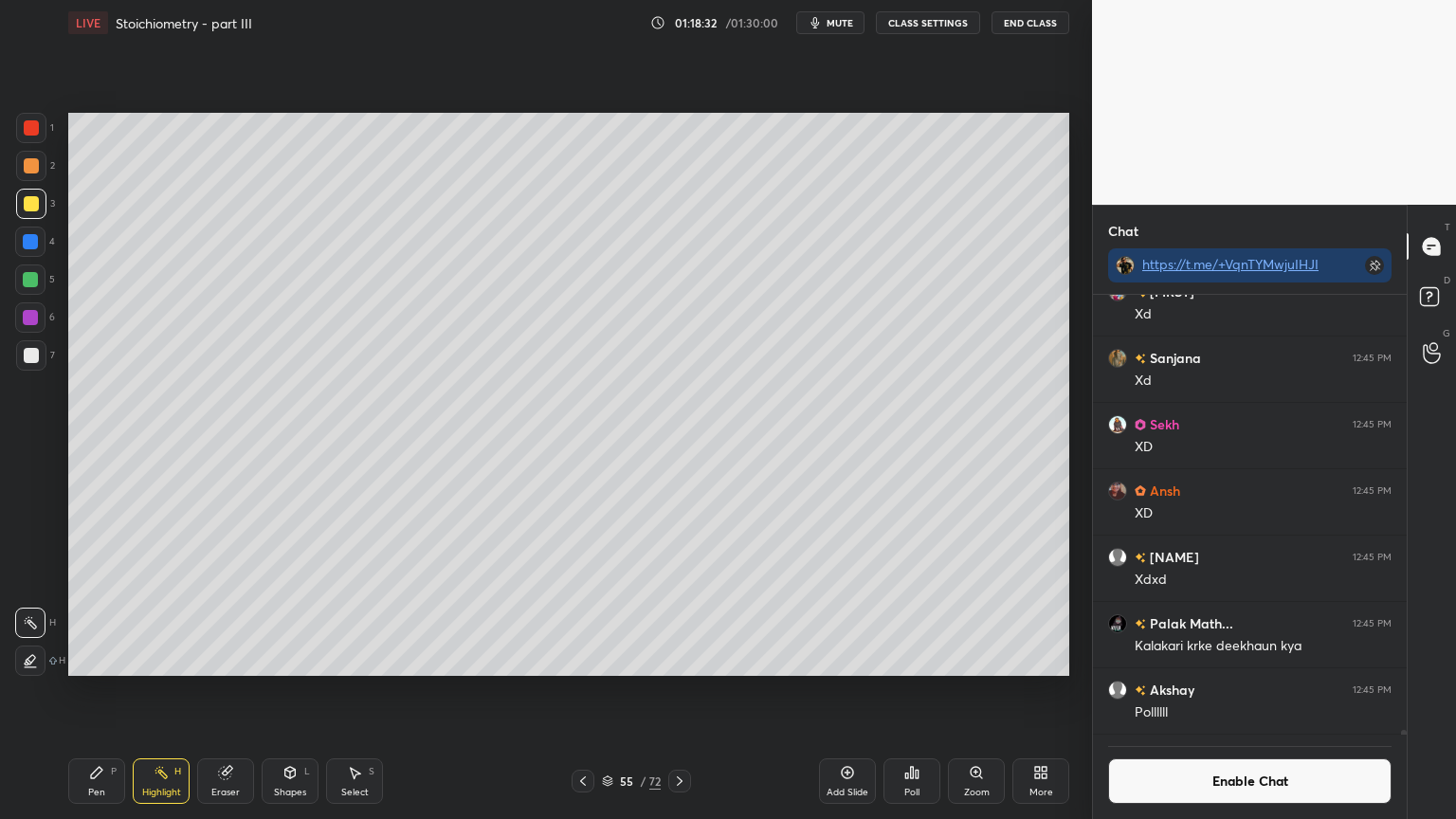 click on "Pen P" at bounding box center [97, 781] 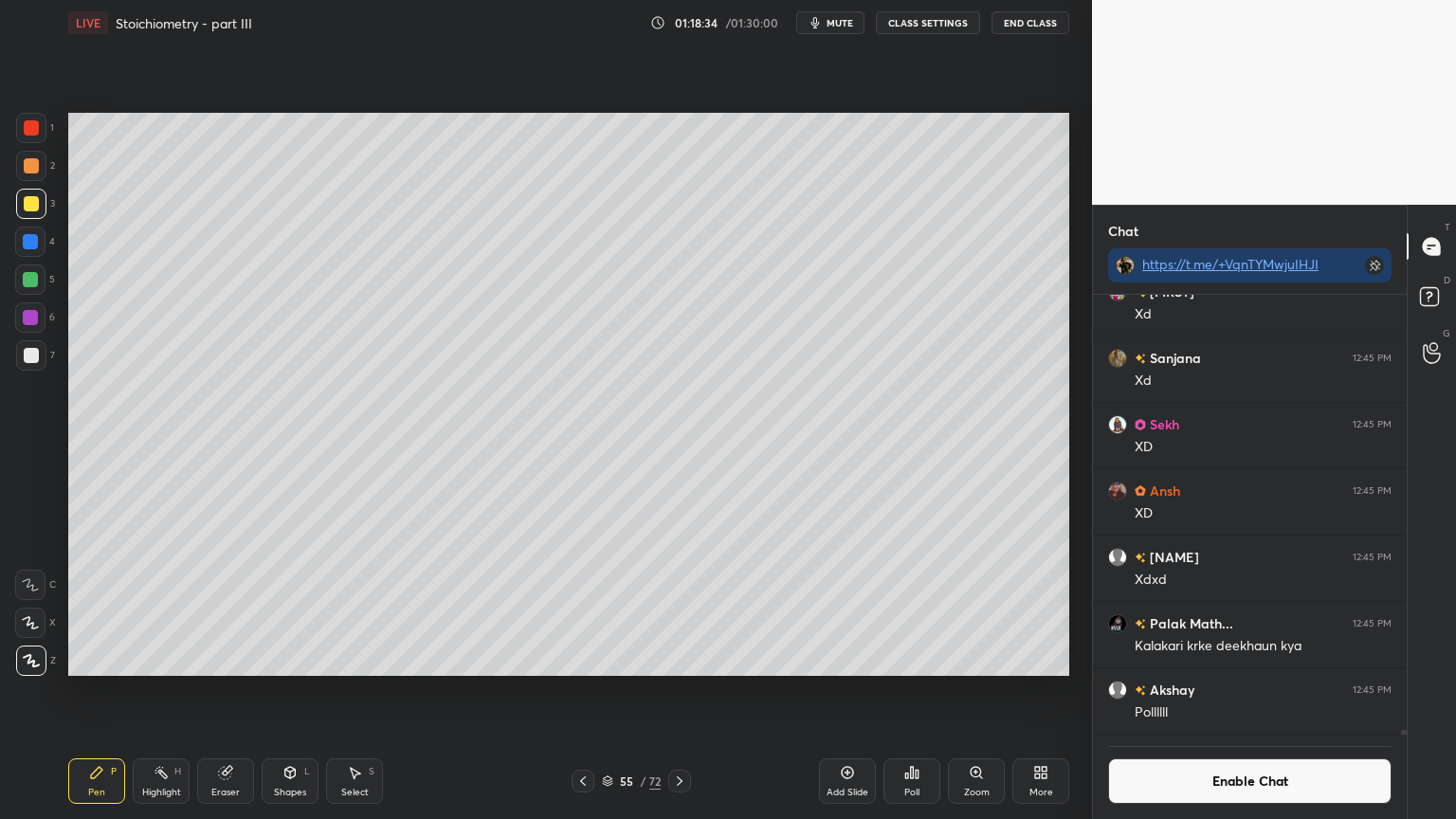 drag, startPoint x: 29, startPoint y: 125, endPoint x: 46, endPoint y: 170, distance: 48.10405 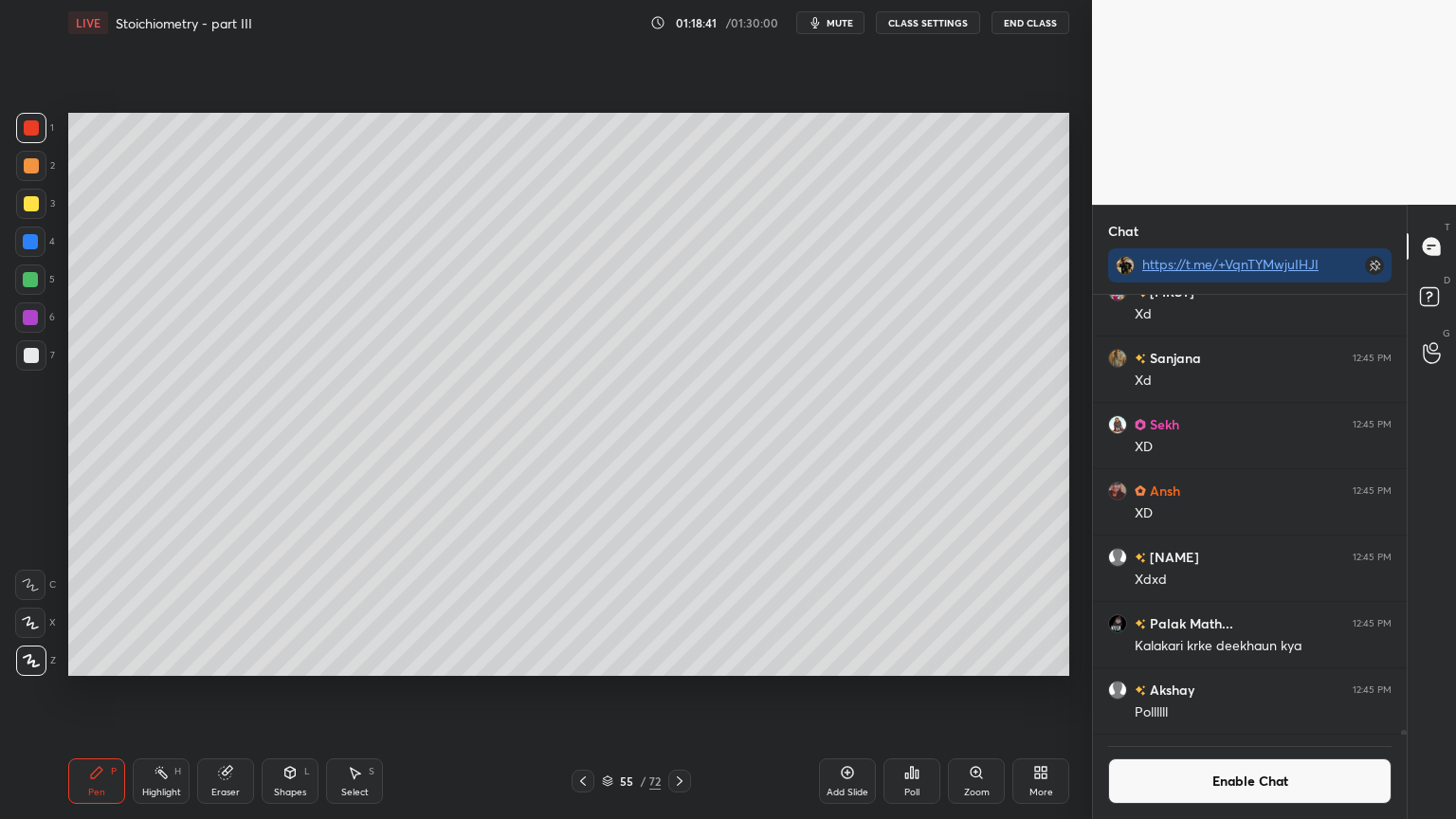 drag, startPoint x: 585, startPoint y: 777, endPoint x: 594, endPoint y: 740, distance: 38.078866 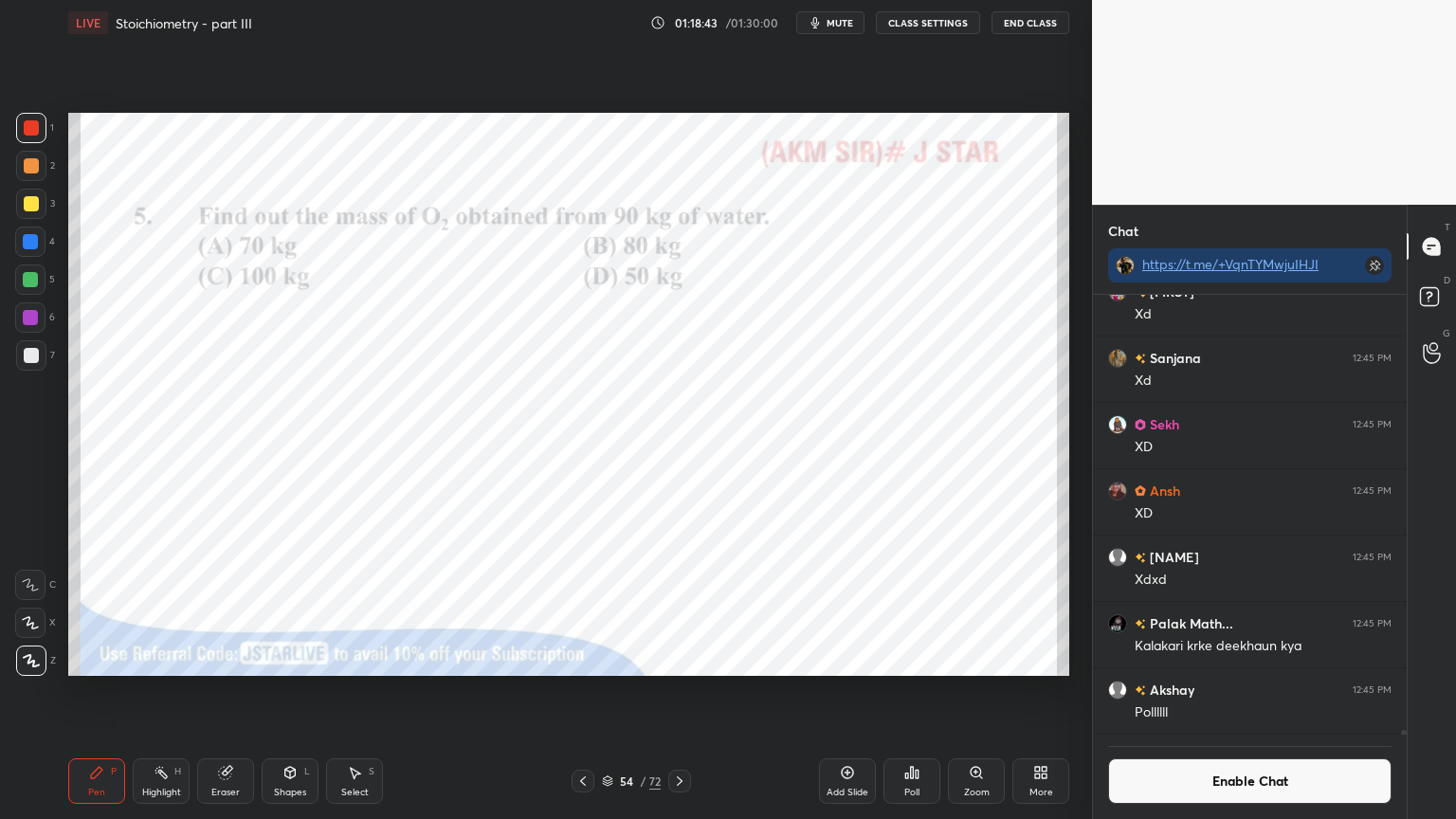 click 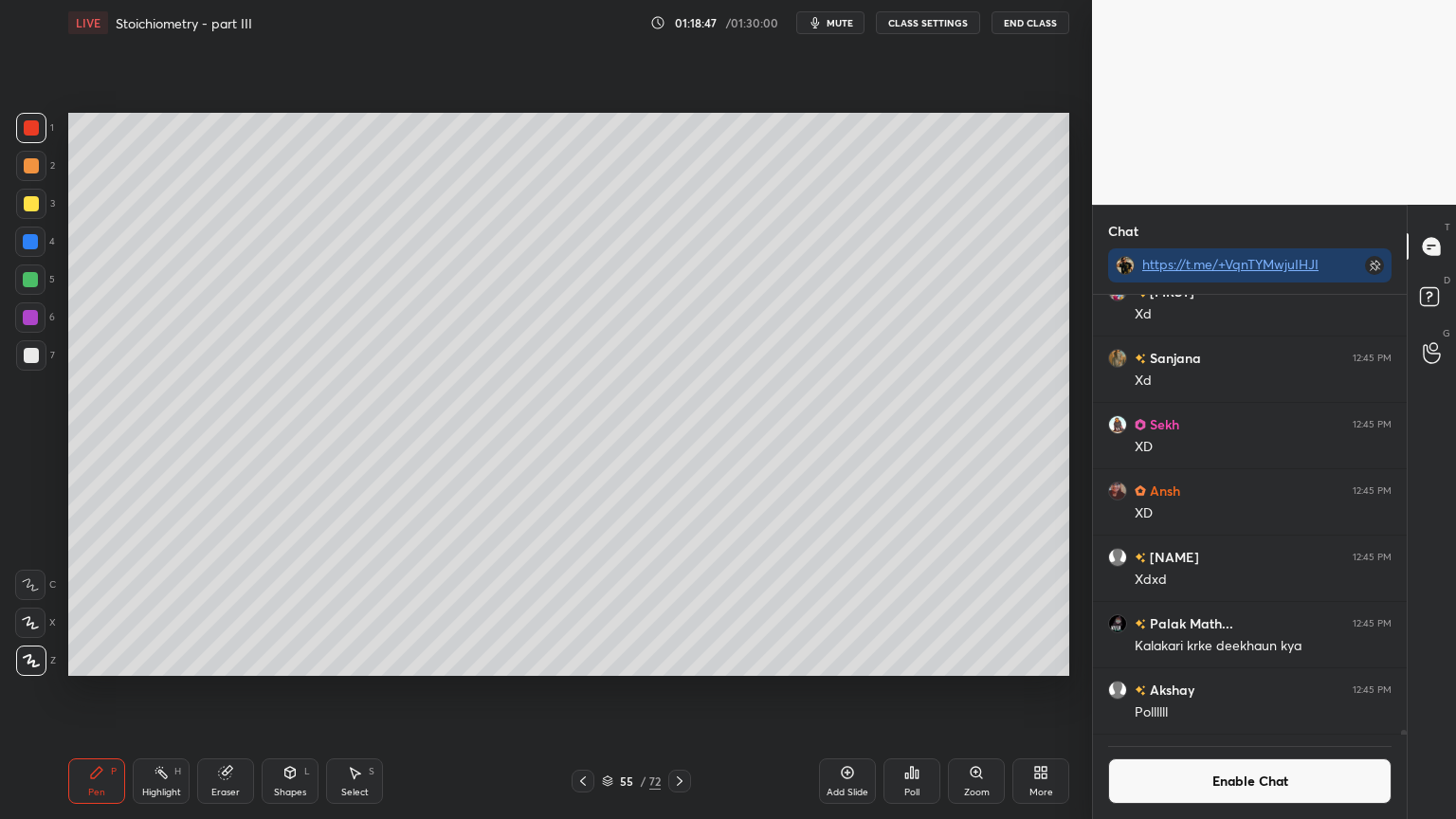 click on "Highlight" at bounding box center [161, 792] 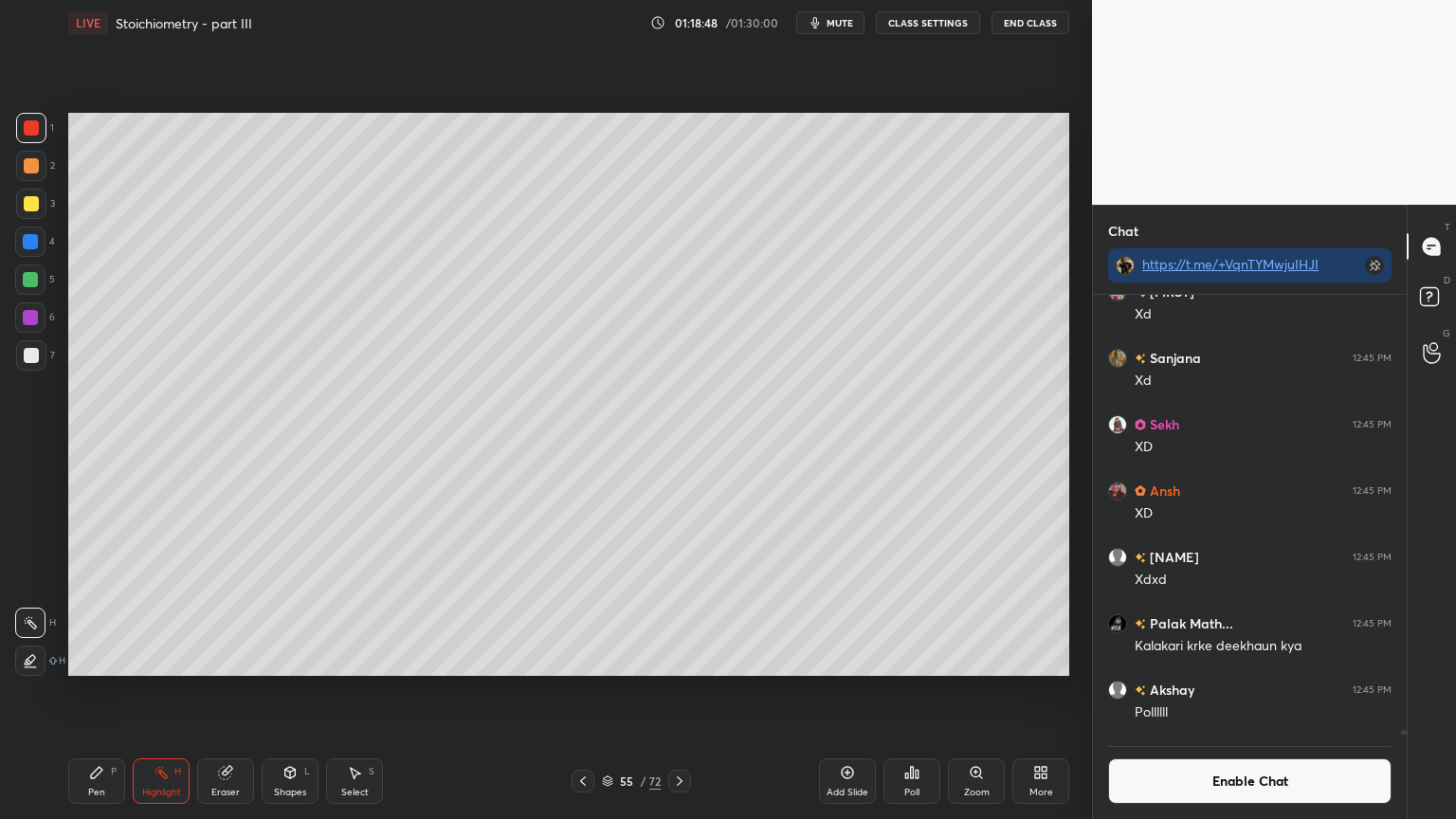 scroll, scrollTop: 395, scrollLeft: 308, axis: both 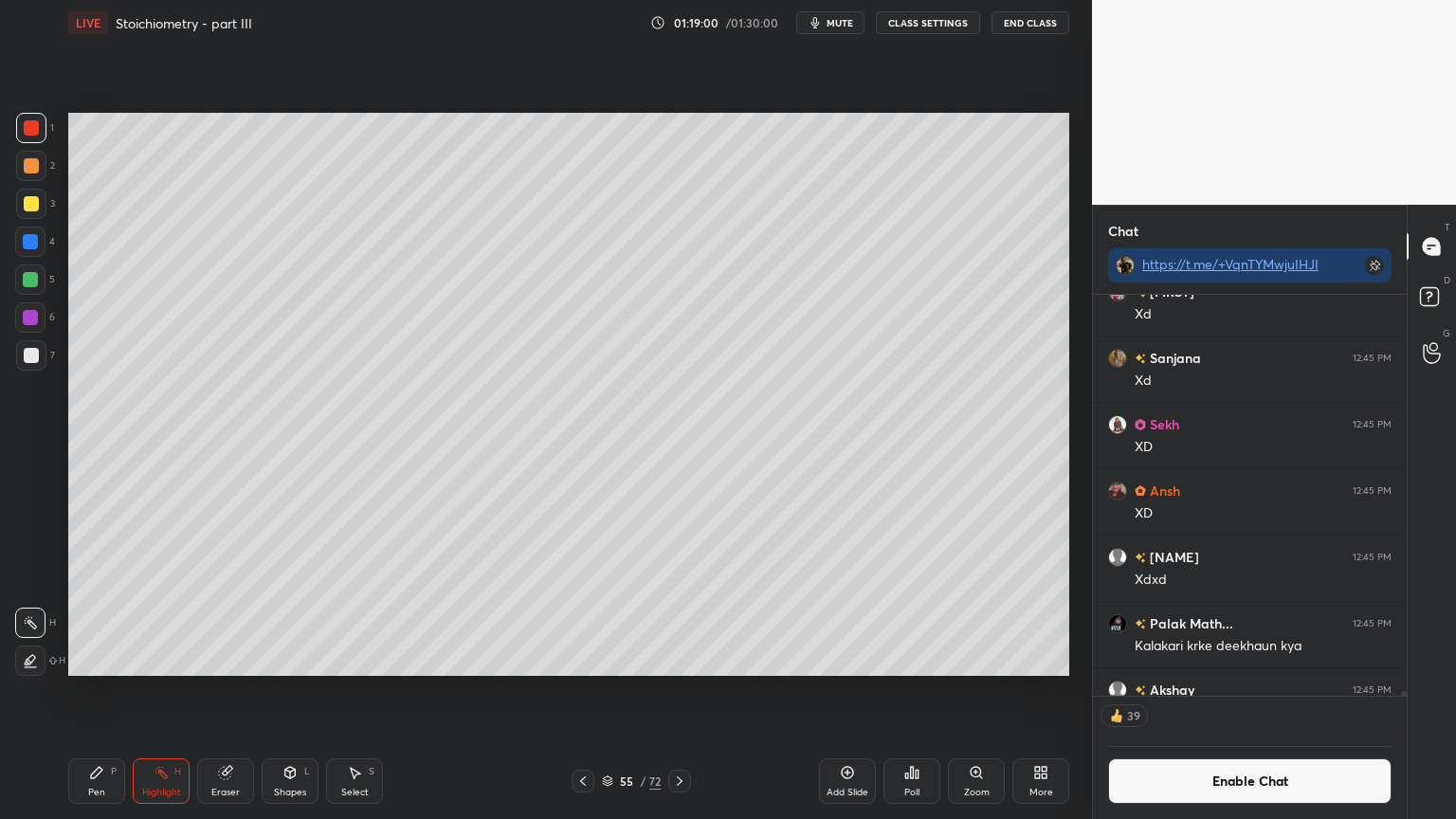 click 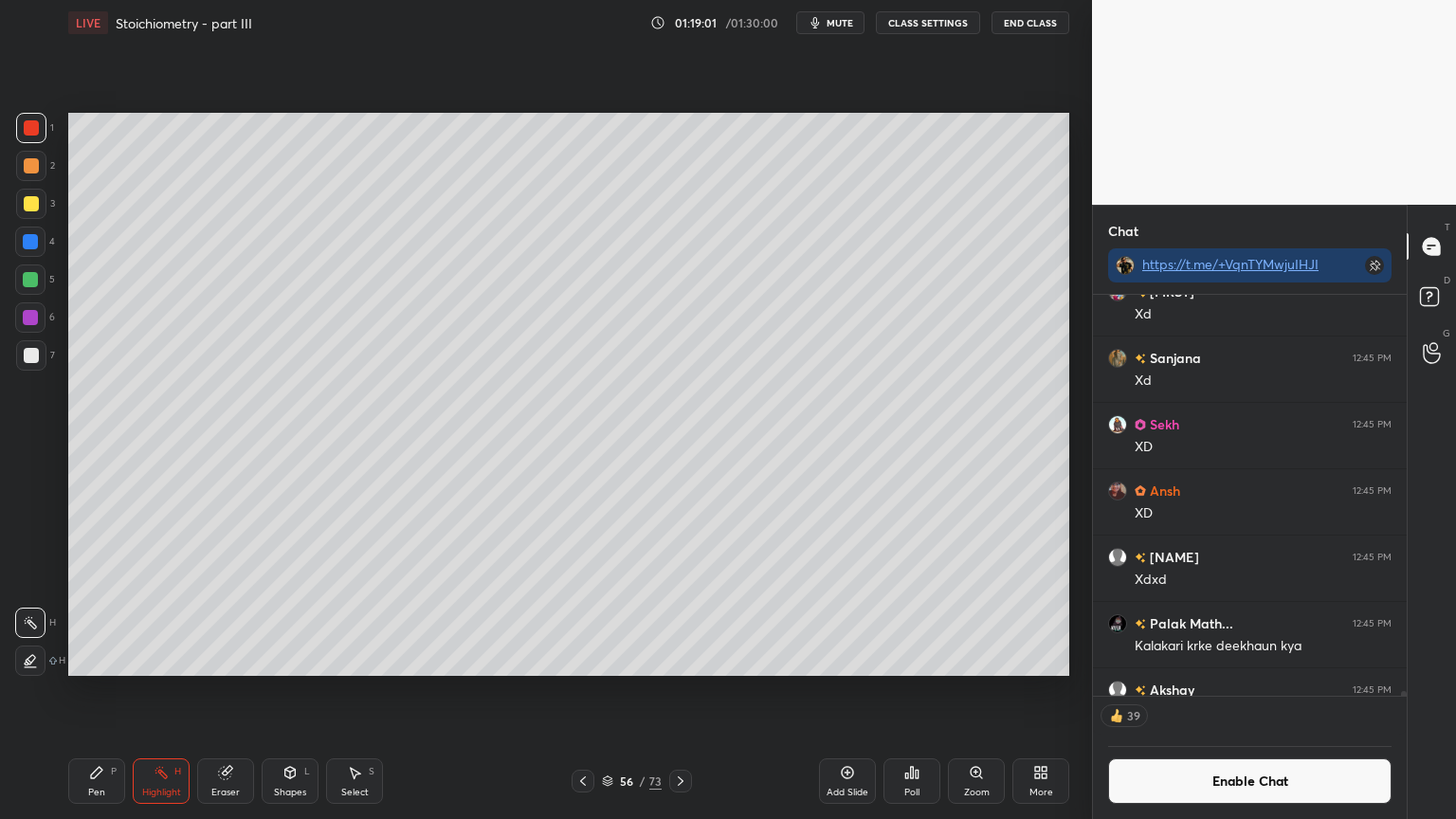drag, startPoint x: 113, startPoint y: 775, endPoint x: 125, endPoint y: 679, distance: 96.747093 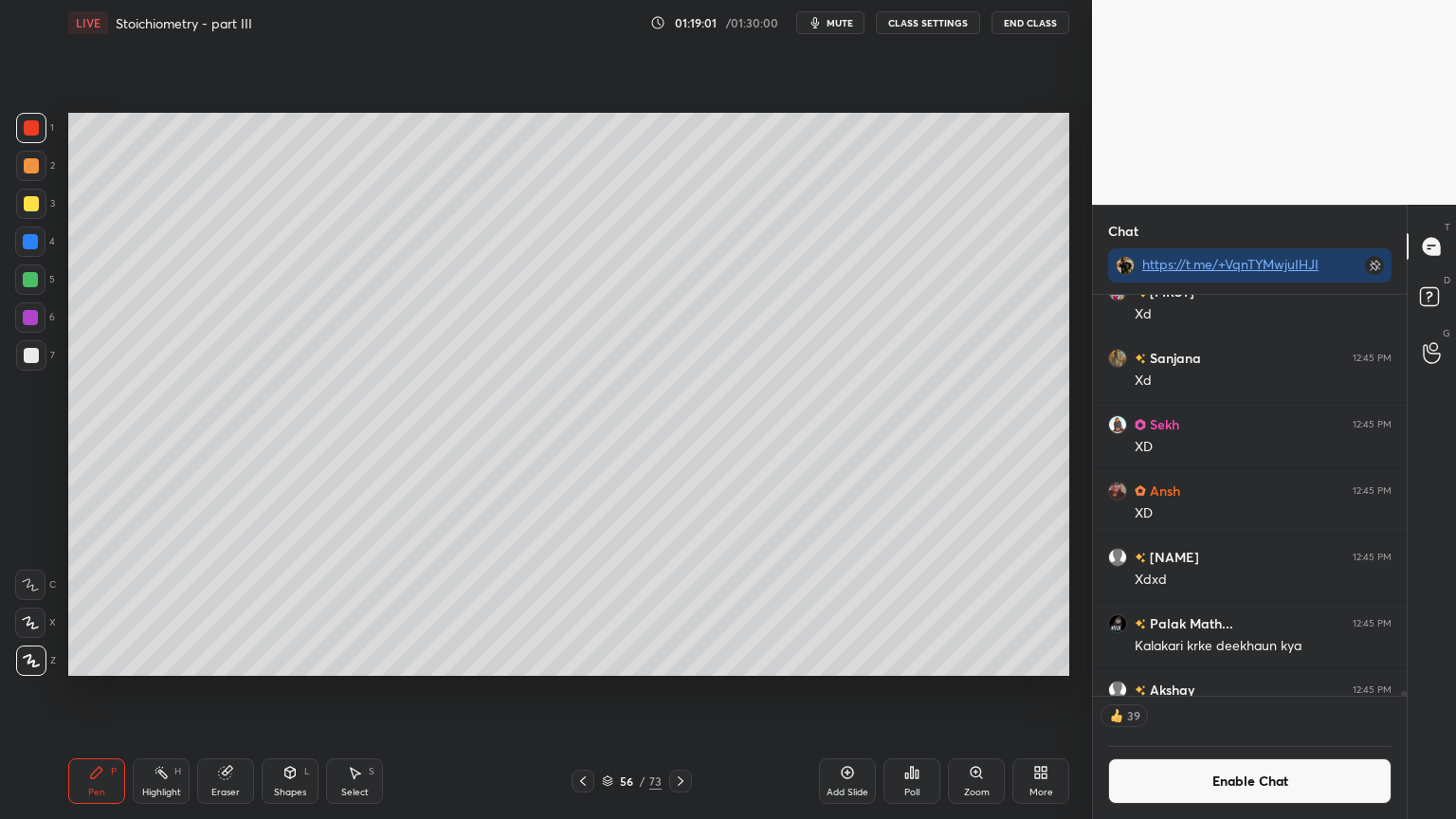 drag, startPoint x: 31, startPoint y: 166, endPoint x: 56, endPoint y: 166, distance: 25 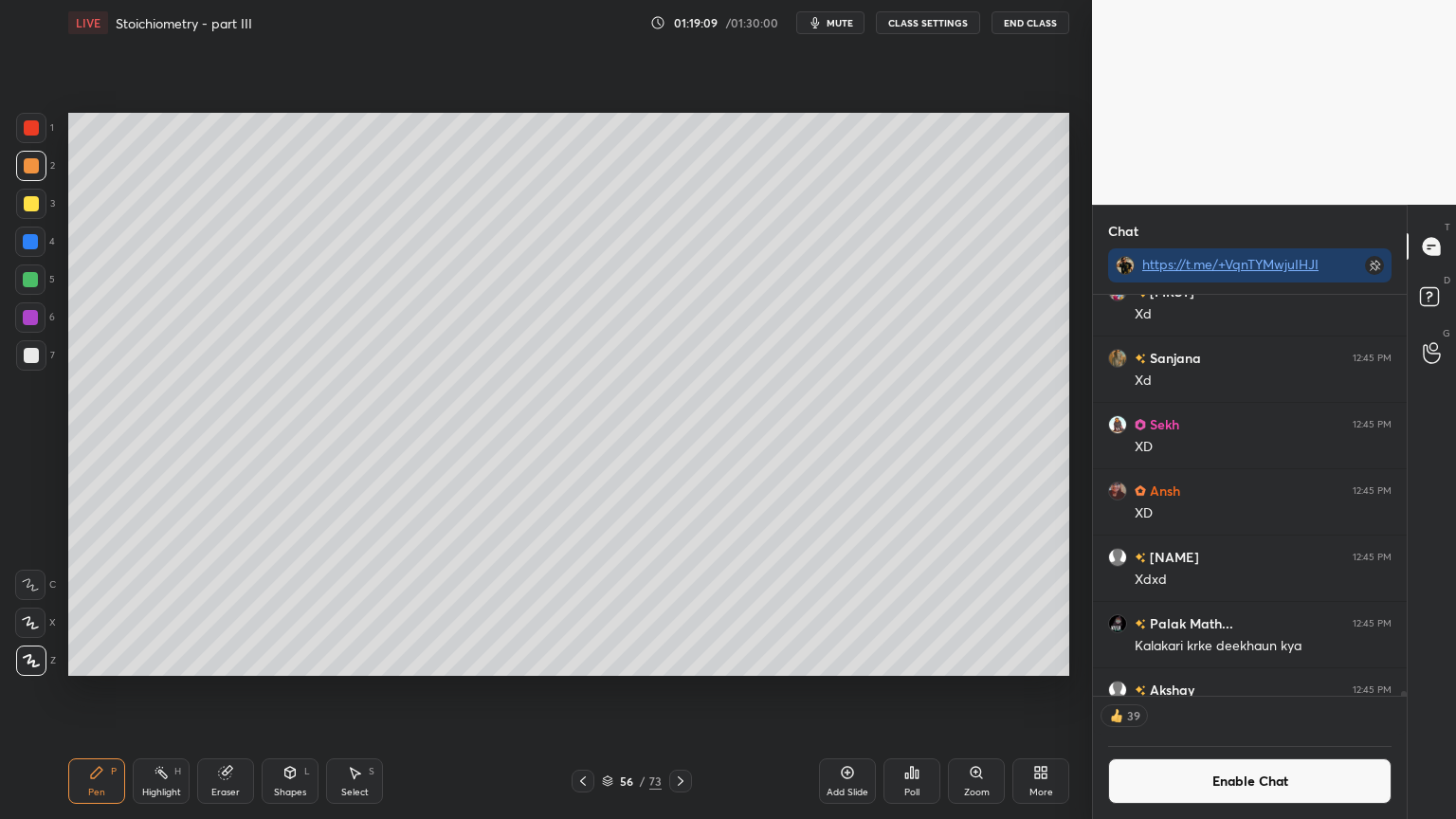 scroll, scrollTop: 6, scrollLeft: 6, axis: both 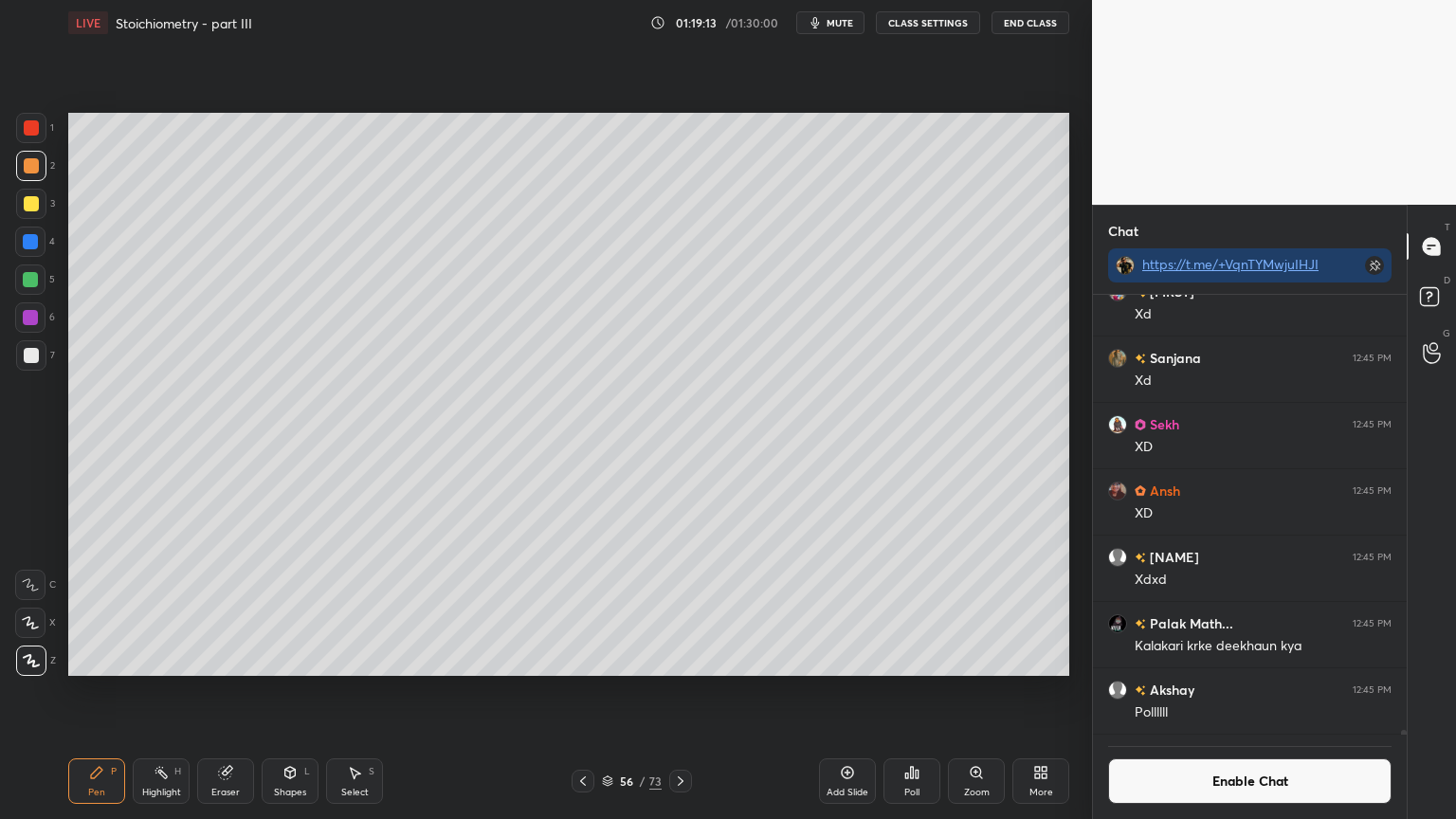 click at bounding box center (31, 204) 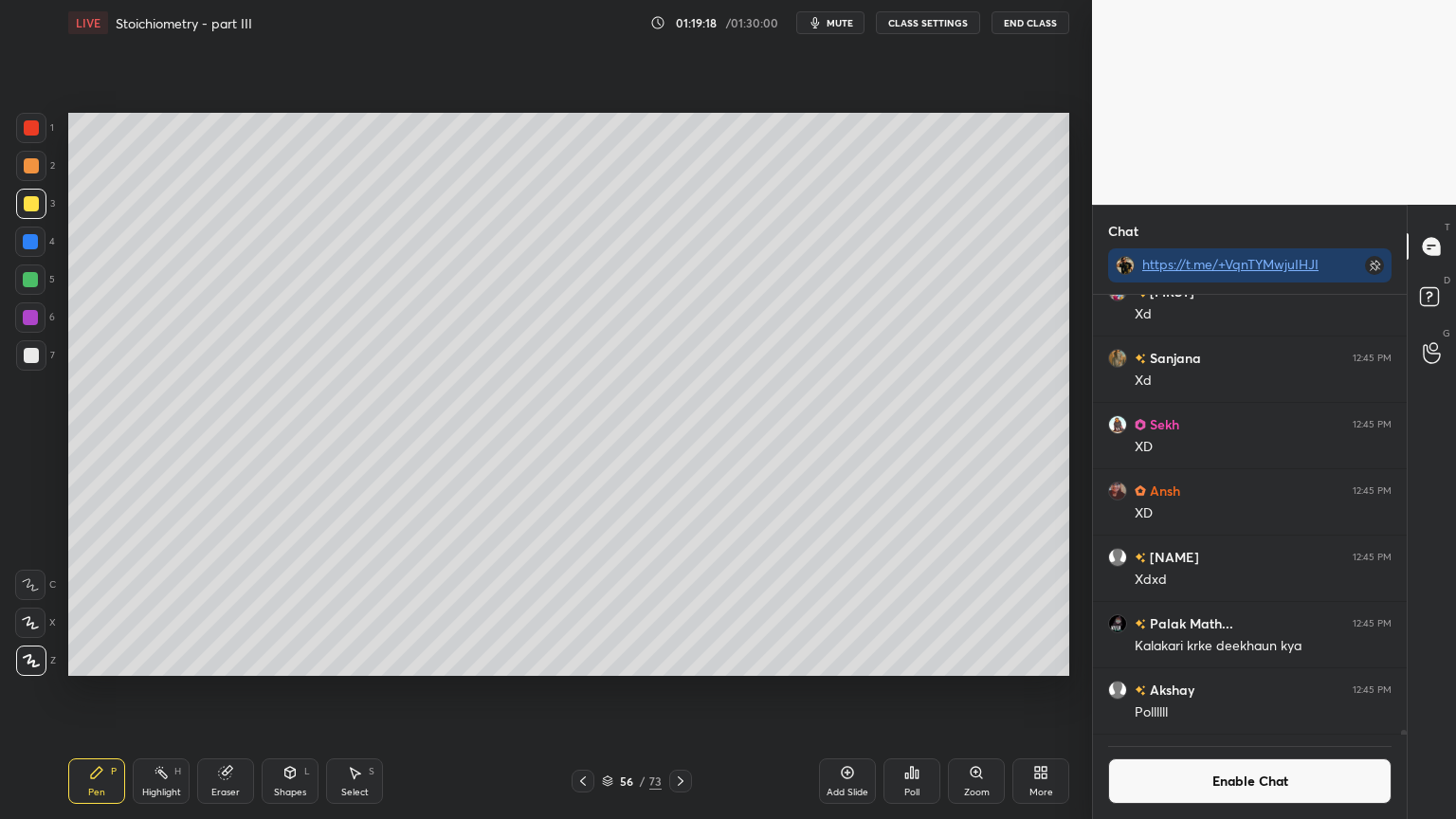 click on "Highlight H" at bounding box center [161, 781] 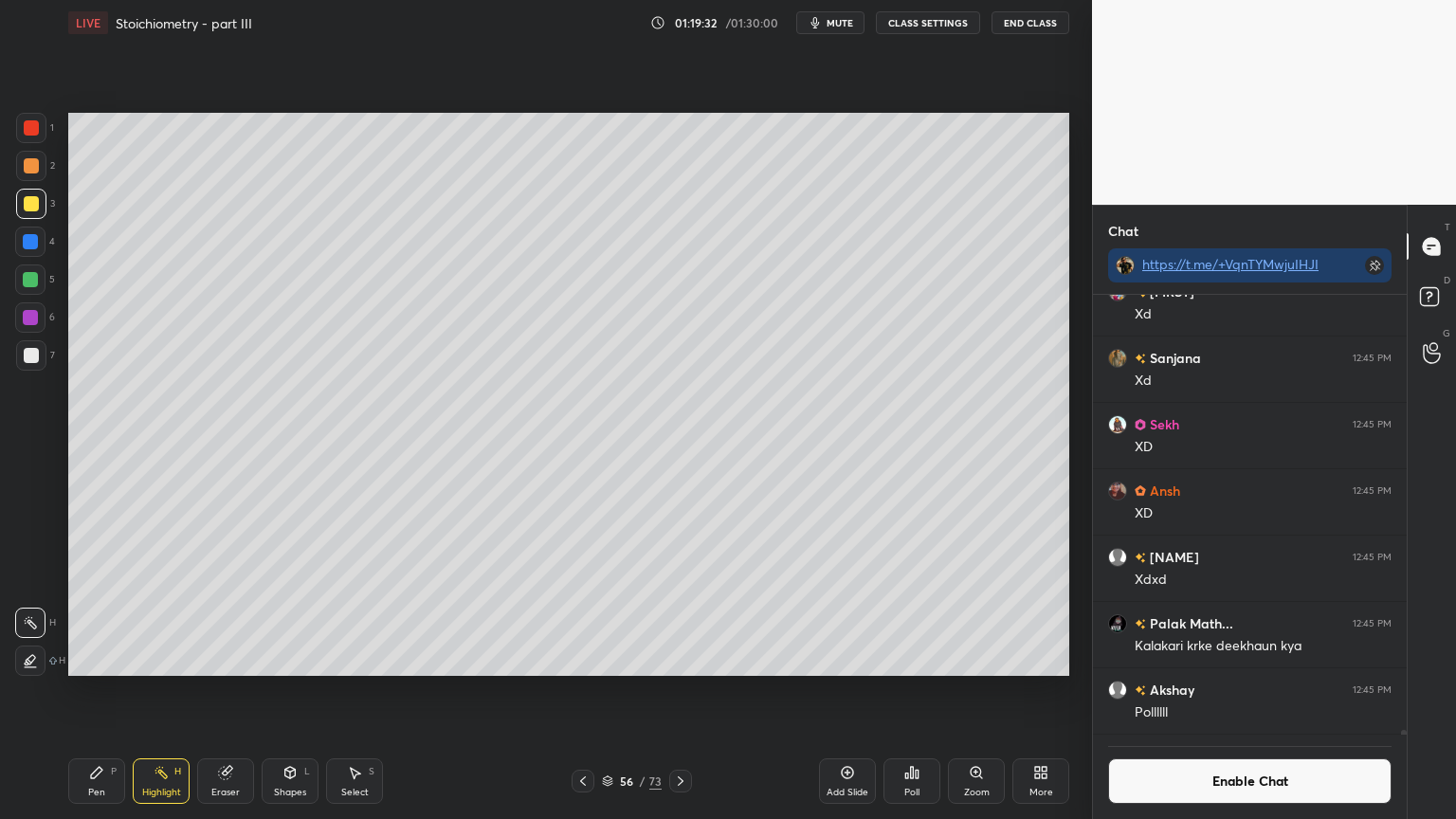 click on "Pen P" at bounding box center (97, 781) 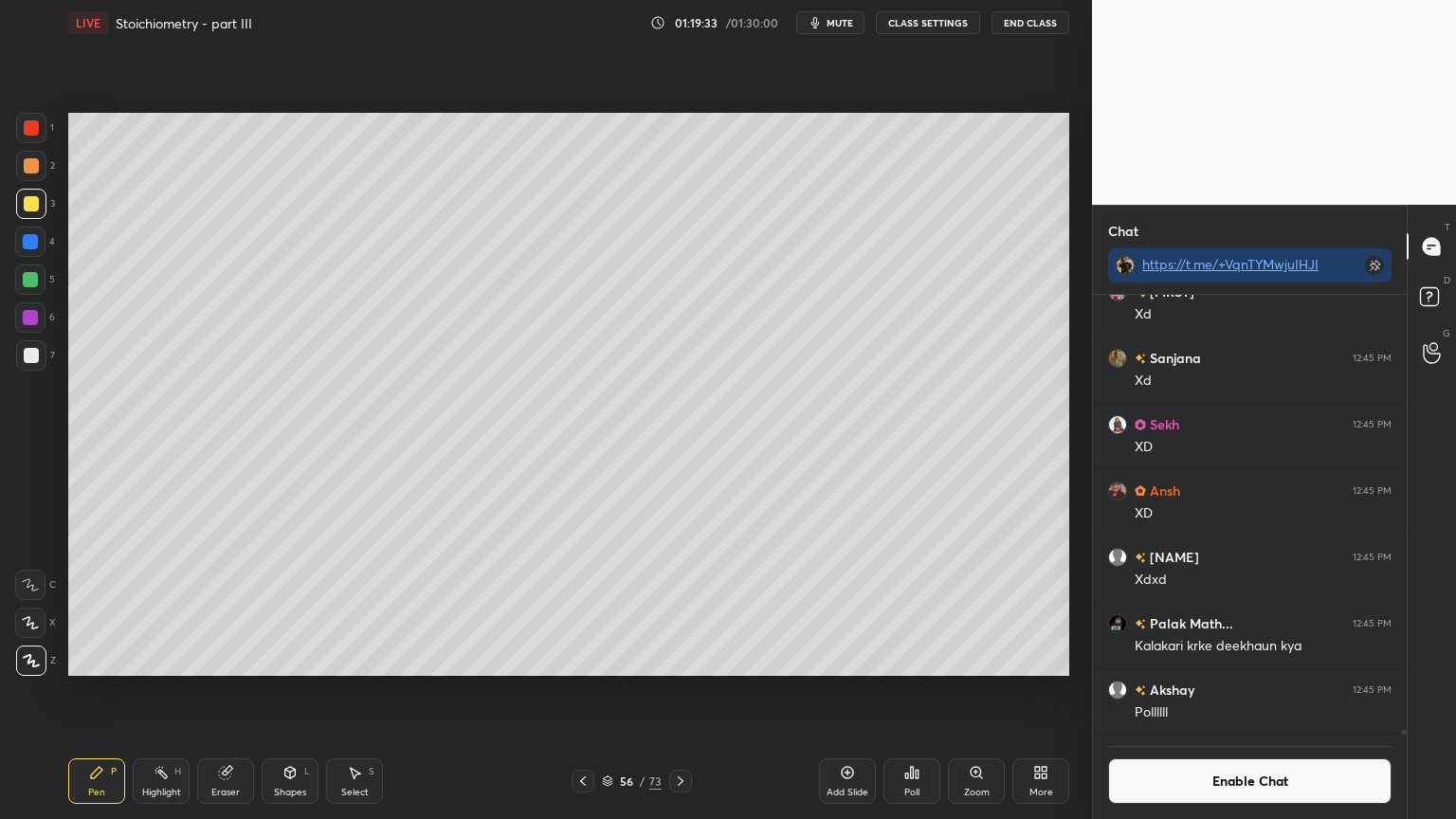 click at bounding box center [30, 242] 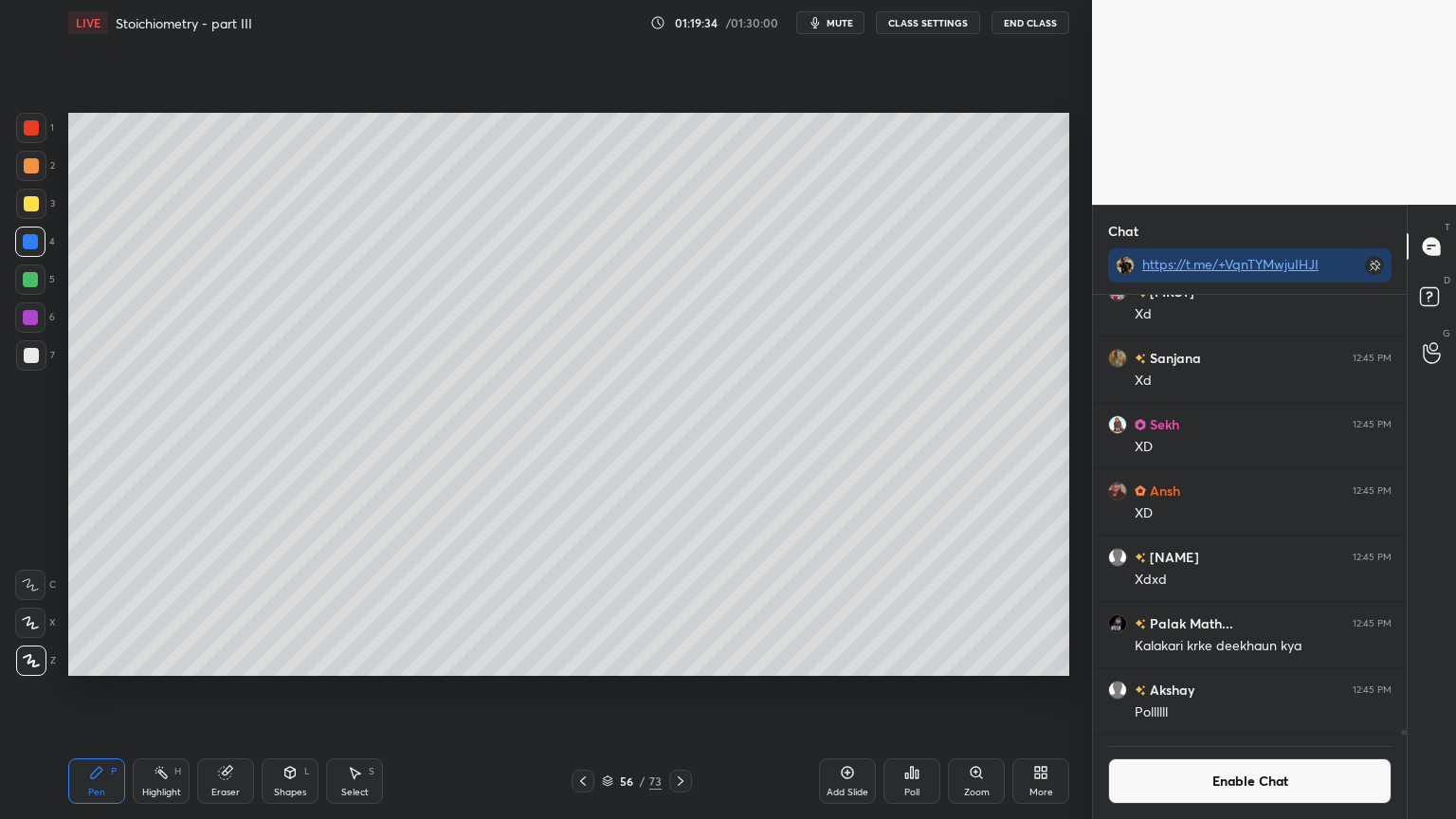click at bounding box center (31, 166) 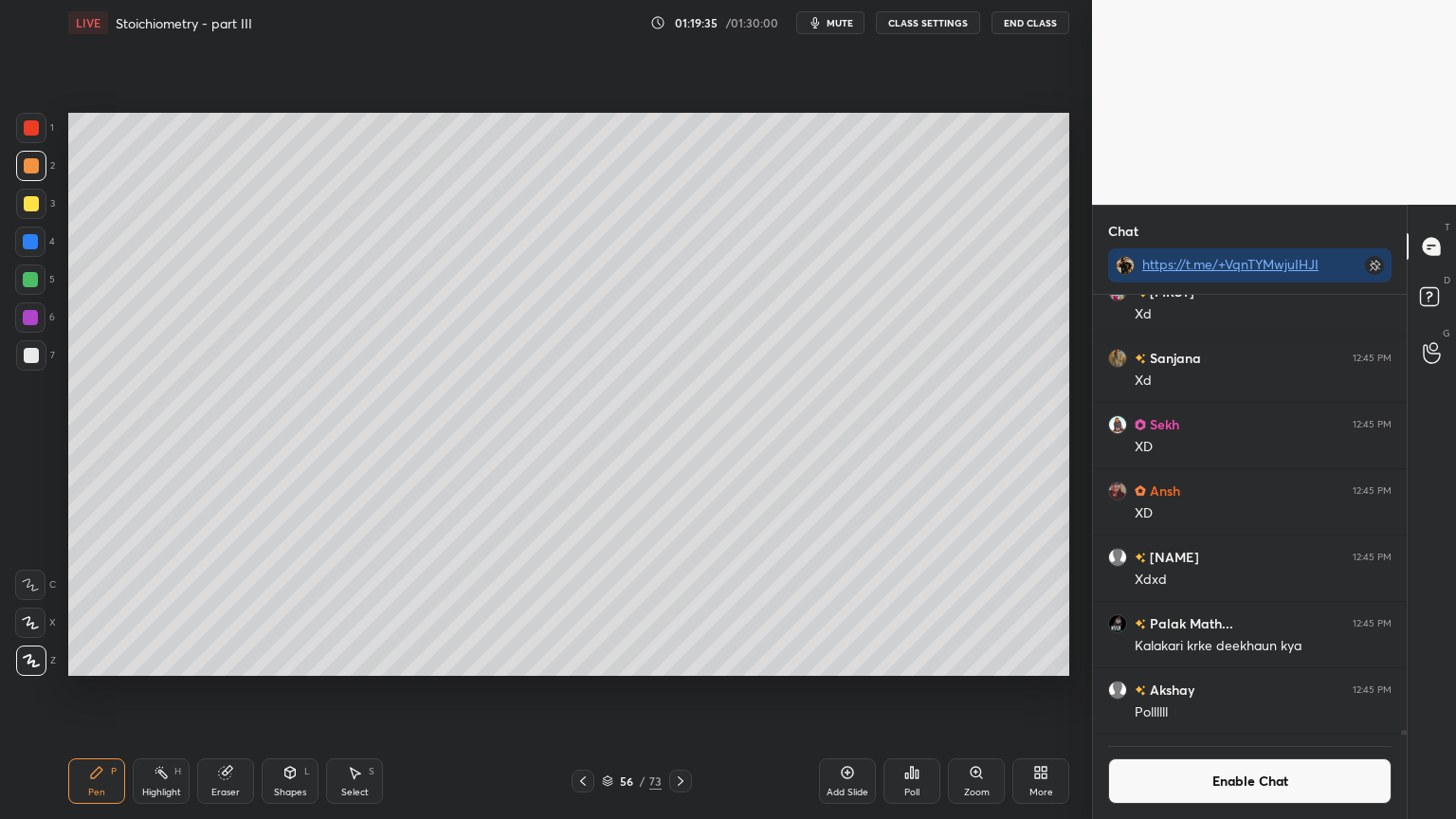 click at bounding box center (30, 280) 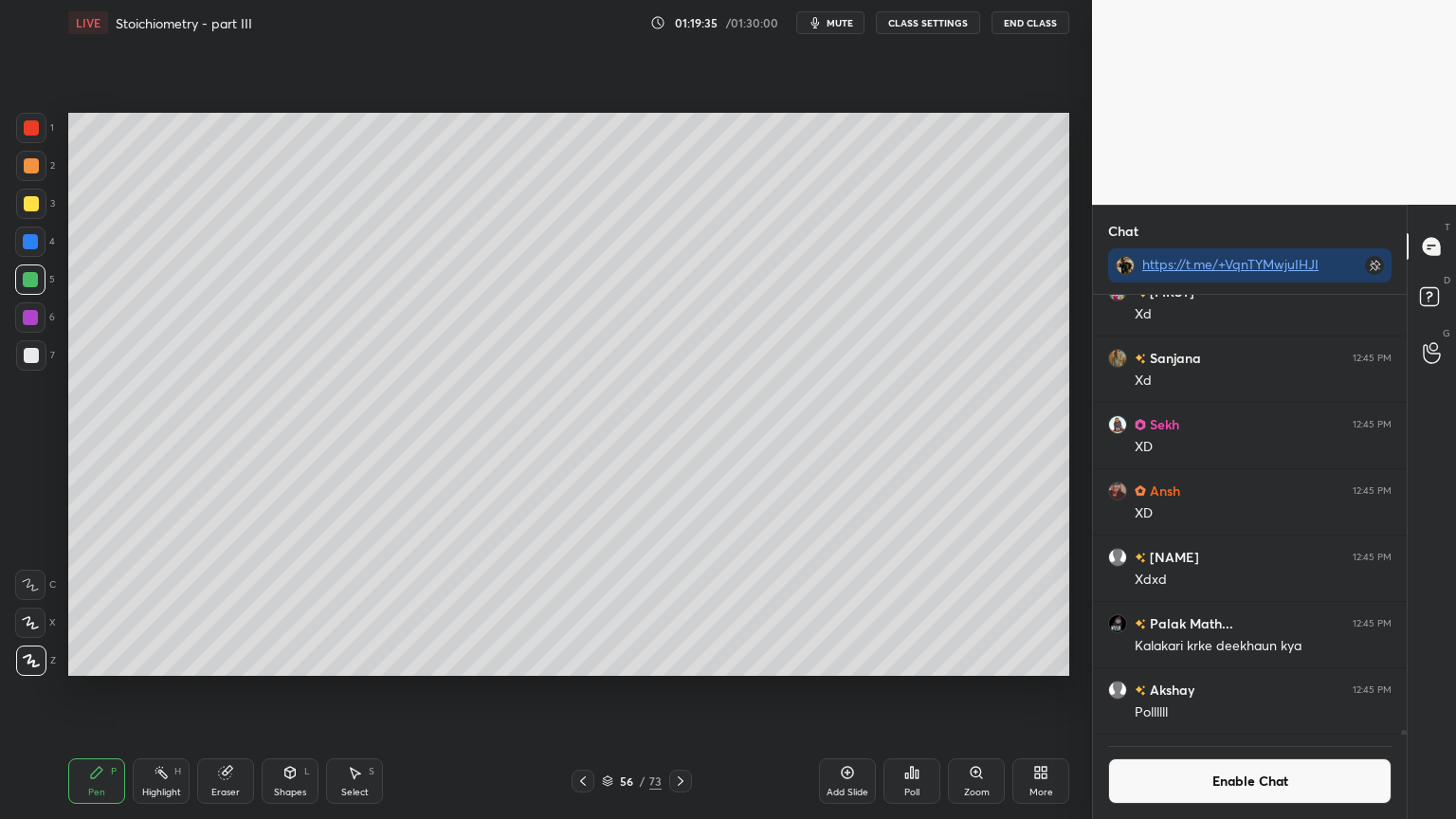 click at bounding box center (31, 355) 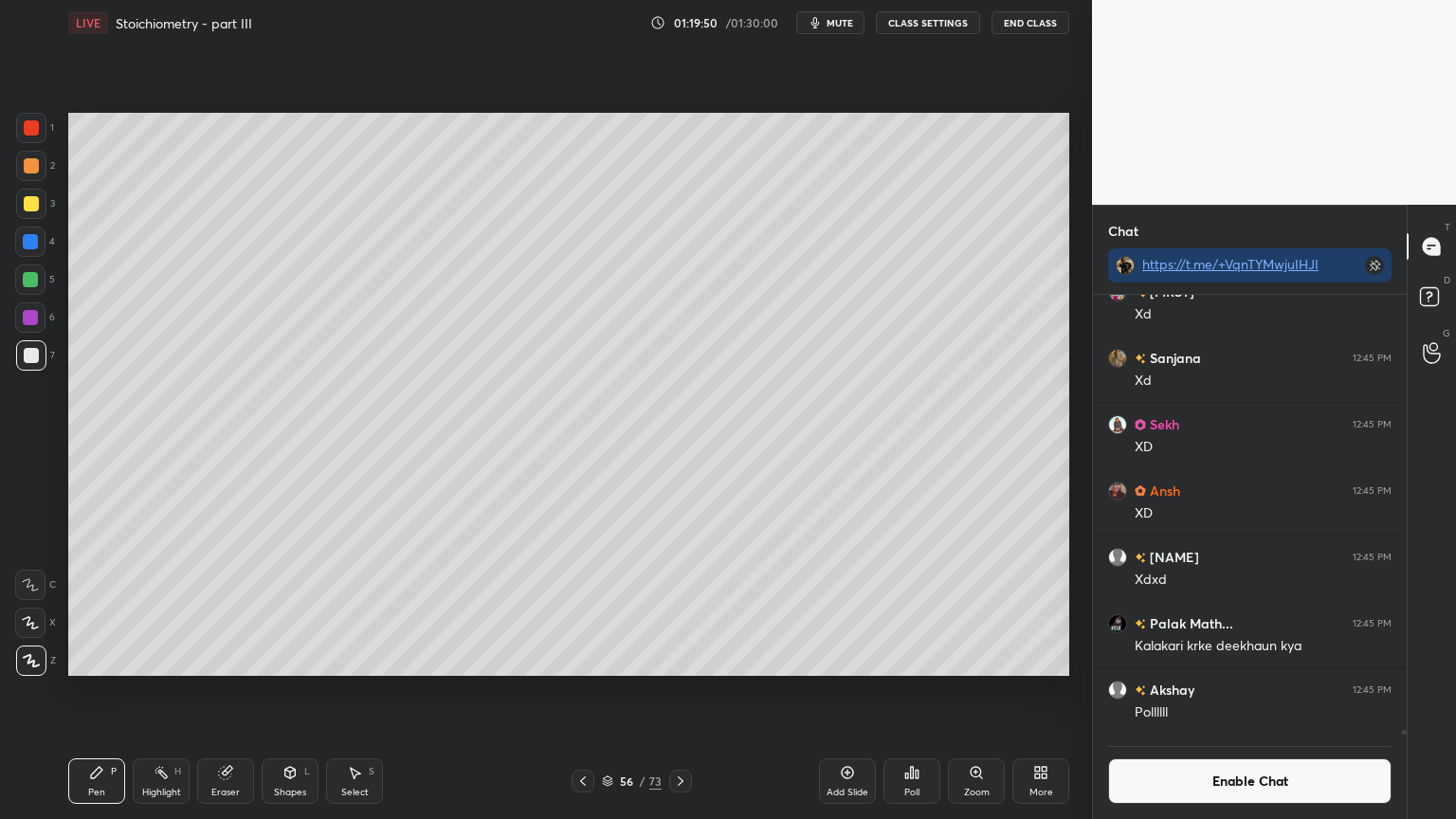click at bounding box center (31, 204) 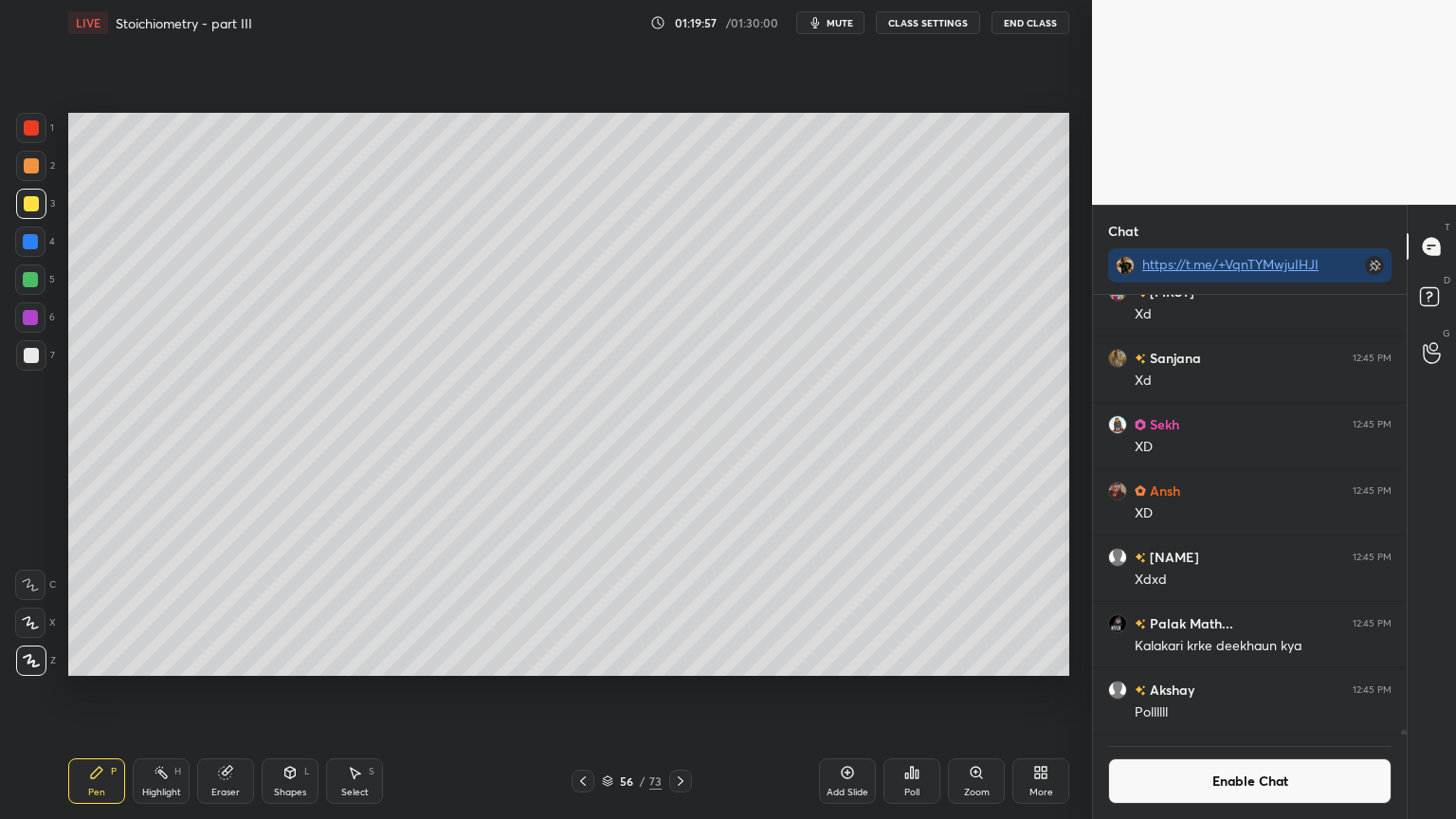 drag, startPoint x: 112, startPoint y: 796, endPoint x: 148, endPoint y: 791, distance: 36.345564 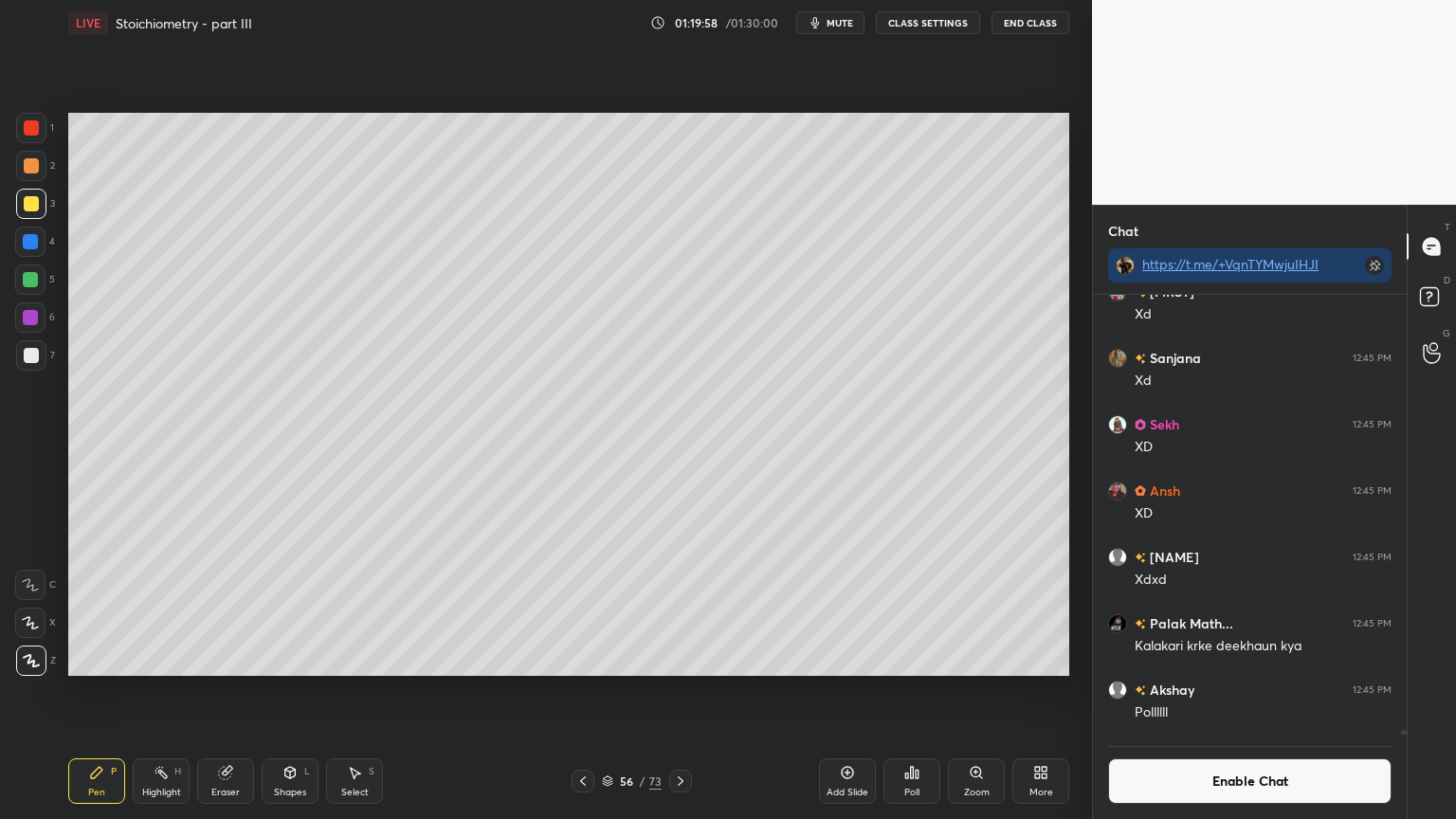 click on "Highlight" at bounding box center (161, 792) 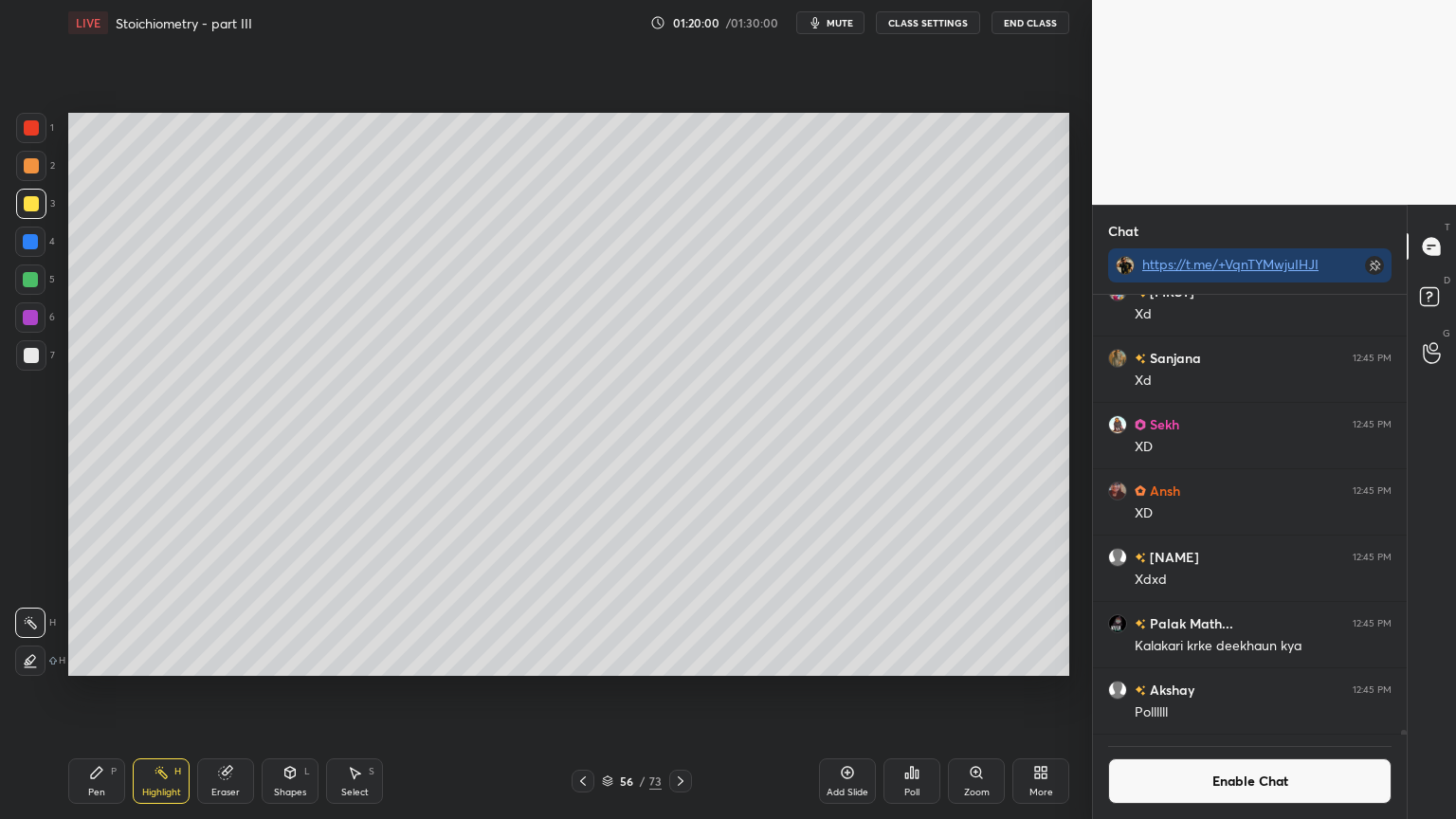 click at bounding box center [583, 781] 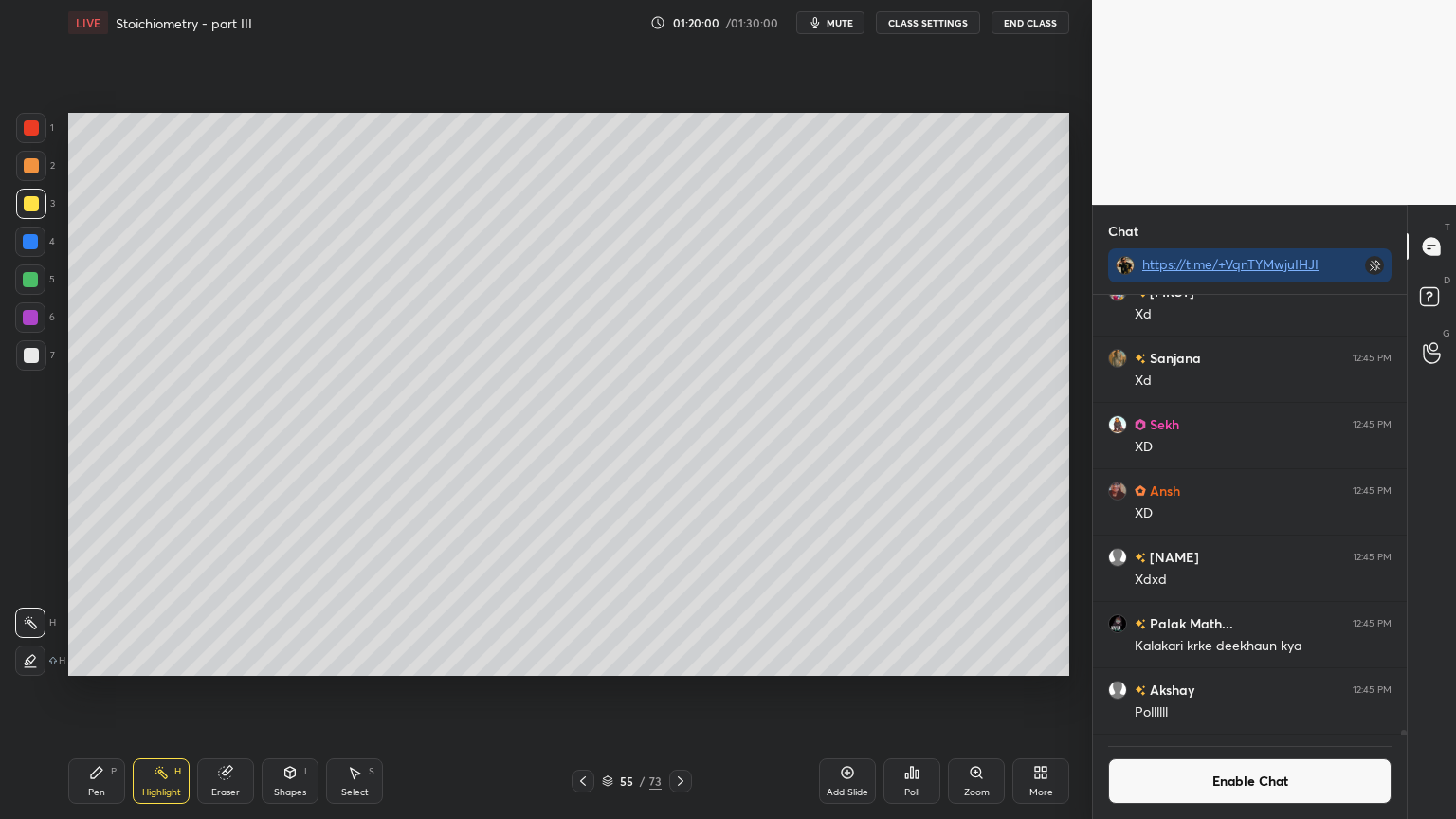 click at bounding box center [583, 781] 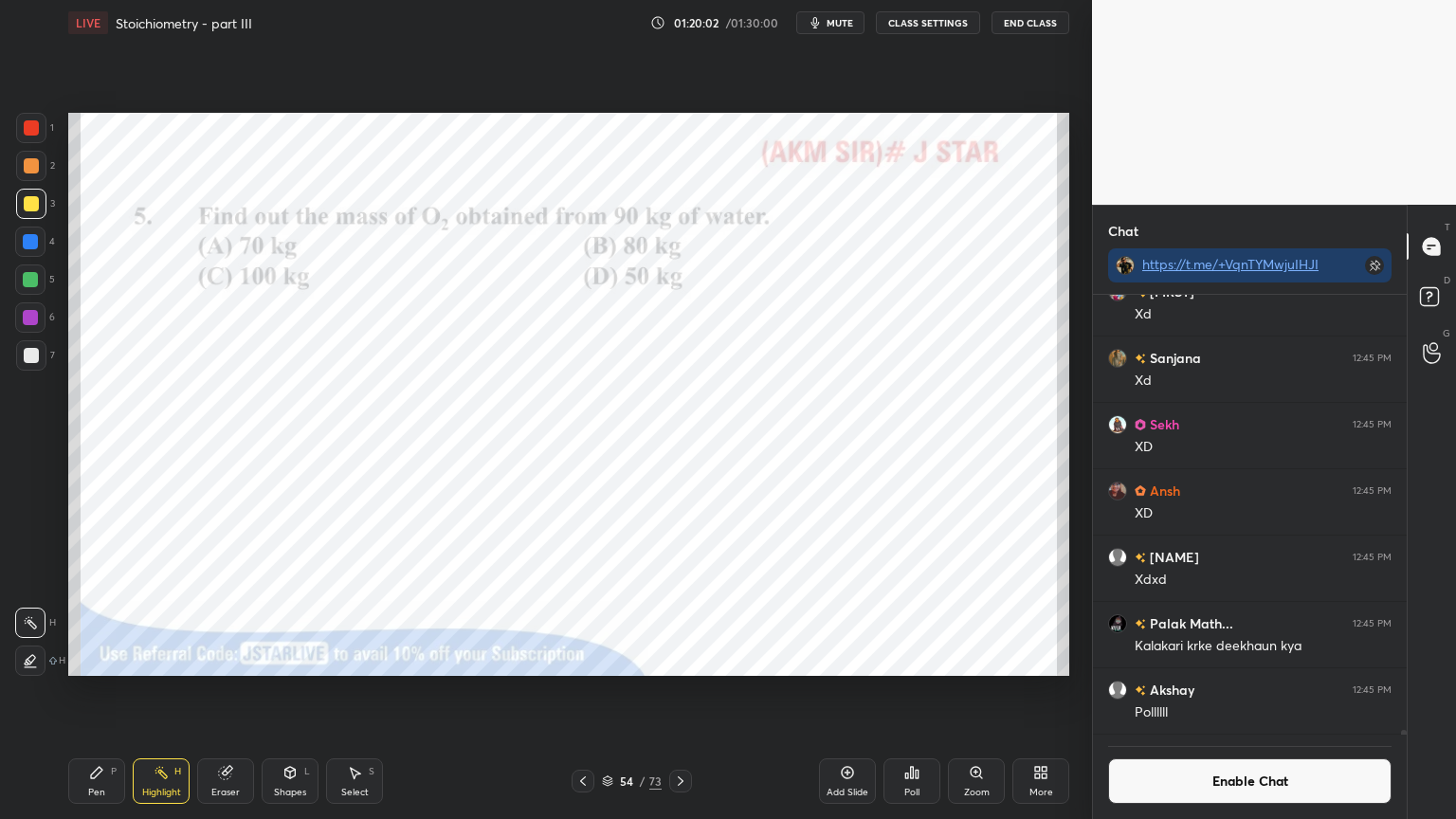 click 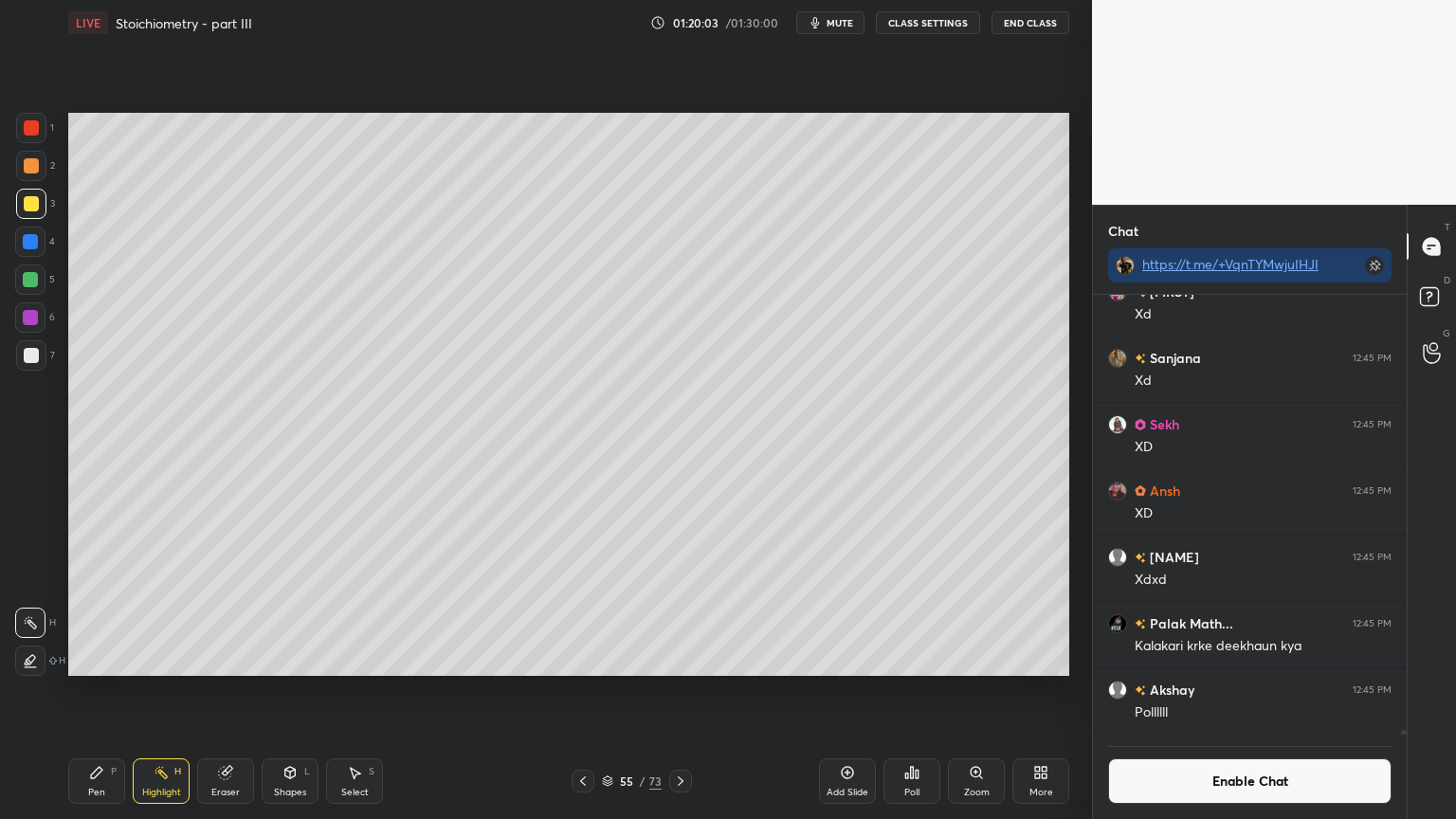 click 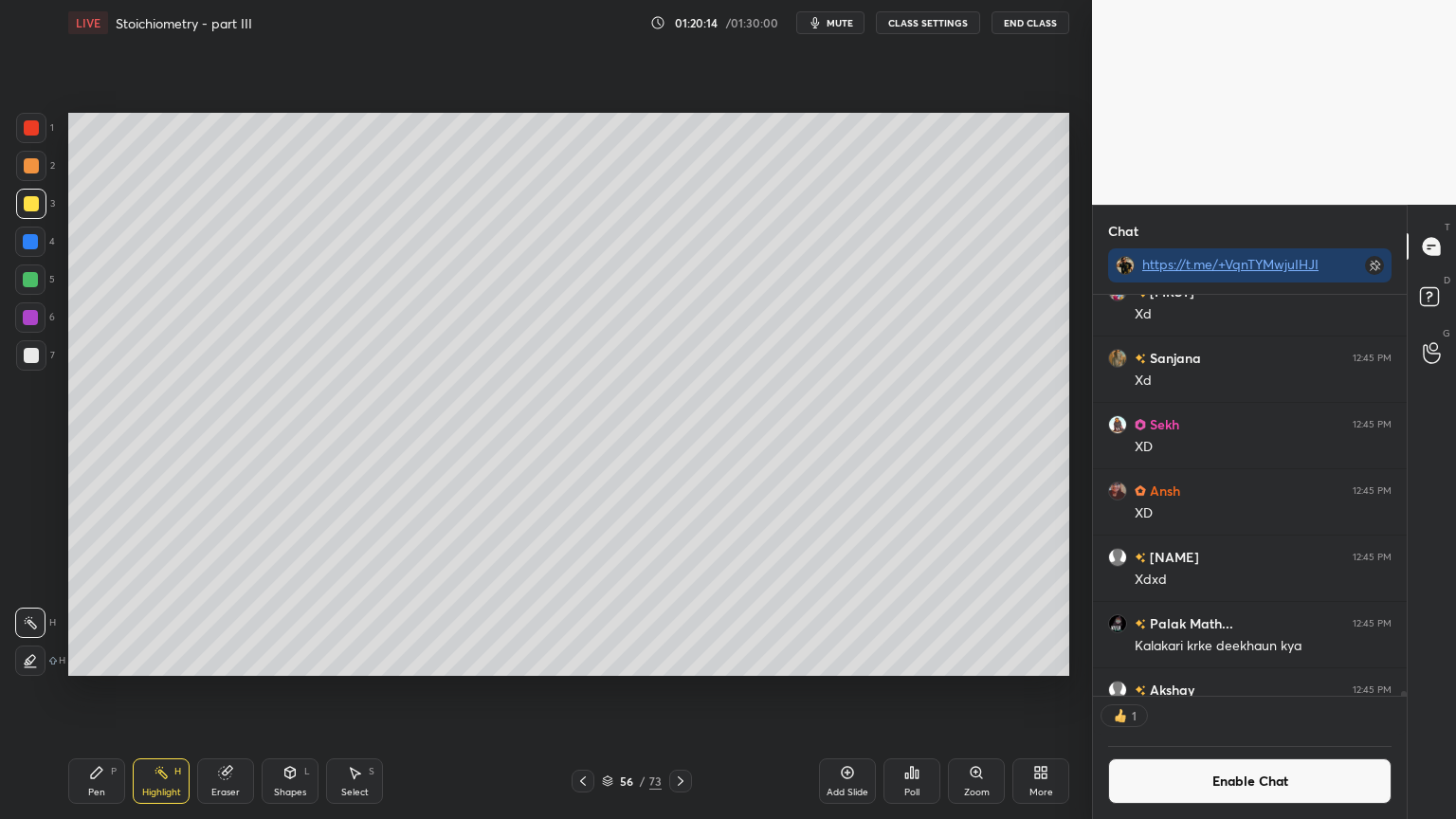 scroll, scrollTop: 395, scrollLeft: 308, axis: both 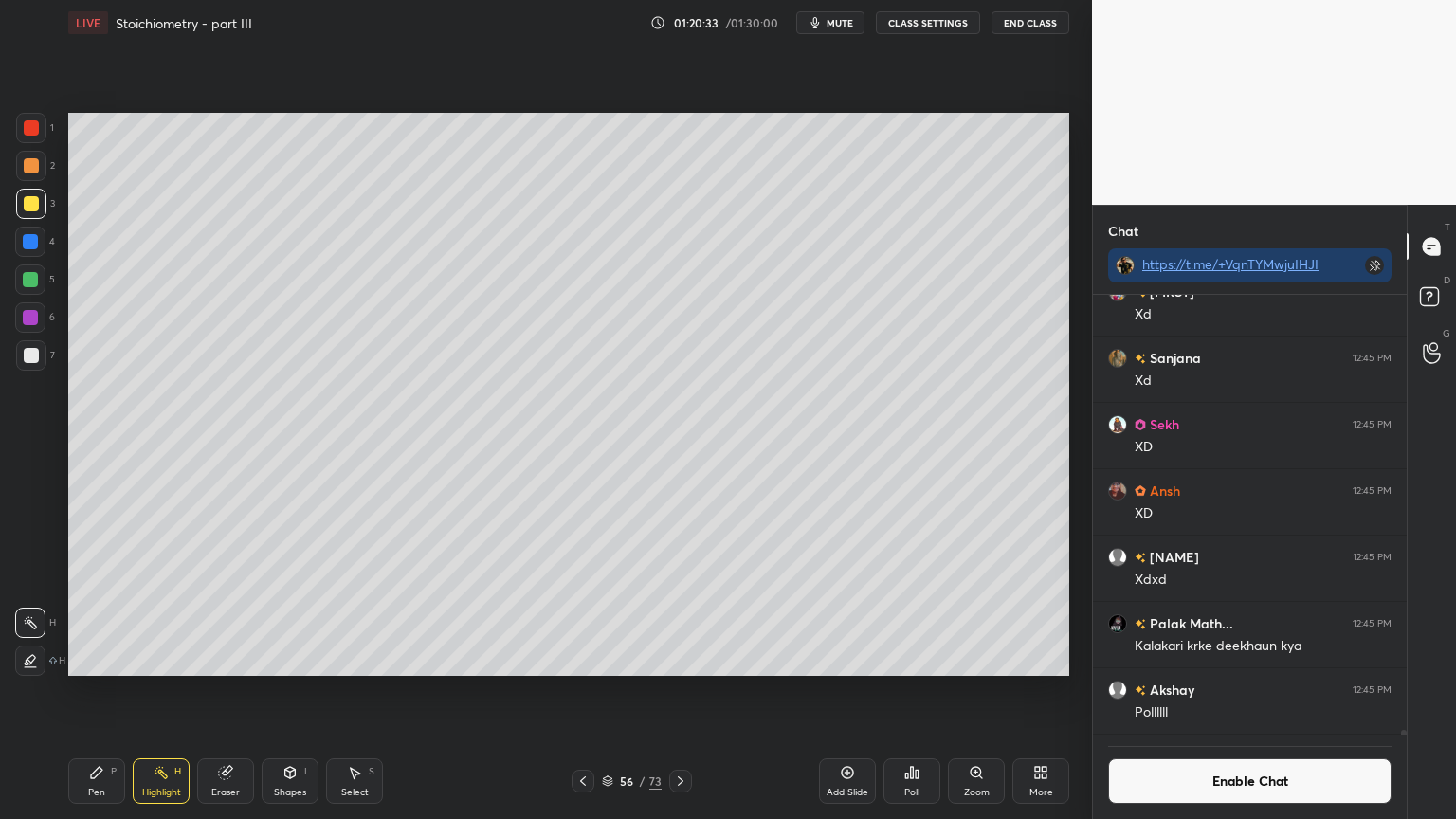 click on "Pen P" at bounding box center [97, 781] 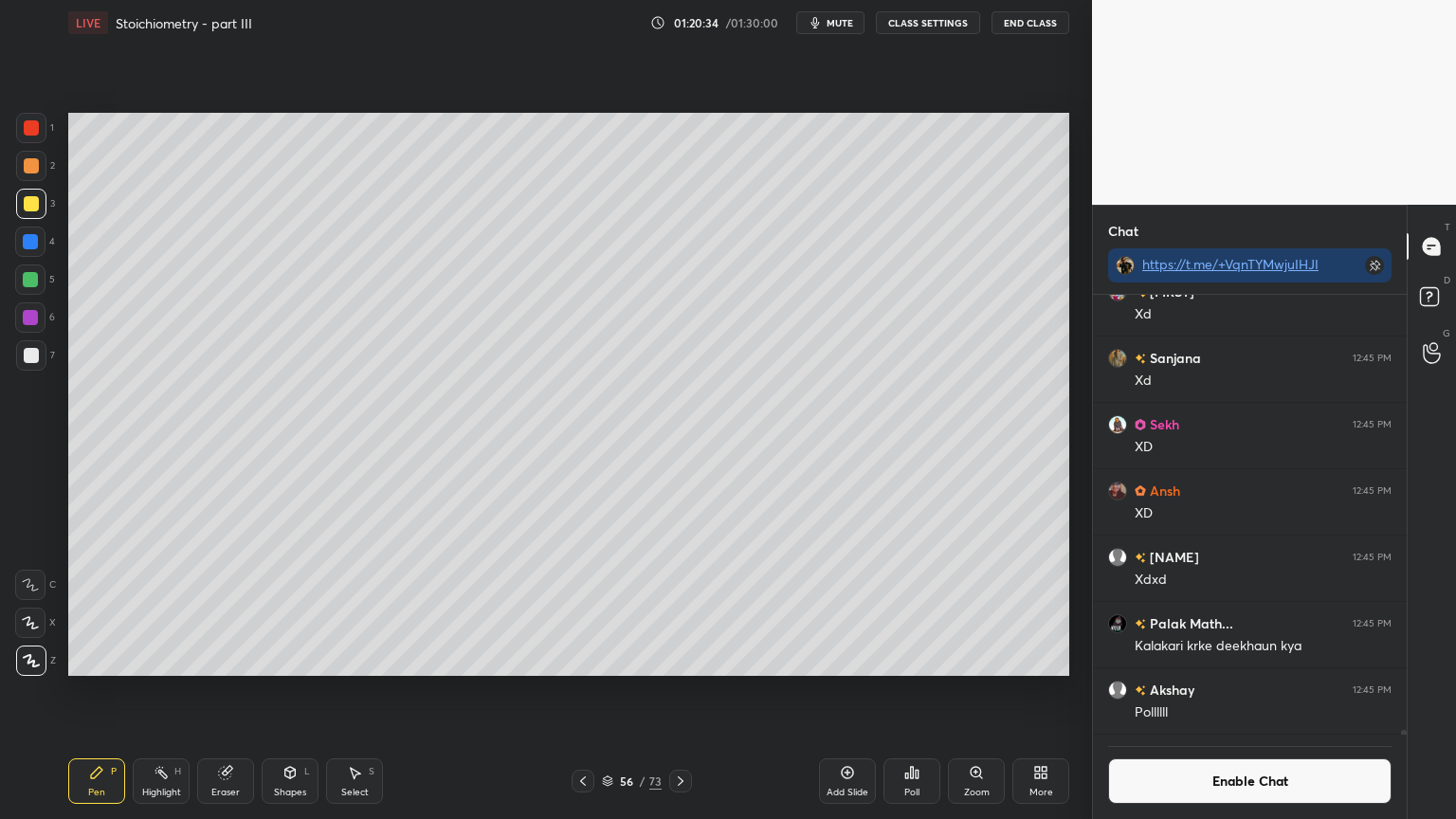 drag, startPoint x: 42, startPoint y: 251, endPoint x: 47, endPoint y: 277, distance: 26.476405 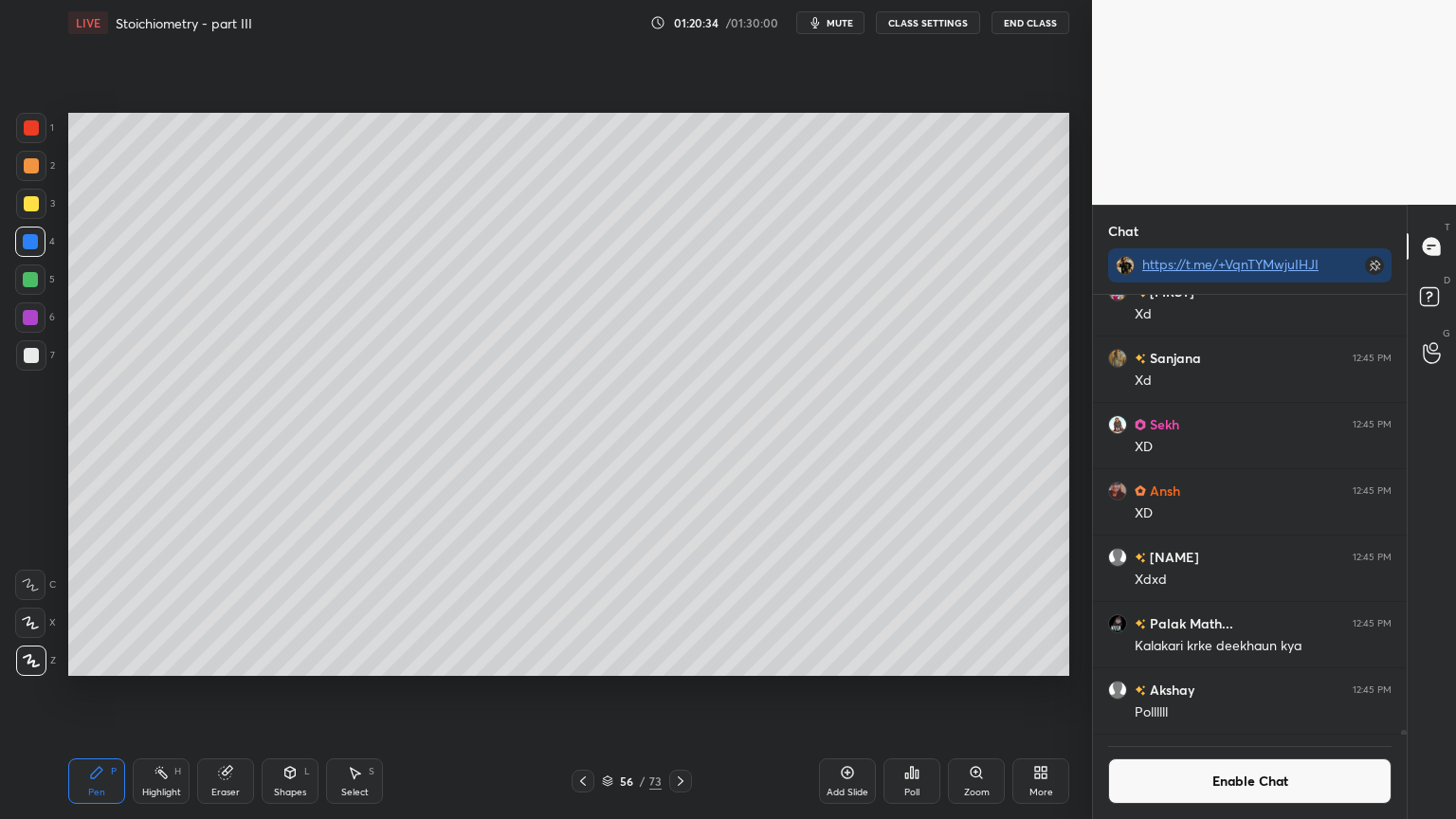 click at bounding box center (30, 280) 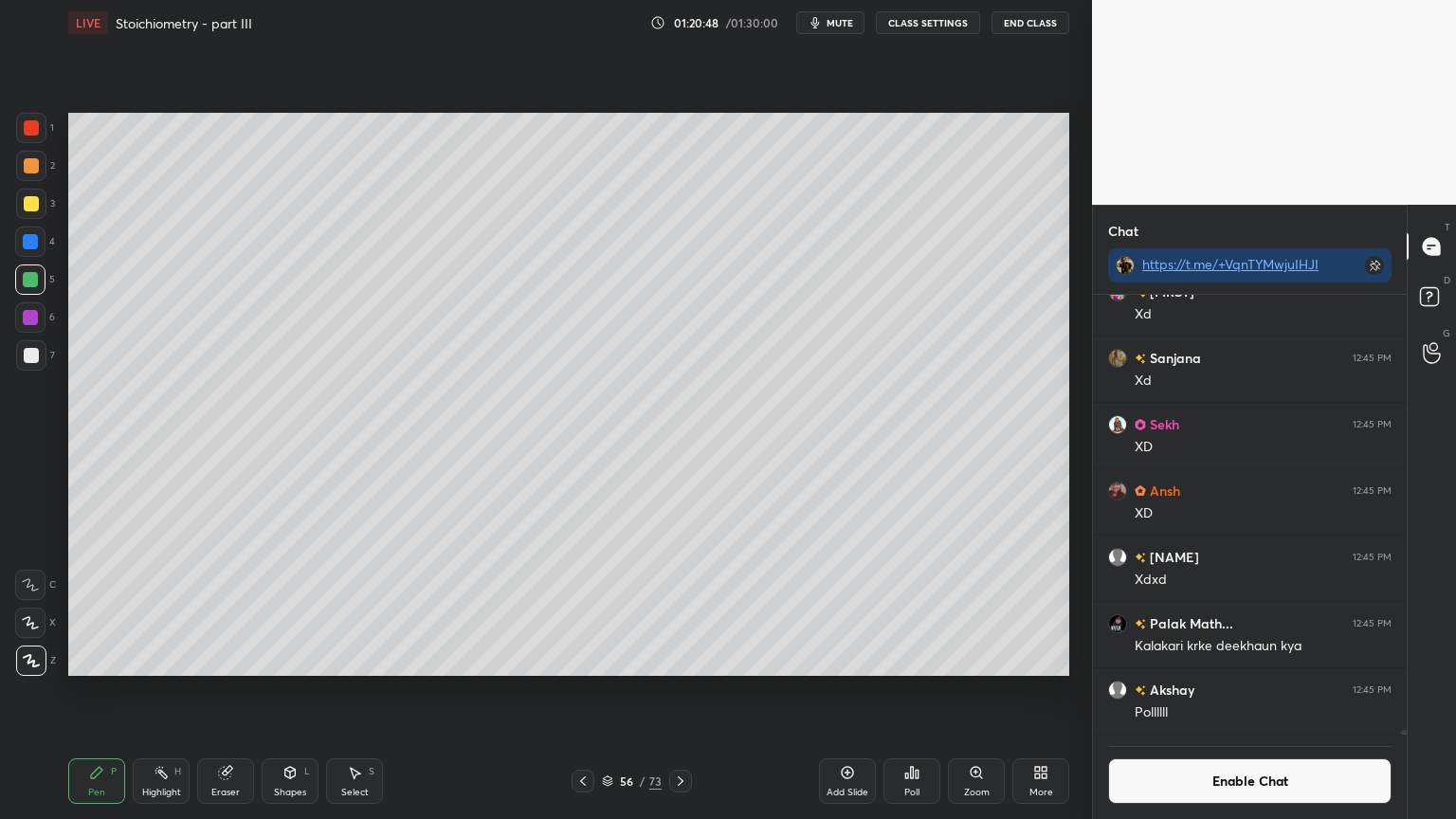 click at bounding box center (31, 204) 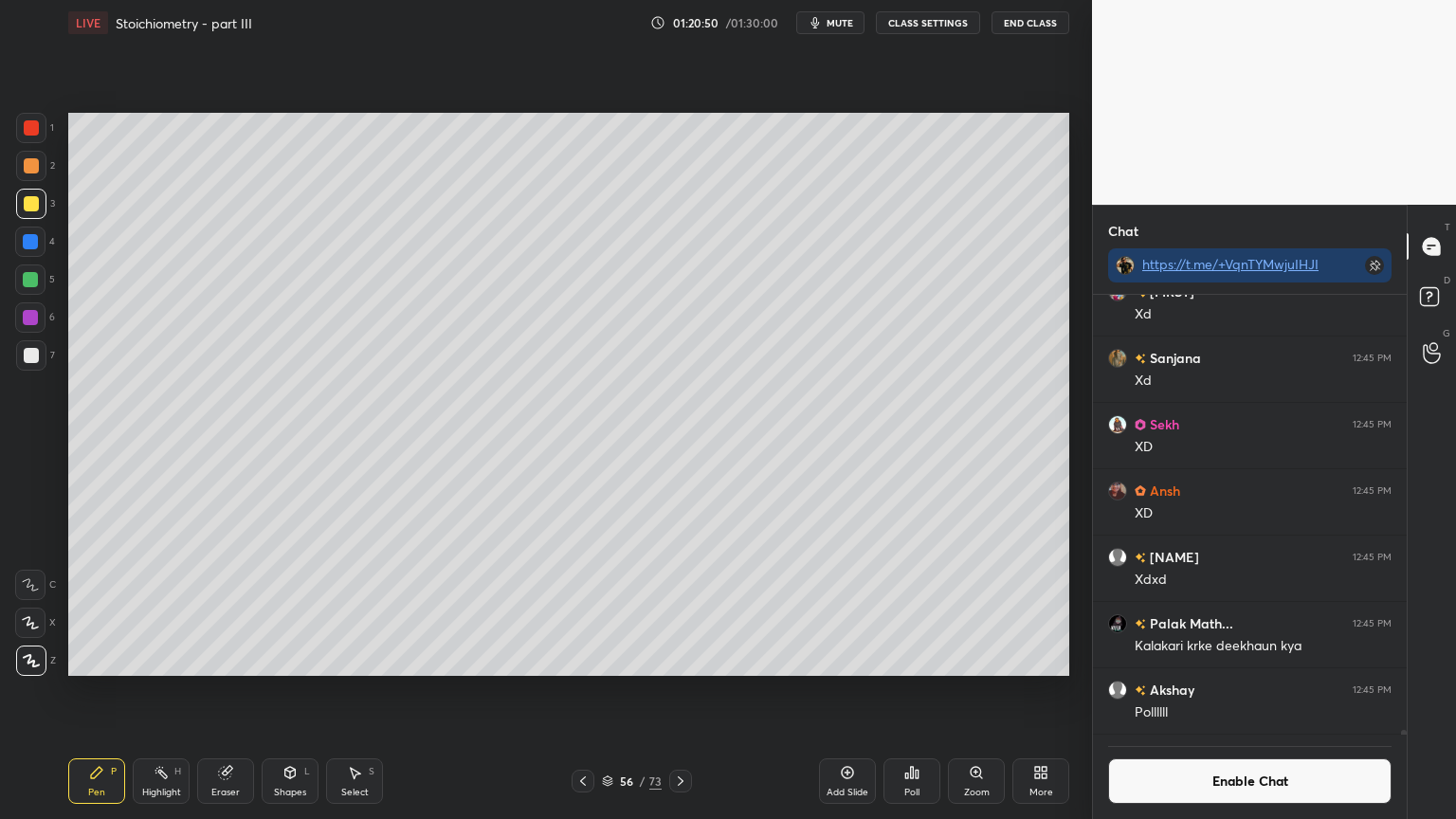 scroll, scrollTop: 395, scrollLeft: 308, axis: both 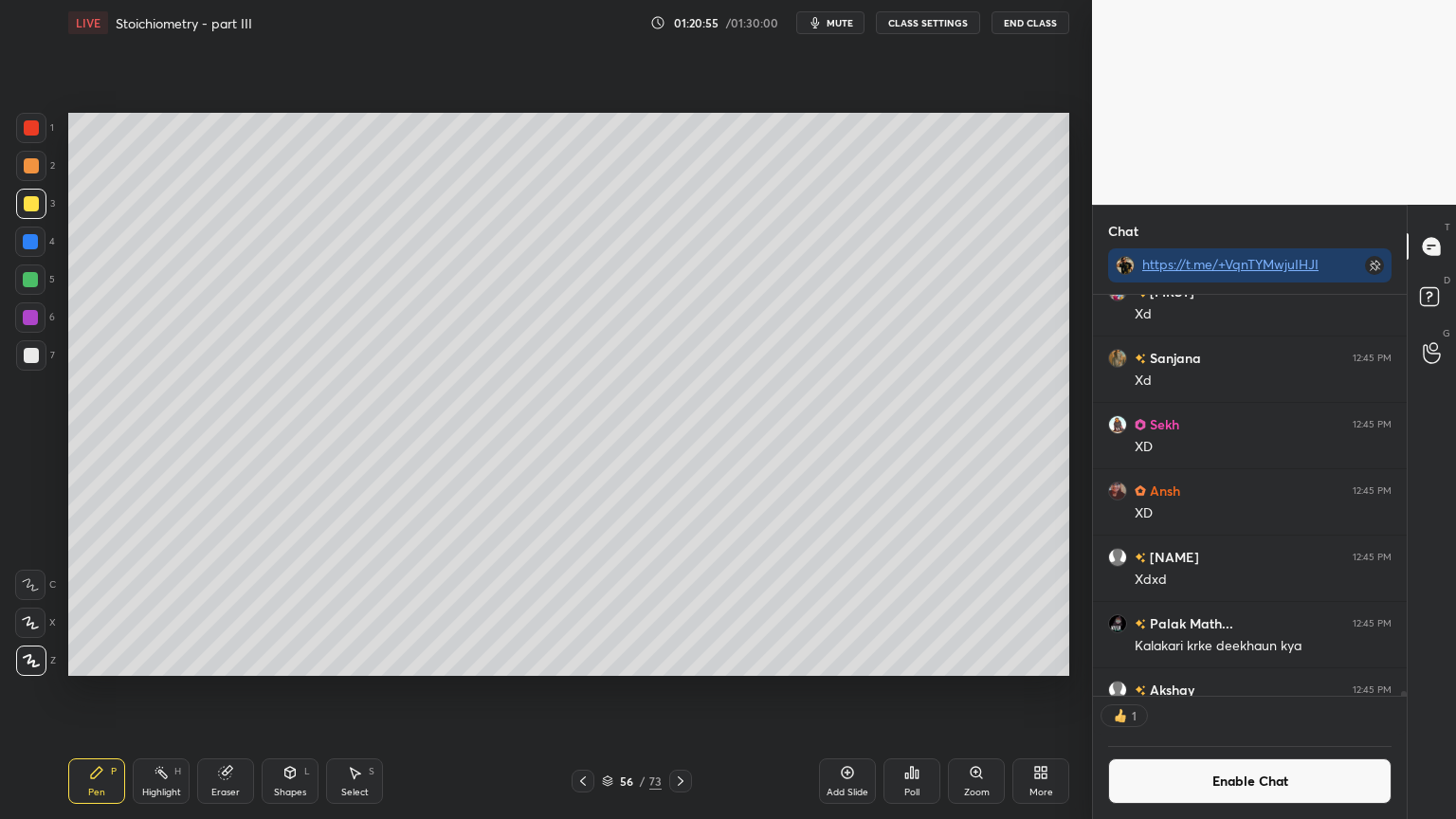 click on "Shapes L" at bounding box center (290, 781) 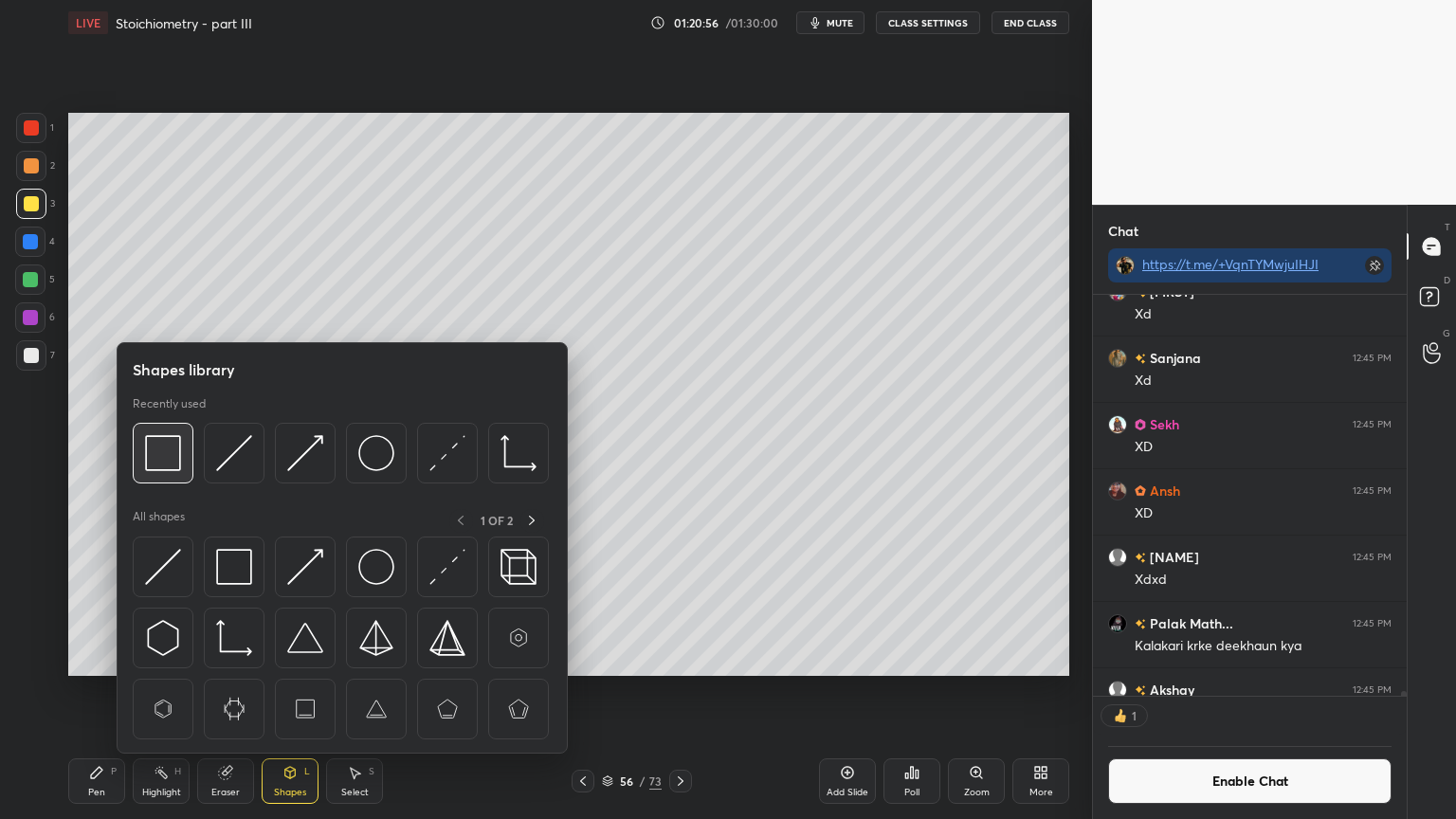 click at bounding box center (163, 453) 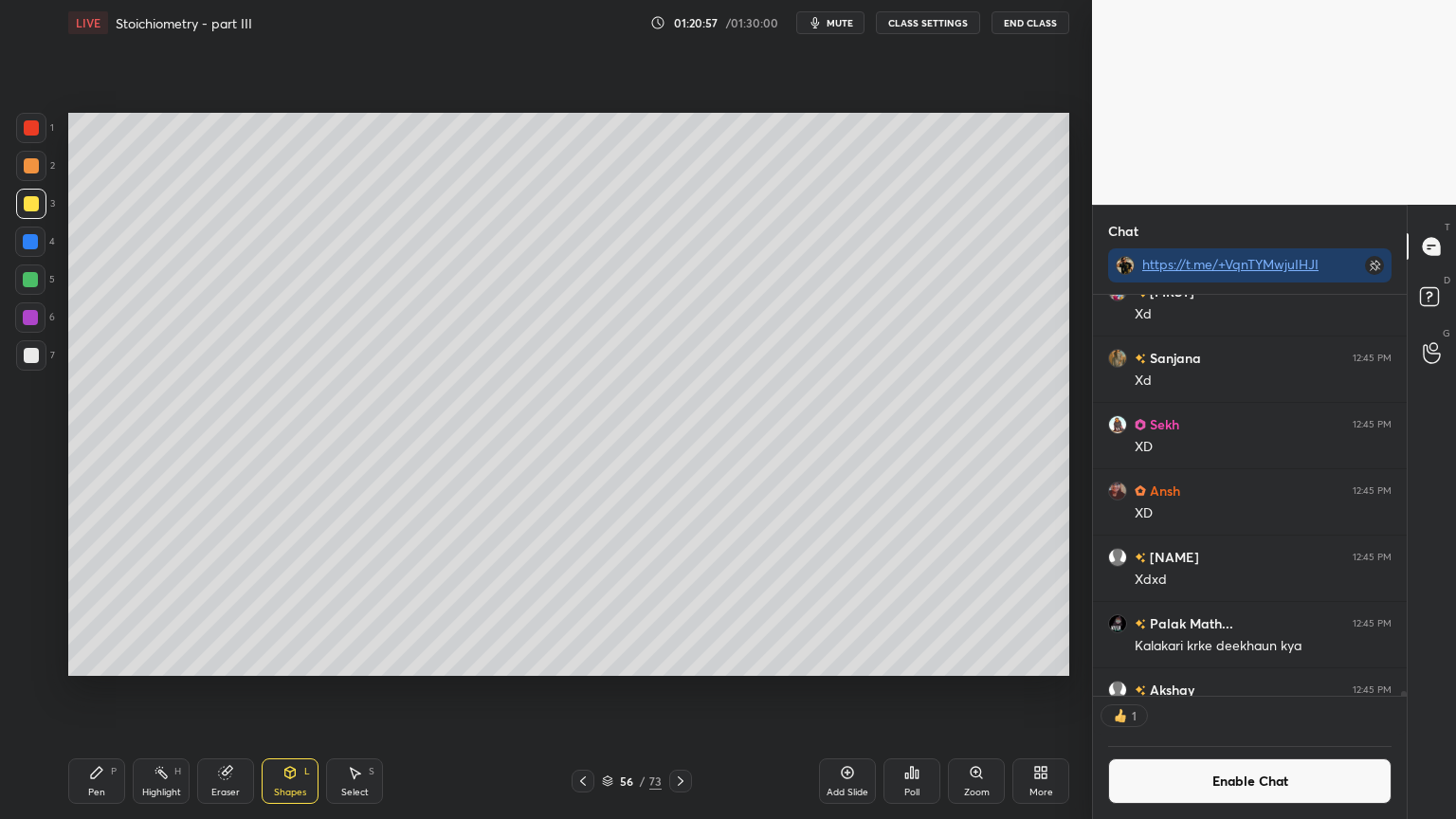click at bounding box center (31, 128) 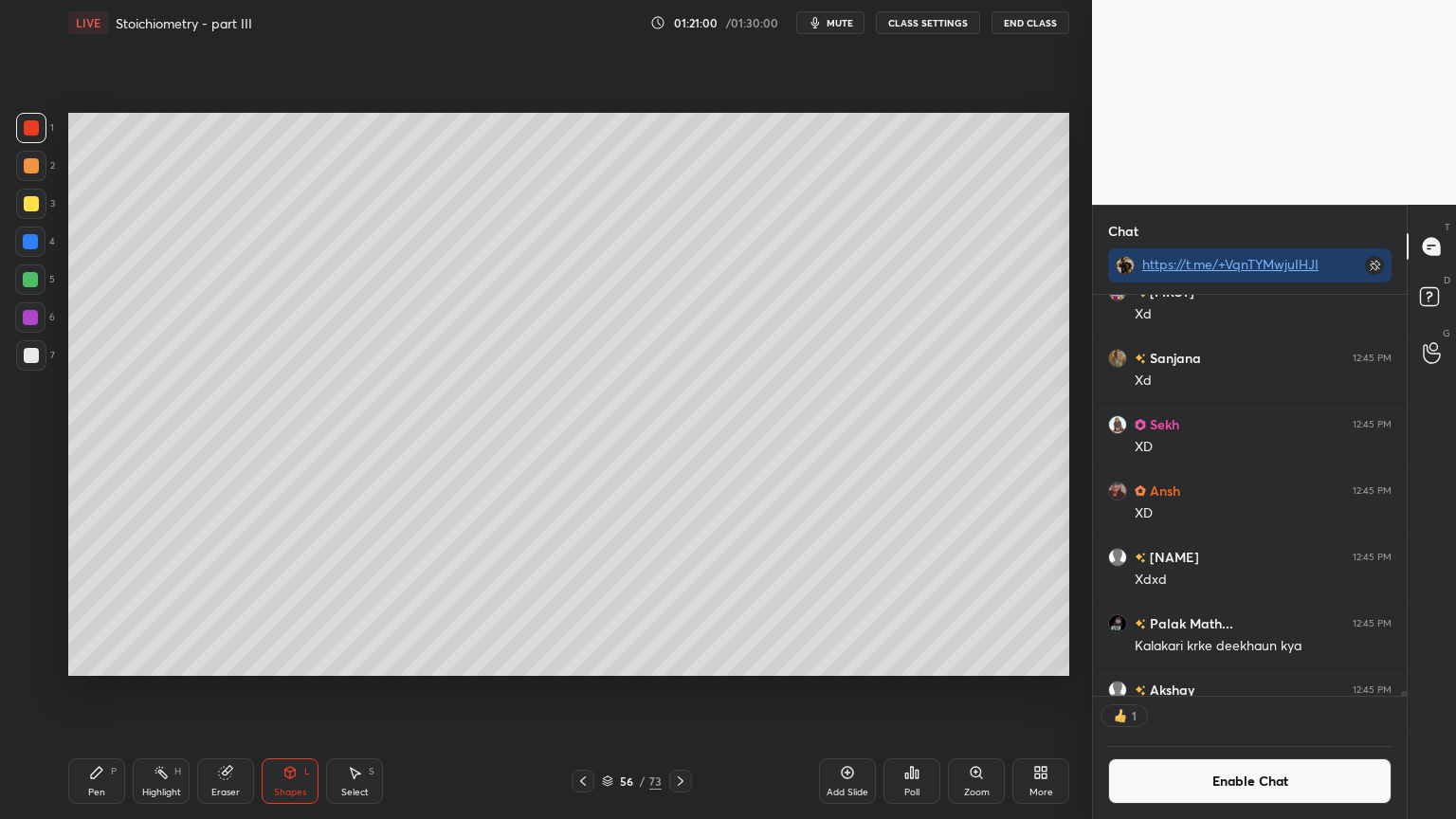 scroll, scrollTop: 6, scrollLeft: 6, axis: both 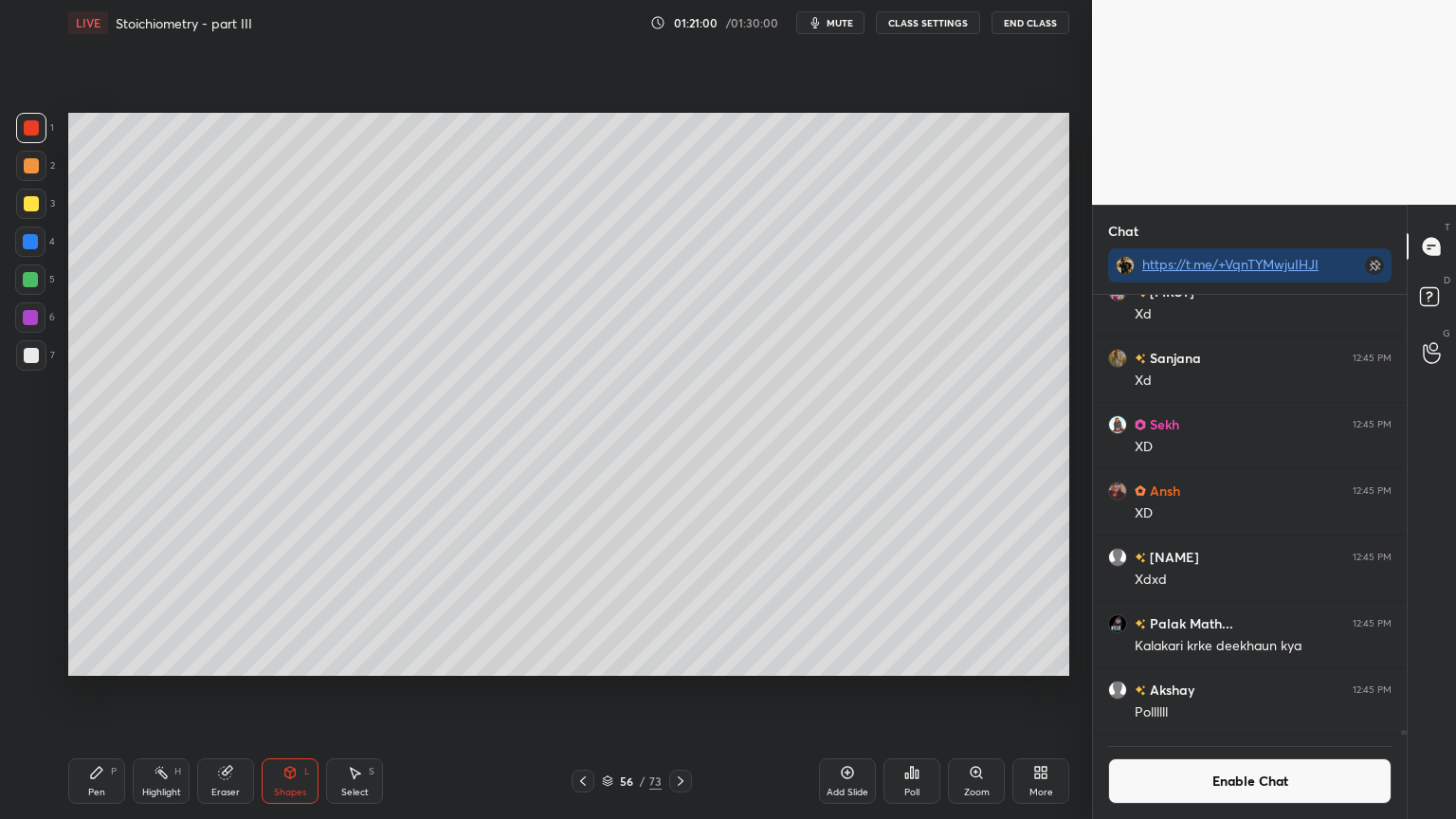 click on "Pen P" at bounding box center (97, 781) 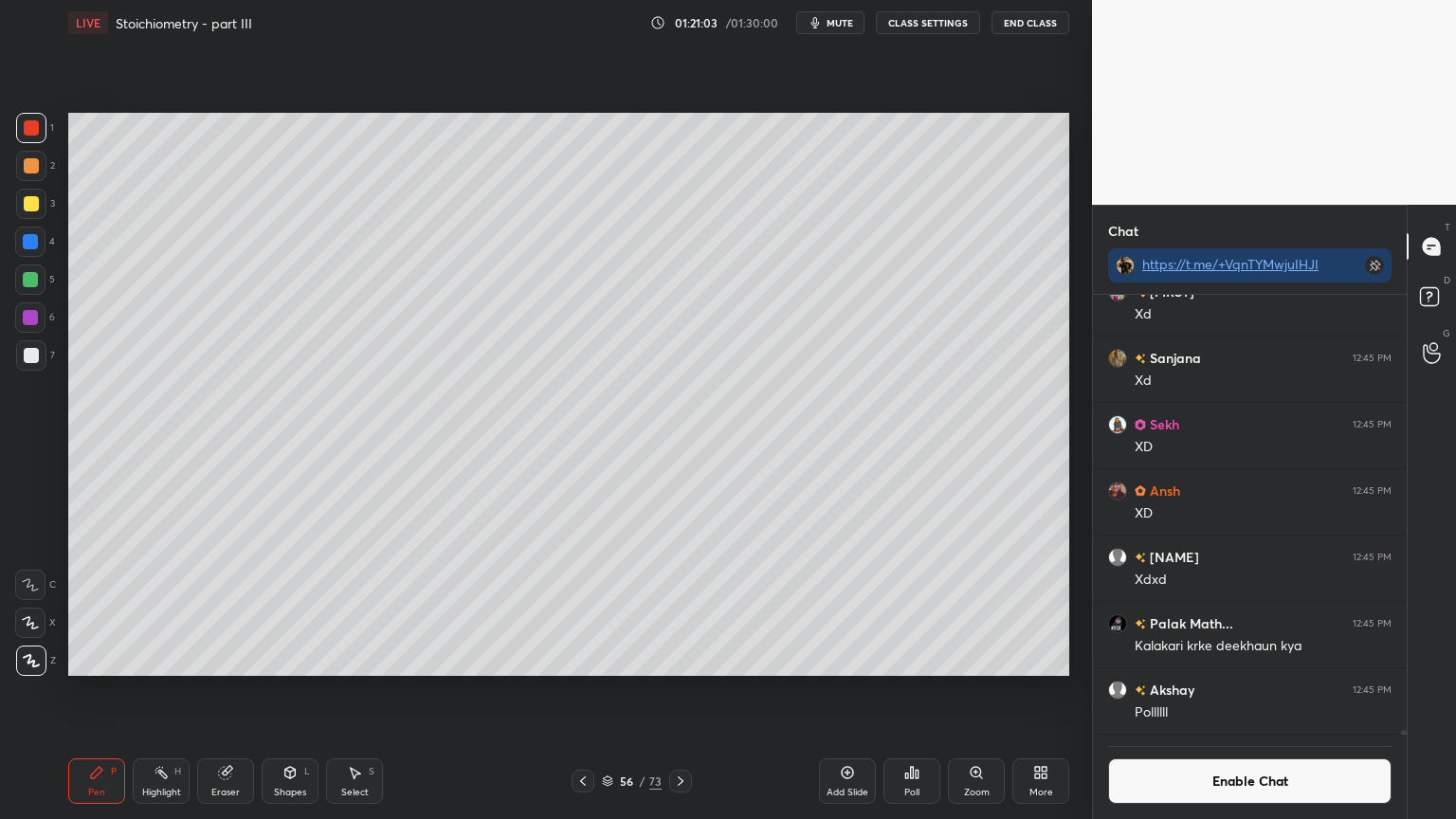 scroll, scrollTop: 395, scrollLeft: 308, axis: both 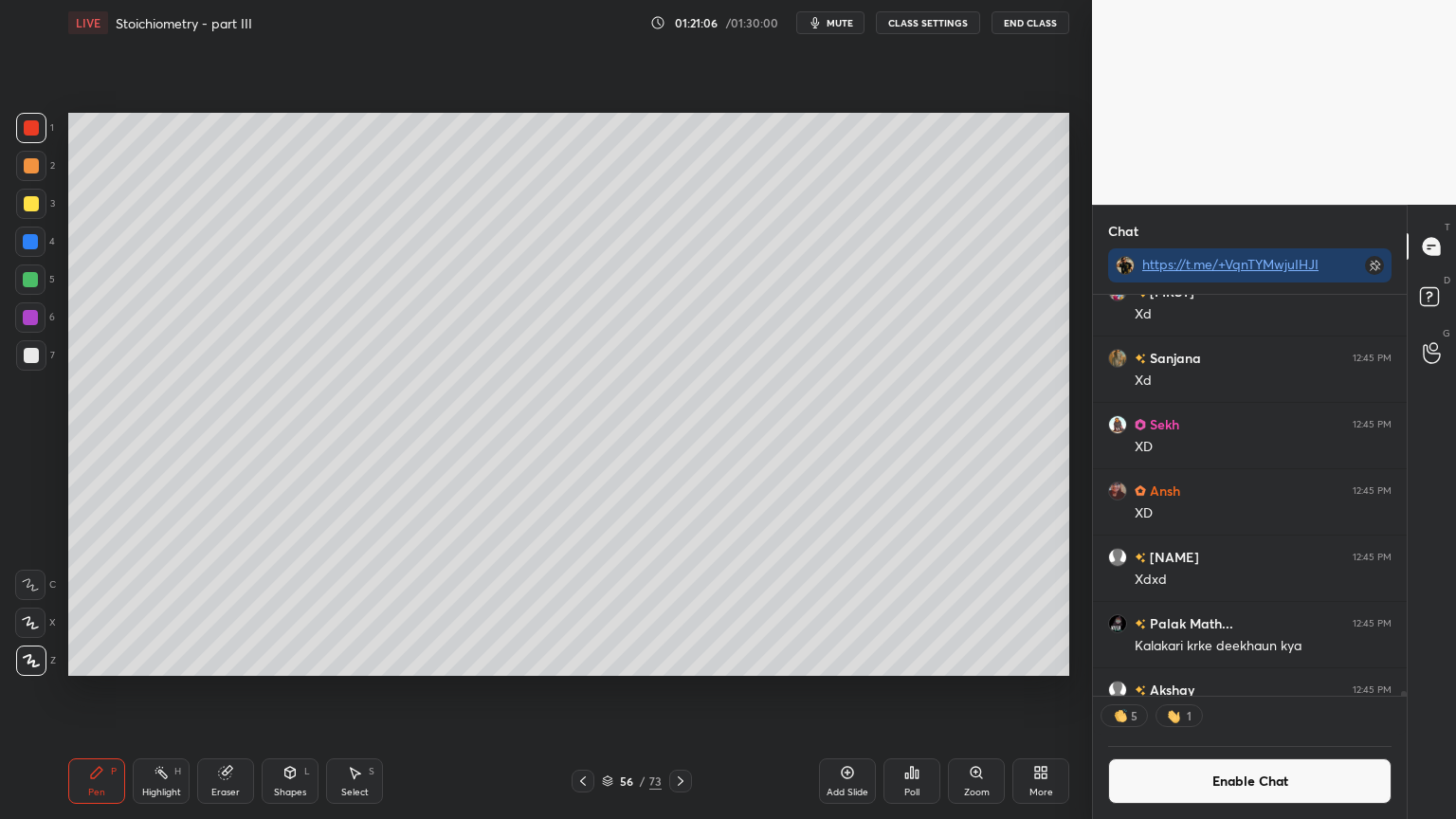 click on "Enable Chat" at bounding box center (1249, 781) 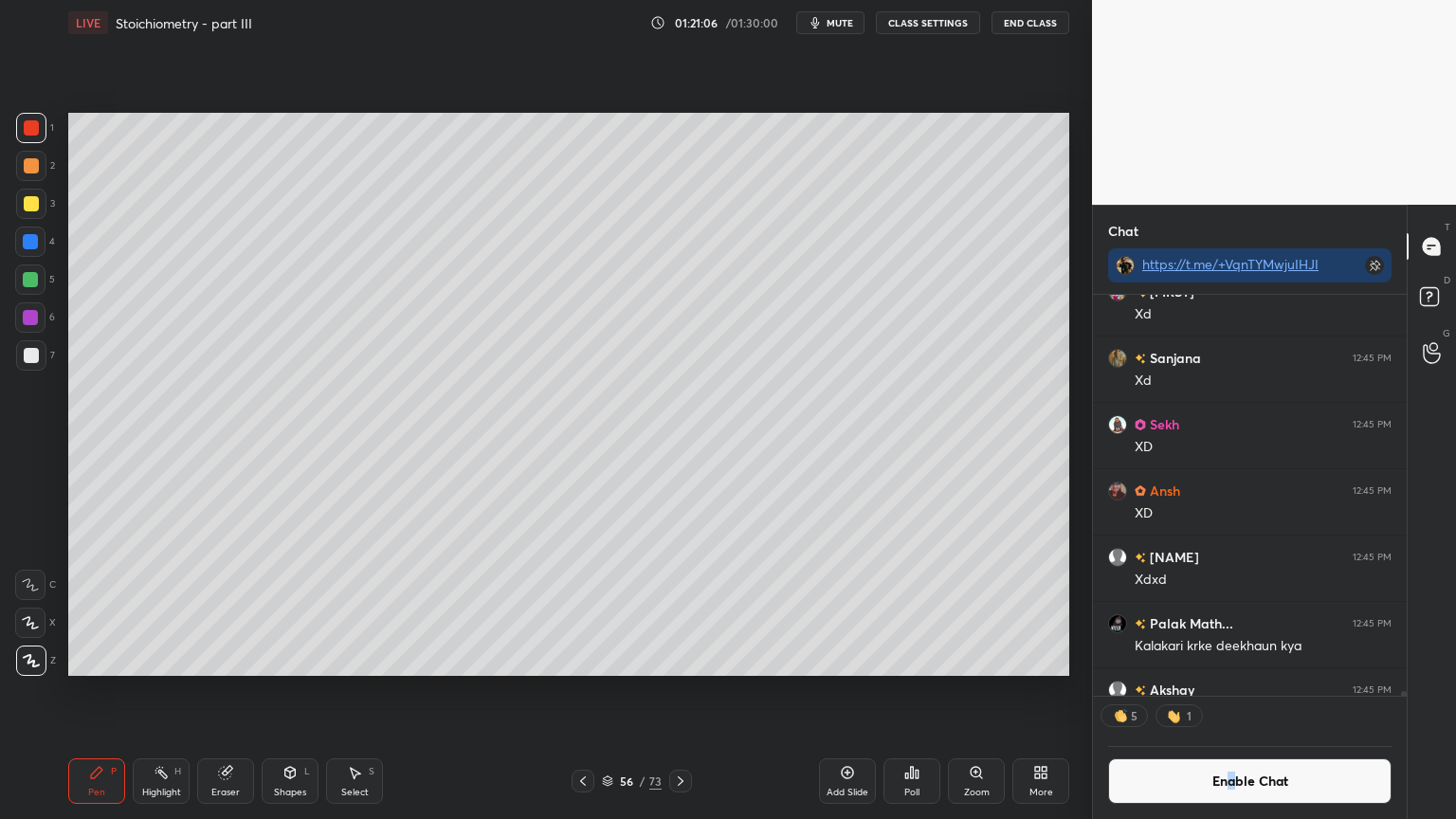 scroll, scrollTop: 37490, scrollLeft: 0, axis: vertical 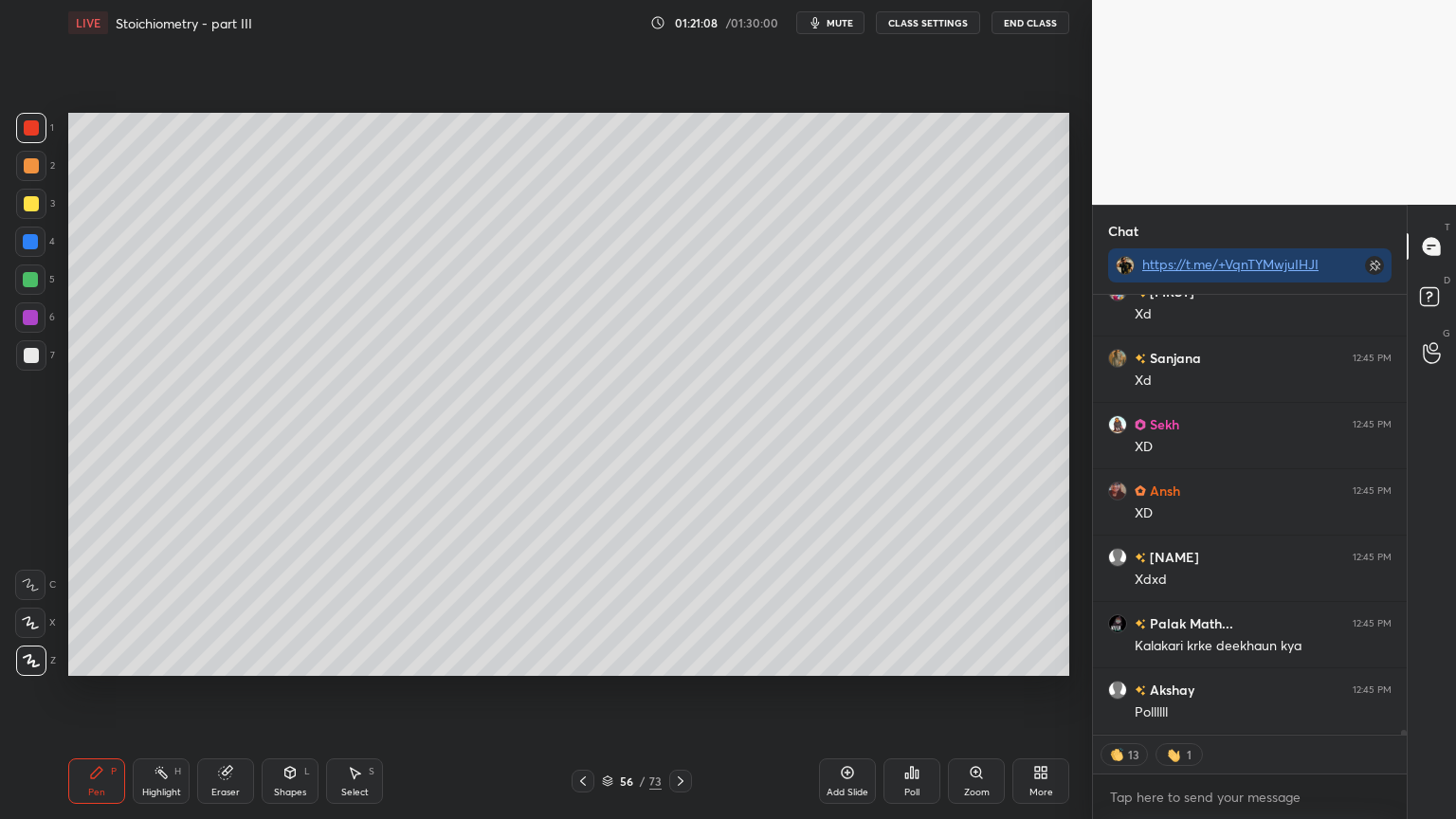 click on "Highlight H" at bounding box center [161, 781] 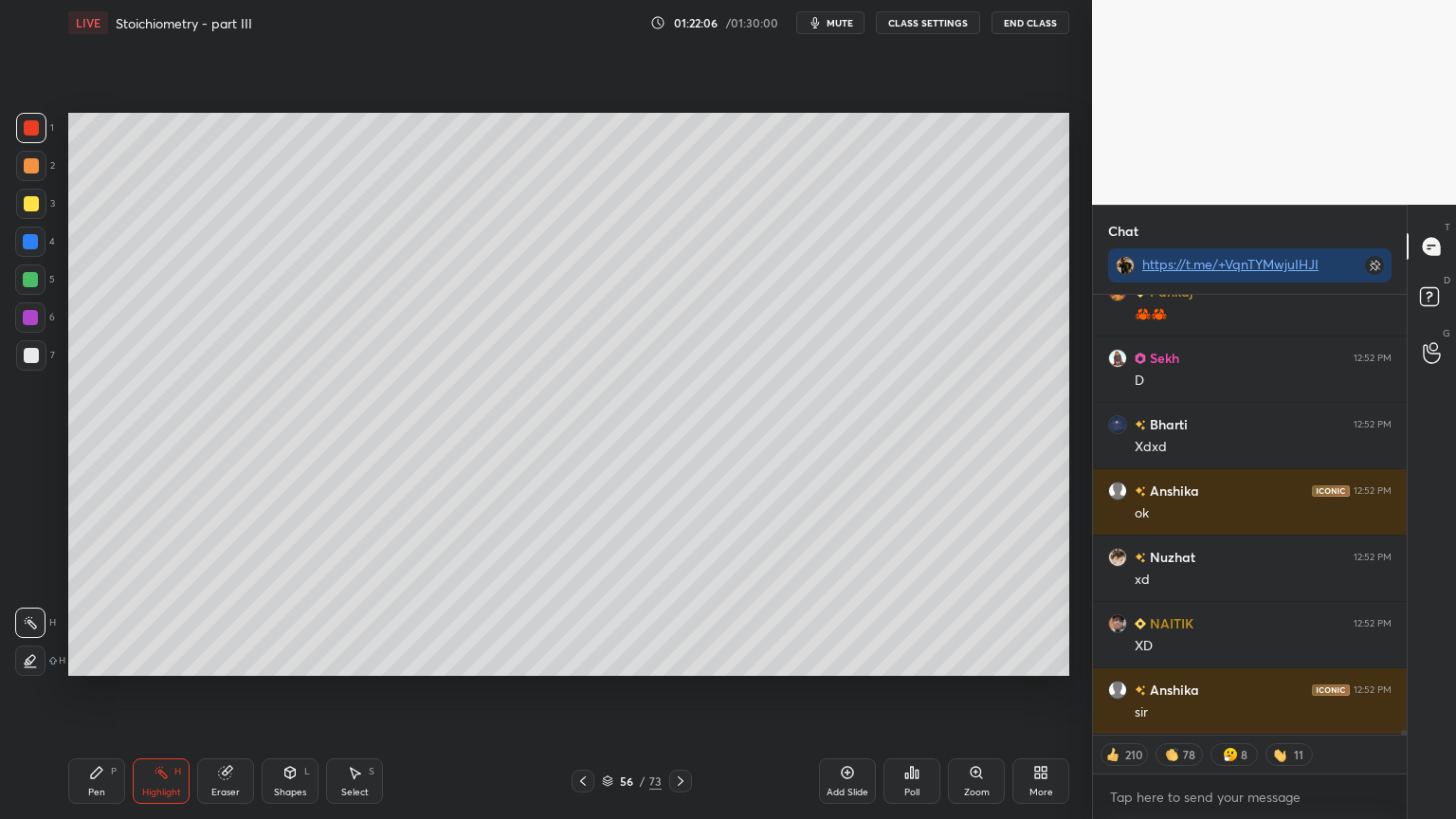 scroll, scrollTop: 39481, scrollLeft: 0, axis: vertical 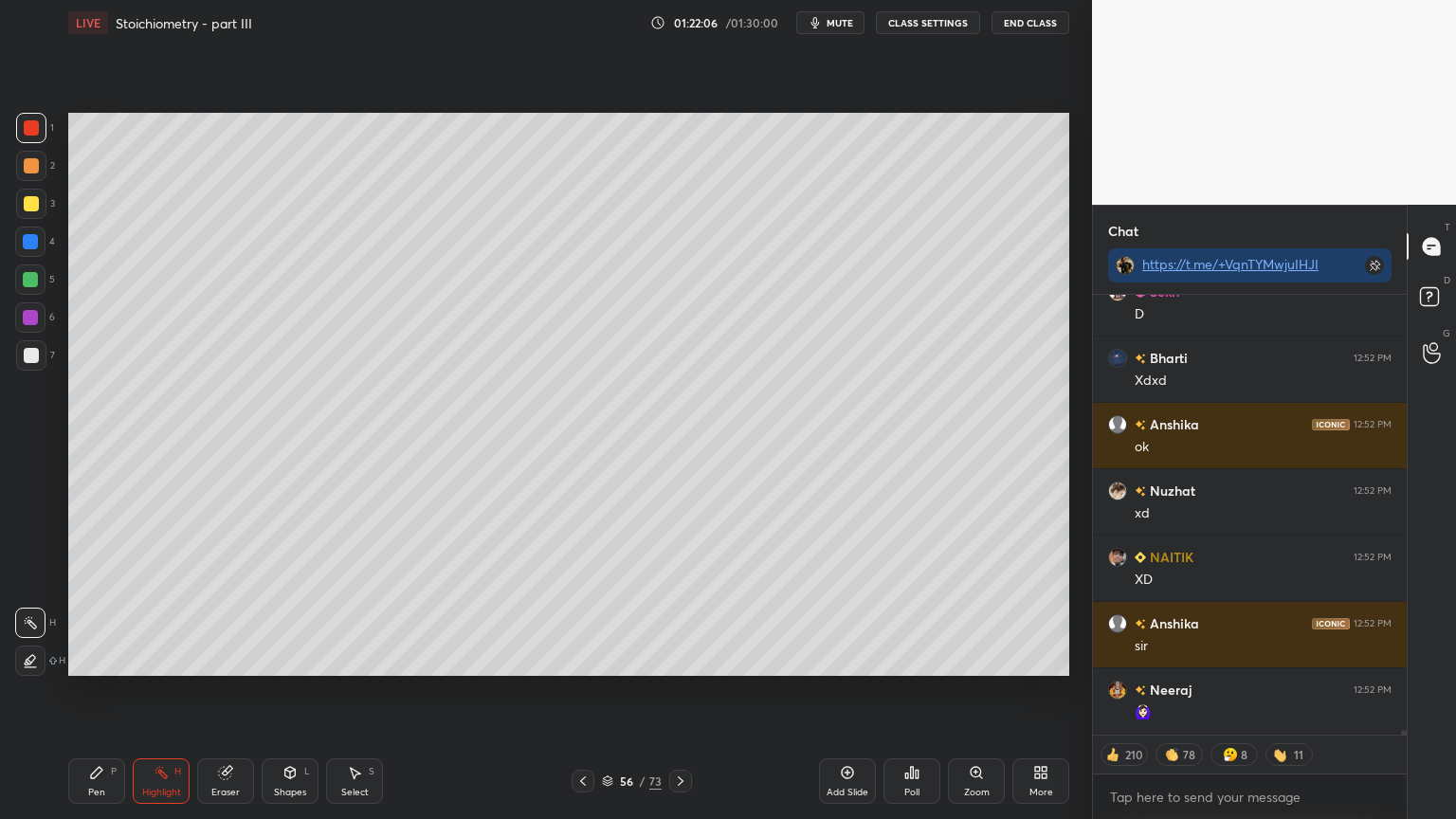 click 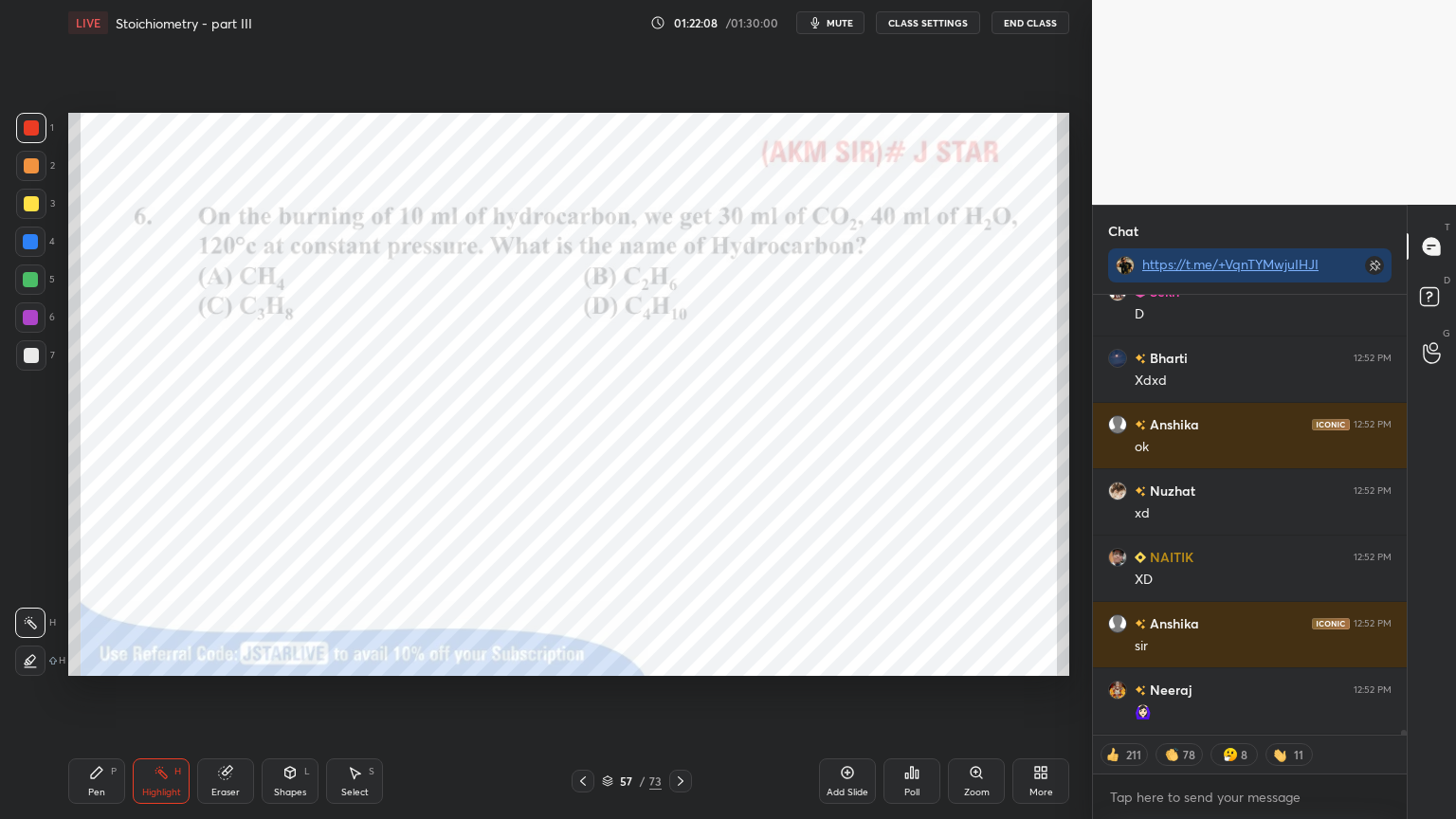 click 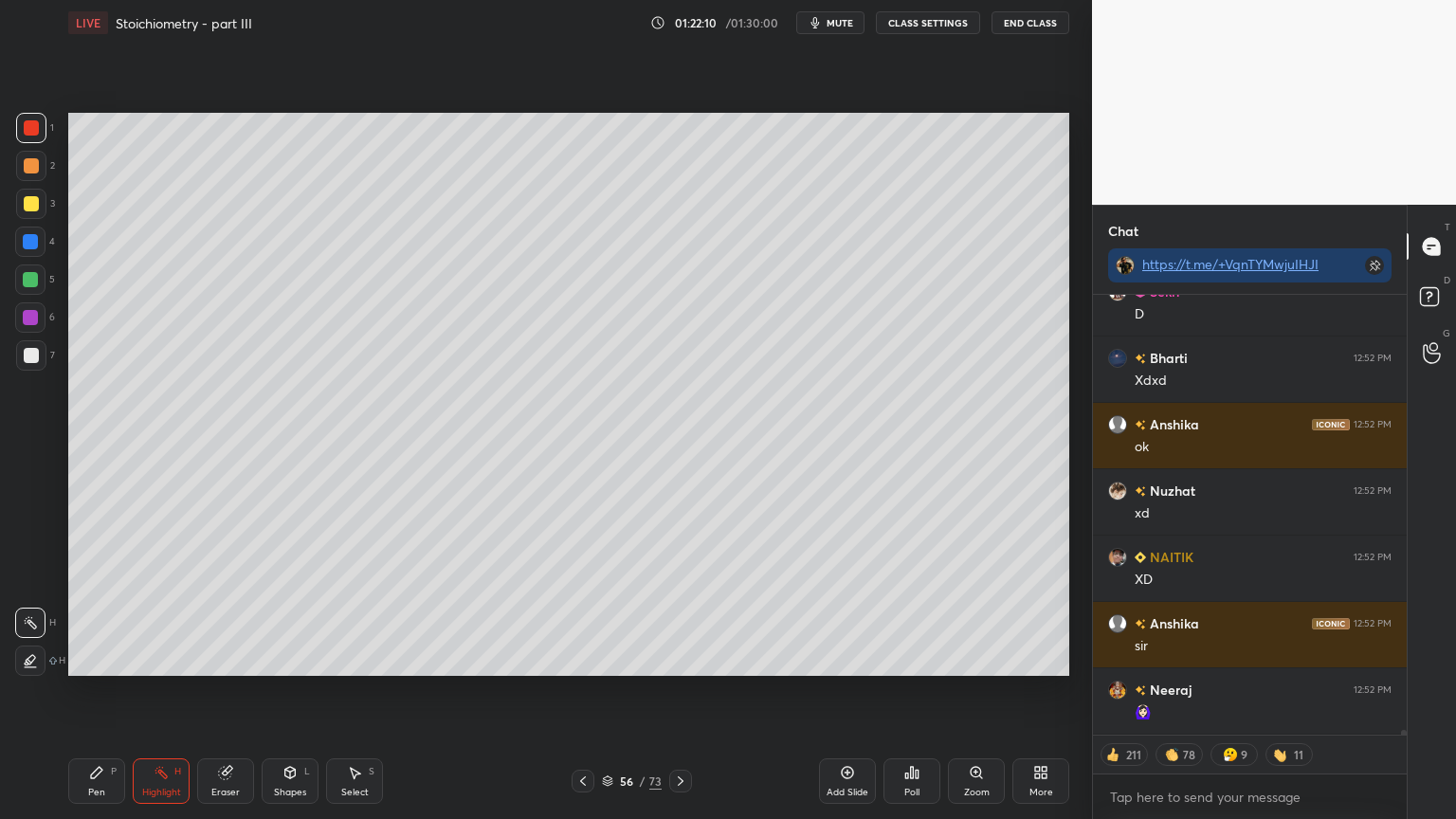 click 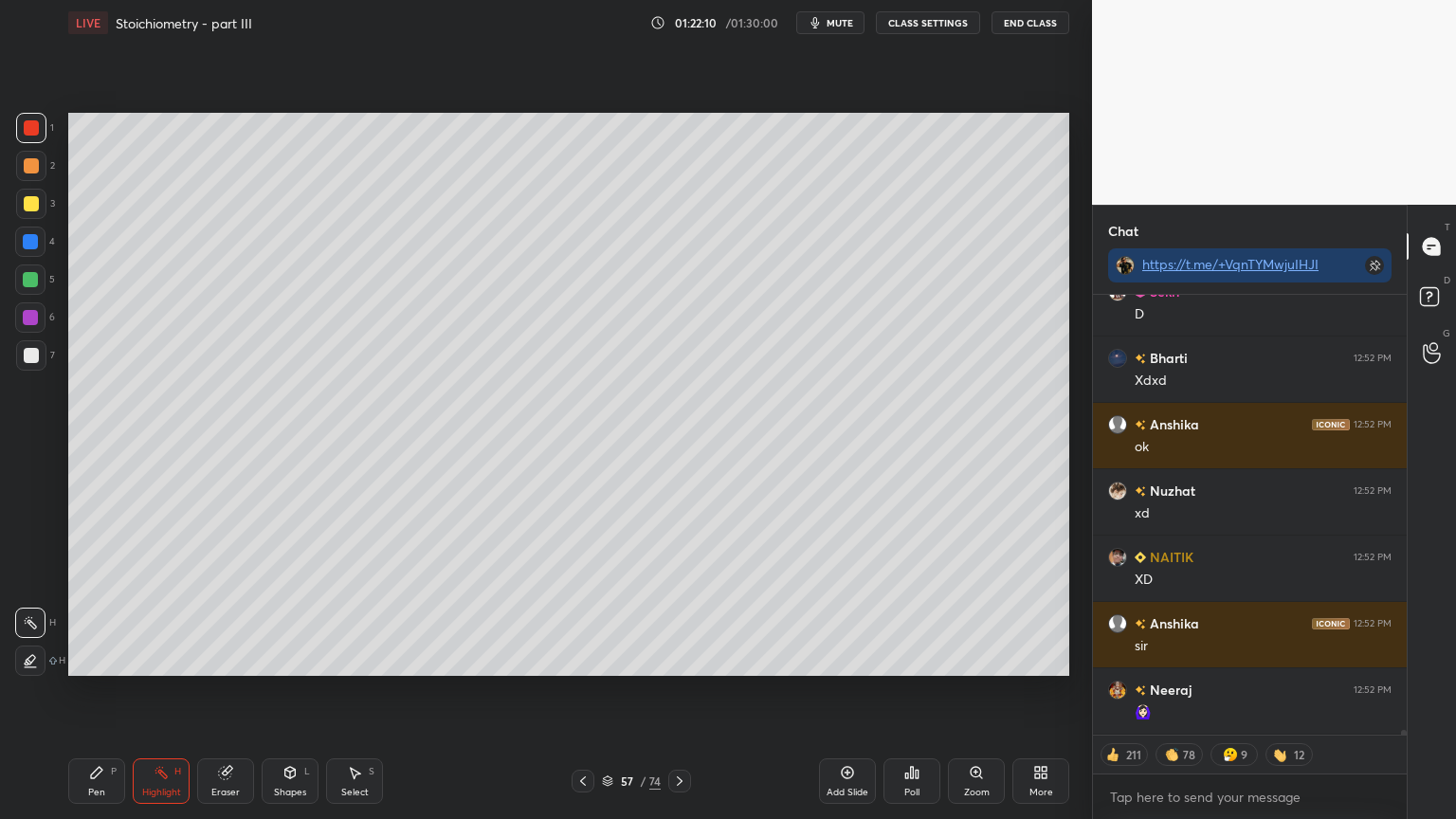 click 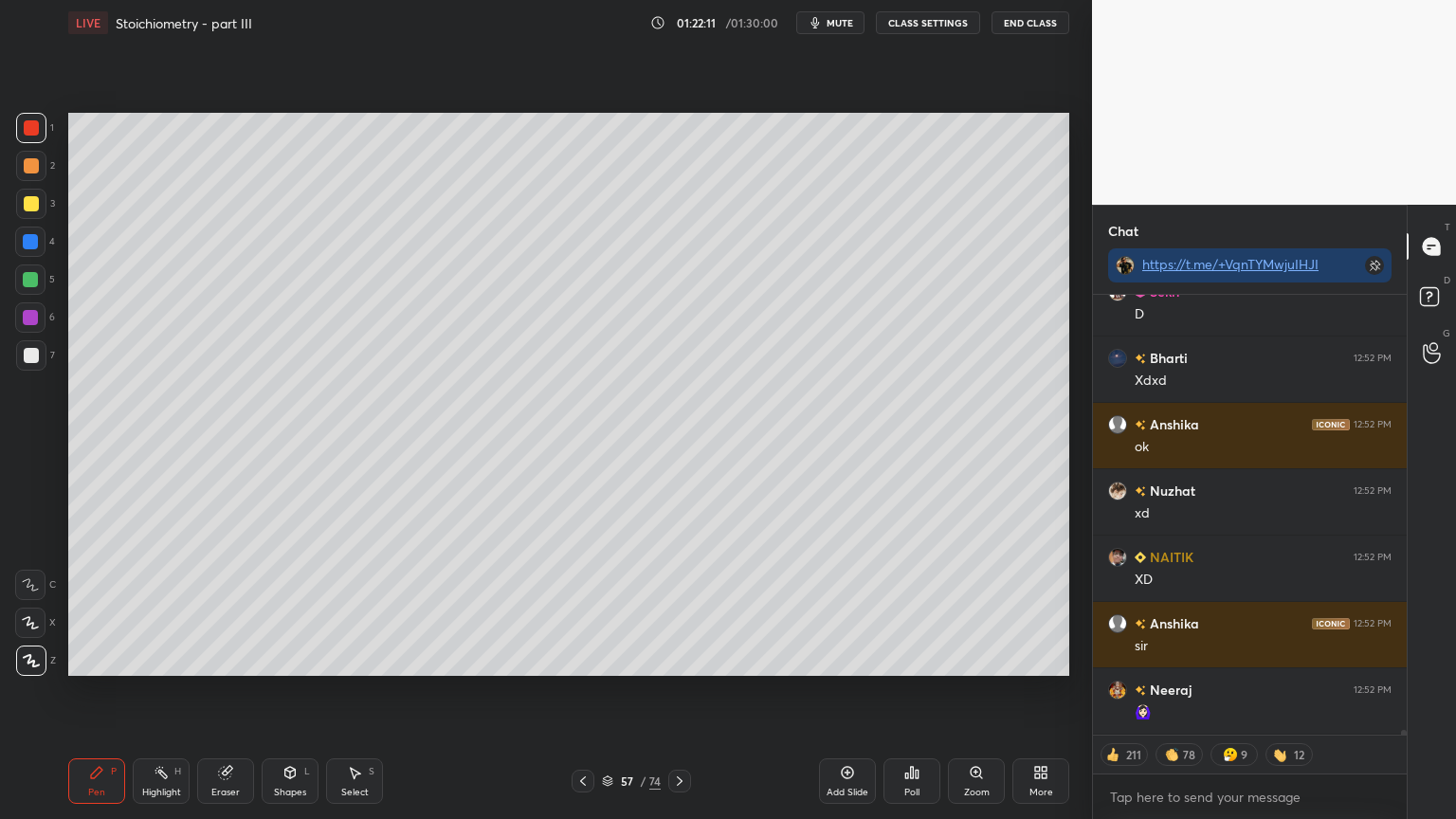 click at bounding box center [31, 166] 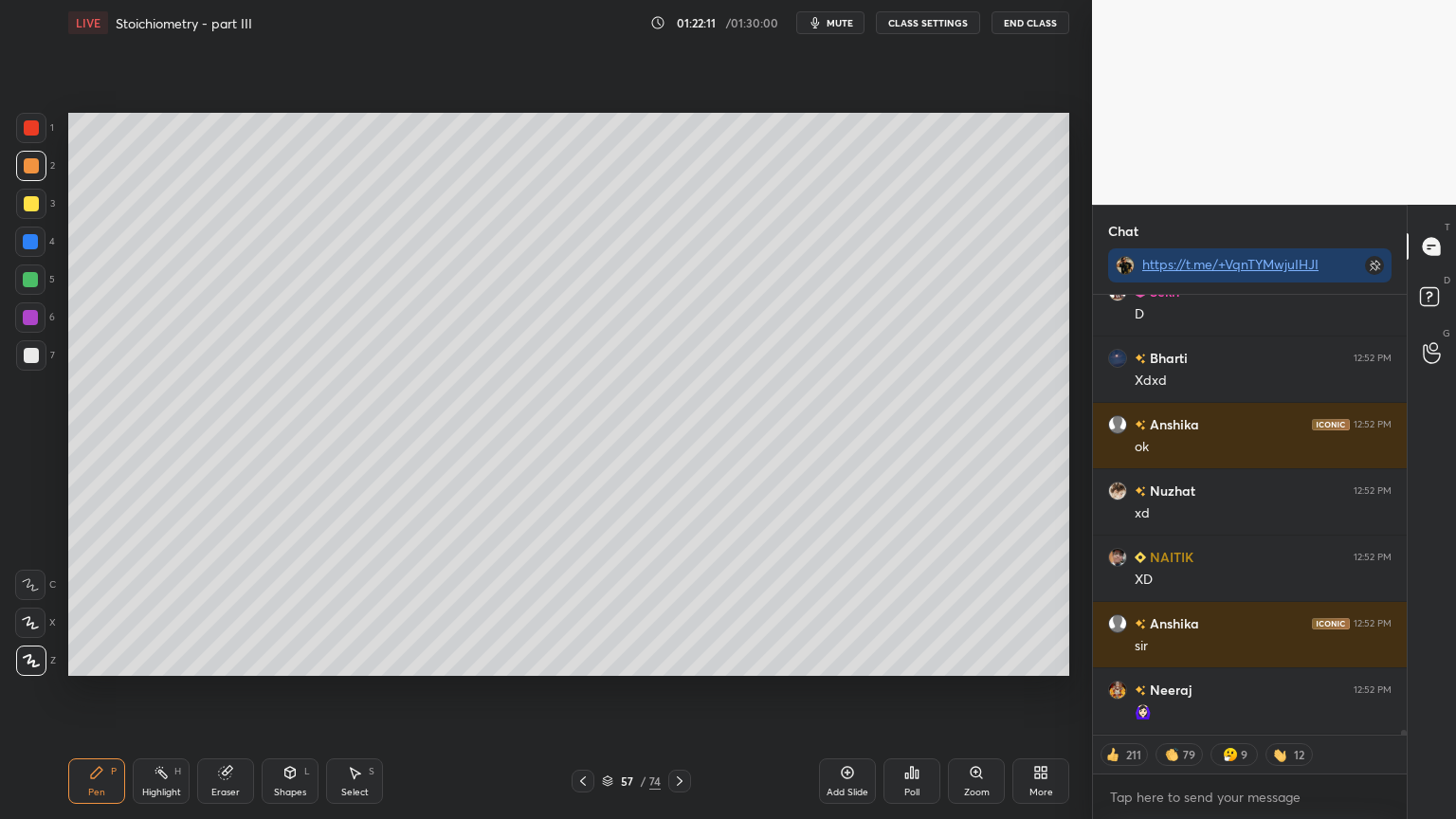 scroll, scrollTop: 39547, scrollLeft: 0, axis: vertical 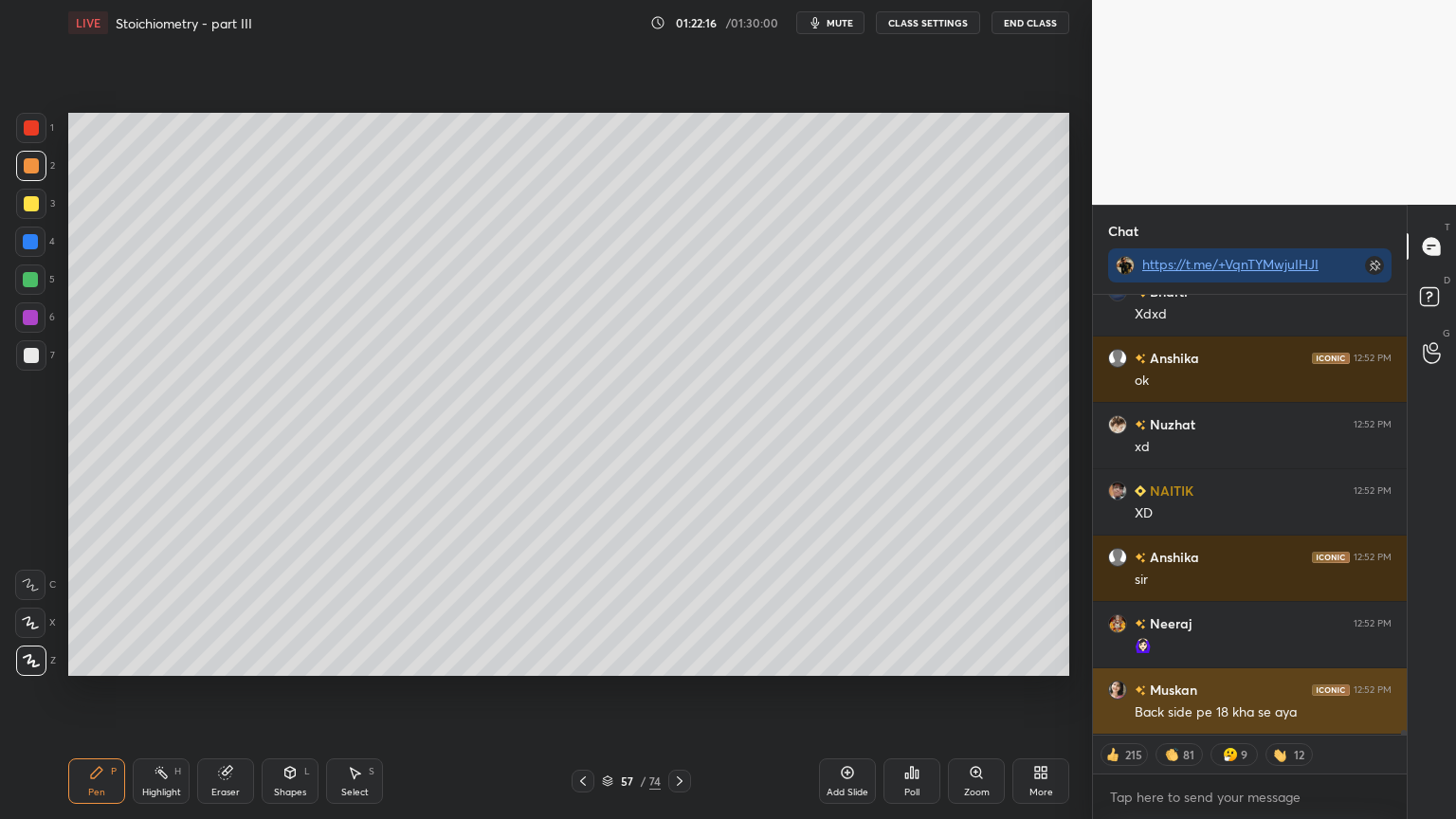 click at bounding box center [1118, 690] 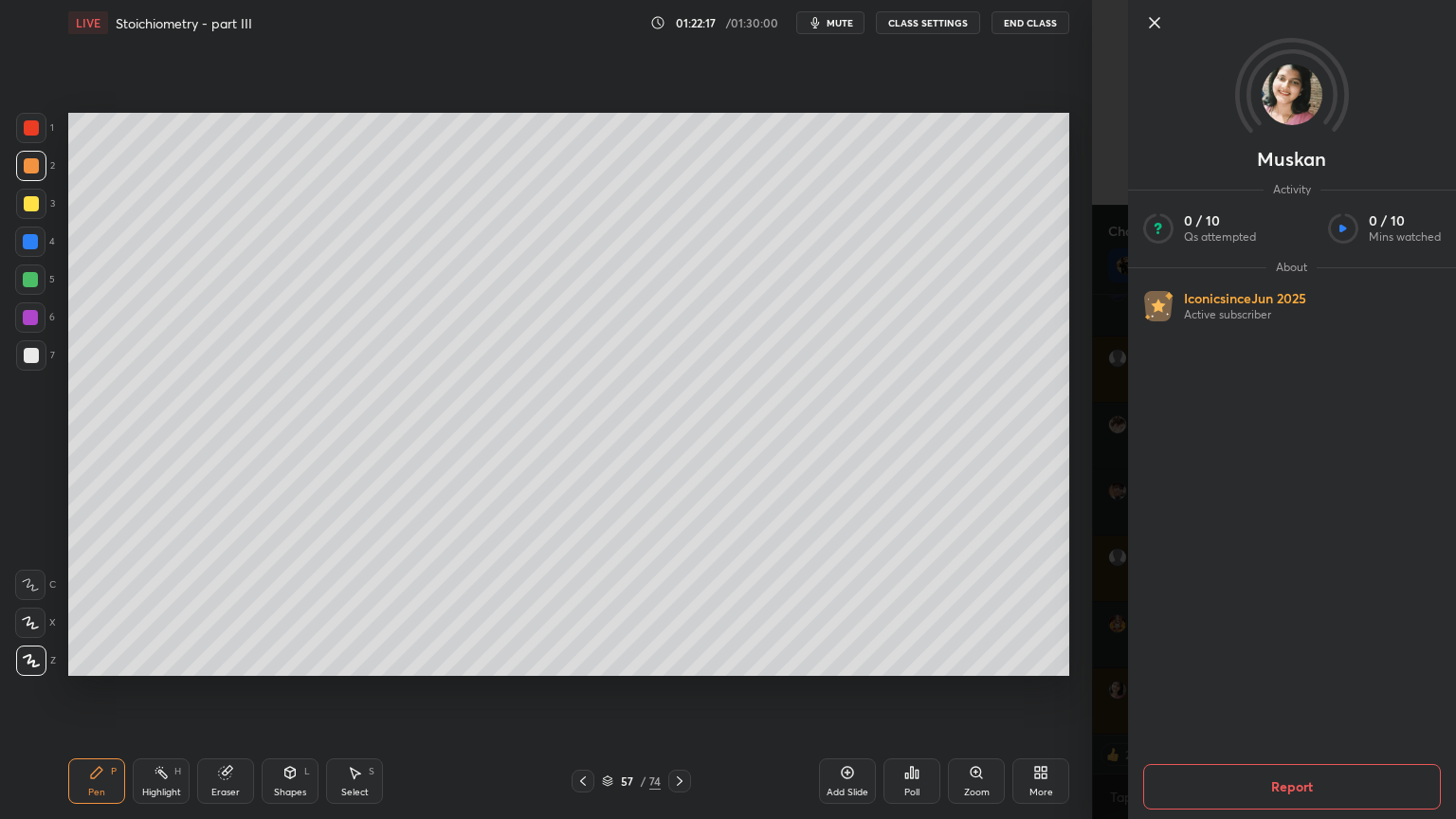 scroll, scrollTop: 39613, scrollLeft: 0, axis: vertical 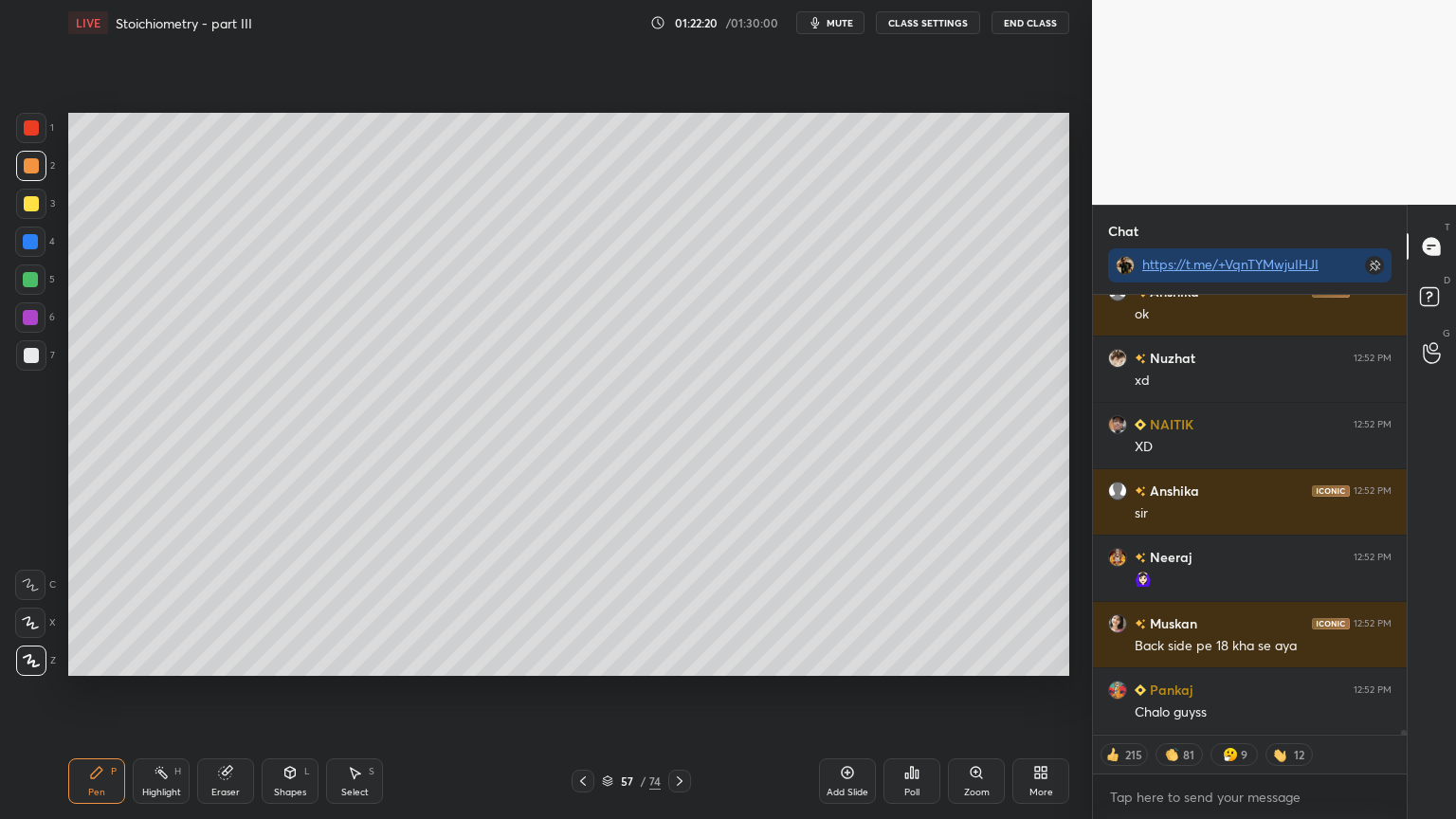 click 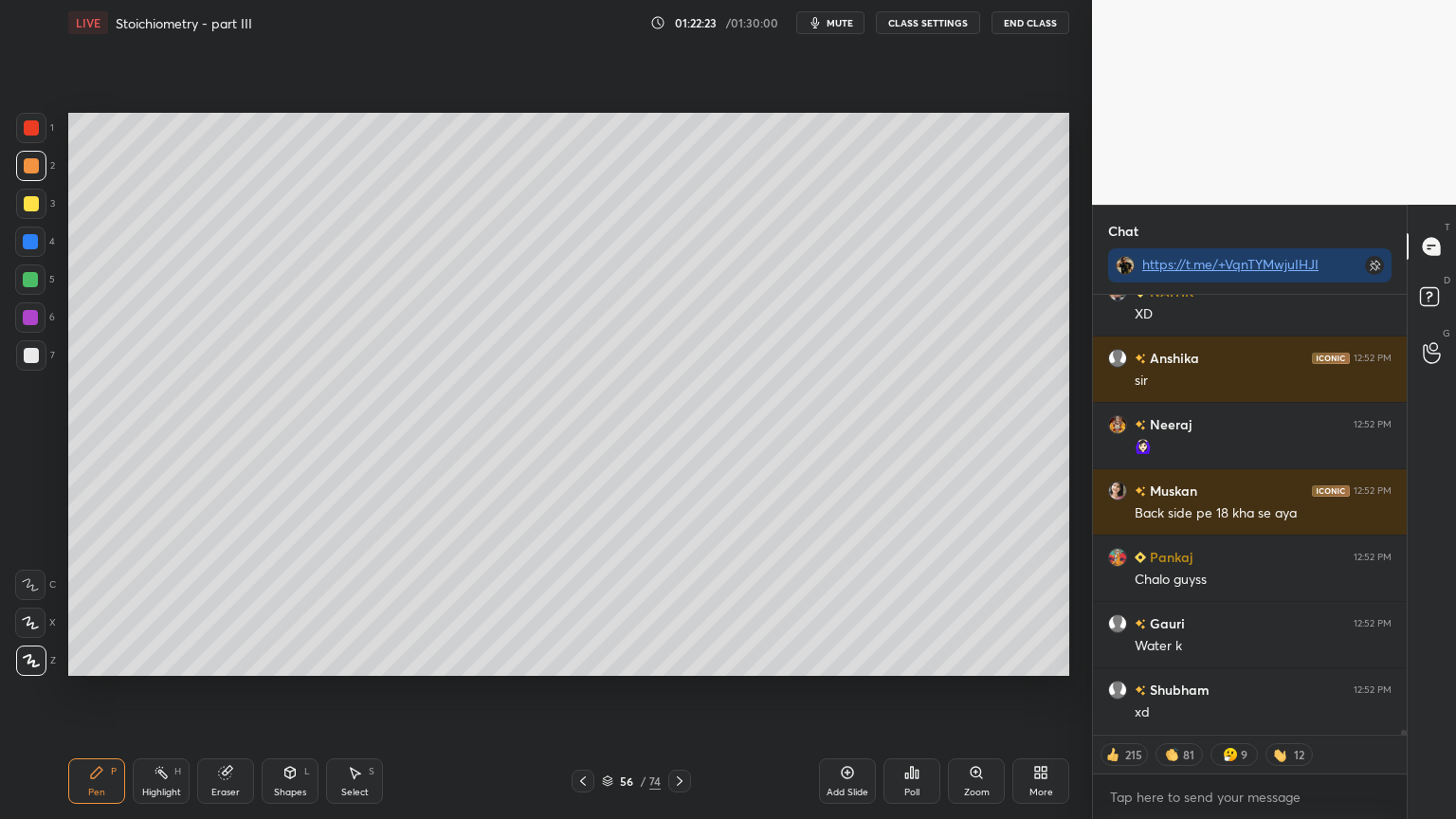 scroll, scrollTop: 39812, scrollLeft: 0, axis: vertical 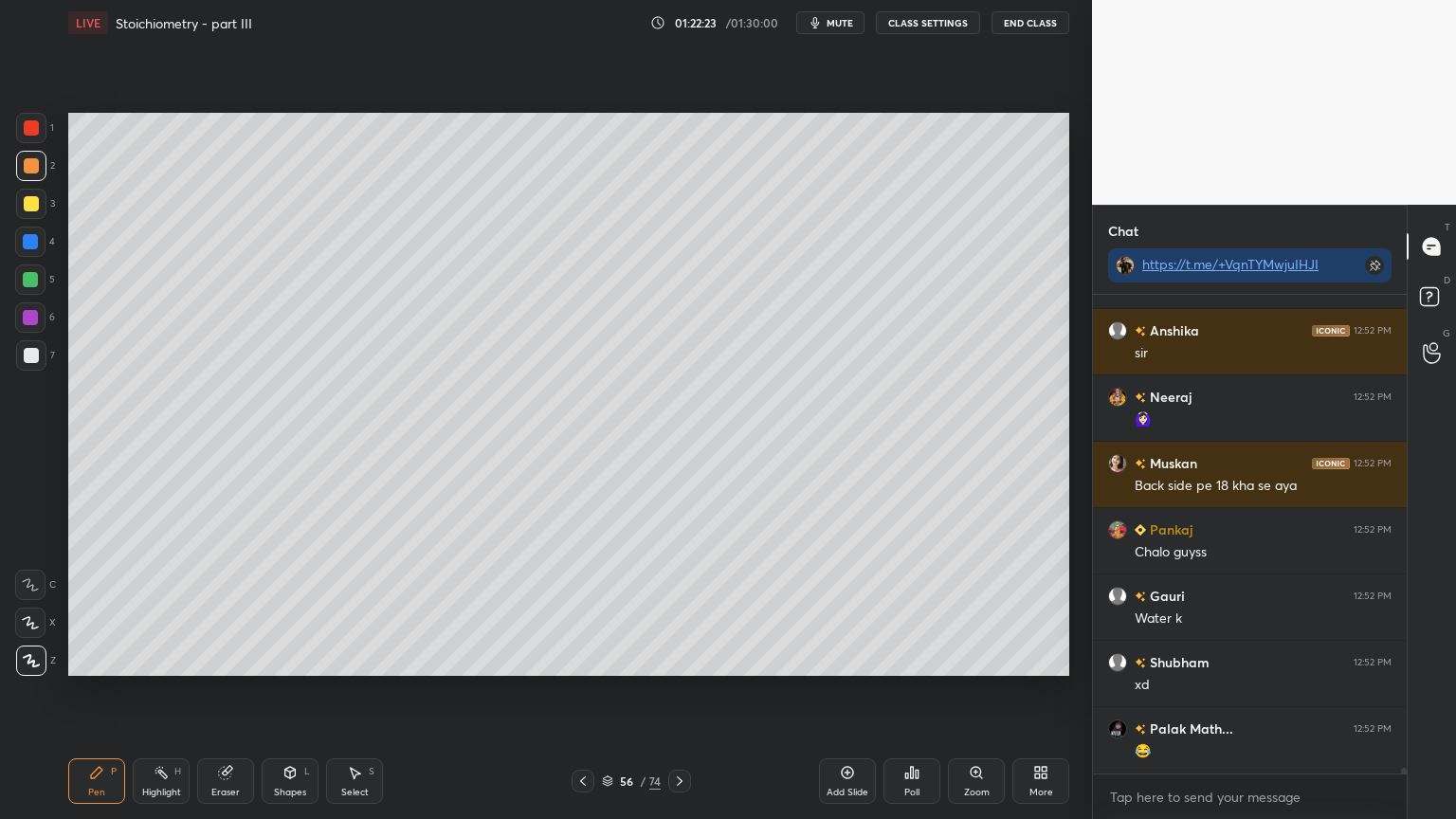 click 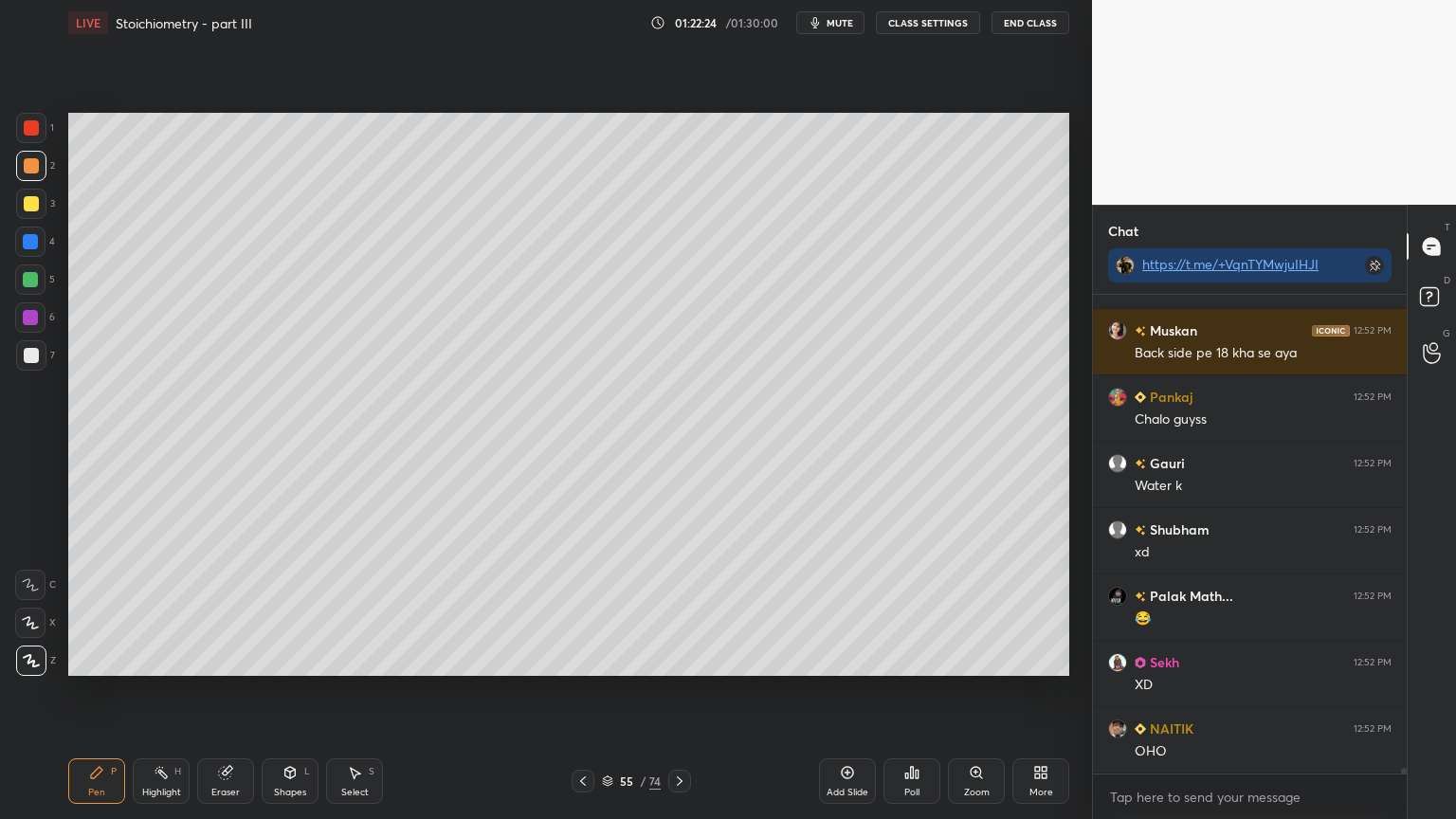 click on "Highlight H" at bounding box center [161, 781] 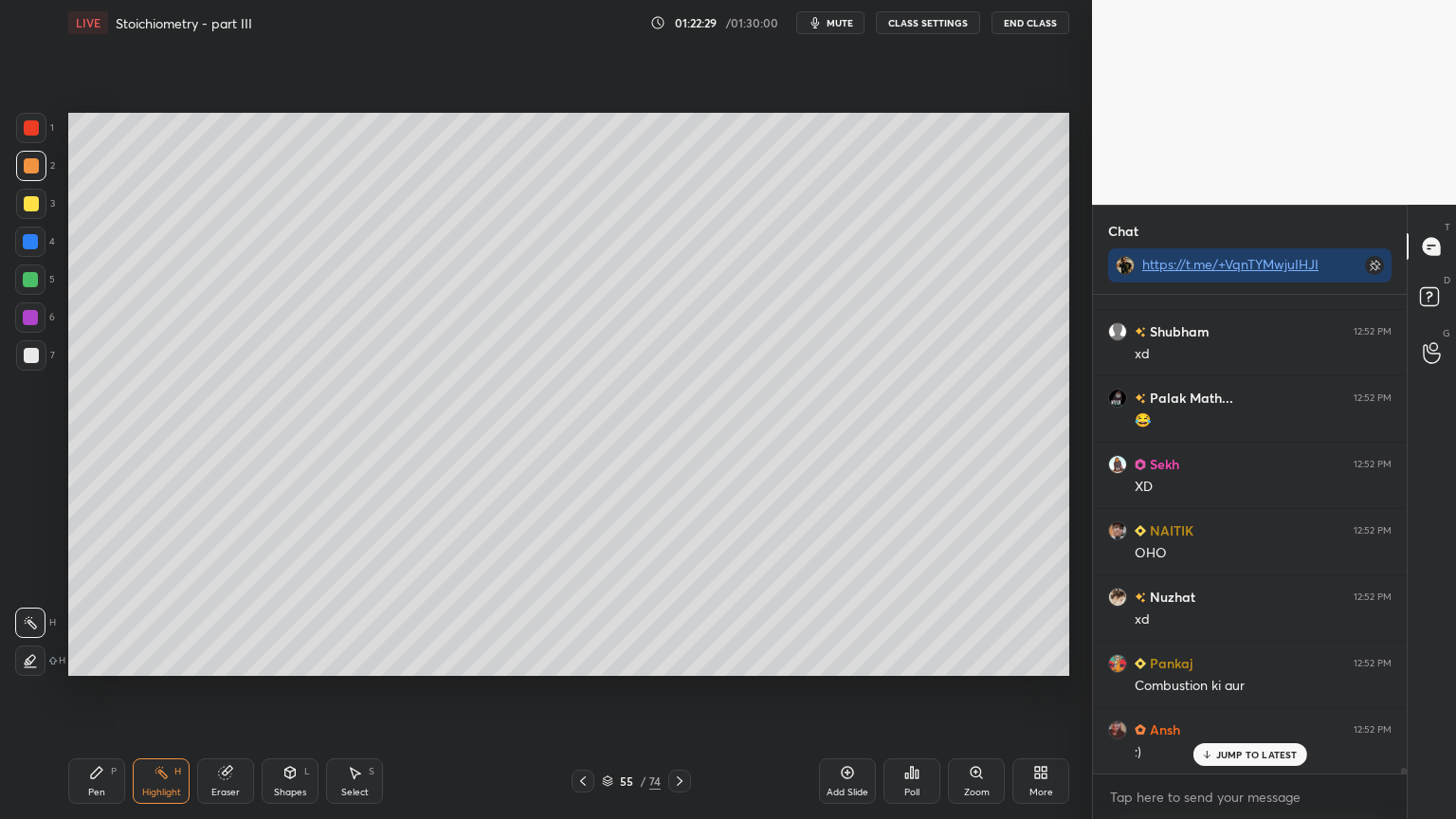 scroll, scrollTop: 40172, scrollLeft: 0, axis: vertical 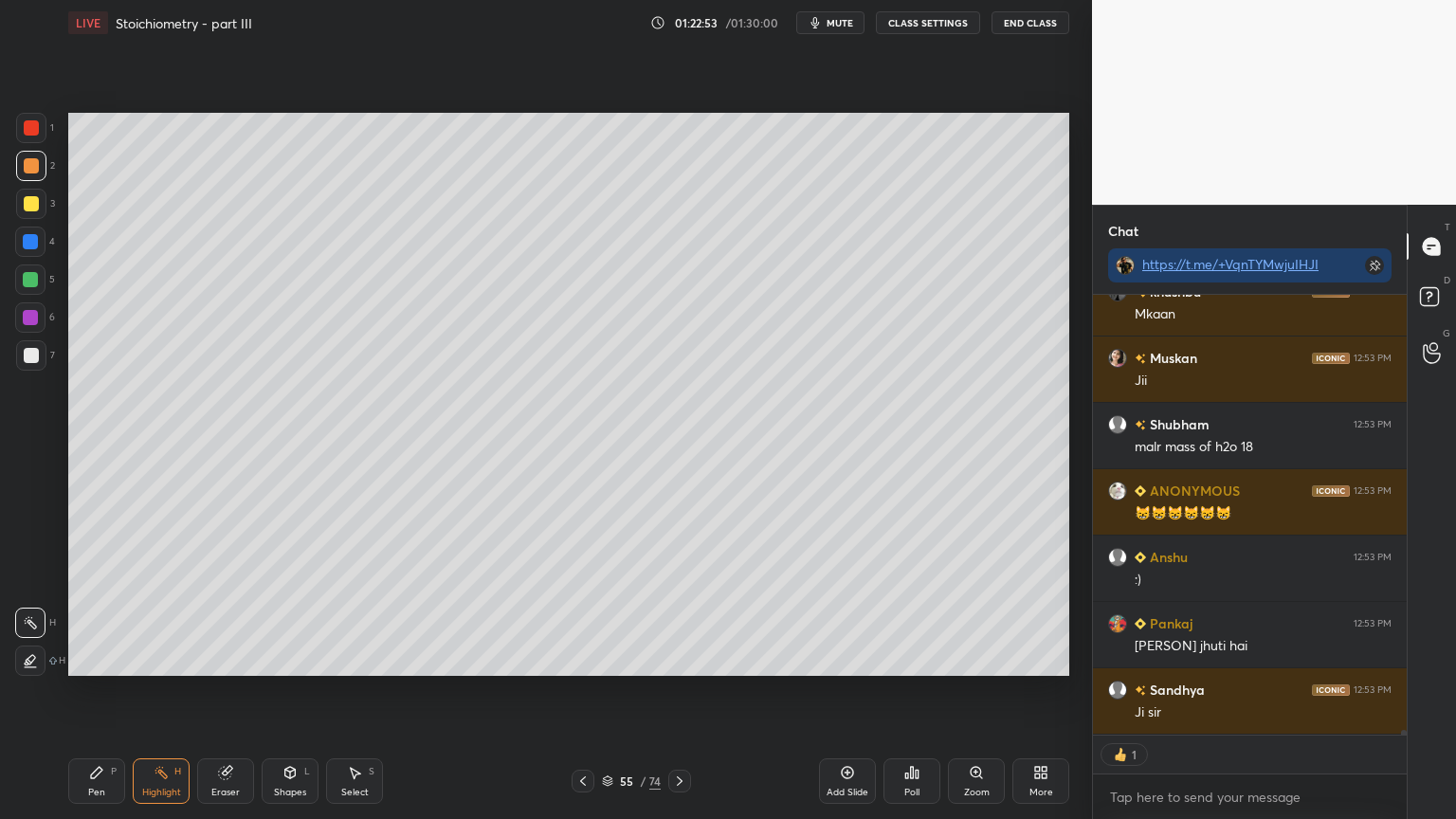 click on "Poll" at bounding box center (912, 781) 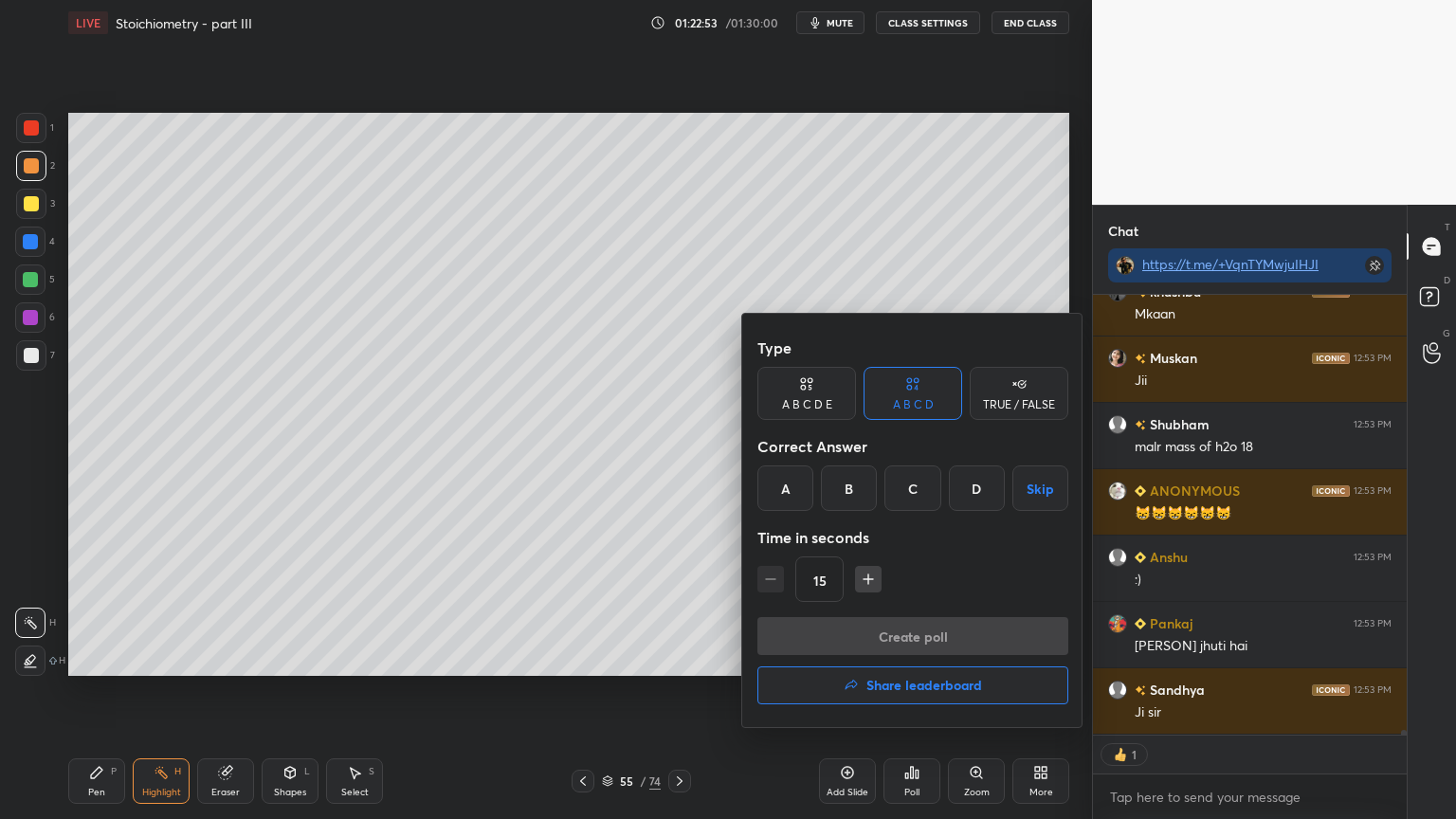 click on "Share leaderboard" at bounding box center [924, 685] 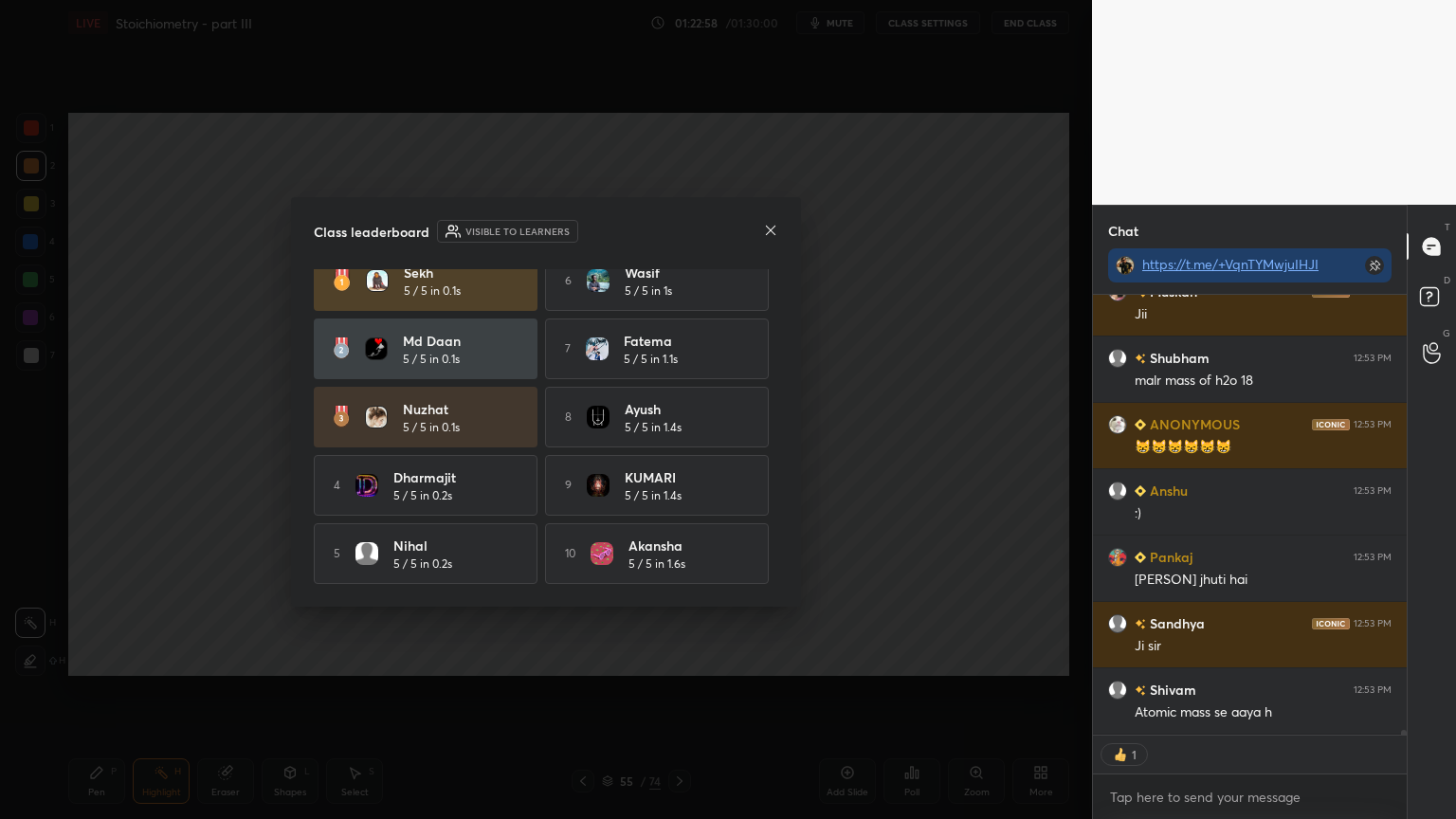 drag, startPoint x: 773, startPoint y: 520, endPoint x: 777, endPoint y: 431, distance: 89.08984 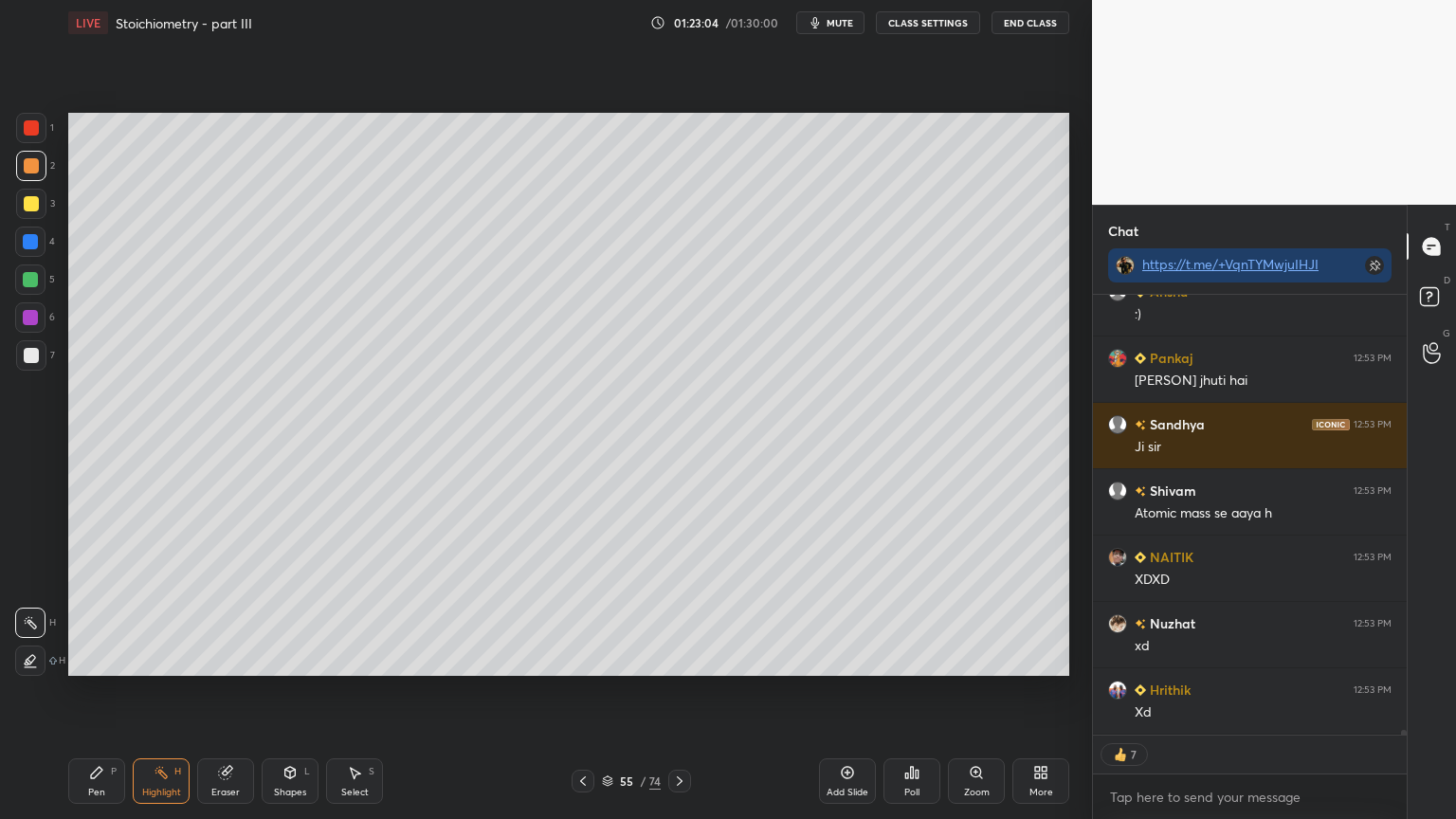 click 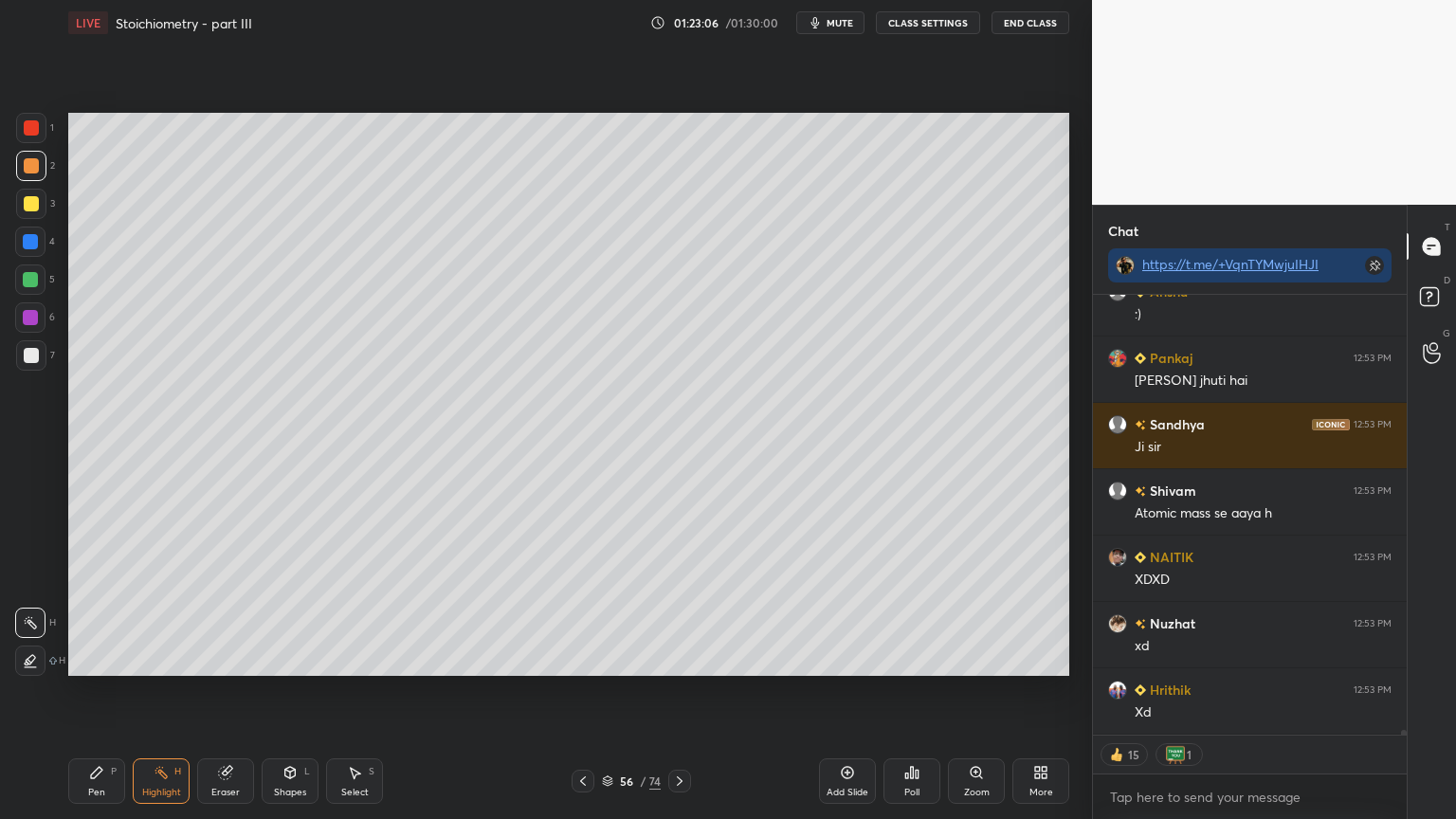 click 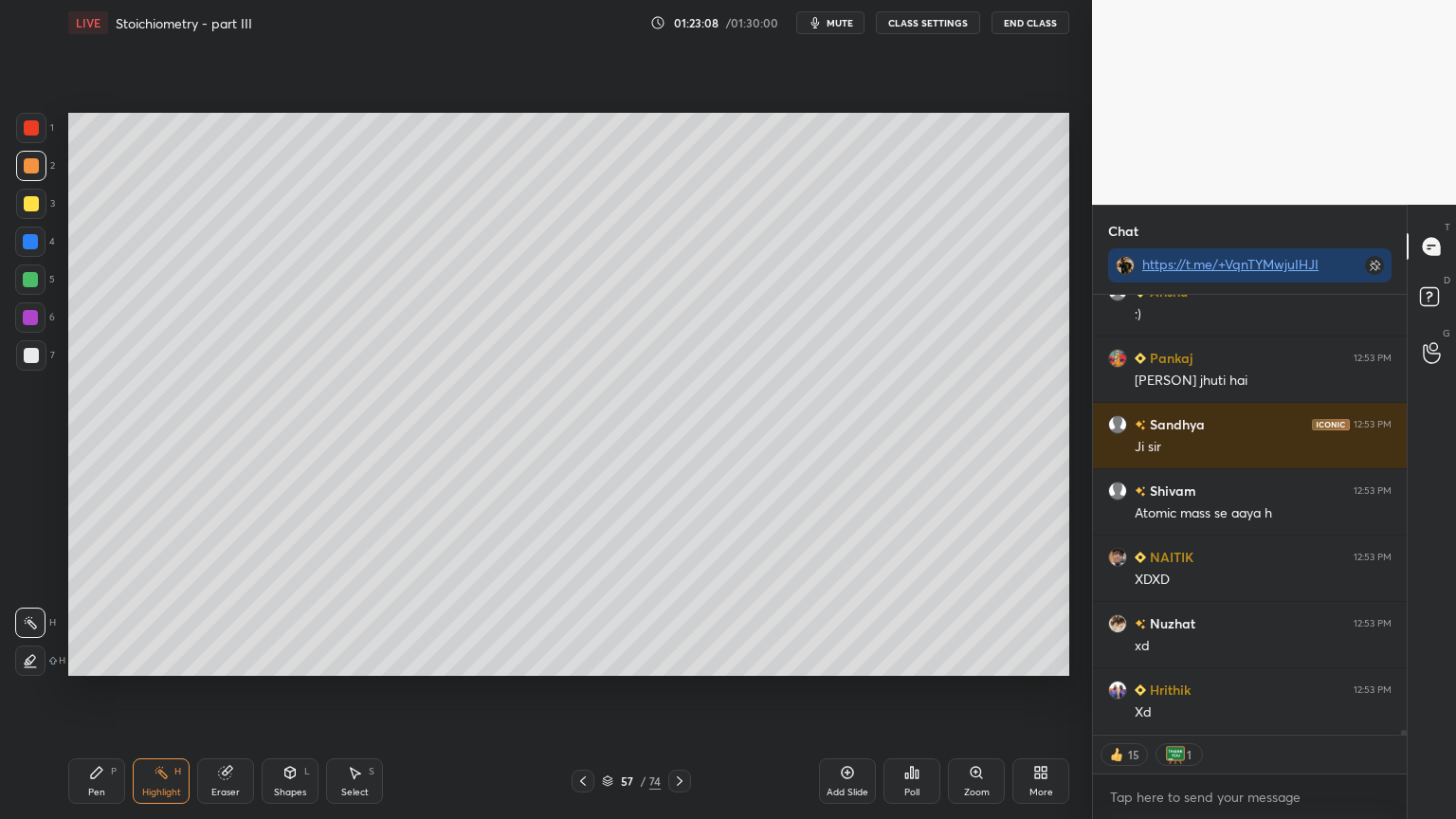 click at bounding box center (583, 781) 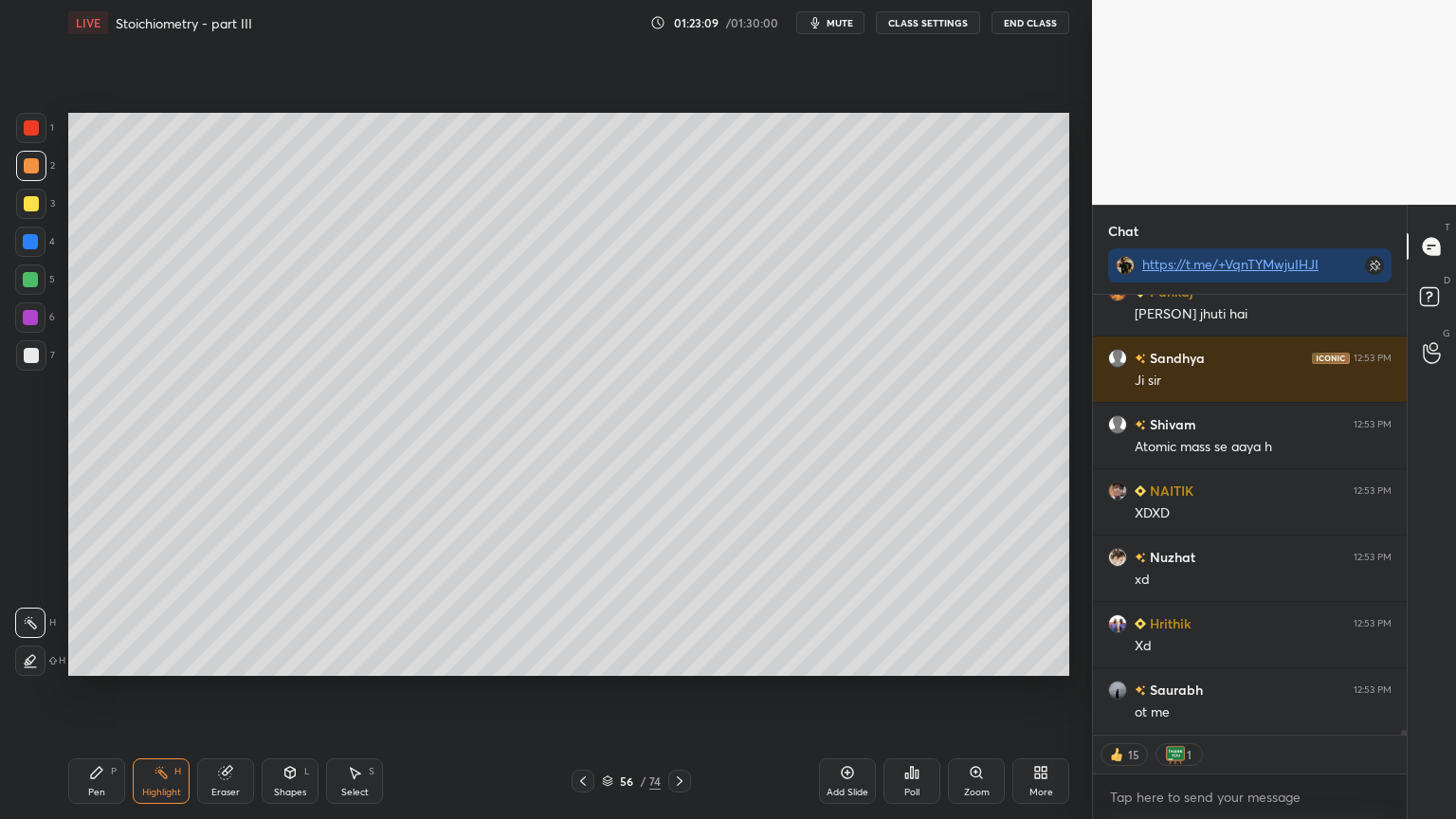 drag, startPoint x: 687, startPoint y: 774, endPoint x: 717, endPoint y: 762, distance: 32.31099 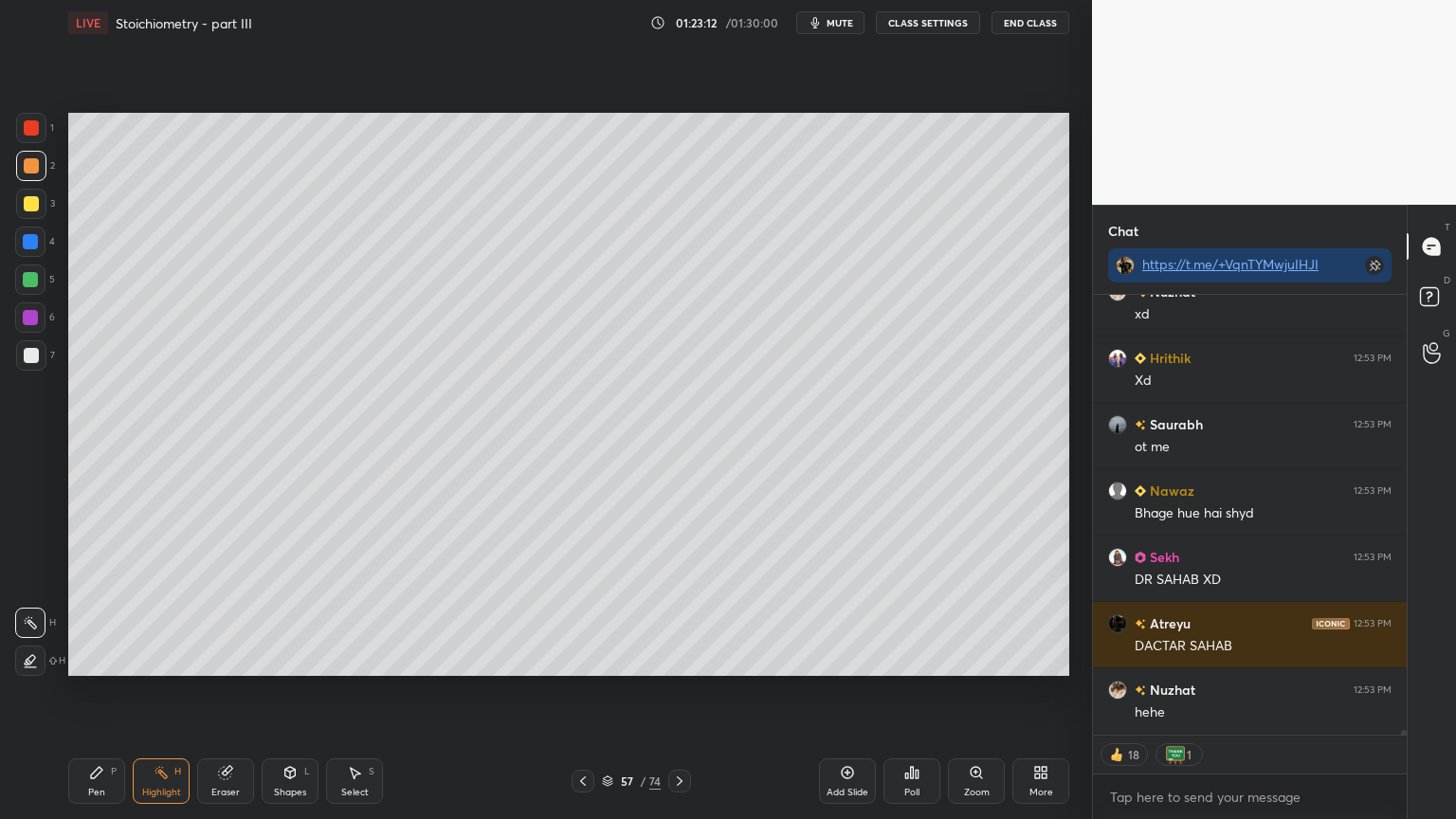 click at bounding box center [30, 242] 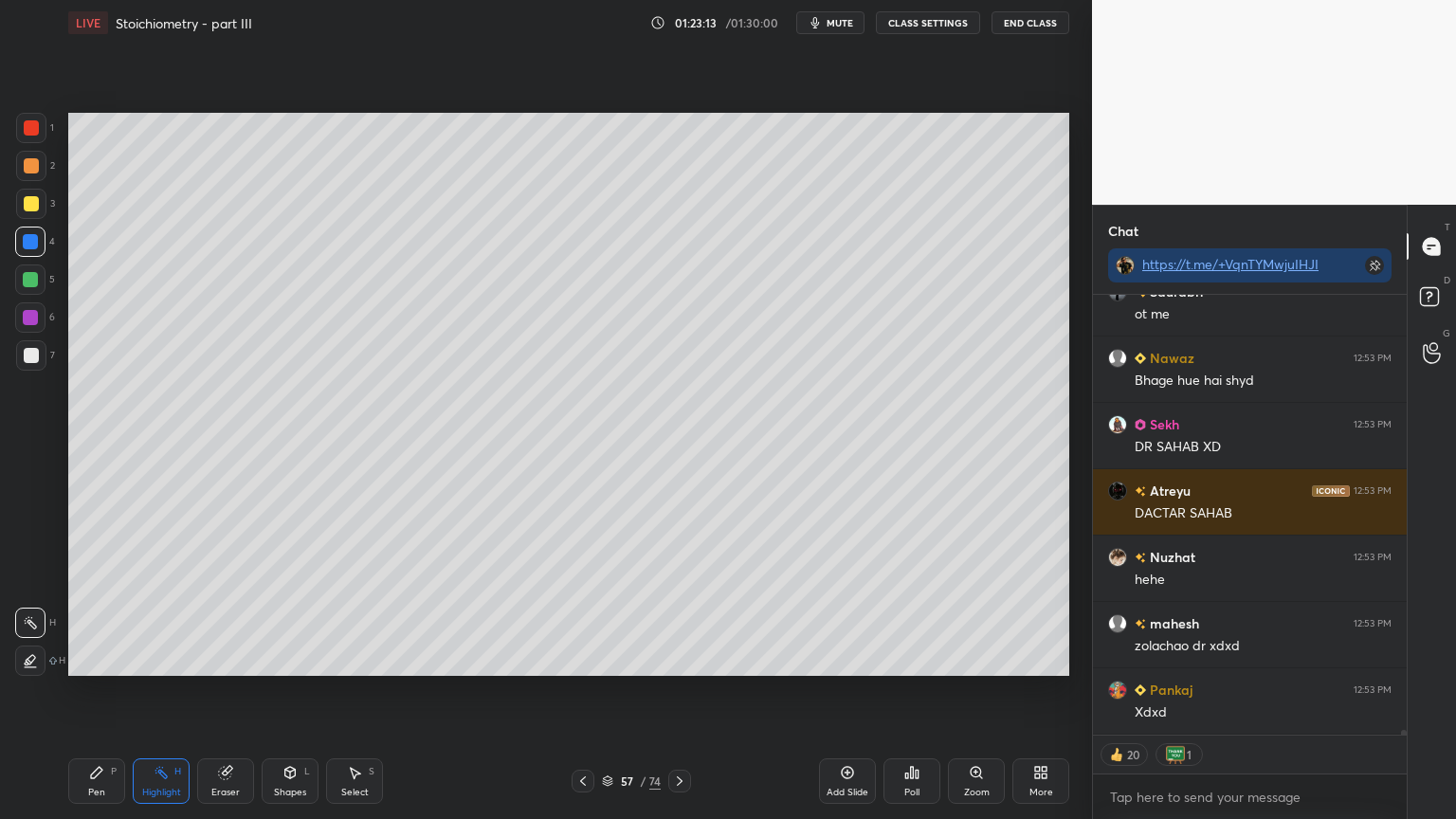 click on "CLASS SETTINGS" at bounding box center [928, 23] 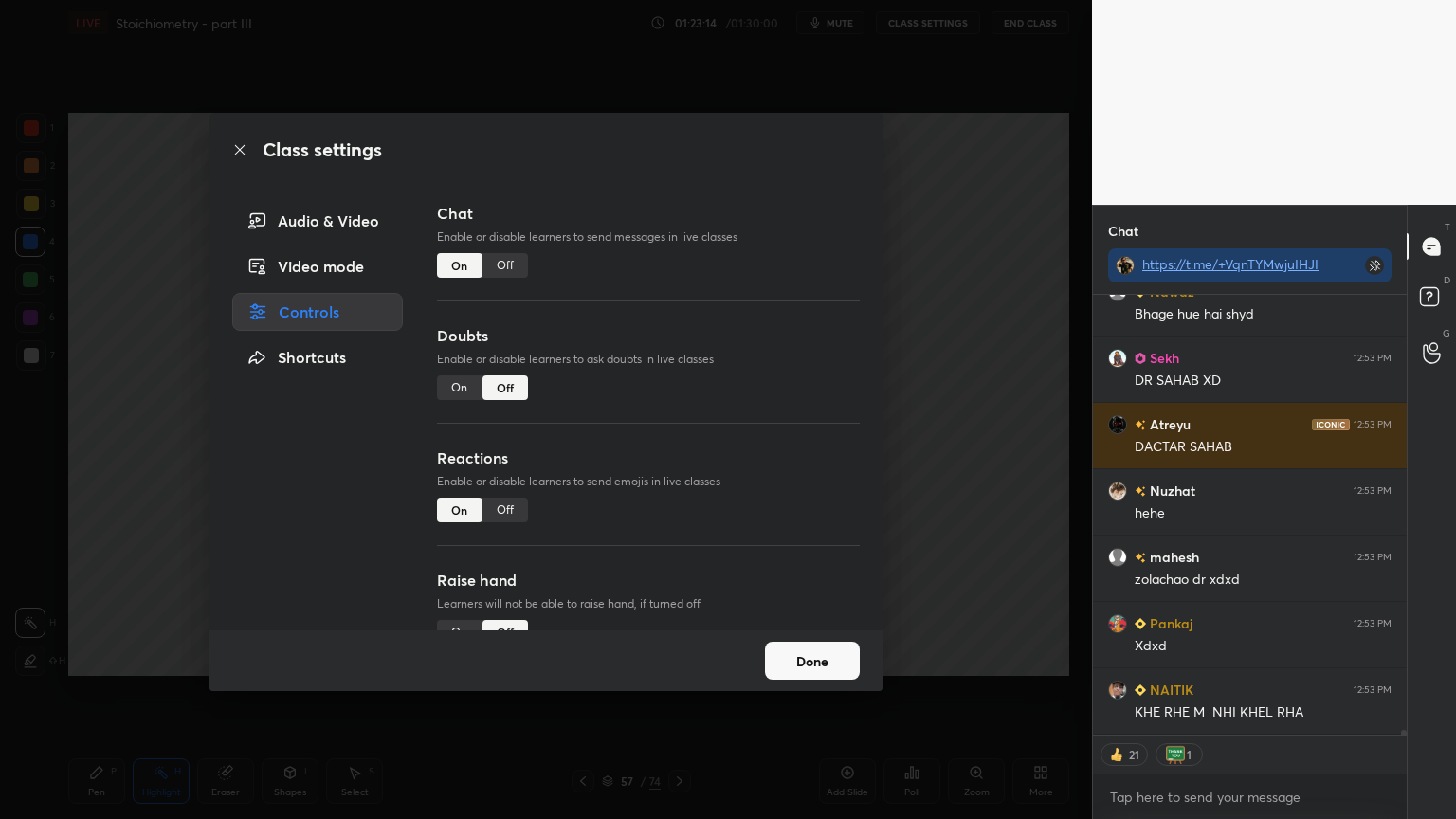 click on "Class settings Audio & Video Video mode Controls Shortcuts Chat Enable or disable learners to send messages in live classes On Off Doubts Enable or disable learners to ask doubts in live classes On Off Reactions Enable or disable learners to send emojis in live classes On Off Raise hand Learners will not be able to raise hand, if turned off On Off Poll Prediction Enable or disable poll prediction in case of a question on the slide On Off Done" at bounding box center [546, 410] 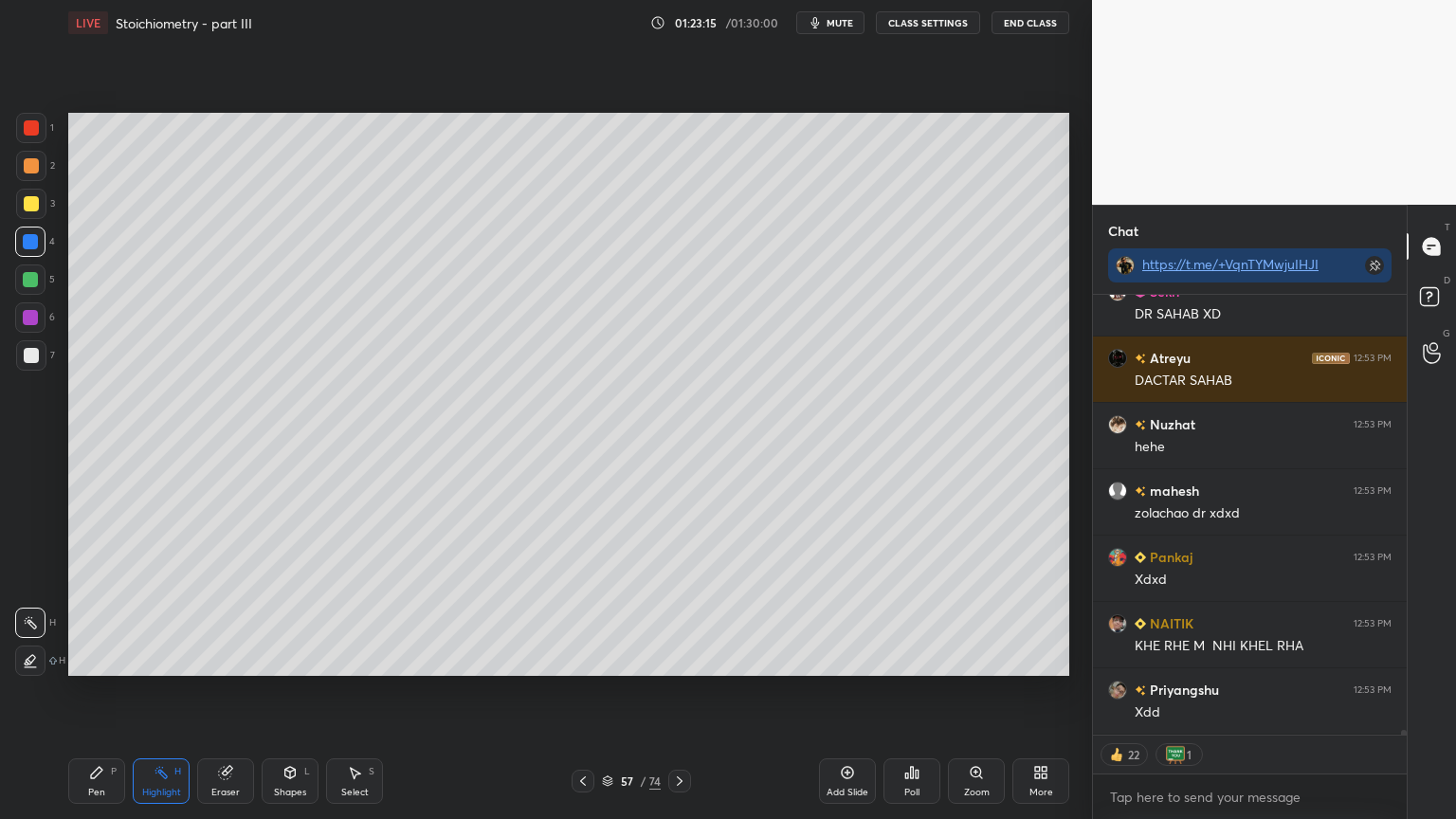 type on "x" 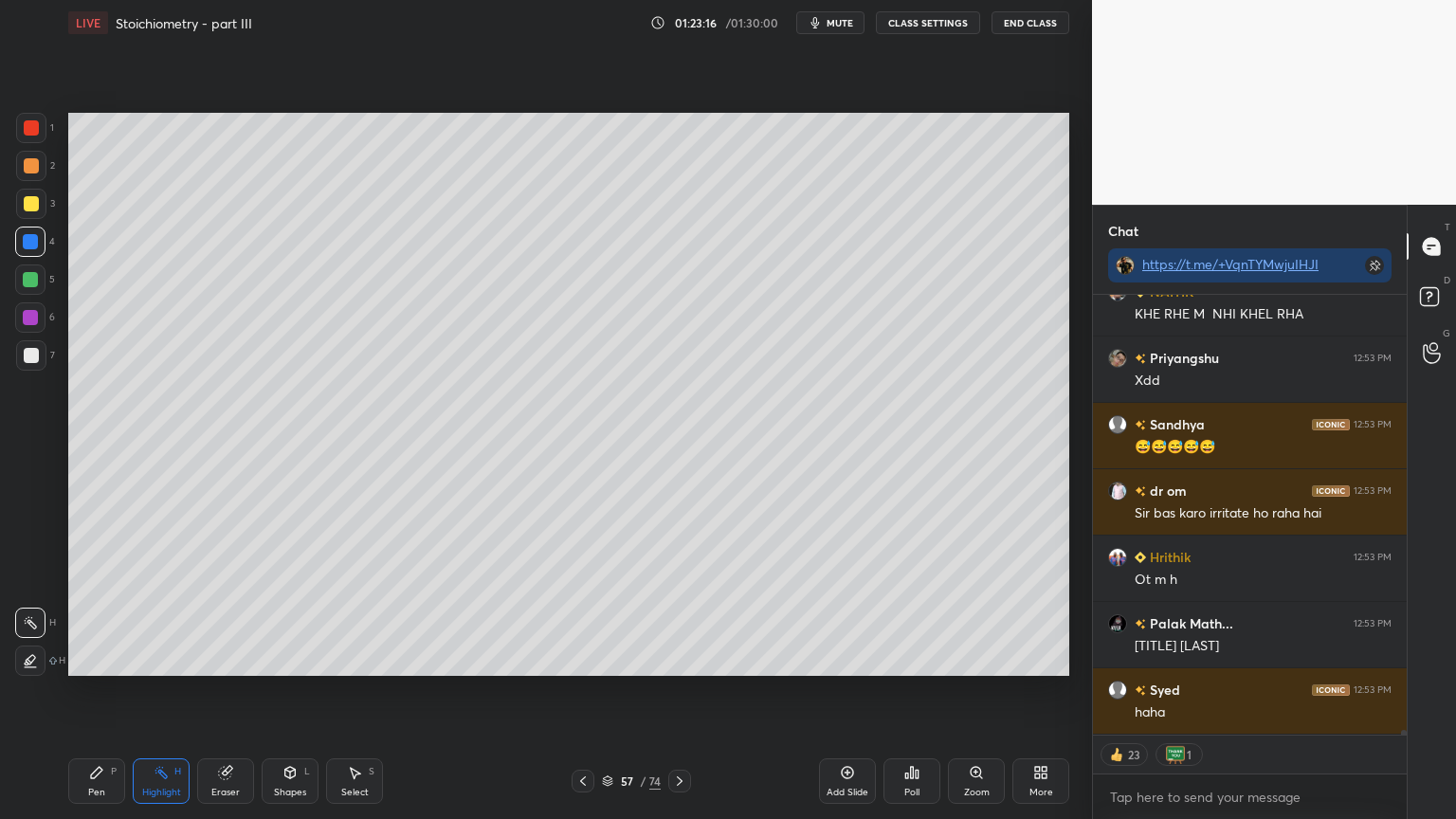 click on "CLASS SETTINGS" at bounding box center [928, 23] 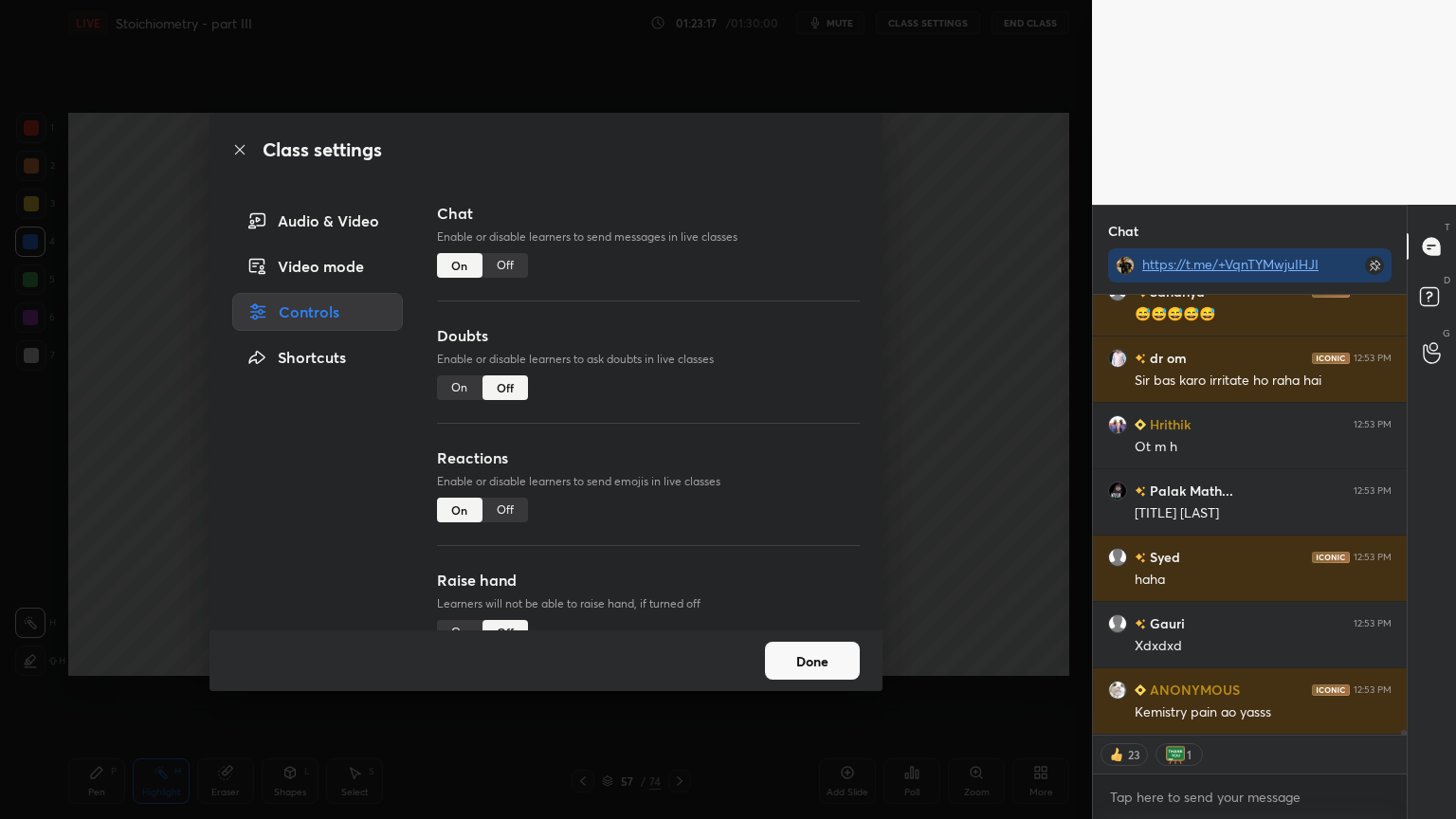drag, startPoint x: 503, startPoint y: 267, endPoint x: 720, endPoint y: 285, distance: 217.74526 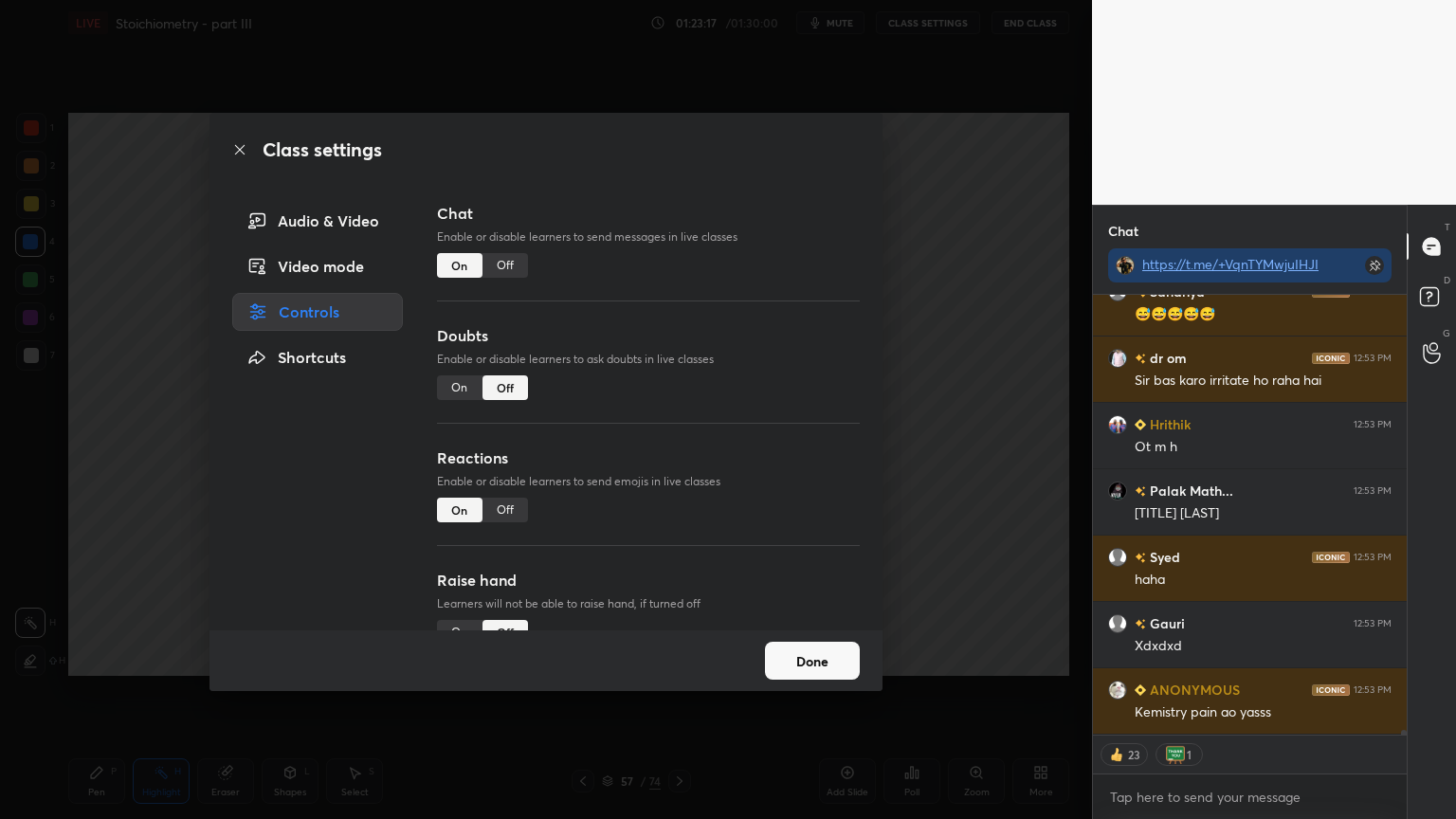 click on "Off" at bounding box center (505, 265) 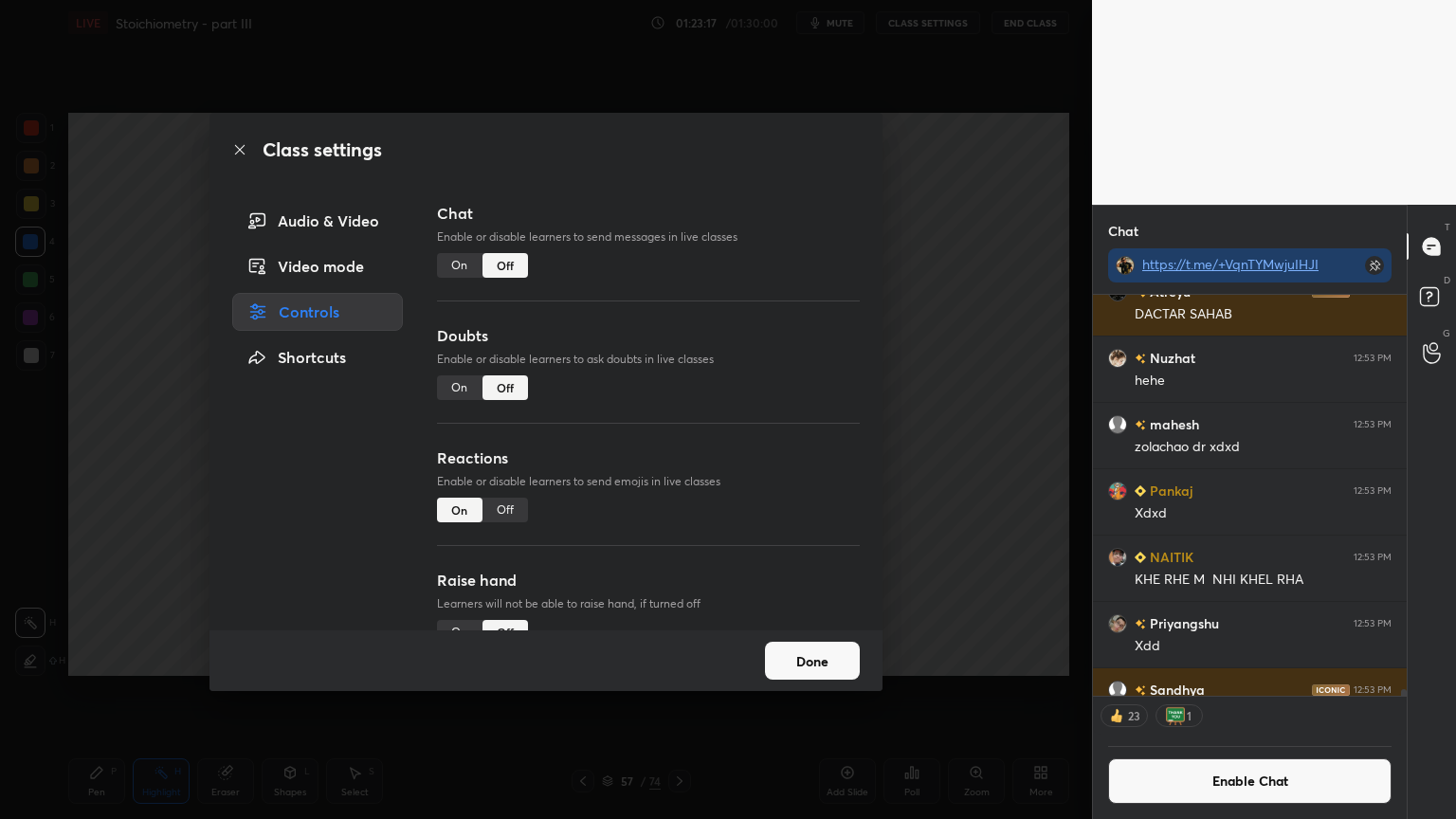 click on "Class settings Audio & Video Video mode Controls Shortcuts Chat Enable or disable learners to send messages in live classes On Off Doubts Enable or disable learners to ask doubts in live classes On Off Reactions Enable or disable learners to send emojis in live classes On Off Raise hand Learners will not be able to raise hand, if turned off On Off Poll Prediction Enable or disable poll prediction in case of a question on the slide On Off Done" at bounding box center (546, 410) 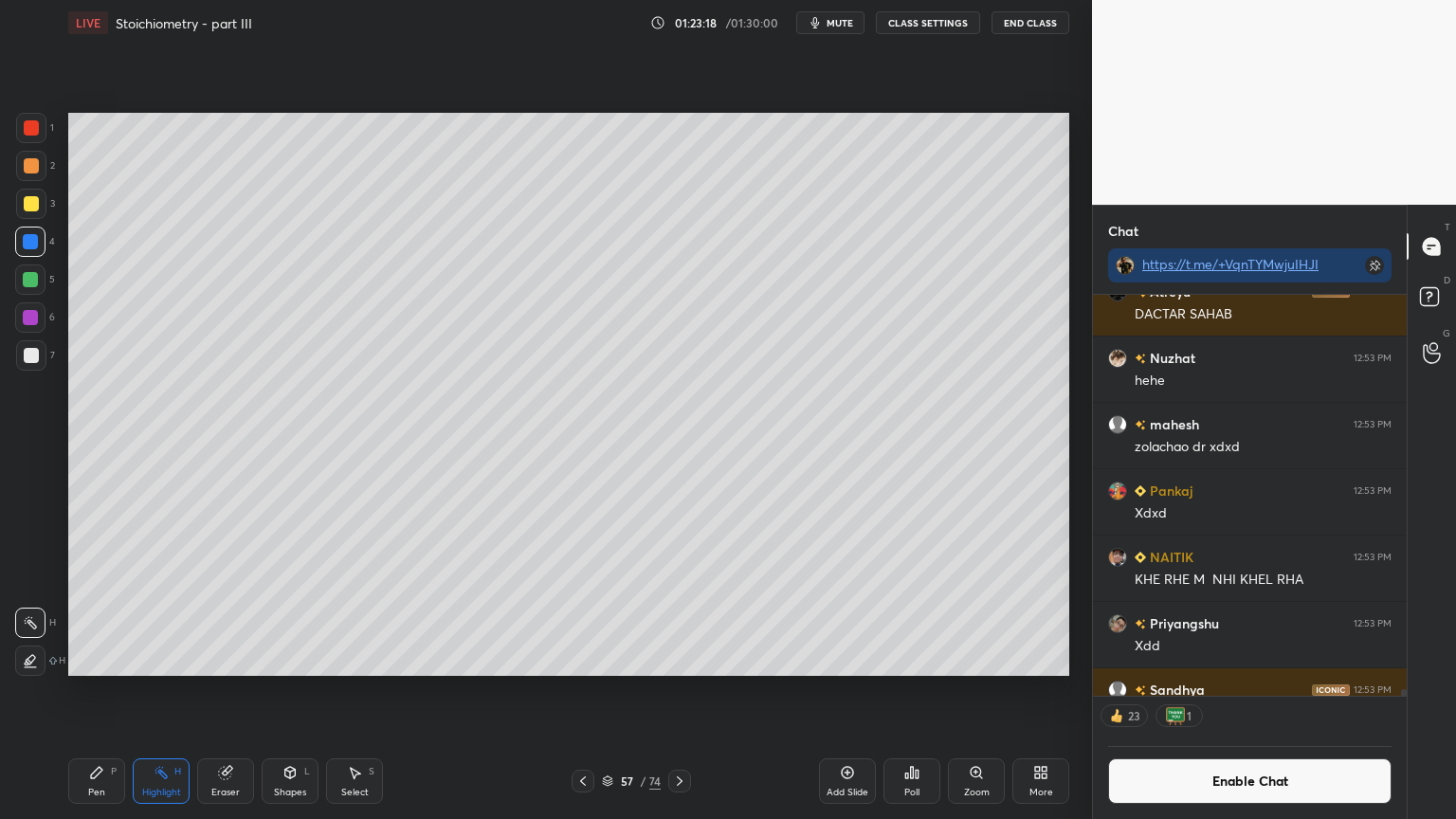 drag, startPoint x: 84, startPoint y: 786, endPoint x: 136, endPoint y: 746, distance: 65.6049 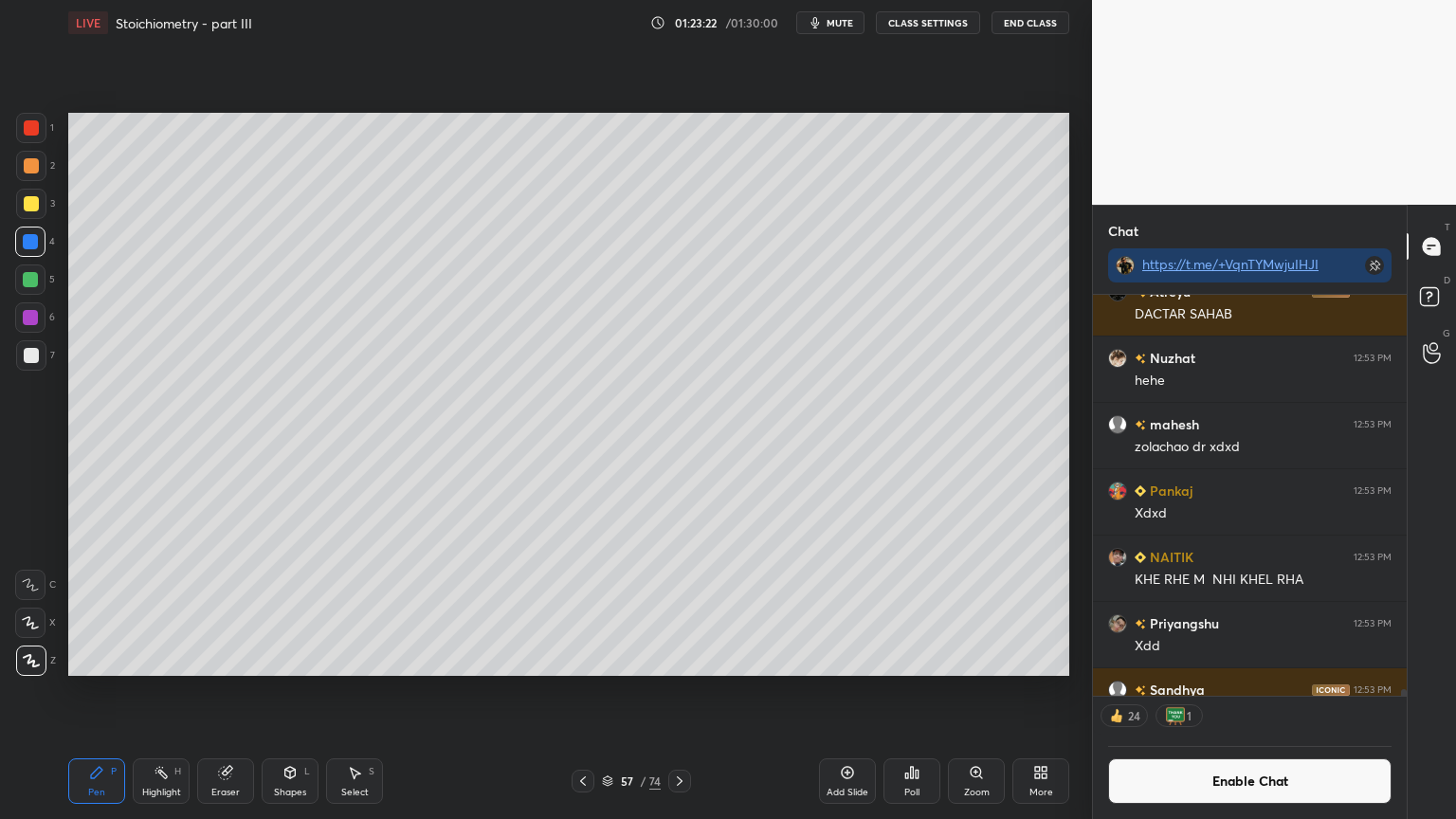 click on "Pen P" at bounding box center (97, 781) 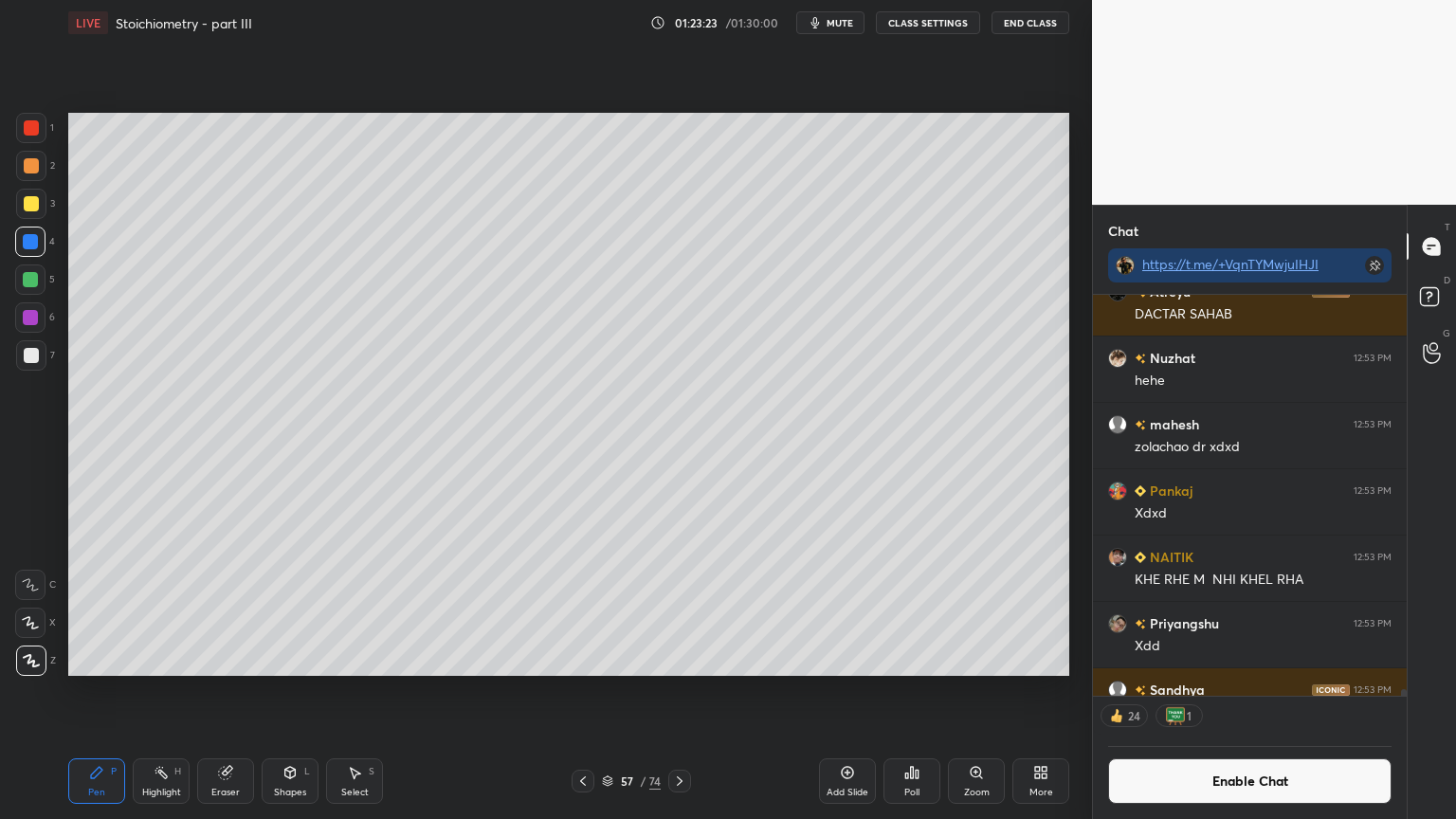 click at bounding box center (31, 166) 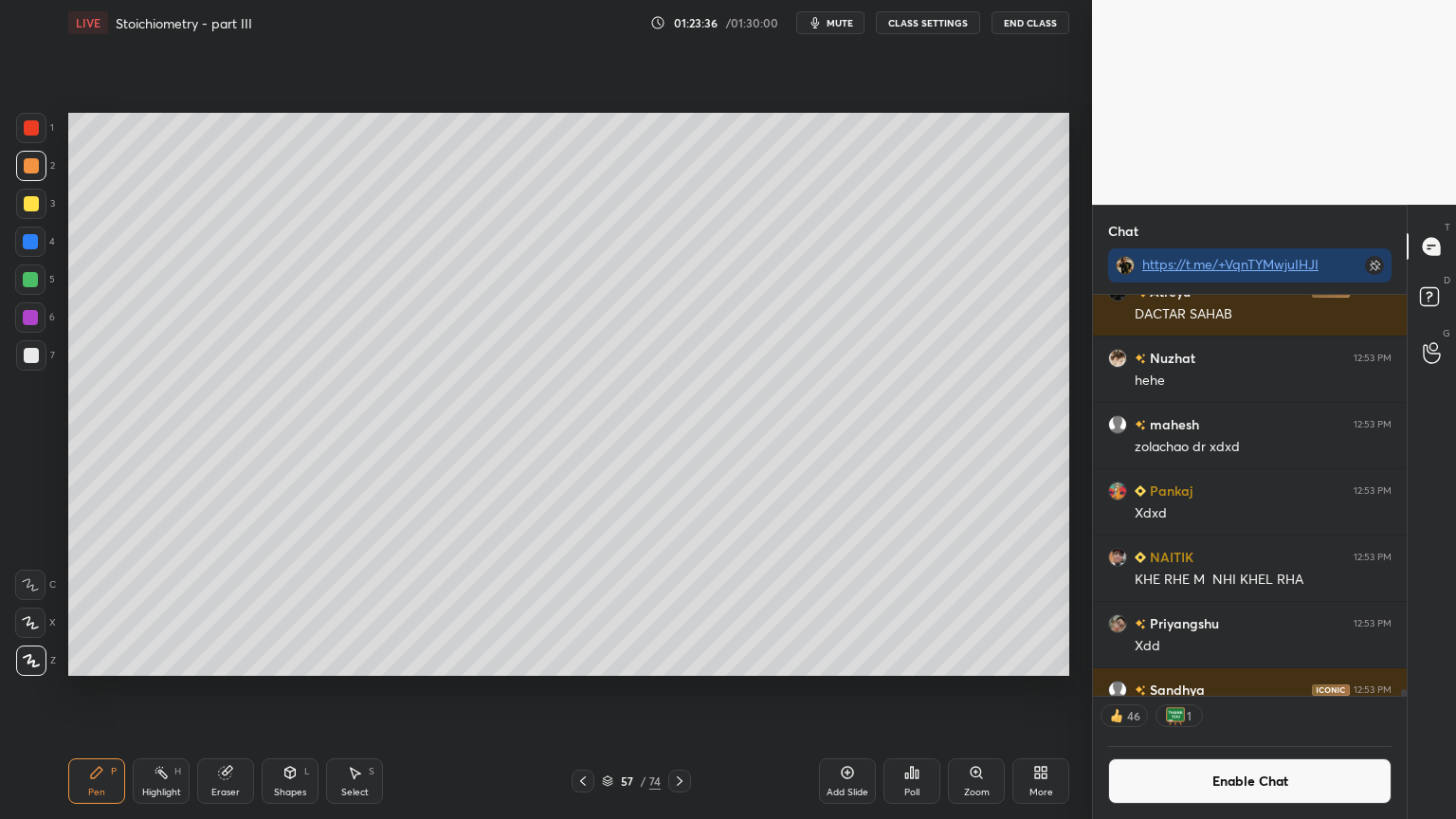 click on "Shapes L" at bounding box center [290, 781] 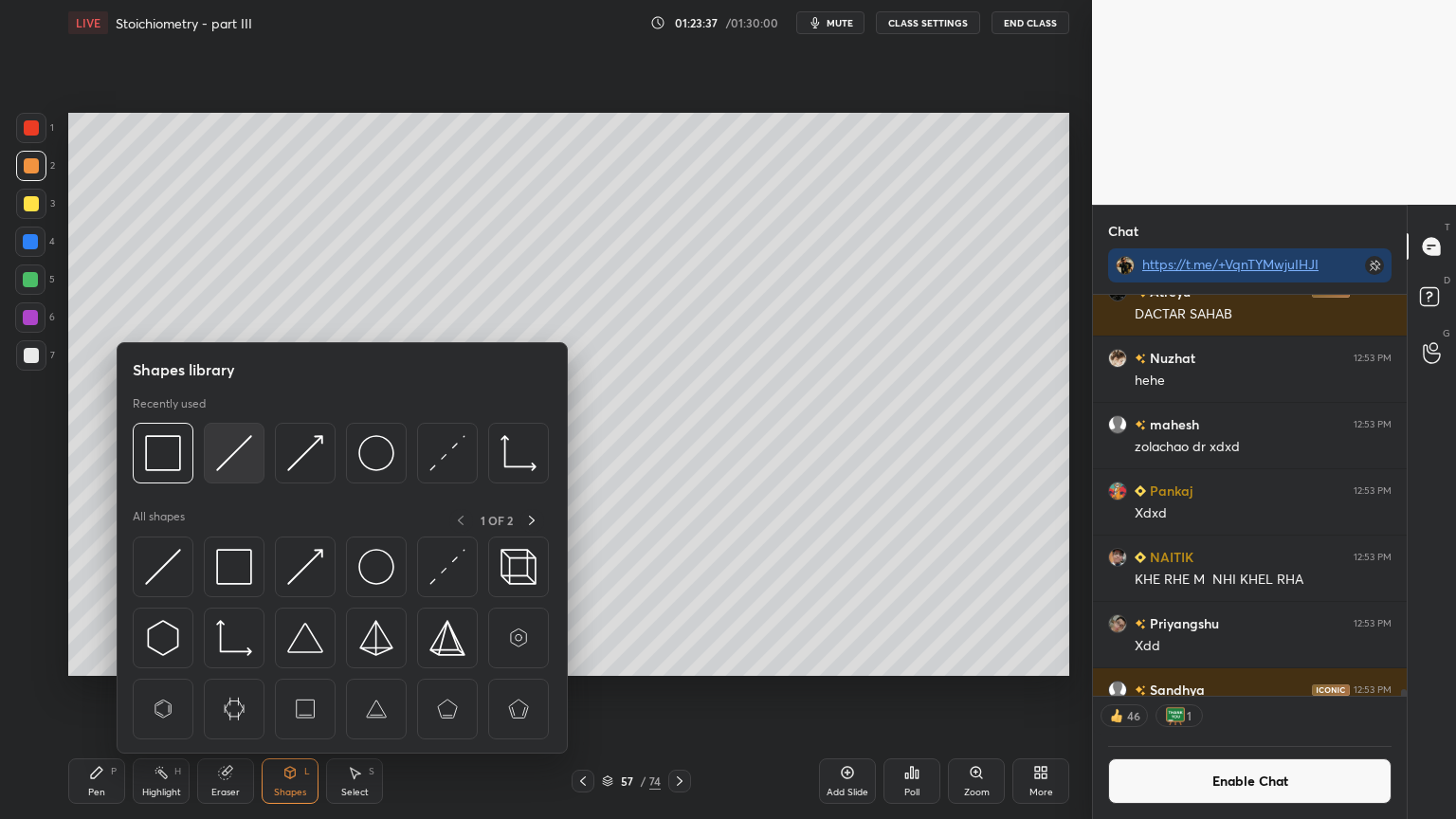 click at bounding box center [234, 453] 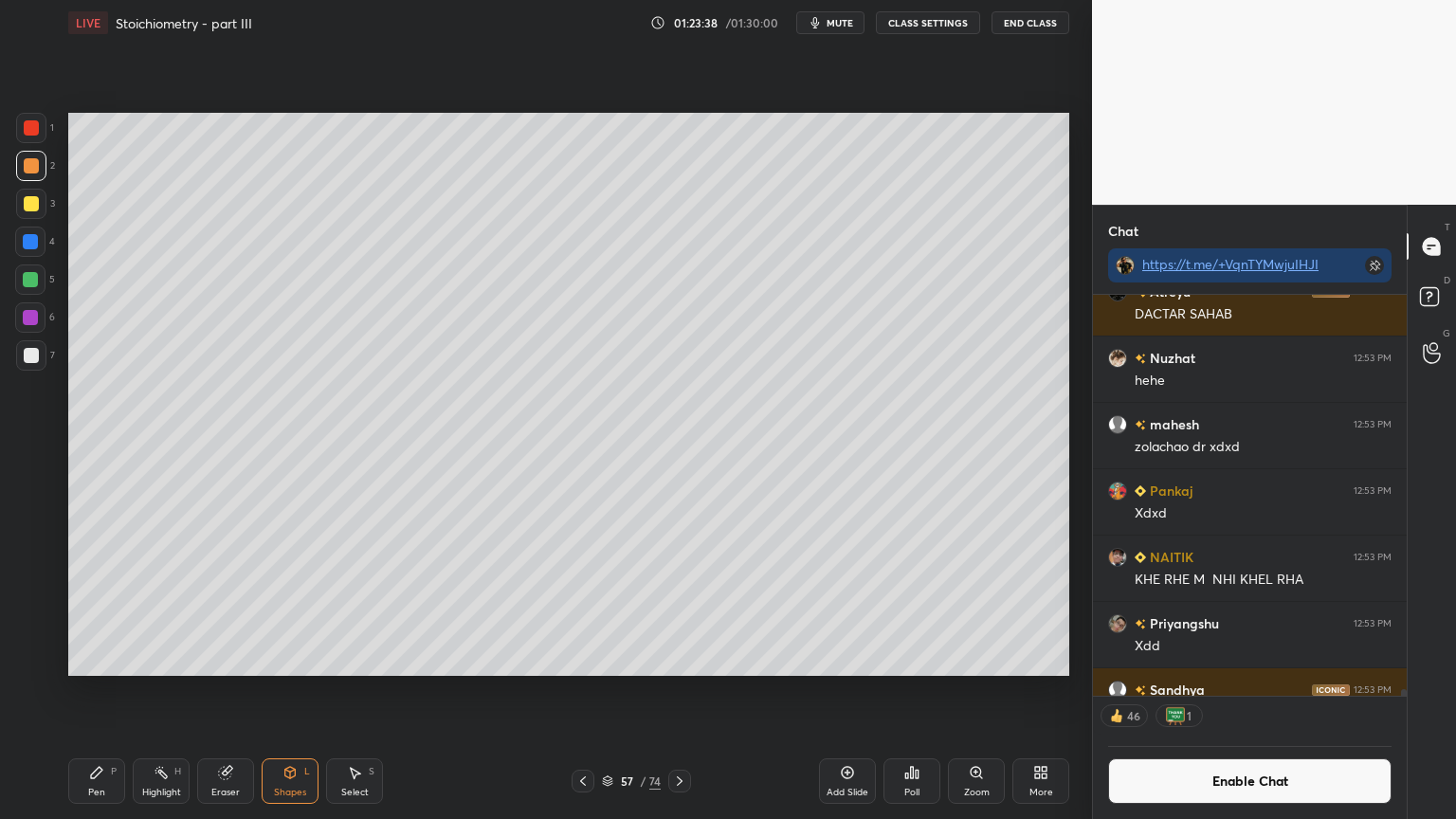 drag, startPoint x: 25, startPoint y: 355, endPoint x: 60, endPoint y: 353, distance: 35.057096 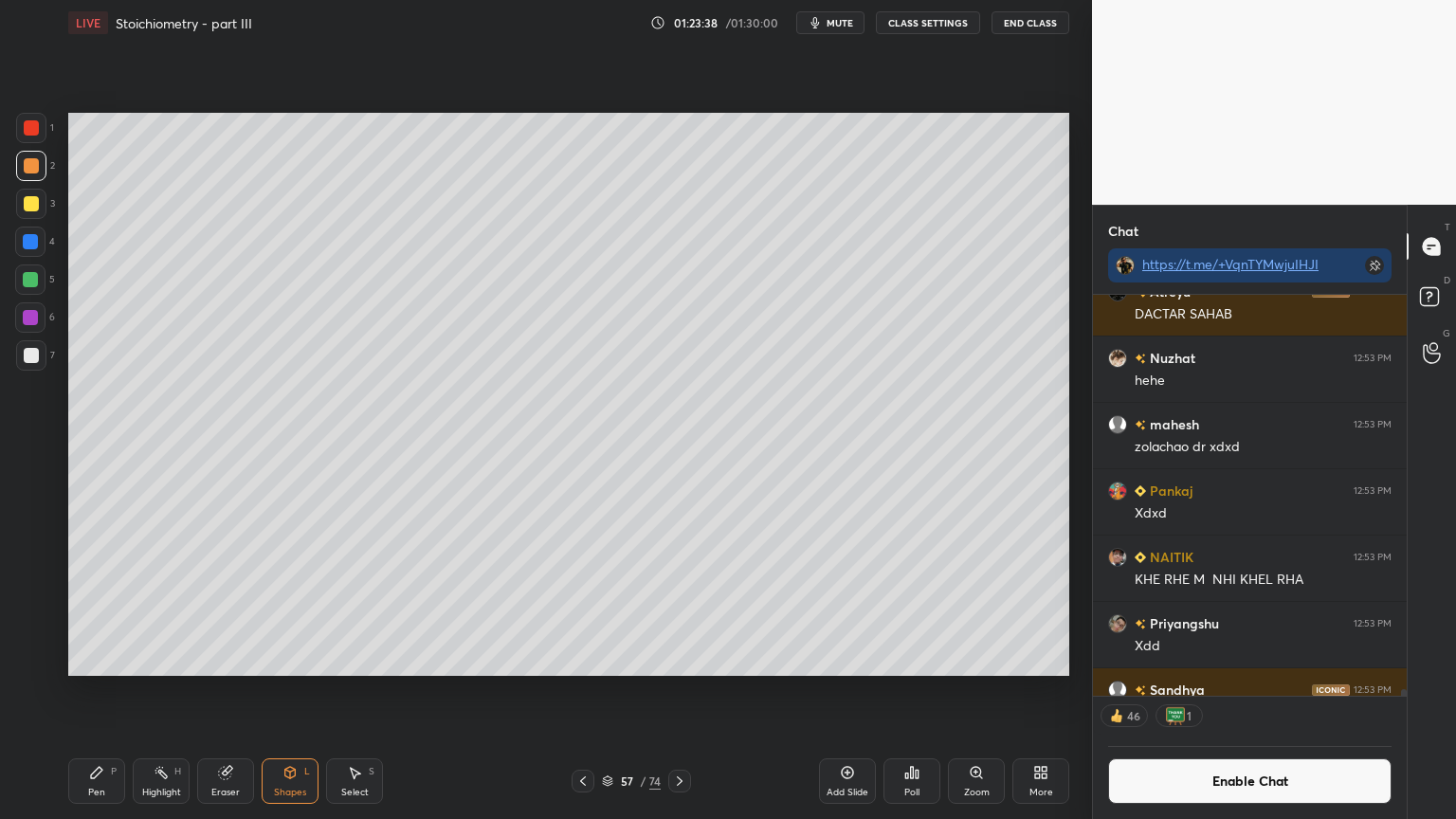 click at bounding box center (31, 355) 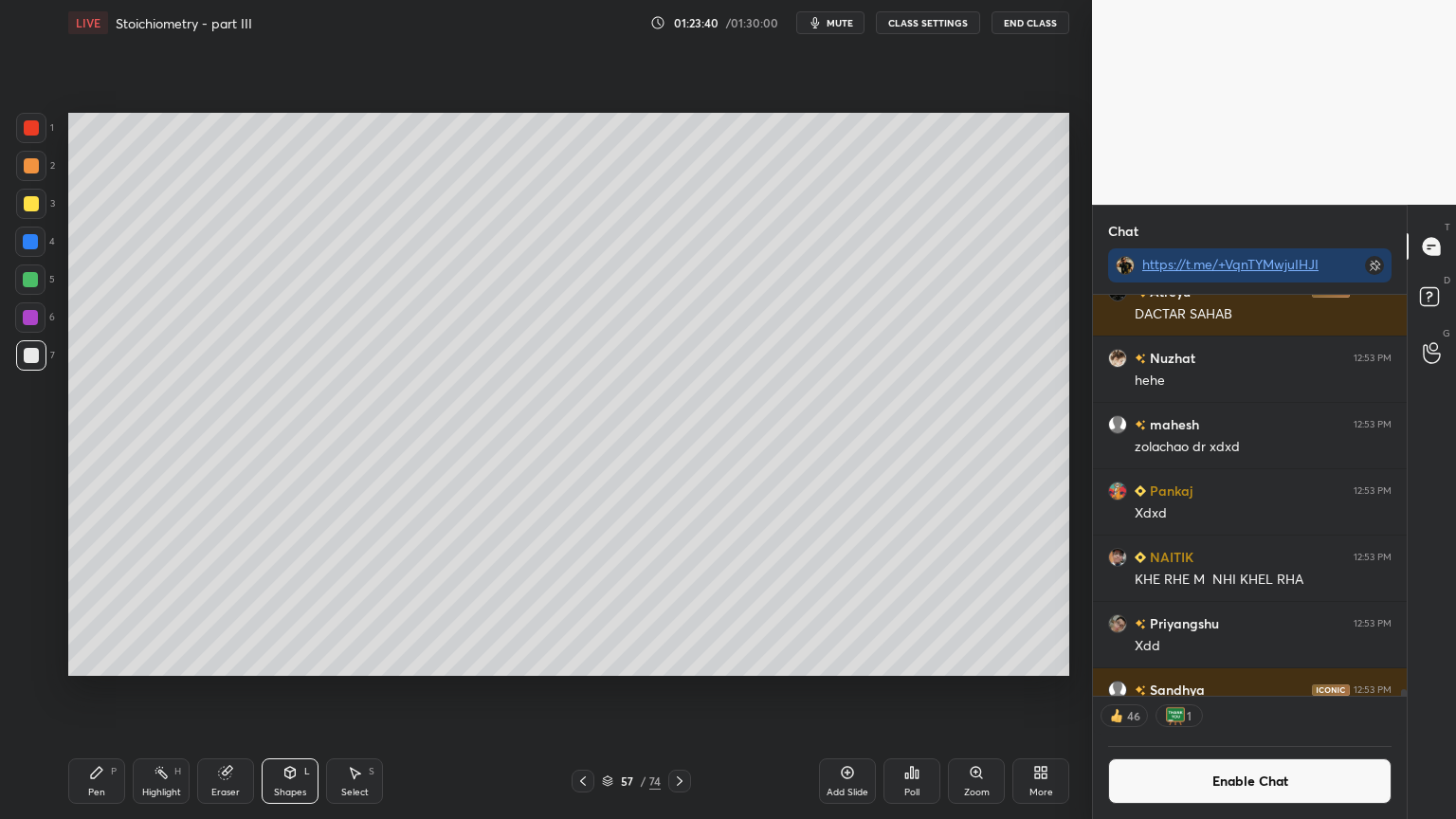 click on "Eraser" at bounding box center [226, 781] 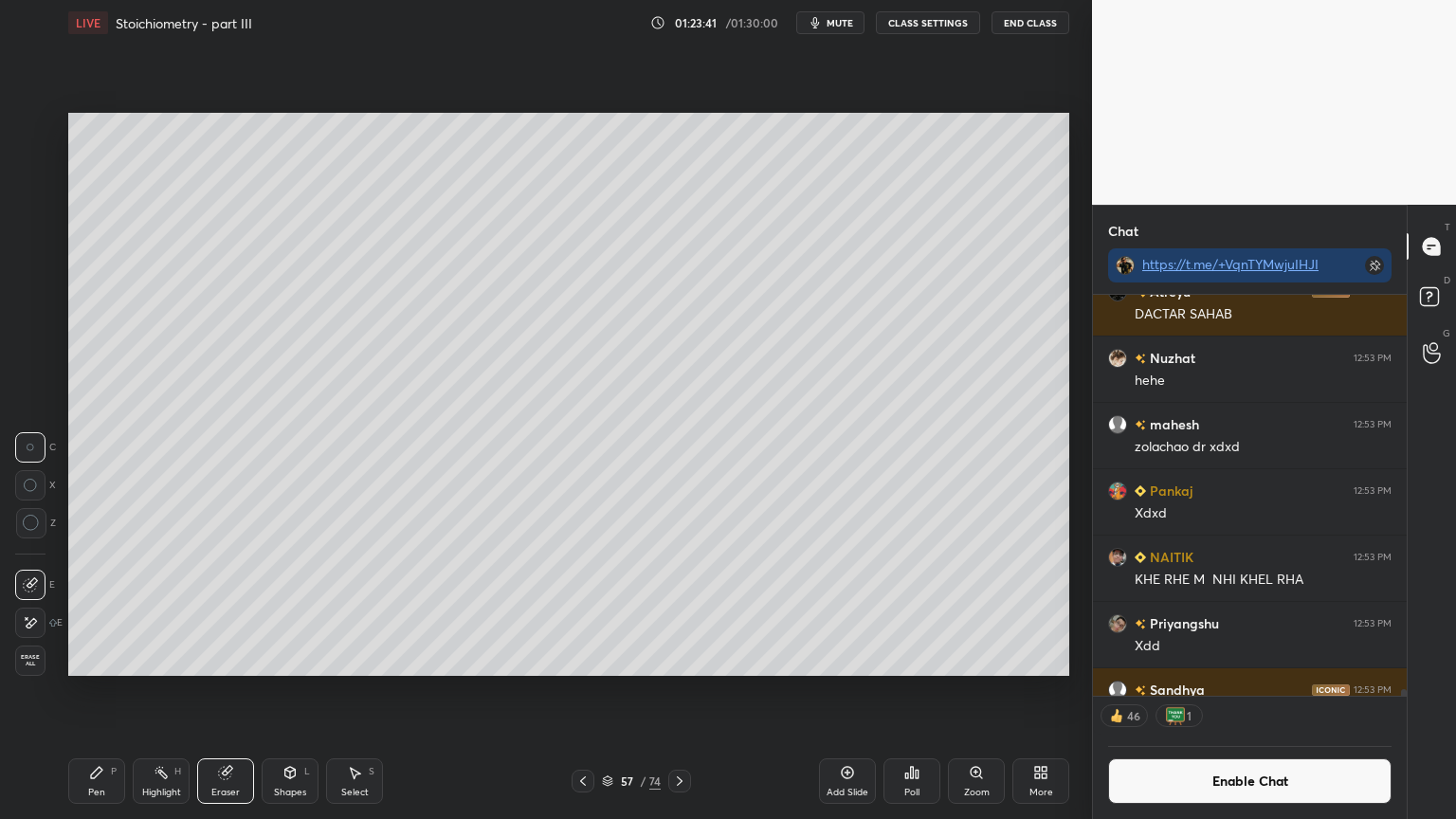 drag, startPoint x: 107, startPoint y: 773, endPoint x: 119, endPoint y: 768, distance: 13 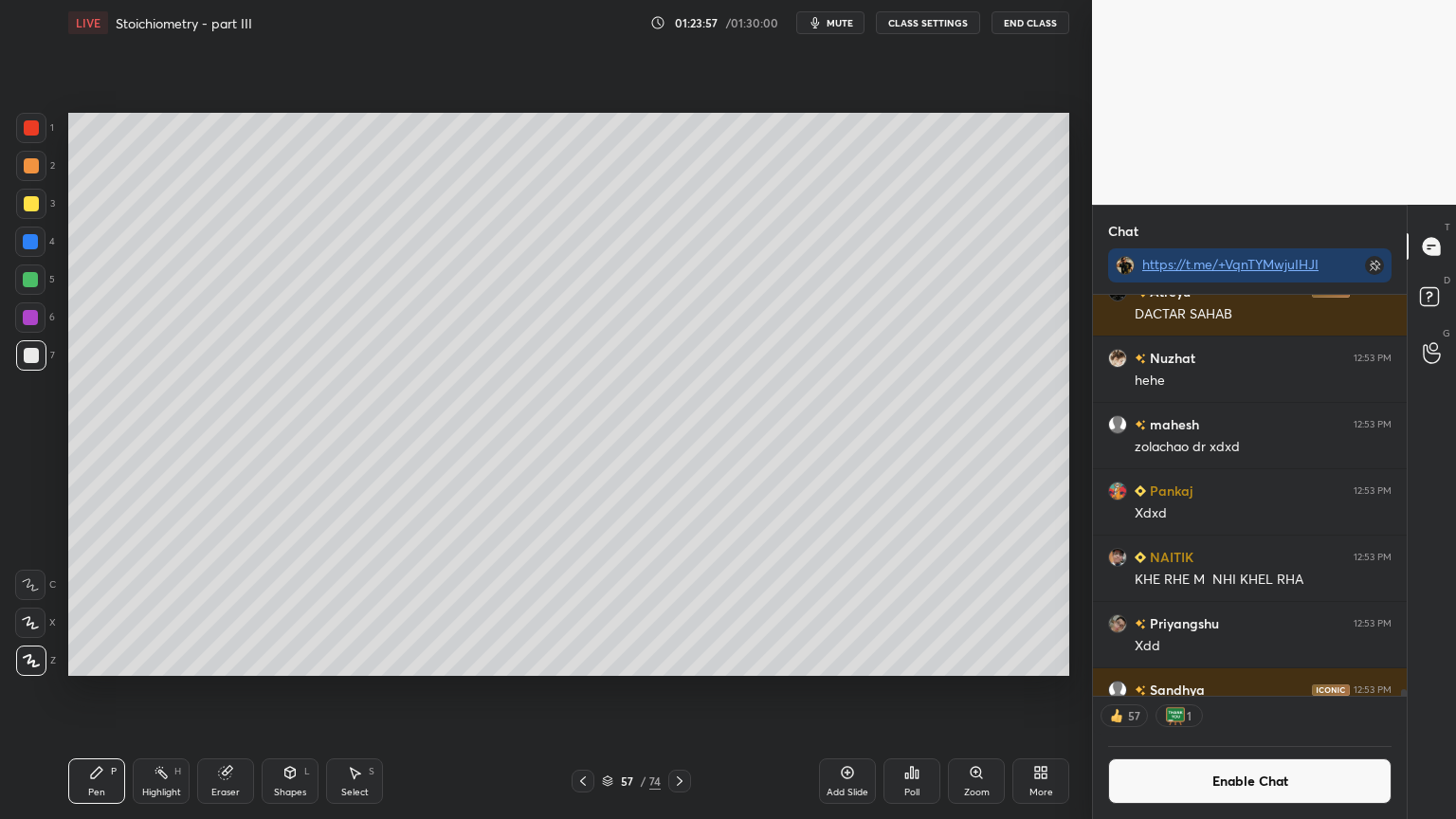 click at bounding box center (31, 166) 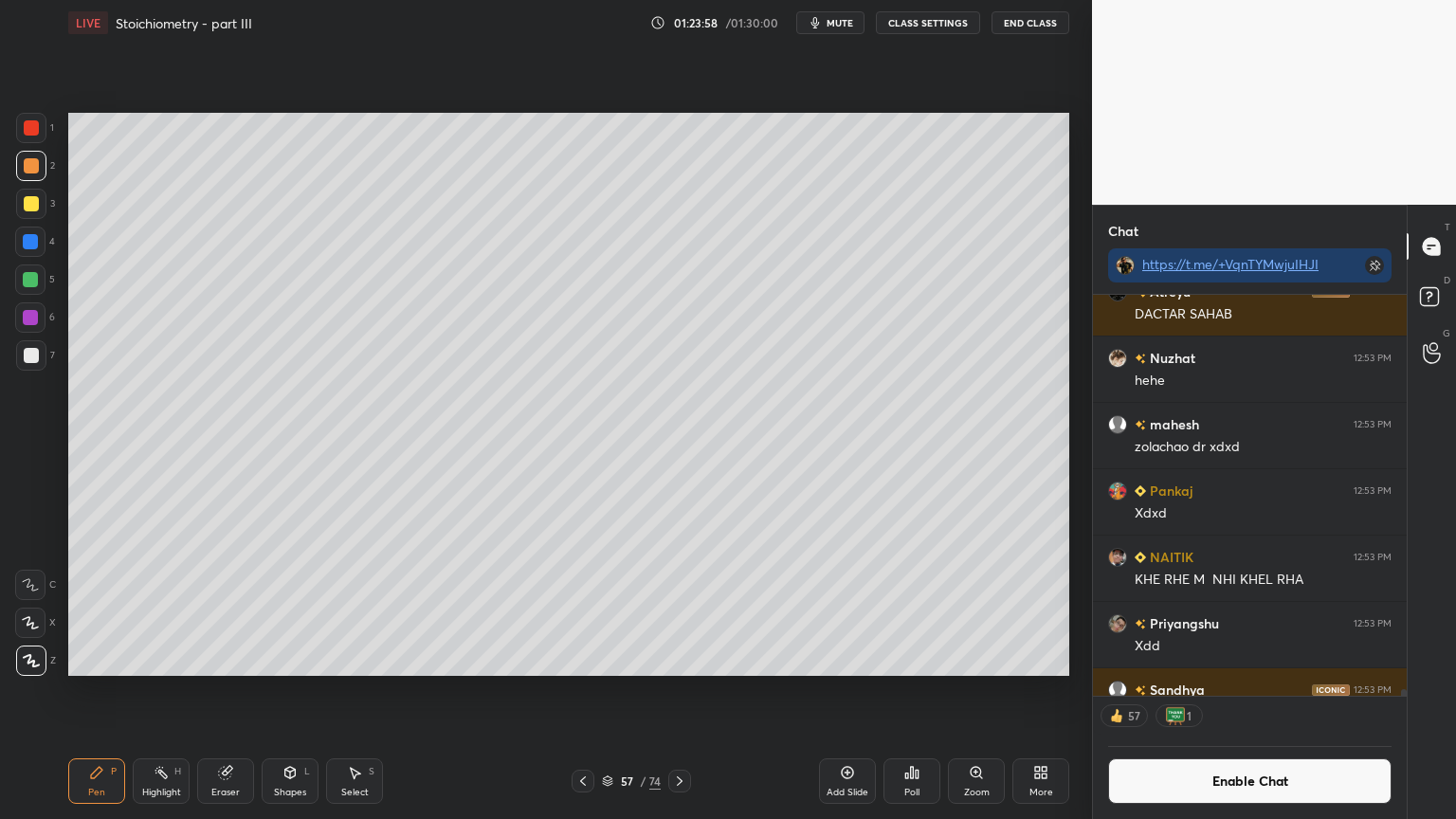 click at bounding box center (30, 242) 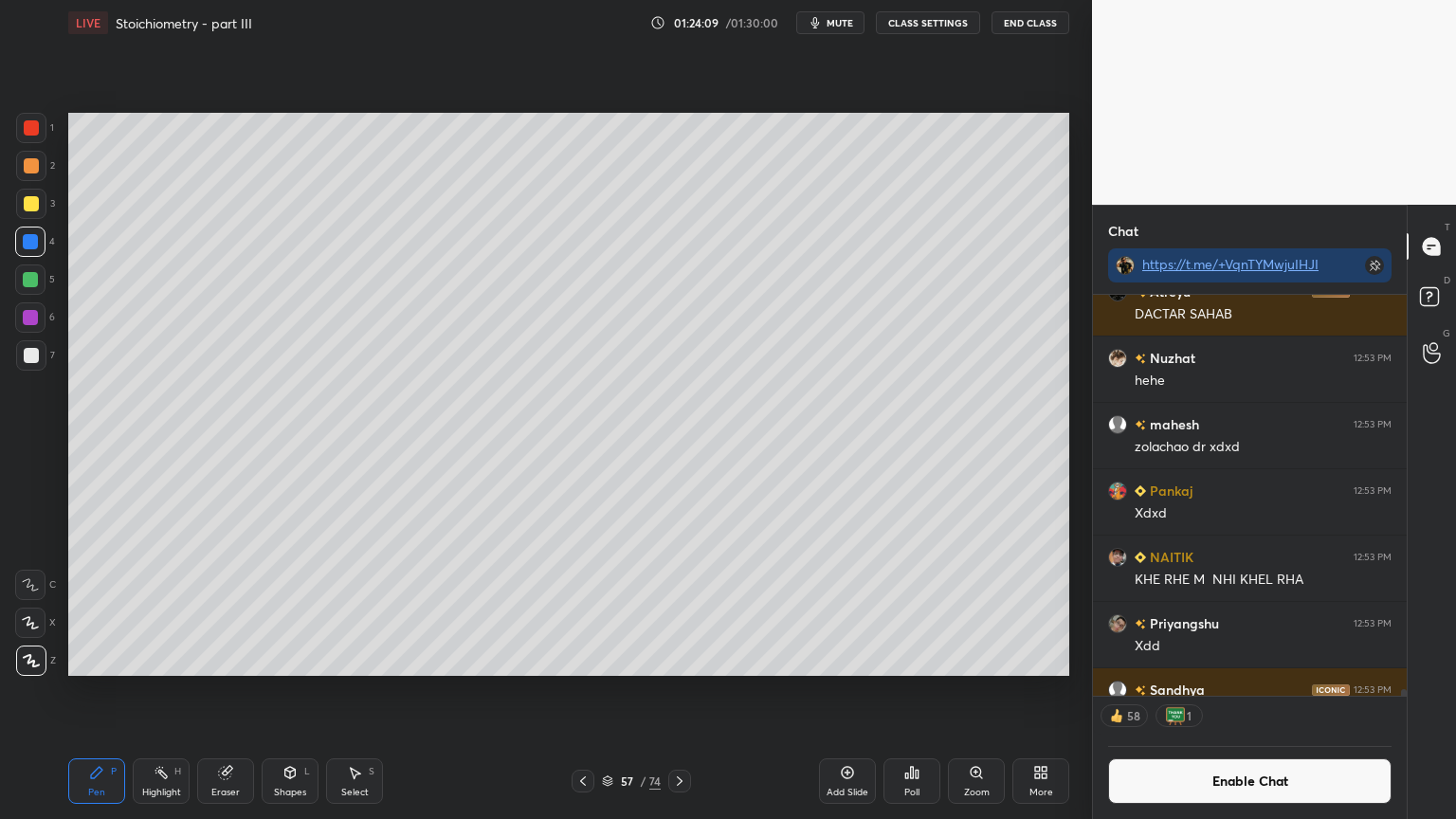 click 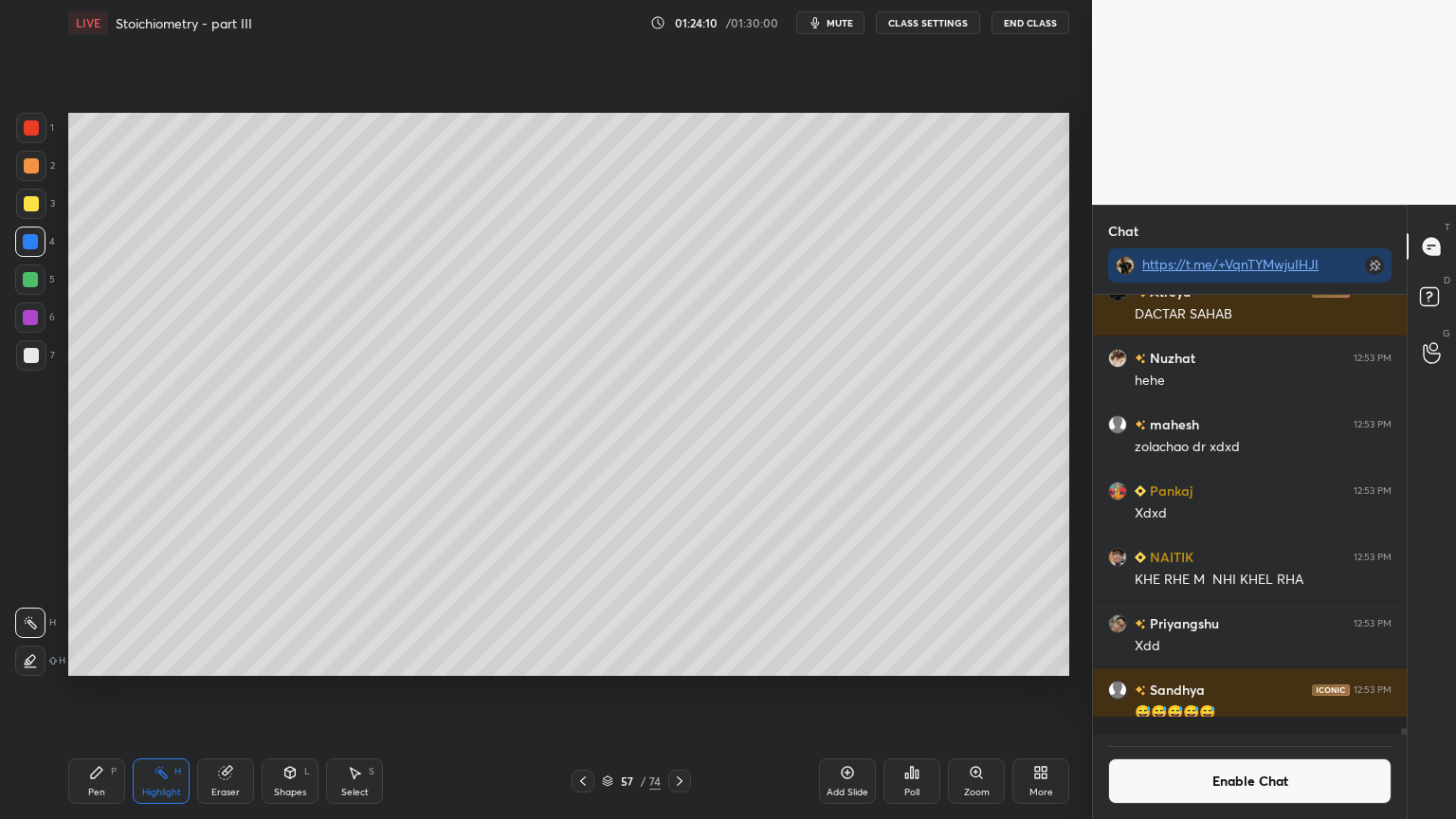 scroll, scrollTop: 6, scrollLeft: 6, axis: both 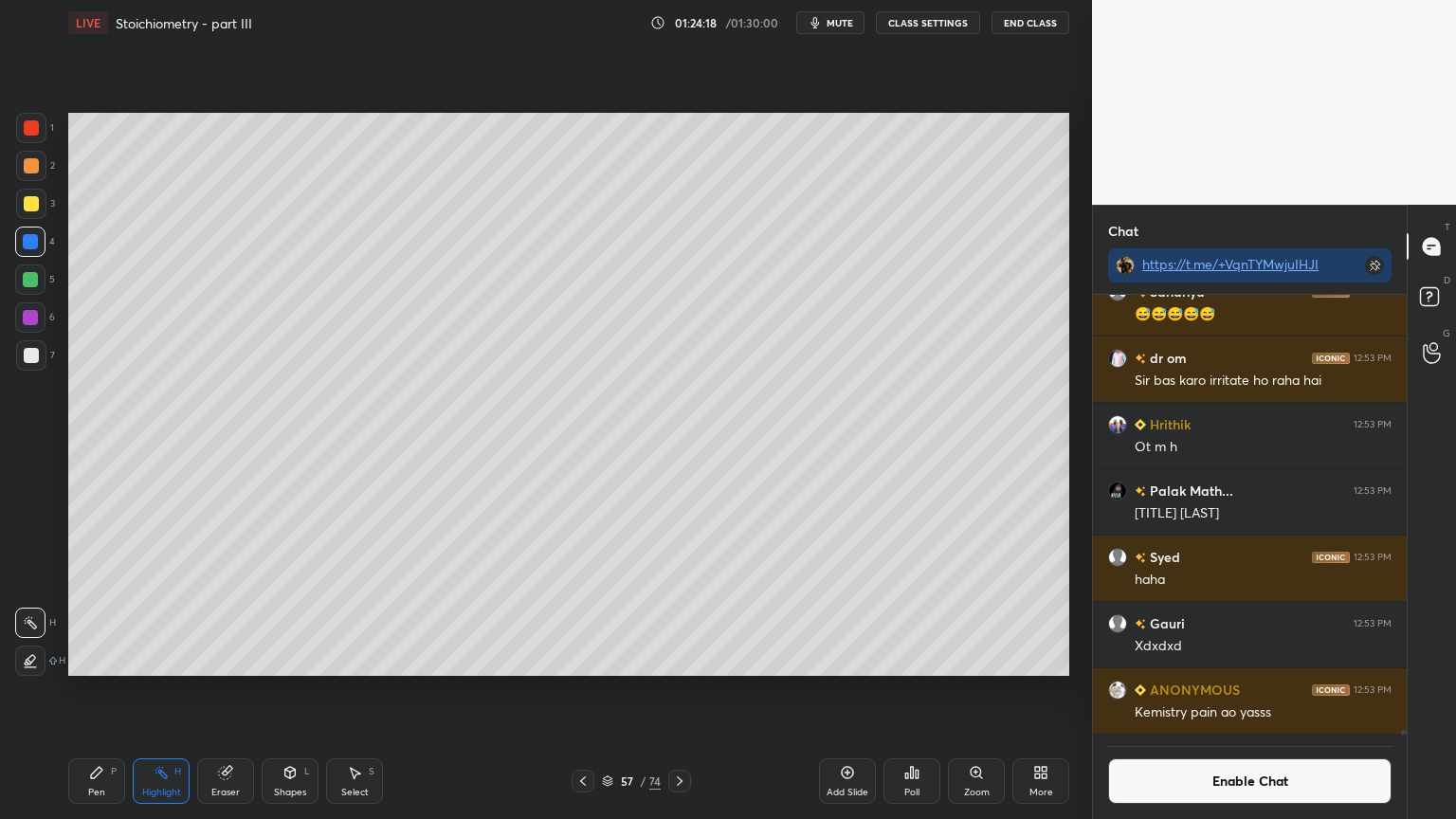 drag, startPoint x: 107, startPoint y: 782, endPoint x: 121, endPoint y: 757, distance: 28.653098 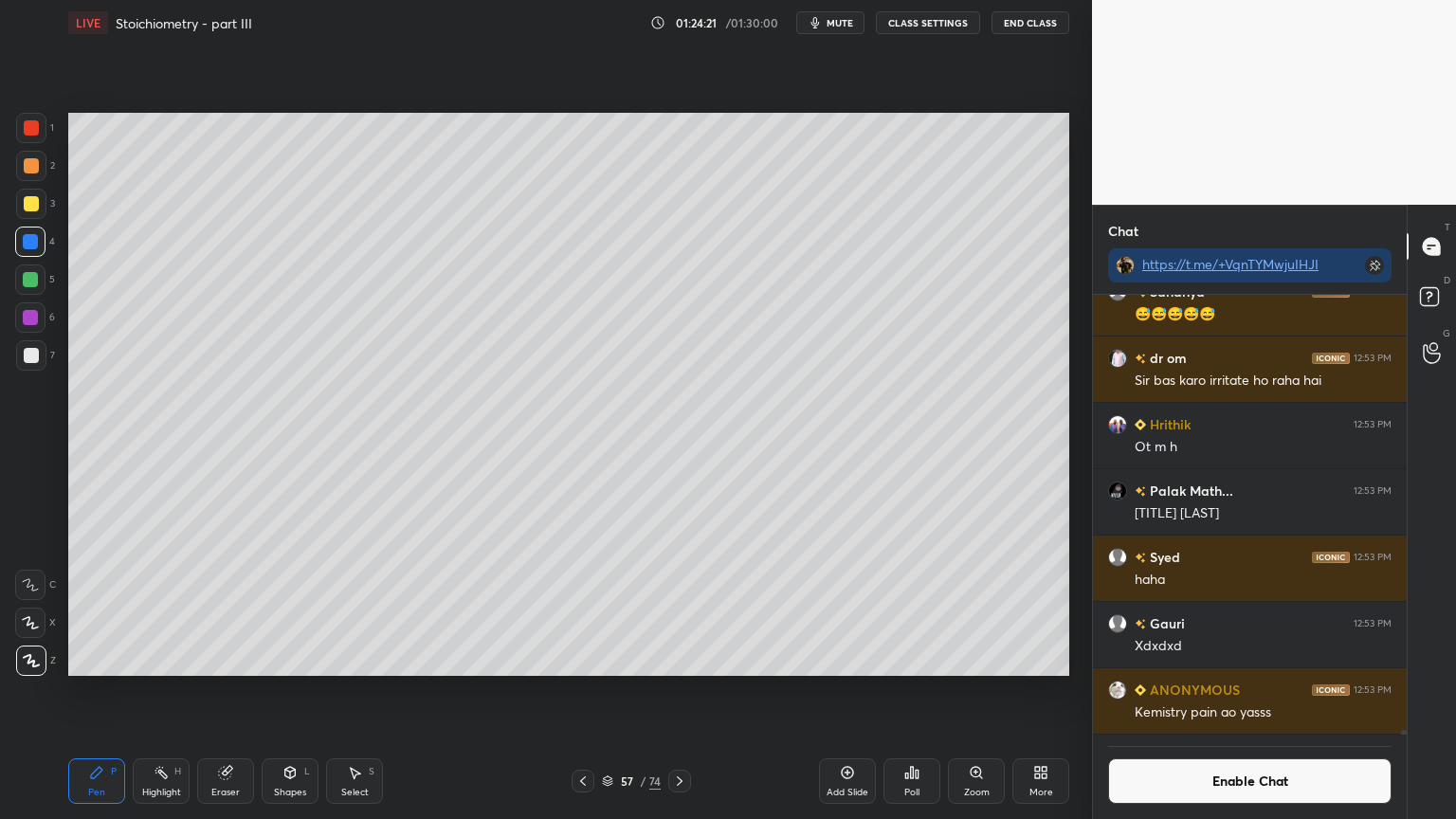 drag, startPoint x: 174, startPoint y: 779, endPoint x: 187, endPoint y: 711, distance: 69.2315 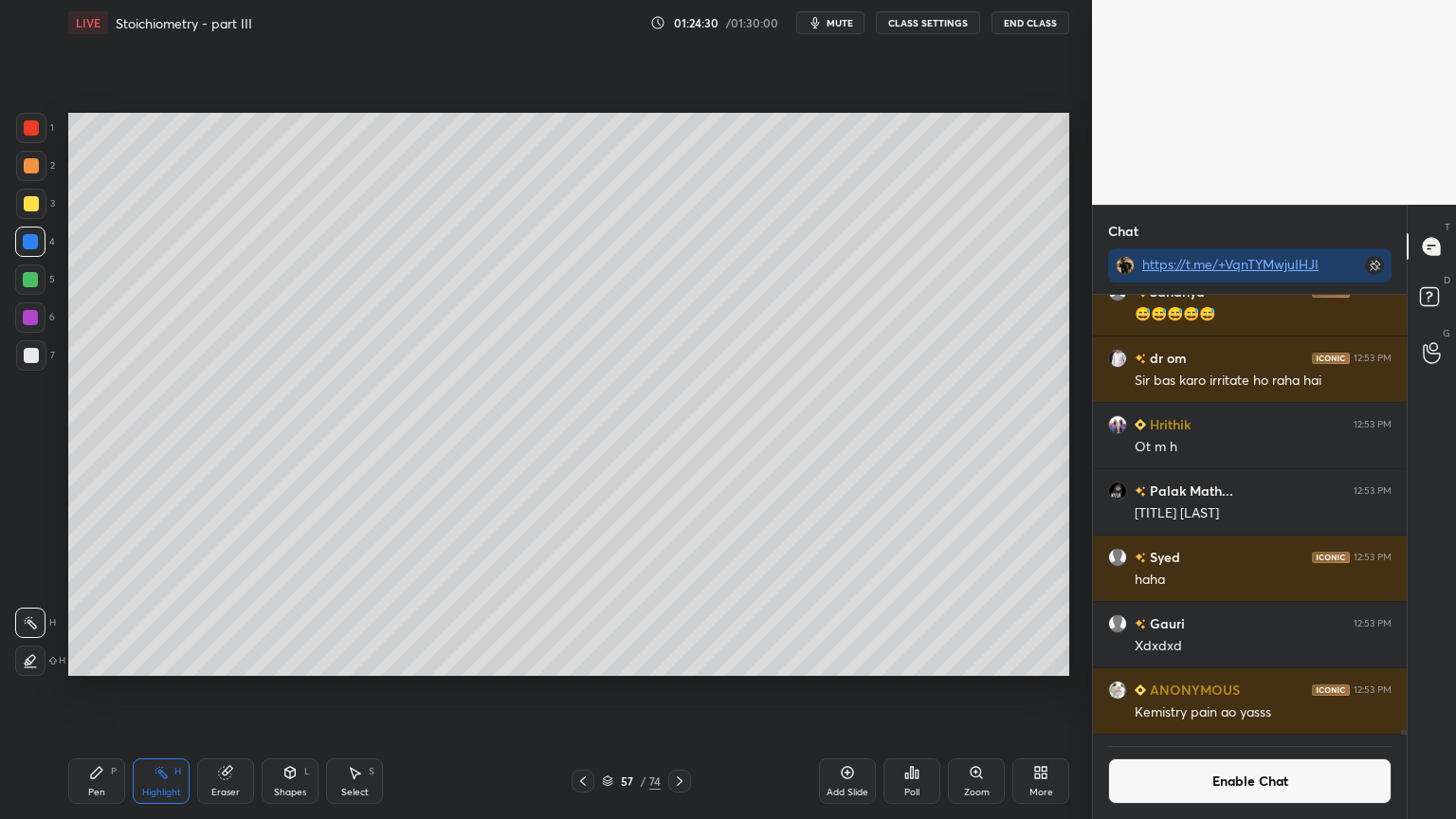 click on "Pen P" at bounding box center (97, 781) 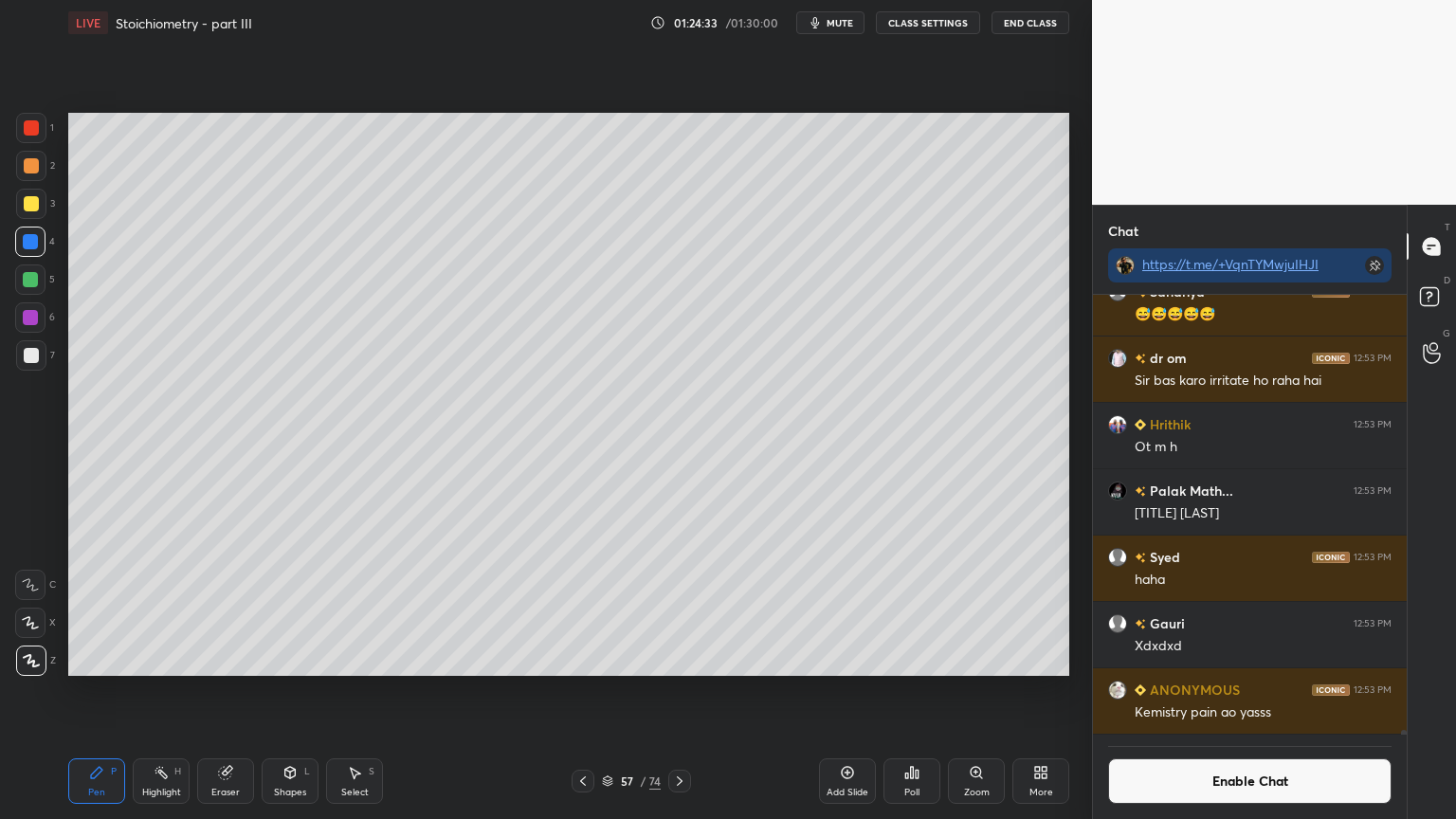 click on "Highlight H" at bounding box center (161, 781) 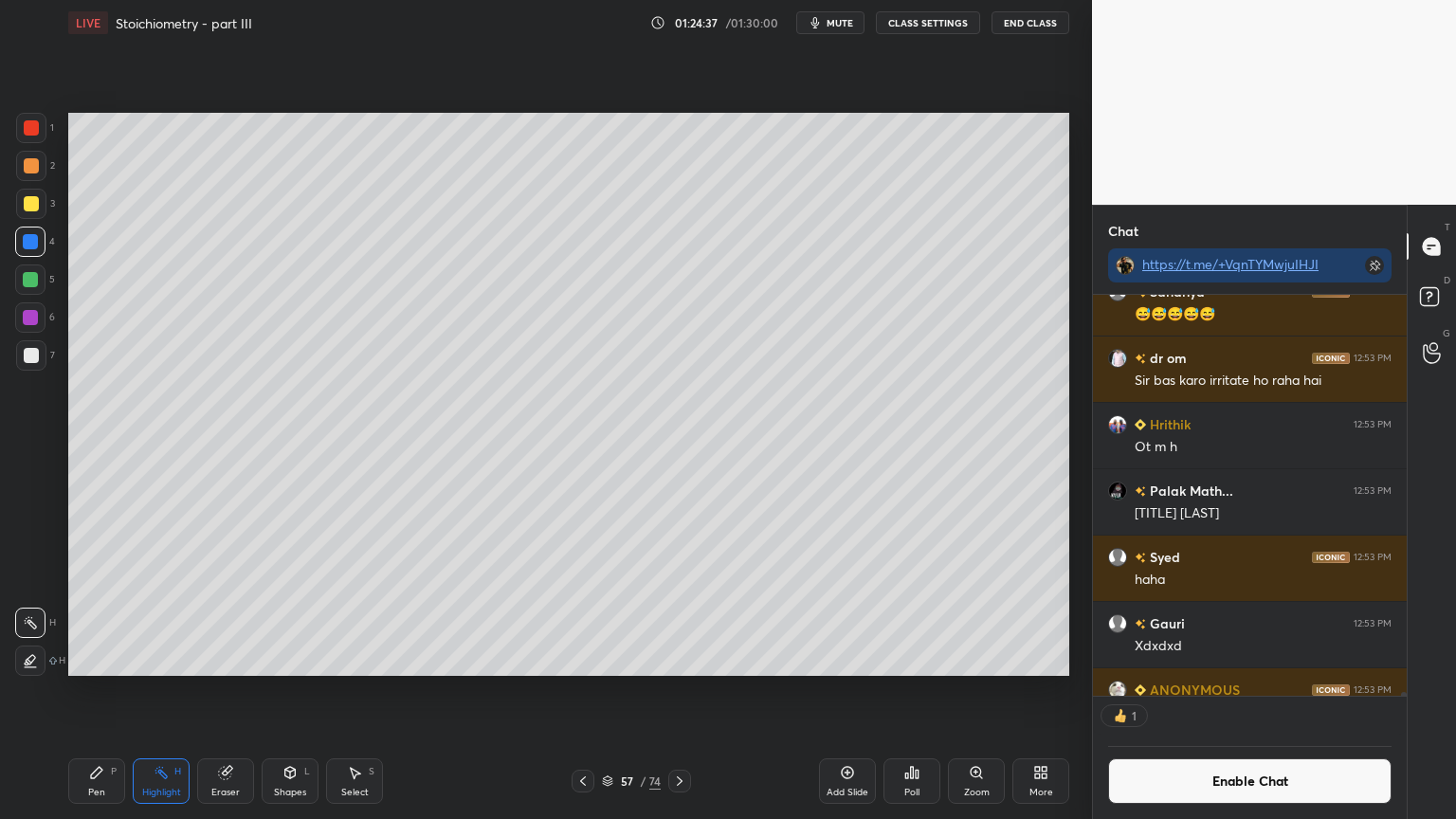 scroll, scrollTop: 395, scrollLeft: 308, axis: both 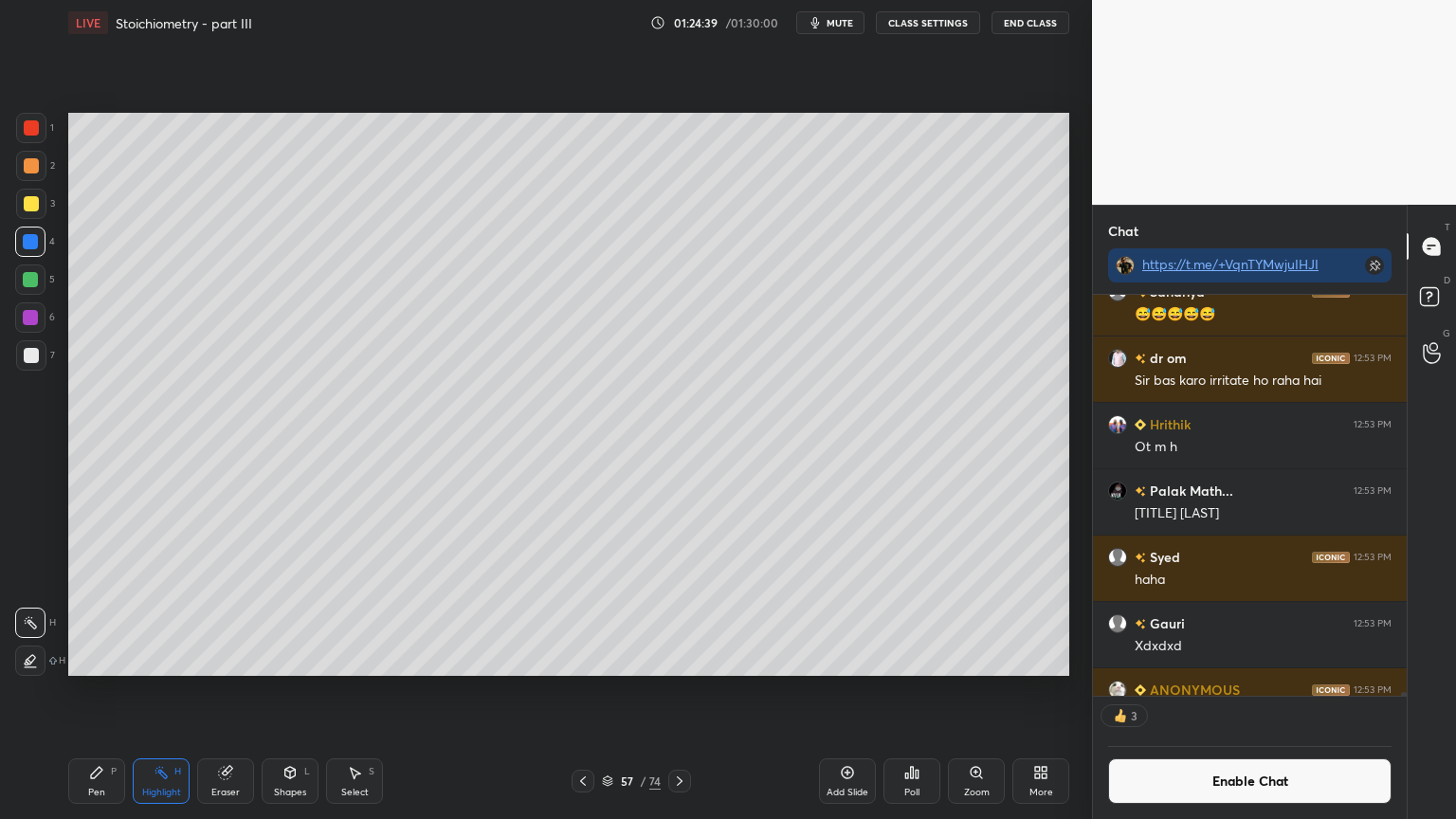 click on "Pen P" at bounding box center [97, 781] 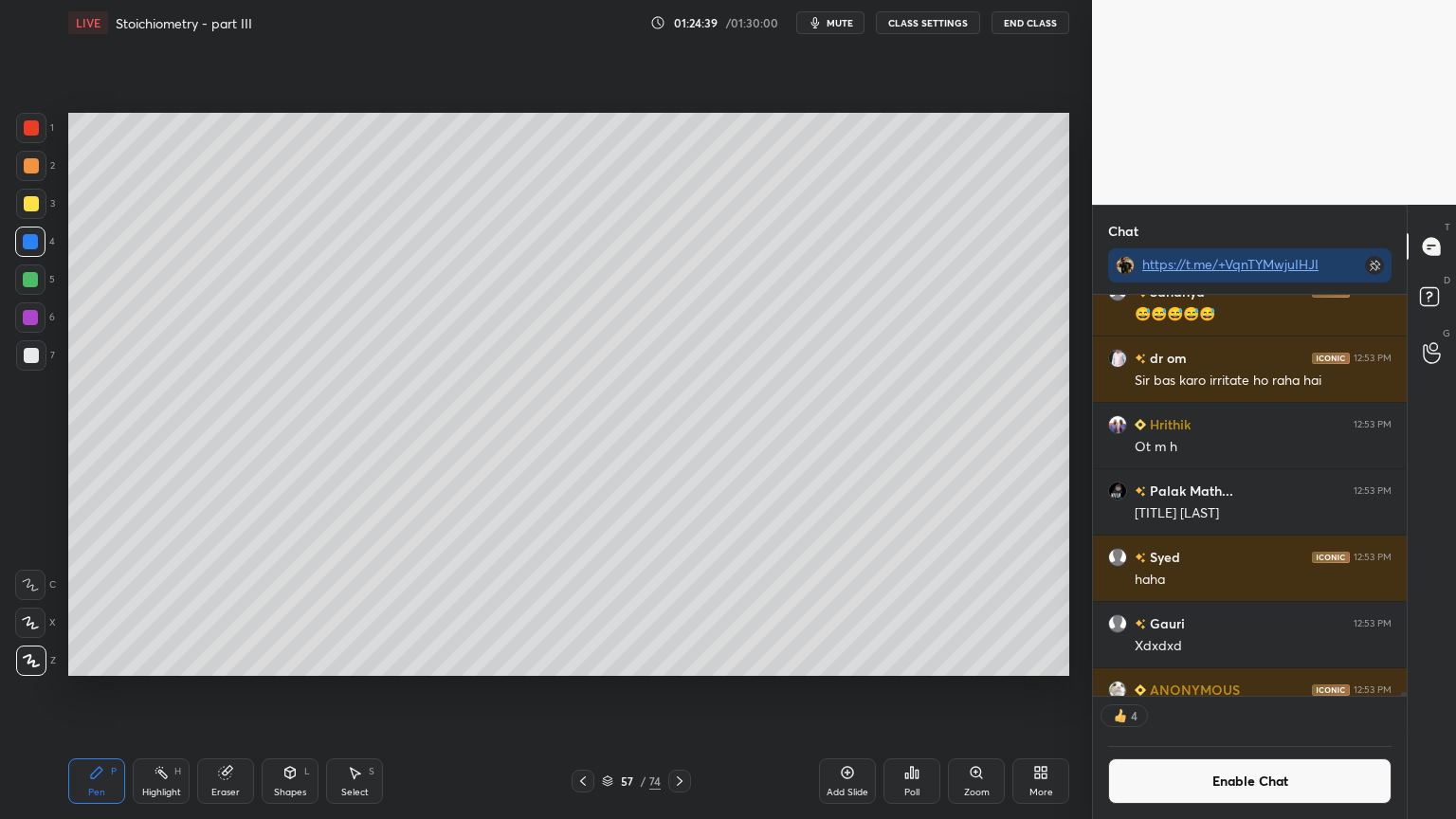 drag, startPoint x: 22, startPoint y: 344, endPoint x: 62, endPoint y: 366, distance: 45.65085 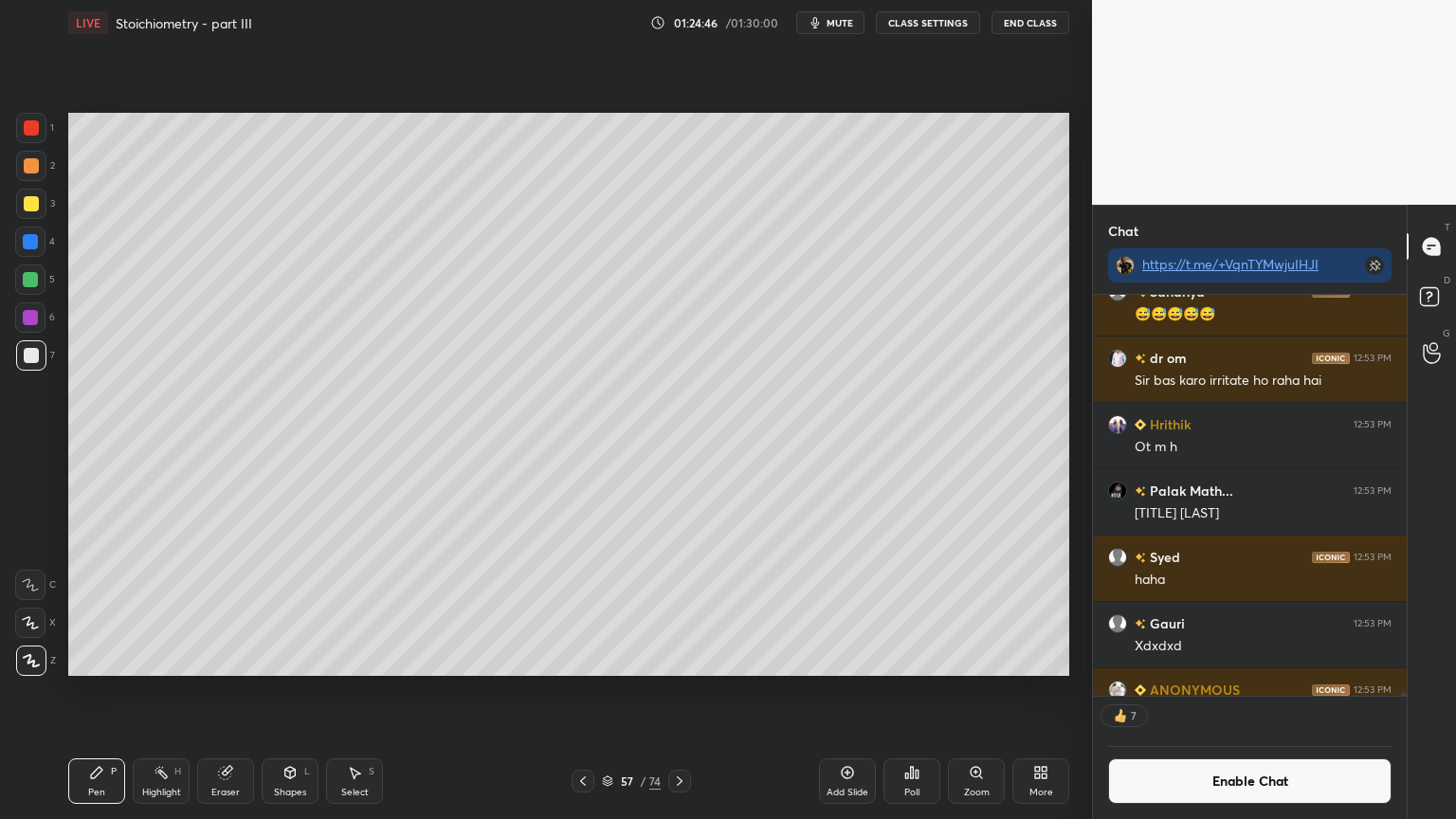 drag, startPoint x: 151, startPoint y: 785, endPoint x: 166, endPoint y: 755, distance: 33.54102 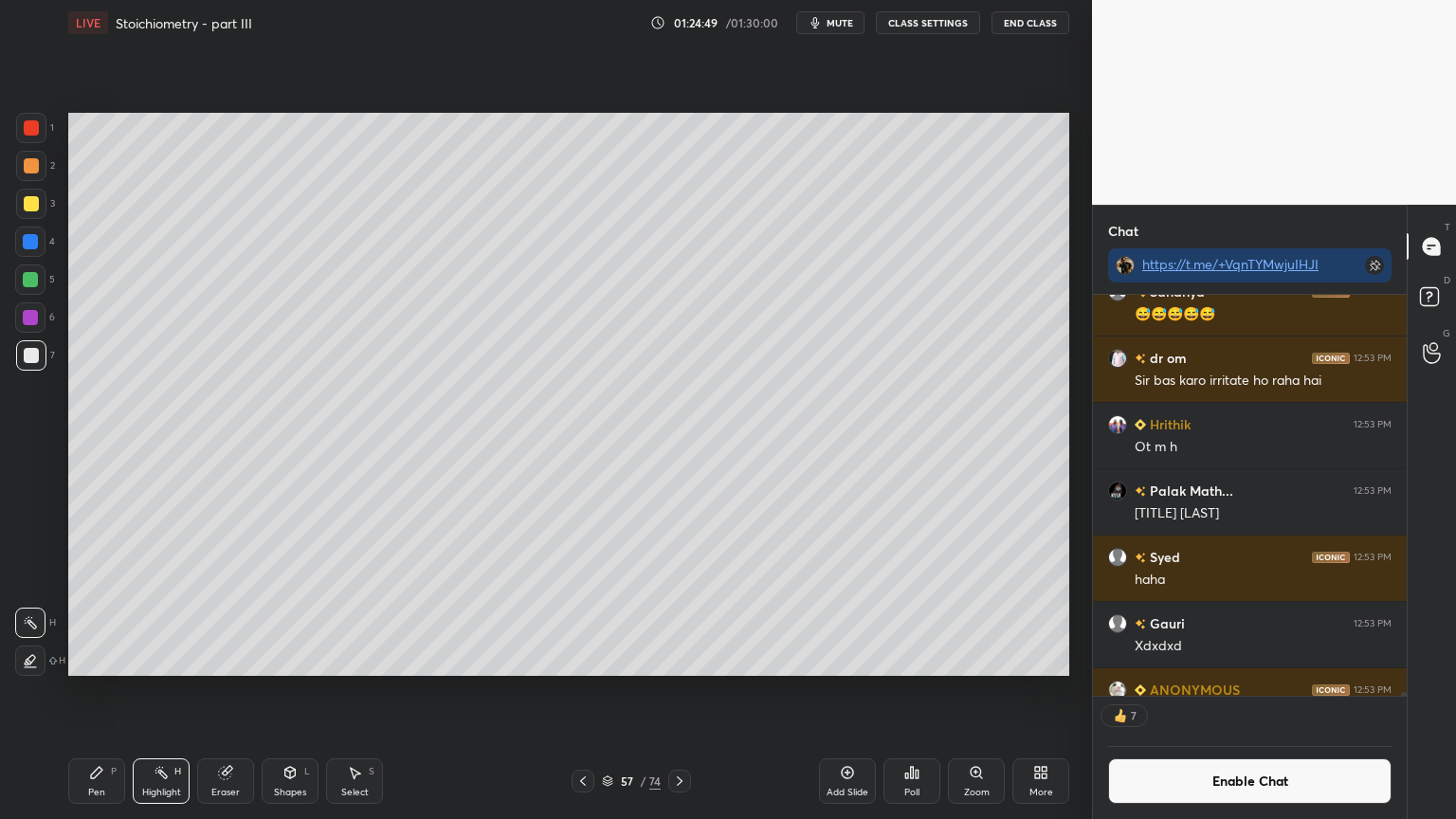 scroll, scrollTop: 6, scrollLeft: 6, axis: both 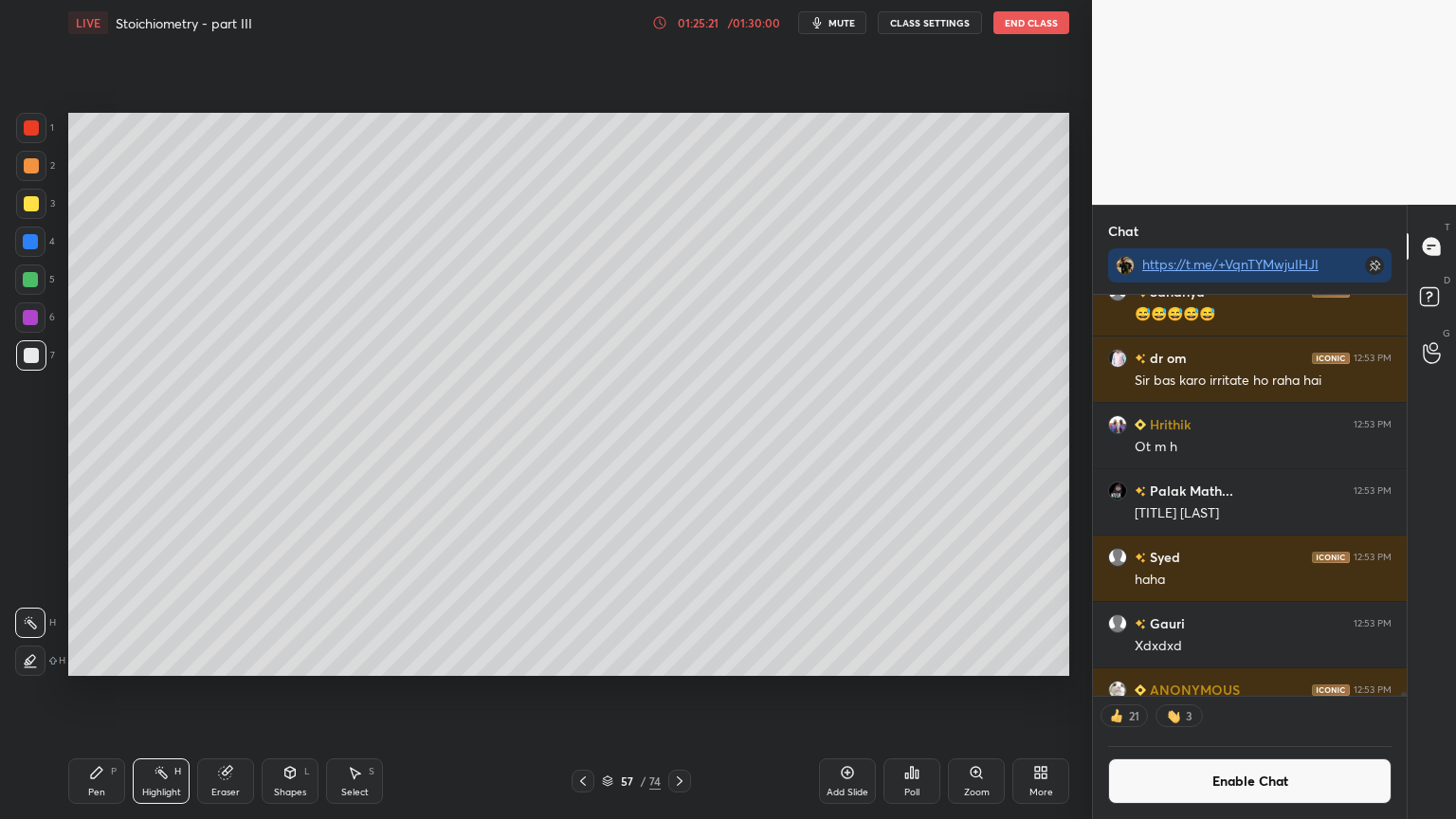 click on "Pen P" at bounding box center (97, 781) 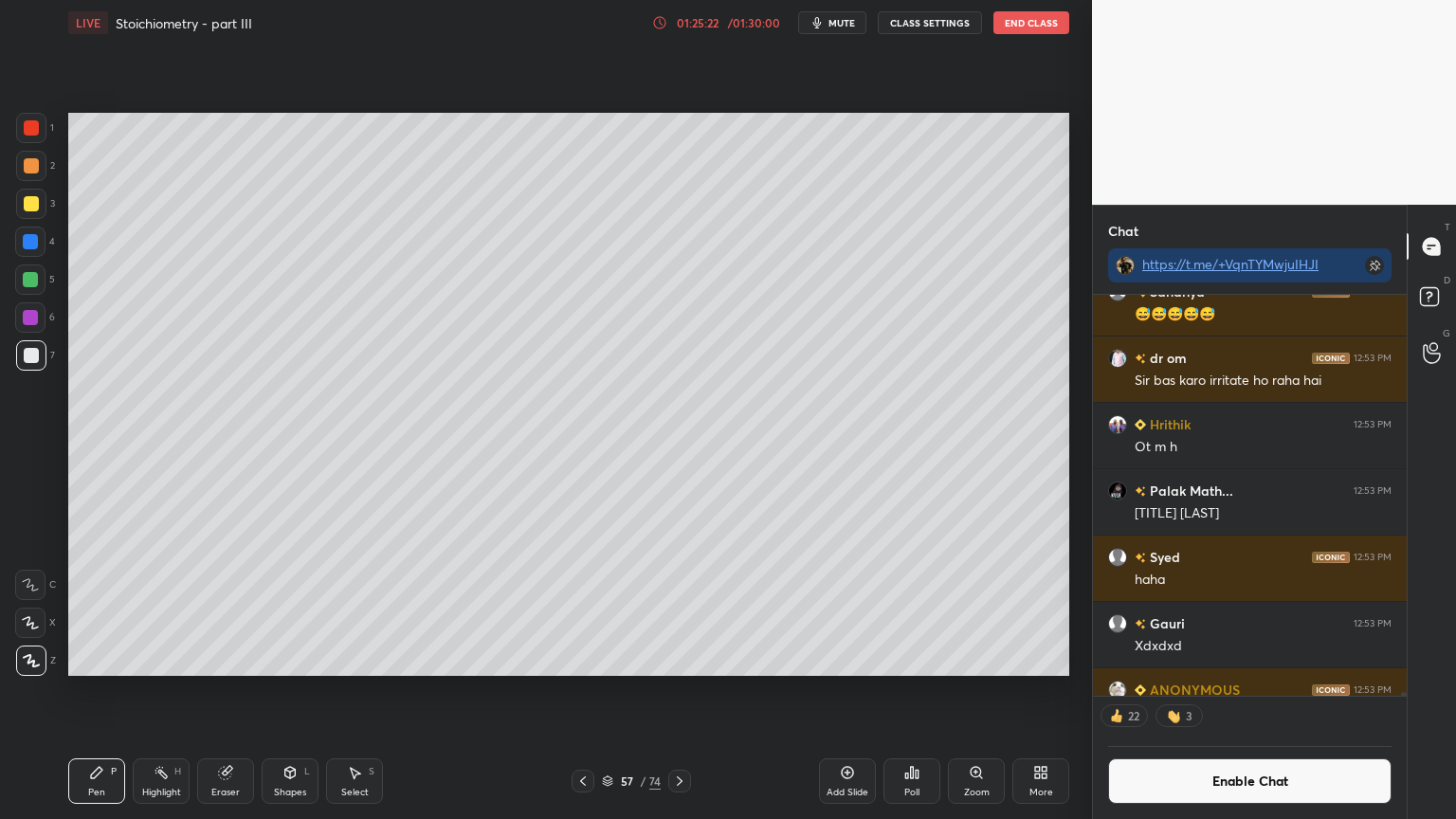 drag, startPoint x: 42, startPoint y: 202, endPoint x: 50, endPoint y: 212, distance: 12.80625 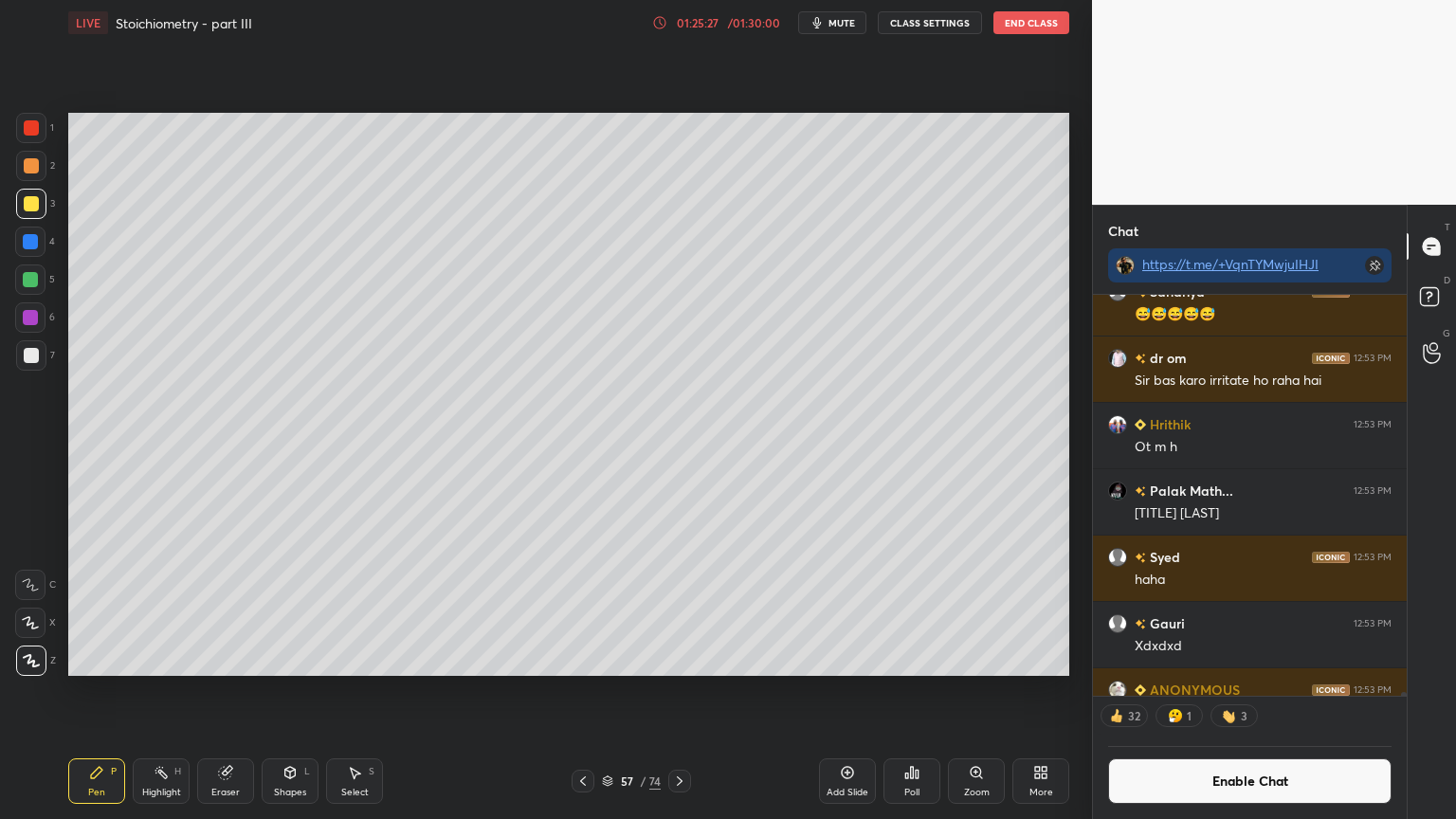 click at bounding box center (31, 128) 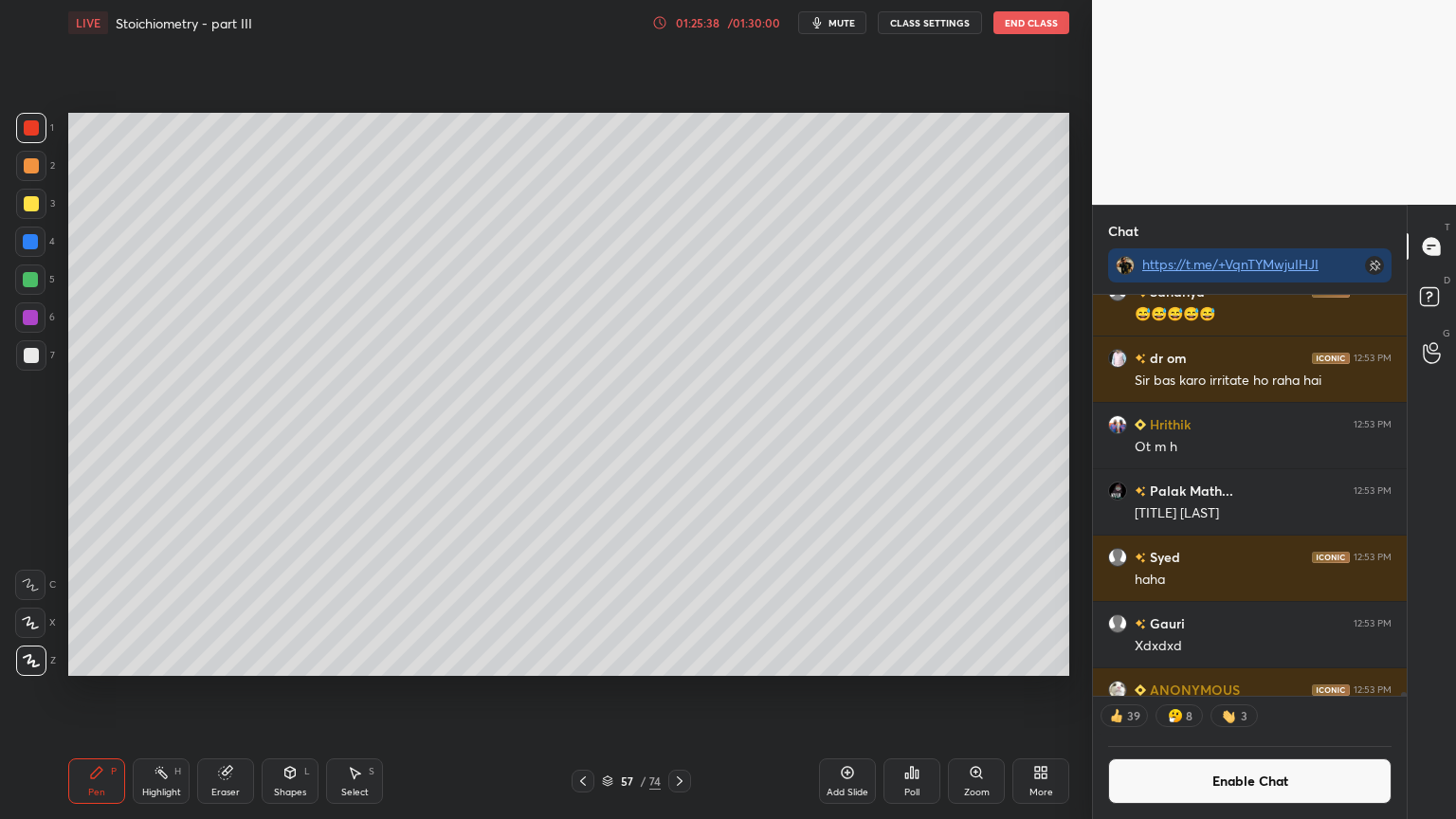 click at bounding box center [31, 355] 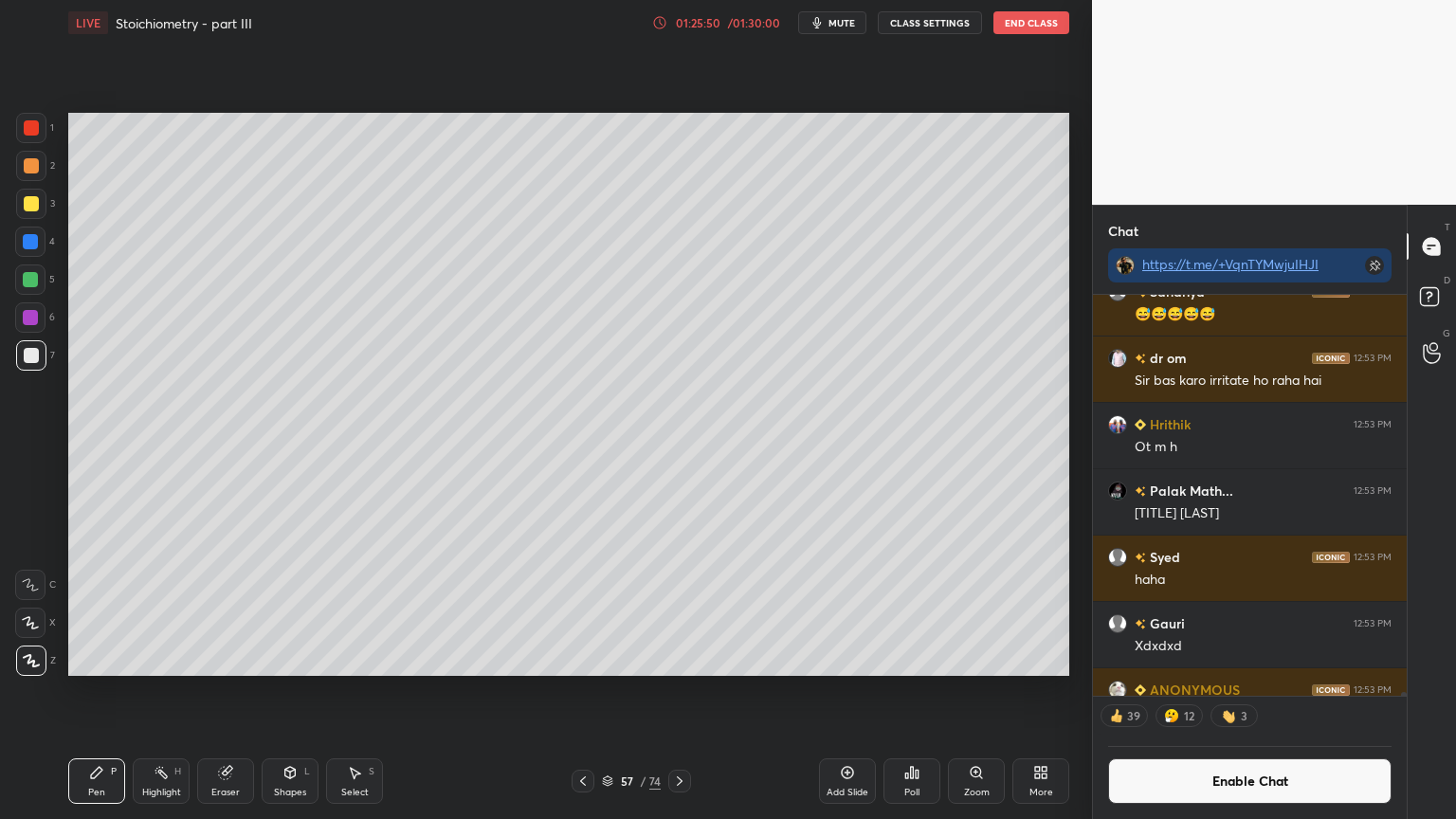 drag, startPoint x: 159, startPoint y: 780, endPoint x: 251, endPoint y: 707, distance: 117.4436 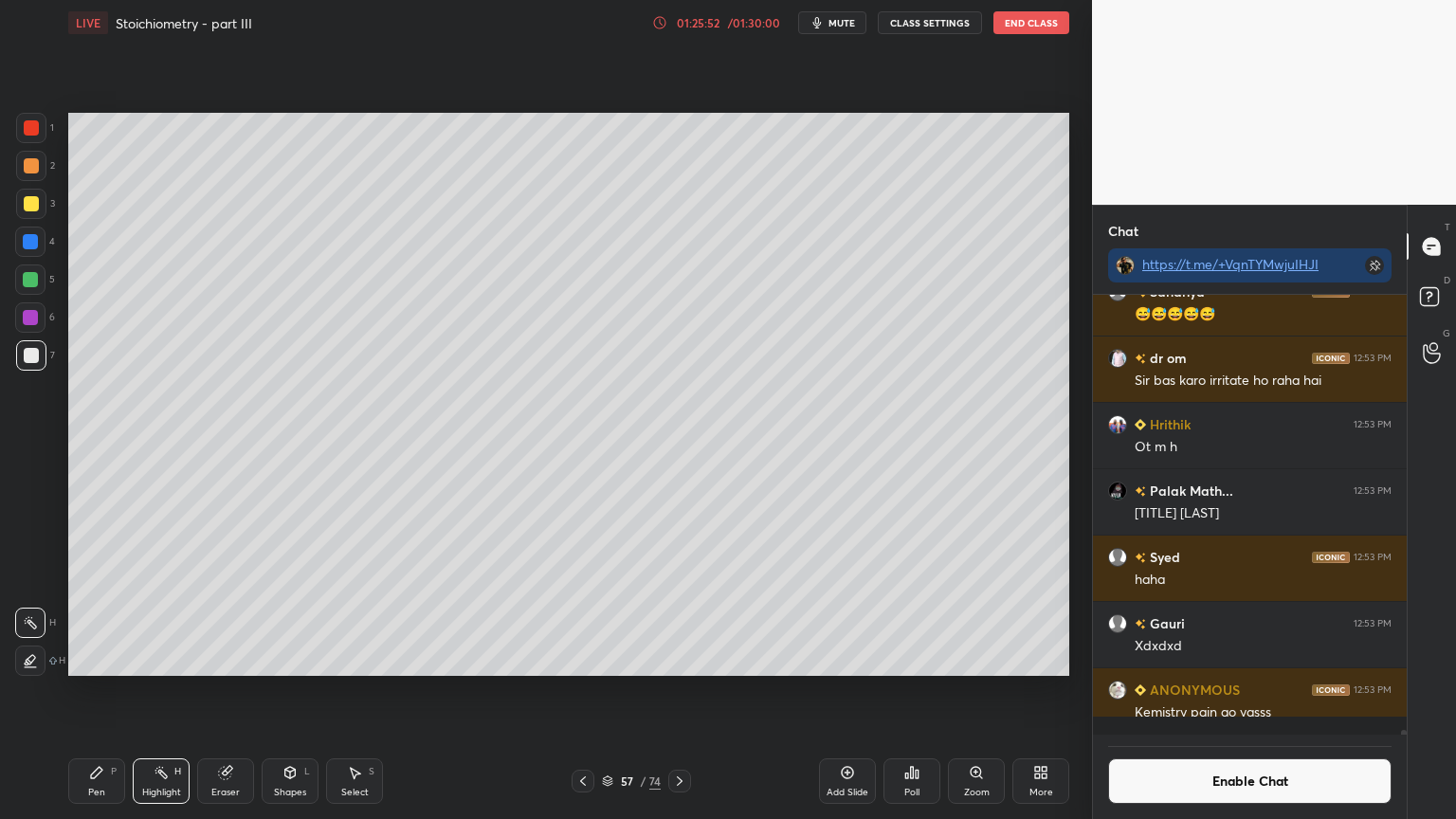 scroll, scrollTop: 6, scrollLeft: 6, axis: both 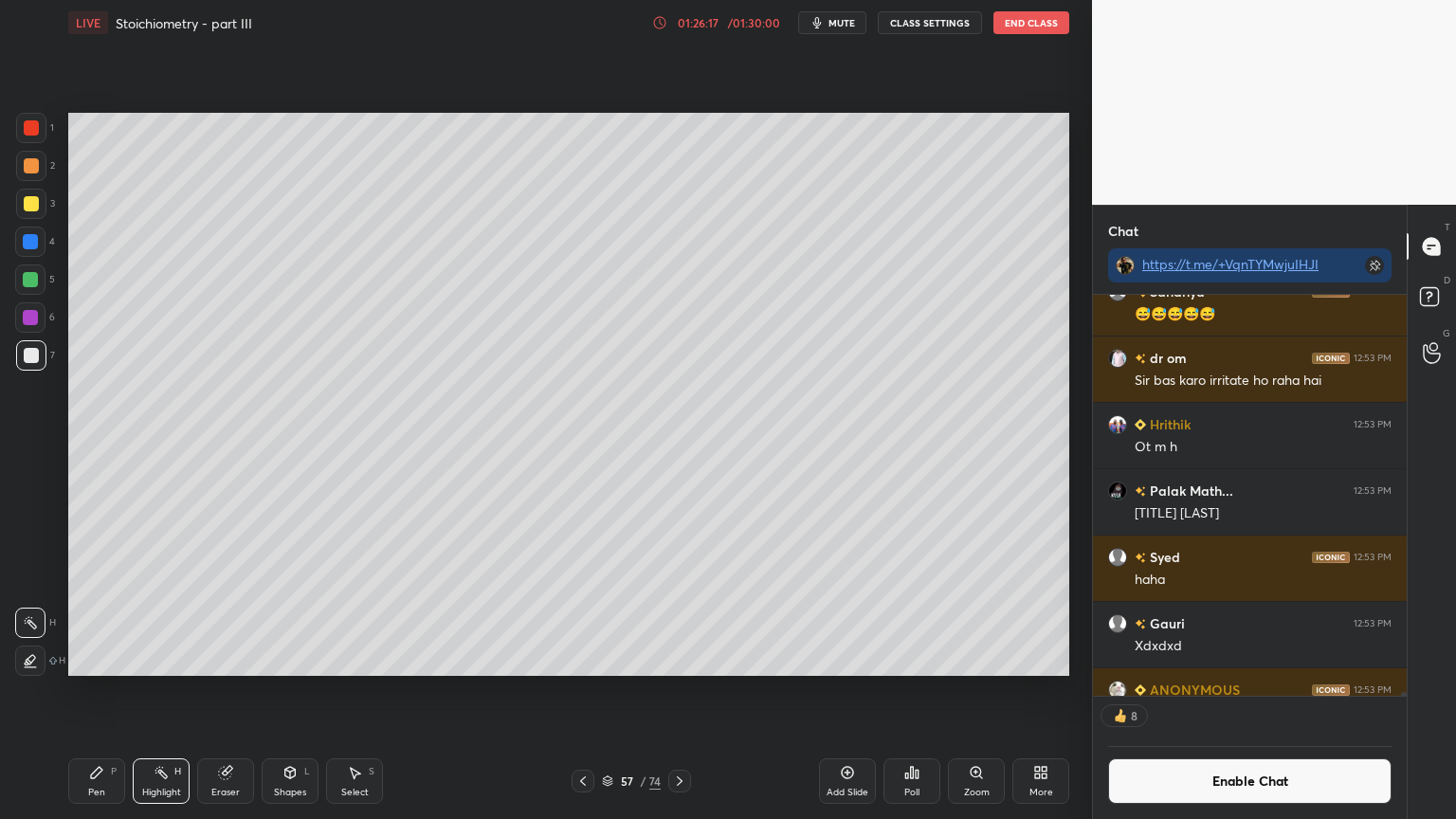 click 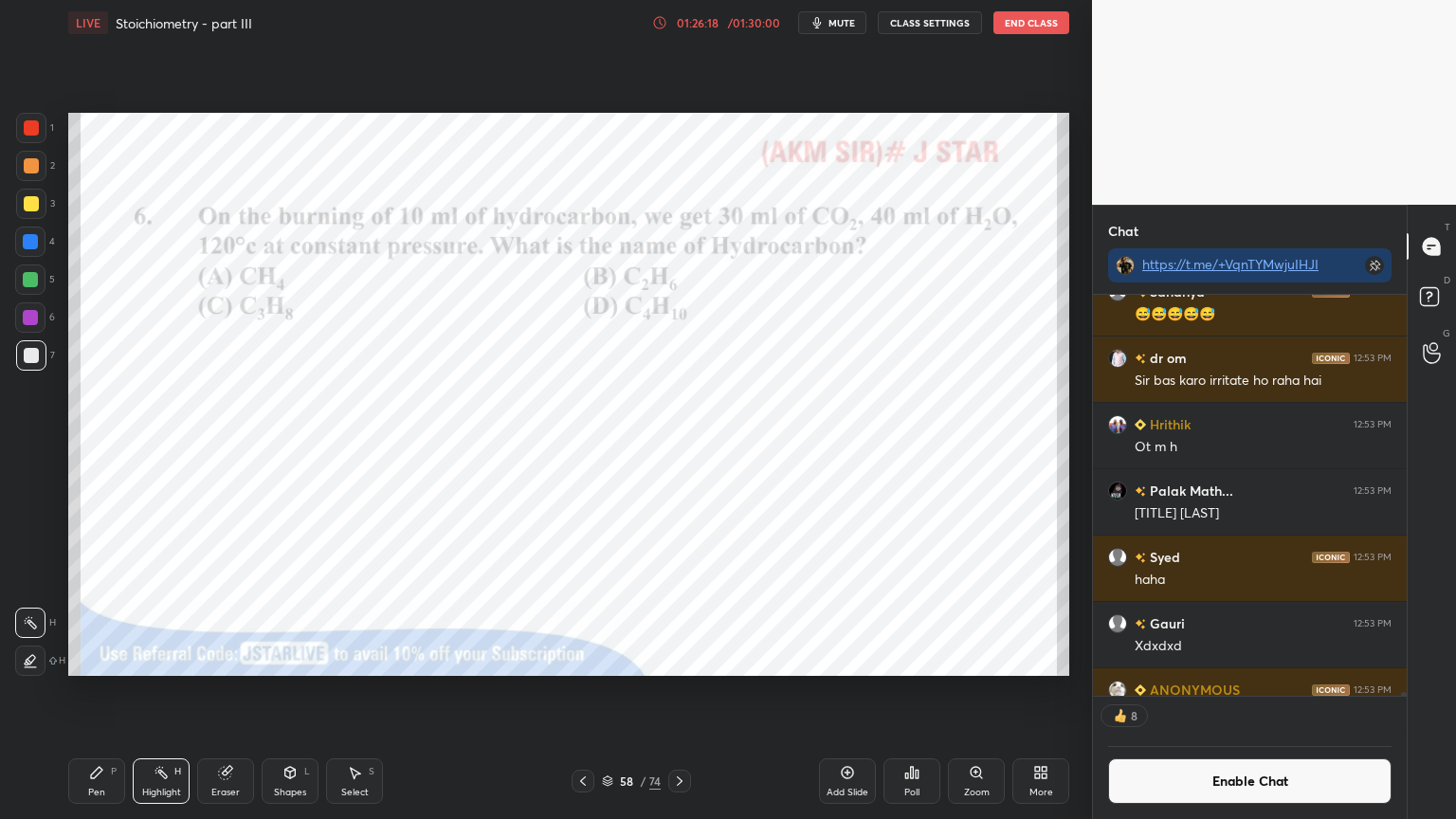 click at bounding box center (583, 781) 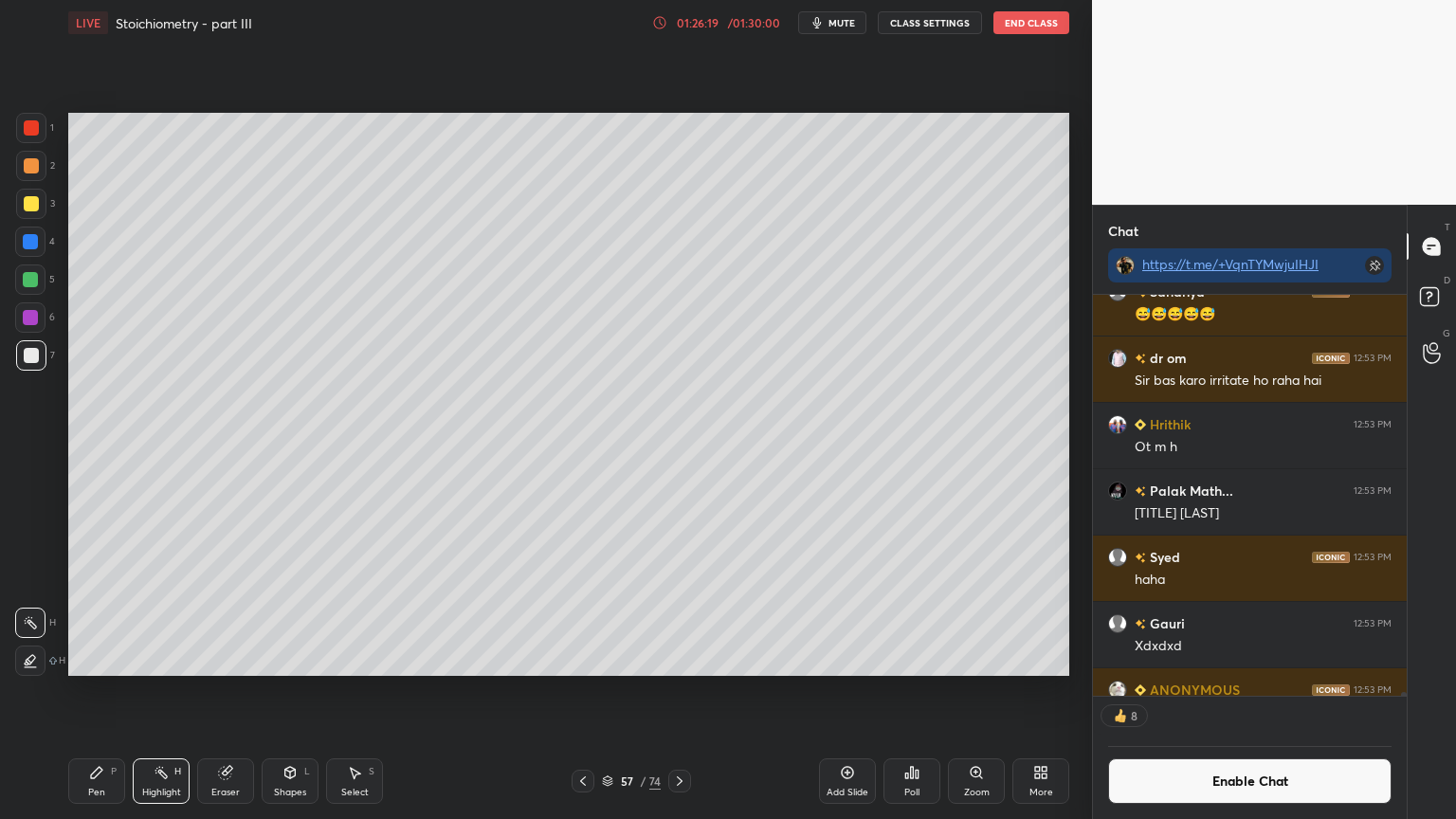 click at bounding box center [680, 781] 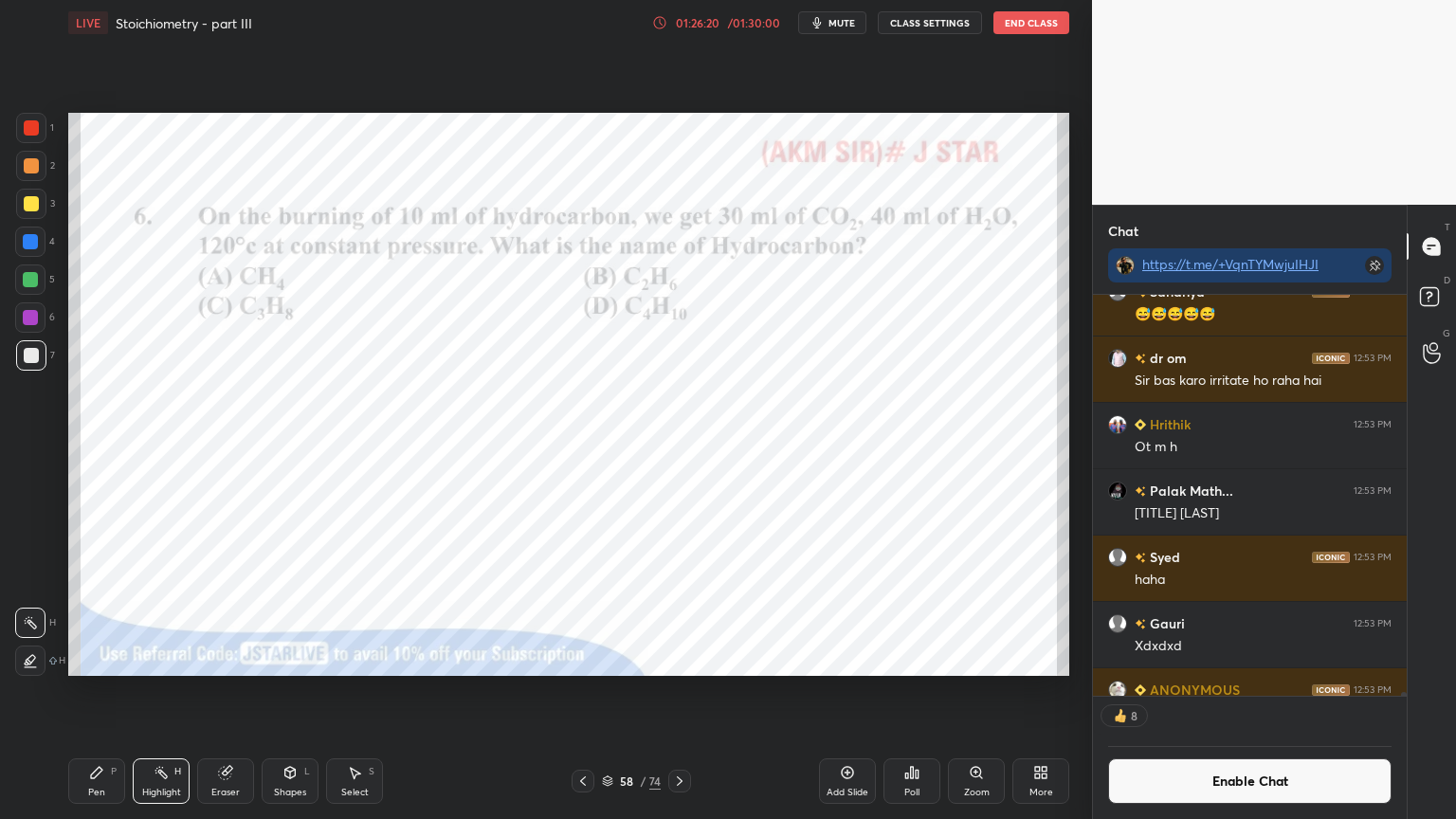 click 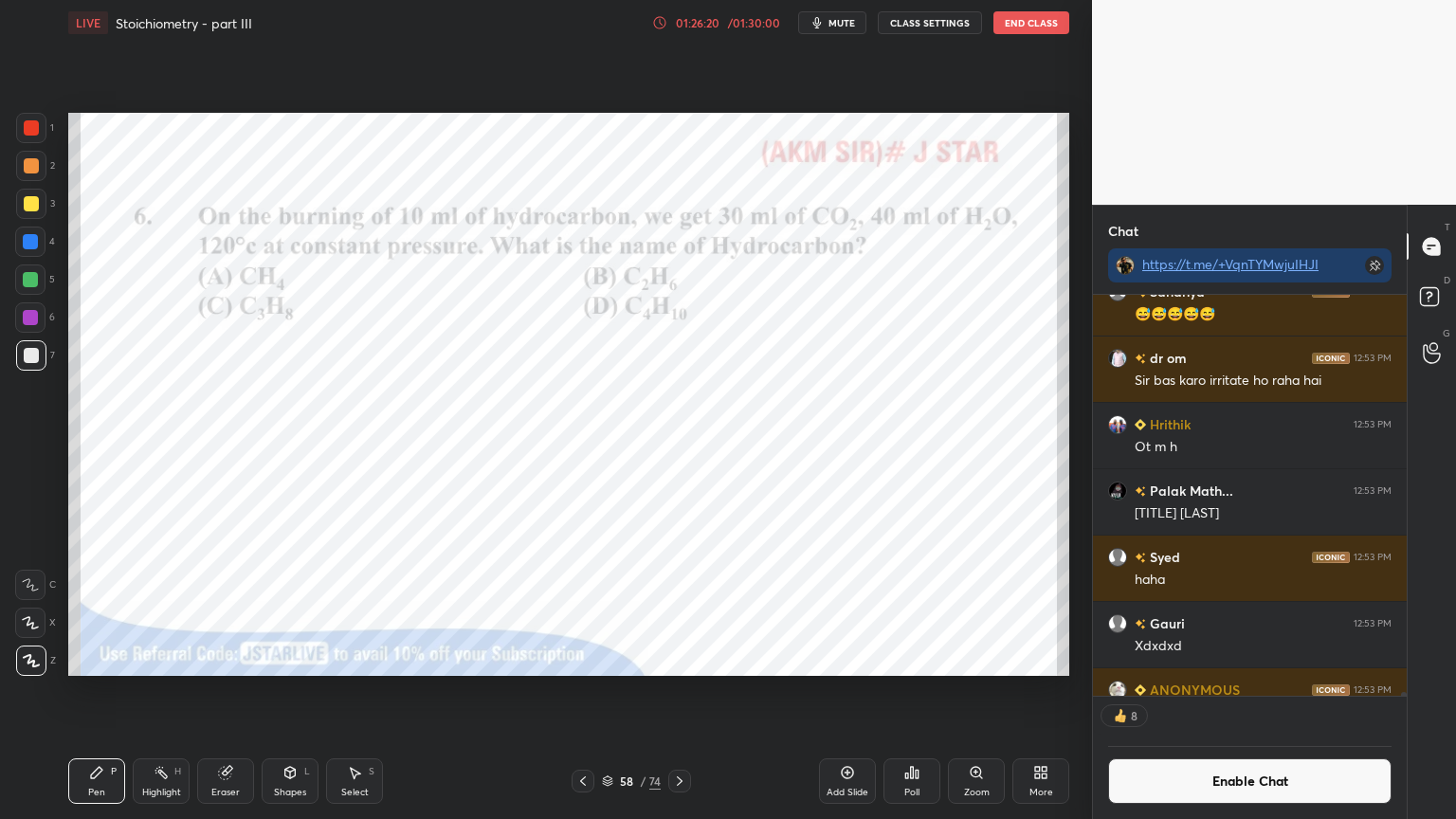 click at bounding box center [31, 128] 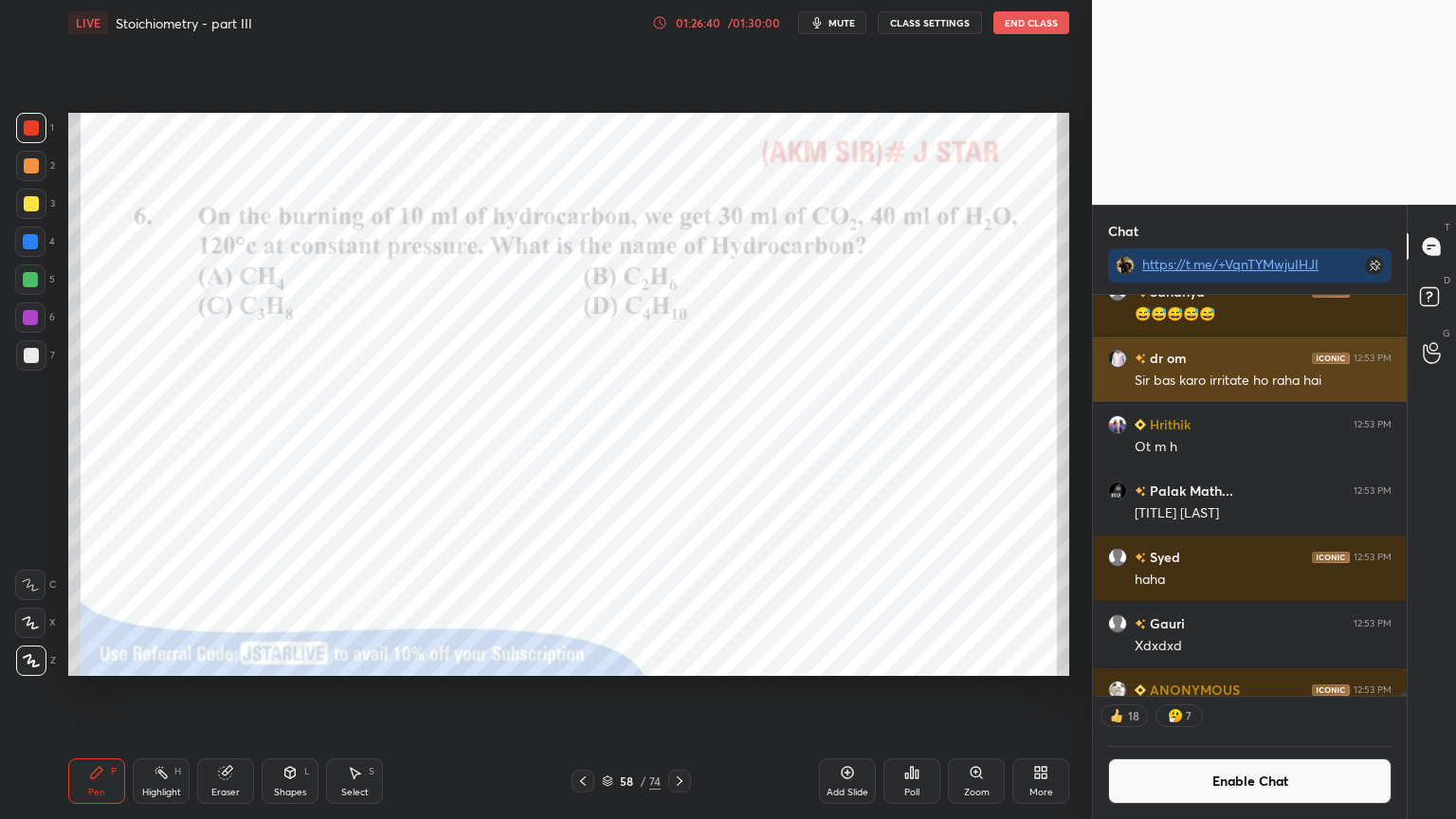 click at bounding box center (1118, 358) 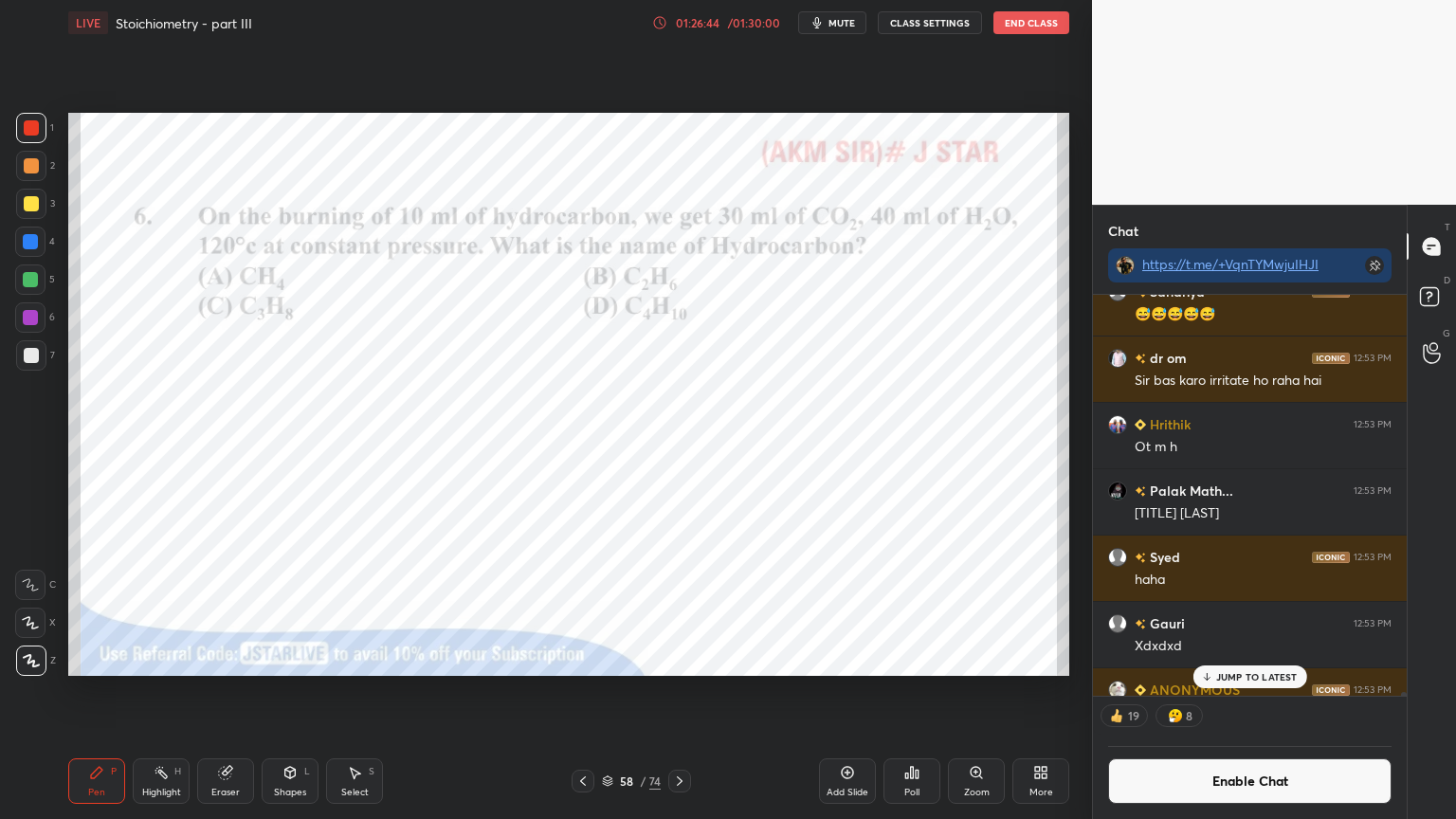 scroll, scrollTop: 41268, scrollLeft: 0, axis: vertical 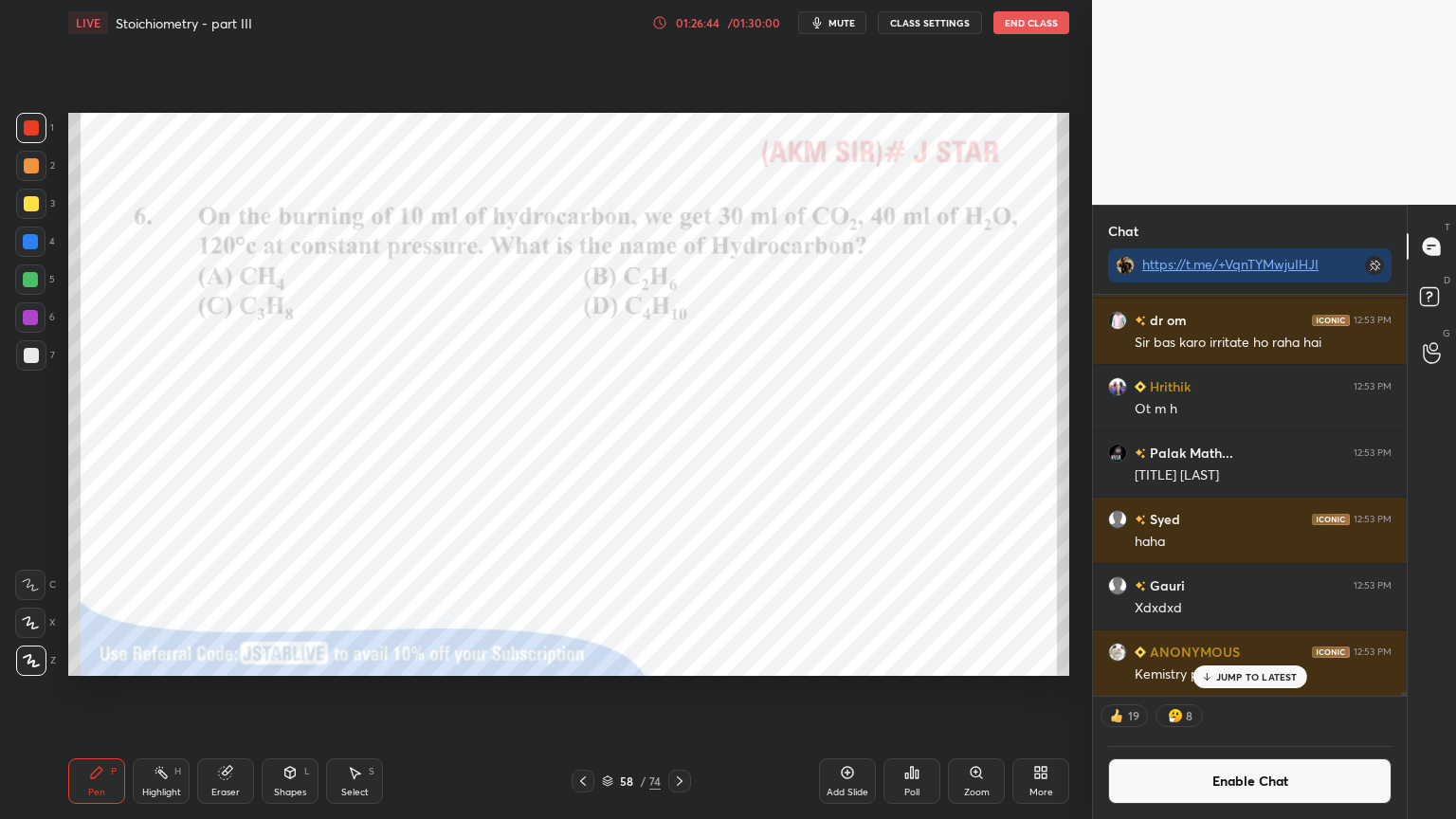 drag, startPoint x: 1404, startPoint y: 694, endPoint x: 1405, endPoint y: 713, distance: 19.026298 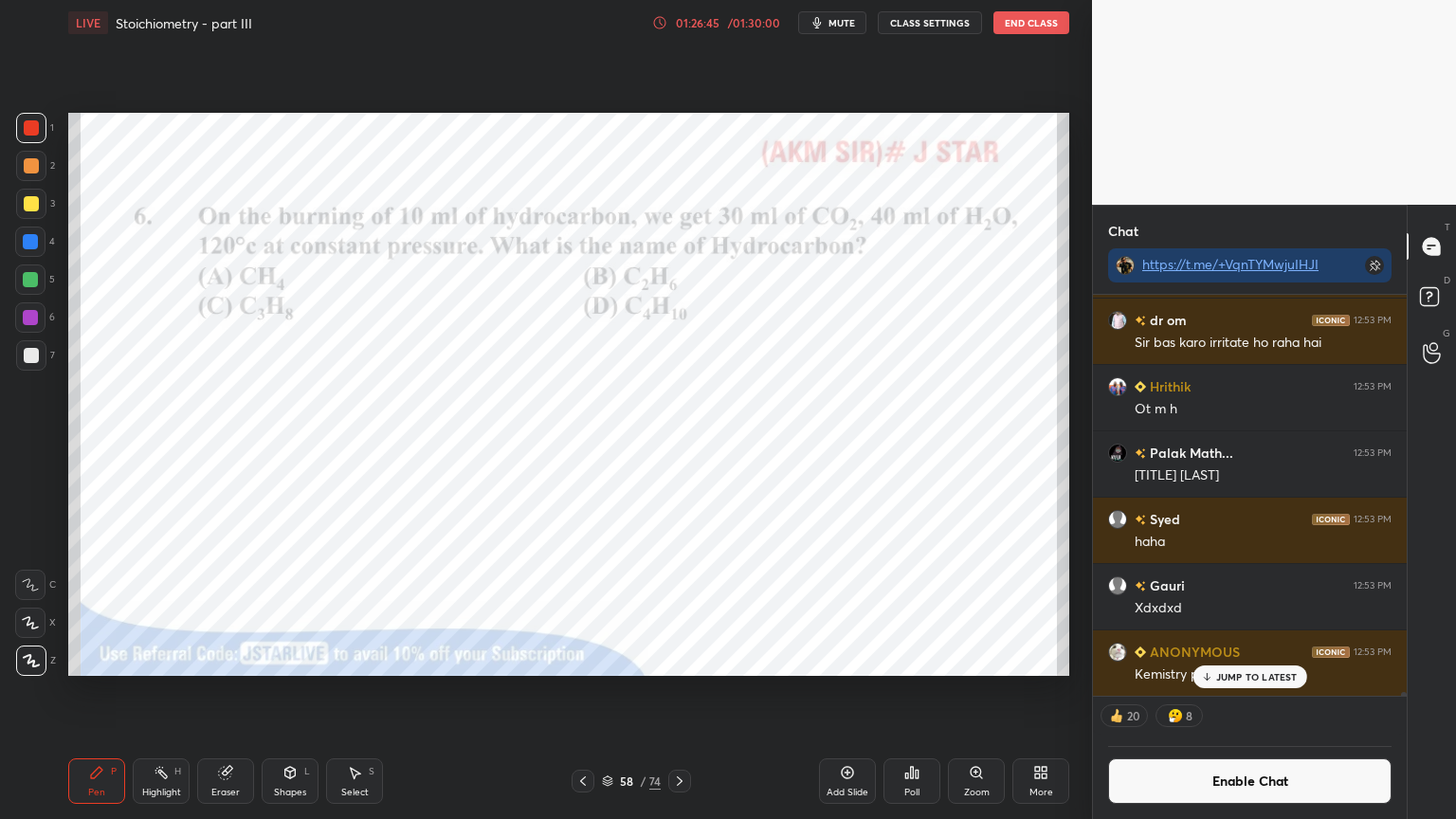 click on "JUMP TO LATEST" at bounding box center (1257, 677) 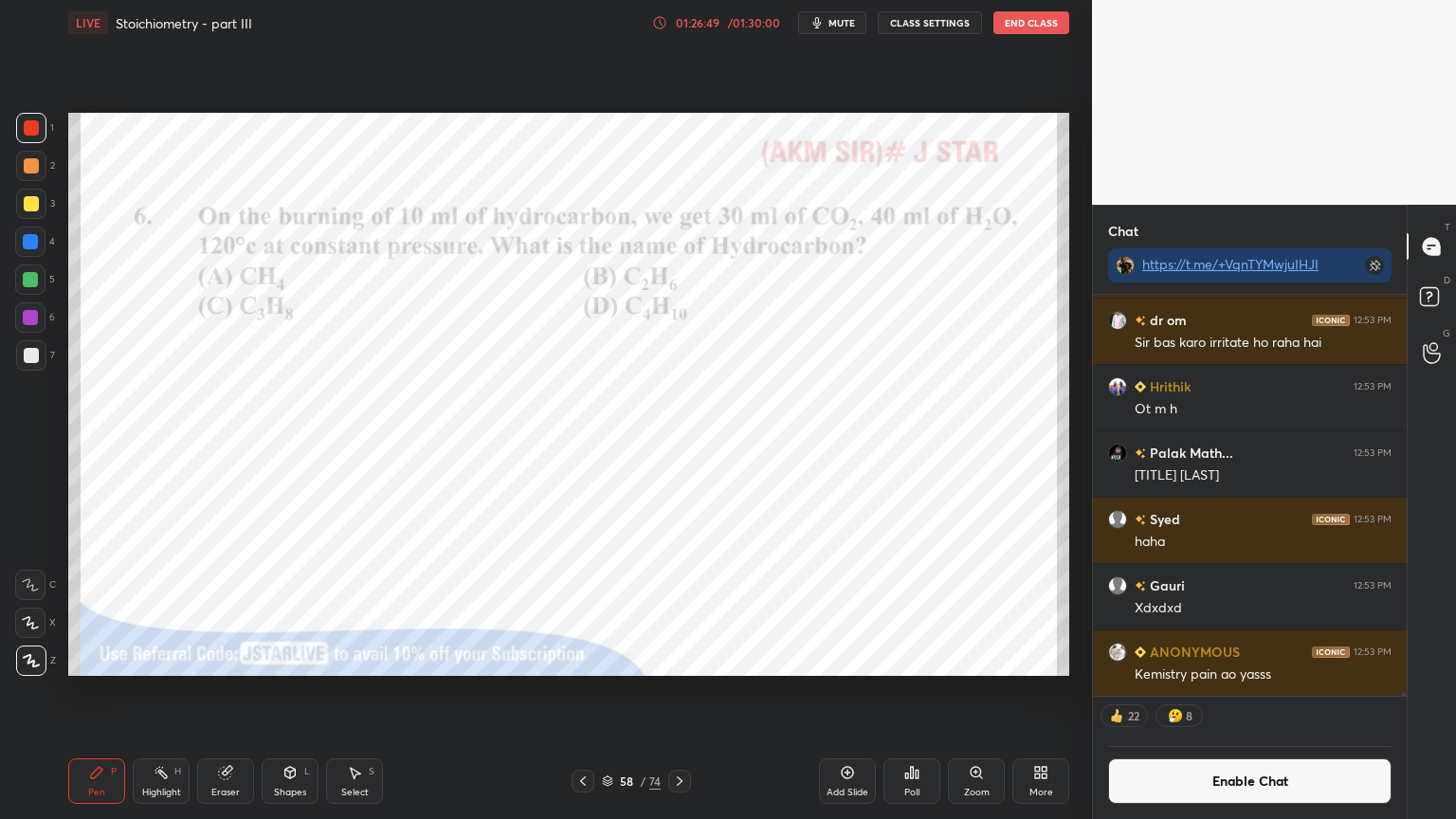 drag, startPoint x: 1403, startPoint y: 694, endPoint x: 1418, endPoint y: 696, distance: 15.132746 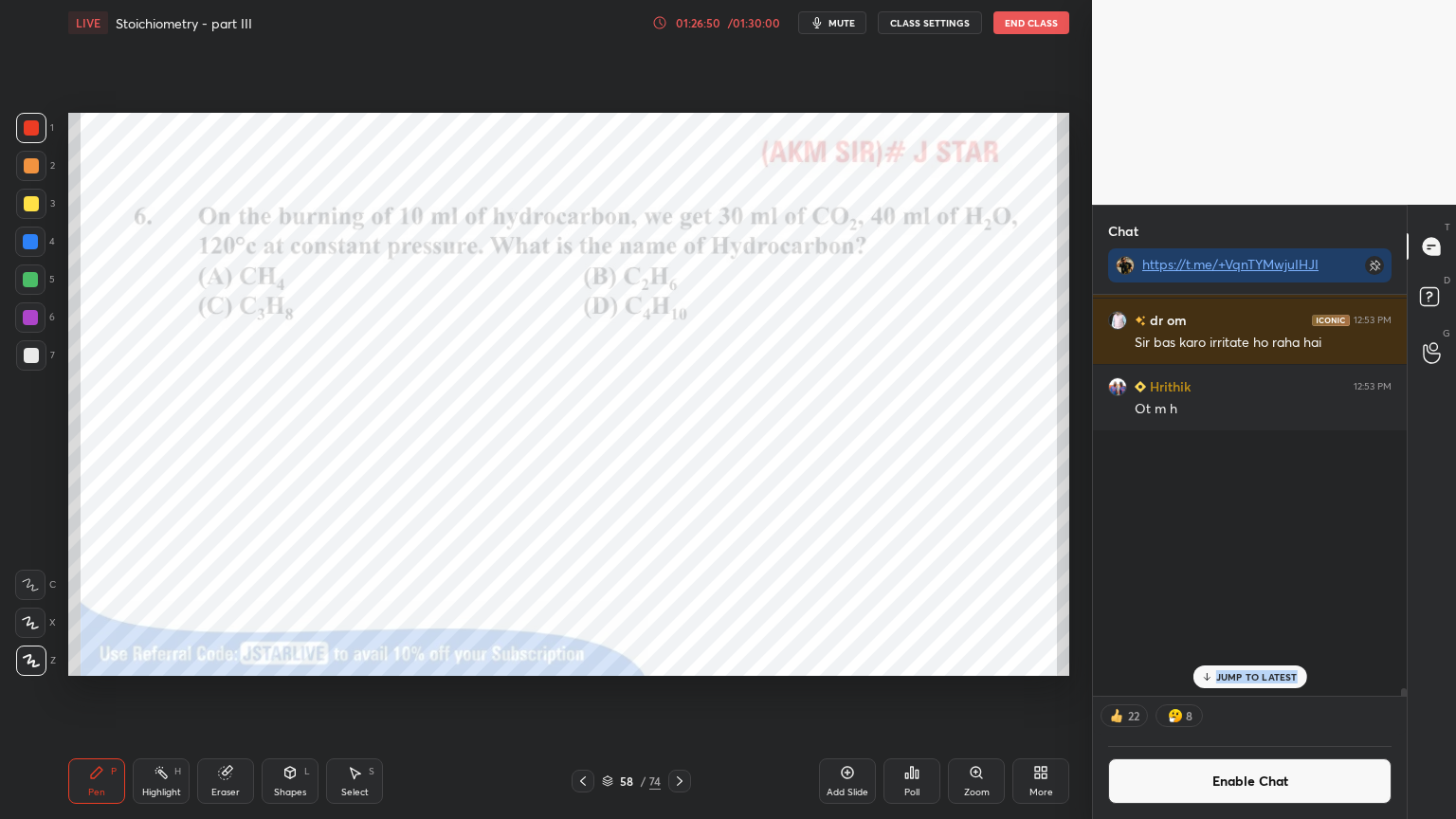 scroll, scrollTop: 40874, scrollLeft: 0, axis: vertical 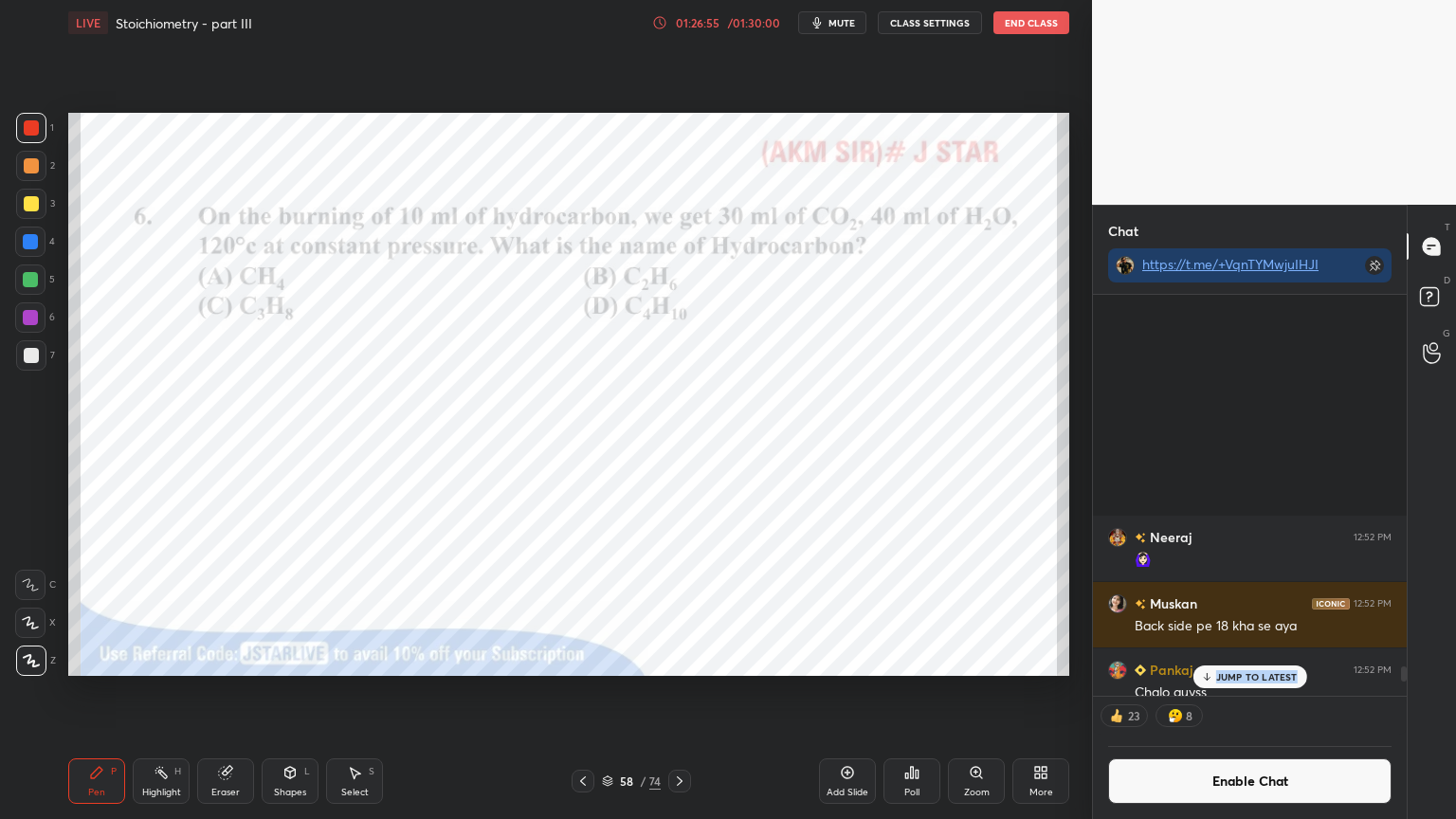 click on "JUMP TO LATEST" at bounding box center (1257, 677) 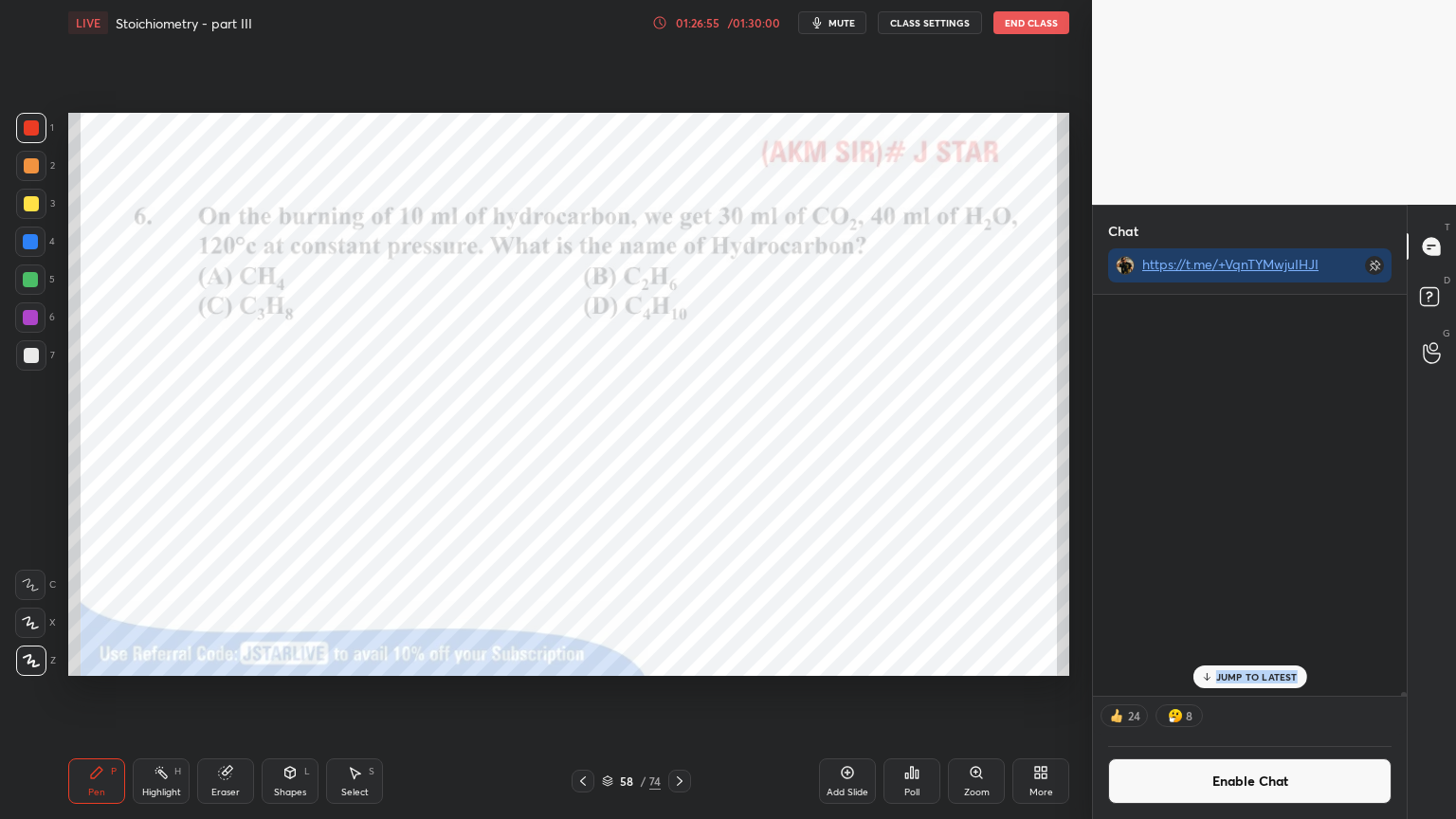 scroll, scrollTop: 42270, scrollLeft: 0, axis: vertical 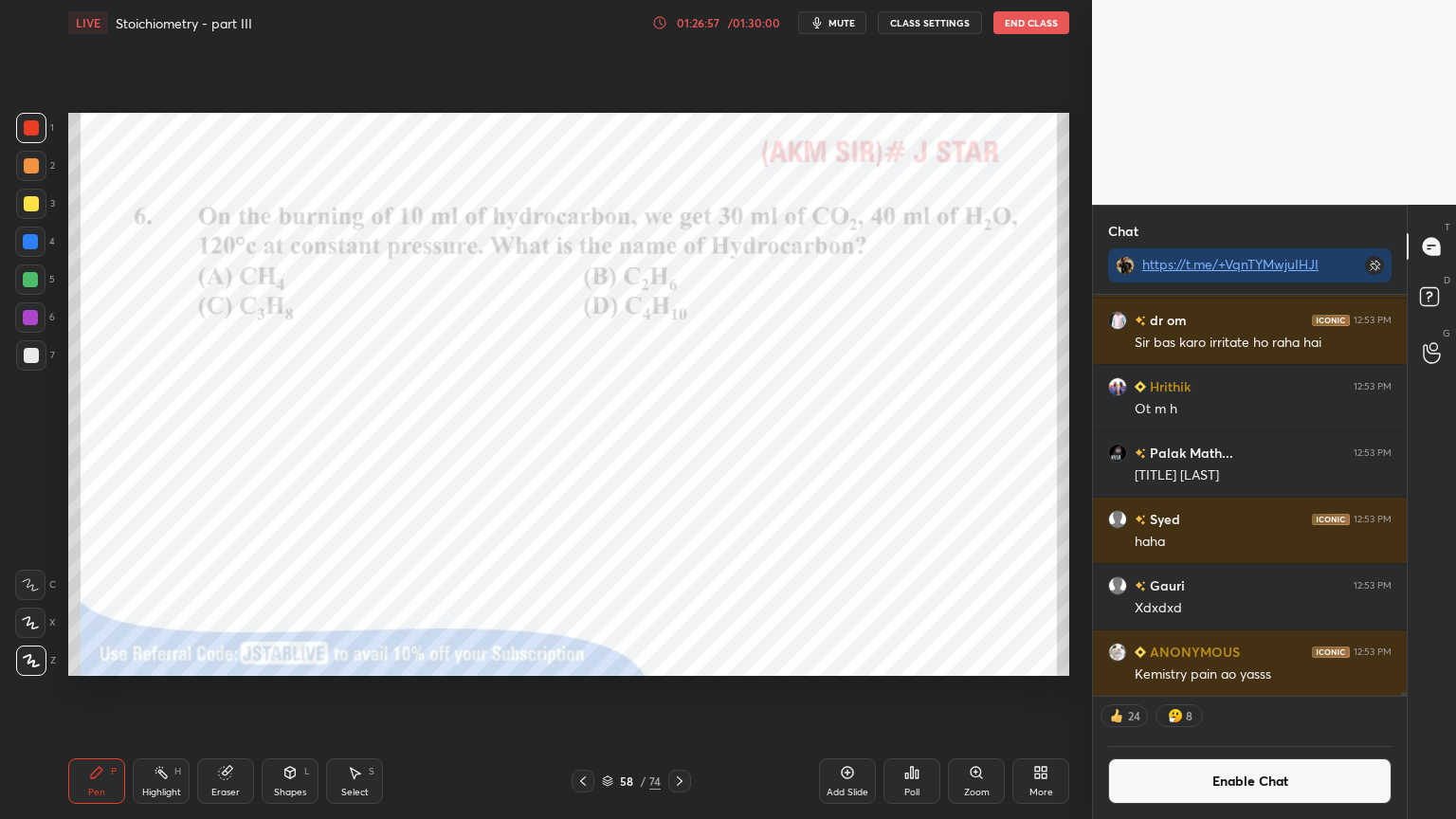 drag, startPoint x: 1403, startPoint y: 683, endPoint x: 1402, endPoint y: 670, distance: 13.038405 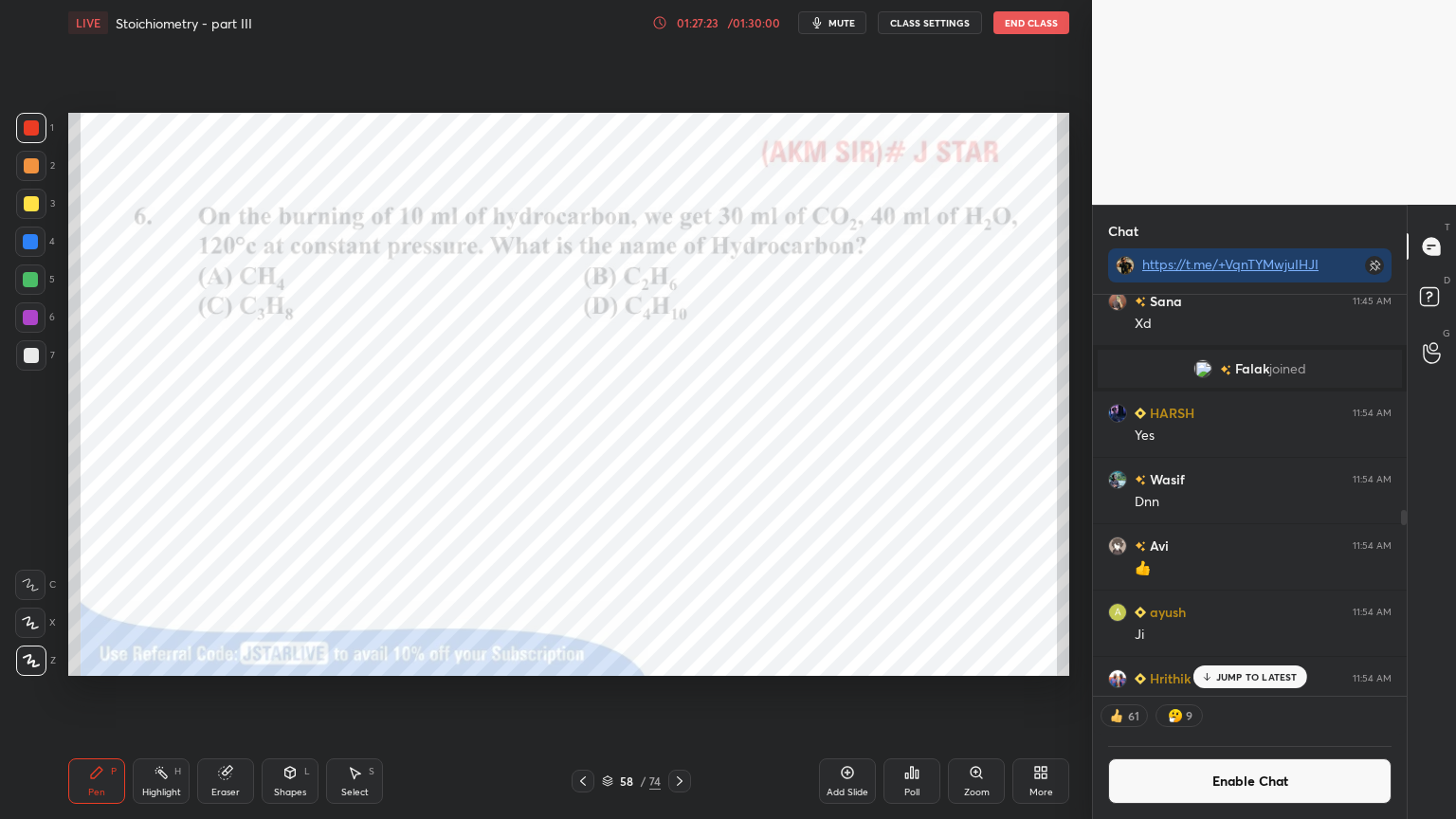 scroll, scrollTop: 17555, scrollLeft: 0, axis: vertical 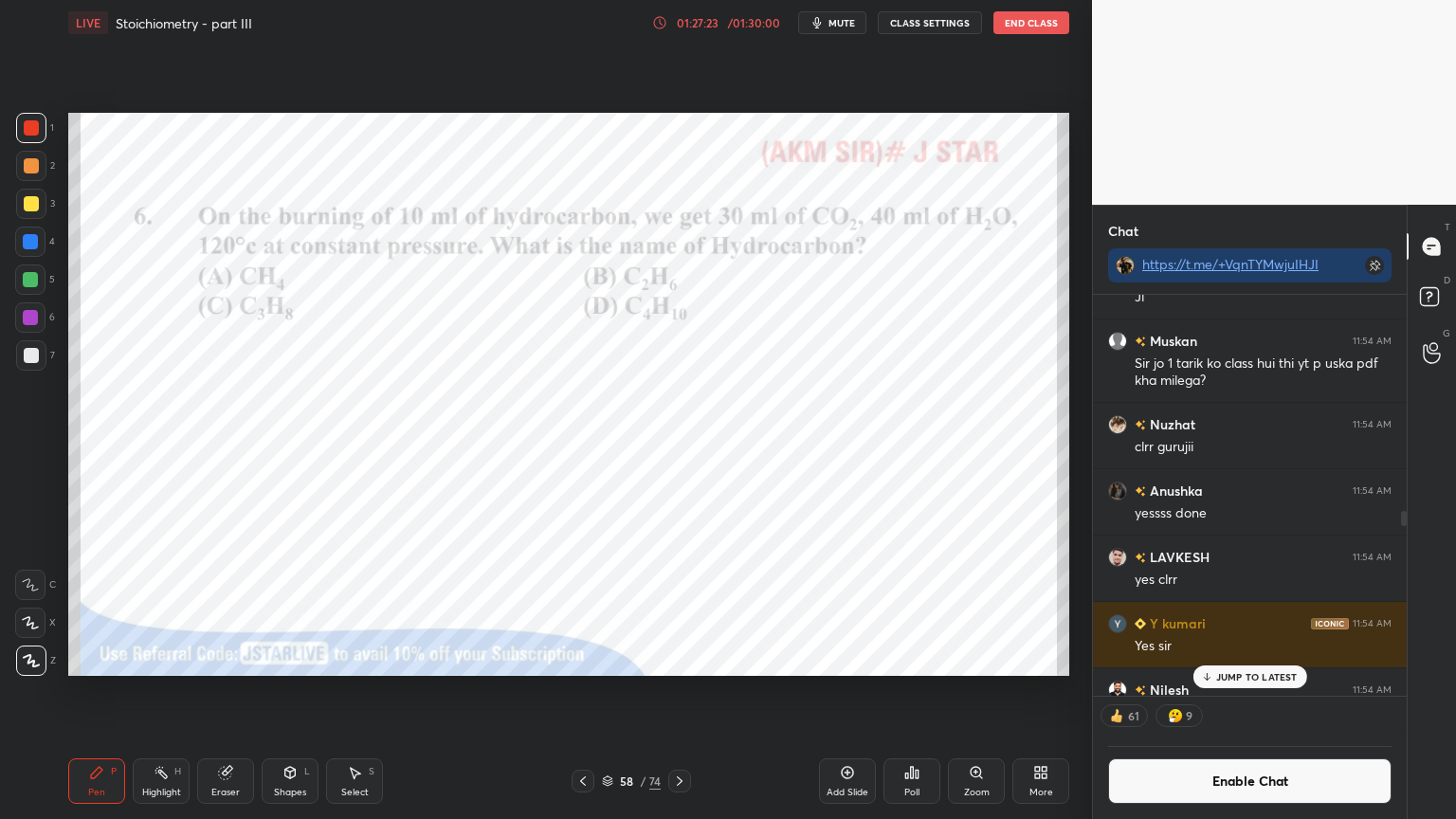 drag, startPoint x: 1402, startPoint y: 692, endPoint x: 1398, endPoint y: 460, distance: 232.03448 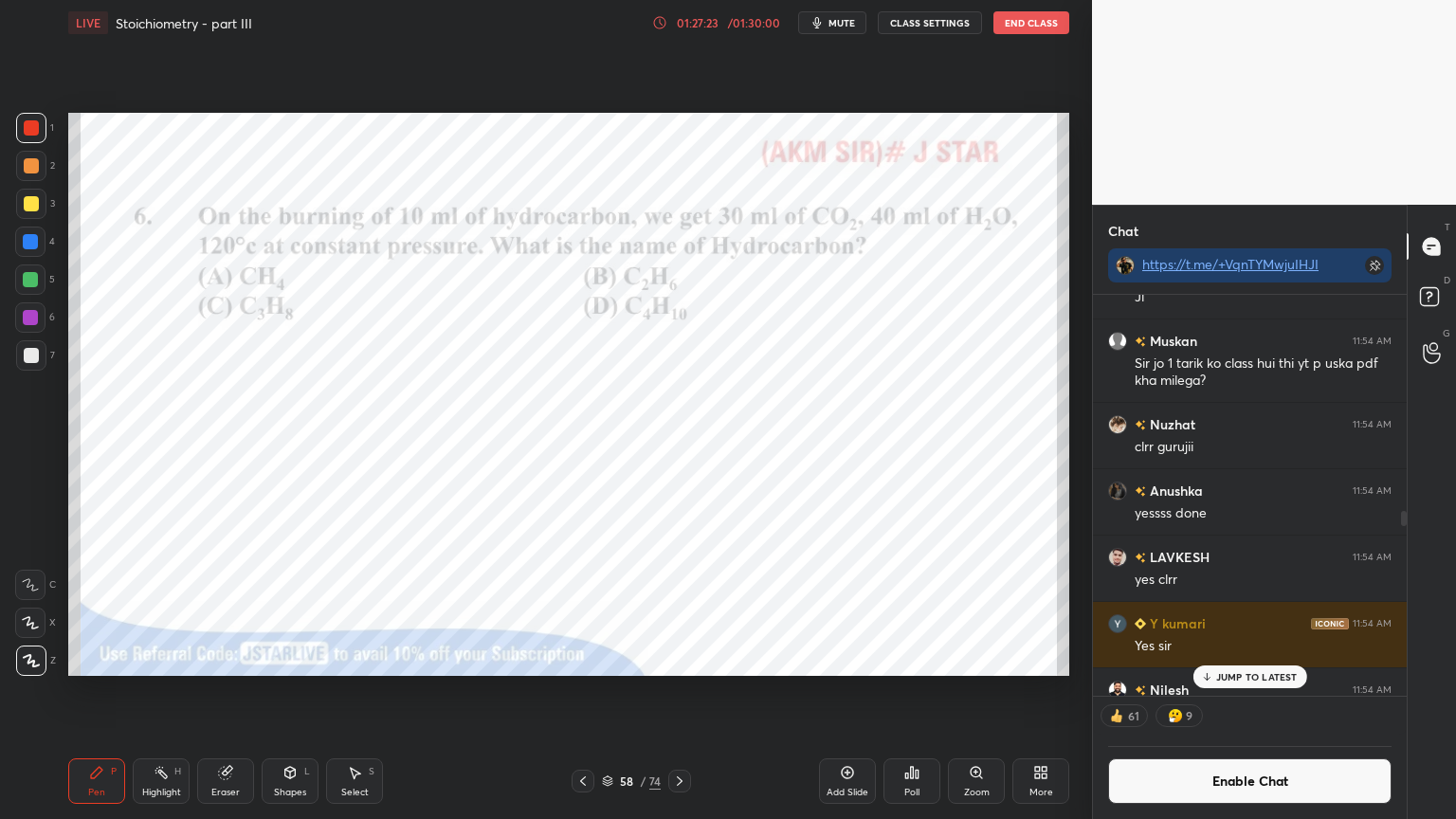 click at bounding box center (1401, 495) 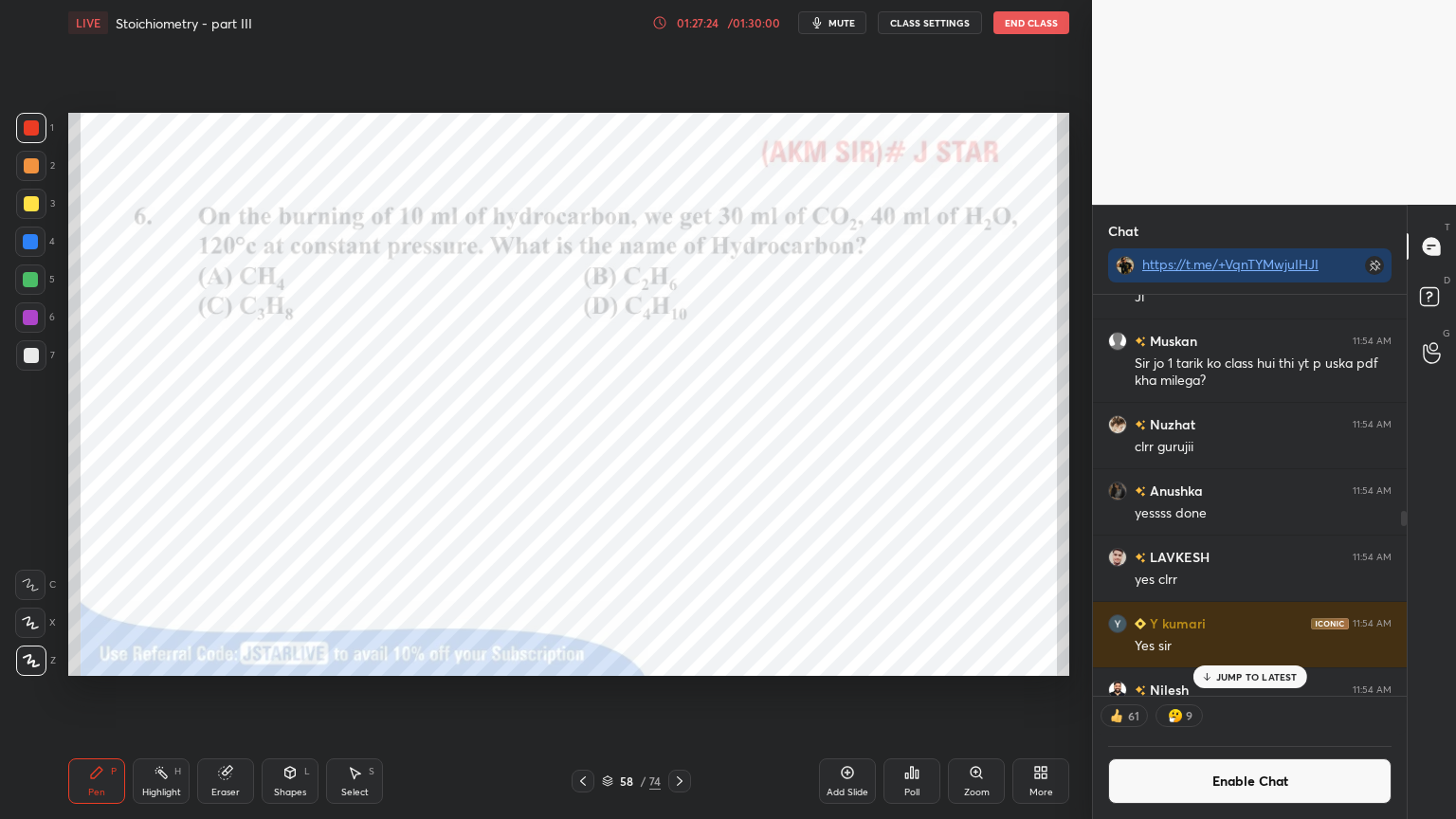 click on "JUMP TO LATEST" at bounding box center (1257, 677) 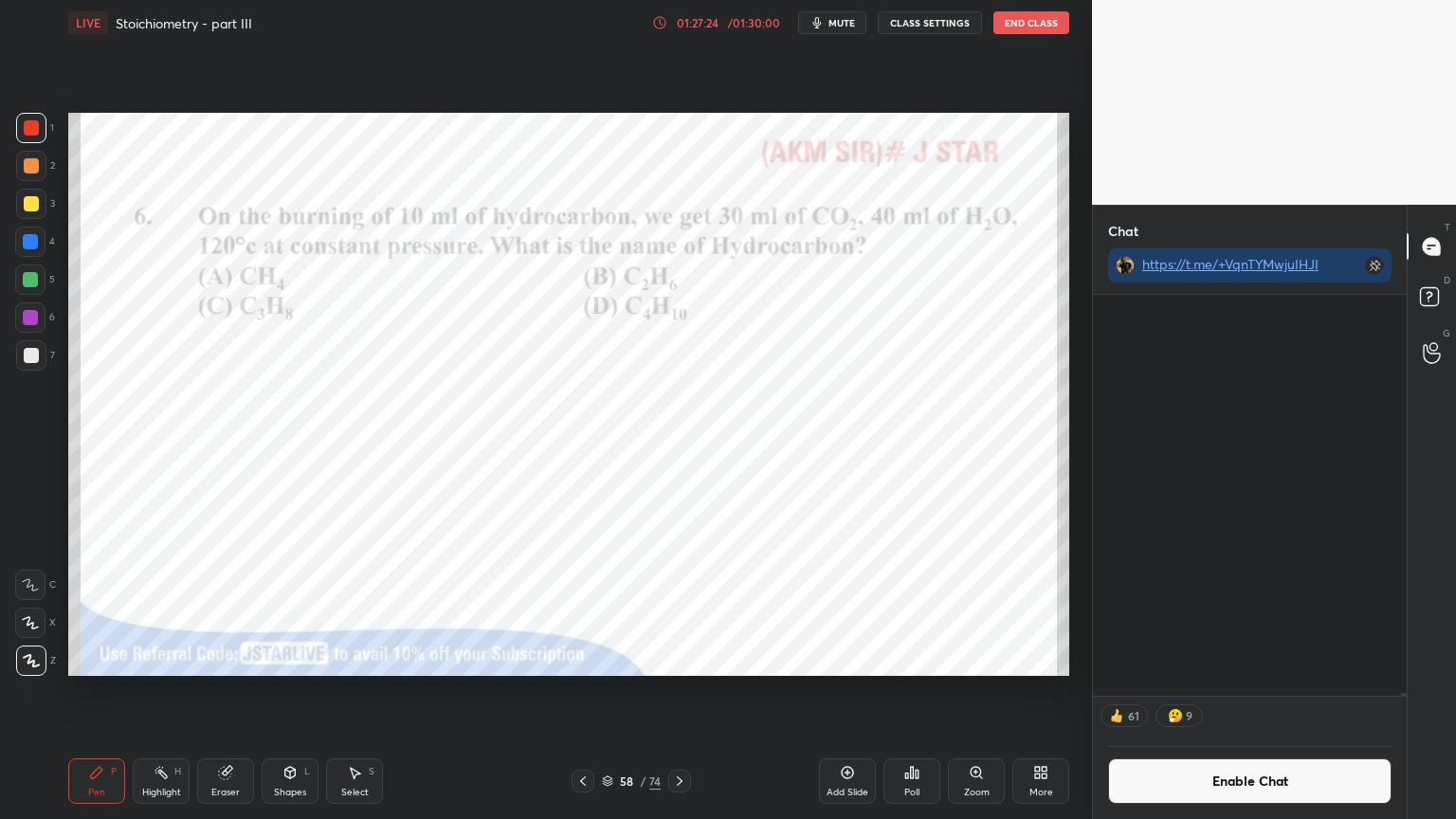 scroll, scrollTop: 50808, scrollLeft: 0, axis: vertical 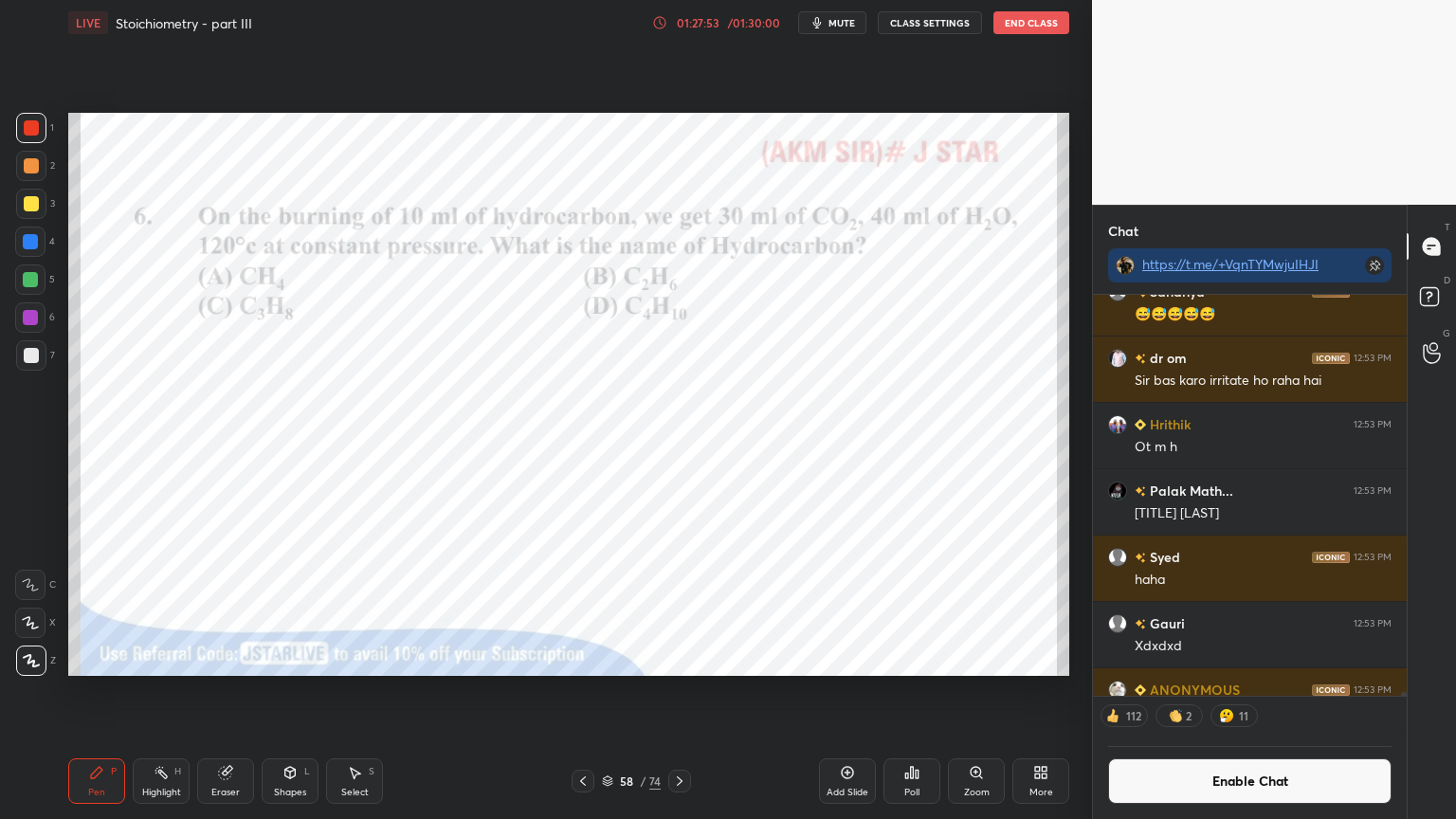 click 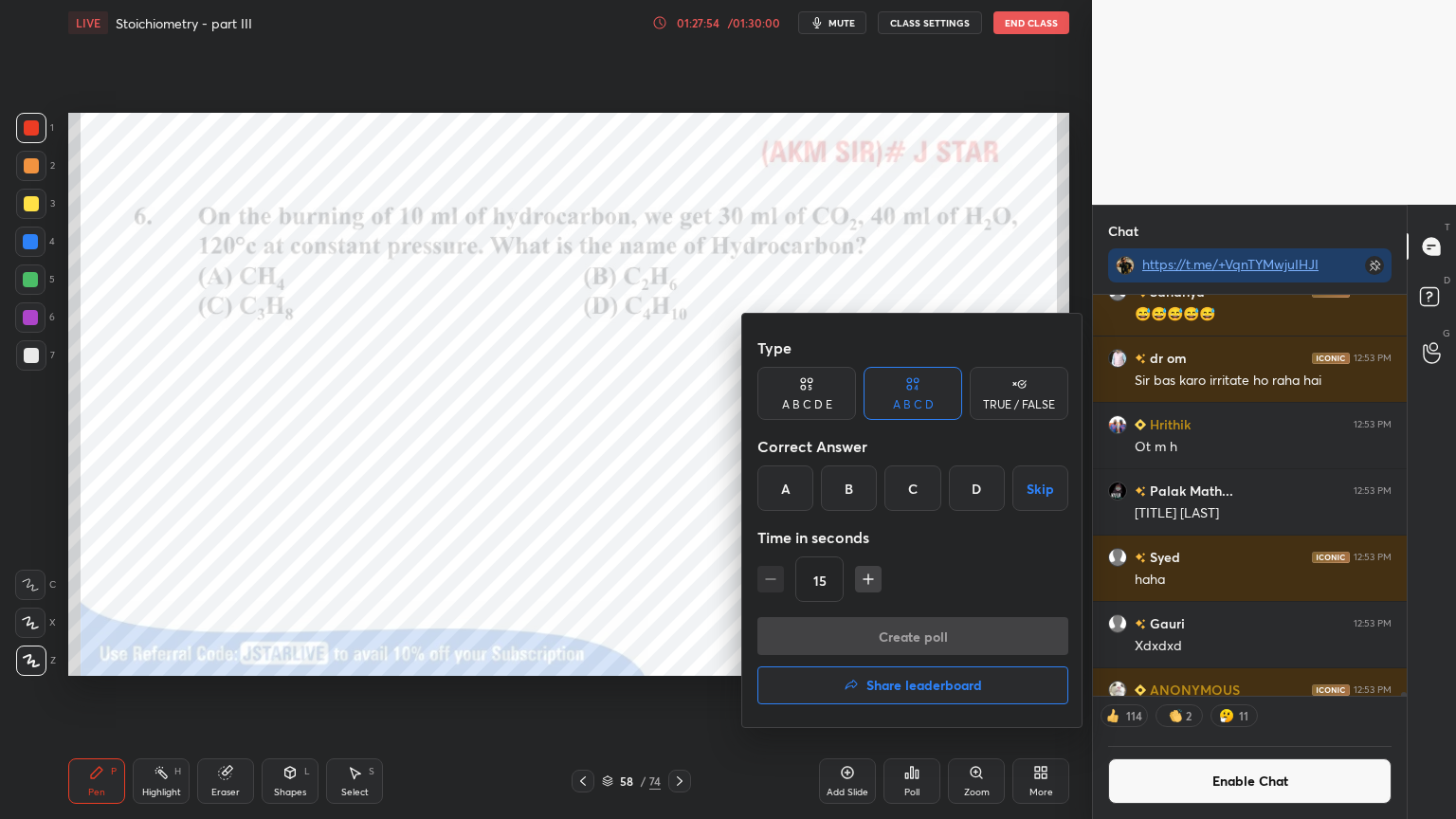 click on "C" at bounding box center [912, 488] 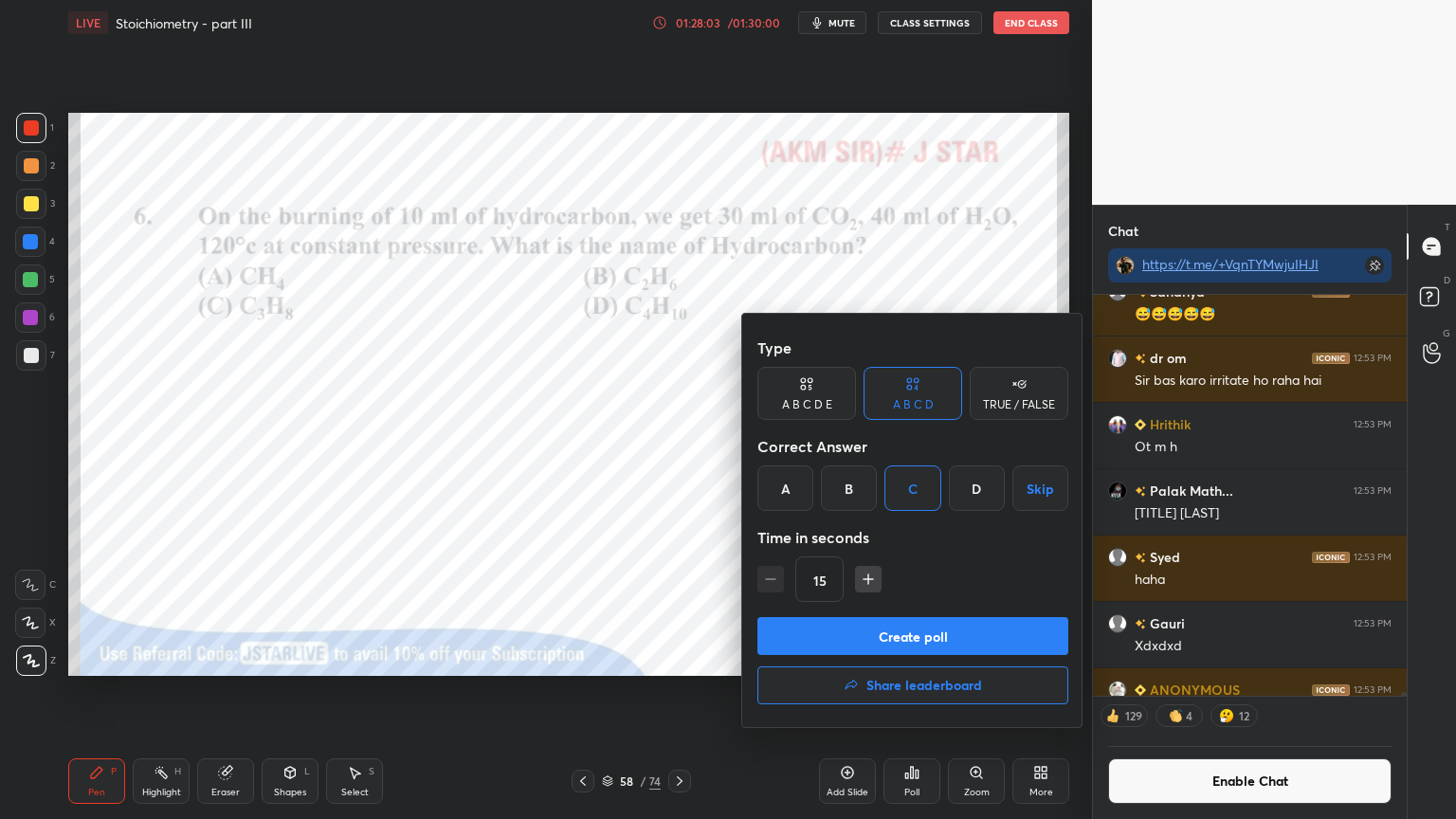 drag, startPoint x: 926, startPoint y: 641, endPoint x: 927, endPoint y: 610, distance: 31.01612 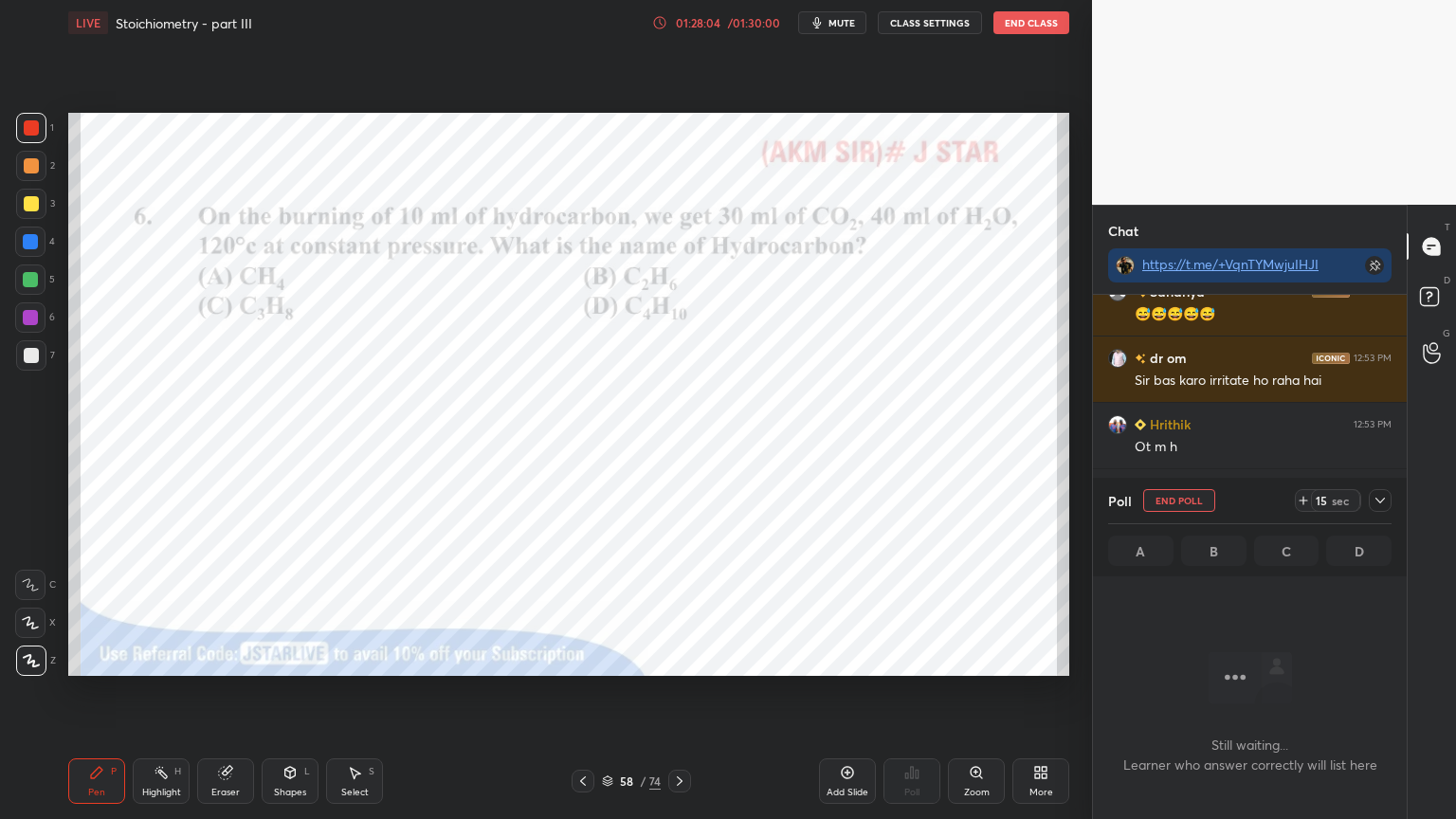 scroll, scrollTop: 327, scrollLeft: 308, axis: both 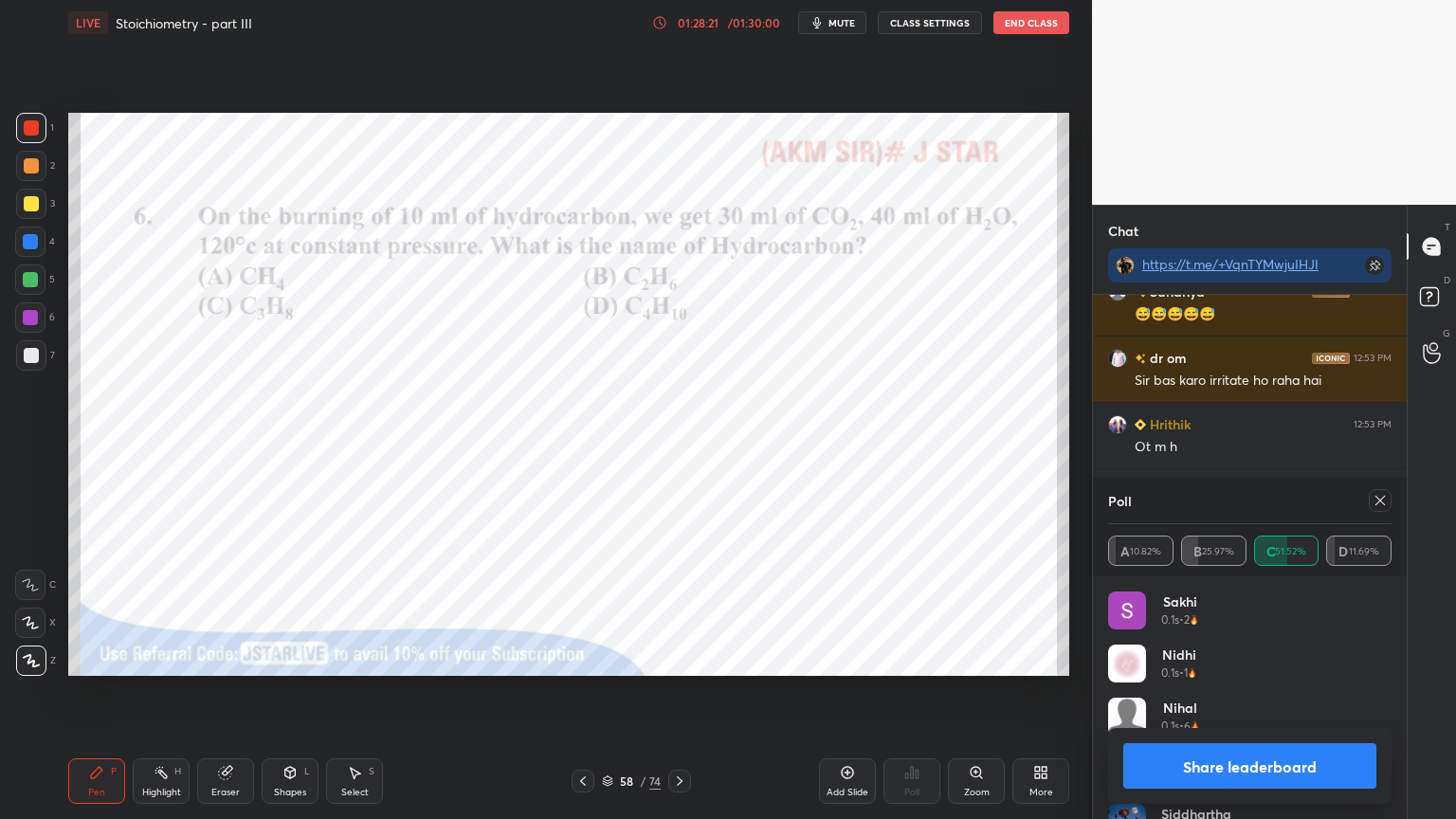click on "Share leaderboard" at bounding box center (1249, 766) 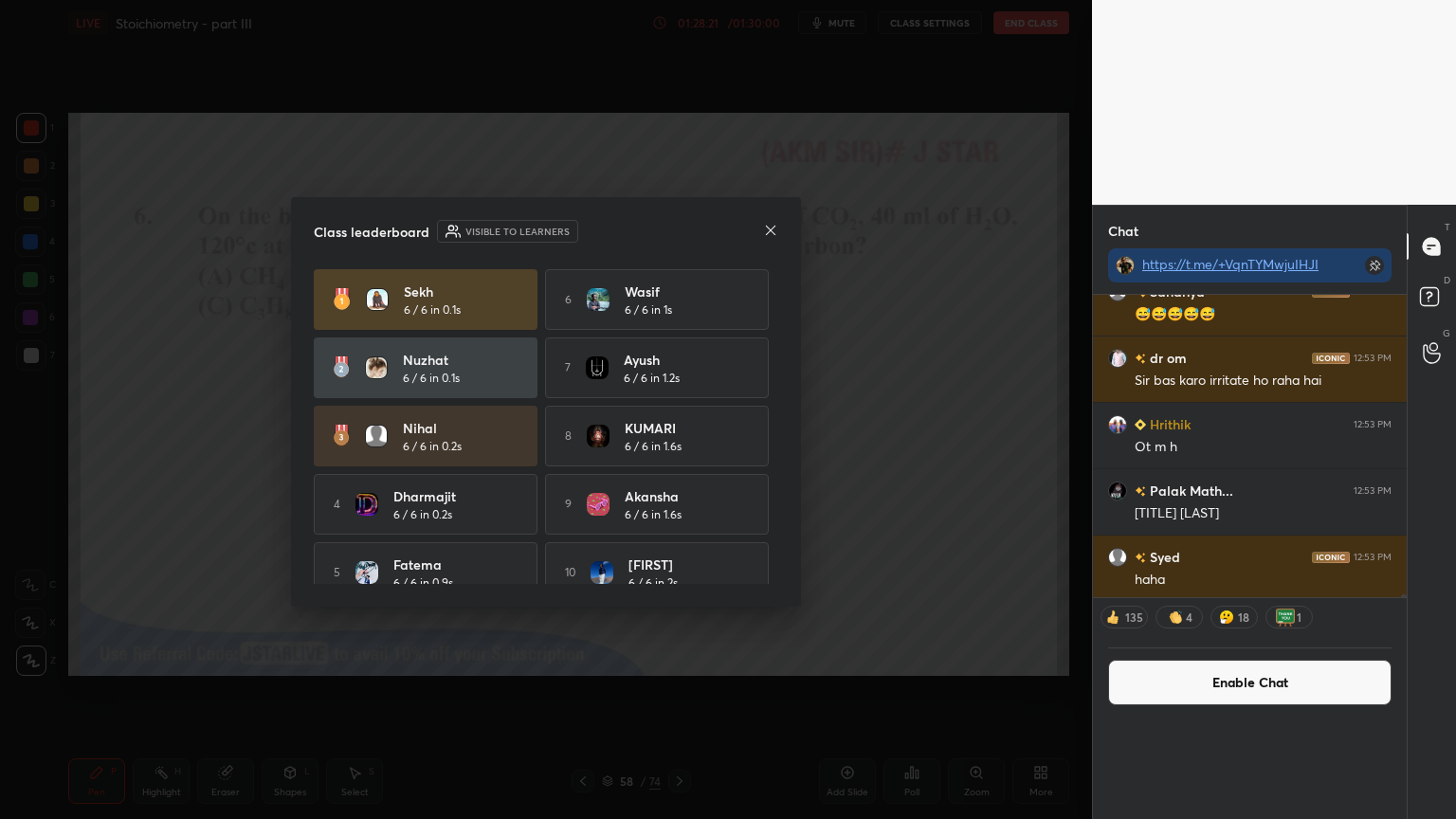 scroll, scrollTop: 0, scrollLeft: 0, axis: both 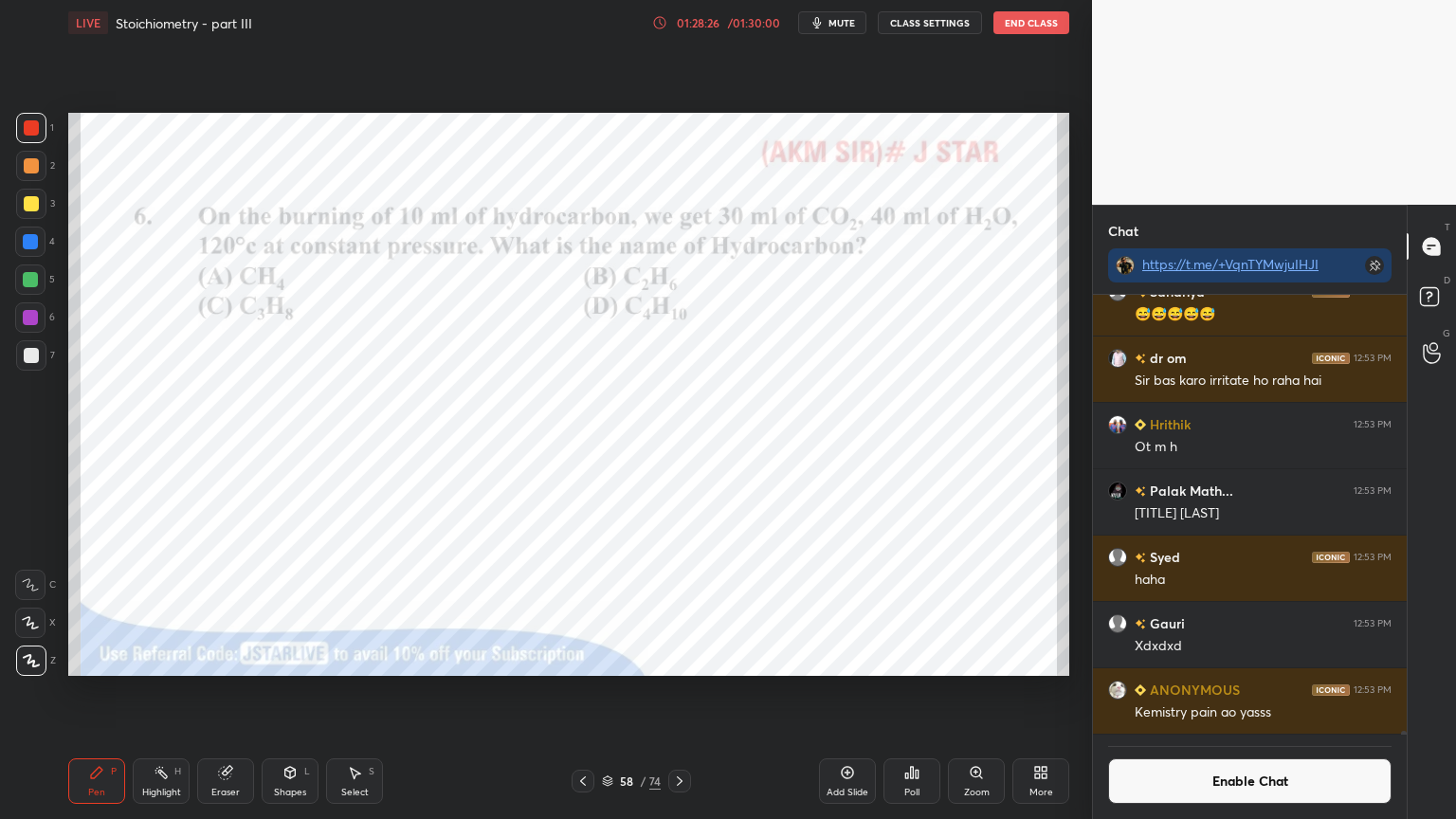 click on "Eraser" at bounding box center [226, 781] 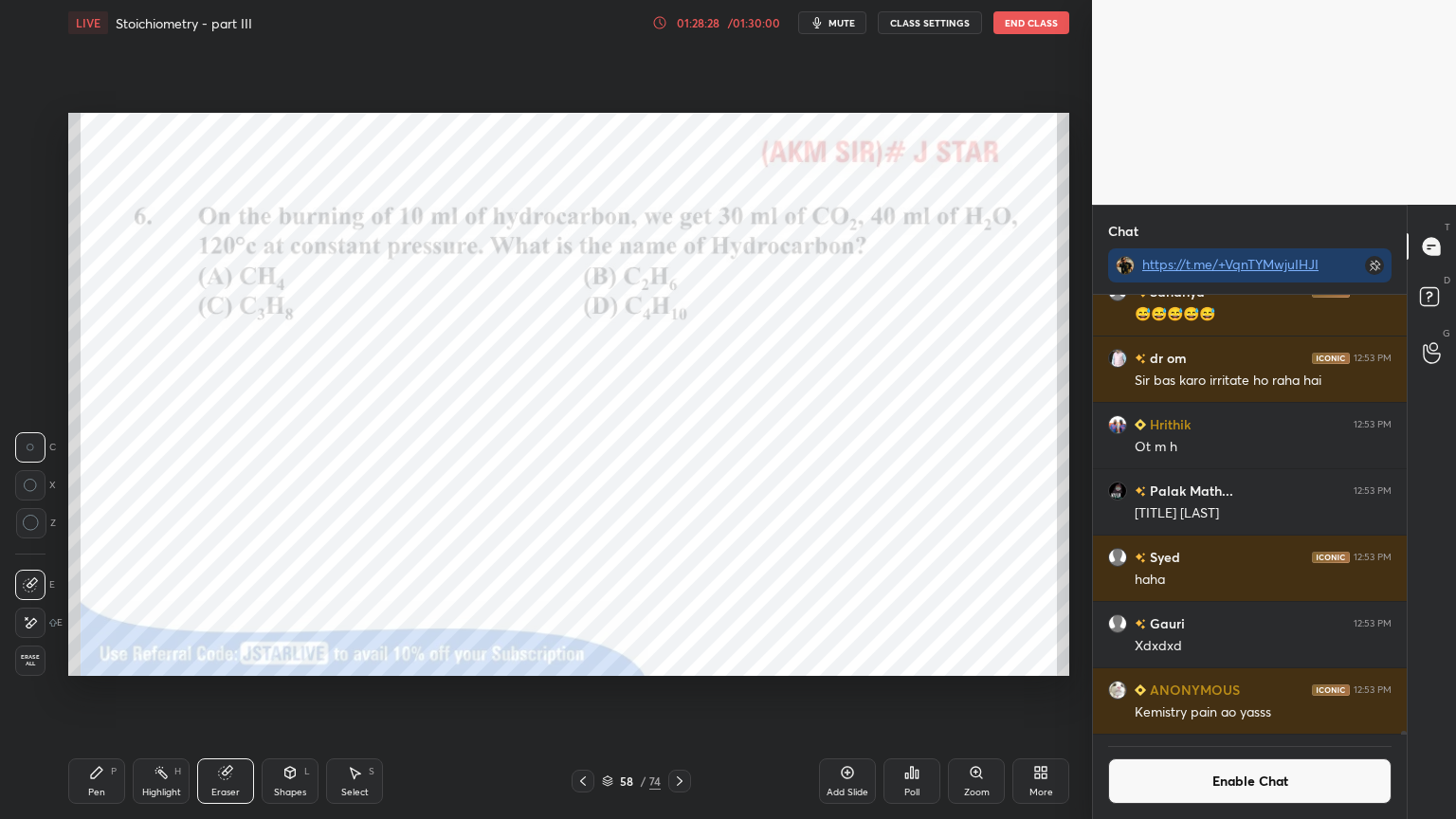 drag, startPoint x: 149, startPoint y: 783, endPoint x: 156, endPoint y: 766, distance: 18.384776 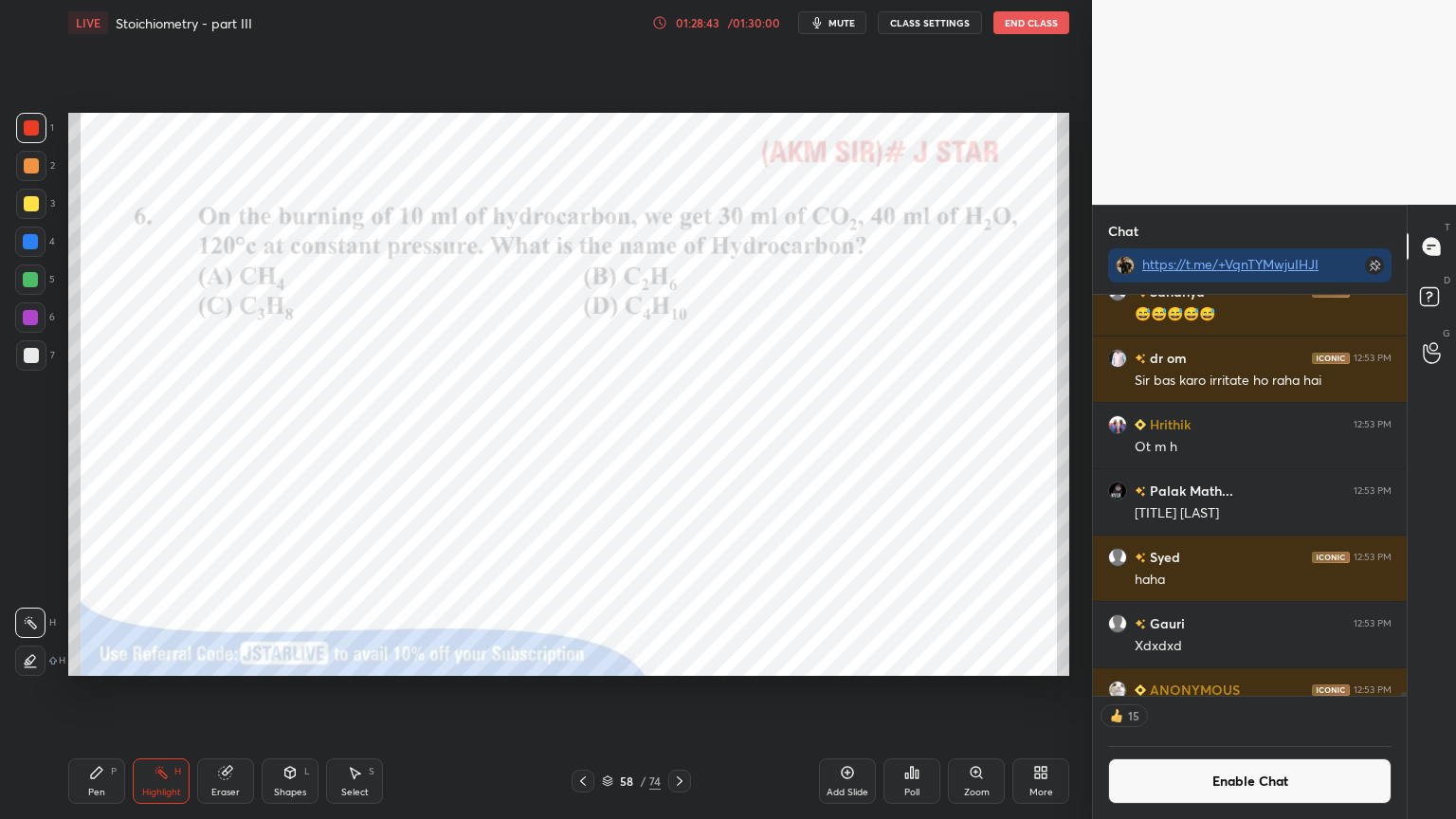 click on "Add Slide" at bounding box center (847, 781) 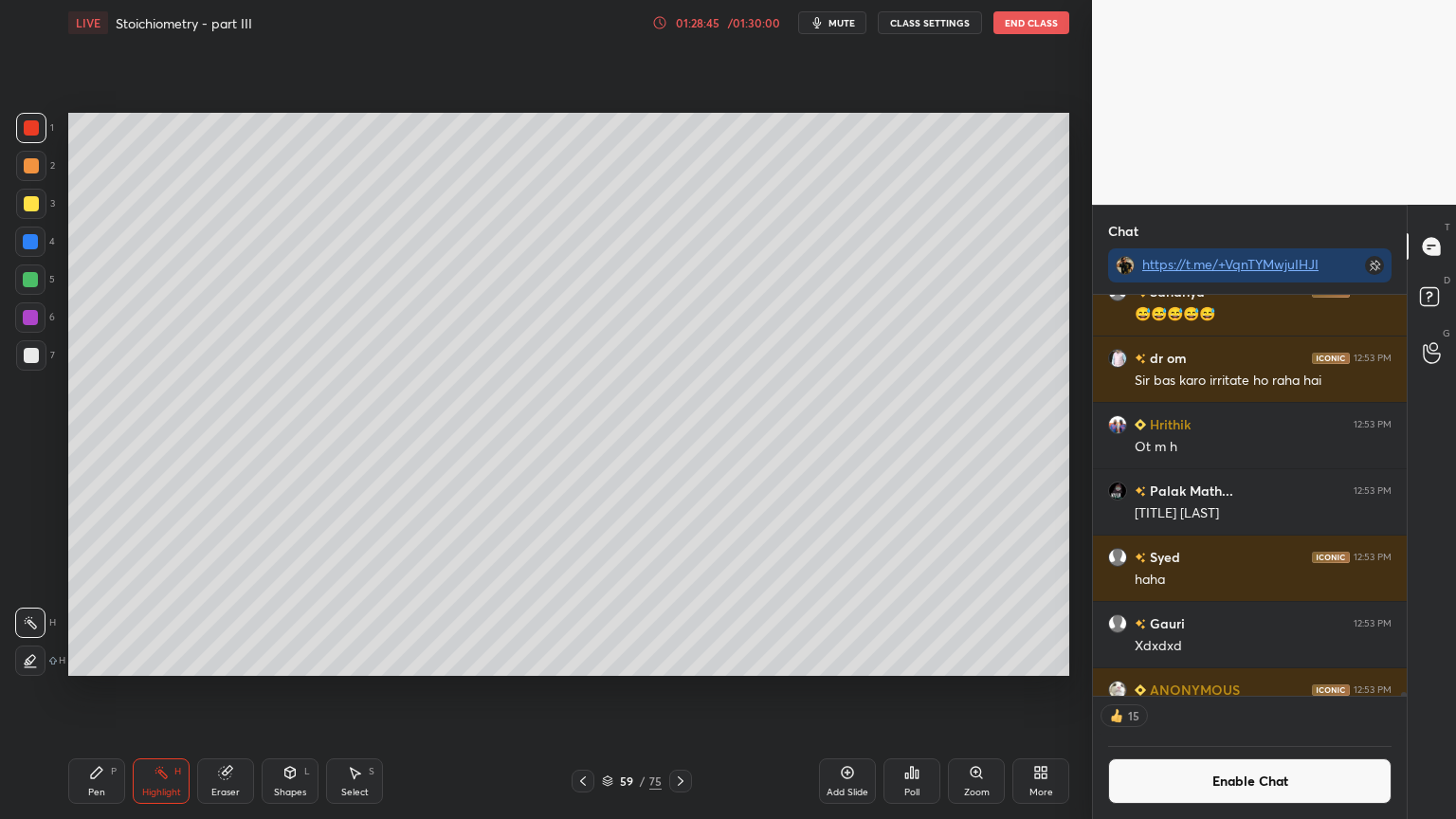click 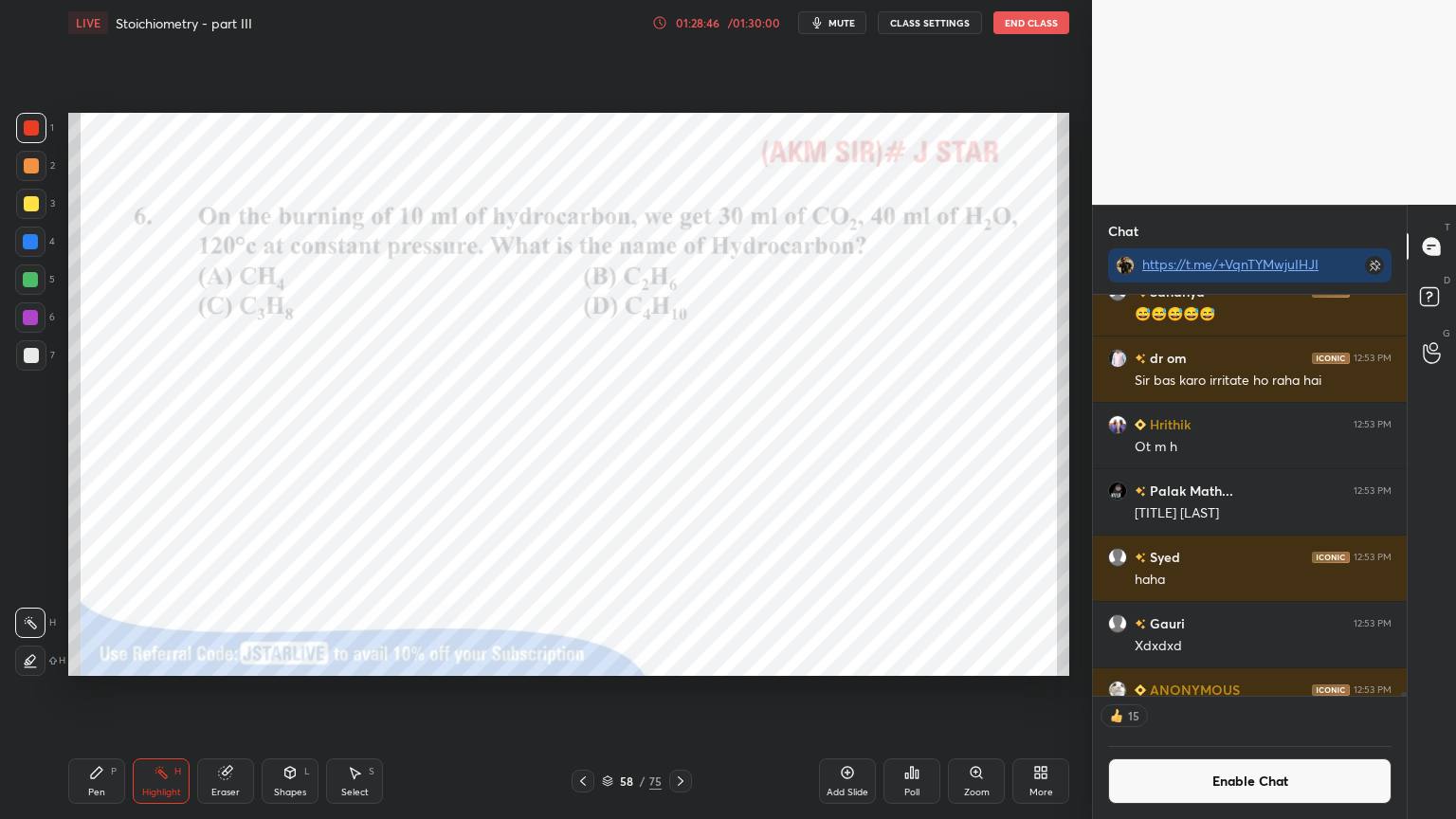 click 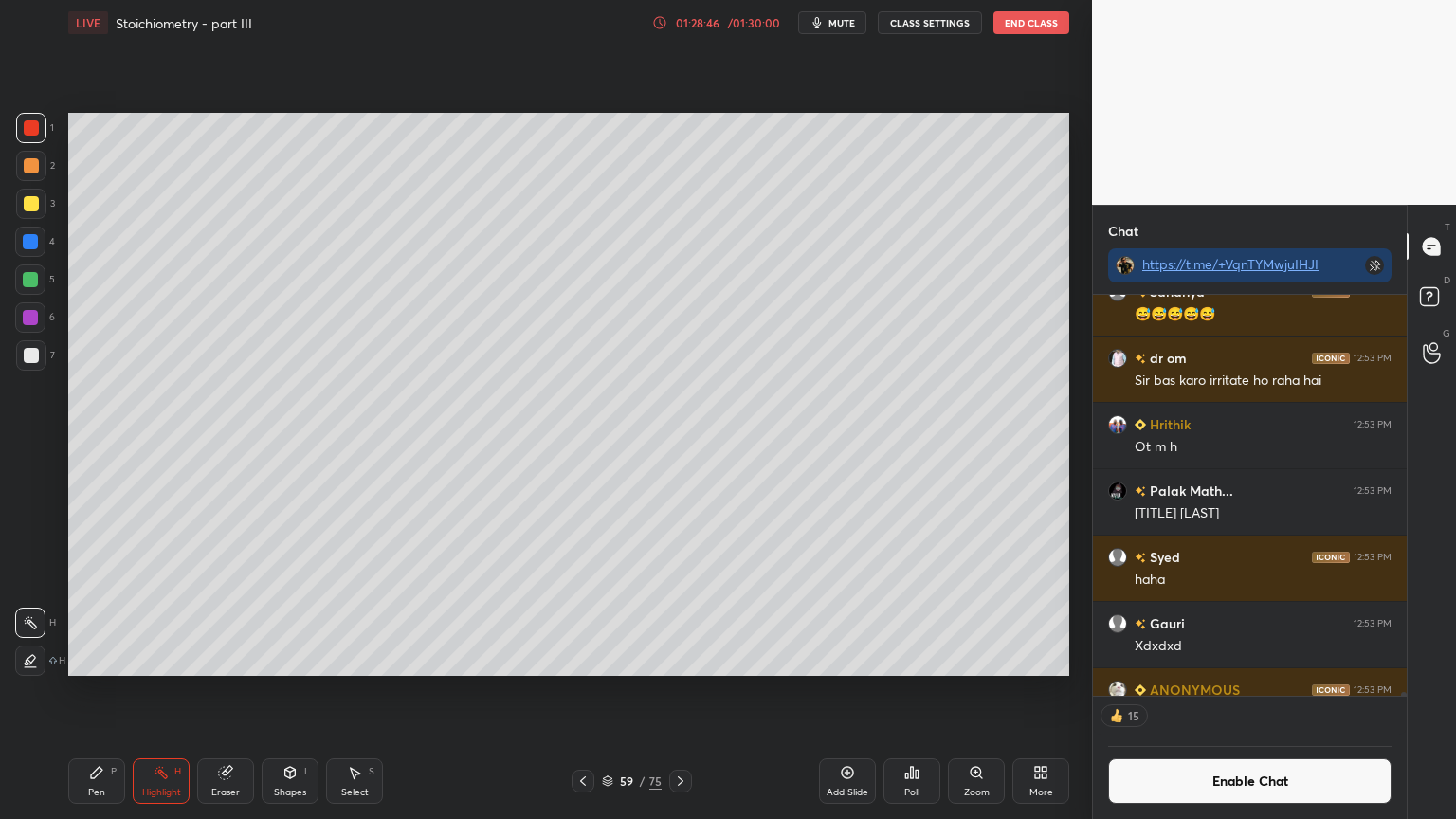 click on "Pen P" at bounding box center [97, 781] 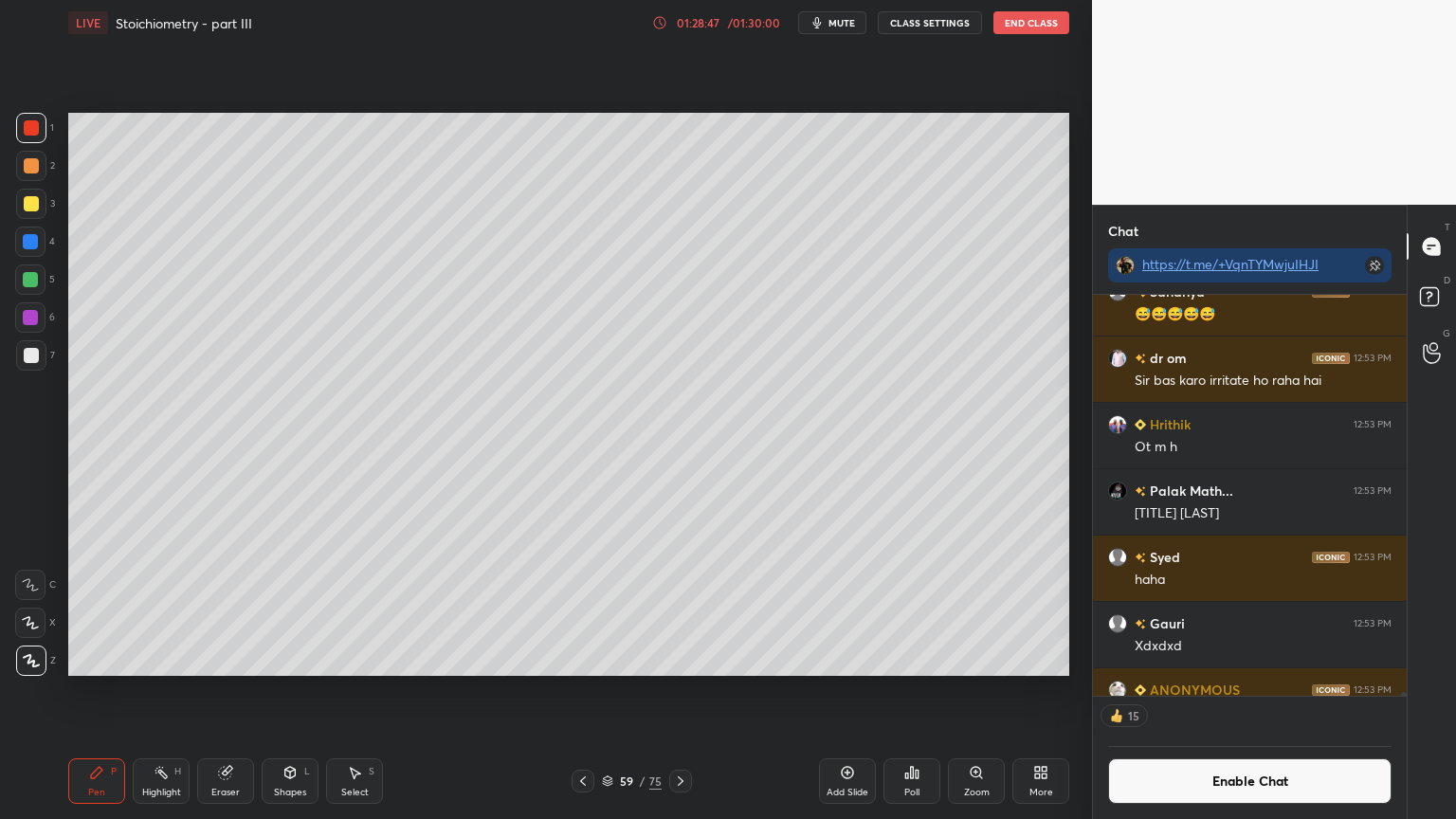 click at bounding box center (31, 166) 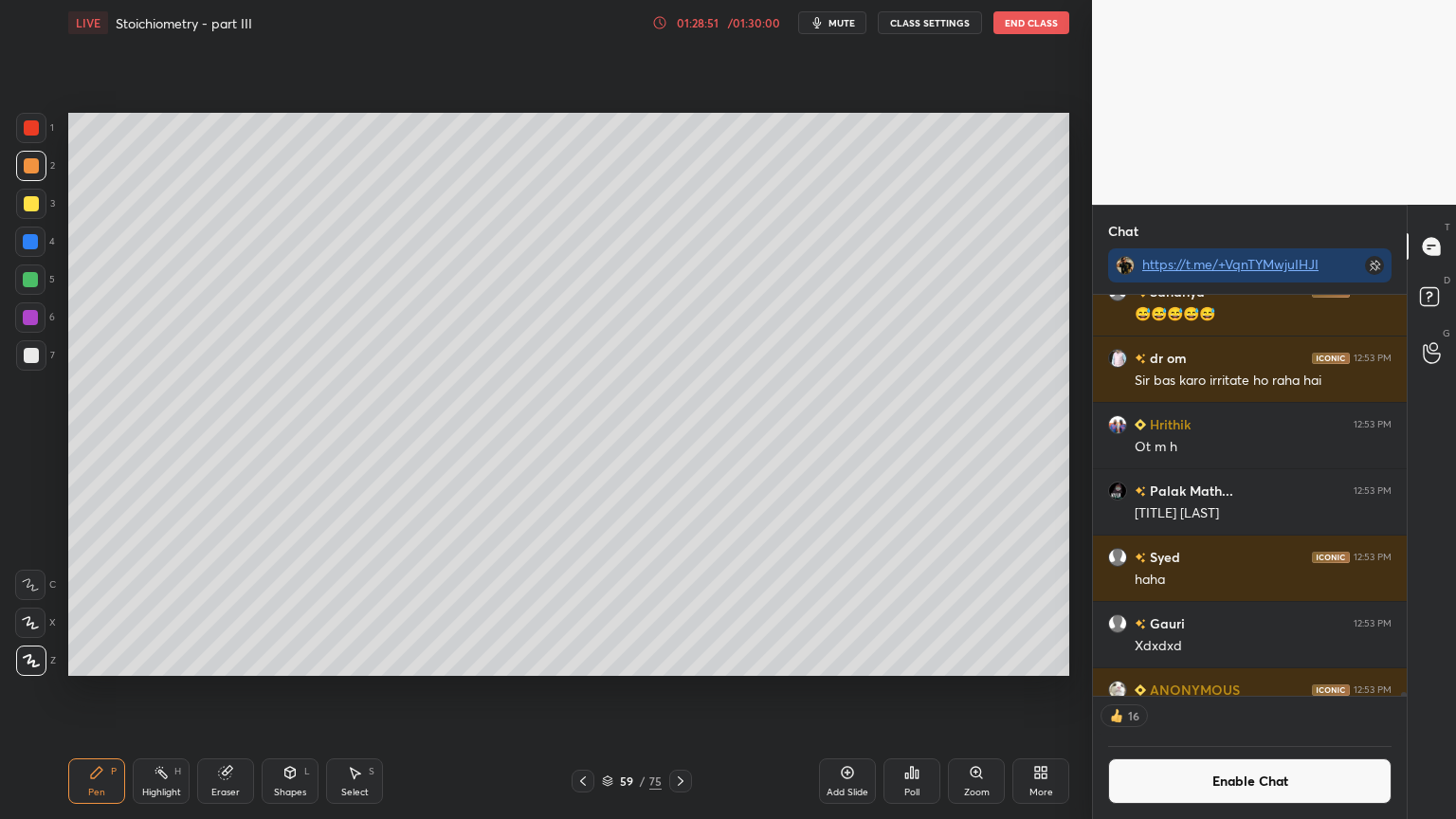 drag, startPoint x: 32, startPoint y: 350, endPoint x: 67, endPoint y: 353, distance: 35.12834 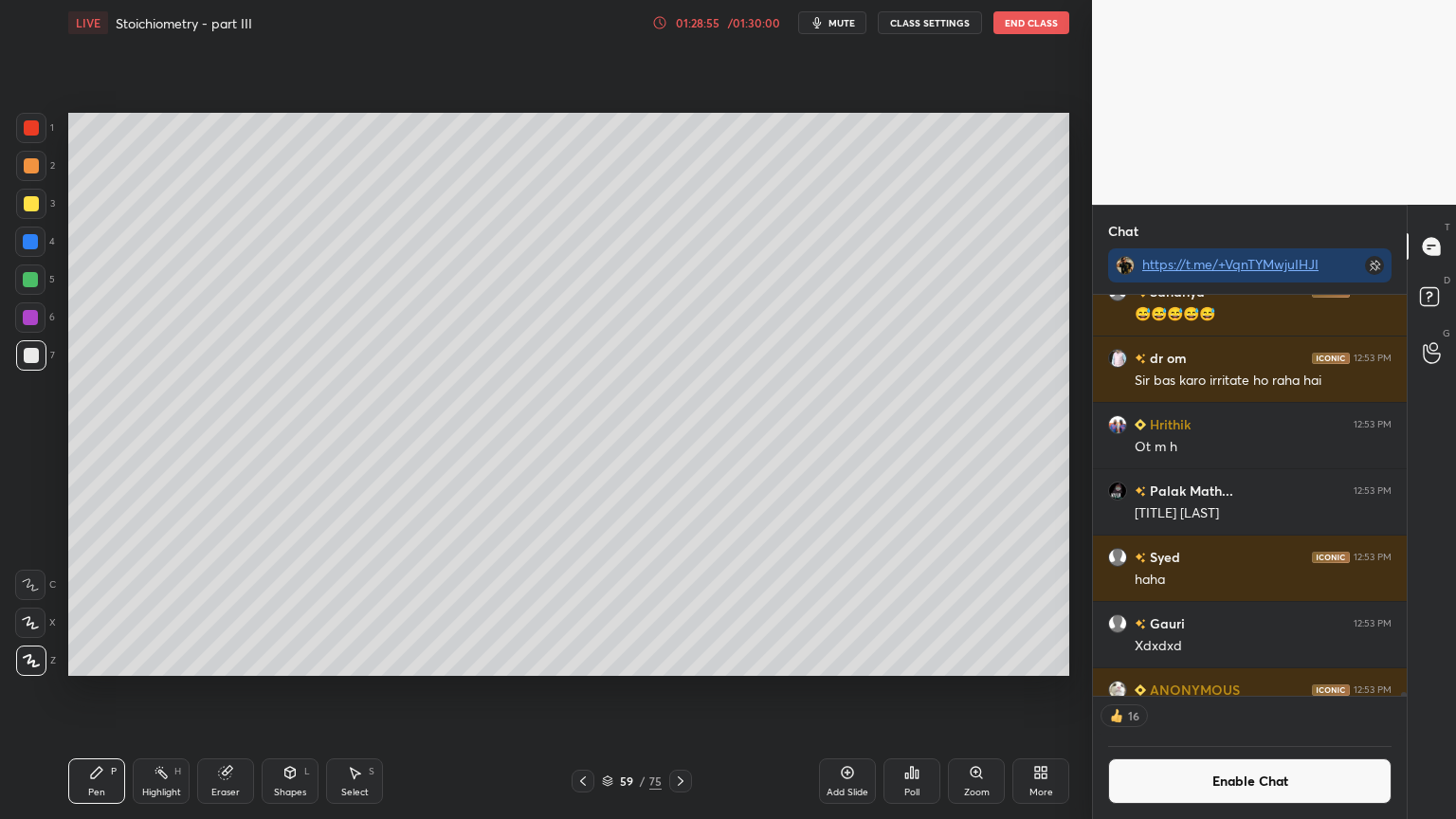 drag, startPoint x: 213, startPoint y: 782, endPoint x: 246, endPoint y: 677, distance: 110.06362 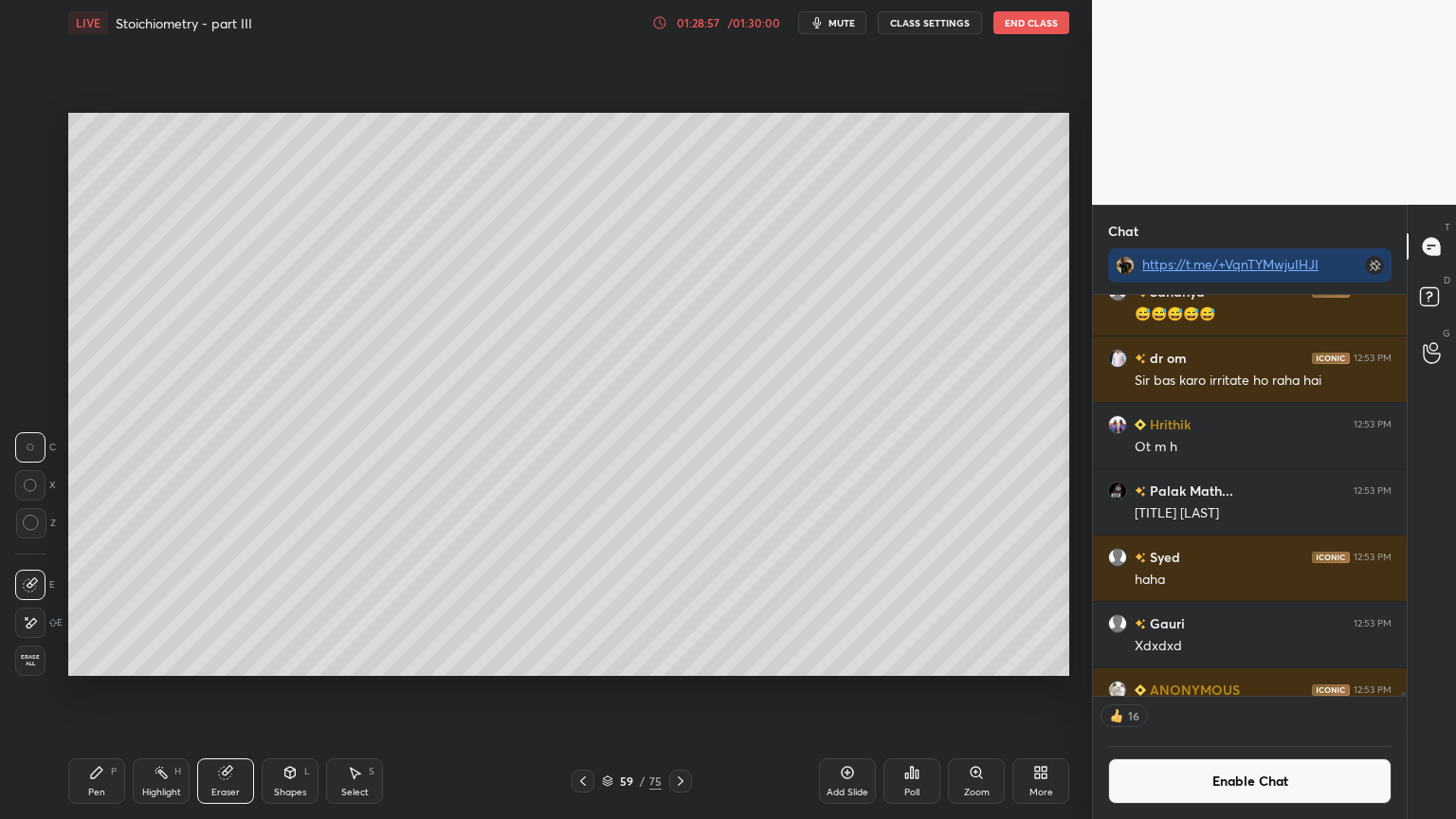 drag, startPoint x: 97, startPoint y: 785, endPoint x: 154, endPoint y: 697, distance: 104.8475 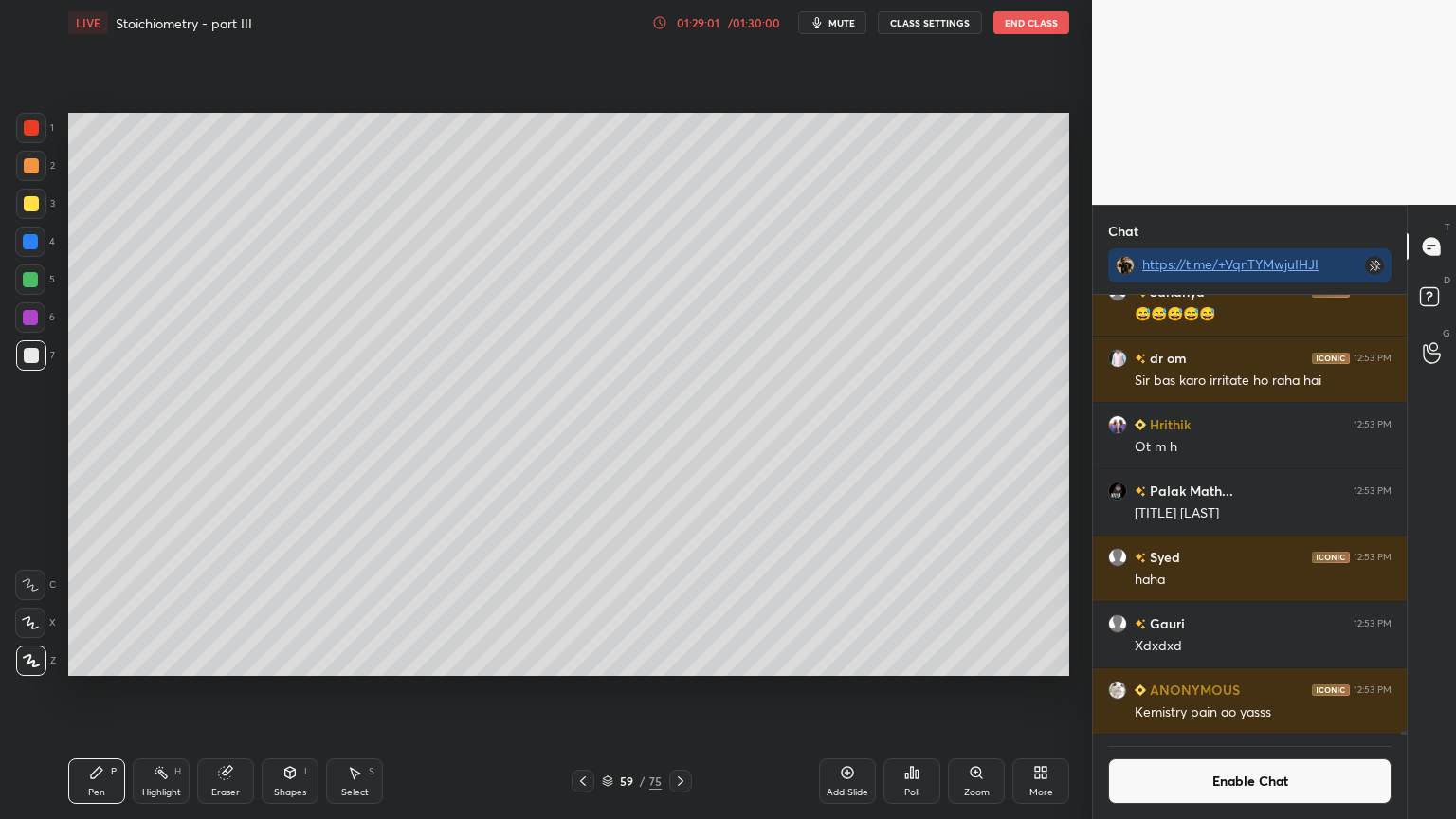 click 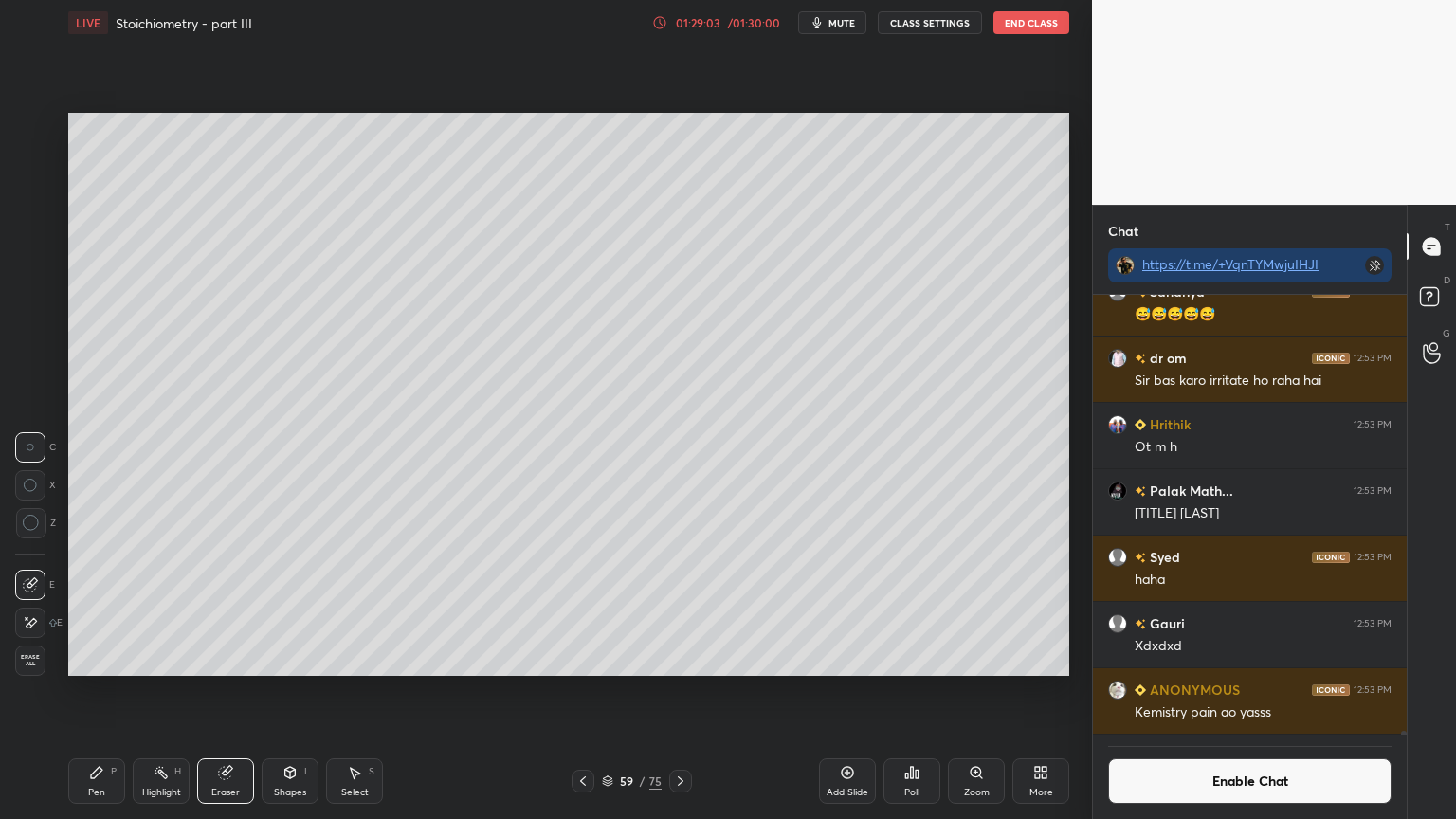 drag, startPoint x: 100, startPoint y: 782, endPoint x: 155, endPoint y: 683, distance: 113.25193 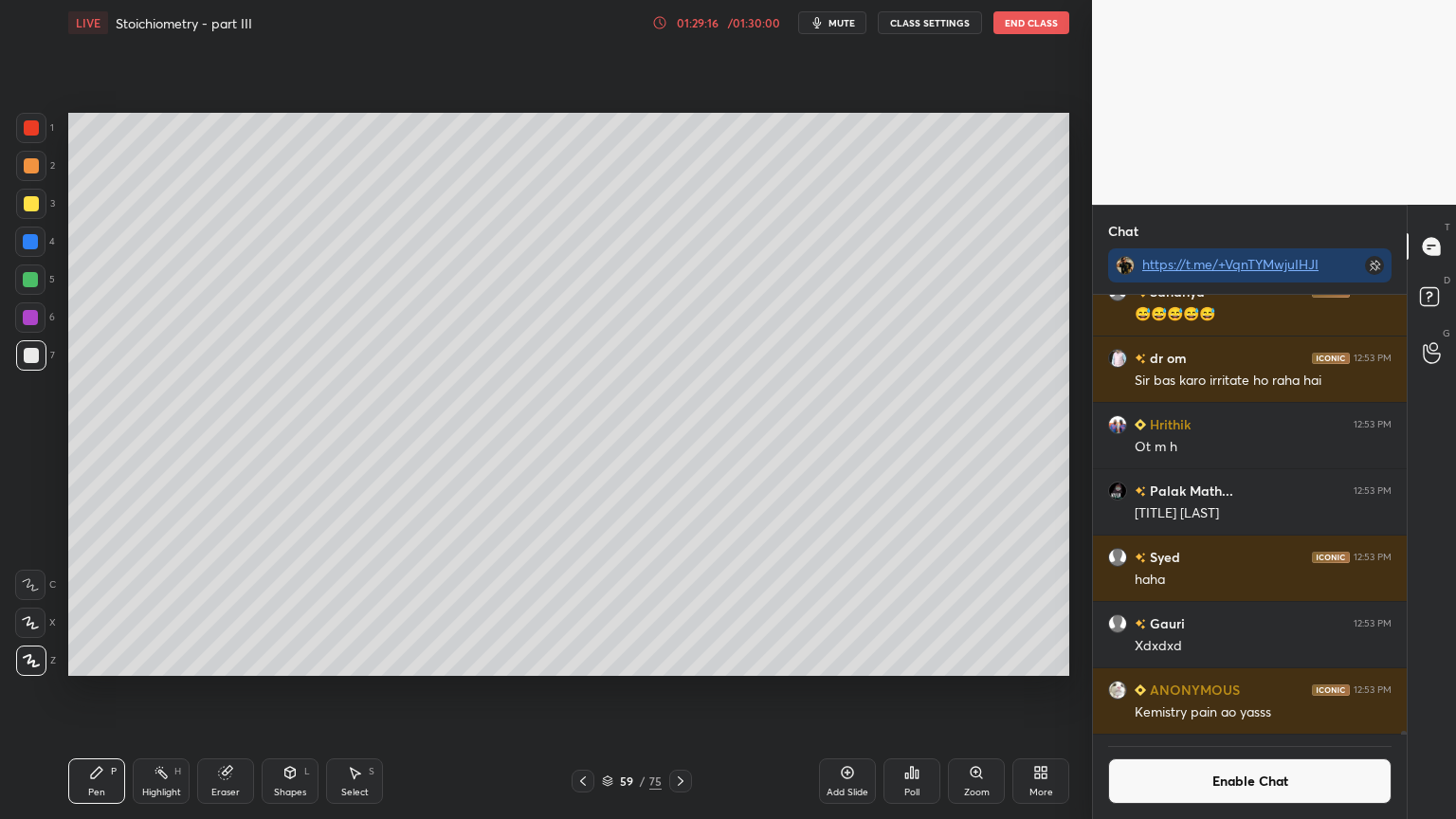 drag, startPoint x: 23, startPoint y: 116, endPoint x: 35, endPoint y: 118, distance: 12.165525 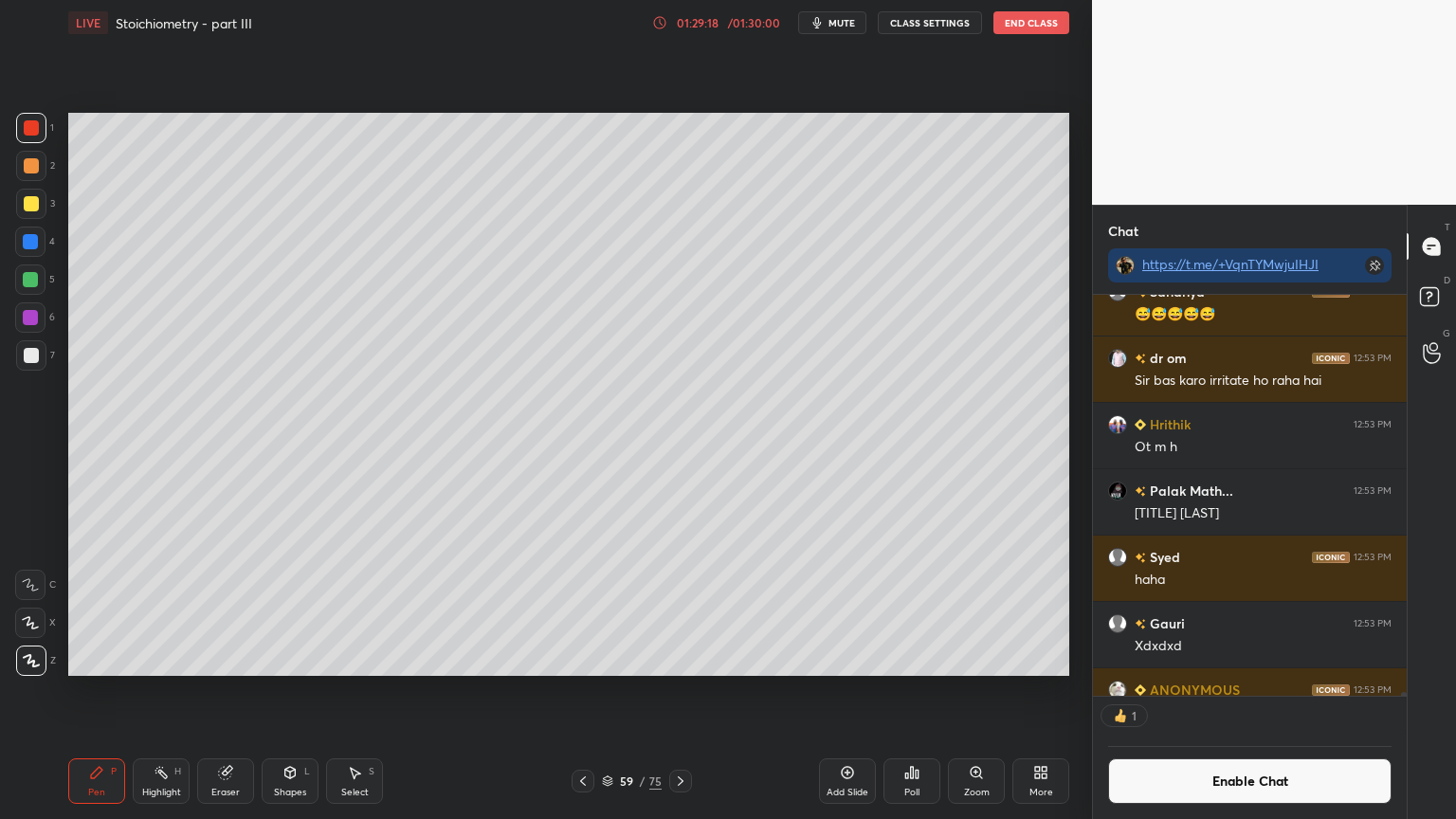 scroll, scrollTop: 395, scrollLeft: 308, axis: both 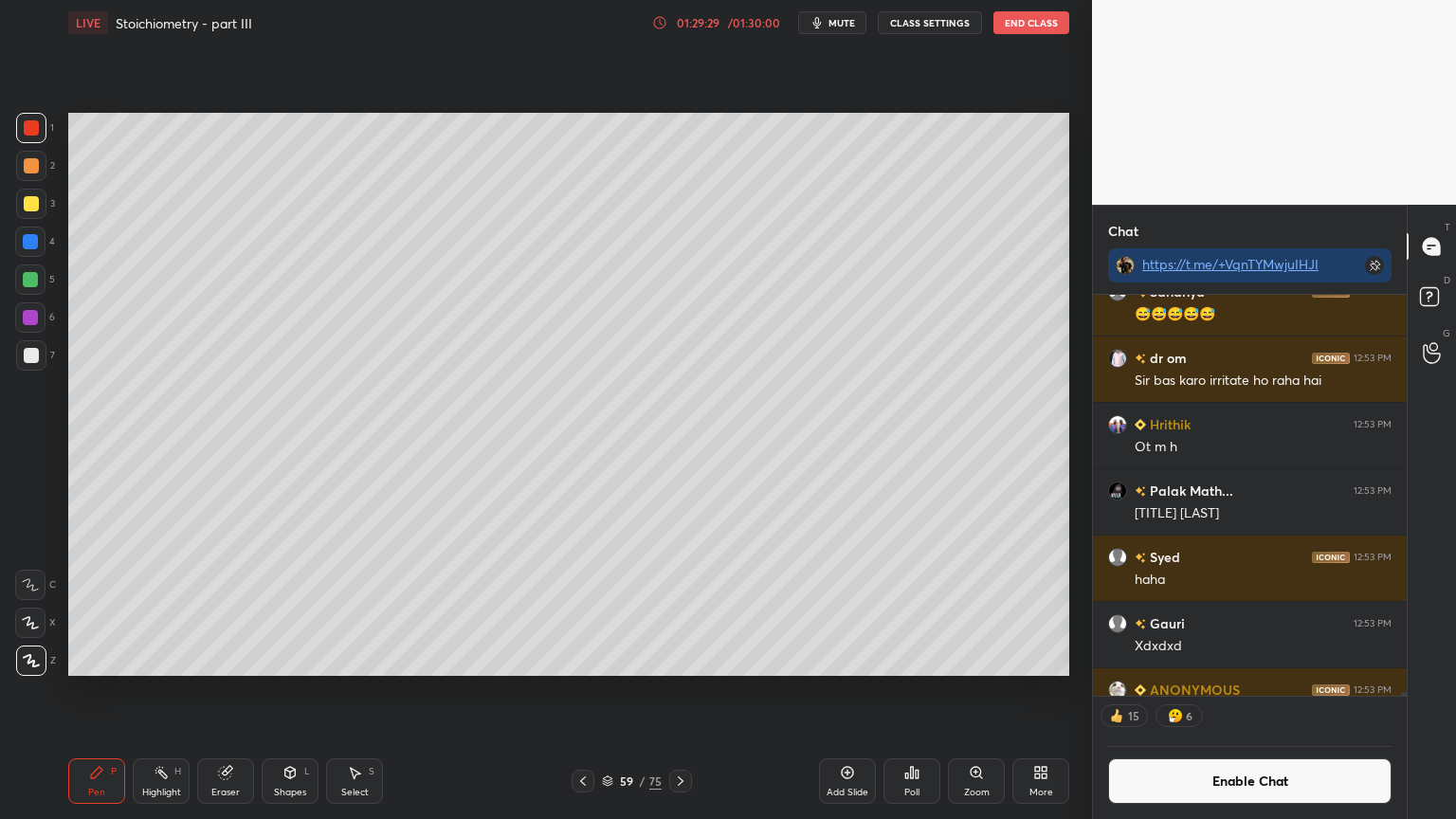 click at bounding box center (31, 204) 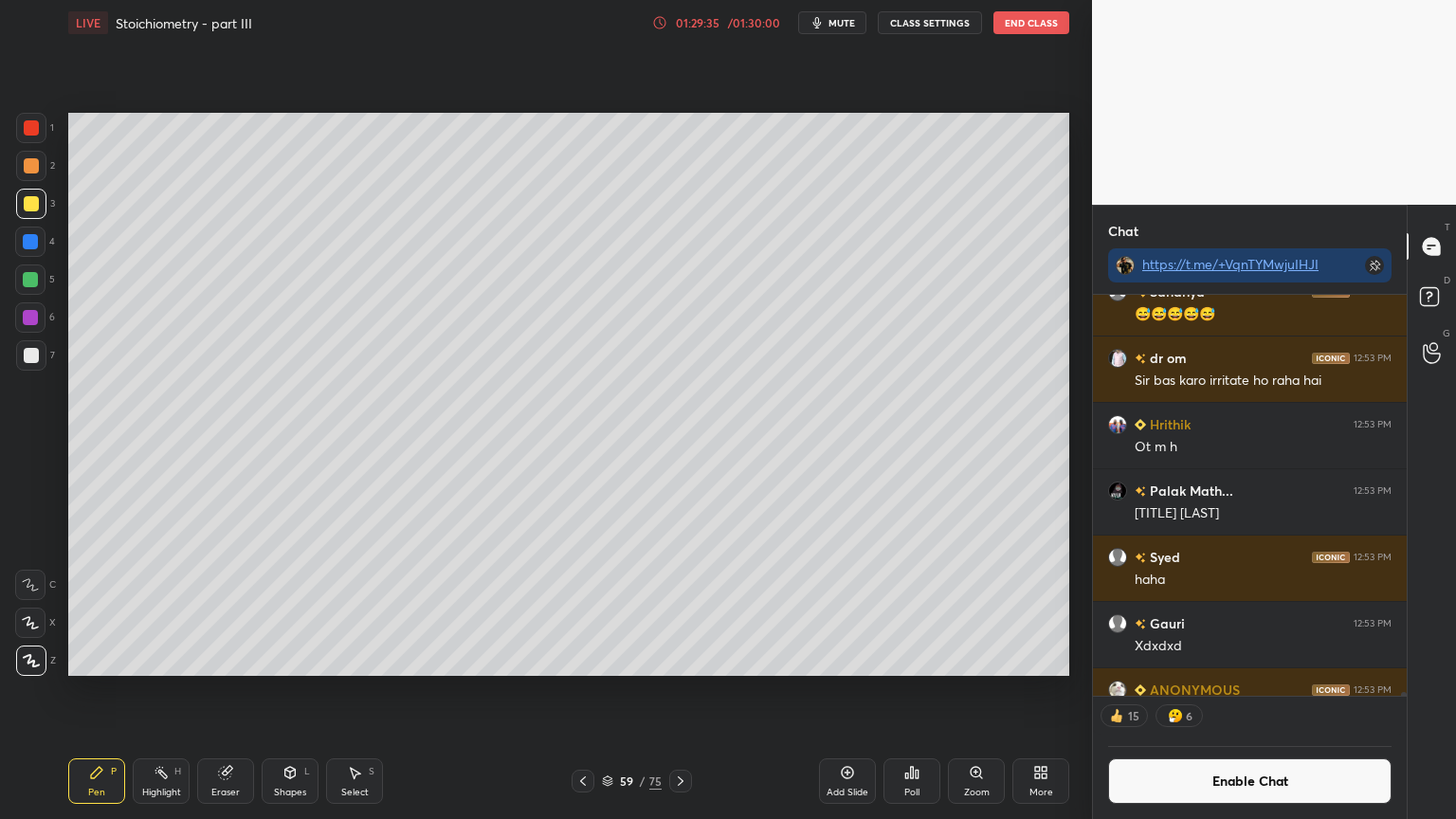 scroll, scrollTop: 6, scrollLeft: 6, axis: both 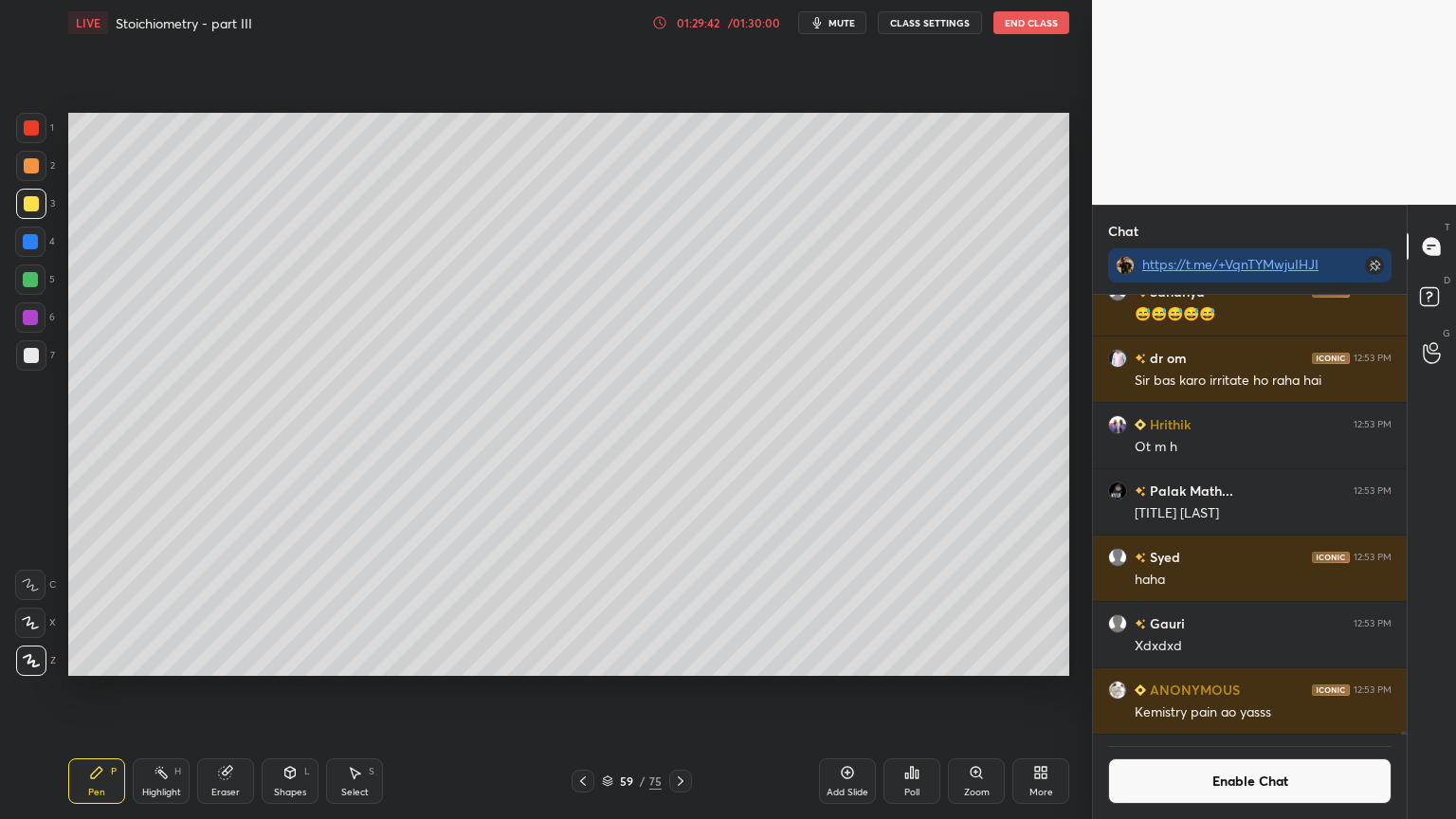 click on "Highlight H" at bounding box center (161, 781) 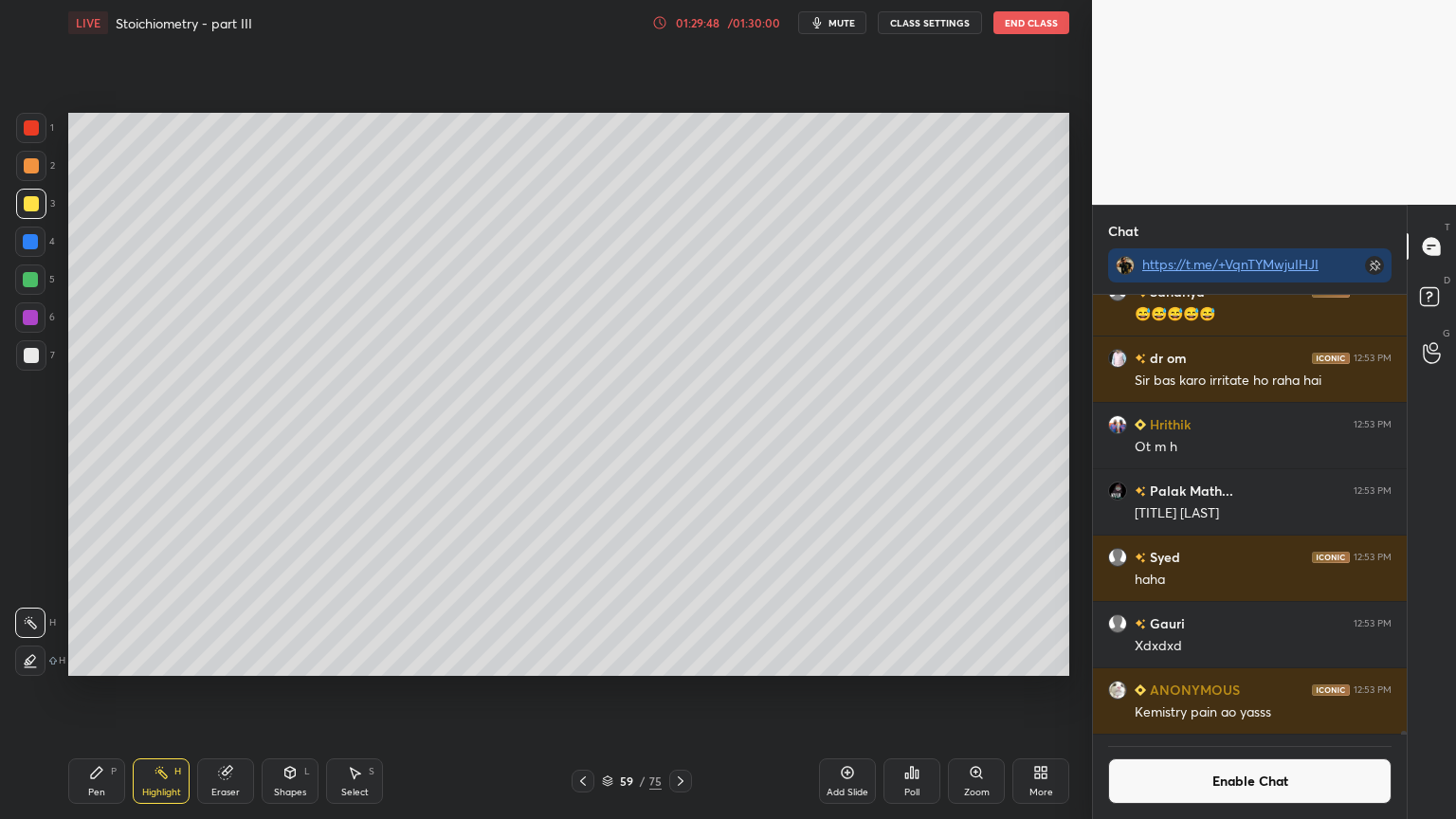 scroll, scrollTop: 395, scrollLeft: 308, axis: both 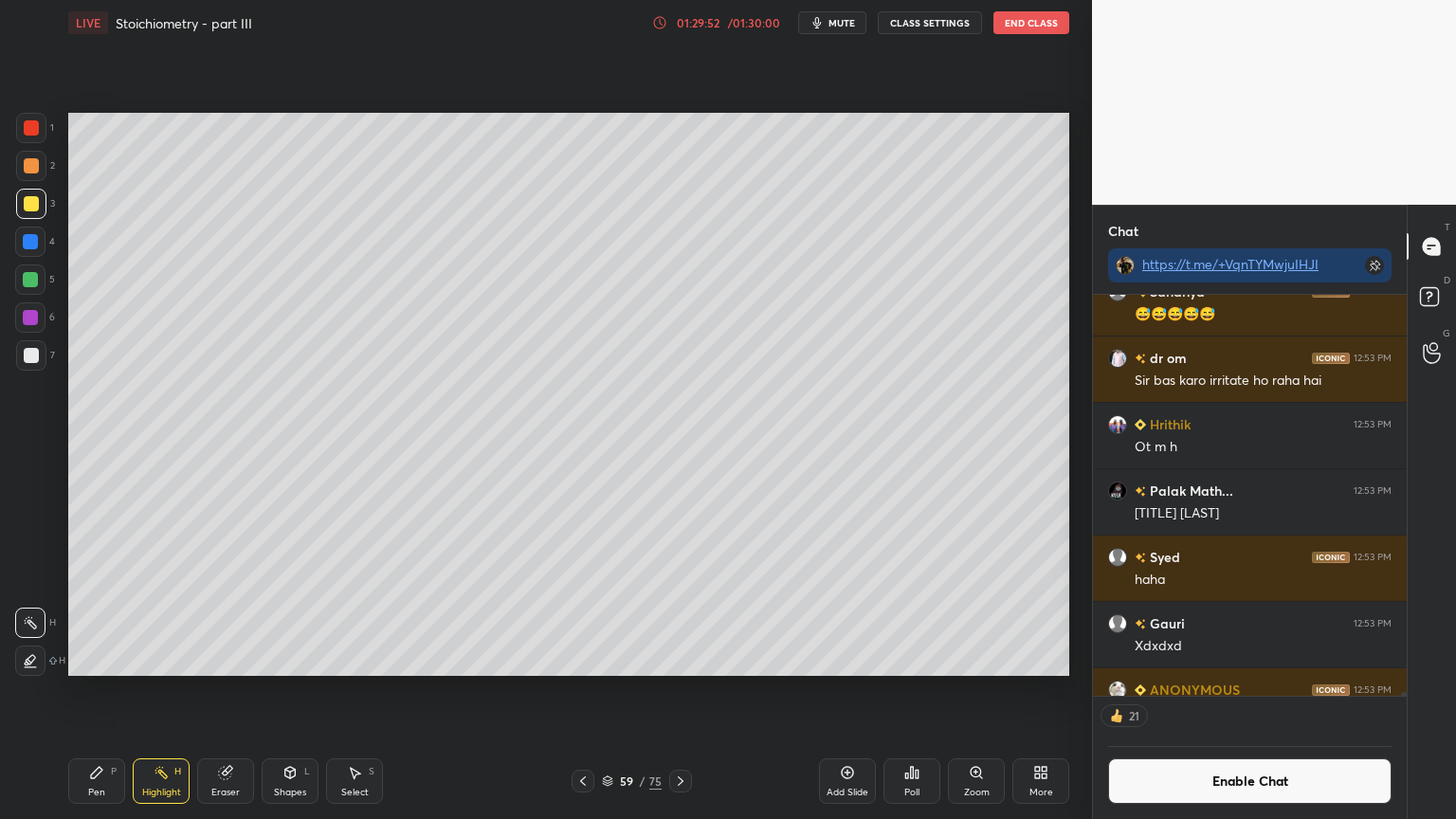 click 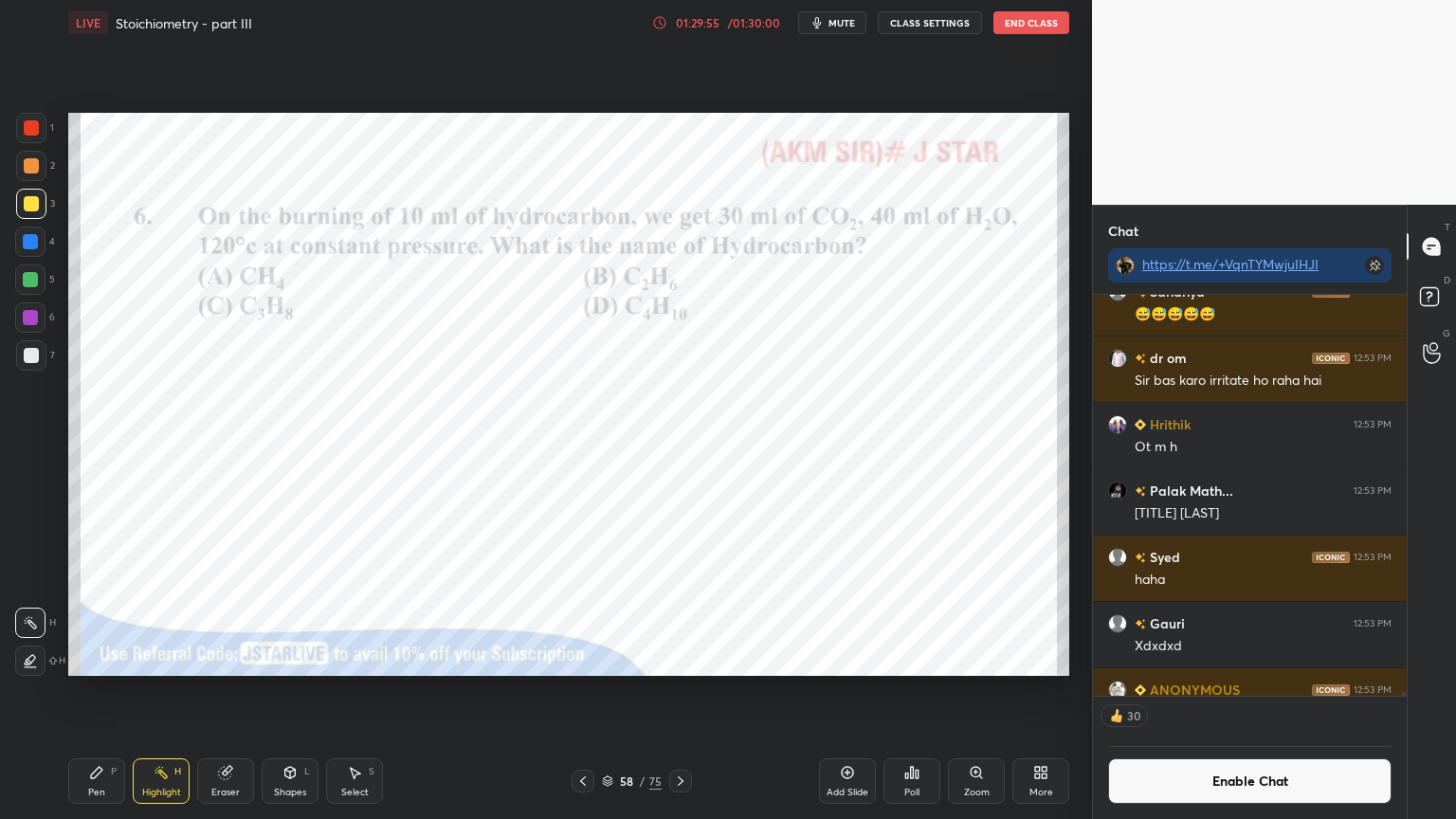 drag, startPoint x: 925, startPoint y: 15, endPoint x: 911, endPoint y: 19, distance: 14.56022 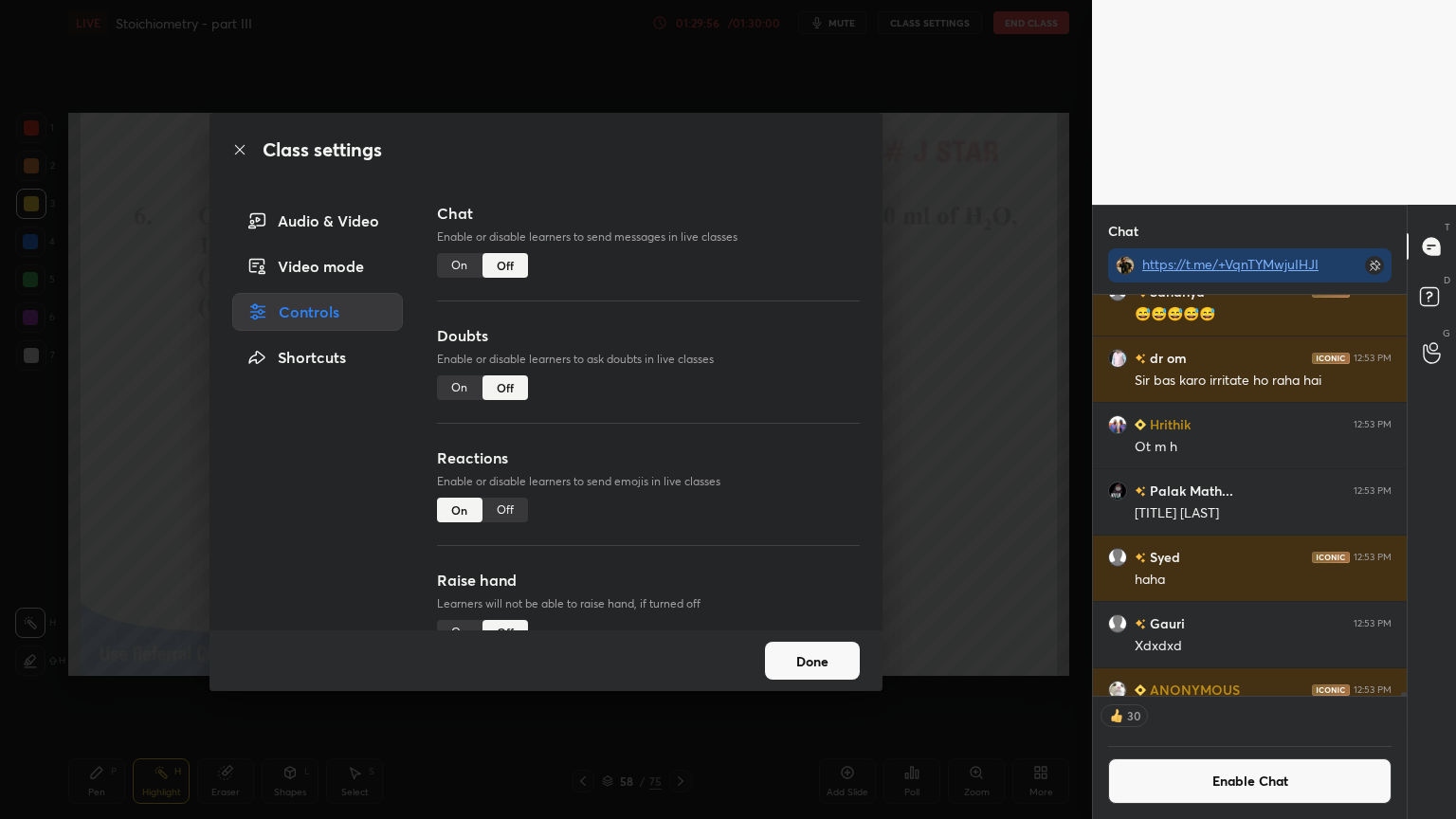 click on "Off" at bounding box center [505, 510] 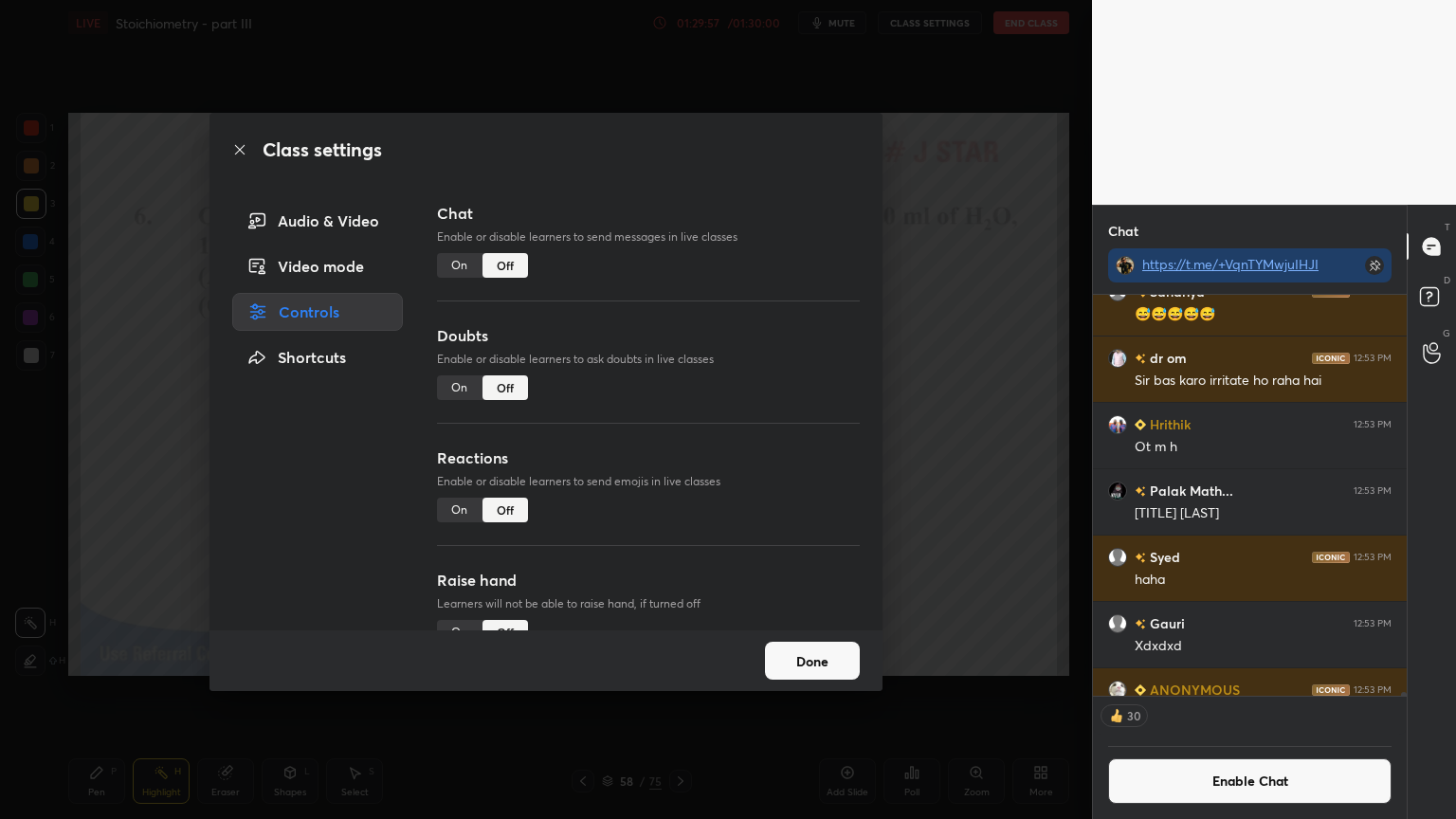 scroll, scrollTop: 6, scrollLeft: 6, axis: both 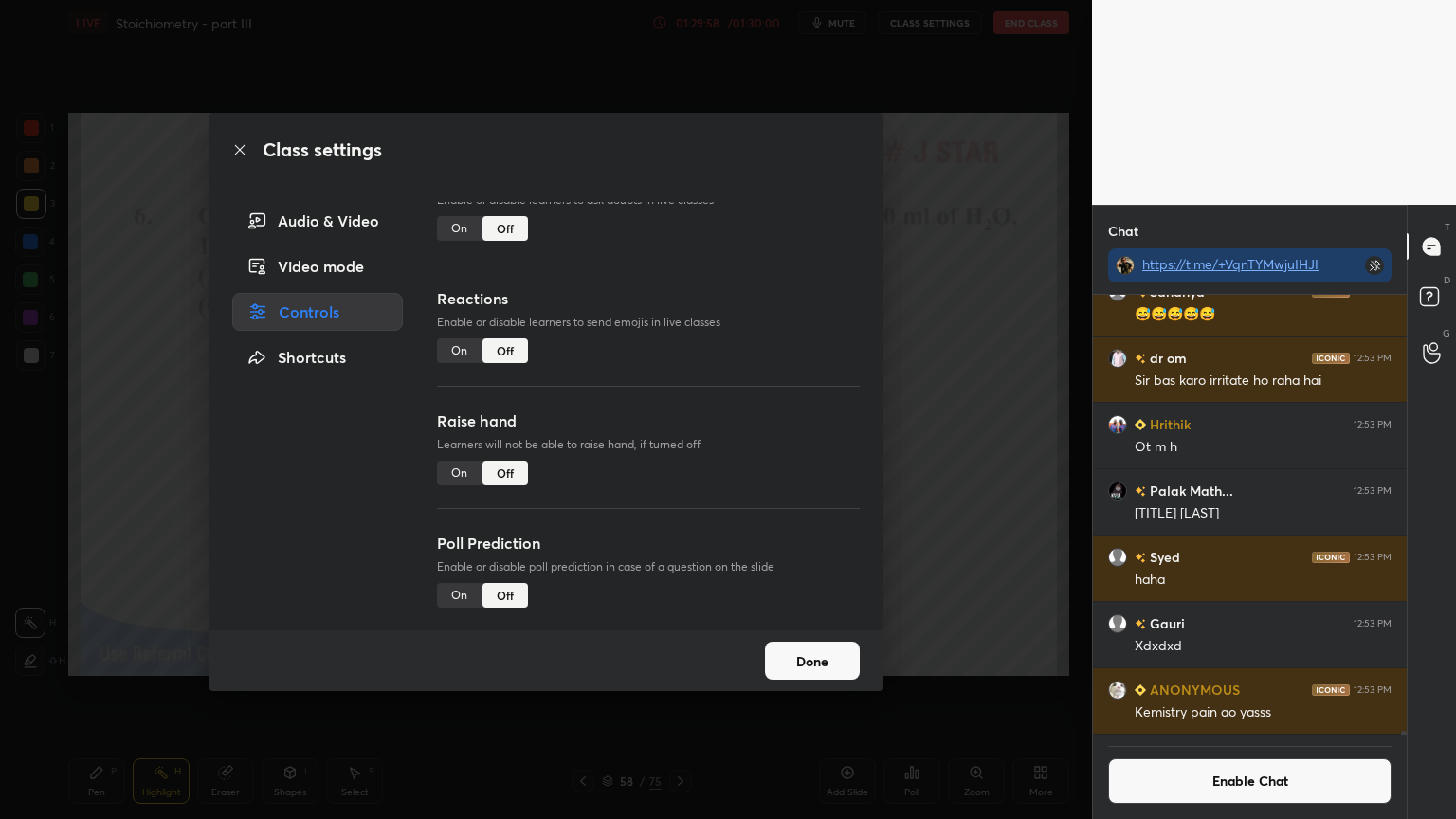 click on "Done" at bounding box center (812, 661) 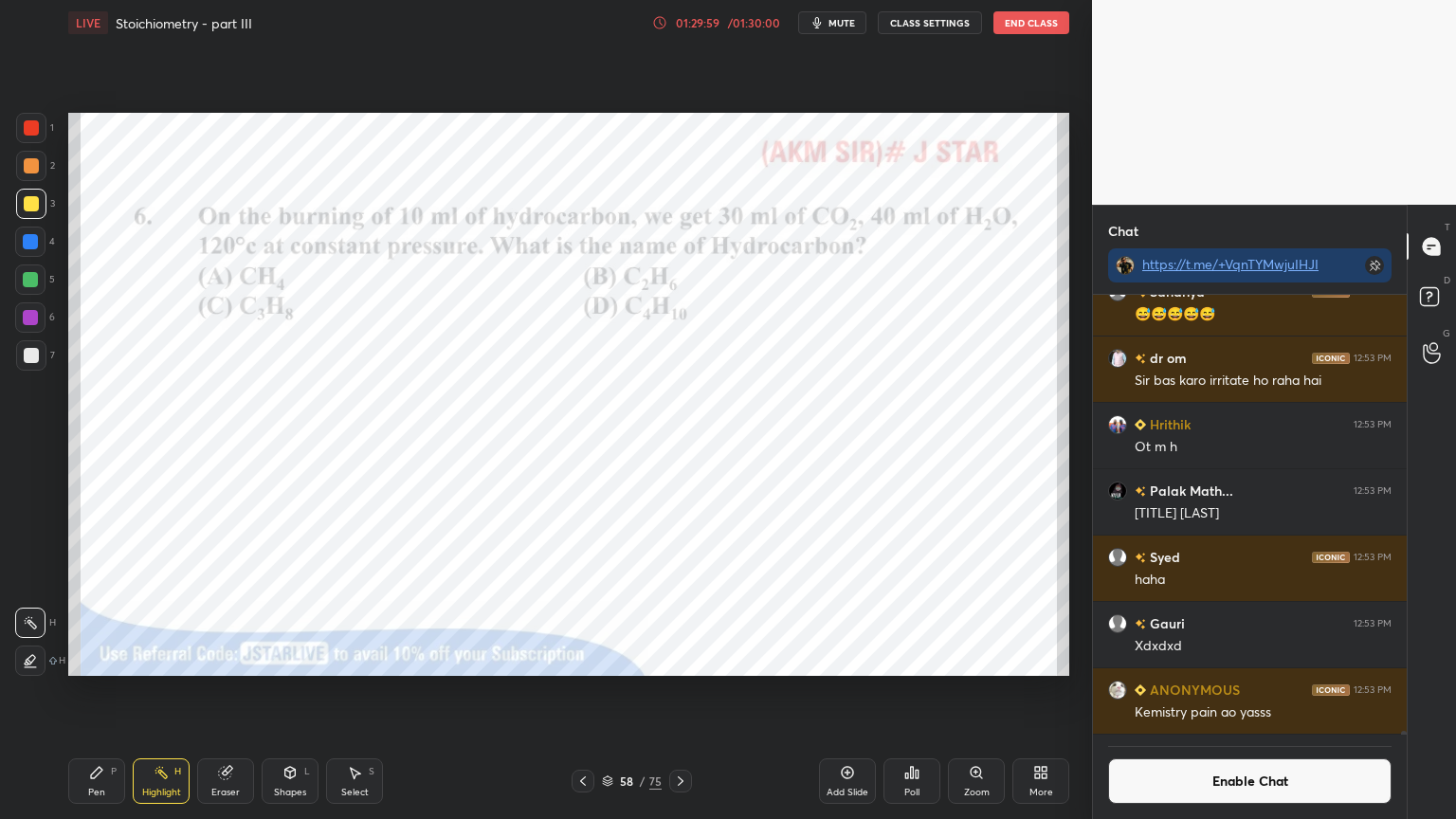 click on "End Class" at bounding box center [1031, 23] 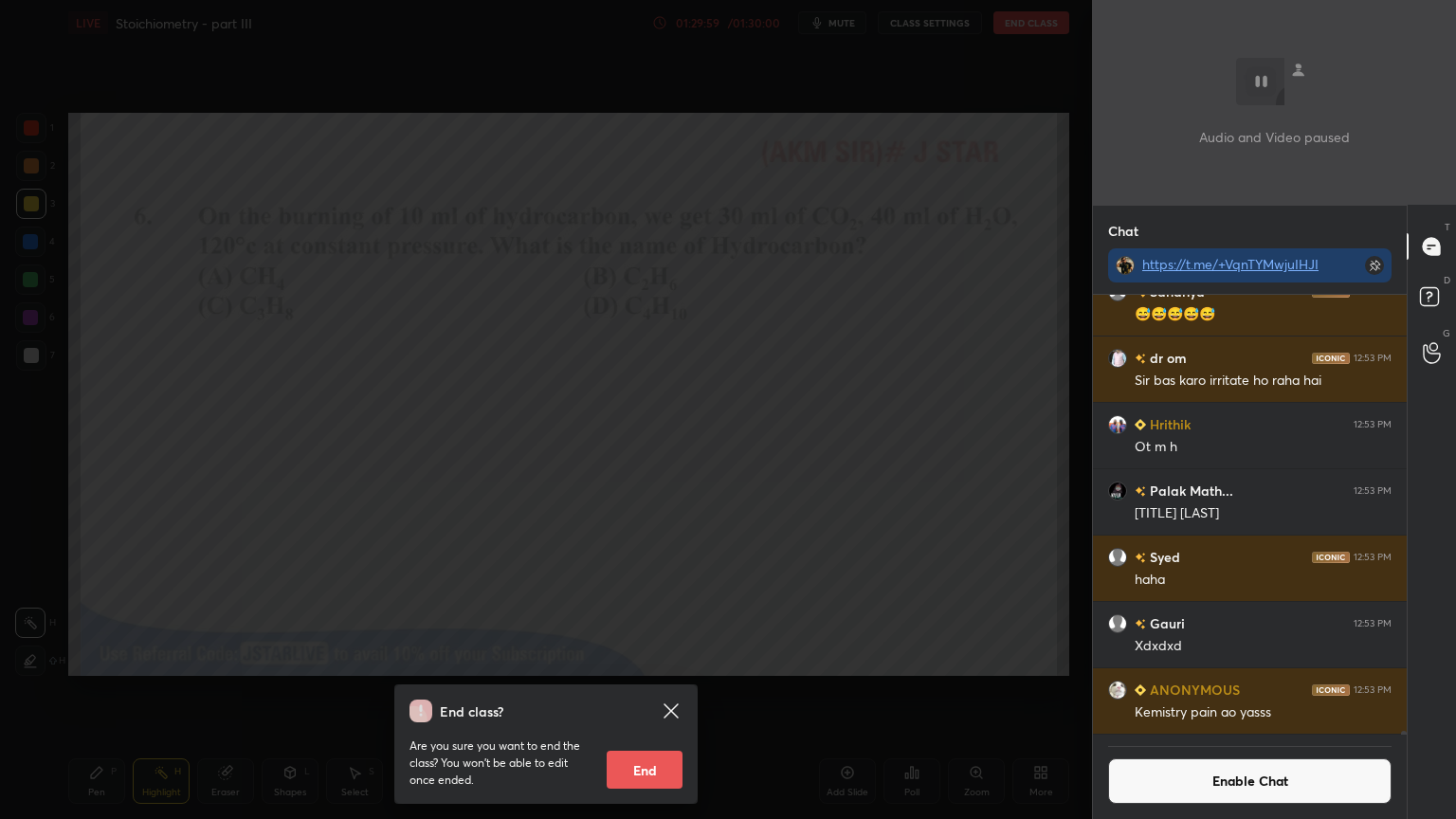 click on "Are you sure you want to end the class? You won’t be able to edit once ended. End" at bounding box center (546, 755) 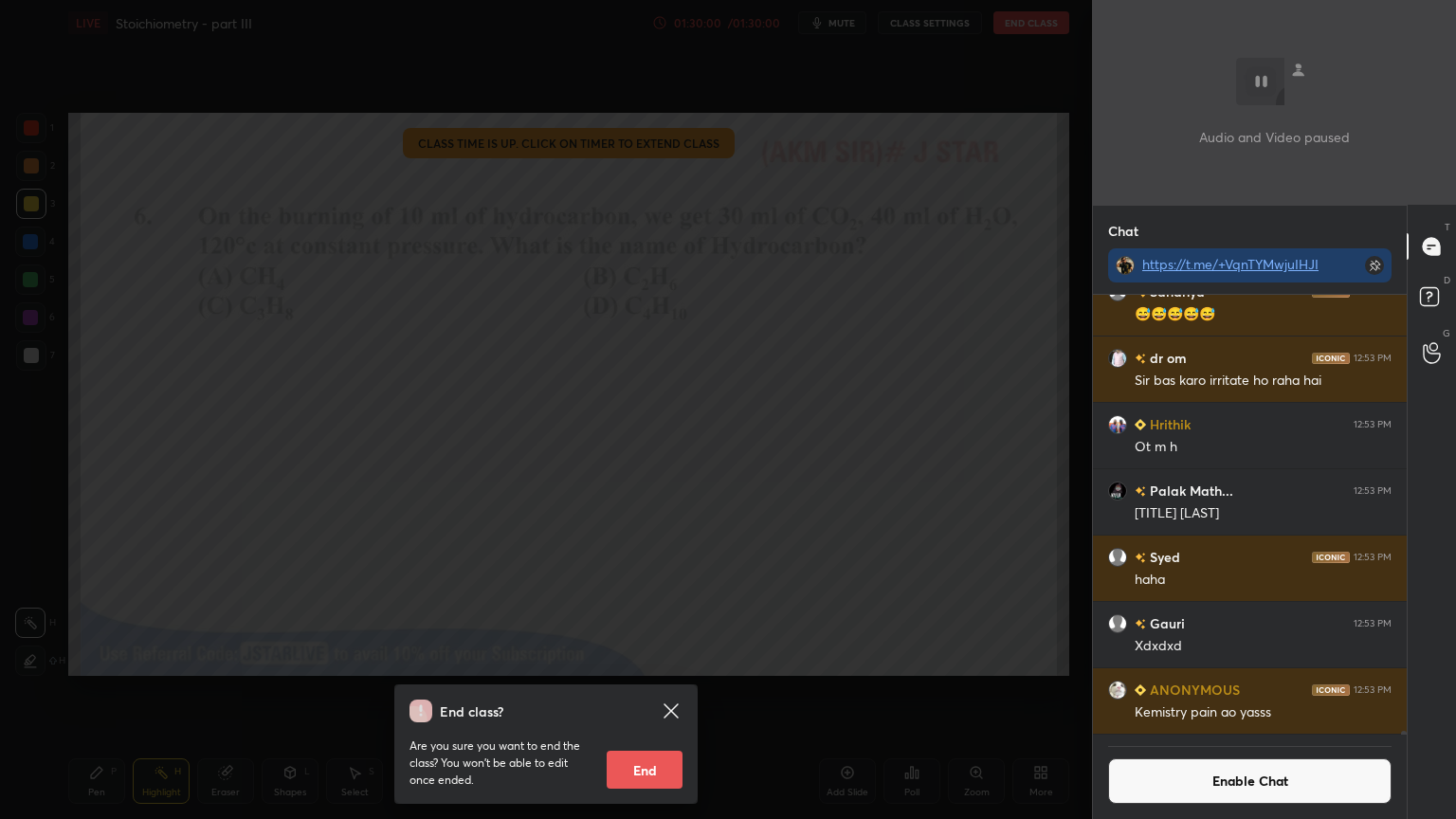 click on "End" at bounding box center (645, 770) 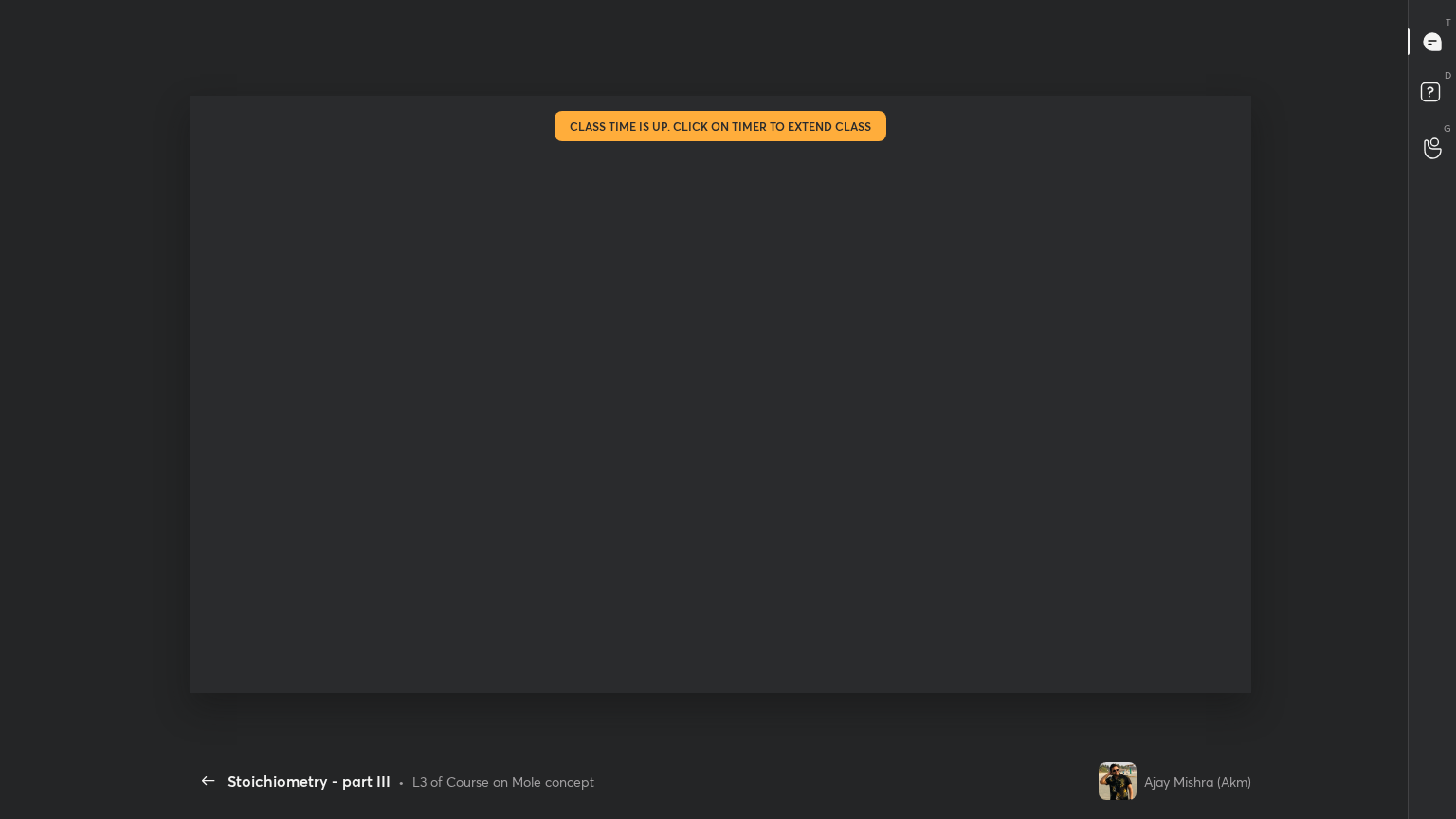 scroll, scrollTop: 94094, scrollLeft: 93714, axis: both 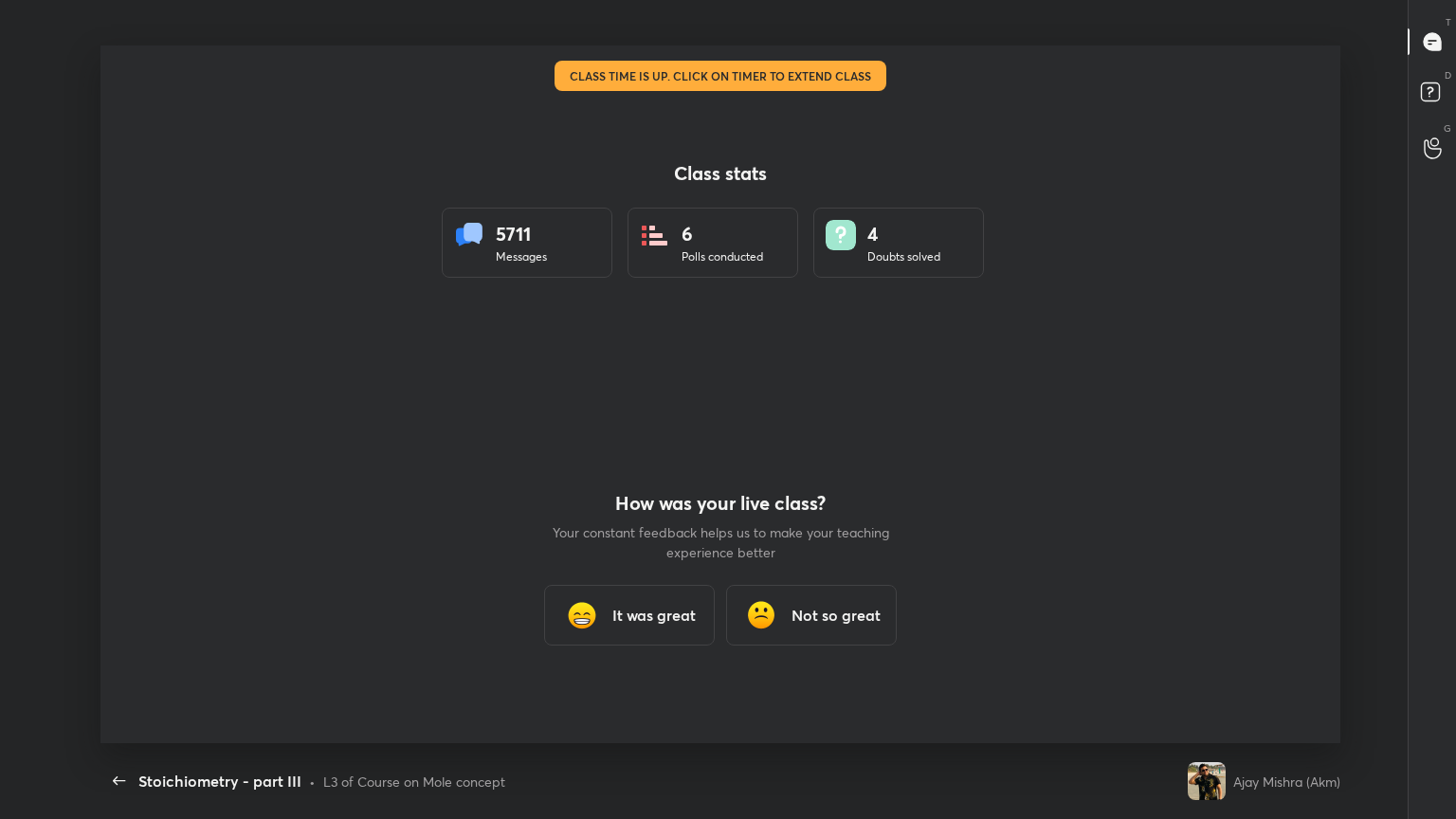 click on "It was great" at bounding box center [629, 615] 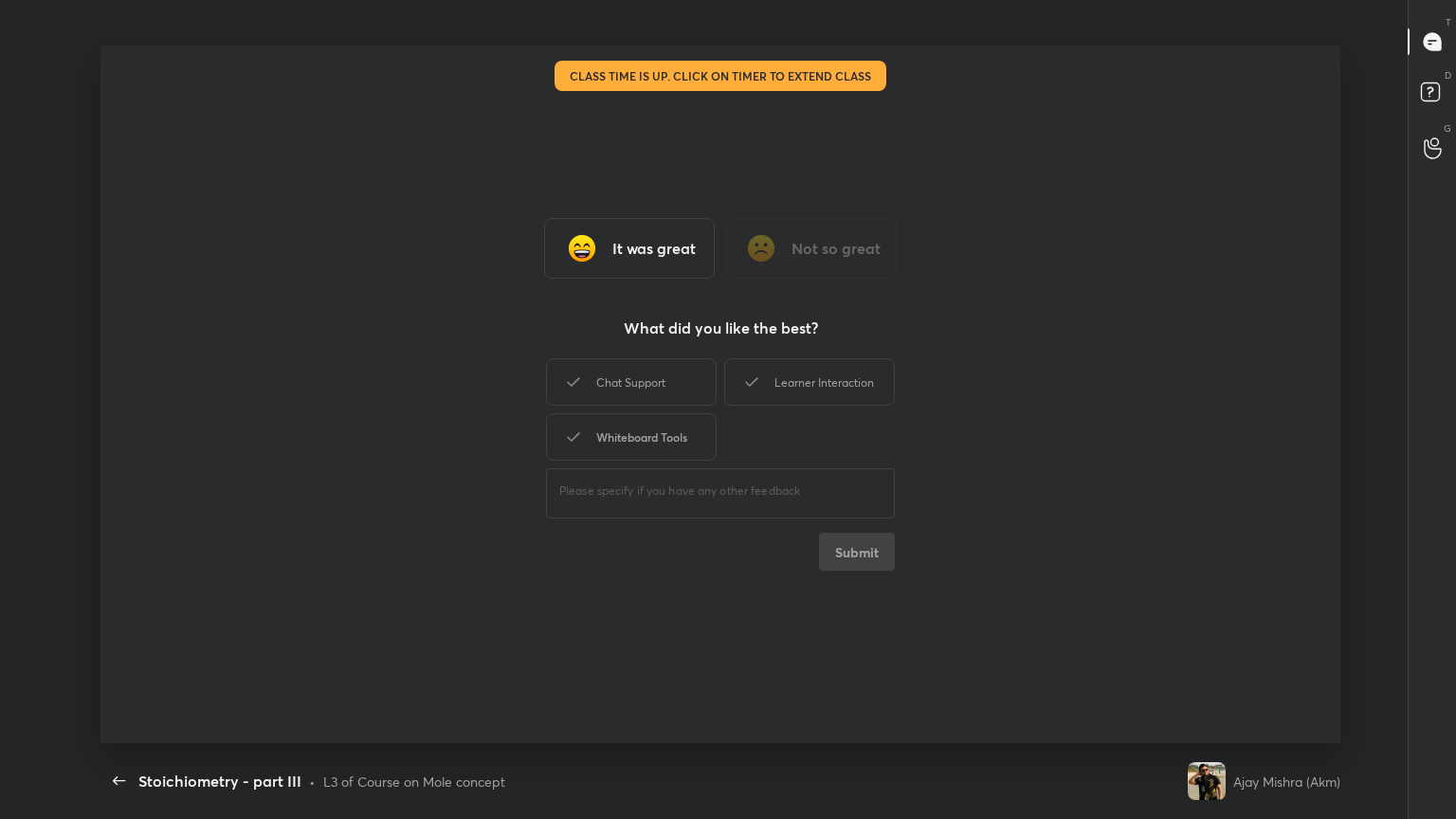 drag, startPoint x: 652, startPoint y: 390, endPoint x: 645, endPoint y: 440, distance: 50.487622 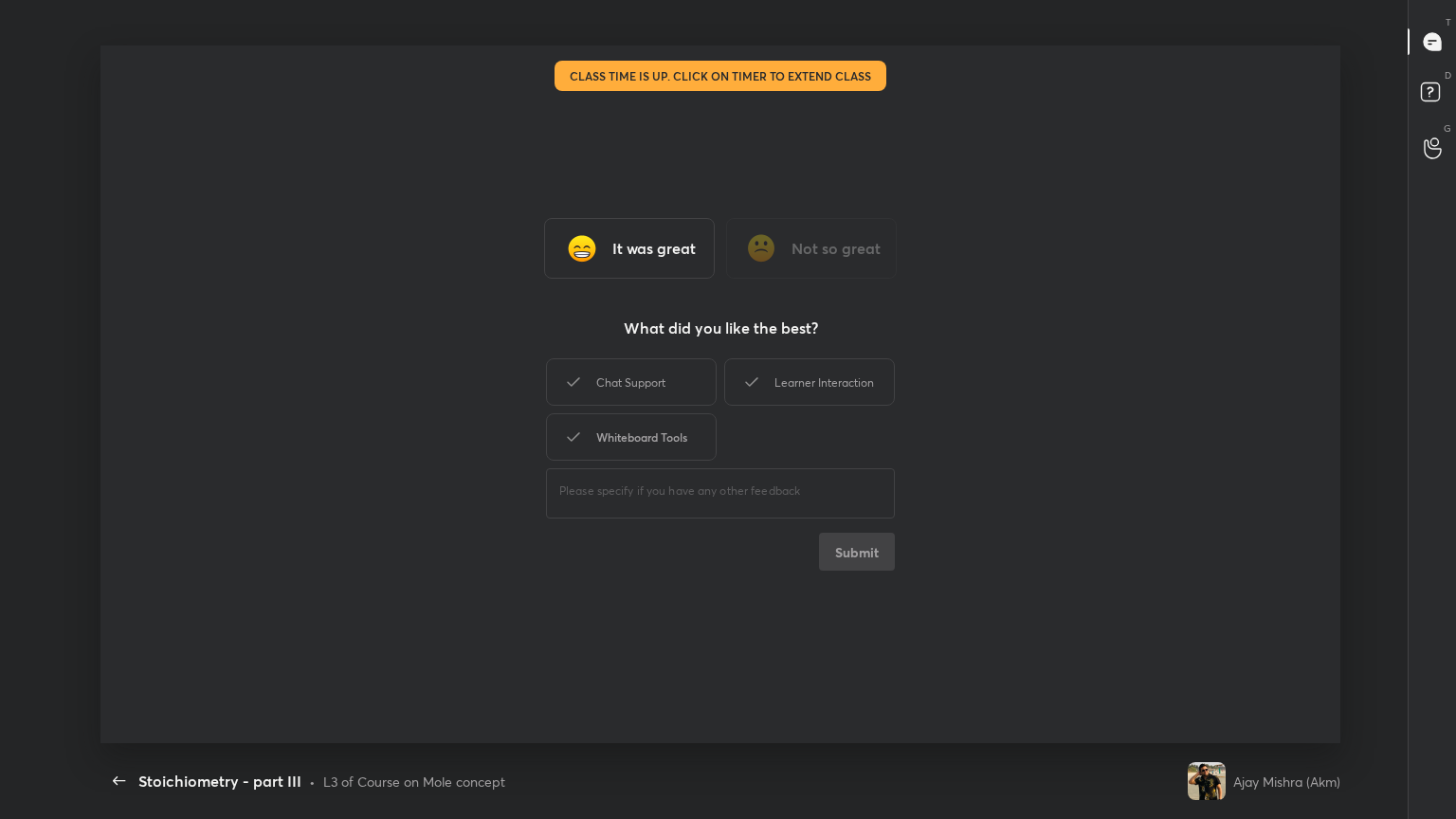 click on "Chat Support" at bounding box center [631, 382] 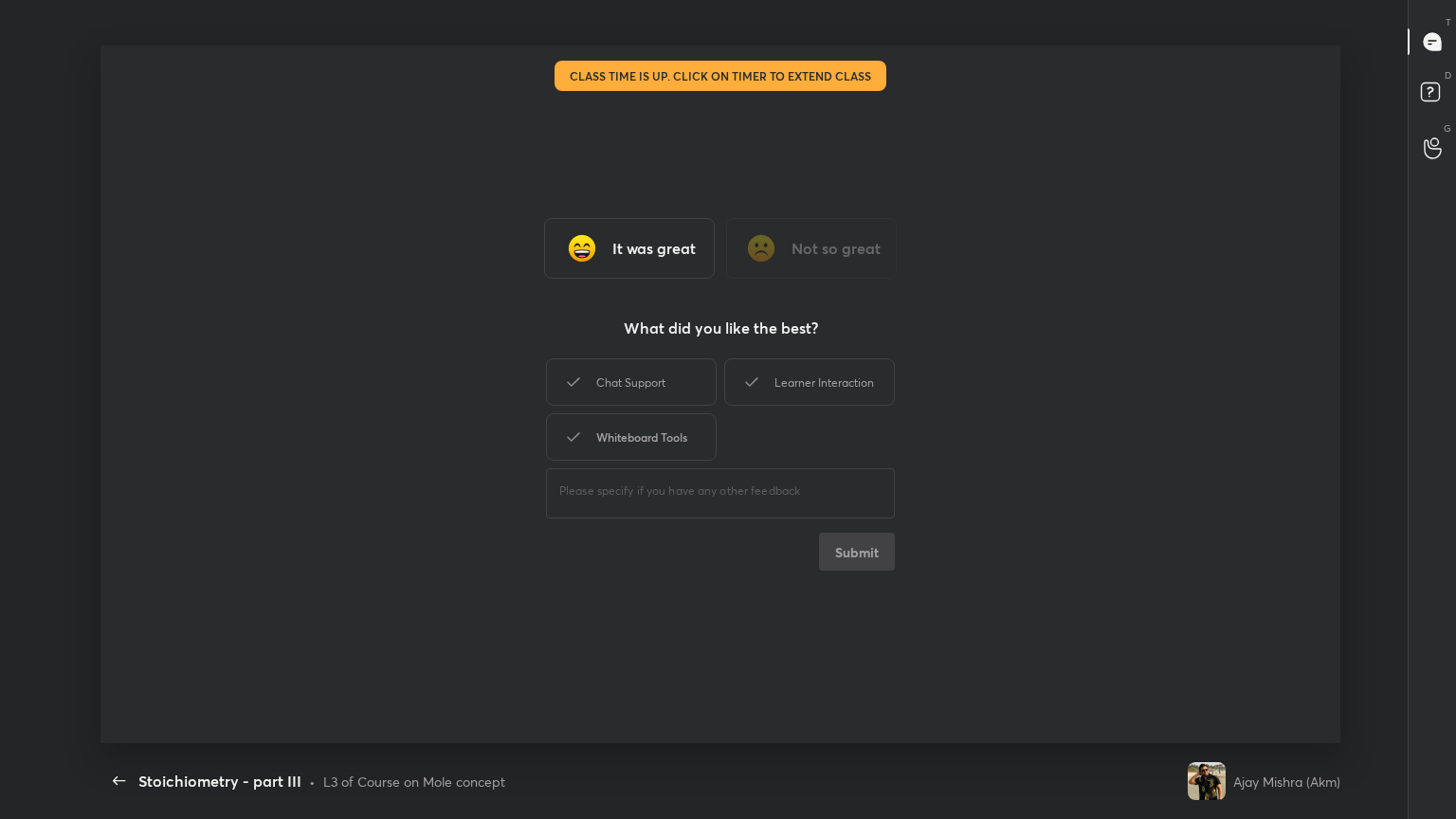 click on "Whiteboard Tools" at bounding box center [631, 437] 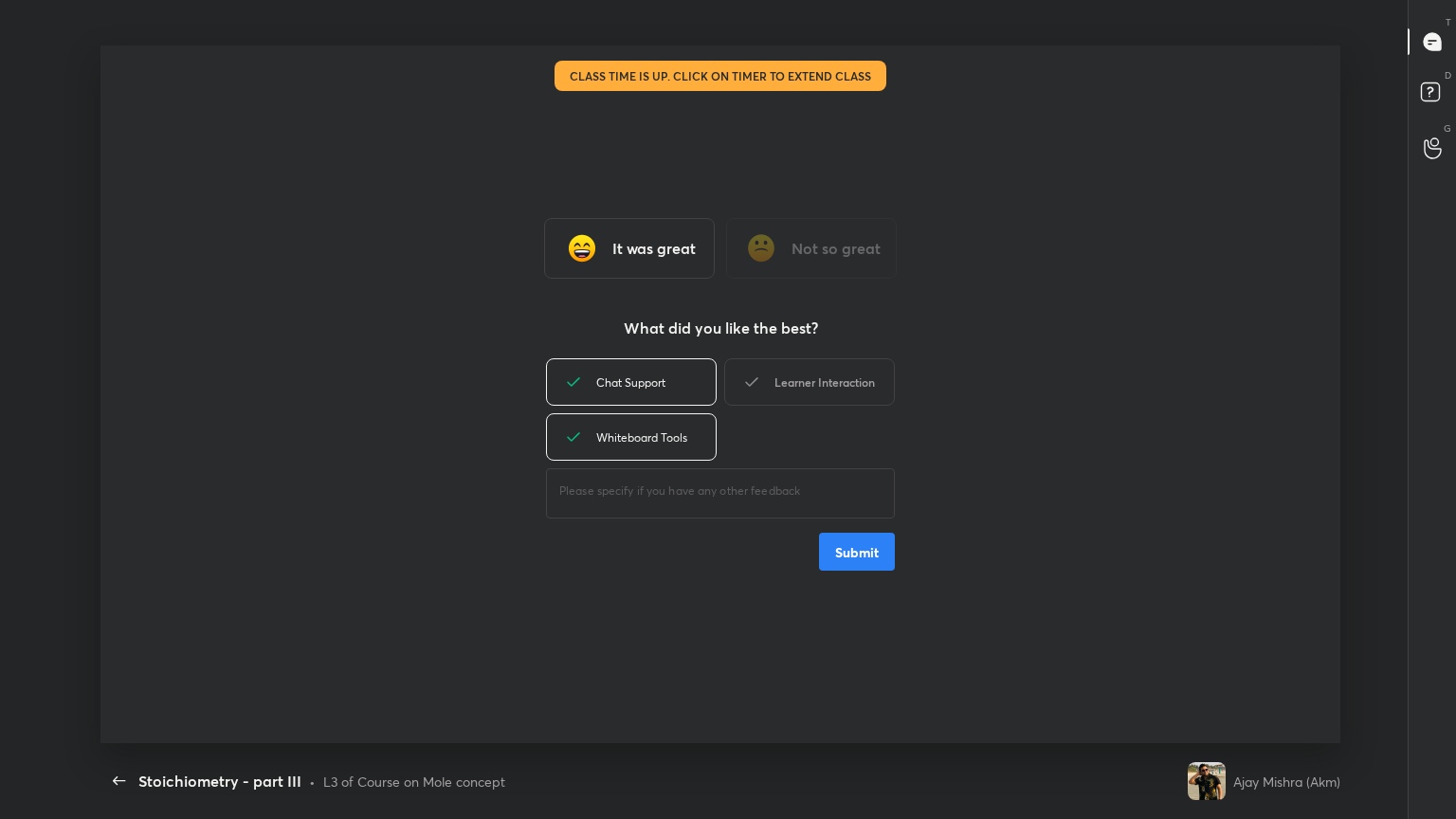 click on "Learner Interaction" at bounding box center (810, 382) 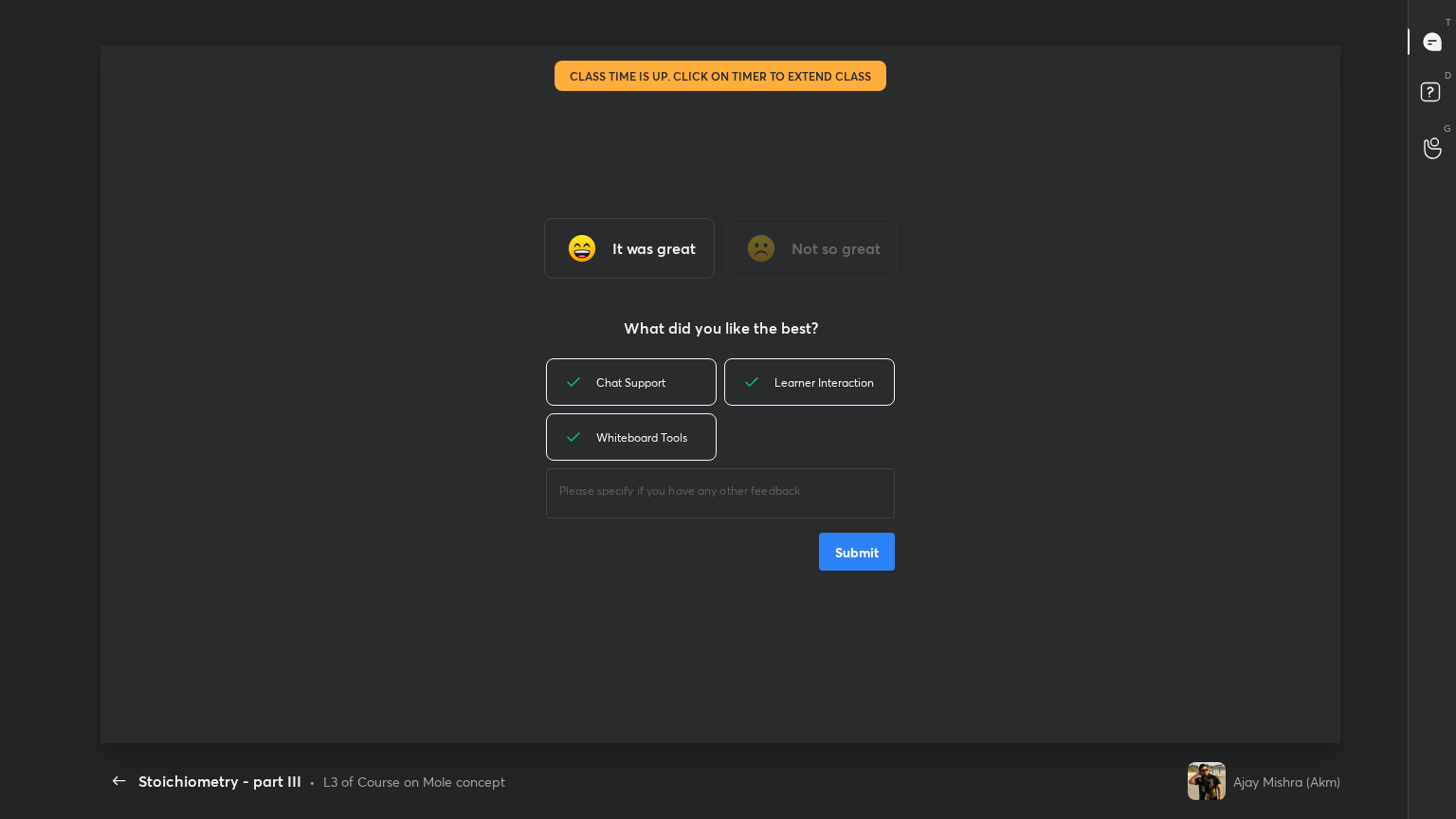 click on "Submit" at bounding box center (857, 552) 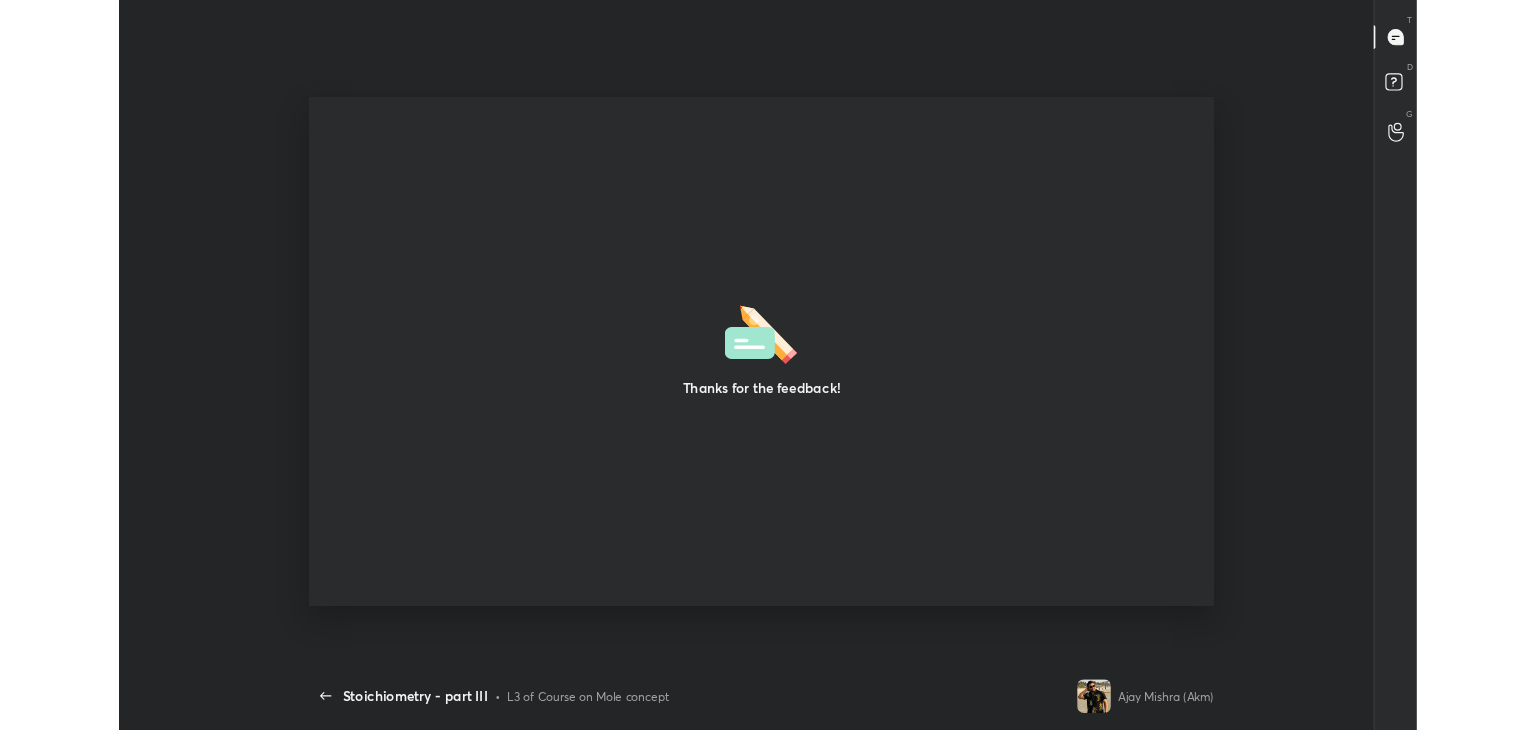 scroll, scrollTop: 602, scrollLeft: 1520, axis: both 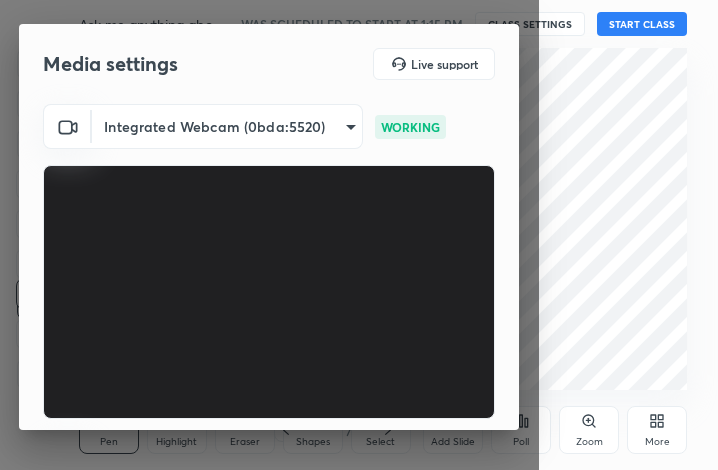 click 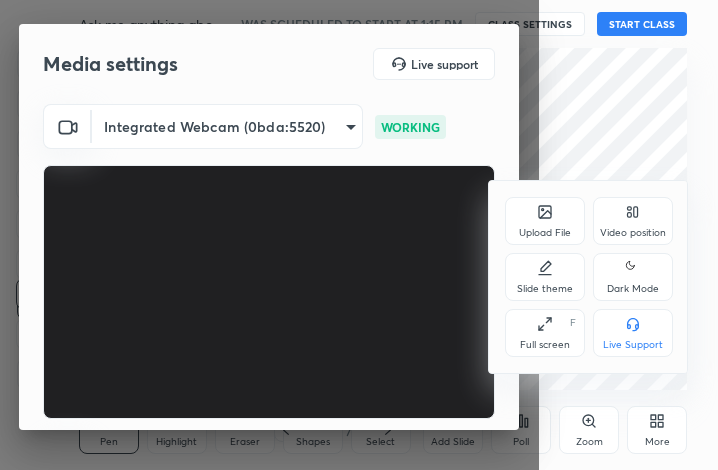 drag, startPoint x: 548, startPoint y: 336, endPoint x: 742, endPoint y: 573, distance: 306.27603 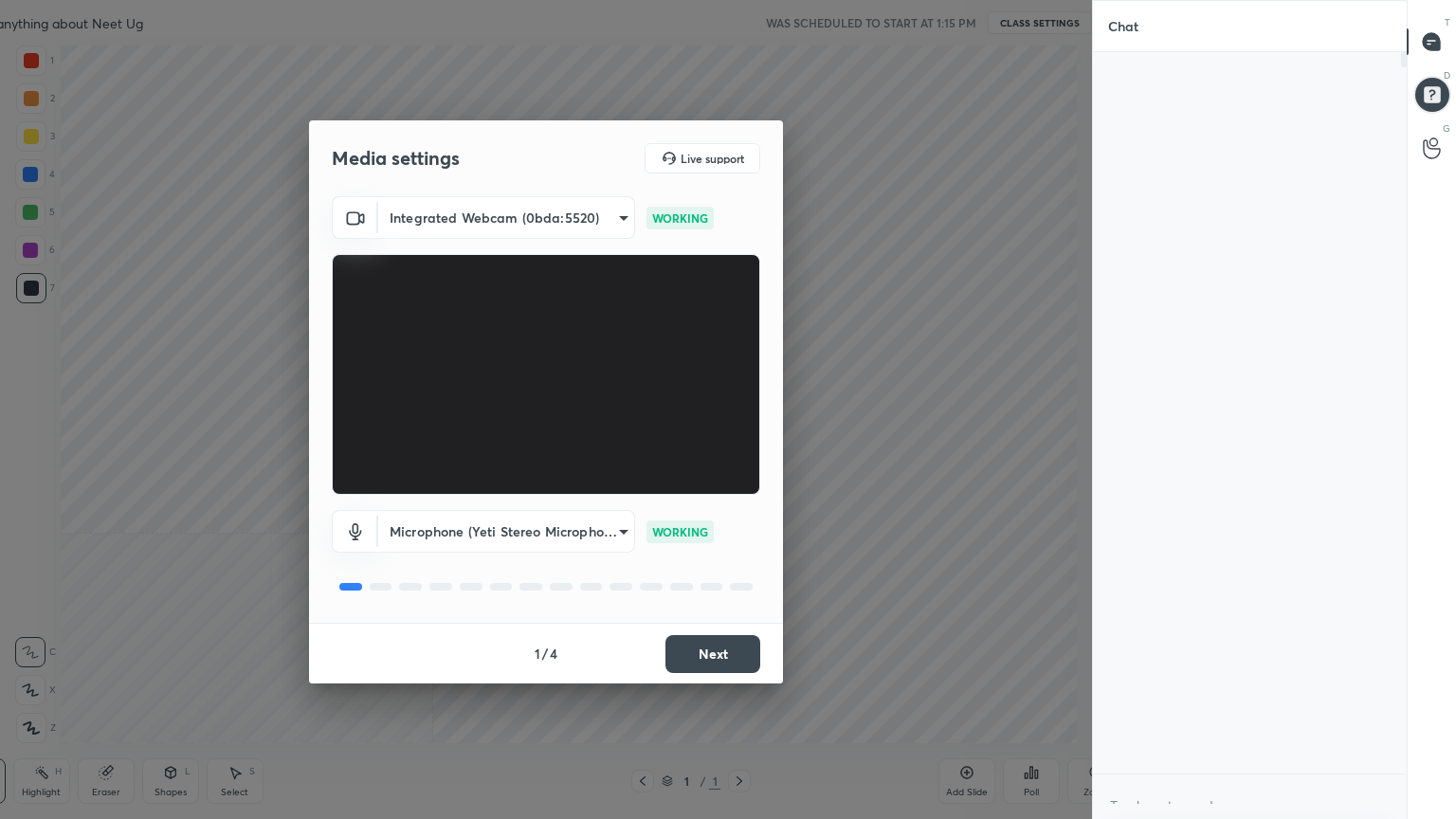 scroll, scrollTop: 94094, scrollLeft: 93479, axis: both 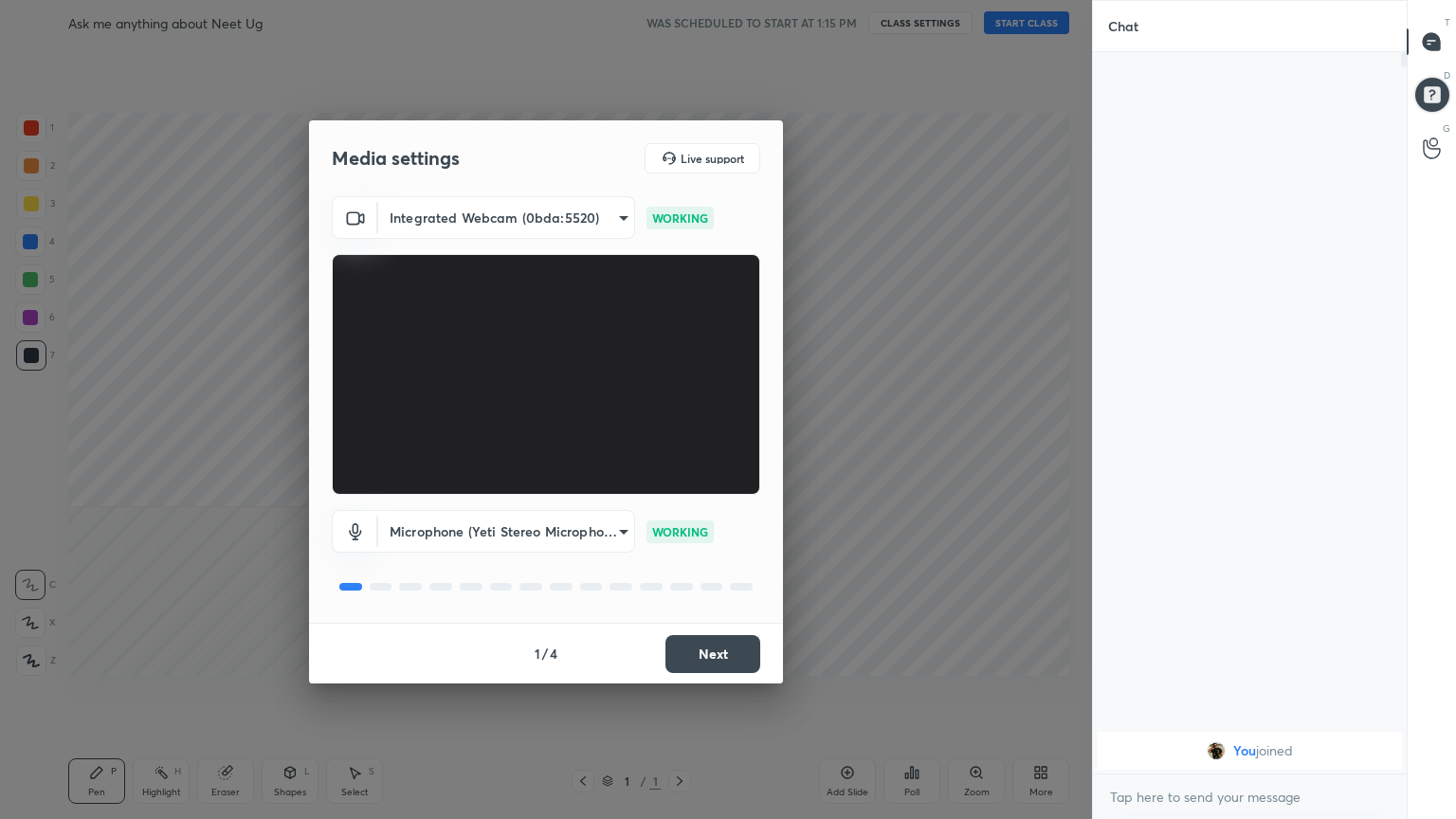 click on "Next" at bounding box center (713, 654) 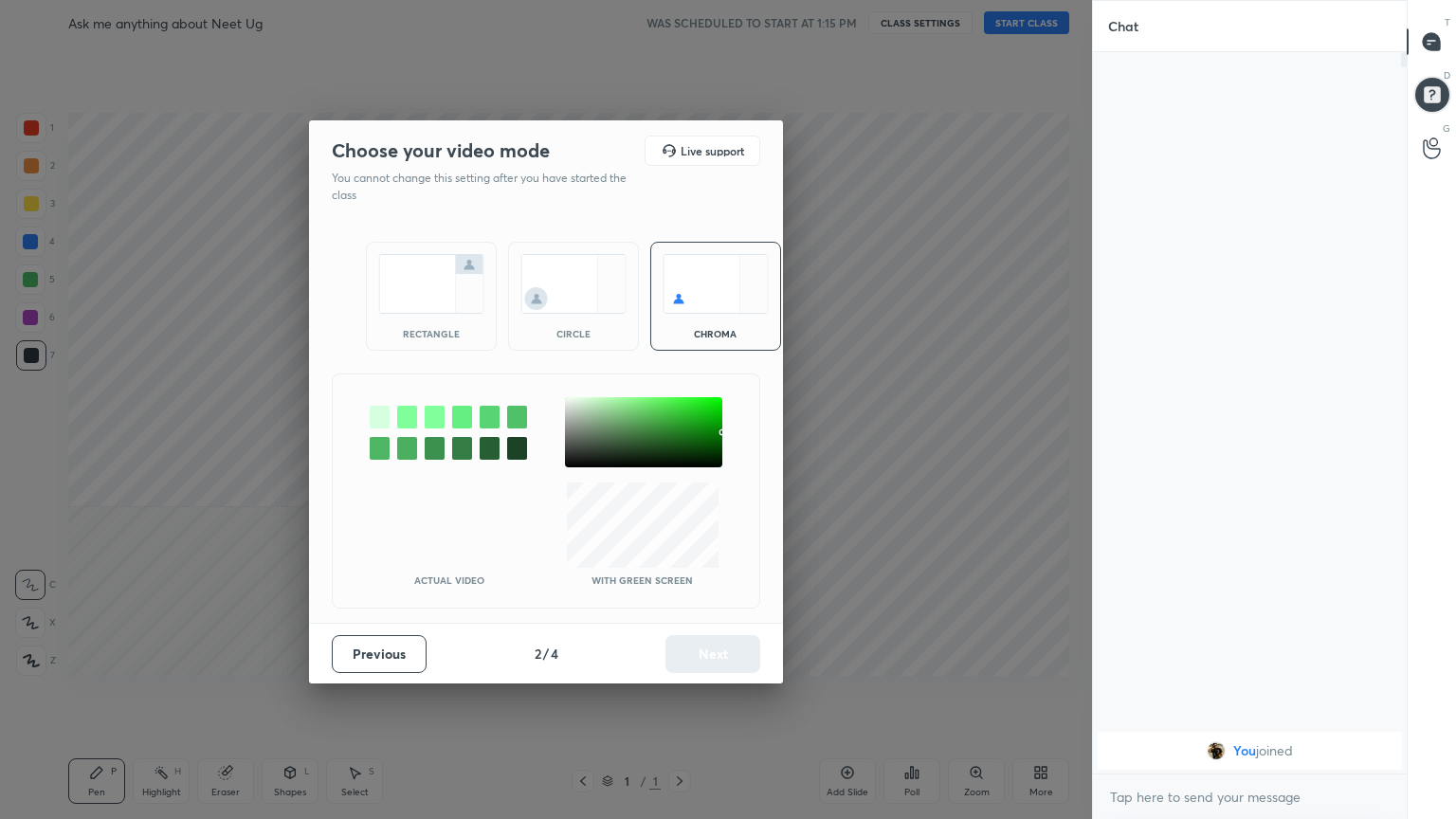 click on "rectangle" at bounding box center (431, 296) 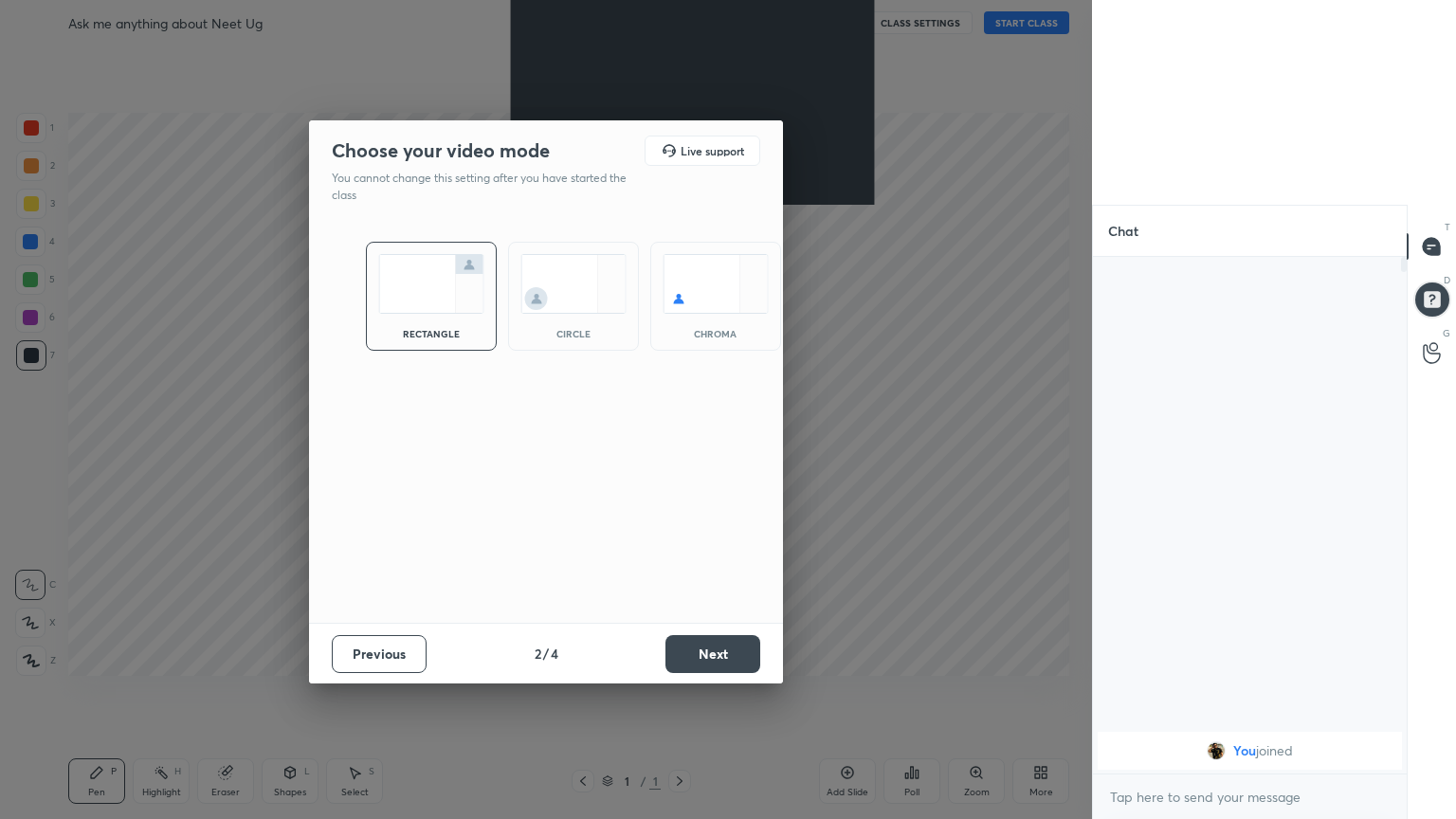scroll, scrollTop: 511, scrollLeft: 308, axis: both 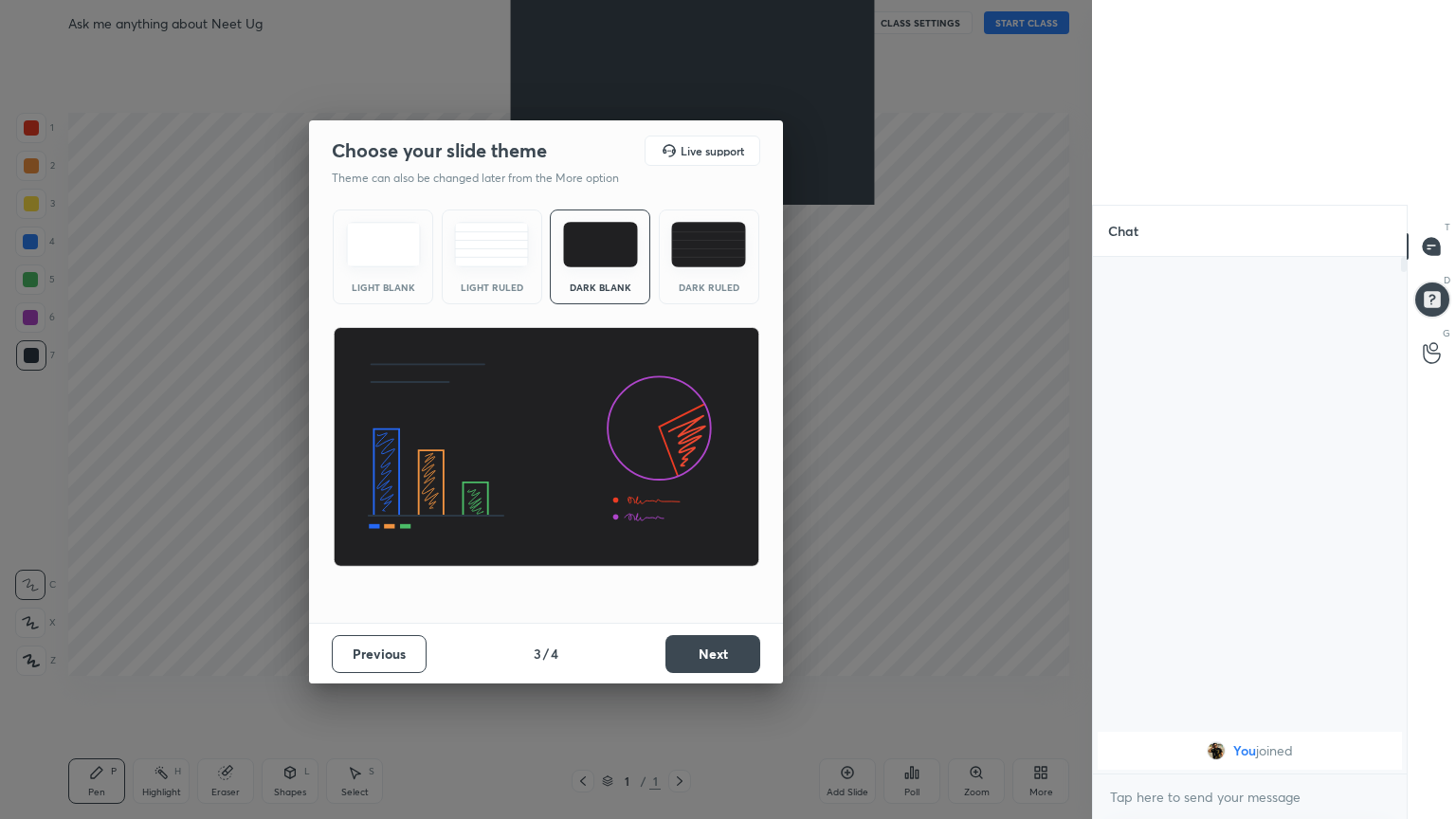 click on "Next" at bounding box center [713, 654] 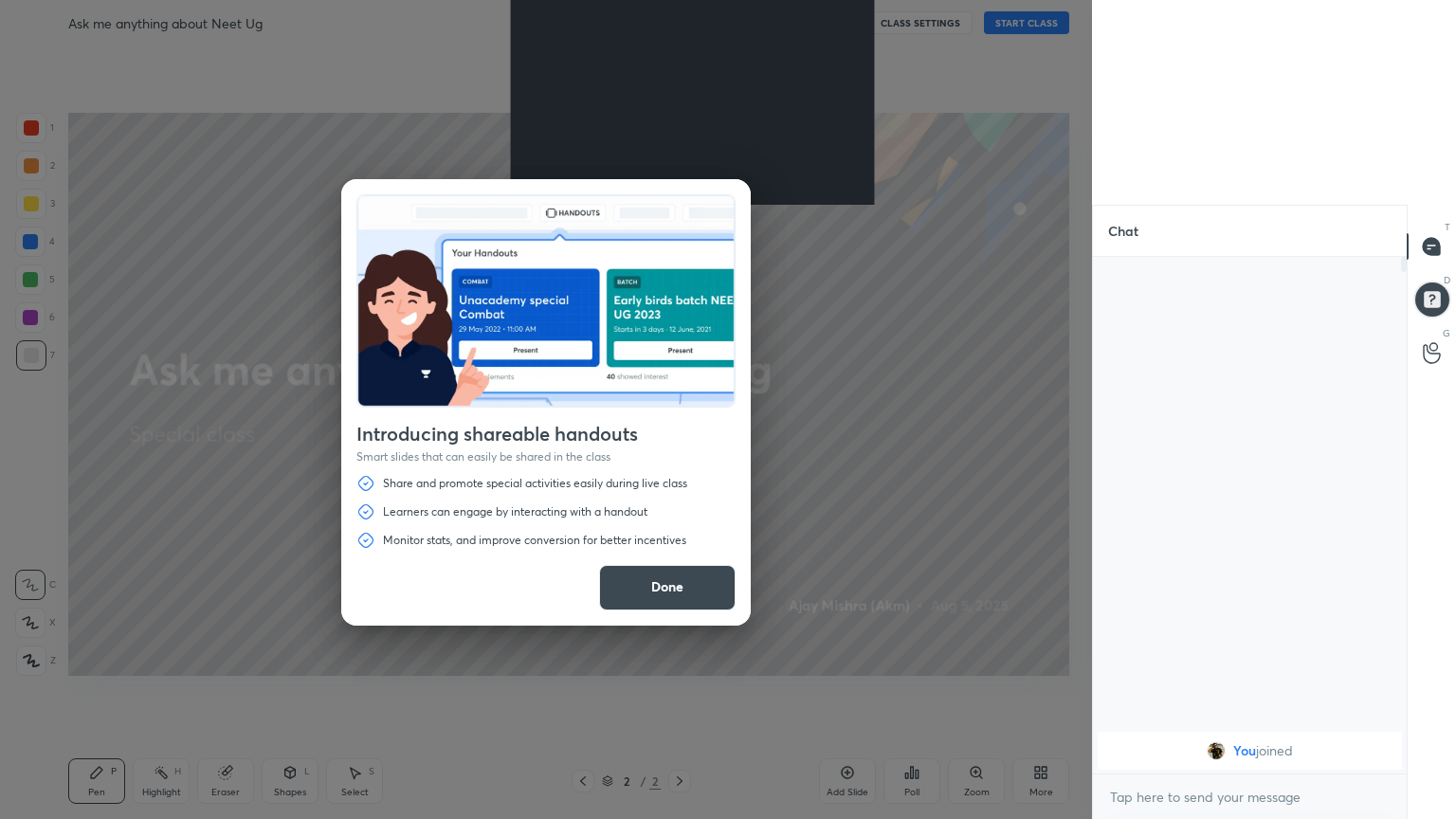 drag, startPoint x: 664, startPoint y: 598, endPoint x: 732, endPoint y: 631, distance: 75.58439 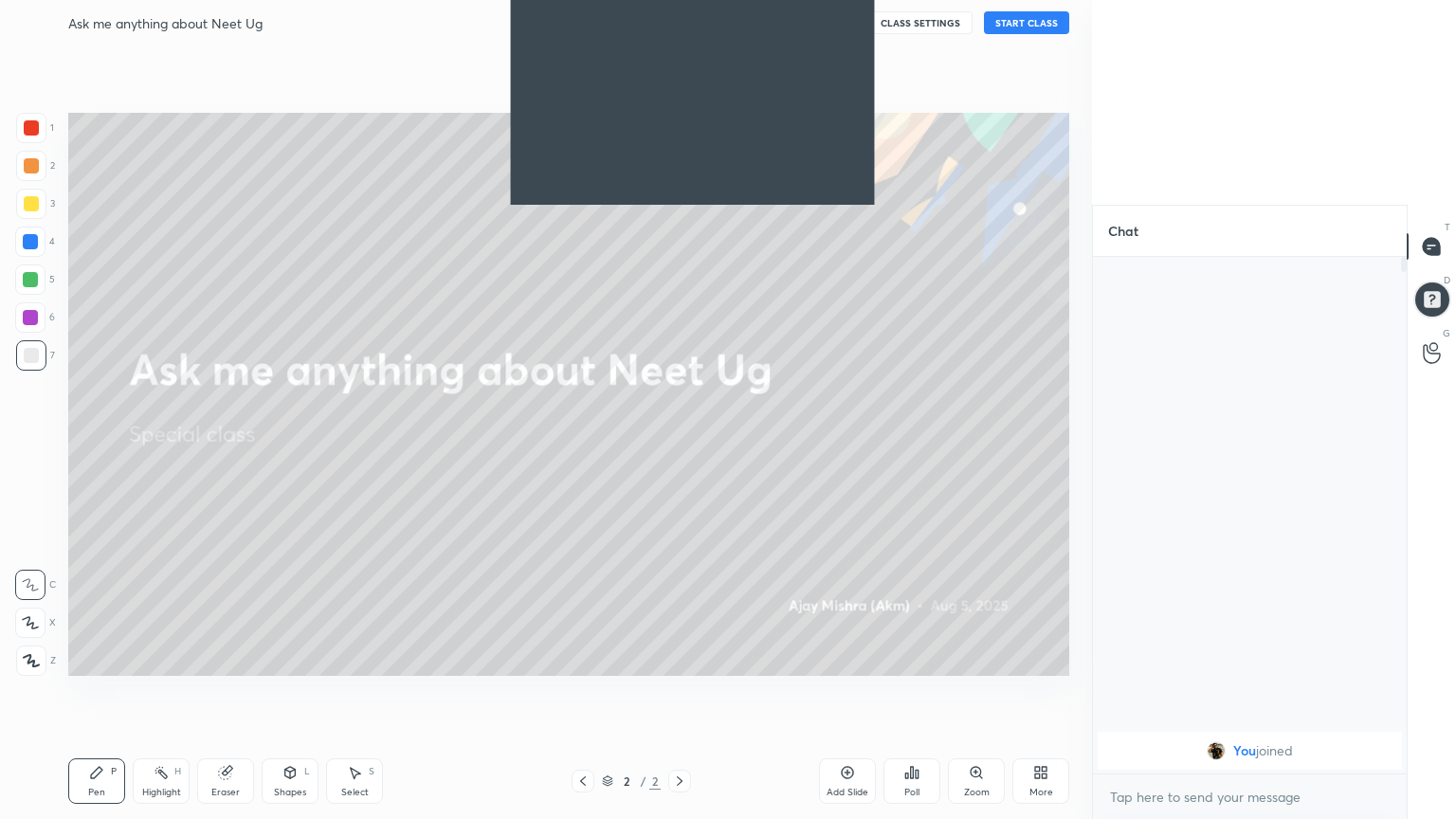 click on "More" at bounding box center [1041, 781] 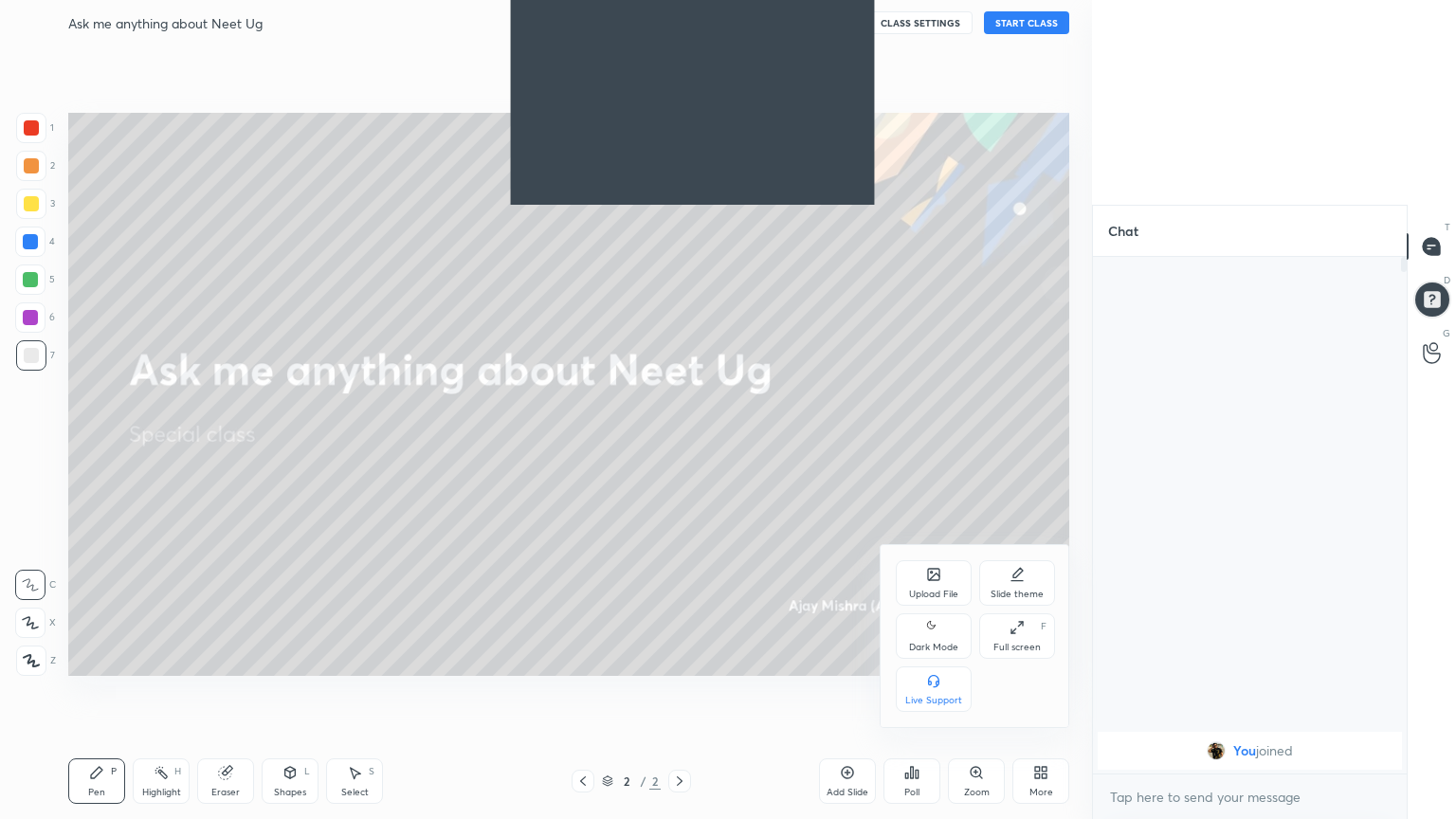 click on "Dark Mode" at bounding box center [934, 647] 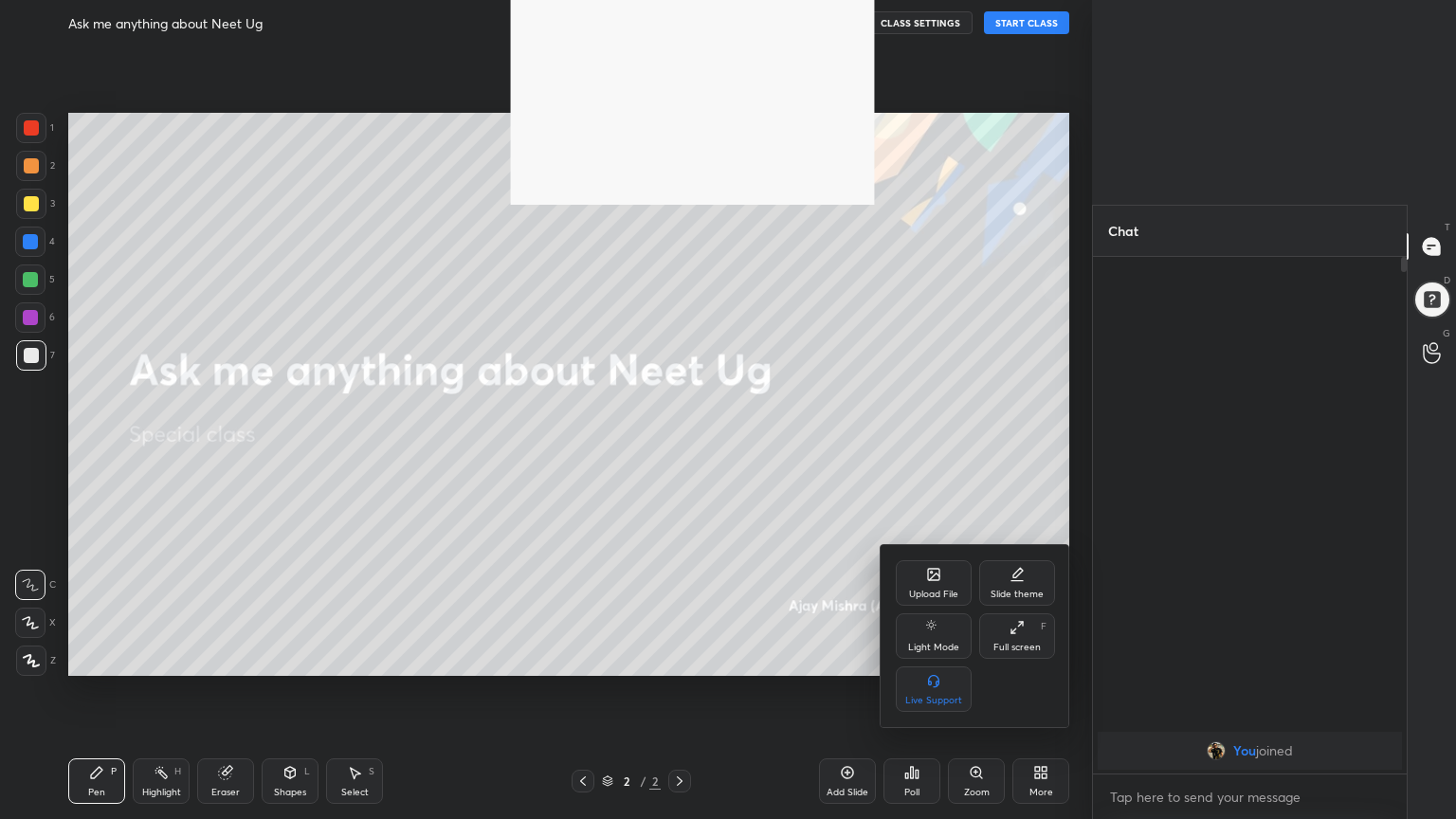 click on "Full screen F" at bounding box center [1017, 636] 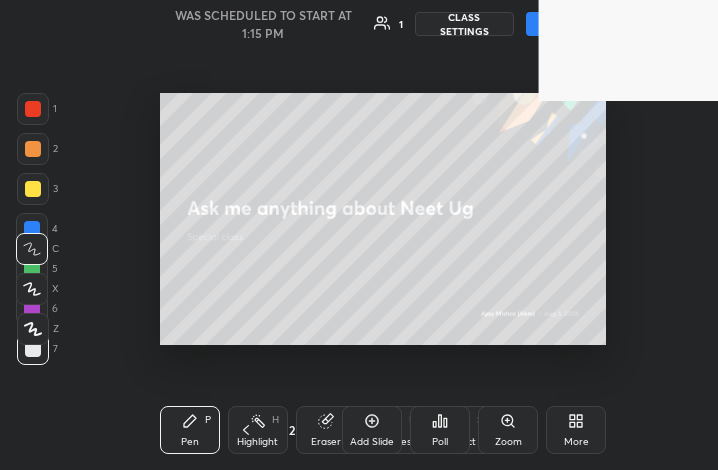 scroll, scrollTop: 342, scrollLeft: 528, axis: both 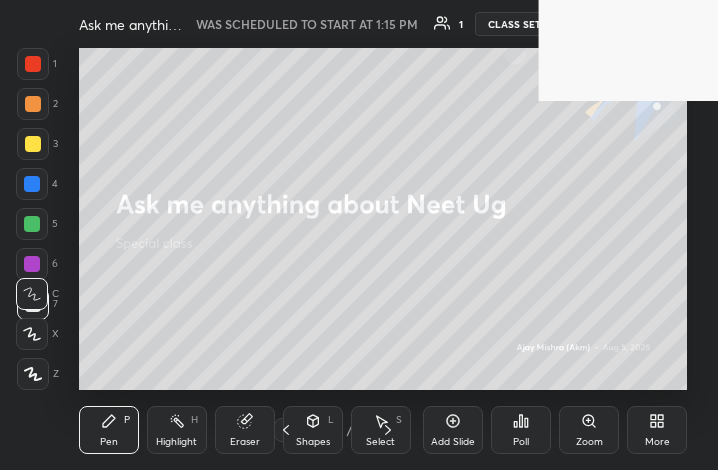 click on "More" at bounding box center [657, 430] 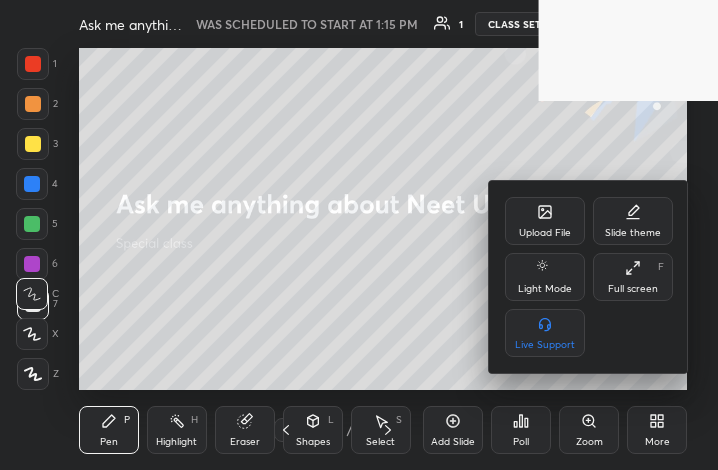 click on "Full screen" at bounding box center [633, 289] 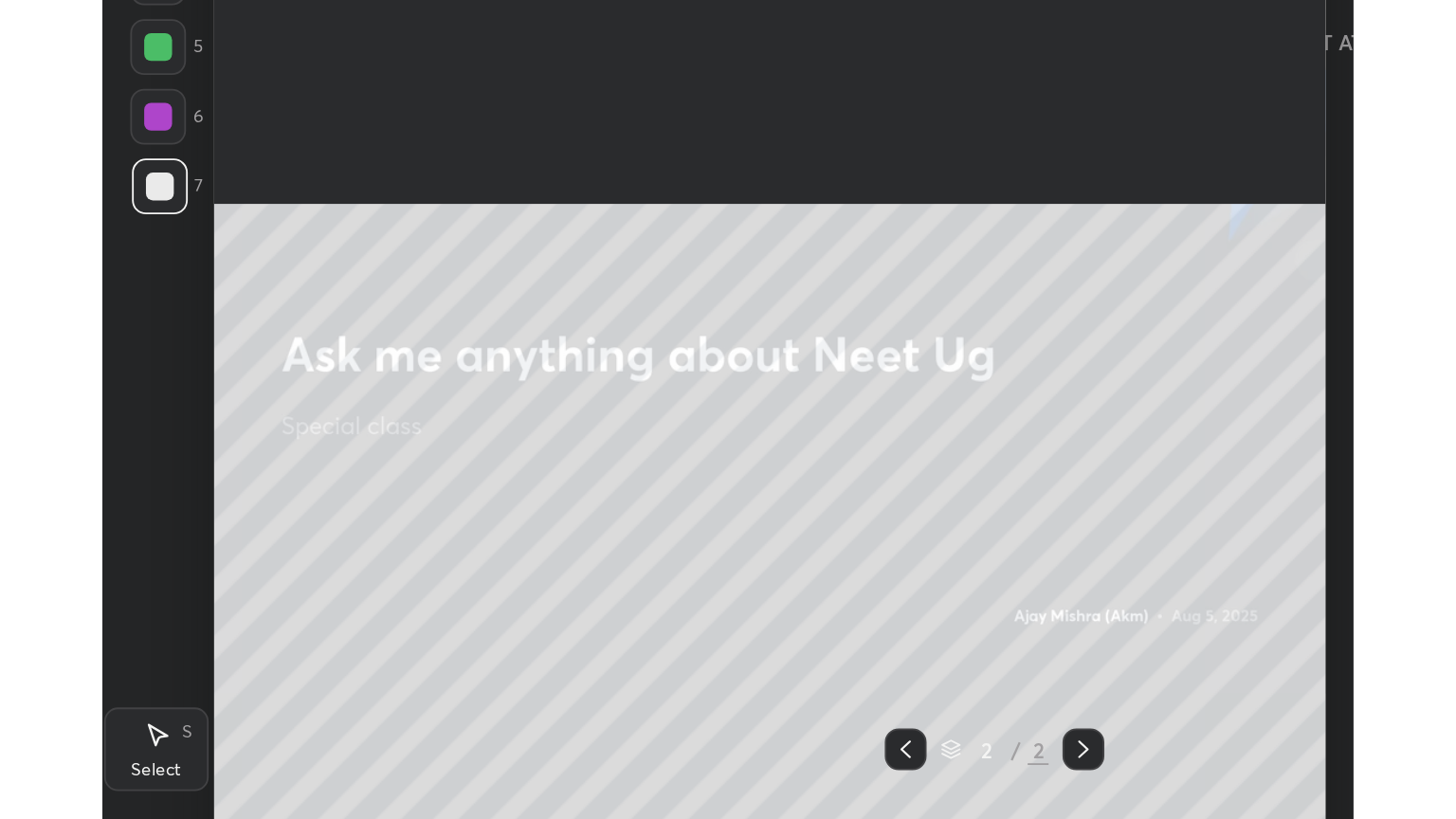 scroll, scrollTop: 94094, scrollLeft: 93531, axis: both 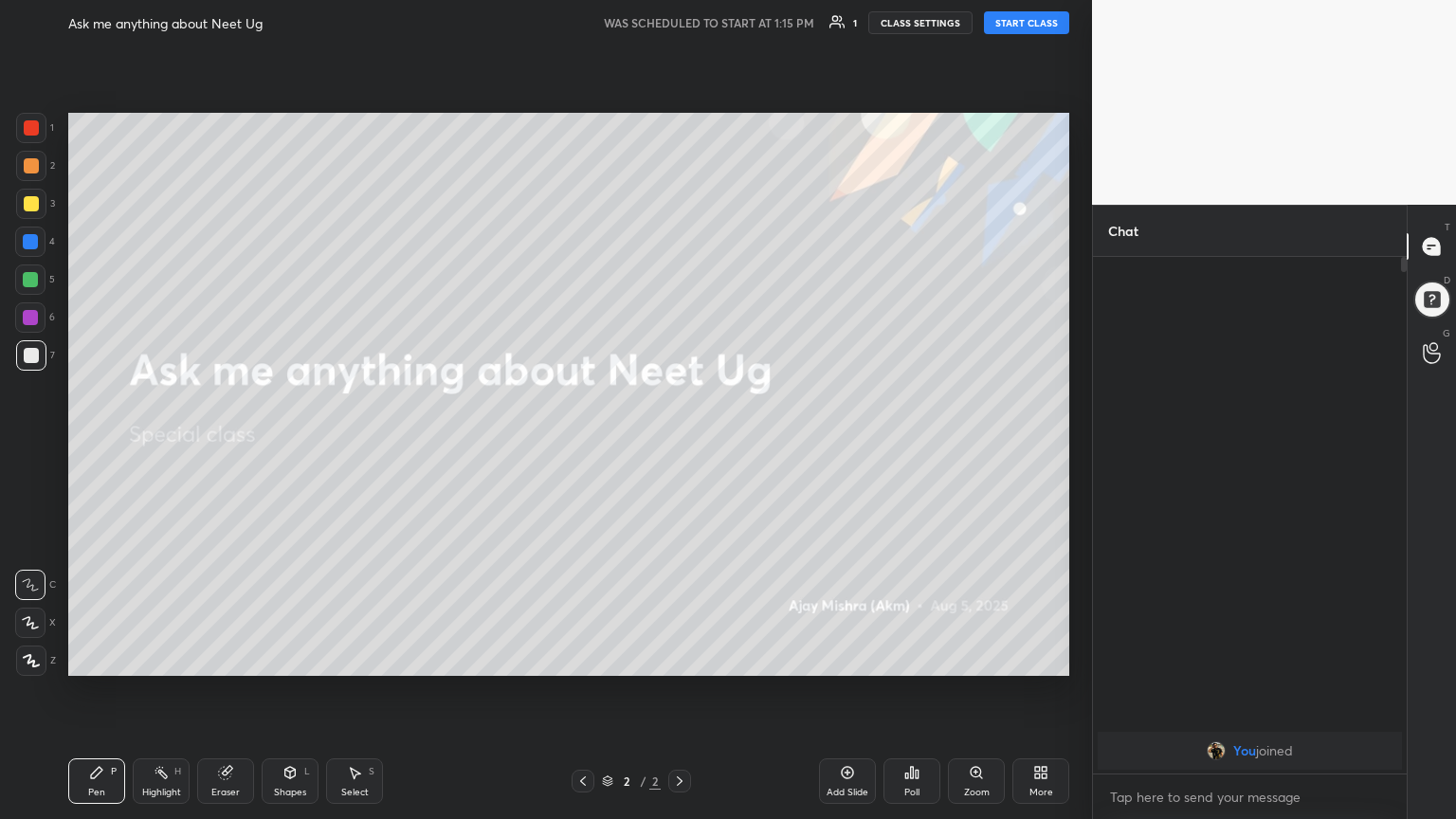 click 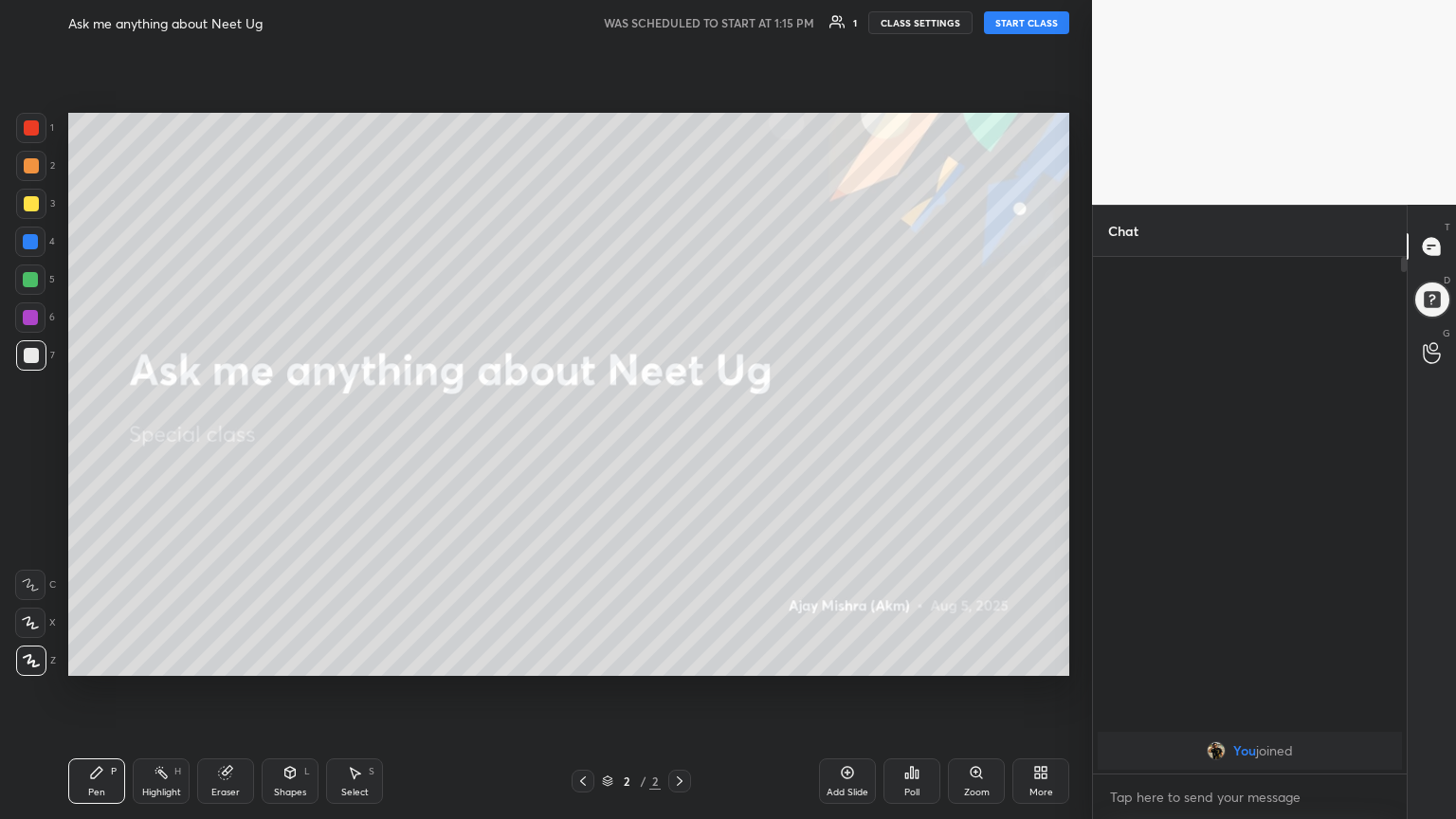 click on "START CLASS" at bounding box center [1027, 23] 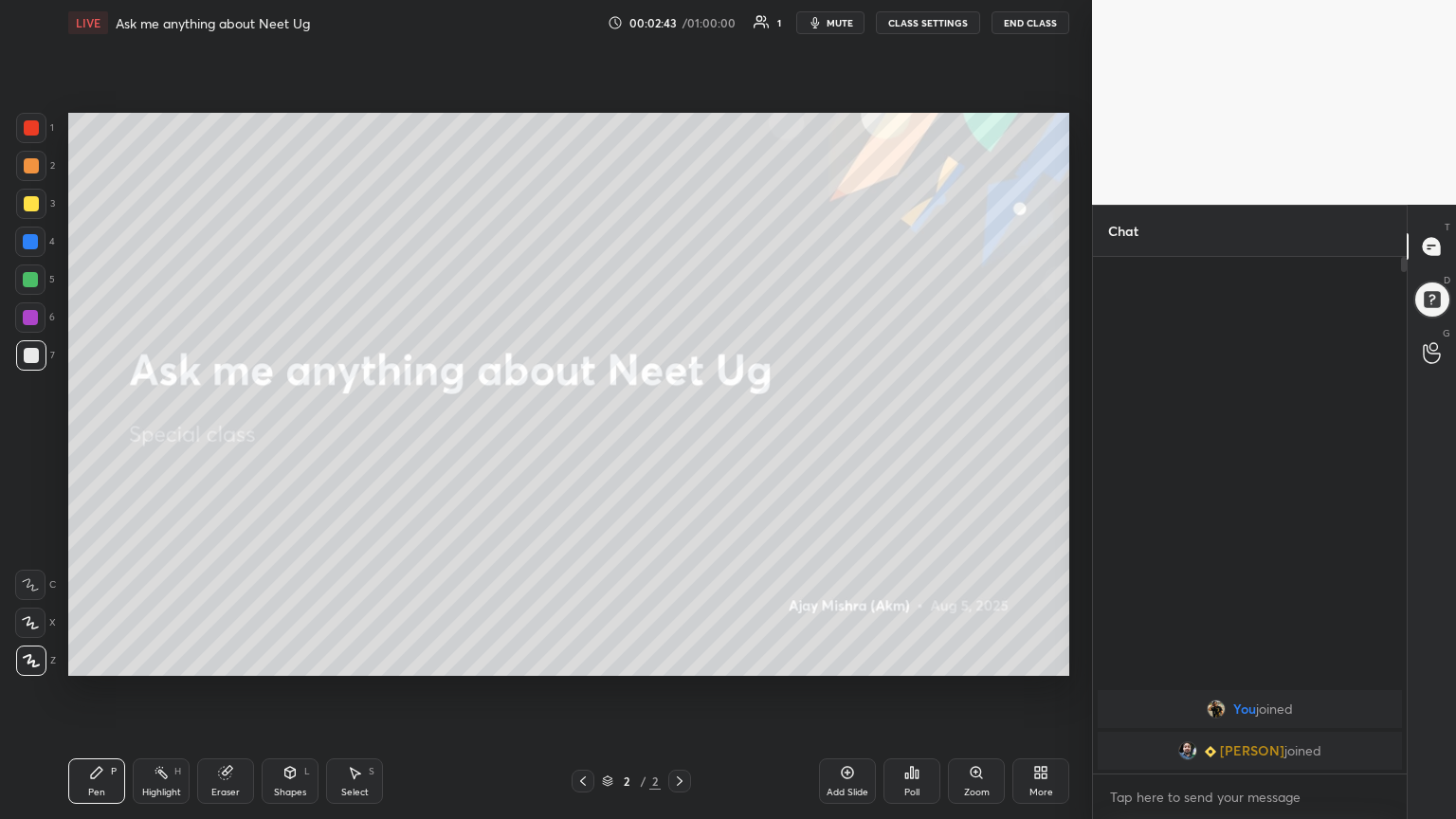 click on "More" at bounding box center (1041, 781) 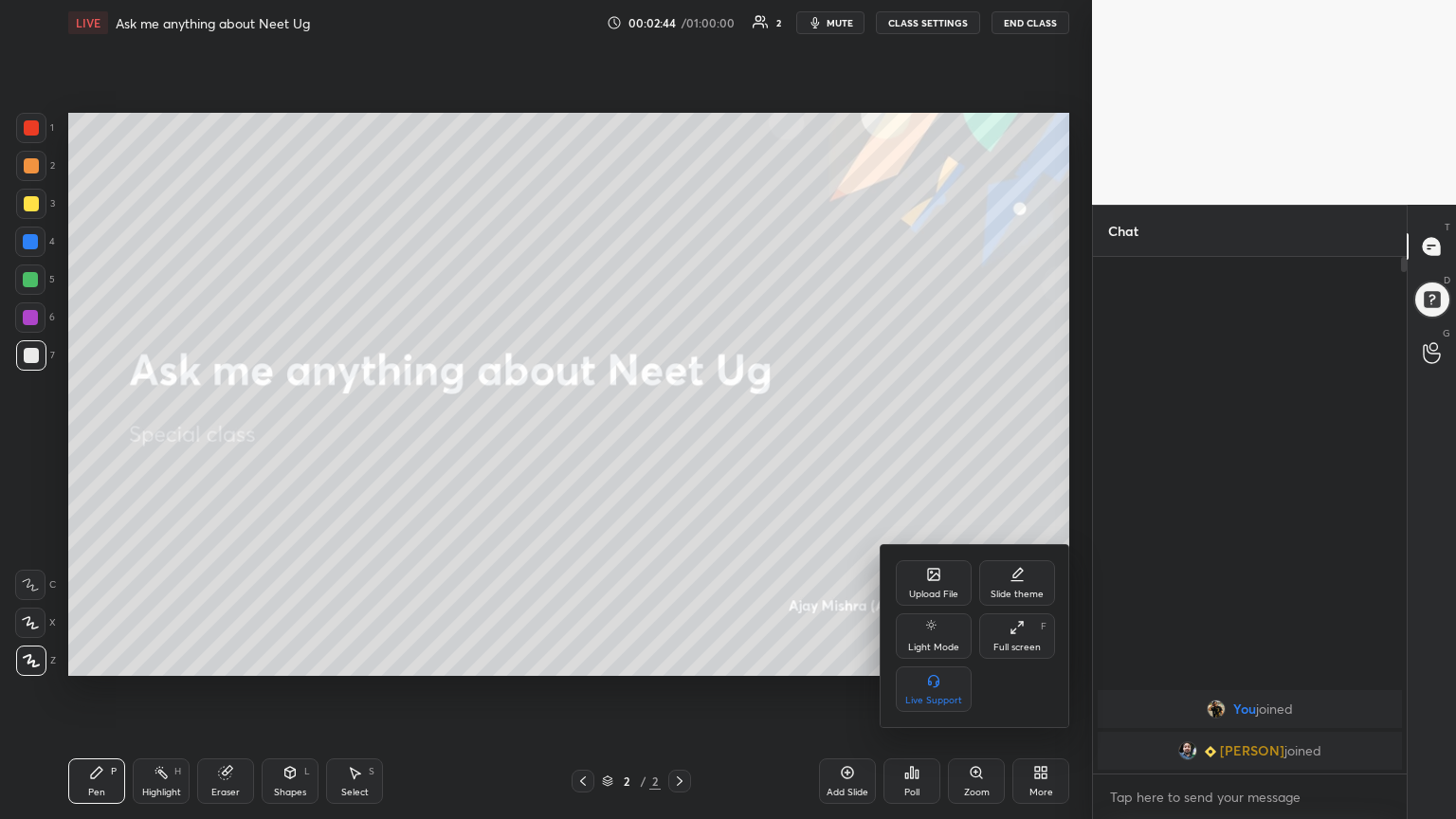 click 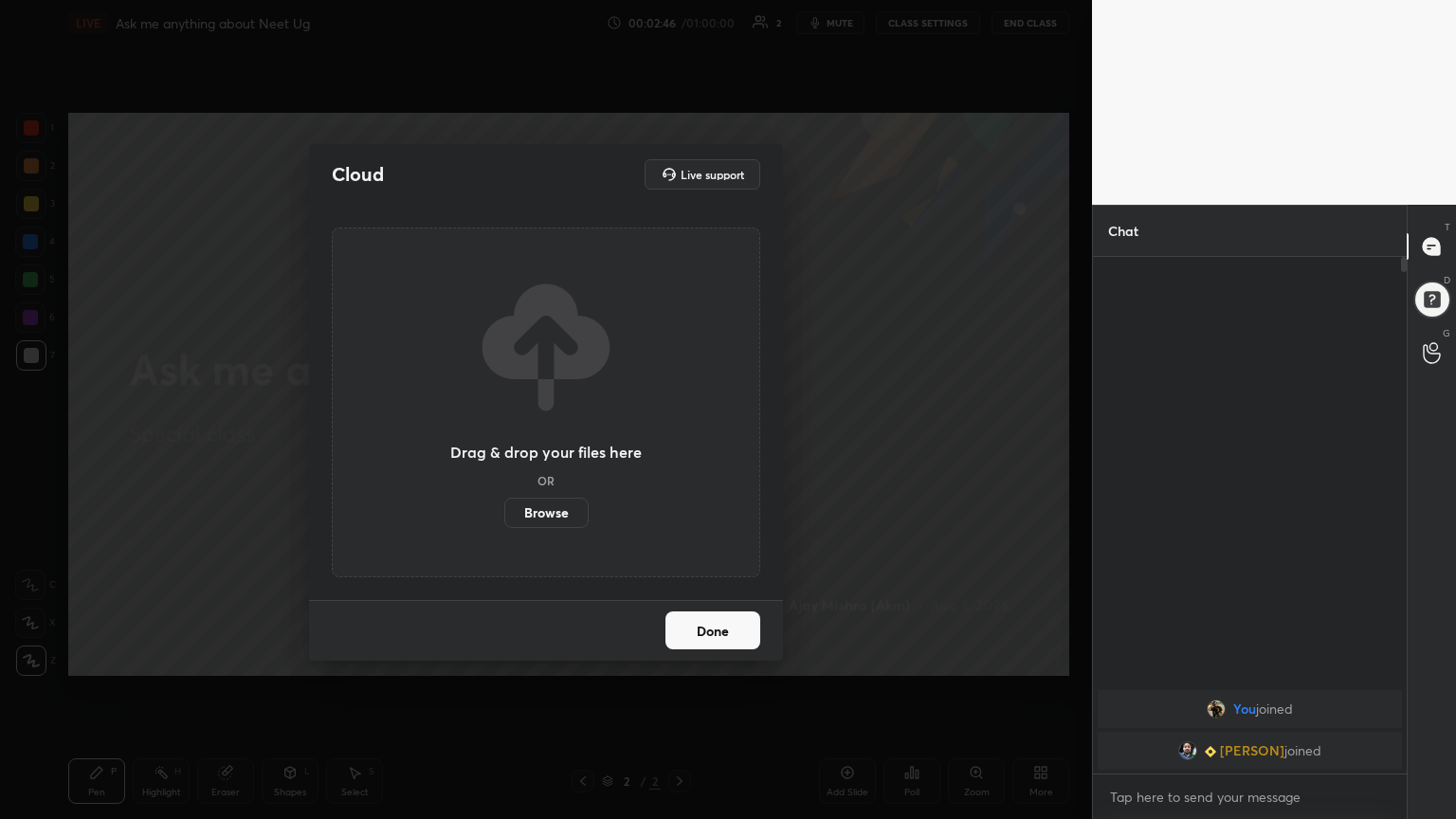 click on "Browse" at bounding box center [546, 513] 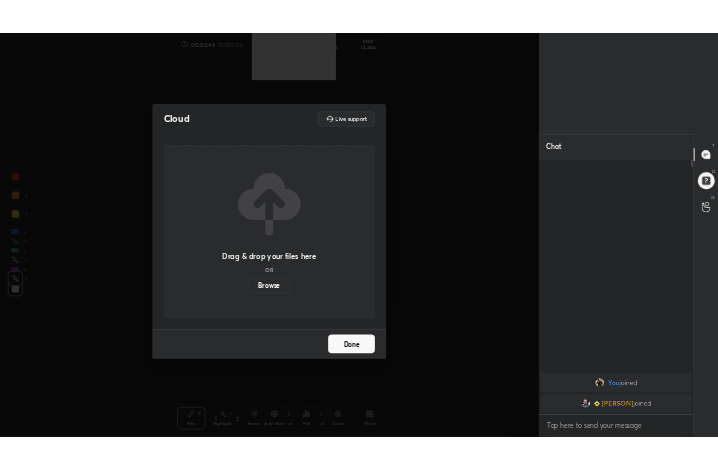 scroll, scrollTop: 342, scrollLeft: 460, axis: both 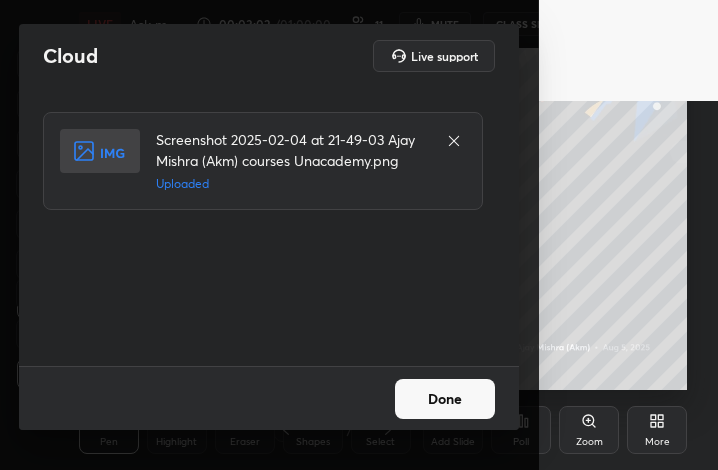 click on "Done" at bounding box center [445, 399] 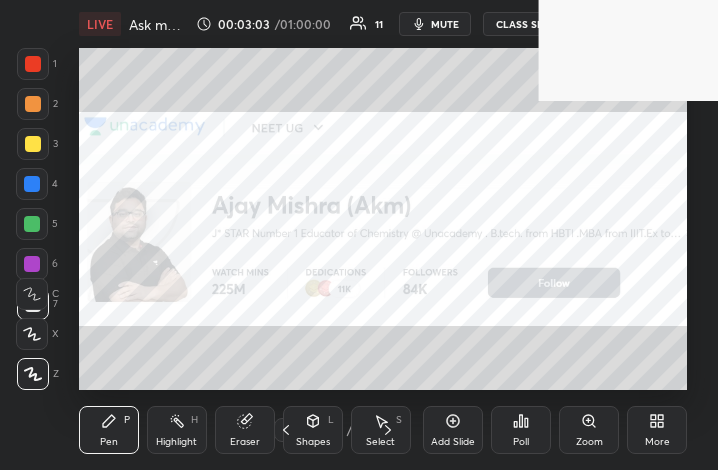 click 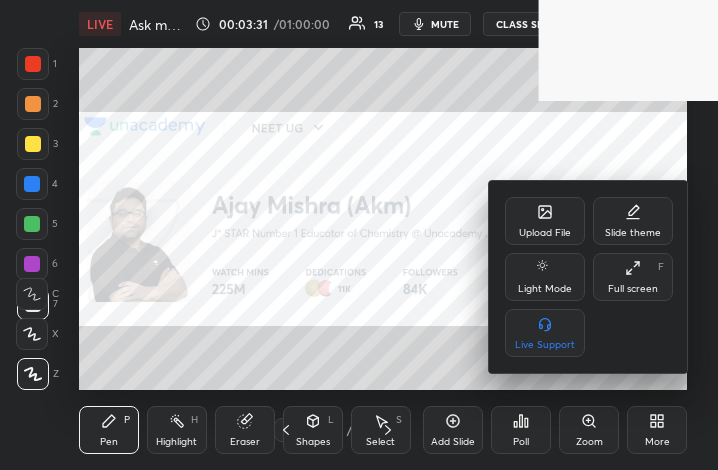 click 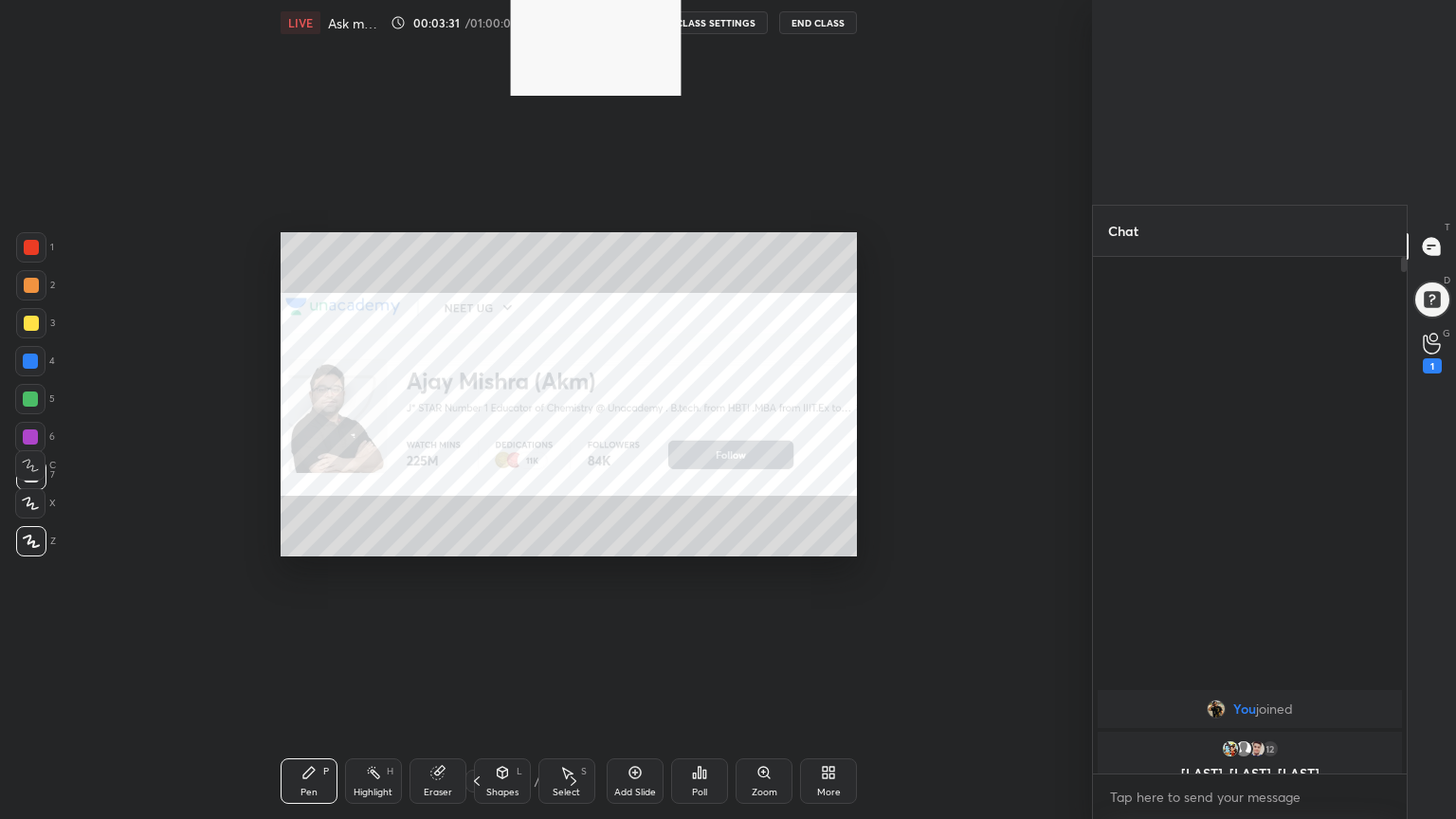 scroll, scrollTop: 94094, scrollLeft: 93414, axis: both 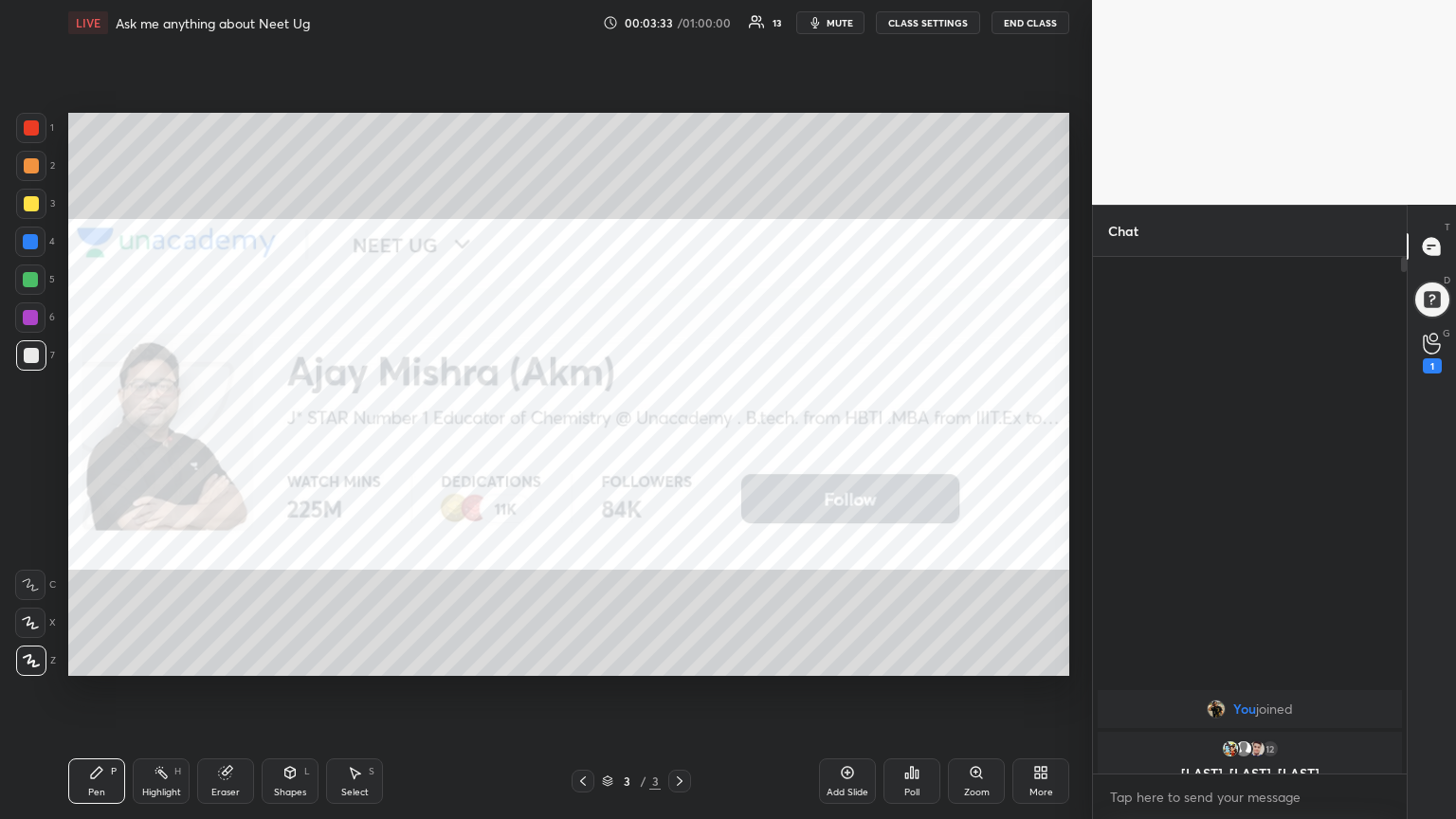 click on "More" at bounding box center (1041, 781) 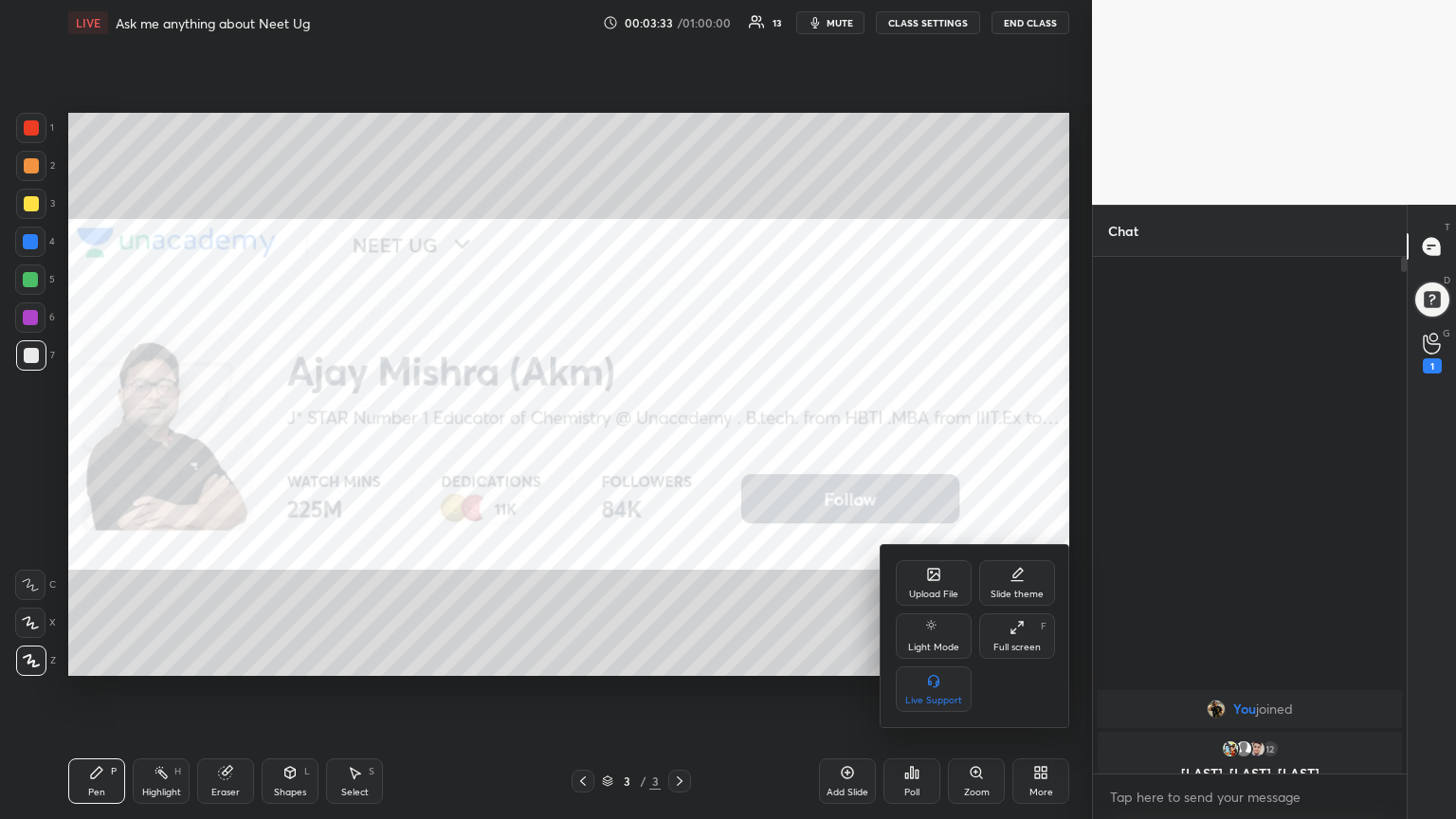 click on "Upload File" at bounding box center (934, 583) 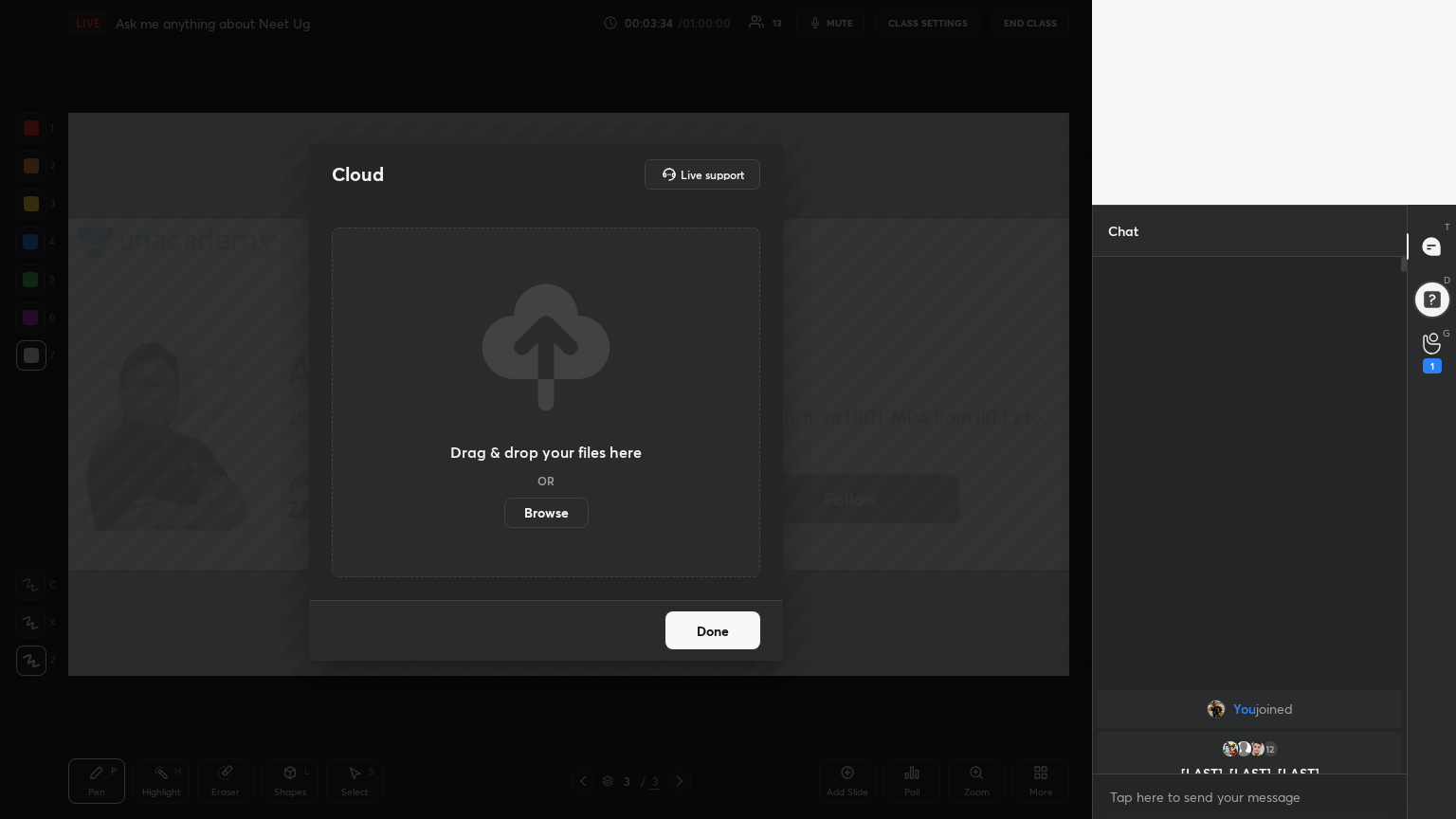 click on "Browse" at bounding box center (546, 513) 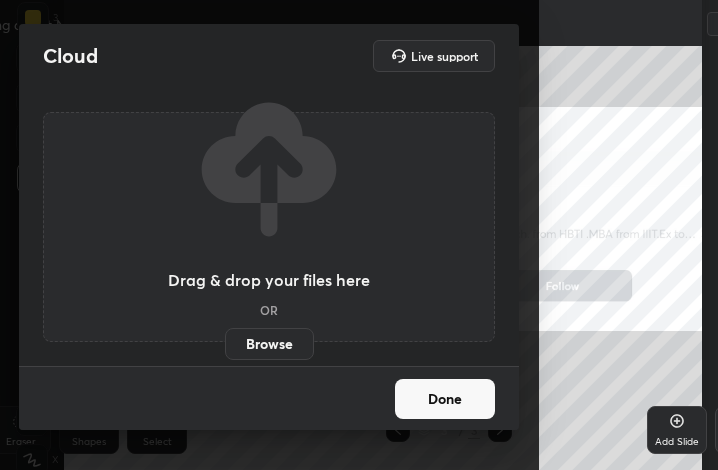 scroll, scrollTop: 342, scrollLeft: 465, axis: both 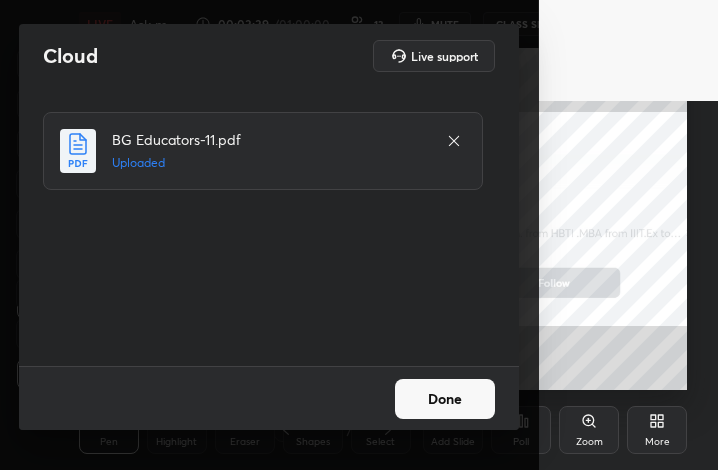 click on "Done" at bounding box center [445, 399] 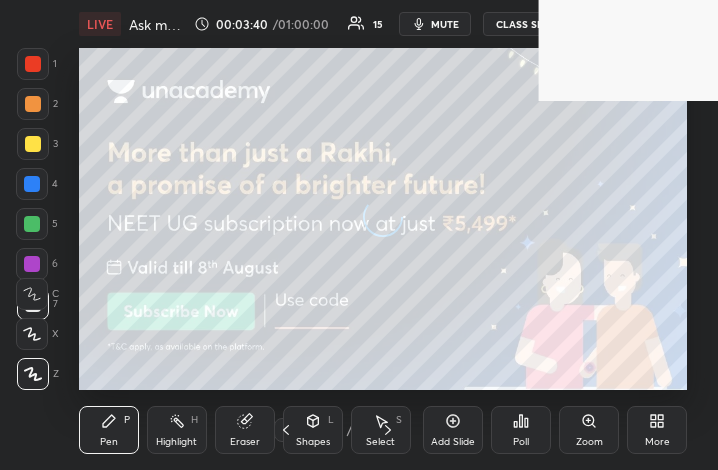 click on "More" at bounding box center (657, 442) 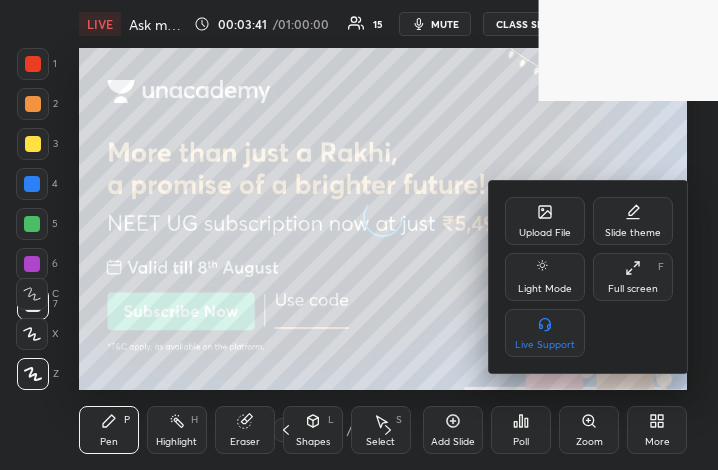 drag, startPoint x: 646, startPoint y: 269, endPoint x: 743, endPoint y: 499, distance: 249.6177 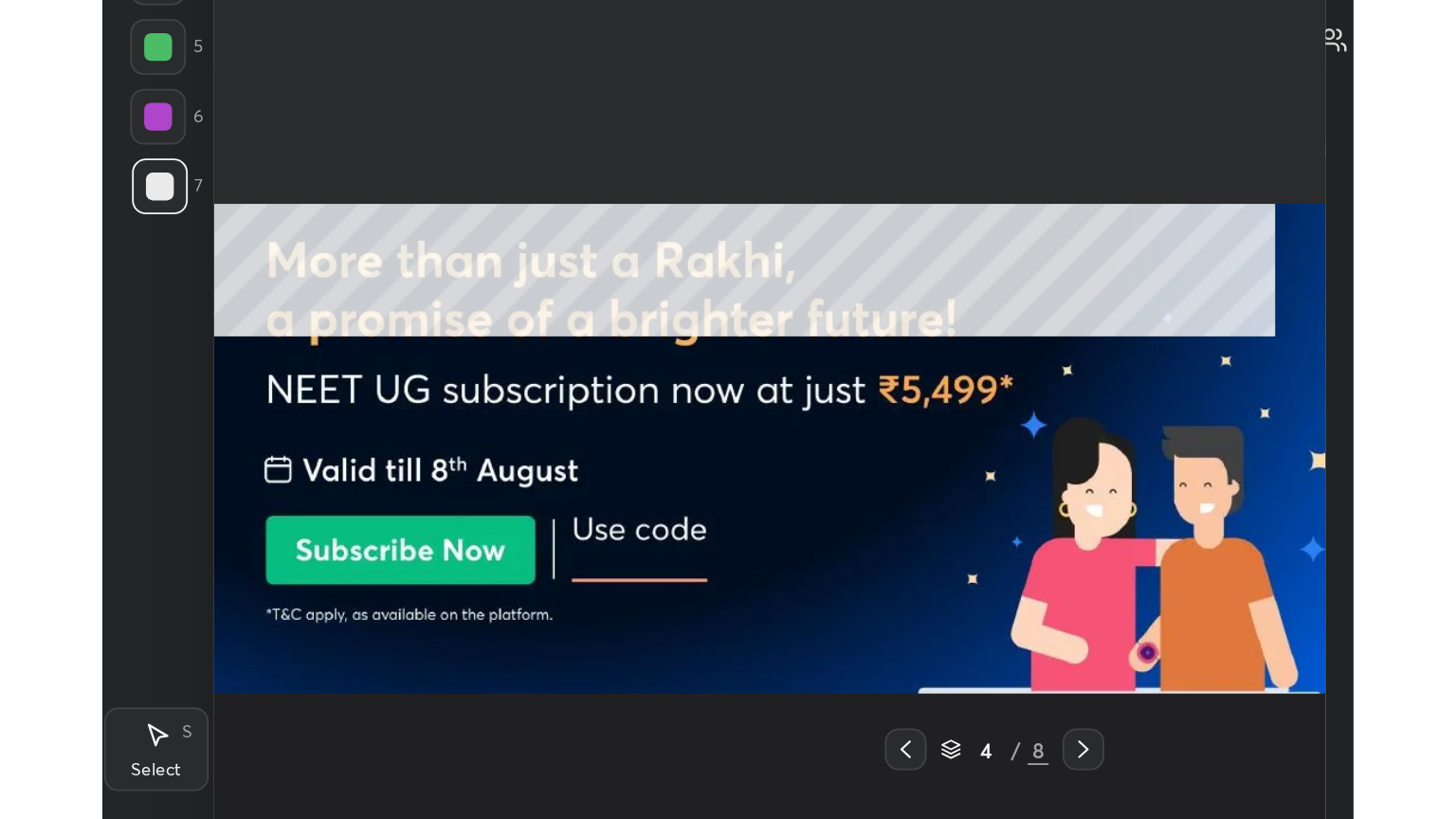 scroll, scrollTop: 94094, scrollLeft: 93424, axis: both 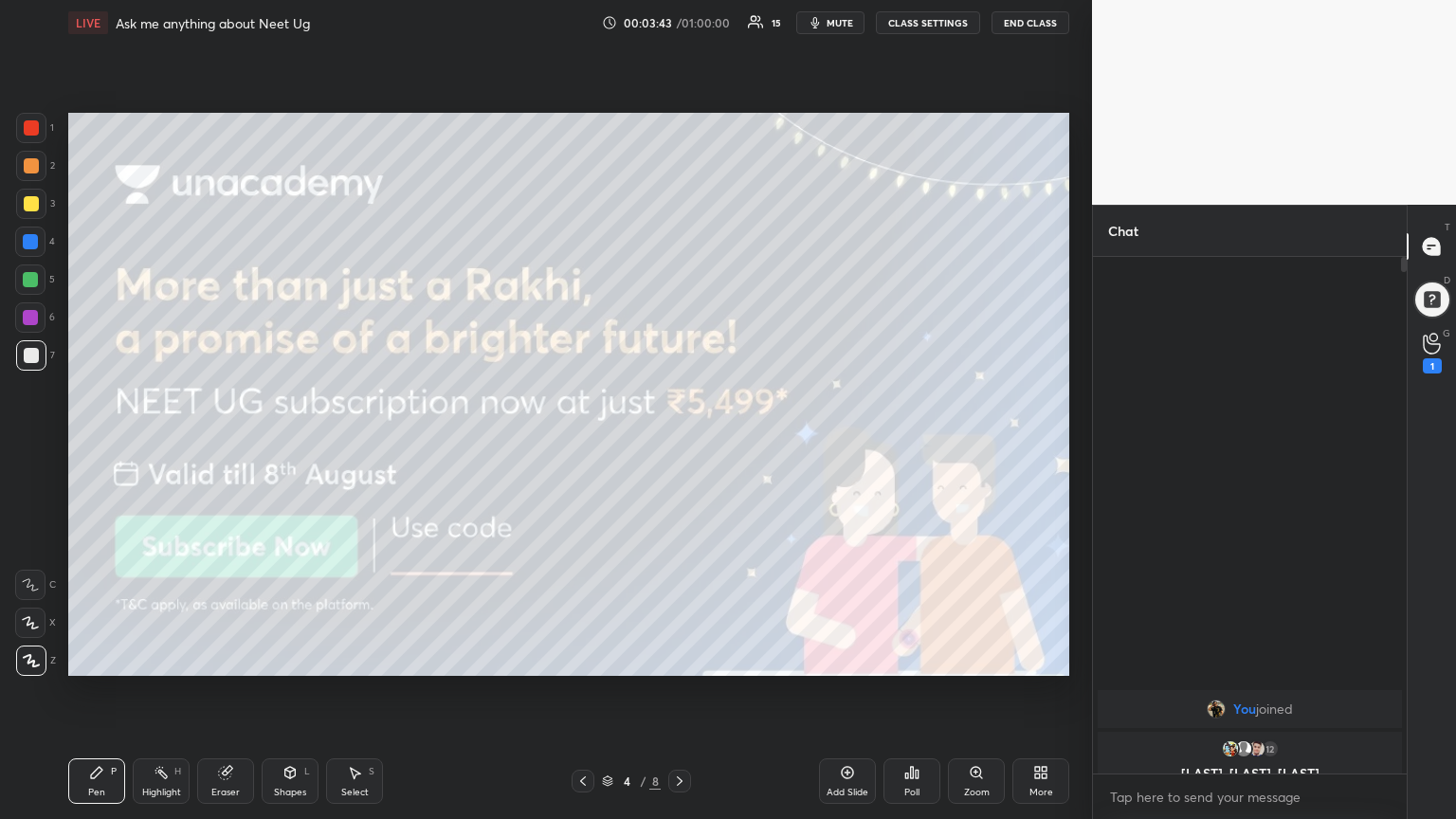 click 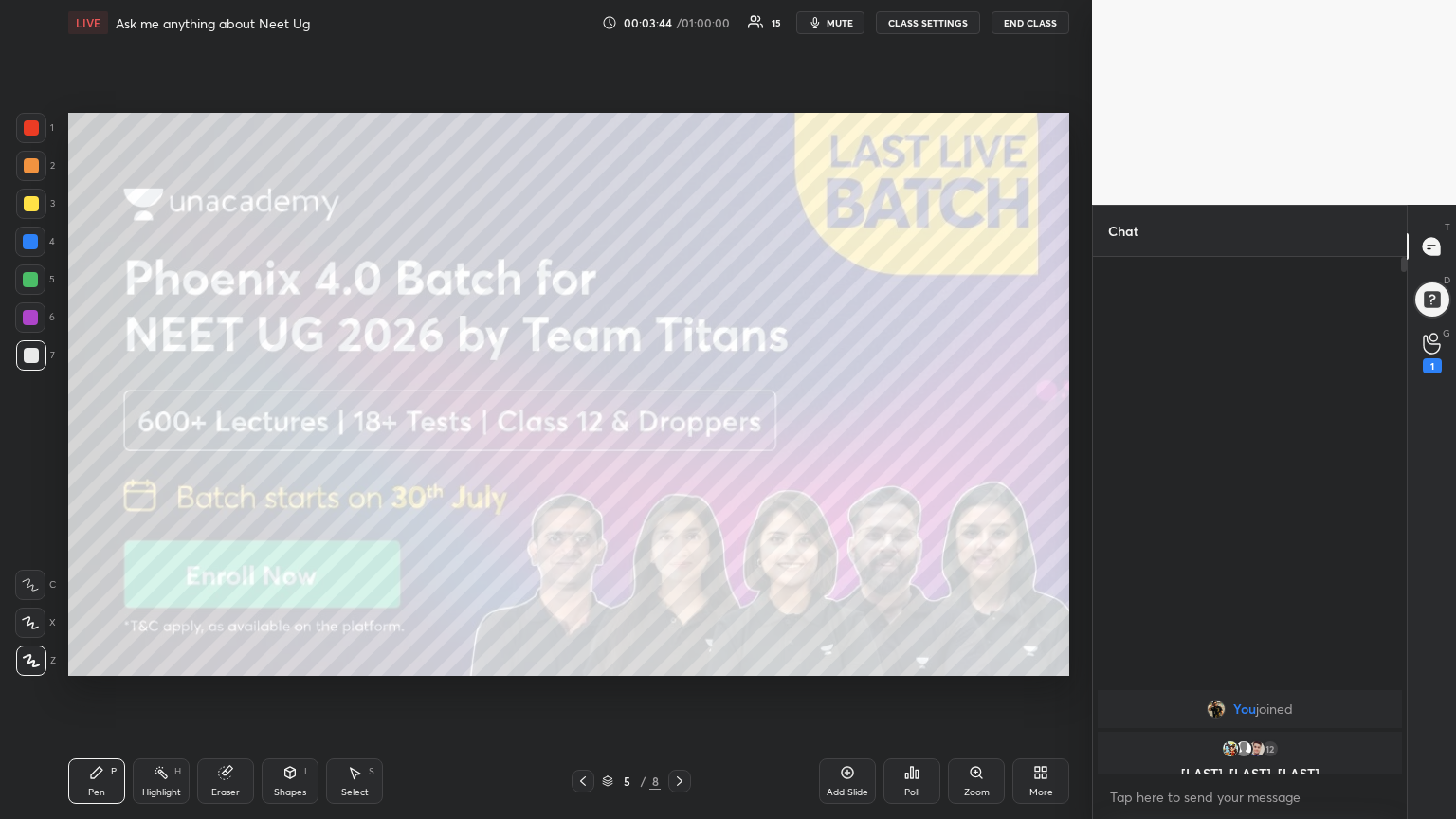 click 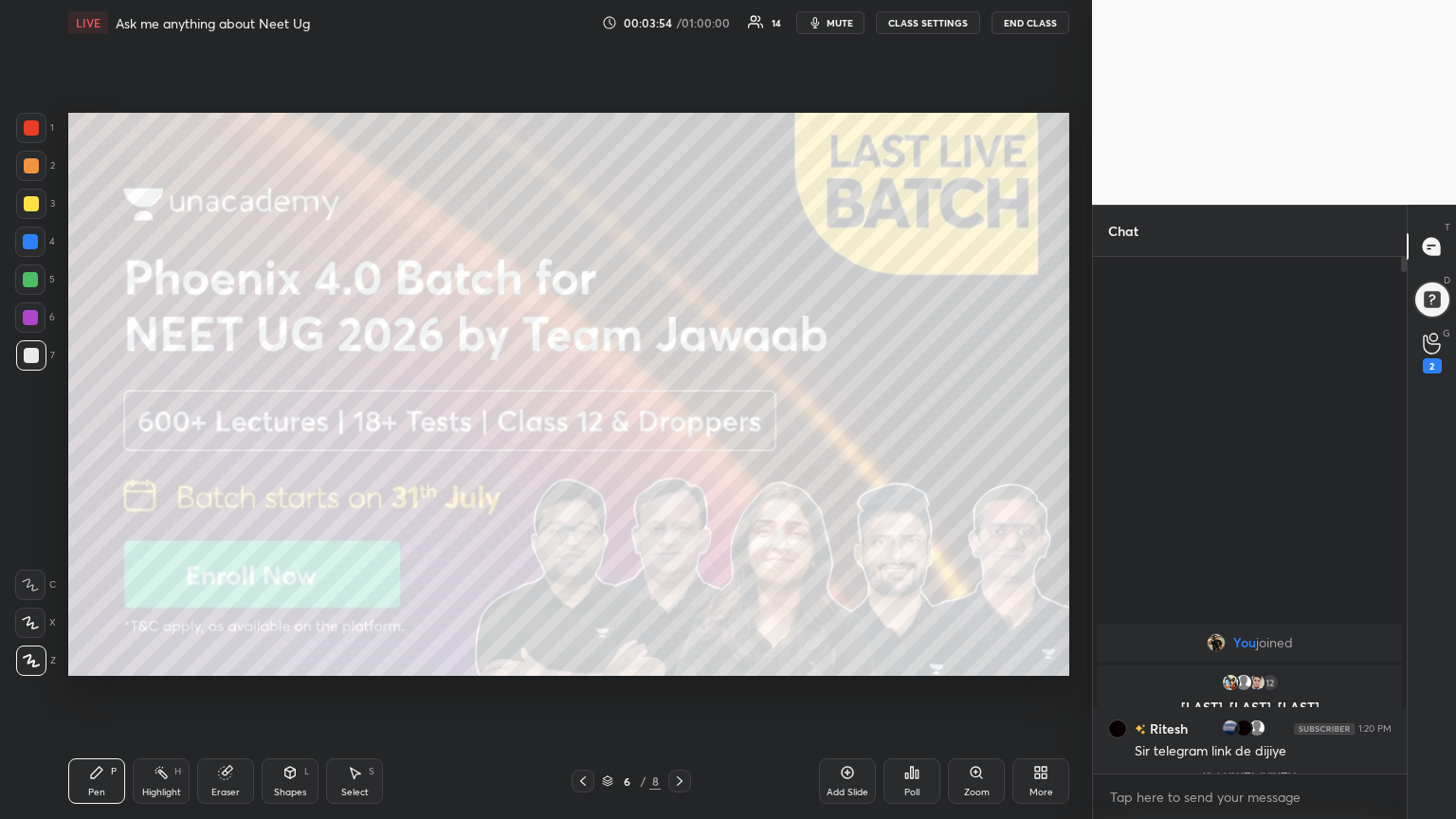 click 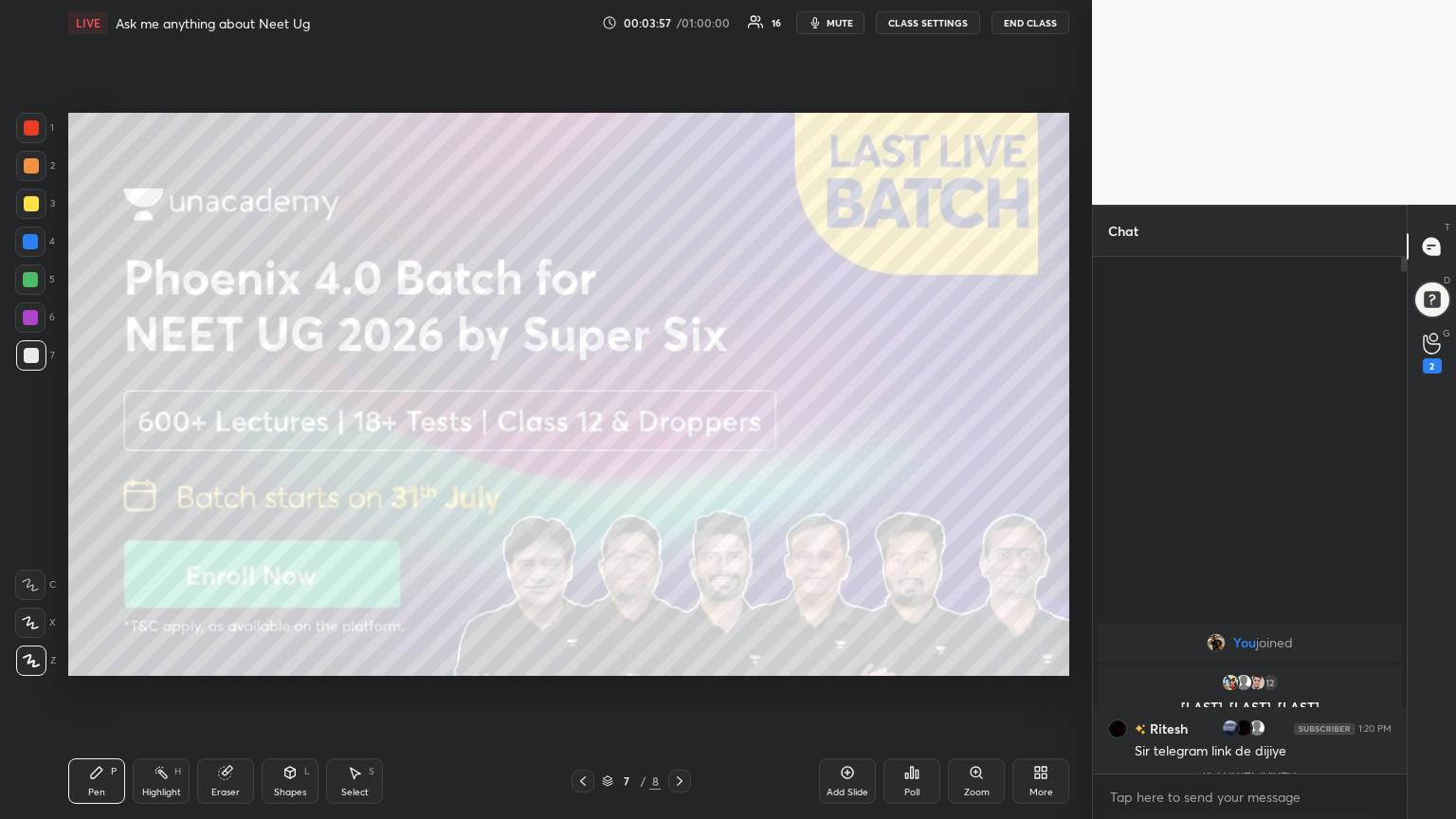 click 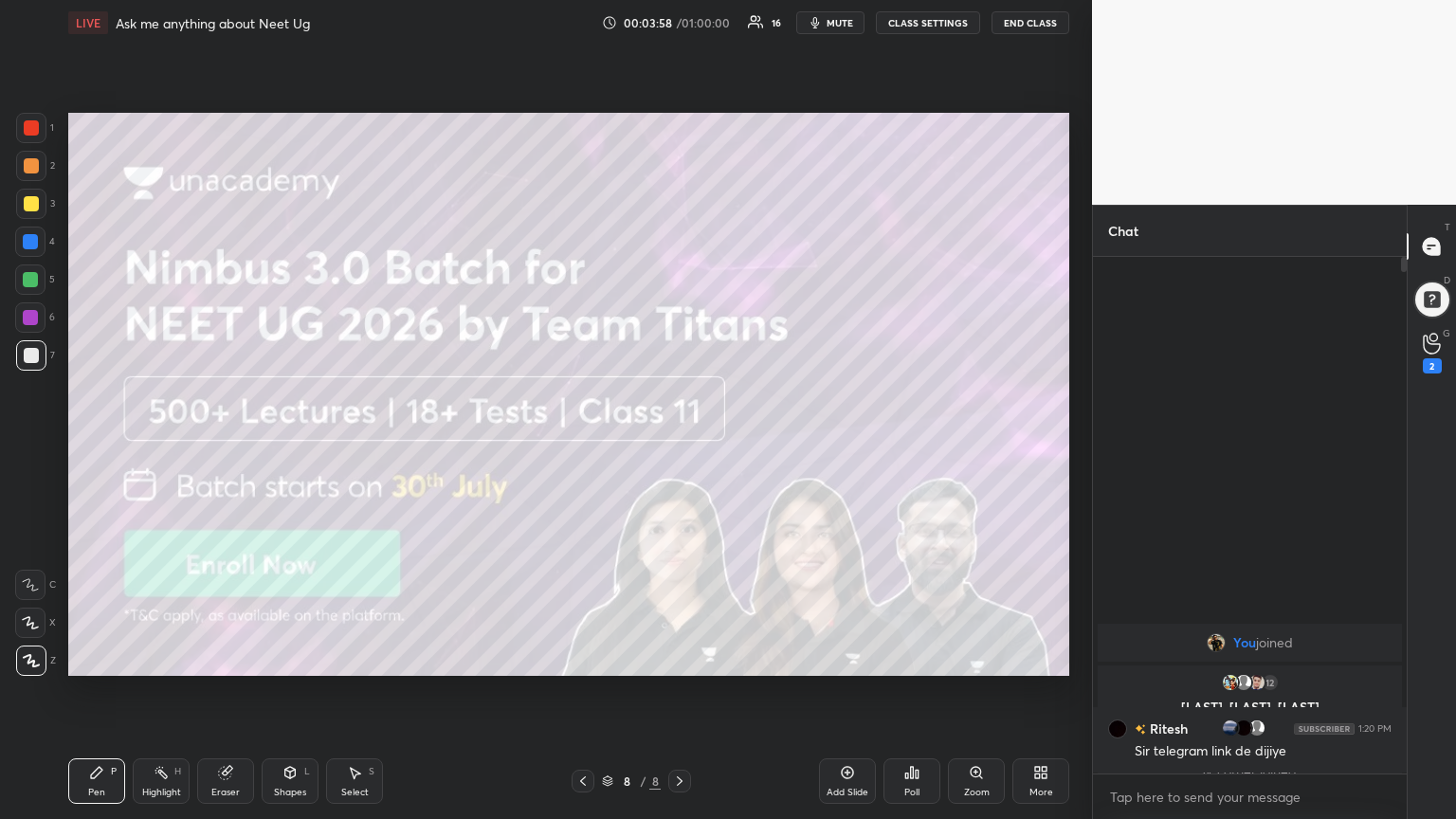 click 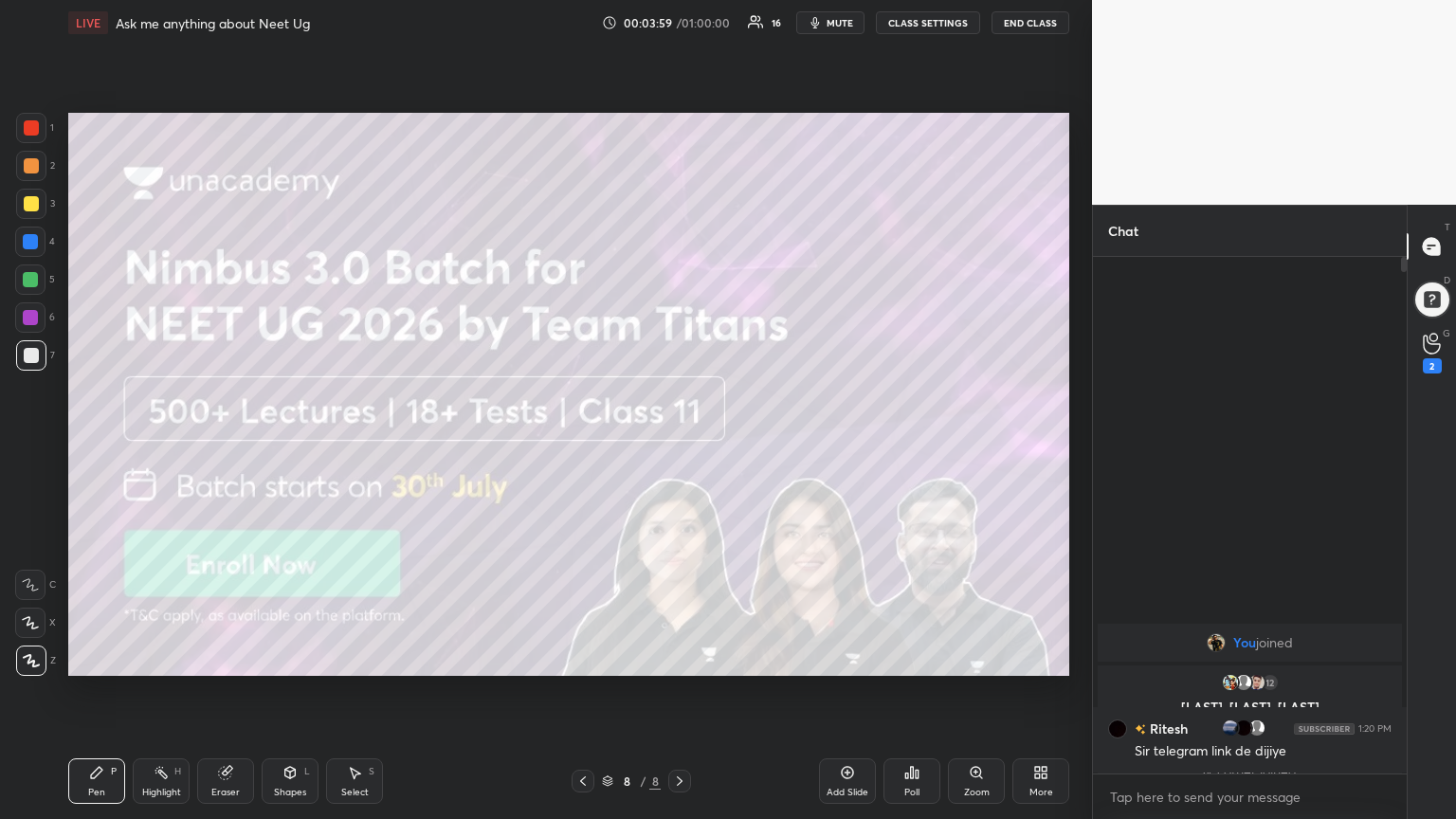click 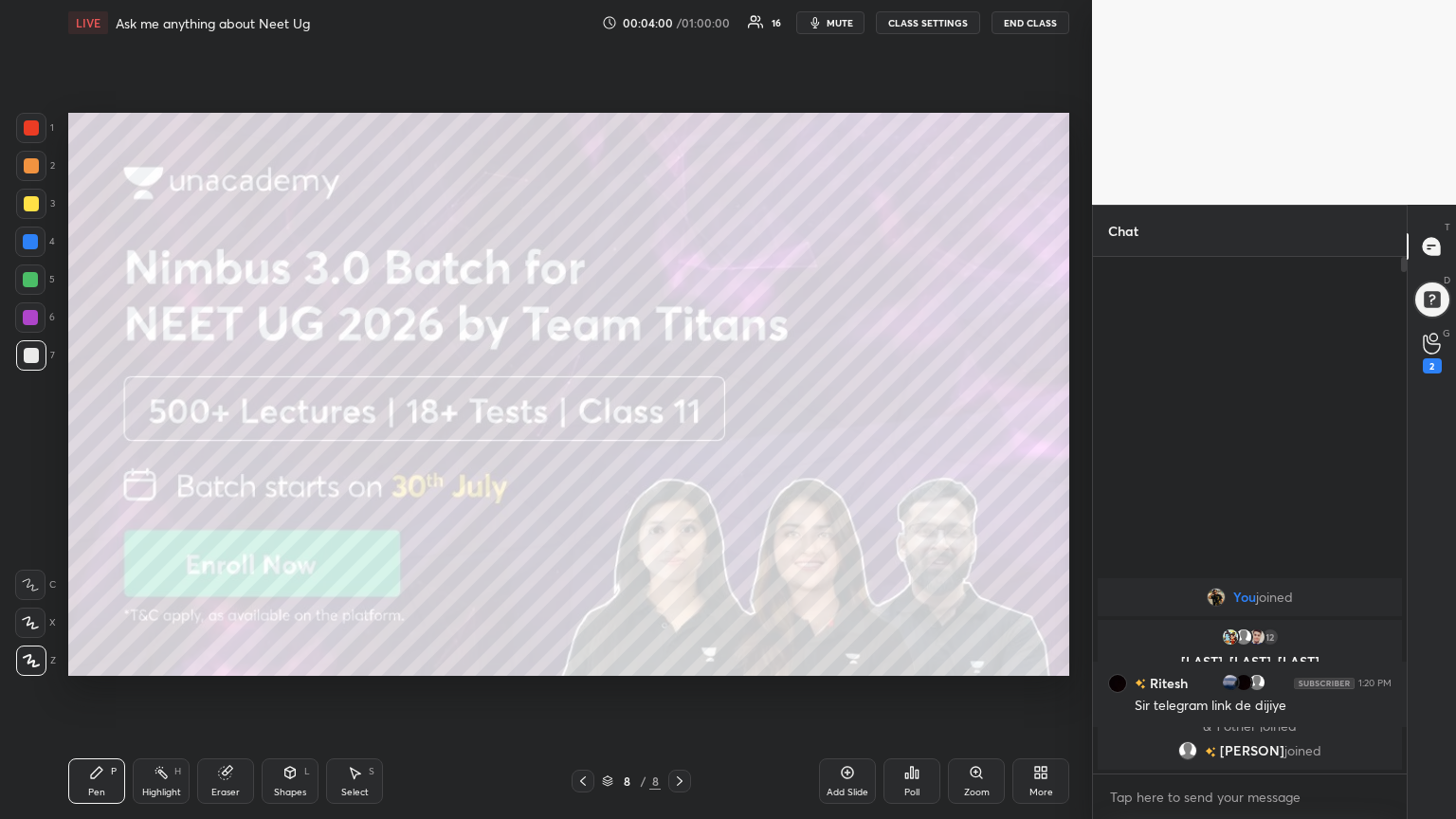 click 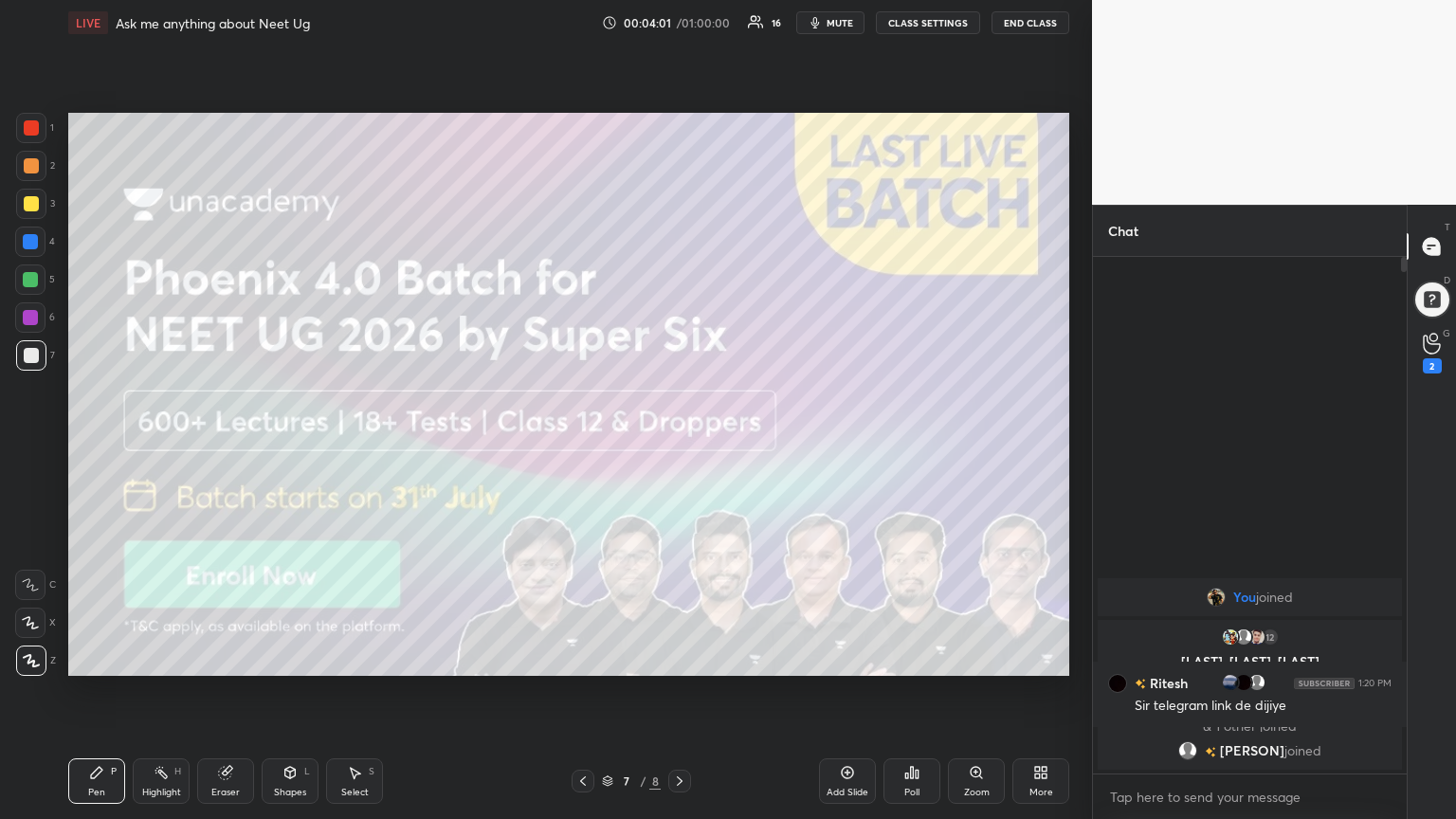 click 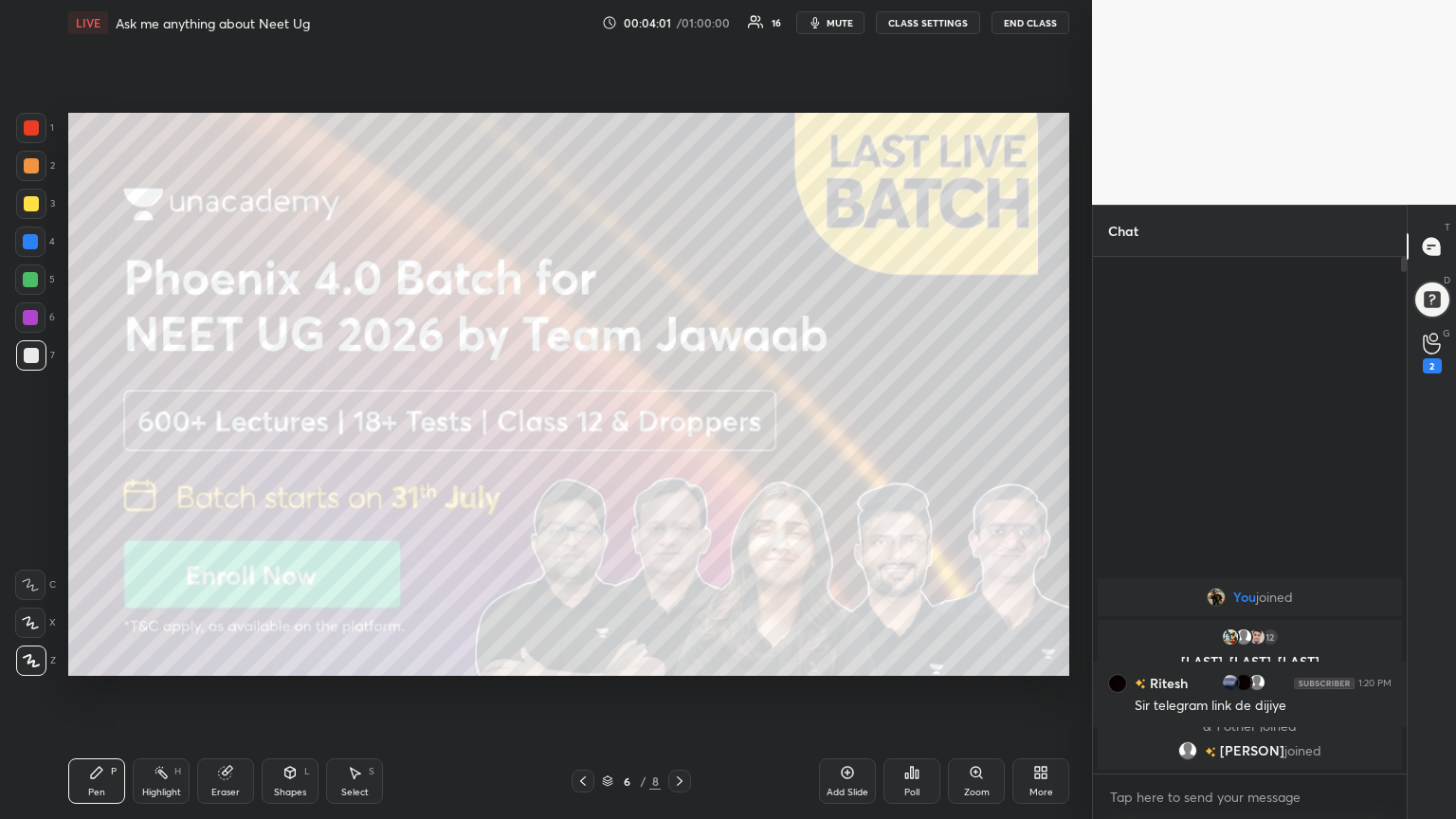 click 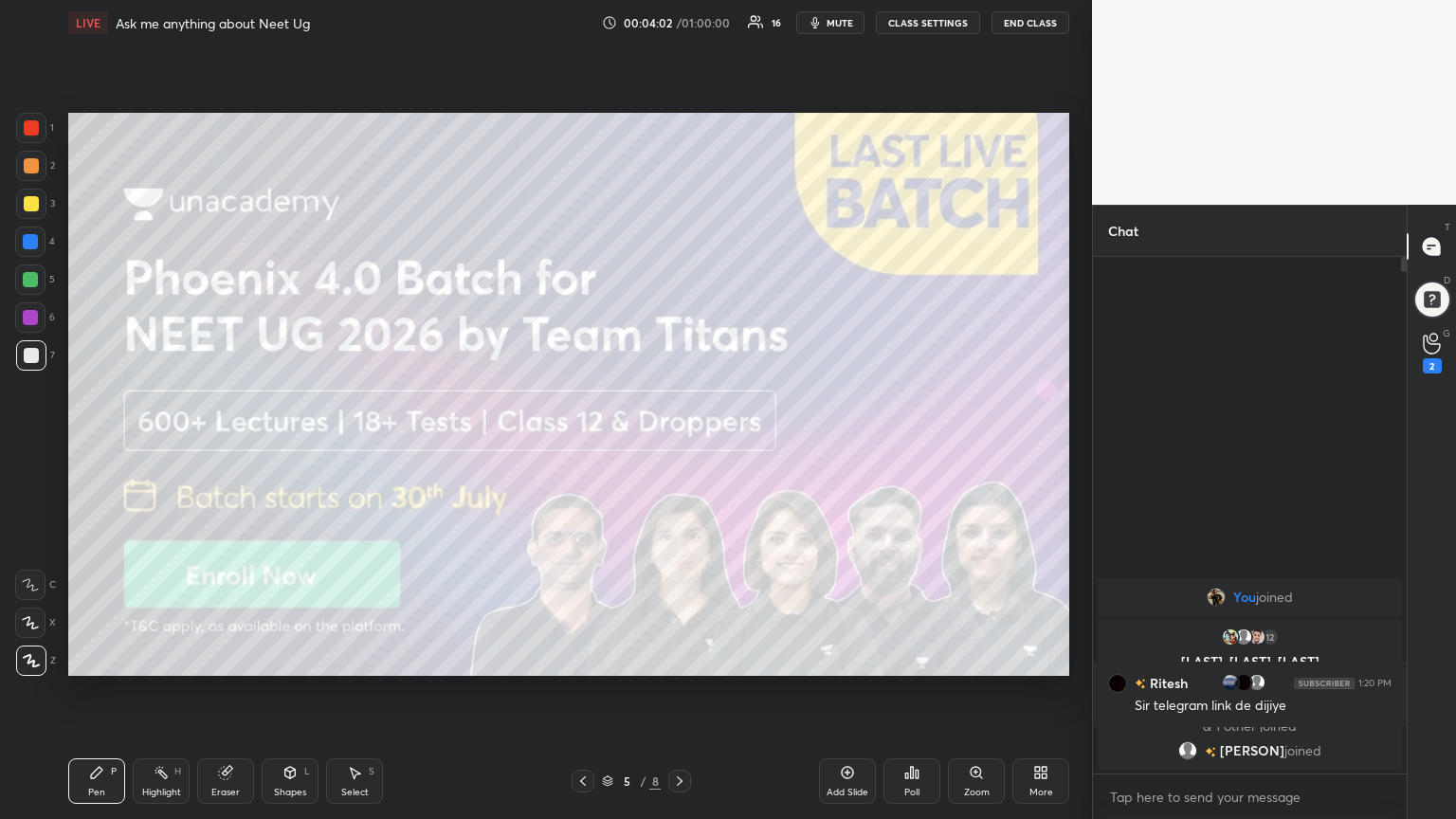 click 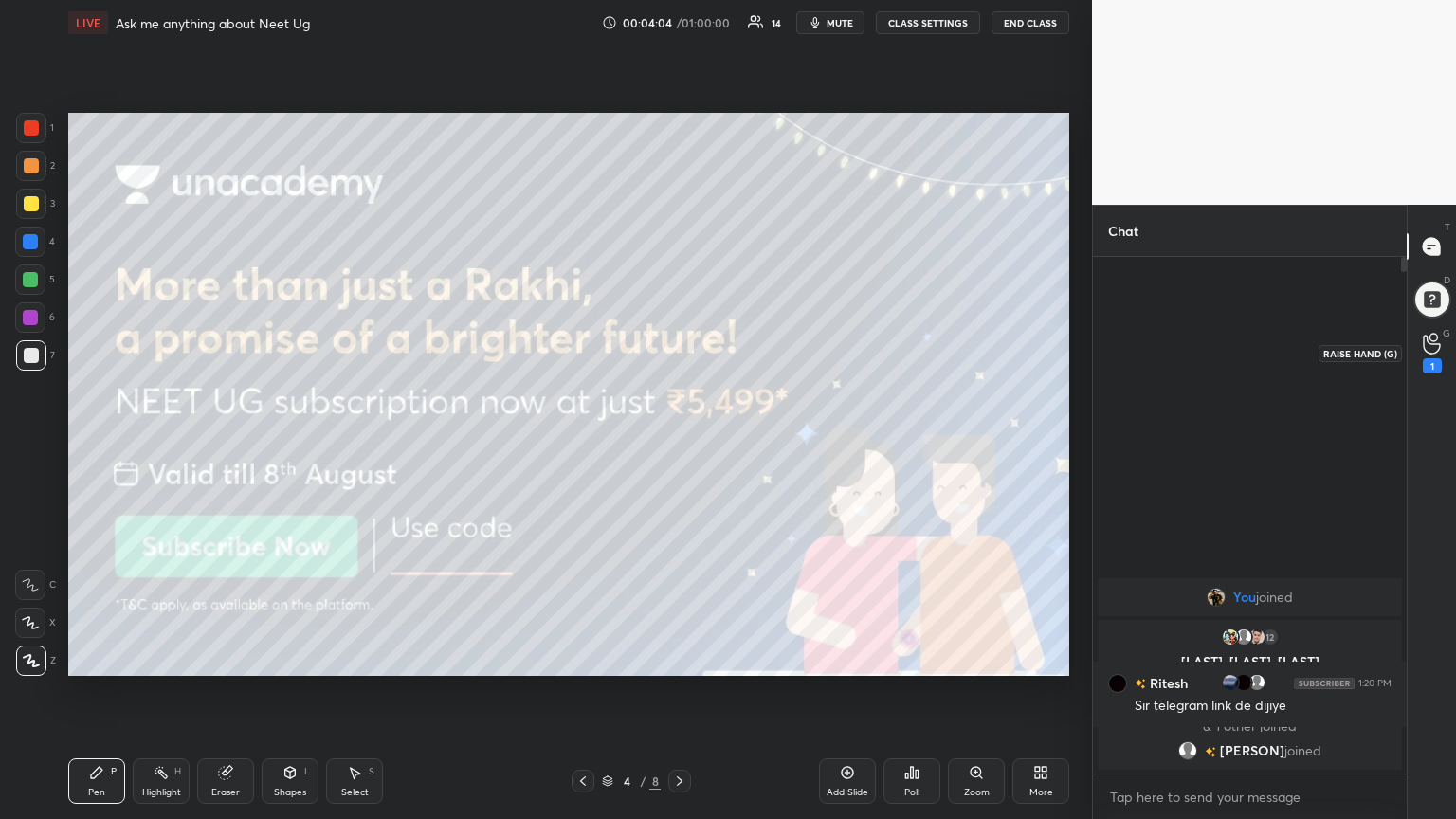 click on "1" at bounding box center [1432, 353] 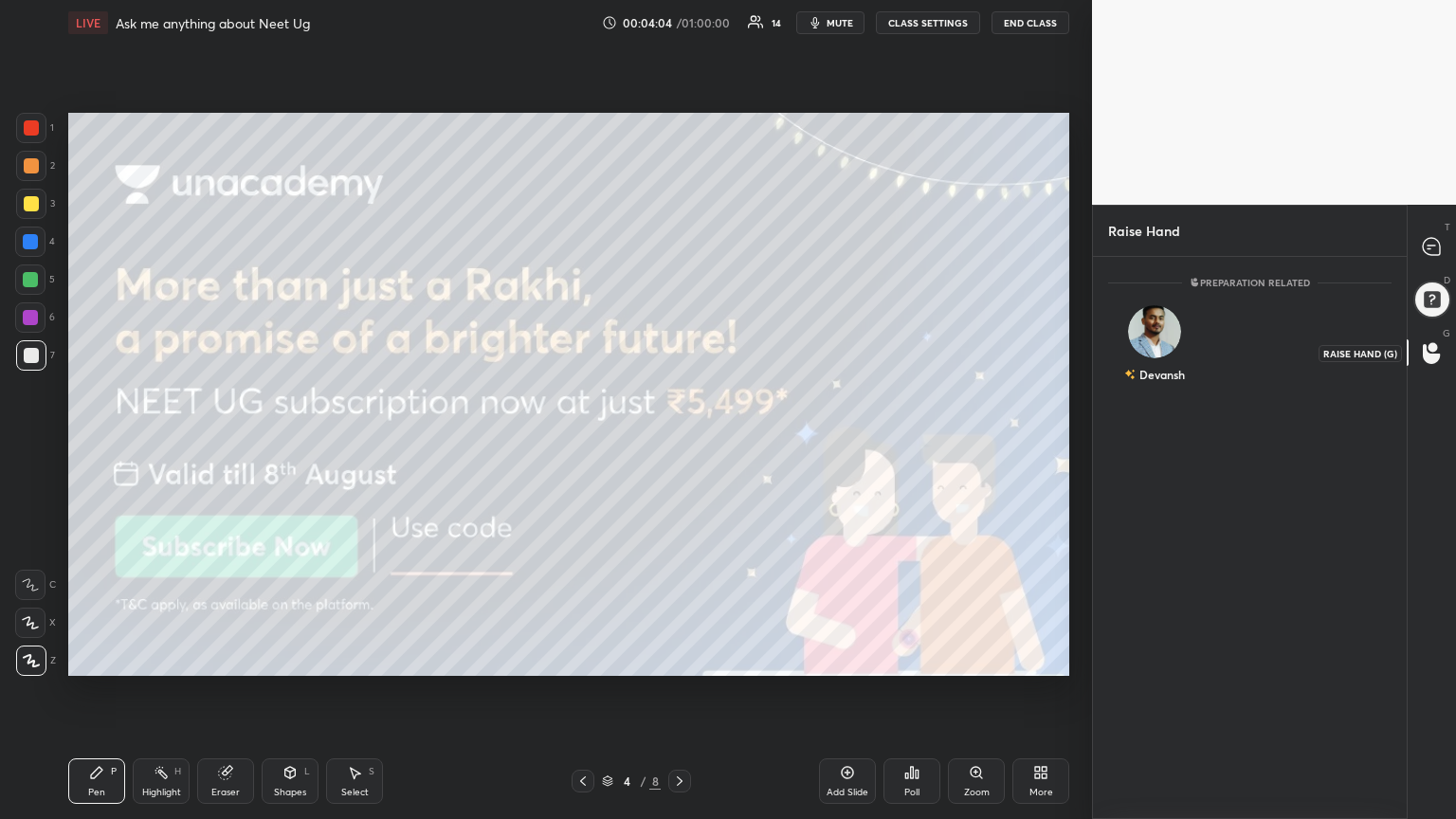 scroll, scrollTop: 556, scrollLeft: 308, axis: both 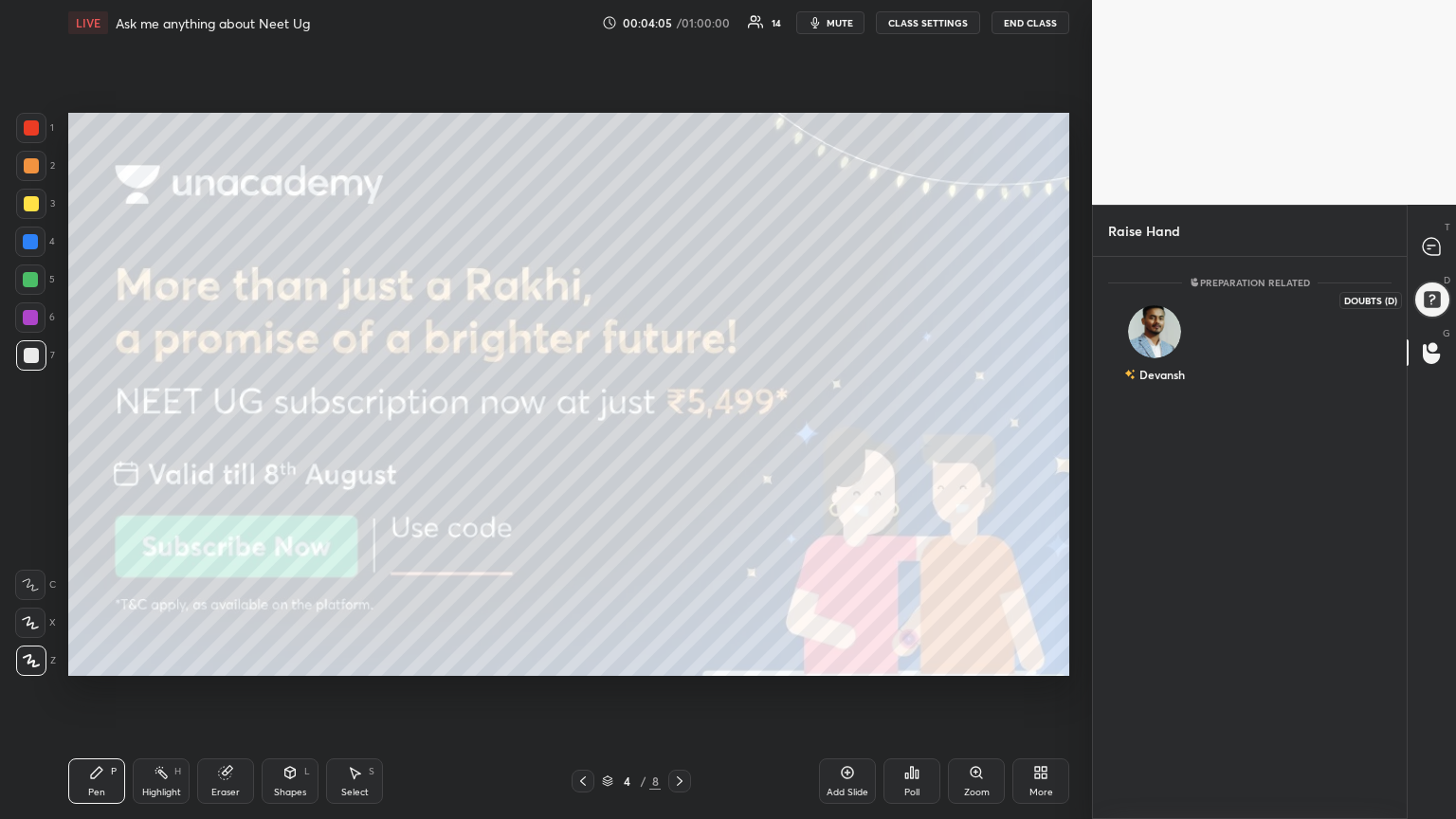 click at bounding box center [1431, 300] 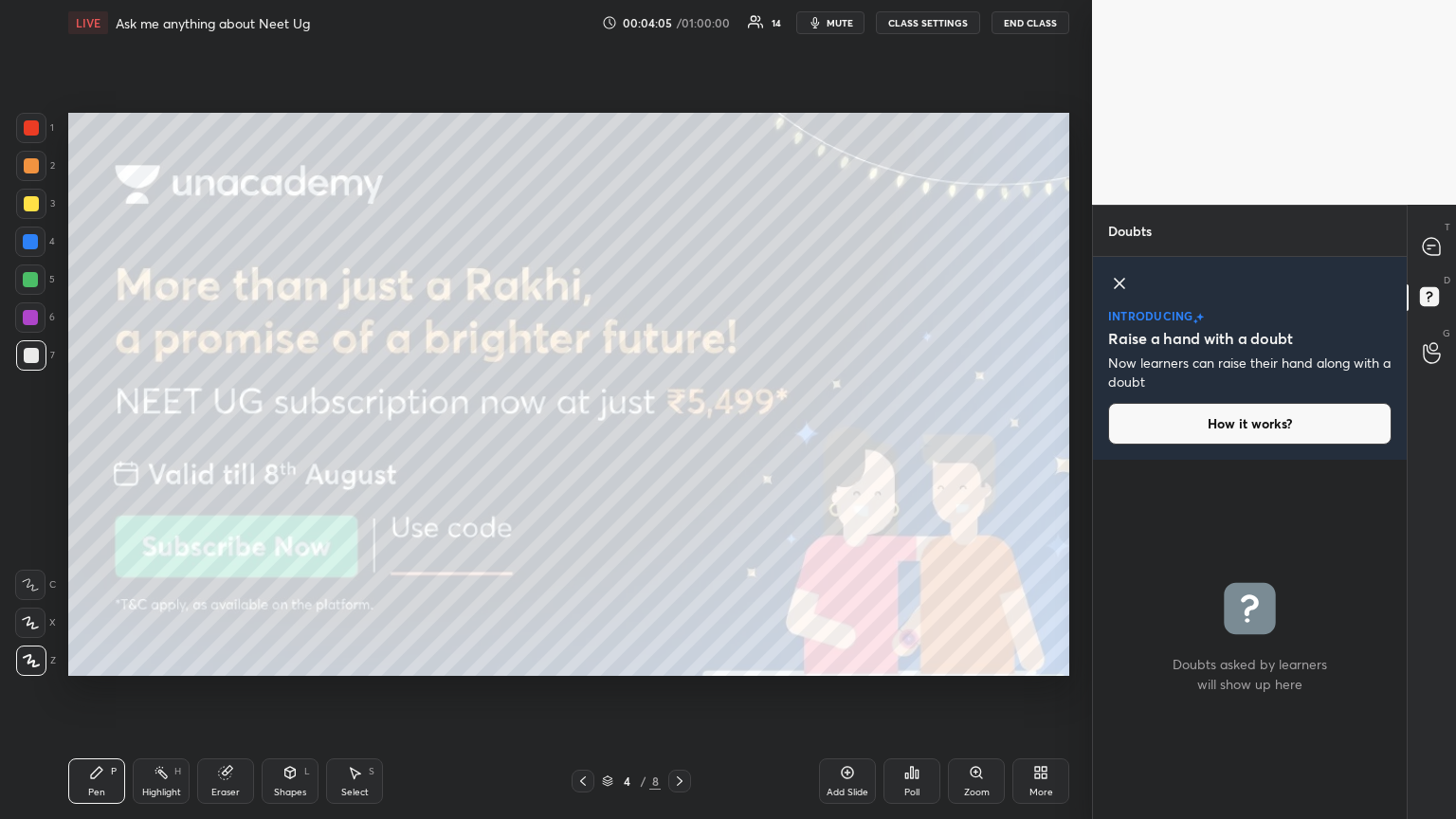 click 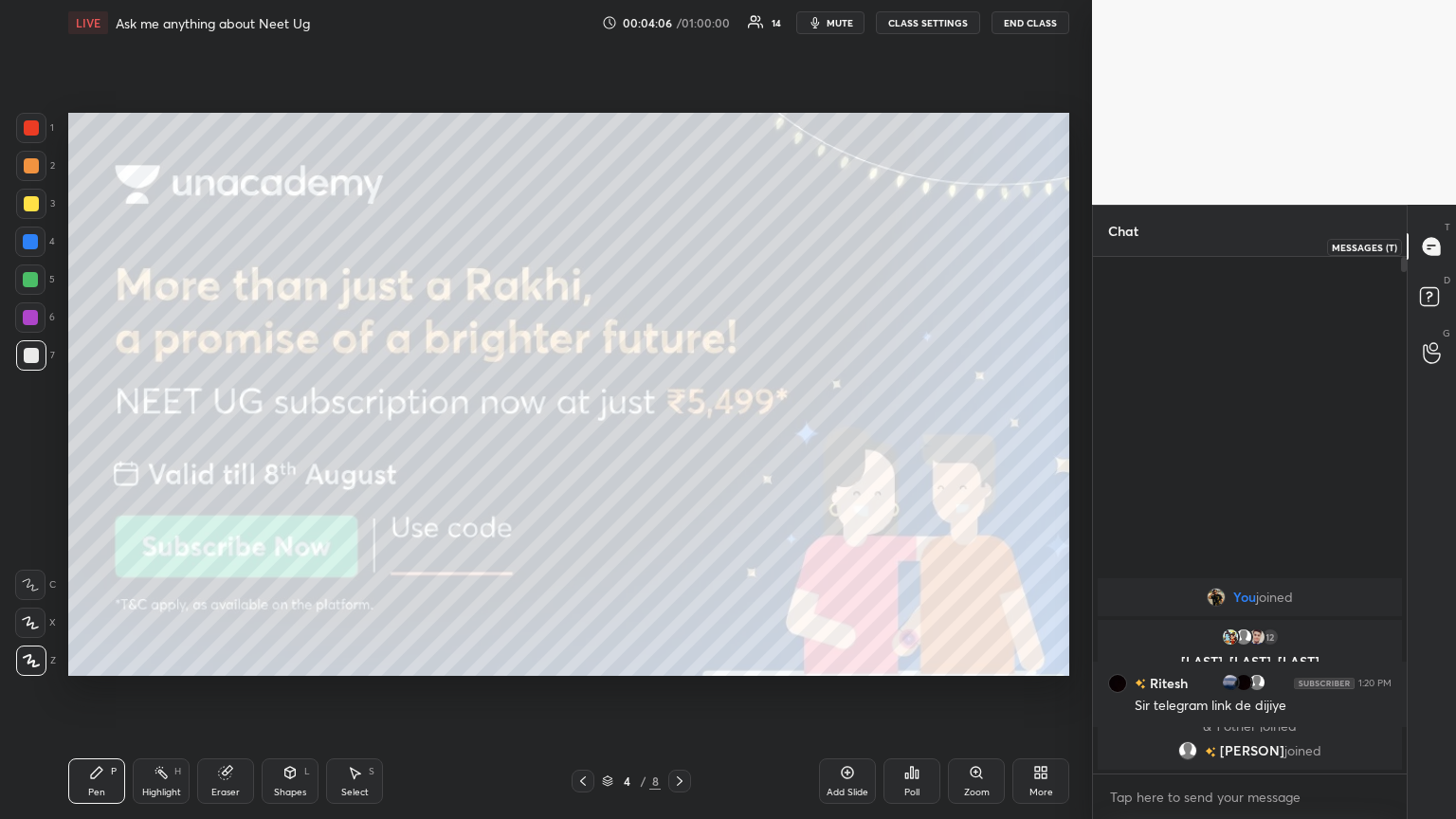 scroll, scrollTop: 6, scrollLeft: 6, axis: both 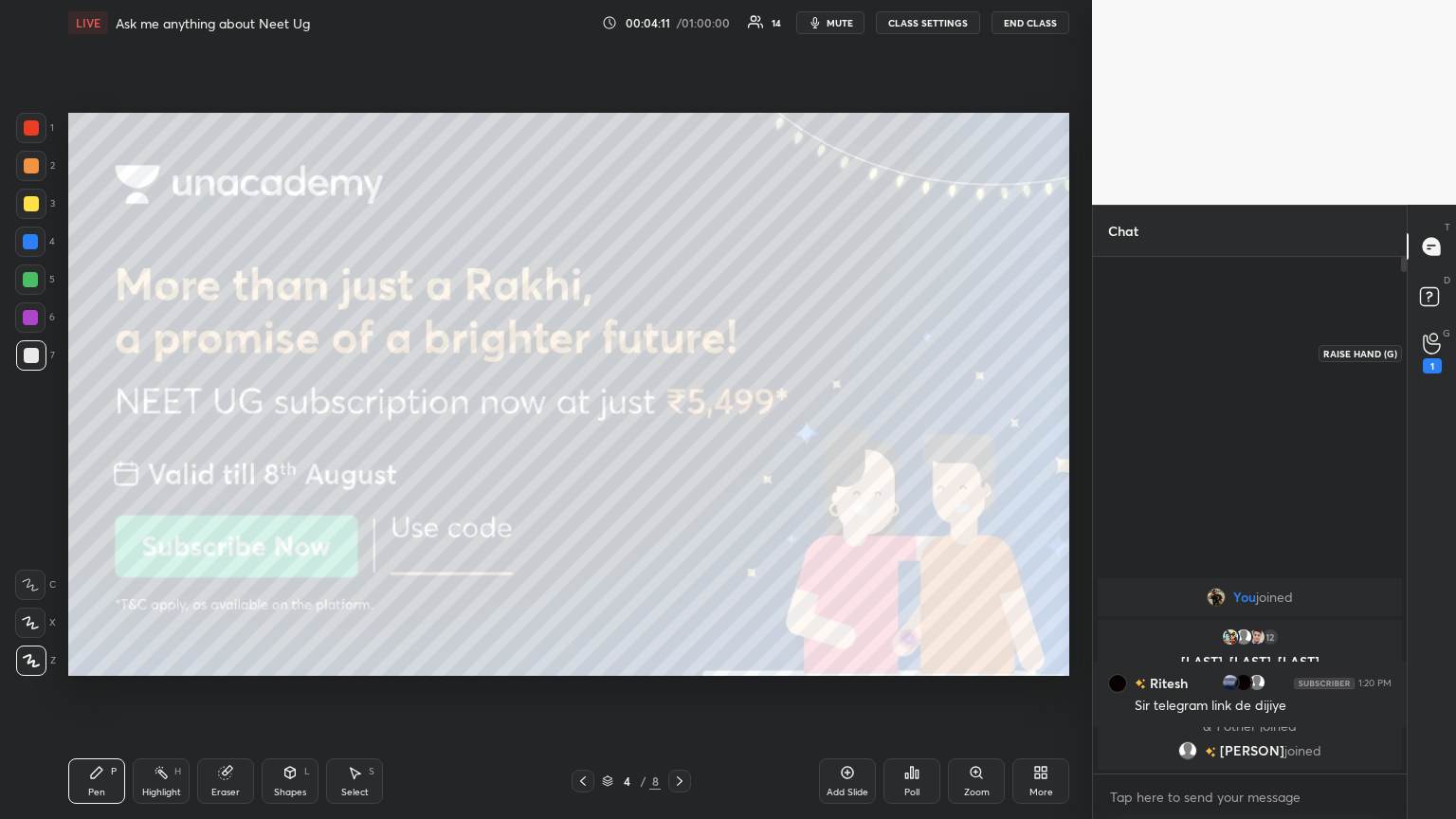 click 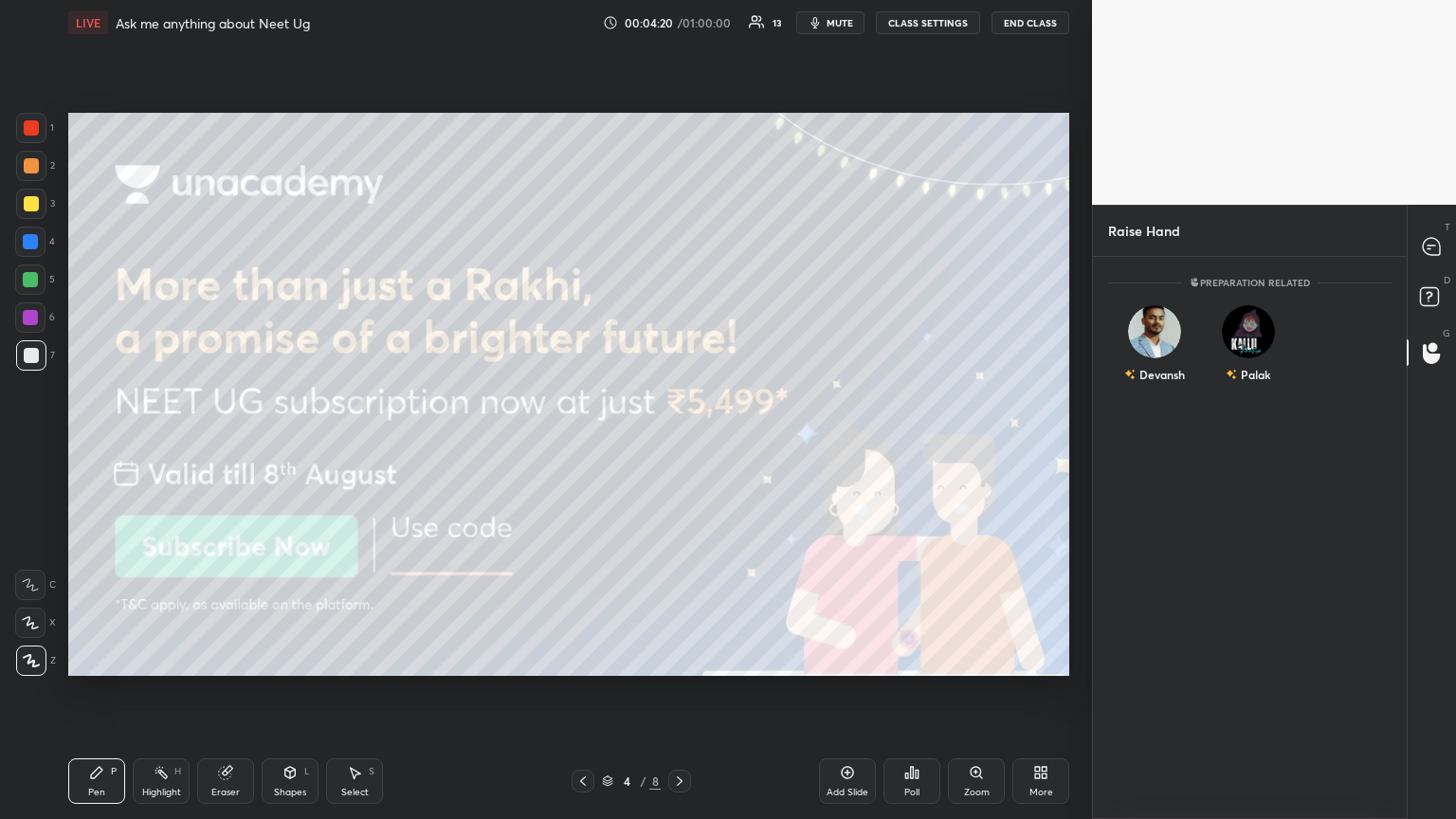 drag, startPoint x: 846, startPoint y: 23, endPoint x: 817, endPoint y: 107, distance: 88.86507 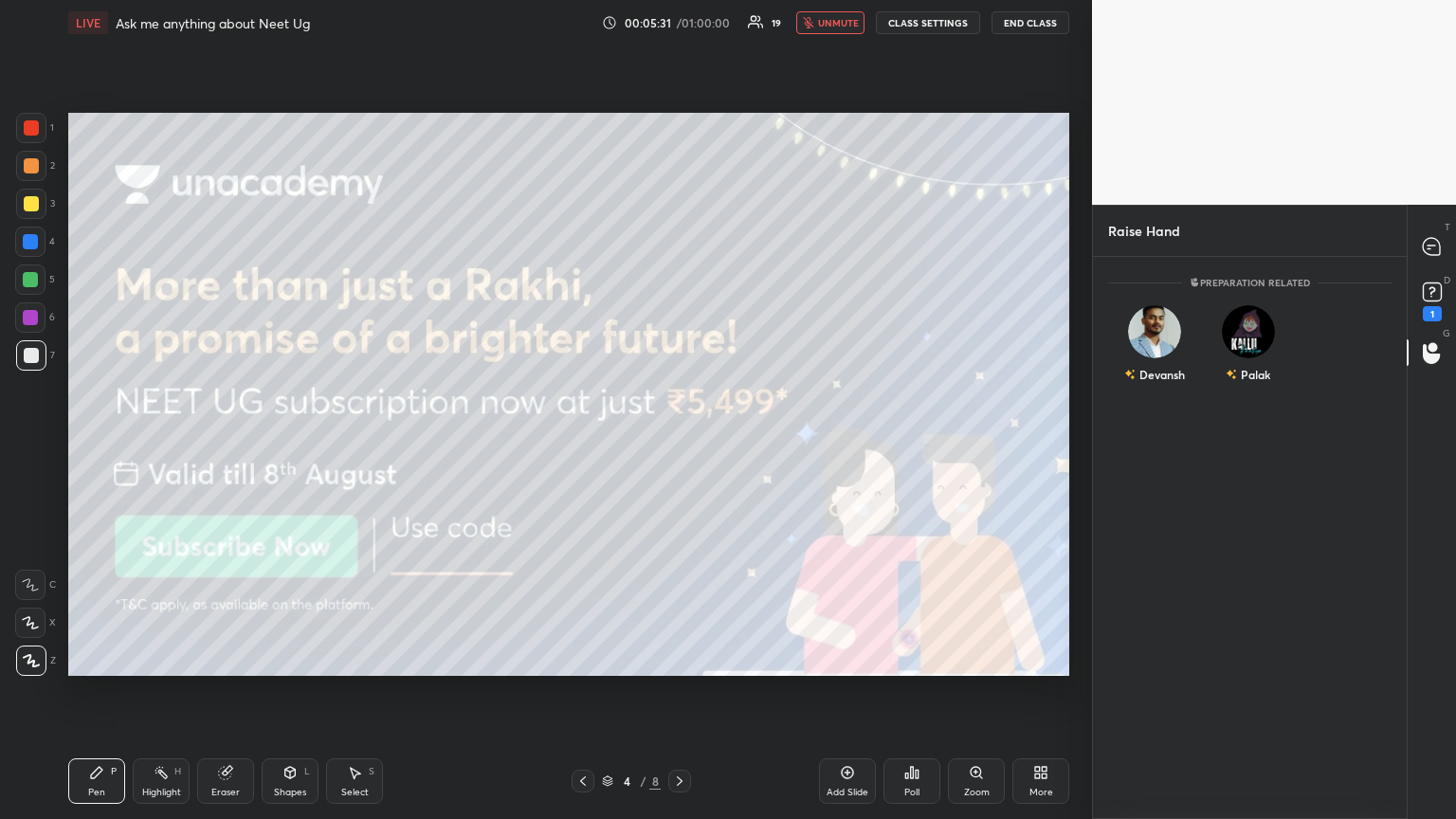 click at bounding box center [680, 781] 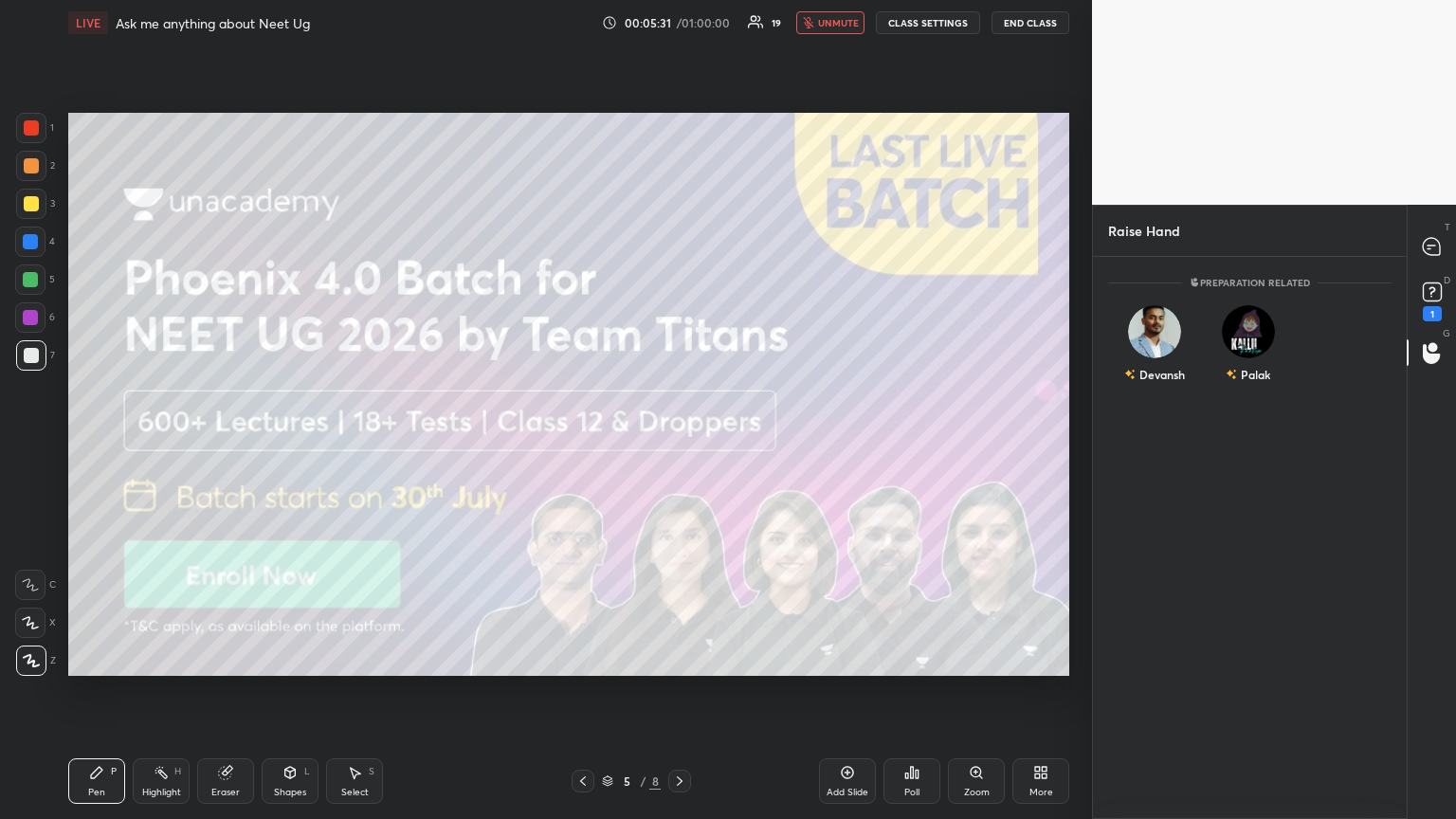 click at bounding box center [680, 781] 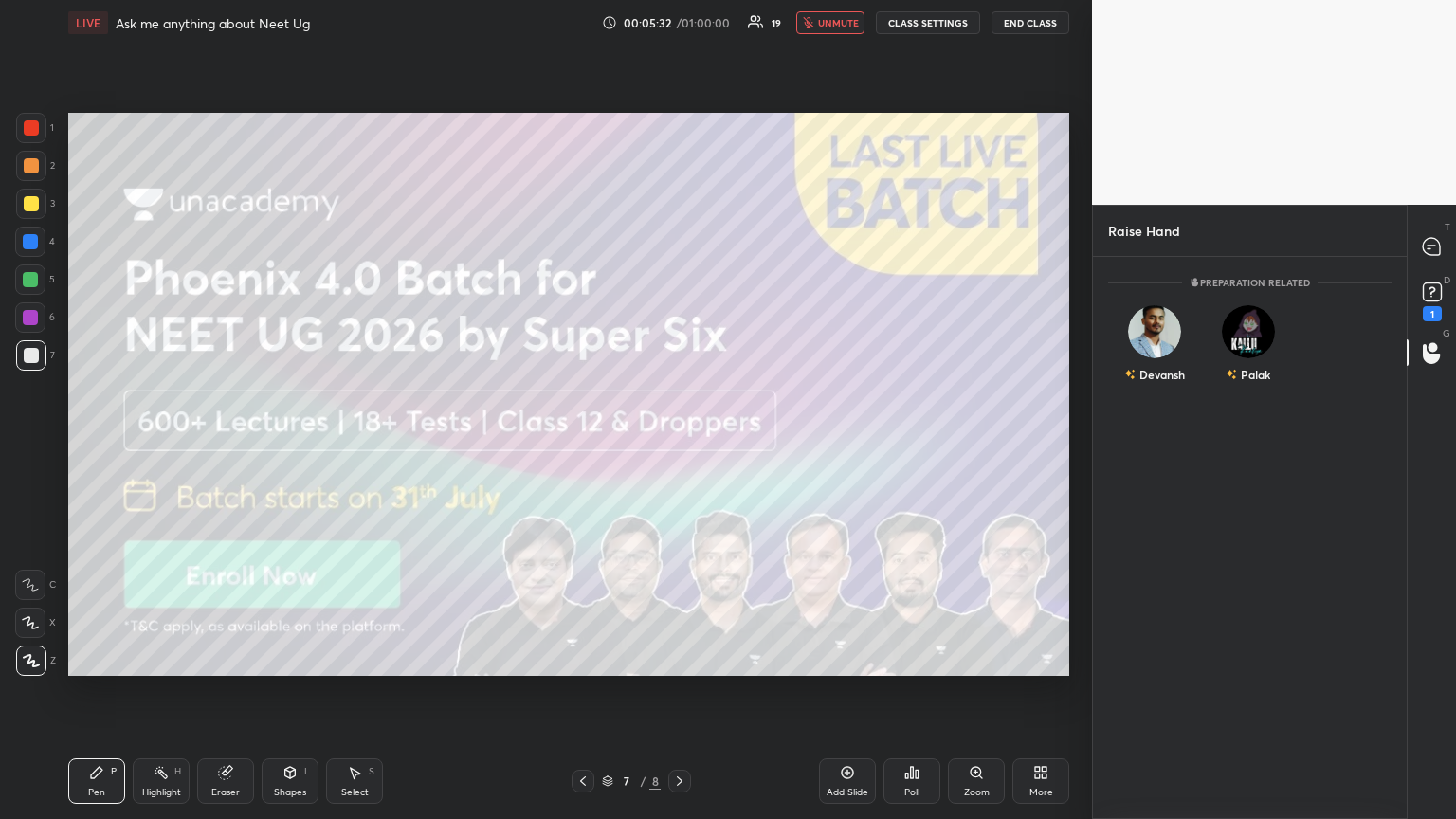 click 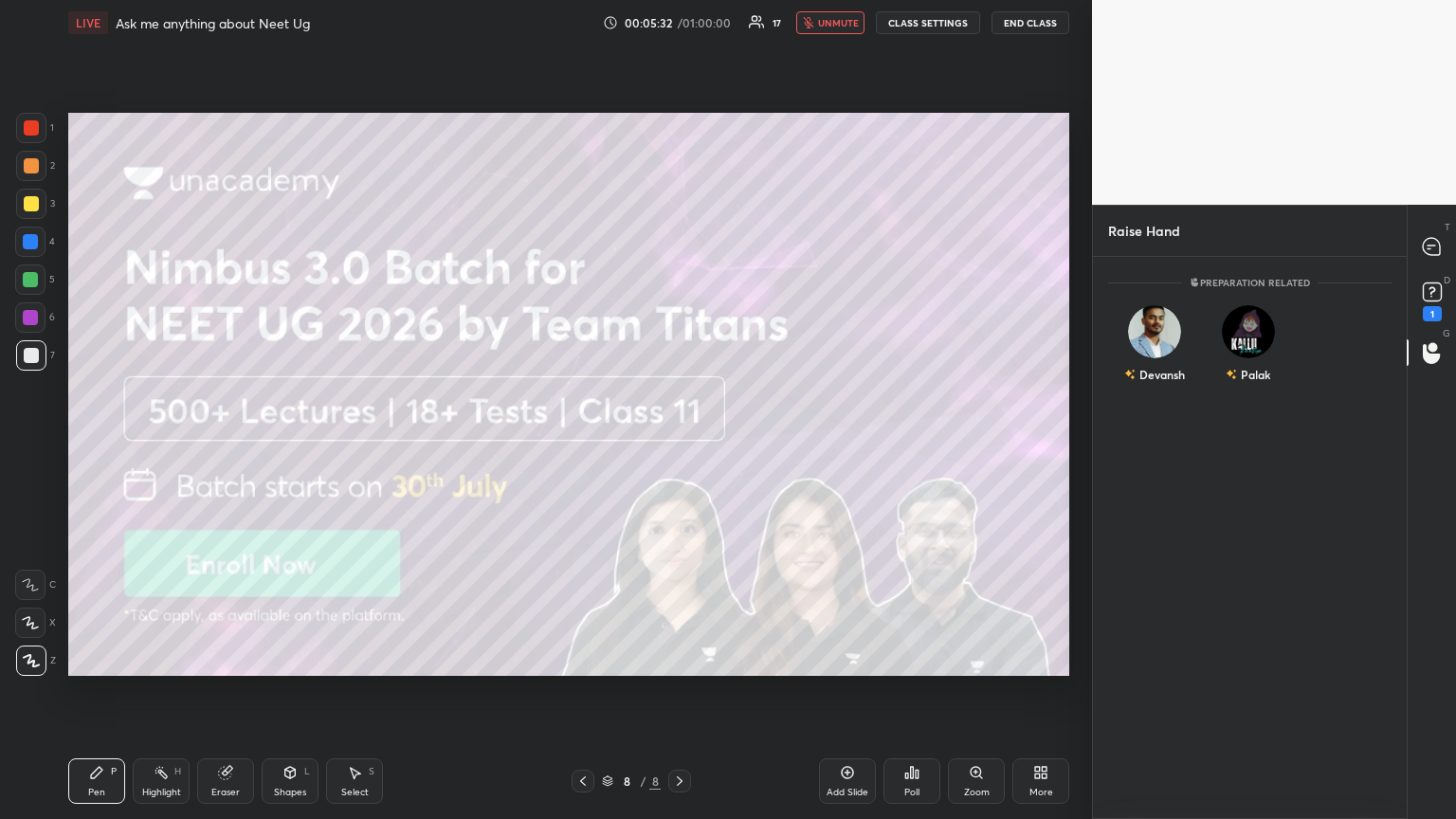 click 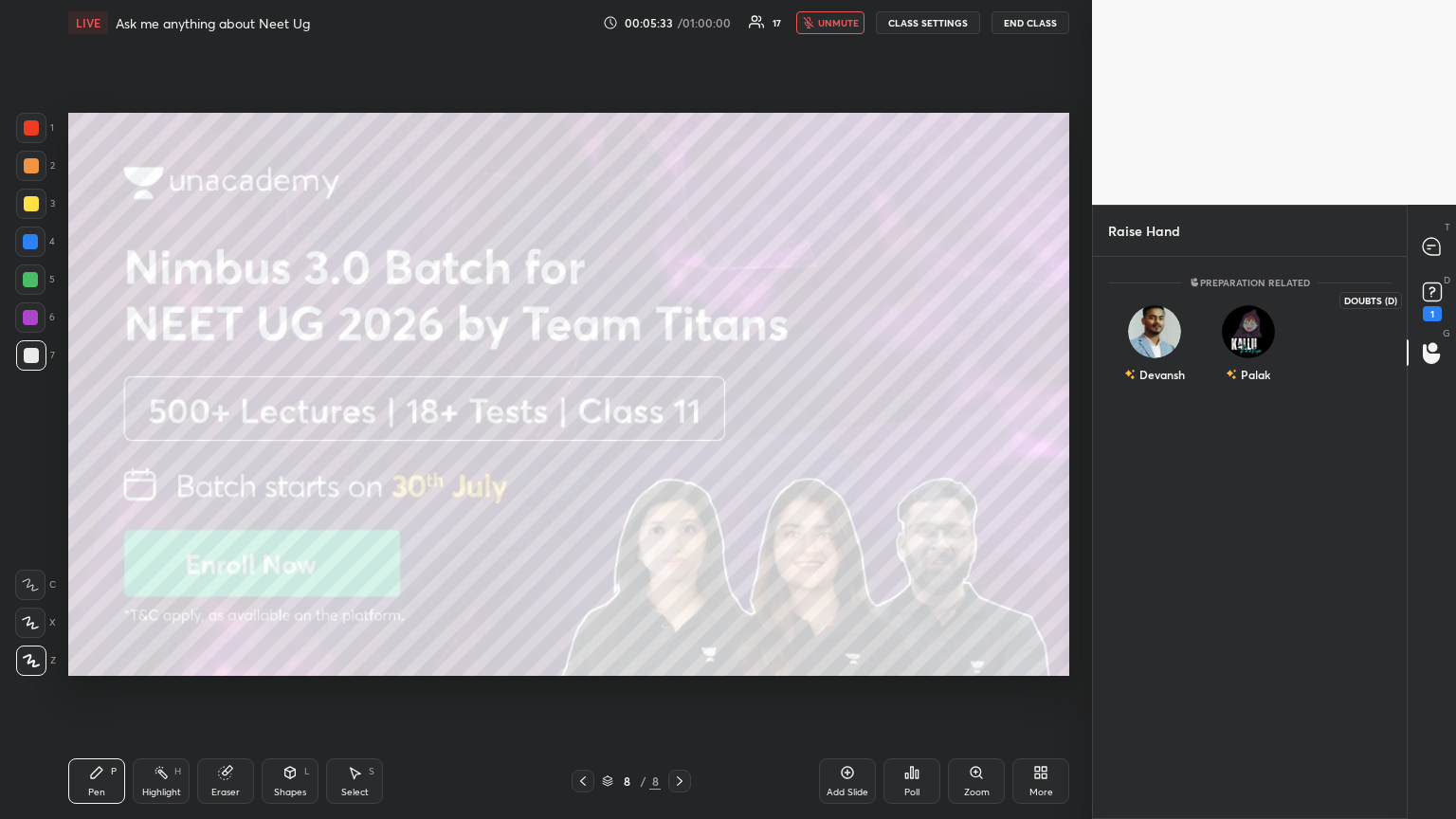 click on "1" at bounding box center (1432, 300) 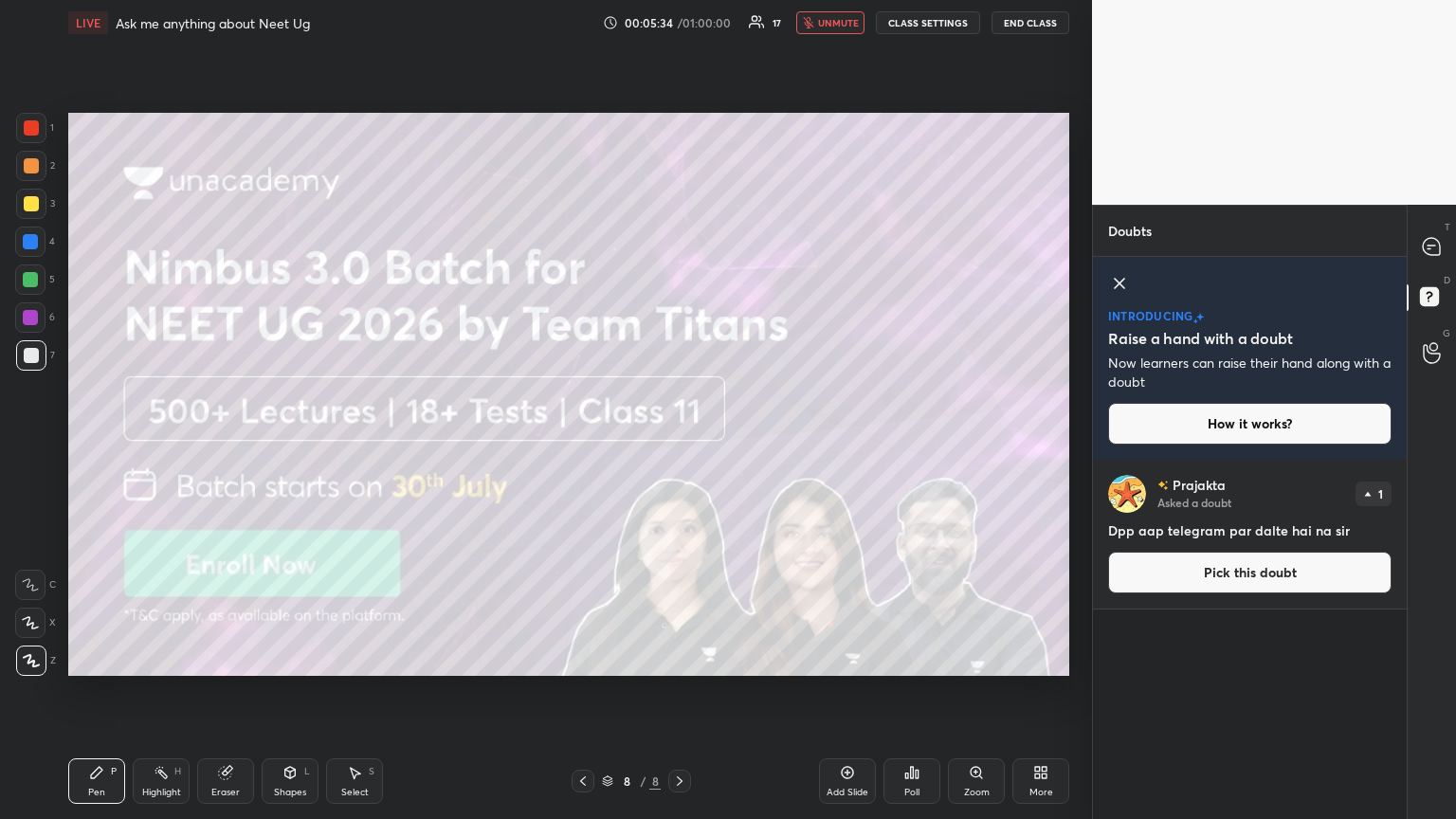 drag, startPoint x: 1175, startPoint y: 578, endPoint x: 1103, endPoint y: 560, distance: 74.215901 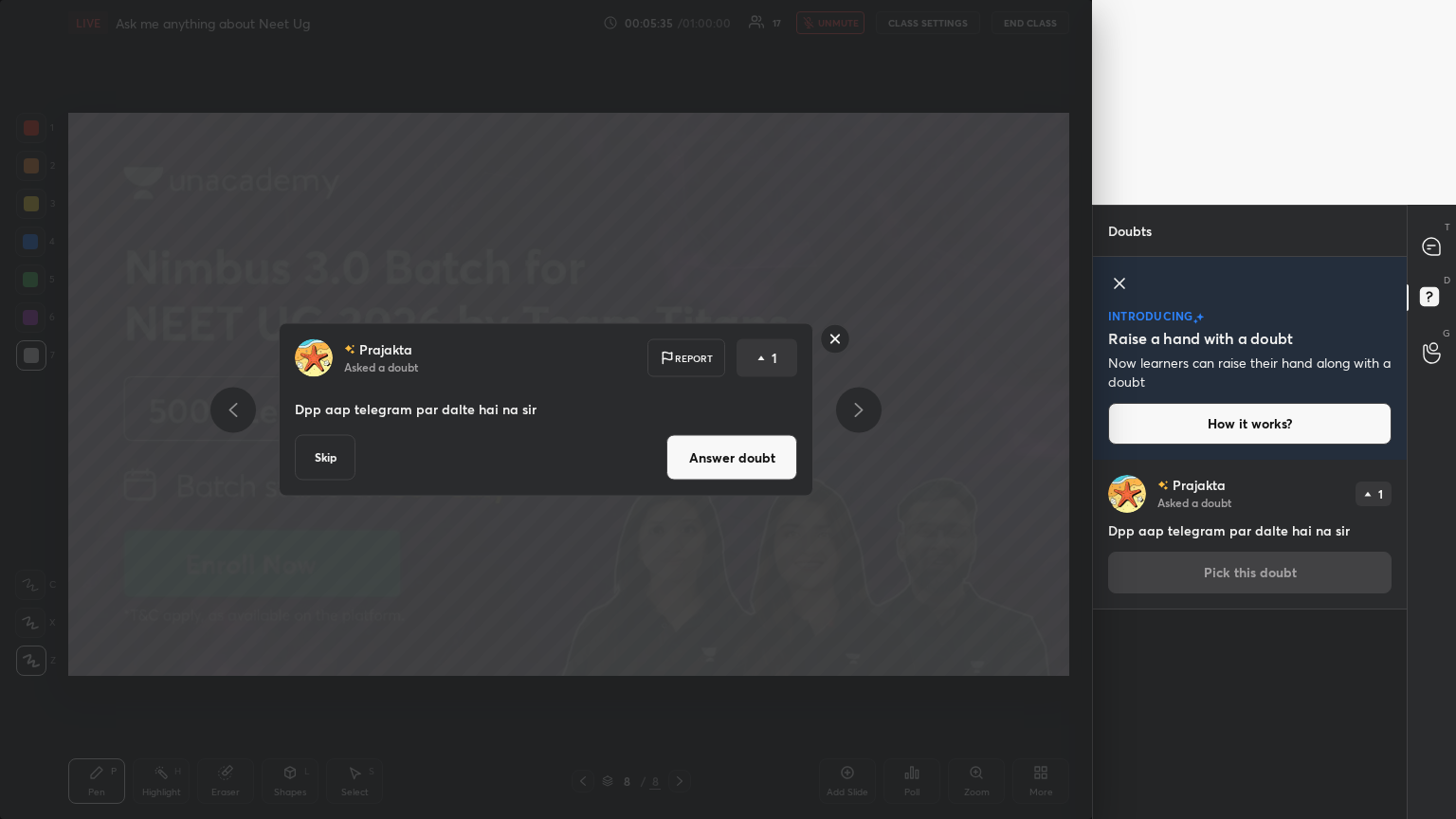 click on "Answer doubt" at bounding box center [732, 458] 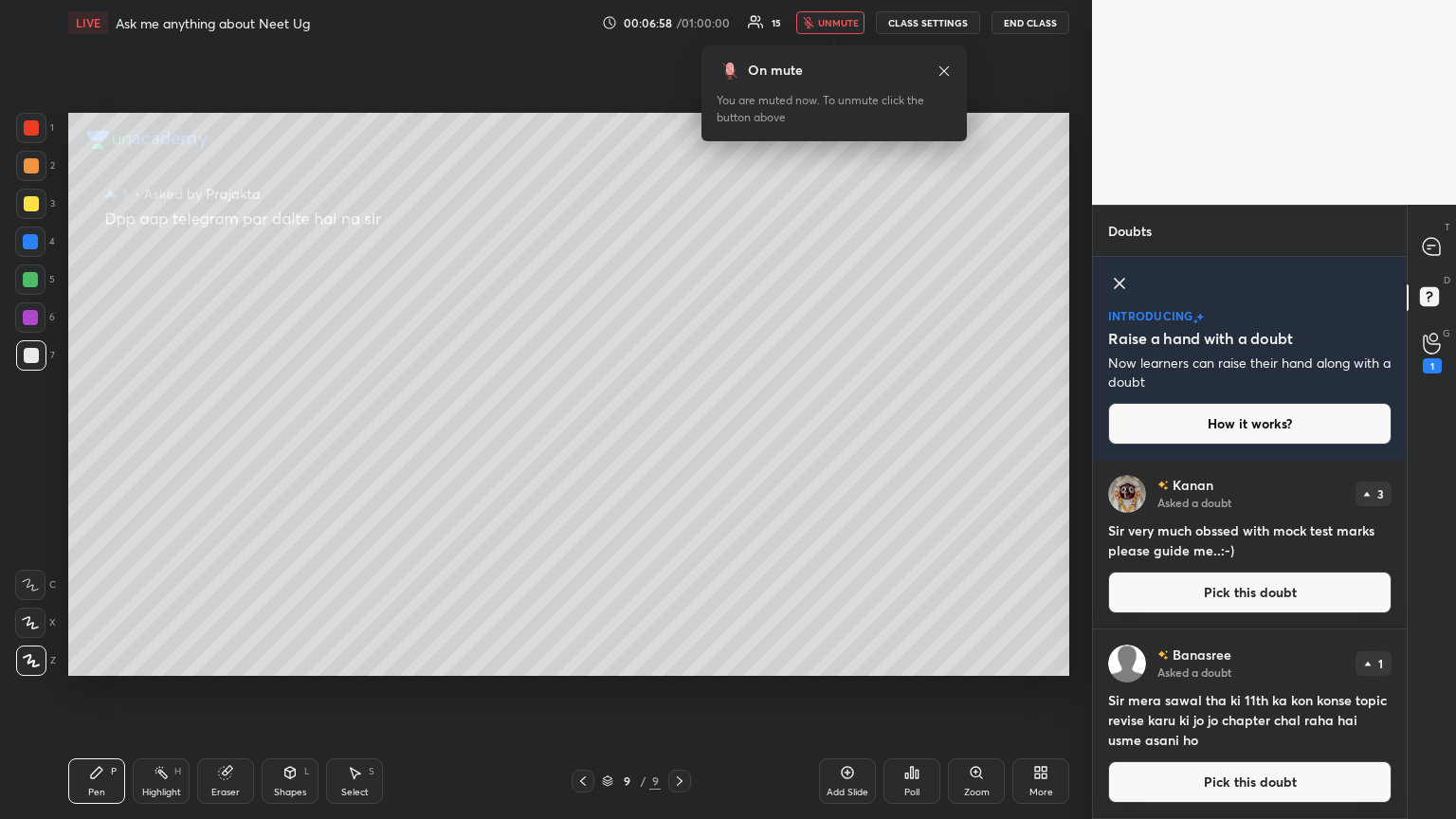 drag, startPoint x: 838, startPoint y: 24, endPoint x: 828, endPoint y: 27, distance: 10.440307 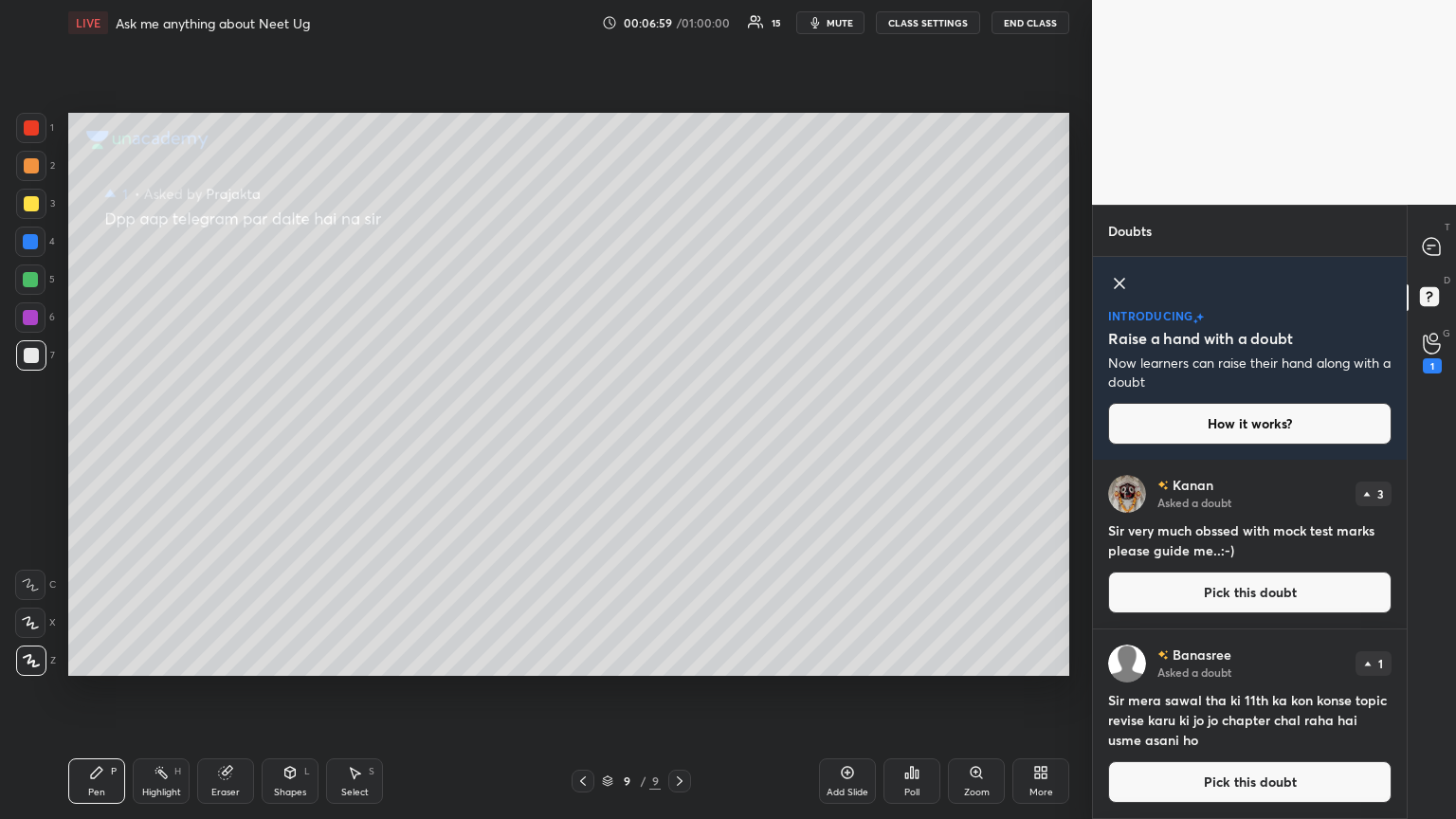 click 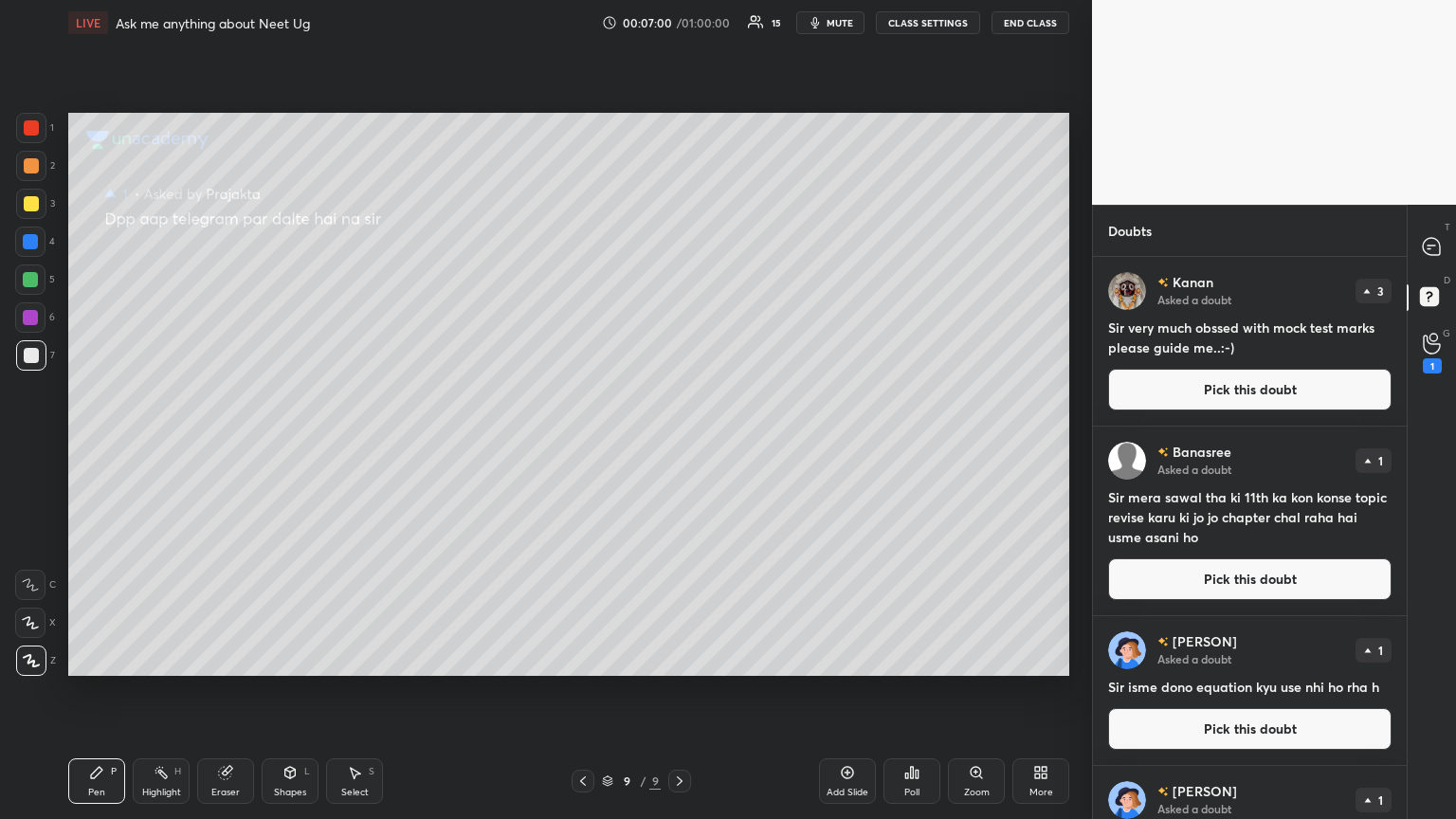 scroll, scrollTop: 6, scrollLeft: 6, axis: both 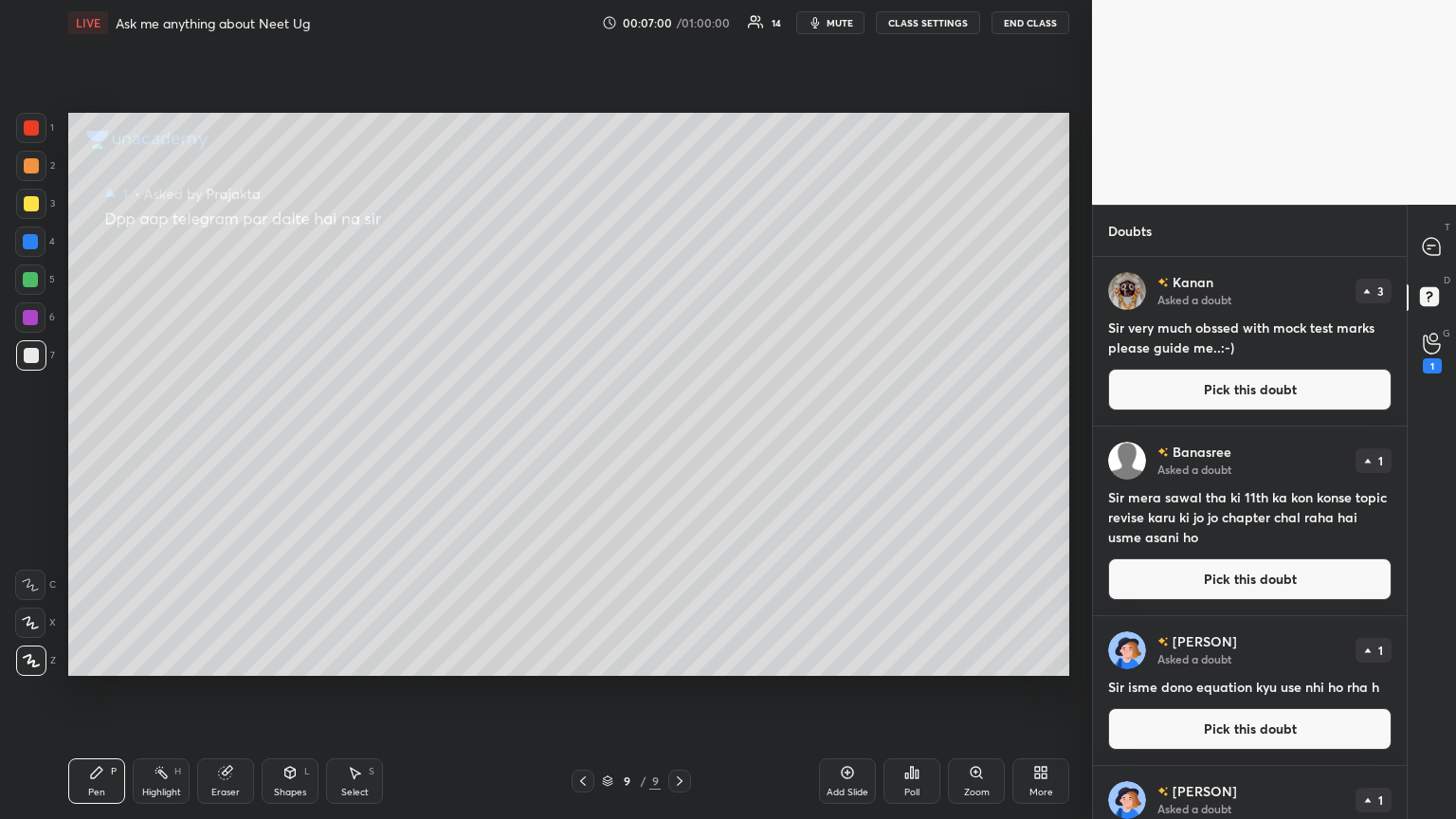 click on "Pick this doubt" at bounding box center [1249, 390] 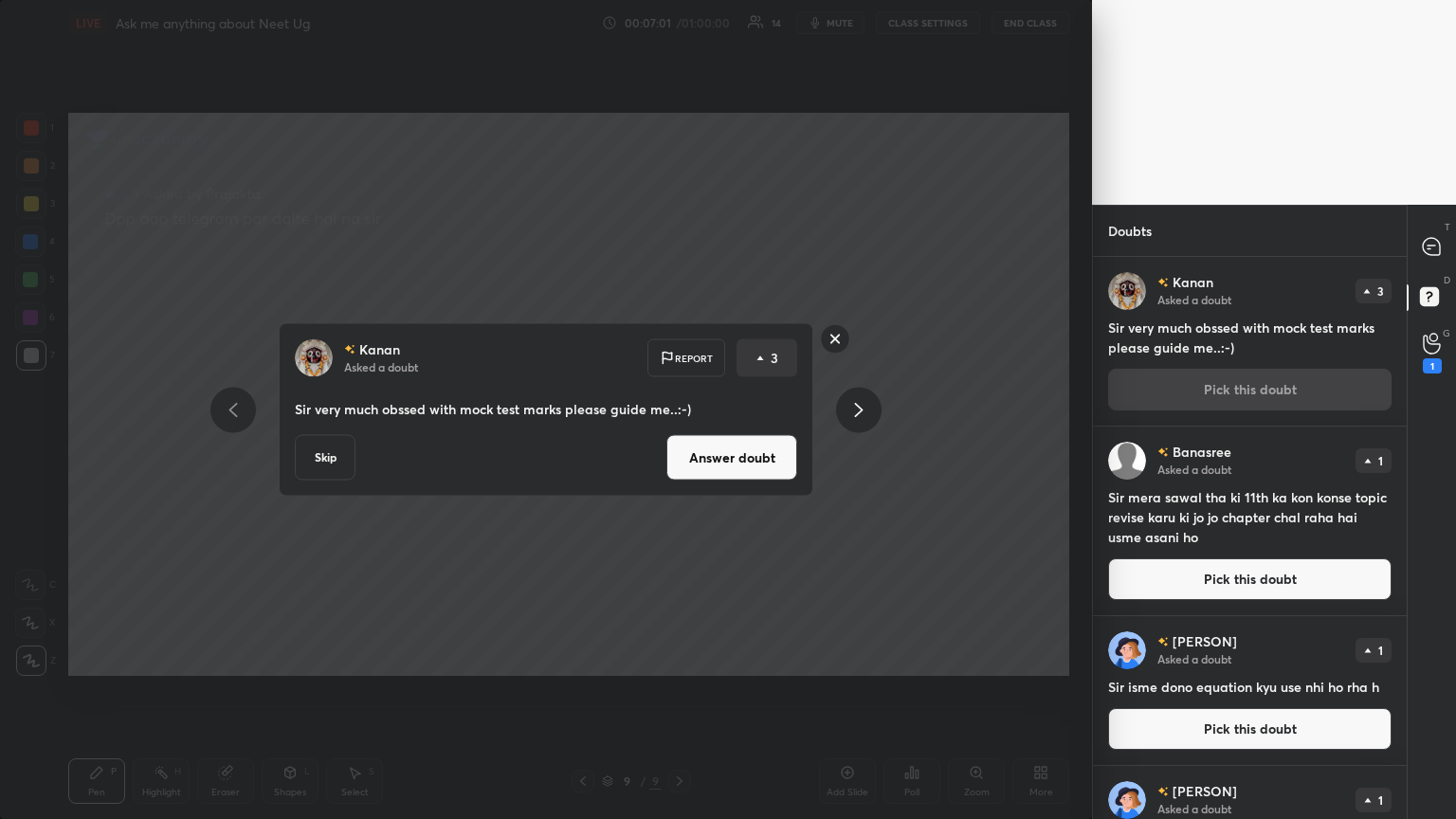 click on "Answer doubt" at bounding box center [732, 458] 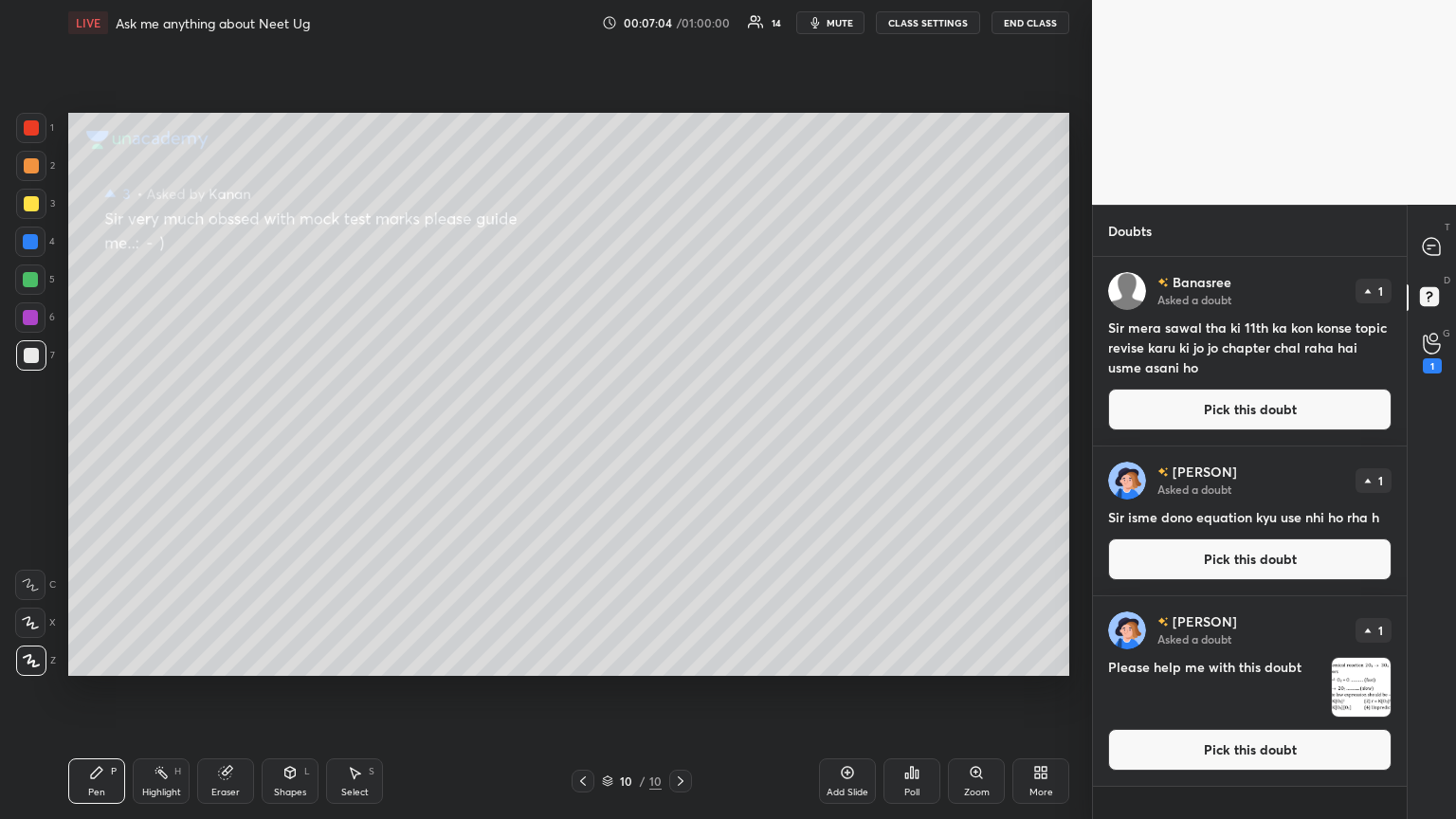 click 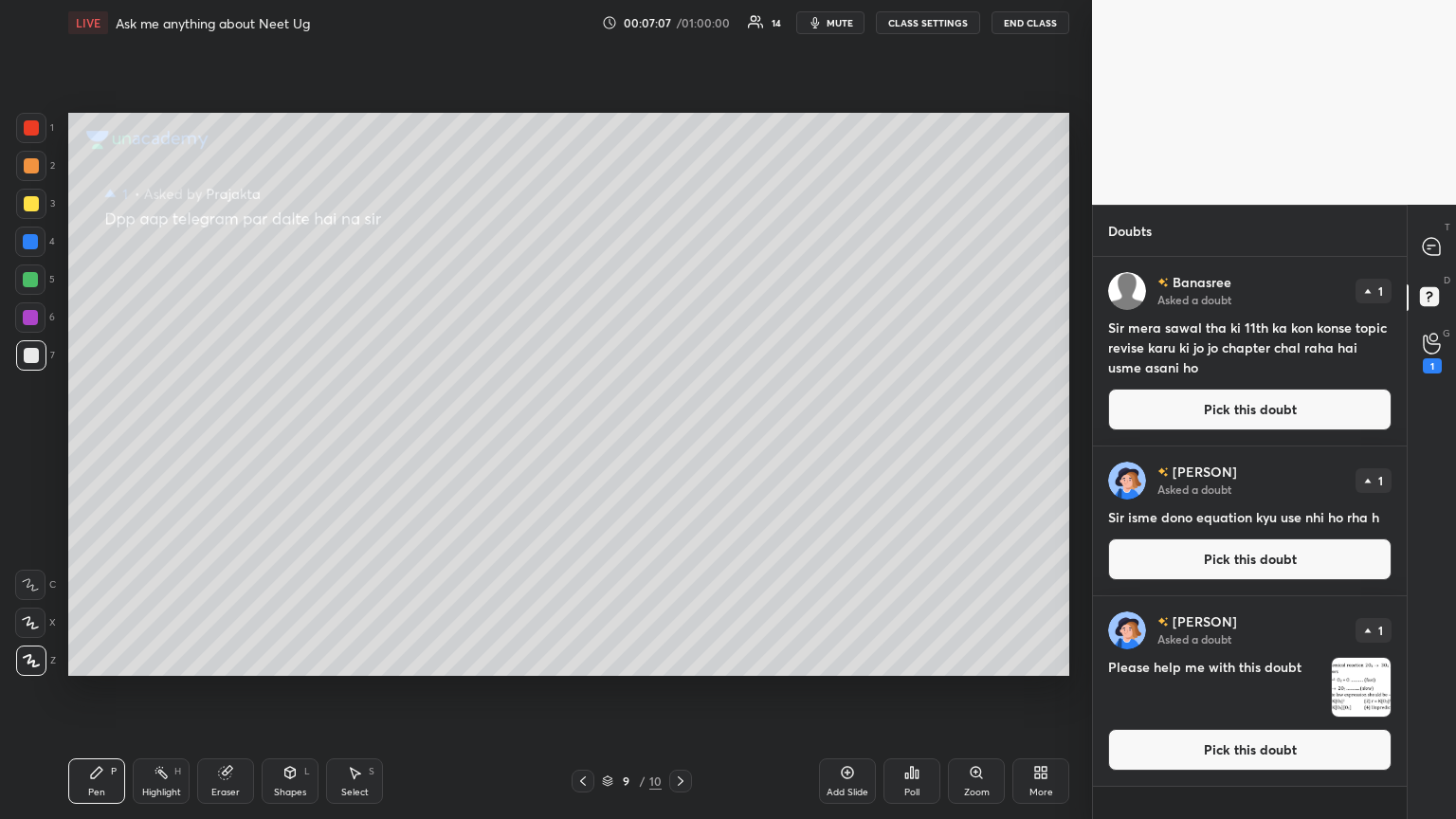 click 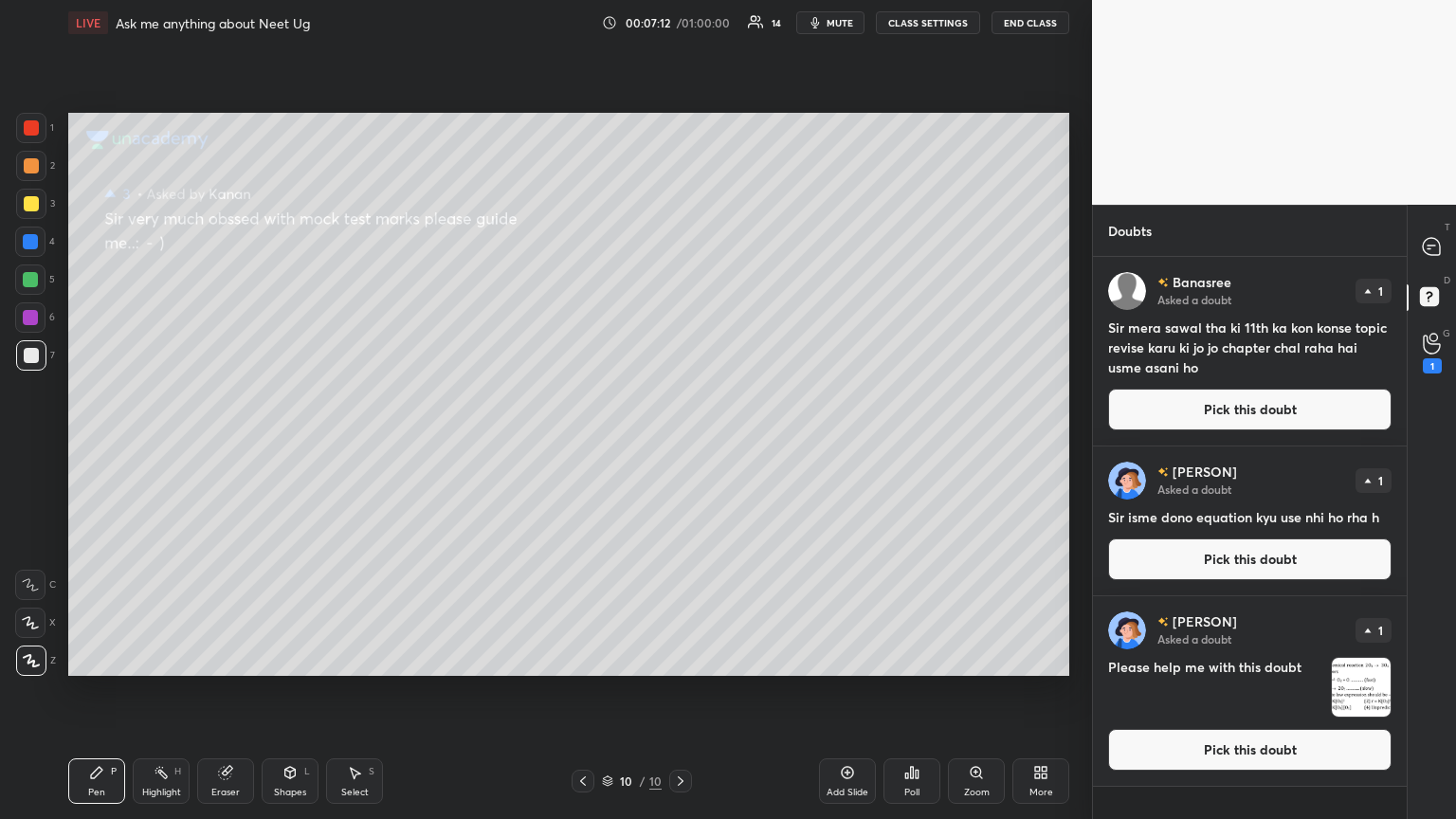 click on "Eraser" at bounding box center [226, 781] 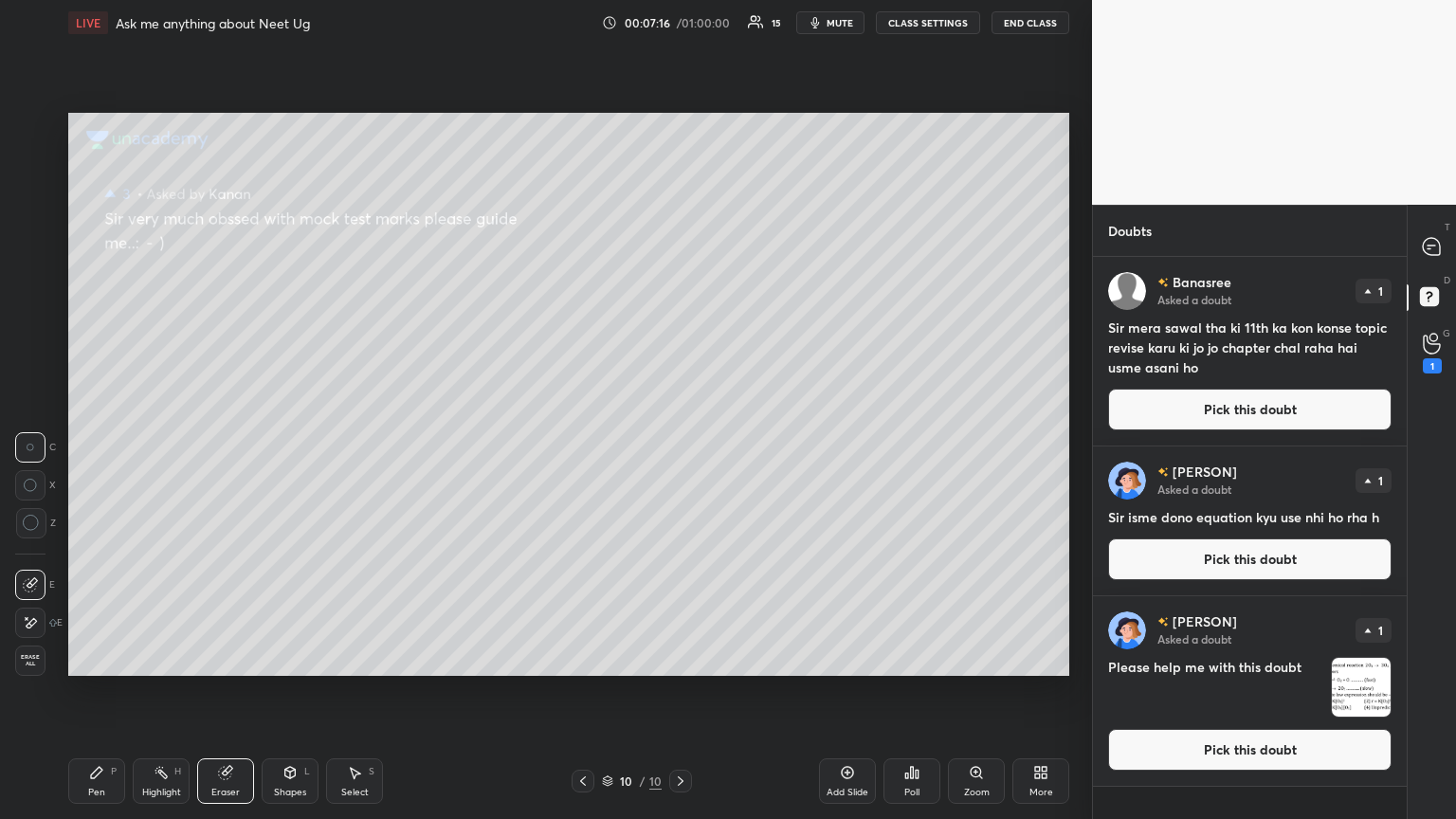 click 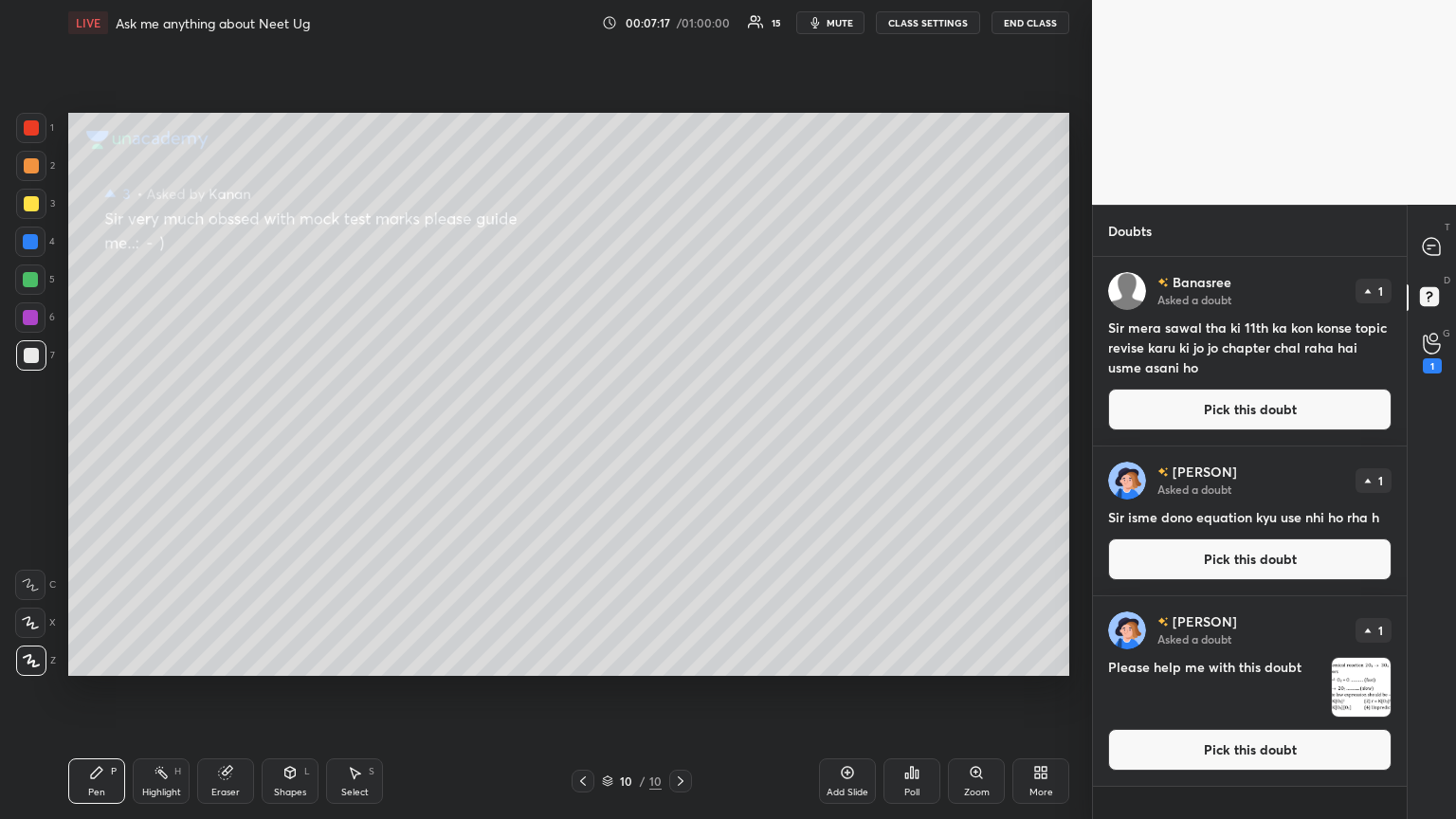 drag, startPoint x: 1225, startPoint y: 406, endPoint x: 1195, endPoint y: 406, distance: 30 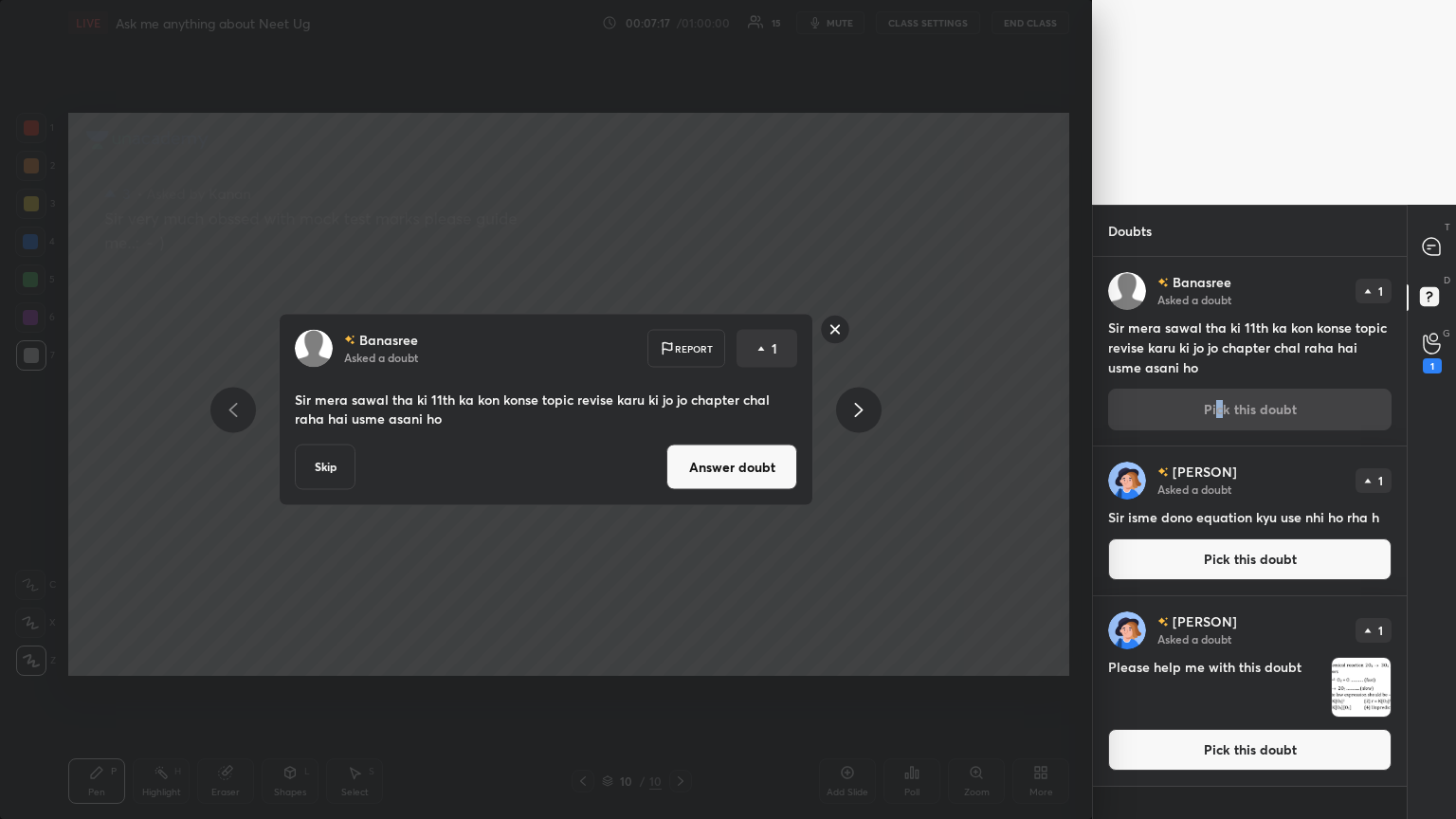 click on "Answer doubt" at bounding box center (732, 467) 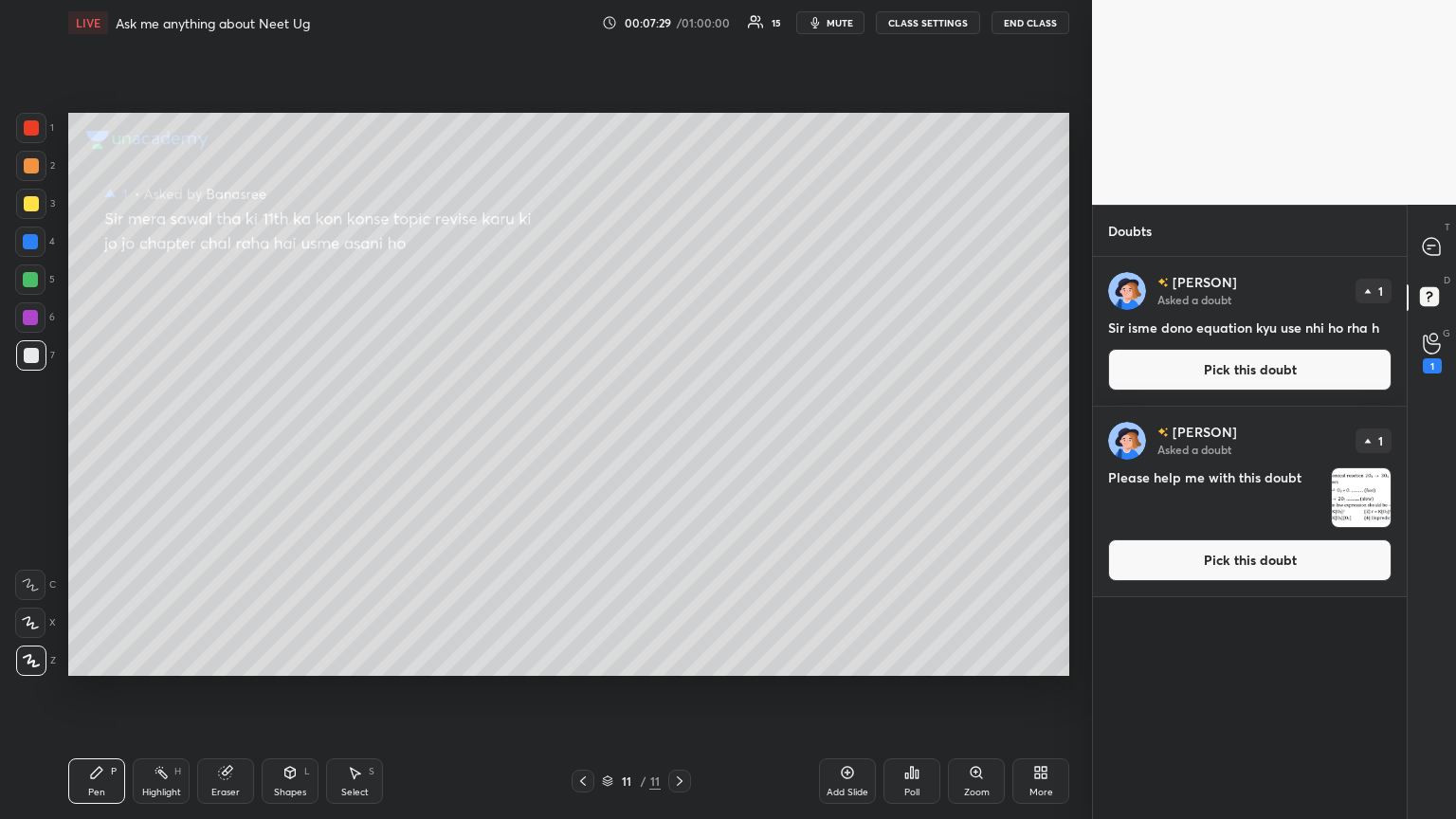 drag, startPoint x: 1226, startPoint y: 376, endPoint x: 1174, endPoint y: 369, distance: 52.469038 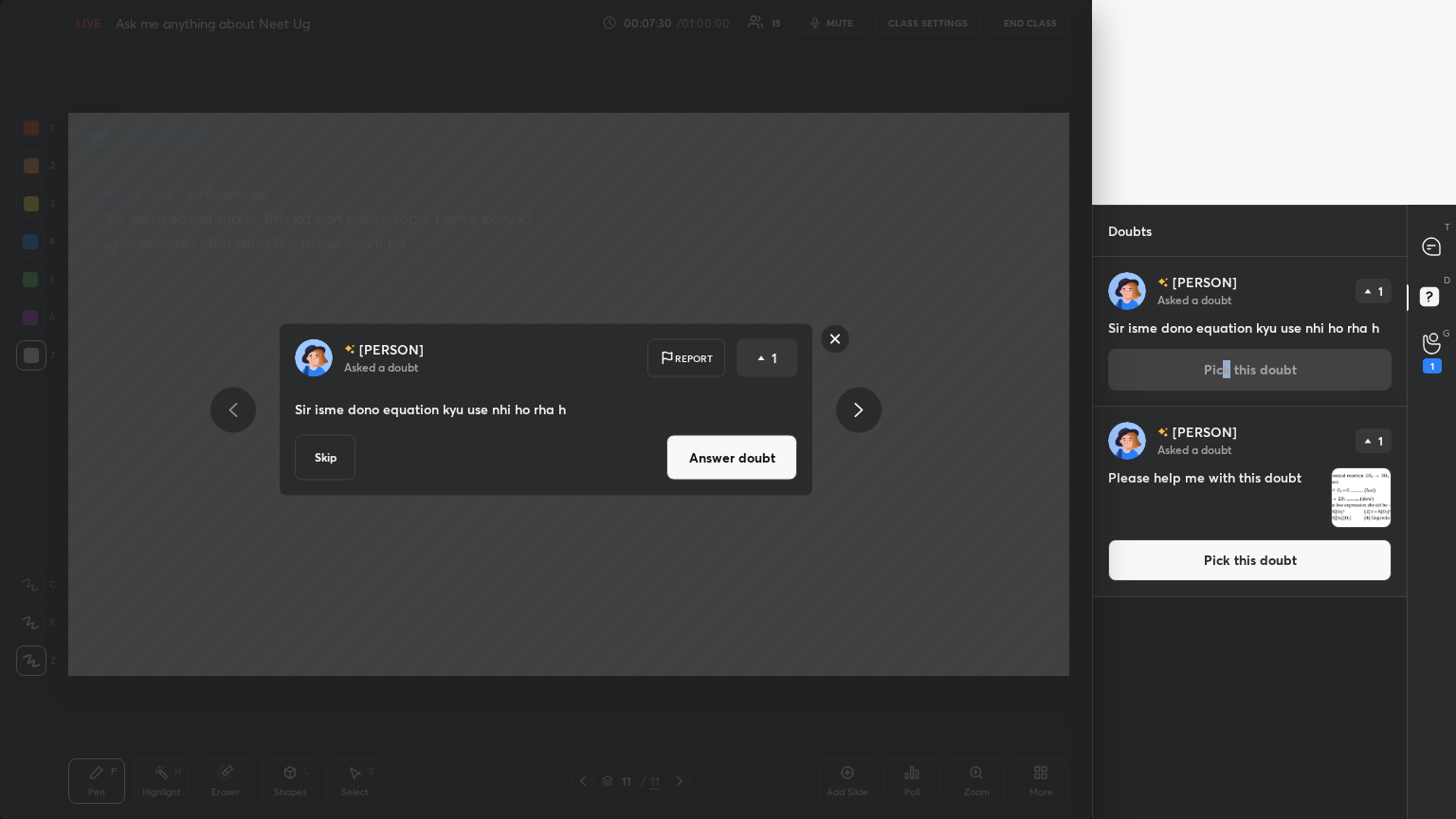 click on "Answer doubt" at bounding box center (732, 458) 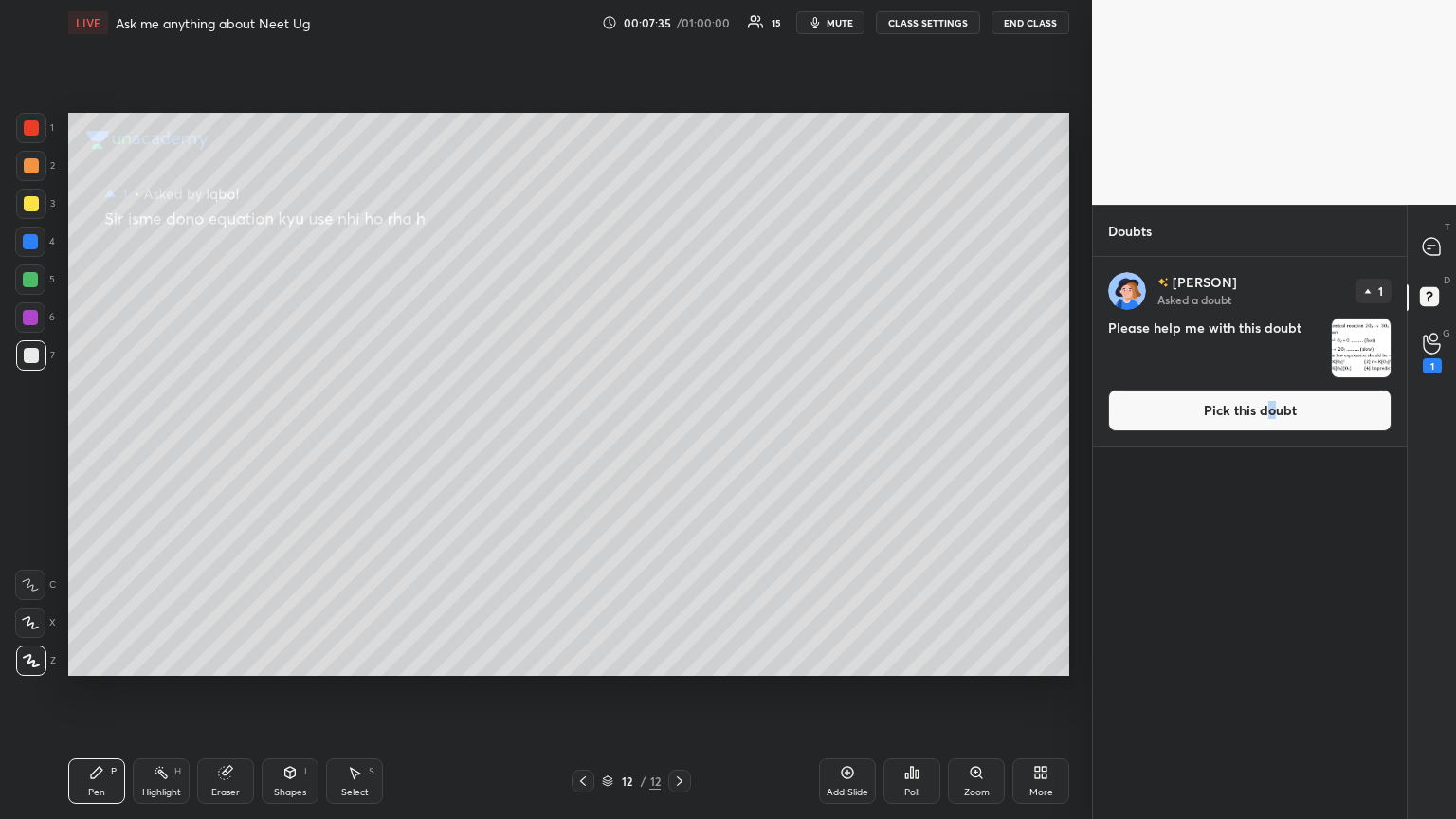 click on "Pick this doubt" at bounding box center [1249, 410] 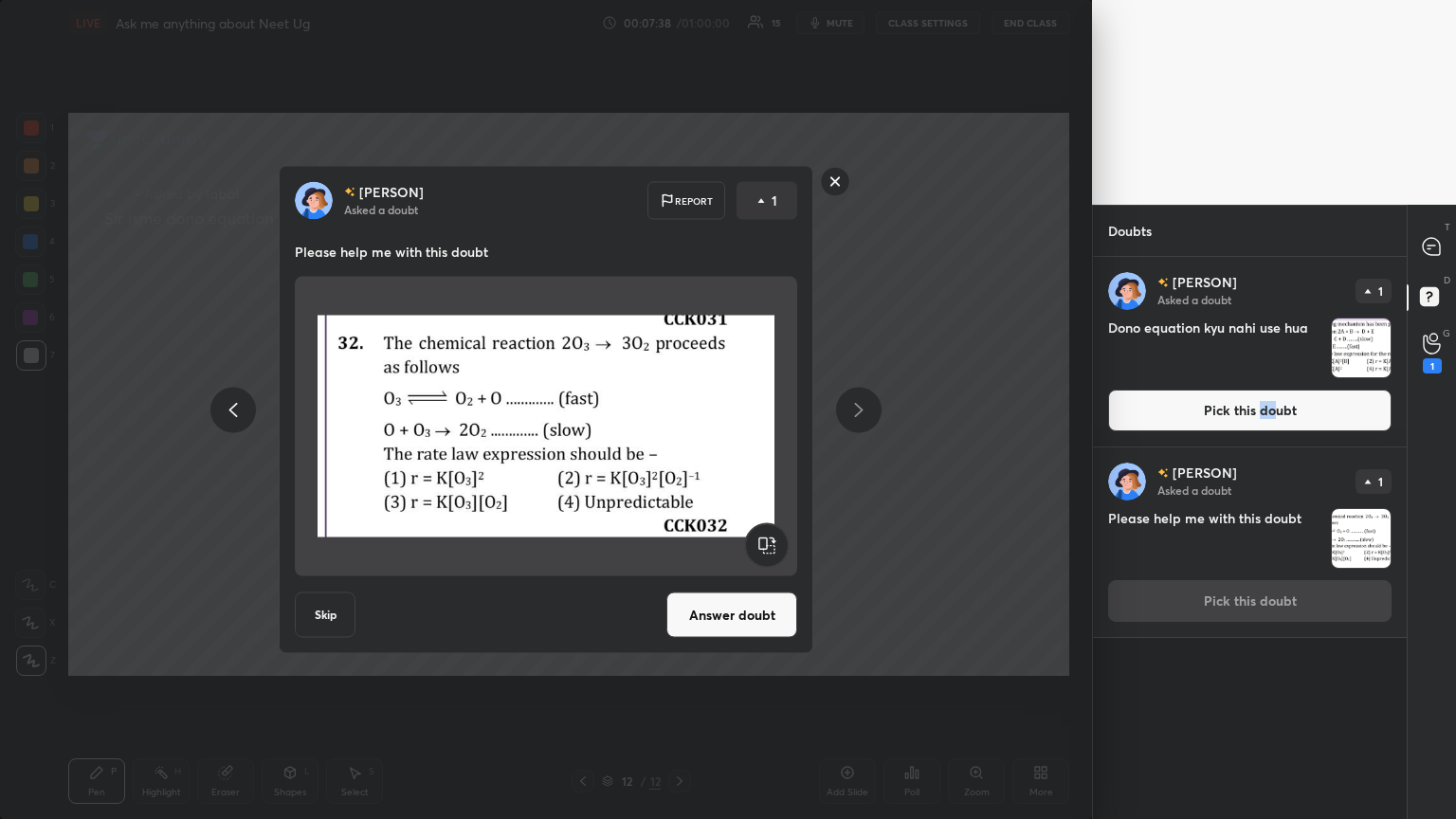 click on "Answer doubt" at bounding box center [732, 615] 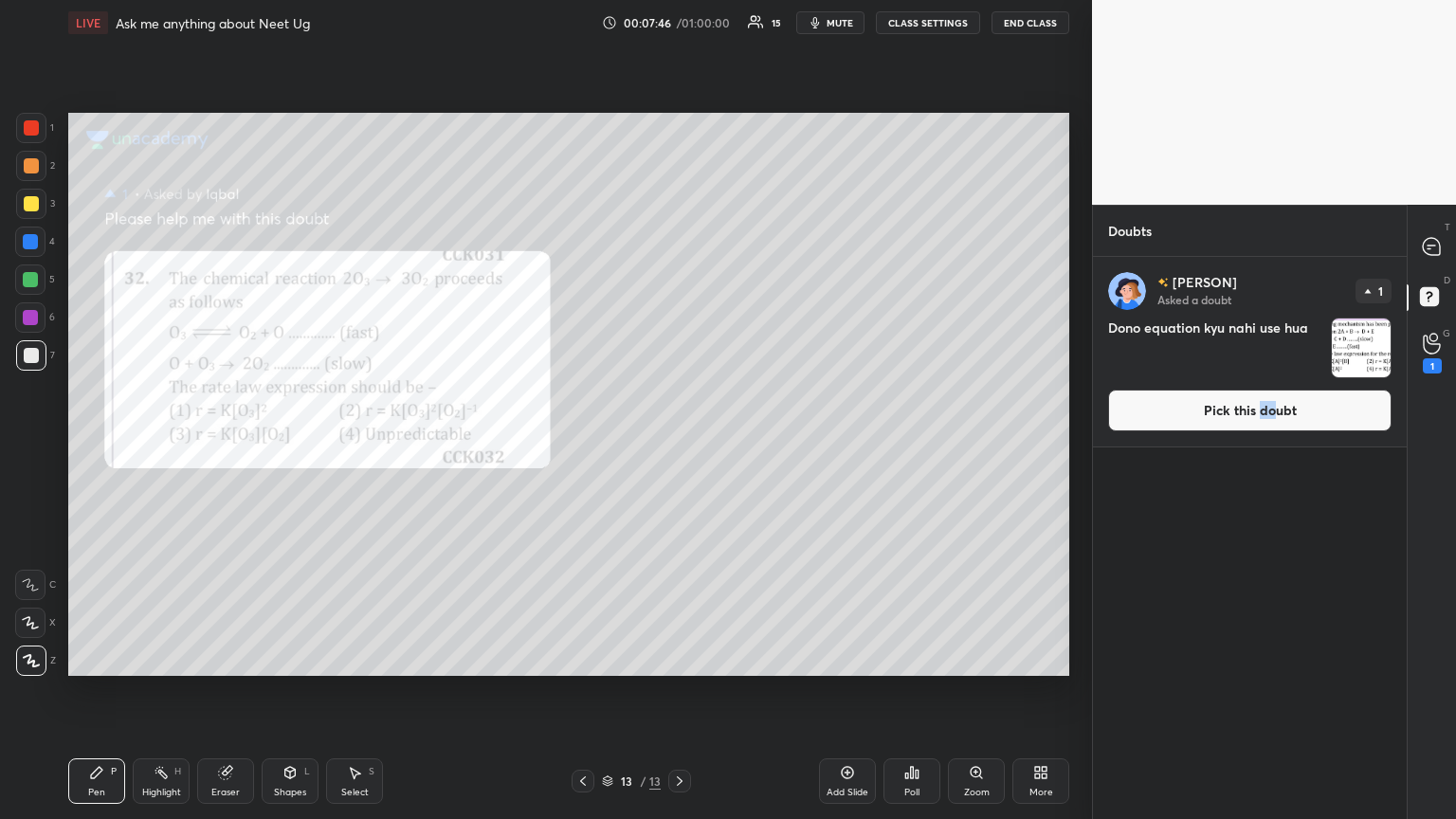 click at bounding box center (30, 242) 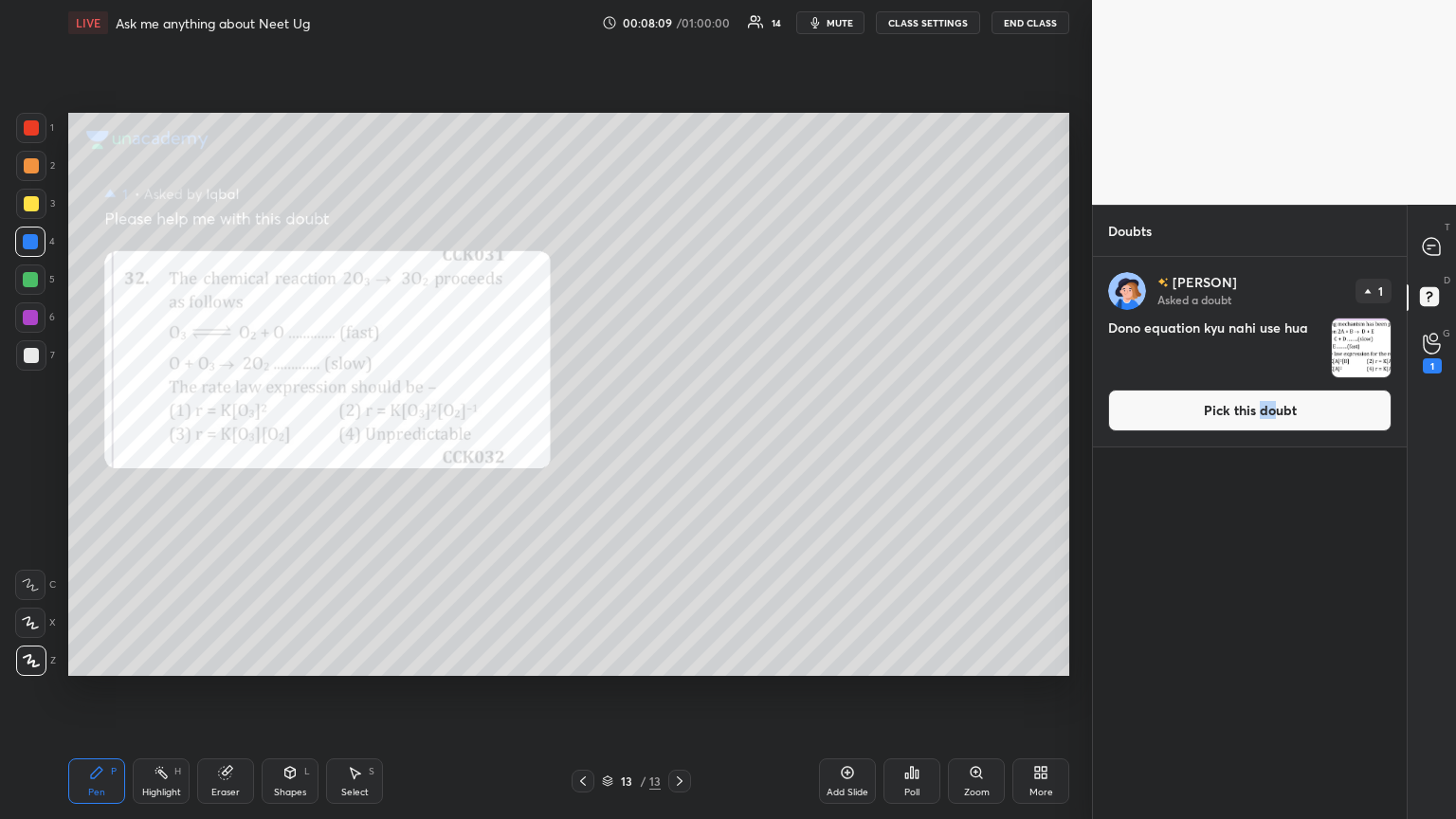 click on "Pick this doubt" at bounding box center [1249, 410] 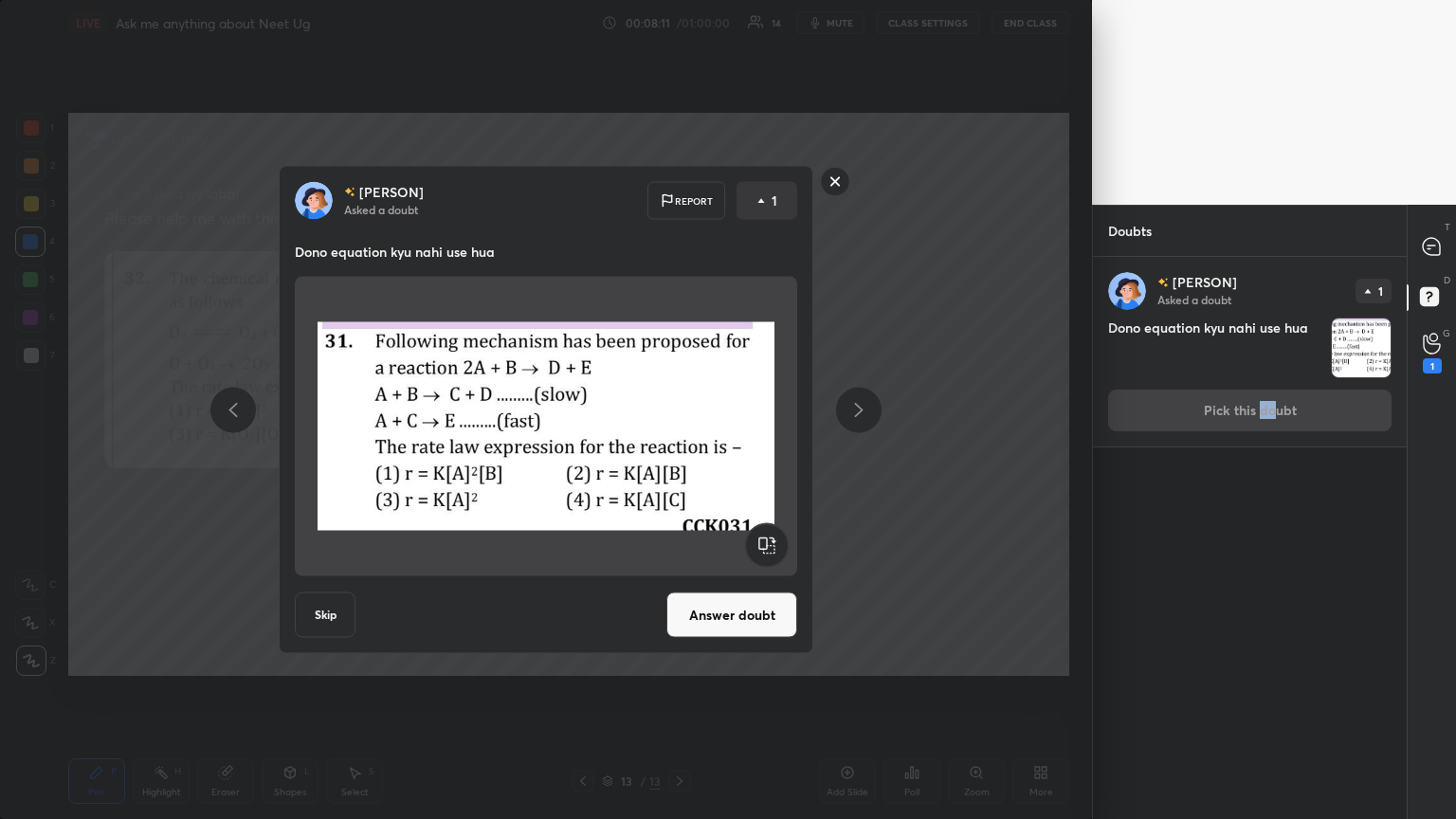 click on "Answer doubt" at bounding box center (732, 615) 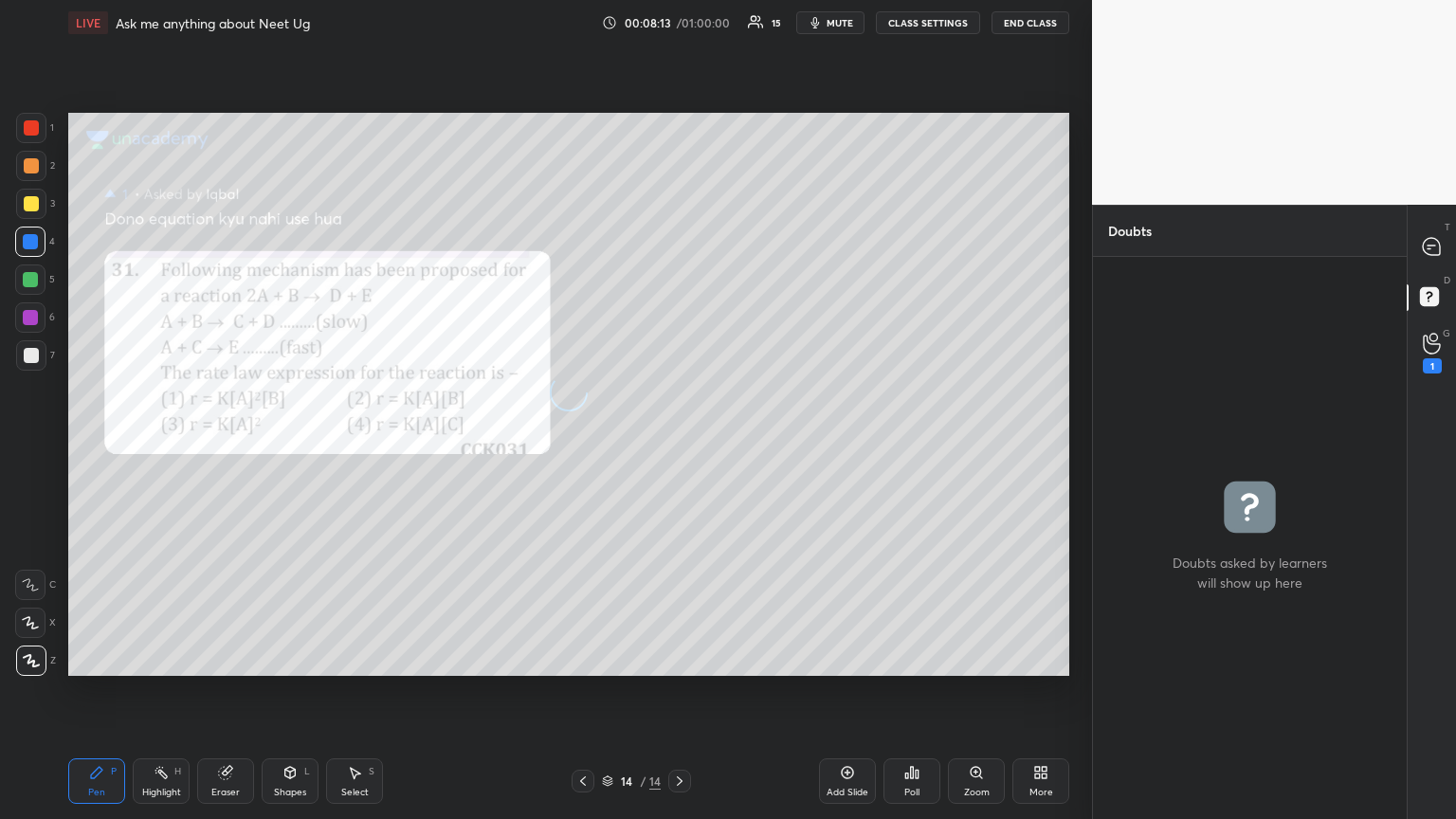drag, startPoint x: 36, startPoint y: 136, endPoint x: 60, endPoint y: 204, distance: 72.111 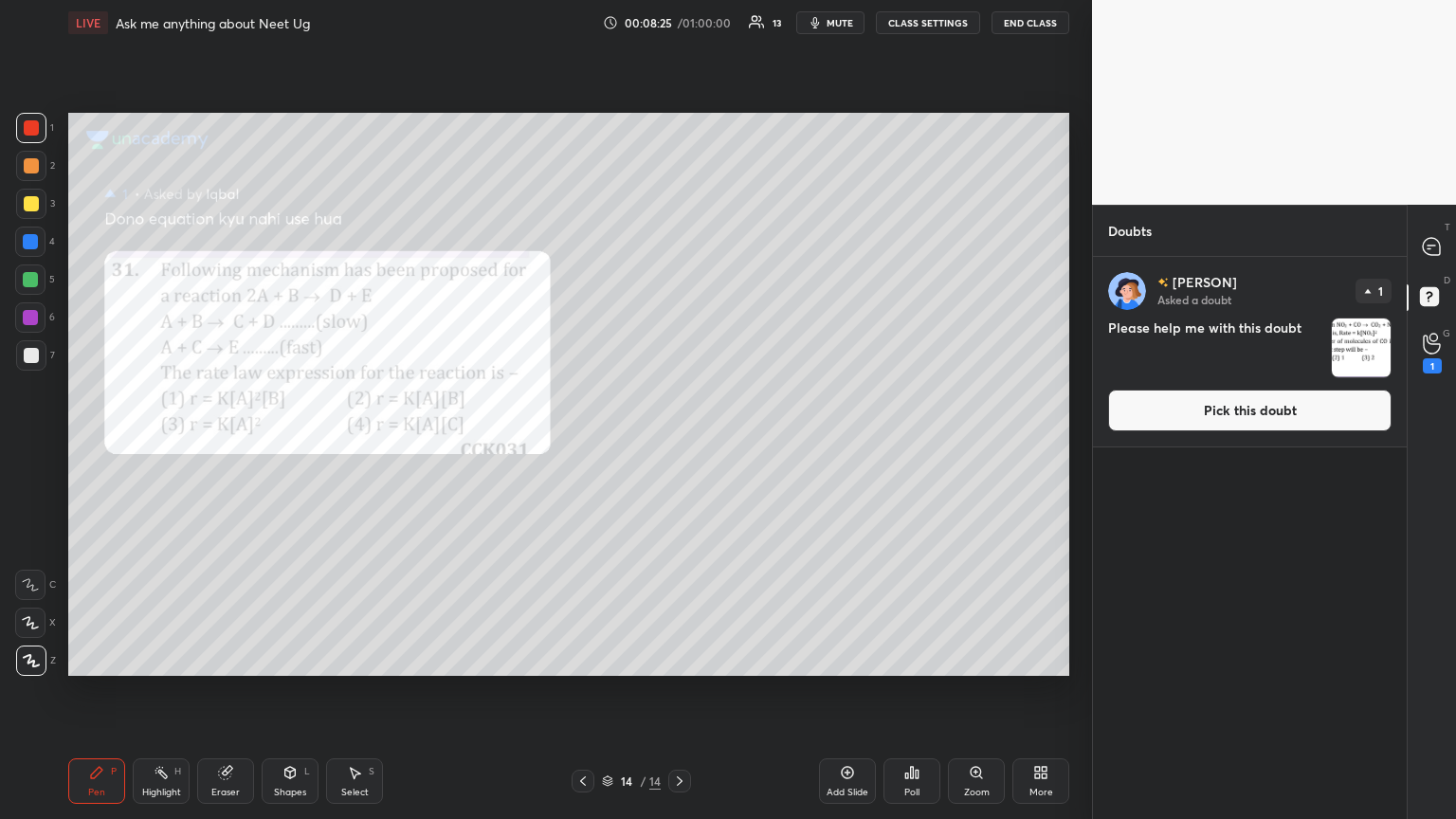 drag, startPoint x: 1296, startPoint y: 404, endPoint x: 1265, endPoint y: 399, distance: 31.40064 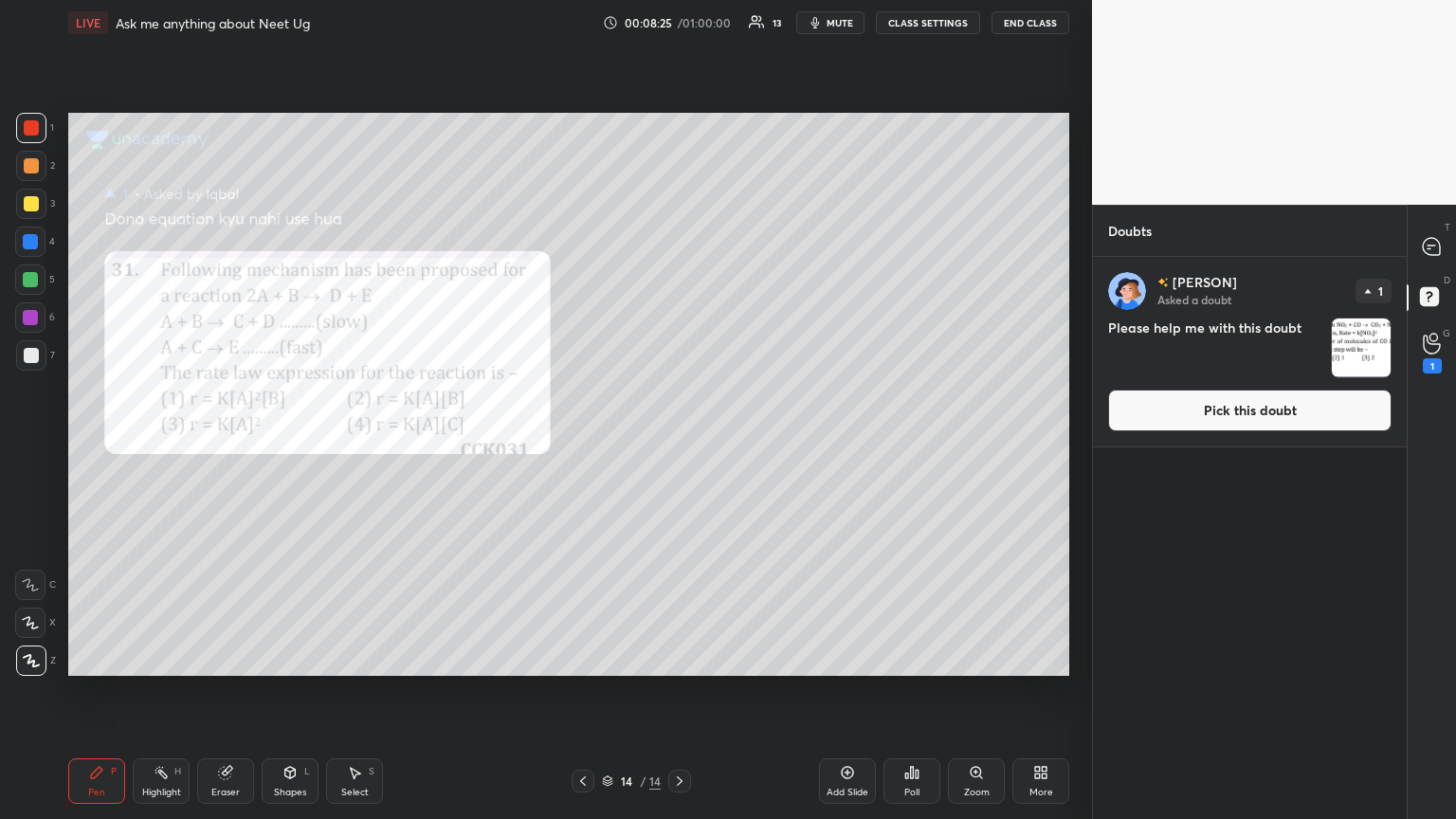 click on "Pick this doubt" at bounding box center (1249, 410) 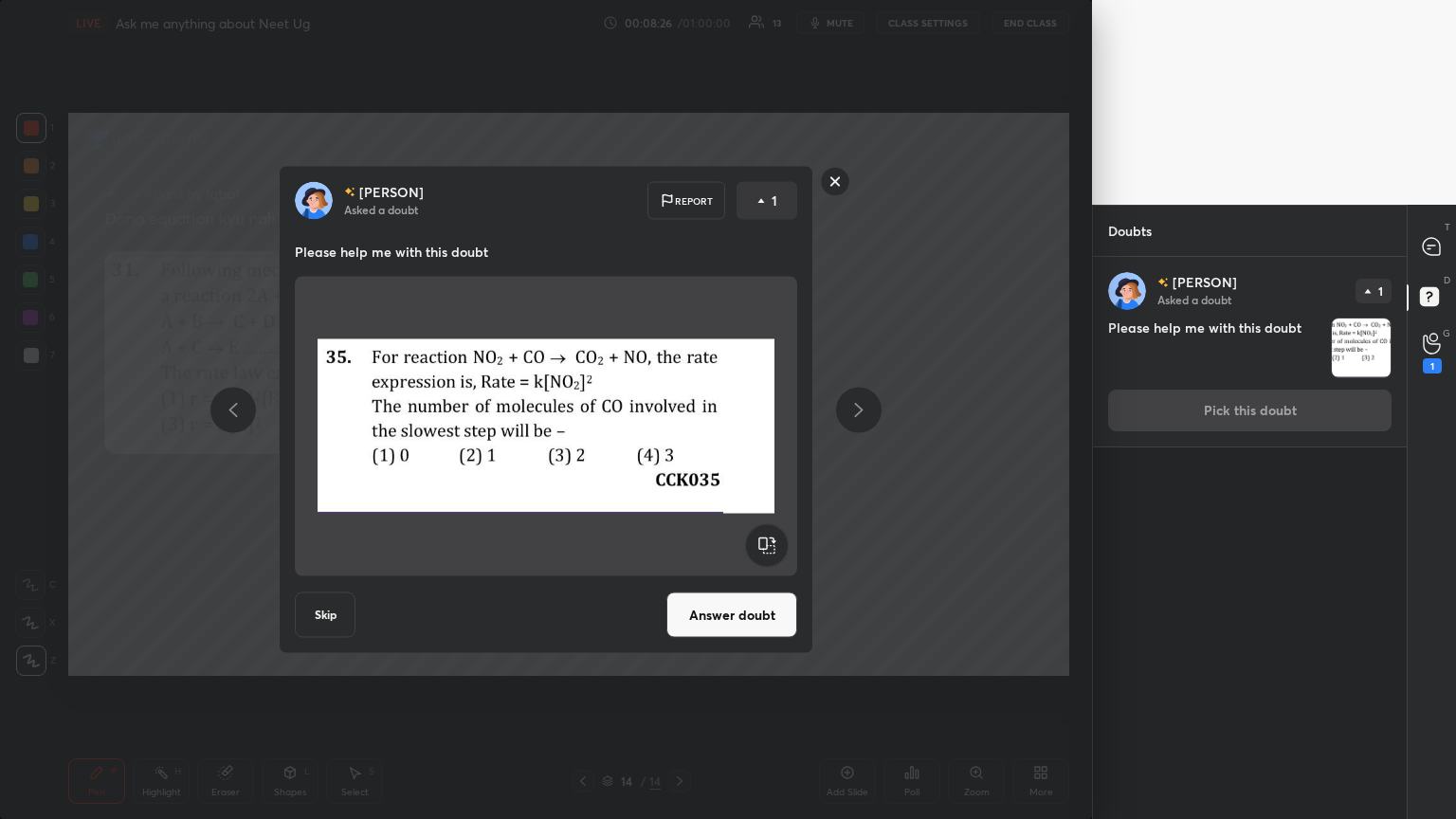 drag, startPoint x: 720, startPoint y: 614, endPoint x: 720, endPoint y: 566, distance: 48 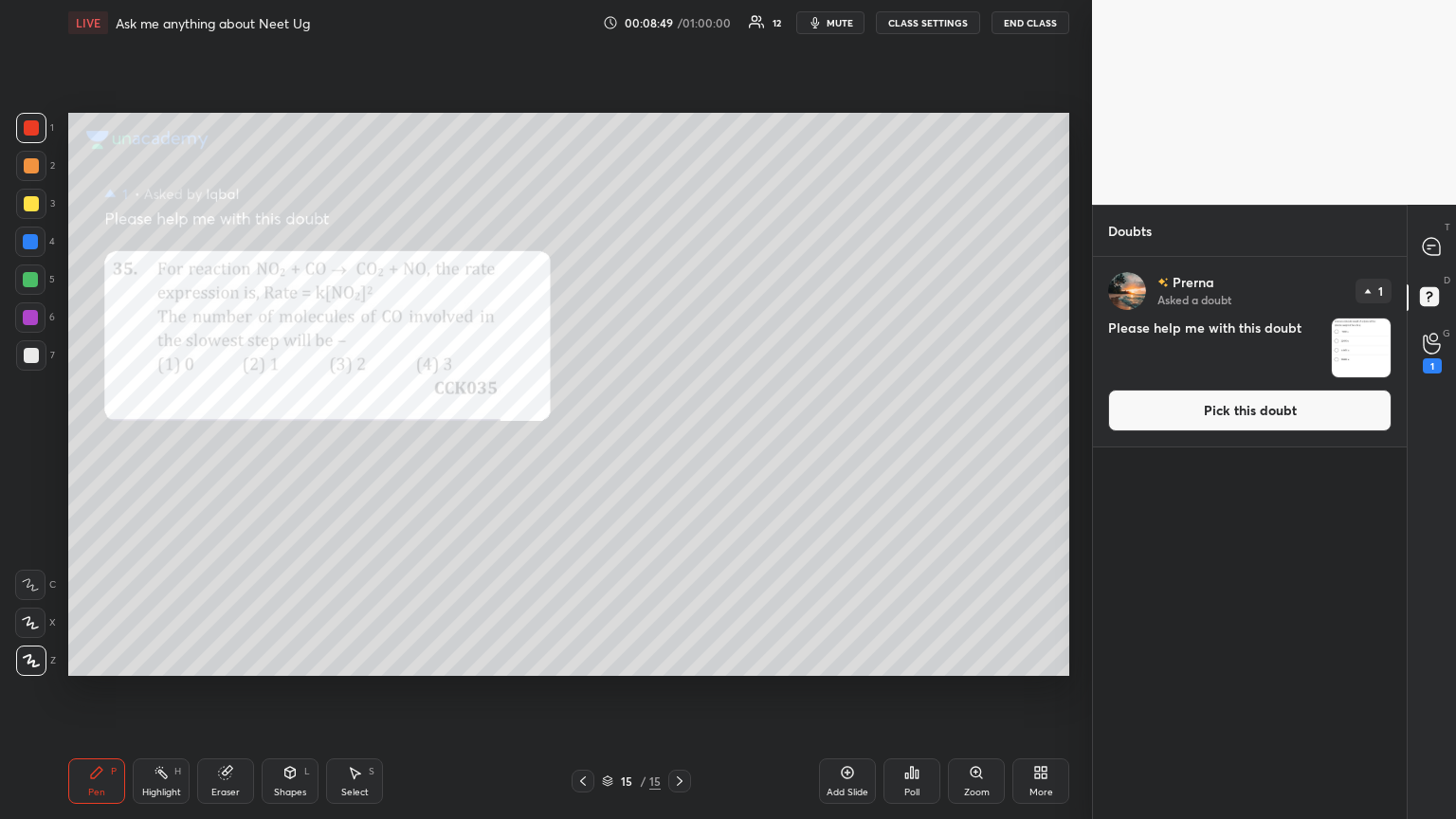 click on "Eraser" at bounding box center [226, 781] 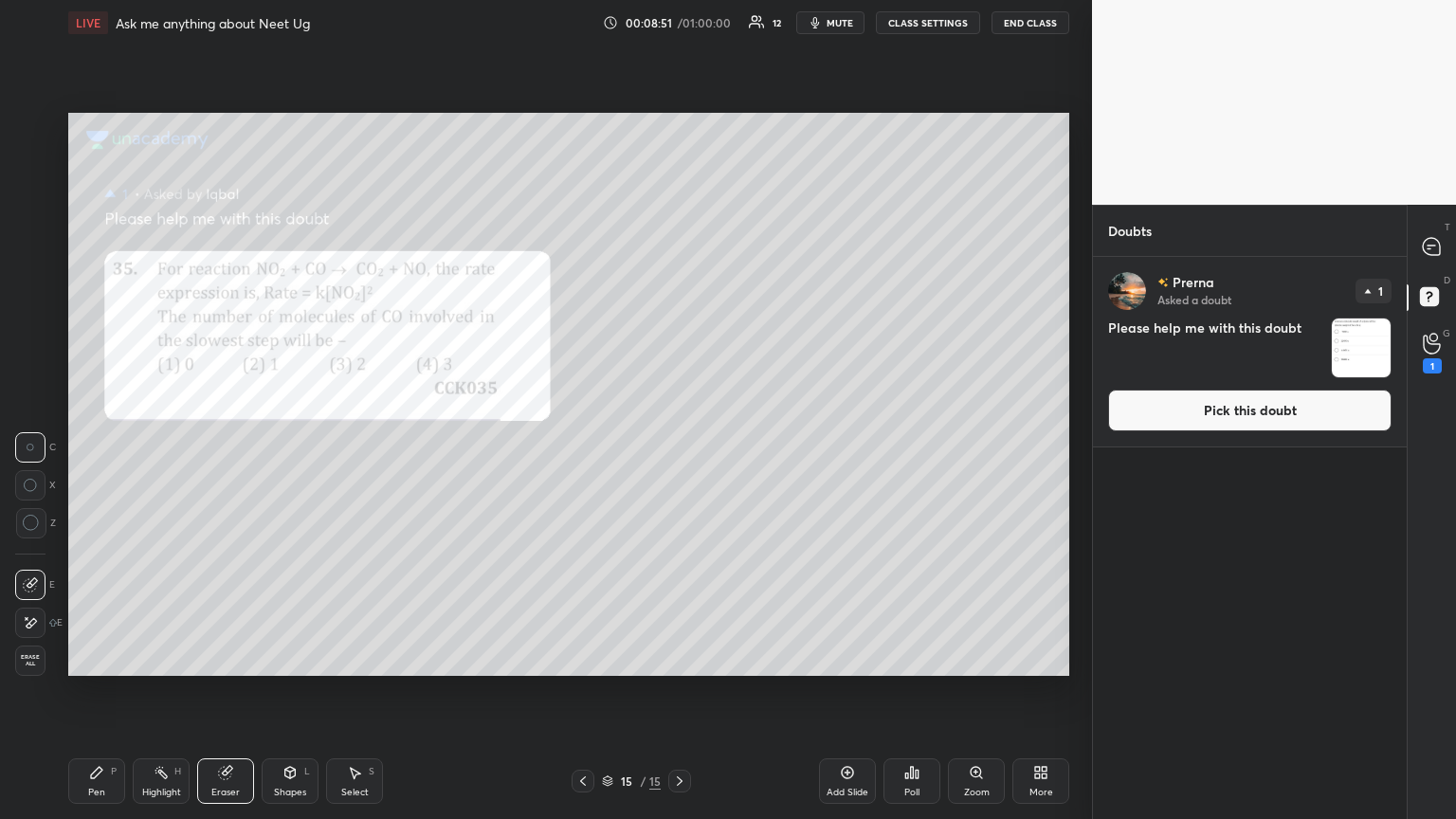 drag, startPoint x: 166, startPoint y: 777, endPoint x: 152, endPoint y: 686, distance: 92.07063 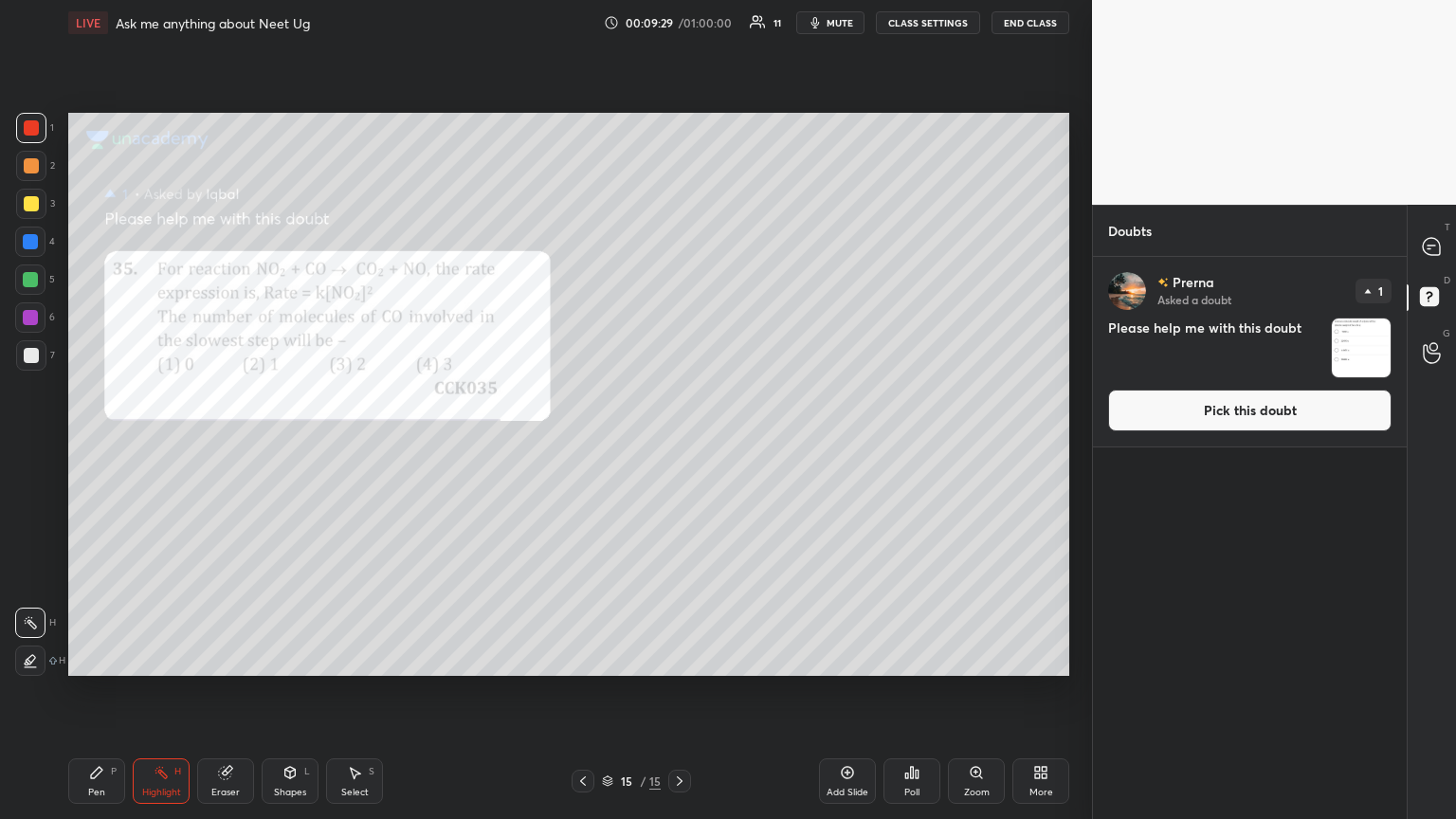 click on "Pen P" at bounding box center [97, 781] 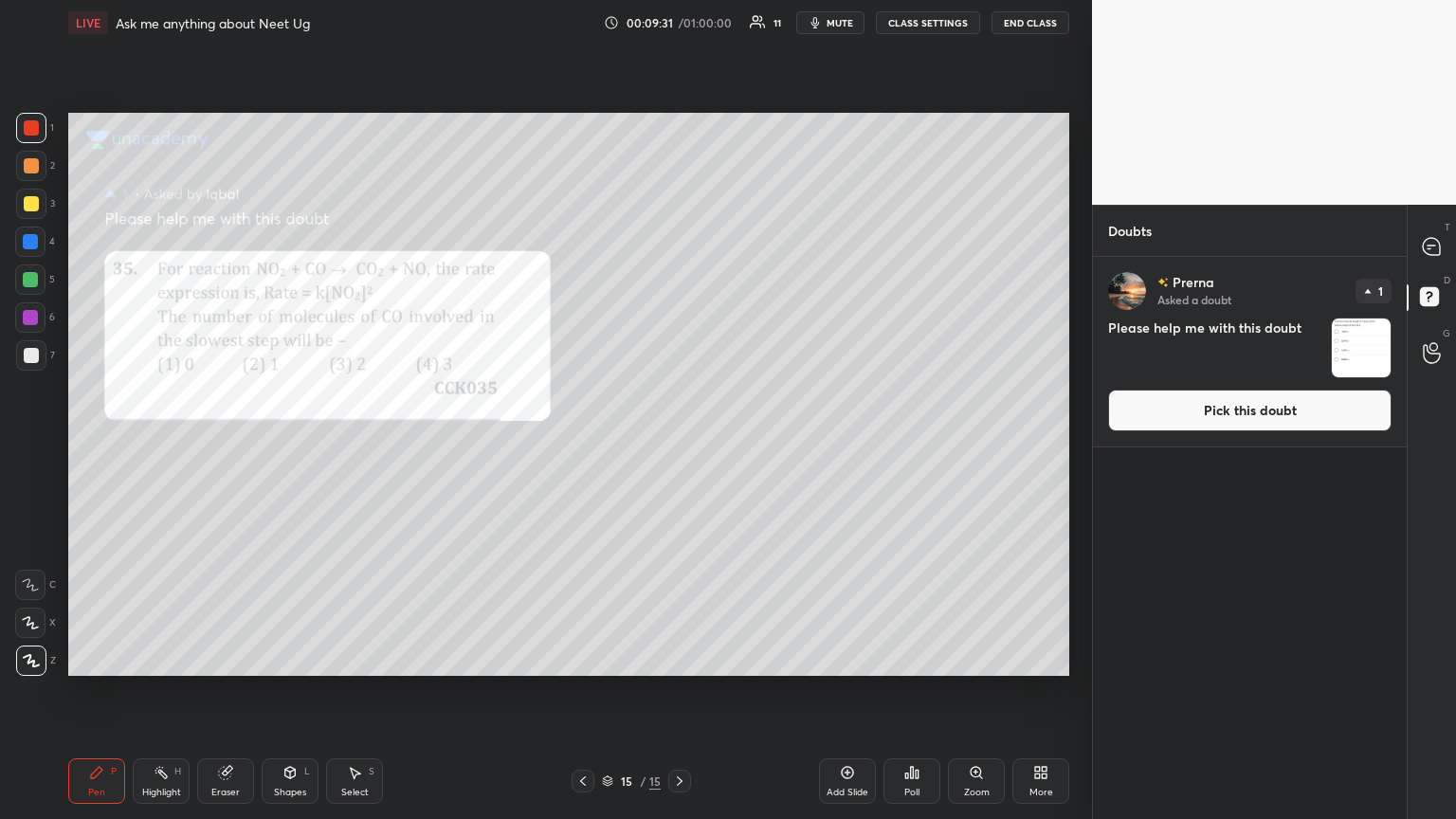click on "Pick this doubt" at bounding box center [1249, 410] 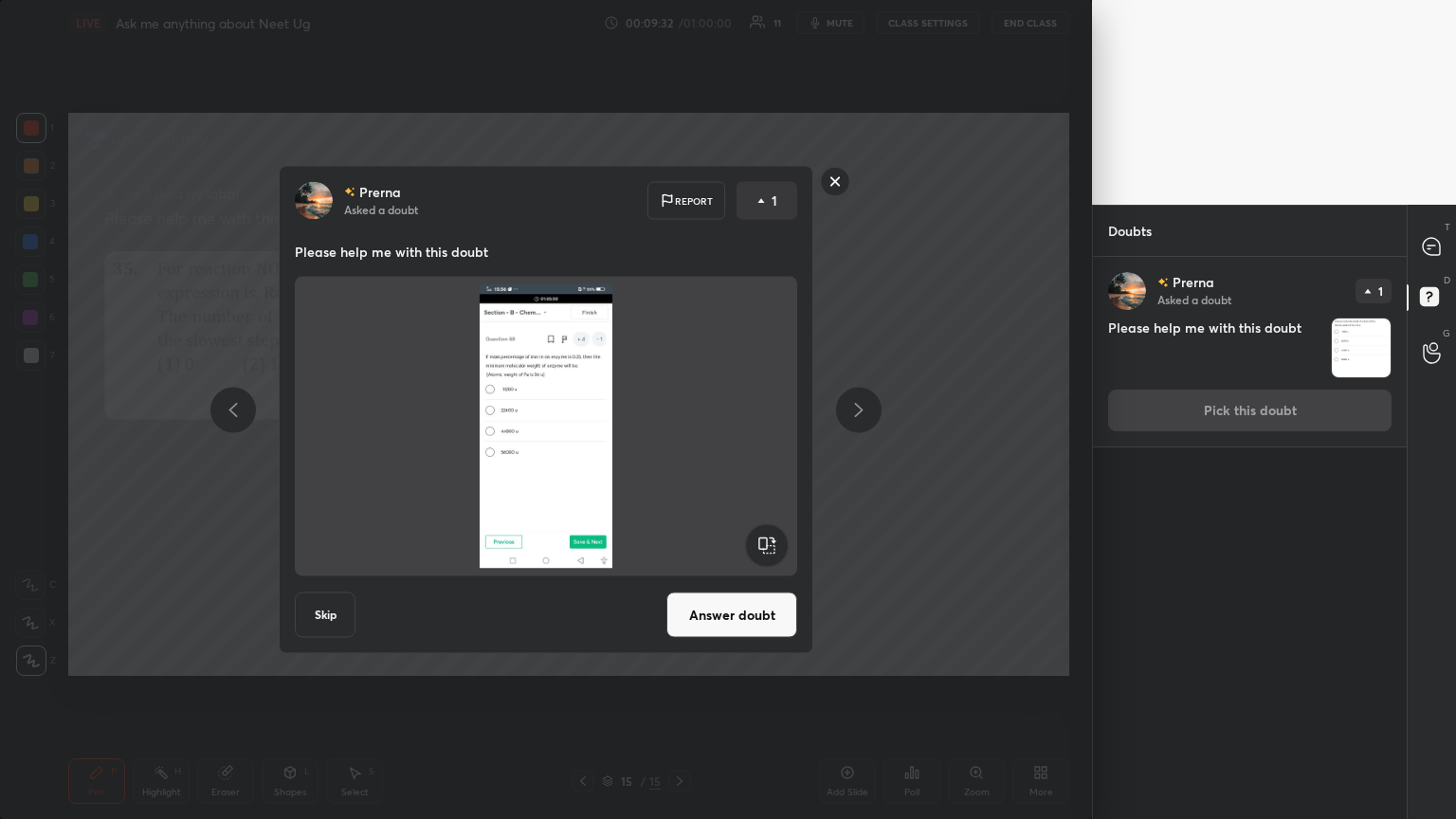 click on "Answer doubt" at bounding box center [732, 615] 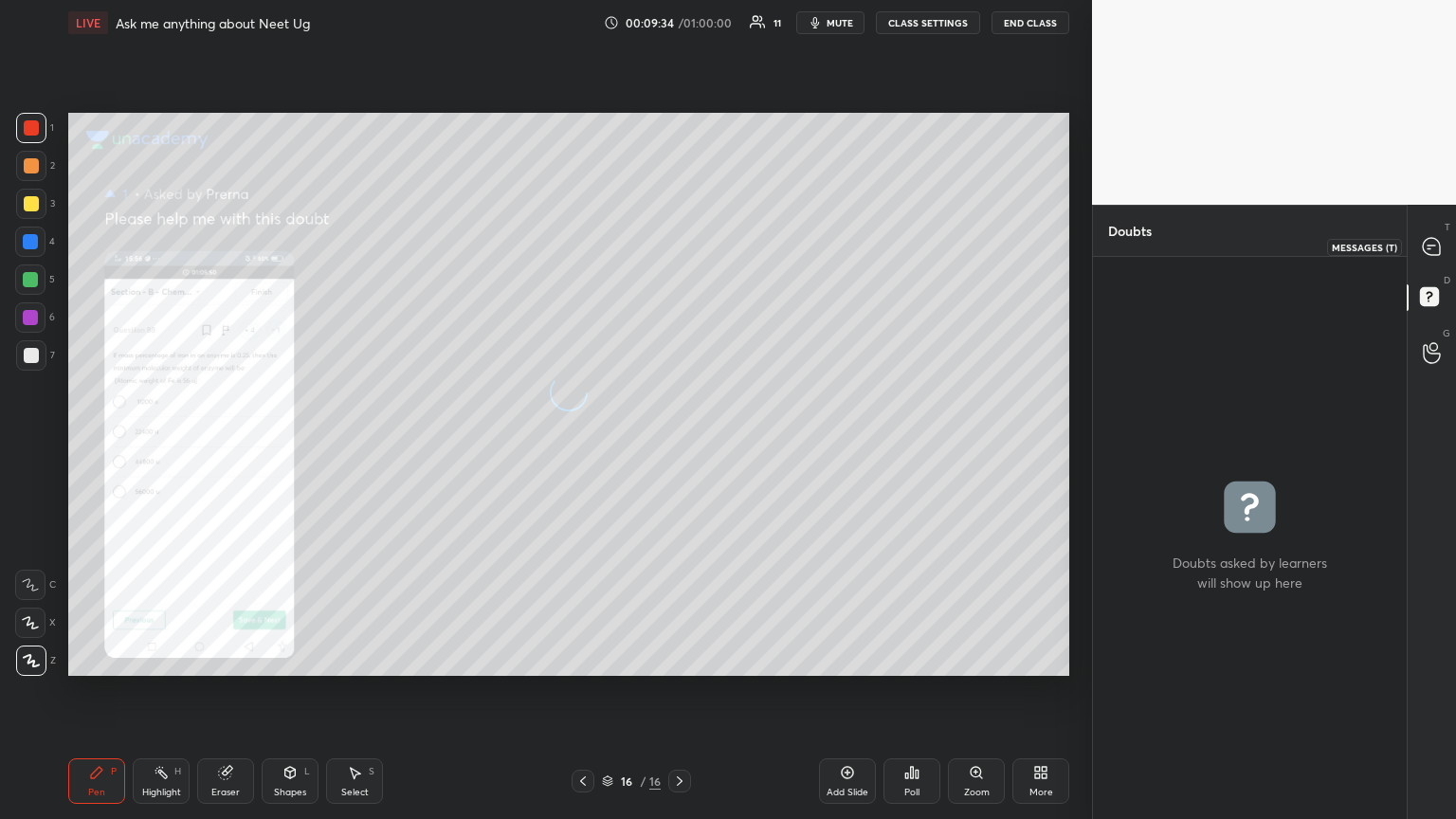 click 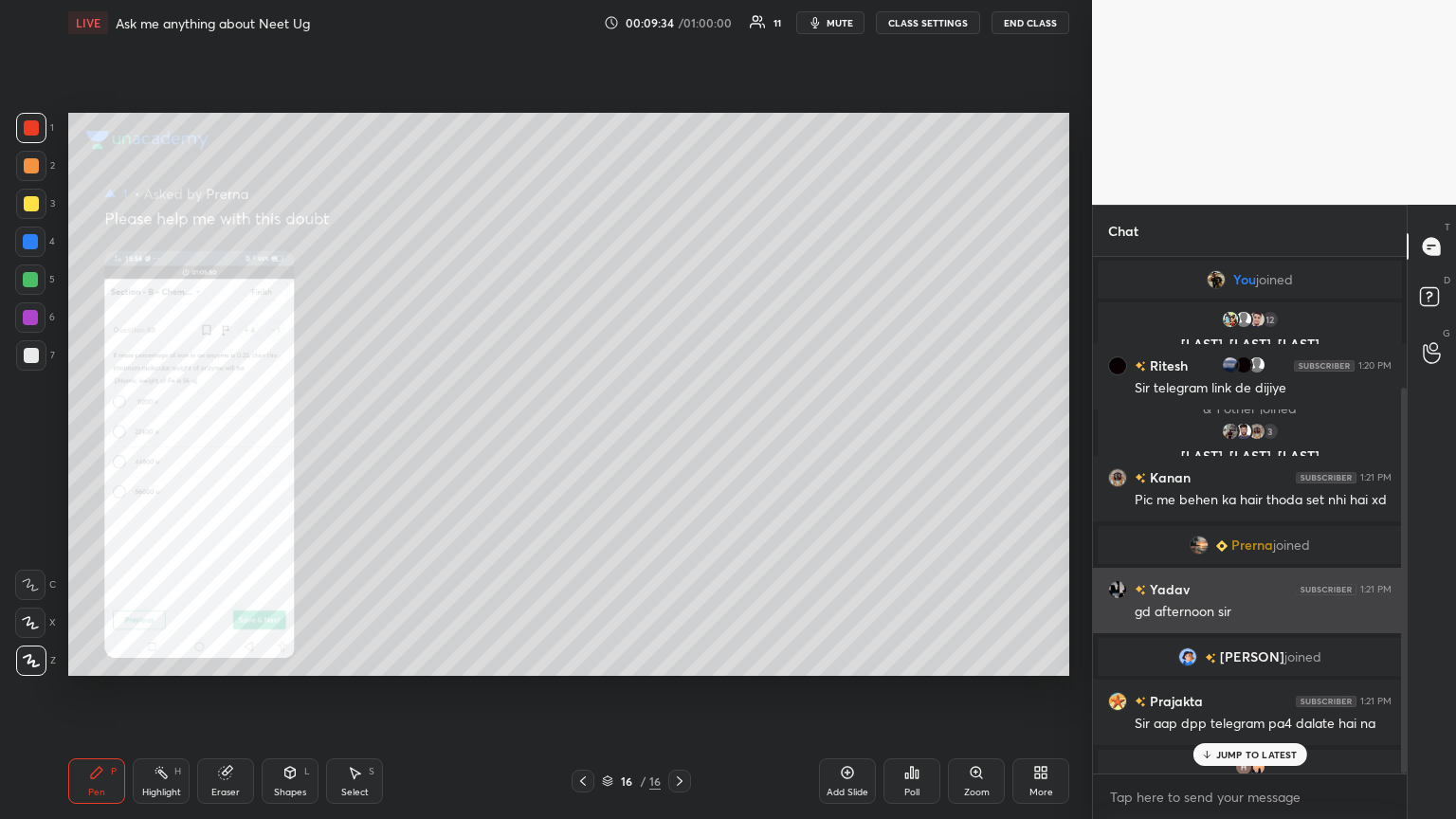 scroll, scrollTop: 174, scrollLeft: 0, axis: vertical 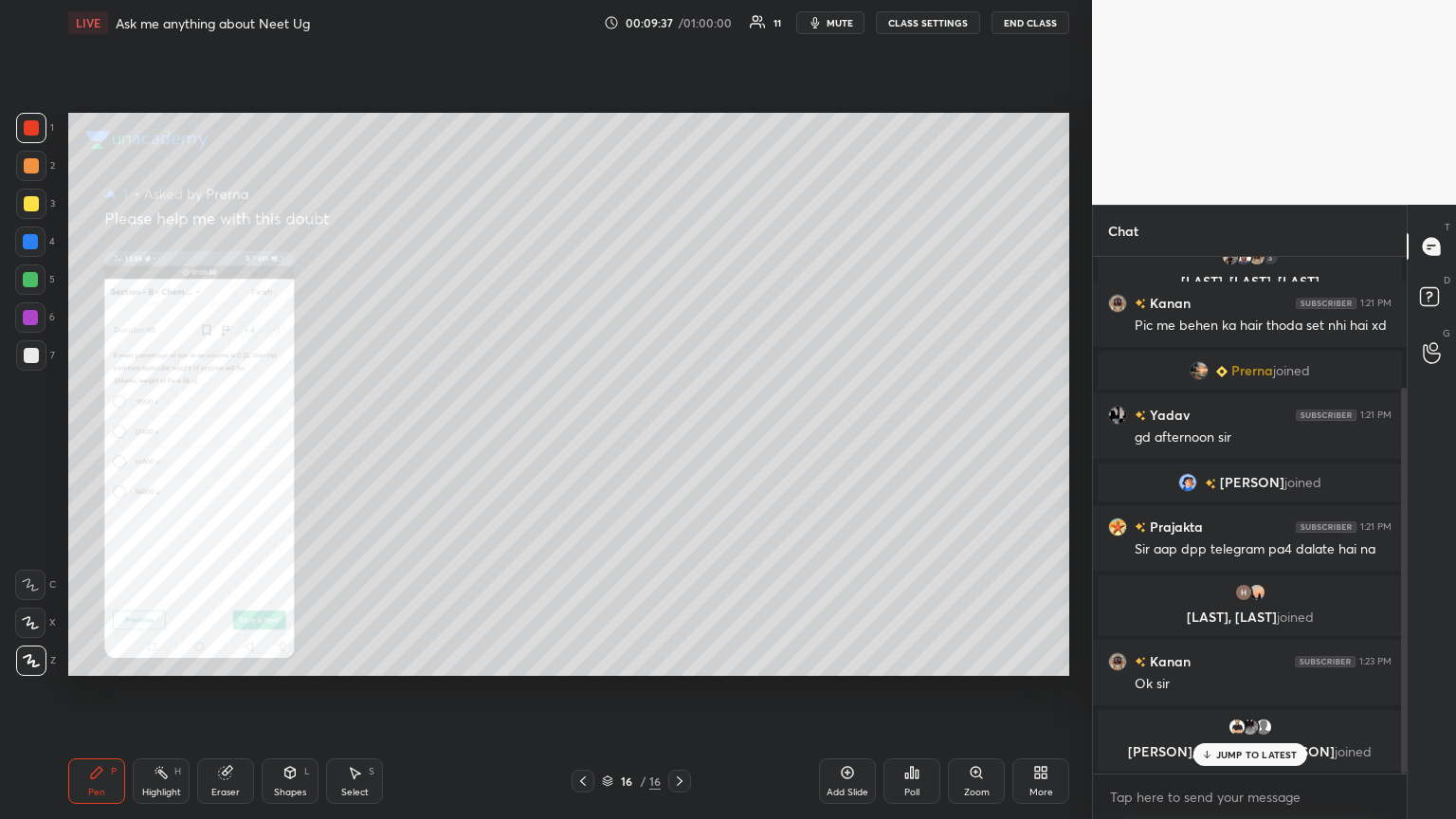 click on "Zoom" at bounding box center [976, 781] 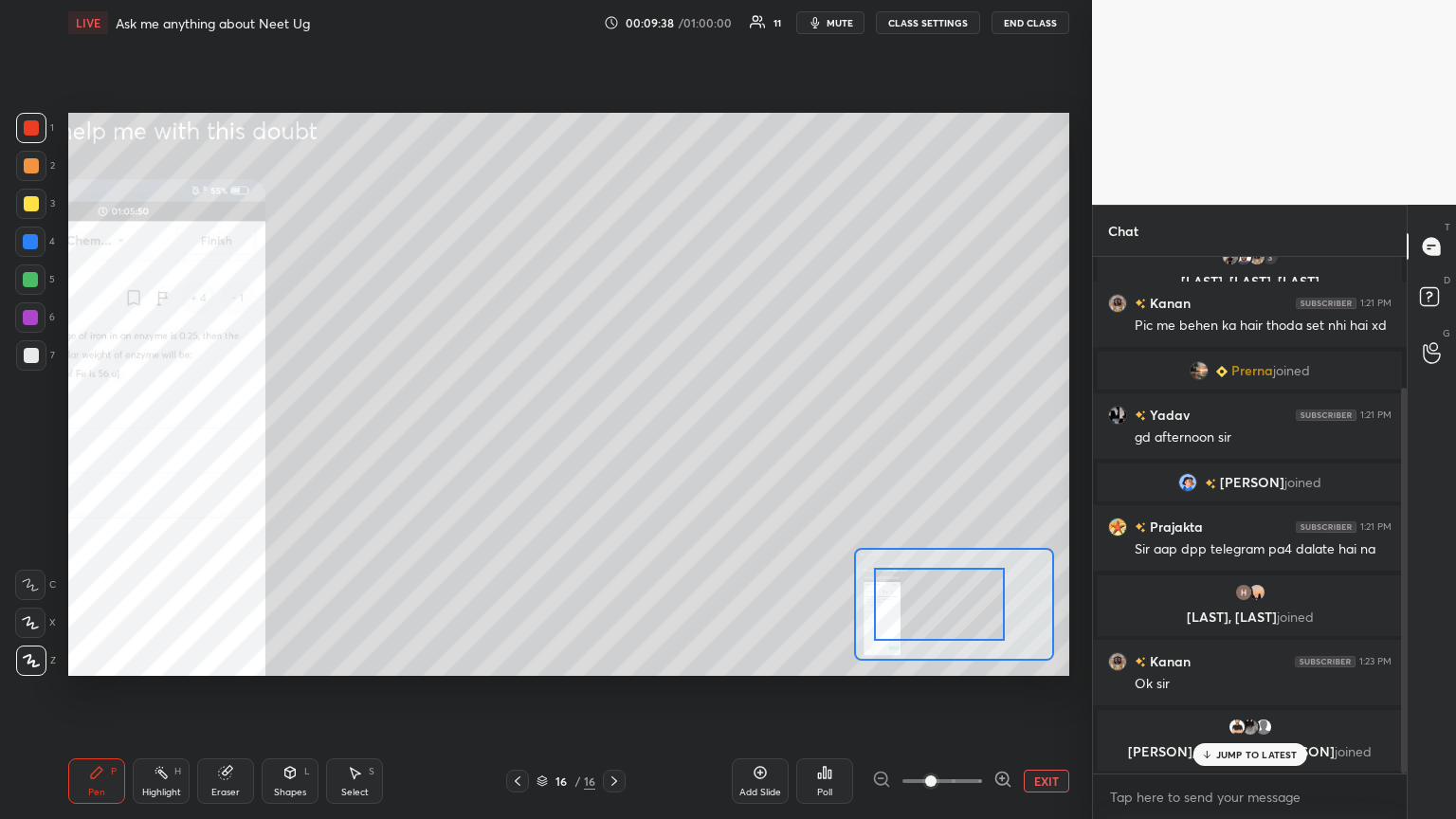 click on "Setting up your live class Poll for   secs No correct answer Start poll" at bounding box center (569, 394) 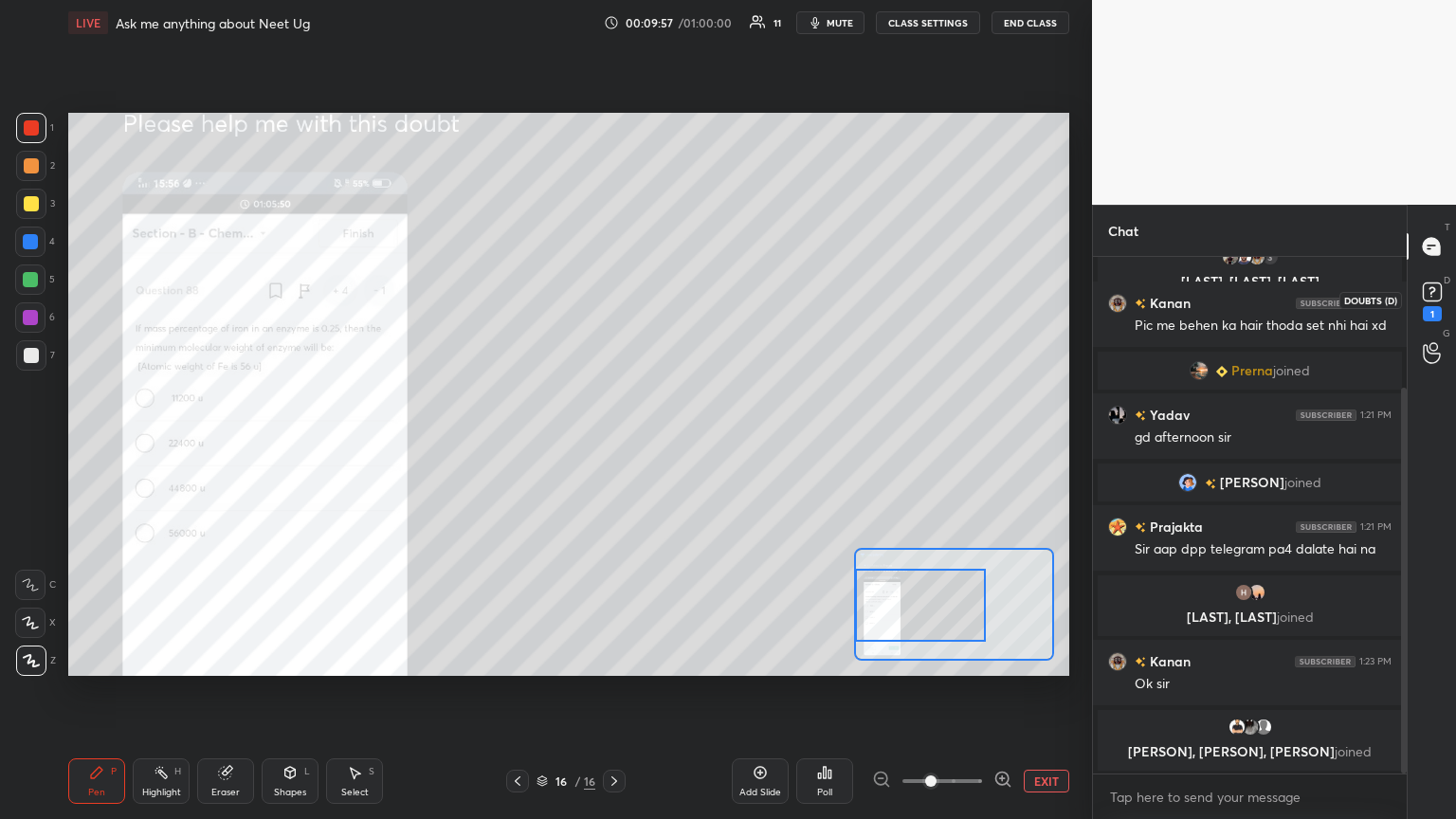 click 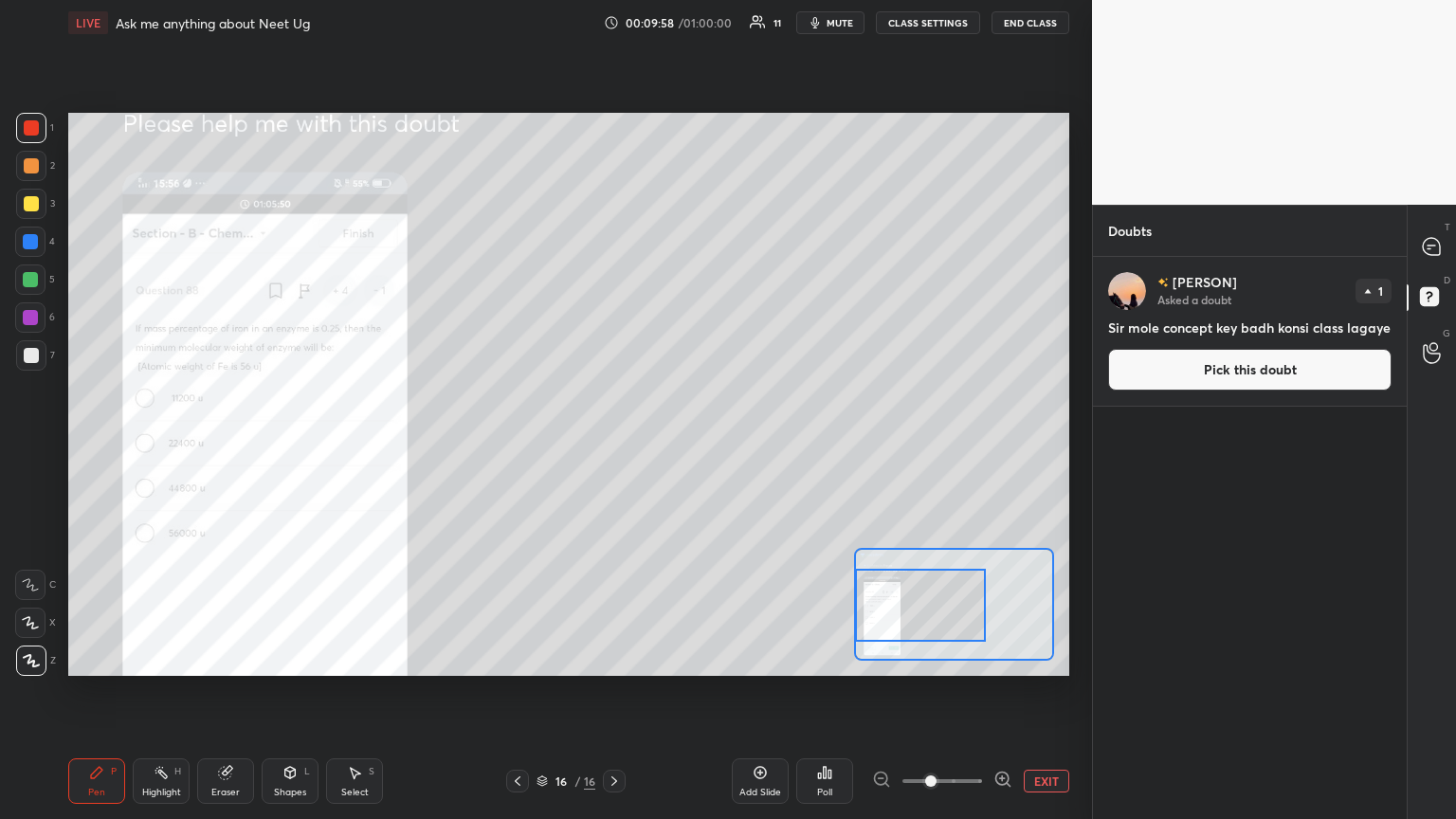 click on "Pick this doubt" at bounding box center [1249, 370] 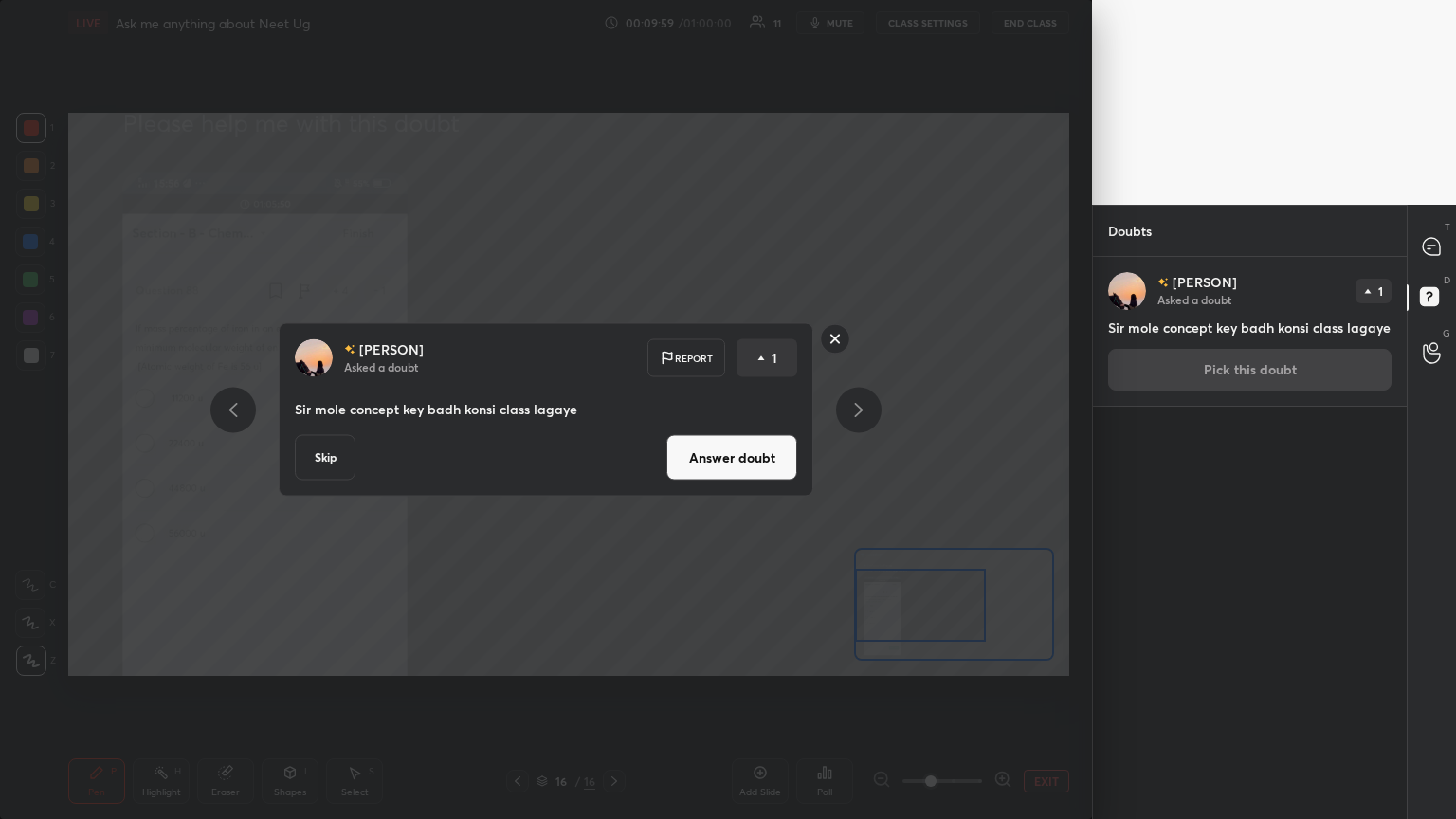 click on "Answer doubt" at bounding box center (732, 458) 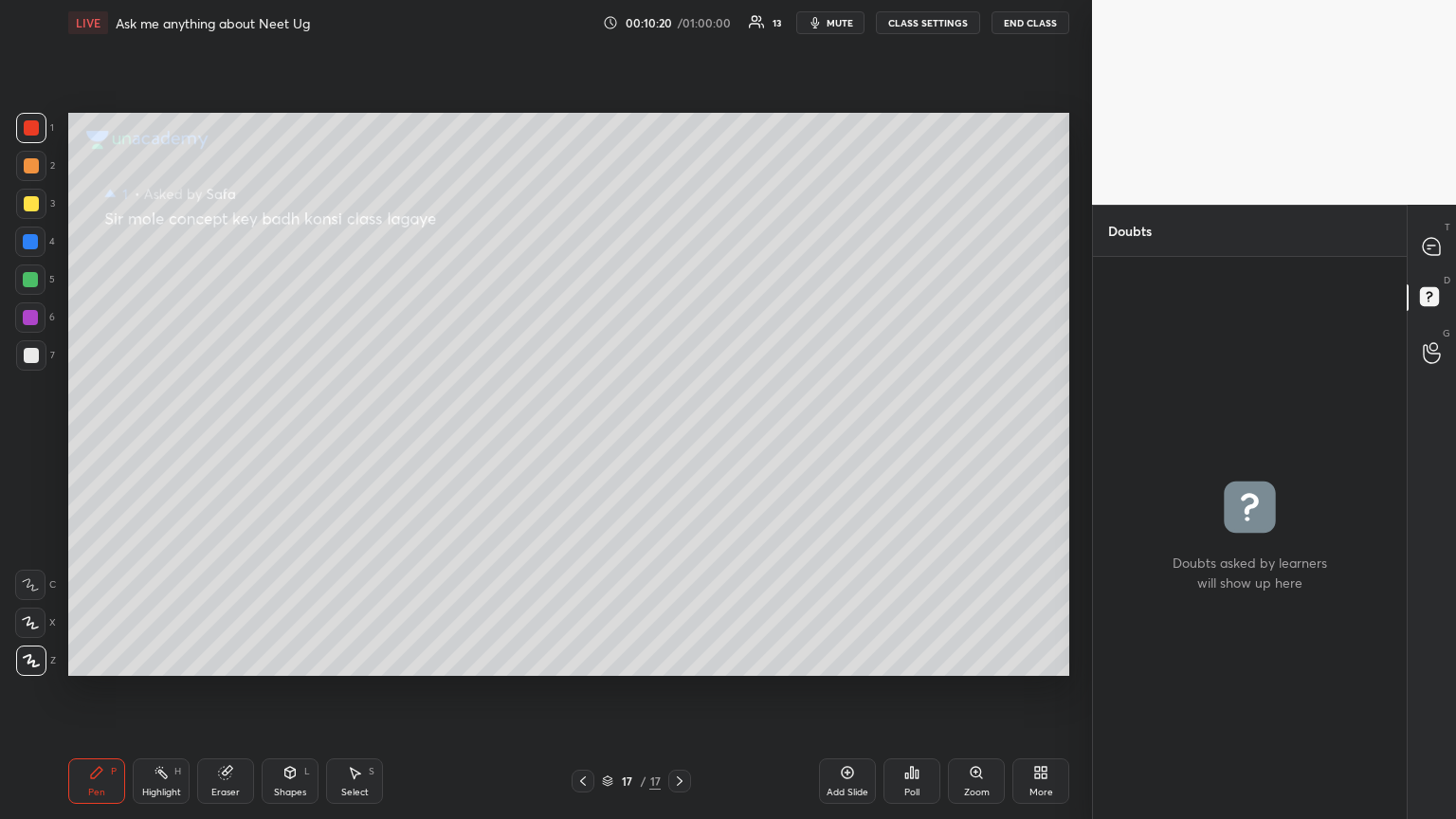 click on "mute" at bounding box center (840, 23) 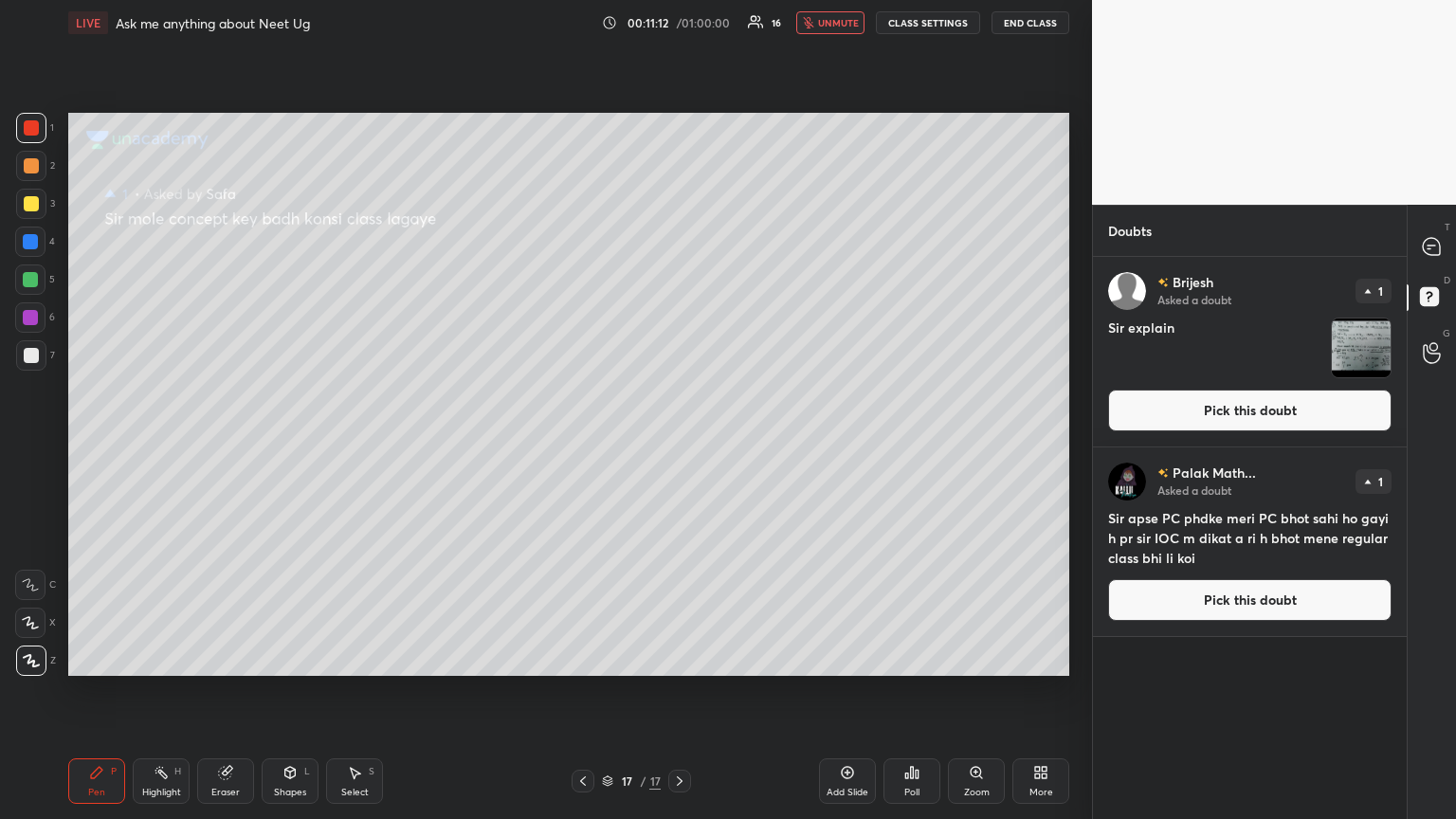 click on "unmute" at bounding box center (838, 23) 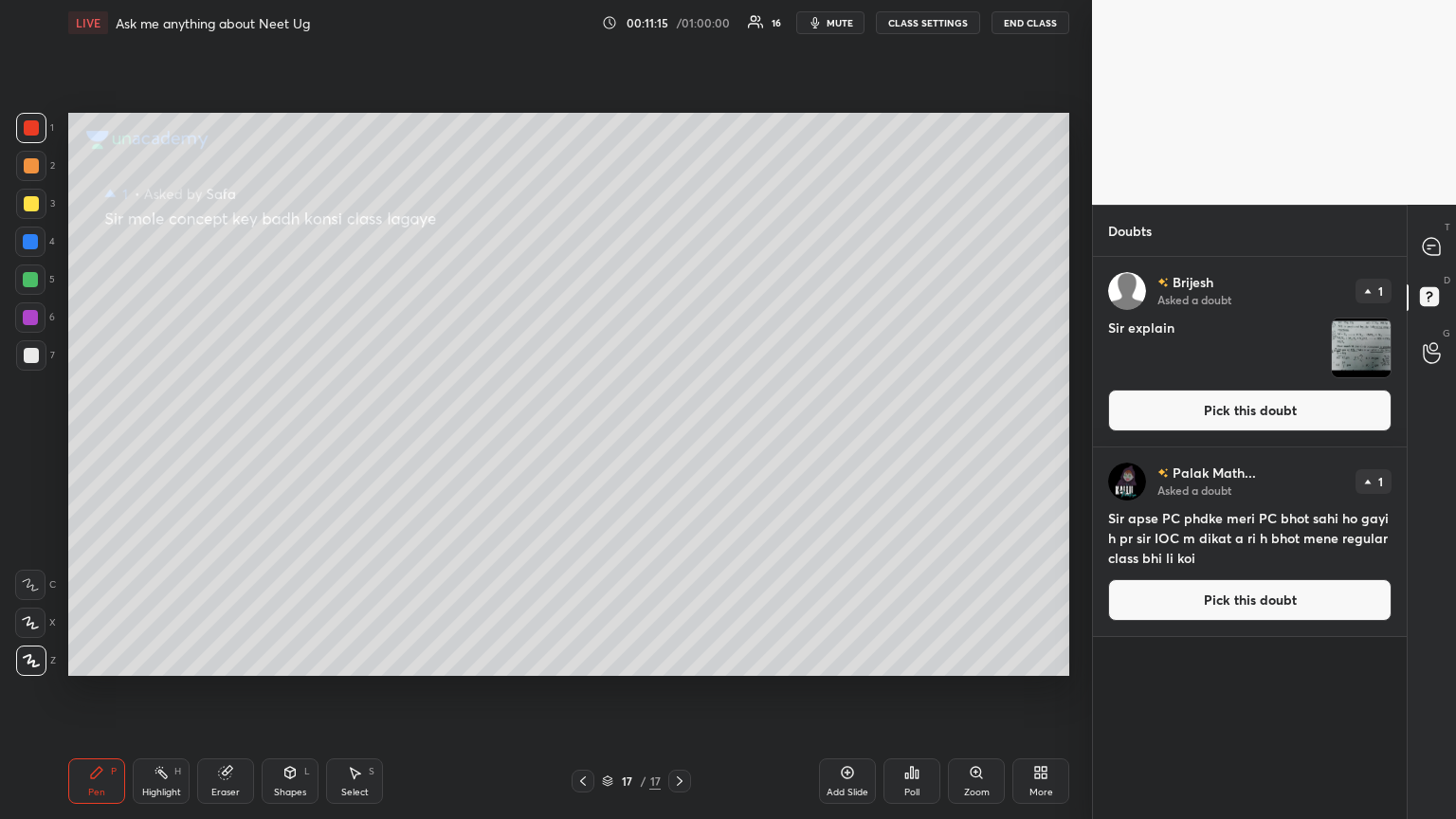 click on "Pick this doubt" at bounding box center [1249, 600] 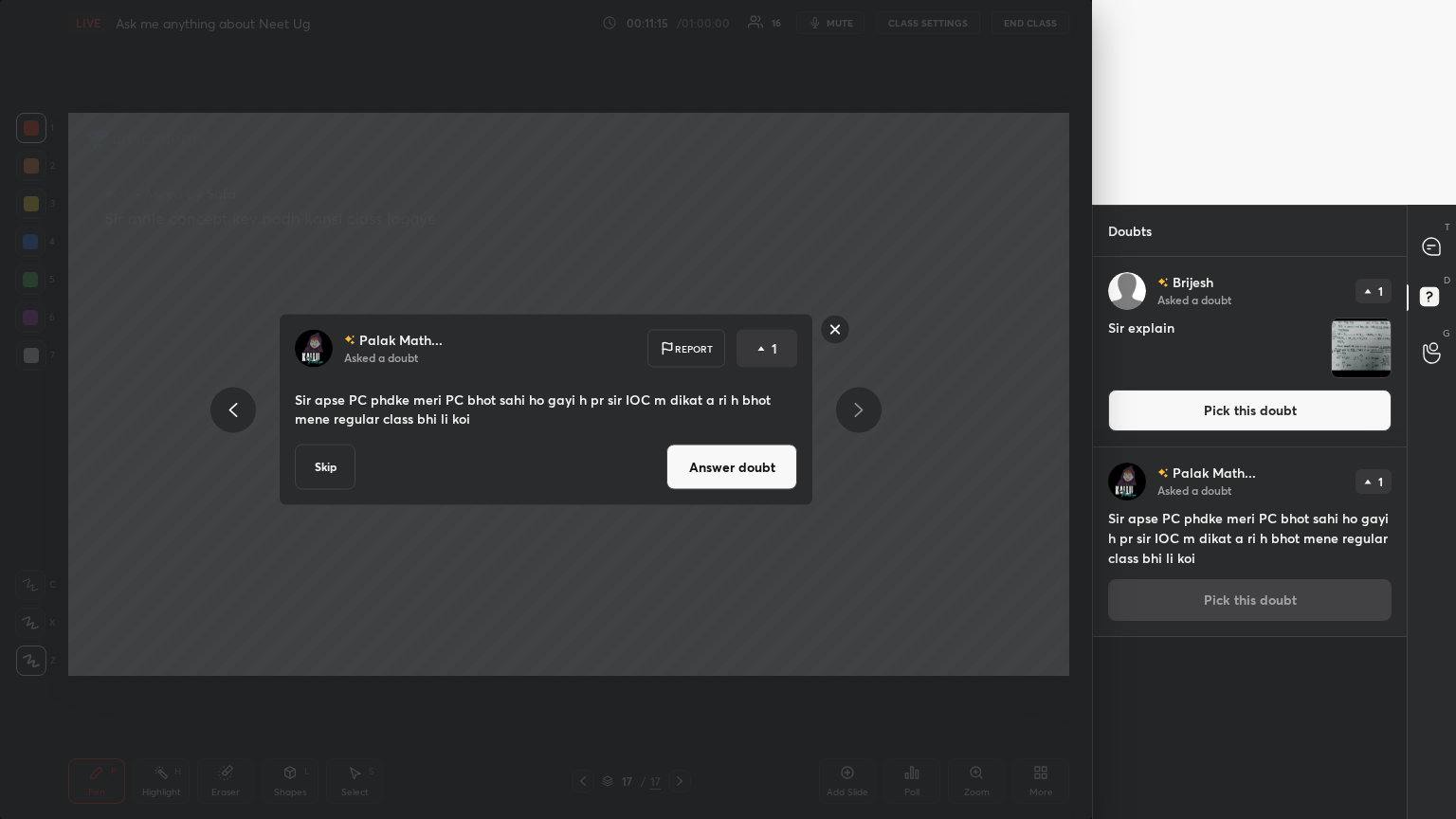 click on "Answer doubt" at bounding box center (732, 467) 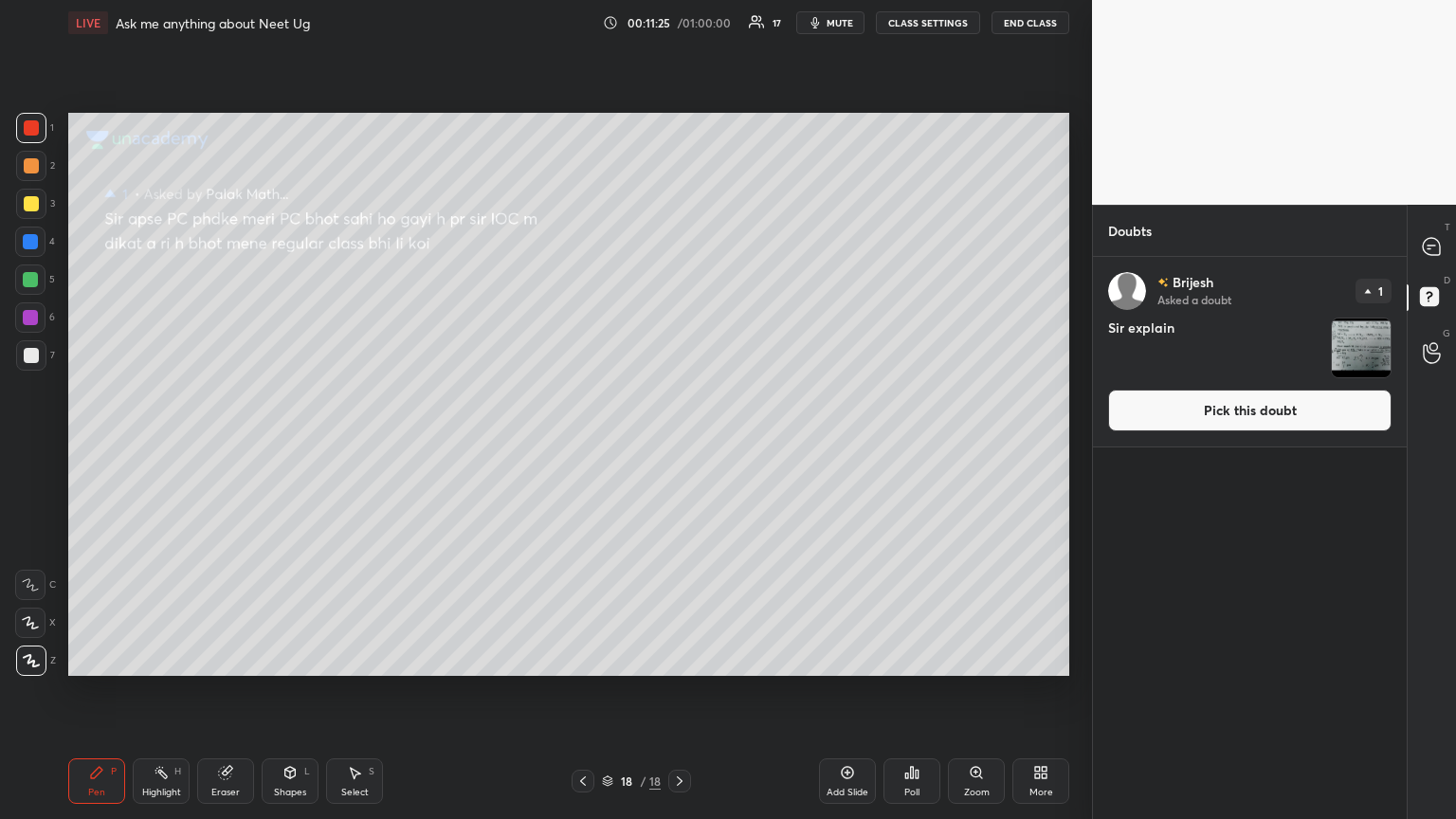 drag, startPoint x: 1160, startPoint y: 434, endPoint x: 1152, endPoint y: 423, distance: 14 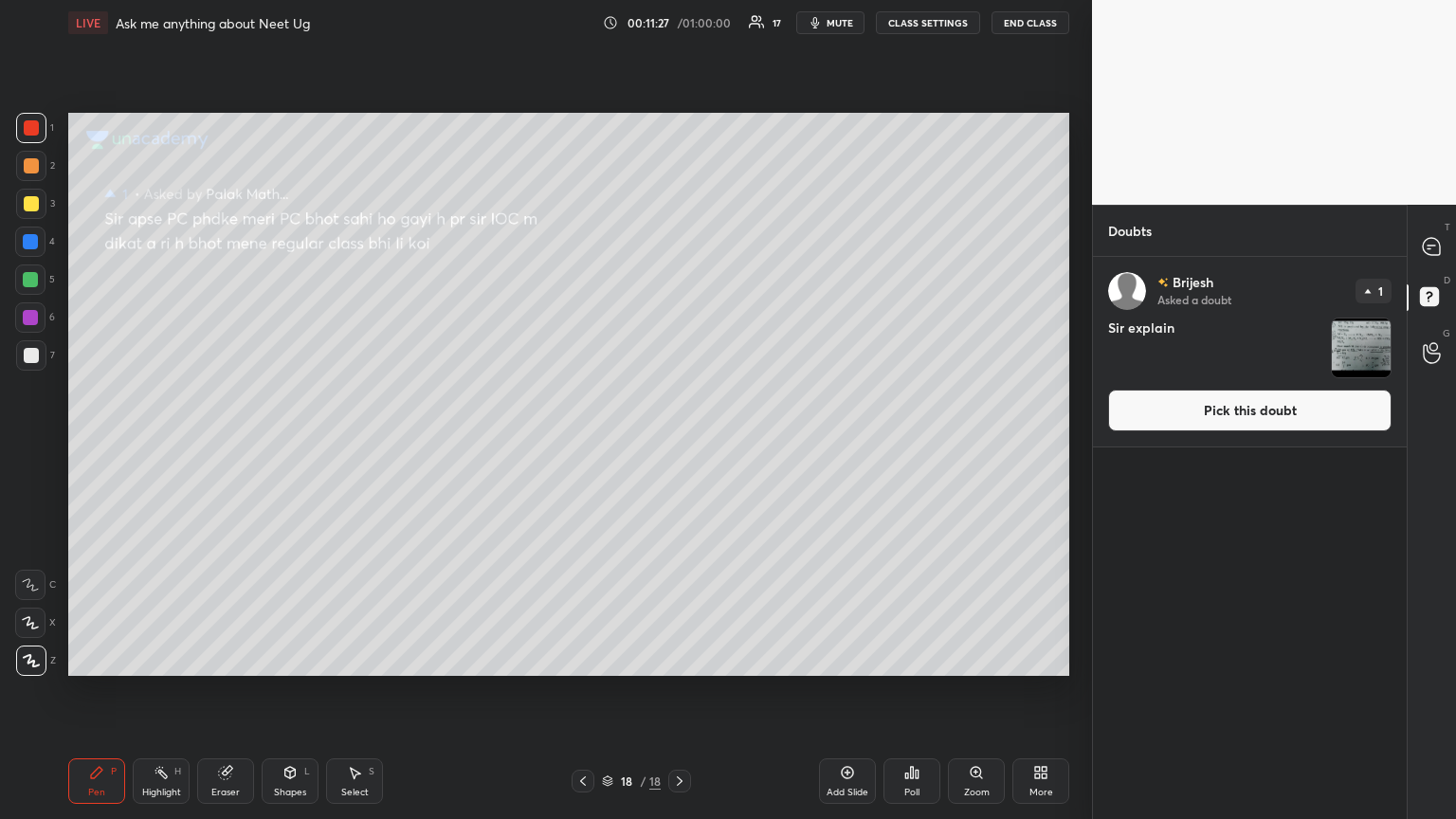 drag, startPoint x: 1192, startPoint y: 436, endPoint x: 1096, endPoint y: 410, distance: 99.45853 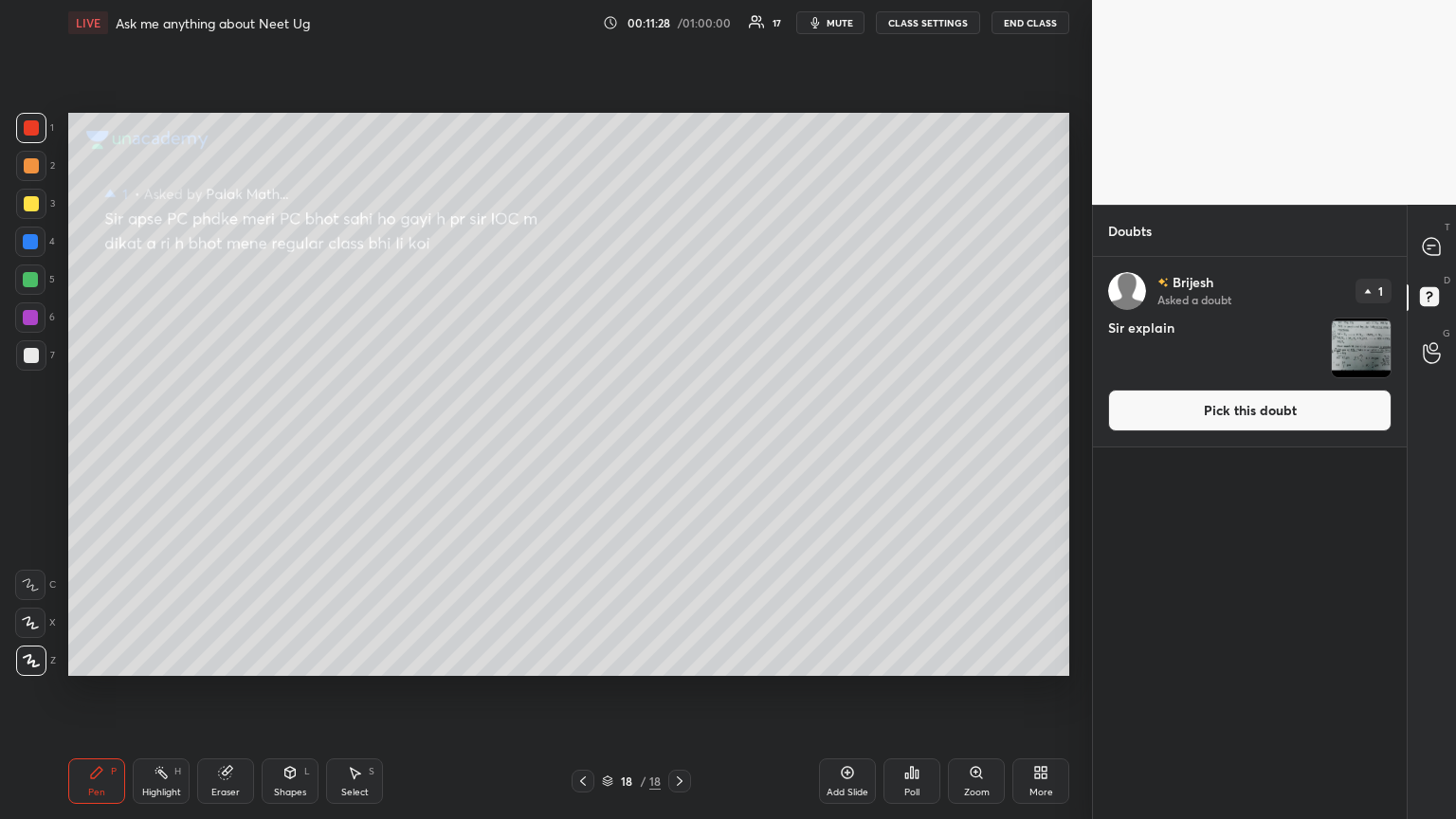 click on "Pick this doubt" at bounding box center [1249, 410] 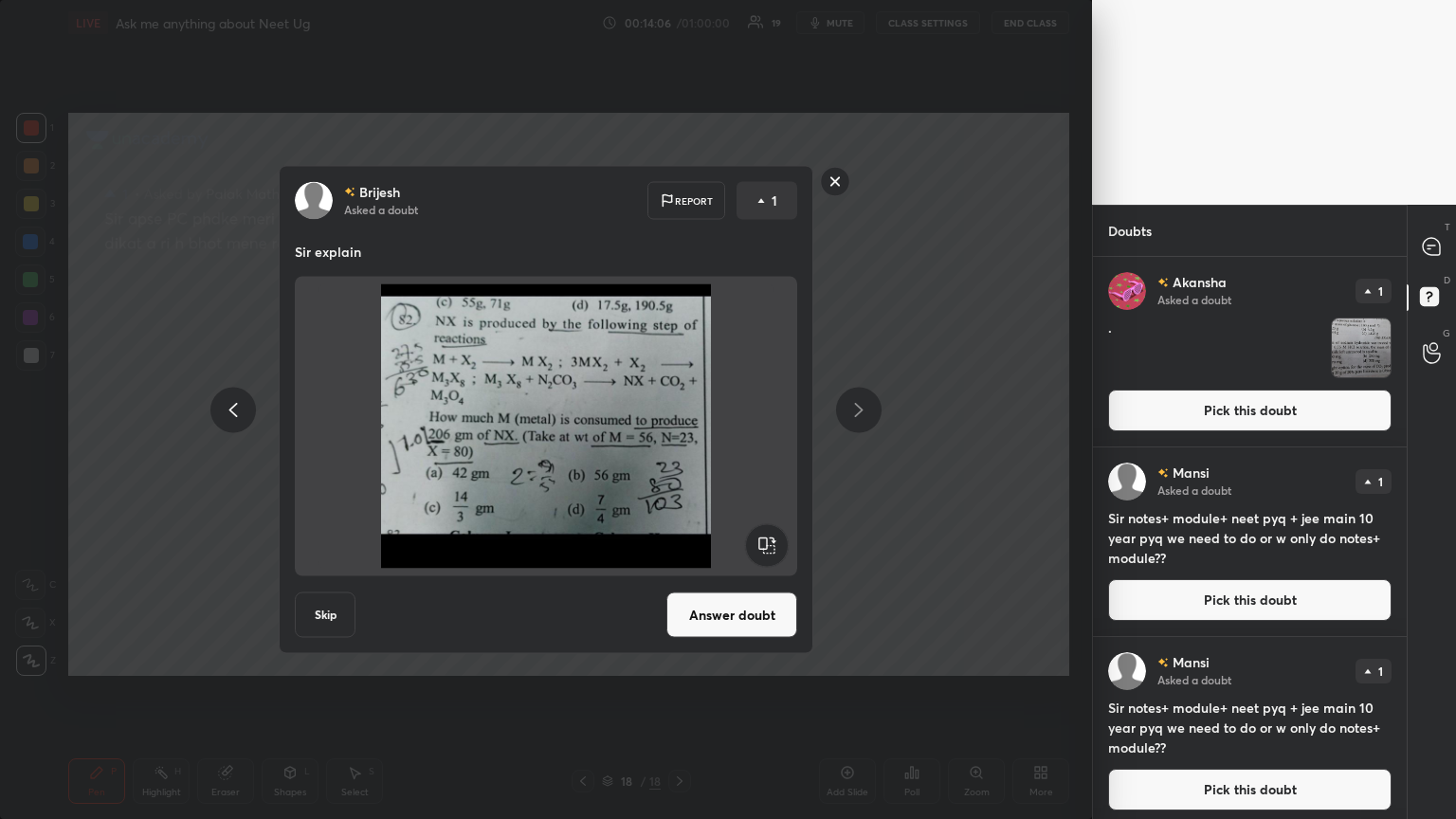 click on "Answer doubt" at bounding box center [732, 615] 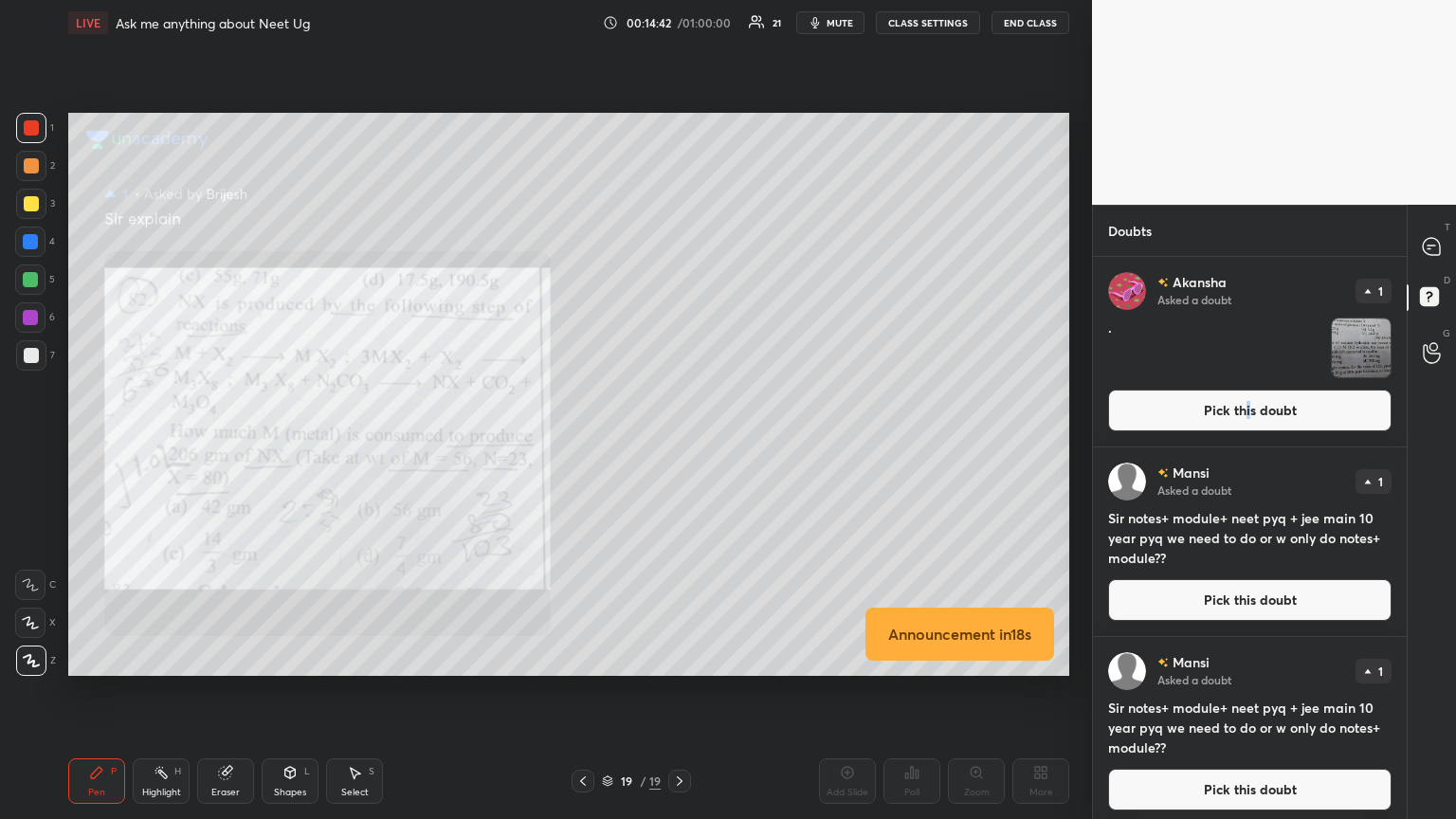 click on "Pick this doubt" at bounding box center (1249, 410) 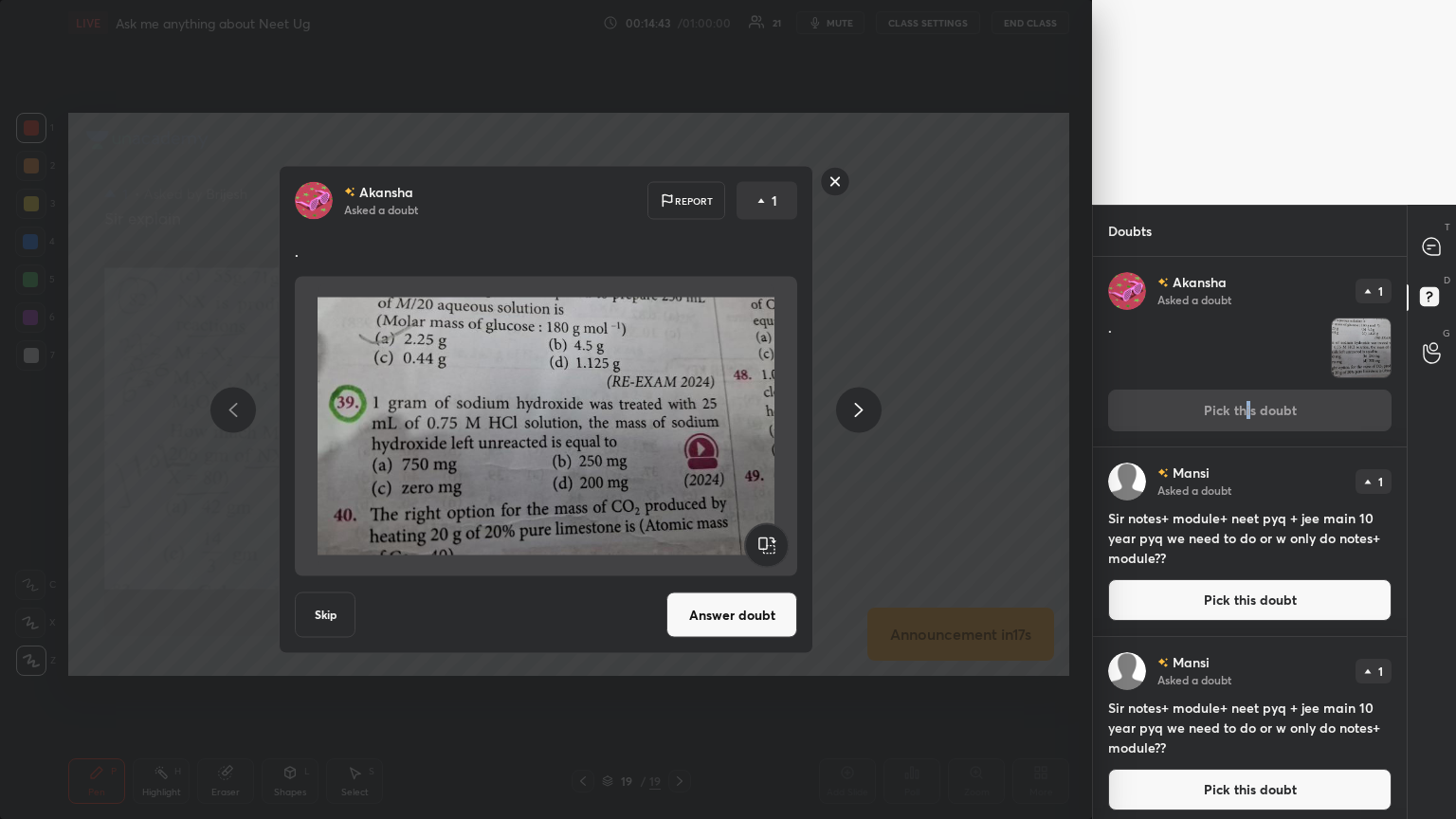click on "Answer doubt" at bounding box center [732, 615] 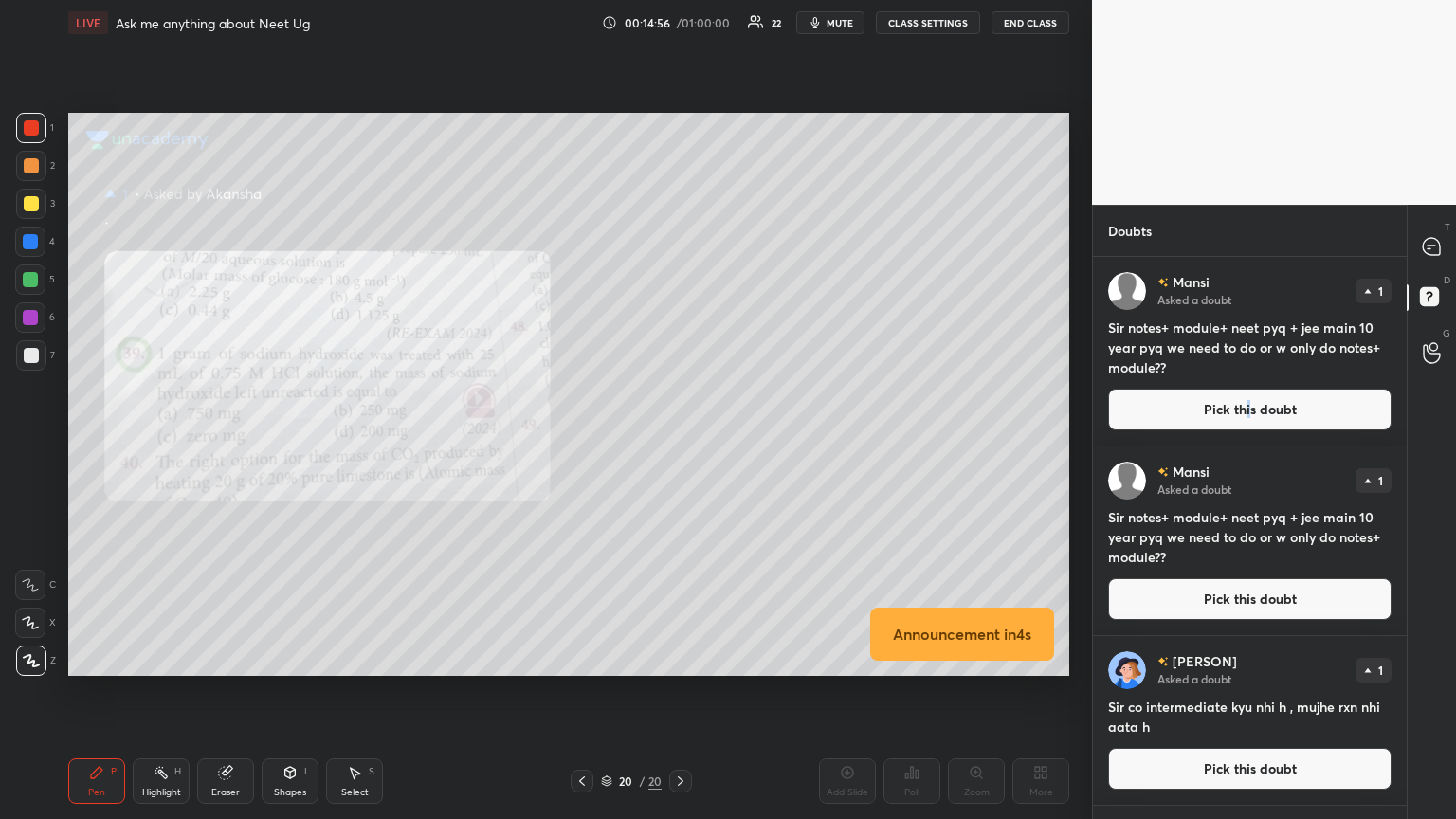 click at bounding box center (30, 280) 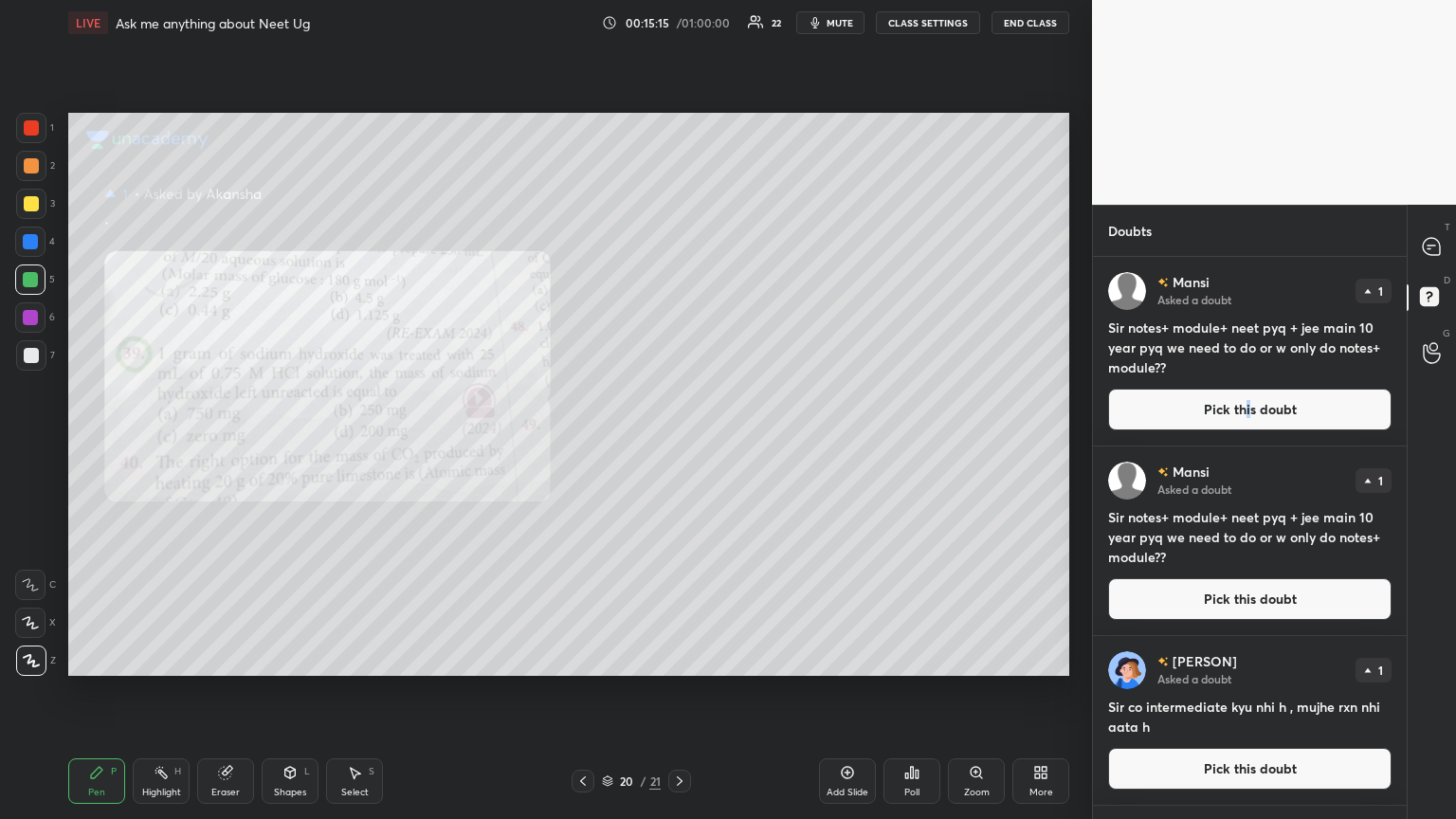 click 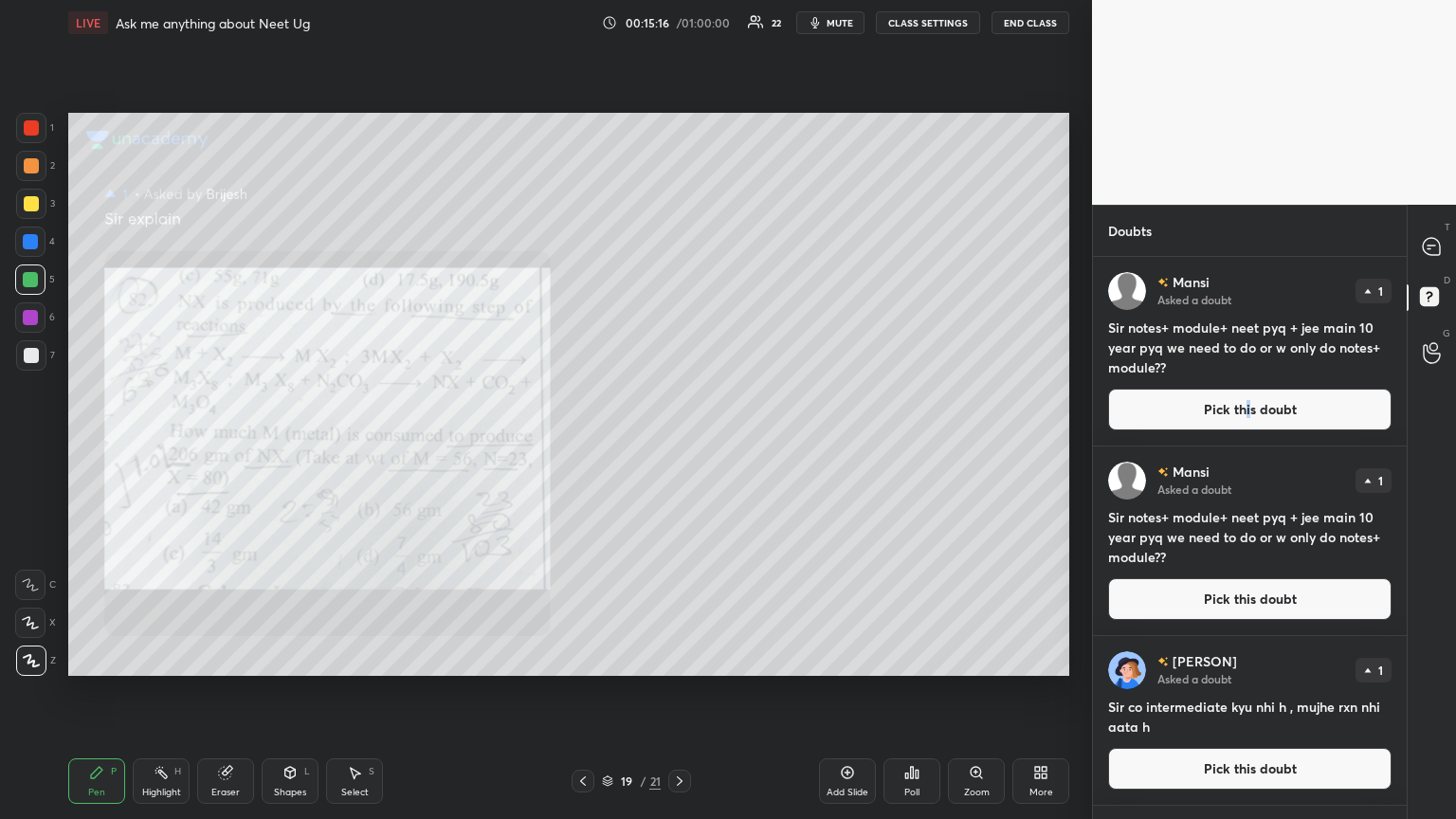 click 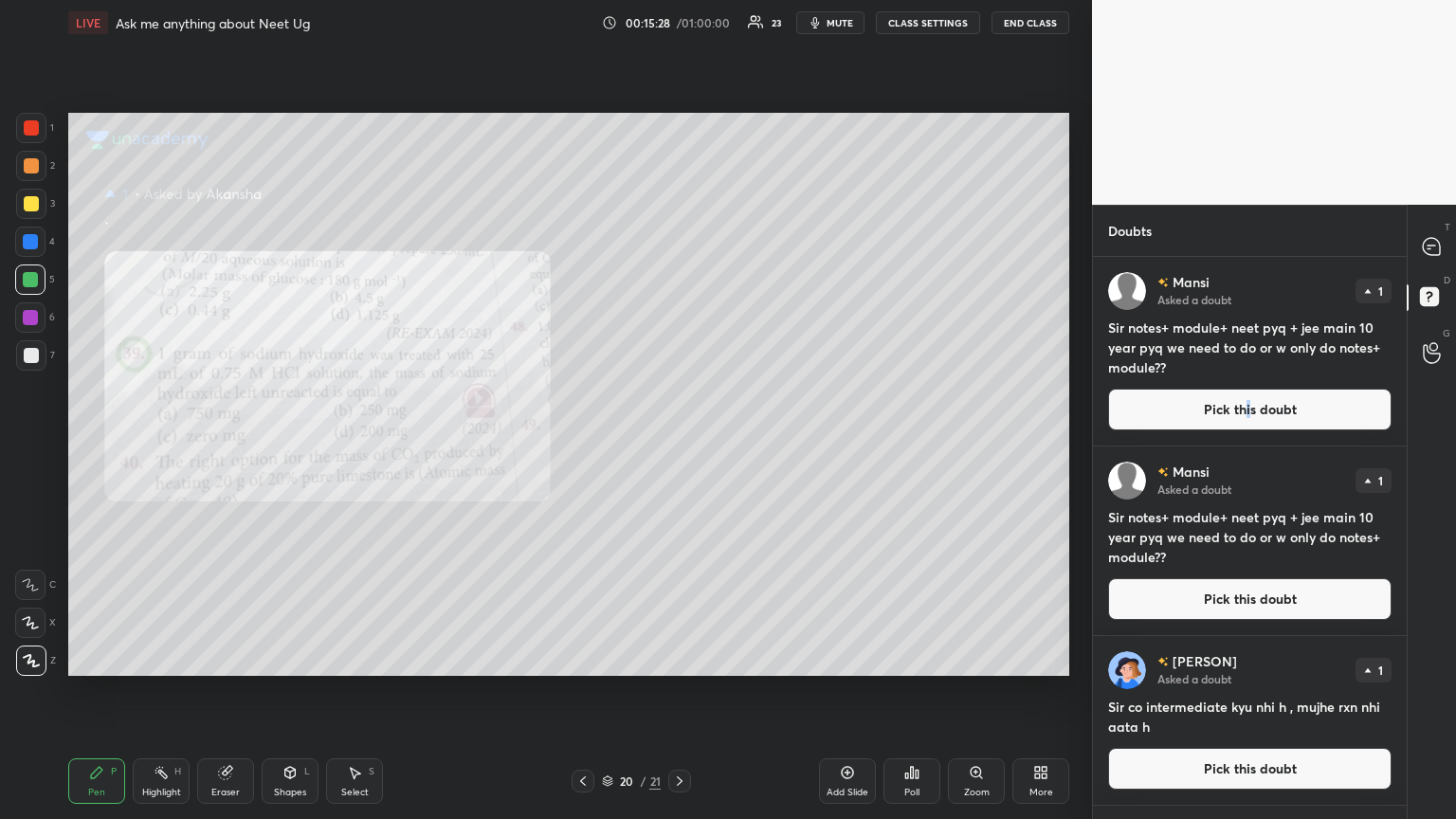 drag, startPoint x: 34, startPoint y: 197, endPoint x: 44, endPoint y: 205, distance: 12.806248 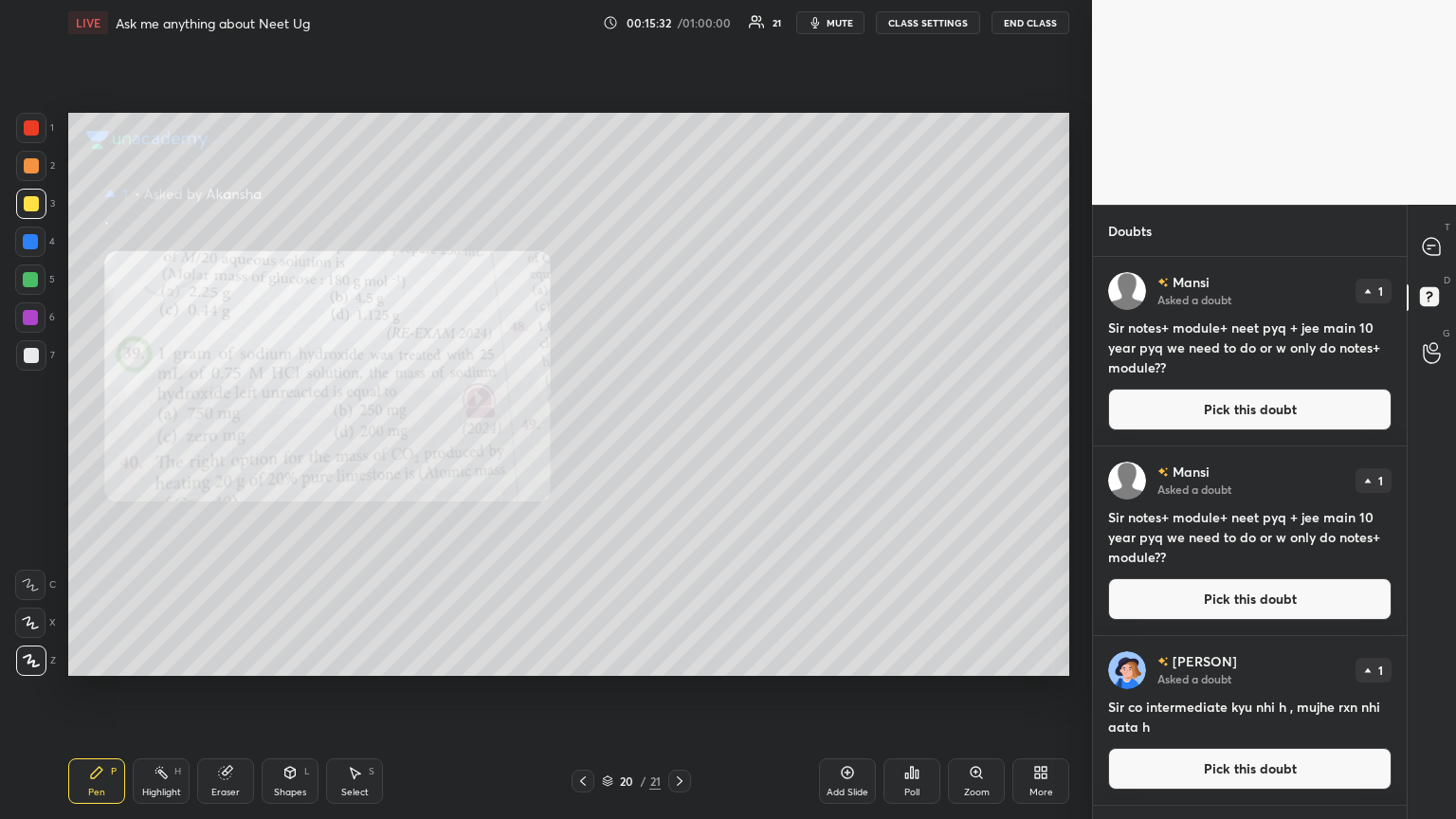 click on "Pick this doubt" at bounding box center [1249, 410] 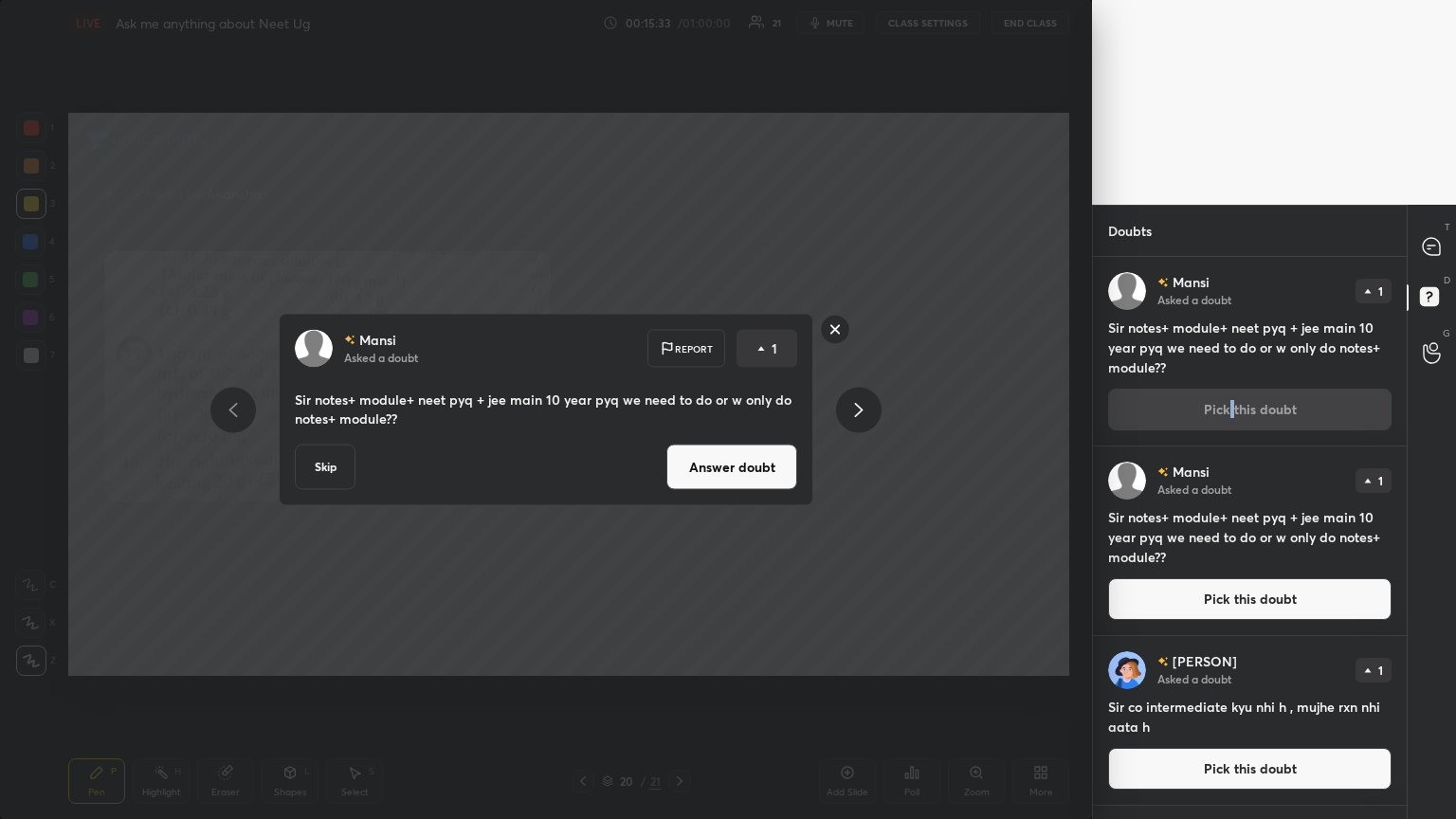 click on "Answer doubt" at bounding box center [732, 467] 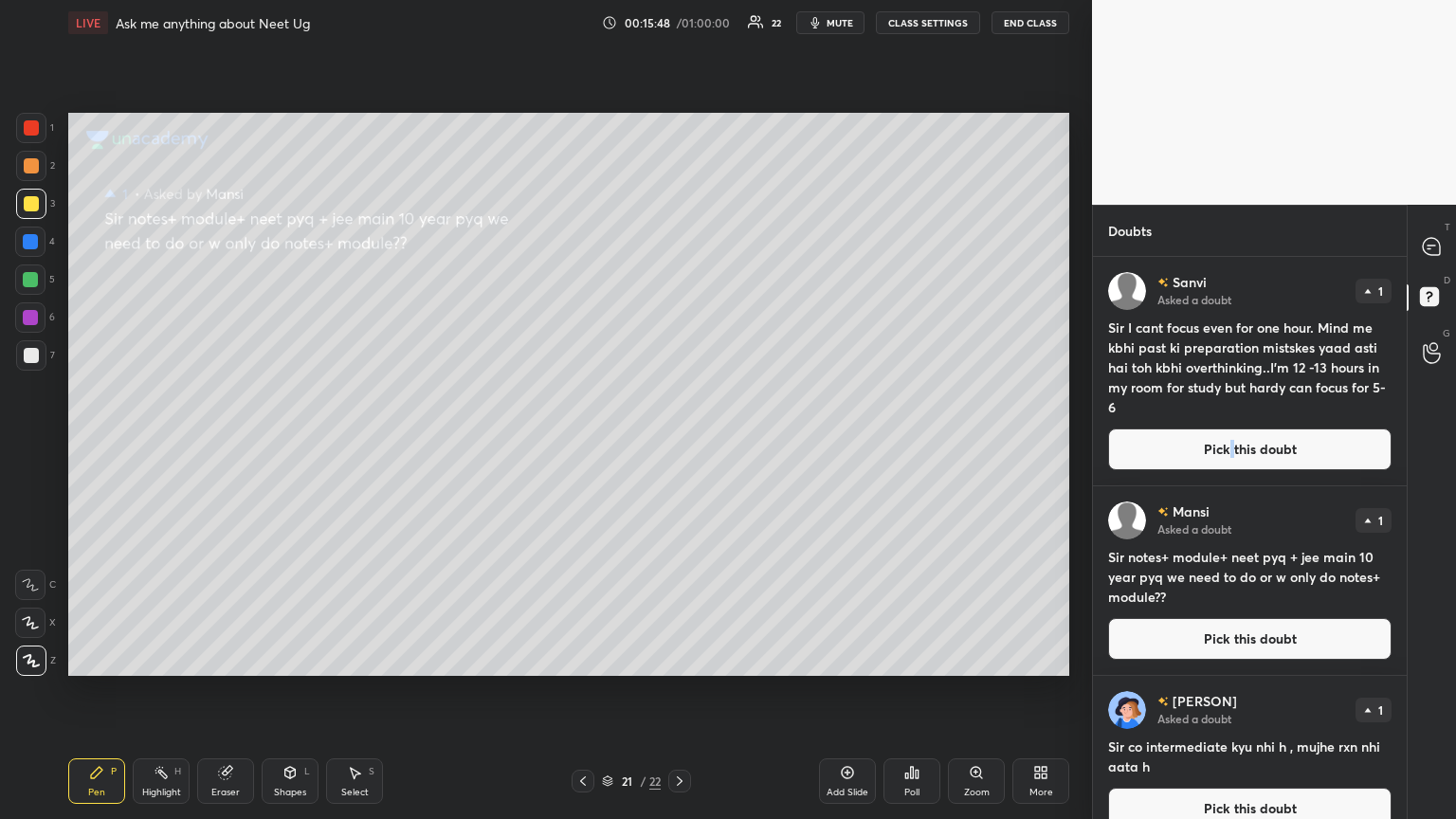 click on "Pick this doubt" at bounding box center [1249, 449] 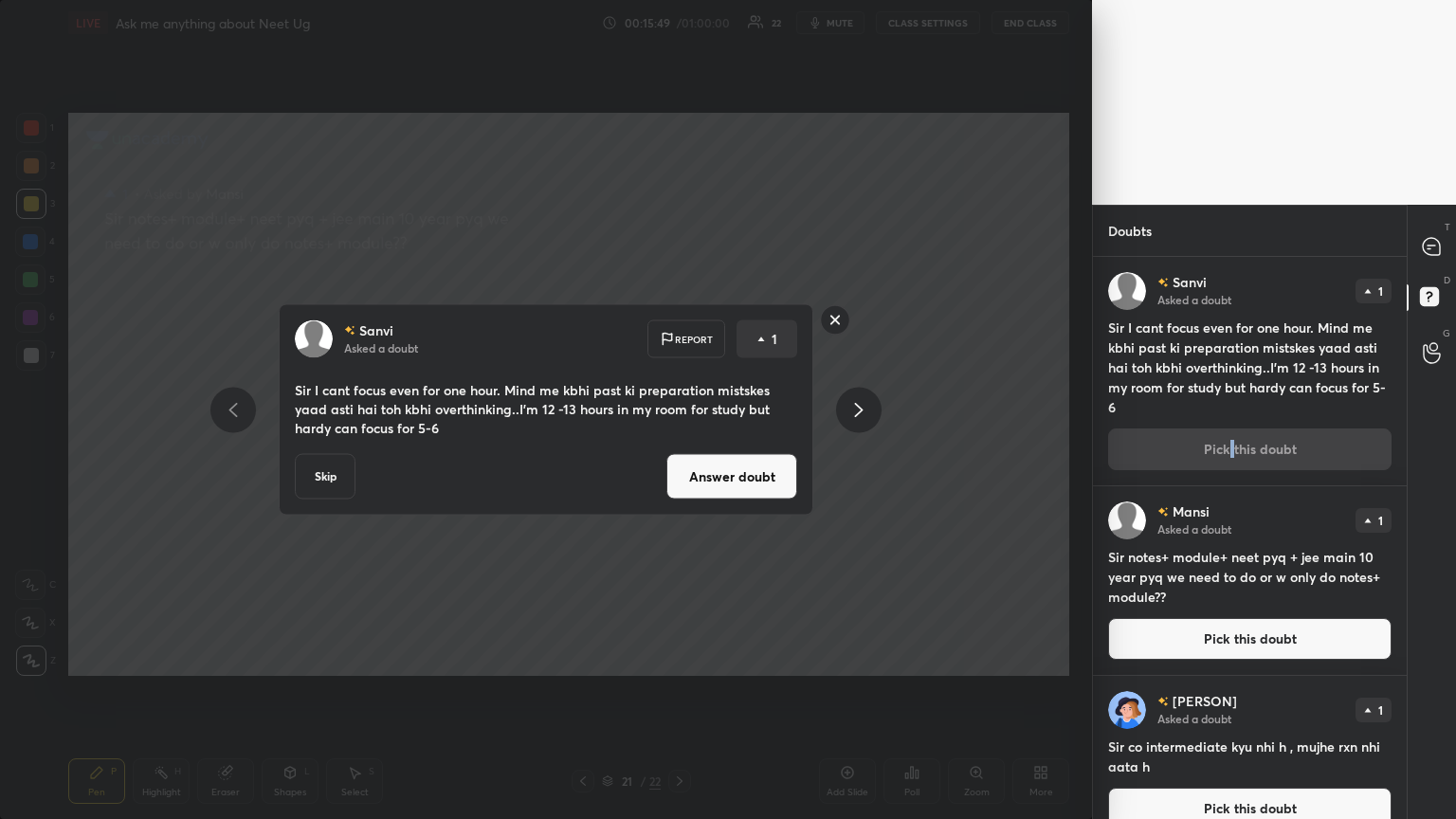 drag, startPoint x: 690, startPoint y: 492, endPoint x: 695, endPoint y: 478, distance: 14.866069 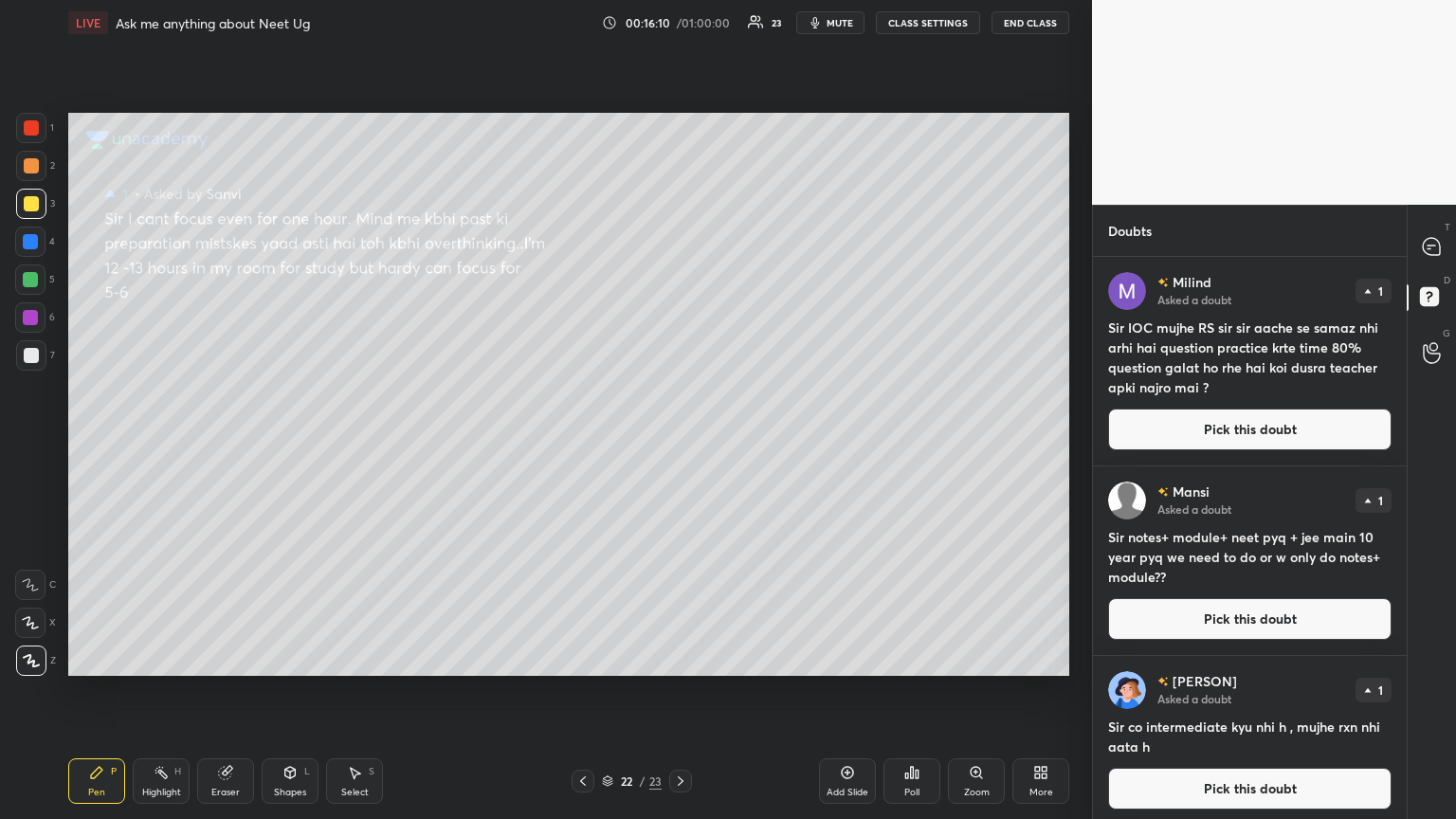 drag, startPoint x: 1270, startPoint y: 426, endPoint x: 1259, endPoint y: 422, distance: 11.7047 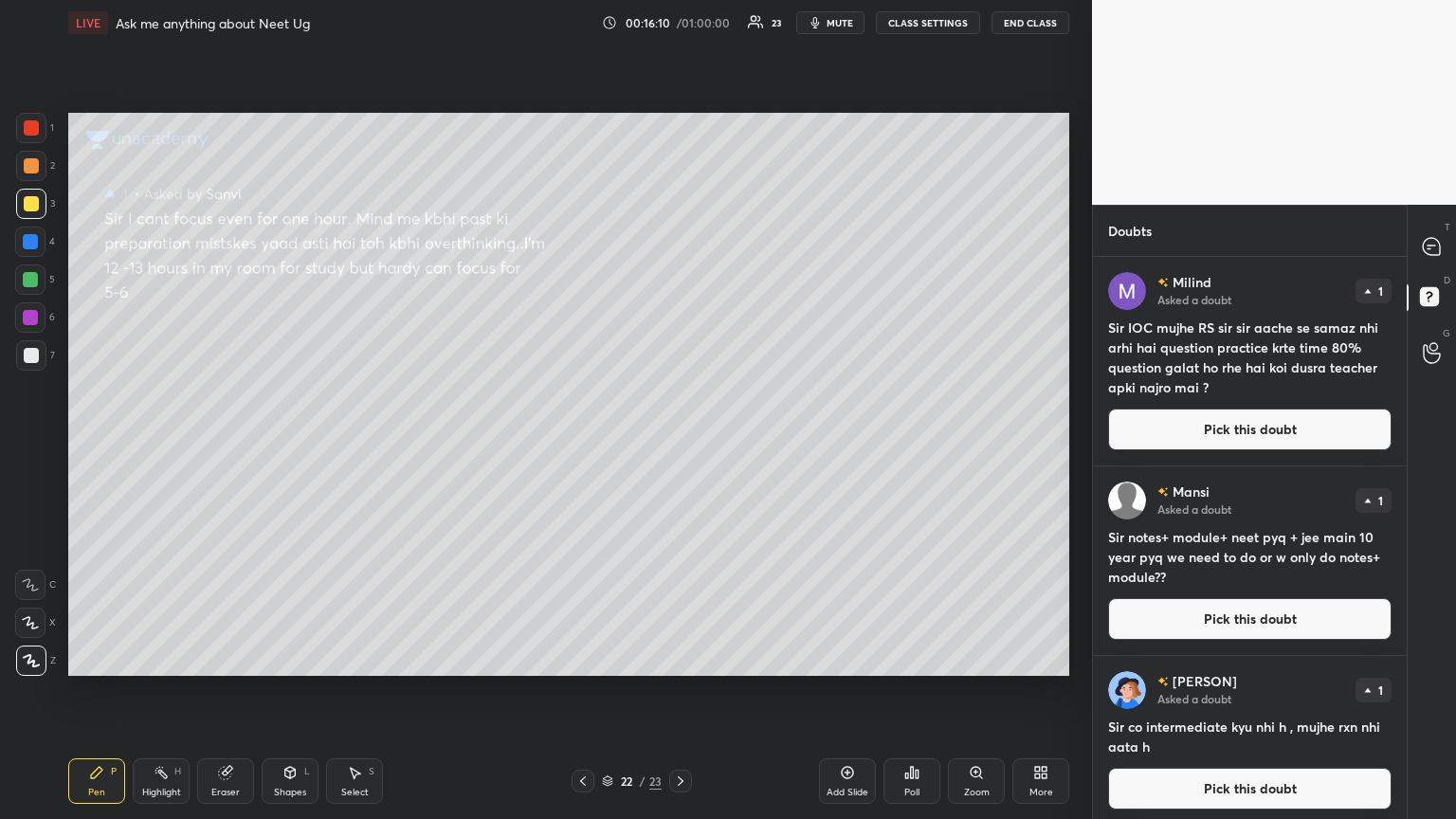 click on "Pick this doubt" at bounding box center (1249, 429) 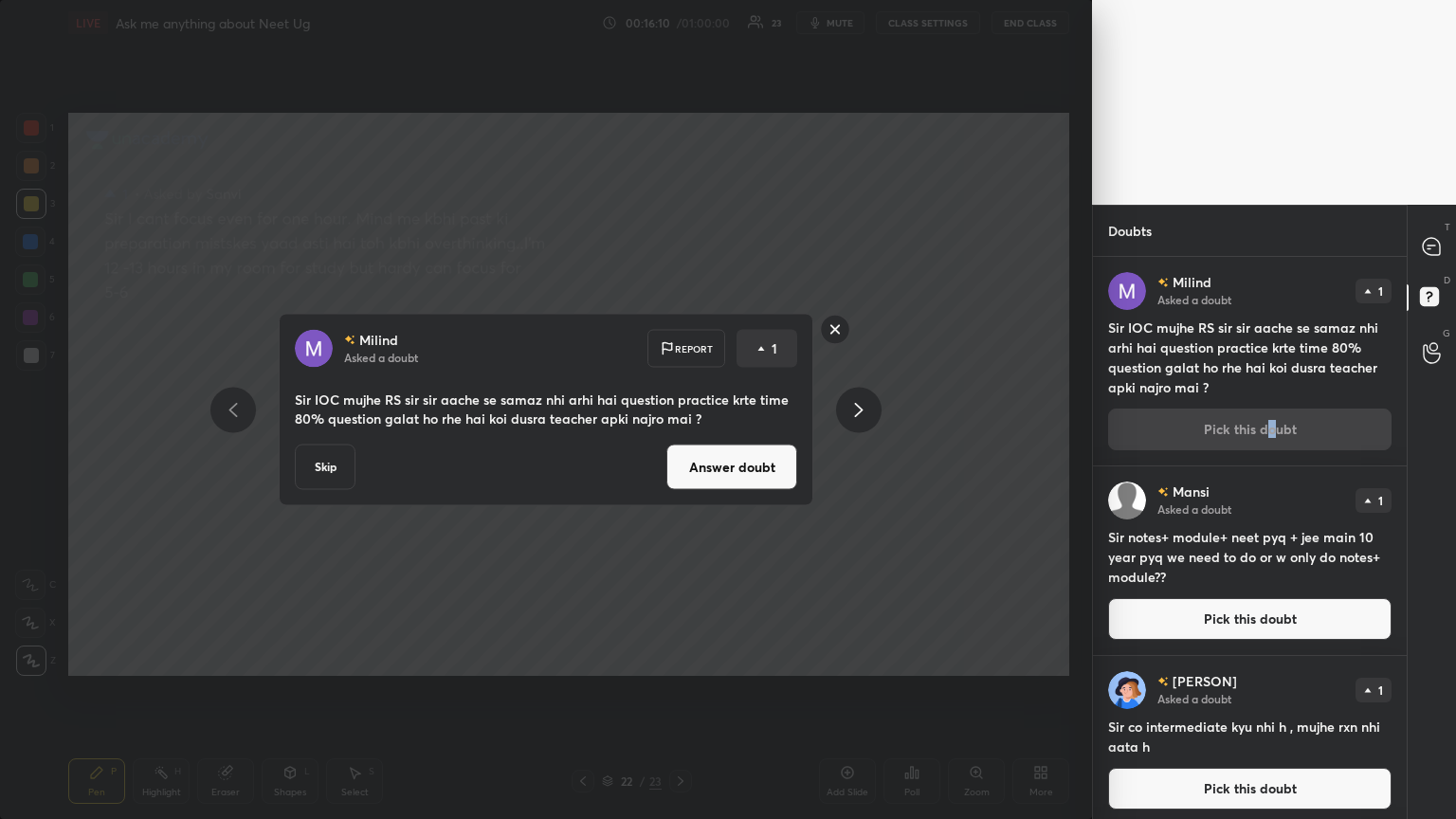 click on "Answer doubt" at bounding box center (732, 467) 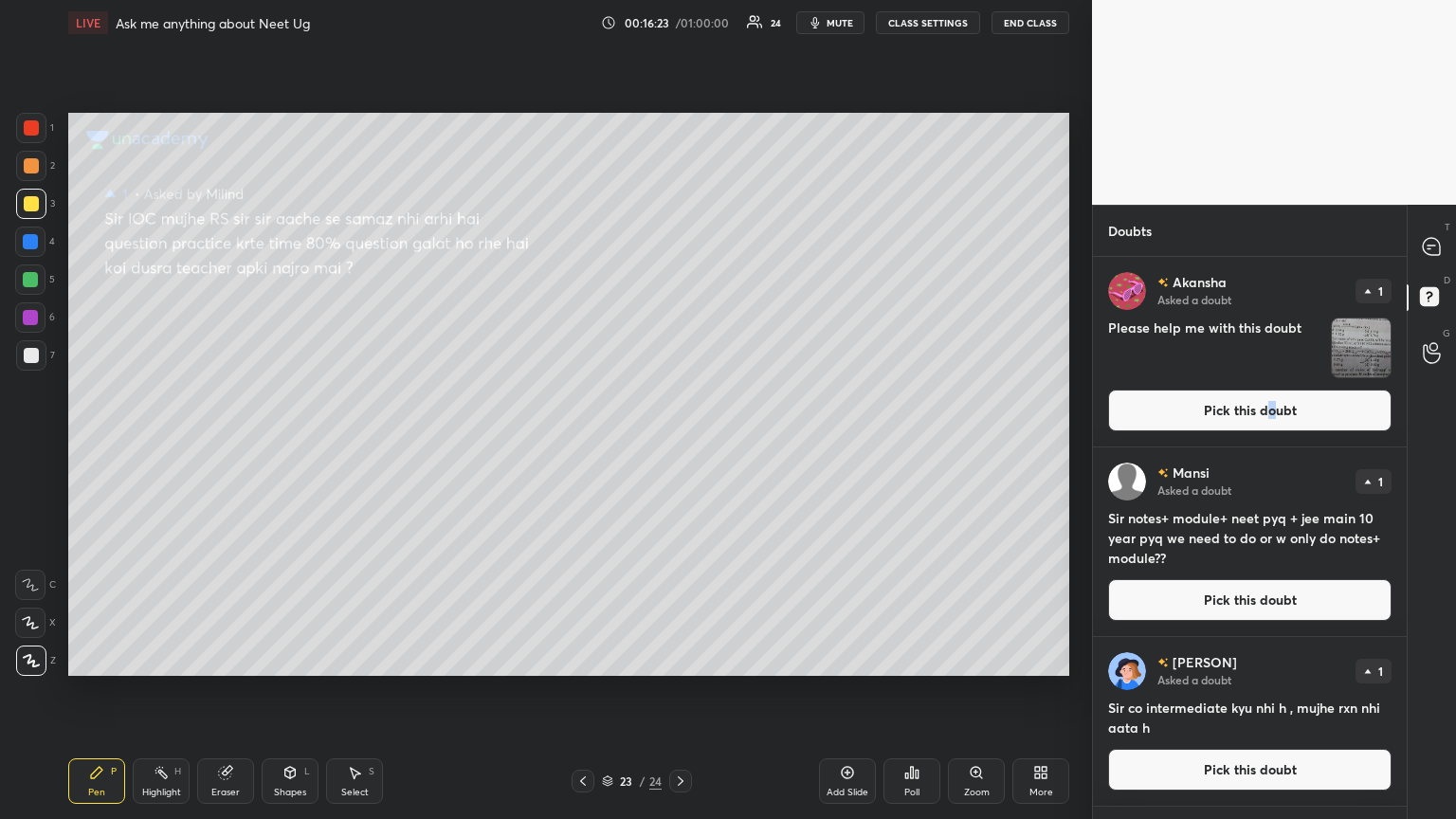 click on "Pick this doubt" at bounding box center [1249, 410] 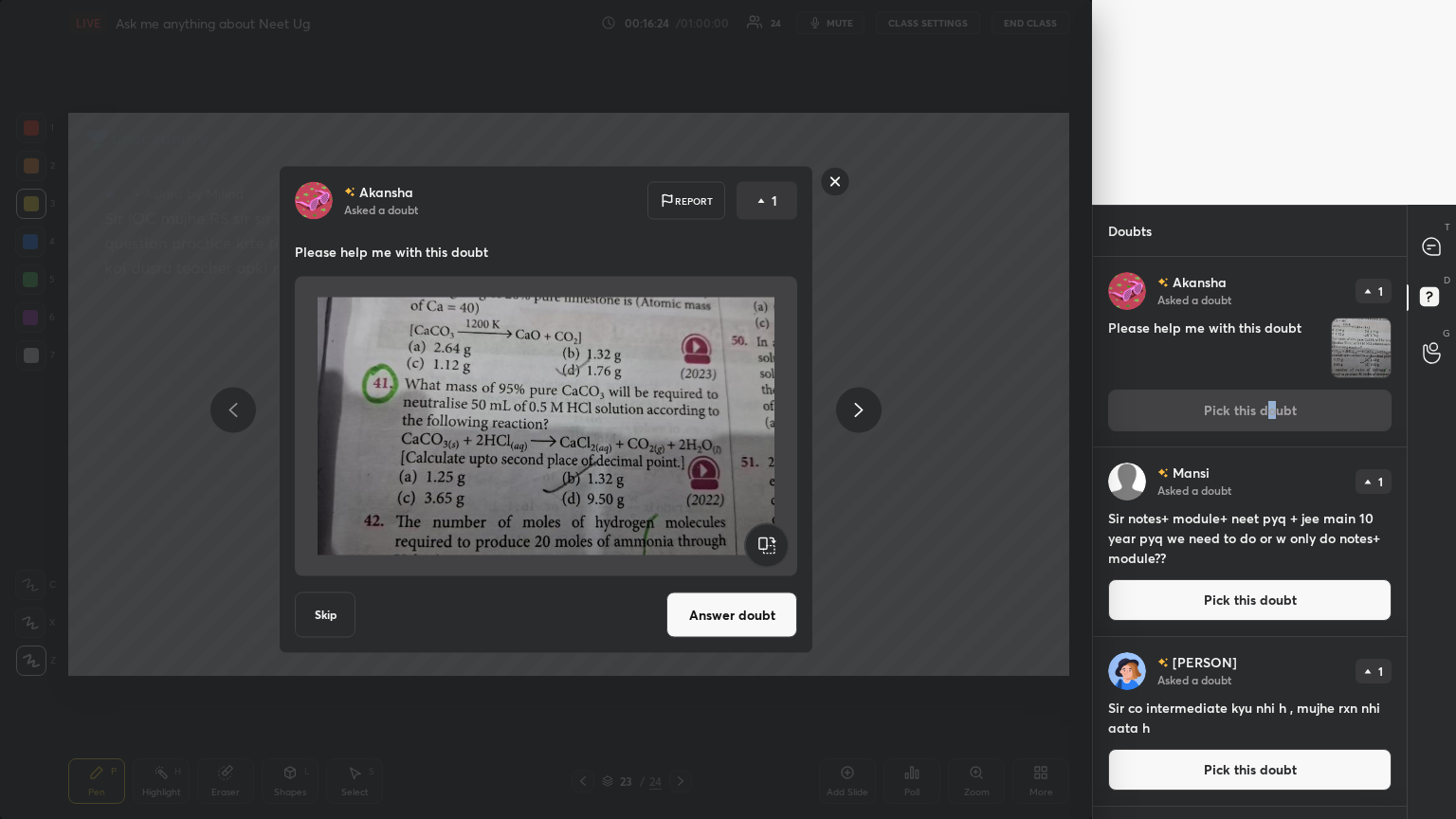click on "Answer doubt" at bounding box center [732, 615] 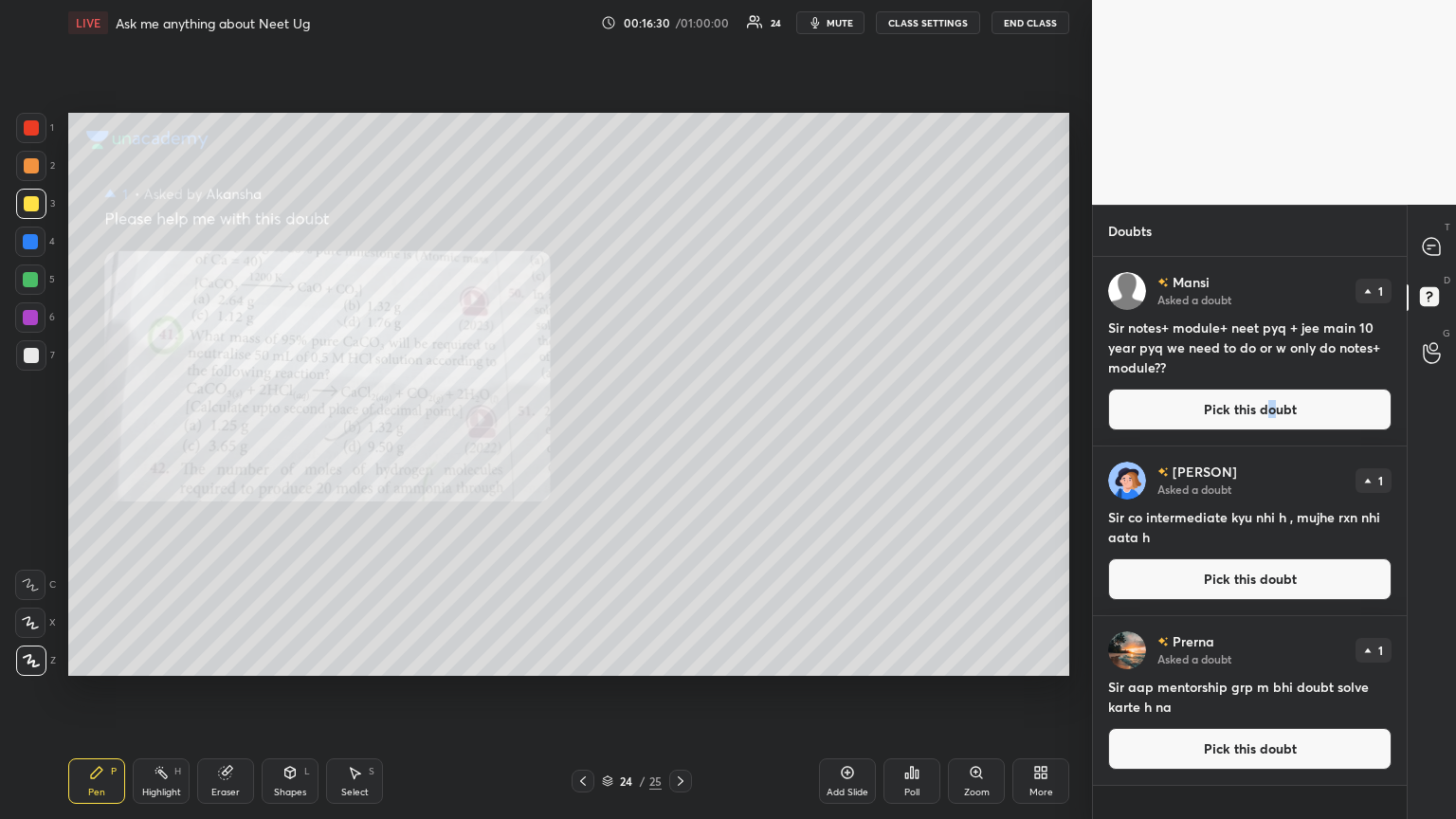 drag, startPoint x: 972, startPoint y: 789, endPoint x: 946, endPoint y: 762, distance: 37.4833 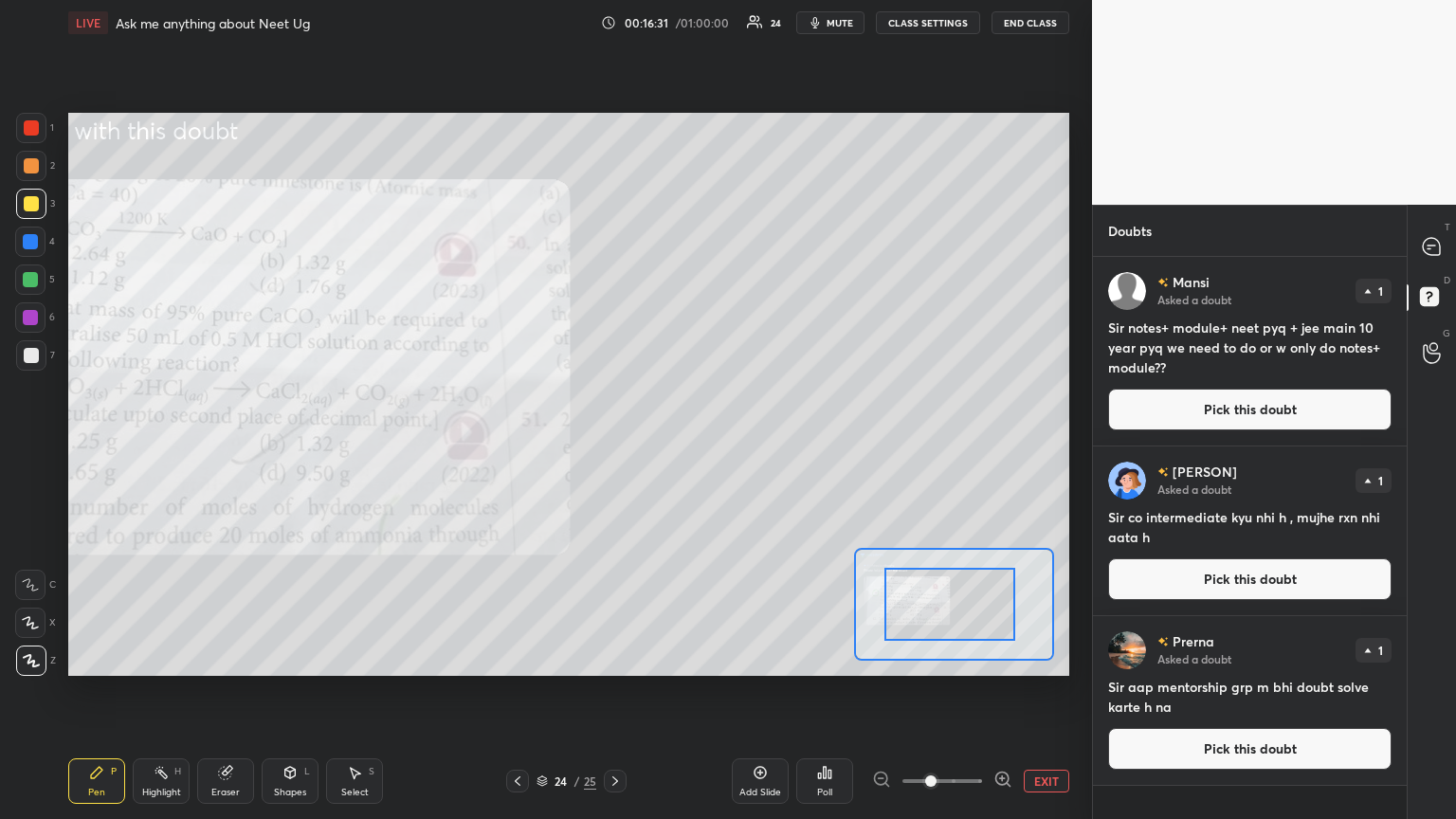 drag, startPoint x: 901, startPoint y: 610, endPoint x: 885, endPoint y: 610, distance: 16 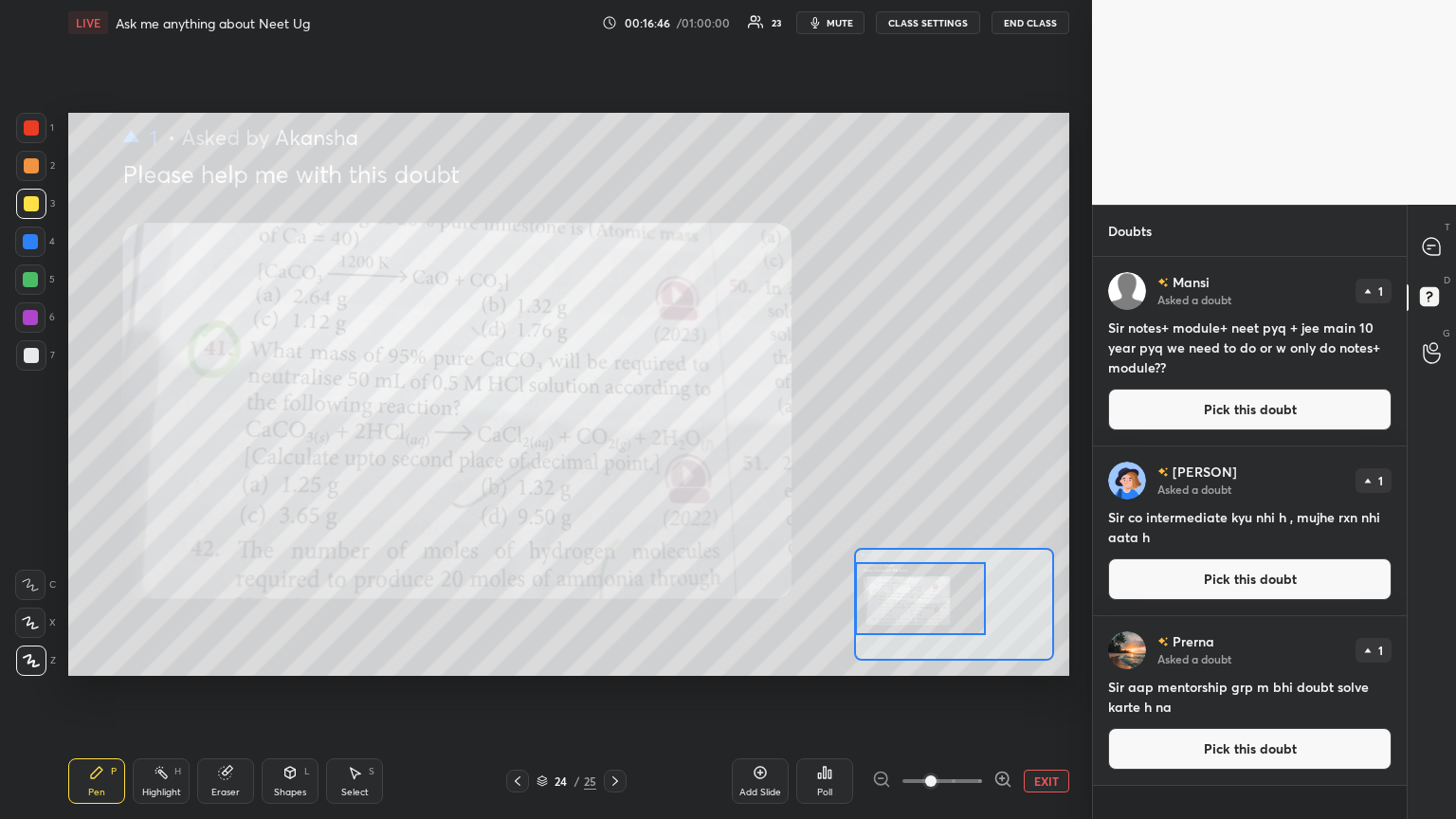 click at bounding box center (31, 128) 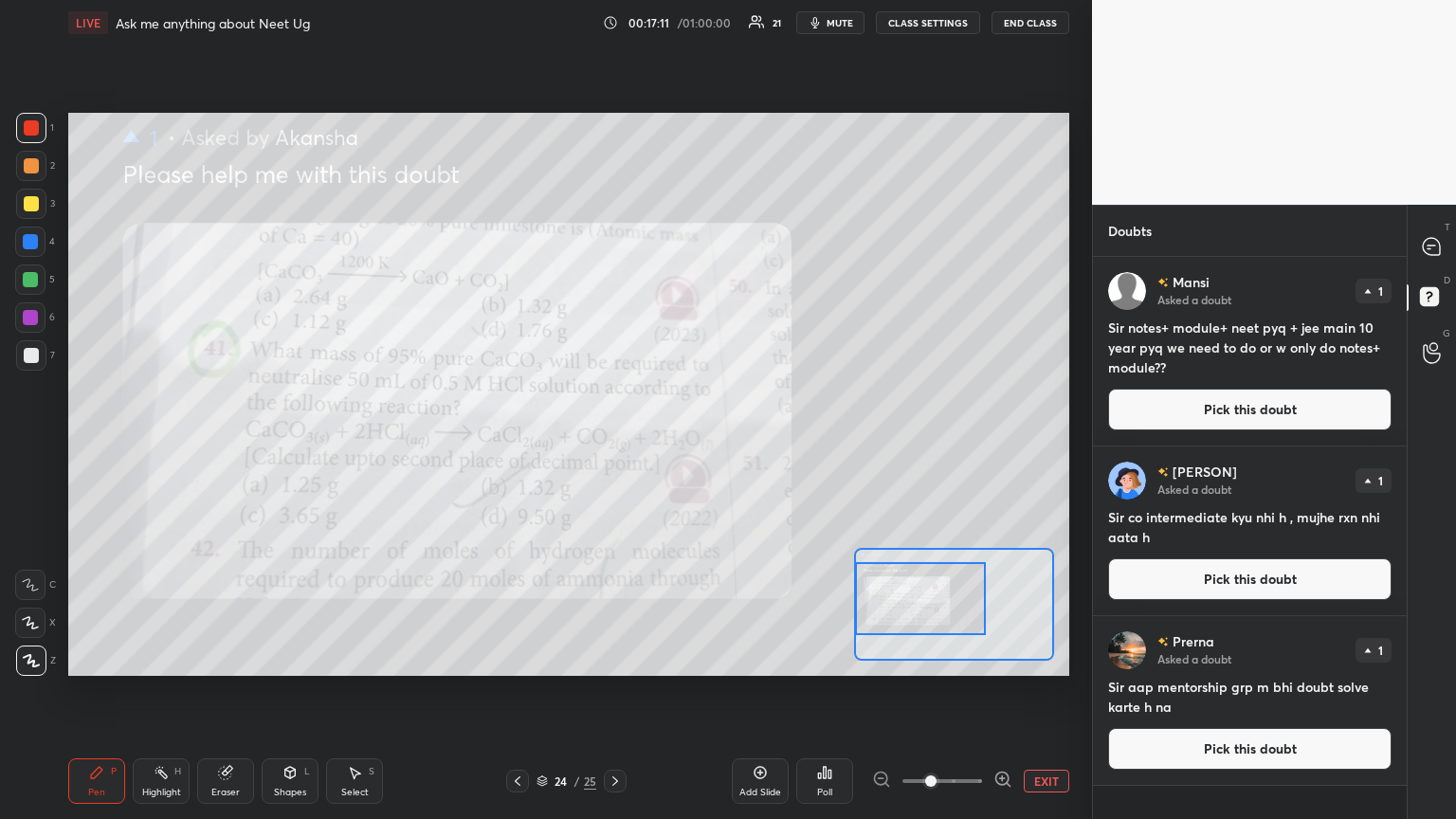 drag, startPoint x: 1052, startPoint y: 776, endPoint x: 1085, endPoint y: 682, distance: 99.62429 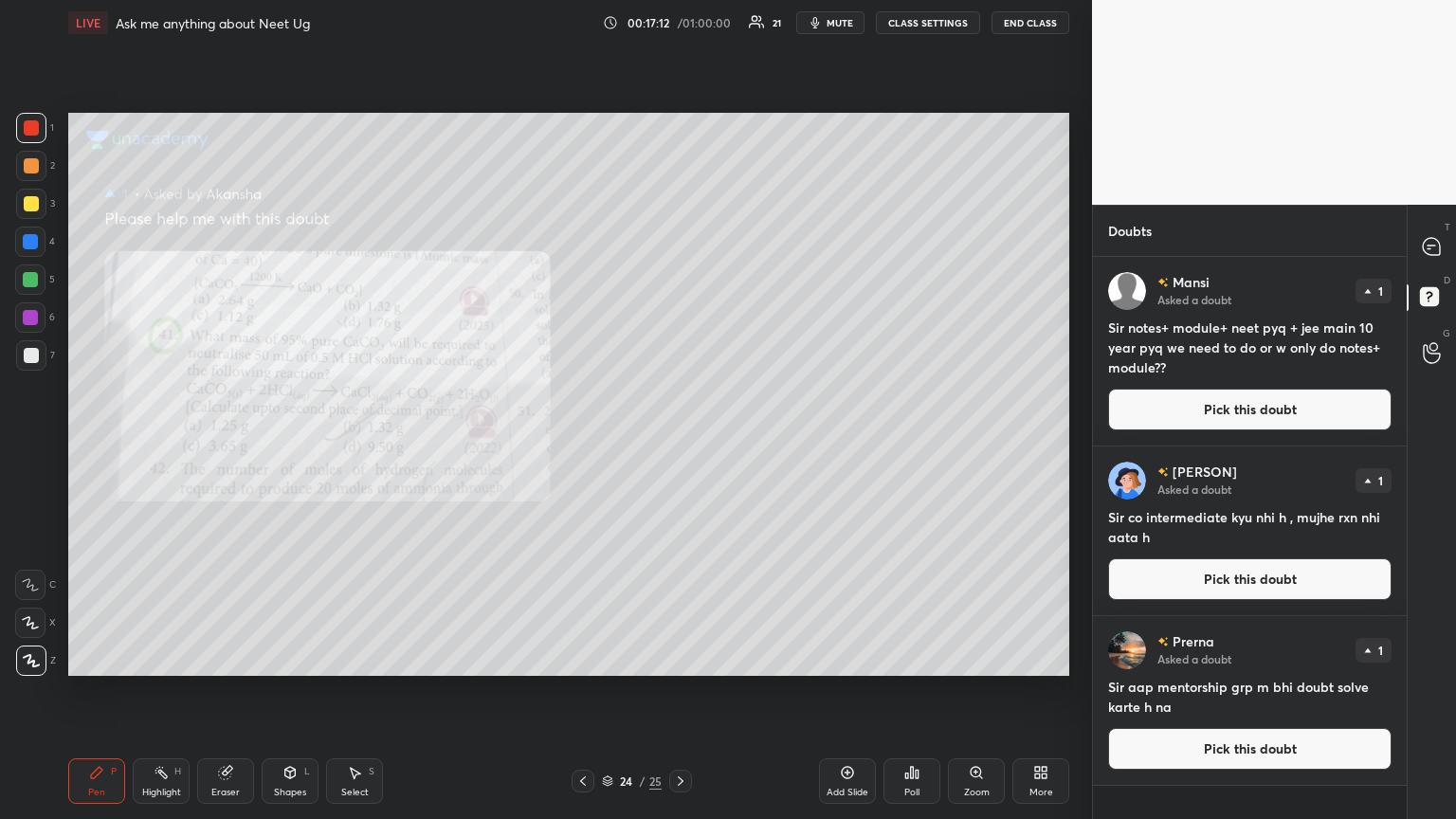 click on "Pick this doubt" at bounding box center [1249, 579] 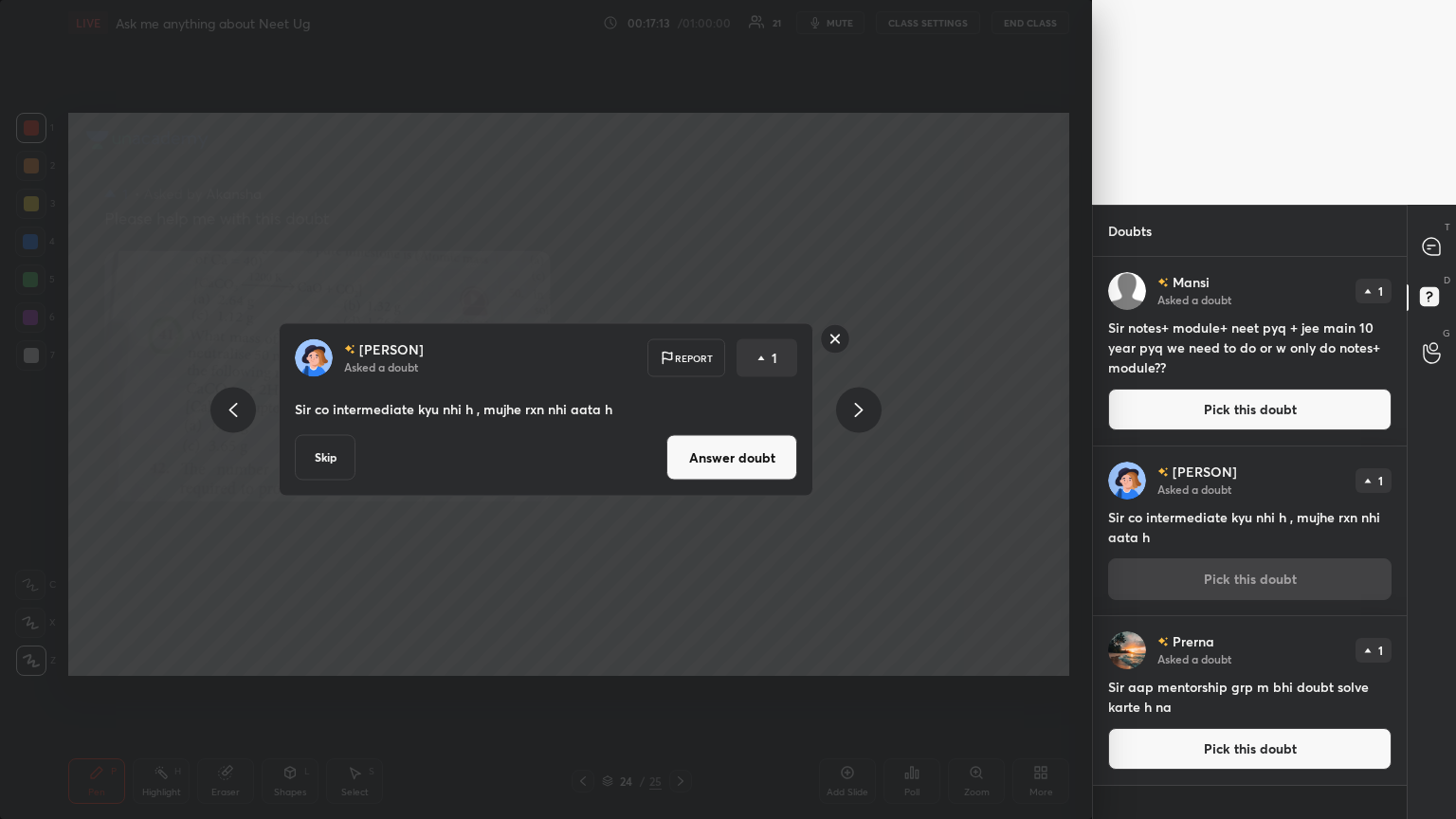 click on "Iqbal Asked a doubt Report 1 Sir co intermediate kyu nhi h , mujhe rxn nhi aata h Skip Answer doubt" at bounding box center (546, 410) 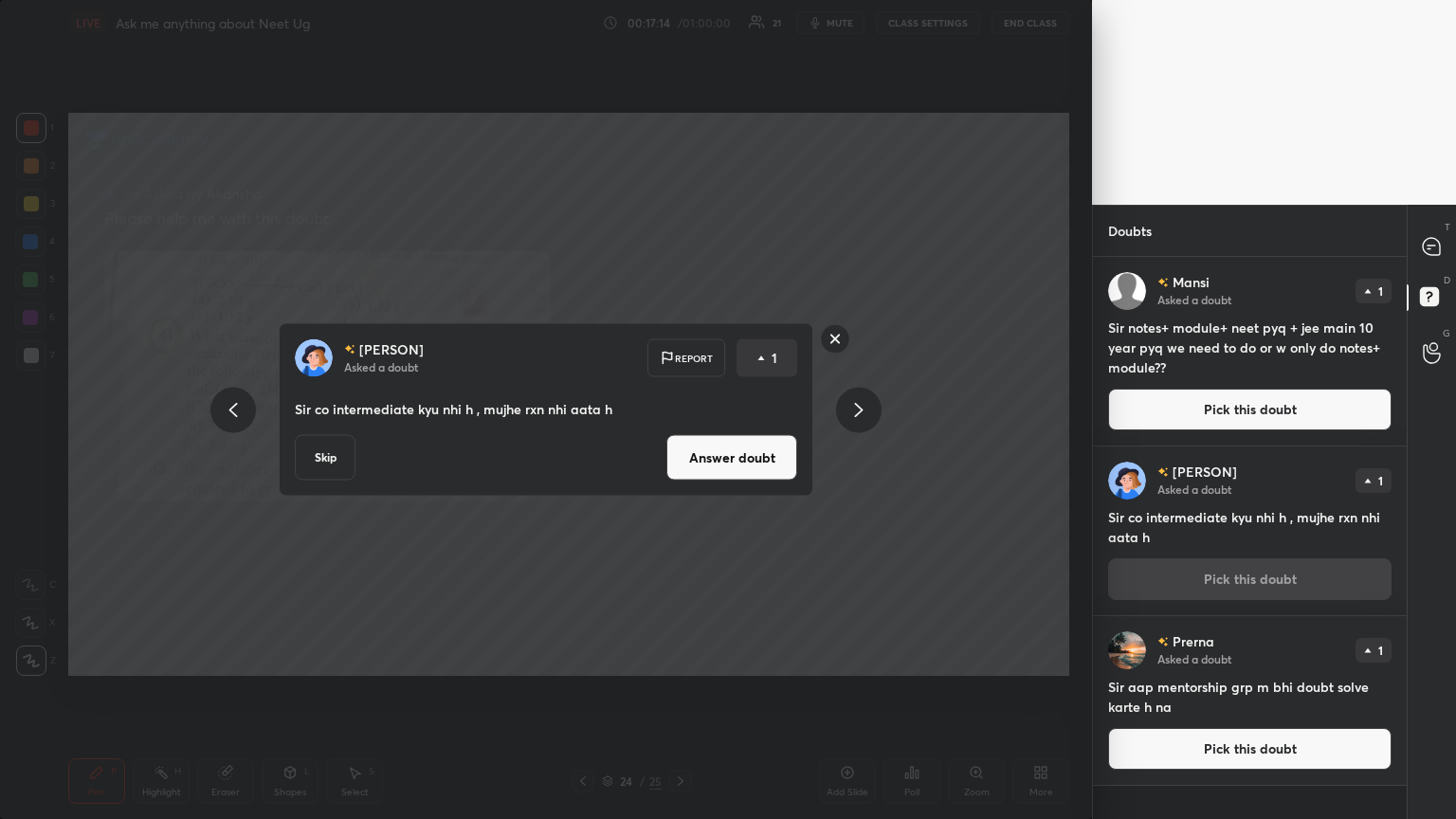click on "Answer doubt" at bounding box center [732, 458] 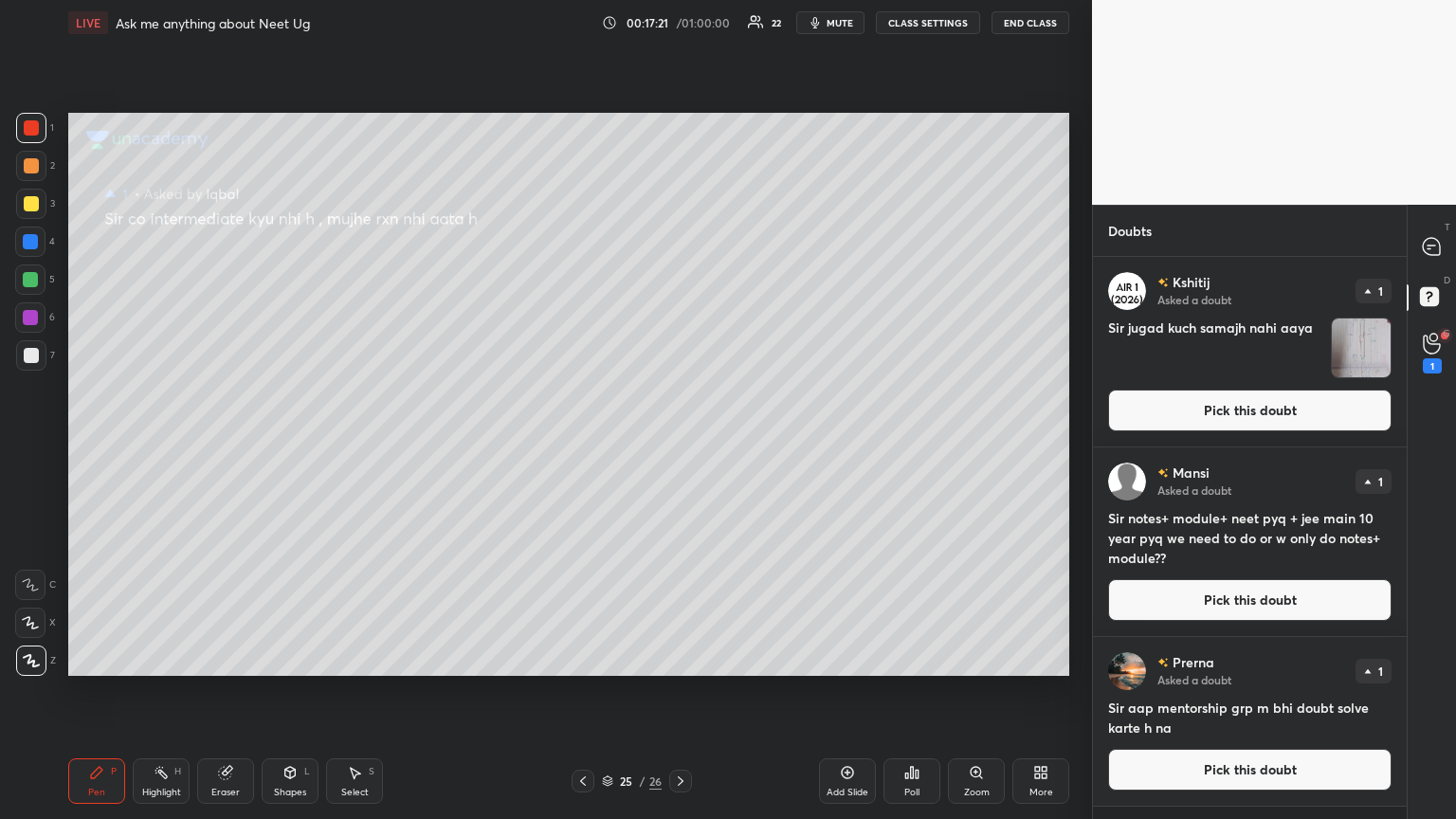 drag, startPoint x: 1234, startPoint y: 404, endPoint x: 1221, endPoint y: 398, distance: 14.317821 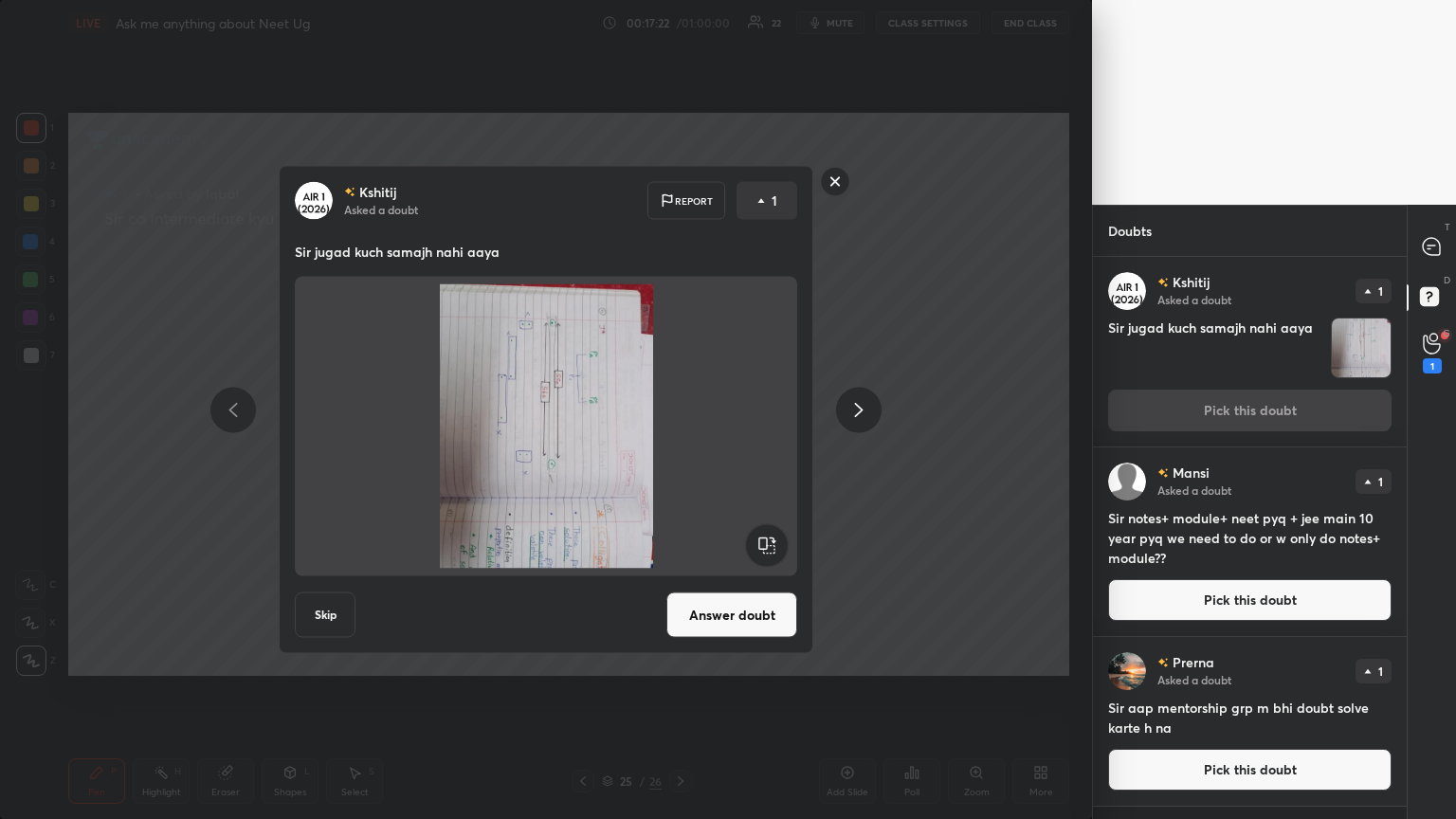 click 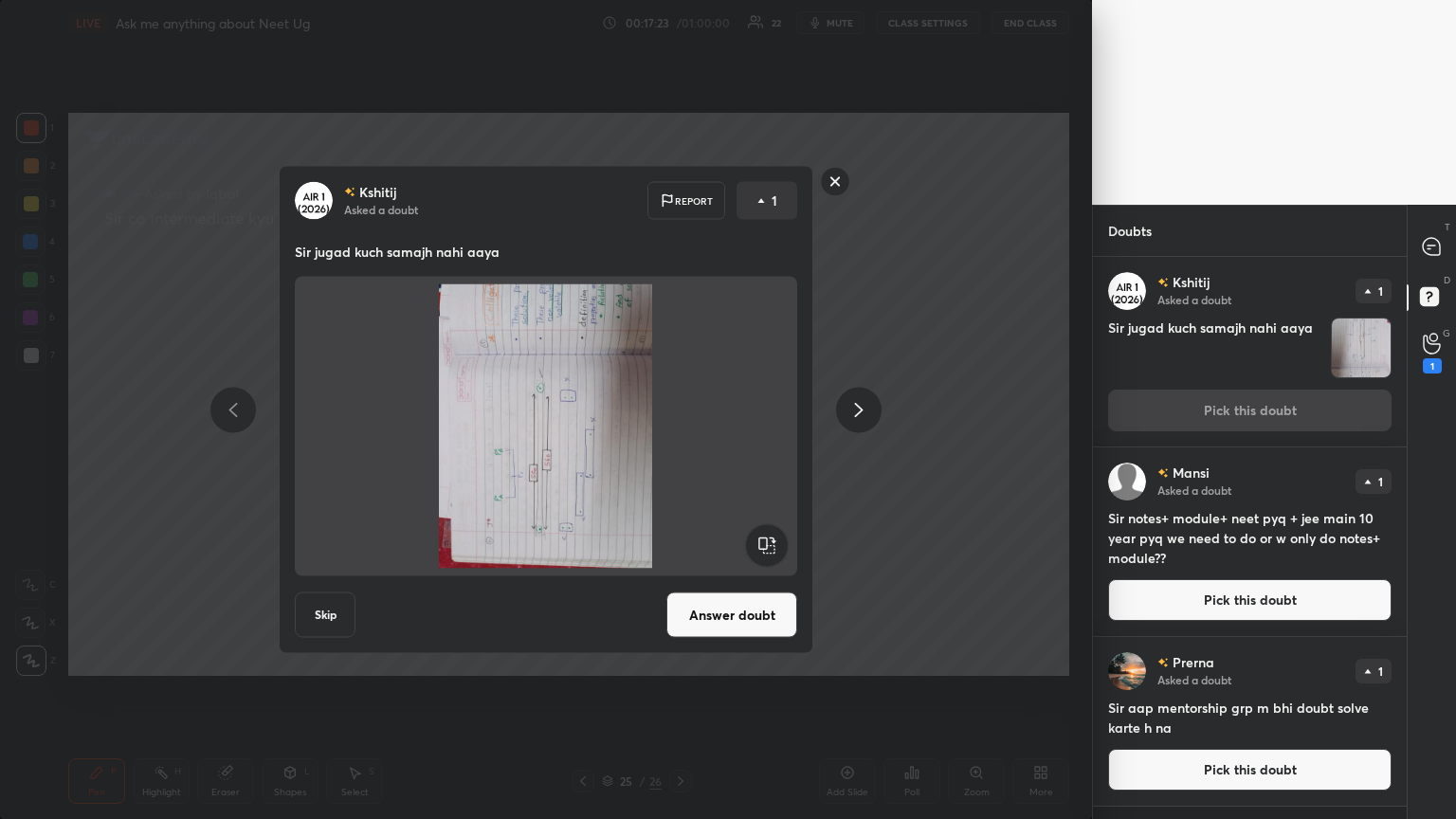 drag, startPoint x: 774, startPoint y: 536, endPoint x: 767, endPoint y: 558, distance: 23.086793 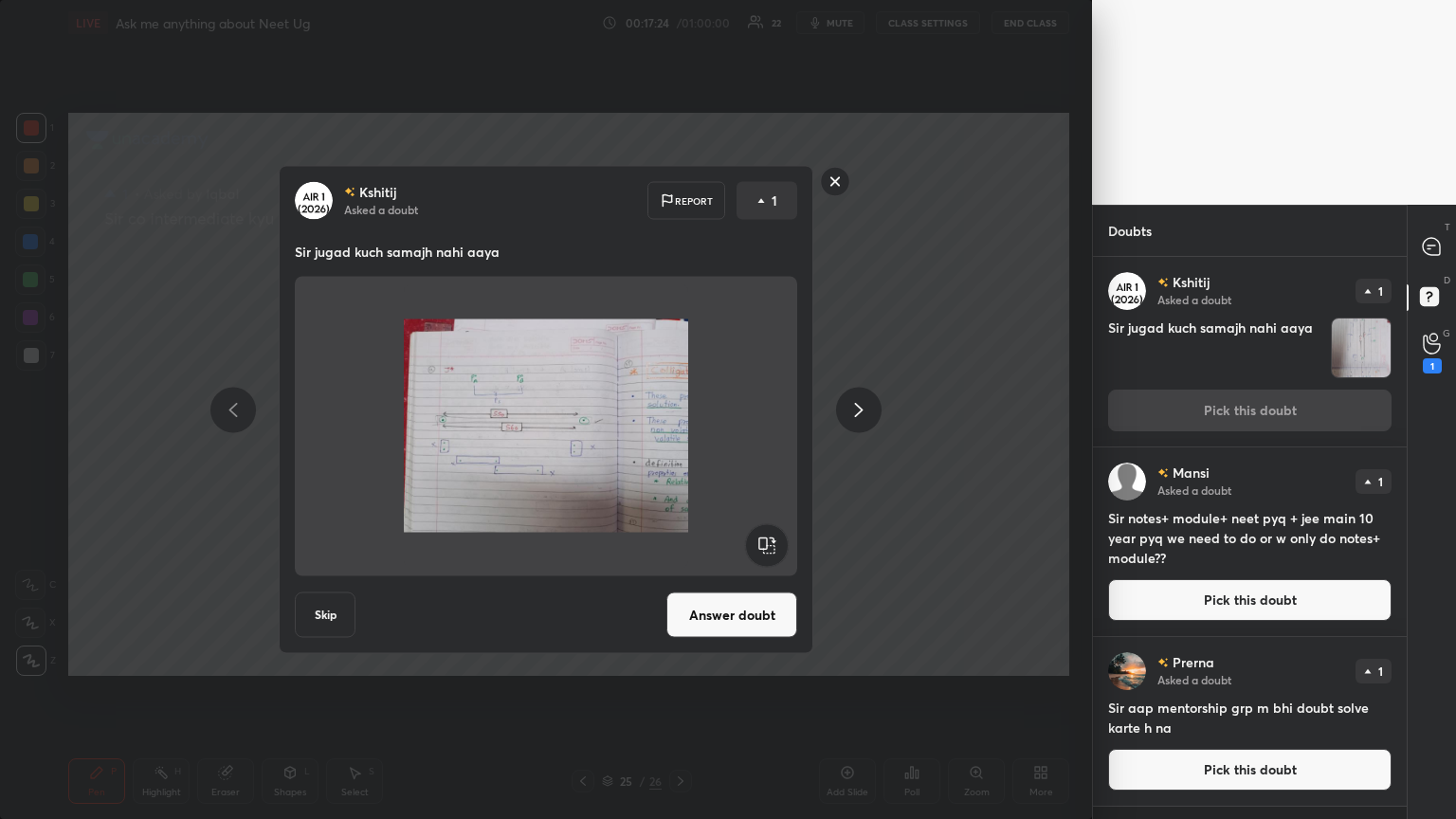 click on "Answer doubt" at bounding box center (732, 615) 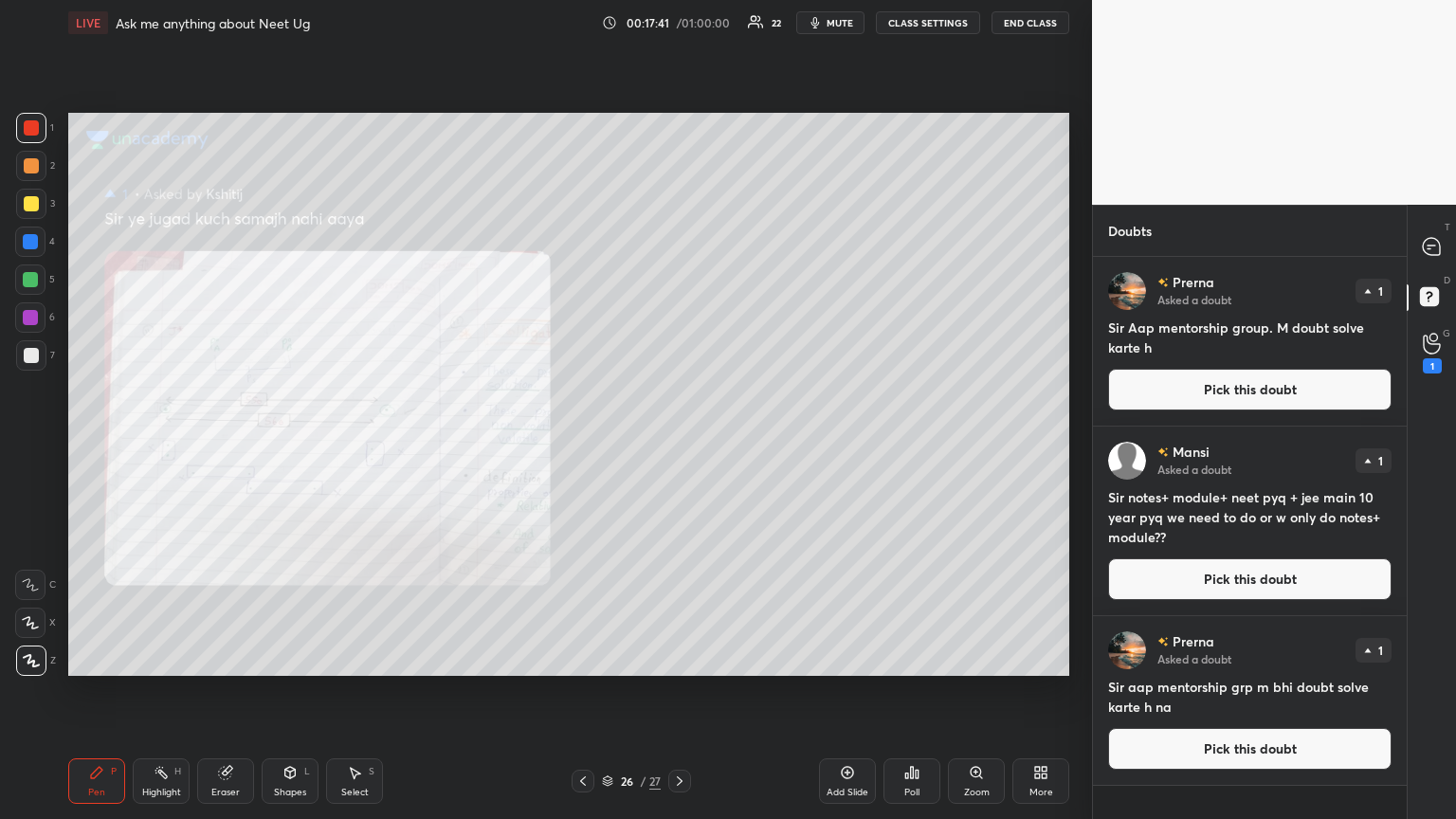click on "Pick this doubt" at bounding box center (1249, 390) 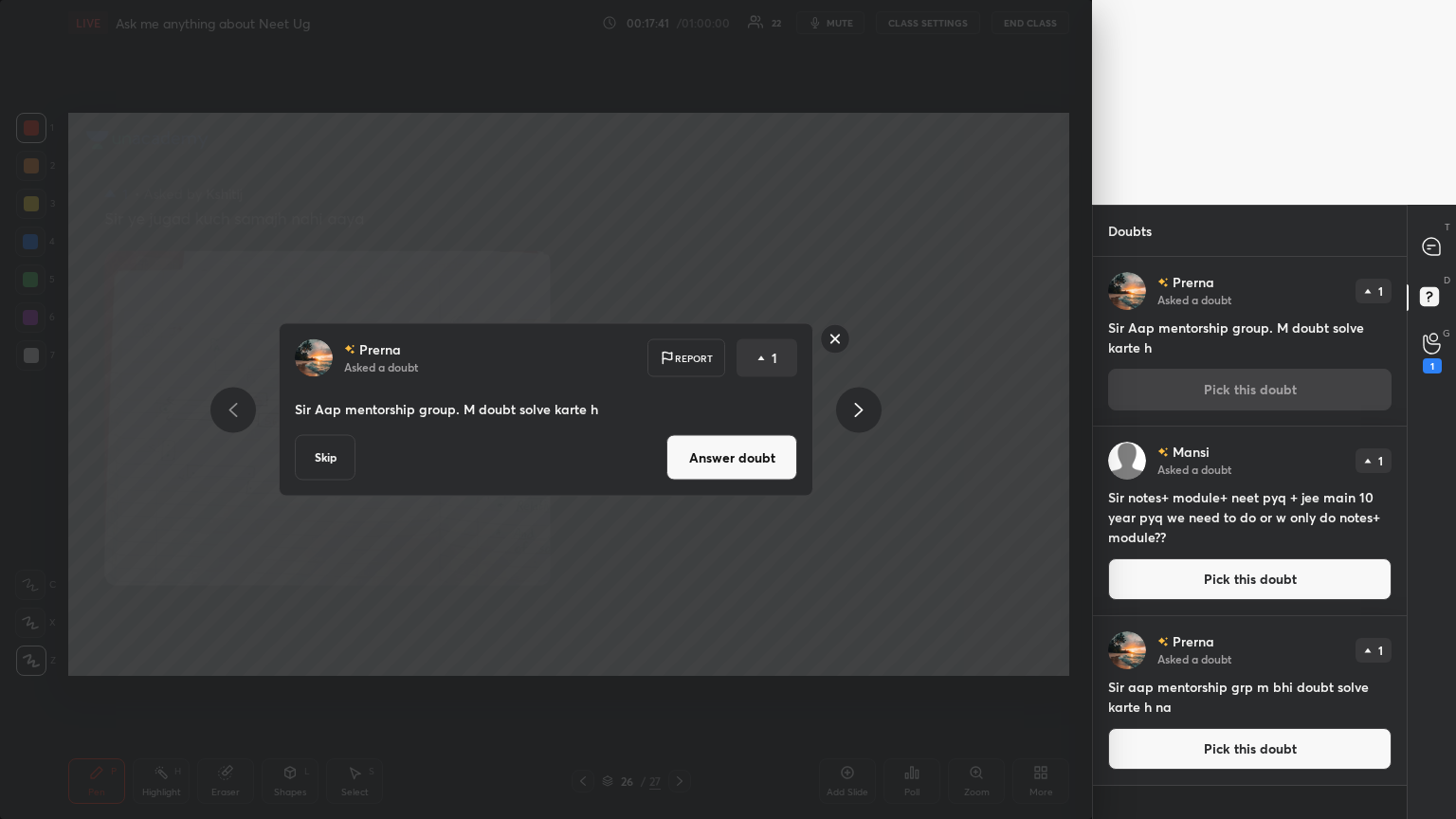 click on "Answer doubt" at bounding box center [732, 458] 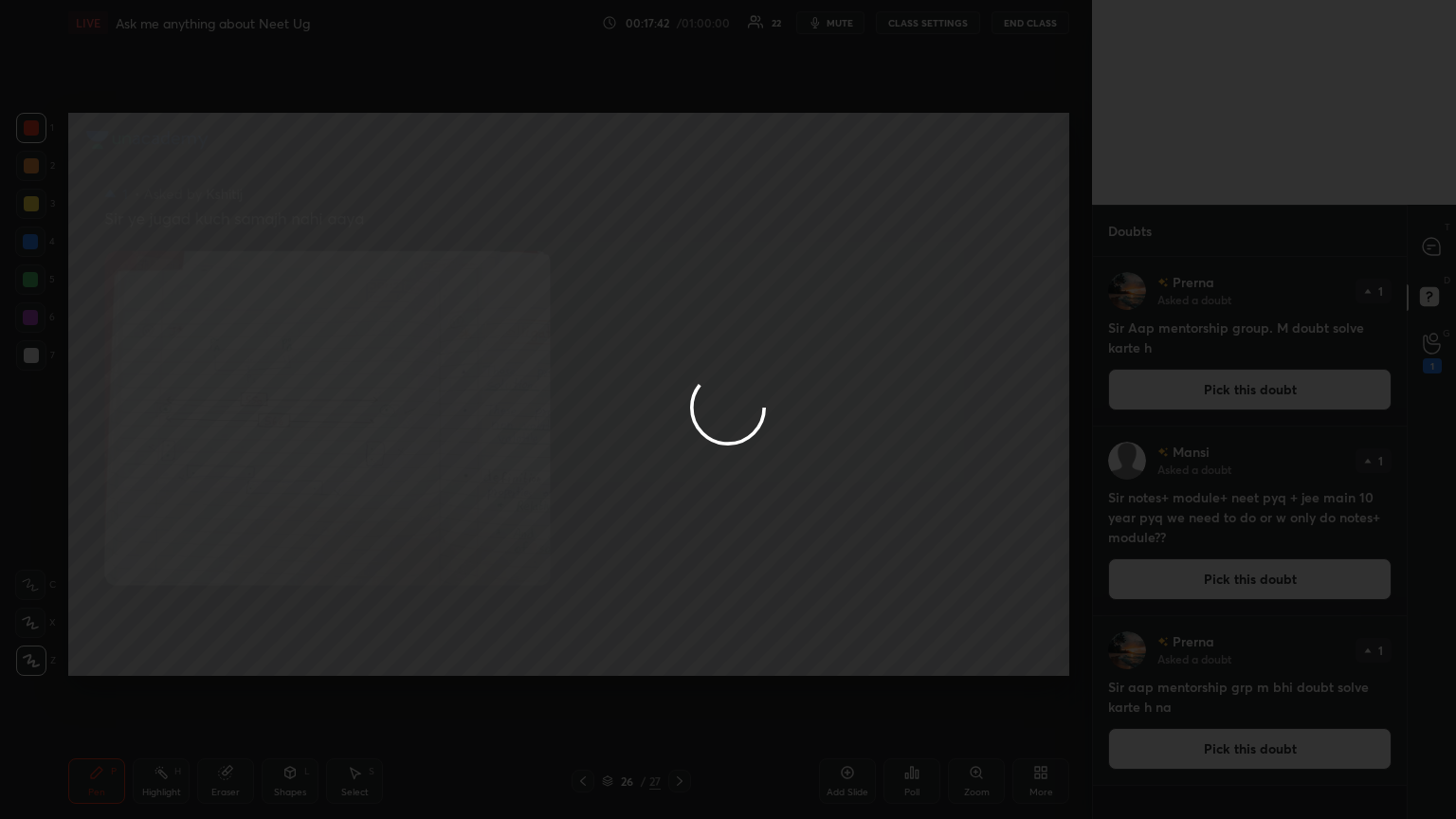 drag, startPoint x: 671, startPoint y: 365, endPoint x: 970, endPoint y: 228, distance: 328.89208 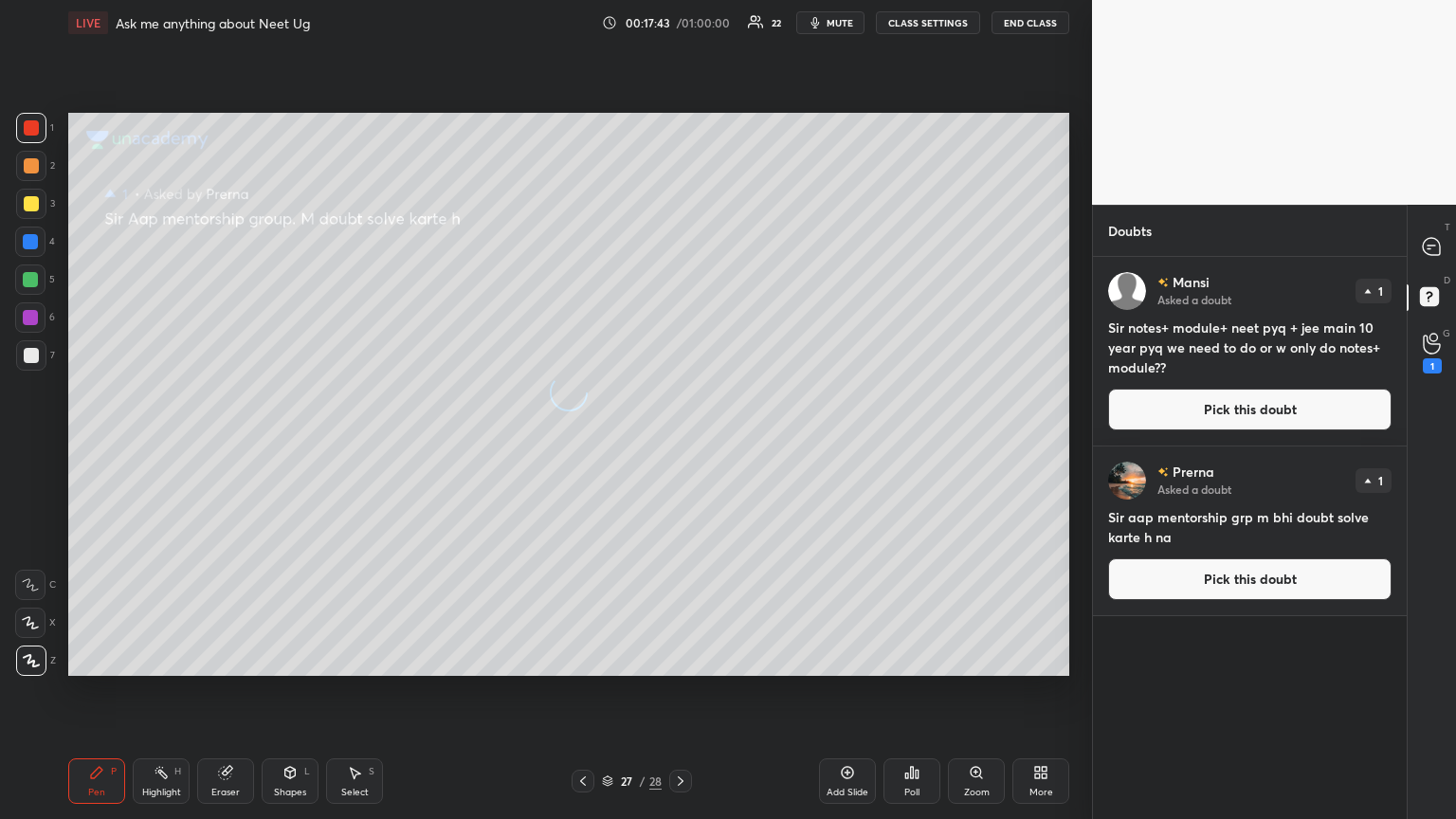 click on "Pick this doubt" at bounding box center [1249, 579] 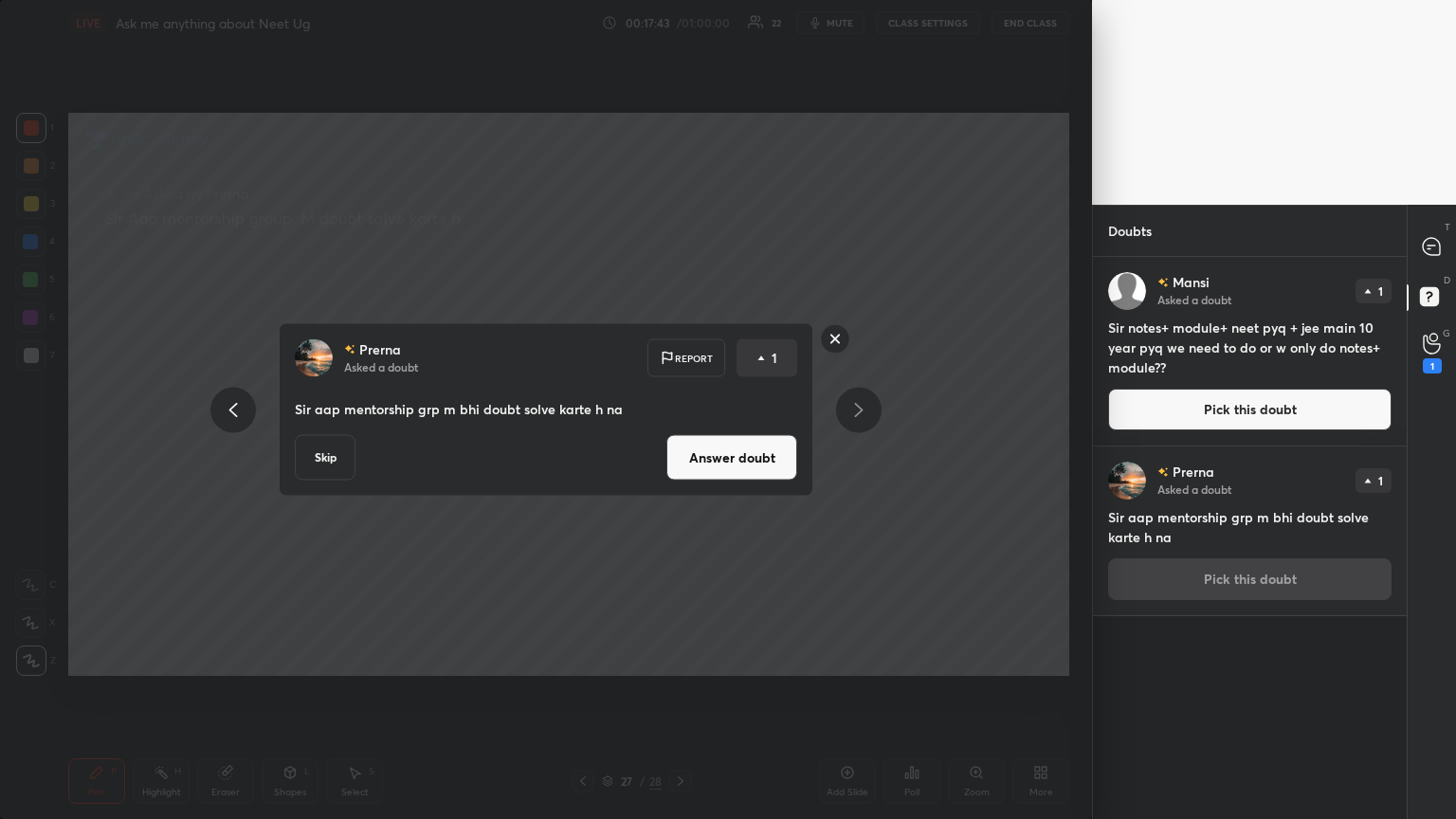 drag, startPoint x: 684, startPoint y: 386, endPoint x: 895, endPoint y: 254, distance: 248.88752 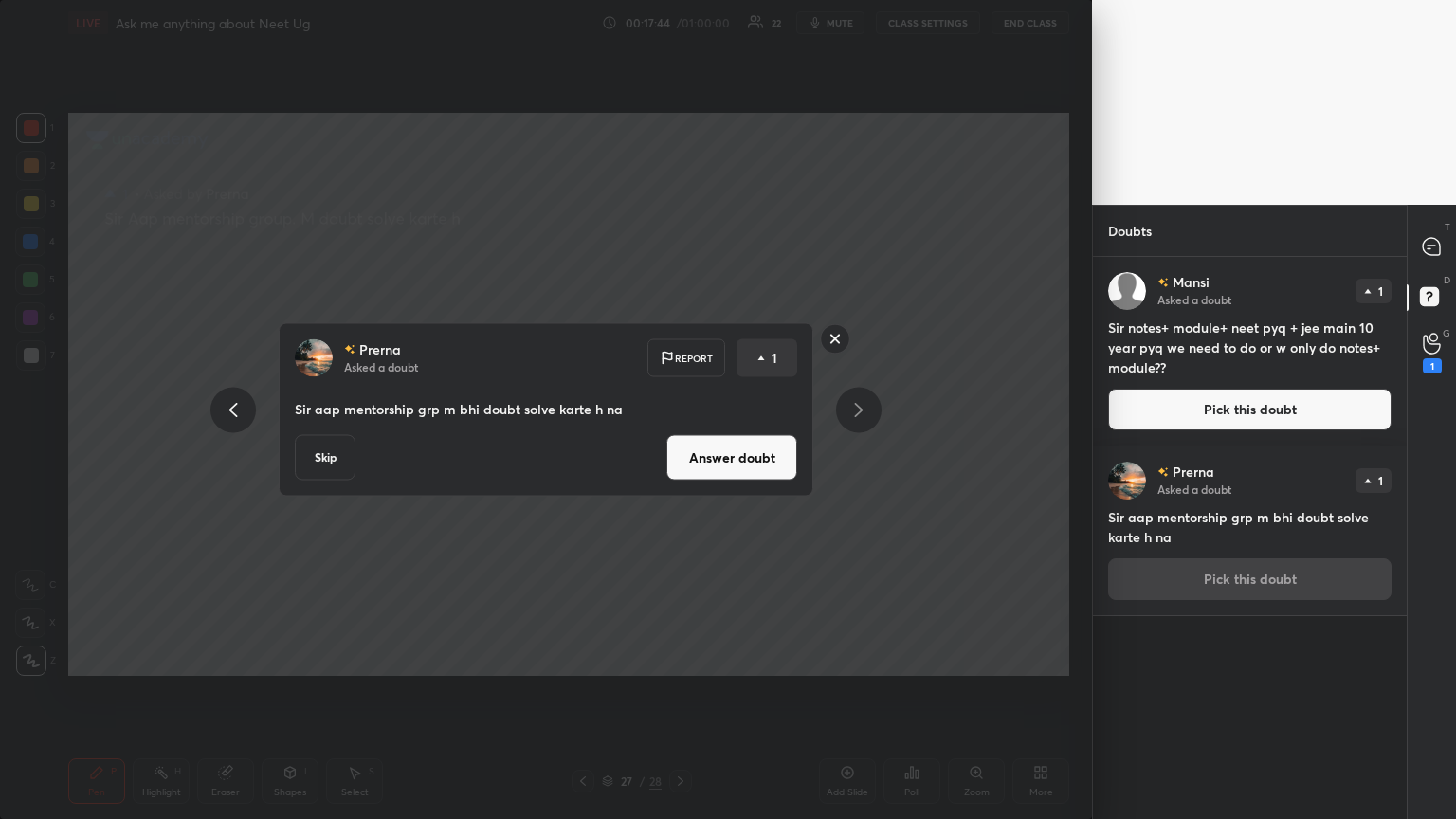 click on "Answer doubt" at bounding box center (732, 458) 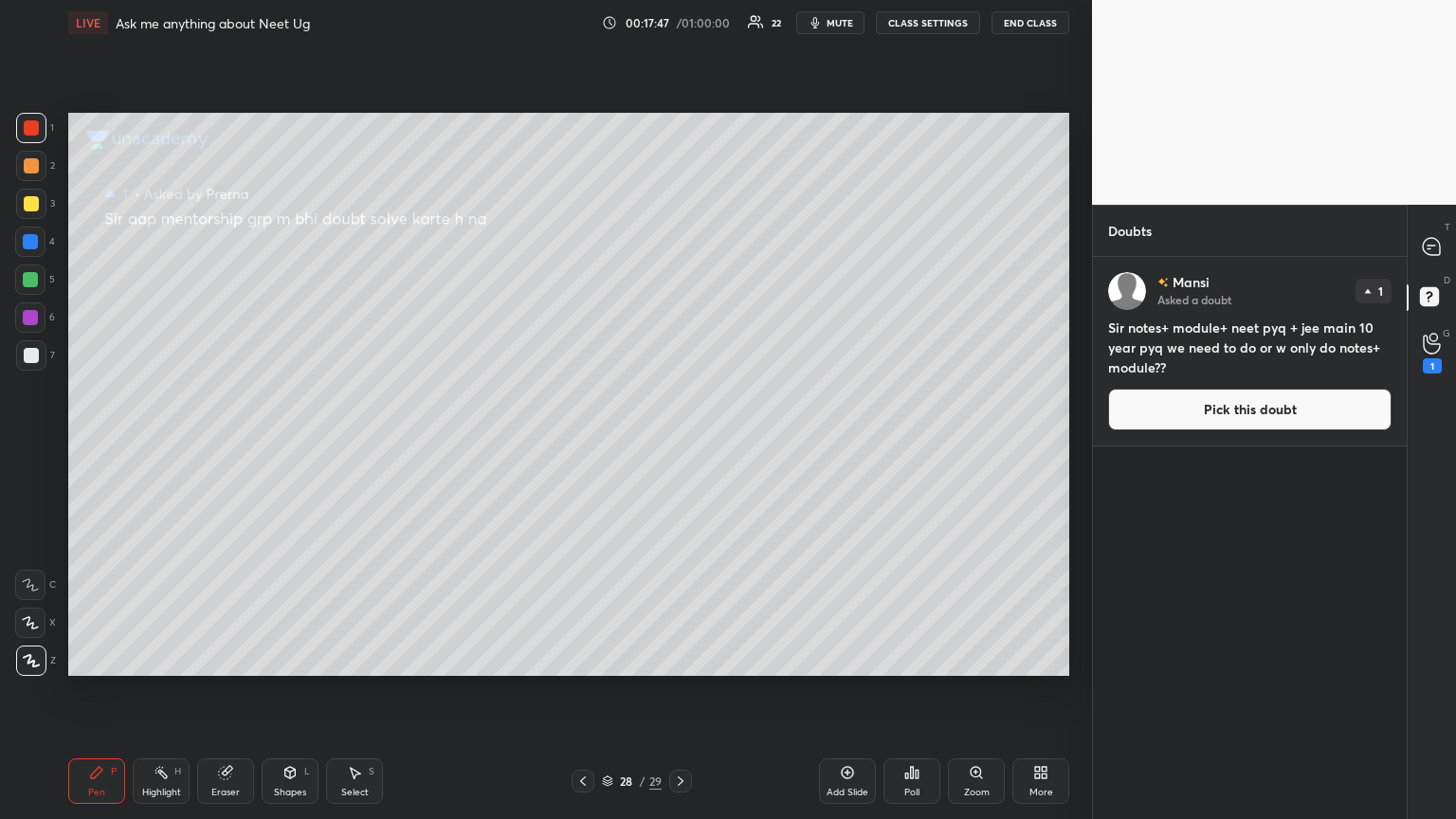 drag, startPoint x: 1193, startPoint y: 398, endPoint x: 1128, endPoint y: 395, distance: 65.069194 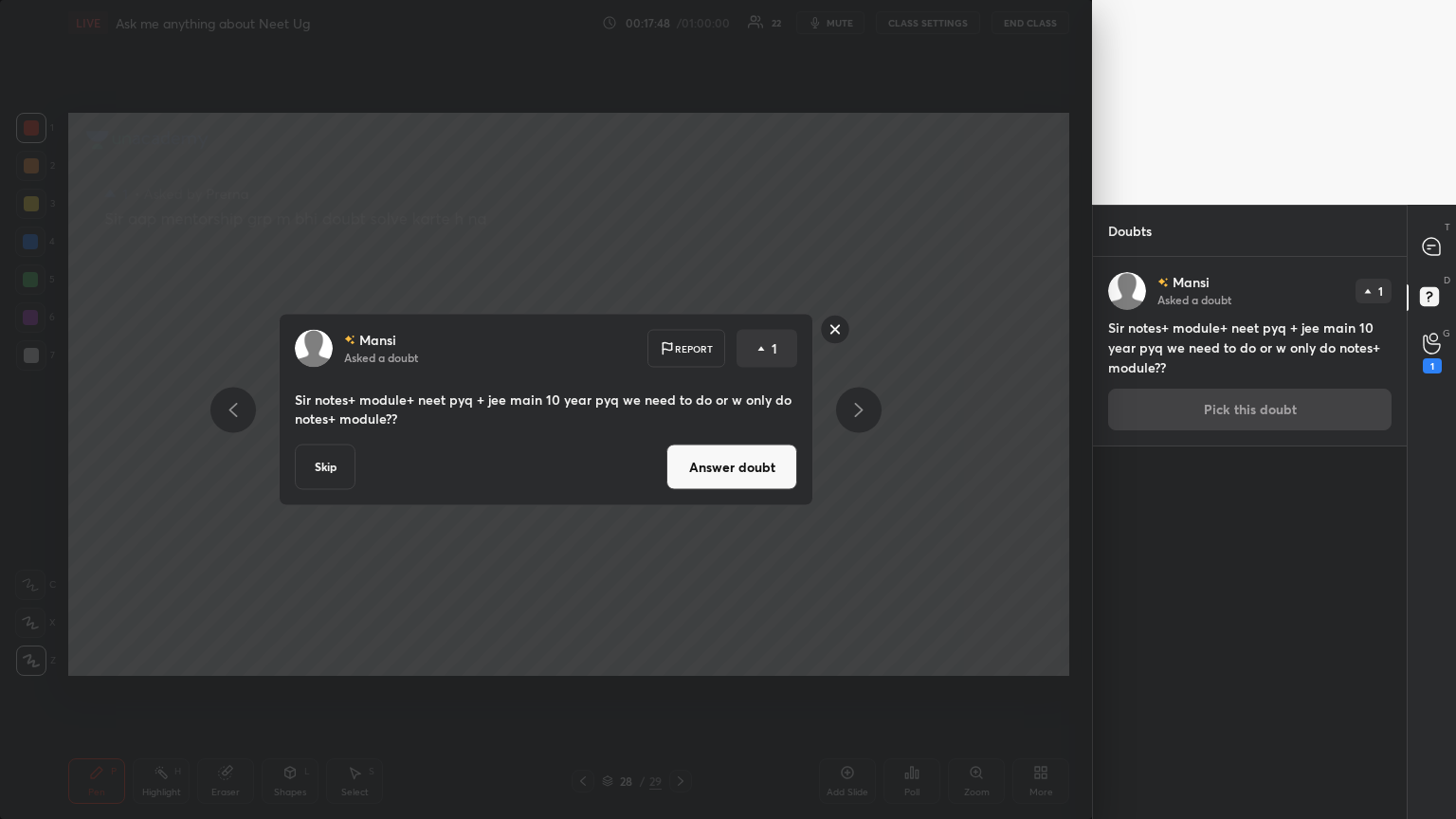 drag, startPoint x: 328, startPoint y: 473, endPoint x: 356, endPoint y: 446, distance: 38.897301 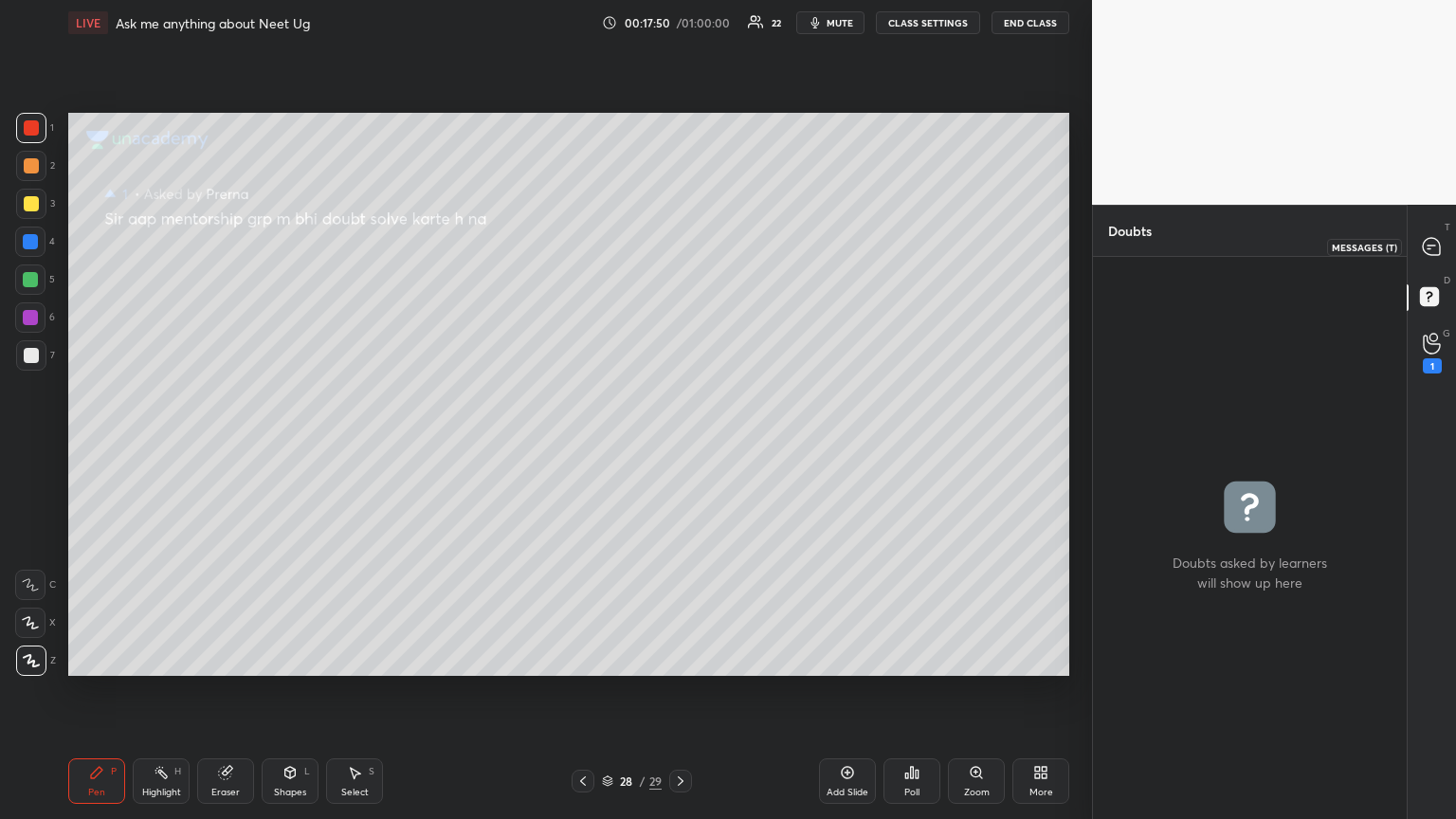 click at bounding box center (1432, 246) 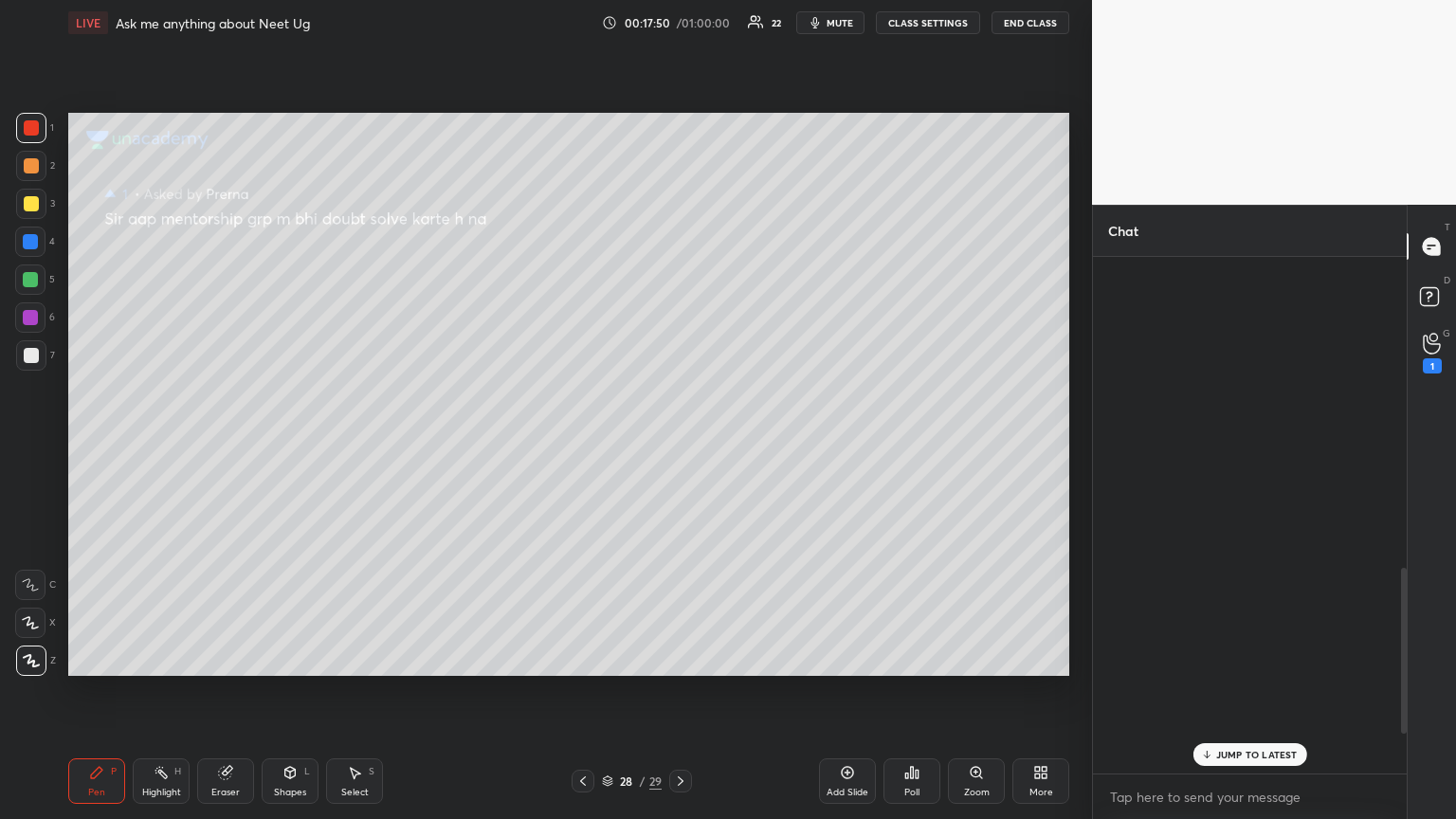 scroll, scrollTop: 966, scrollLeft: 0, axis: vertical 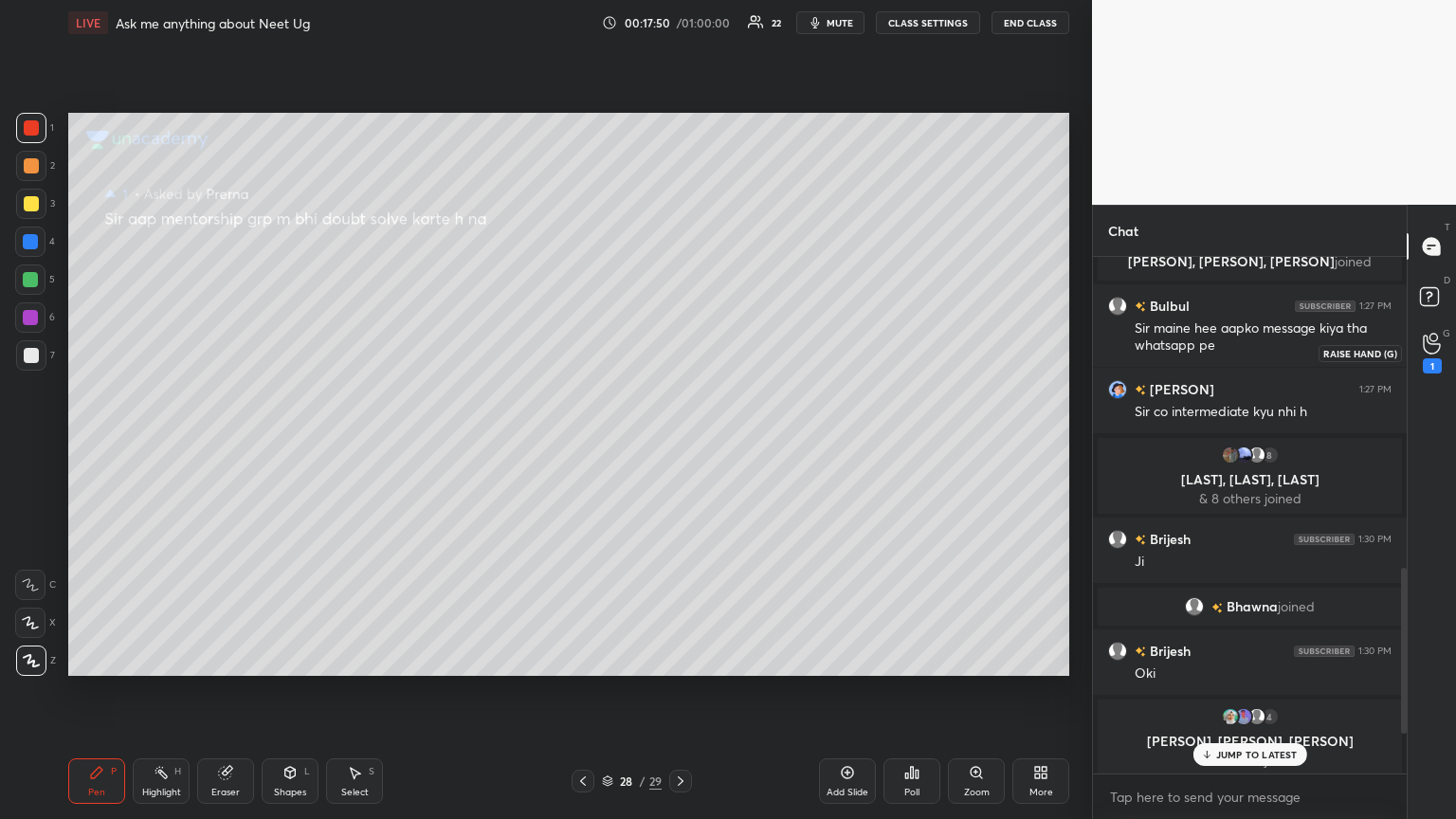 click on "1" at bounding box center [1432, 366] 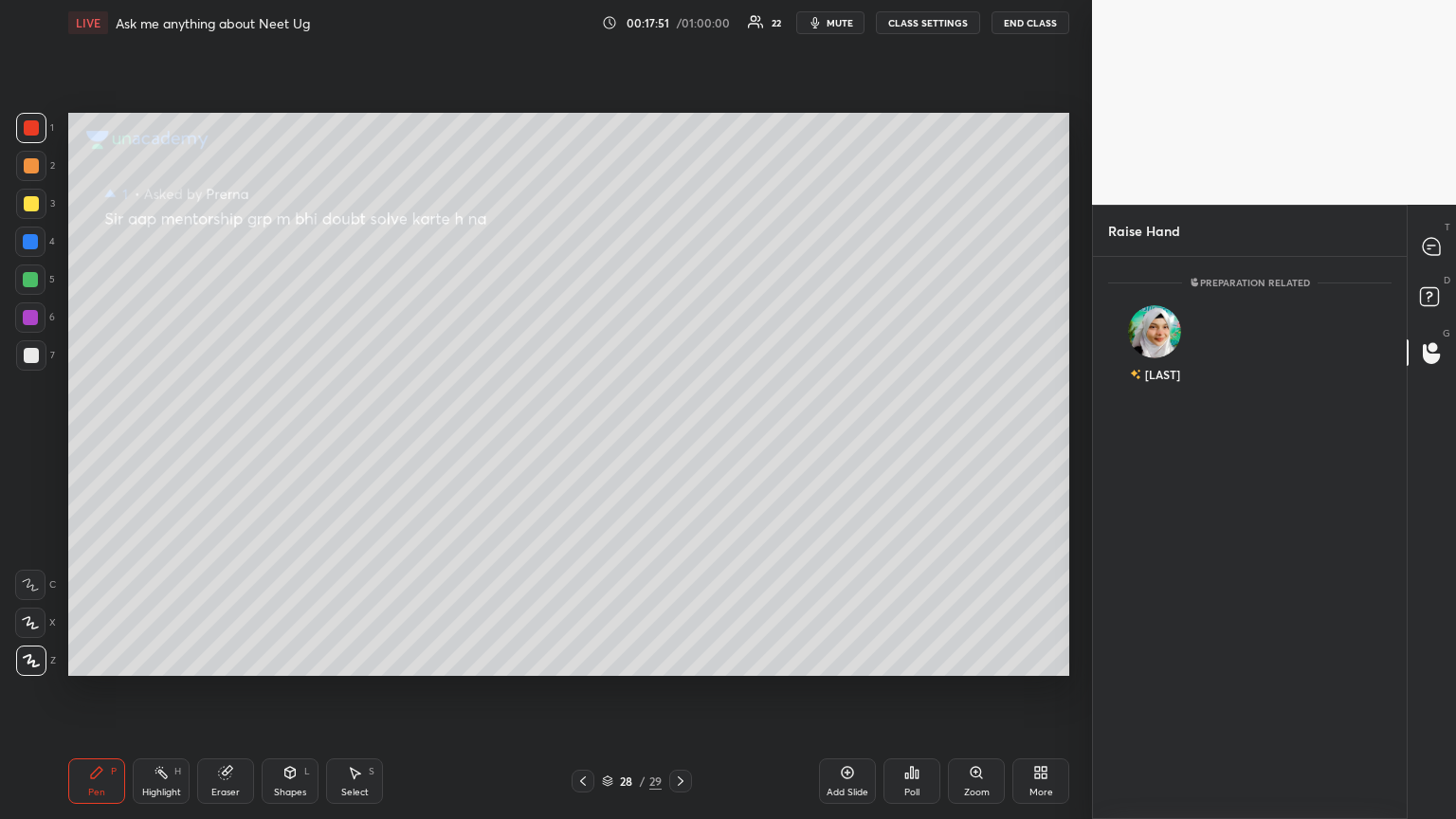 scroll, scrollTop: 556, scrollLeft: 308, axis: both 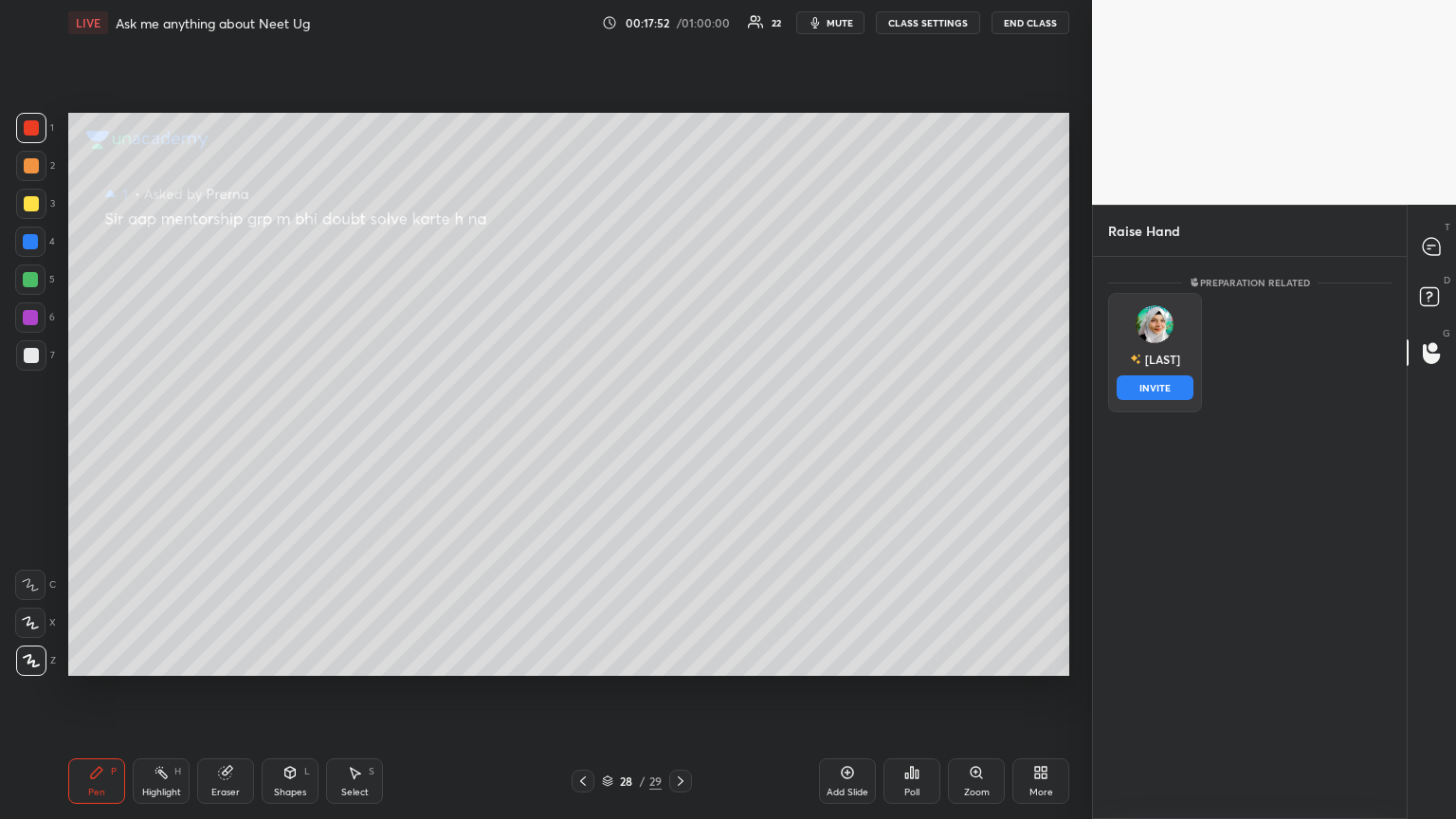 click on "Arveena INVITE" at bounding box center (1155, 353) 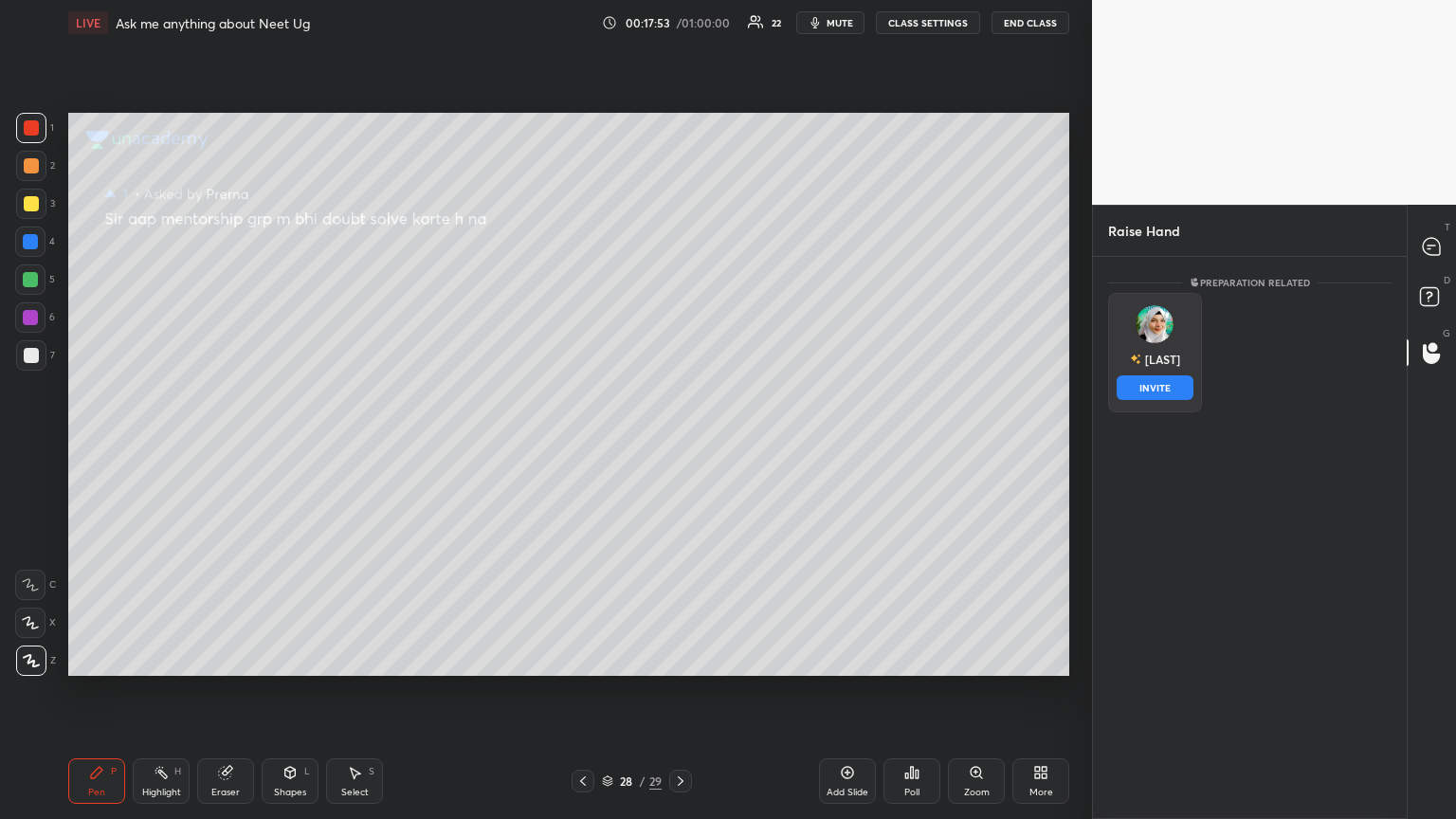 click on "INVITE" at bounding box center [1155, 388] 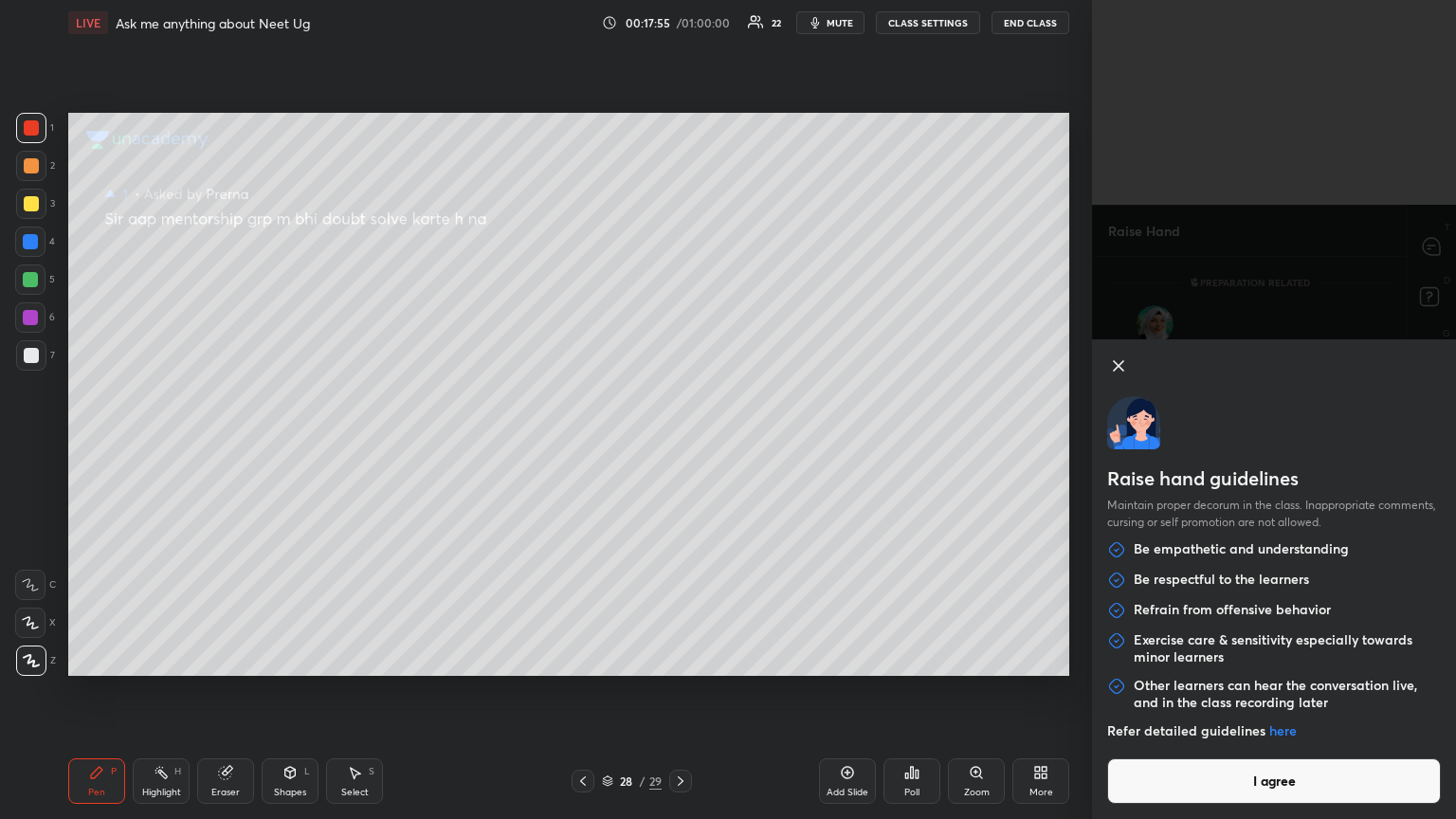 click on "I agree" at bounding box center (1274, 781) 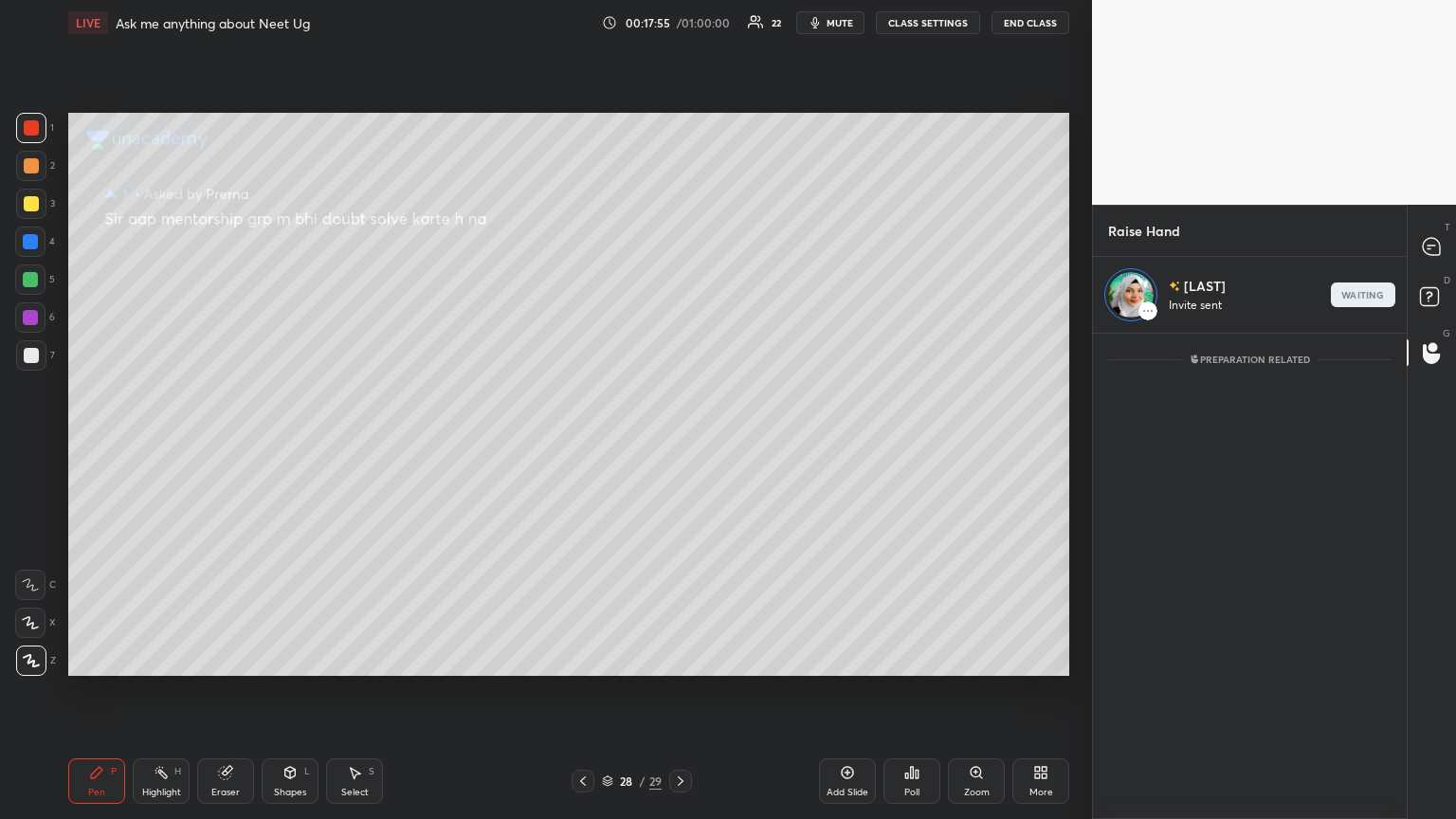 scroll, scrollTop: 481, scrollLeft: 308, axis: both 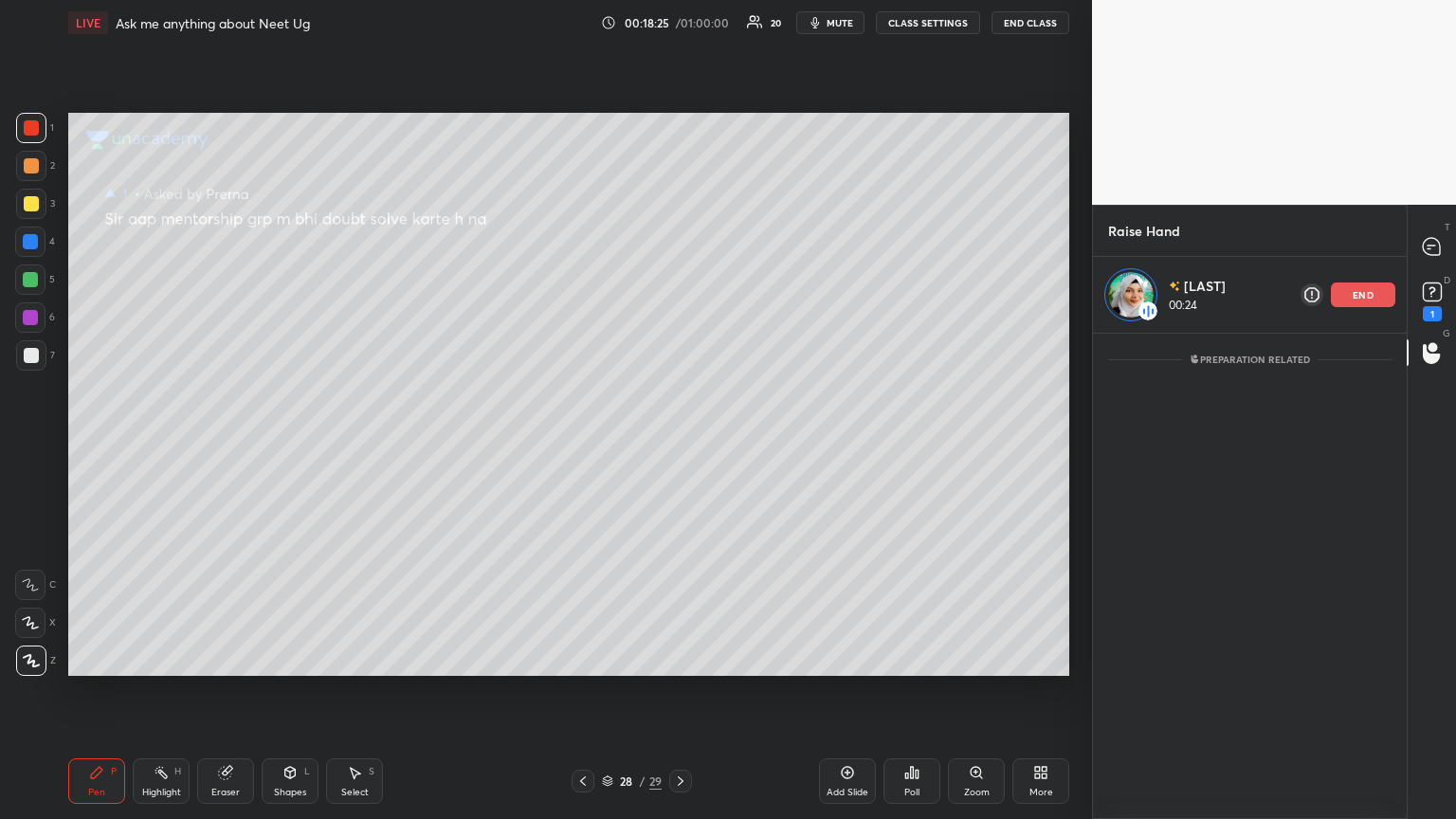 click on "end" at bounding box center [1363, 295] 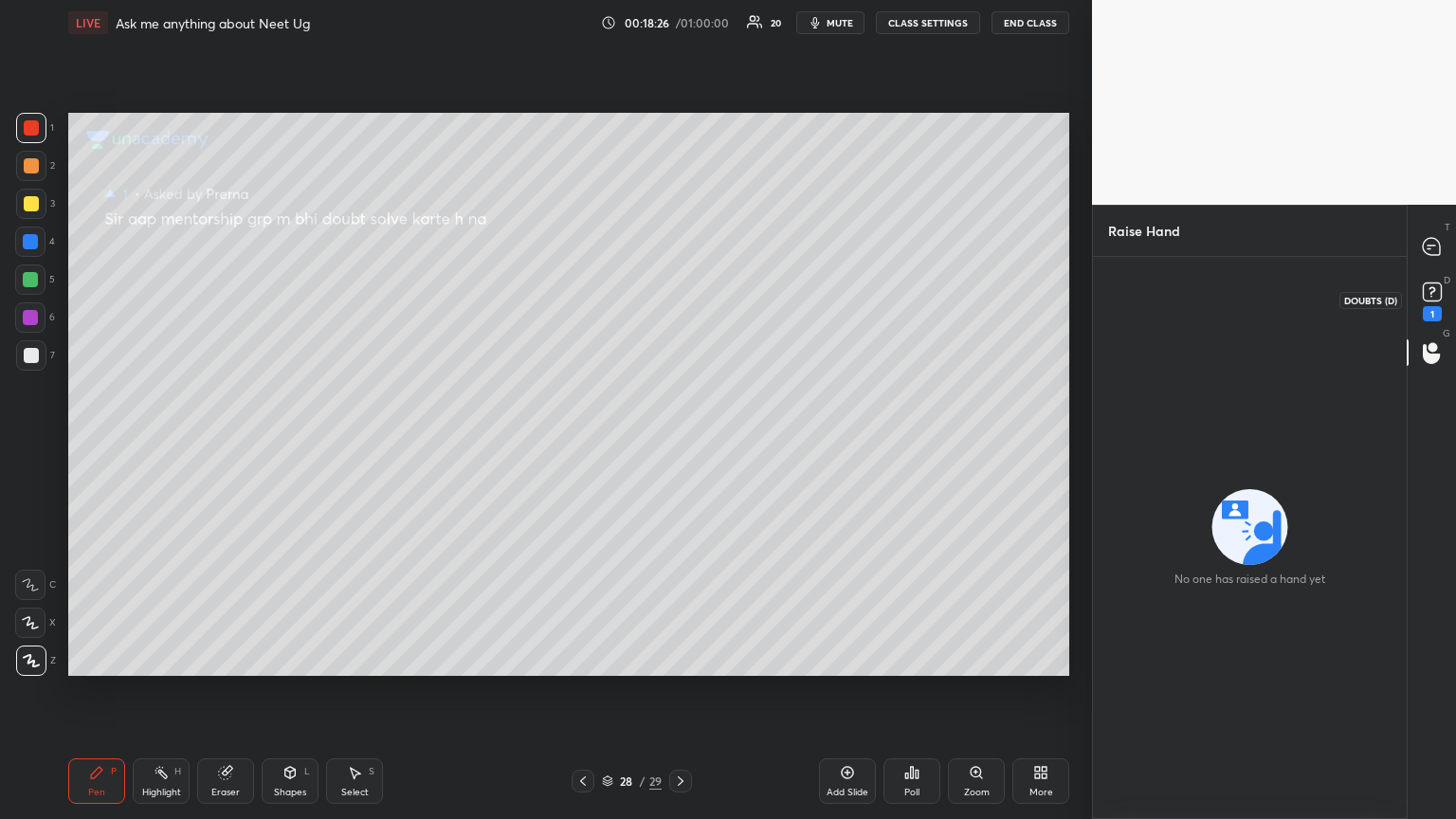 drag, startPoint x: 1429, startPoint y: 303, endPoint x: 1395, endPoint y: 314, distance: 35.735137 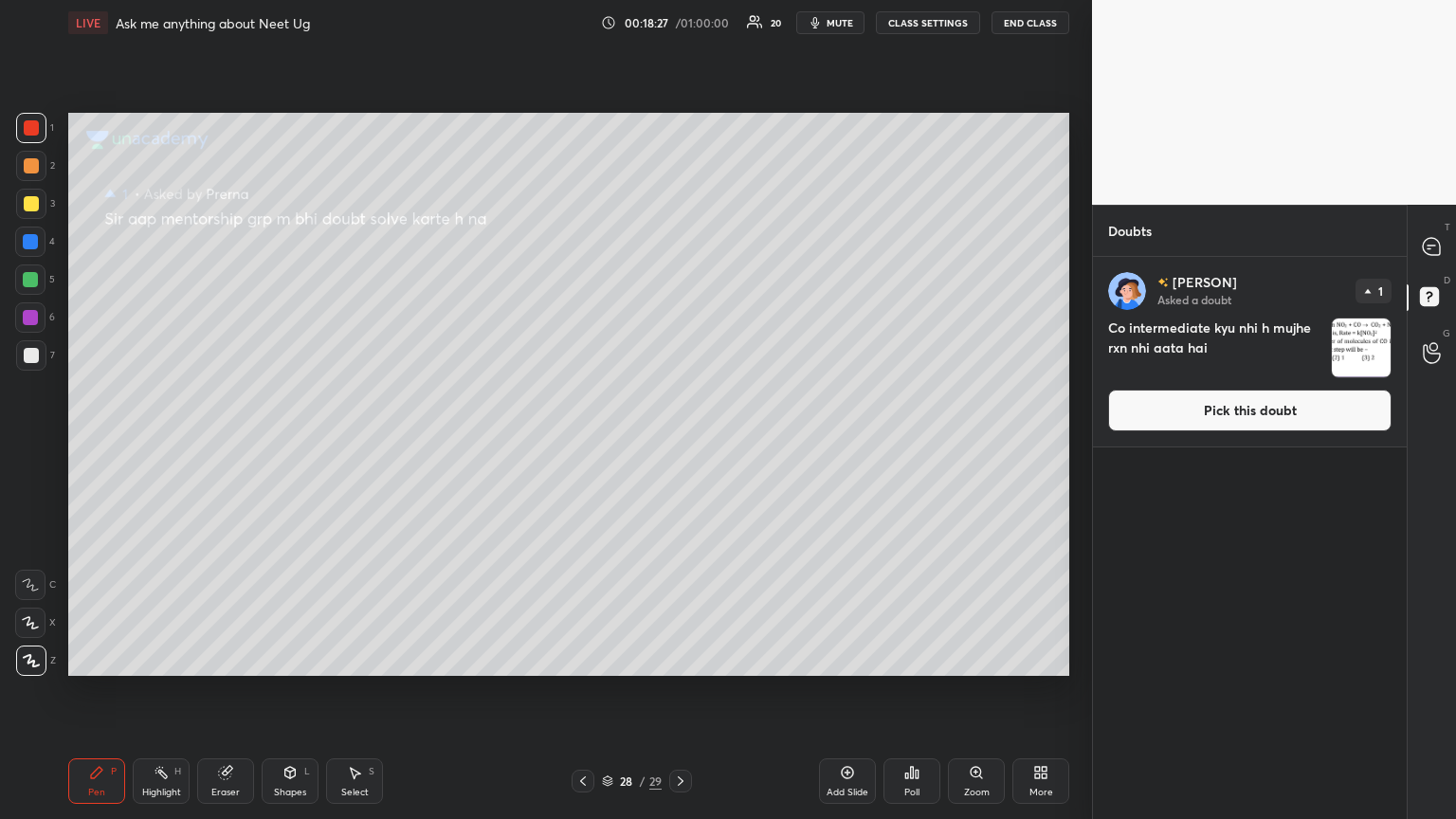 click on "Pick this doubt" at bounding box center (1249, 410) 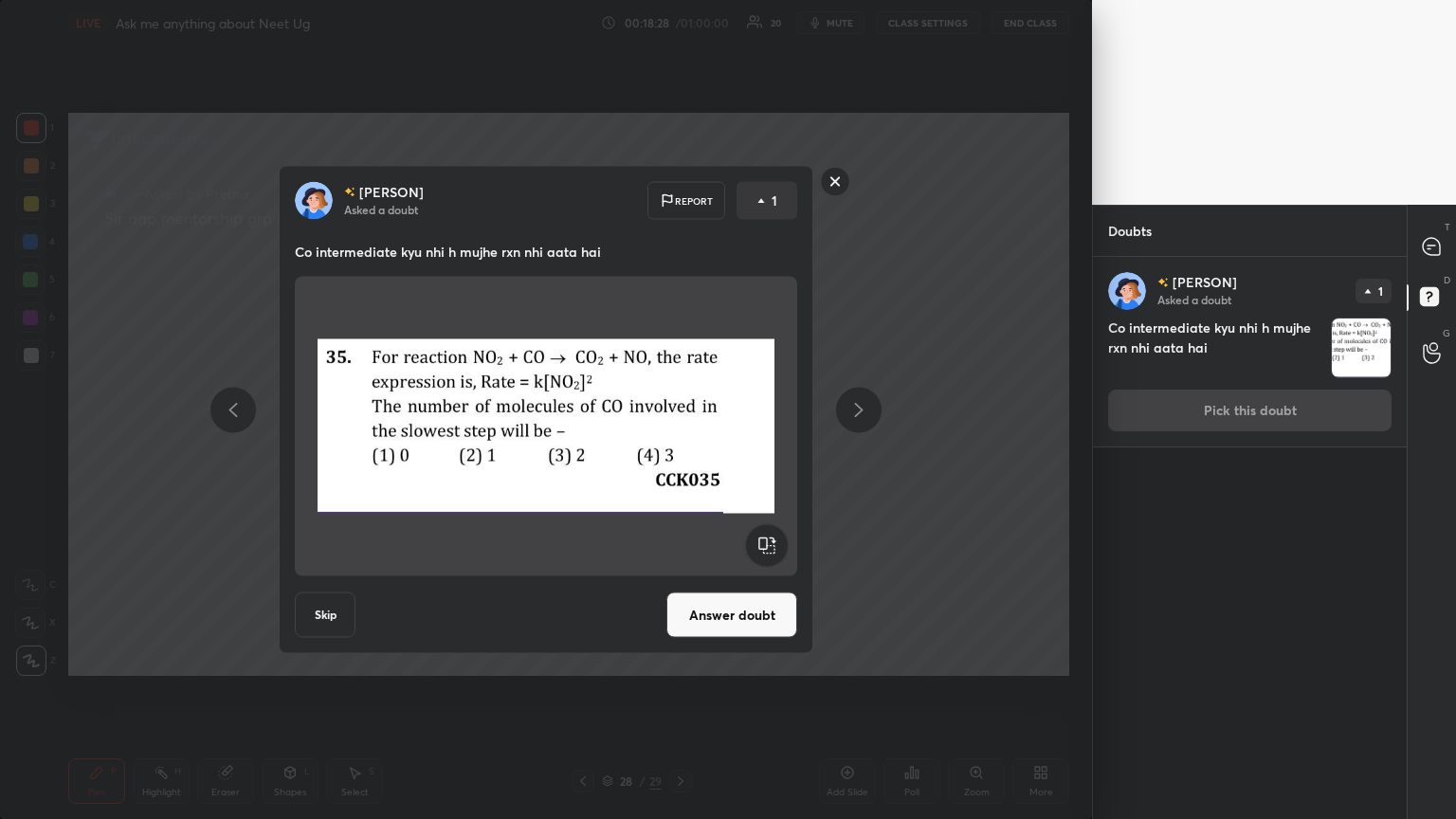 click on "Iqbal Asked a doubt Report 1 Co intermediate kyu nhi h mujhe rxn nhi aata hai Skip Answer doubt" at bounding box center [546, 410] 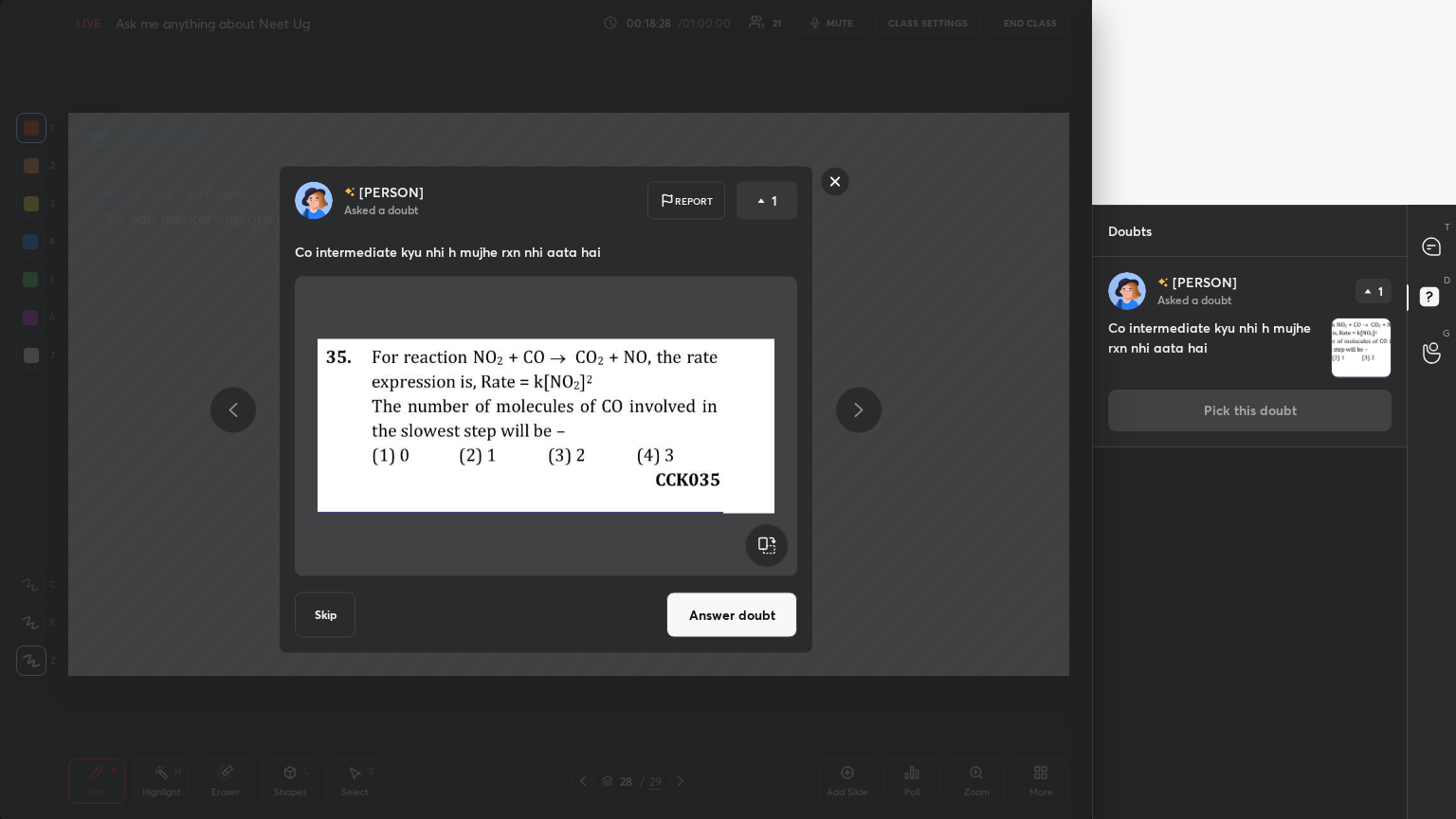 click on "Answer doubt" at bounding box center (732, 615) 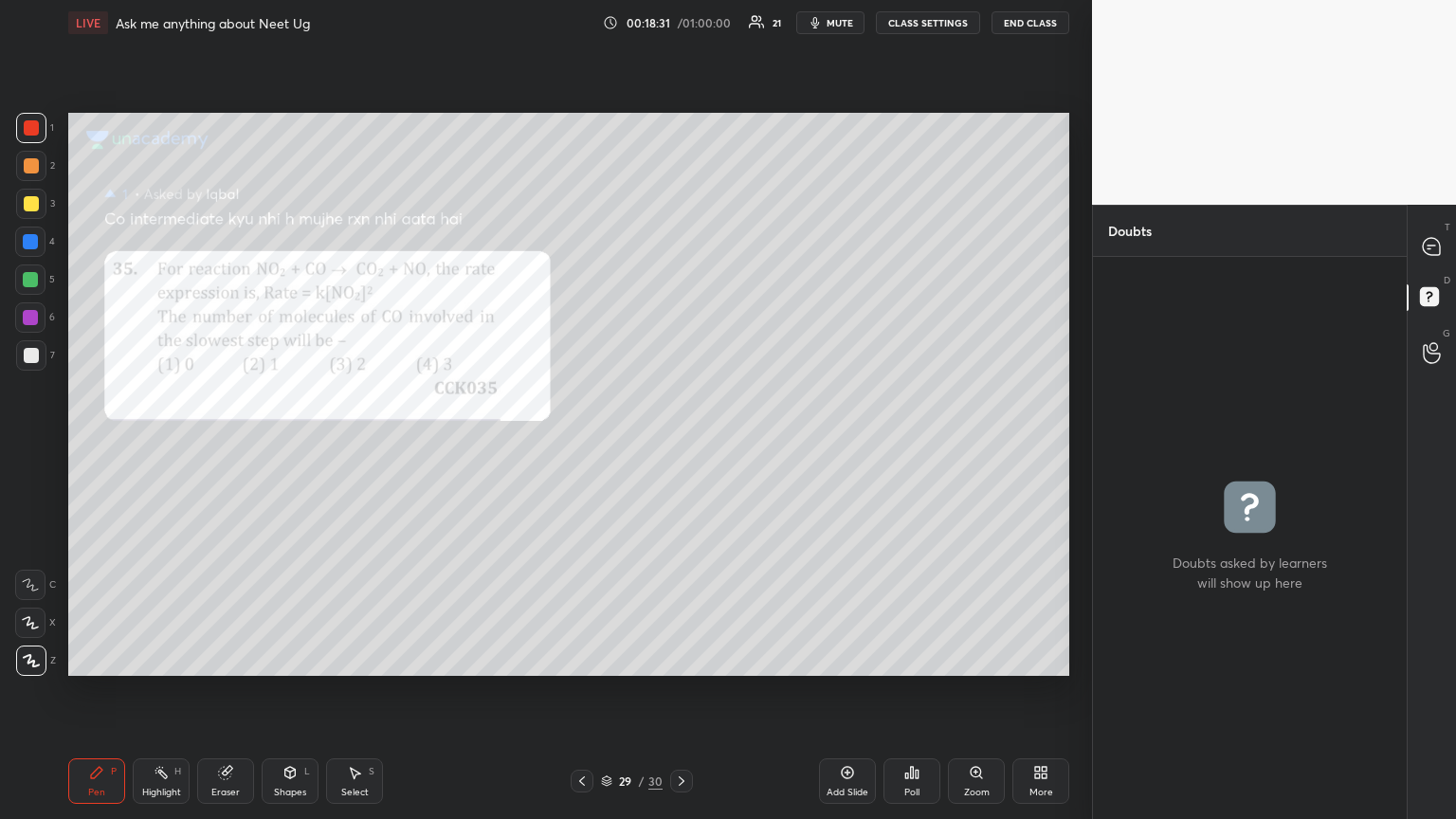 click at bounding box center (31, 204) 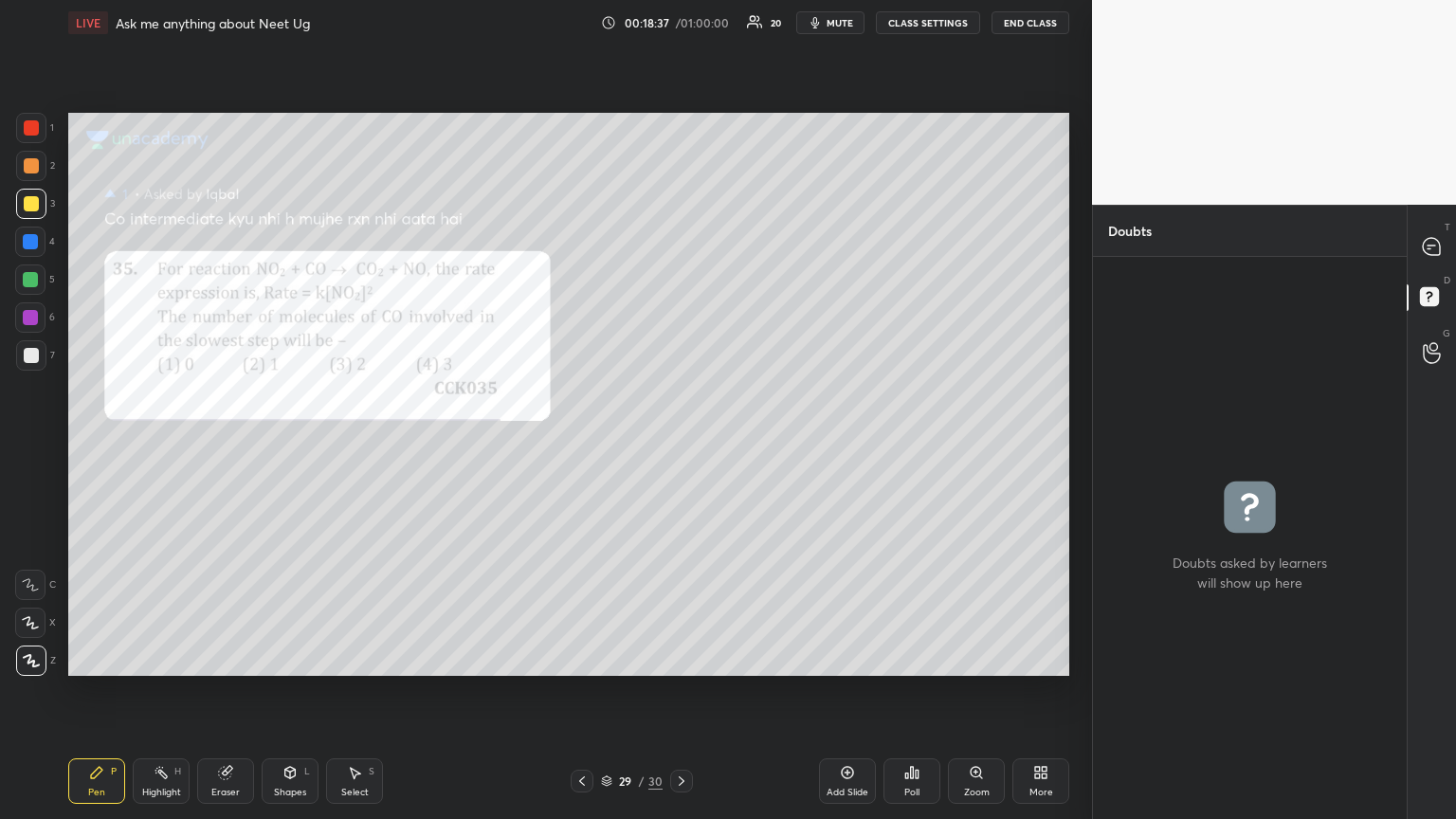 click on "T Messages (T)" at bounding box center [1431, 246] 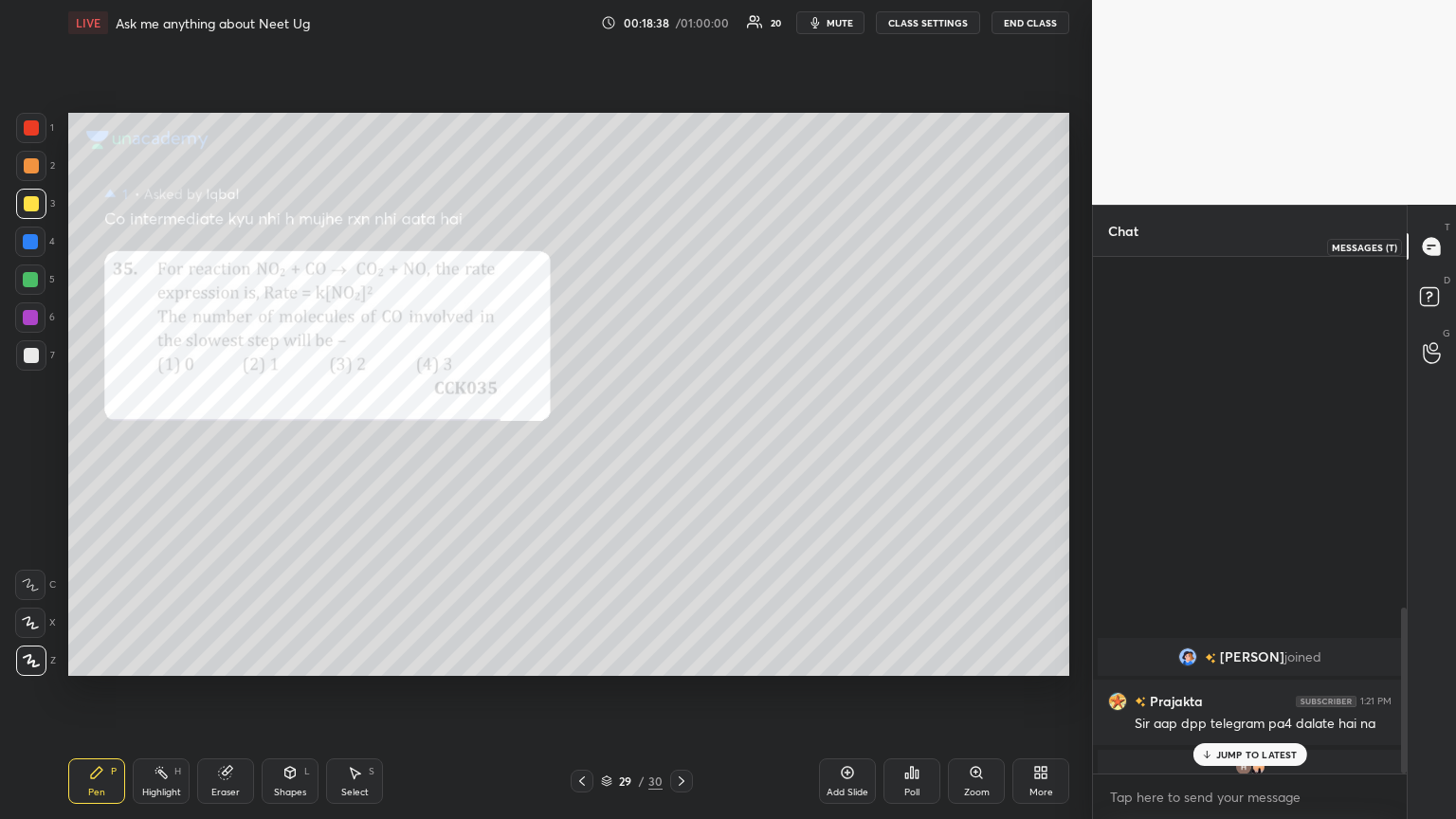 scroll, scrollTop: 1088, scrollLeft: 0, axis: vertical 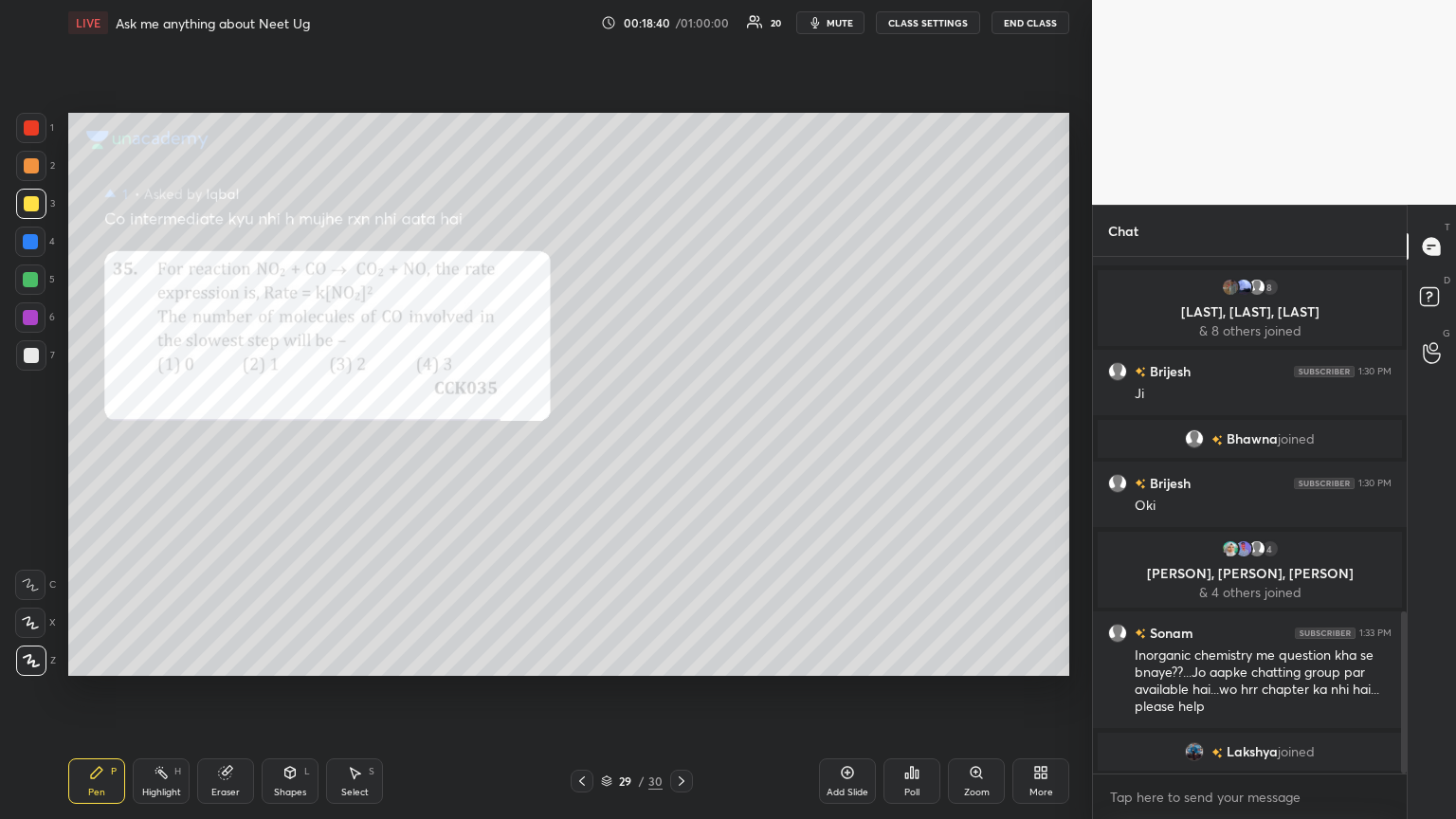 drag, startPoint x: 28, startPoint y: 278, endPoint x: 60, endPoint y: 284, distance: 32.557641 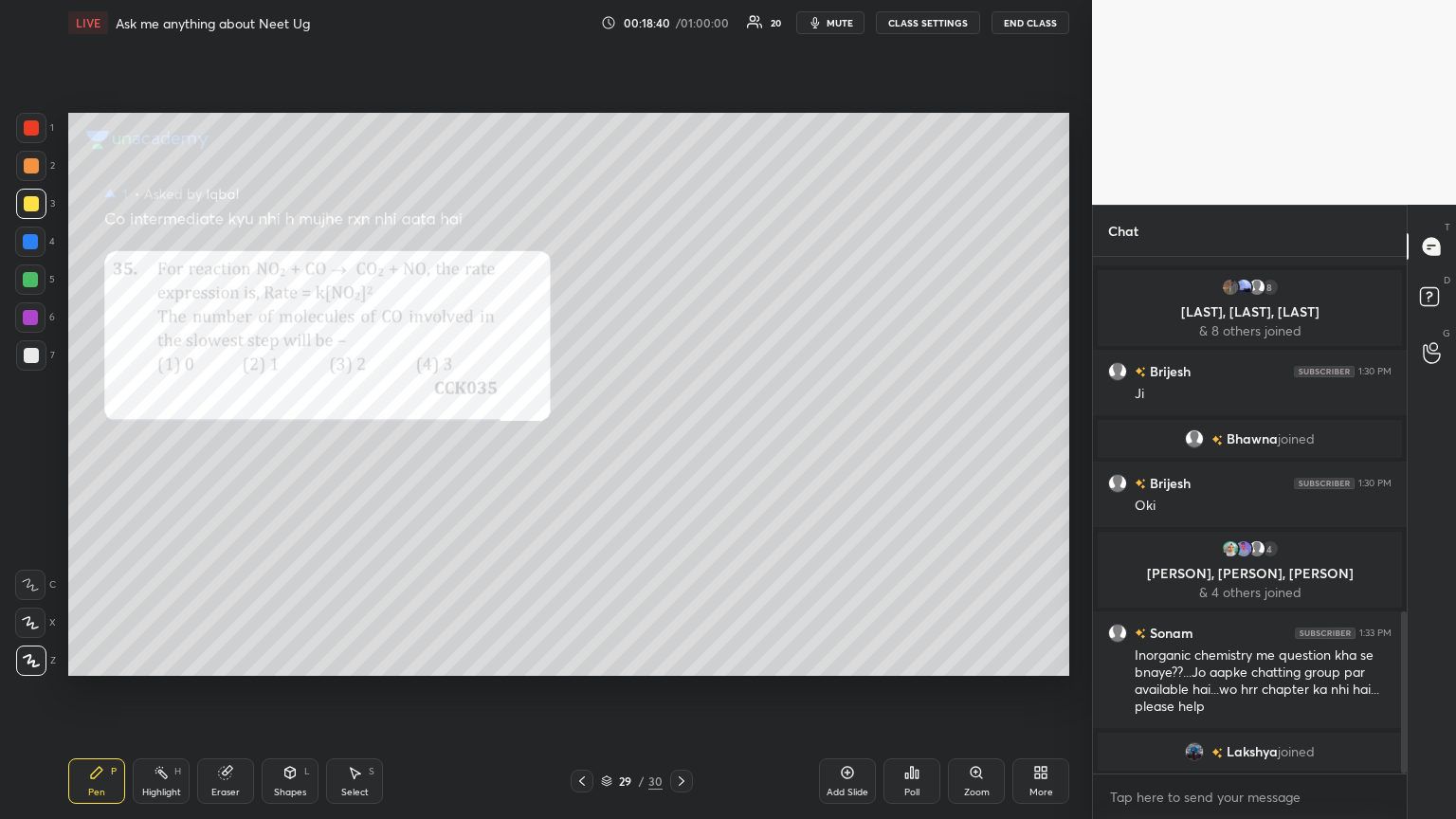 click at bounding box center [30, 280] 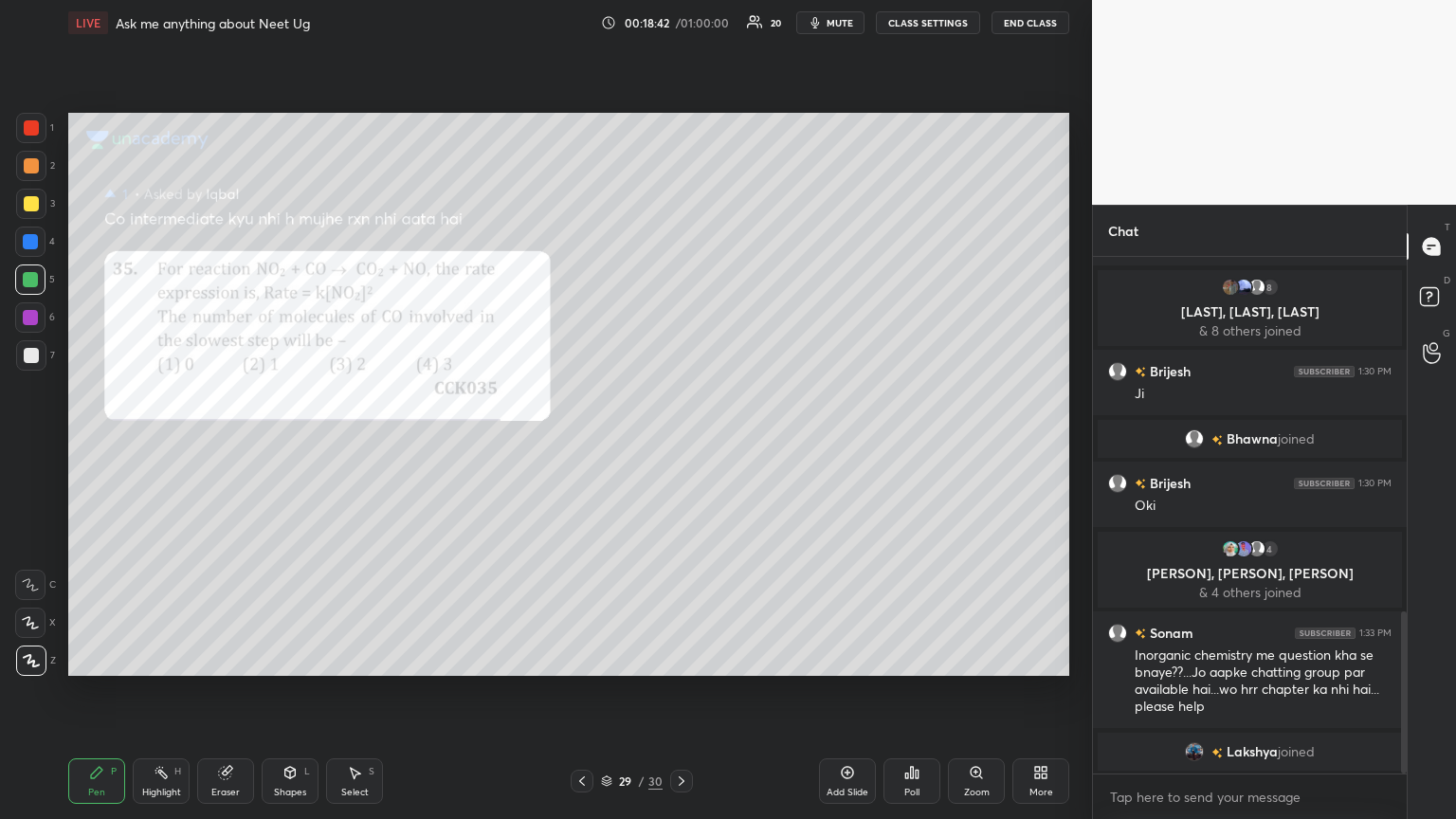 drag, startPoint x: 227, startPoint y: 785, endPoint x: 217, endPoint y: 768, distance: 19.72308 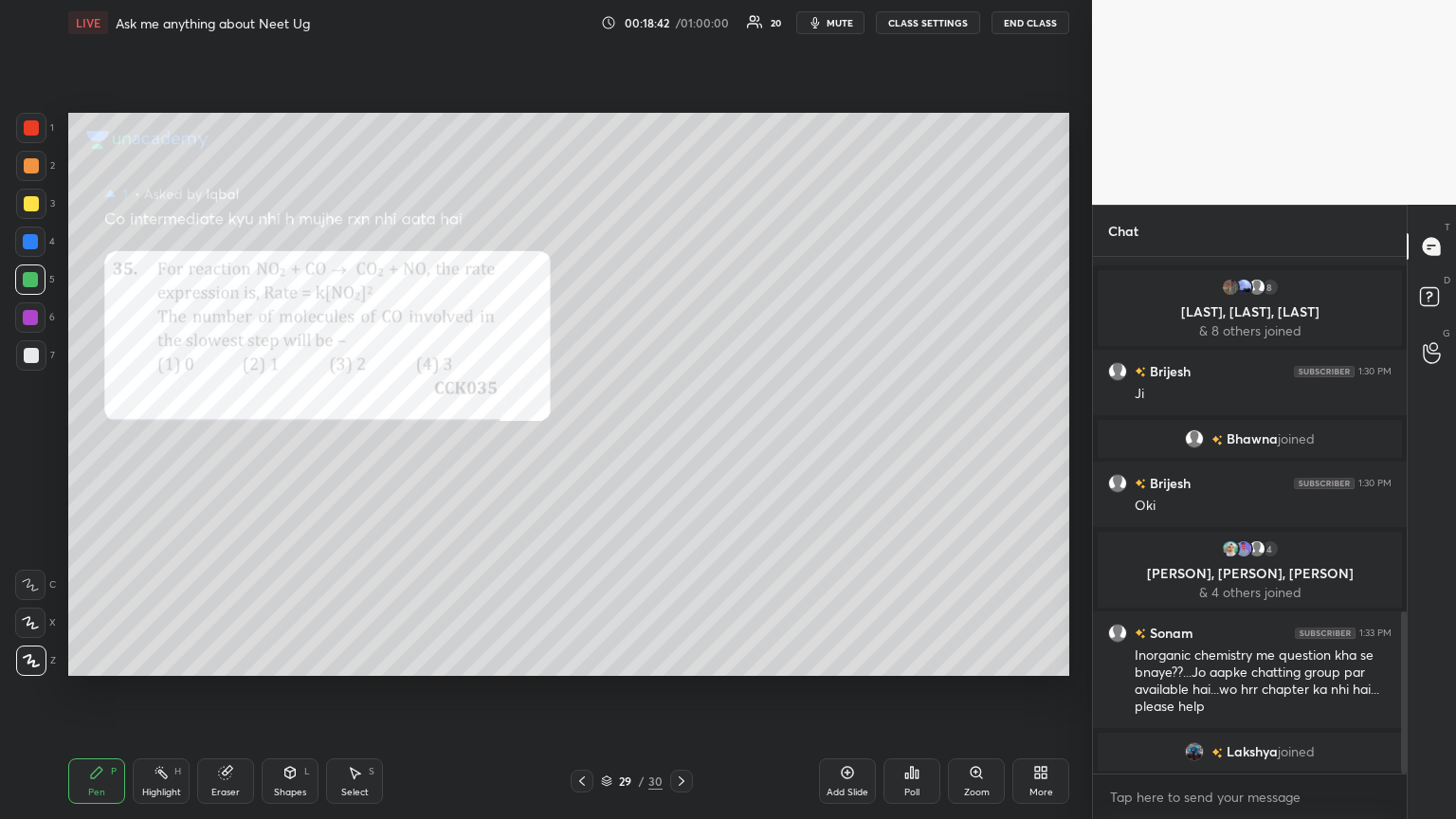 click on "Eraser" at bounding box center [226, 781] 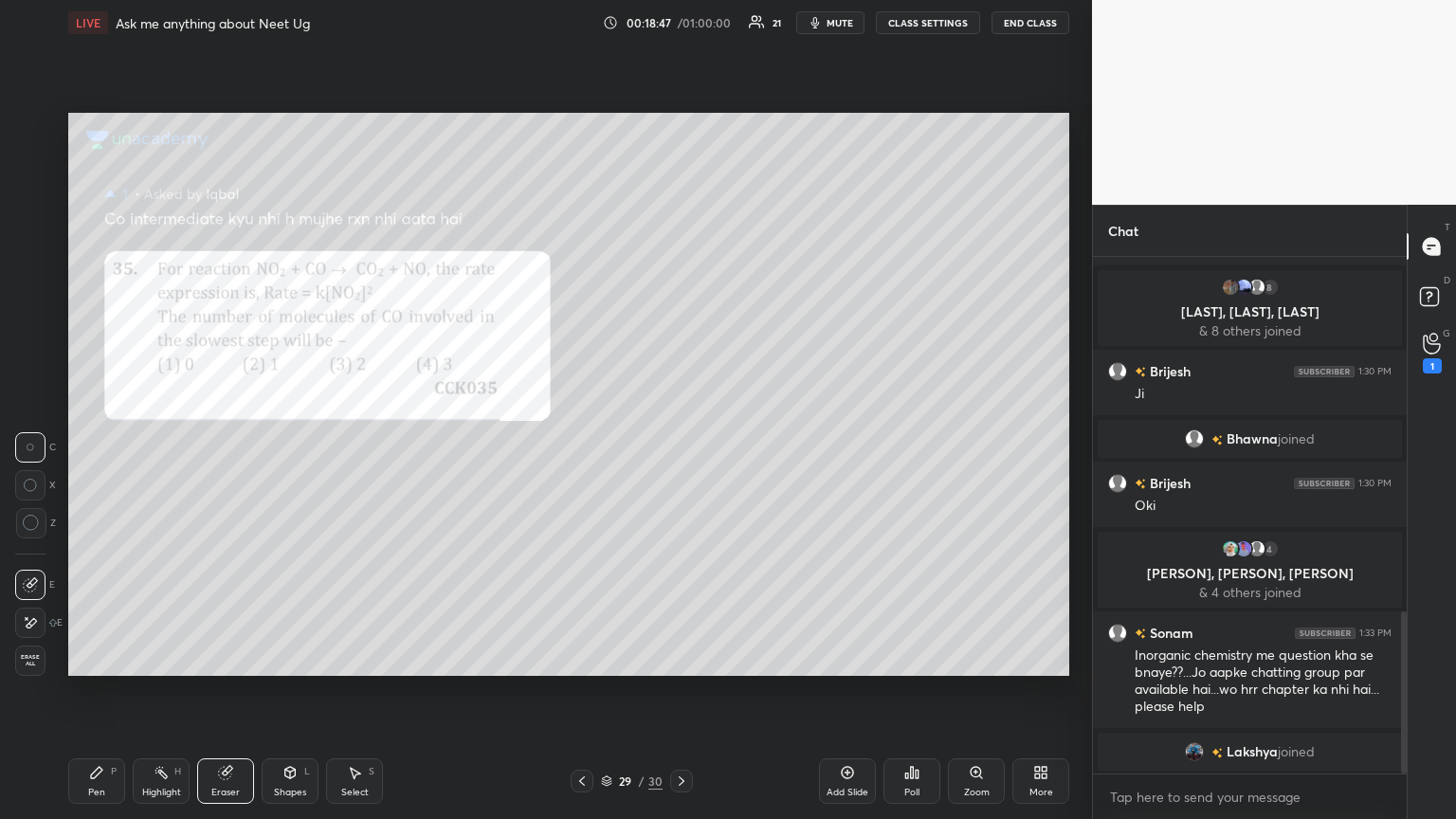 drag, startPoint x: 155, startPoint y: 792, endPoint x: 155, endPoint y: 682, distance: 110 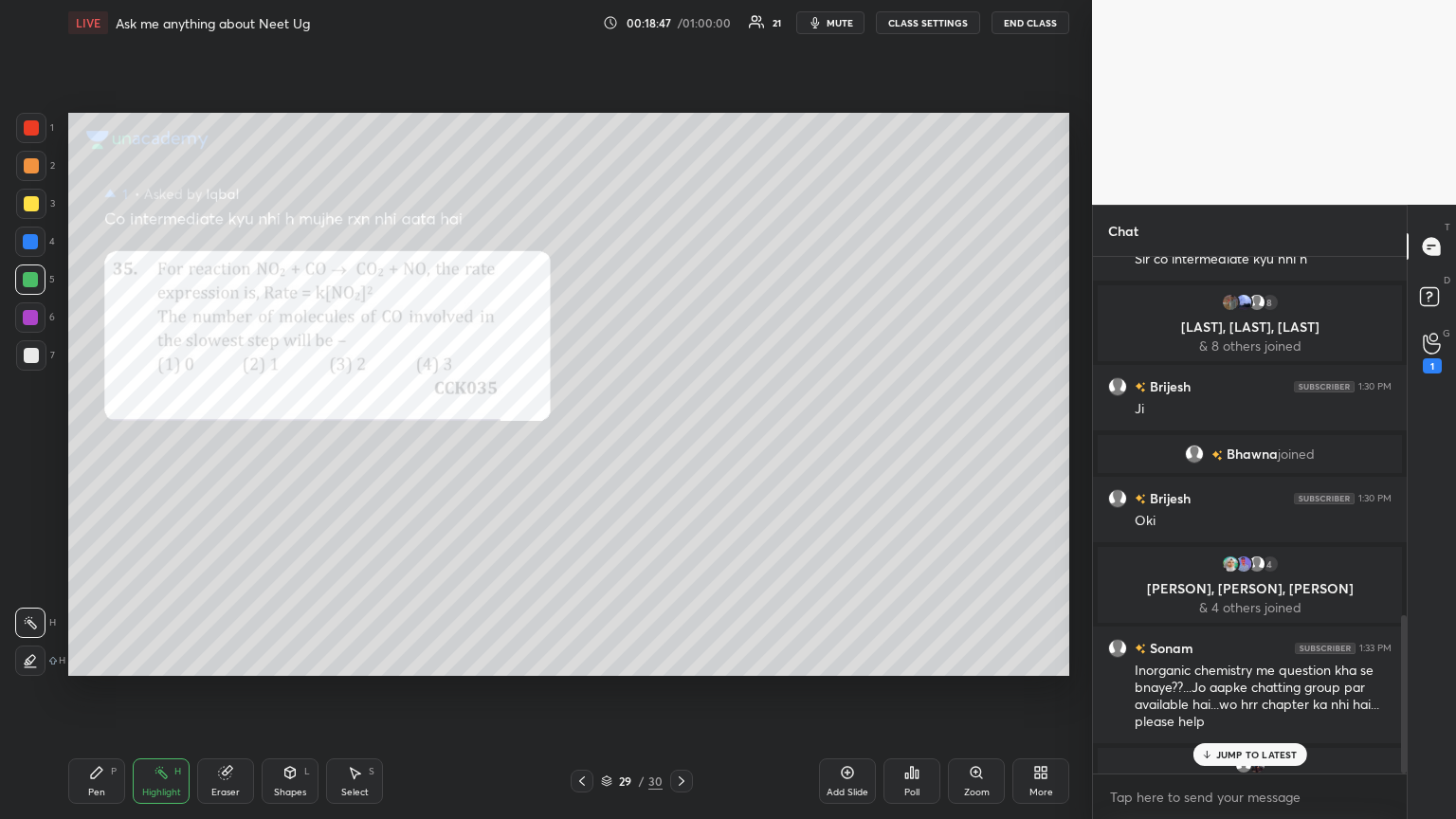 scroll, scrollTop: 1172, scrollLeft: 0, axis: vertical 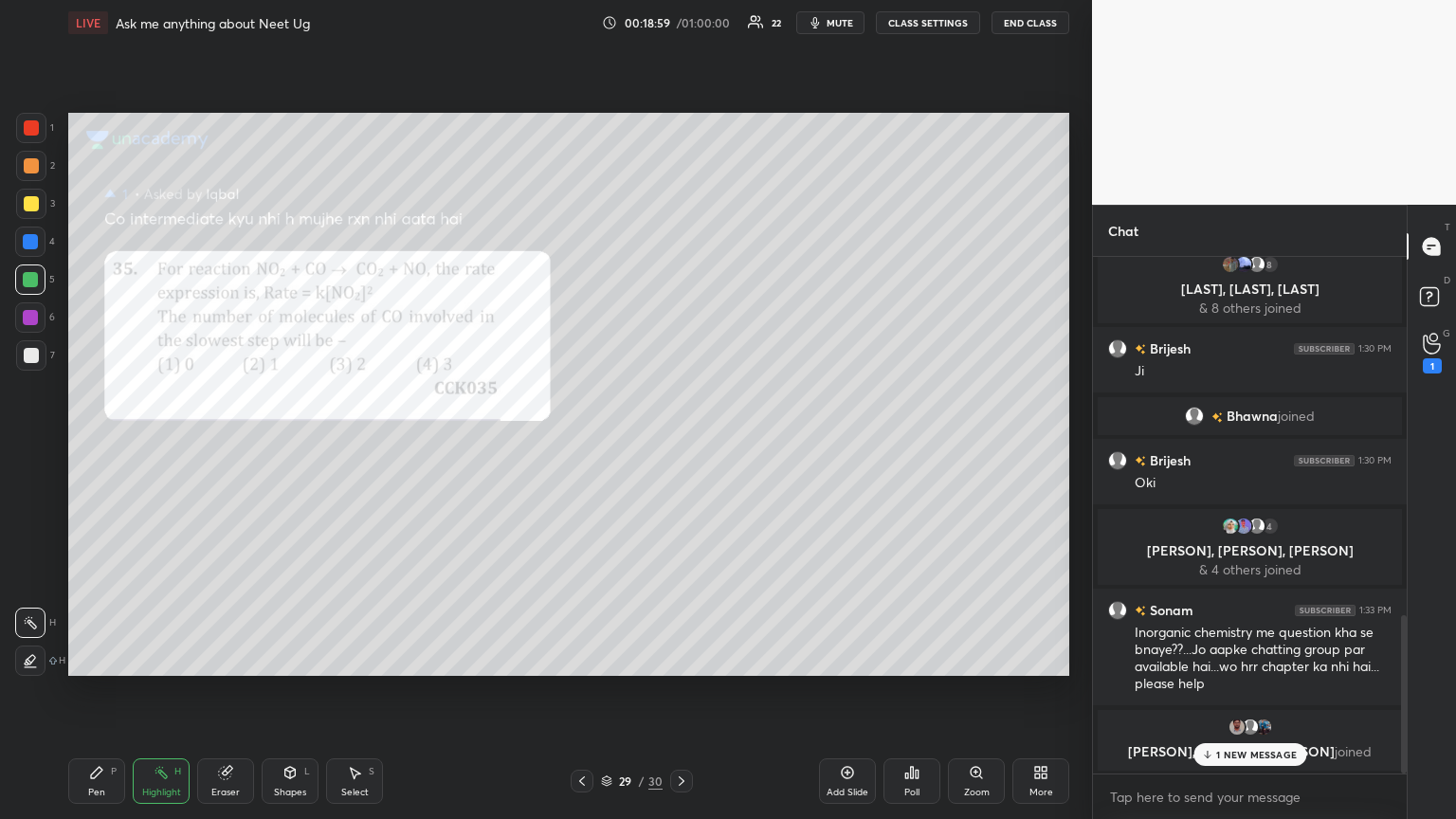 click on "1 NEW MESSAGE" at bounding box center [1249, 755] 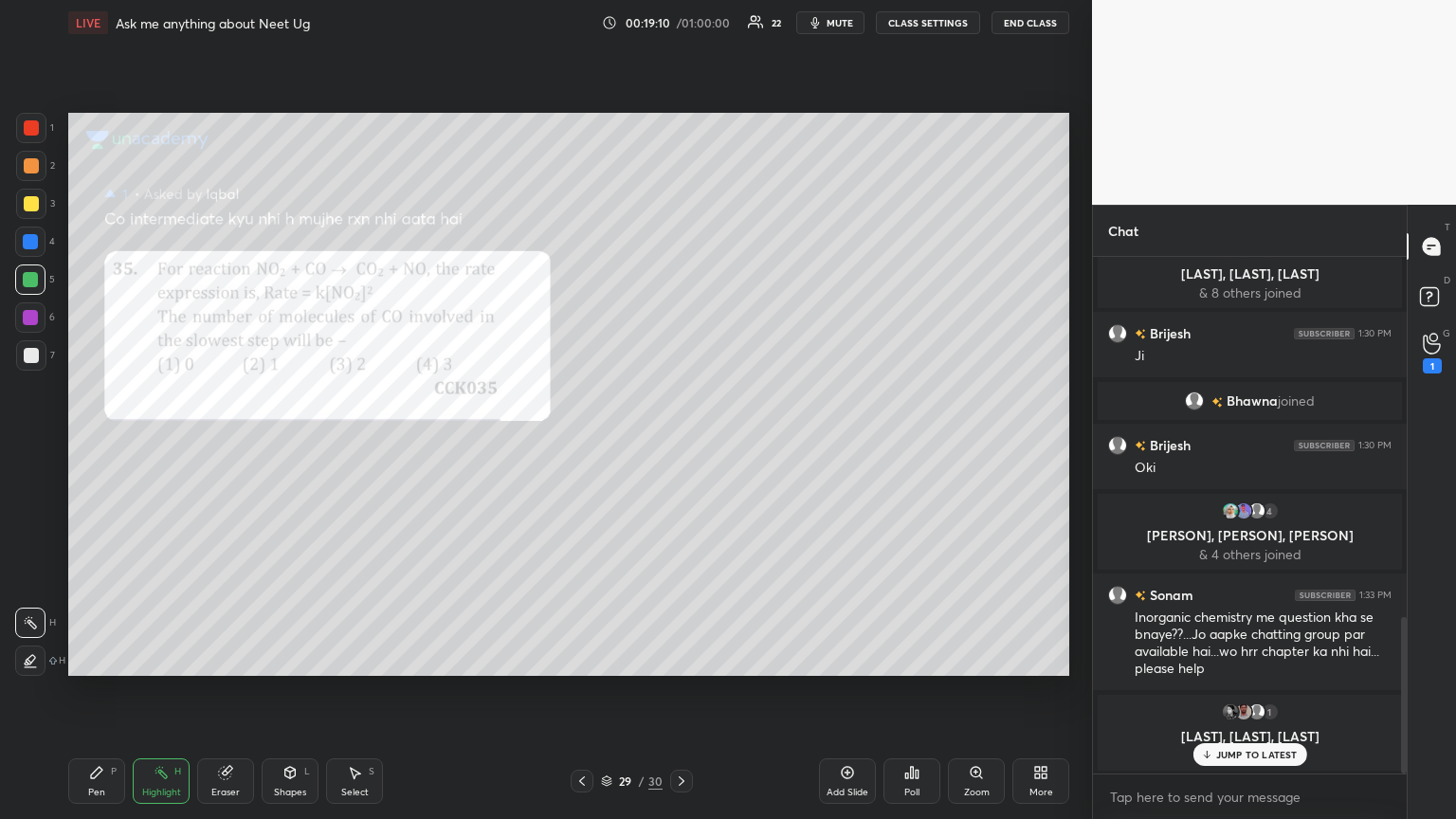scroll, scrollTop: 1384, scrollLeft: 0, axis: vertical 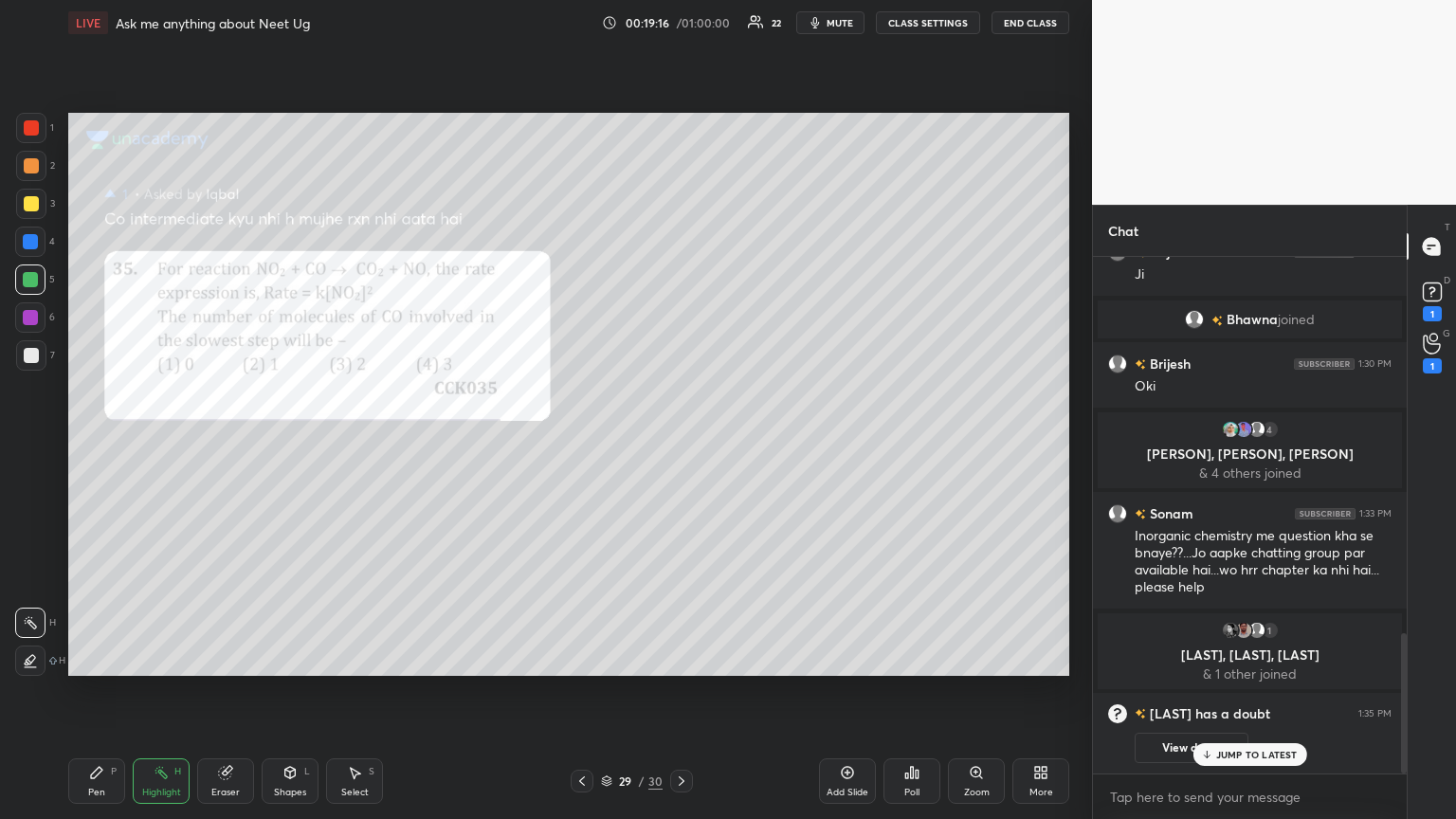 click on "1" at bounding box center (1432, 300) 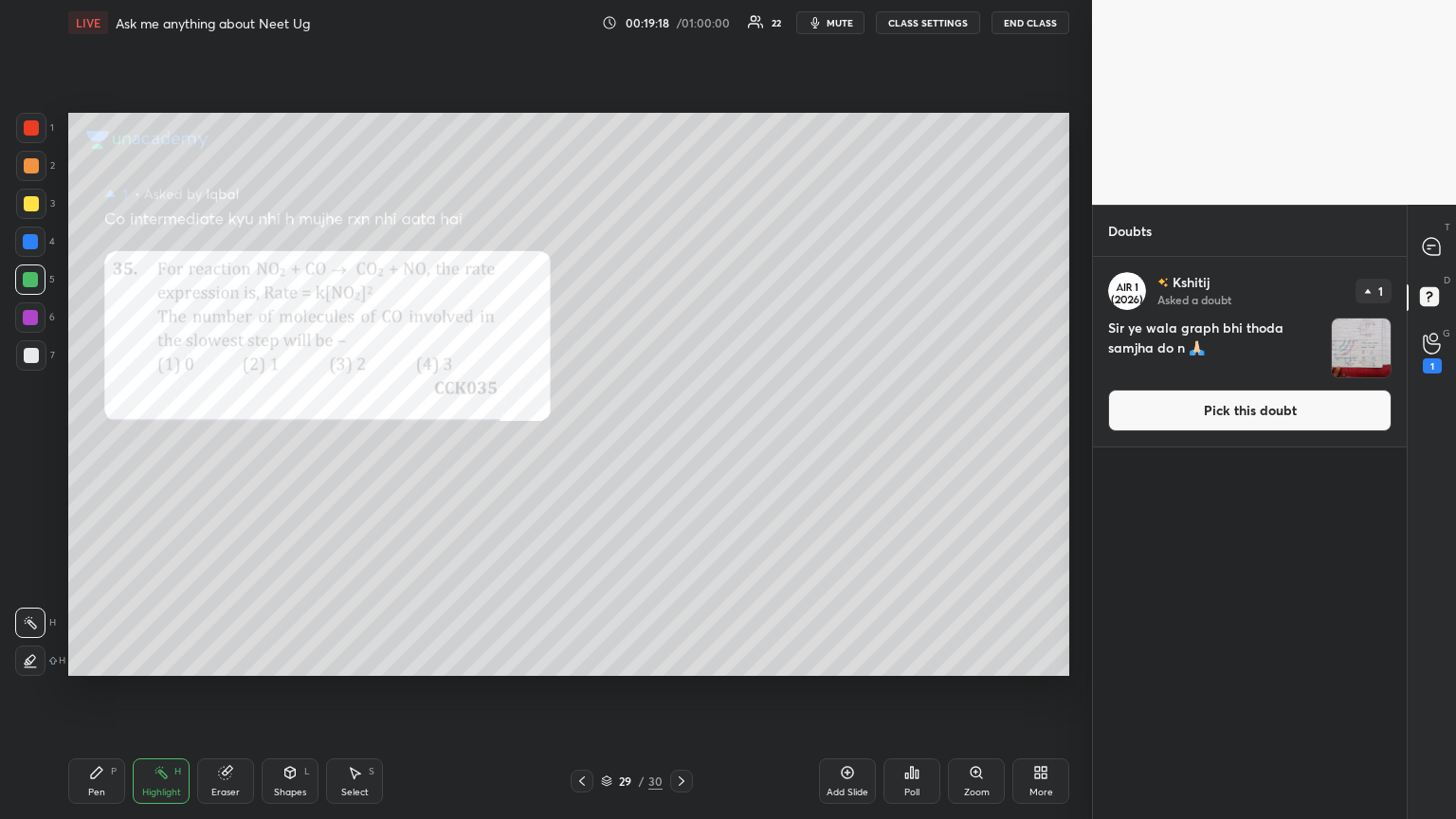click on "Pick this doubt" at bounding box center [1249, 410] 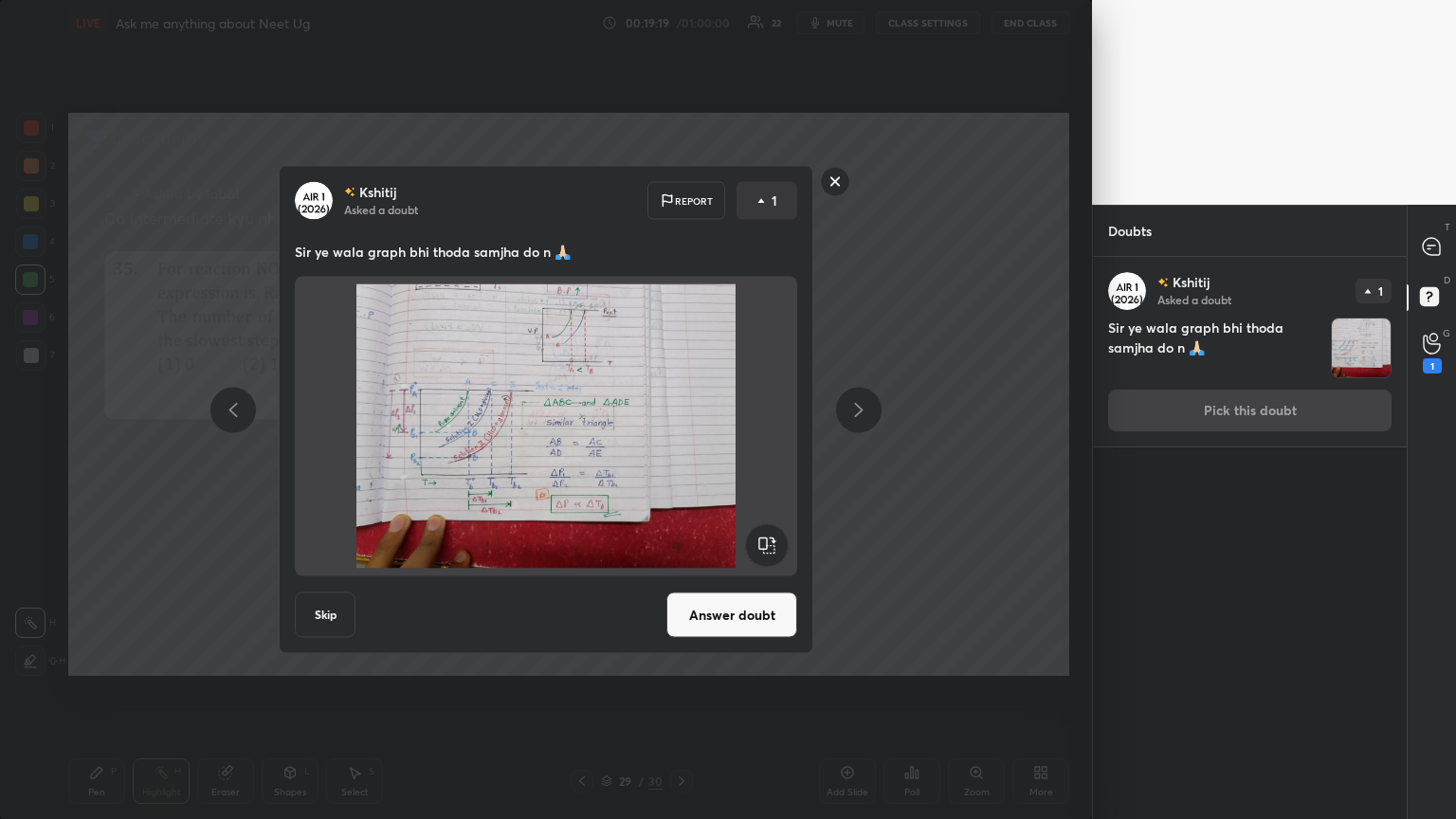click on "Answer doubt" at bounding box center [732, 615] 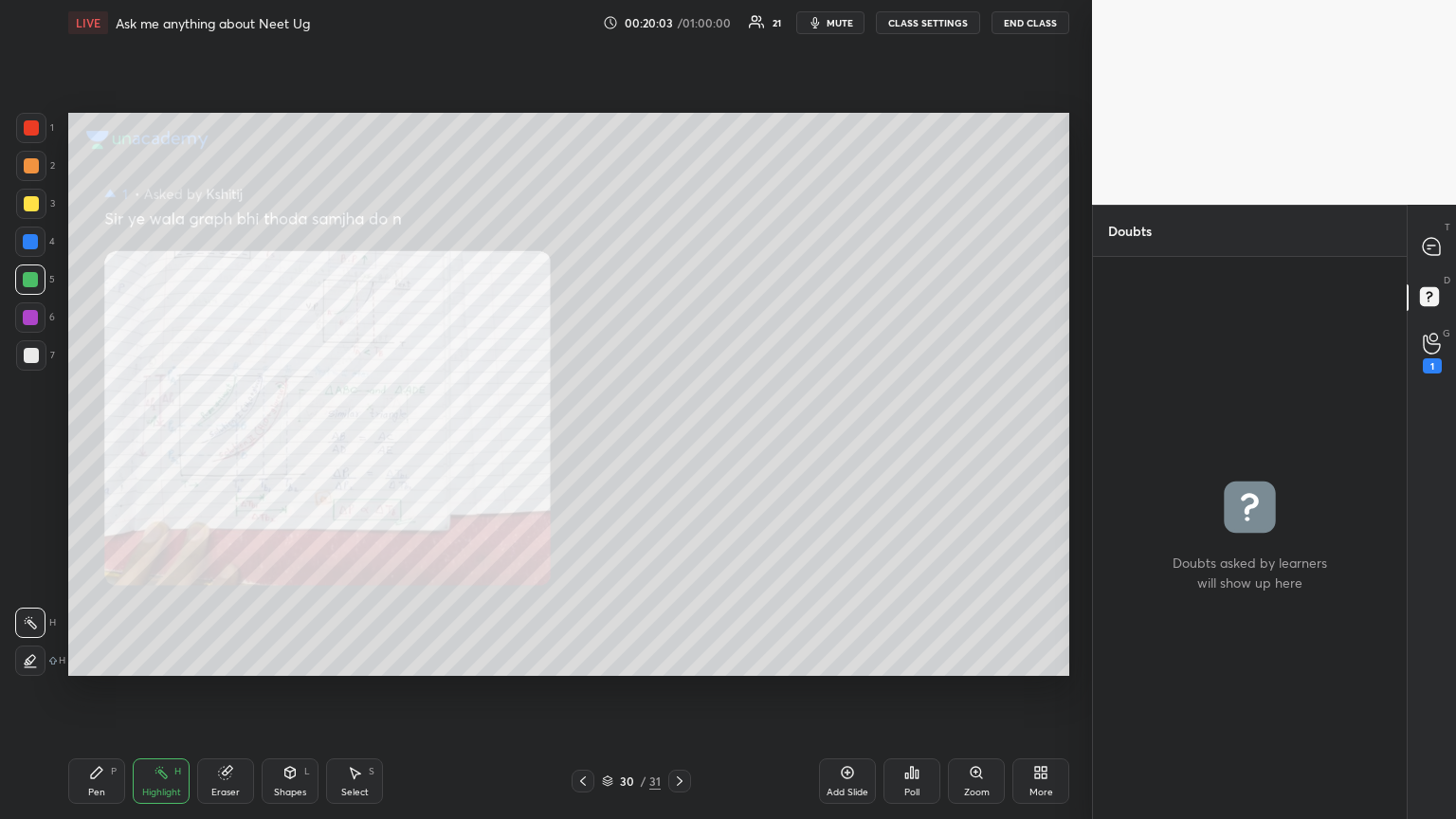 click on "1" at bounding box center [1432, 353] 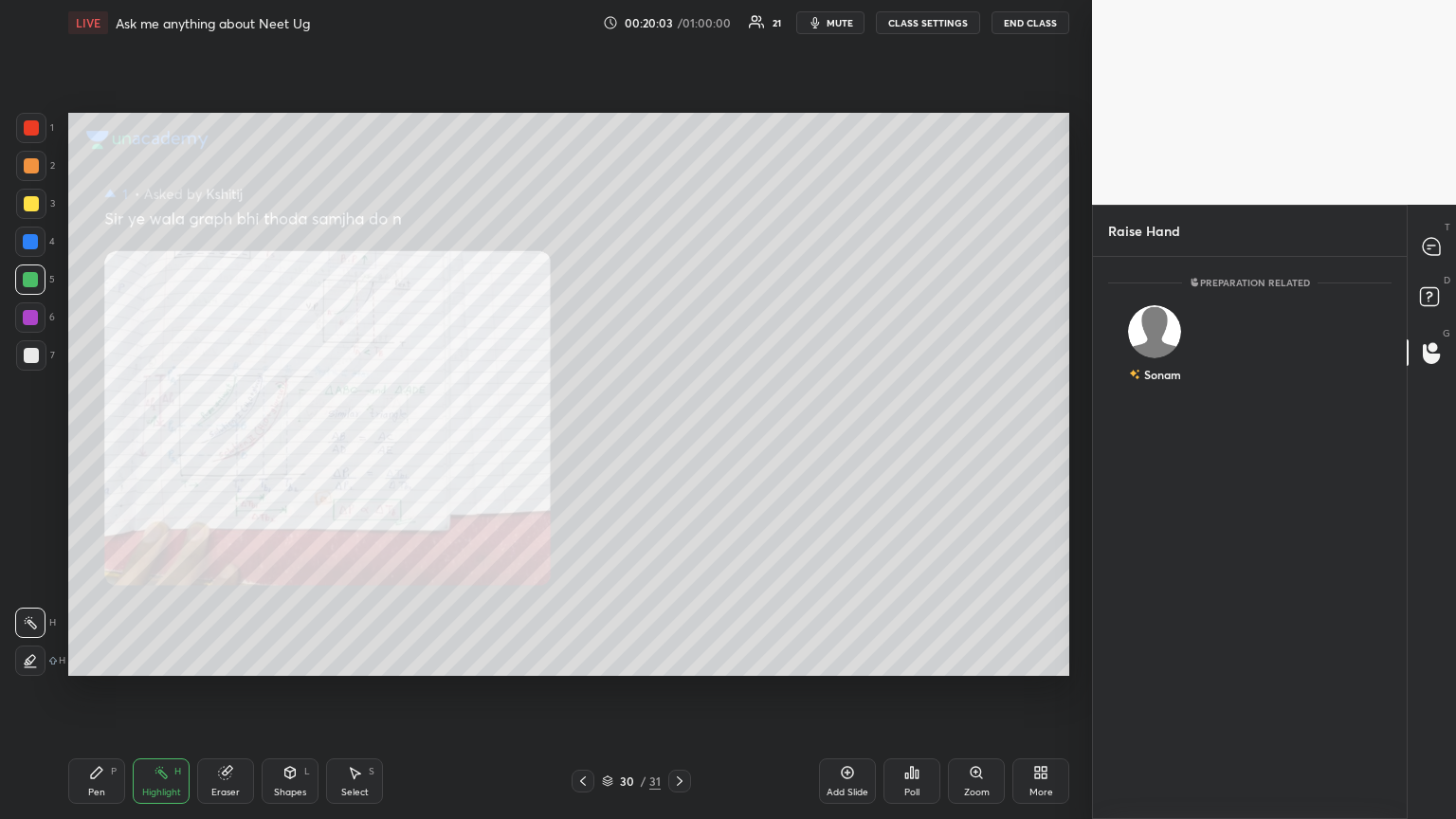 scroll, scrollTop: 556, scrollLeft: 308, axis: both 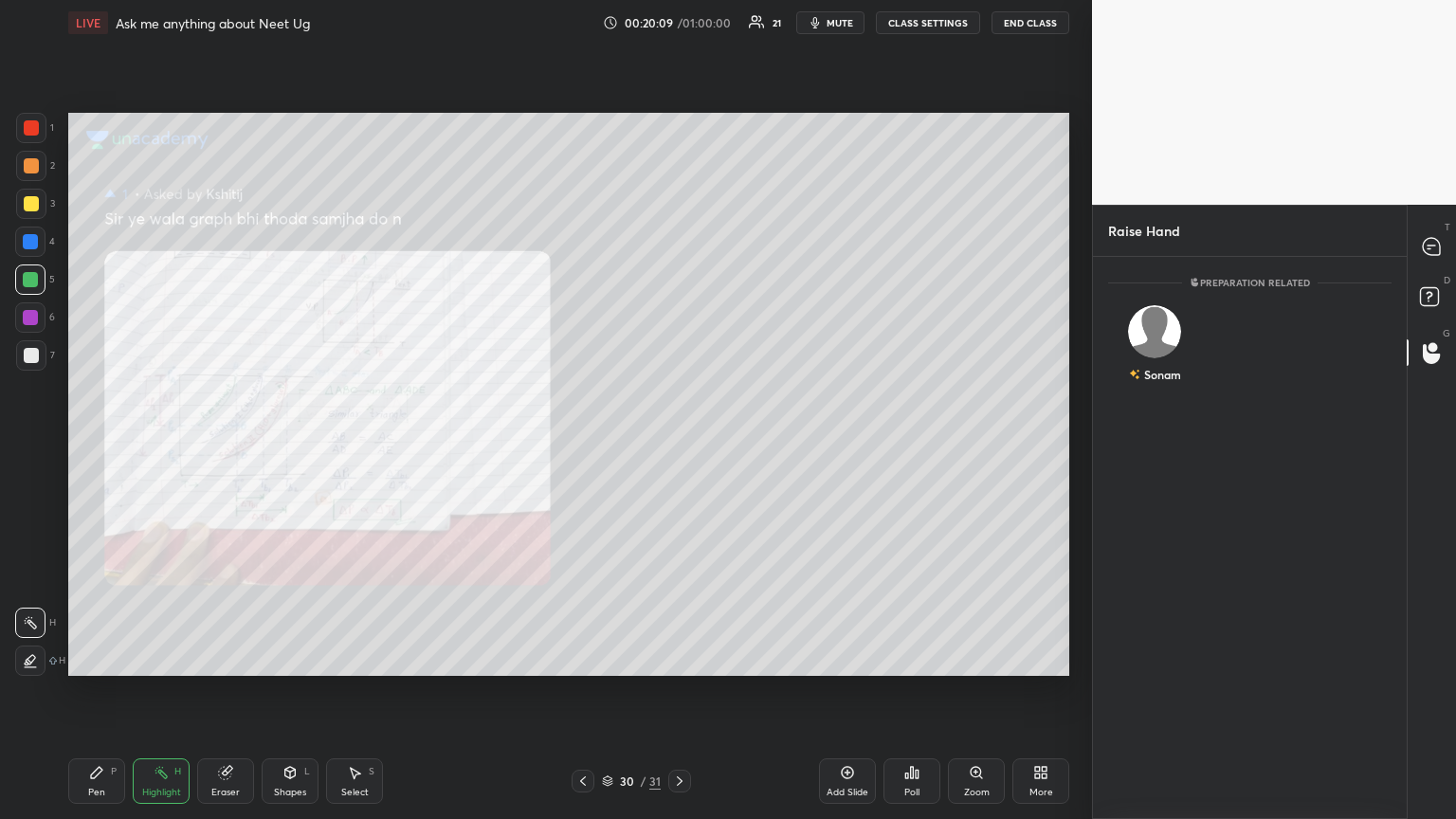 drag, startPoint x: 839, startPoint y: 27, endPoint x: 826, endPoint y: 101, distance: 75.13322 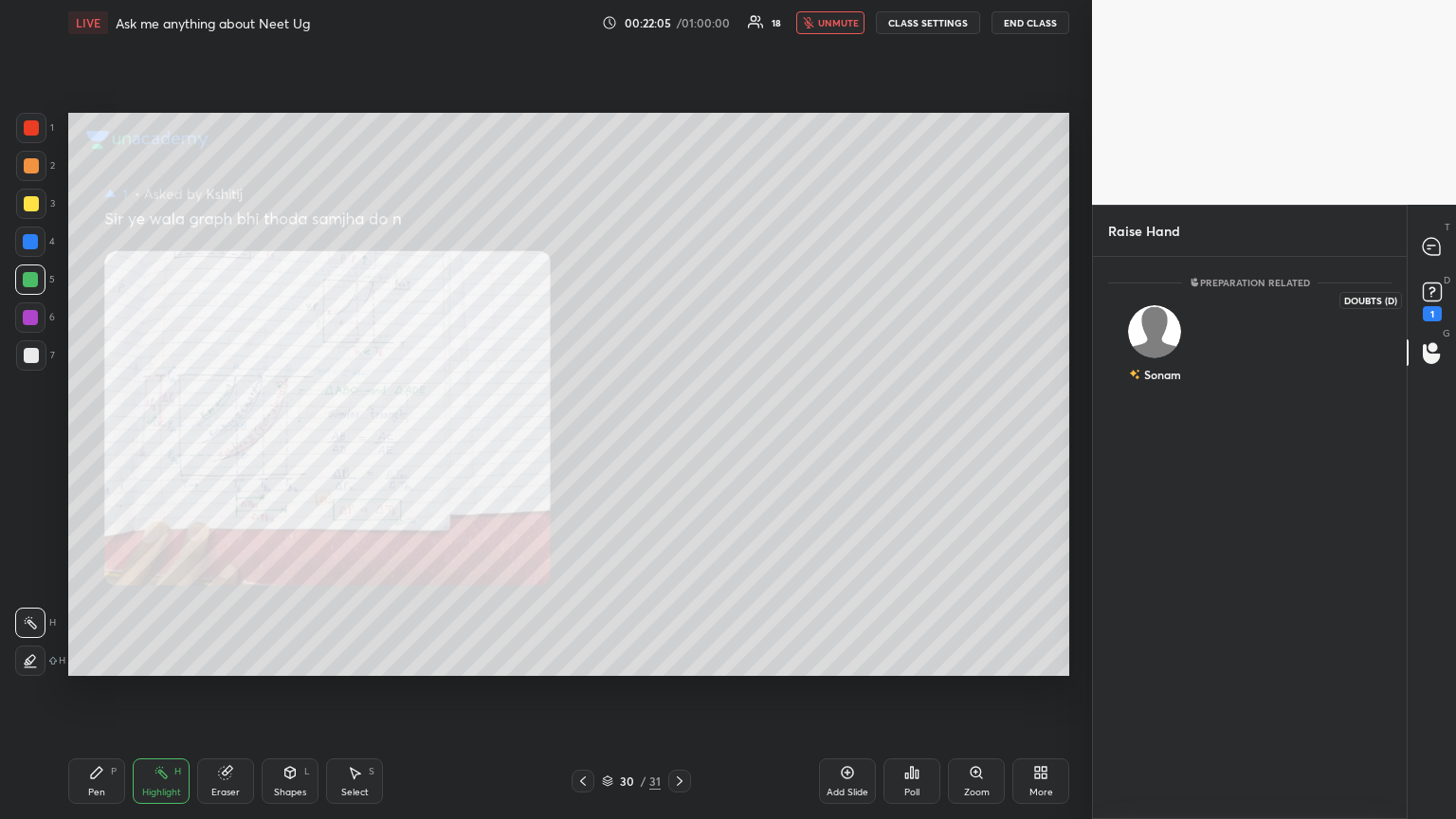 drag, startPoint x: 1443, startPoint y: 309, endPoint x: 1438, endPoint y: 275, distance: 34.365681 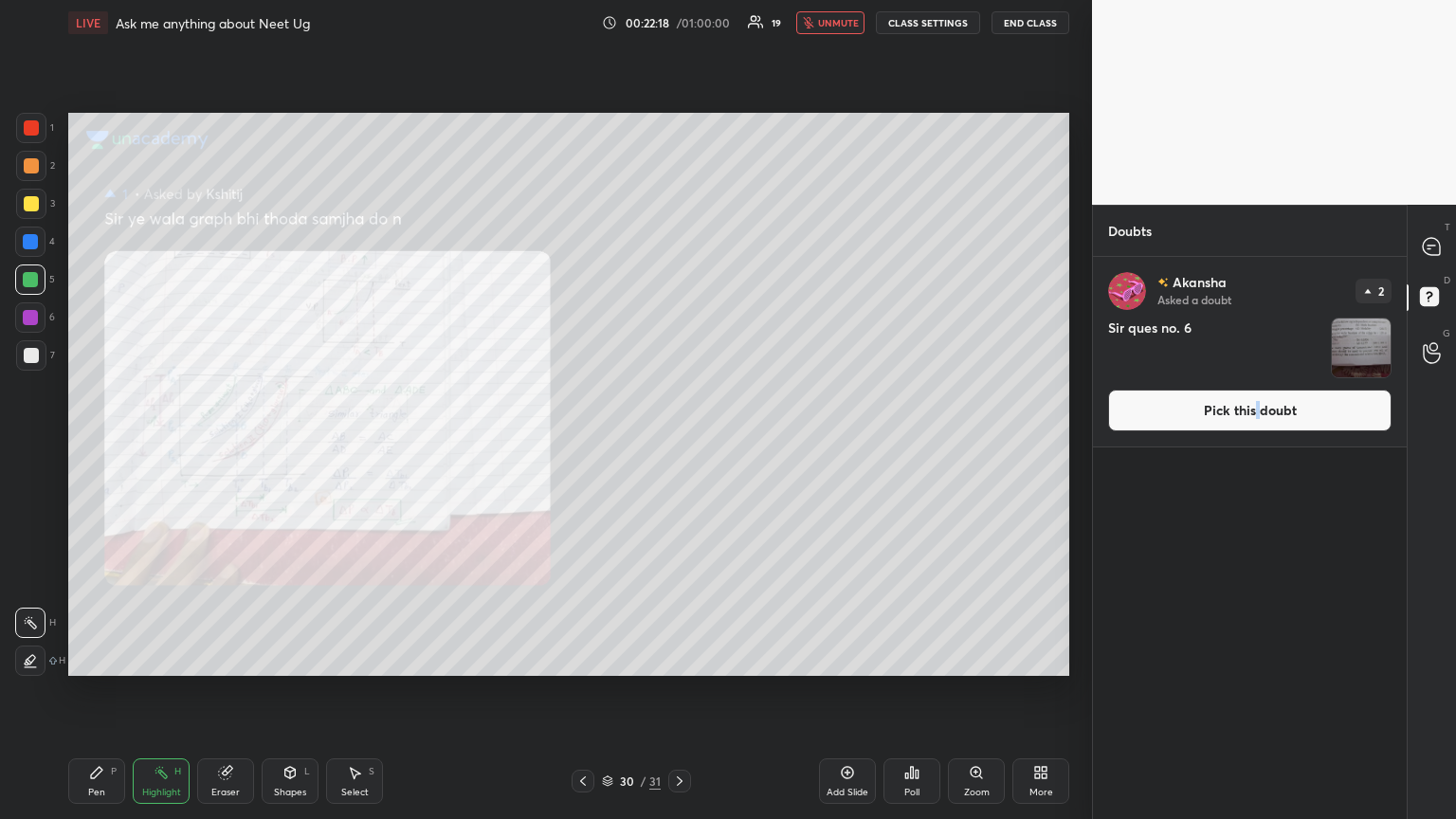 drag, startPoint x: 1259, startPoint y: 410, endPoint x: 1235, endPoint y: 405, distance: 24.515301 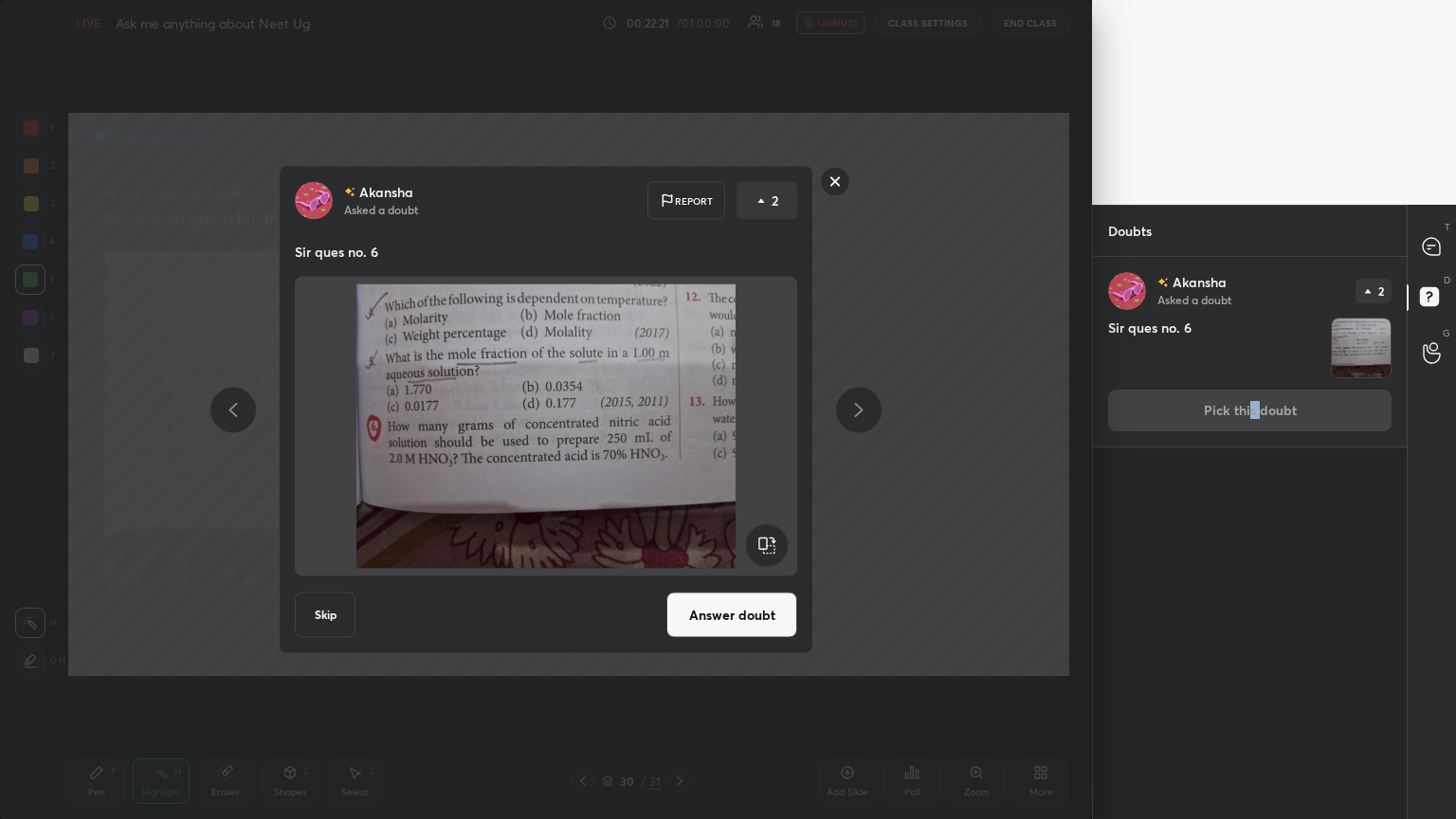 drag, startPoint x: 700, startPoint y: 611, endPoint x: 719, endPoint y: 610, distance: 19.026298 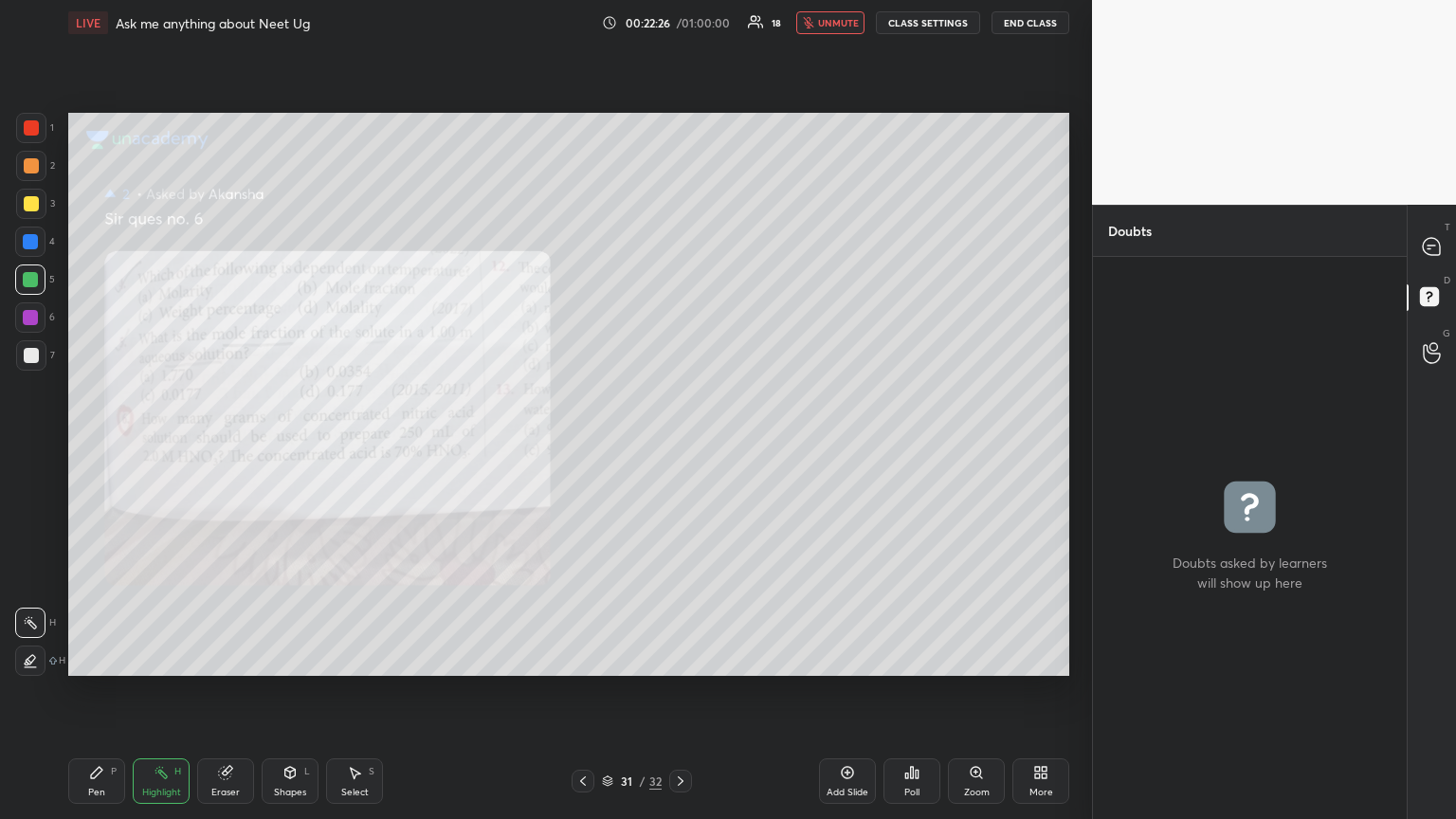 click at bounding box center [31, 355] 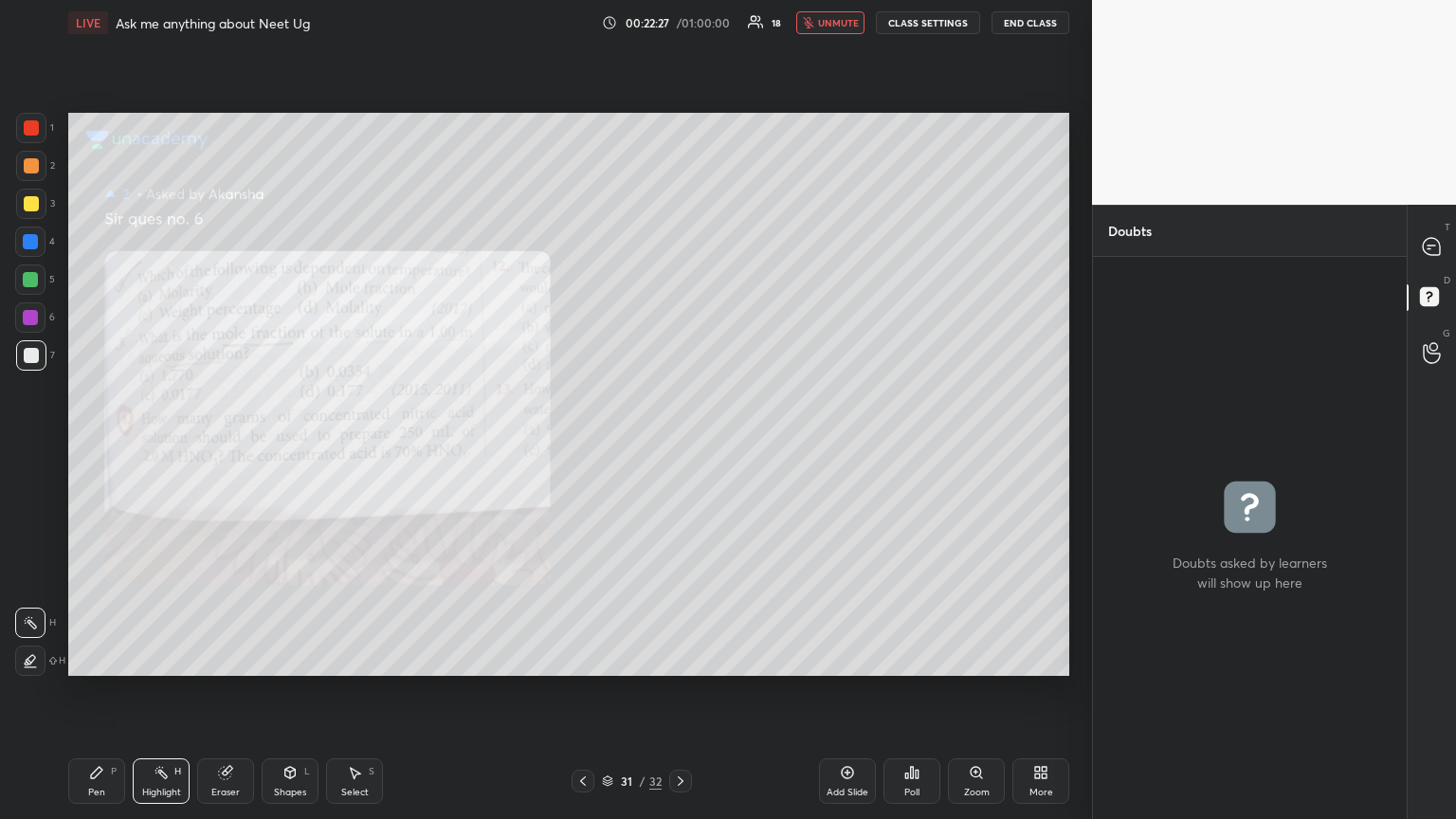click on "Pen P" at bounding box center (97, 781) 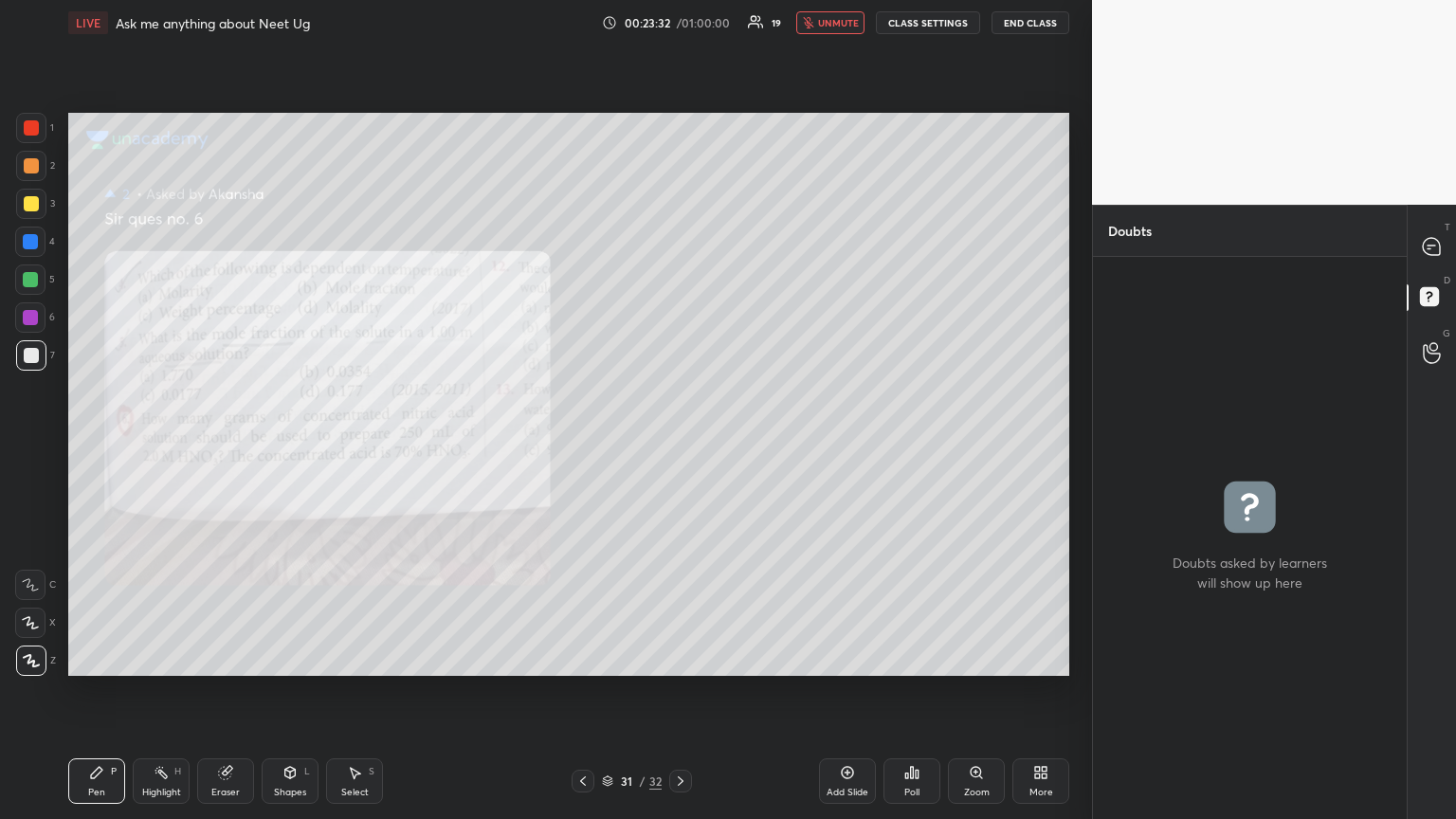 click on "unmute" at bounding box center (830, 23) 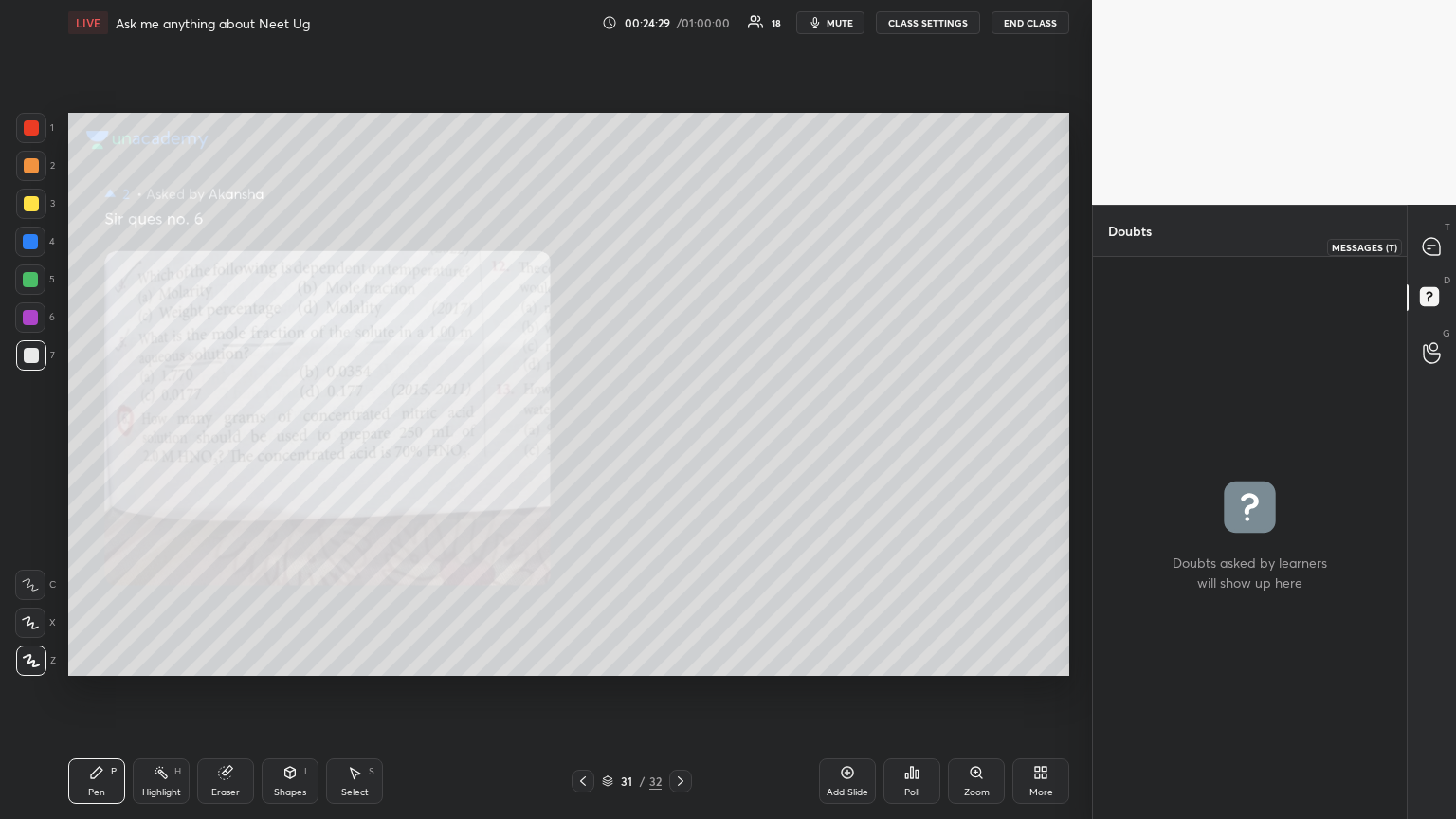 drag, startPoint x: 1434, startPoint y: 248, endPoint x: 1417, endPoint y: 241, distance: 18.384776 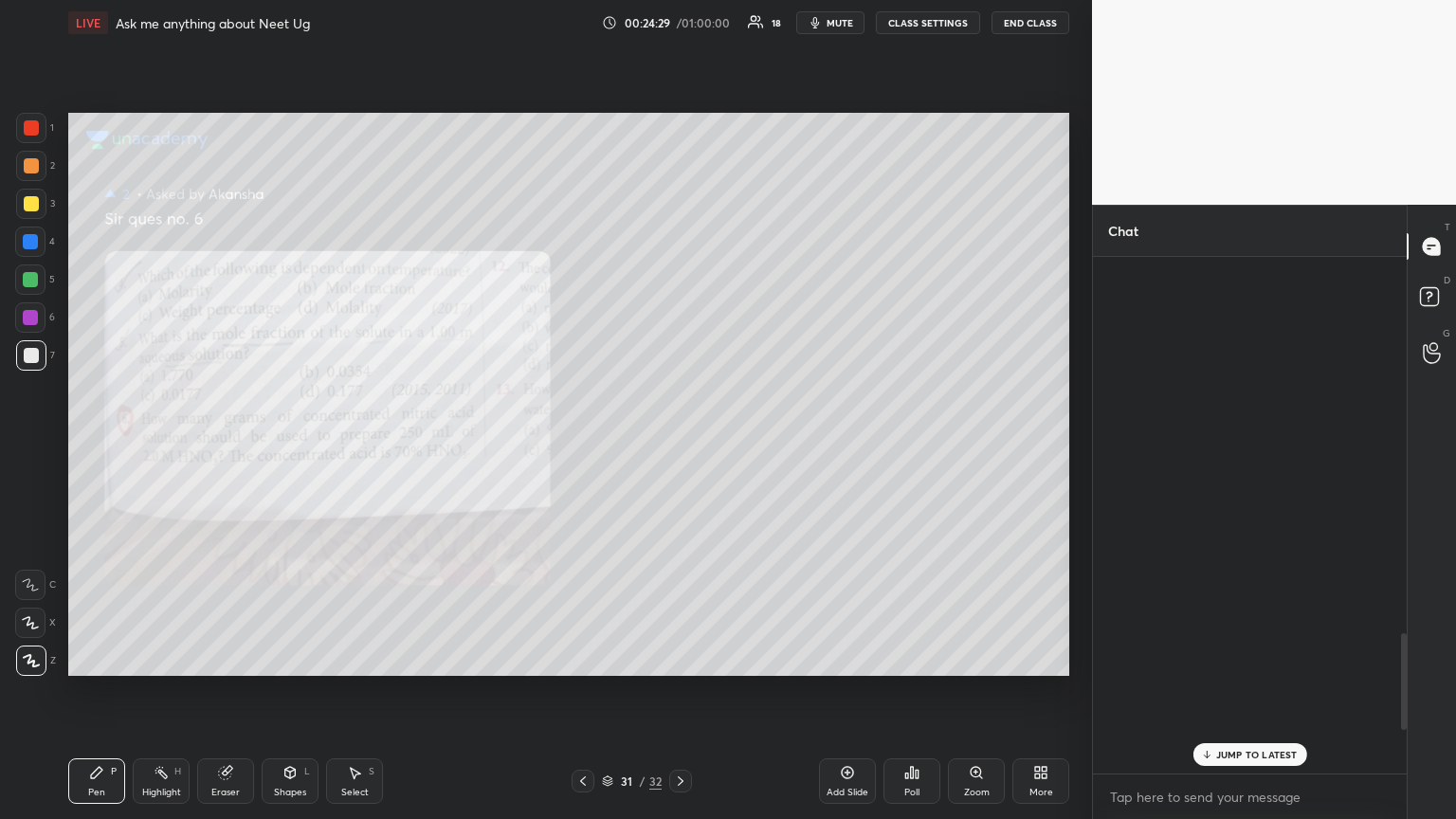 scroll, scrollTop: 2001, scrollLeft: 0, axis: vertical 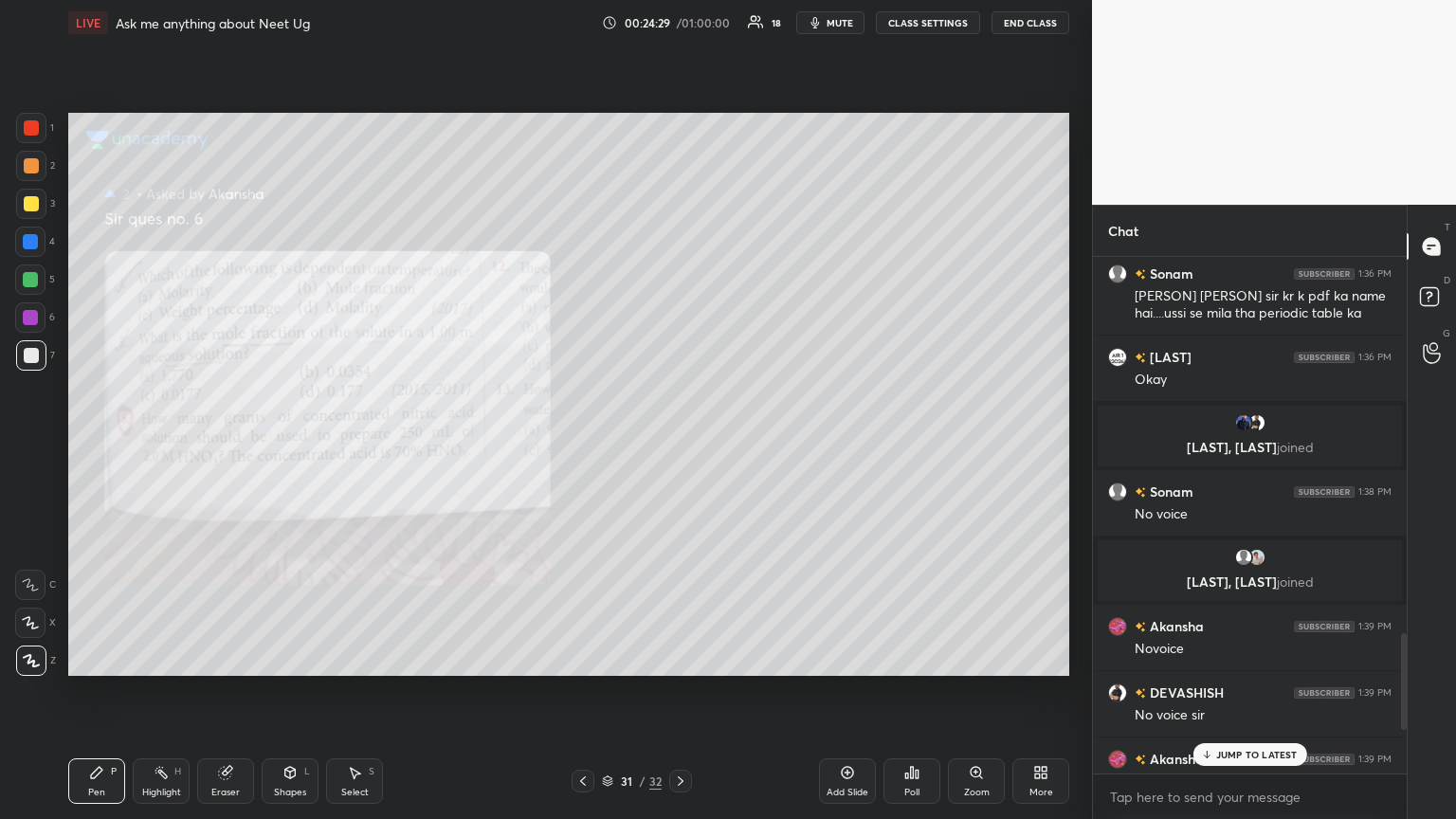 click on "JUMP TO LATEST" at bounding box center [1257, 755] 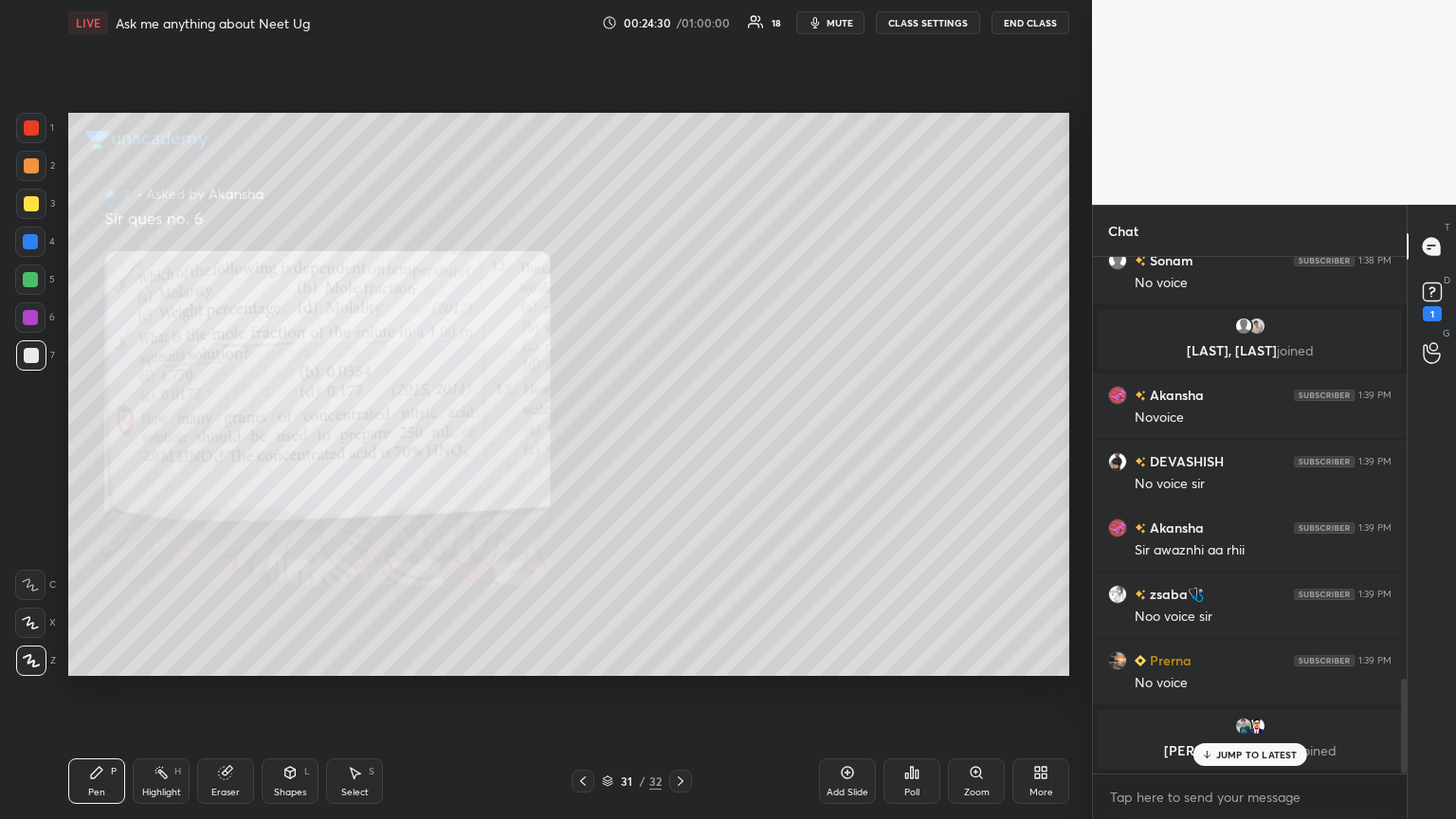 scroll, scrollTop: 2313, scrollLeft: 0, axis: vertical 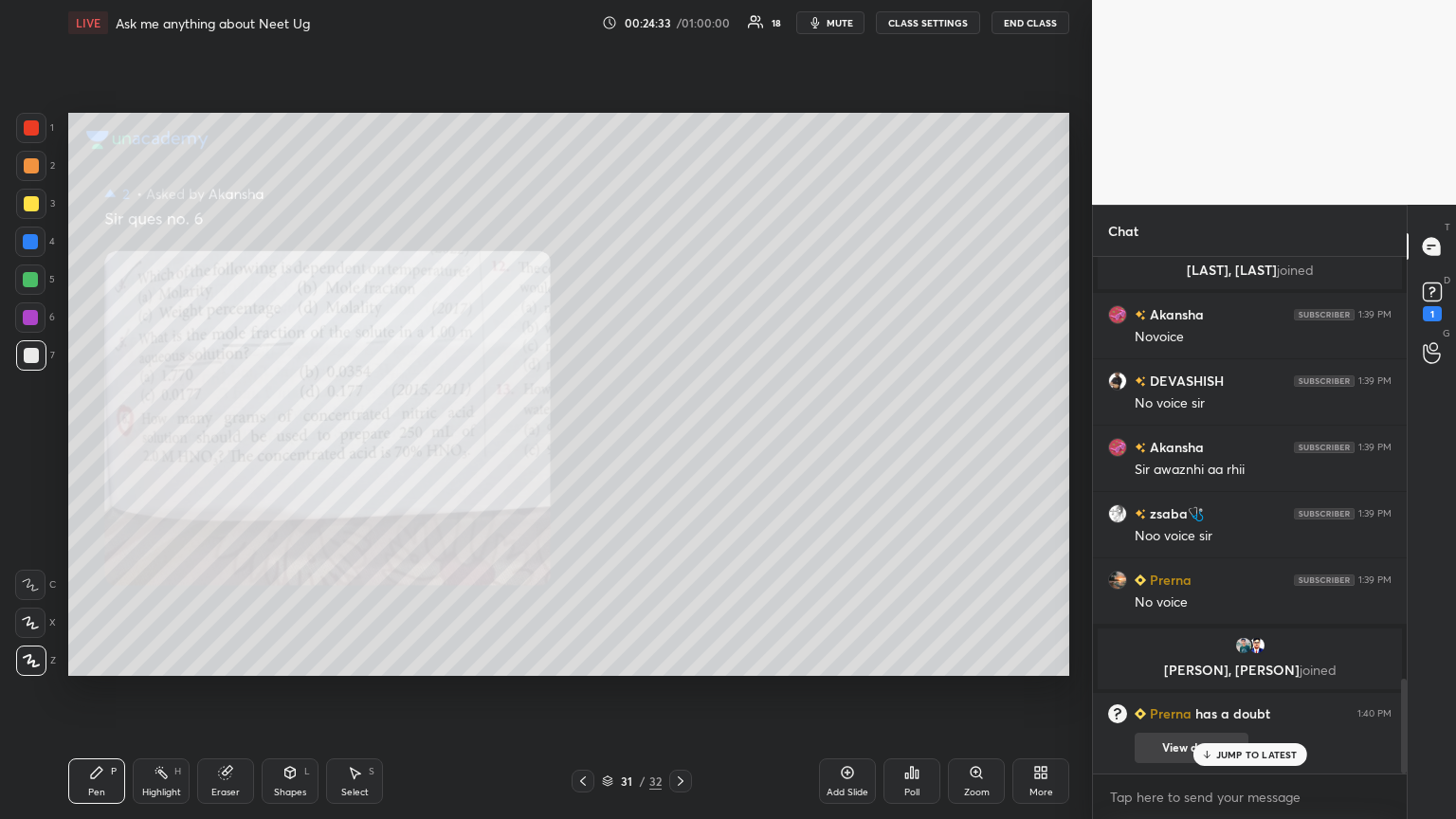 click on "JUMP TO LATEST" at bounding box center (1257, 755) 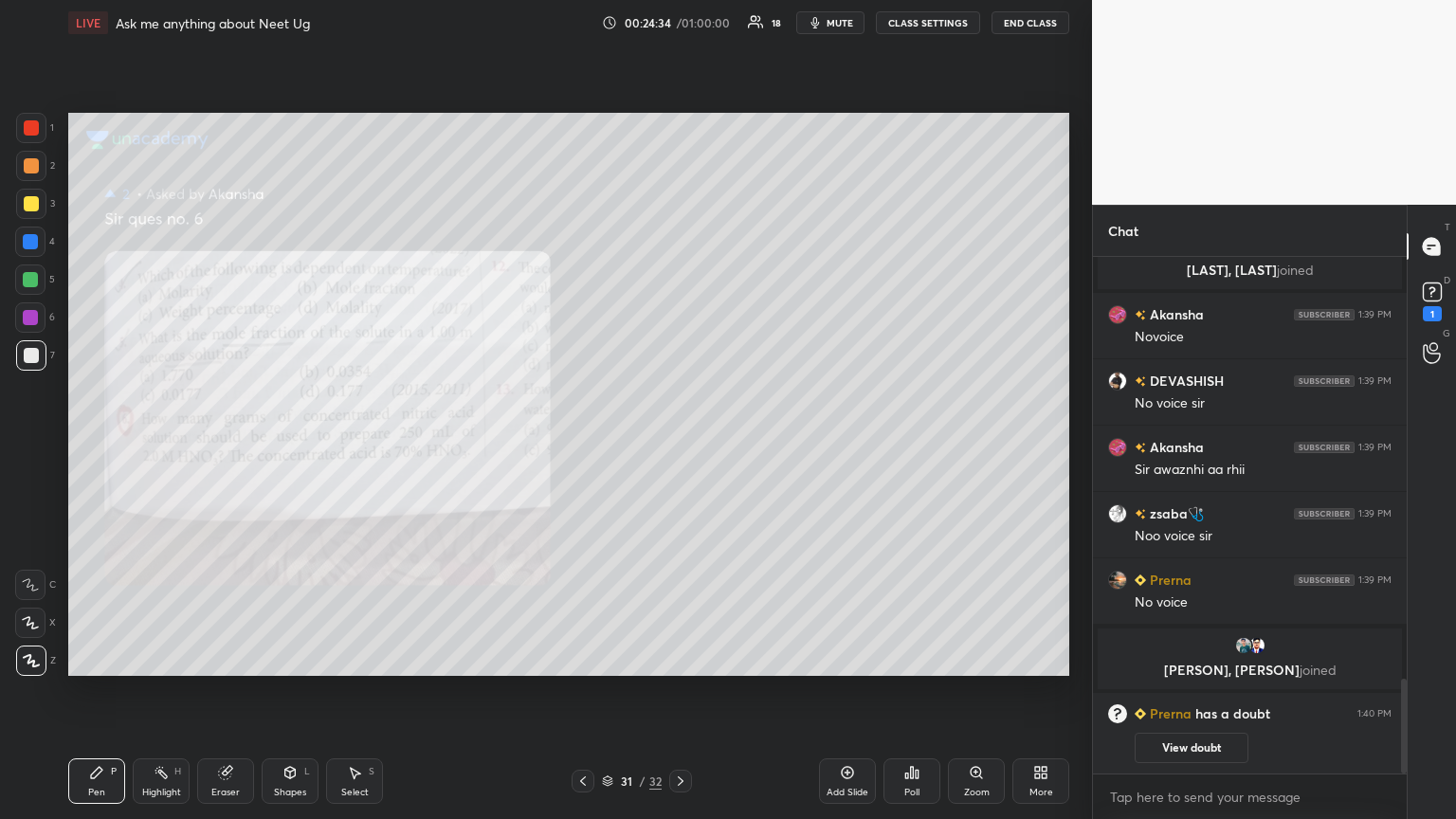 click on "More" at bounding box center (1041, 781) 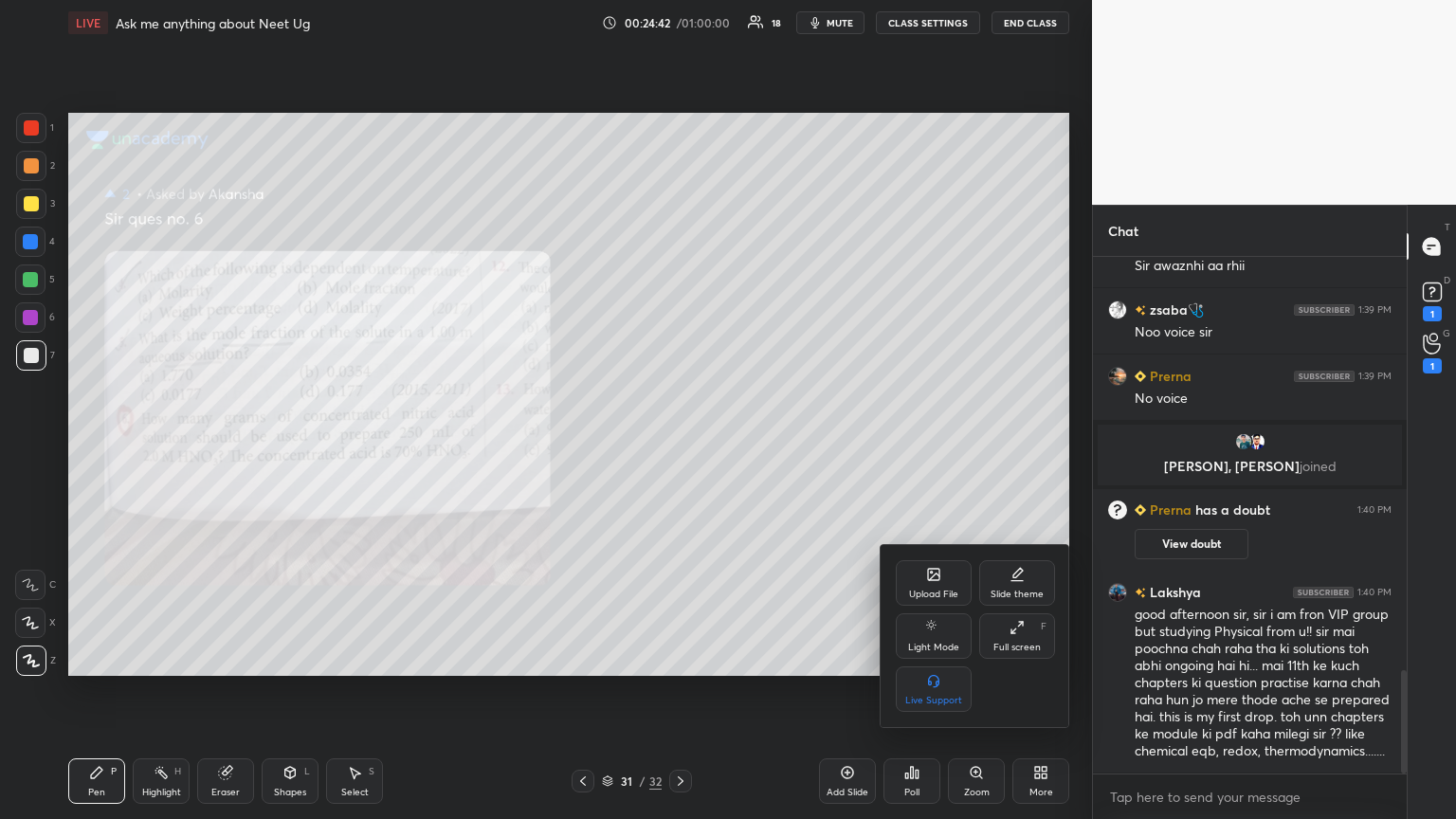 scroll, scrollTop: 2142, scrollLeft: 0, axis: vertical 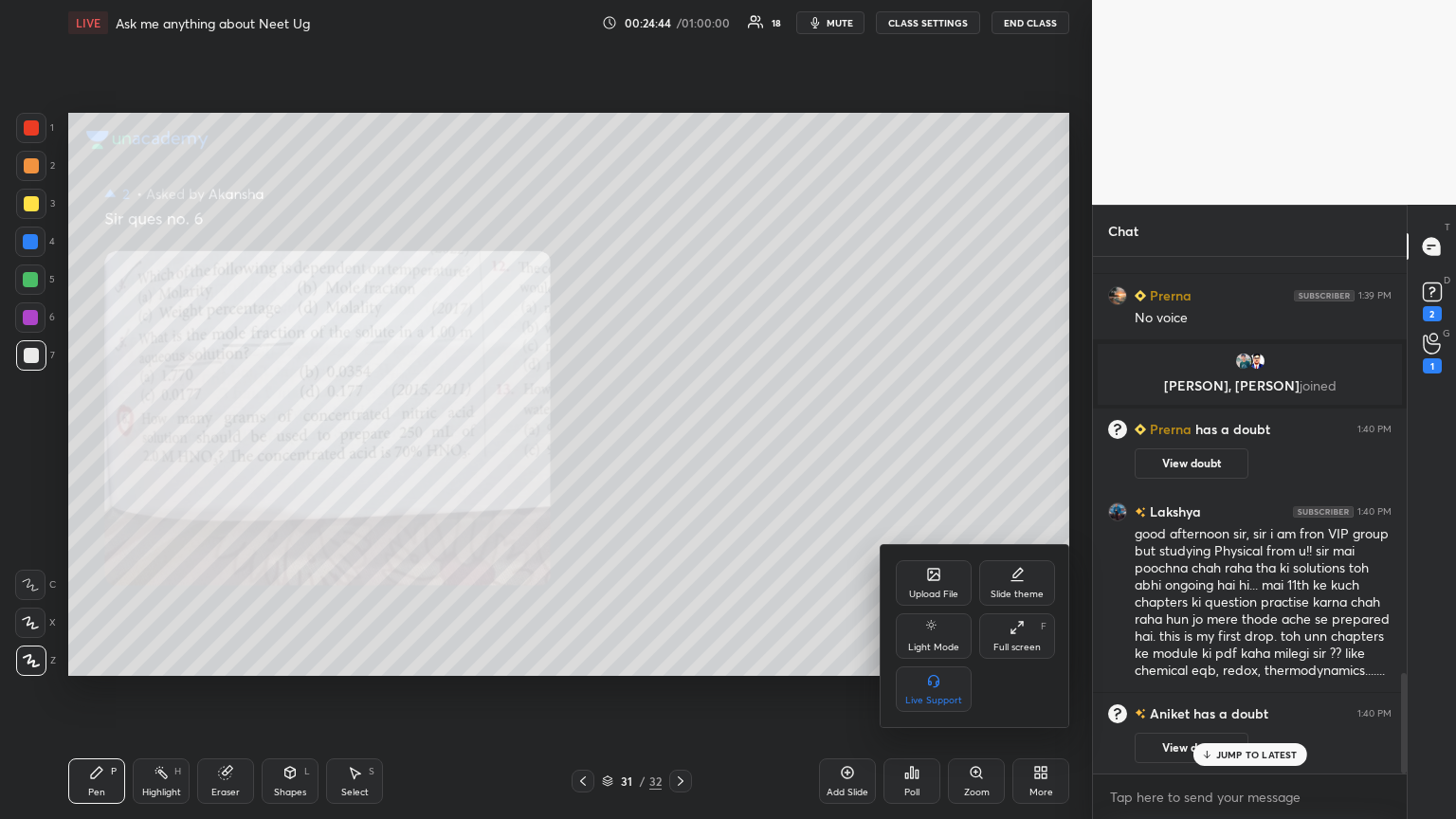 click at bounding box center [728, 410] 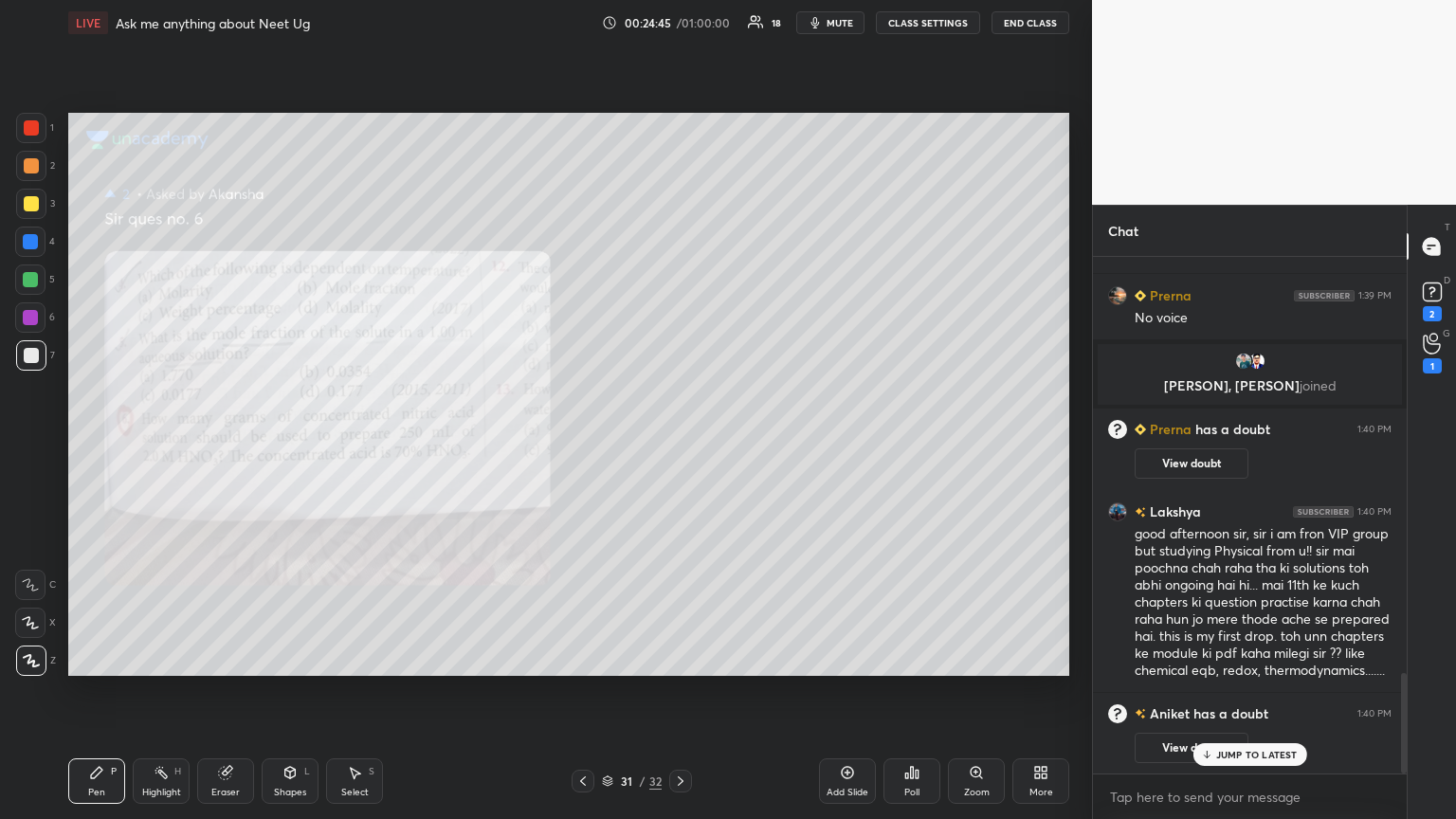 click on "JUMP TO LATEST" at bounding box center (1257, 755) 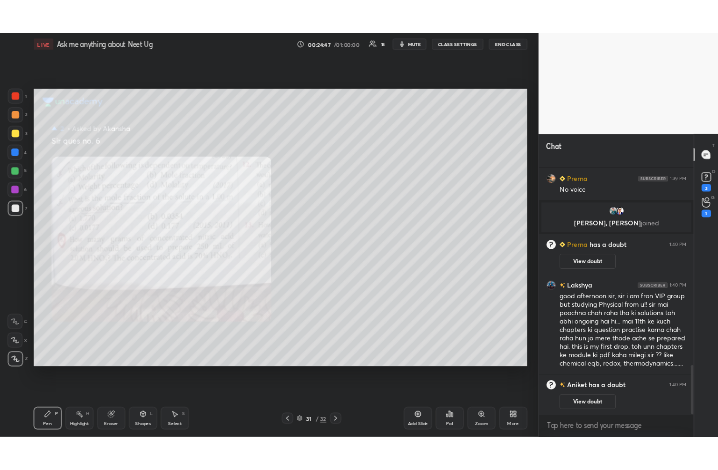 scroll, scrollTop: 2232, scrollLeft: 0, axis: vertical 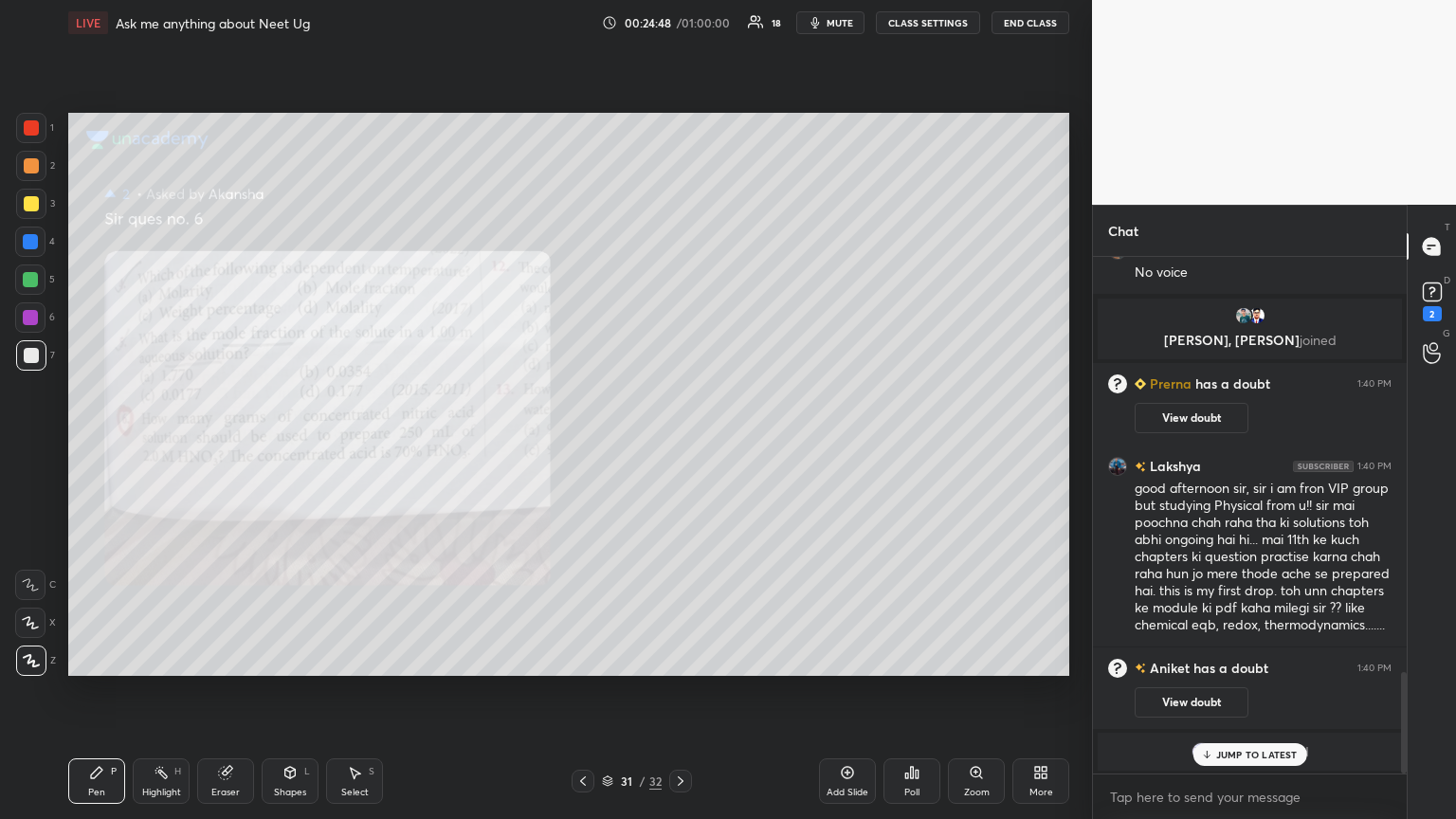 click on "More" at bounding box center (1041, 792) 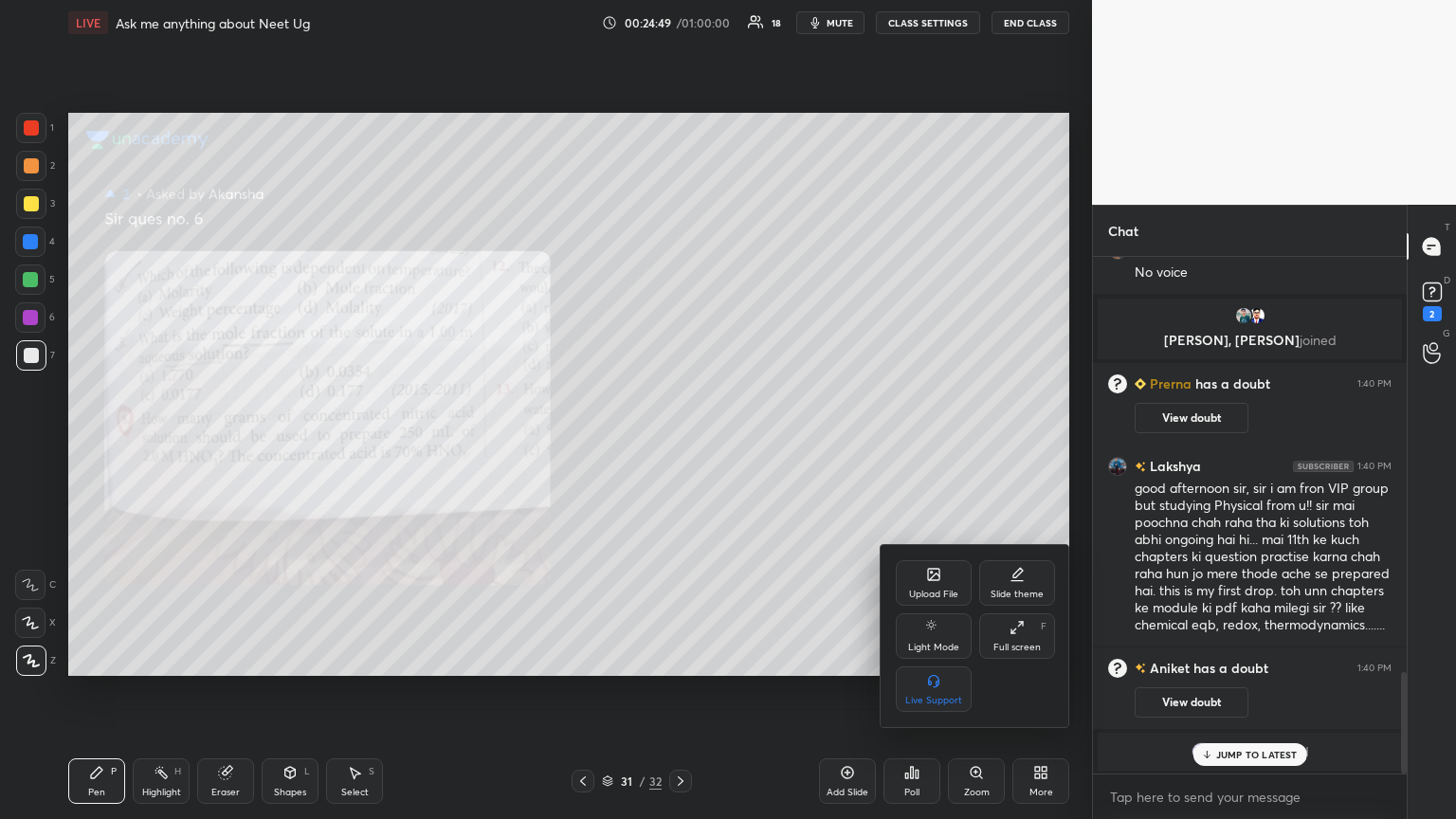 click on "Full screen" at bounding box center [1017, 647] 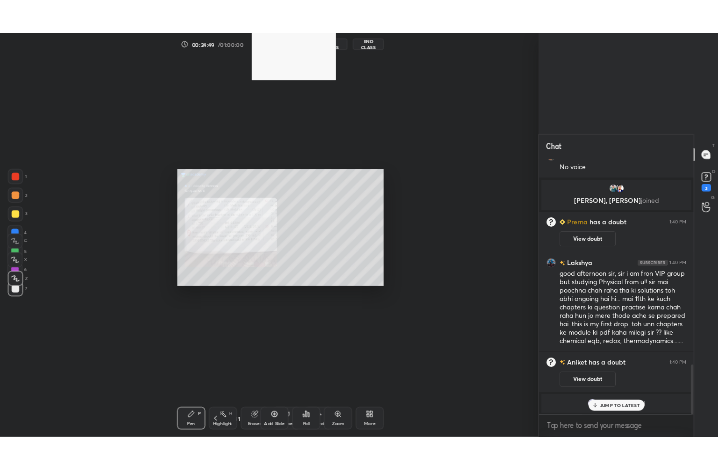 scroll, scrollTop: 342, scrollLeft: 464, axis: both 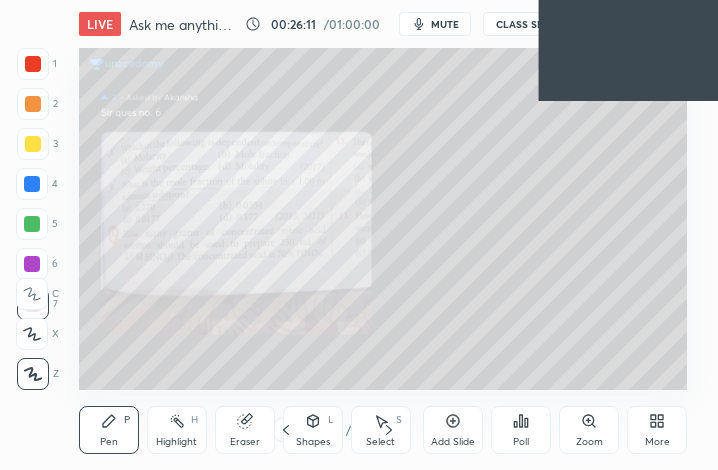 click on "More" at bounding box center [657, 430] 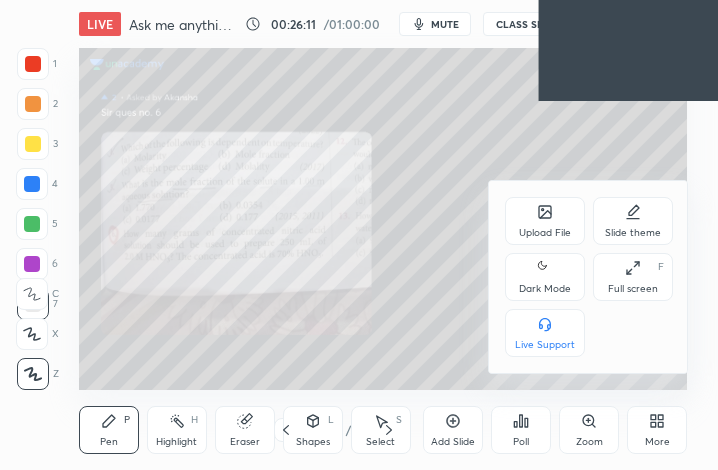 click at bounding box center (359, 235) 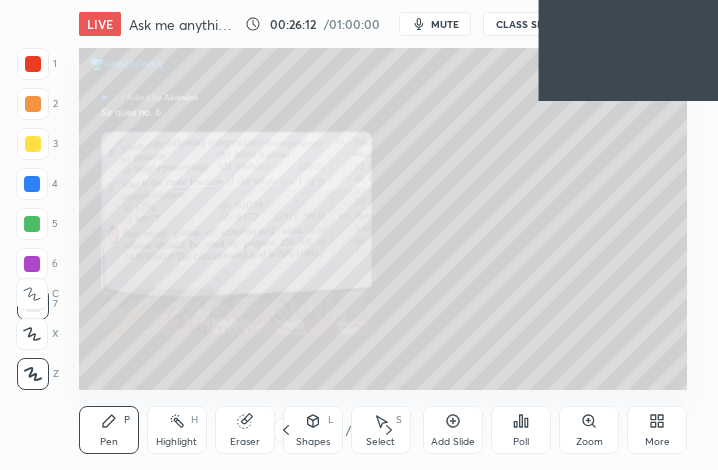 click on "More" at bounding box center [657, 430] 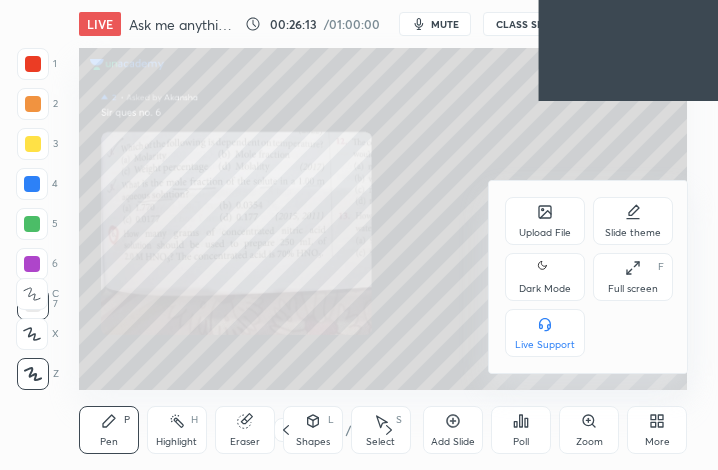 drag, startPoint x: 542, startPoint y: 279, endPoint x: 632, endPoint y: 278, distance: 90.005554 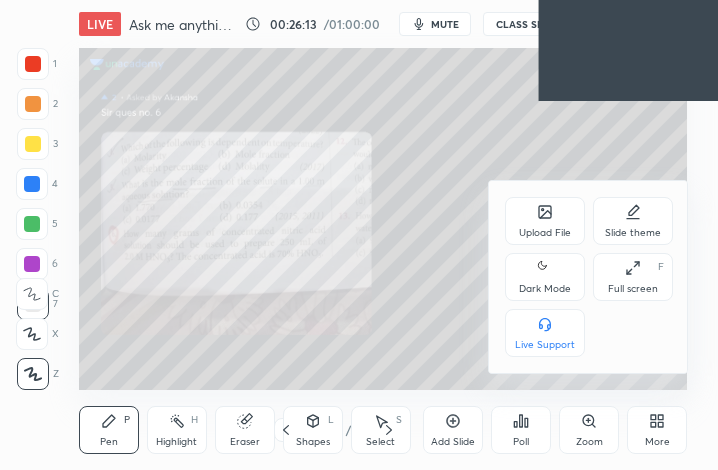 click on "Dark Mode" at bounding box center [545, 277] 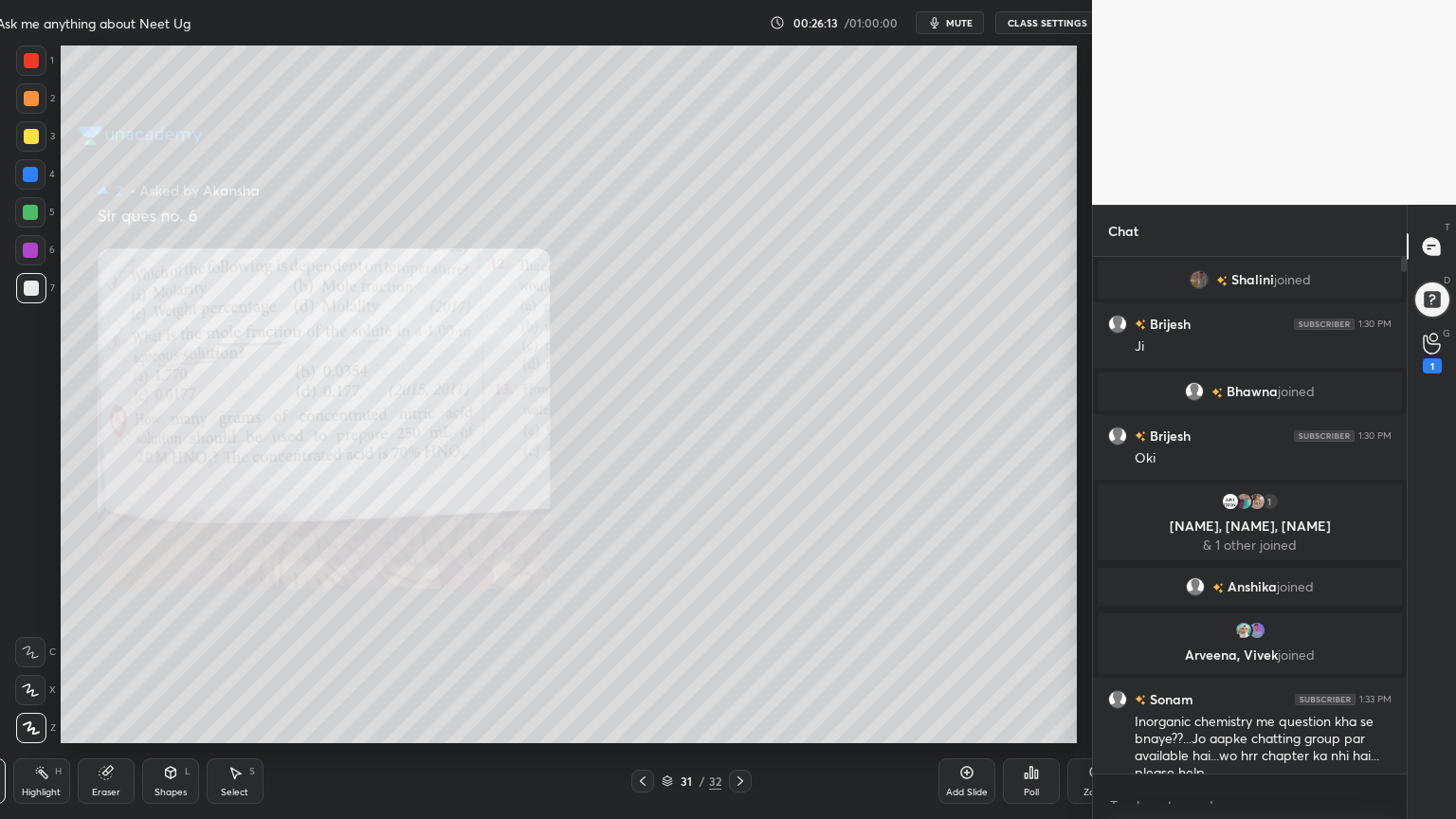 scroll, scrollTop: 94094, scrollLeft: 93480, axis: both 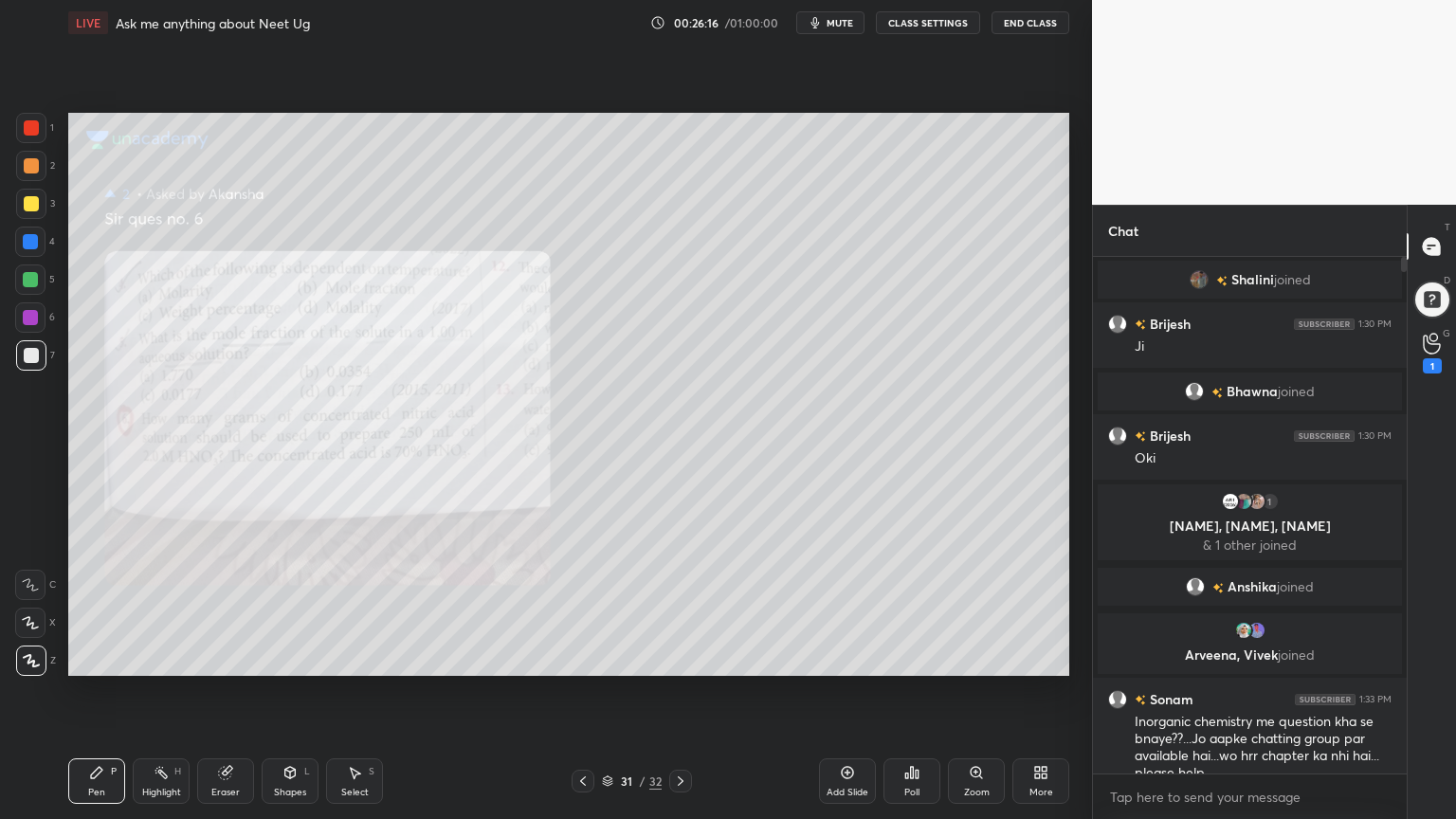 click at bounding box center [30, 242] 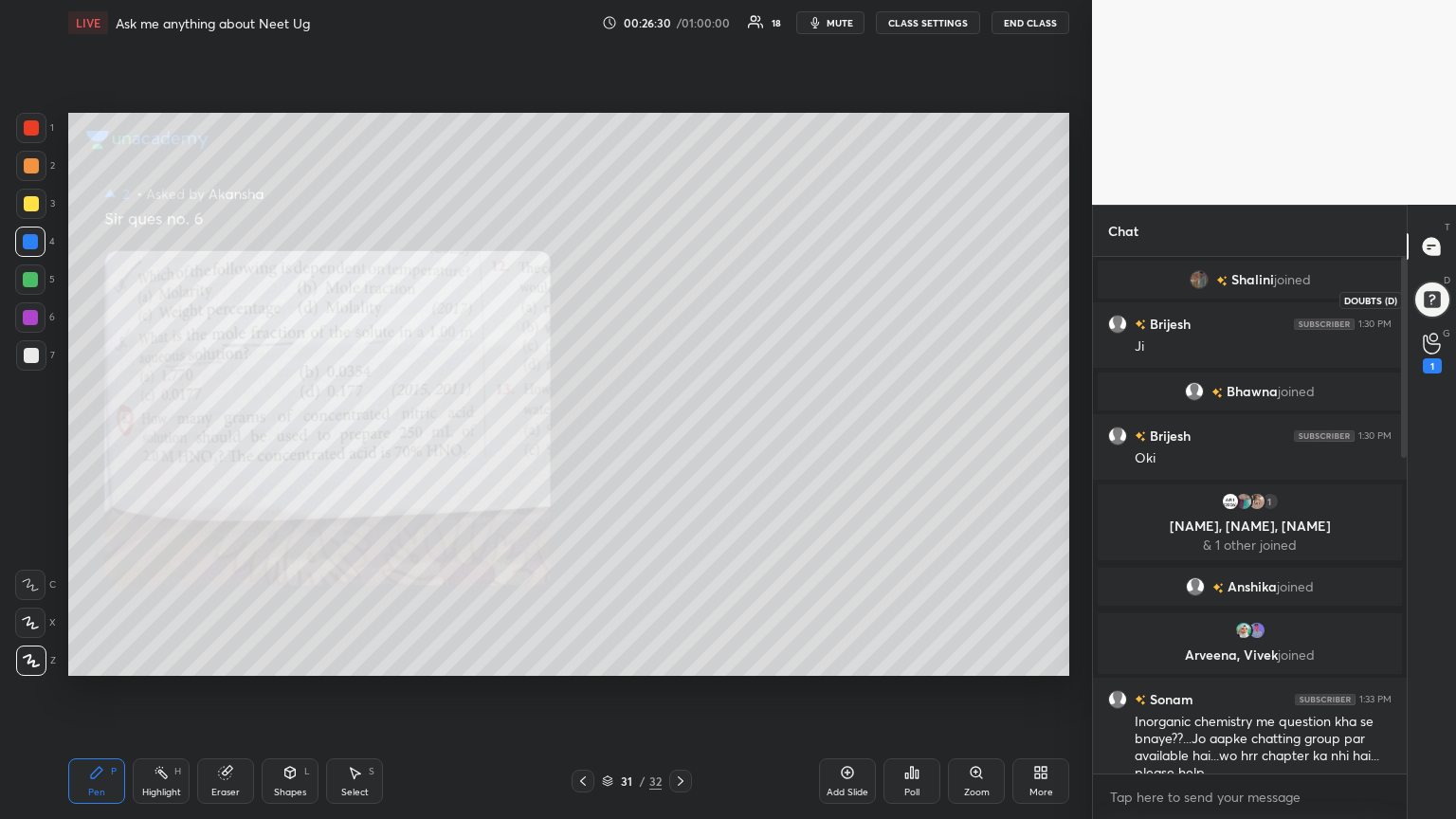 click at bounding box center (1432, 300) 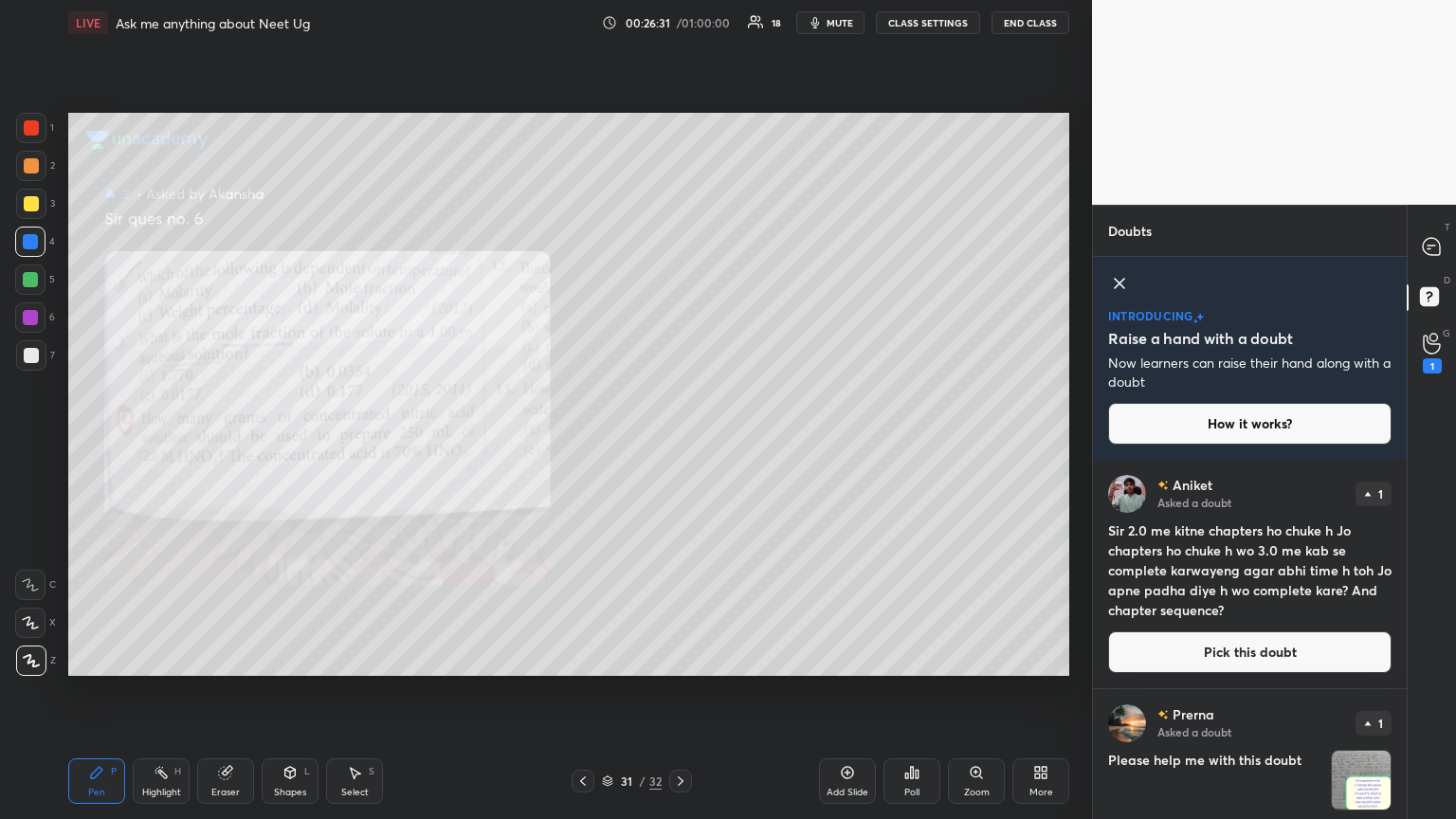 drag, startPoint x: 1217, startPoint y: 410, endPoint x: 1202, endPoint y: 408, distance: 15.132746 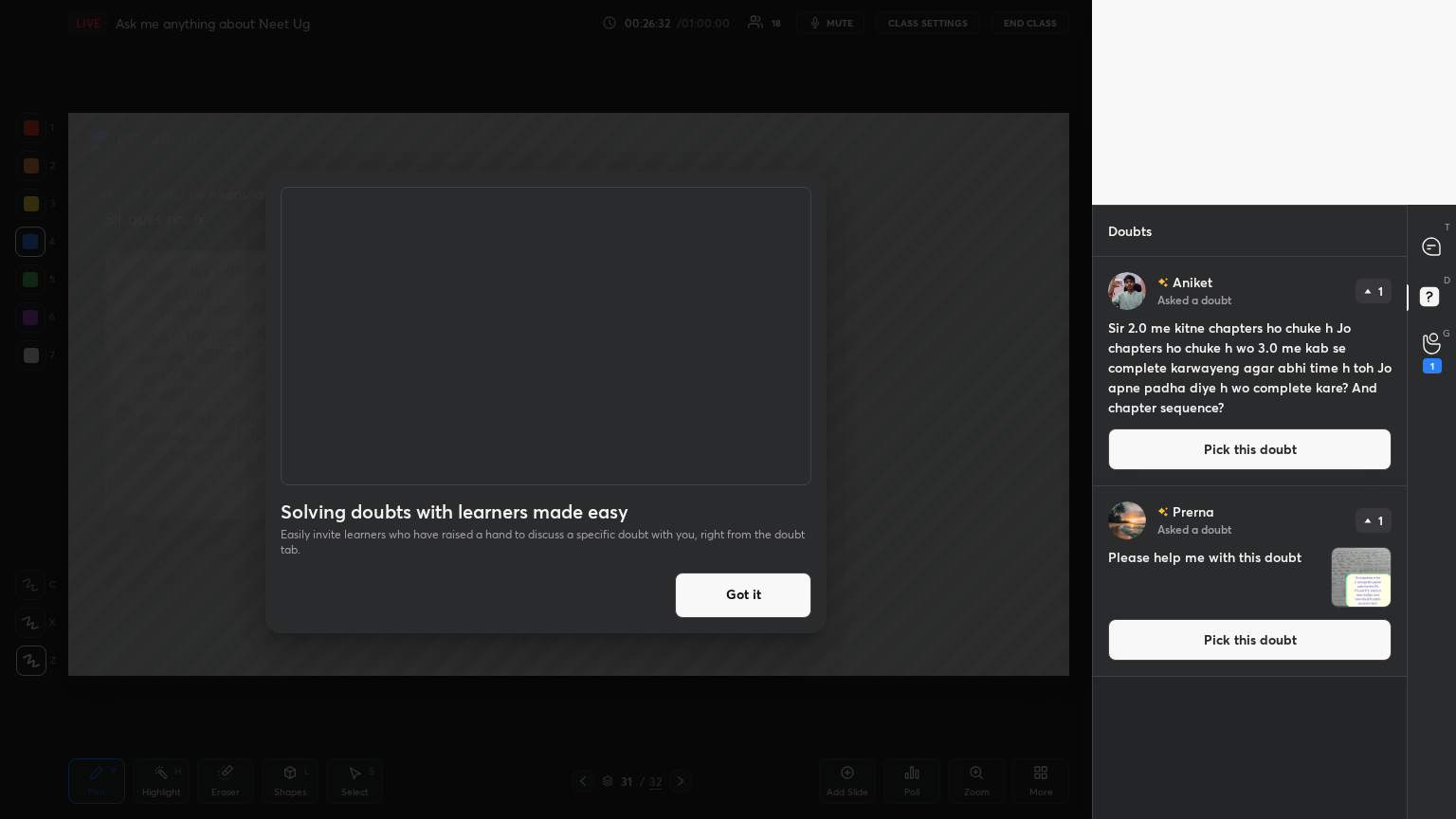 drag, startPoint x: 754, startPoint y: 584, endPoint x: 1023, endPoint y: 424, distance: 312.98722 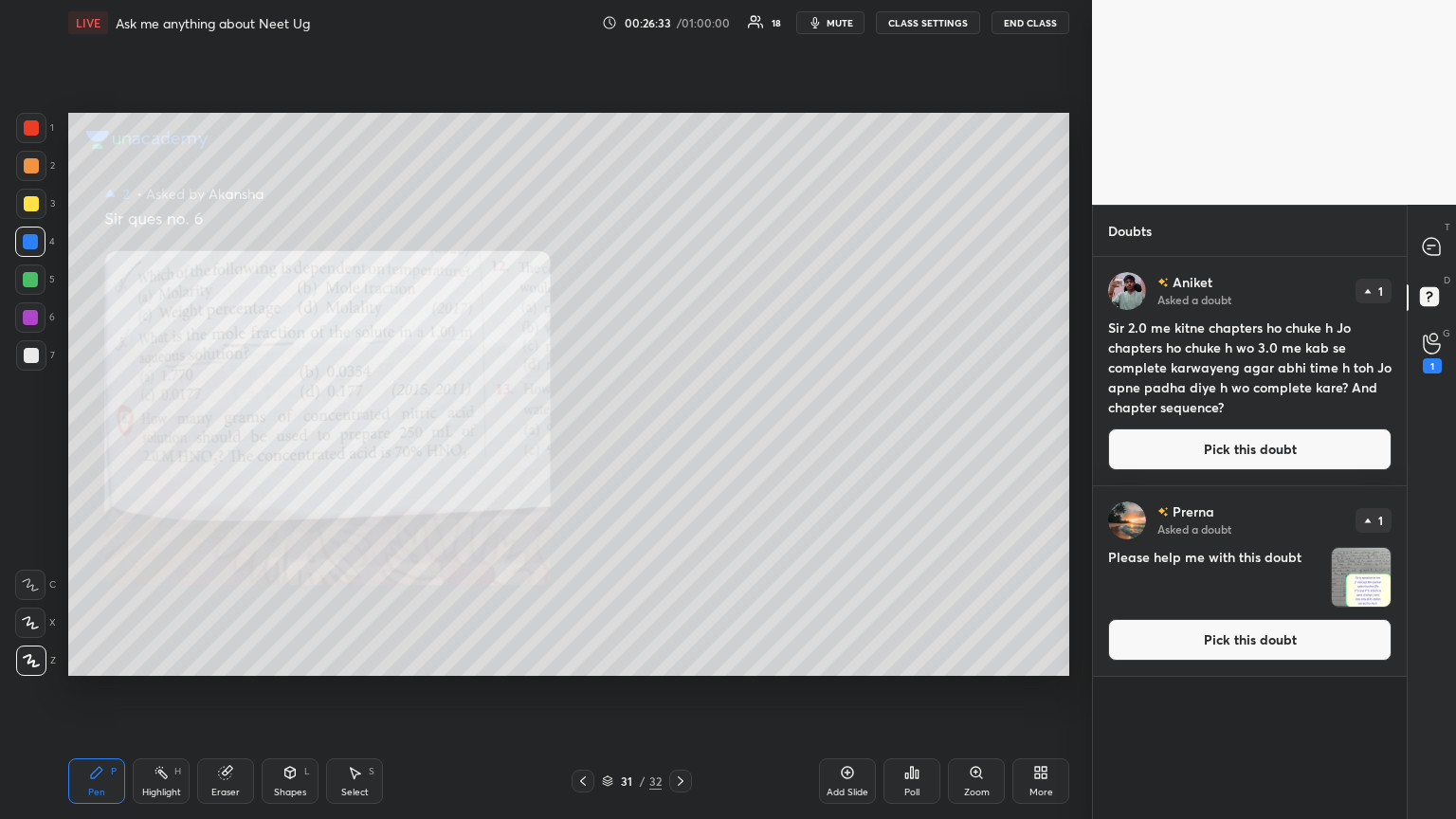 click on "Pick this doubt" at bounding box center (1249, 449) 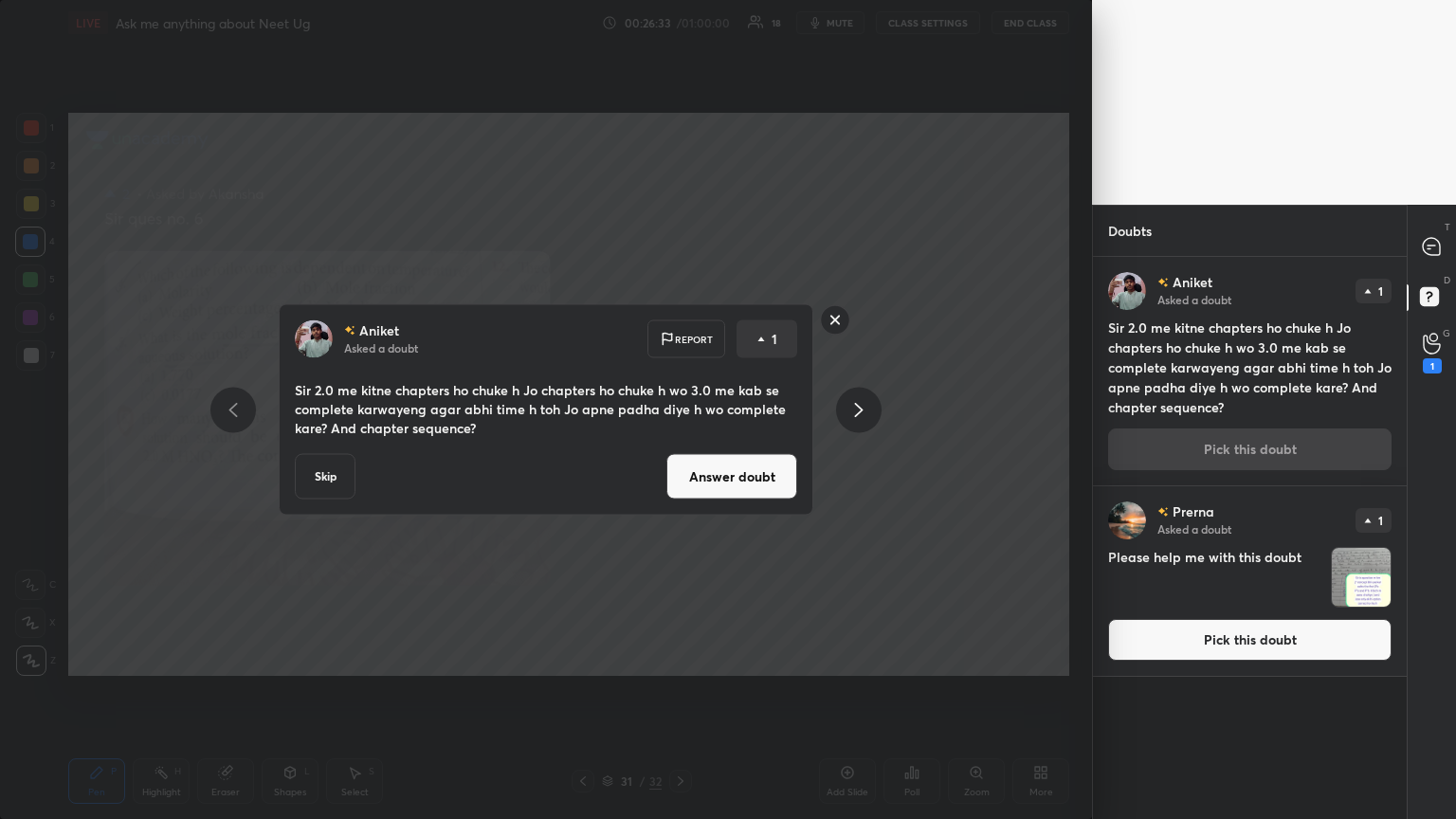 drag, startPoint x: 718, startPoint y: 487, endPoint x: 725, endPoint y: 502, distance: 16.552945 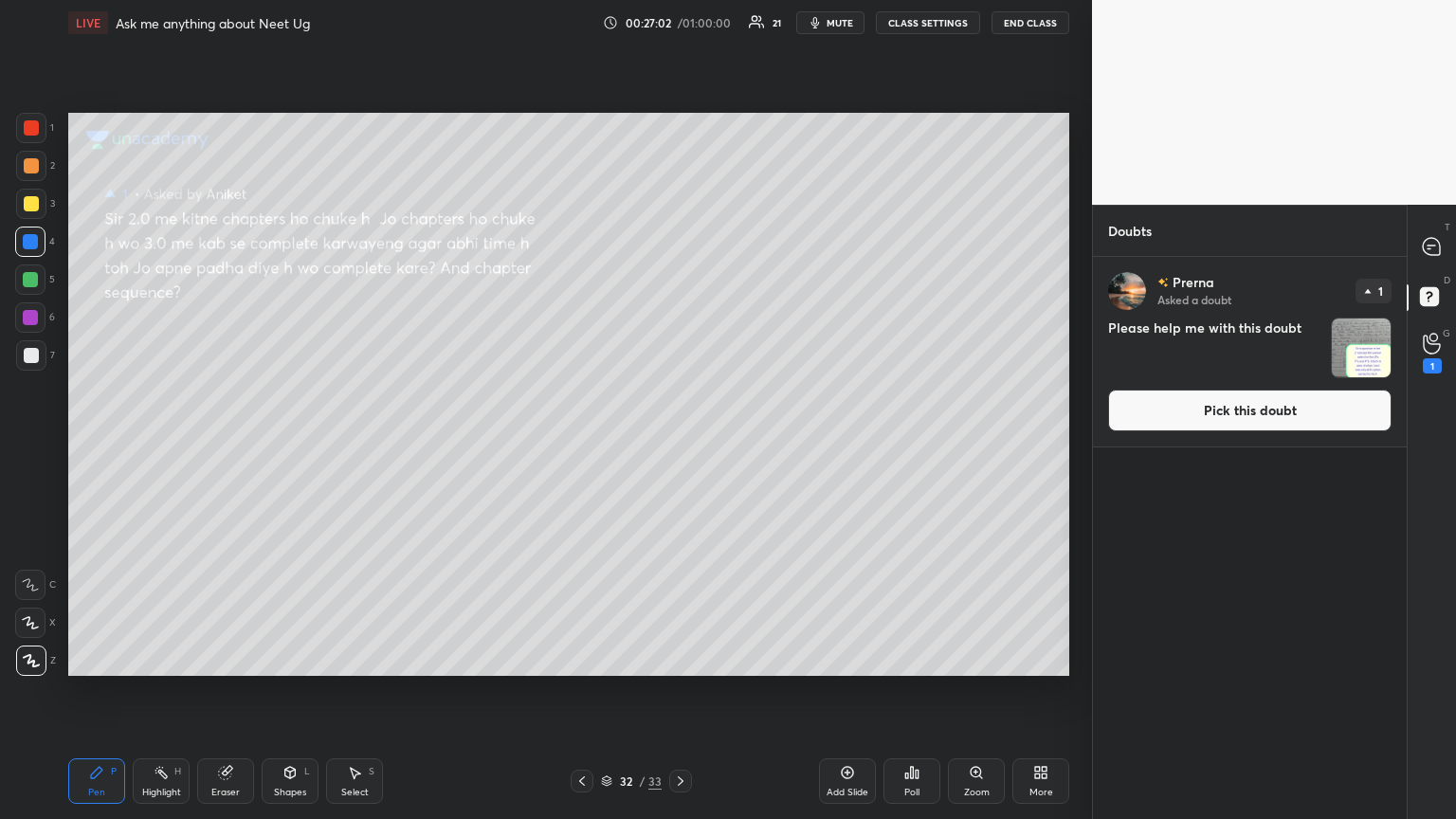 click on "1 2 3 4 5 6 7 C X Z C X Z E E Erase all   H H LIVE Ask me anything about Neet Ug 00:27:02 /  01:00:00 21 mute CLASS SETTINGS End Class Setting up your live class Poll for   secs No correct answer Start poll Back Ask me anything about Neet Ug Ajay Mishra (Akm) Pen P Highlight H Eraser Shapes L Select S 32 / 33 Add Slide Poll Zoom More" at bounding box center [538, 410] 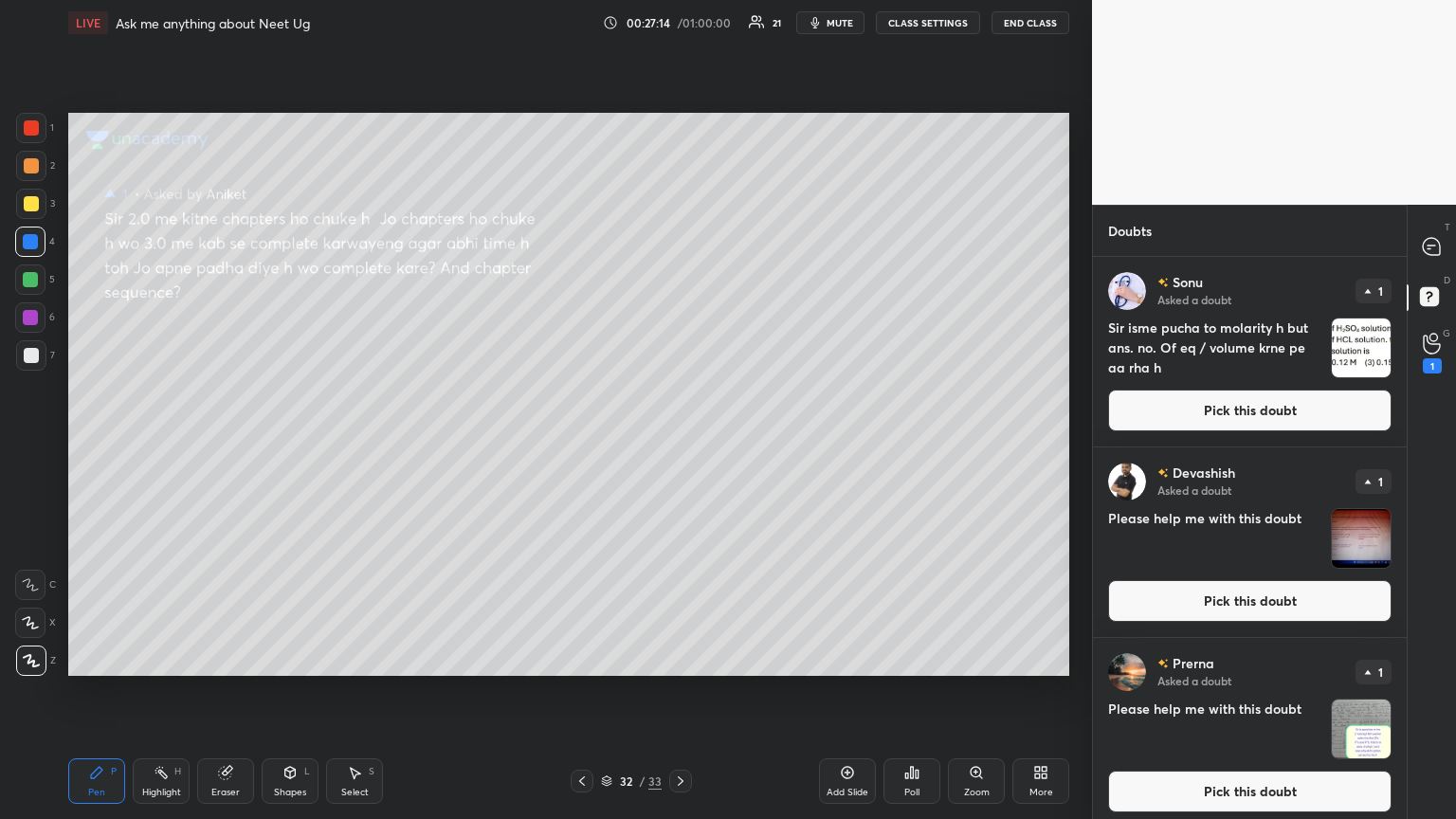 click on "Pick this doubt" at bounding box center [1249, 410] 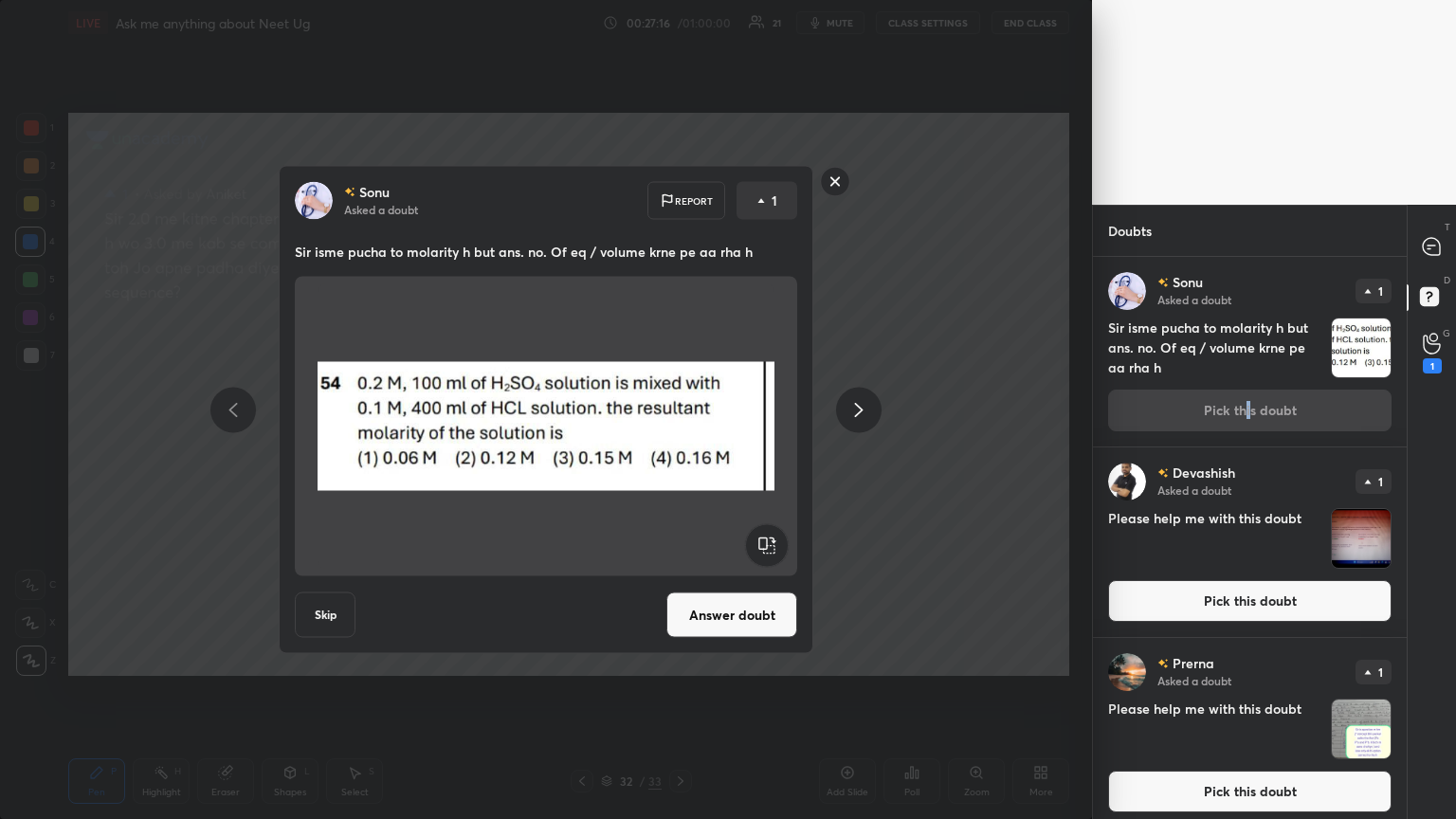drag, startPoint x: 731, startPoint y: 614, endPoint x: 828, endPoint y: 546, distance: 118.46096 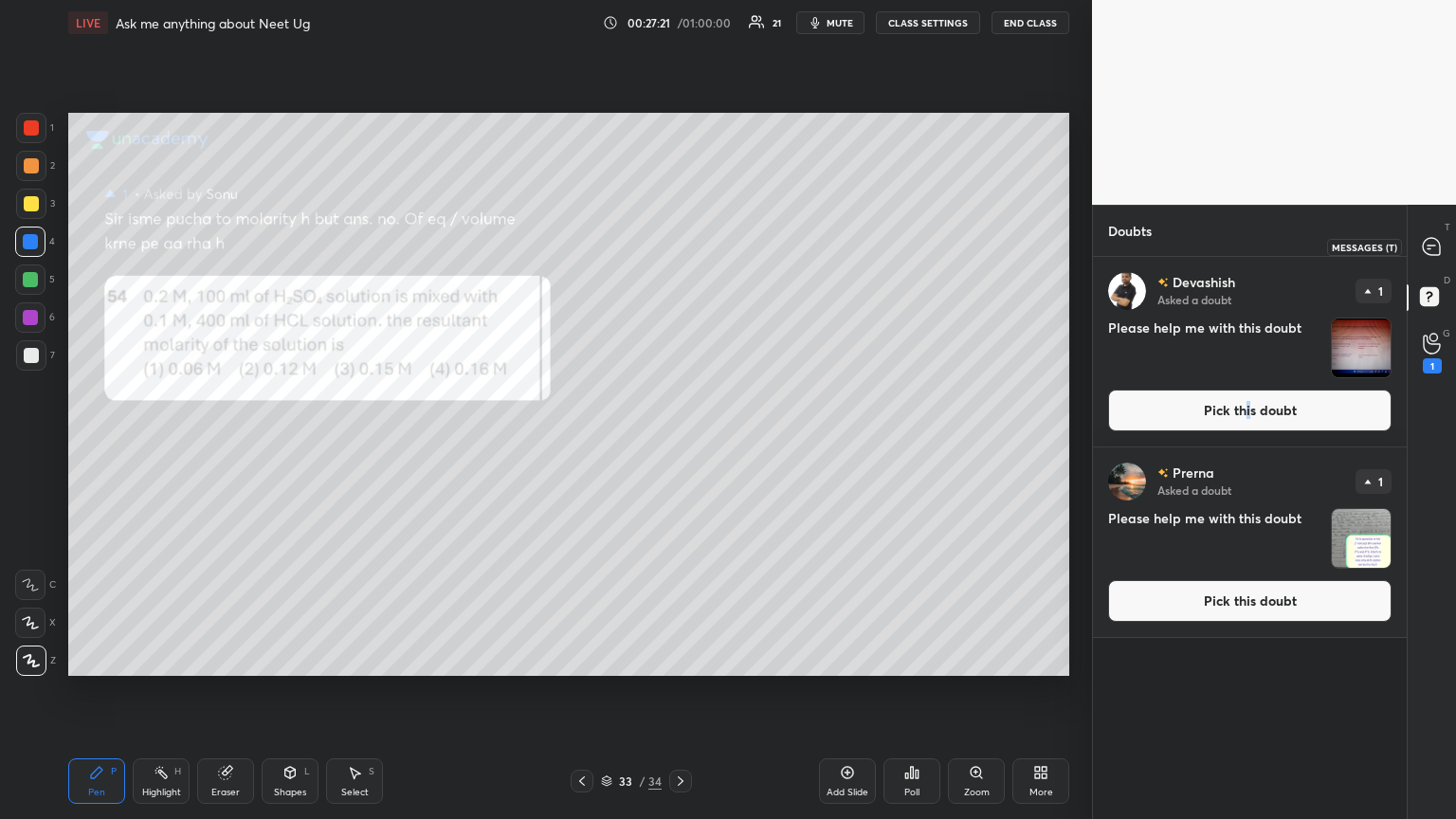 click 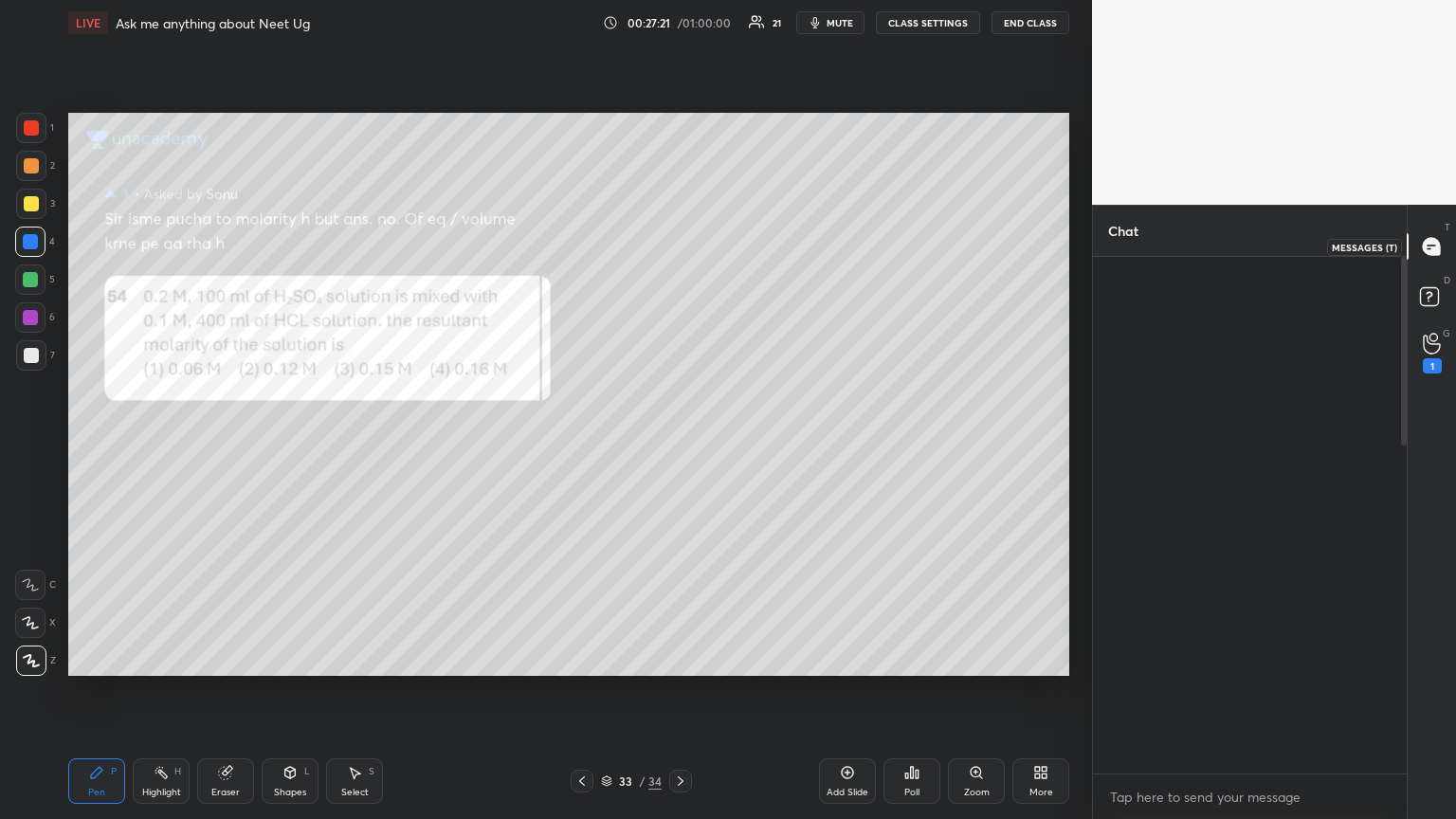 scroll, scrollTop: 1141, scrollLeft: 0, axis: vertical 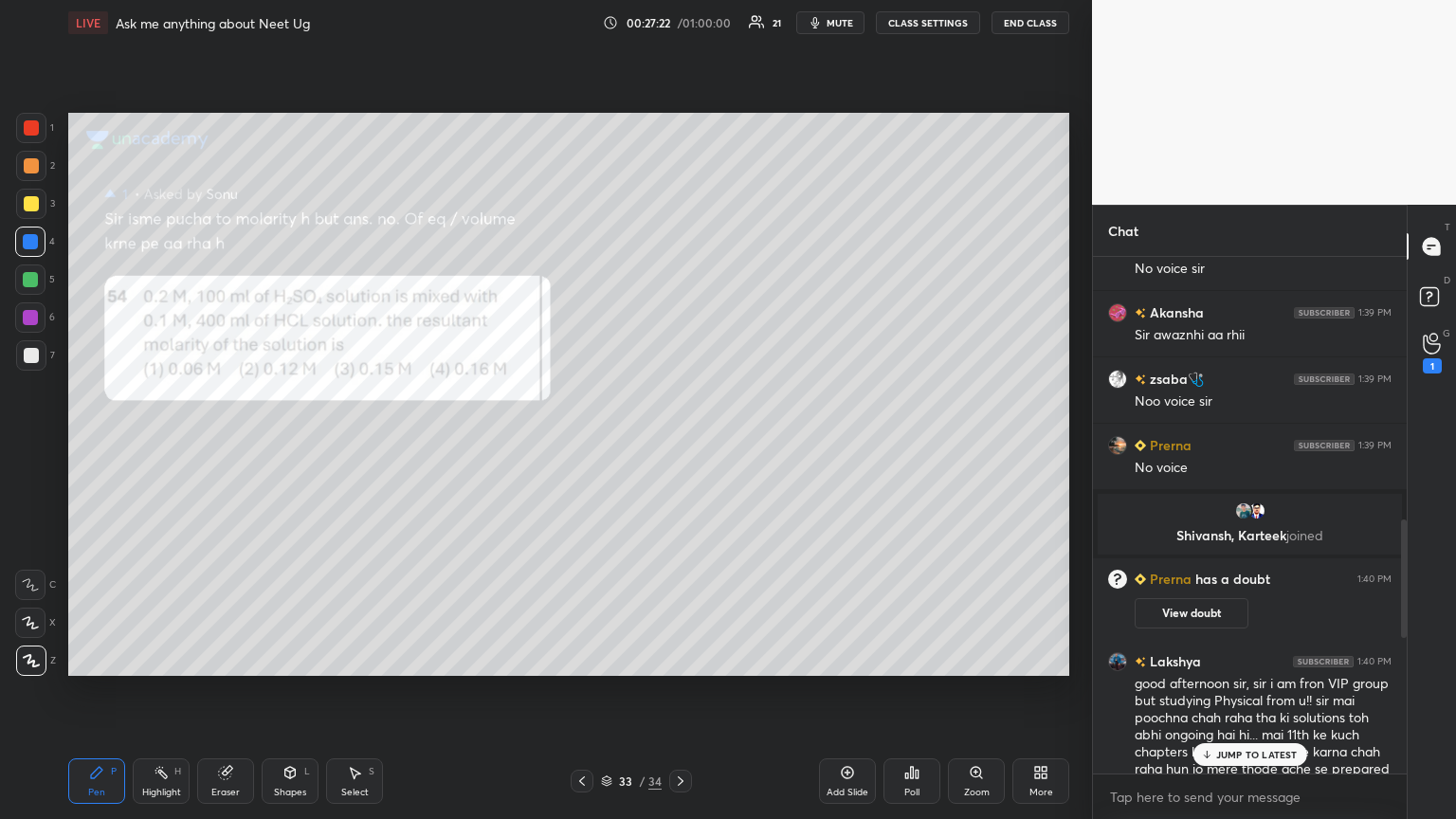 click on "JUMP TO LATEST" at bounding box center (1257, 755) 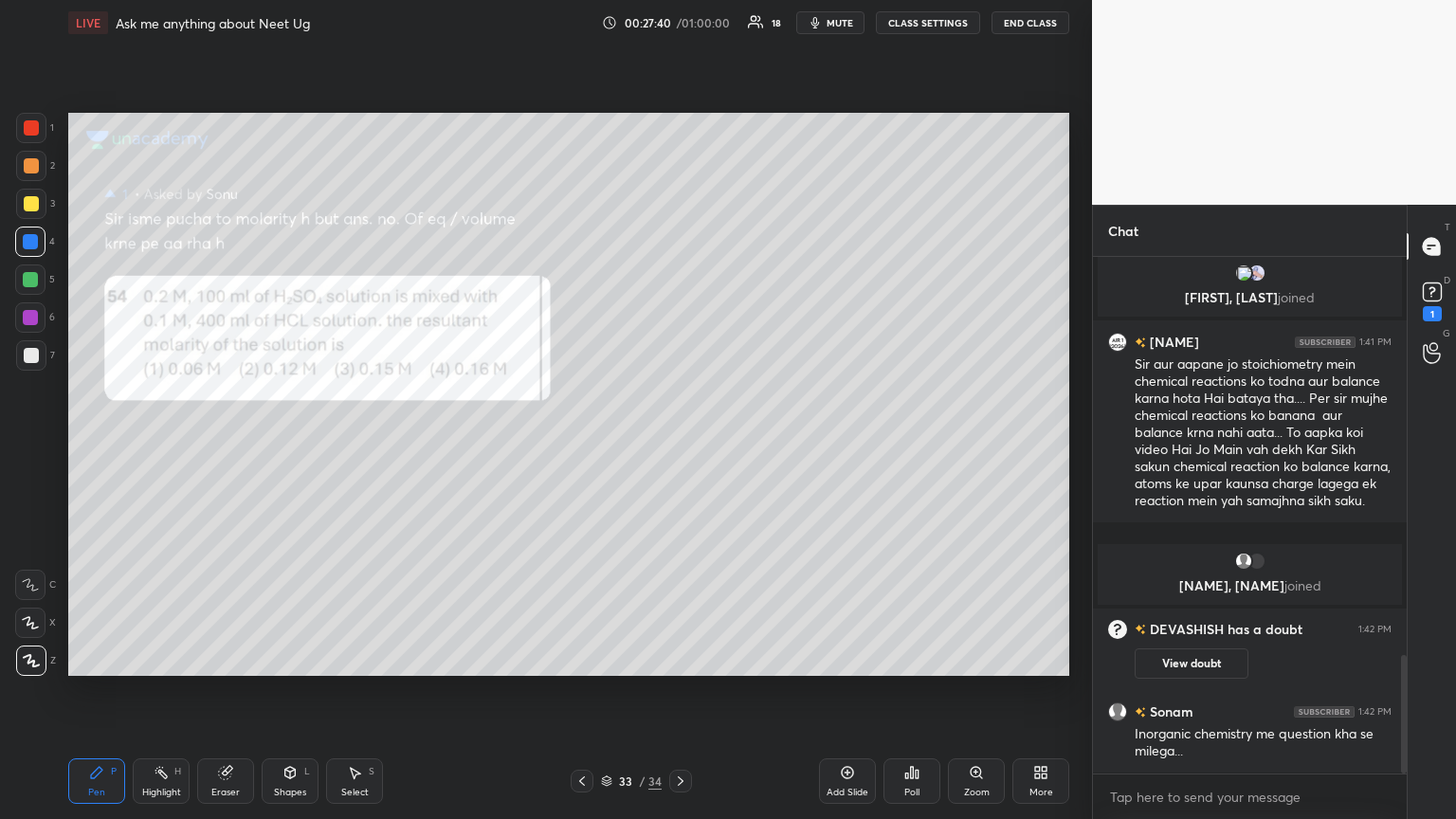 scroll, scrollTop: 1812, scrollLeft: 0, axis: vertical 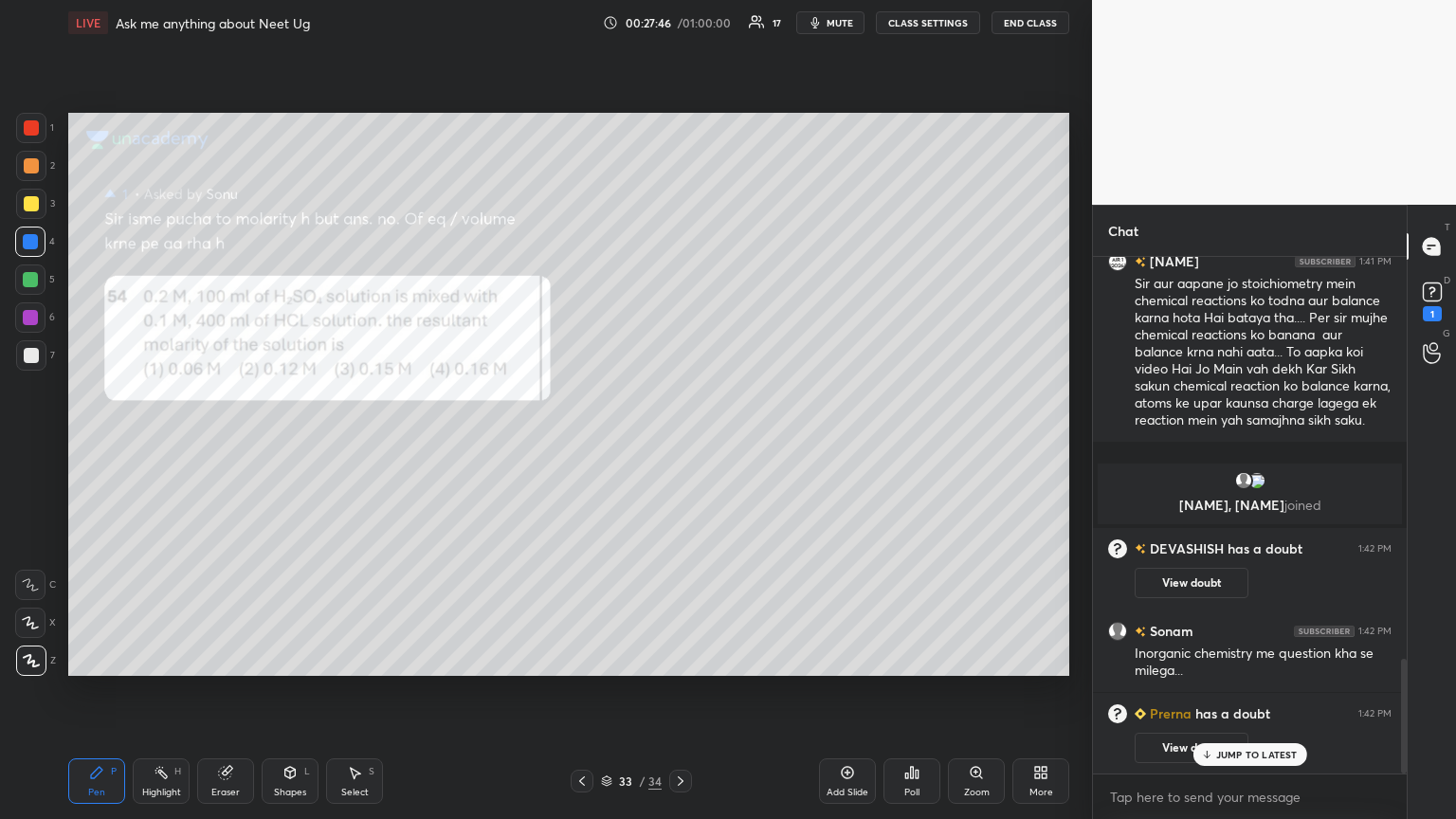click on "JUMP TO LATEST" at bounding box center (1249, 755) 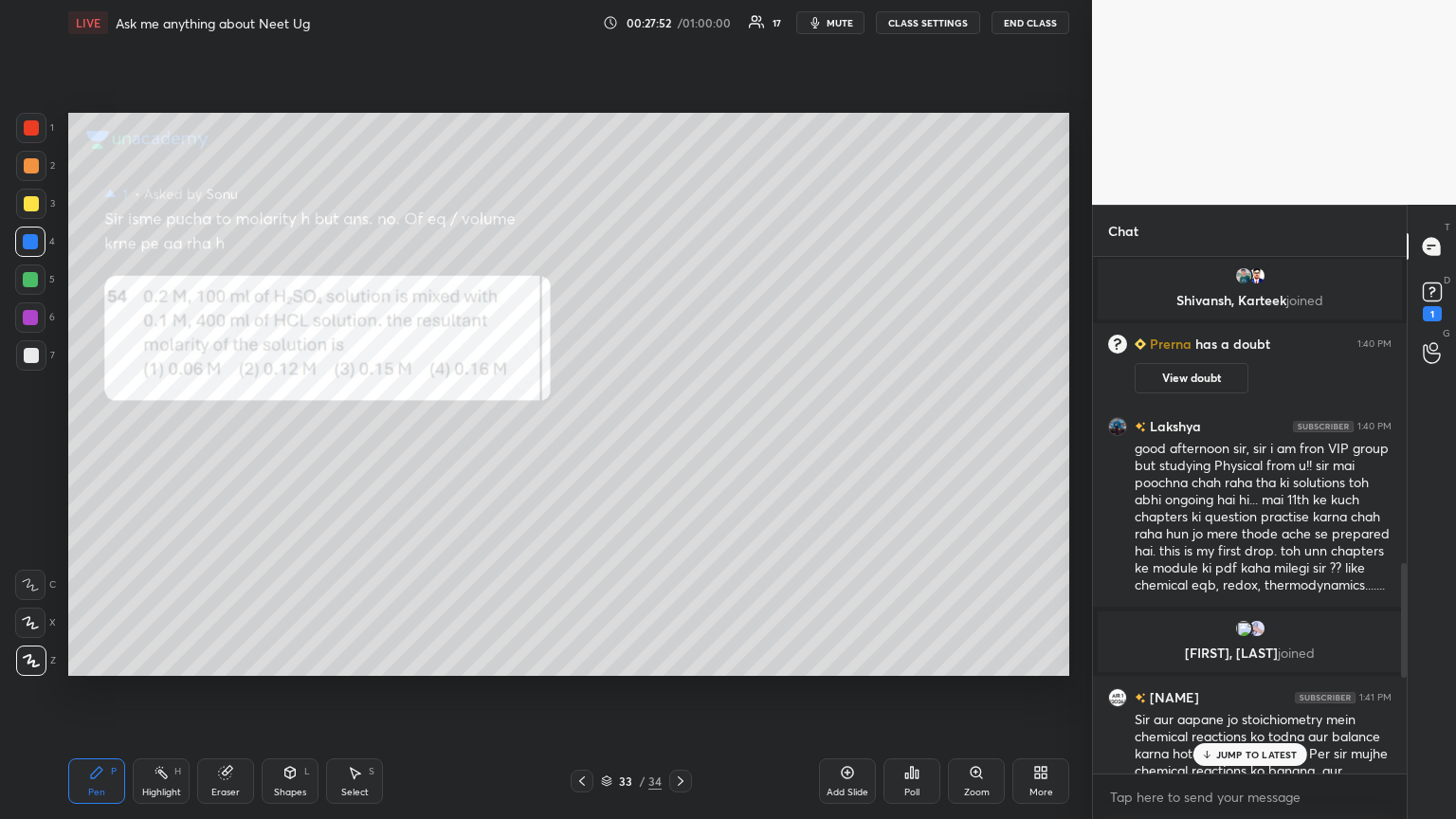 scroll, scrollTop: 1381, scrollLeft: 0, axis: vertical 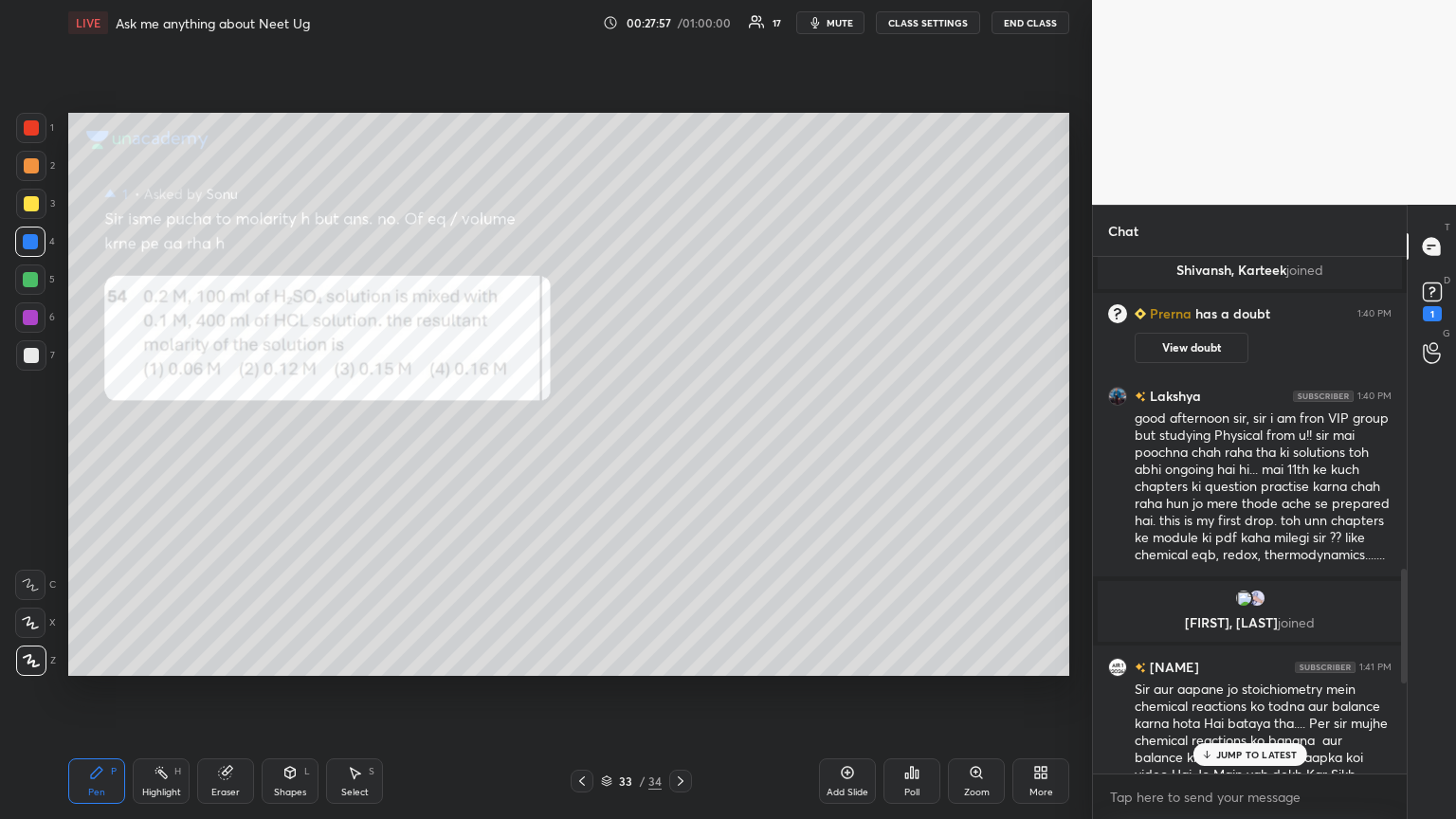 drag, startPoint x: 1405, startPoint y: 724, endPoint x: 1399, endPoint y: 618, distance: 106.1697 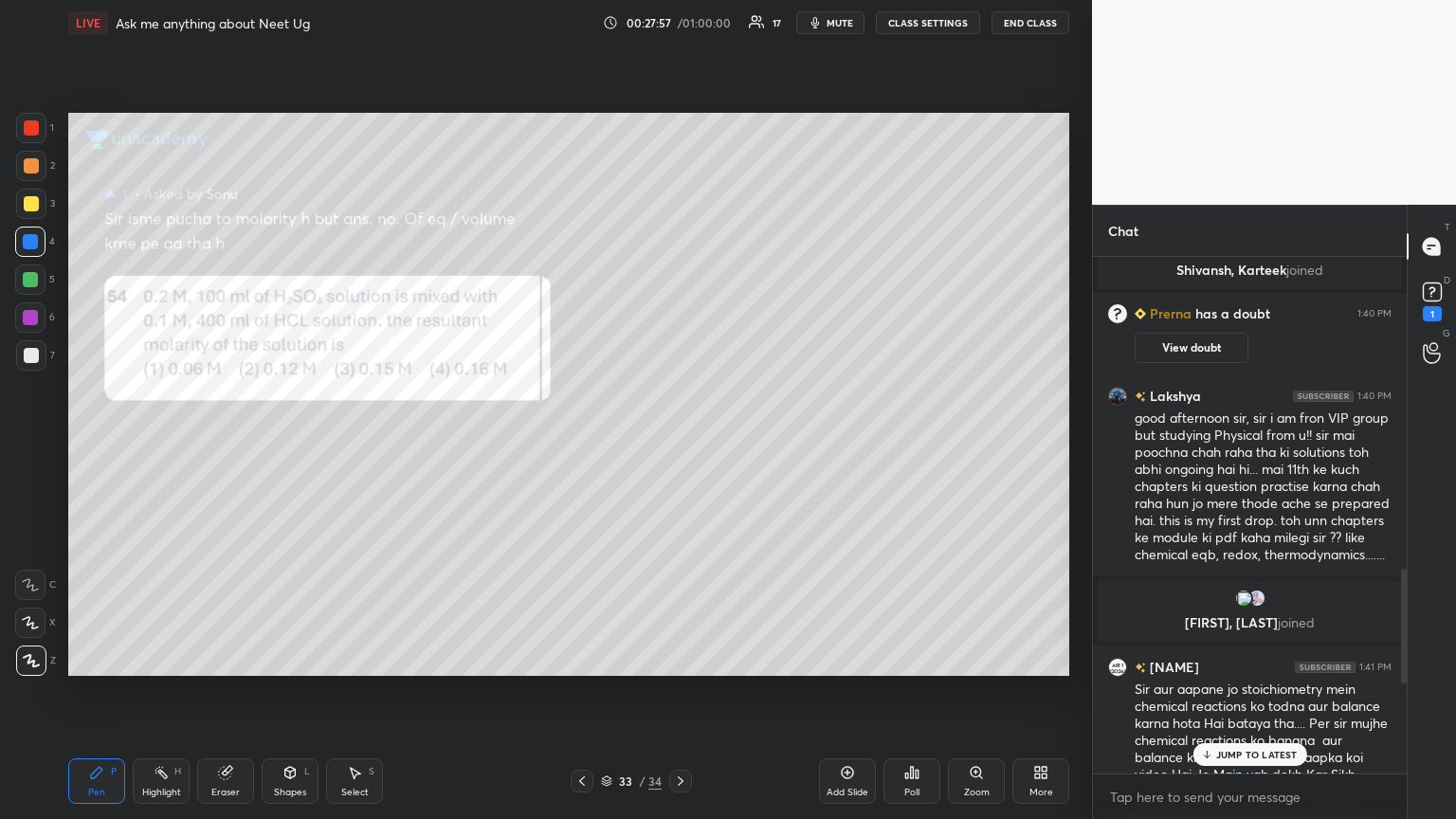 click on "Chat Prerna 1:39 PM No voice Shivansh, Karteek  joined Prerna   has a doubt 1:40 PM View doubt Lakshya 1:40 PM good afternoon sir, sir i am fron VIP group but studying Physical from u!! sir mai poochna chah raha tha ki solutions toh abhi ongoing hai hi... mai 11th ke kuch chapters ki question practise karna chah raha hun jo mere thode ache se prepared hai. this is my first drop. toh unn chapters ke module ki pdf kaha milegi sir ?? like chemical eqb, redox, thermodynamics....... Sakshi, SONU  joined KSHITIJ 1:41 PM Sir aur aapane jo stoichiometry mein chemical reactions ko todna aur balance karna hota Hai bataya tha.... Per sir mujhe chemical reactions ko banana  aur balance krna nahi aata... To aapka koi video Hai Jo Main vah dekh Kar Sikh sakun chemical reaction ko balance karna, atoms ke upar kaunsa charge lagega ek reaction mein yah samajhna sikh saku. Divyanshi, Aditya  joined DEVASHISH   has a doubt 1:42 PM View doubt Sonam 1:42 PM Inorganic chemistry me question kha se milega... Prerna   has a doubt" at bounding box center (1274, 512) 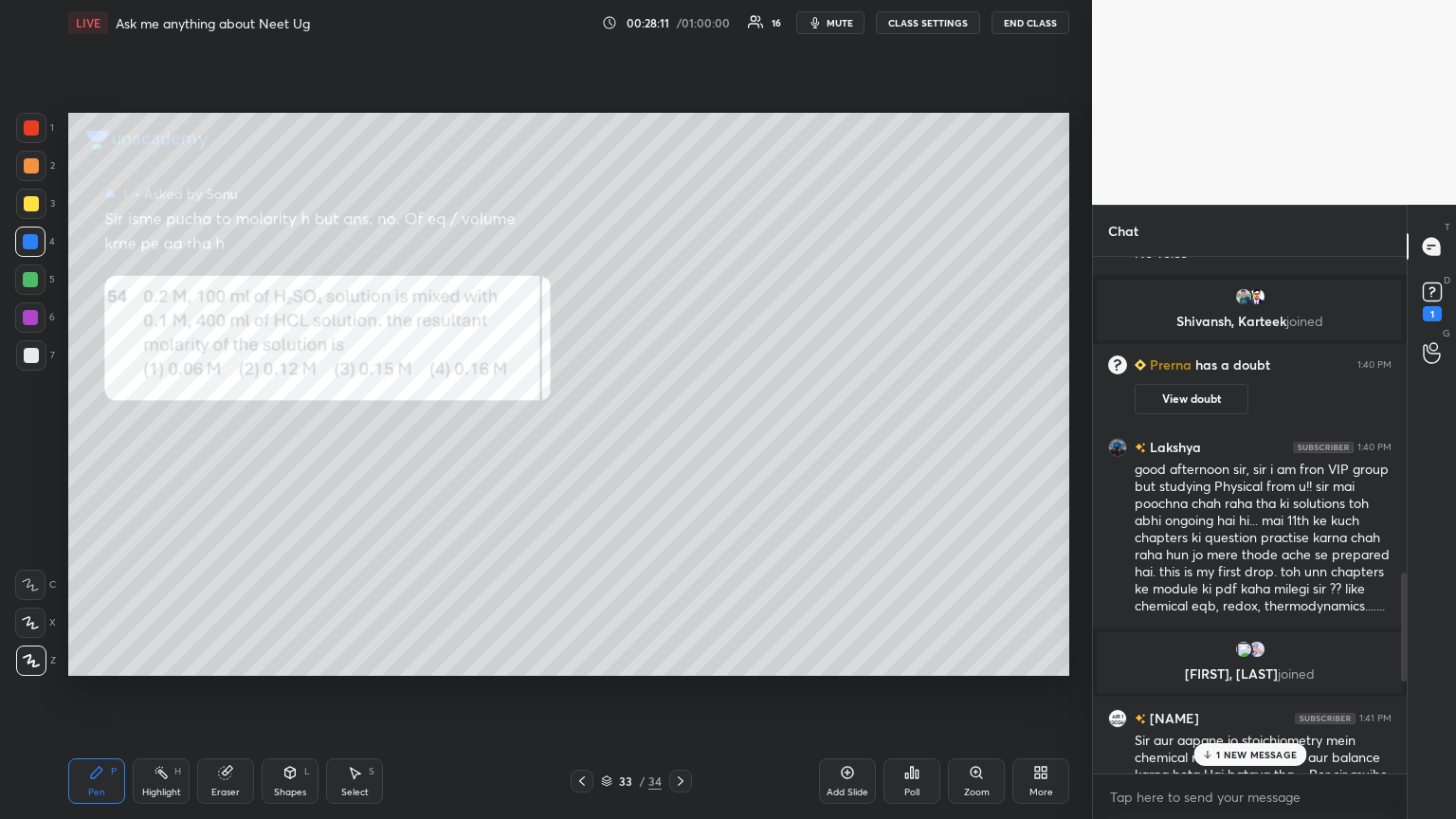click on "1 NEW MESSAGE" at bounding box center (1256, 755) 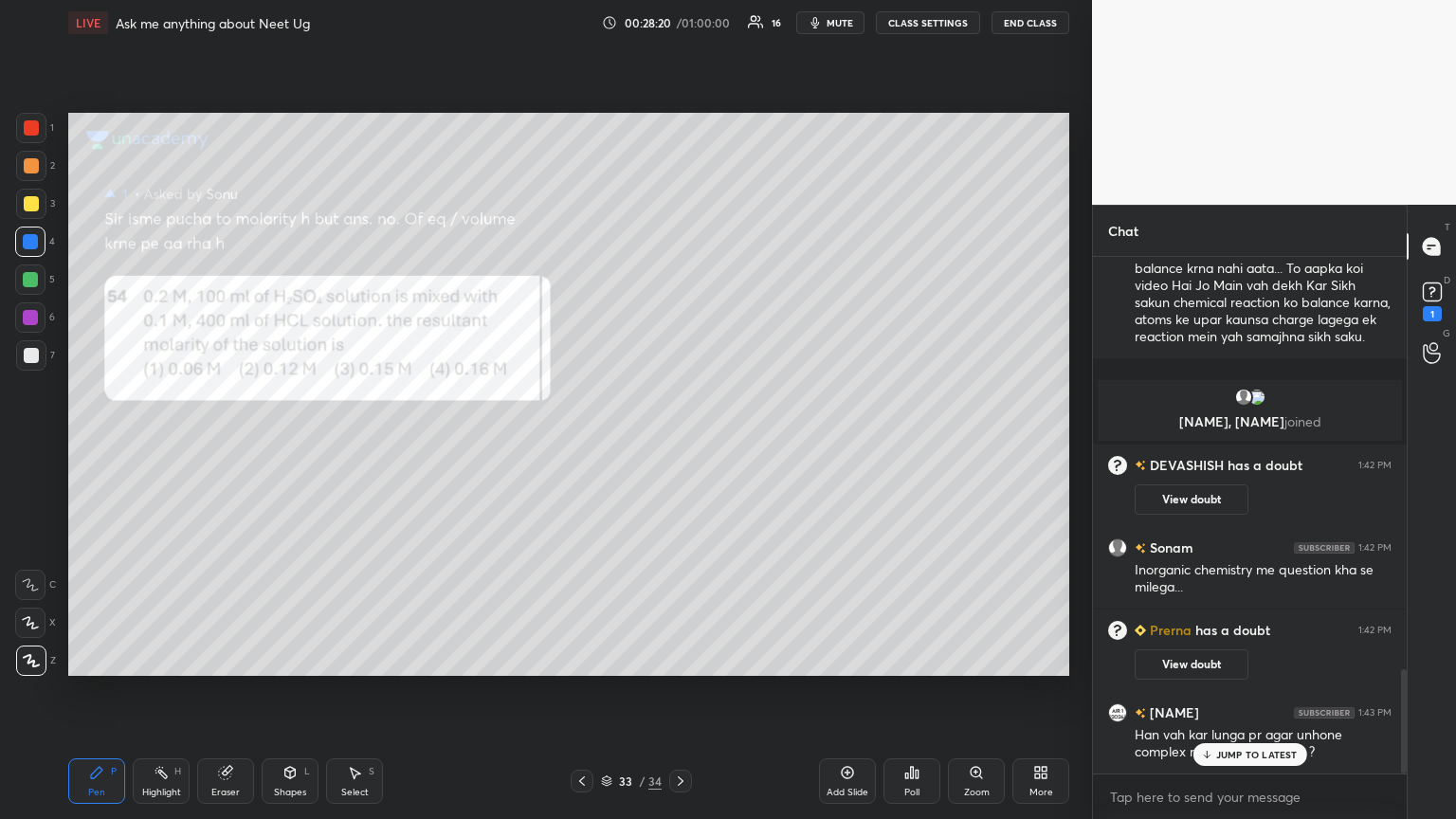 scroll, scrollTop: 2048, scrollLeft: 0, axis: vertical 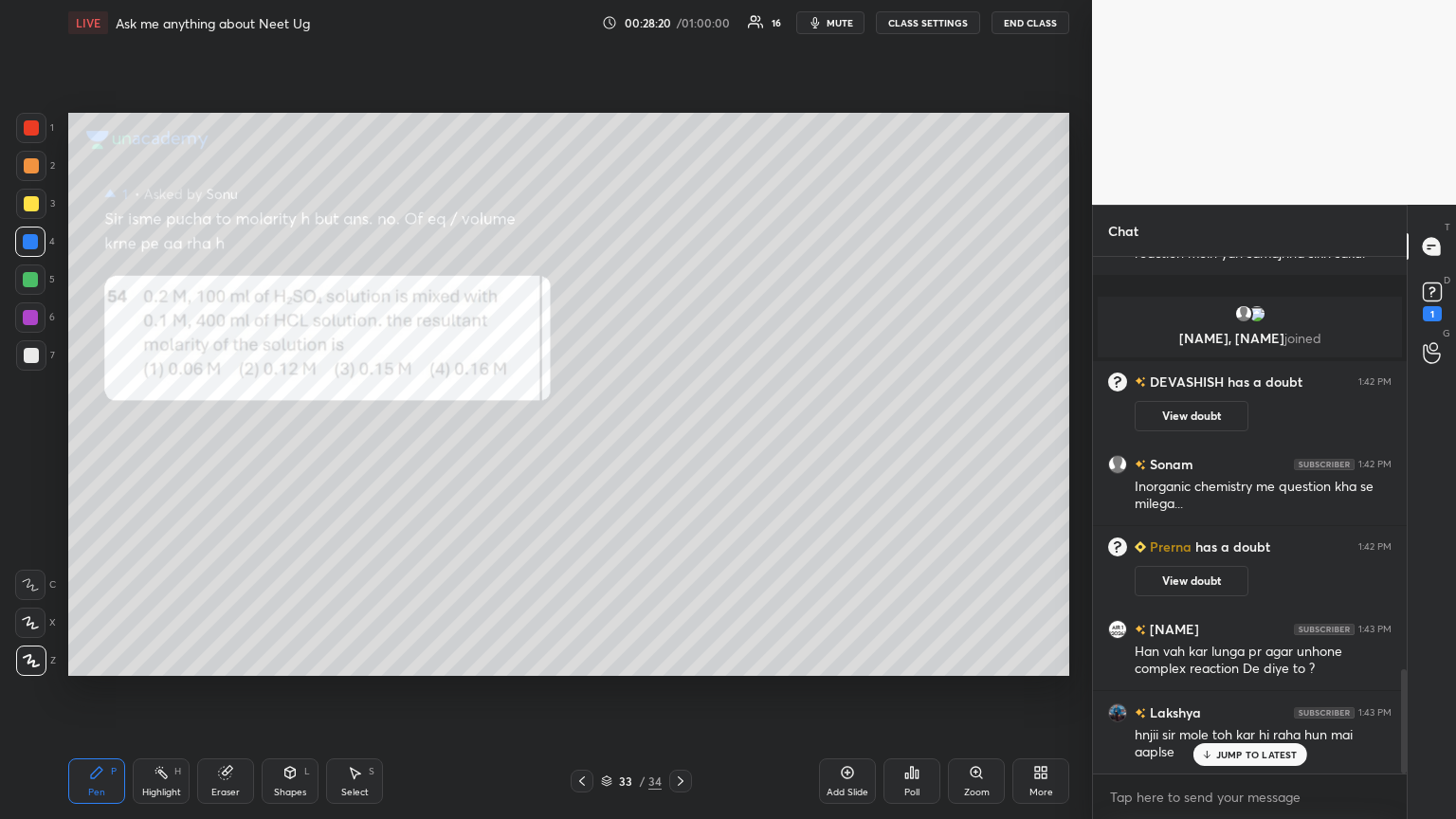 click at bounding box center [30, 280] 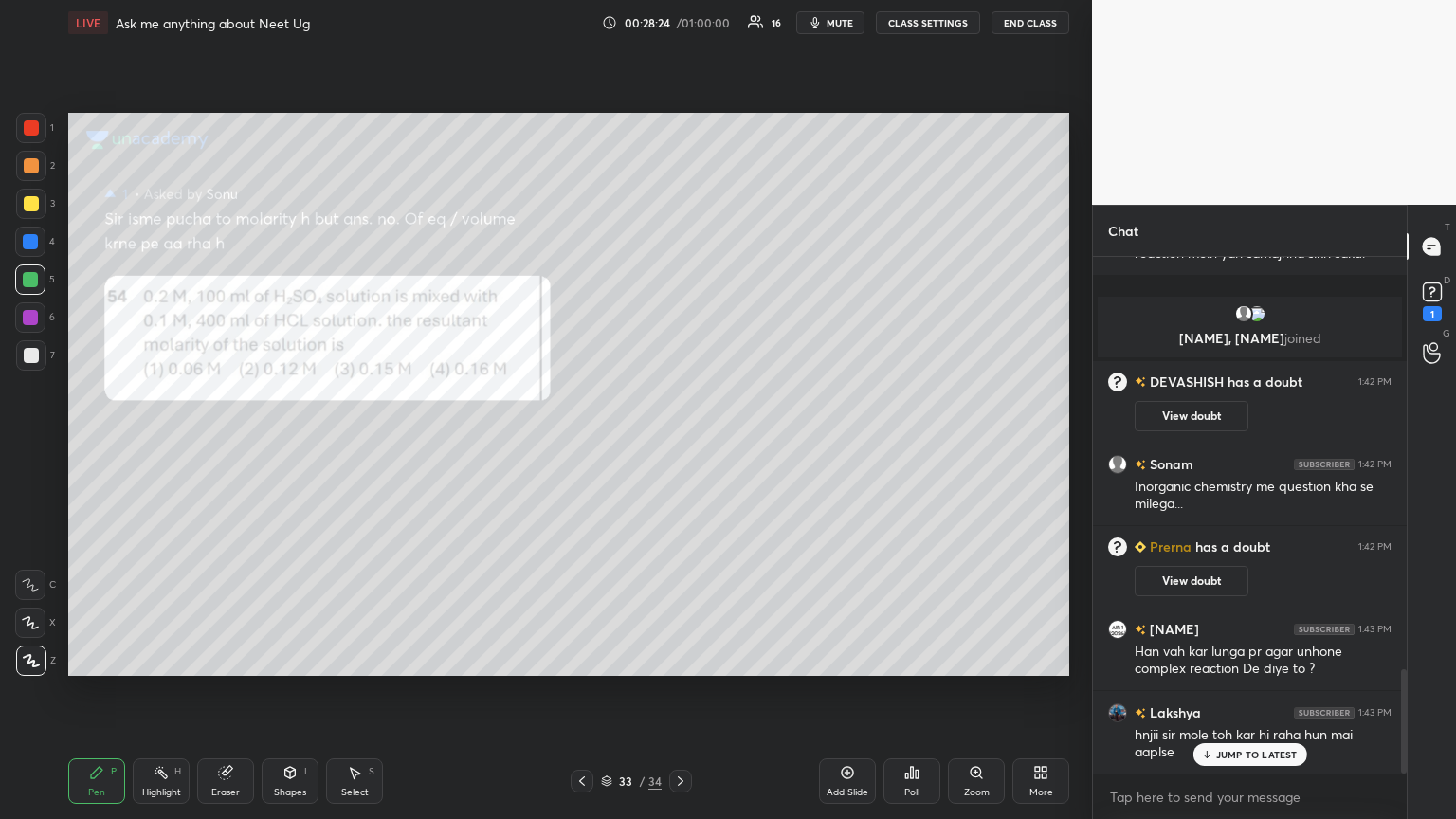 scroll, scrollTop: 2115, scrollLeft: 0, axis: vertical 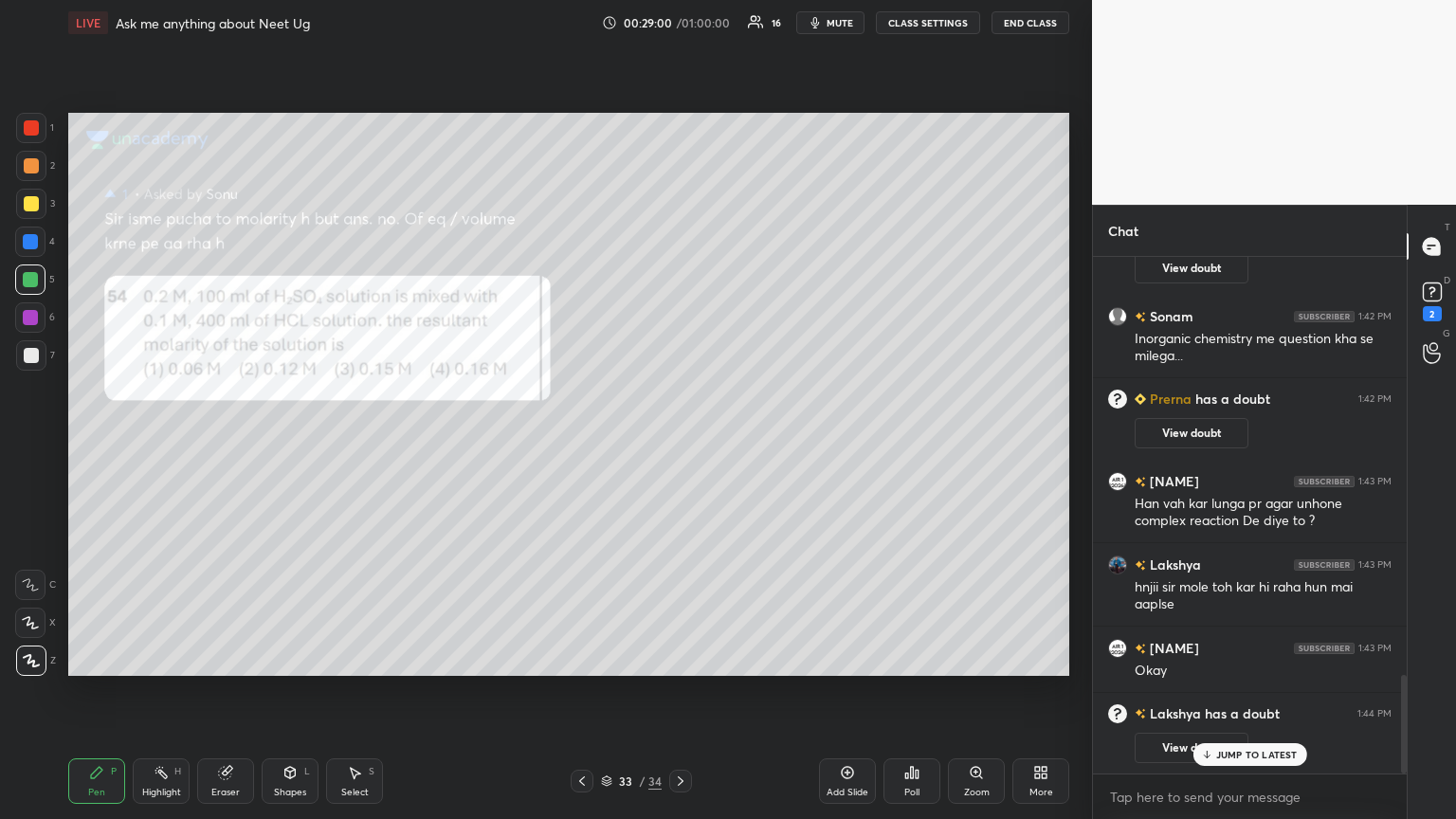 click on "Eraser" at bounding box center [226, 781] 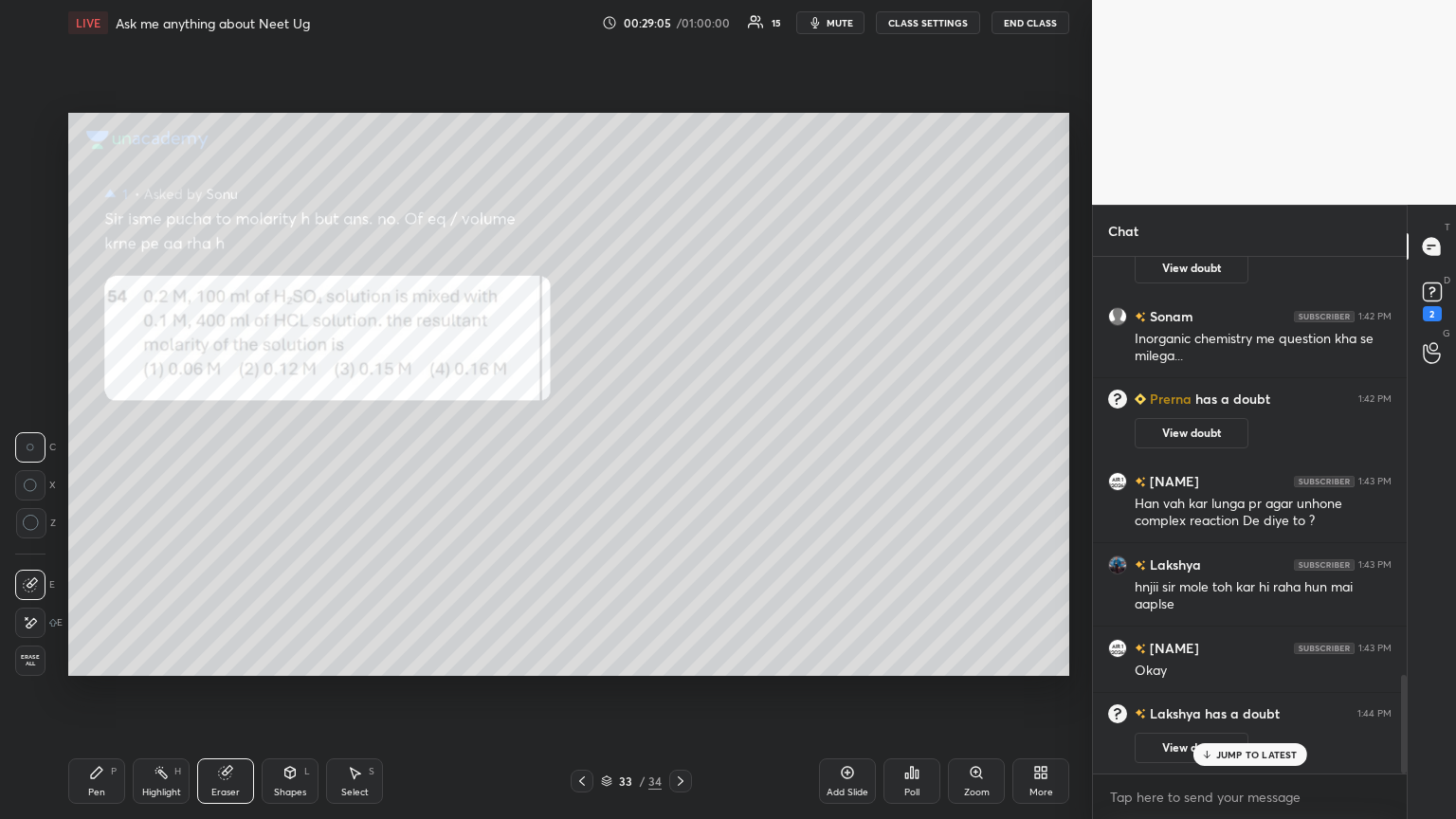click on "Pen P" at bounding box center [97, 781] 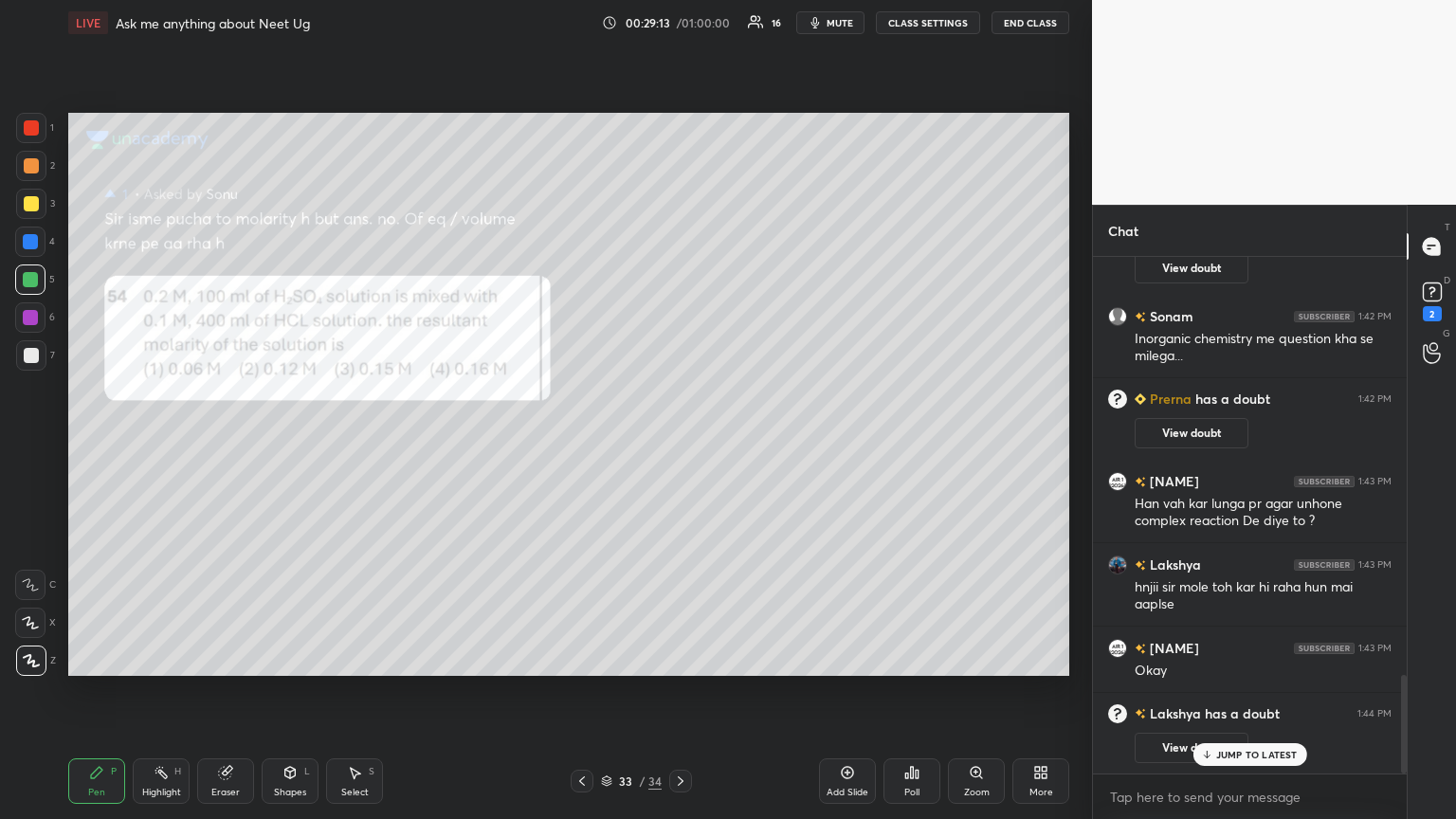 click on "JUMP TO LATEST" at bounding box center [1249, 755] 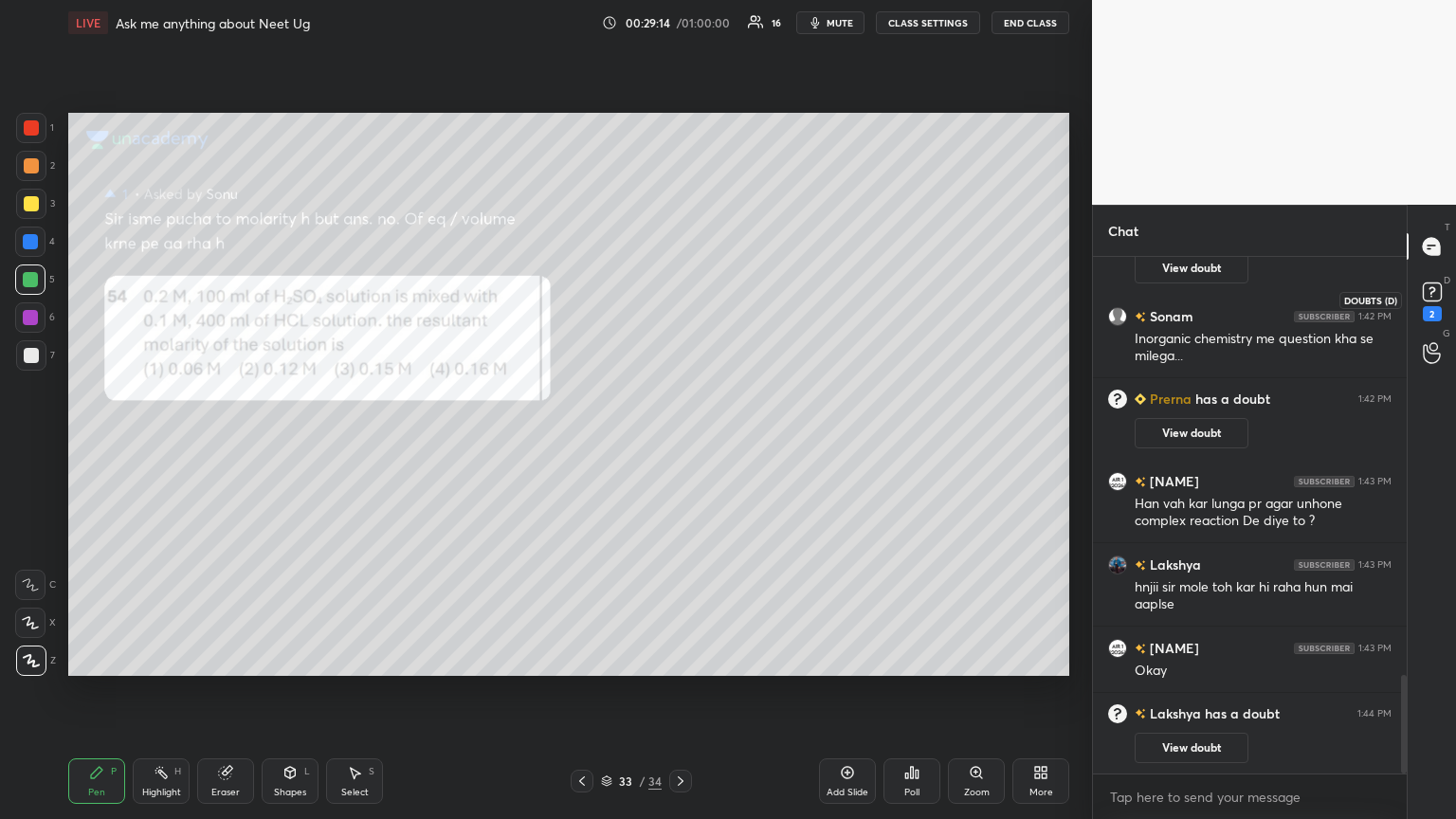 click on "2" at bounding box center [1432, 314] 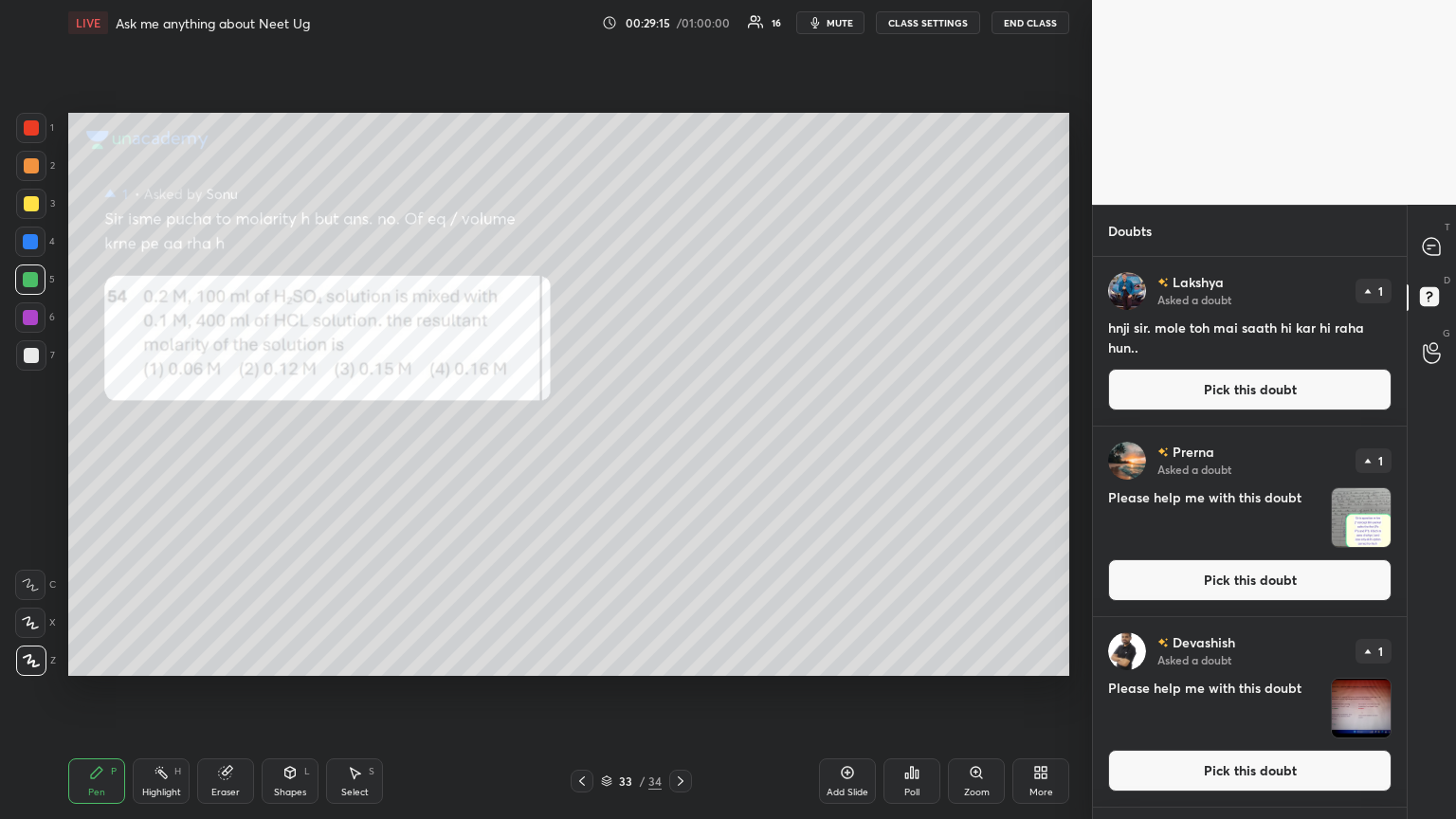 click on "Pick this doubt" at bounding box center (1249, 390) 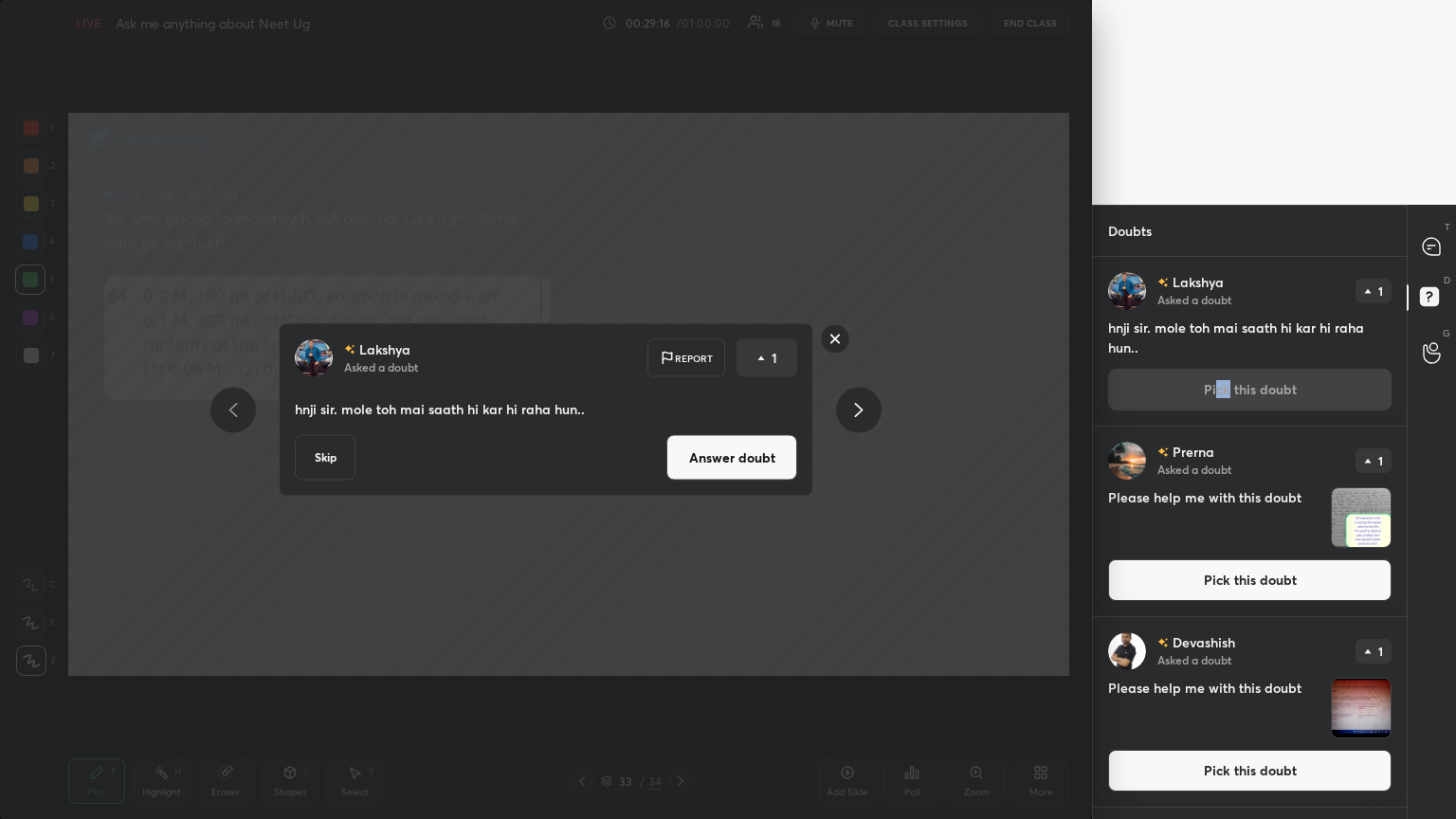 click on "Answer doubt" at bounding box center (732, 458) 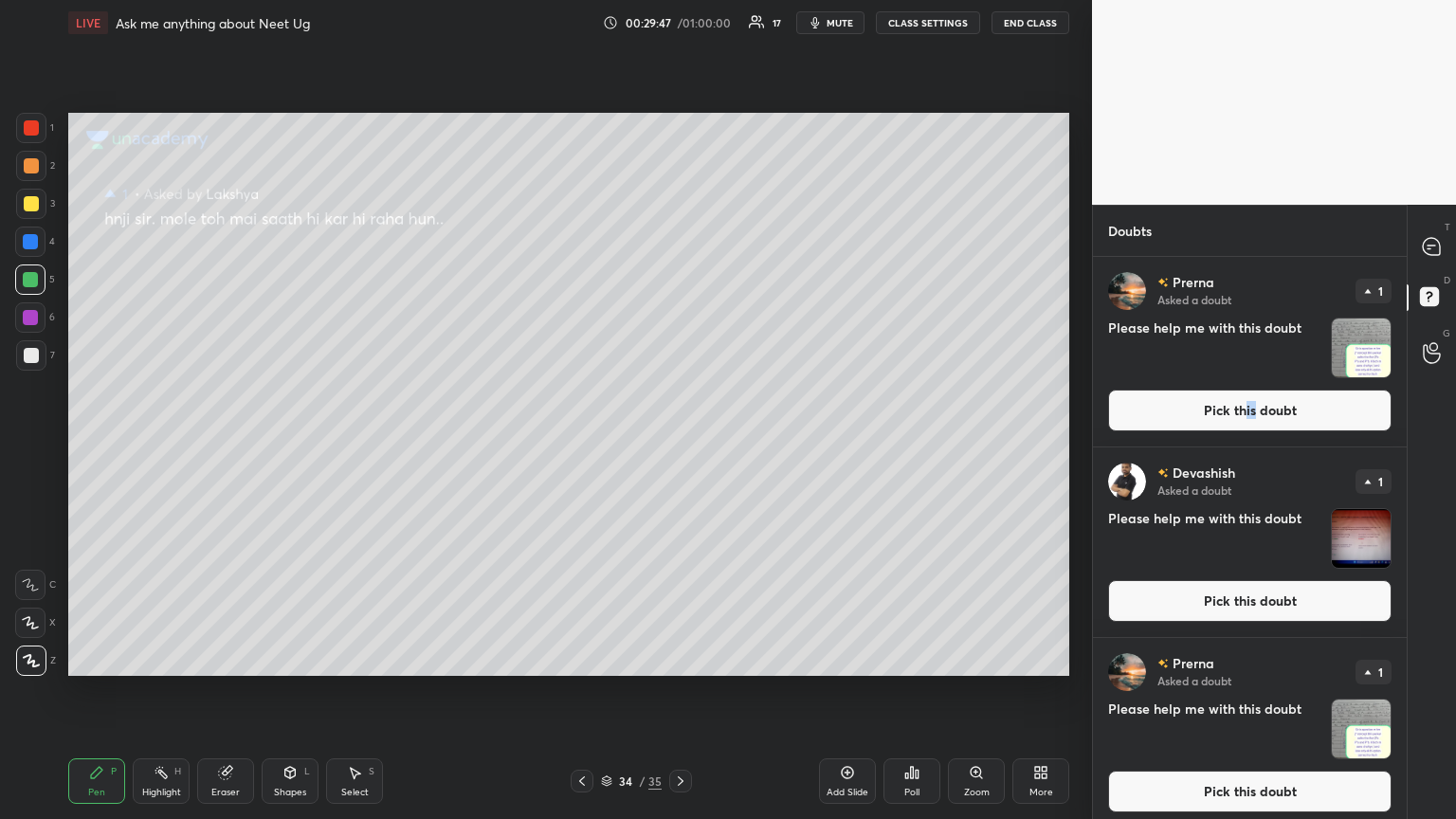 drag, startPoint x: 1251, startPoint y: 406, endPoint x: 1190, endPoint y: 395, distance: 61.9839 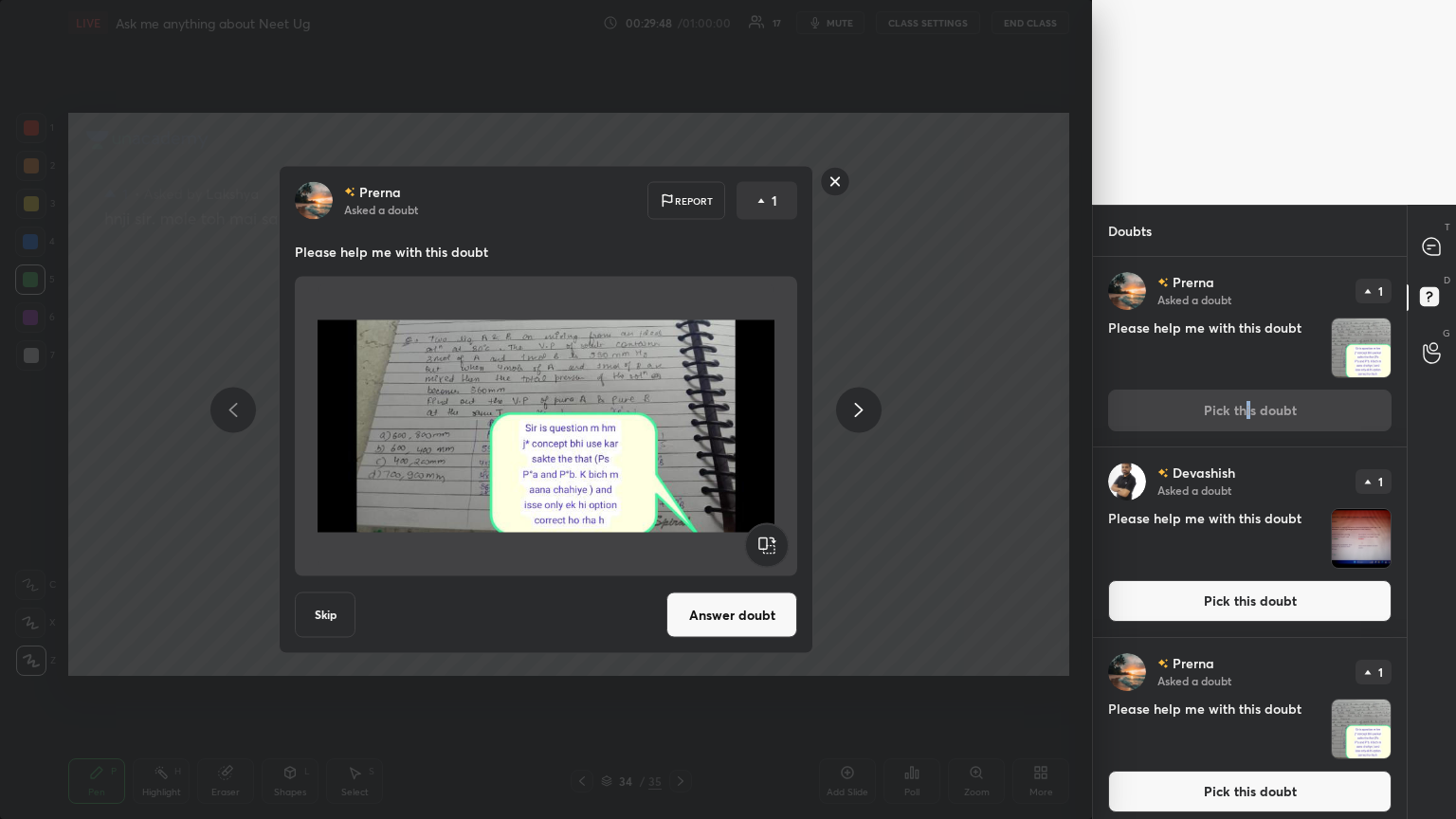 drag, startPoint x: 748, startPoint y: 626, endPoint x: 750, endPoint y: 616, distance: 10.198039 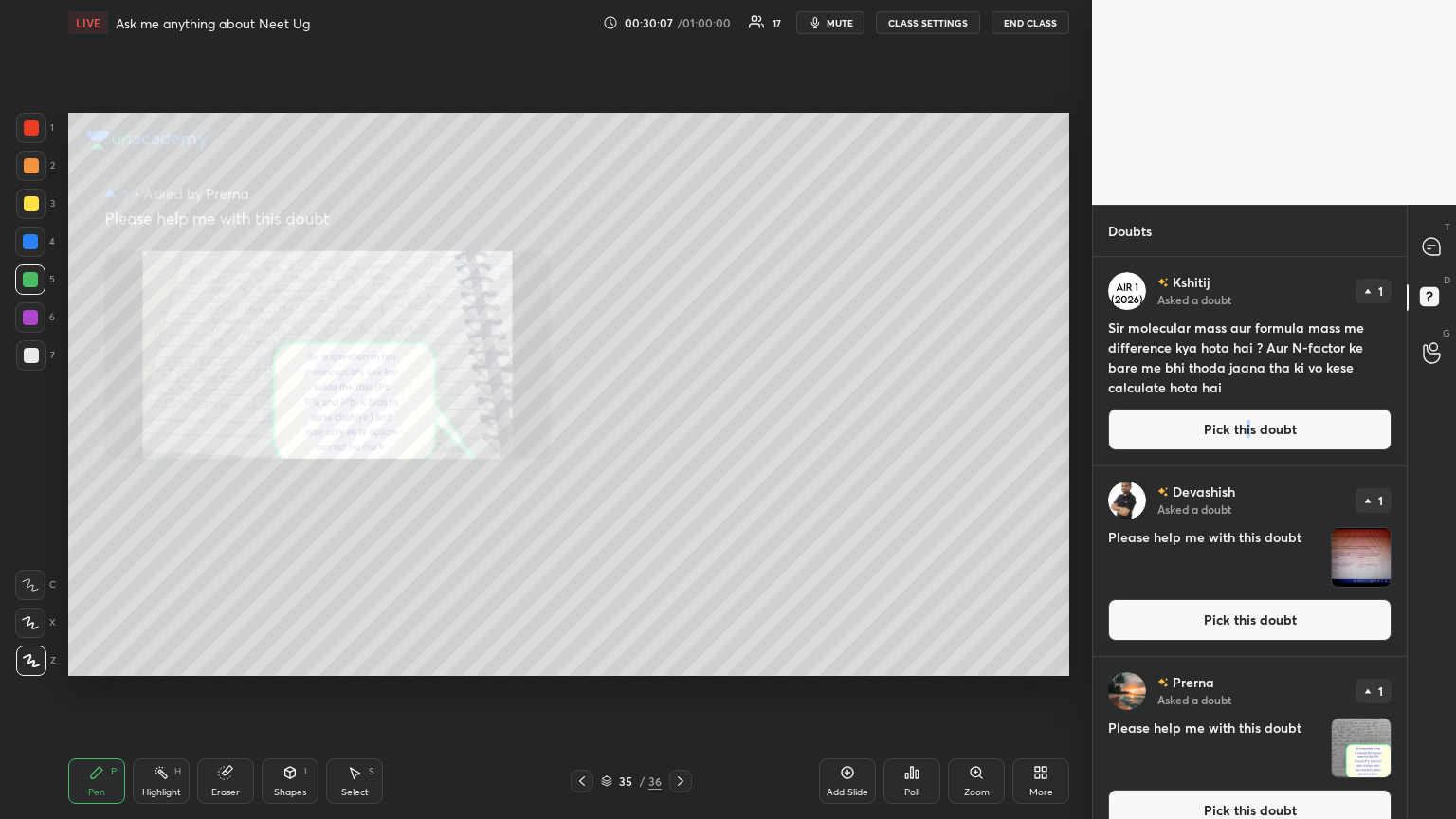 click on "Pick this doubt" at bounding box center [1249, 429] 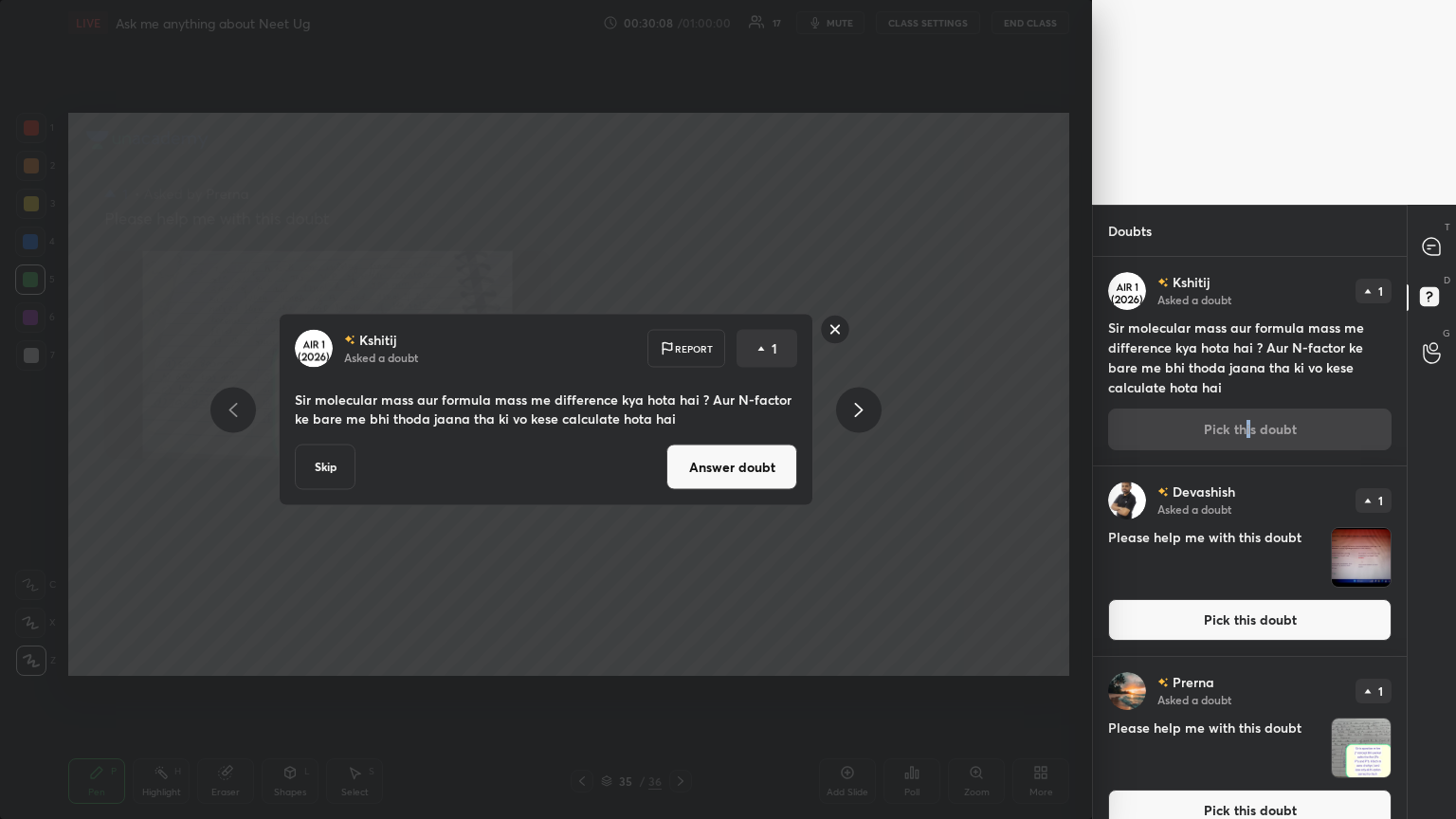 drag, startPoint x: 730, startPoint y: 475, endPoint x: 680, endPoint y: 470, distance: 50.249378 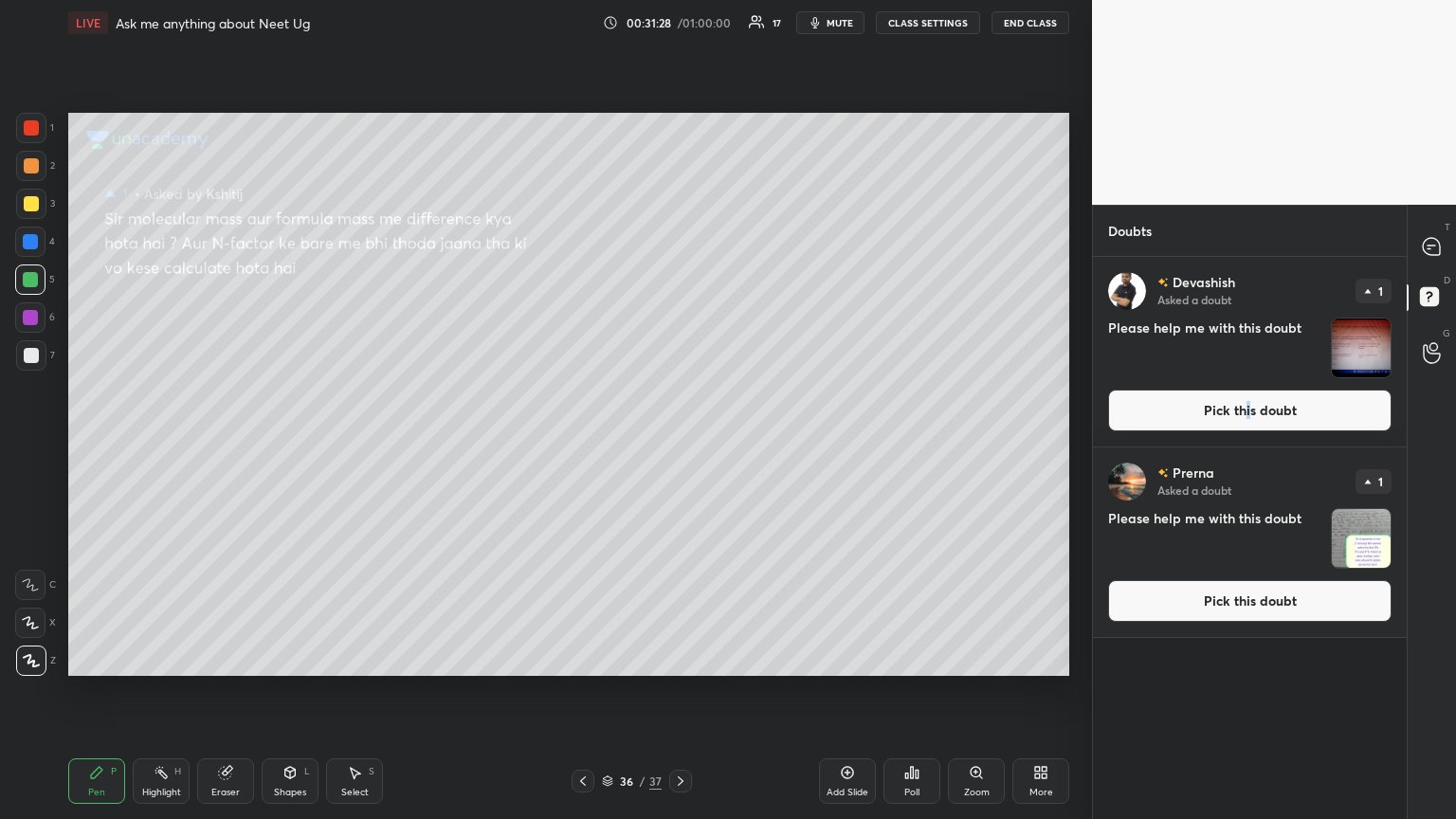 click on "Pick this doubt" at bounding box center [1249, 410] 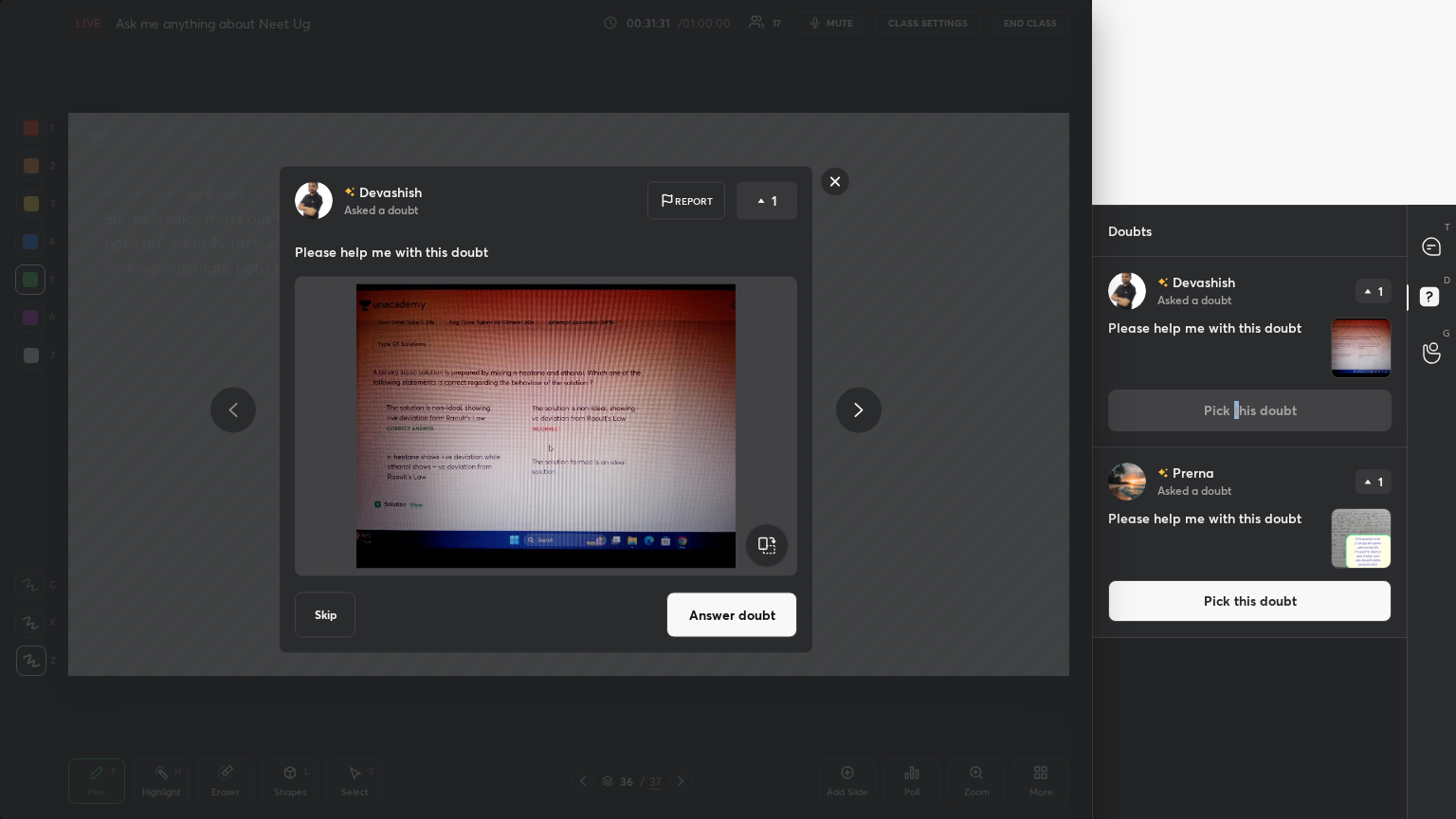 click on "Answer doubt" at bounding box center (732, 615) 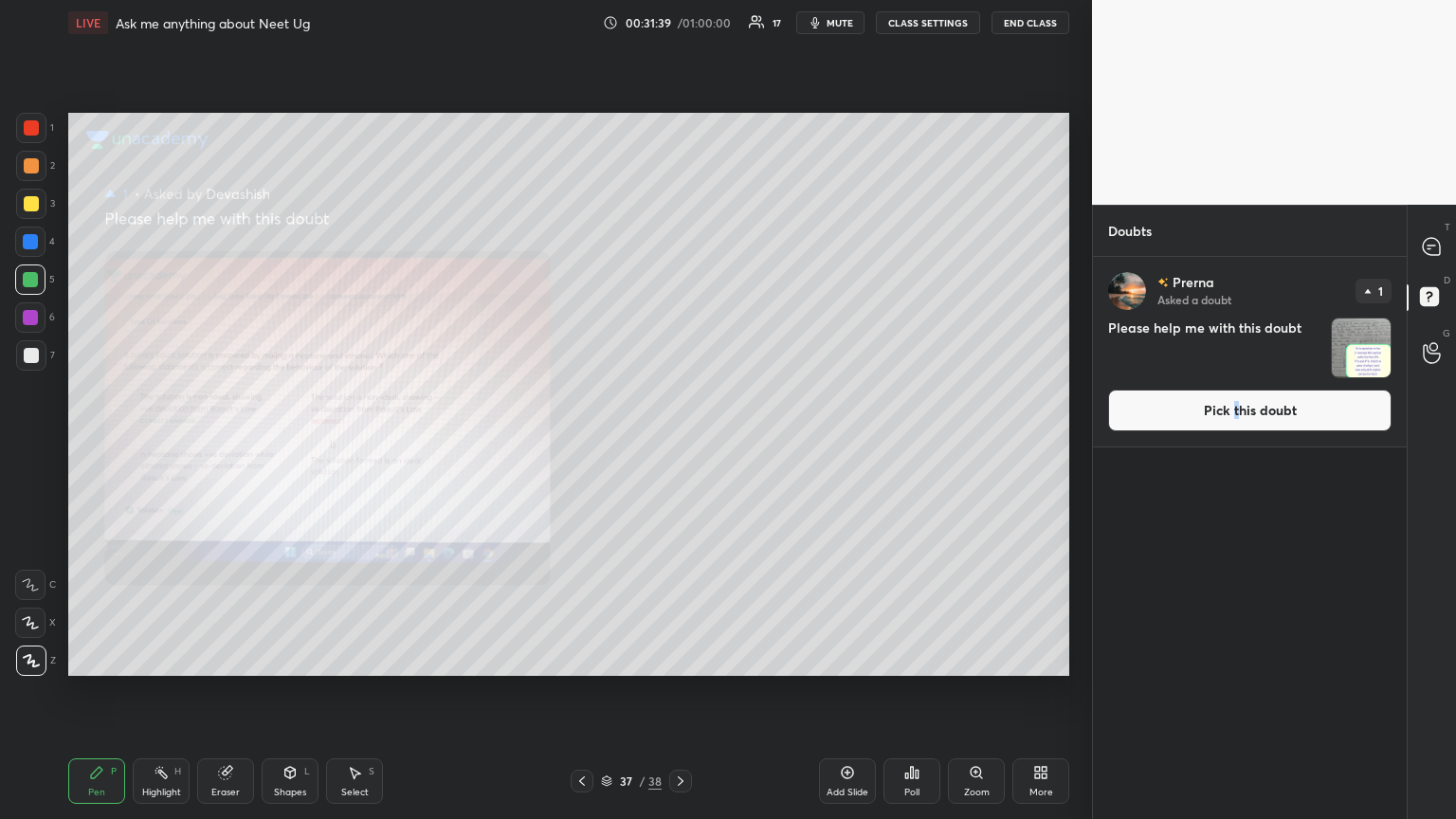 click on "Zoom" at bounding box center (976, 792) 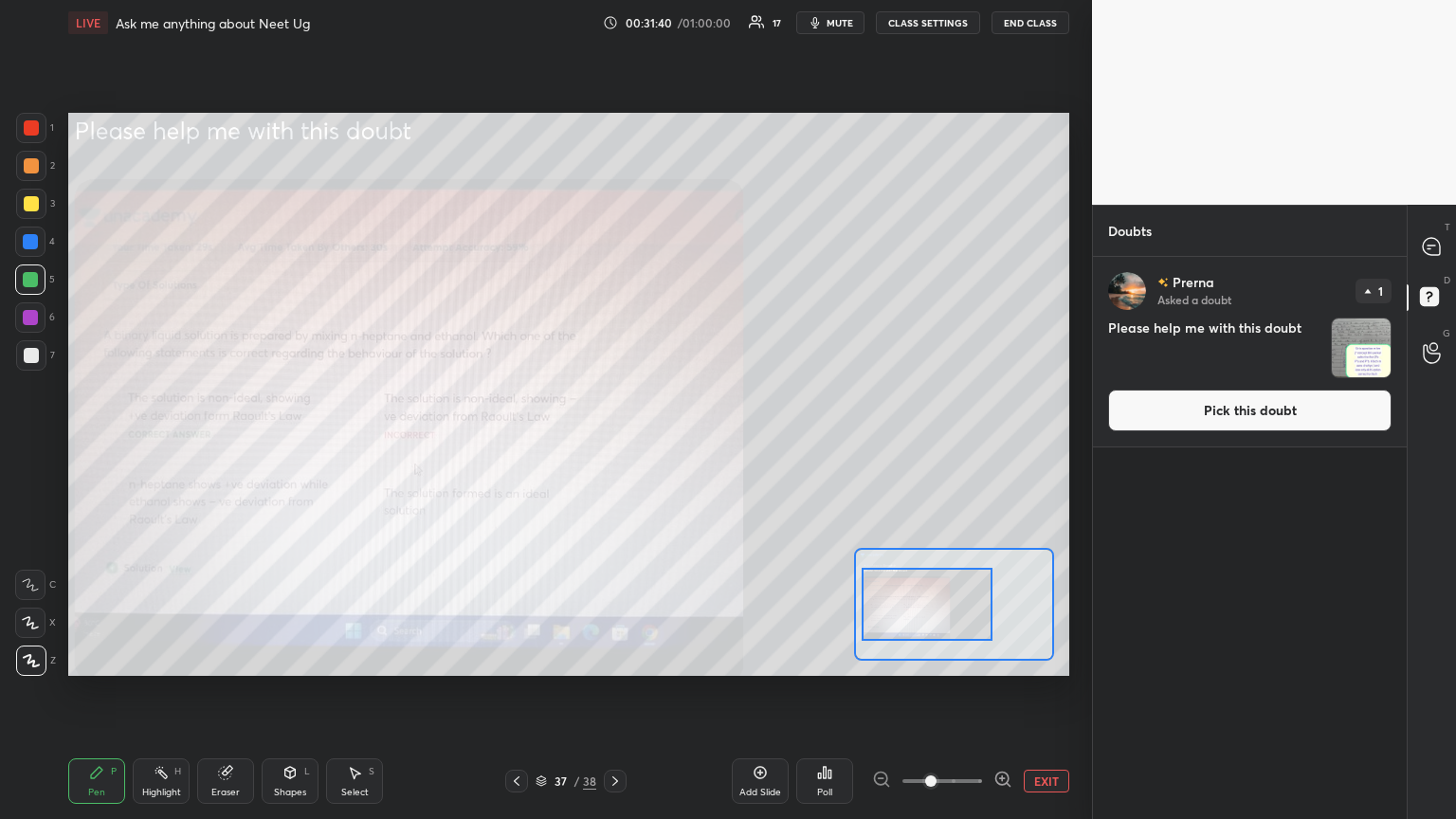click on "Setting up your live class Poll for   secs No correct answer Start poll" at bounding box center [569, 394] 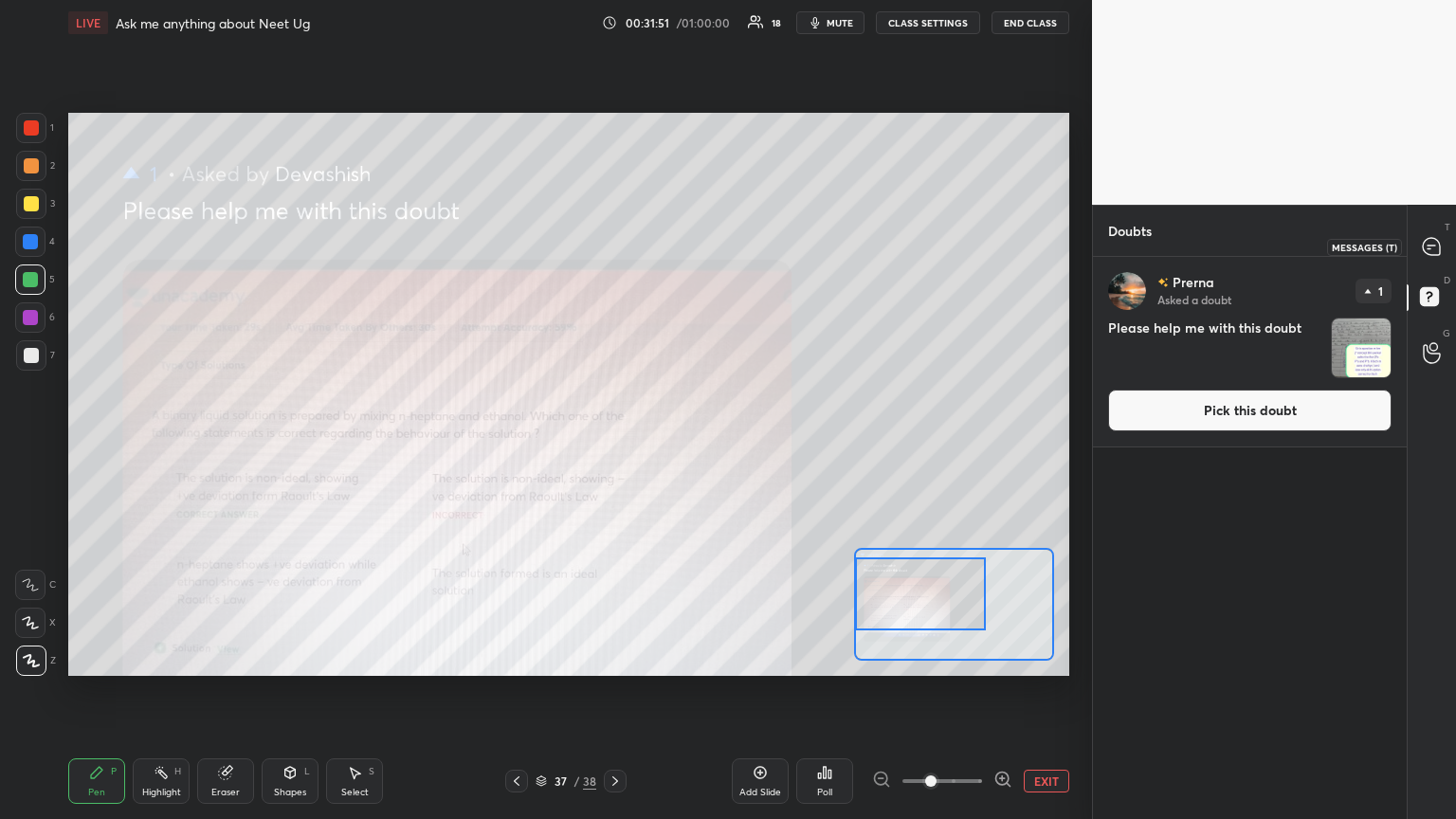 click 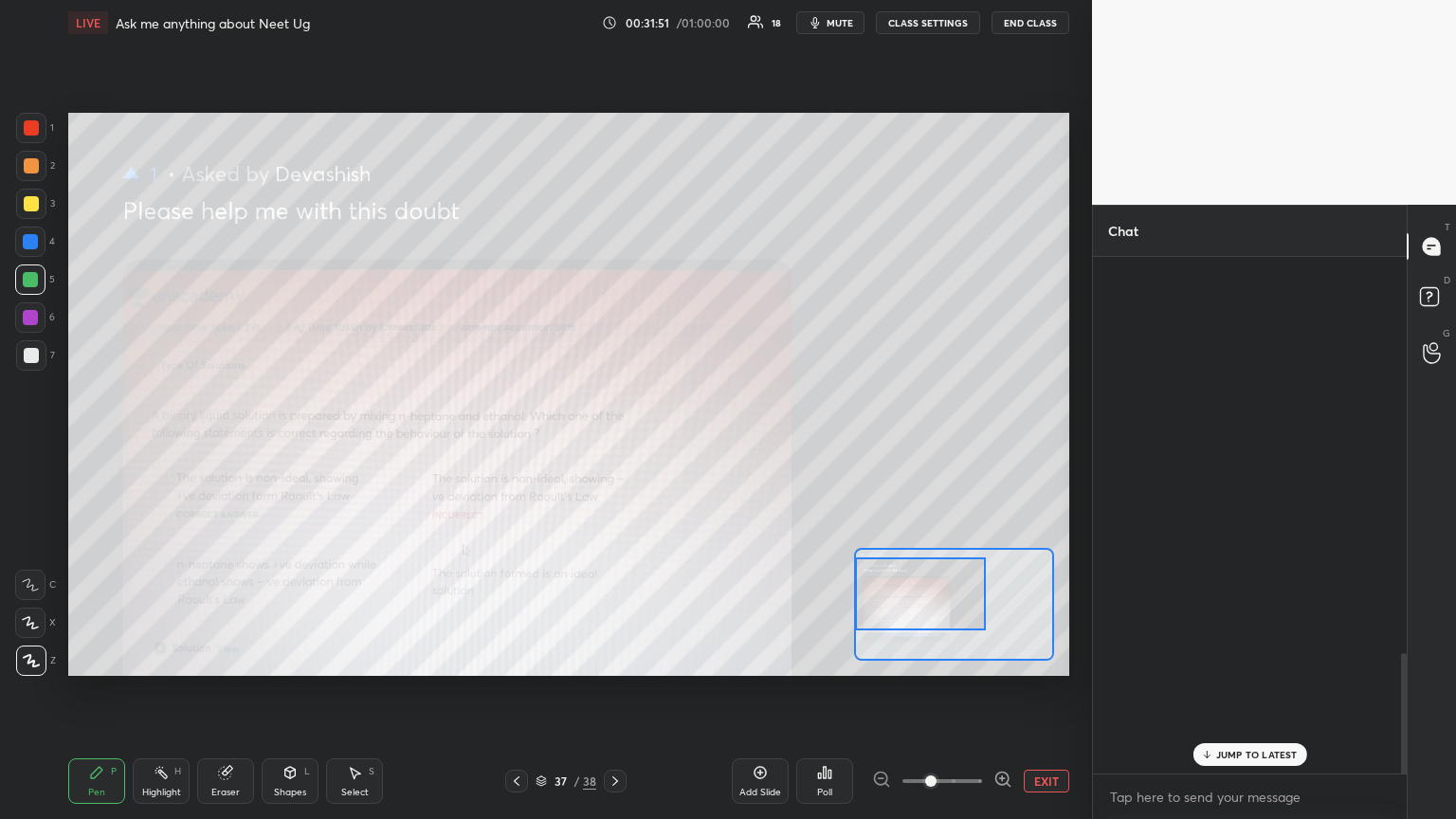 scroll, scrollTop: 2006, scrollLeft: 0, axis: vertical 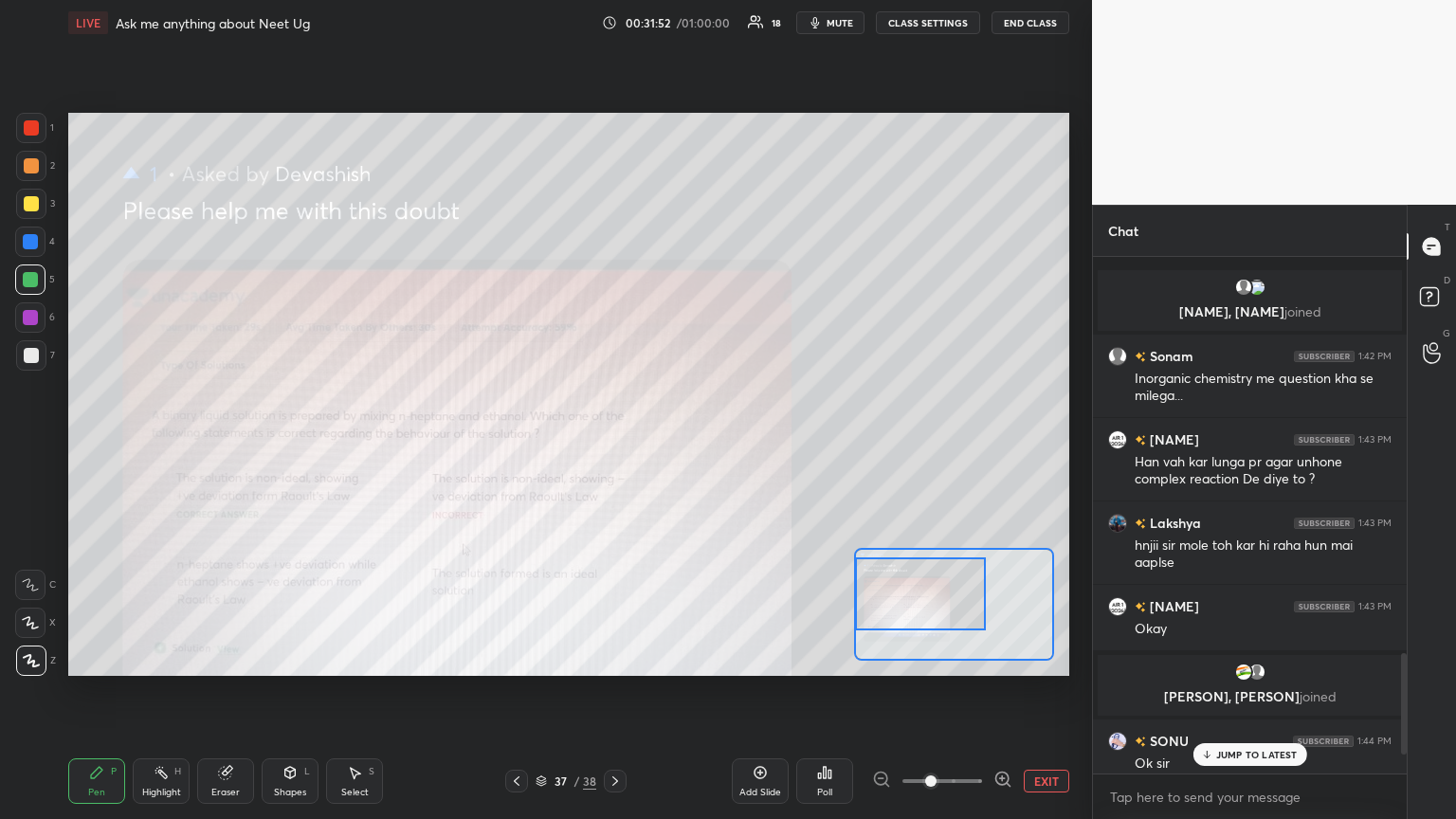 drag, startPoint x: 1276, startPoint y: 755, endPoint x: 1220, endPoint y: 685, distance: 89.6437 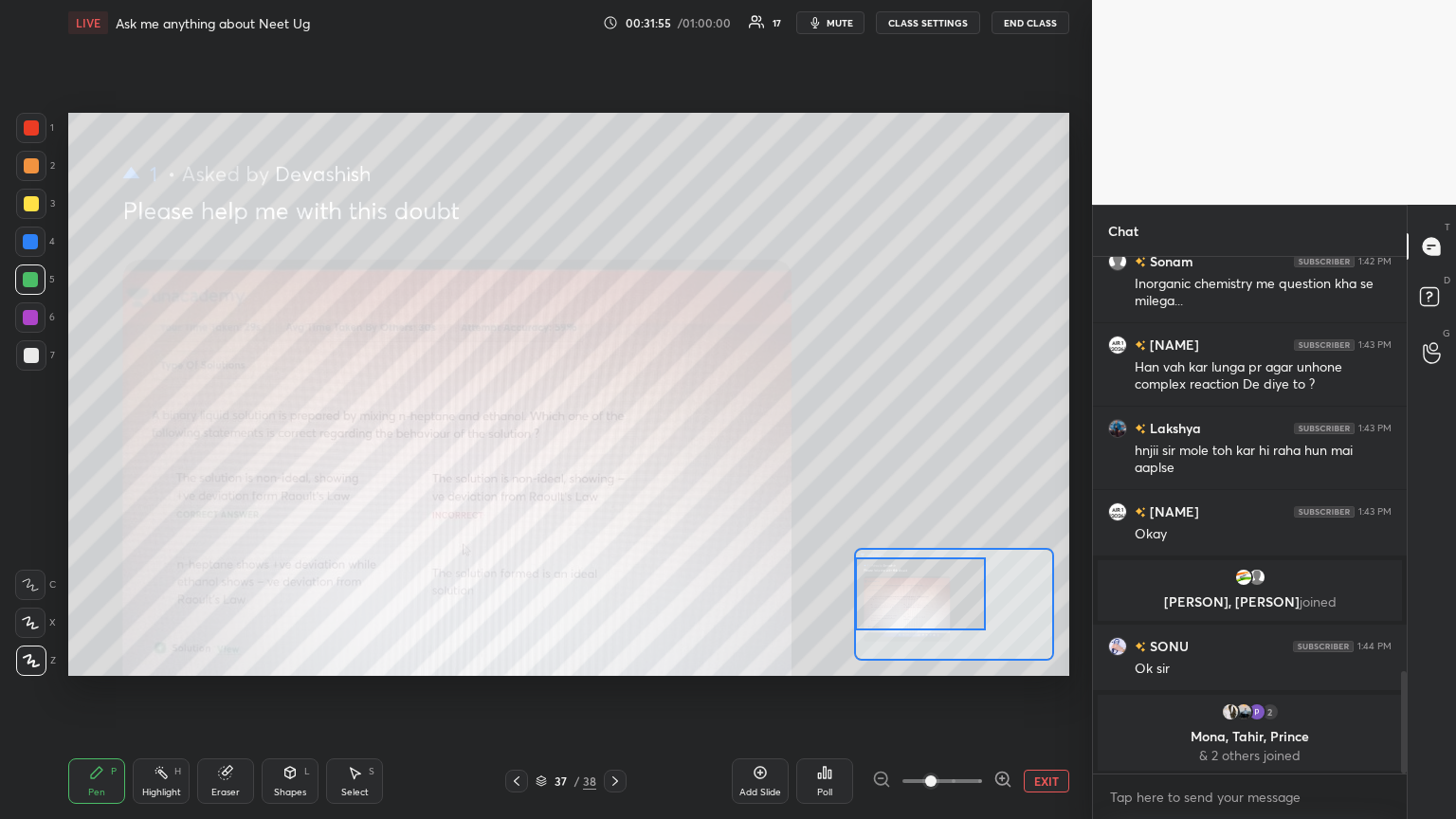 scroll, scrollTop: 2168, scrollLeft: 0, axis: vertical 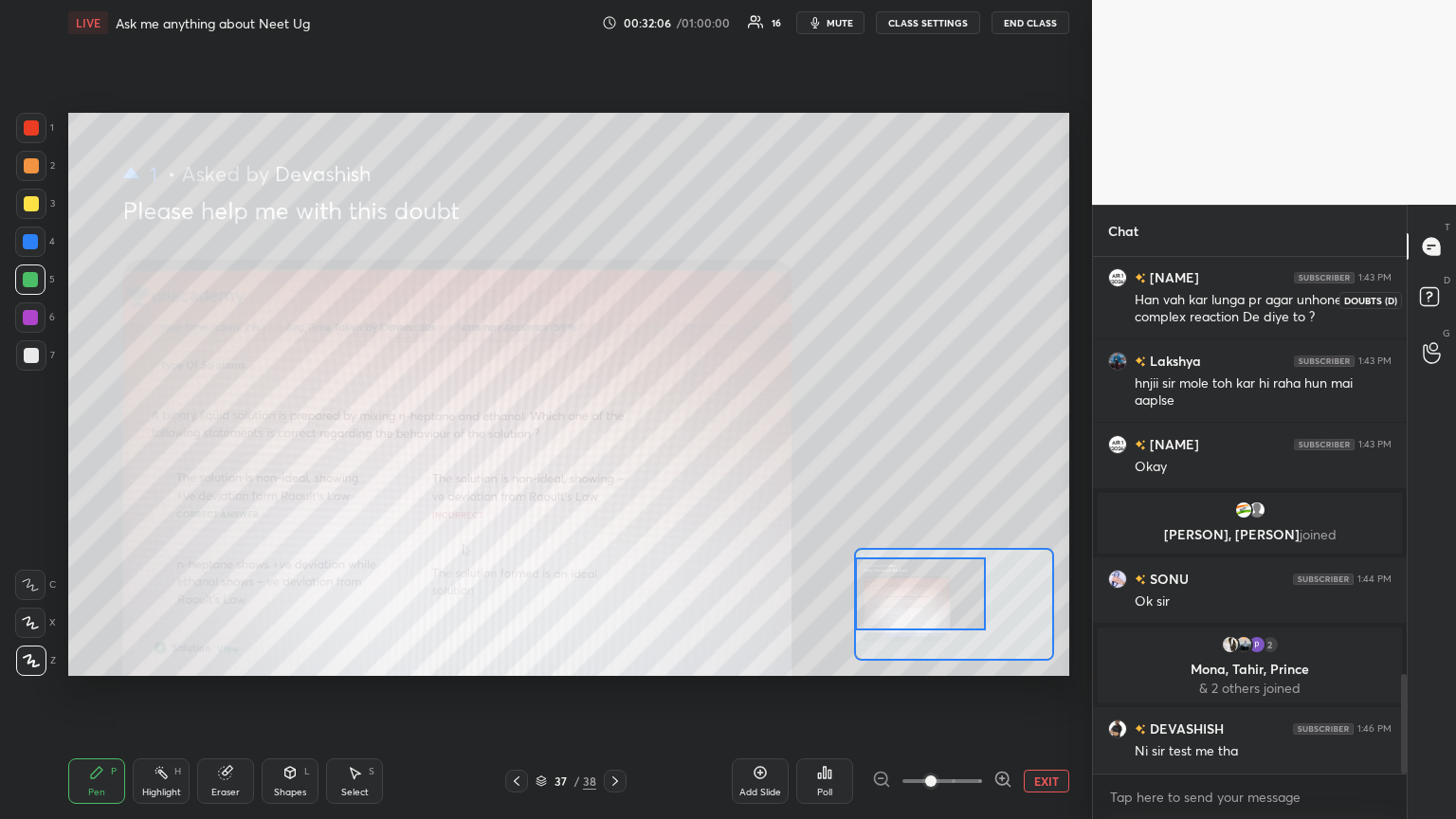 click 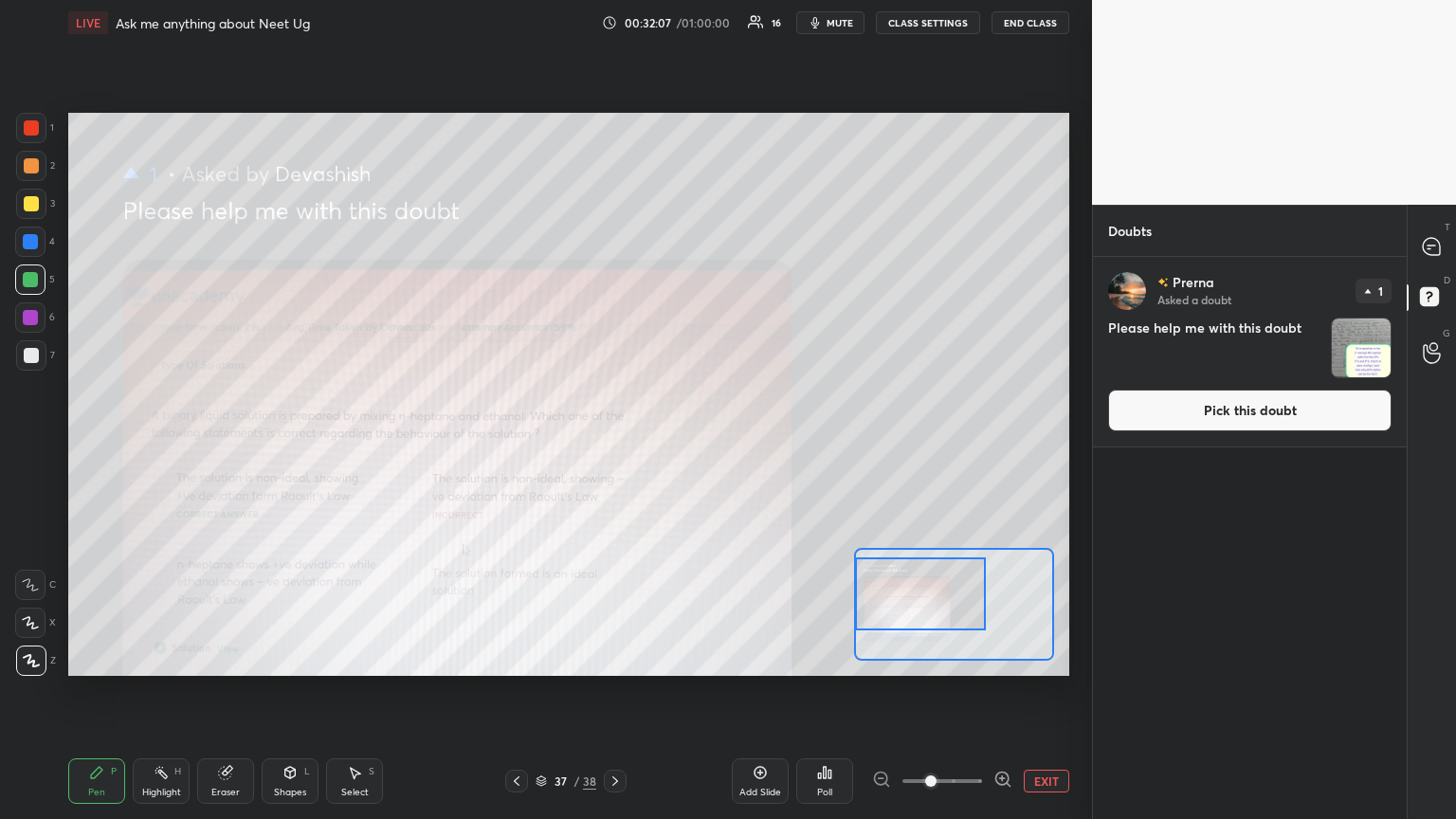 click on "Pick this doubt" at bounding box center [1249, 410] 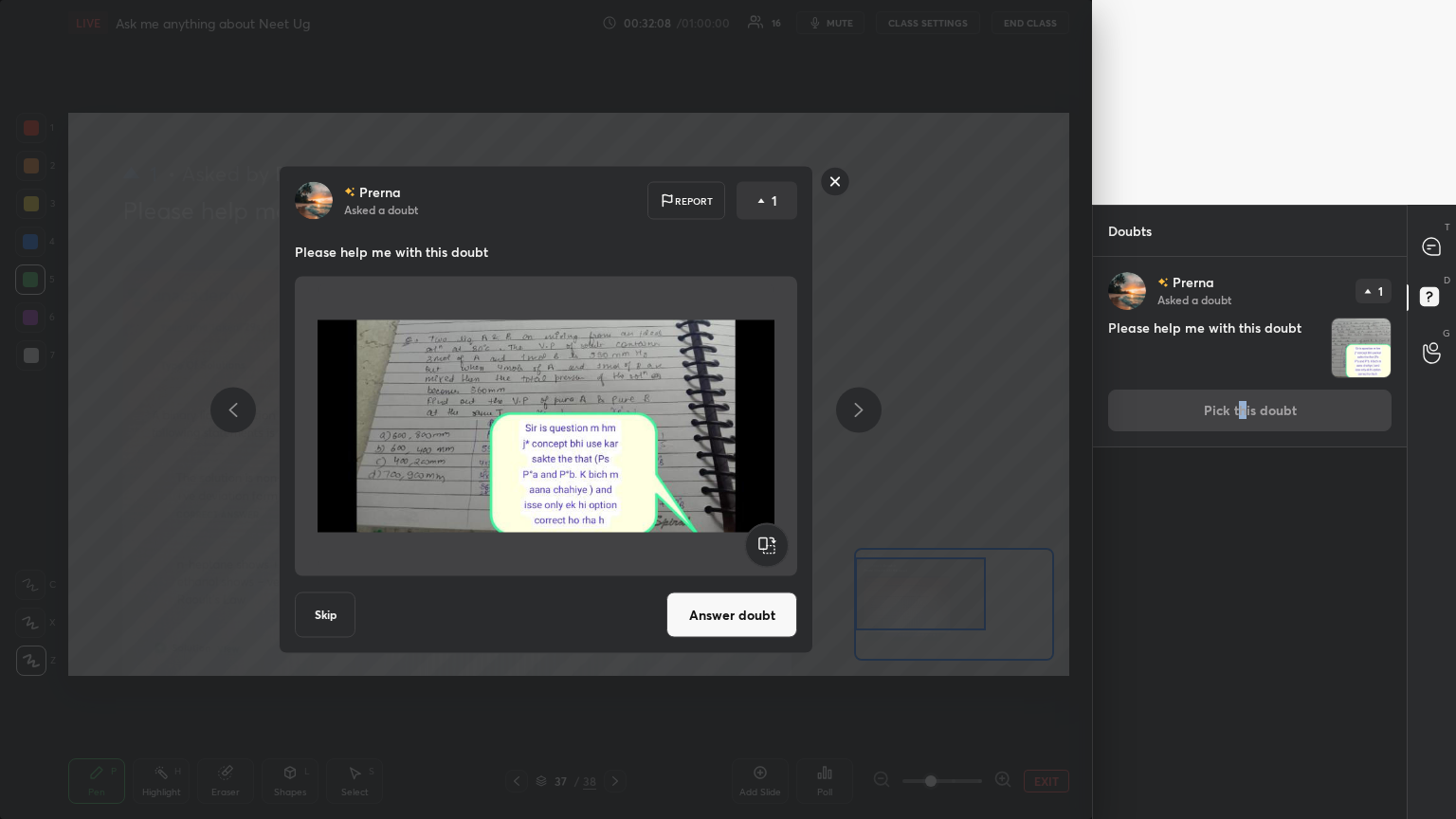 click on "Skip" at bounding box center [325, 615] 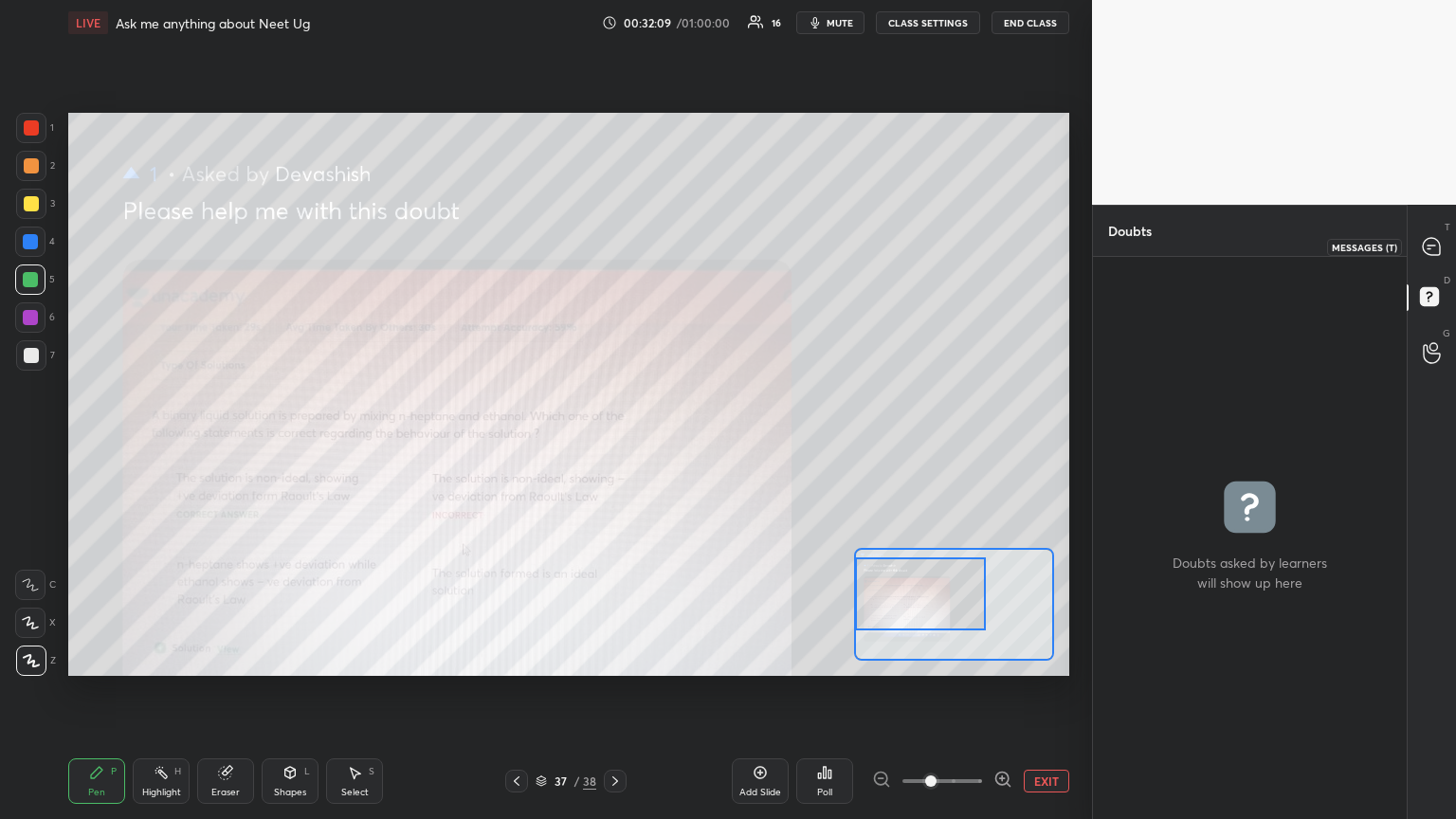 click 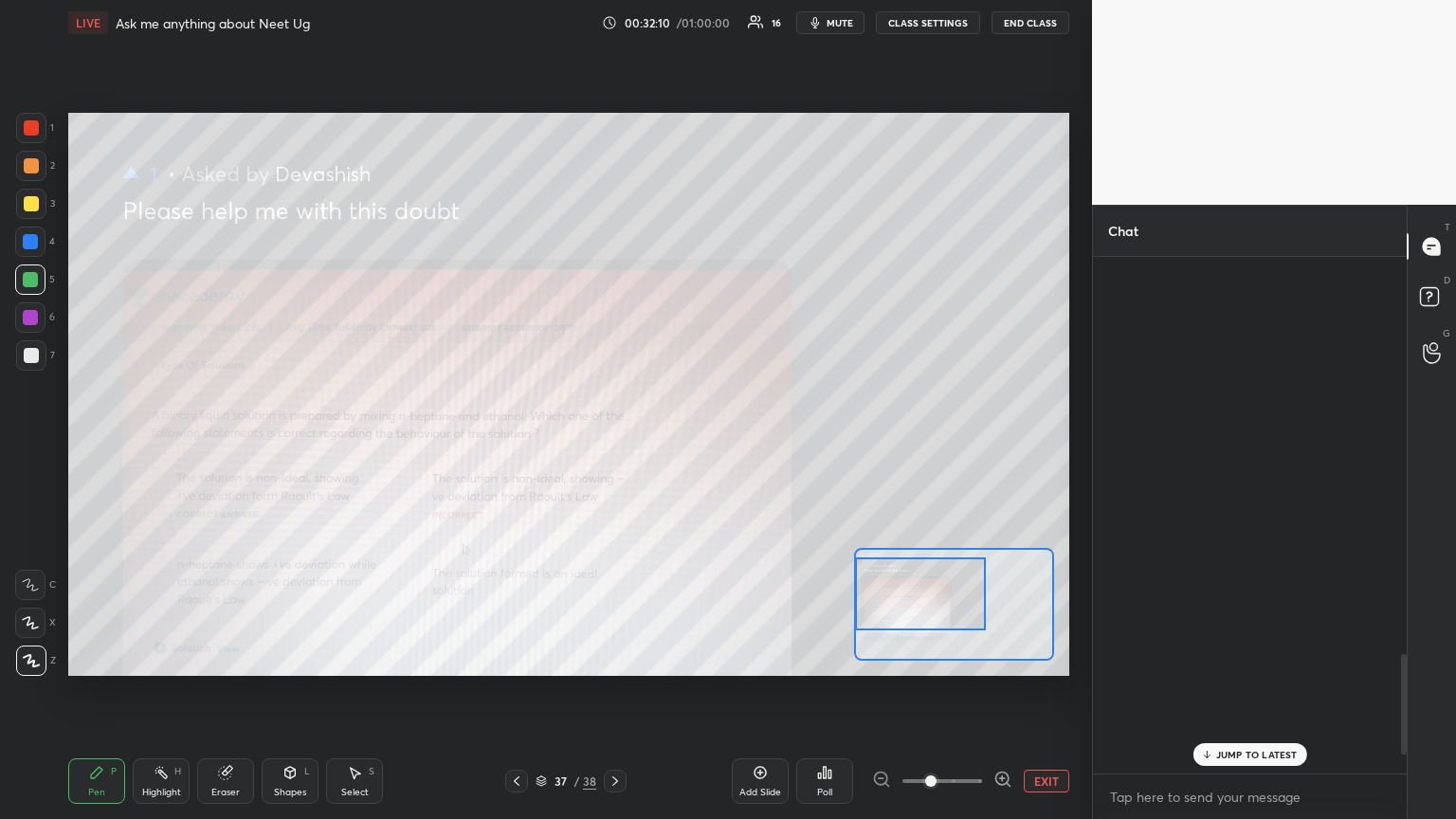 scroll, scrollTop: 2035, scrollLeft: 0, axis: vertical 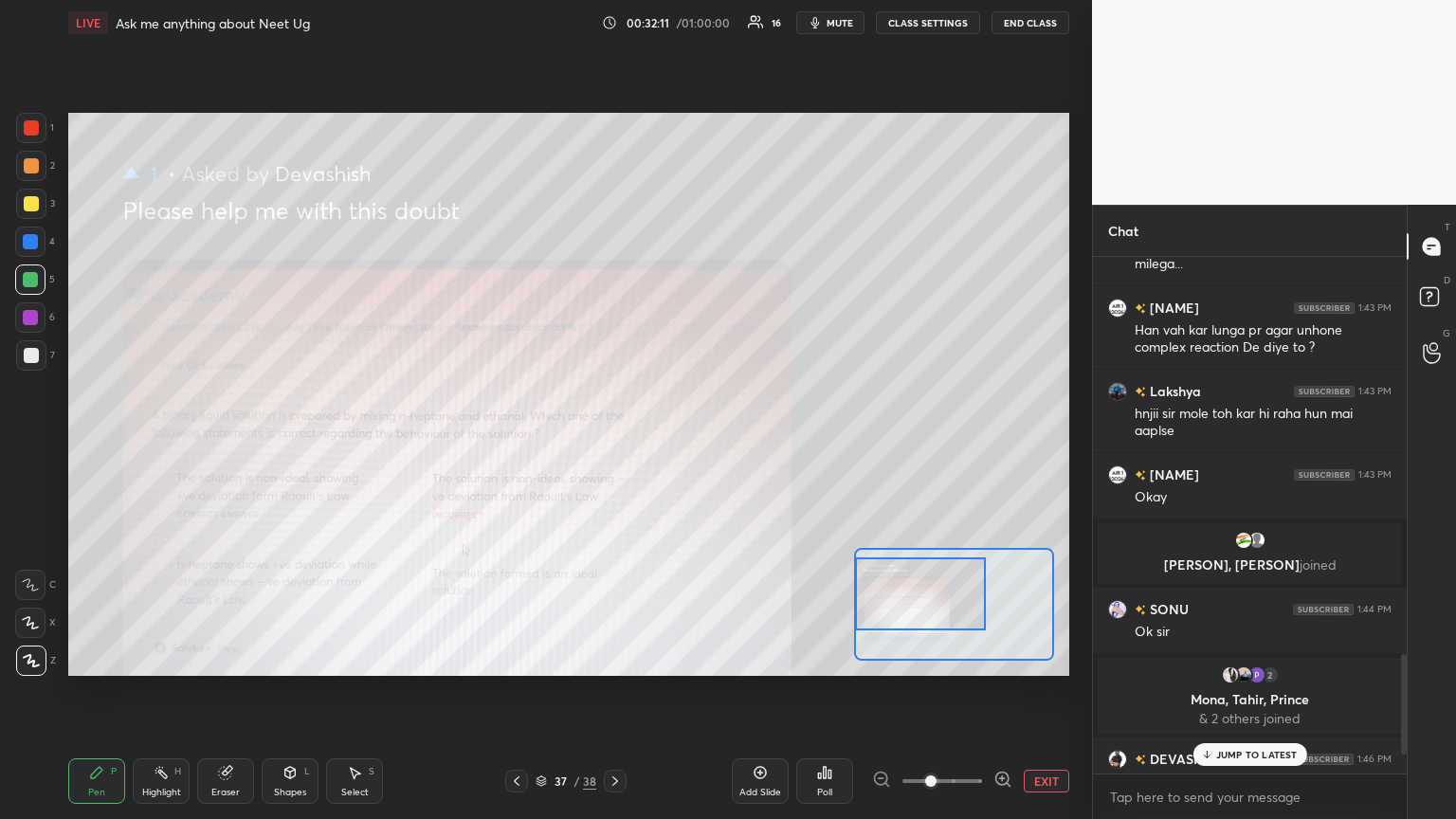 click on "EXIT" at bounding box center (1046, 781) 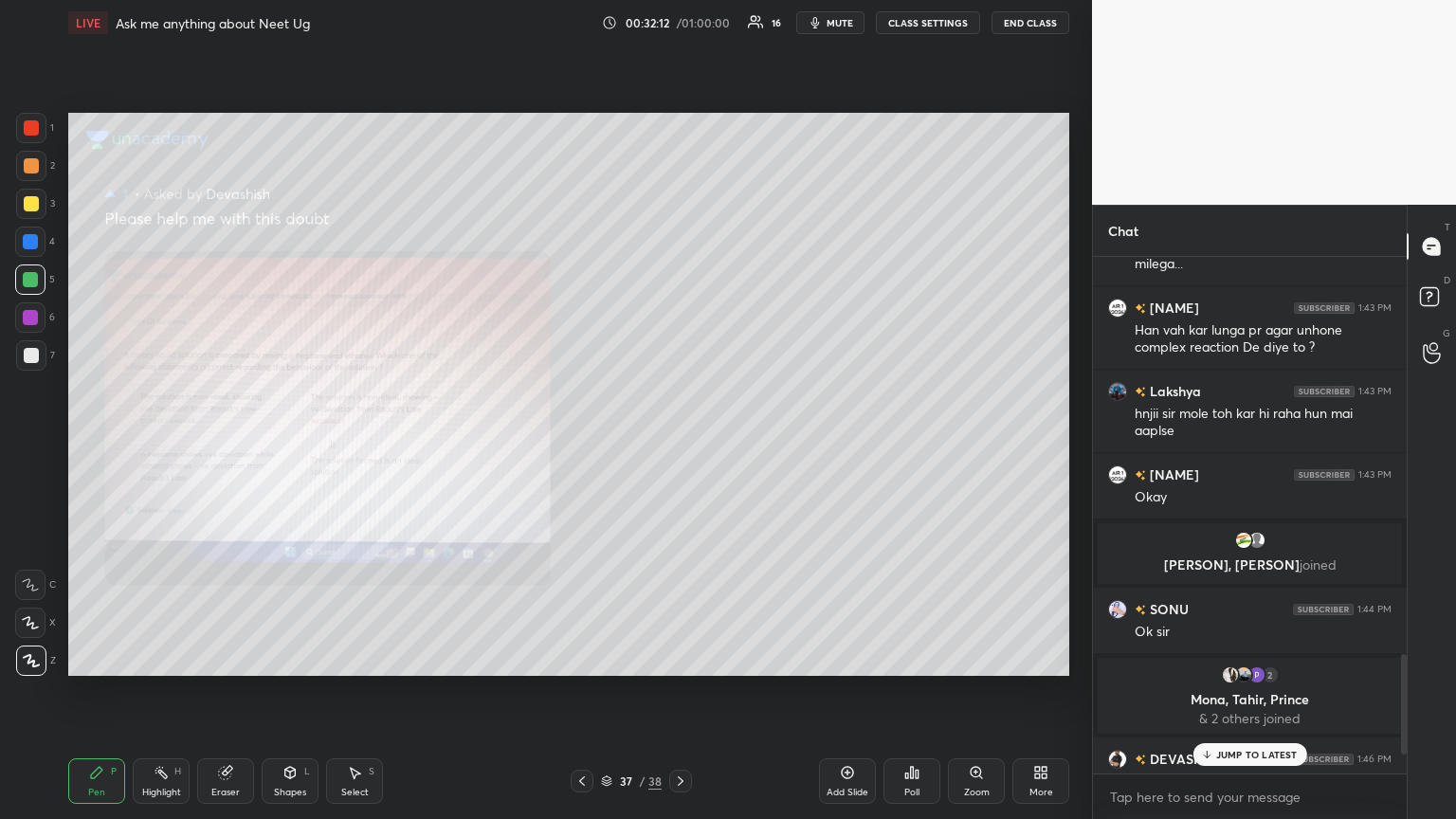 click on "JUMP TO LATEST" at bounding box center [1249, 755] 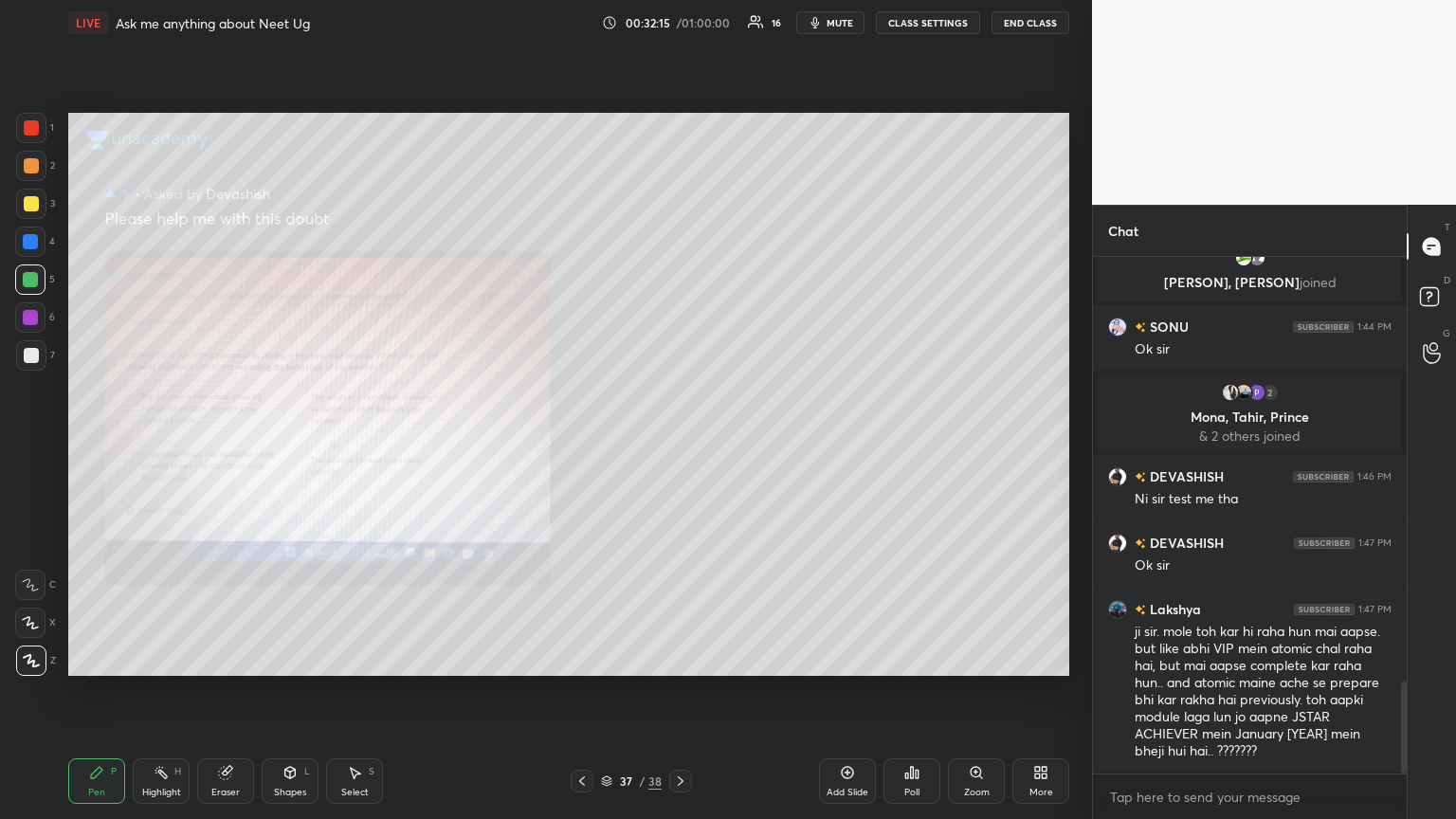scroll, scrollTop: 2384, scrollLeft: 0, axis: vertical 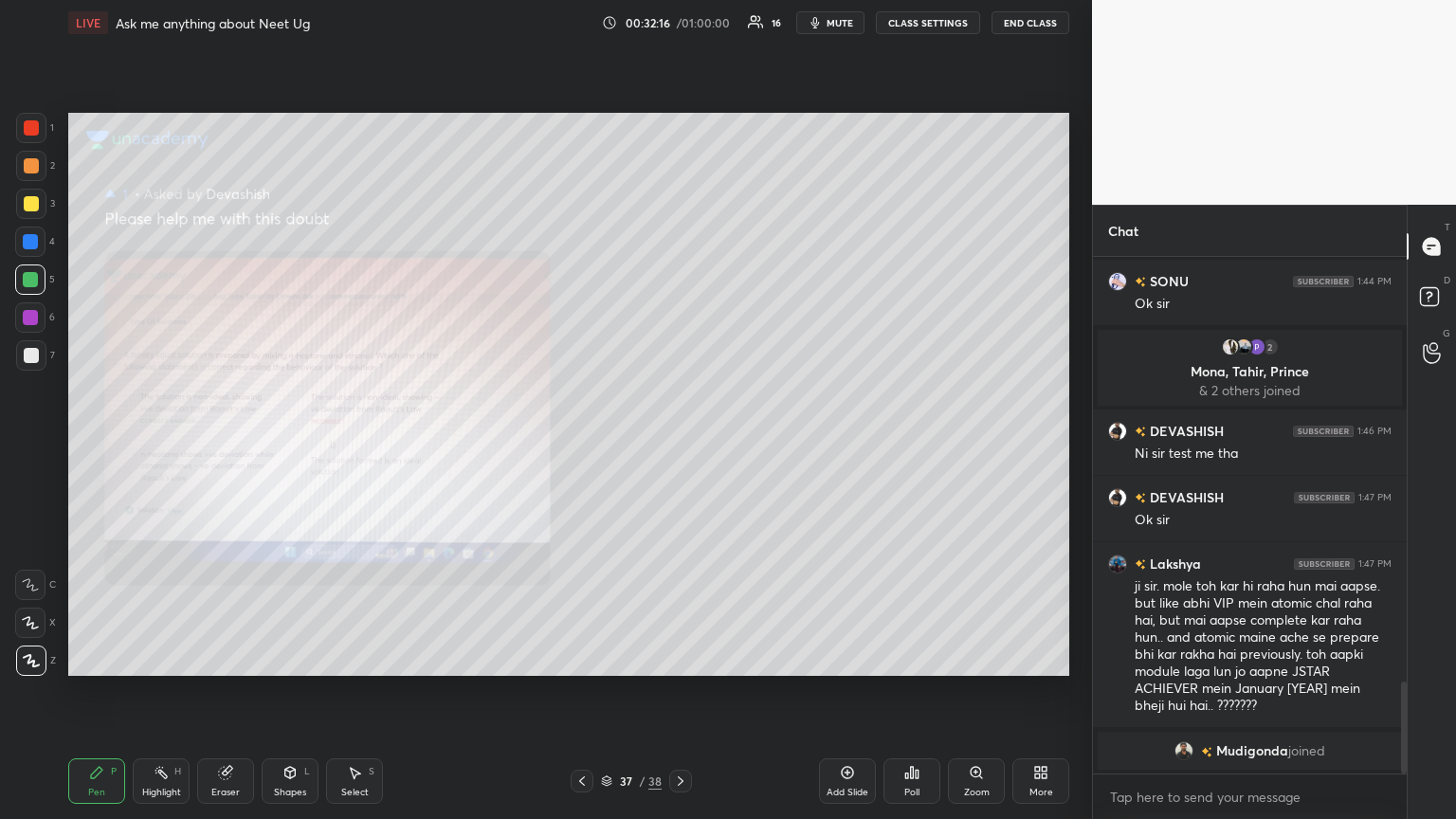 click on "mute" at bounding box center (830, 23) 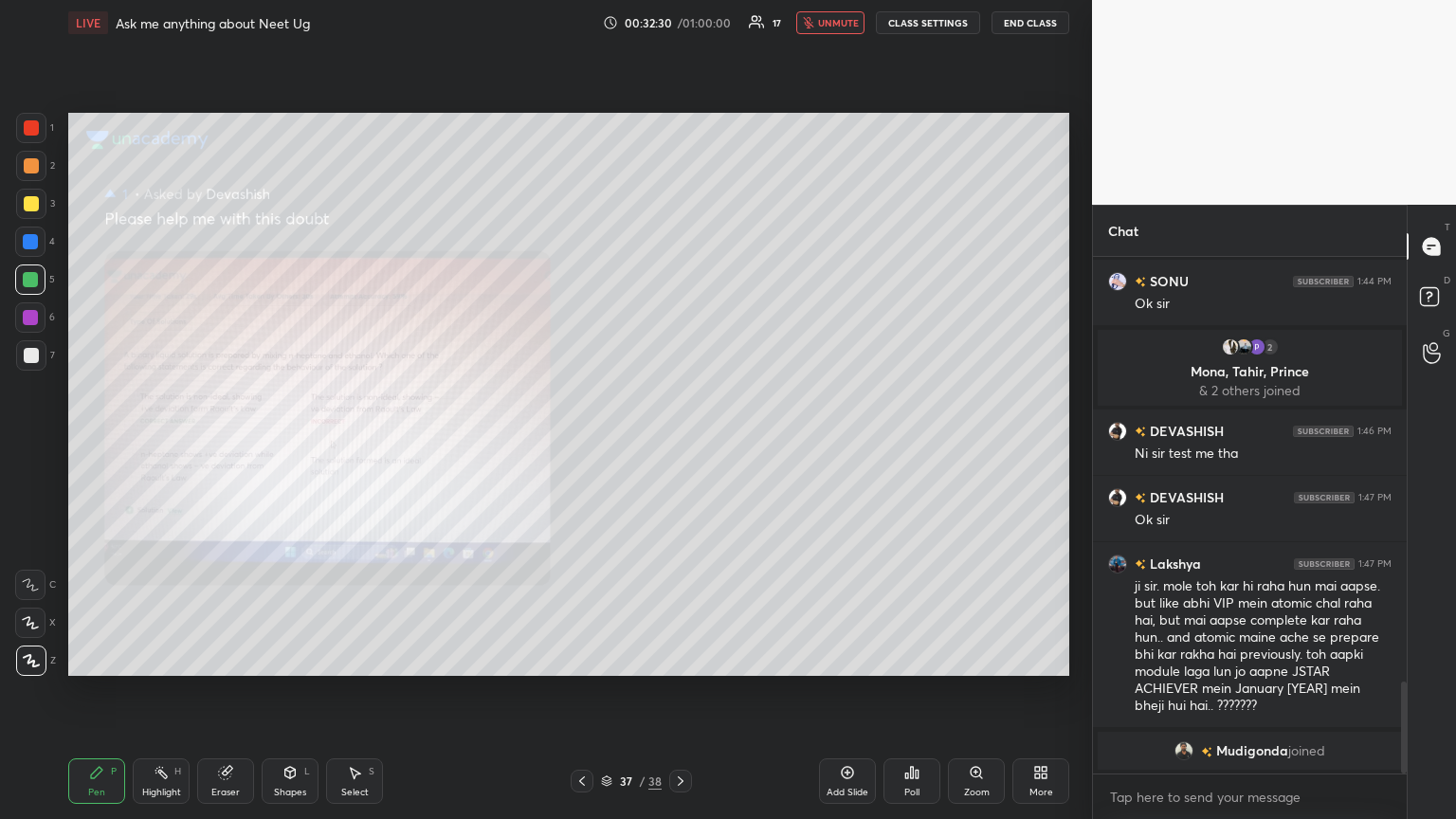 click on "unmute" at bounding box center (838, 23) 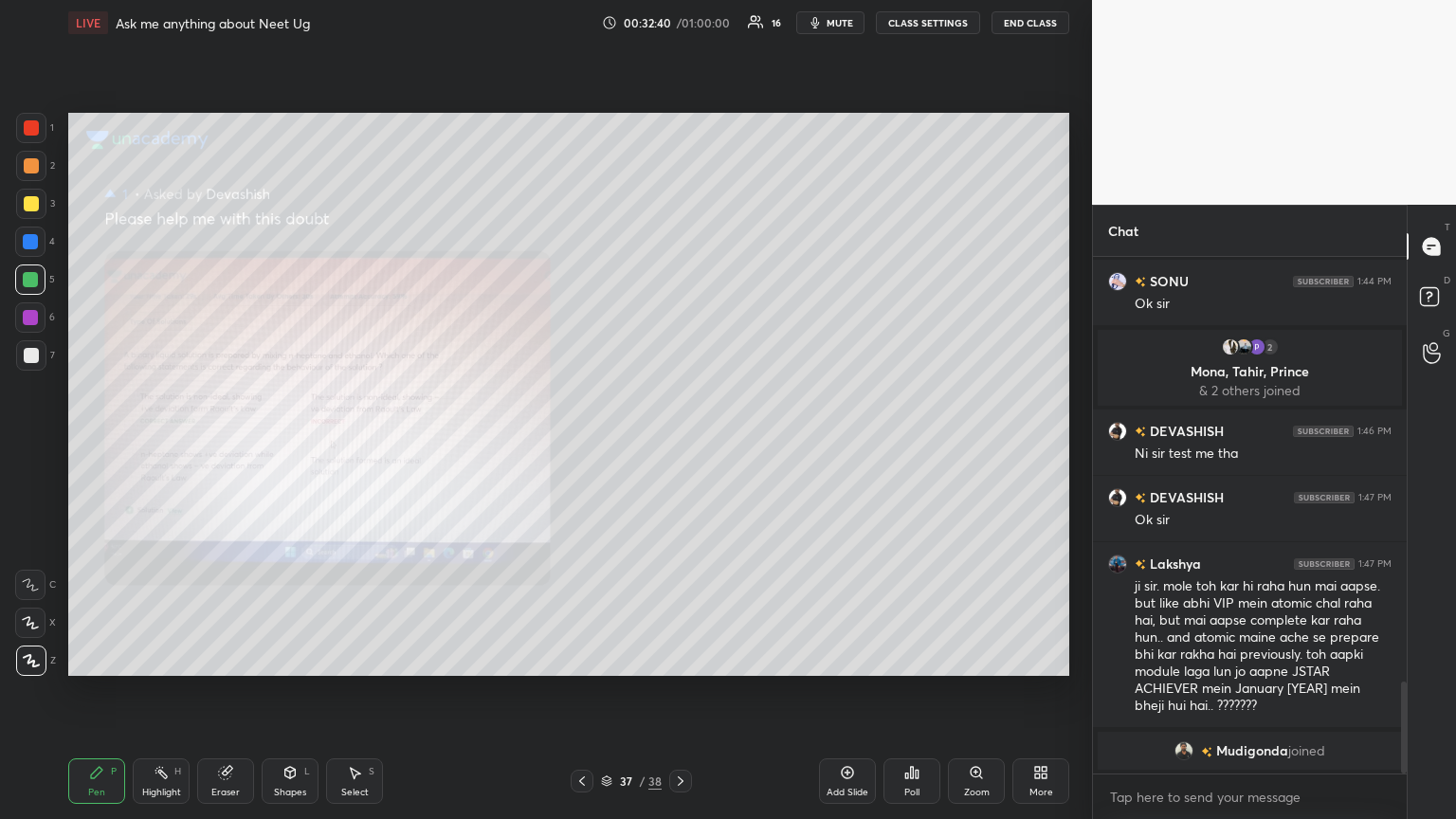 click on "mute" at bounding box center [840, 23] 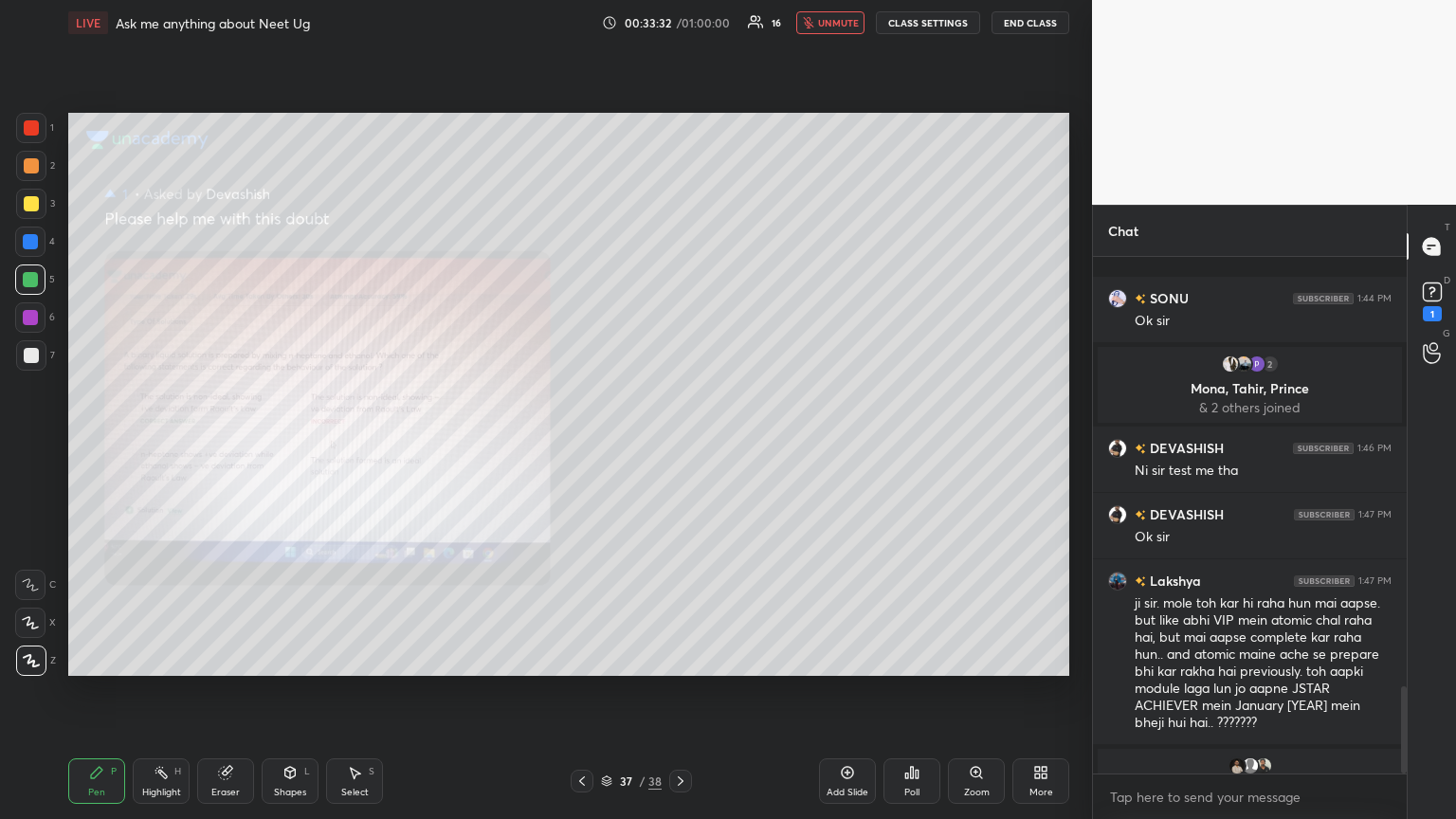 scroll, scrollTop: 2528, scrollLeft: 0, axis: vertical 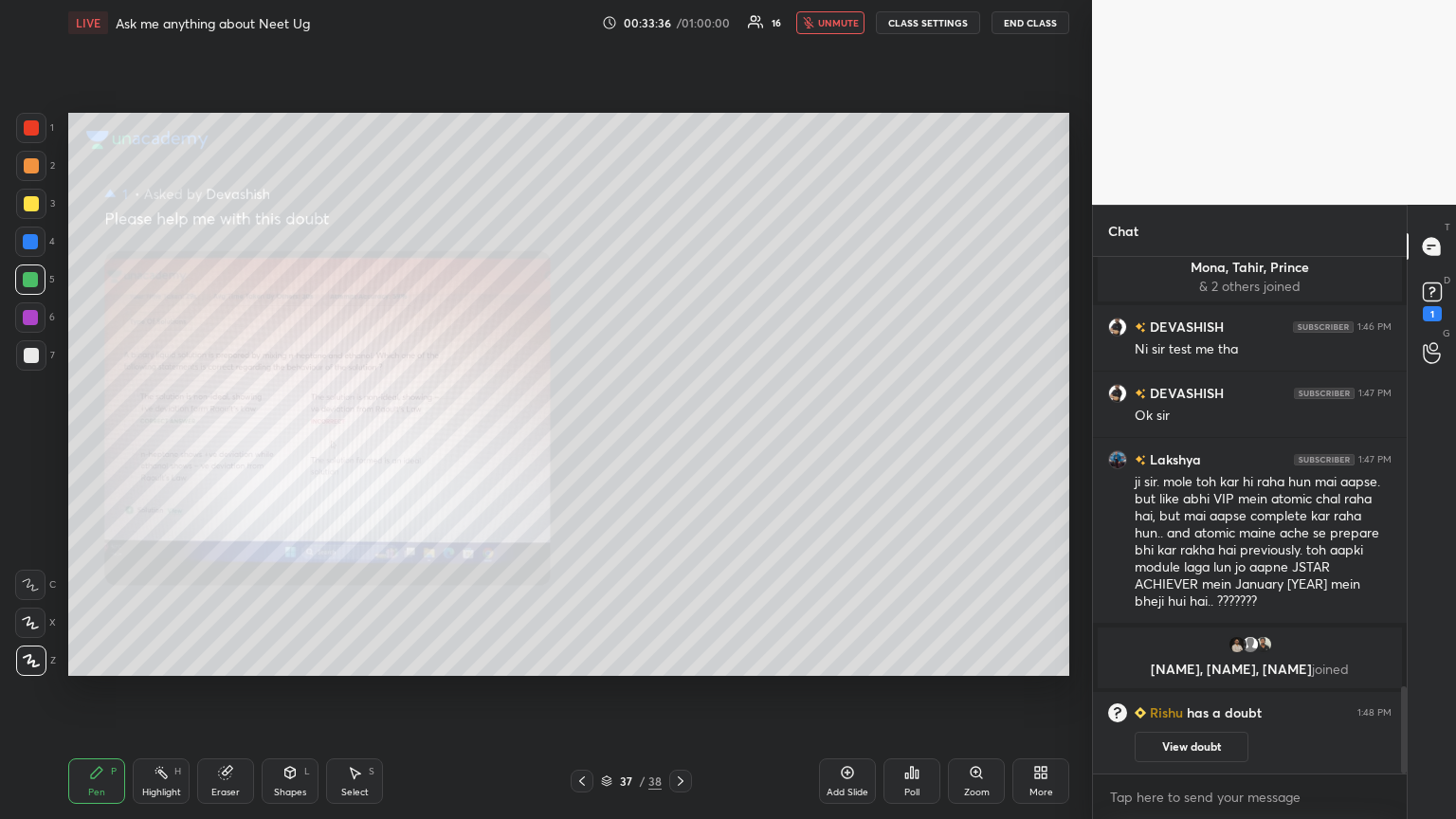 drag, startPoint x: 226, startPoint y: 785, endPoint x: 344, endPoint y: 676, distance: 160.63935 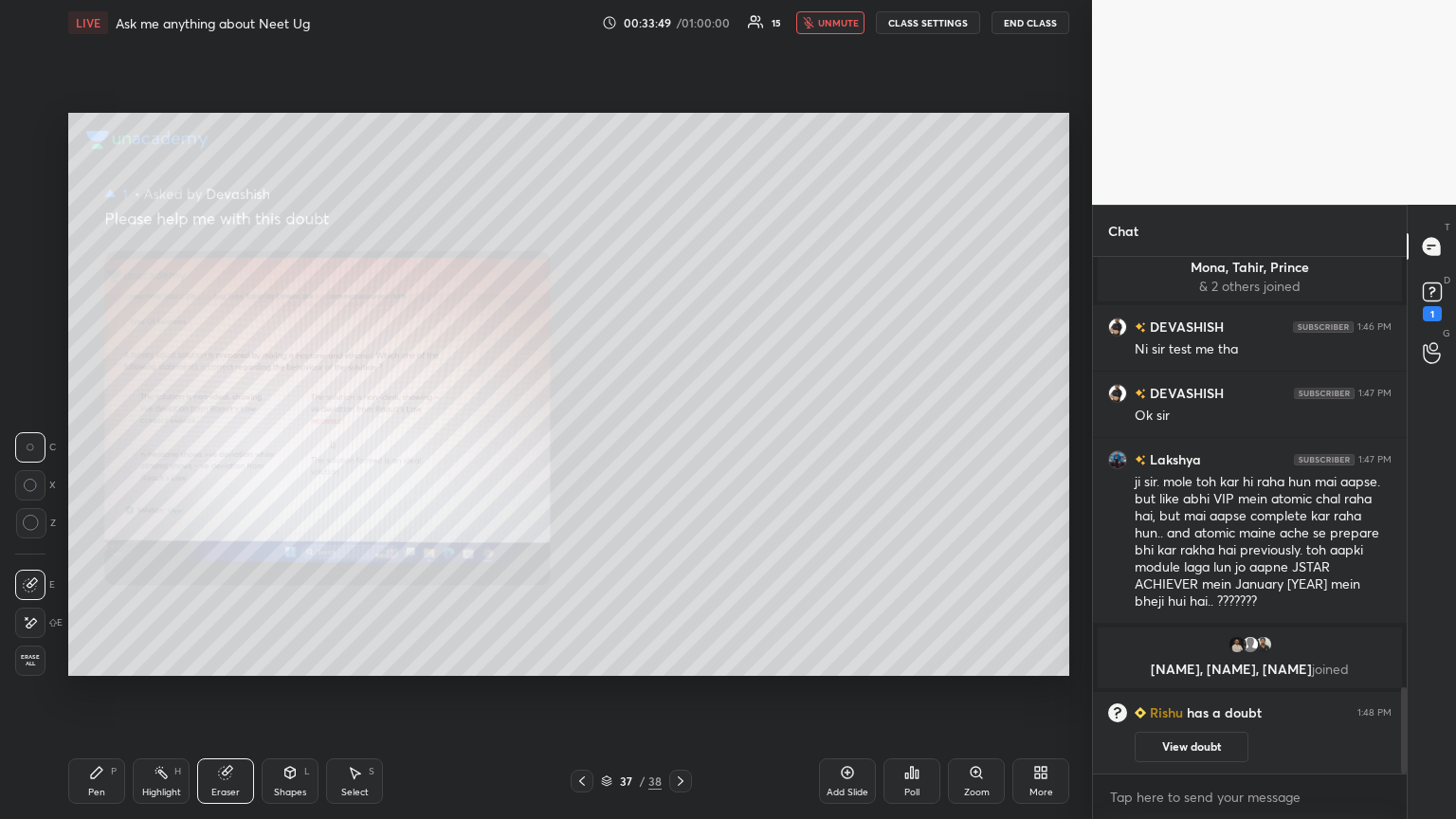 scroll, scrollTop: 2574, scrollLeft: 0, axis: vertical 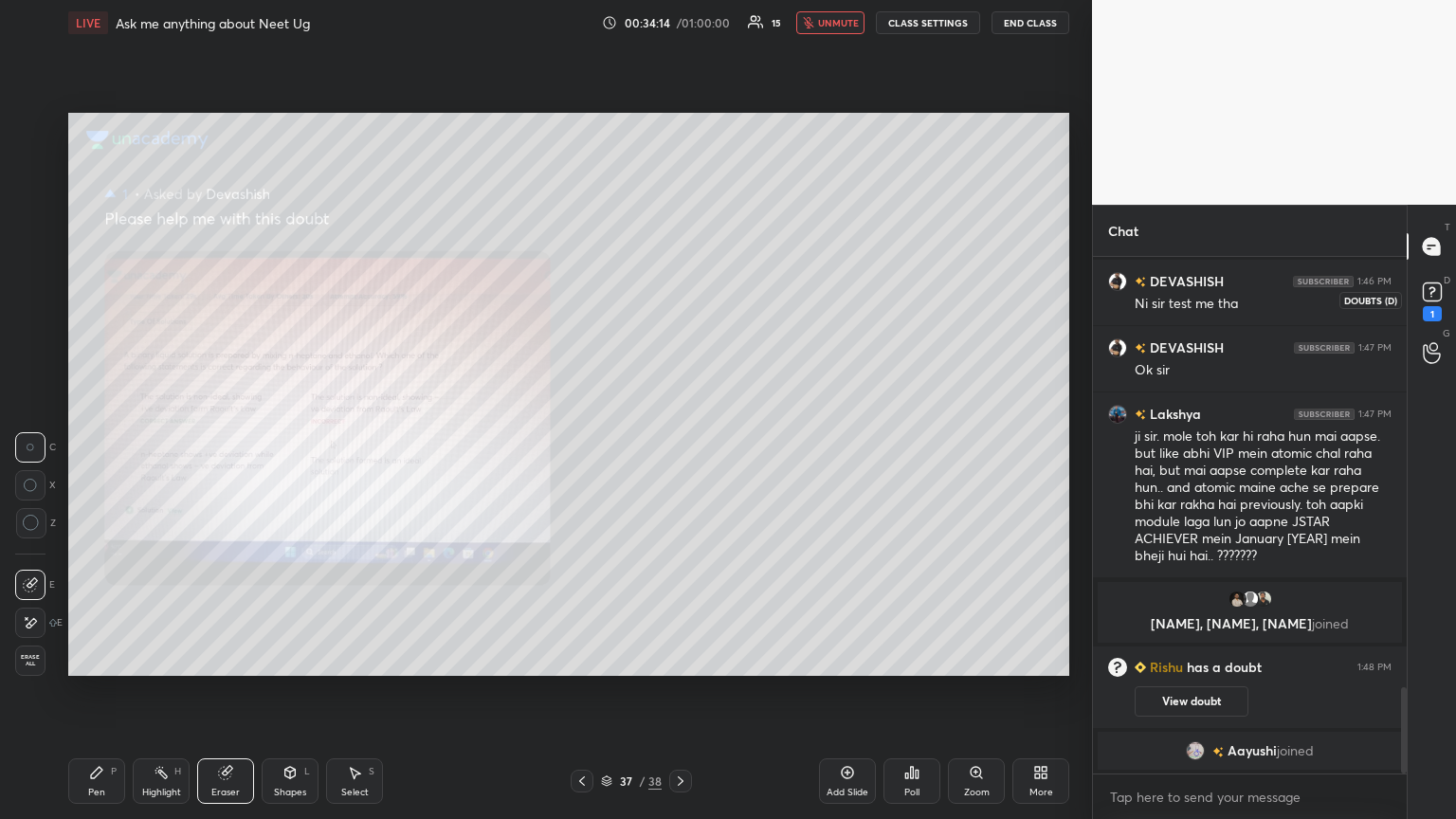 click on "1" at bounding box center (1432, 314) 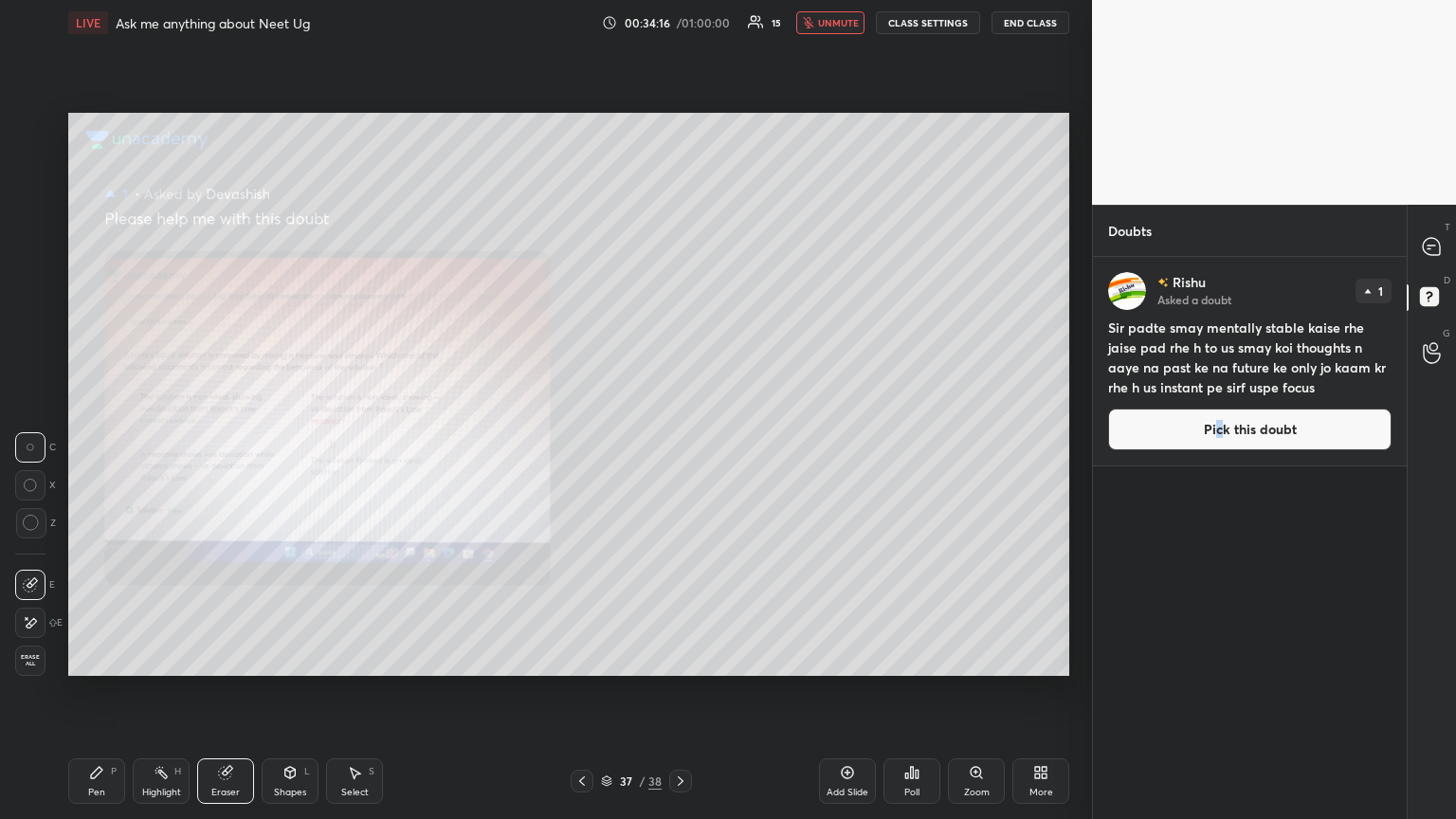 click on "Pick this doubt" at bounding box center (1249, 429) 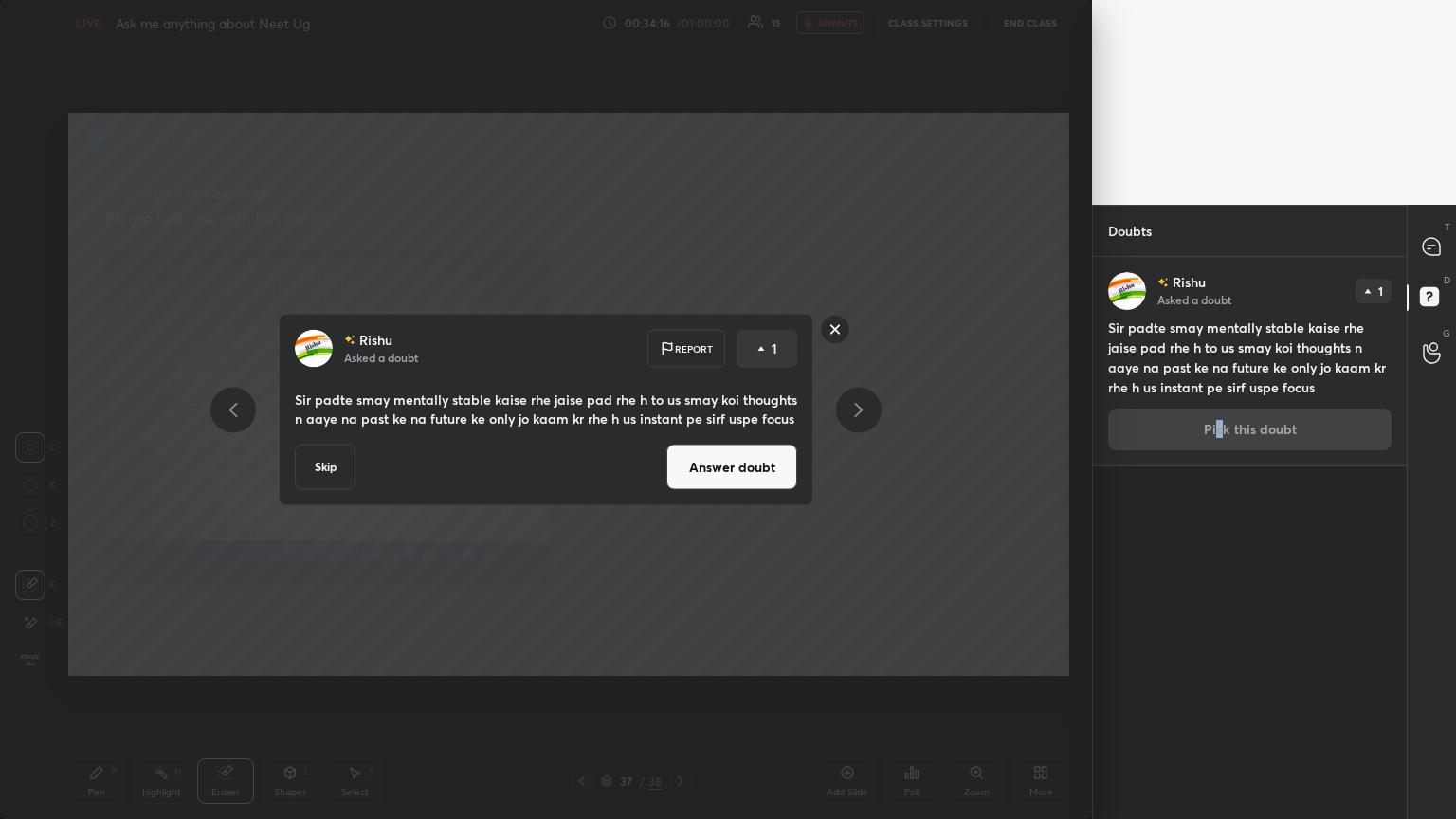 click on "Answer doubt" at bounding box center [732, 467] 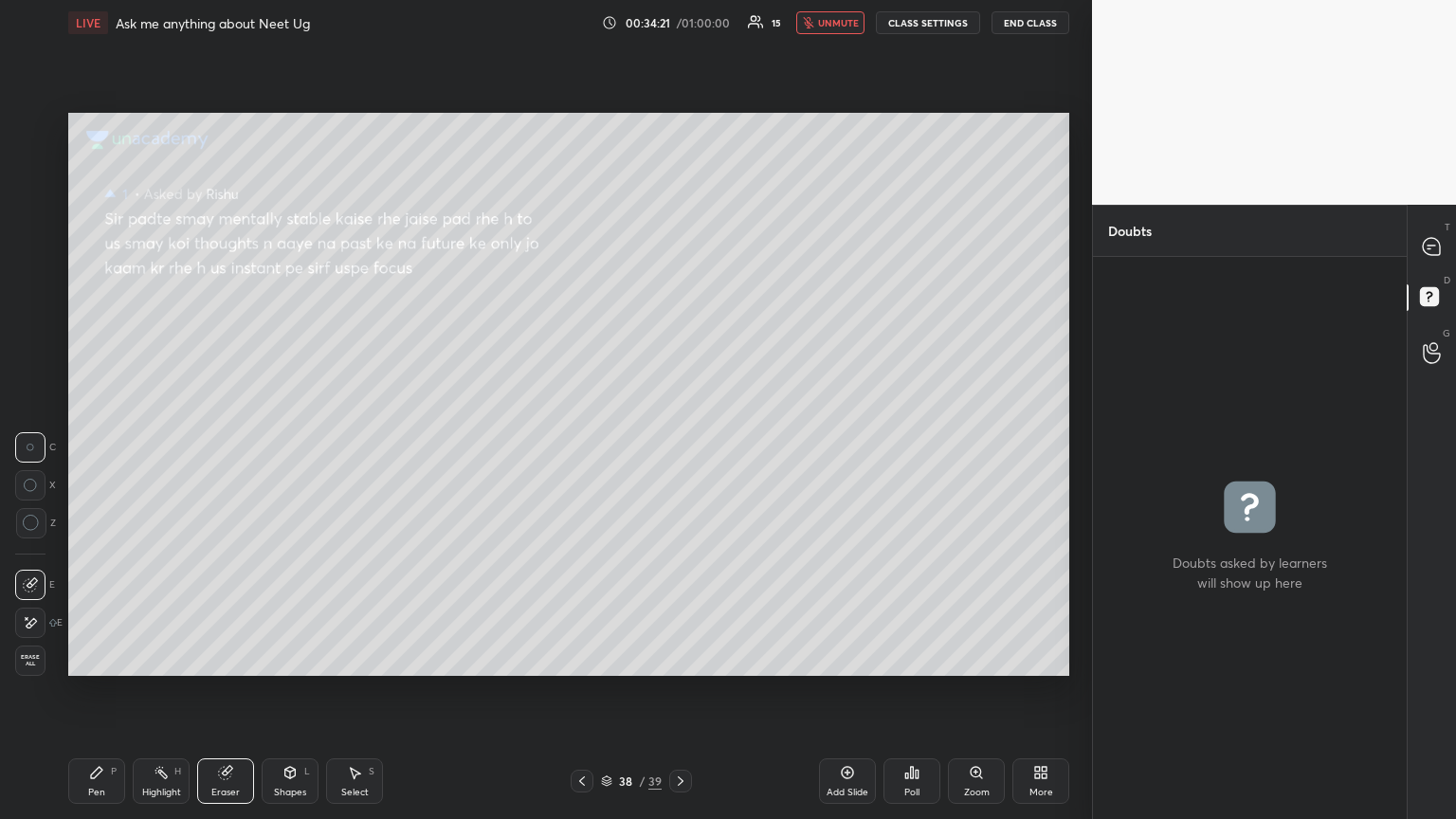 drag, startPoint x: 115, startPoint y: 780, endPoint x: 117, endPoint y: 690, distance: 90.02222 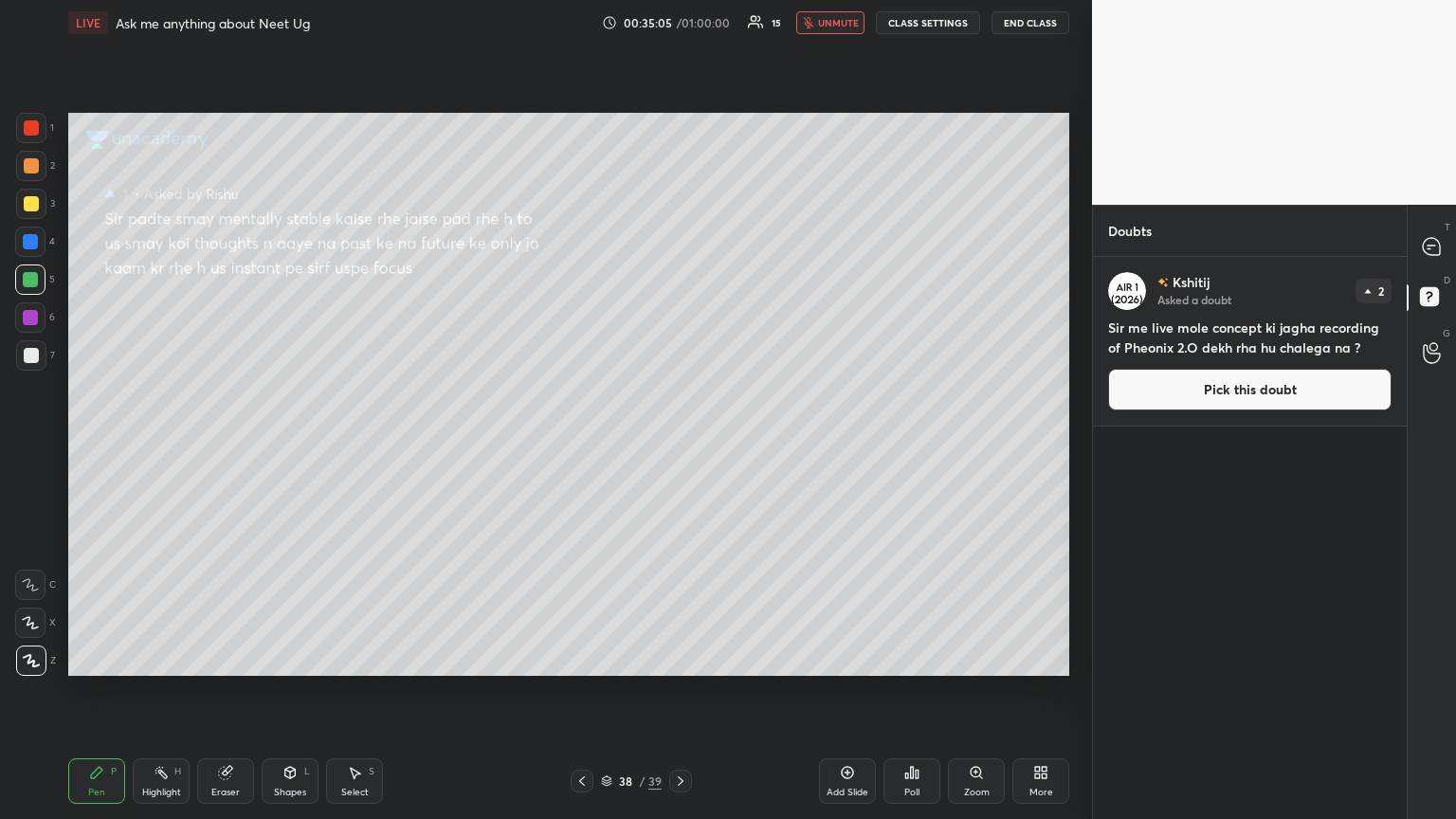 click on "unmute" at bounding box center [838, 23] 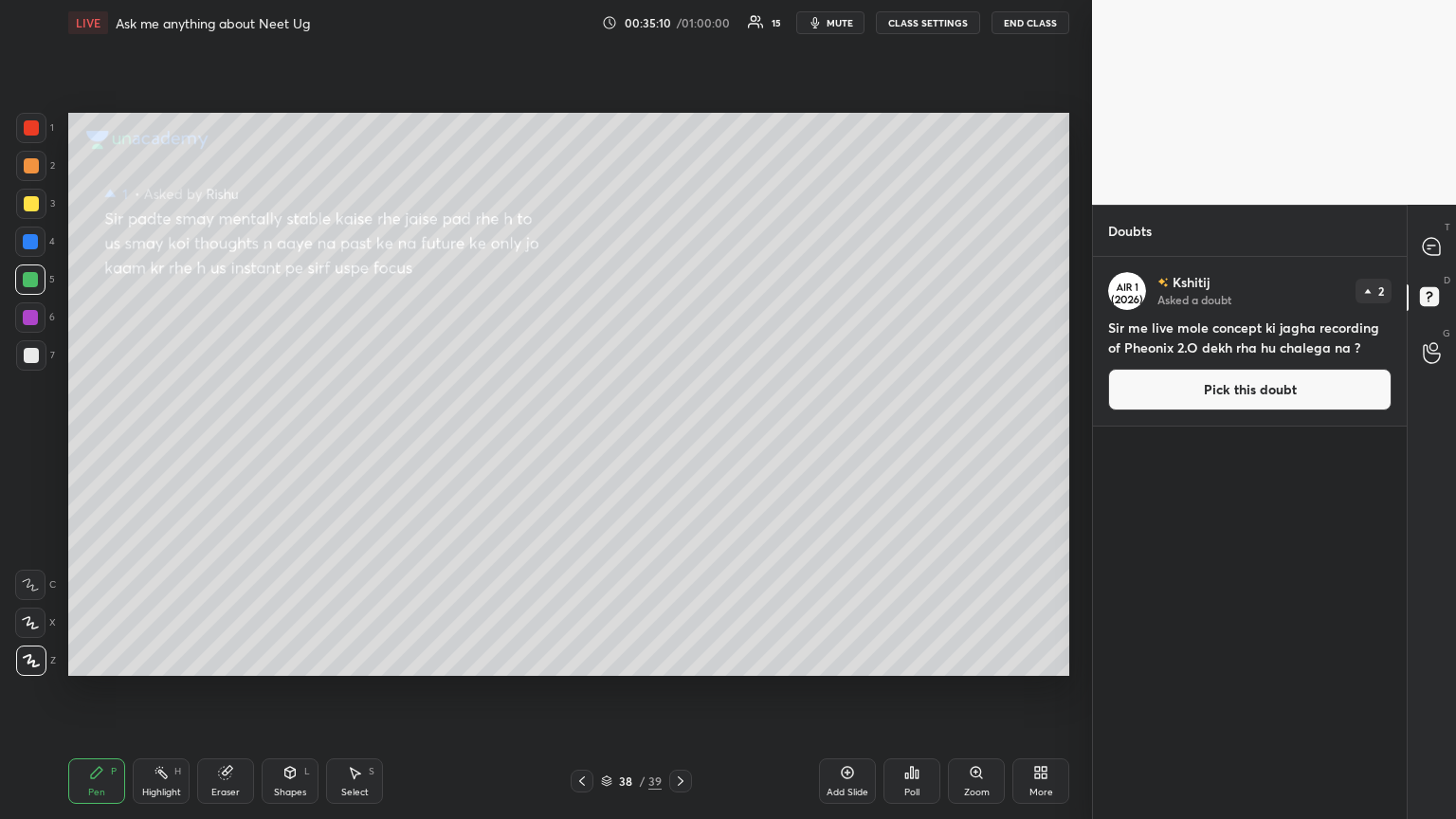 drag, startPoint x: 1220, startPoint y: 390, endPoint x: 1124, endPoint y: 372, distance: 97.67292 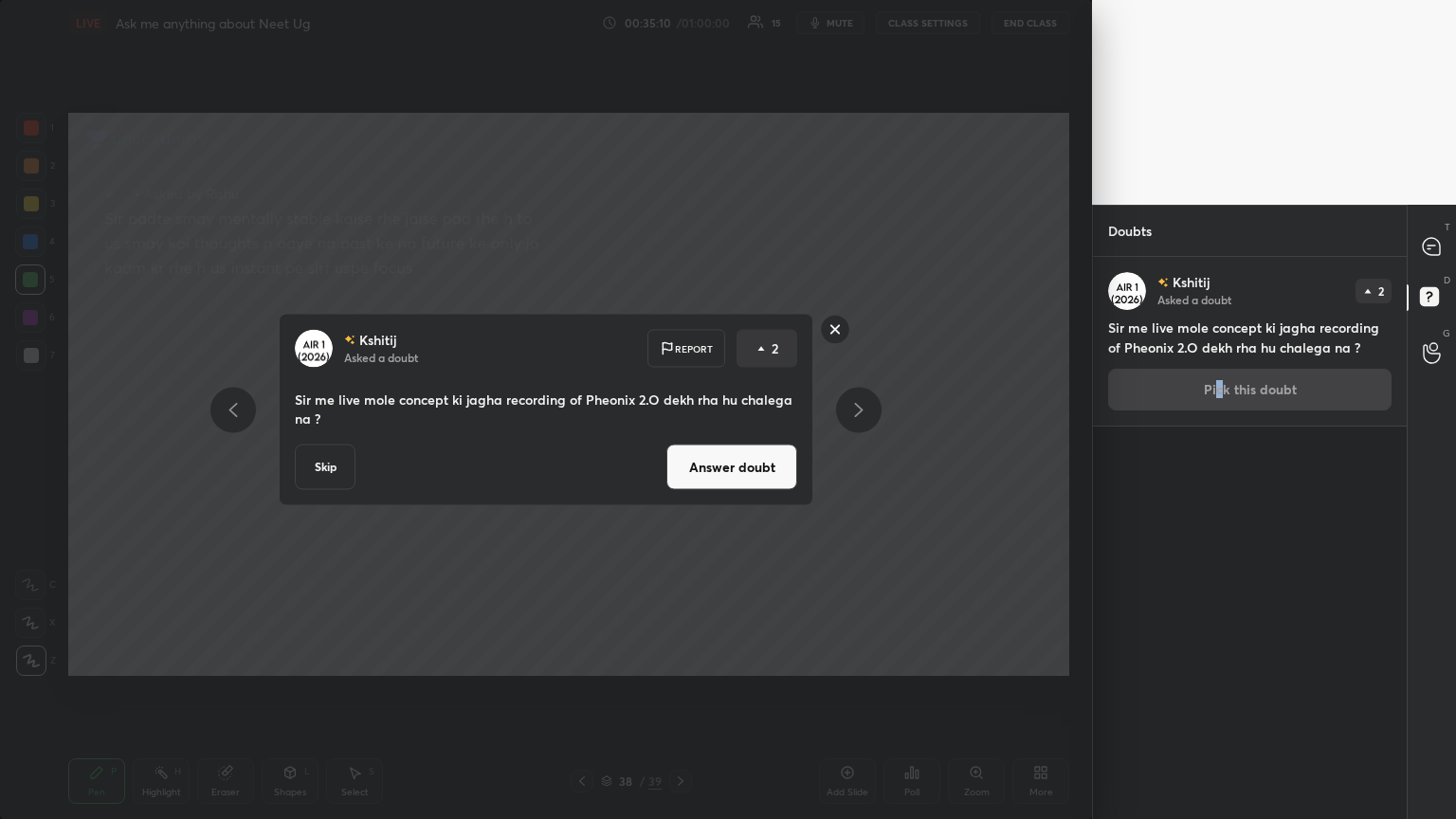 click on "Answer doubt" at bounding box center [732, 467] 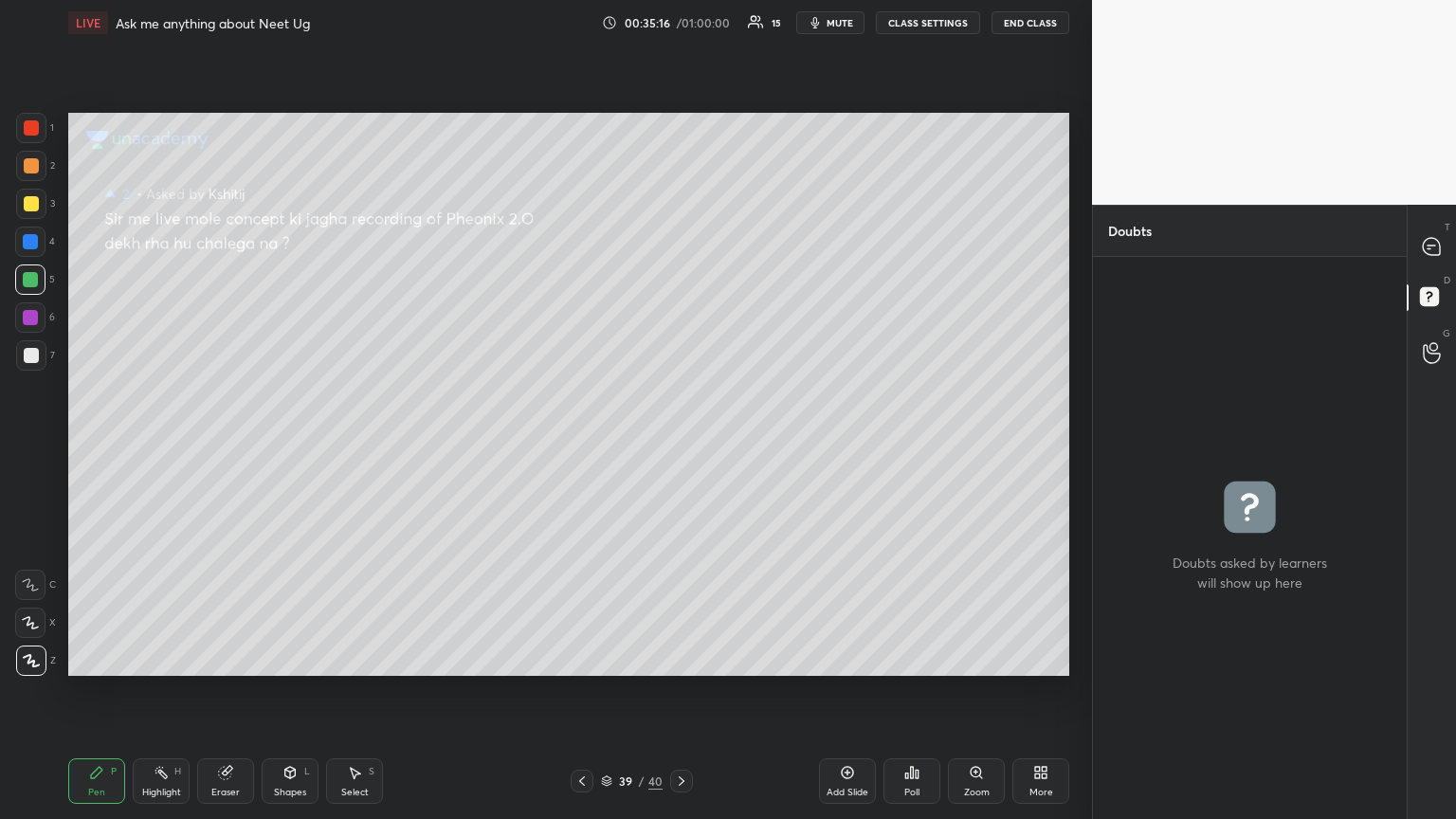 click on "mute" at bounding box center (840, 23) 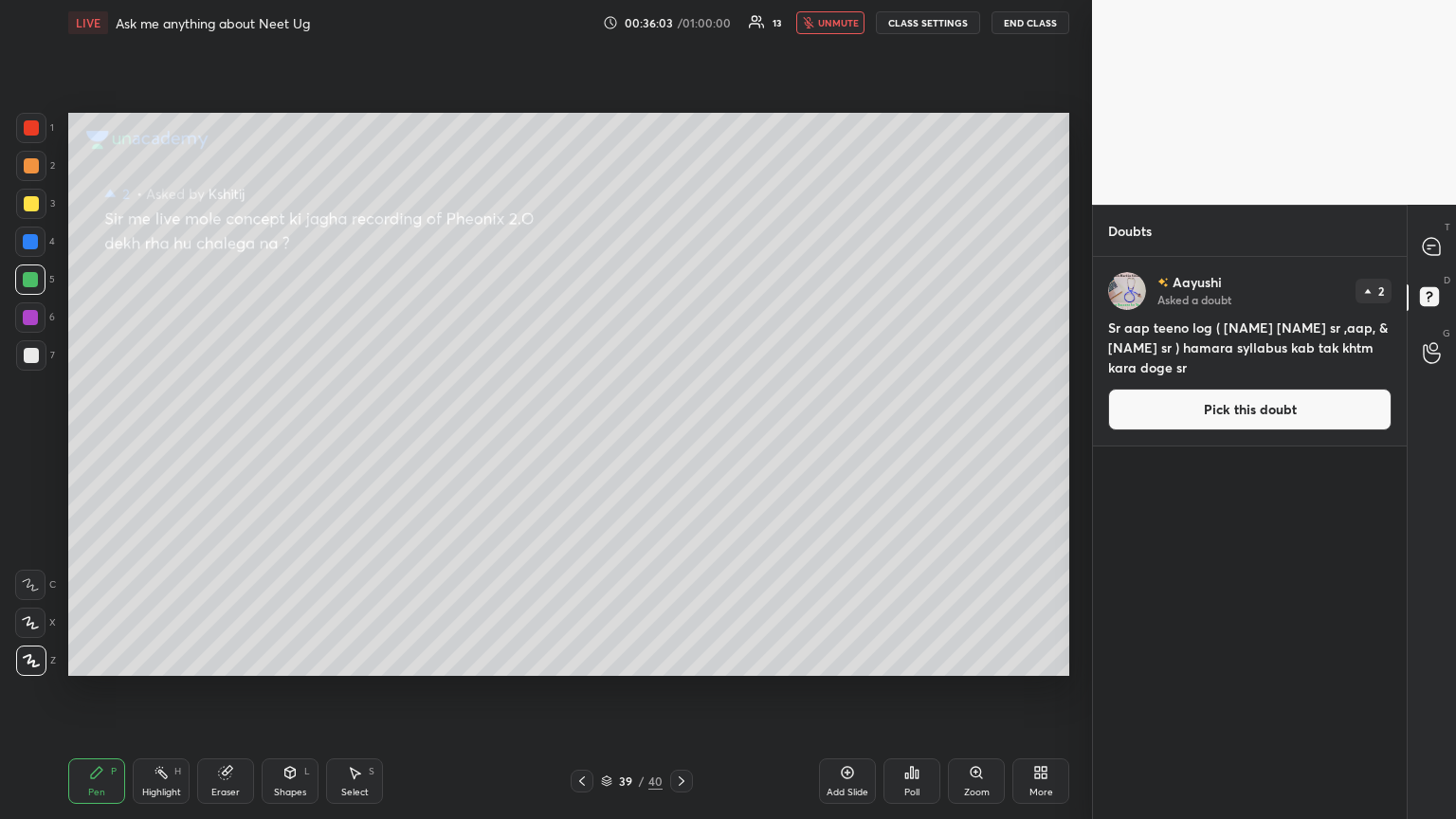 click on "Pick this doubt" at bounding box center (1249, 410) 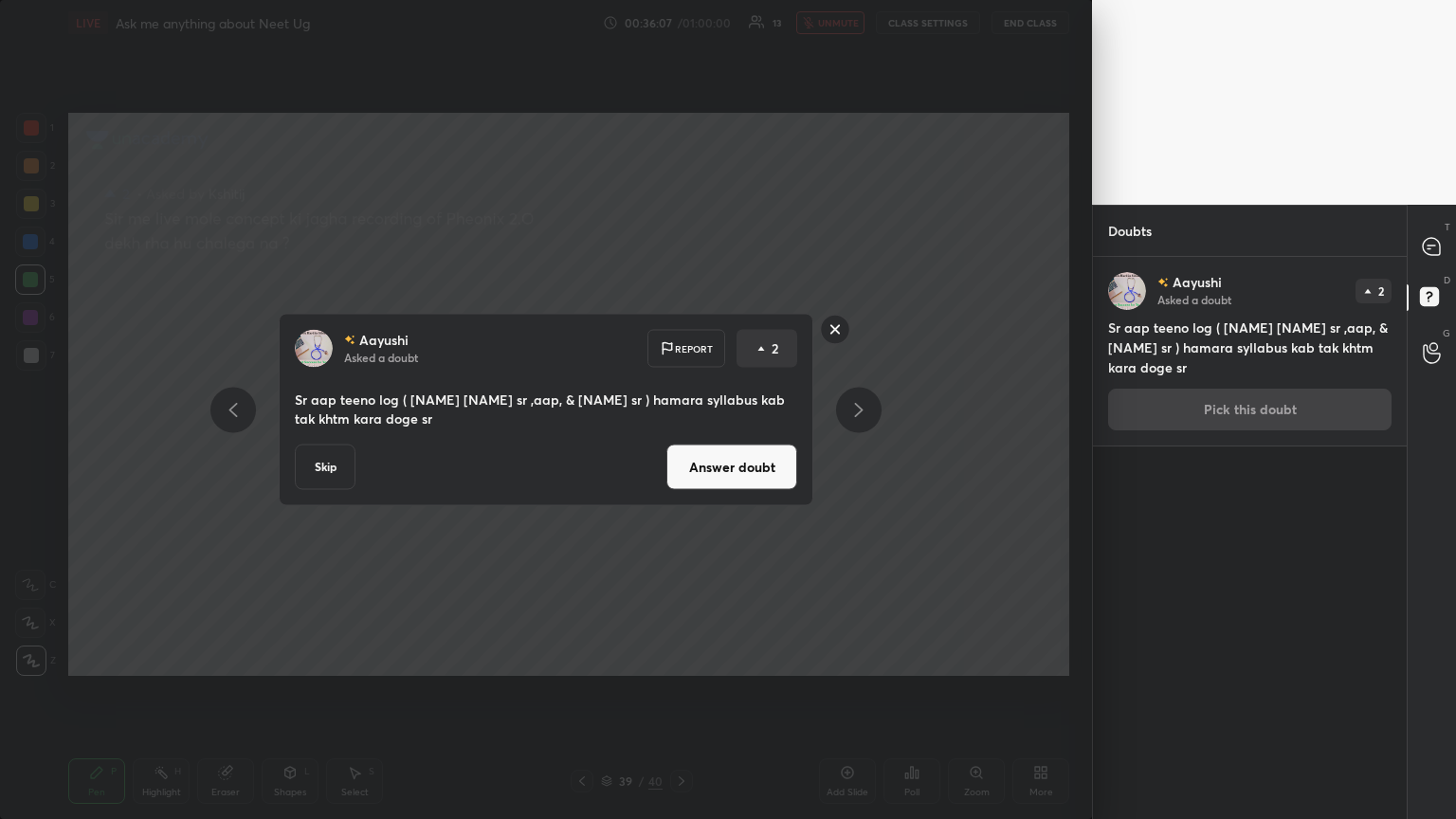 click on "Answer doubt" at bounding box center [732, 467] 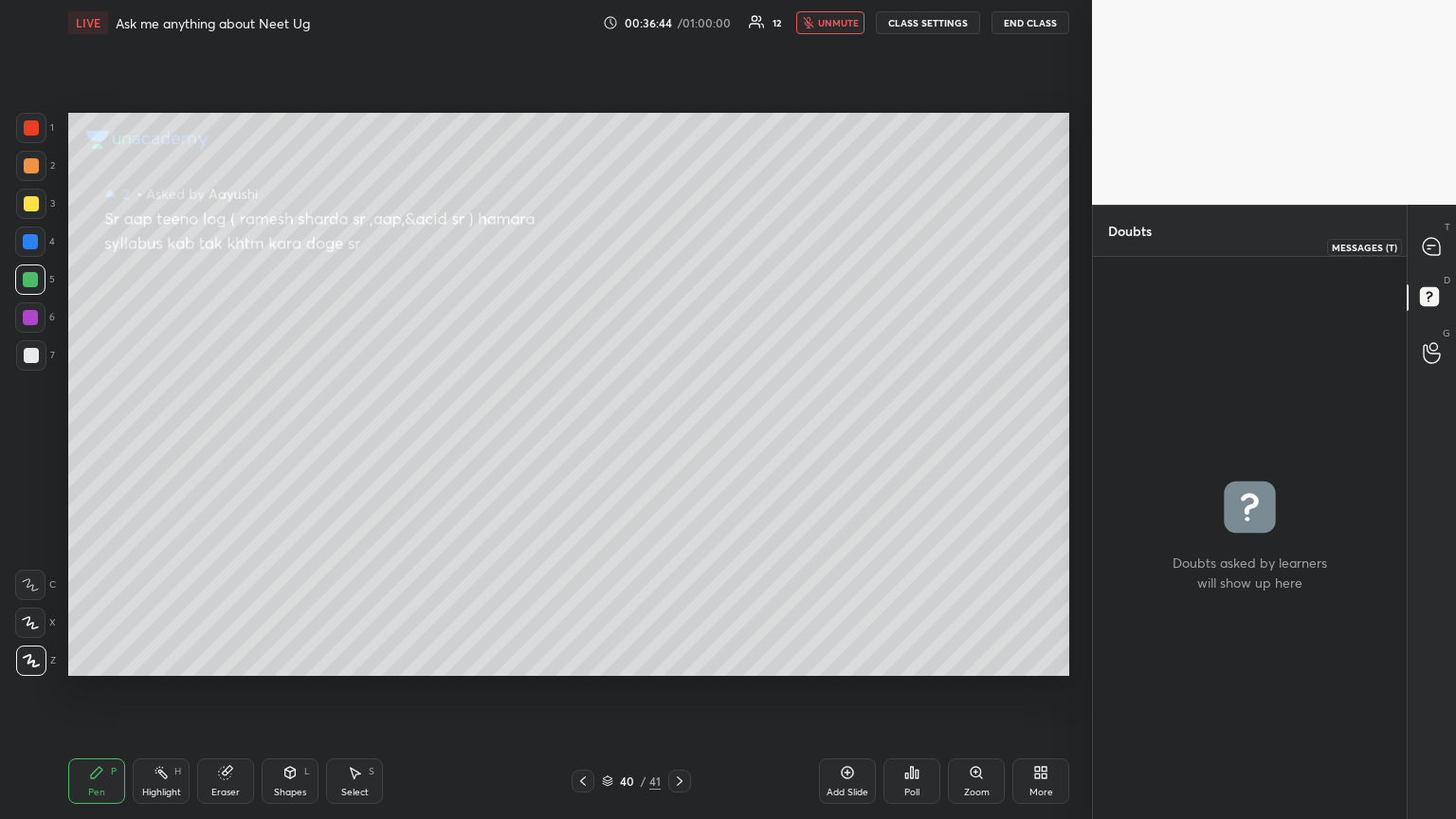 drag, startPoint x: 1434, startPoint y: 243, endPoint x: 1410, endPoint y: 250, distance: 25 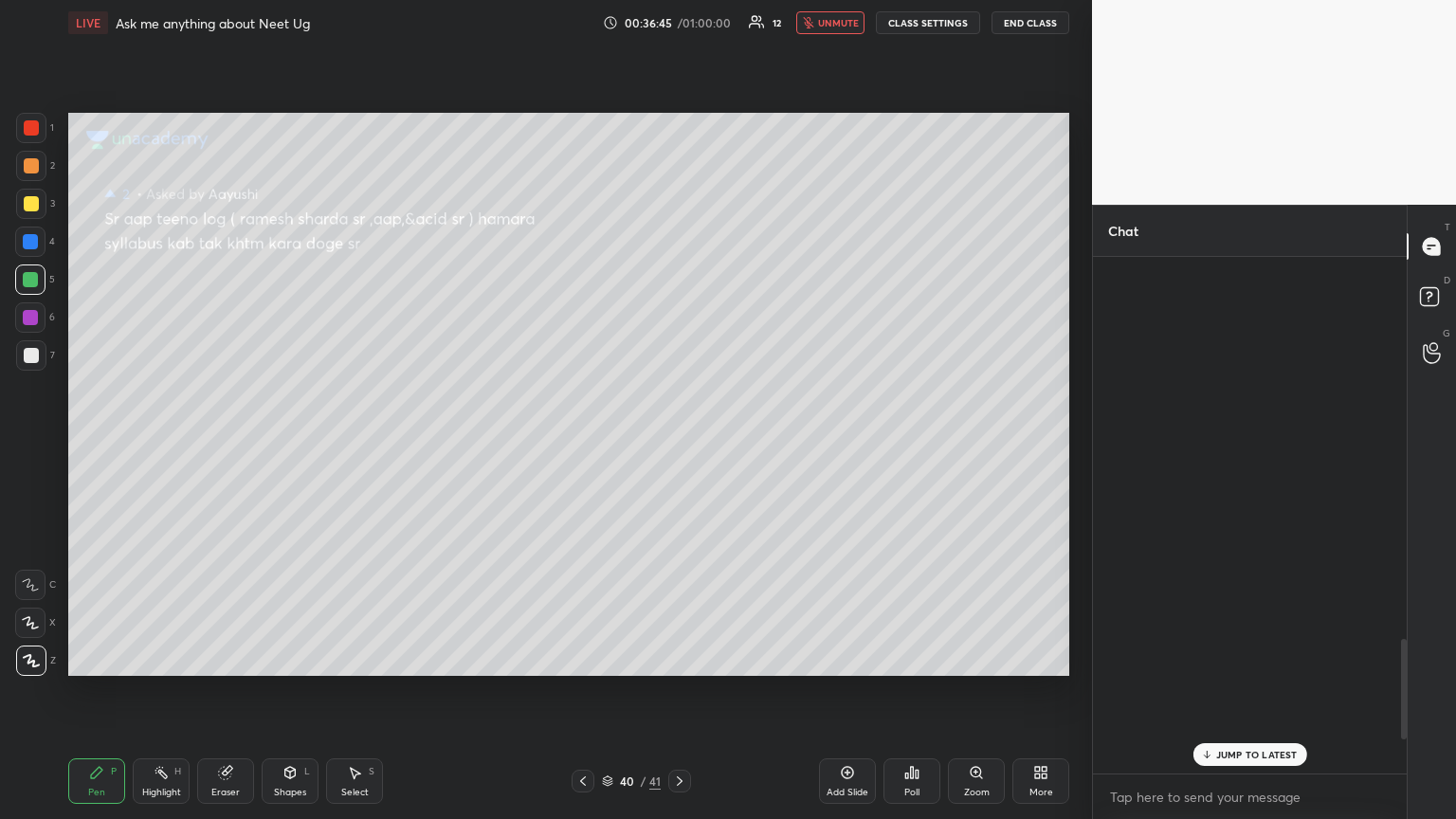 scroll, scrollTop: 1963, scrollLeft: 0, axis: vertical 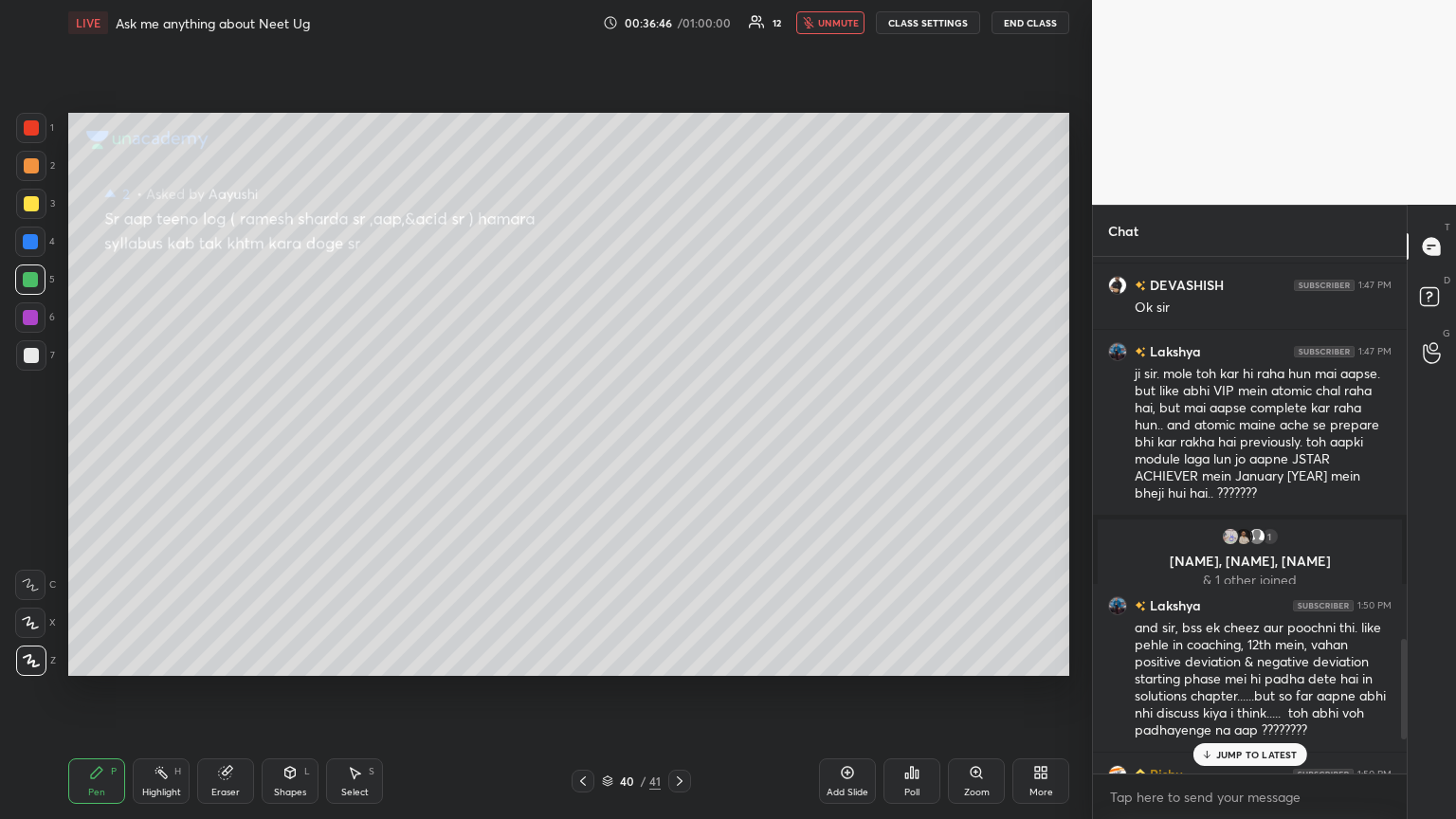 drag, startPoint x: 1277, startPoint y: 754, endPoint x: 1270, endPoint y: 738, distance: 17.464249 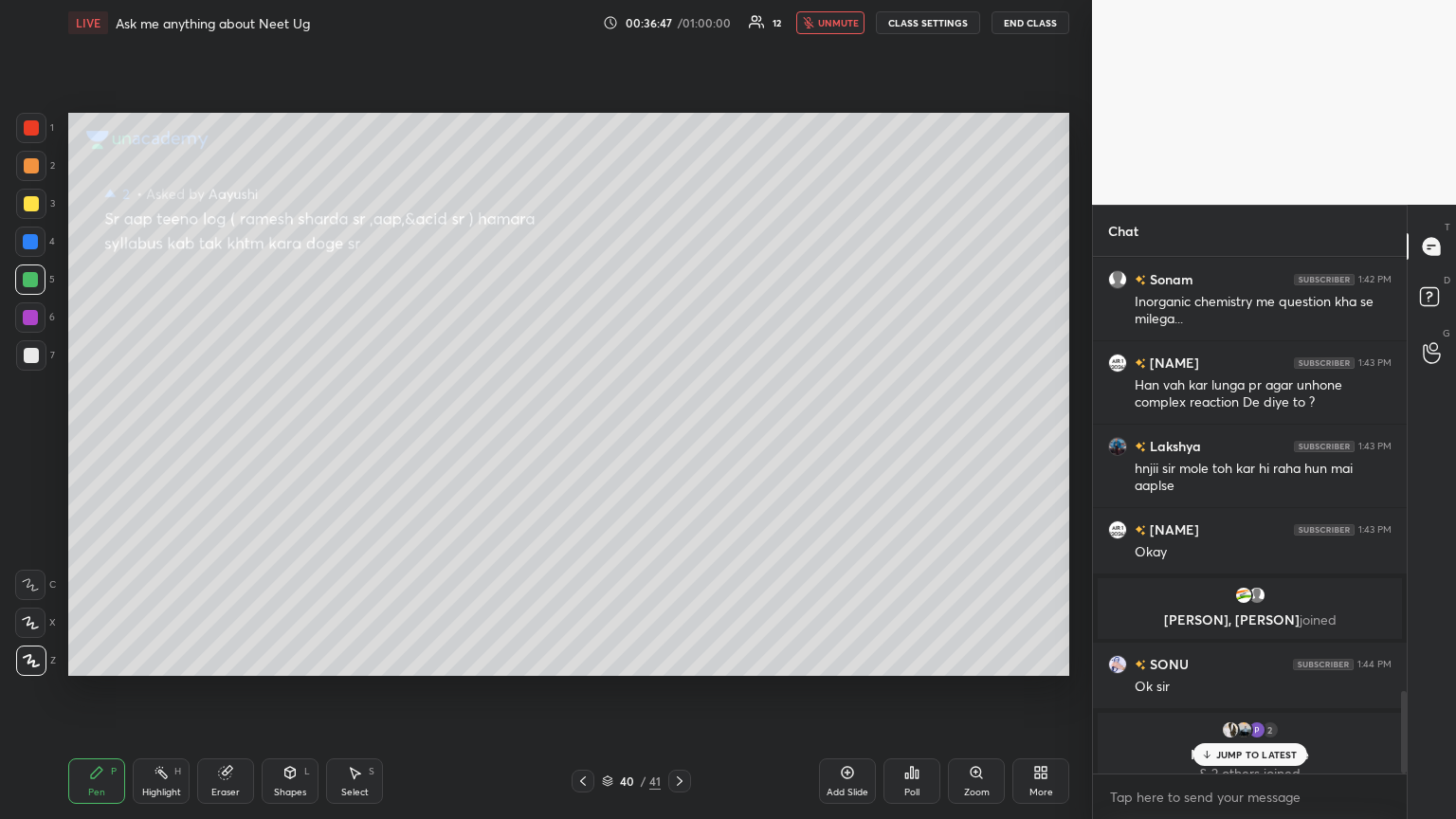 scroll, scrollTop: 2734, scrollLeft: 0, axis: vertical 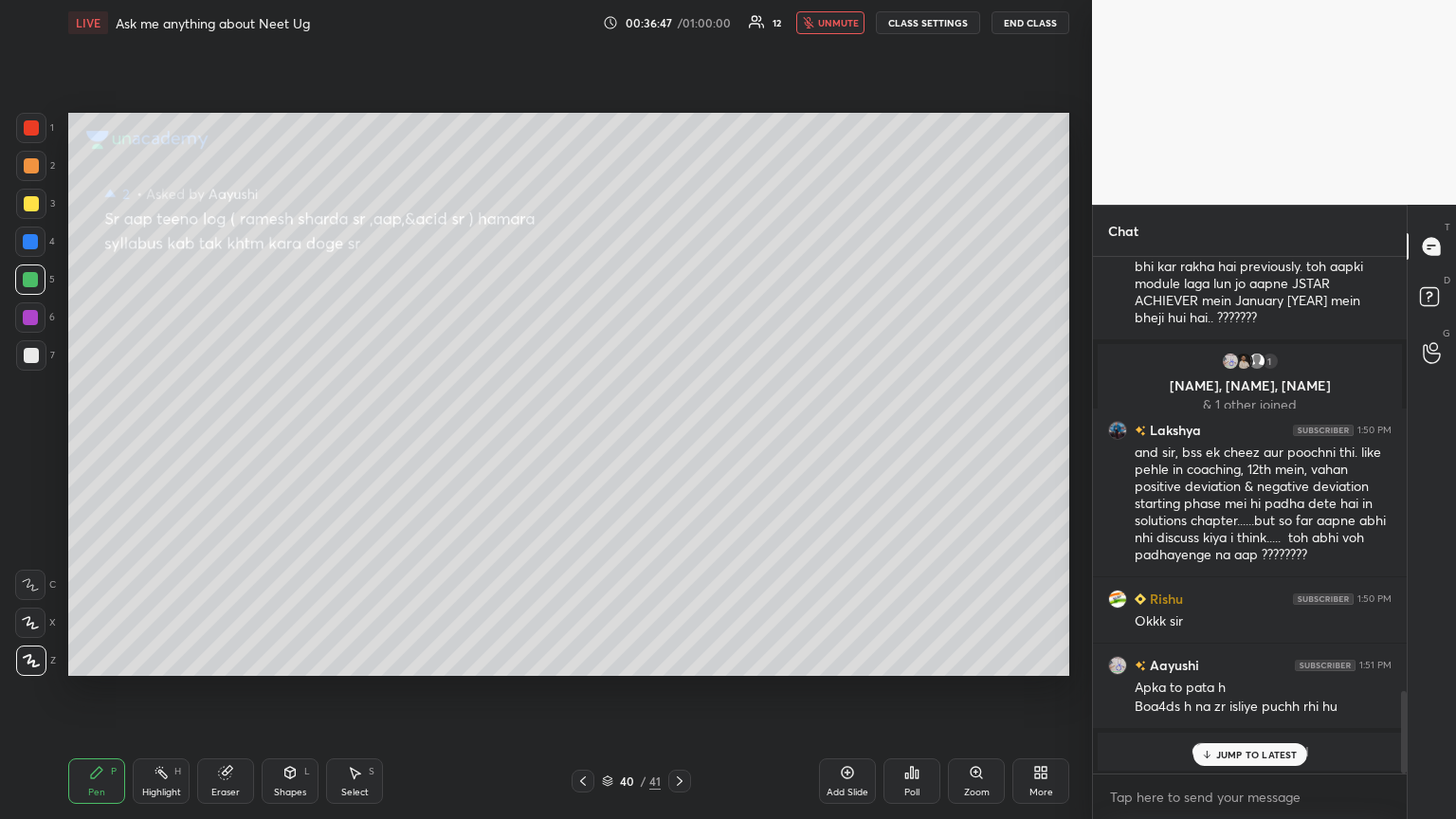 drag, startPoint x: 826, startPoint y: 18, endPoint x: 810, endPoint y: 98, distance: 81.58431 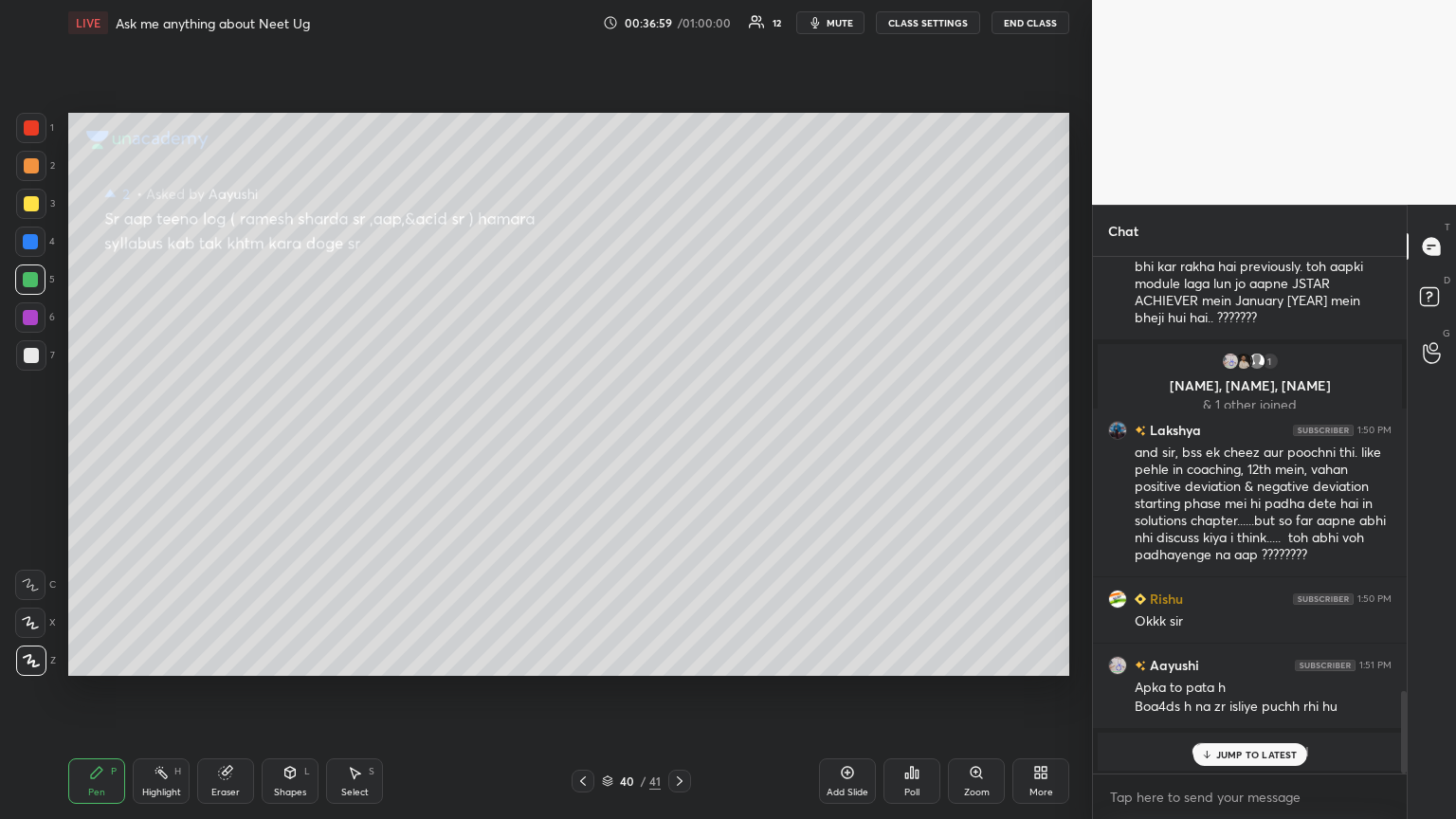 click on "mute" at bounding box center [840, 23] 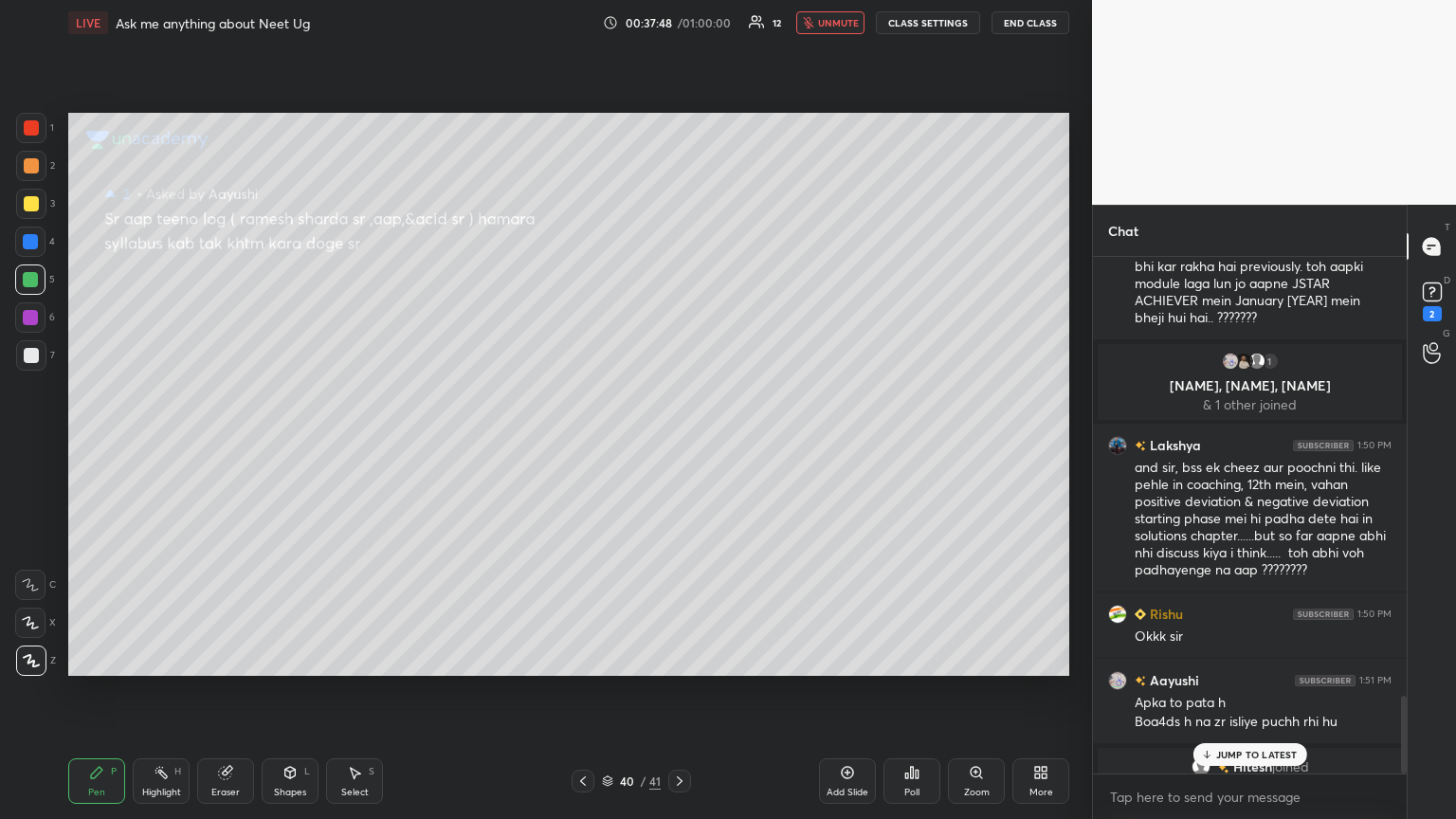 scroll, scrollTop: 2912, scrollLeft: 0, axis: vertical 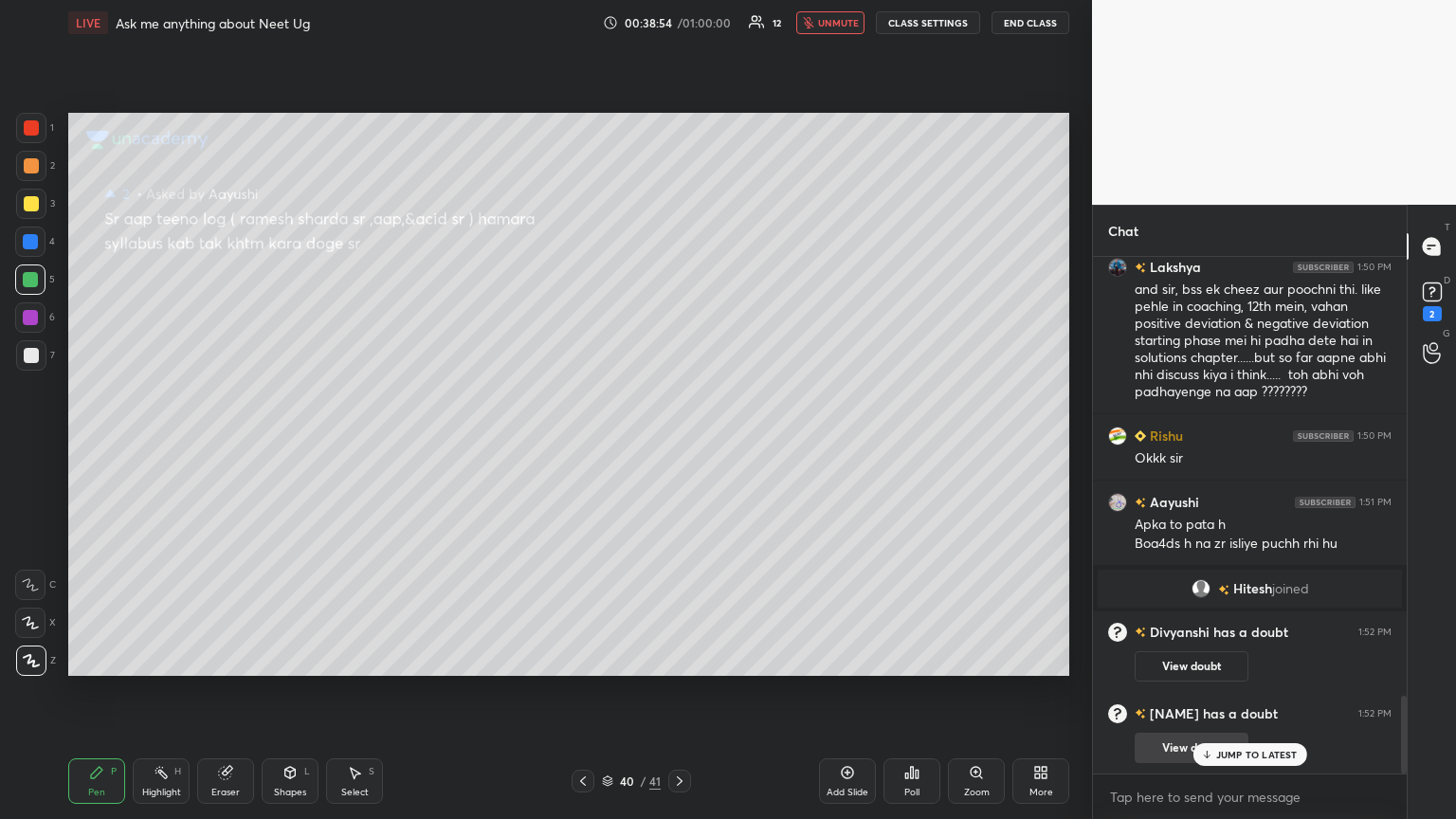 drag, startPoint x: 1255, startPoint y: 755, endPoint x: 1240, endPoint y: 752, distance: 15.297059 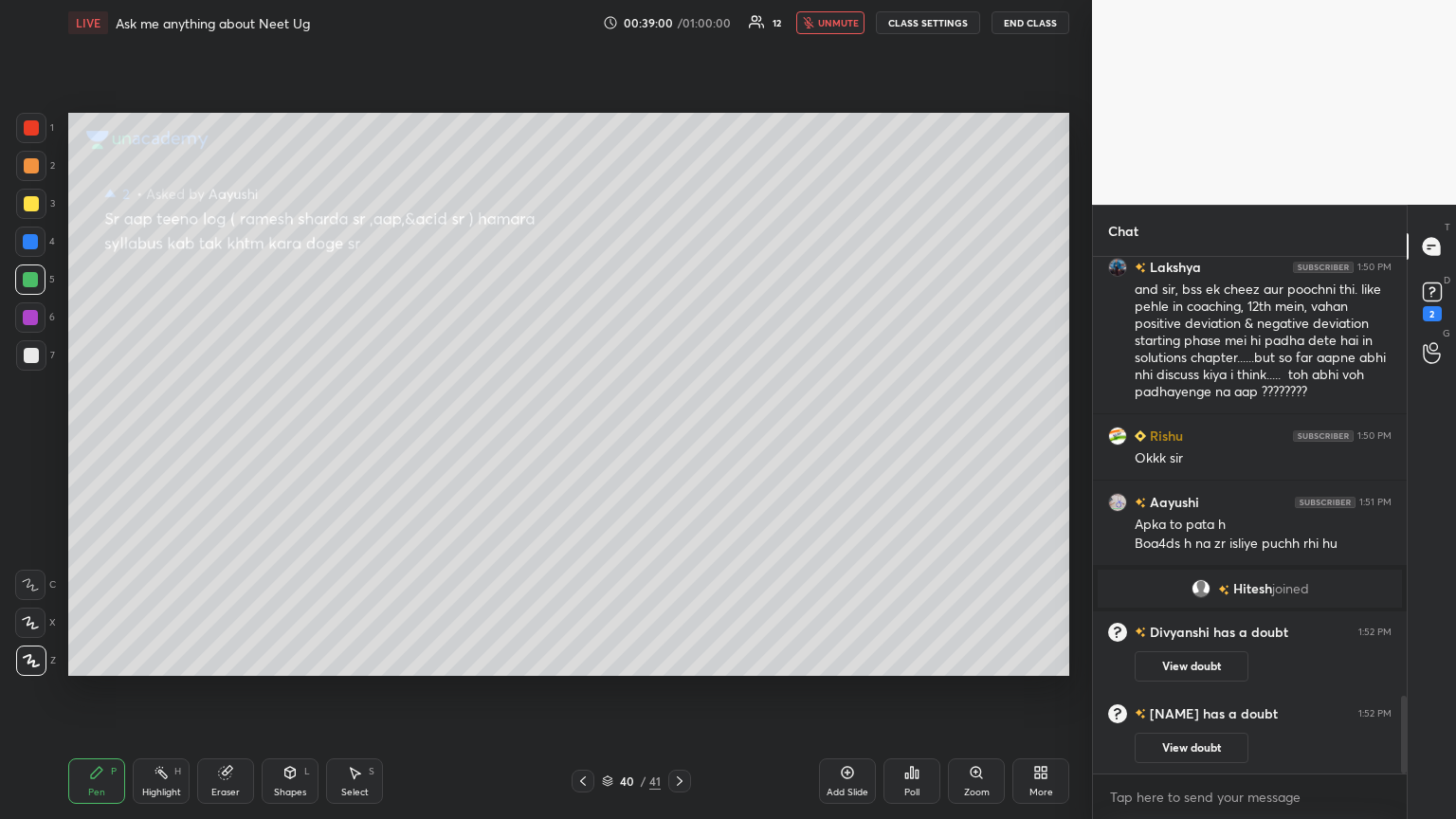 click on "unmute" at bounding box center [830, 23] 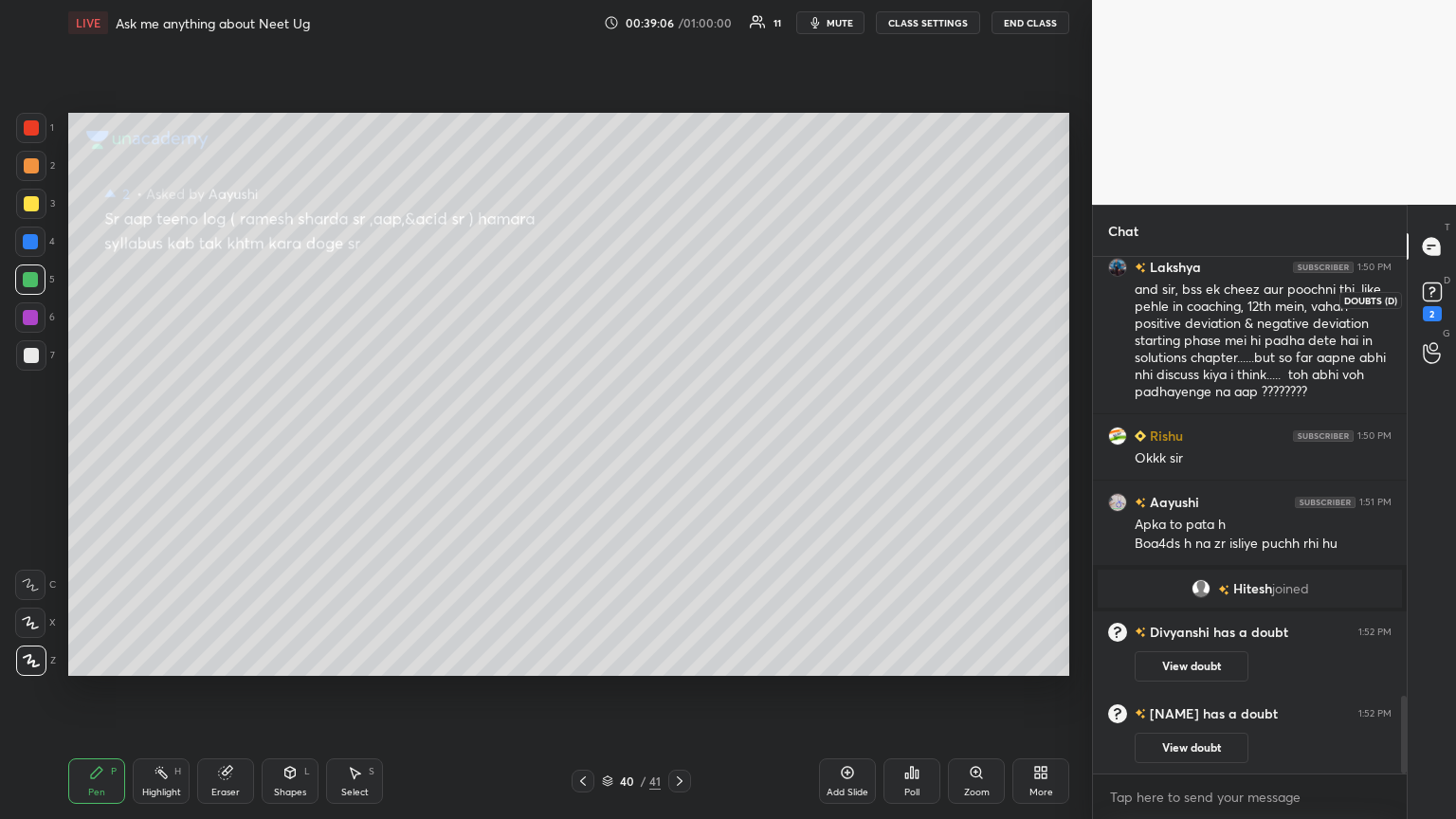 drag, startPoint x: 1441, startPoint y: 302, endPoint x: 1408, endPoint y: 318, distance: 36.674242 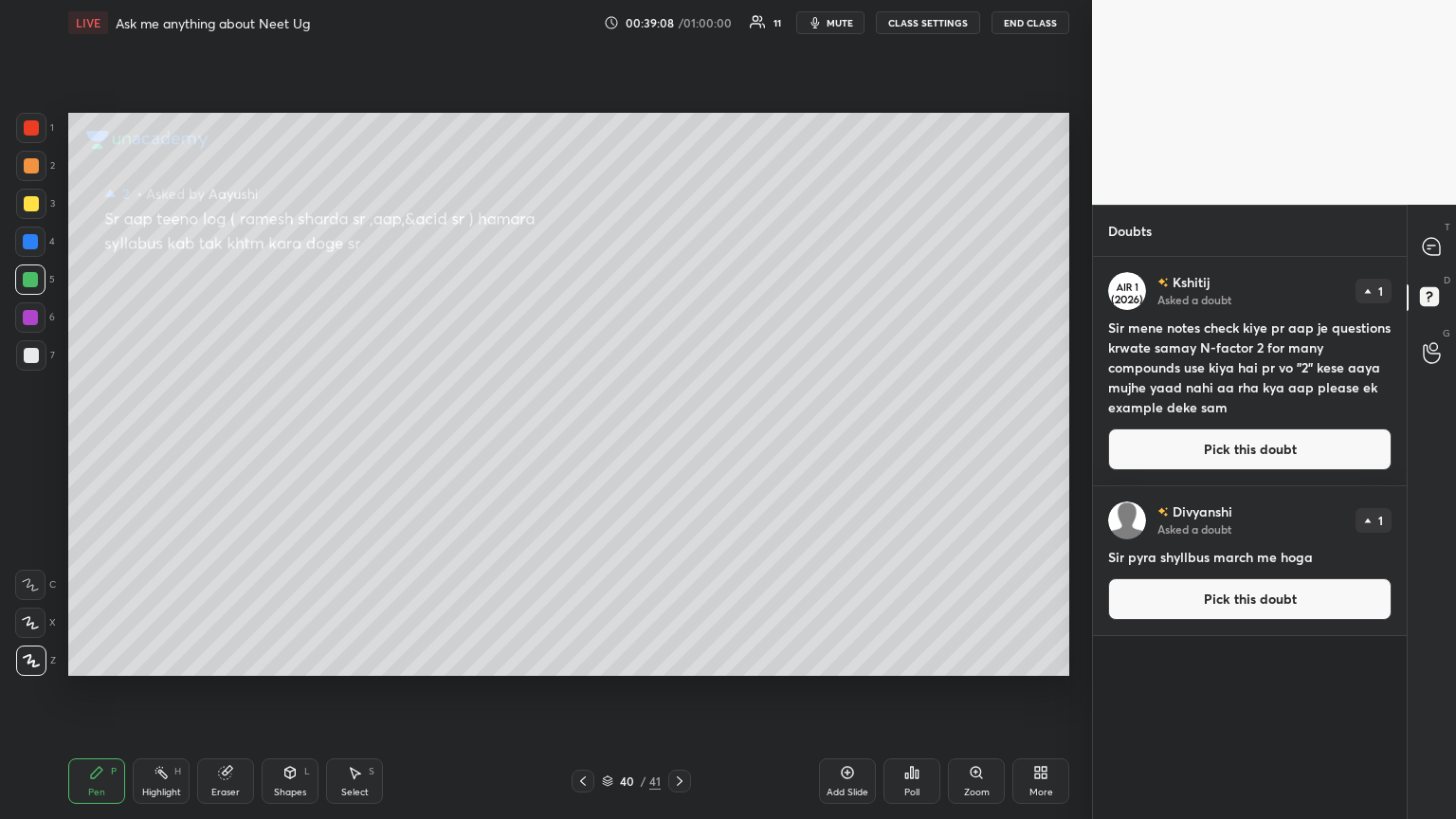 click on "Pick this doubt" at bounding box center [1249, 449] 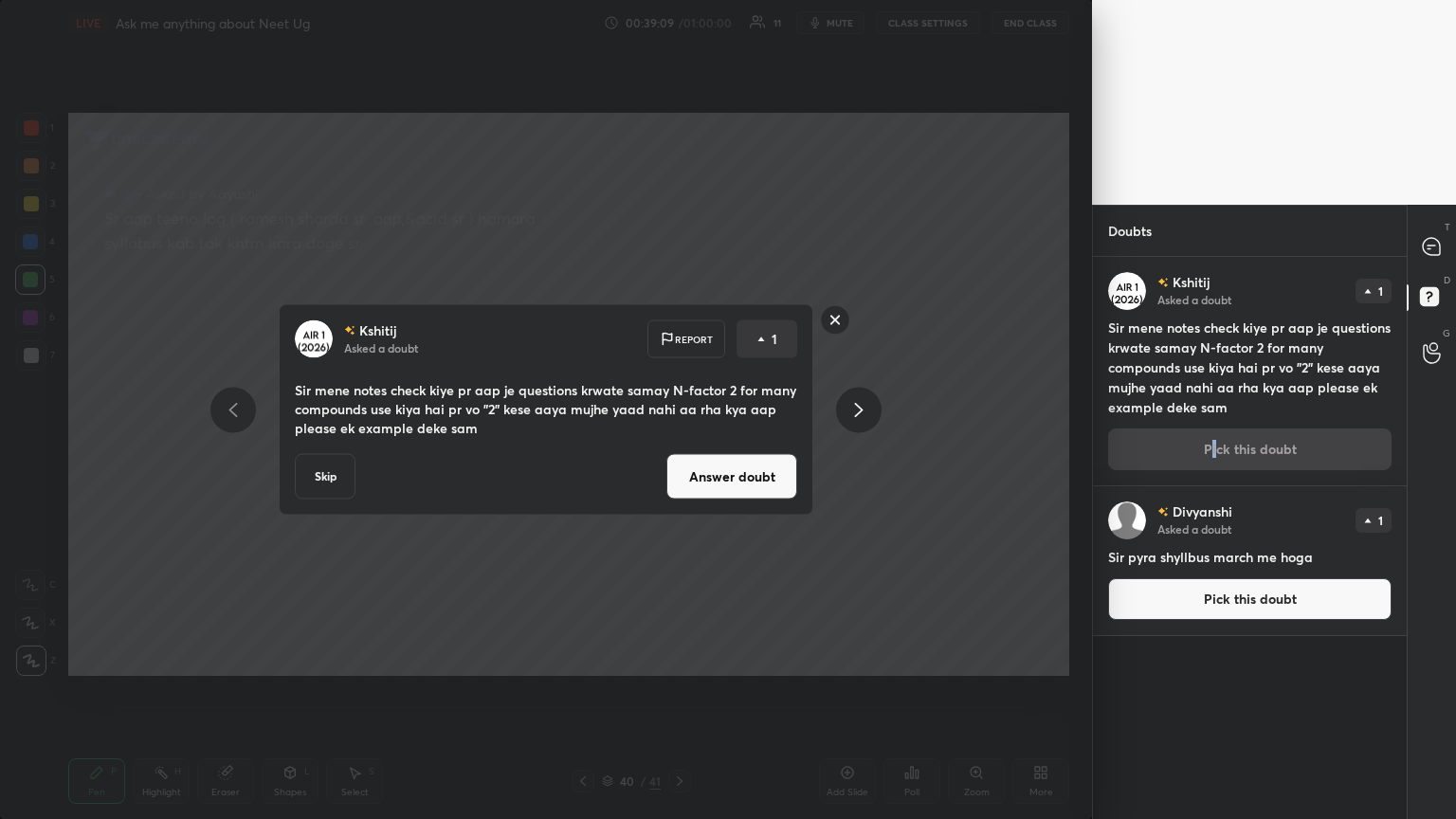 click on "Answer doubt" at bounding box center (732, 477) 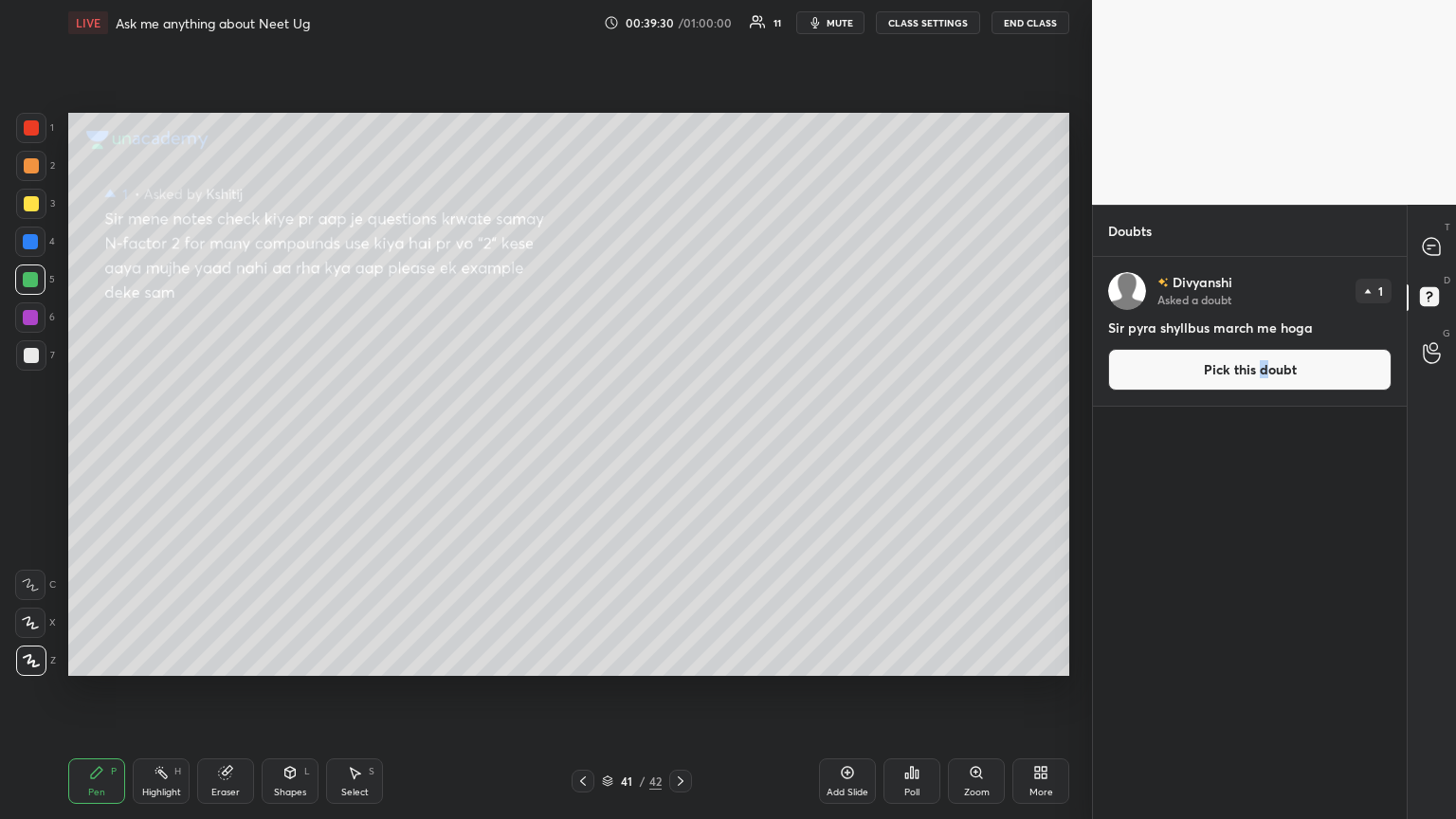 drag, startPoint x: 1266, startPoint y: 366, endPoint x: 1152, endPoint y: 347, distance: 115.572488 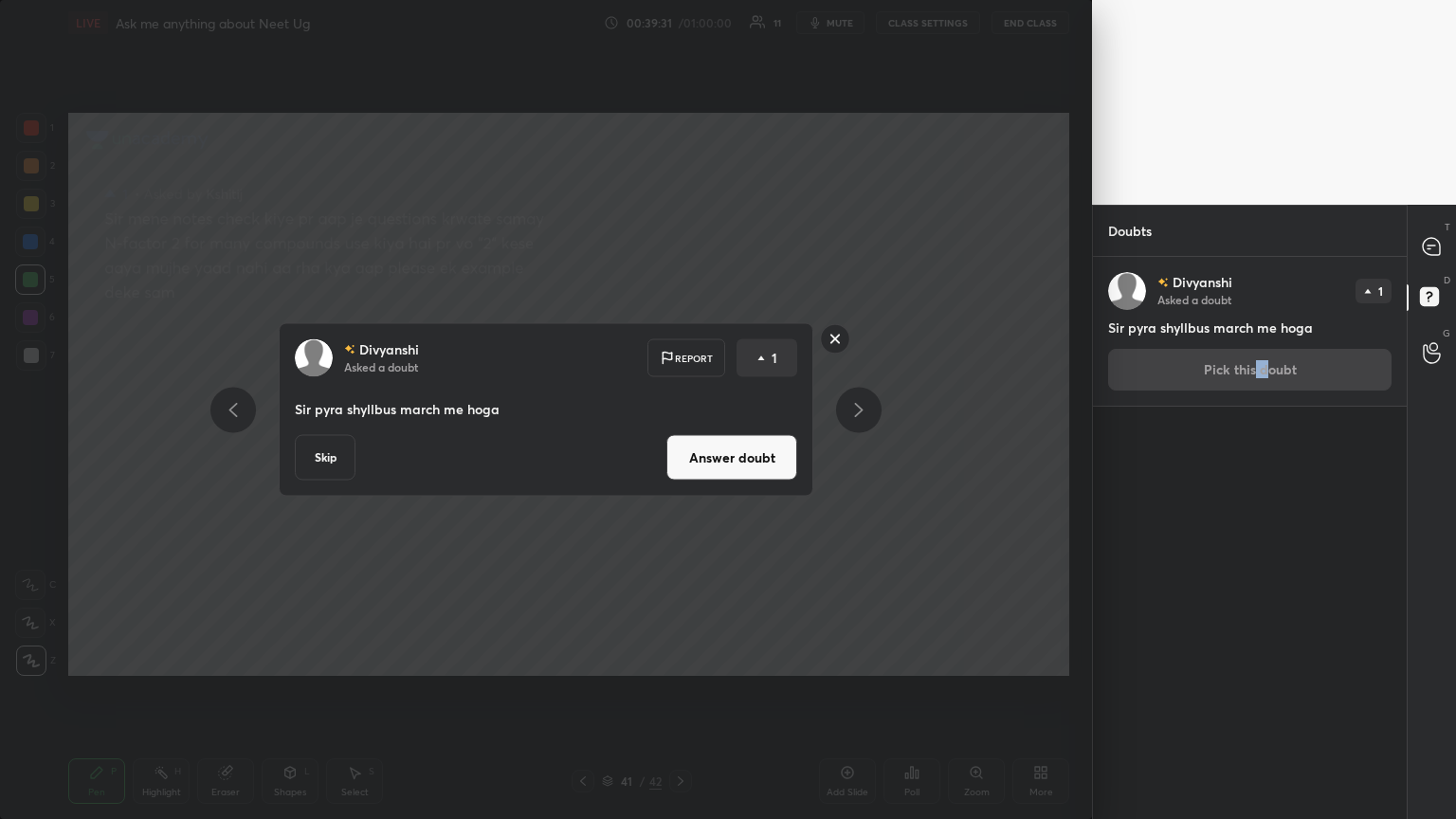 click on "Answer doubt" at bounding box center (732, 458) 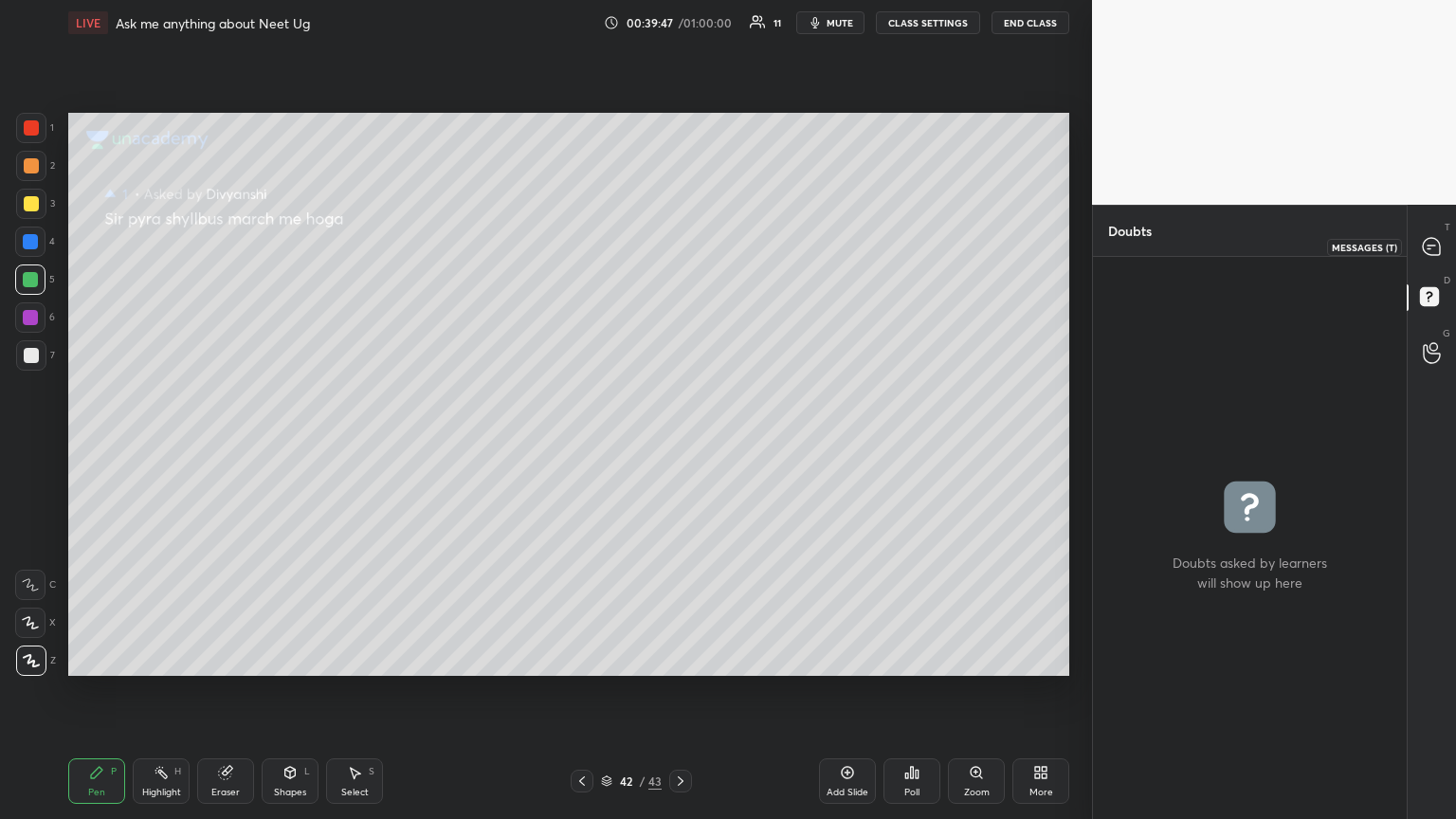 click 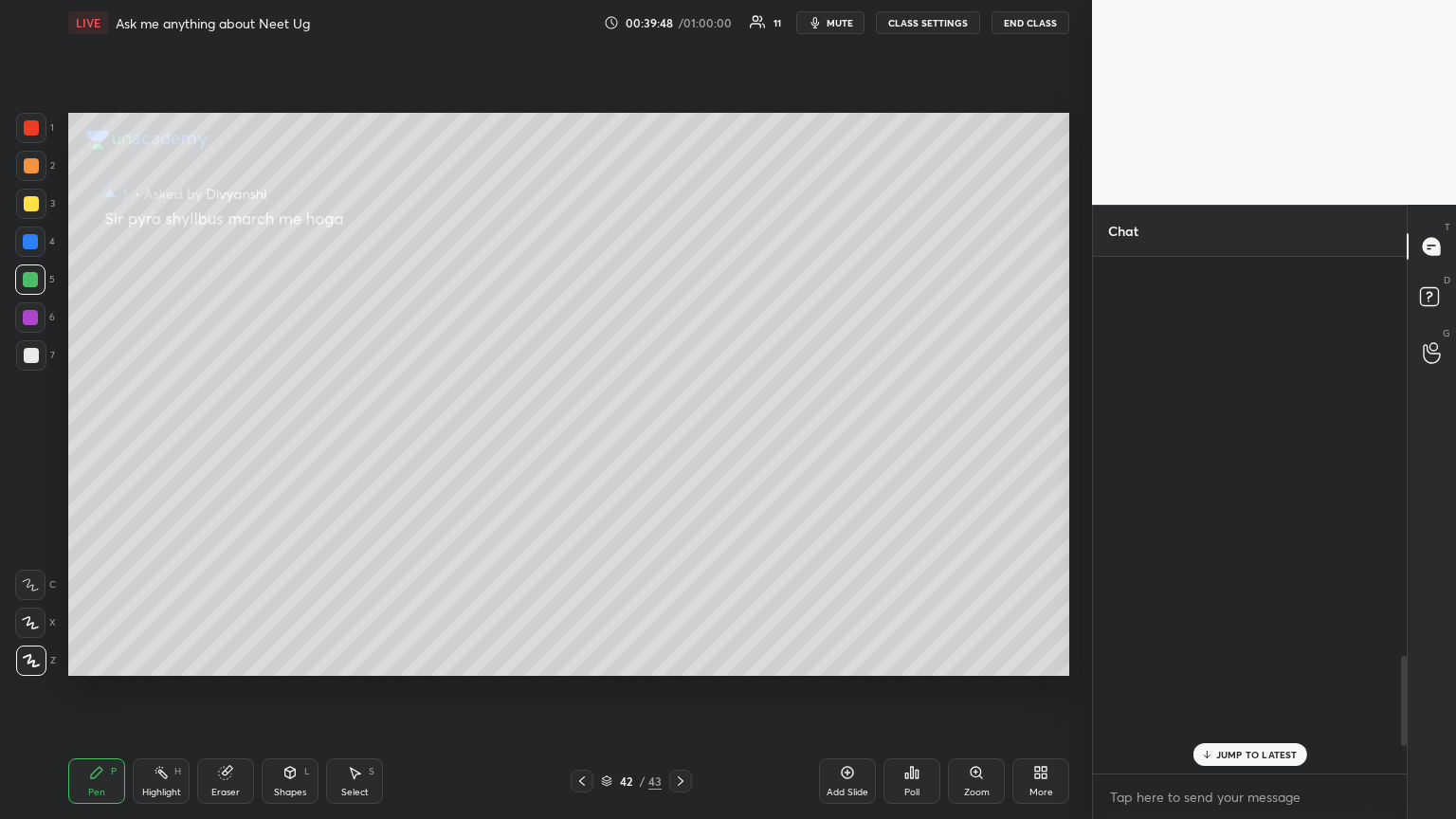 scroll, scrollTop: 2313, scrollLeft: 0, axis: vertical 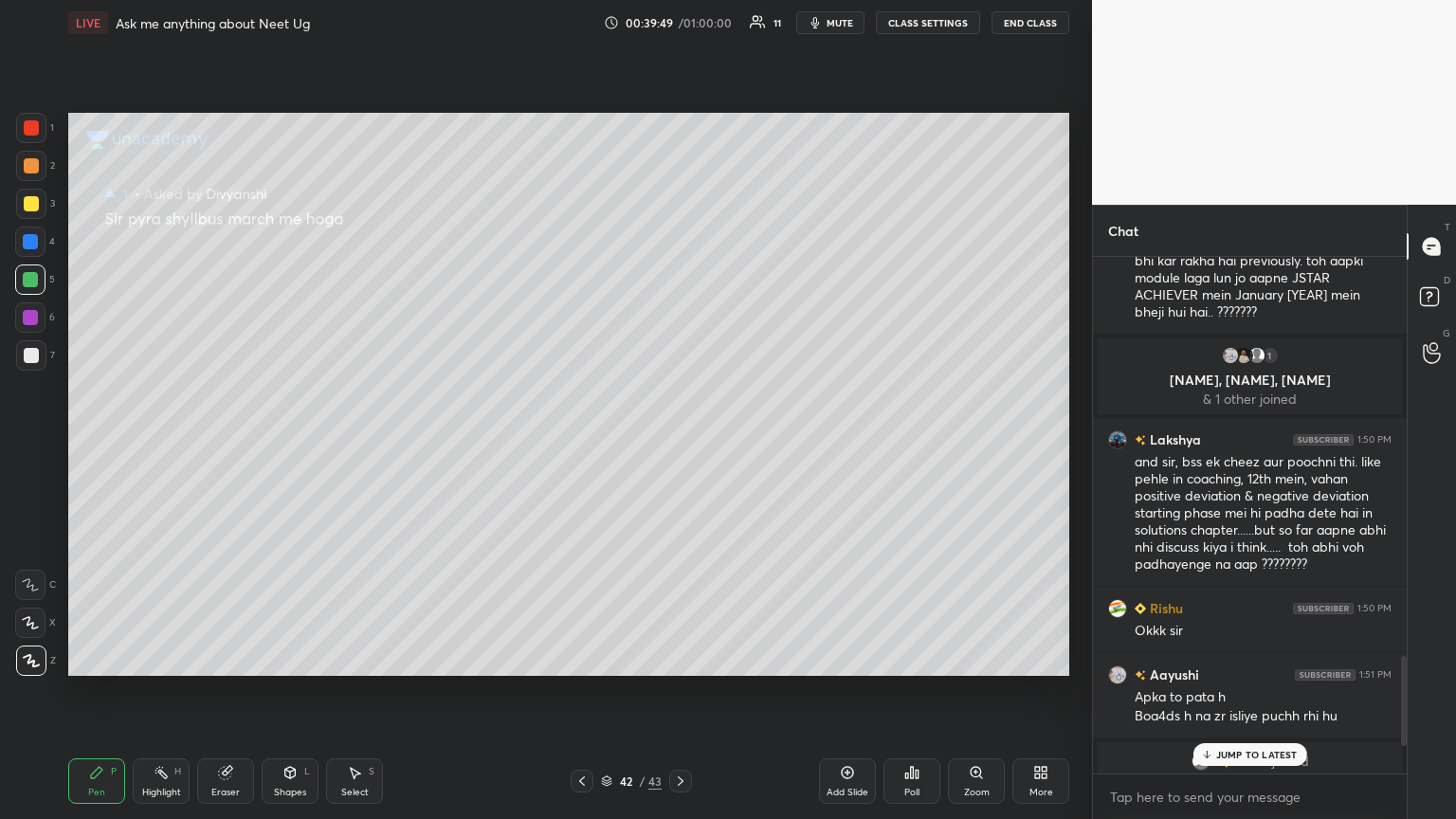click on "JUMP TO LATEST" at bounding box center [1257, 755] 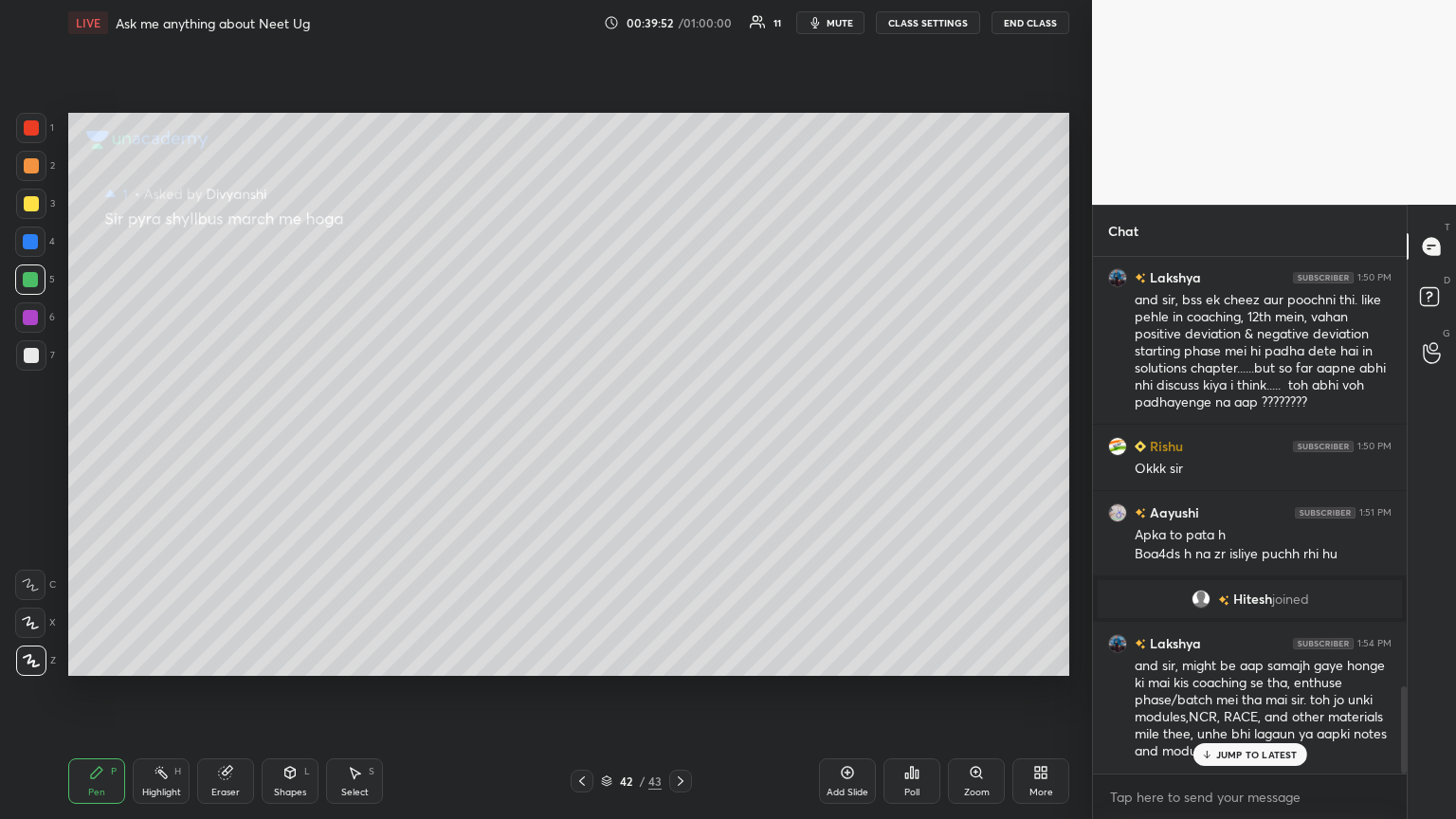 scroll, scrollTop: 2540, scrollLeft: 0, axis: vertical 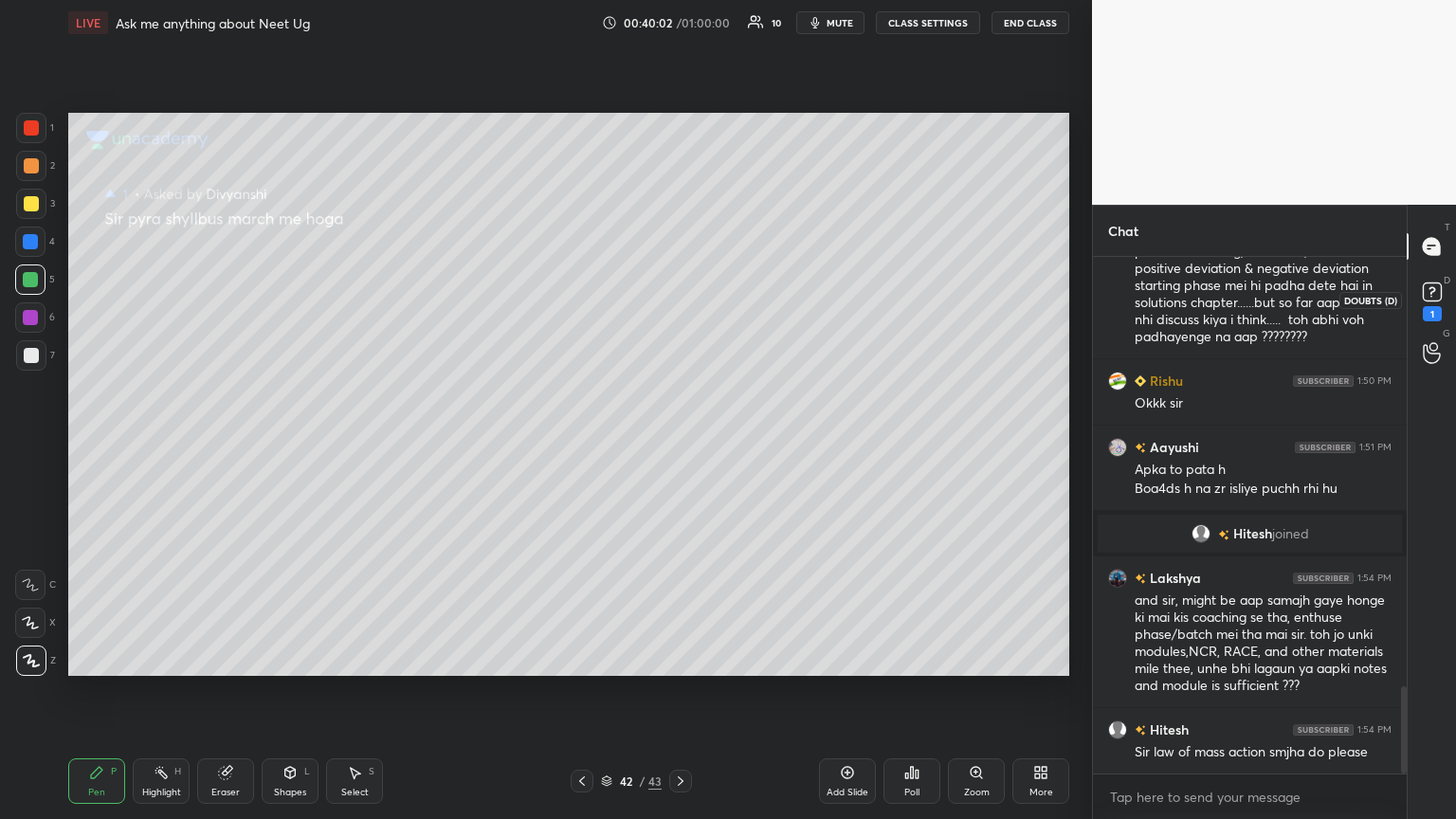 click on "1" at bounding box center [1432, 314] 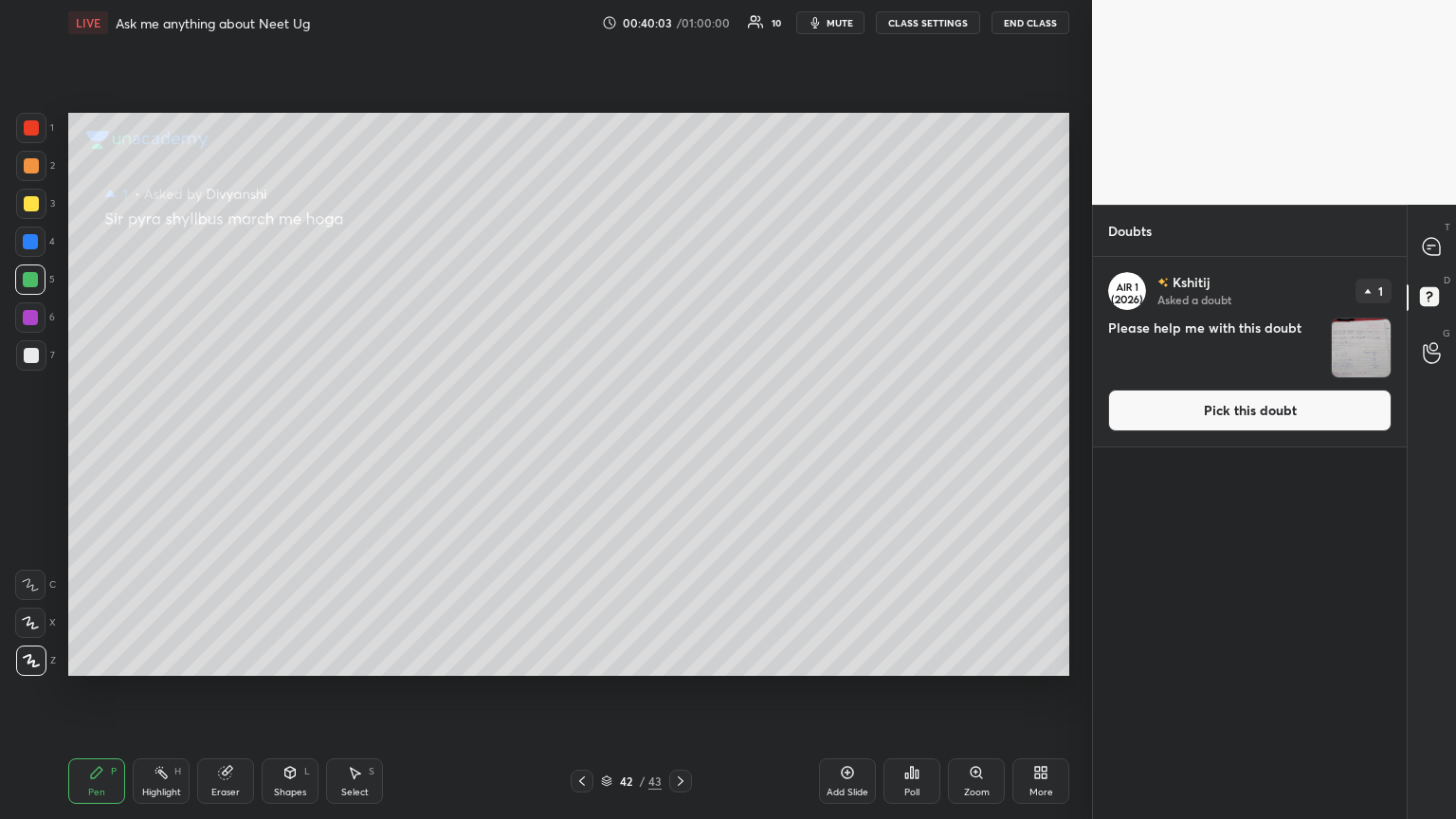 click on "Pick this doubt" at bounding box center (1249, 410) 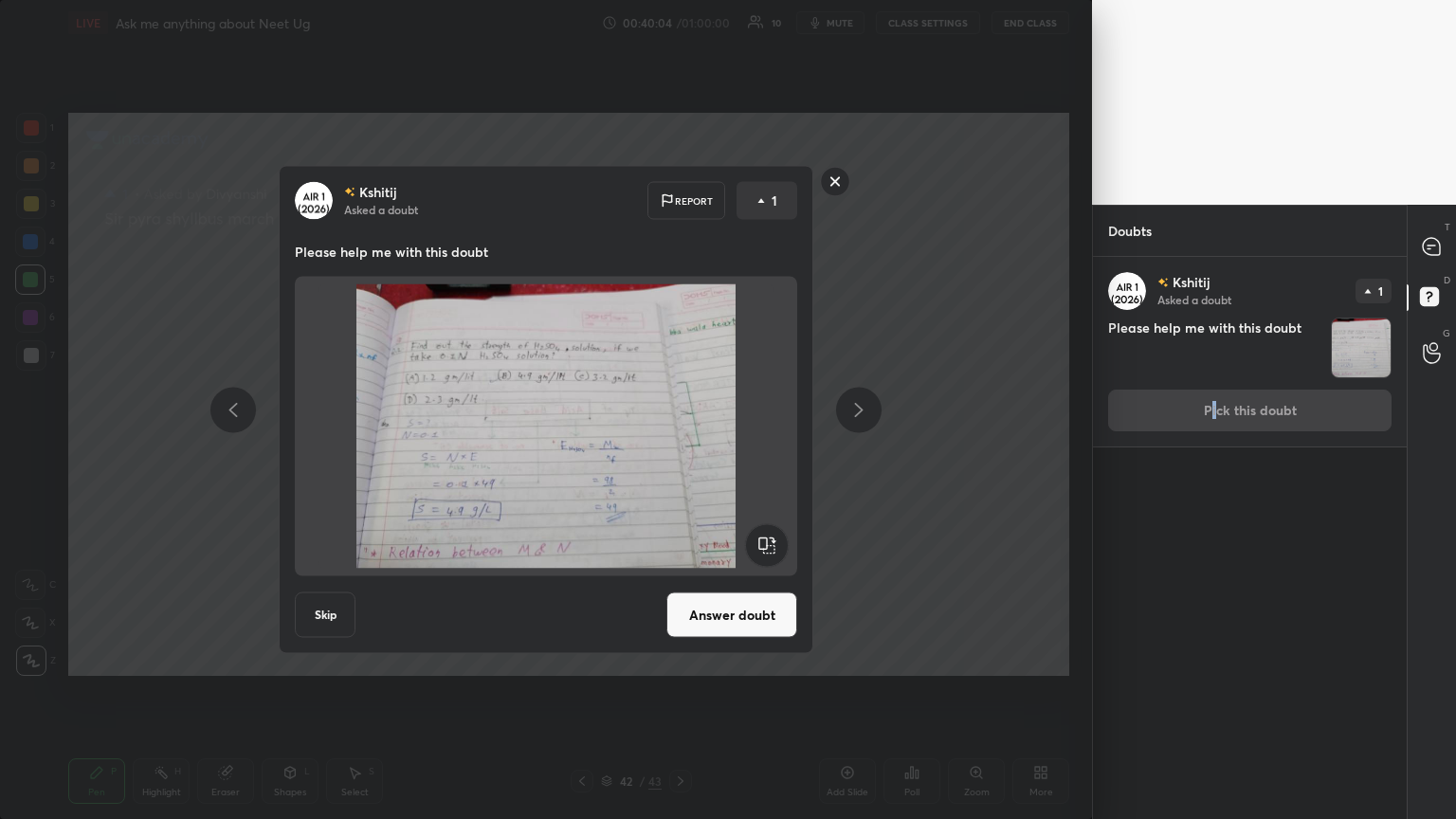 click on "Answer doubt" at bounding box center (732, 615) 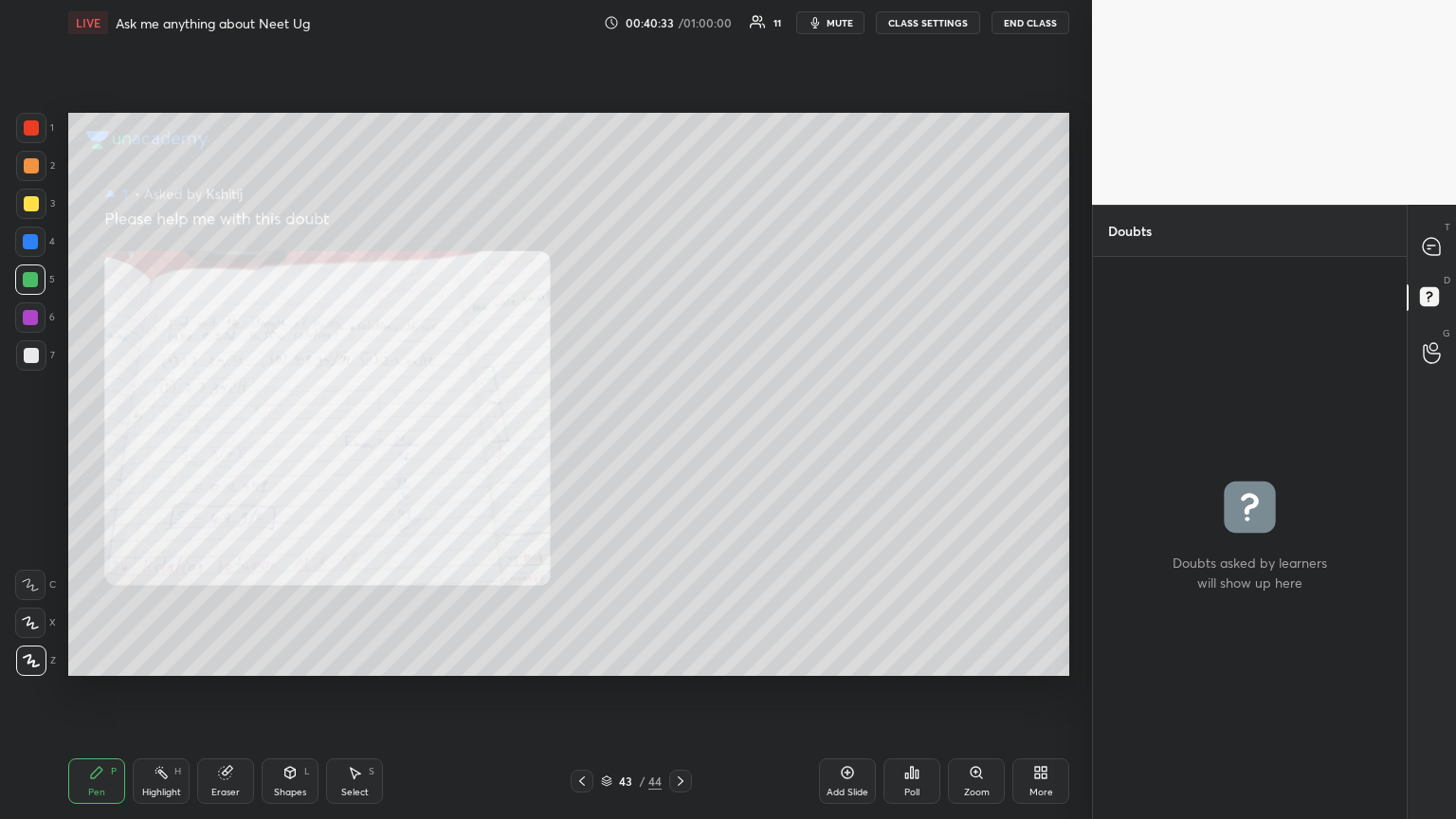 drag, startPoint x: 843, startPoint y: 22, endPoint x: 834, endPoint y: 86, distance: 64.63 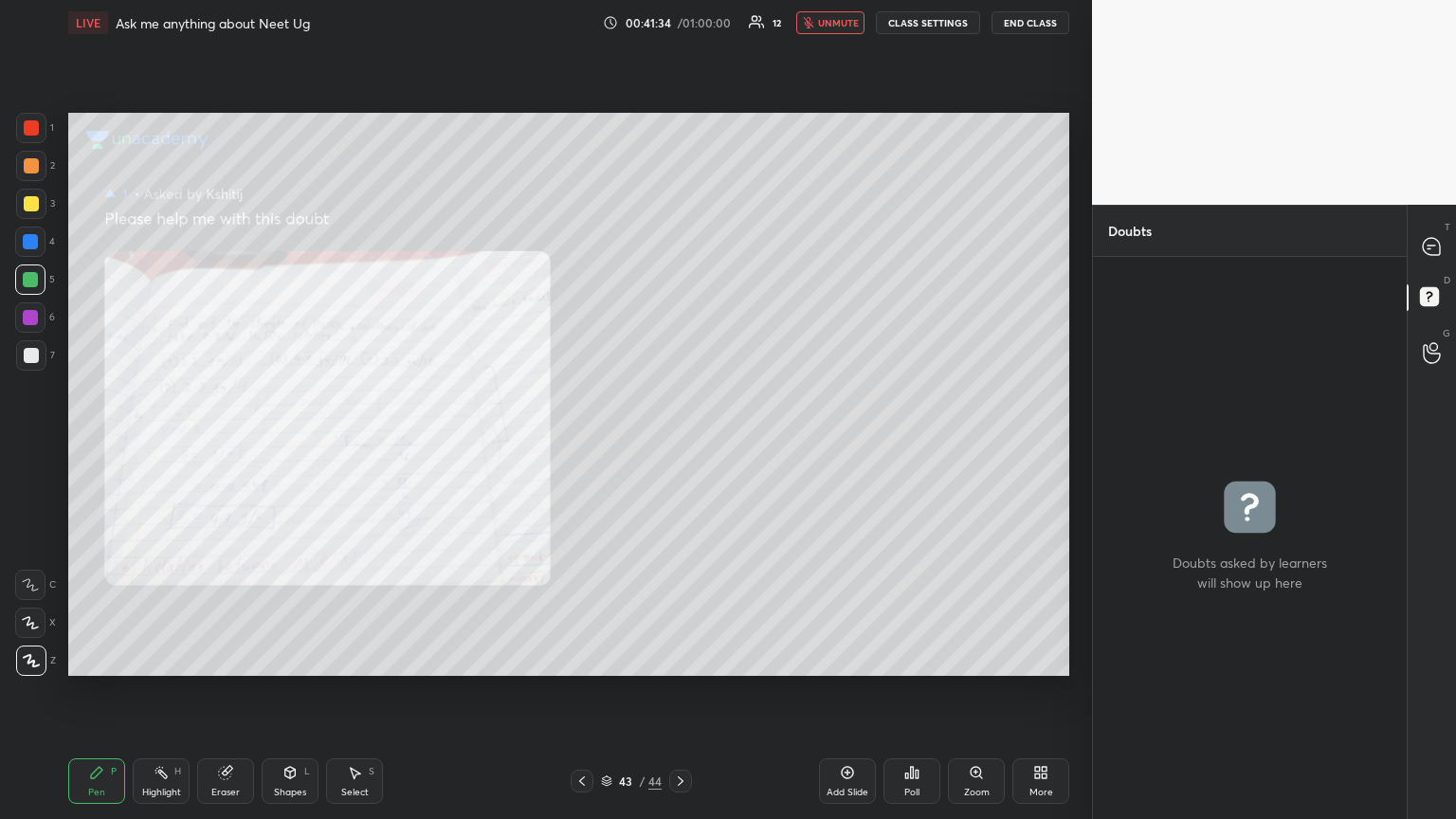 click on "Pen" at bounding box center [97, 792] 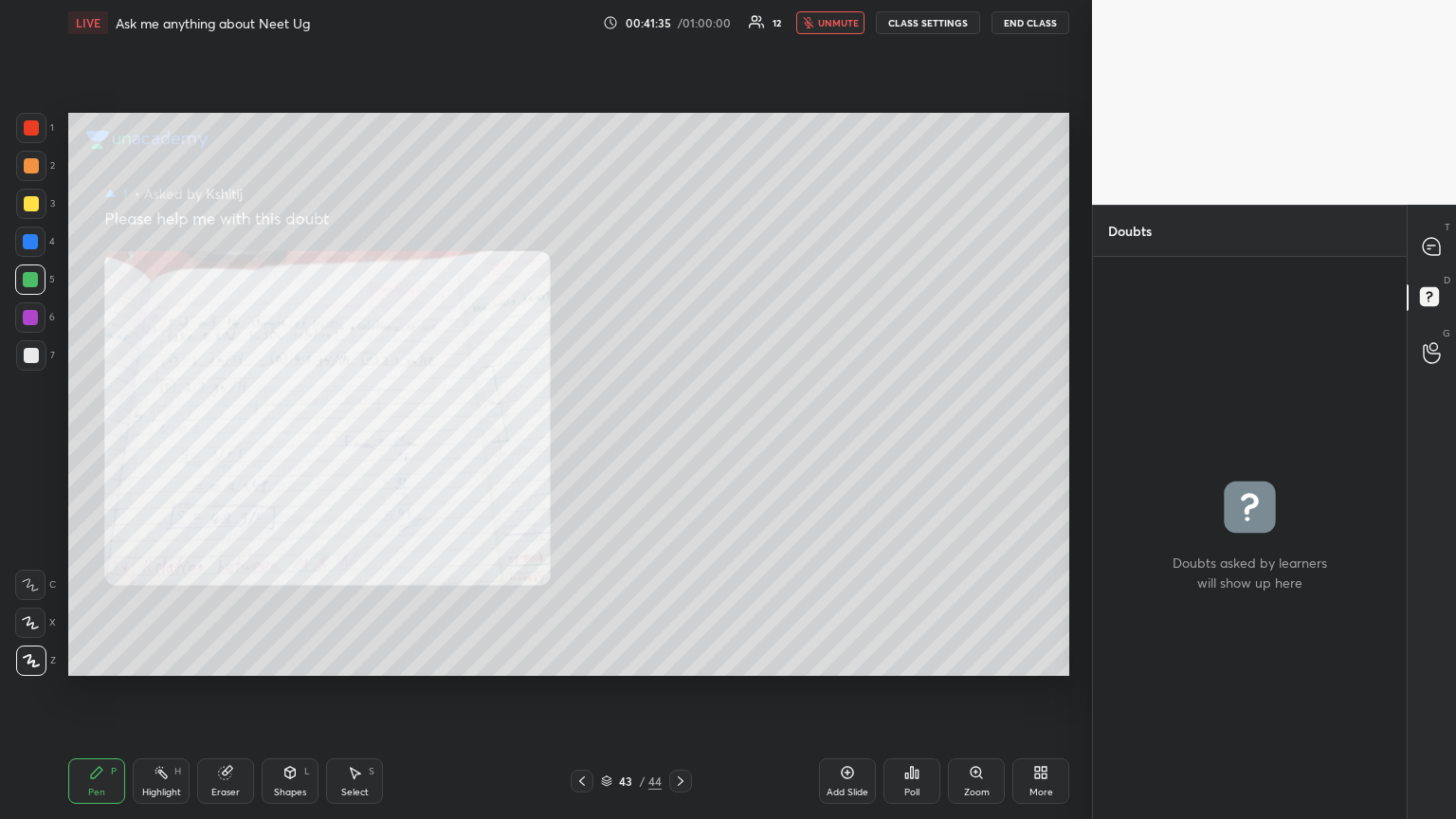 click at bounding box center (31, 355) 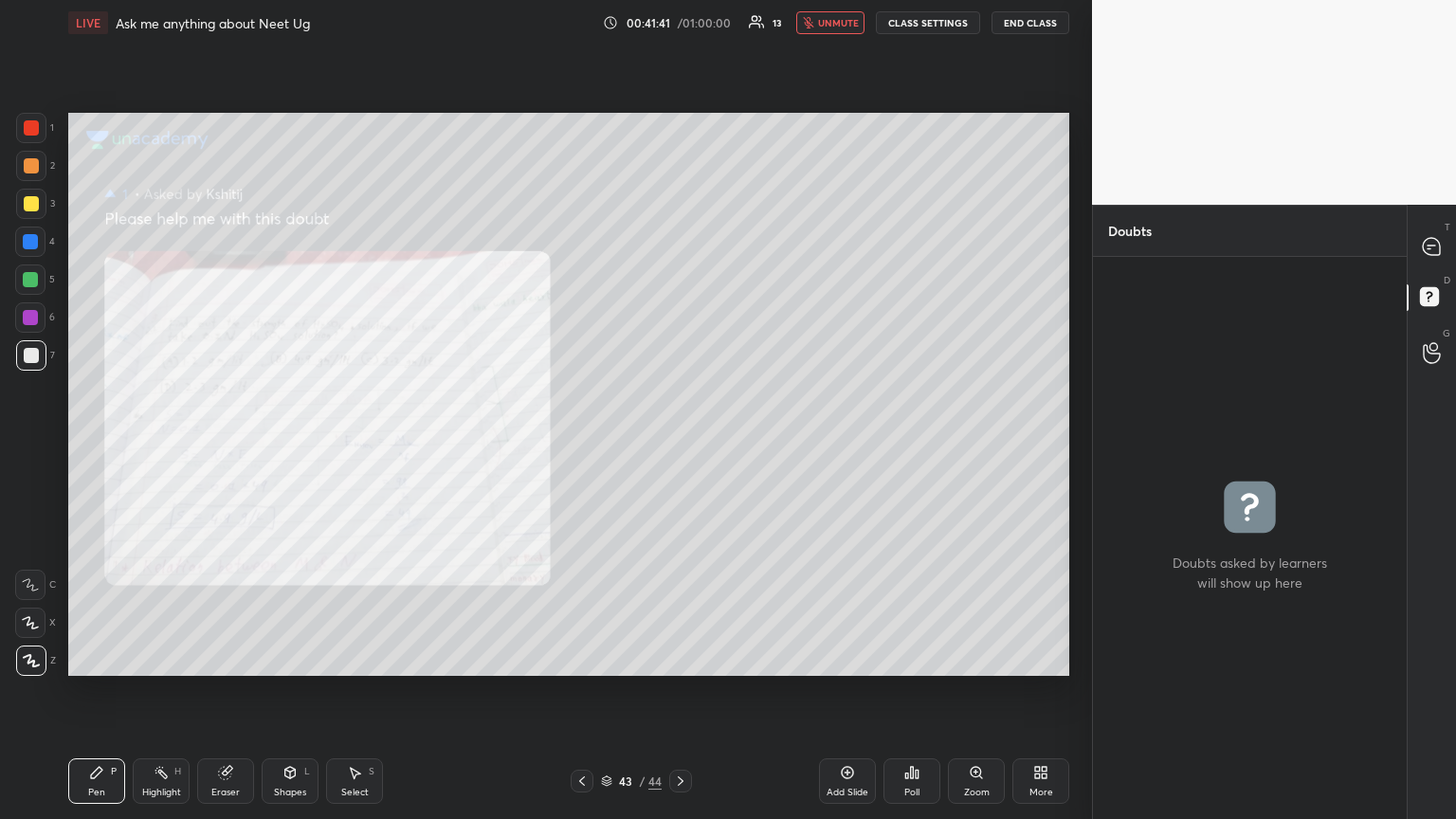 click on "Eraser" at bounding box center (226, 781) 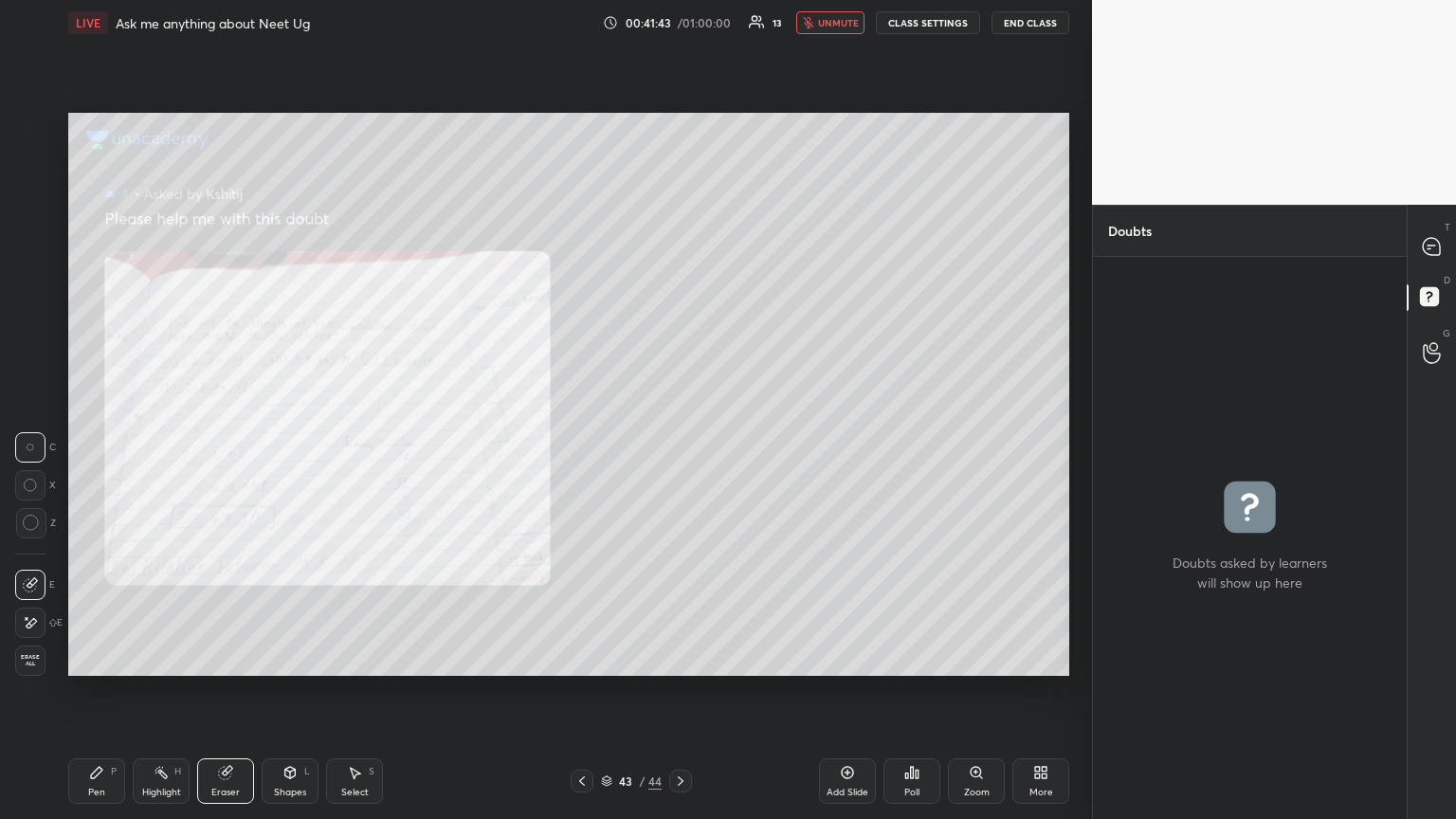 click on "Pen P" at bounding box center [97, 781] 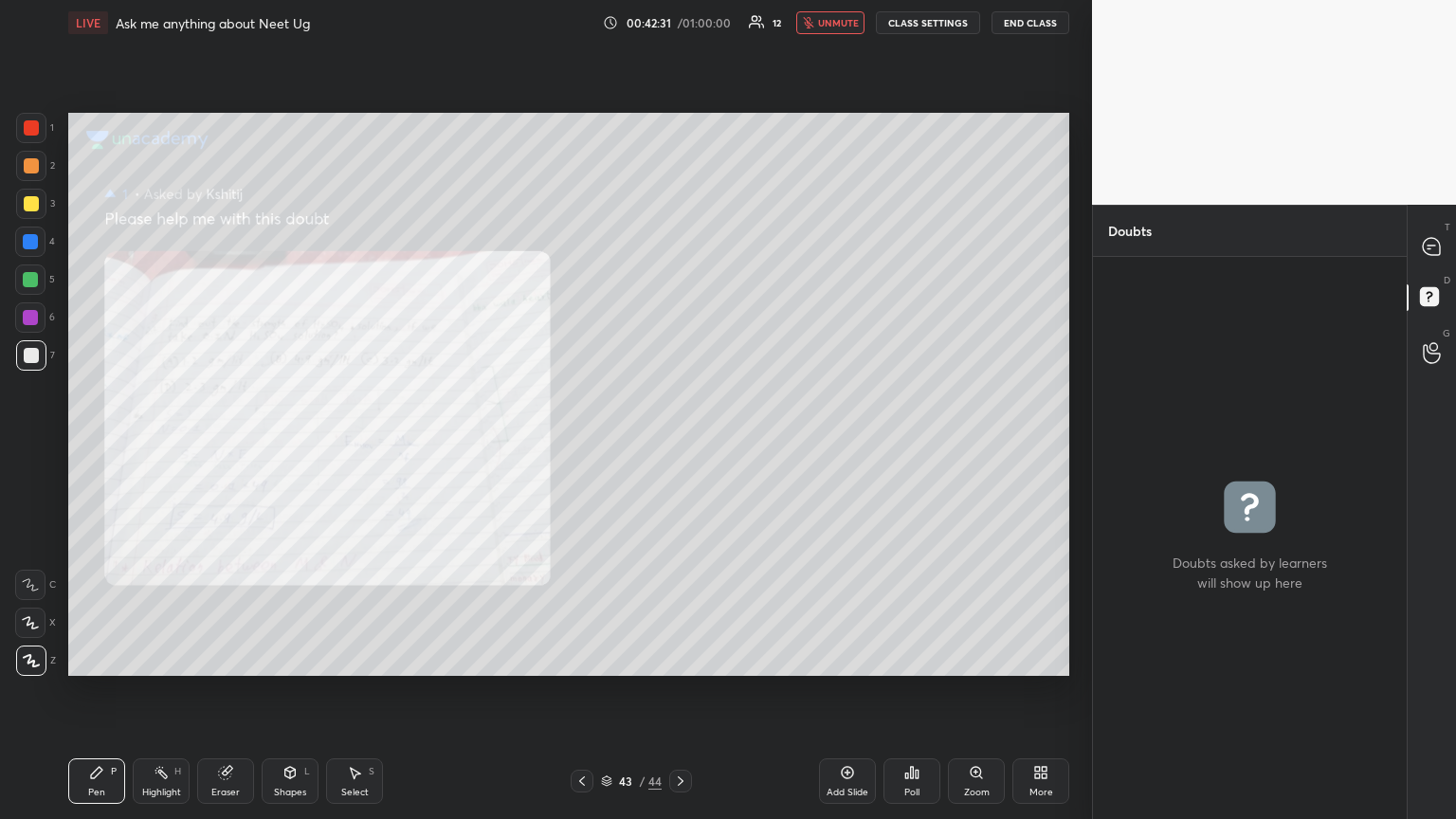 click 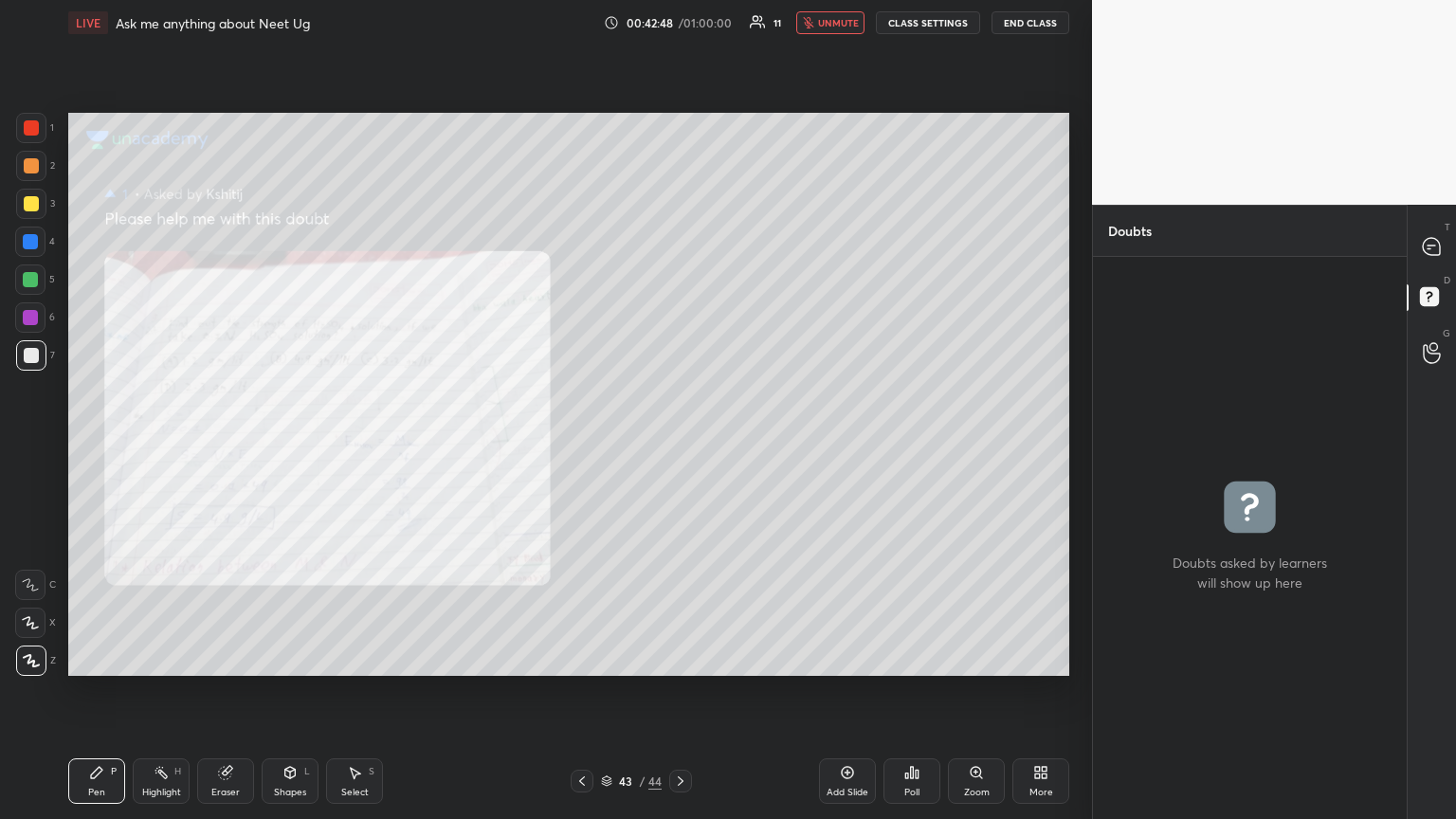 click on "Eraser" at bounding box center [226, 781] 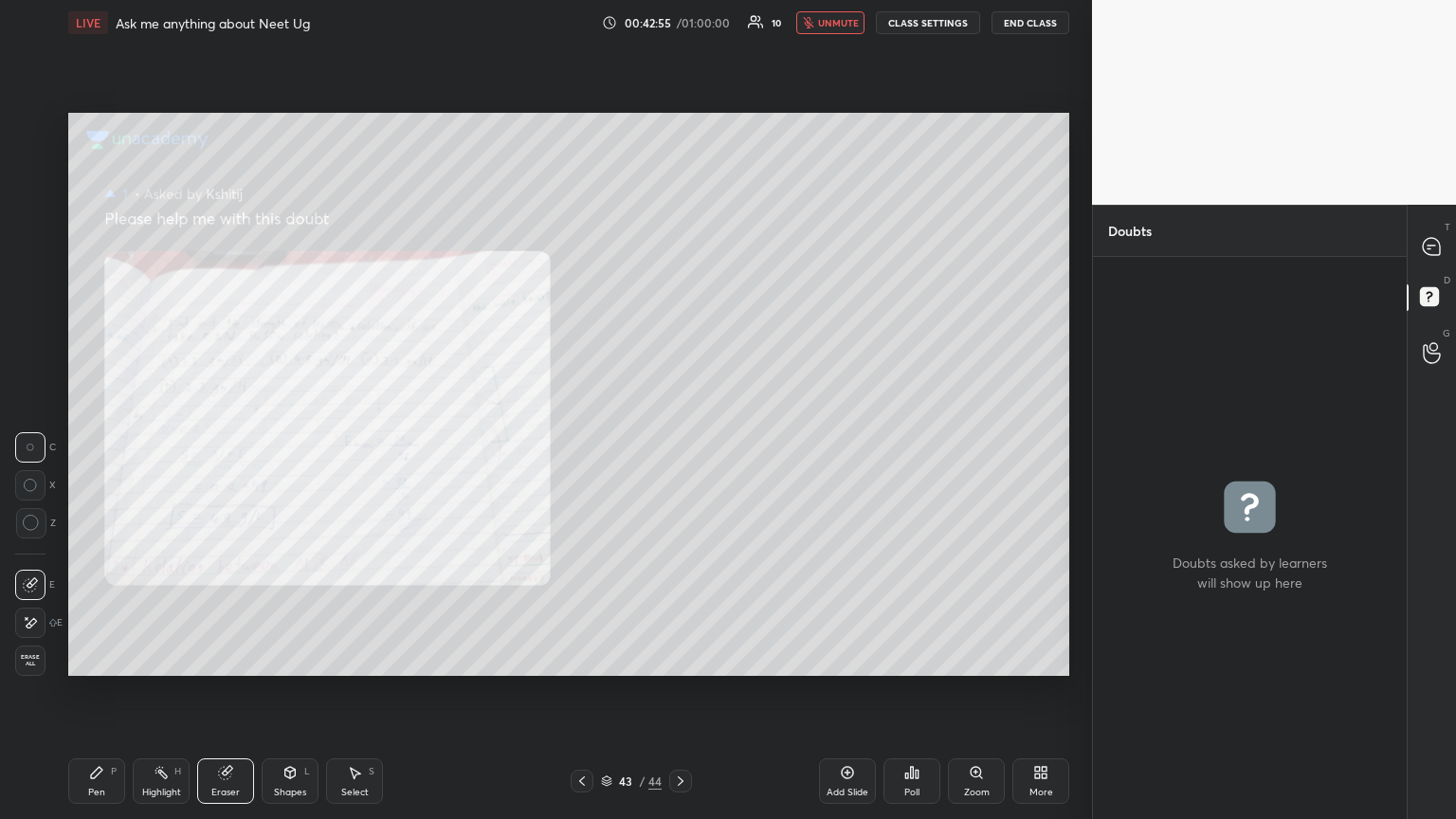 click 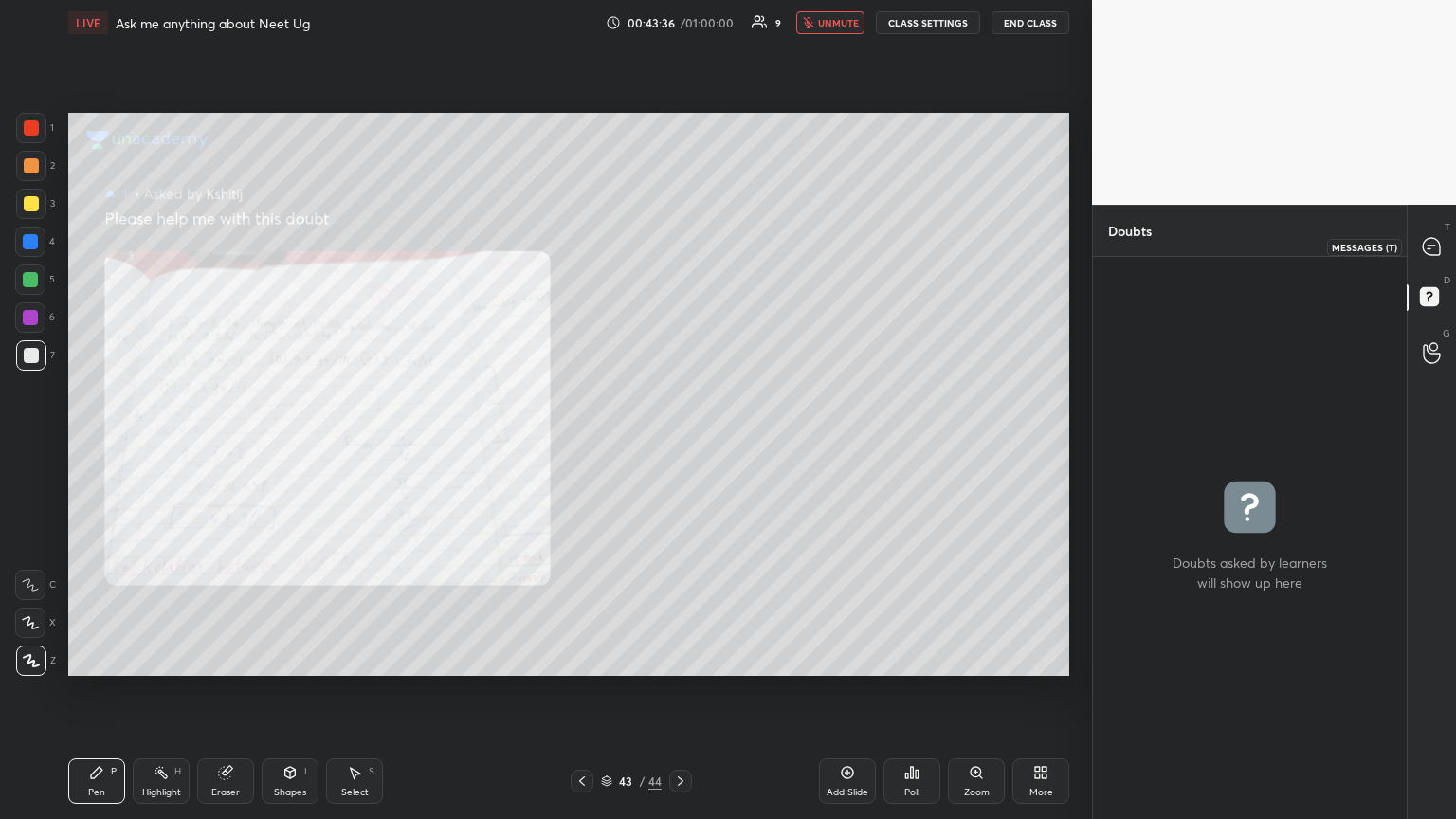 click at bounding box center [1432, 246] 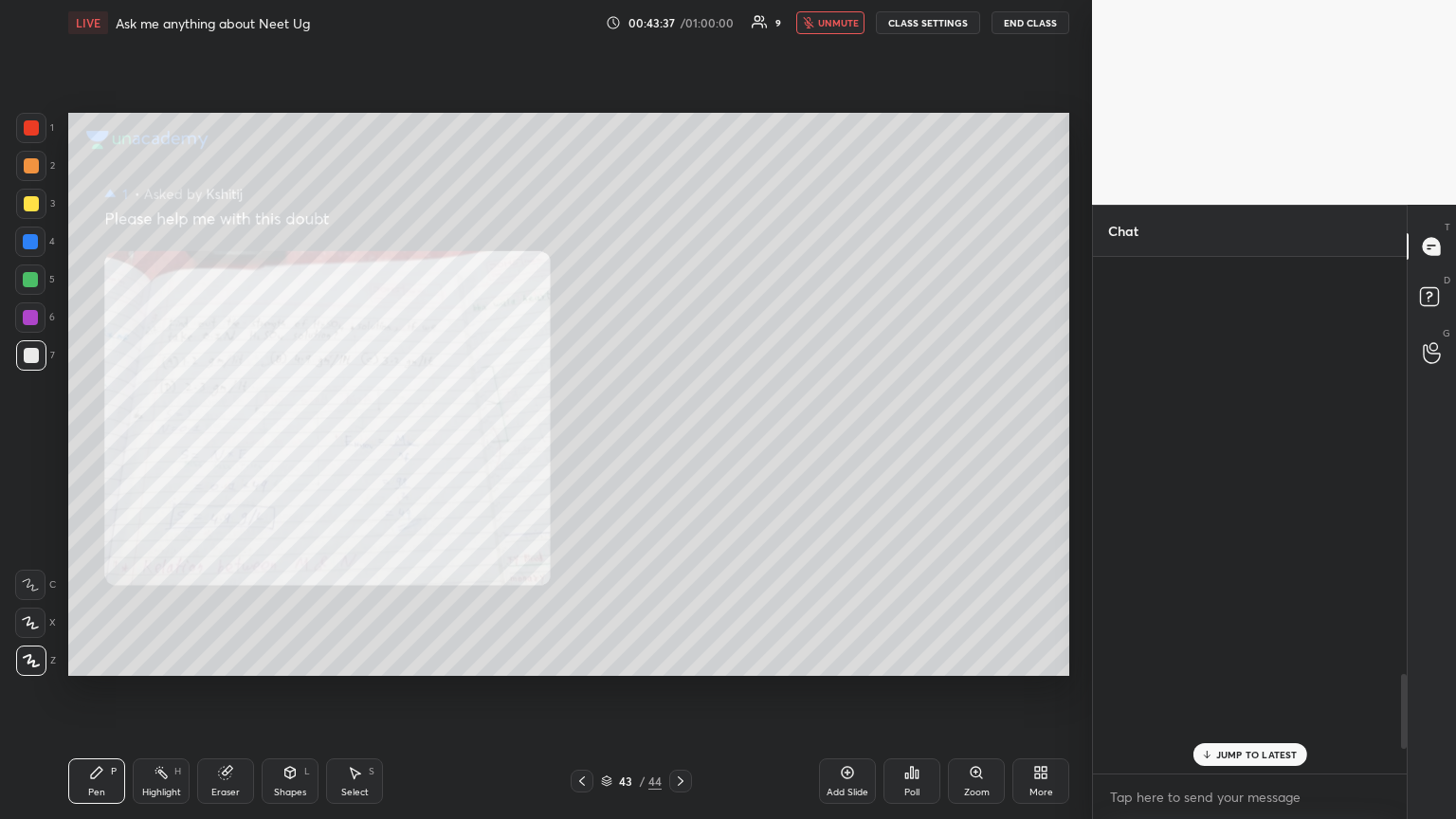 scroll, scrollTop: 2873, scrollLeft: 0, axis: vertical 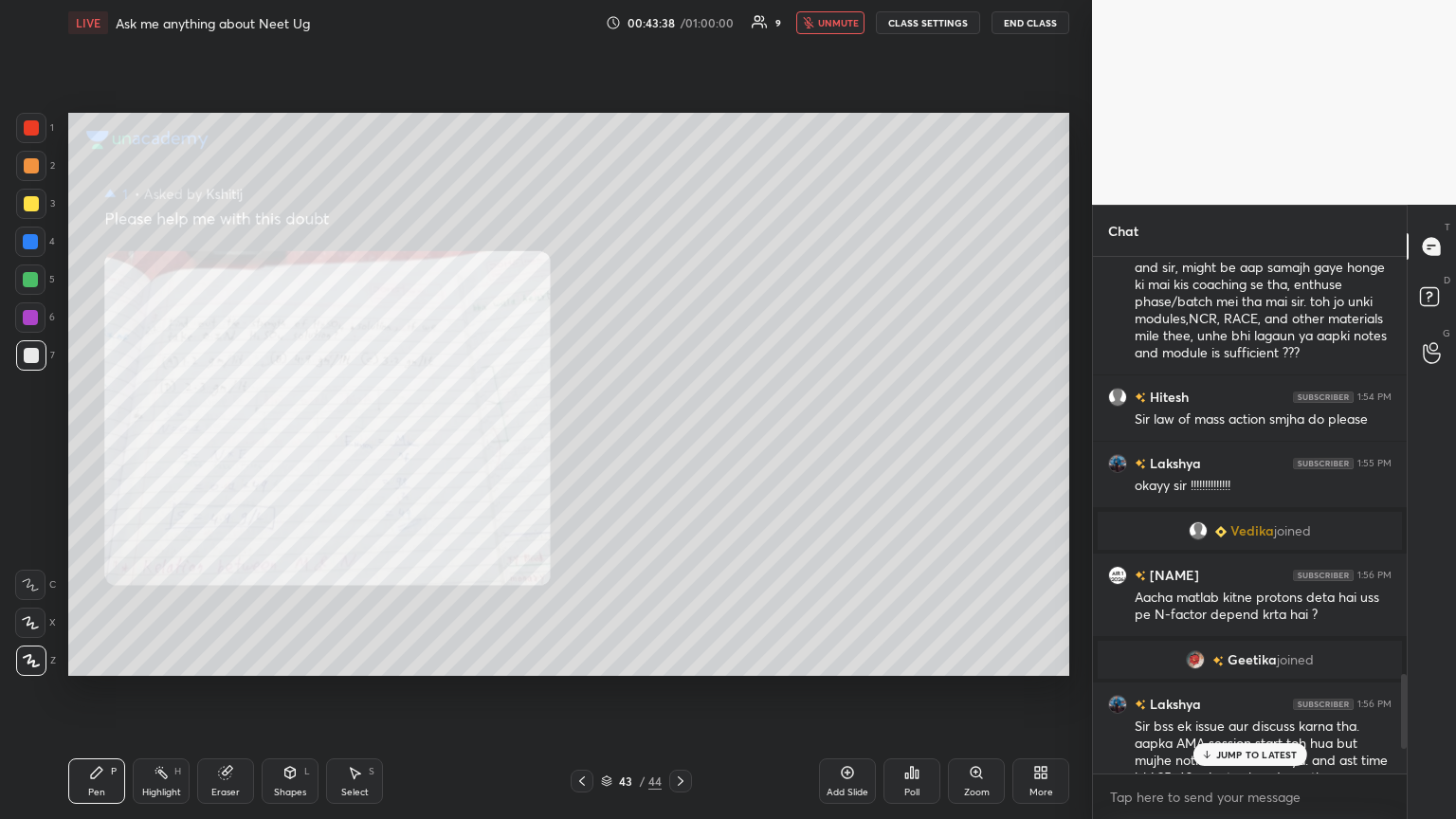click on "JUMP TO LATEST" at bounding box center [1257, 755] 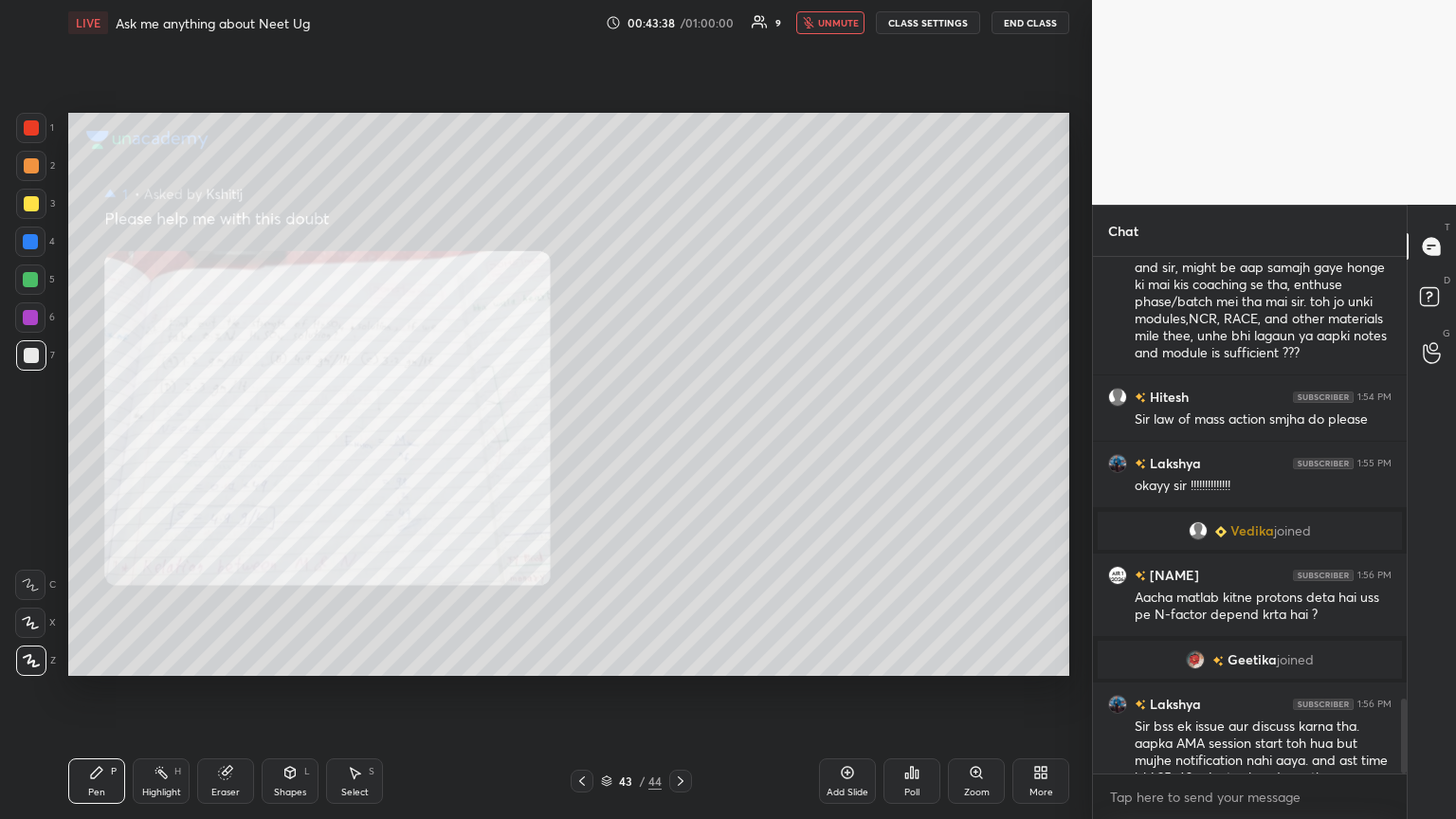 scroll, scrollTop: 3045, scrollLeft: 0, axis: vertical 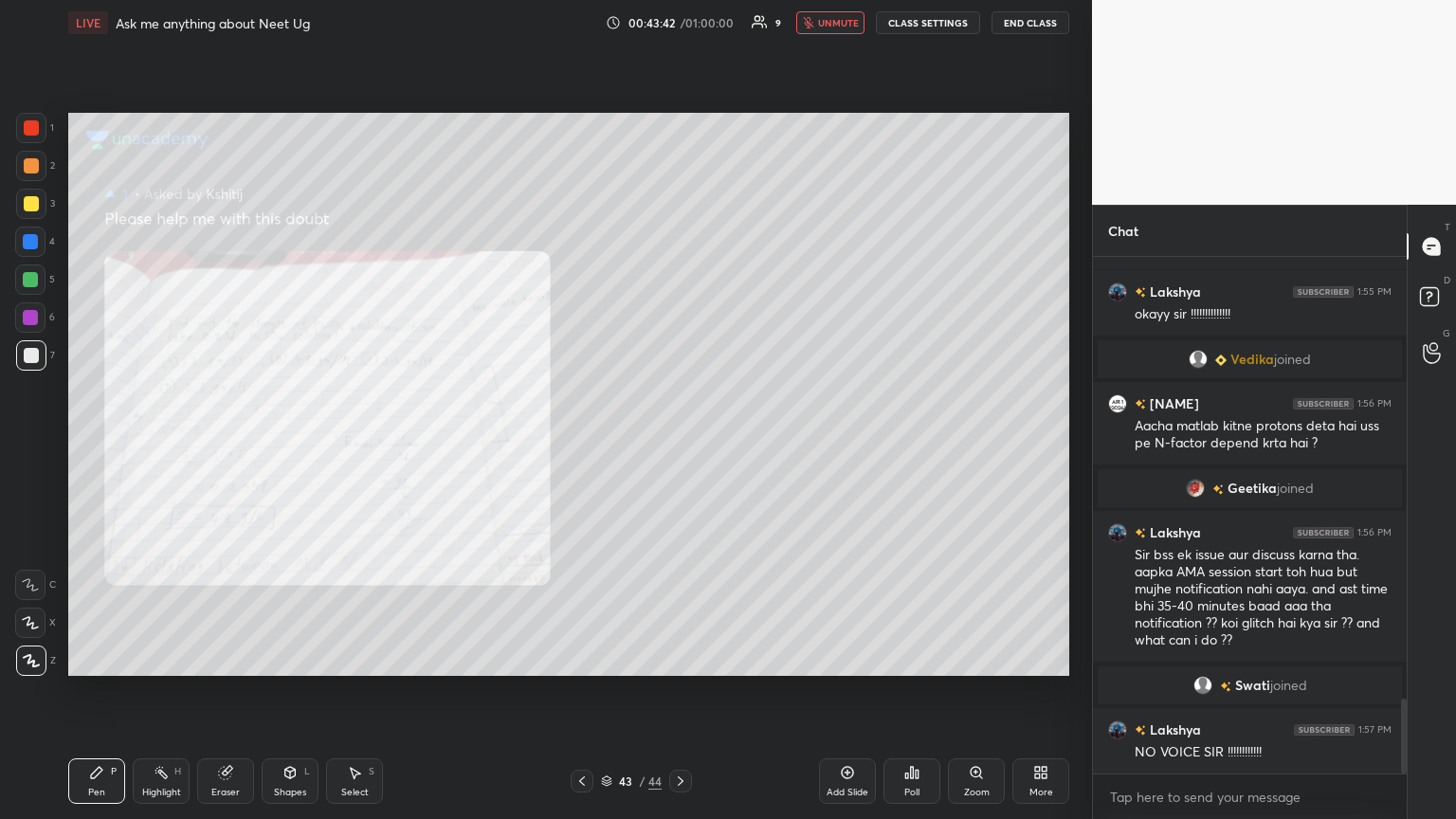click on "unmute" at bounding box center [838, 23] 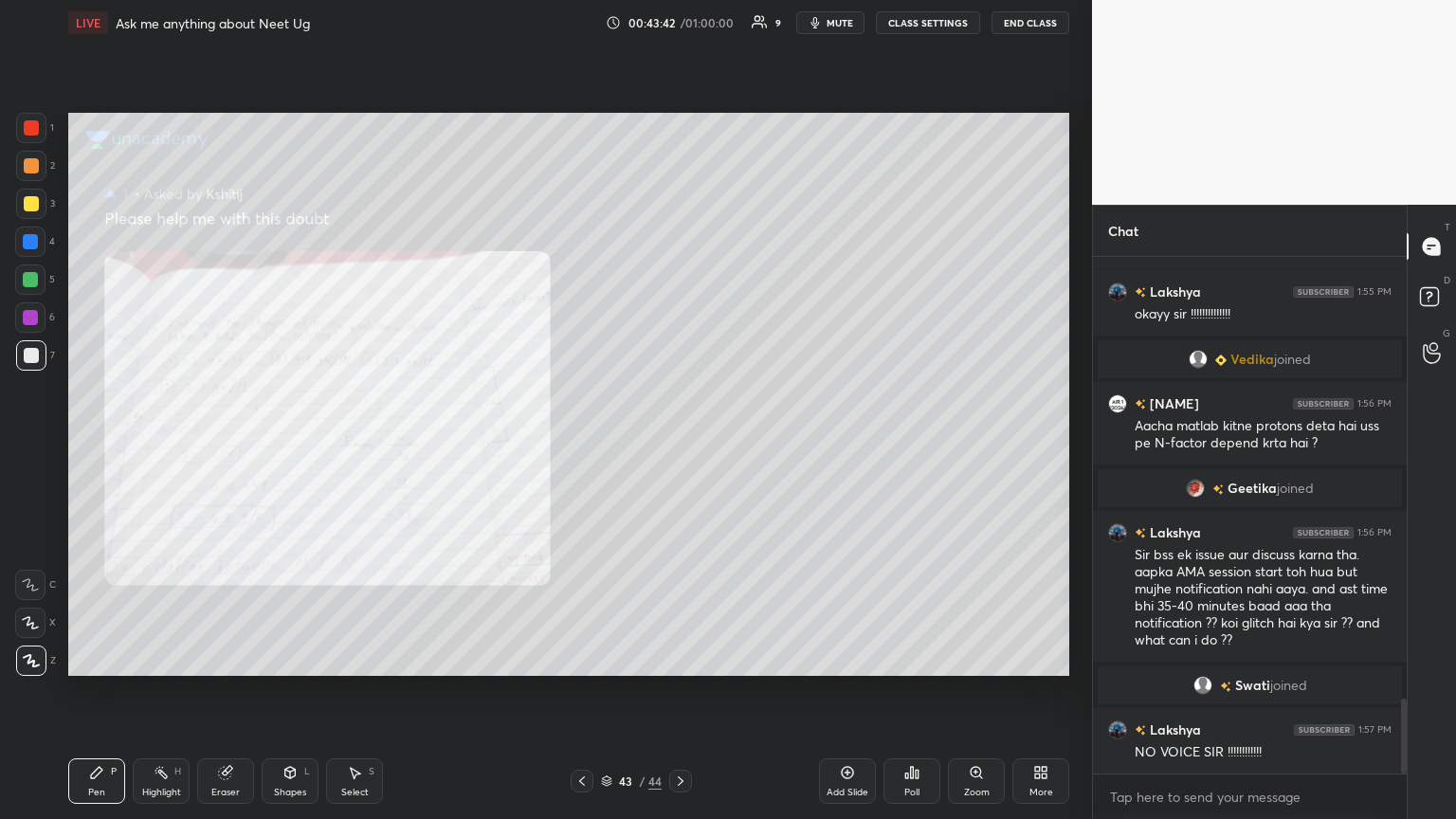 drag, startPoint x: 813, startPoint y: 110, endPoint x: 792, endPoint y: 61, distance: 53.310412 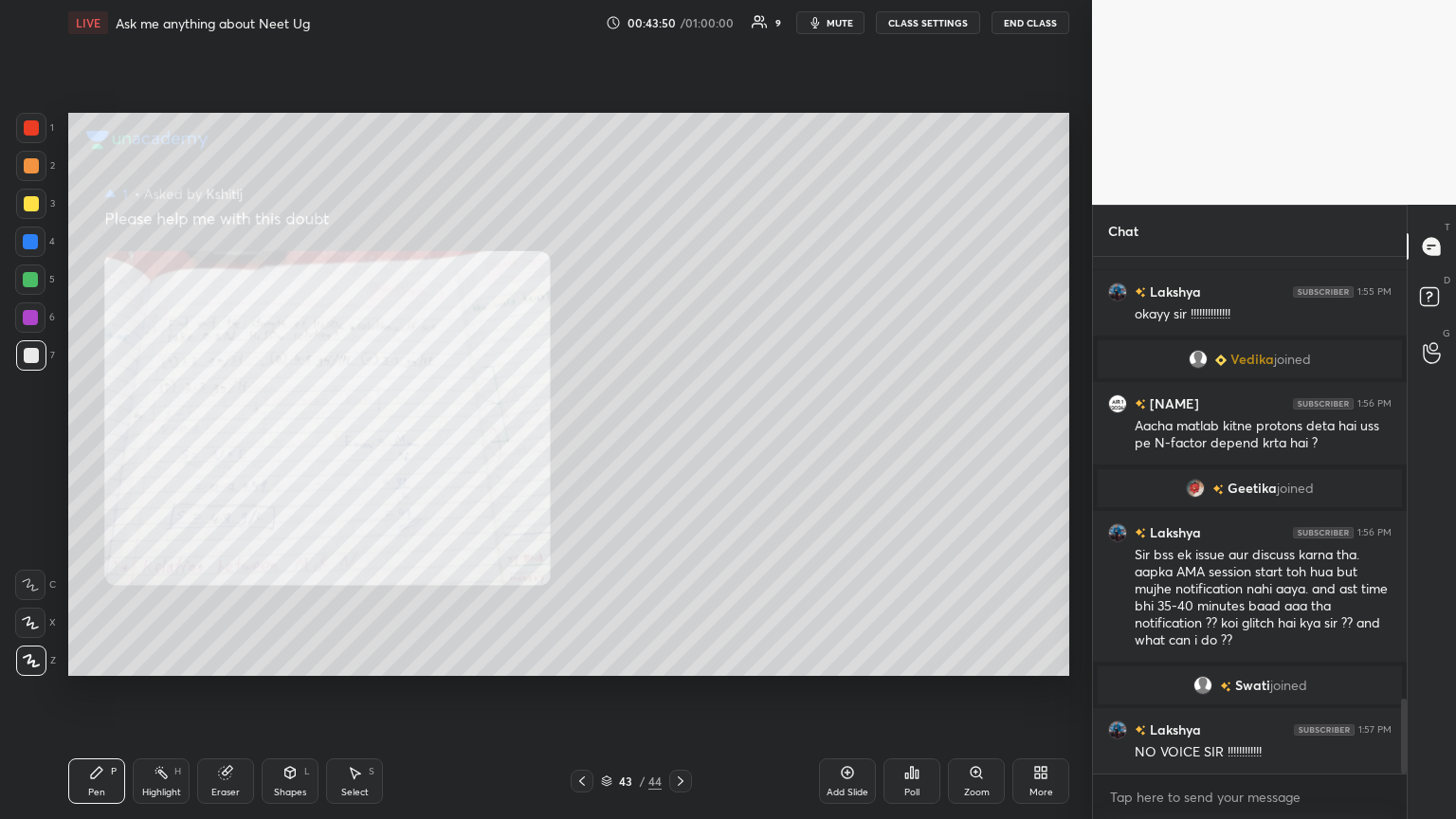 click on "43 / 44" at bounding box center (631, 781) 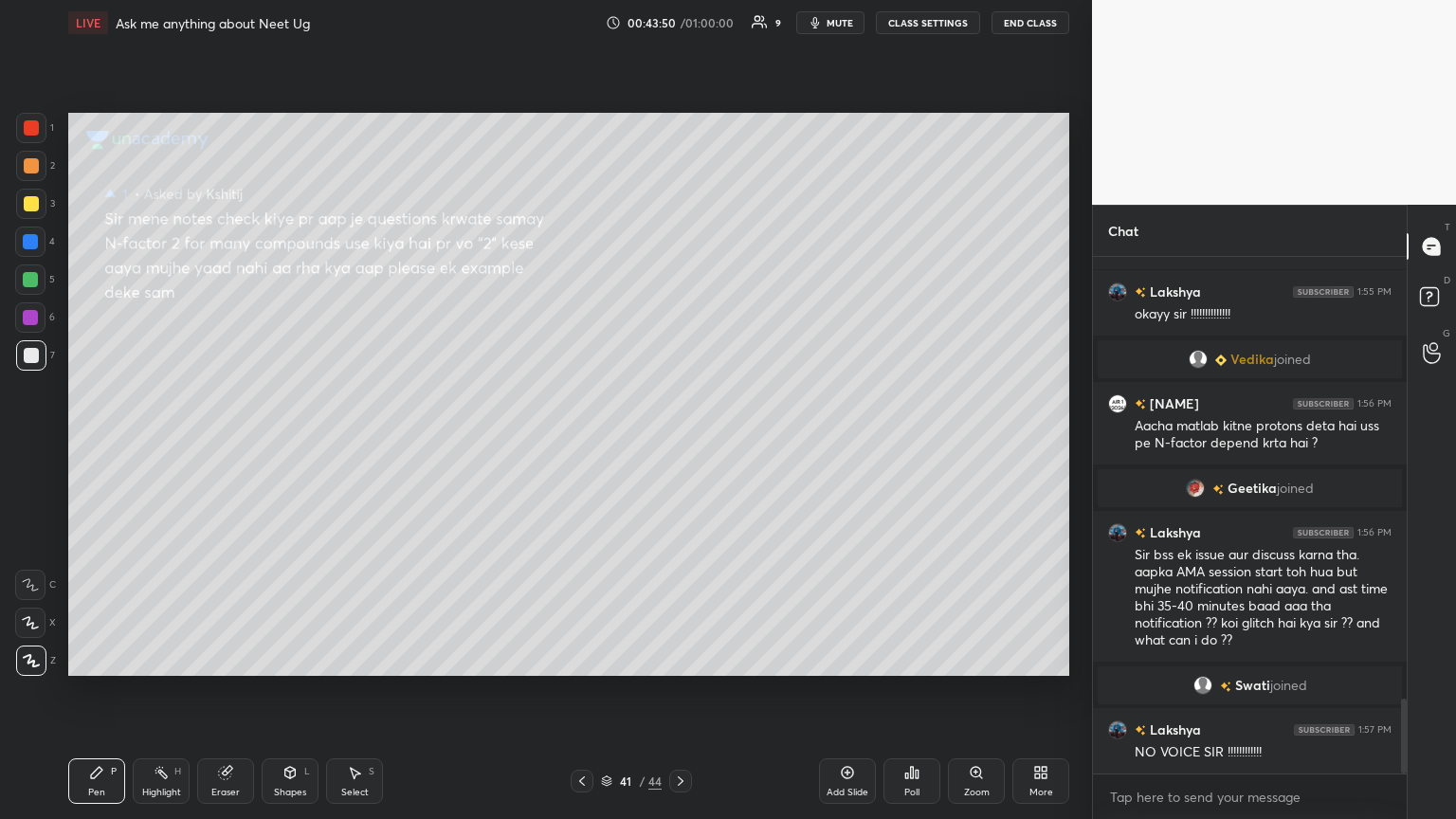 click 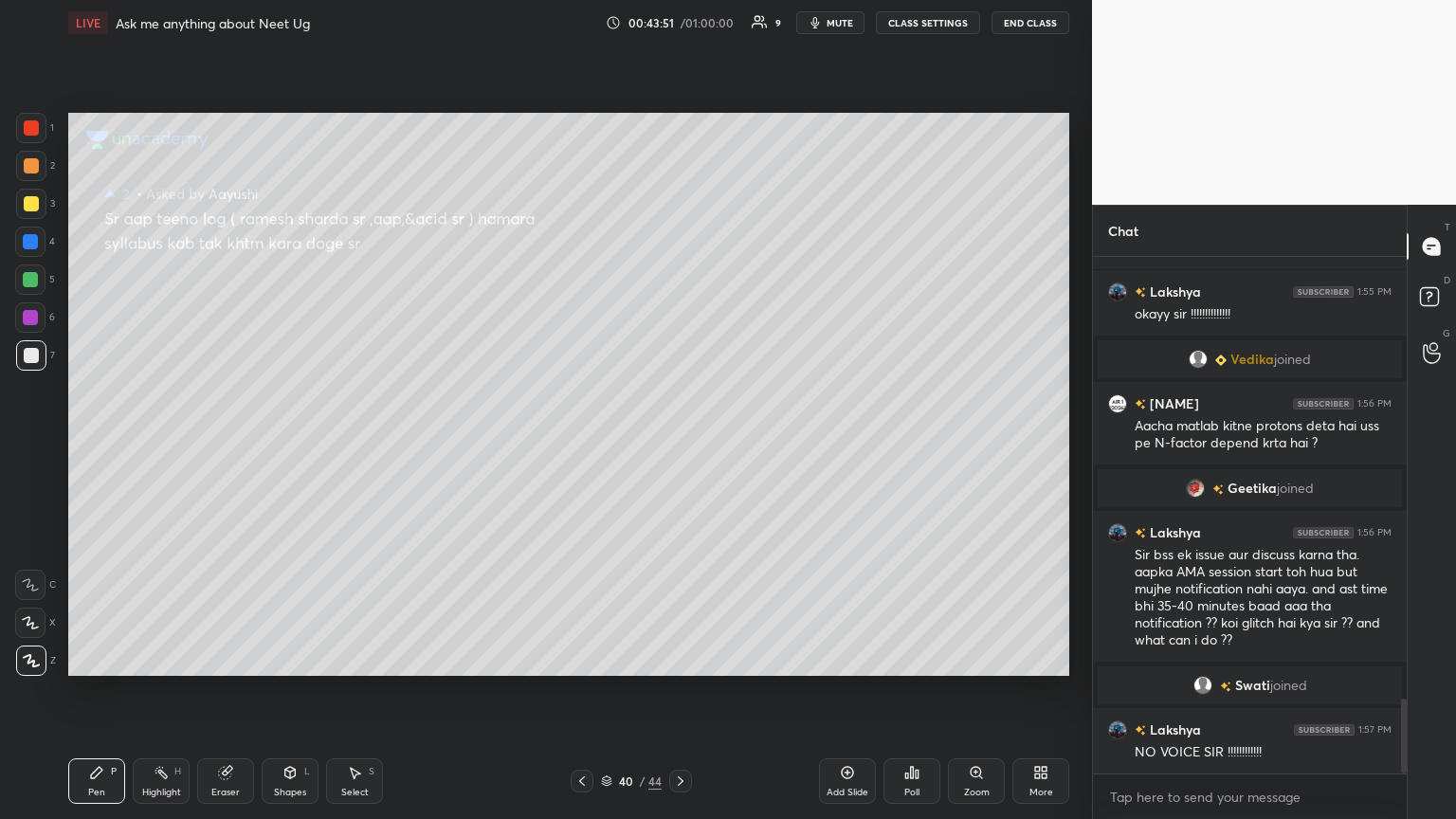 click 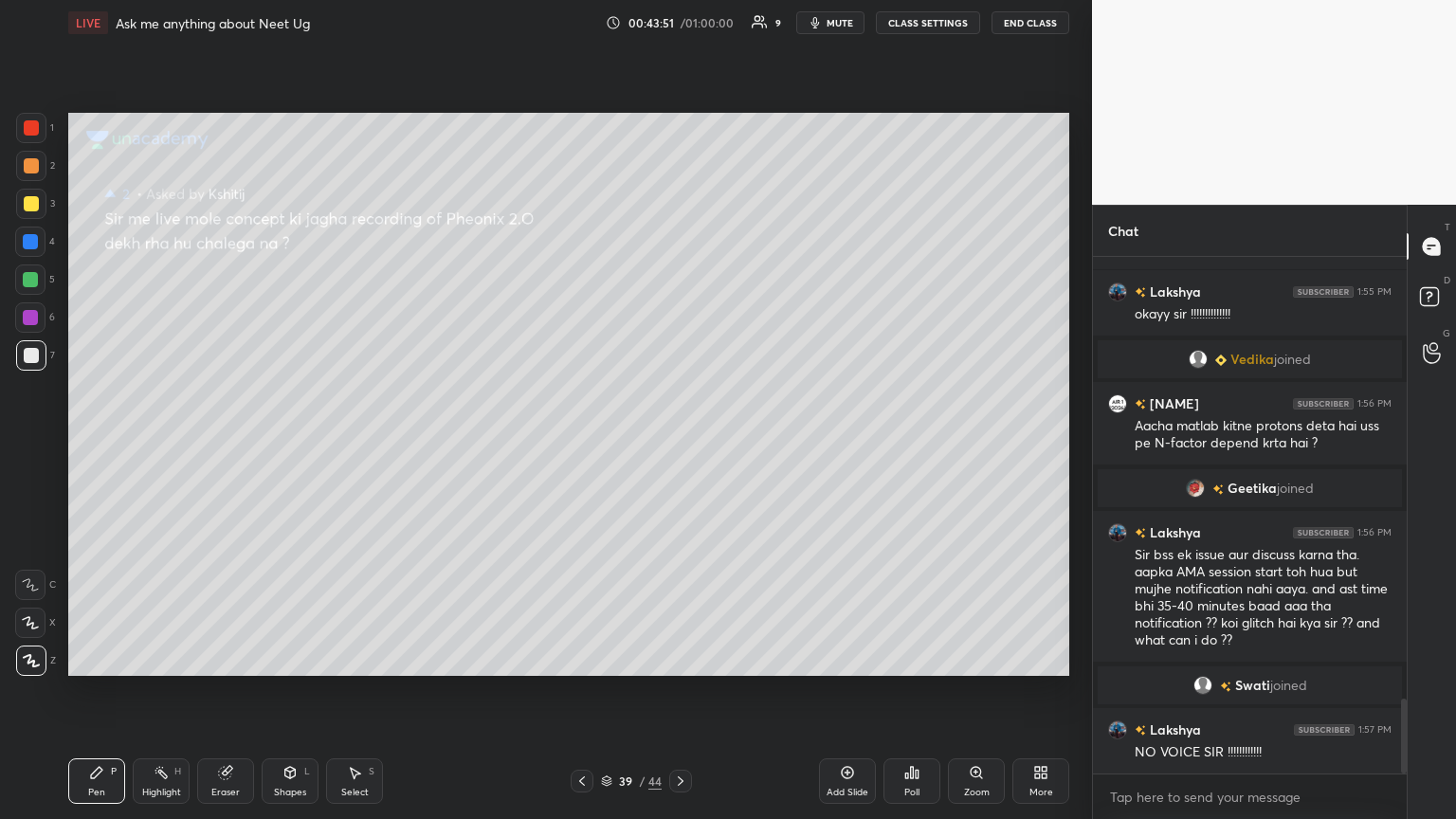 click 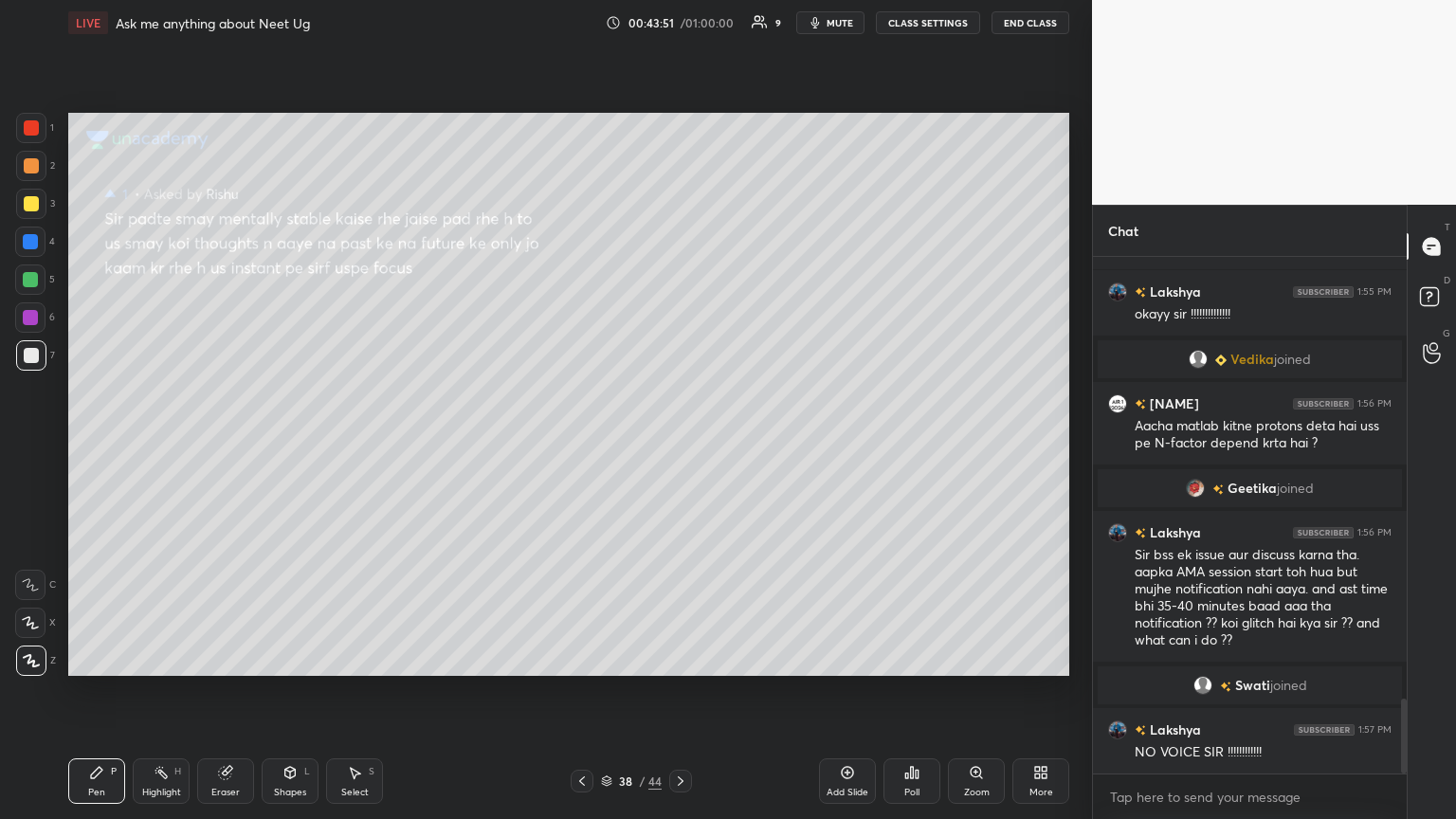 click 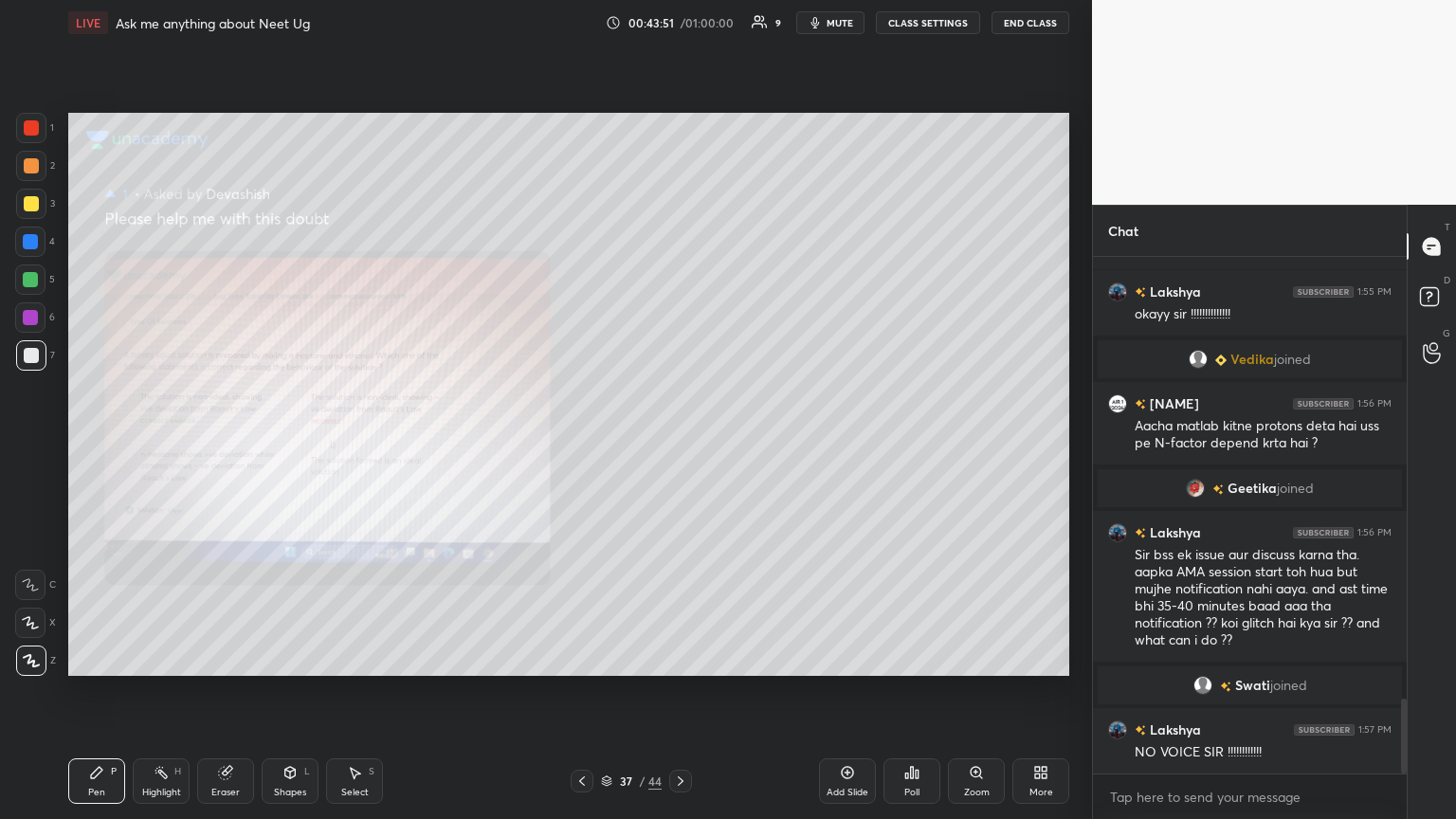 click 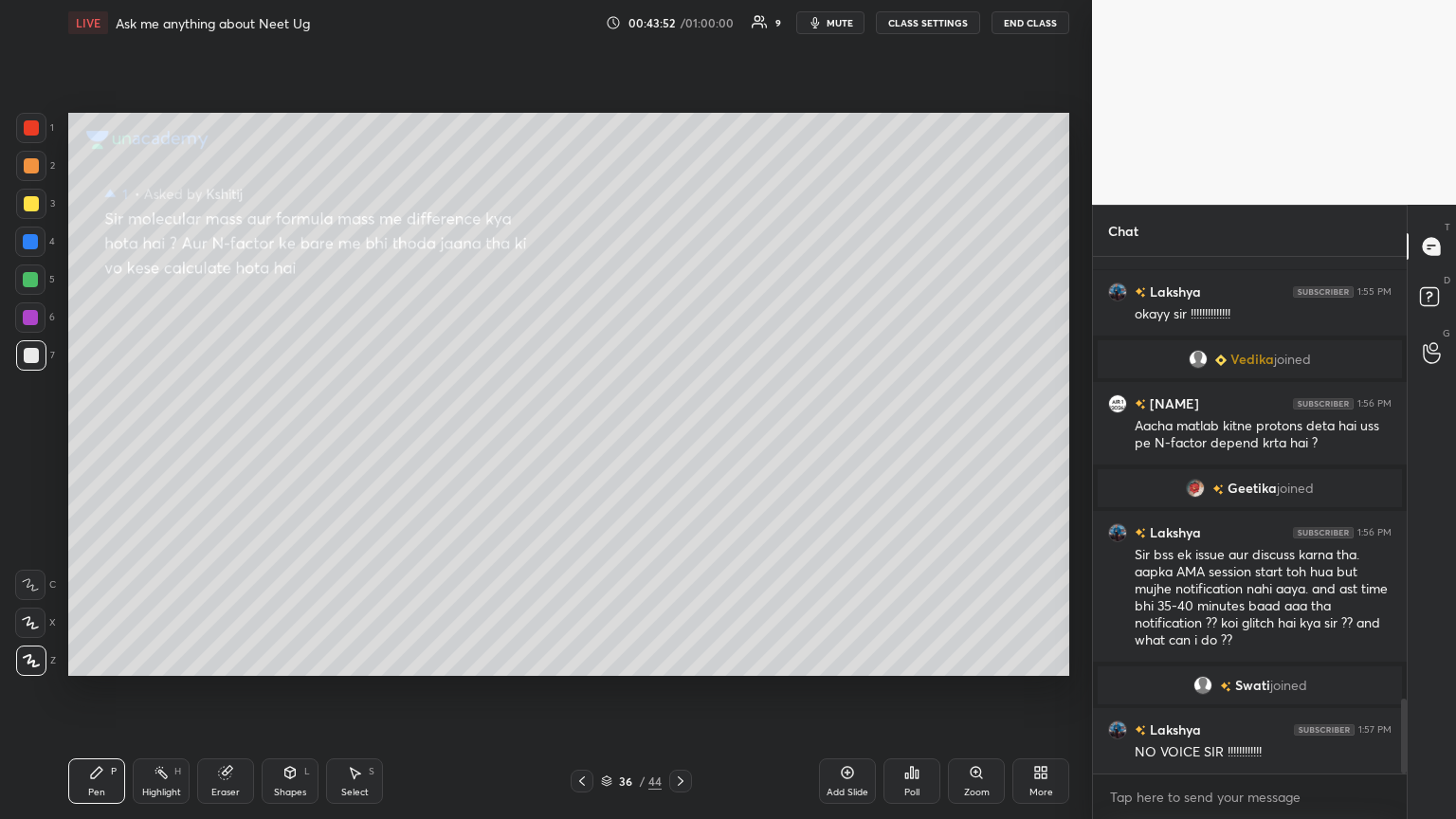 click at bounding box center (582, 781) 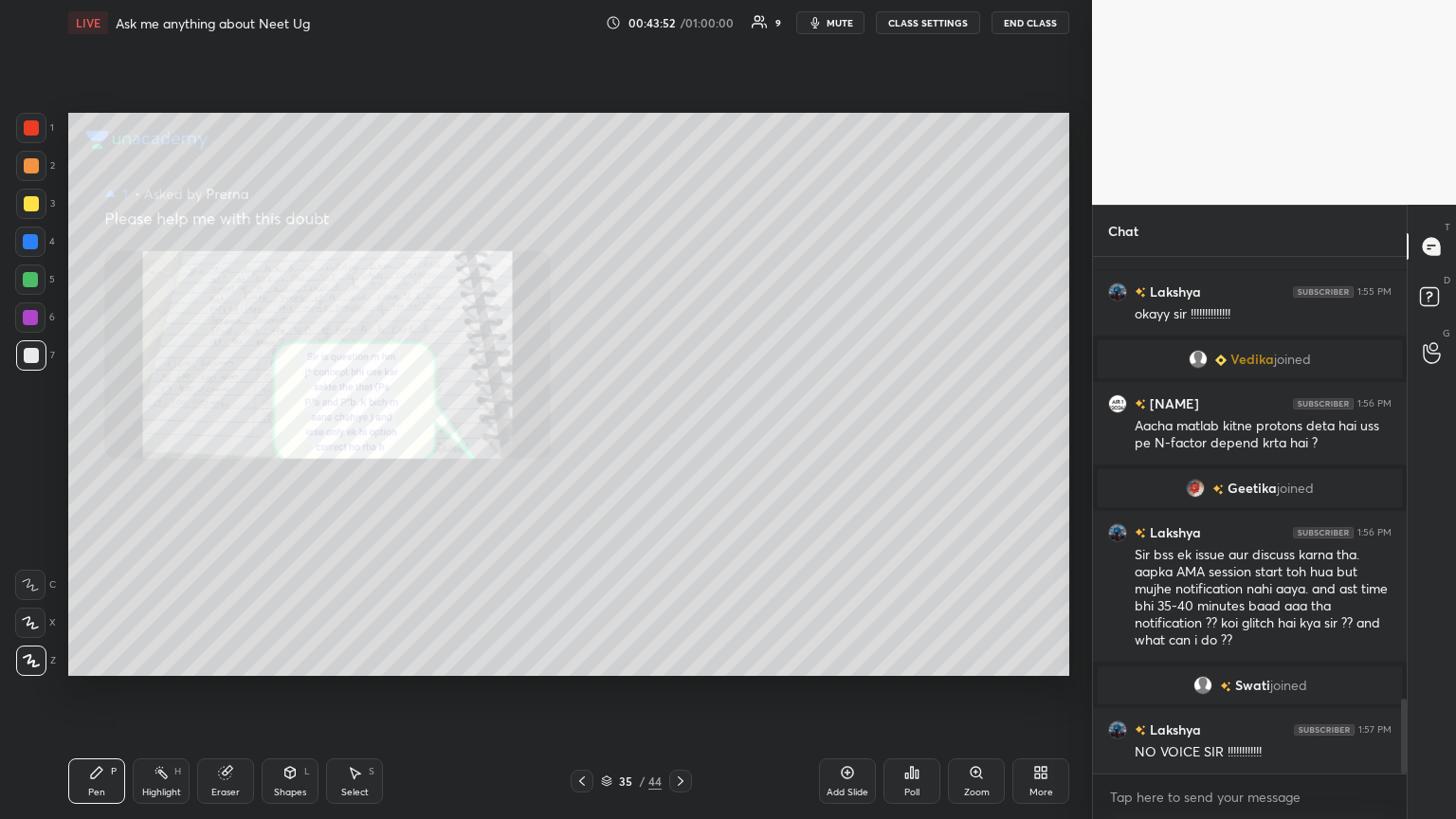 click 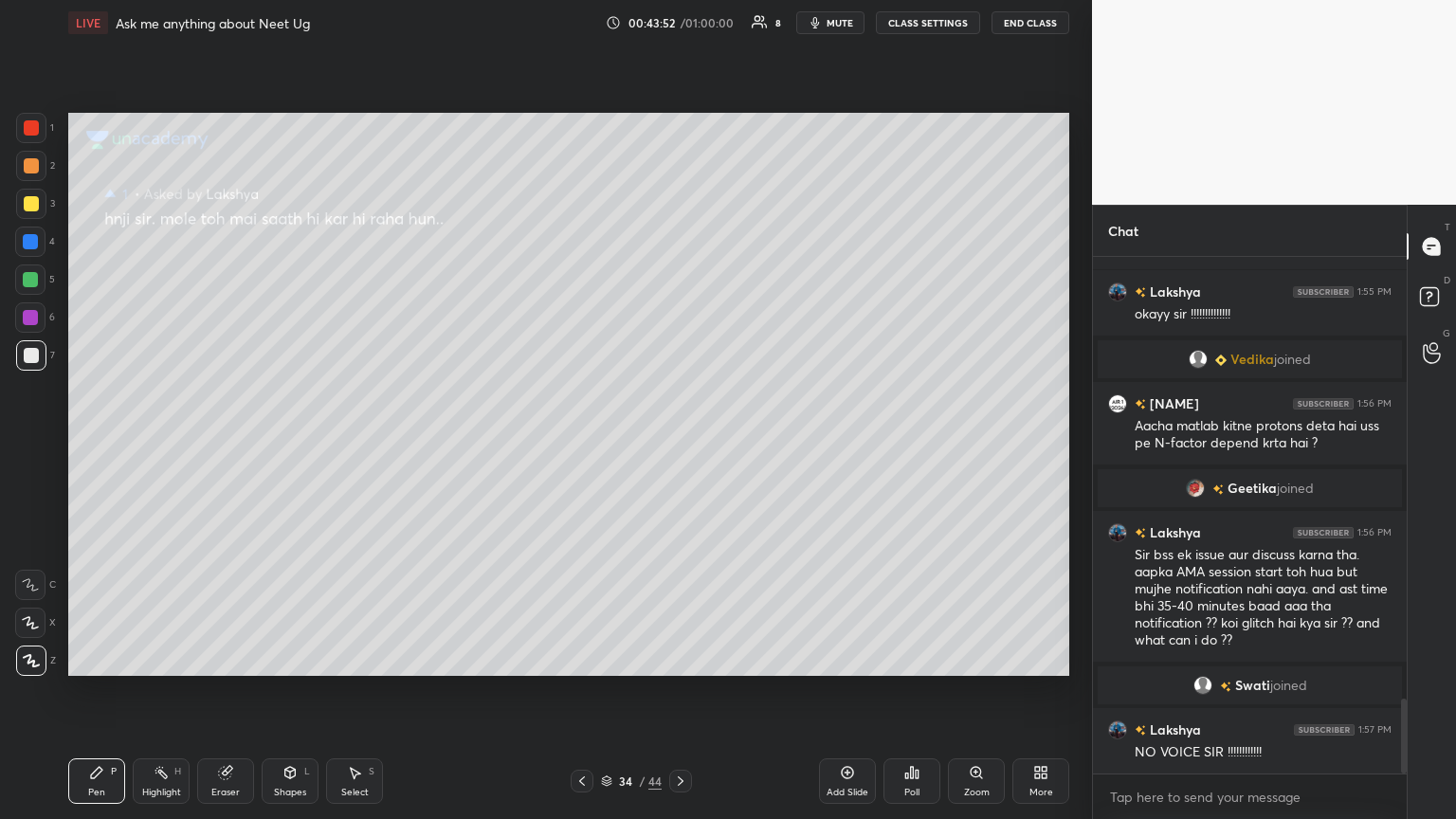click 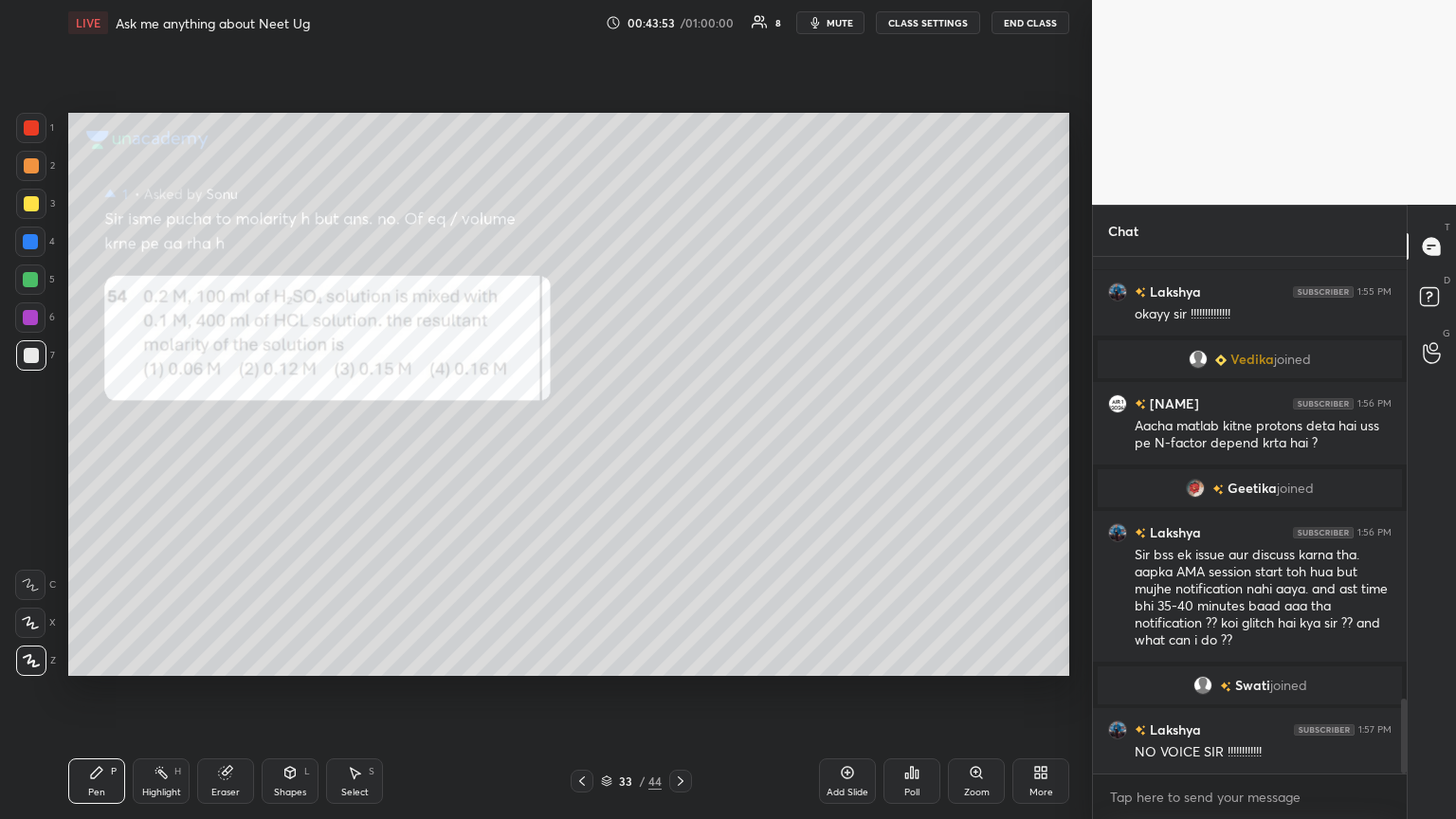 click 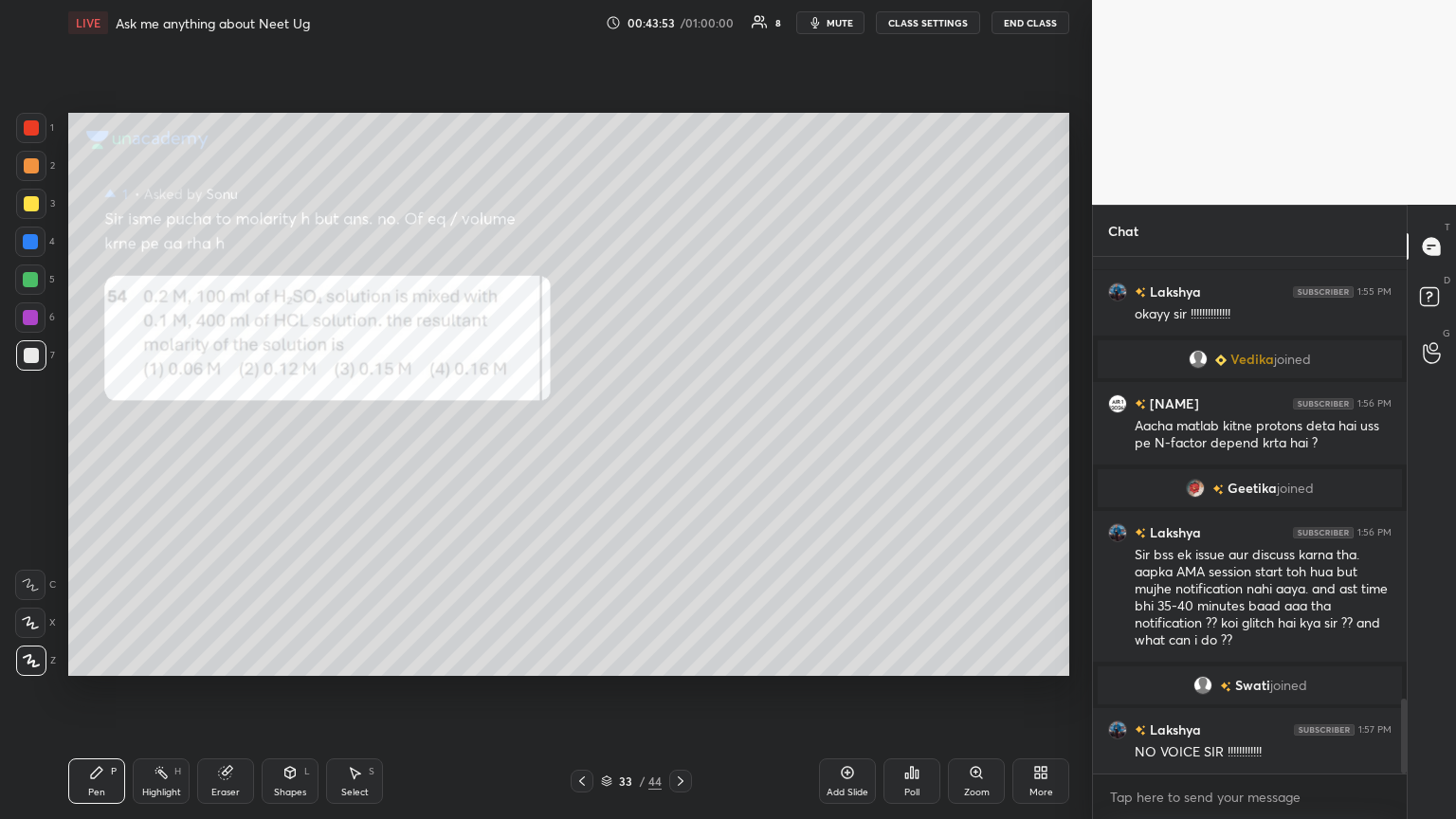 click 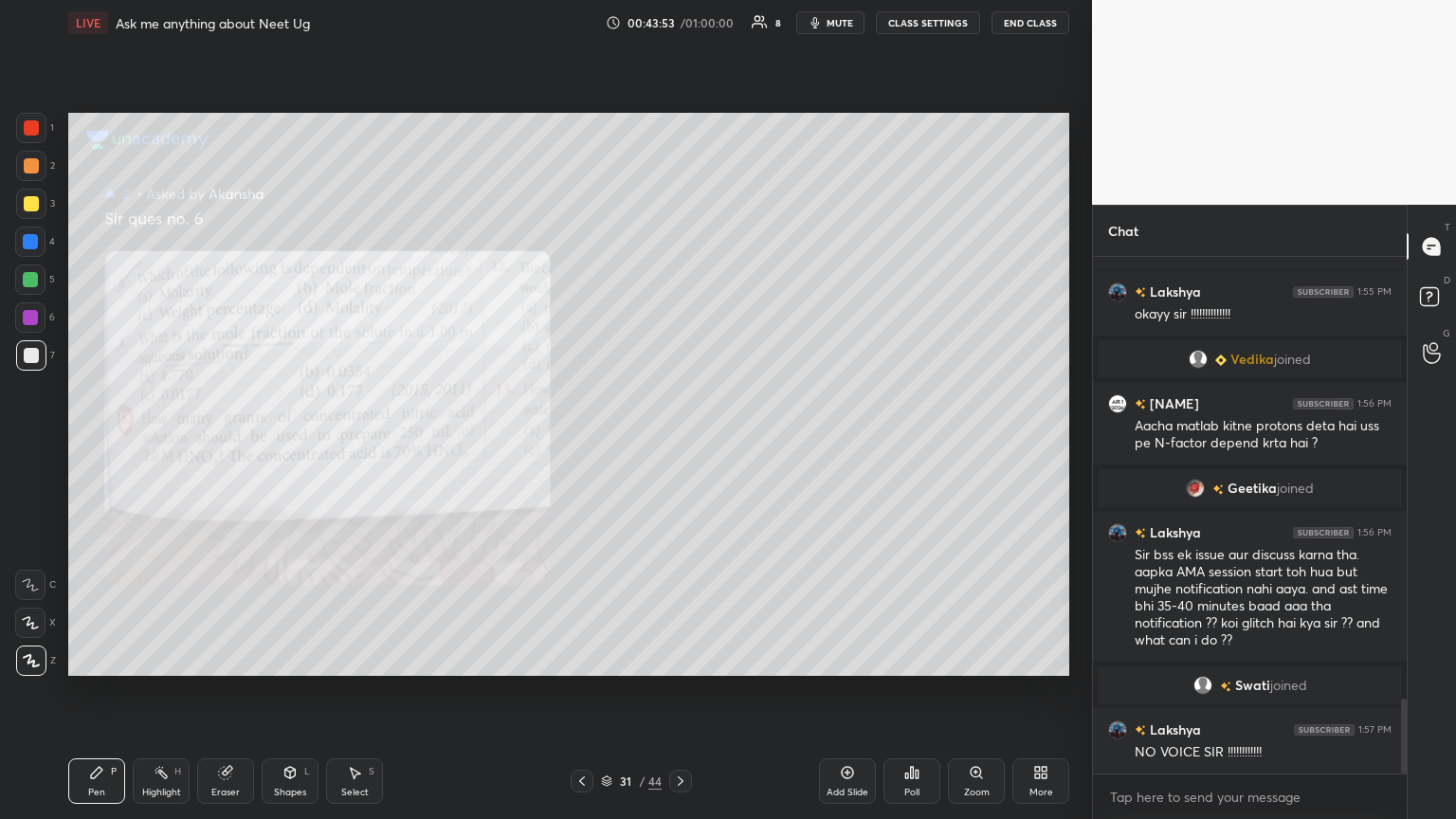 click 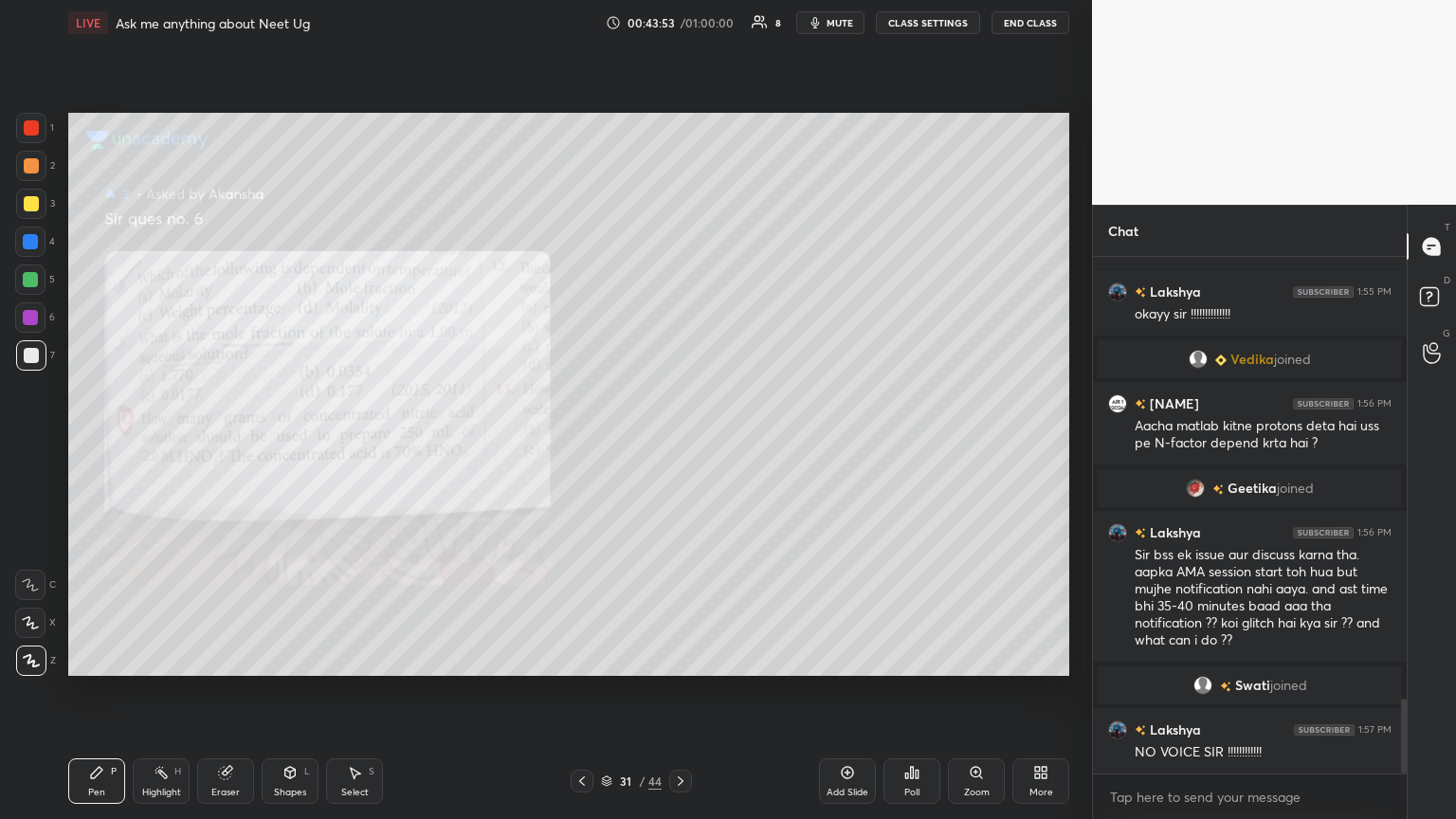 click 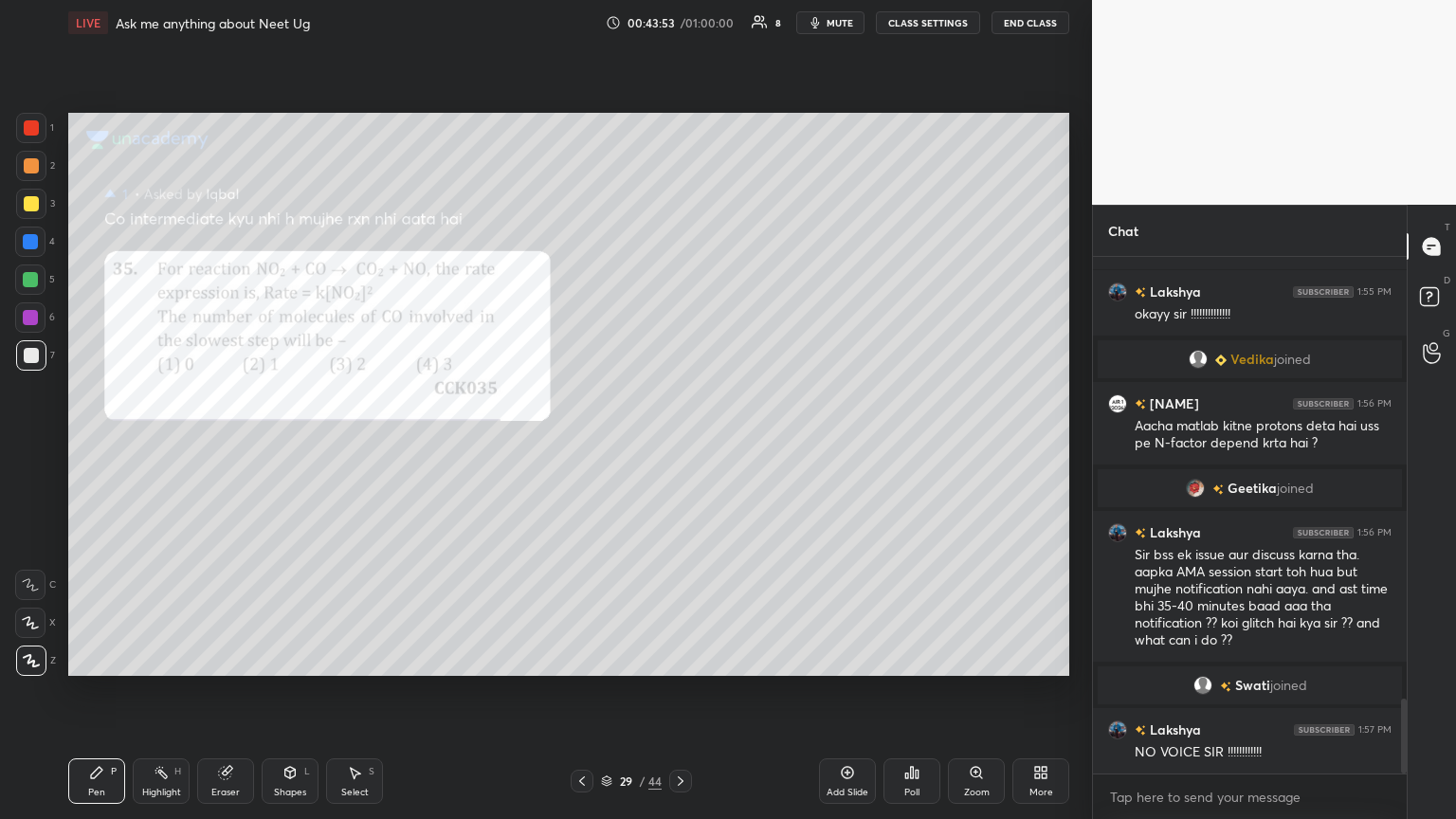 click 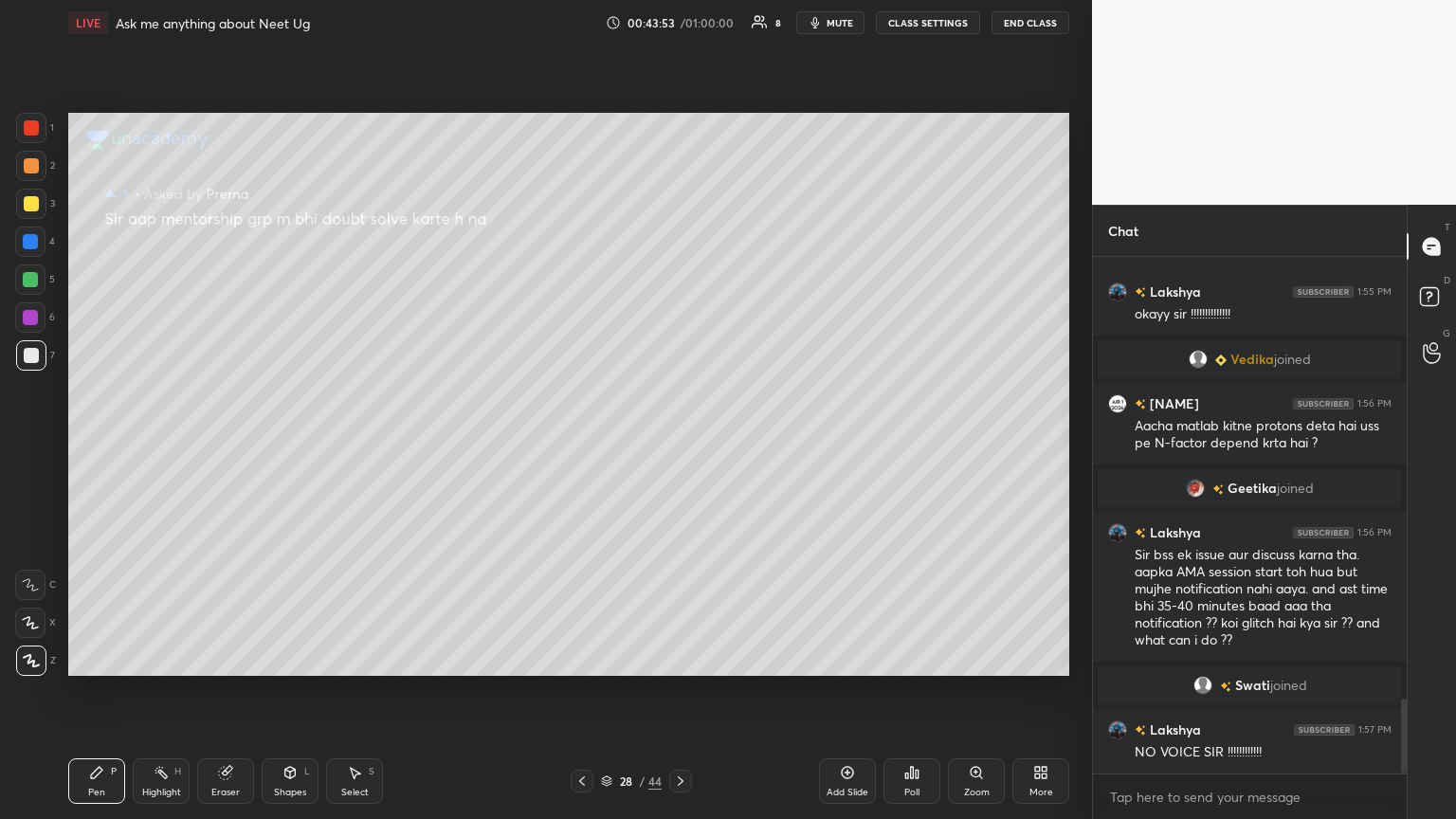 click 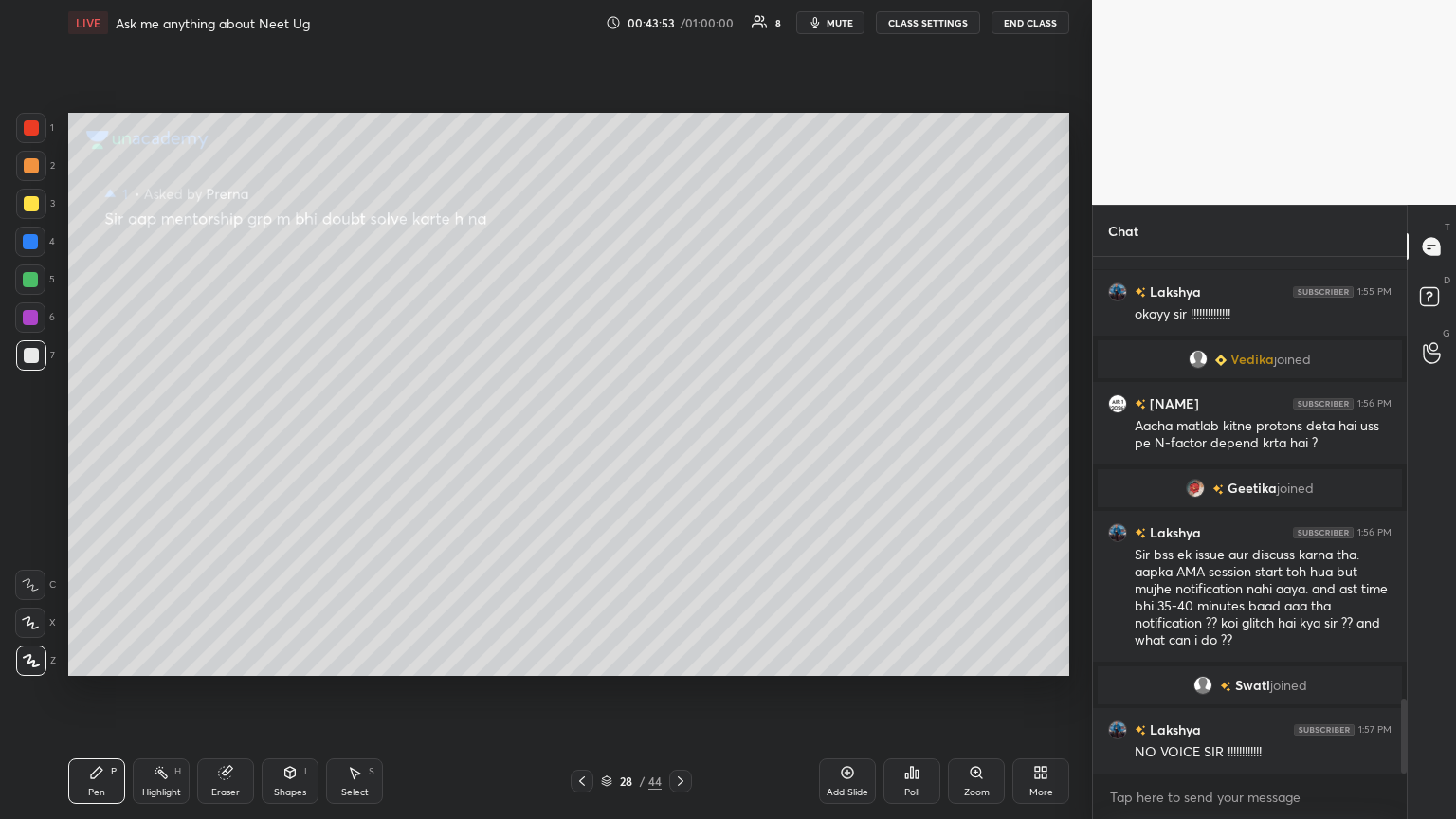 click 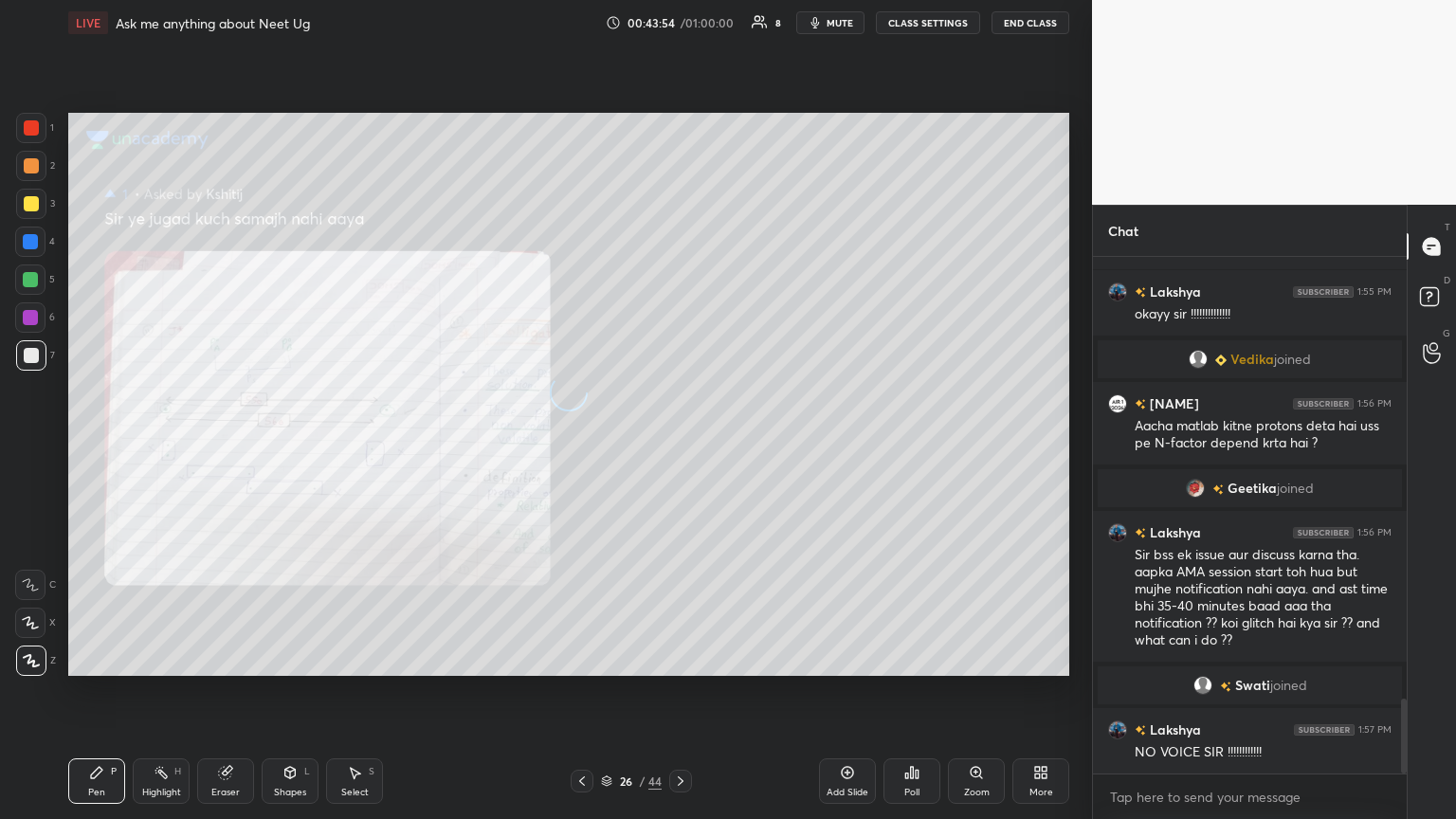 click 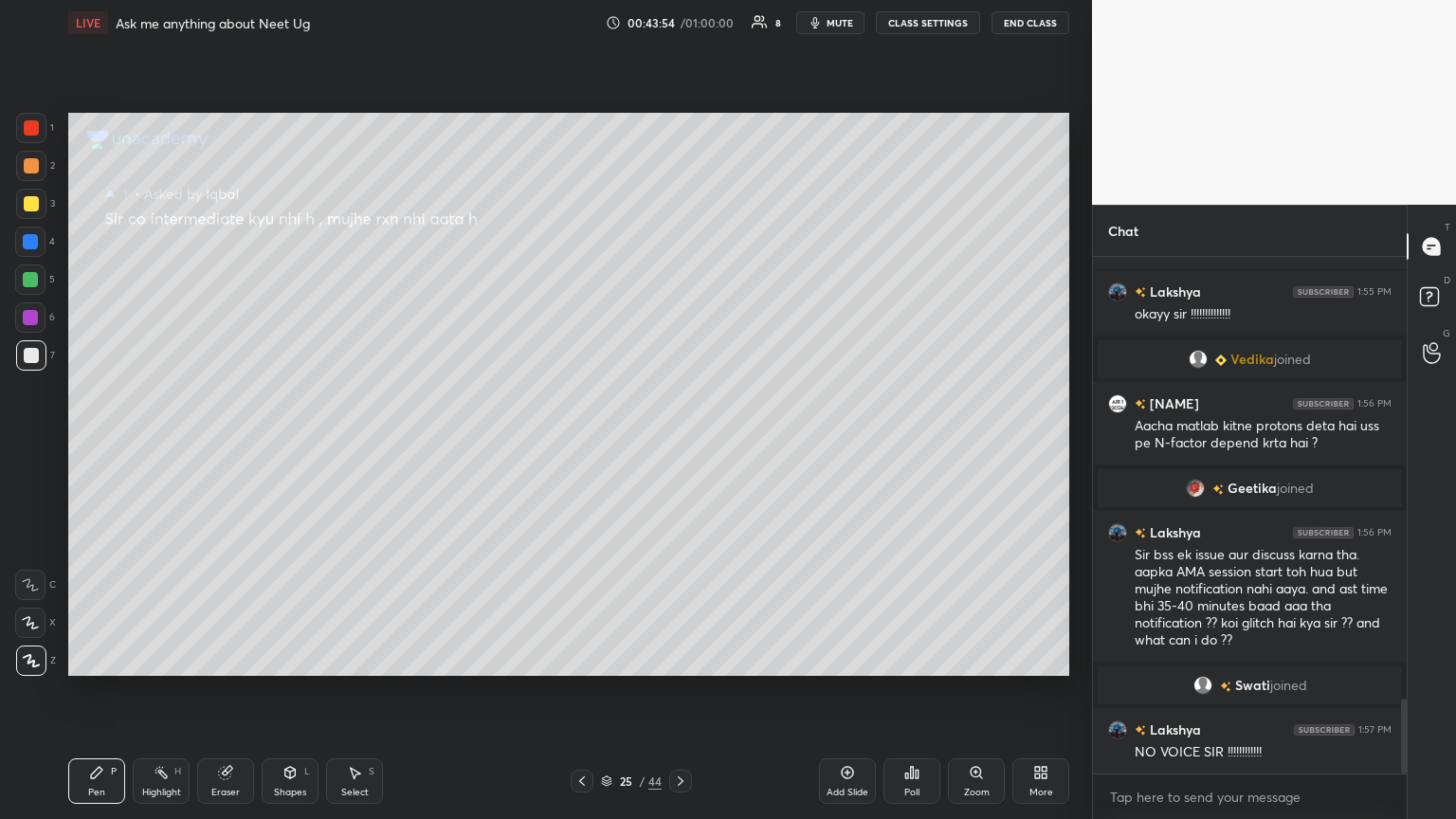 click 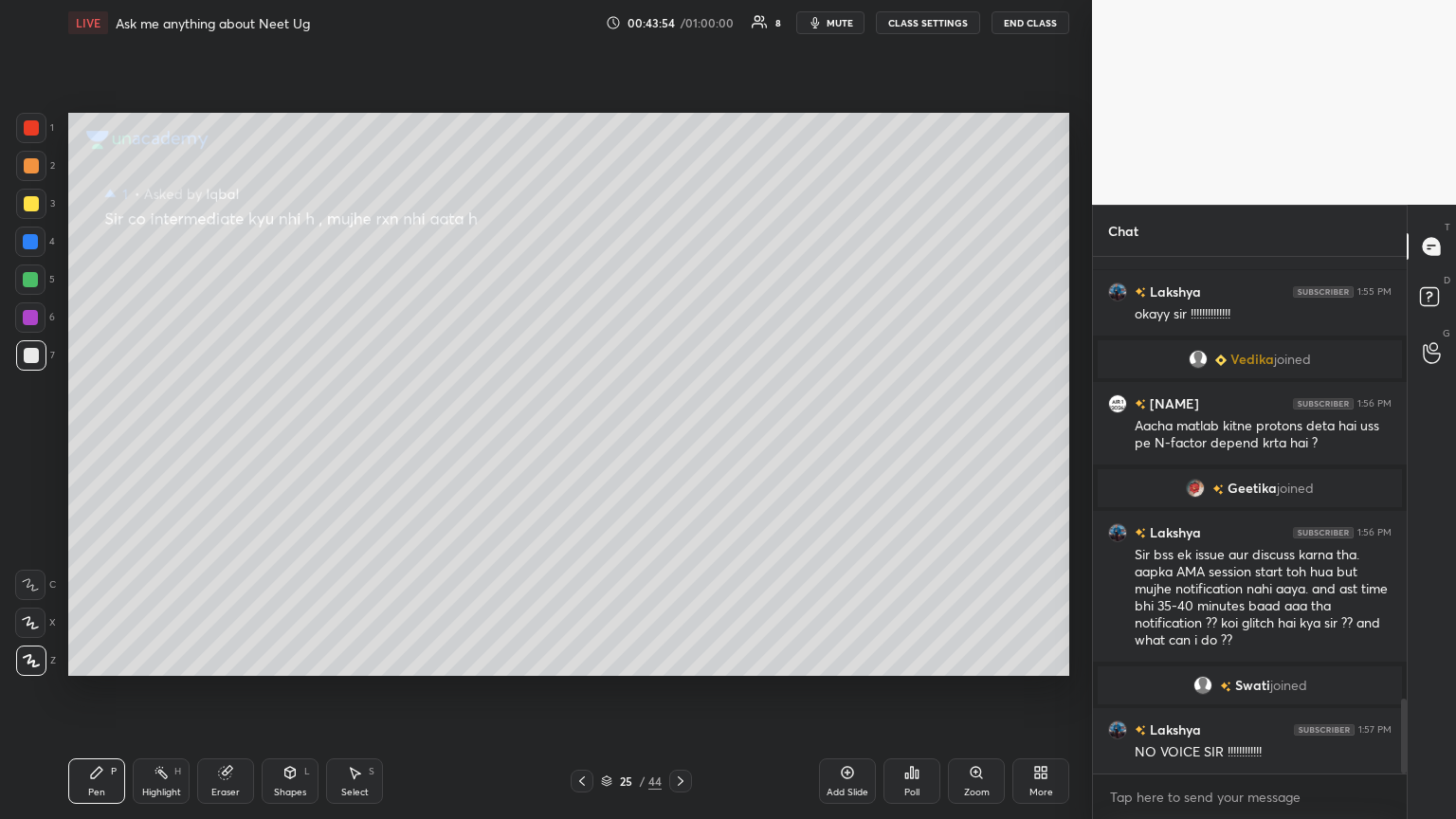 click 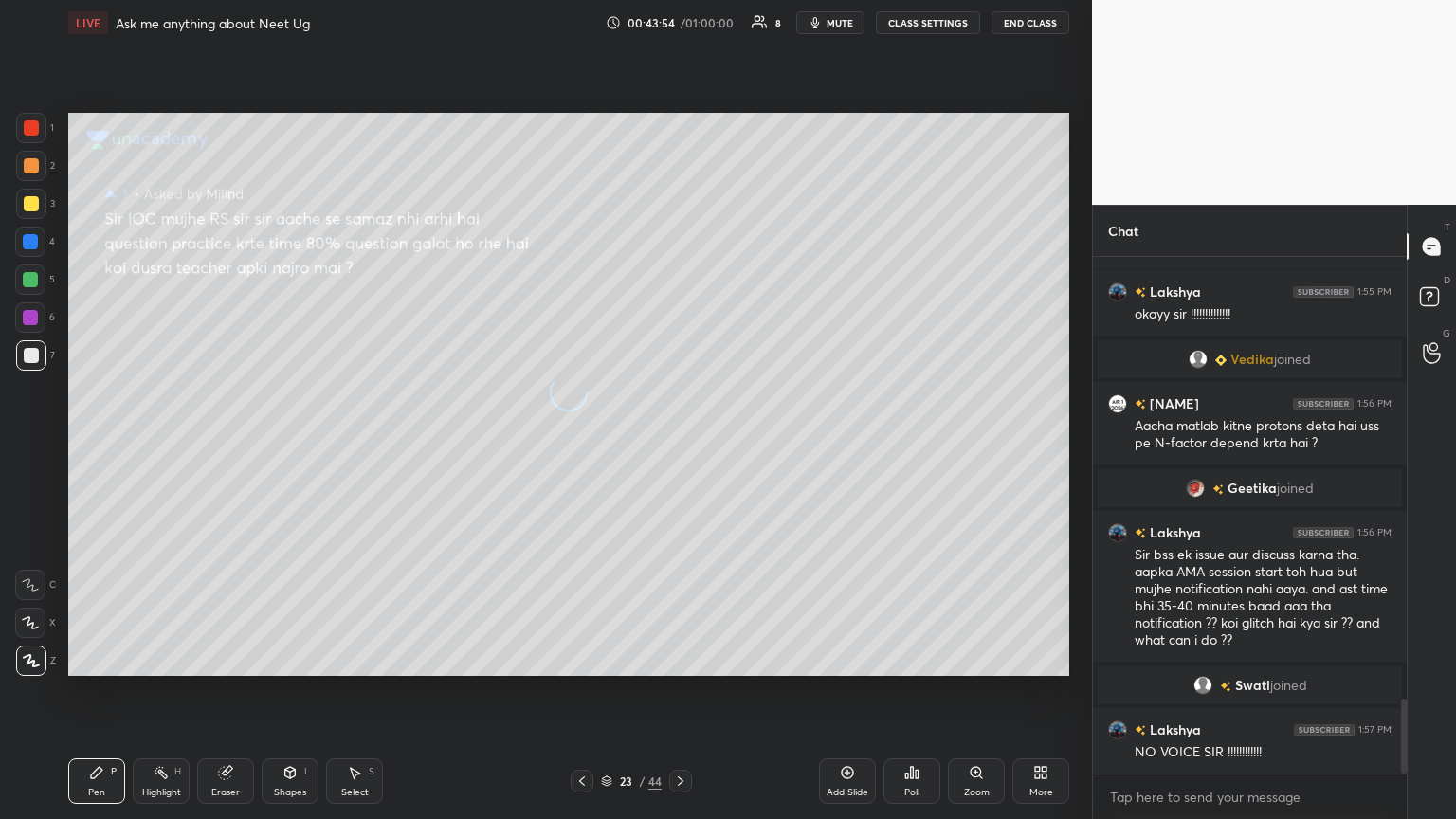 click at bounding box center [582, 781] 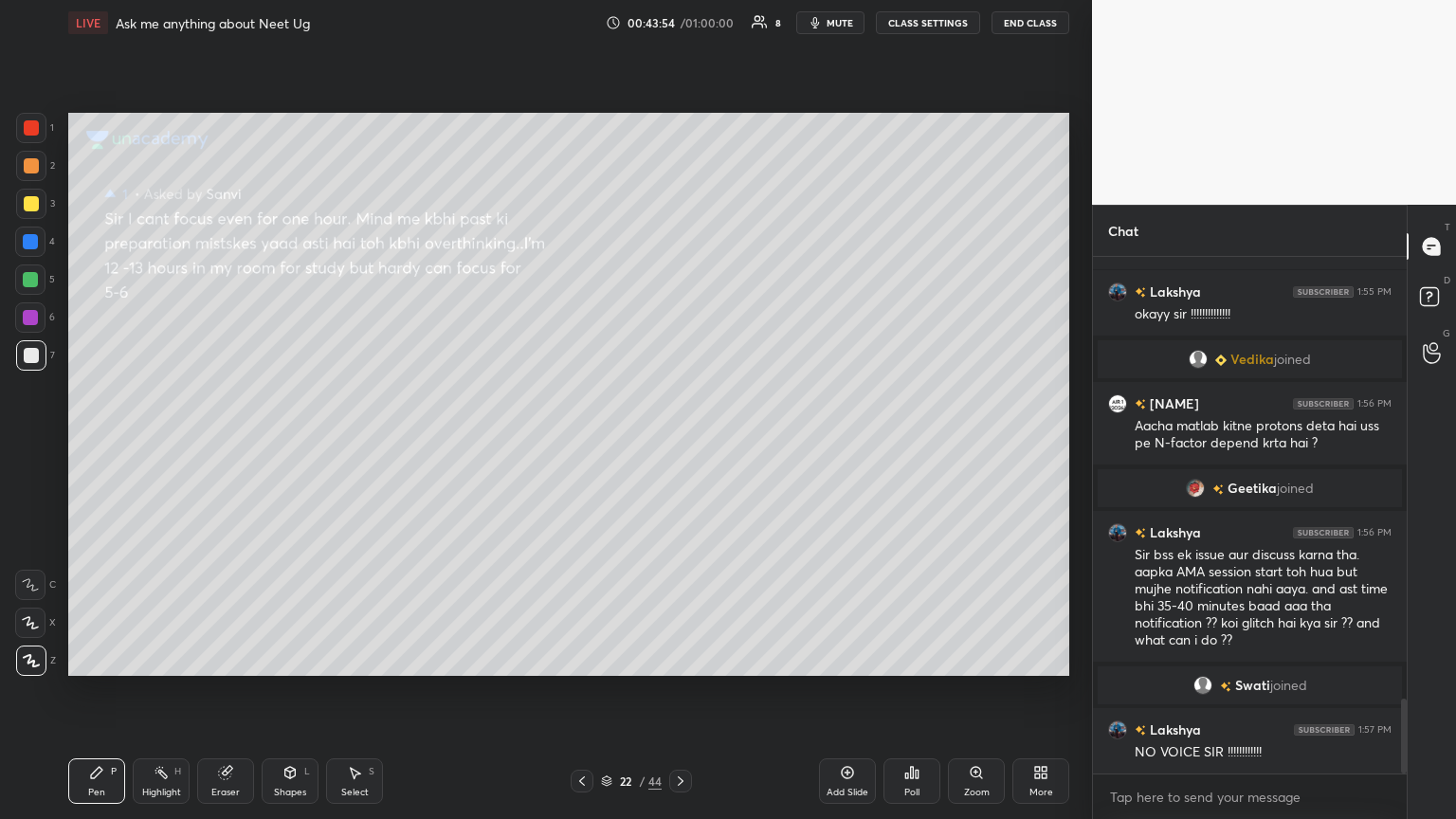click at bounding box center [582, 781] 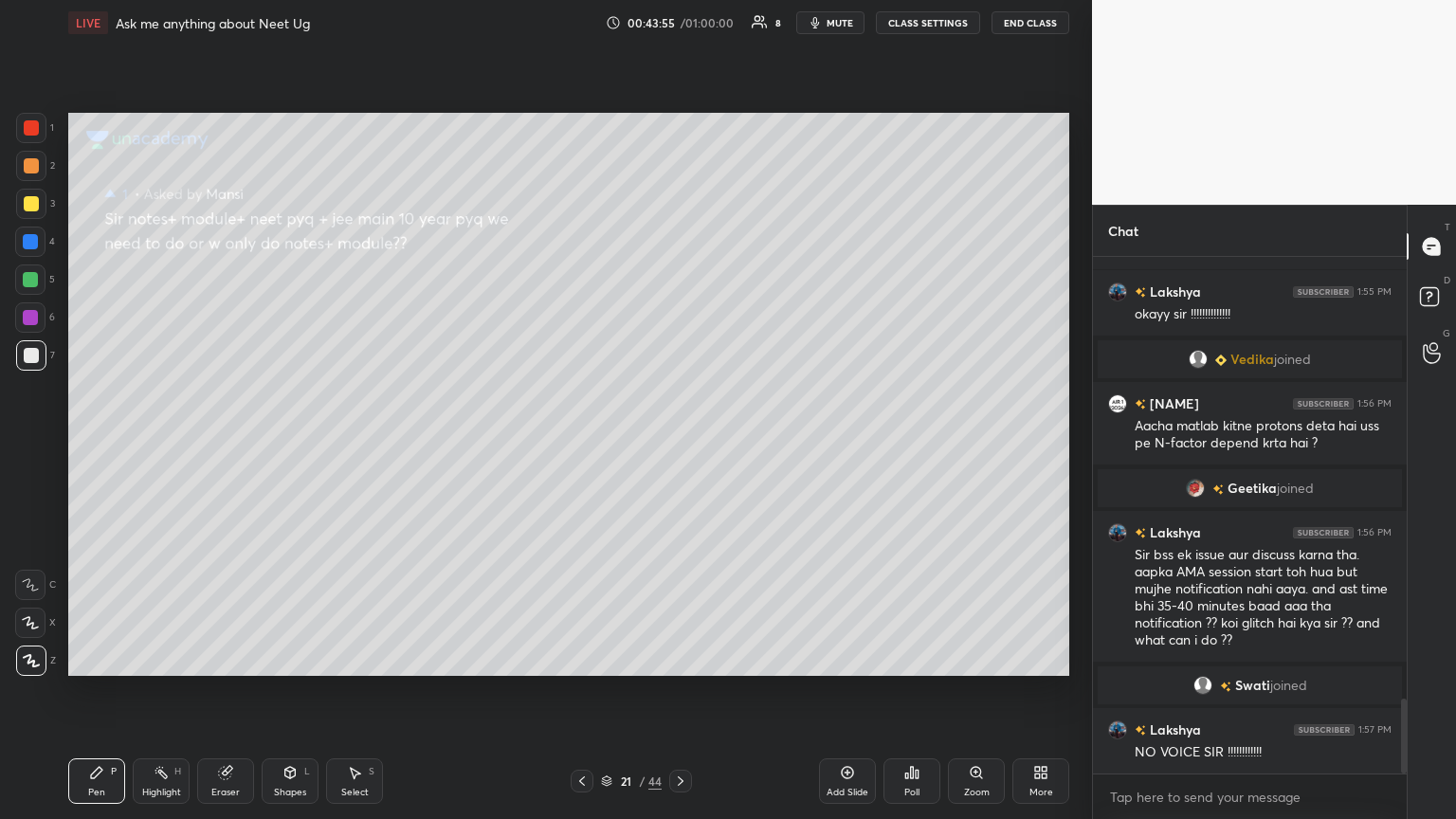 click at bounding box center [582, 781] 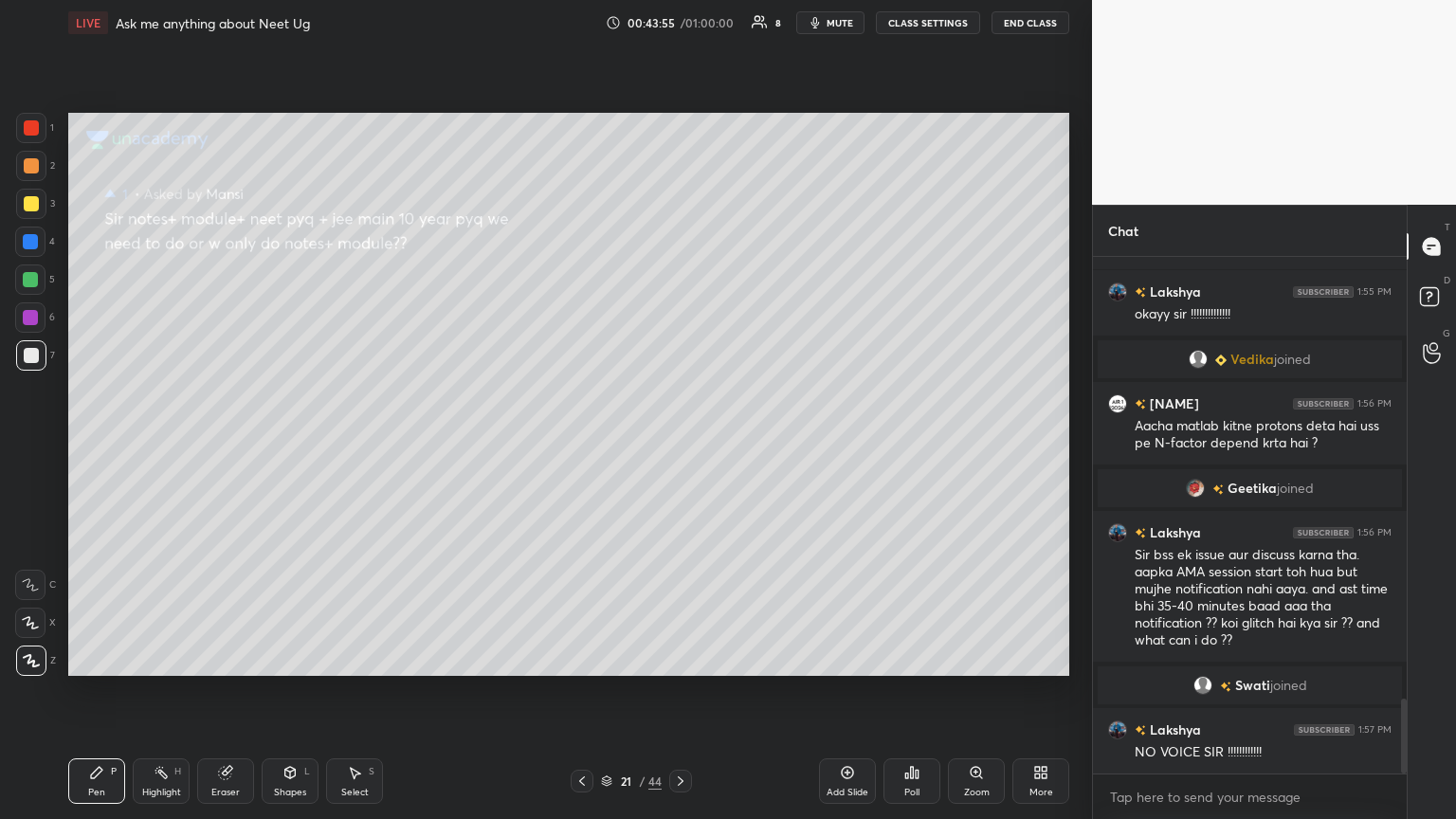 click at bounding box center [582, 781] 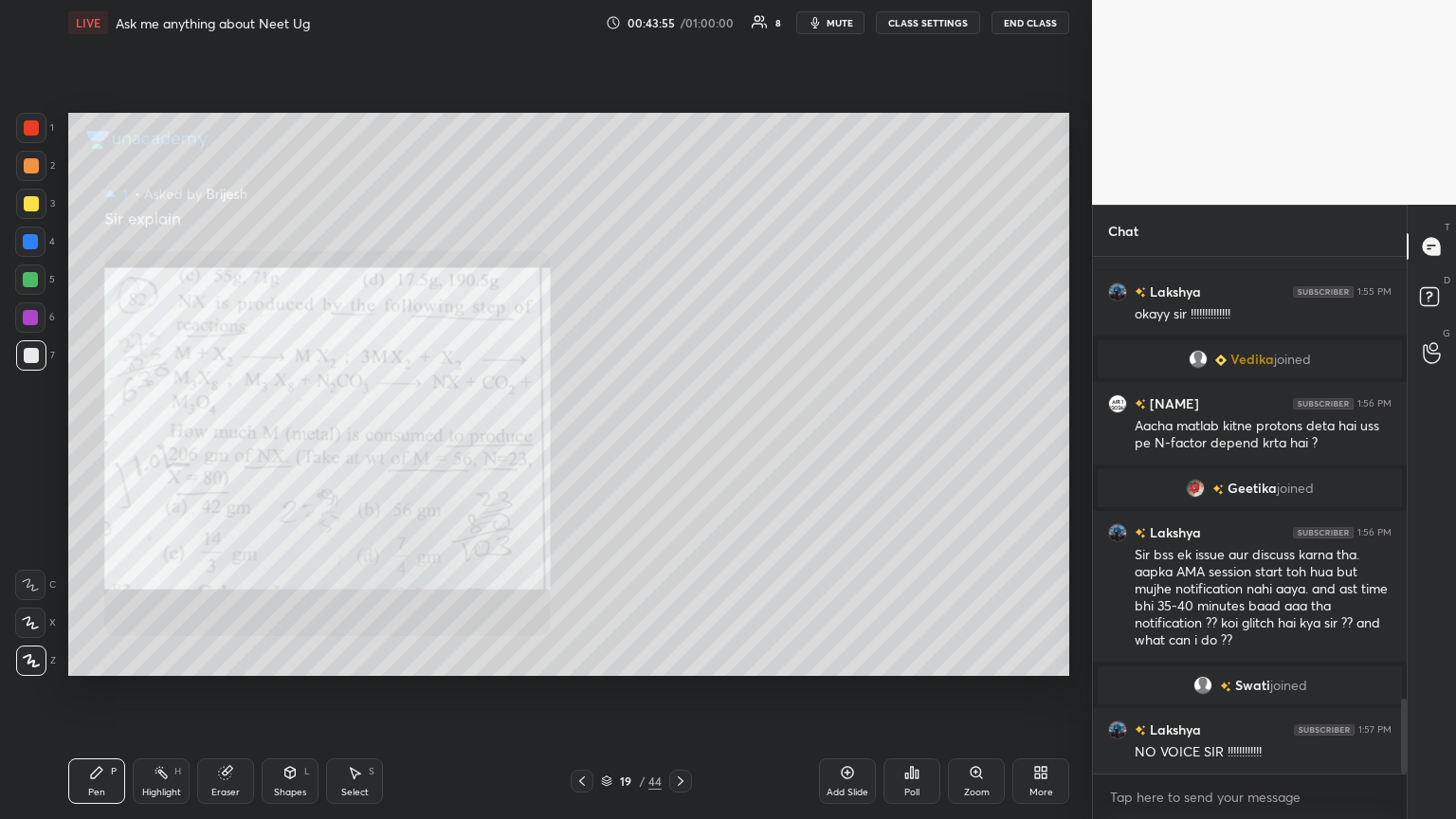 click at bounding box center [582, 781] 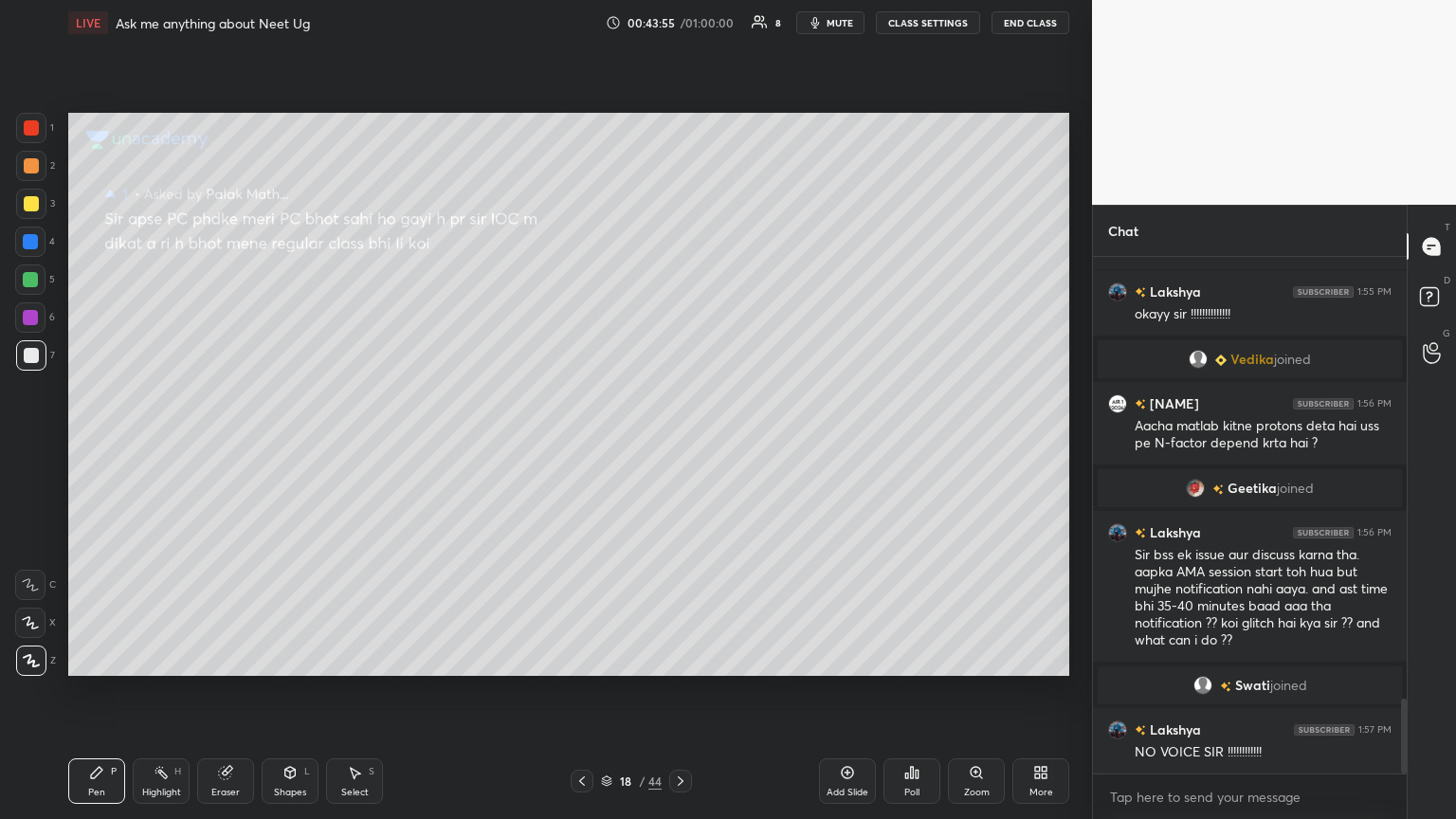 click on "Pen P Highlight H Eraser Shapes L Select S 18 / 44 Add Slide Poll Zoom More" at bounding box center (569, 781) 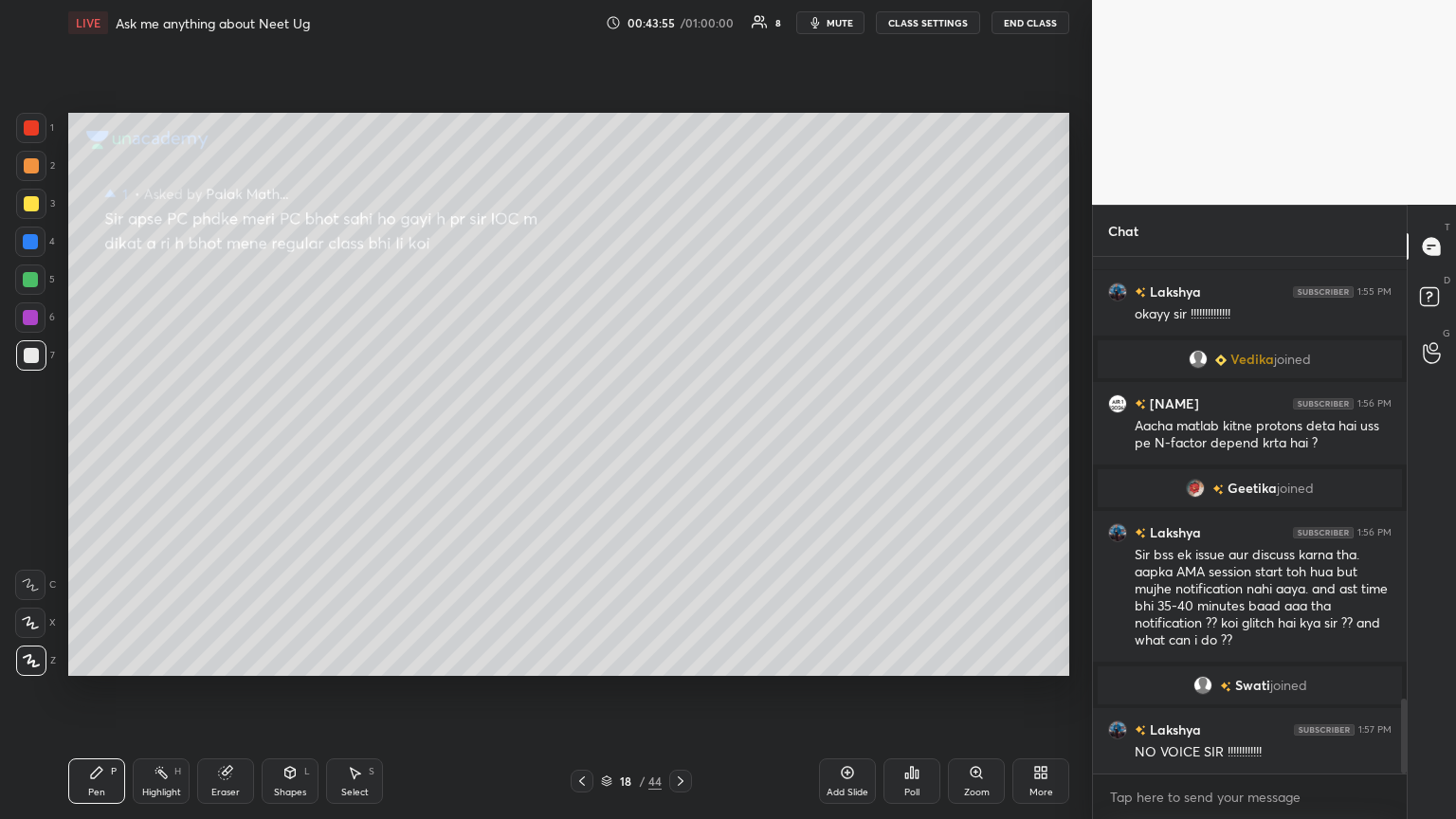 click on "Pen P Highlight H Eraser Shapes L Select S 18 / 44 Add Slide Poll Zoom More" at bounding box center [569, 781] 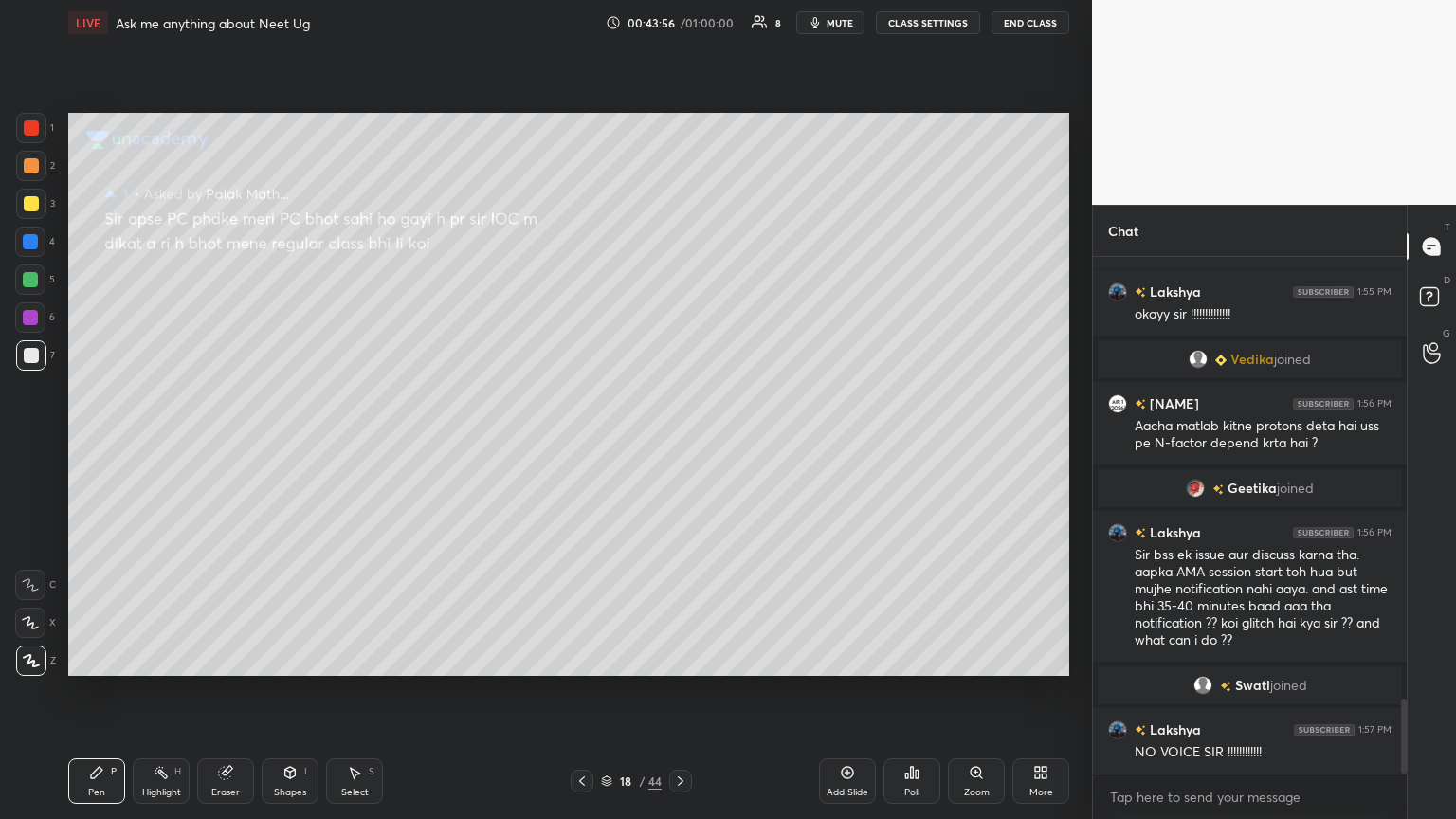 click on "Pen P Highlight H Eraser Shapes L Select S 18 / 44 Add Slide Poll Zoom More" at bounding box center [569, 781] 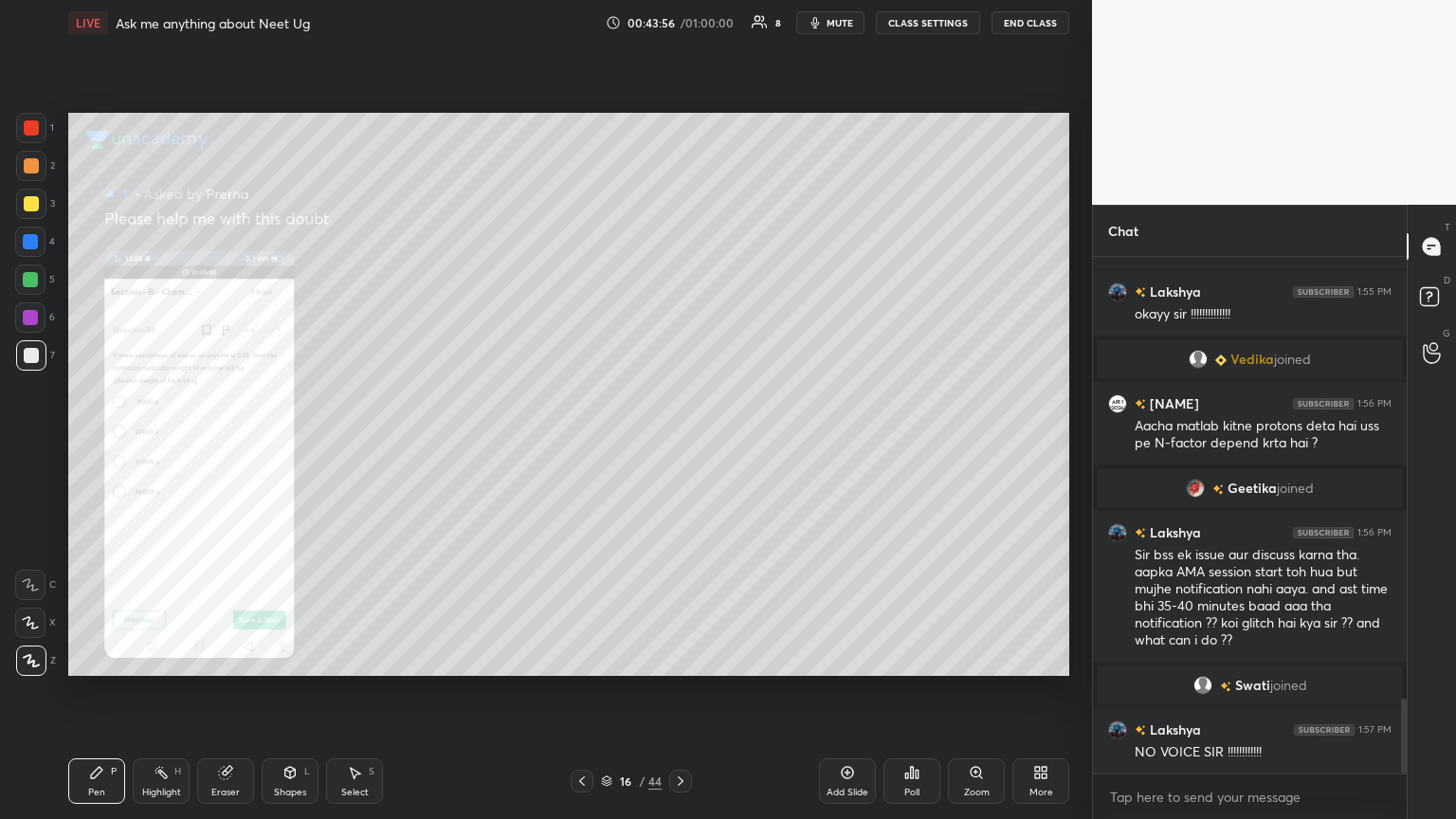 click 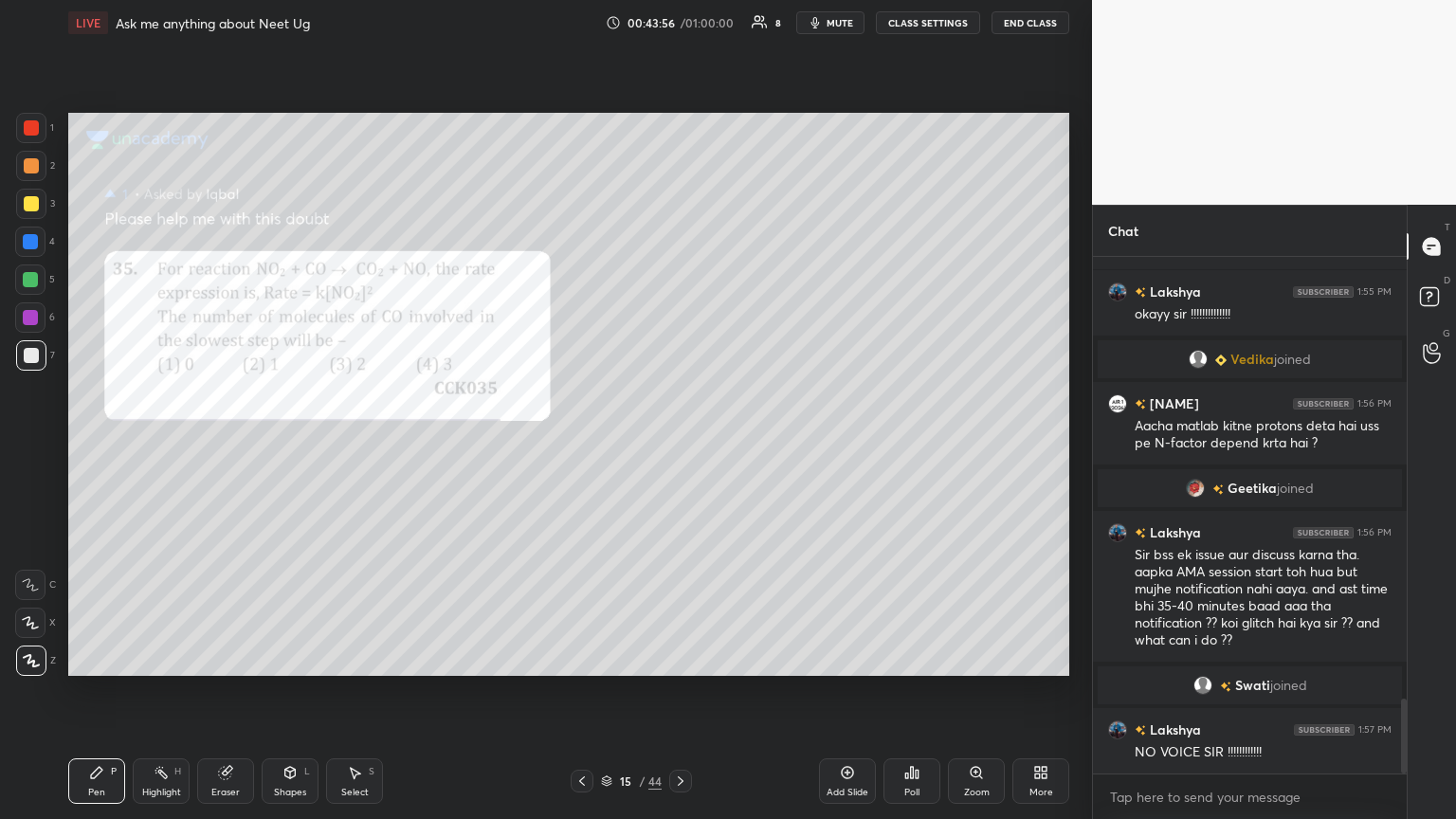 click 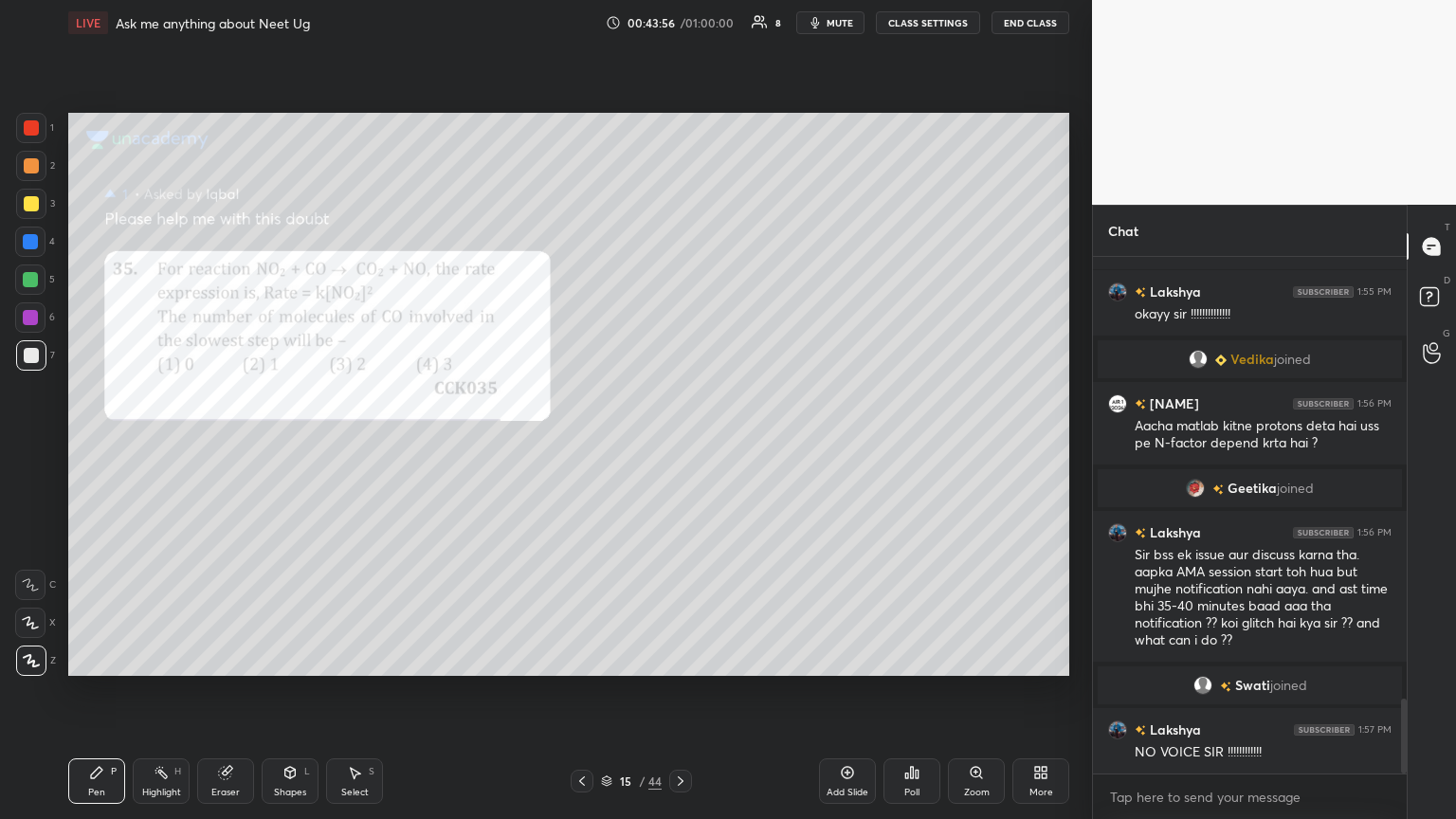 click 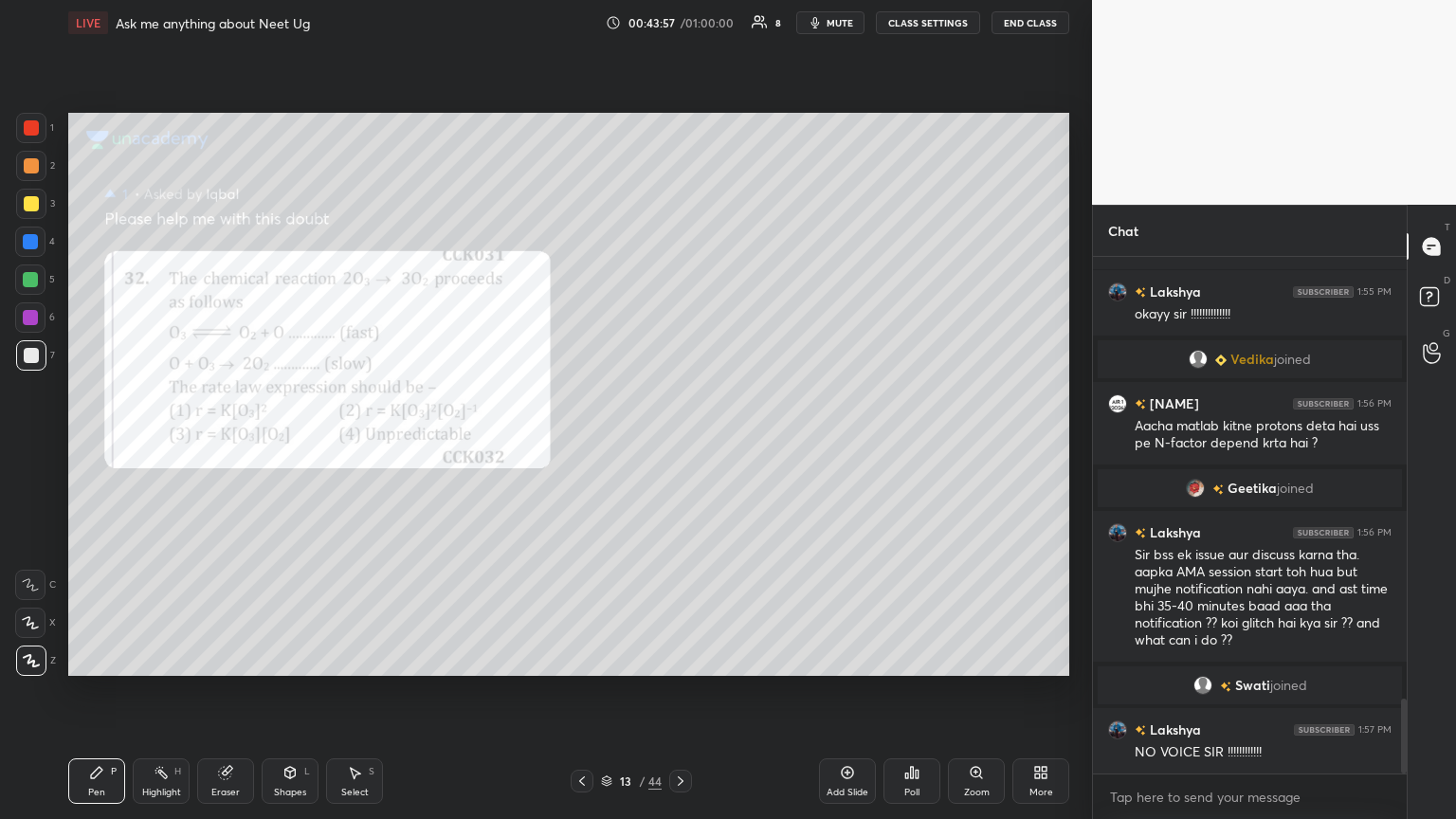 click 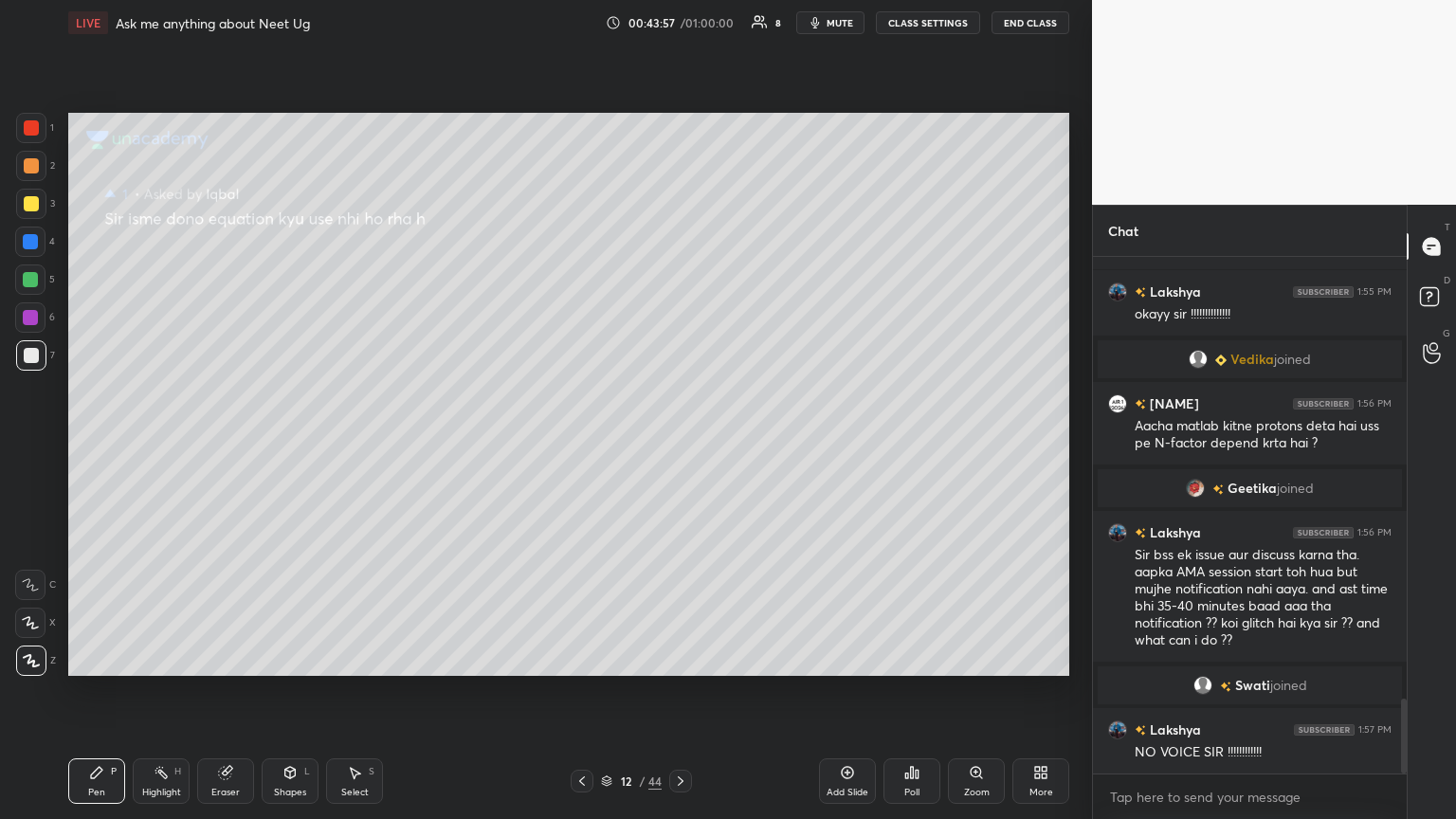 click 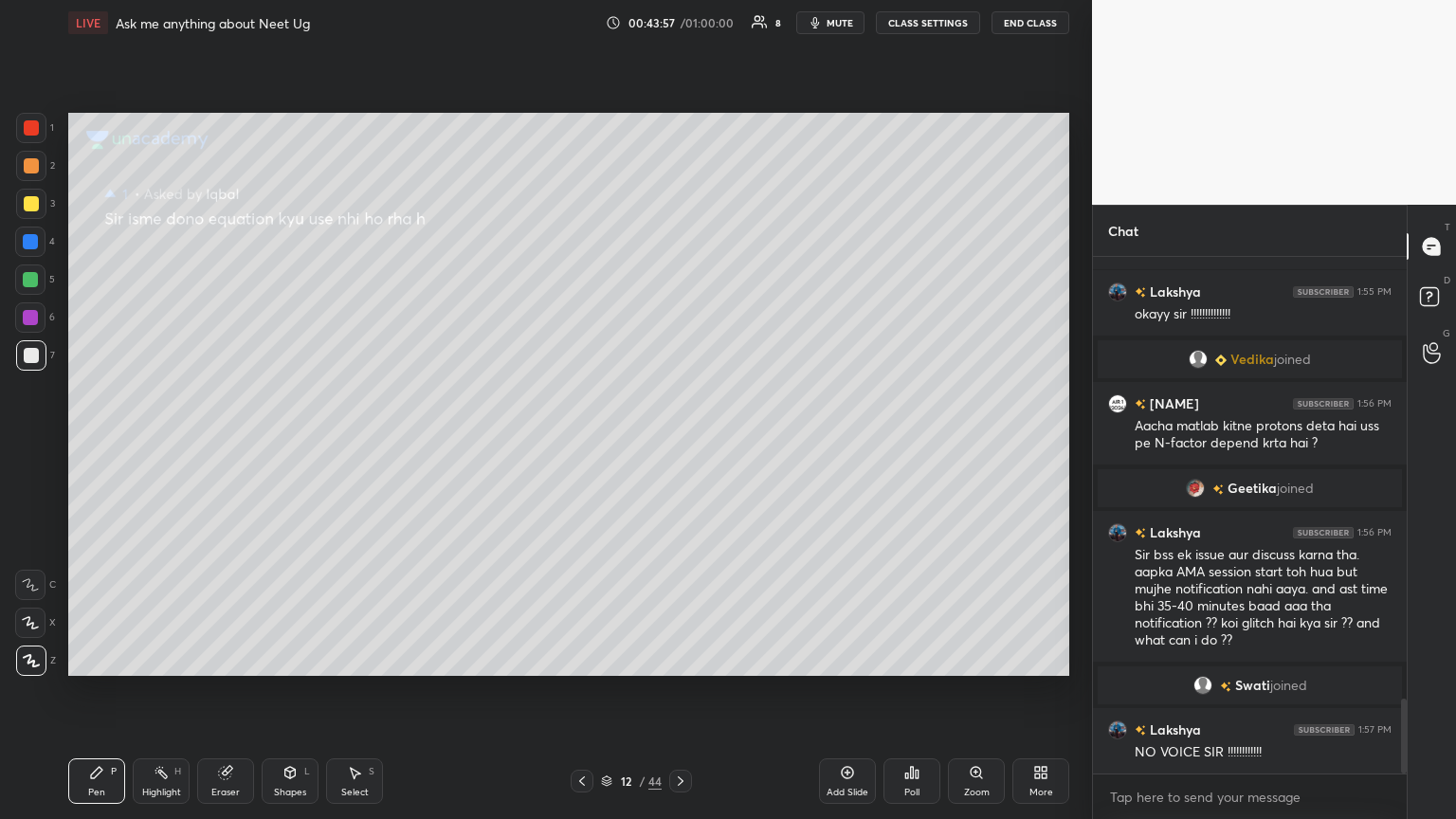 click 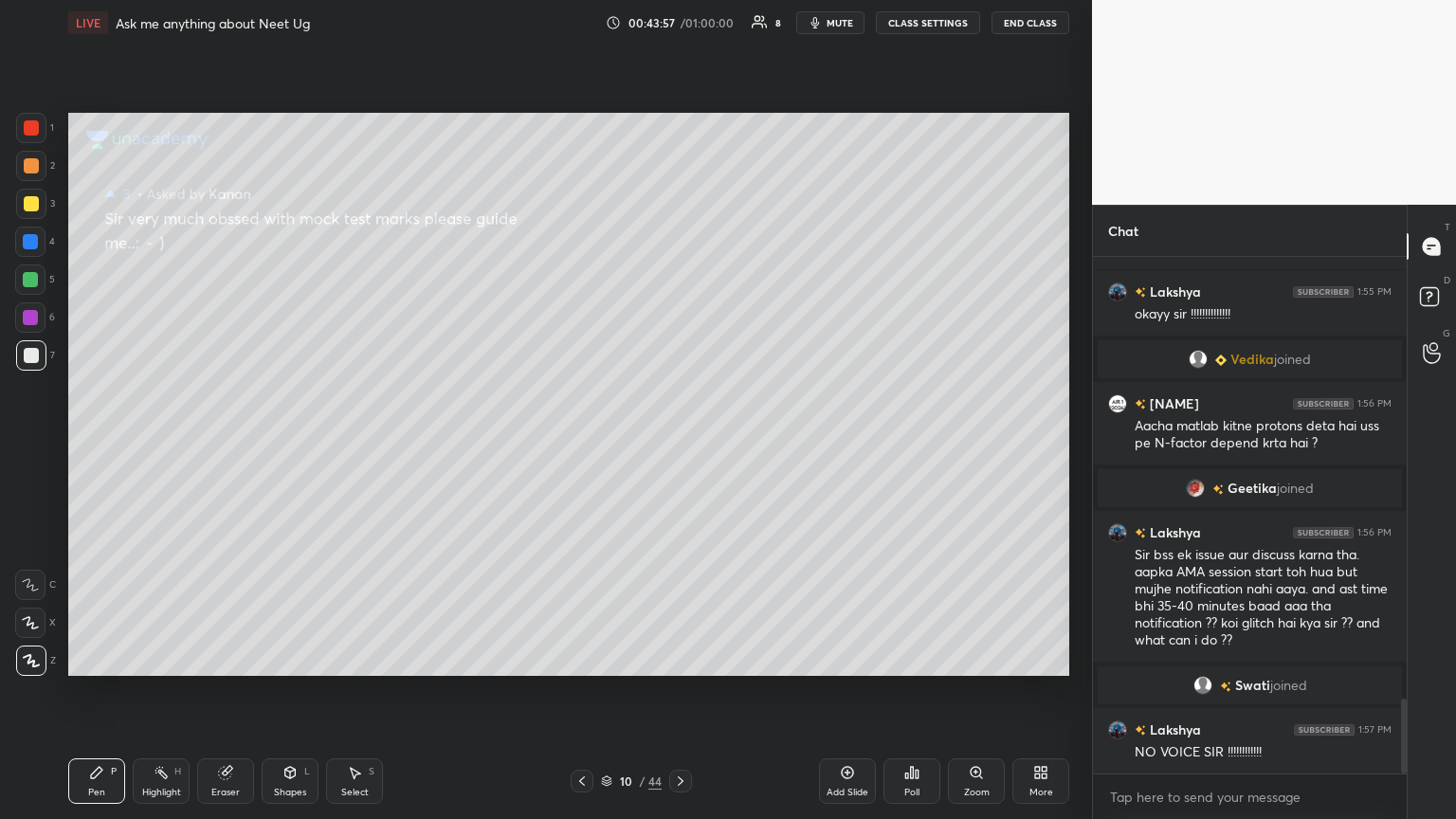 click 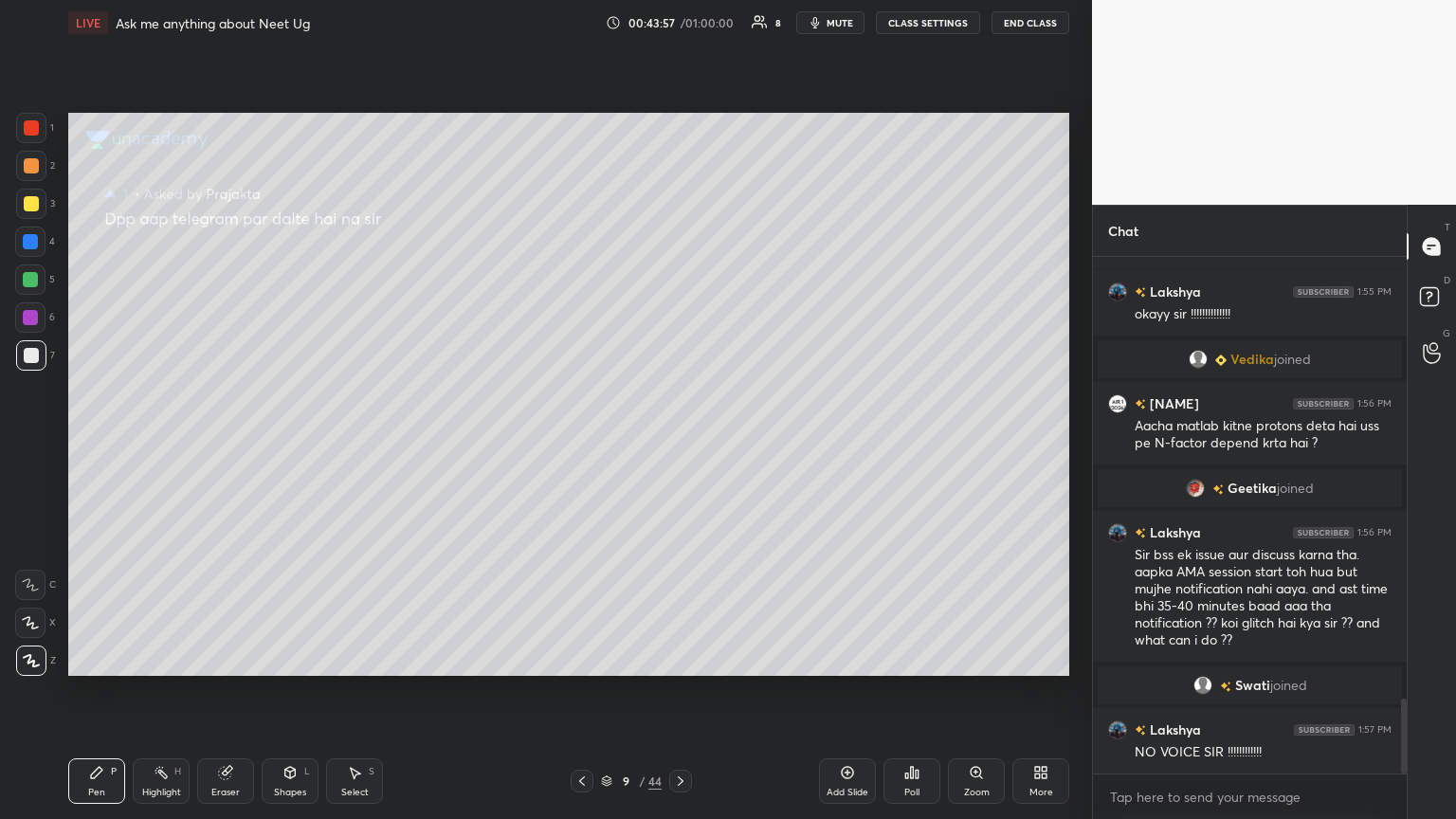 click 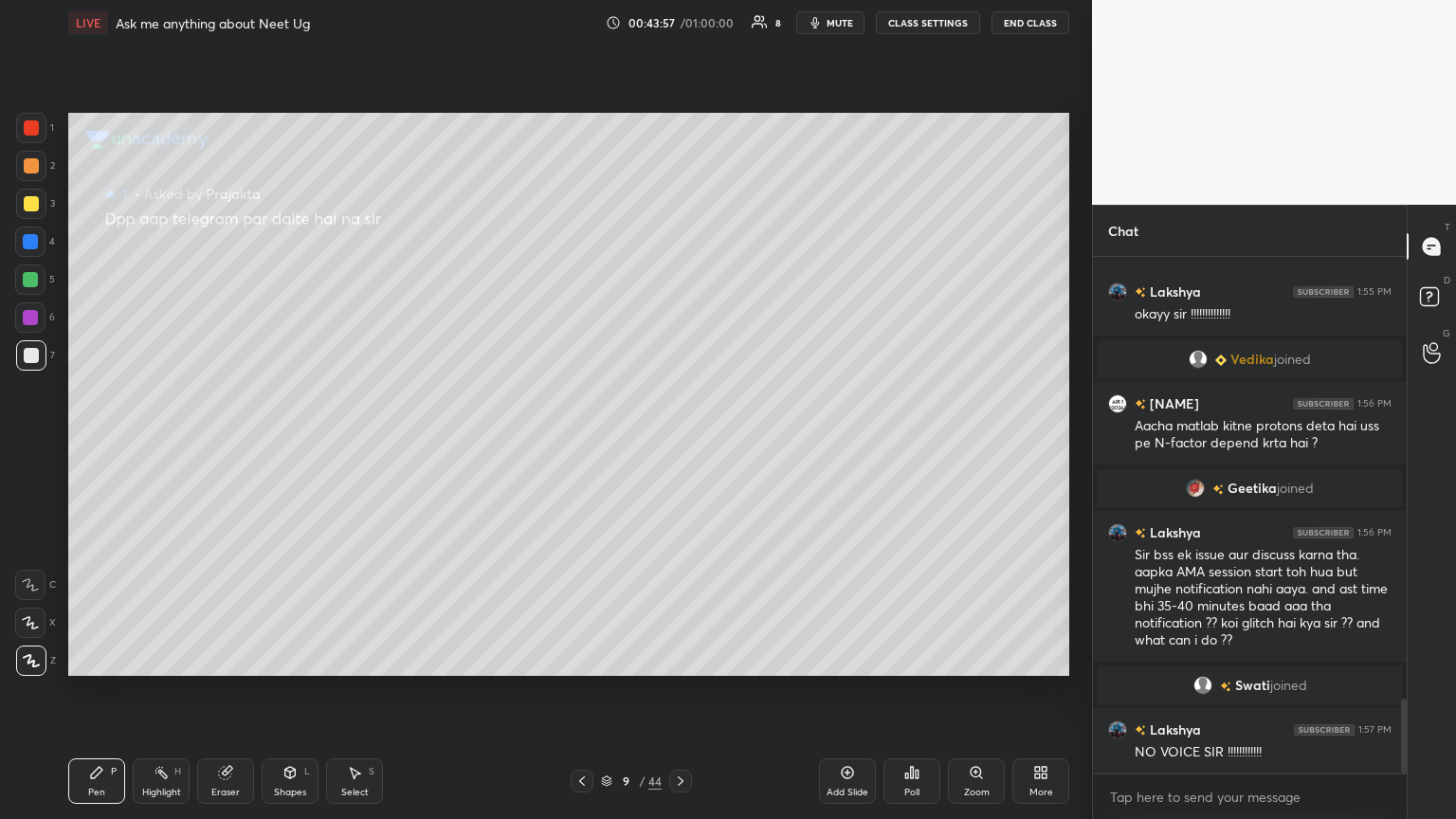click 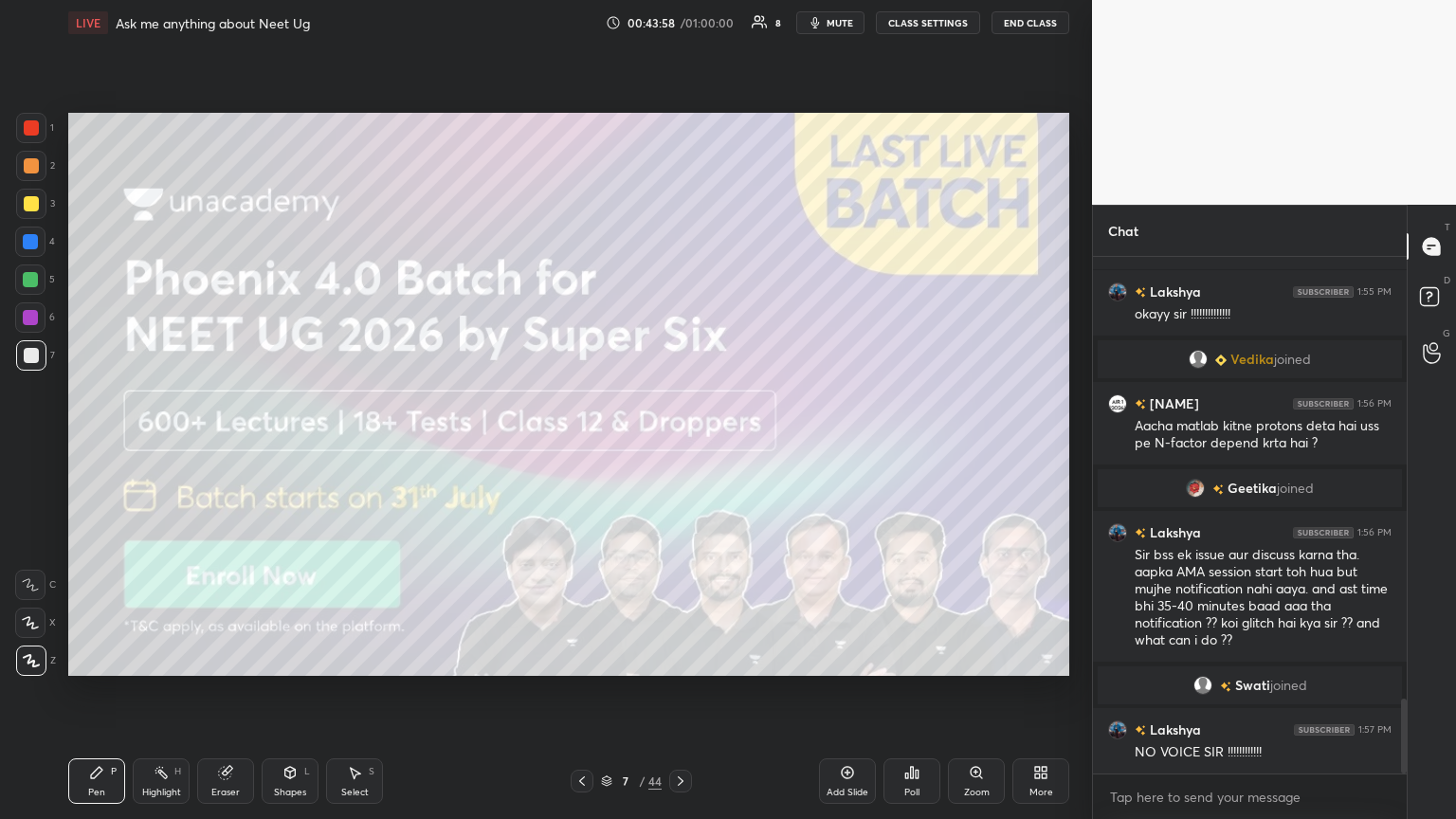 click 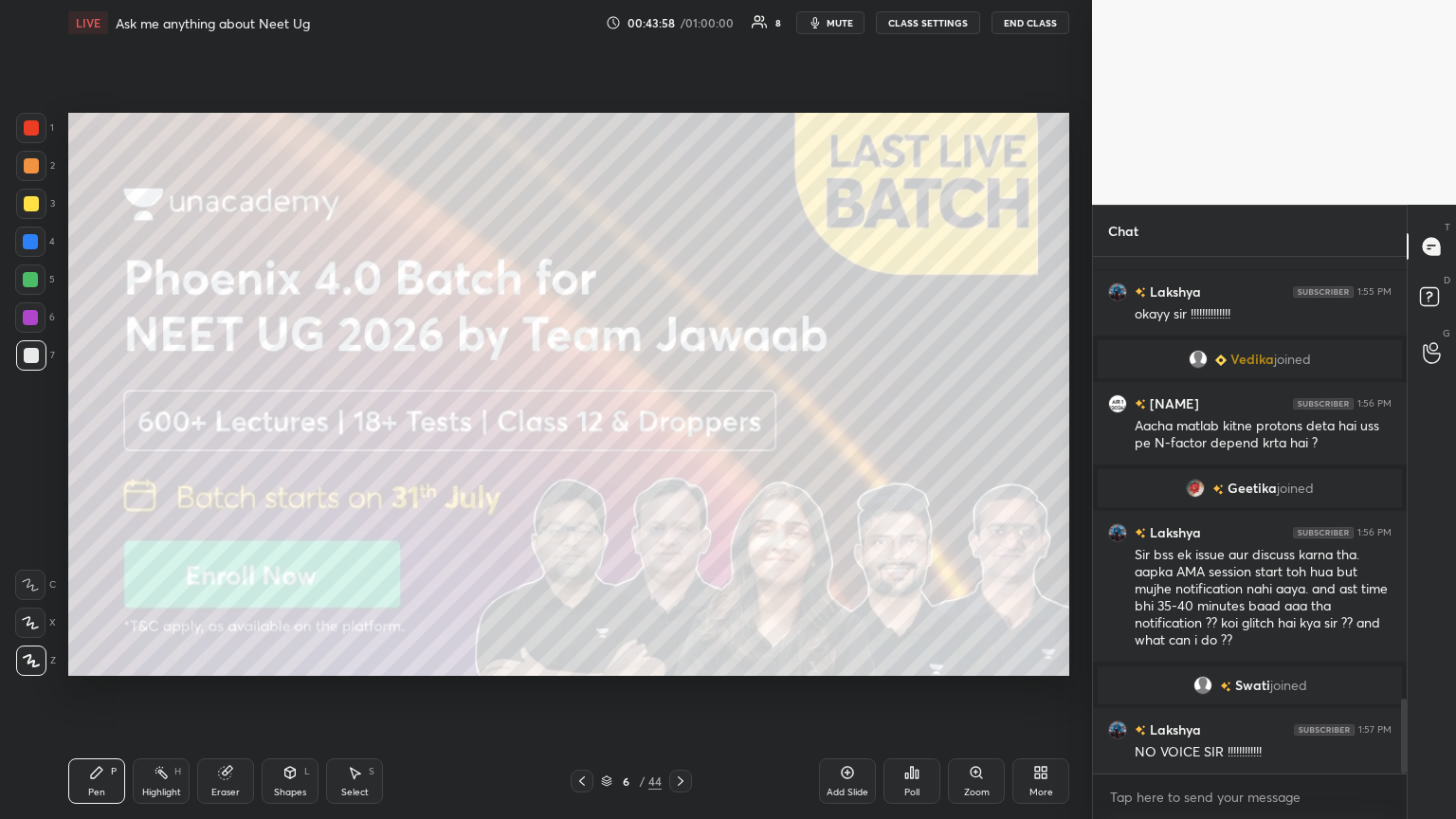 click 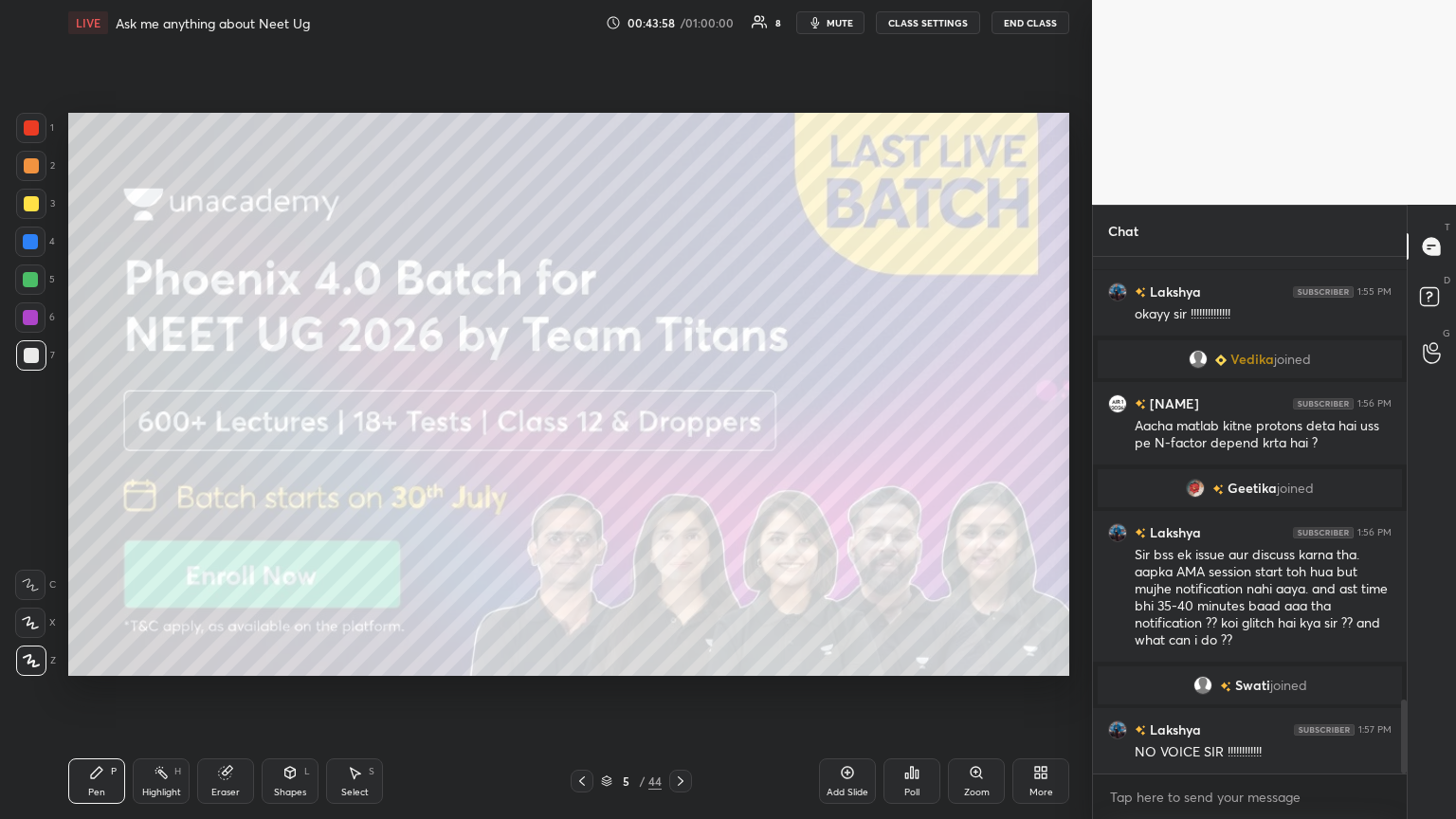 scroll, scrollTop: 3112, scrollLeft: 0, axis: vertical 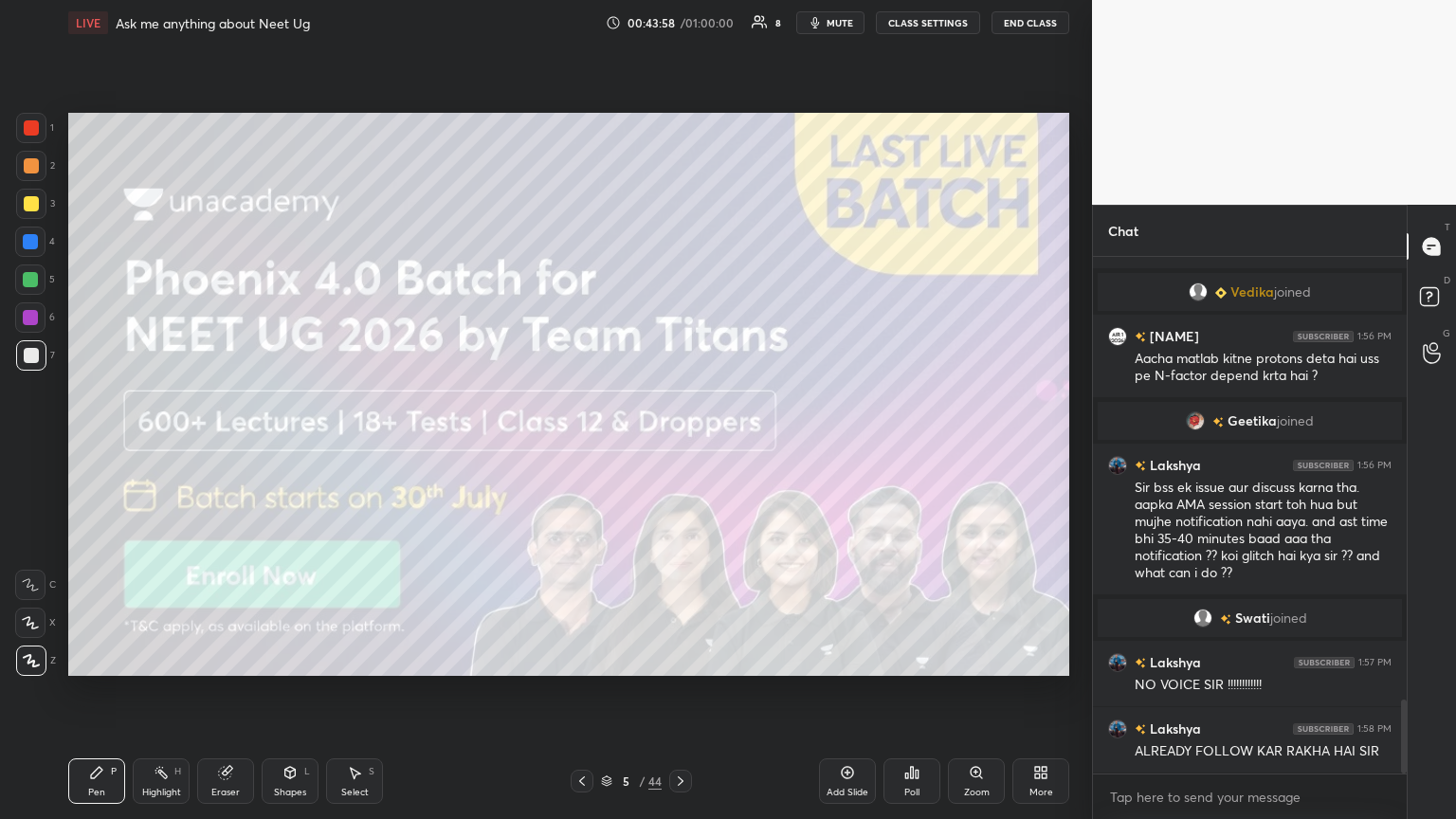 click 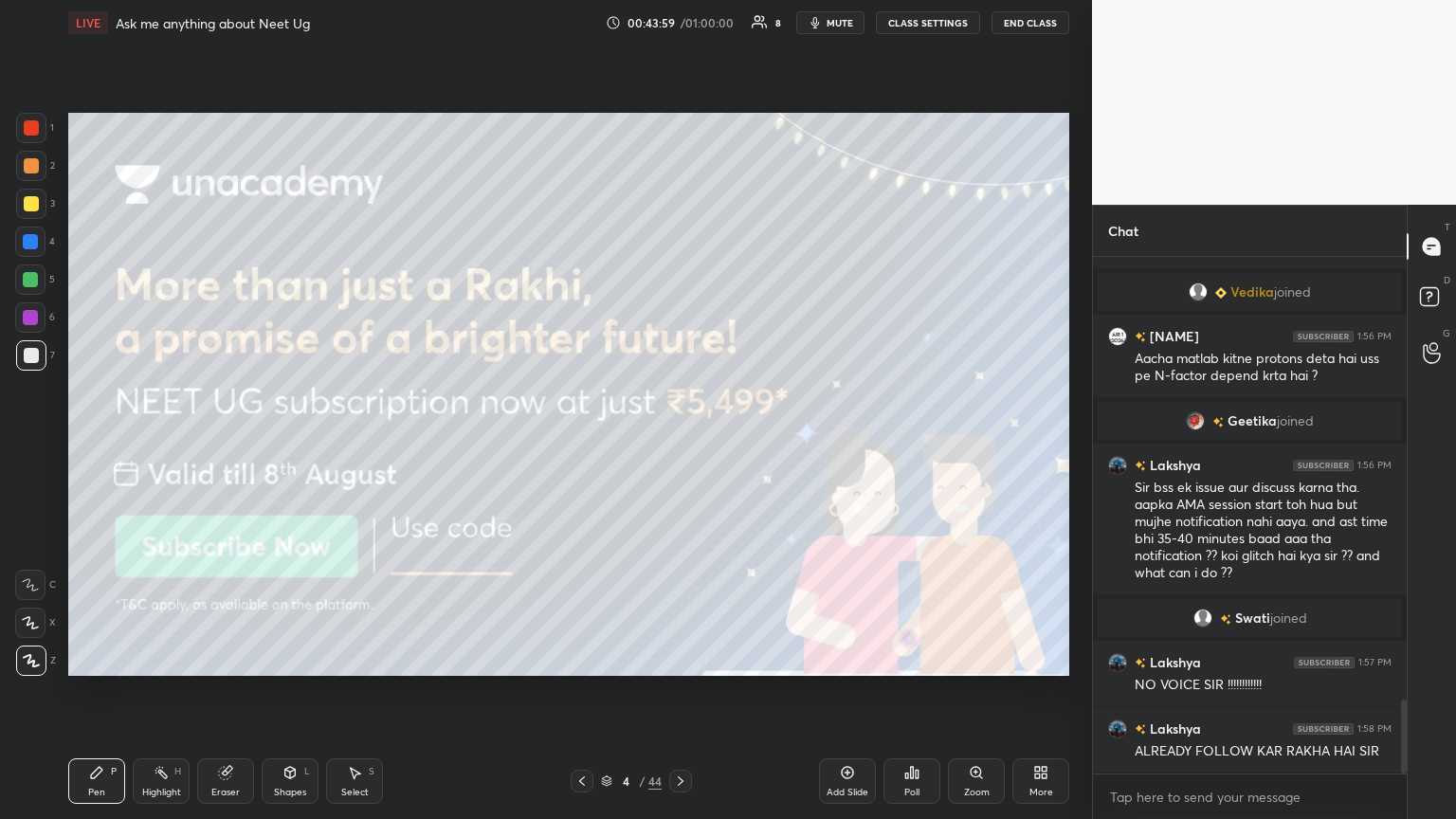 click 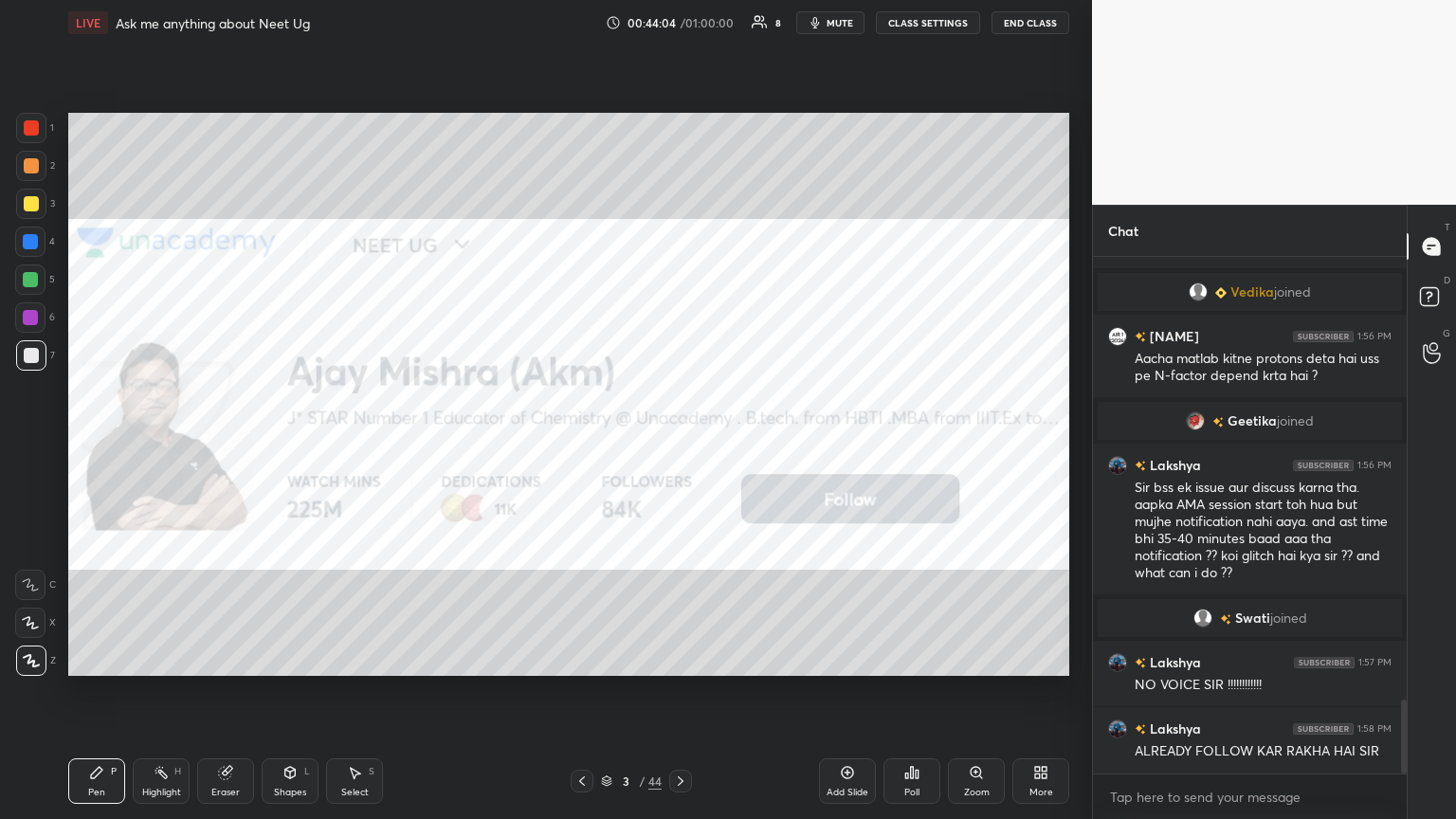 drag, startPoint x: 680, startPoint y: 783, endPoint x: 640, endPoint y: 699, distance: 93.0376 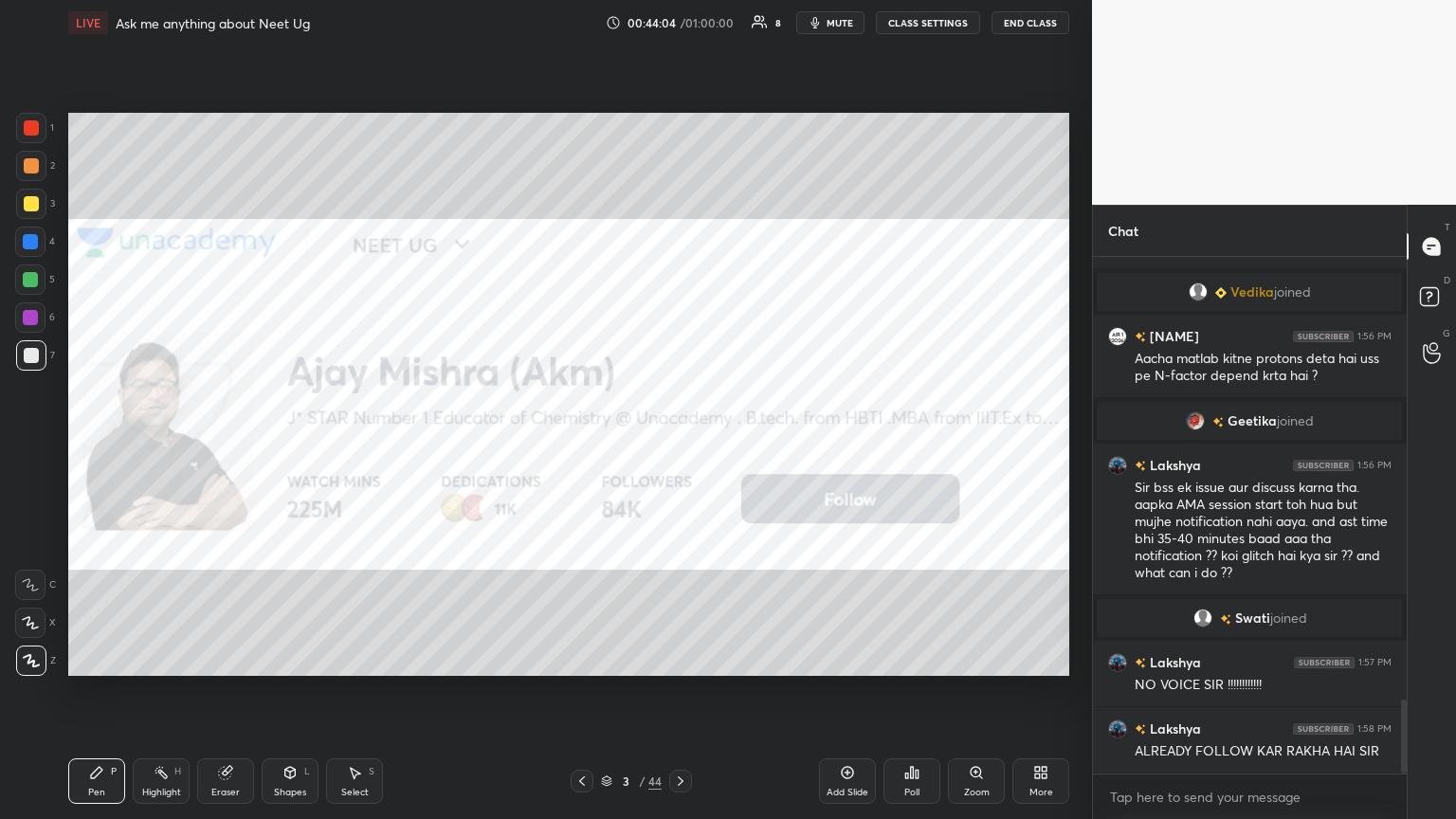 click 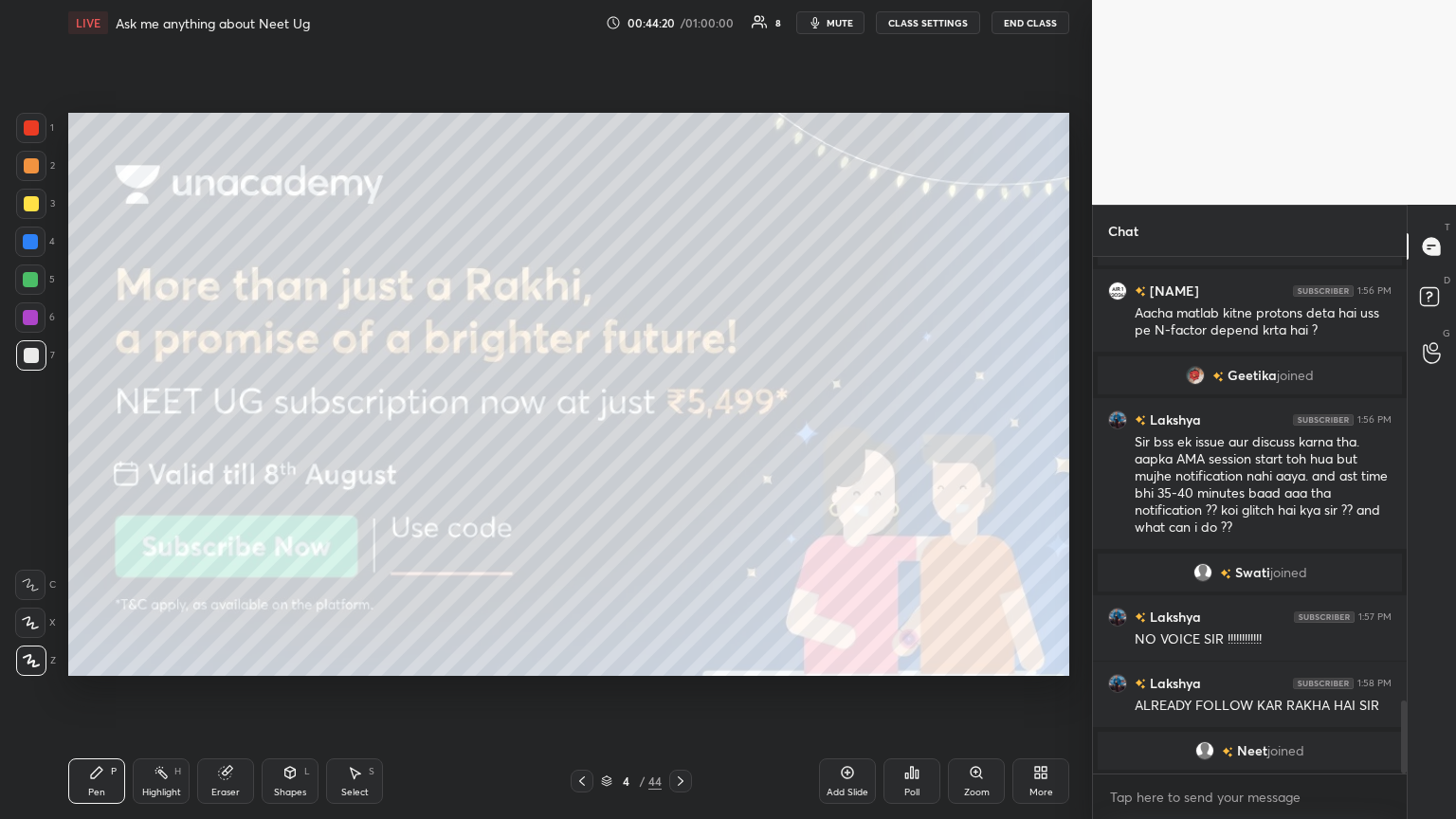 scroll, scrollTop: 3180, scrollLeft: 0, axis: vertical 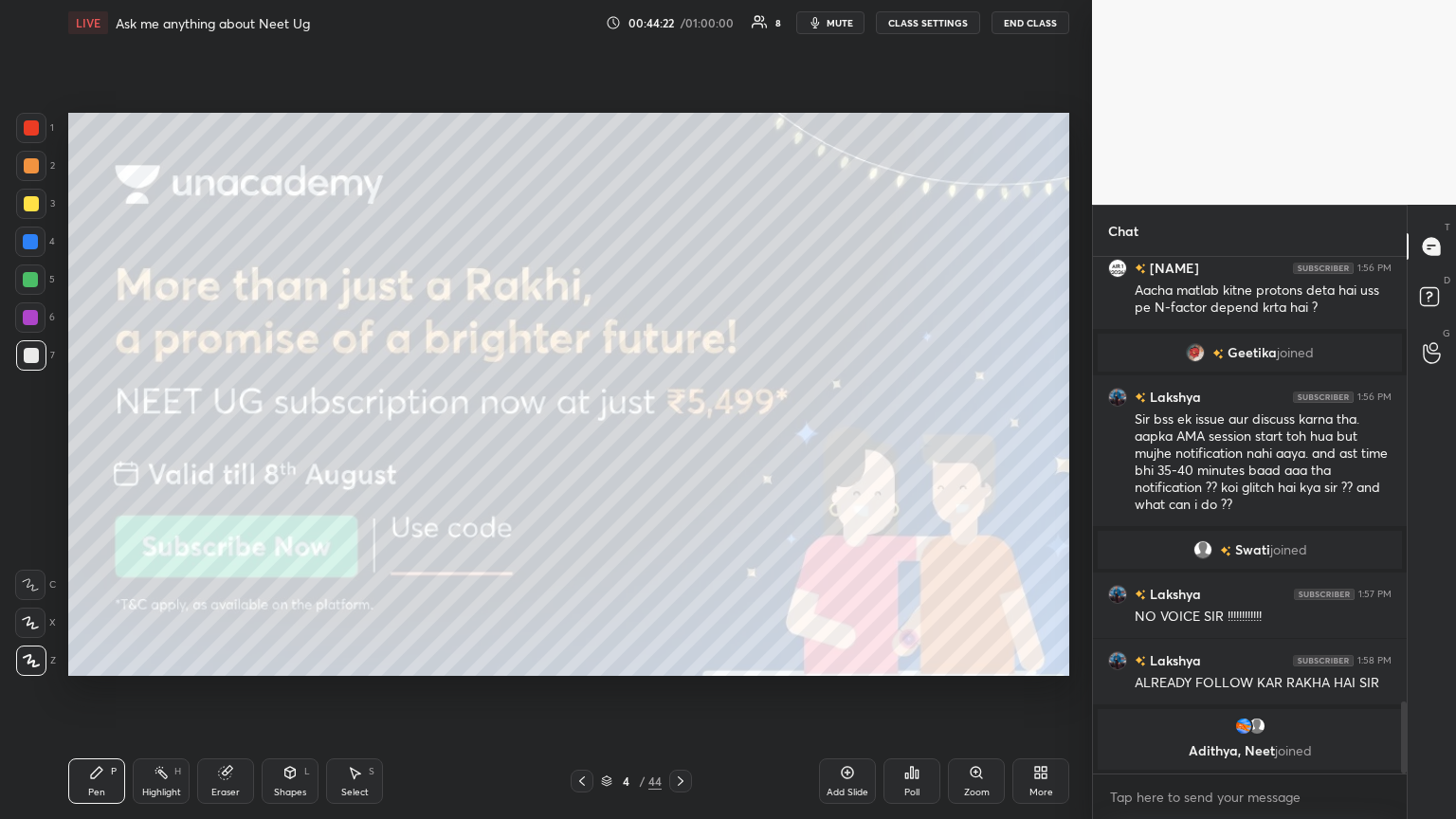 click at bounding box center (31, 204) 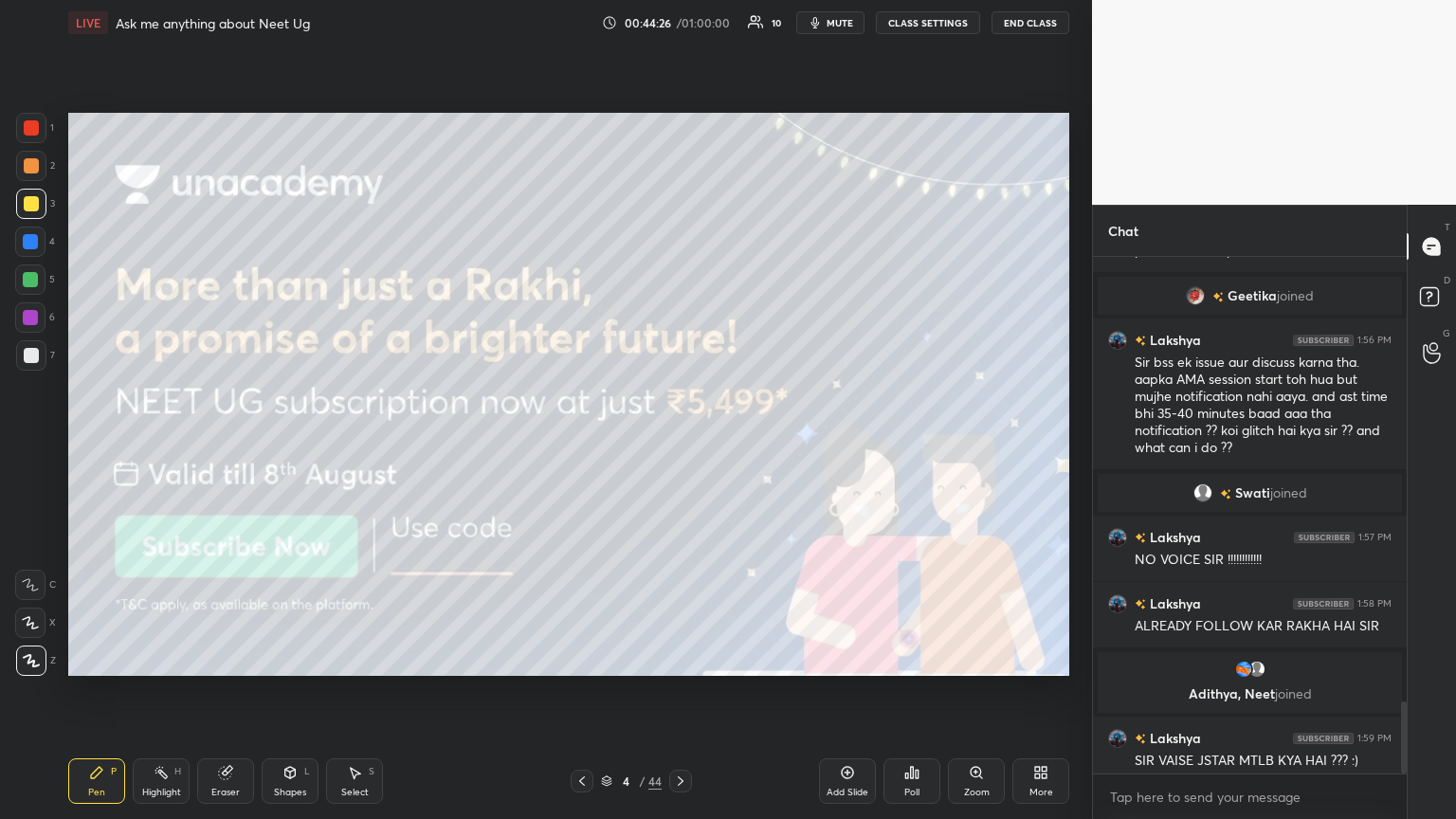 scroll, scrollTop: 3189, scrollLeft: 0, axis: vertical 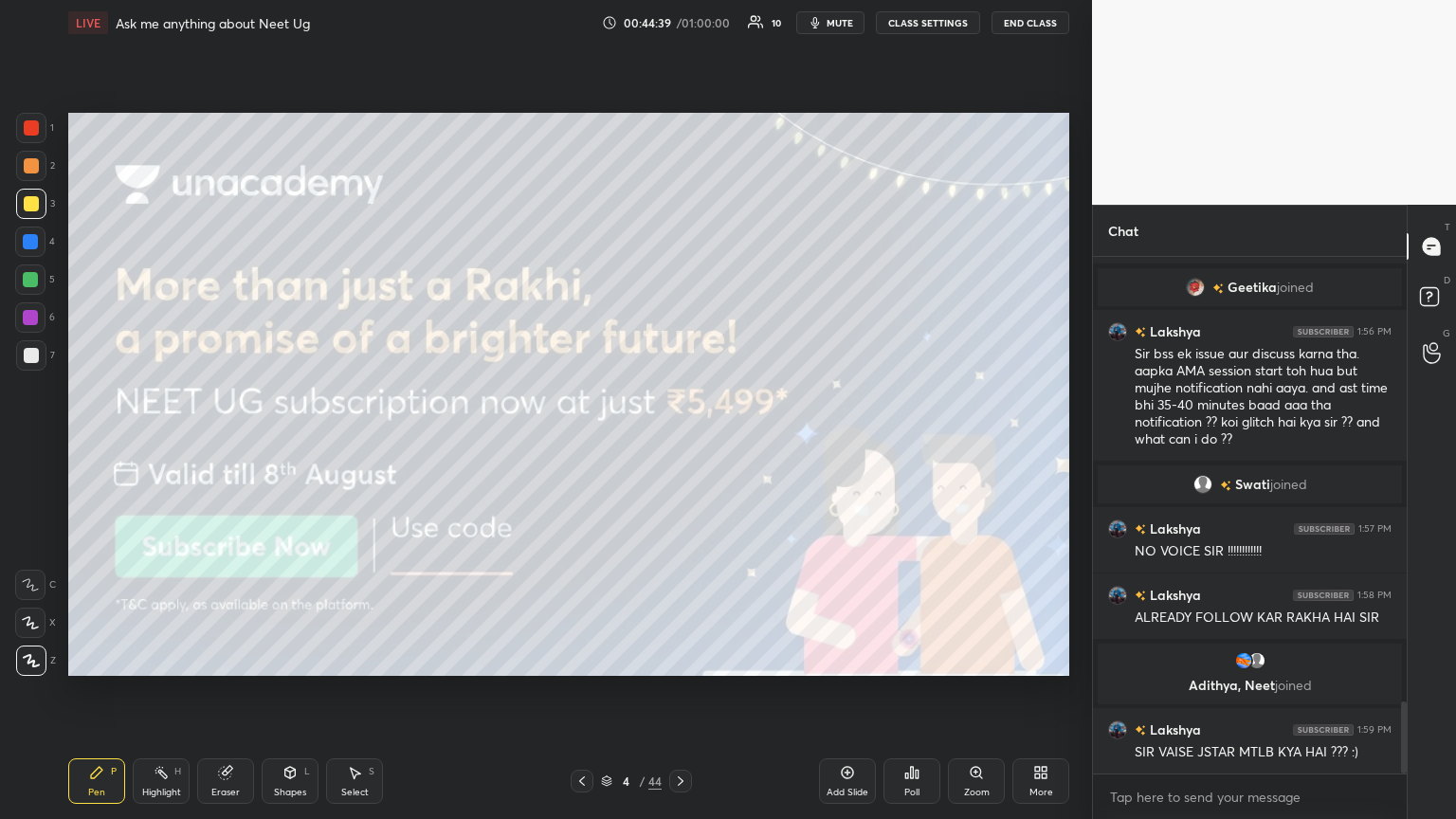 drag, startPoint x: 37, startPoint y: 126, endPoint x: 67, endPoint y: 164, distance: 48.414874 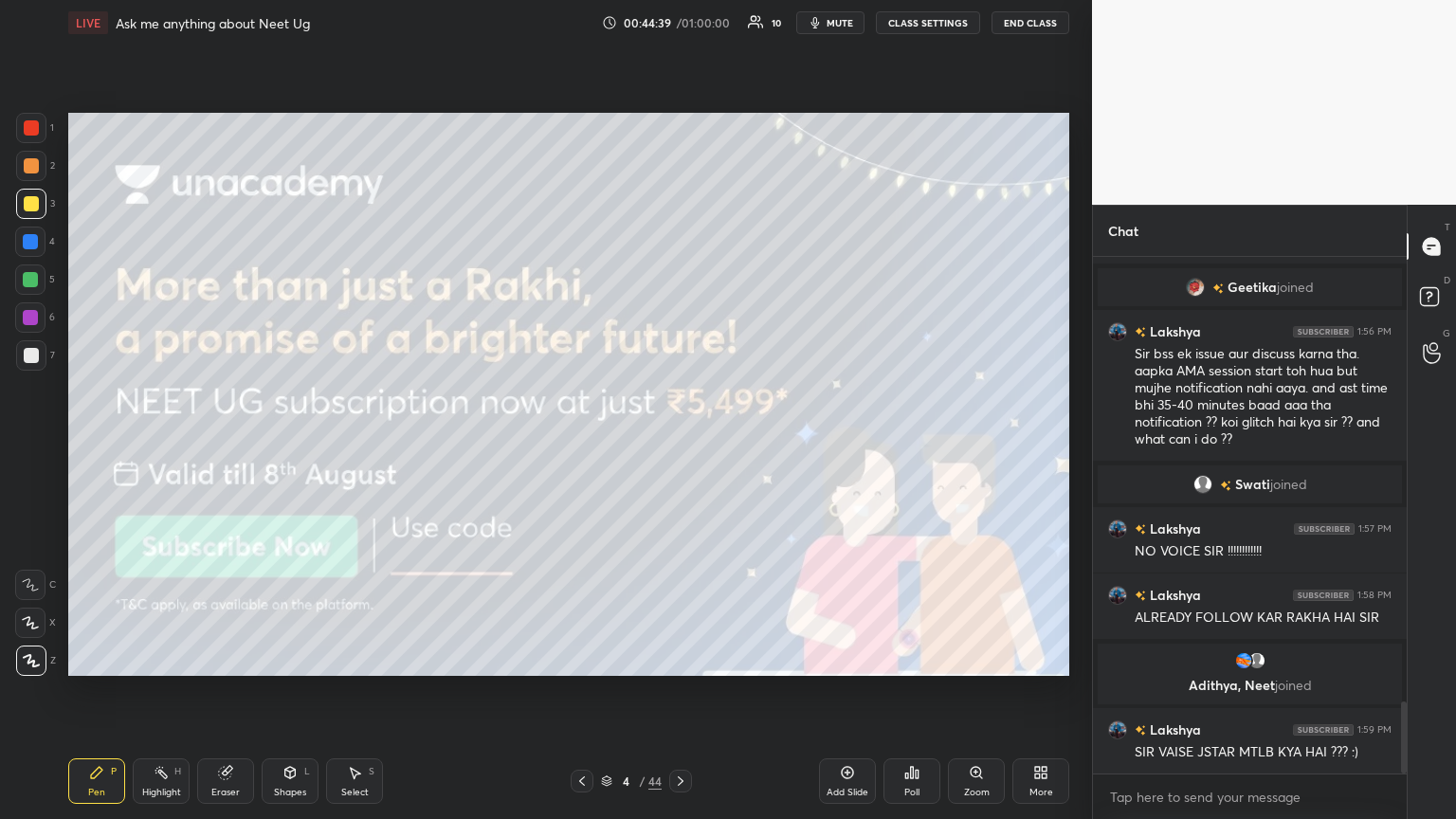 click at bounding box center (31, 128) 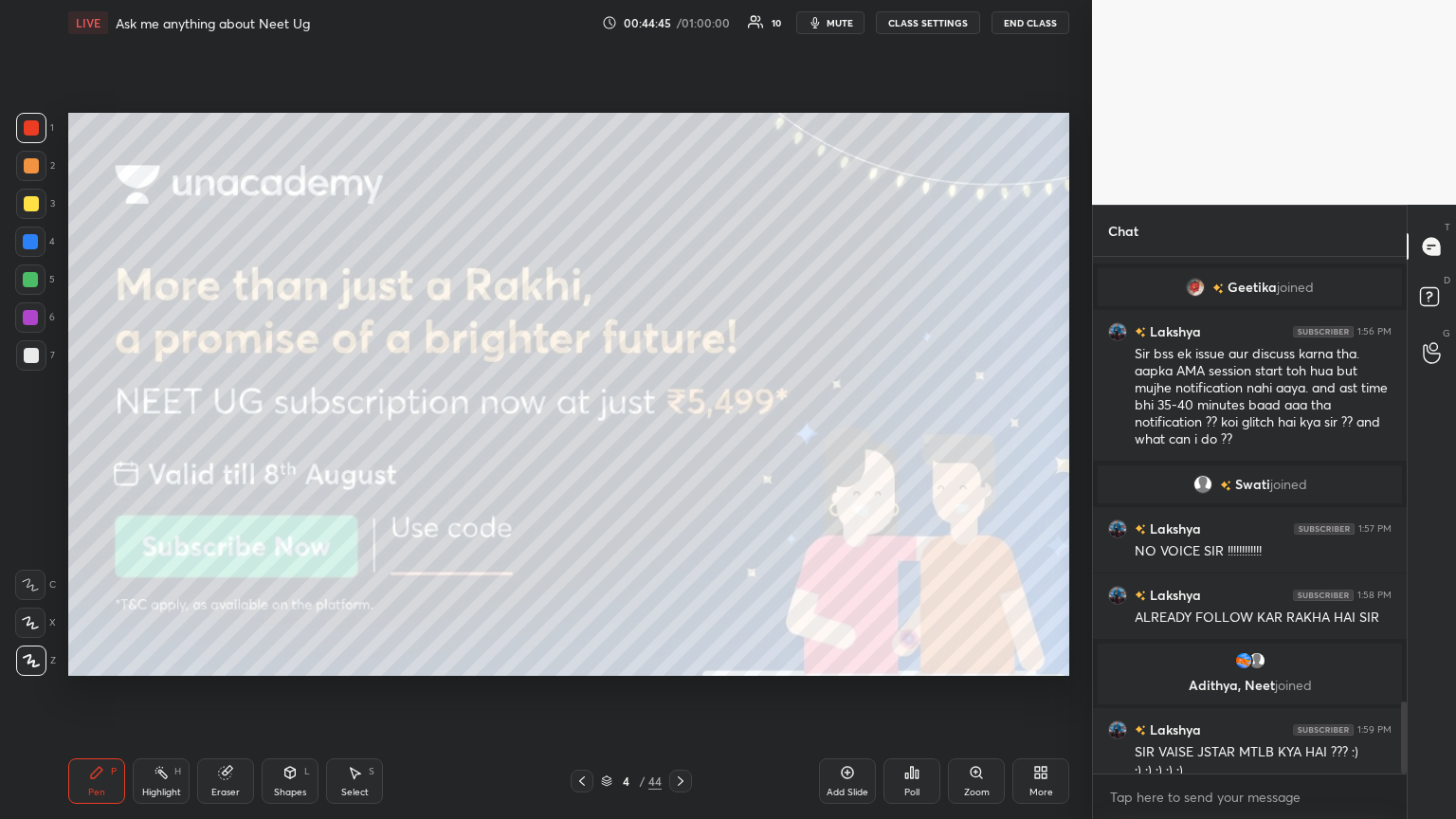 scroll, scrollTop: 3208, scrollLeft: 0, axis: vertical 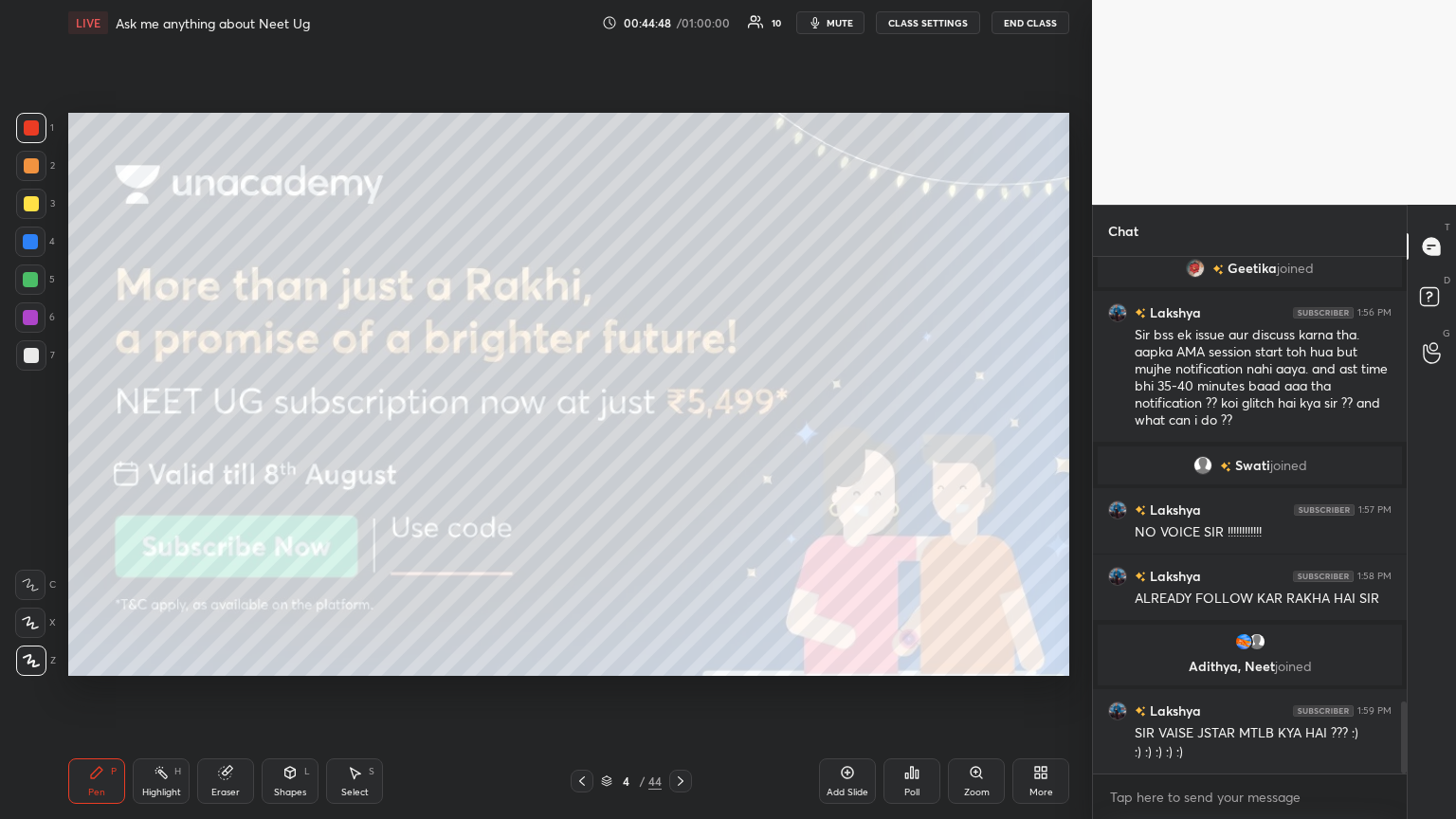 click 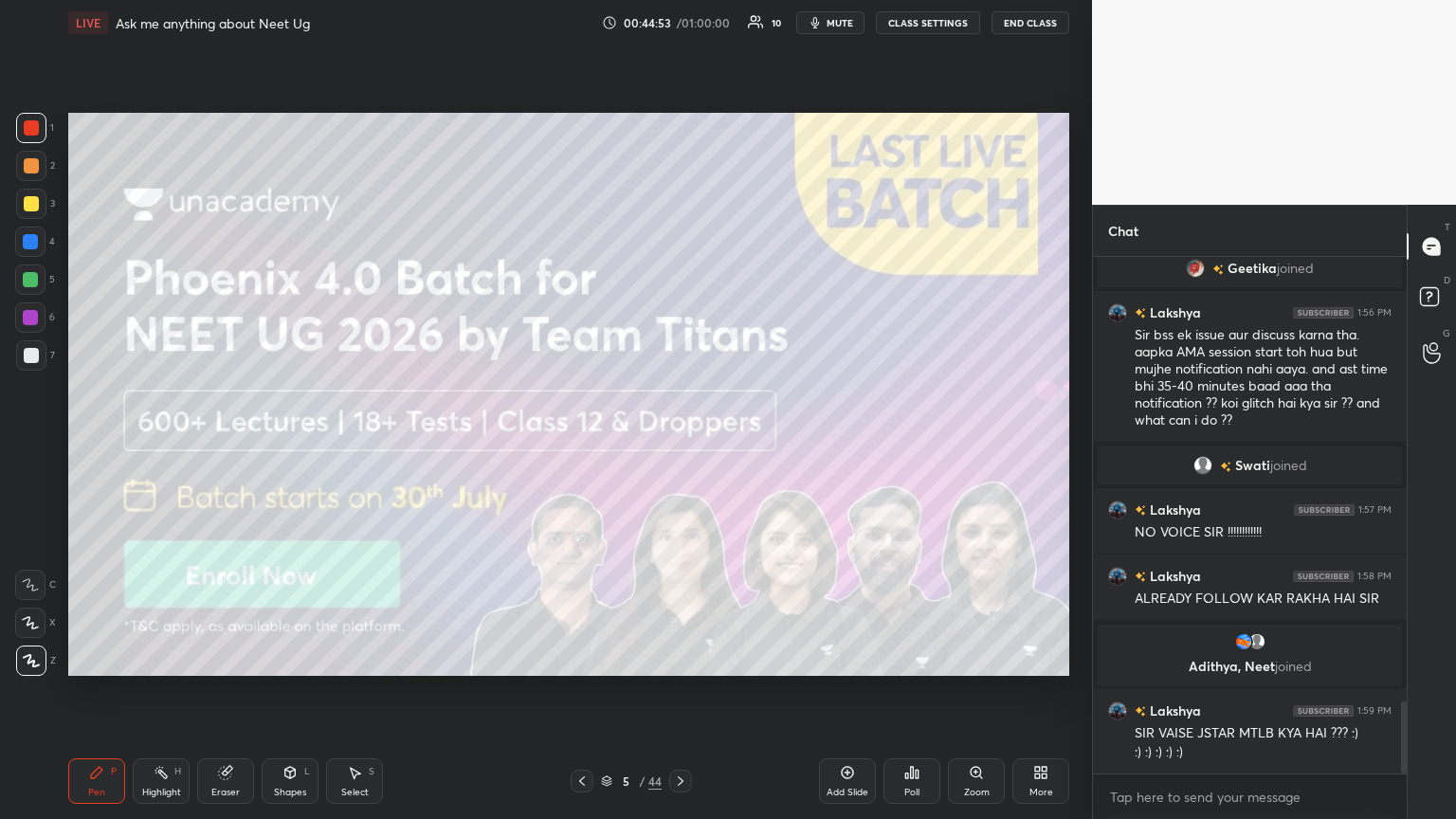 click 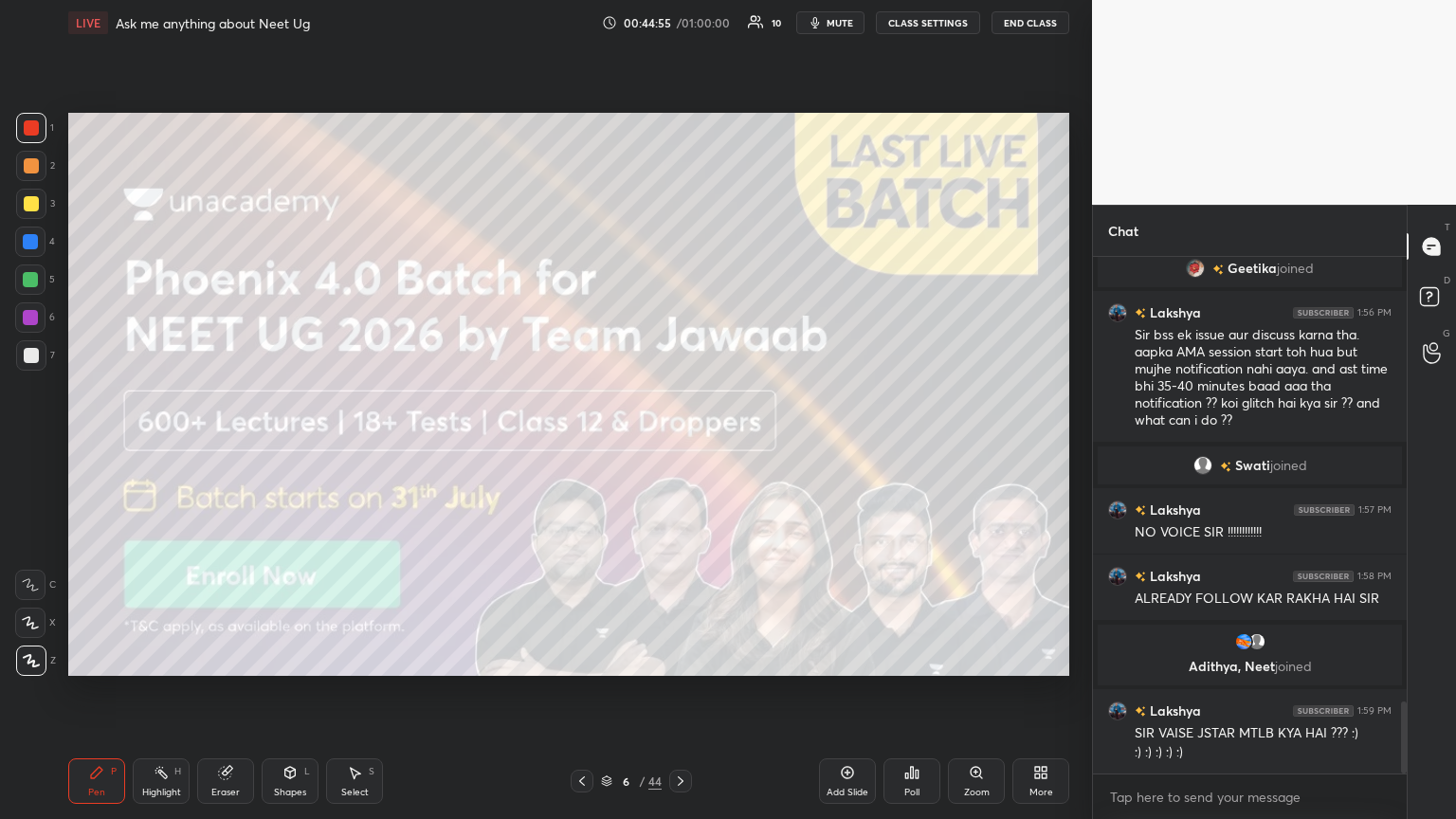 drag, startPoint x: 682, startPoint y: 777, endPoint x: 679, endPoint y: 697, distance: 80.05623 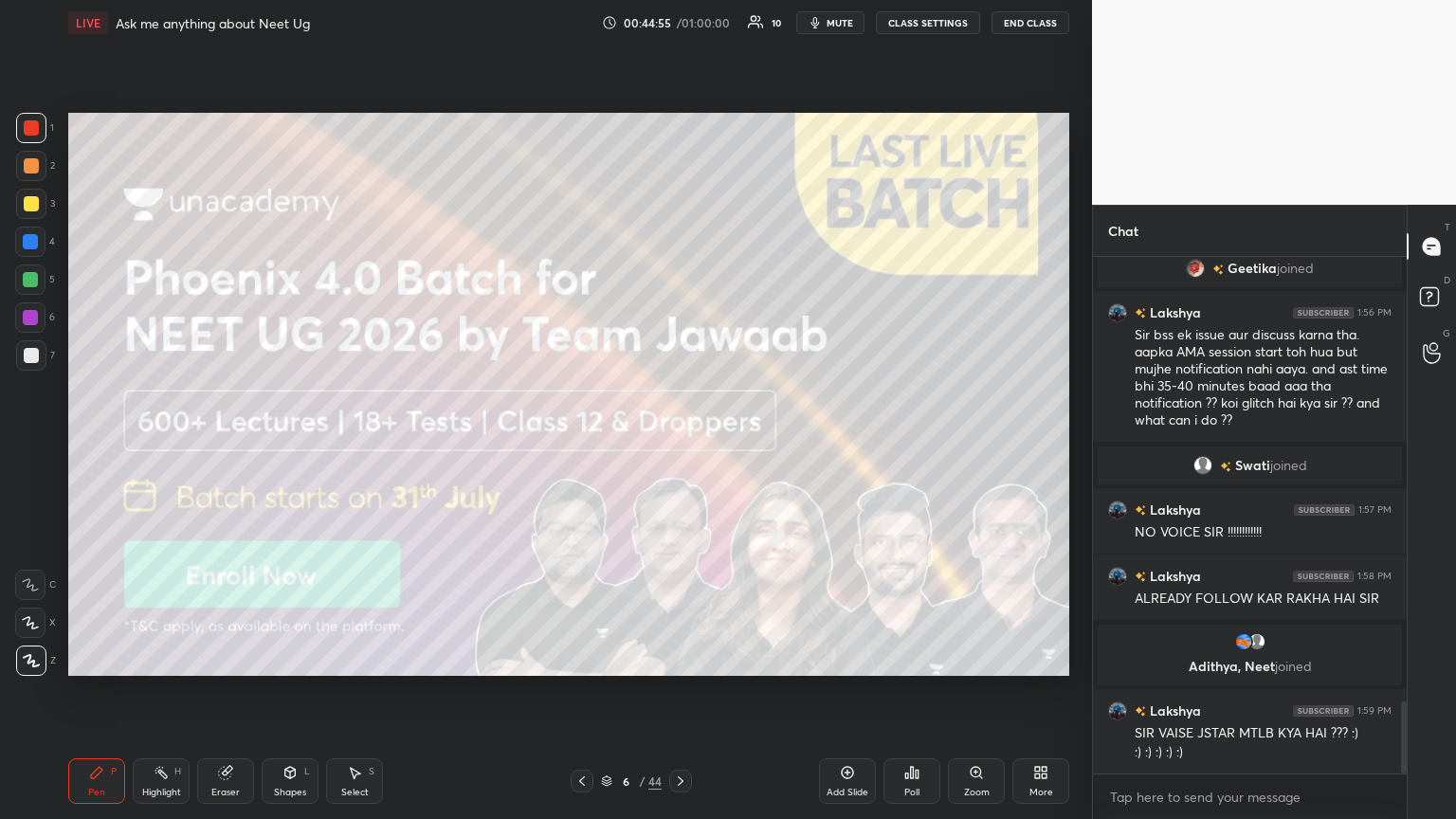 click 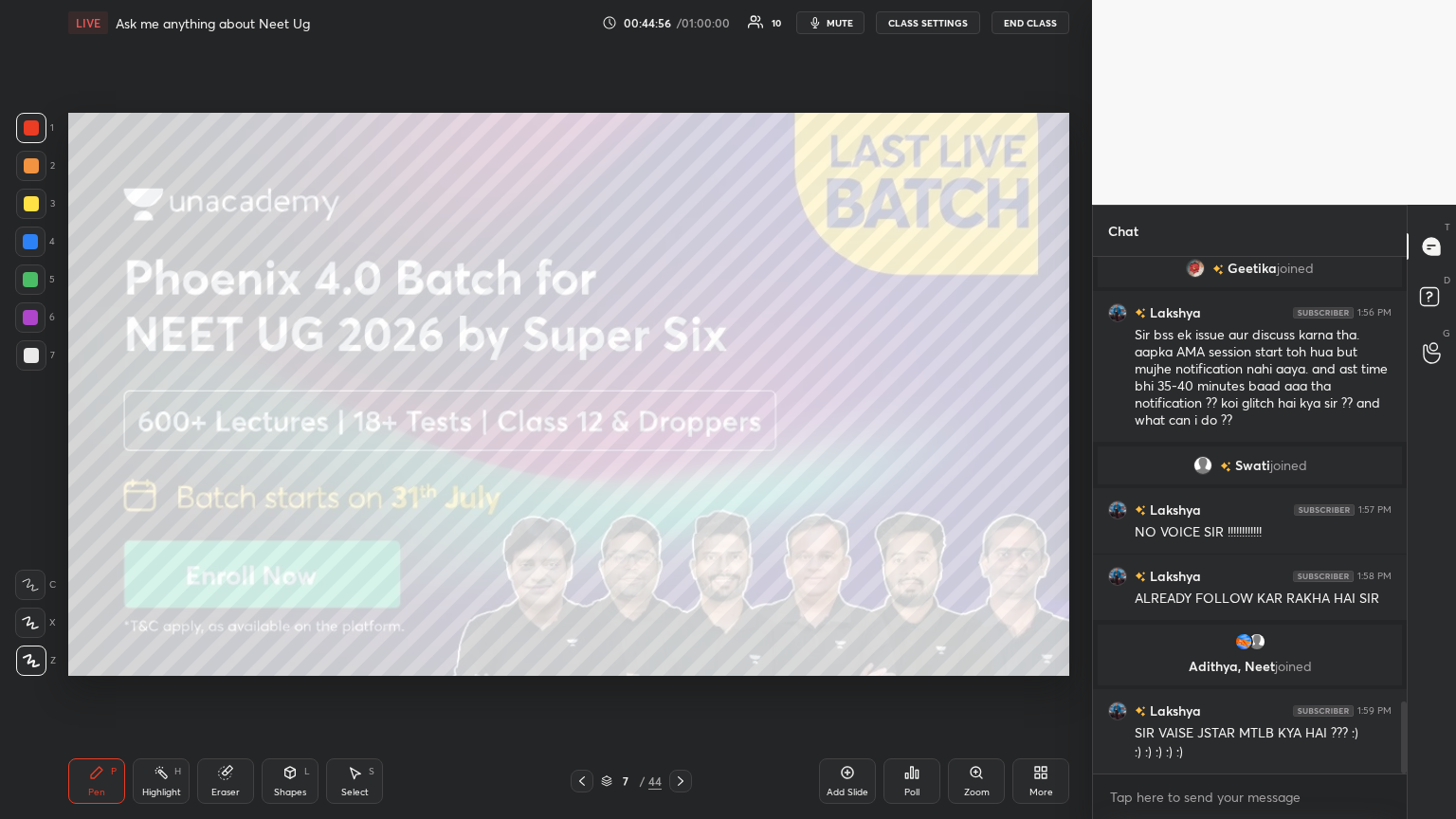 click 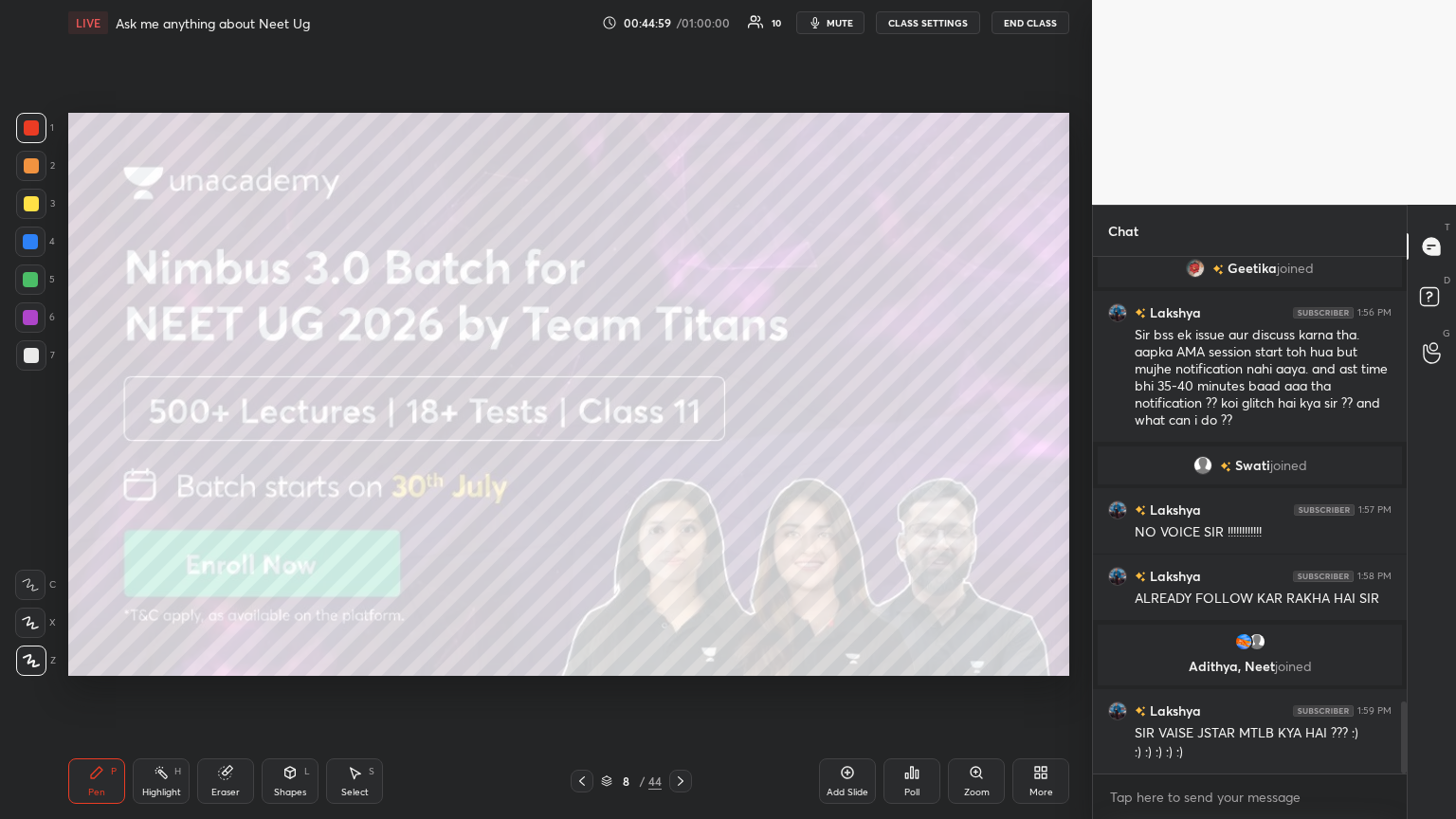 click 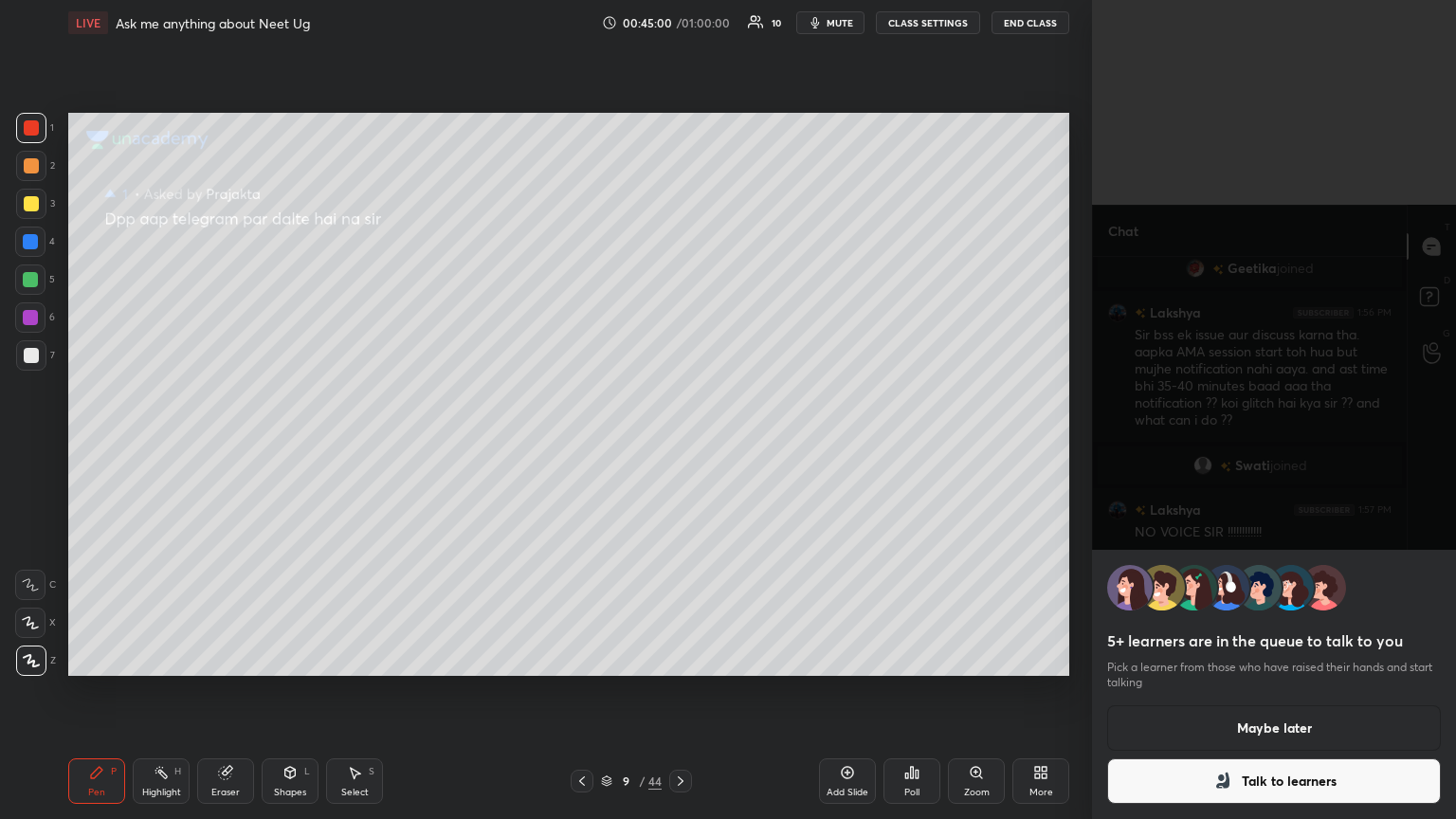 click 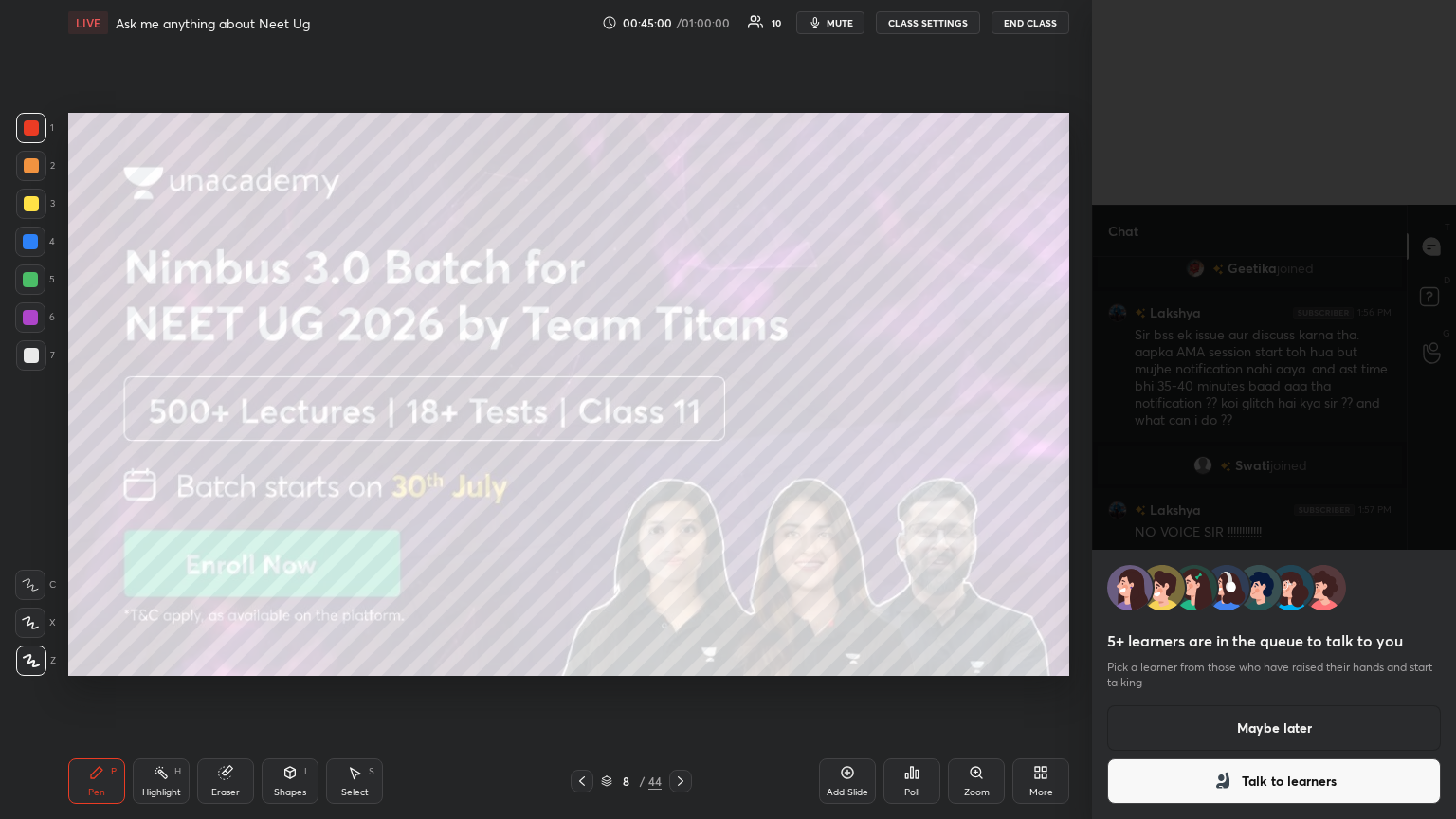click 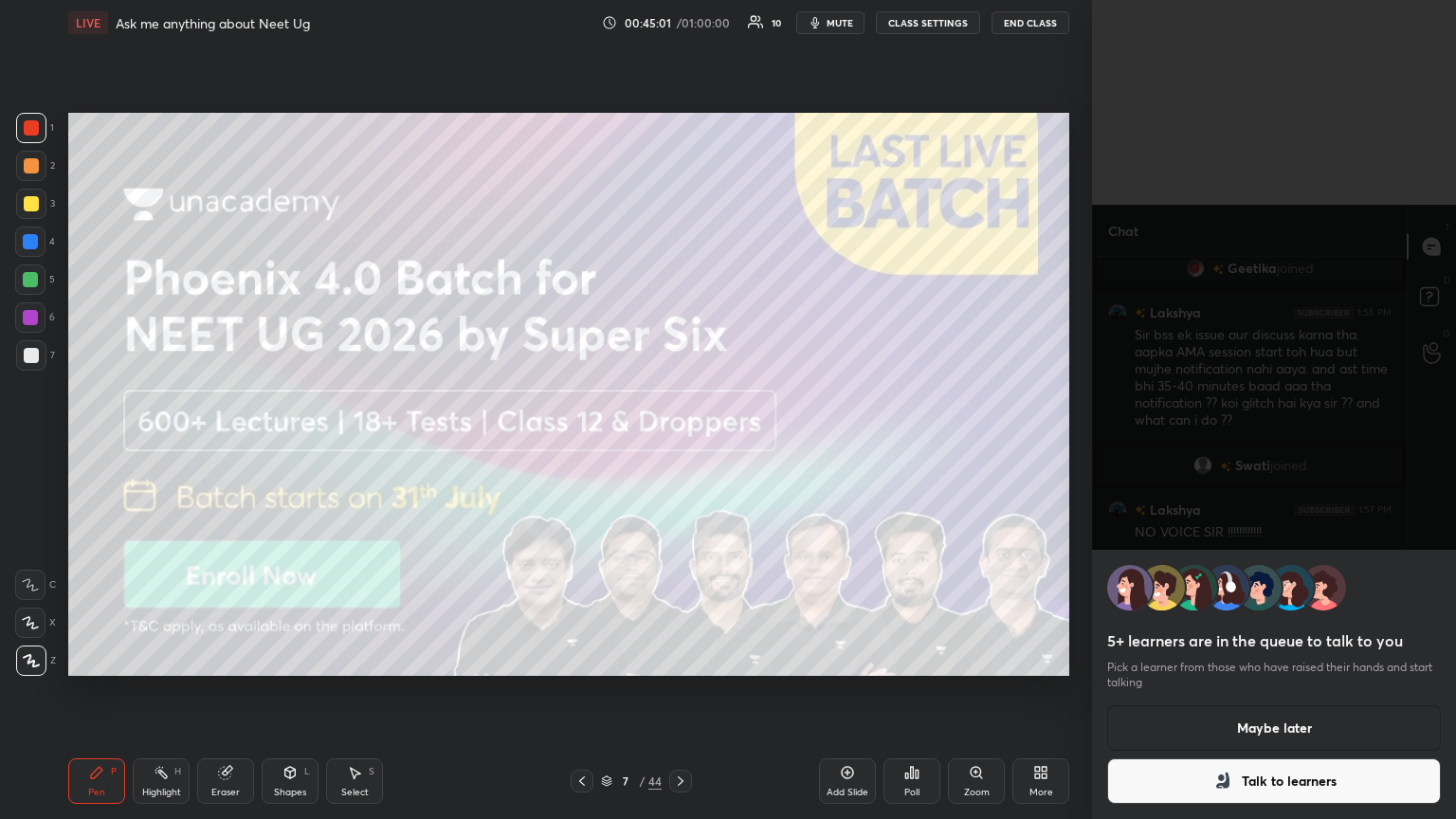 click 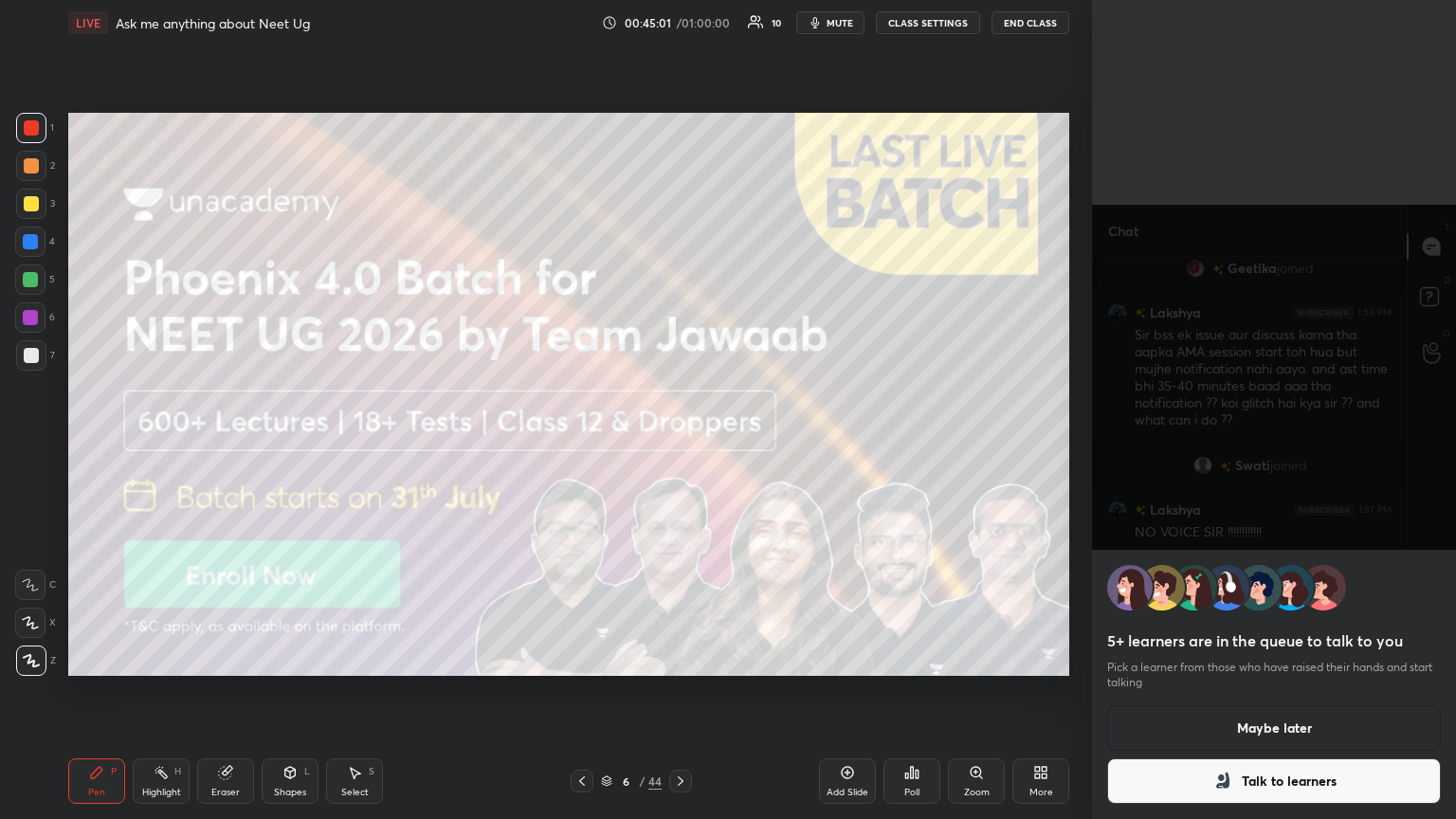 click 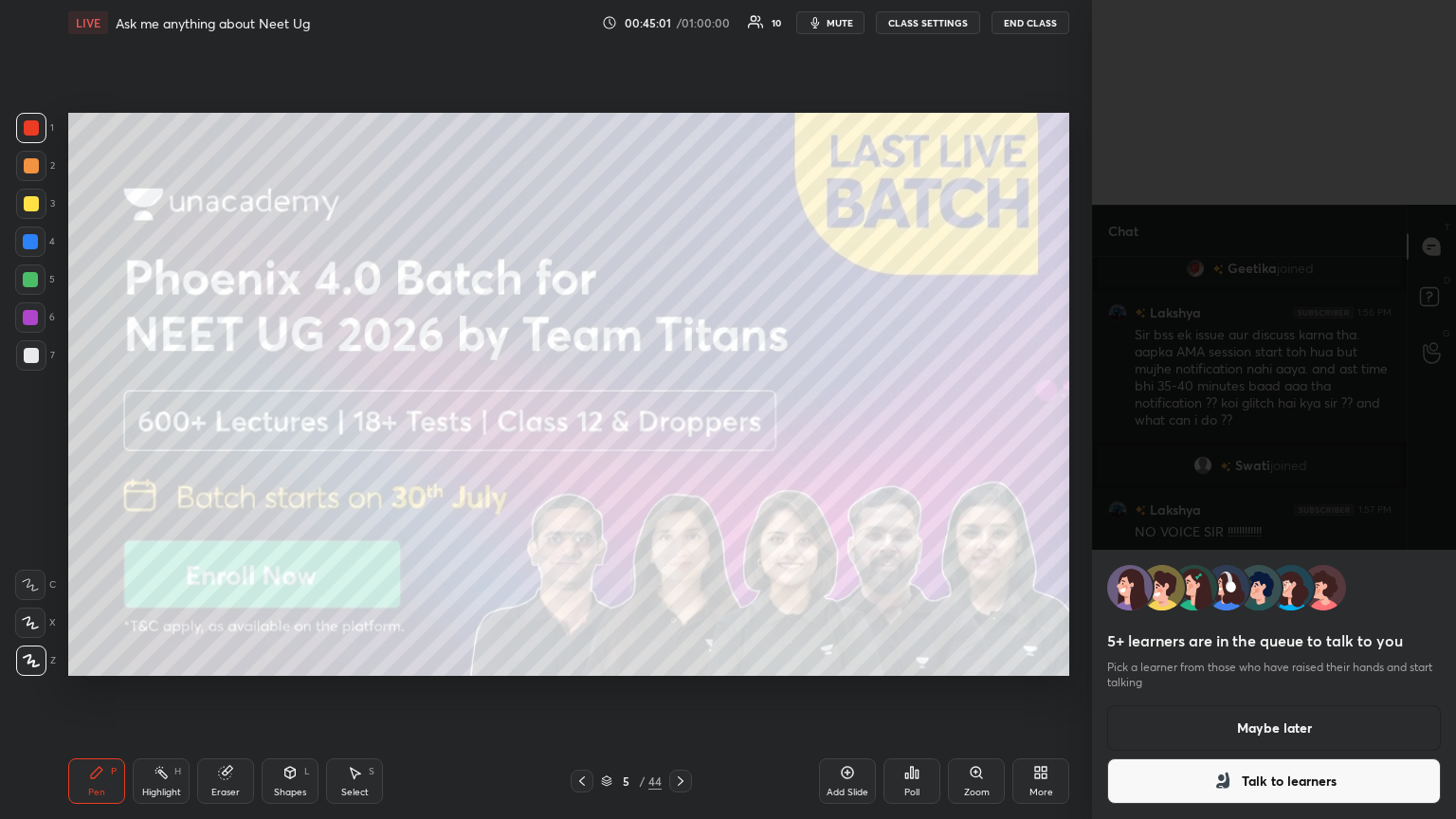 click 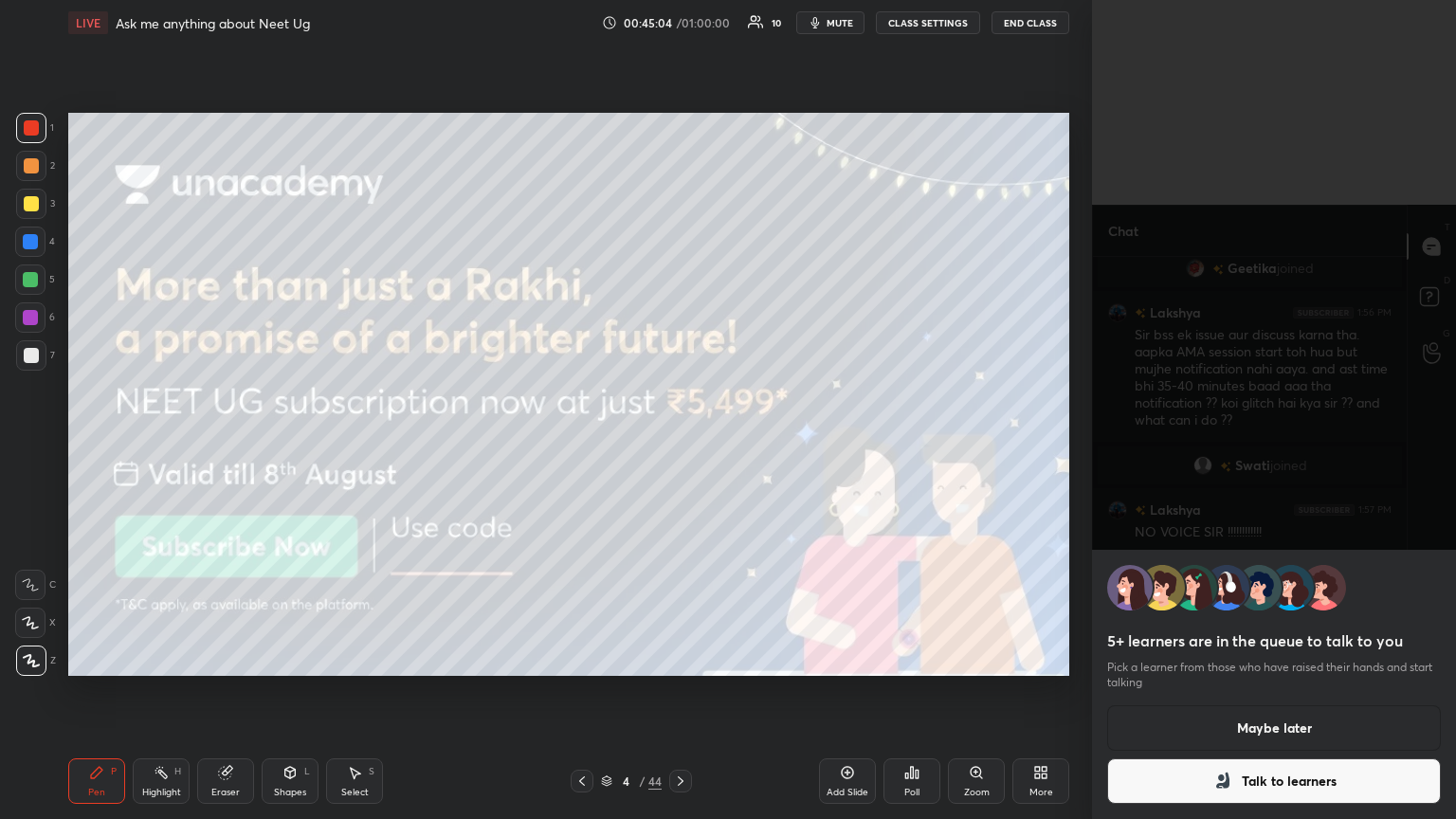 click on "Maybe later" at bounding box center (1274, 728) 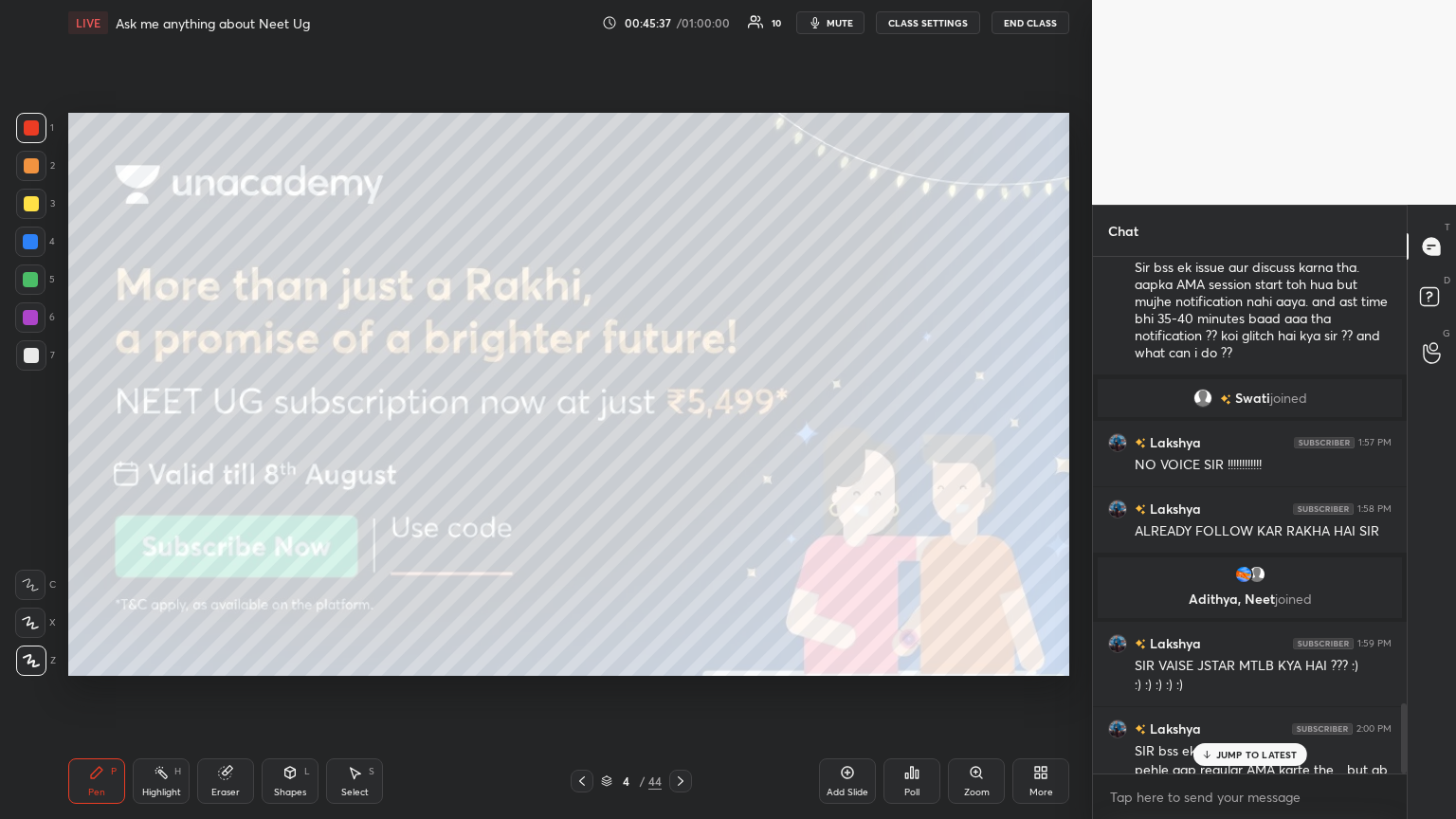 scroll, scrollTop: 3310, scrollLeft: 0, axis: vertical 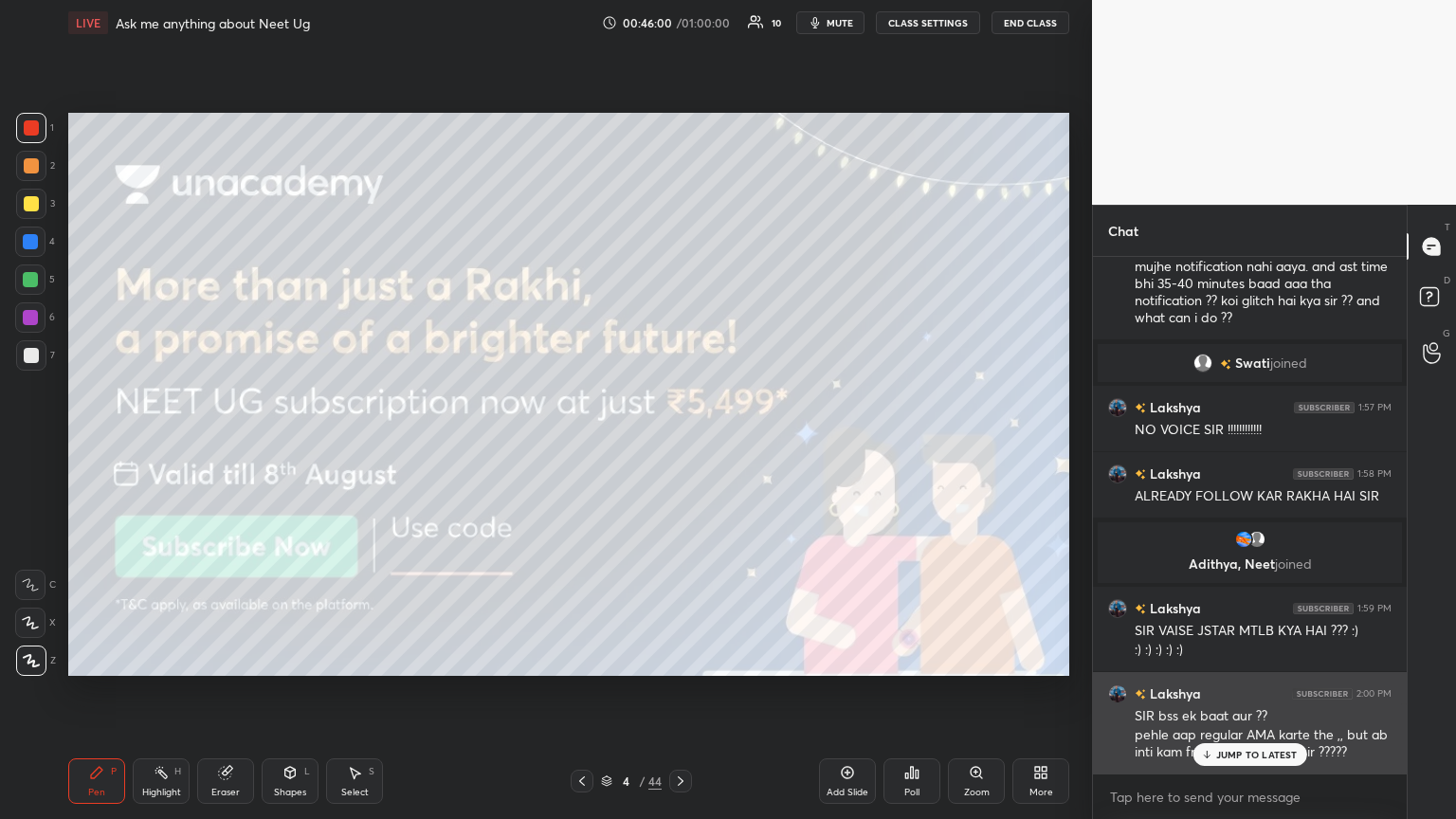 drag, startPoint x: 1229, startPoint y: 755, endPoint x: 1200, endPoint y: 739, distance: 33.12099 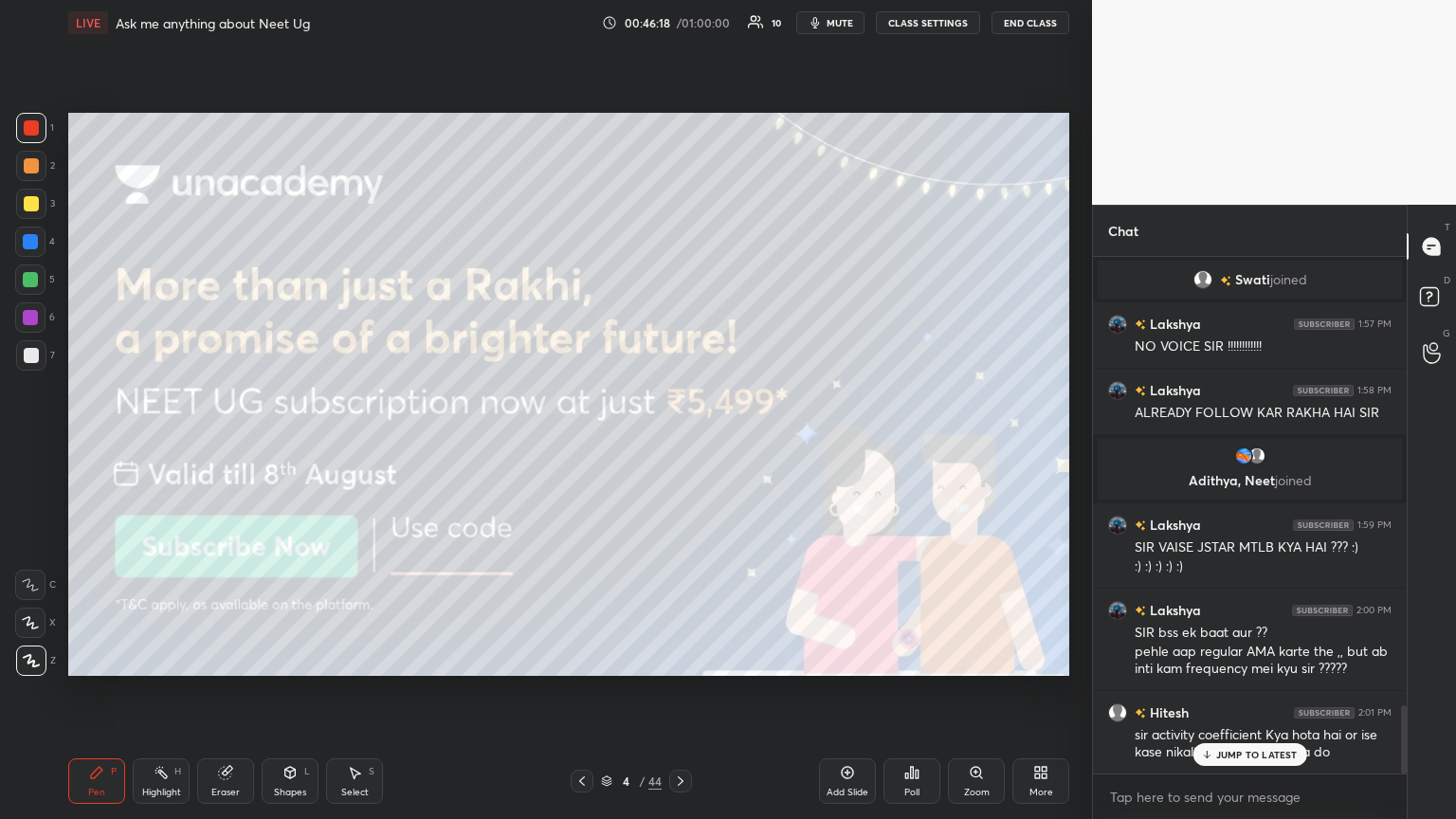 scroll, scrollTop: 3477, scrollLeft: 0, axis: vertical 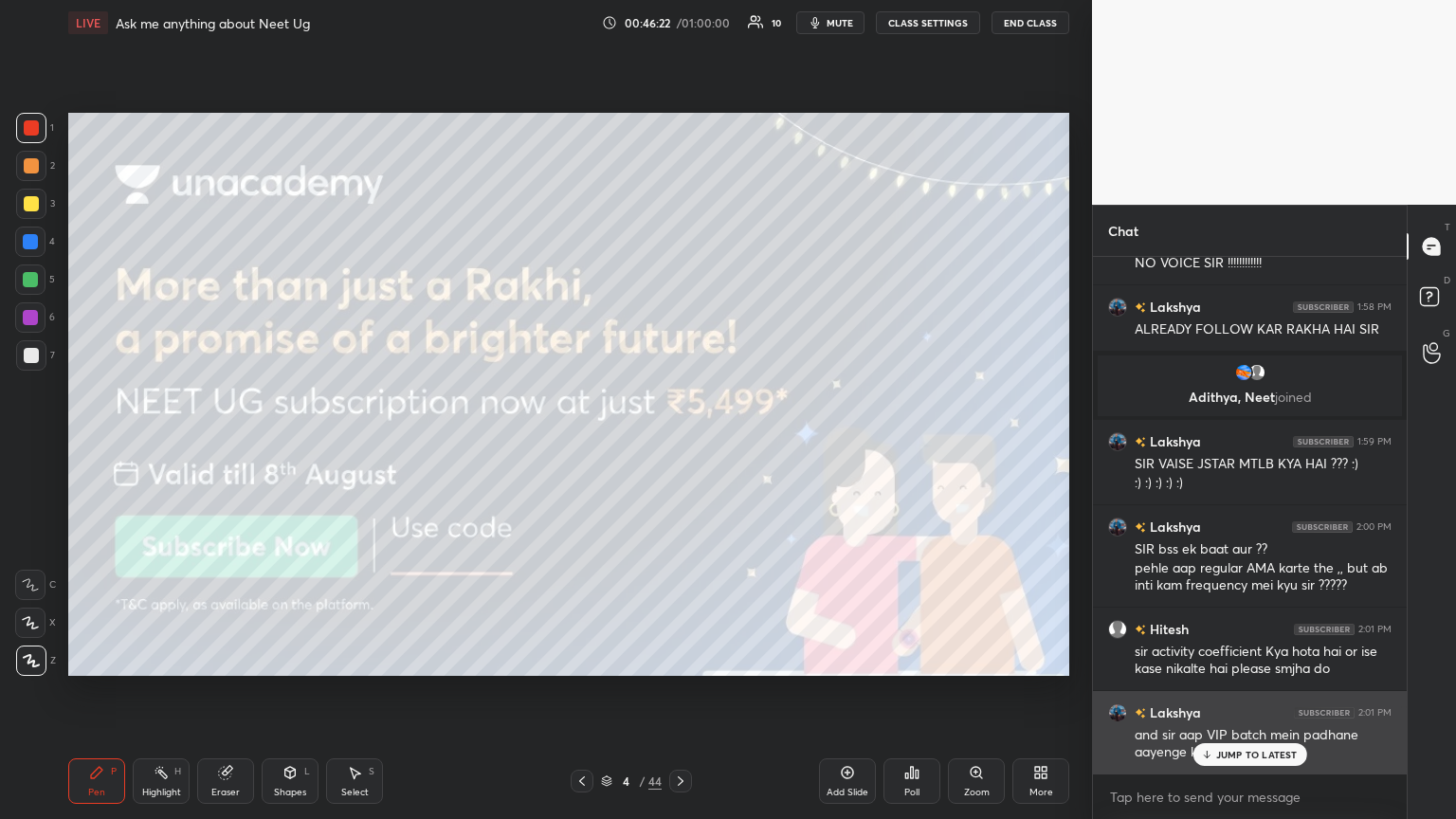 drag, startPoint x: 1260, startPoint y: 752, endPoint x: 1195, endPoint y: 735, distance: 67.18631 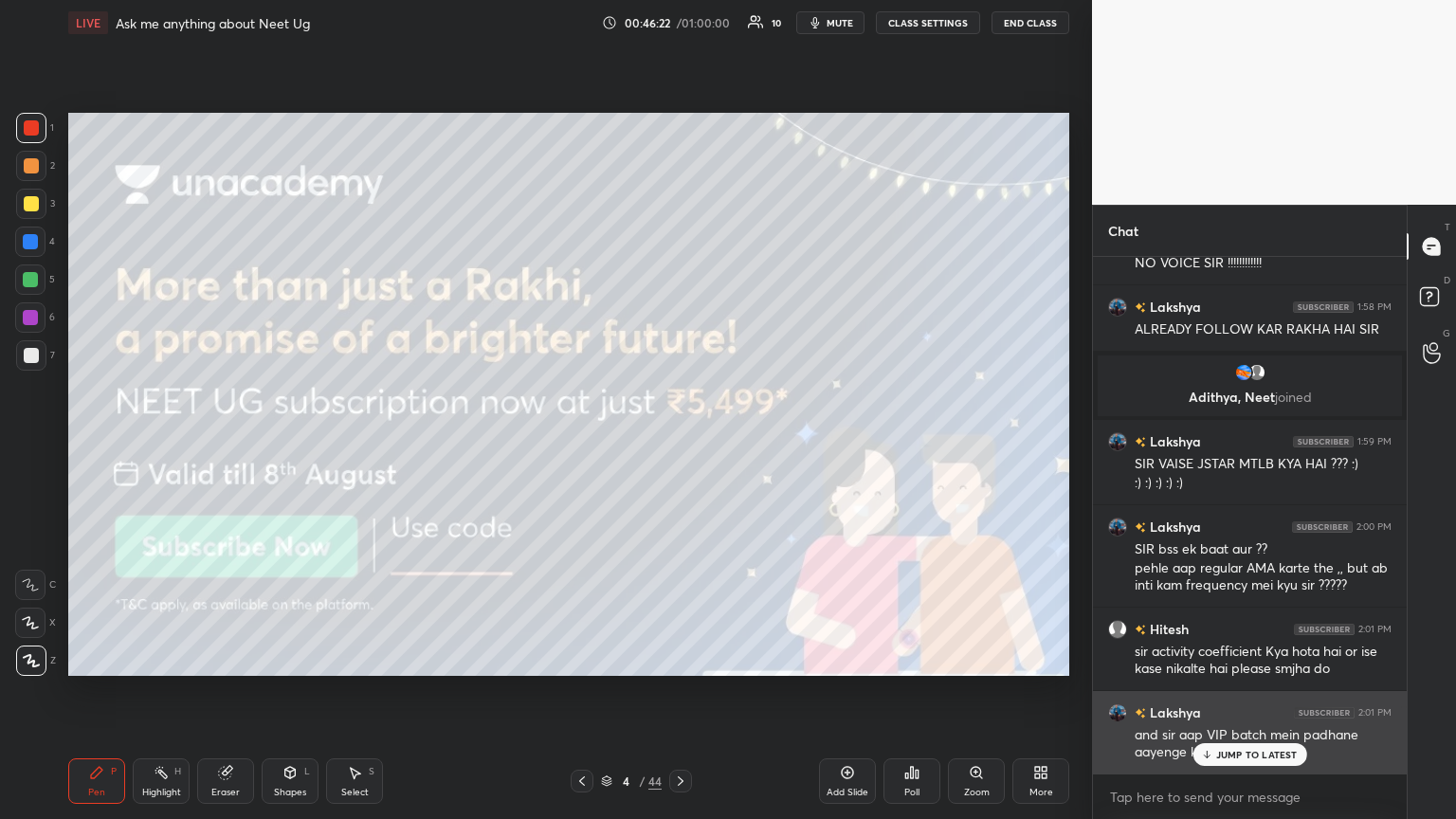 click on "JUMP TO LATEST" at bounding box center [1257, 755] 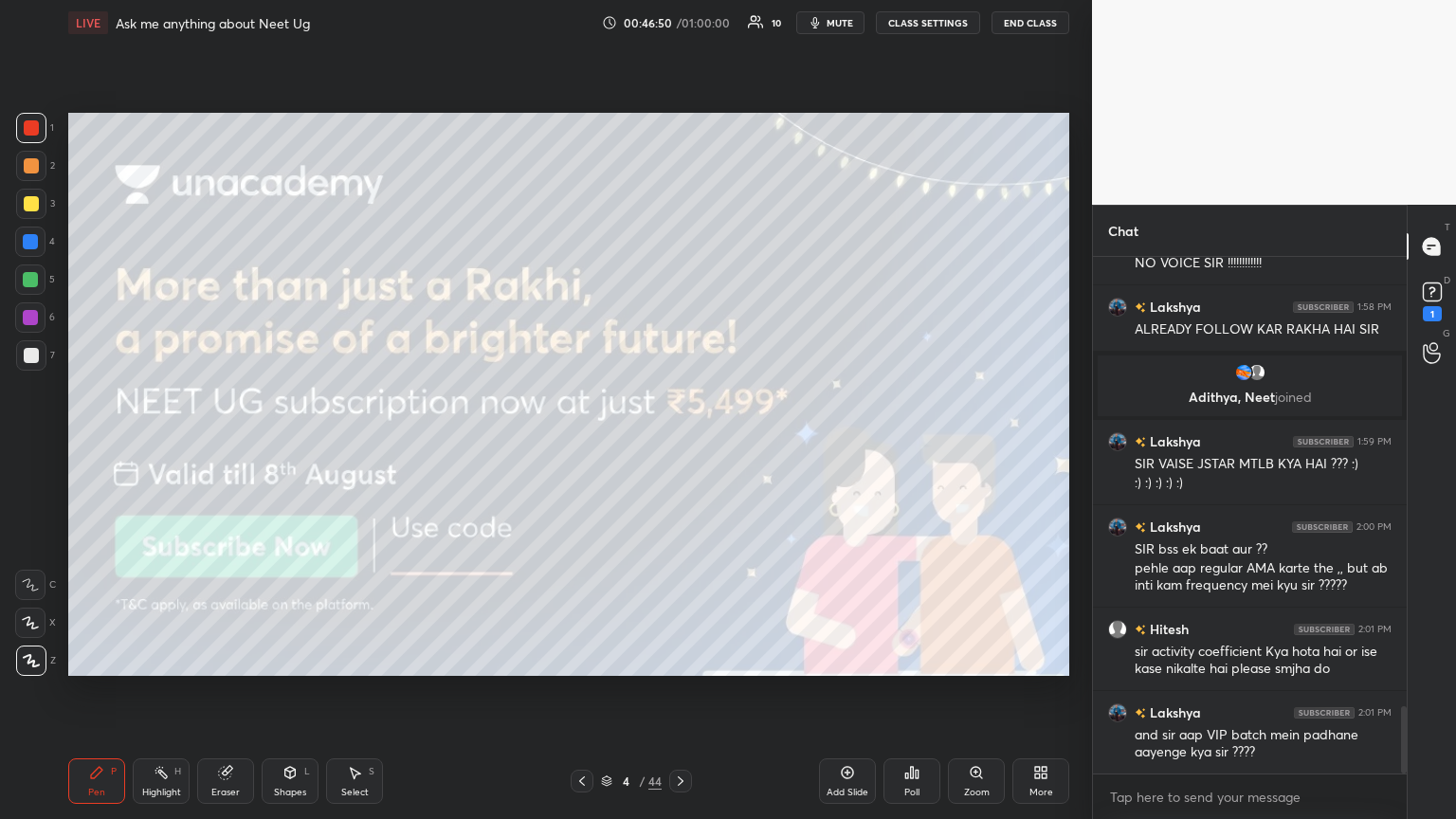 scroll, scrollTop: 3559, scrollLeft: 0, axis: vertical 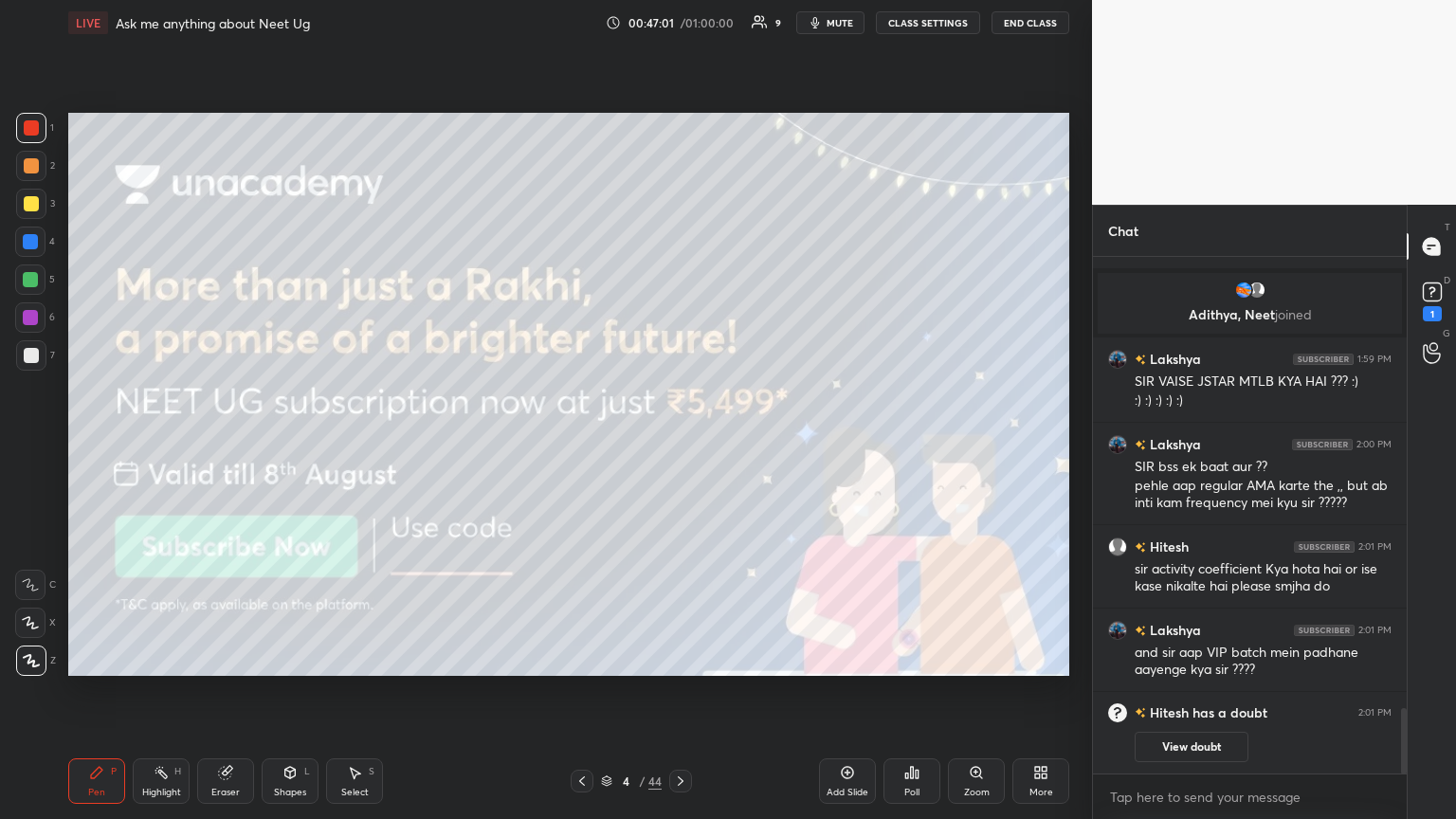 click 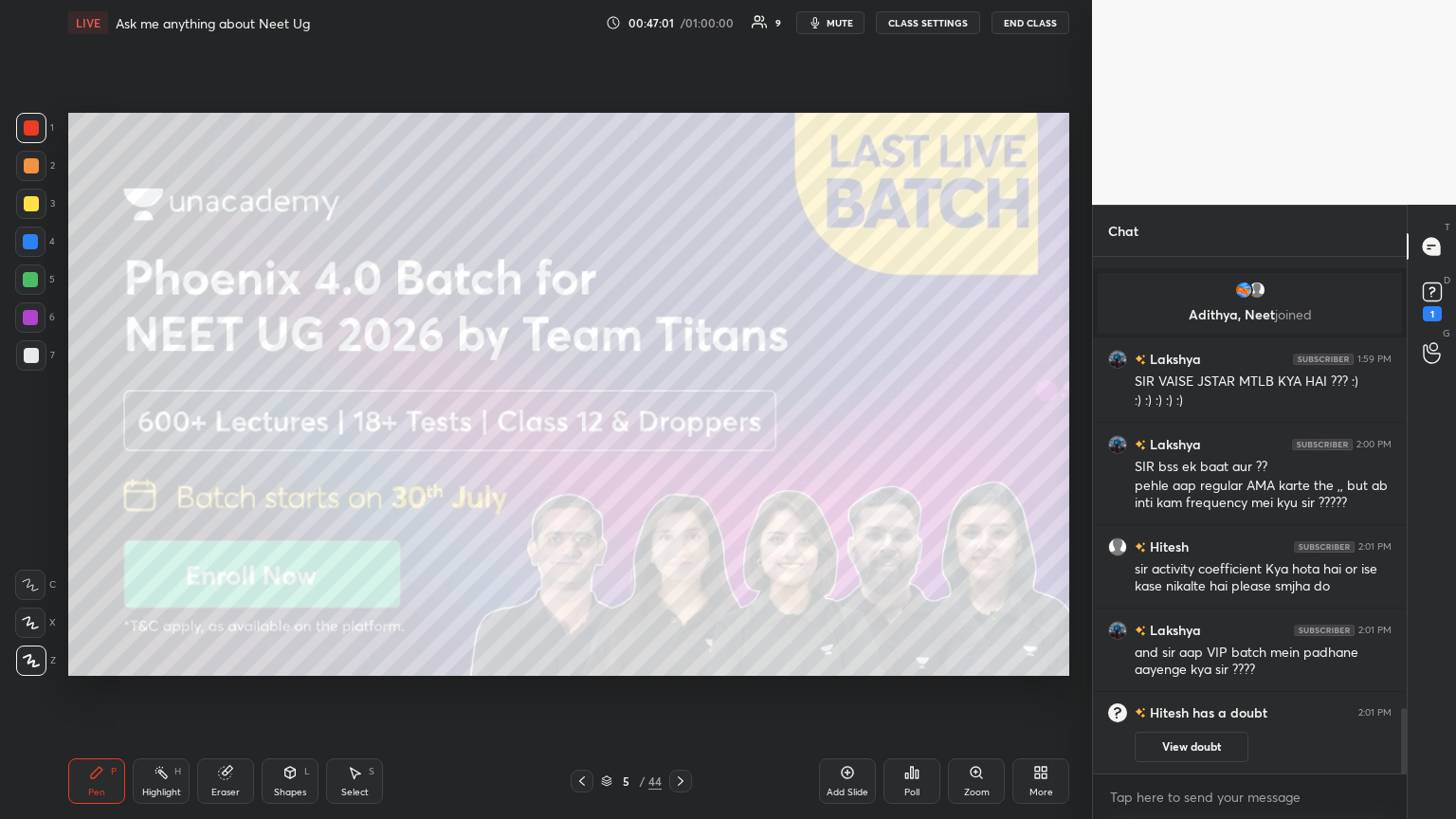 click 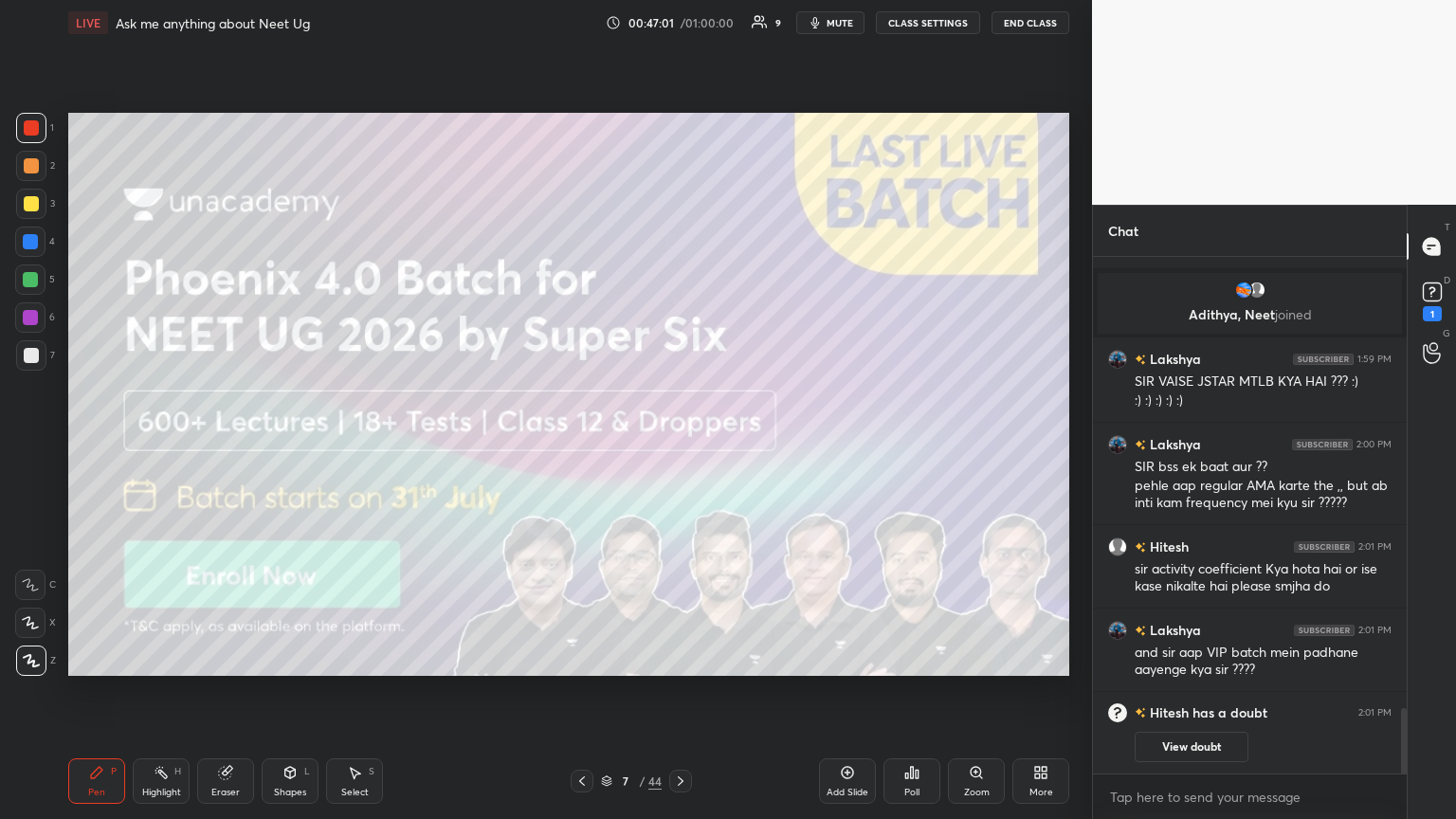 click 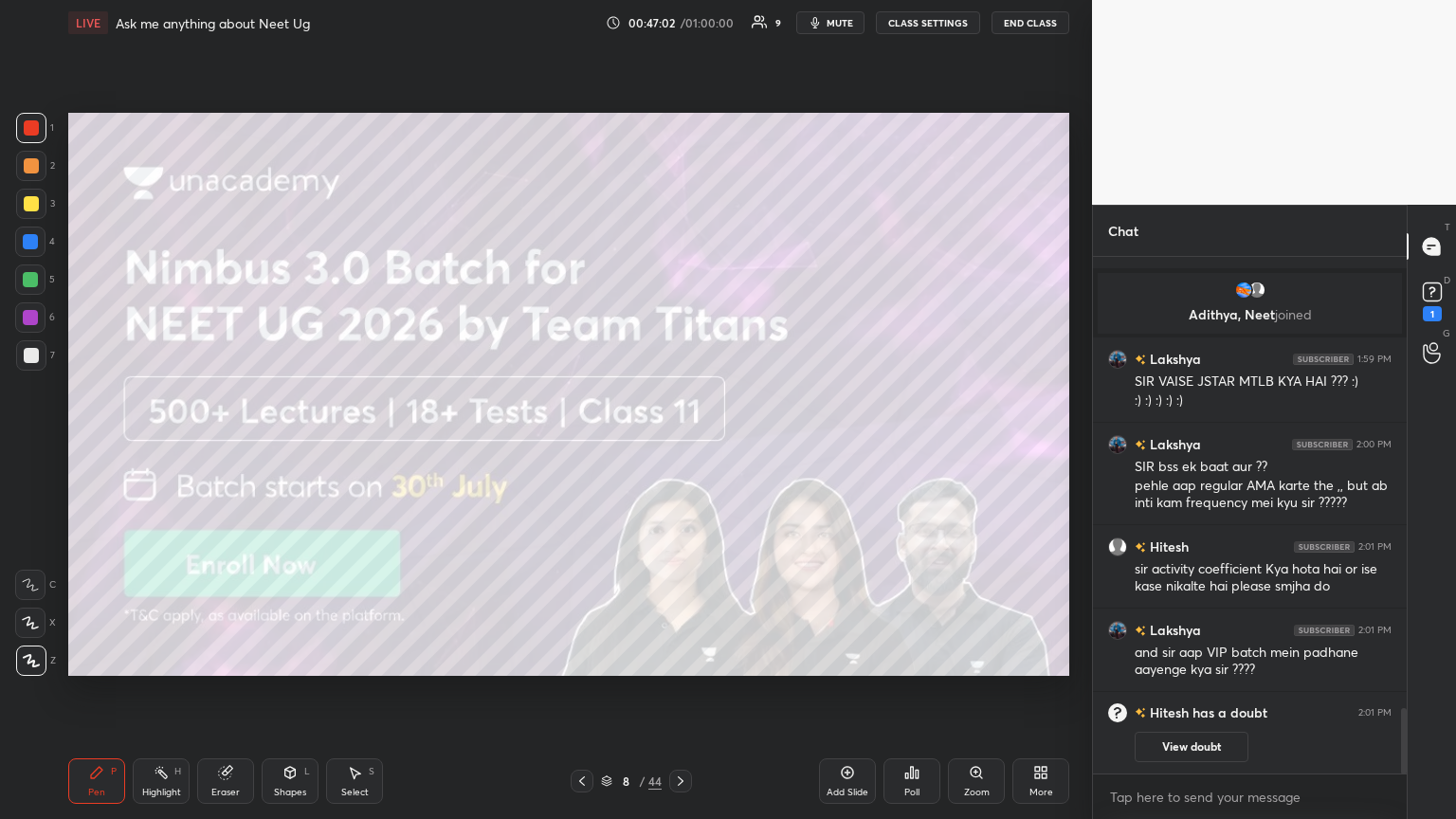 click 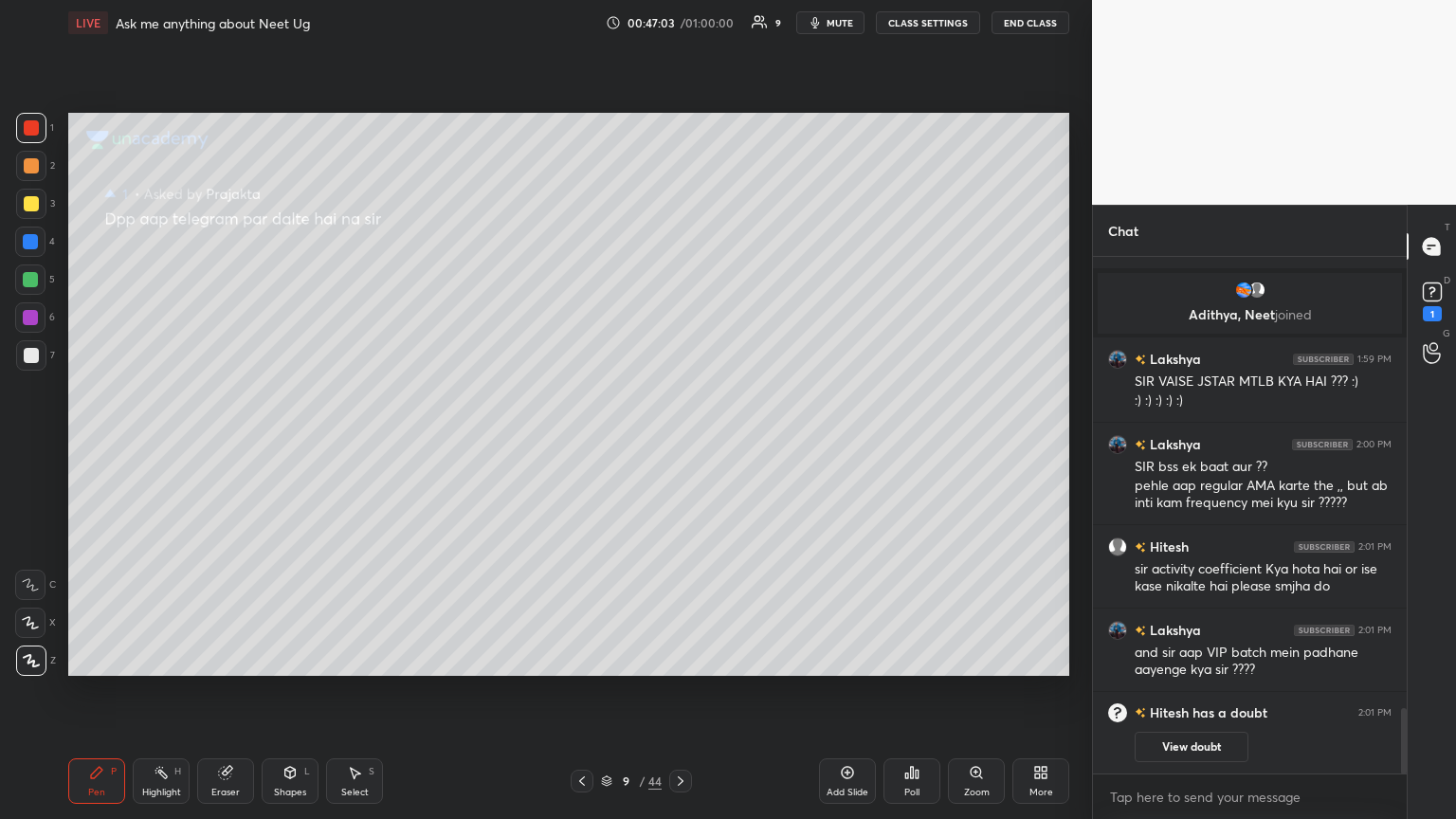 click 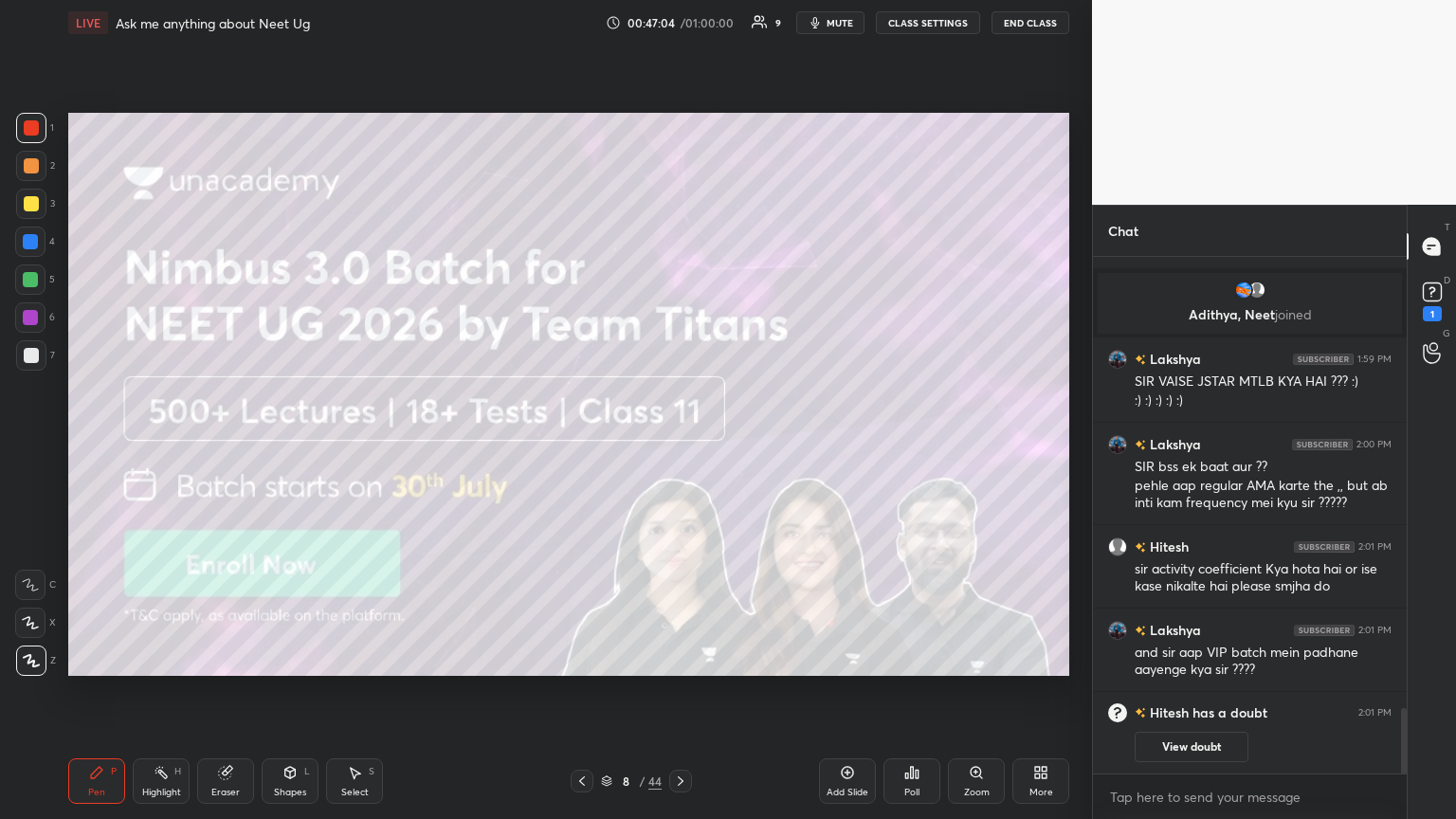 drag, startPoint x: 580, startPoint y: 781, endPoint x: 624, endPoint y: 681, distance: 109.252 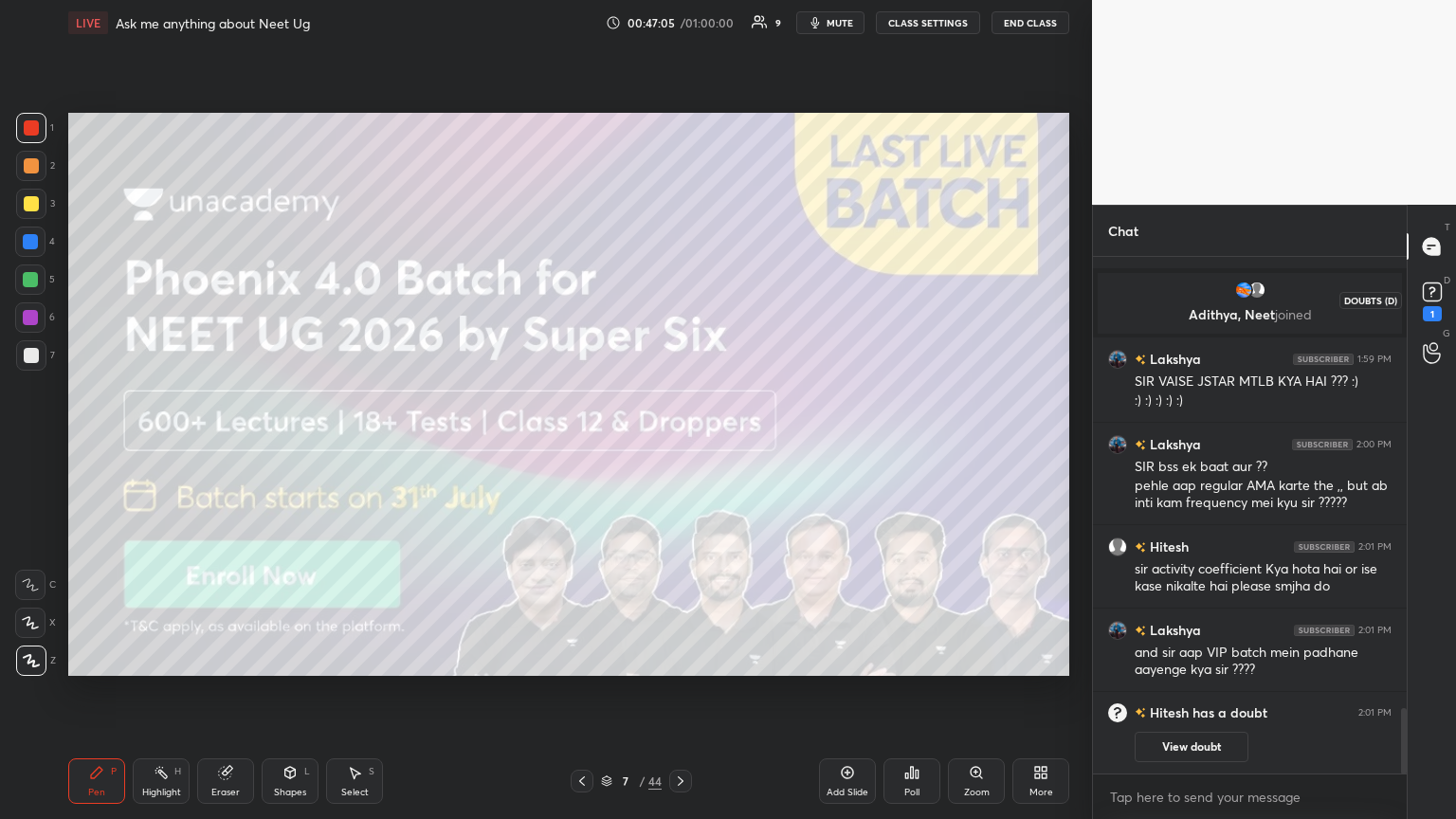 click 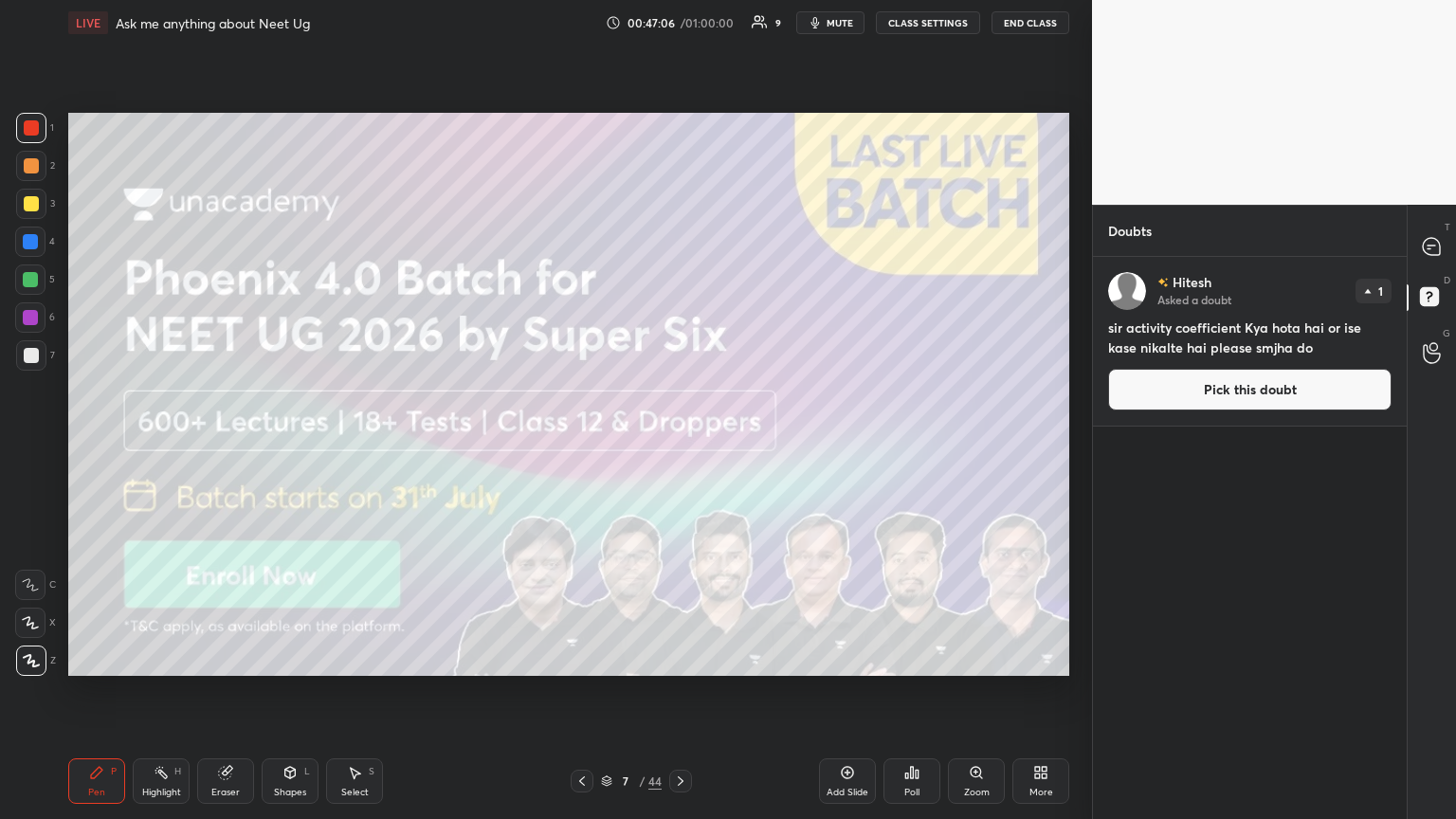 click on "Pick this doubt" at bounding box center (1249, 390) 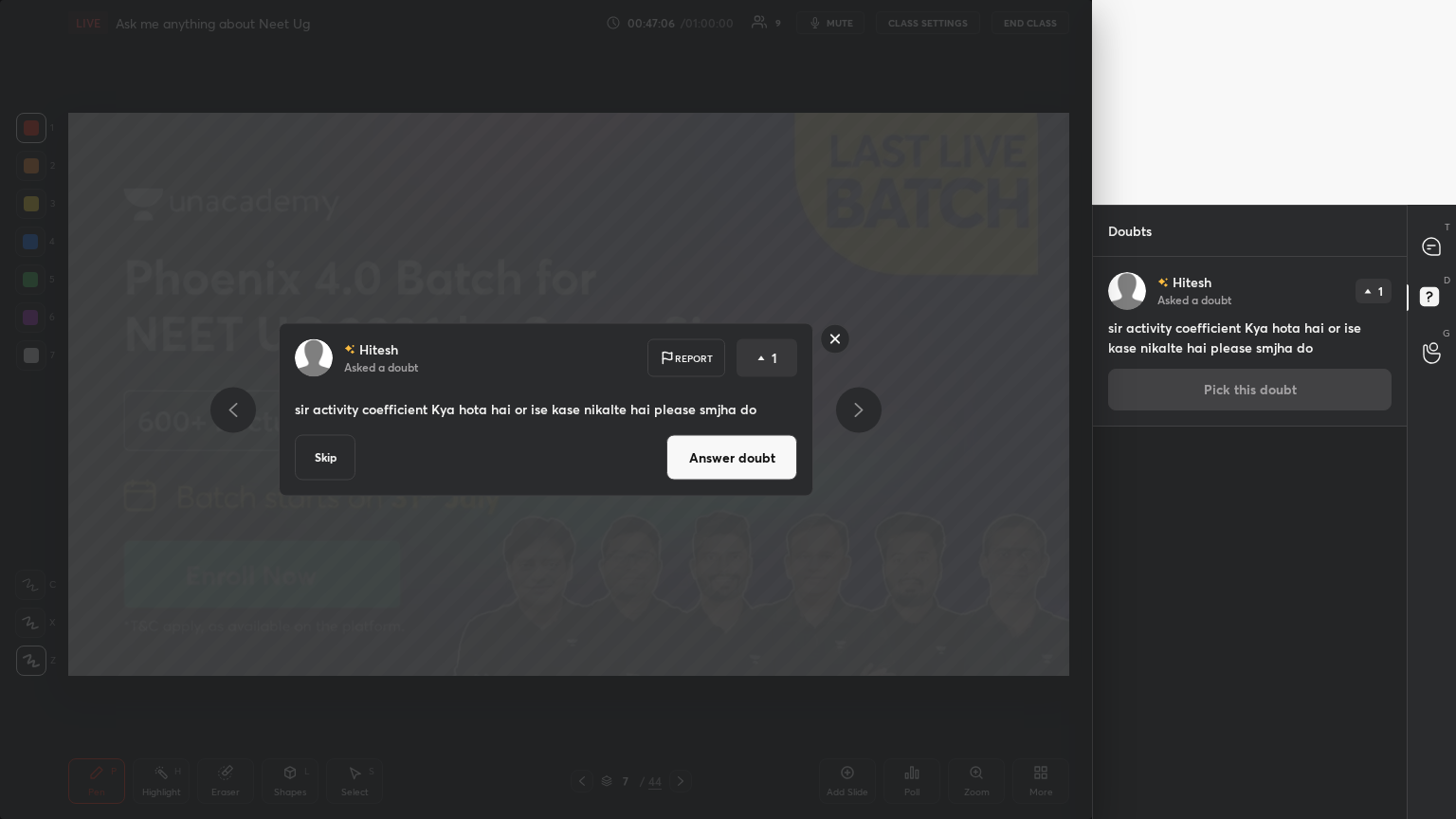 click on "Answer doubt" at bounding box center [732, 458] 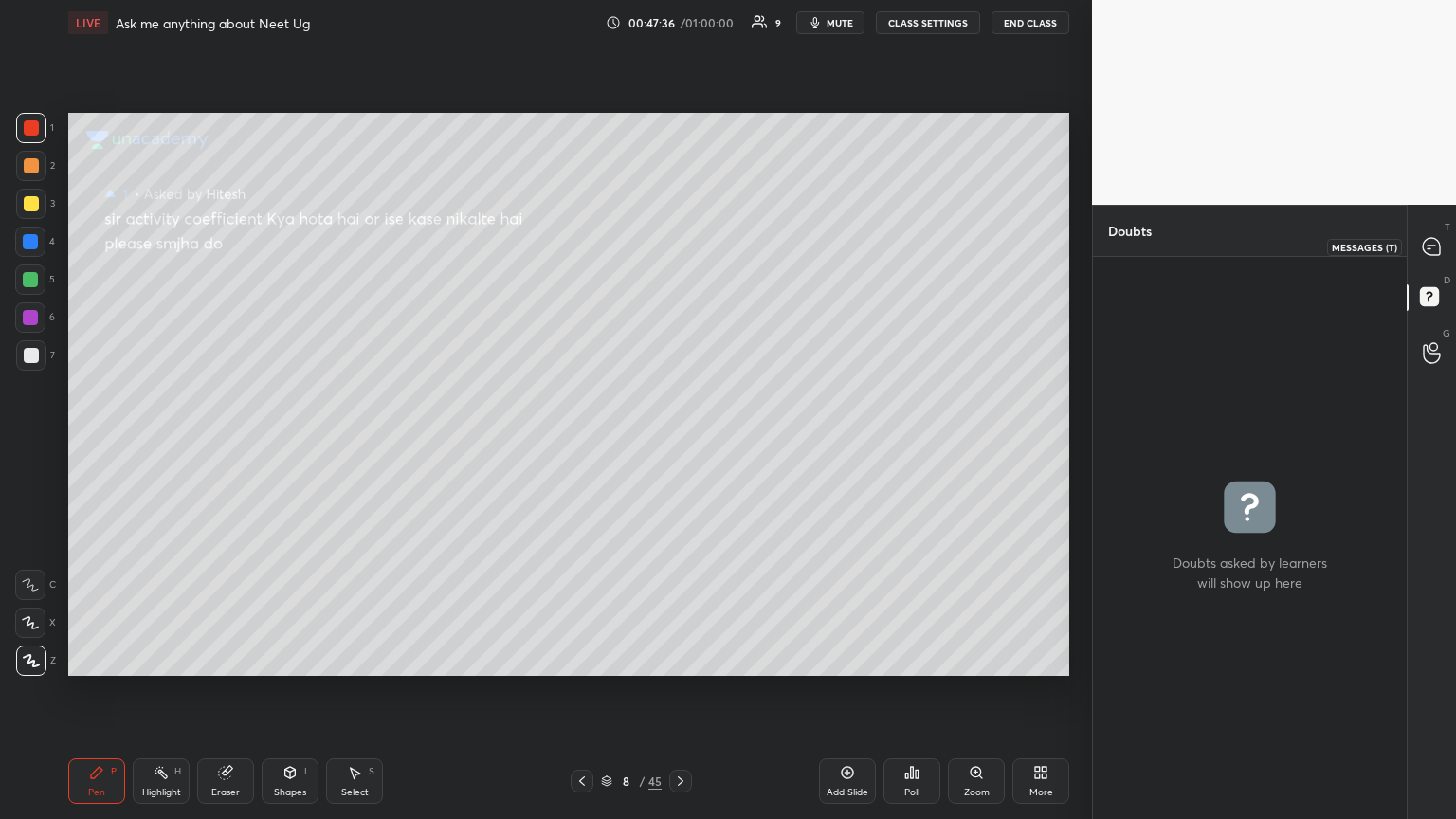 click at bounding box center [1432, 246] 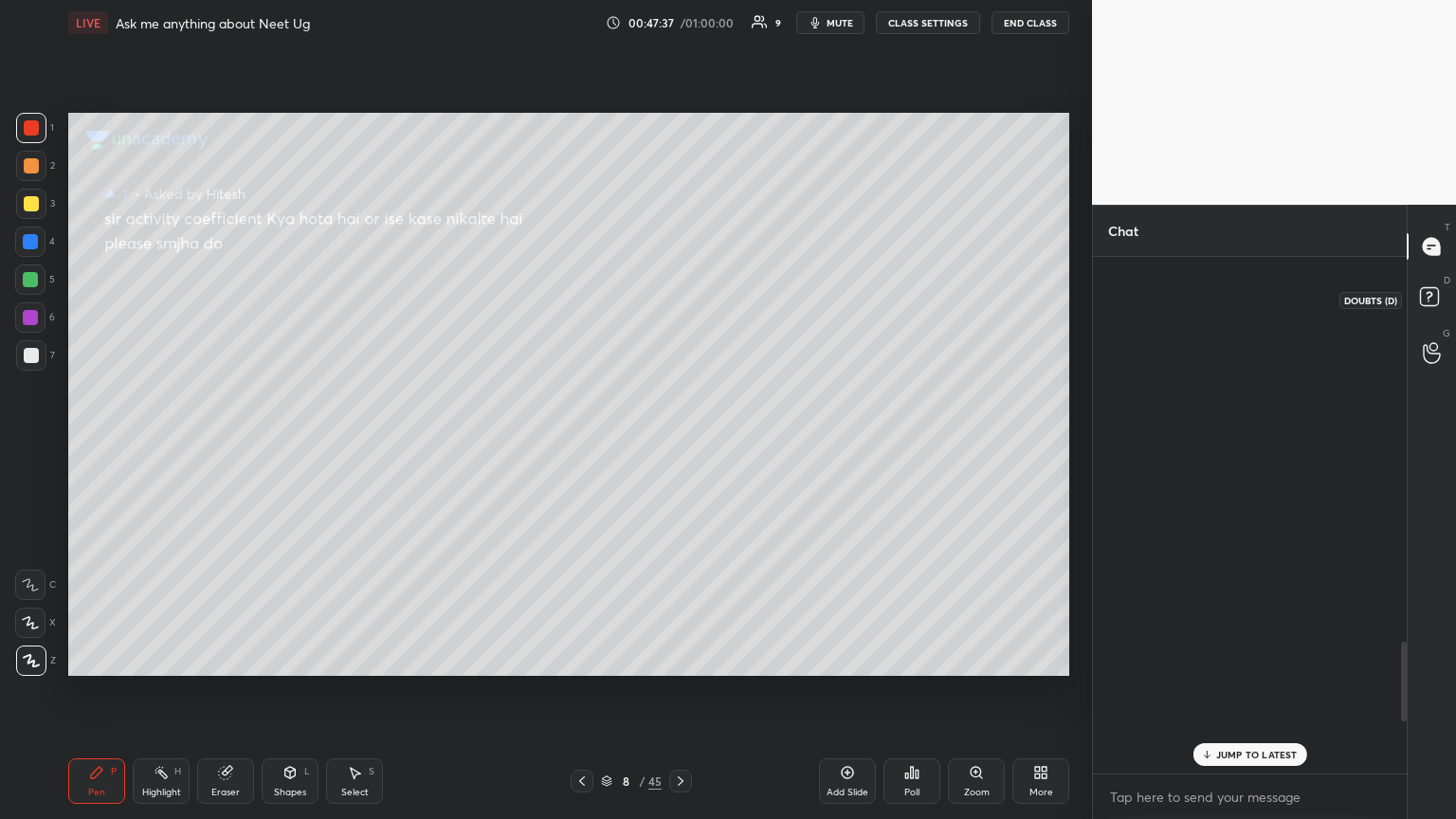 scroll, scrollTop: 2643, scrollLeft: 0, axis: vertical 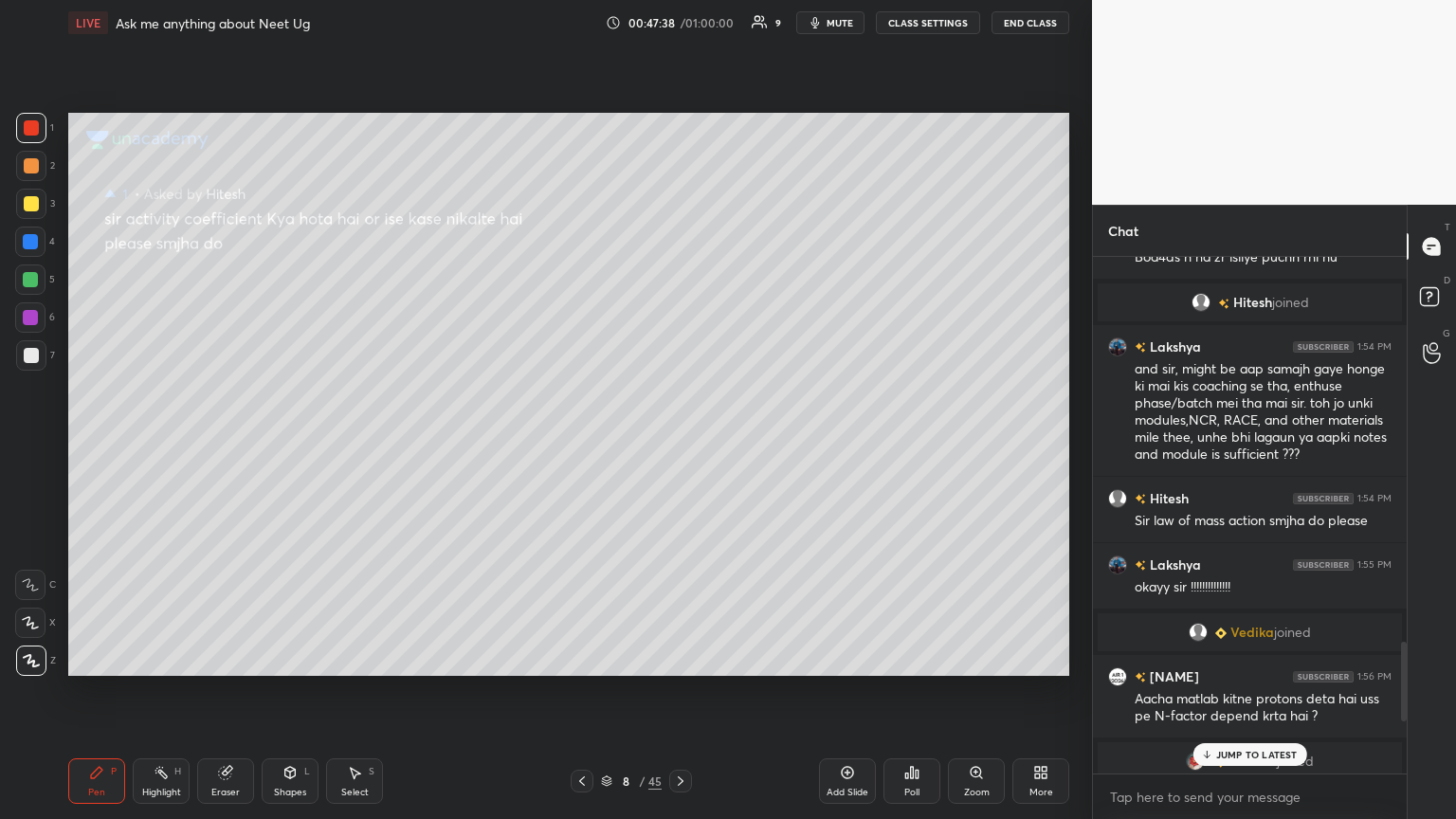 click on "JUMP TO LATEST" at bounding box center (1257, 755) 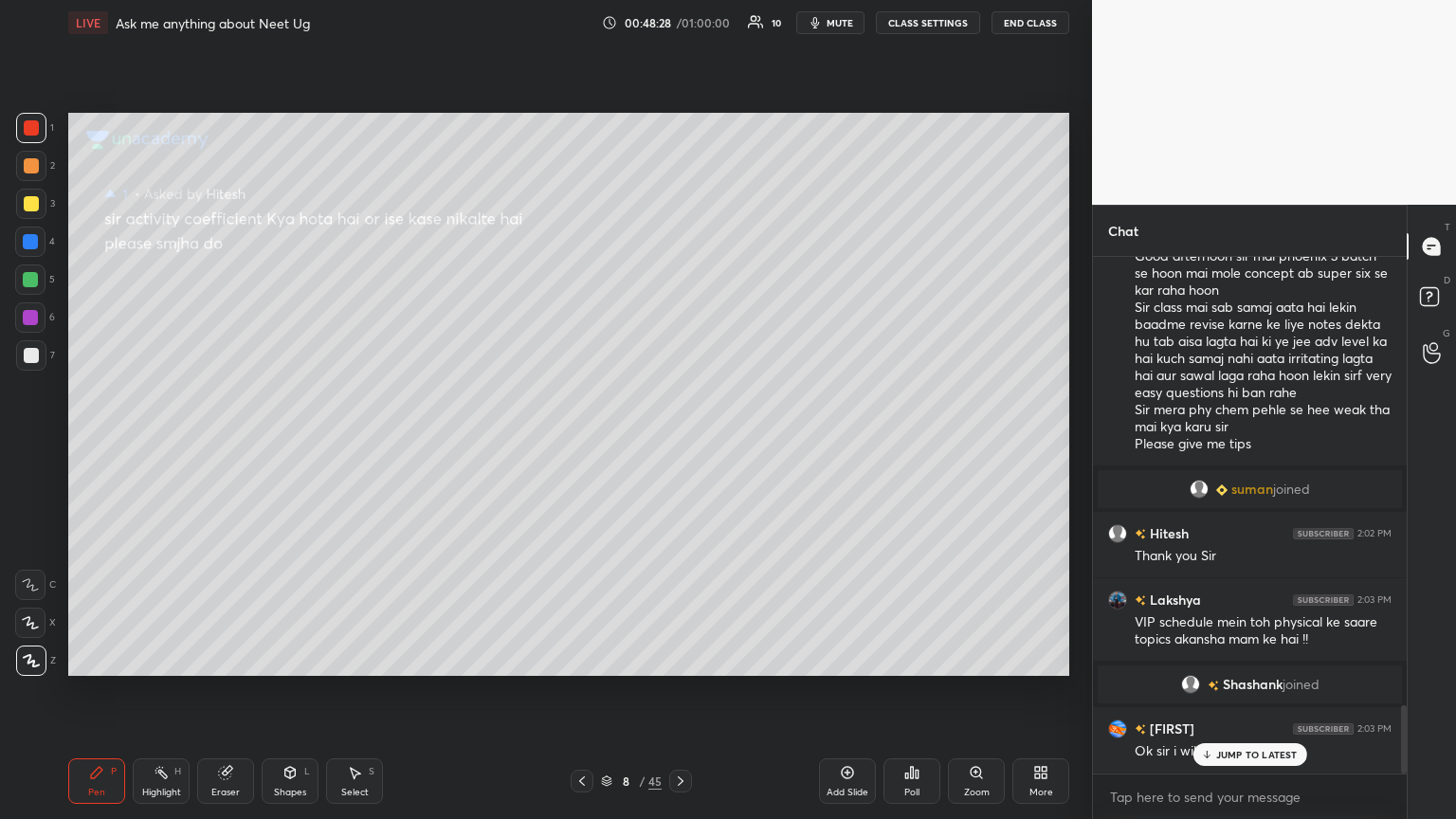 scroll, scrollTop: 3405, scrollLeft: 0, axis: vertical 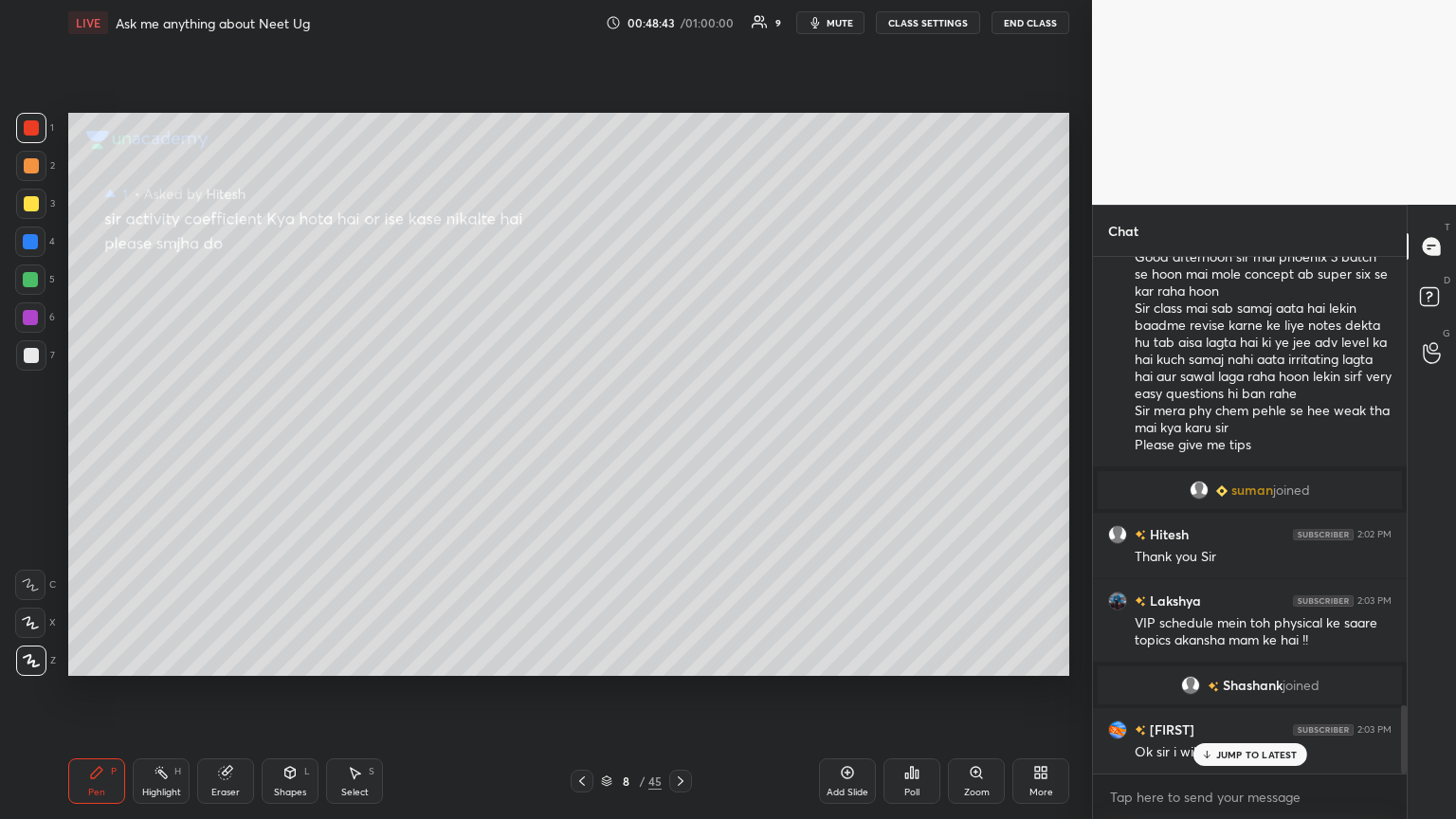 drag, startPoint x: 838, startPoint y: 19, endPoint x: 846, endPoint y: 26, distance: 10.630146 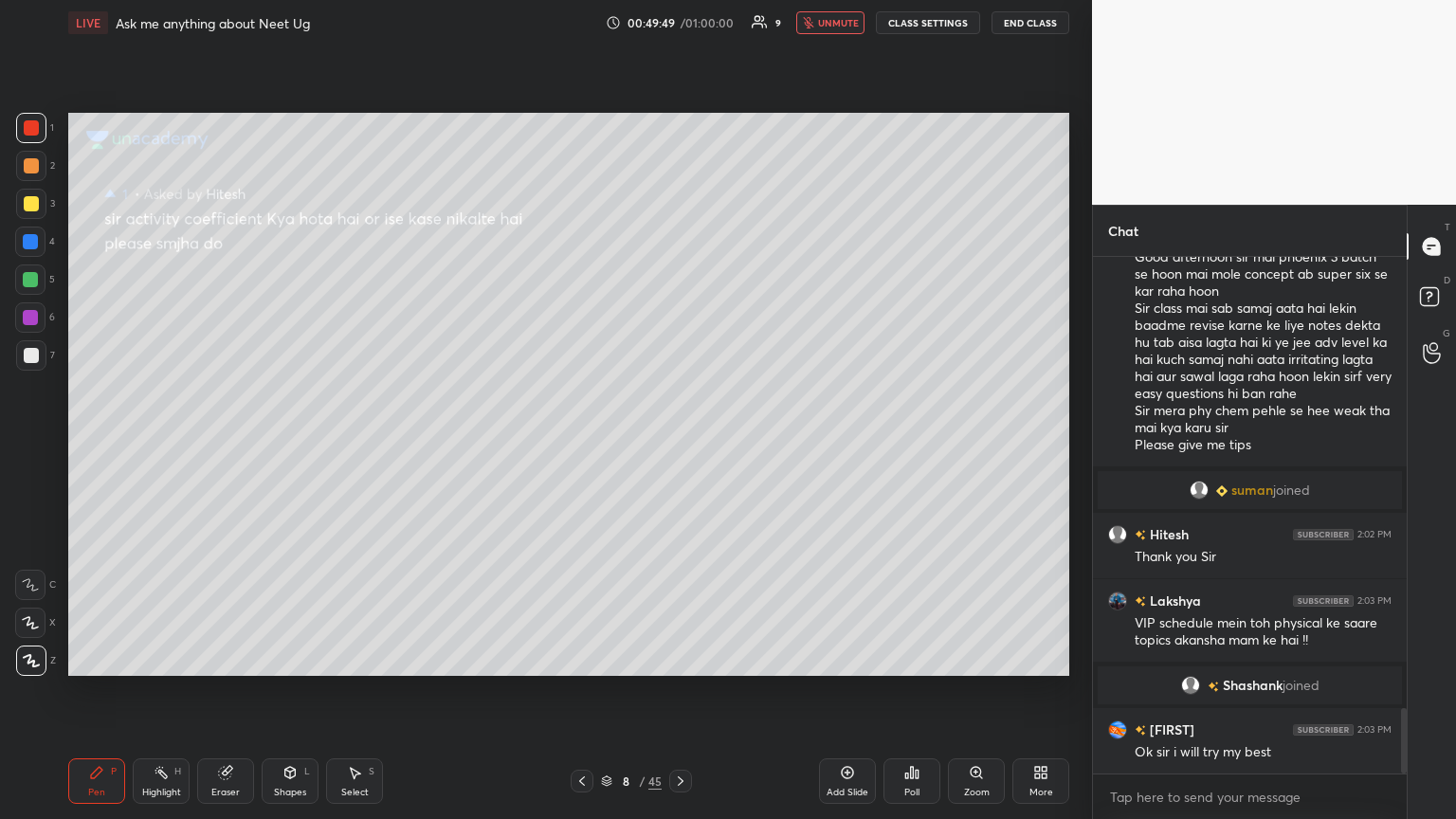 scroll, scrollTop: 3575, scrollLeft: 0, axis: vertical 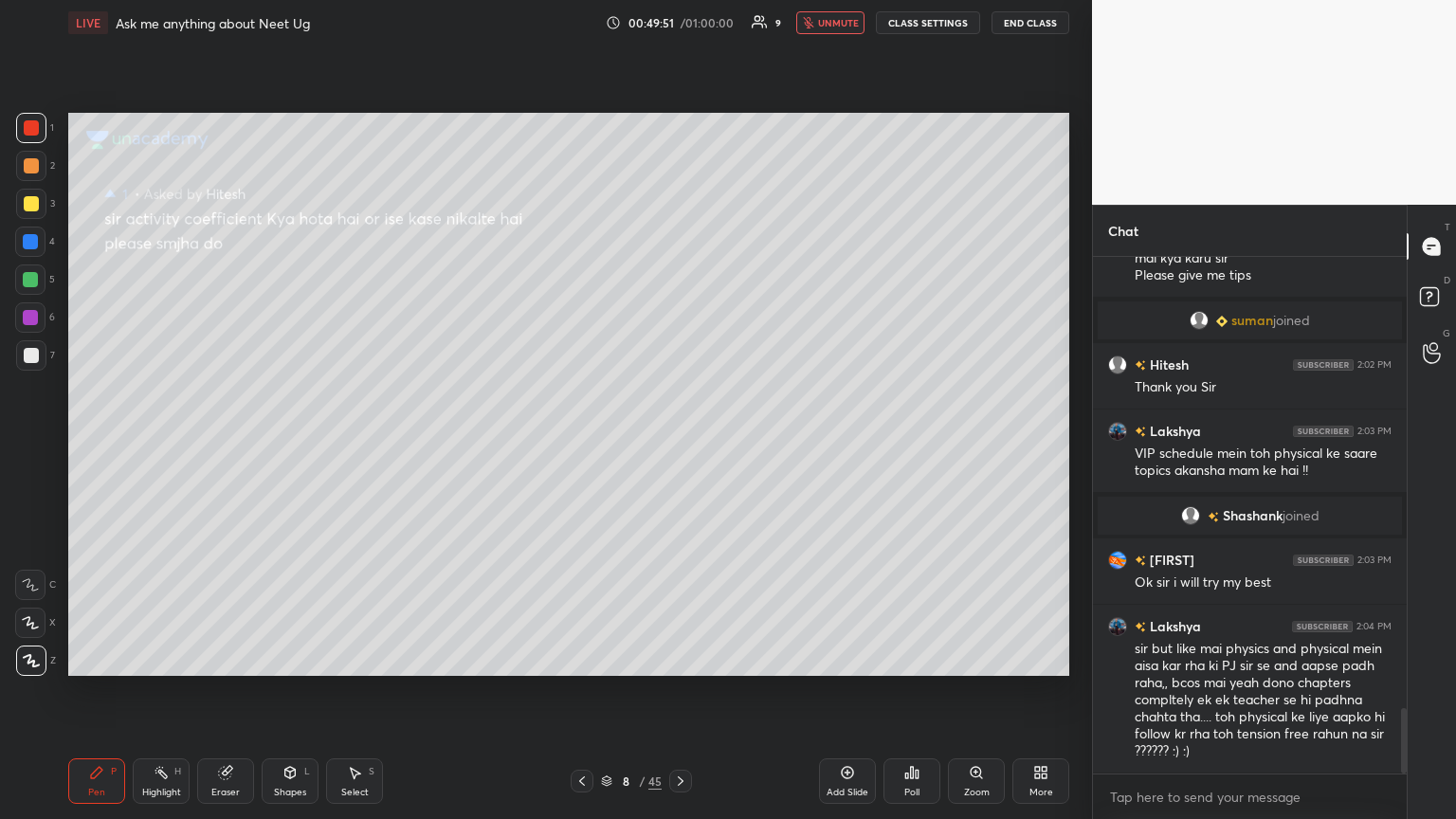 drag, startPoint x: 45, startPoint y: 349, endPoint x: 57, endPoint y: 362, distance: 17.691806 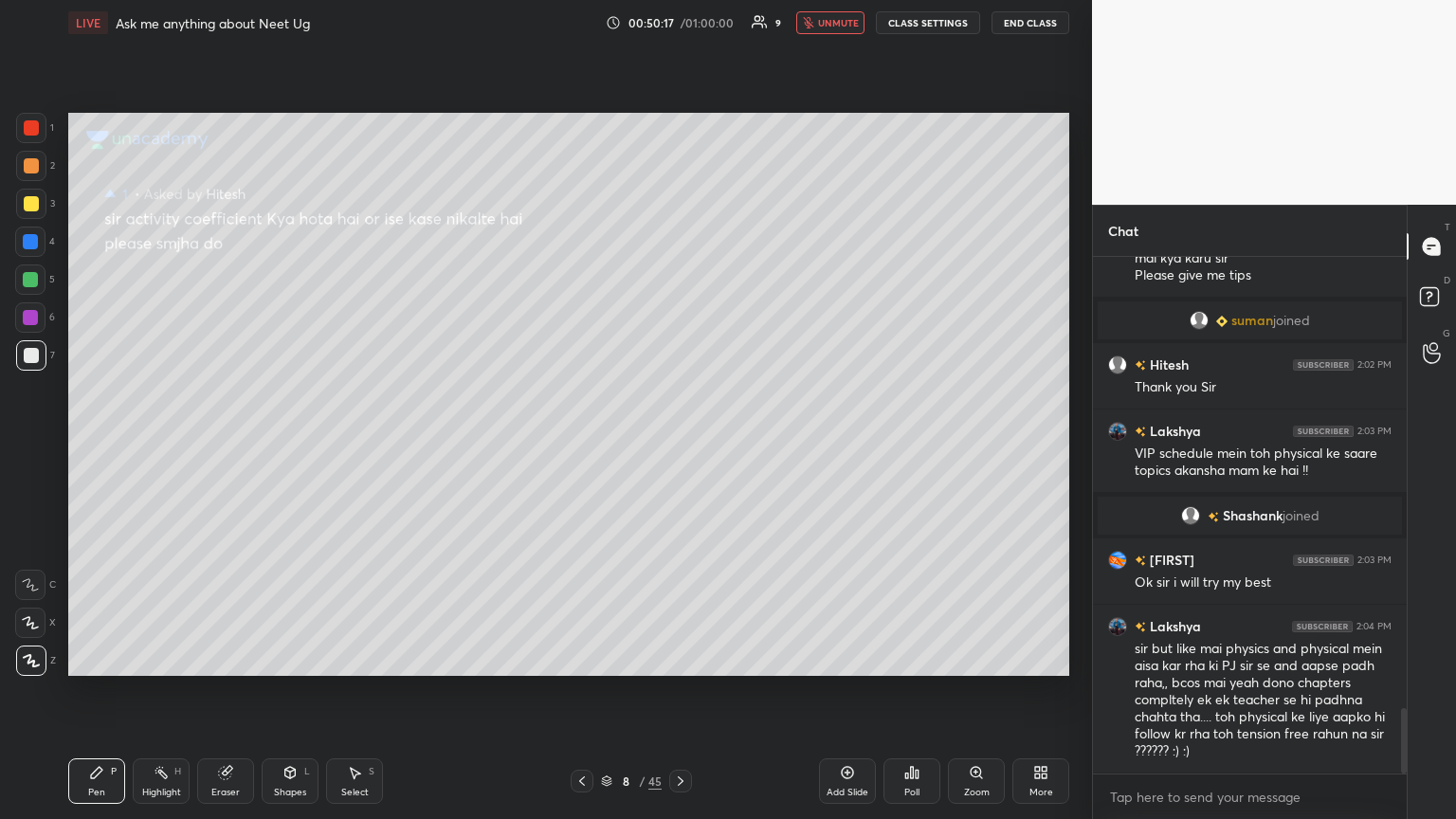 scroll, scrollTop: 3640, scrollLeft: 0, axis: vertical 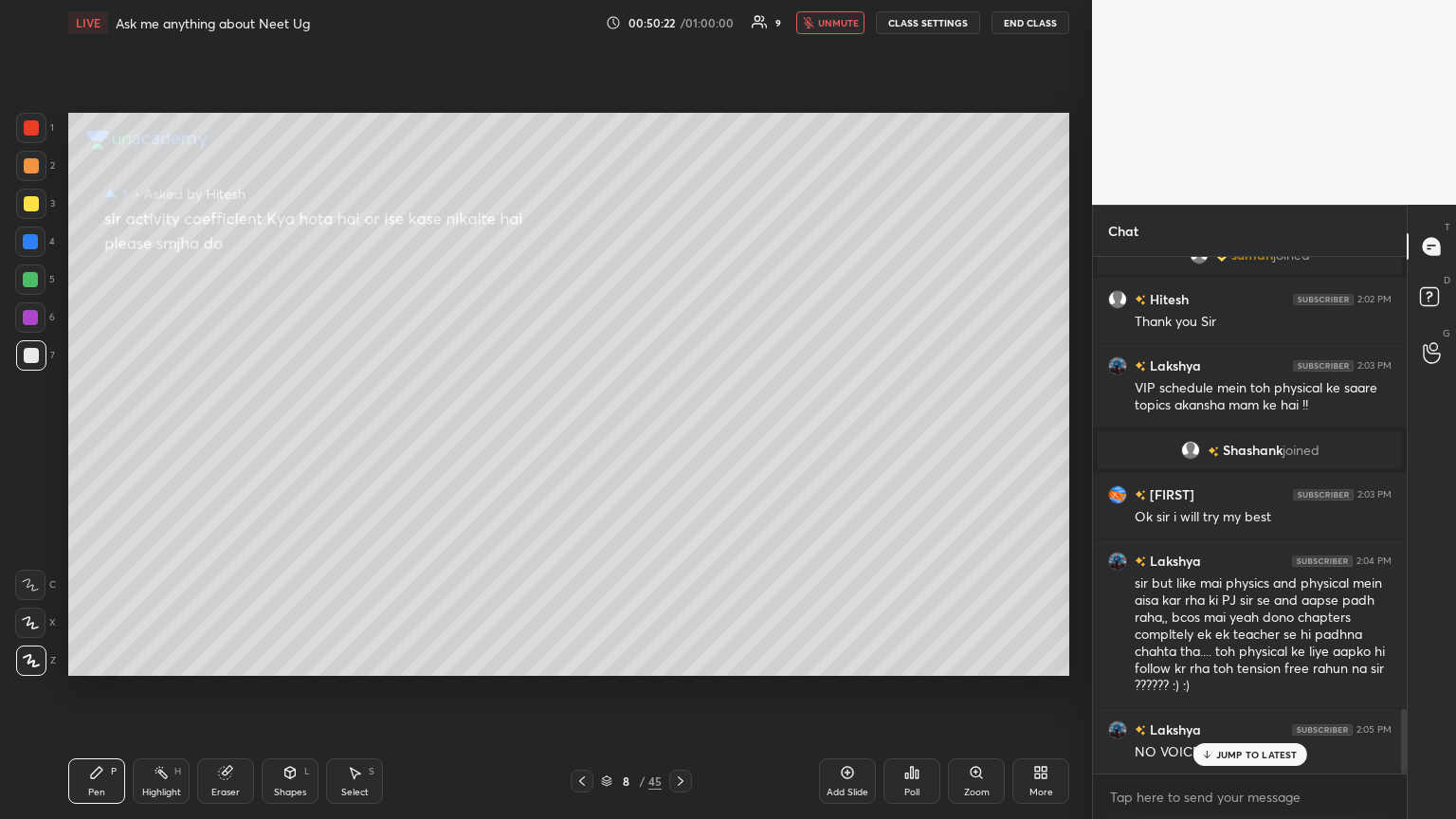 click on "Swati  joined Lakshya 1:57 PM NO VOICE SIR !!!!!!!!!!!! Lakshya 1:58 PM ALREADY FOLLOW KAR RAKHA HAI SIR Adithya, Neet  joined Lakshya 1:59 PM SIR VAISE JSTAR MTLB KYA HAI ??? :) :) :) :) :) :) Lakshya 2:00 PM SIR bss ek baat aur ?? pehle aap regular AMA karte the ,, but ab inti kam frequency mei kyu sir ????? Hitesh 2:01 PM sir activity coefficient Kya hota hai or ise kase nikalte hai please smjha do Lakshya 2:01 PM and sir aap VIP batch mein padhane aayenge kya sir ???? Vinod  joined Adithya 2:02 PM Good afternoon sir mai phoenix 3 batch se hoon mai mole concept ab super six se kar raha hoon
Sir class mai sab samaj aata hai lekin baadme revise karne ke liye notes dekta hu tab aisa lagta hai ki ye jee adv level ka hai kuch samaj nahi aata irritating lagta hai aur sawal laga raha hoon lekin sirf very easy questions hi ban rahe
Sir mera phy chem pehle se hee weak tha mai kya karu sir
Please give me tips suman  joined Hitesh 2:02 PM Thank you Sir Lakshya 2:03 PM shashank  joined Adithya 2:03 PM Lakshya 2:04 PM" at bounding box center [1249, 515] 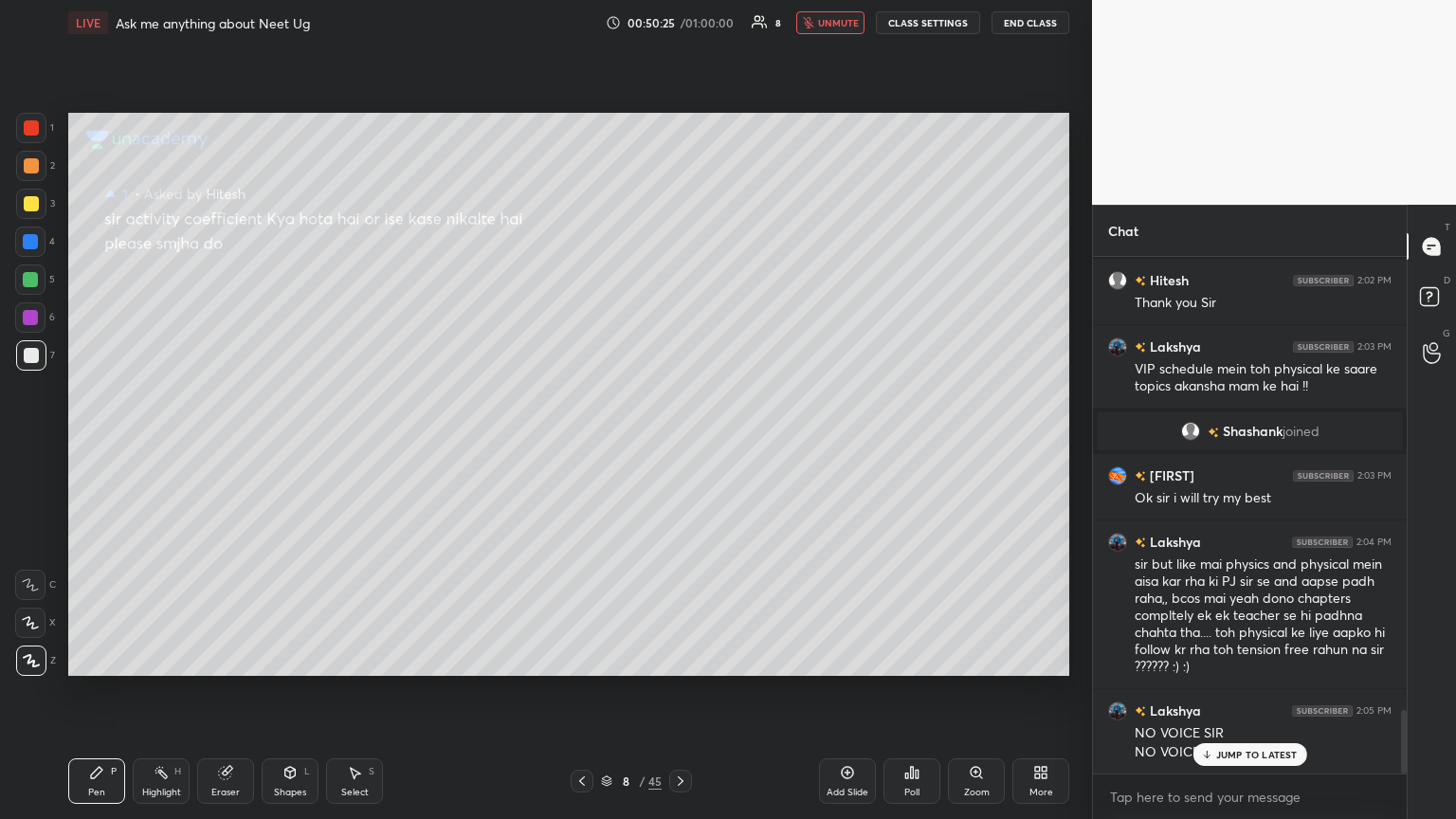 drag, startPoint x: 815, startPoint y: 5, endPoint x: 823, endPoint y: 63, distance: 58.549125 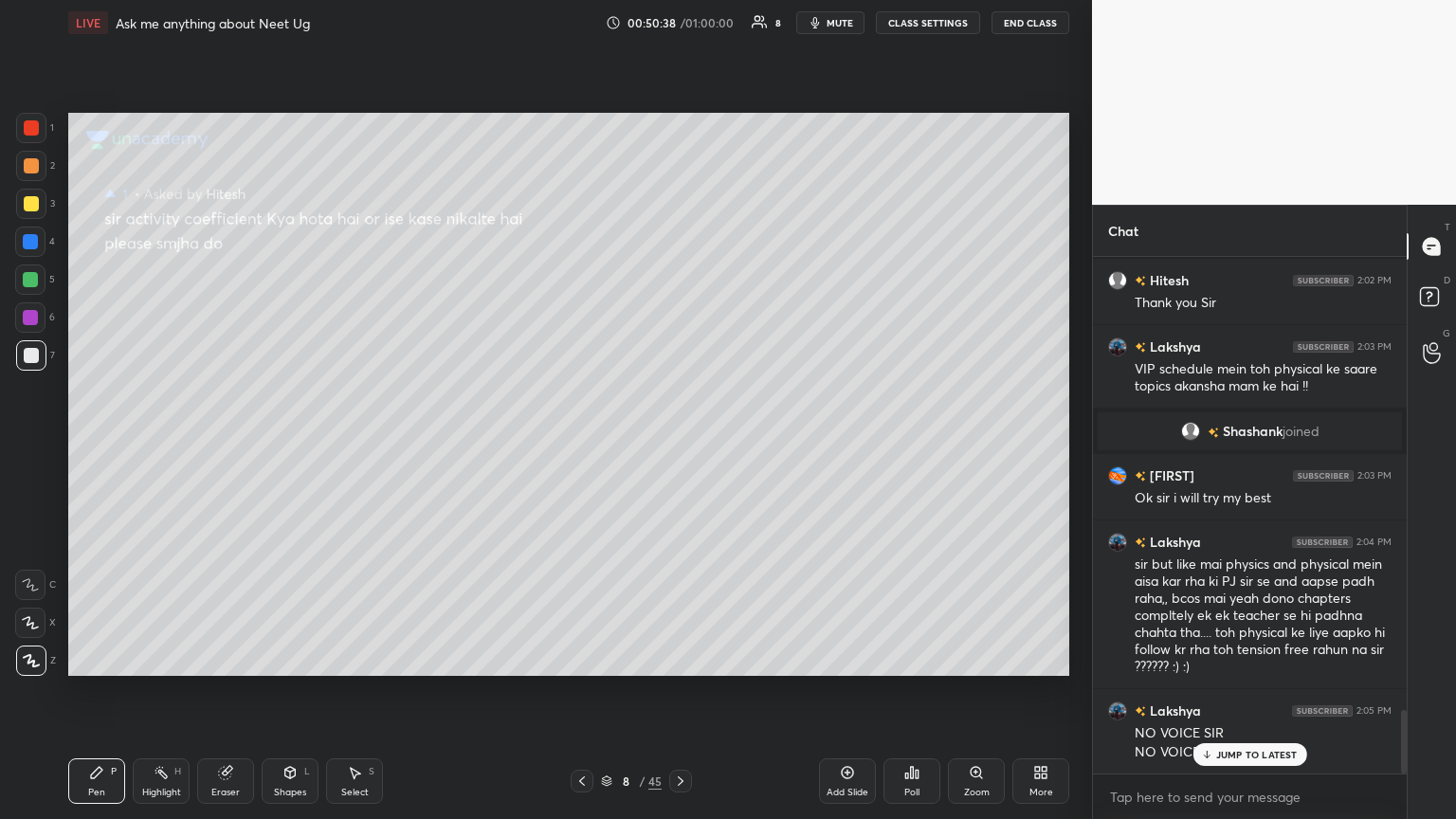 click on "JUMP TO LATEST" at bounding box center (1257, 755) 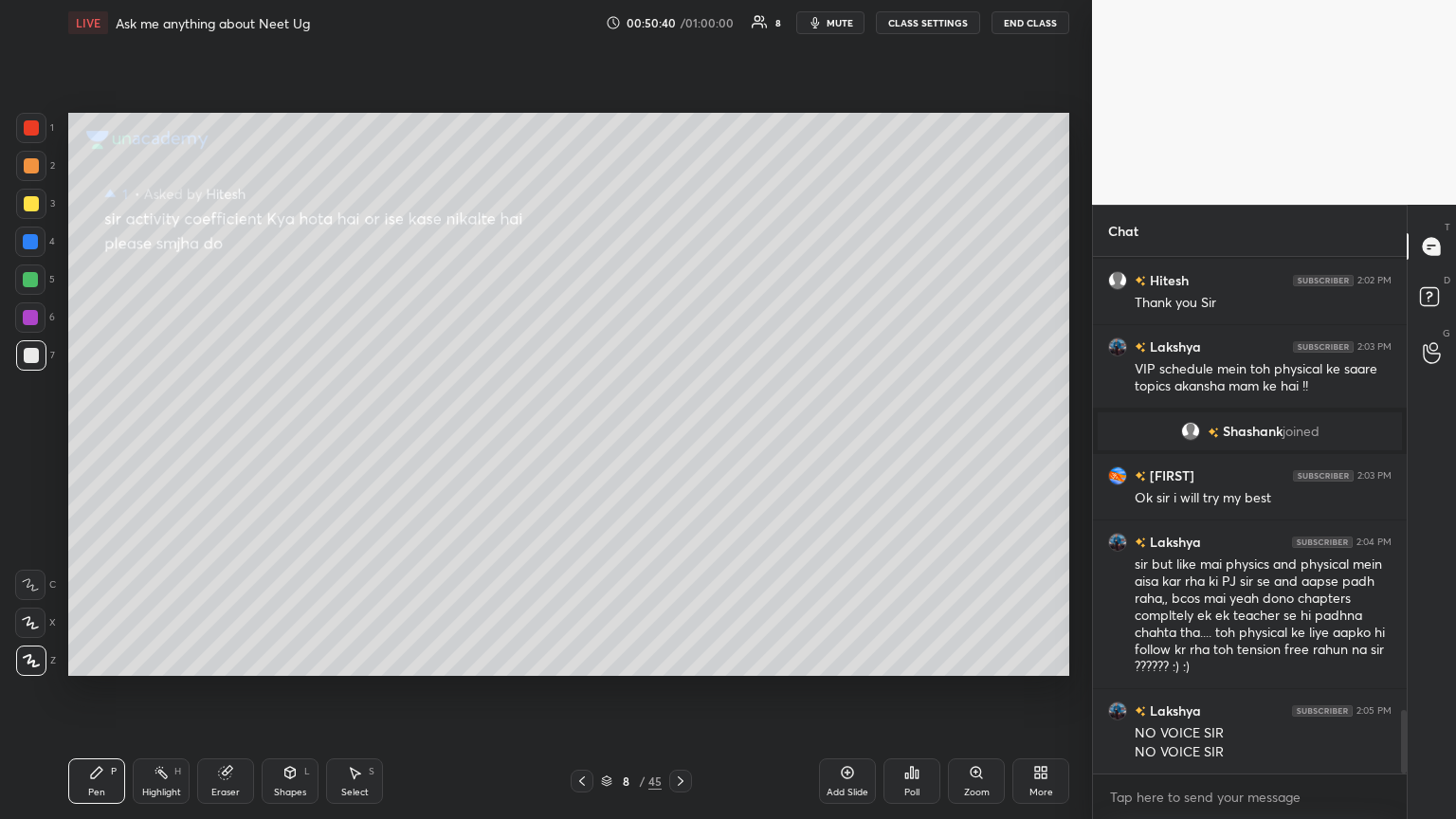 click at bounding box center (582, 781) 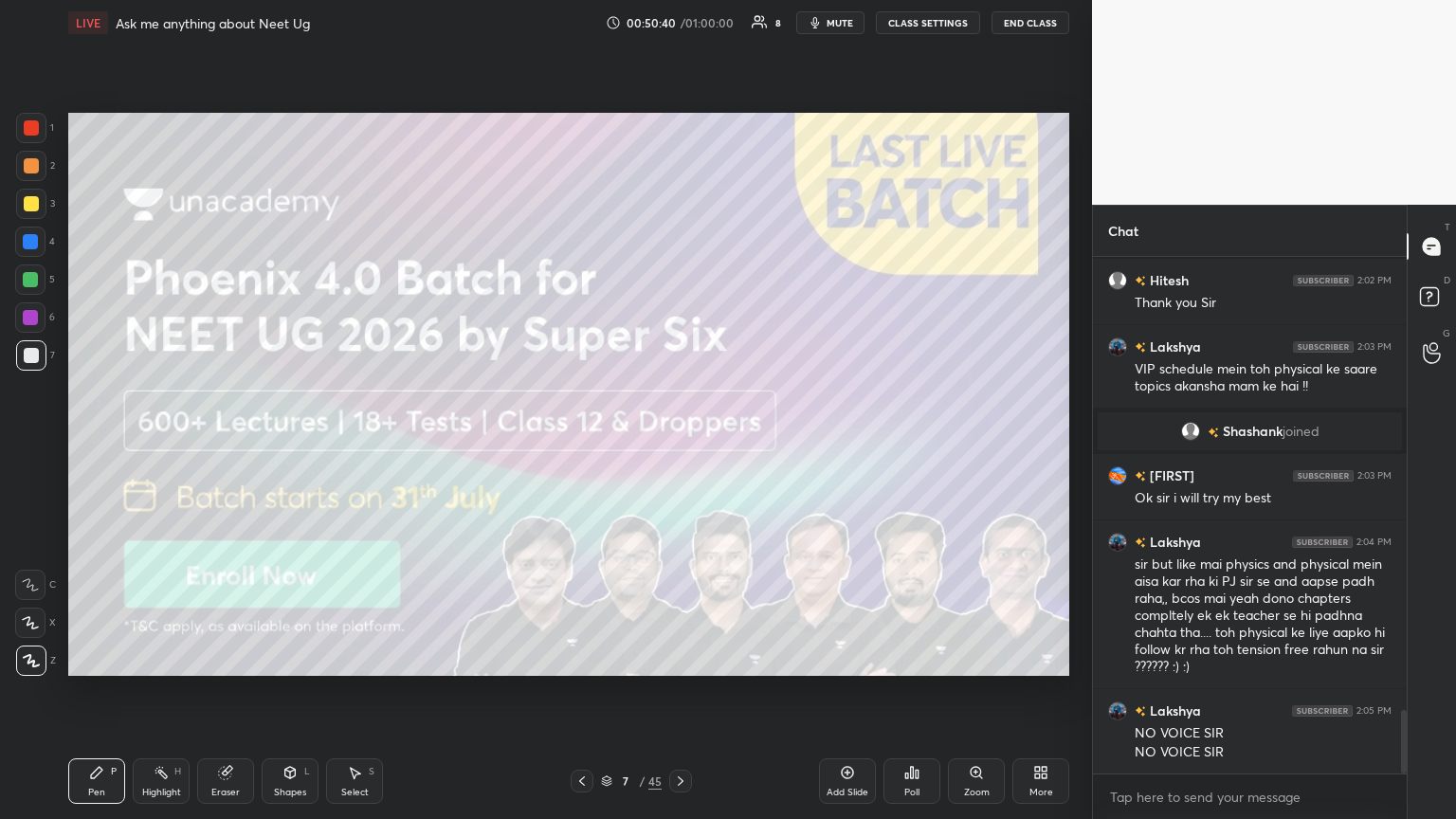 click 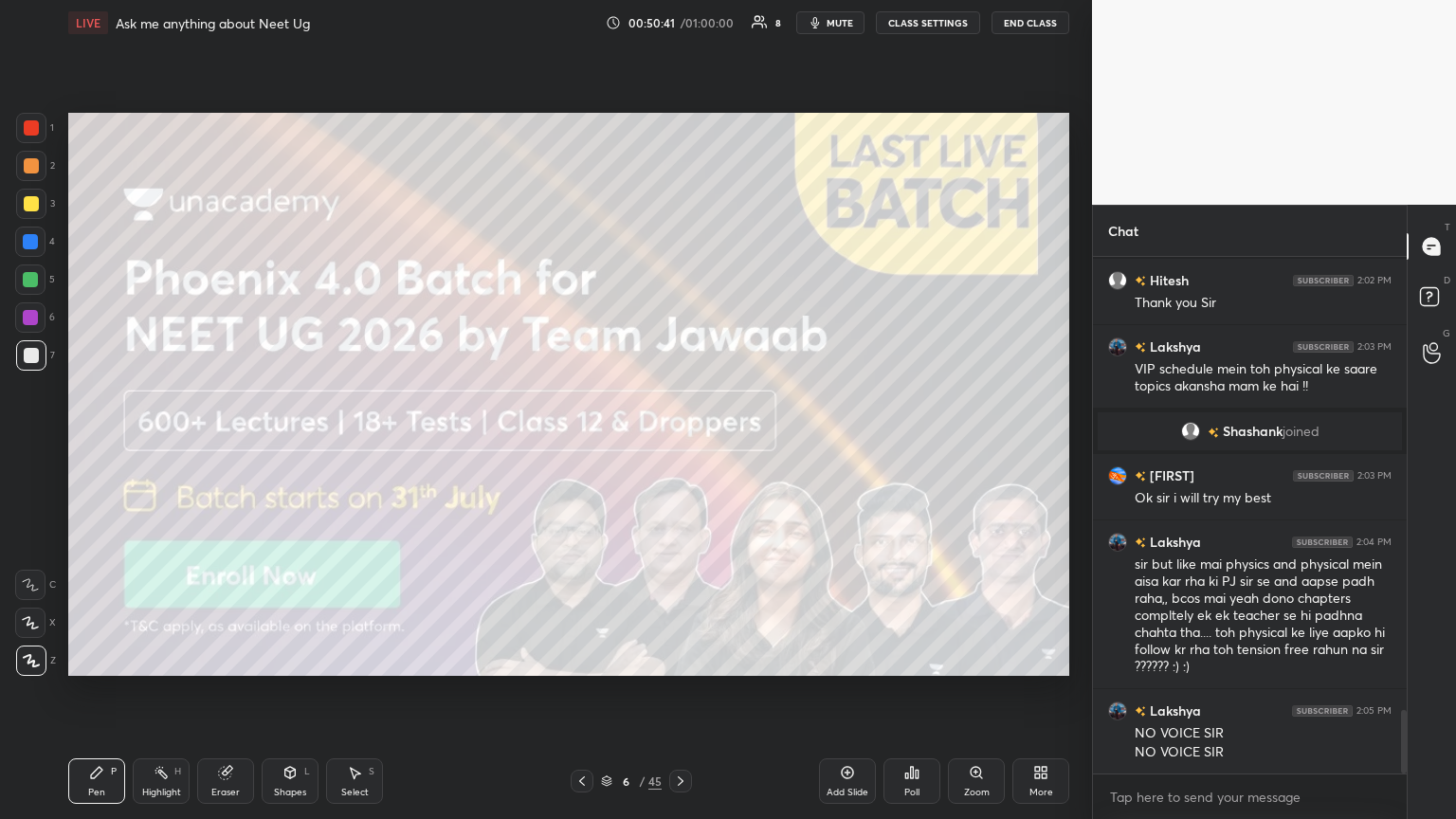 click 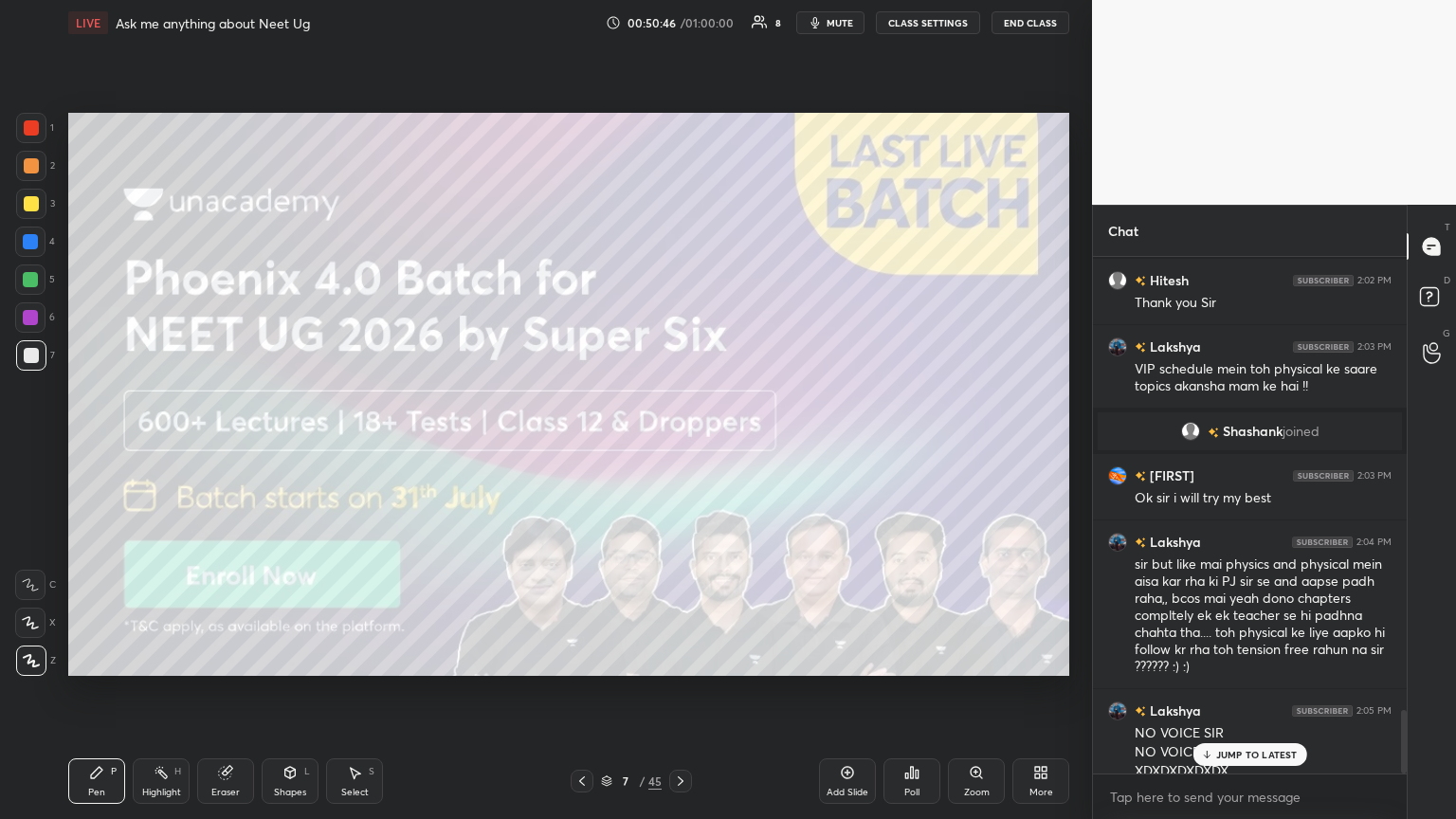 scroll, scrollTop: 3678, scrollLeft: 0, axis: vertical 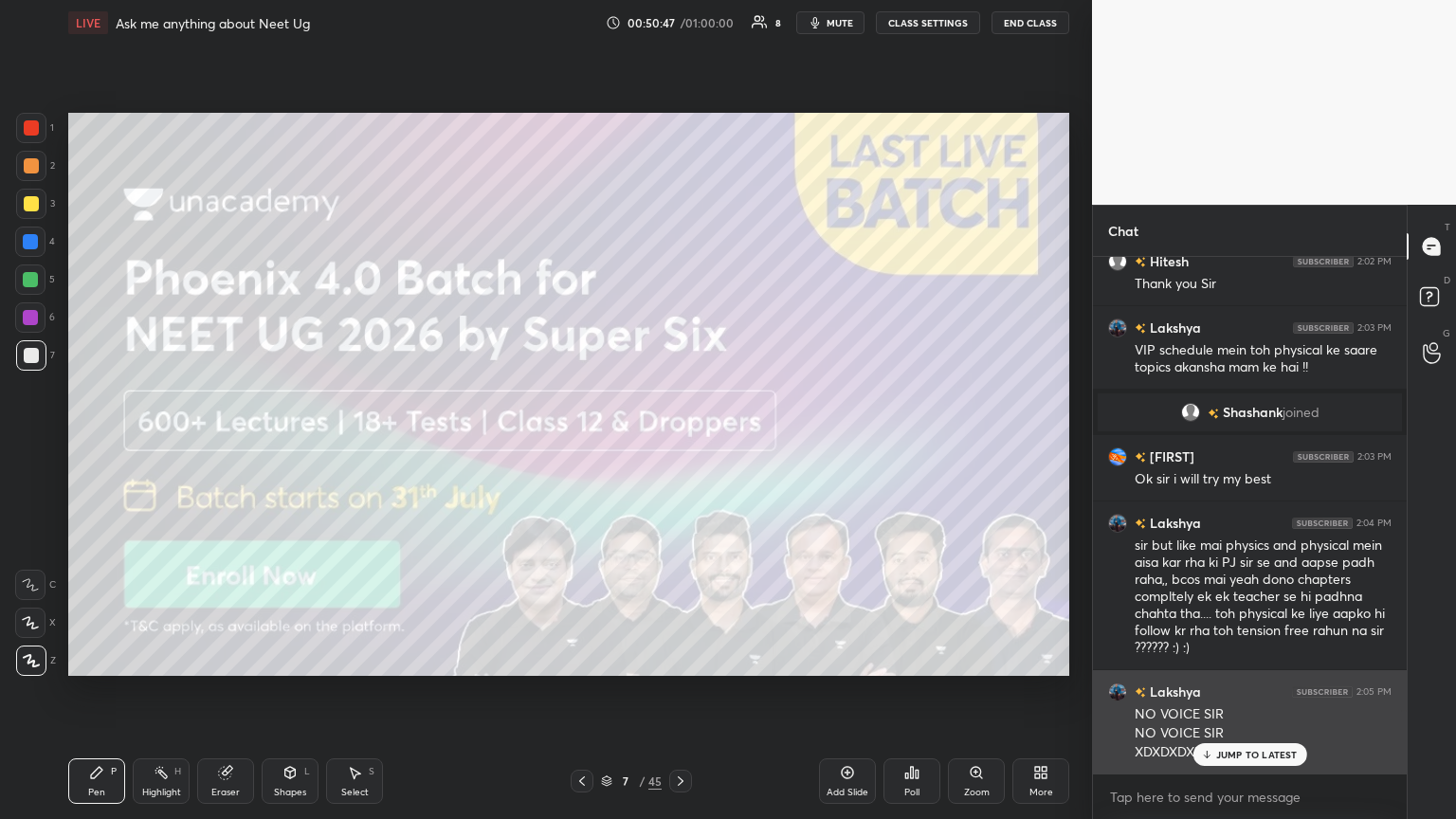 click on "JUMP TO LATEST" at bounding box center [1257, 755] 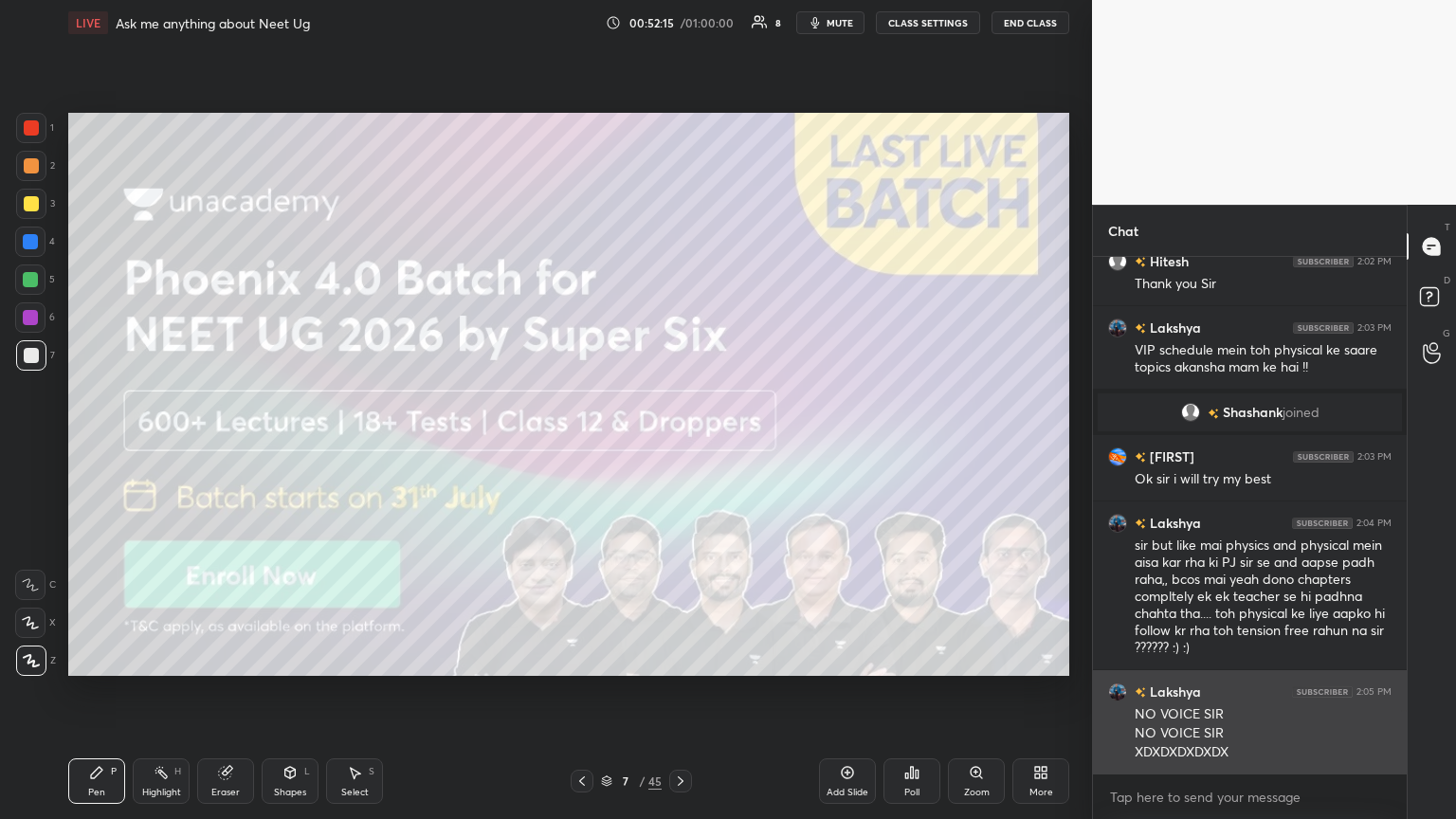 scroll, scrollTop: 3813, scrollLeft: 0, axis: vertical 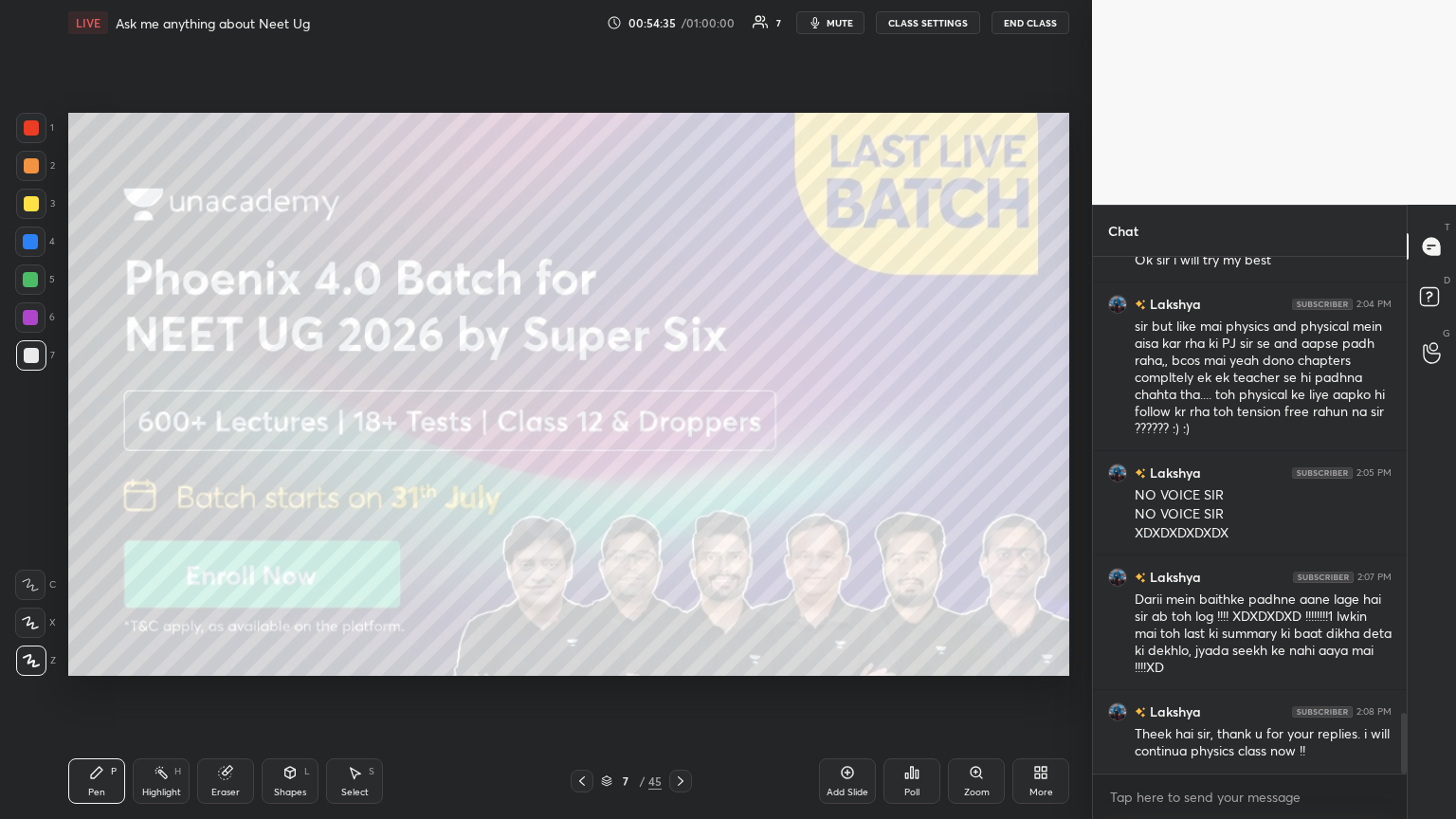 drag, startPoint x: 846, startPoint y: 23, endPoint x: 826, endPoint y: 20, distance: 20.223748 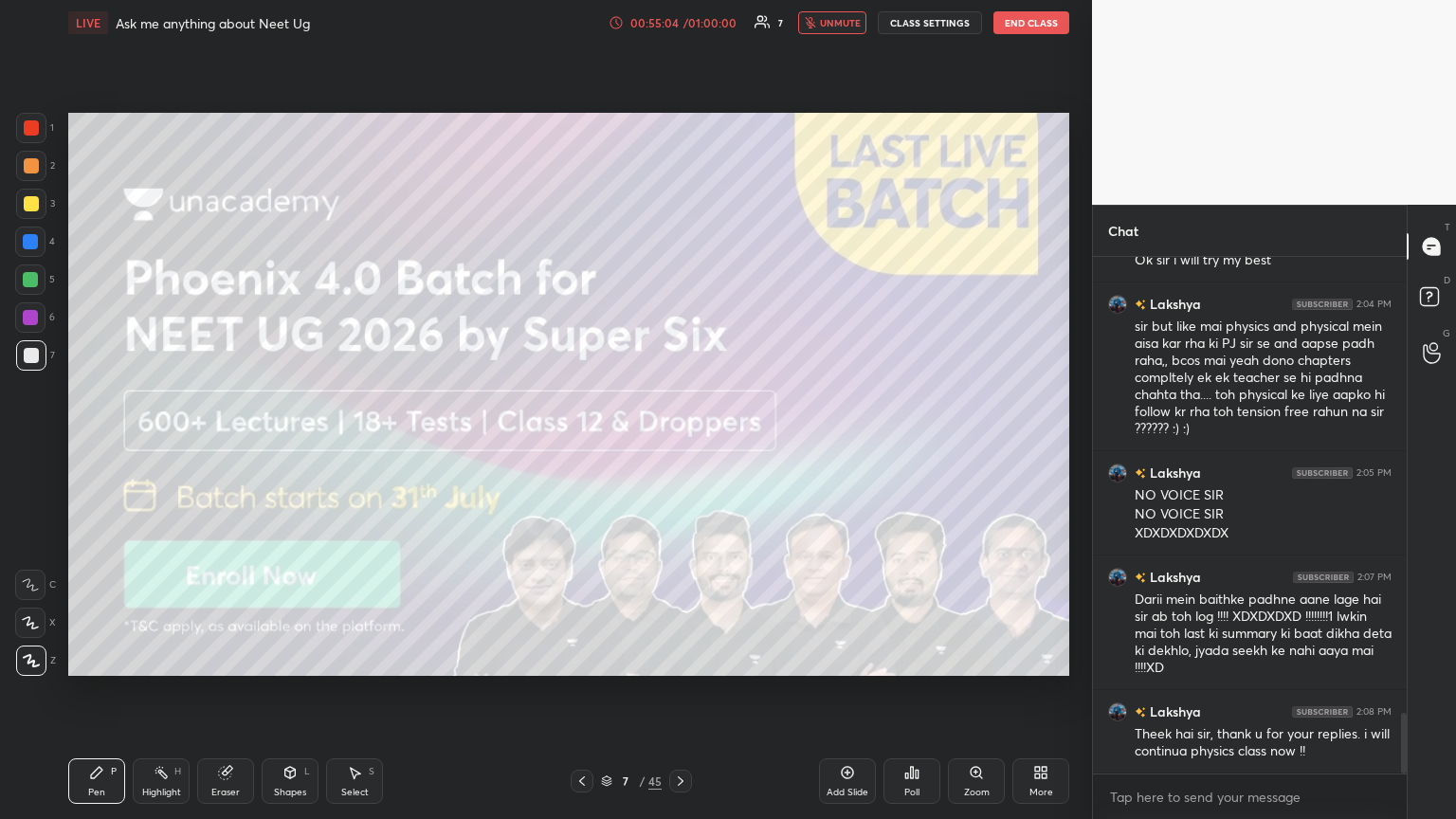 click on "Eraser" at bounding box center (226, 781) 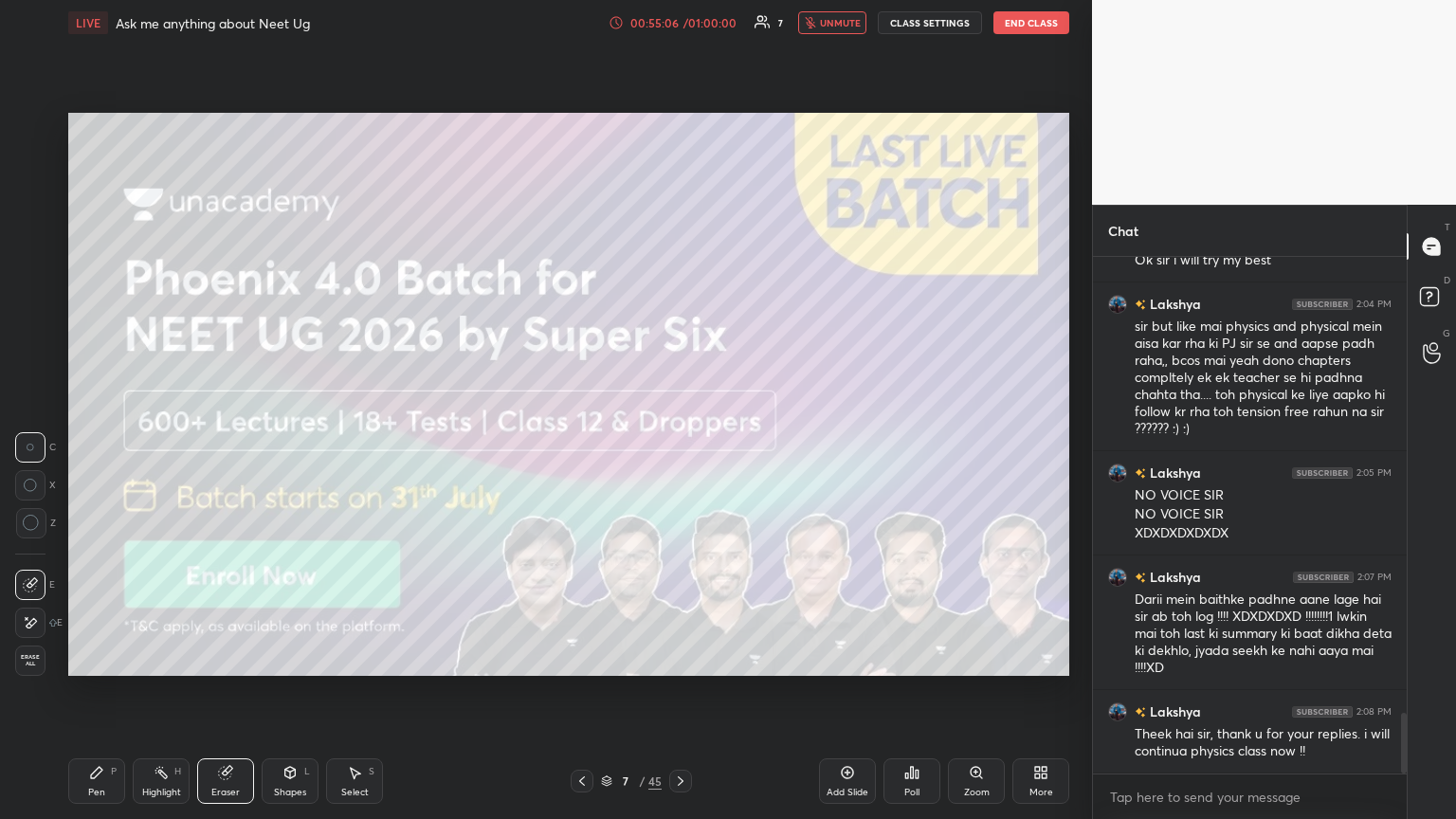 click on "Pen P" at bounding box center [97, 781] 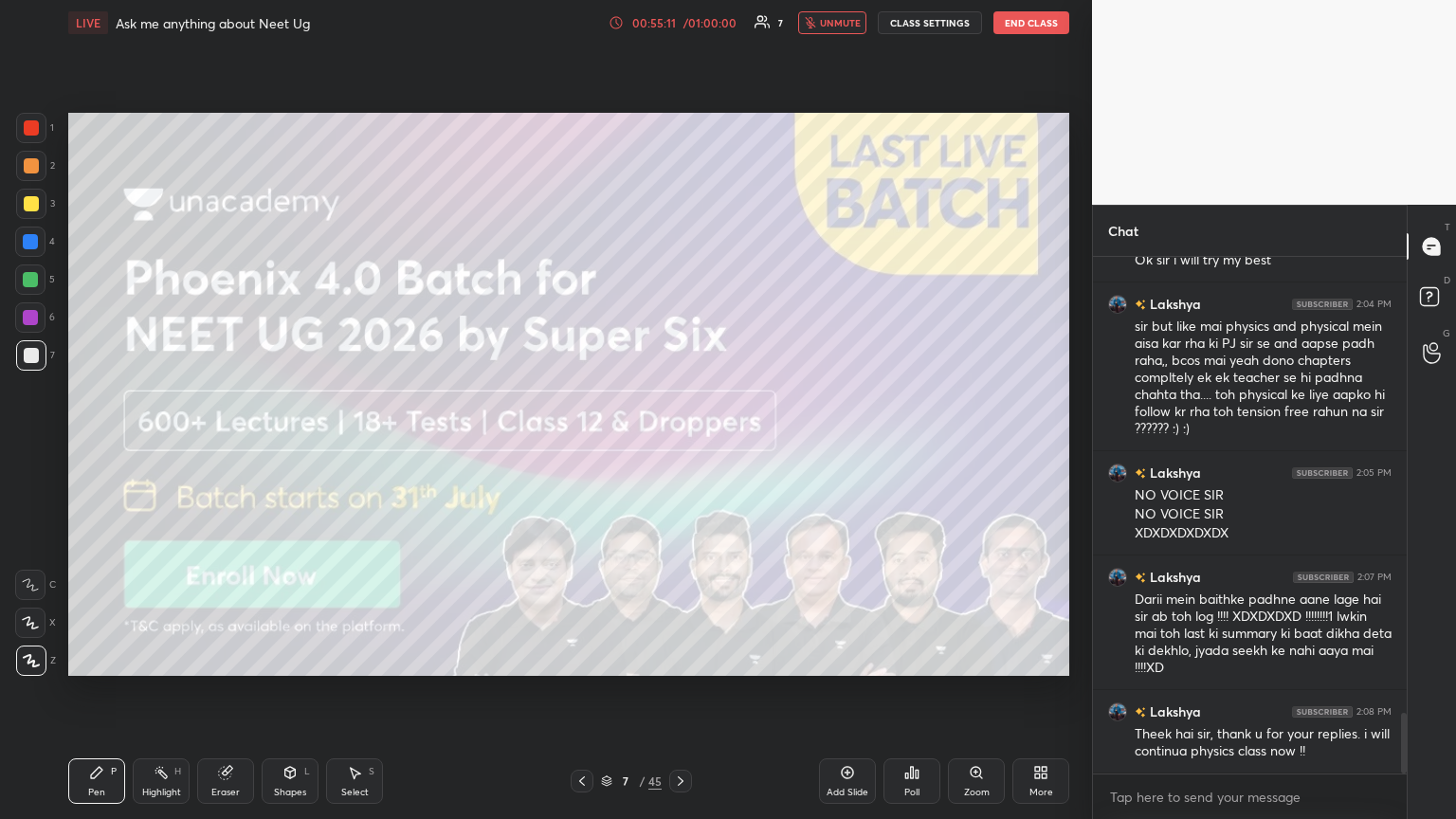 click at bounding box center [31, 166] 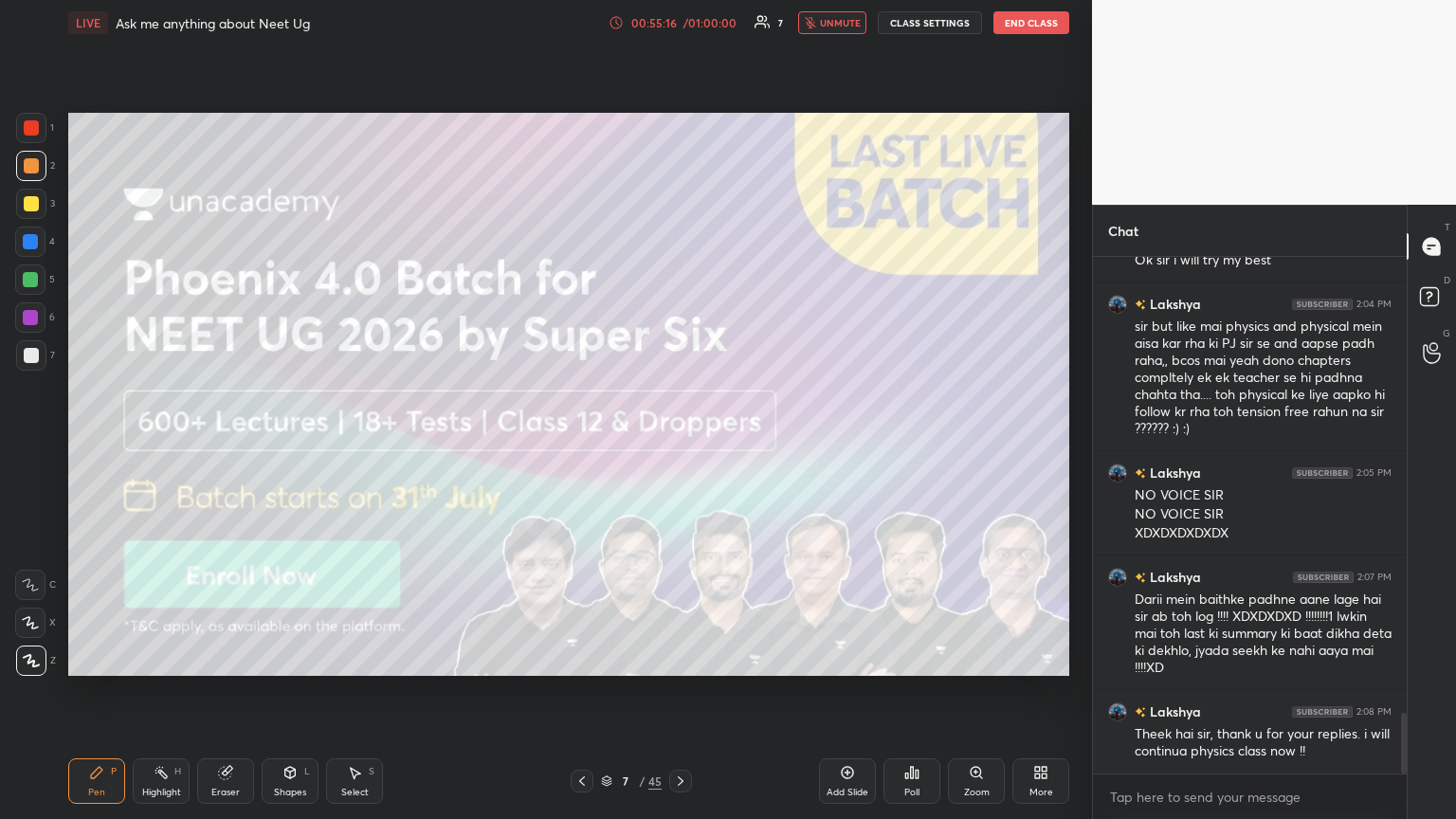 drag, startPoint x: 20, startPoint y: 319, endPoint x: 29, endPoint y: 317, distance: 9.219544 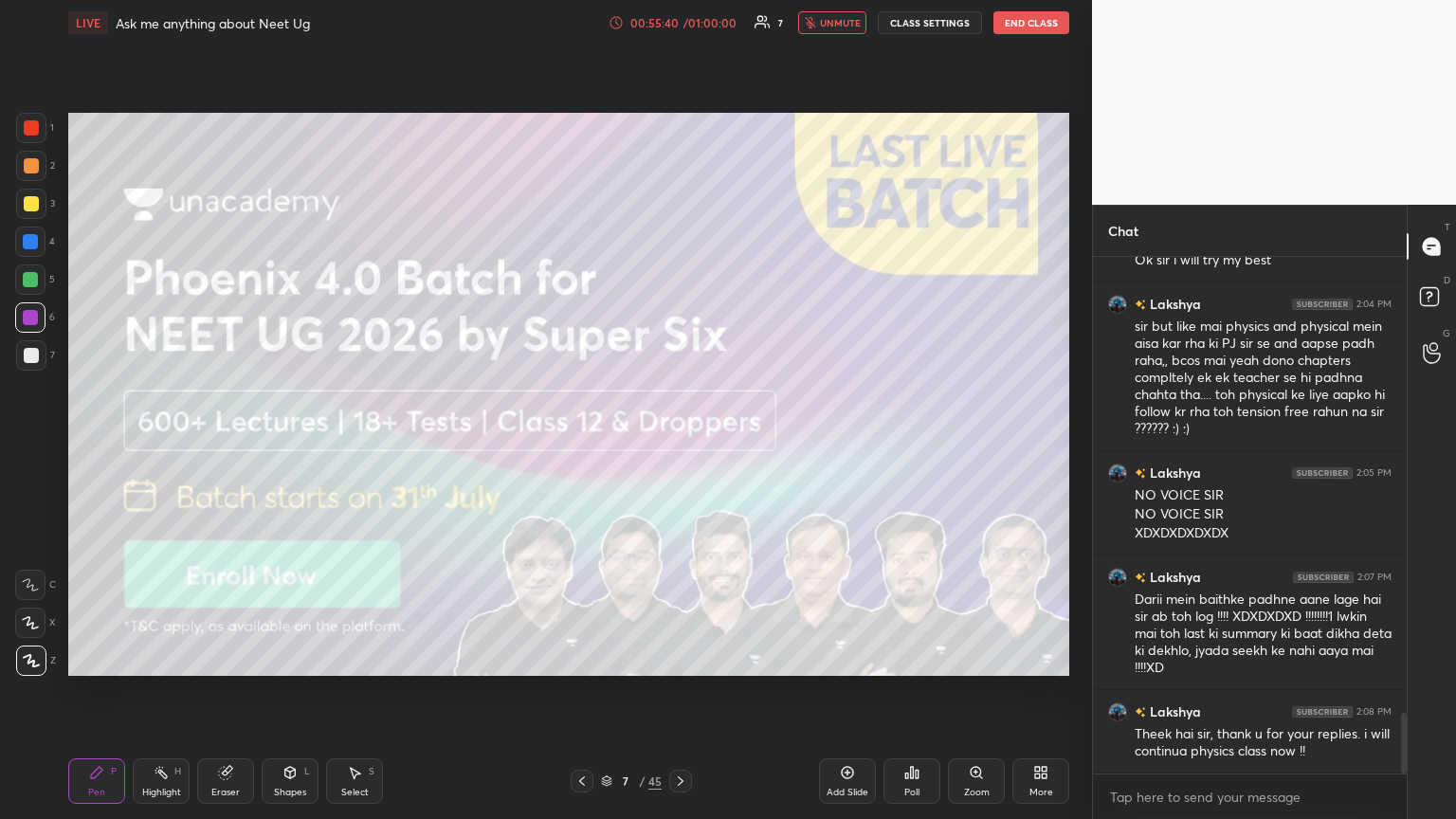 click at bounding box center [31, 355] 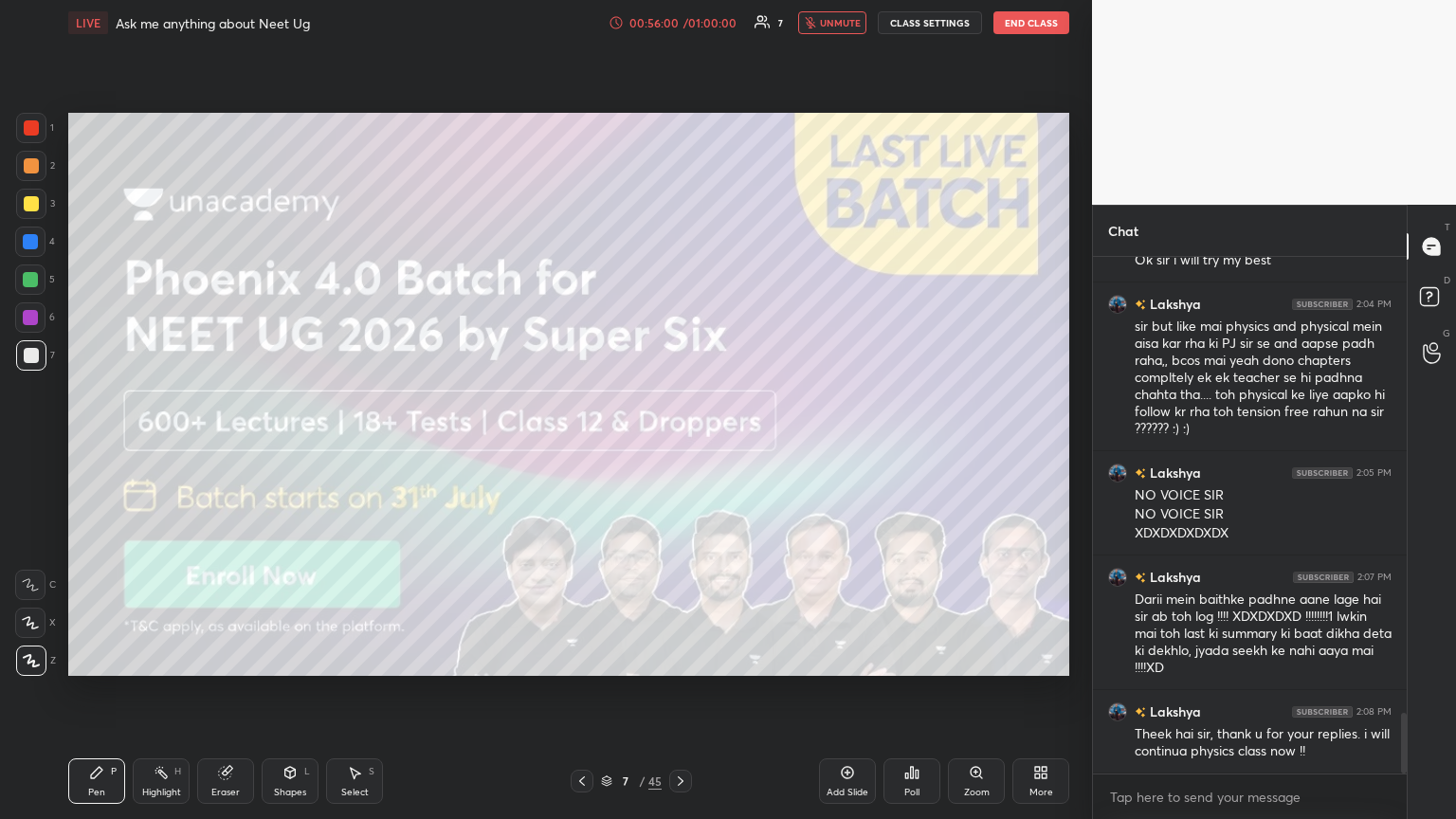 drag, startPoint x: 229, startPoint y: 780, endPoint x: 264, endPoint y: 705, distance: 82.76473 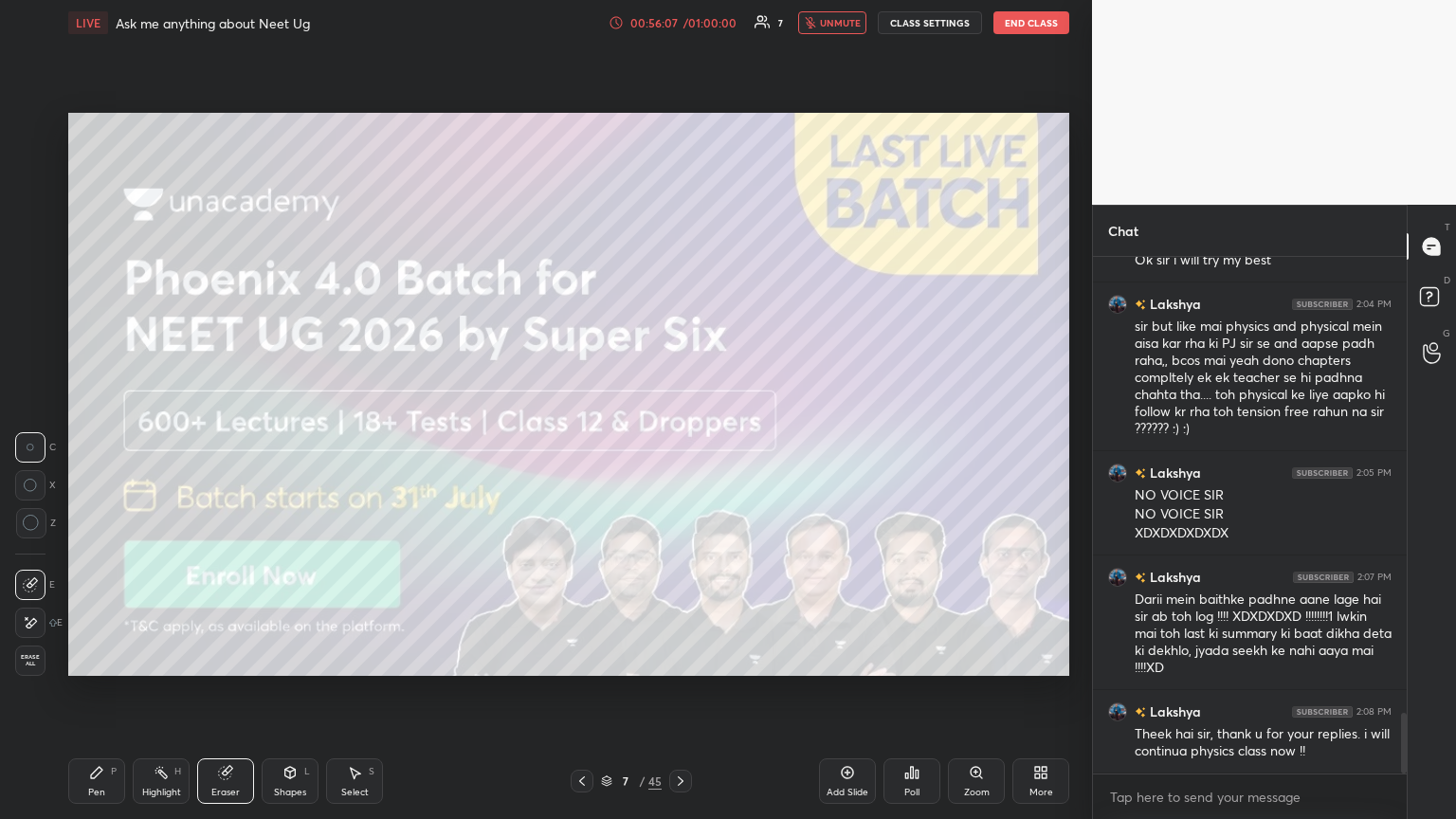 click on "Pen P" at bounding box center [97, 781] 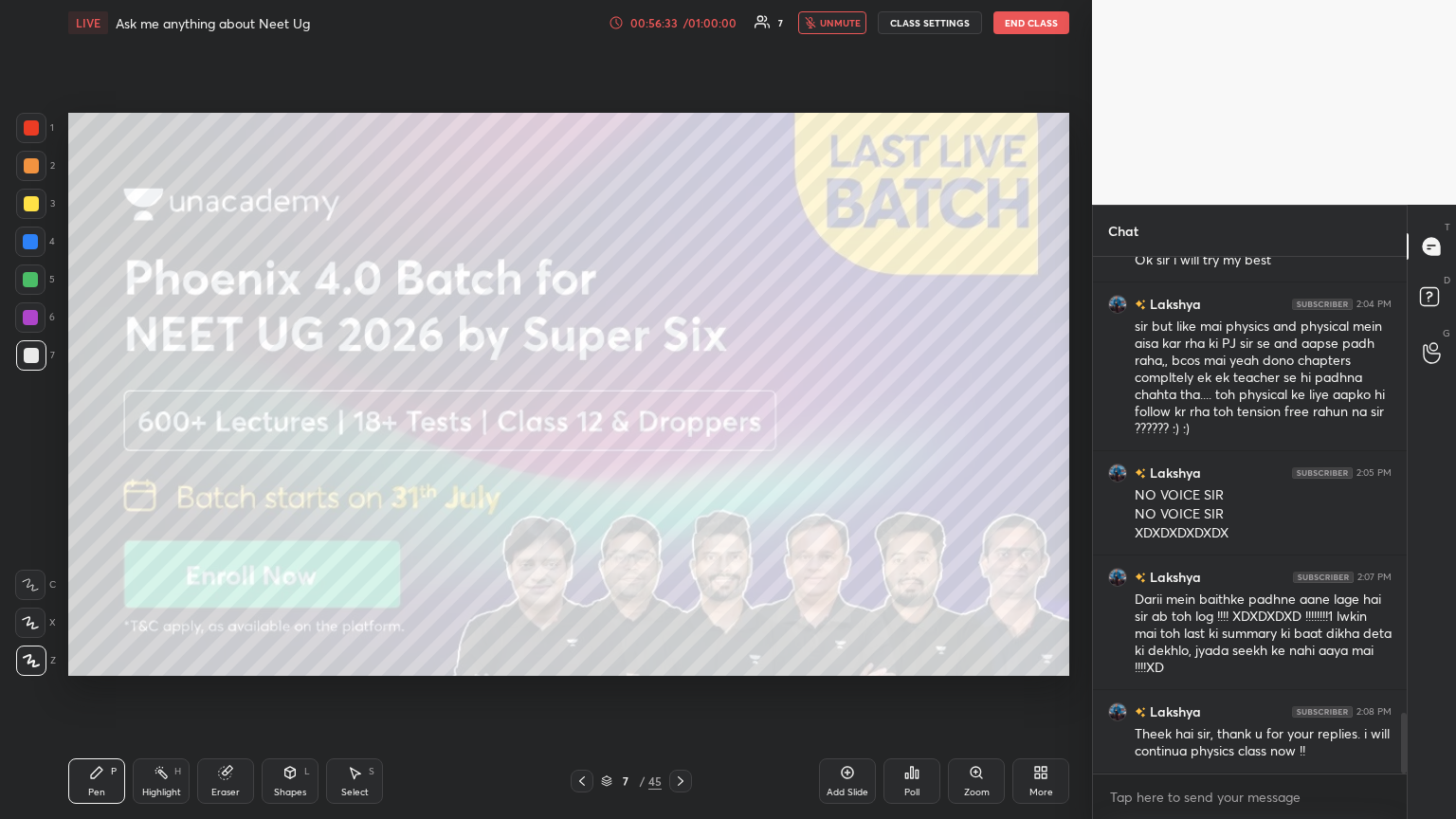 click on "Eraser" at bounding box center [226, 781] 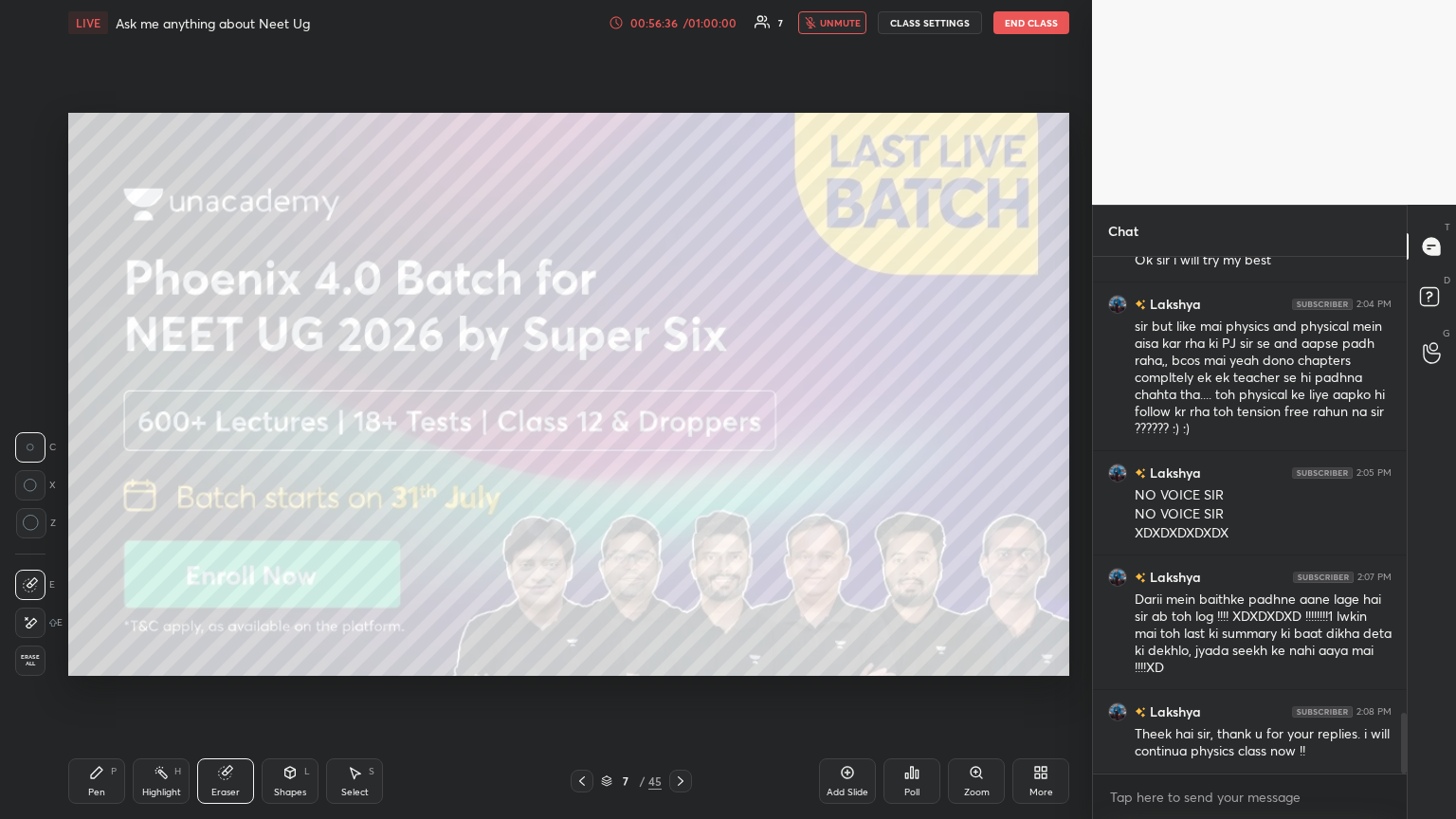 scroll, scrollTop: 3942, scrollLeft: 0, axis: vertical 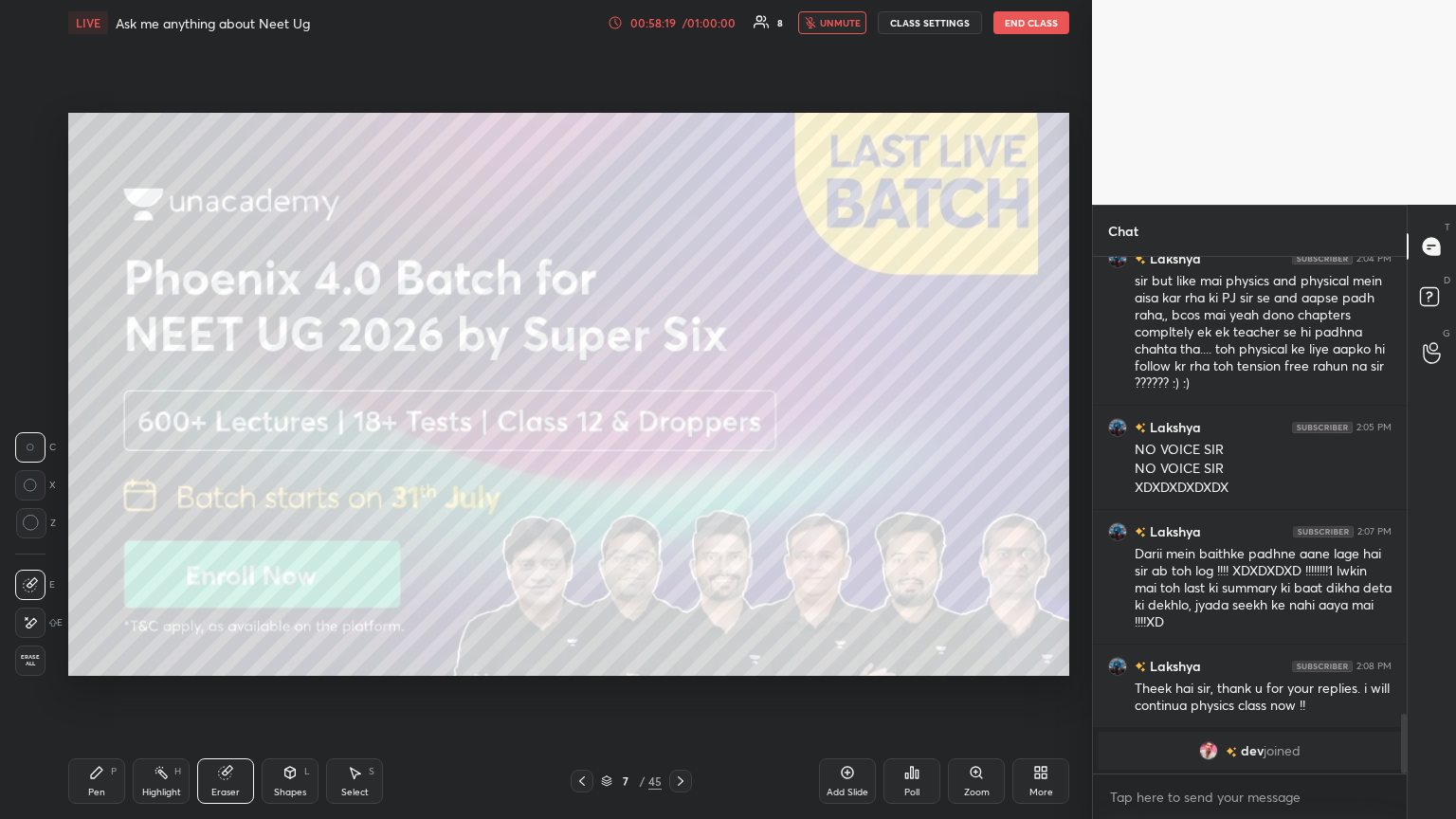 click on "CLASS SETTINGS" at bounding box center [930, 23] 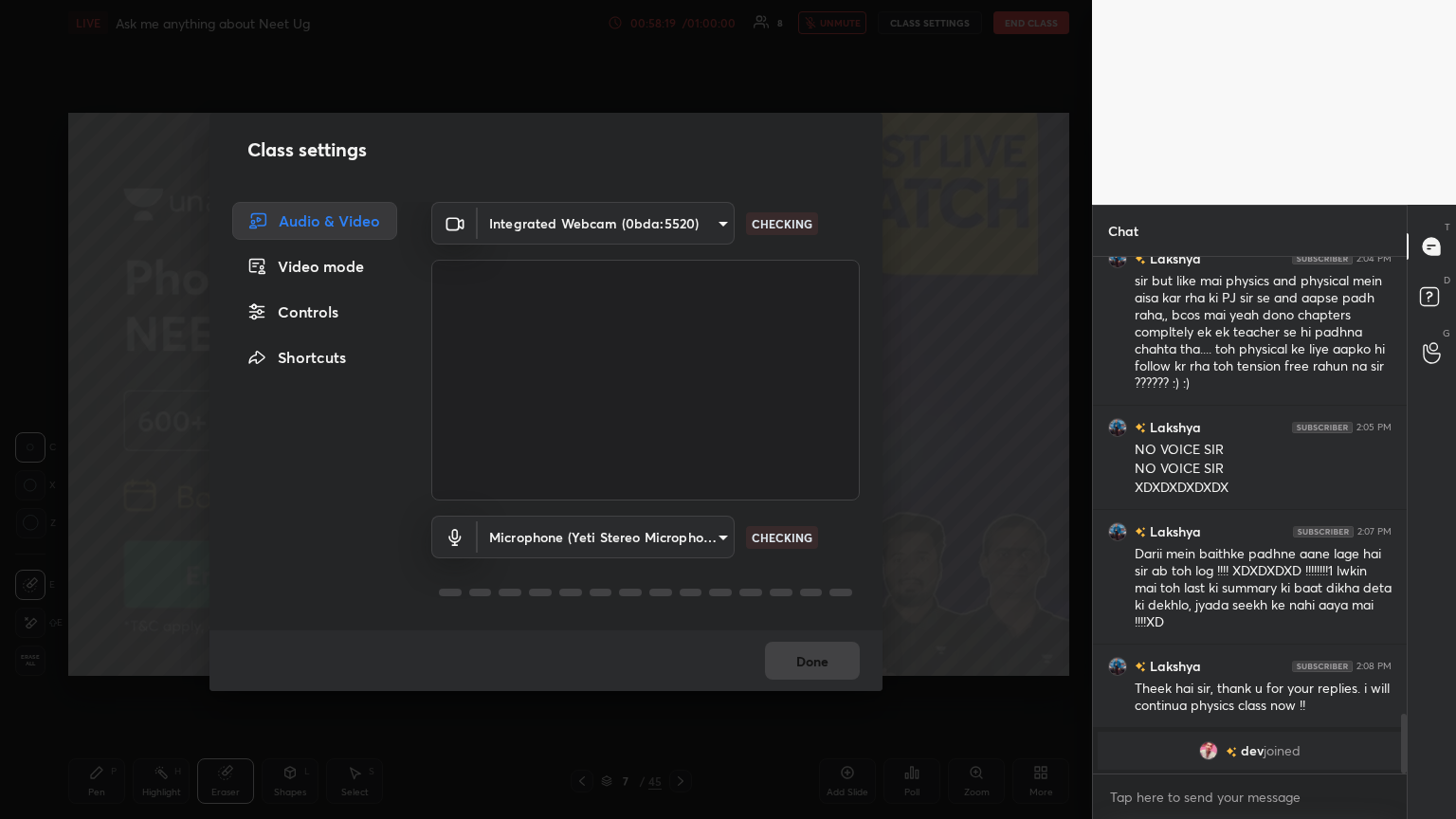 click on "Controls" at bounding box center (315, 312) 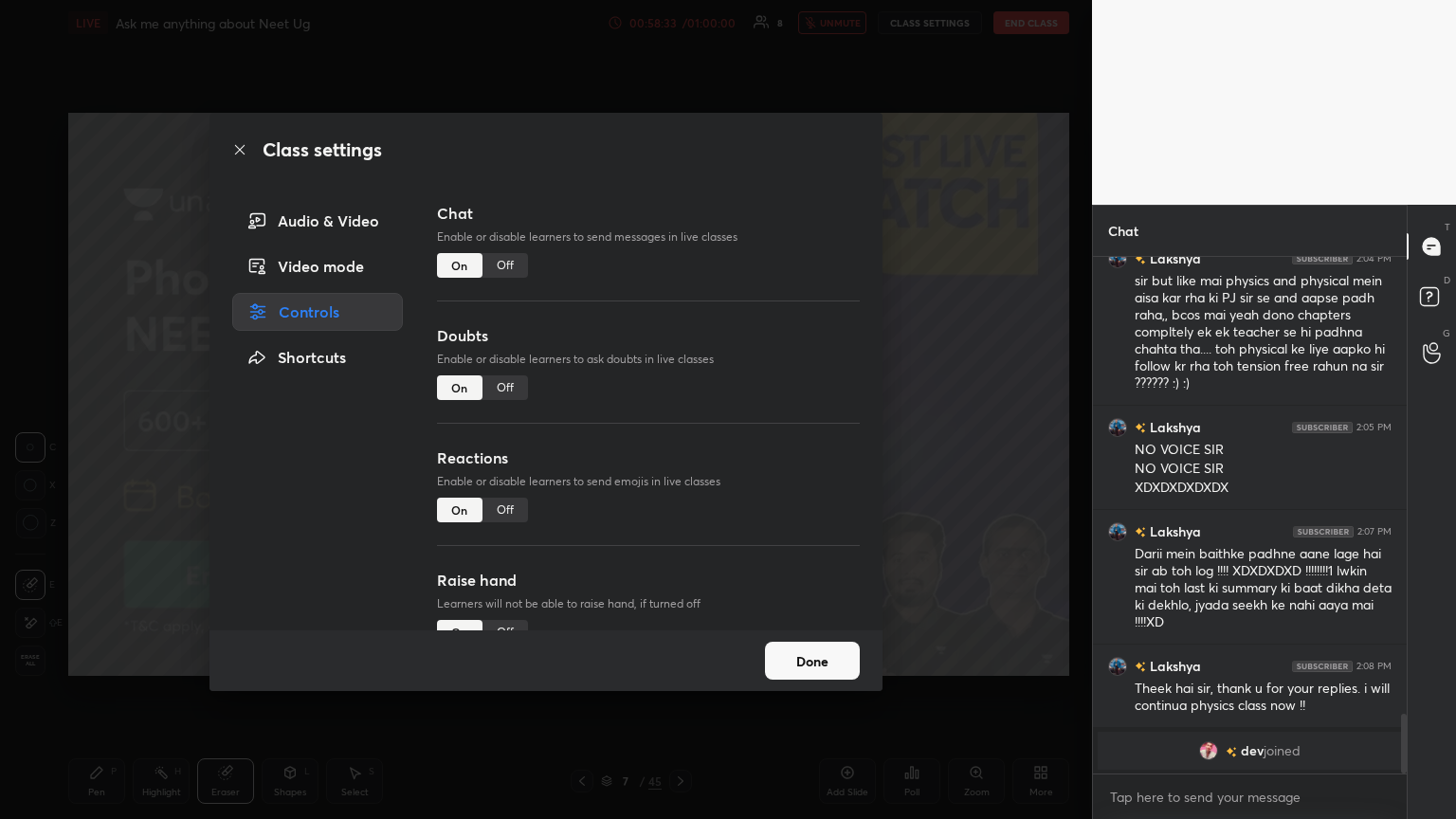 drag, startPoint x: 513, startPoint y: 259, endPoint x: 512, endPoint y: 284, distance: 25.019992 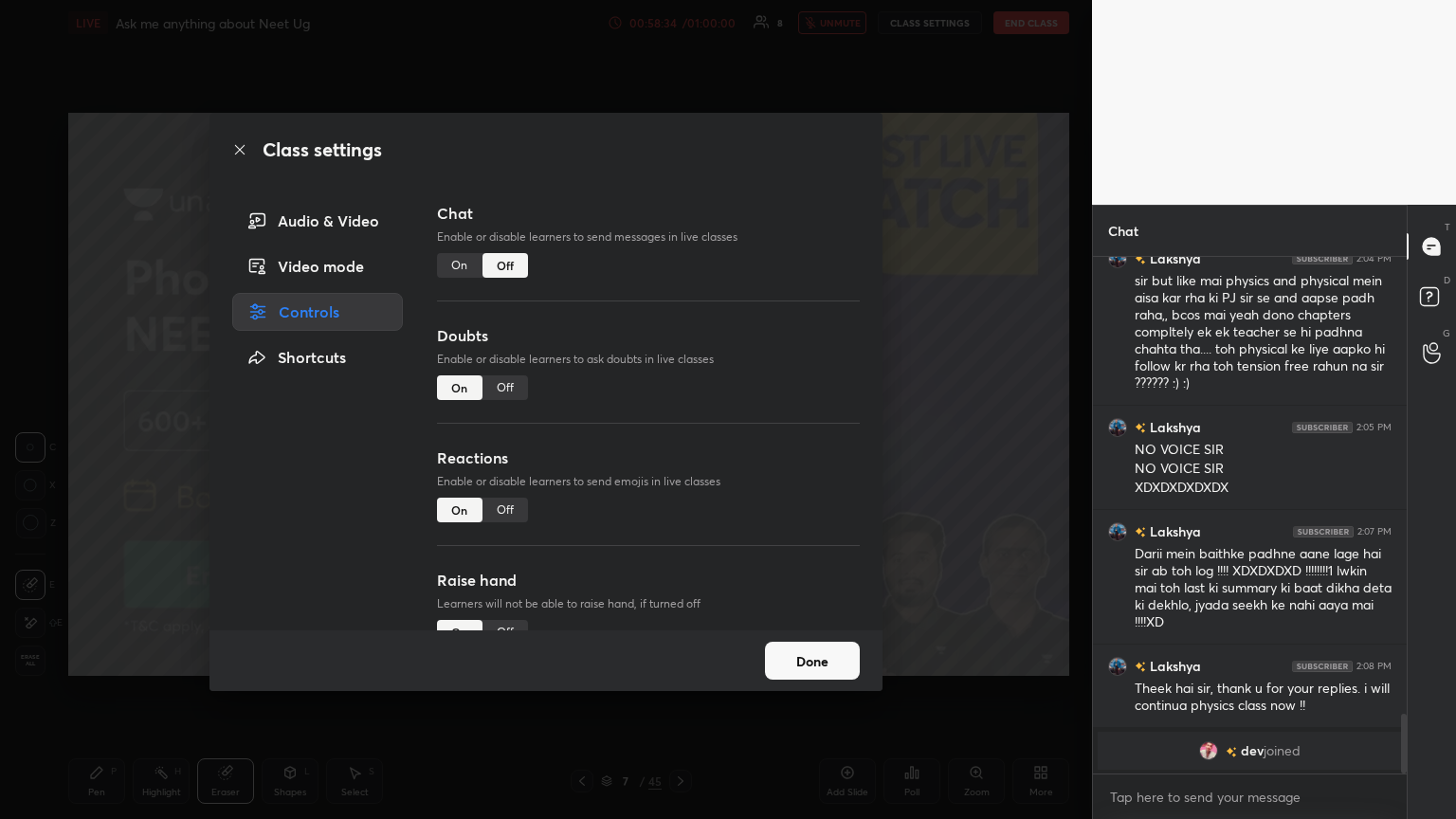 scroll, scrollTop: 2991, scrollLeft: 0, axis: vertical 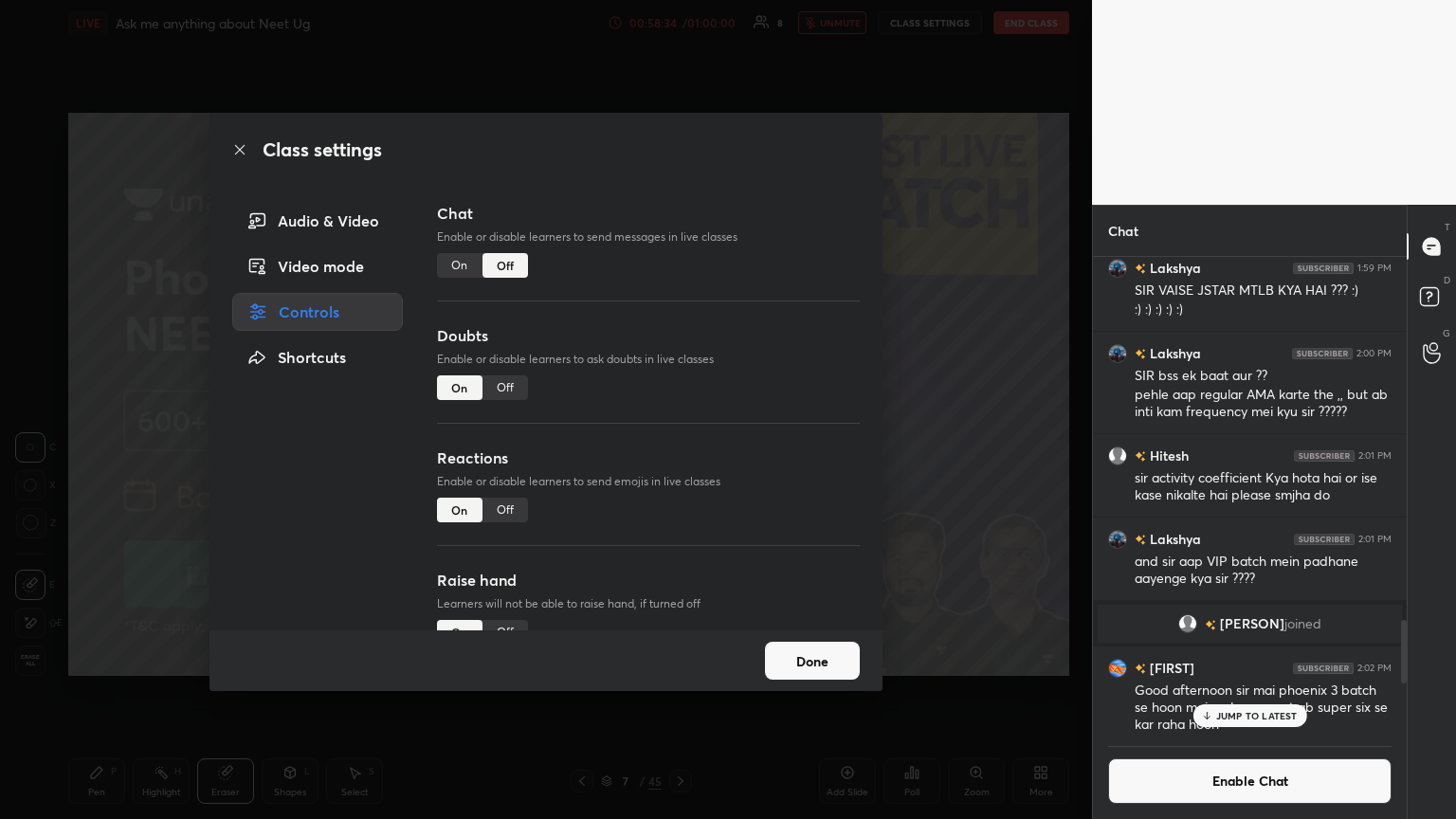 drag, startPoint x: 500, startPoint y: 390, endPoint x: 508, endPoint y: 459, distance: 69.46222 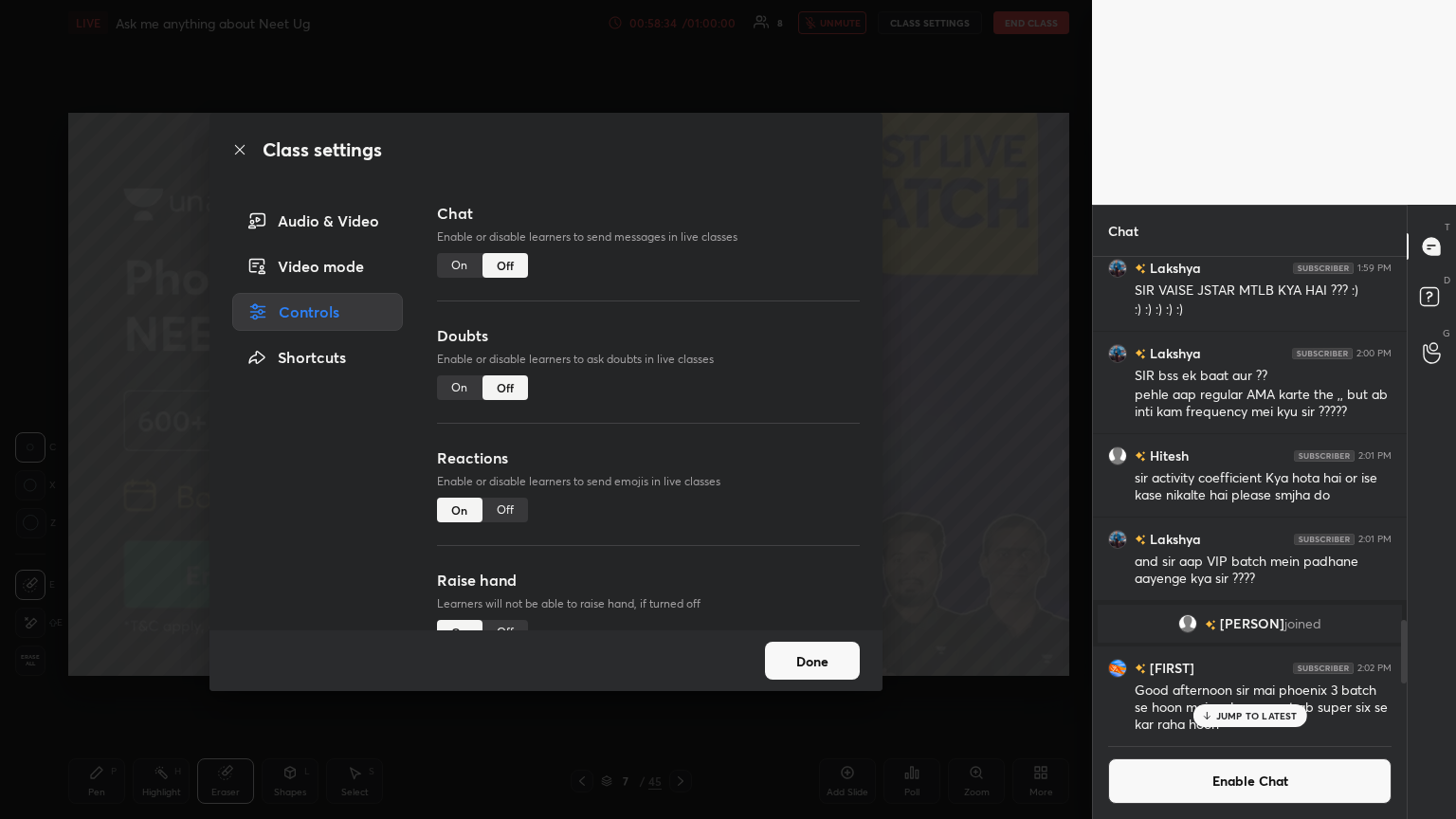 click on "Off" at bounding box center [505, 510] 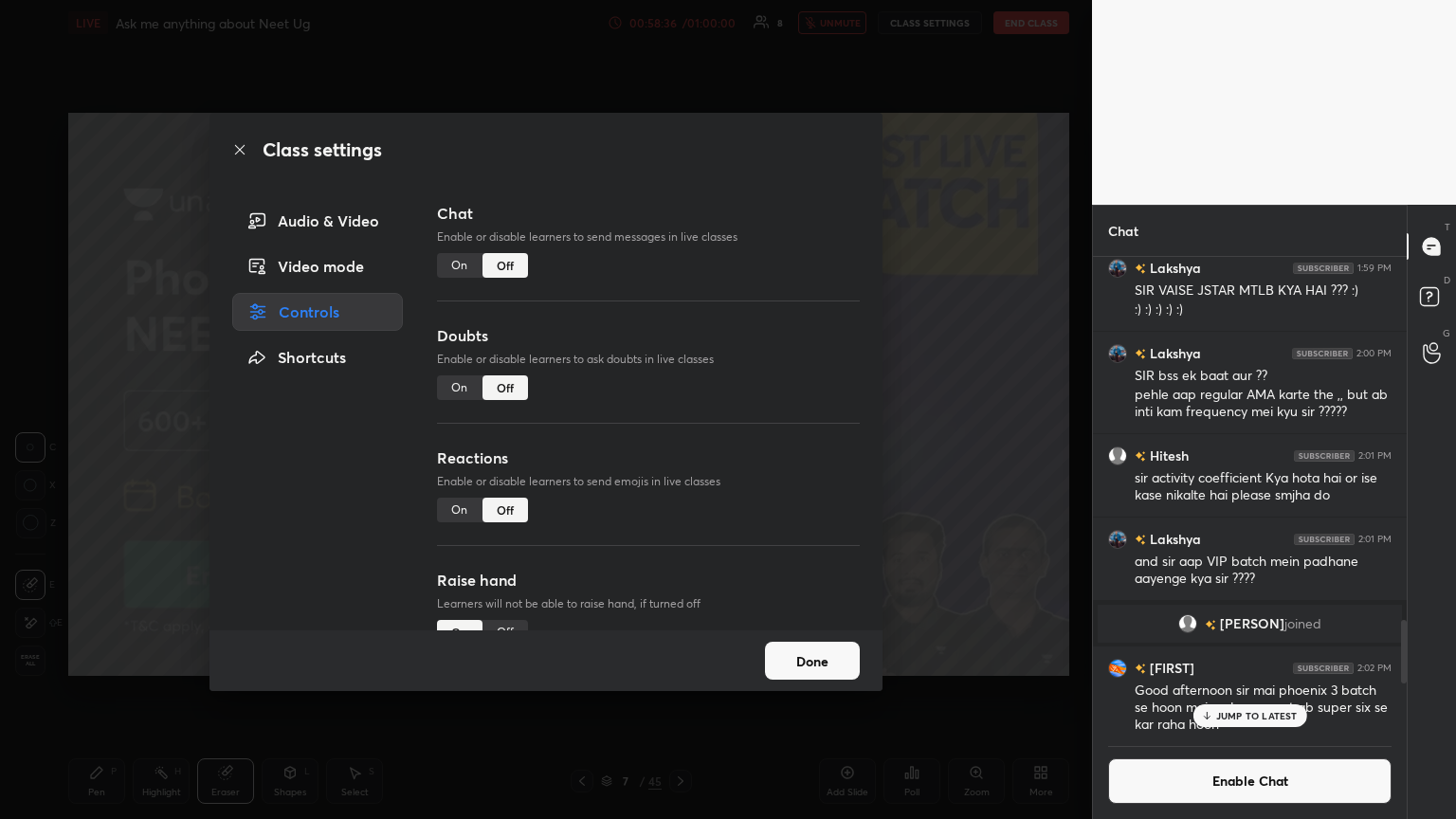 drag, startPoint x: 851, startPoint y: 462, endPoint x: 974, endPoint y: 627, distance: 205.80087 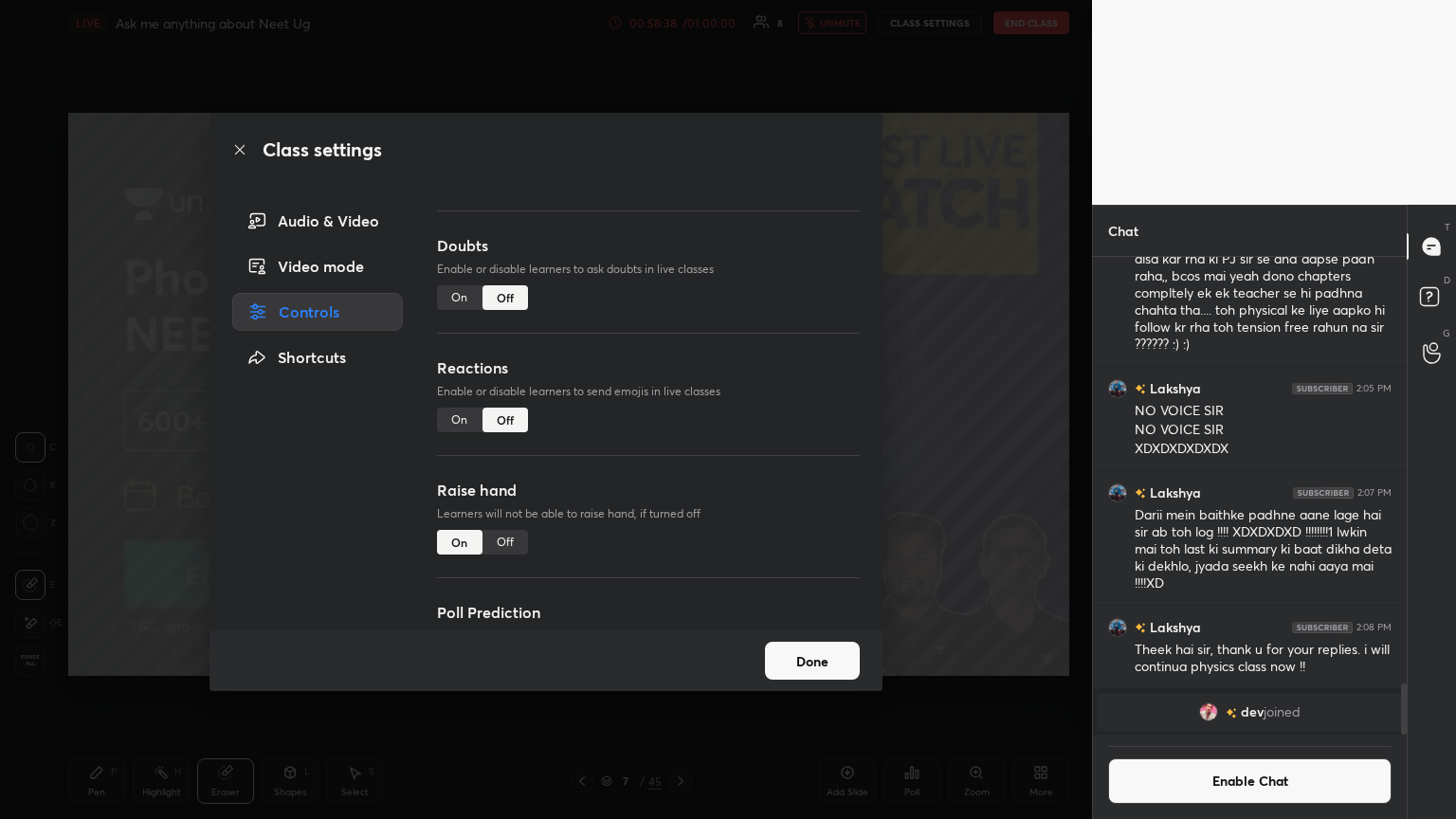 scroll, scrollTop: 164, scrollLeft: 0, axis: vertical 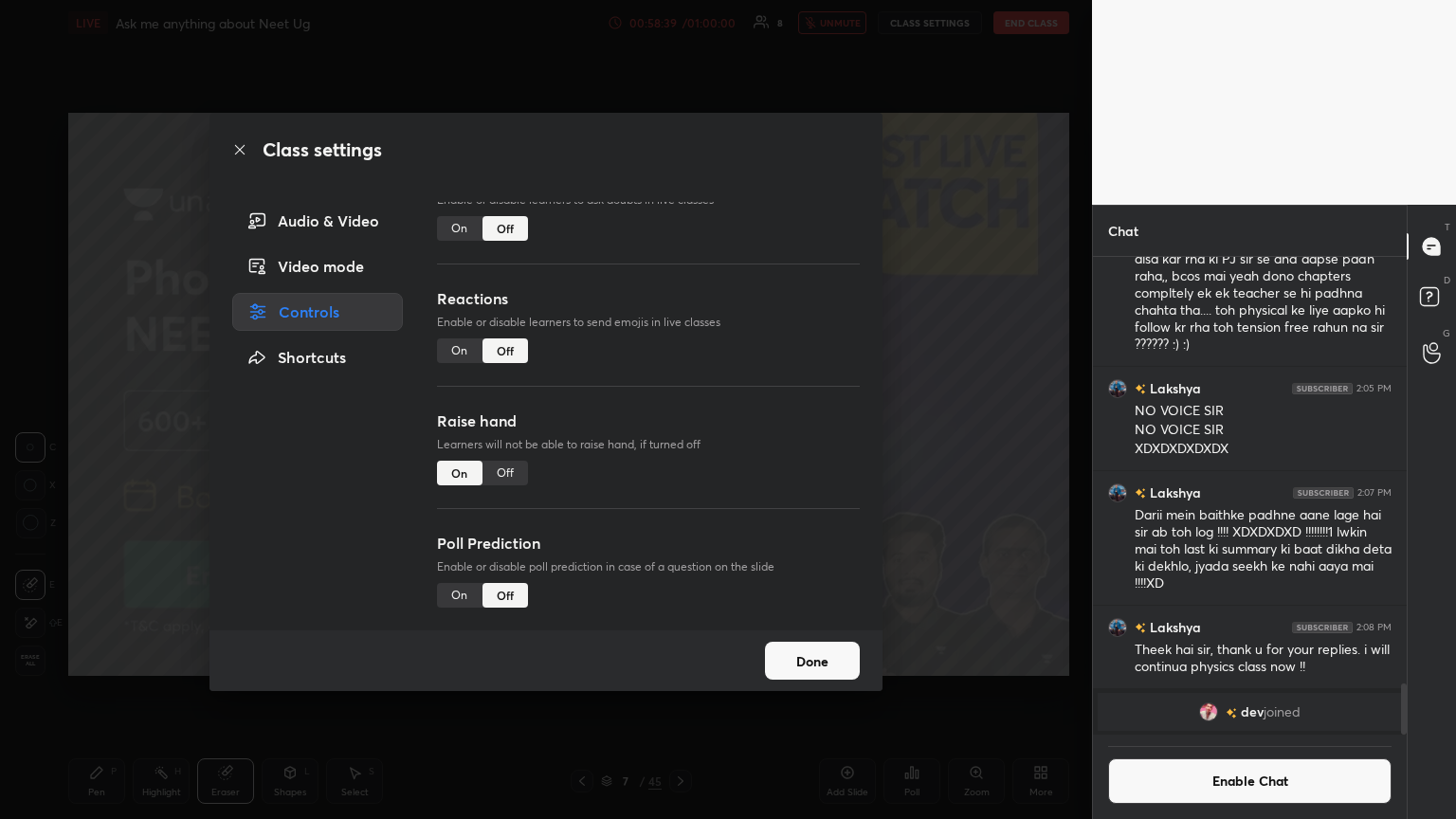 click on "Off" at bounding box center [505, 473] 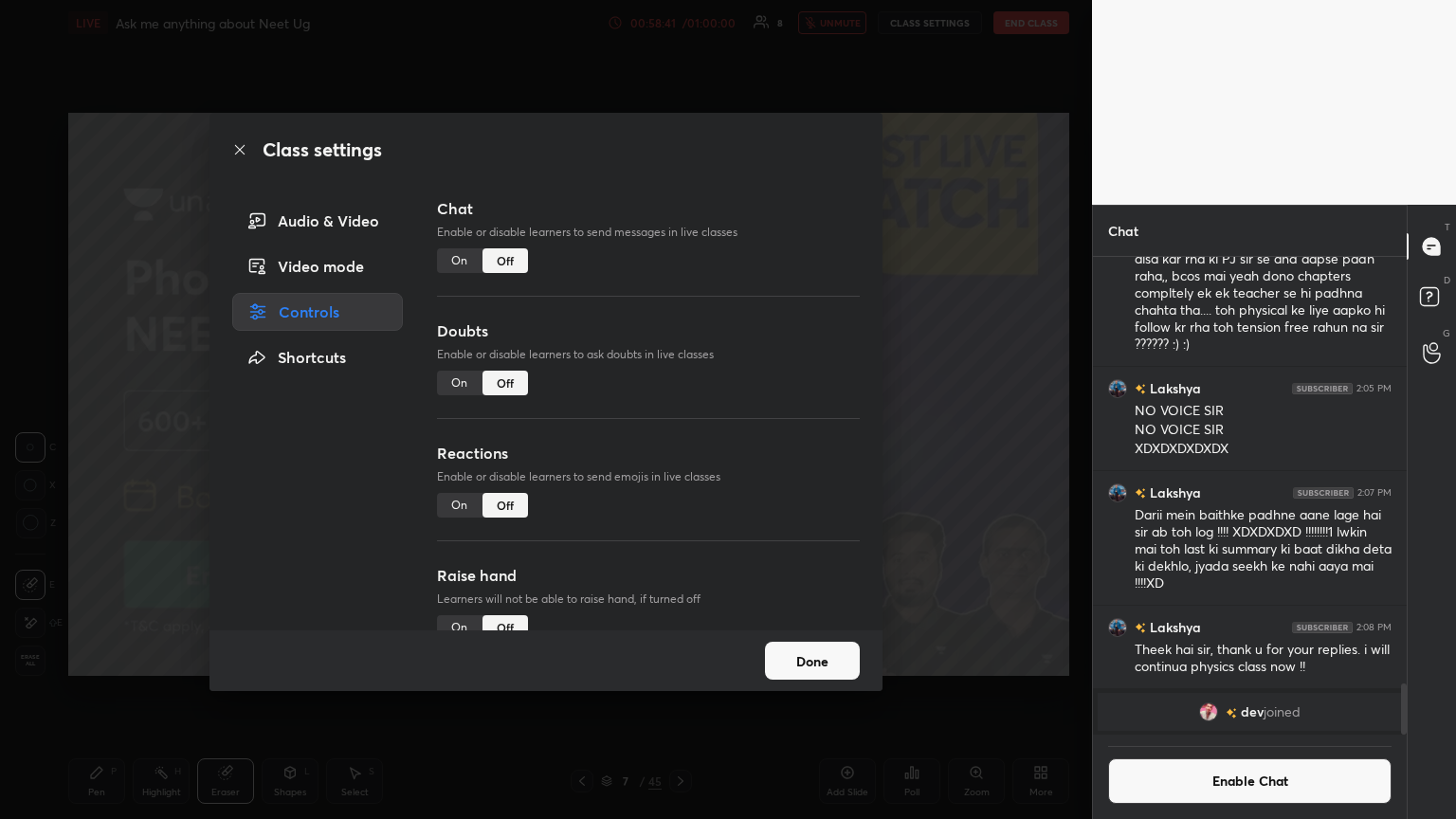 scroll, scrollTop: 0, scrollLeft: 0, axis: both 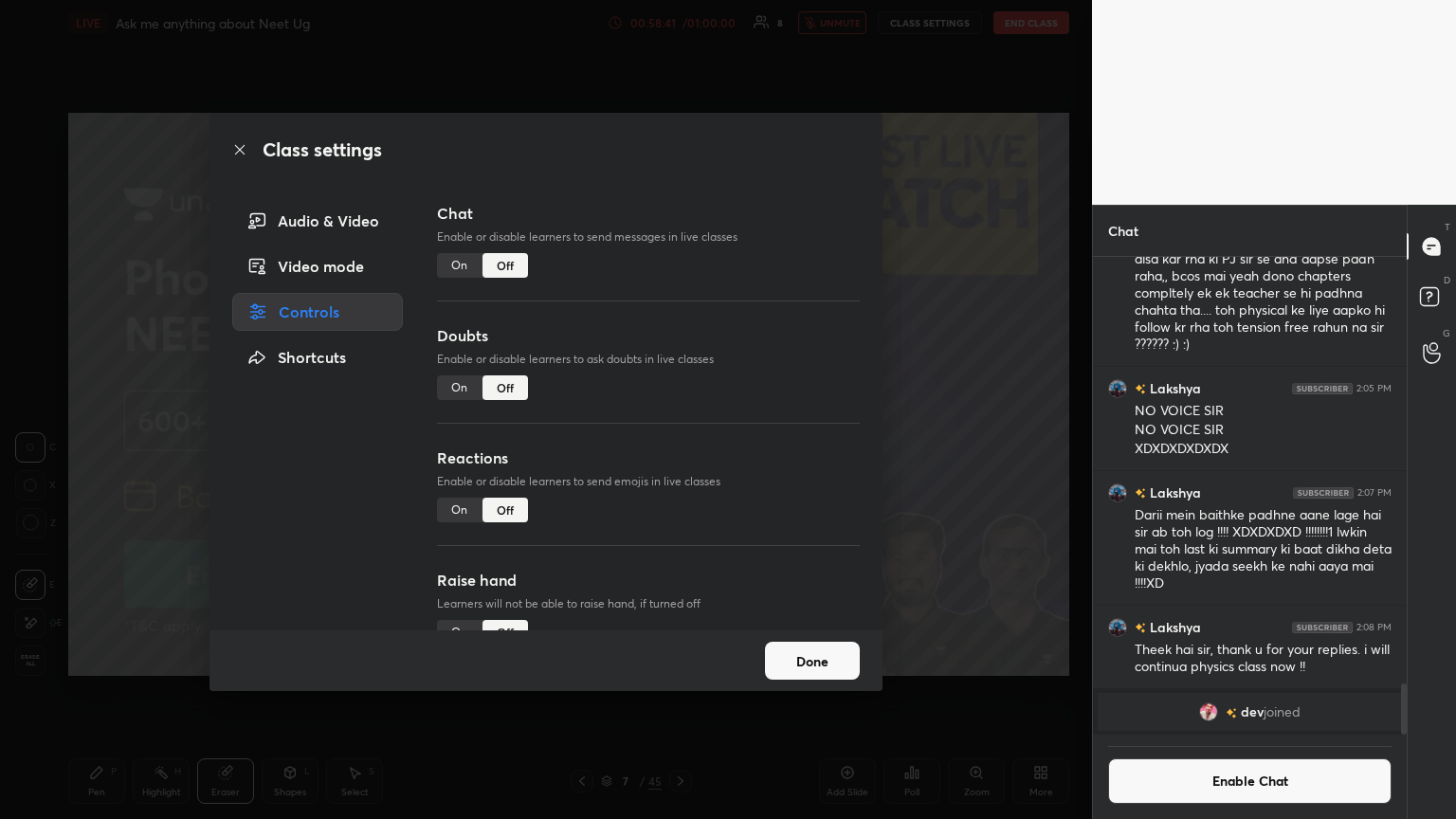 click on "Class settings Audio & Video Video mode Controls Shortcuts Chat Enable or disable learners to send messages in live classes On Off Doubts Enable or disable learners to ask doubts in live classes On Off Reactions Enable or disable learners to send emojis in live classes On Off Raise hand Learners will not be able to raise hand, if turned off On Off Poll Prediction Enable or disable poll prediction in case of a question on the slide On Off Done" at bounding box center (546, 410) 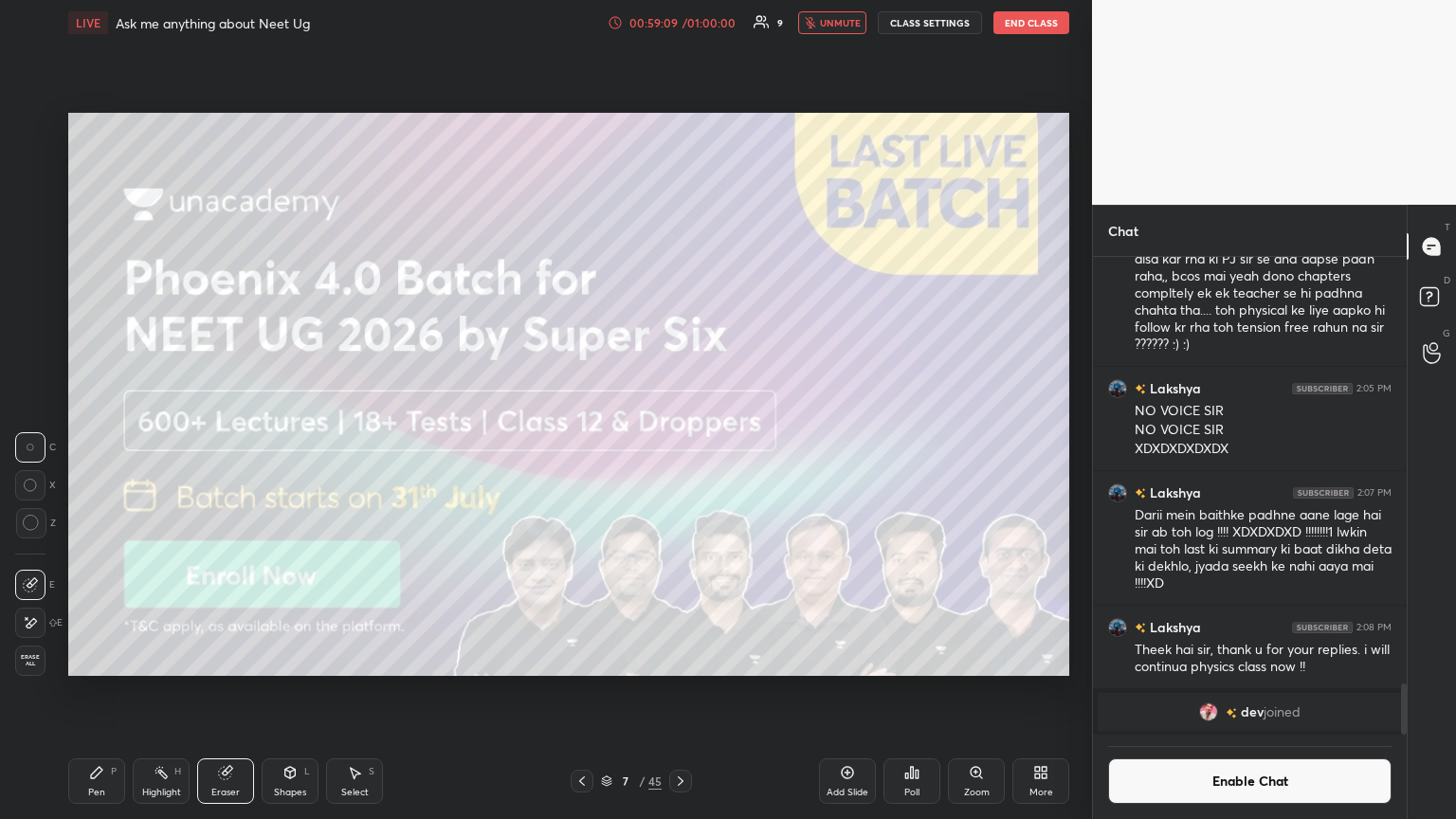 click on "CLASS SETTINGS" at bounding box center (930, 23) 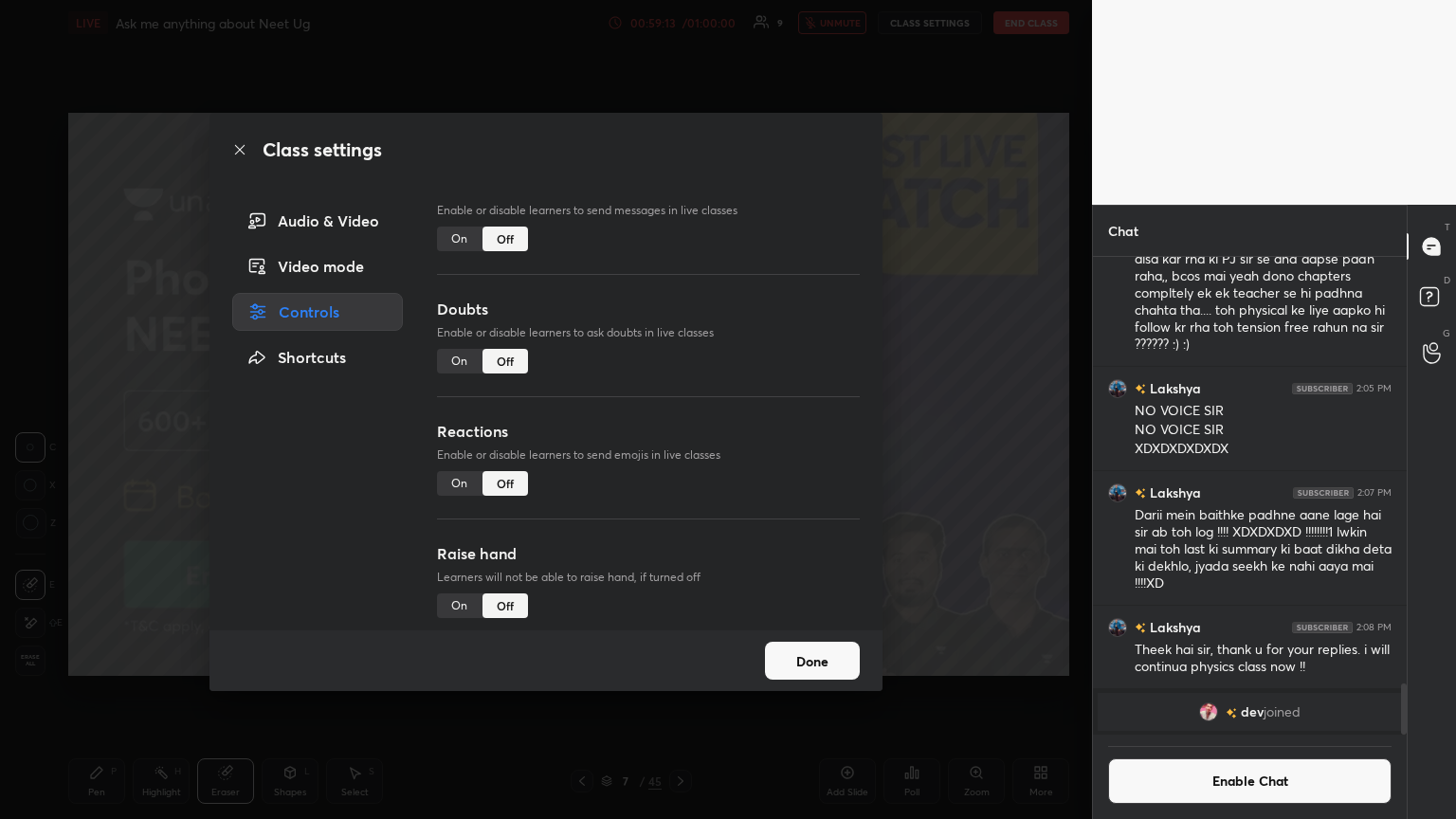 scroll, scrollTop: 0, scrollLeft: 0, axis: both 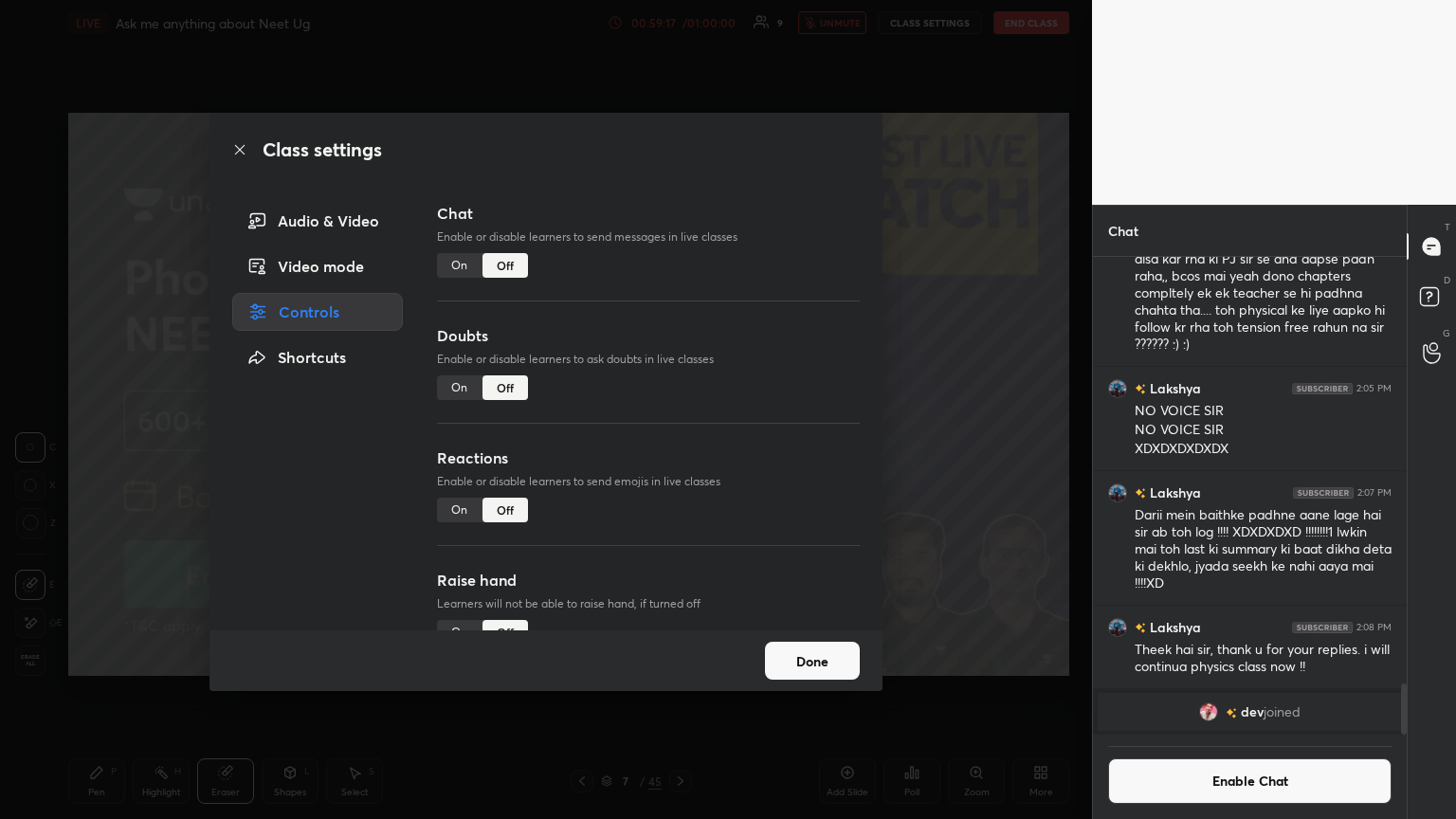 click on "Class settings Audio & Video Video mode Controls Shortcuts Chat Enable or disable learners to send messages in live classes On Off Doubts Enable or disable learners to ask doubts in live classes On Off Reactions Enable or disable learners to send emojis in live classes On Off Raise hand Learners will not be able to raise hand, if turned off On Off Poll Prediction Enable or disable poll prediction in case of a question on the slide On Off Done" at bounding box center [546, 410] 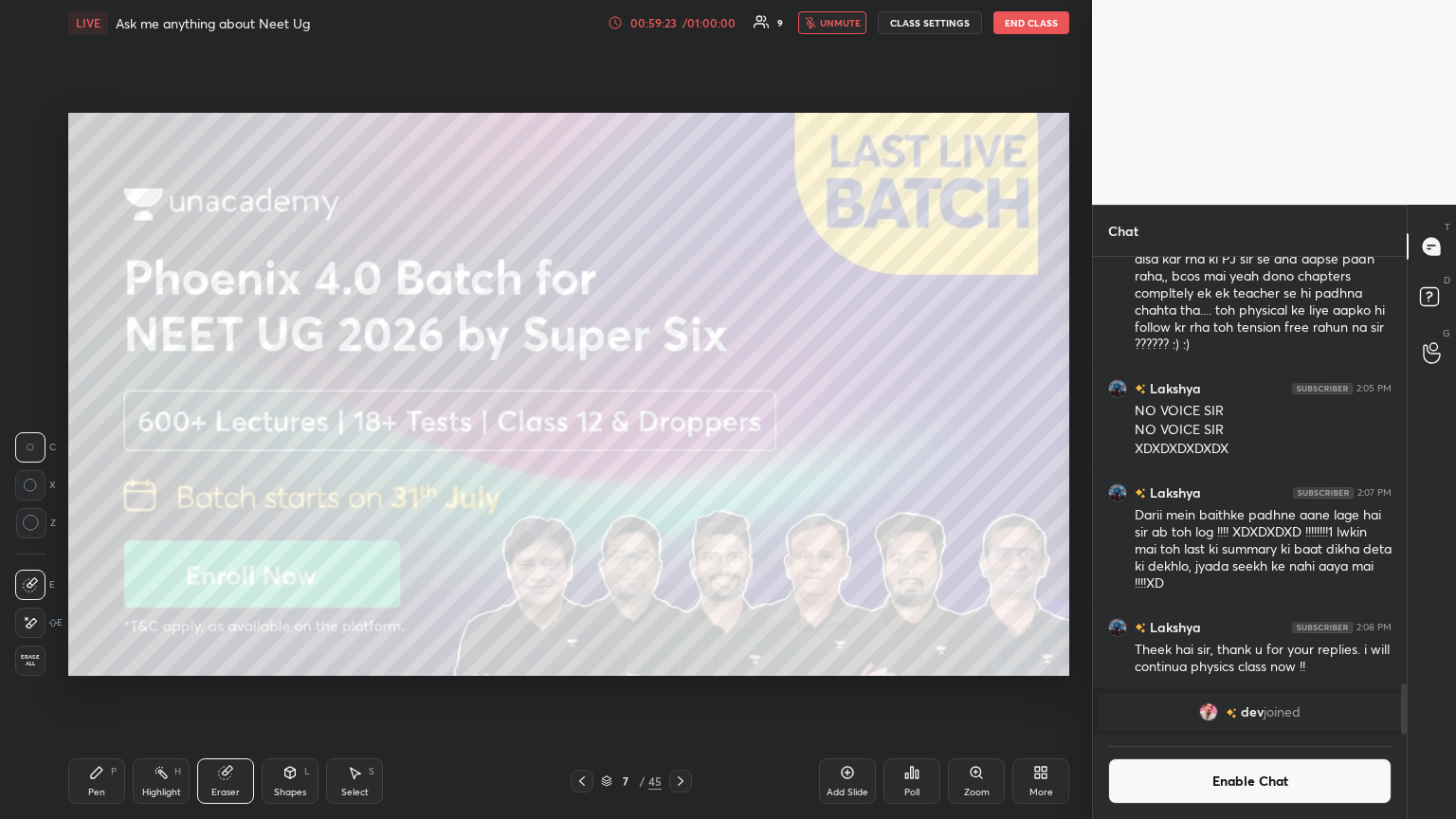 drag, startPoint x: 100, startPoint y: 776, endPoint x: 143, endPoint y: 696, distance: 90.82401 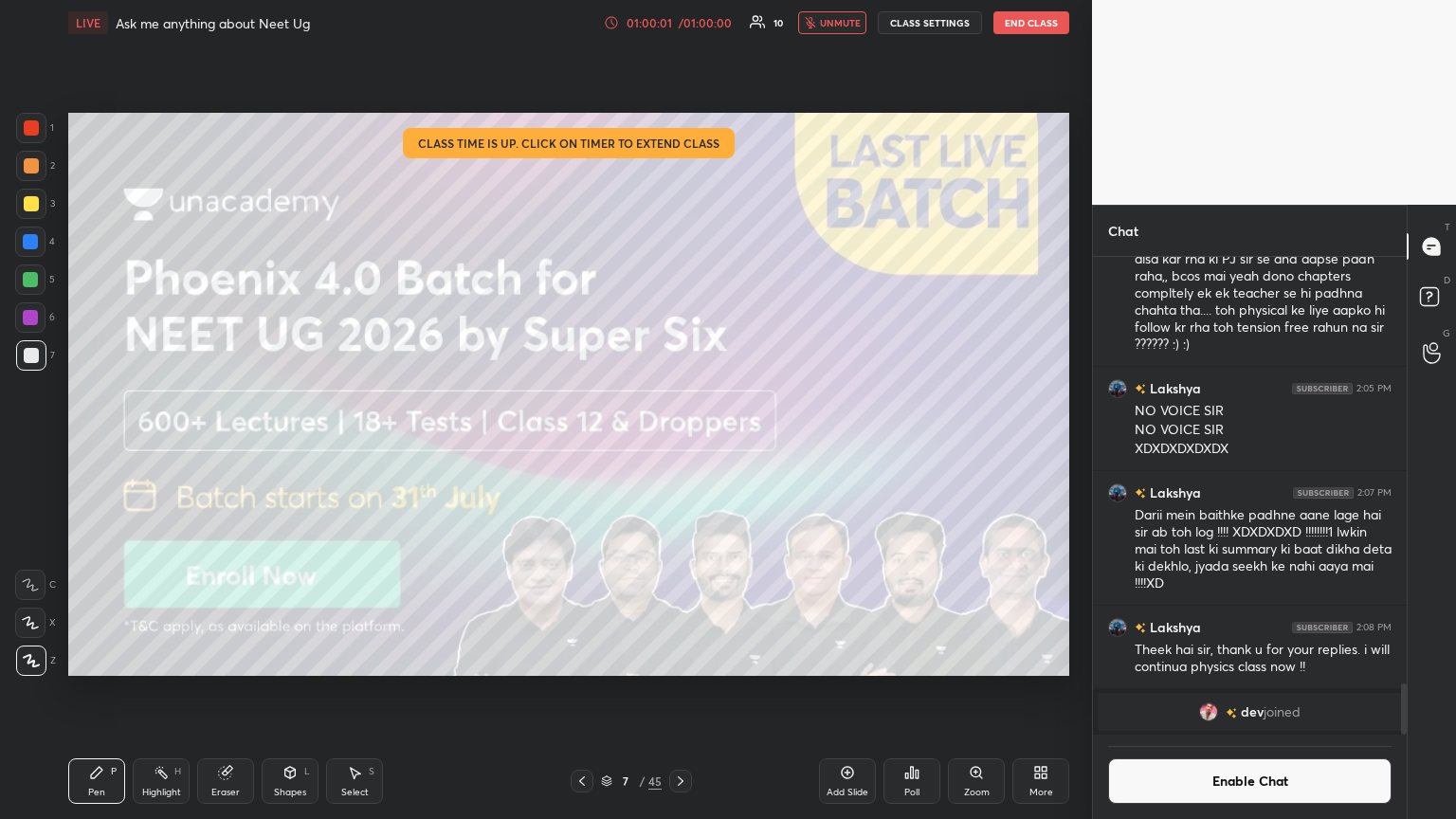 click on "End Class" at bounding box center [1031, 23] 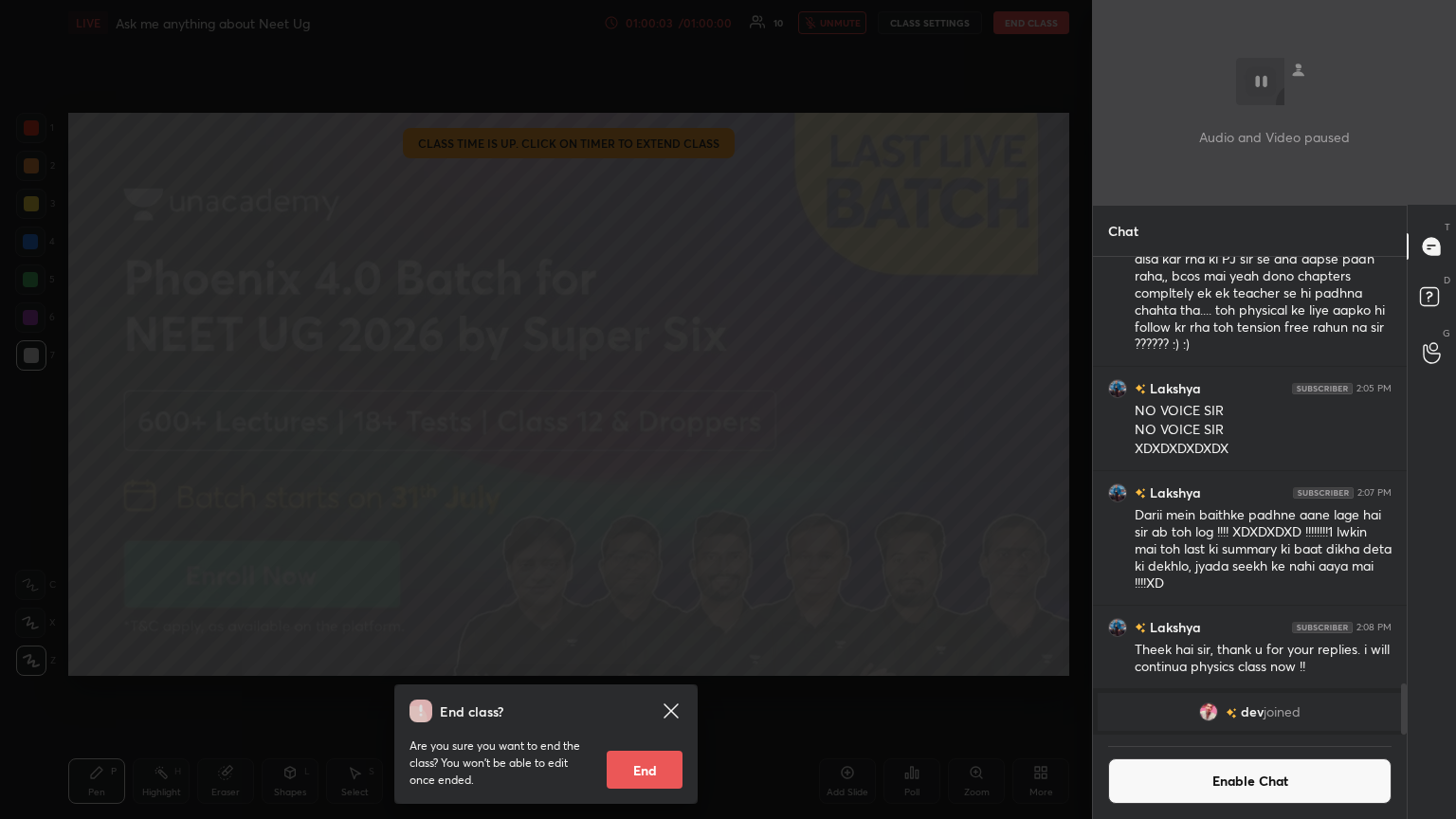 drag, startPoint x: 648, startPoint y: 770, endPoint x: 660, endPoint y: 756, distance: 18.439089 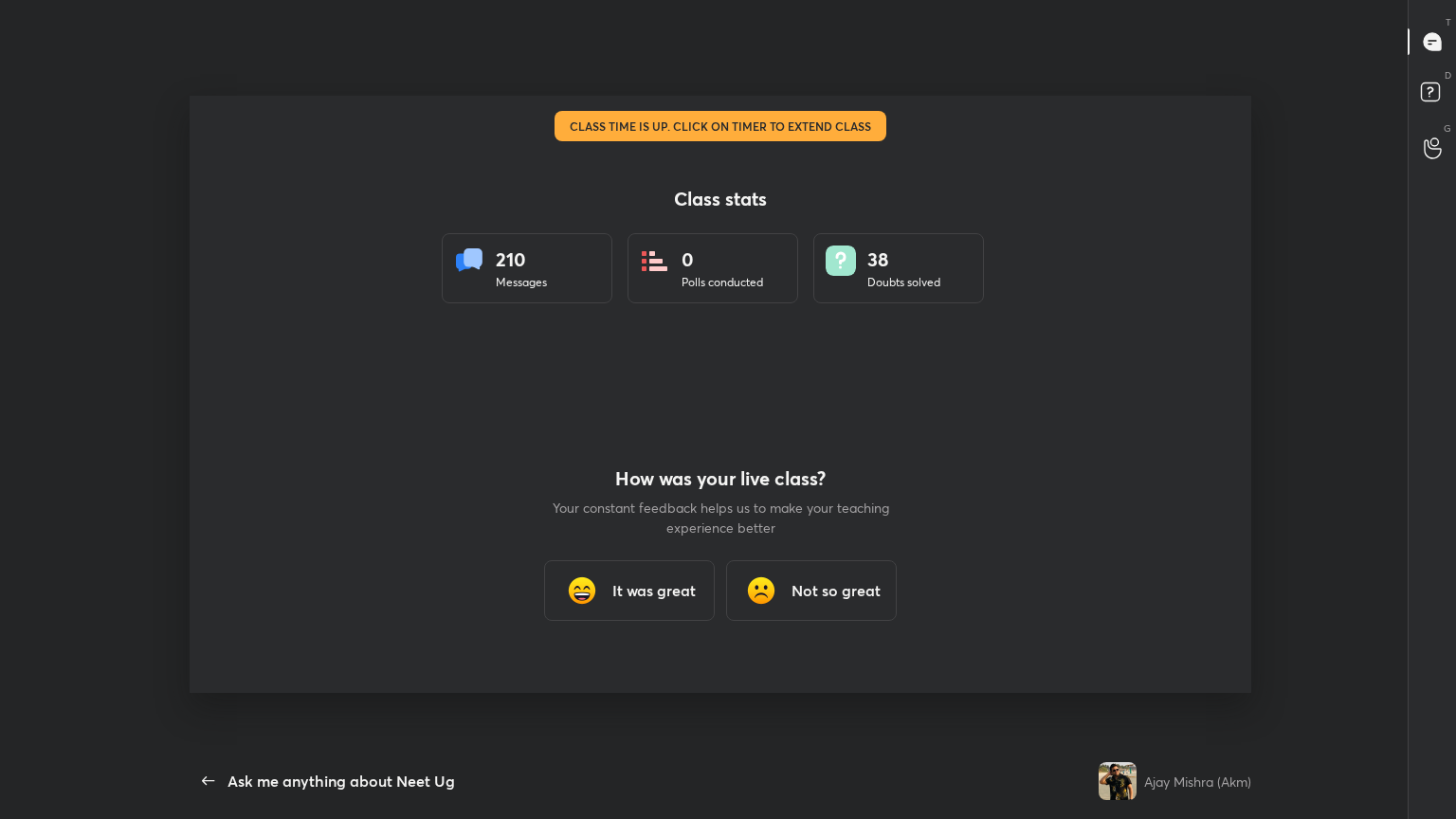 scroll, scrollTop: 94094, scrollLeft: 93707, axis: both 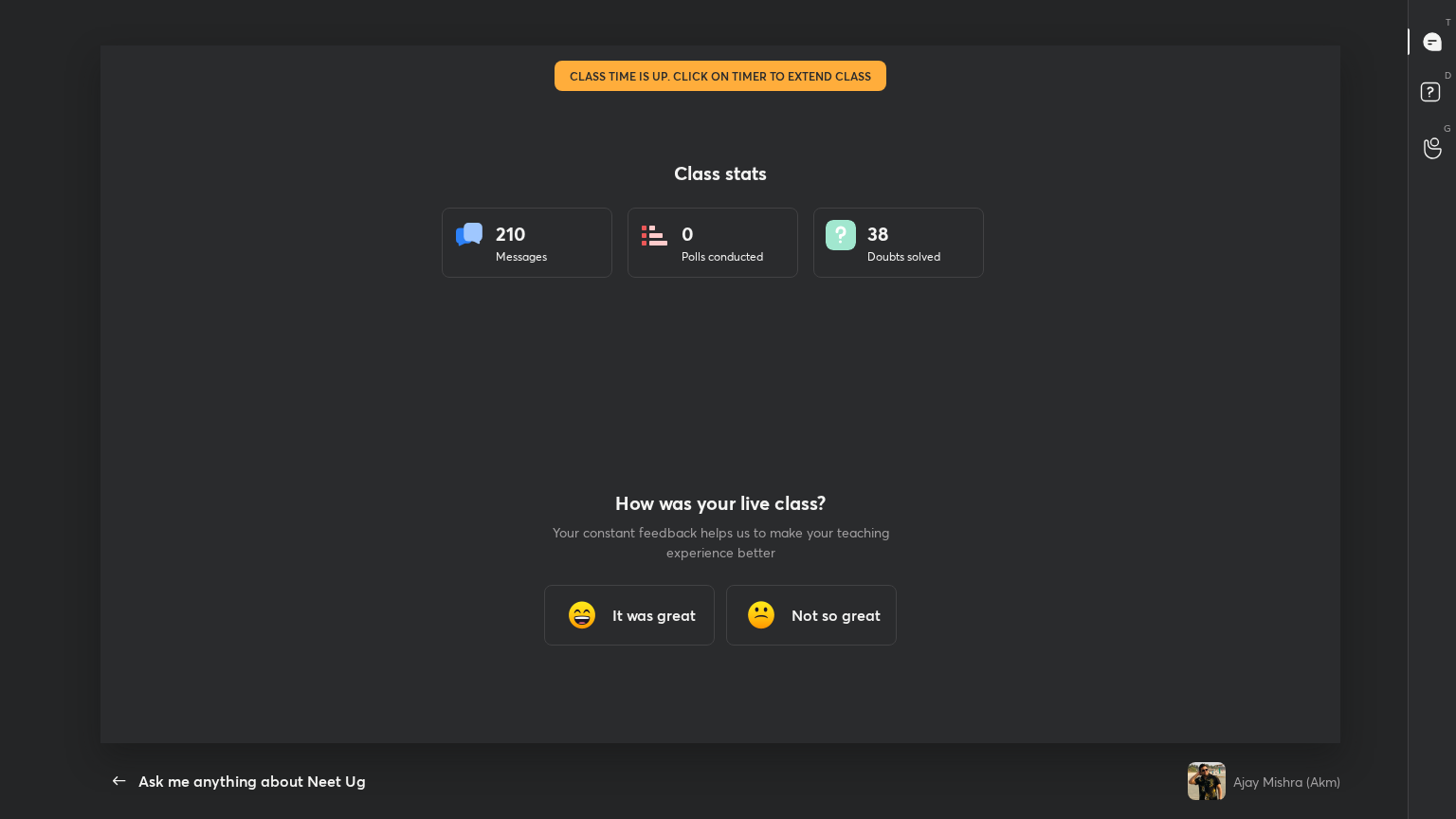 click on "It was great" at bounding box center [654, 615] 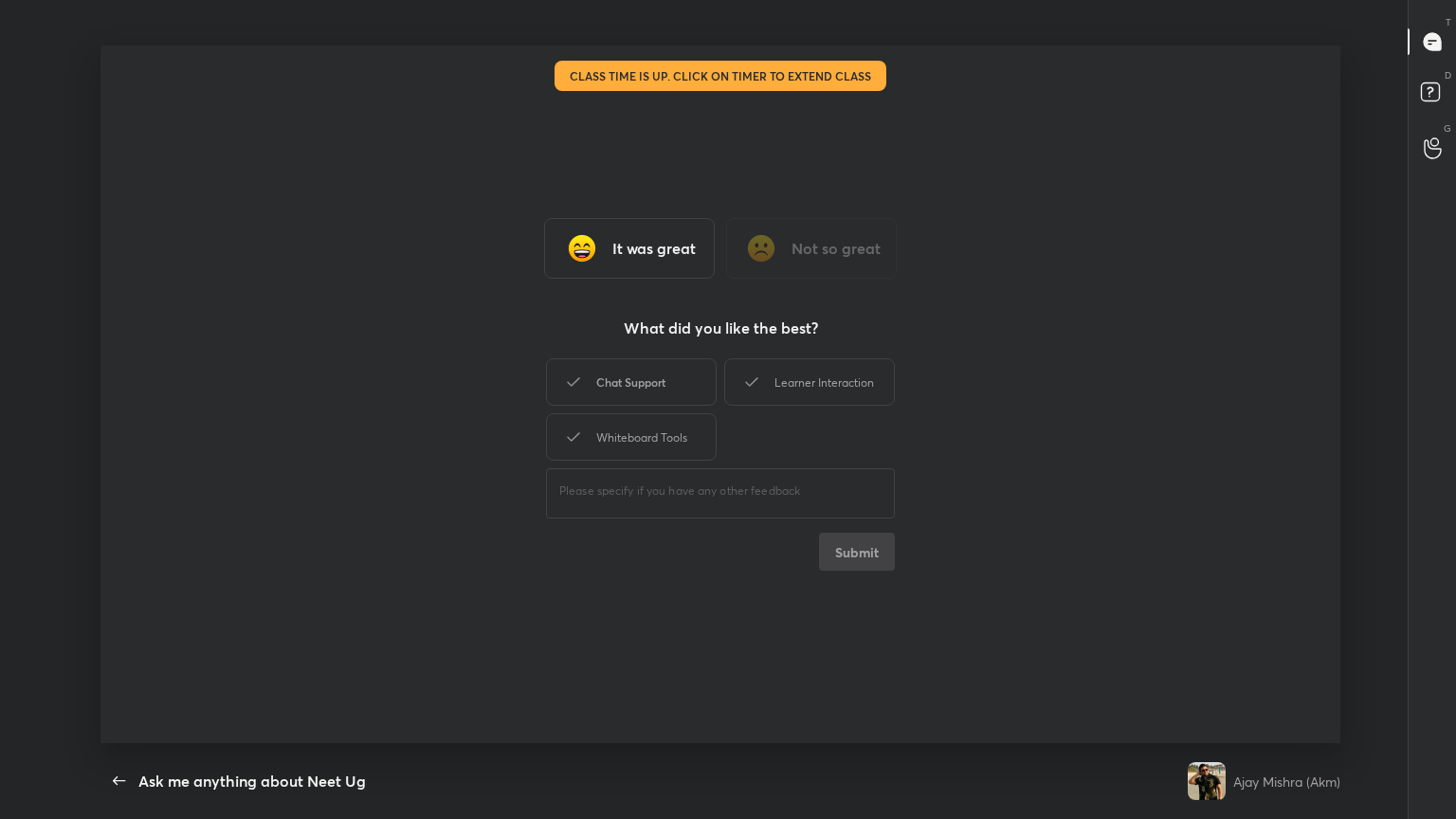 click on "Chat Support" at bounding box center (631, 382) 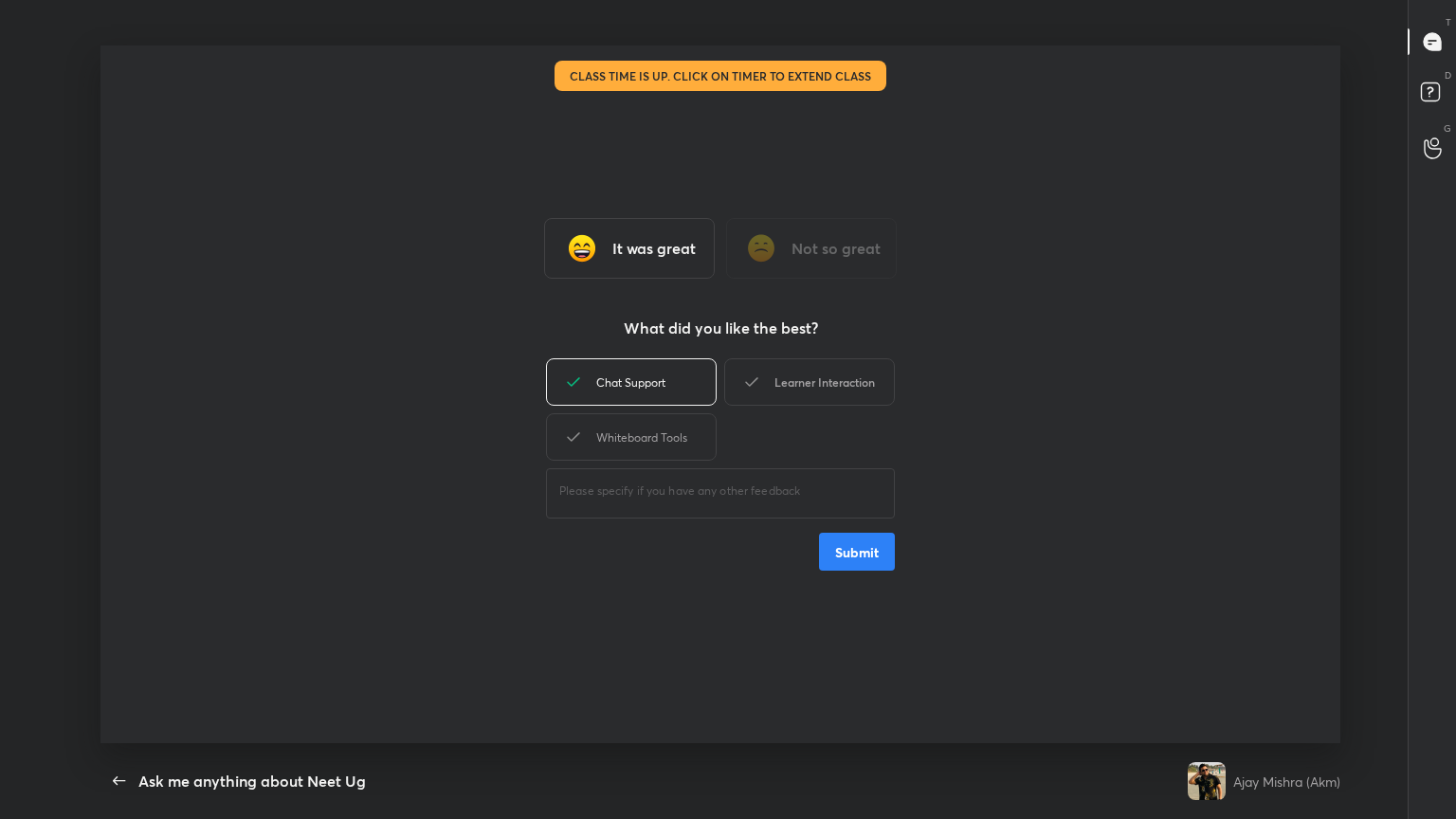click on "Learner Interaction" at bounding box center [810, 382] 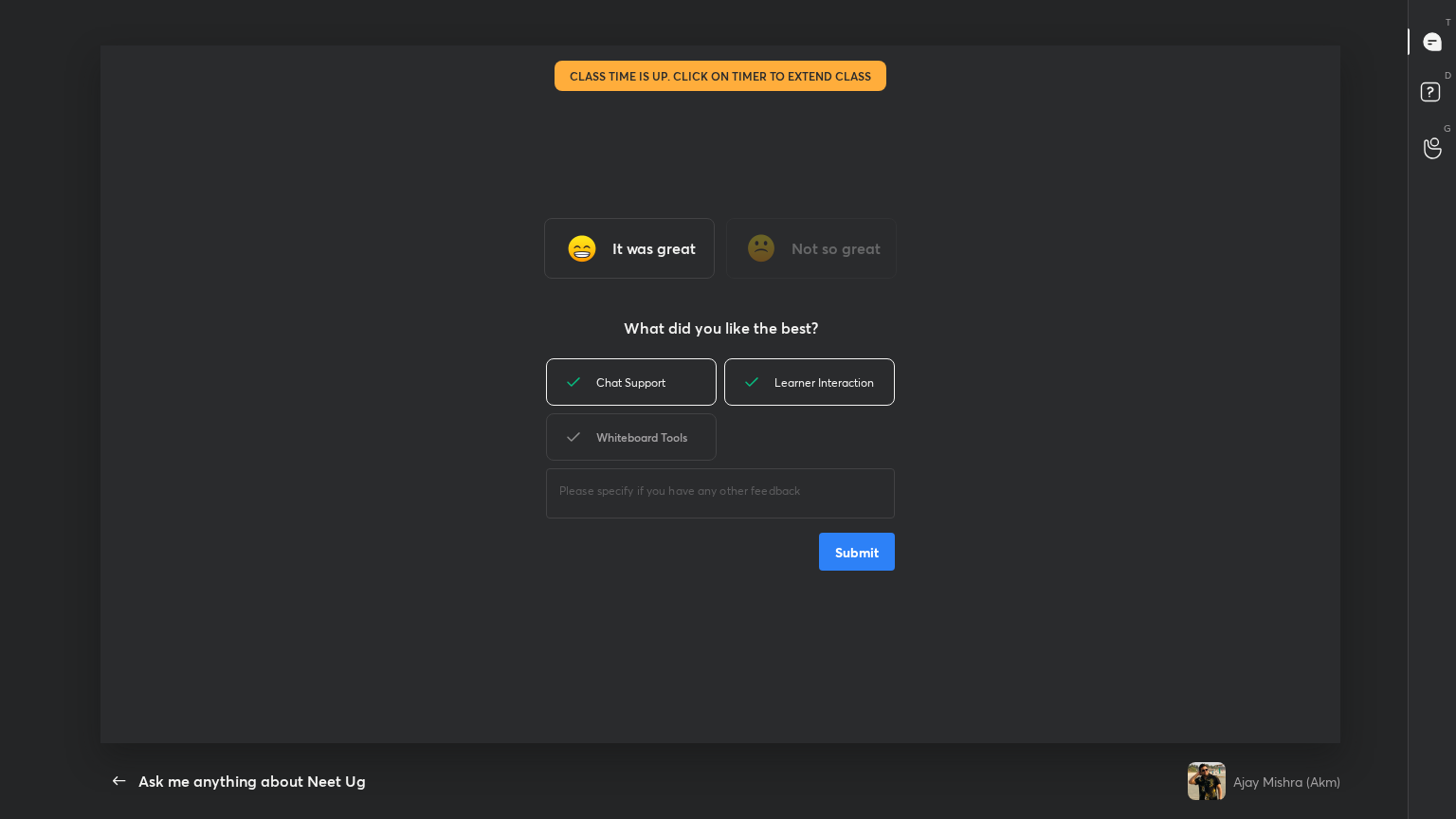 click on "Whiteboard Tools" at bounding box center (631, 437) 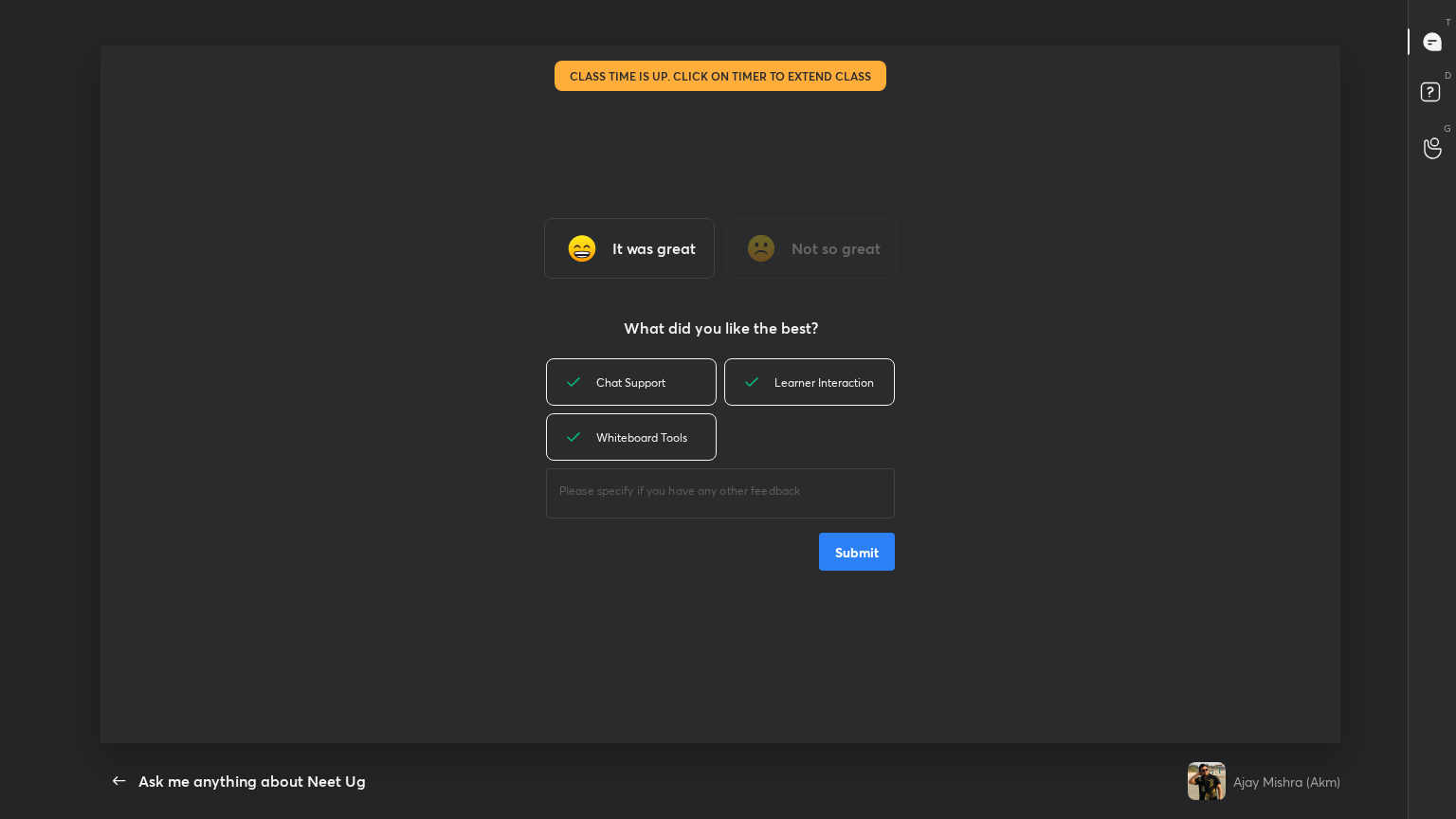 click on "Submit" at bounding box center [857, 552] 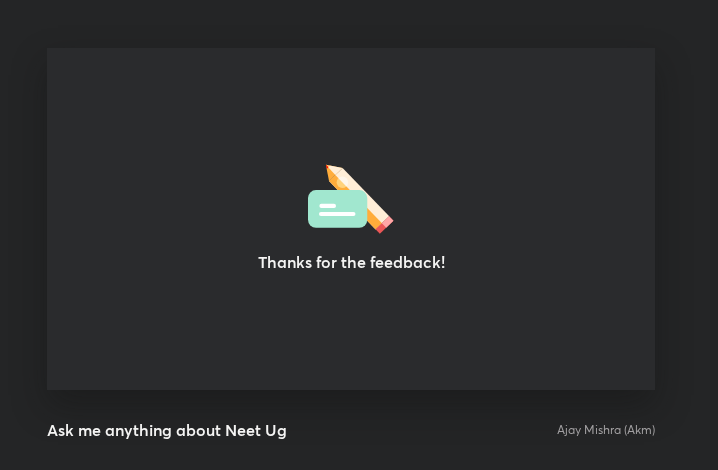 scroll, scrollTop: 342, scrollLeft: 702, axis: both 